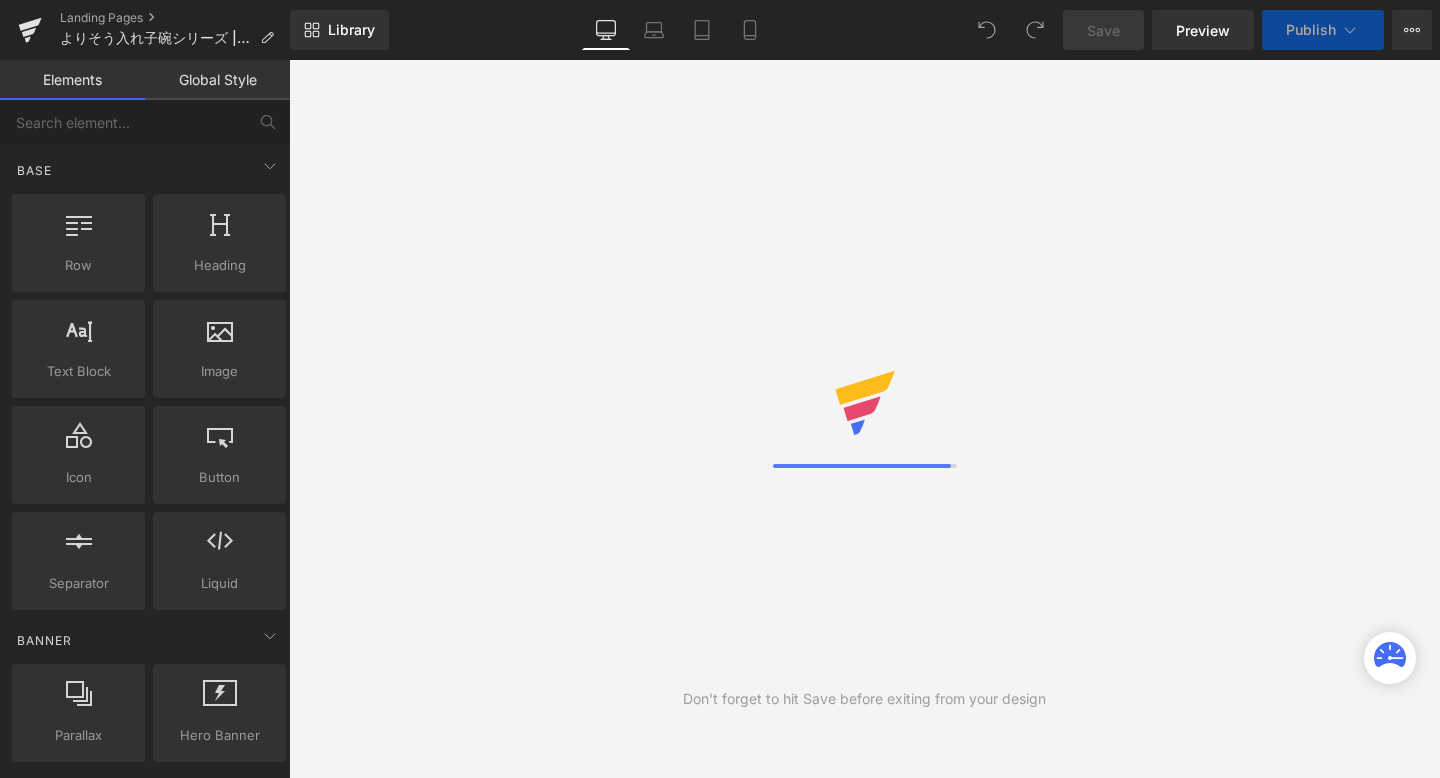 scroll, scrollTop: 0, scrollLeft: 0, axis: both 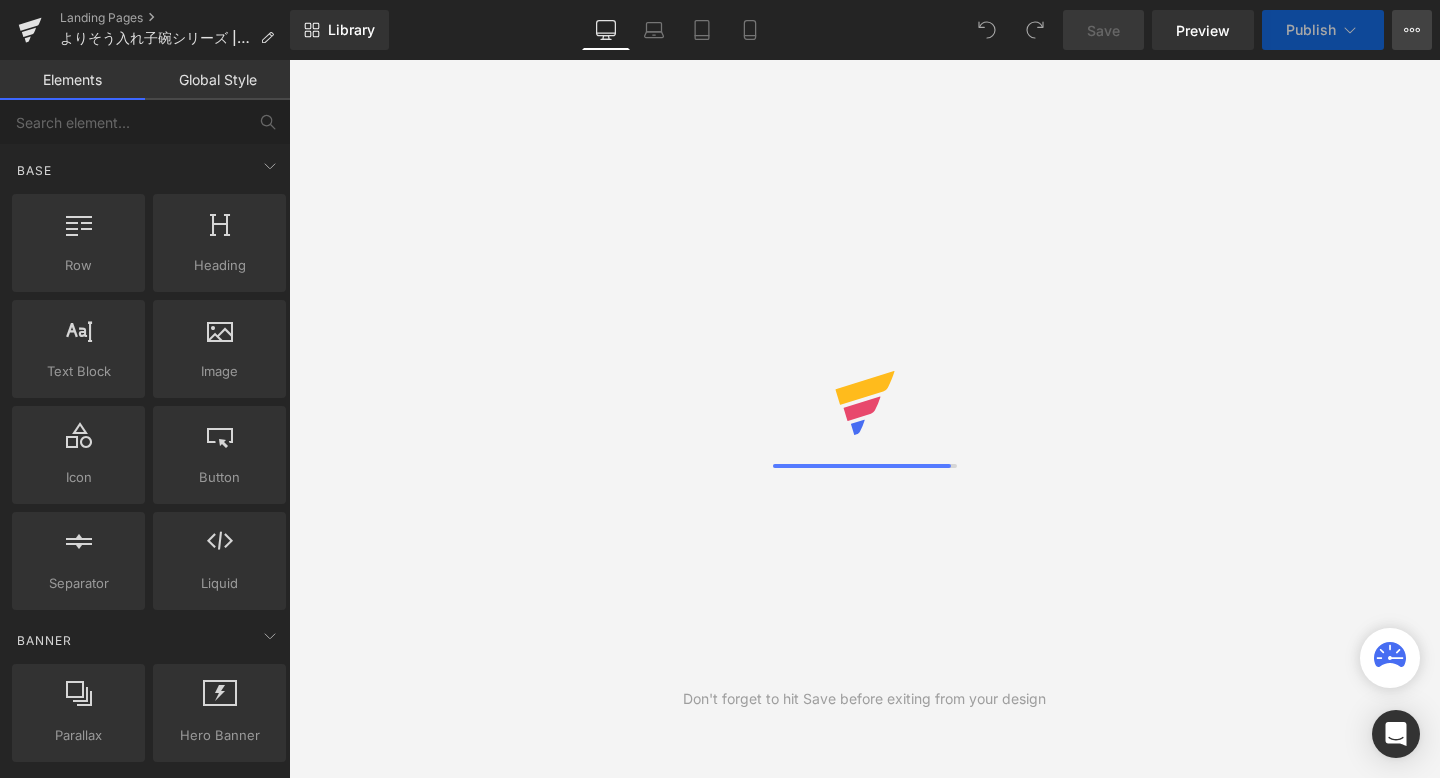 click on "View Live Page View with current Template Save Template to Library Schedule Publish  Optimize  Publish Settings Shortcuts" at bounding box center [1412, 30] 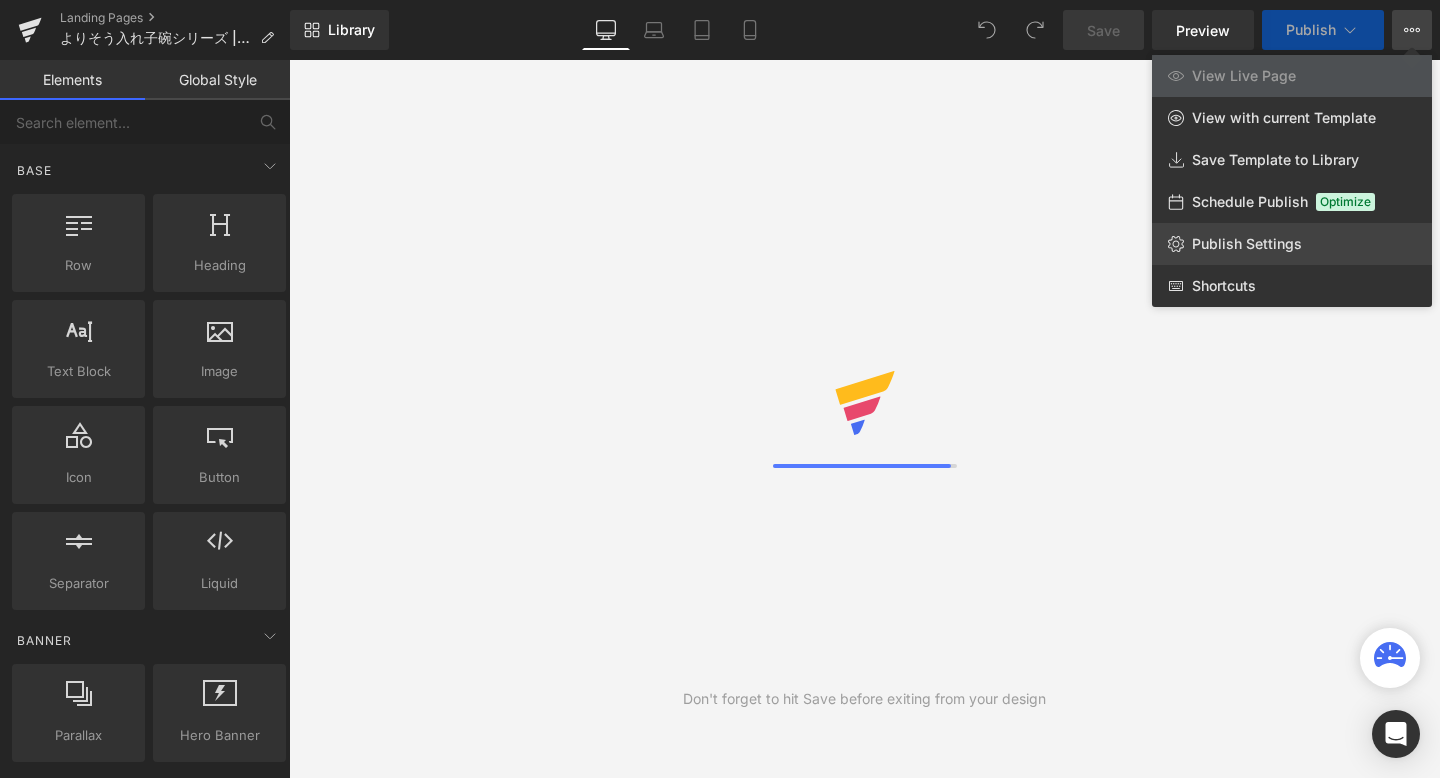 click on "Publish Settings" at bounding box center [1247, 244] 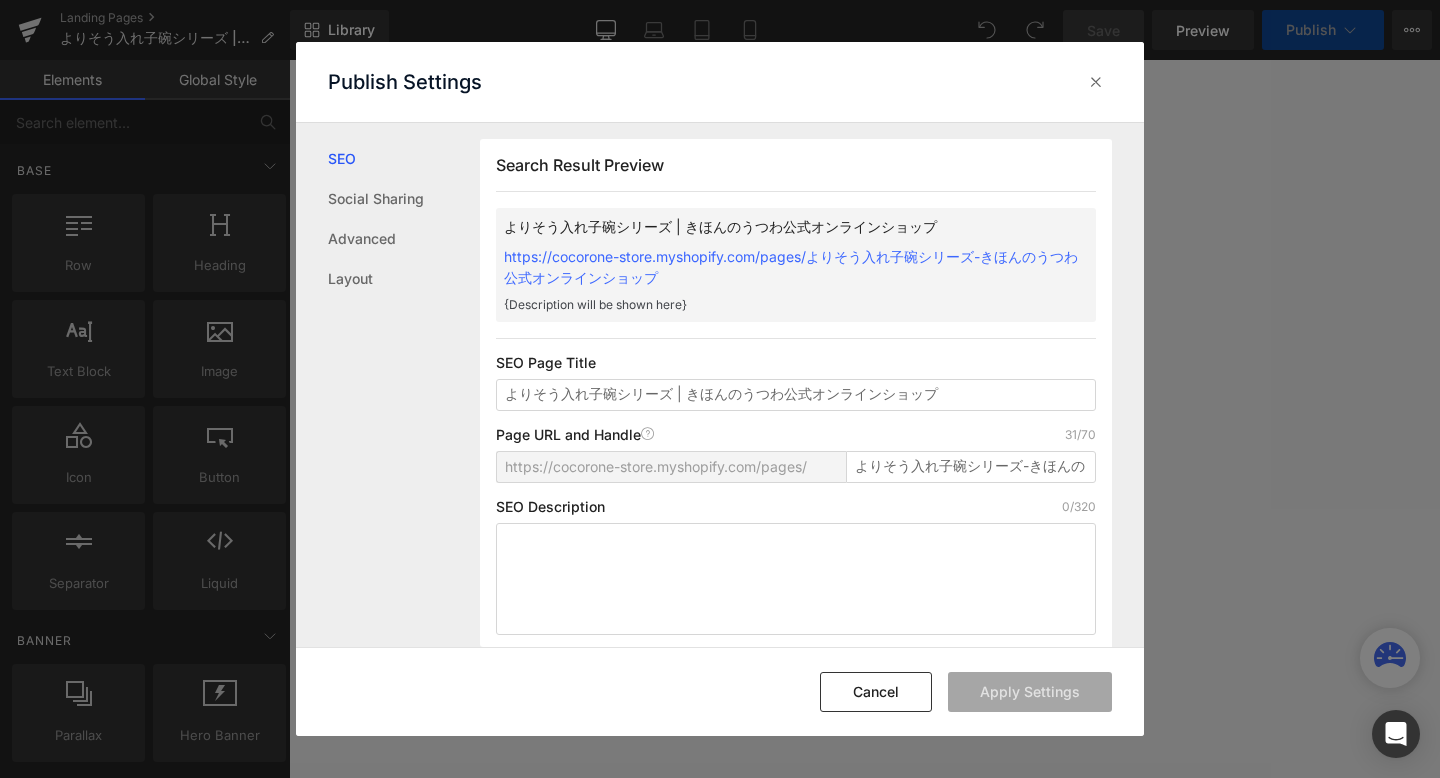 scroll, scrollTop: 1, scrollLeft: 0, axis: vertical 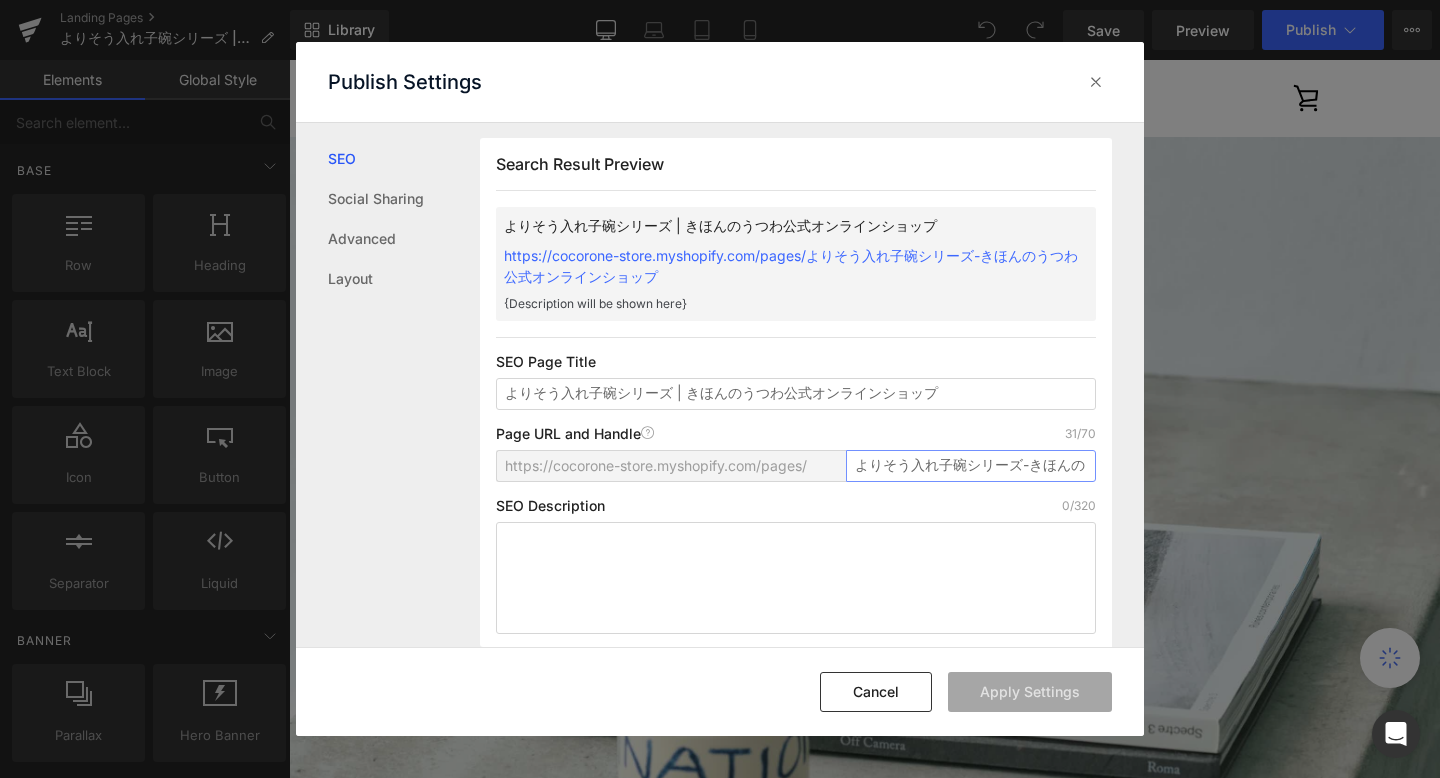 click on "よりそう入れ子碗シリーズ-きほんのうつわ公式オンラインショップ" at bounding box center [971, 466] 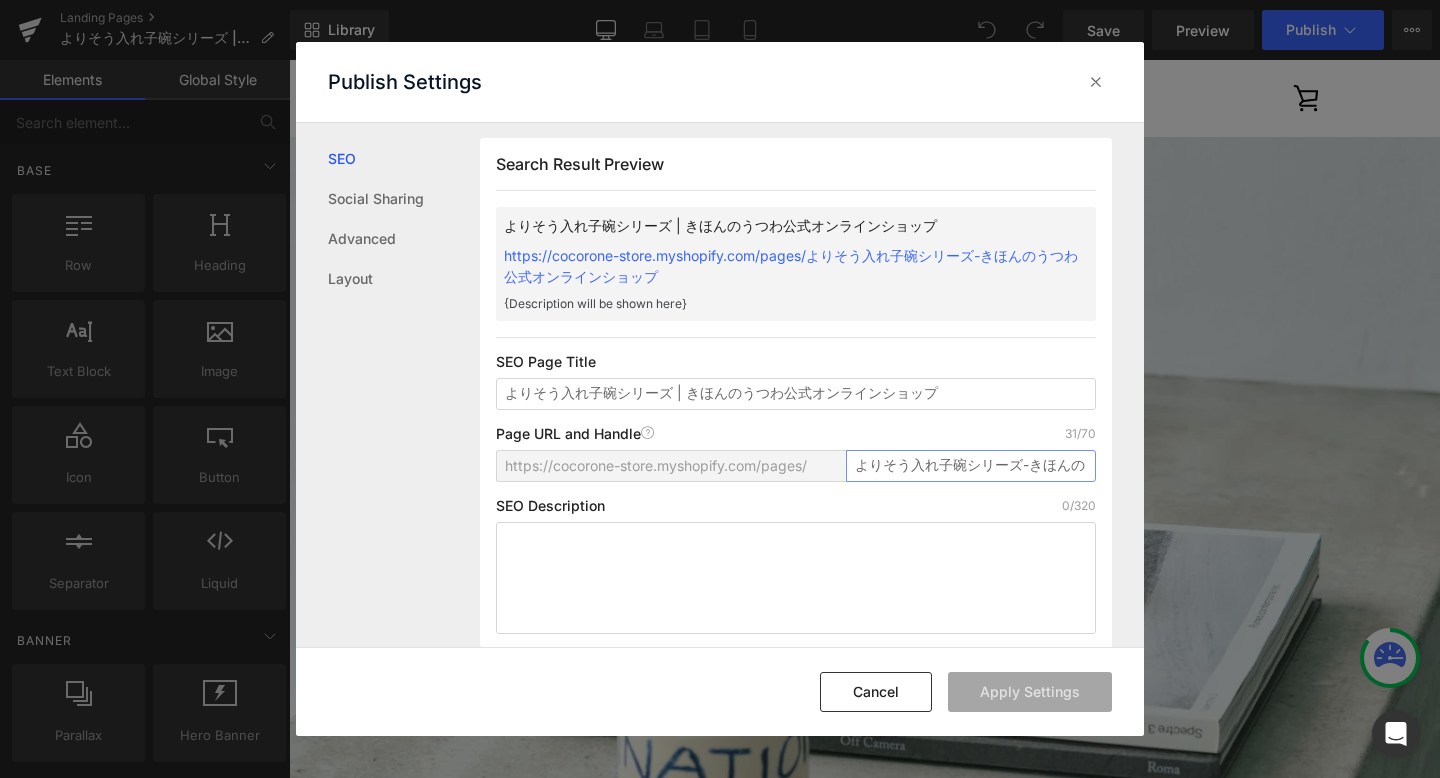 scroll, scrollTop: 0, scrollLeft: 195, axis: horizontal 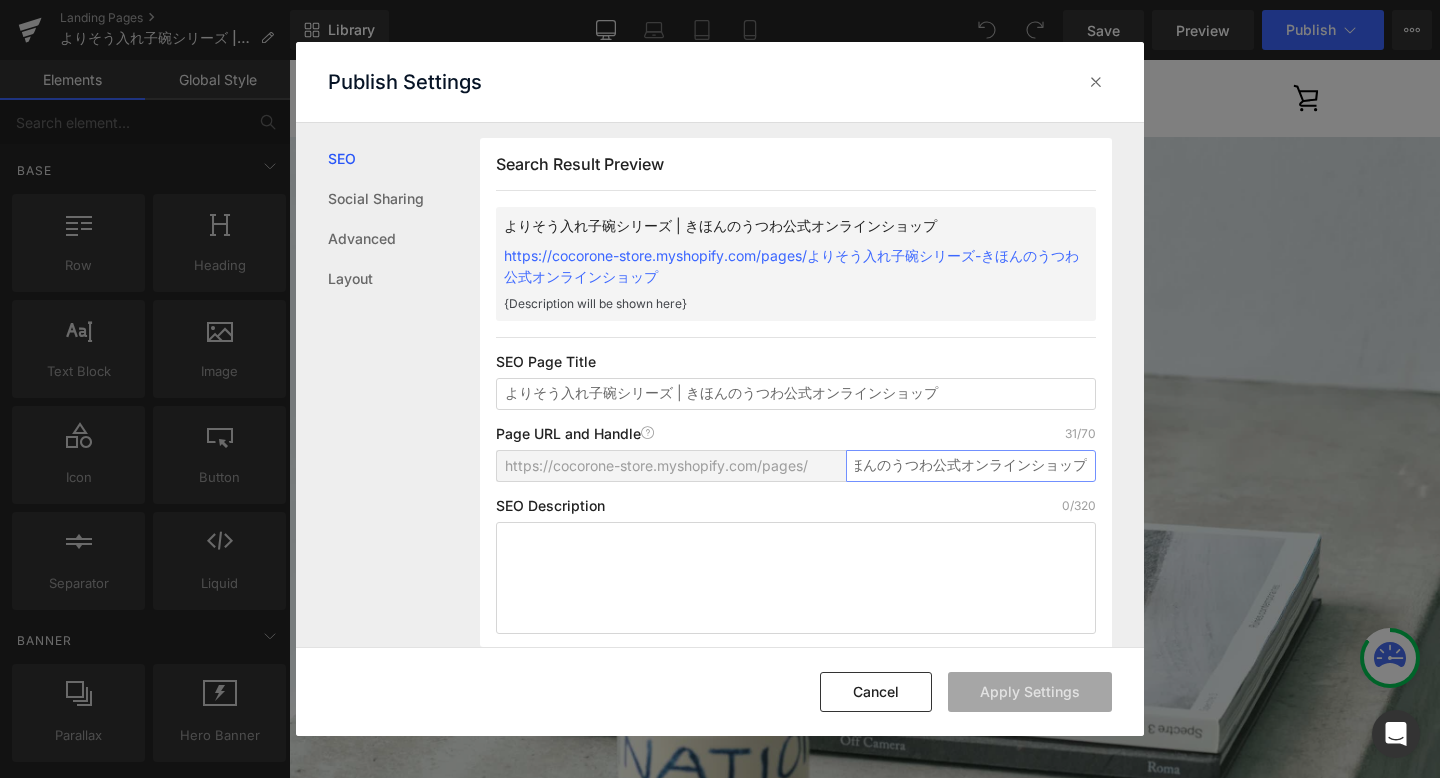 drag, startPoint x: 860, startPoint y: 464, endPoint x: 1177, endPoint y: 463, distance: 317.0016 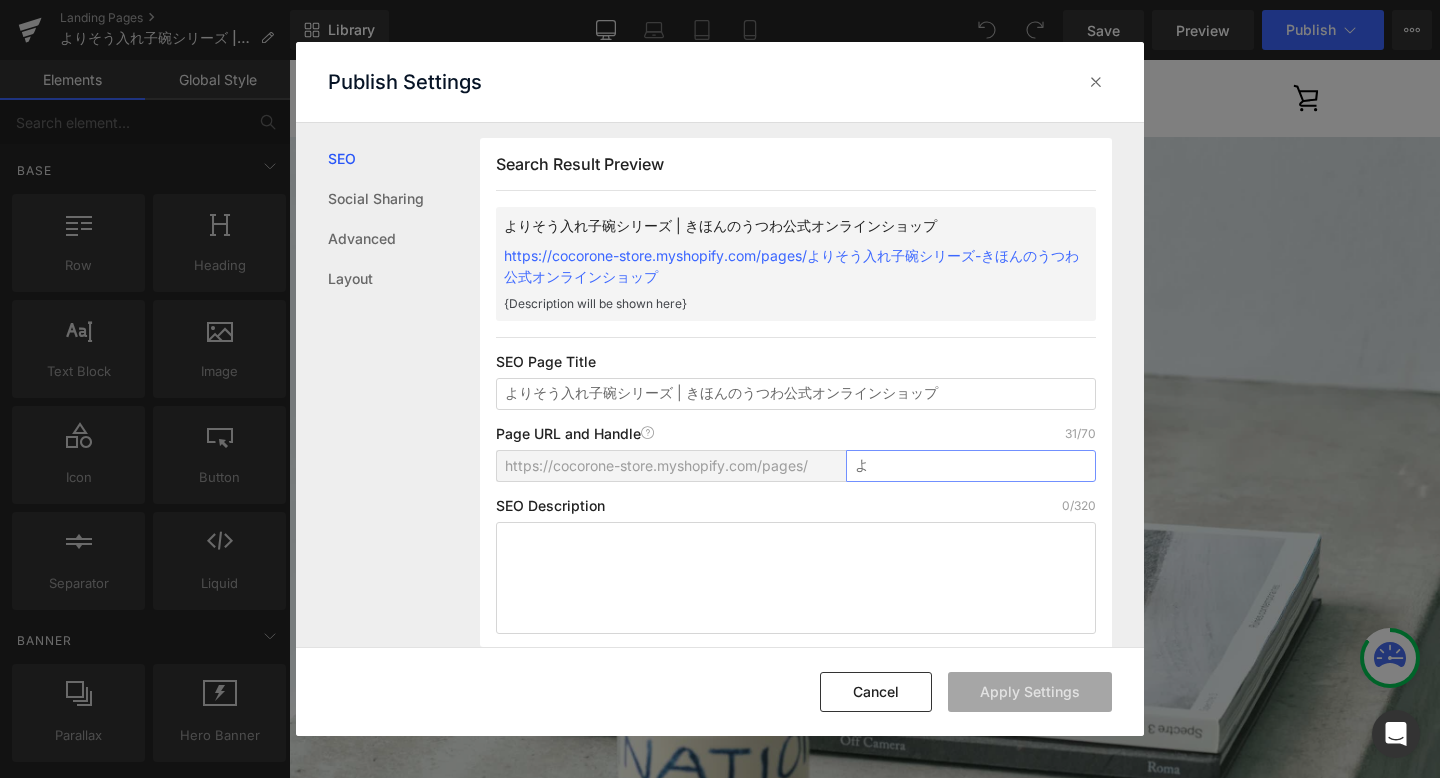 scroll, scrollTop: 0, scrollLeft: 0, axis: both 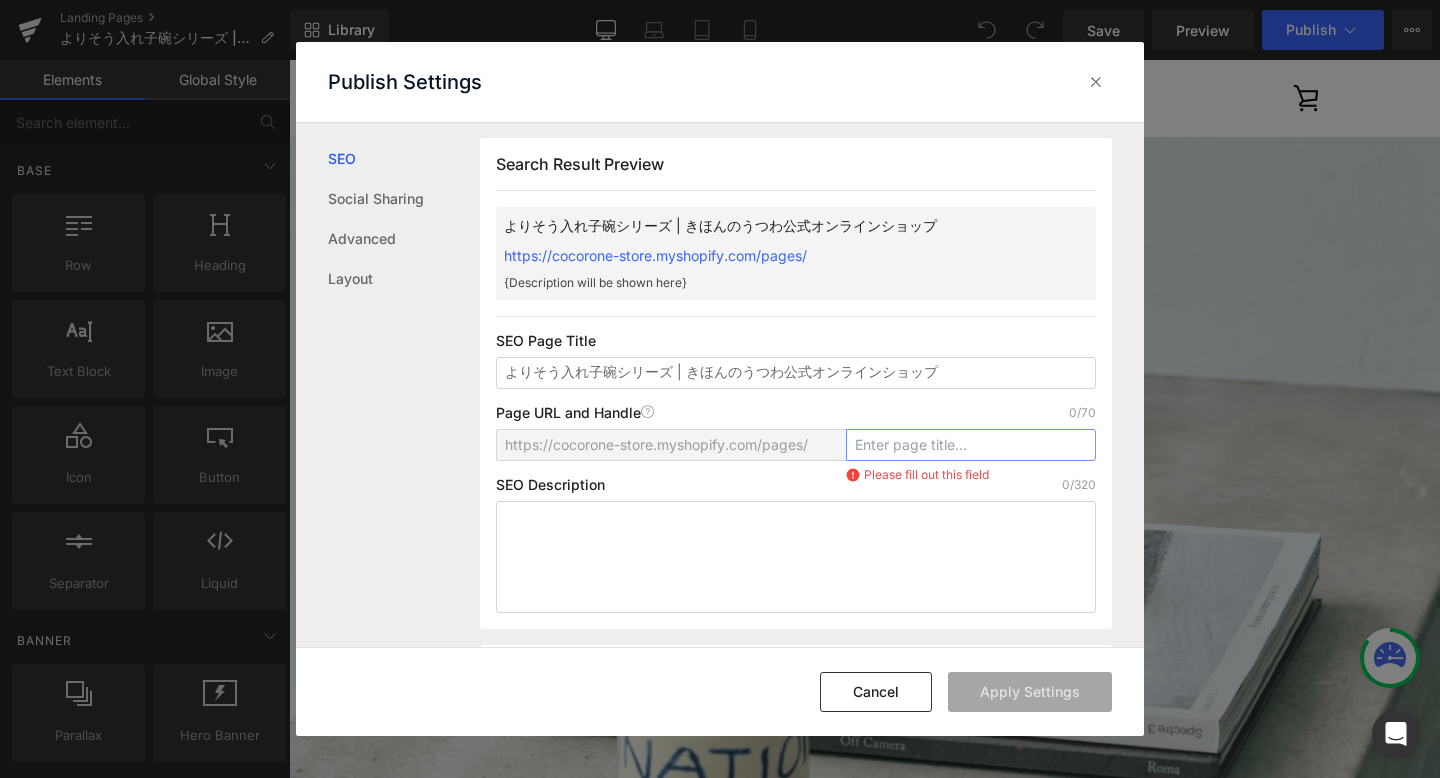 paste on "https://kihonutsuwa.com/pages/irekowan-series" 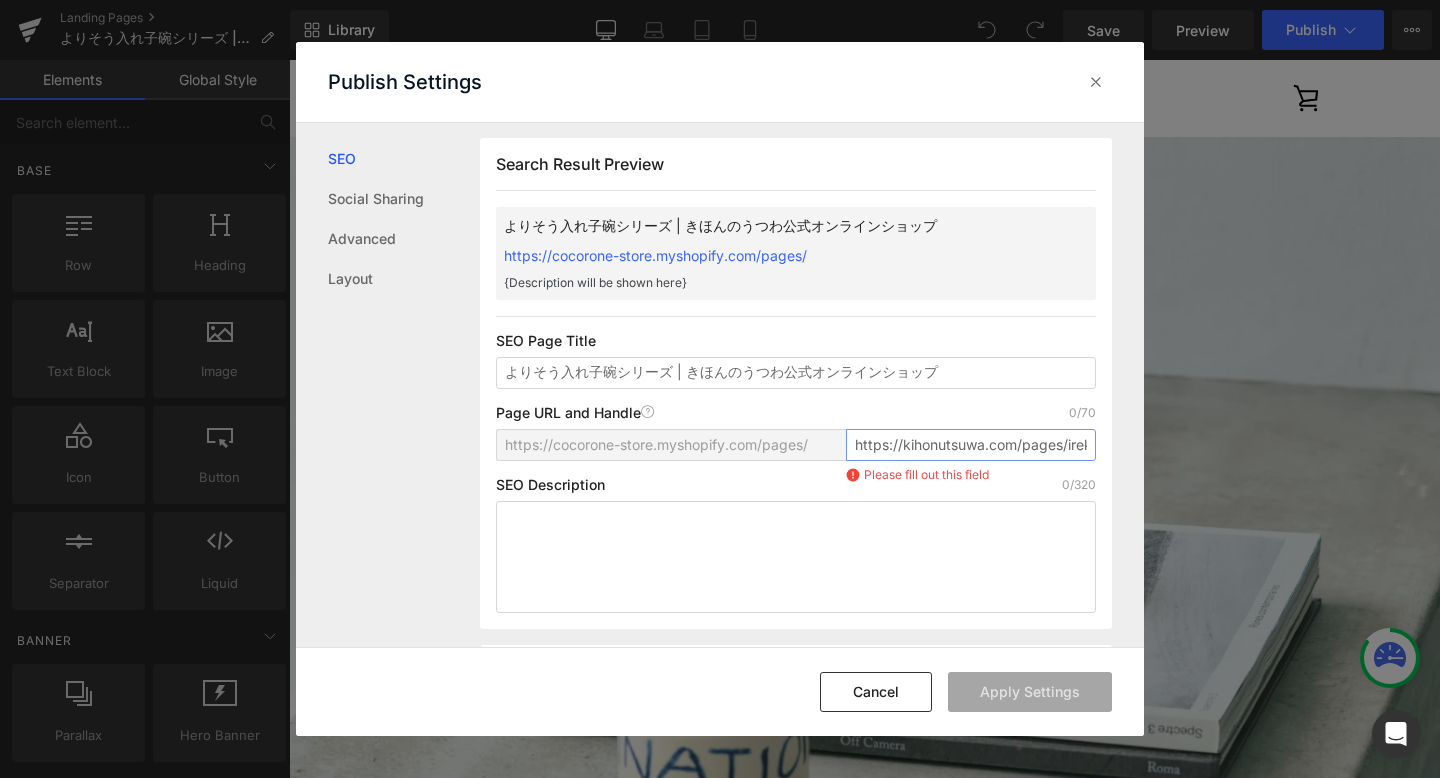 scroll, scrollTop: 0, scrollLeft: 92, axis: horizontal 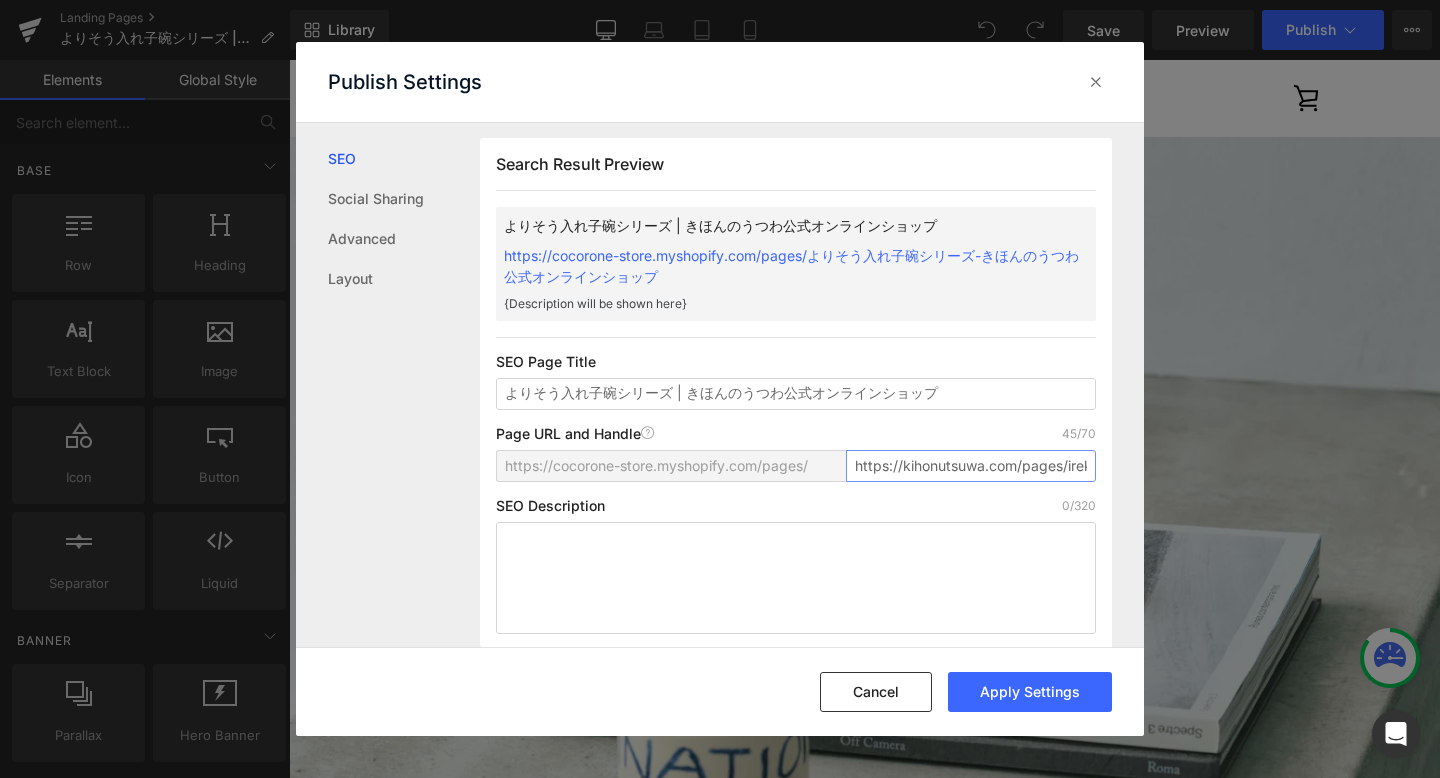 drag, startPoint x: 970, startPoint y: 463, endPoint x: 797, endPoint y: 451, distance: 173.41568 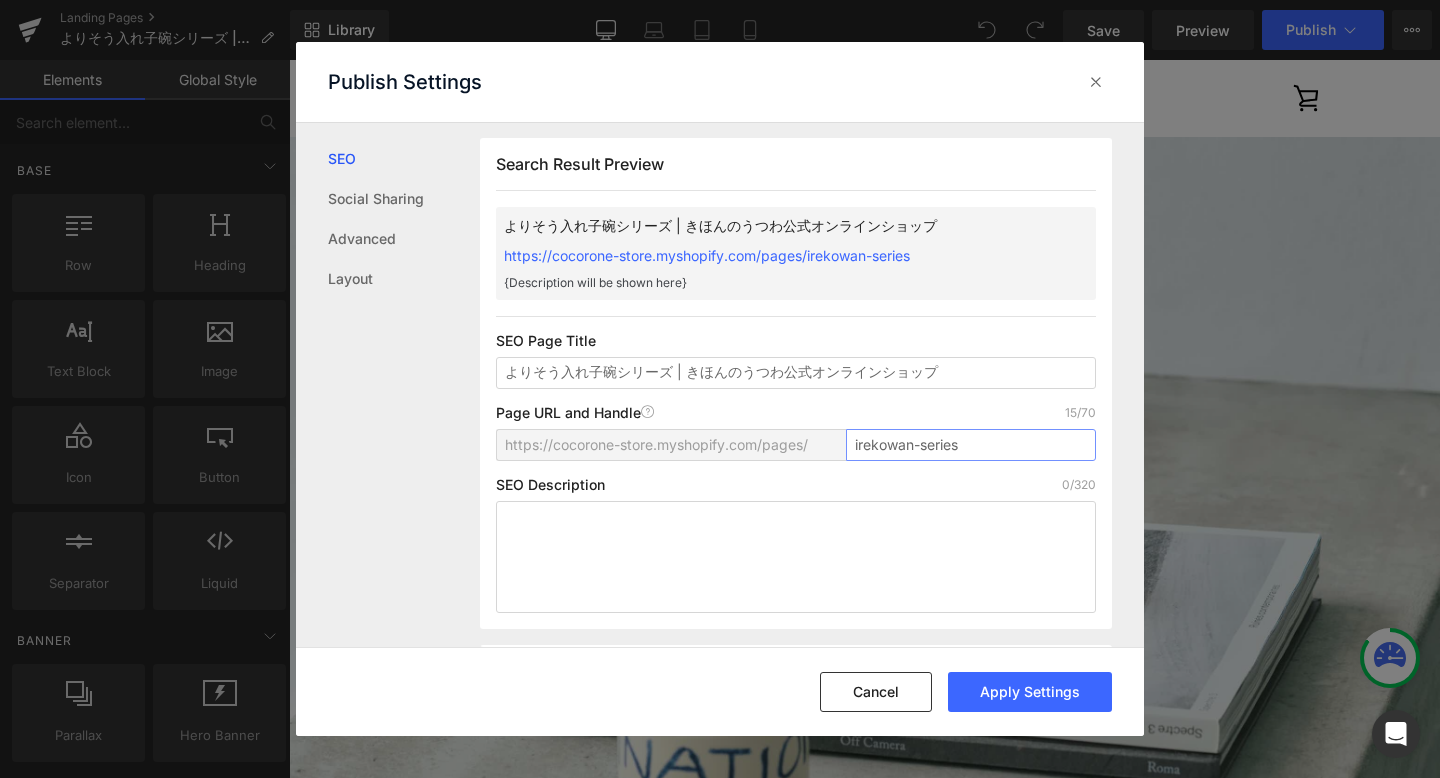 type on "irekowan-series" 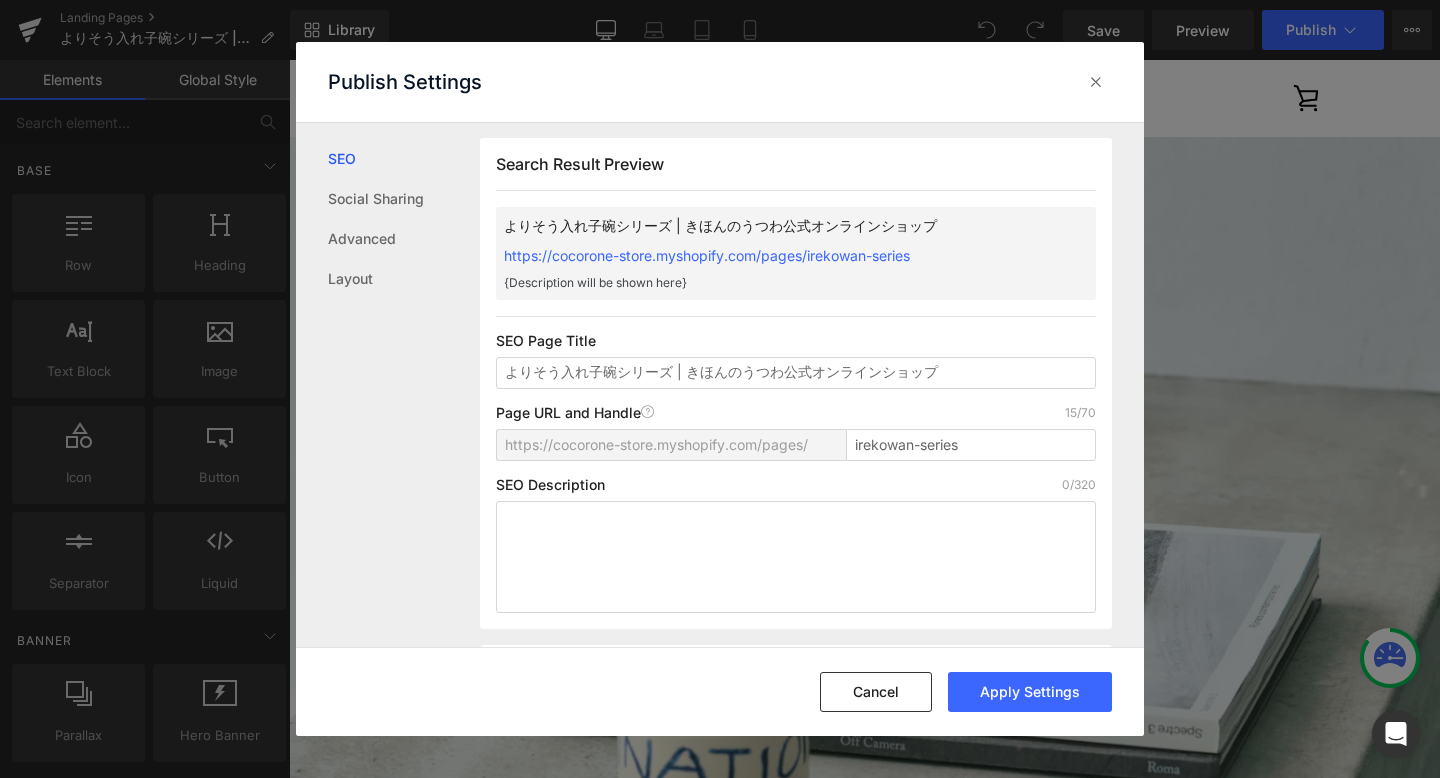 click on "SEO Description 0/320" 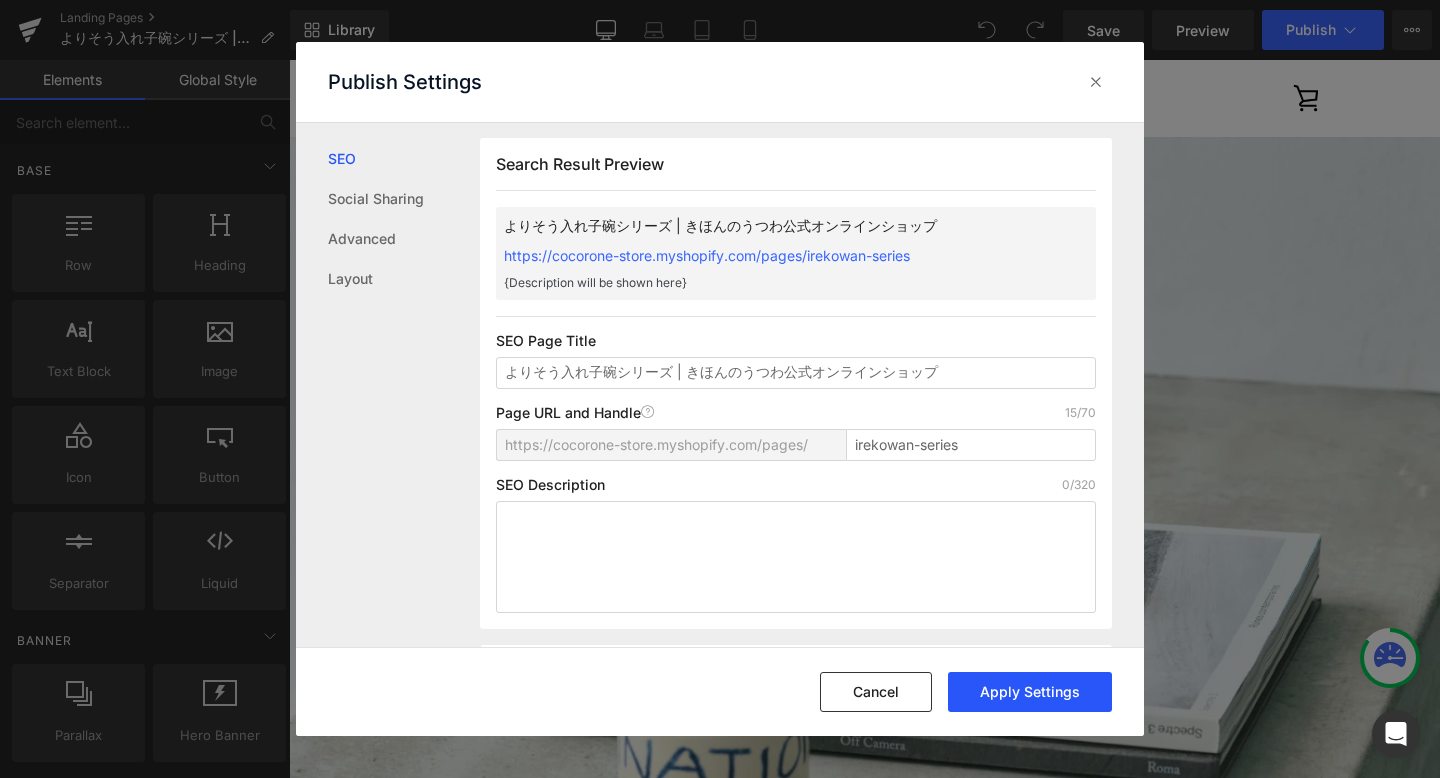click on "Apply Settings" at bounding box center (1030, 692) 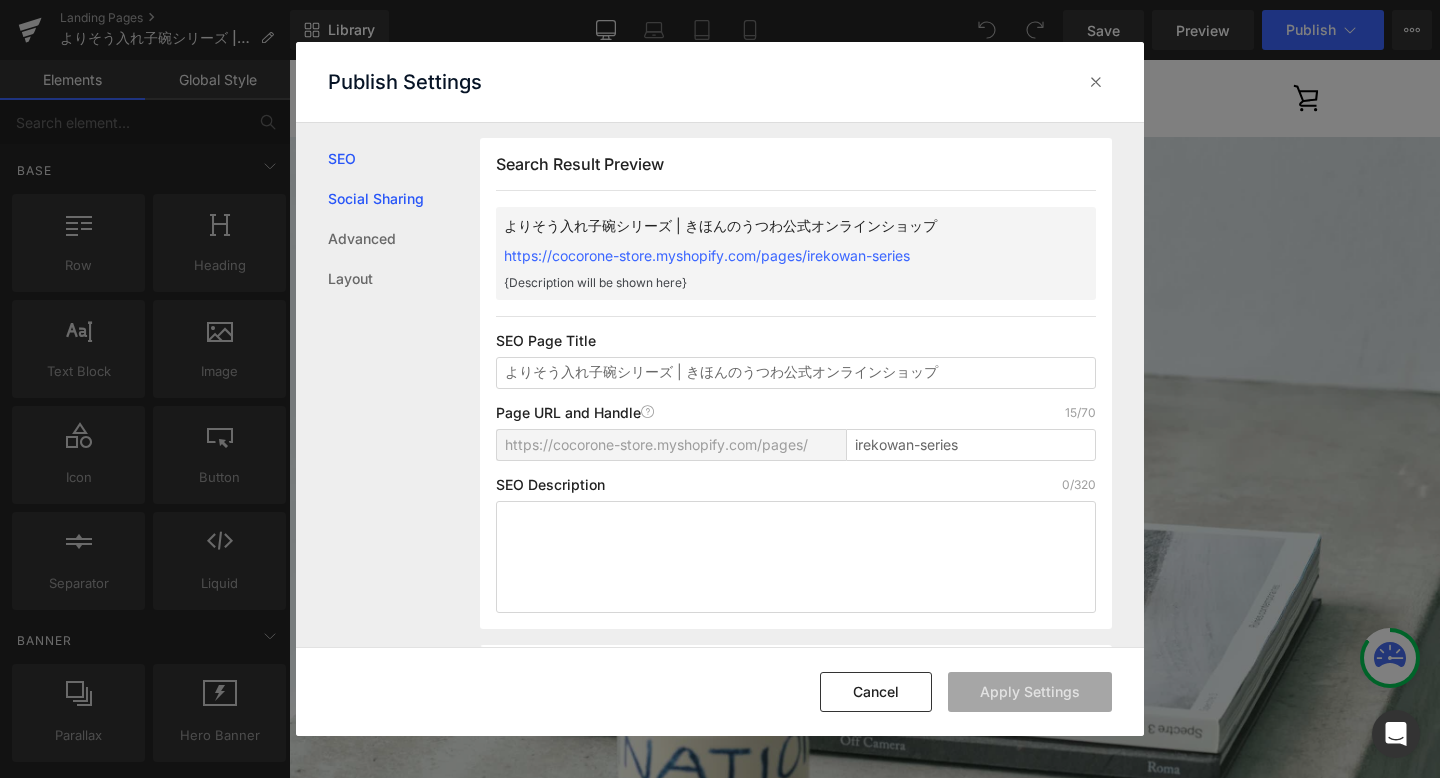 click on "Social Sharing" at bounding box center [404, 199] 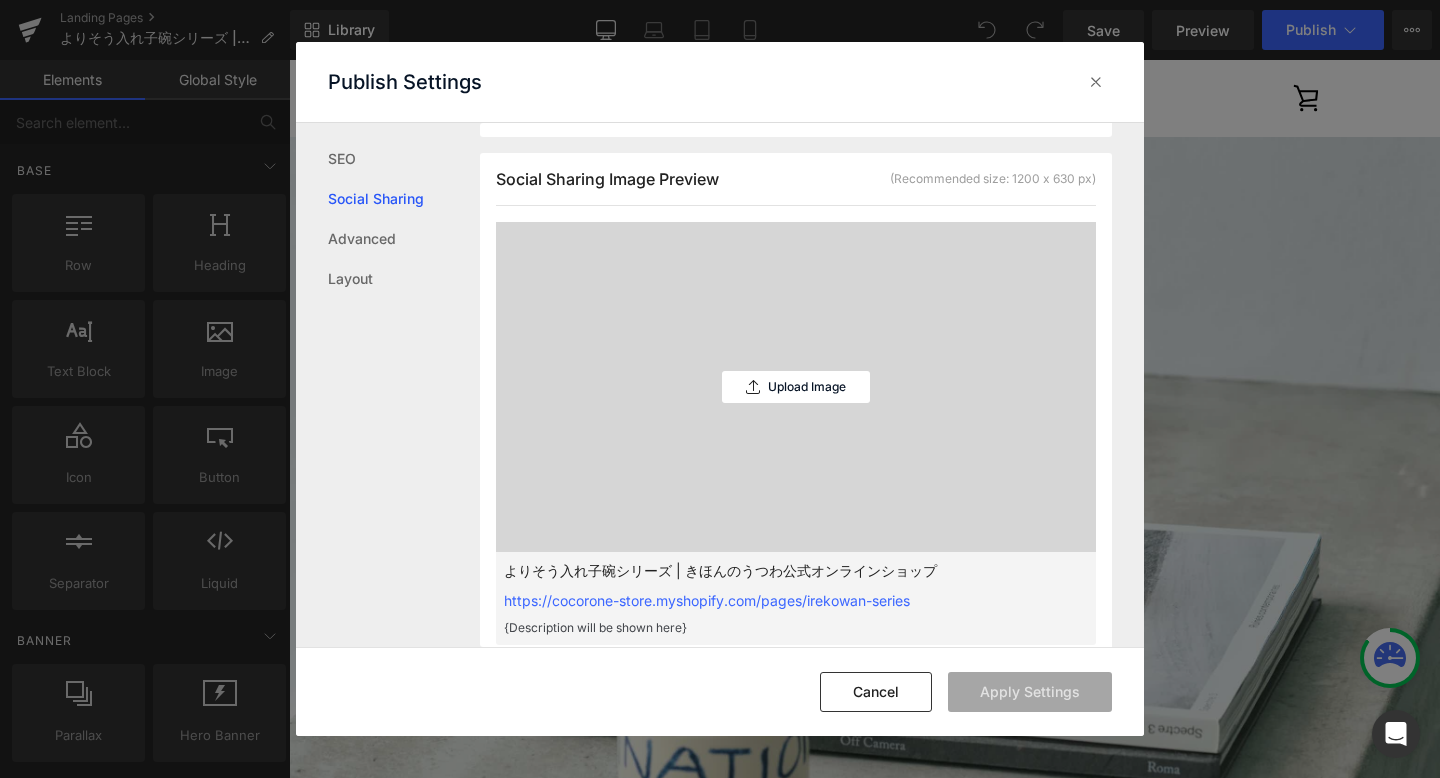 scroll, scrollTop: 508, scrollLeft: 0, axis: vertical 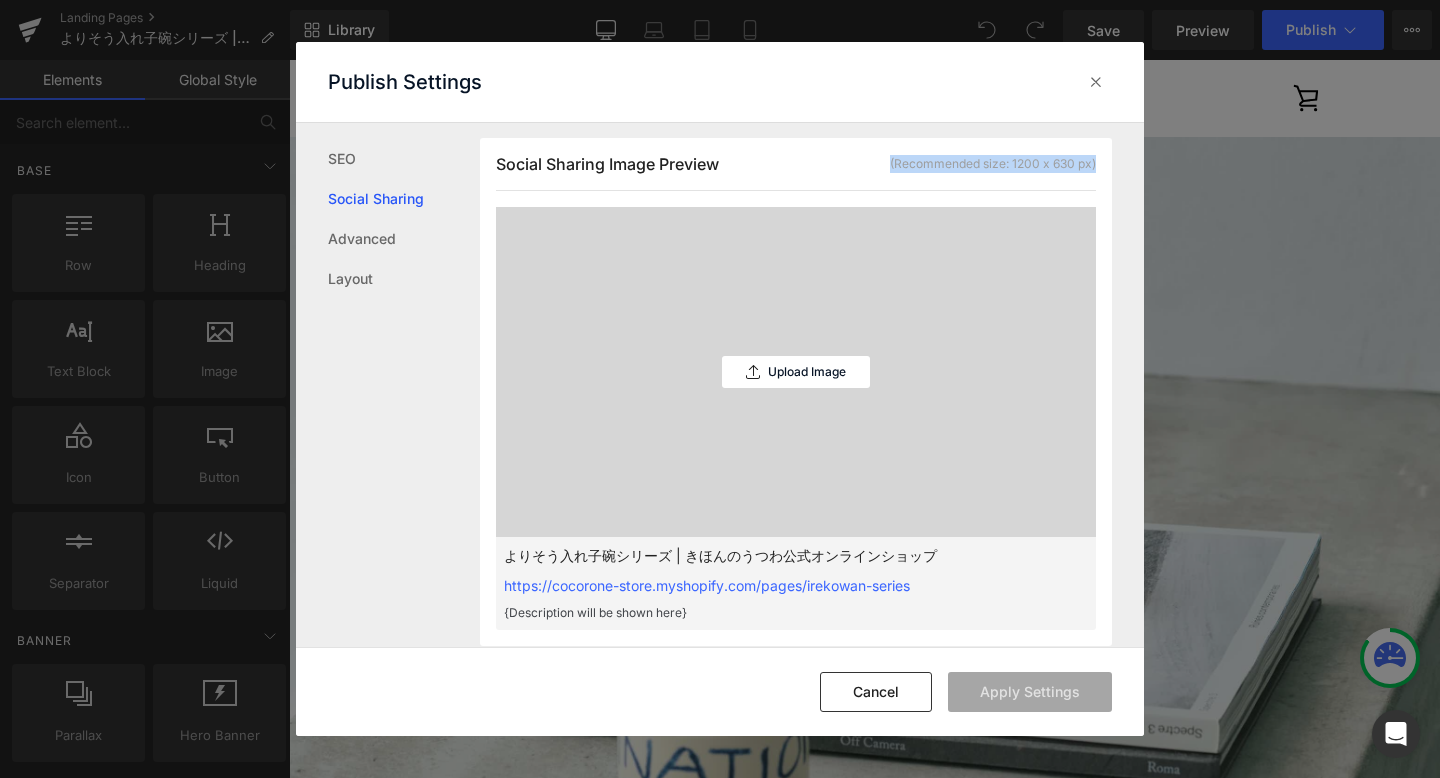 drag, startPoint x: 869, startPoint y: 166, endPoint x: 1098, endPoint y: 160, distance: 229.07858 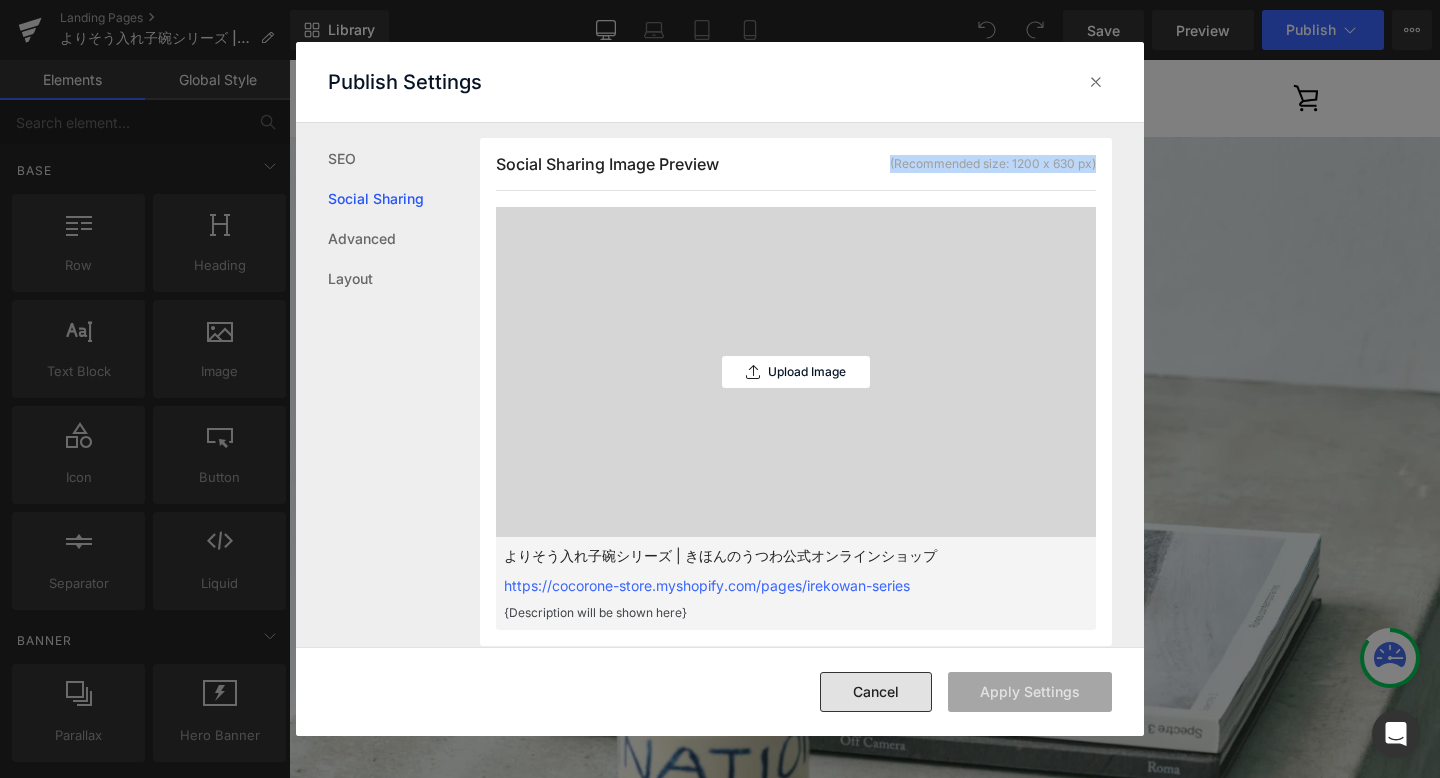 click on "Cancel" at bounding box center (876, 692) 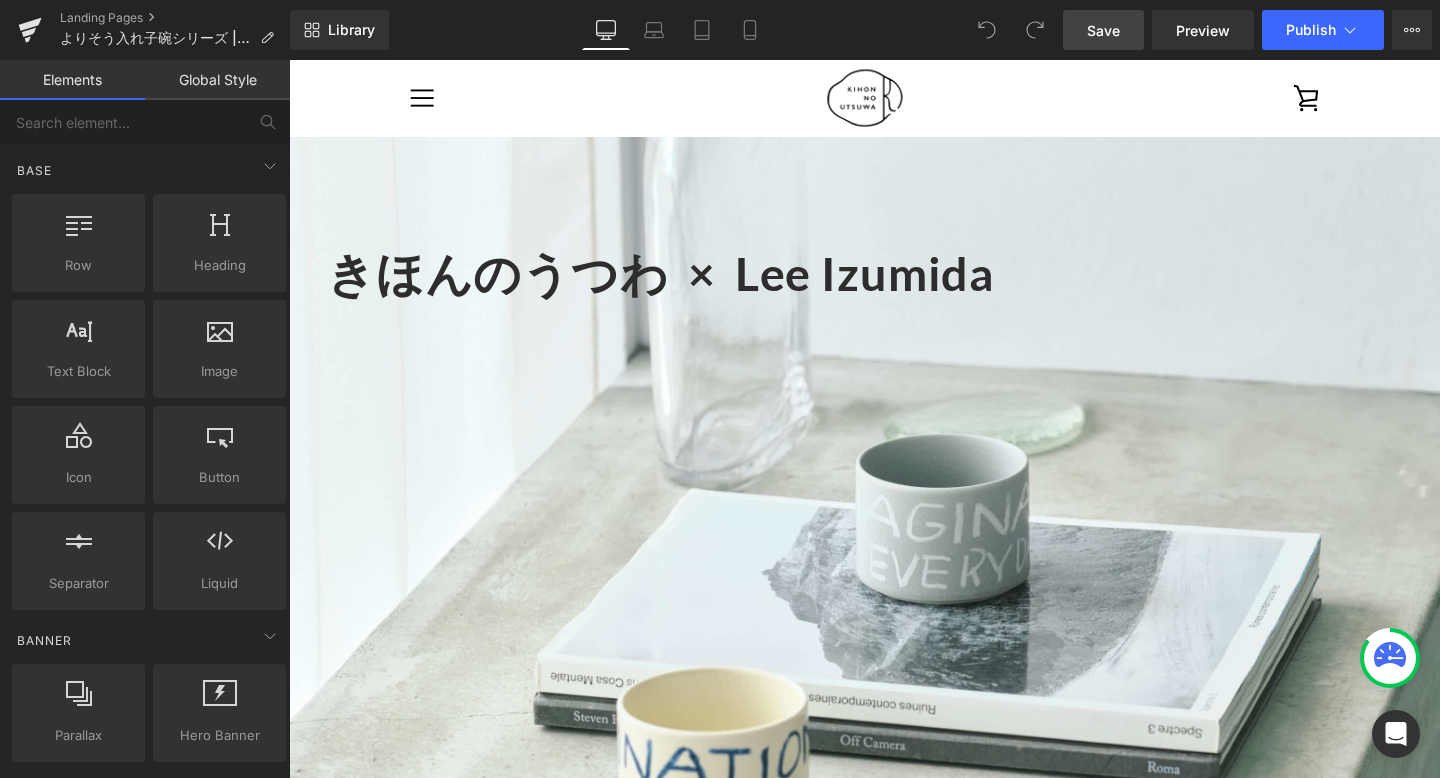 click on "Save" at bounding box center (1103, 30) 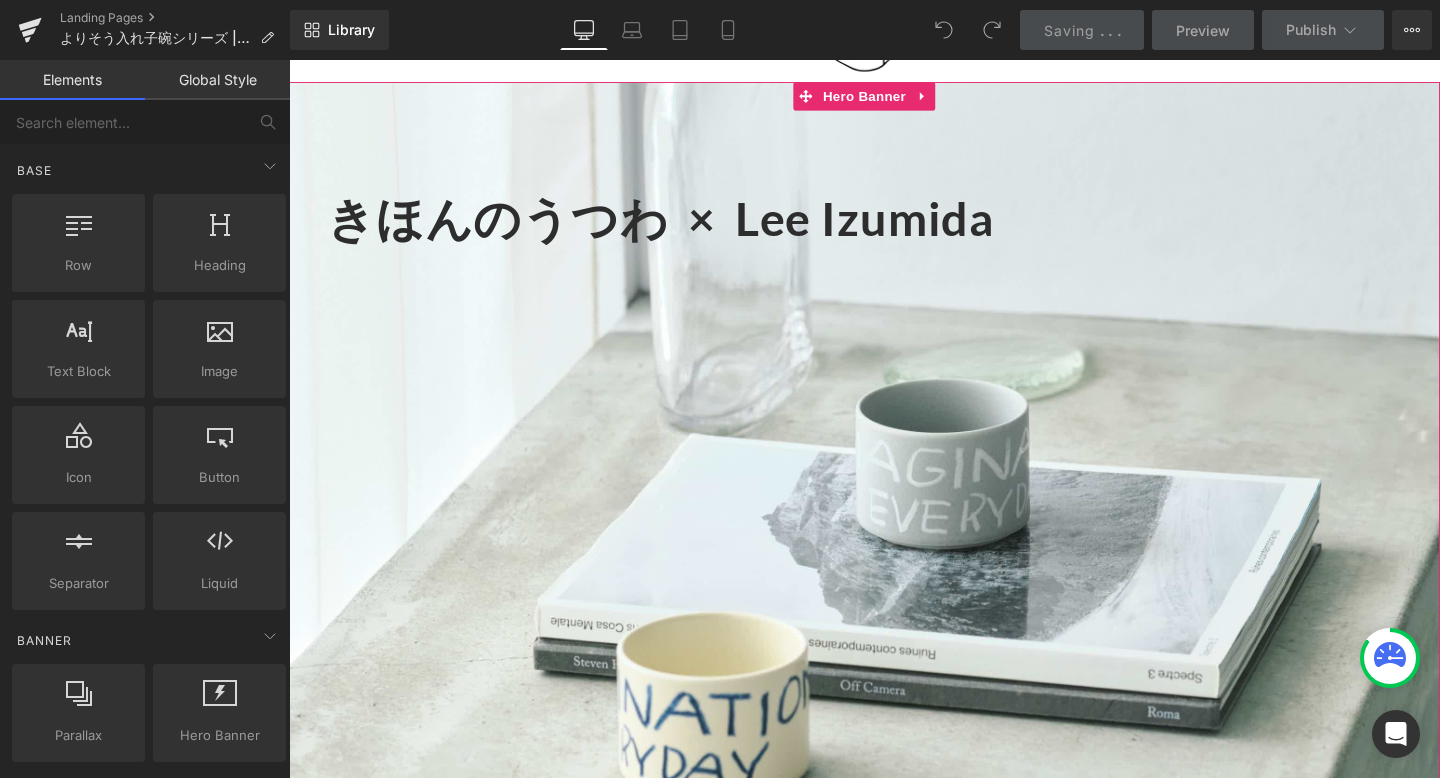 scroll, scrollTop: 0, scrollLeft: 0, axis: both 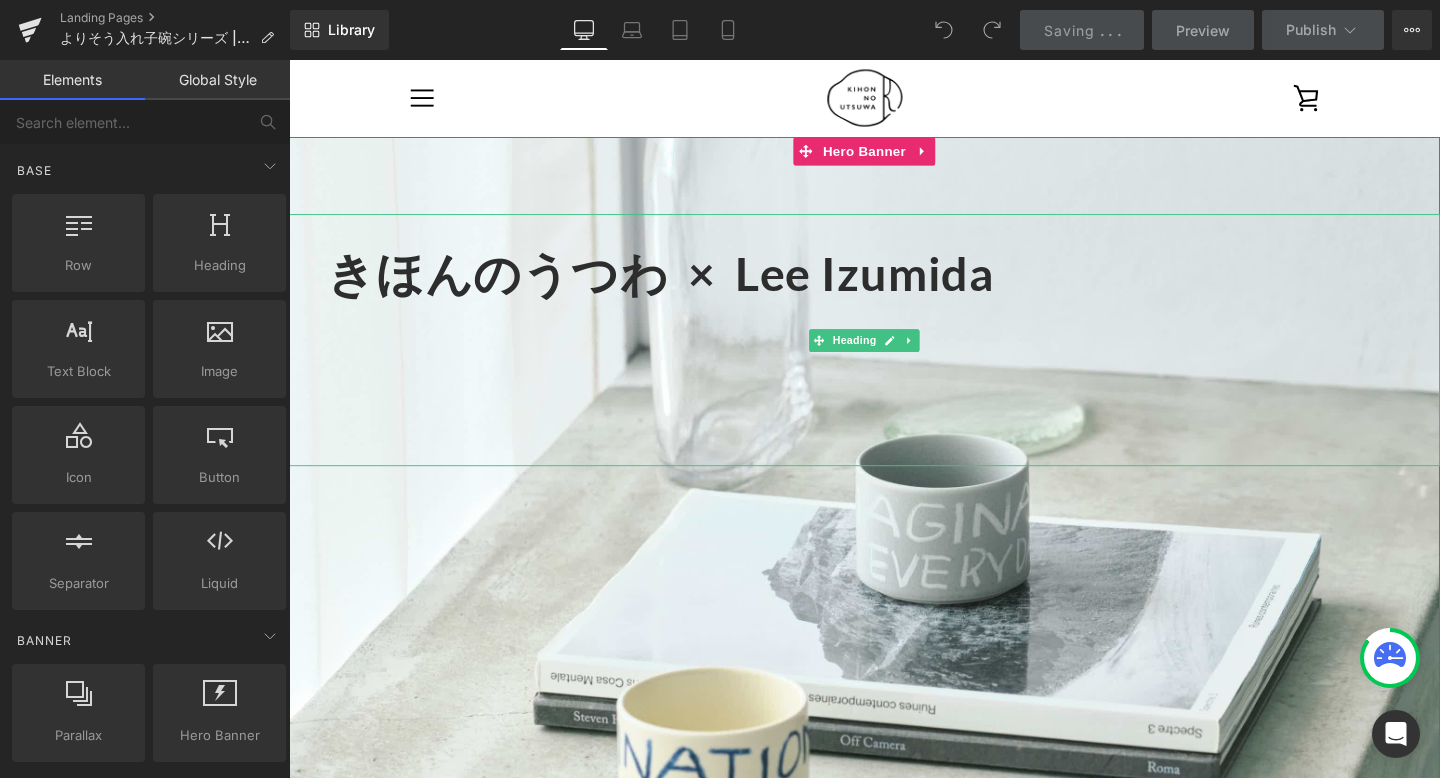 click on "きほんのうつわ  ×  Lee Izumida" at bounding box center (680, 284) 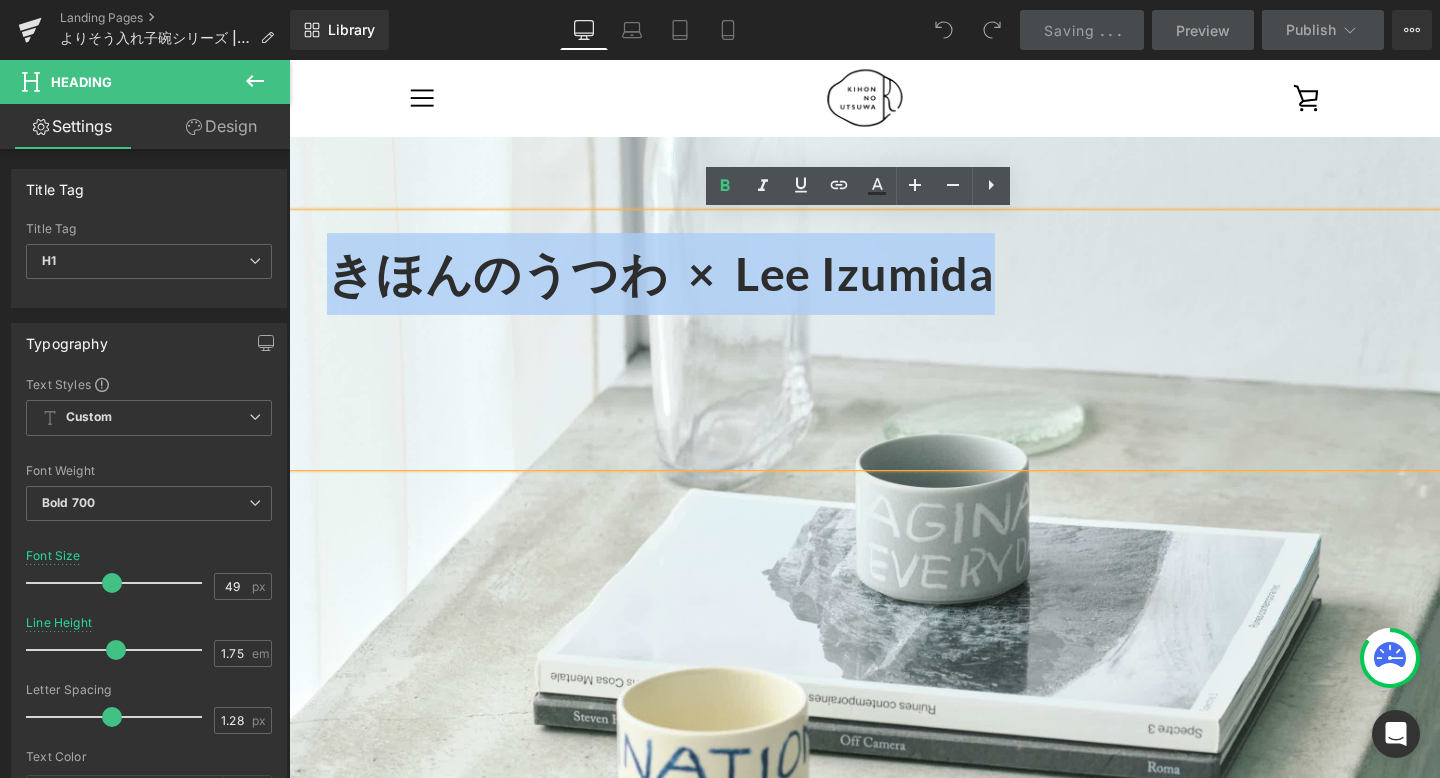 drag, startPoint x: 1024, startPoint y: 282, endPoint x: 328, endPoint y: 256, distance: 696.4855 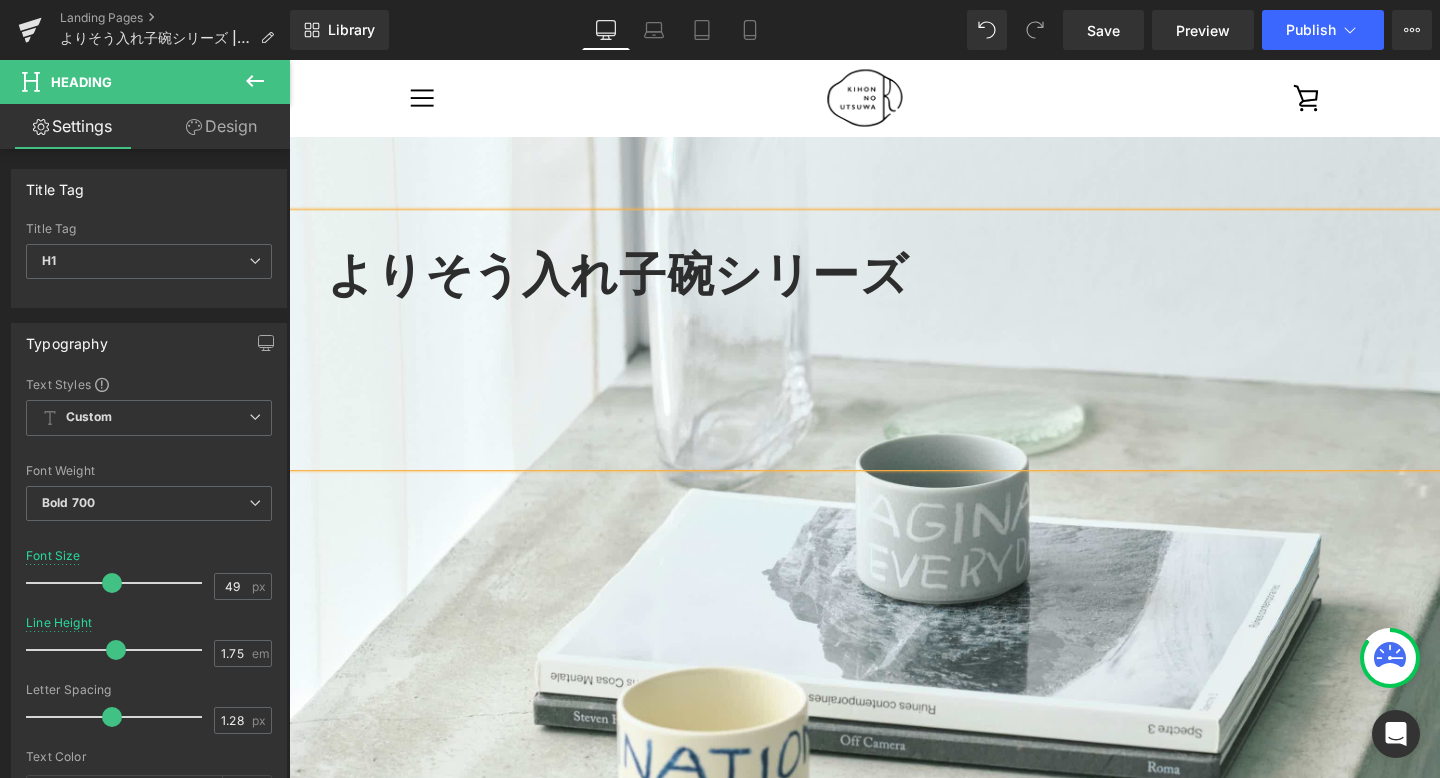scroll, scrollTop: 99, scrollLeft: 0, axis: vertical 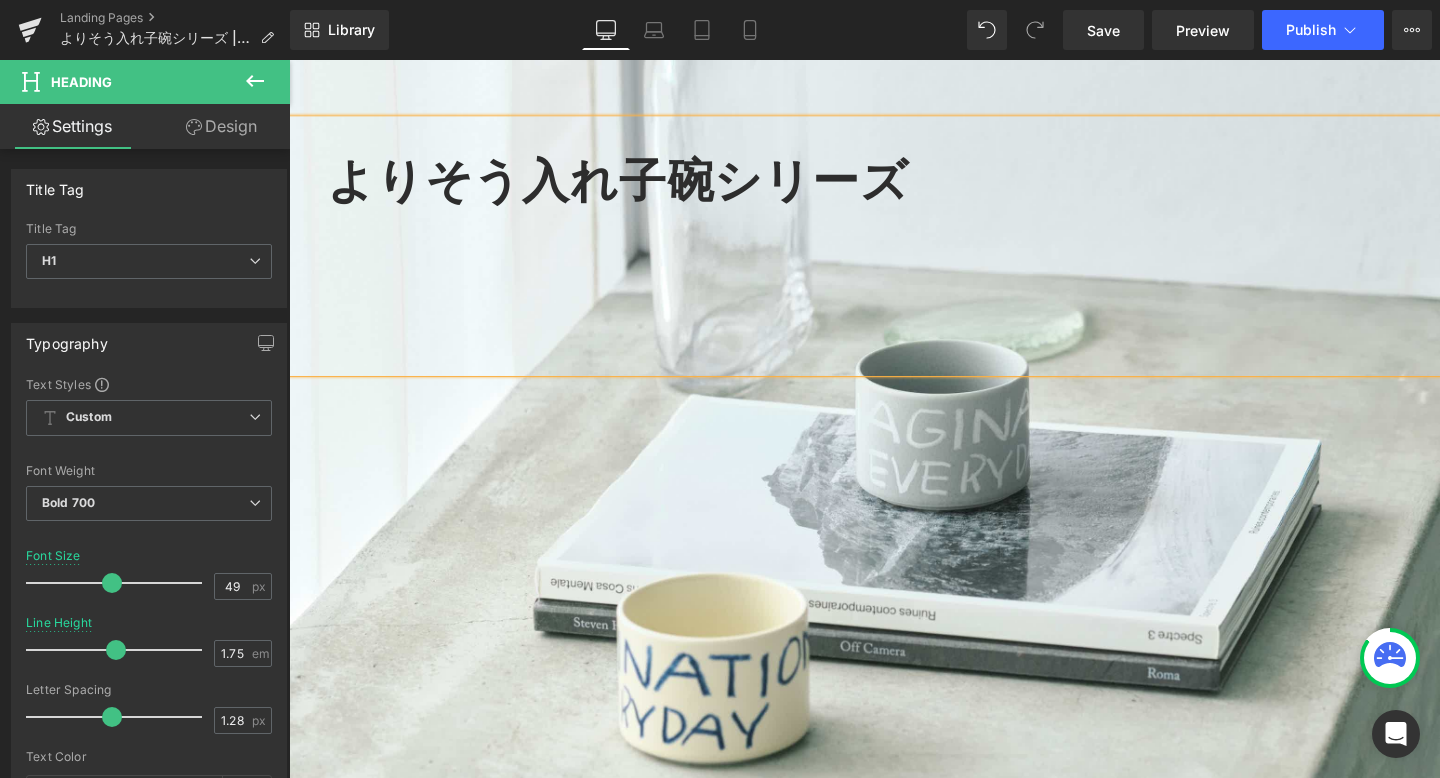 click on "よりそう入れ子碗シリーズ
Heading" at bounding box center (894, 445) 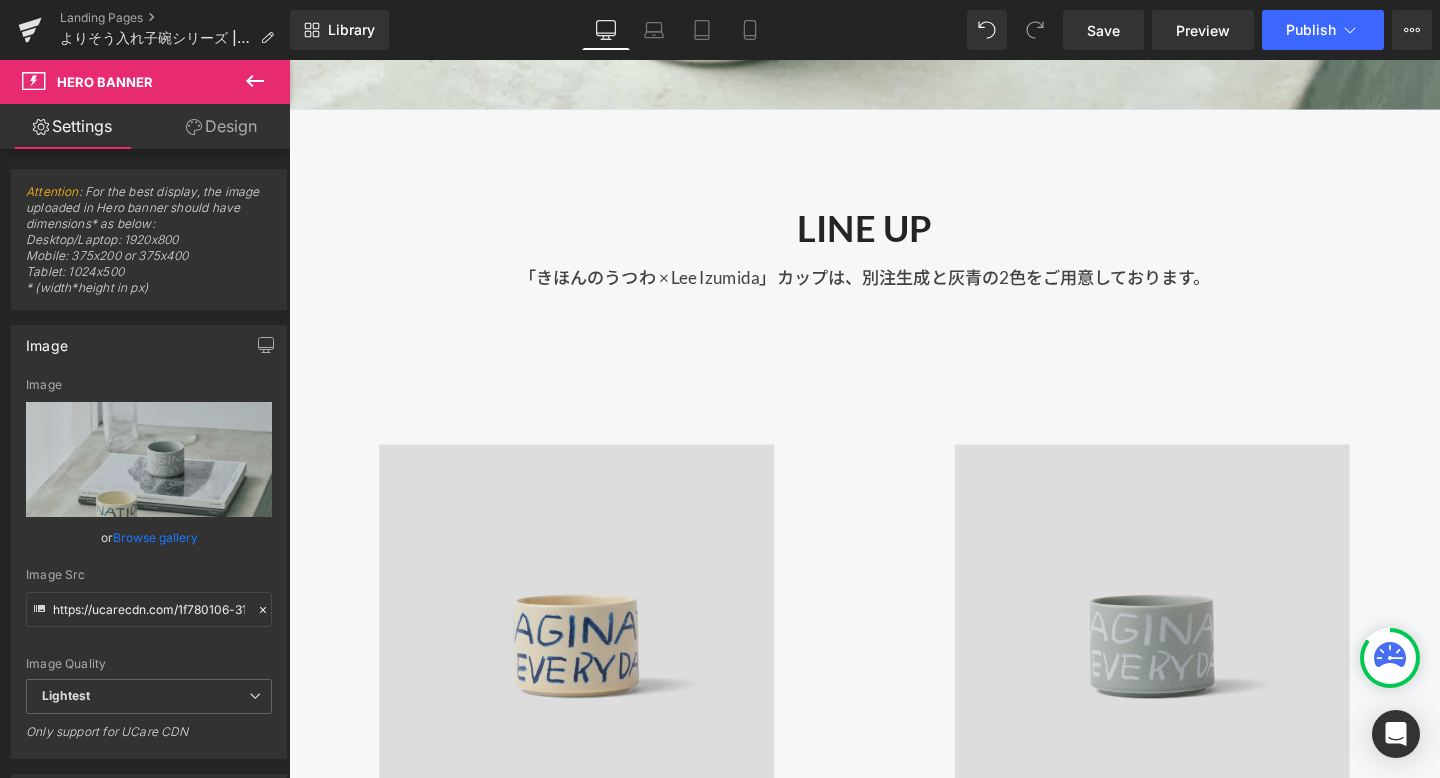scroll, scrollTop: 946, scrollLeft: 0, axis: vertical 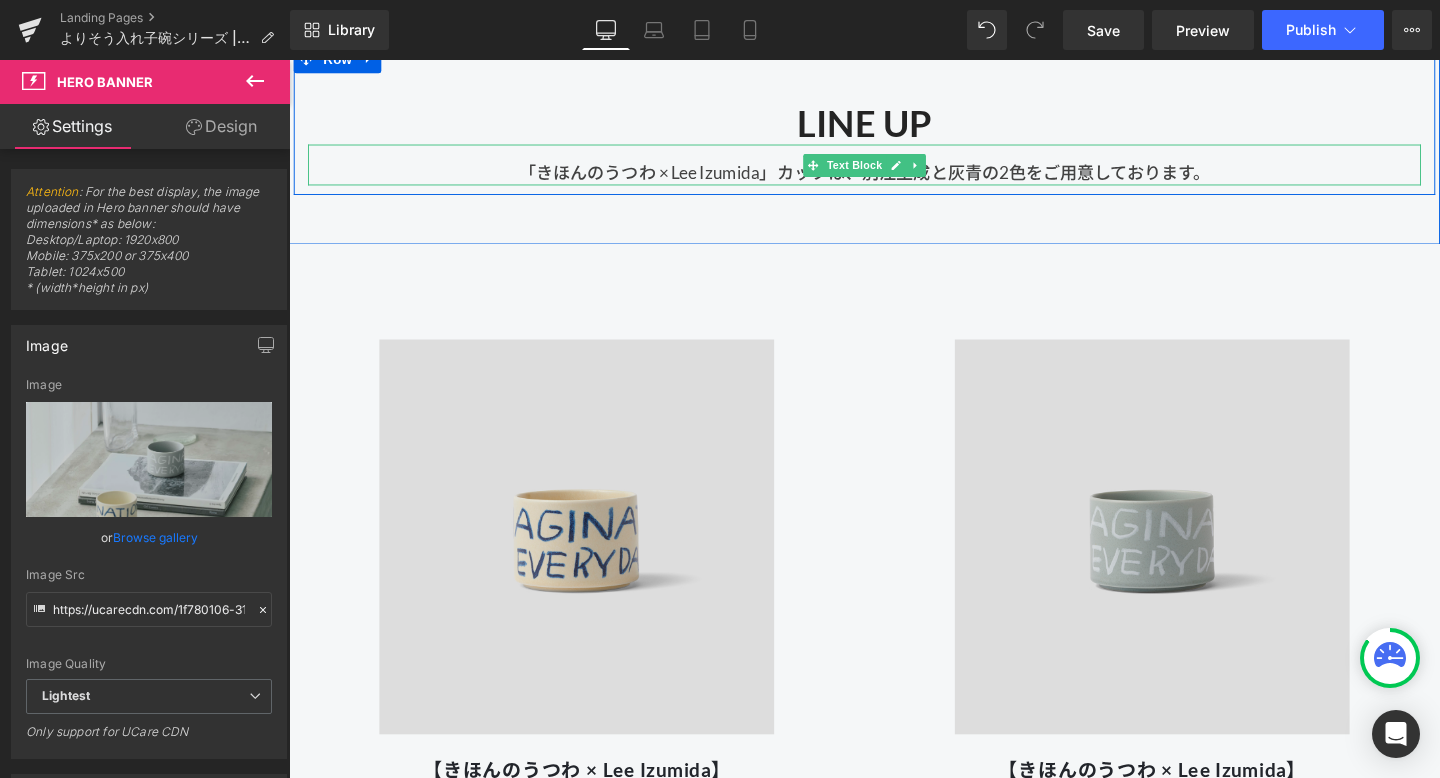 click on "「きほんのうつわ × Lee Izumida」カップは、別注生成と灰青の2色をご用意しております。" at bounding box center (894, 170) 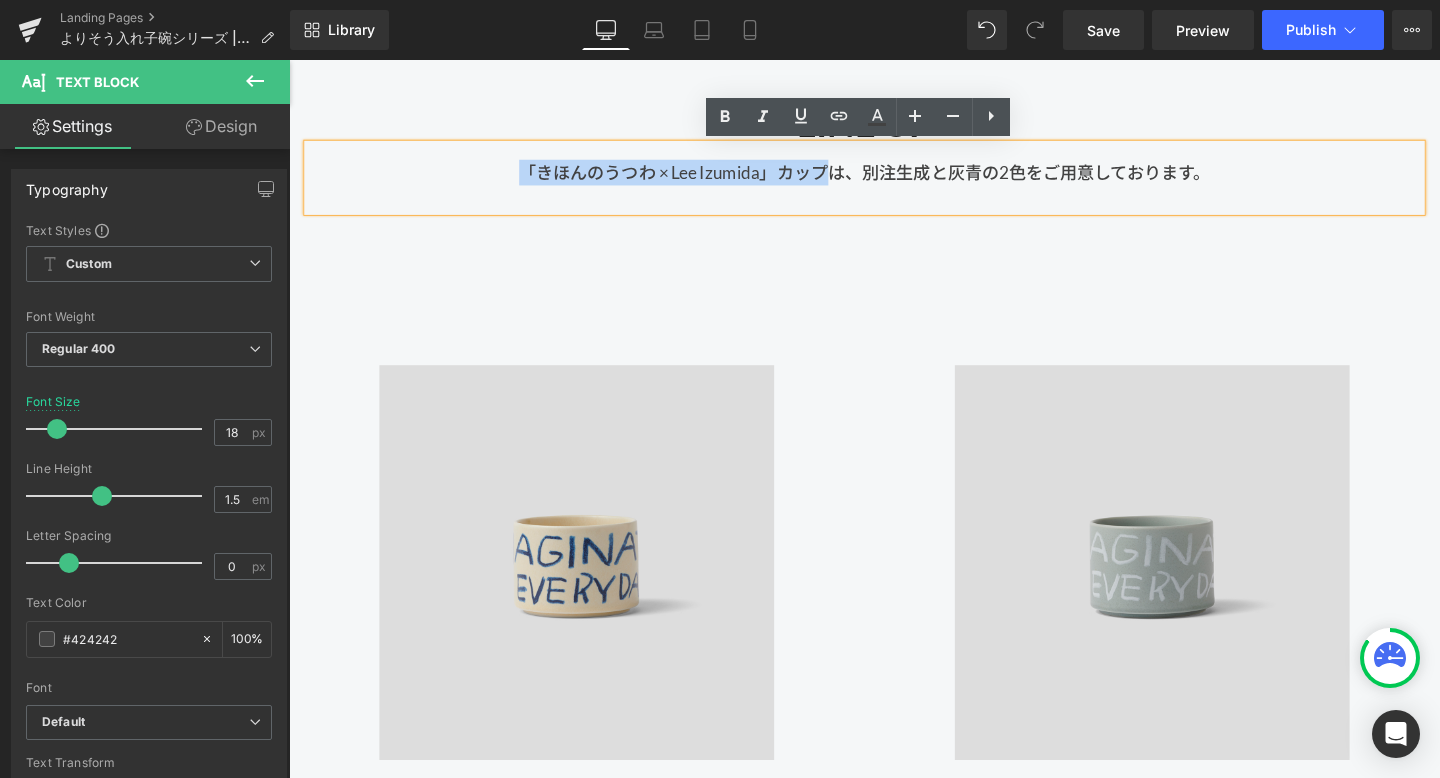 drag, startPoint x: 854, startPoint y: 177, endPoint x: 531, endPoint y: 169, distance: 323.09906 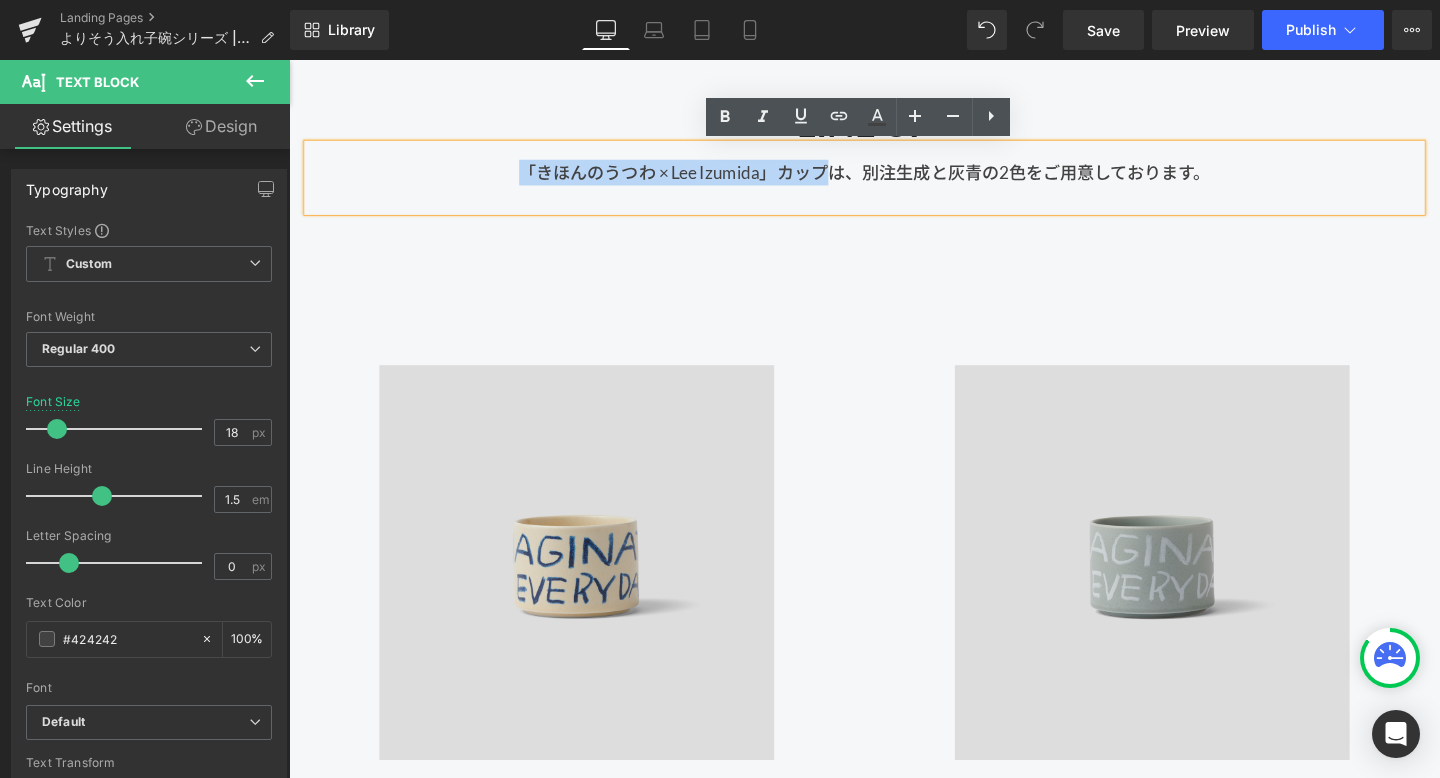 click on "「きほんのうつわ × Lee Izumida」カップは、別注生成と灰青の2色をご用意しております。" at bounding box center [894, 184] 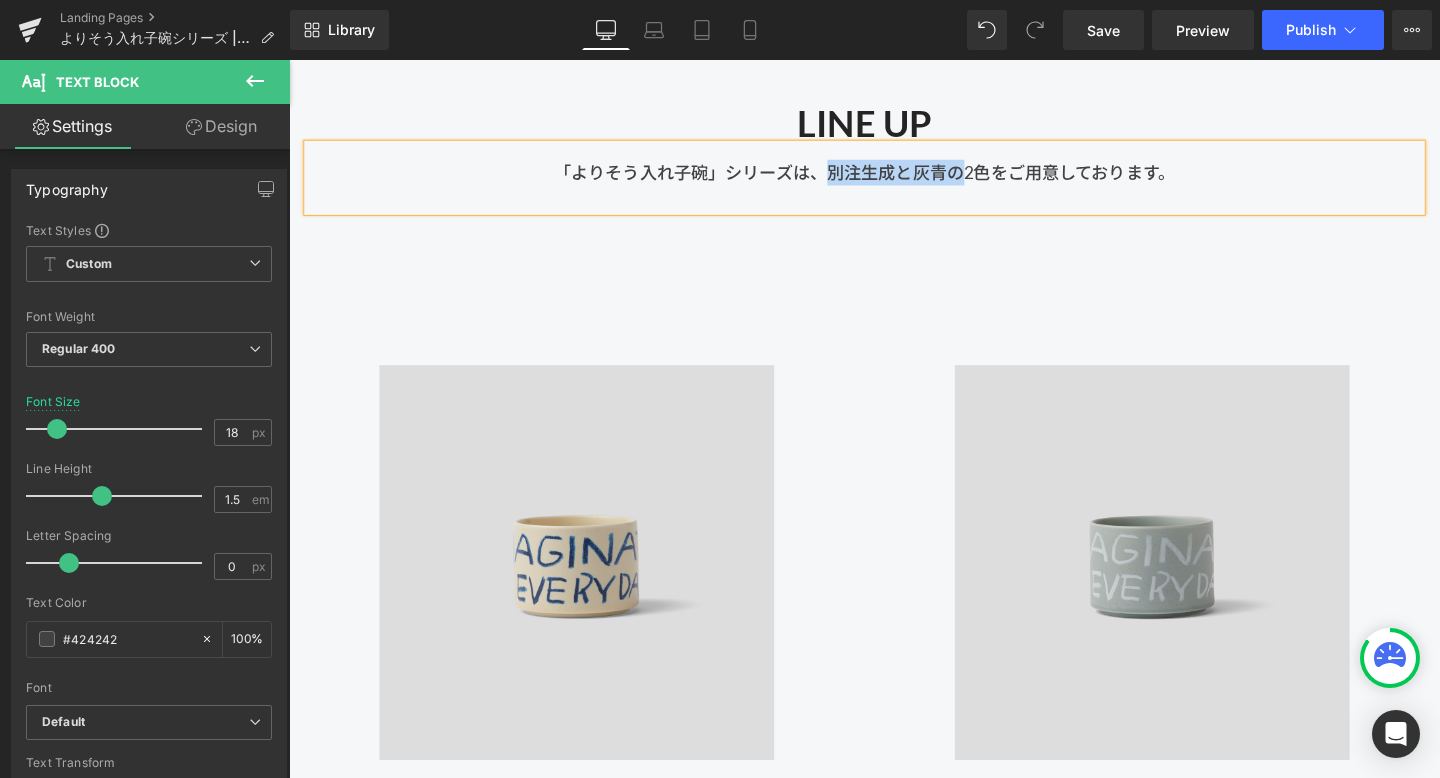 drag, startPoint x: 852, startPoint y: 175, endPoint x: 991, endPoint y: 185, distance: 139.35925 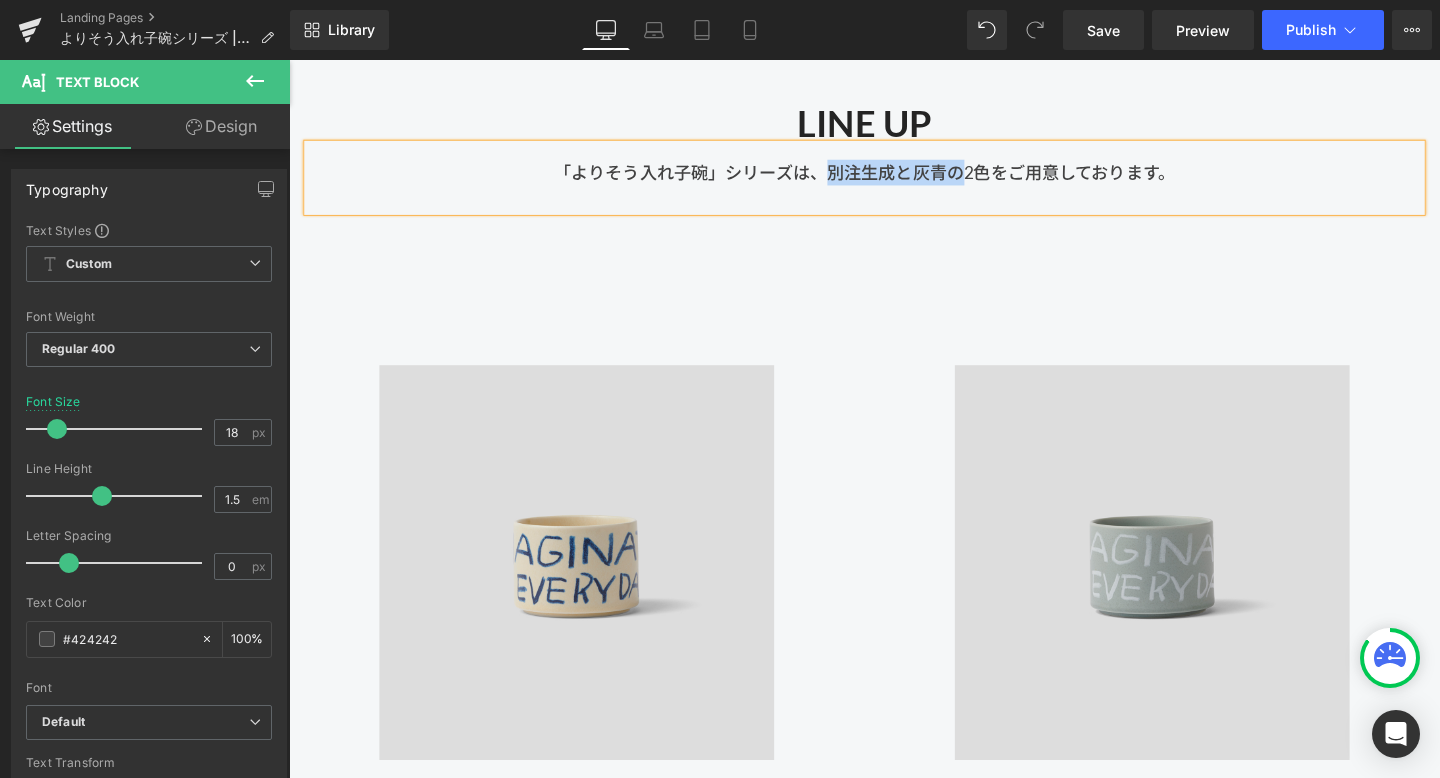 click on "「よりそう入れ子碗」シリーズは、別注生成と灰青の2色をご用意しております。" at bounding box center (894, 184) 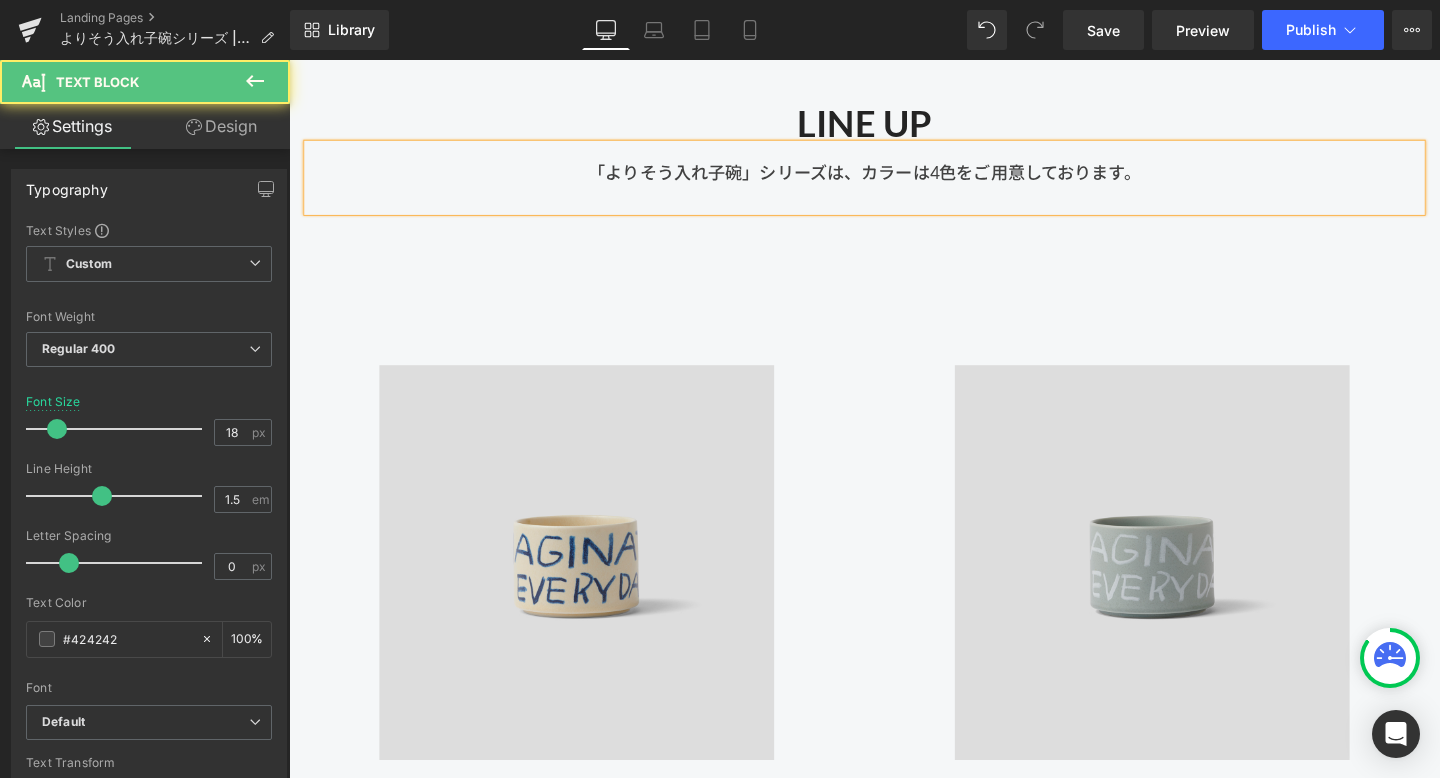 click on "「よりそう入れ子碗」シリーズは、カラーは4色をご用意しております。" at bounding box center (894, 184) 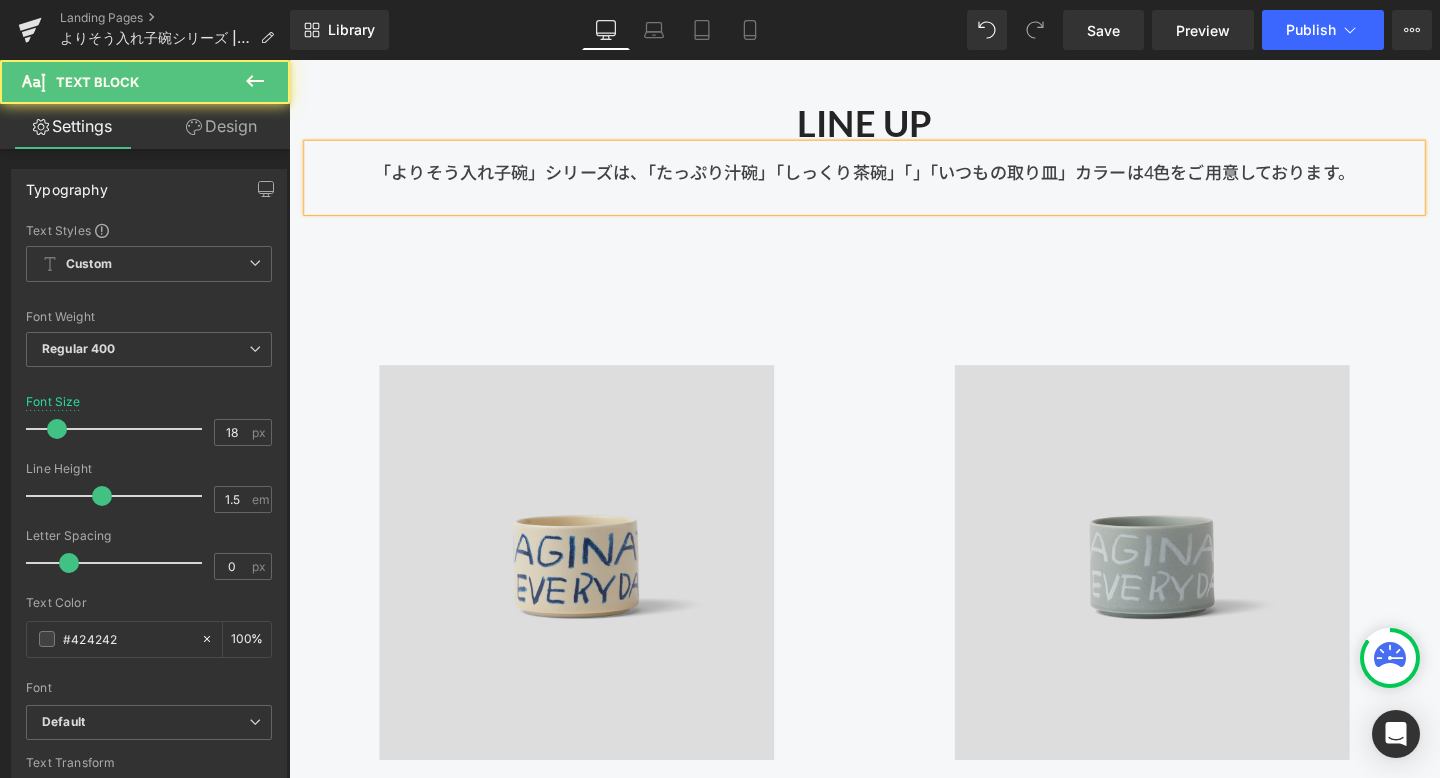 click on "「よりそう入れ子碗」シリーズは、「たっぷり汁碗」「しっくり茶碗」「」「いつもの取り皿」カラーは4色をご用意しております。" at bounding box center (894, 184) 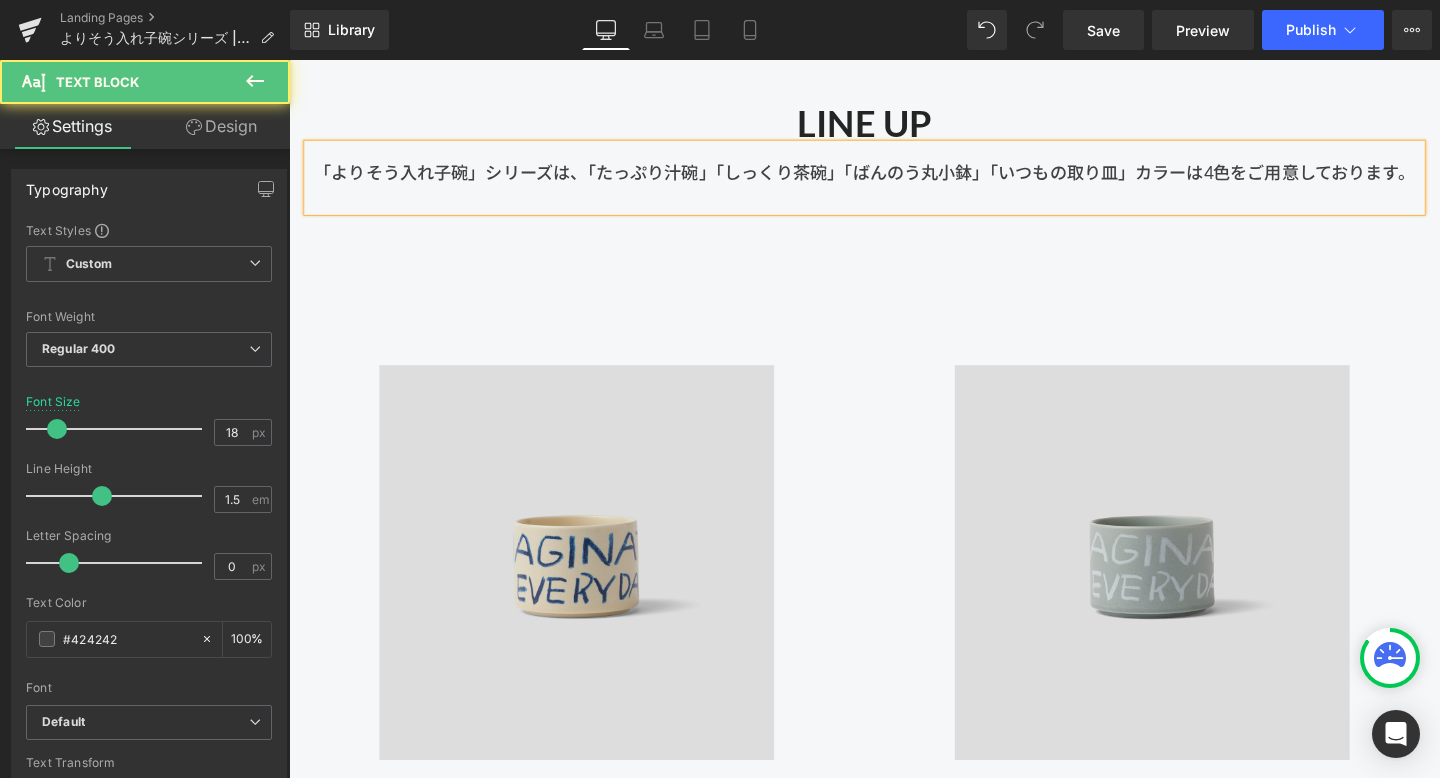 click on "「よりそう入れ子碗」シリーズは、「たっぷり汁碗」「しっくり茶碗」「ばんのう丸小鉢」「いつもの取り皿」カラーは4色をご用意しております。" at bounding box center [894, 184] 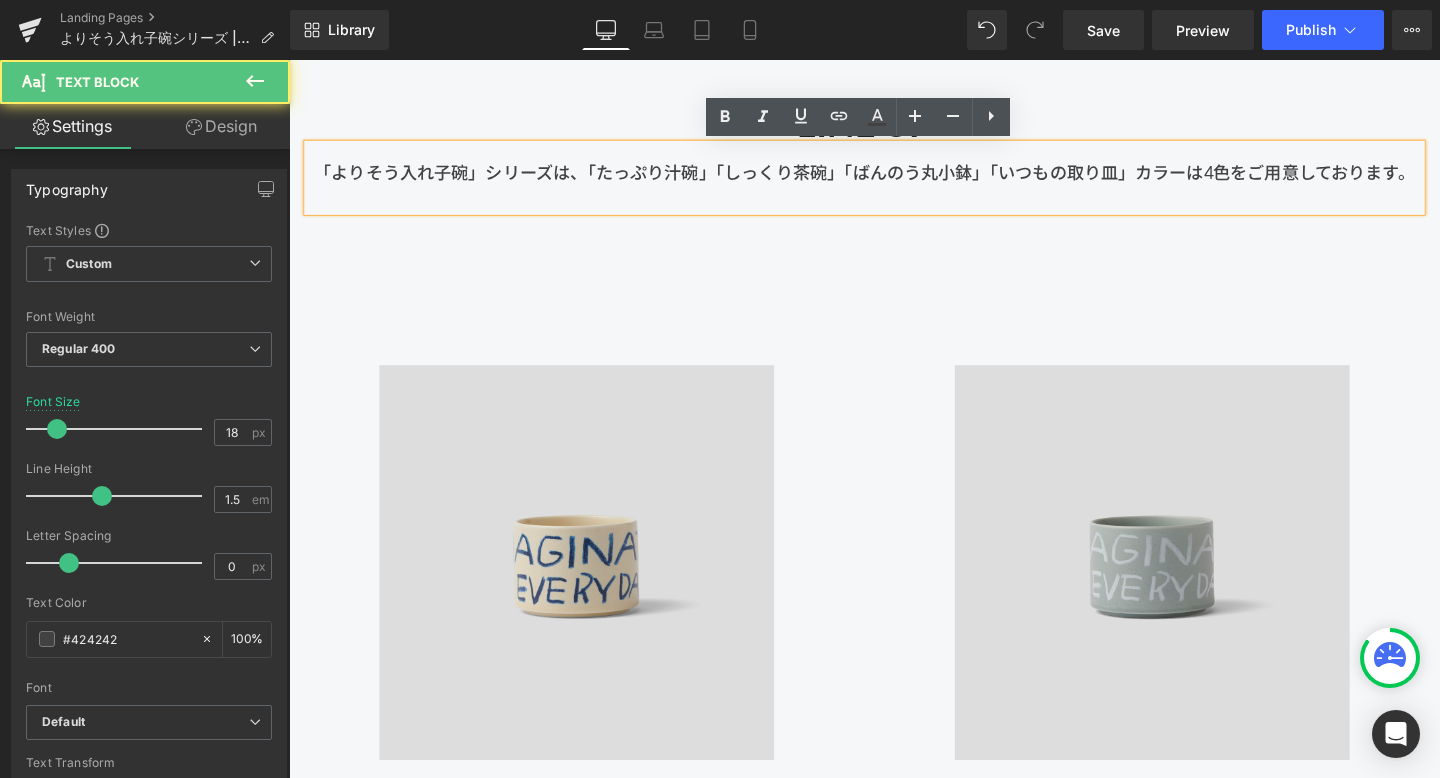 click on "「よりそう入れ子碗」シリーズは、「たっぷり汁碗」「しっくり茶碗」「ばんのう丸小鉢」「いつもの取り皿」カラーは4色をご用意しております。" at bounding box center (894, 184) 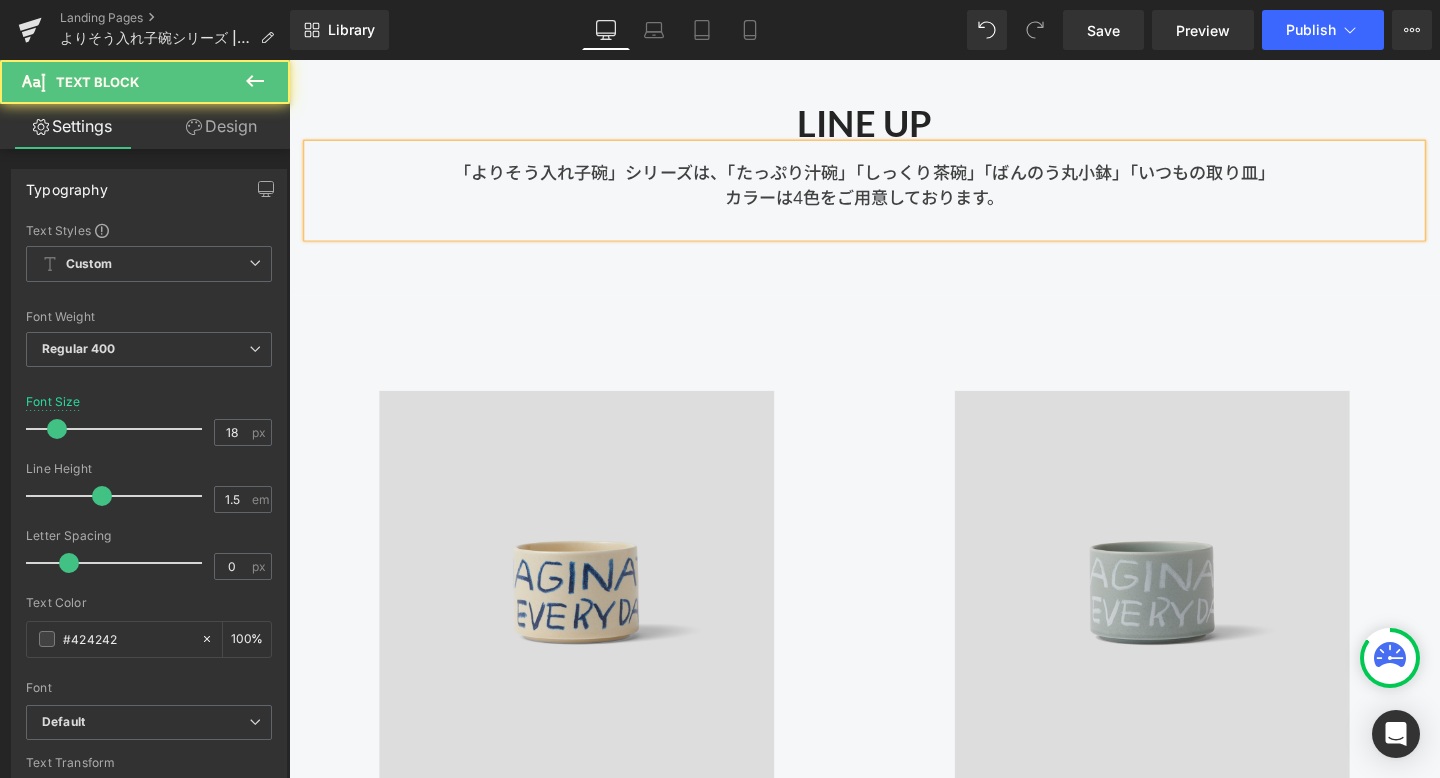 click on "「よりそう入れ子碗」シリーズは、「たっぷり汁碗」「しっくり茶碗」「ばんのう丸小鉢」「いつもの取り皿」 カラーは4色をご用意しております。" at bounding box center [894, 197] 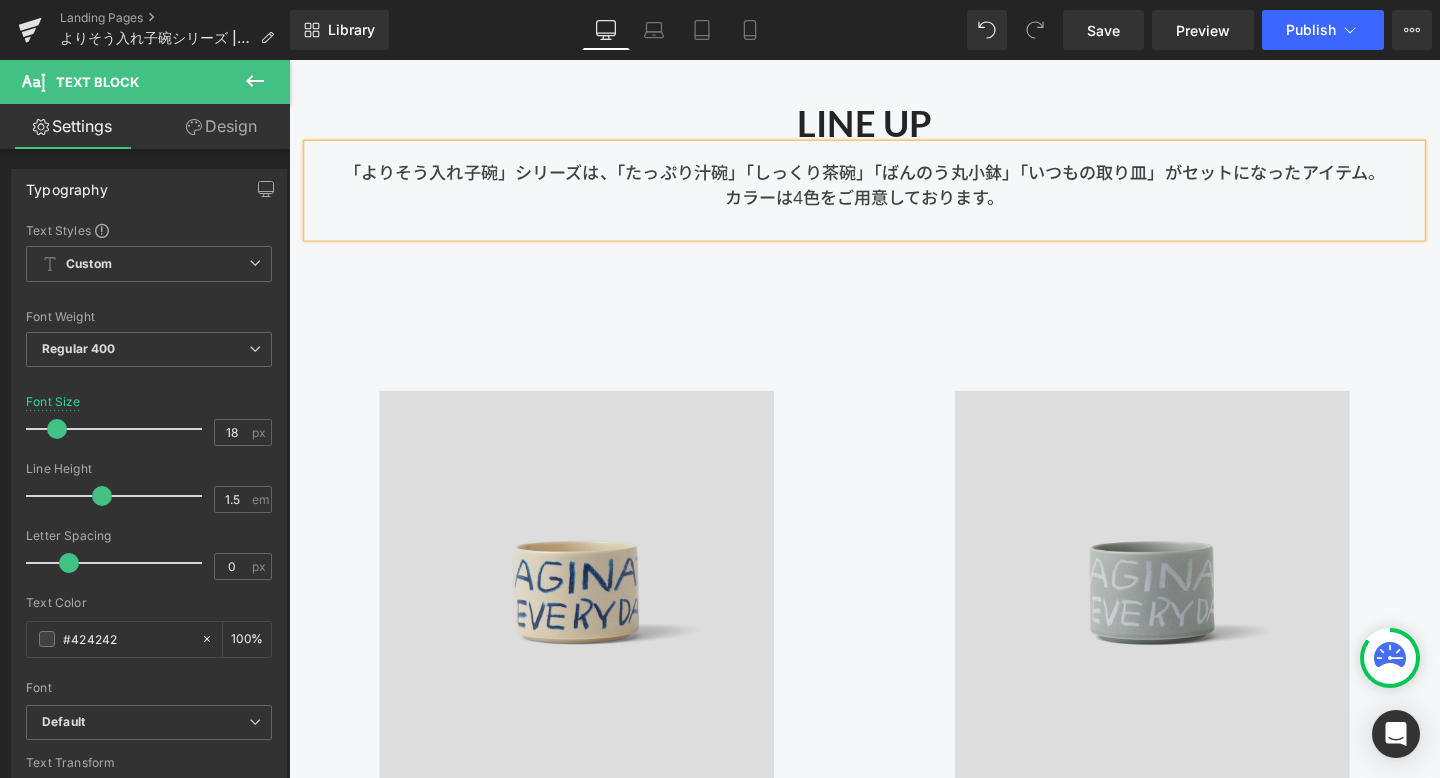 click on "「よりそう入れ子碗」シリーズは、「たっぷり汁碗」「しっくり茶碗」「ばんのう丸小鉢」「いつもの取り皿」がセットになったアイテム。 カラーは4色をご用意しております。" at bounding box center (894, 197) 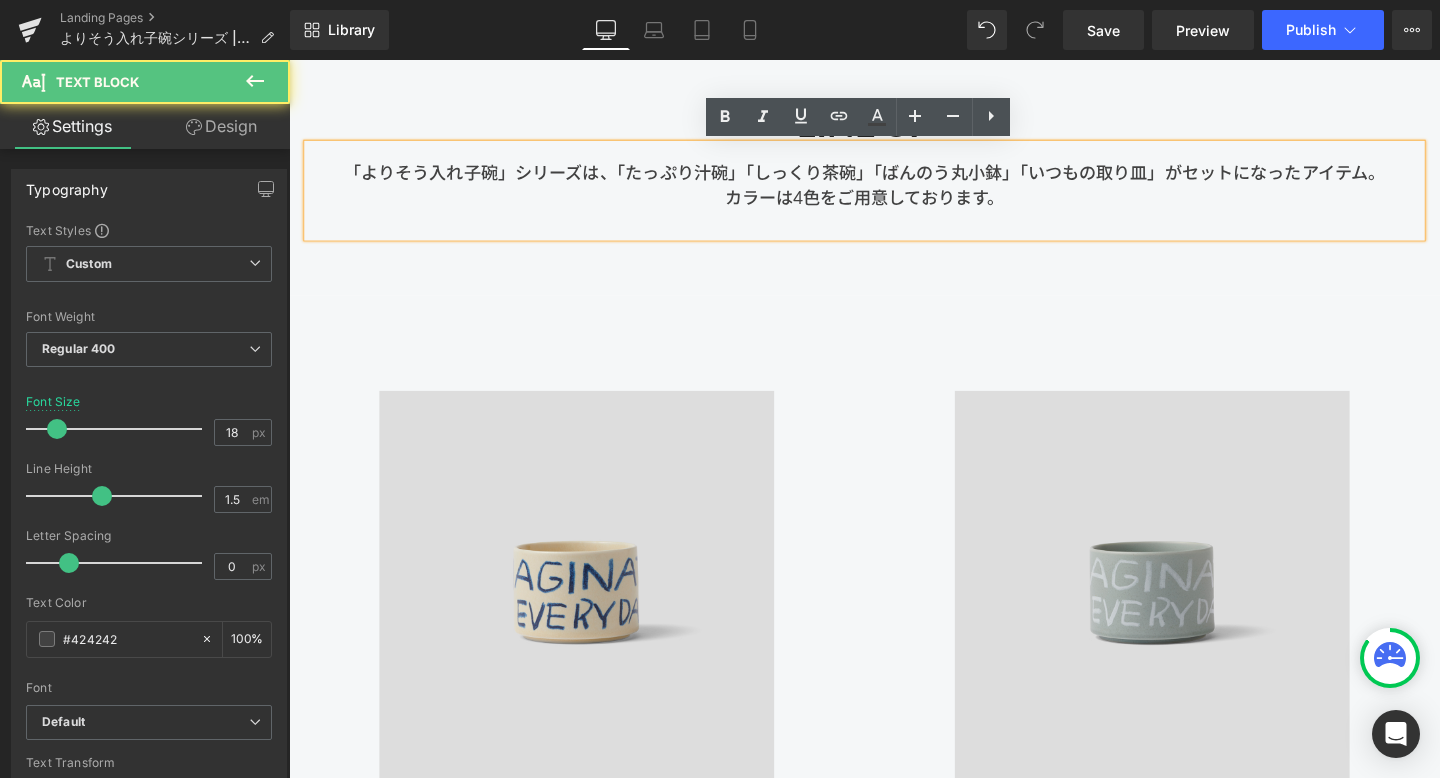 click on "「よりそう入れ子碗」シリーズは、「たっぷり汁碗」「しっくり茶碗」「ばんのう丸小鉢」「いつもの取り皿」がセットになったアイテム。 カラーは4色をご用意しております。" at bounding box center (894, 197) 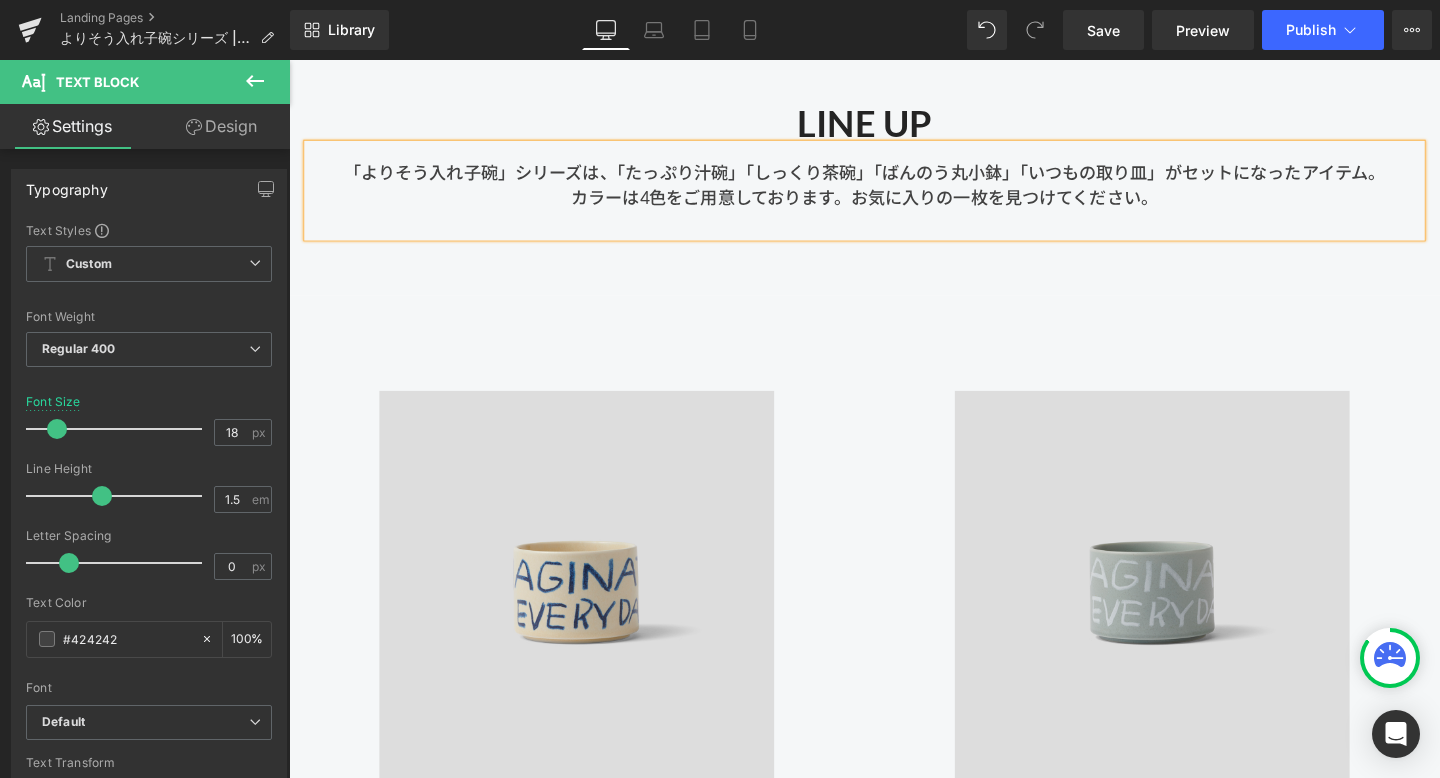 click on "Image         【きほんのうつわ × Lee Izumida】 カップ 灰青 Heading         2,420円 Text Block         詳細を見る Button" at bounding box center (1196, 674) 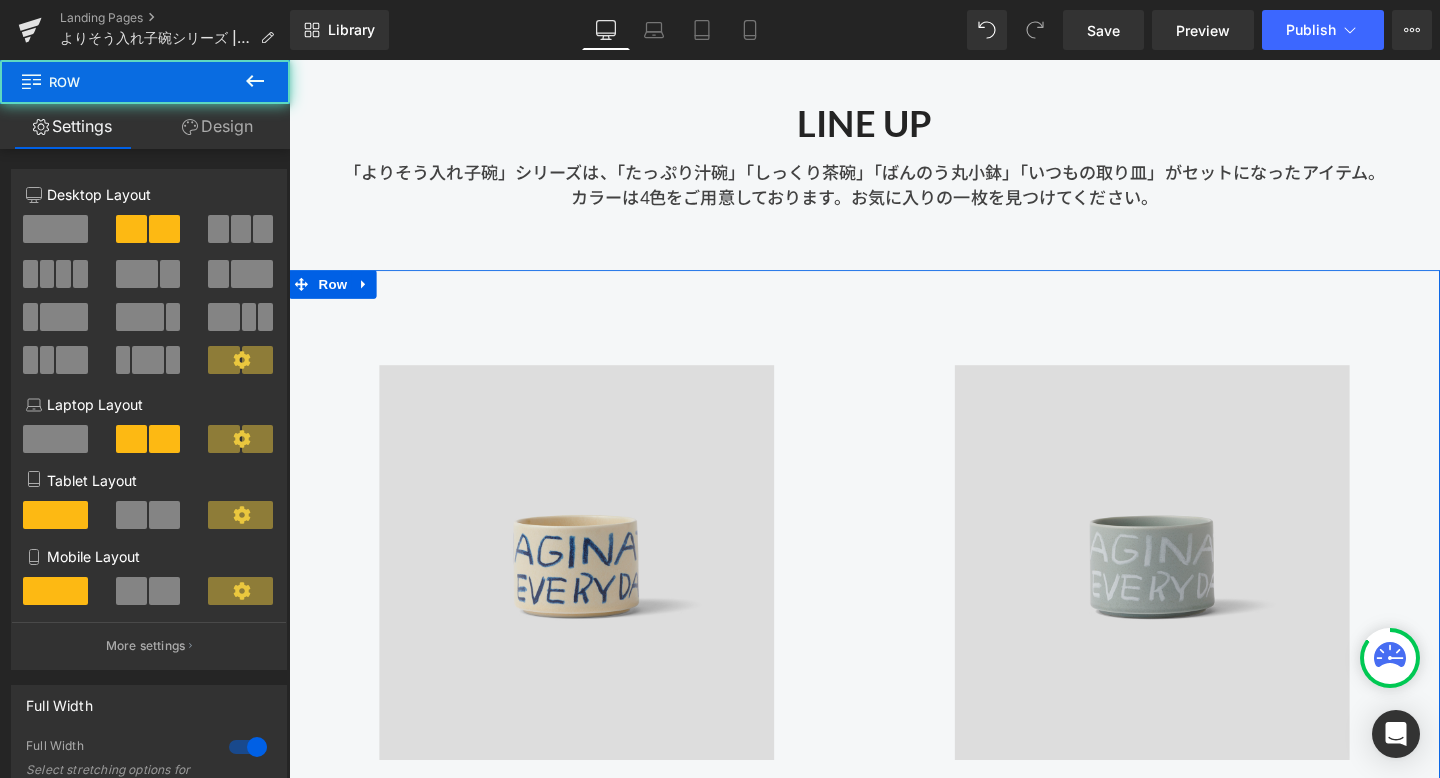 click on "Image         【きほんのうつわ × Lee Izumida】 カップ 灰青 Heading         2,420円 Text Block         詳細を見る Button" at bounding box center [1196, 647] 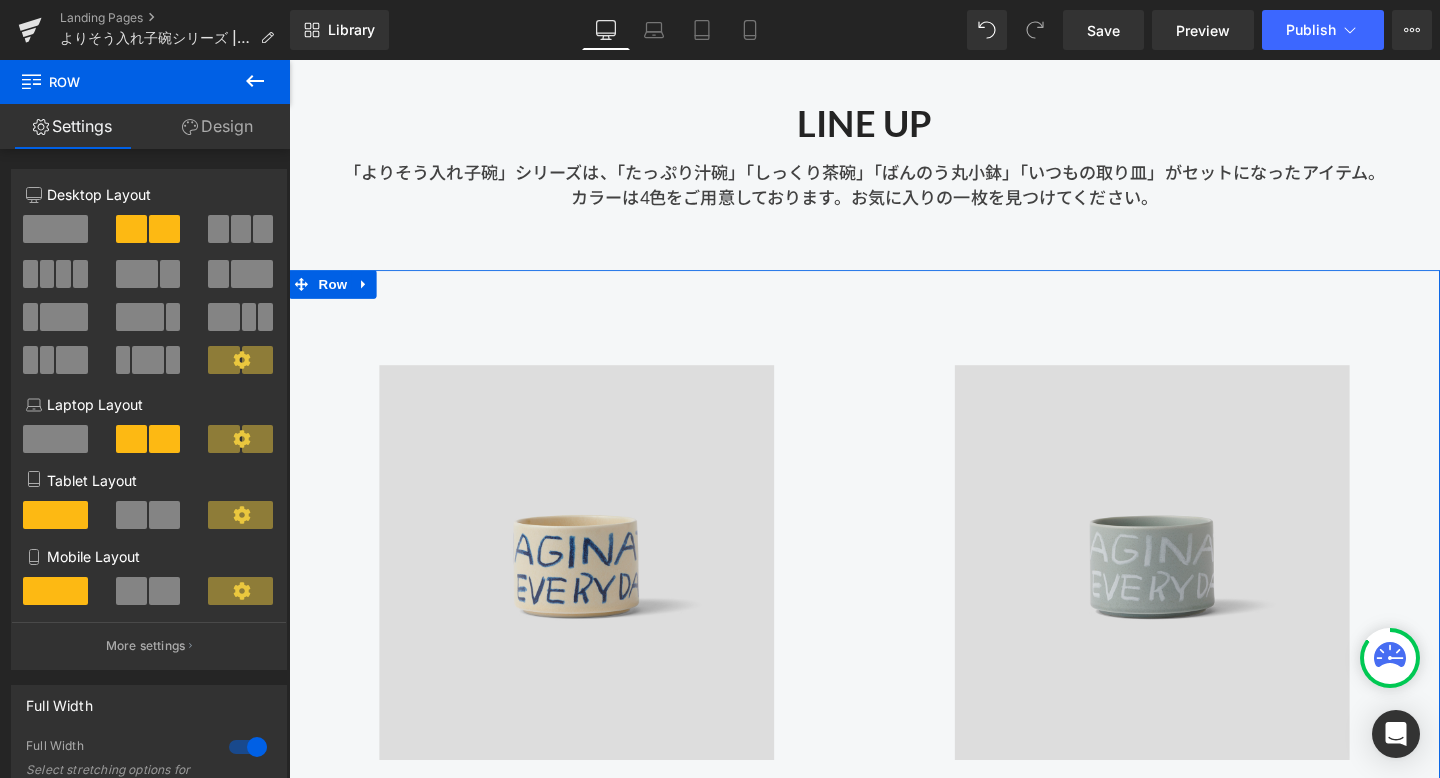 click on "「よりそう入れ子碗」シリーズは、「たっぷり汁碗」「しっくり茶碗」「ばんのう丸小鉢」「いつもの取り皿」がセットになったアイテム。 カラーは4色をご用意しております。お気に入りの一枚を見つけてください。" at bounding box center (894, 184) 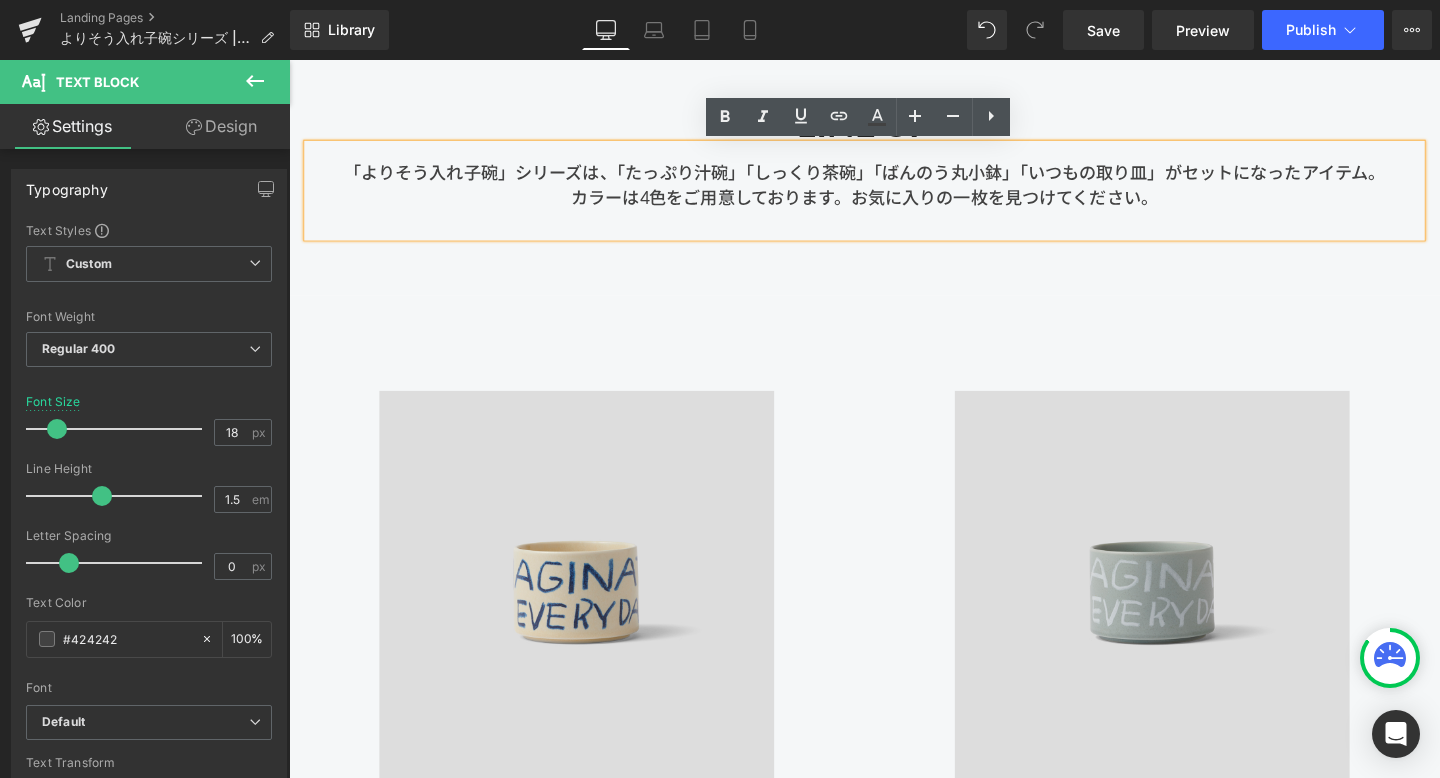 click on "Image         【きほんのうつわ × Lee Izumida】 カップ 別注生成 Heading         2,420円 Text Block         詳細を見る Button         Image         【きほんのうつわ × Lee Izumida】 カップ 灰青 Heading         2,420円 Text Block         詳細を見る Button         Row" at bounding box center [894, 664] 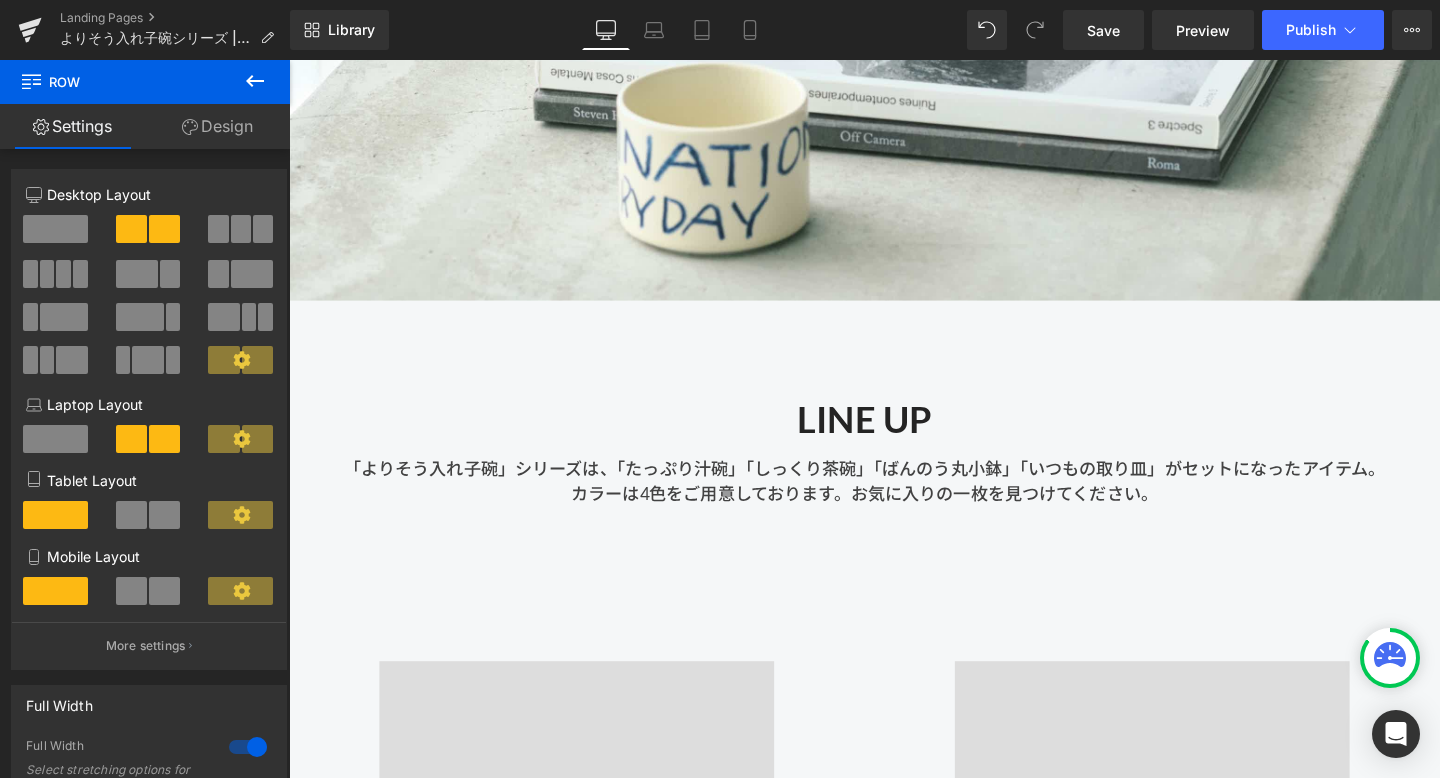scroll, scrollTop: 746, scrollLeft: 0, axis: vertical 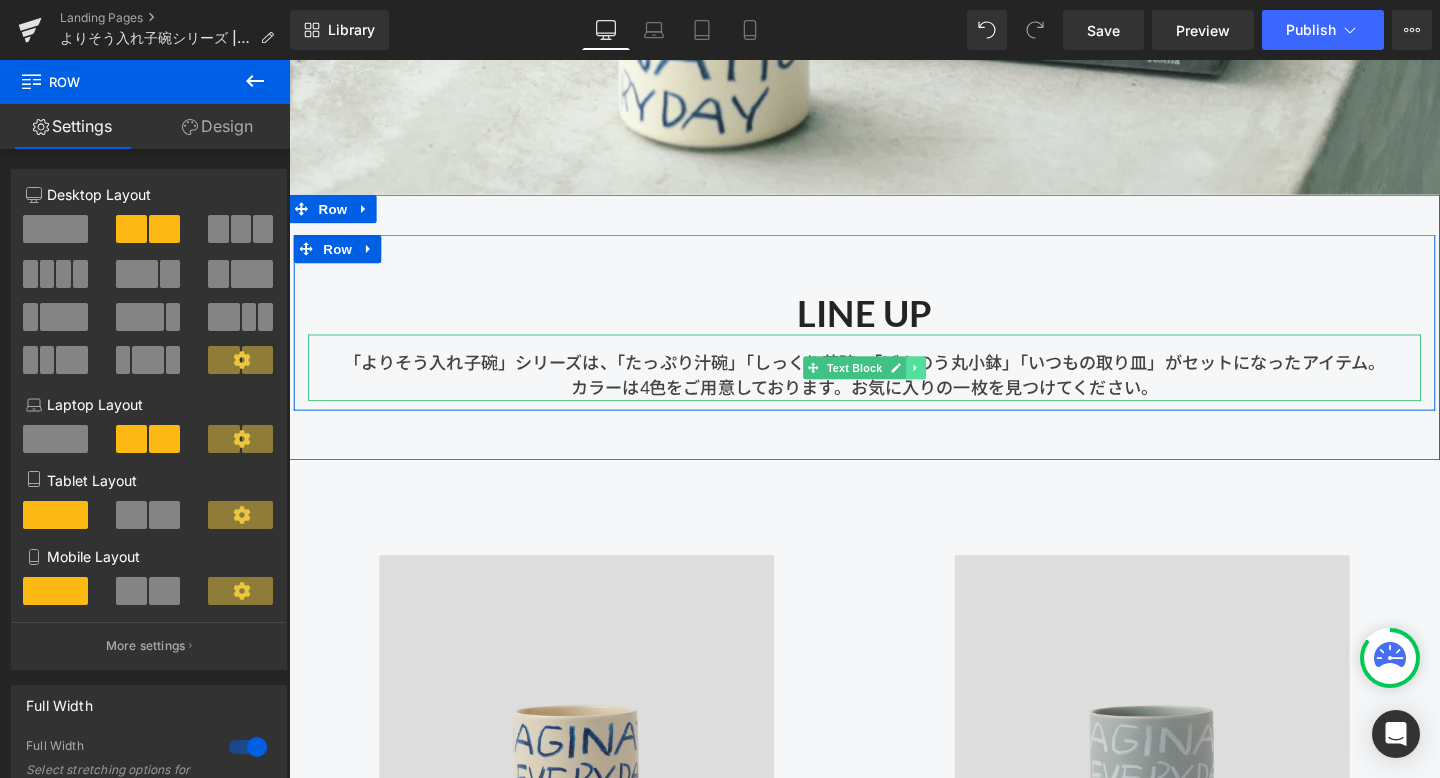 click 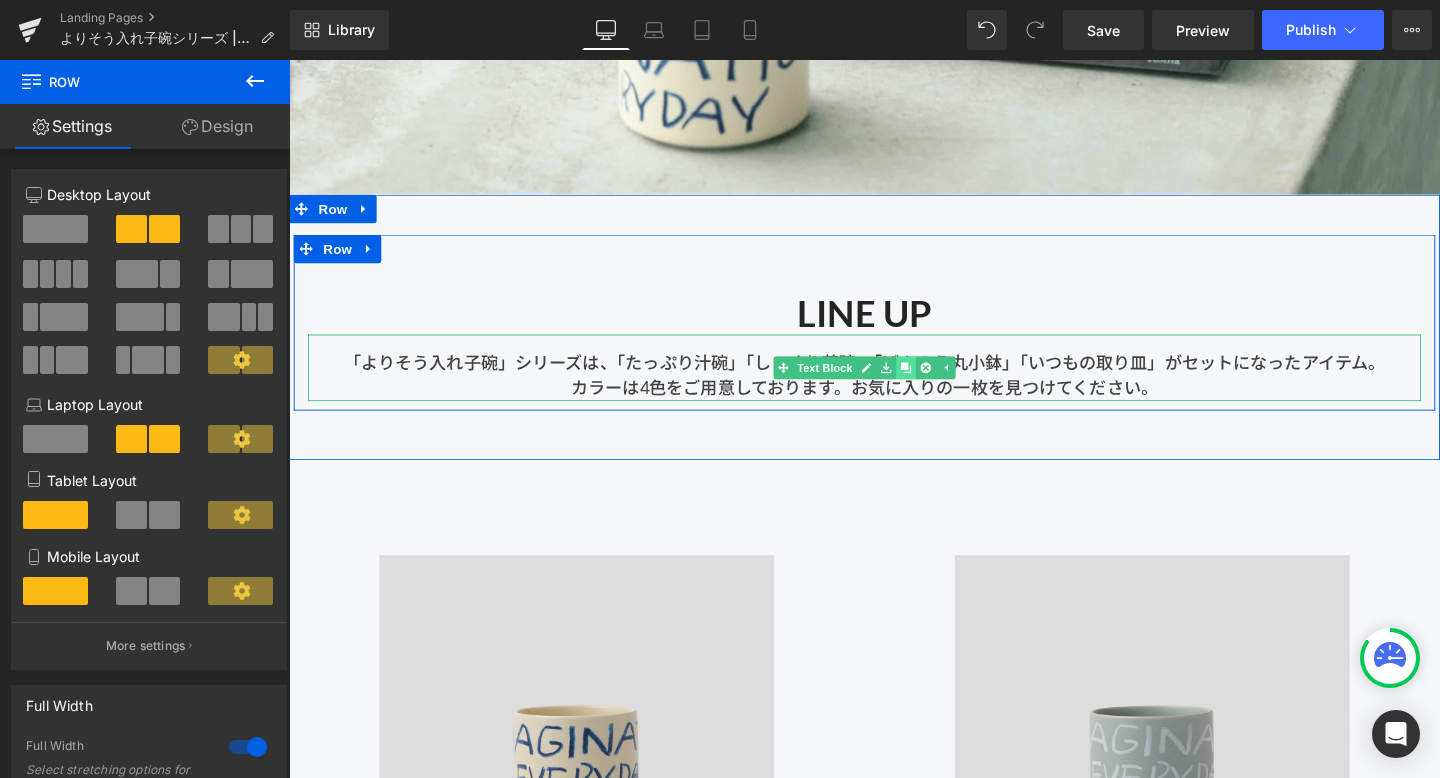 click 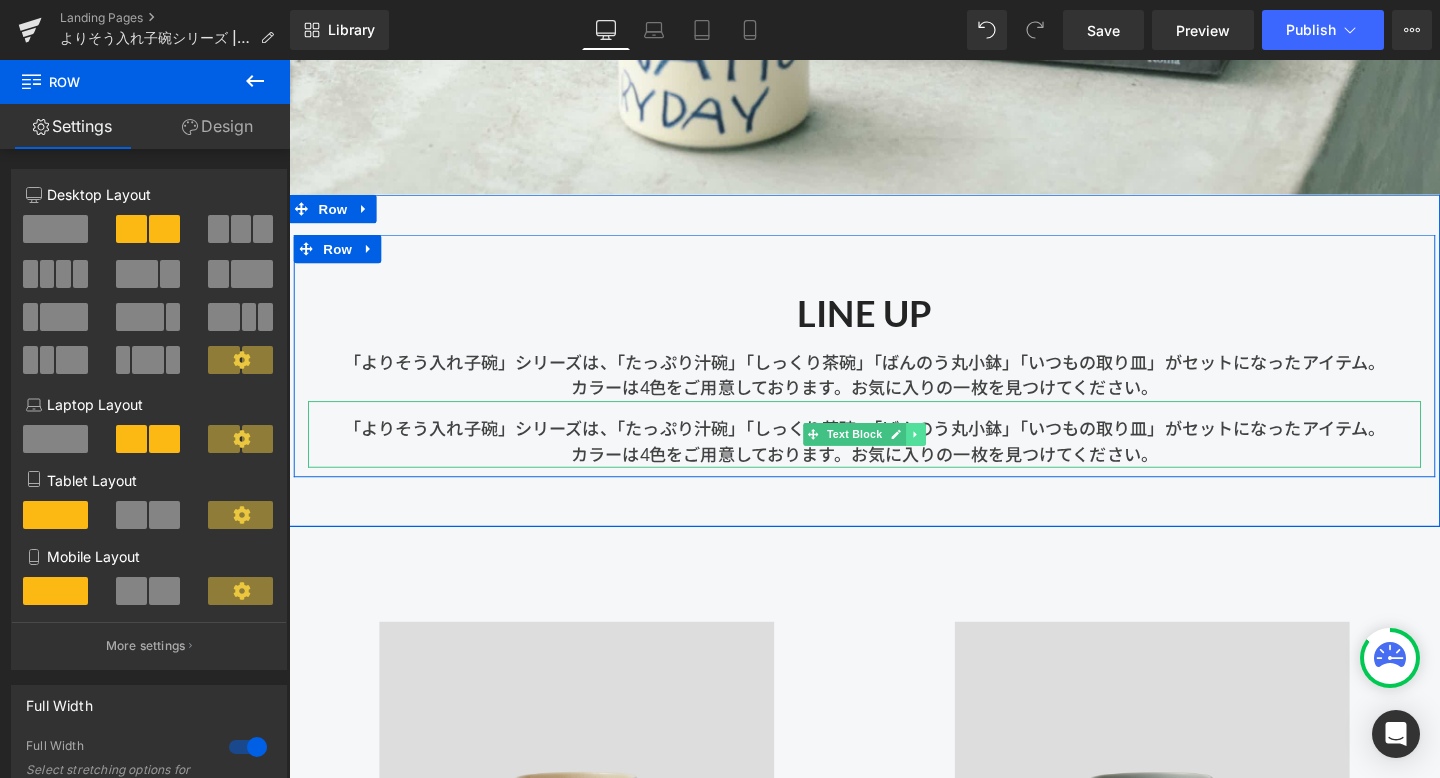 click at bounding box center [948, 454] 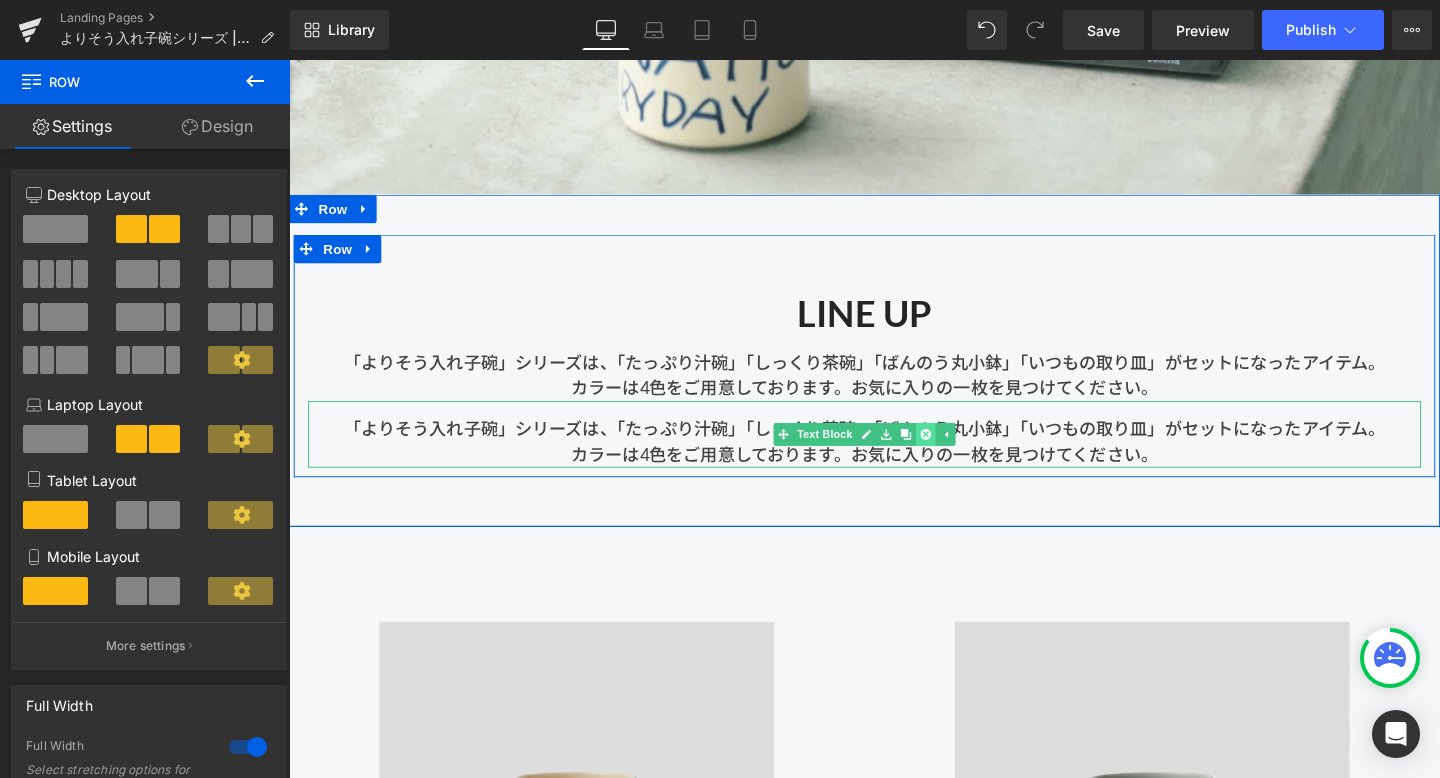 click at bounding box center [958, 454] 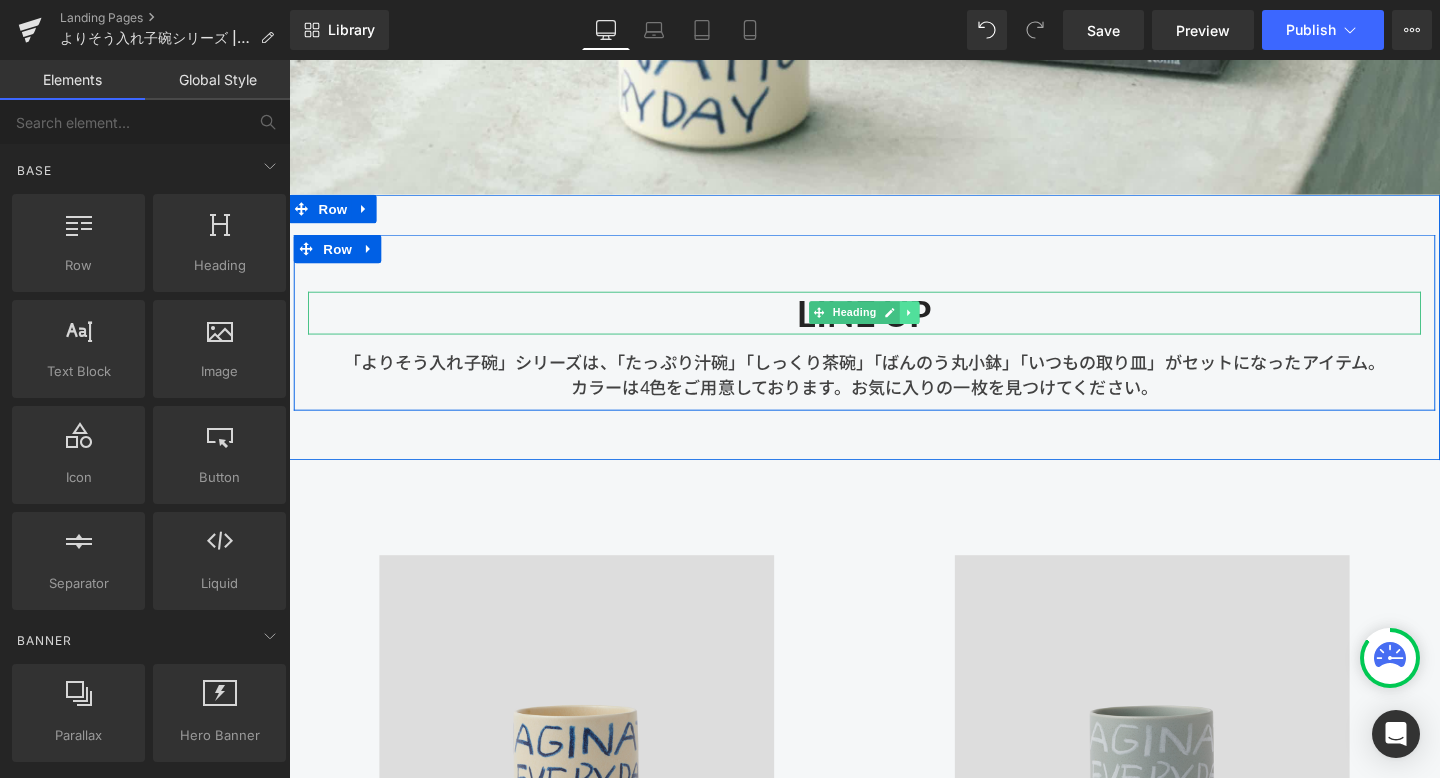click at bounding box center [941, 326] 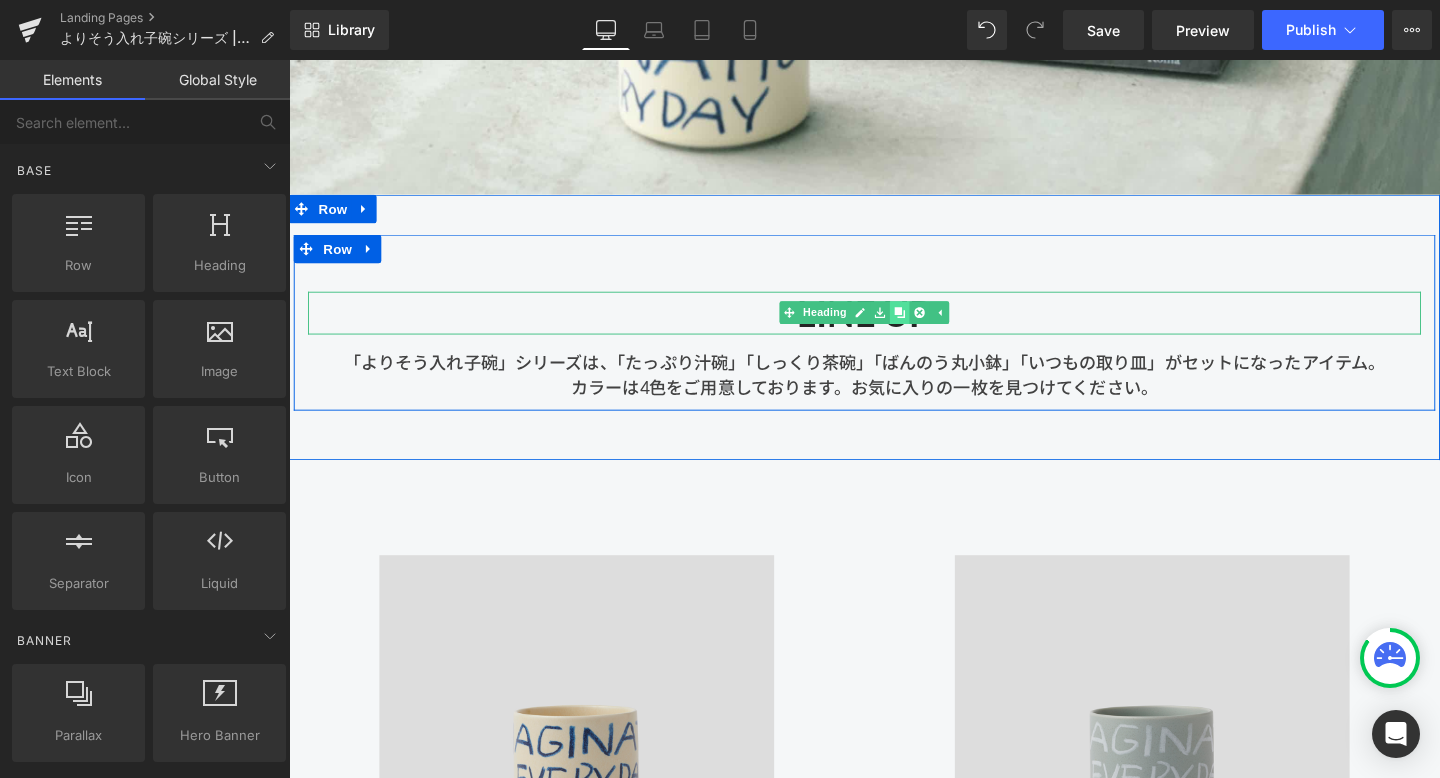 click at bounding box center (931, 326) 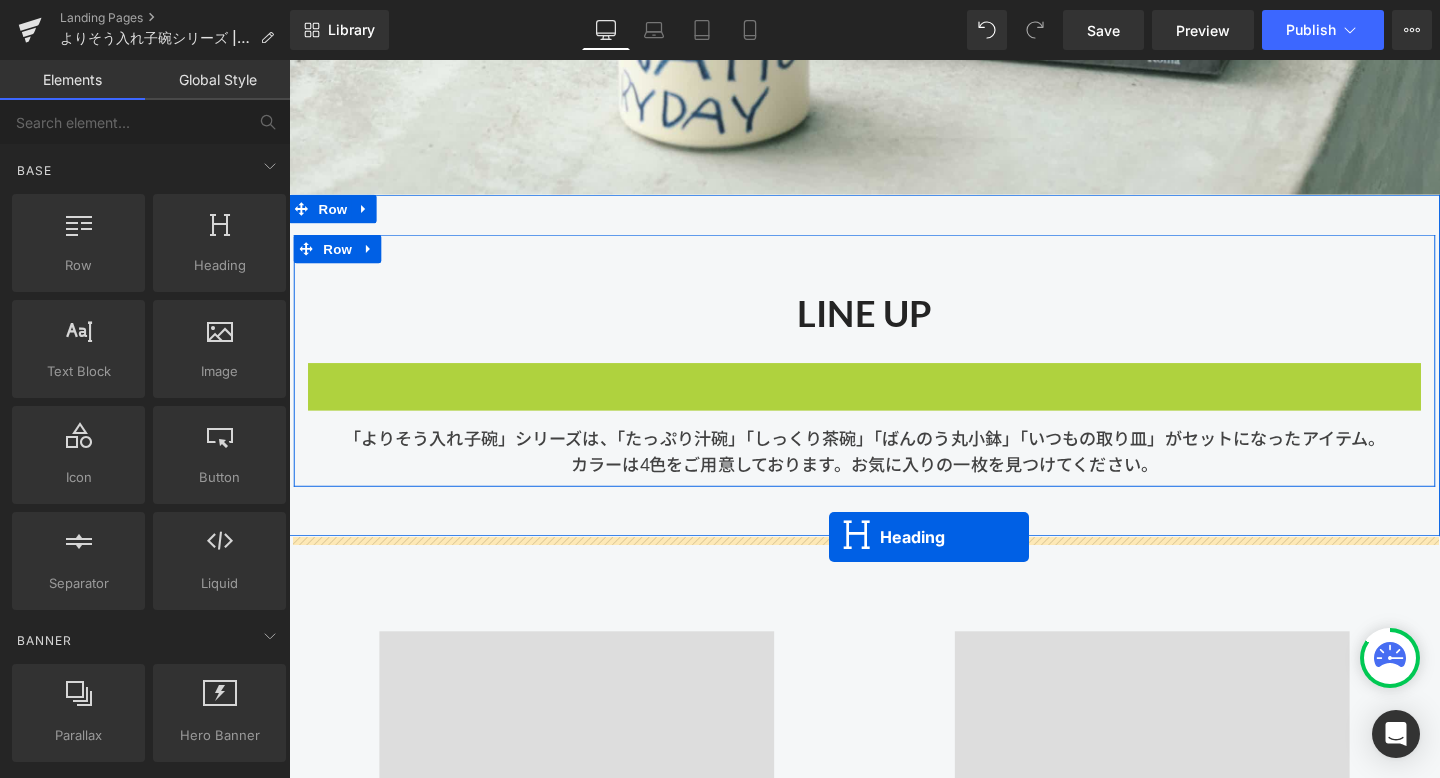 drag, startPoint x: 840, startPoint y: 399, endPoint x: 857, endPoint y: 561, distance: 162.88953 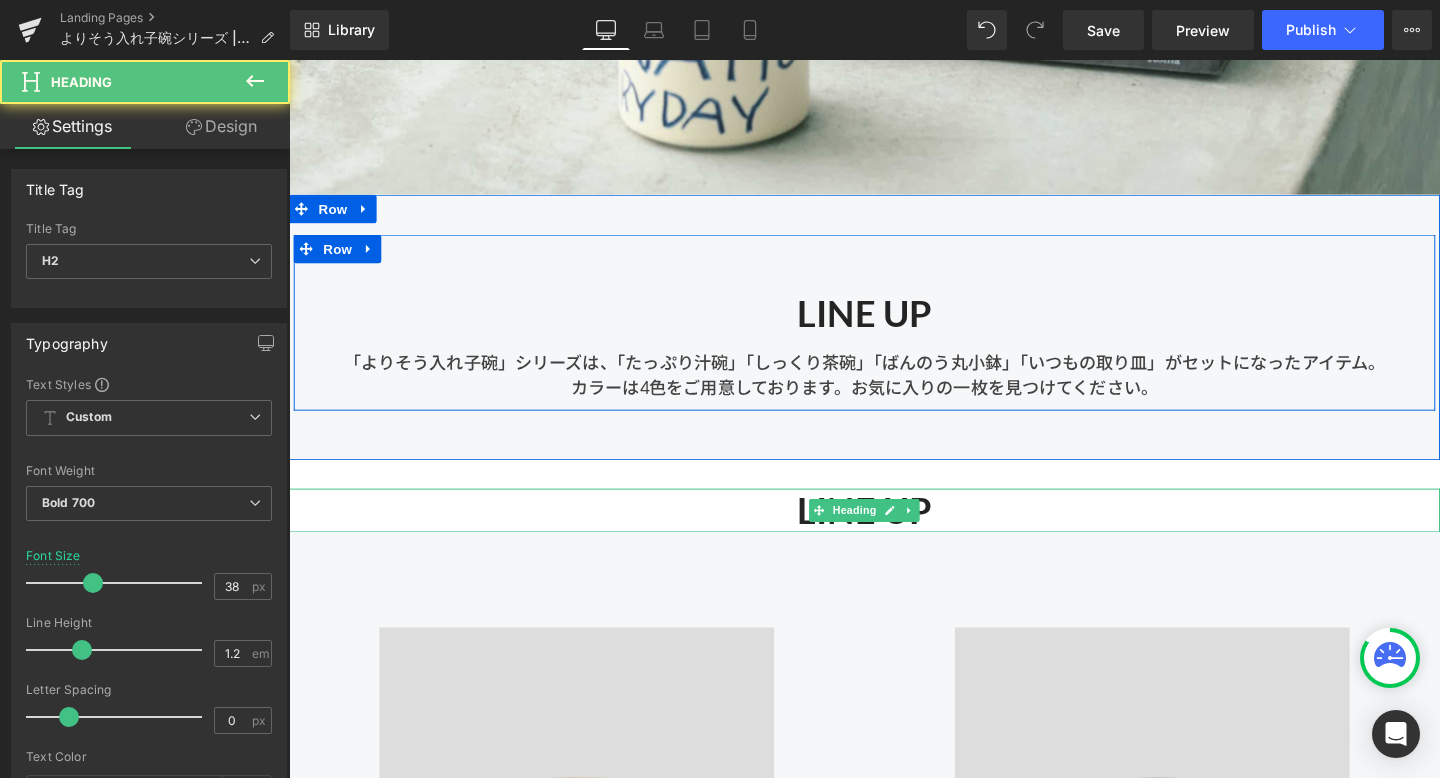 click on "LINE UP" at bounding box center (894, 534) 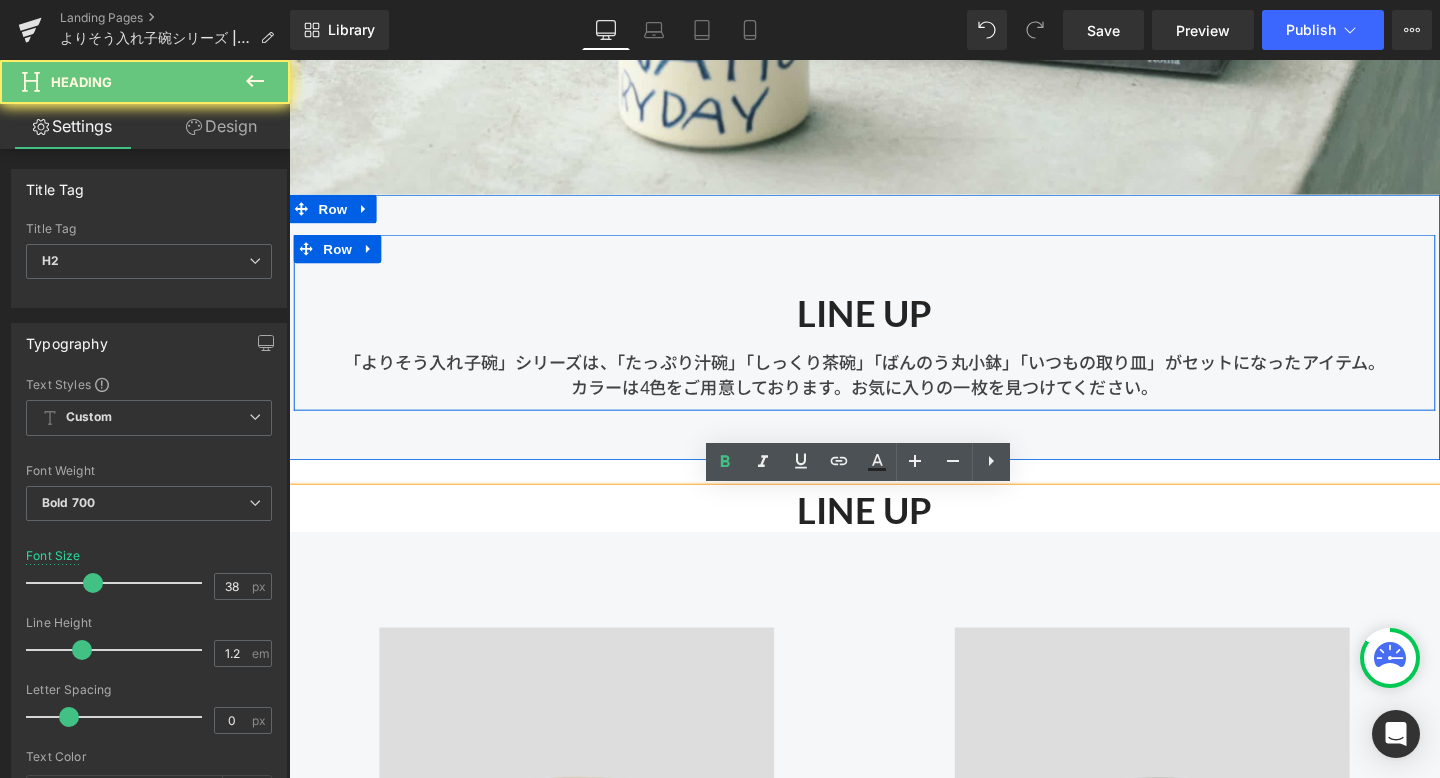 click on "LINE UP" at bounding box center (894, 534) 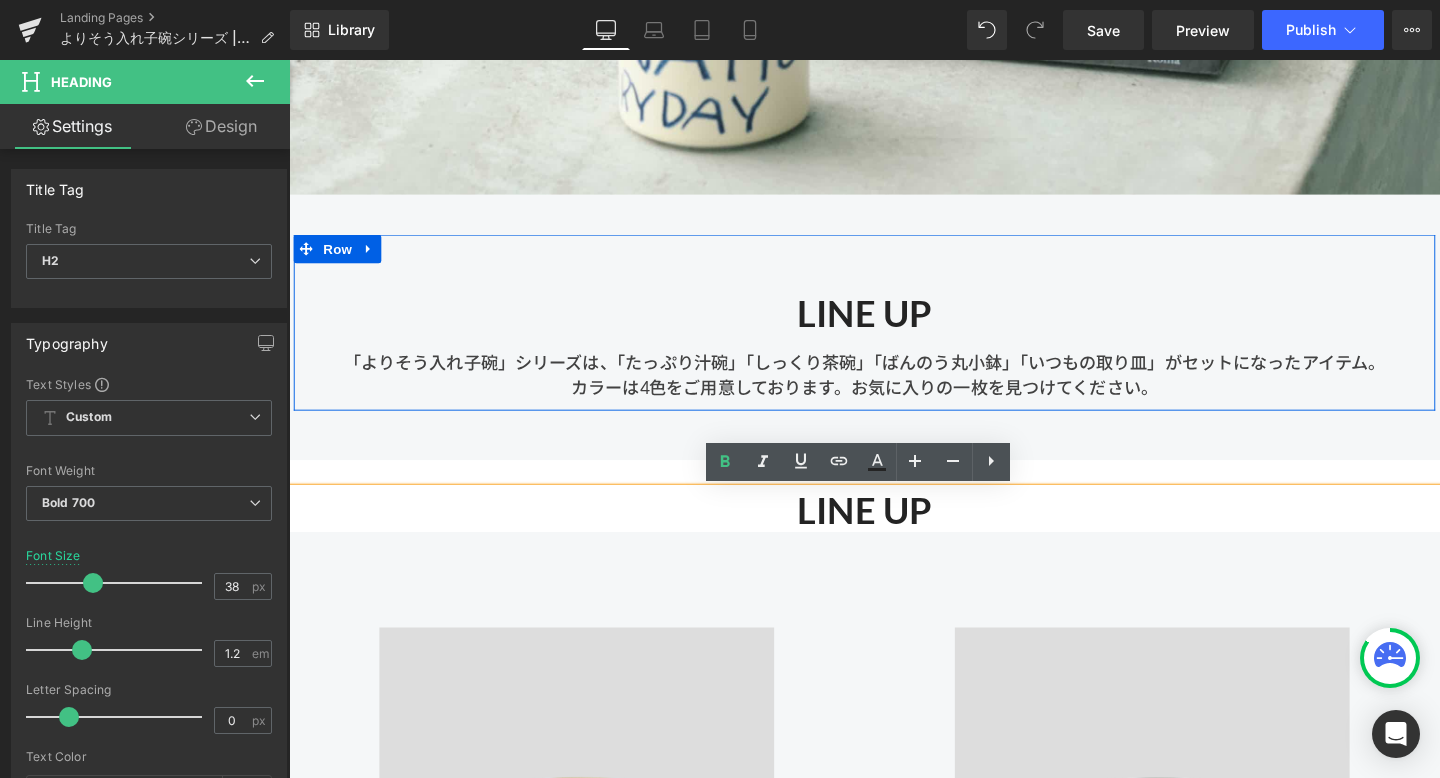 click on "LINE UP" at bounding box center [894, 534] 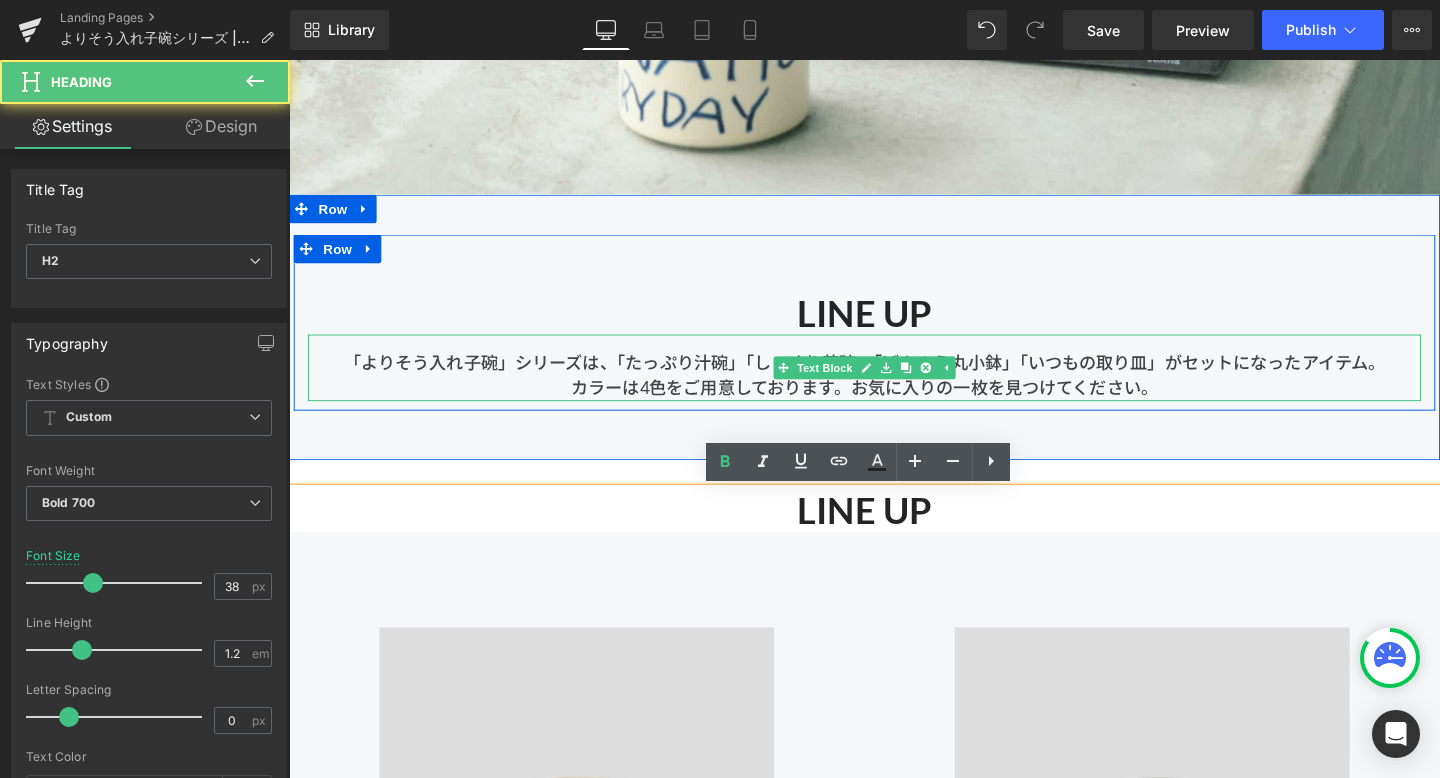 click on "「よりそう入れ子碗」シリーズは、「たっぷり汁碗」「しっくり茶碗」「ばんのう丸小鉢」「いつもの取り皿」がセットになったアイテム。 カラーは4色をご用意しております。お気に入りの一枚を見つけてください。" at bounding box center [894, 384] 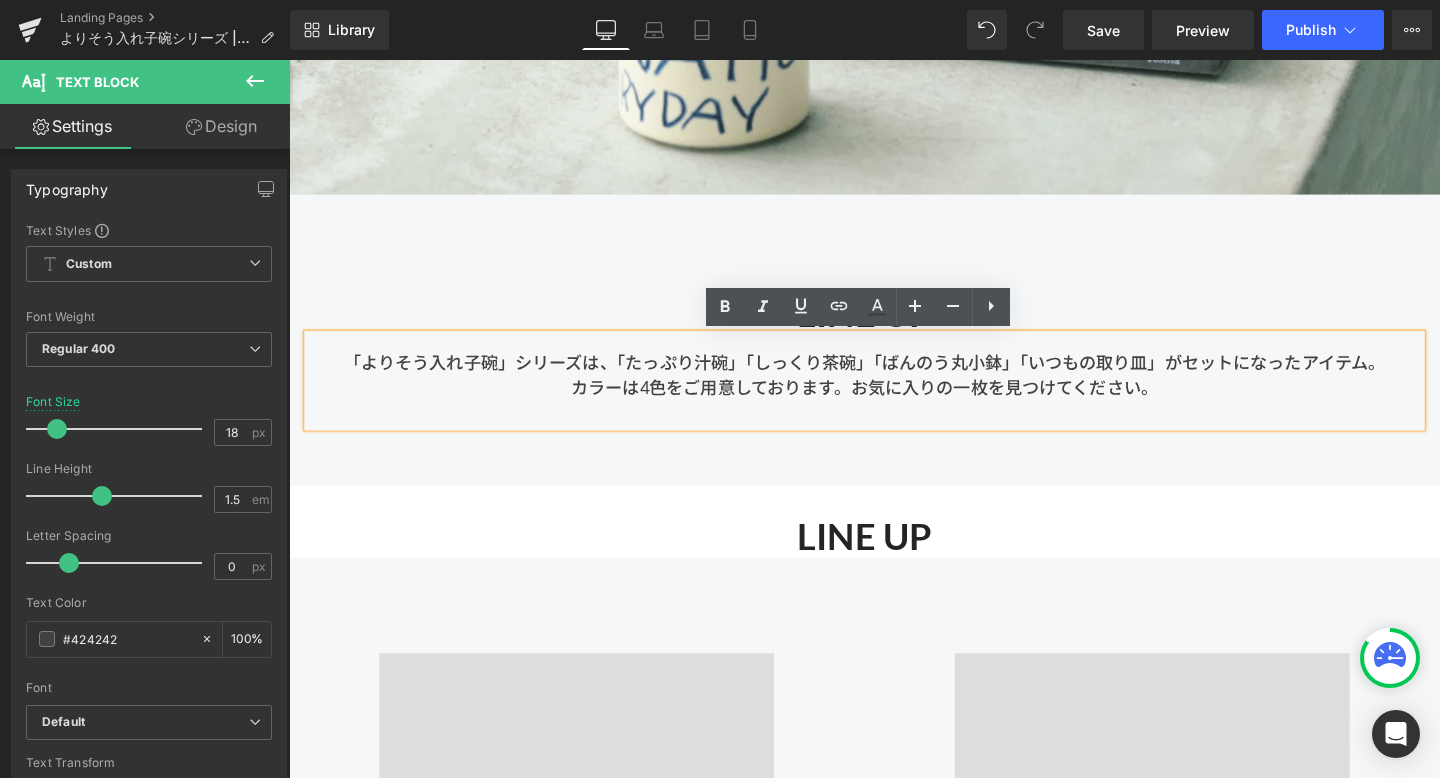 click on "Image         【きほんのうつわ × Lee Izumida】 カップ 別注生成 Heading         2,420円 Text Block         詳細を見る Button" at bounding box center (591, 950) 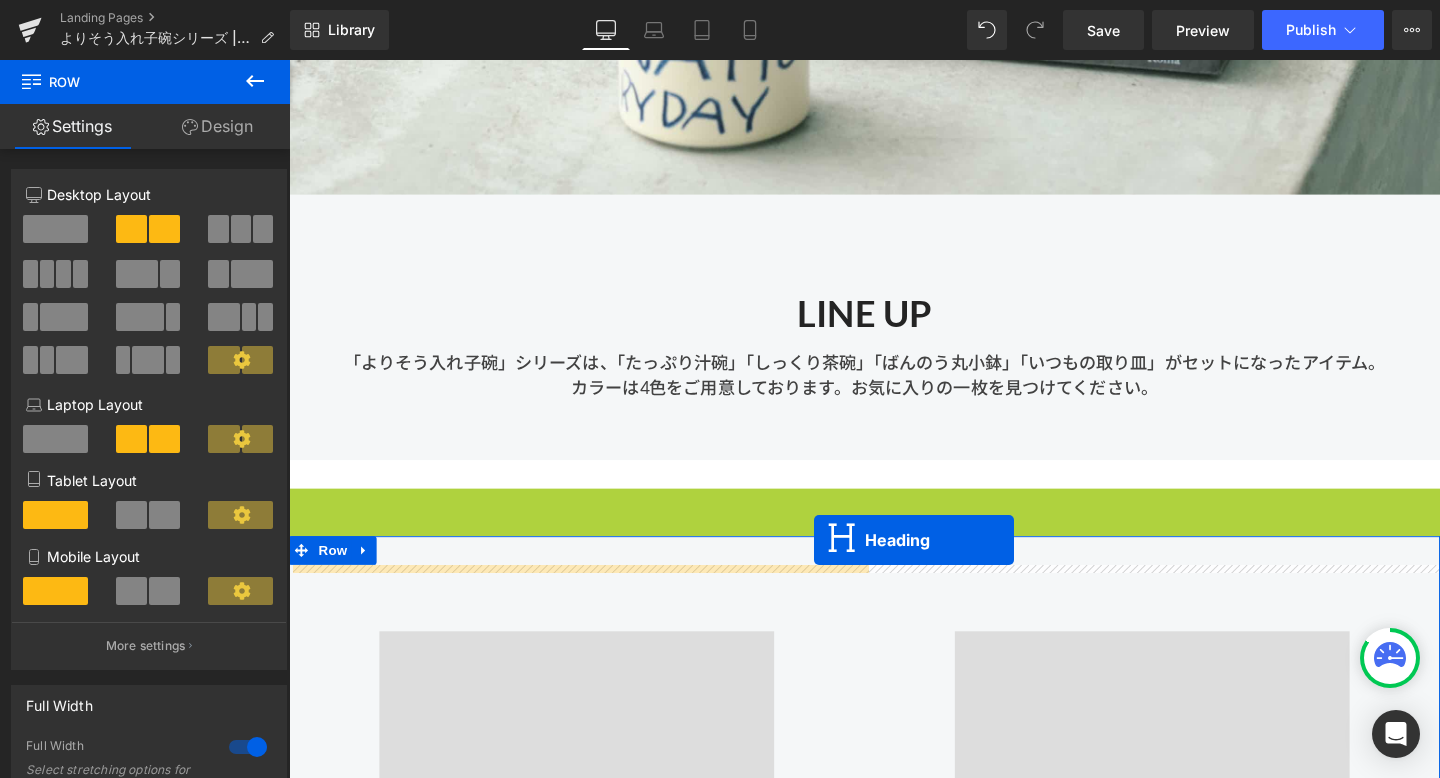 drag, startPoint x: 840, startPoint y: 533, endPoint x: 841, endPoint y: 565, distance: 32.01562 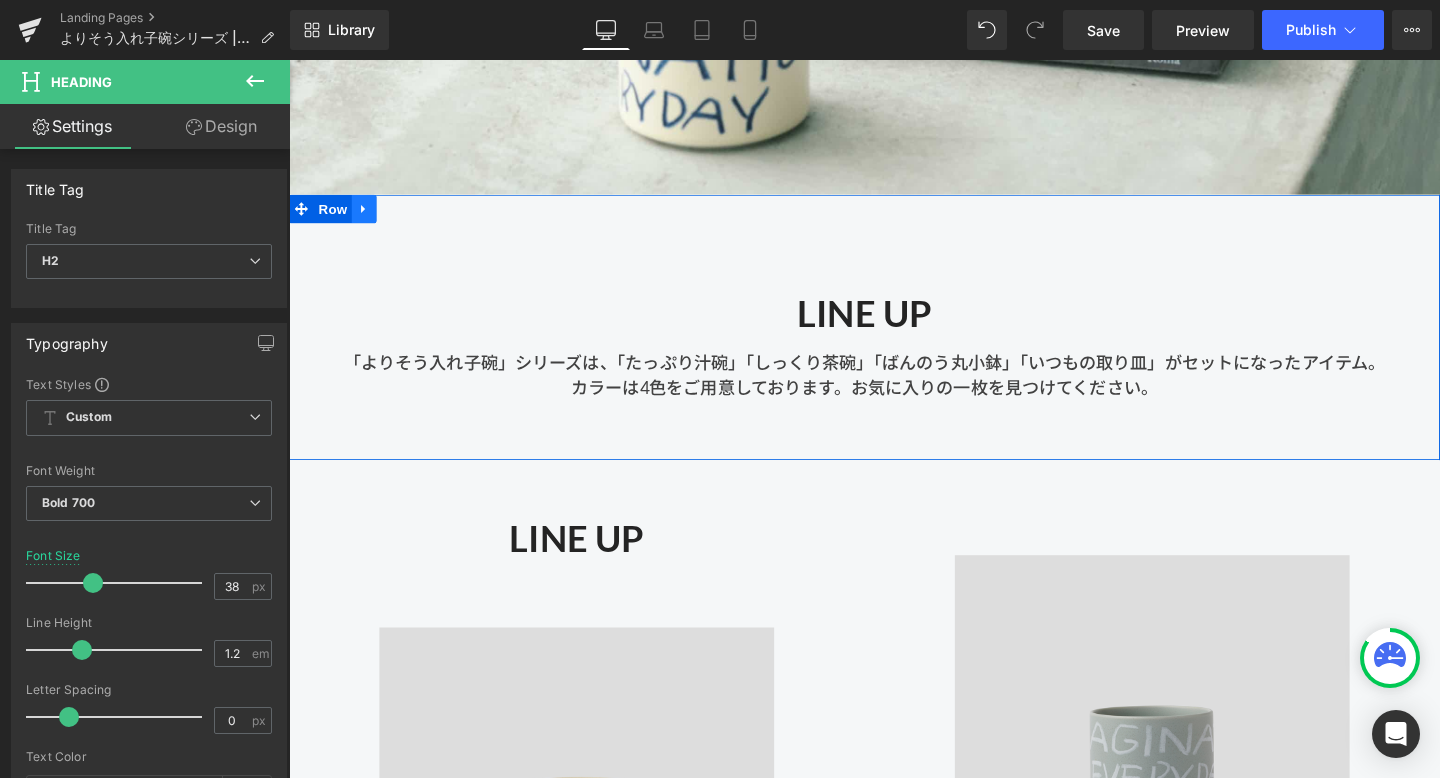 click 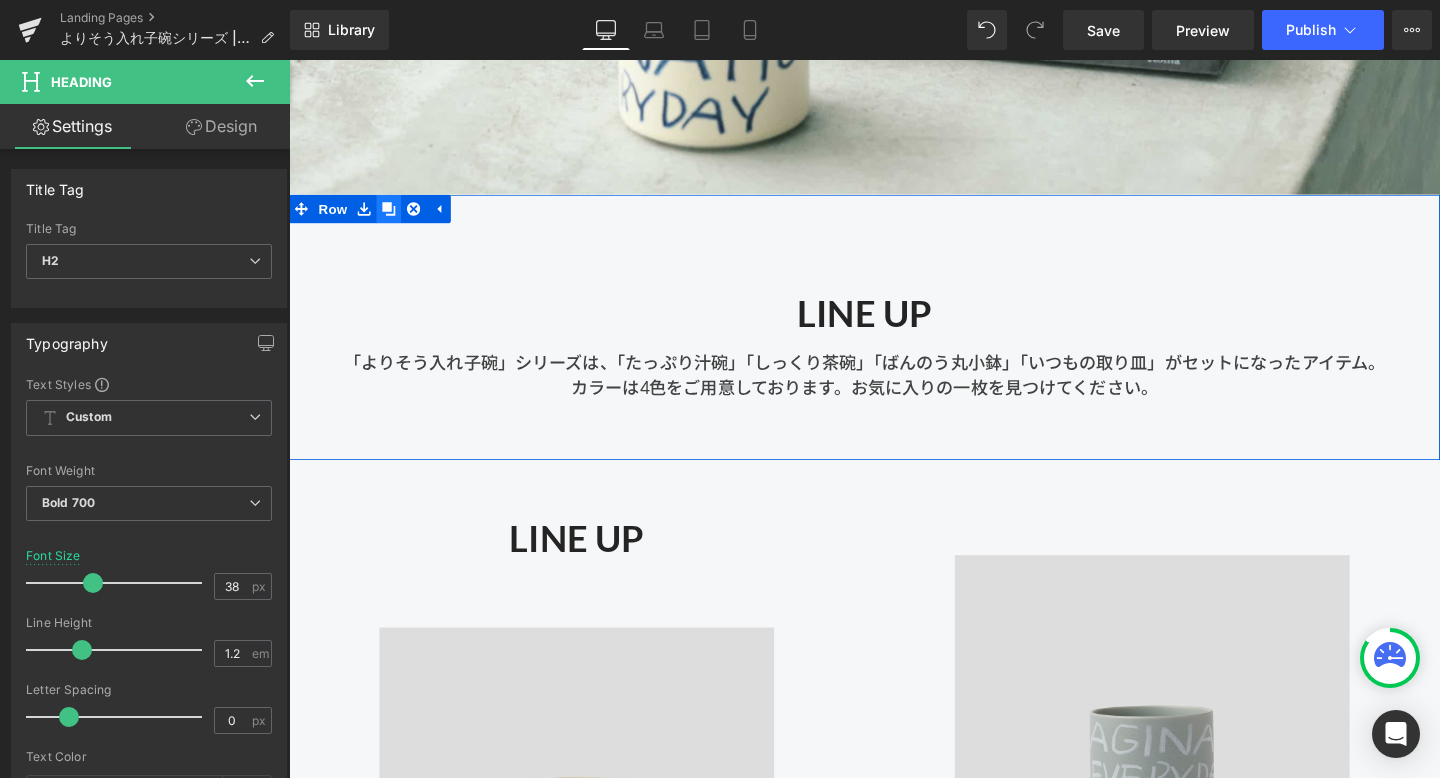 click 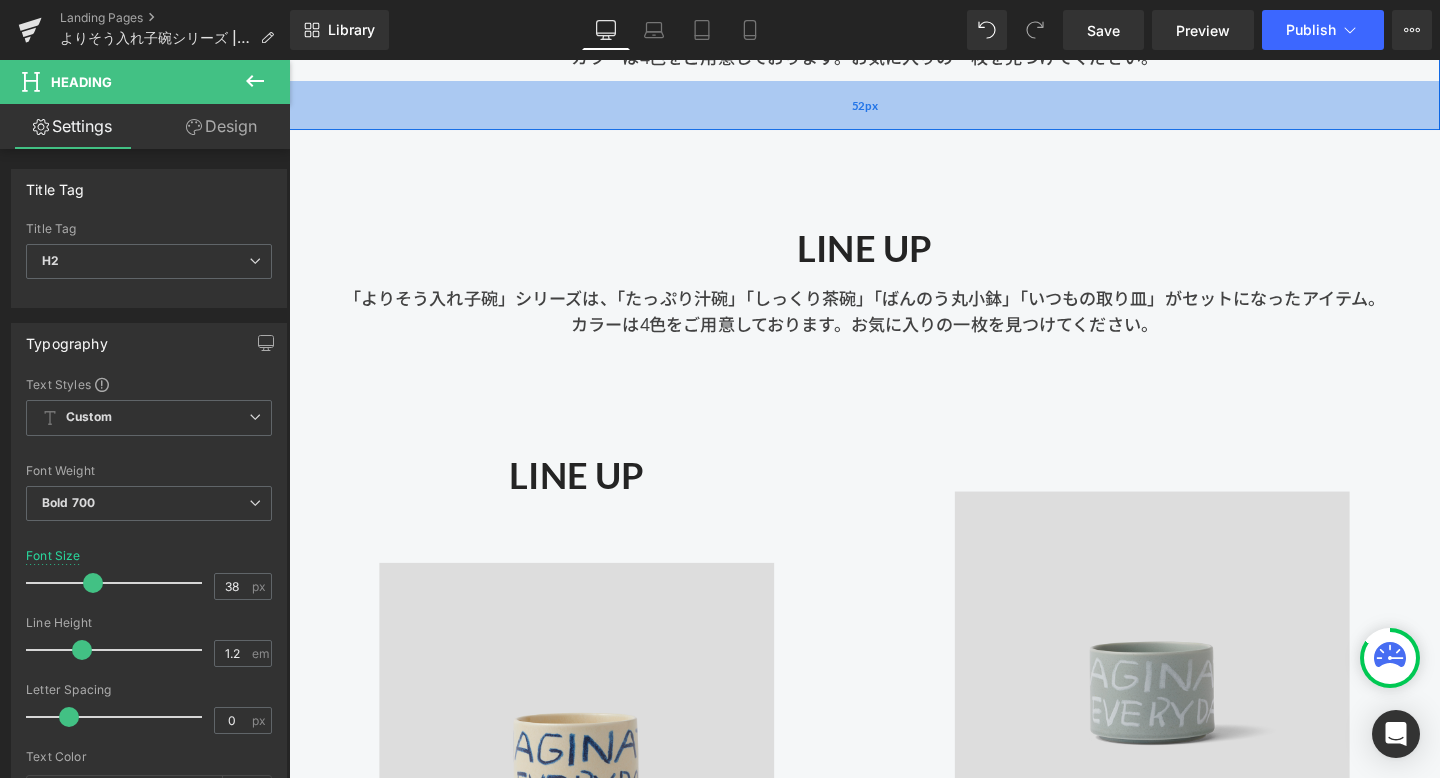 scroll, scrollTop: 1148, scrollLeft: 0, axis: vertical 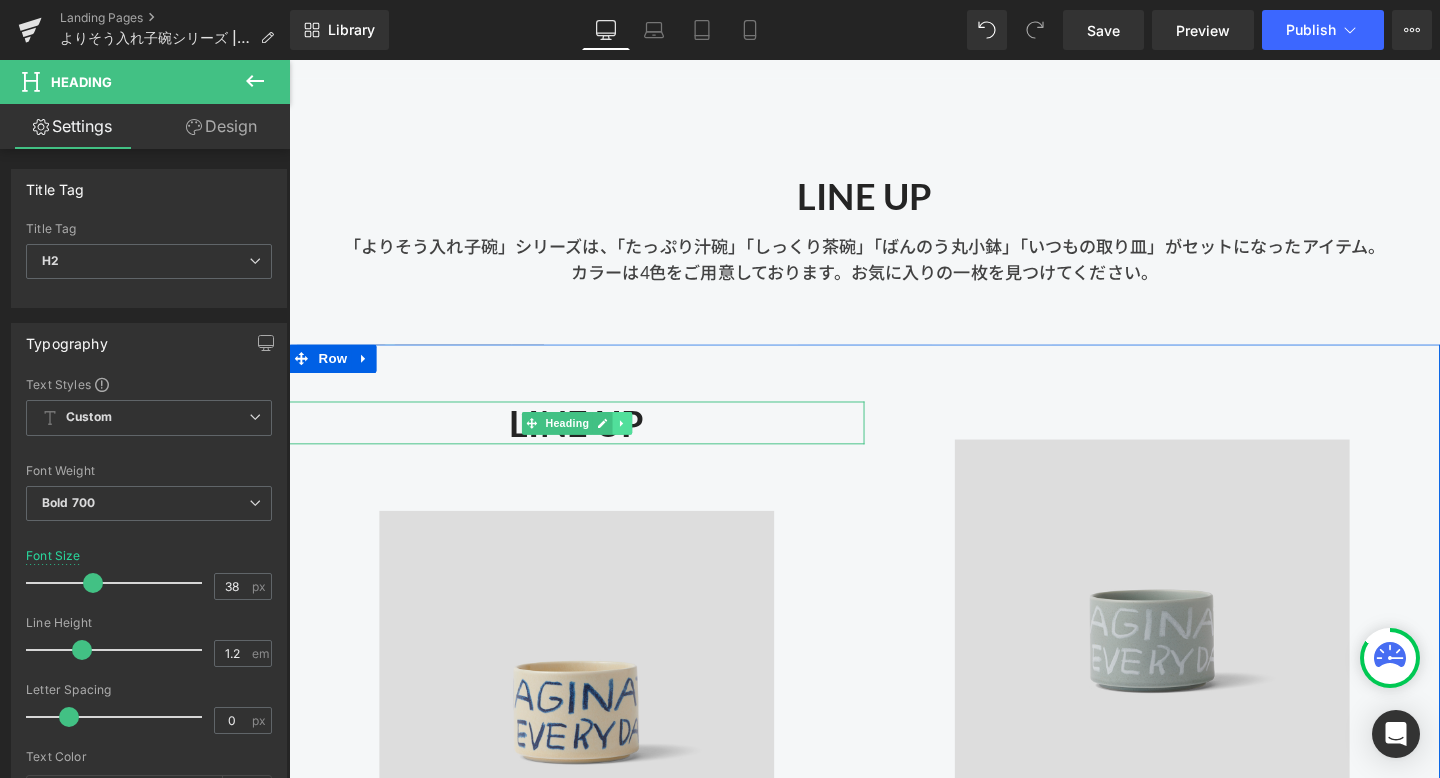 click 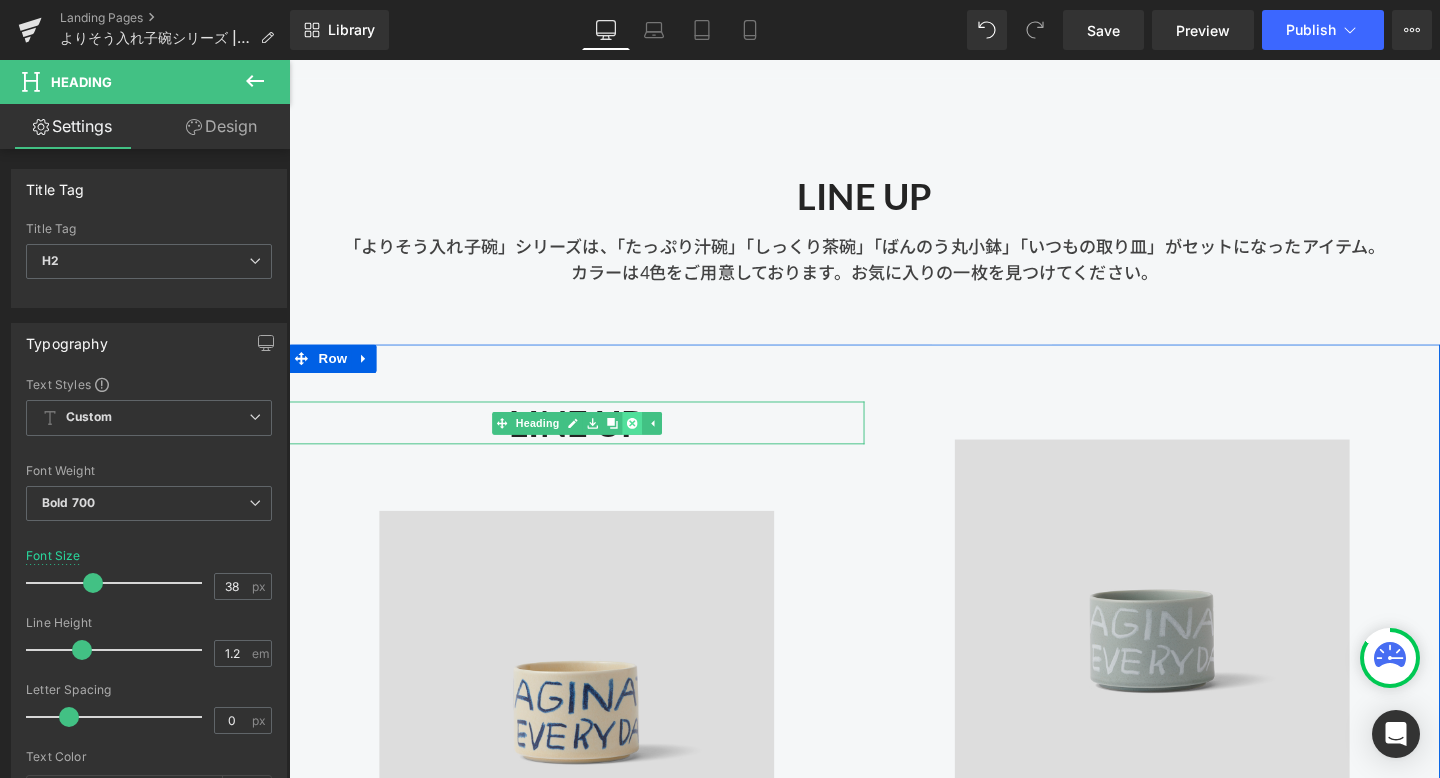 click 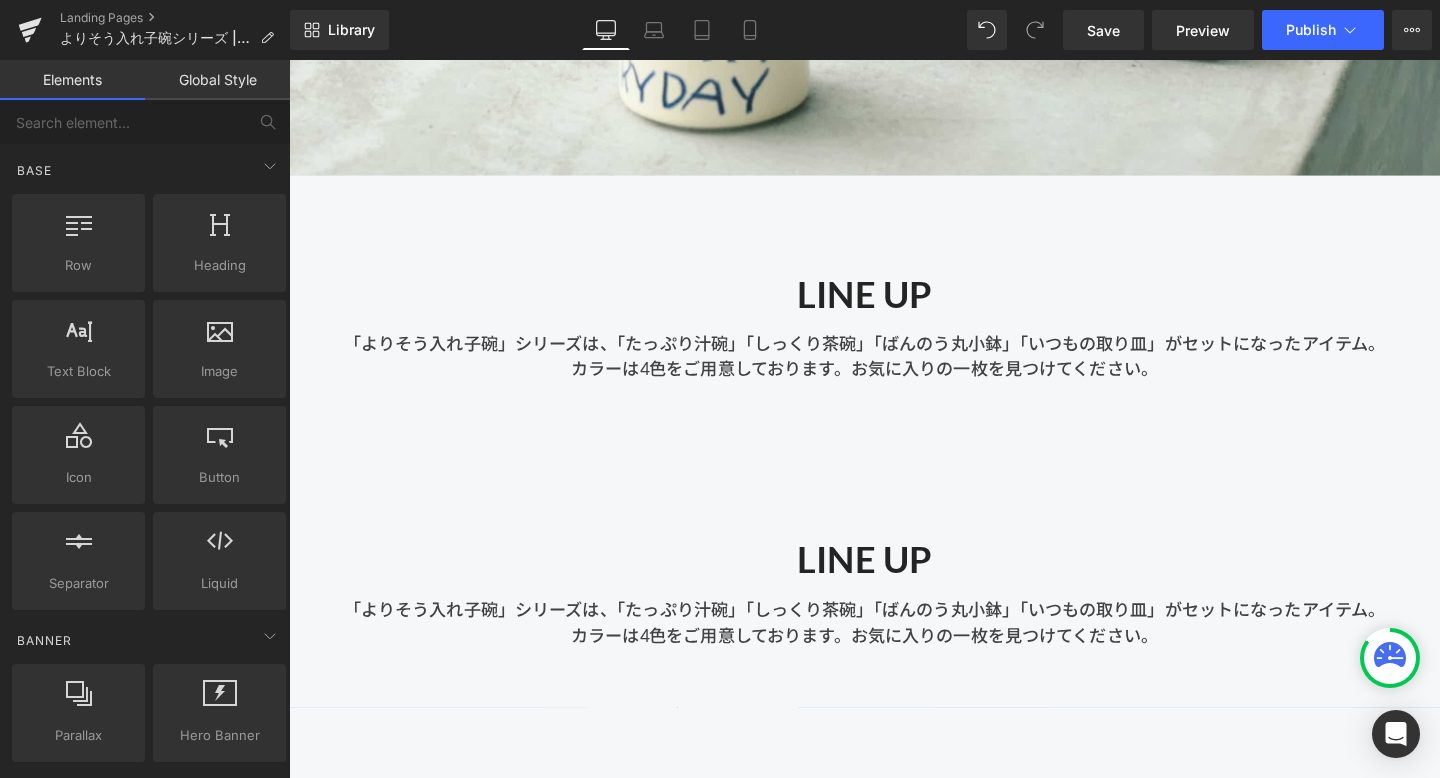 scroll, scrollTop: 801, scrollLeft: 0, axis: vertical 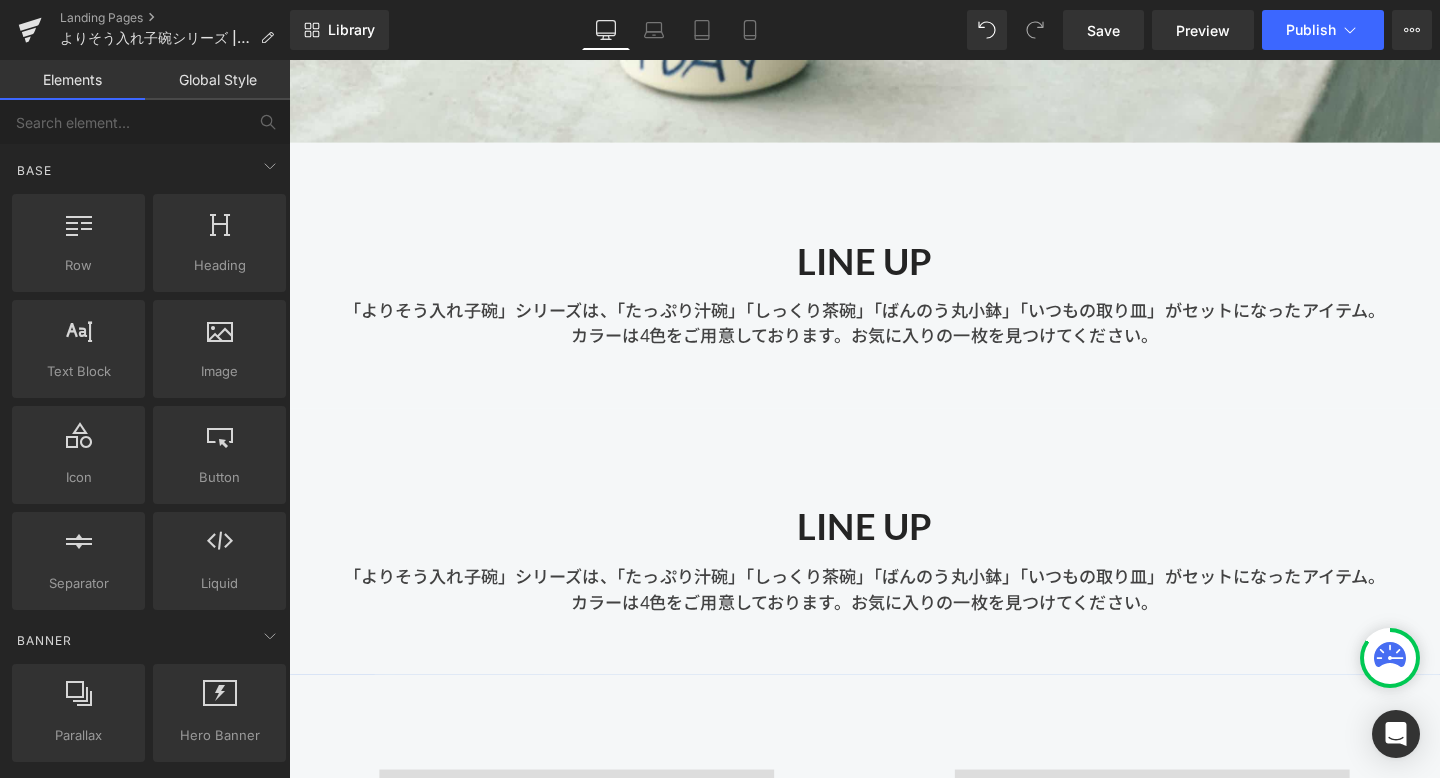 click on "LINE UP Heading" at bounding box center [894, 551] 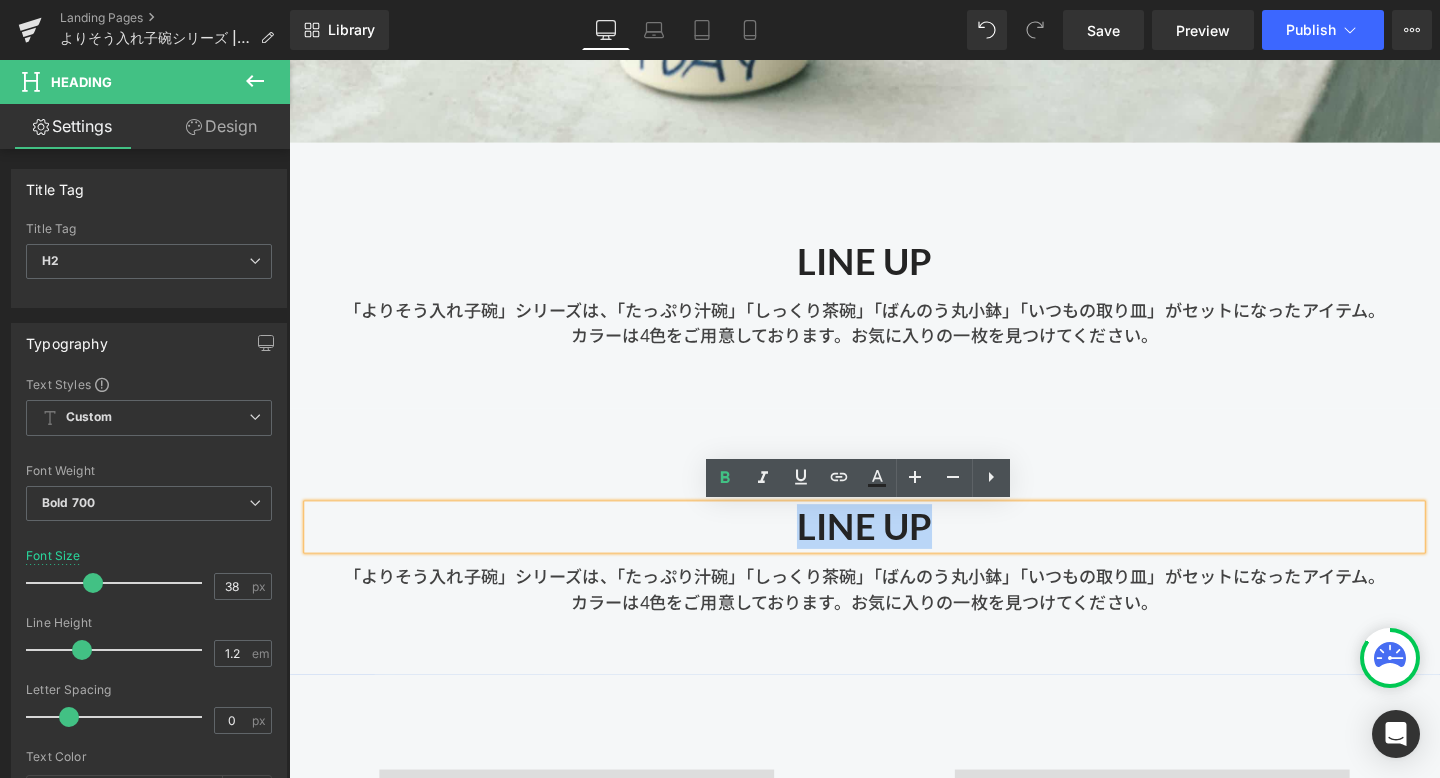 drag, startPoint x: 979, startPoint y: 561, endPoint x: 800, endPoint y: 557, distance: 179.0447 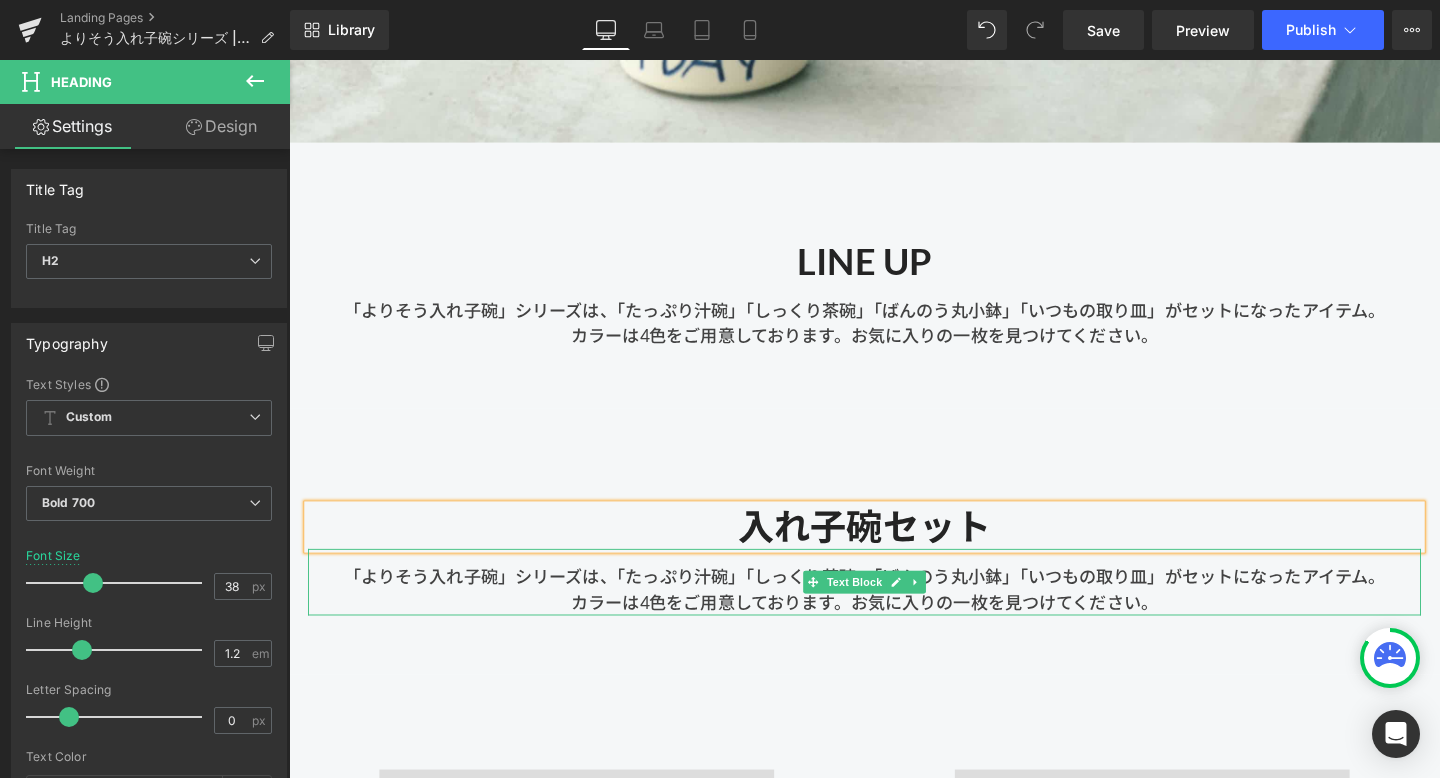 click on "「よりそう入れ子碗」シリーズは、「たっぷり汁碗」「しっくり茶碗」「ばんのう丸小鉢」「いつもの取り皿」がセットになったアイテム。 カラーは4色をご用意しております。お気に入りの一枚を見つけてください。" at bounding box center (894, 609) 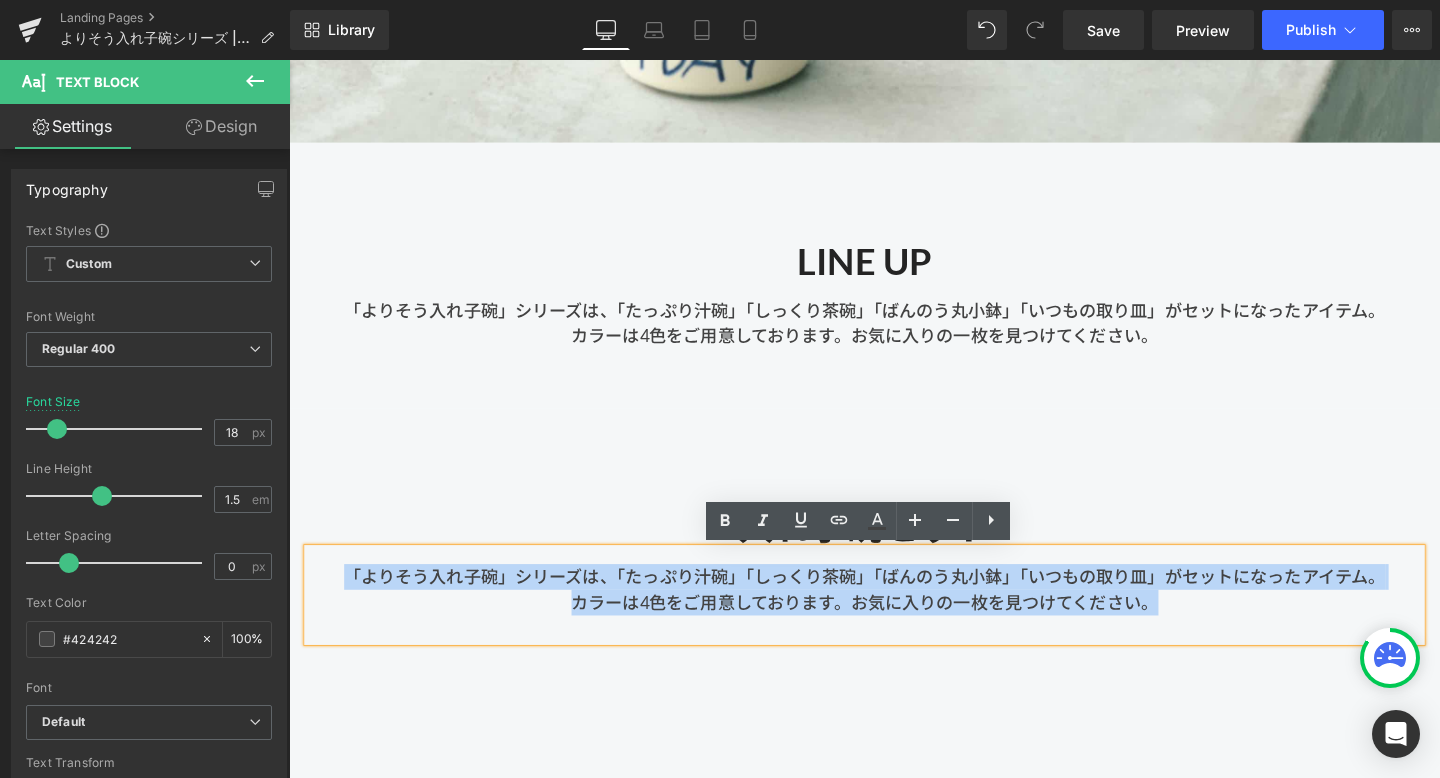 drag, startPoint x: 1215, startPoint y: 635, endPoint x: 350, endPoint y: 513, distance: 873.5611 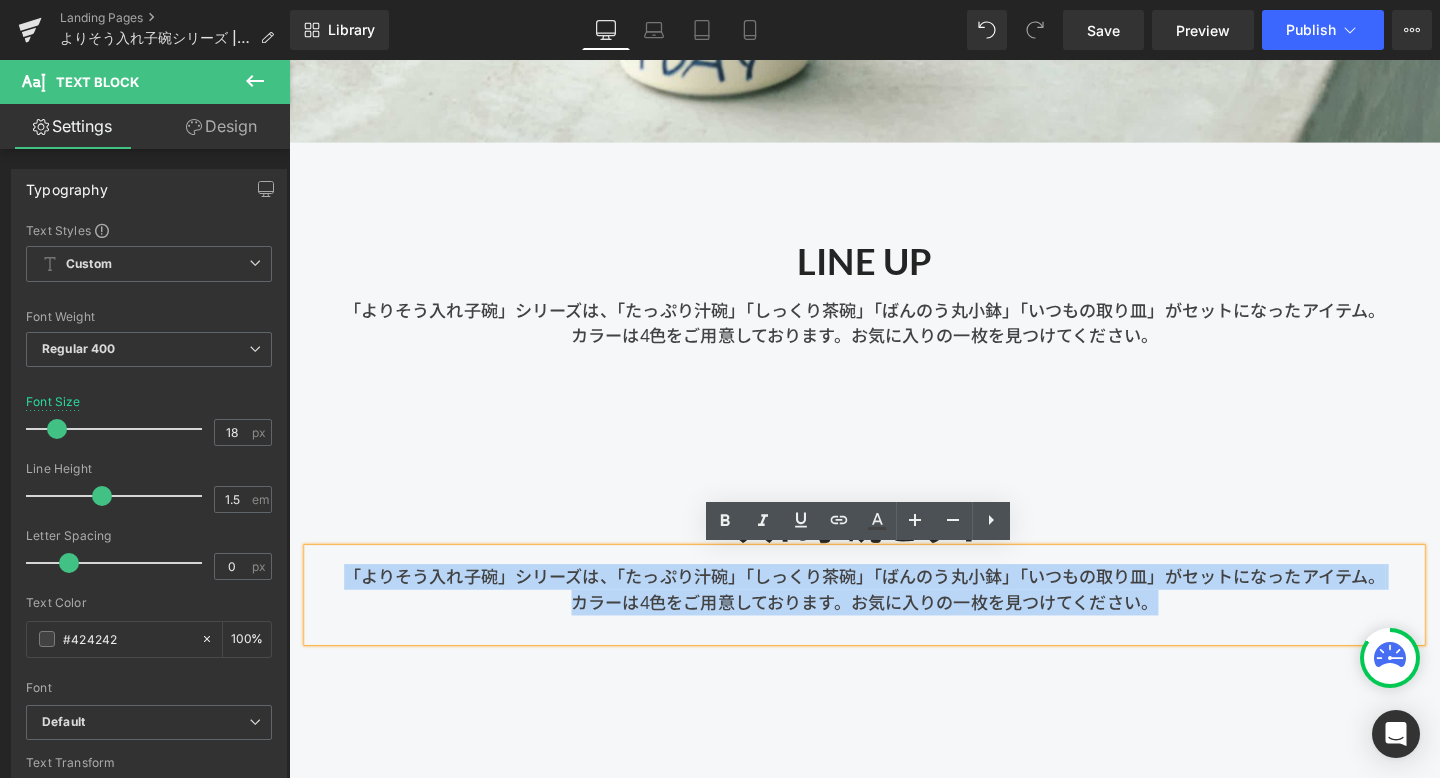 click on "「よりそう入れ子碗」シリーズは、「たっぷり汁碗」「しっくり茶碗」「ばんのう丸小鉢」「いつもの取り皿」がセットになったアイテム。 カラーは4色をご用意しております。お気に入りの一枚を見つけてください。" at bounding box center (894, 622) 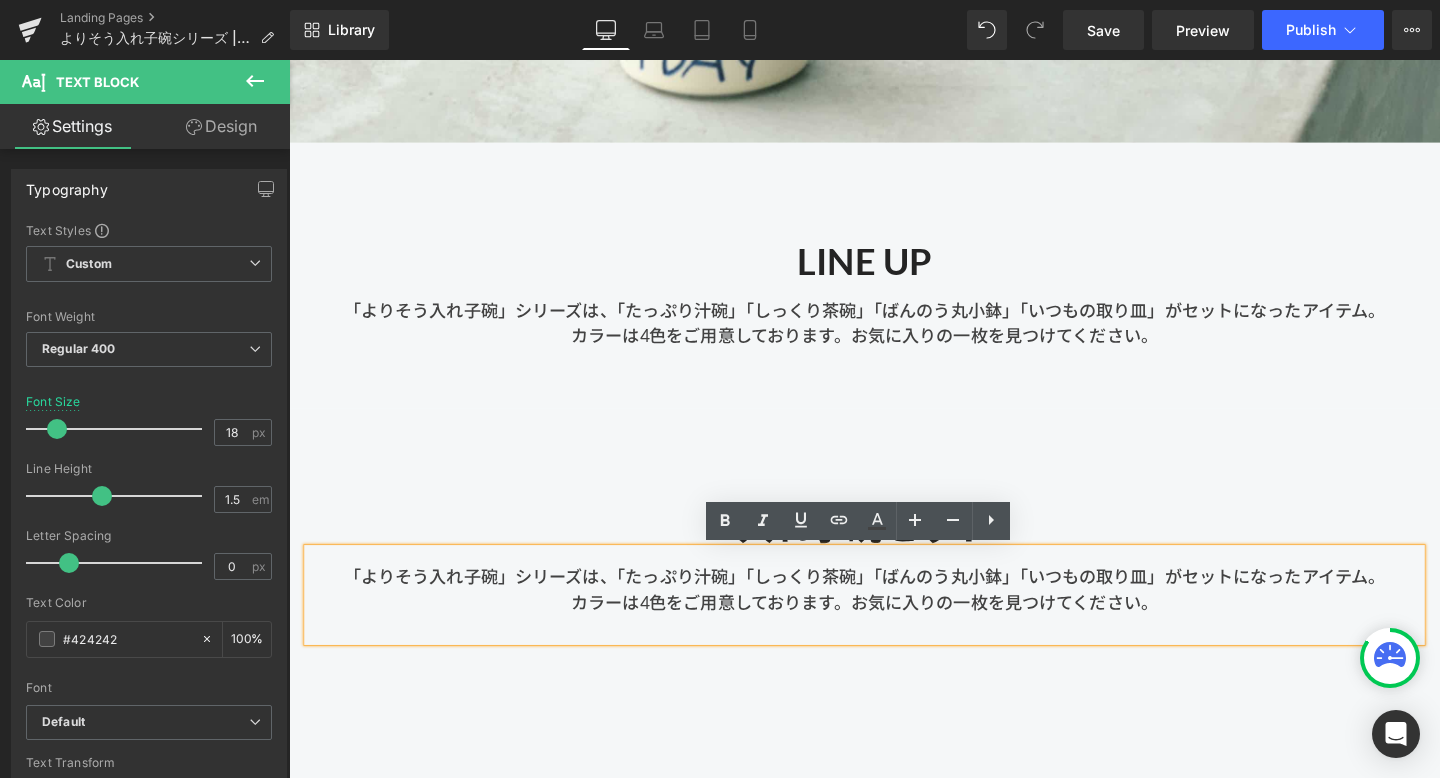 click on "入れ子碗セット Heading         「よりそう入れ子碗」シリーズは、「たっぷり汁碗」「しっくり茶碗」「ばんのう丸小鉢」「いつもの取り皿」がセットになったアイテム。 カラーは4色をご用意しております。お気に入りの一枚を見つけてください。 Text Block         Row         Row" at bounding box center [894, 579] 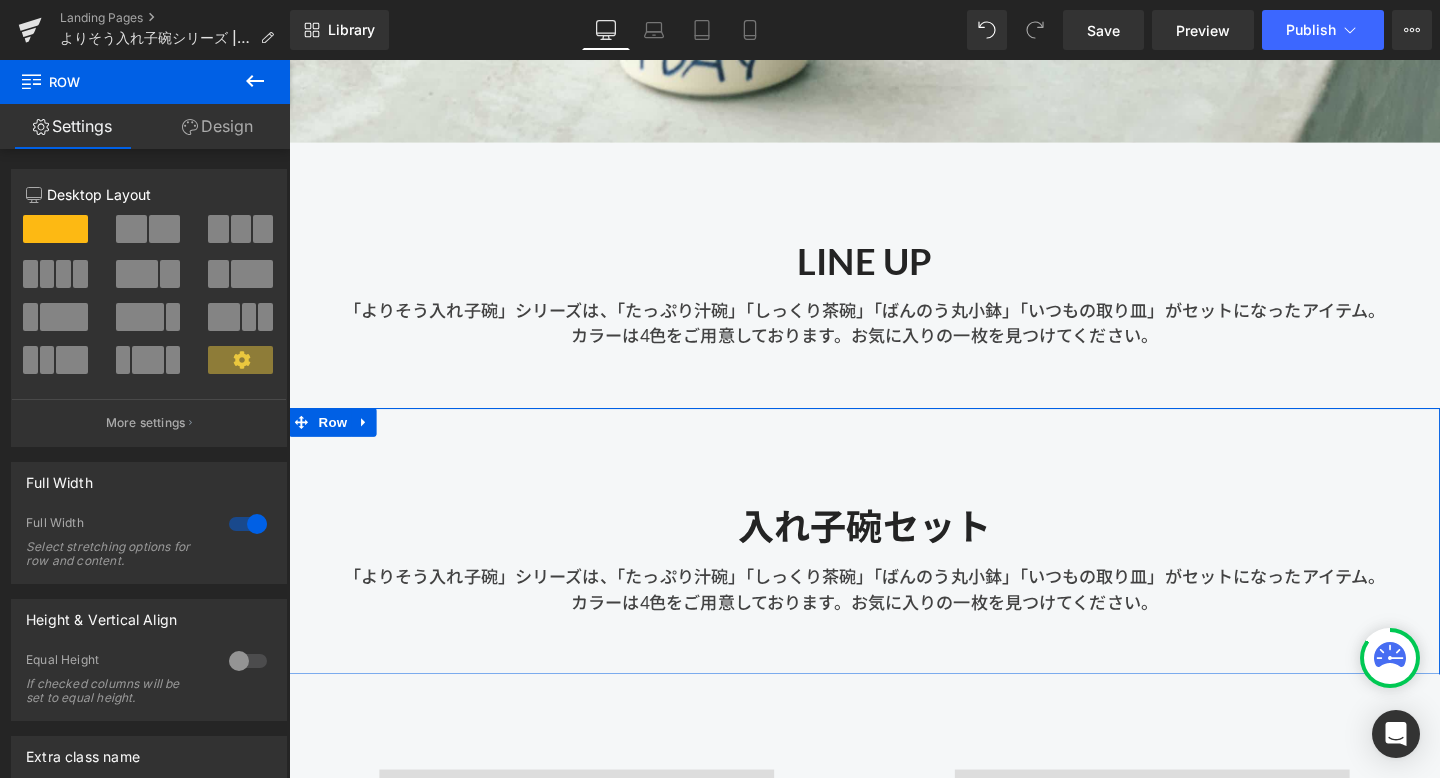click on "入れ子碗セット Heading         「よりそう入れ子碗」シリーズは、「たっぷり汁碗」「しっくり茶碗」「ばんのう丸小鉢」「いつもの取り皿」がセットになったアイテム。 カラーは4色をご用意しております。お気に入りの一枚を見つけてください。 Text Block         Row         Row" at bounding box center (894, 566) 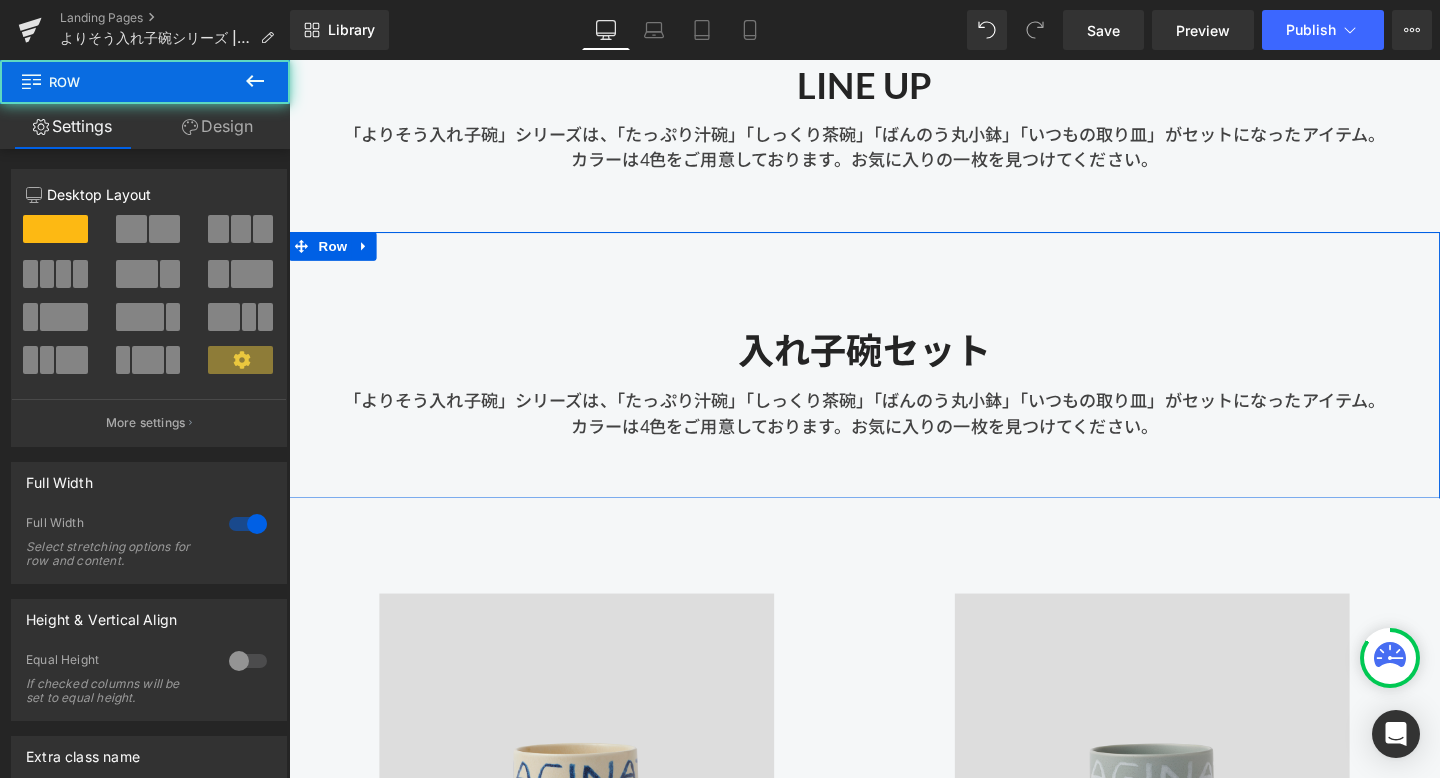 scroll, scrollTop: 1046, scrollLeft: 0, axis: vertical 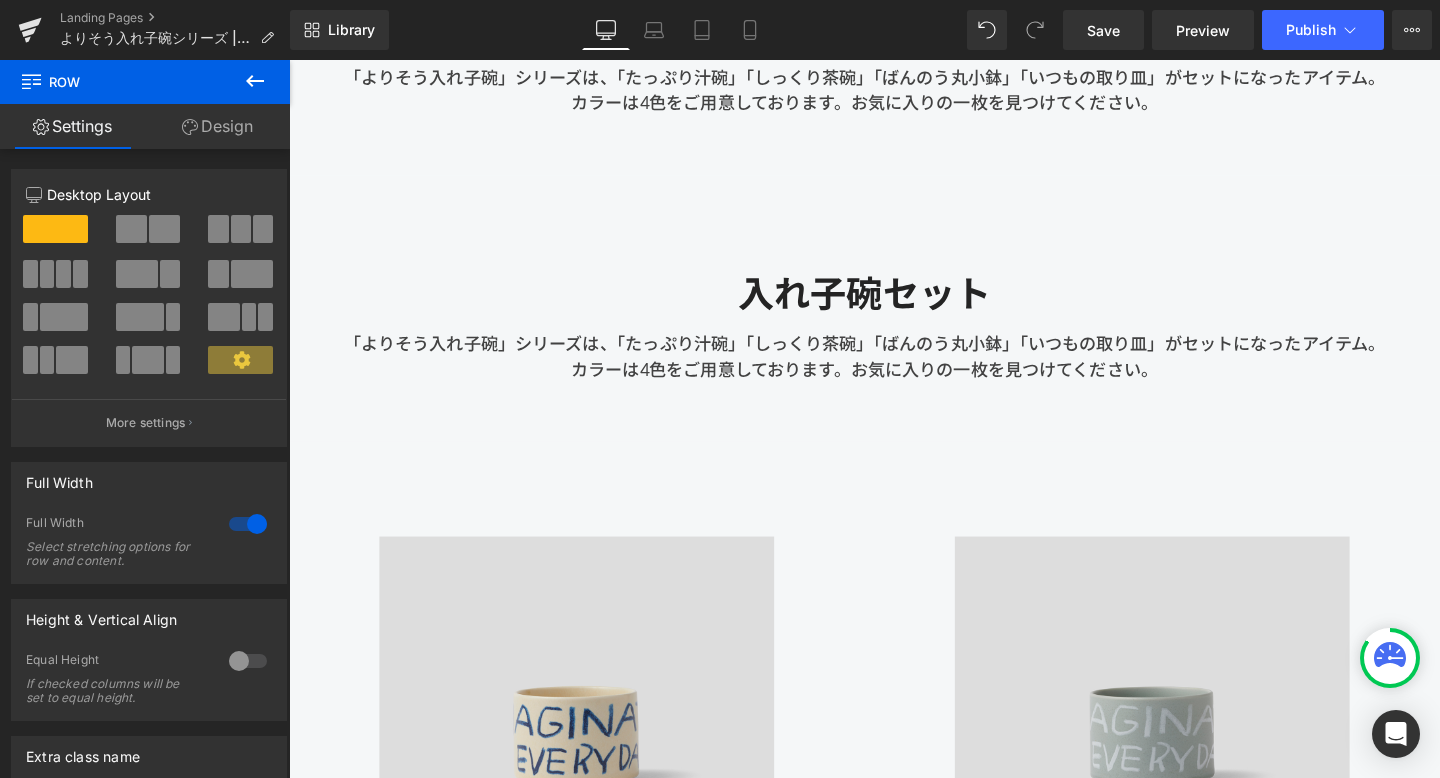 click on "「よりそう入れ子碗」シリーズは、「たっぷり汁碗」「しっくり茶碗」「ばんのう丸小鉢」「いつもの取り皿」がセットになったアイテム。 カラーは4色をご用意しております。お気に入りの一枚を見つけてください。" at bounding box center (894, 364) 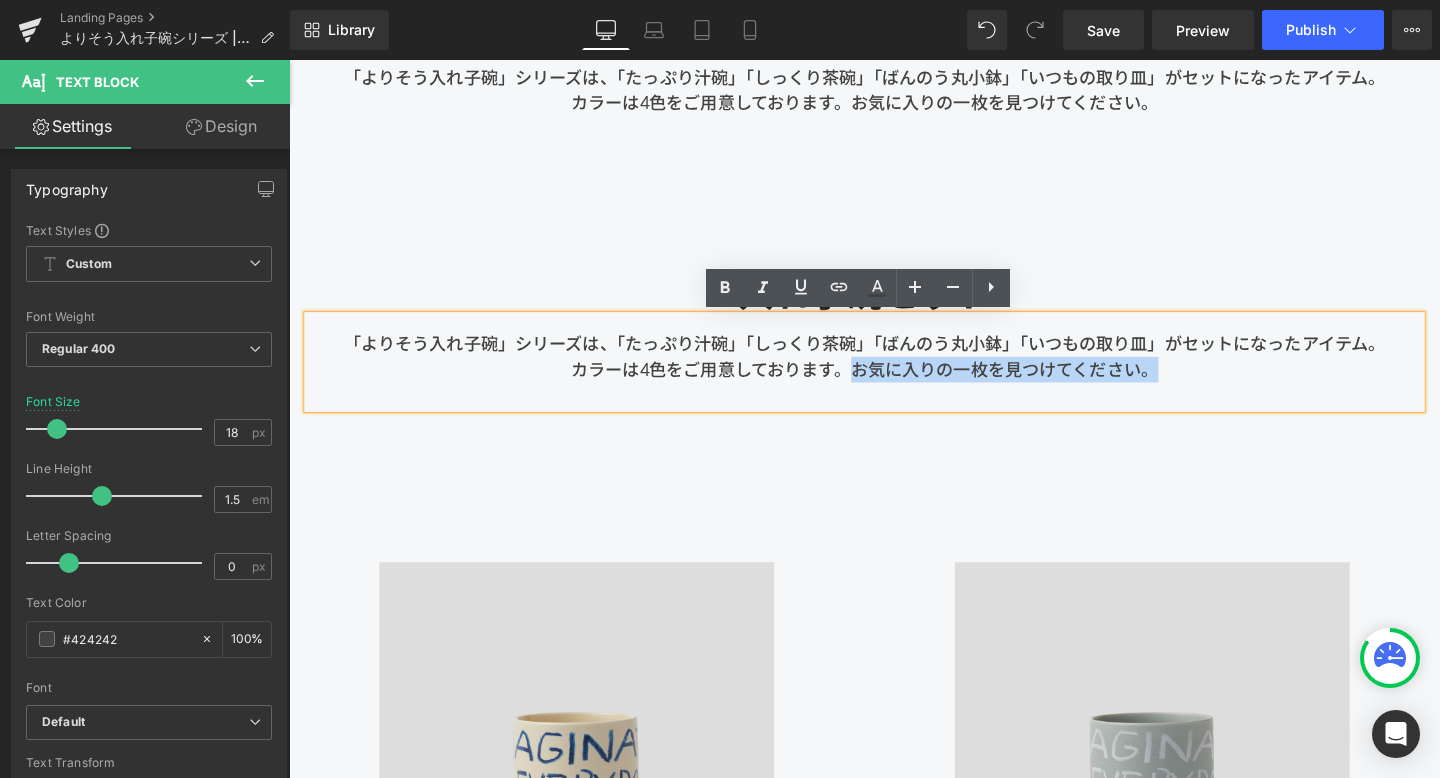 drag, startPoint x: 887, startPoint y: 389, endPoint x: 1205, endPoint y: 379, distance: 318.1572 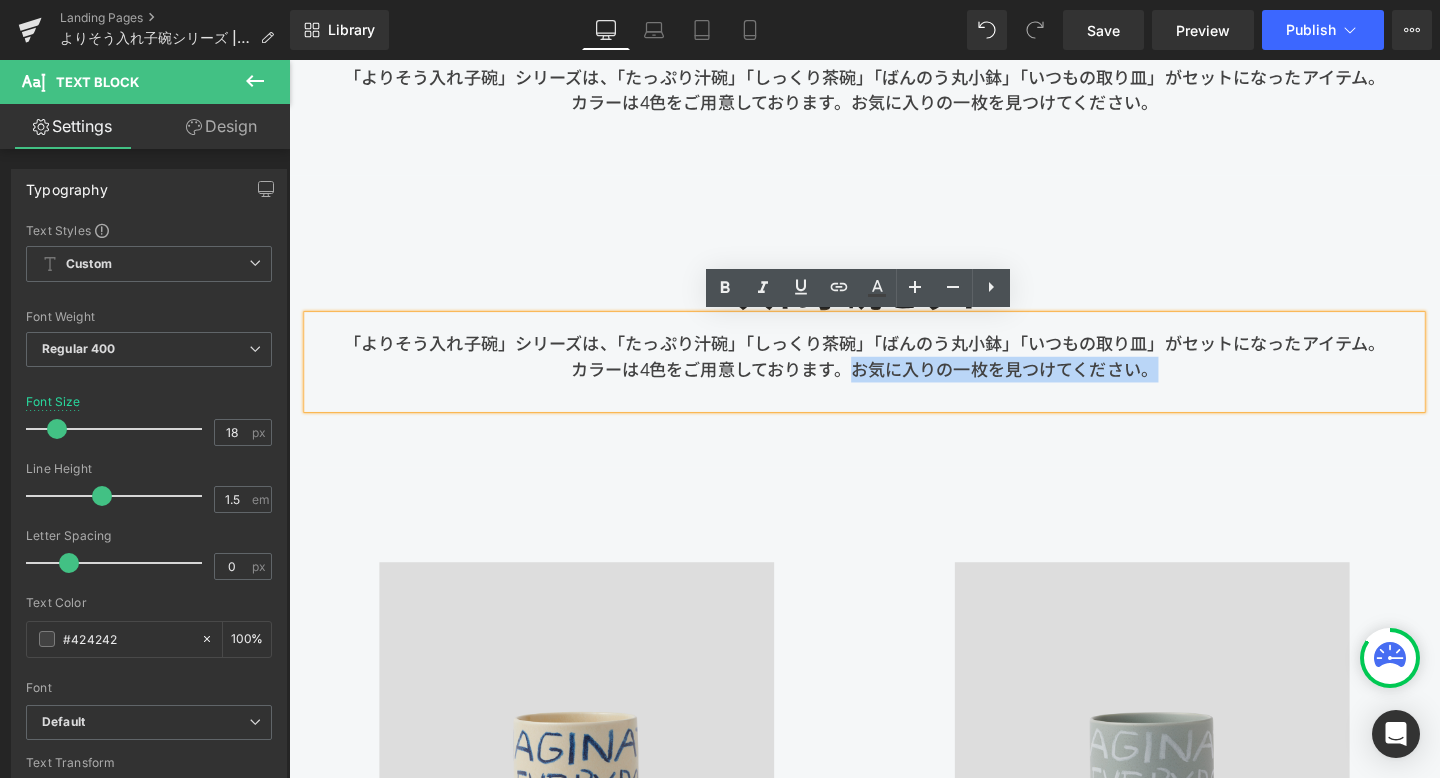 click on "「よりそう入れ子碗」シリーズは、「たっぷり汁碗」「しっくり茶碗」「ばんのう丸小鉢」「いつもの取り皿」がセットになったアイテム。 カラーは4色をご用意しております。お気に入りの一枚を見つけてください。" at bounding box center (894, 377) 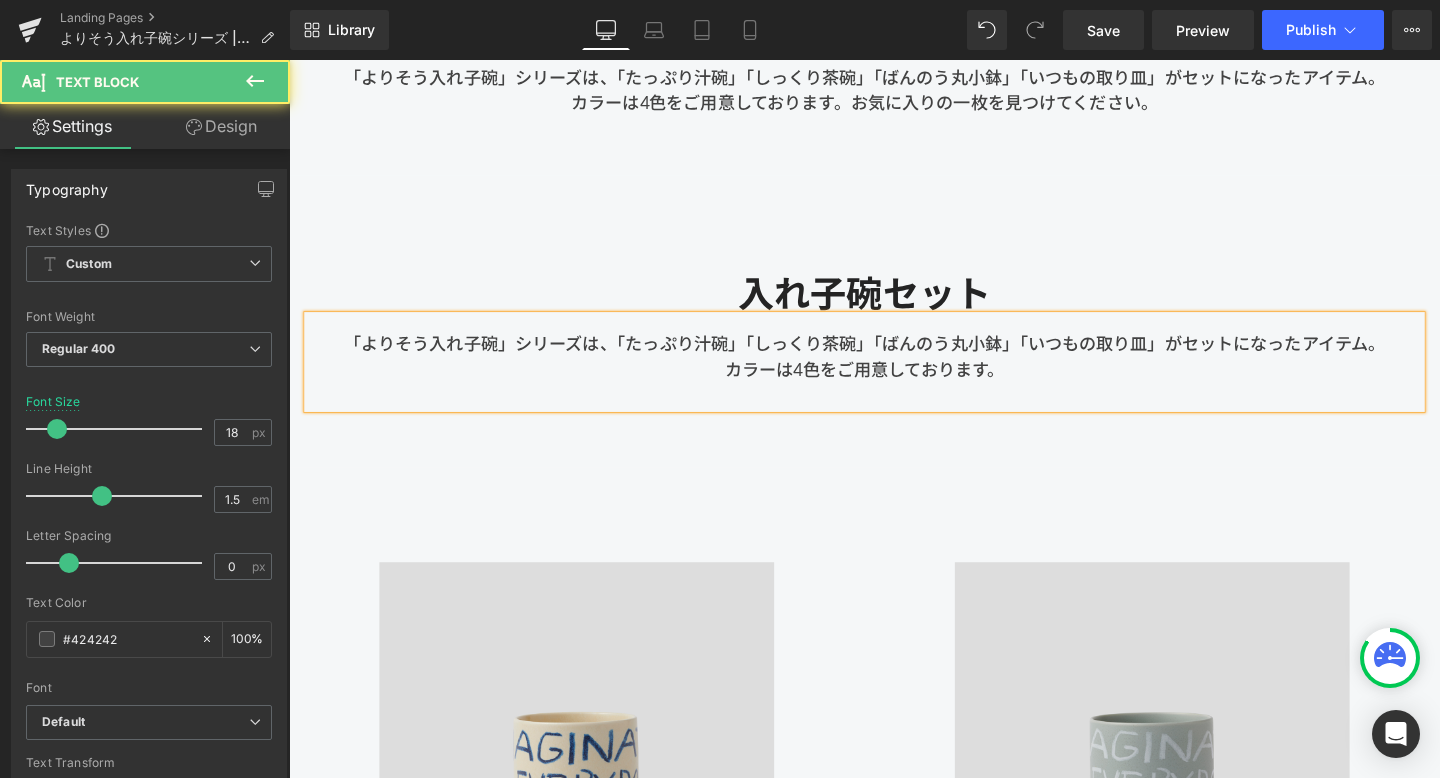 click on "「よりそう入れ子碗」シリーズは、「たっぷり汁碗」「しっくり茶碗」「ばんのう丸小鉢」「いつもの取り皿」がセットになったアイテム。 カラーは4色をご用意しております。" at bounding box center [894, 377] 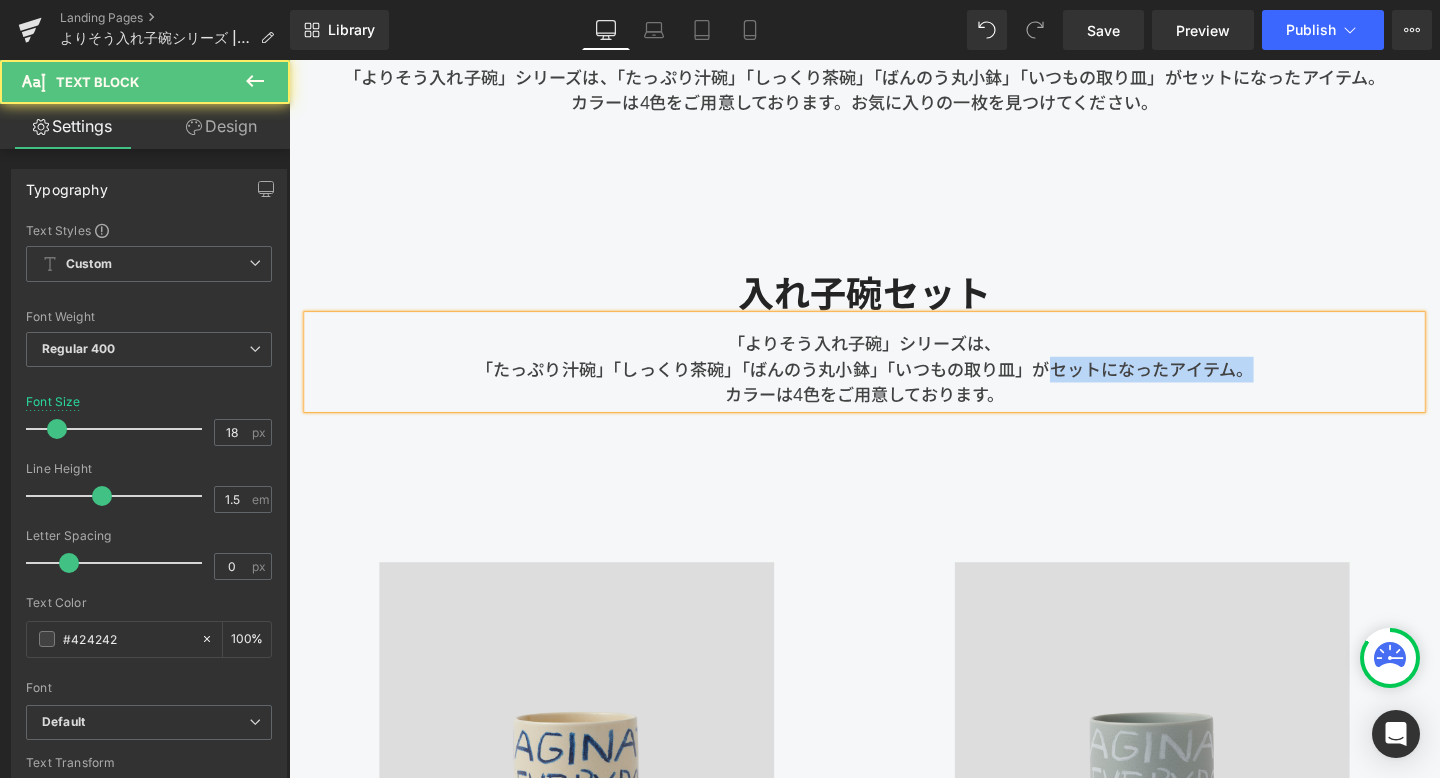 drag, startPoint x: 1091, startPoint y: 385, endPoint x: 1322, endPoint y: 384, distance: 231.00217 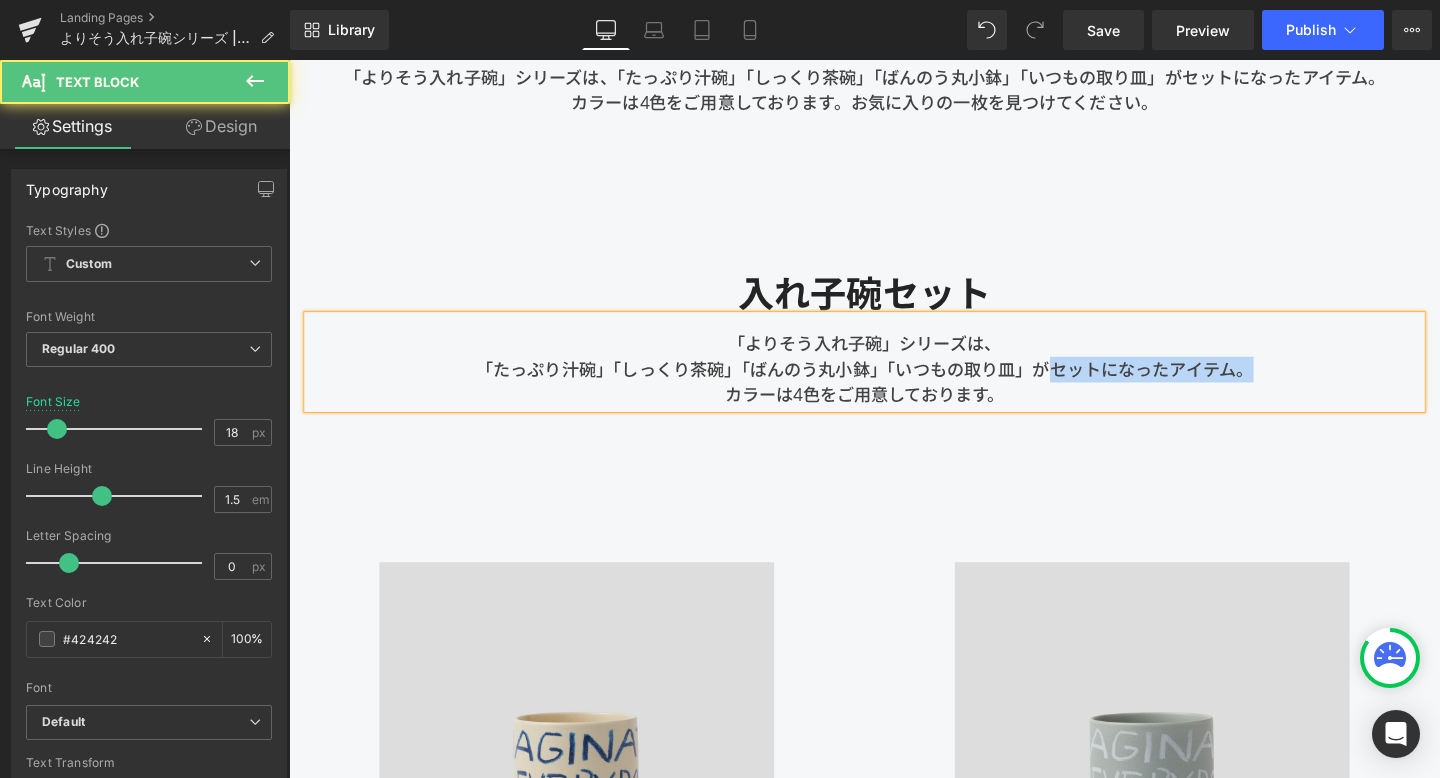 click on "「たっぷり汁碗」「しっくり茶碗」「ばんのう丸小鉢」「いつもの取り皿」がセットになったアイテム。 カラーは4色をご用意しております。" at bounding box center (894, 399) 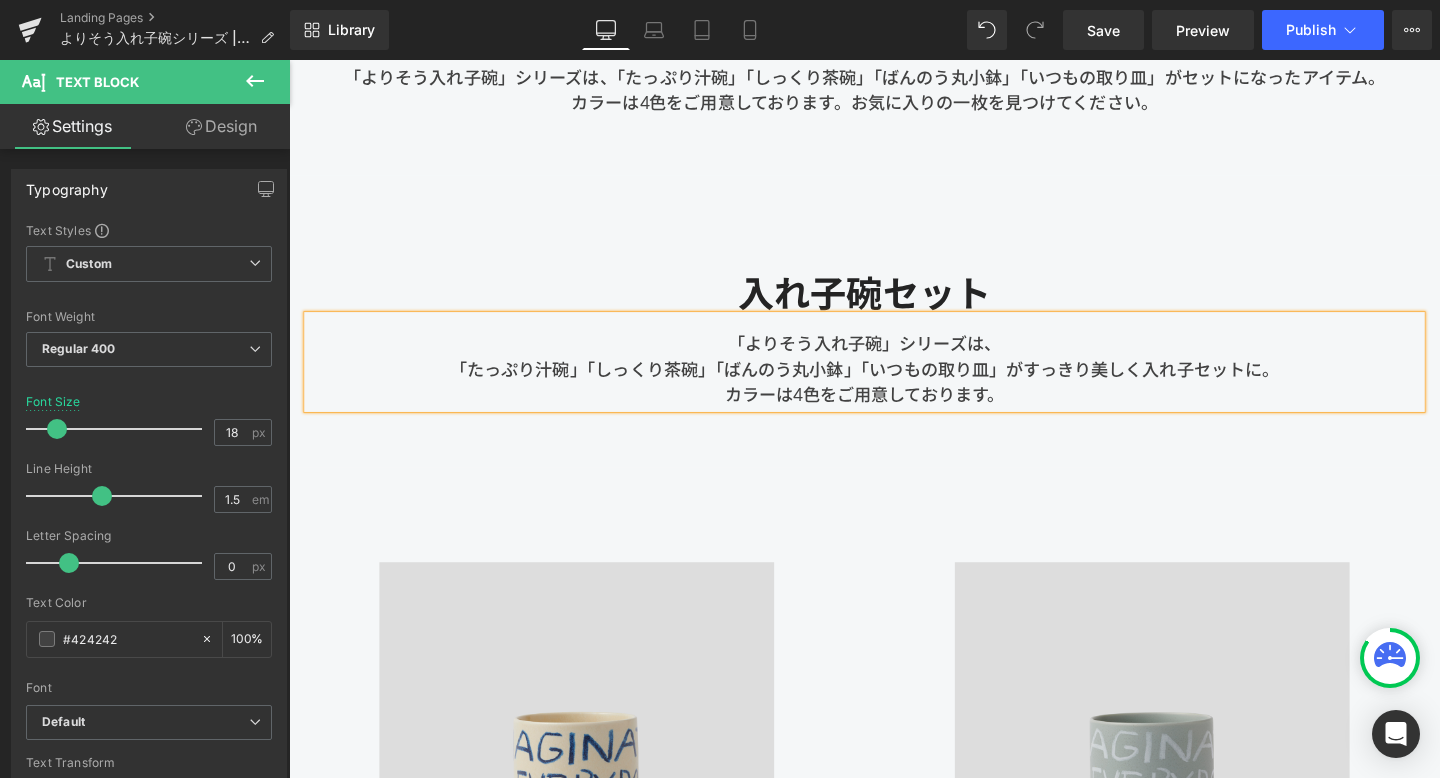 click on "「よりそう入れ子碗」シリーズは、 「たっぷり汁碗」「しっくり茶碗」「ばんのう丸小鉢」「いつもの取り皿」がすっきり美しく入れ子セットに。 カラーは4色をご用意しております。" at bounding box center [894, 377] 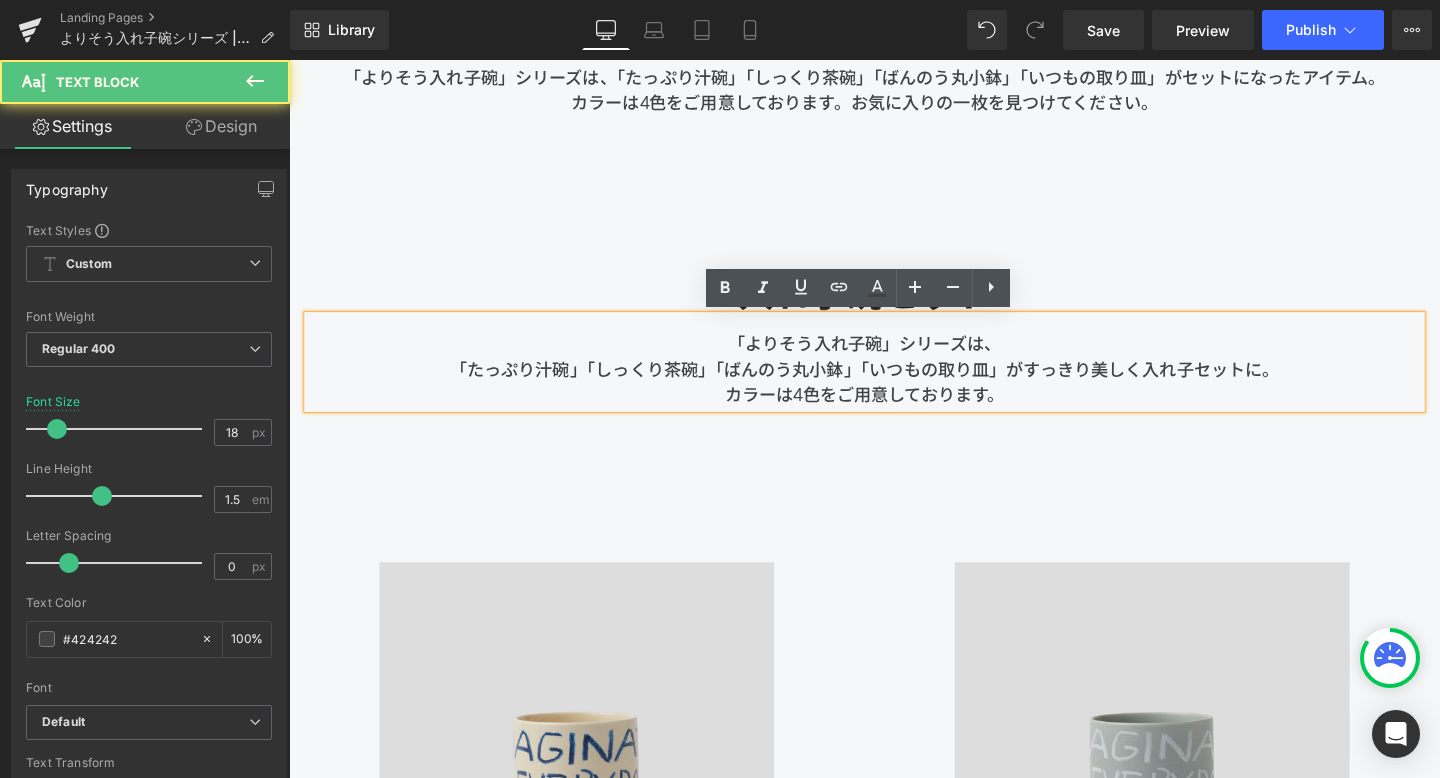 click on "「よりそう入れ子碗」シリーズは、 「たっぷり汁碗」「しっくり茶碗」「ばんのう丸小鉢」「いつもの取り皿」がすっきり美しく入れ子セットに。 カラーは4色をご用意しております。" at bounding box center (894, 377) 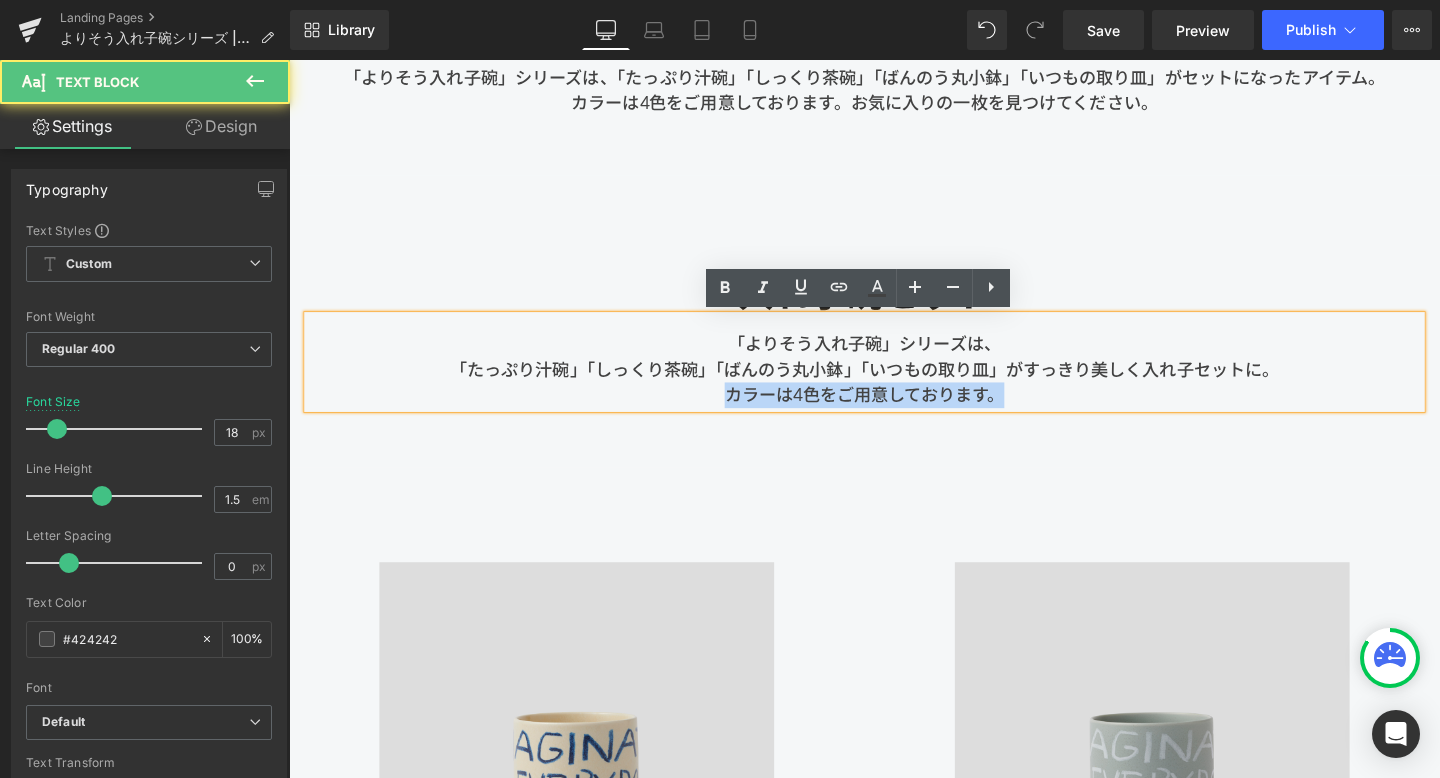 drag, startPoint x: 1044, startPoint y: 418, endPoint x: 739, endPoint y: 417, distance: 305.00165 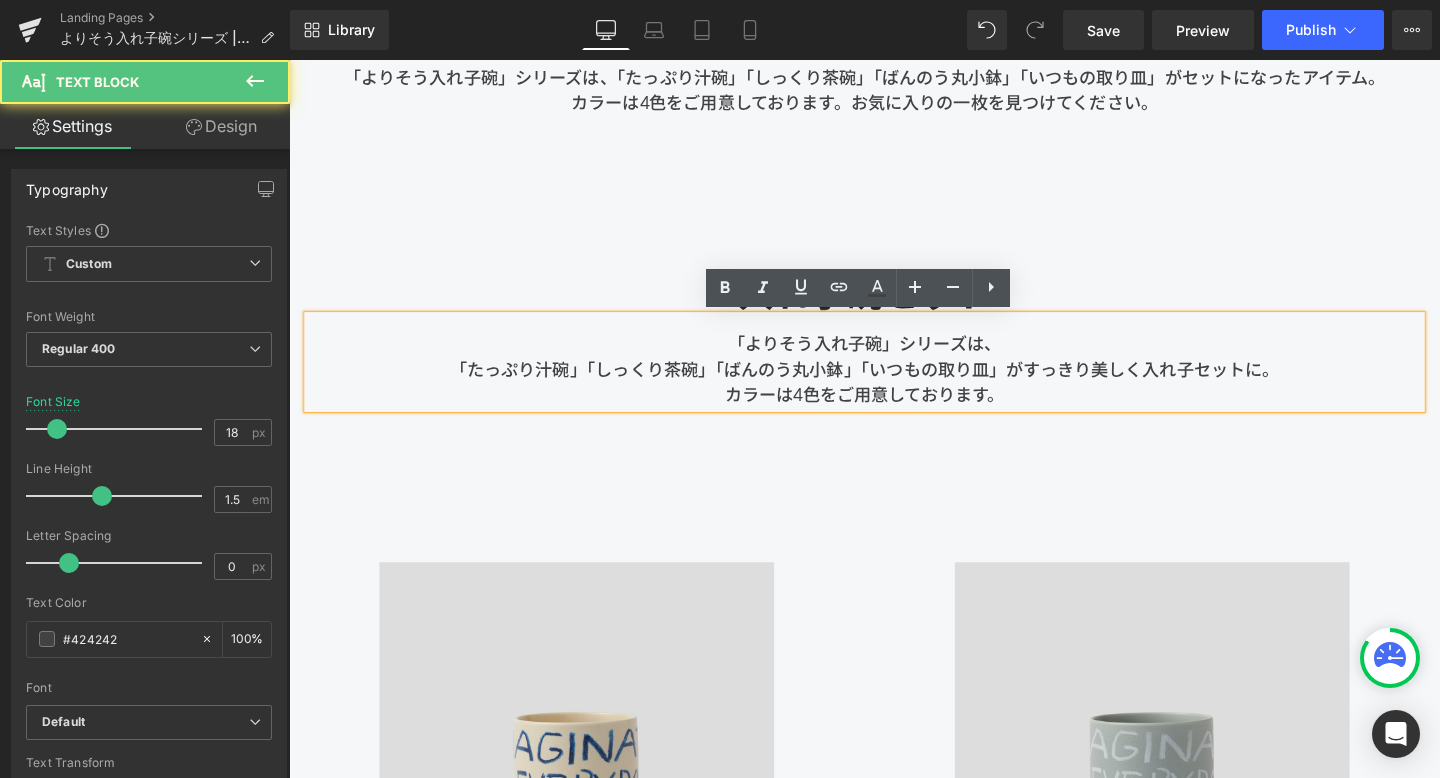 click on "「よりそう入れ子碗」シリーズは、 「たっぷり汁碗」「しっくり茶碗」「ばんのう丸小鉢」「いつもの取り皿」がすっきり美しく入れ子セットに。 カラーは4色をご用意しております。" at bounding box center (894, 377) 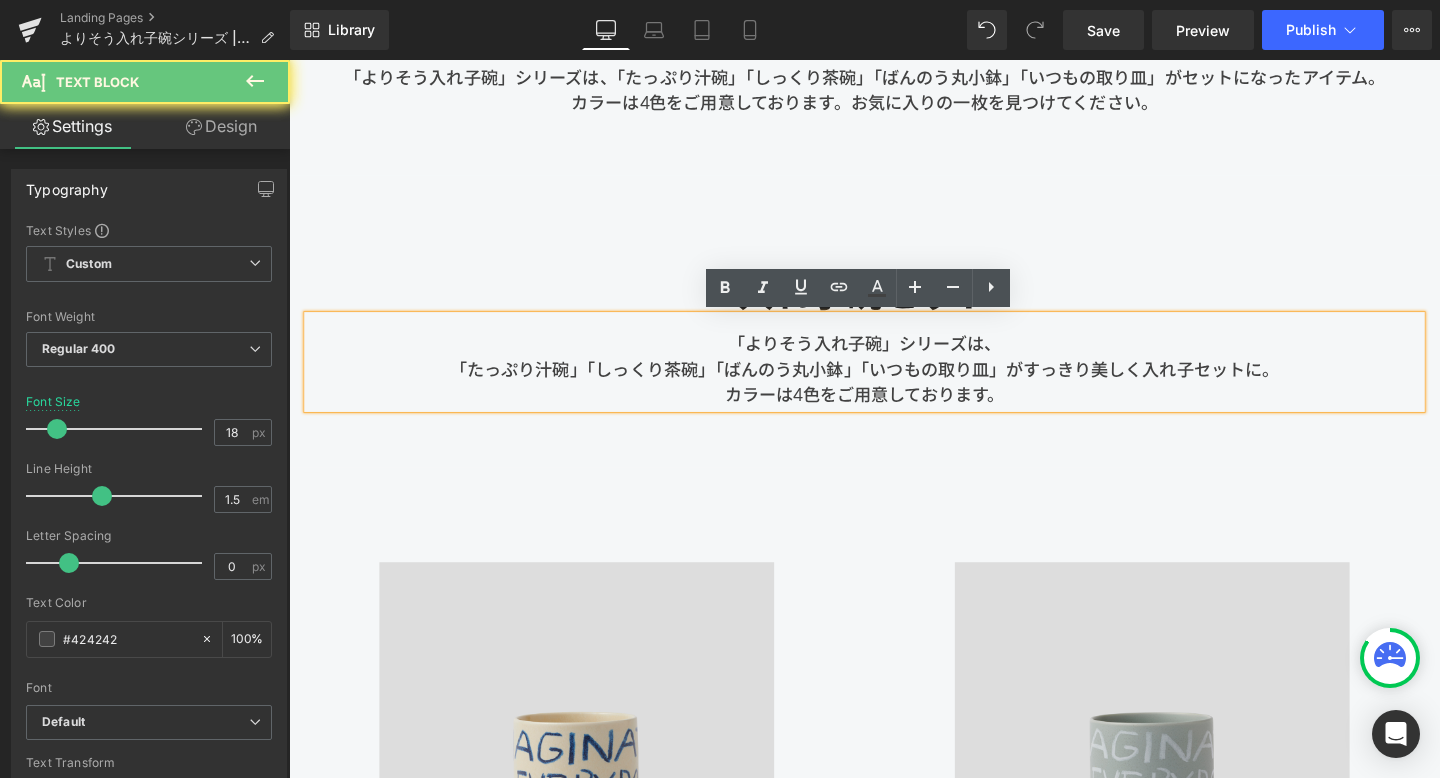 click on "「よりそう入れ子碗」シリーズは、 「たっぷり汁碗」「しっくり茶碗」「ばんのう丸小鉢」「いつもの取り皿」がすっきり美しく入れ子セットに。 カラーは4色をご用意しております。" at bounding box center (894, 377) 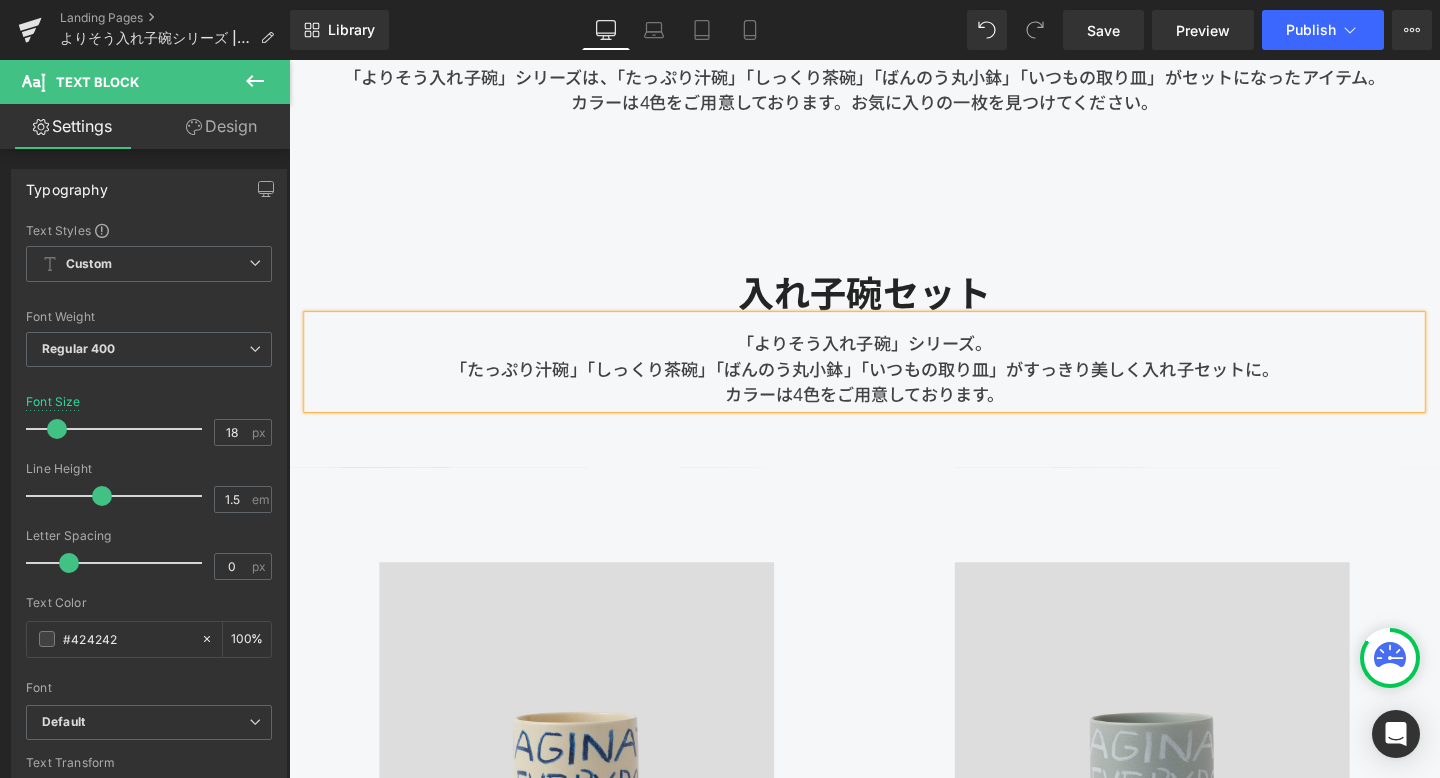 click on "「たっぷり汁碗」「しっくり茶碗」「ばんのう丸小鉢」「いつもの取り皿」がすっきり美しく入れ子セットに。 カラーは4色をご用意しております。" at bounding box center (894, 399) 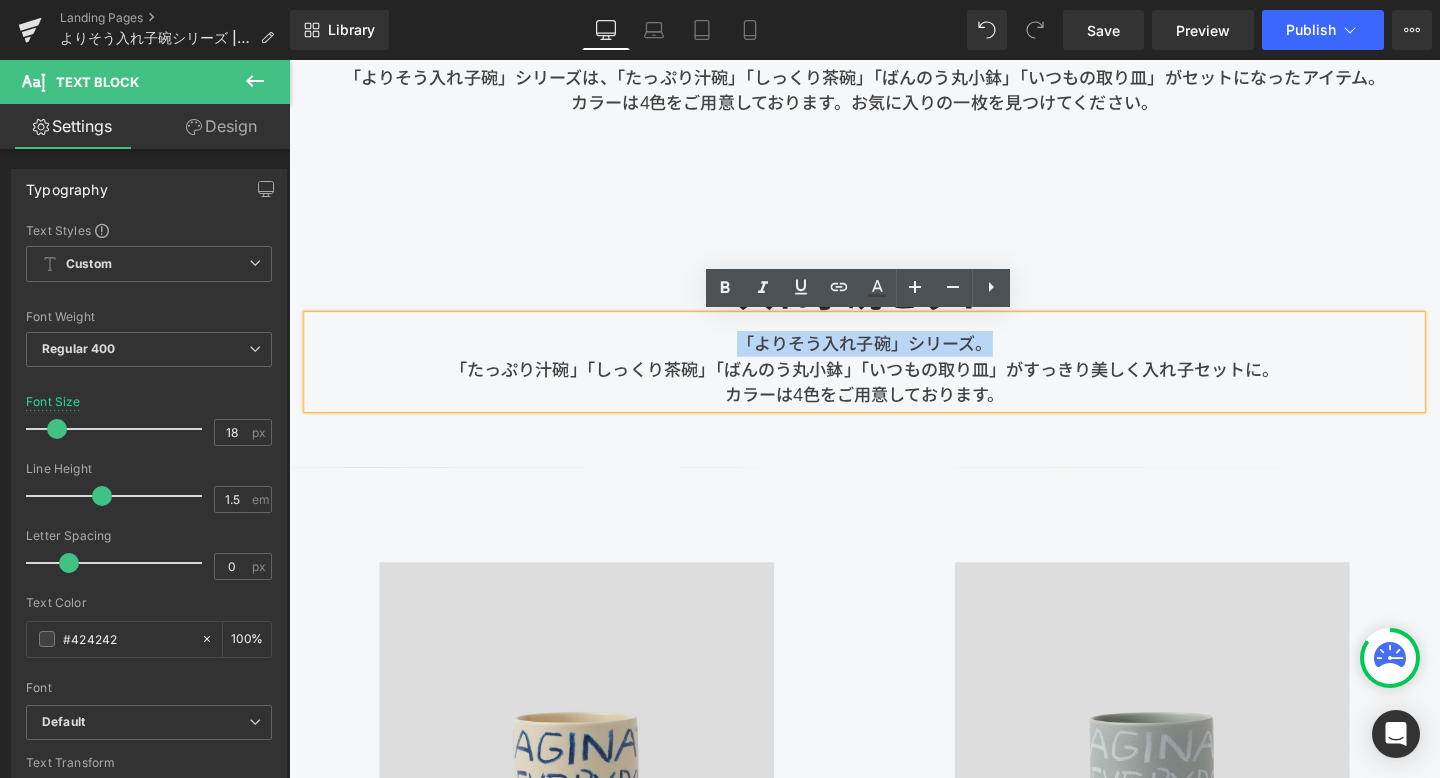 drag, startPoint x: 1042, startPoint y: 357, endPoint x: 705, endPoint y: 355, distance: 337.00592 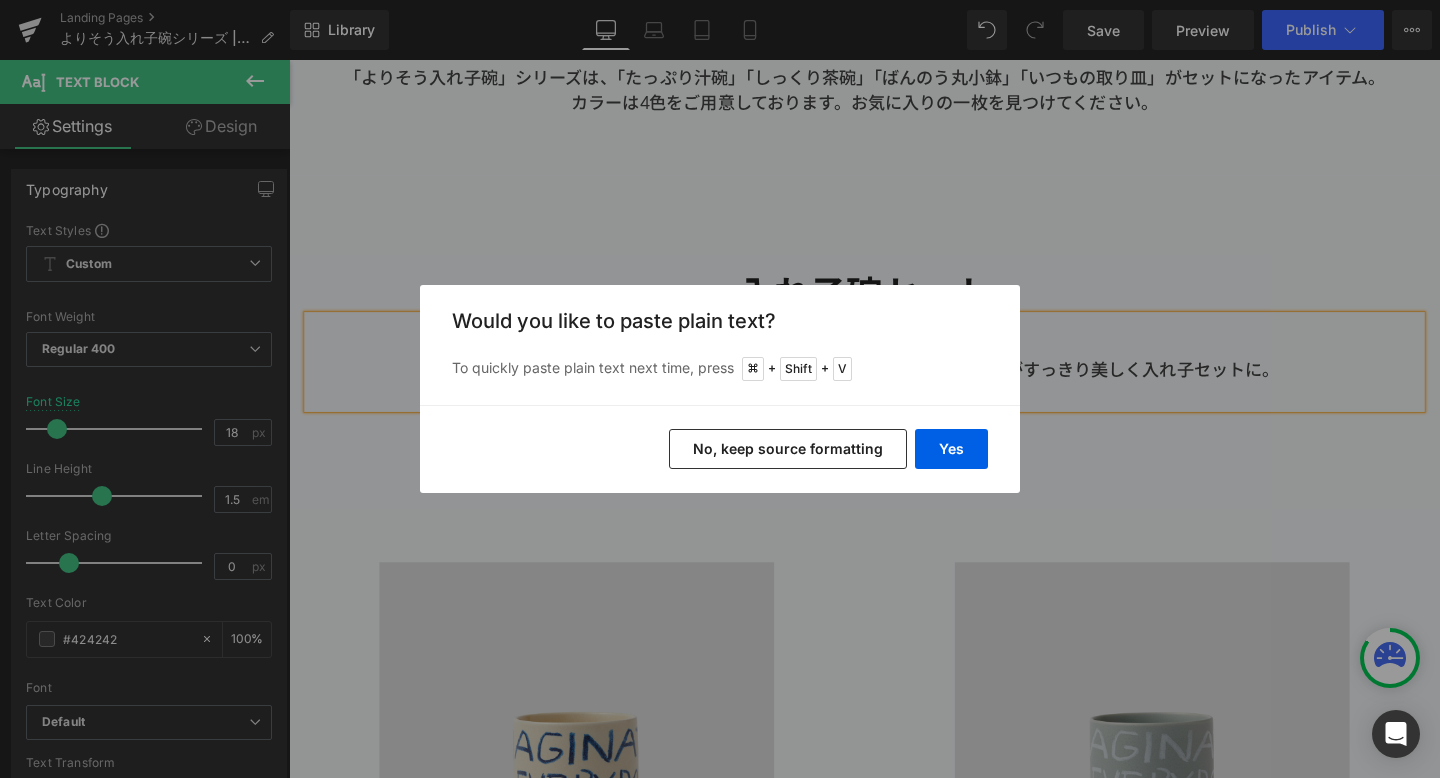 click on "No, keep source formatting" at bounding box center (788, 449) 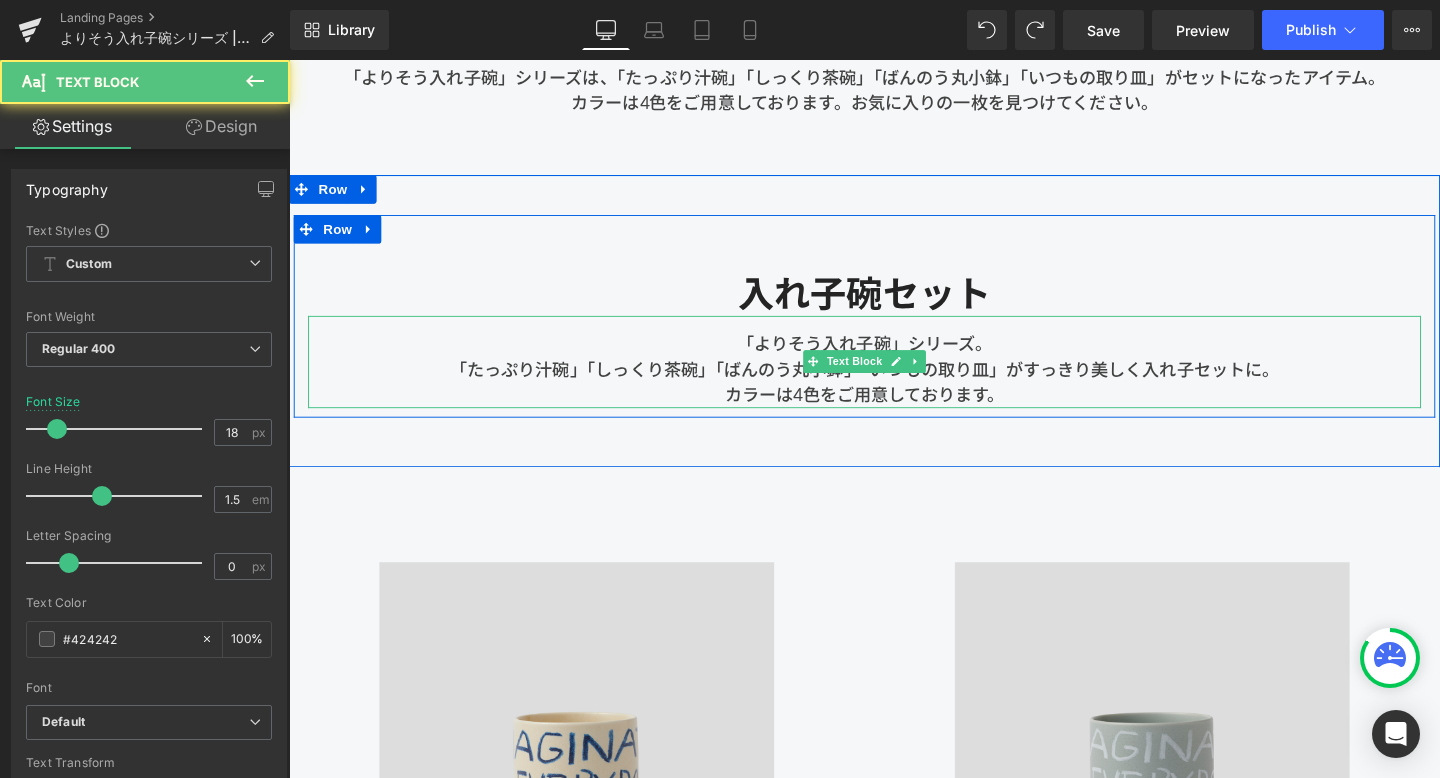 click on "「よりそう入れ子碗」シリーズ。 「たっぷり汁碗」「しっくり茶碗」「ばんのう丸小鉢」「いつもの取り皿」がすっきり美しく入れ子セットに。 カラーは4色をご用意しております。" at bounding box center (894, 377) 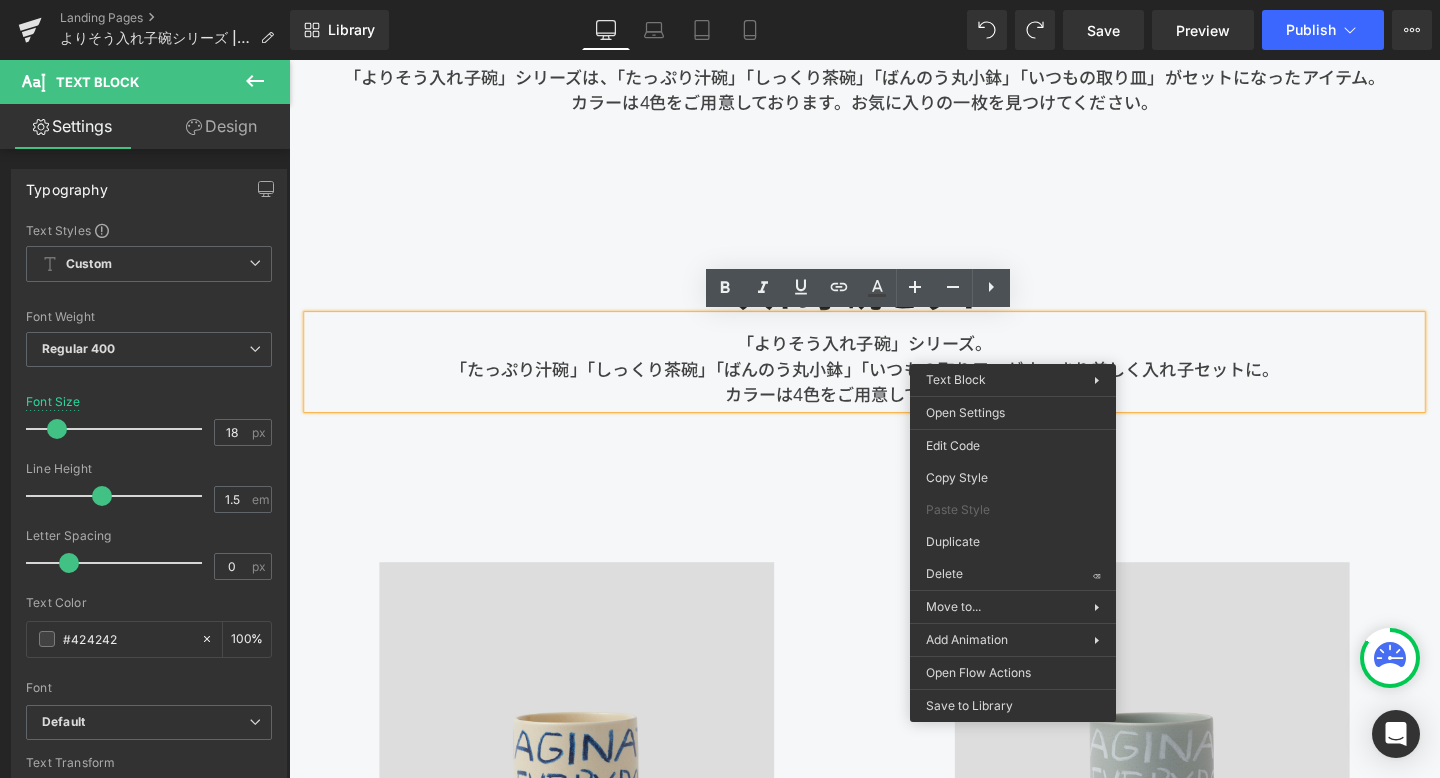 click on "「よりそう入れ子碗」シリーズ。 「たっぷり汁碗」「しっくり茶碗」「ばんのう丸小鉢」「いつもの取り皿」がすっきり美しく入れ子セットに。 カラーは4色をご用意しております。" at bounding box center (894, 377) 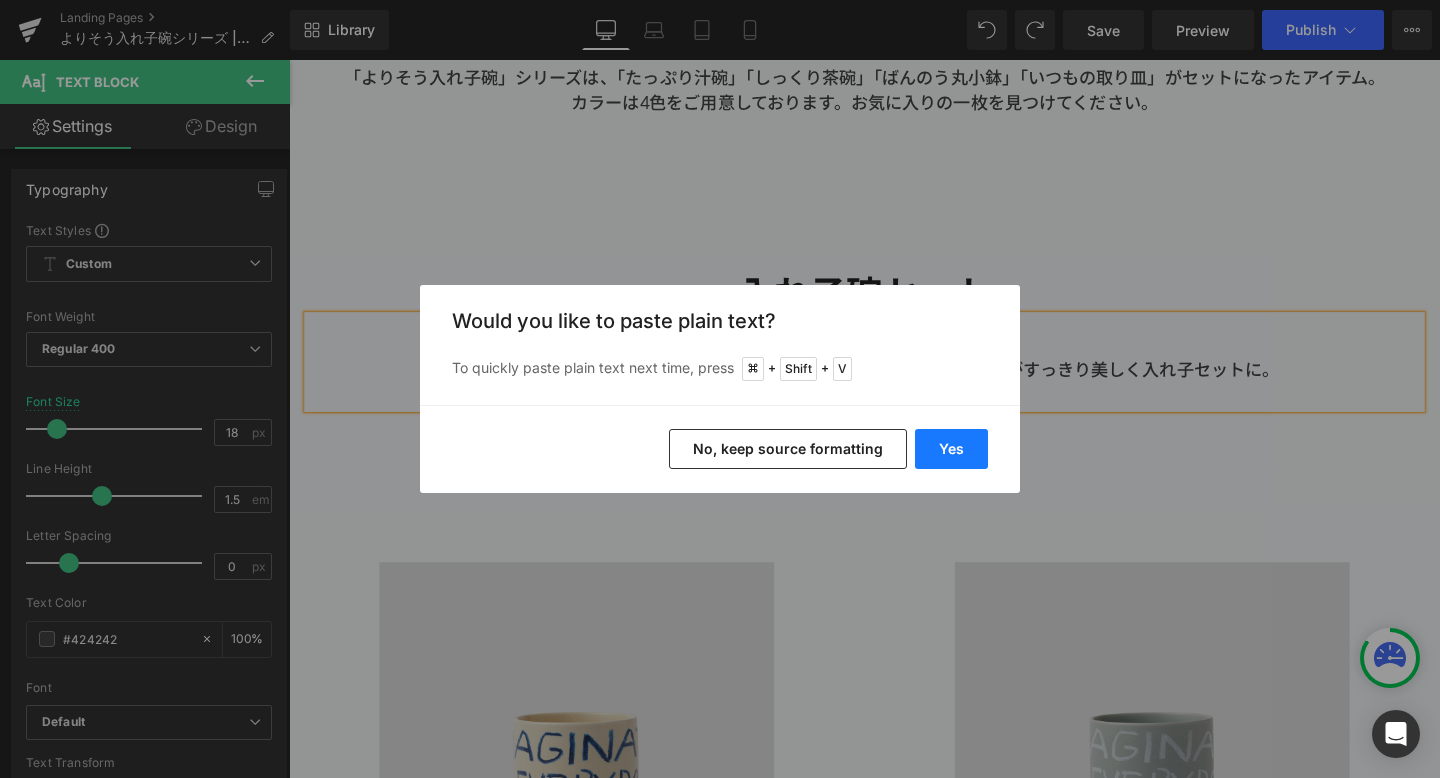 click on "Yes" at bounding box center (951, 449) 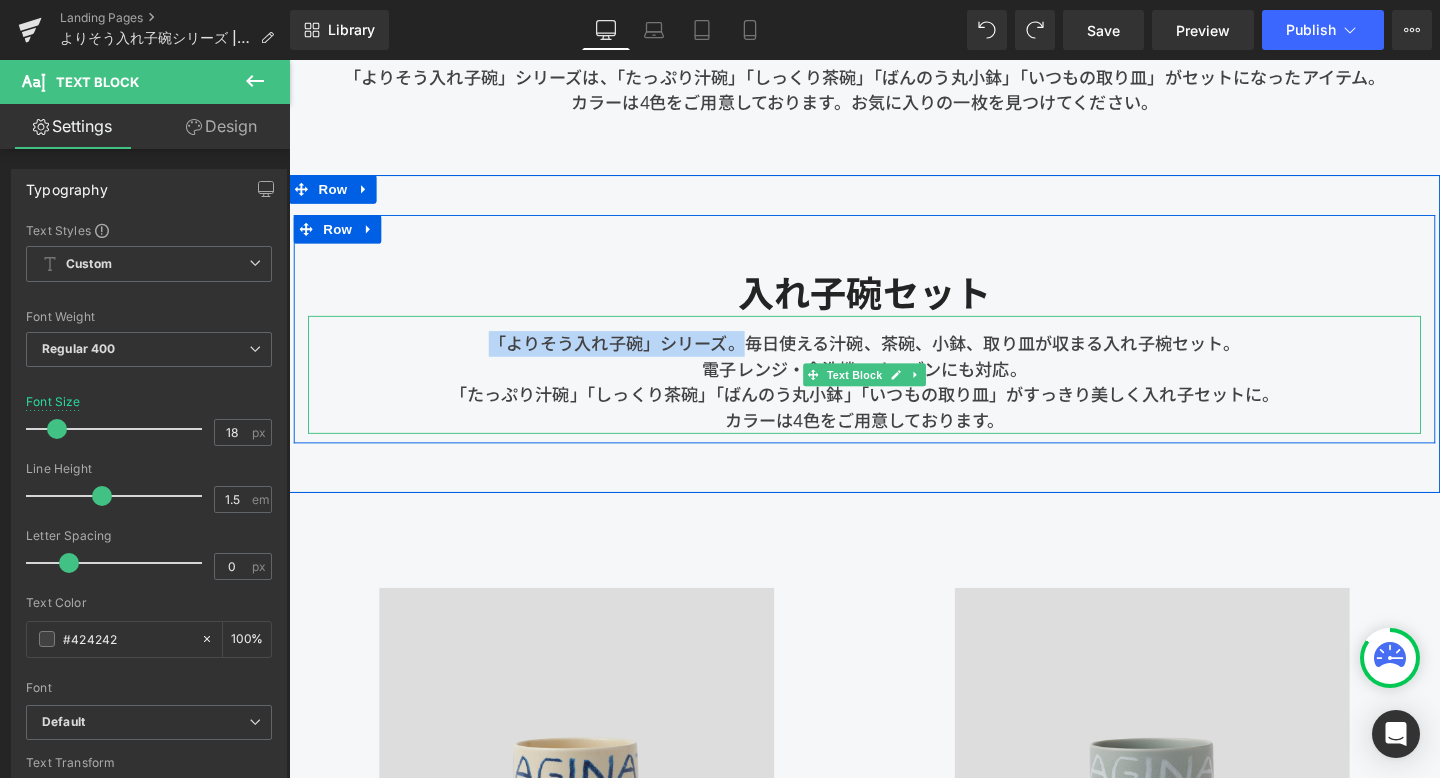 drag, startPoint x: 776, startPoint y: 362, endPoint x: 498, endPoint y: 354, distance: 278.11508 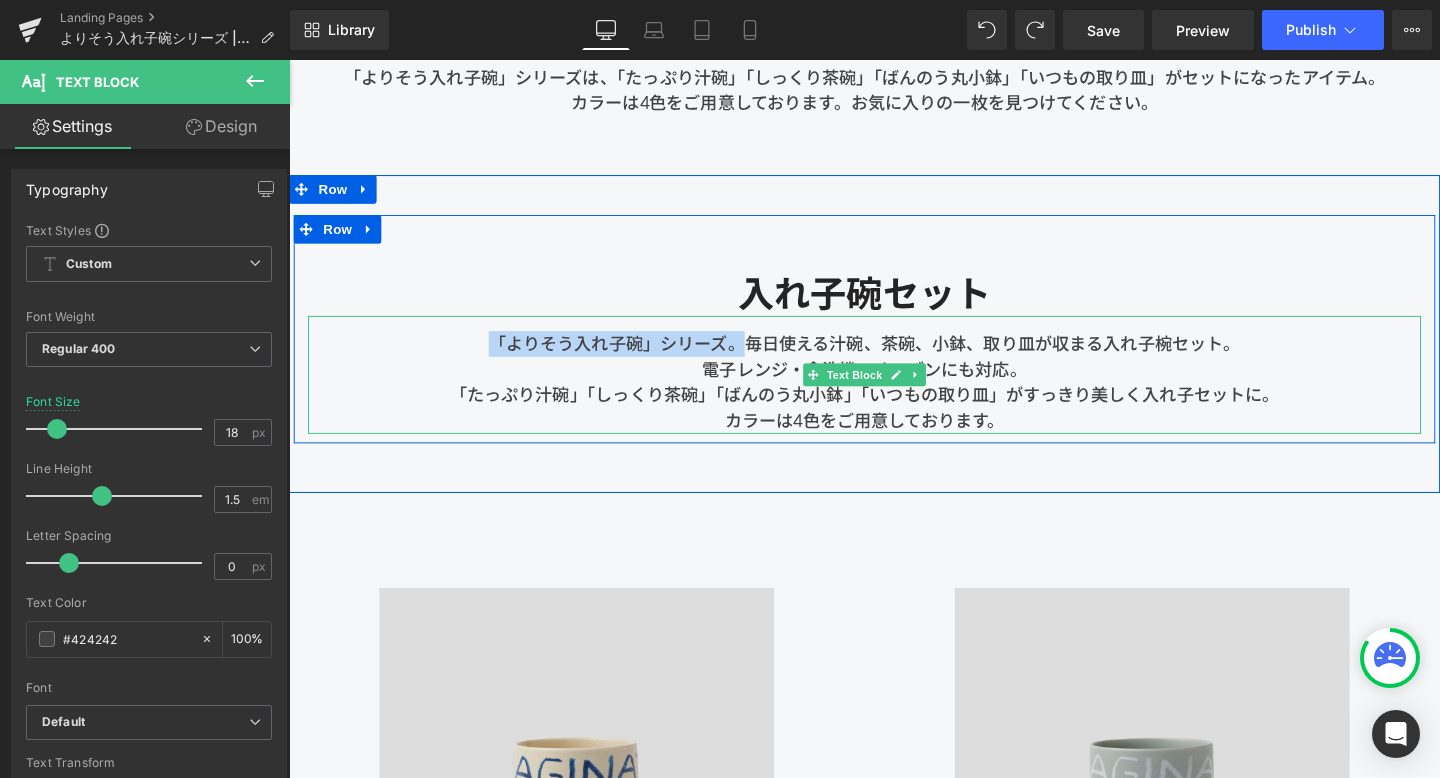 click on "「よりそう入れ子碗」シリーズ。毎日使える汁碗、茶碗、小鉢、取り皿が収まる入れ子椀セット。 電子レンジ・食洗機・オーブンにも対応。 「たっぷり汁碗」「しっくり茶碗」「ばんのう丸小鉢」「いつもの取り皿」がすっきり美しく入れ子セットに。 カラーは4色をご用意しております。" at bounding box center [894, 391] 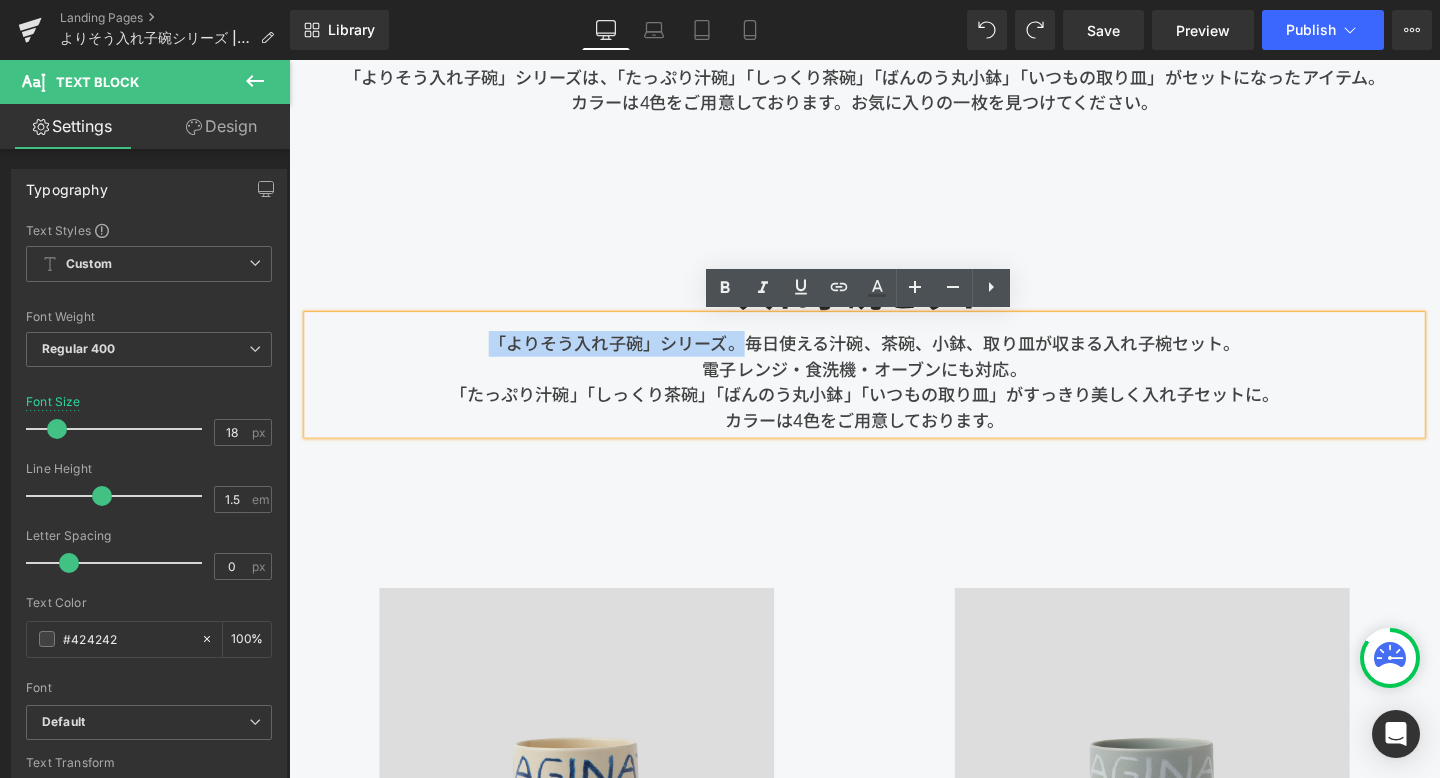 copy on "「よりそう入れ子碗」シリーズ。" 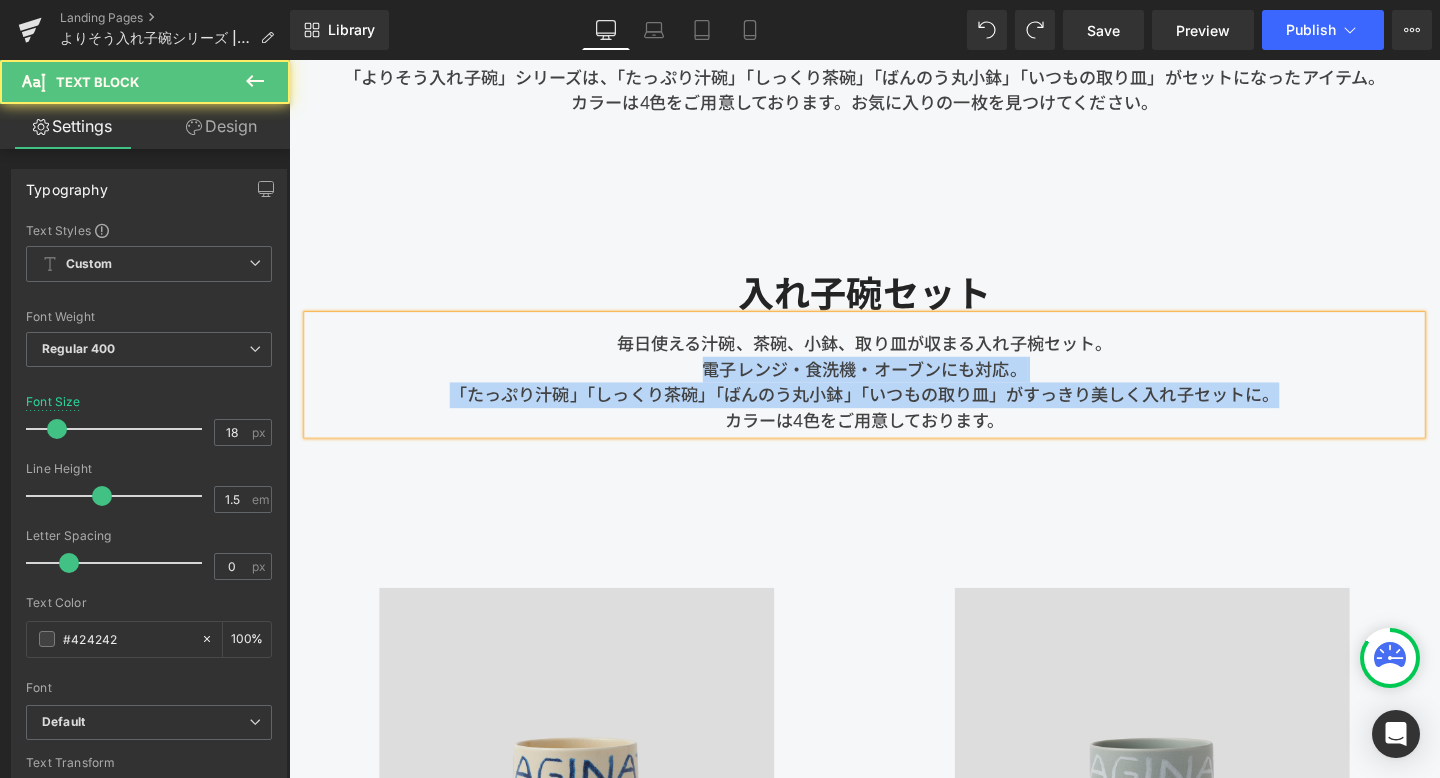 drag, startPoint x: 1351, startPoint y: 407, endPoint x: 629, endPoint y: 378, distance: 722.58215 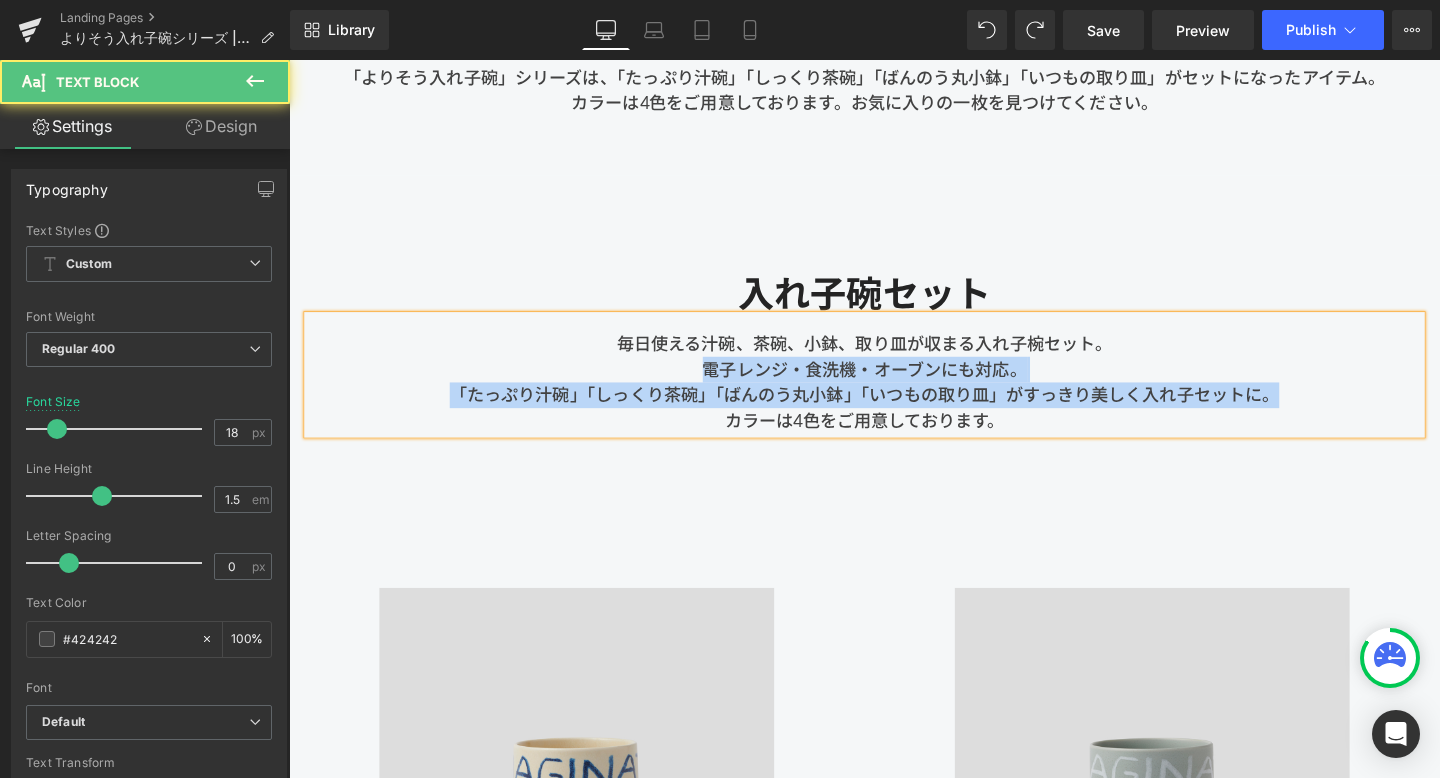 click on "電子レンジ・食洗機・オーブンにも対応。 「たっぷり汁碗」「しっくり茶碗」「ばんのう丸小鉢」「いつもの取り皿」がすっきり美しく入れ子セットに。 カラーは4色をご用意しております。" at bounding box center (894, 412) 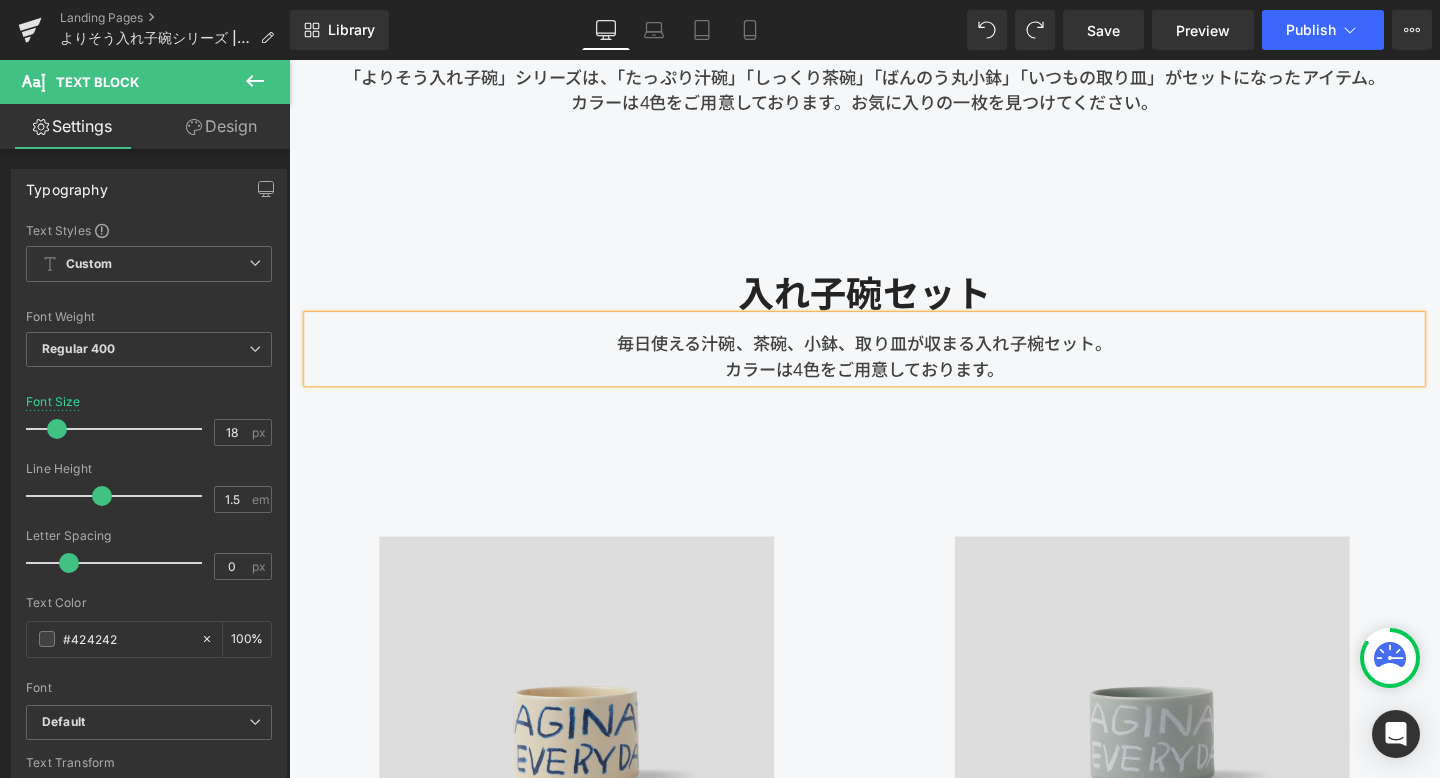 click on "毎日使える汁碗、茶碗、小鉢、取り皿が収まる入れ子椀セット。 カラーは4色をご用意しております。" at bounding box center [894, 364] 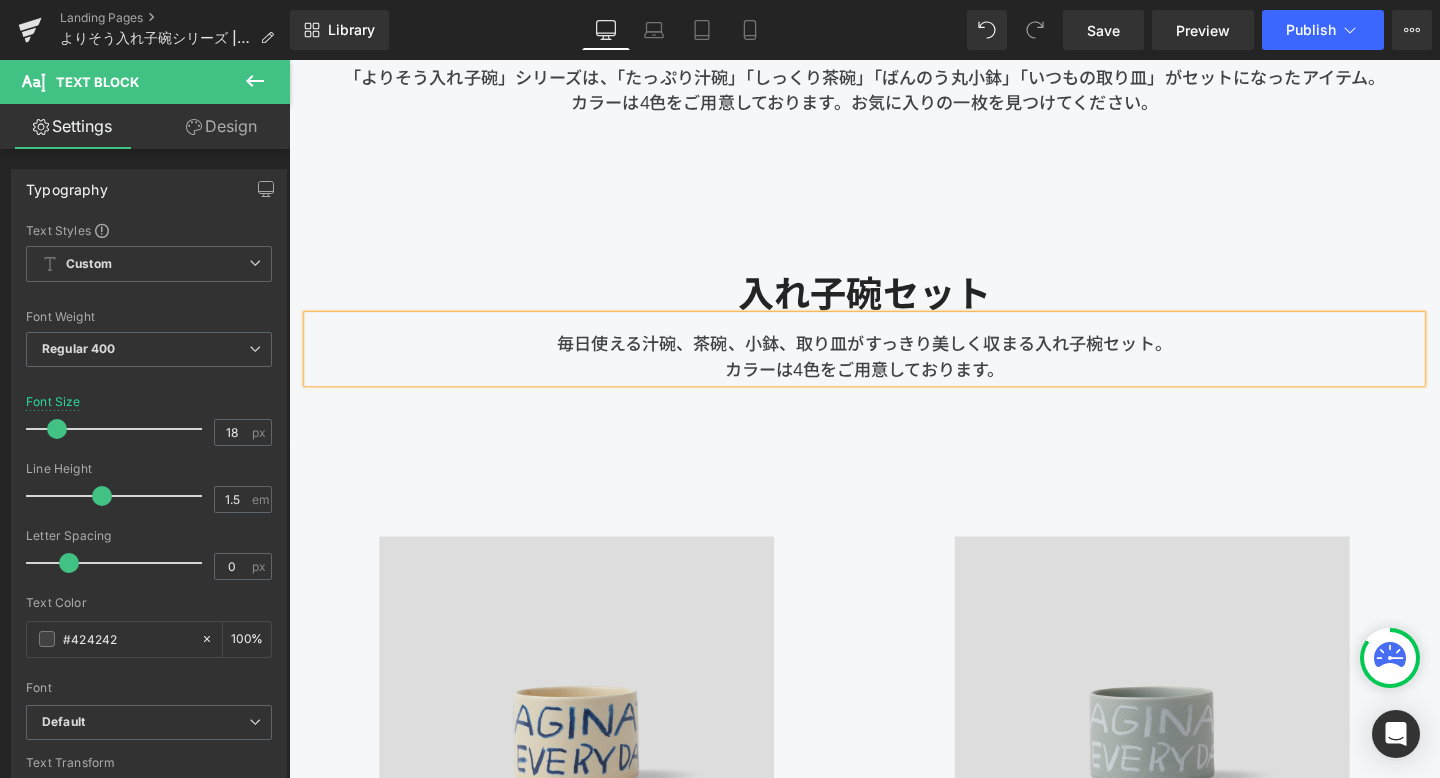 click on "毎日使える汁碗、茶碗、小鉢、取り皿がすっきり美しく収まる入れ子椀セット。 カラーは4色をご用意しております。" at bounding box center [894, 364] 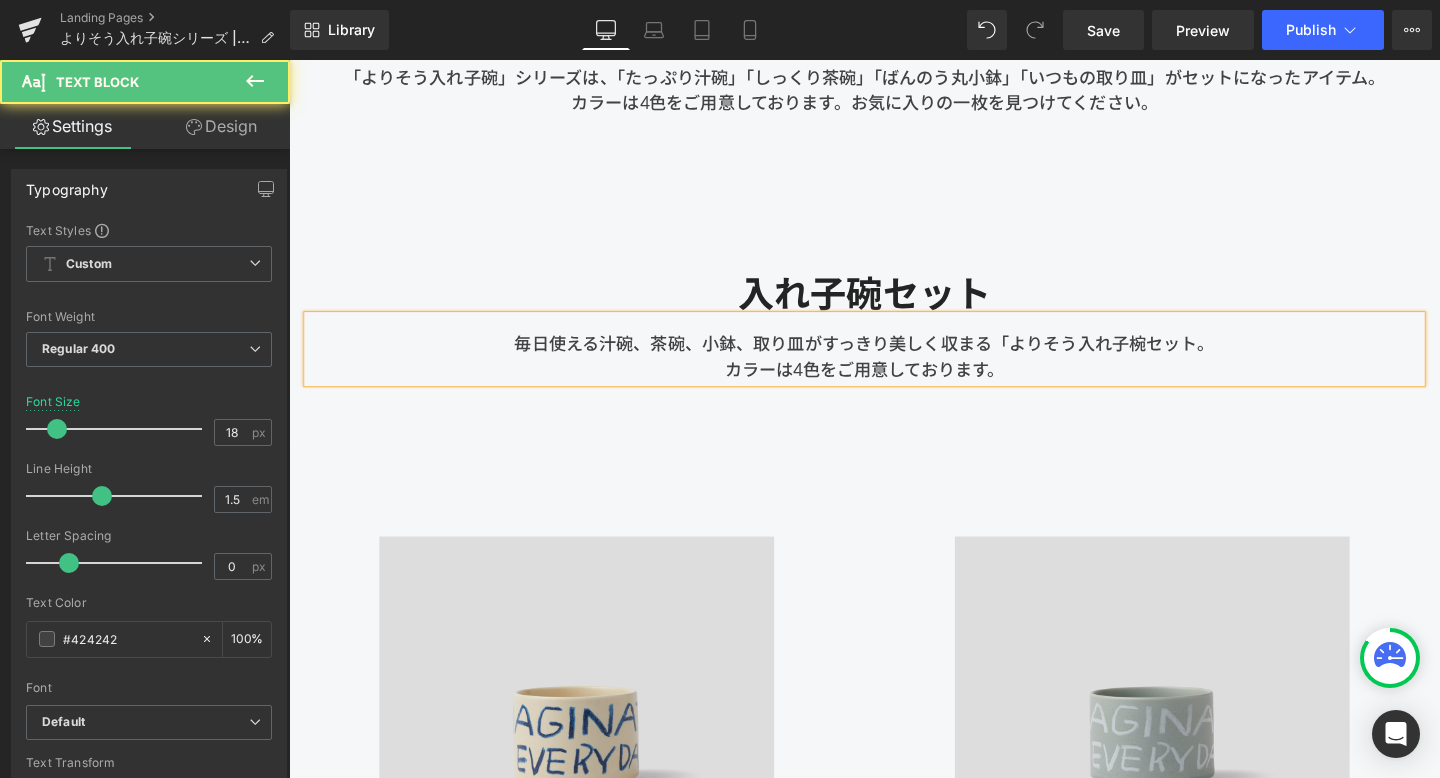 click on "毎日使える汁碗、茶碗、小鉢、取り皿がすっきり美しく収まる「よりそう入れ子椀セット。 カラーは4色をご用意しております。" at bounding box center [894, 364] 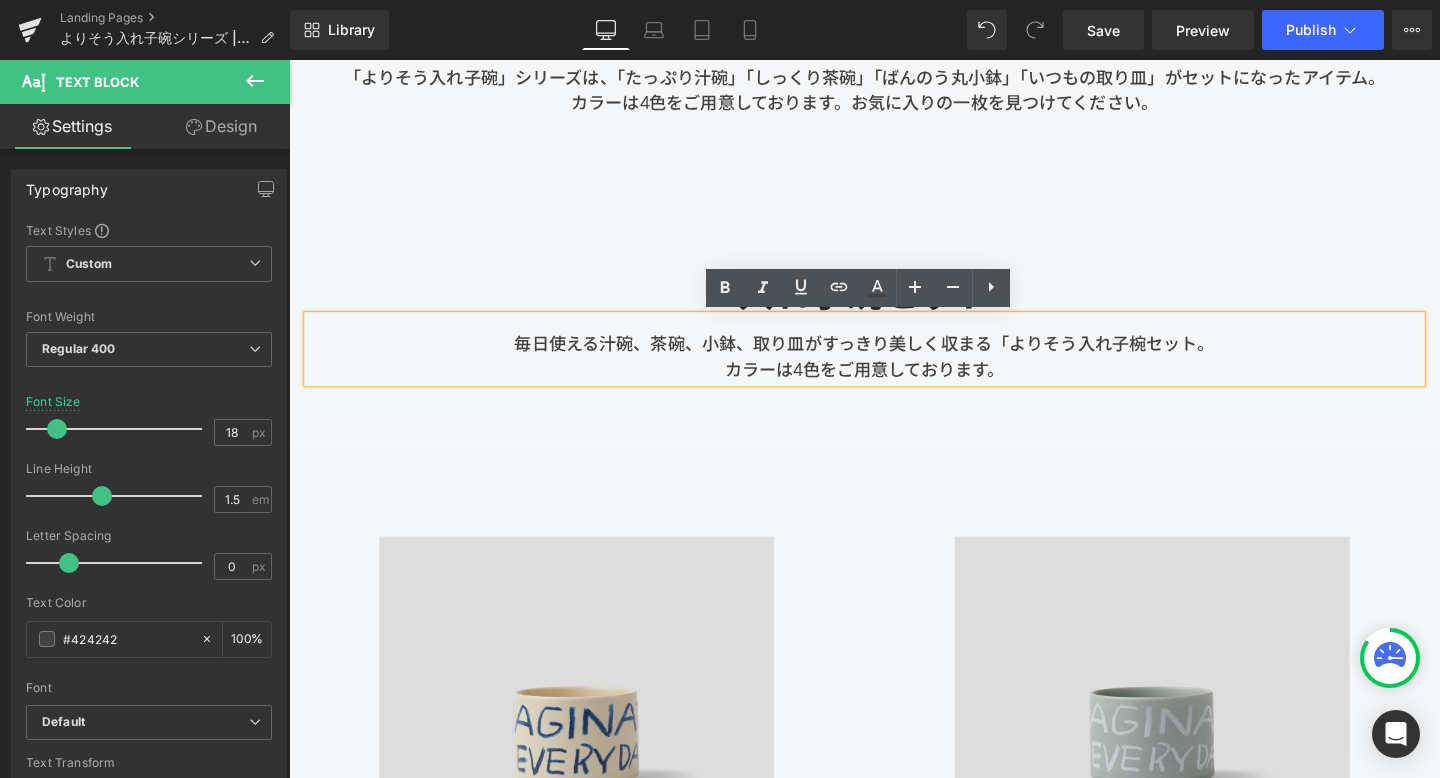 click on "毎日使える汁碗、茶碗、小鉢、取り皿がすっきり美しく収まる「よりそう入れ子椀セット。 カラーは4色をご用意しております。" at bounding box center (894, 364) 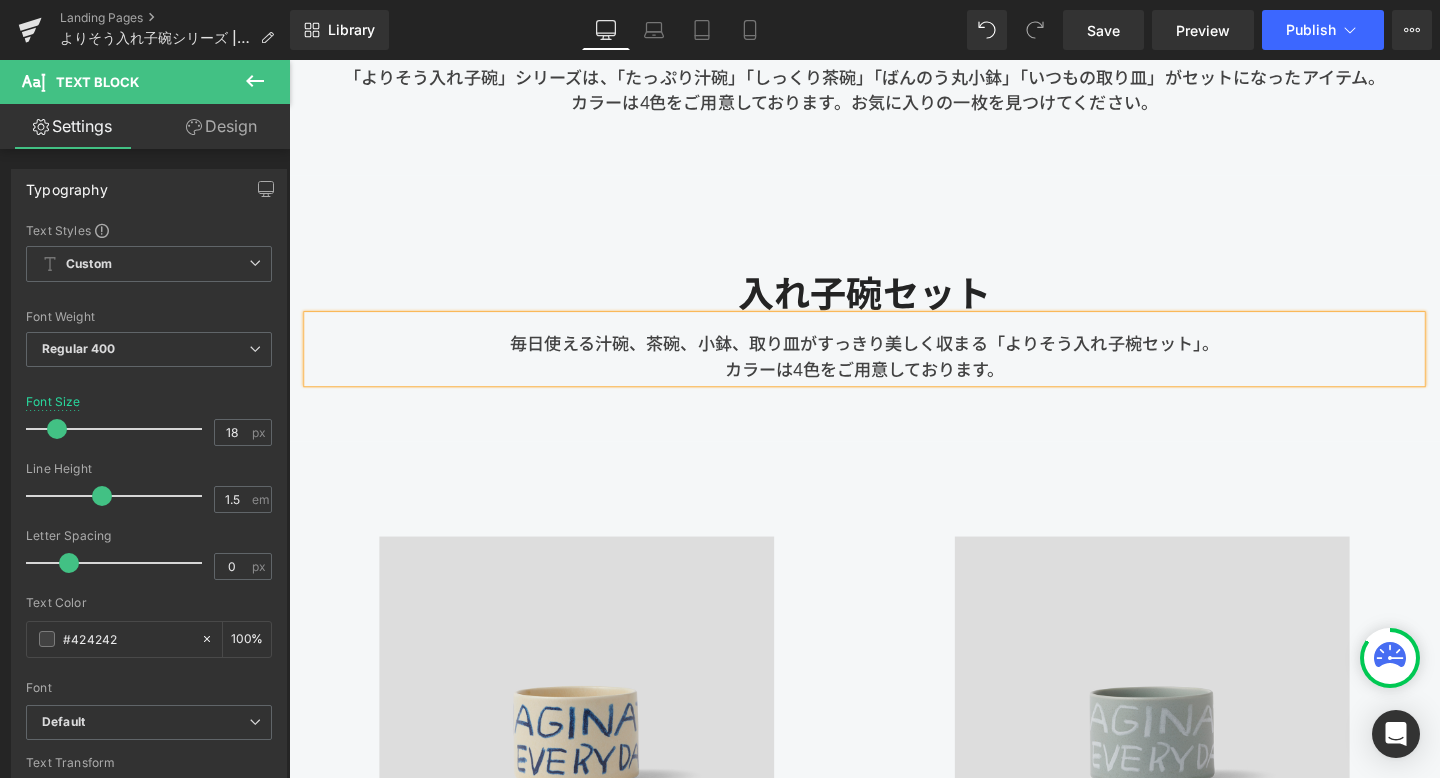 click on "カラーは4色をご用意しております。" at bounding box center [894, 385] 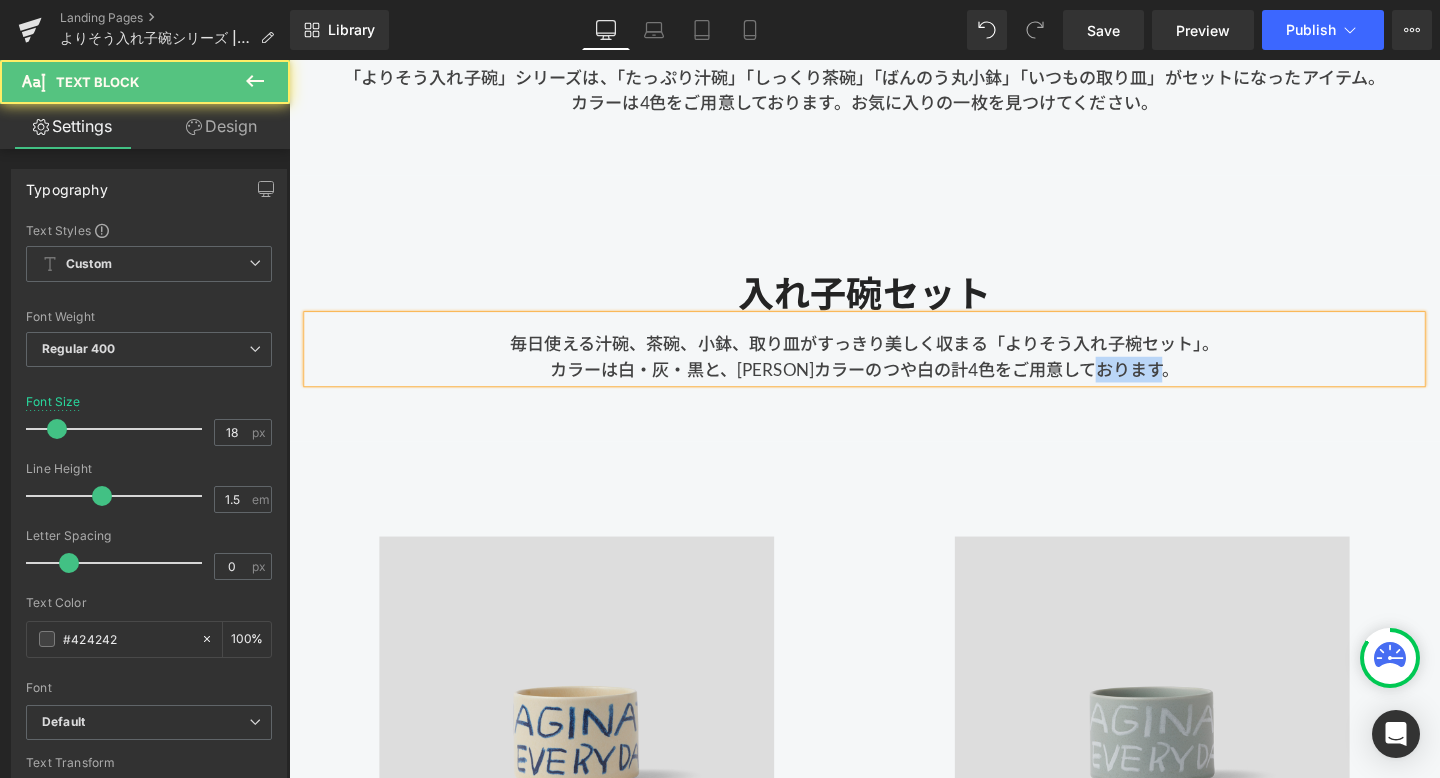 drag, startPoint x: 1173, startPoint y: 380, endPoint x: 1244, endPoint y: 380, distance: 71 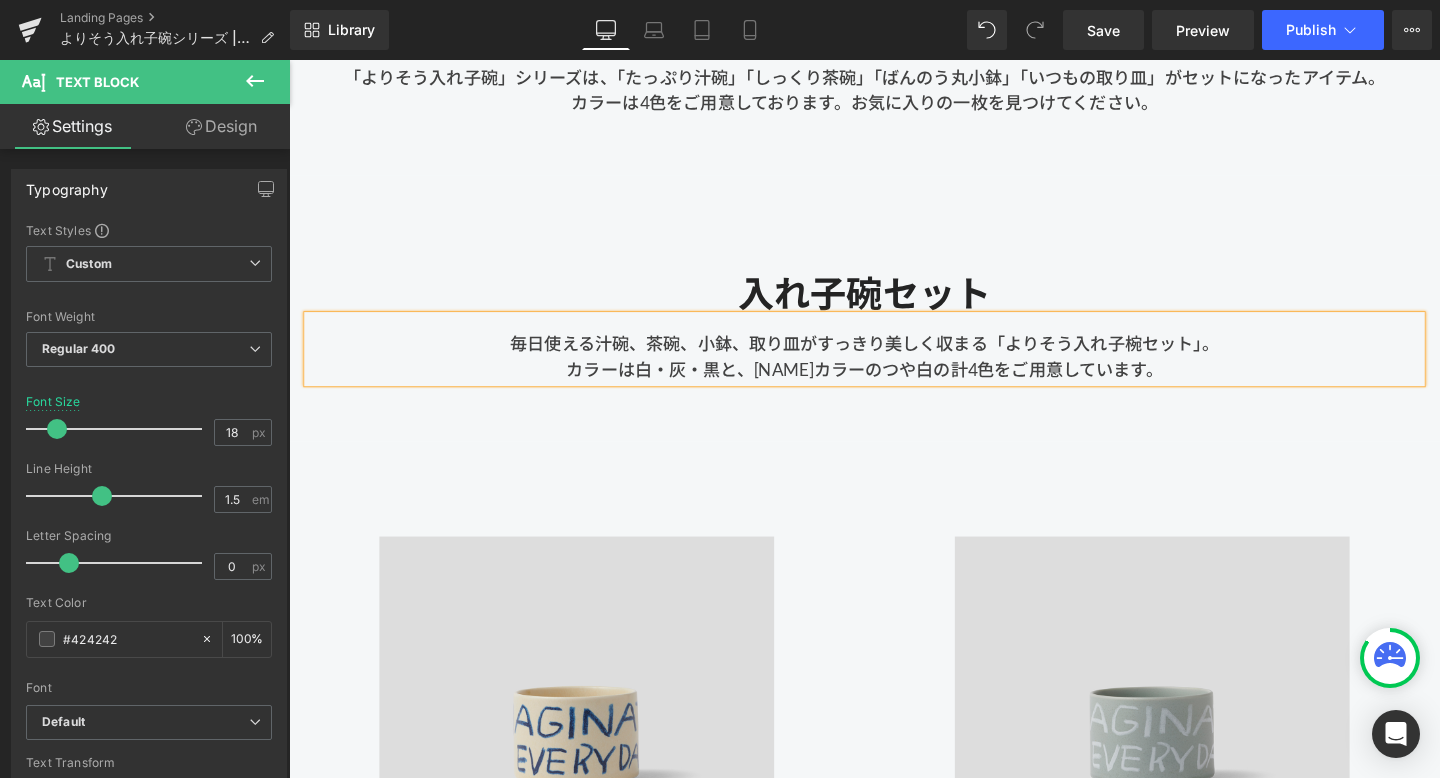 click on "入れ子碗セット Heading         毎日使える汁碗、茶碗、小鉢、取り皿がすっきり美しく収まる「よりそう入れ子椀セット」。 カラーは白・灰・黒と、長谷川あかりさんカラーのつや白の計4色をご用意しています。 Text Block         Row         Row" at bounding box center (894, 321) 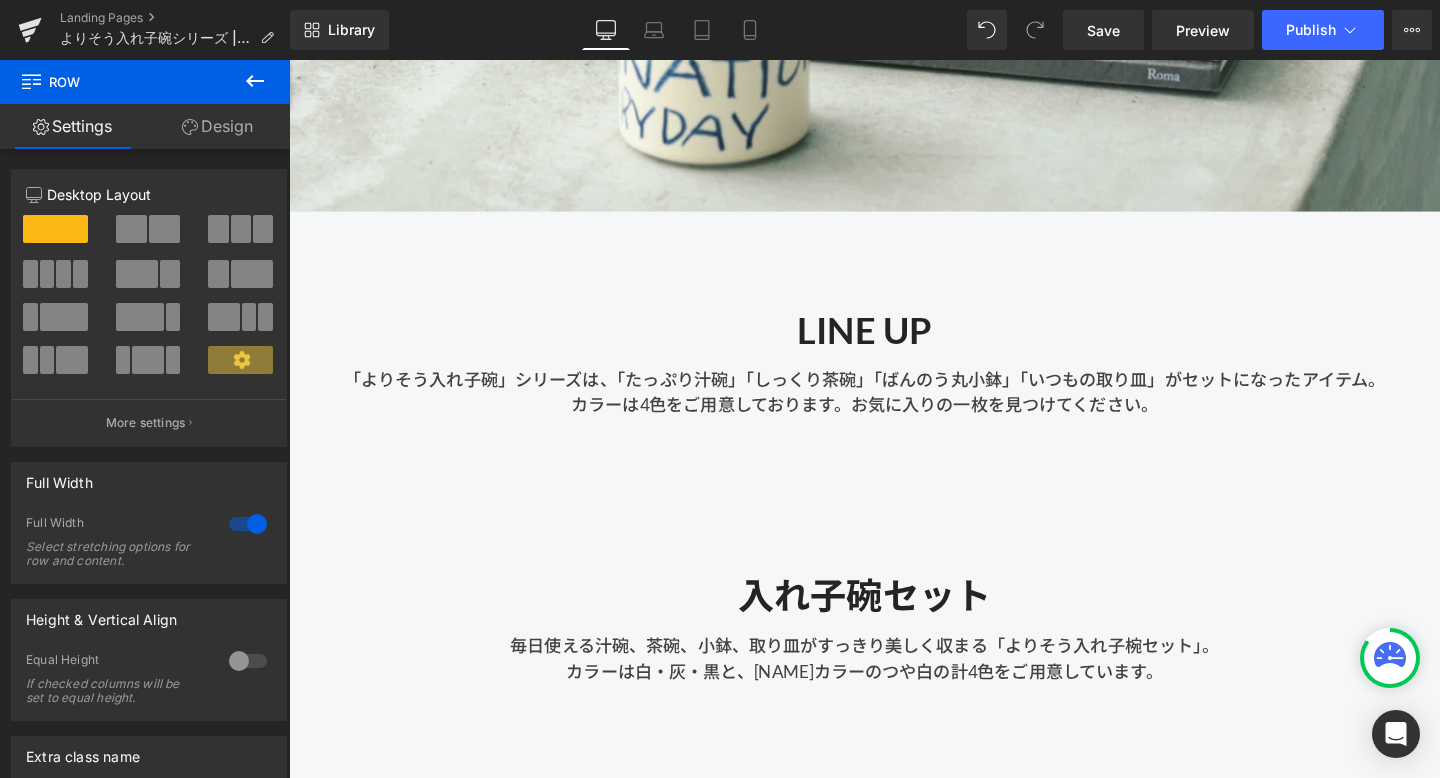 scroll, scrollTop: 845, scrollLeft: 0, axis: vertical 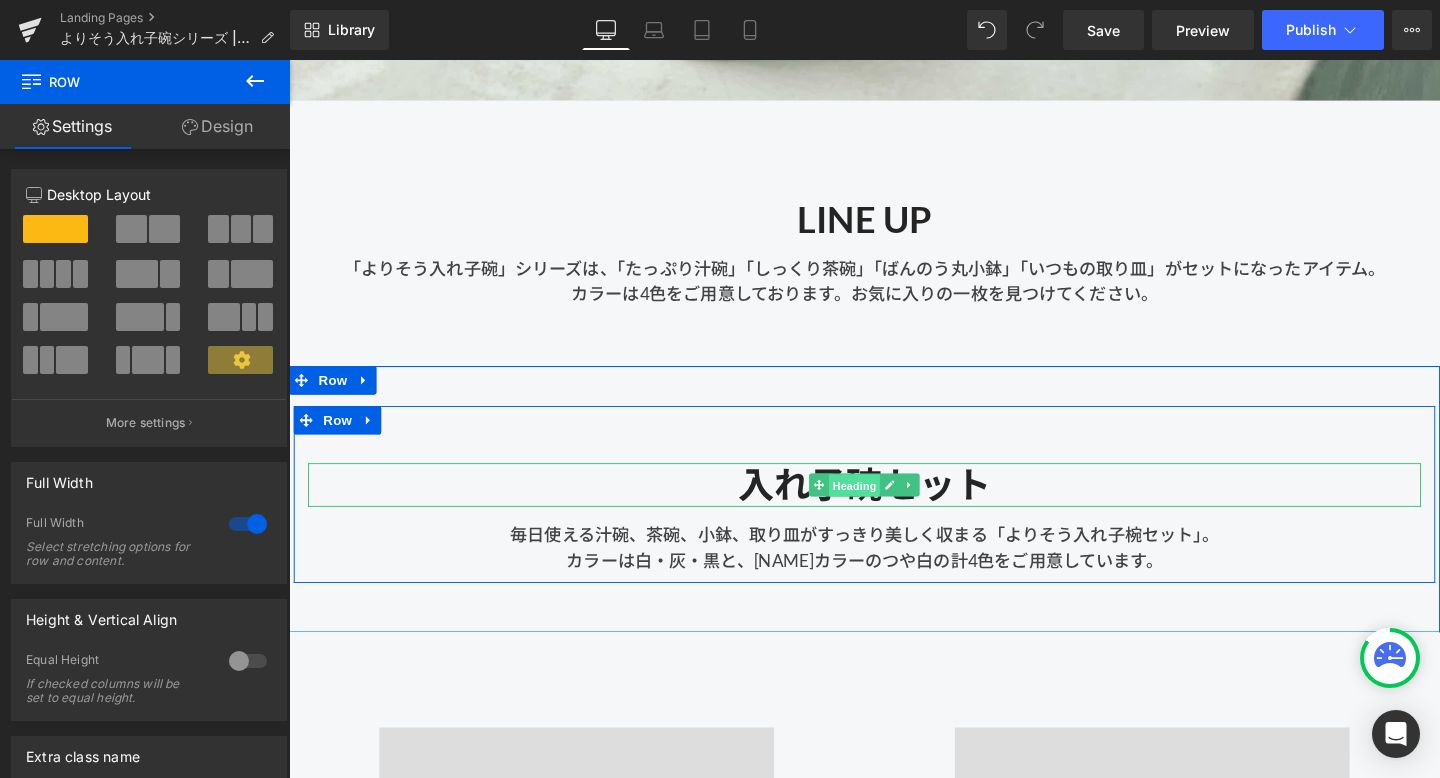 click on "Heading" at bounding box center (884, 508) 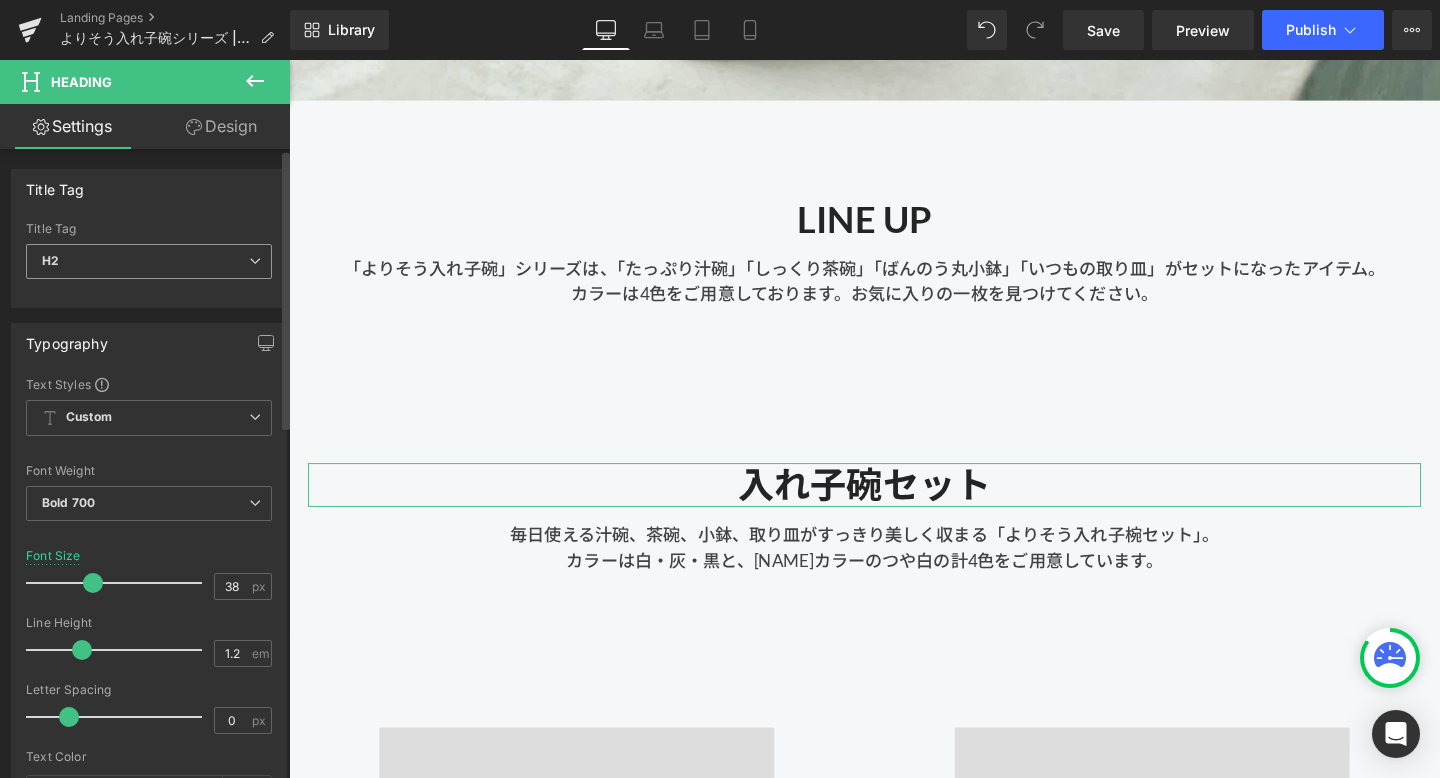click at bounding box center [255, 261] 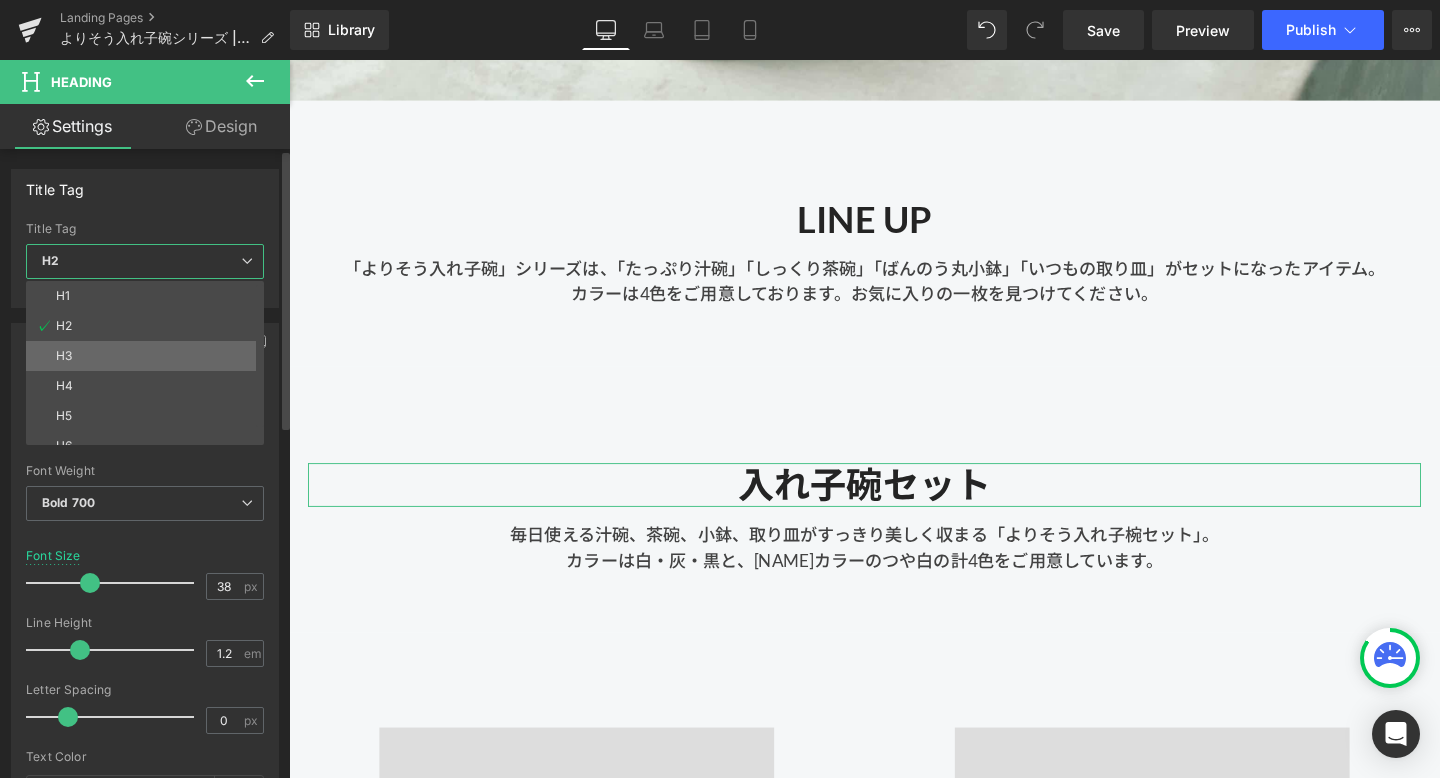 click on "H3" at bounding box center (149, 356) 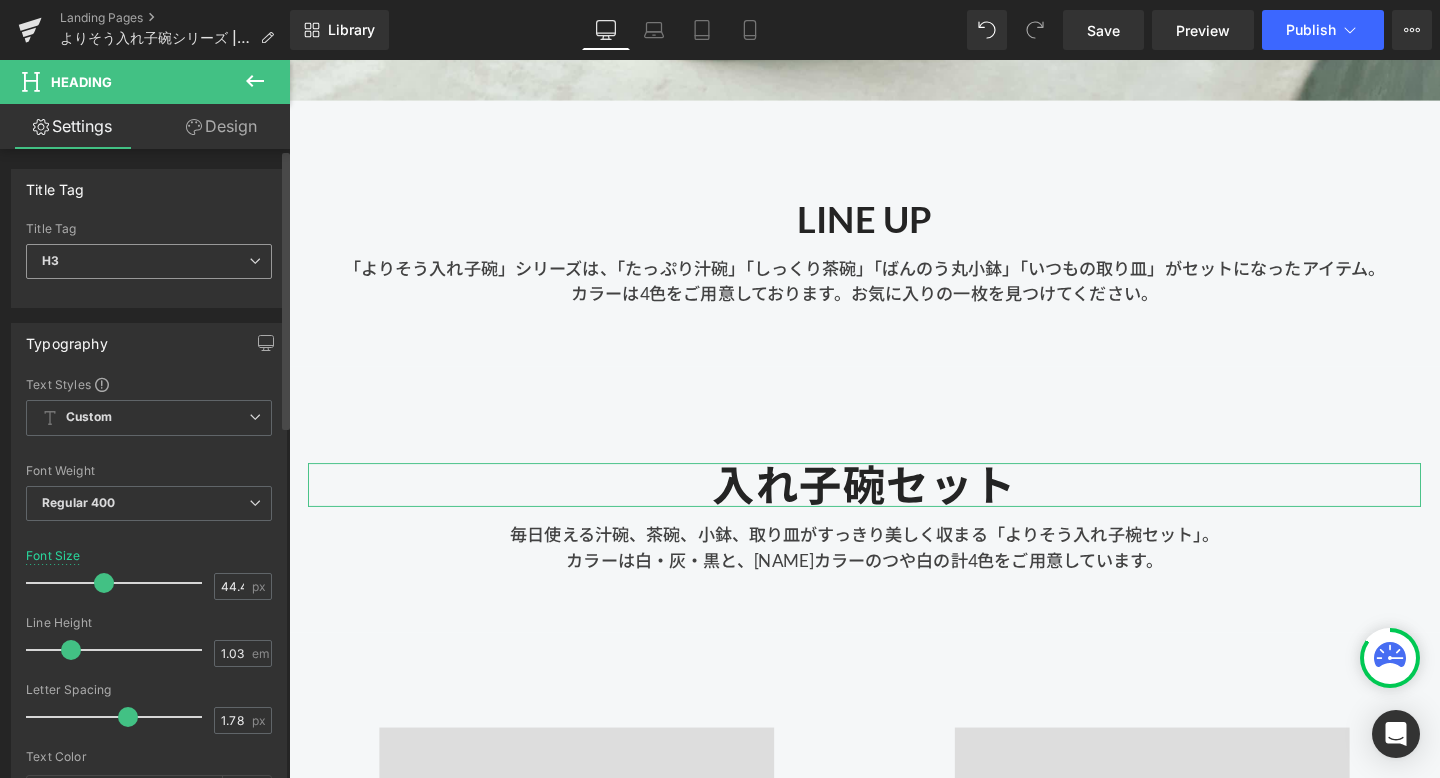 click on "H3" at bounding box center [149, 261] 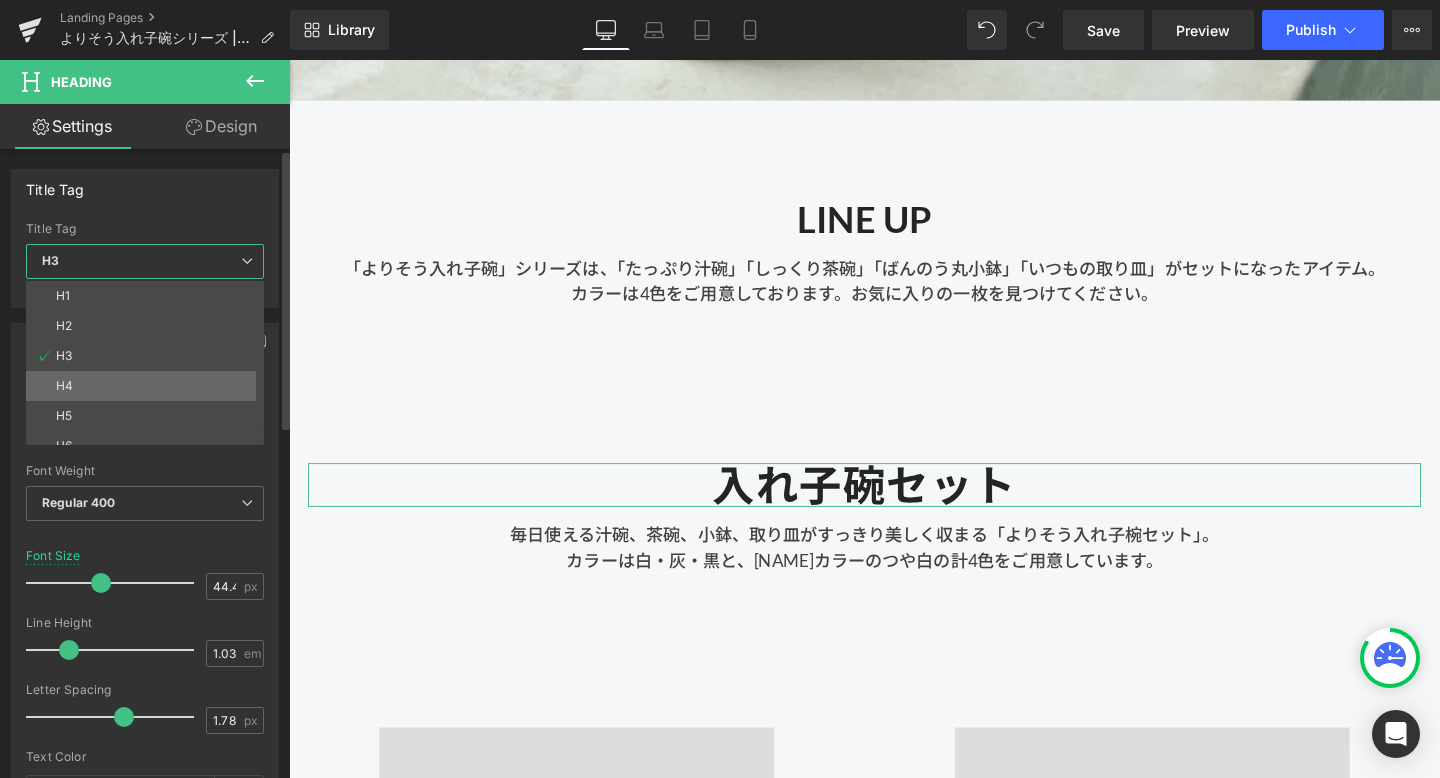 click on "H4" at bounding box center [149, 386] 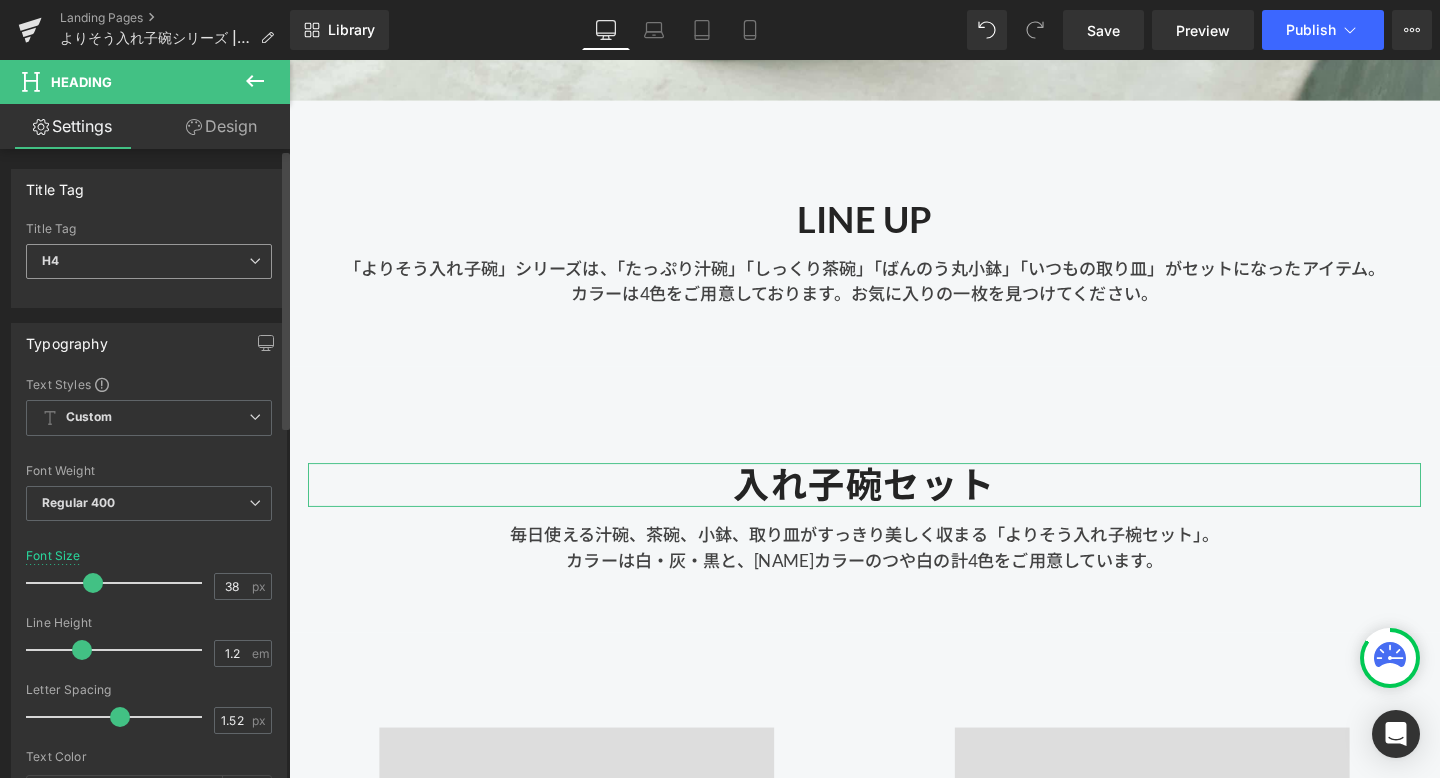 click at bounding box center [255, 261] 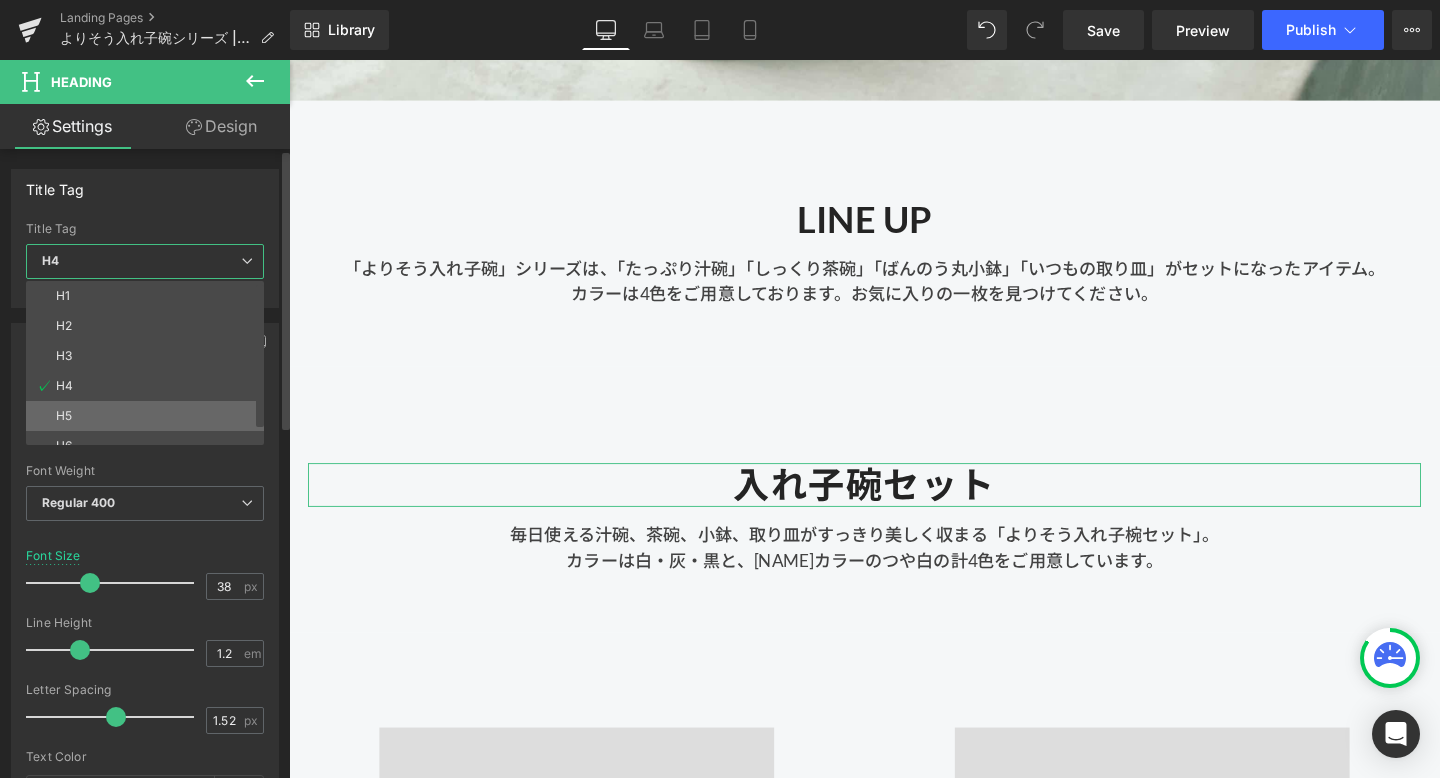 click on "H5" at bounding box center [149, 416] 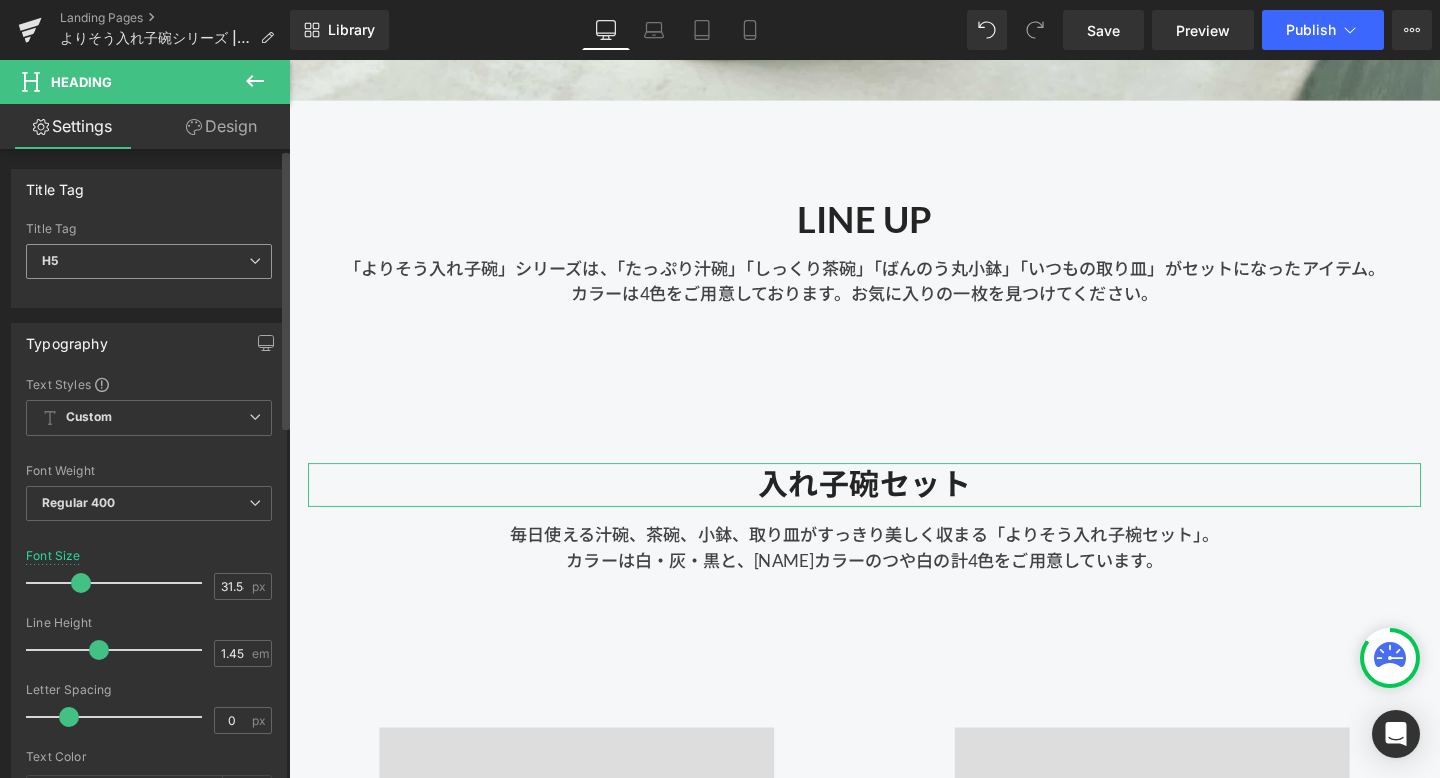 click at bounding box center [255, 261] 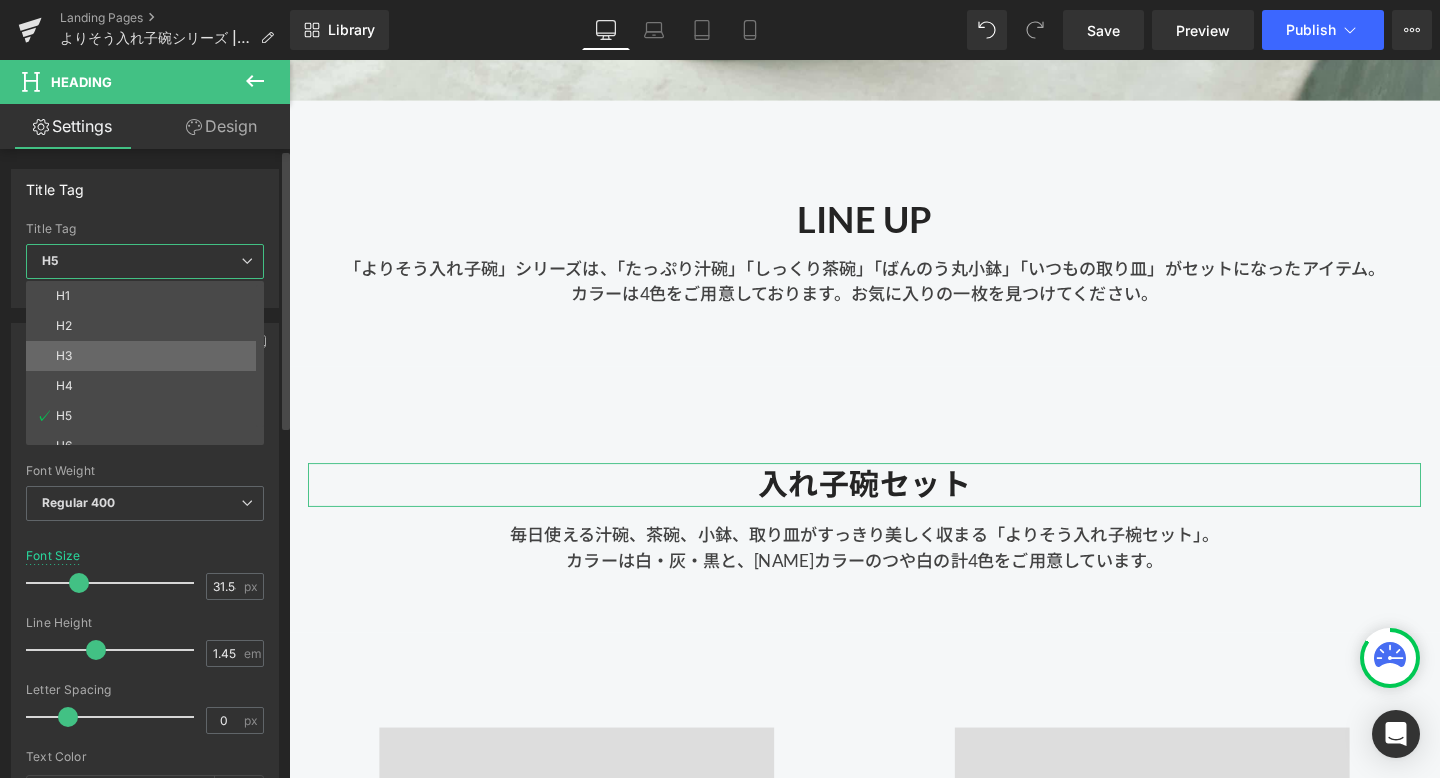 scroll, scrollTop: 16, scrollLeft: 0, axis: vertical 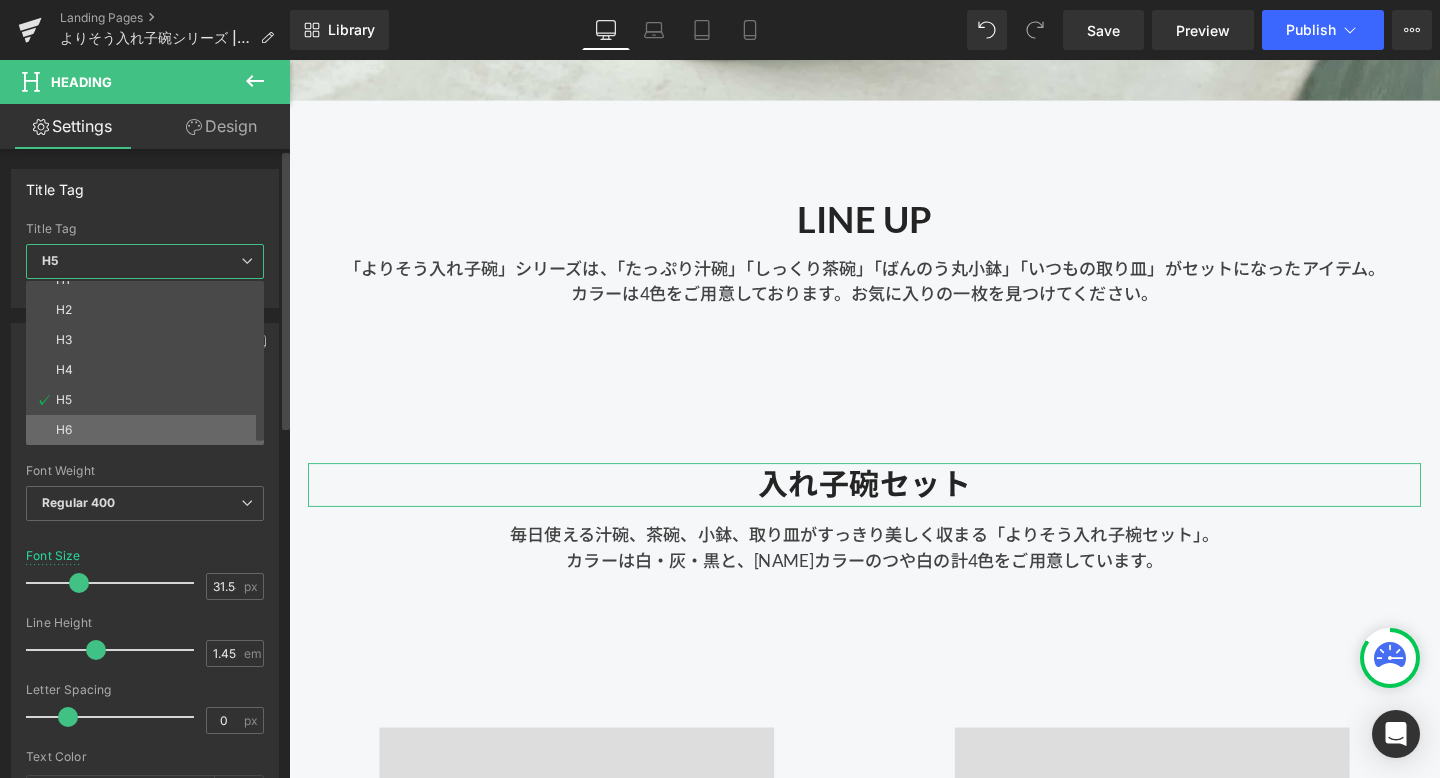 click on "H6" at bounding box center (149, 430) 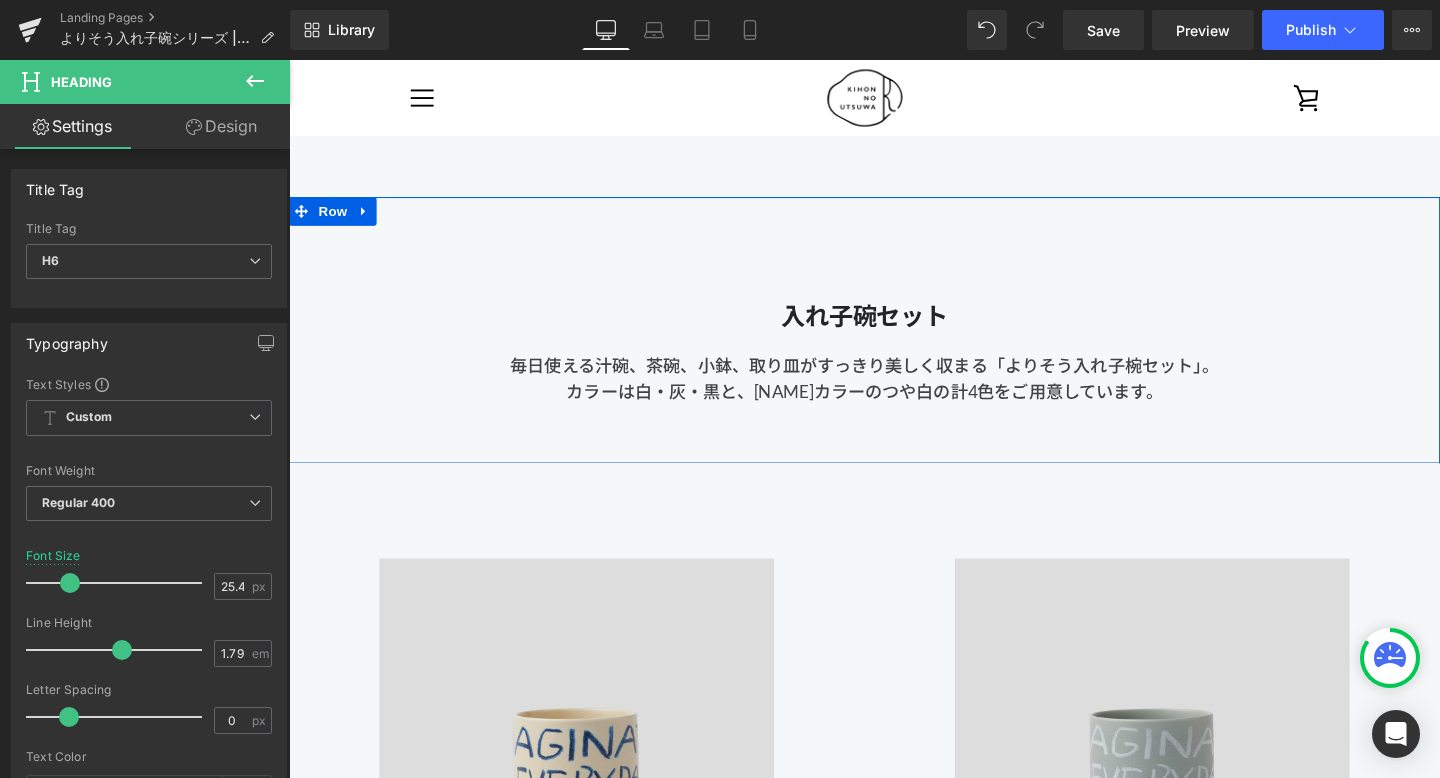 scroll, scrollTop: 1019, scrollLeft: 0, axis: vertical 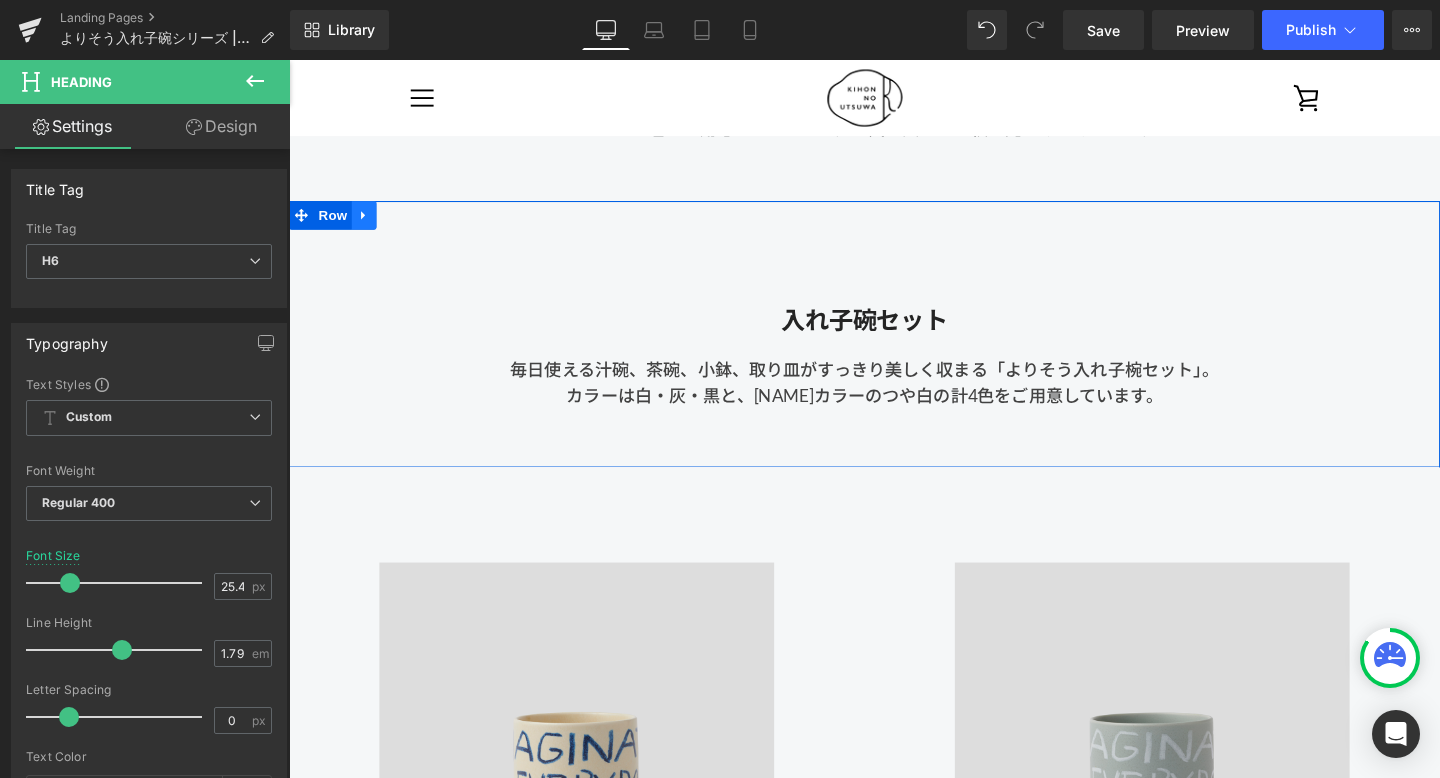 click 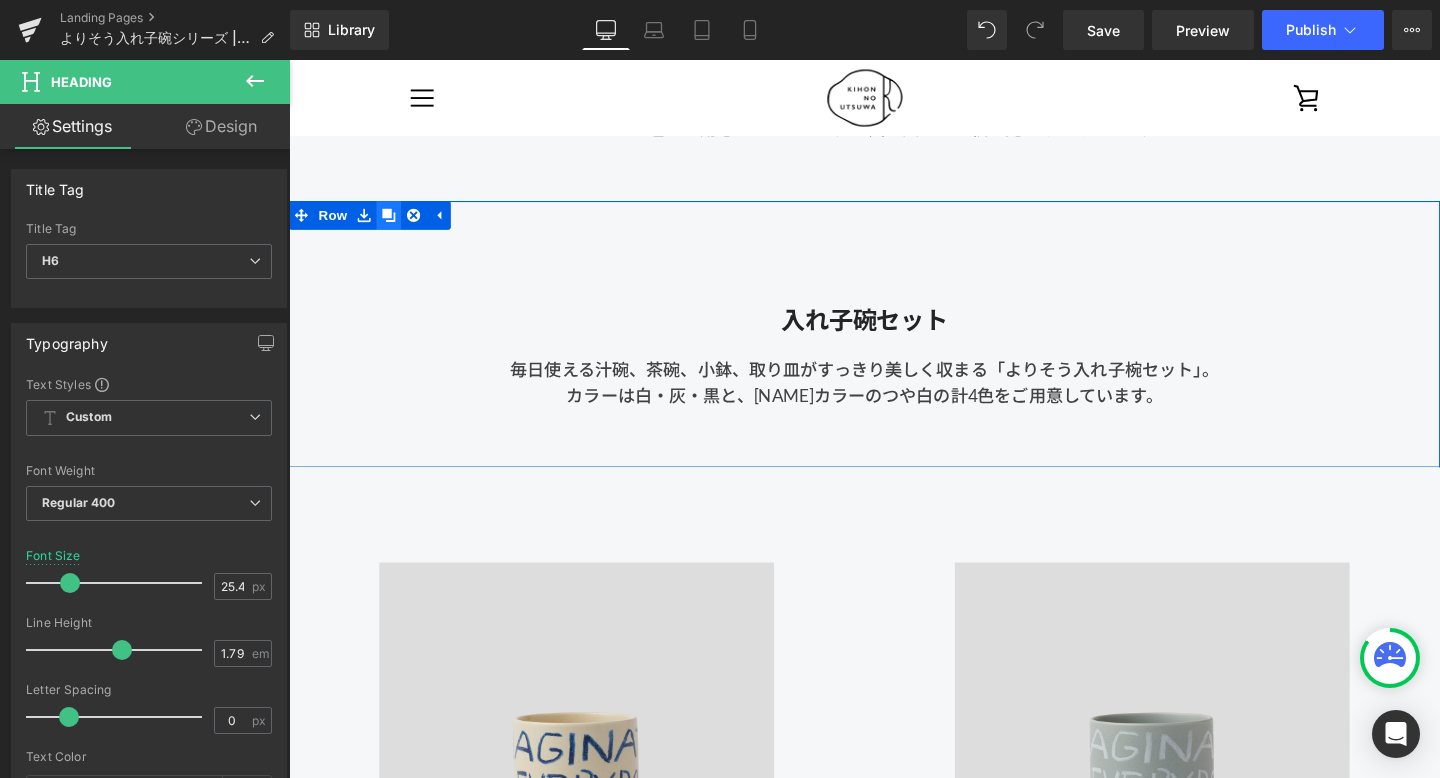 click 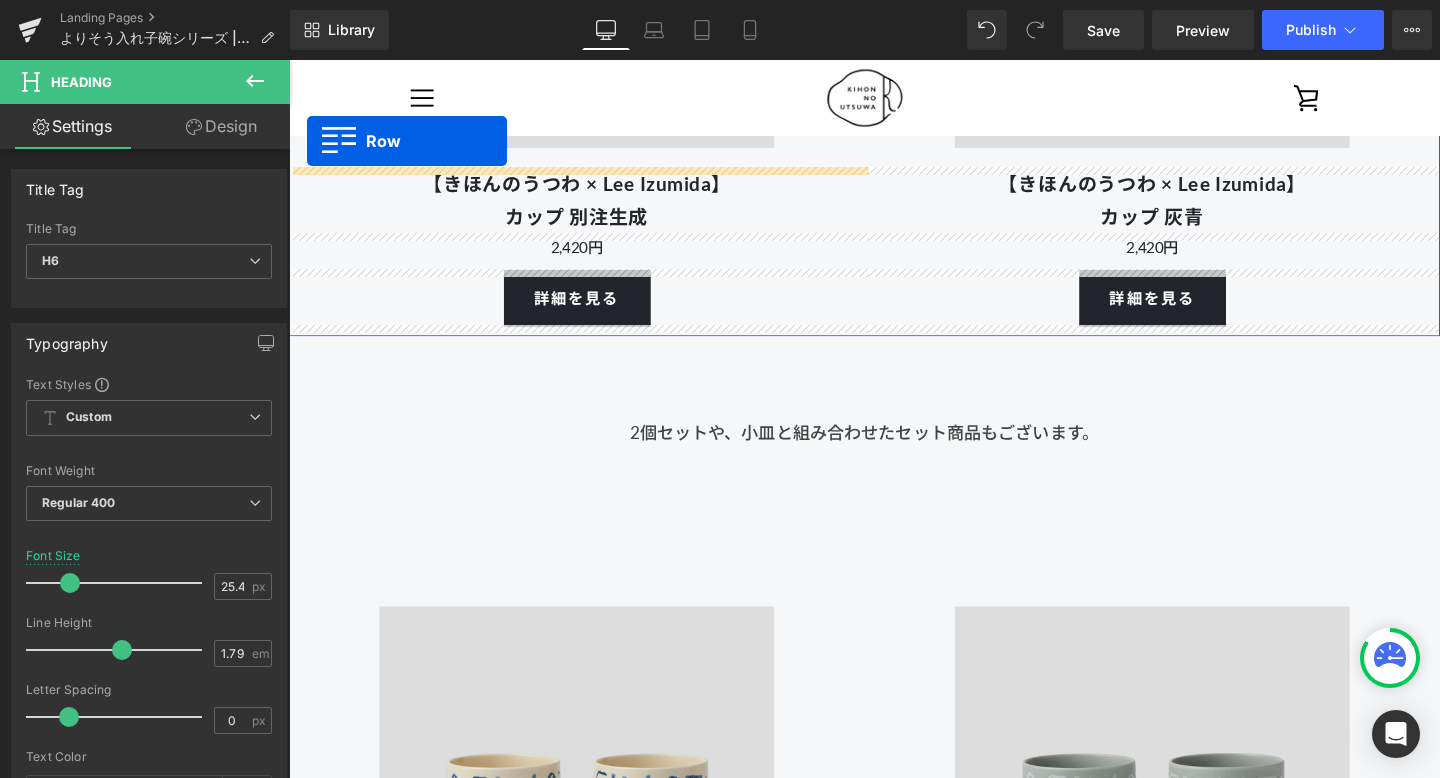 scroll, scrollTop: 1899, scrollLeft: 0, axis: vertical 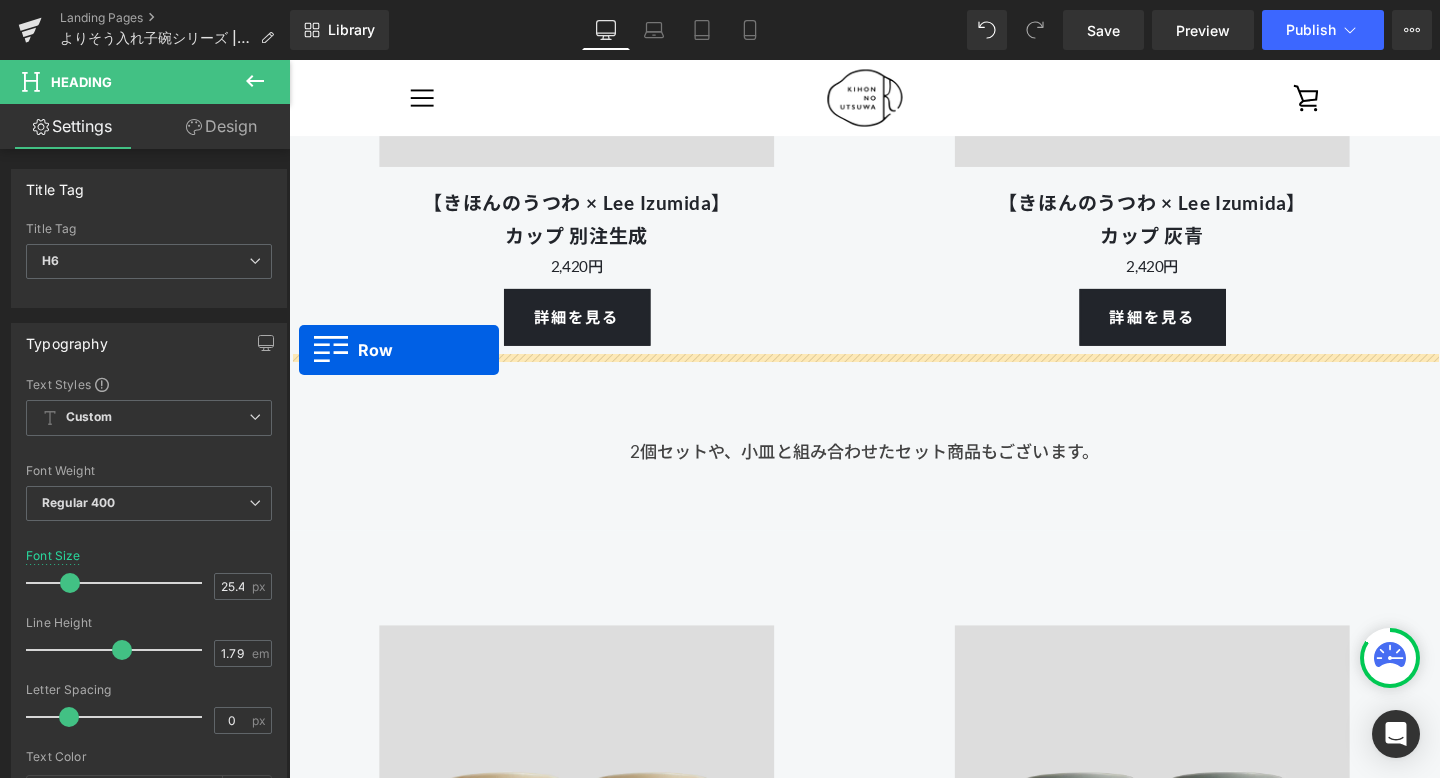 drag, startPoint x: 302, startPoint y: 495, endPoint x: 300, endPoint y: 365, distance: 130.01538 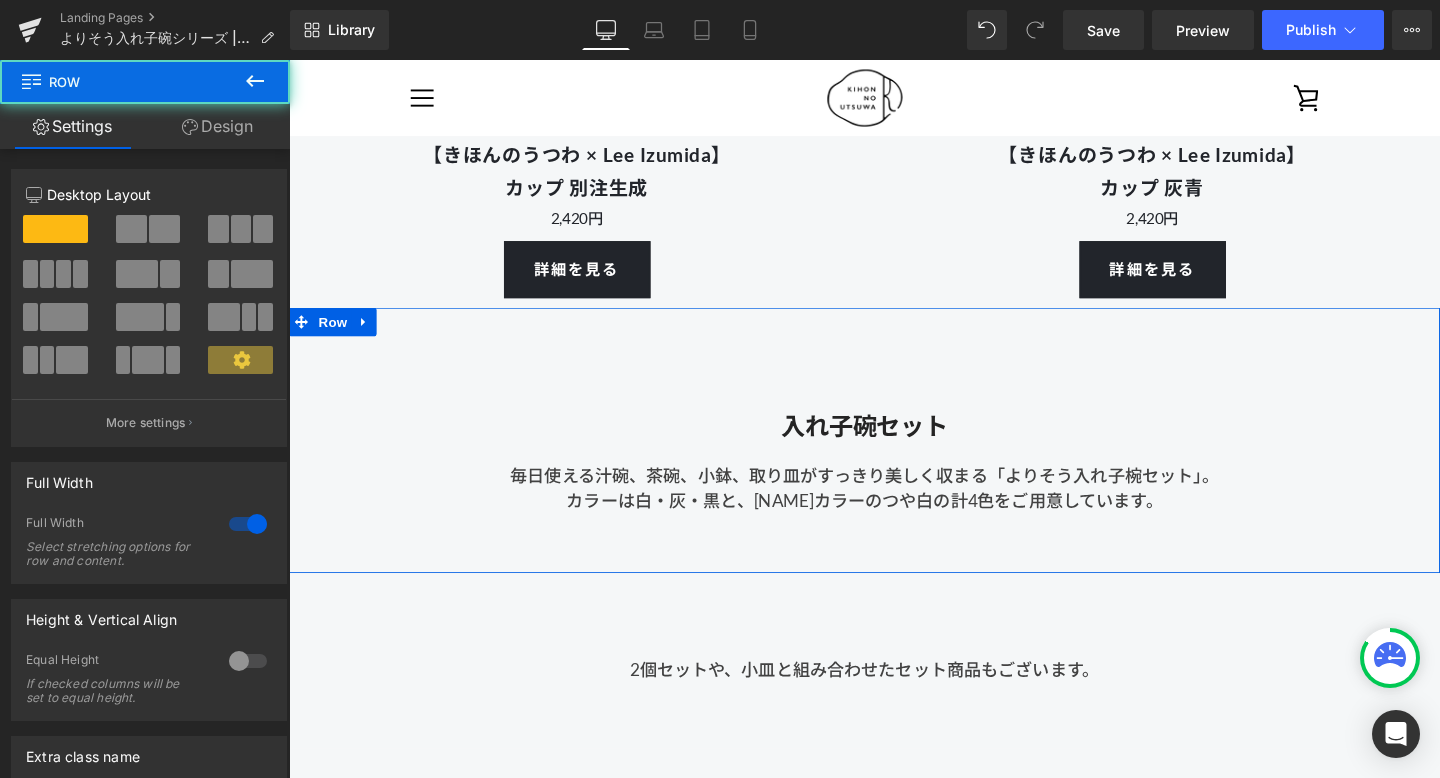 scroll, scrollTop: 1849, scrollLeft: 0, axis: vertical 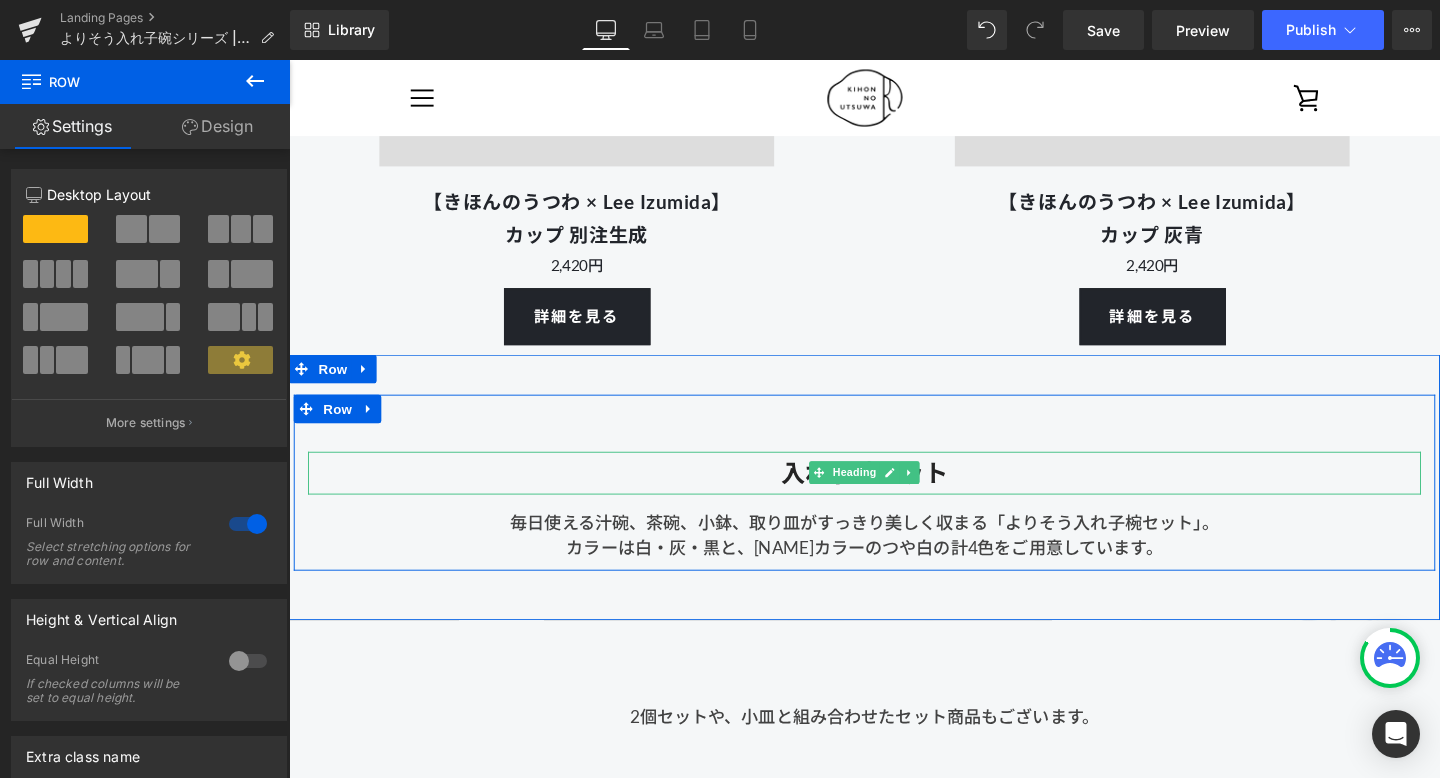 click on "入れ子碗セット" at bounding box center [894, 495] 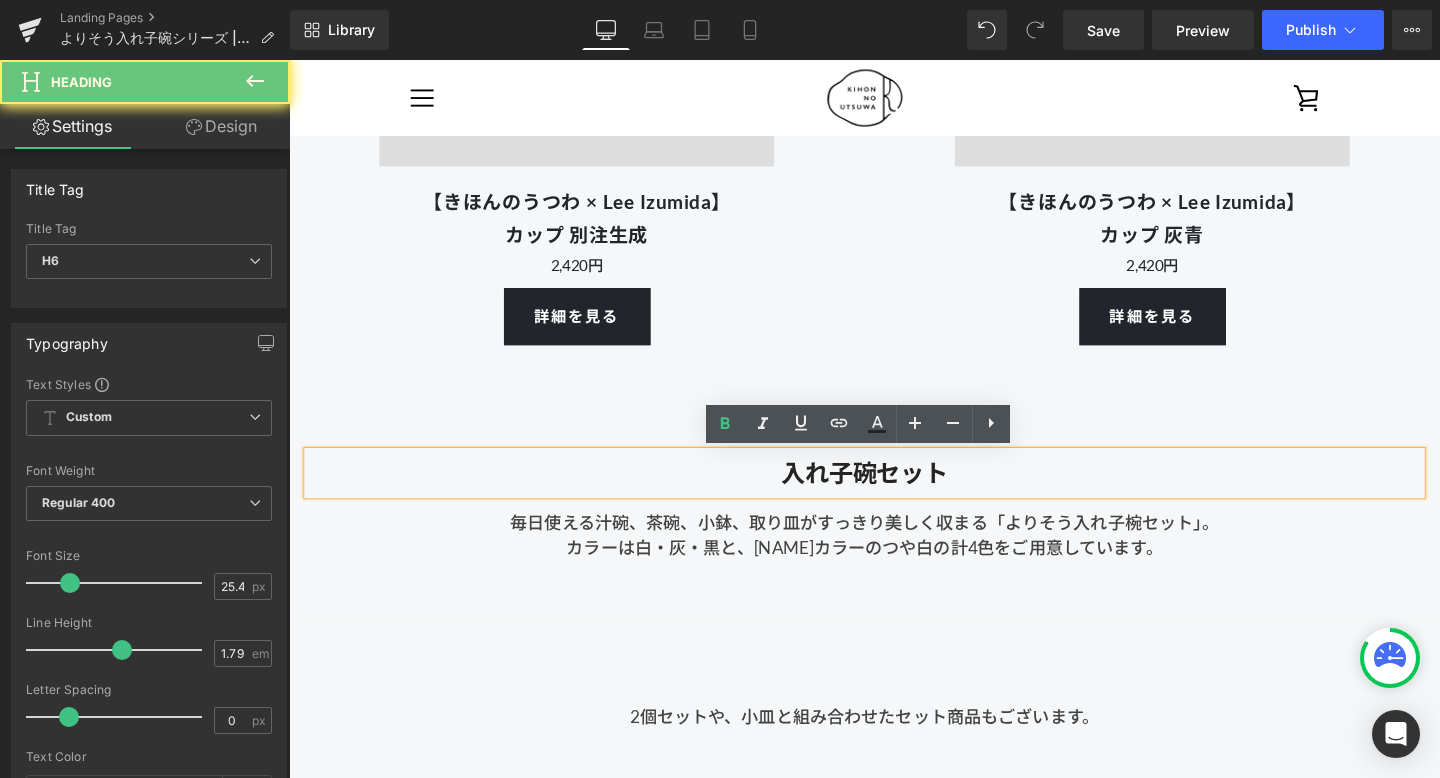 click on "入れ子碗セット" at bounding box center [894, 495] 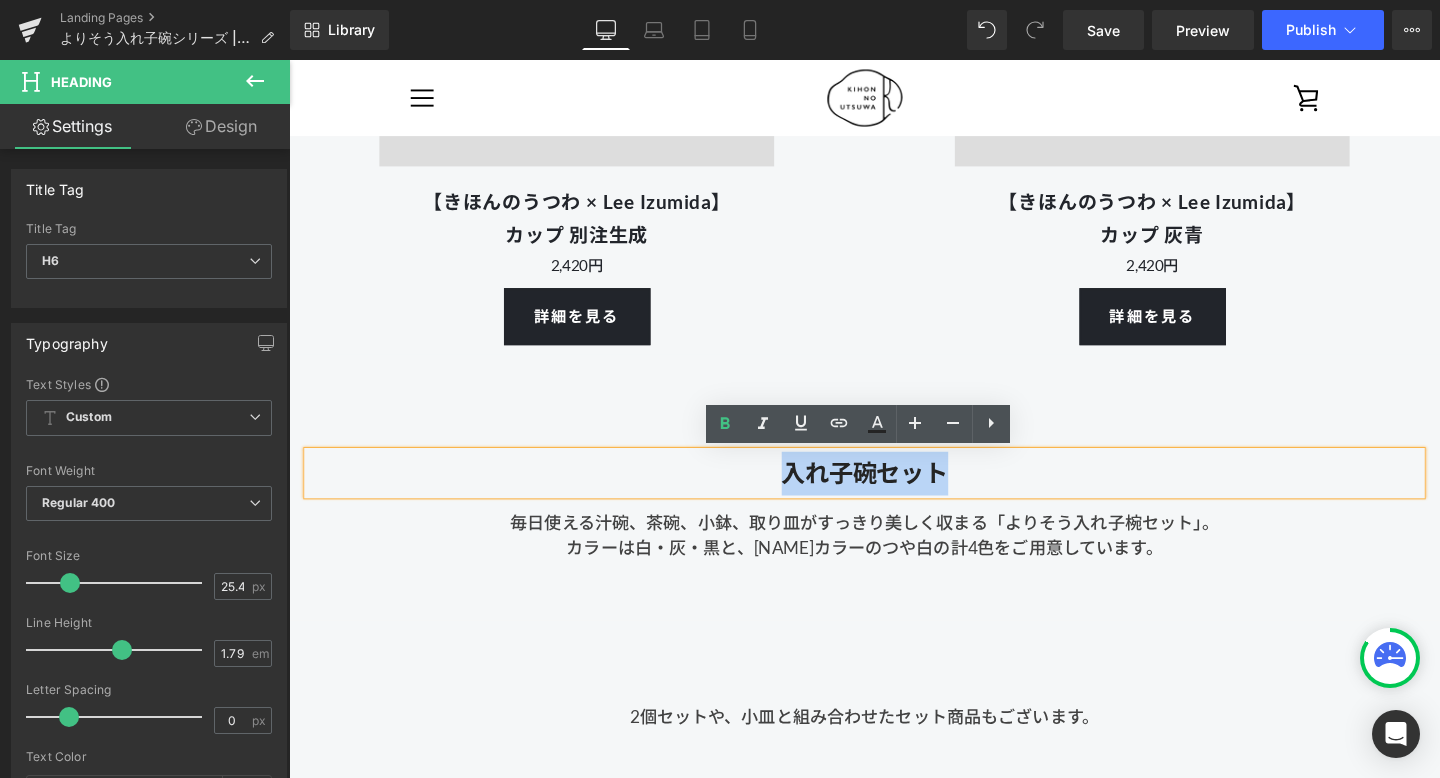 drag, startPoint x: 997, startPoint y: 497, endPoint x: 814, endPoint y: 492, distance: 183.0683 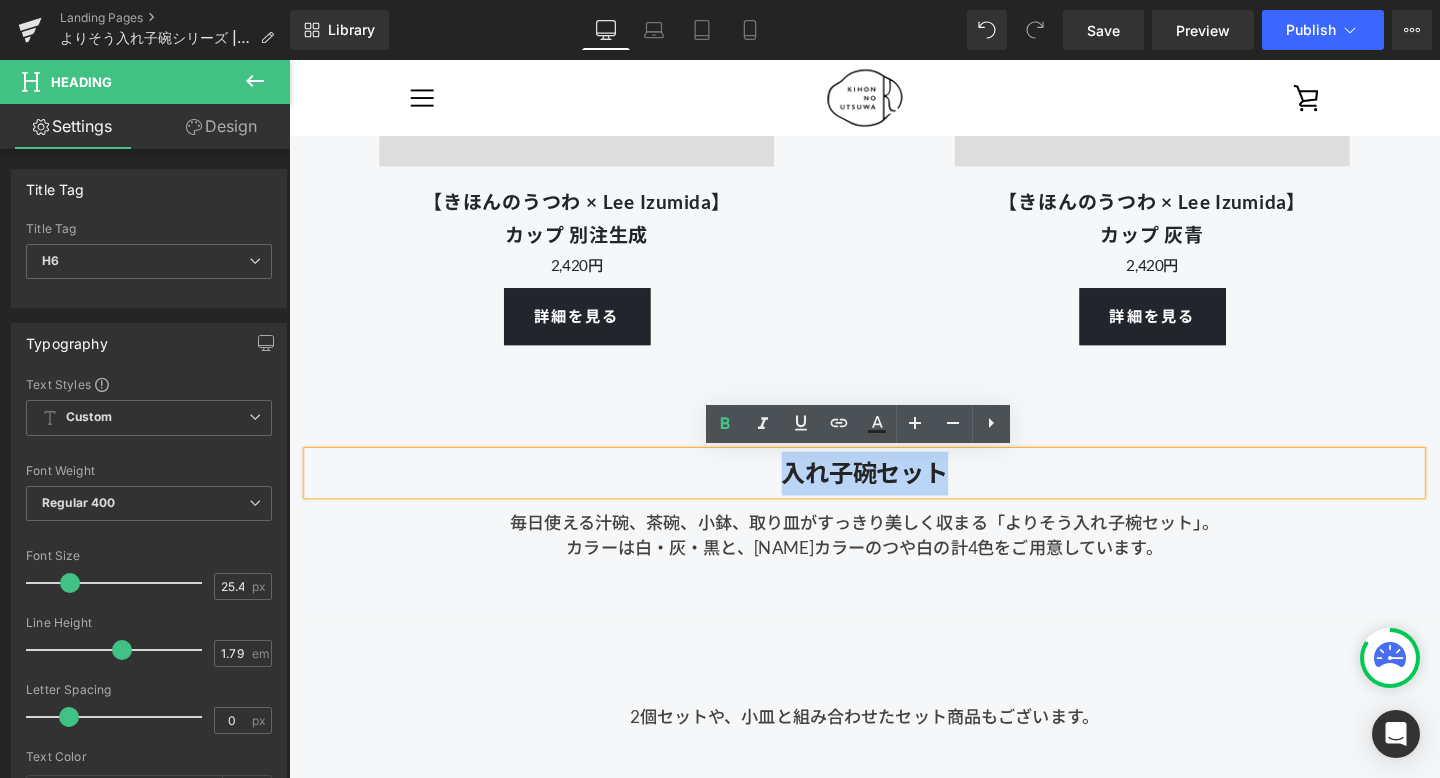 click on "入れ子碗セット" at bounding box center (894, 495) 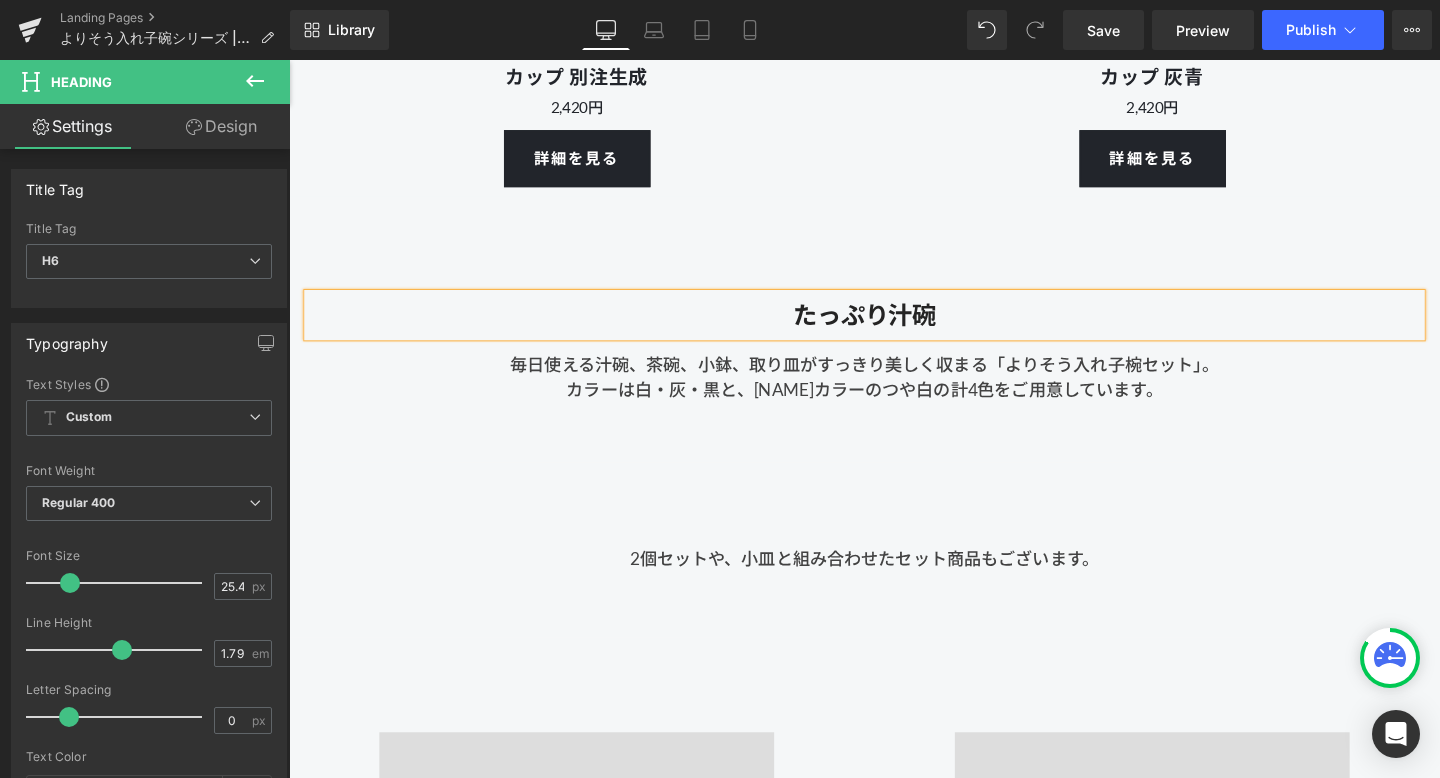 scroll, scrollTop: 2026, scrollLeft: 0, axis: vertical 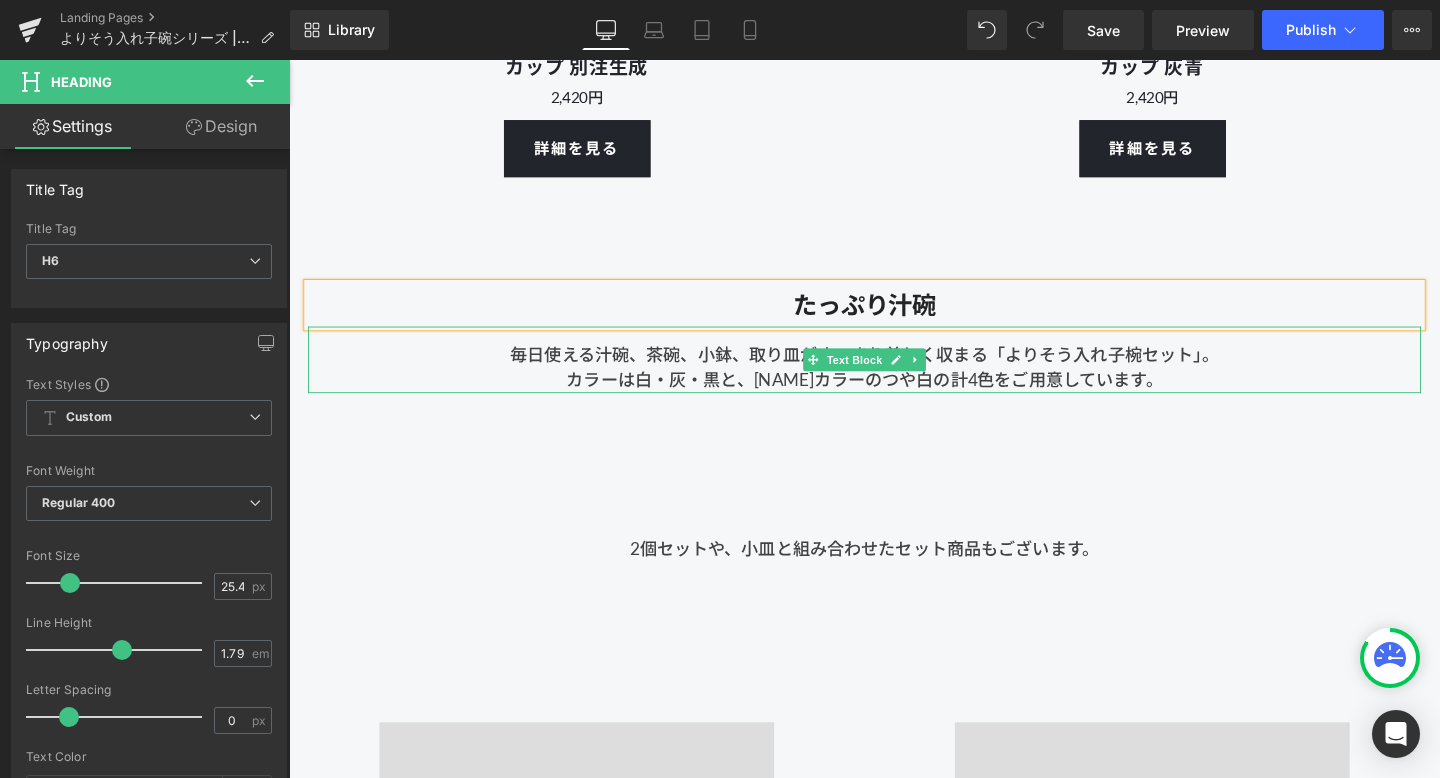 click on "カラーは白・灰・黒と、長谷川あかりさんカラーのつや白の計4色をご用意しています。" at bounding box center [894, 396] 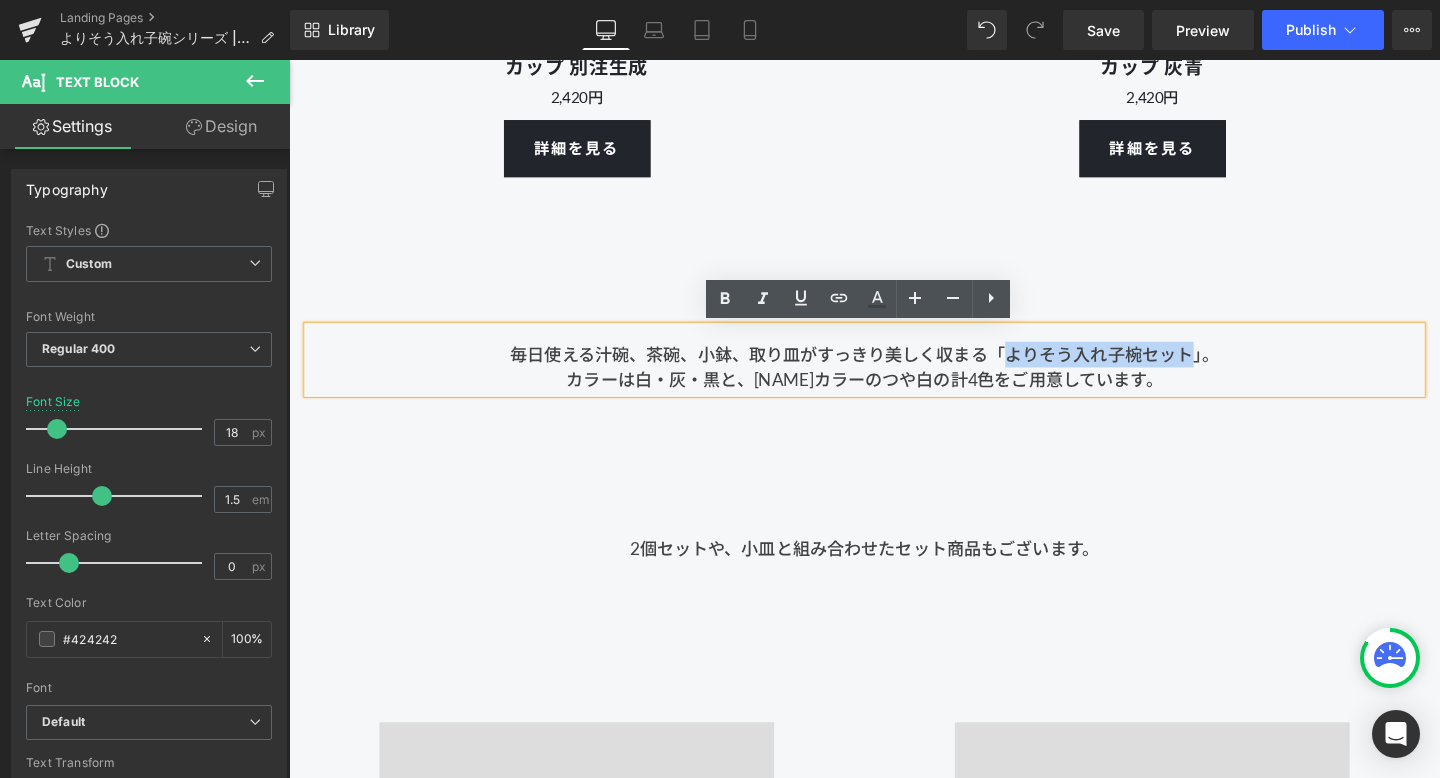 drag, startPoint x: 1040, startPoint y: 369, endPoint x: 1230, endPoint y: 365, distance: 190.0421 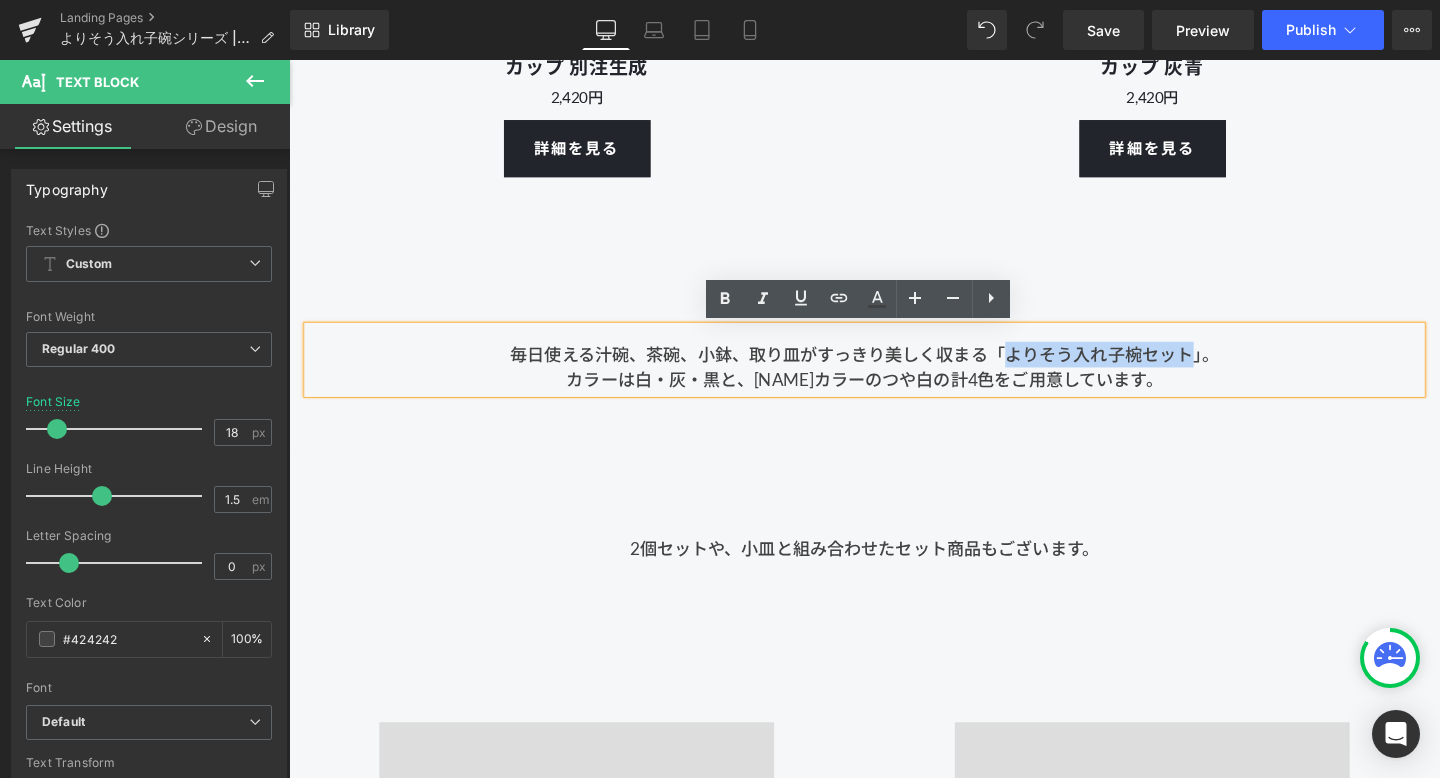 click on "毎日使える汁碗、茶碗、小鉢、取り皿がすっきり美しく収まる「よりそう入れ子椀セット」。 カラーは白・灰・黒と、長谷川あかりさんカラーのつや白の計4色をご用意しています。" at bounding box center (894, 375) 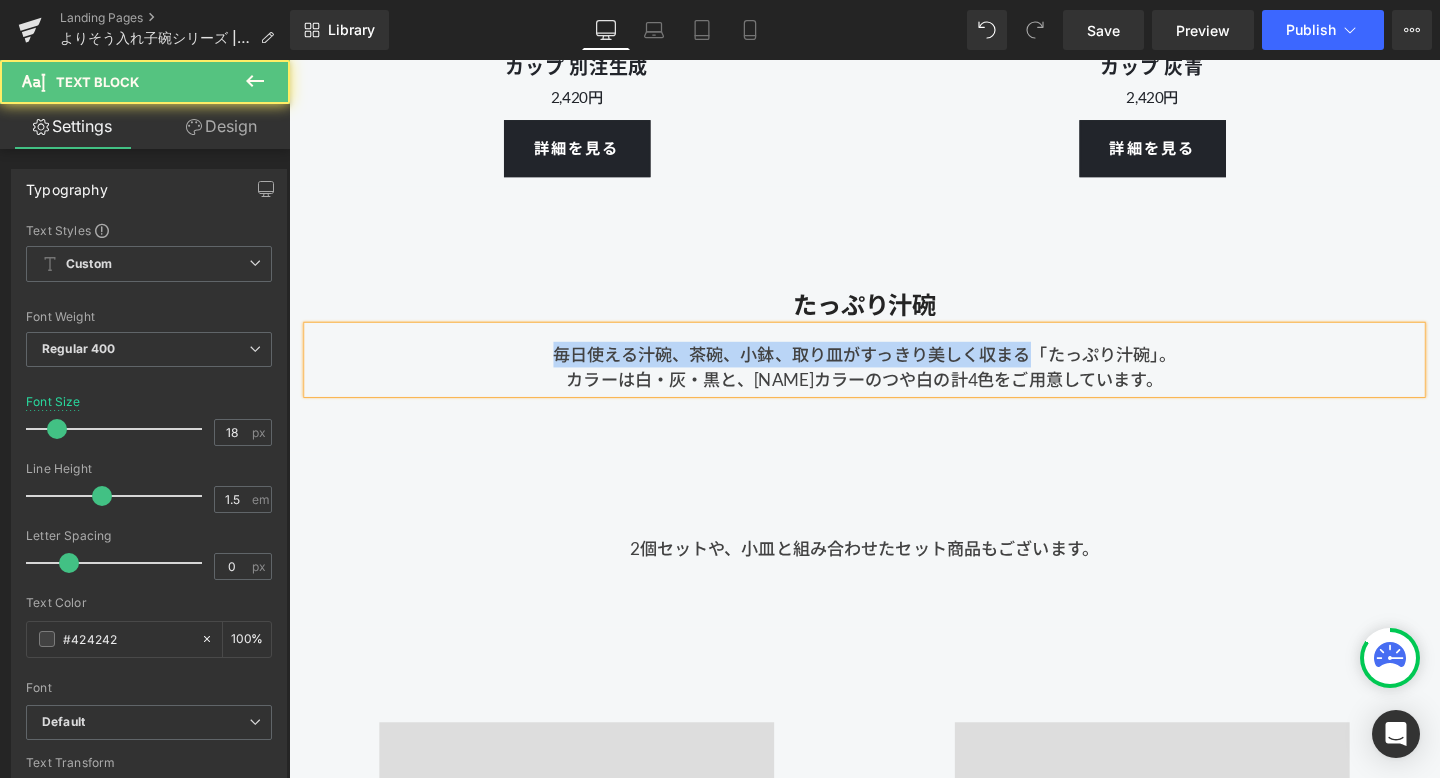 drag, startPoint x: 1065, startPoint y: 372, endPoint x: 540, endPoint y: 376, distance: 525.01526 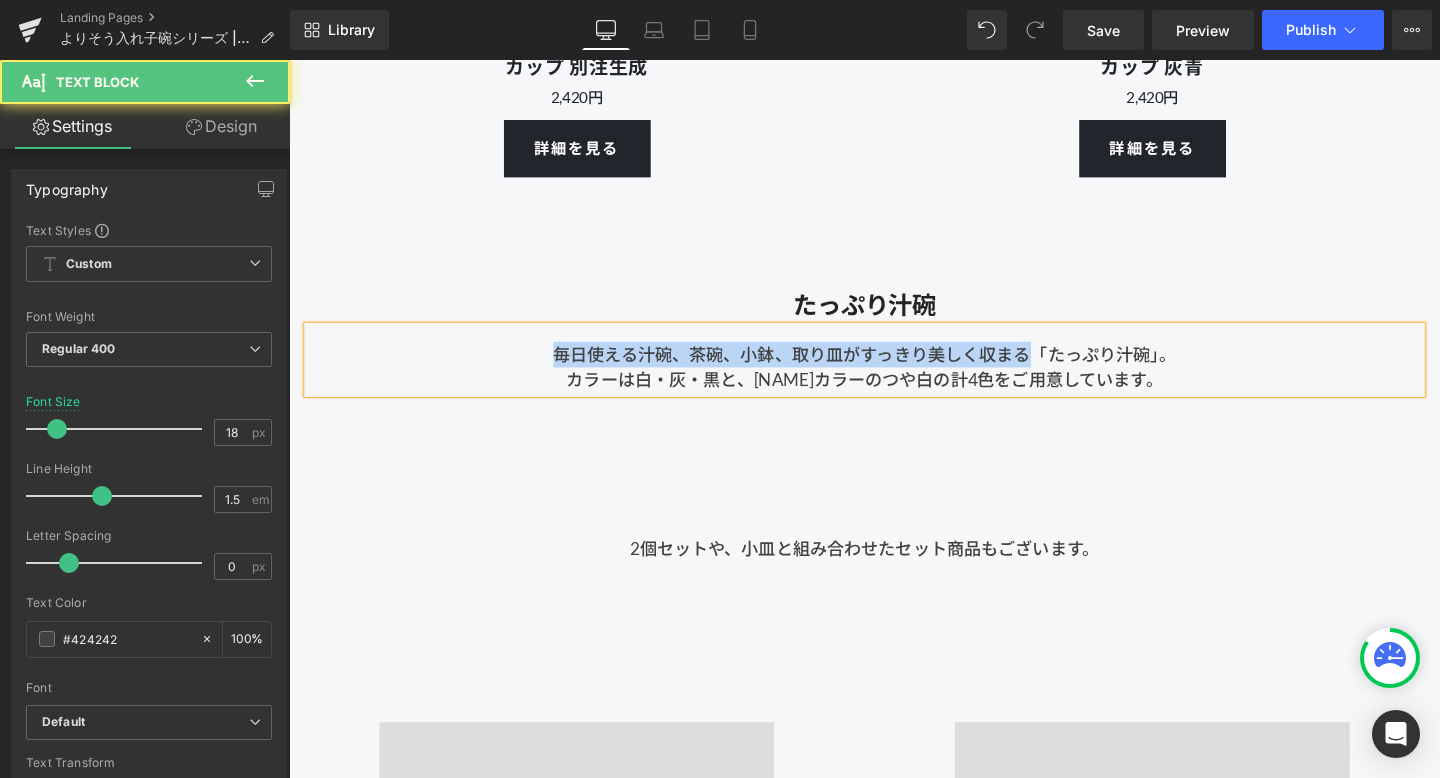 click on "毎日使える汁碗、茶碗、小鉢、取り皿がすっきり美しく収まる「たっぷり汁碗」。 カラーは白・灰・黒と、長谷川あかりさんカラーのつや白の計4色をご用意しています。" at bounding box center (894, 375) 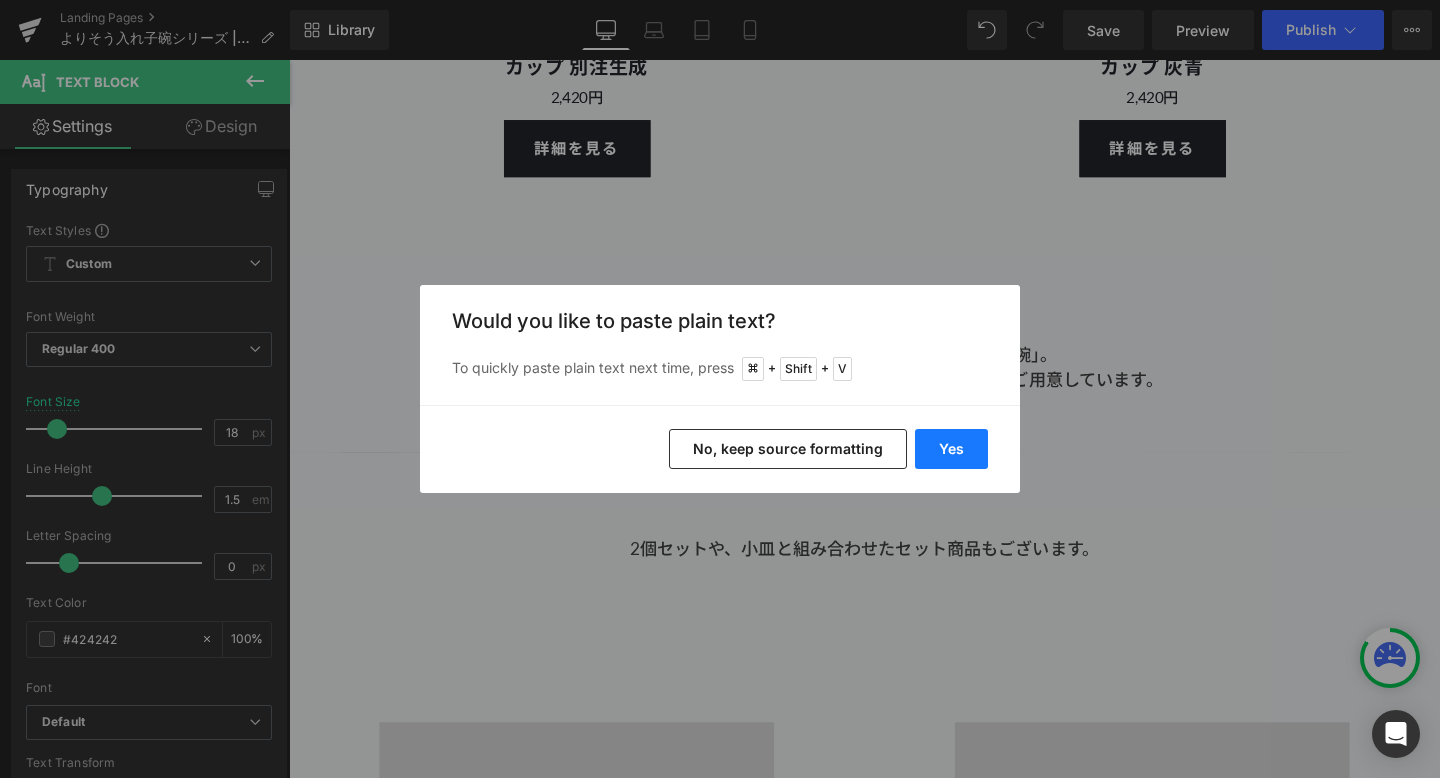 click on "Yes" at bounding box center [951, 449] 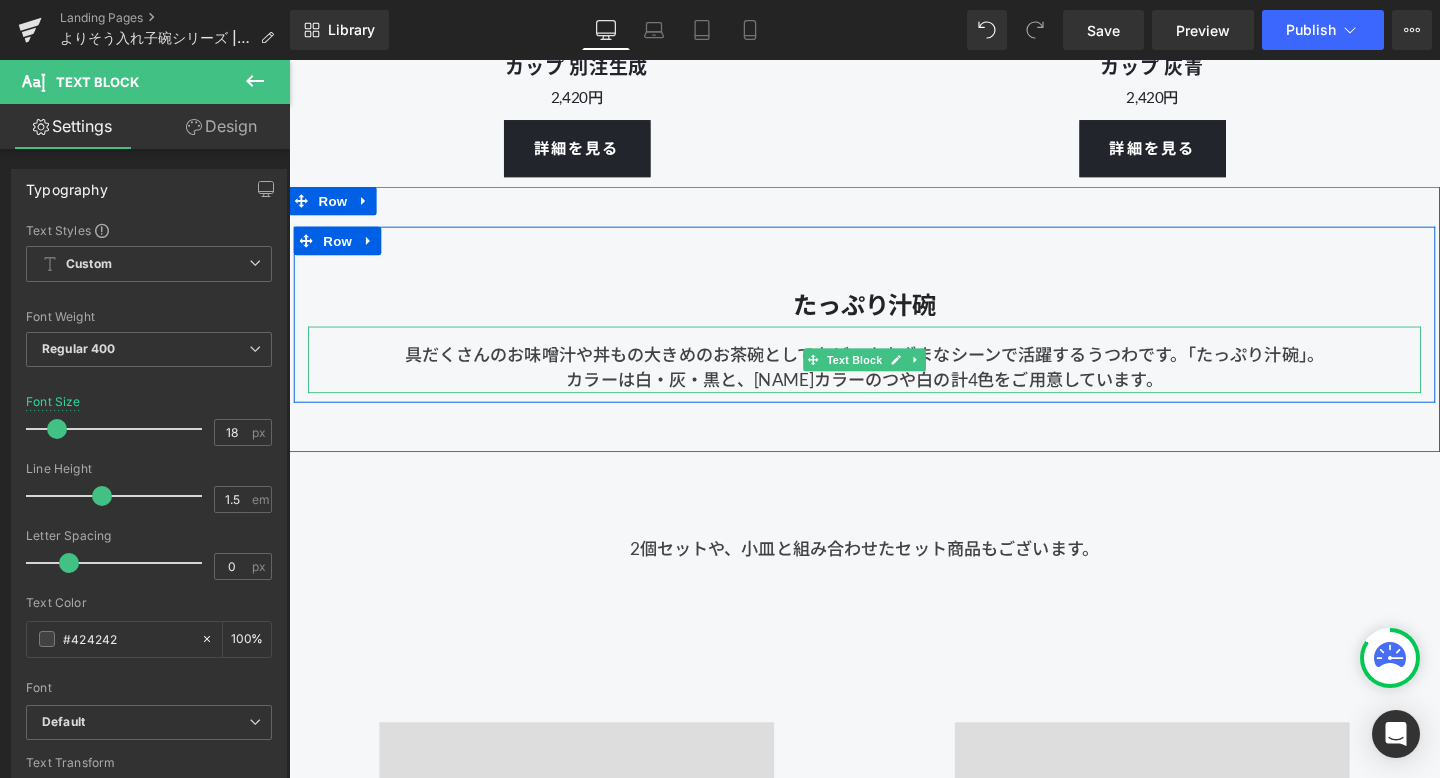 click on "具だくさんのお味噌汁や丼もの大きめのお茶碗としてなど、さまざまなシーンで活躍するうつわです。「たっぷり汁碗」。 カラーは白・灰・黒と、長谷川あかりさんカラーのつや白の計4色をご用意しています。" at bounding box center (894, 375) 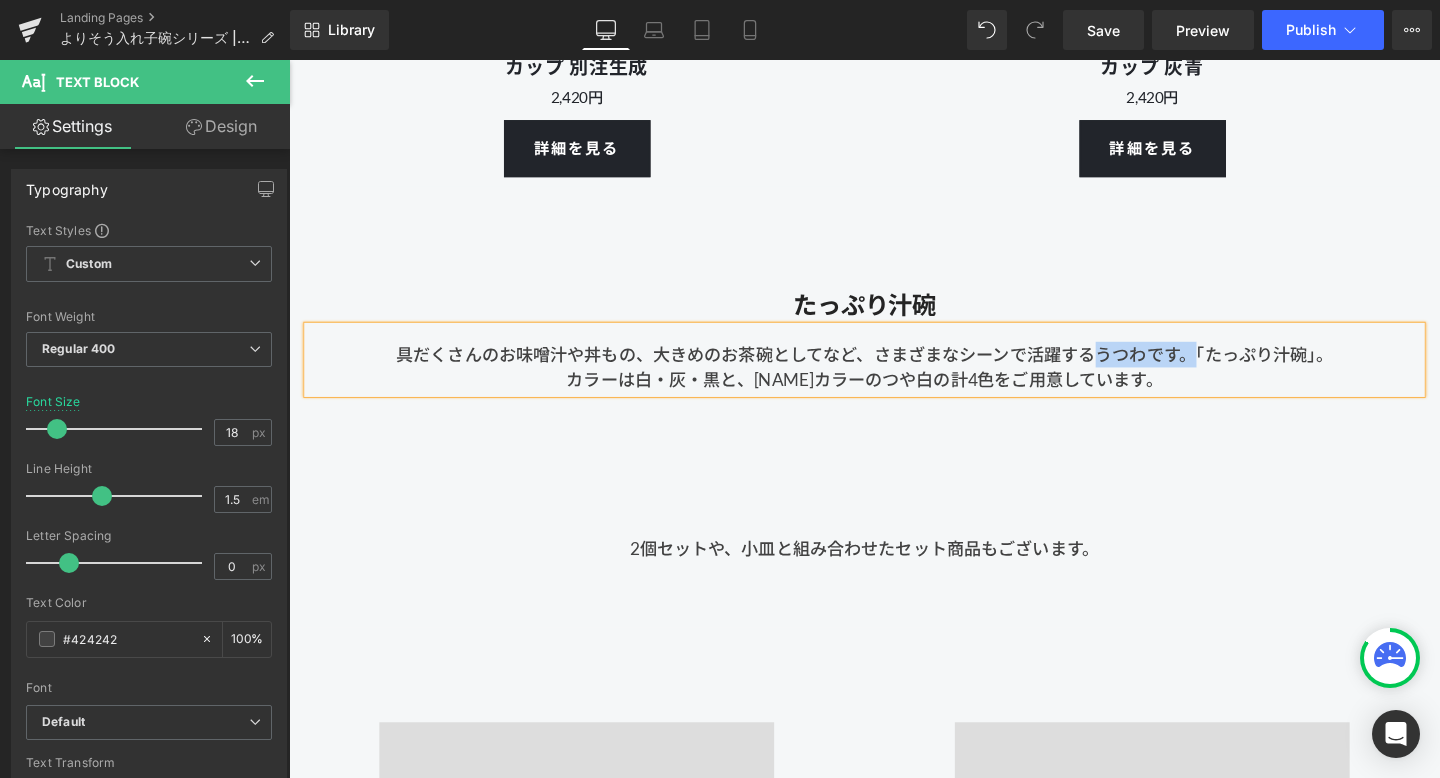 drag, startPoint x: 1120, startPoint y: 362, endPoint x: 1234, endPoint y: 363, distance: 114.00439 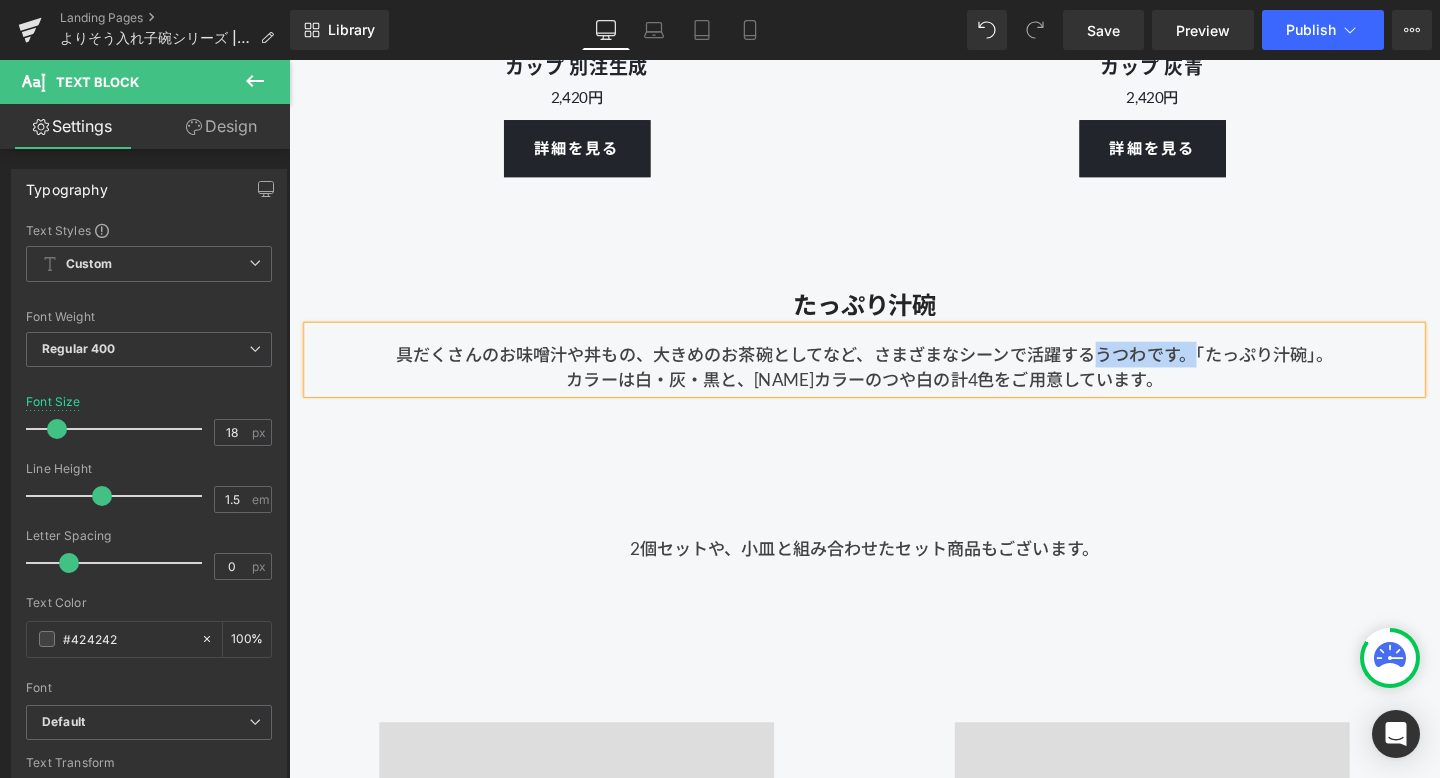 click on "具だくさんのお味噌汁や丼もの、大きめのお茶碗としてなど、さまざまなシーンで活躍するうつわです。「たっぷり汁碗」。 カラーは白・灰・黒と、長谷川あかりさんカラーのつや白の計4色をご用意しています。" at bounding box center [894, 375] 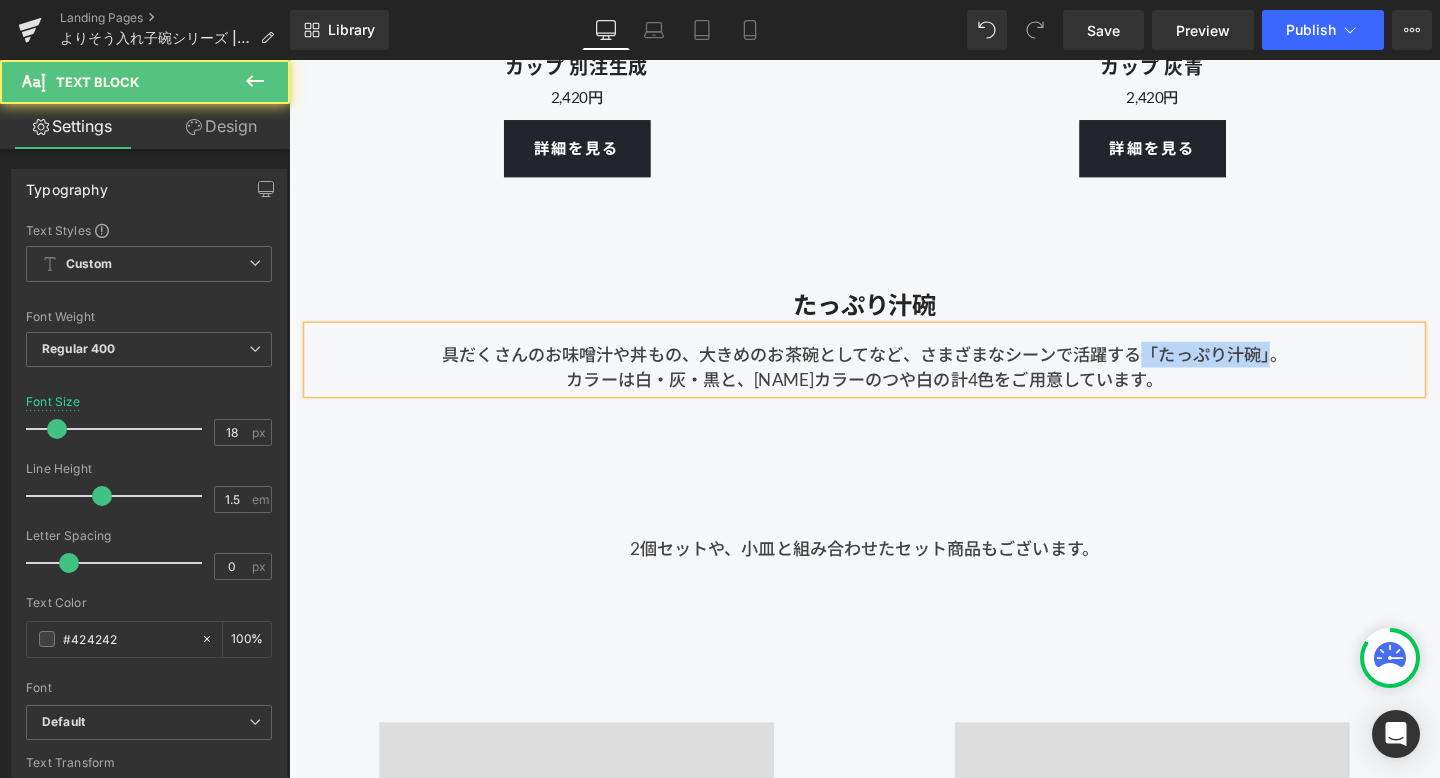 drag, startPoint x: 1184, startPoint y: 365, endPoint x: 1316, endPoint y: 368, distance: 132.03409 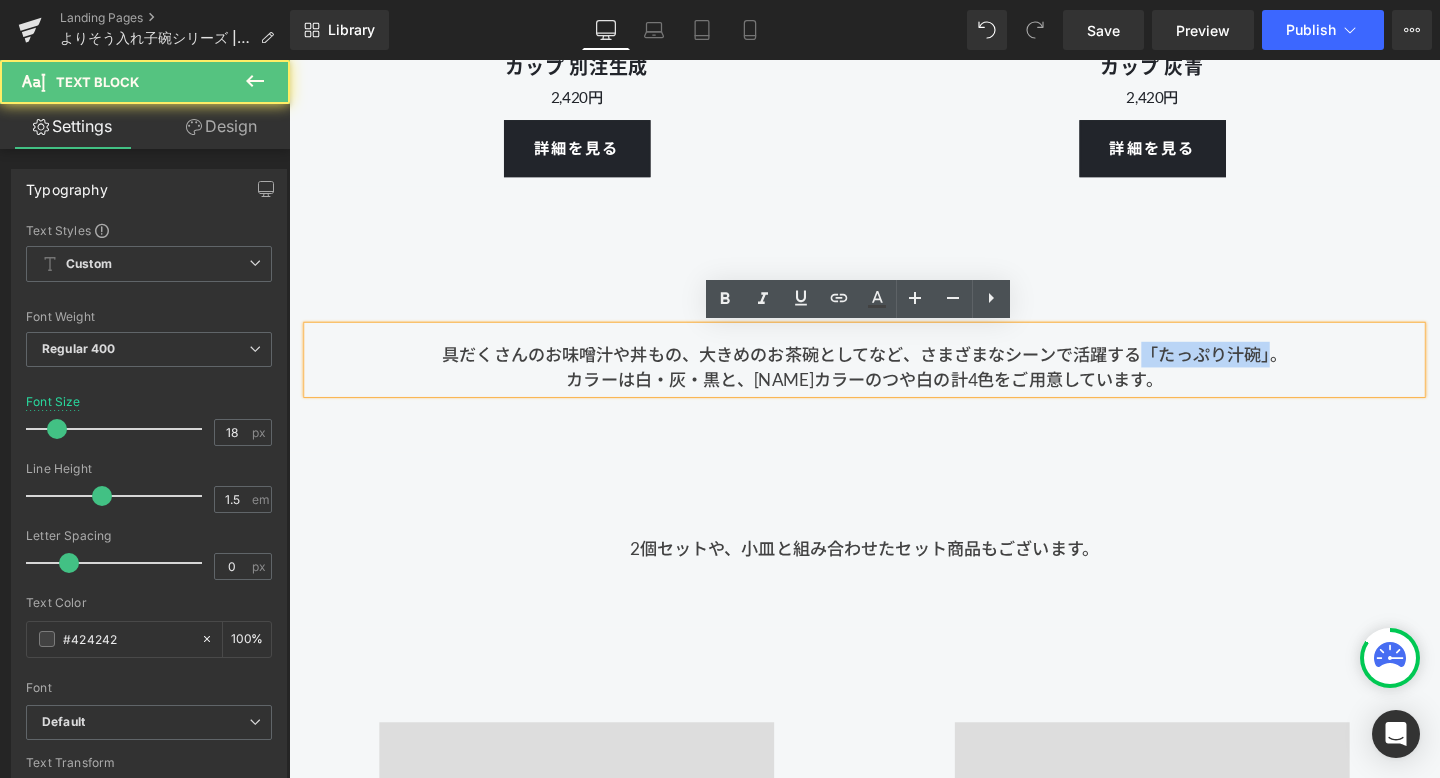 copy on "「たっぷり汁碗」" 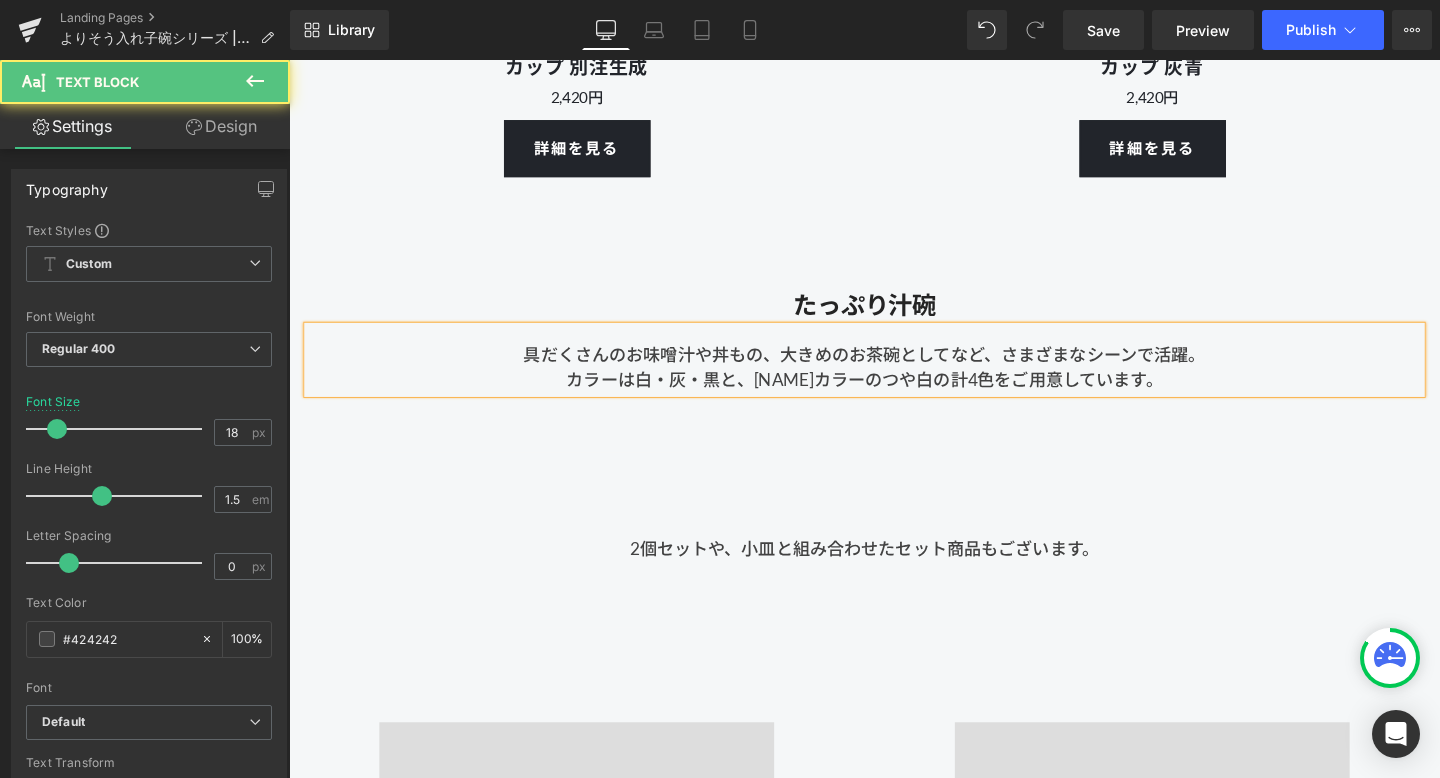 click on "具だくさんのお味噌汁や丼もの、大きめのお茶碗としてなど、さまざまなシーンで活躍。 カラーは白・灰・黒と、長谷川あかりさんカラーのつや白の計4色をご用意しています。" at bounding box center [894, 375] 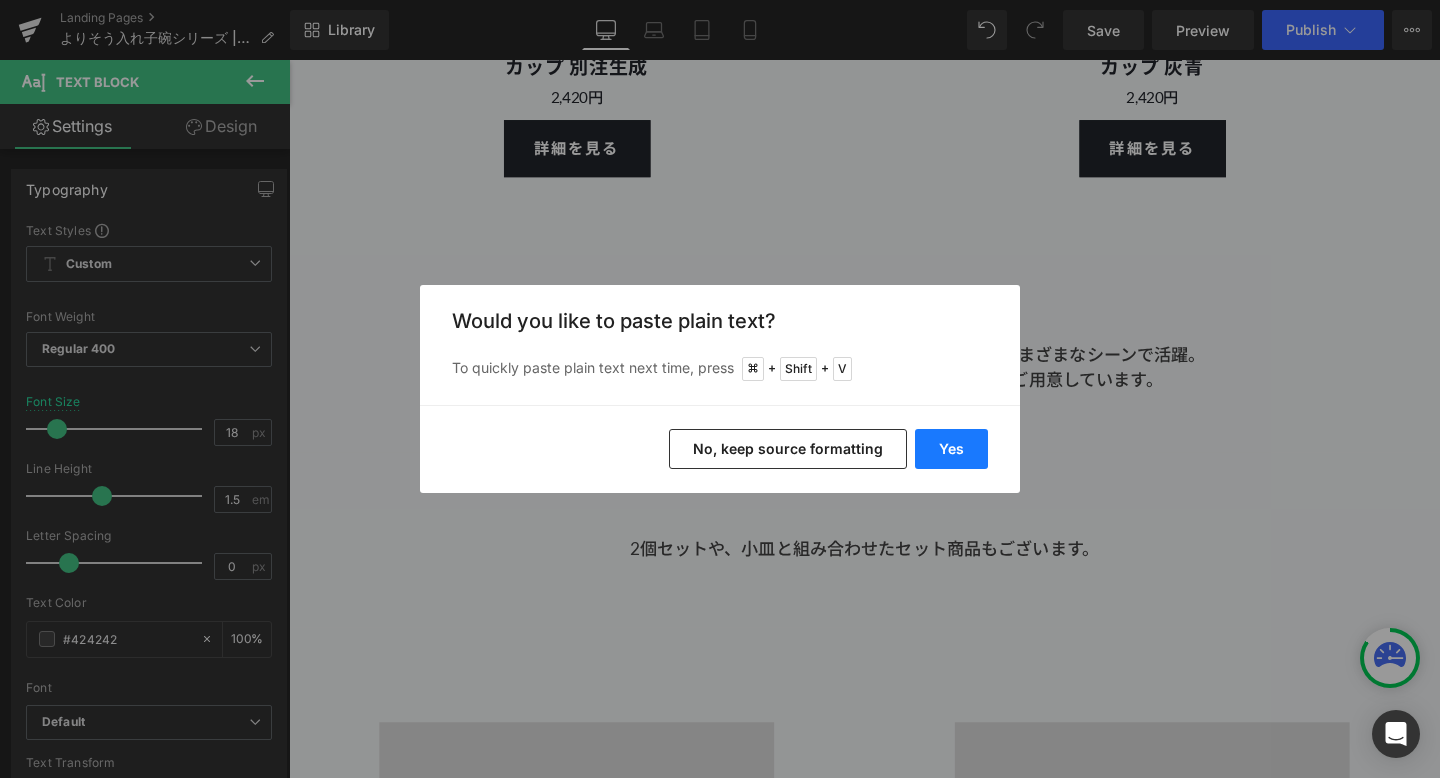 click on "Yes" at bounding box center [951, 449] 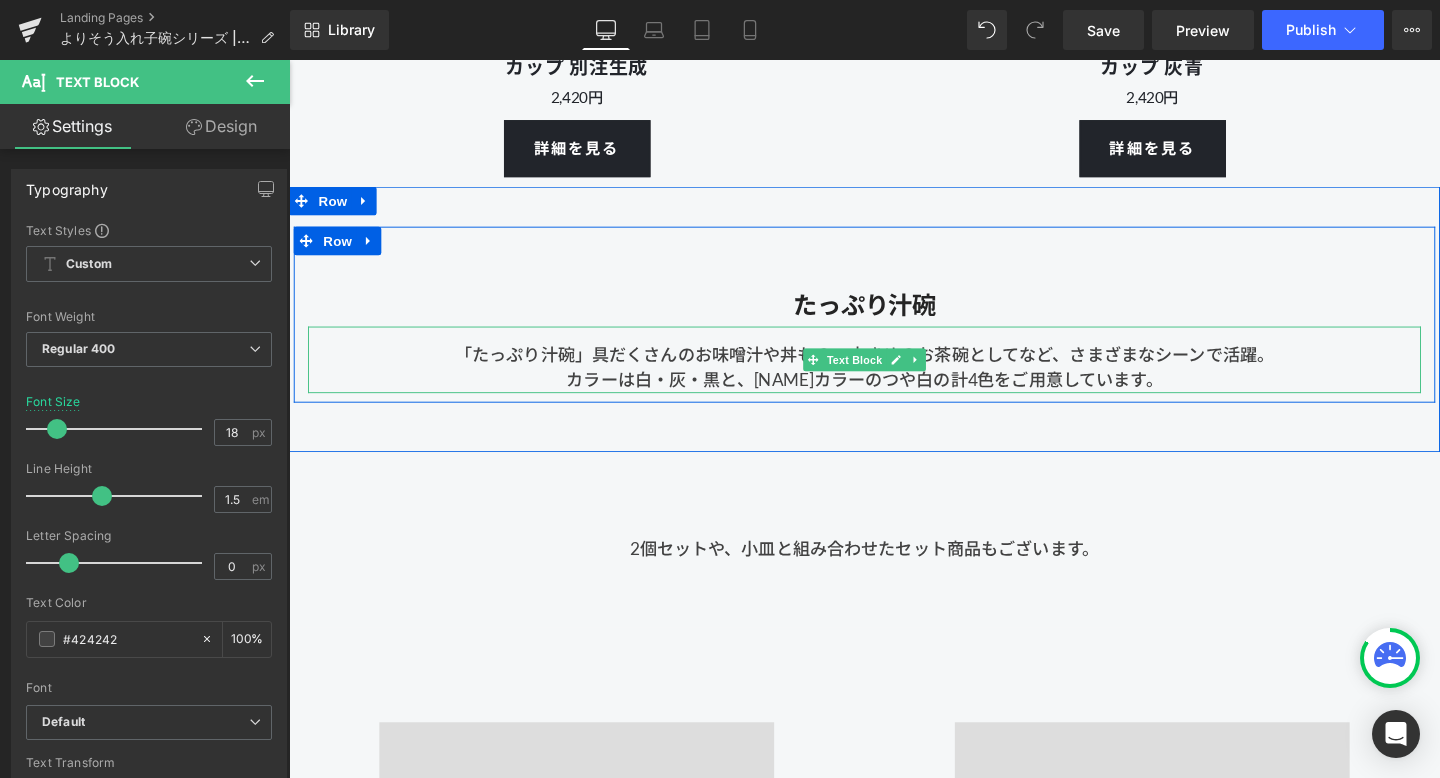click on "「たっぷり汁碗」具だくさんのお味噌汁や丼もの、大きめのお茶碗としてなど、さまざまなシーンで活躍。 カラーは白・灰・黒と、長谷川あかりさんカラーのつや白の計4色をご用意しています。" at bounding box center (894, 375) 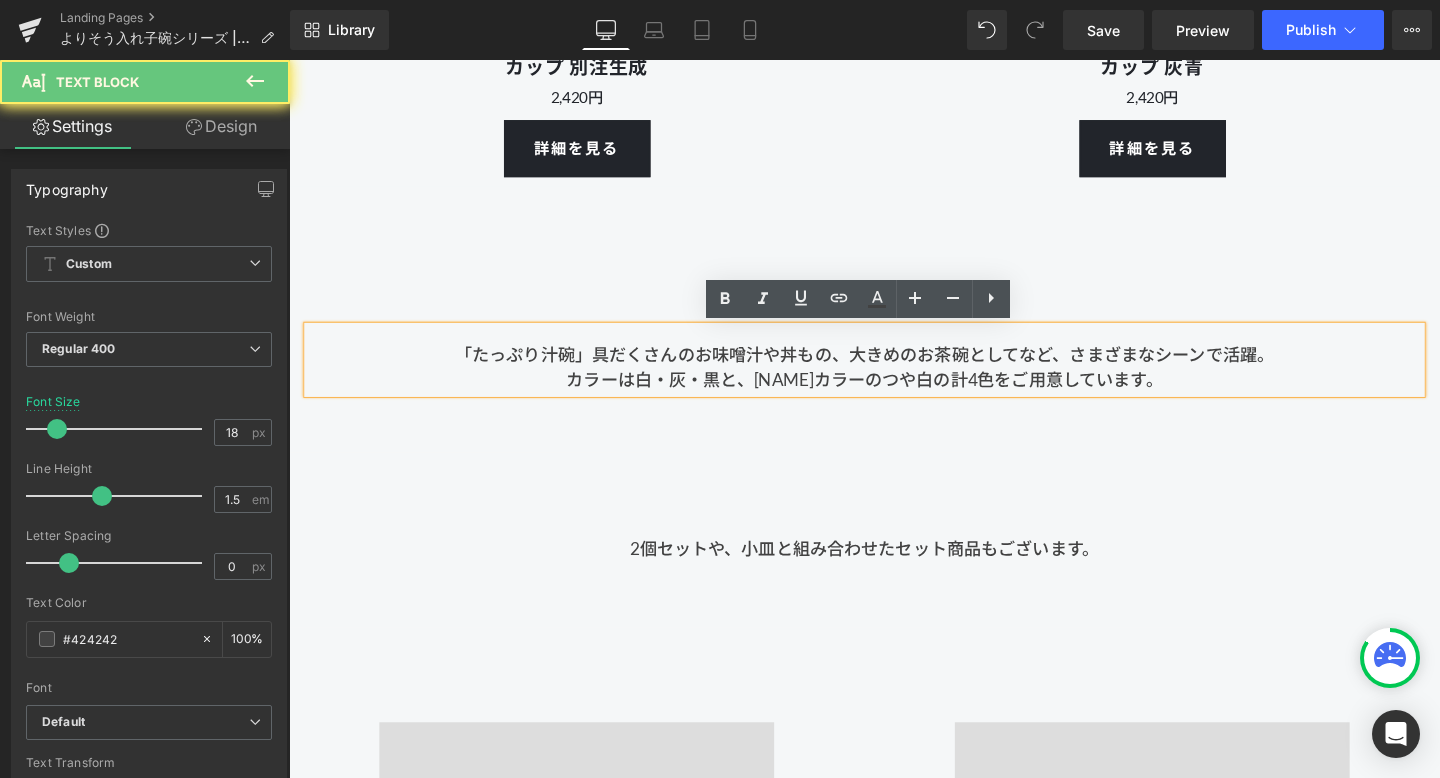 click on "「たっぷり汁碗」具だくさんのお味噌汁や丼もの、大きめのお茶碗としてなど、さまざまなシーンで活躍。 カラーは白・灰・黒と、長谷川あかりさんカラーのつや白の計4色をご用意しています。" at bounding box center (894, 375) 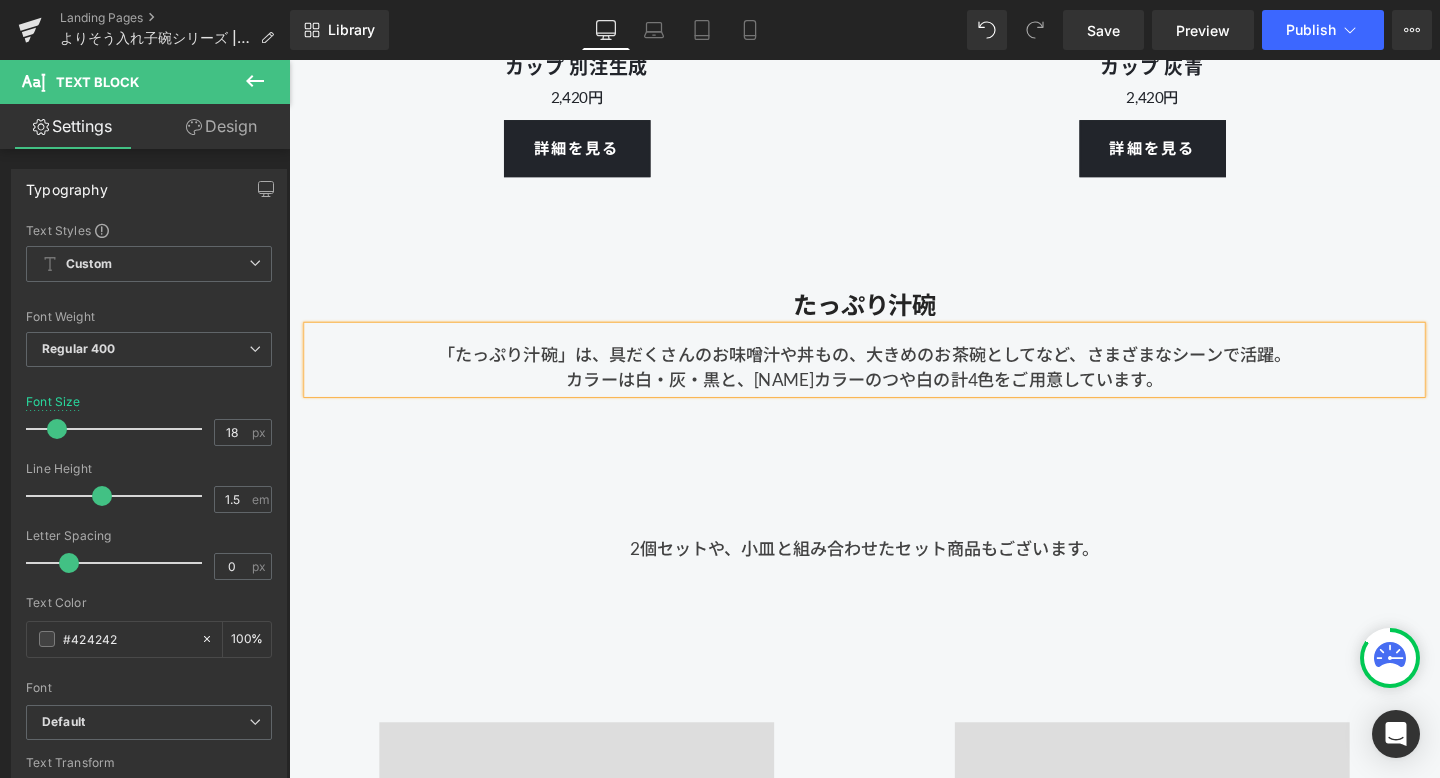 click on "カラーは白・灰・黒と、長谷川あかりさんカラーのつや白の計4色をご用意しています。" at bounding box center [894, 396] 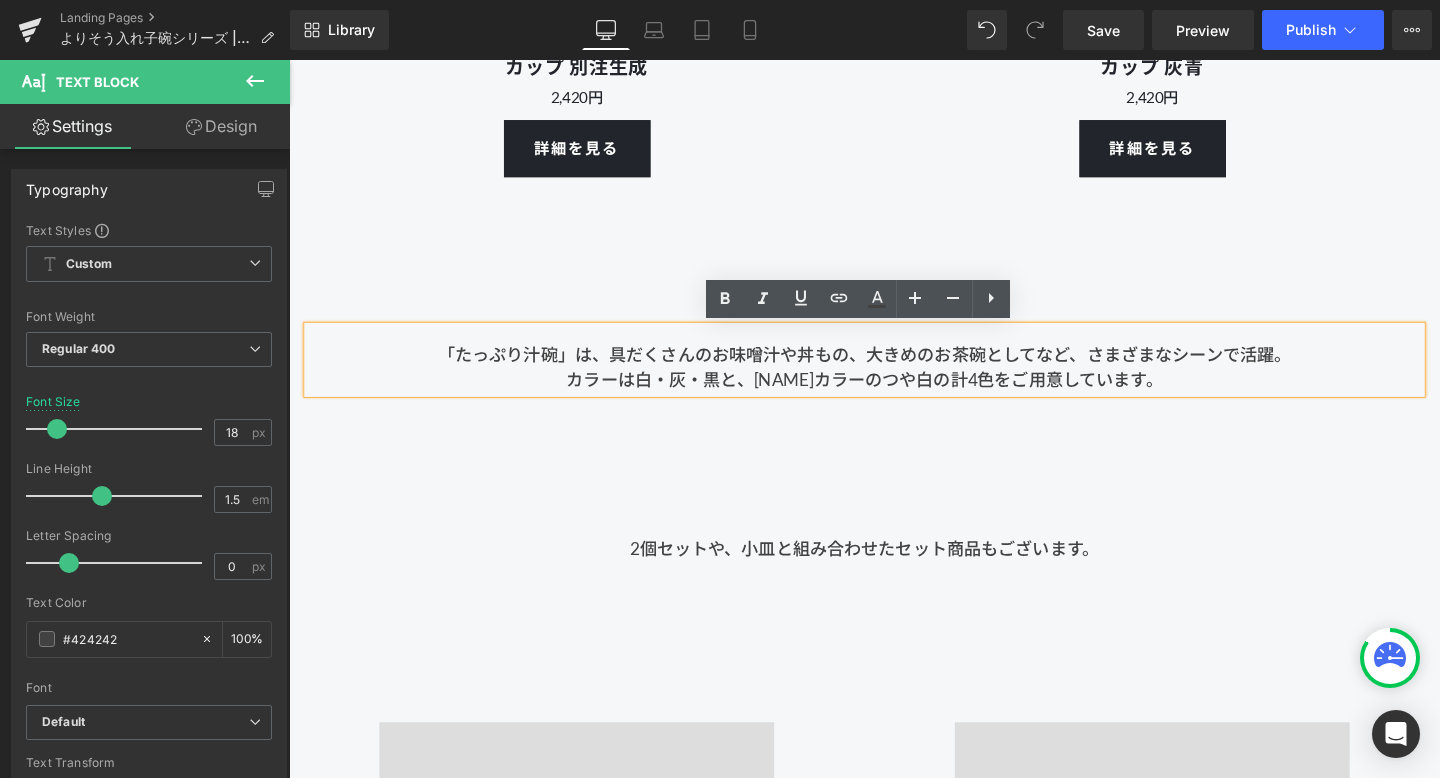 drag, startPoint x: 1273, startPoint y: 391, endPoint x: 541, endPoint y: 384, distance: 732.03345 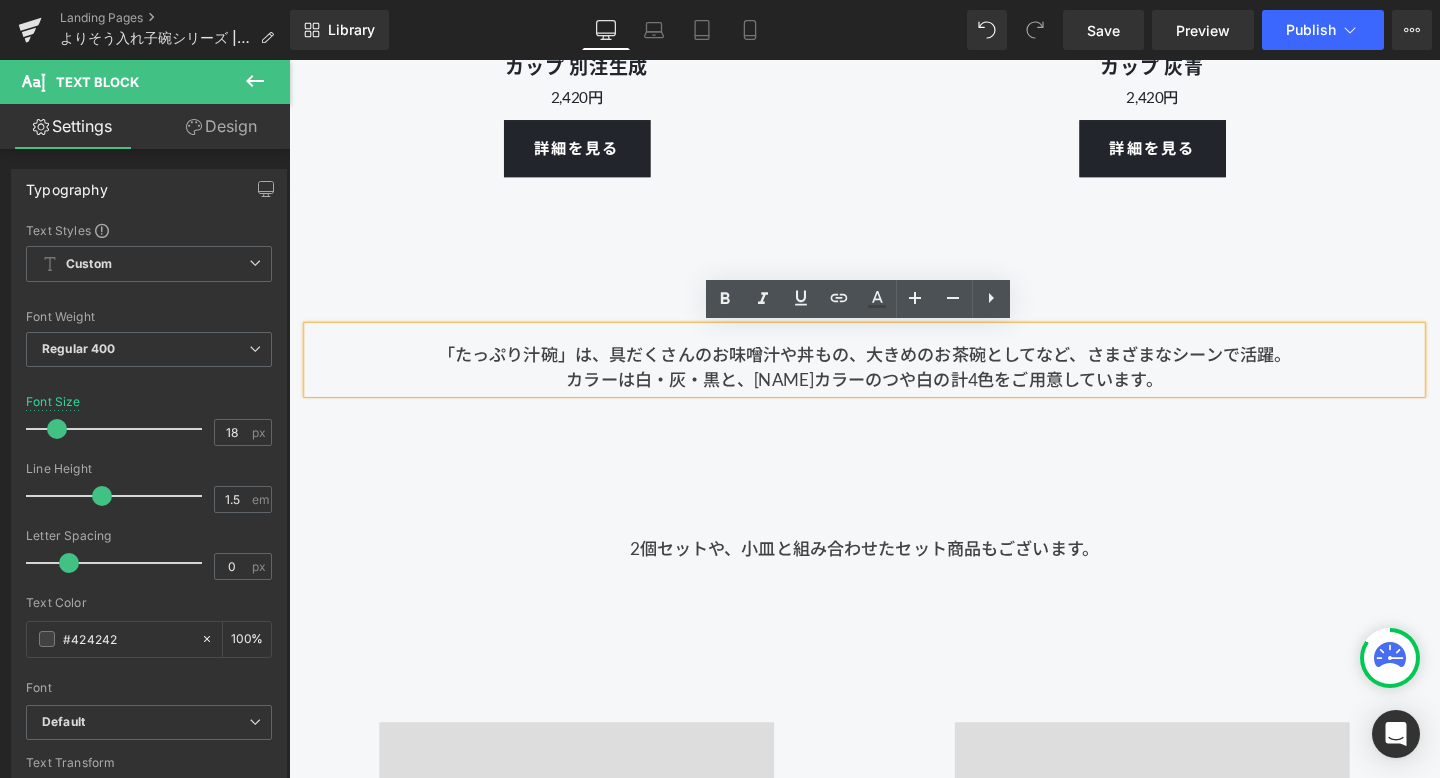 click on "カラーは白・灰・黒と、長谷川あかりさんカラーのつや白の計4色をご用意しています。" at bounding box center [894, 396] 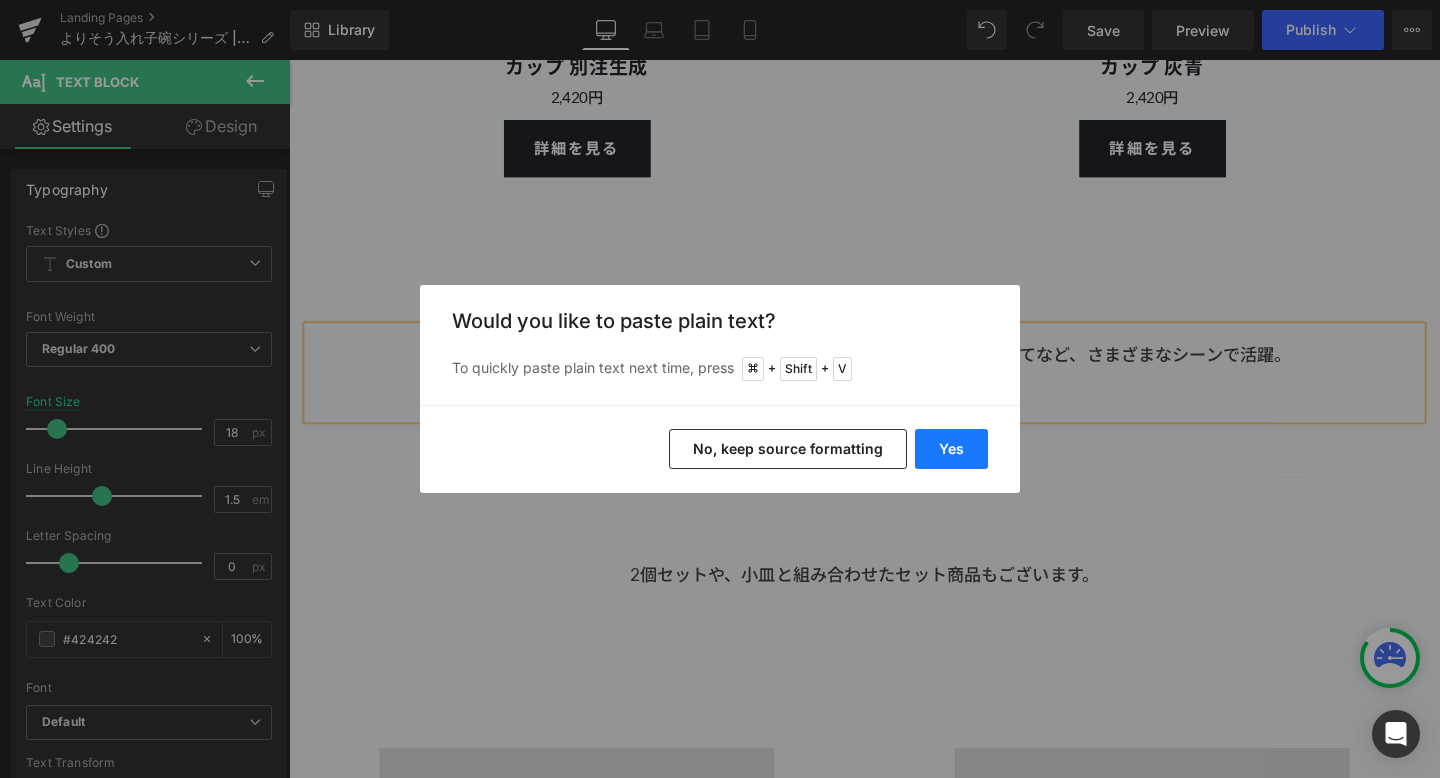 click on "Yes" at bounding box center (951, 449) 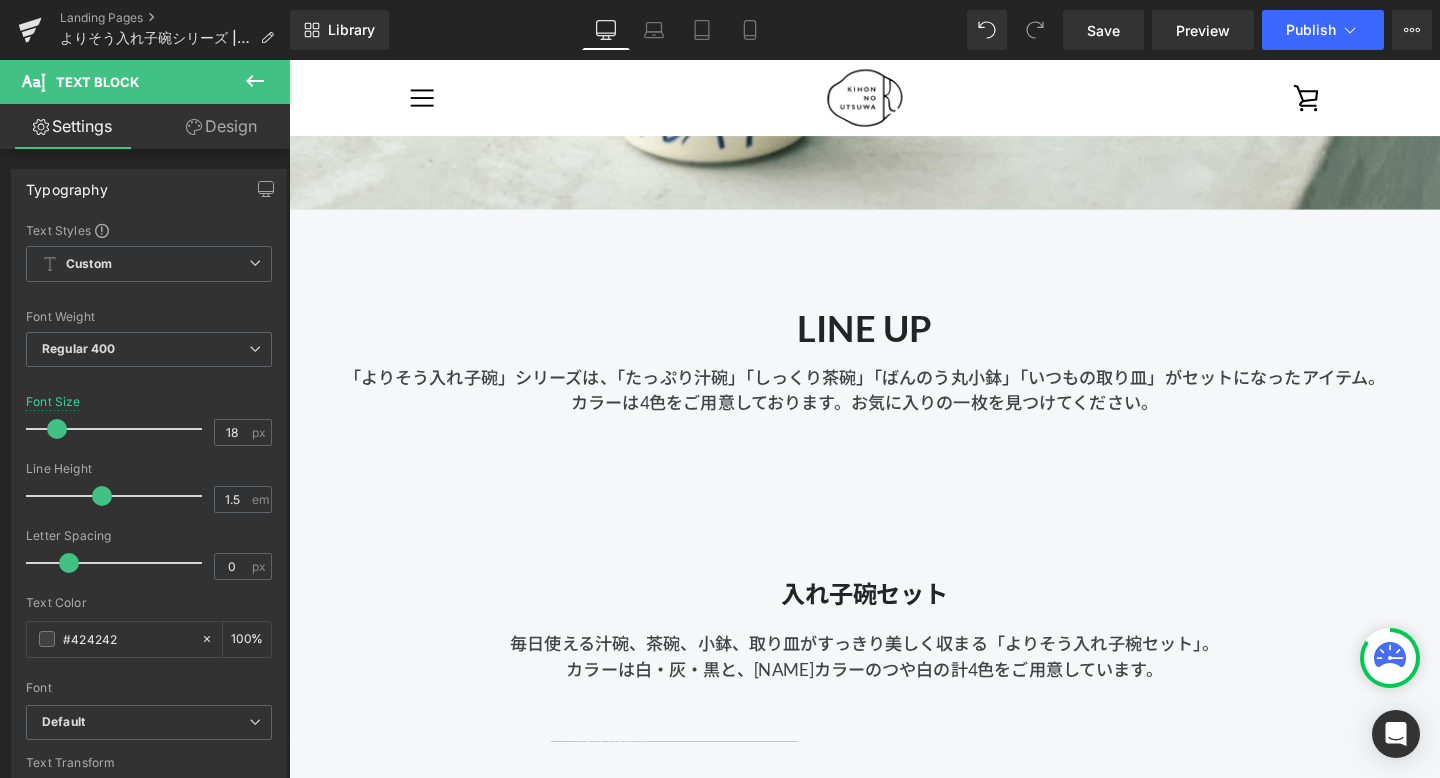 scroll, scrollTop: 862, scrollLeft: 0, axis: vertical 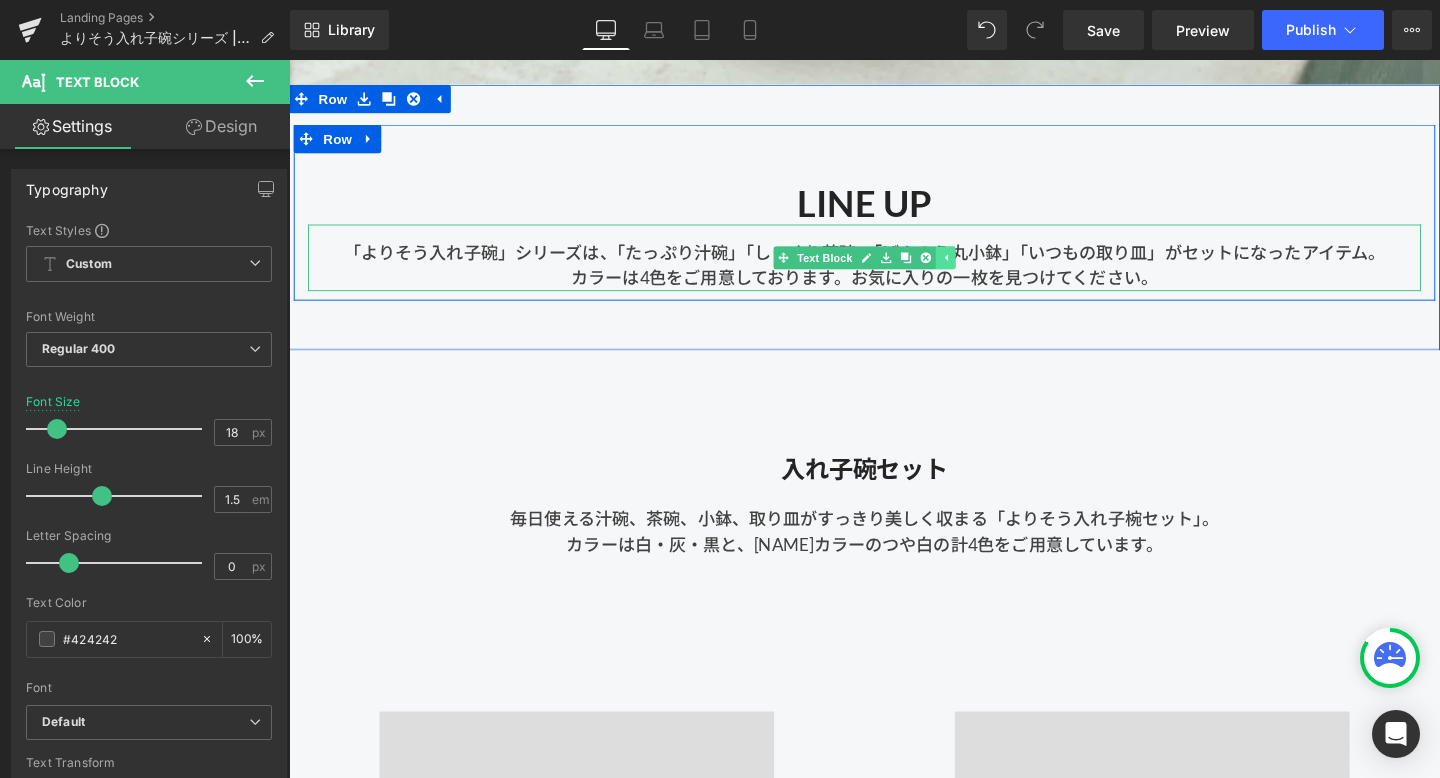 click 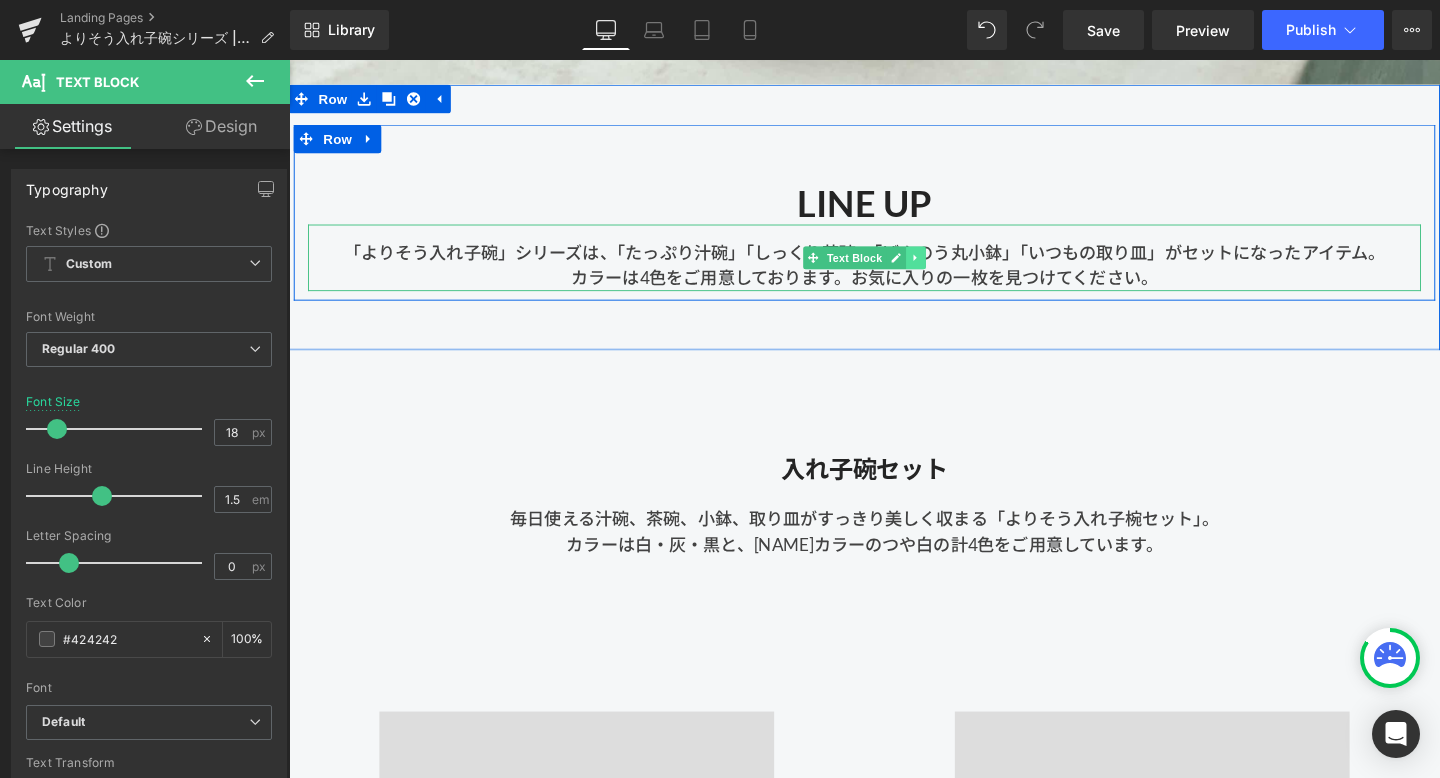 click 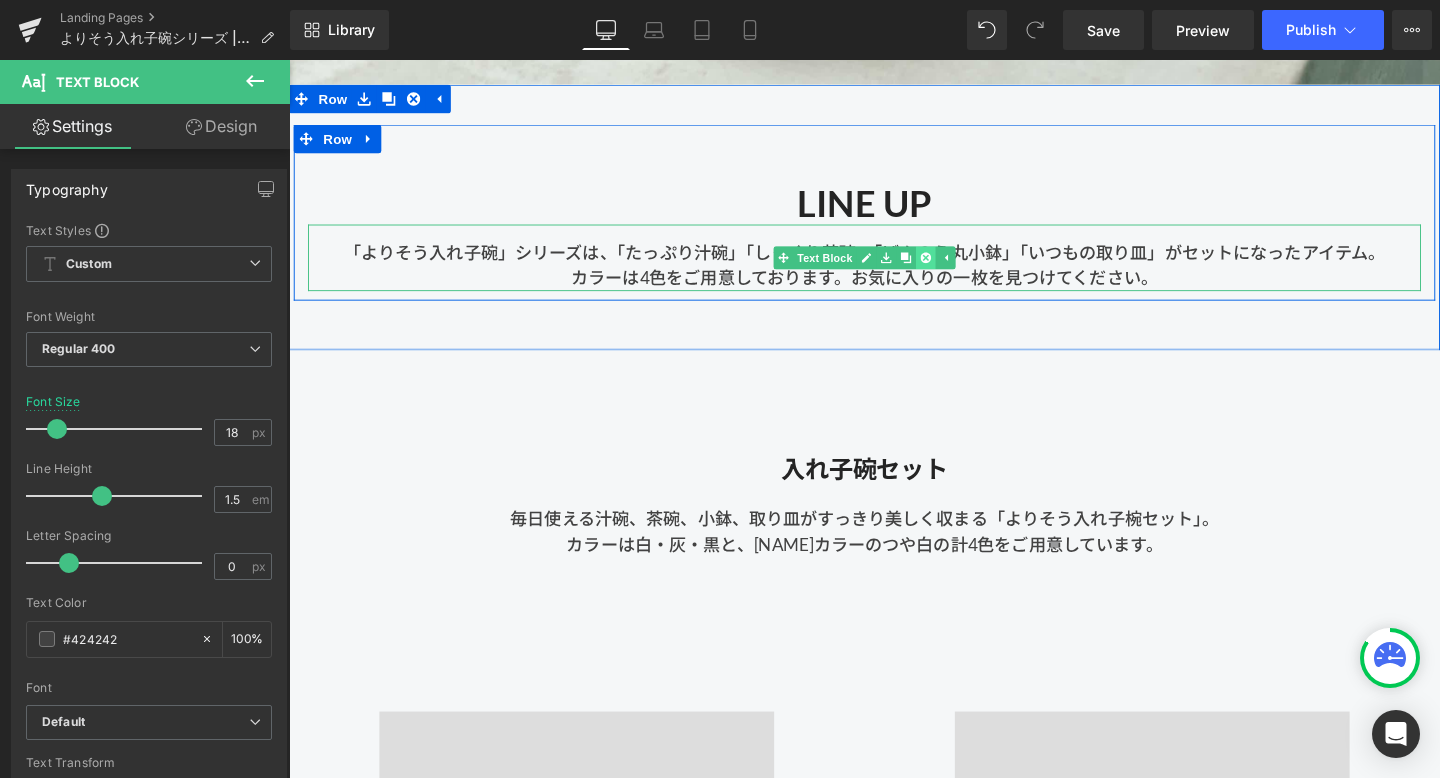 click 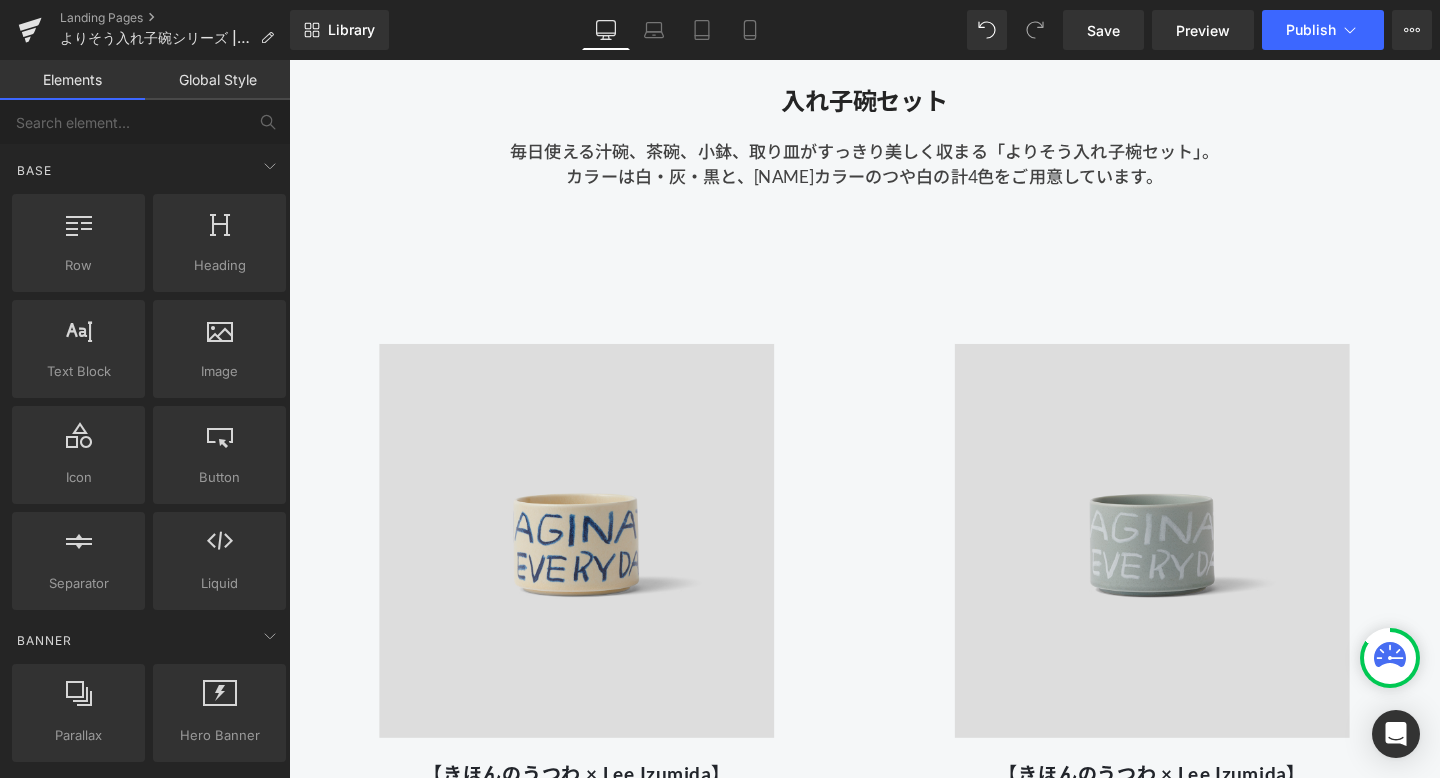 scroll, scrollTop: 1183, scrollLeft: 0, axis: vertical 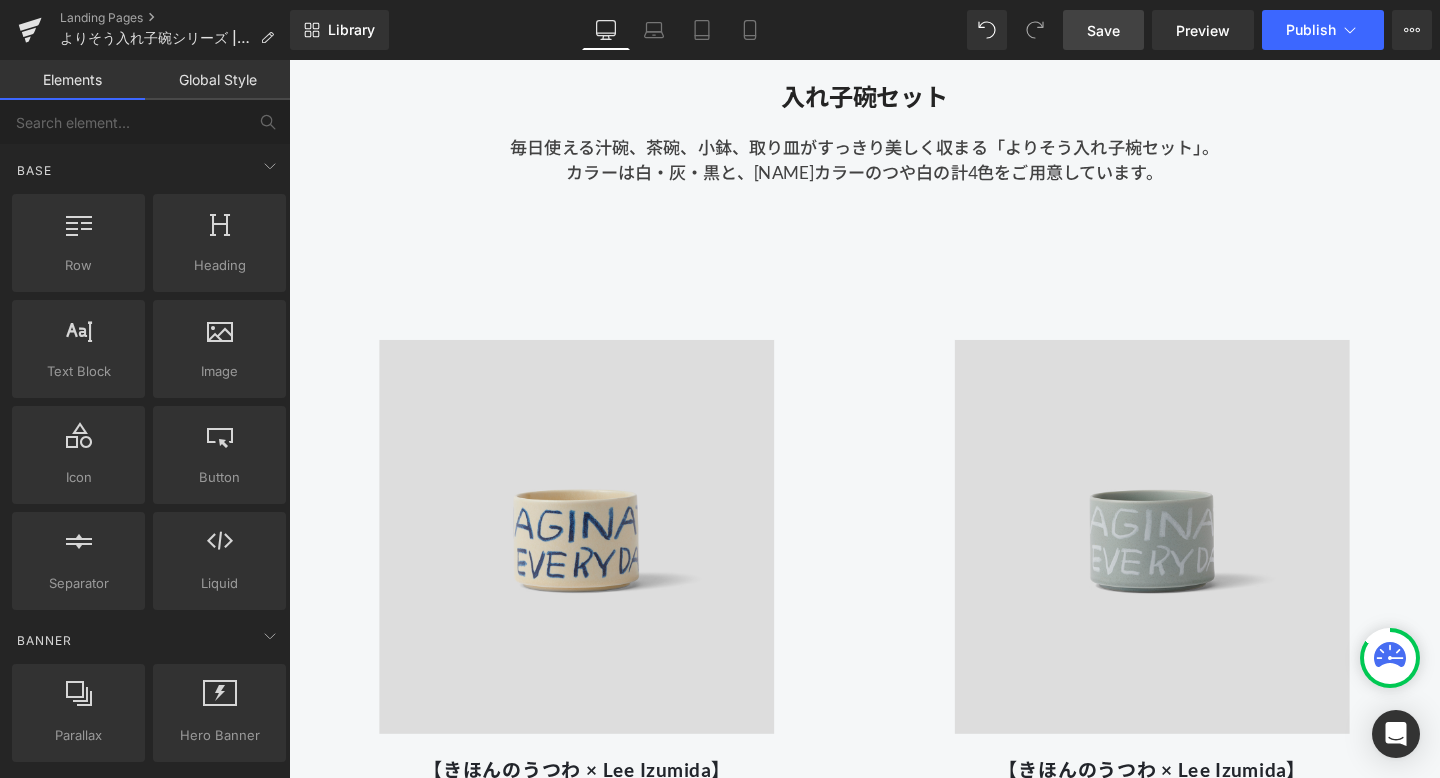 click on "Save" at bounding box center [1103, 30] 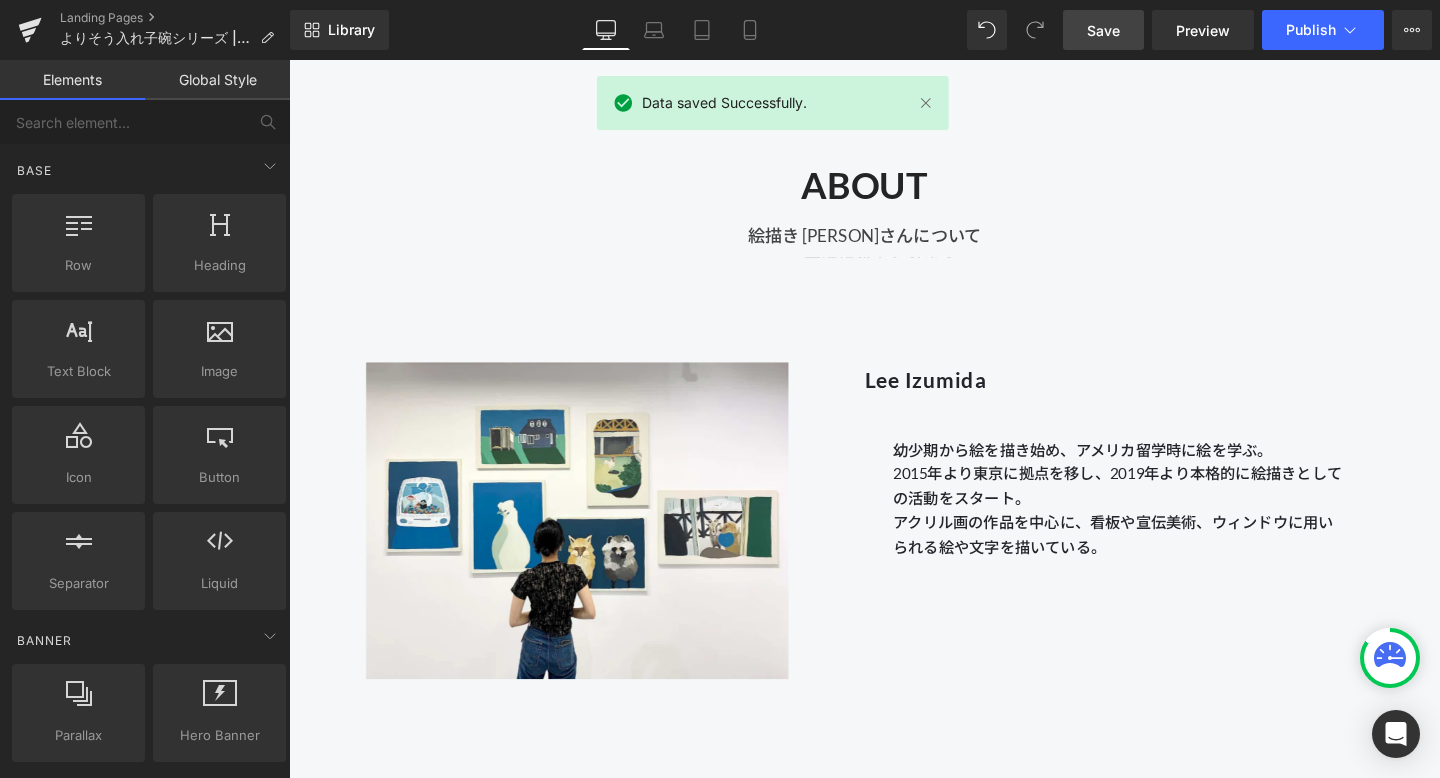 scroll, scrollTop: 4647, scrollLeft: 0, axis: vertical 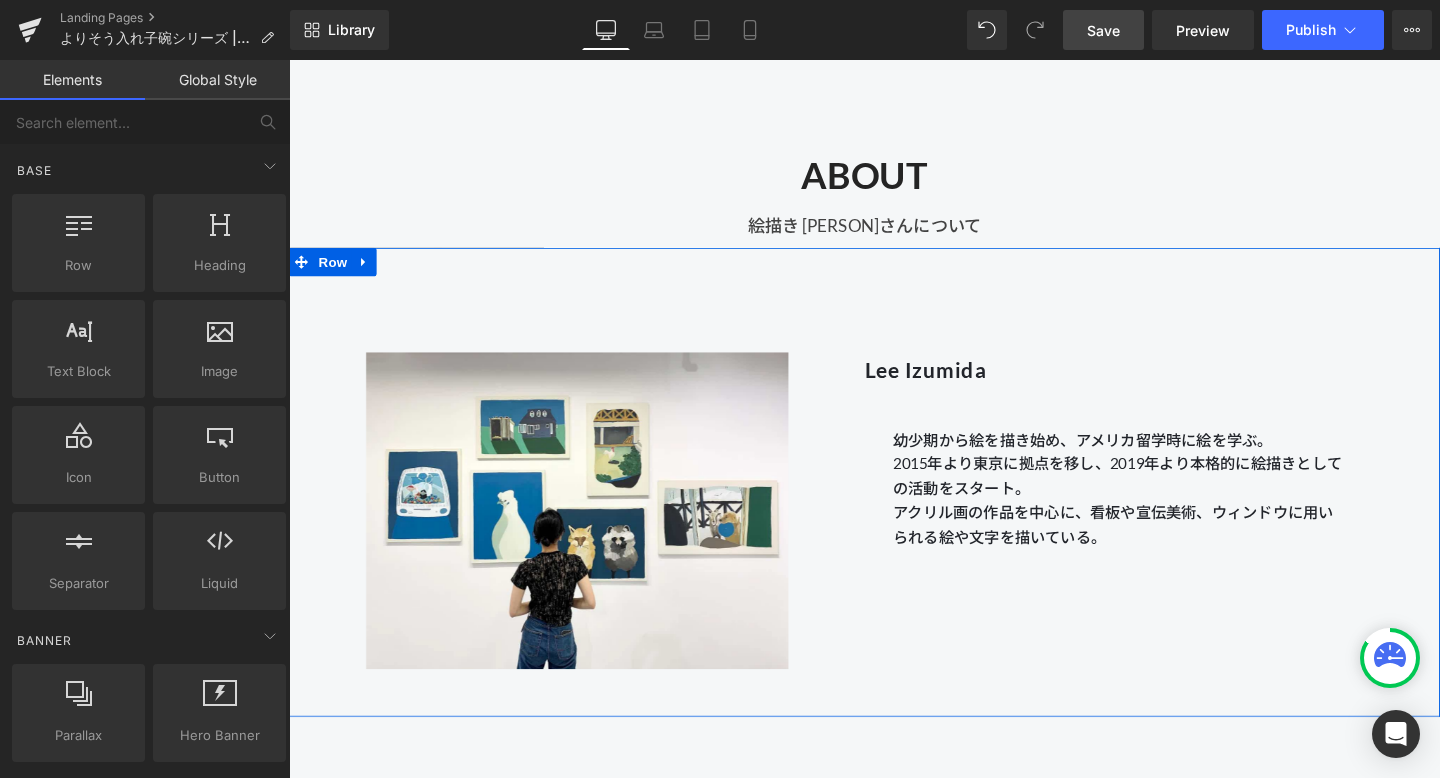 click on "[FIRST] [LAST]" at bounding box center (958, 385) 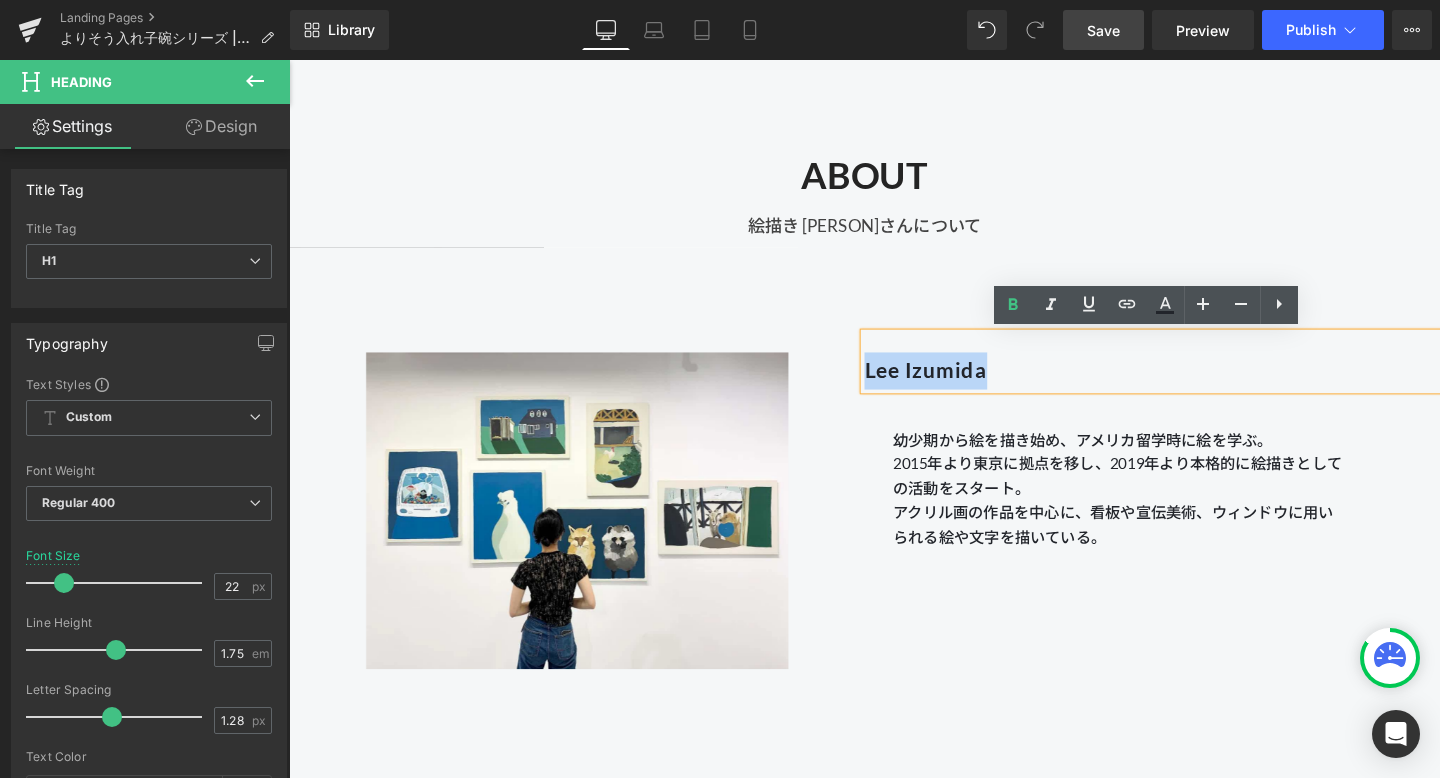 drag, startPoint x: 1033, startPoint y: 382, endPoint x: 863, endPoint y: 385, distance: 170.02647 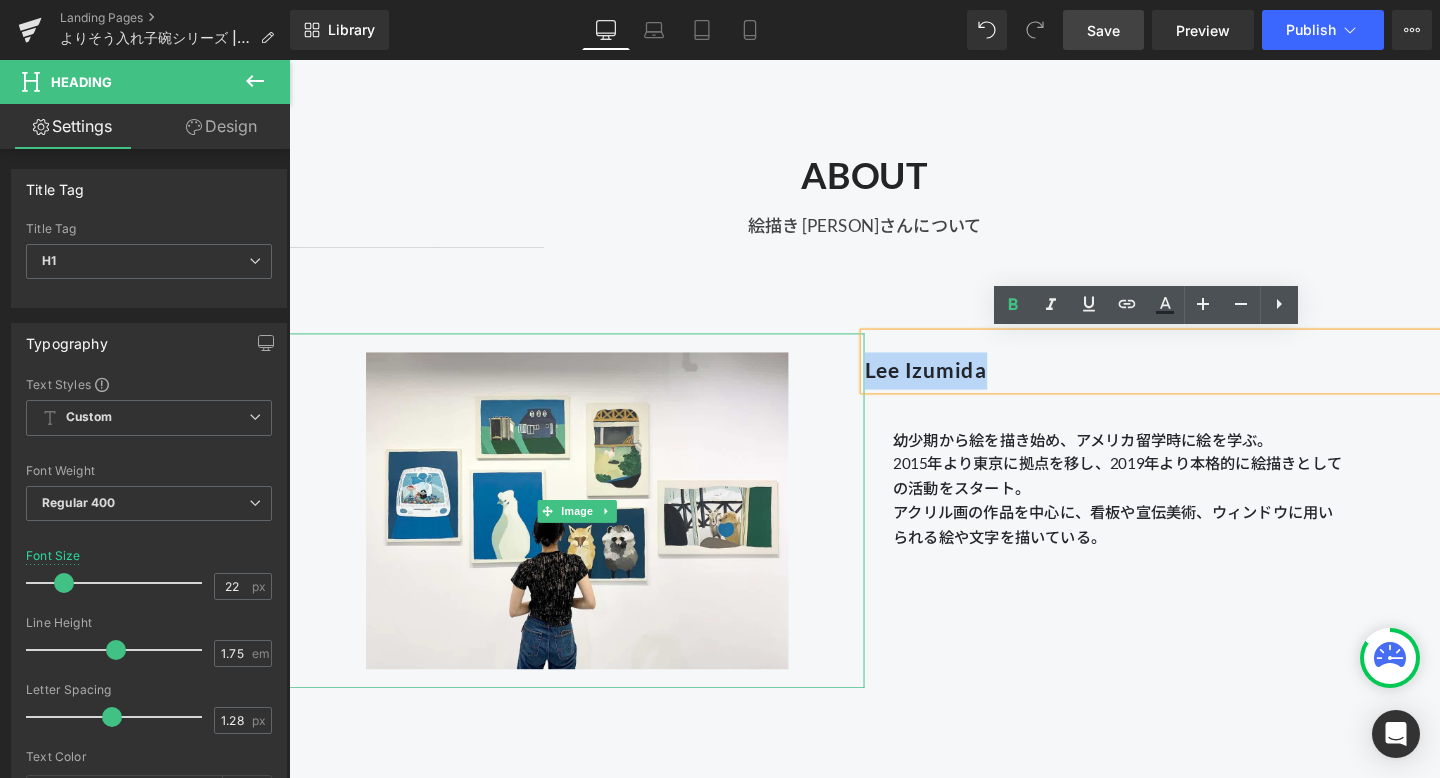 type 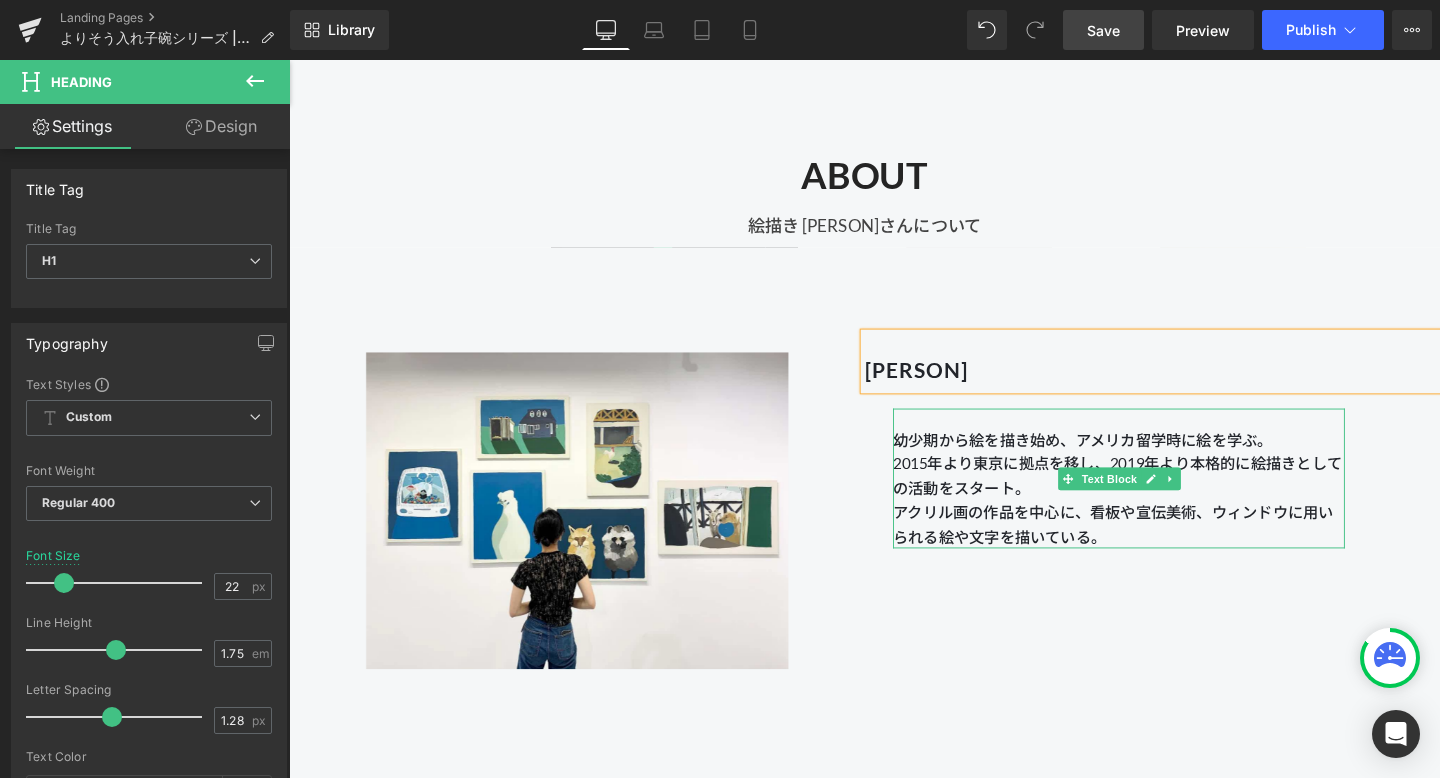 click on "2015年より東京に拠点を移し、2019年より本格的に絵描きとしての活動をスタート。" at bounding box center [1161, 496] 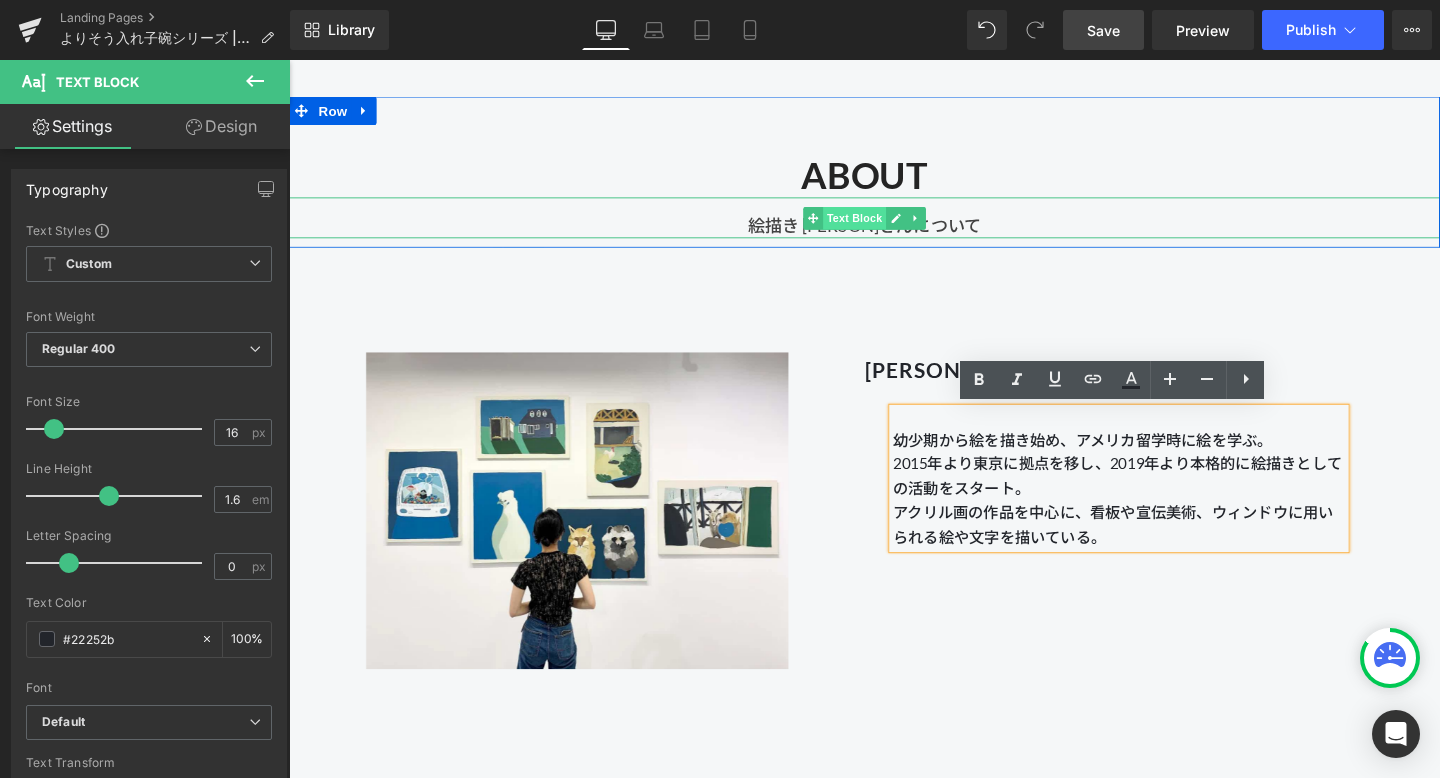 click on "Text Block" at bounding box center (883, 226) 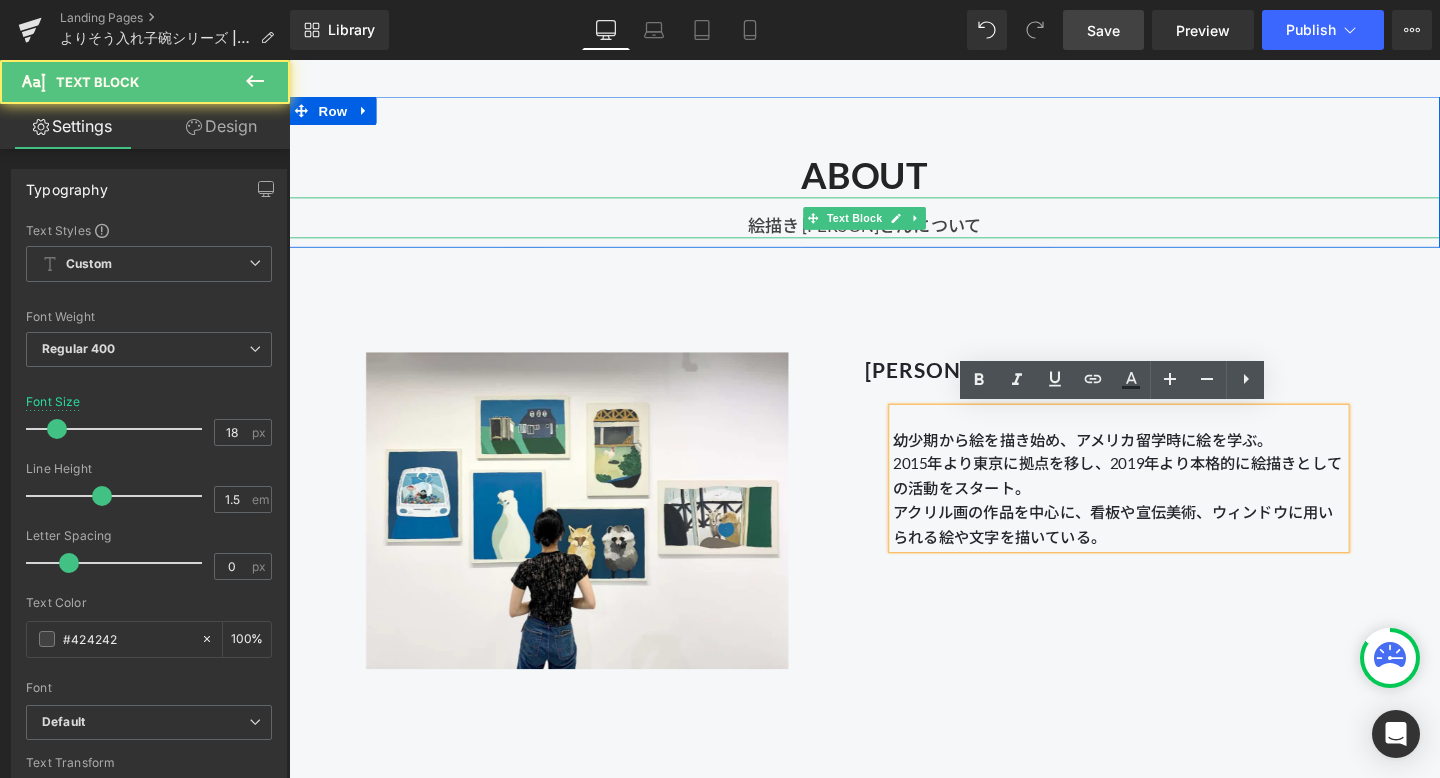 click on "絵描き Lee Izumidaさんについて" at bounding box center (894, 225) 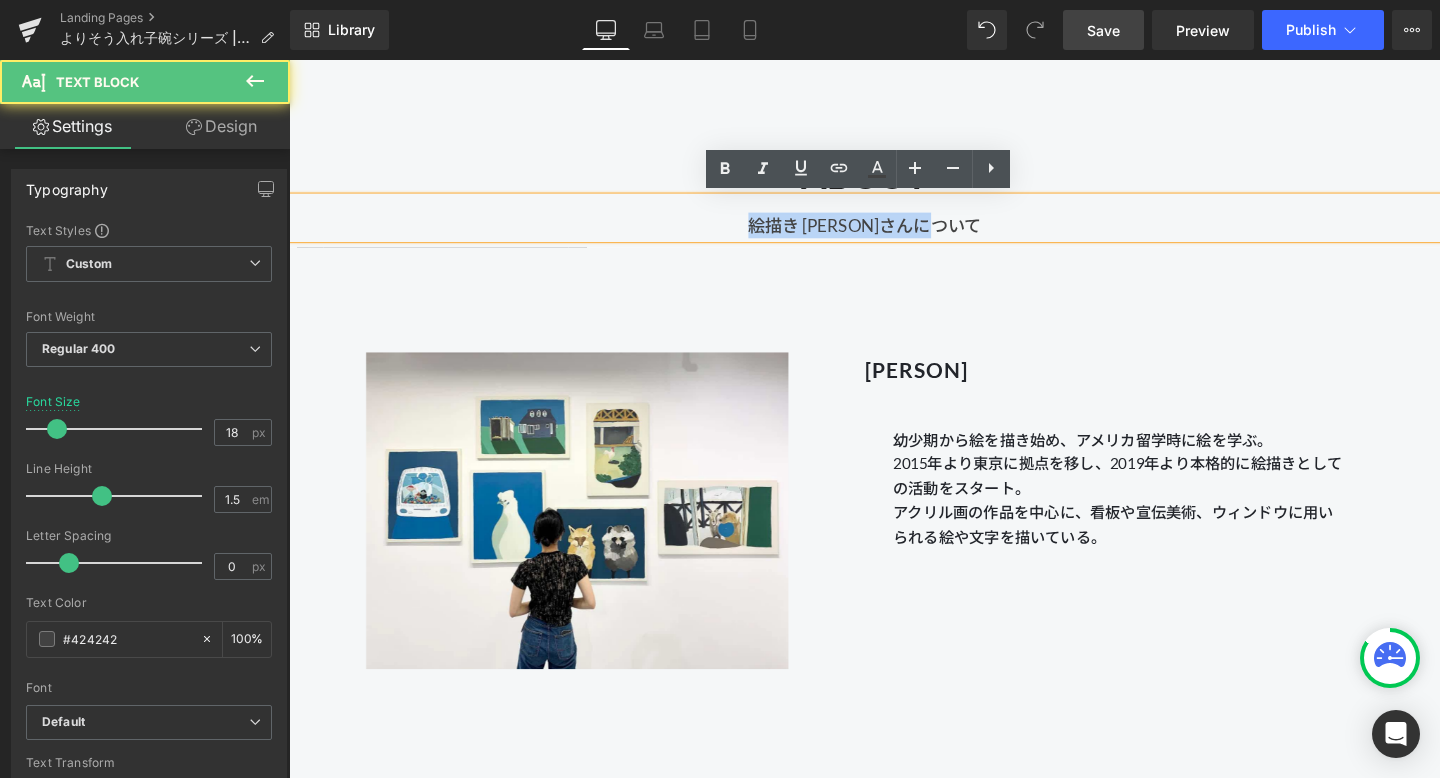 drag, startPoint x: 921, startPoint y: 234, endPoint x: 744, endPoint y: 232, distance: 177.01129 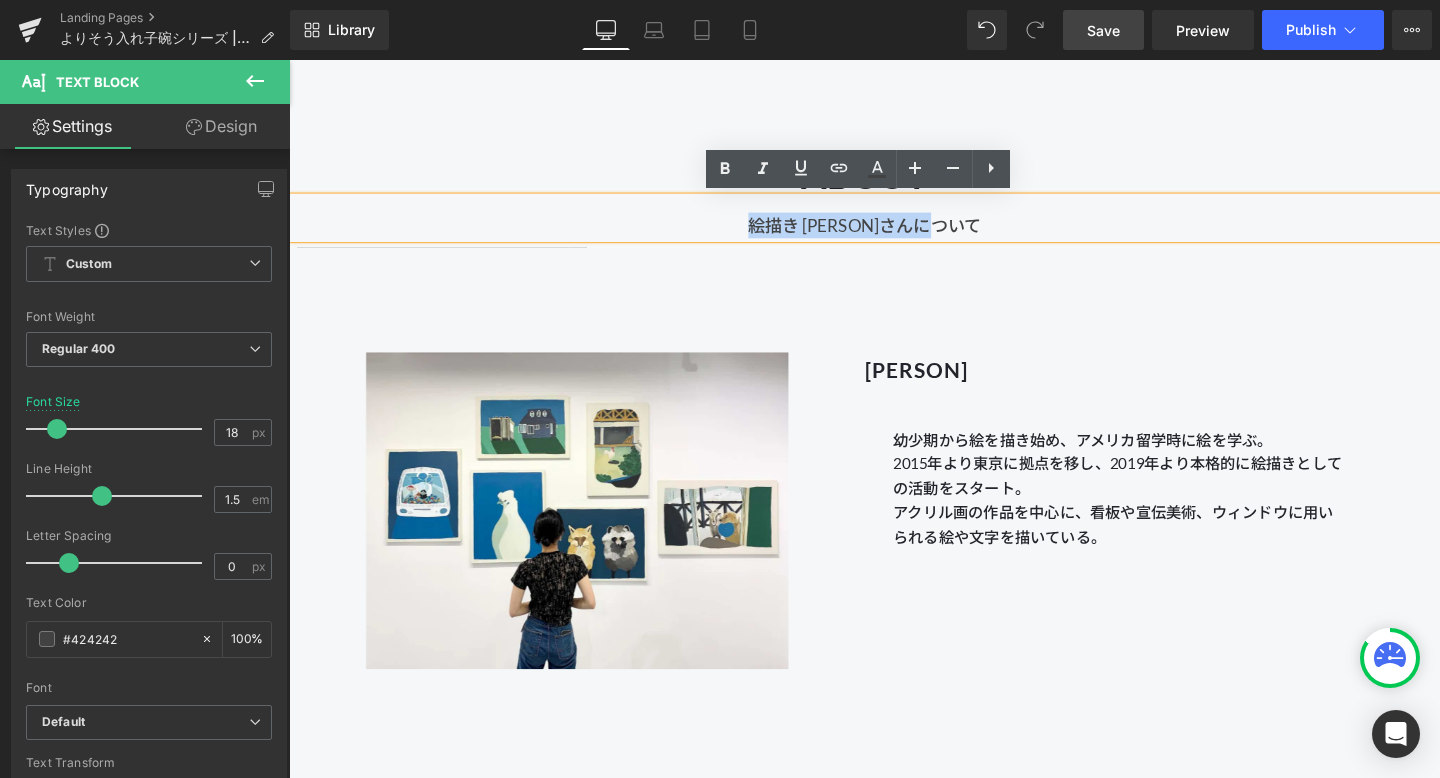 type 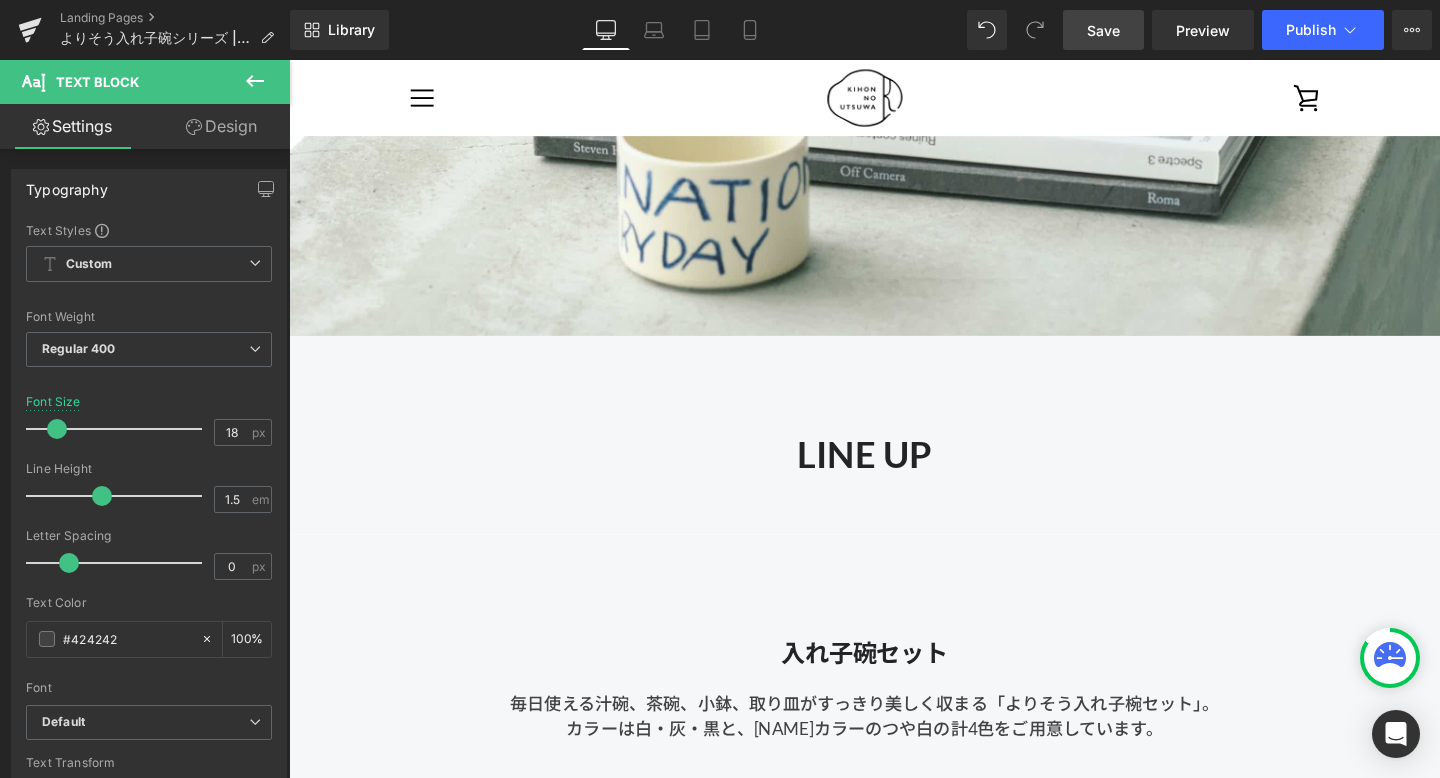 scroll, scrollTop: 493, scrollLeft: 0, axis: vertical 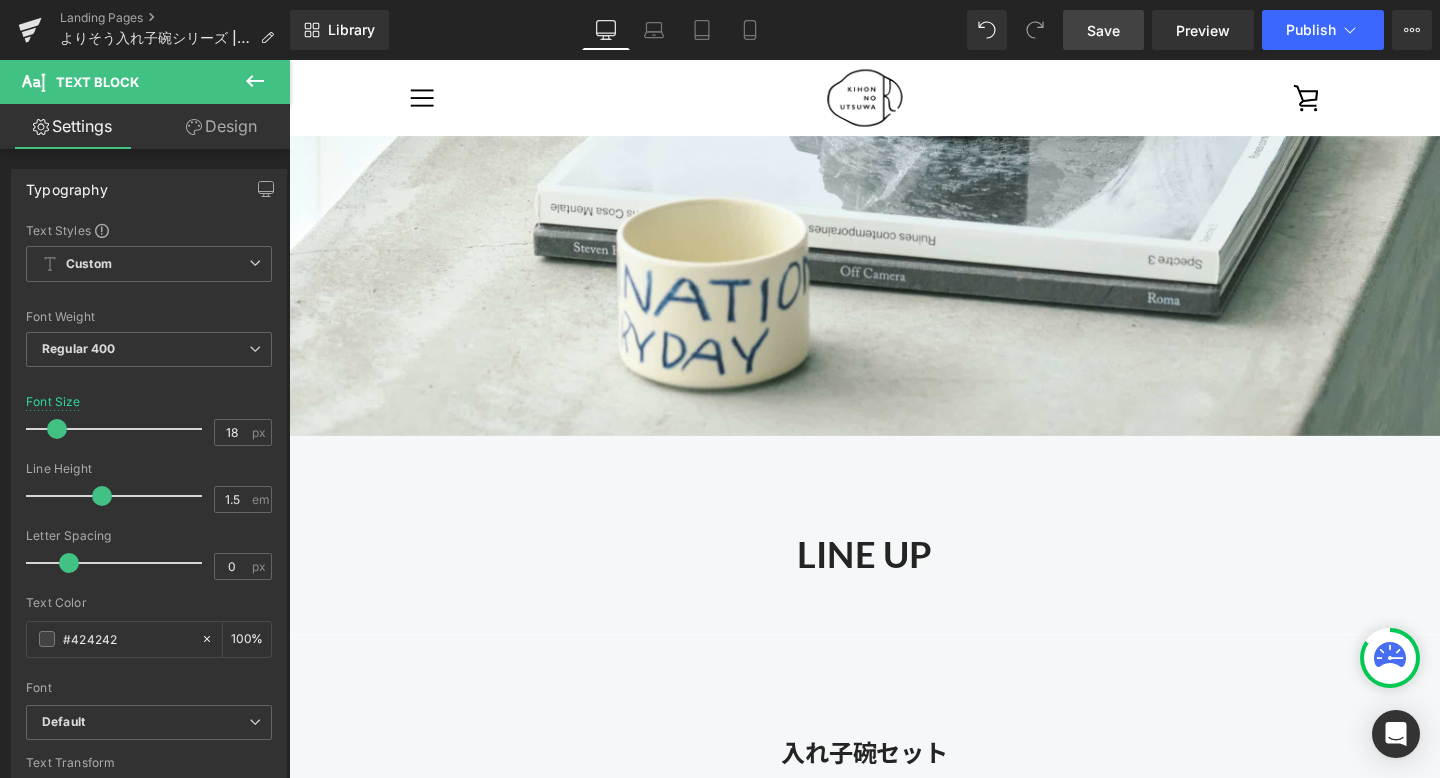 click on "Save" at bounding box center [1103, 30] 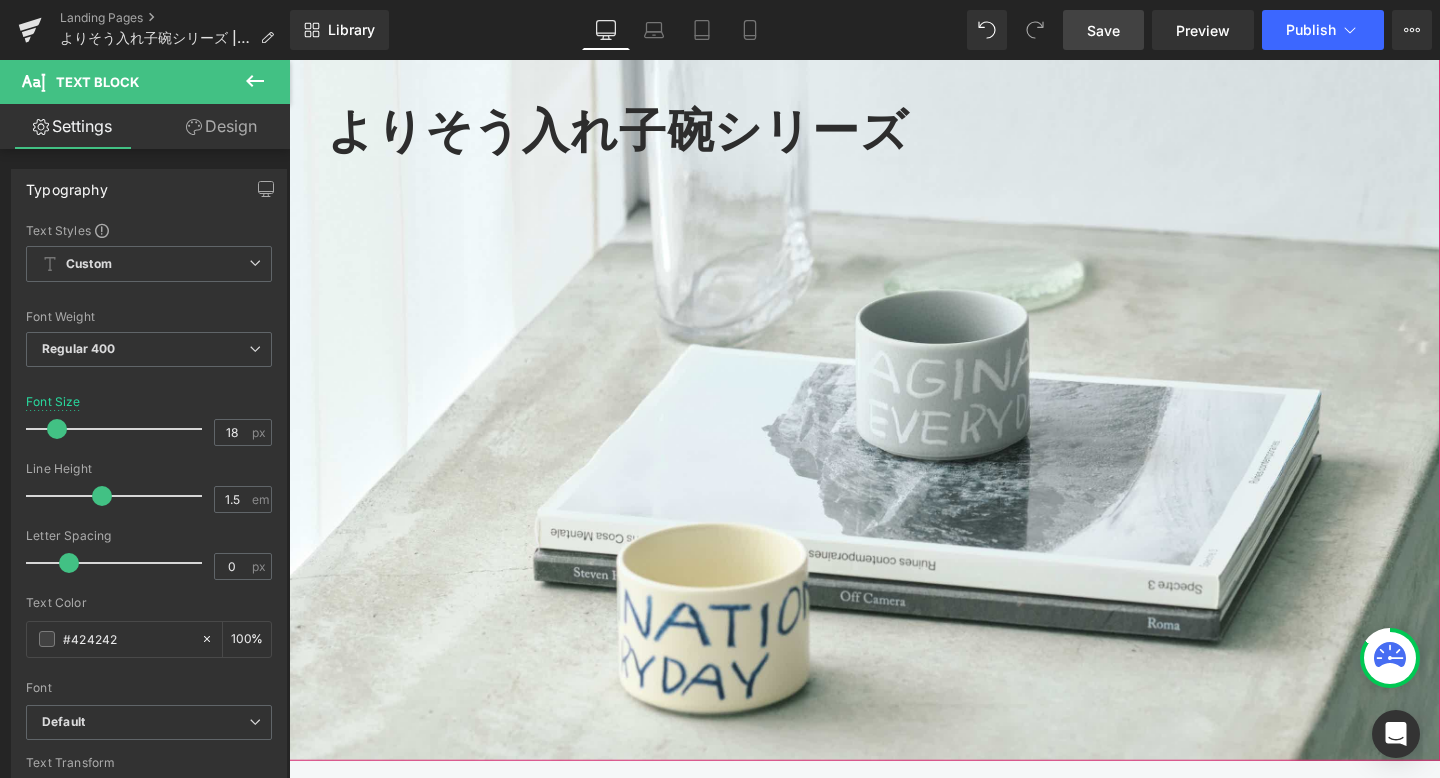 scroll, scrollTop: 154, scrollLeft: 0, axis: vertical 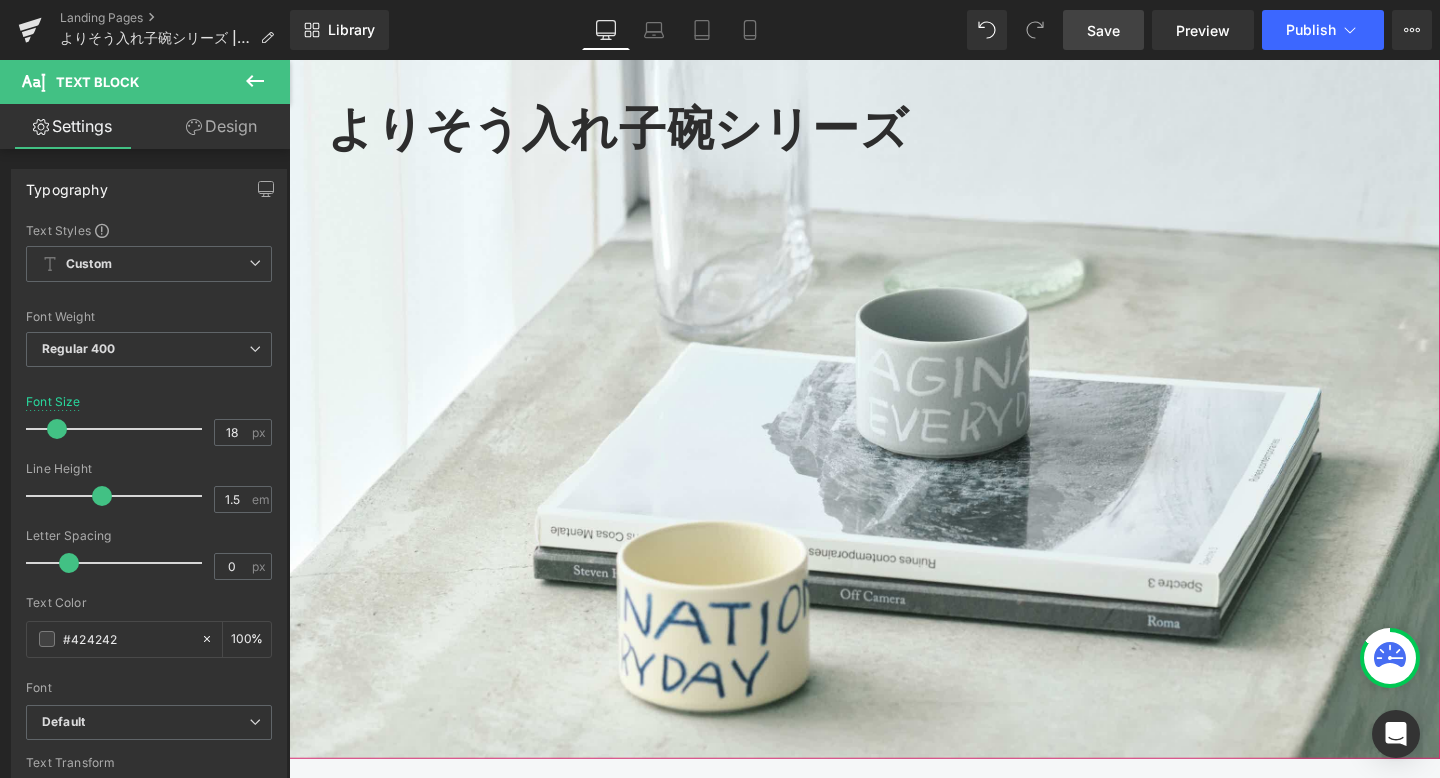 click on "よりそう入れ子碗シリーズ
Heading" at bounding box center [894, 390] 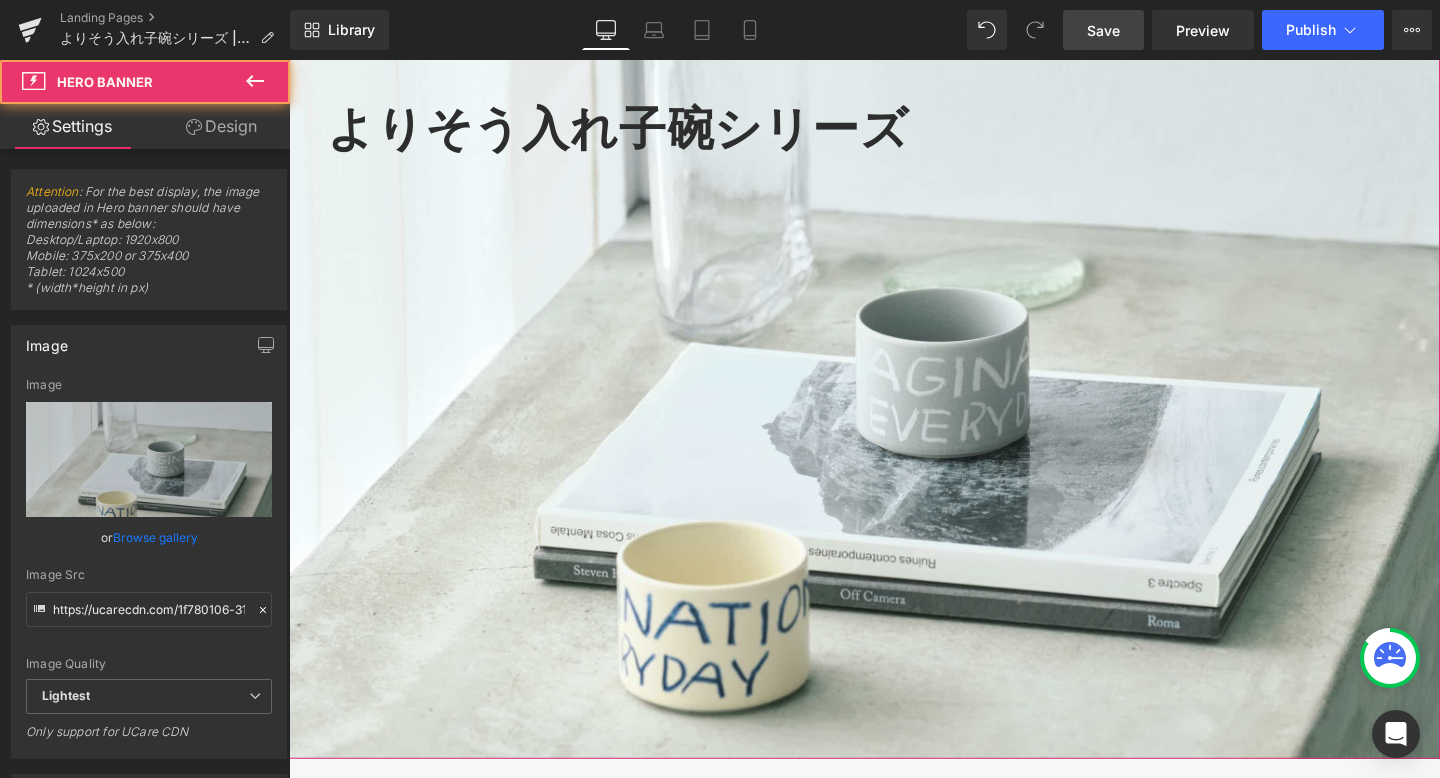 click on "よりそう入れ子碗シリーズ
Heading" at bounding box center (894, 390) 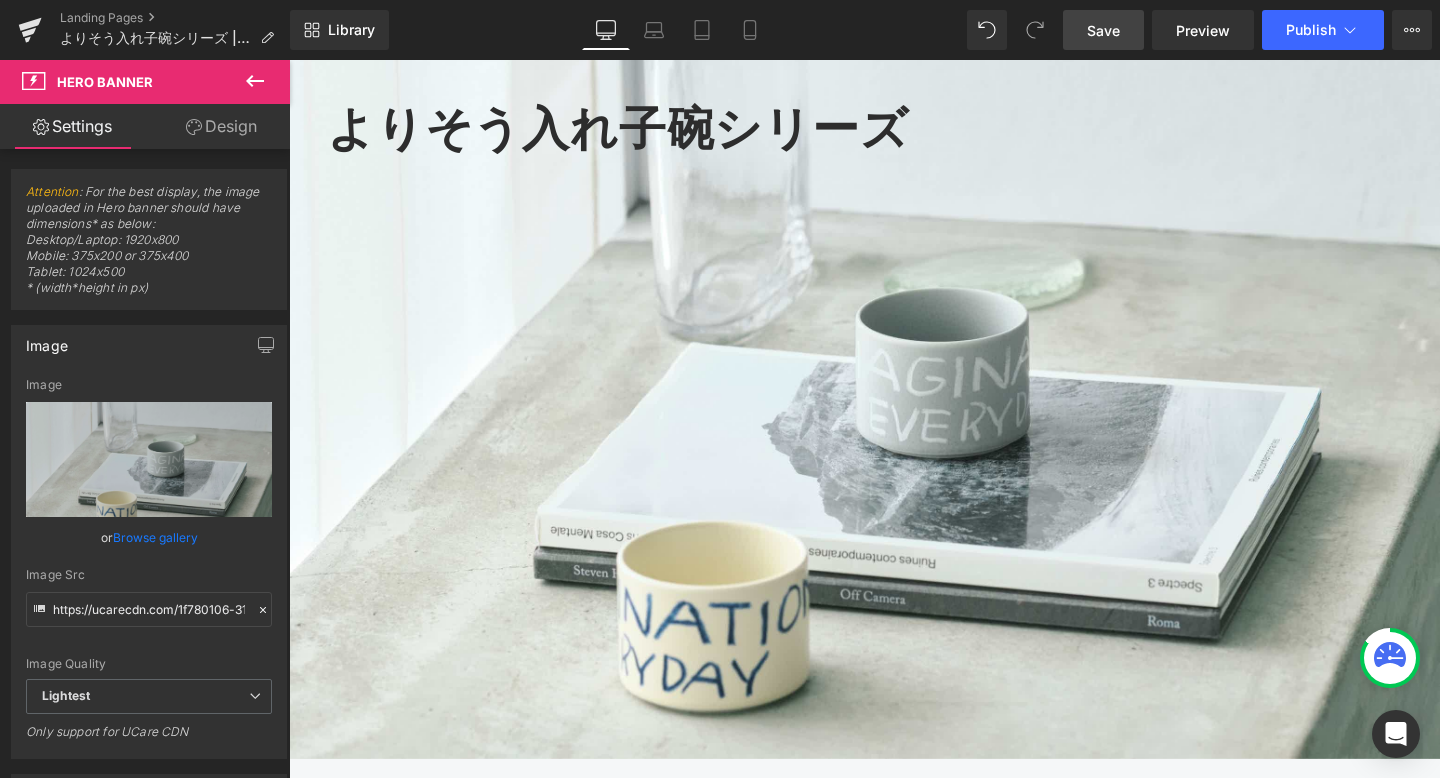 click at bounding box center [904, 271] 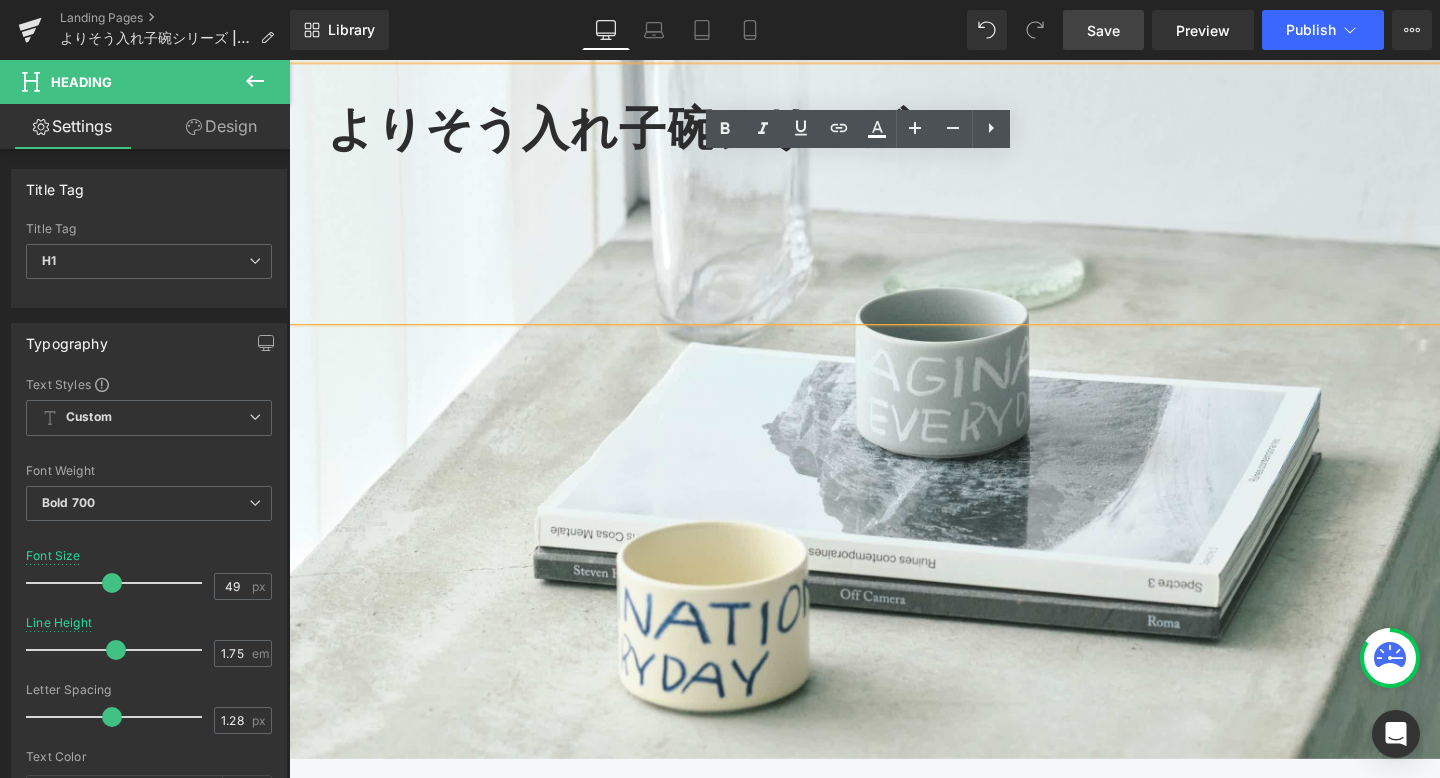 click at bounding box center (904, 271) 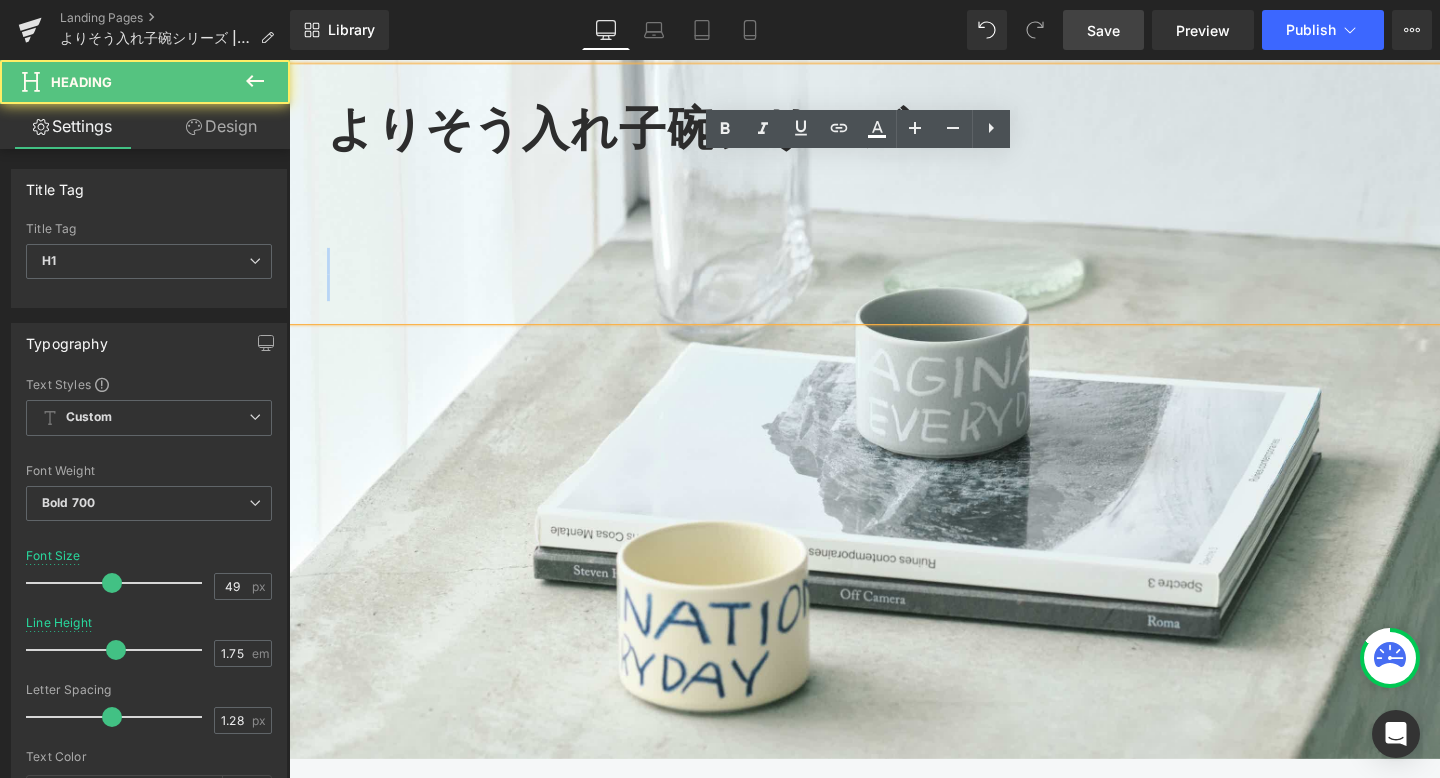 click at bounding box center (904, 271) 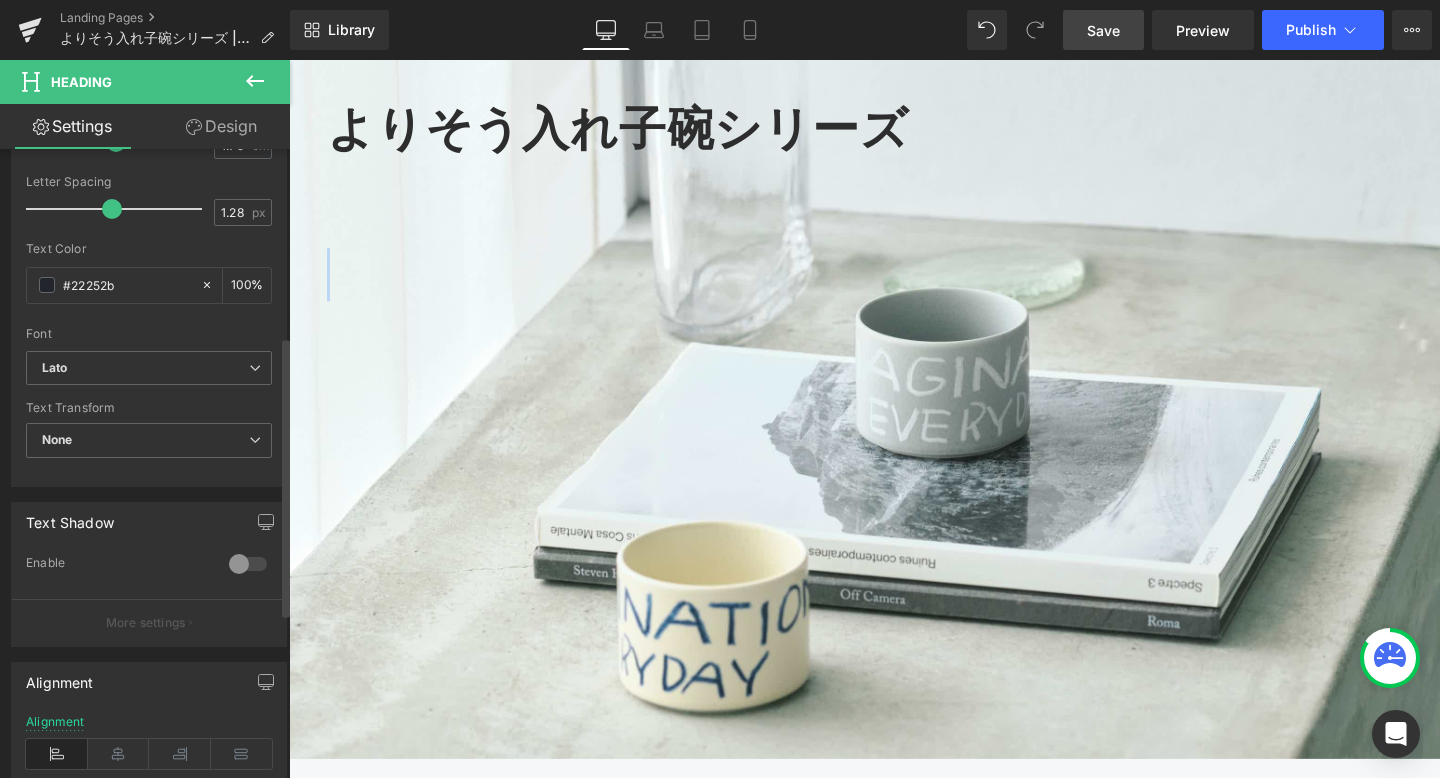 scroll, scrollTop: 0, scrollLeft: 0, axis: both 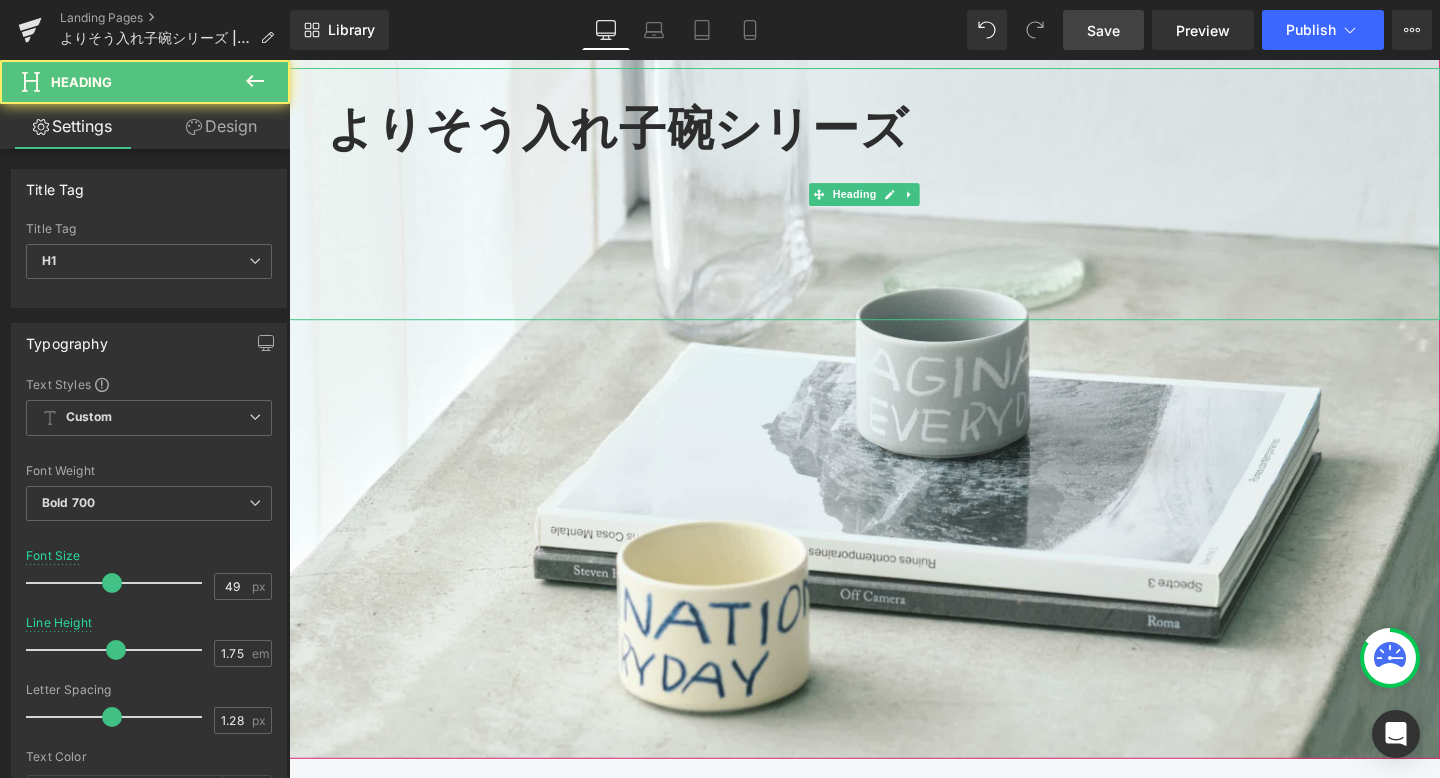 click at bounding box center [904, 215] 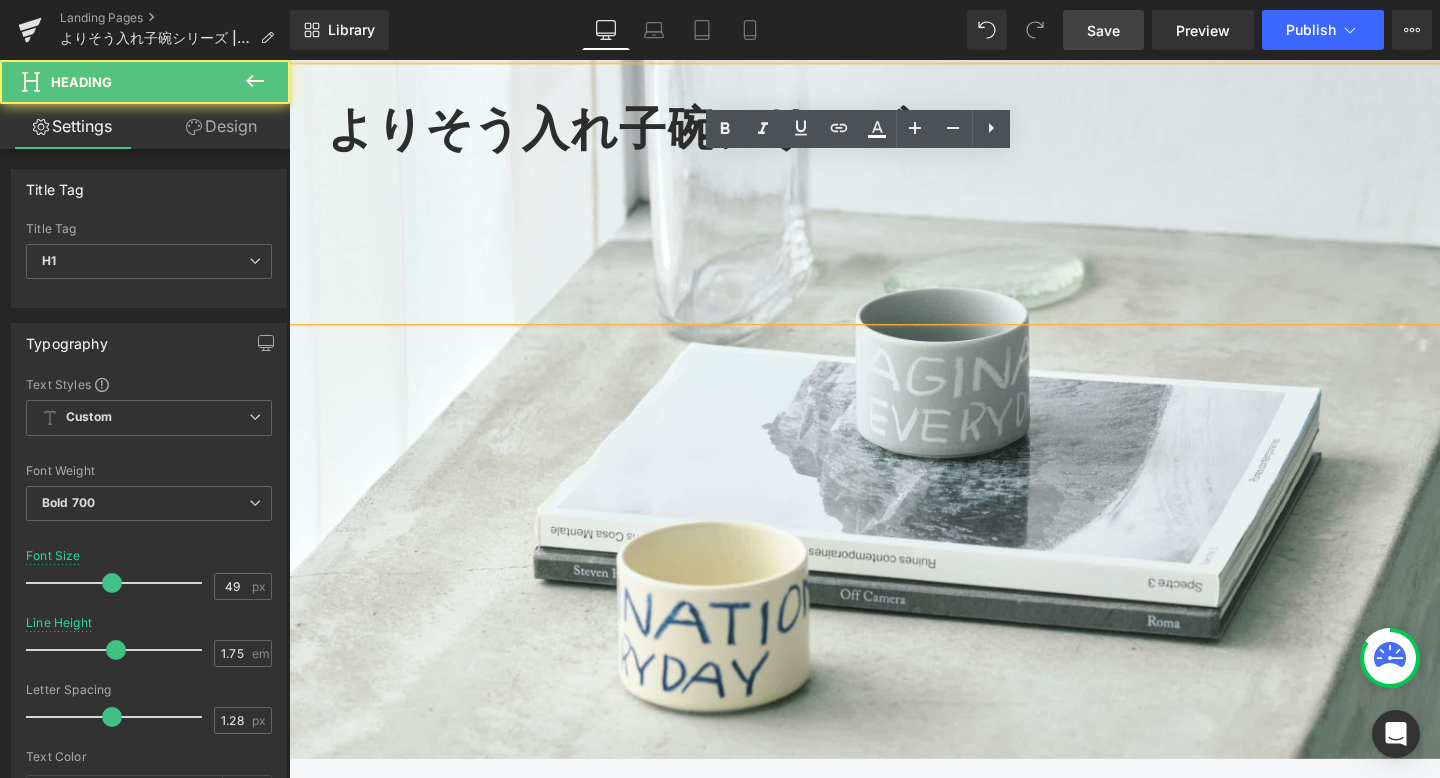 click on "よりそう入れ子碗シリーズ
Heading" at bounding box center [894, 390] 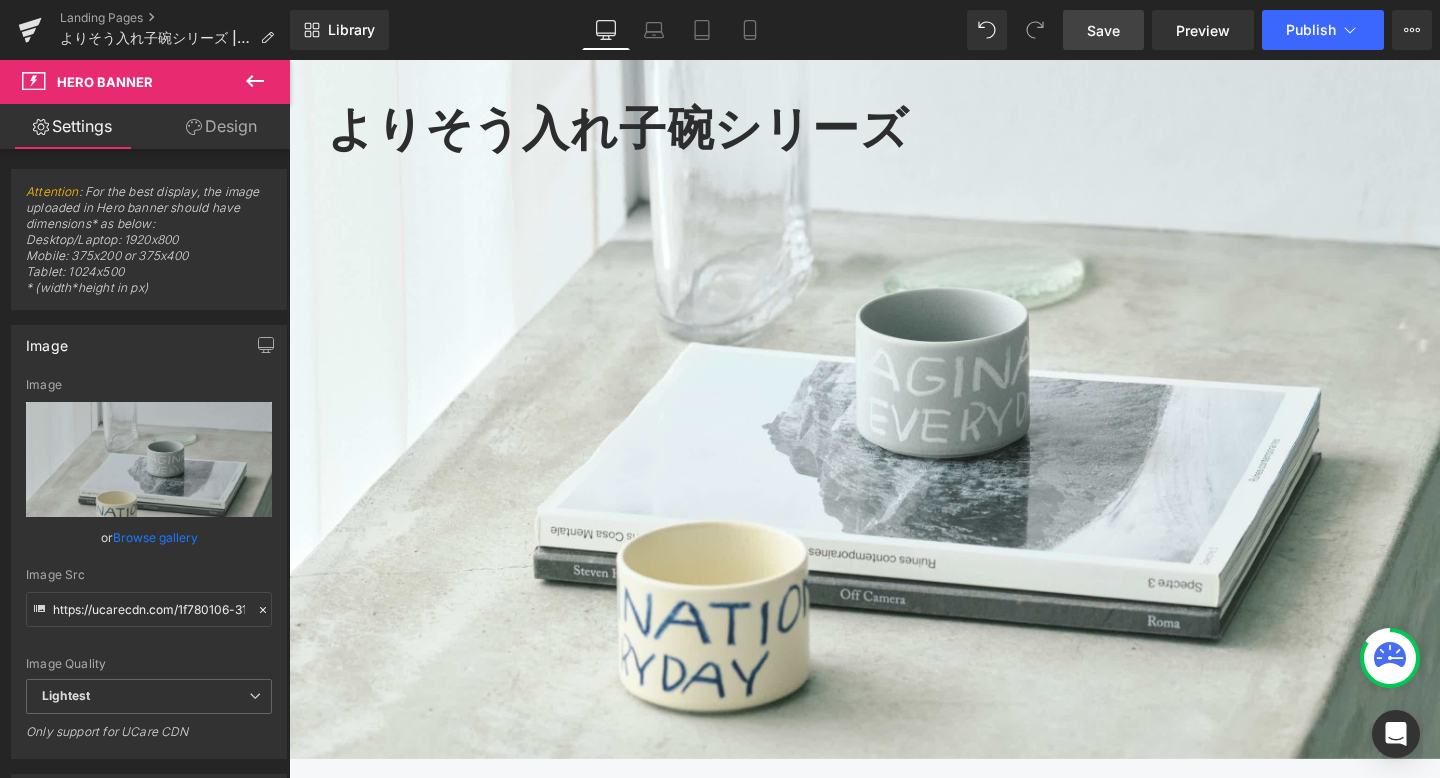 click on "よりそう入れ子碗シリーズ
Heading" at bounding box center [894, 390] 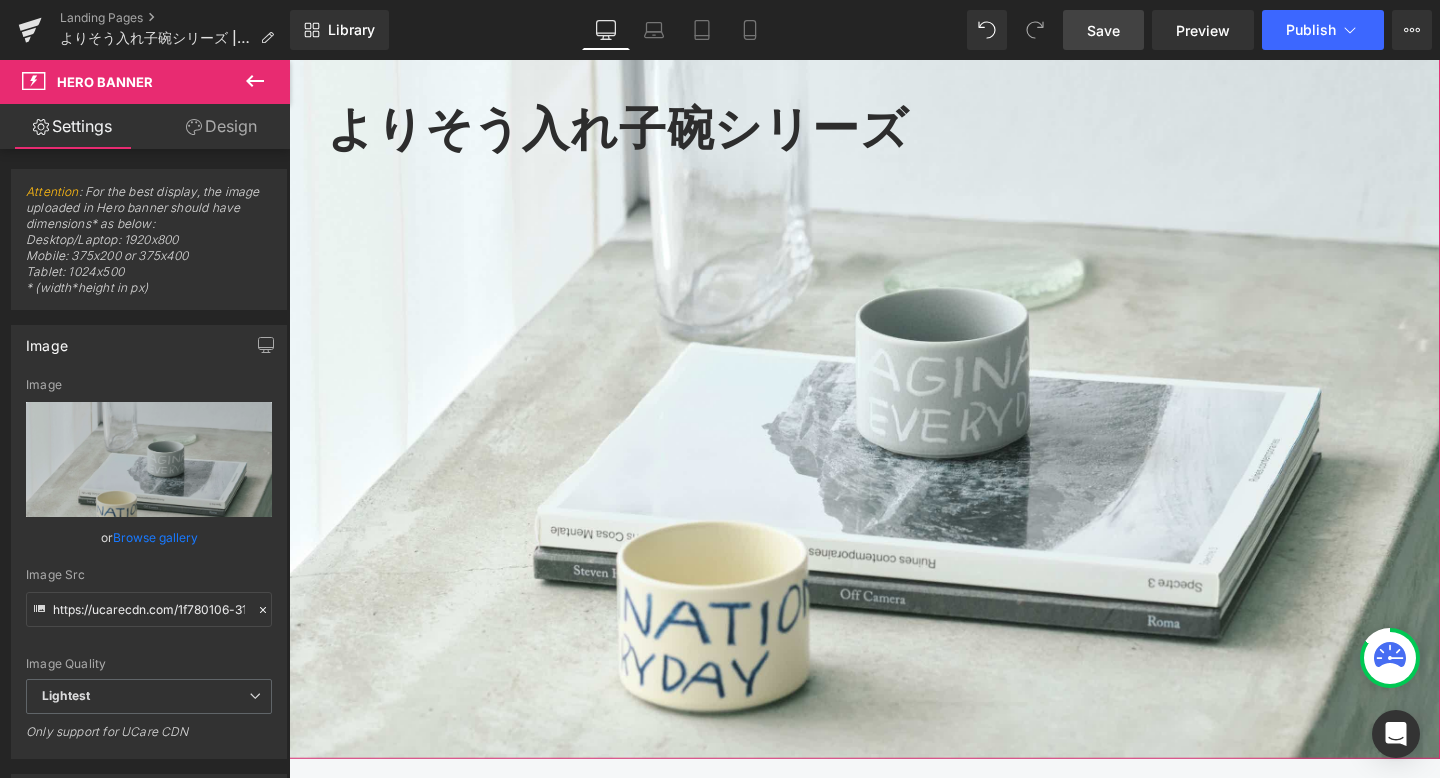 click on "よりそう入れ子碗シリーズ
Heading" at bounding box center [894, 390] 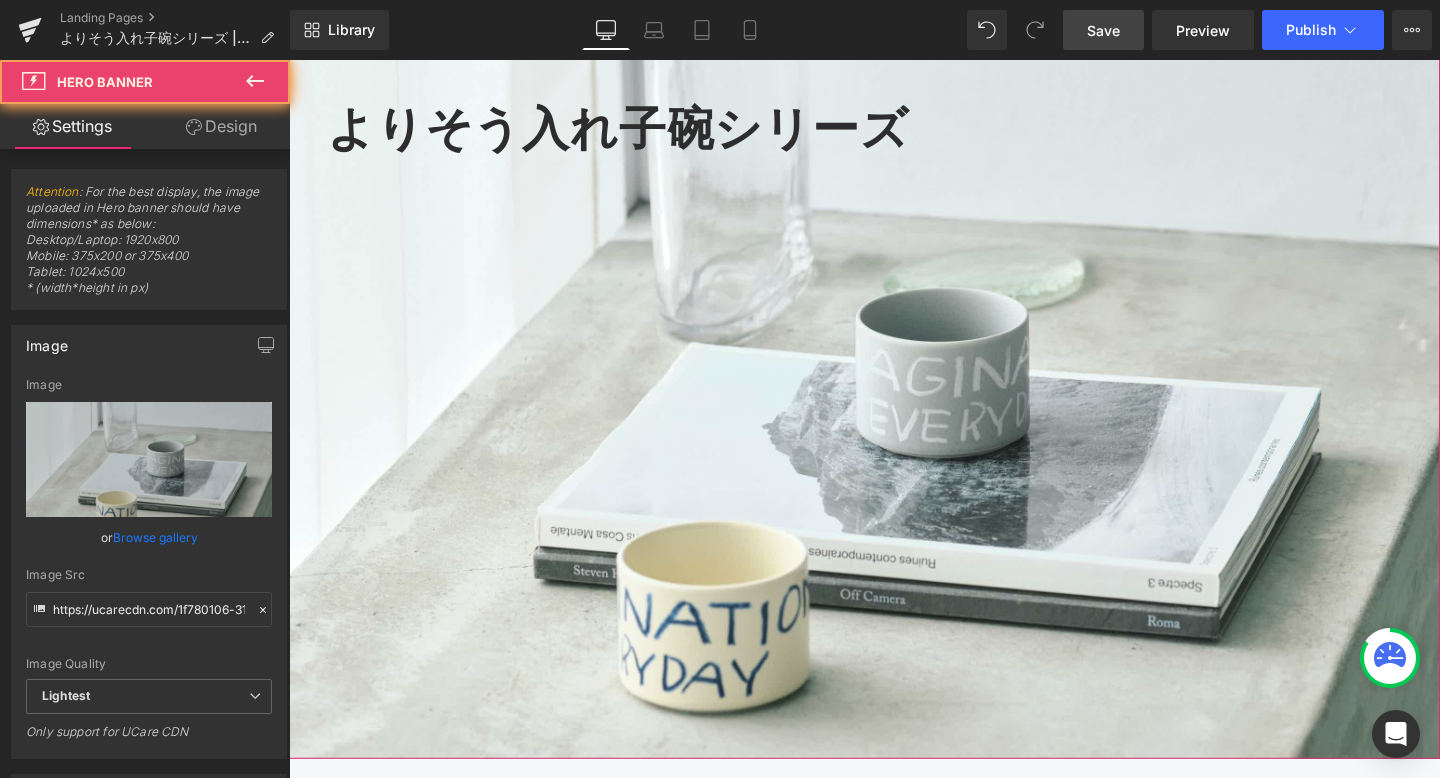 click on "よりそう入れ子碗シリーズ
Heading" at bounding box center (894, 390) 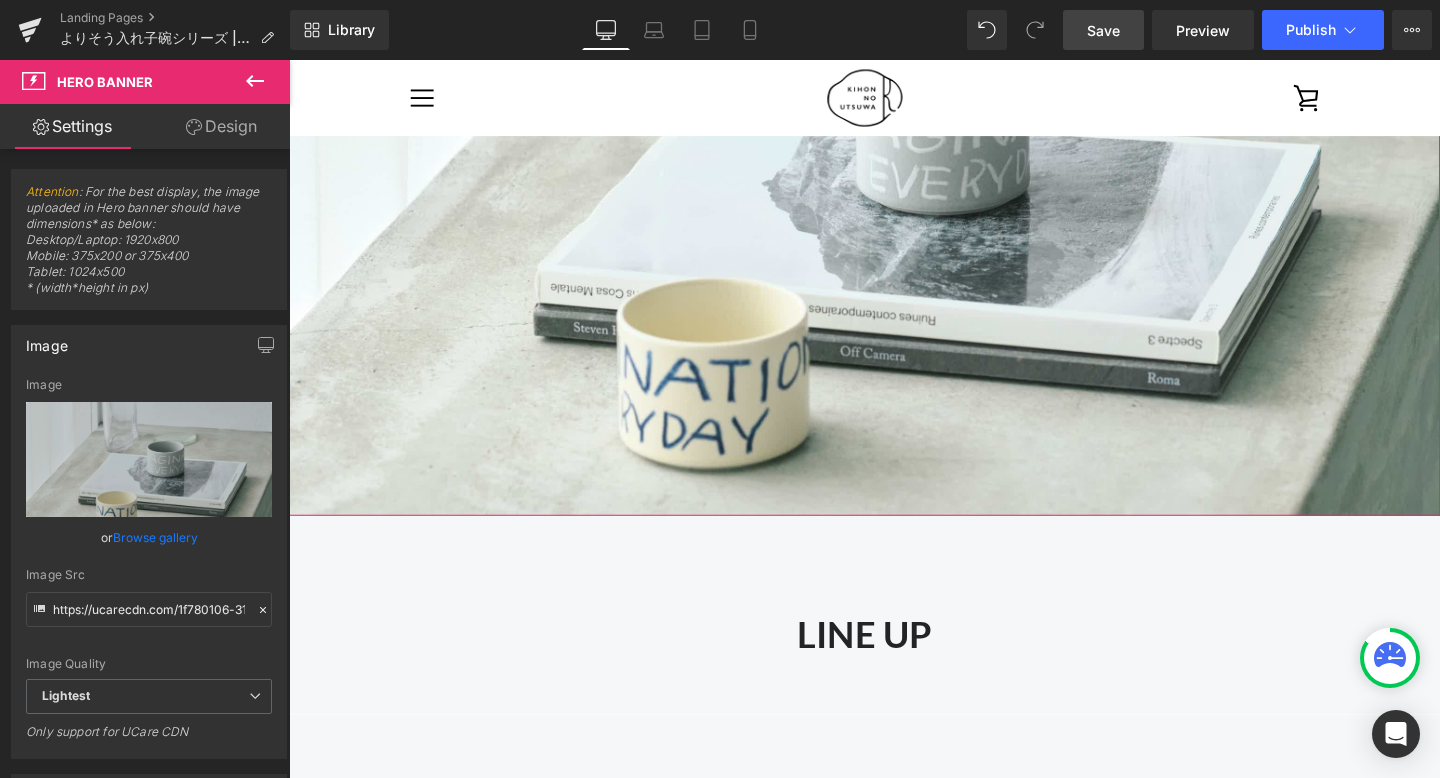 scroll, scrollTop: 384, scrollLeft: 0, axis: vertical 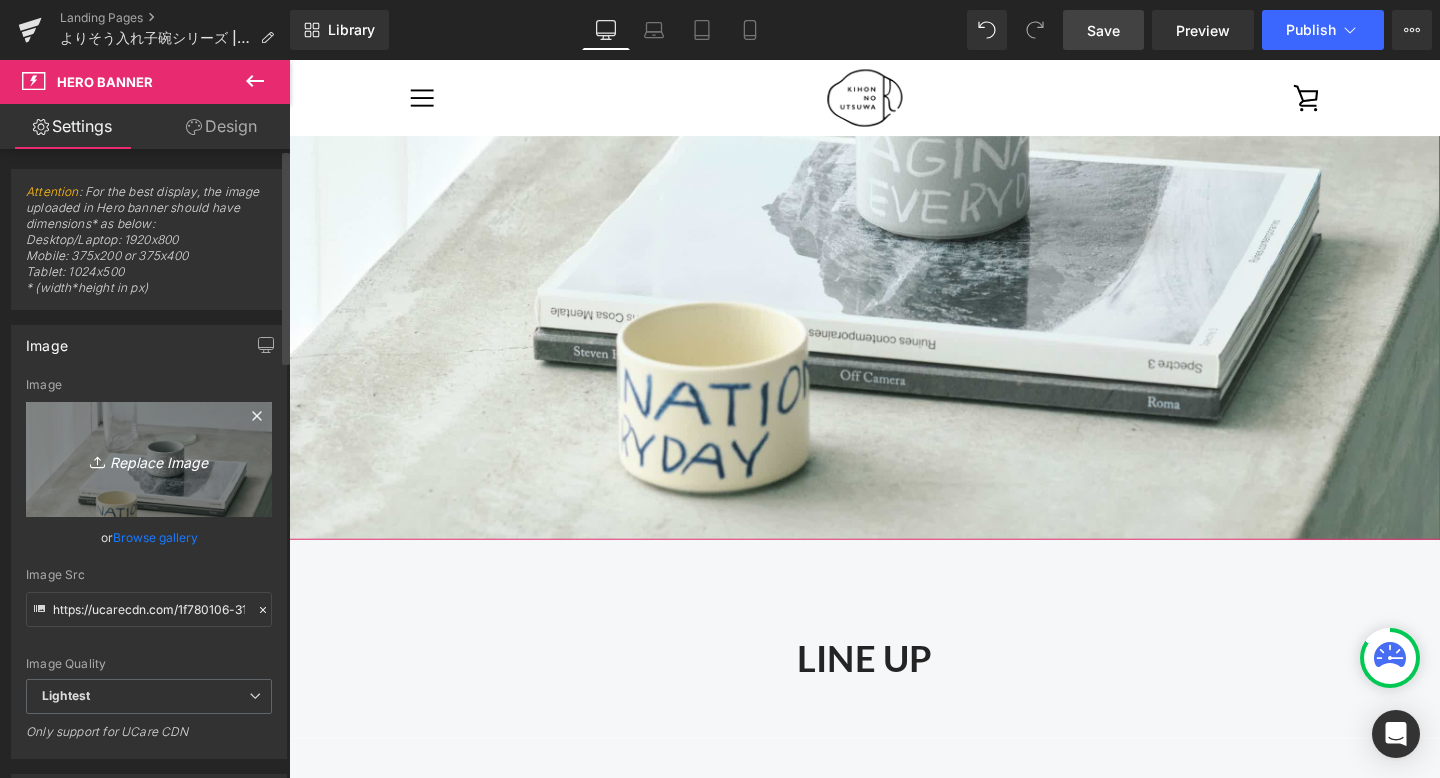 click on "Replace Image" at bounding box center (149, 459) 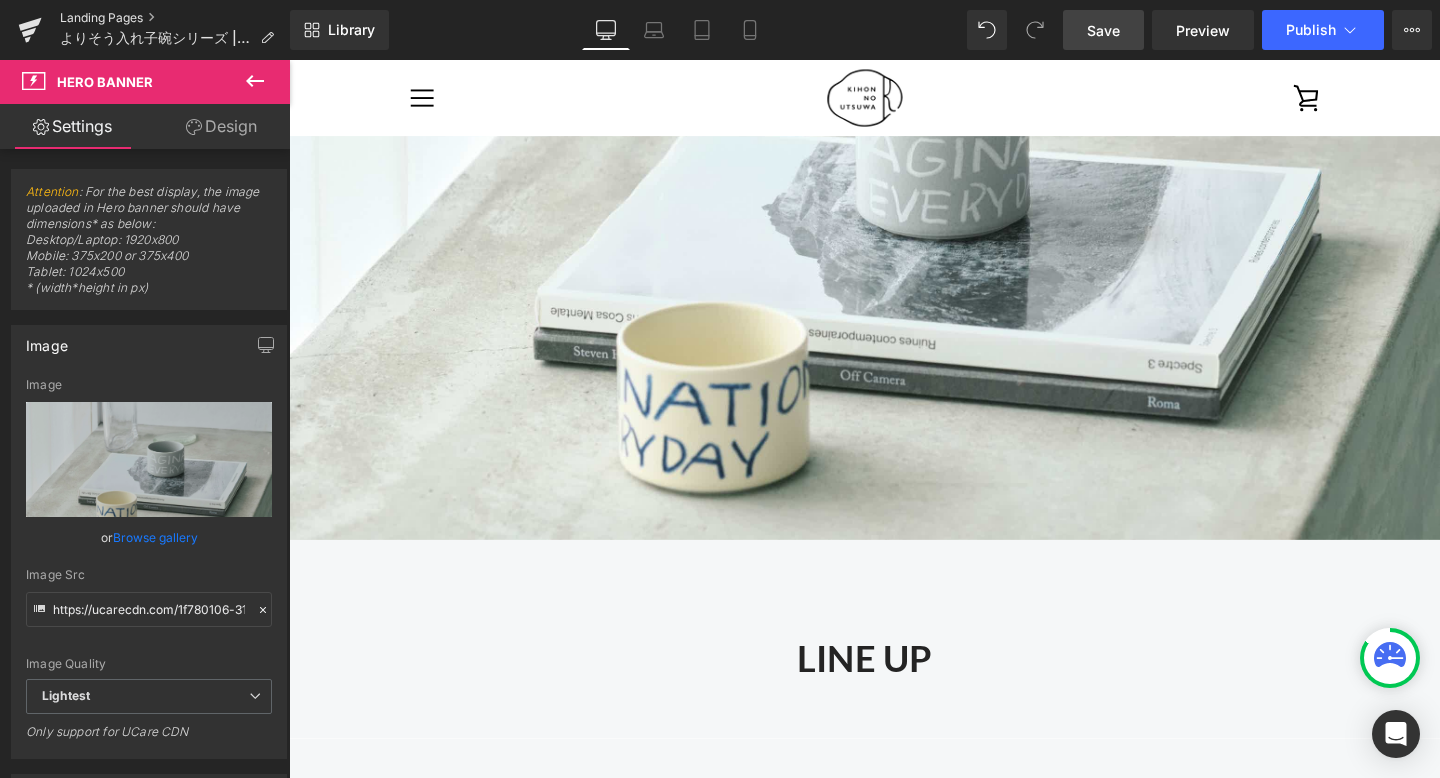 type on "C:\fakepath\250806_きほんのうつわ45355.jpg" 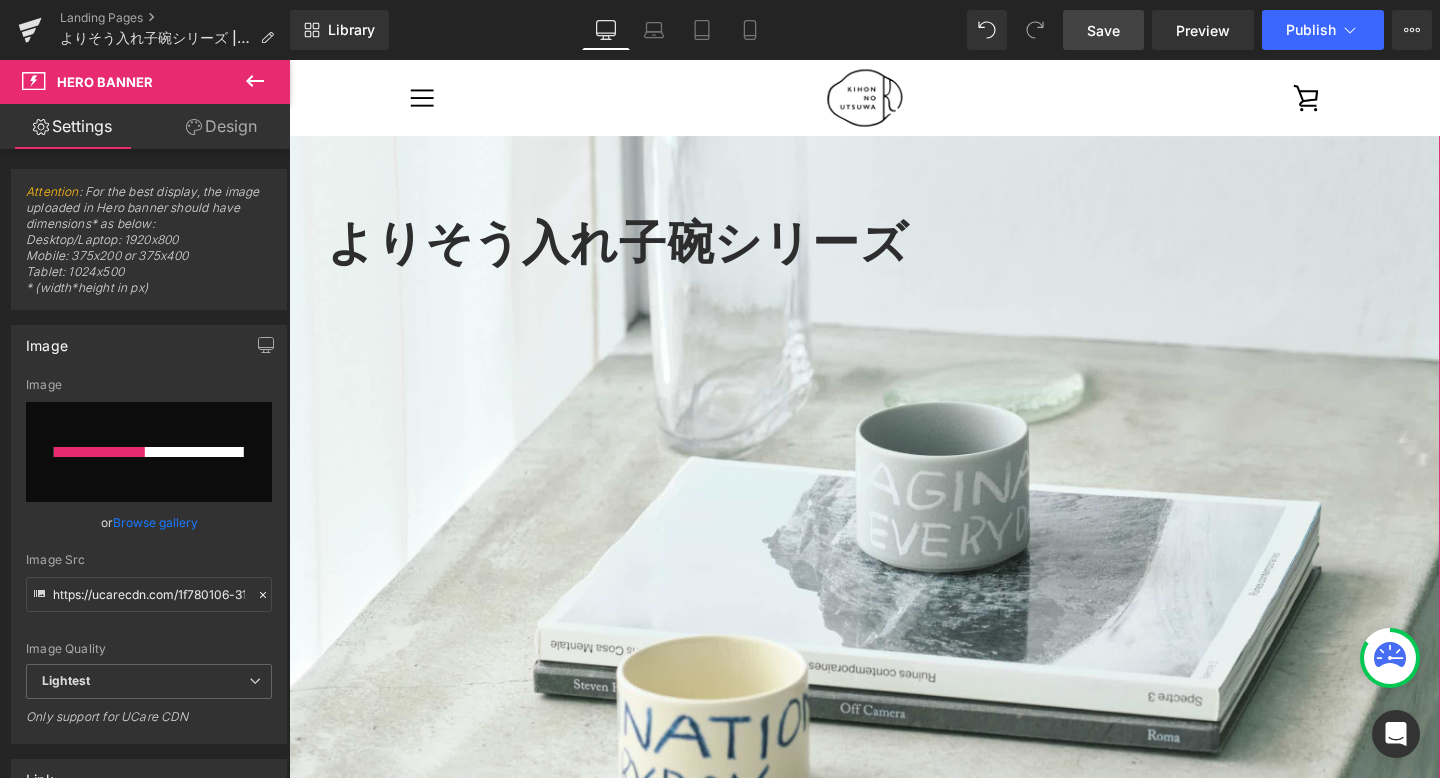 scroll, scrollTop: 0, scrollLeft: 0, axis: both 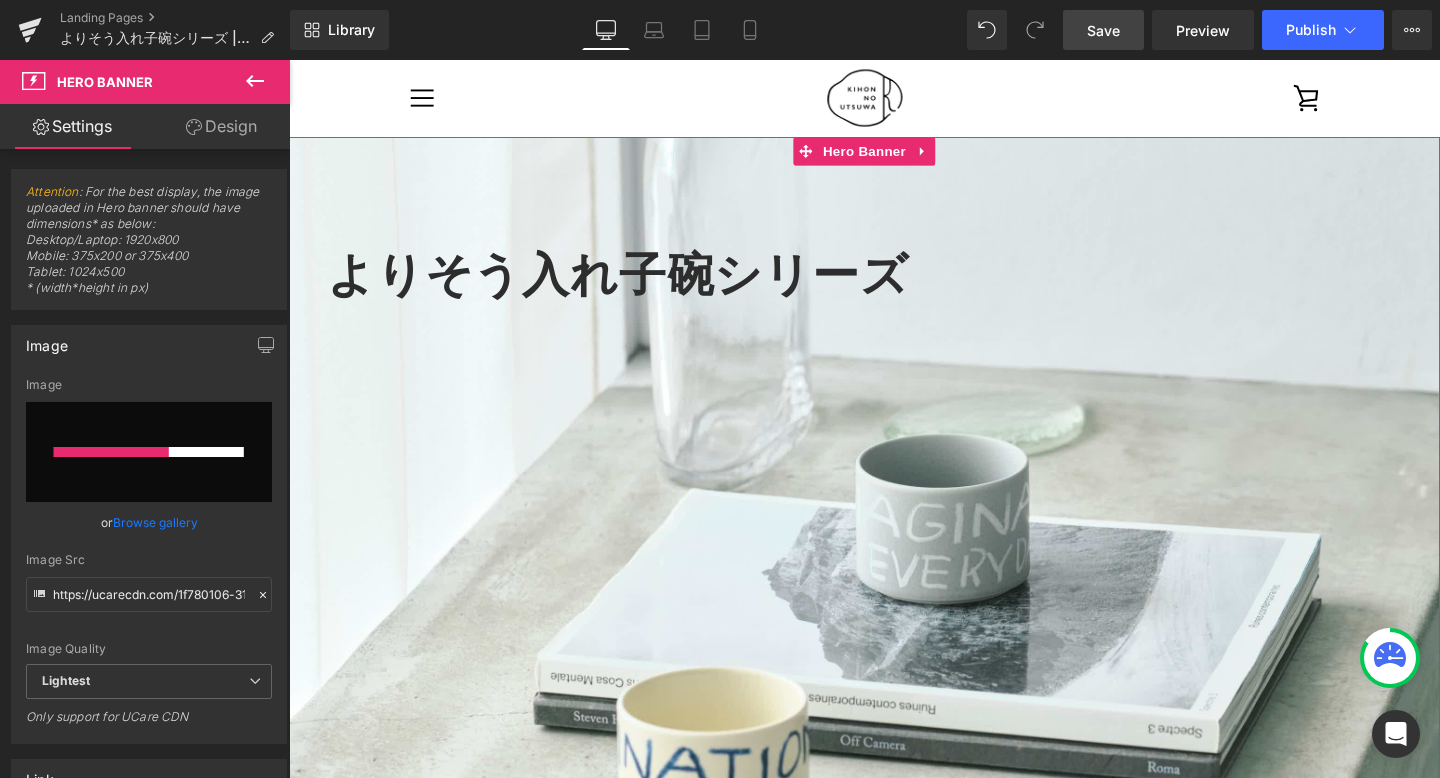 type 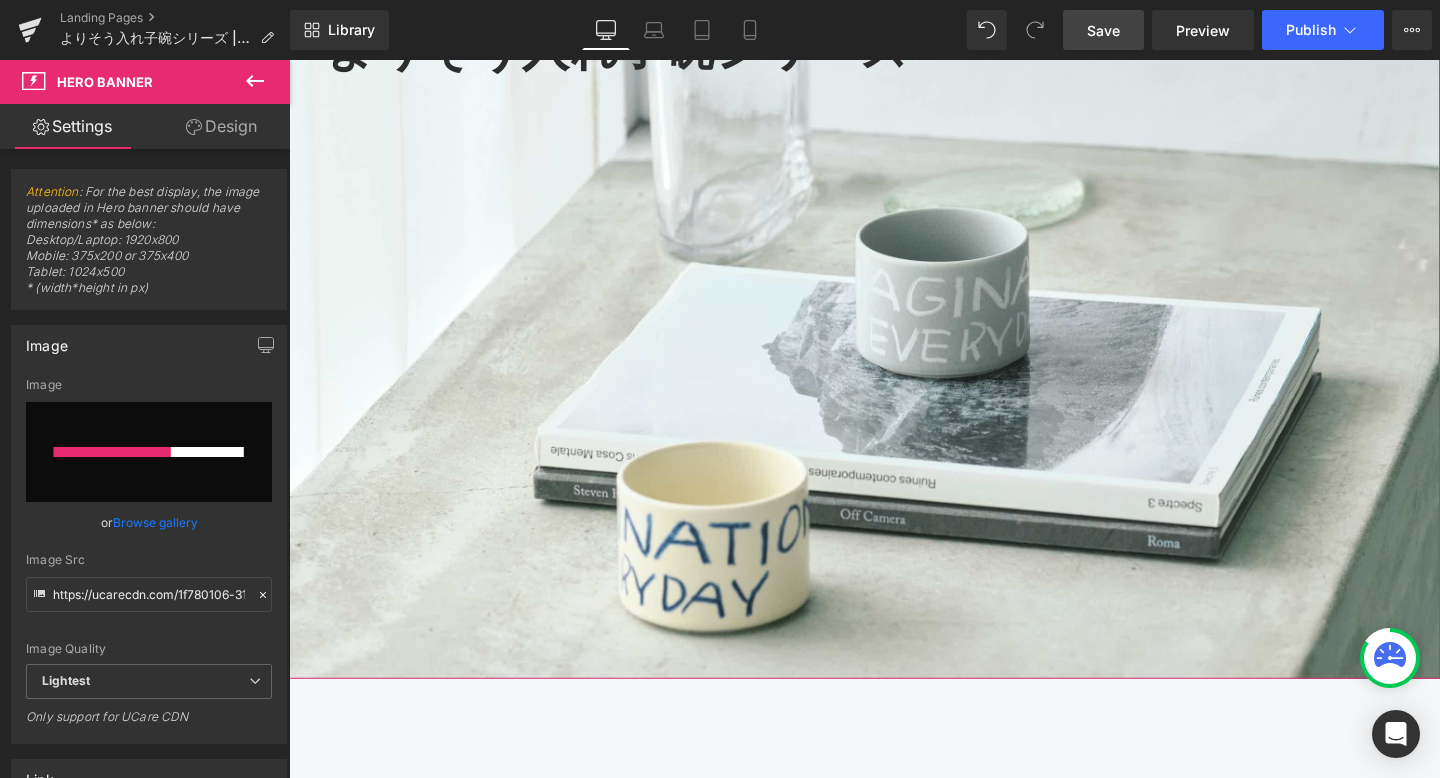 scroll, scrollTop: 663, scrollLeft: 0, axis: vertical 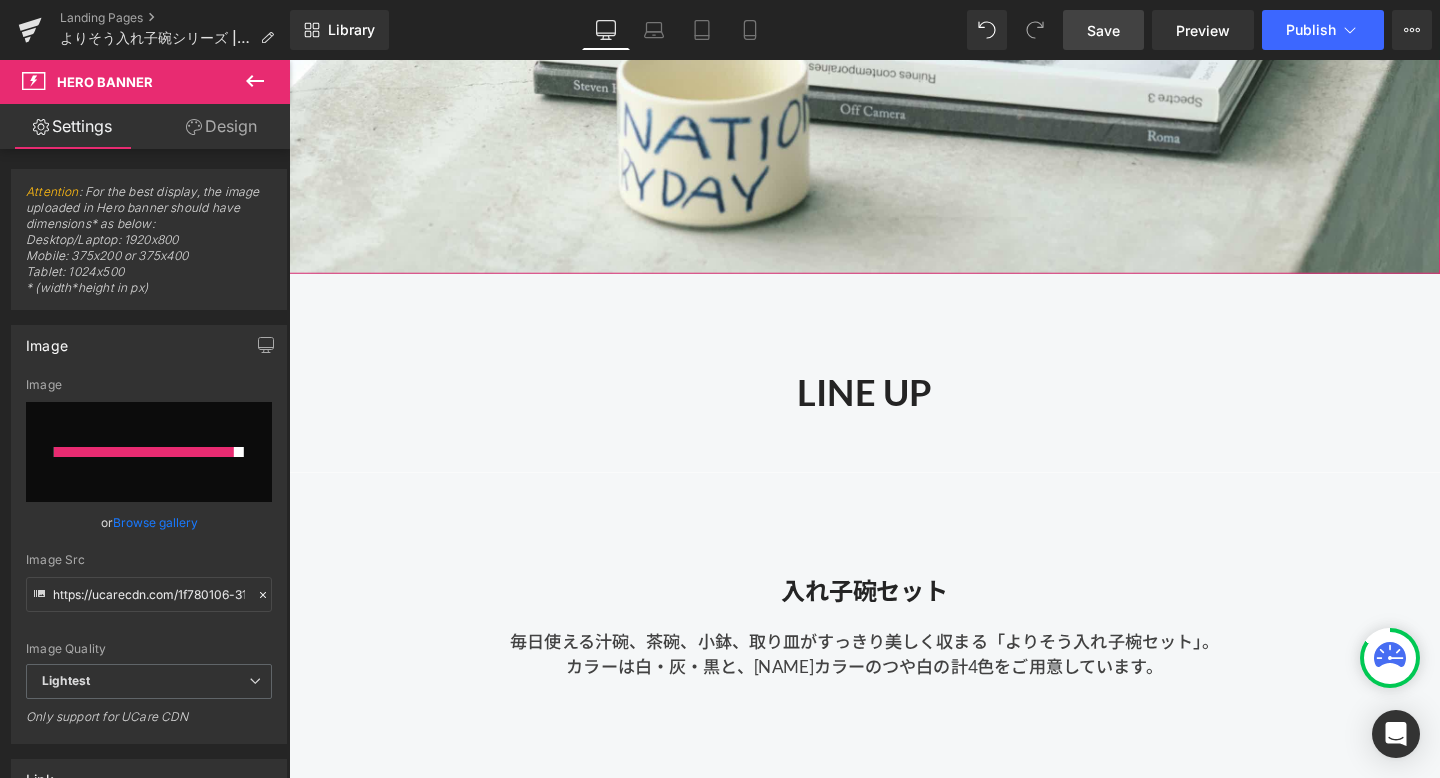 type on "https://ucarecdn.com/69ce763c-be3a-46e7-8362-9cb26290ff11/-/format/auto/-/preview/3000x3000/-/quality/lightest/250806_%E3%81%8D%E3%81%BB%E3%82%93%E3%81%AE%E3%81%86%E3%81%A4%E3%82%8F45355.jpg" 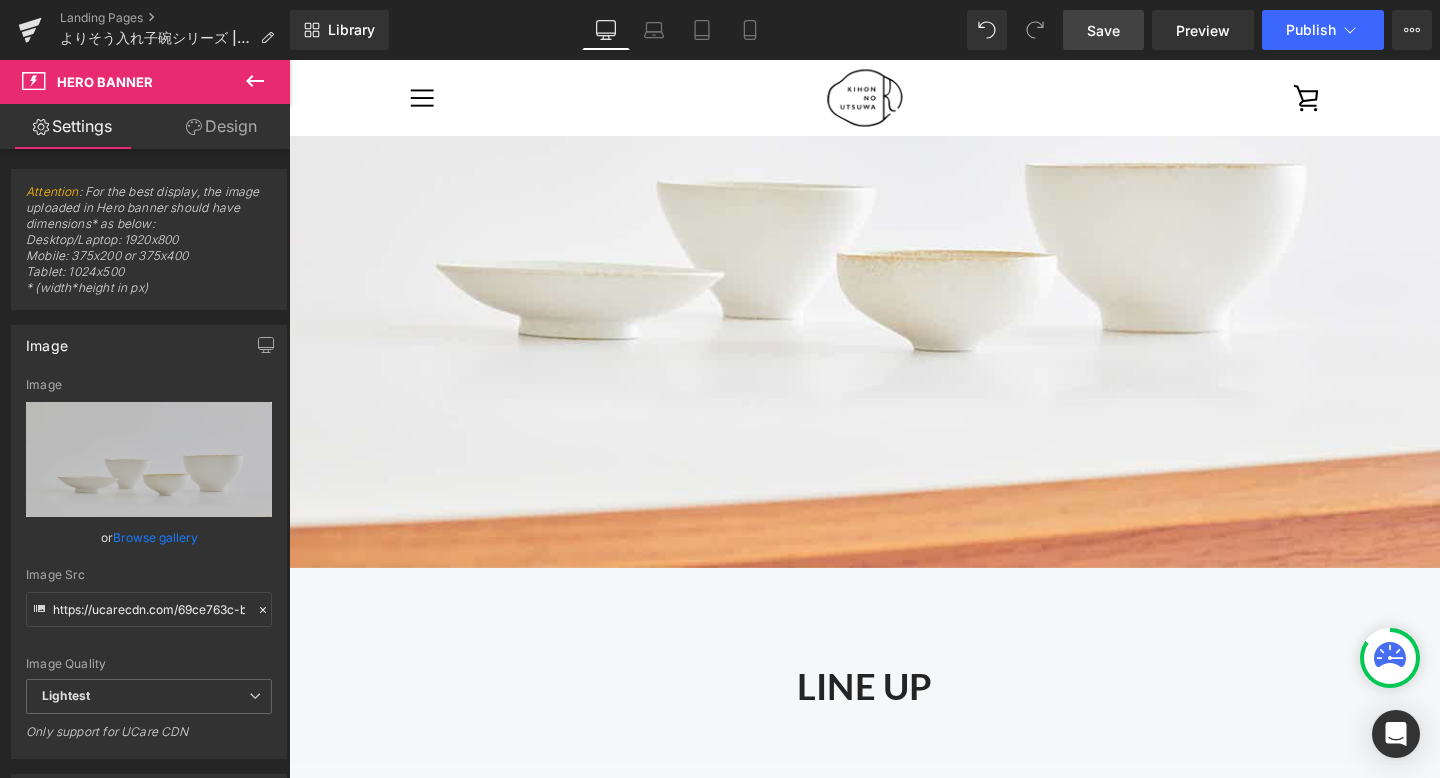 scroll, scrollTop: 0, scrollLeft: 0, axis: both 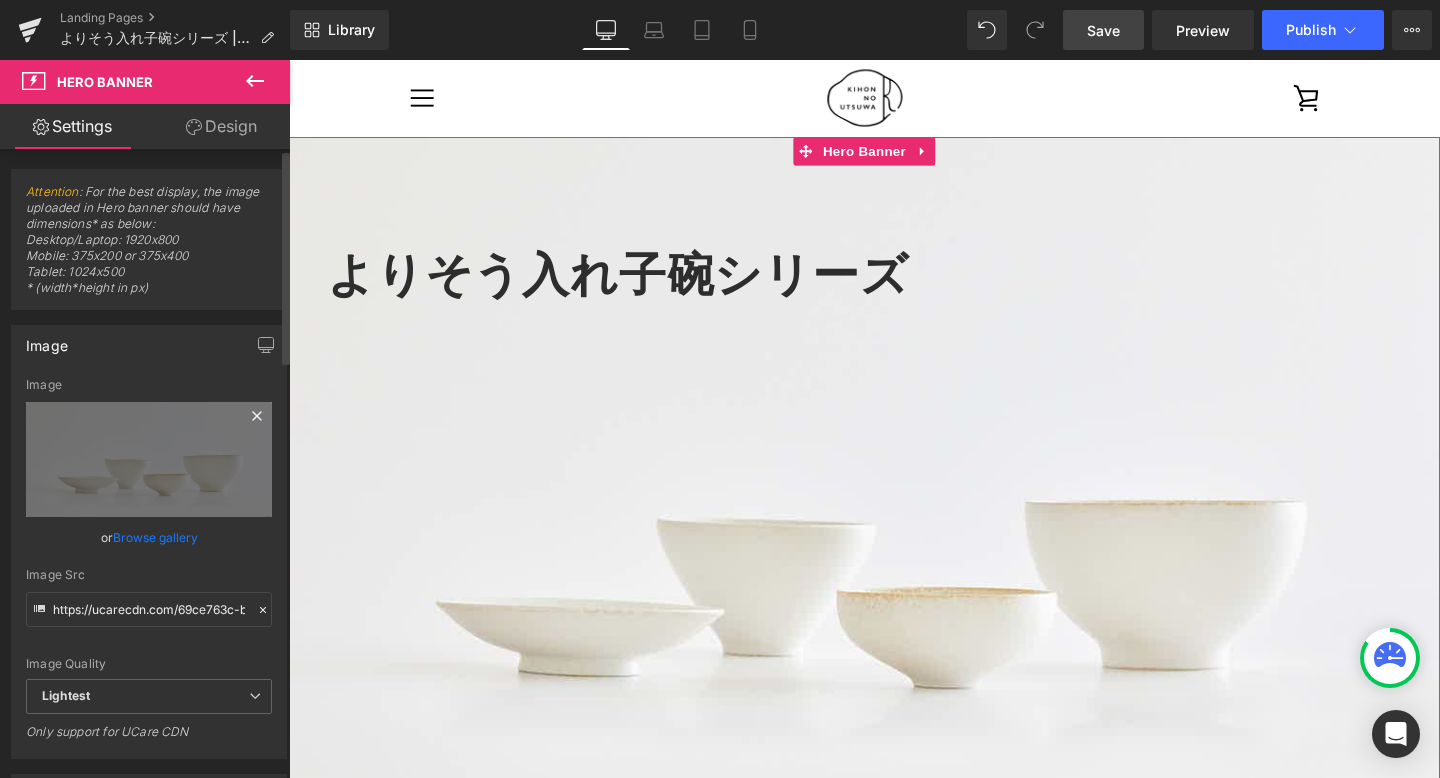 click 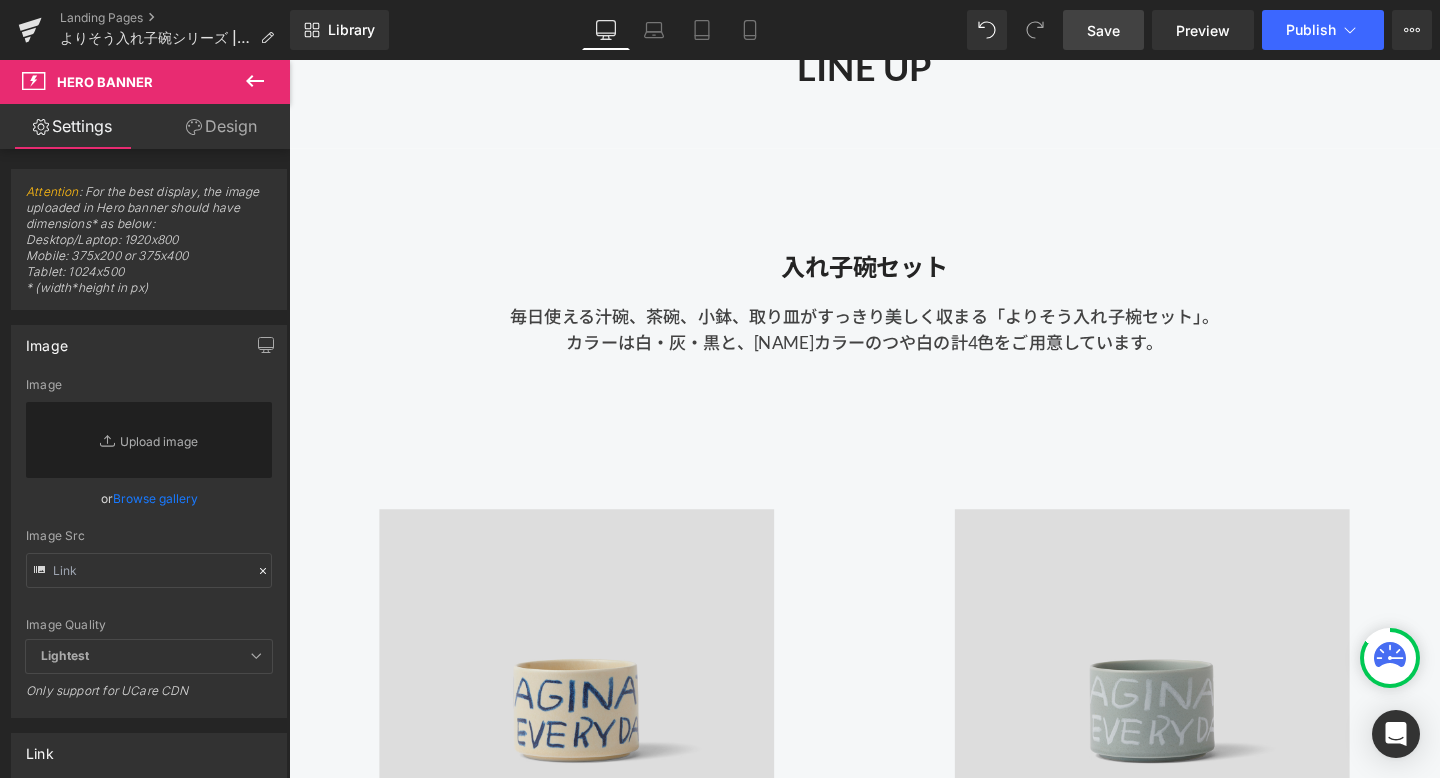 scroll, scrollTop: 0, scrollLeft: 0, axis: both 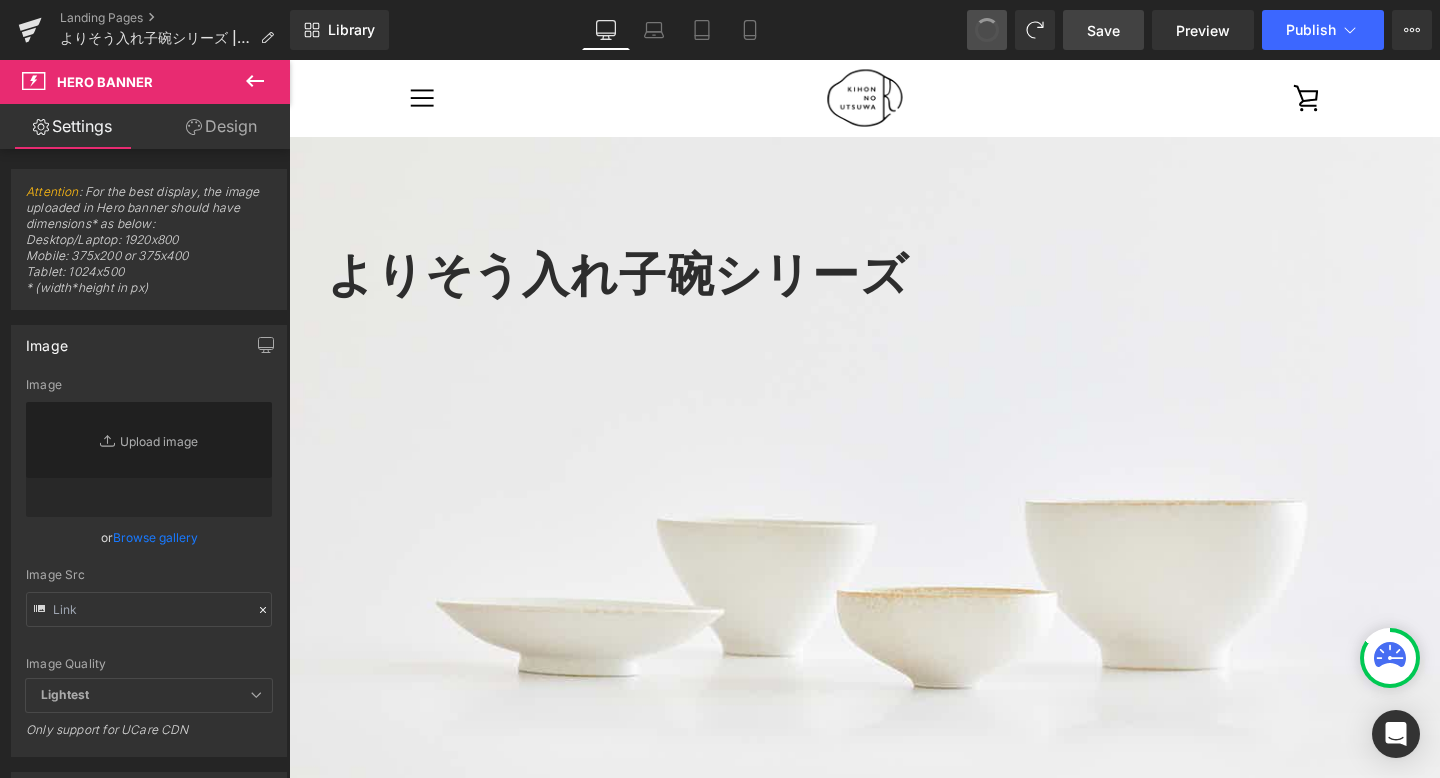 type on "https://ucarecdn.com/69ce763c-be3a-46e7-8362-9cb26290ff11/-/format/auto/-/preview/3000x3000/-/quality/lightest/250806_%E3%81%8D%E3%81%BB%E3%82%93%E3%81%AE%E3%81%86%E3%81%A4%E3%82%8F45355.jpg" 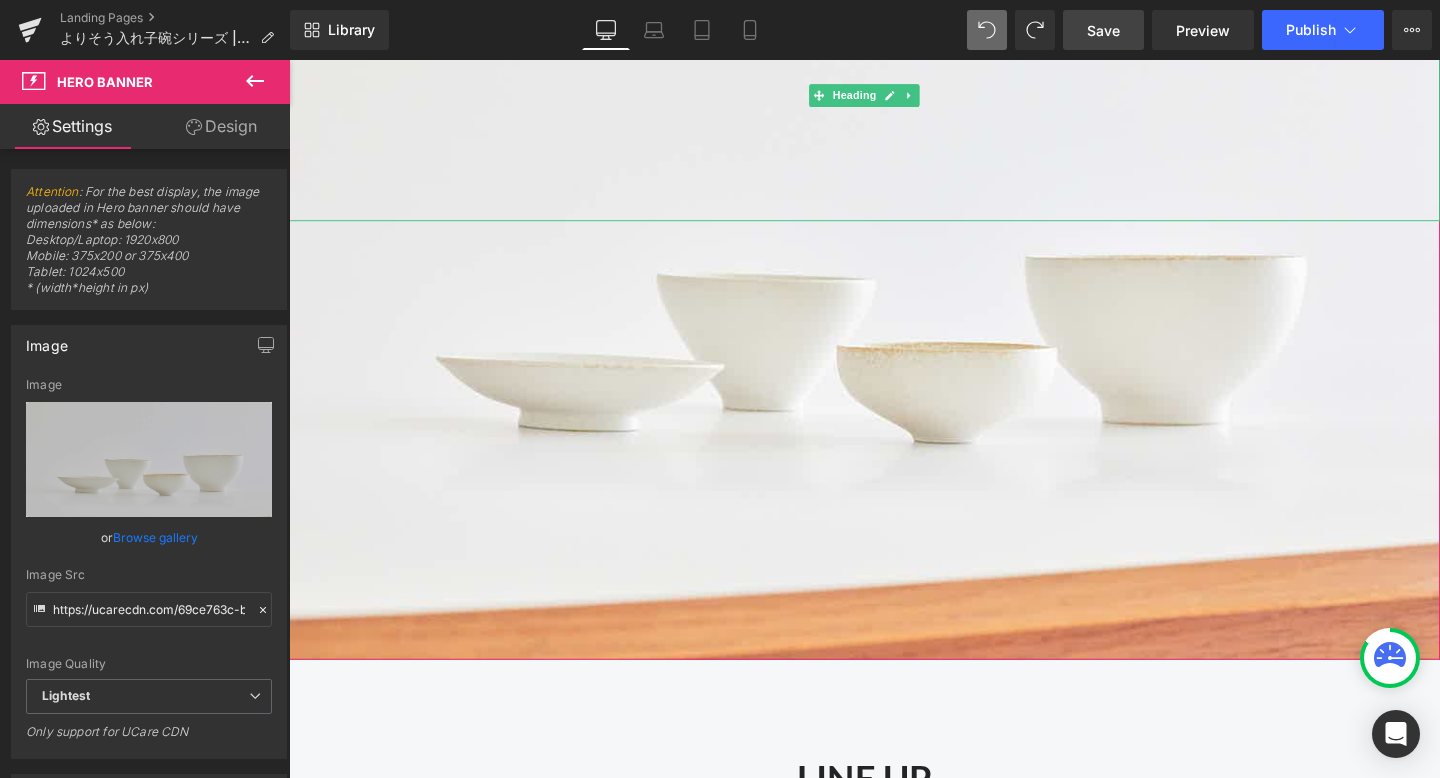 scroll, scrollTop: 290, scrollLeft: 0, axis: vertical 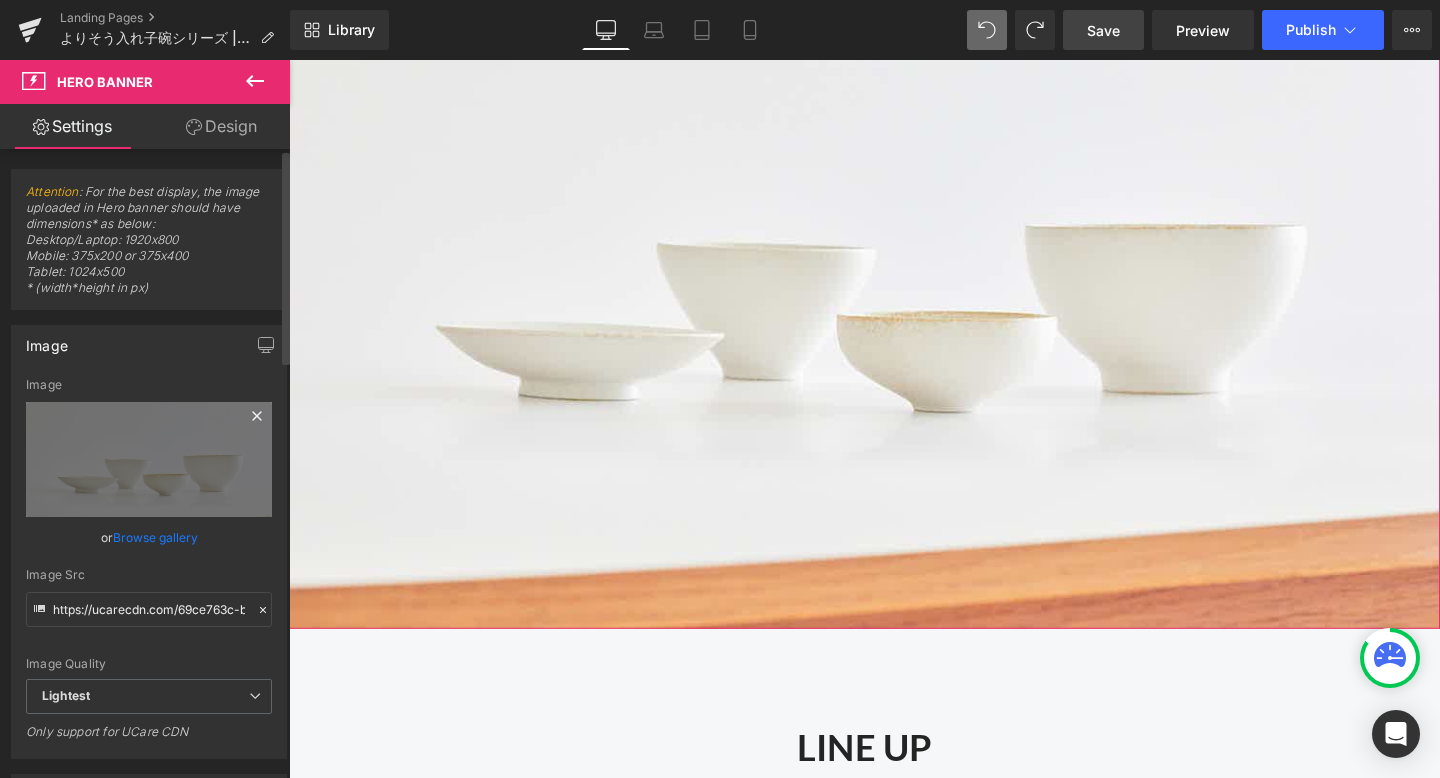 click 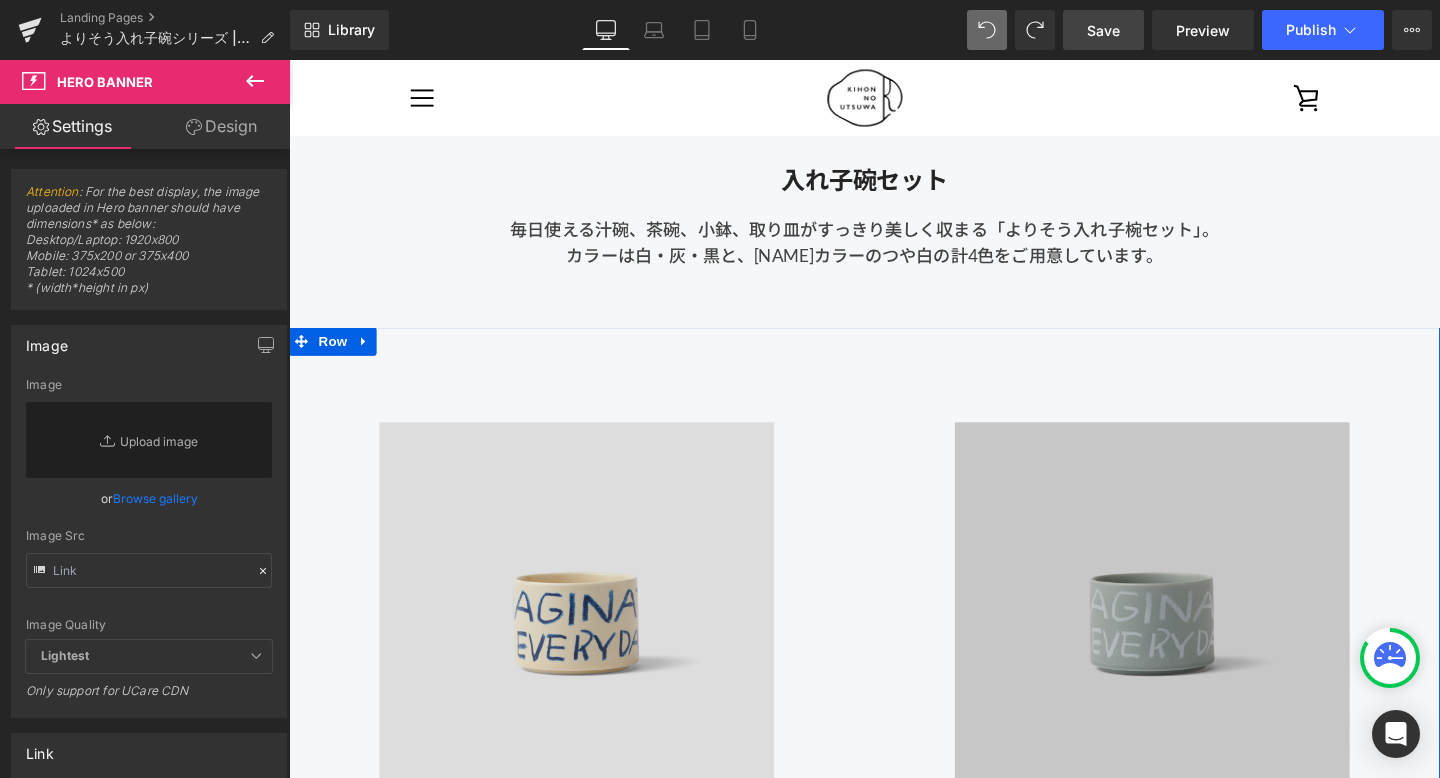 scroll, scrollTop: 0, scrollLeft: 0, axis: both 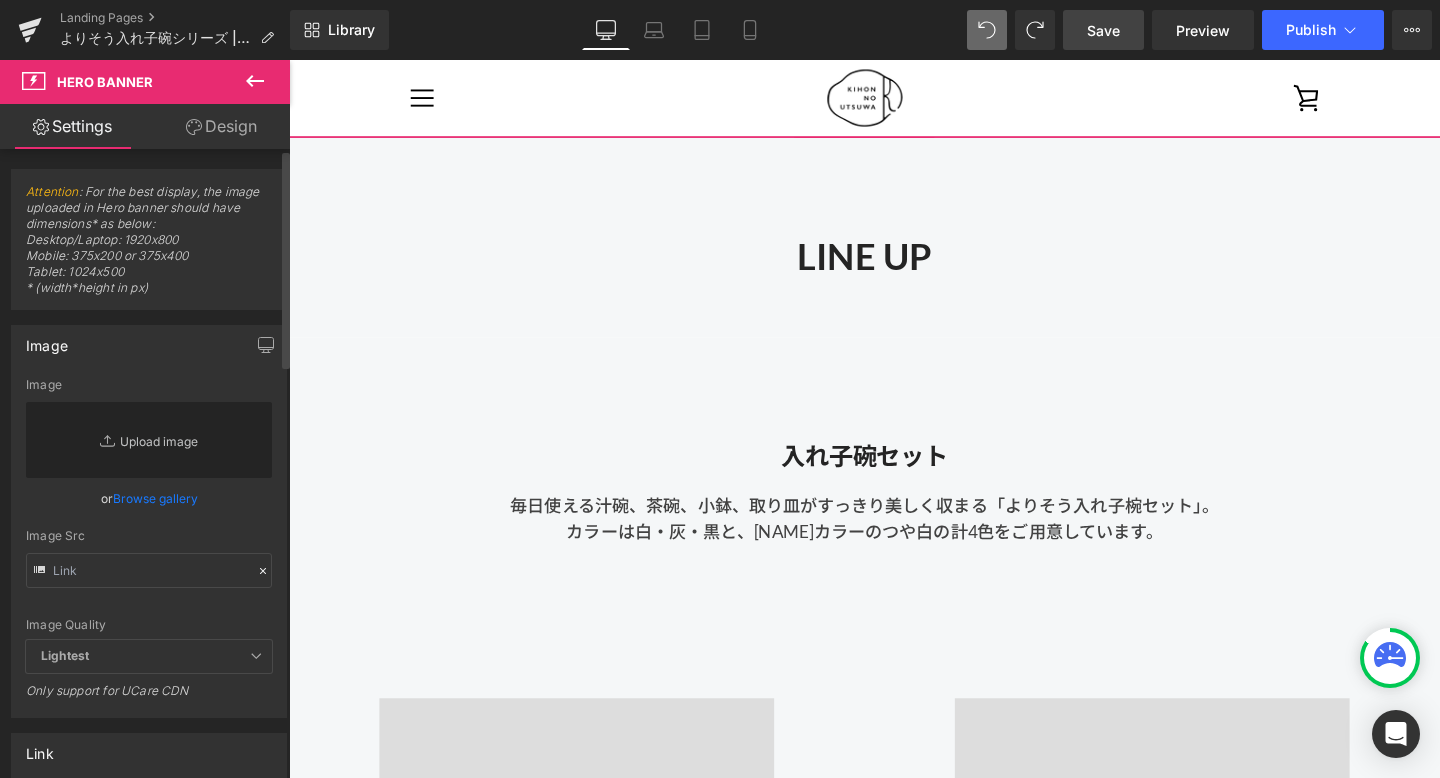 click on "Replace Image" at bounding box center [149, 440] 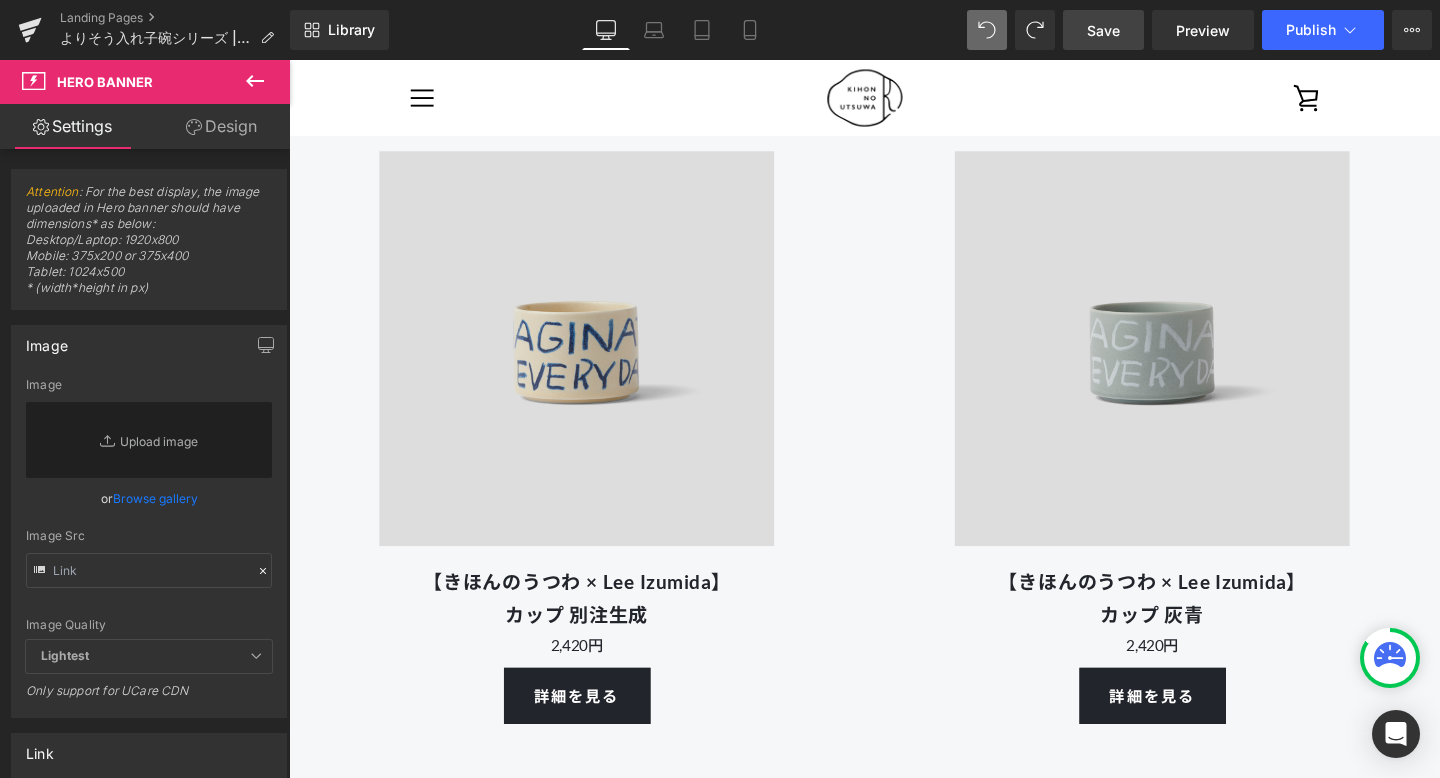 scroll, scrollTop: 0, scrollLeft: 0, axis: both 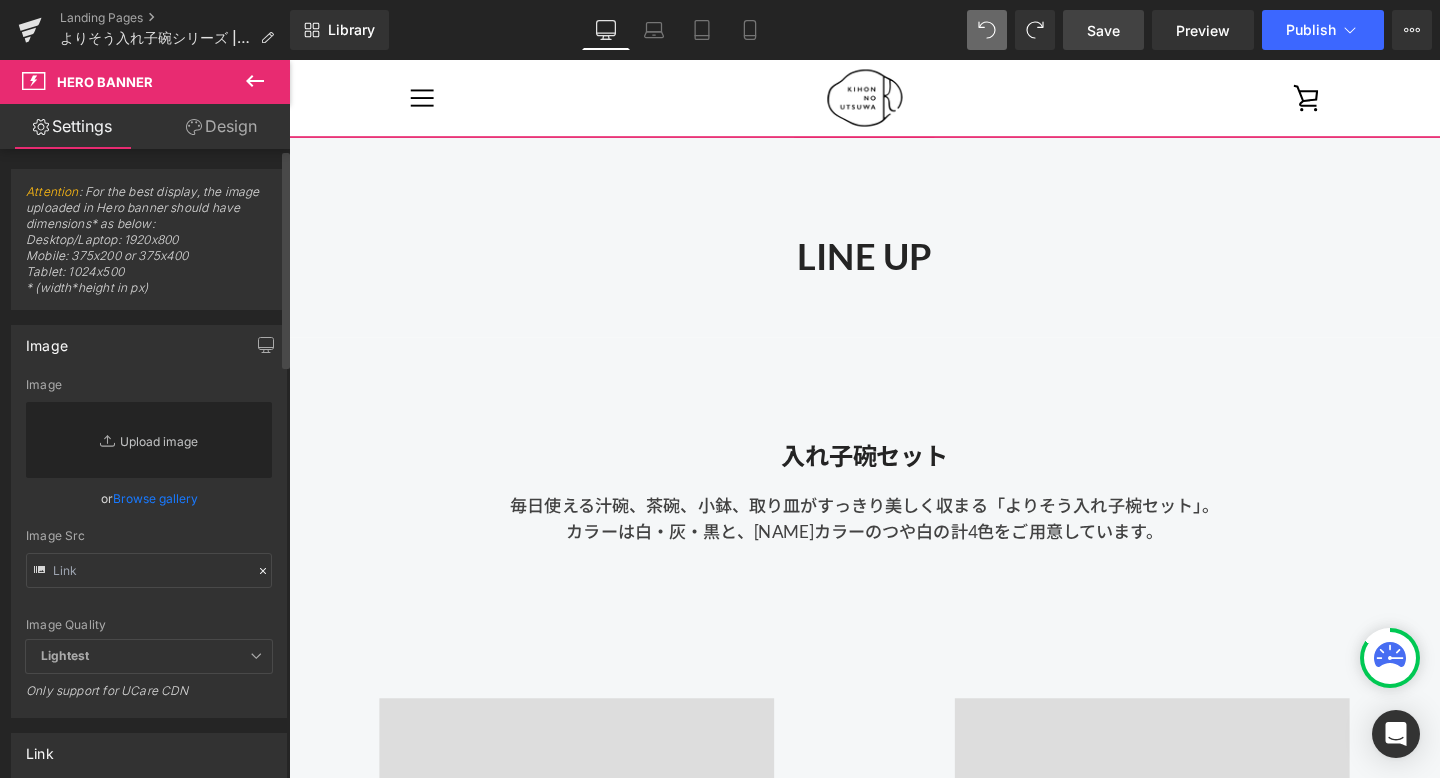 click on "Replace Image" at bounding box center (149, 440) 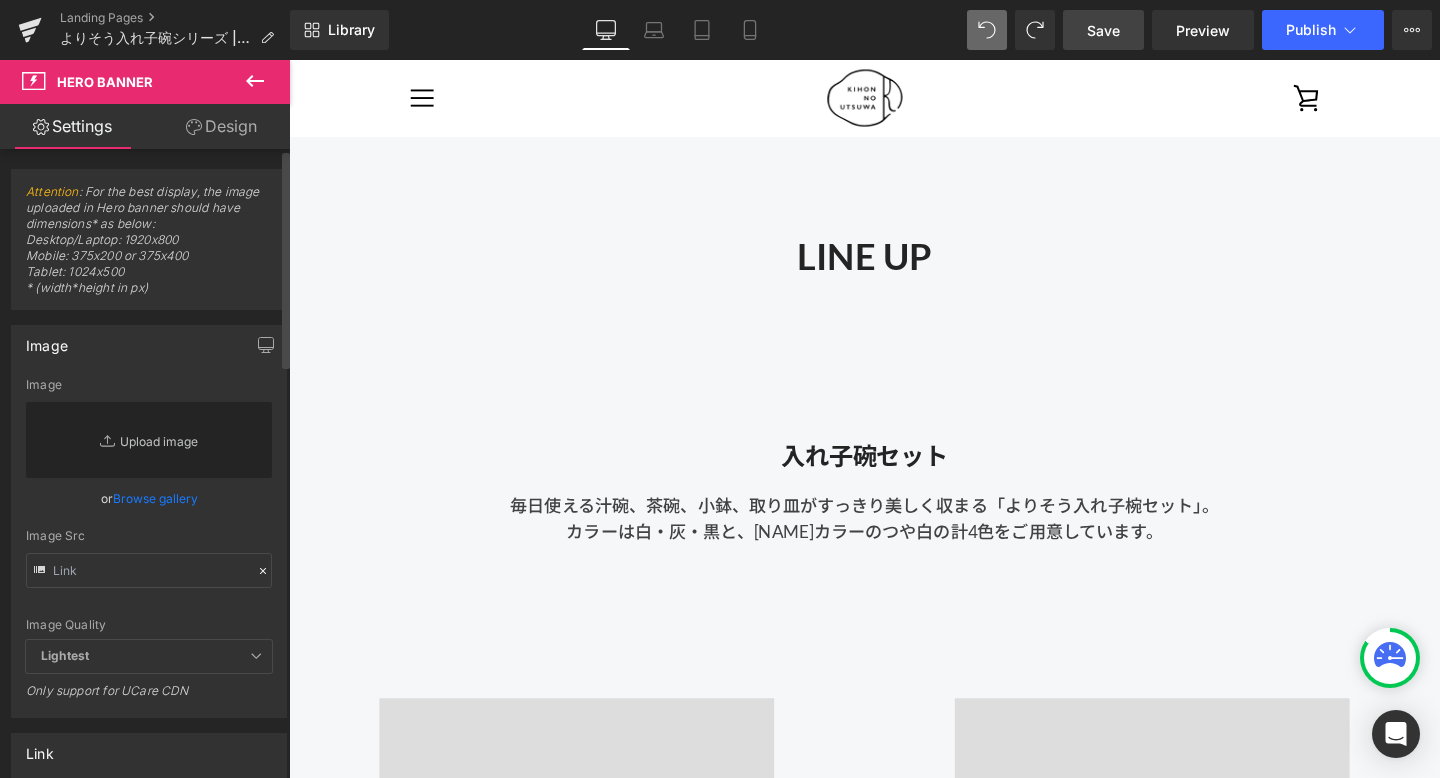 type on "C:\fakepath\250806_きほんのうつわ45355.jpg" 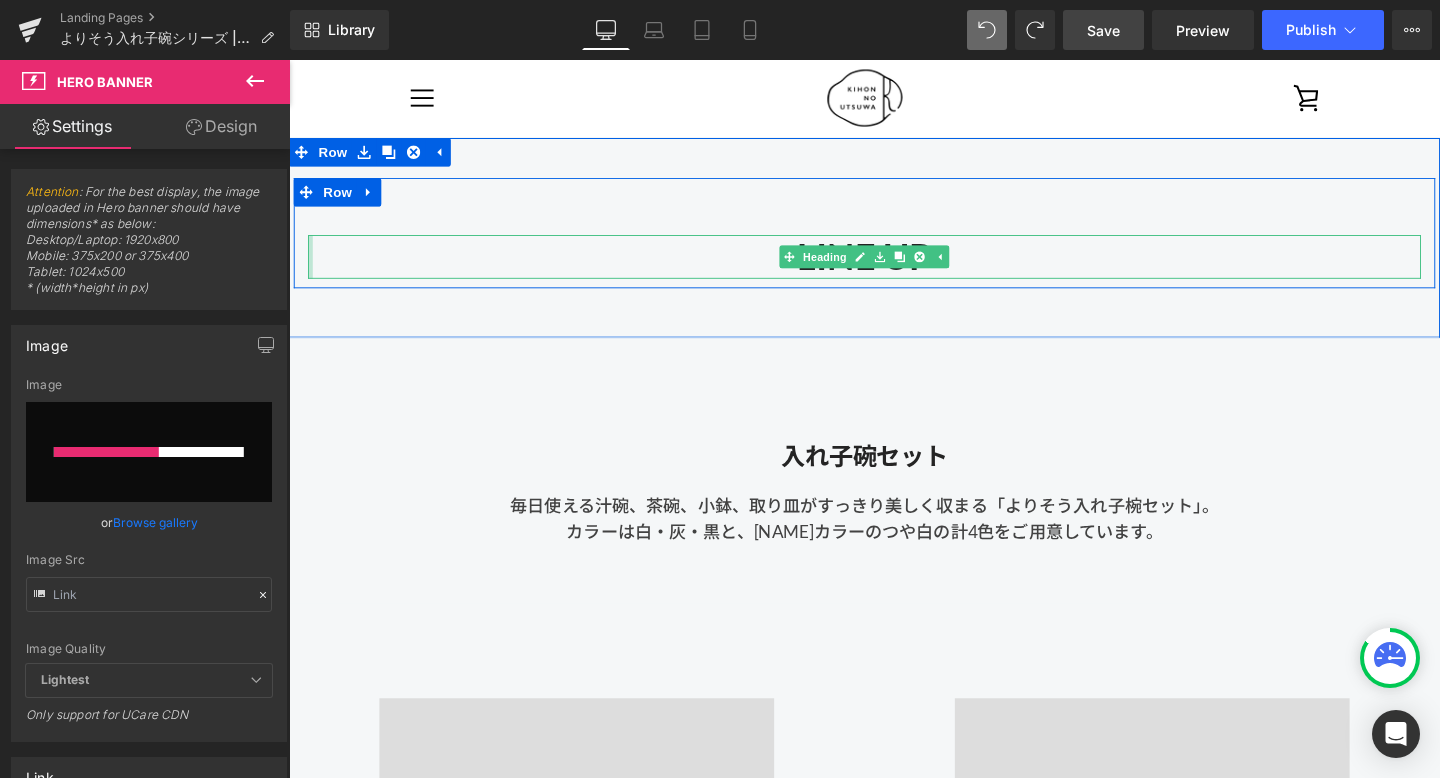 type 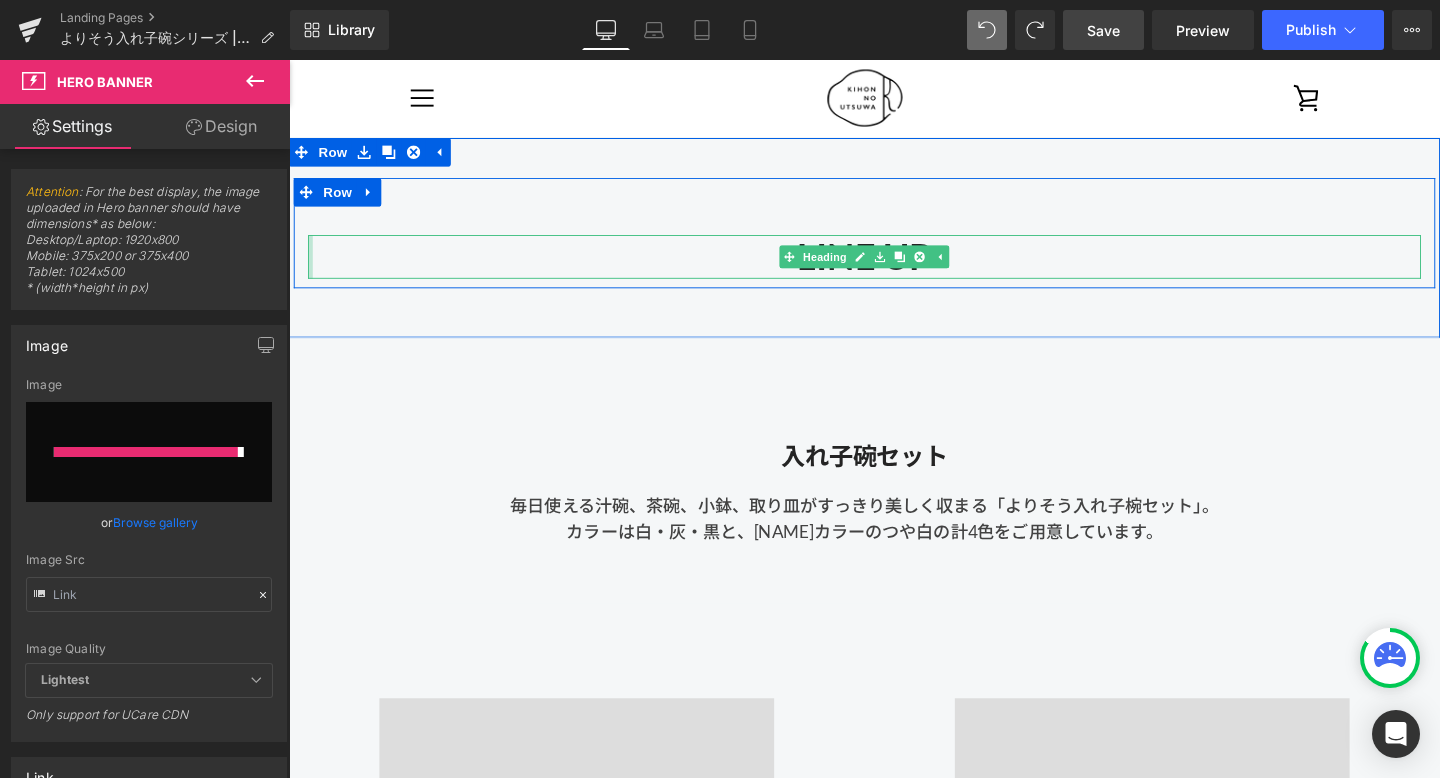 type on "https://ucarecdn.com/defb4ca3-064e-4e6f-aaa8-b52f1535ff70/-/format/auto/-/preview/3000x3000/-/quality/lightest/250806_%E3%81%8D%E3%81%BB%E3%82%93%E3%81%AE%E3%81%86%E3%81%A4%E3%82%8F45355.jpg" 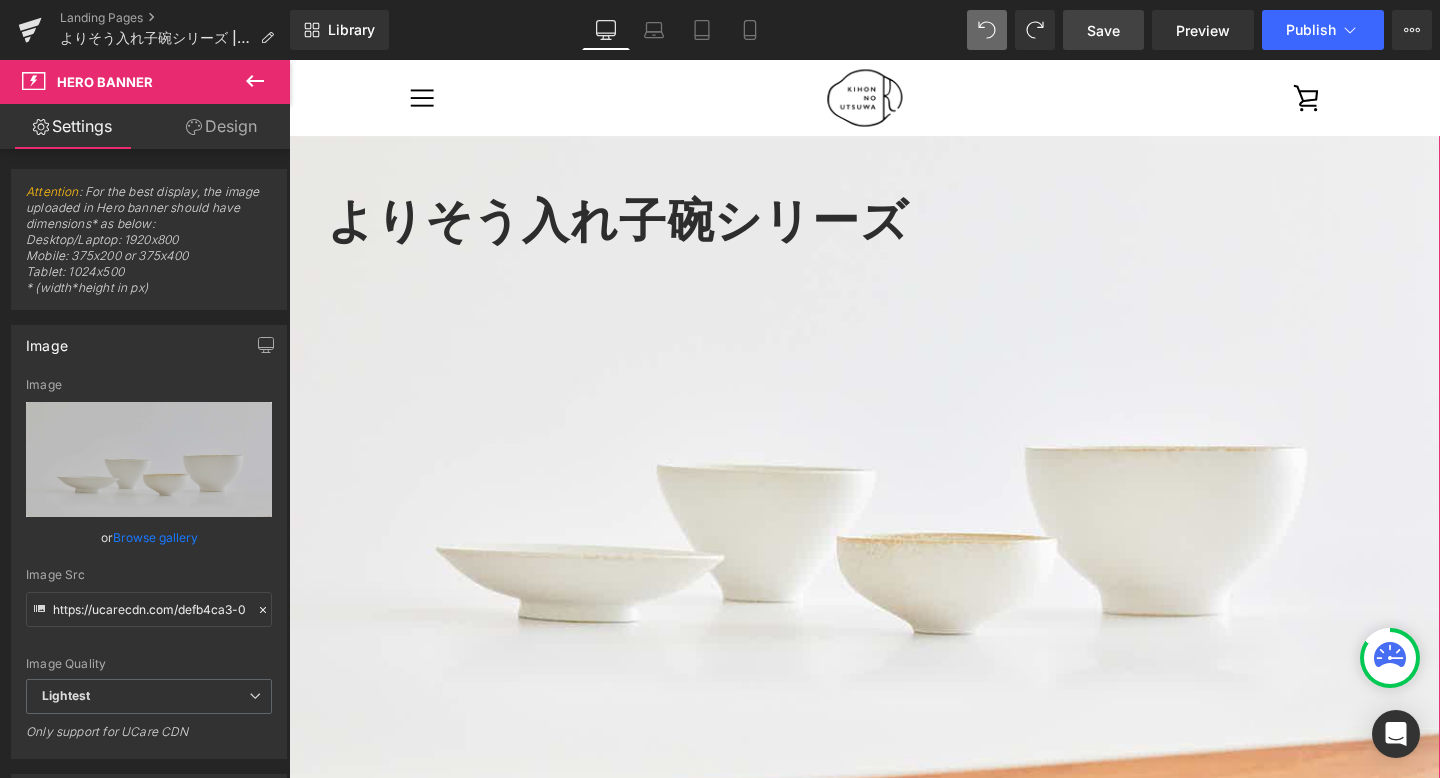 scroll, scrollTop: 40, scrollLeft: 0, axis: vertical 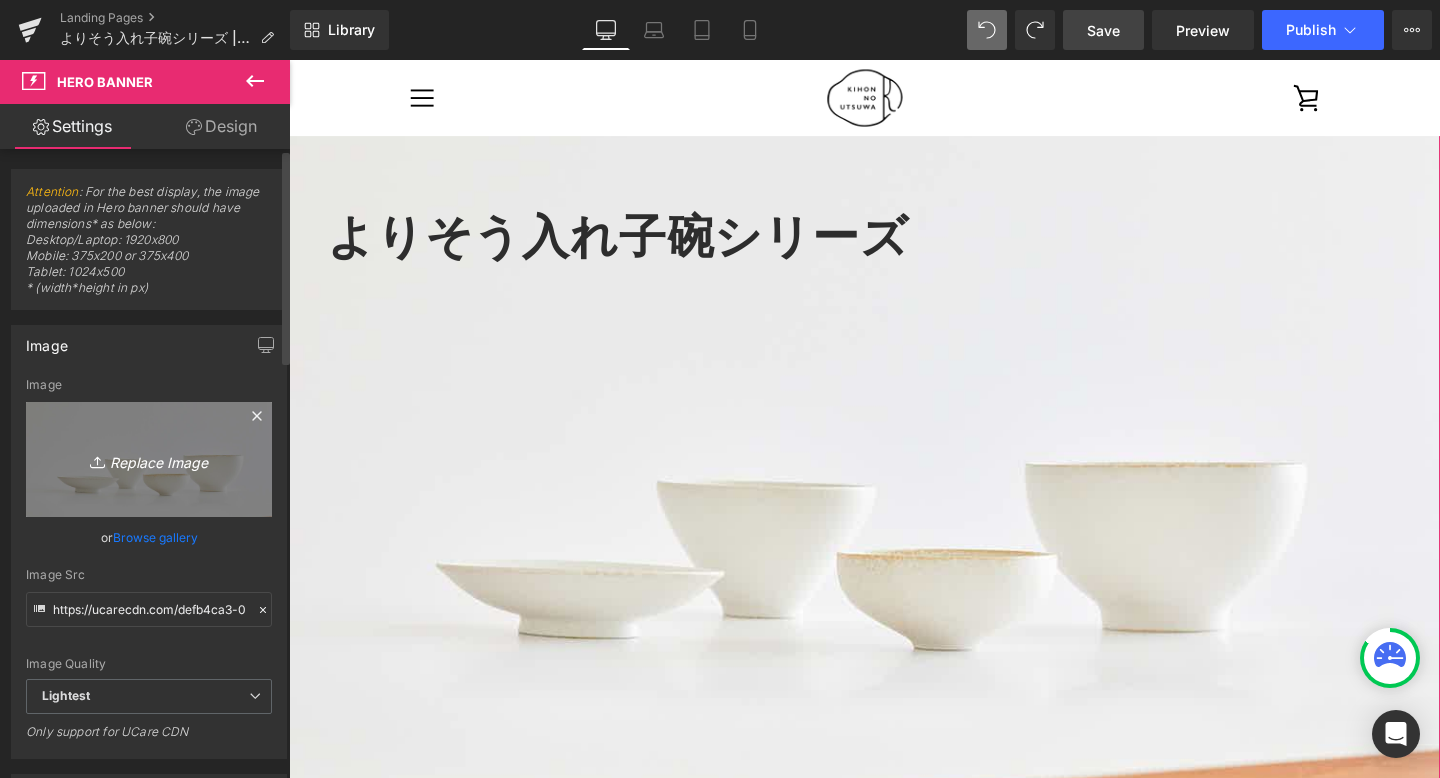 click on "Replace Image" at bounding box center (149, 459) 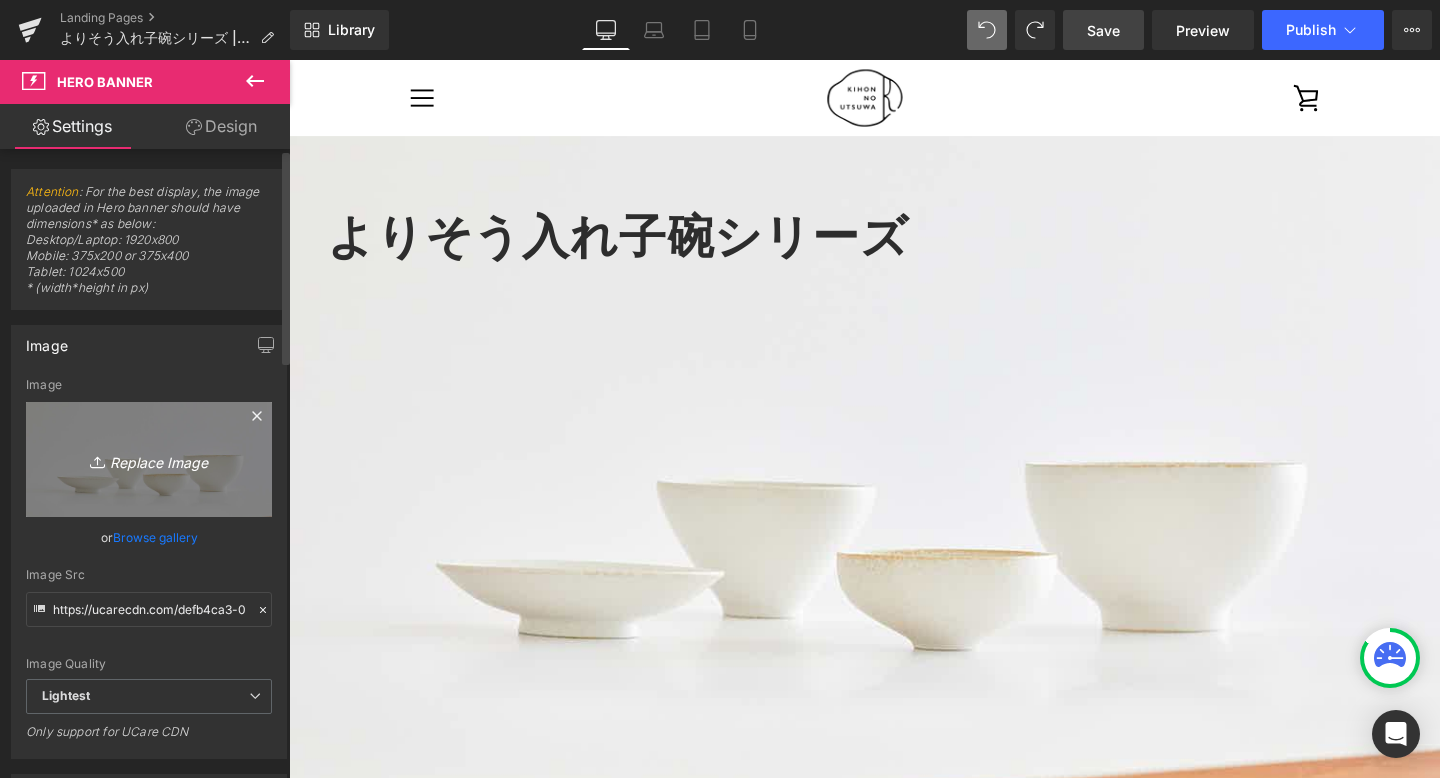 type on "C:\fakepath\250806_きほんのうつわ45355.jpg" 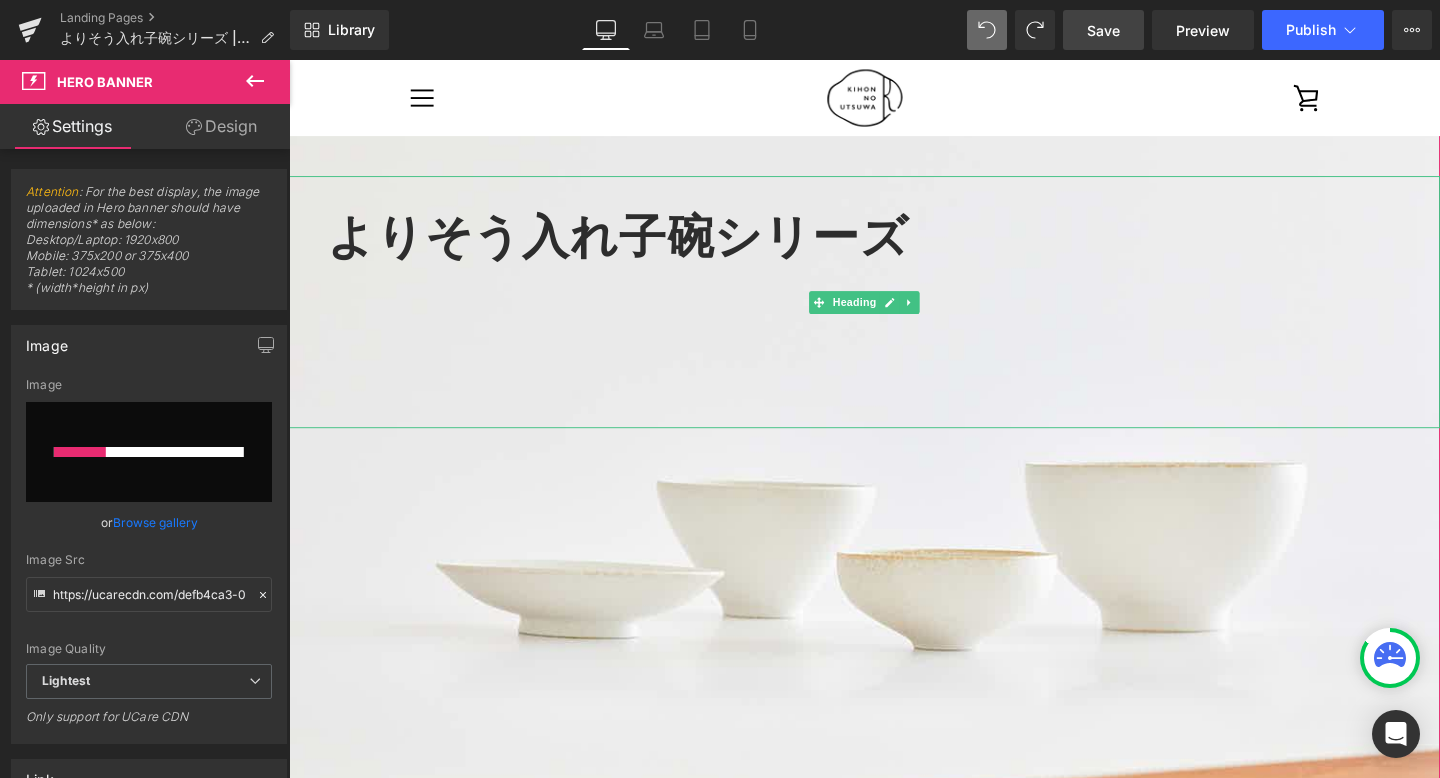 type 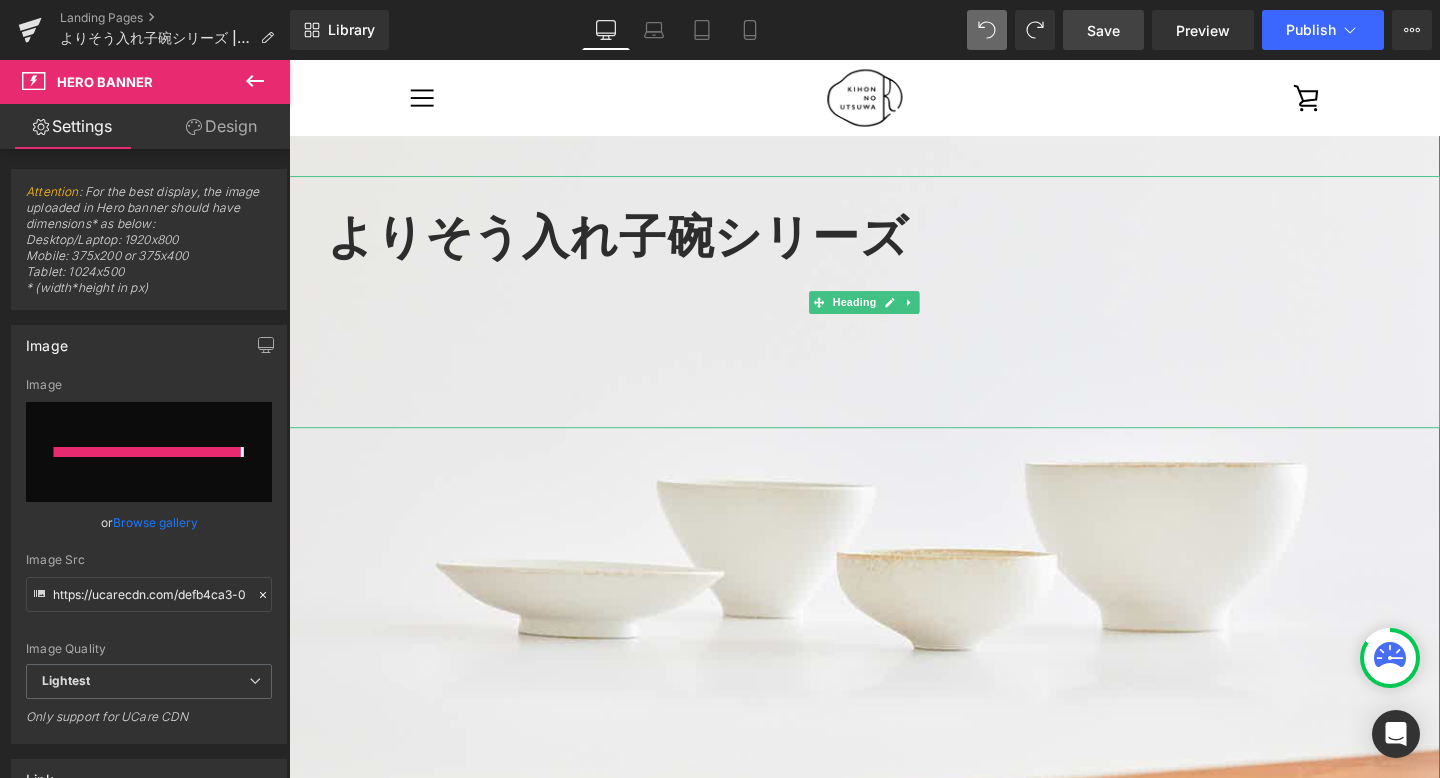 type on "https://ucarecdn.com/0faa23d1-c227-4730-abcc-2a27d3f00056/-/format/auto/-/preview/3000x3000/-/quality/lightest/250806_%E3%81%8D%E3%81%BB%E3%82%93%E3%81%AE%E3%81%86%E3%81%A4%E3%82%8F45355.jpg" 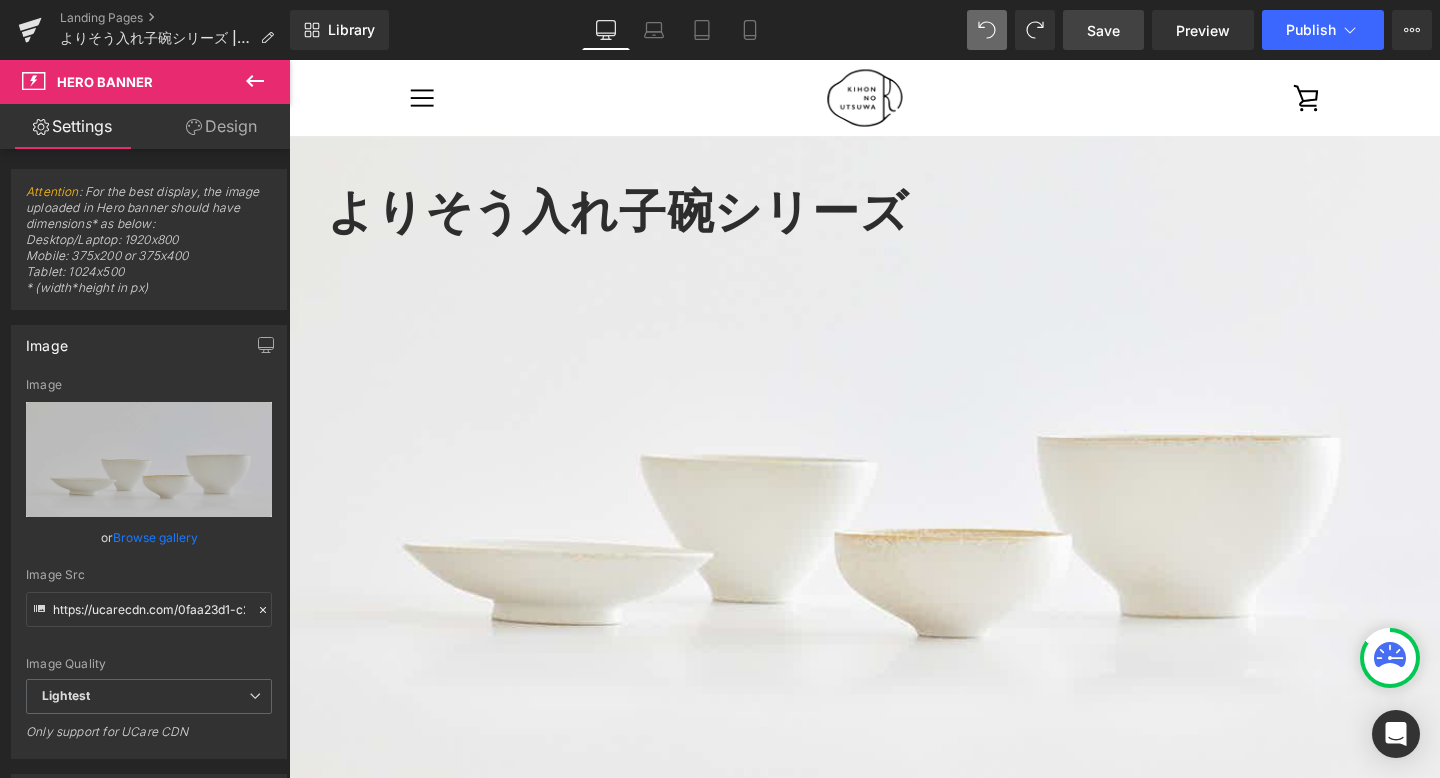 scroll, scrollTop: 0, scrollLeft: 0, axis: both 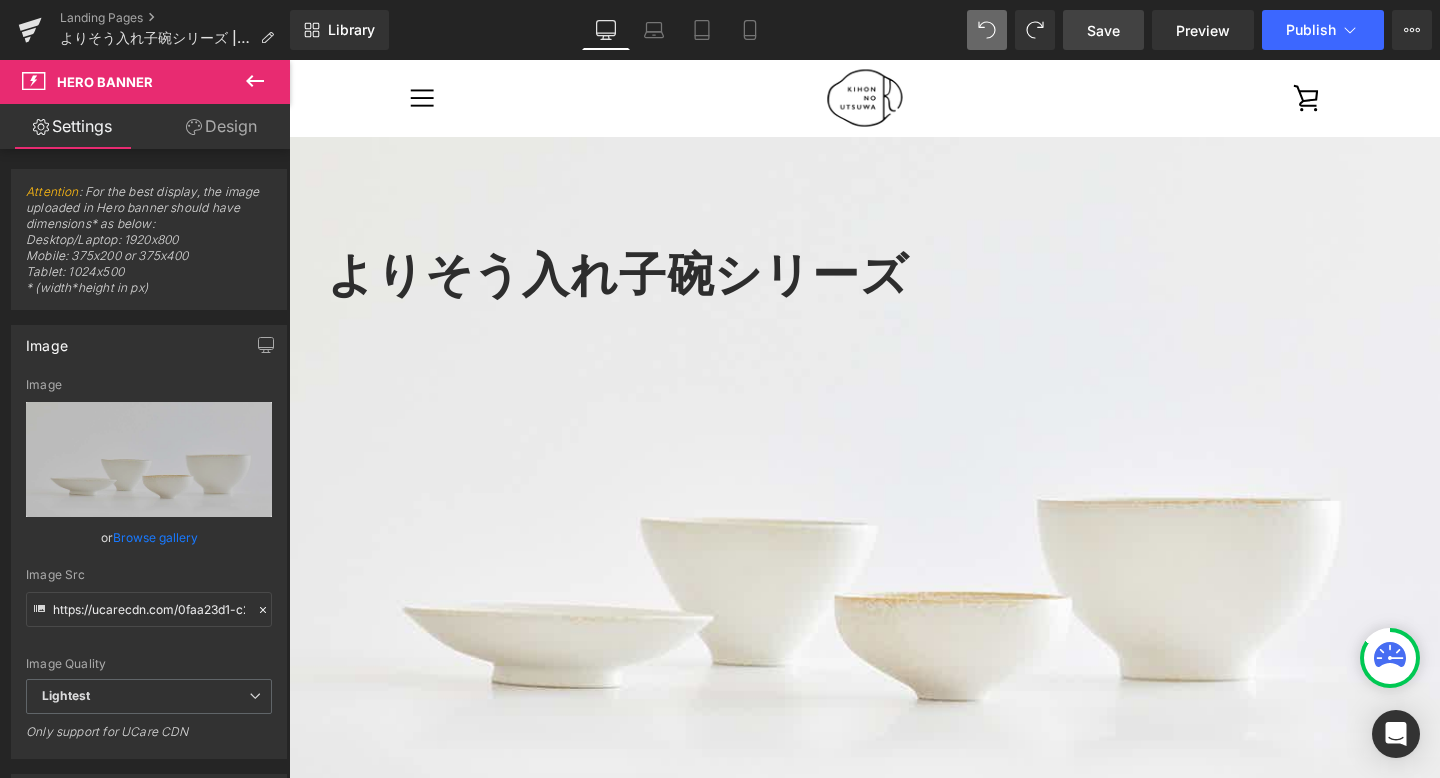 click on "Save" at bounding box center (1103, 30) 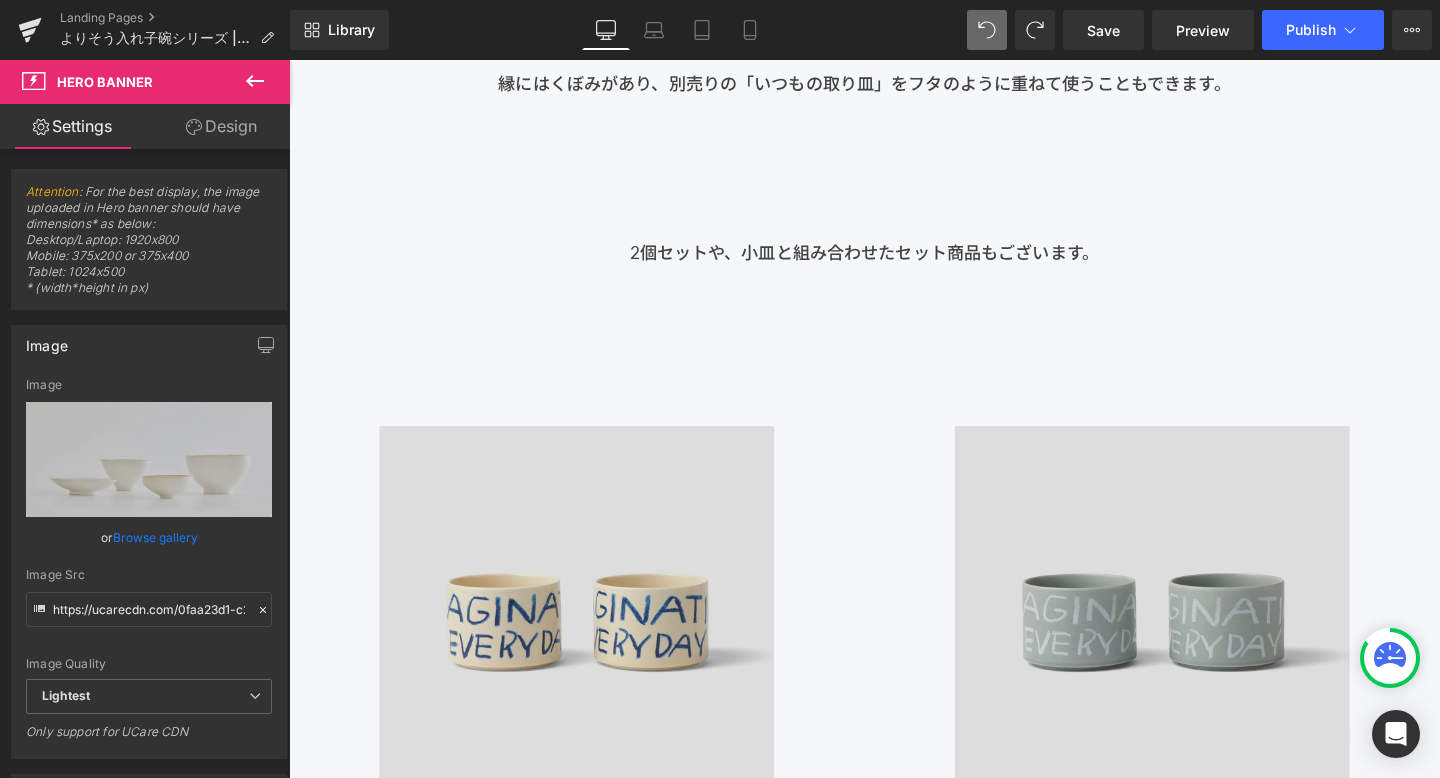 scroll, scrollTop: 2315, scrollLeft: 0, axis: vertical 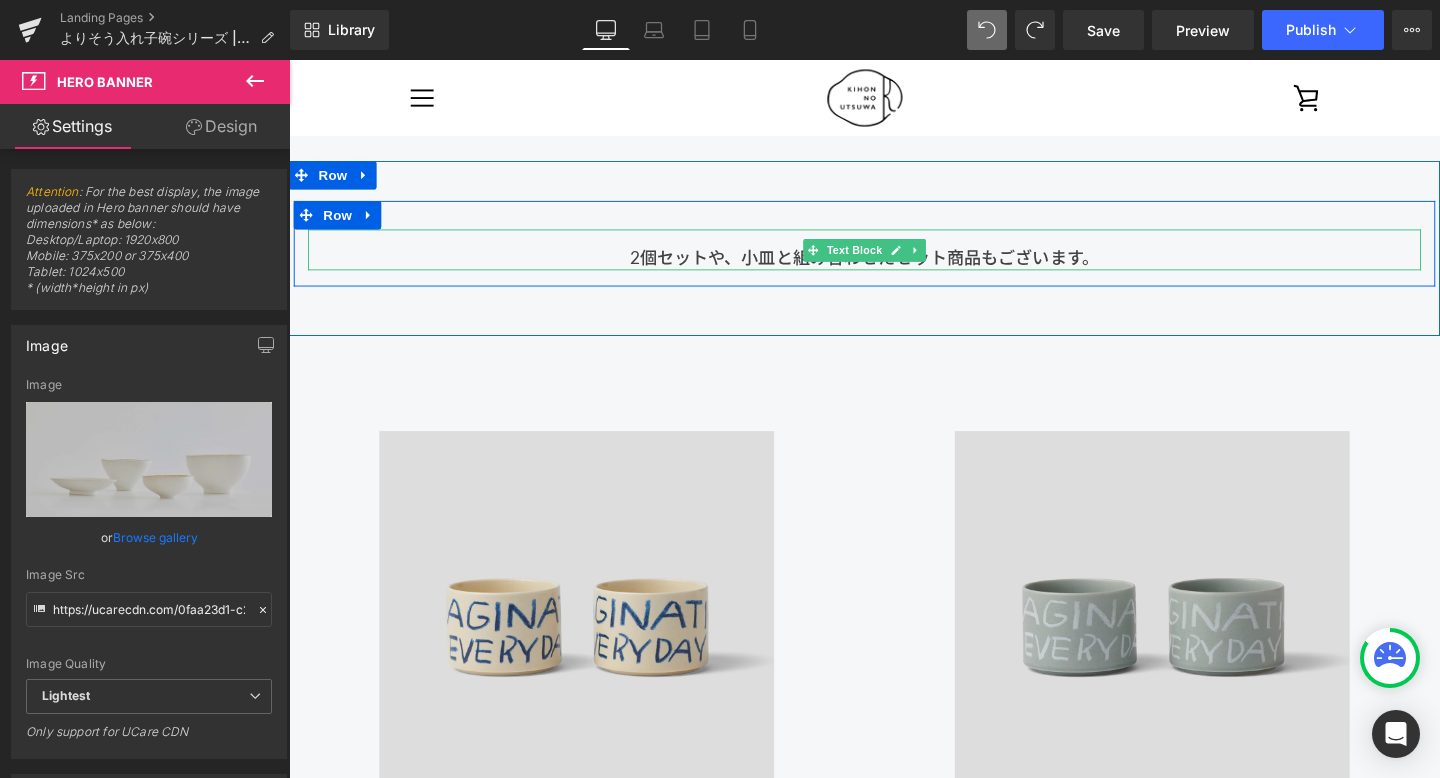 click on "2個セットや、小皿と組み合わせたセット商品もございます。" at bounding box center [894, 259] 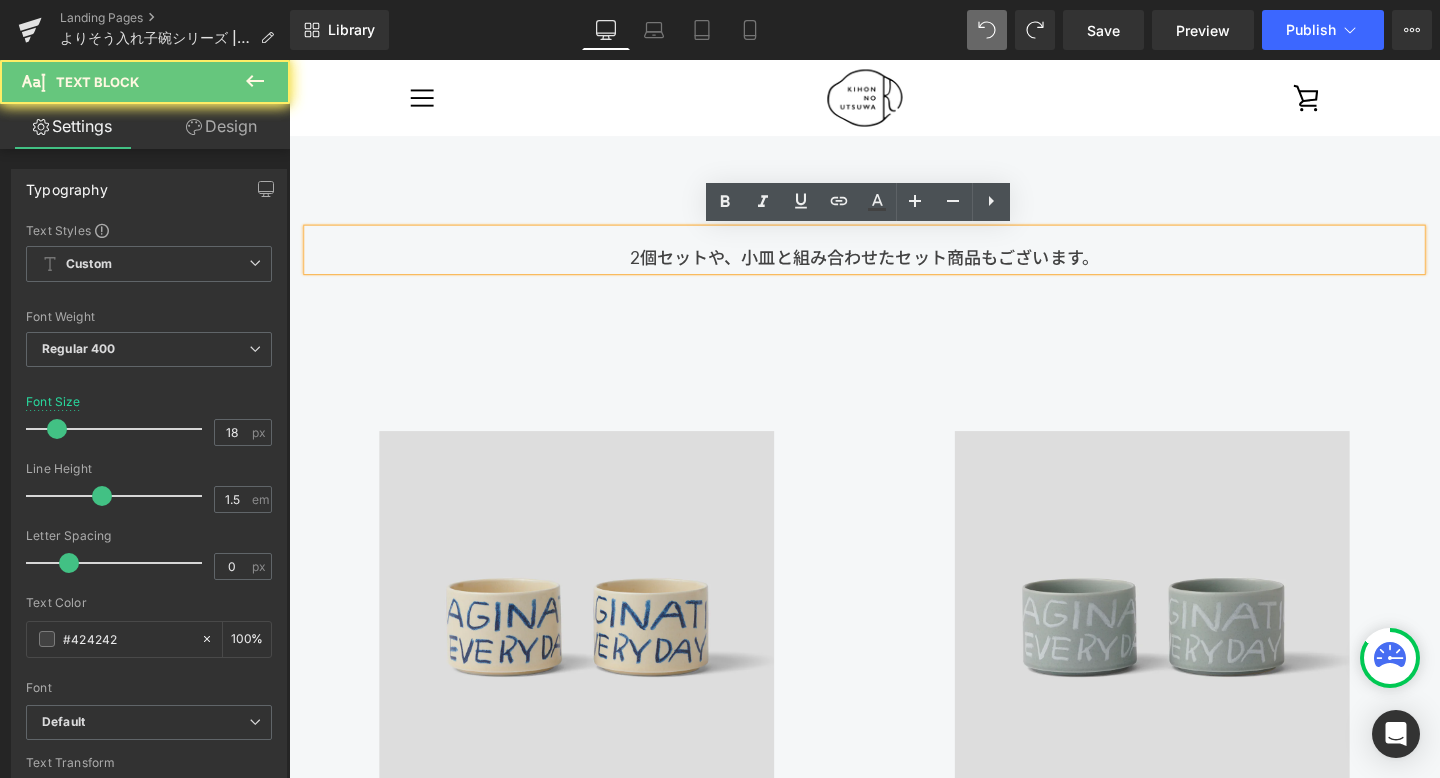 click on "2個セットや、小皿と組み合わせたセット商品もございます。" at bounding box center [894, 259] 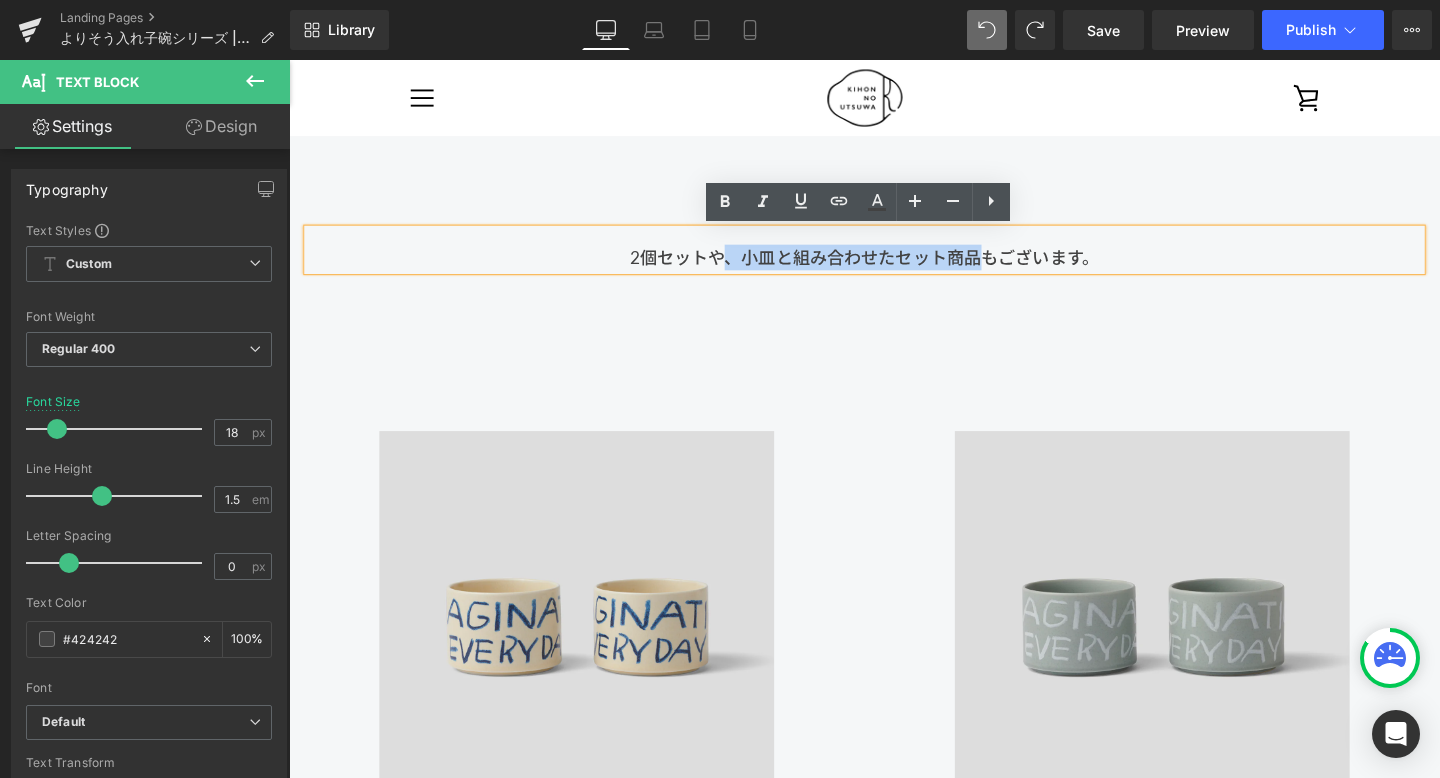 drag, startPoint x: 742, startPoint y: 271, endPoint x: 1020, endPoint y: 265, distance: 278.06473 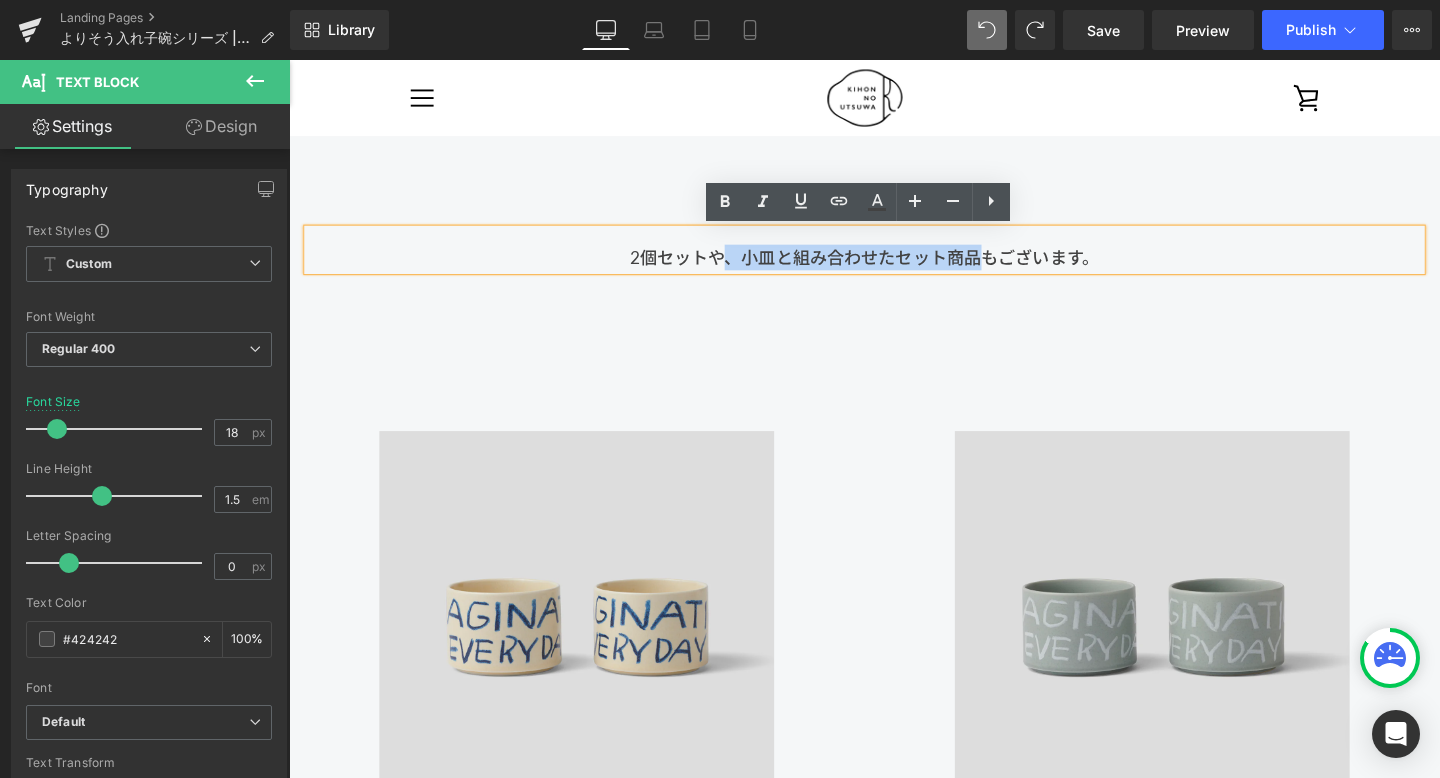 click on "2個セットや、小皿と組み合わせたセット商品もございます。" at bounding box center [894, 259] 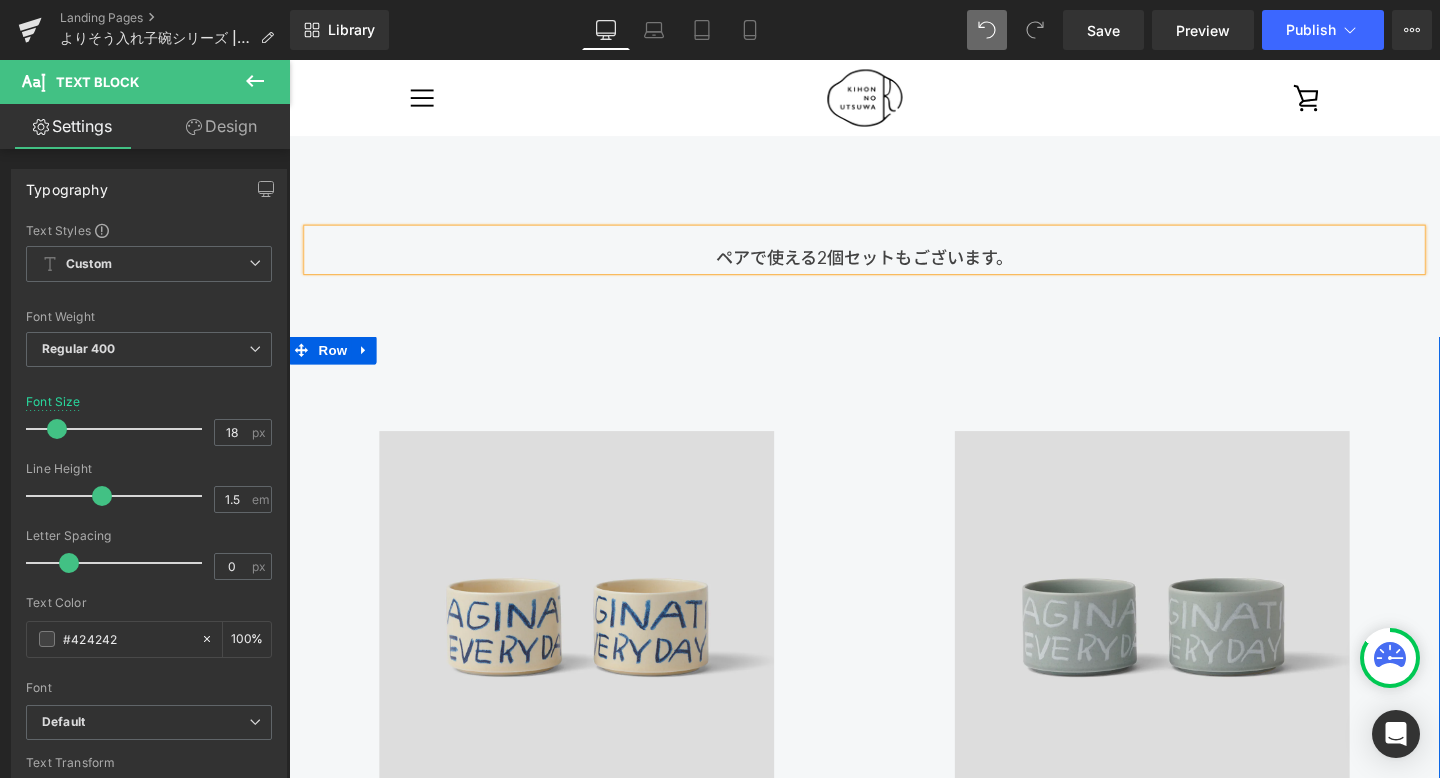 click on "Image         【きほんのうつわ × Lee Izumida】 カップ 別注生成 Heading         4,840円 Text Block         詳細を見る Button" at bounding box center [1196, 716] 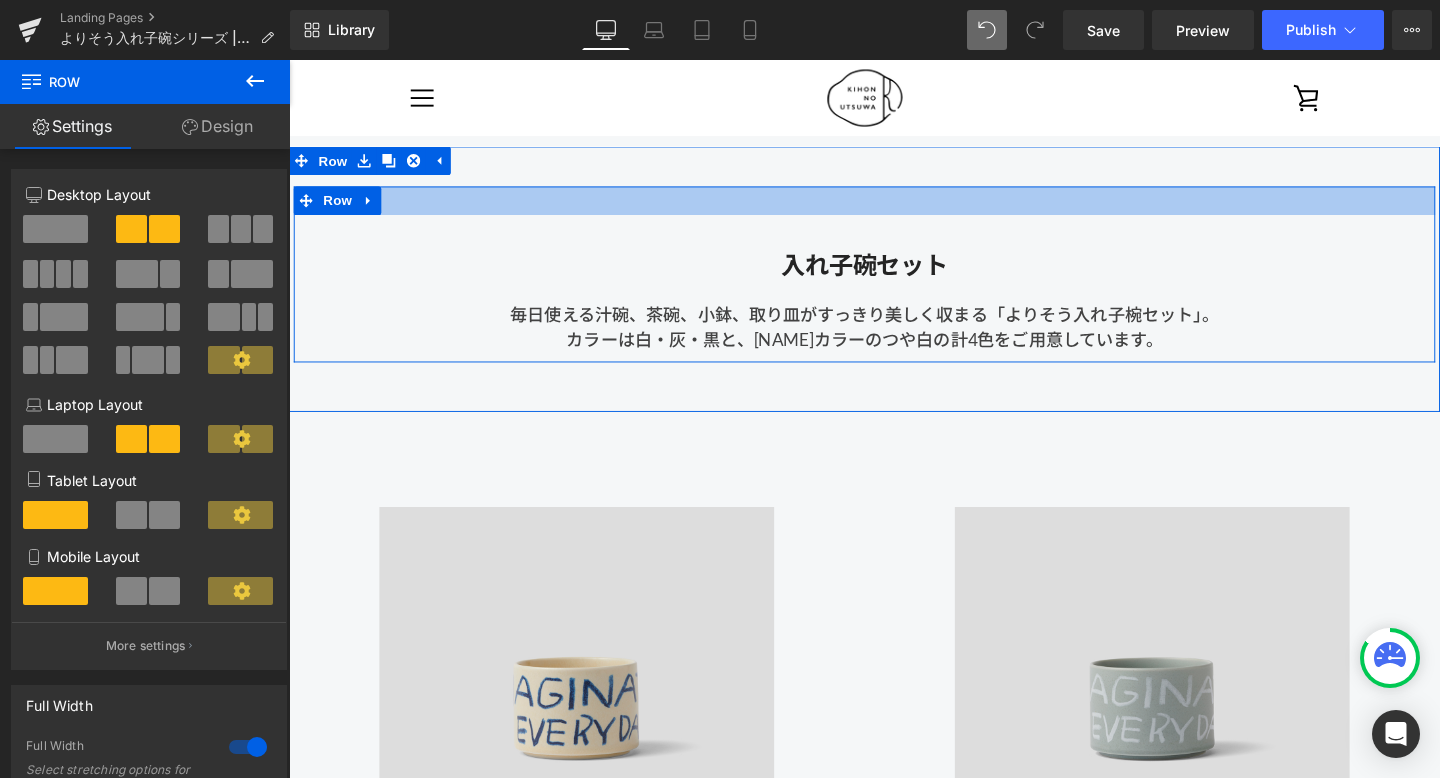 scroll, scrollTop: 984, scrollLeft: 0, axis: vertical 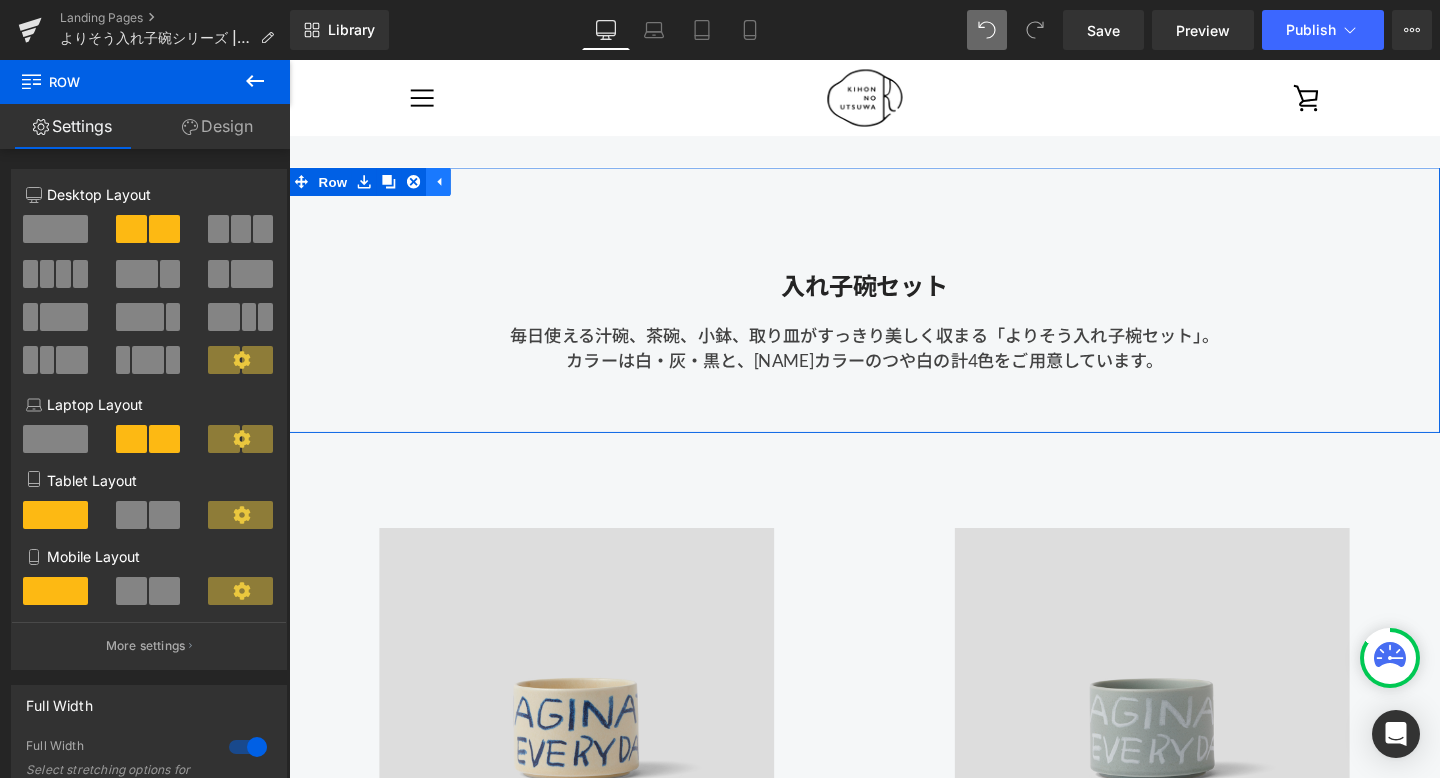 click 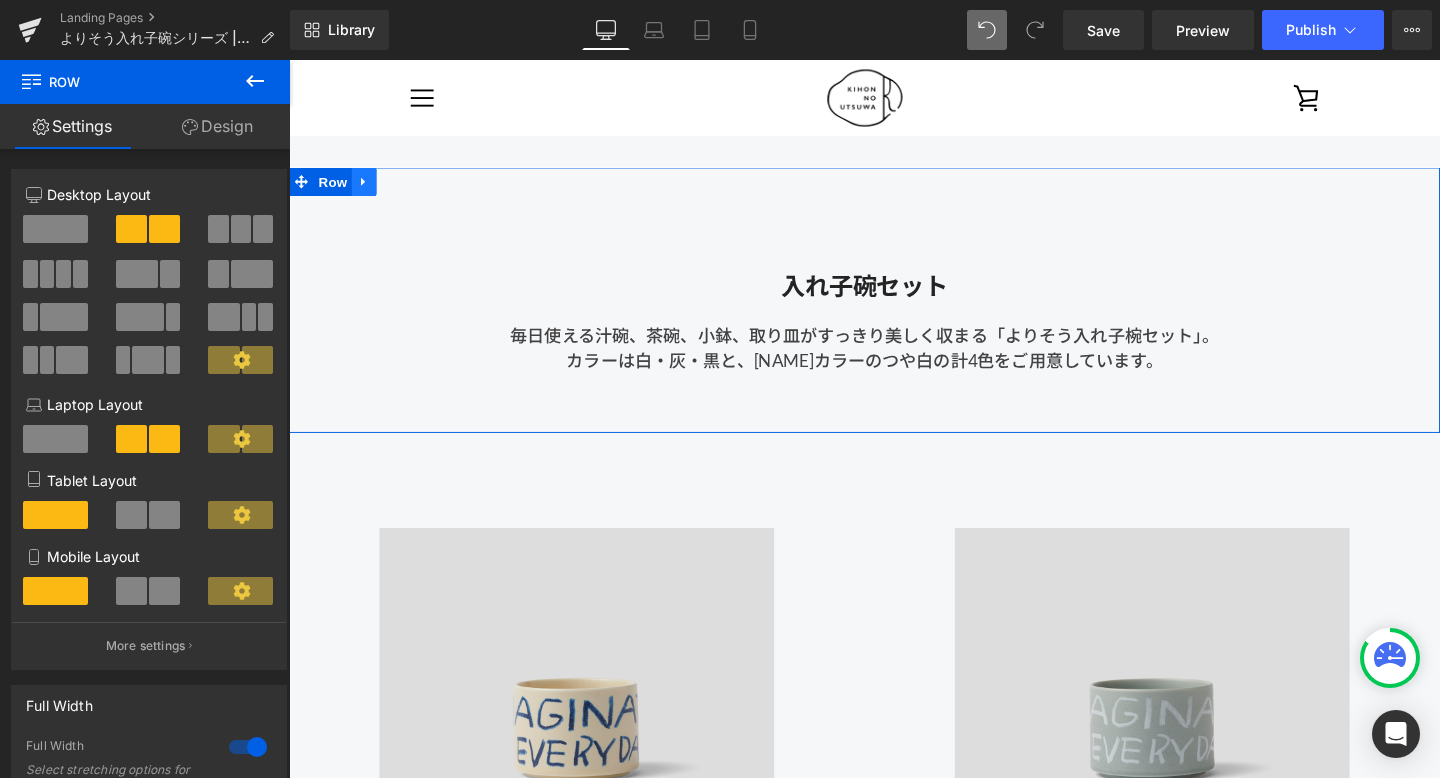 click 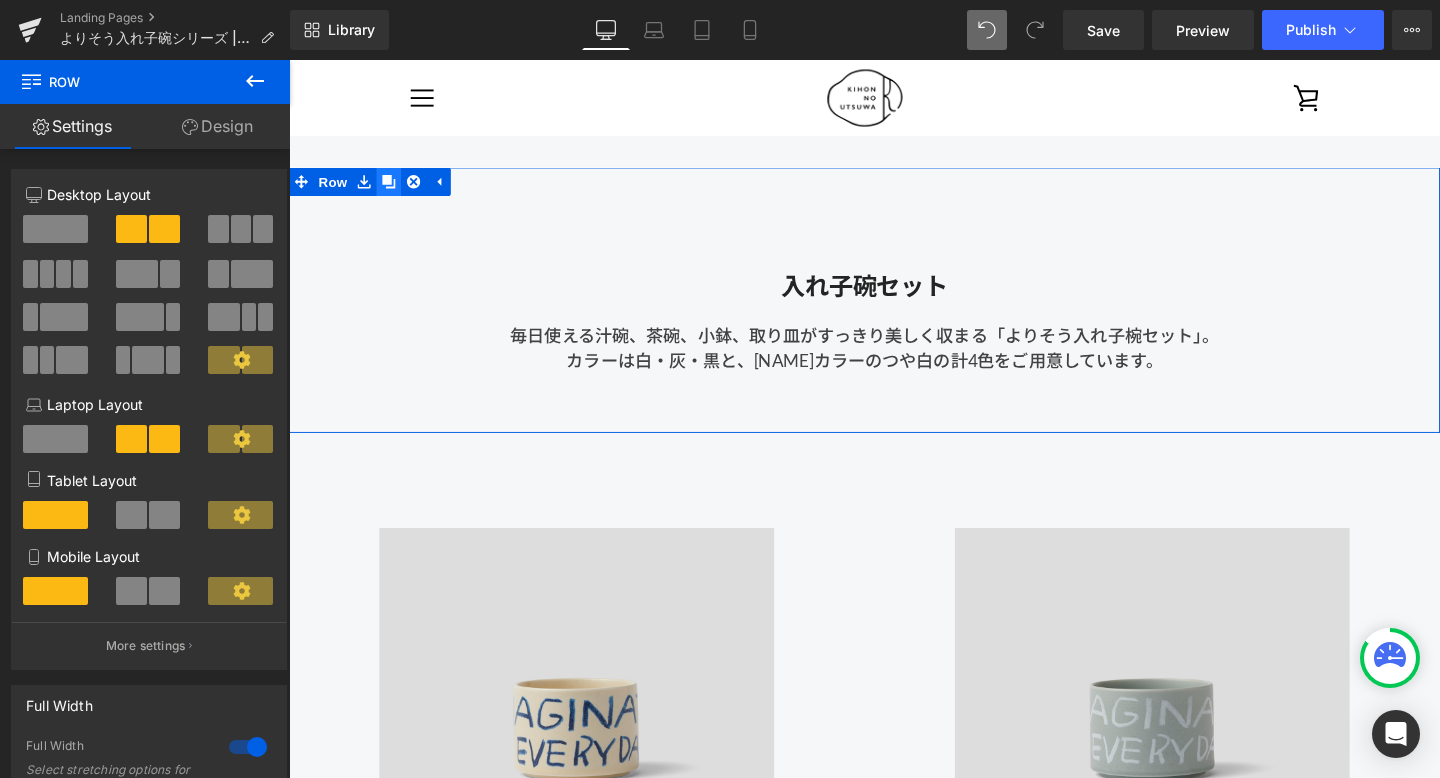 click 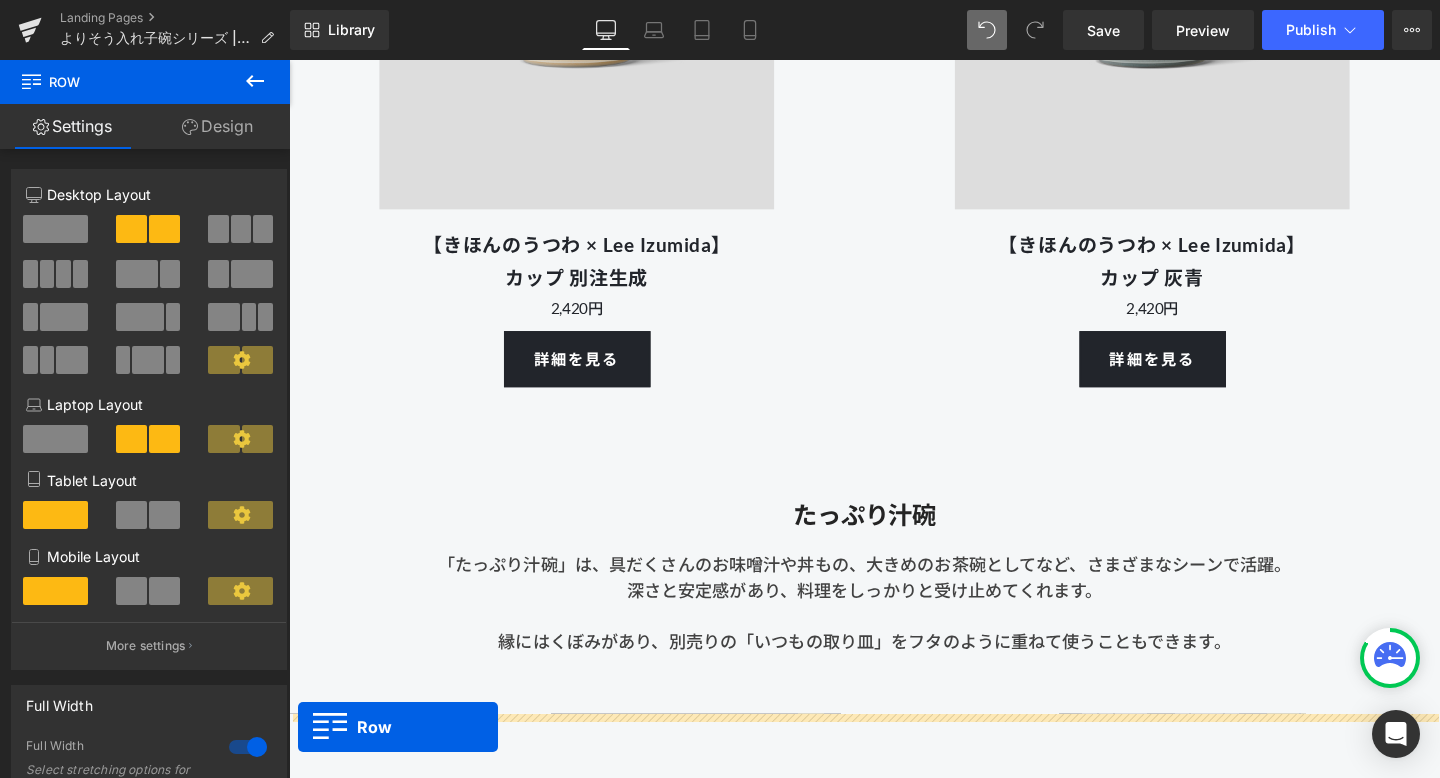 scroll, scrollTop: 1904, scrollLeft: 0, axis: vertical 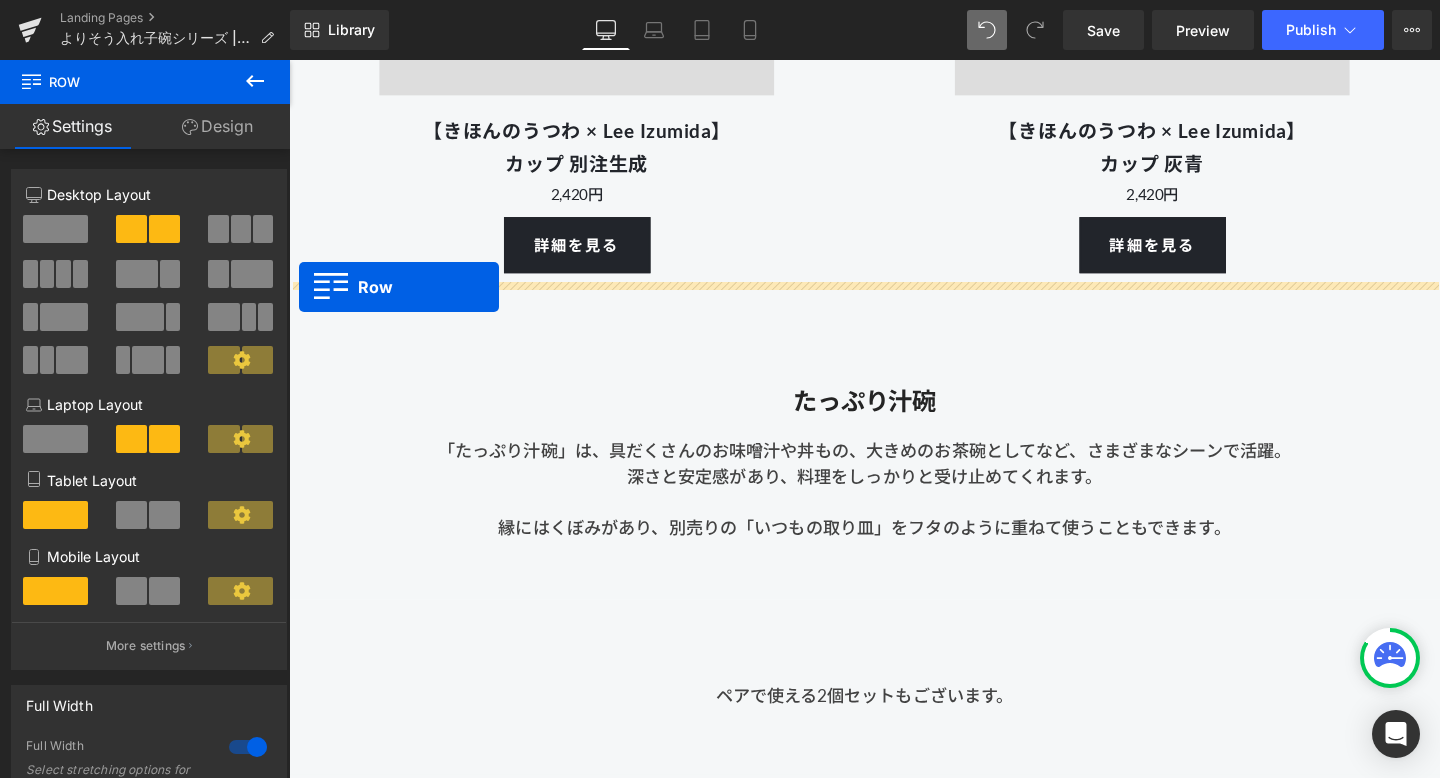 drag, startPoint x: 299, startPoint y: 469, endPoint x: 298, endPoint y: 301, distance: 168.00298 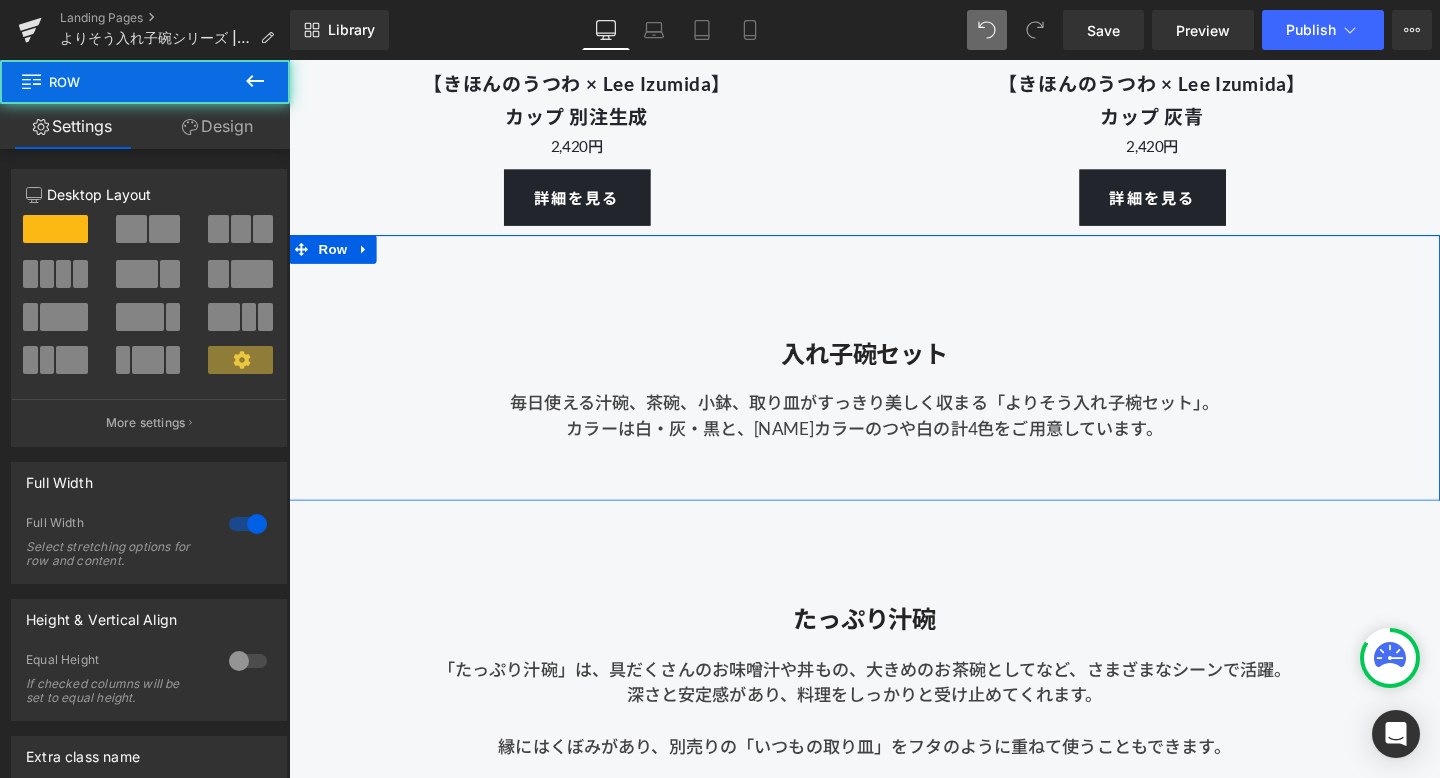 scroll, scrollTop: 1854, scrollLeft: 0, axis: vertical 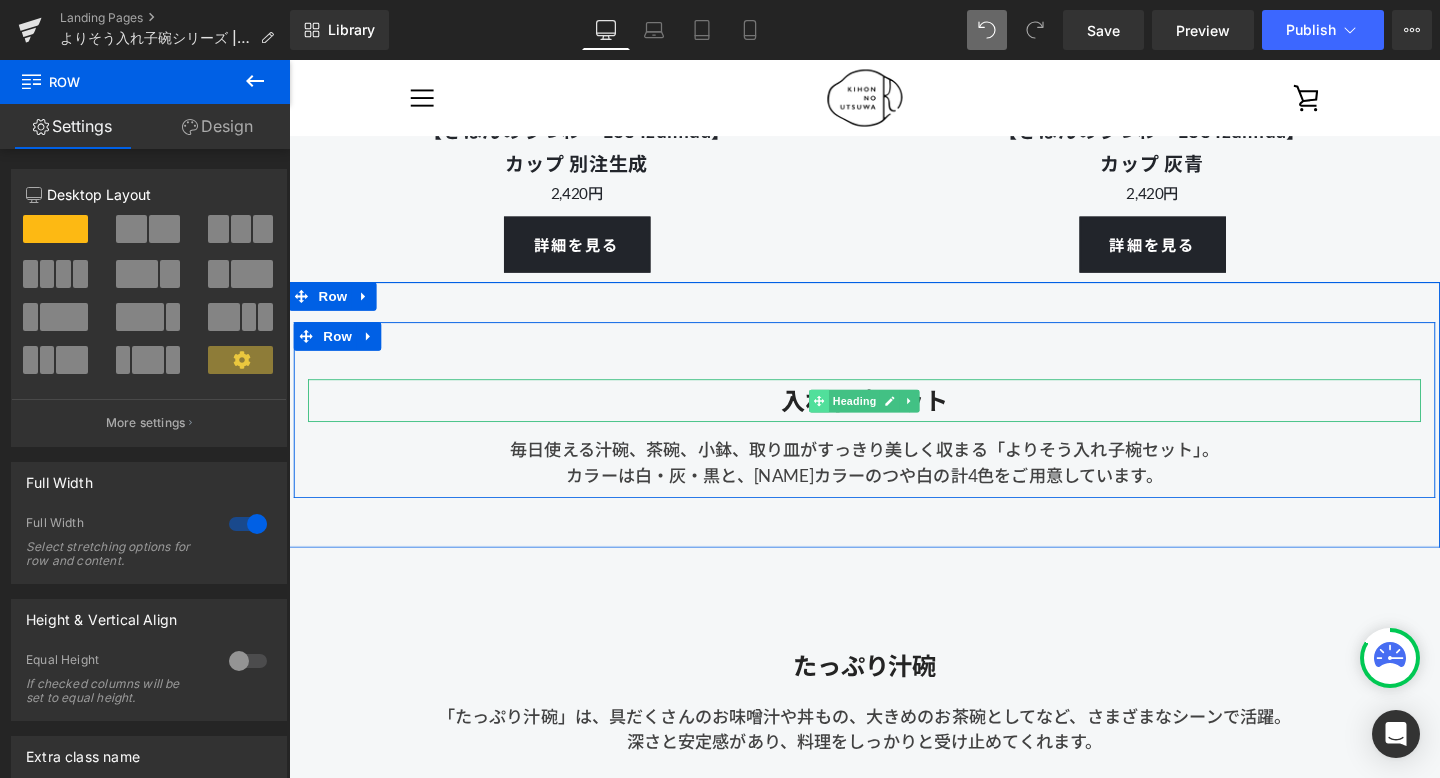 click 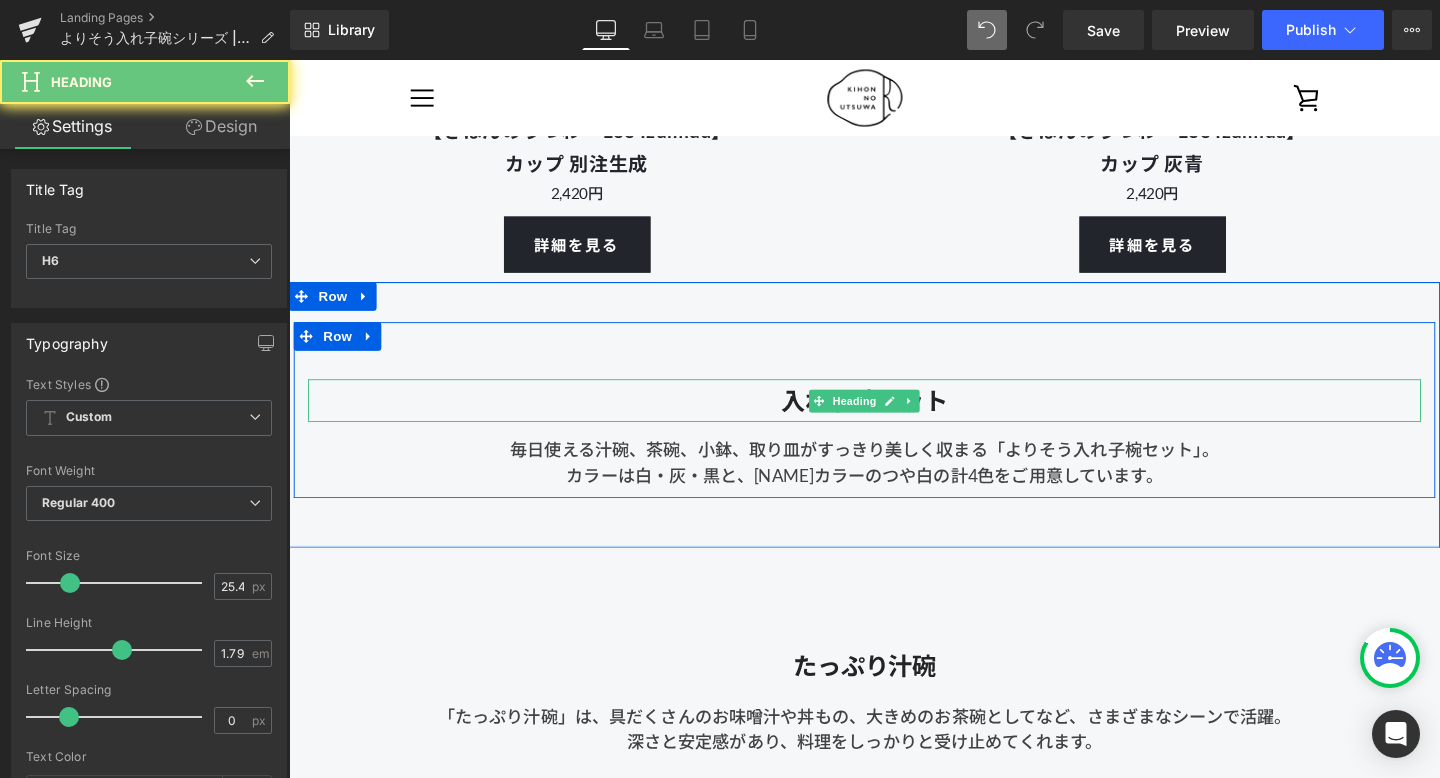 click on "入れ子碗セット" at bounding box center (894, 419) 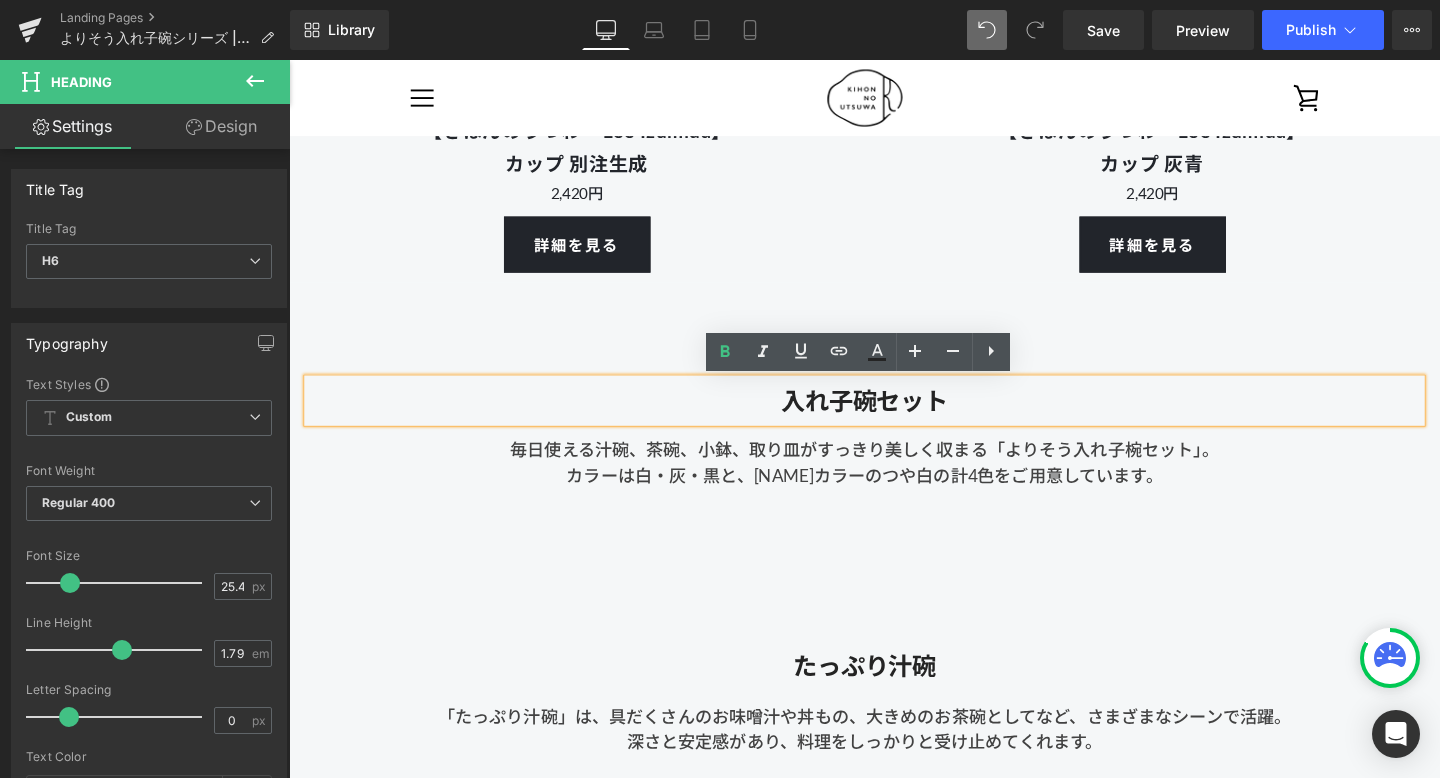 click on "入れ子碗セット" at bounding box center (894, 419) 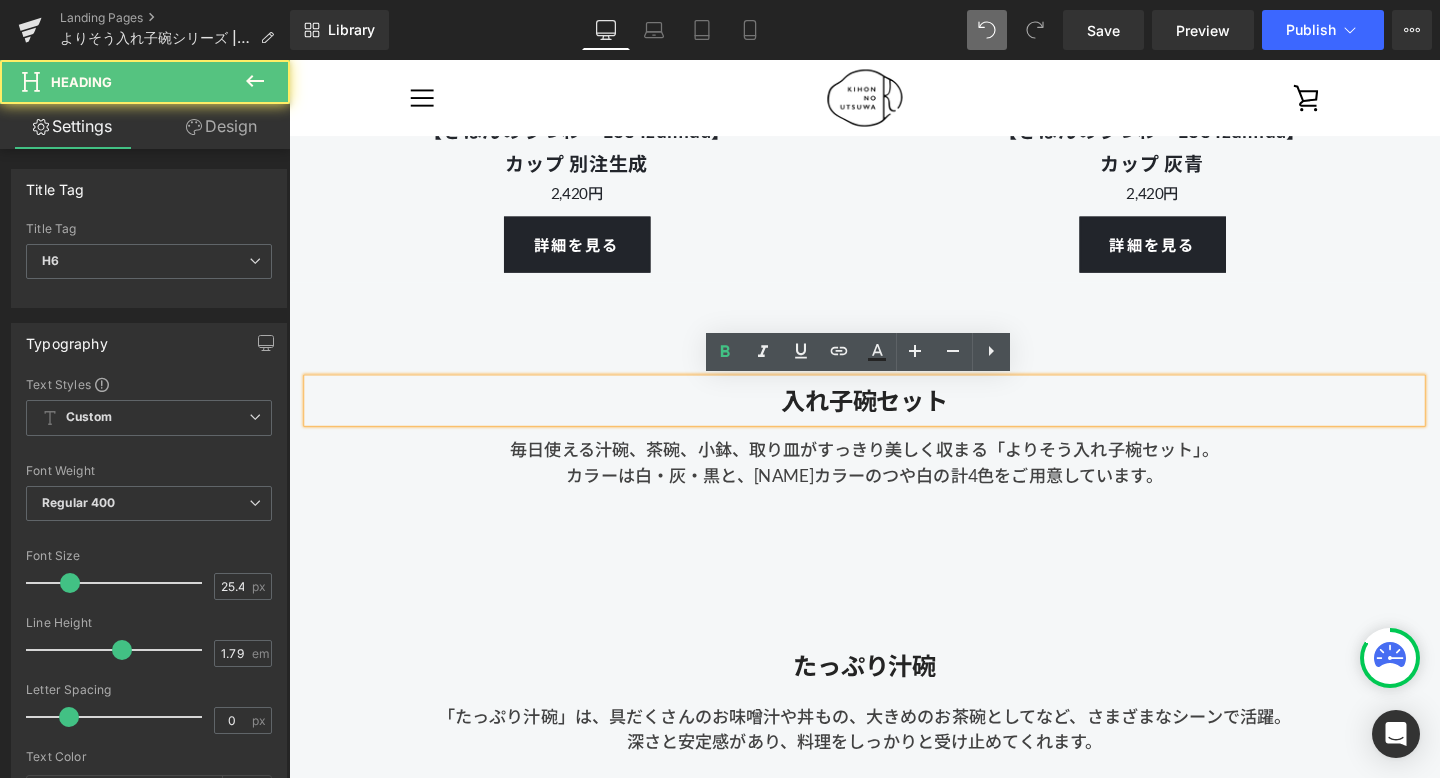 type 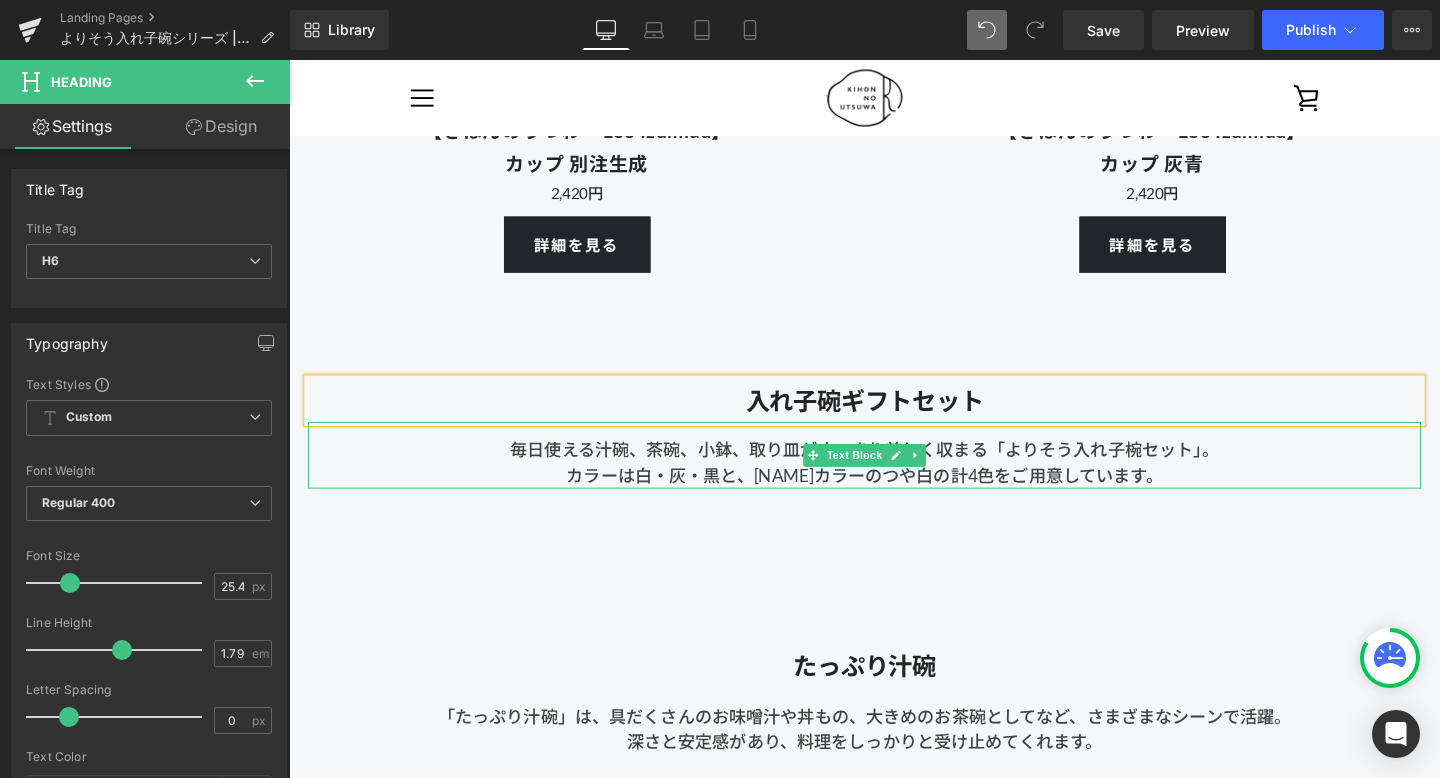 click on "カラーは白・灰・黒と、長谷川あかりさんカラーのつや白の計4色をご用意しています。" at bounding box center (894, 497) 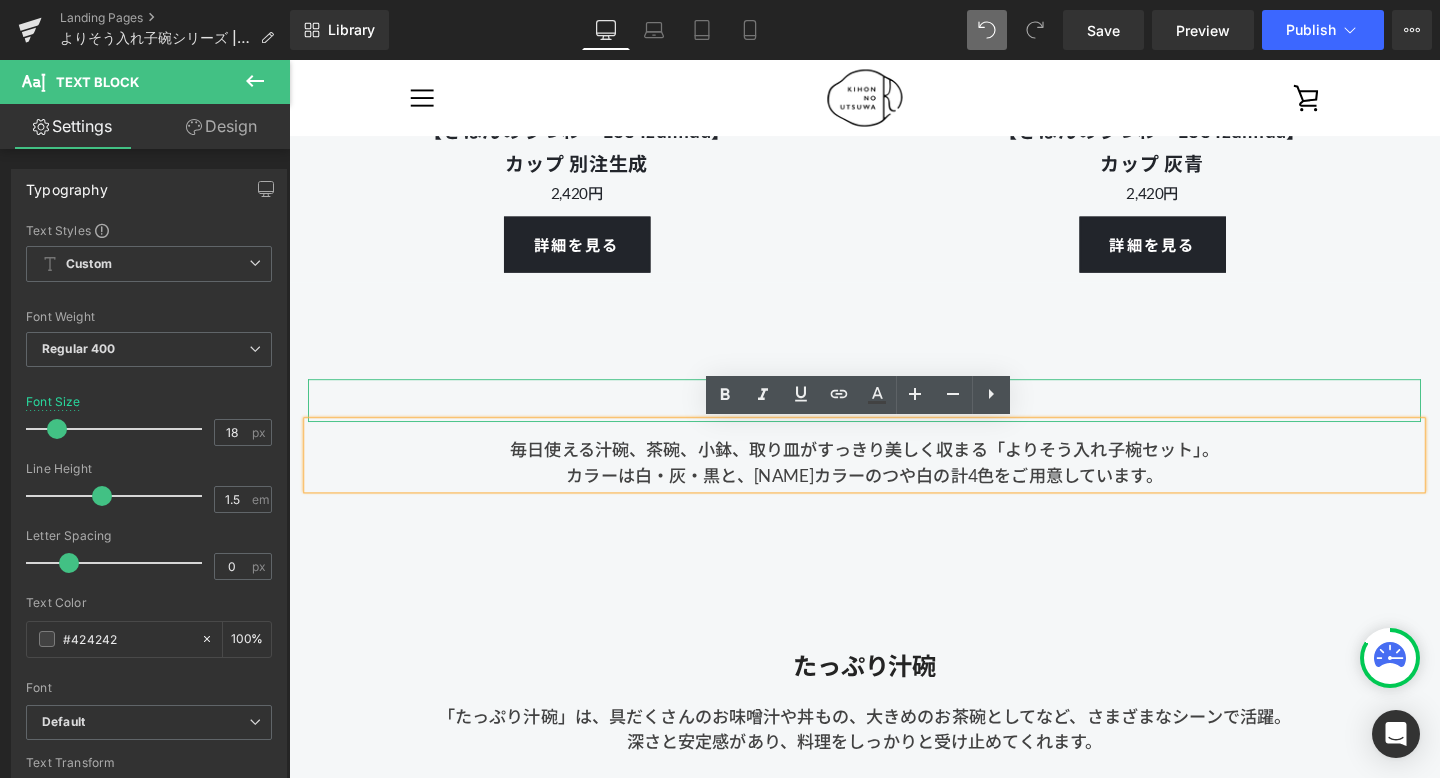 drag, startPoint x: 1257, startPoint y: 494, endPoint x: 366, endPoint y: 429, distance: 893.3678 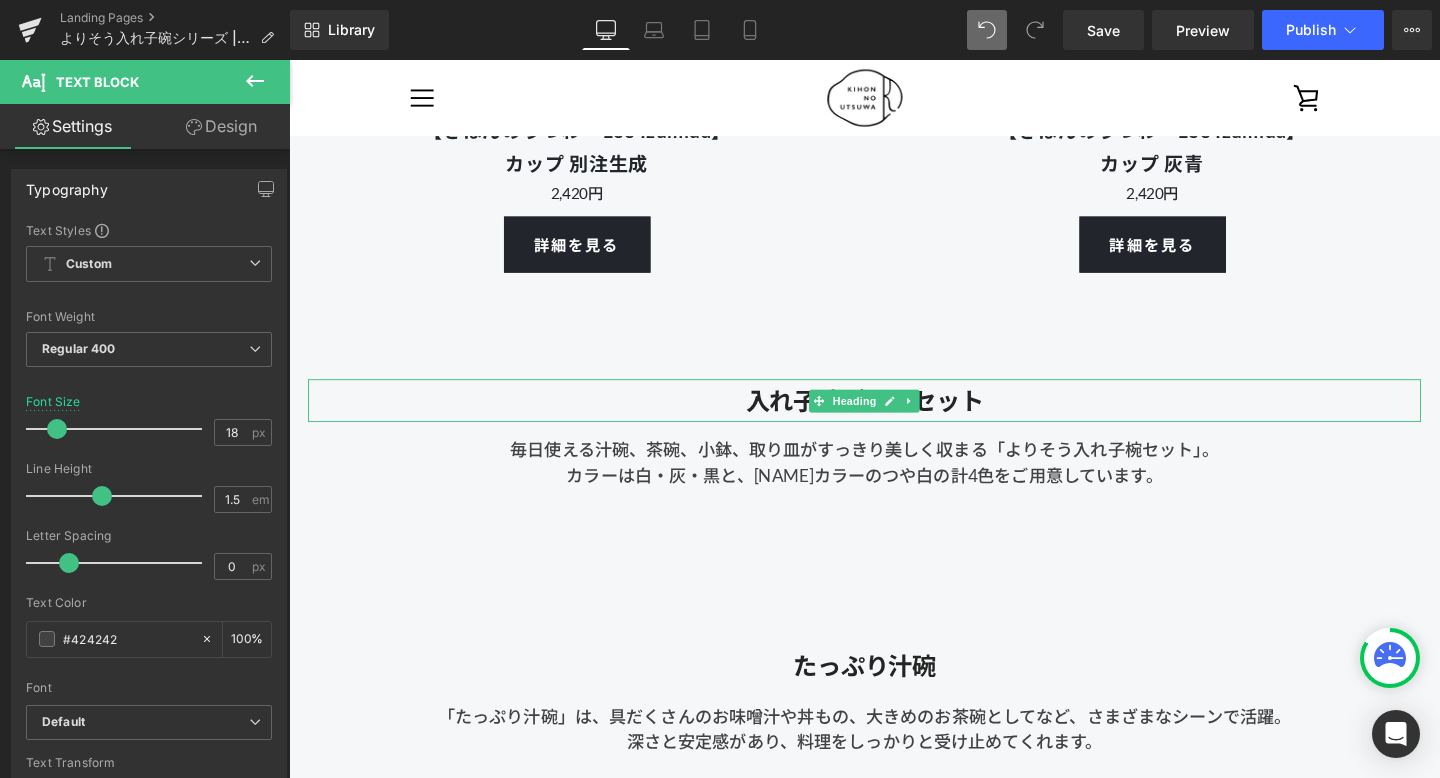 type 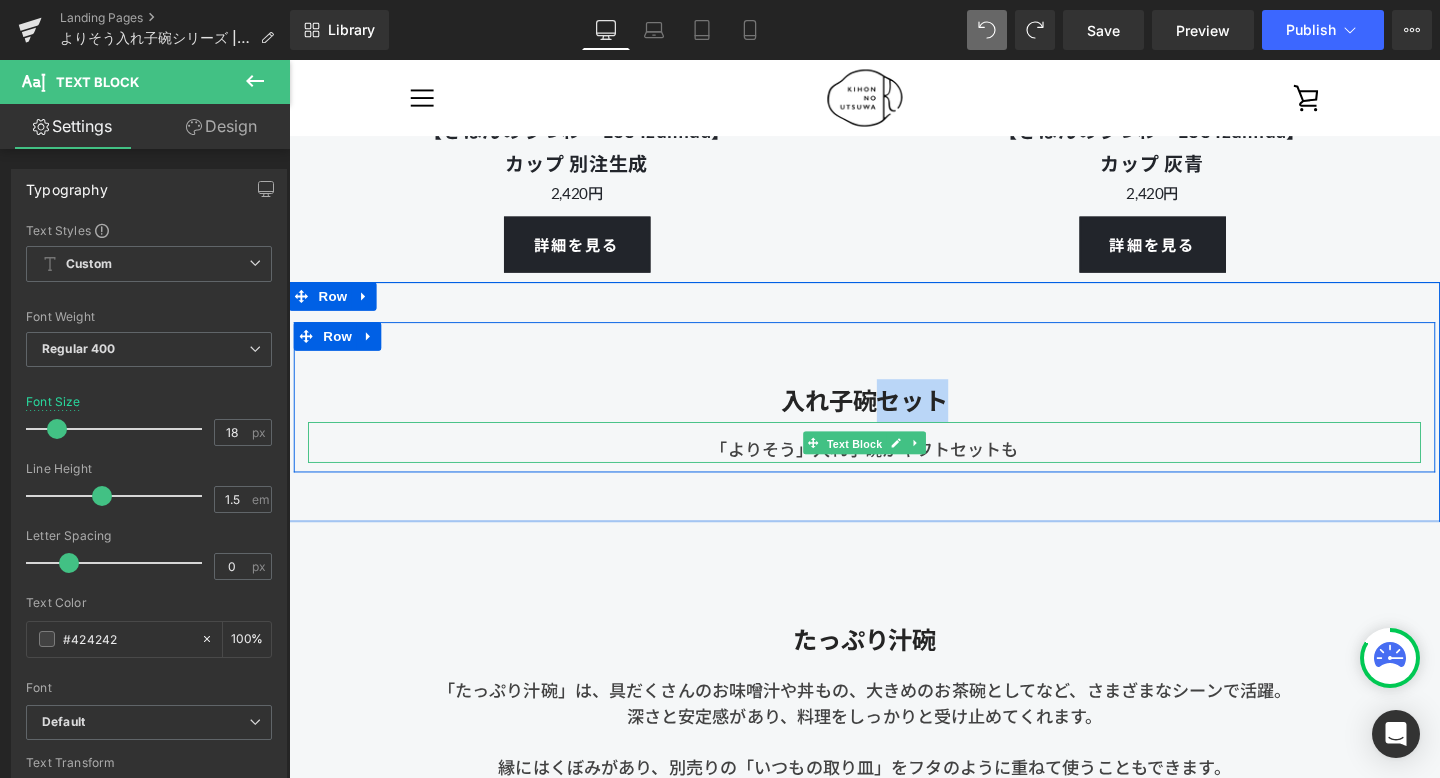 click on "Text Block" at bounding box center (883, 464) 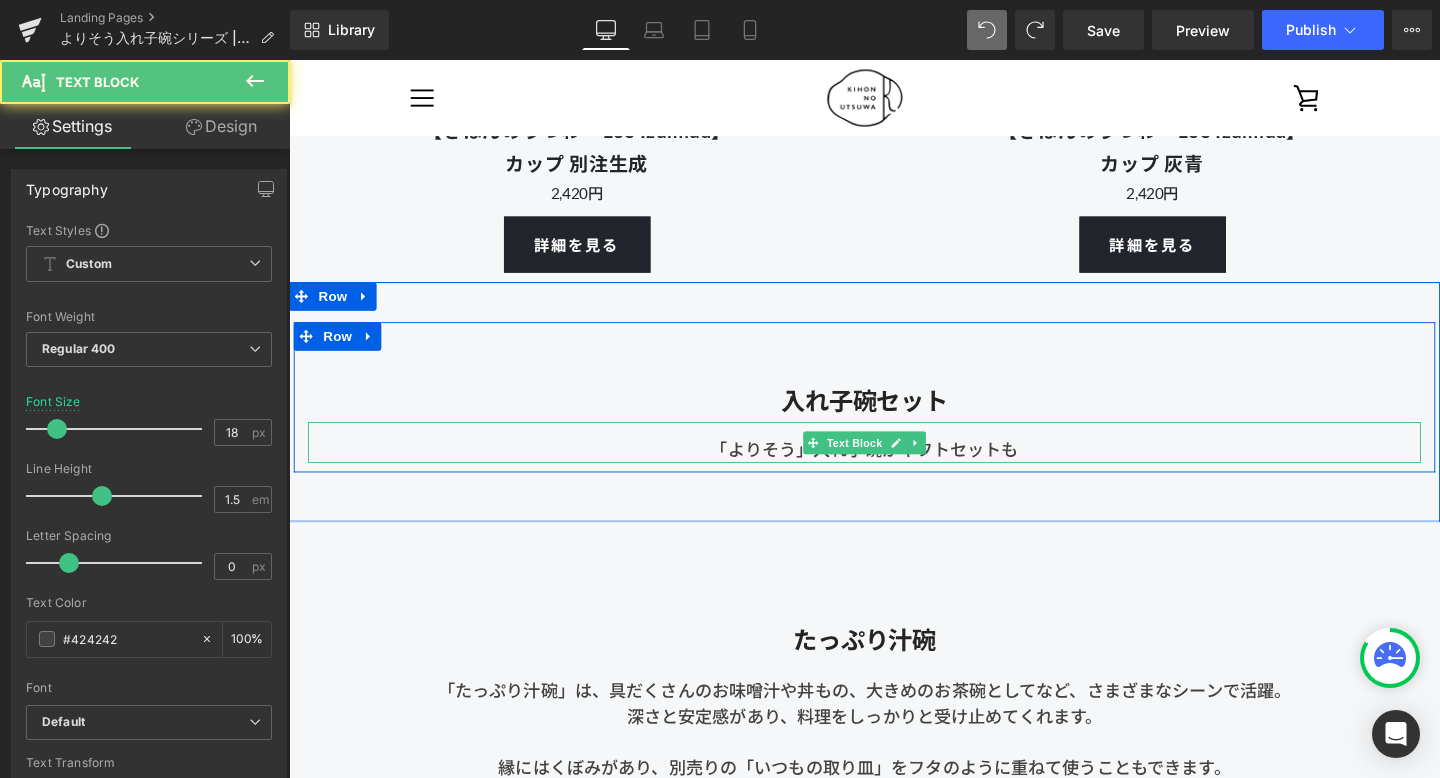 click on "「よりそう」入れ子碗がギフトセットも" at bounding box center (894, 470) 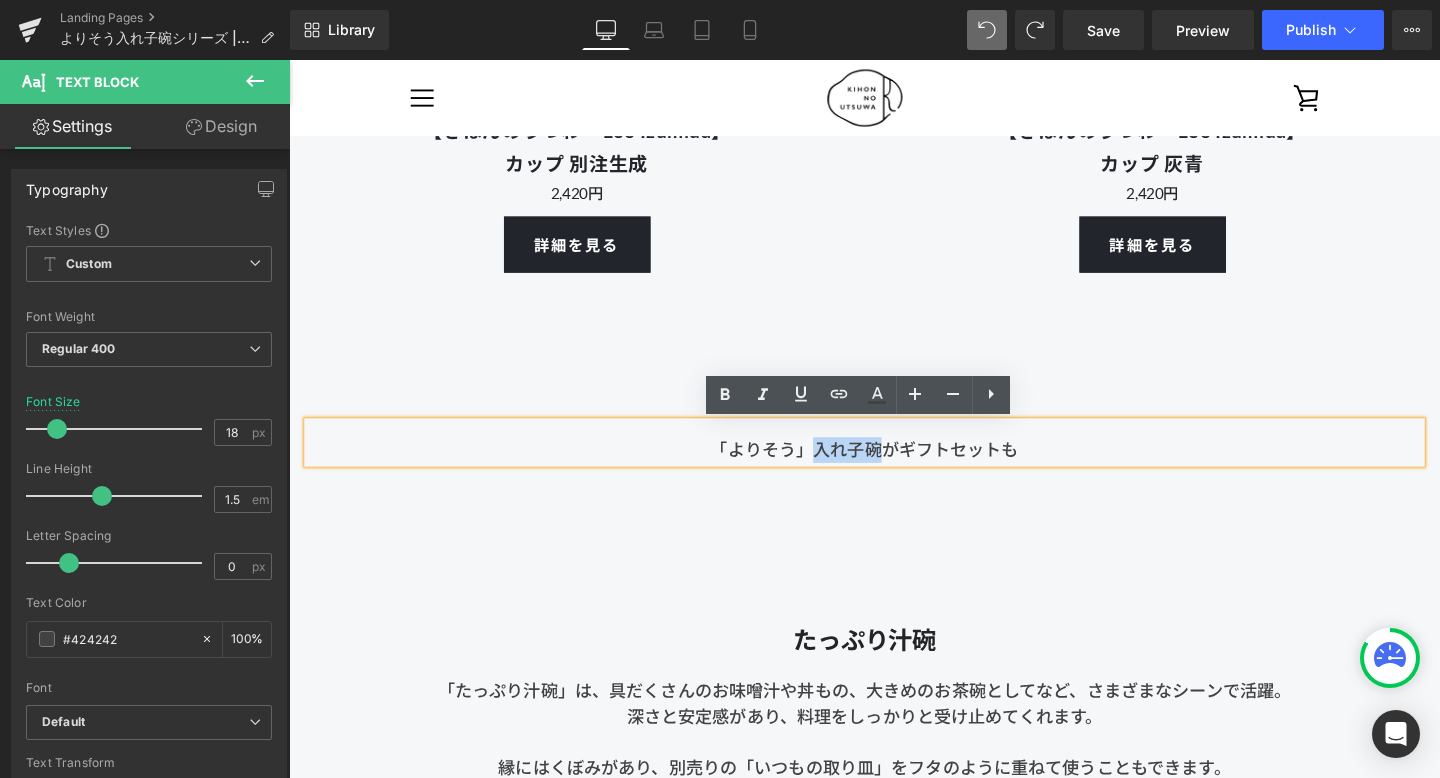 drag, startPoint x: 845, startPoint y: 464, endPoint x: 909, endPoint y: 465, distance: 64.00781 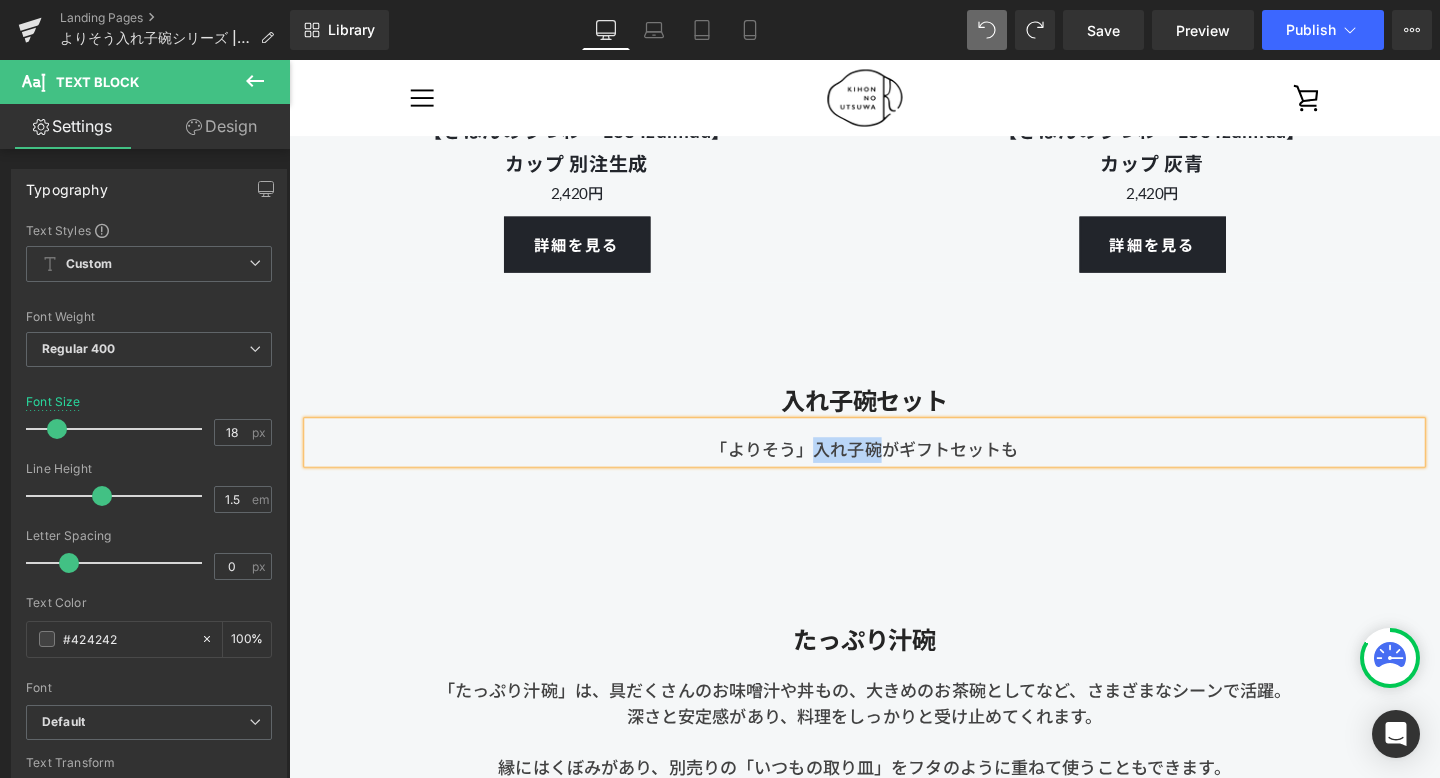 type 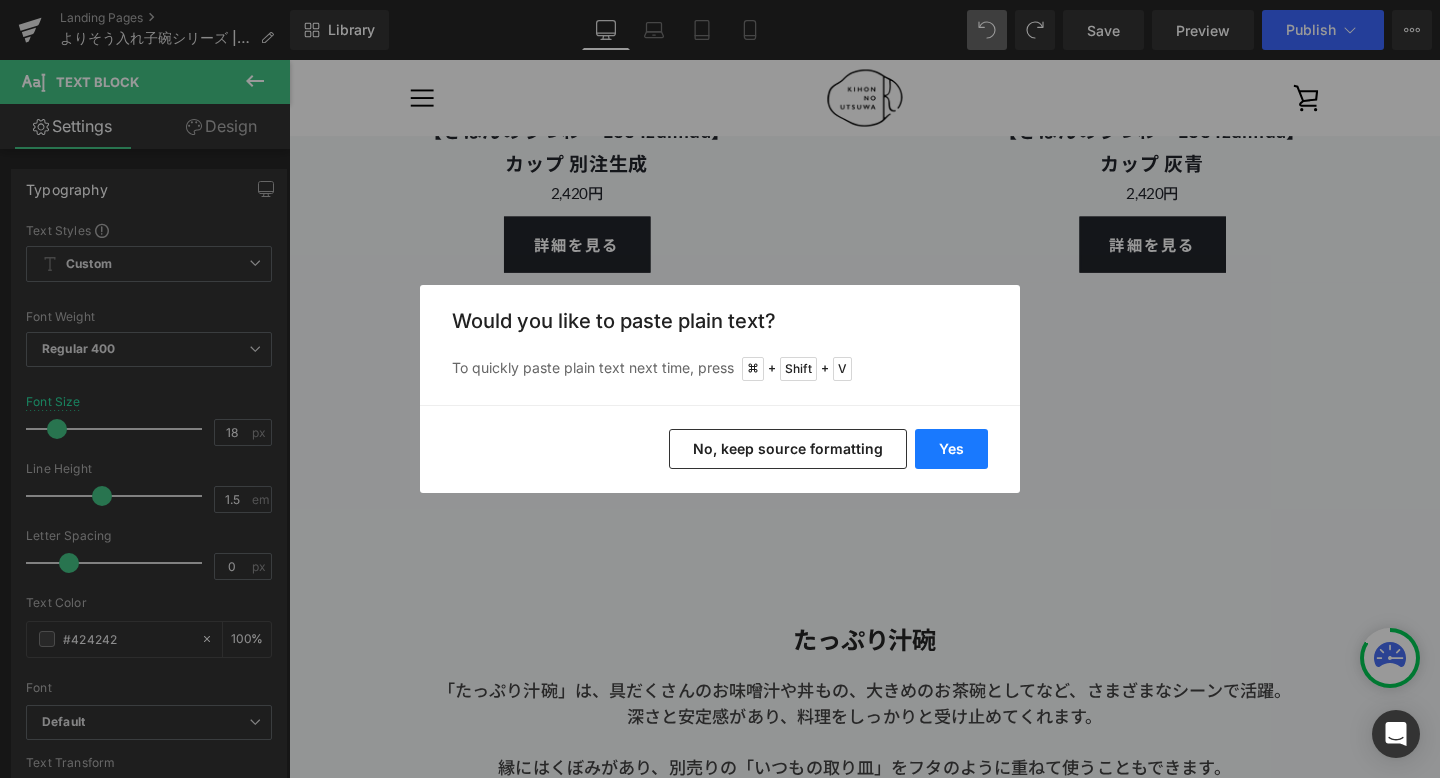 click on "Yes" at bounding box center (951, 449) 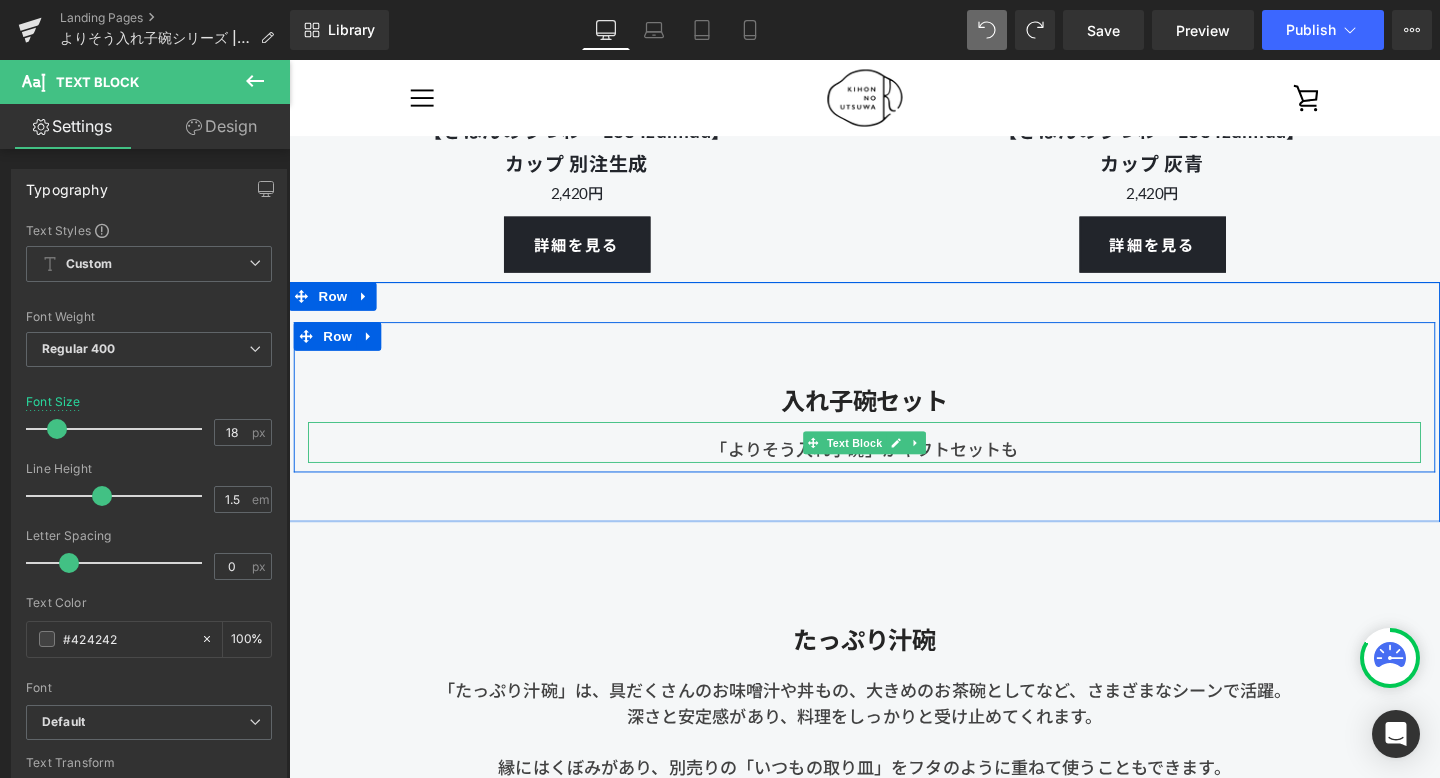 click on "「よりそう入れ子碗」がギフトセットも" at bounding box center (894, 470) 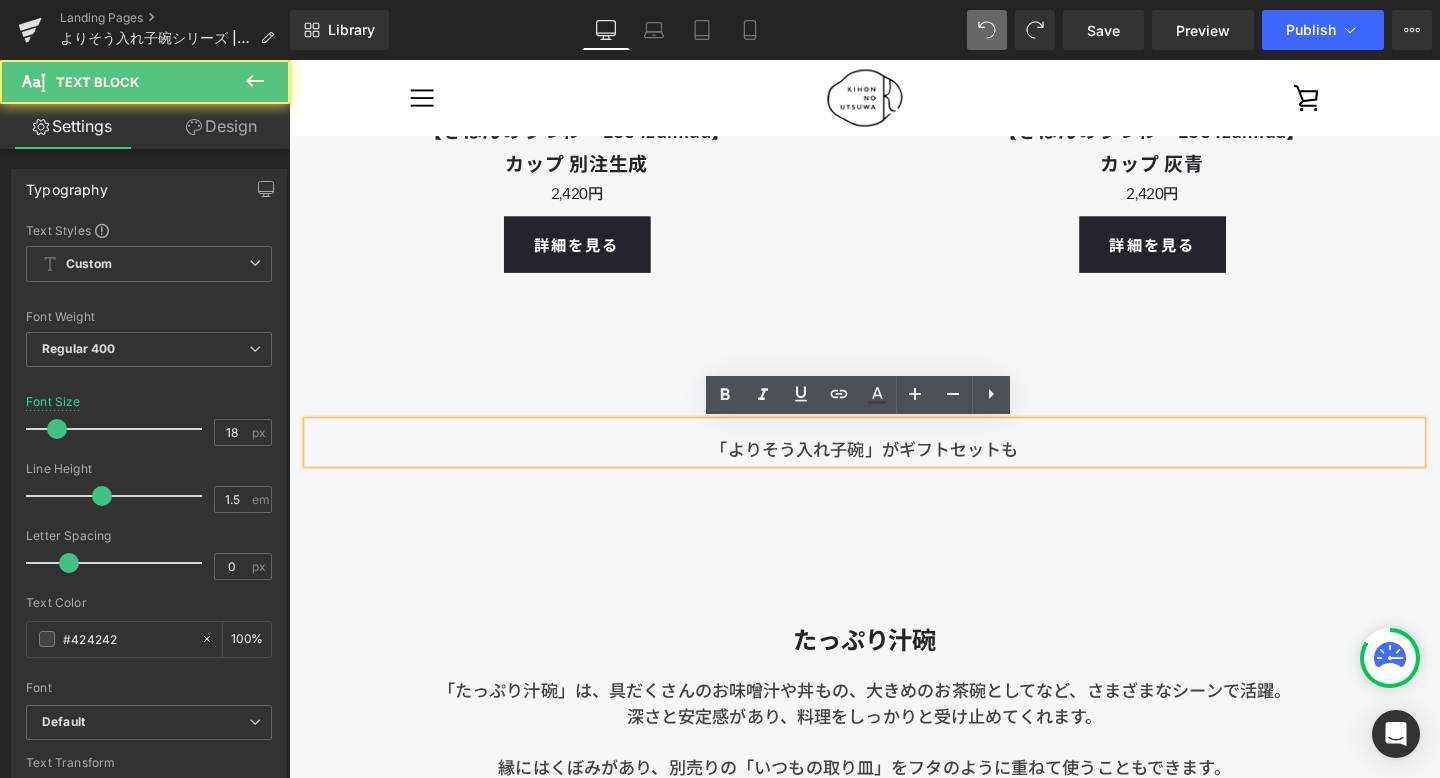 click on "「よりそう入れ子碗」がギフトセットも" at bounding box center (894, 470) 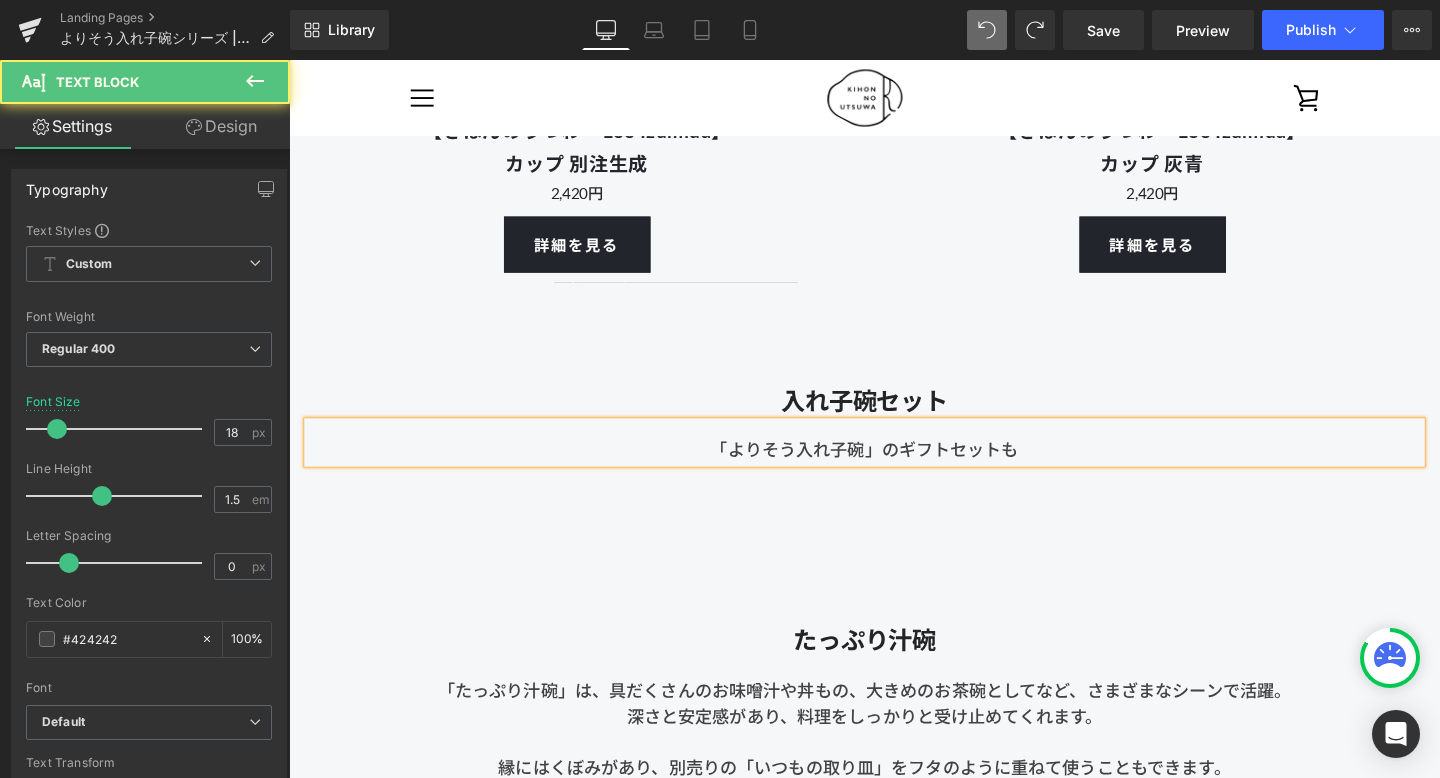 click on "「よりそう入れ子碗」のギフトセットも" at bounding box center [894, 470] 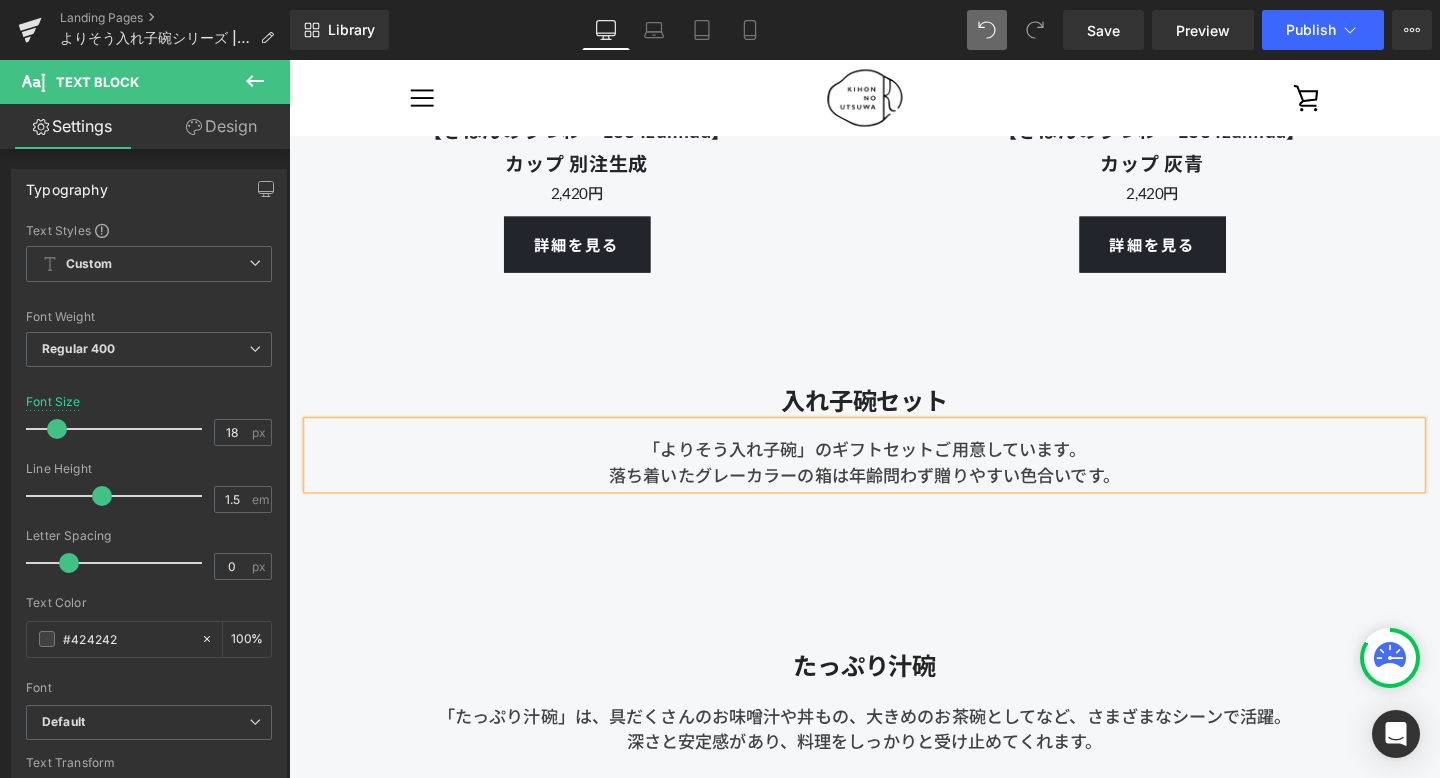 click on "落ち着いたグレーカラーの箱は年齢問わず贈りやすい色合いです。" at bounding box center (894, 497) 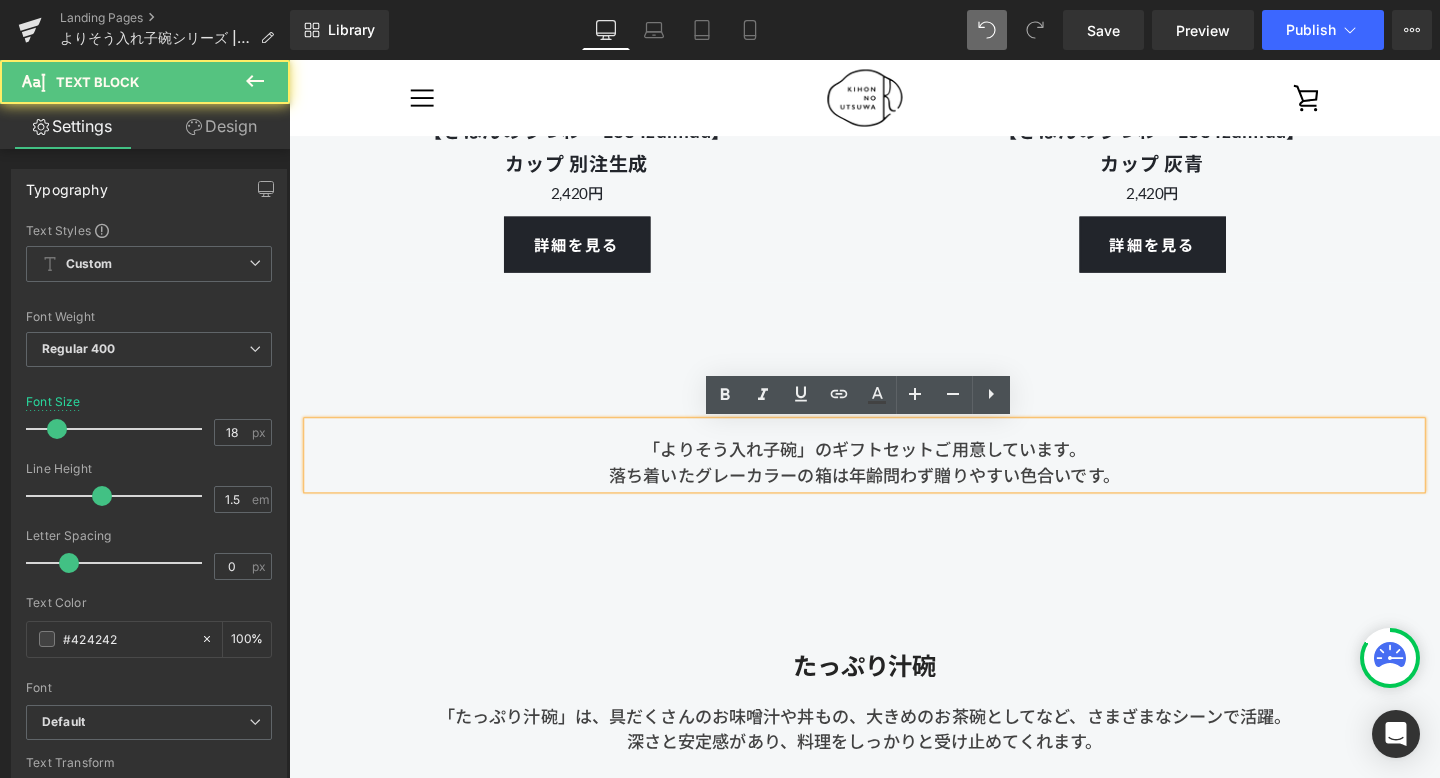 click on "落ち着いたグレーカラーの箱は年齢問わず贈りやすい色合いです。" at bounding box center (894, 497) 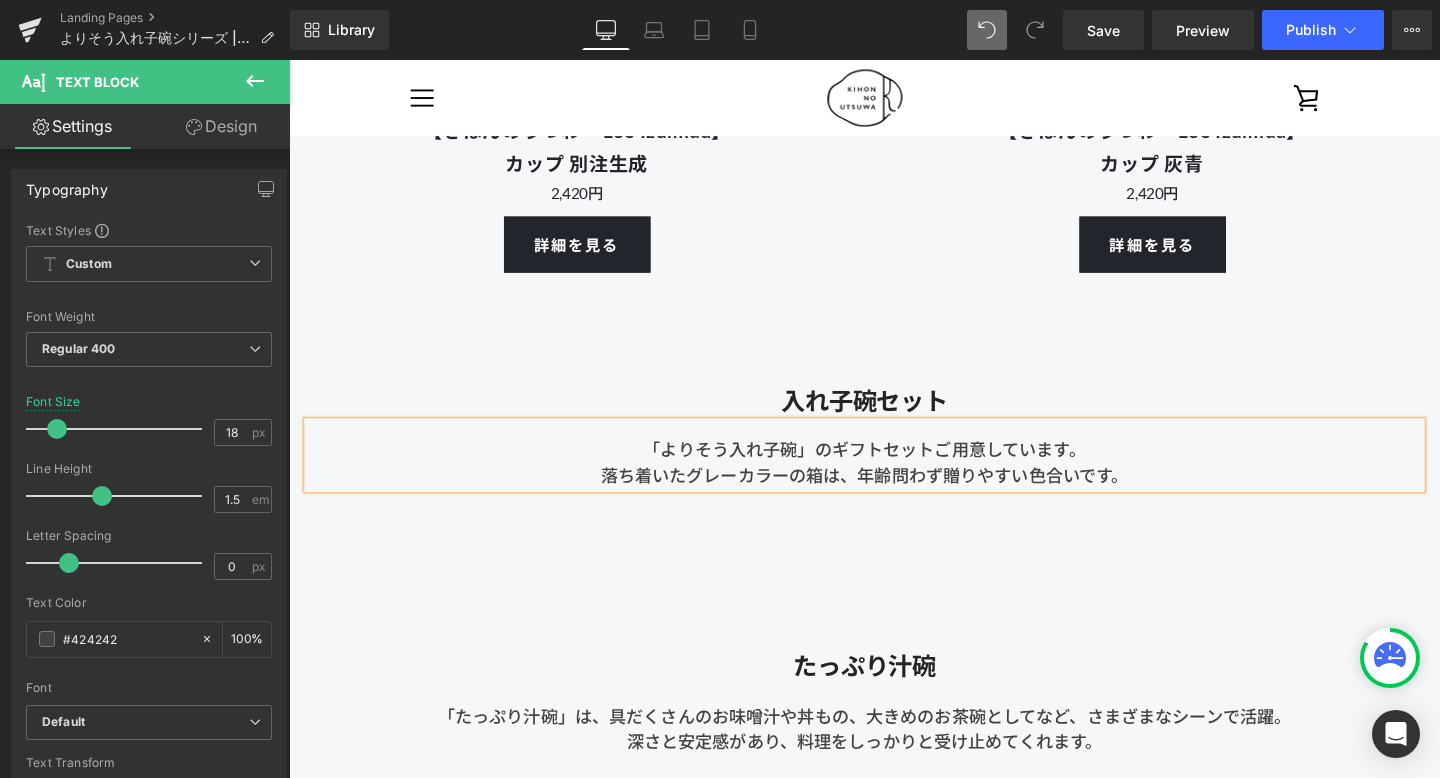 click on "入れ子碗セット Heading         「よりそう入れ子碗」のギフトセットご用意しています。 落ち着いたグレーカラーの箱は、年齢問わず贈りやすい色合いです。 Text Block         Row         Row     52px" at bounding box center (894, 434) 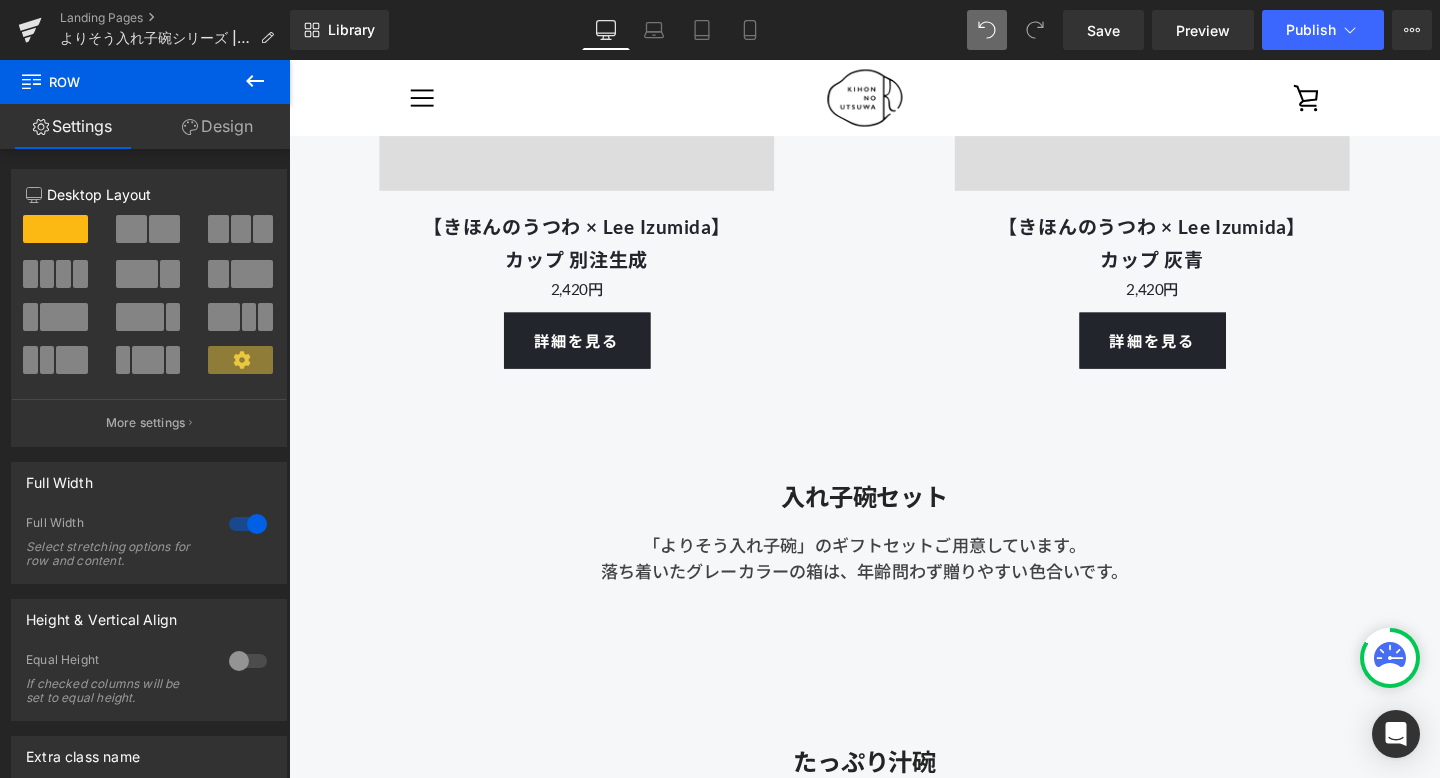 scroll, scrollTop: 1618, scrollLeft: 0, axis: vertical 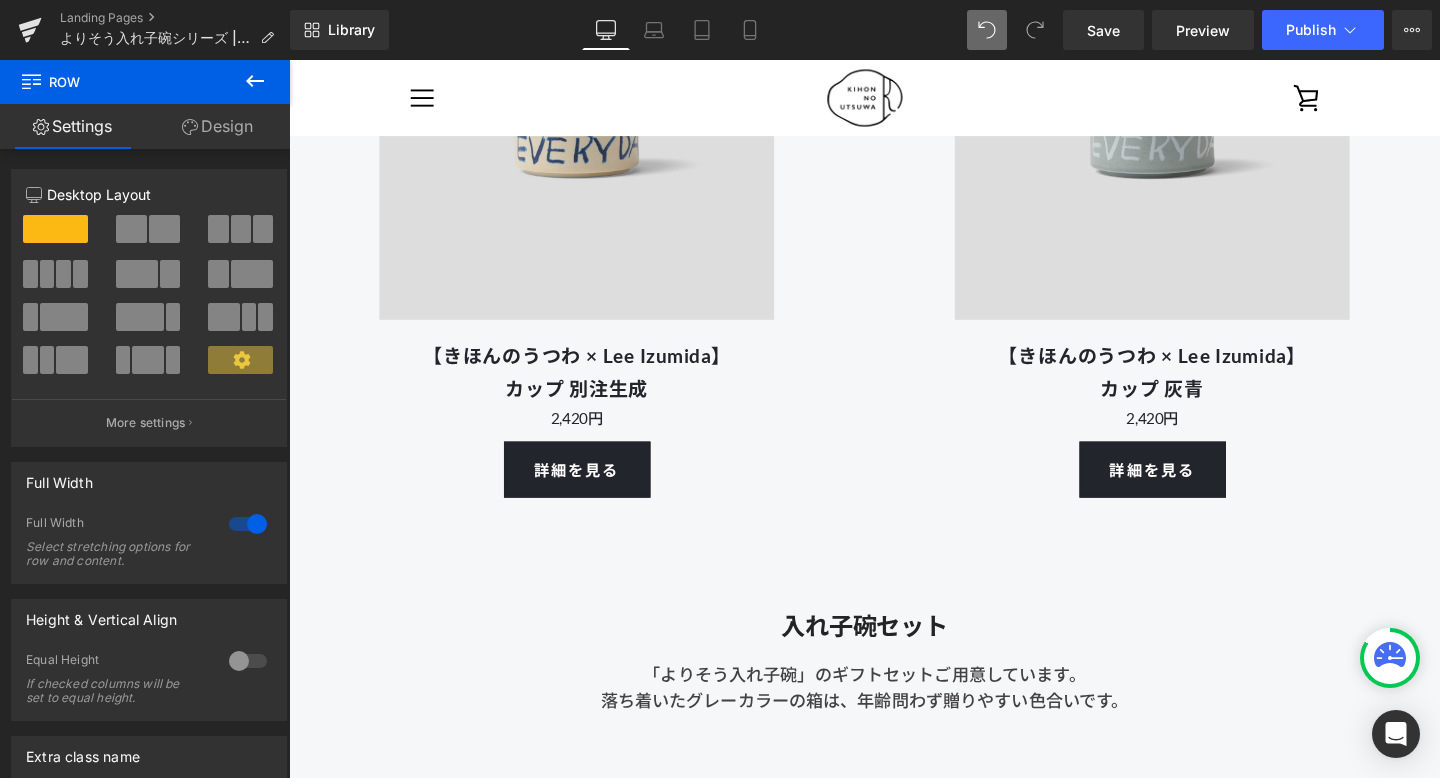 click on "「よりそう入れ子碗」のギフトセットご用意しています。" at bounding box center (894, 706) 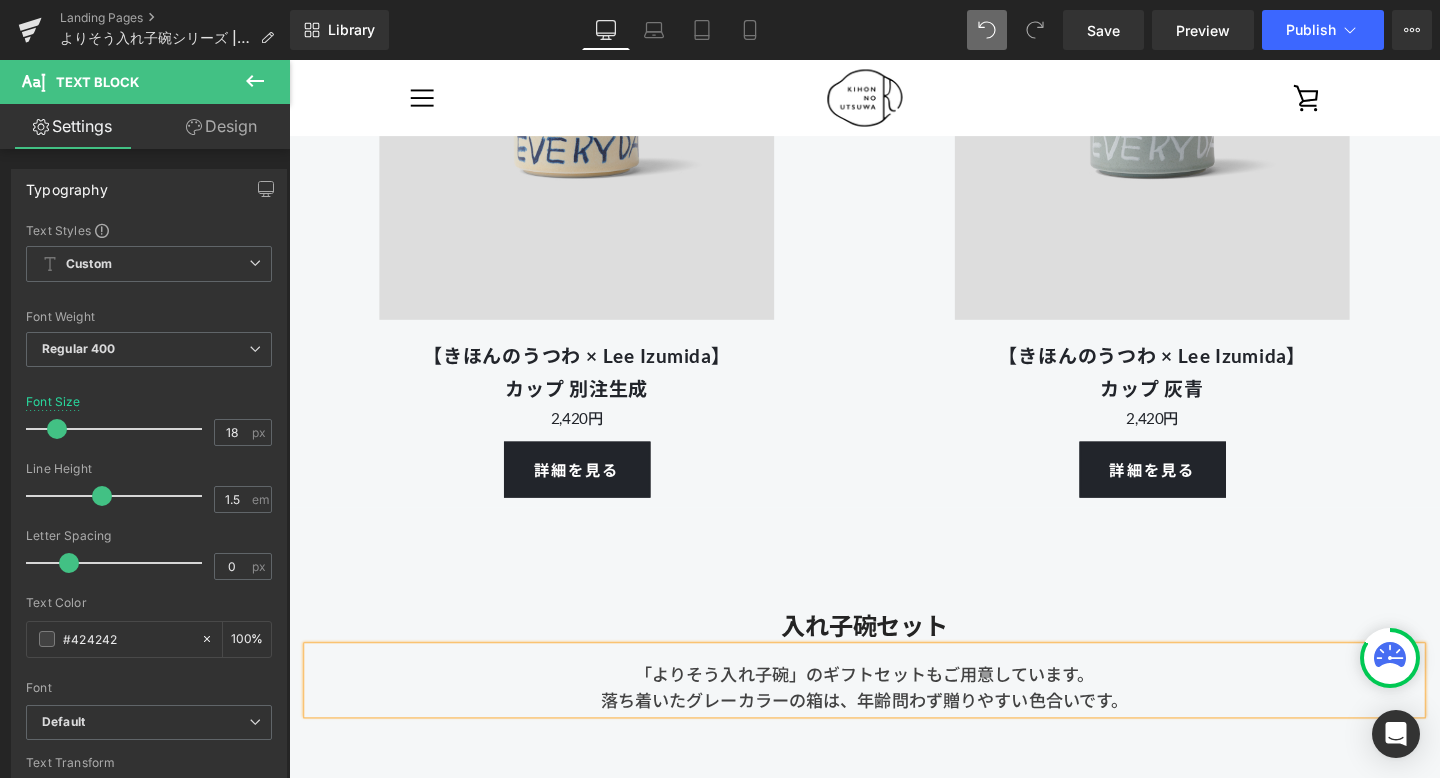 click at bounding box center (289, 60) 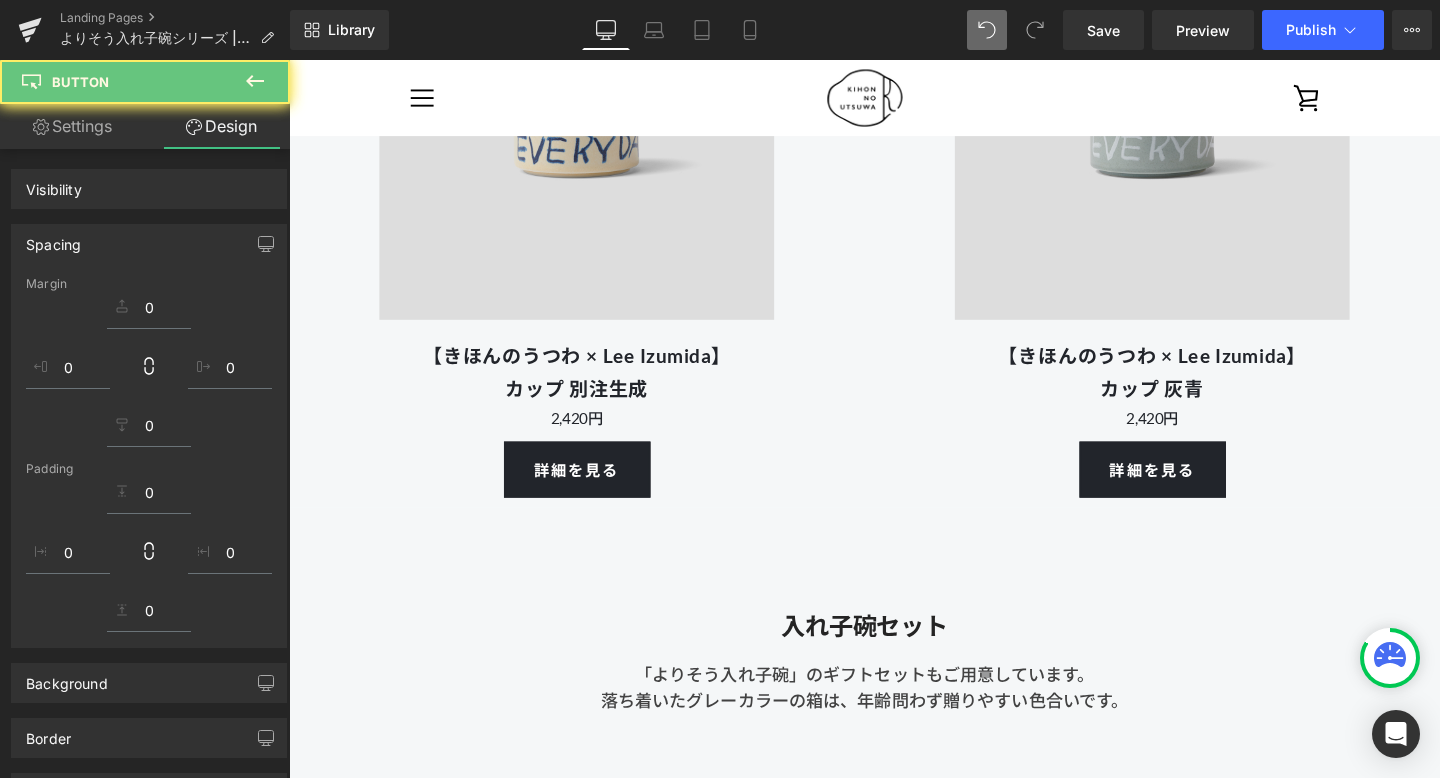 click on "入れ子碗セット Heading         「よりそう入れ子碗」のギフトセットもご用意しています。 落ち着いたグレーカラーの箱は、年齢問わず贈りやすい色合いです。 Text Block         Row" at bounding box center (894, 665) 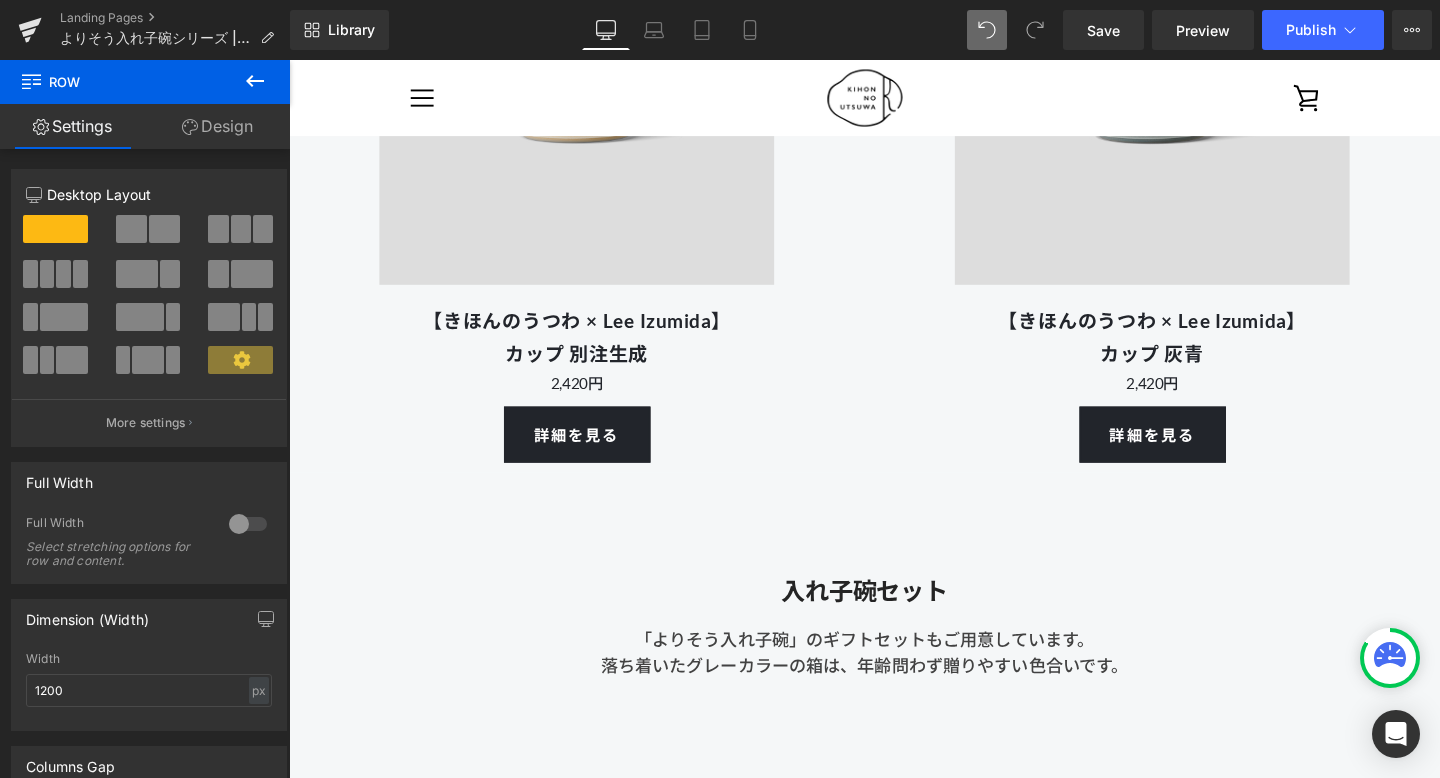 scroll, scrollTop: 1749, scrollLeft: 0, axis: vertical 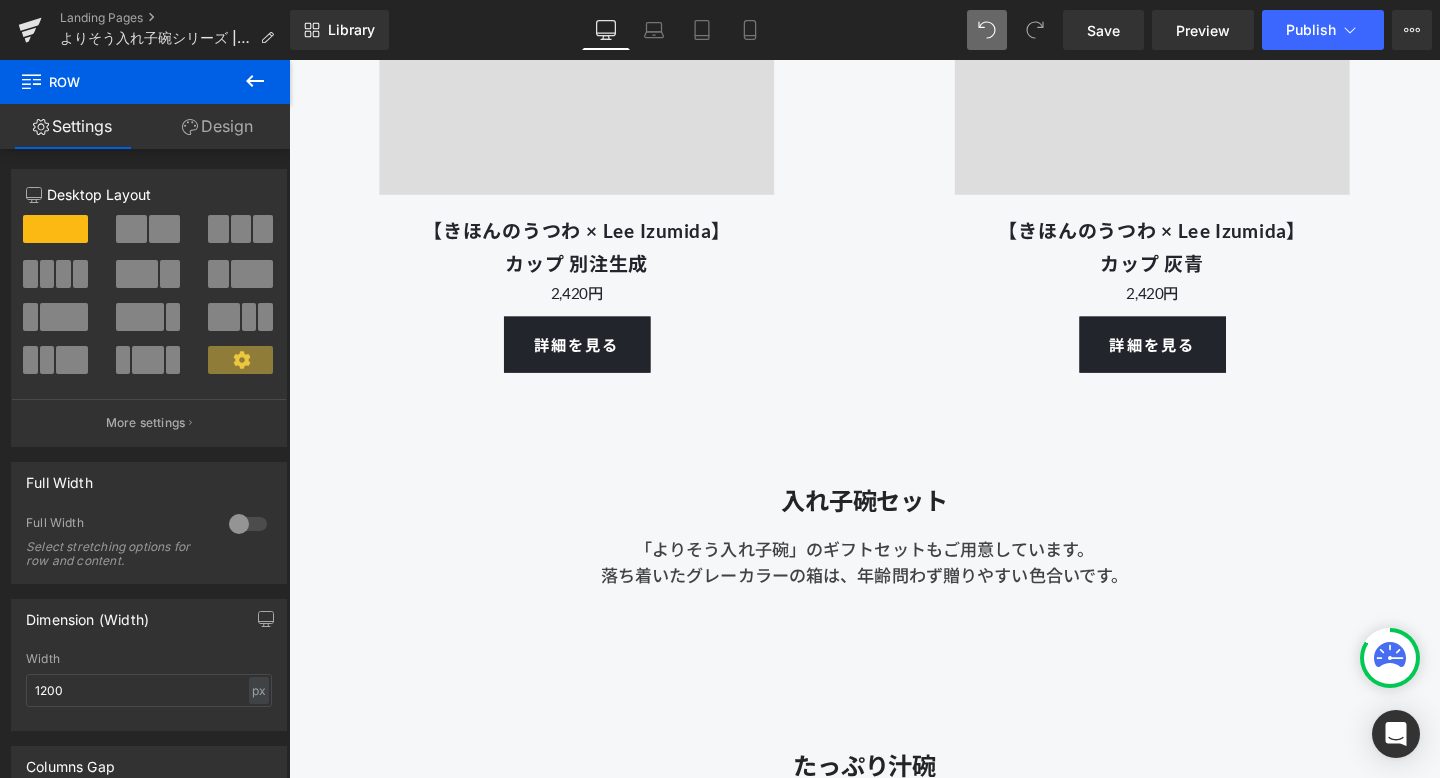 click on "入れ子碗セット" at bounding box center [894, 524] 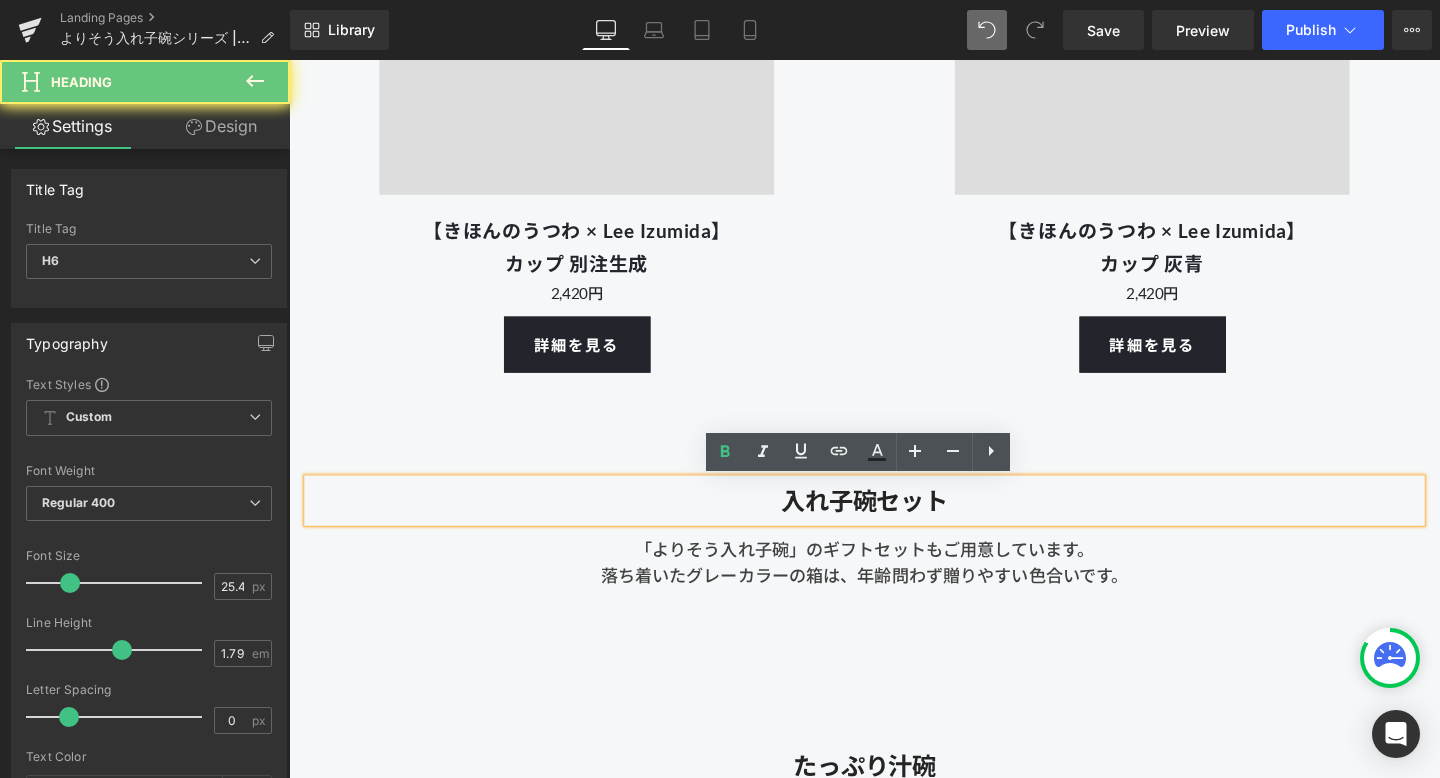 click on "入れ子碗セット" at bounding box center (894, 524) 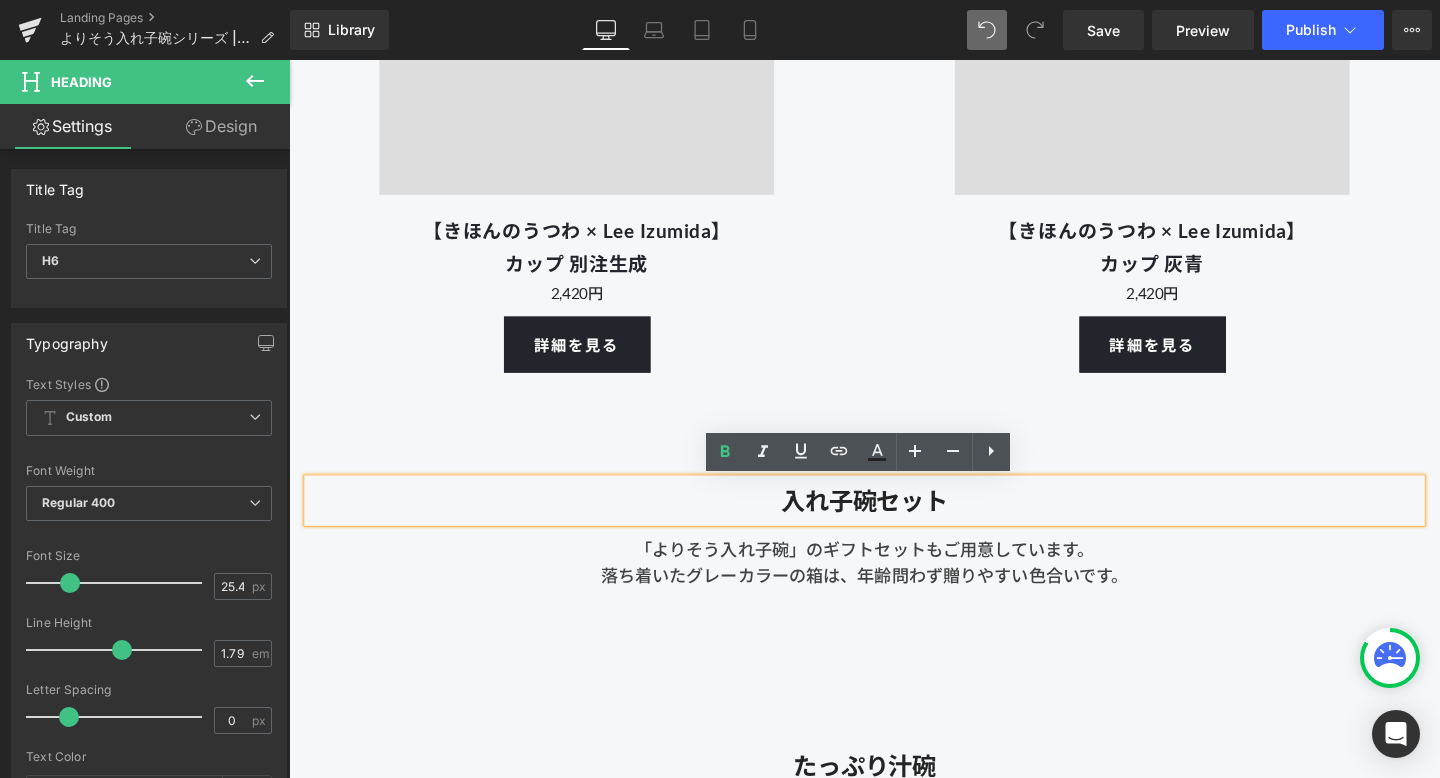 click on "入れ子碗セット" at bounding box center (894, 524) 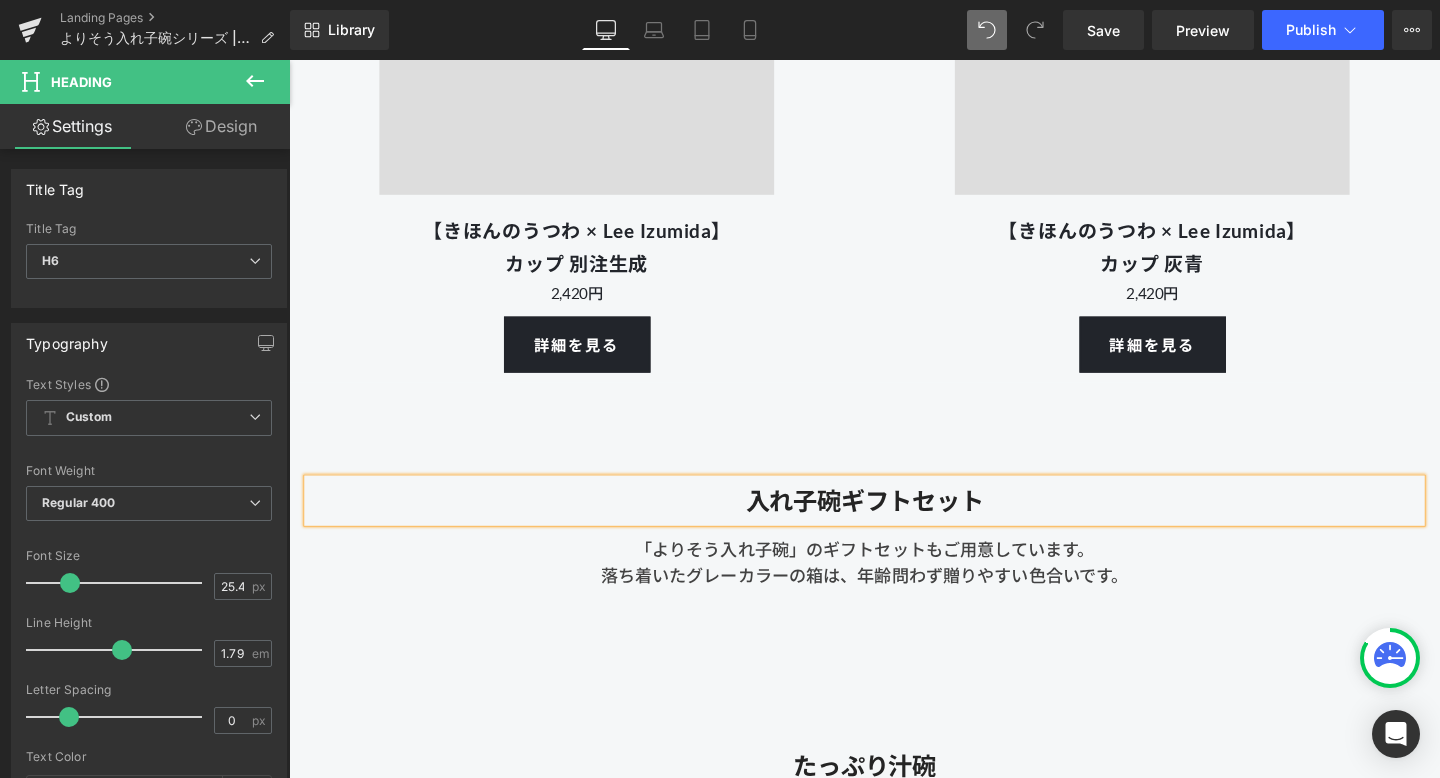 click on "入れ子碗ギフトセット Heading         「よりそう入れ子碗」のギフトセットもご用意しています。 落ち着いたグレーカラーの箱は、年齢問わず贈りやすい色合いです。 Text Block         Row" at bounding box center (894, 534) 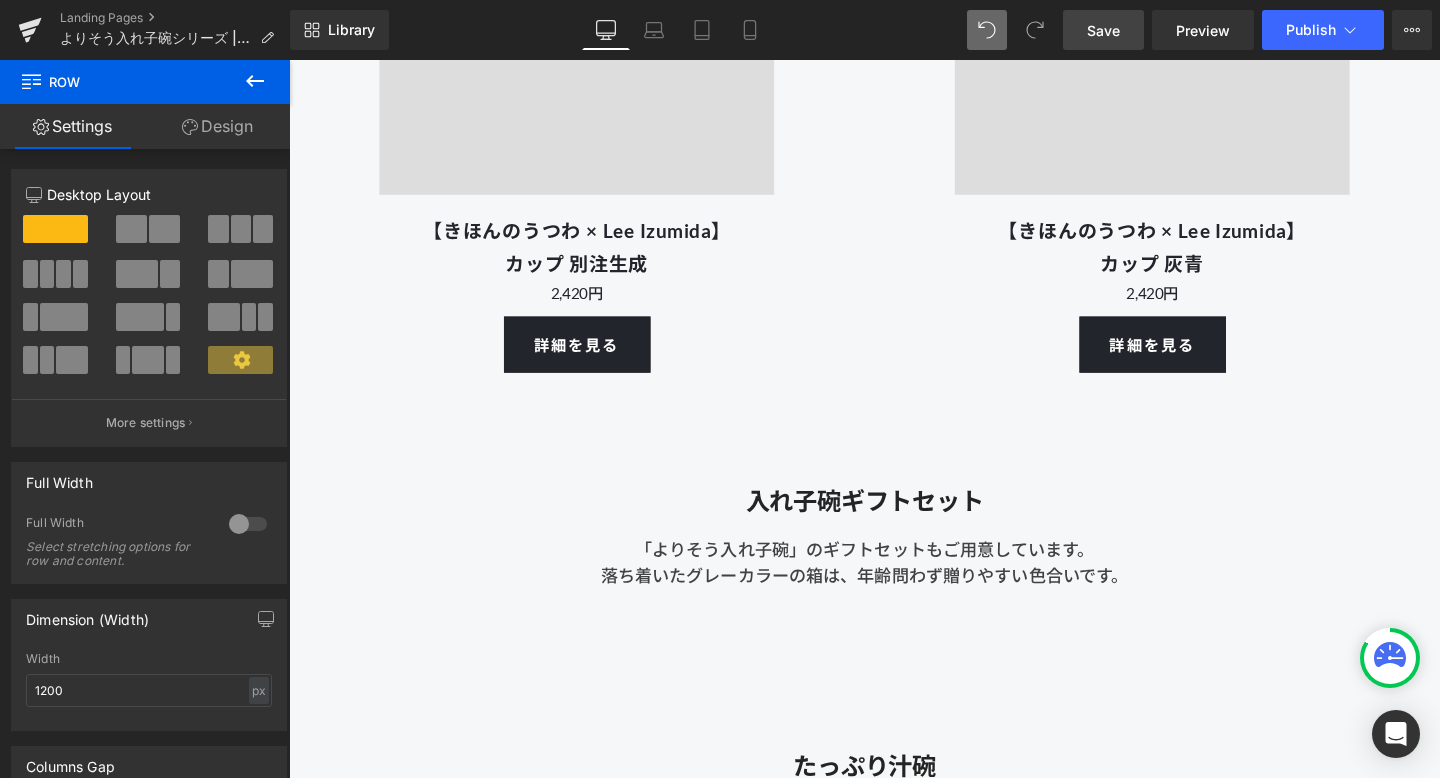 click on "Save" at bounding box center (1103, 30) 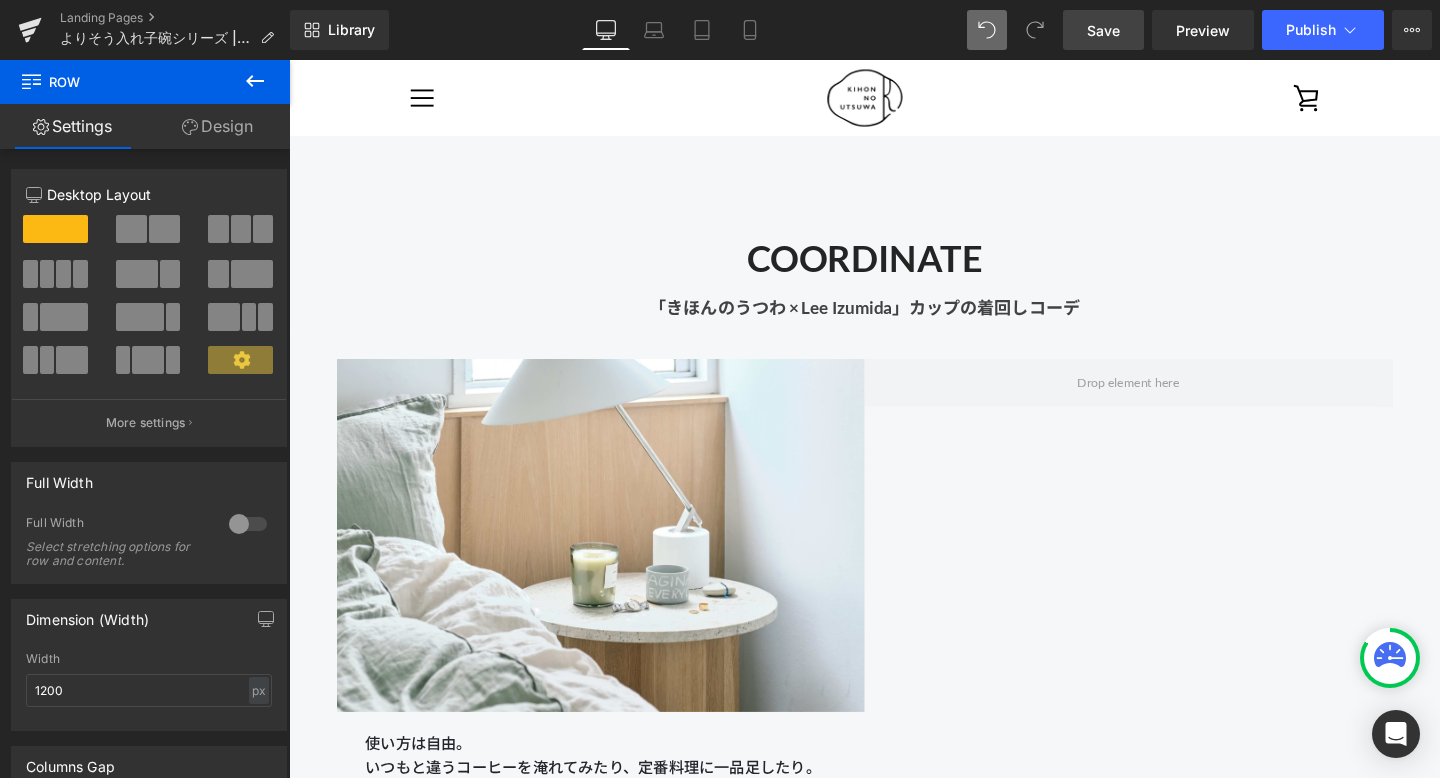 scroll, scrollTop: 5310, scrollLeft: 0, axis: vertical 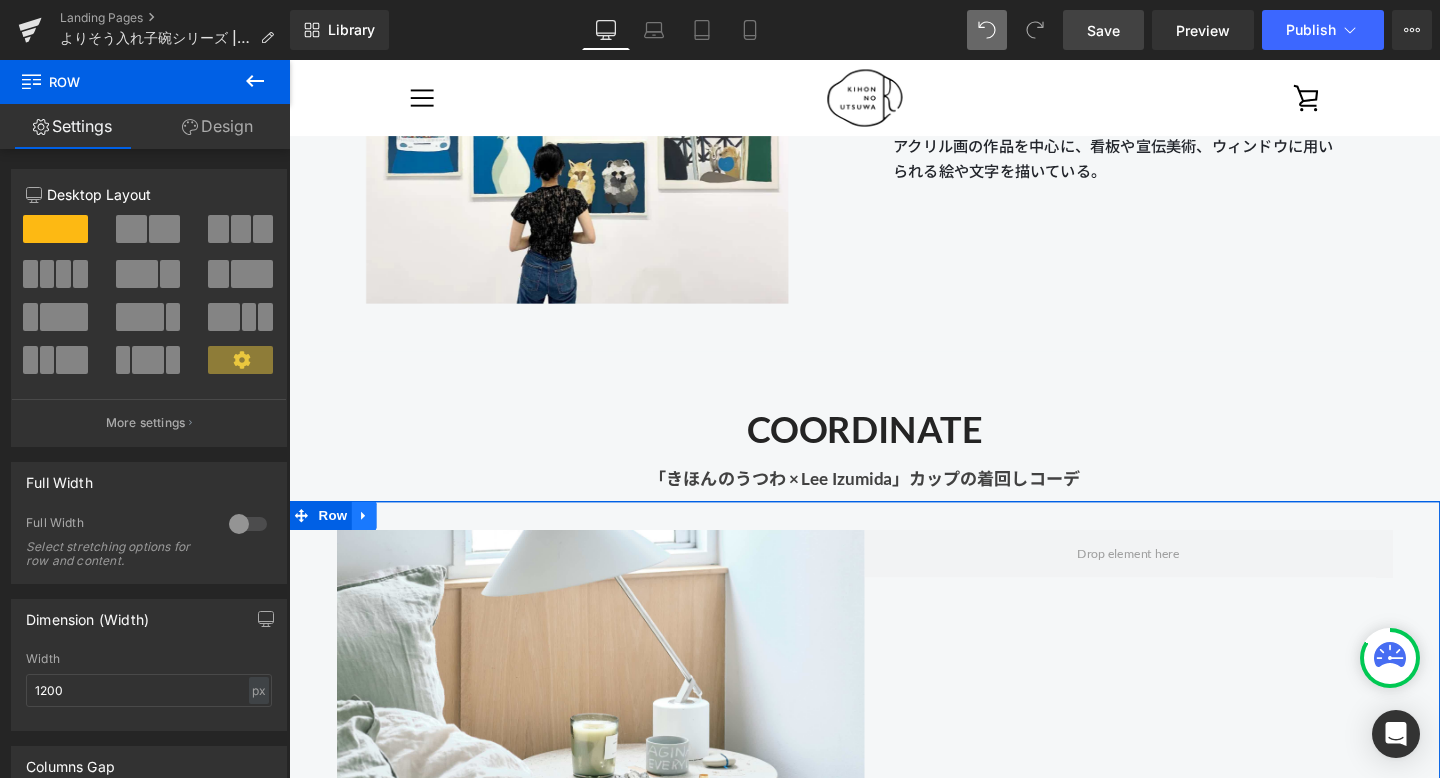 click at bounding box center [368, 539] 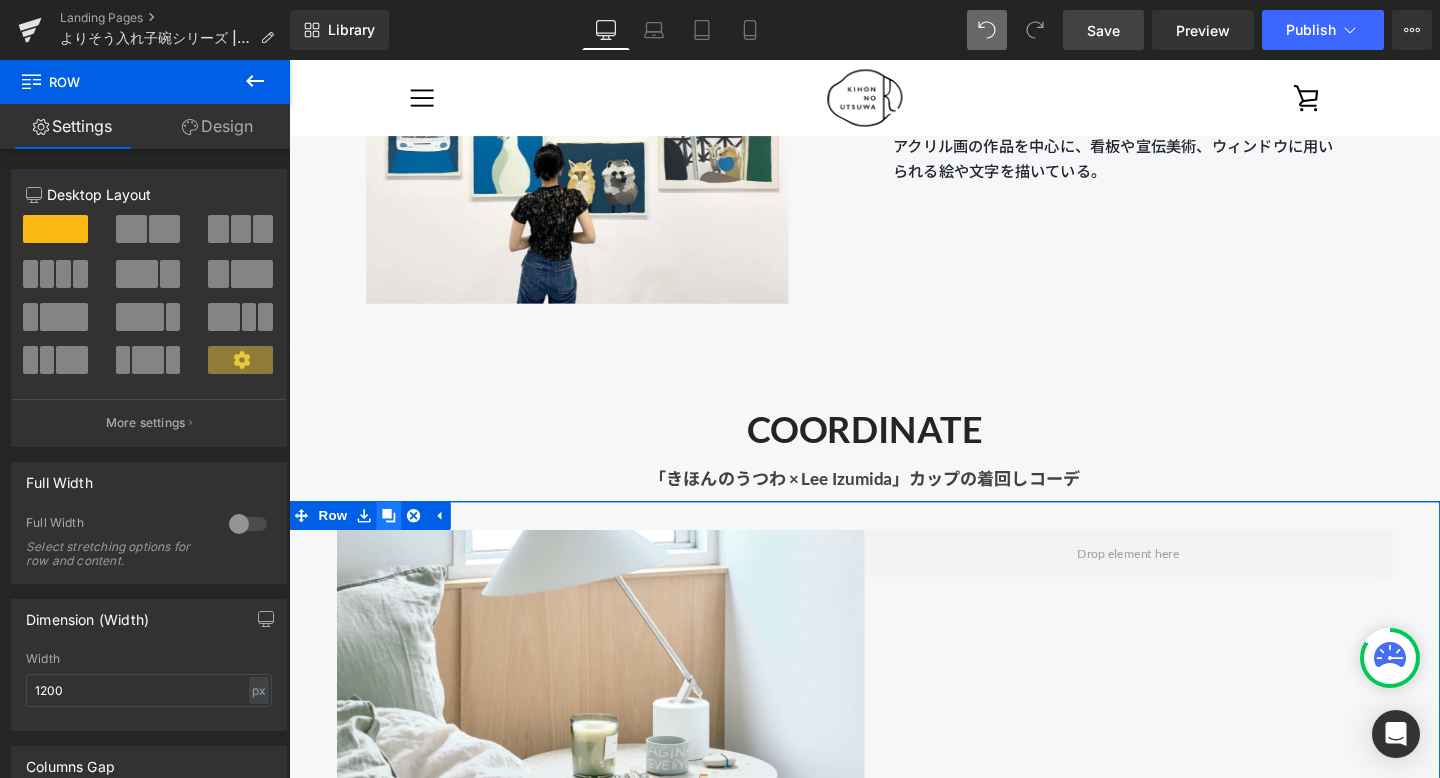 click 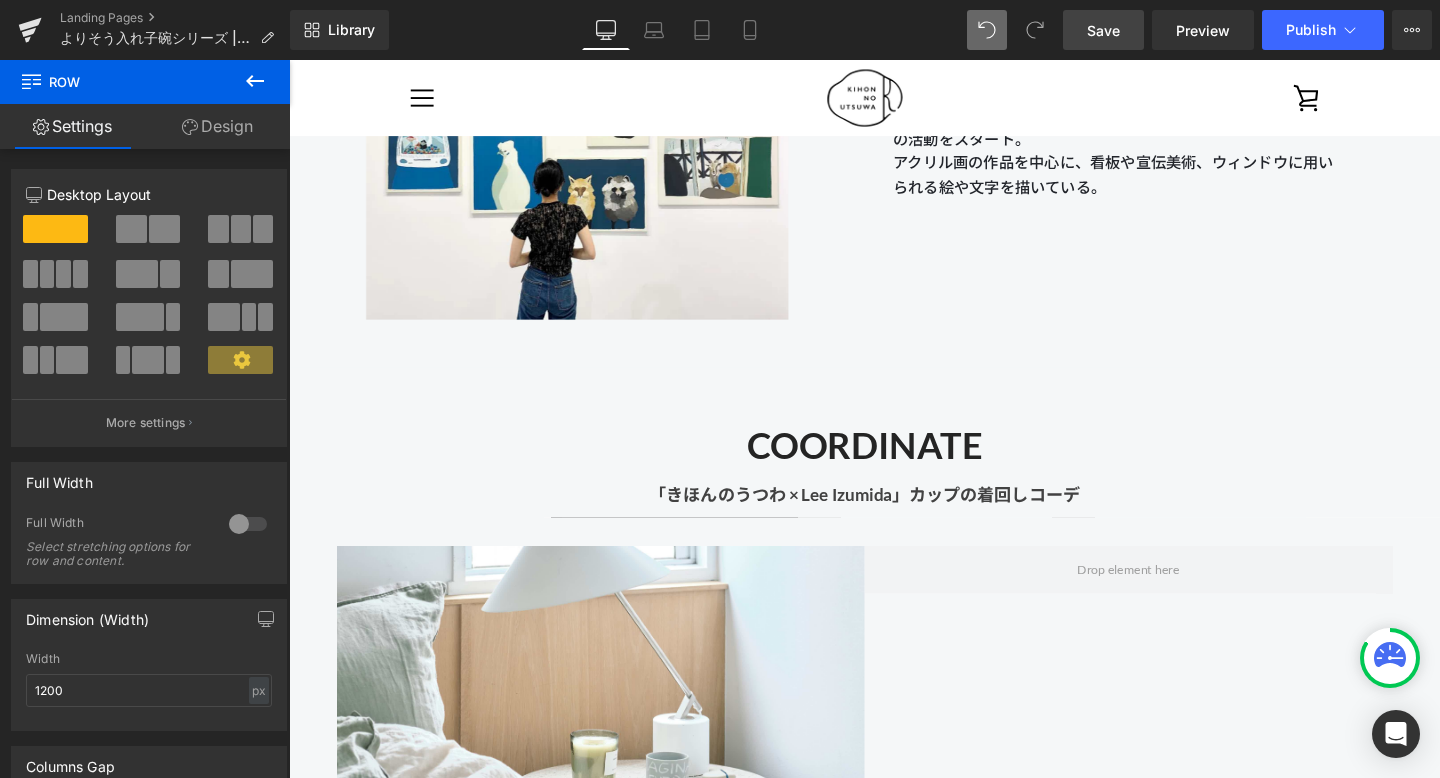 scroll, scrollTop: 5210, scrollLeft: 0, axis: vertical 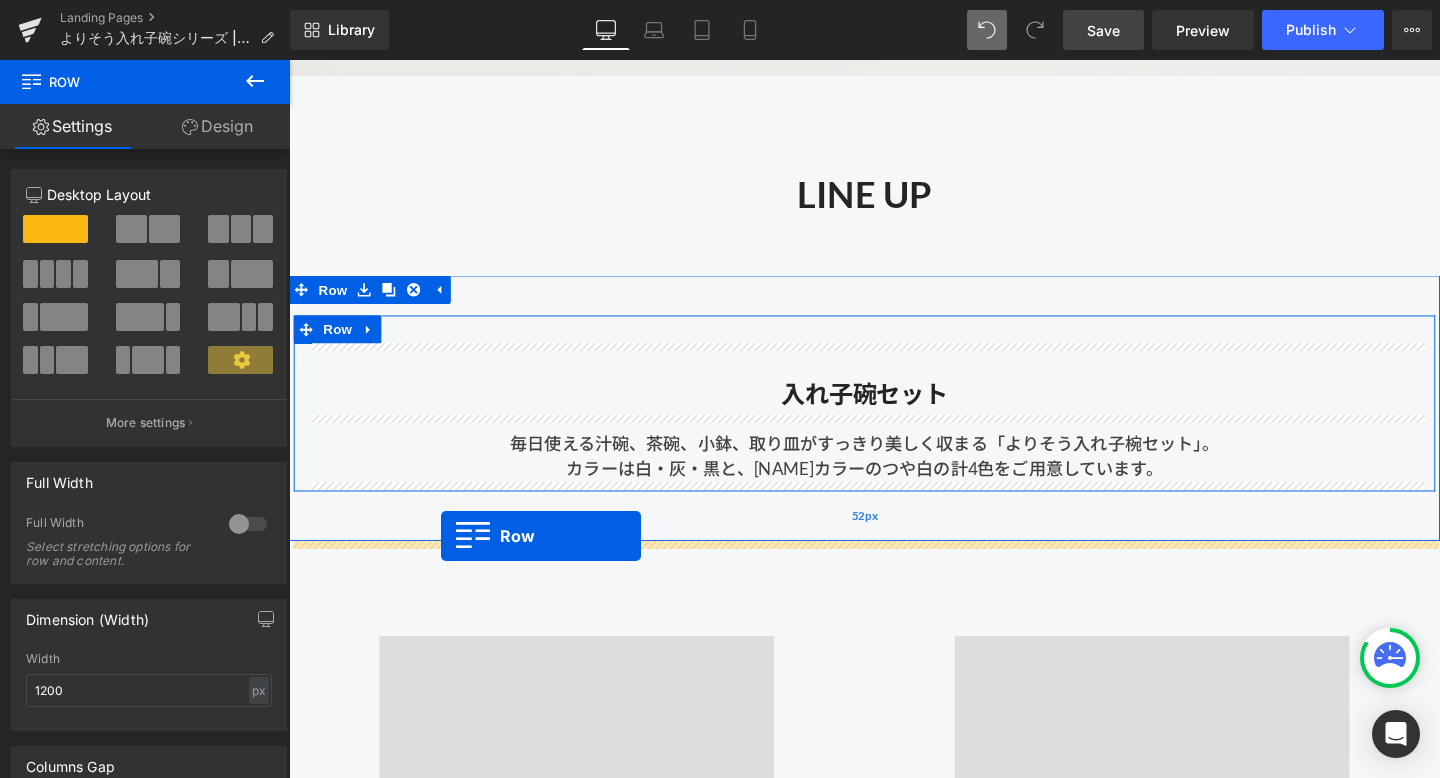 drag, startPoint x: 304, startPoint y: 639, endPoint x: 449, endPoint y: 560, distance: 165.12419 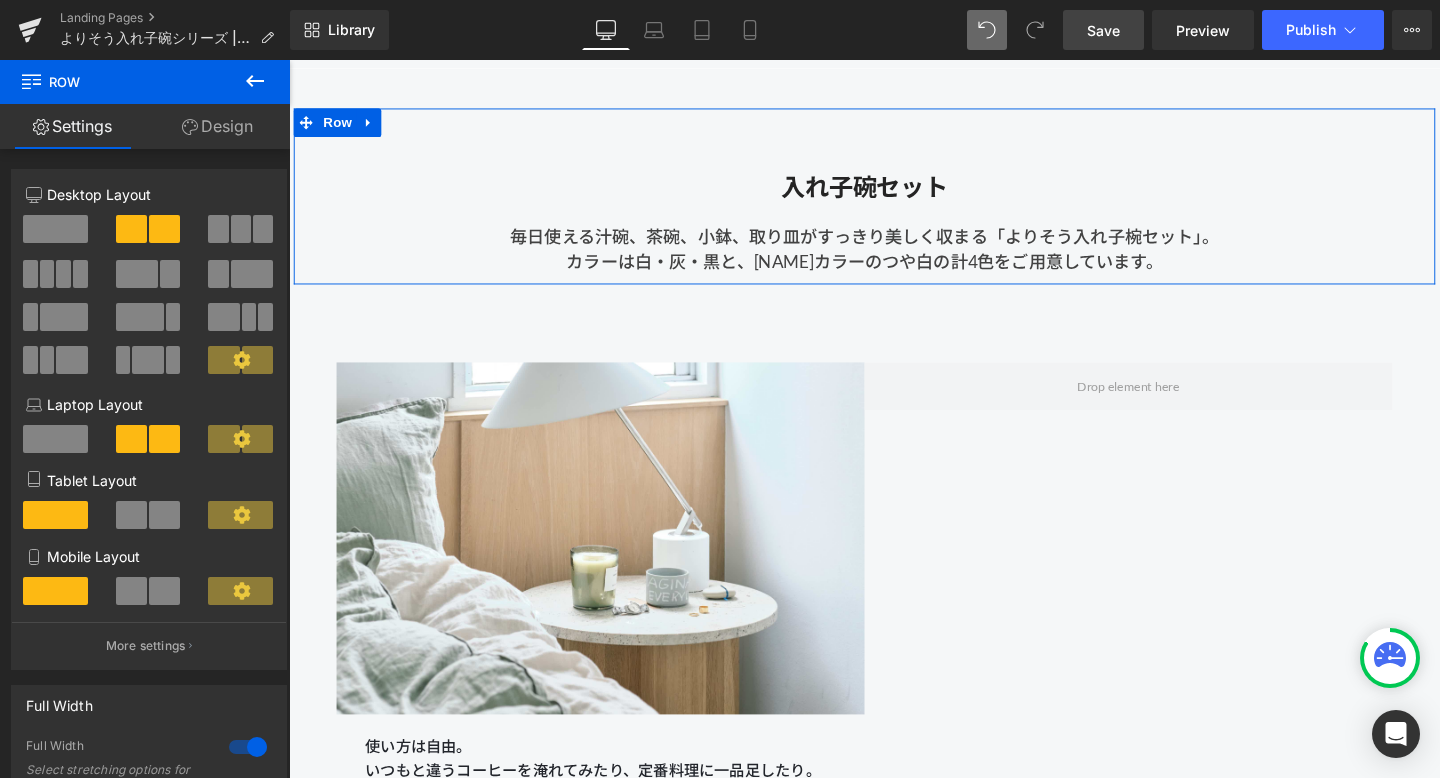 scroll, scrollTop: 1475, scrollLeft: 0, axis: vertical 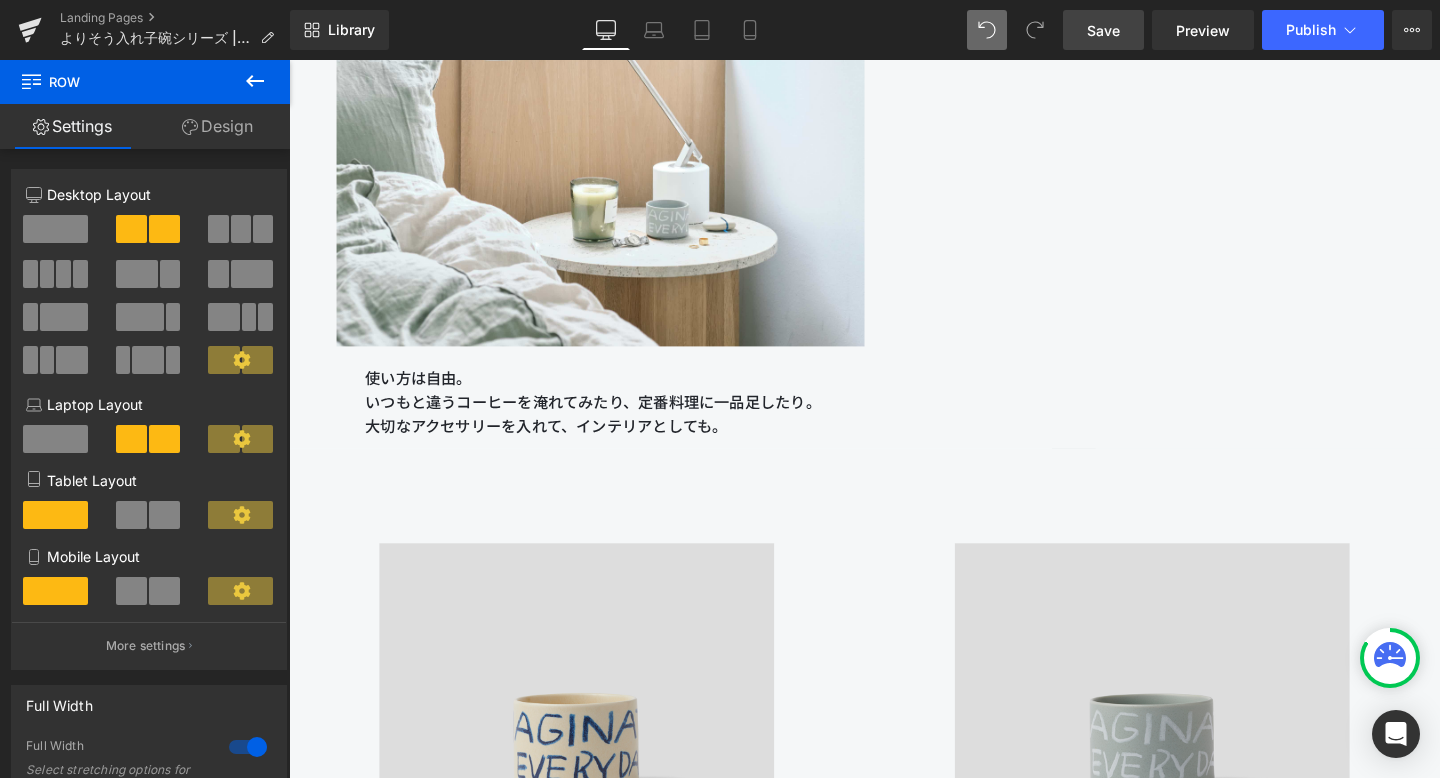 click on "Text Block" at bounding box center [606, 420] 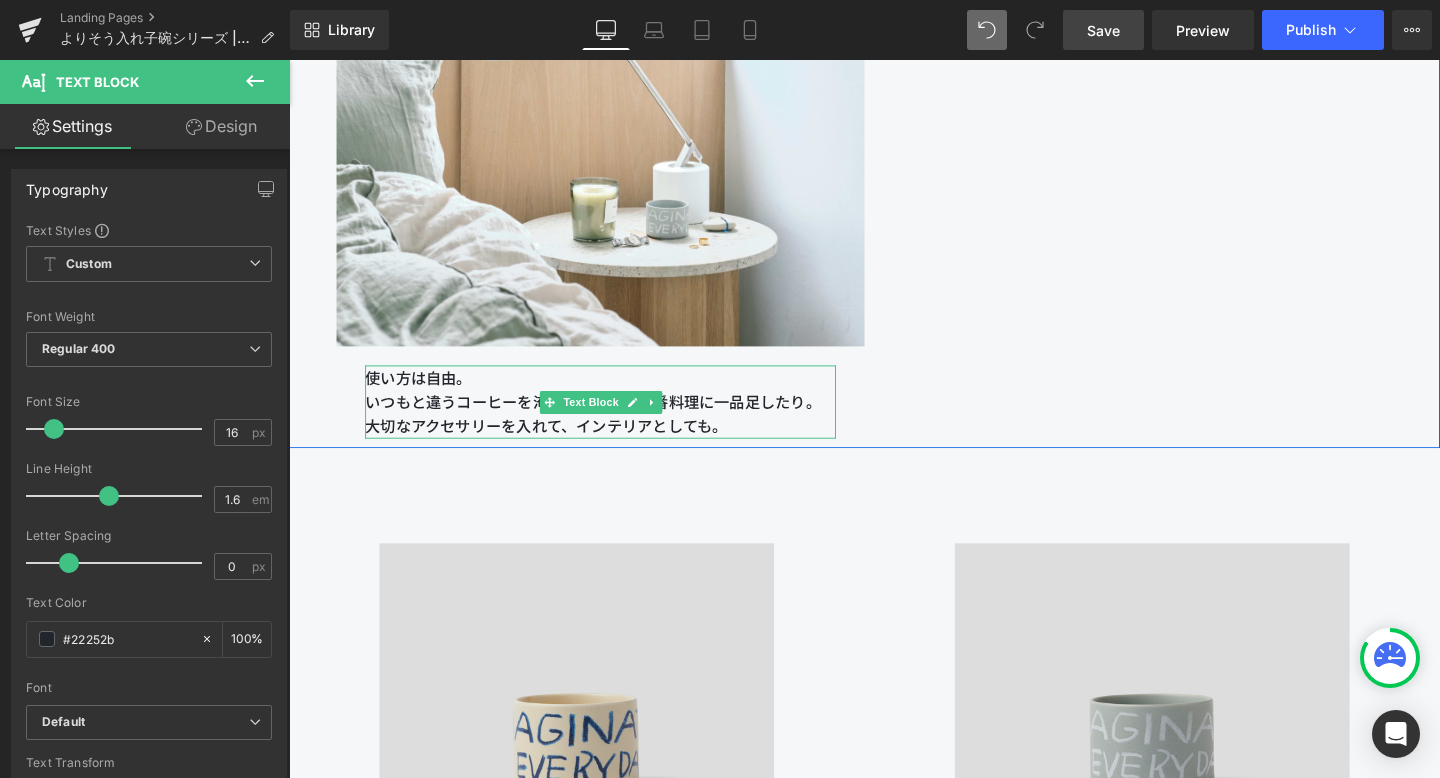 click on "大切なアクセサリーを入れて、インテリアとしても。" at bounding box center [616, 445] 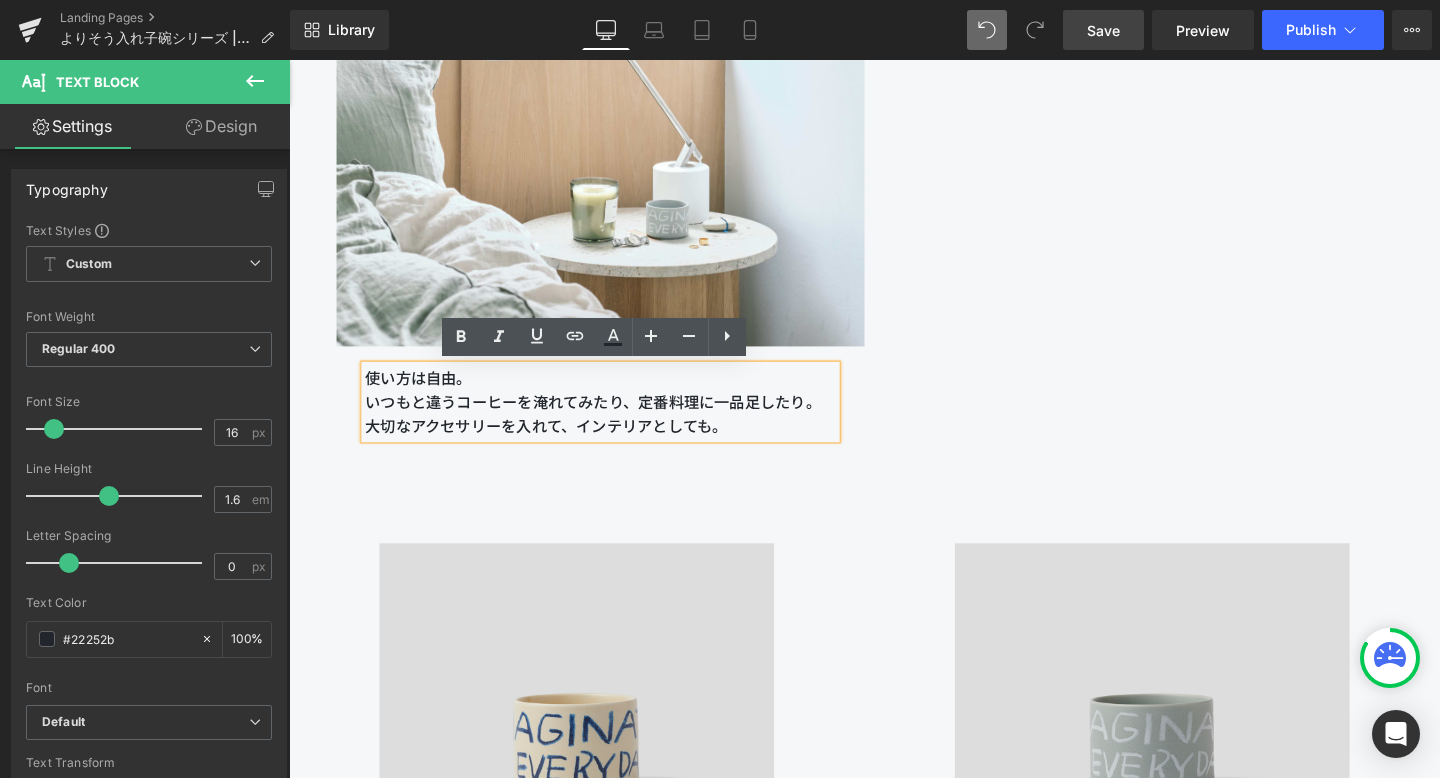 drag, startPoint x: 776, startPoint y: 441, endPoint x: 382, endPoint y: 379, distance: 398.84833 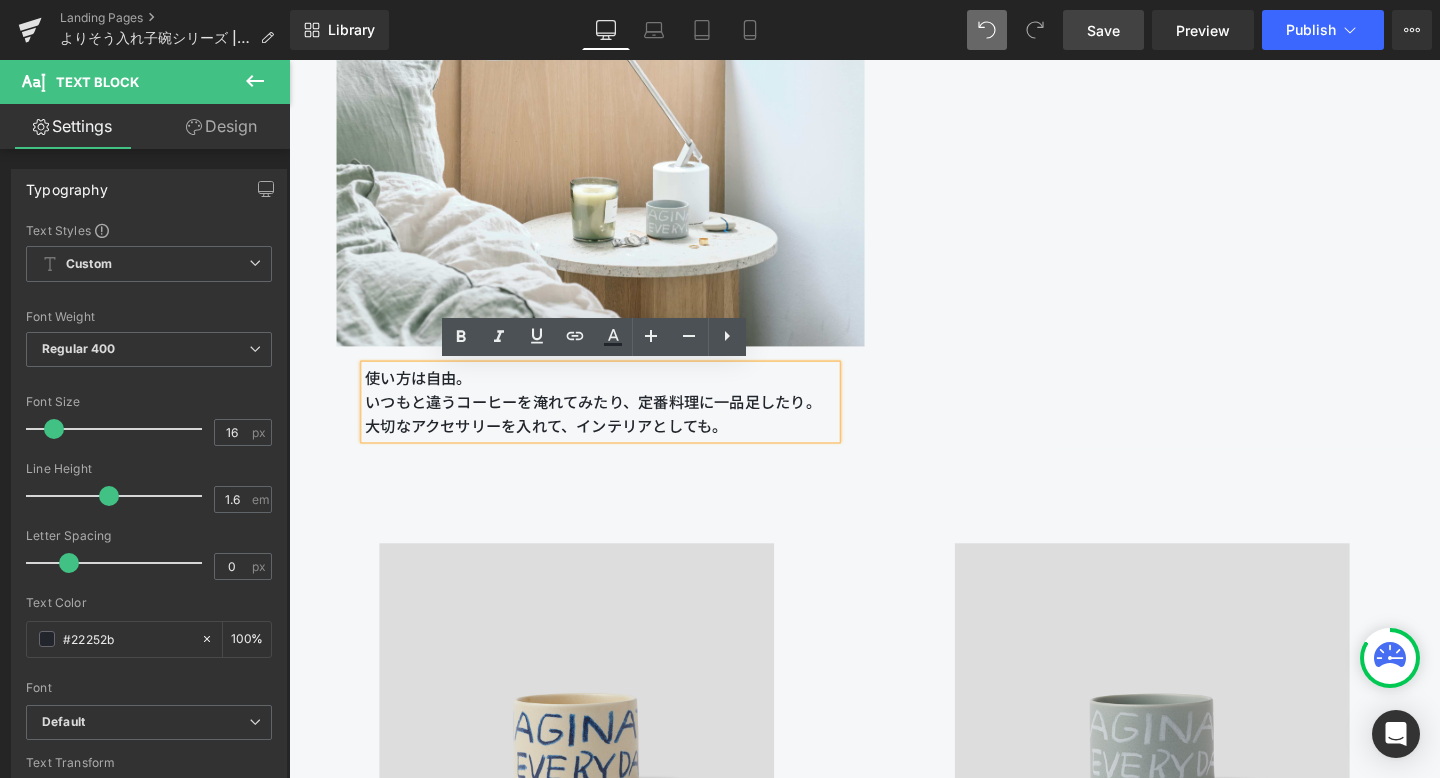 click on "使い方は自由。 いつもと違うコーヒーを淹れてみたり、定番料理に一品足したり。 大切なアクセサリーを入れて、インテリアとしても。" at bounding box center (616, 419) 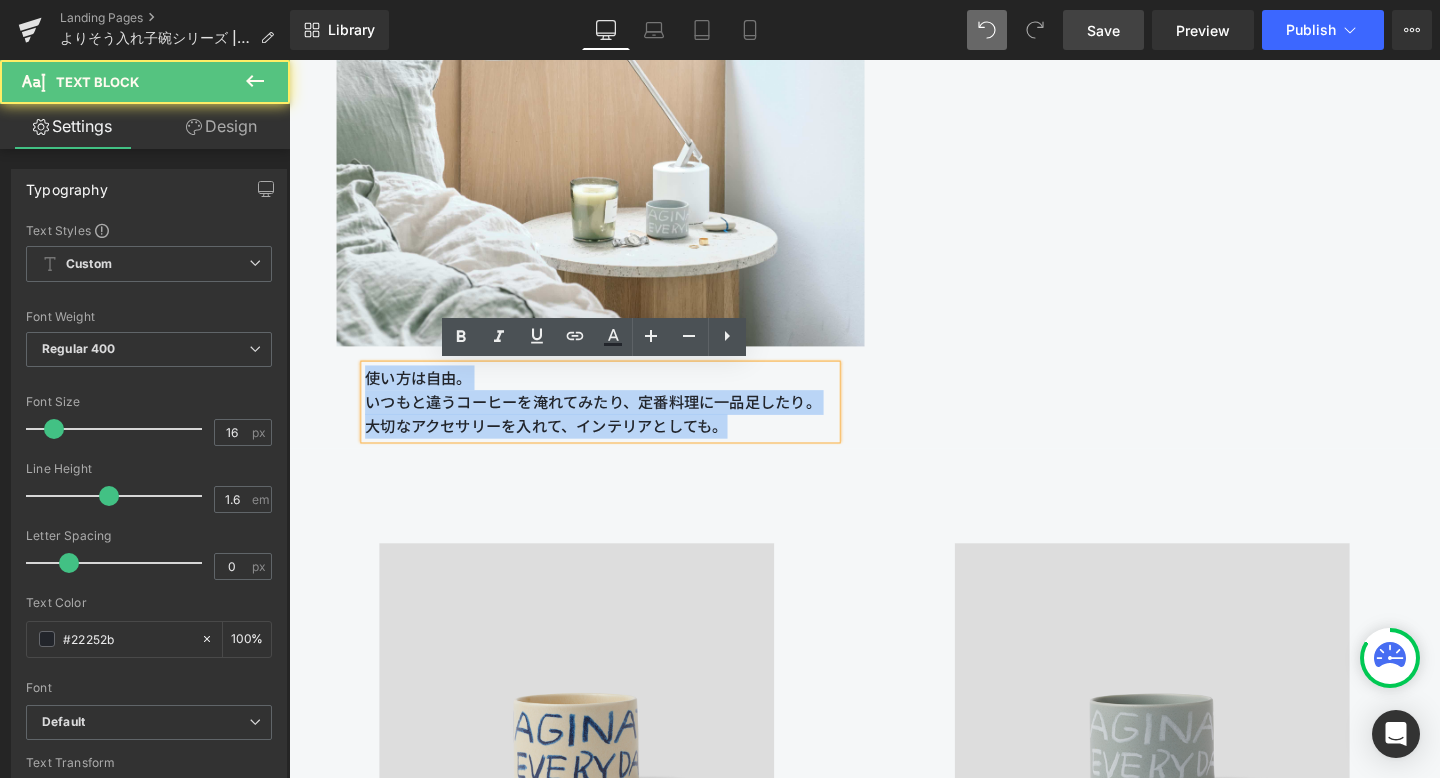 drag, startPoint x: 369, startPoint y: 392, endPoint x: 805, endPoint y: 447, distance: 439.45535 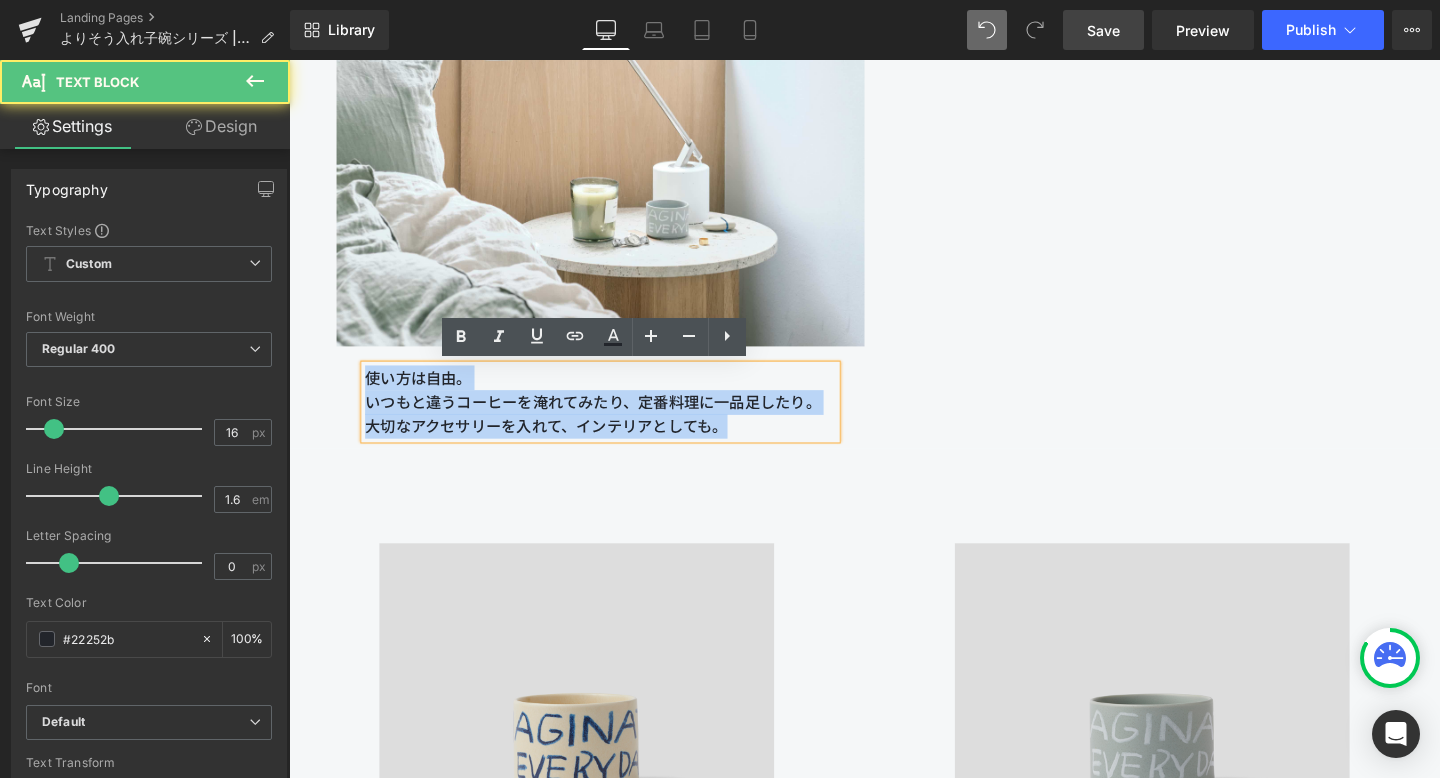 click on "使い方は自由。 いつもと違うコーヒーを淹れてみたり、定番料理に一品足したり。 大切なアクセサリーを入れて、インテリアとしても。" at bounding box center [616, 419] 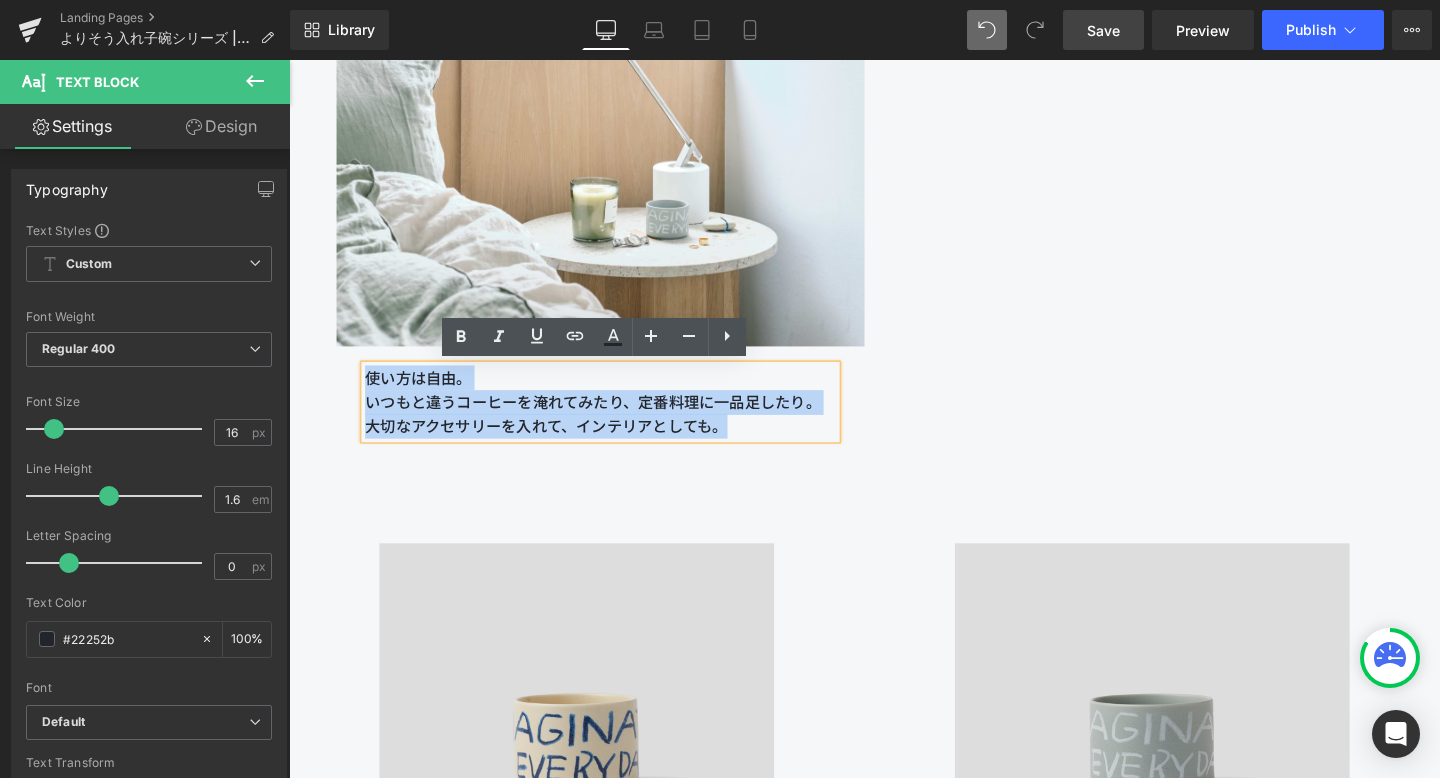type 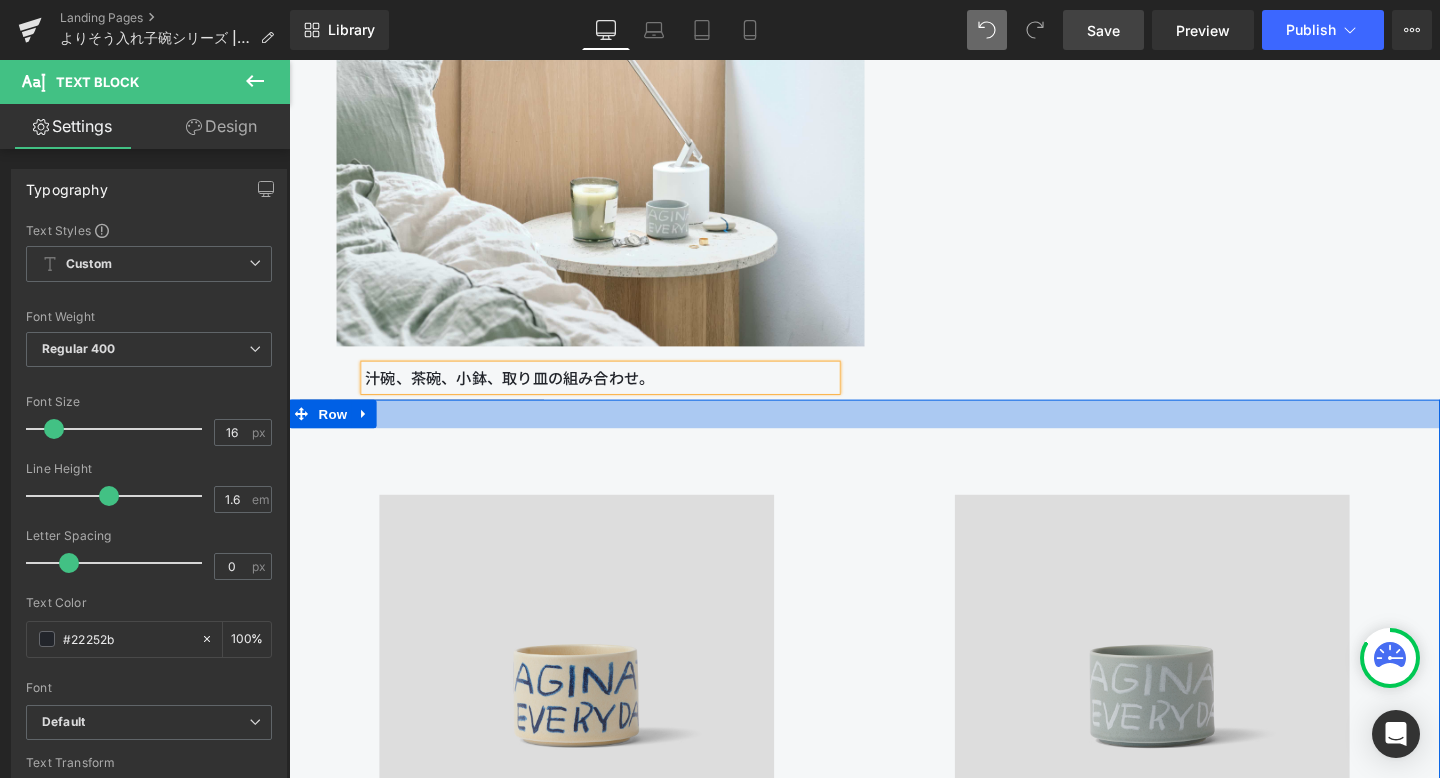 click on "Image         【きほんのうつわ × Lee Izumida】 カップ 灰青 Heading         2,420円 Text Block         詳細を見る Button" at bounding box center (1196, 783) 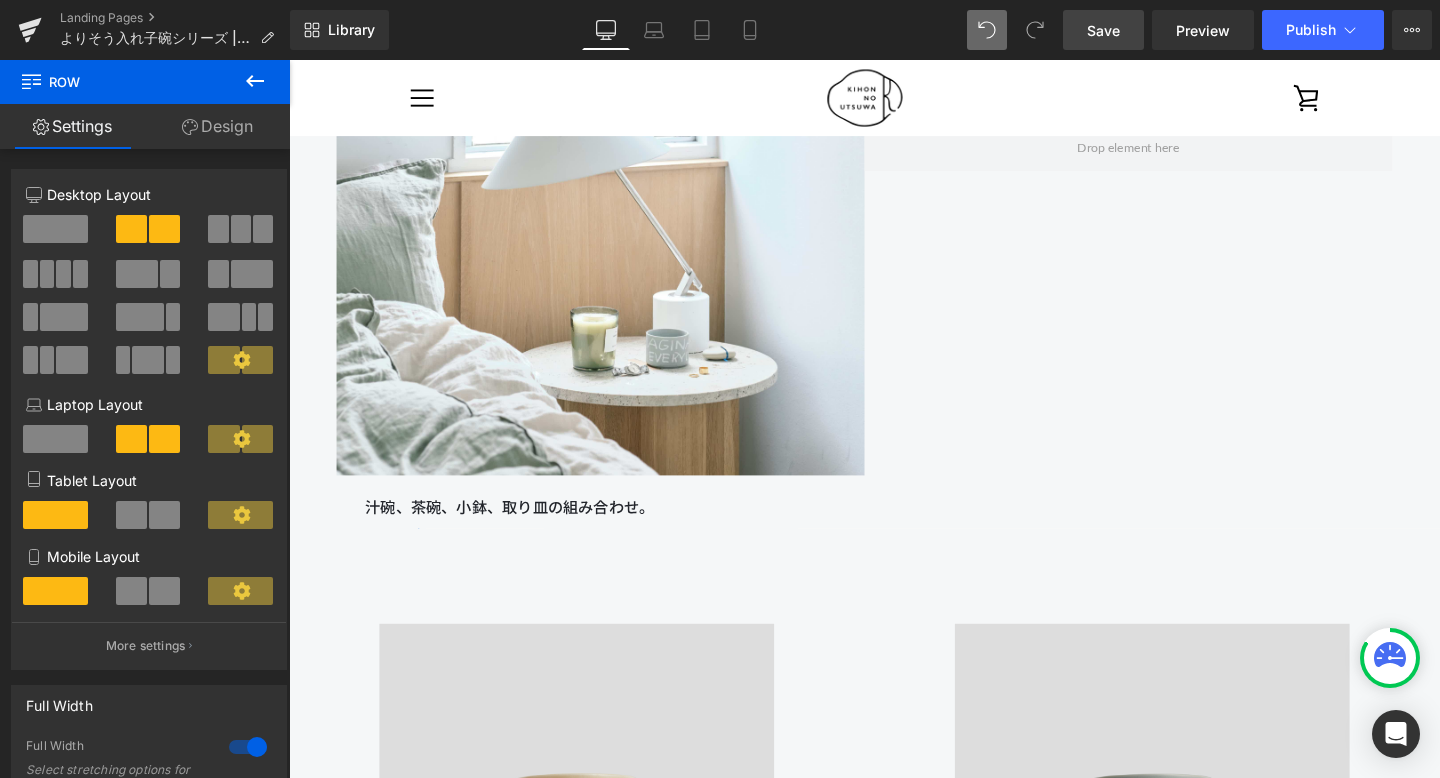 scroll, scrollTop: 1281, scrollLeft: 0, axis: vertical 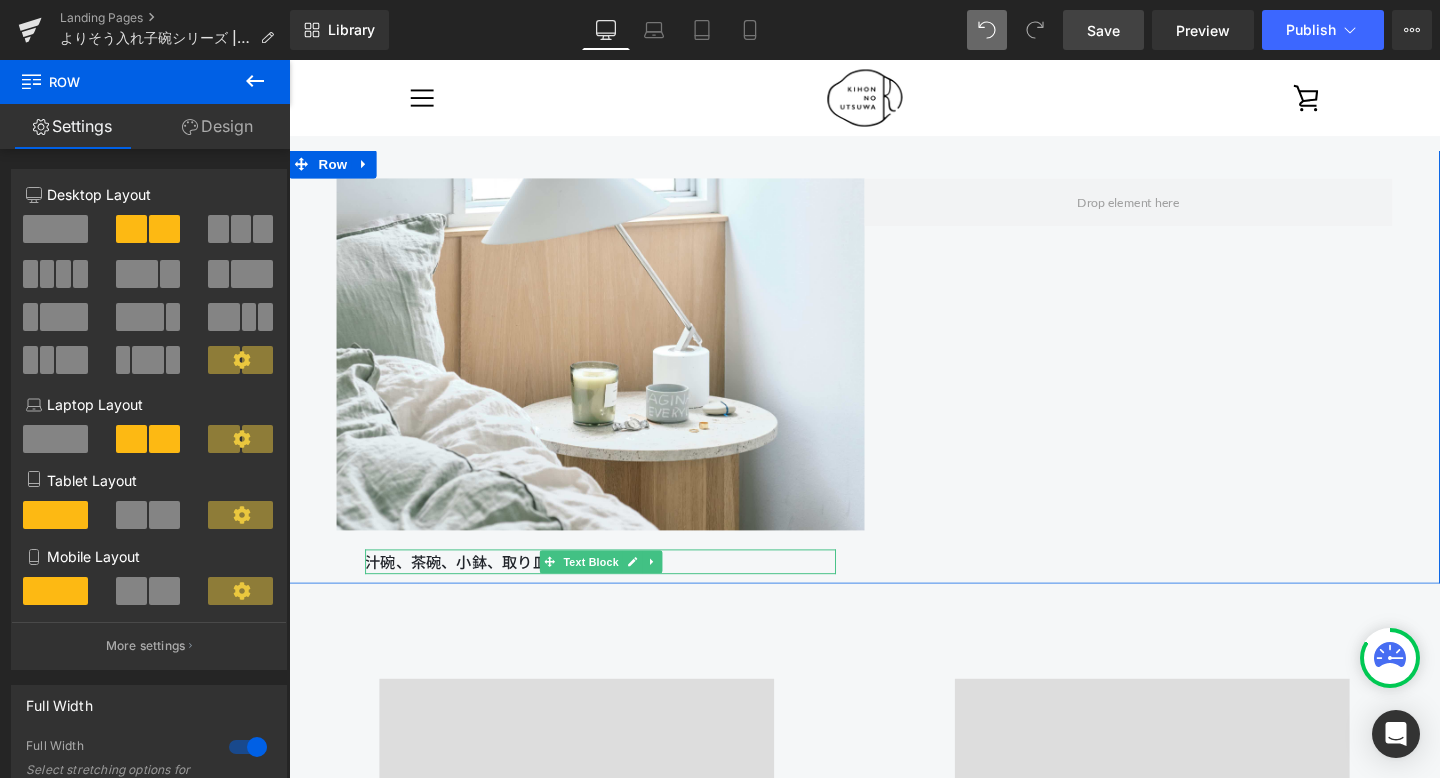 click at bounding box center [670, 588] 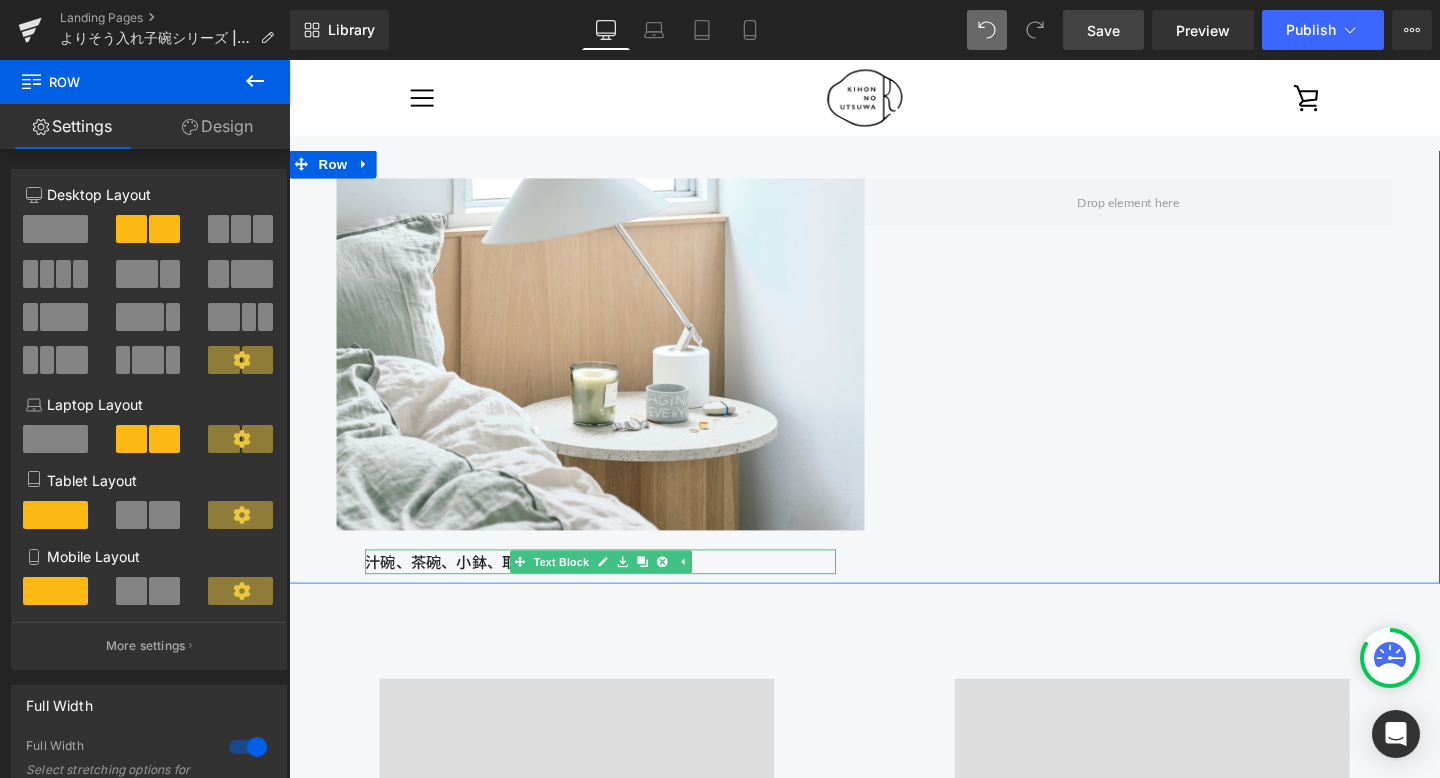click on "汁碗、茶碗、小鉢、取り皿の組み合わせ。" at bounding box center (616, 588) 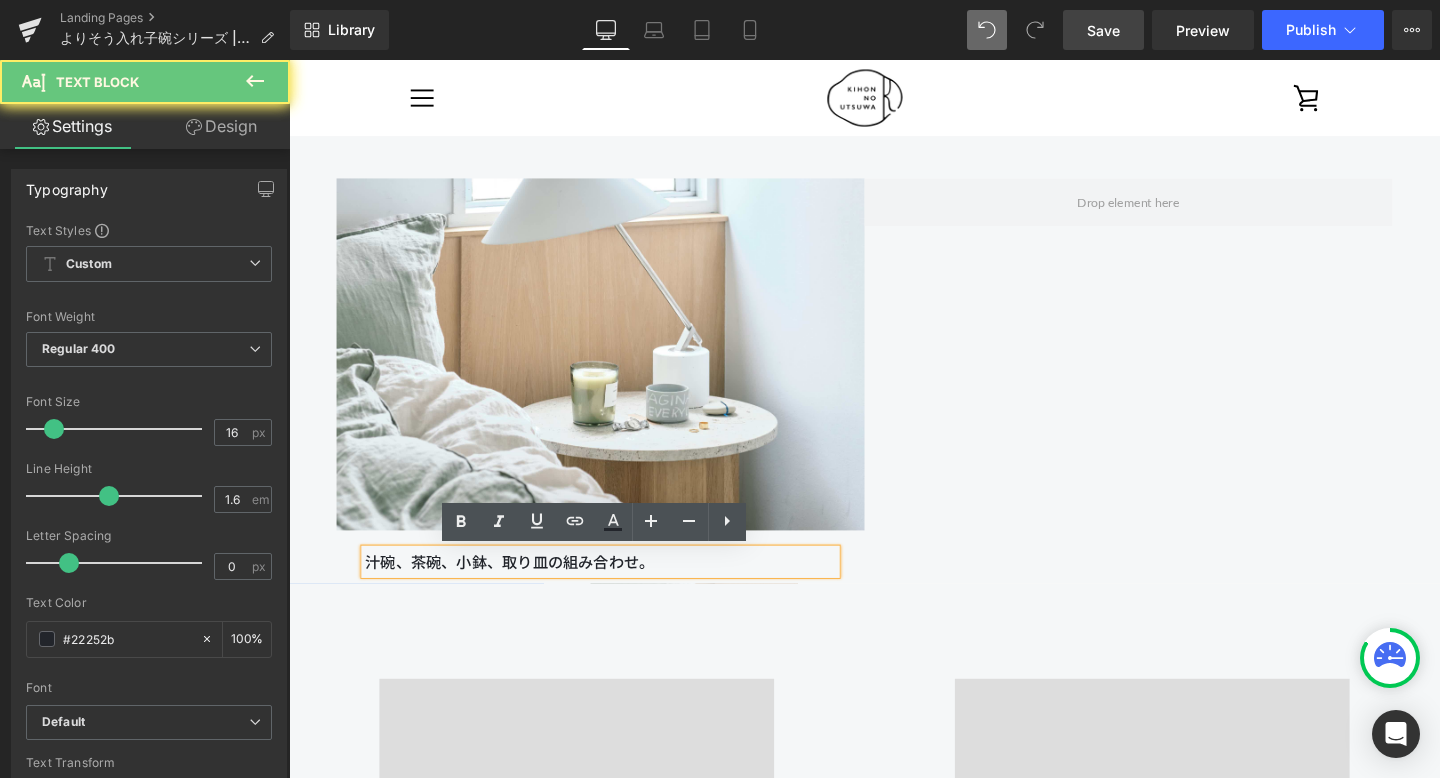 click on "汁碗、茶碗、小鉢、取り皿の組み合わせ。" at bounding box center [616, 588] 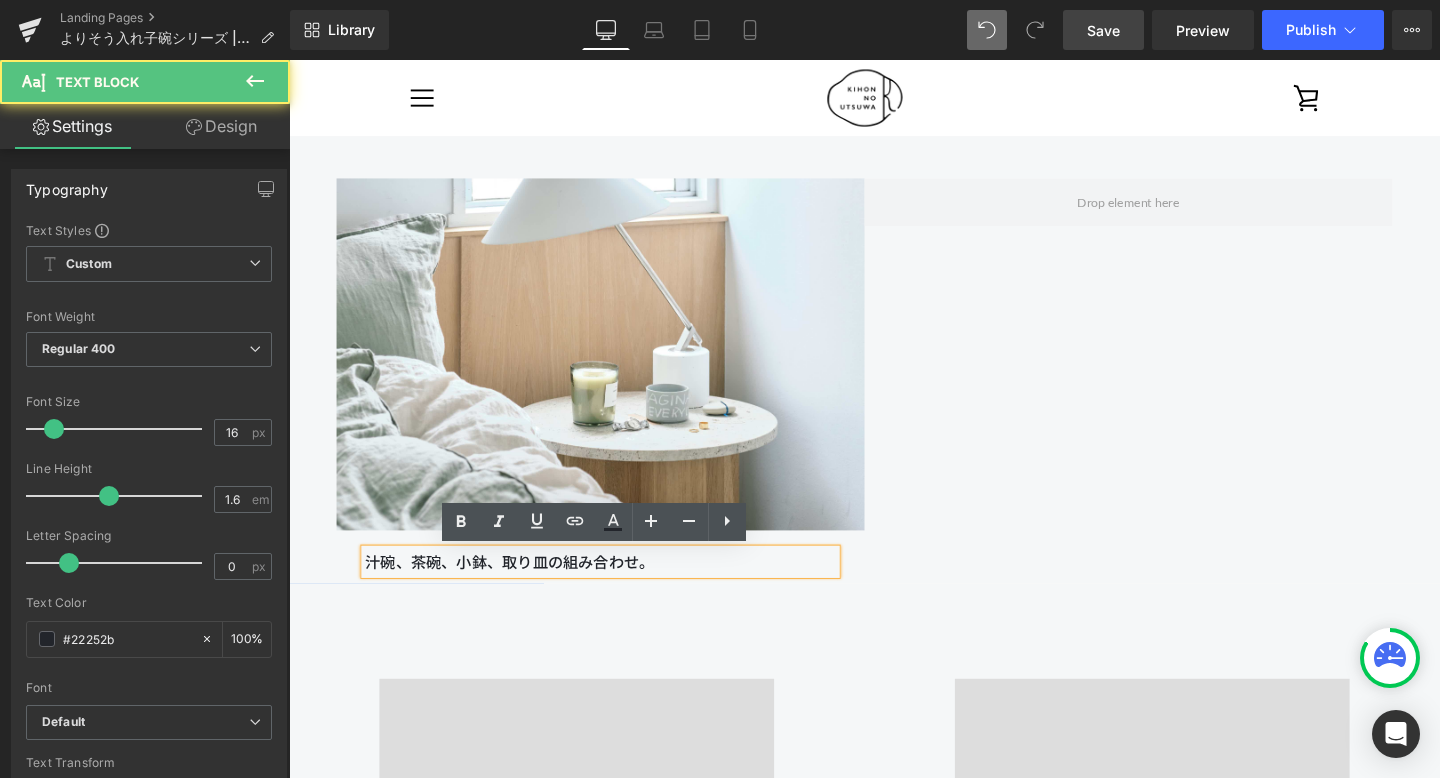 click on "汁碗、茶碗、小鉢、取り皿の組み合わせ。" at bounding box center (616, 588) 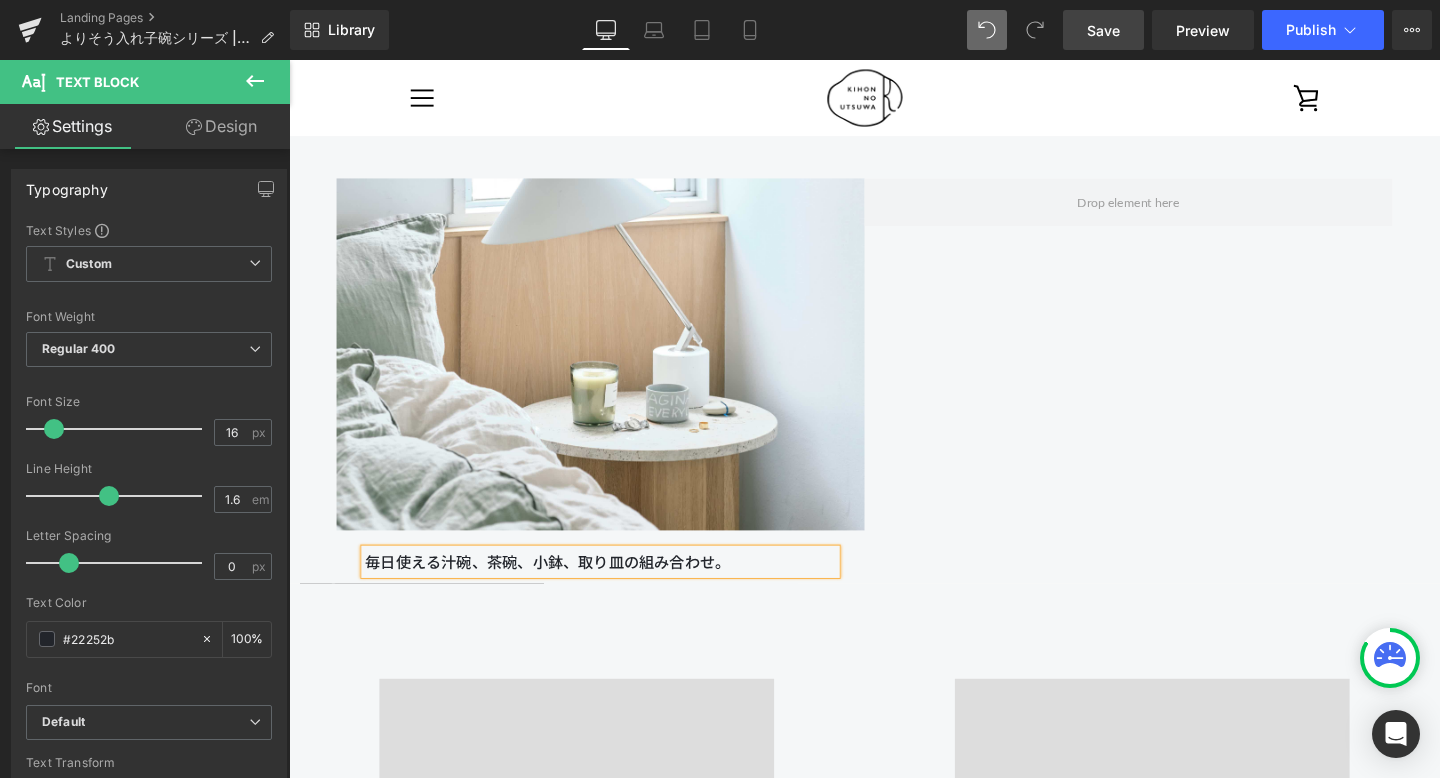 click on "Image         毎日使える汁碗、茶碗、小鉢、取り皿の組み合わせ。 Text Block         Row" at bounding box center (894, 383) 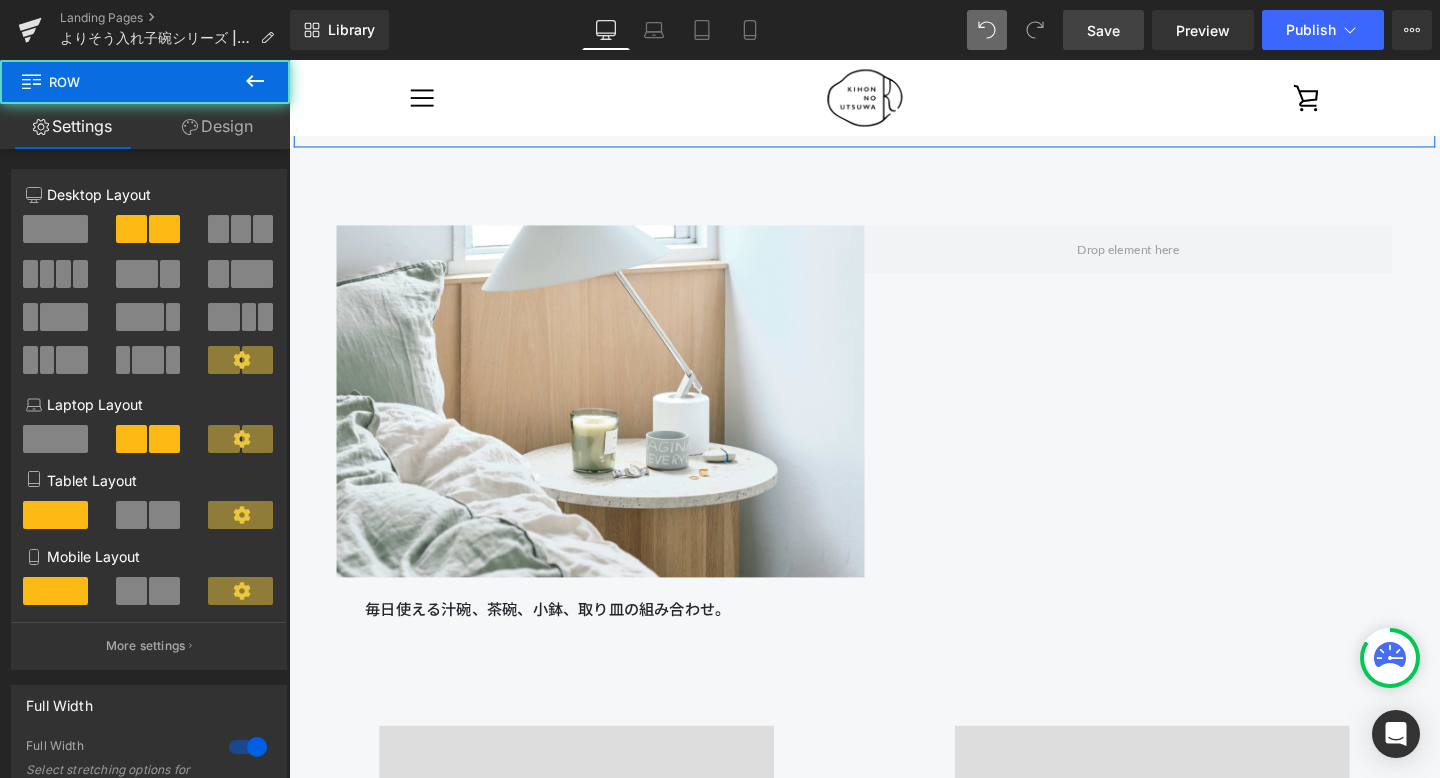 scroll, scrollTop: 1203, scrollLeft: 0, axis: vertical 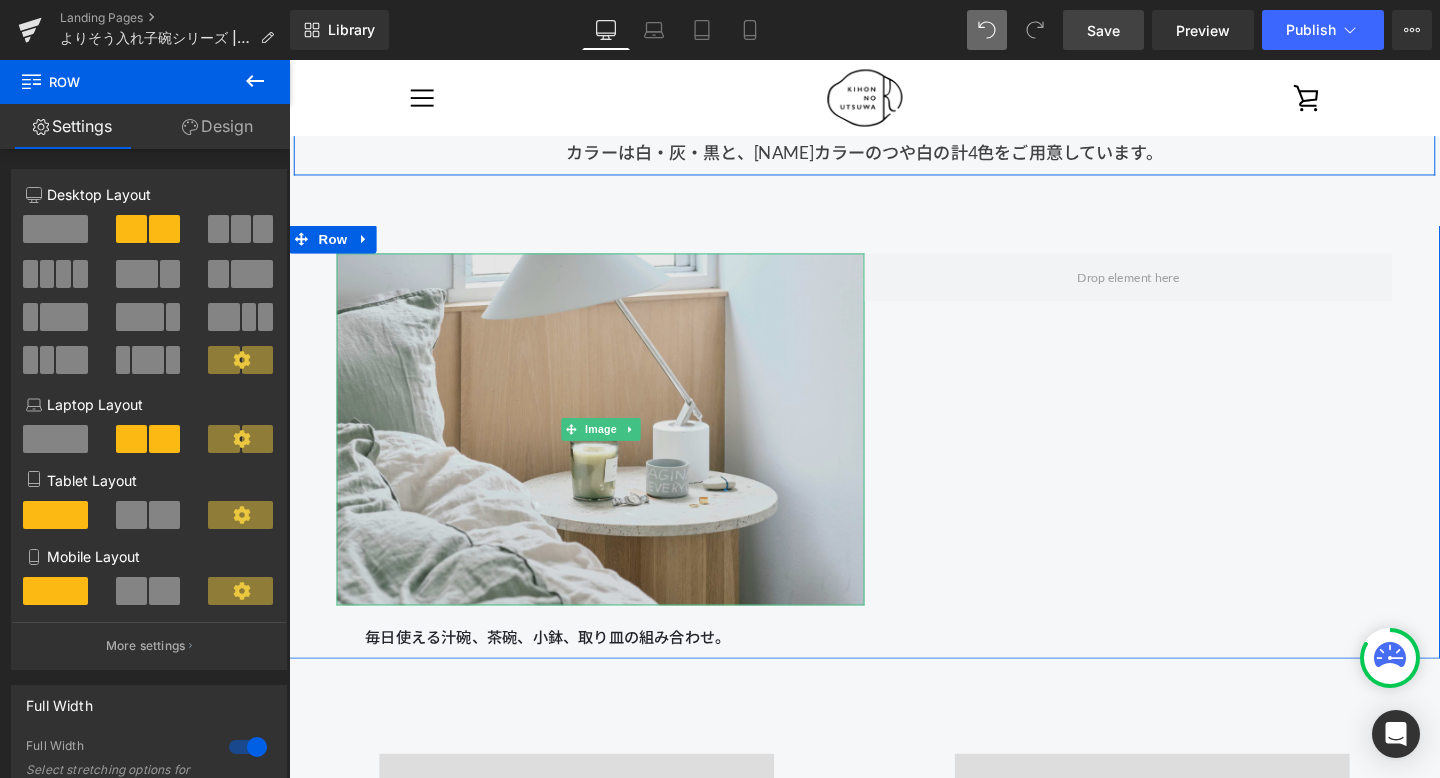 click at bounding box center [616, 448] 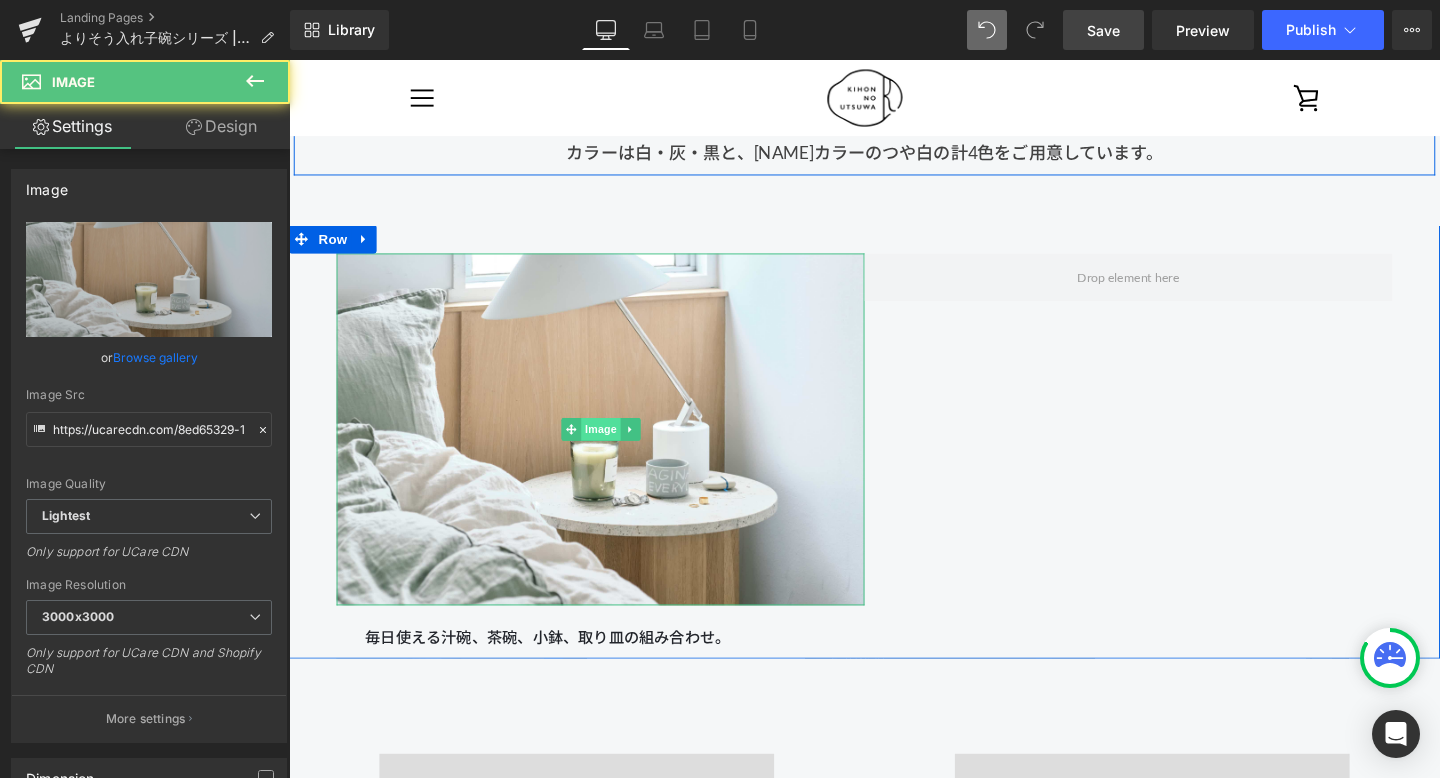click on "Image" at bounding box center [617, 448] 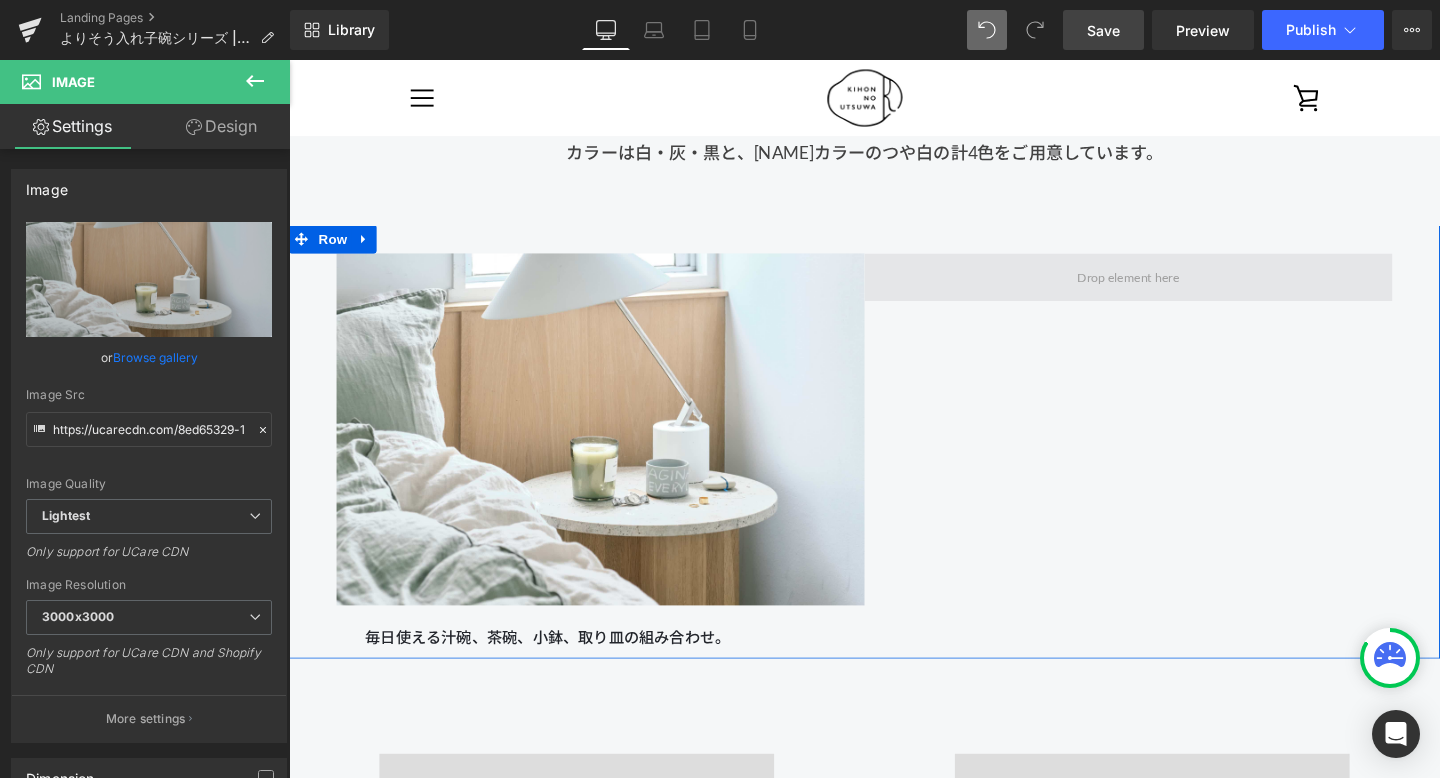 click at bounding box center [1171, 288] 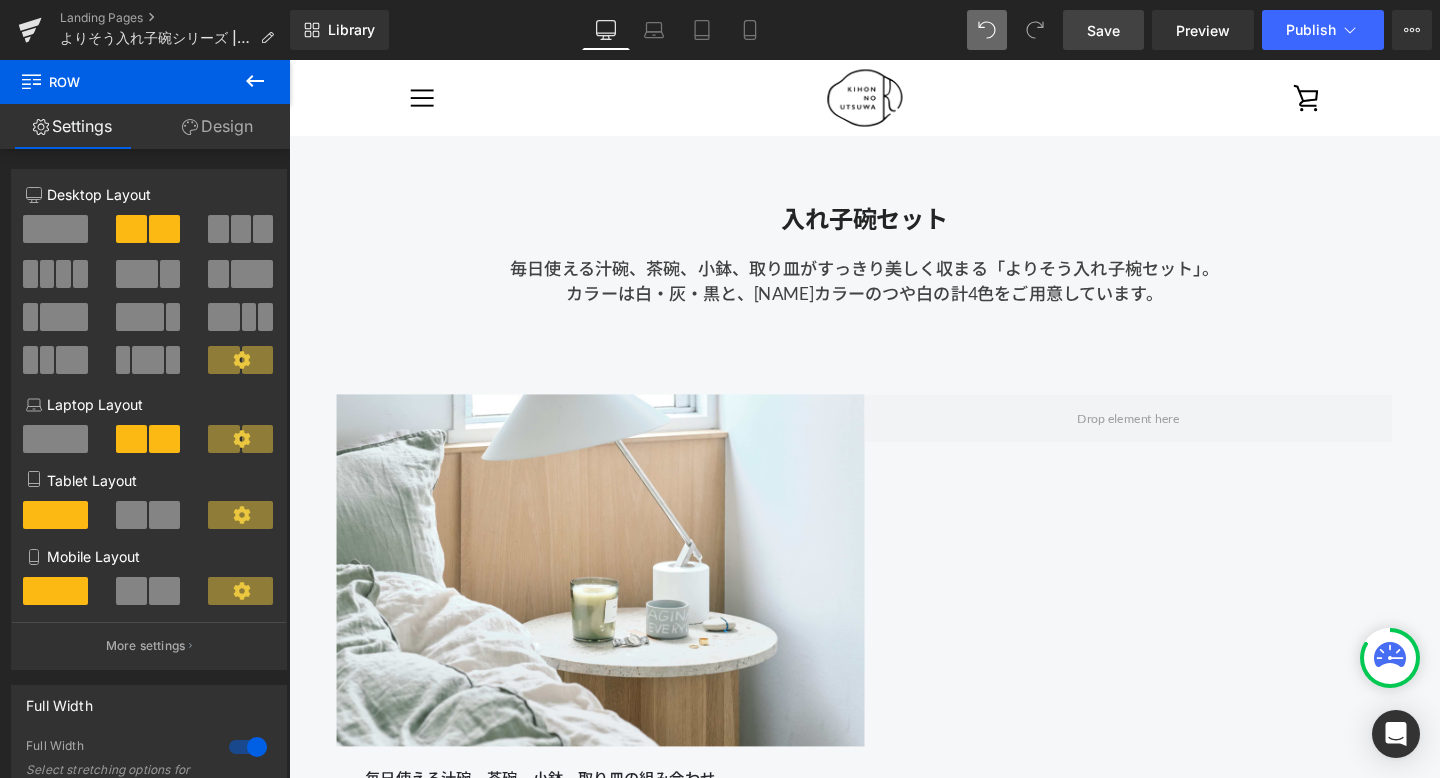 scroll, scrollTop: 1046, scrollLeft: 0, axis: vertical 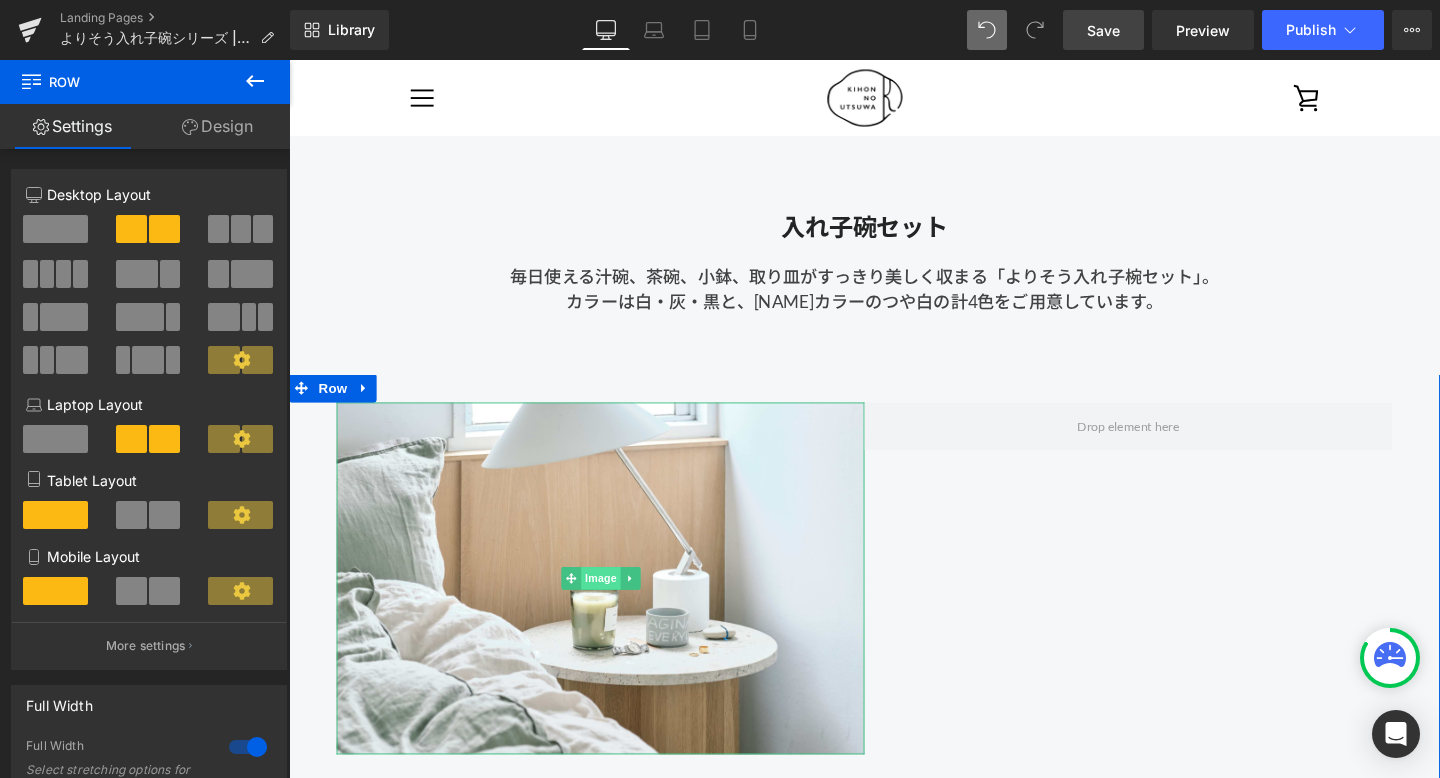 click on "Image" at bounding box center (617, 605) 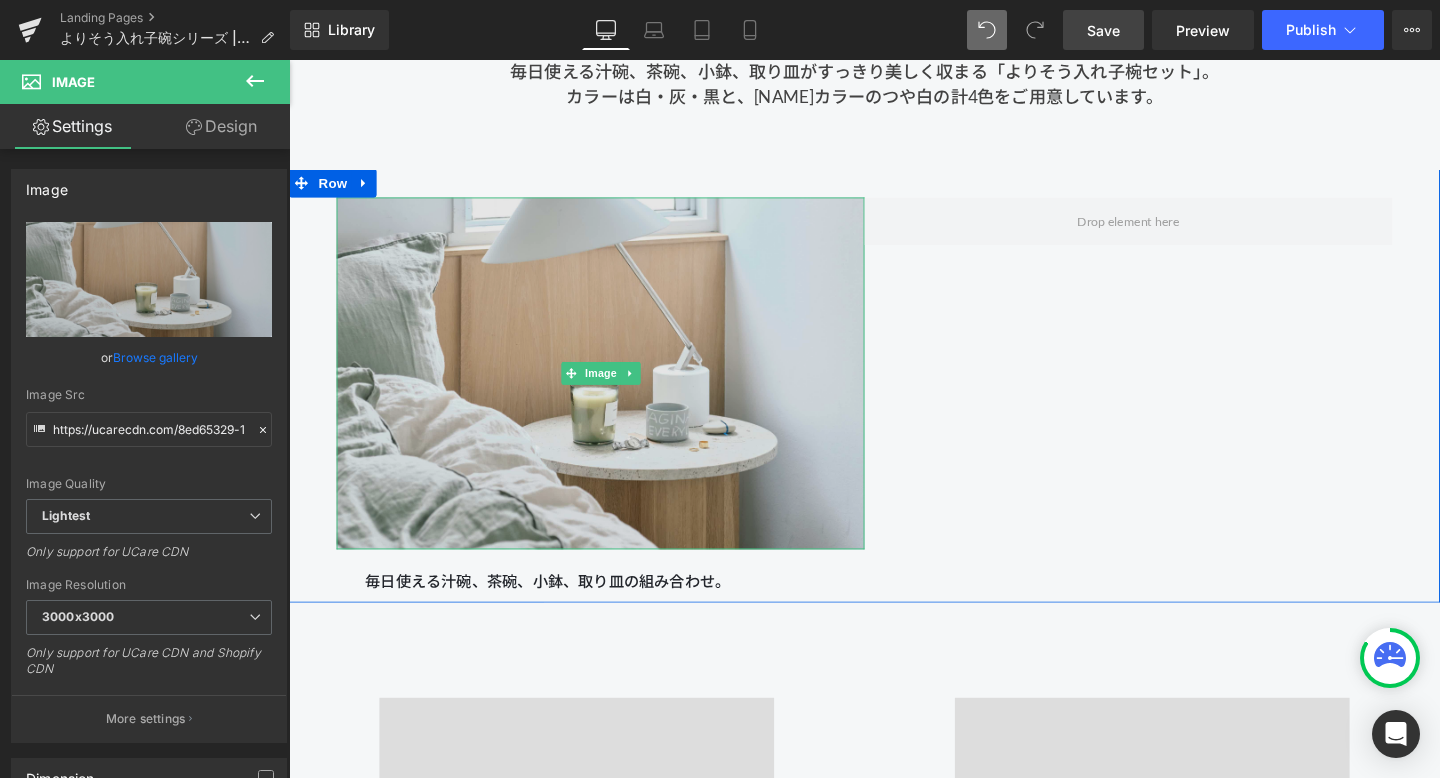 scroll, scrollTop: 1286, scrollLeft: 0, axis: vertical 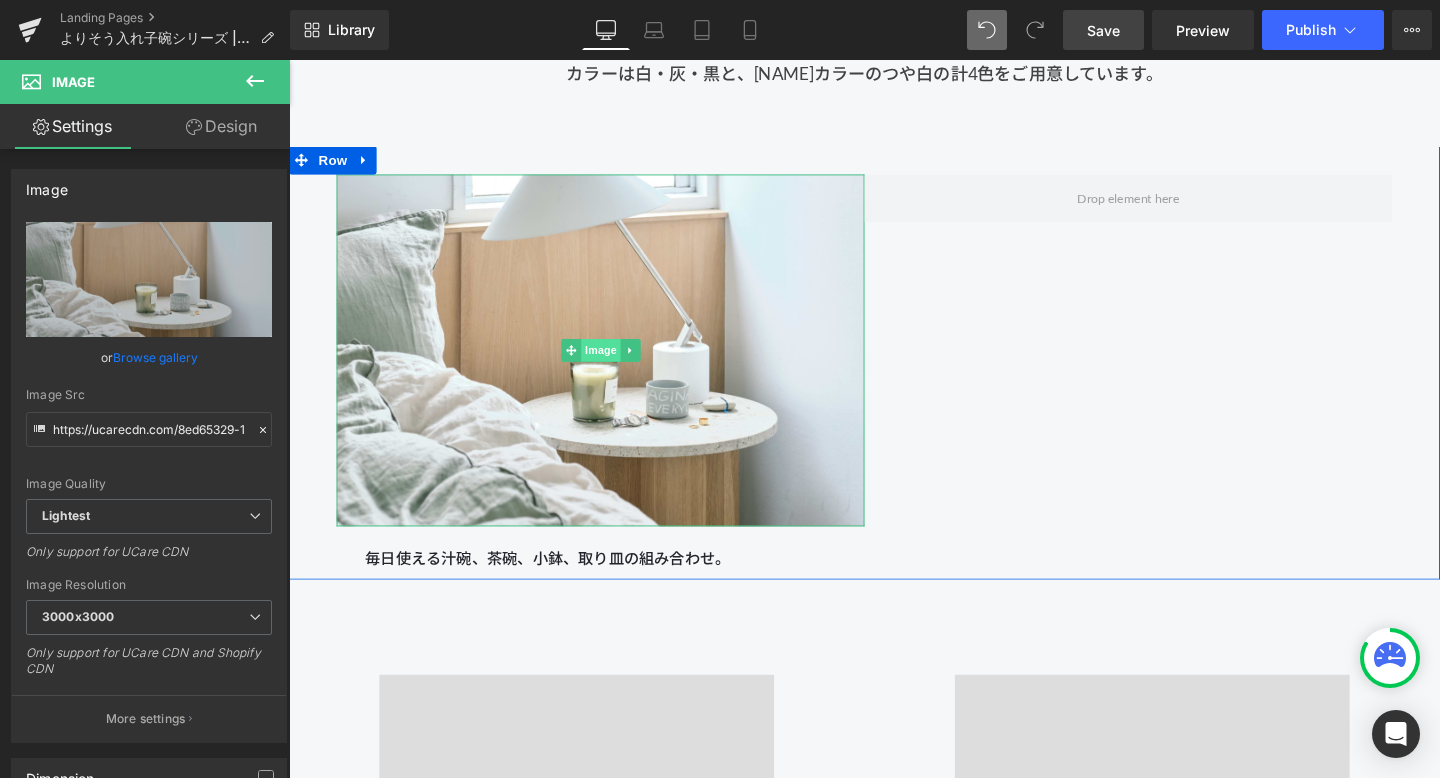 click on "Image" at bounding box center [617, 365] 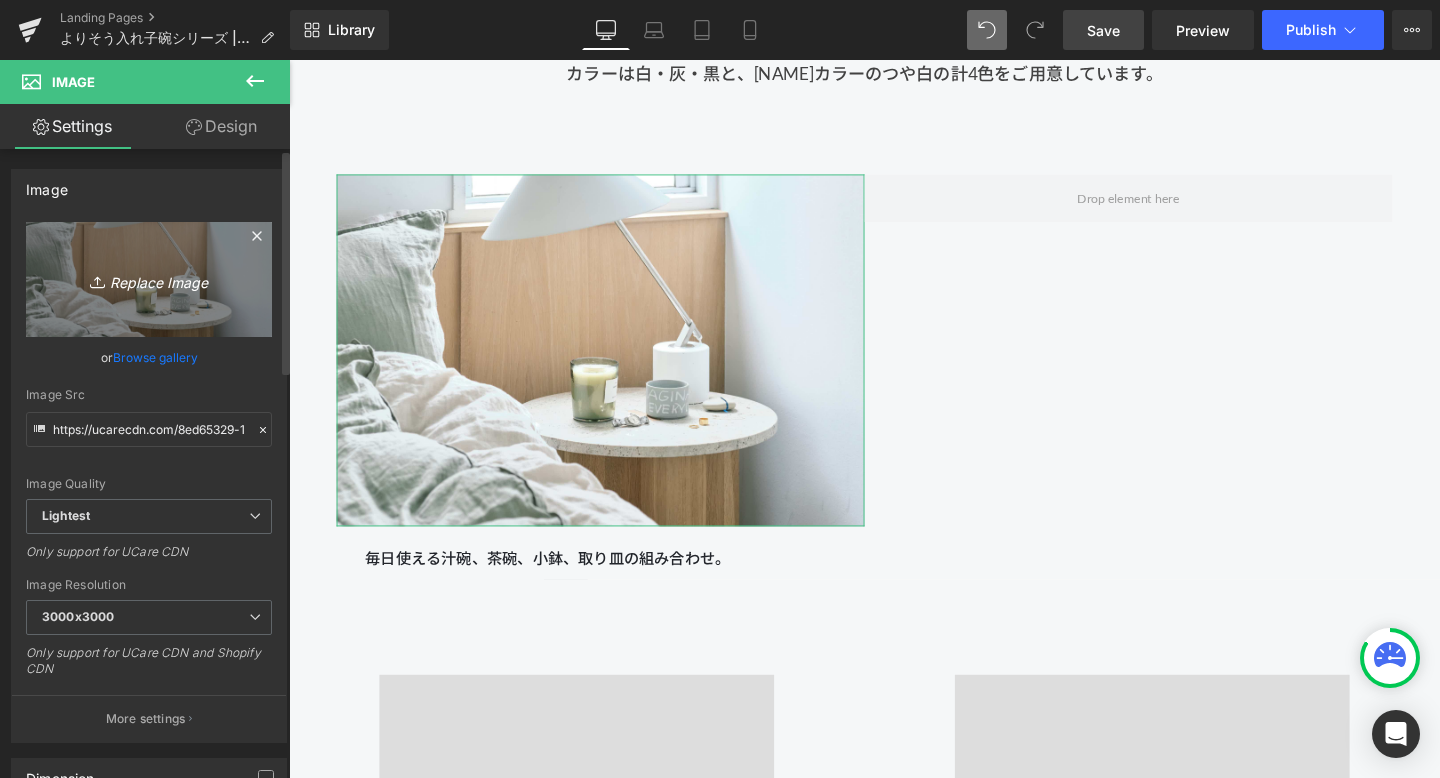 click on "Replace Image" at bounding box center (149, 279) 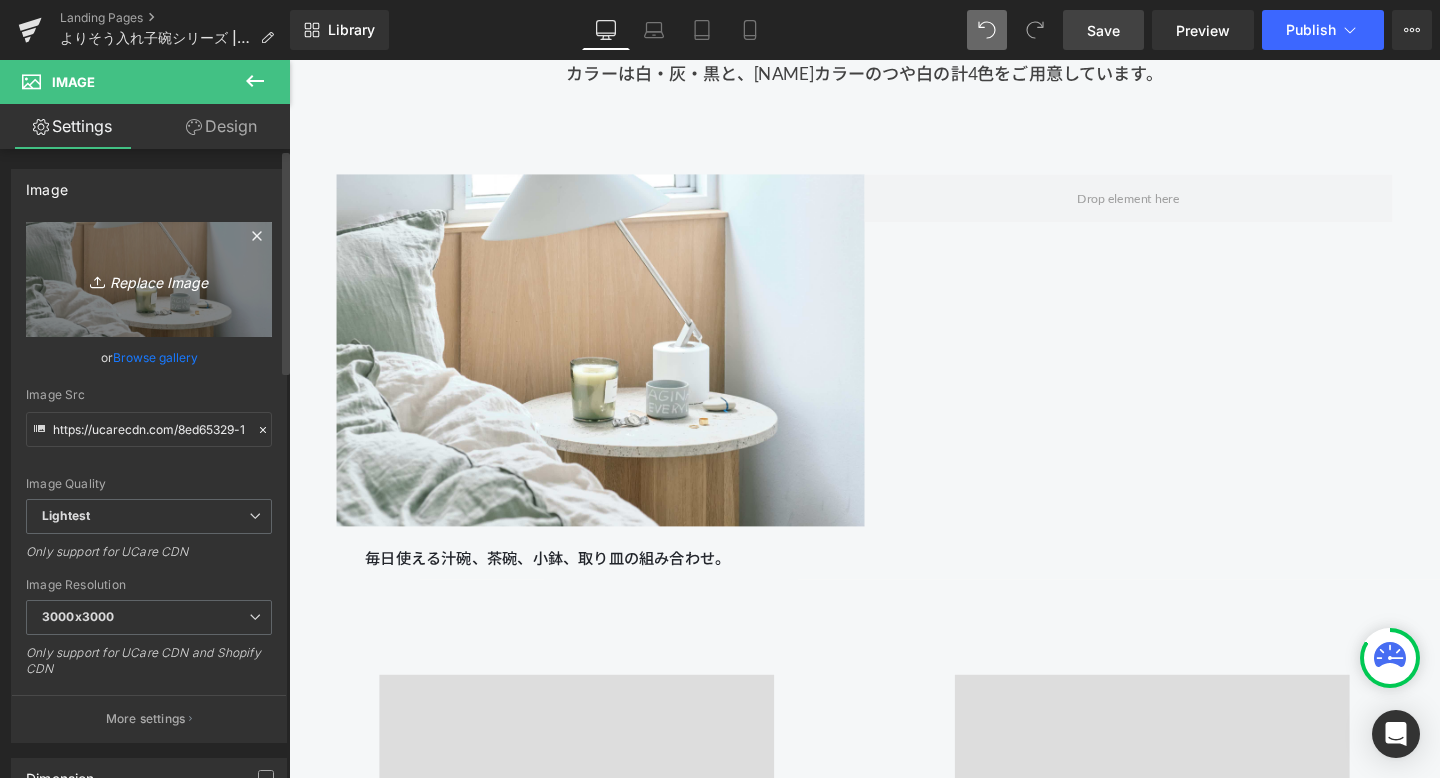 type on "C:\fakepath\250806_きほんのうつわ45267.jpg" 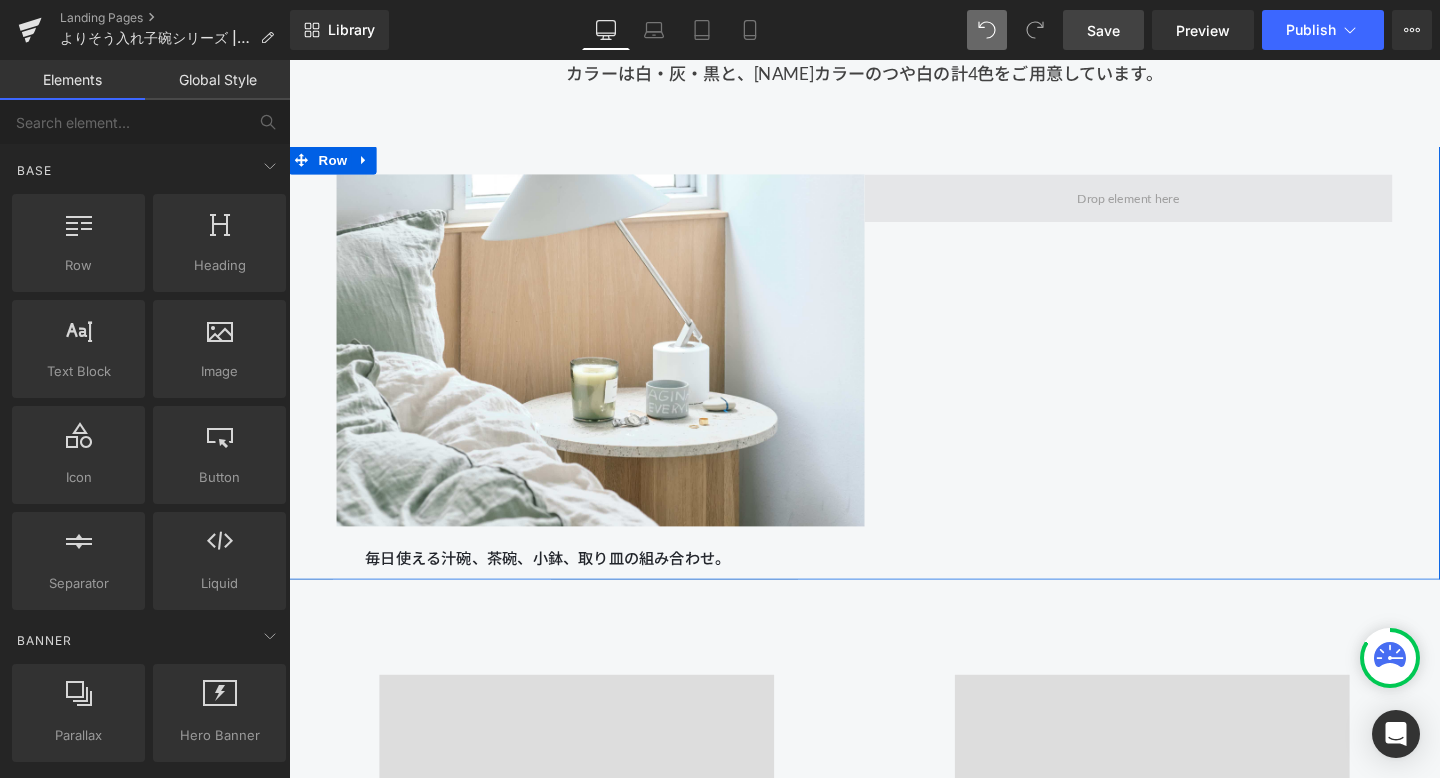 click at bounding box center (1172, 205) 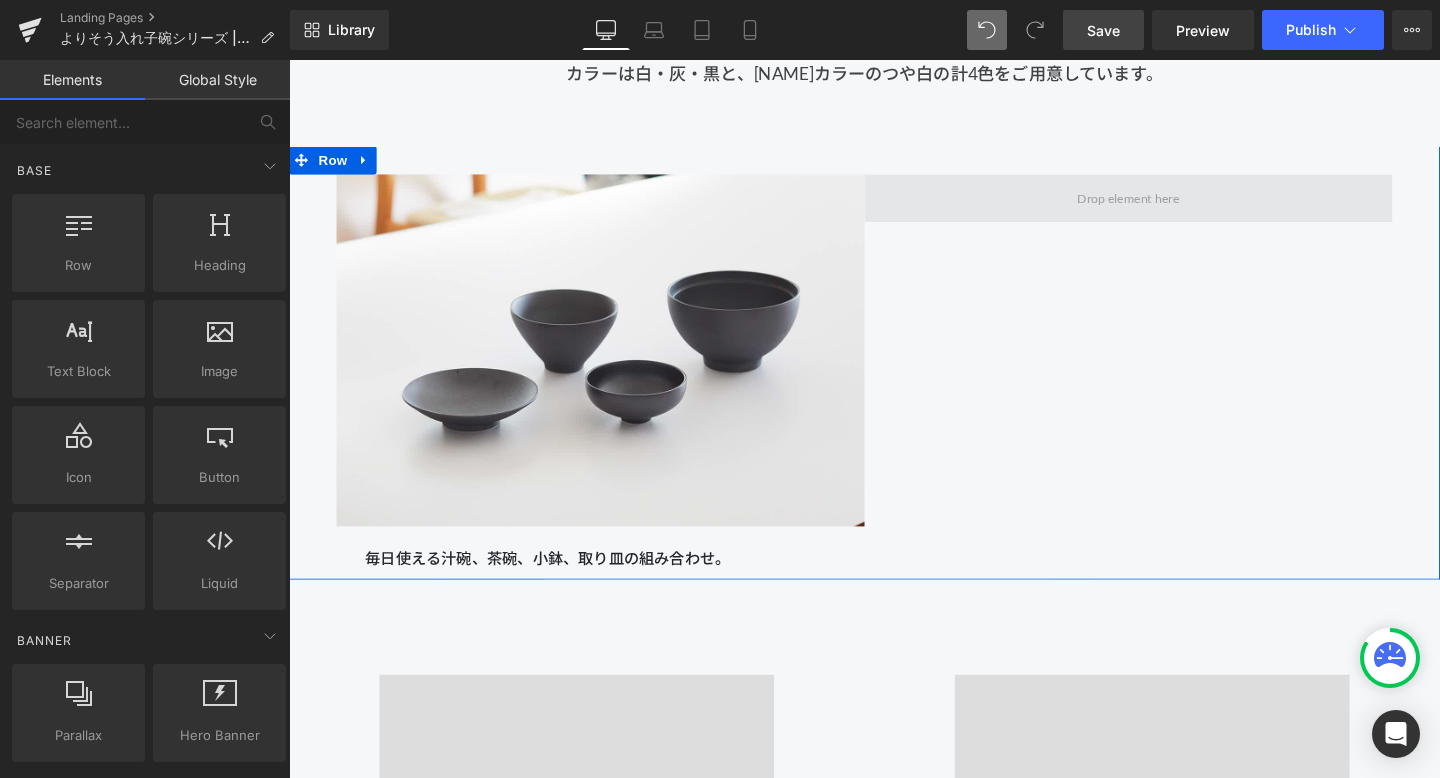click at bounding box center (1172, 205) 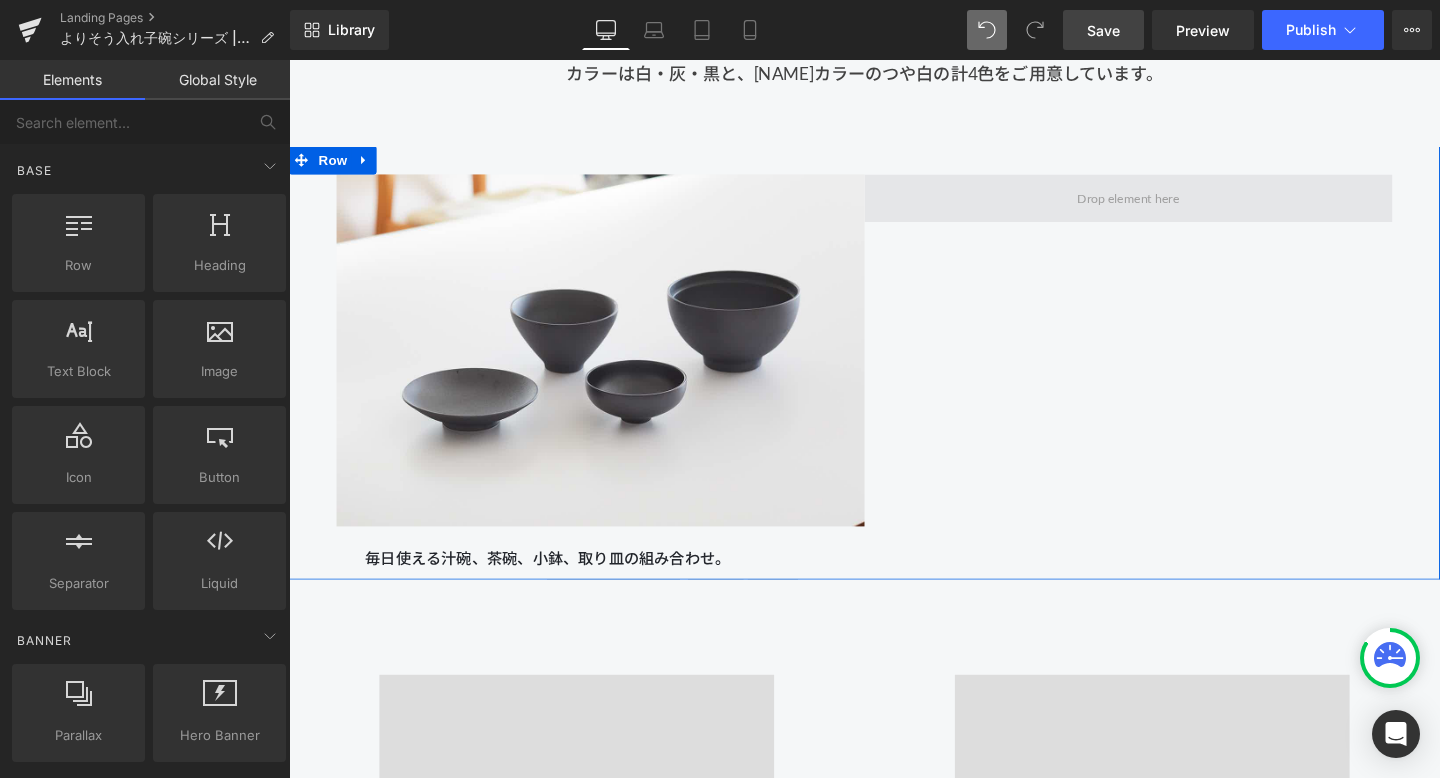 click at bounding box center (1171, 205) 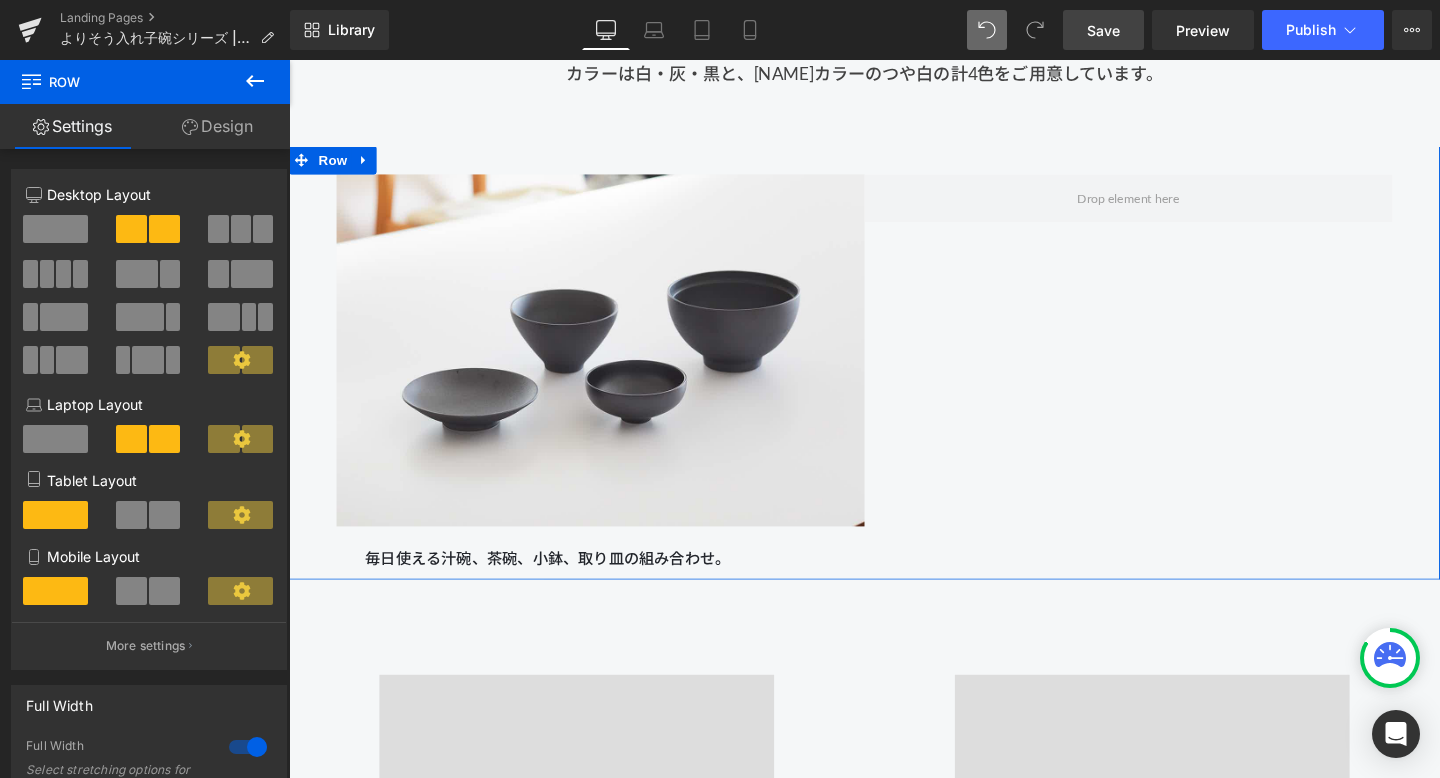 click on "Image         毎日使える汁碗、茶碗、小鉢、取り皿の組み合わせ。 Text Block         Row" at bounding box center (894, 378) 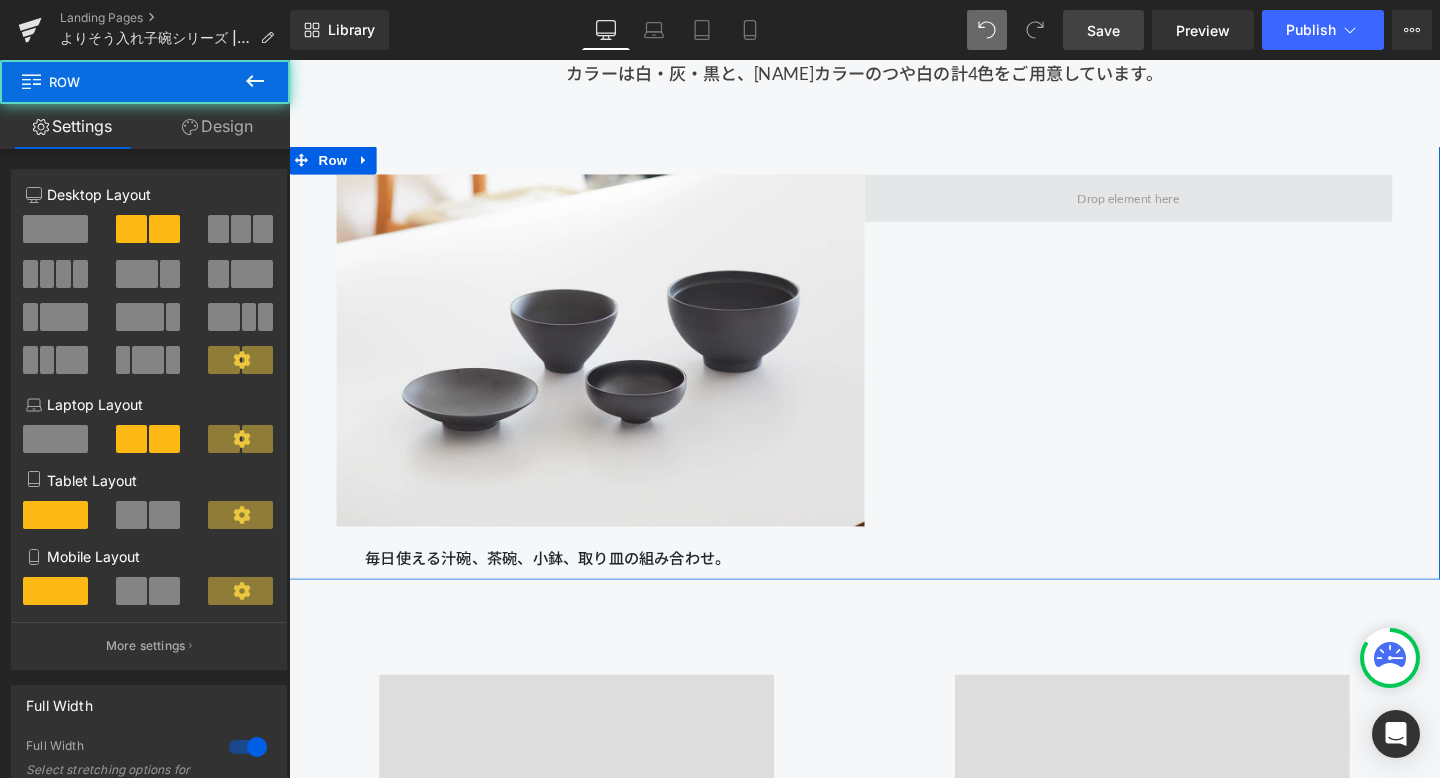 click at bounding box center (1171, 205) 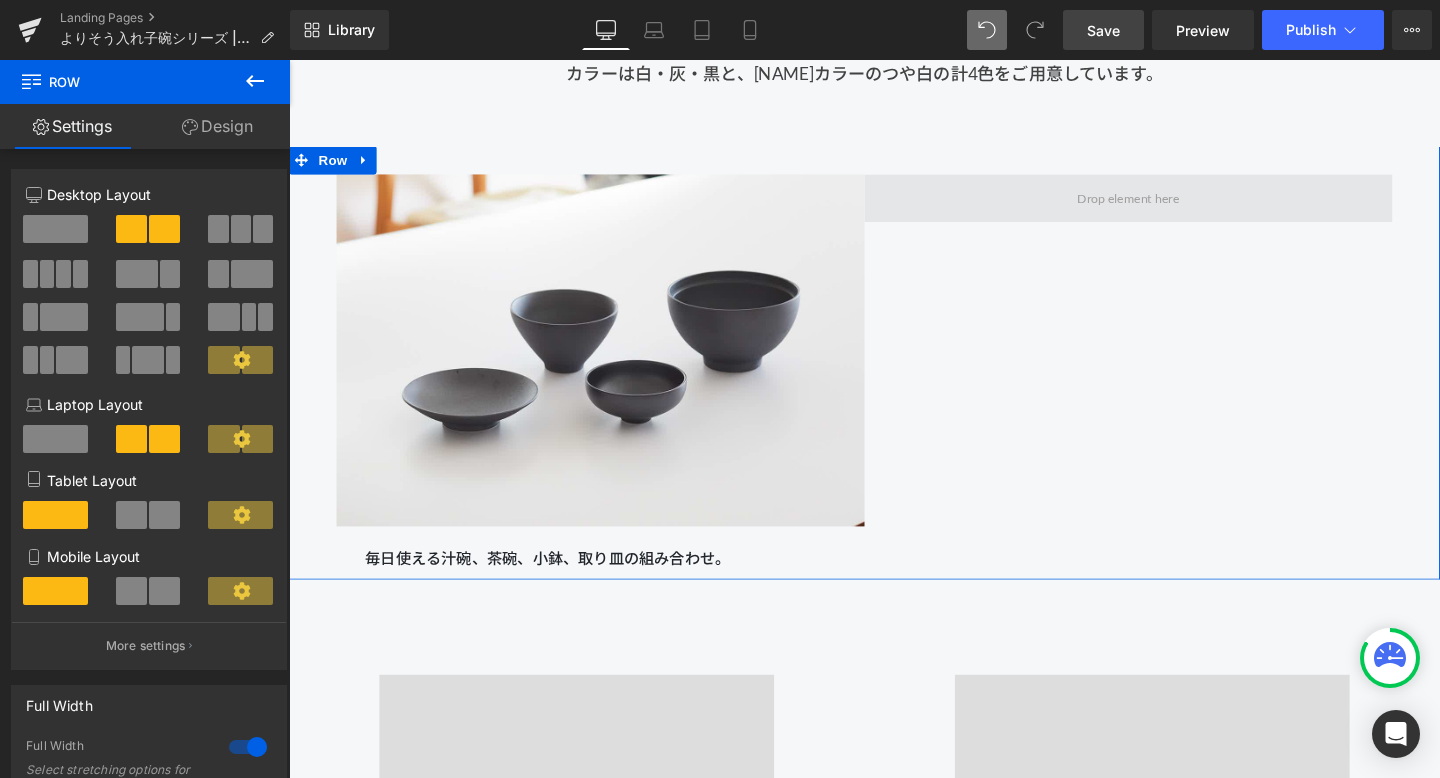 click at bounding box center [1171, 205] 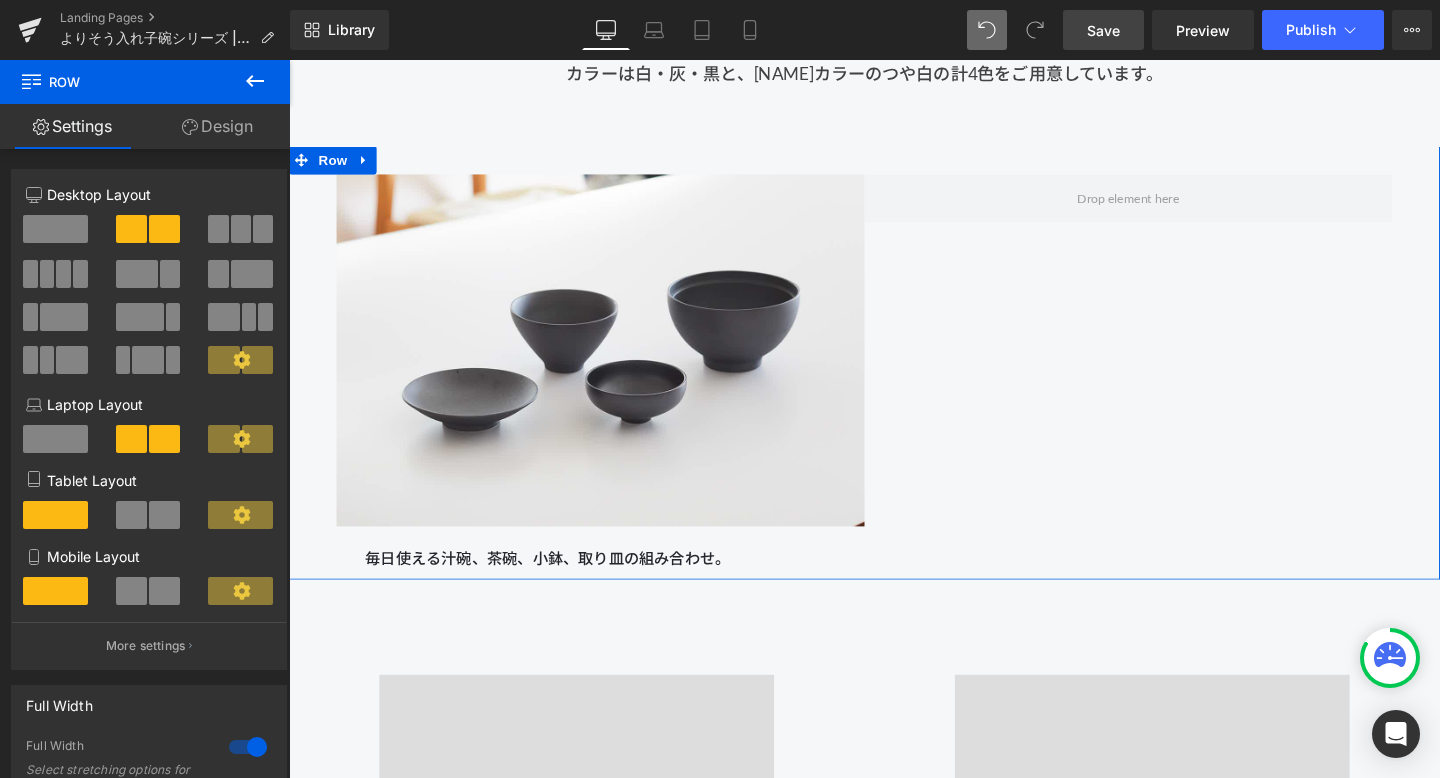 click on "Image         毎日使える汁碗、茶碗、小鉢、取り皿の組み合わせ。 Text Block         Row" at bounding box center (894, 378) 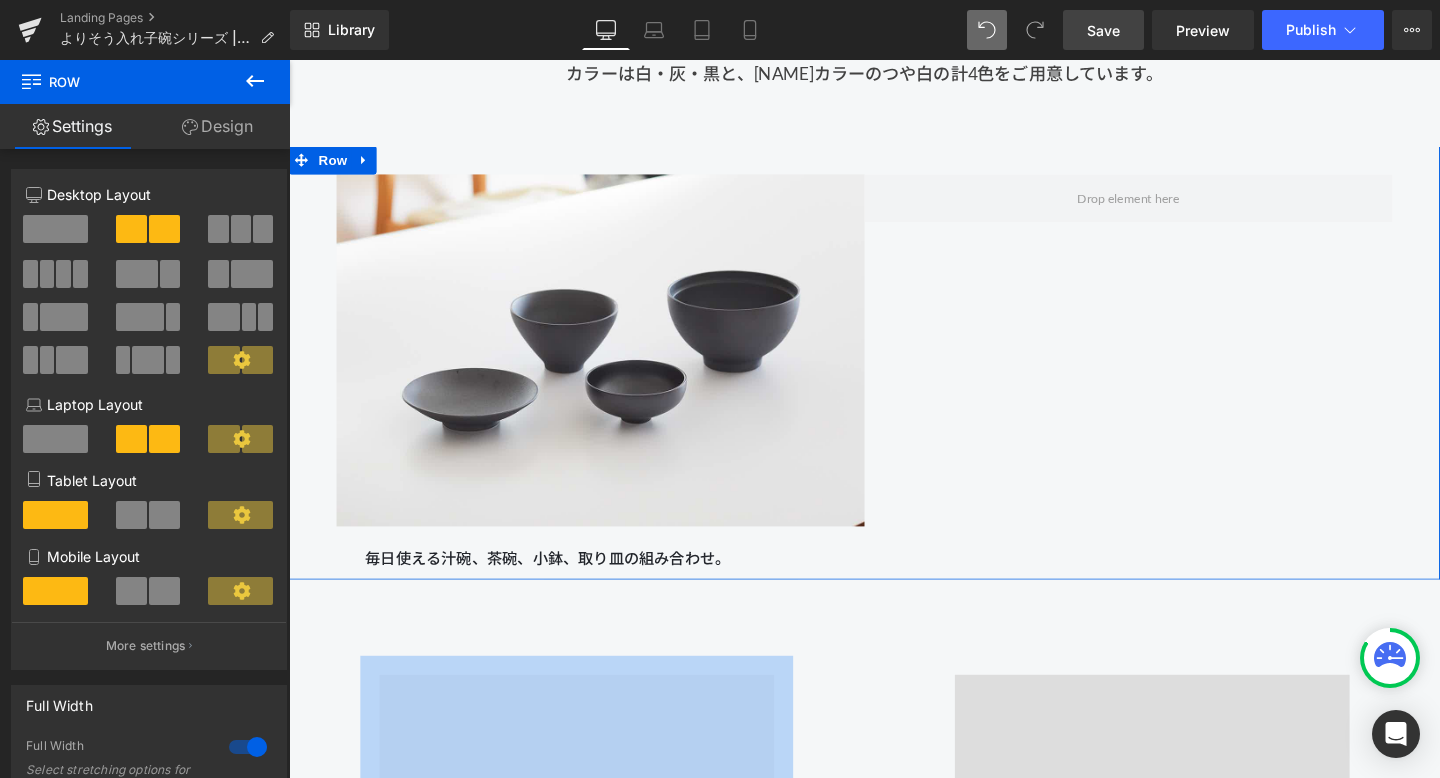 click on "Image         毎日使える汁碗、茶碗、小鉢、取り皿の組み合わせ。 Text Block         Row" at bounding box center (894, 378) 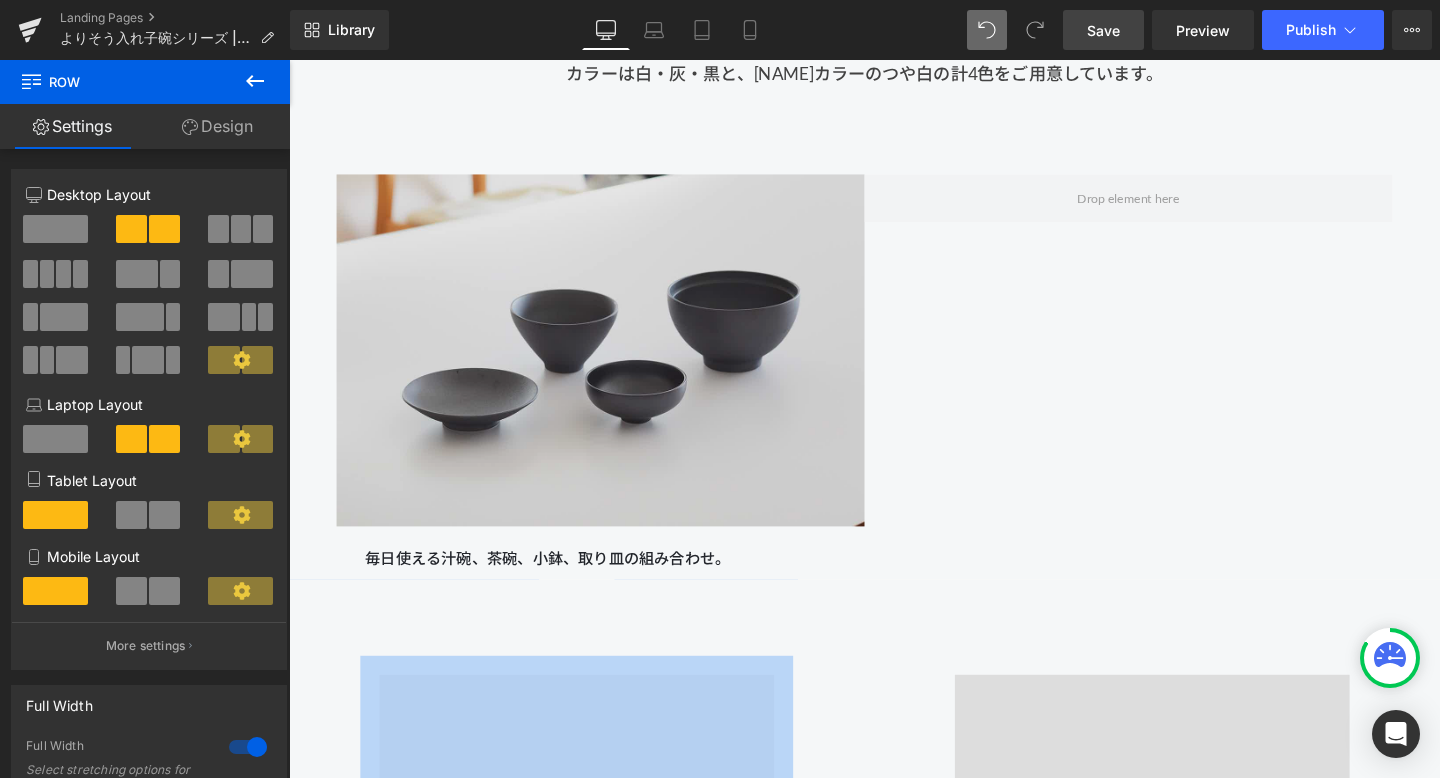click at bounding box center [616, 365] 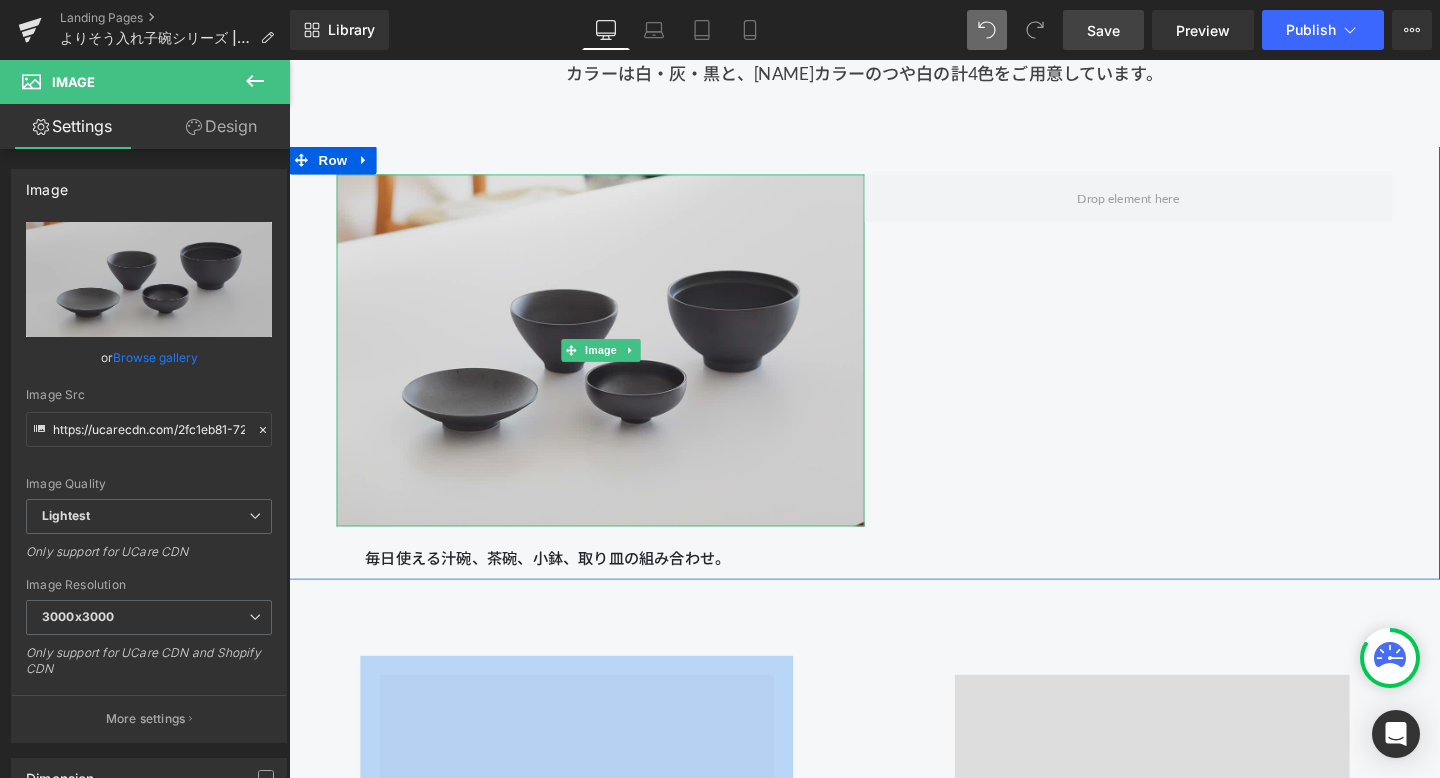 click at bounding box center (616, 365) 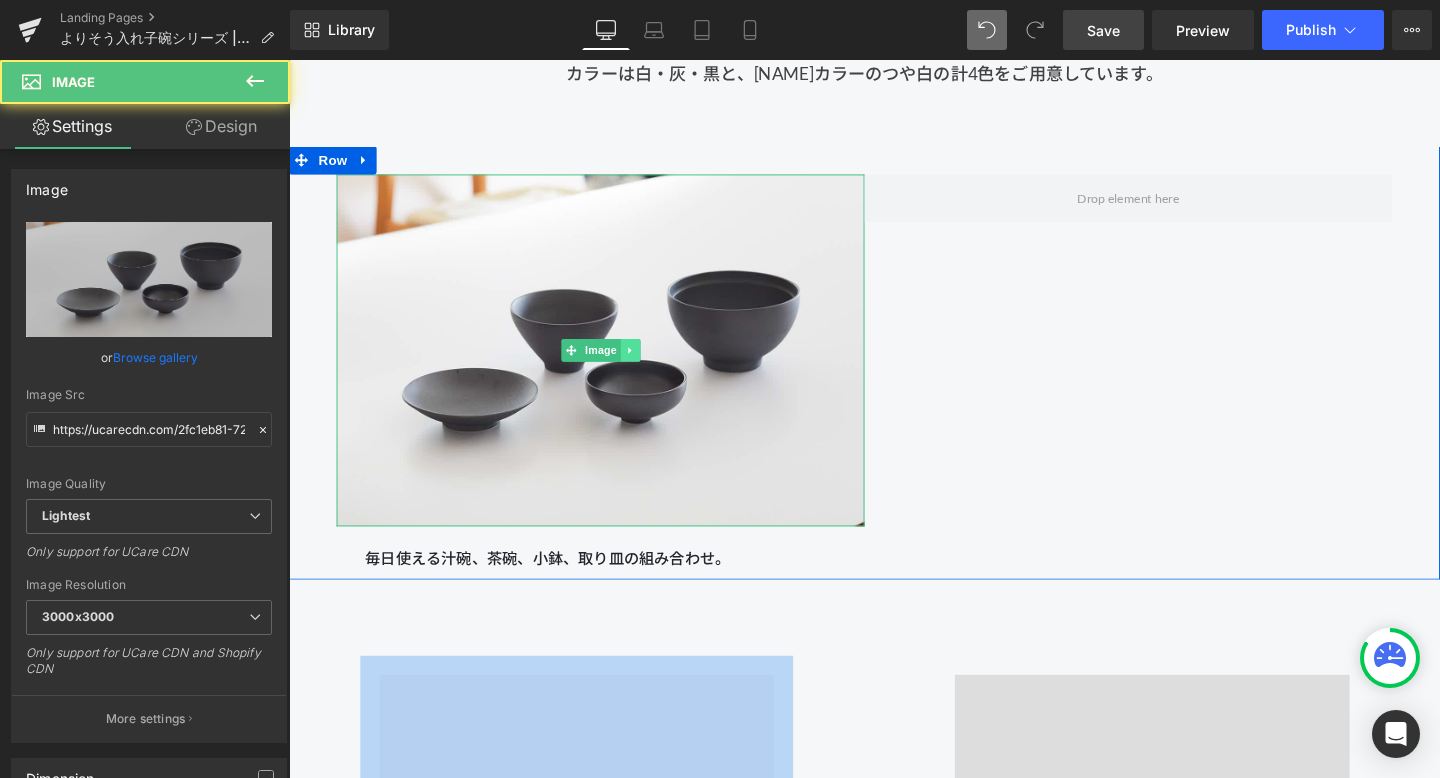 click 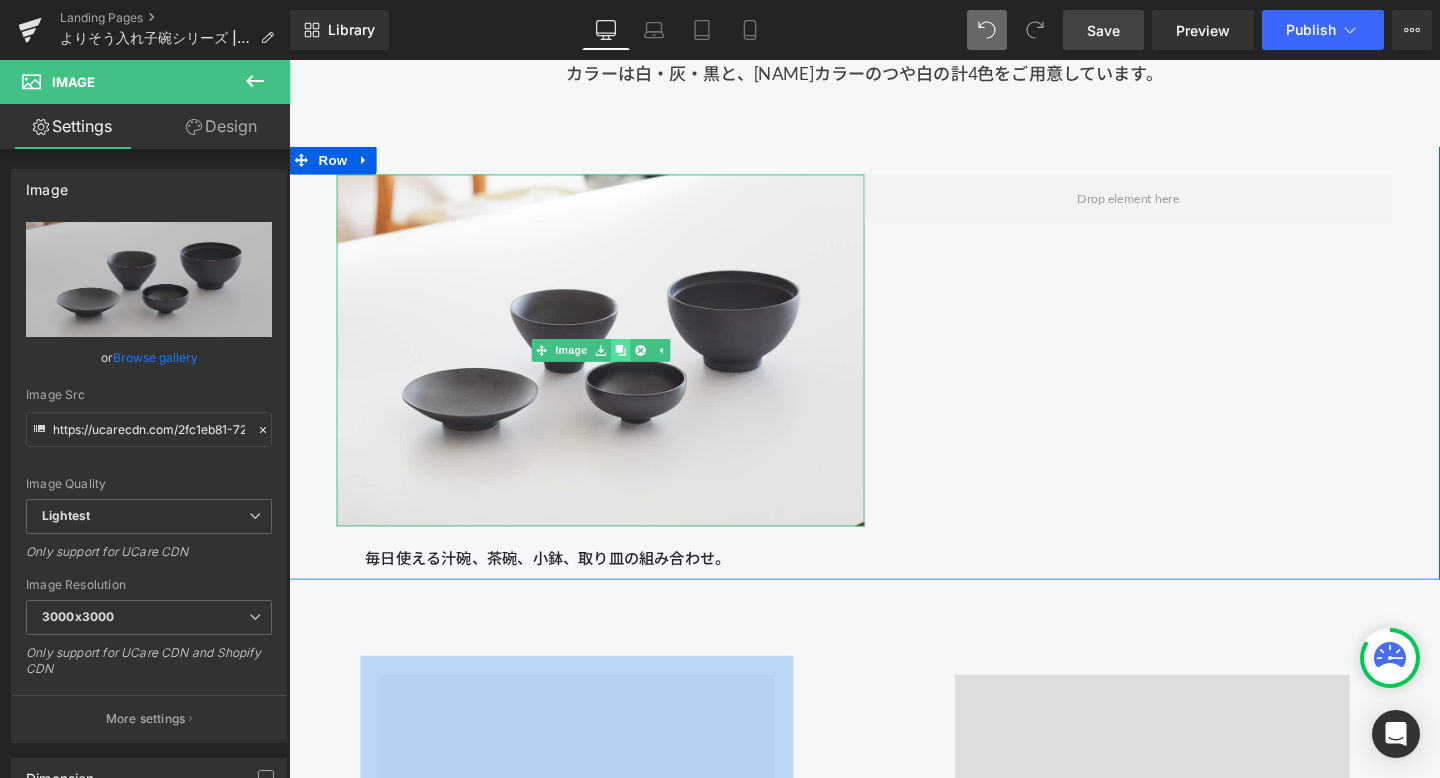 click 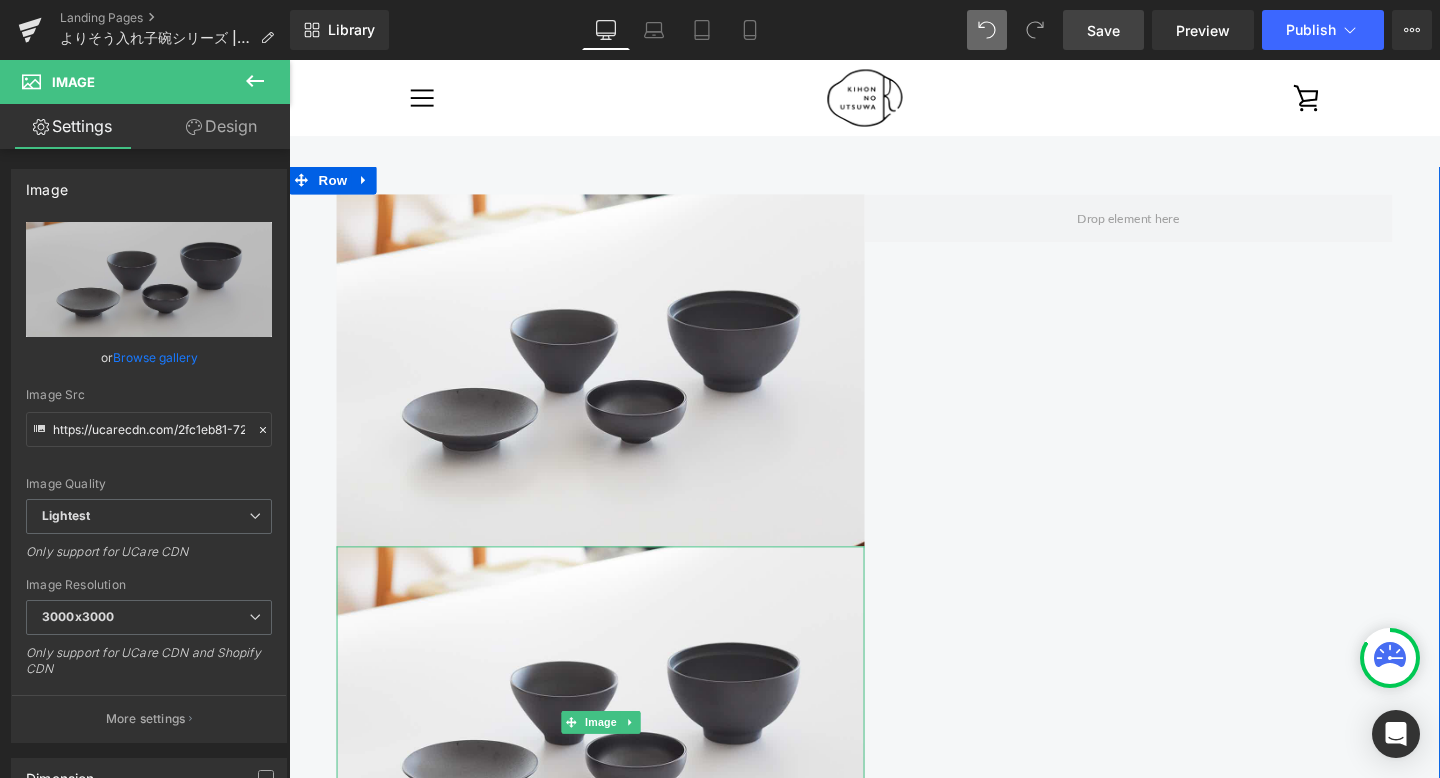 scroll, scrollTop: 1285, scrollLeft: 0, axis: vertical 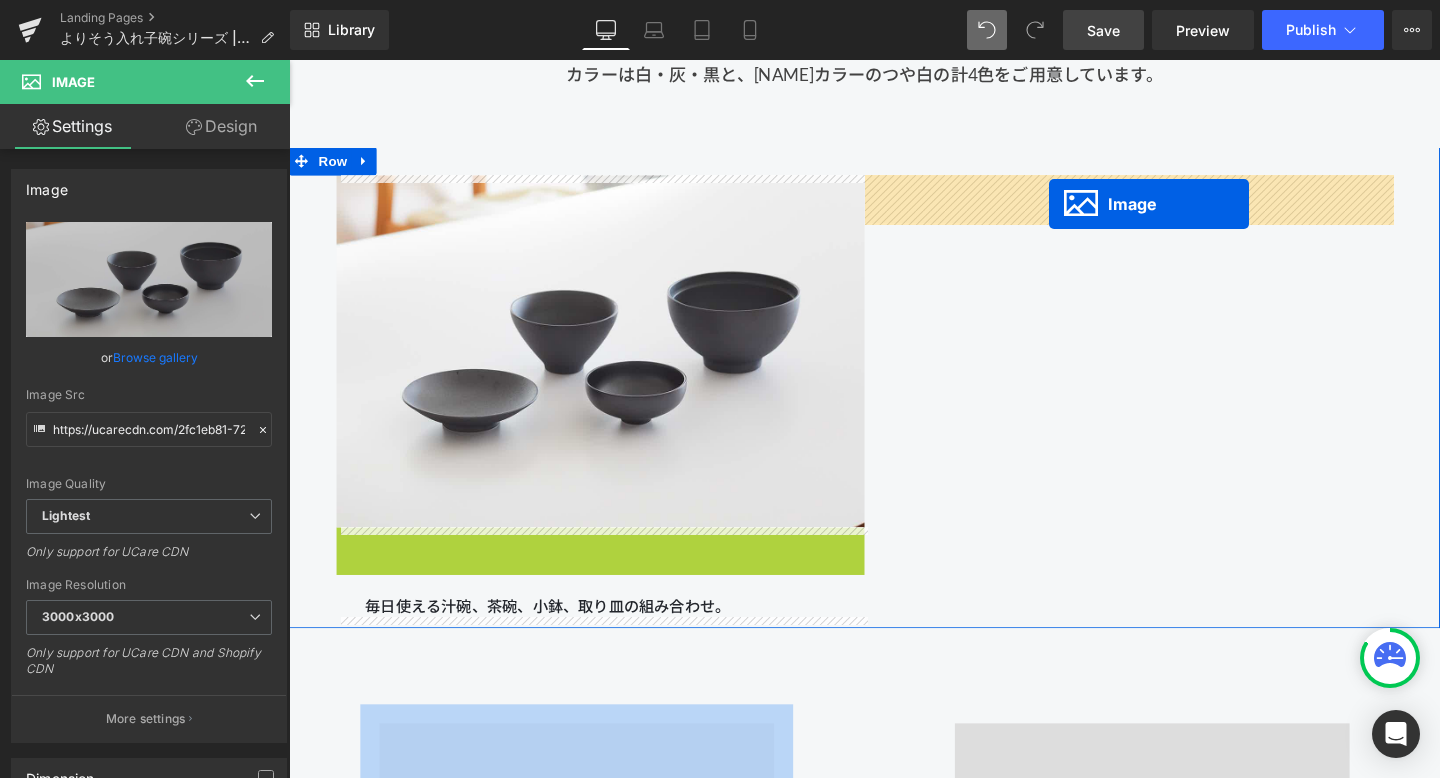 drag, startPoint x: 577, startPoint y: 757, endPoint x: 1085, endPoint y: 211, distance: 745.7748 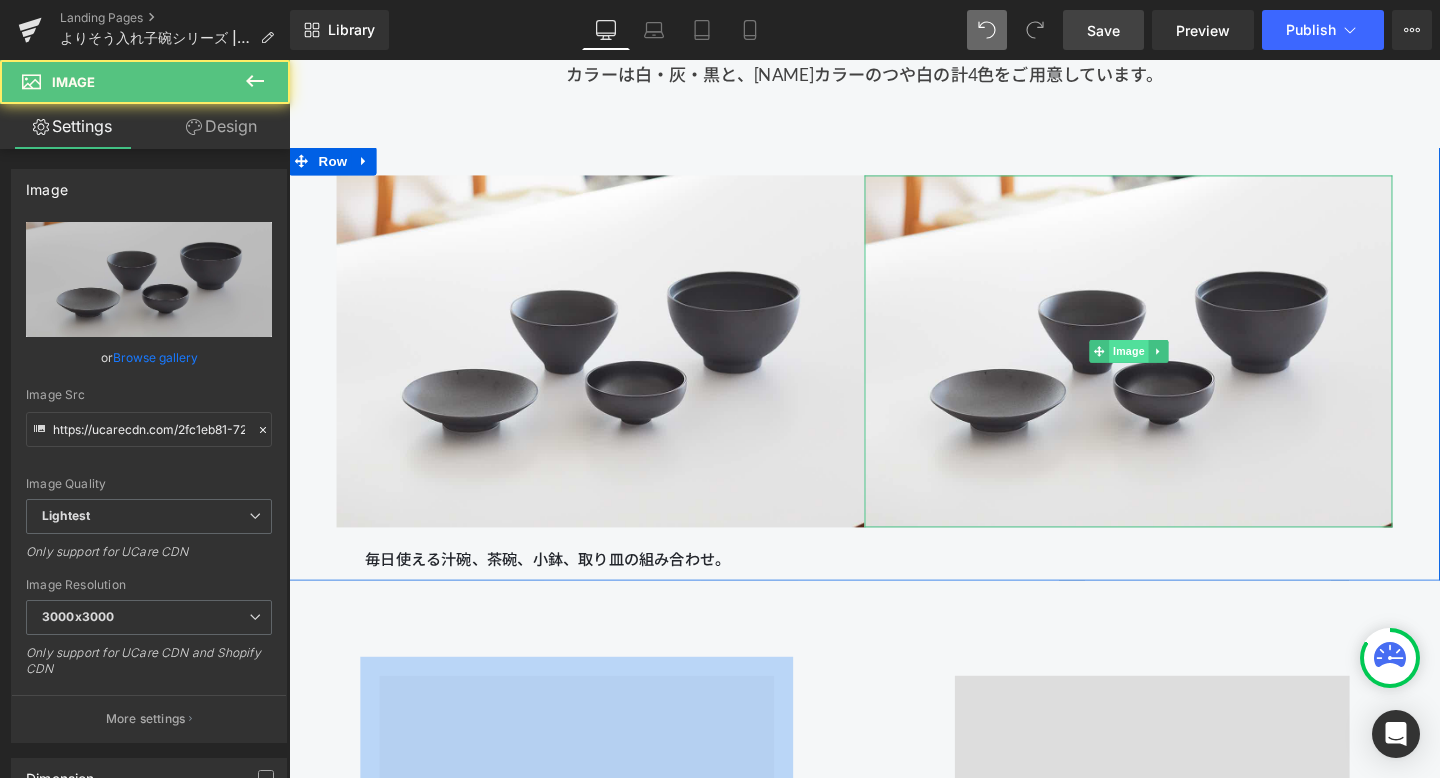 click on "Image" at bounding box center (1172, 366) 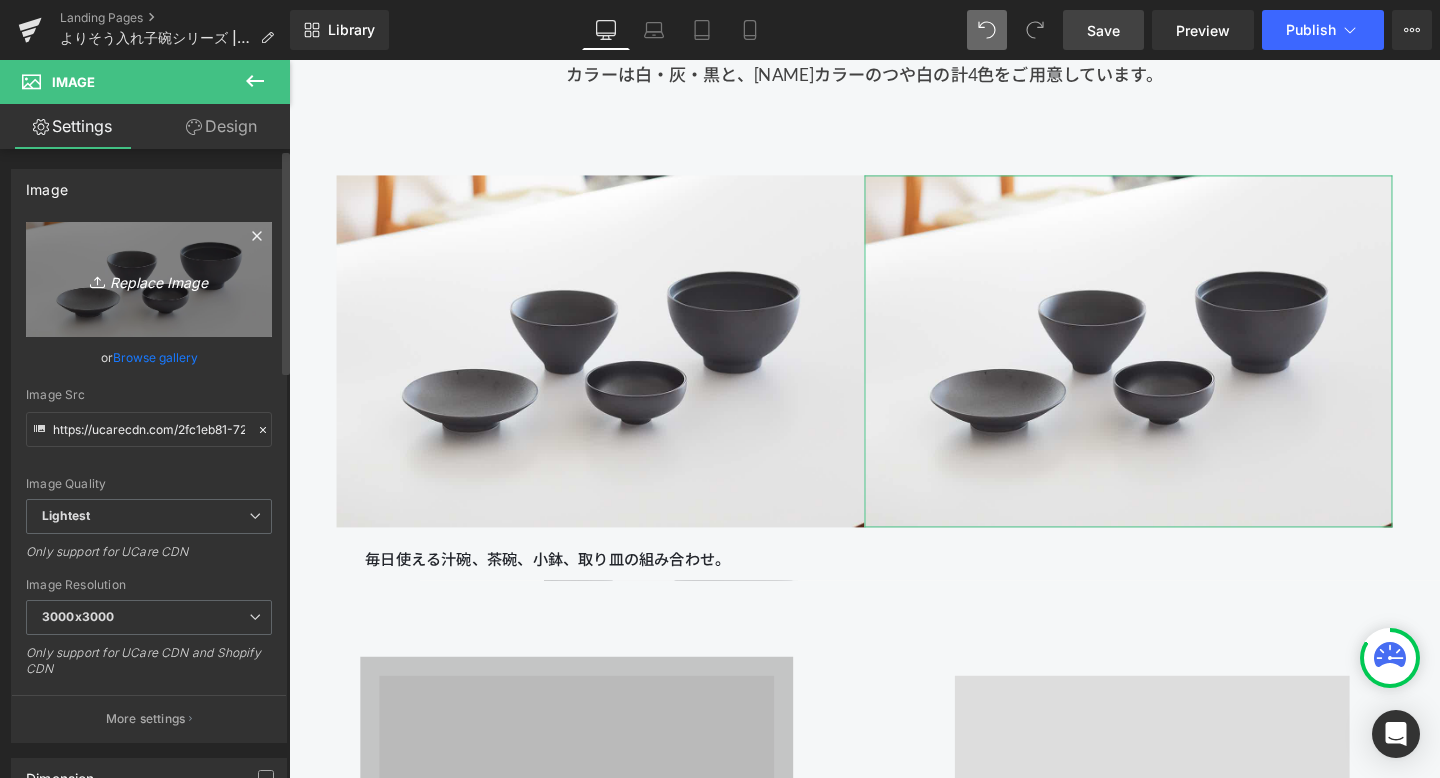 click on "Replace Image" at bounding box center [149, 279] 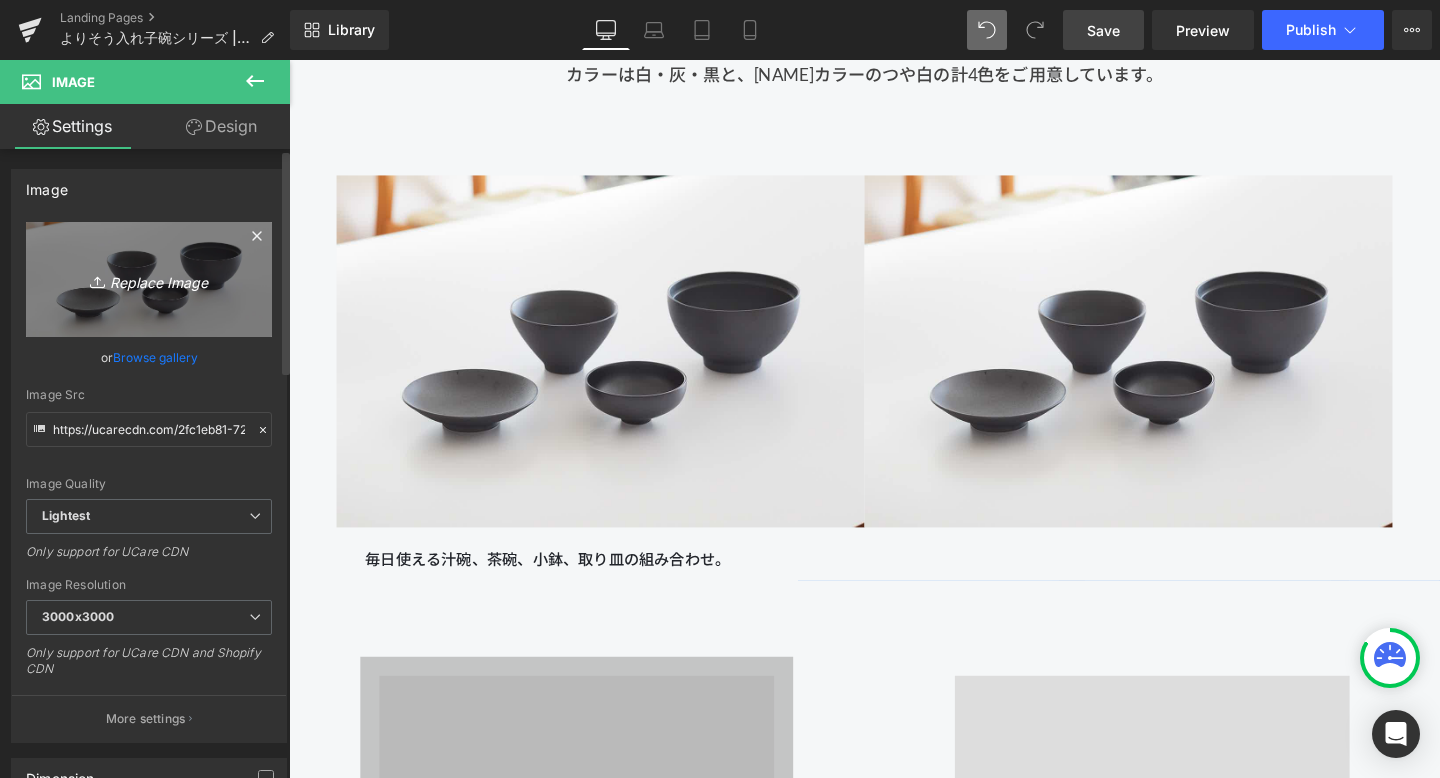 type on "C:\fakepath\250806_きほんのうつわ45456.jpg" 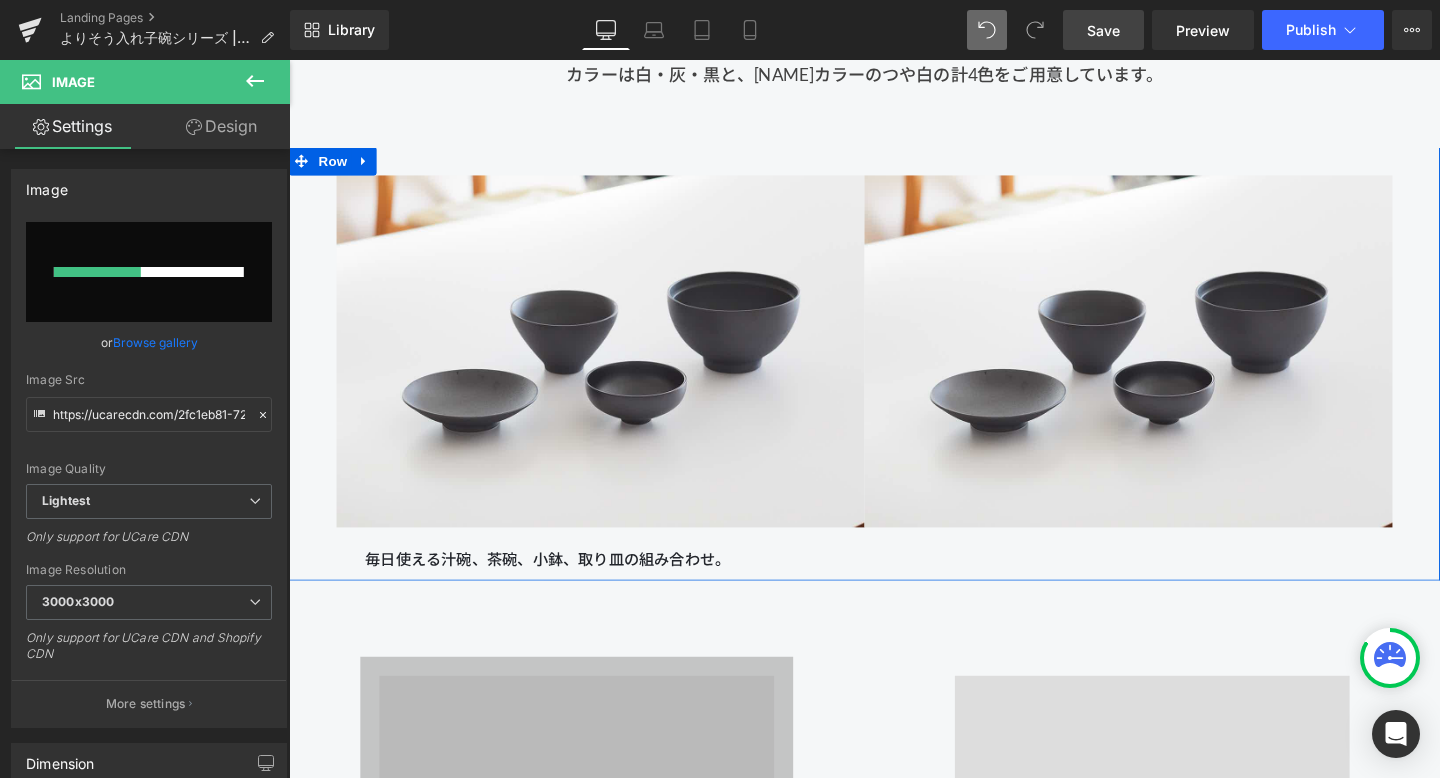 type 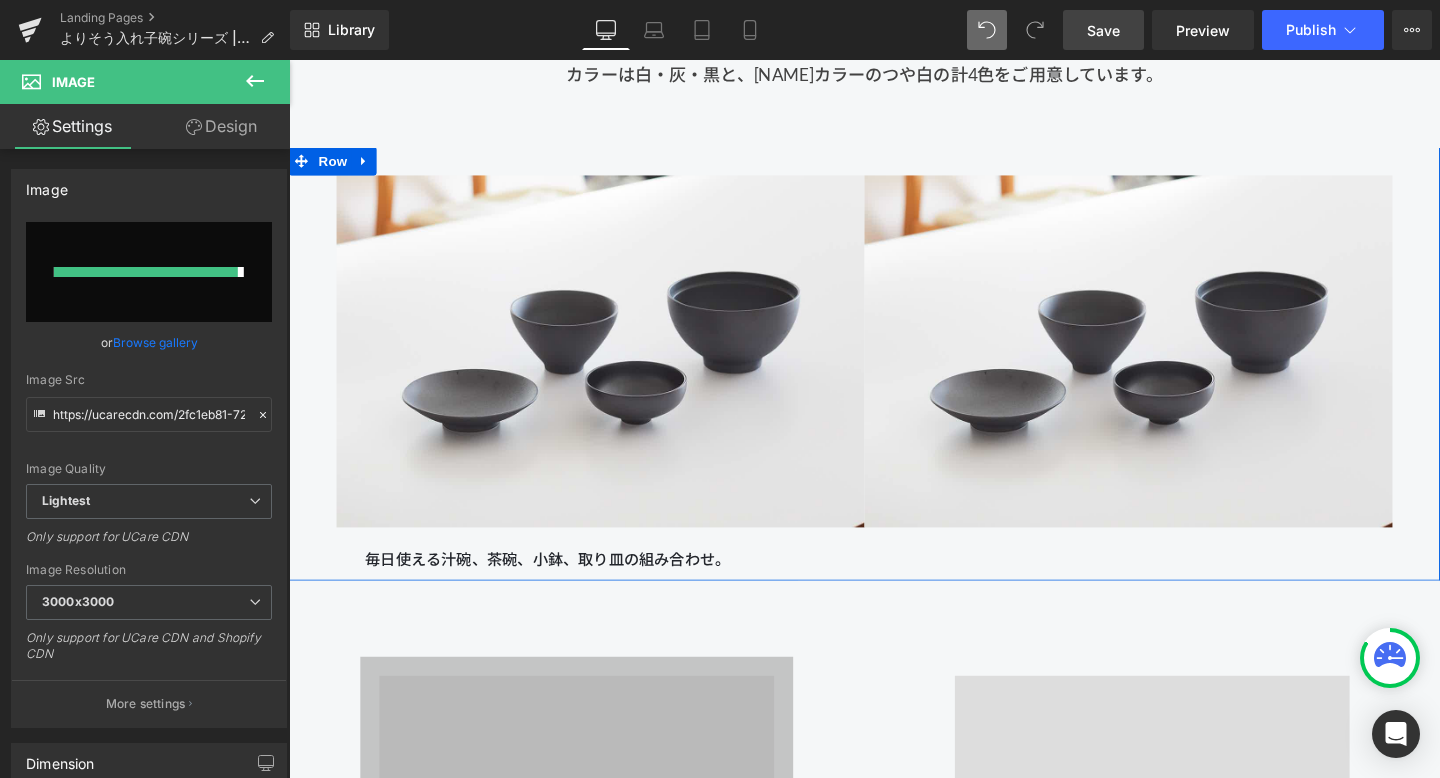 type on "https://ucarecdn.com/807cf204-e11b-4d76-8da8-3c846f5d9eda/-/format/auto/-/preview/3000x3000/-/quality/lightest/250806_%E3%81%8D%E3%81%BB%E3%82%93%E3%81%AE%E3%81%86%E3%81%A4%E3%82%8F45456.jpg" 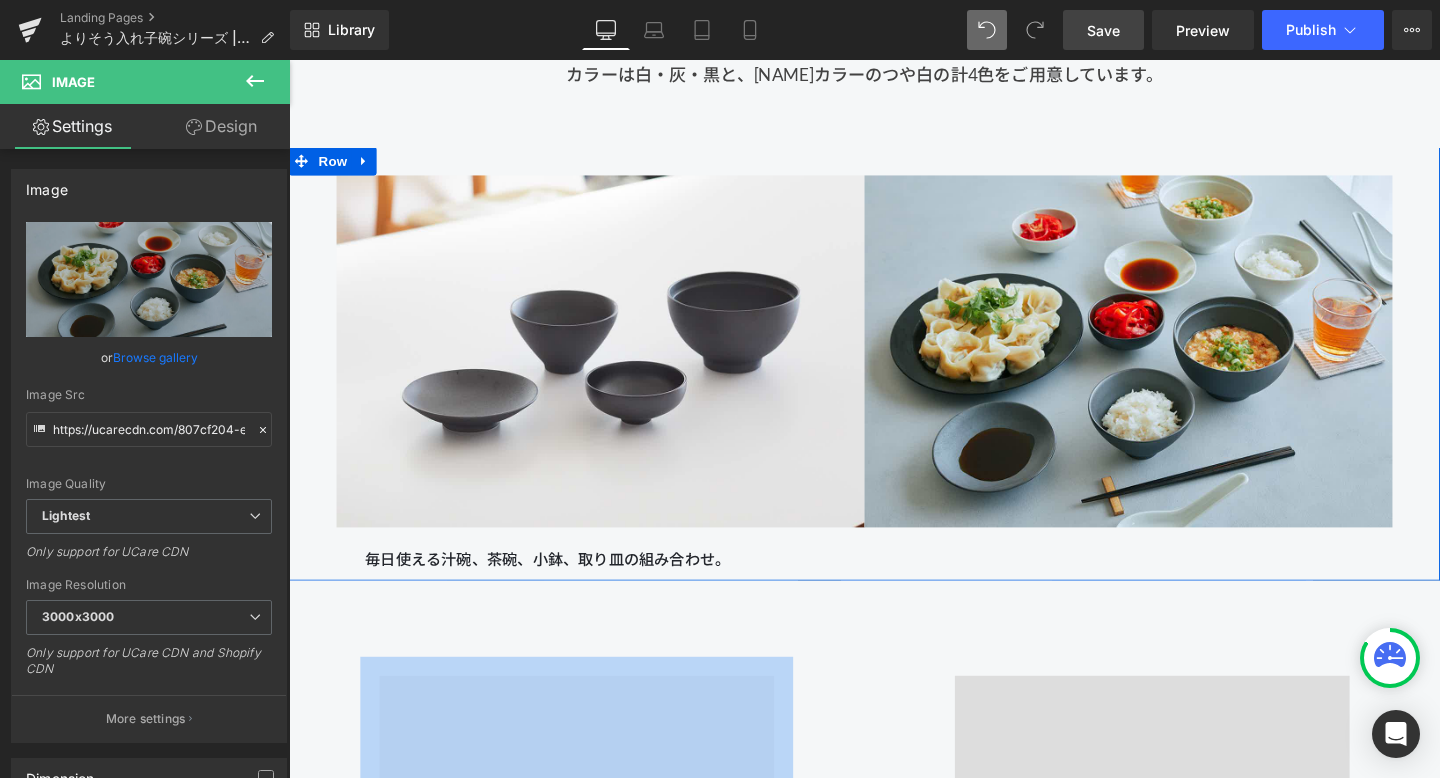 click on "Image         毎日使える汁碗、茶碗、小鉢、取り皿の組み合わせ。 Text Block         Image         Row" at bounding box center (894, 379) 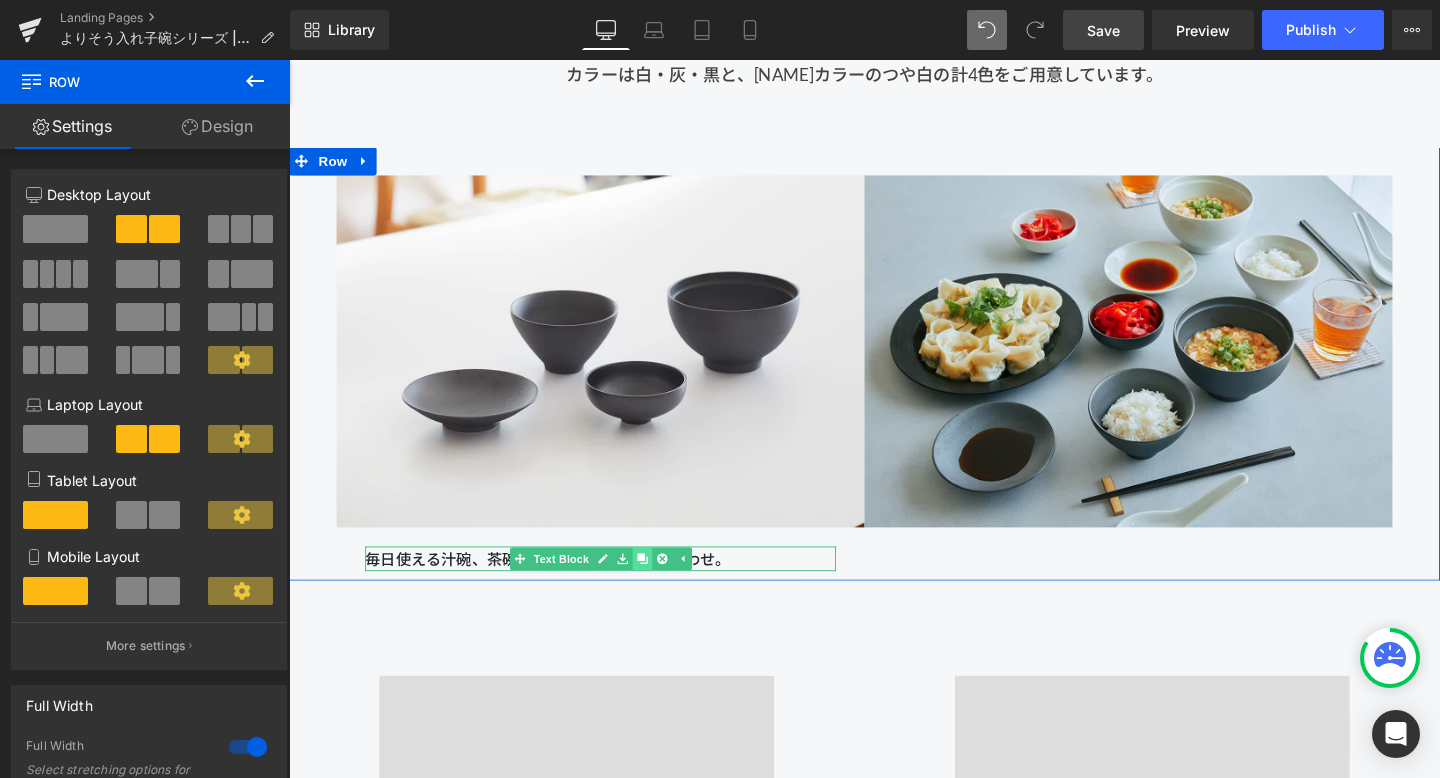 click 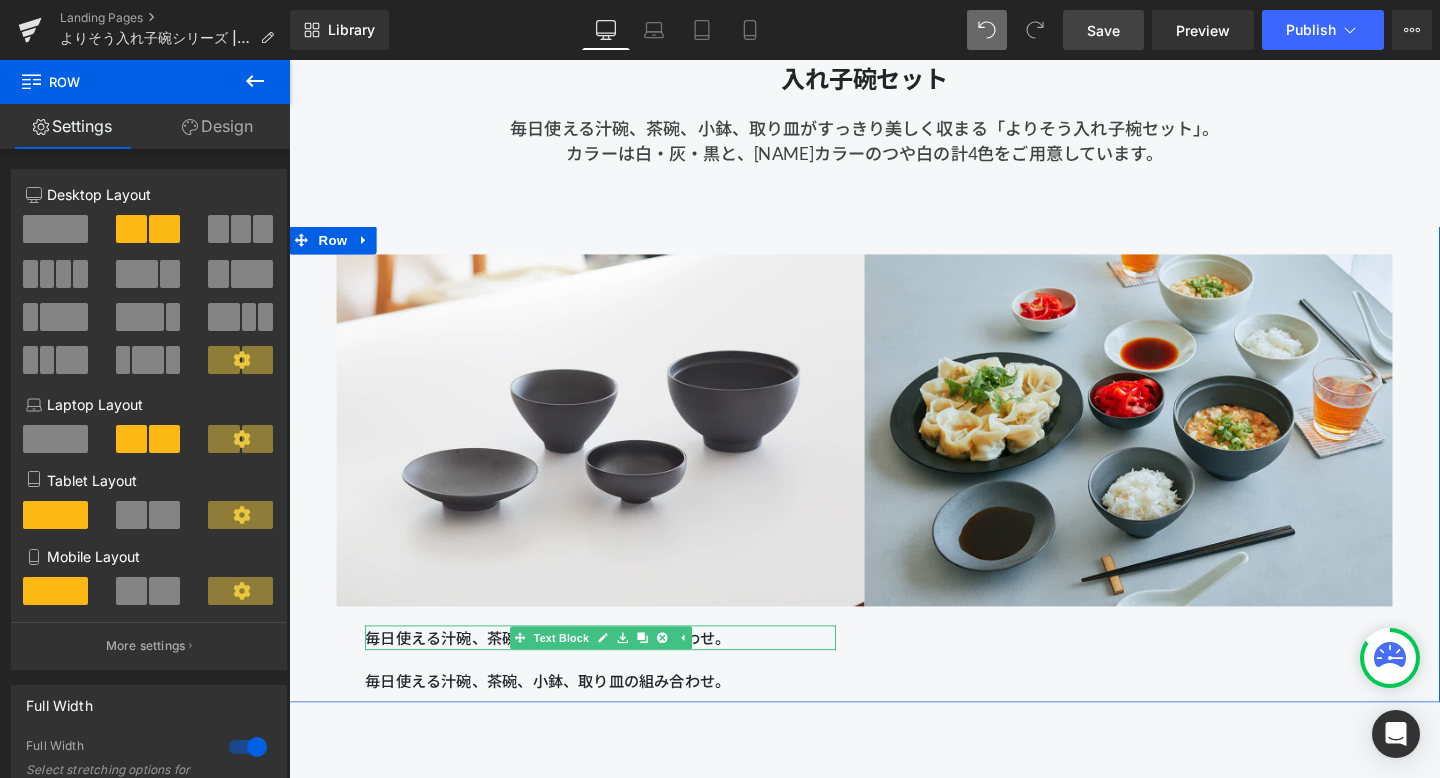 scroll, scrollTop: 1213, scrollLeft: 0, axis: vertical 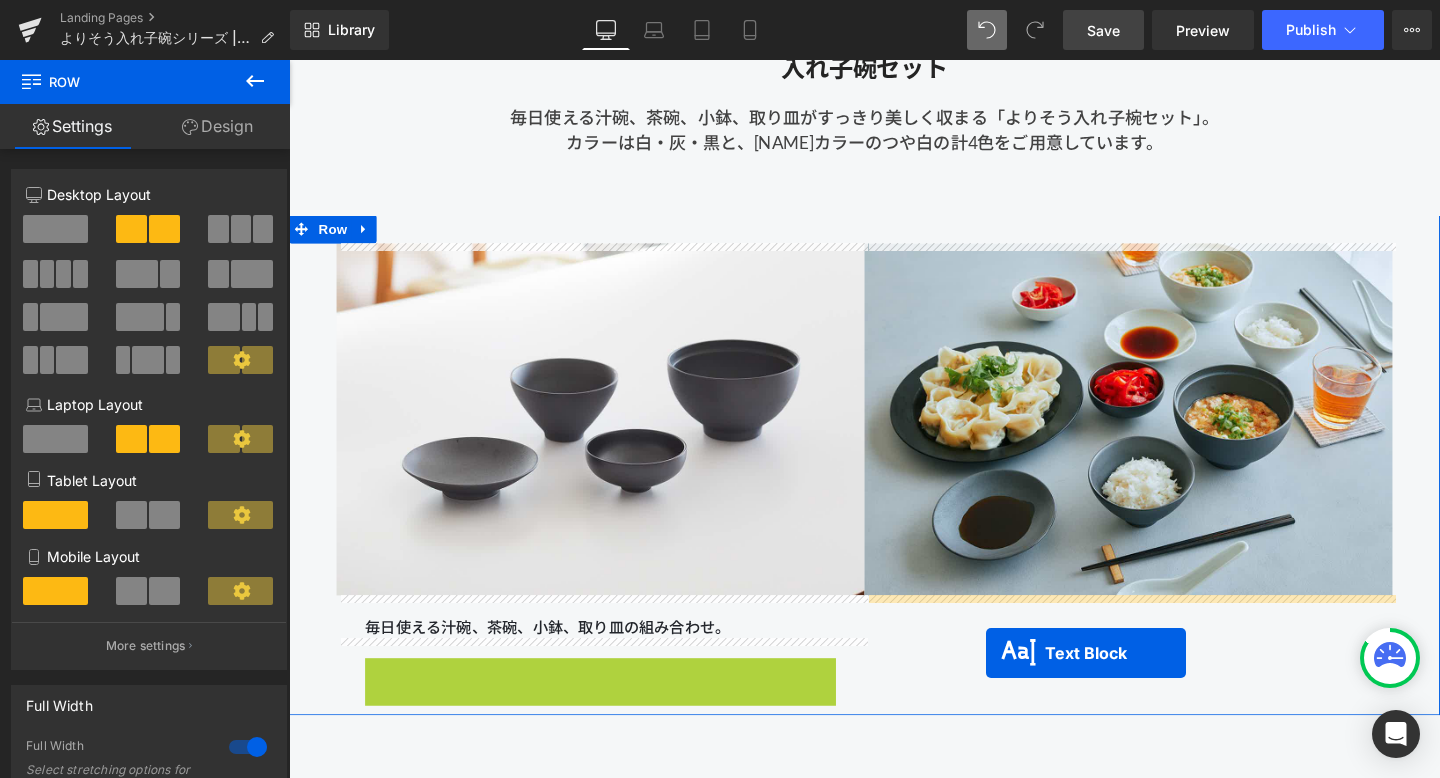 drag, startPoint x: 559, startPoint y: 699, endPoint x: 1022, endPoint y: 683, distance: 463.27637 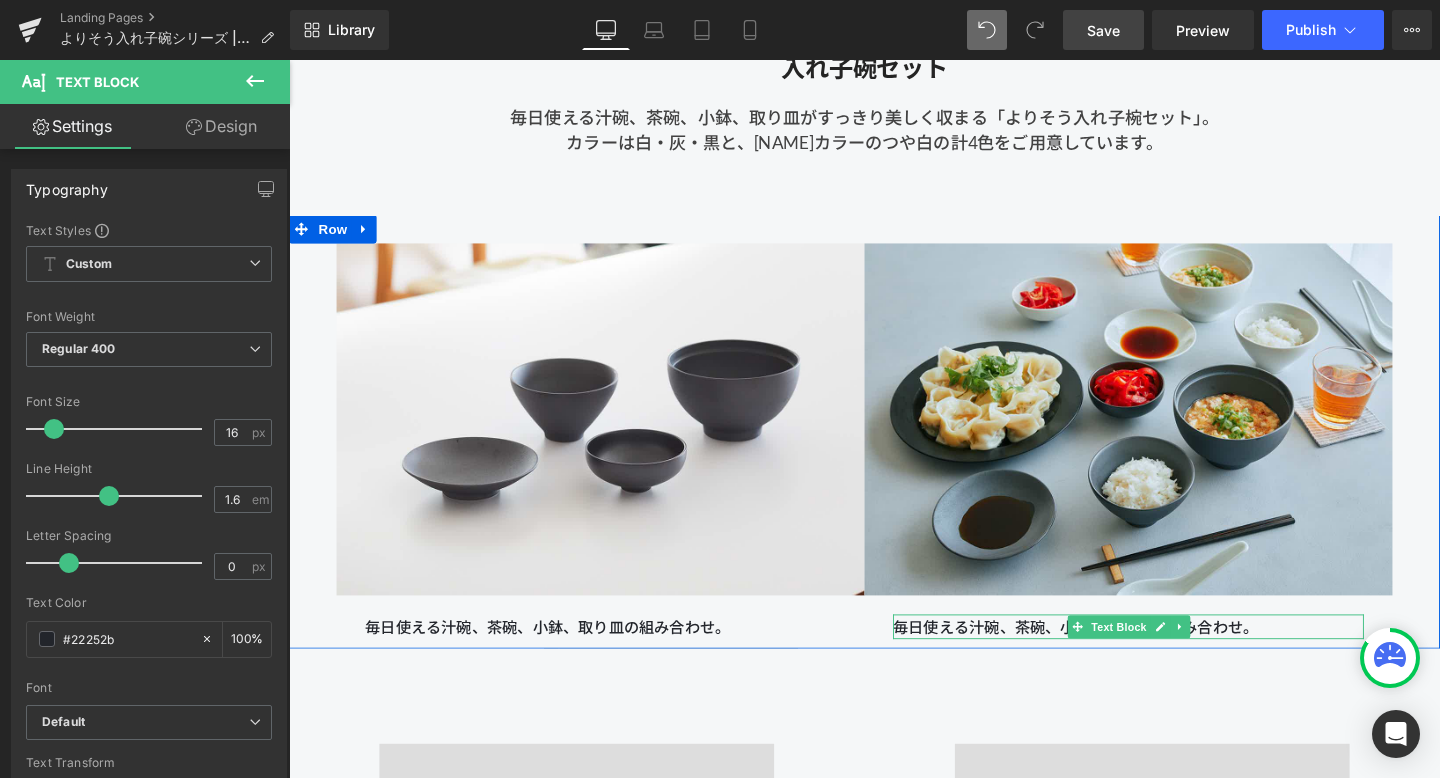 click on "毎日使える汁碗、茶碗、小鉢、取り皿の組み合わせ。" at bounding box center [1171, 656] 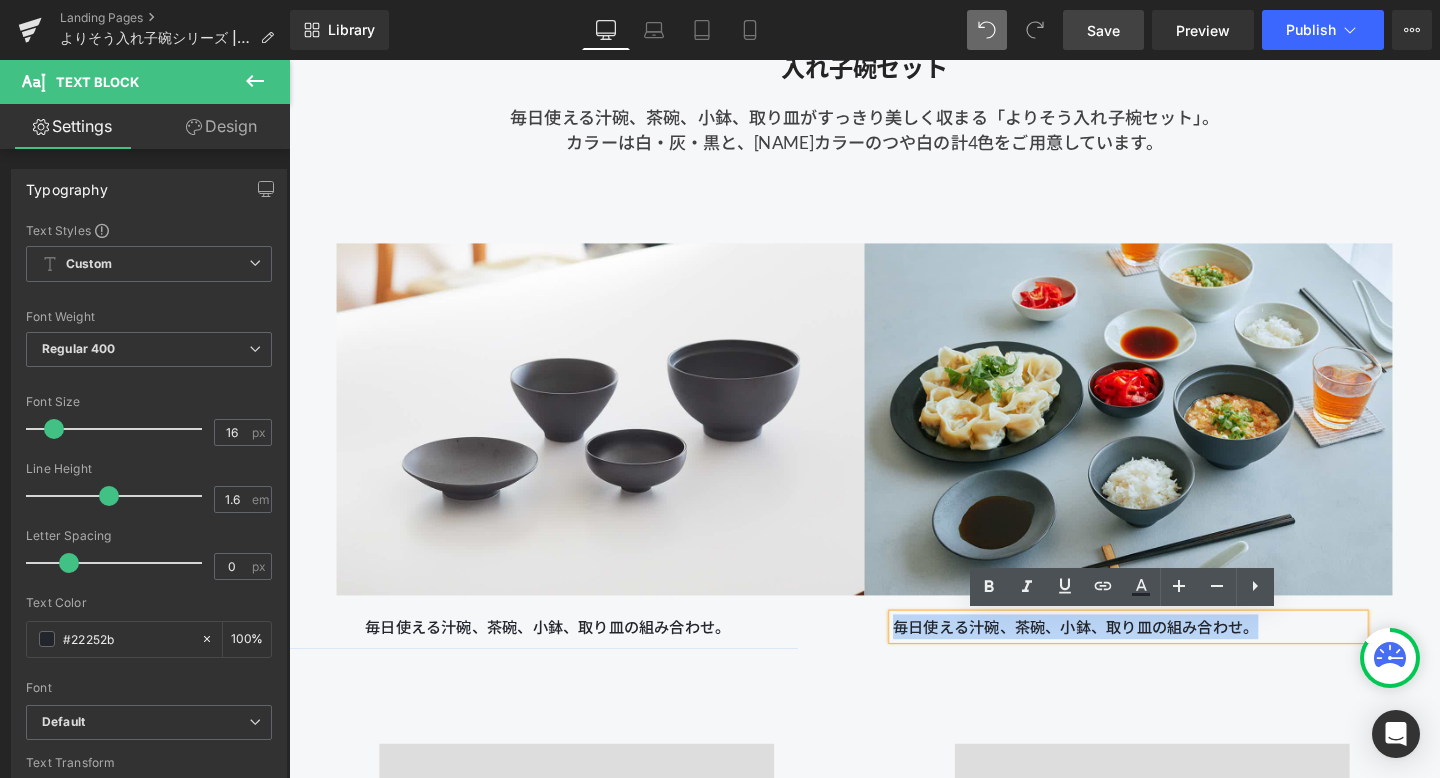 drag, startPoint x: 1334, startPoint y: 657, endPoint x: 912, endPoint y: 657, distance: 422 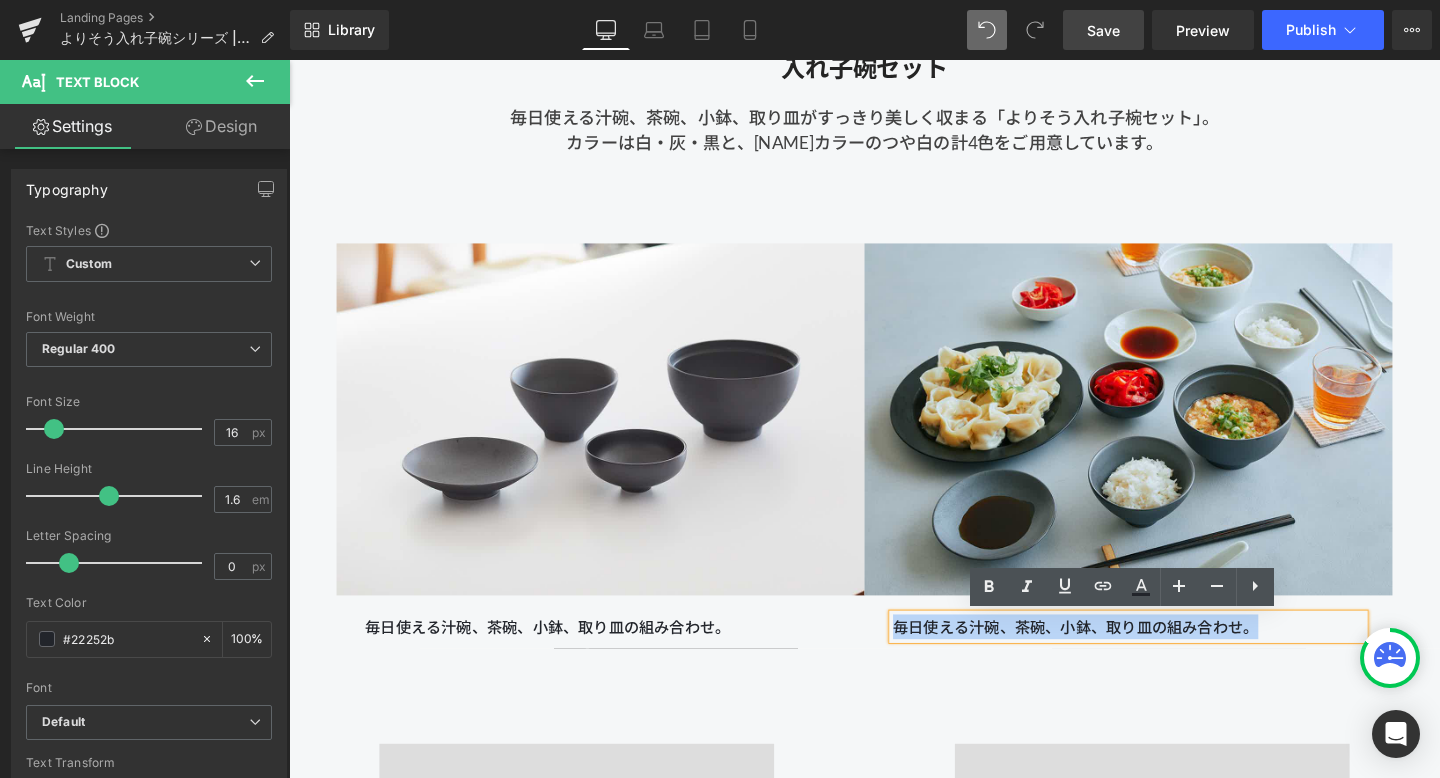 type 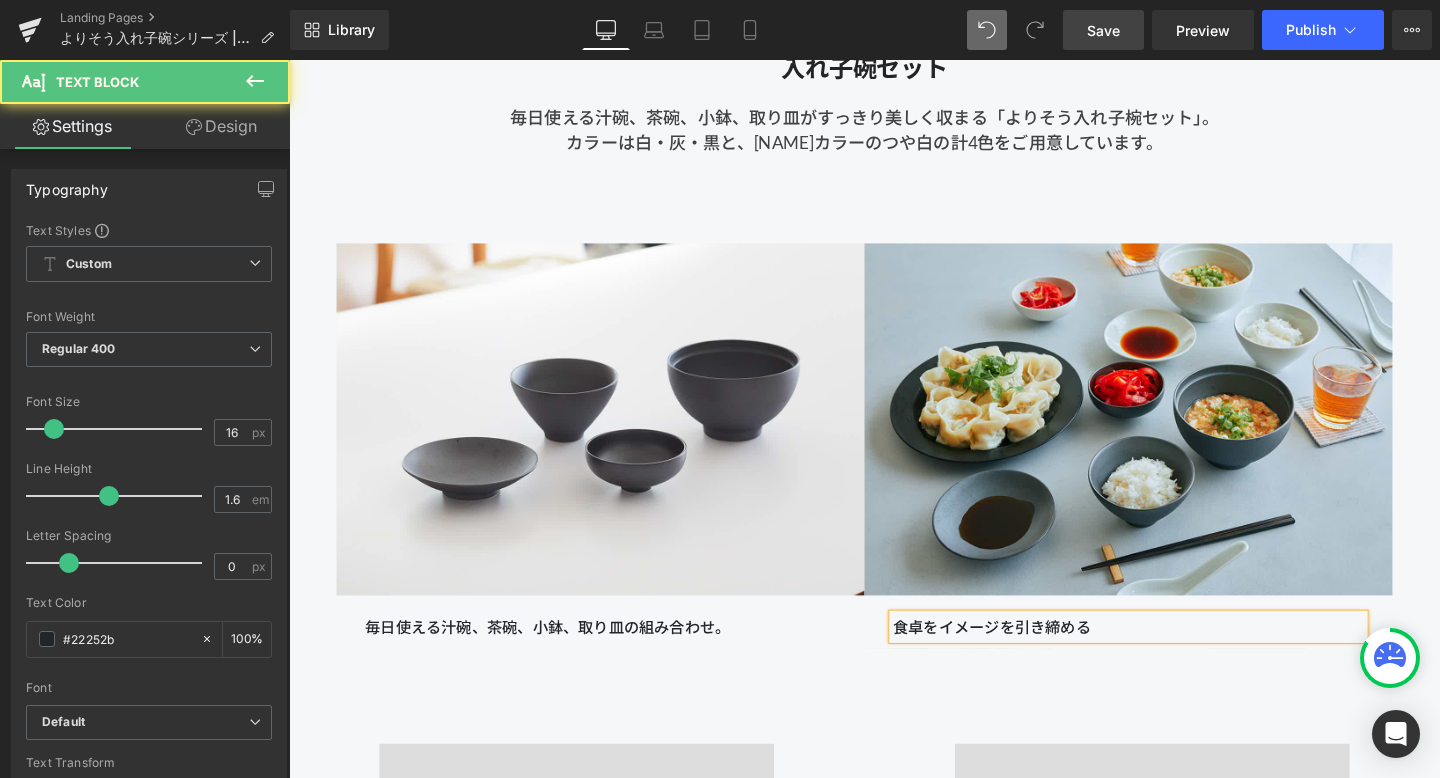 click on "食卓をイメージを引き締める" at bounding box center (1171, 656) 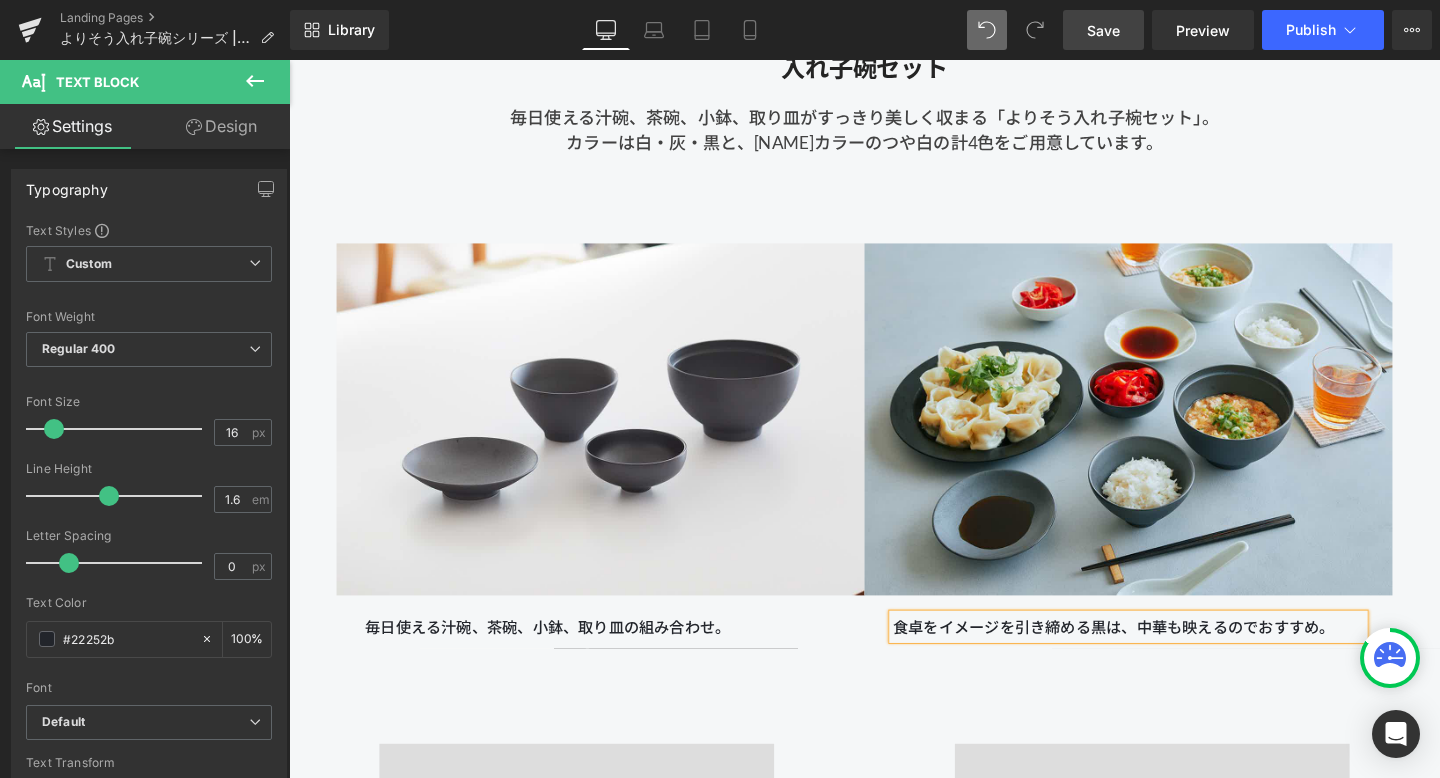 click on "食卓をイメージを引き締める黒は、中華も映えるのでおすすめ。" at bounding box center (1171, 656) 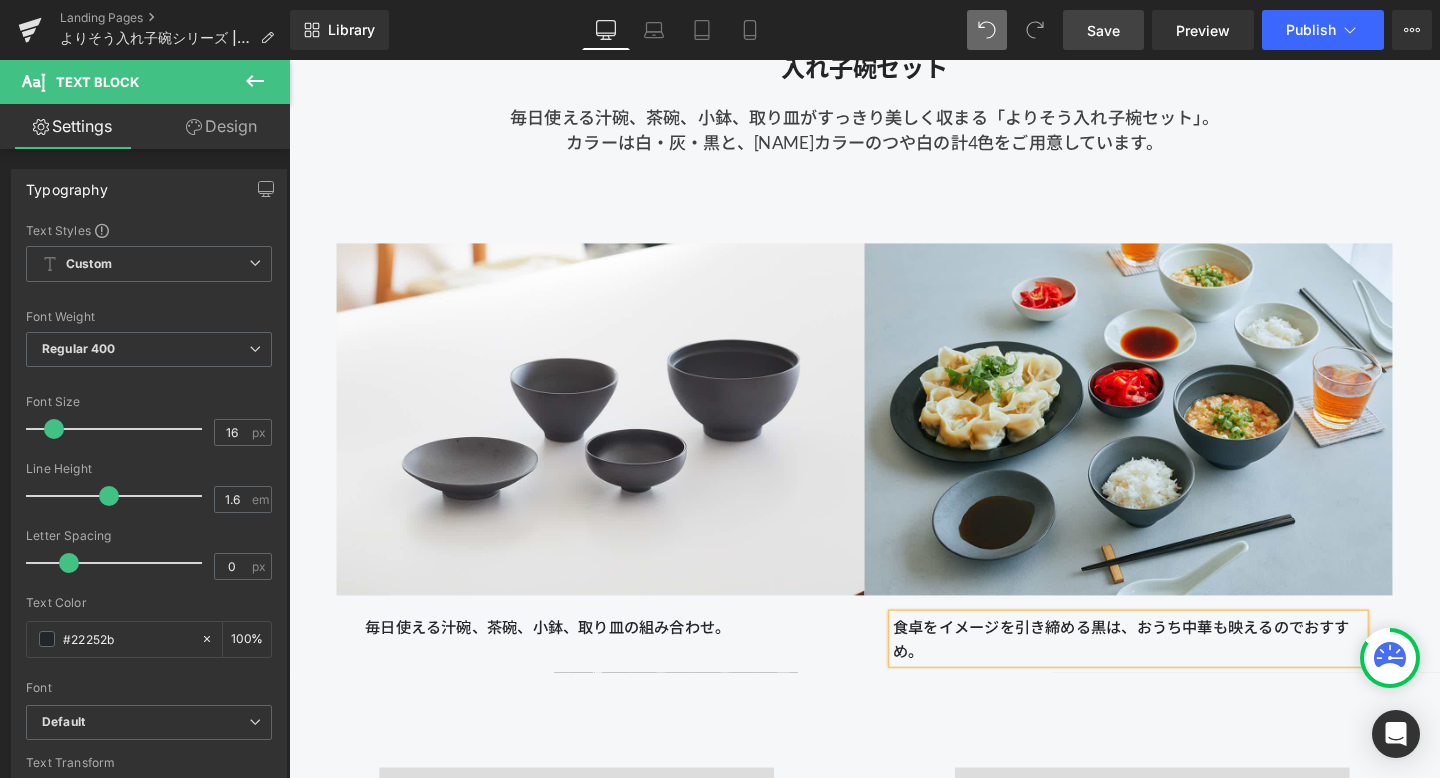 click on "食卓をイメージを引き締める黒は、おうち中華も映えるのでおすすめ。" at bounding box center [1171, 668] 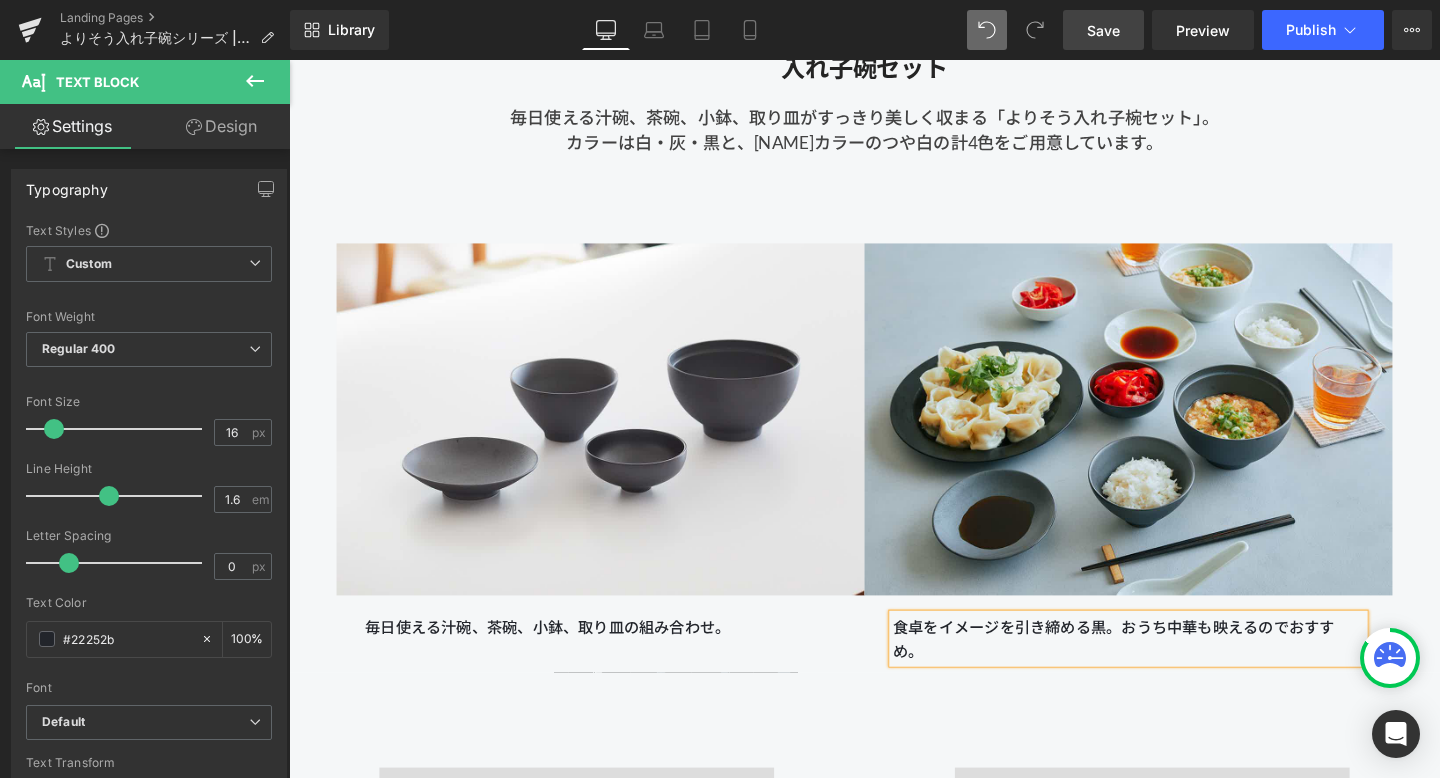 click on "食卓をイメージを引き締める黒。おうち中華も映えるのでおすすめ。" at bounding box center [1171, 668] 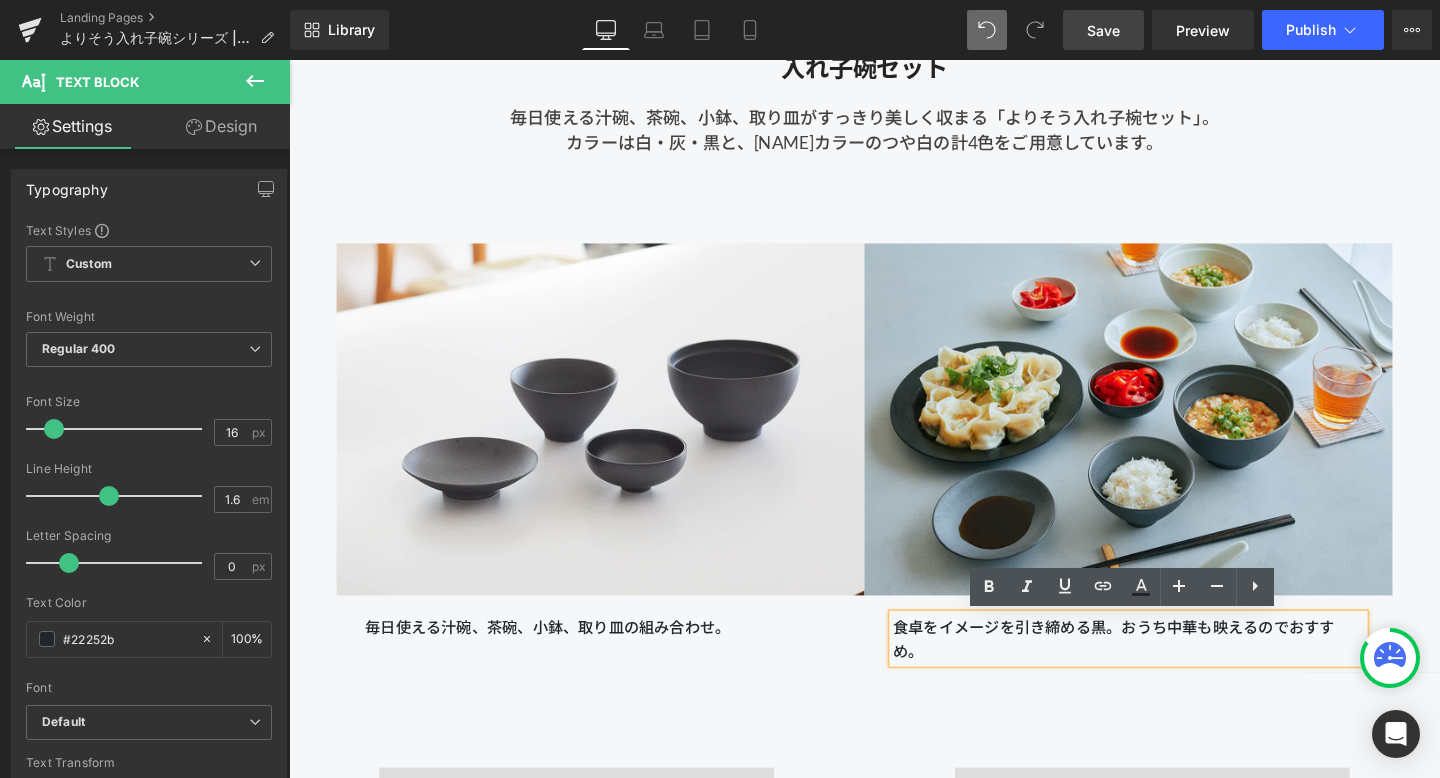 click on "食卓をイメージを引き締める黒。おうち中華も映えるのでおすすめ。" at bounding box center [1171, 668] 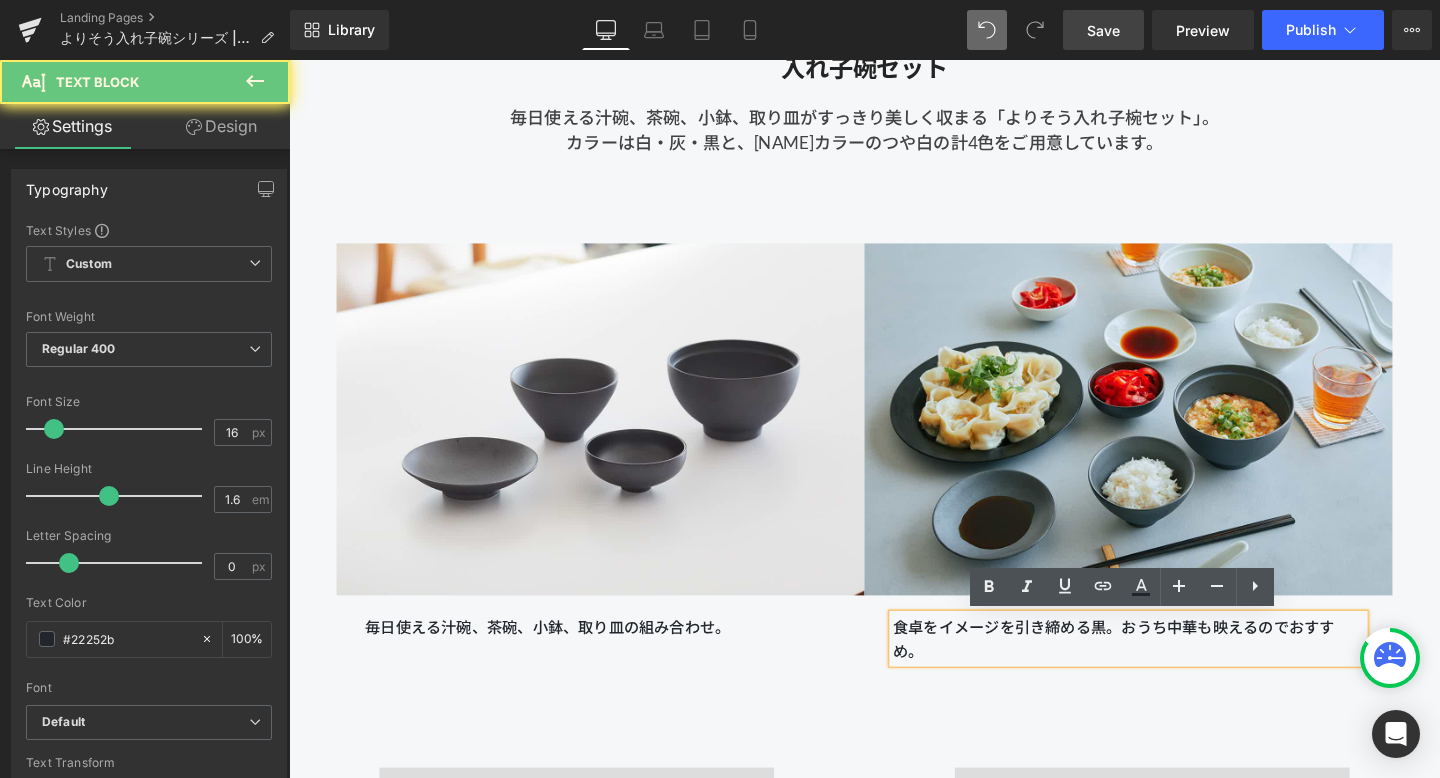 click on "食卓をイメージを引き締める黒。おうち中華も映えるのでおすすめ。" at bounding box center (1171, 668) 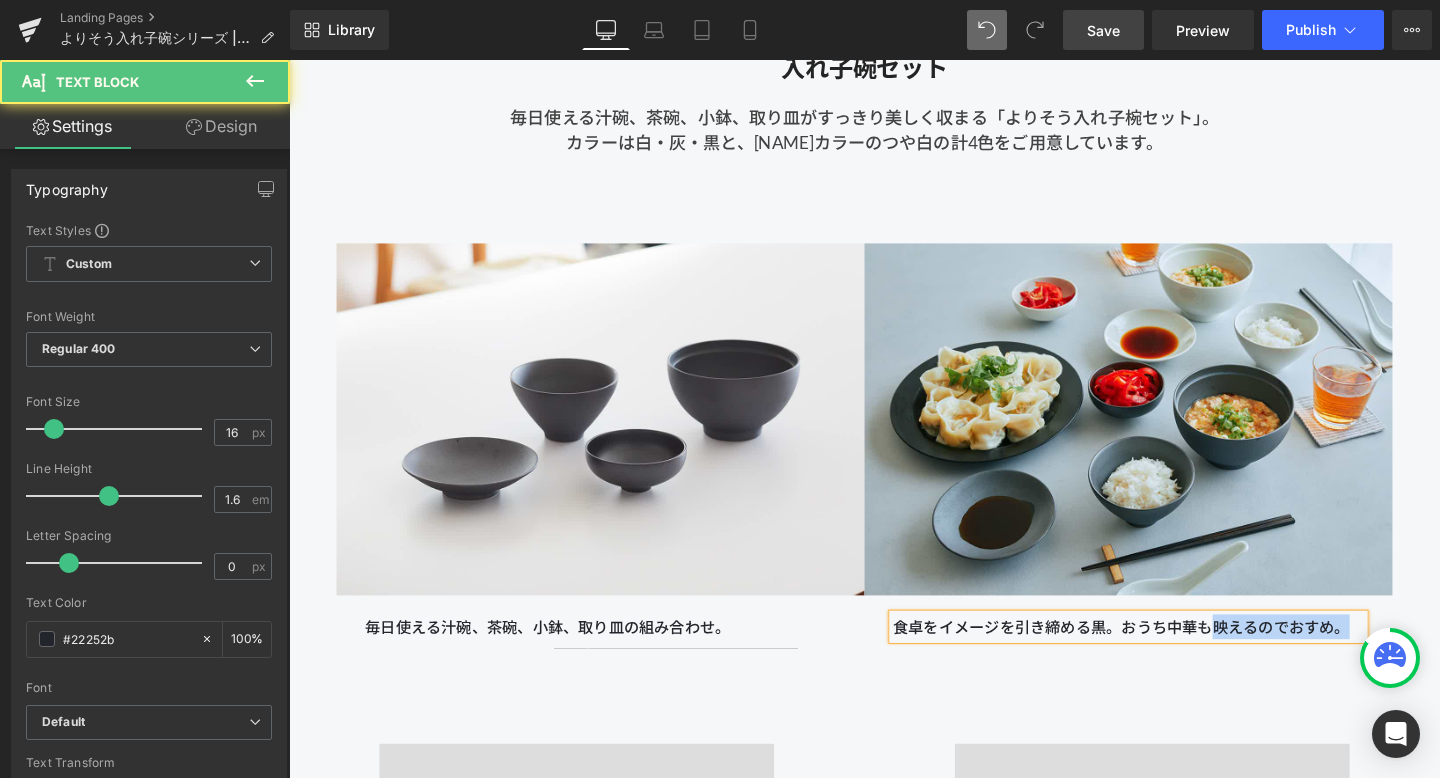drag, startPoint x: 1259, startPoint y: 651, endPoint x: 1434, endPoint y: 651, distance: 175 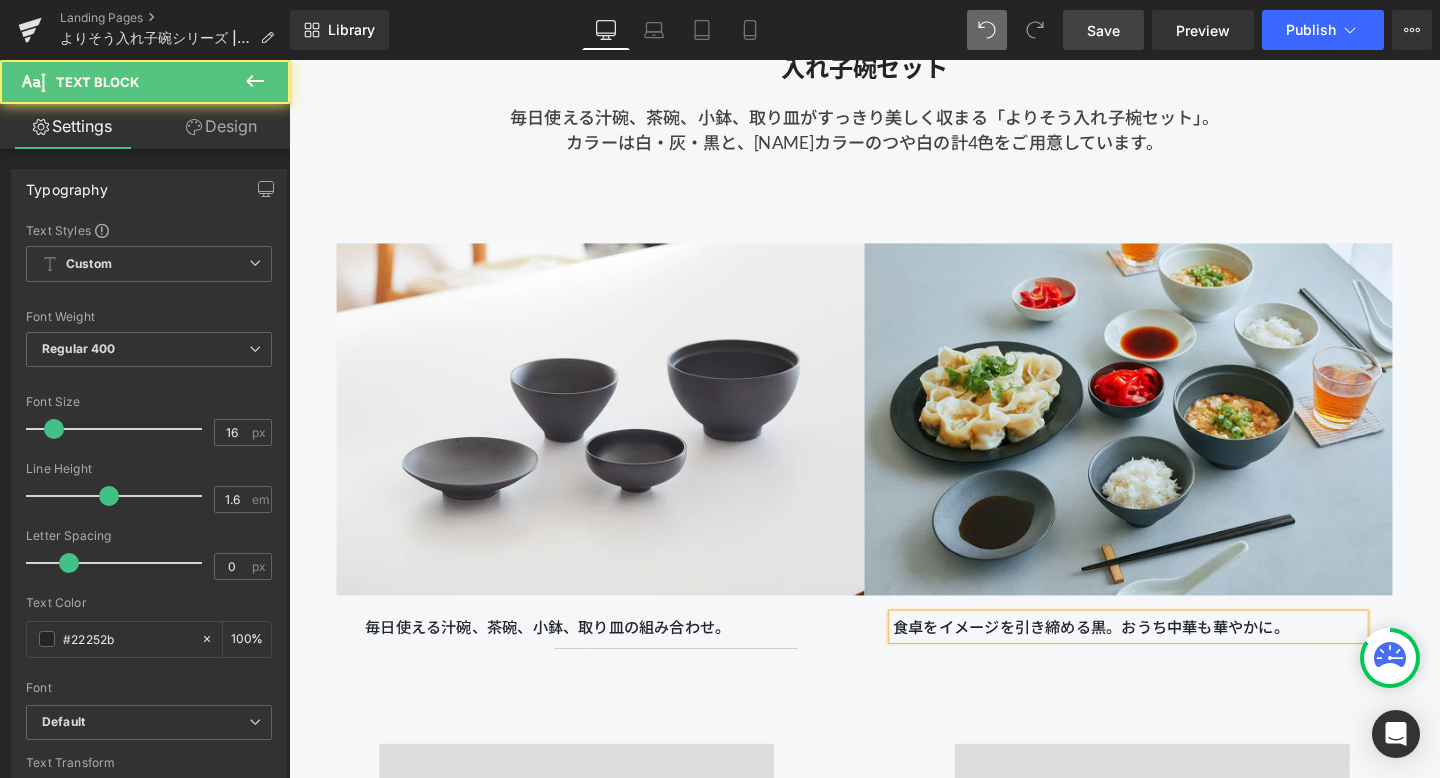 click on "食卓をイメージを引き締める黒。おうち中華も華やかに。" at bounding box center [1171, 656] 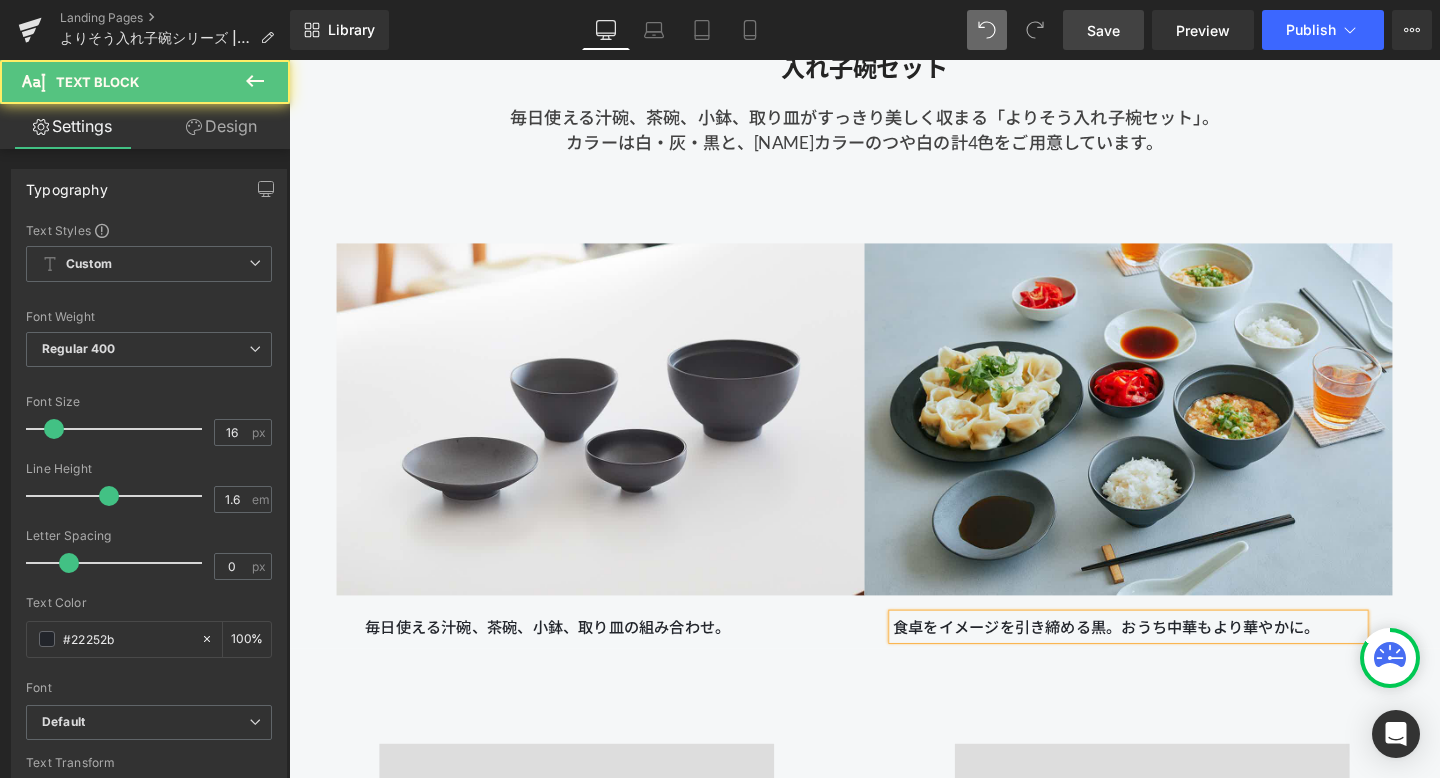 click on "食卓をイメージを引き締める黒。おうち中華もより華やかに。" at bounding box center (1171, 656) 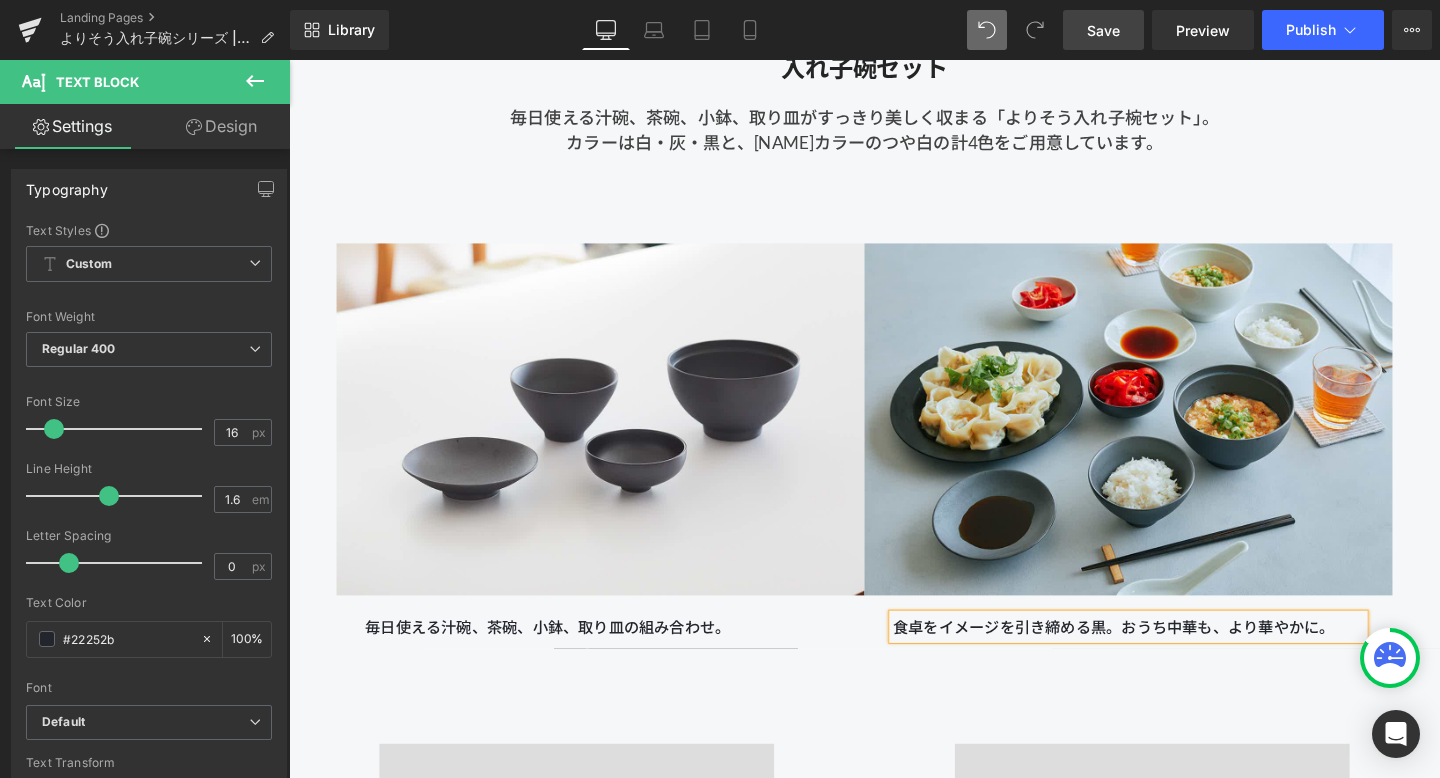 click at bounding box center [289, 60] 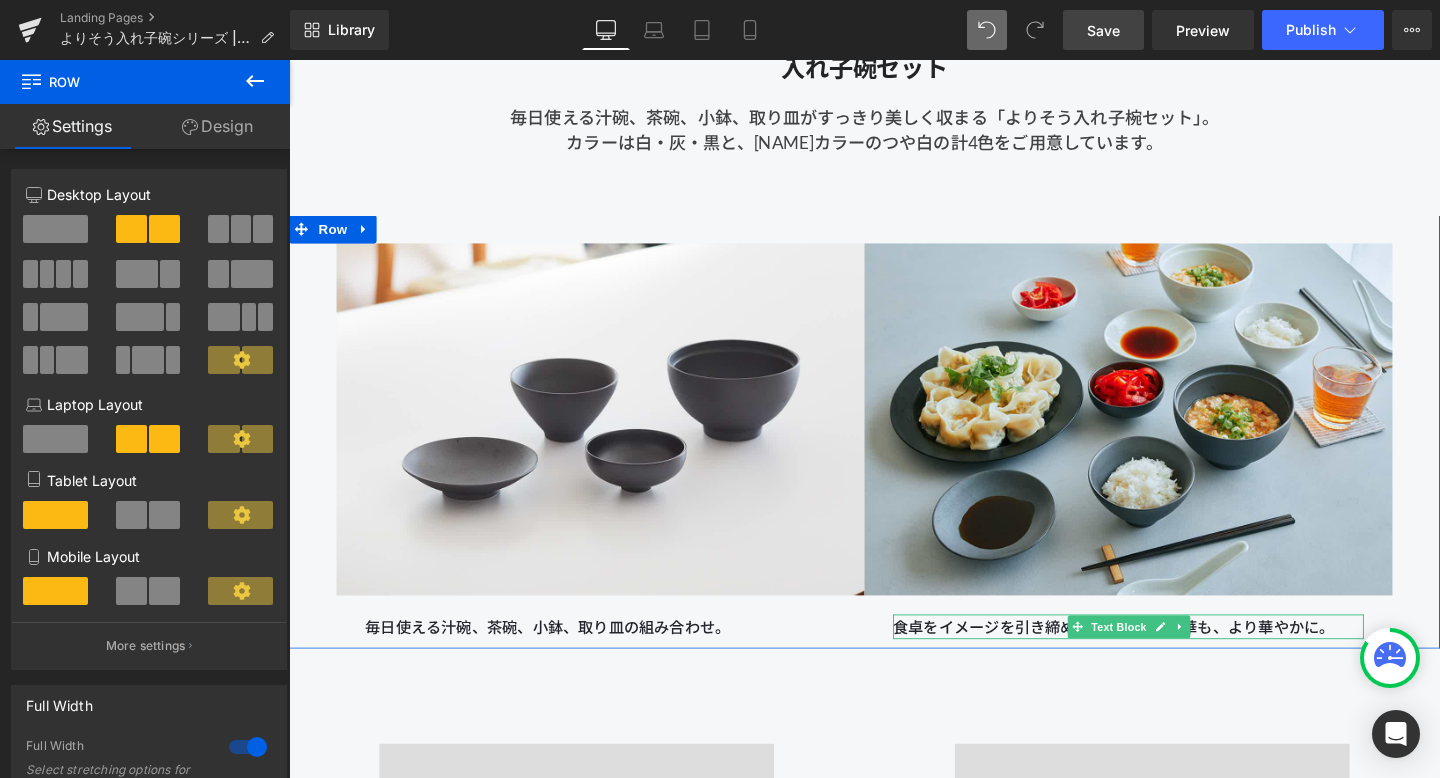 click on "食卓をイメージを引き締める黒。おうち中華も、より華やかに。" at bounding box center (1171, 656) 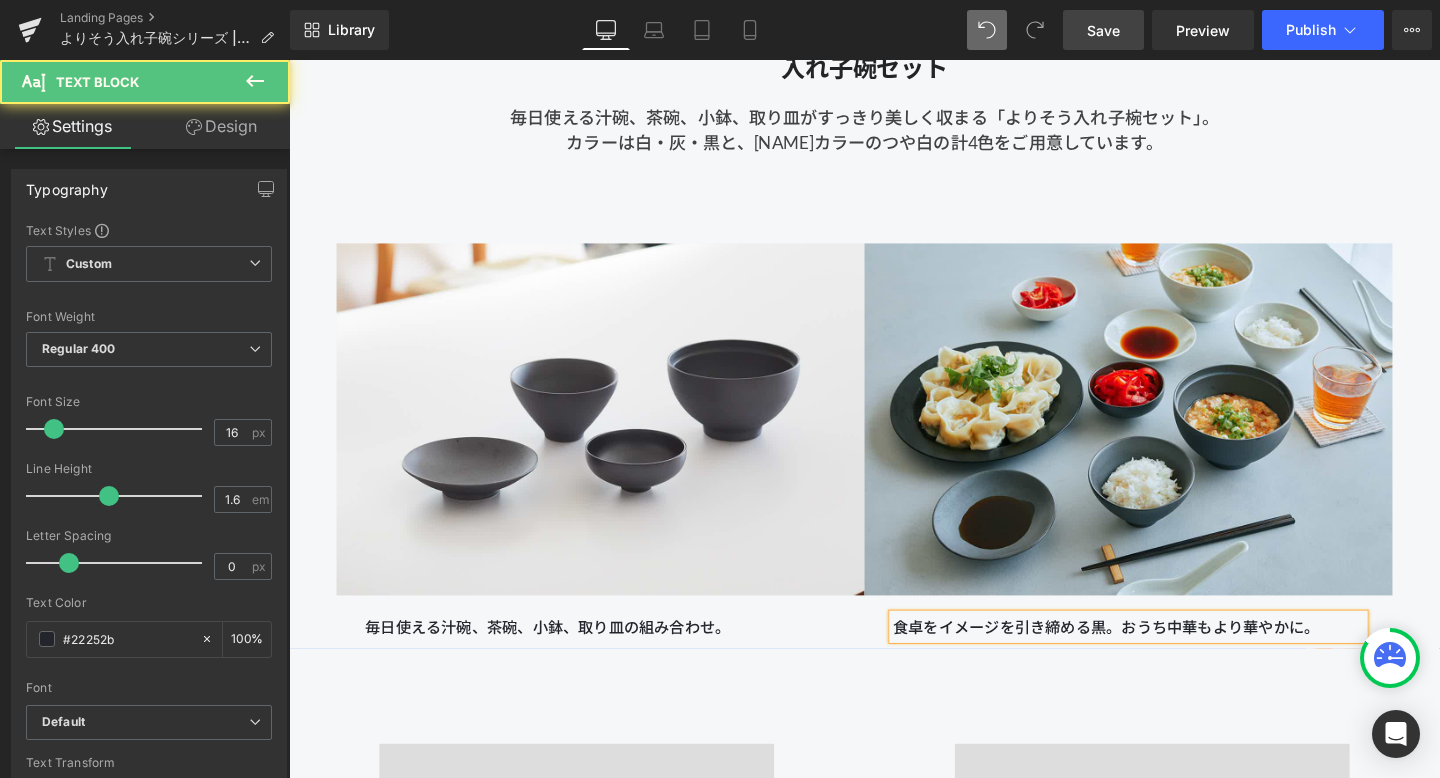 click on "食卓をイメージを引き締める黒。おうち中華もより華やかに。" at bounding box center [1171, 656] 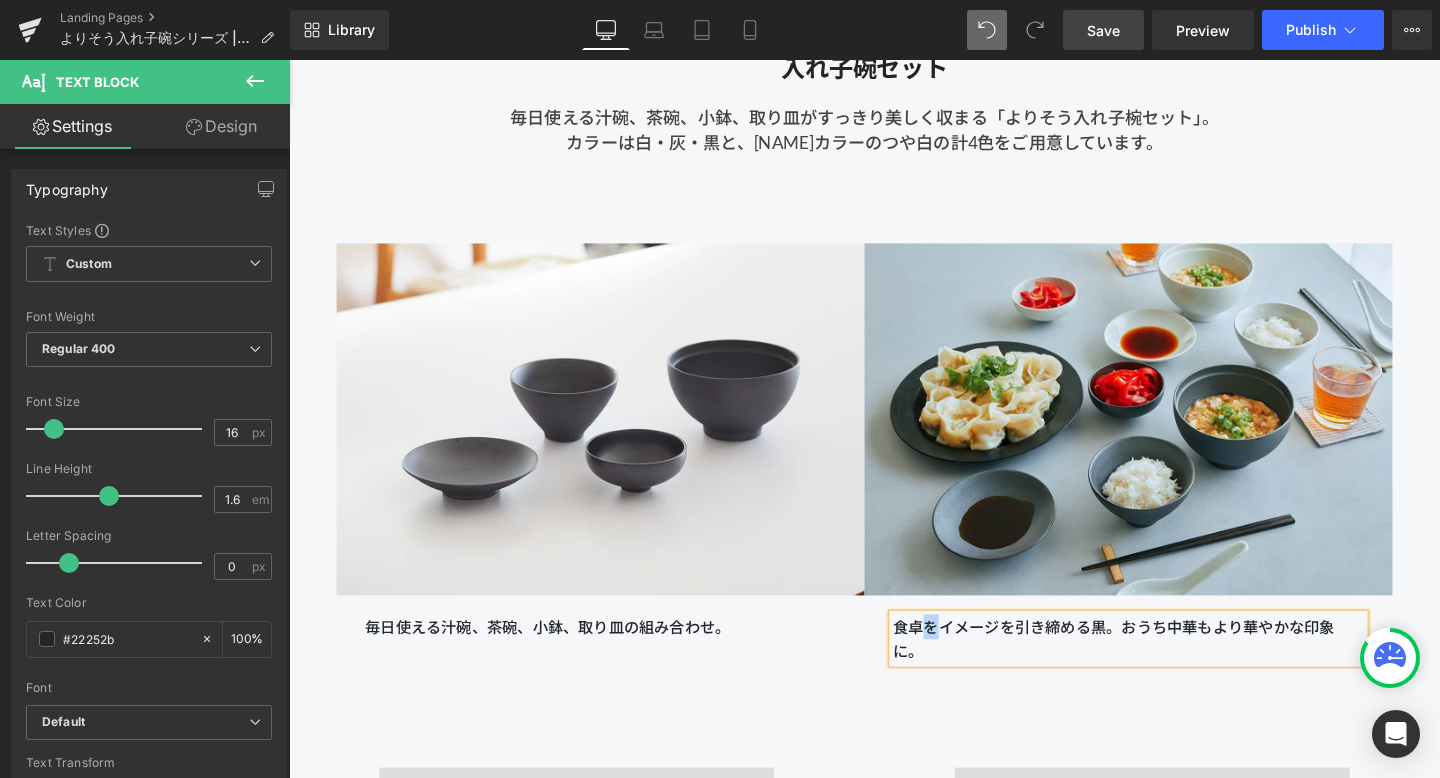 drag, startPoint x: 974, startPoint y: 660, endPoint x: 956, endPoint y: 657, distance: 18.248287 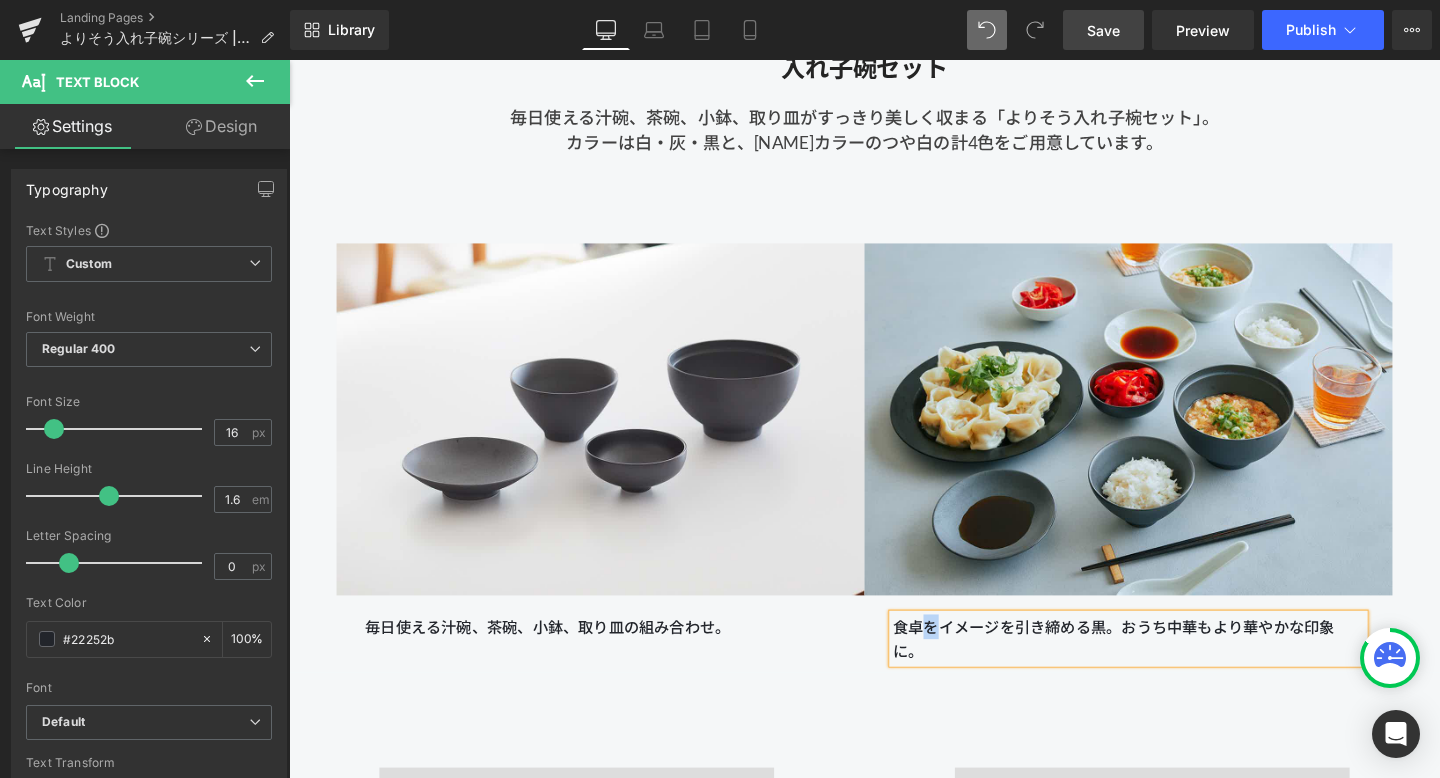 click on "食卓をイメージを引き締める黒。おうち中華もより華やかな印象に。" at bounding box center [1171, 668] 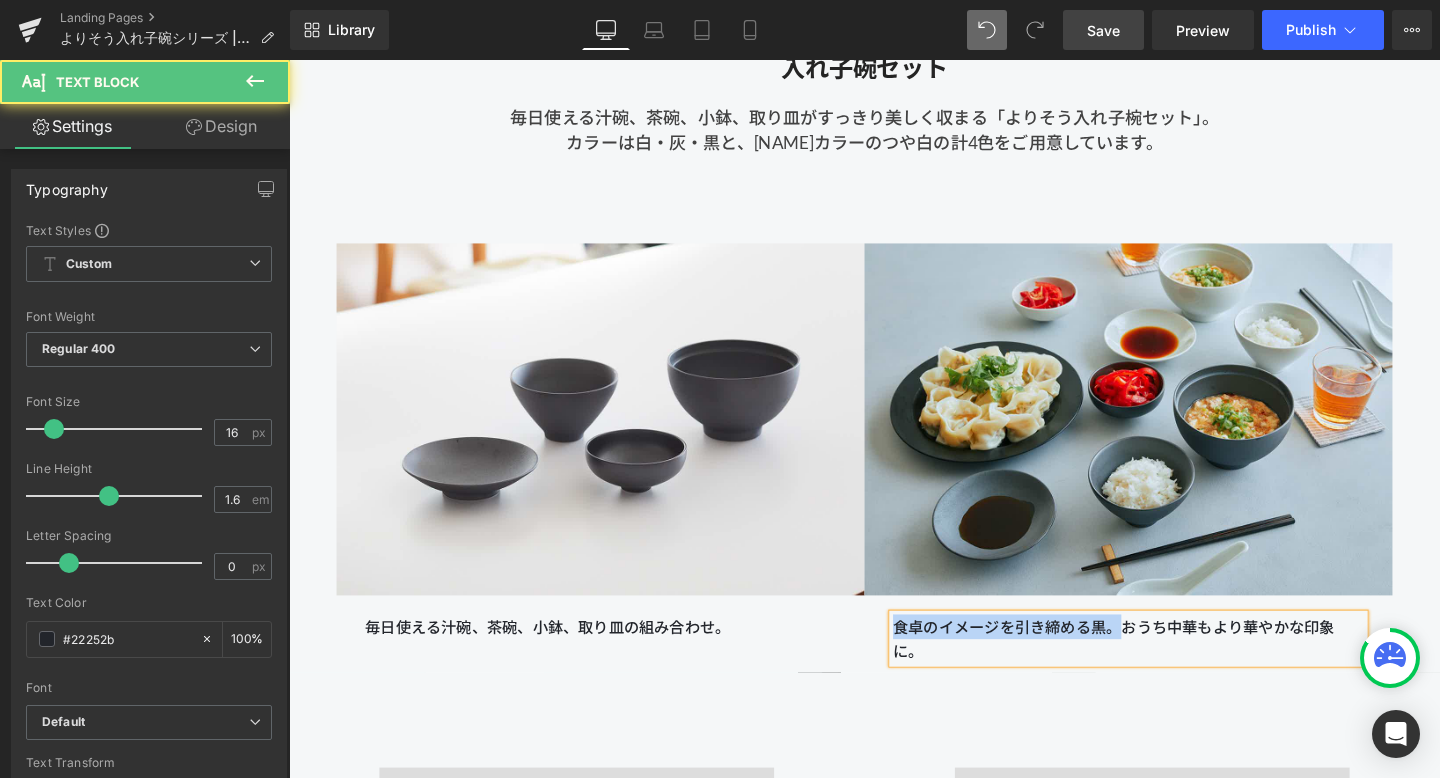 drag, startPoint x: 1161, startPoint y: 655, endPoint x: 910, endPoint y: 650, distance: 251.04979 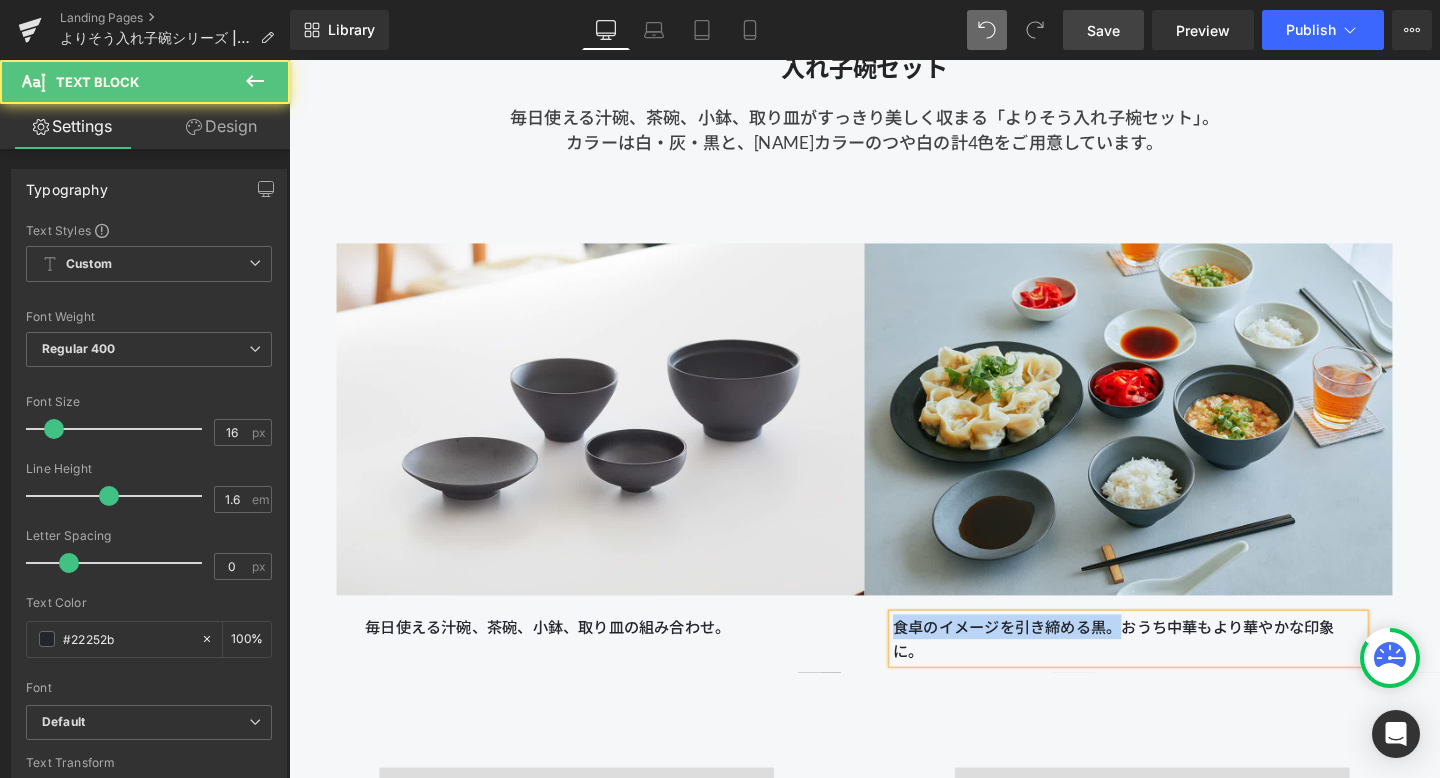 click on "Image         食卓のイメージを引き締める黒。おうち中華もより華やかな印象に。 Text Block" at bounding box center [1171, 473] 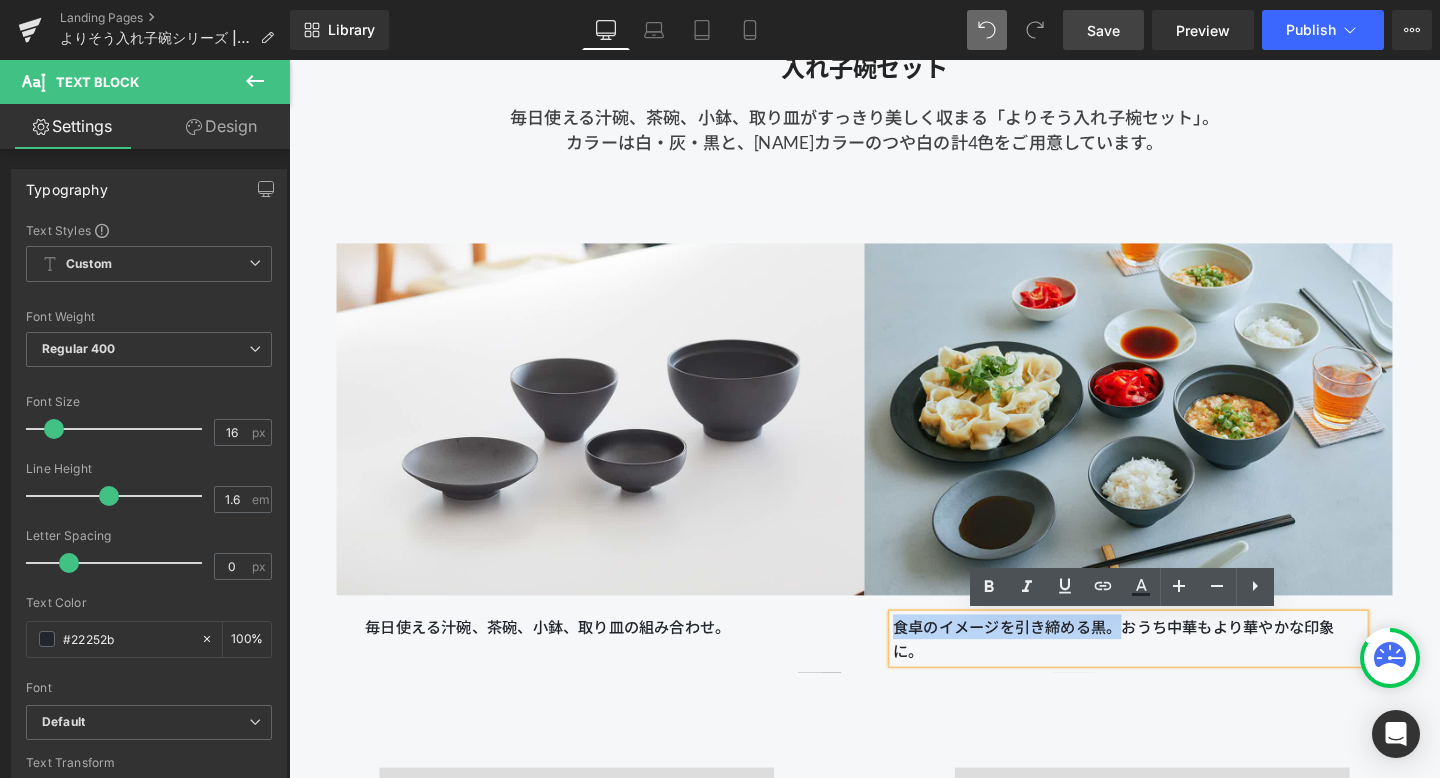 copy on "食卓のイメージを引き締める黒。" 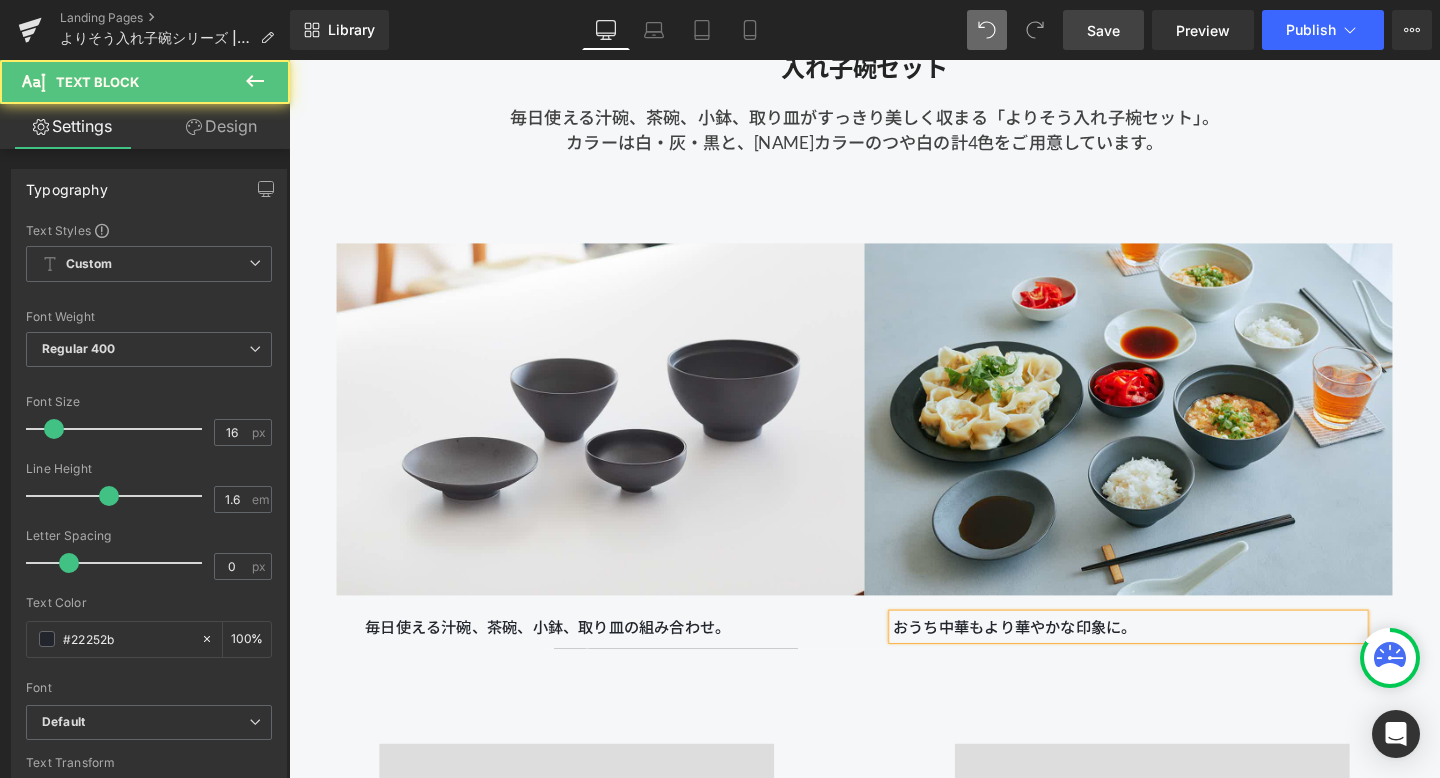 click on "おうち中華もより華やかな印象に。" at bounding box center (1171, 656) 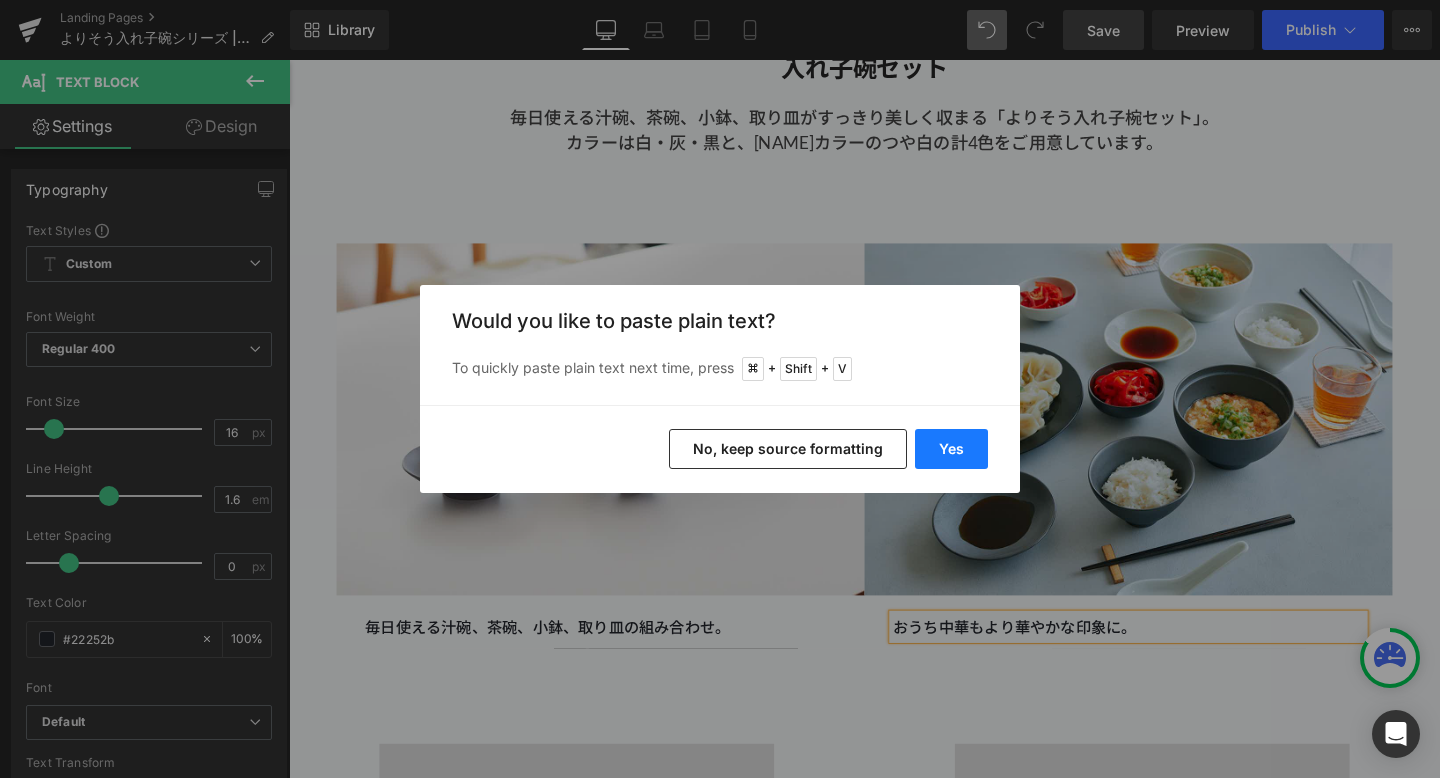 click on "Yes" at bounding box center (951, 449) 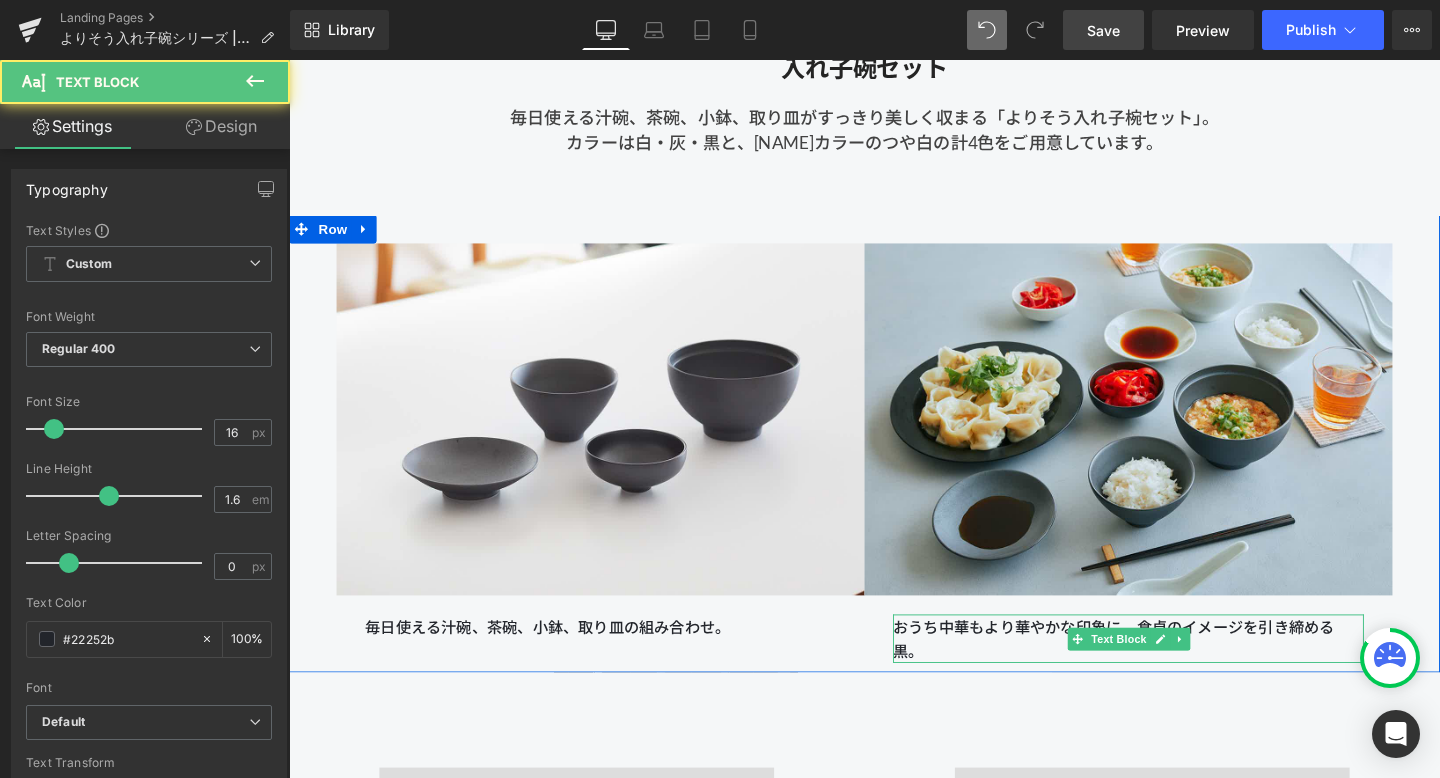 click on "おうち中華もより華やかな印象に。食卓のイメージを引き締める黒。" at bounding box center [1171, 668] 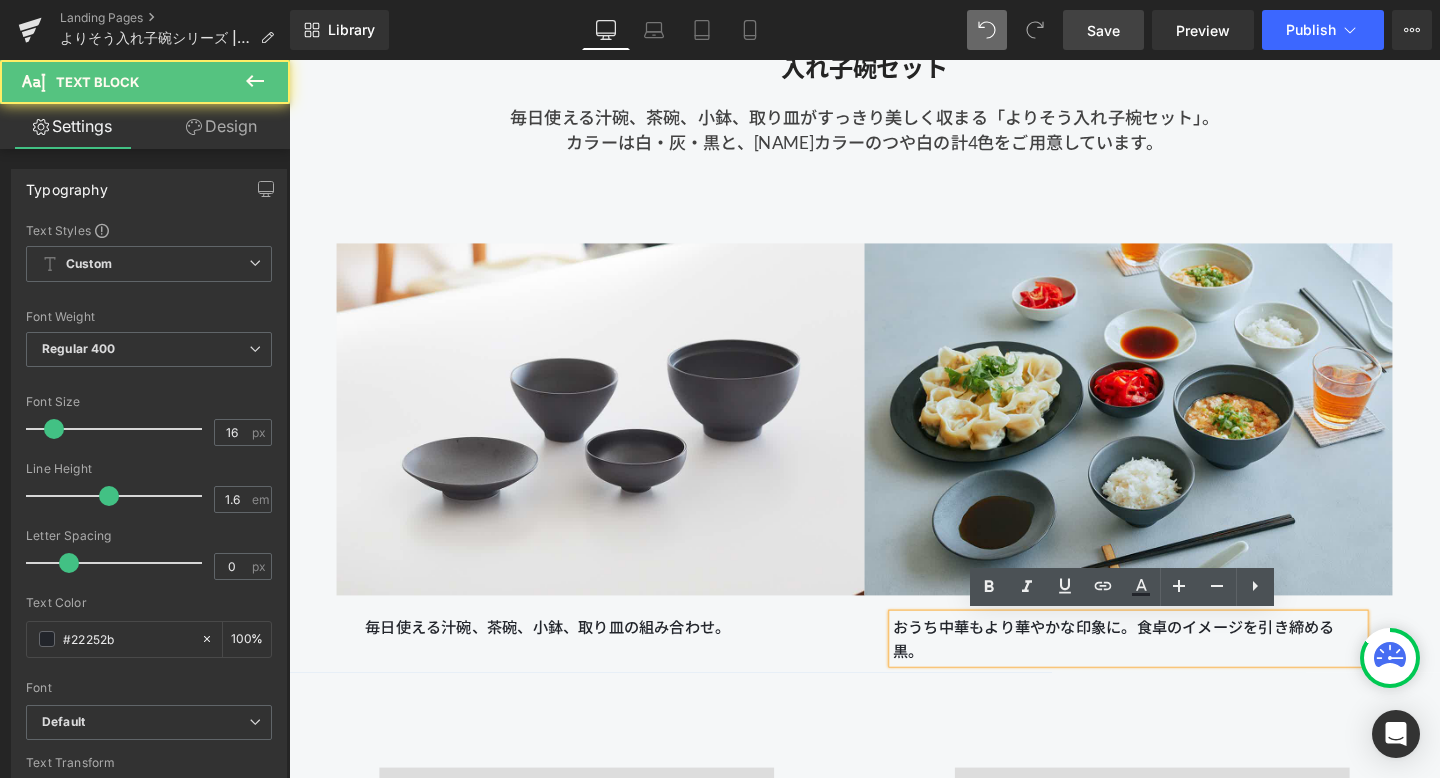 click on "おうち中華もより華やかな印象に。食卓のイメージを引き締める黒。" at bounding box center [1171, 668] 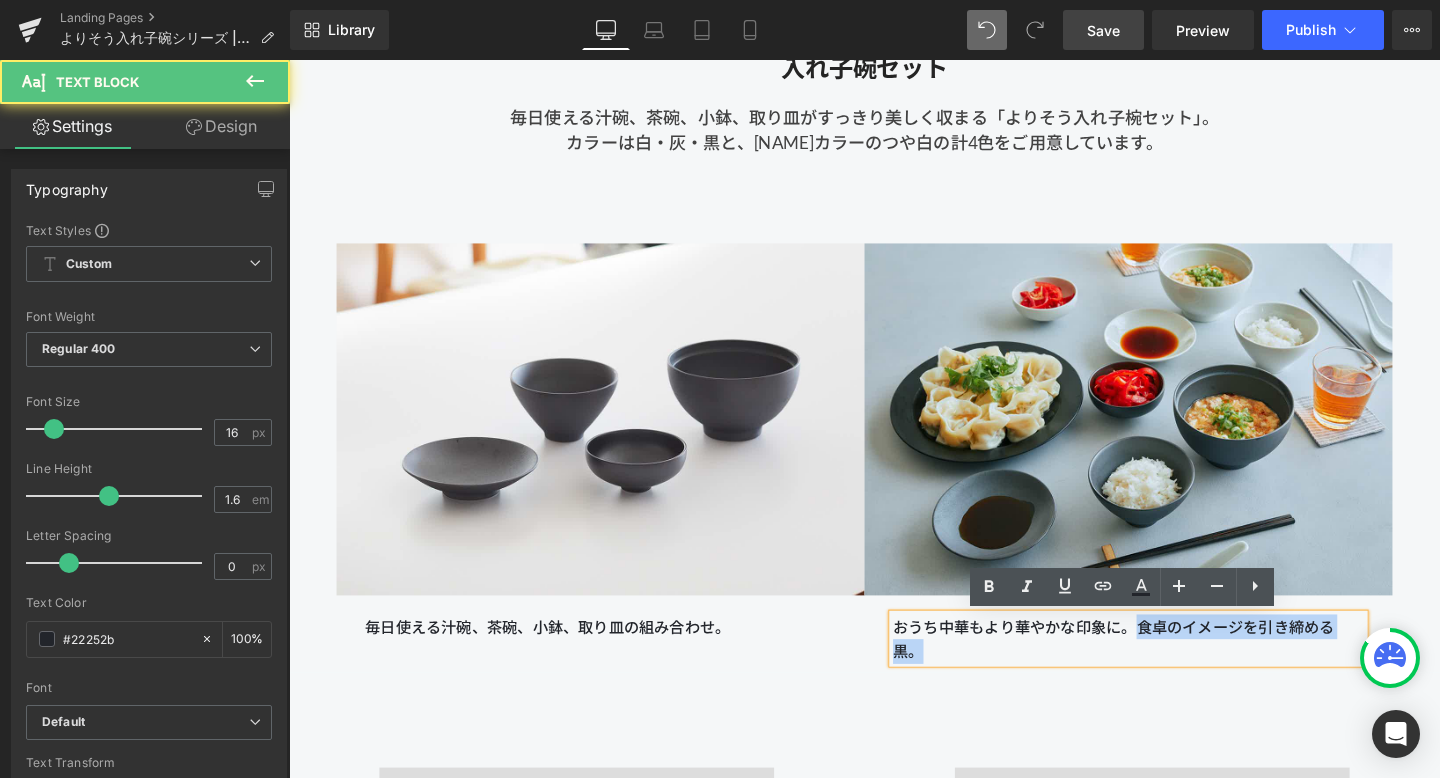 drag, startPoint x: 1185, startPoint y: 658, endPoint x: 1276, endPoint y: 678, distance: 93.17188 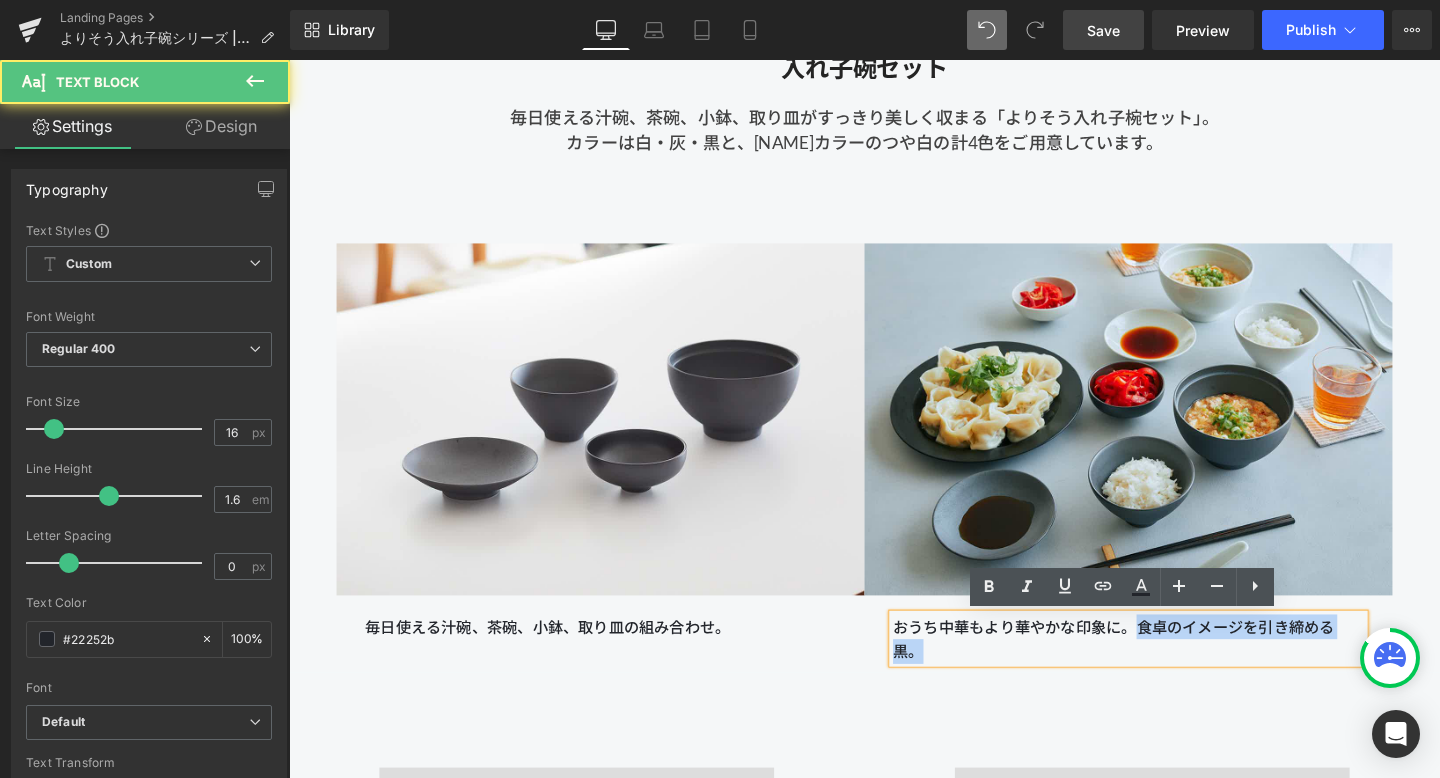 click on "おうち中華もより華やかな印象に。食卓のイメージを引き締める黒。" at bounding box center (1171, 668) 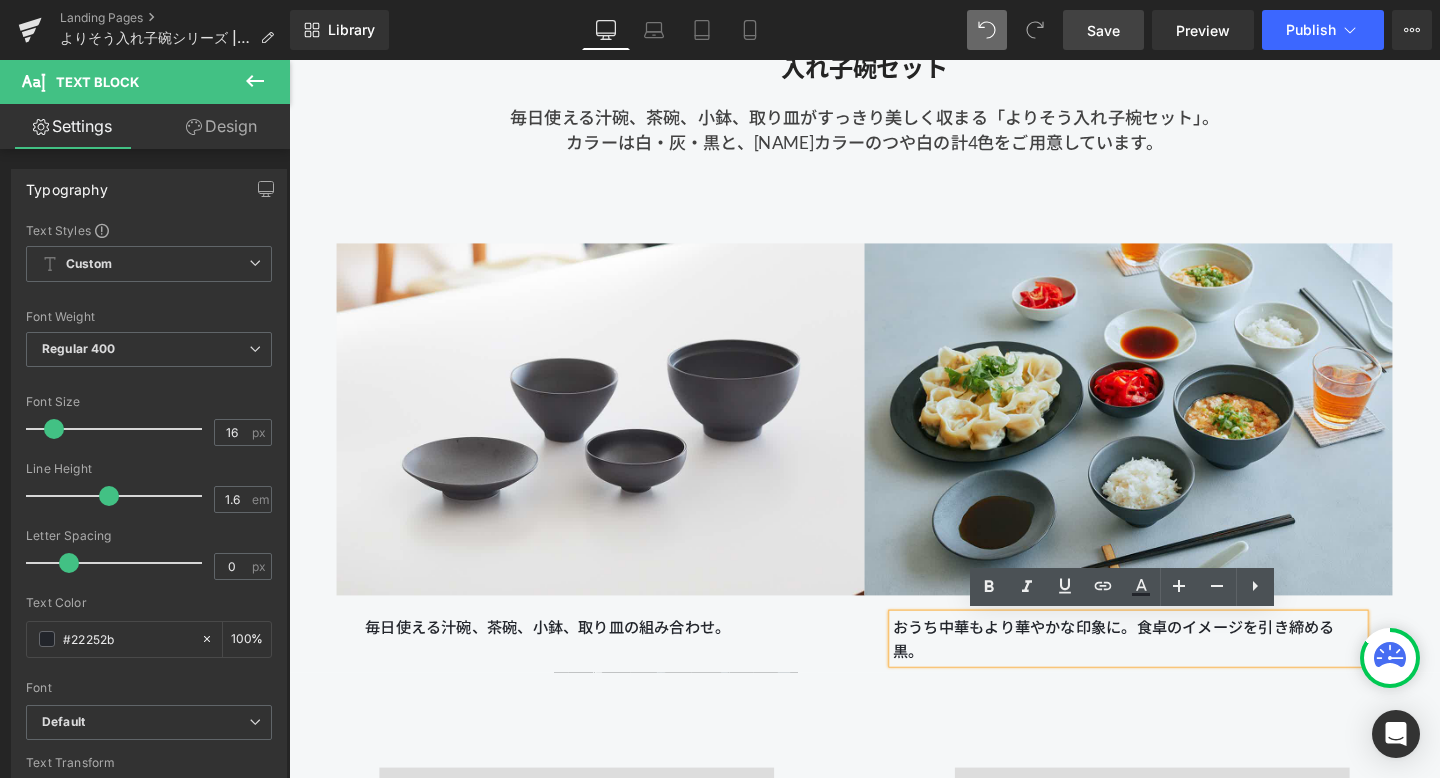 click on "おうち中華もより華やかな印象に。食卓のイメージを引き締める黒。" at bounding box center [1171, 668] 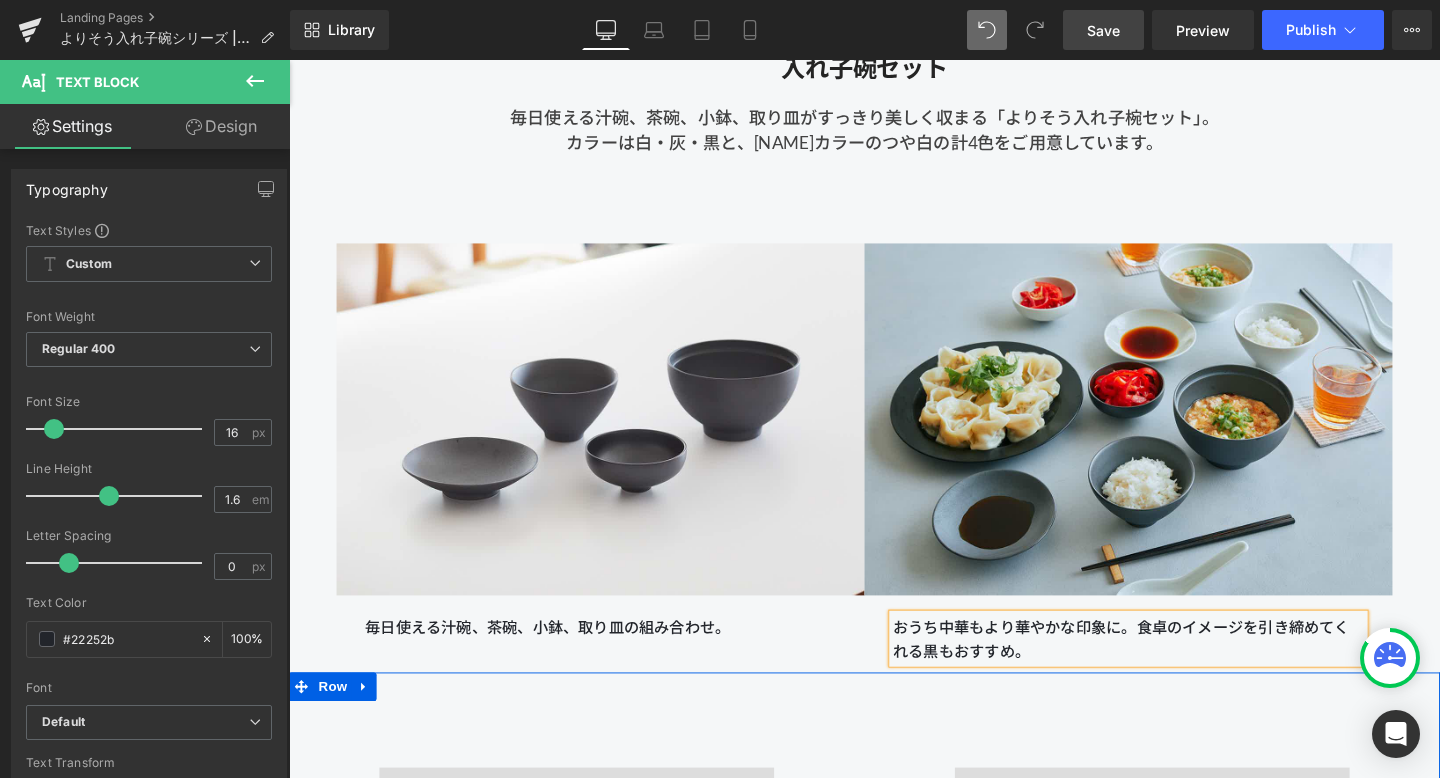 click on "Image         【きほんのうつわ × Lee Izumida】 カップ 灰青 Heading         2,420円 Text Block         詳細を見る Button" at bounding box center [1196, 1070] 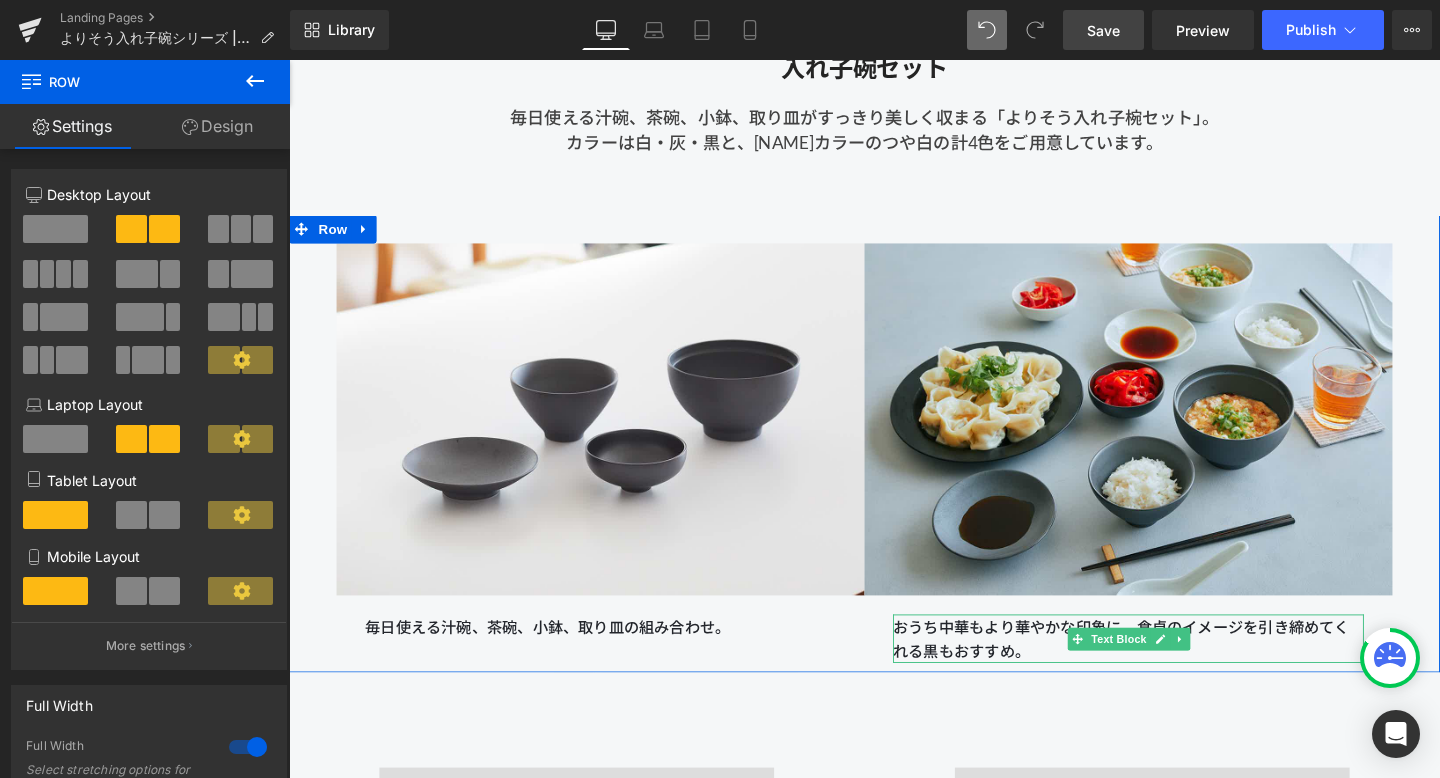 click on "おうち中華もより華やかな印象に。食卓のイメージを引き締めてくれる黒もおすすめ。" at bounding box center [1171, 668] 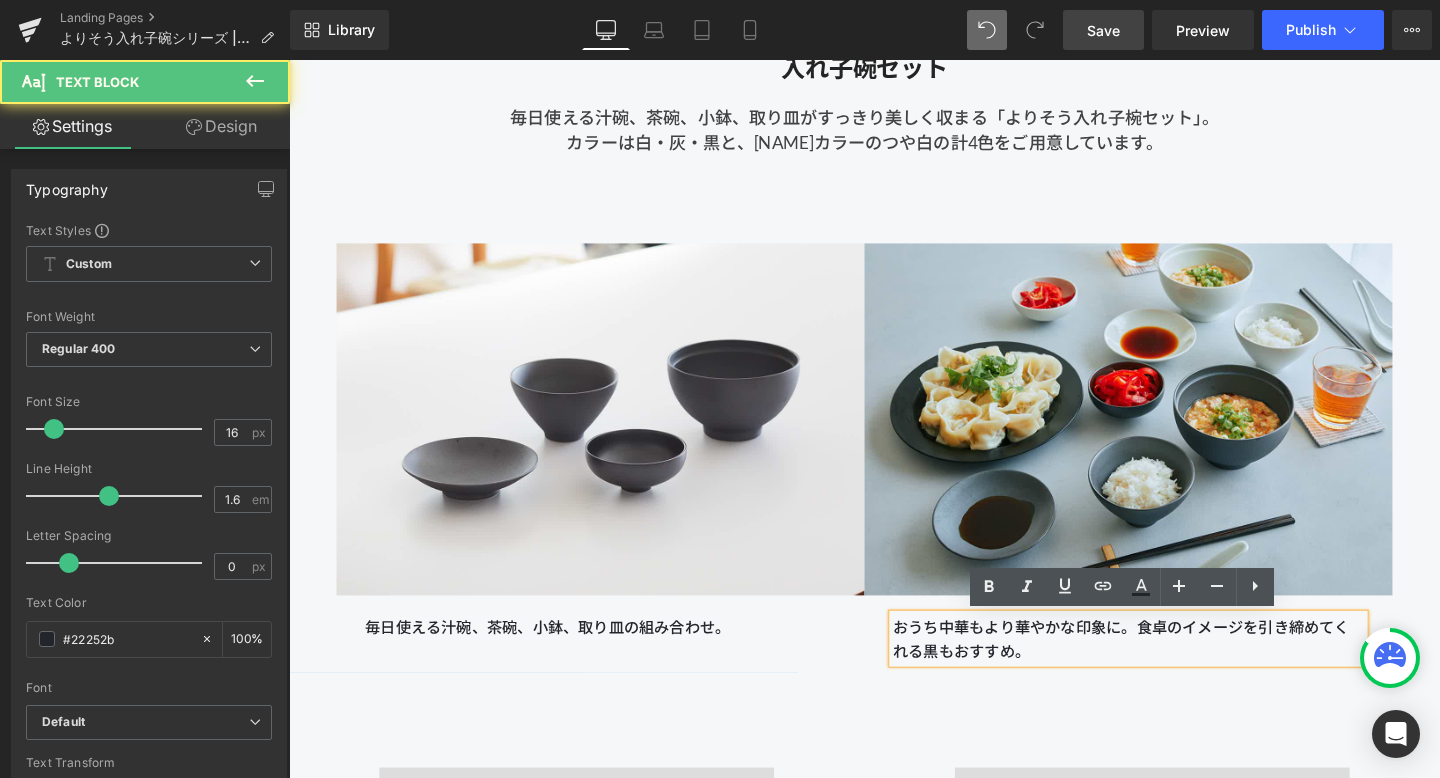 click on "おうち中華もより華やかな印象に。食卓のイメージを引き締めてくれる黒もおすすめ。" at bounding box center [1171, 668] 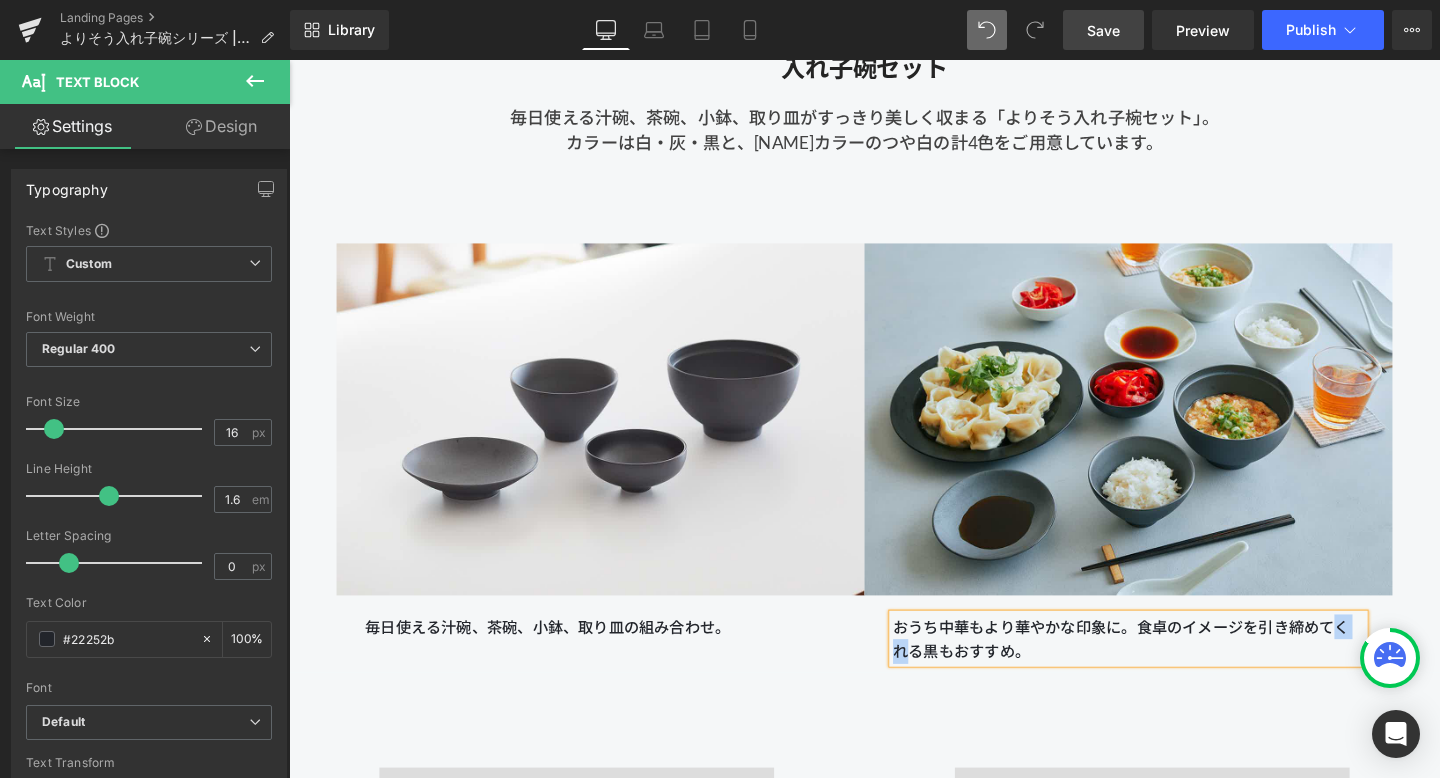 drag, startPoint x: 1388, startPoint y: 653, endPoint x: 926, endPoint y: 683, distance: 462.973 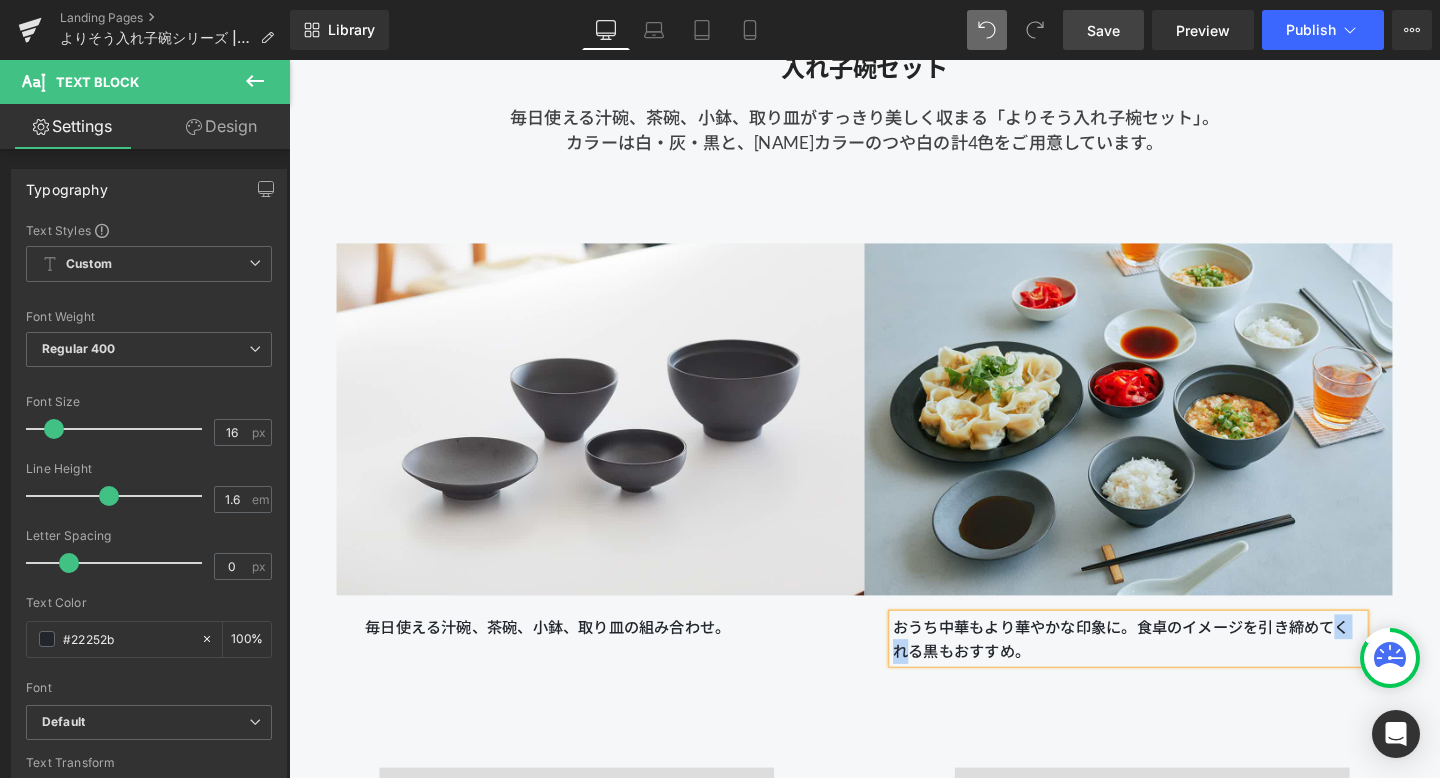 click on "おうち中華もより華やかな印象に。食卓のイメージを引き締めてくれる黒もおすすめ。" at bounding box center (1171, 668) 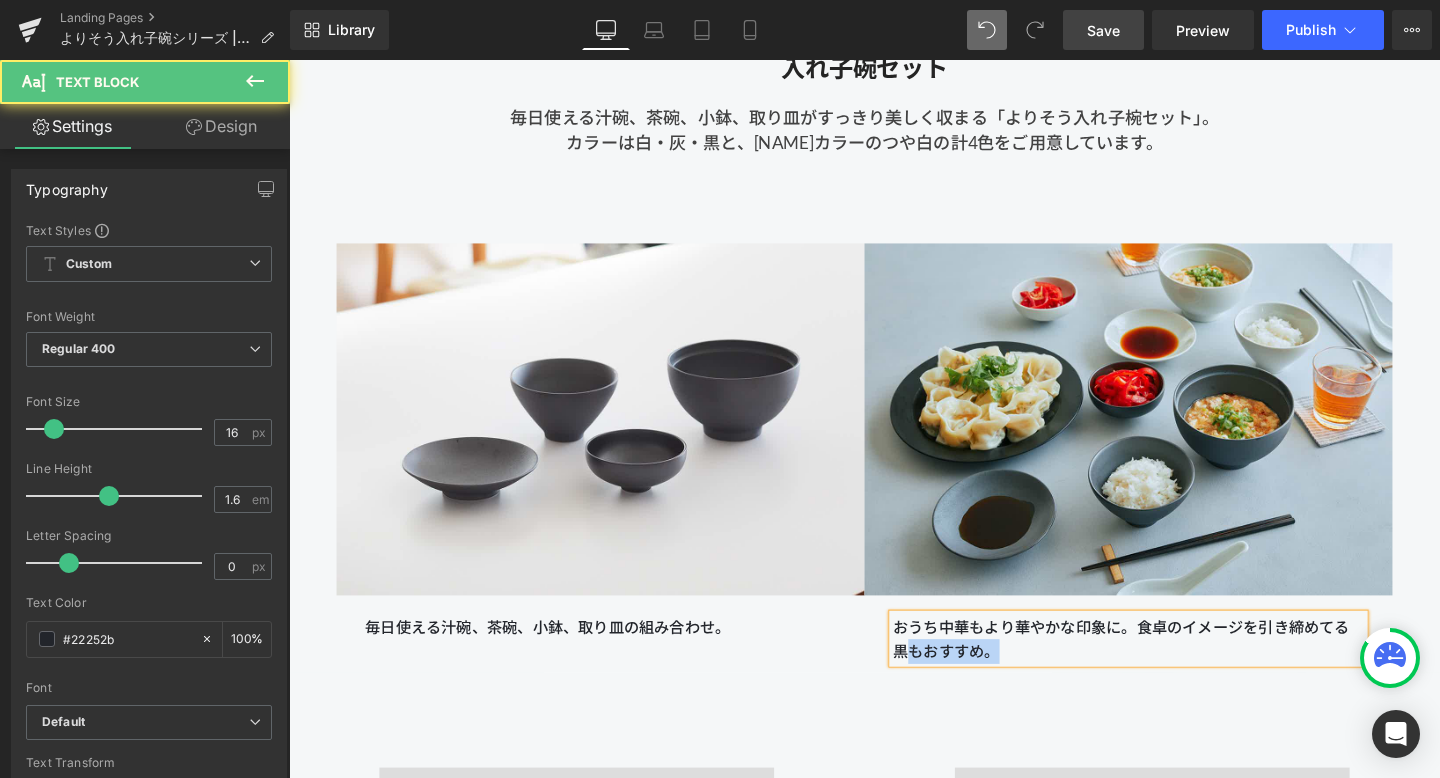 drag, startPoint x: 942, startPoint y: 685, endPoint x: 1061, endPoint y: 685, distance: 119 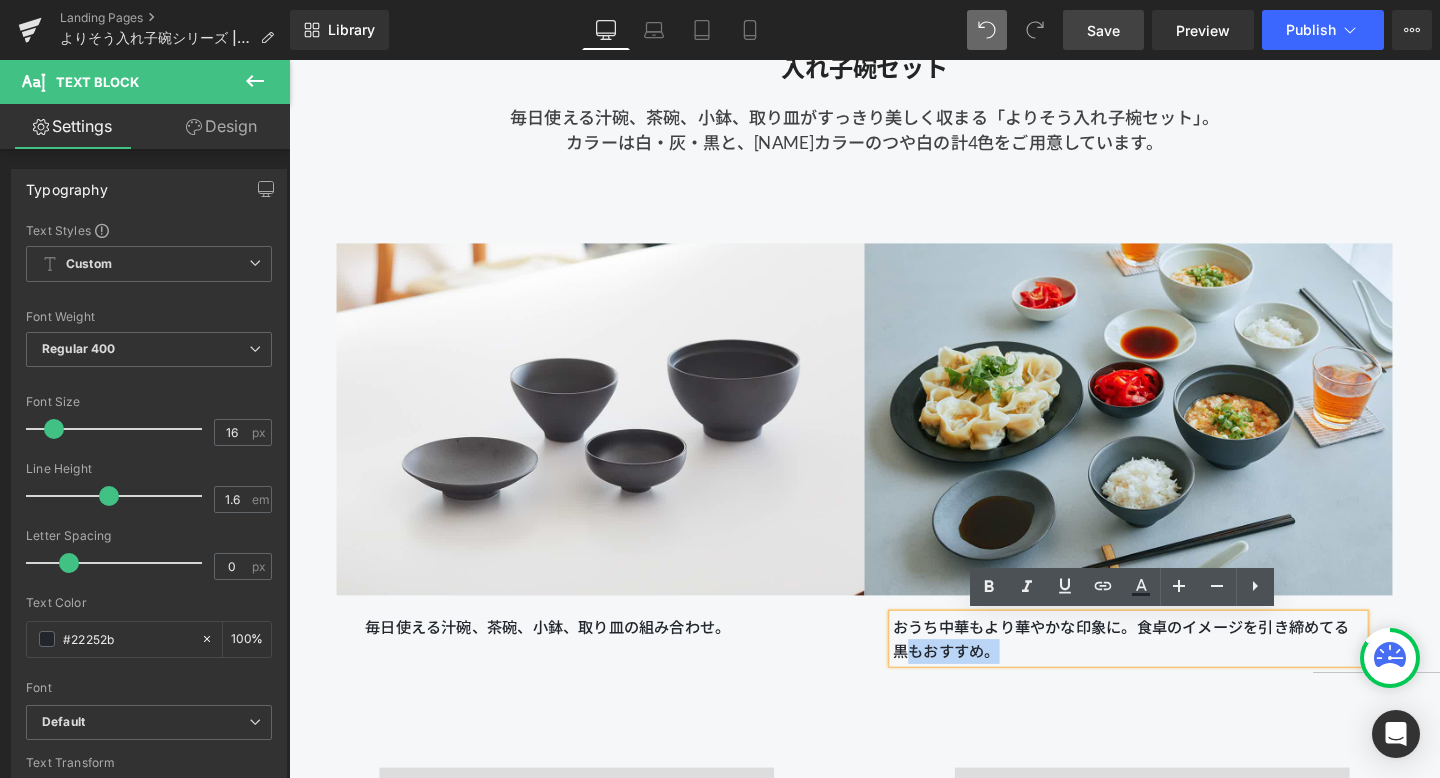 click on "おうち中華もより華やかな印象に。食卓のイメージを引き締めてる黒もおすすめ。" at bounding box center (1171, 668) 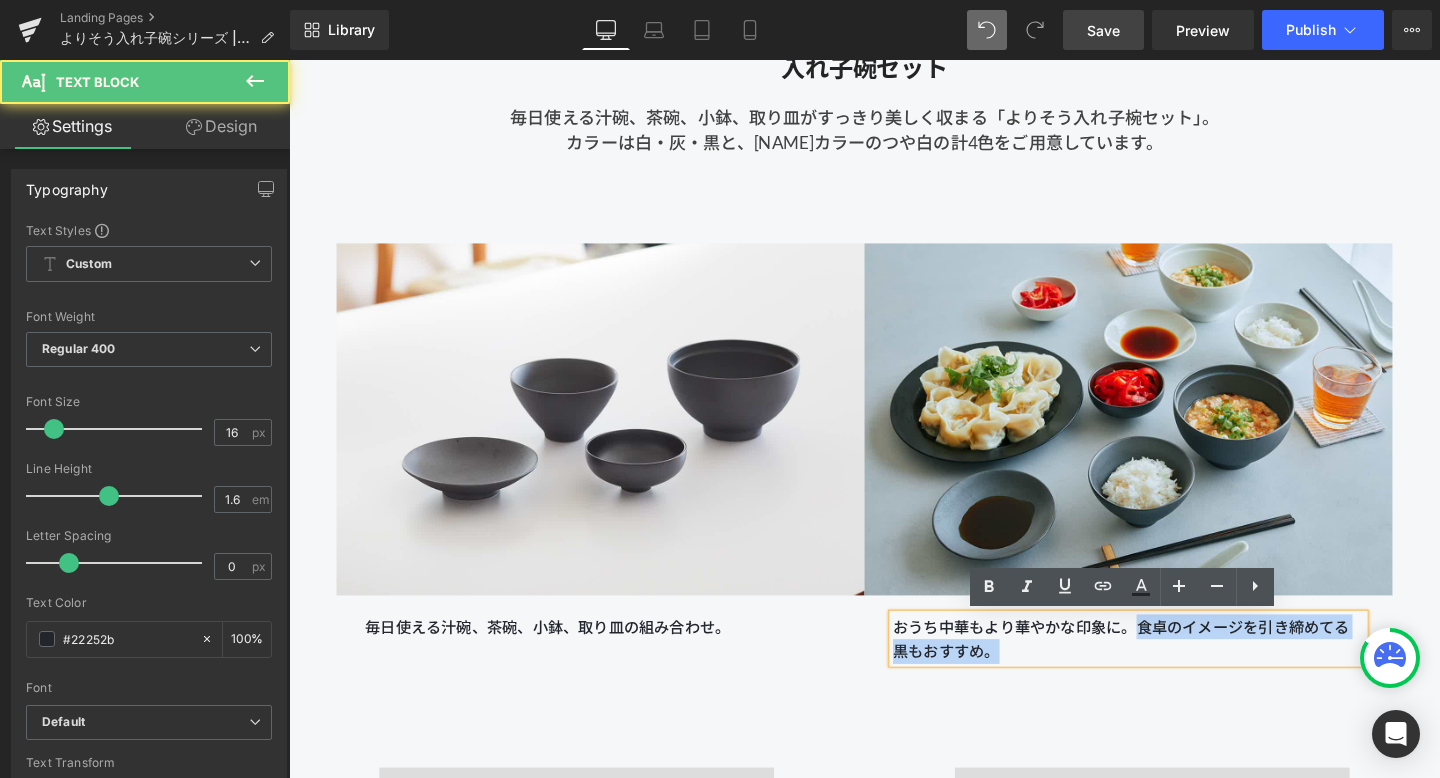 drag, startPoint x: 1179, startPoint y: 656, endPoint x: 921, endPoint y: 650, distance: 258.06976 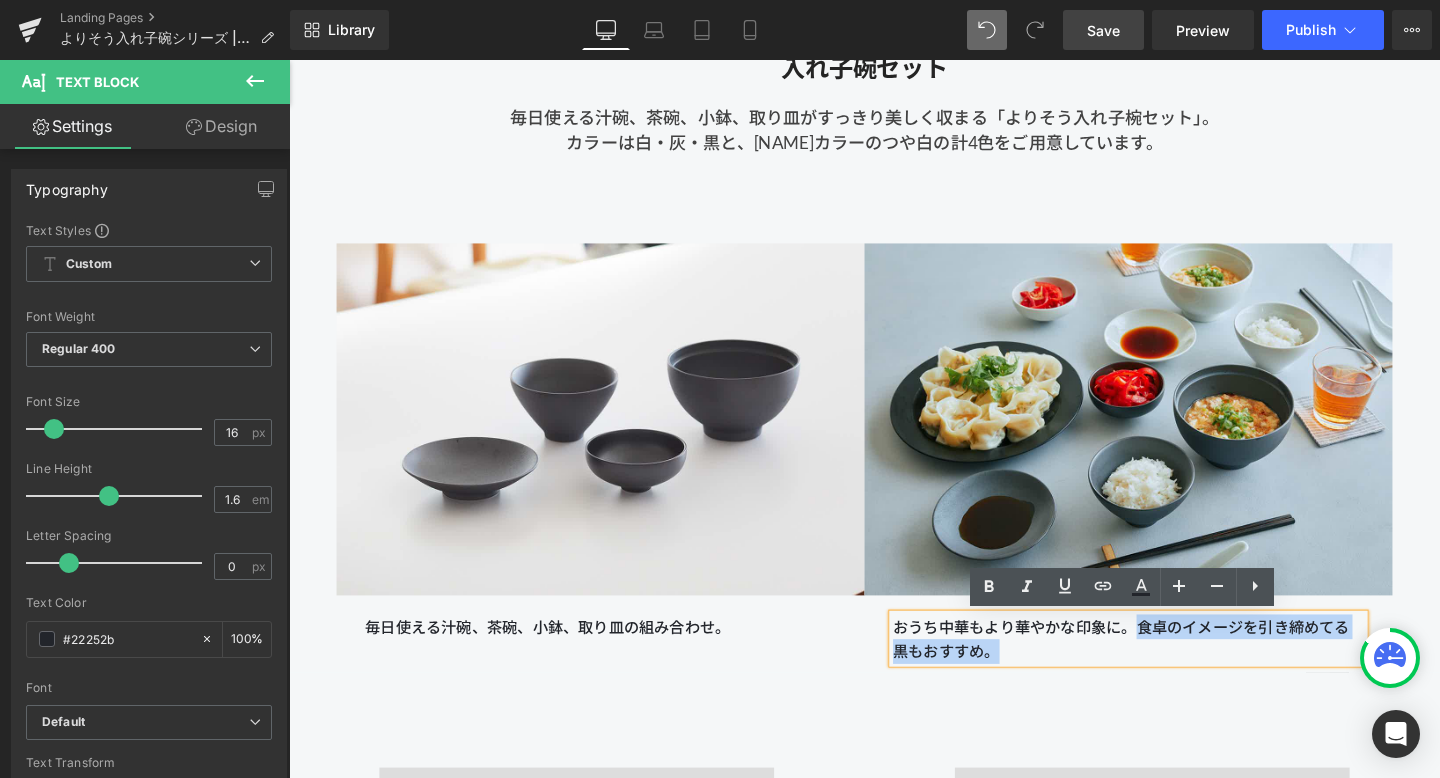 click on "おうち中華もより華やかな印象に。食卓のイメージを引き締めてる黒もおすすめ。" at bounding box center [1171, 668] 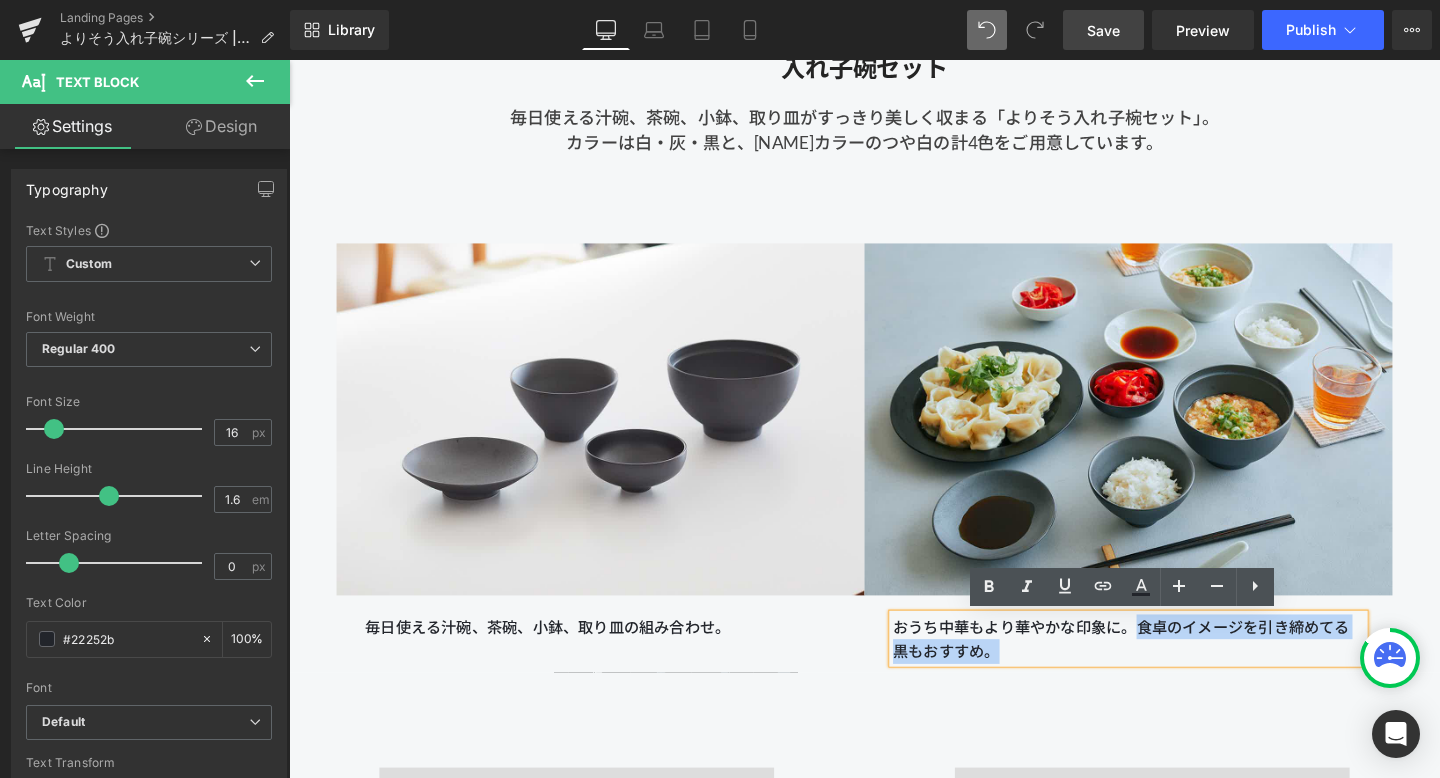 drag, startPoint x: 1181, startPoint y: 648, endPoint x: 921, endPoint y: 648, distance: 260 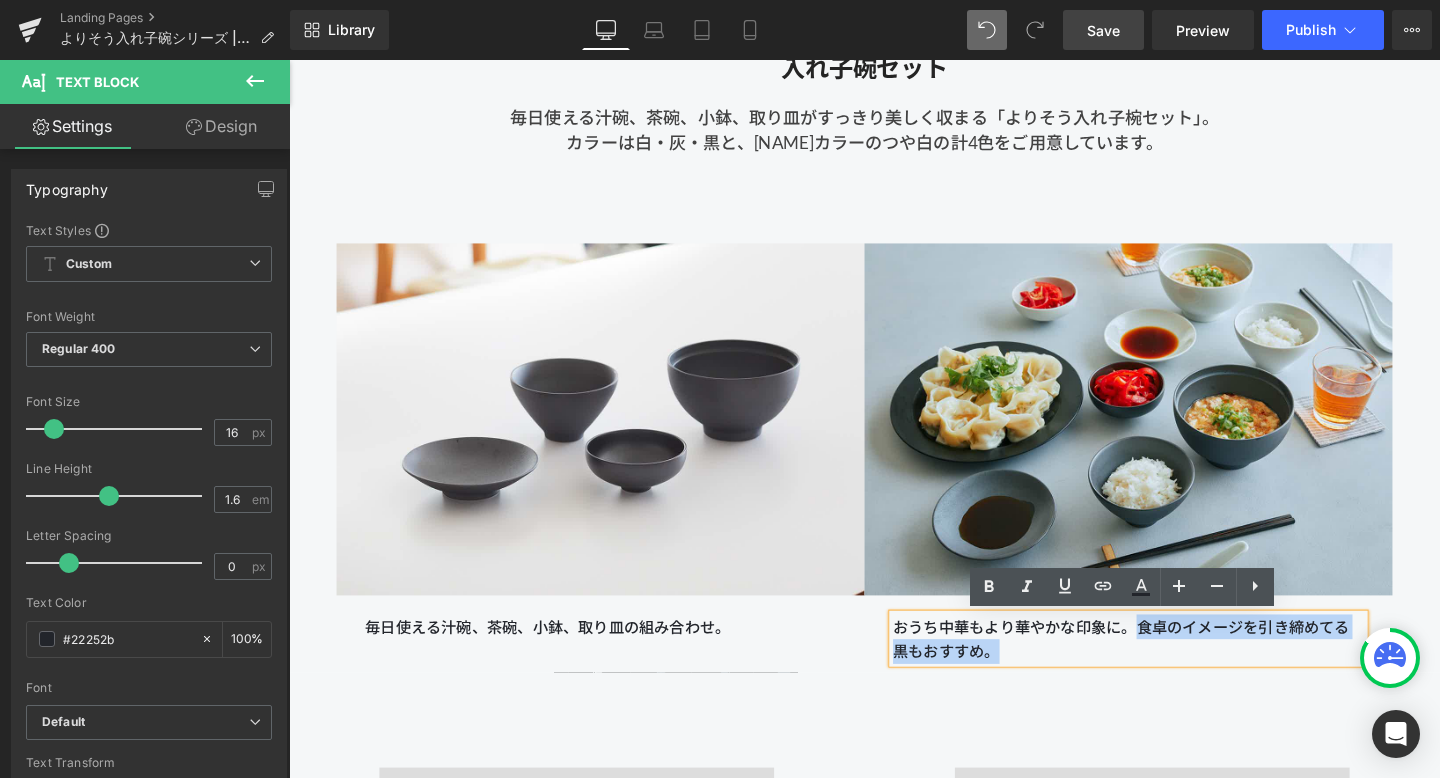 click on "おうち中華もより華やかな印象に。食卓のイメージを引き締めてる黒もおすすめ。" at bounding box center (1171, 668) 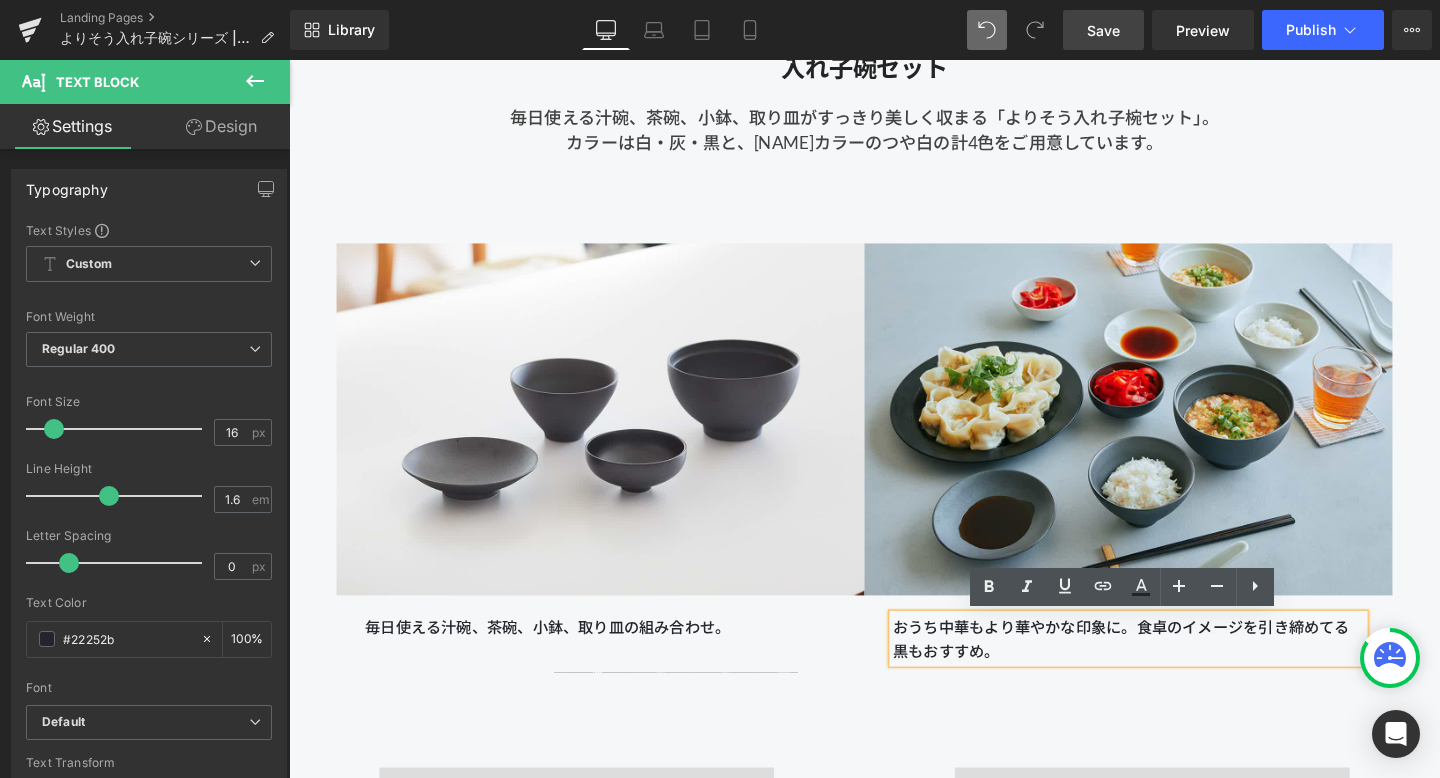 click on "おうち中華もより華やかな印象に。食卓のイメージを引き締めてる黒もおすすめ。" at bounding box center [1171, 668] 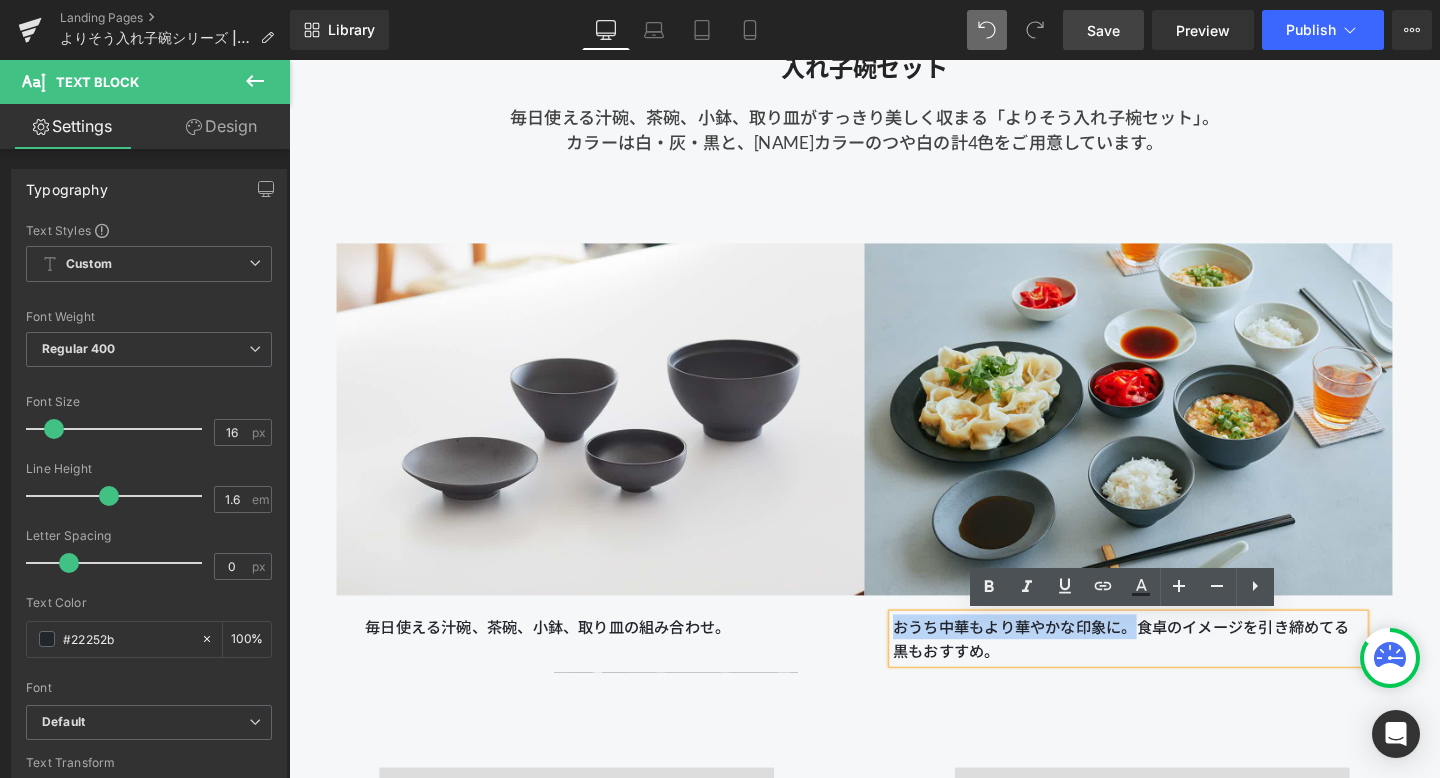drag, startPoint x: 1177, startPoint y: 657, endPoint x: 928, endPoint y: 648, distance: 249.1626 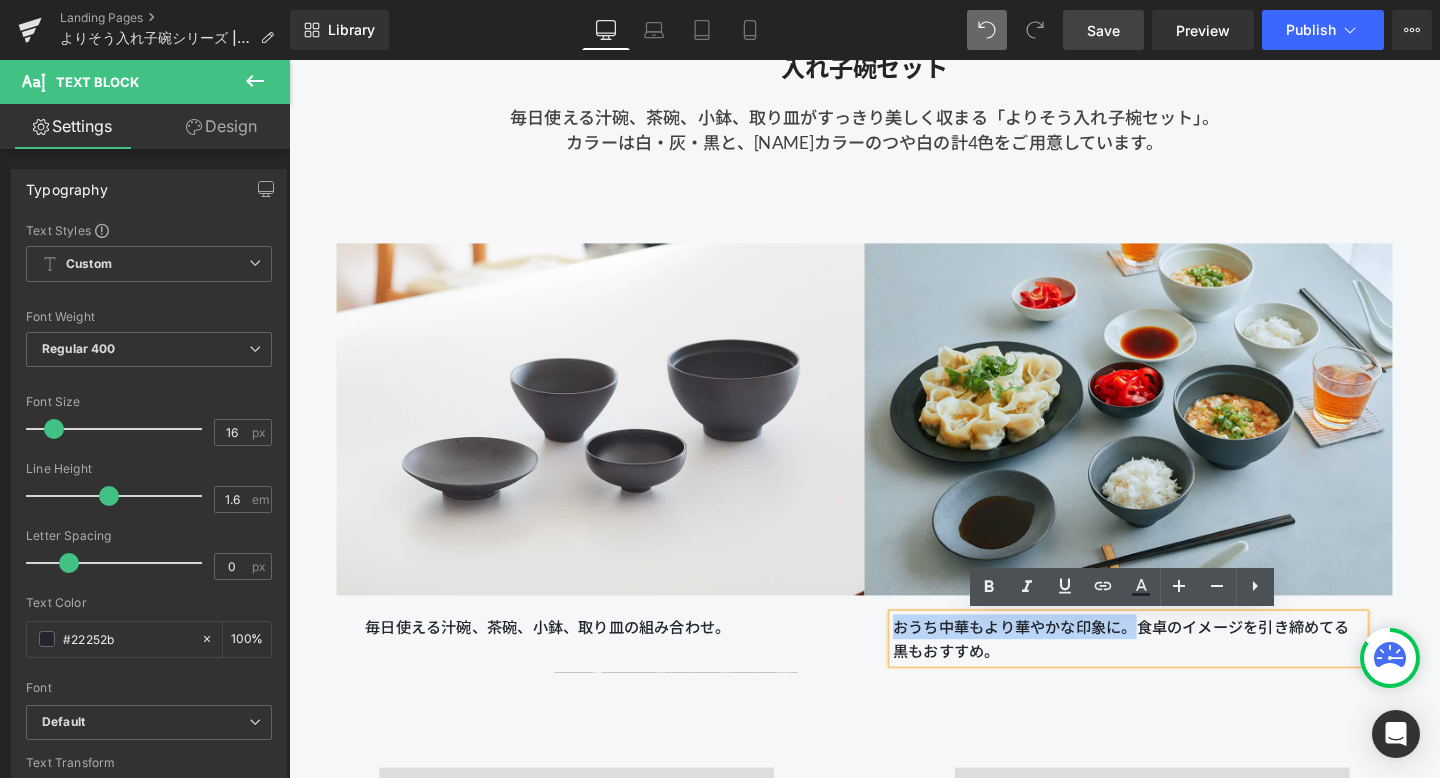 click on "おうち中華もより華やかな印象に。食卓のイメージを引き締めてる黒もおすすめ。" at bounding box center [1171, 668] 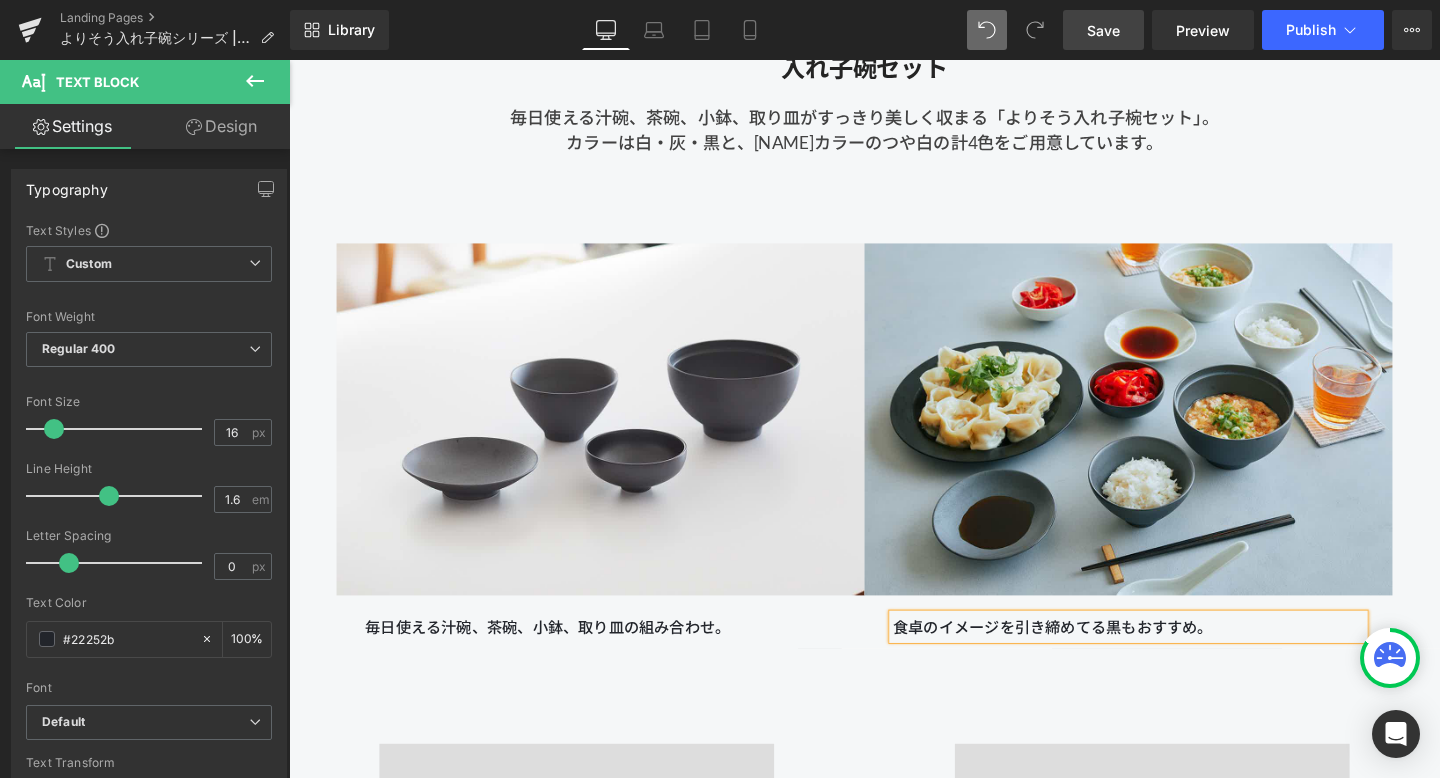 click on "食卓のイメージを引き締めてる黒もおすすめ。" at bounding box center (1171, 656) 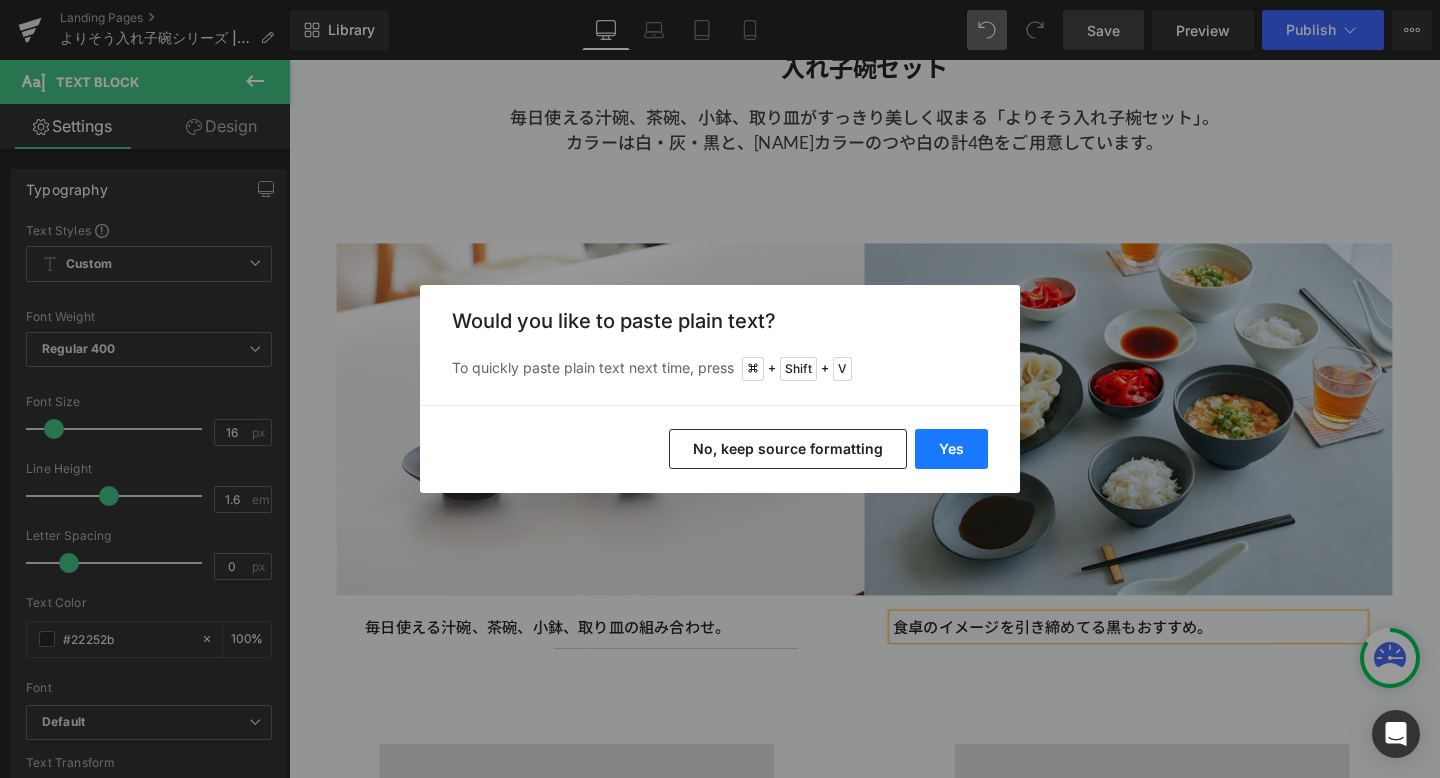 click on "Yes" at bounding box center (951, 449) 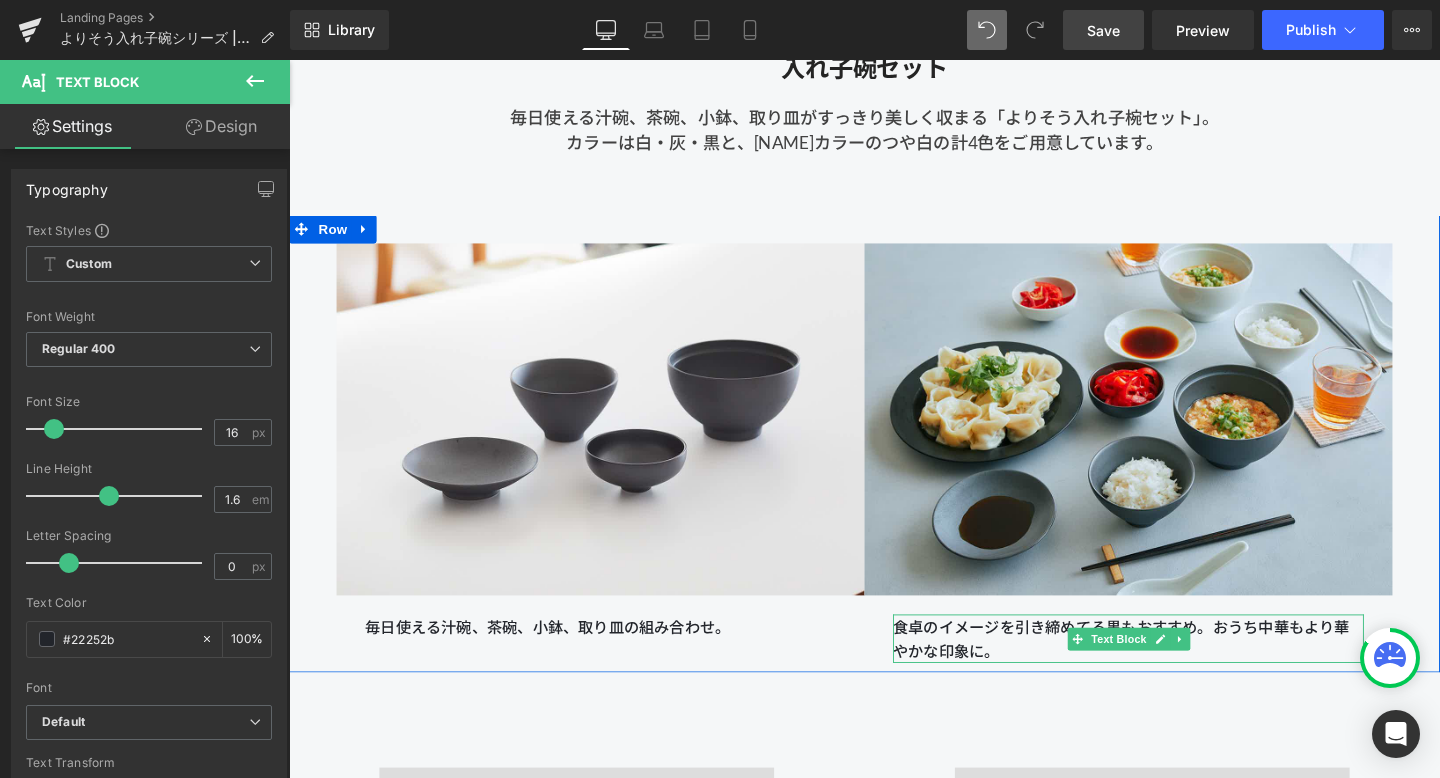 click on "食卓のイメージを引き締めてる黒もおすすめ。おうち中華もより華やかな印象に。" at bounding box center [1171, 668] 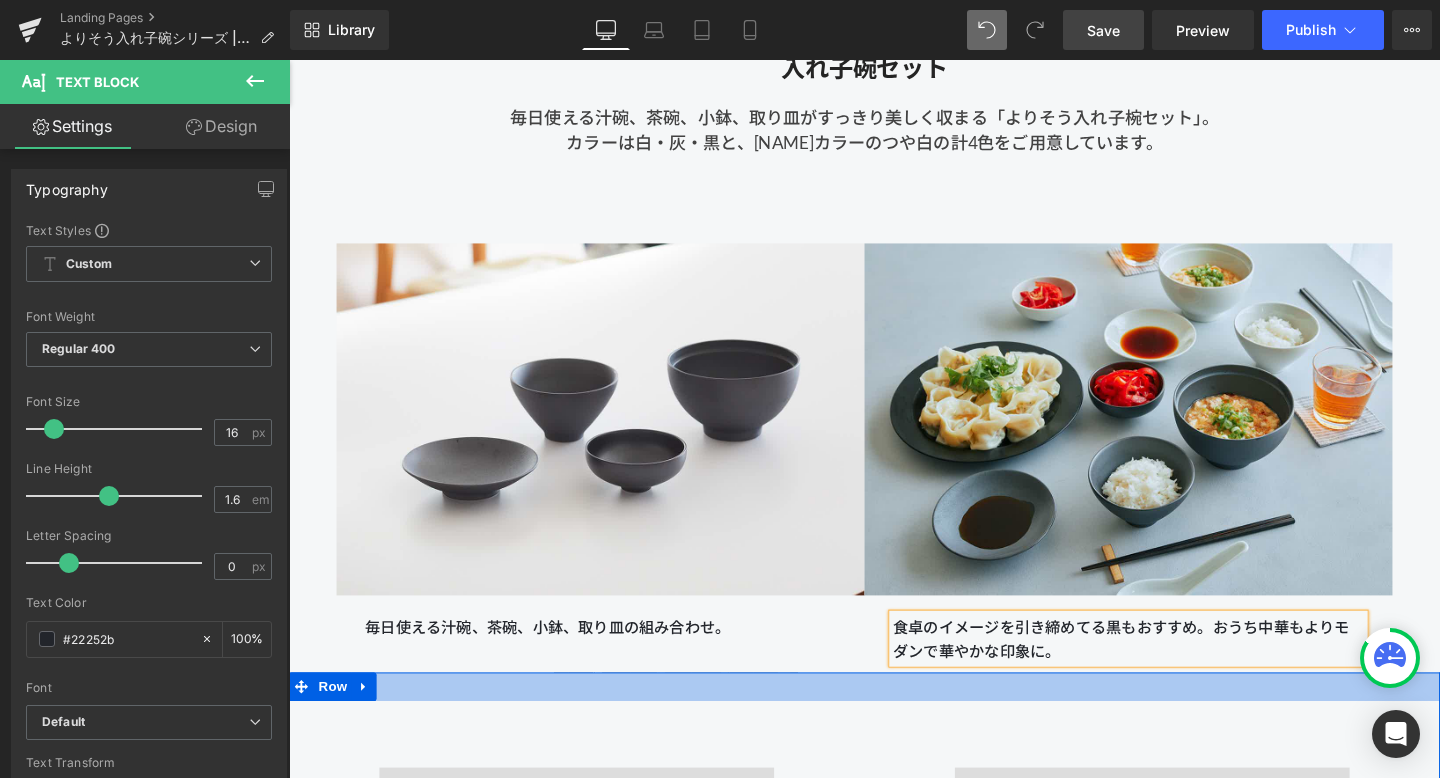 click at bounding box center [894, 719] 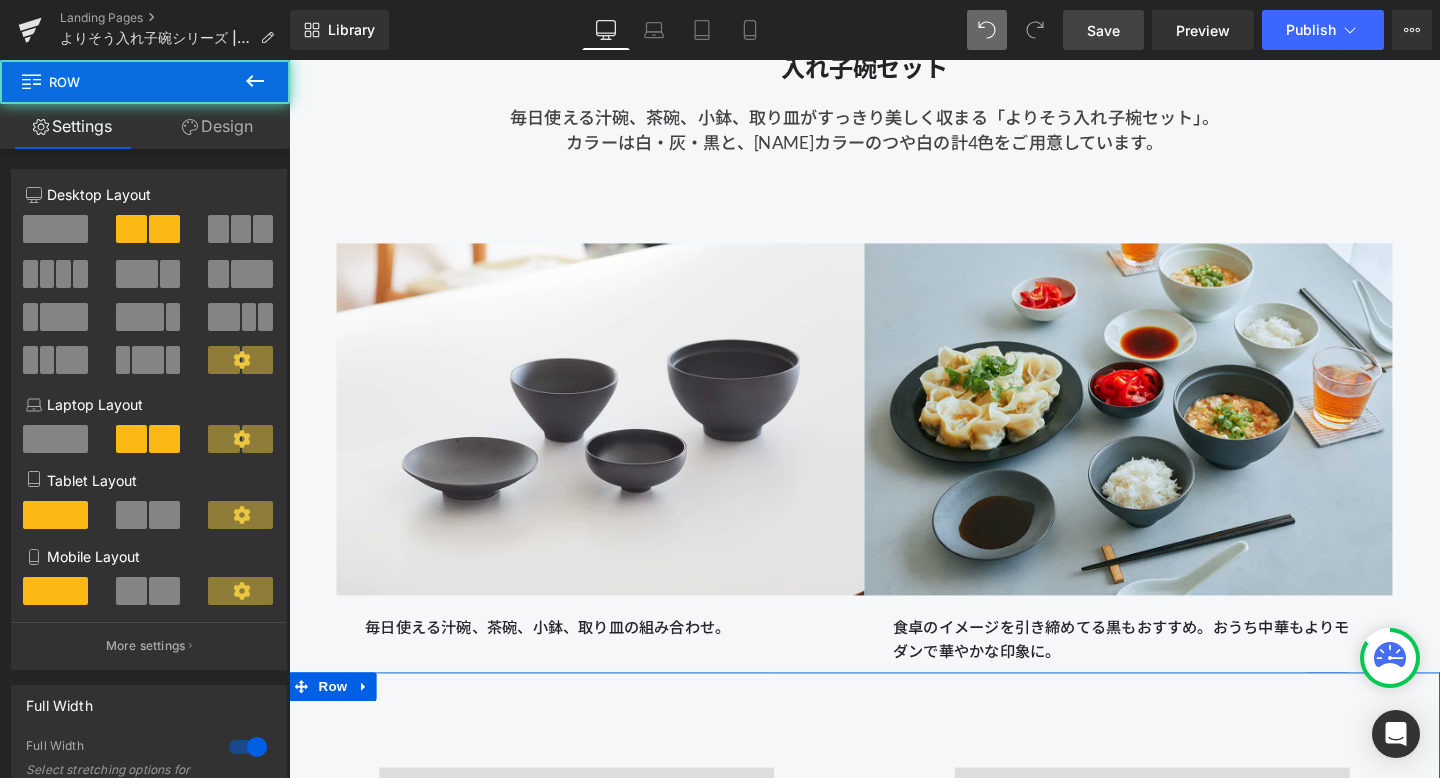 click on "Image         【きほんのうつわ × Lee Izumida】 カップ 灰青 Heading         2,420円 Text Block         詳細を見る Button" at bounding box center (1196, 1070) 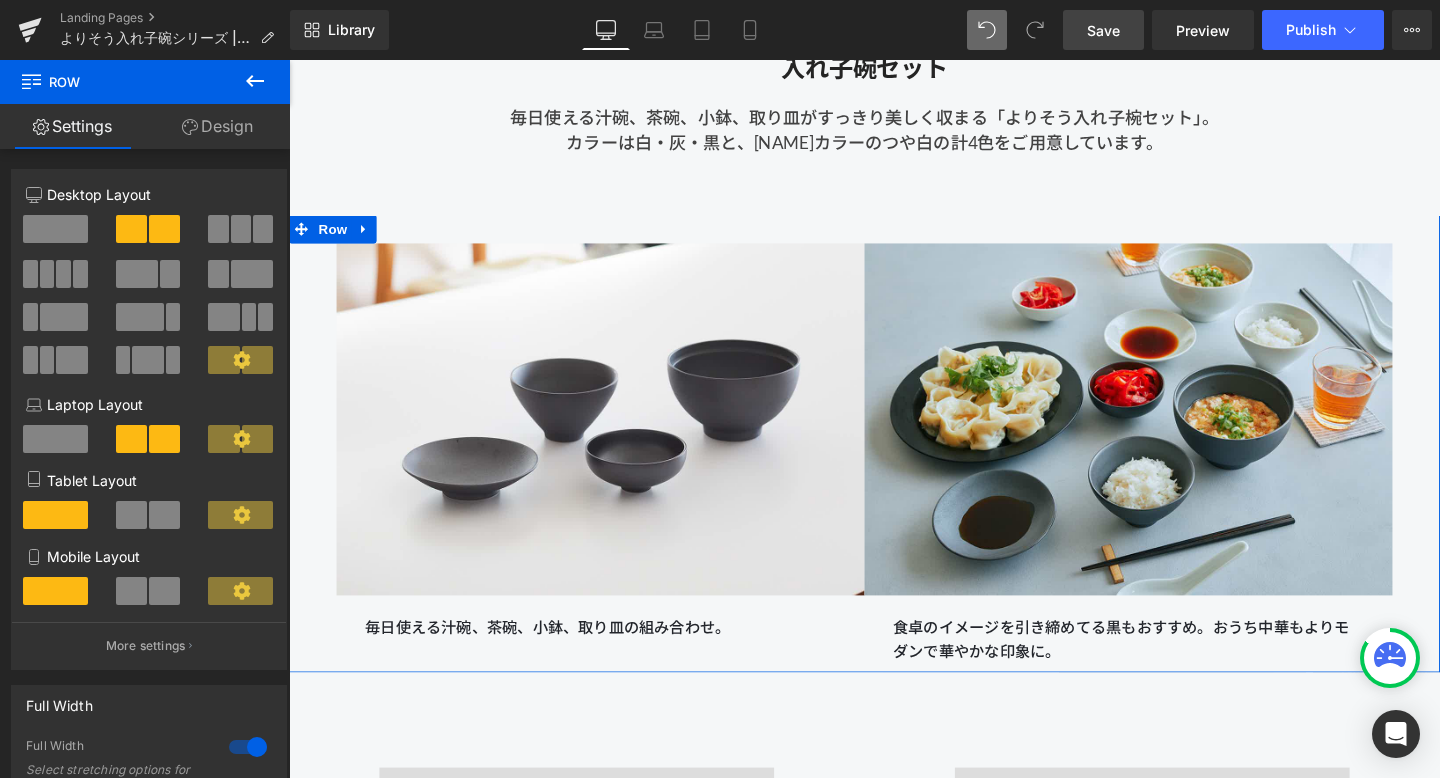 click on "食卓のイメージを引き締めてる黒もおすすめ。おうち中華もよりモダンで華やかな印象に。" at bounding box center [1171, 668] 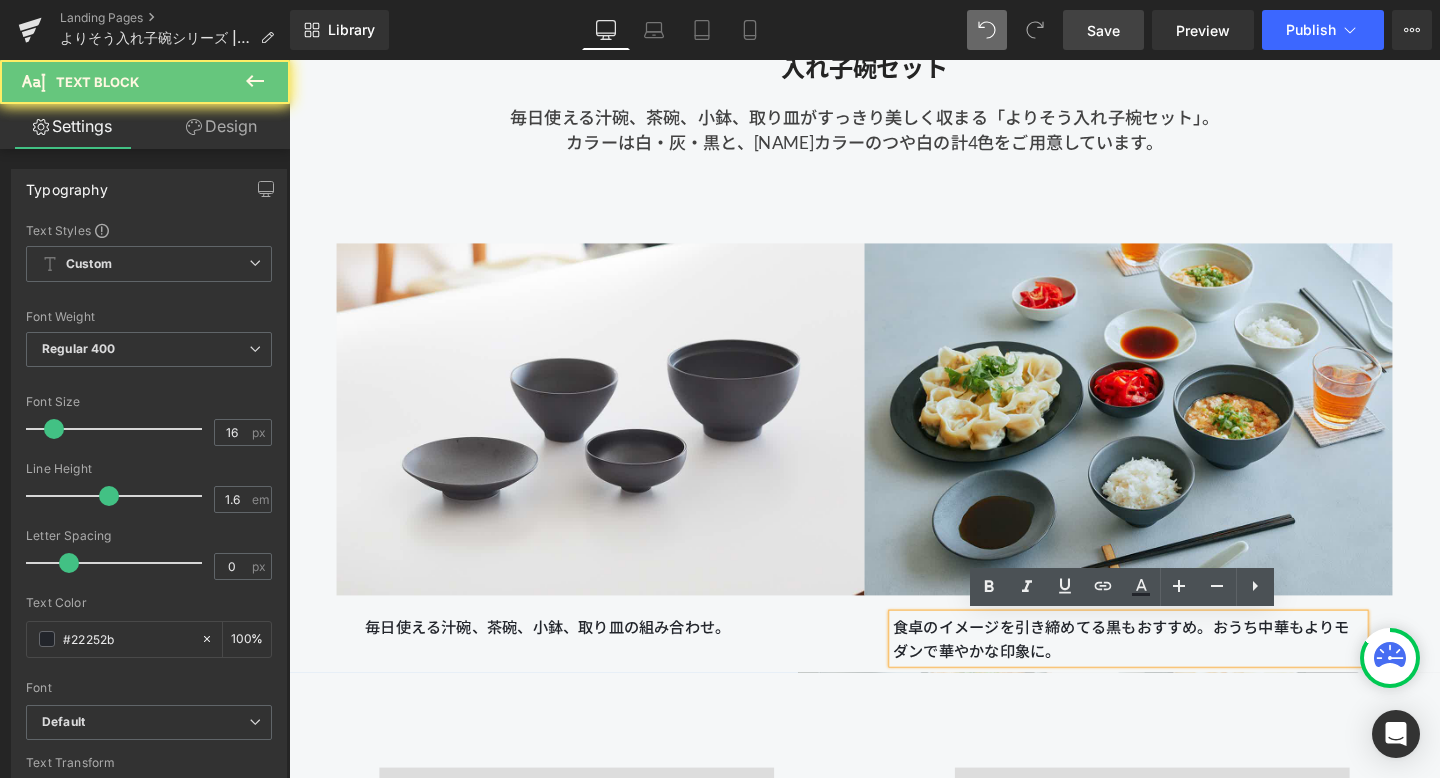 click on "食卓のイメージを引き締めてる黒もおすすめ。おうち中華もよりモダンで華やかな印象に。" at bounding box center (1171, 668) 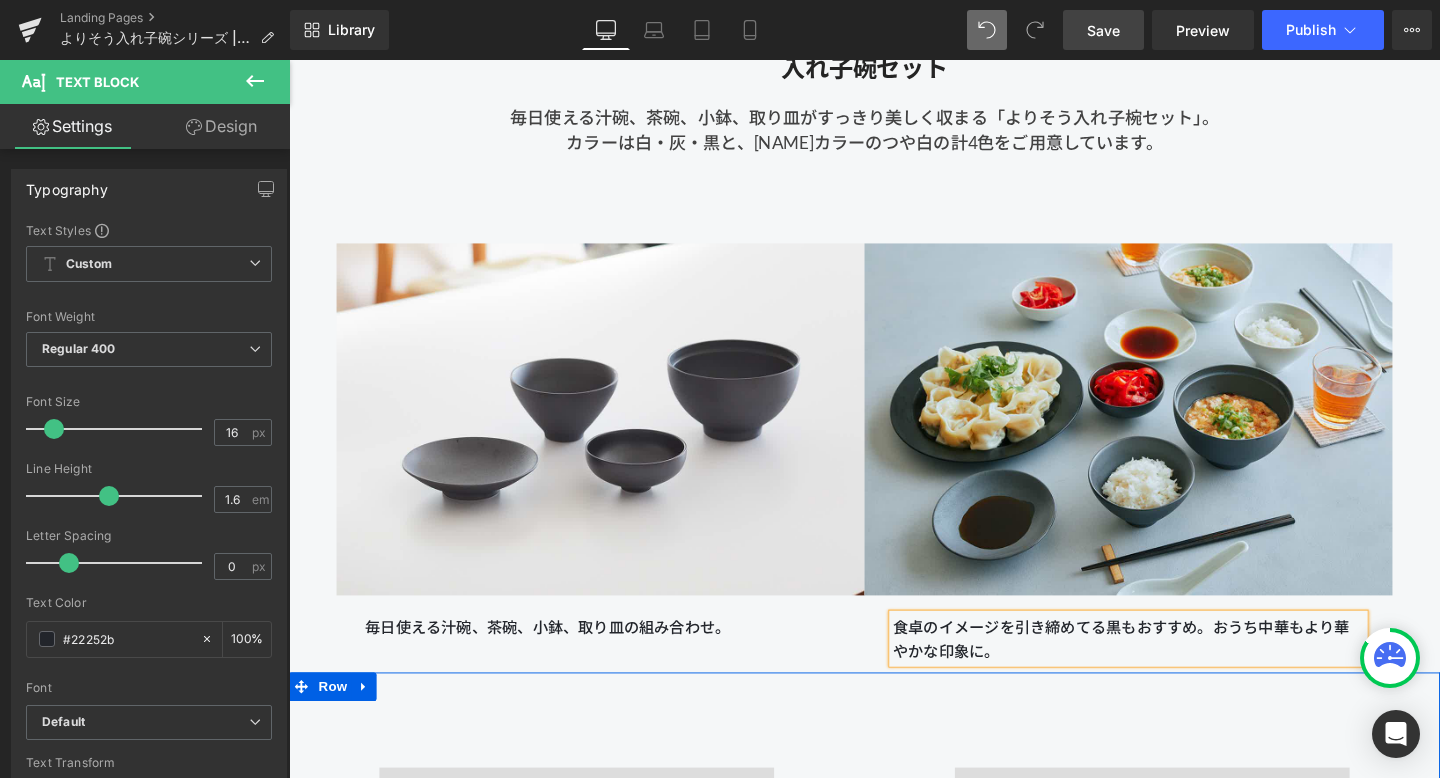 click on "Image         【きほんのうつわ × Lee Izumida】 カップ 灰青 Heading         2,420円 Text Block         詳細を見る Button" at bounding box center (1196, 1070) 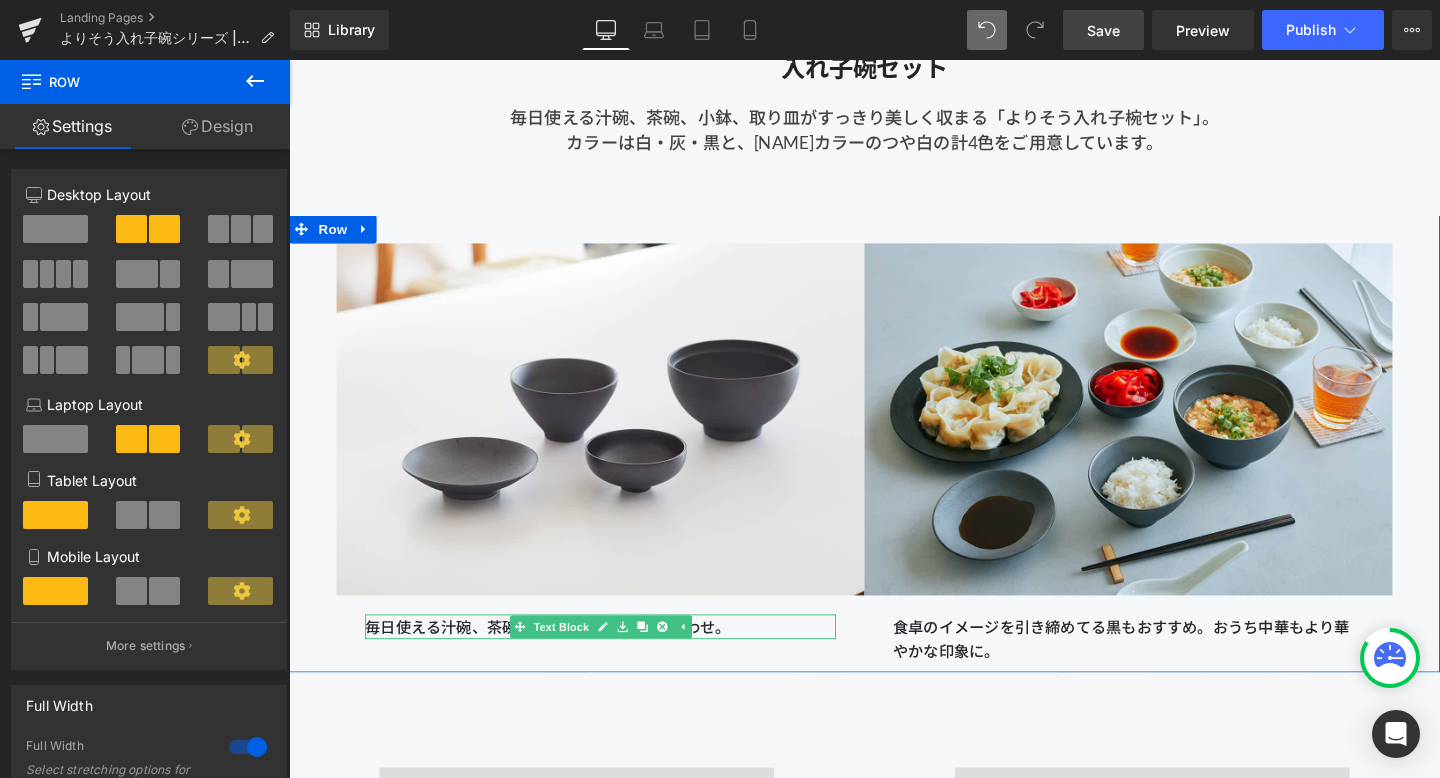 click on "毎日使える汁碗、茶碗、小鉢、取り皿の組み合わせ。" at bounding box center (616, 656) 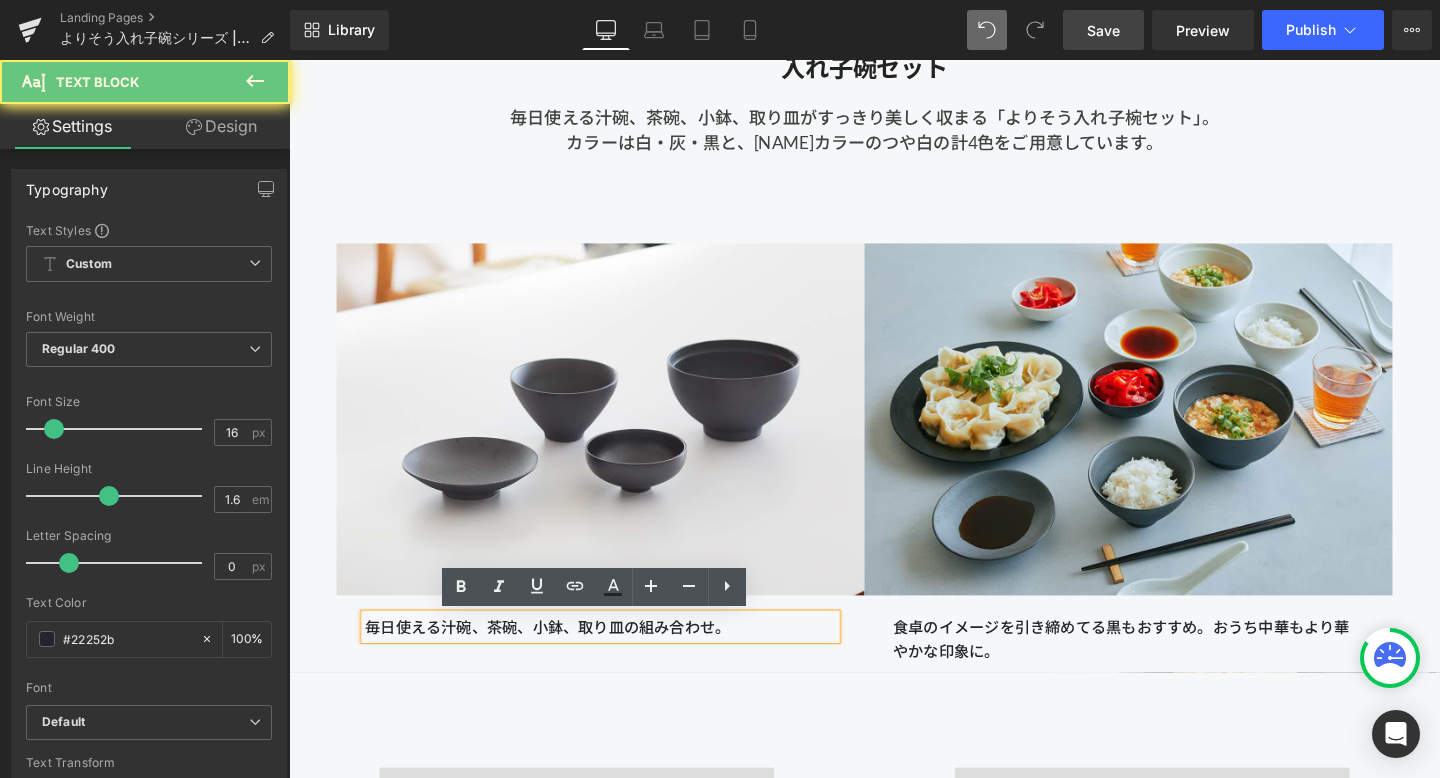 click on "毎日使える汁碗、茶碗、小鉢、取り皿の組み合わせ。" at bounding box center [616, 656] 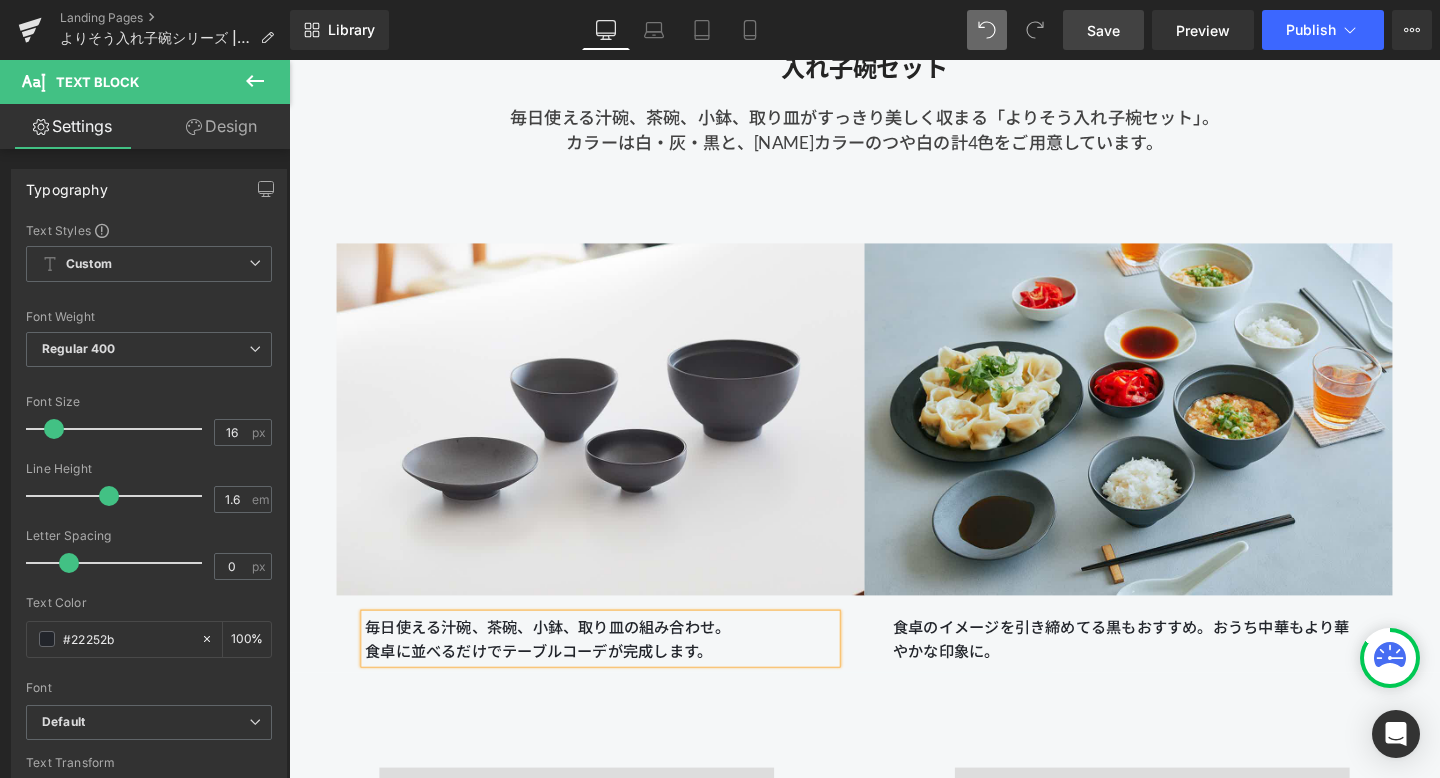 click on "食卓に並べるだけでテーブルコーデが完成します。" at bounding box center (616, 682) 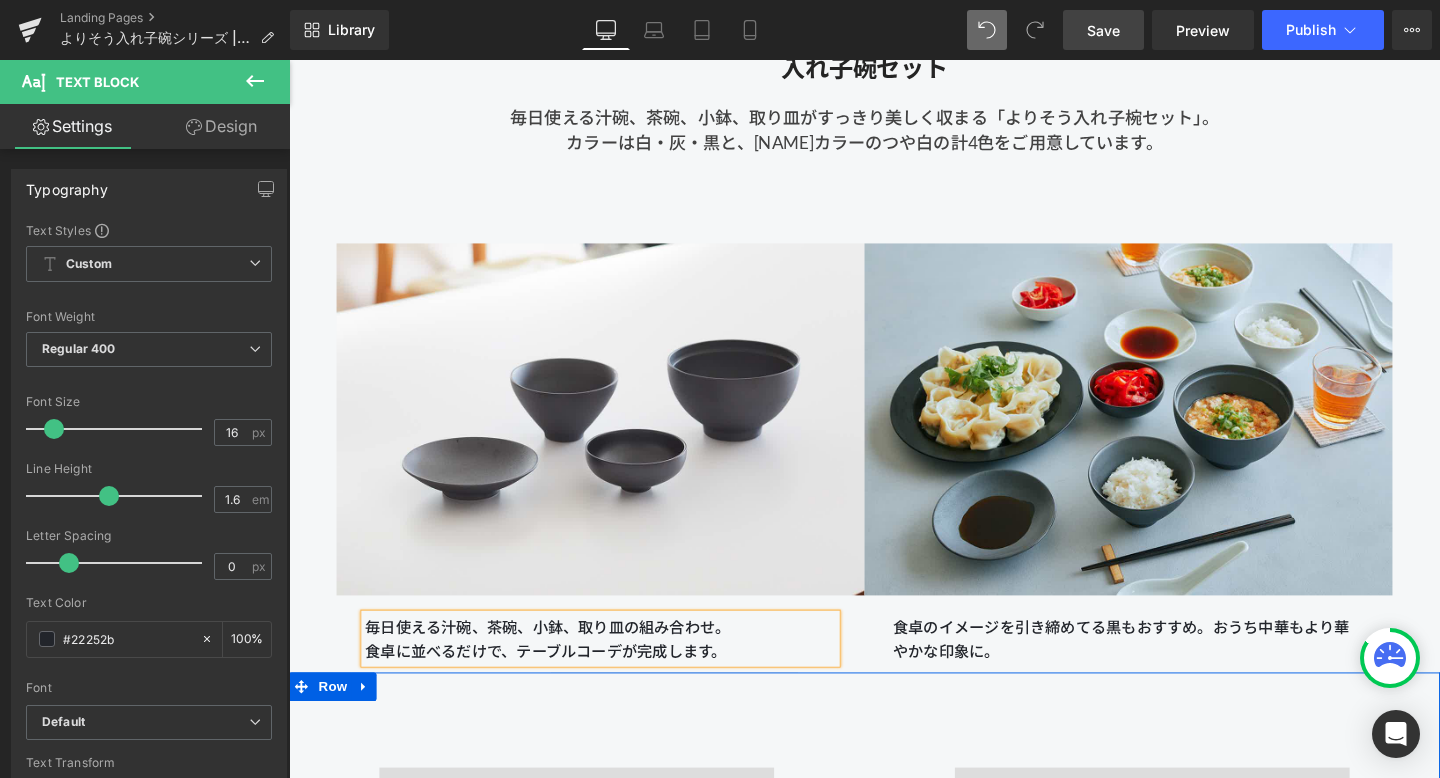 click on "Image         【きほんのうつわ × Lee Izumida】 カップ 別注生成 Heading         2,420円 Text Block         詳細を見る Button" at bounding box center (591, 1070) 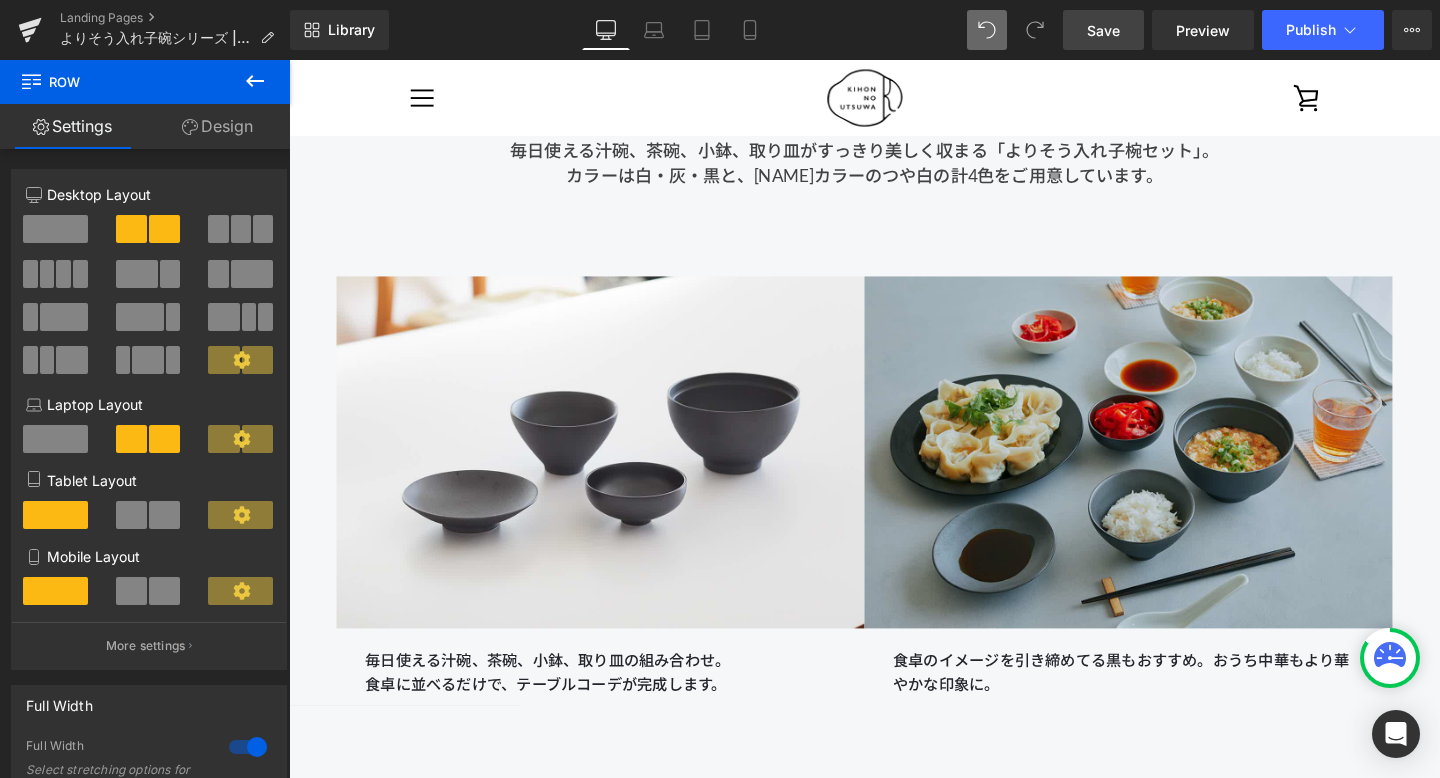 scroll, scrollTop: 1126, scrollLeft: 0, axis: vertical 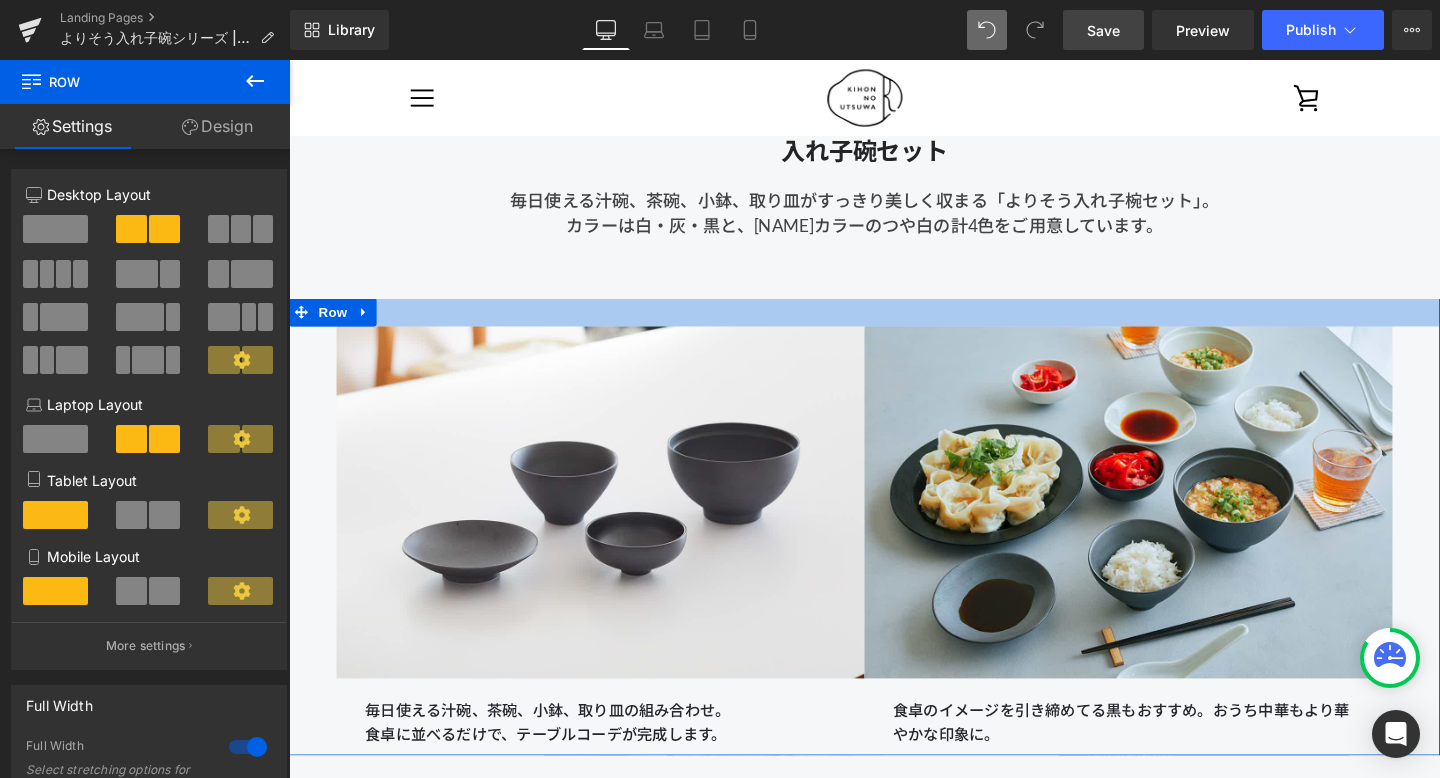 click at bounding box center [894, 325] 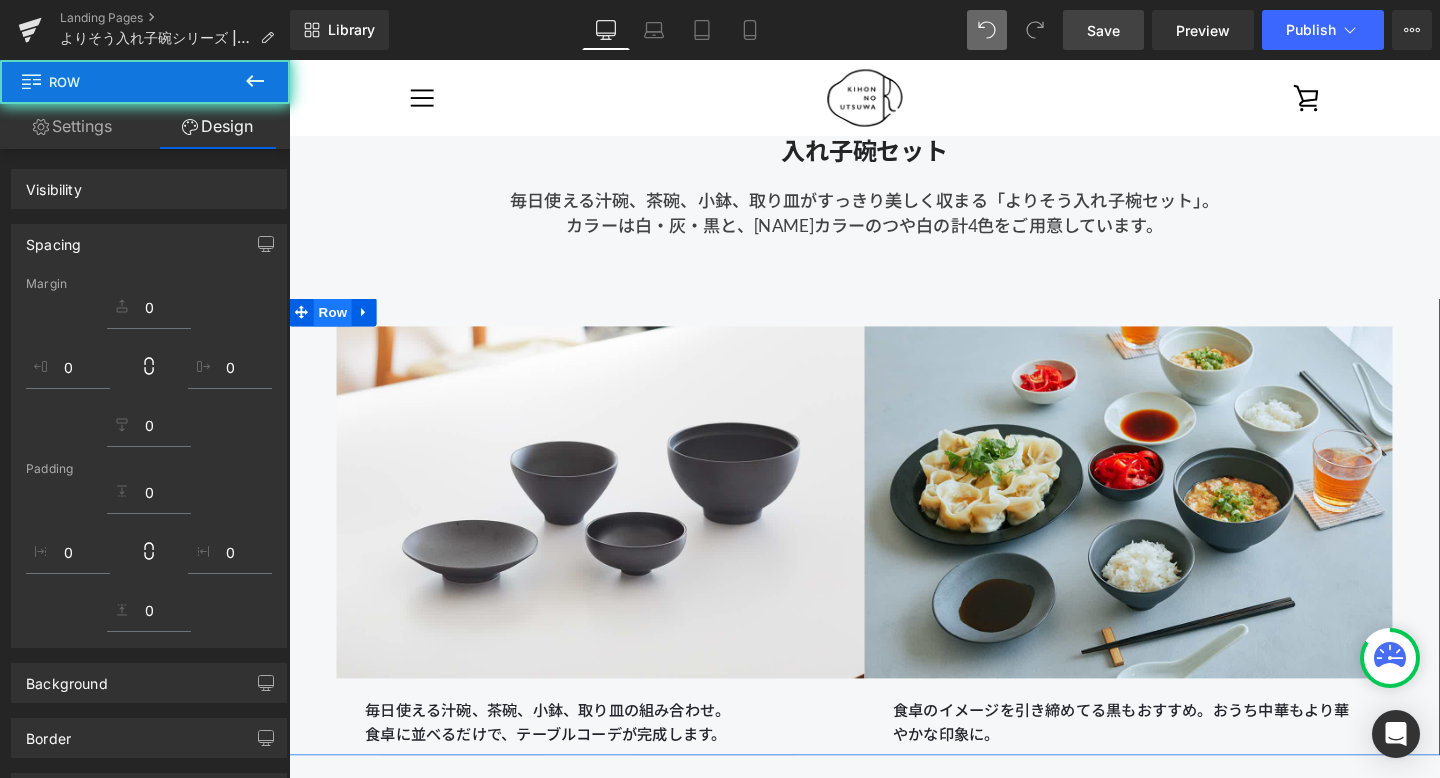 click on "Row" at bounding box center [335, 325] 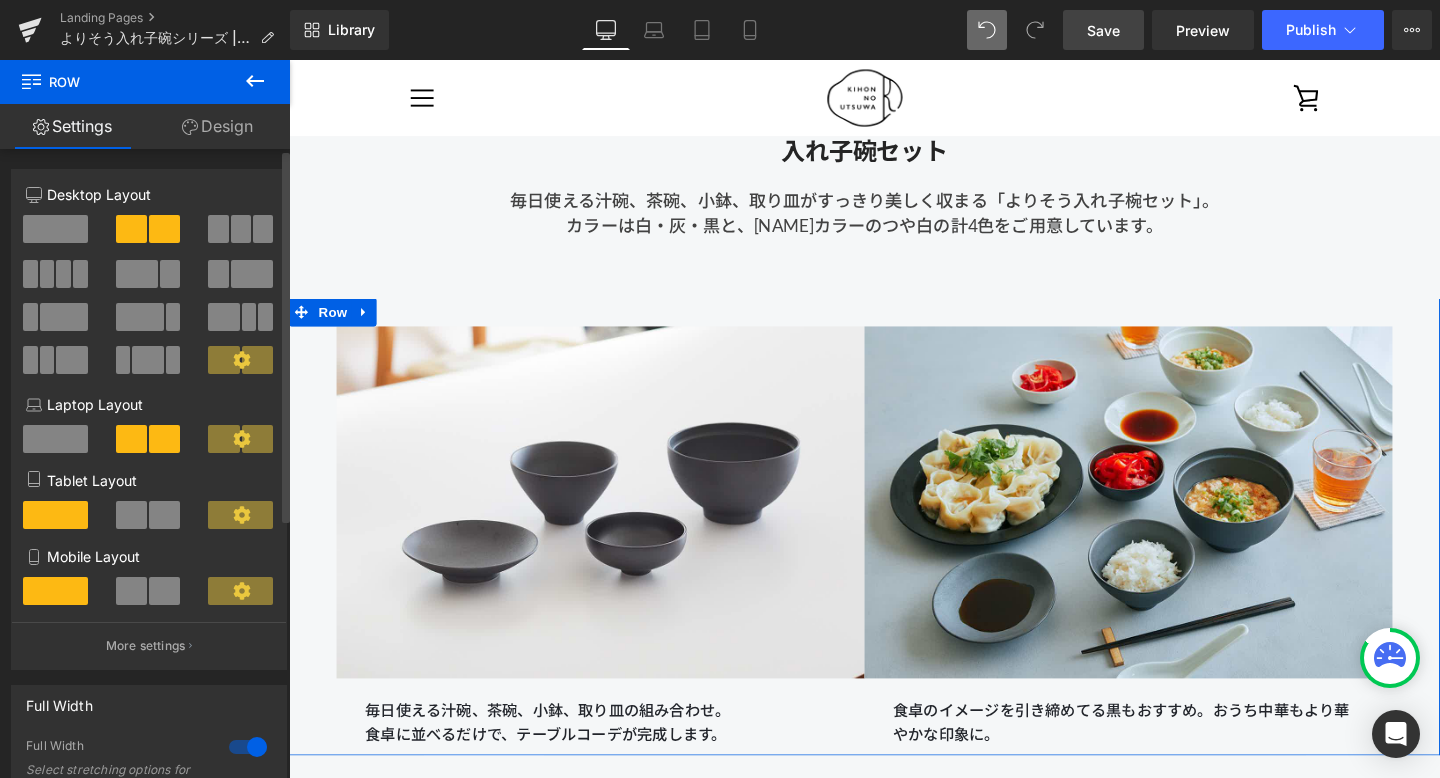 click at bounding box center (55, 229) 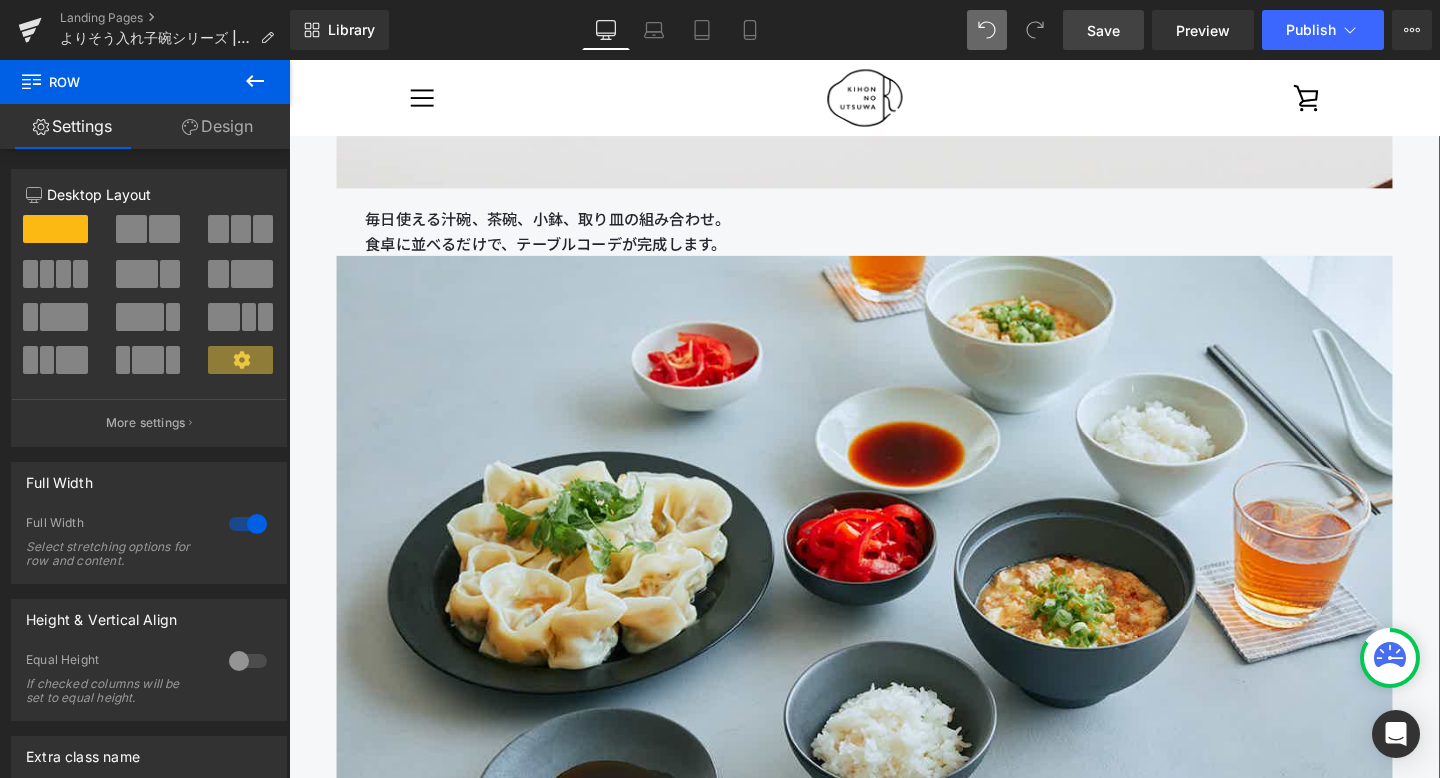 scroll, scrollTop: 1992, scrollLeft: 0, axis: vertical 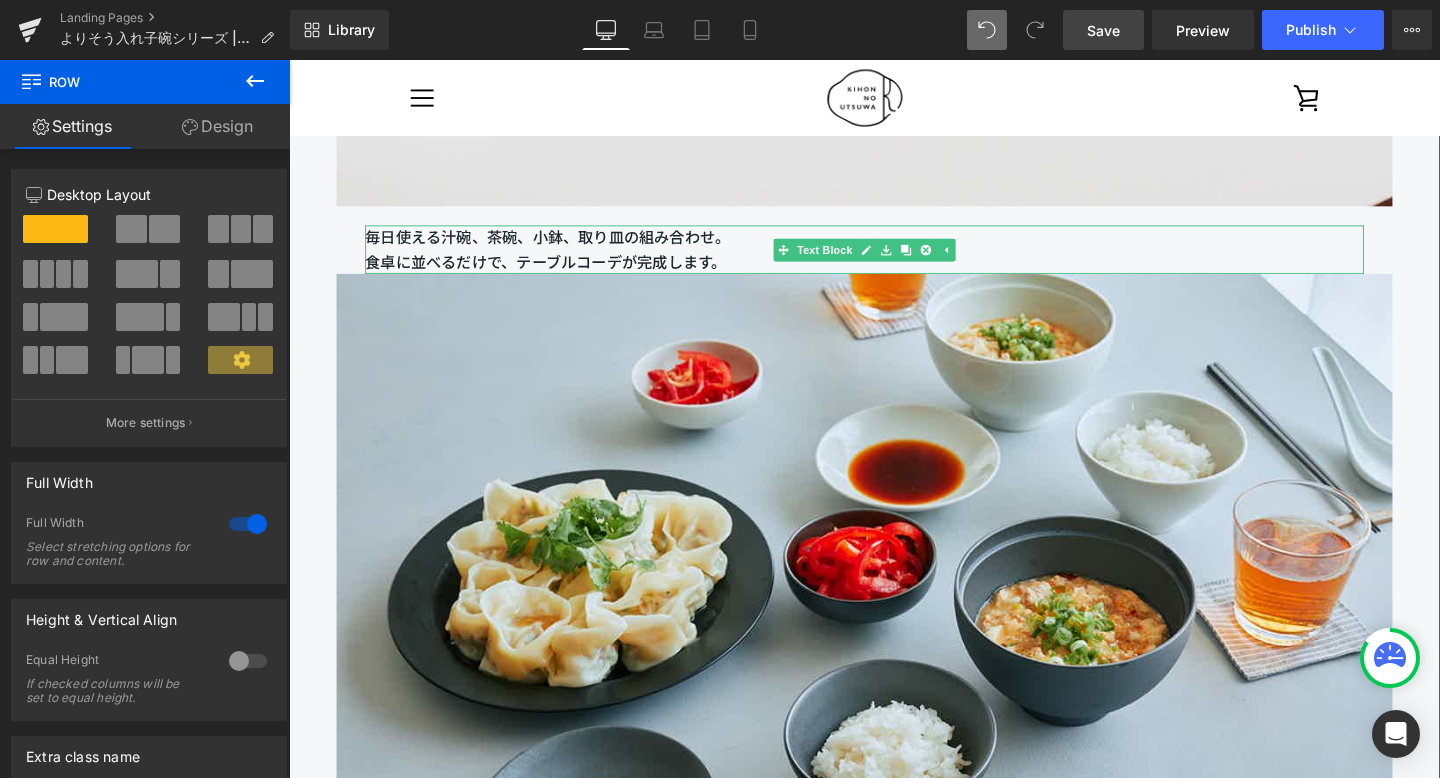 click on "食卓に並べるだけで、テーブルコーデが完成します。" at bounding box center (894, 273) 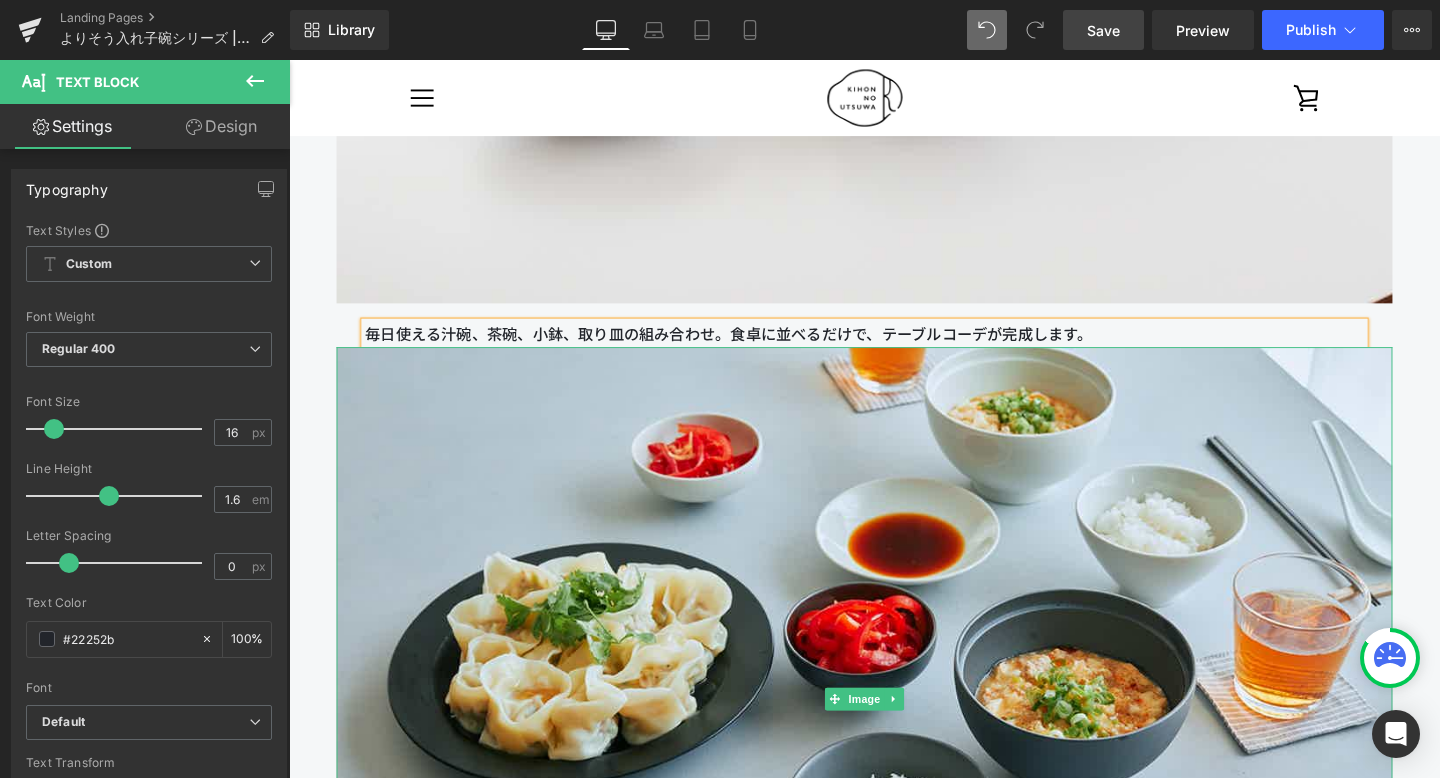 scroll, scrollTop: 1871, scrollLeft: 0, axis: vertical 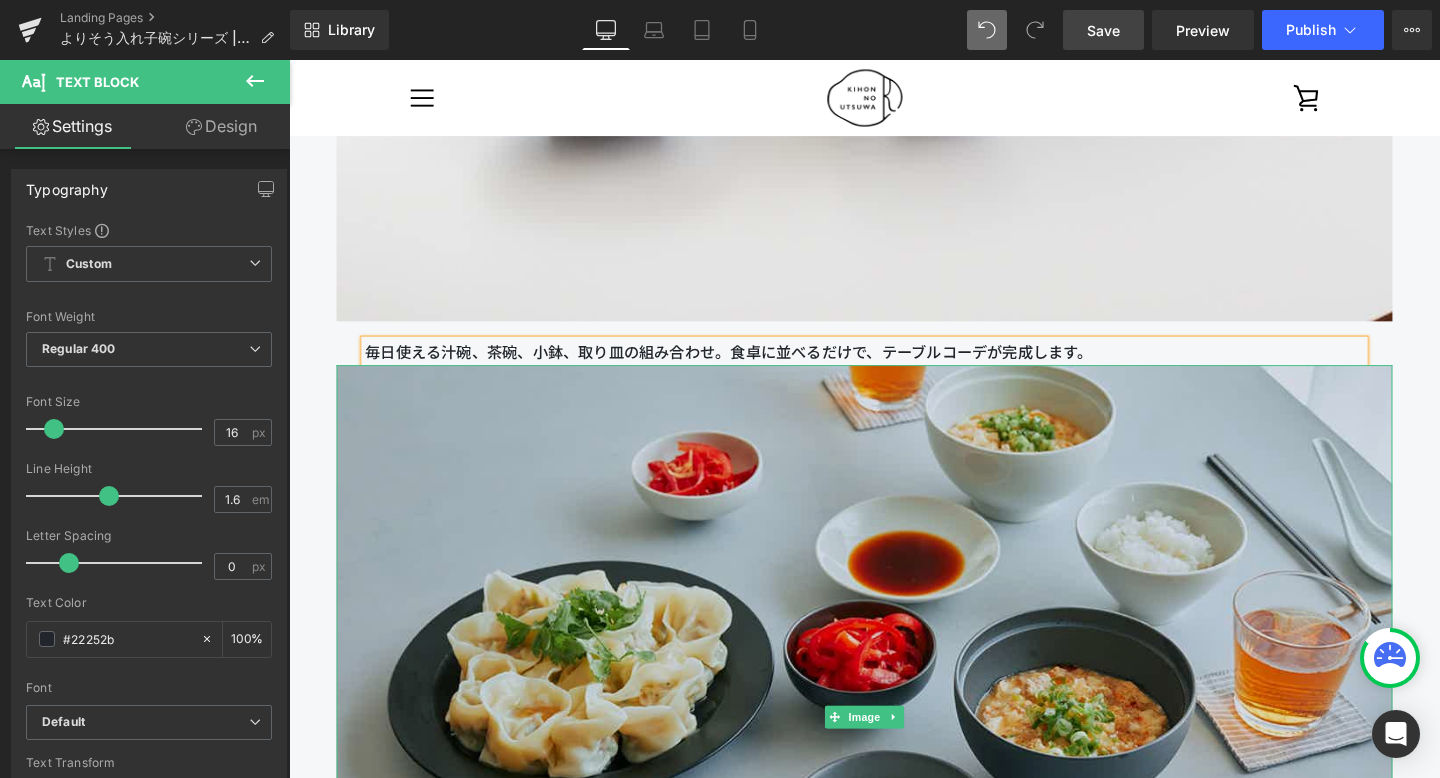click at bounding box center (894, 751) 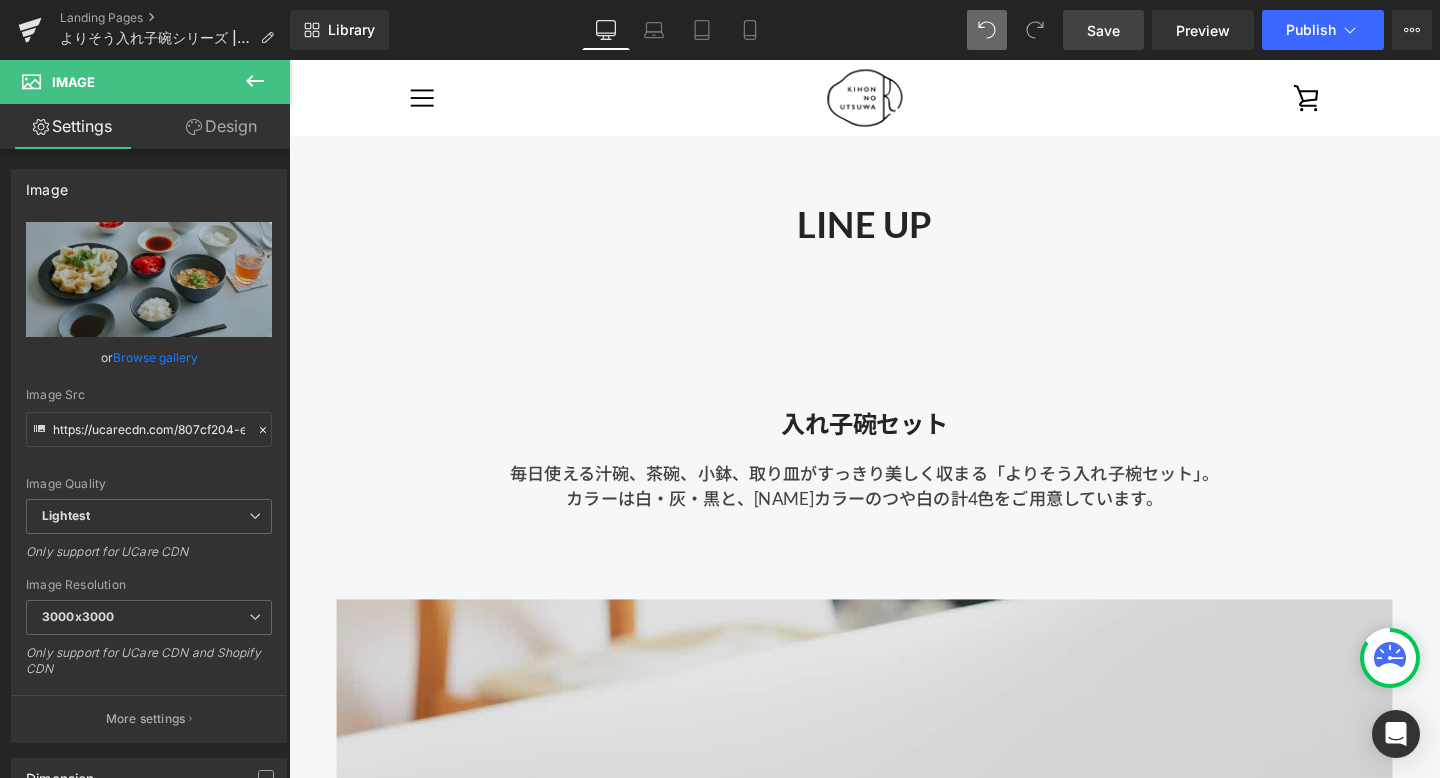 scroll, scrollTop: 827, scrollLeft: 0, axis: vertical 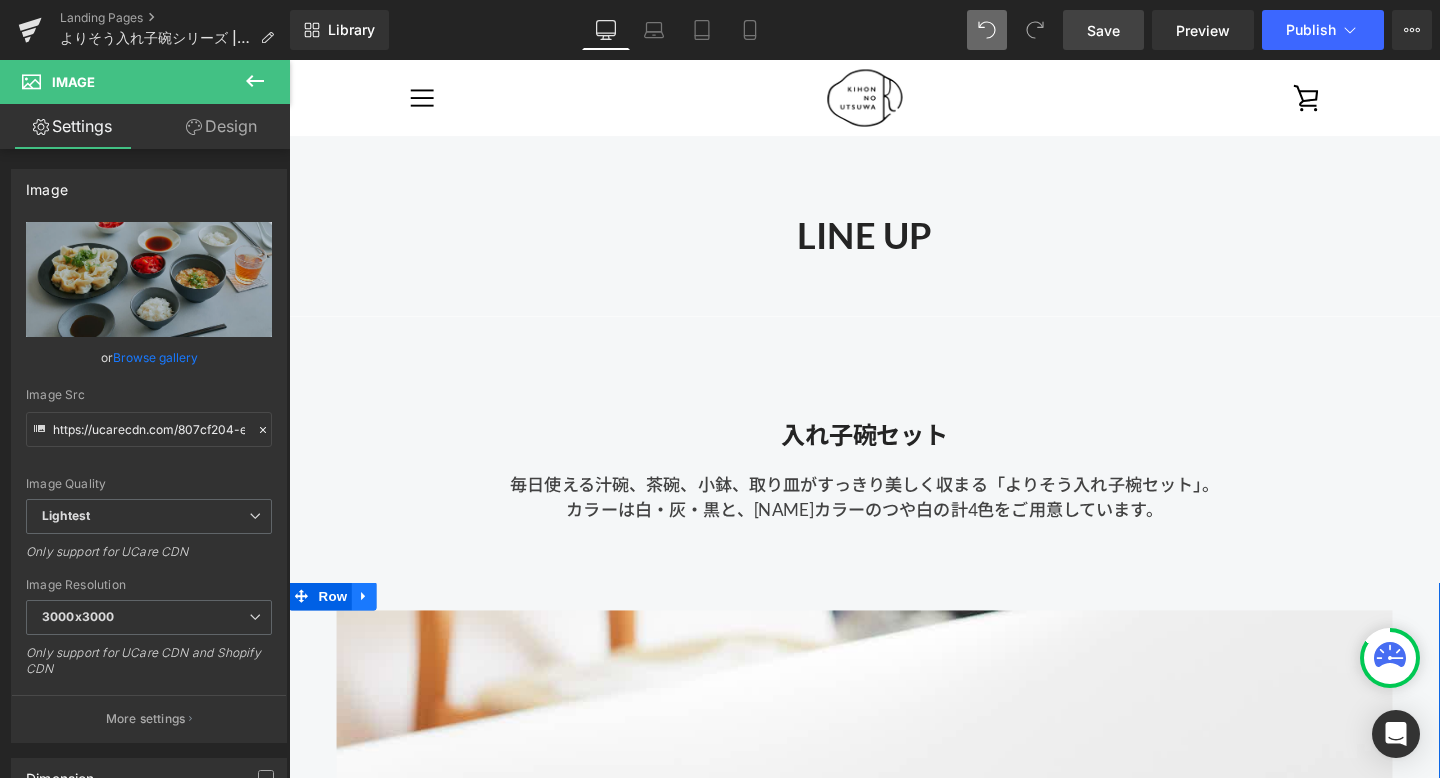 click 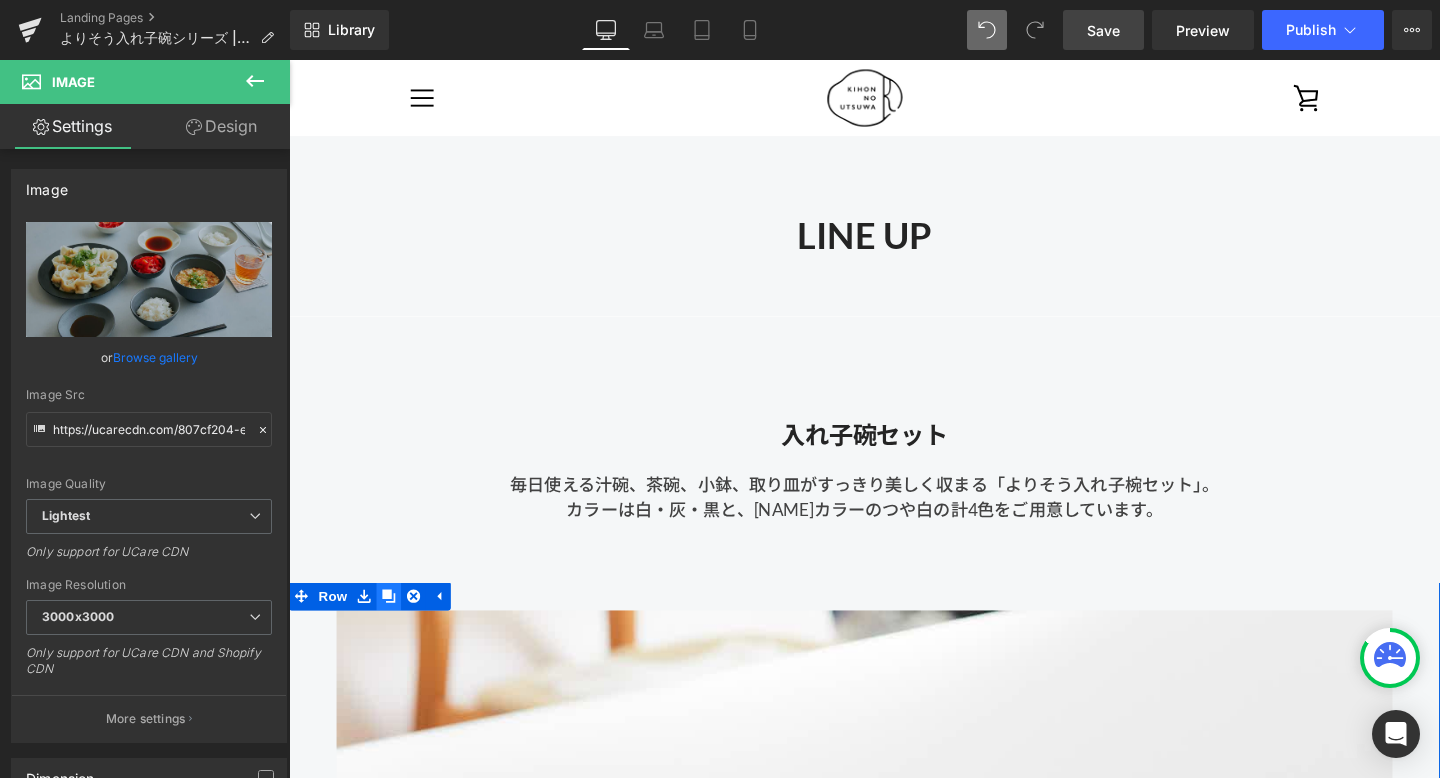 click 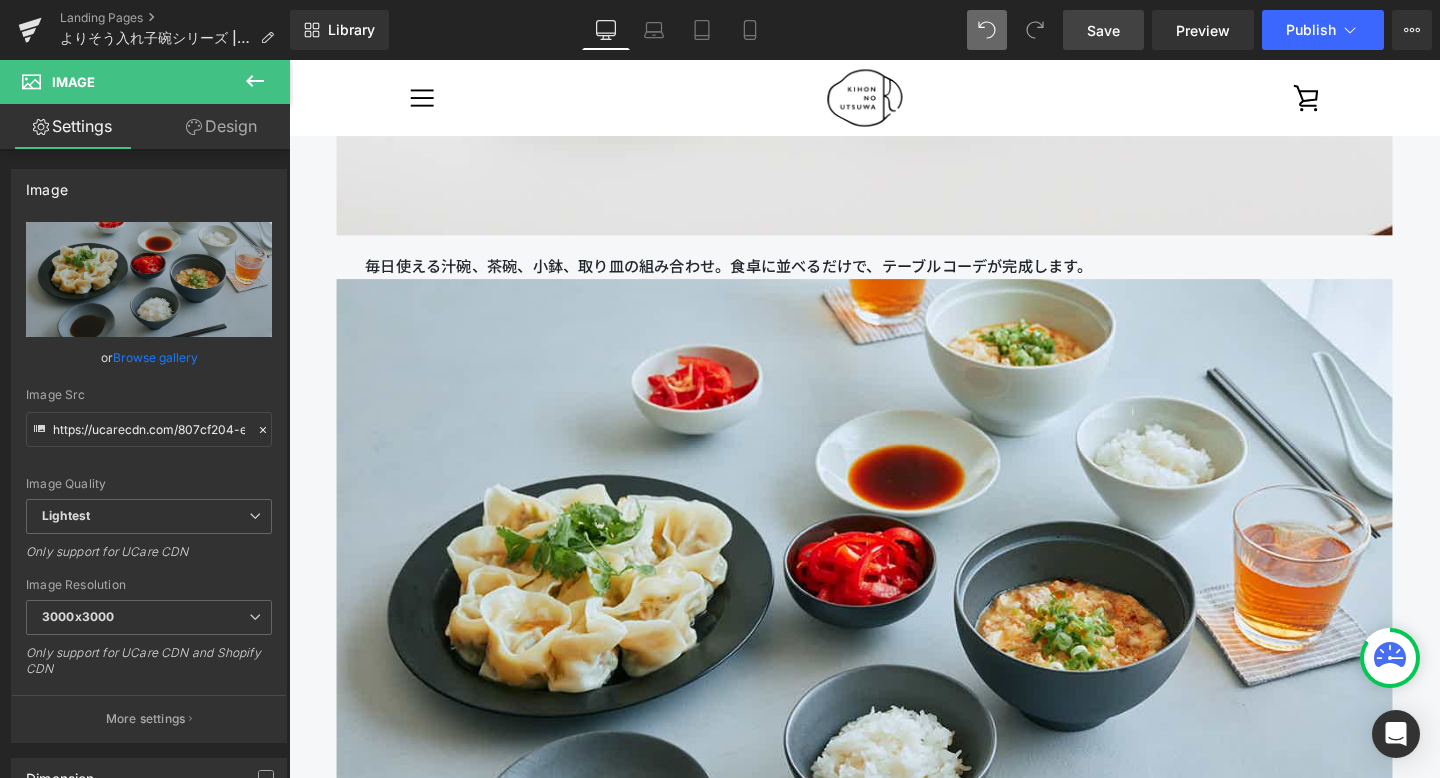 scroll, scrollTop: 1945, scrollLeft: 0, axis: vertical 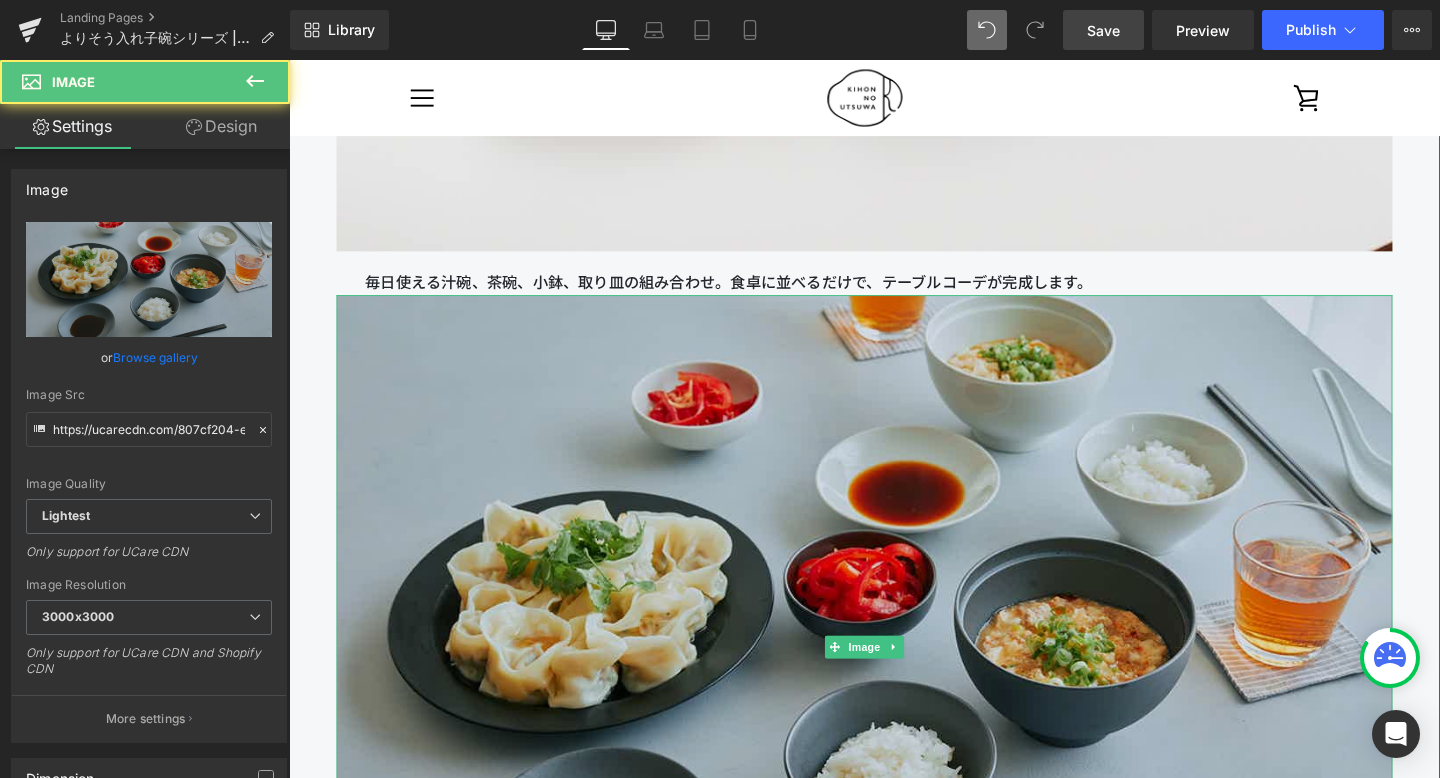 click at bounding box center [894, 677] 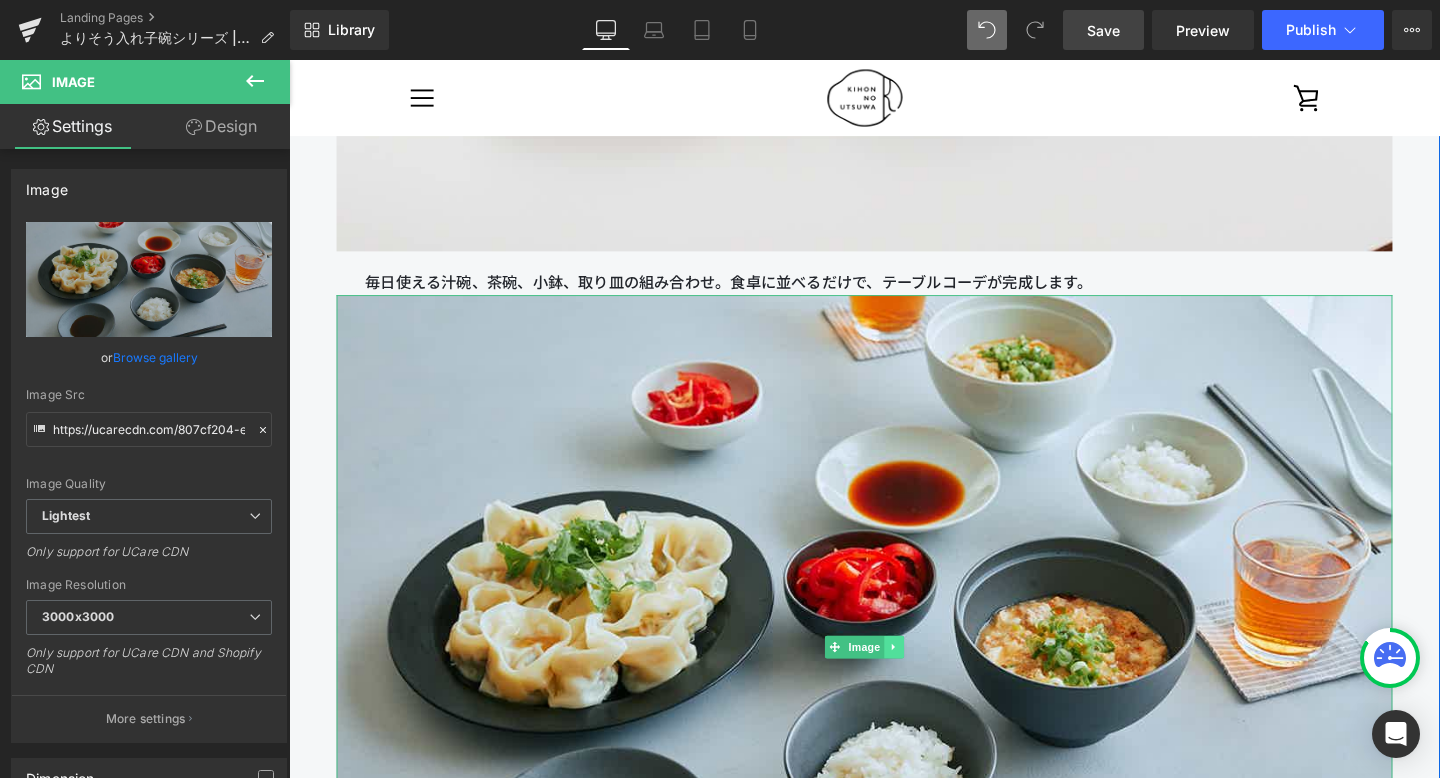 click 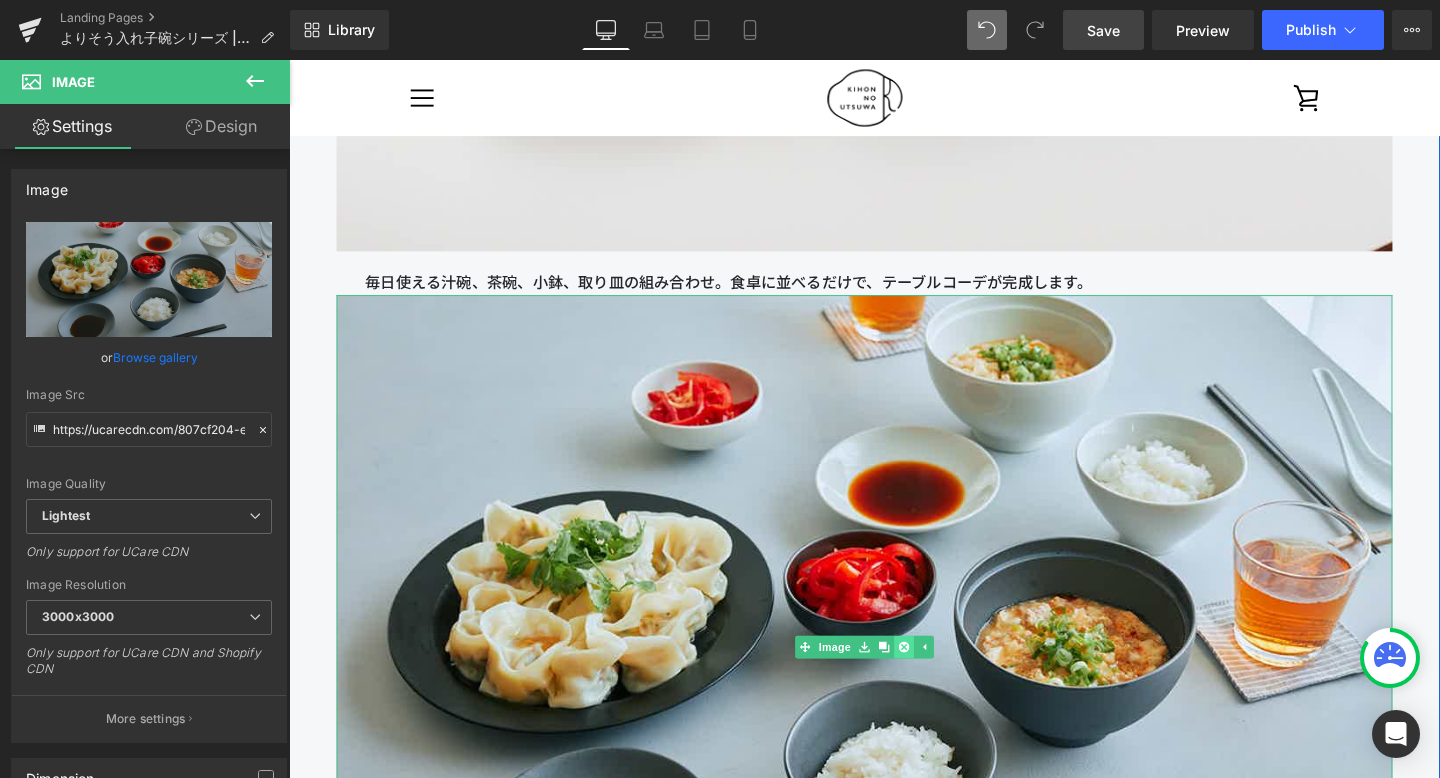 click at bounding box center [935, 677] 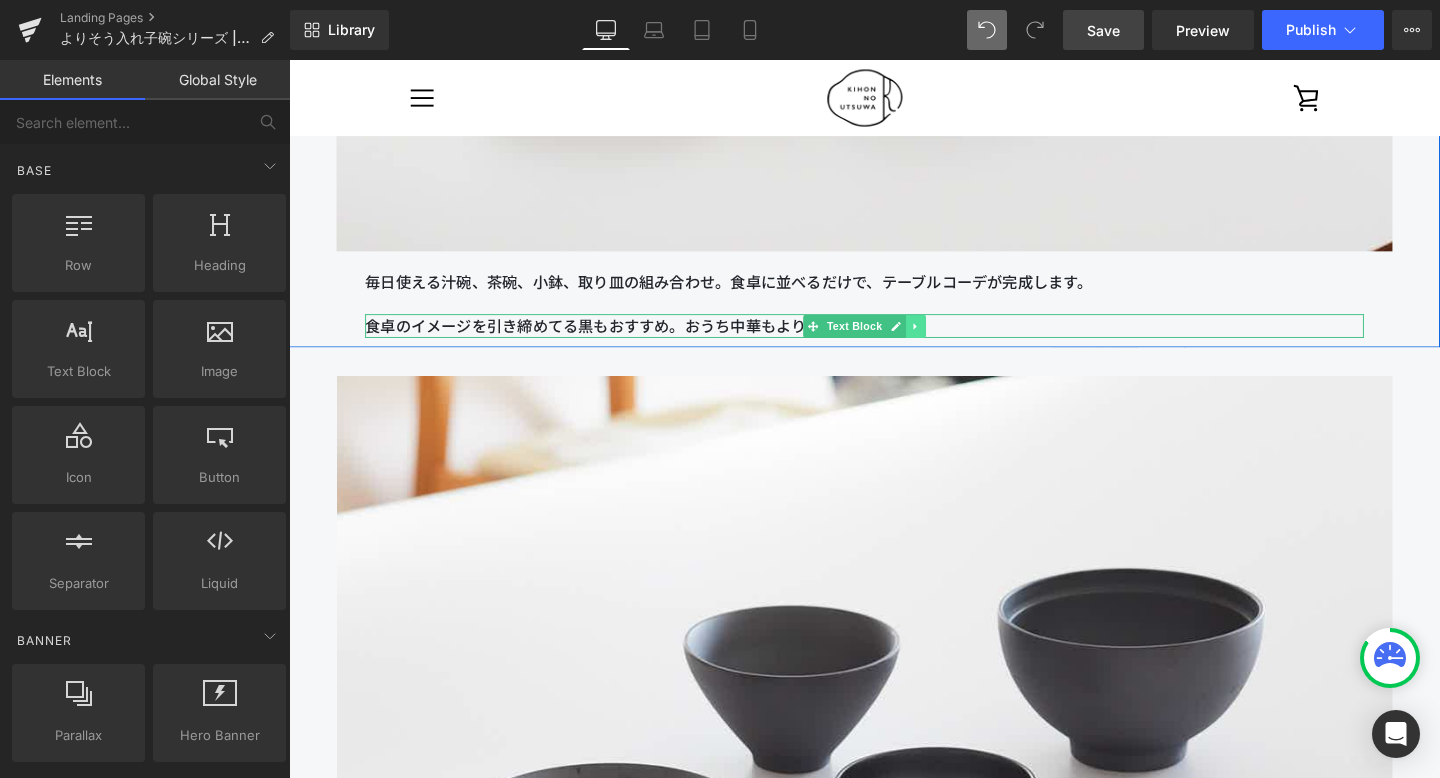 click 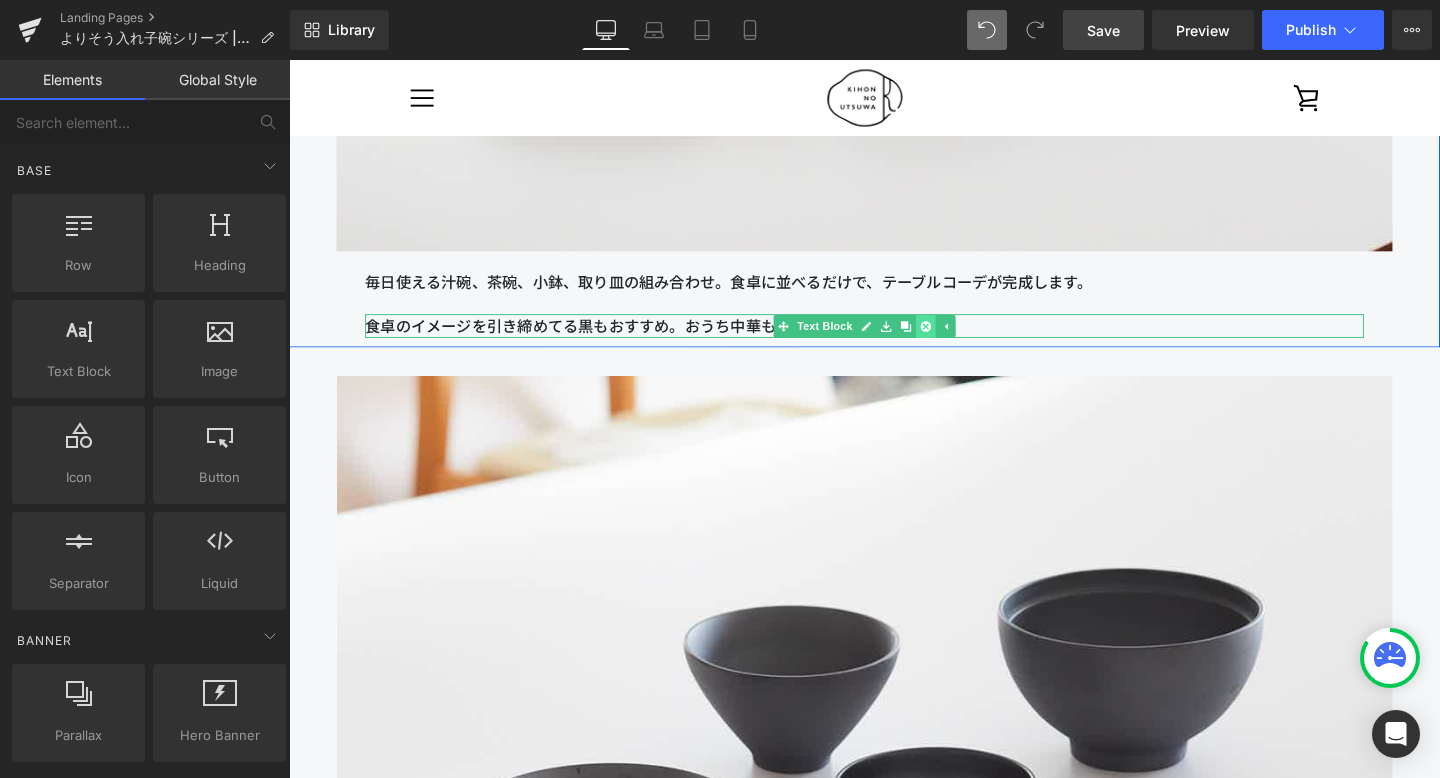 click 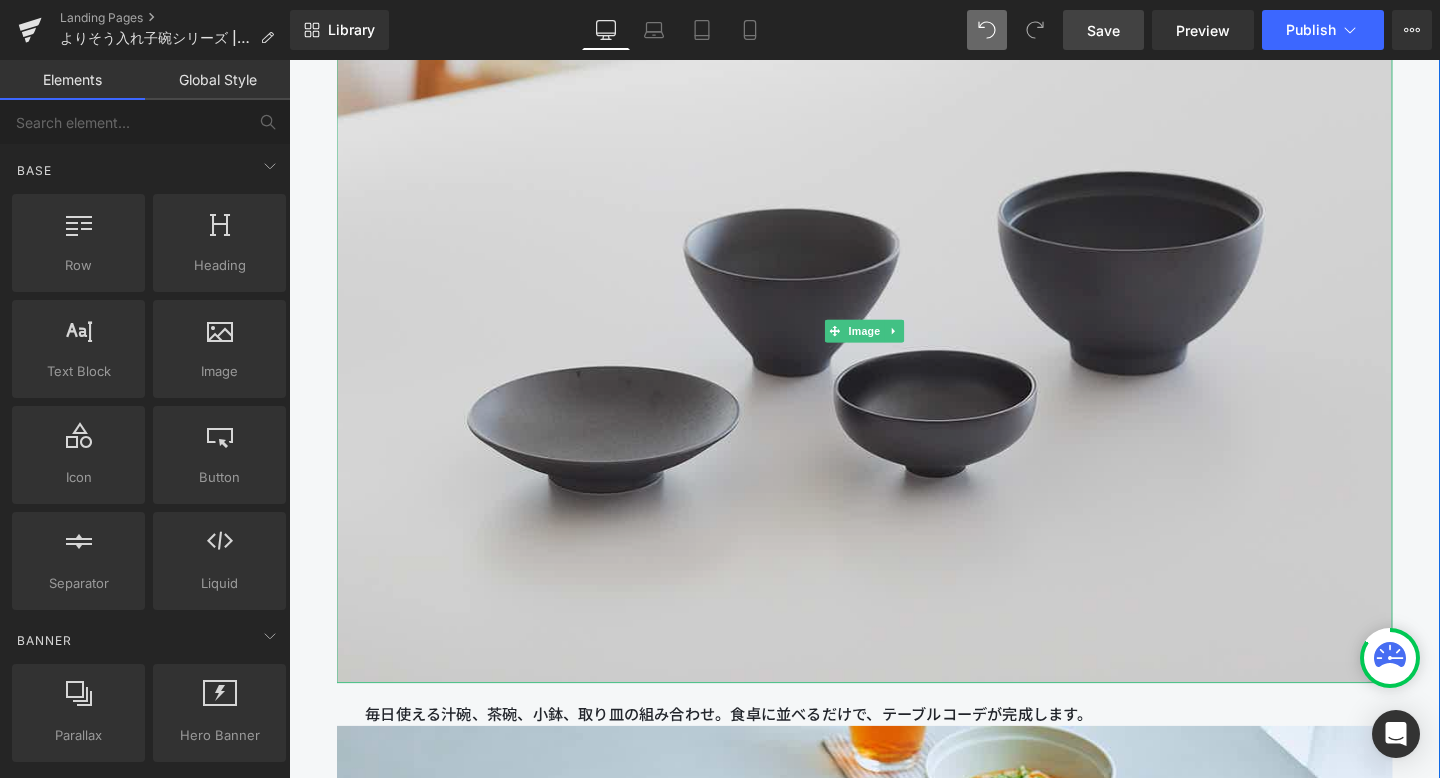 scroll, scrollTop: 2323, scrollLeft: 0, axis: vertical 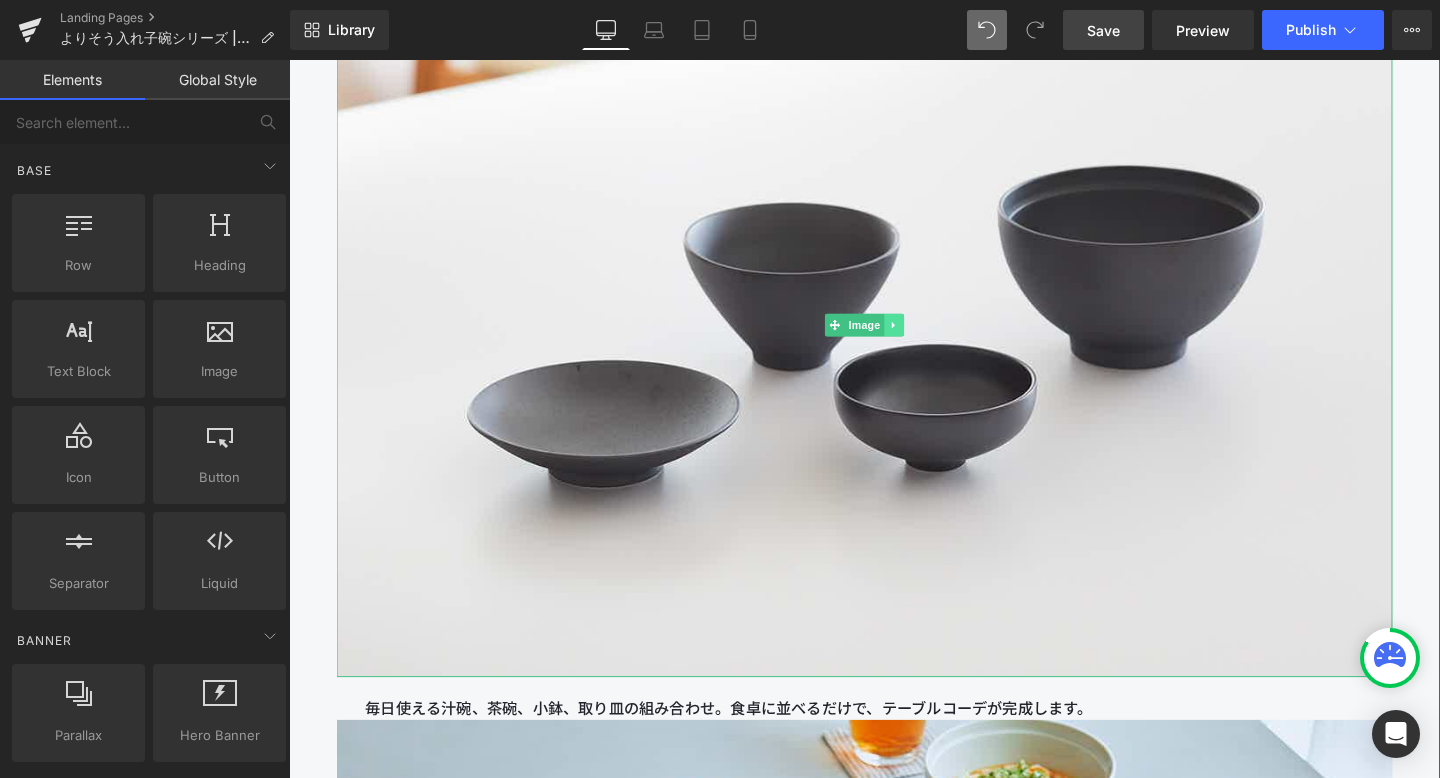 click at bounding box center [925, 339] 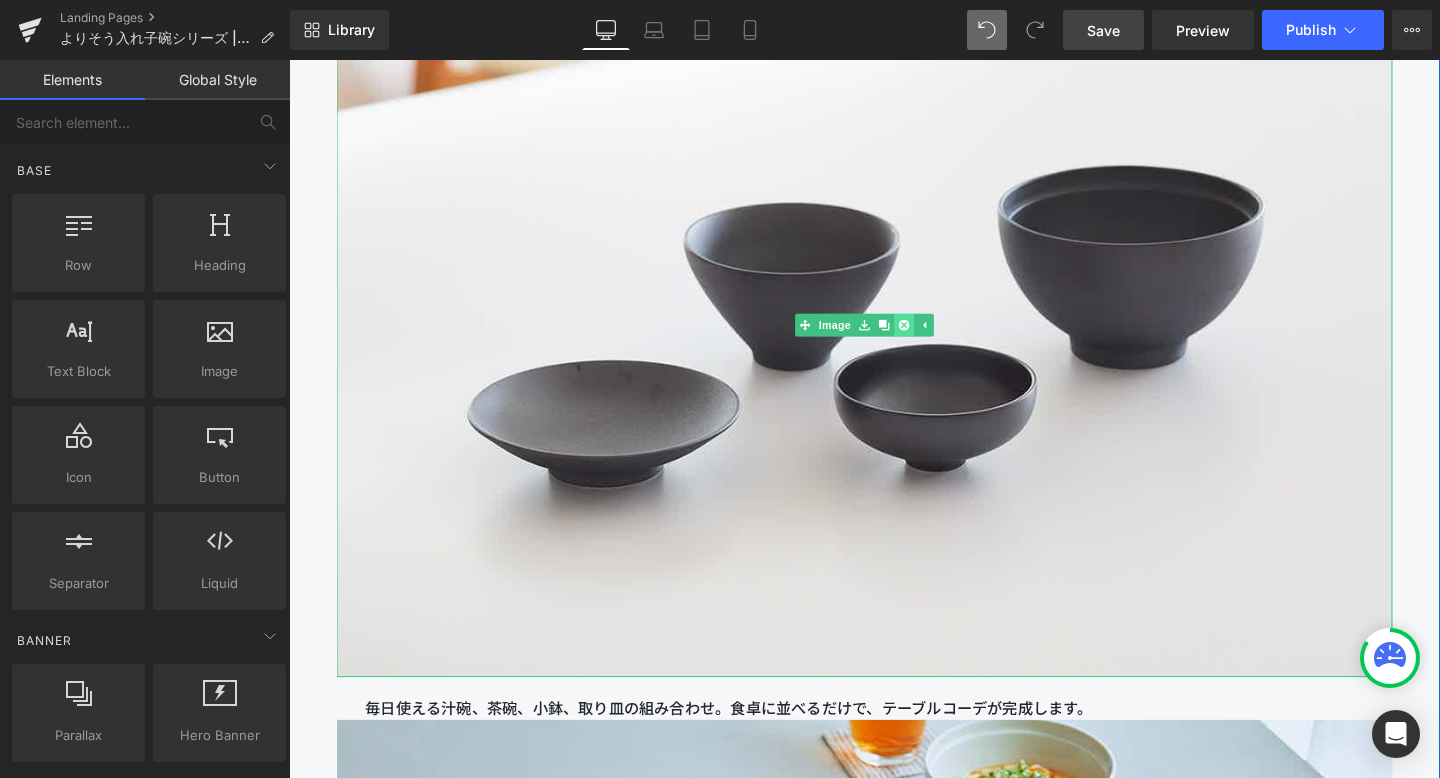 click 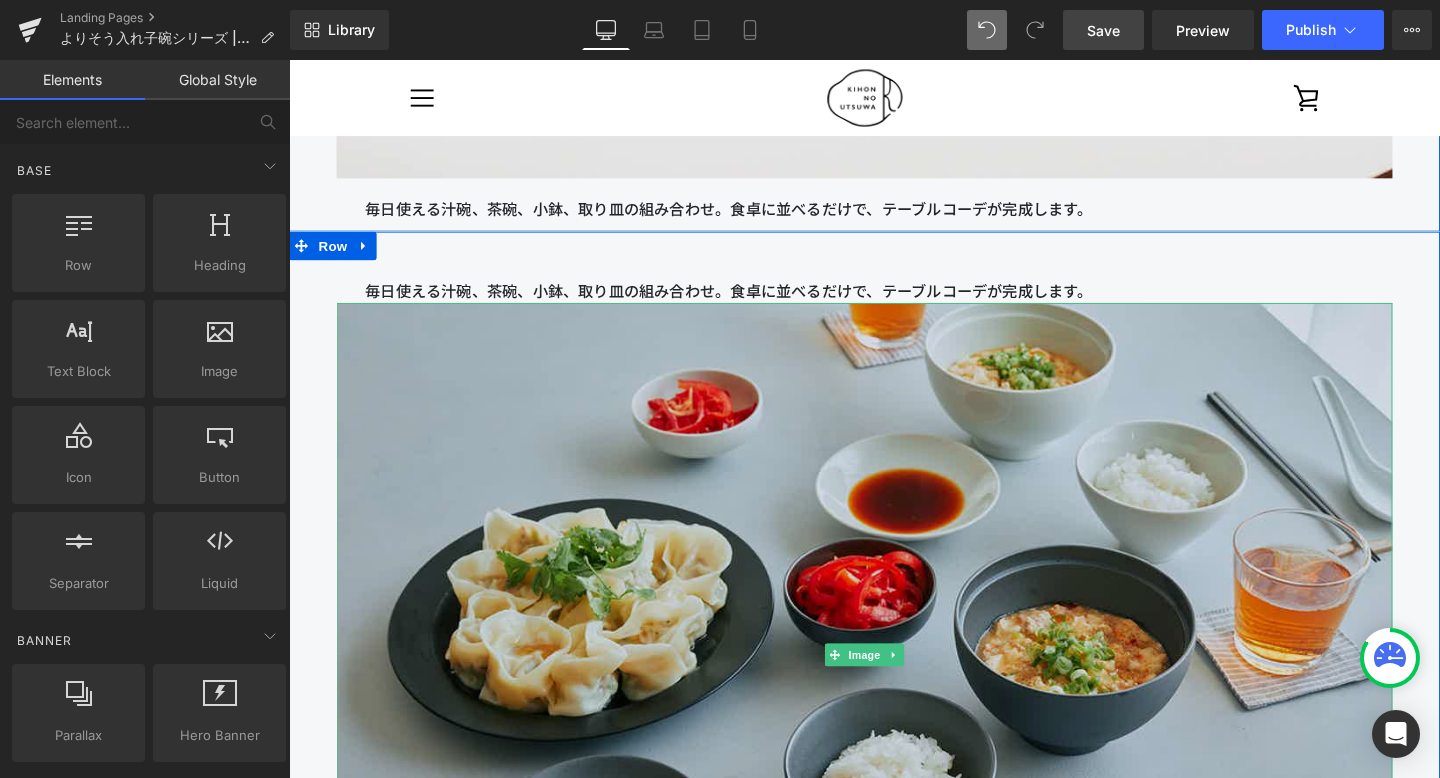 scroll, scrollTop: 2018, scrollLeft: 0, axis: vertical 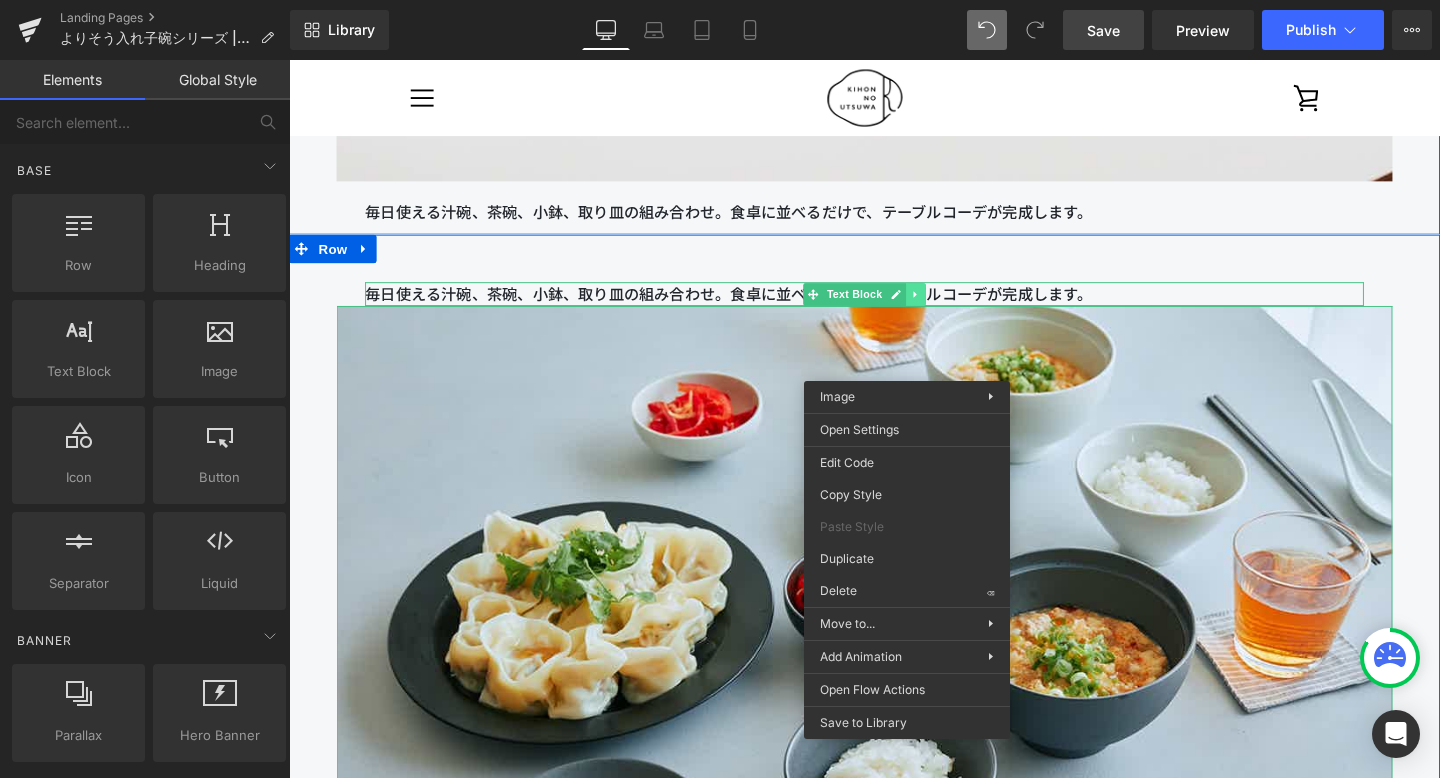 click 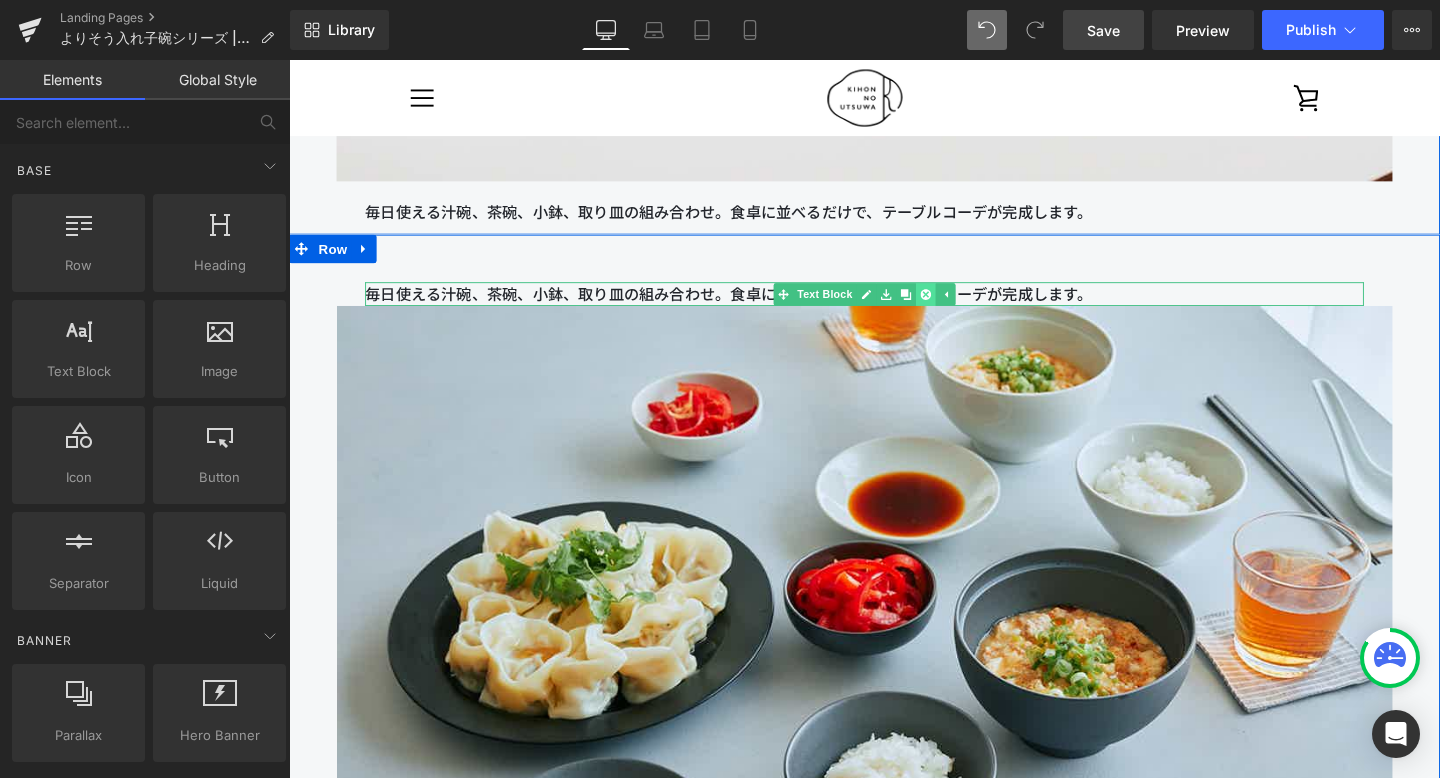 click 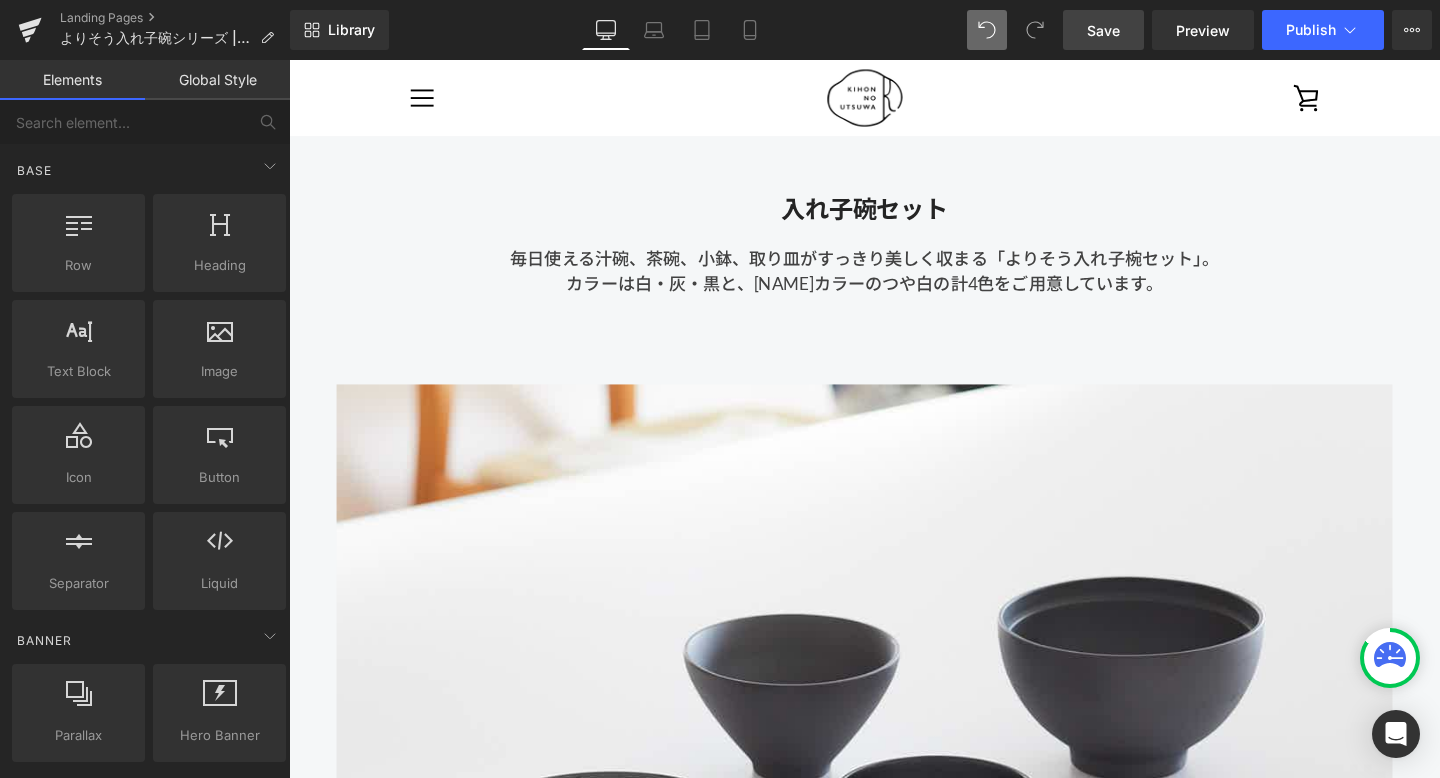 scroll, scrollTop: 1059, scrollLeft: 0, axis: vertical 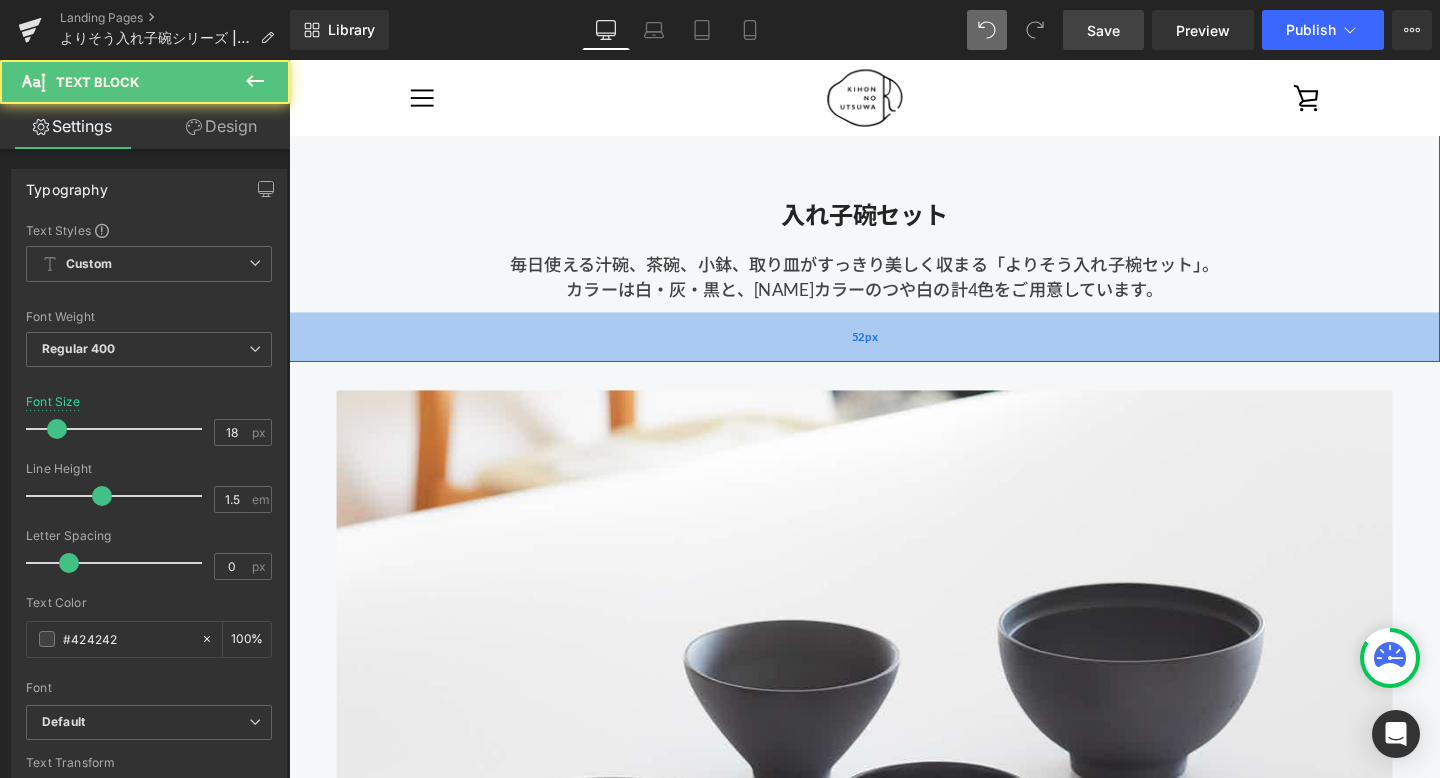 drag, startPoint x: 872, startPoint y: 323, endPoint x: 741, endPoint y: 329, distance: 131.13733 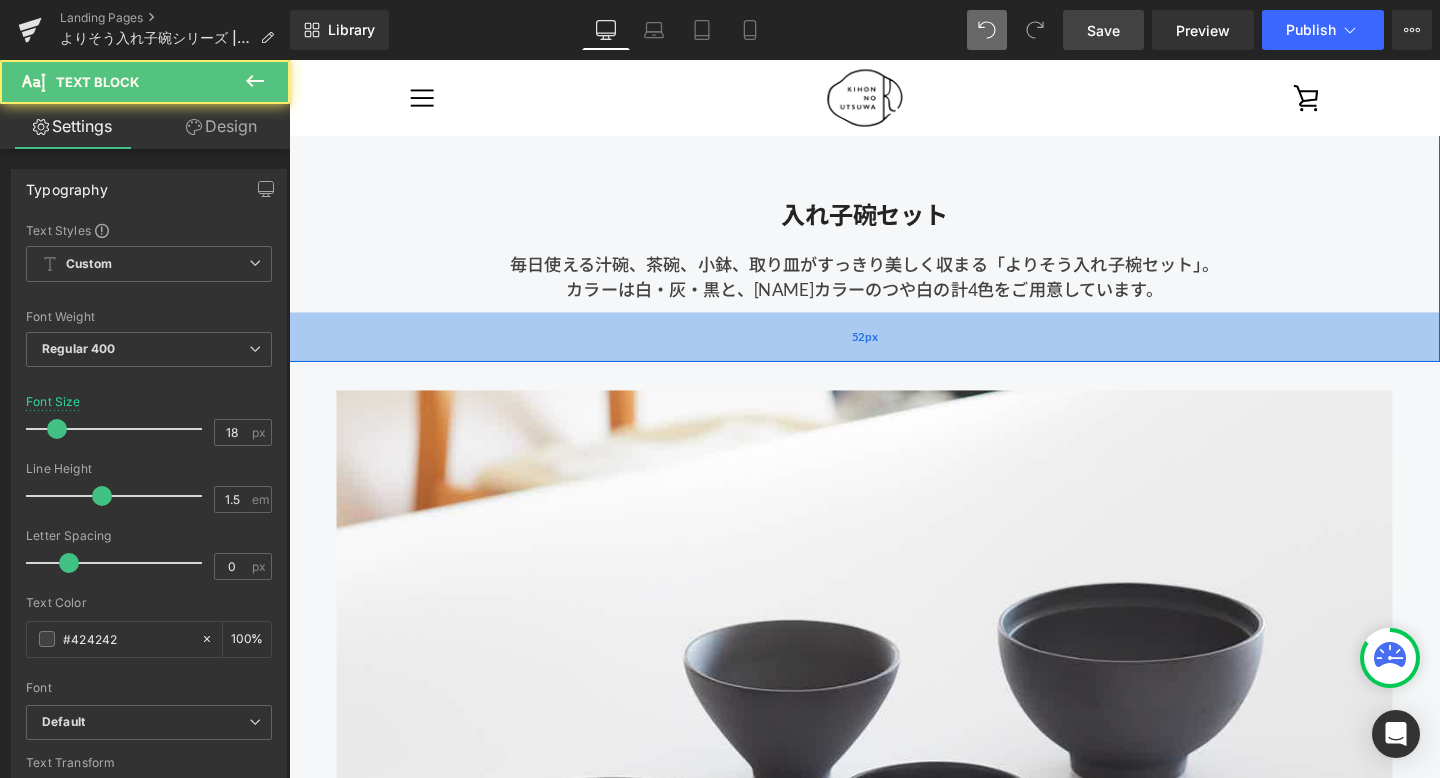 click on "入れ子碗セット Heading         毎日使える汁碗、茶碗、小鉢、取り皿がすっきり美しく収まる「よりそう入れ子椀セット」。 カラーは白・灰・黒と、長谷川あかりさんカラーのつや白の計4色をご用意しています。 Text Block         Row         Row   42px   52px" at bounding box center [894, 238] 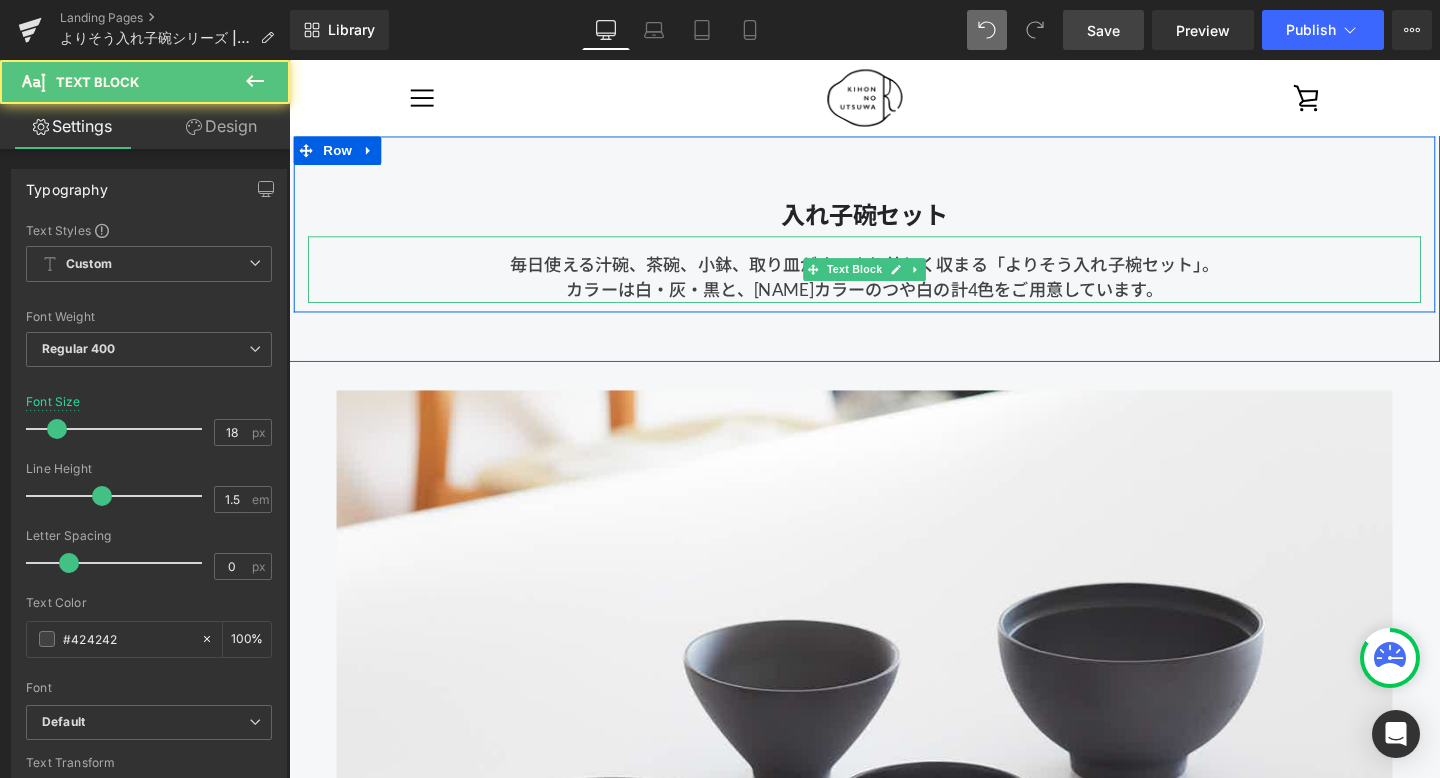 click on "カラーは白・灰・黒と、長谷川あかりさんカラーのつや白の計4色をご用意しています。" at bounding box center [894, 301] 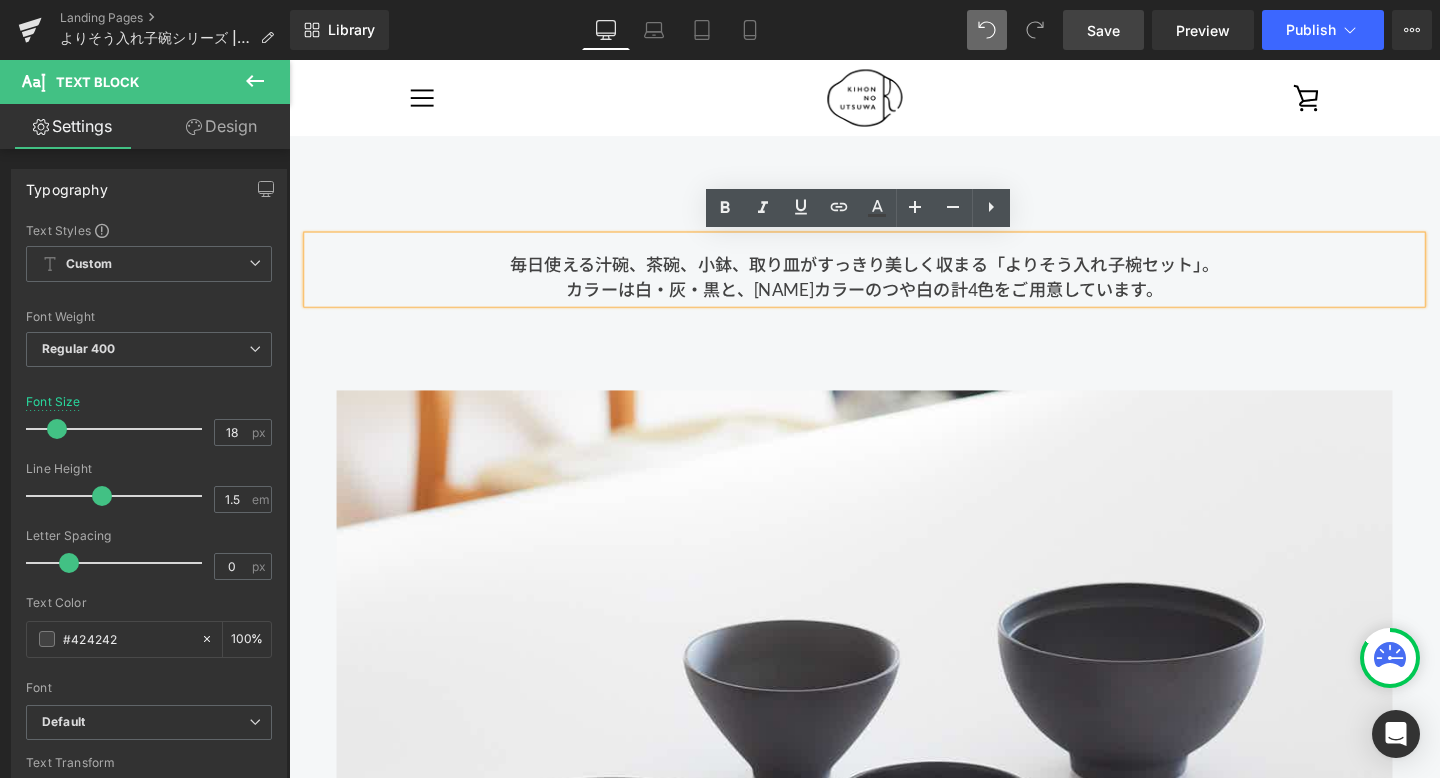 drag, startPoint x: 1268, startPoint y: 296, endPoint x: 538, endPoint y: 299, distance: 730.00616 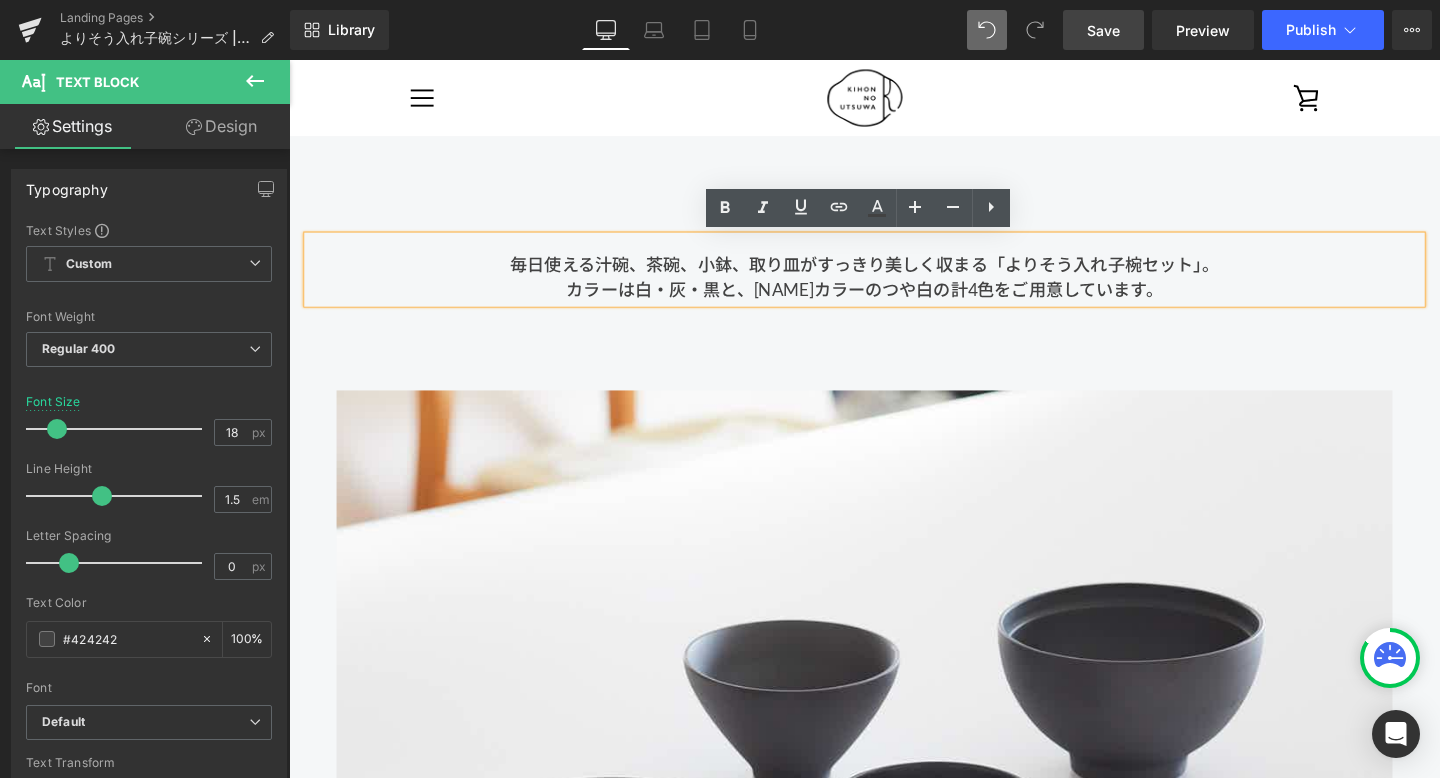 click on "カラーは白・灰・黒と、長谷川あかりさんカラーのつや白の計4色をご用意しています。" at bounding box center (894, 301) 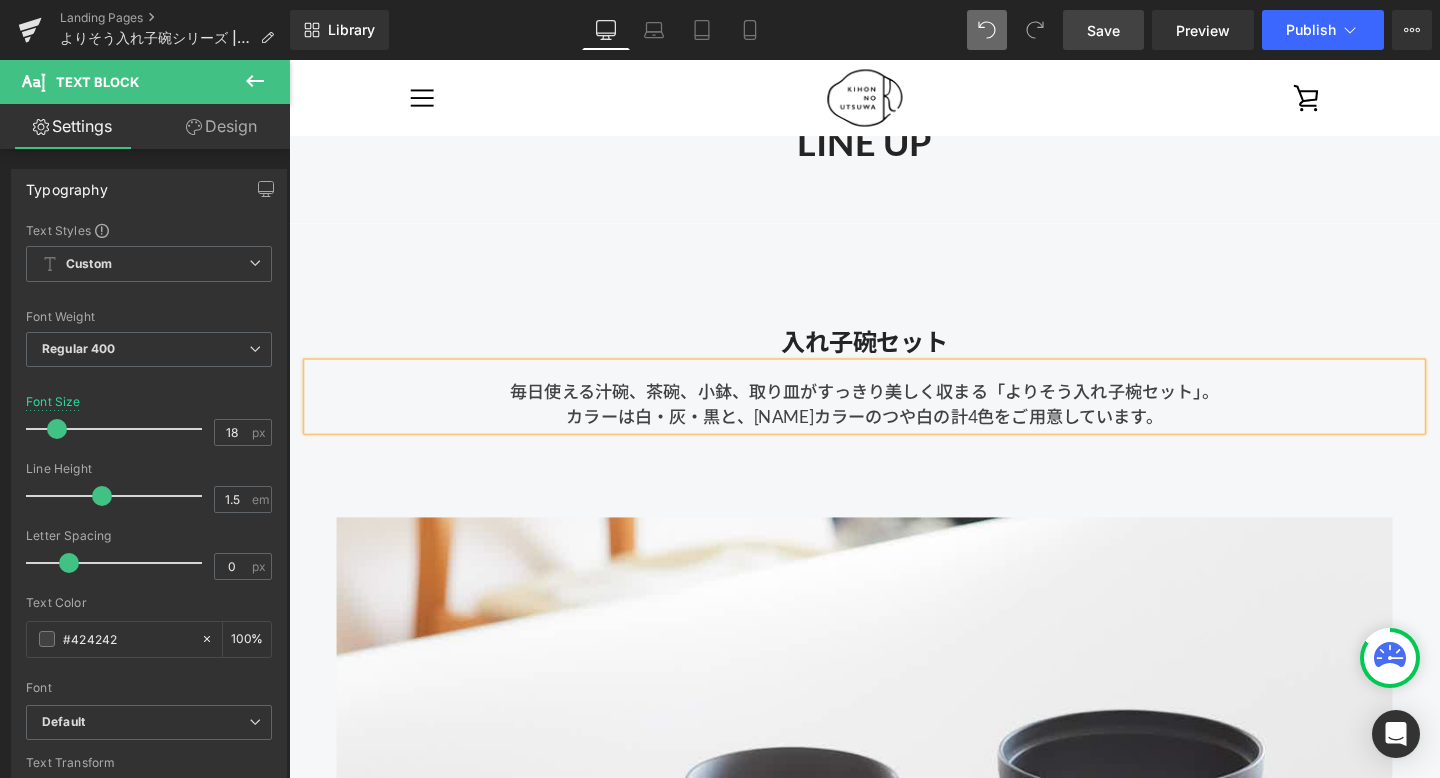 scroll, scrollTop: 924, scrollLeft: 0, axis: vertical 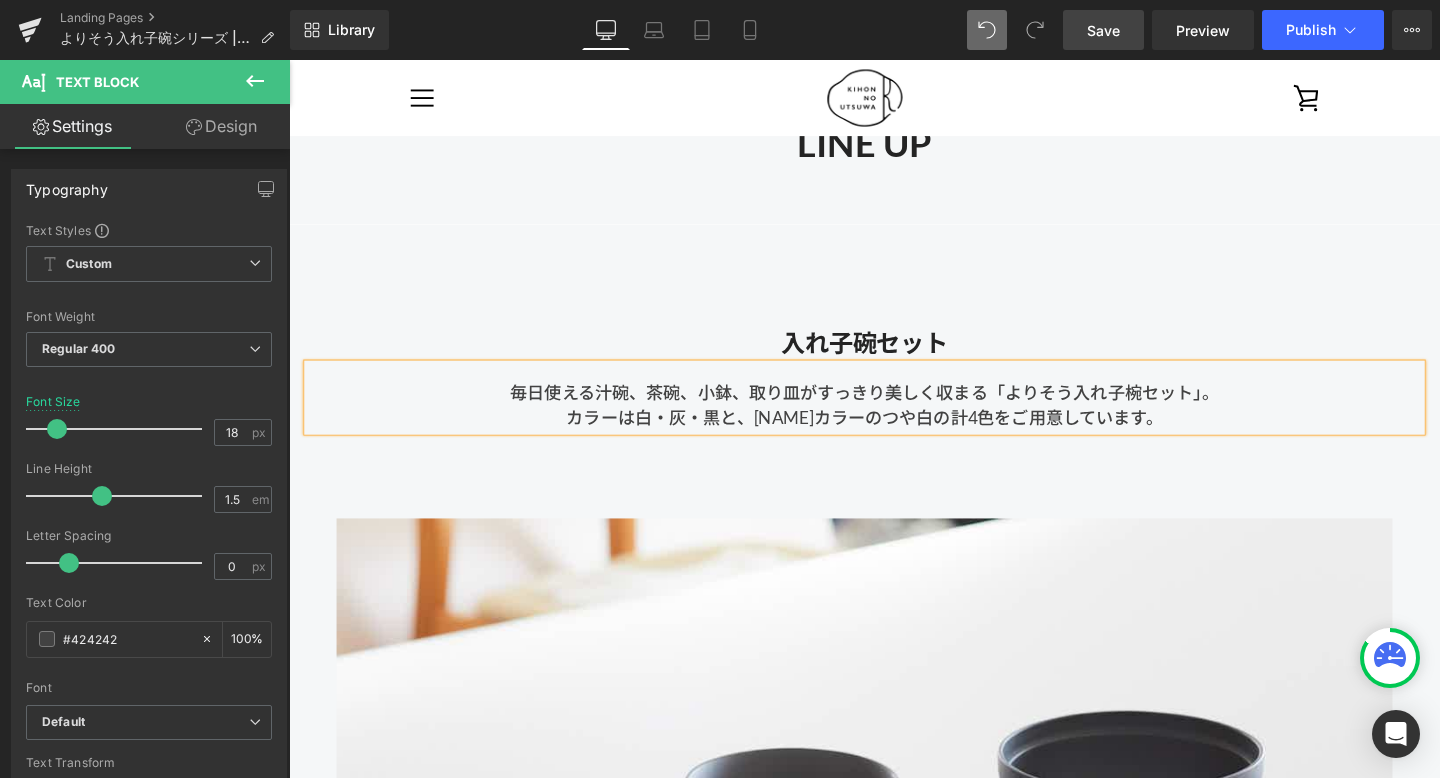 click on "入れ子碗セット Heading         毎日使える汁碗、茶碗、小鉢、取り皿がすっきり美しく収まる「よりそう入れ子椀セット」。 カラーは白・灰・黒と、長谷川あかりさんカラーのつや白の計4色をご用意しています。 Text Block         Row         Row   42px   52px" at bounding box center (894, 373) 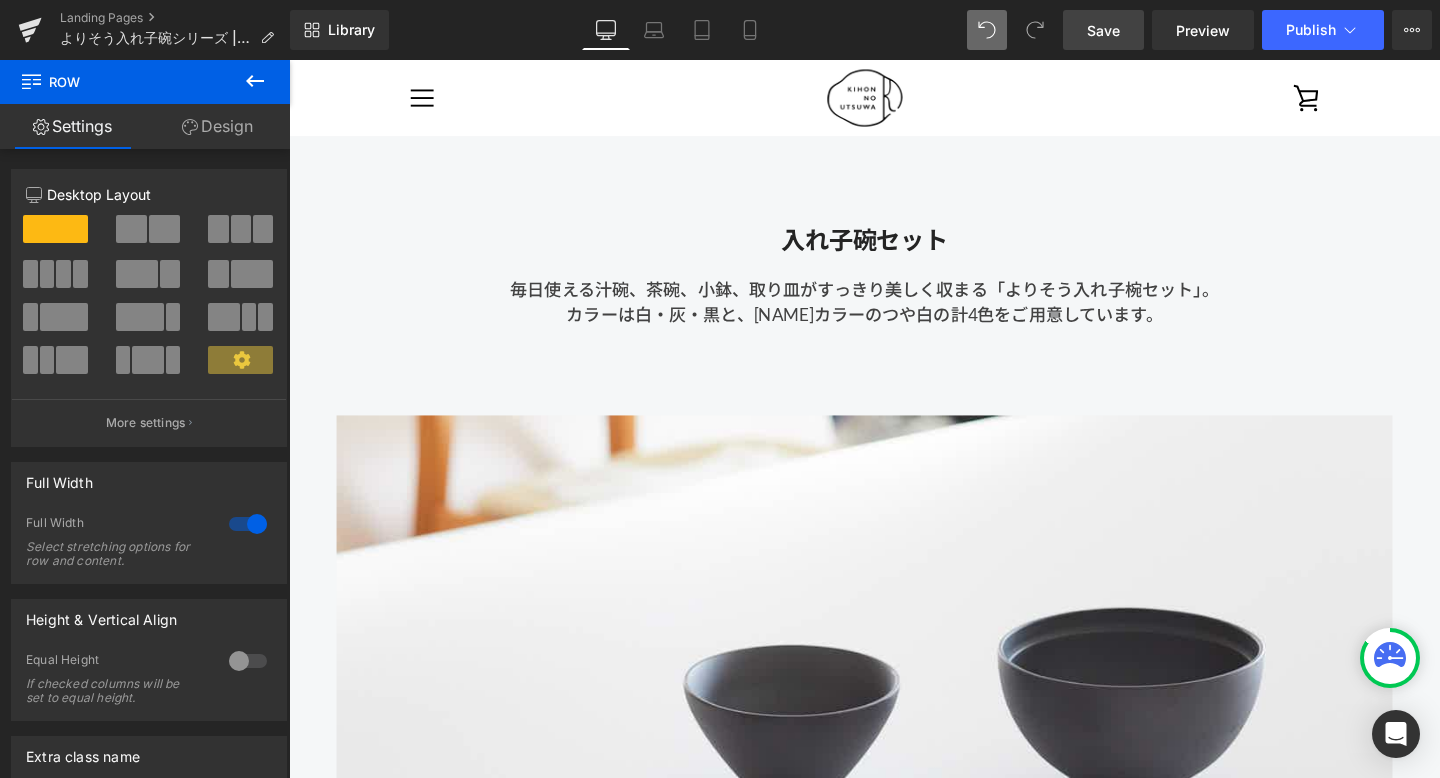 scroll, scrollTop: 999, scrollLeft: 0, axis: vertical 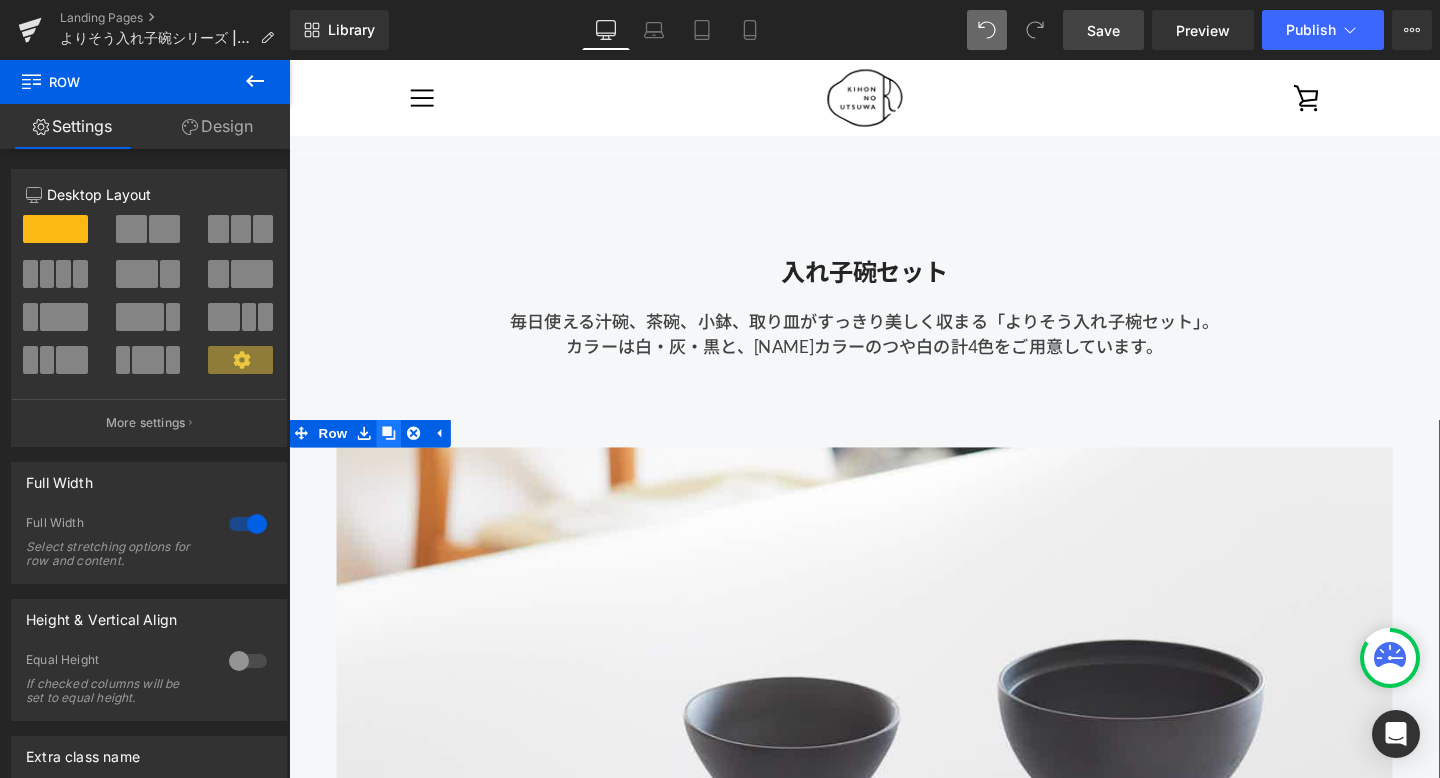 click 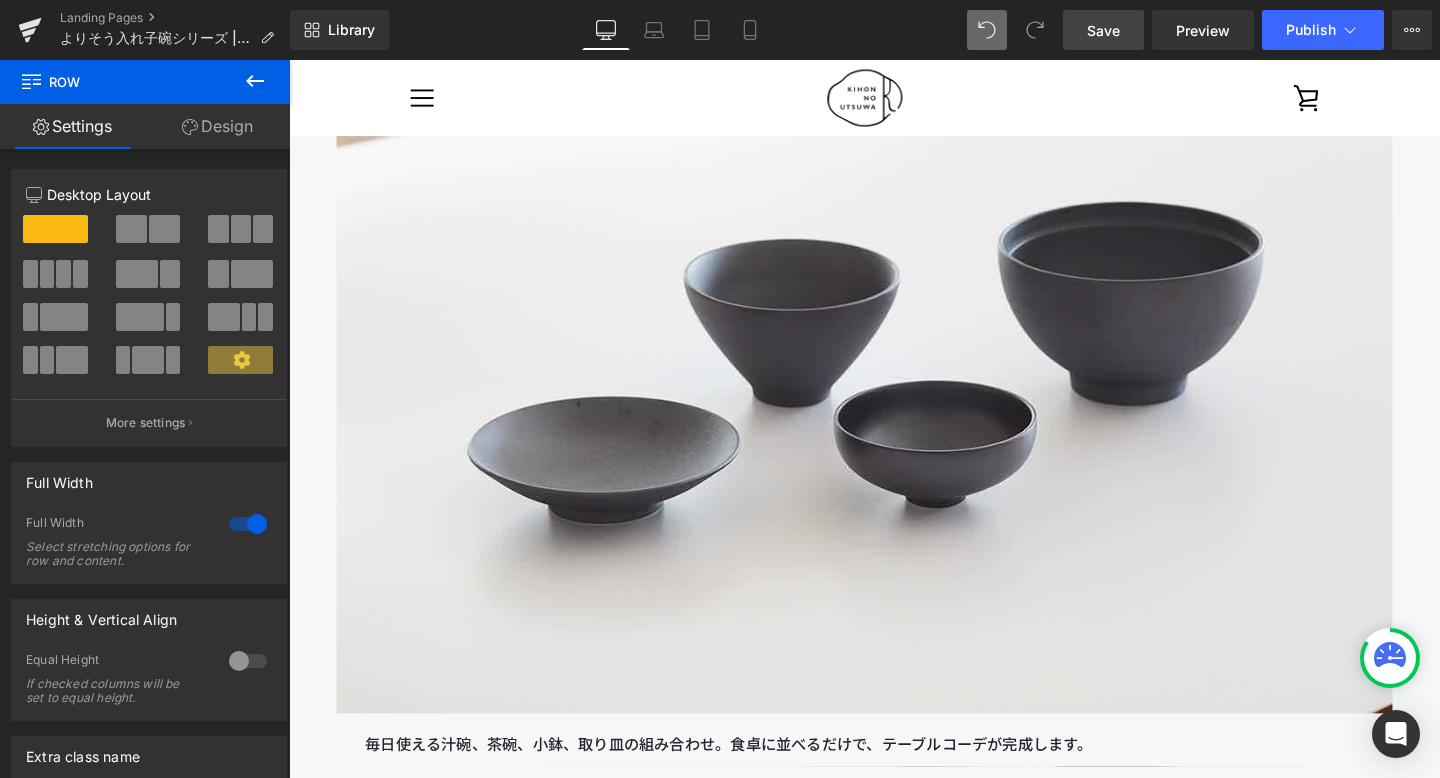 scroll, scrollTop: 1229, scrollLeft: 0, axis: vertical 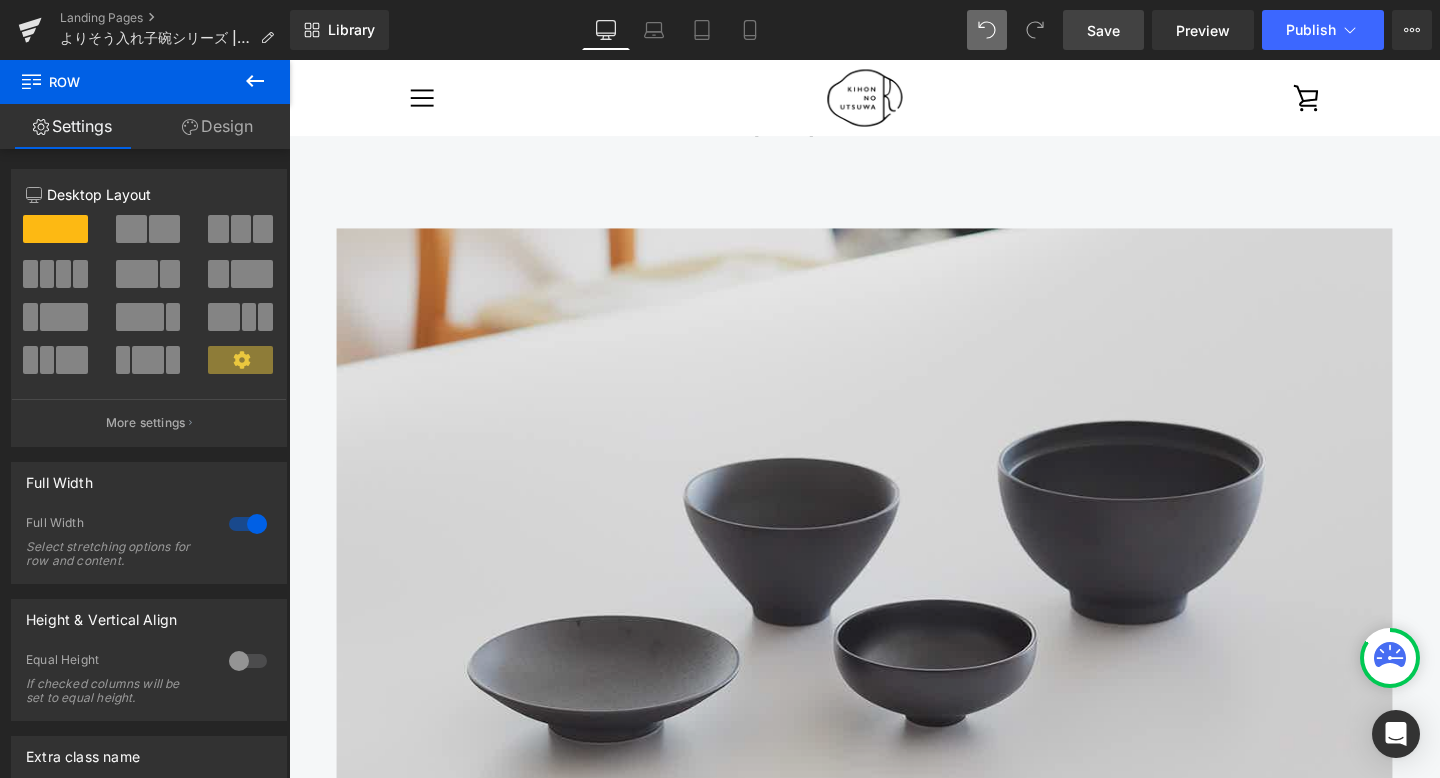 click at bounding box center (894, 607) 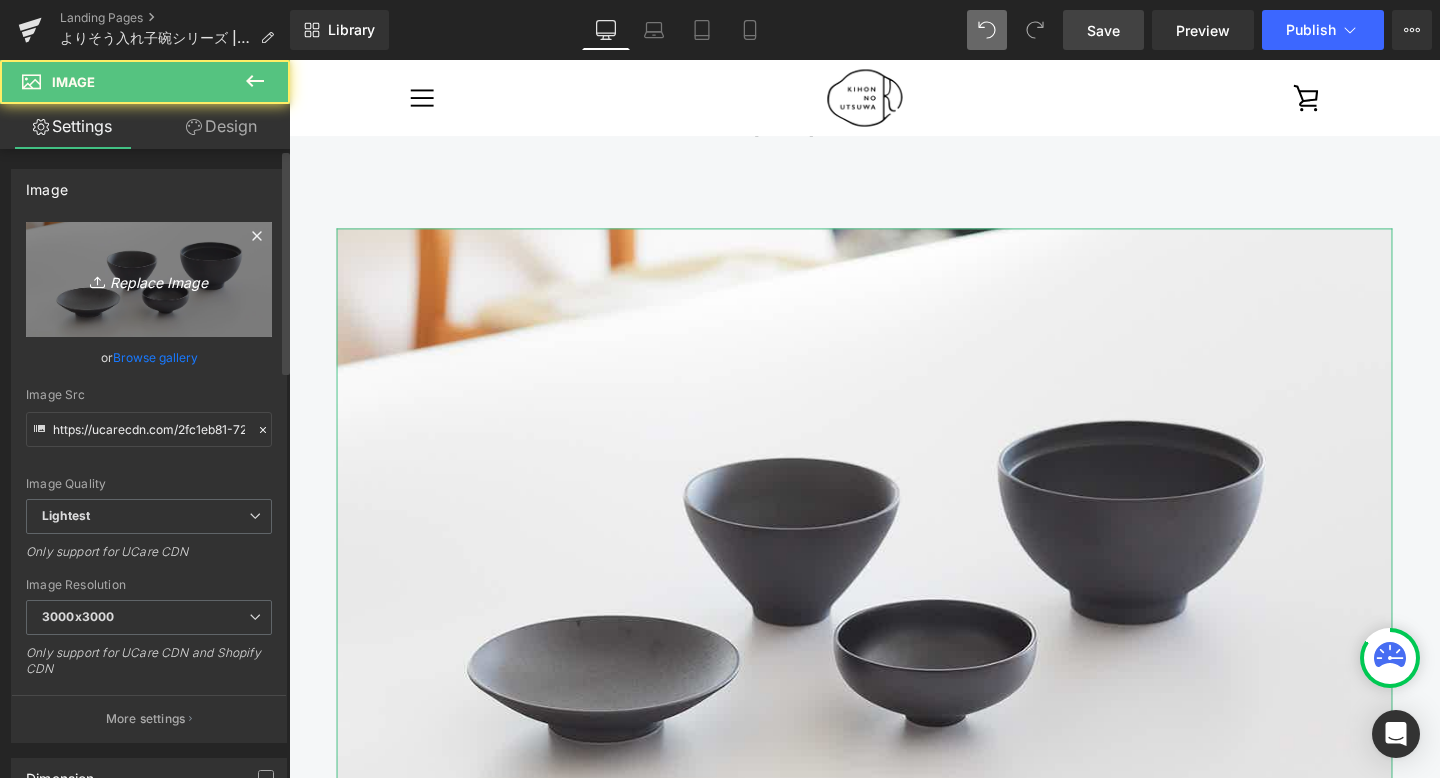 click on "Replace Image" at bounding box center (149, 279) 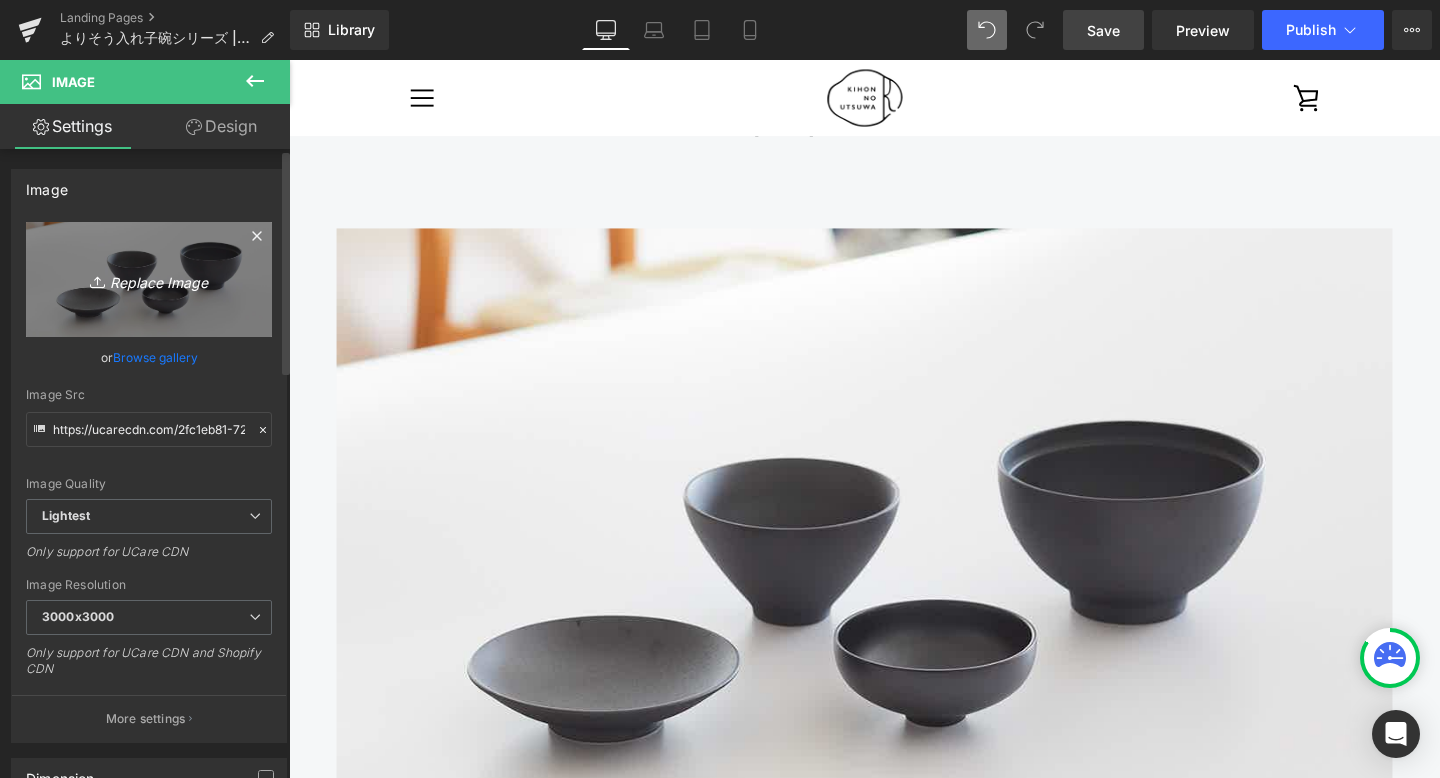 type on "C:\fakepath\250806_きほんのうつわ45231.jpg" 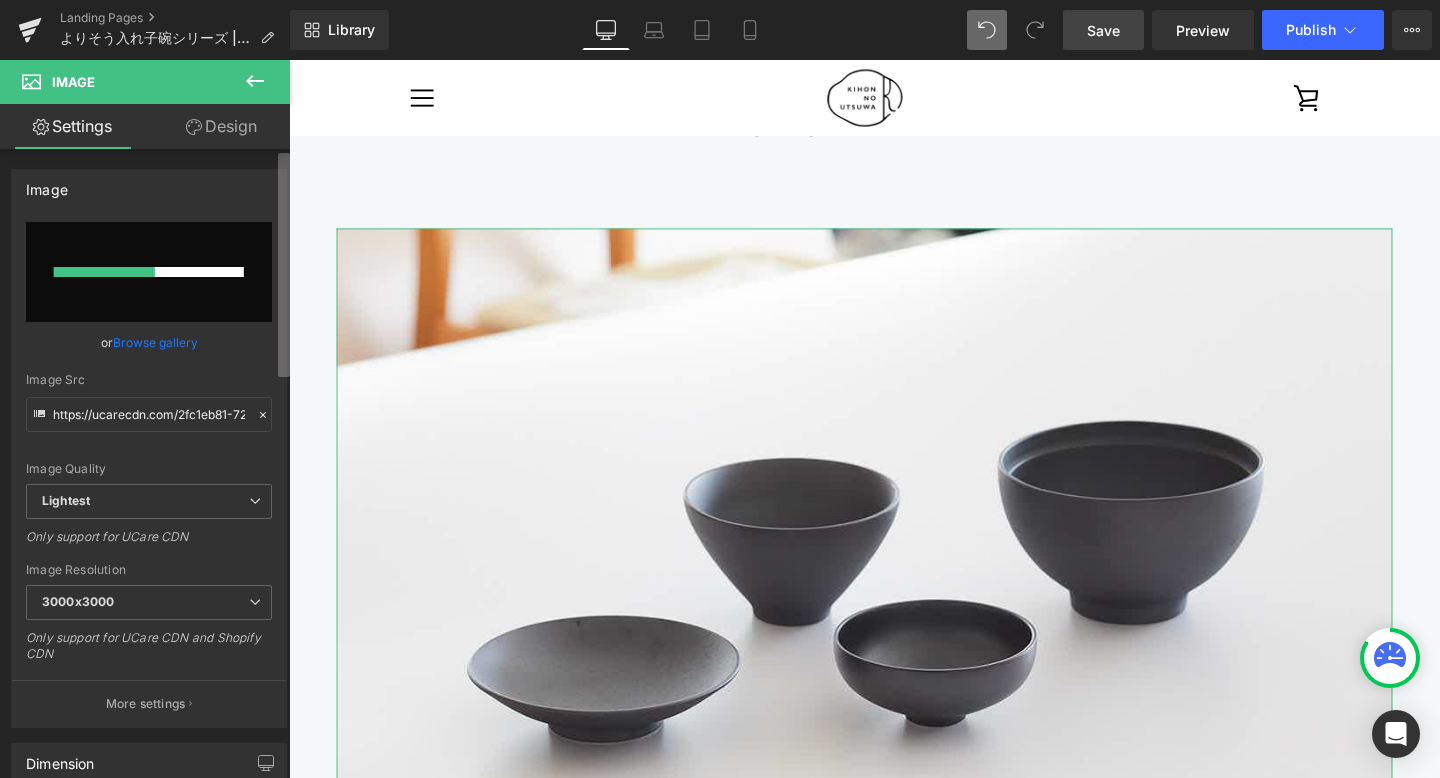 type 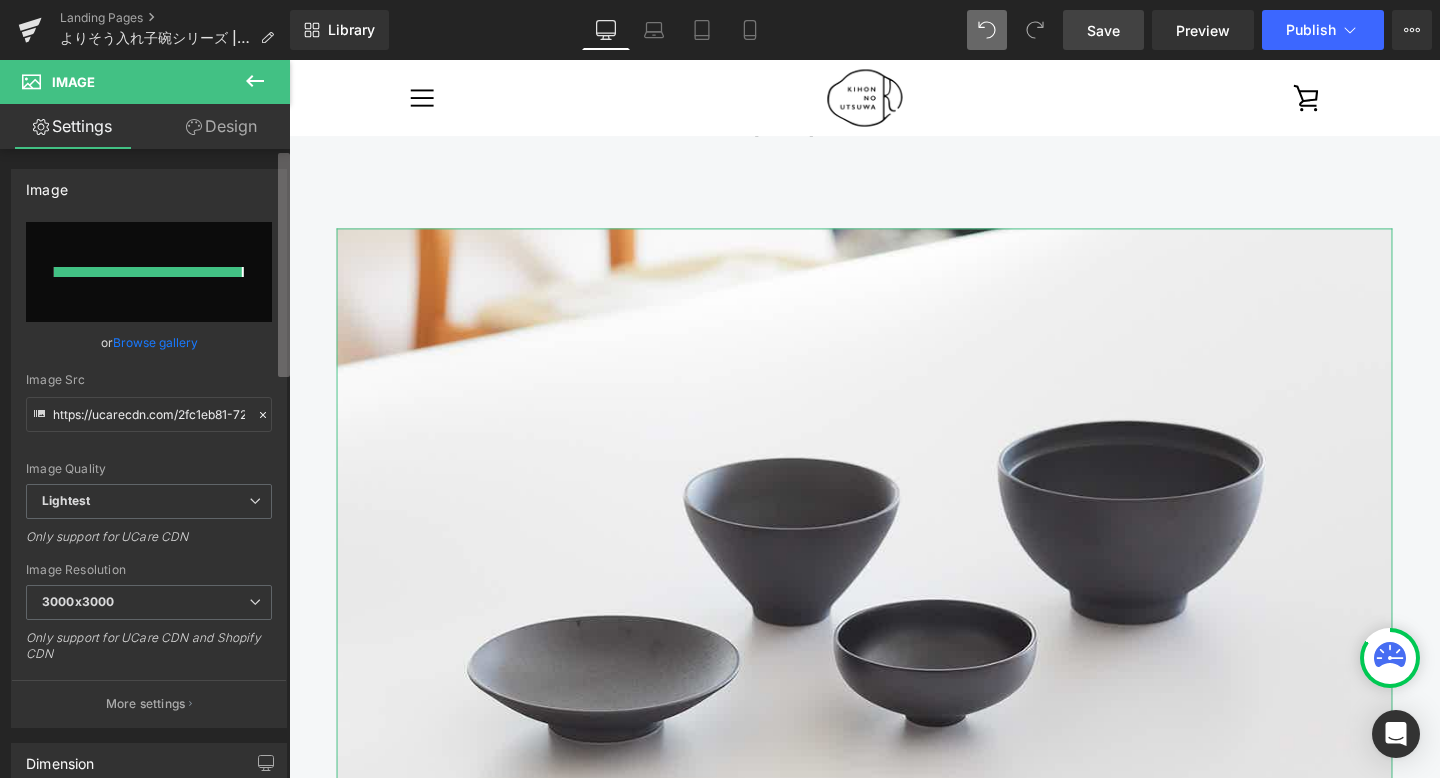 type on "https://ucarecdn.com/5cd61727-554f-4c5e-aa23-40e0e866085c/-/format/auto/-/preview/3000x3000/-/quality/lightest/250806_%E3%81%8D%E3%81%BB%E3%82%93%E3%81%AE%E3%81%86%E3%81%A4%E3%82%8F45231.jpg" 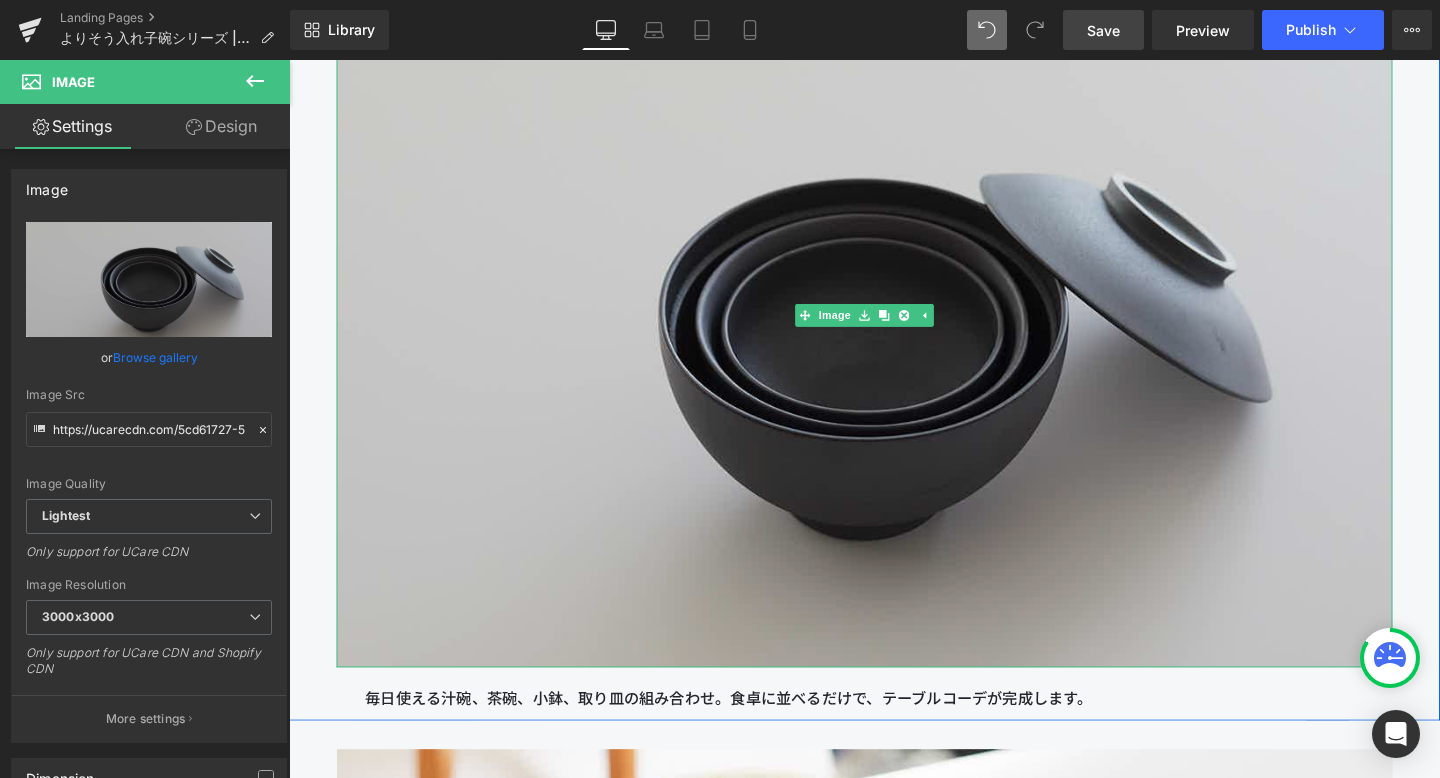scroll, scrollTop: 1895, scrollLeft: 0, axis: vertical 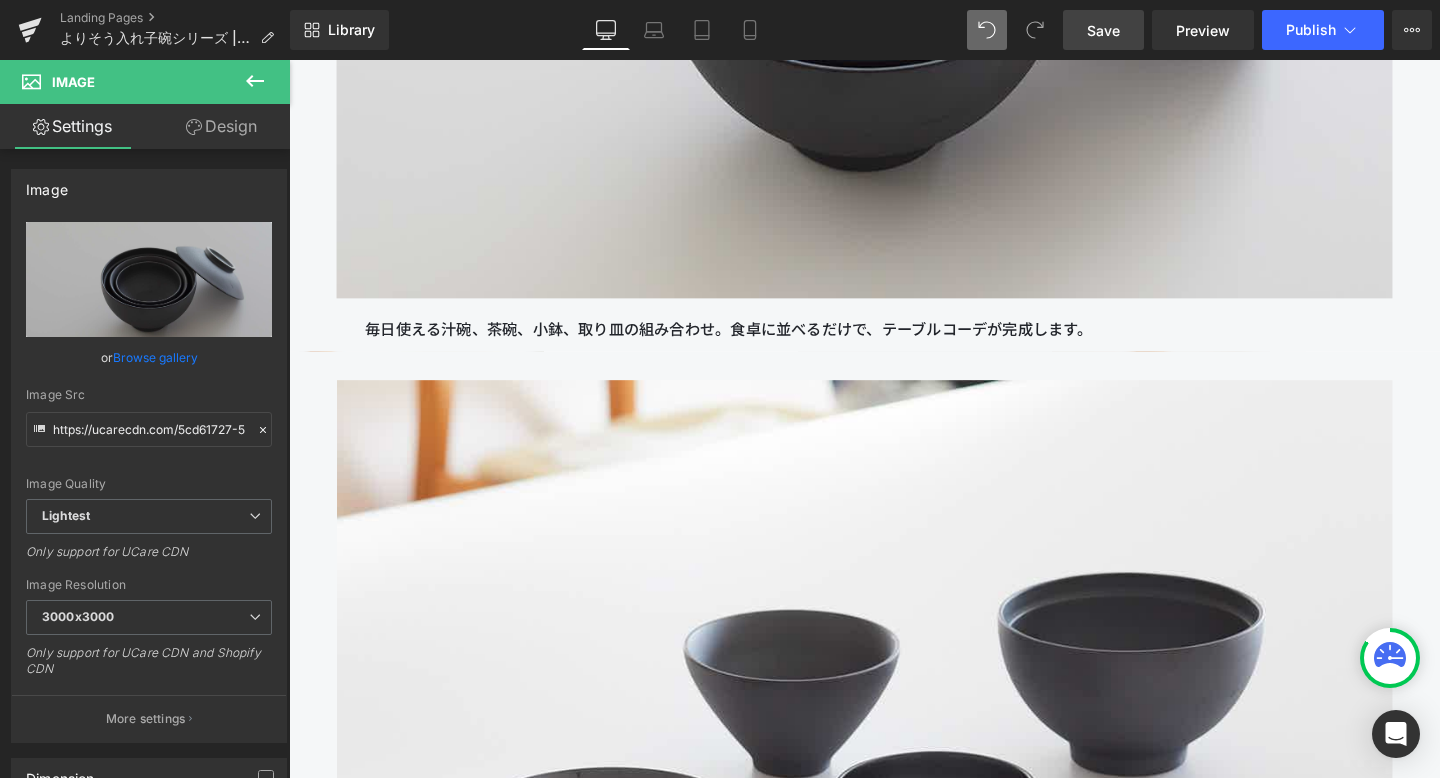 click on "食卓に並べるだけで、テーブルコーデが完成します。" at bounding box center [943, 343] 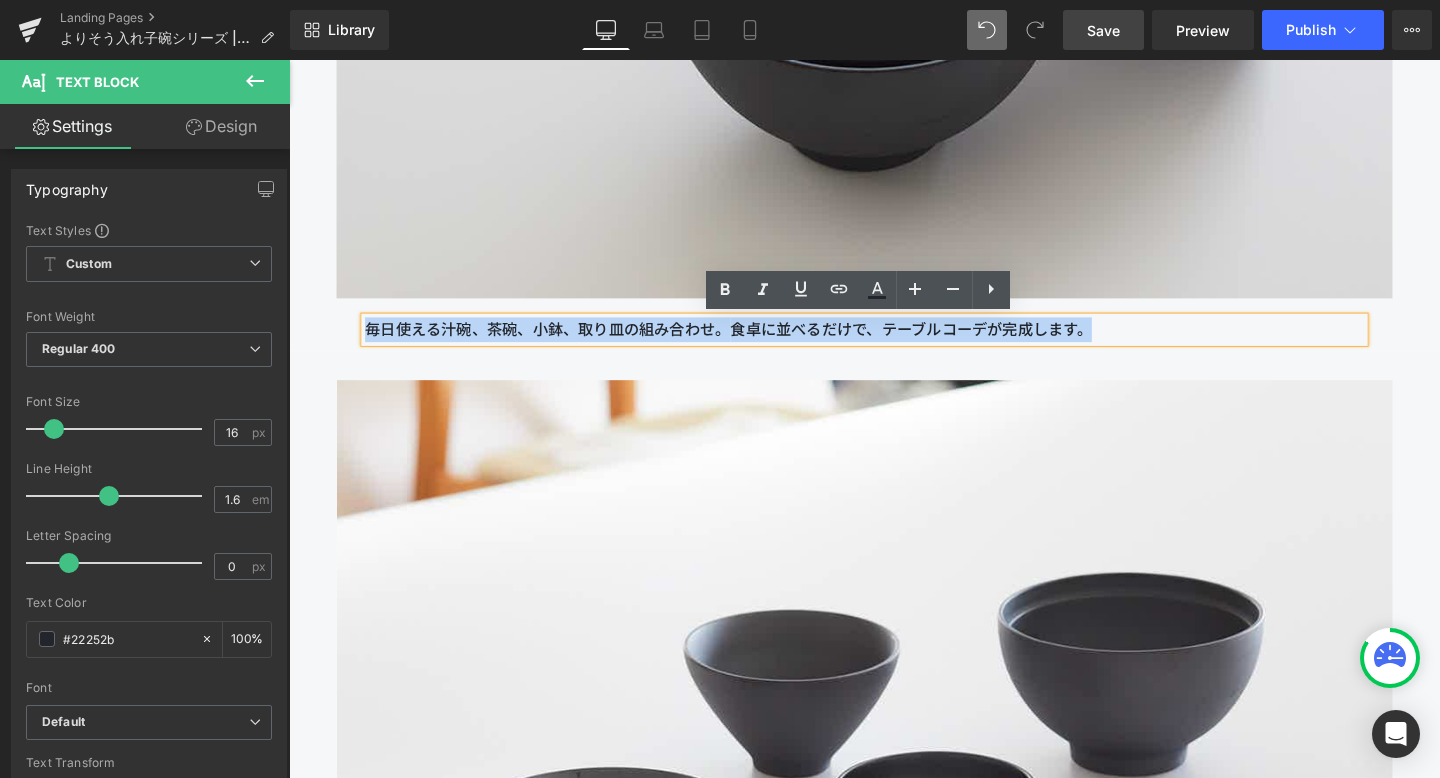 drag, startPoint x: 1160, startPoint y: 342, endPoint x: 365, endPoint y: 319, distance: 795.33264 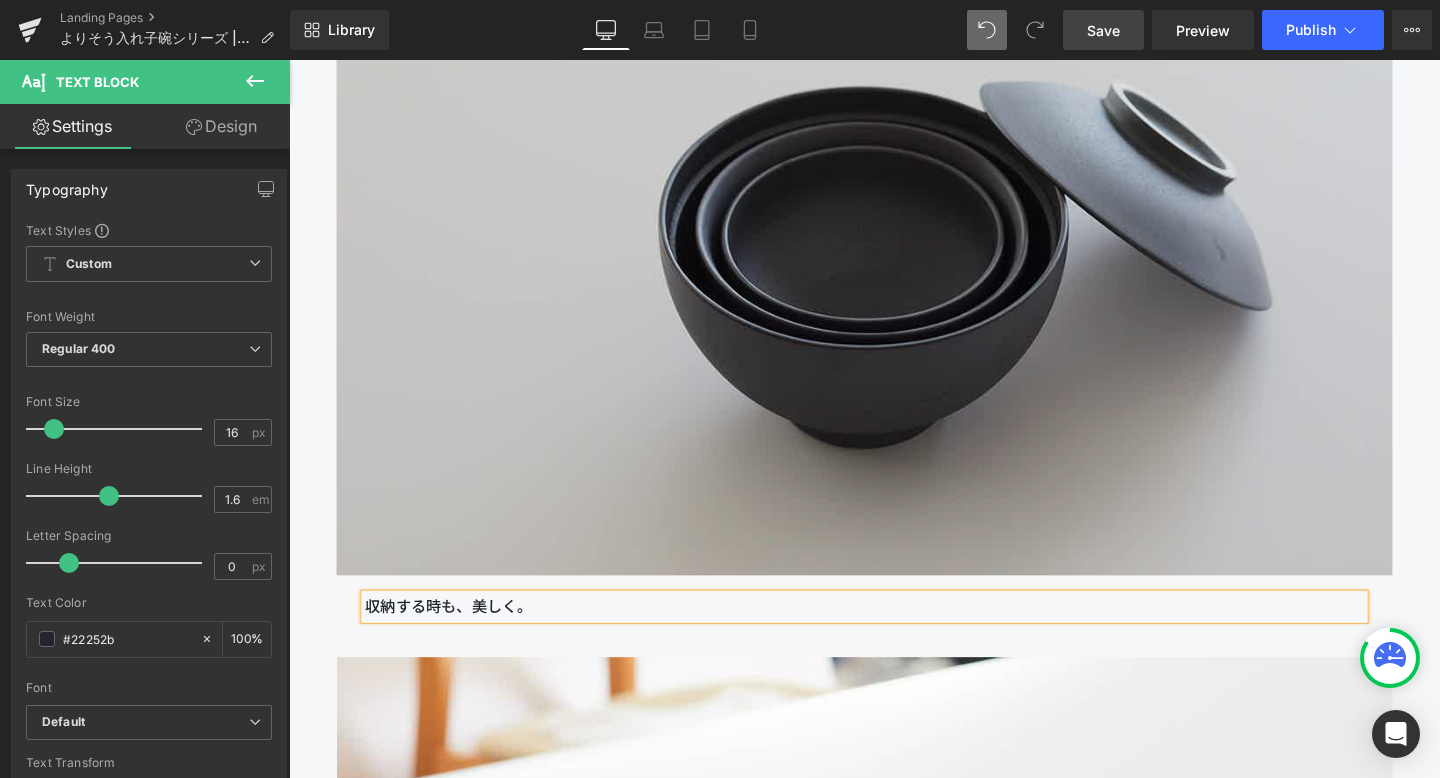 scroll, scrollTop: 1662, scrollLeft: 0, axis: vertical 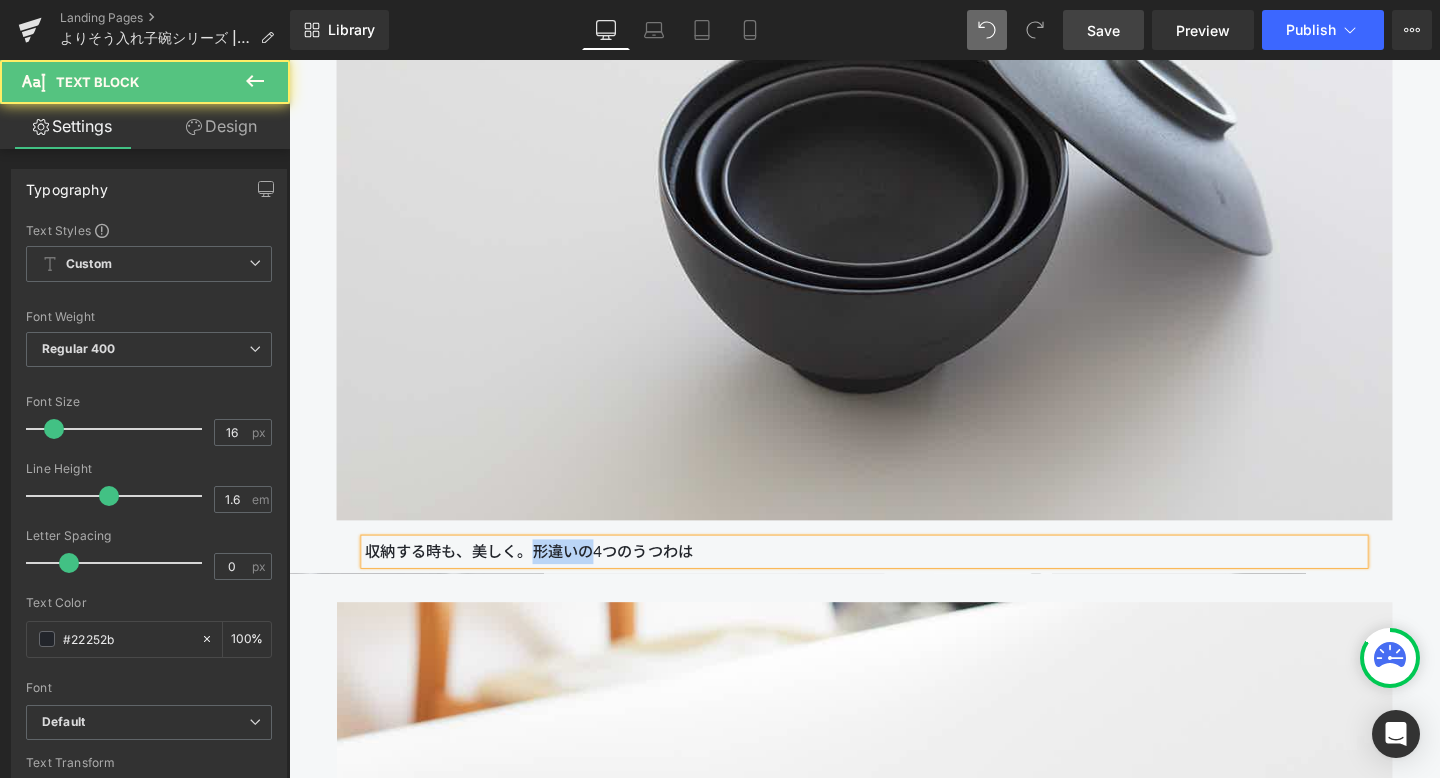 drag, startPoint x: 602, startPoint y: 581, endPoint x: 543, endPoint y: 578, distance: 59.07622 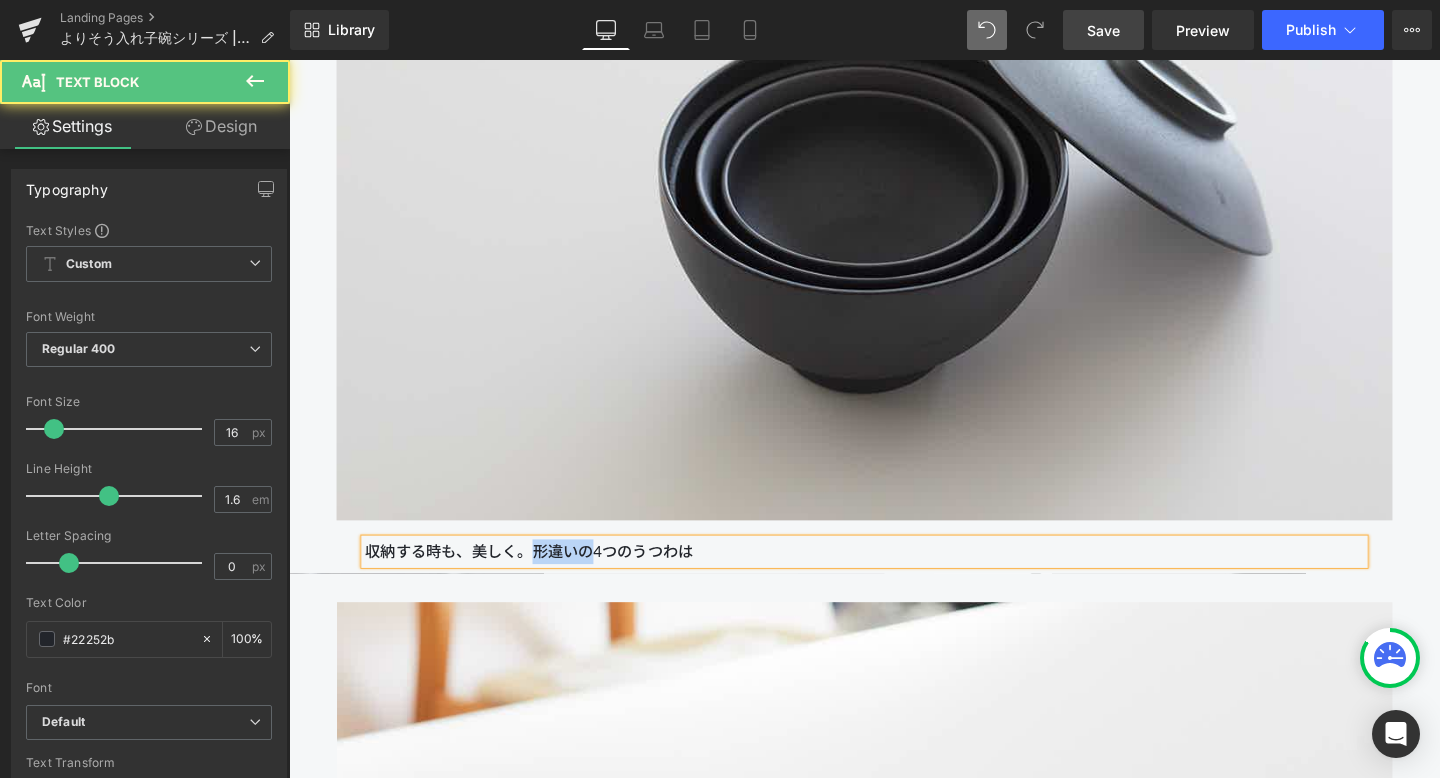 click on "収納する時も、美しく。形違いの4つのうつわは" at bounding box center [894, 577] 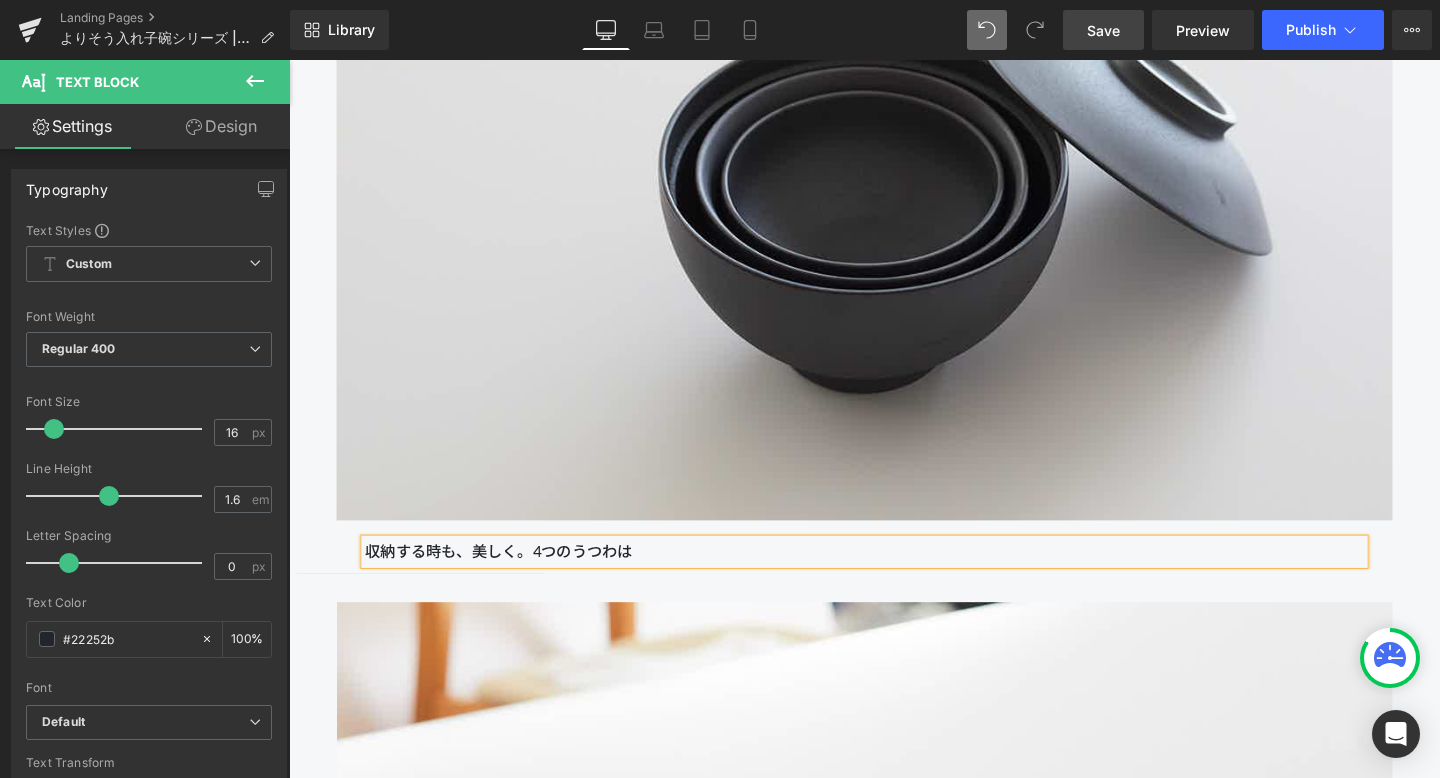 click on "収納する時も、美しく。4つのうつわは" at bounding box center (894, 577) 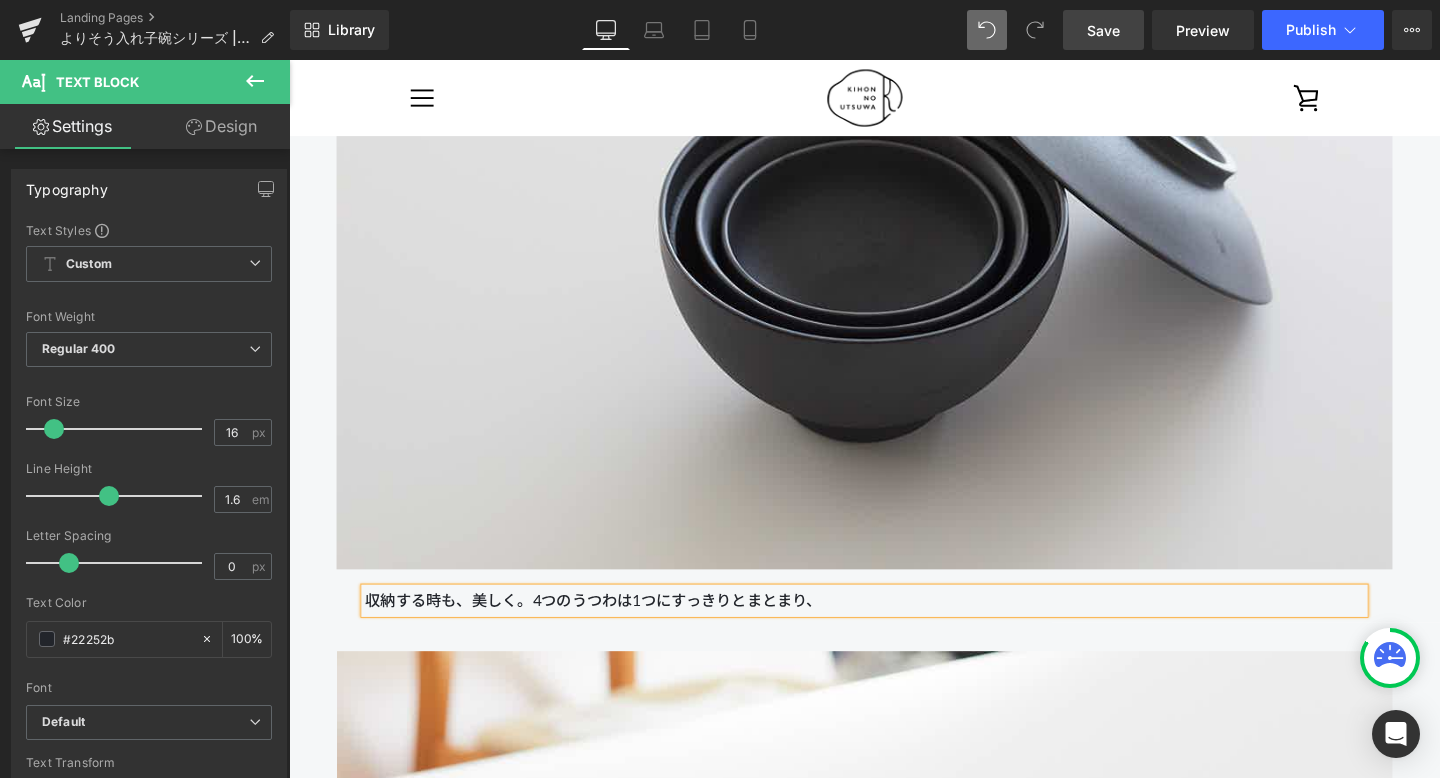 scroll, scrollTop: 1605, scrollLeft: 0, axis: vertical 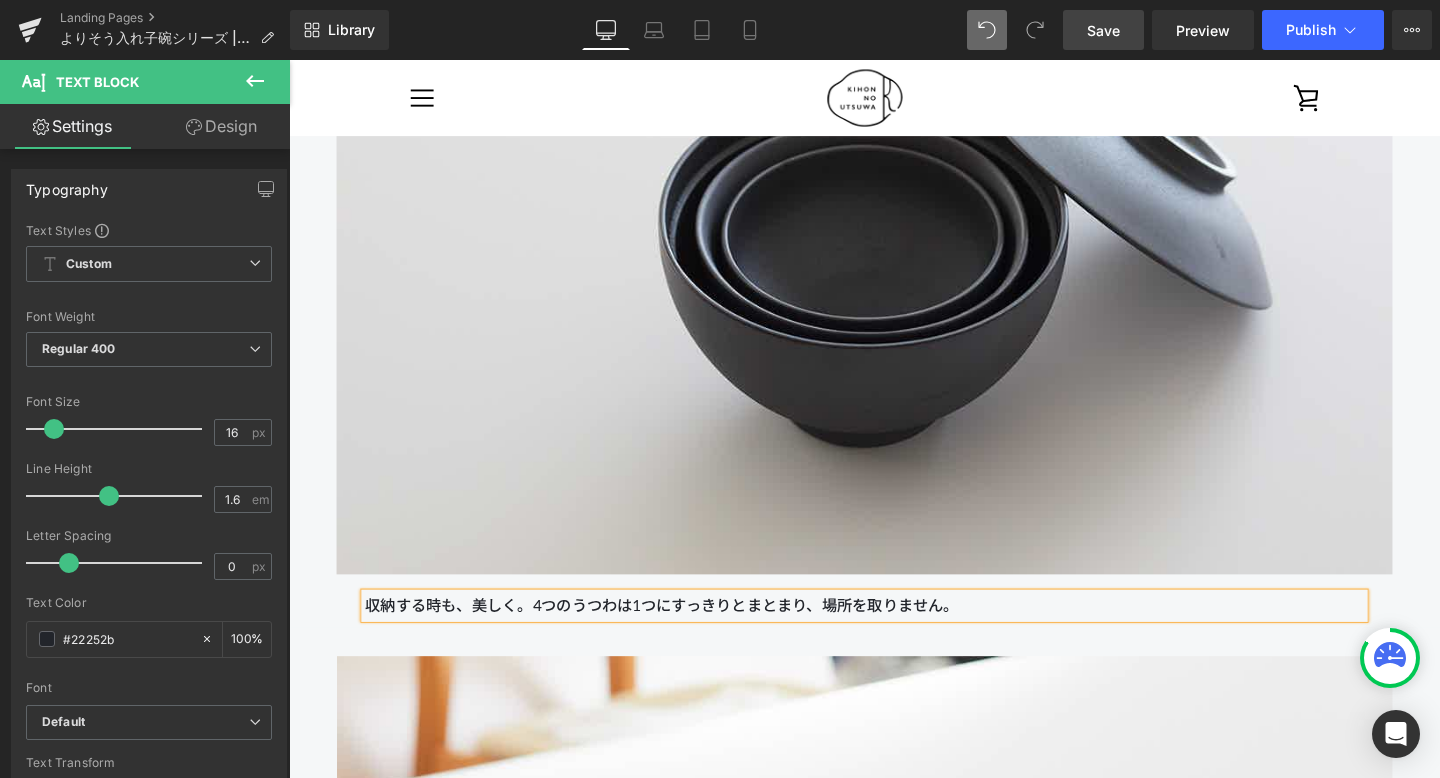 click on "収納する時も、美しく。4つのうつわは1つにすっきりとまとまり、場所を取りません。" at bounding box center [894, 634] 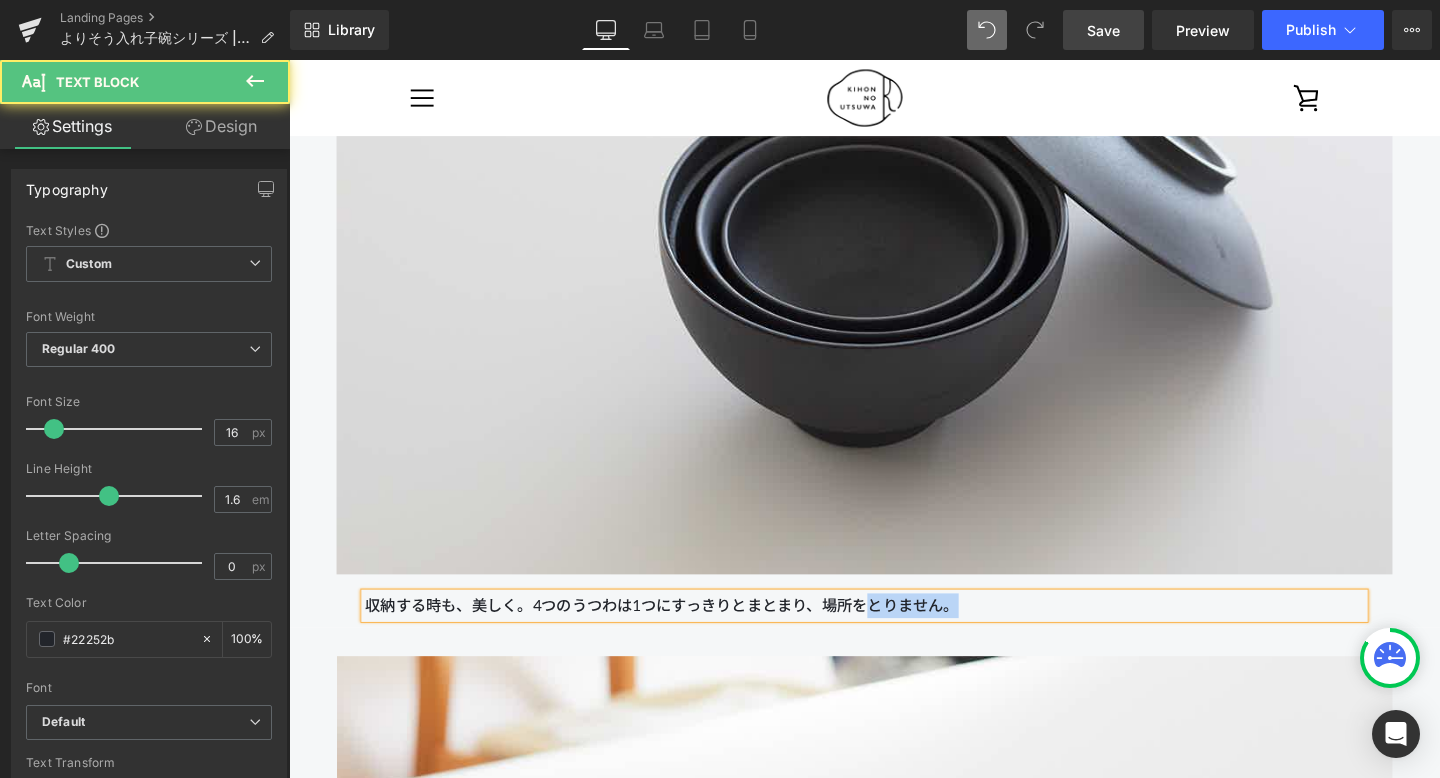 drag, startPoint x: 899, startPoint y: 632, endPoint x: 1109, endPoint y: 632, distance: 210 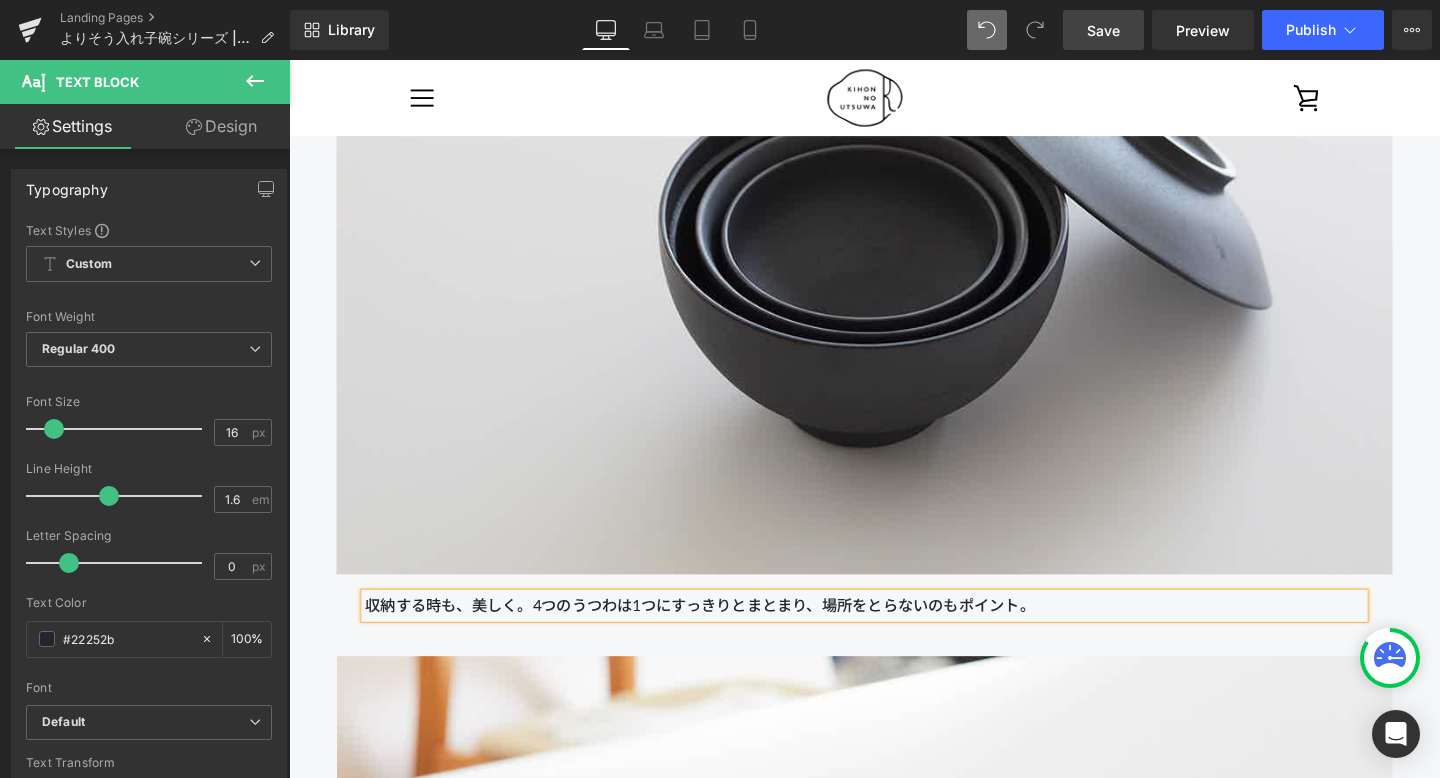 click on "Image         収納する時も、美しく。4つのうつわは1つにすっきりとまとまり、場所をとらないのもポイント。 Text Block         Row" at bounding box center (894, 244) 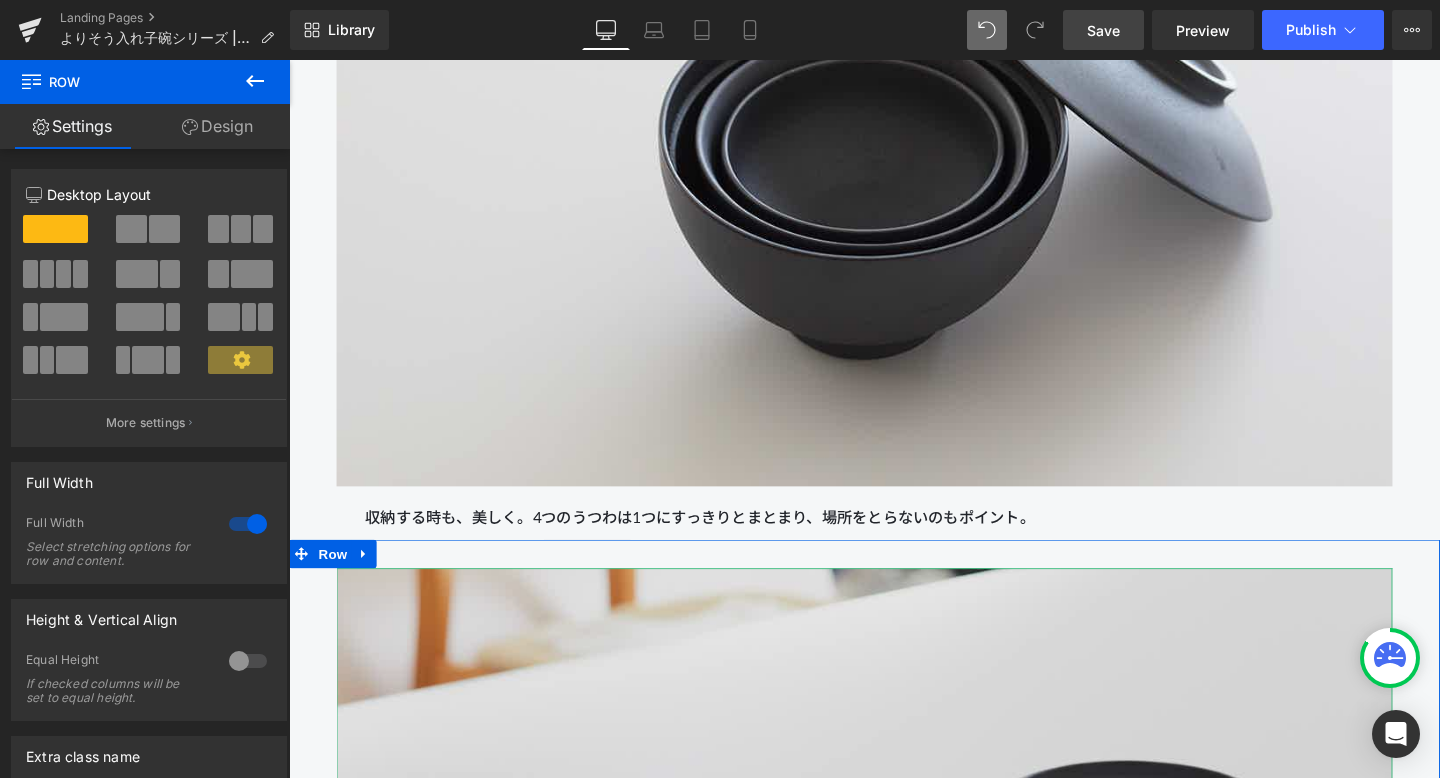 scroll, scrollTop: 1699, scrollLeft: 0, axis: vertical 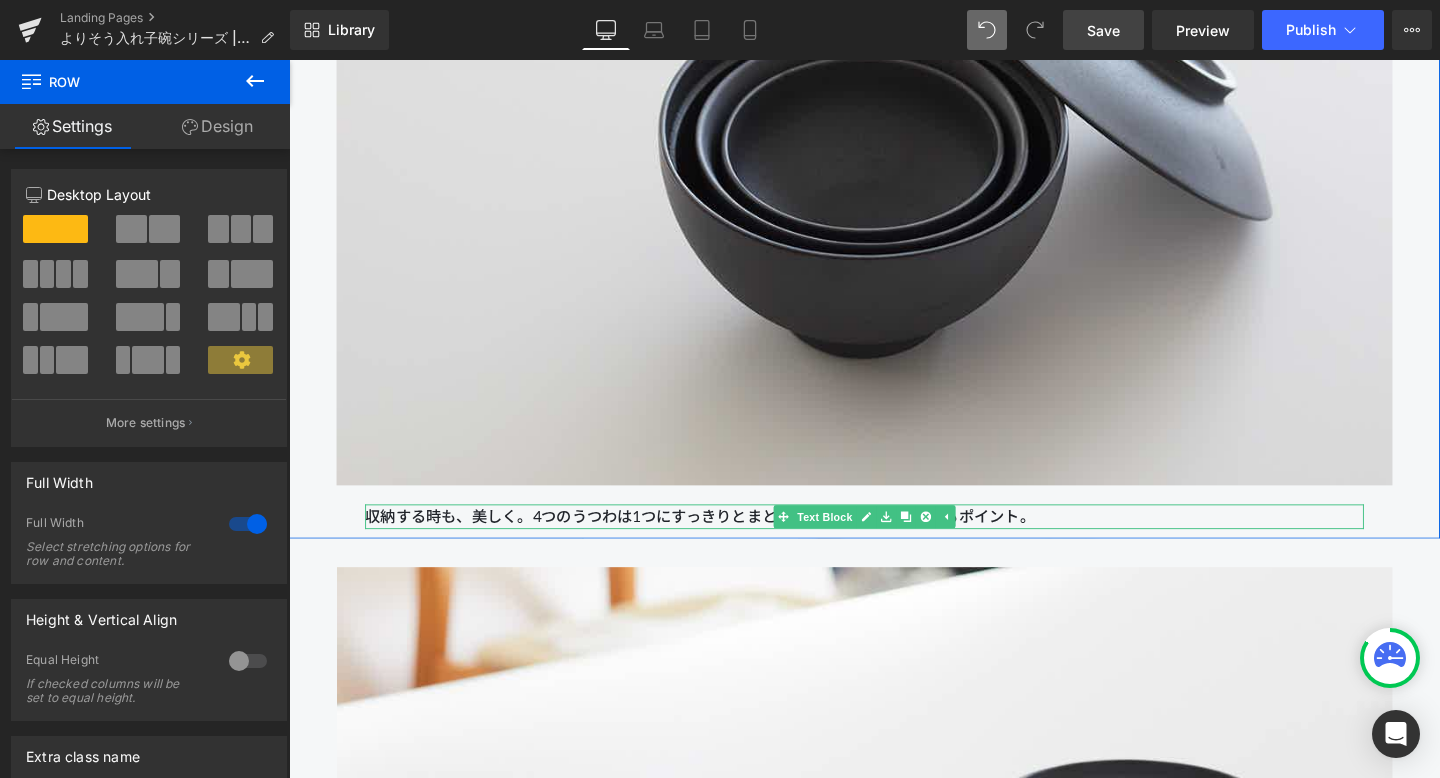 click on "収納する時も、美しく。4つのうつわは1つにすっきりとまとまり、場所をとらないのもポイント。" at bounding box center (894, 540) 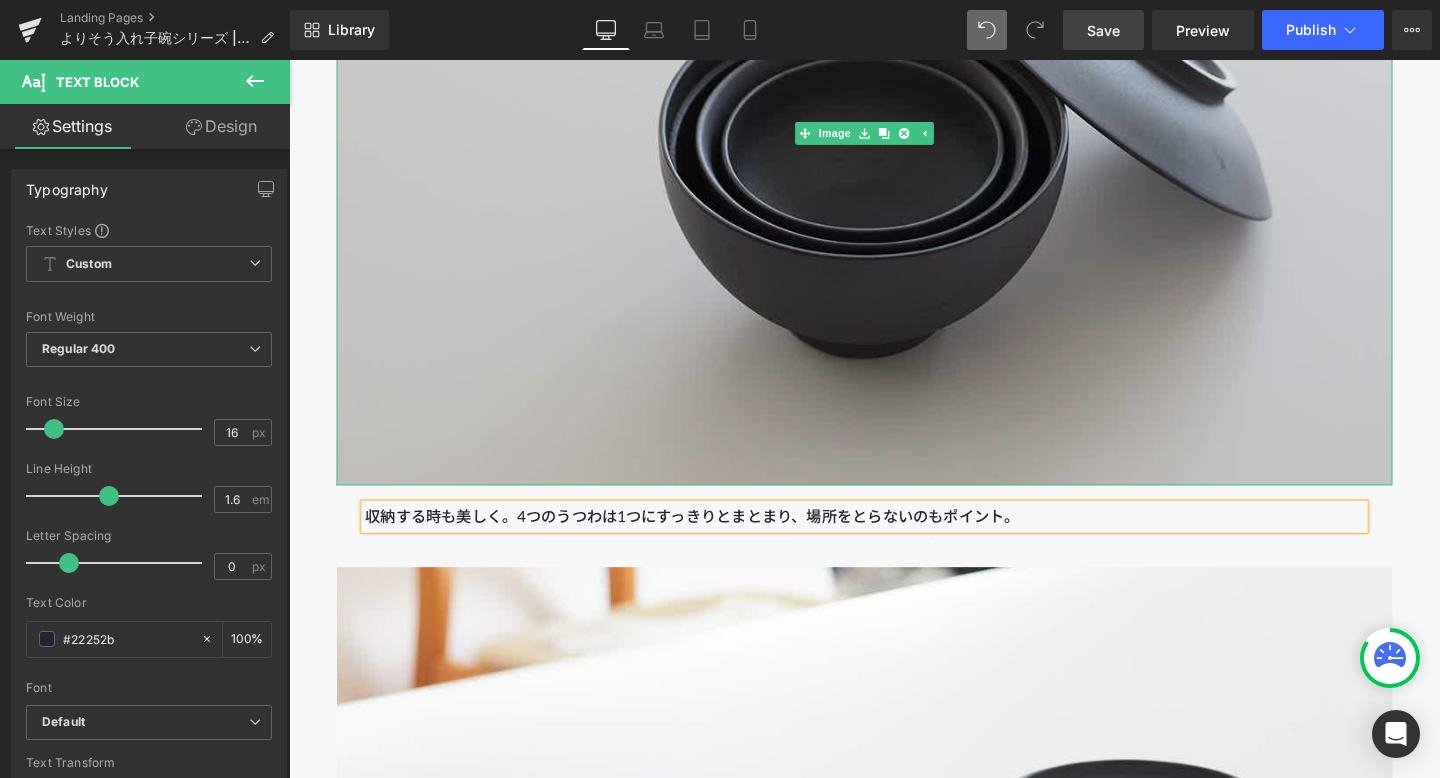 click at bounding box center [894, 137] 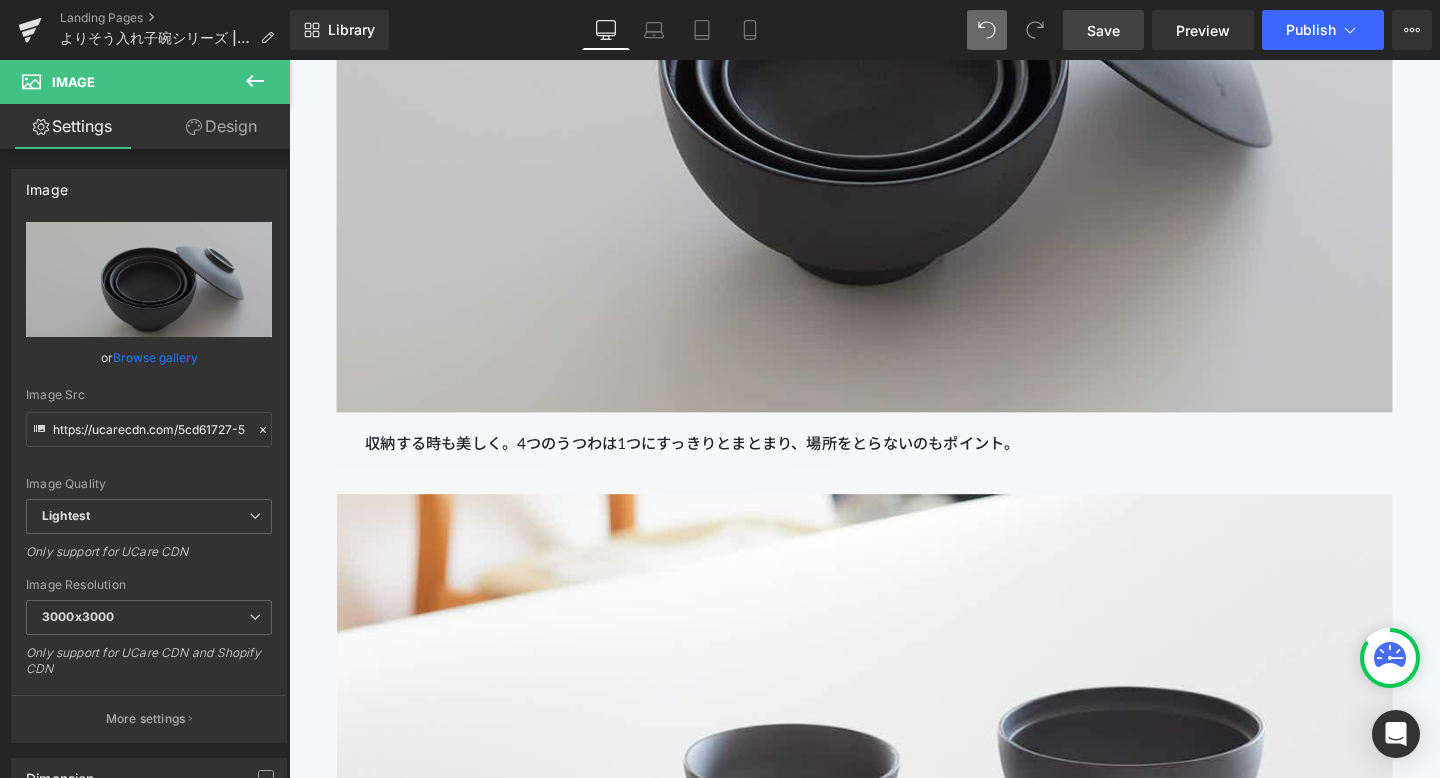 scroll, scrollTop: 1774, scrollLeft: 0, axis: vertical 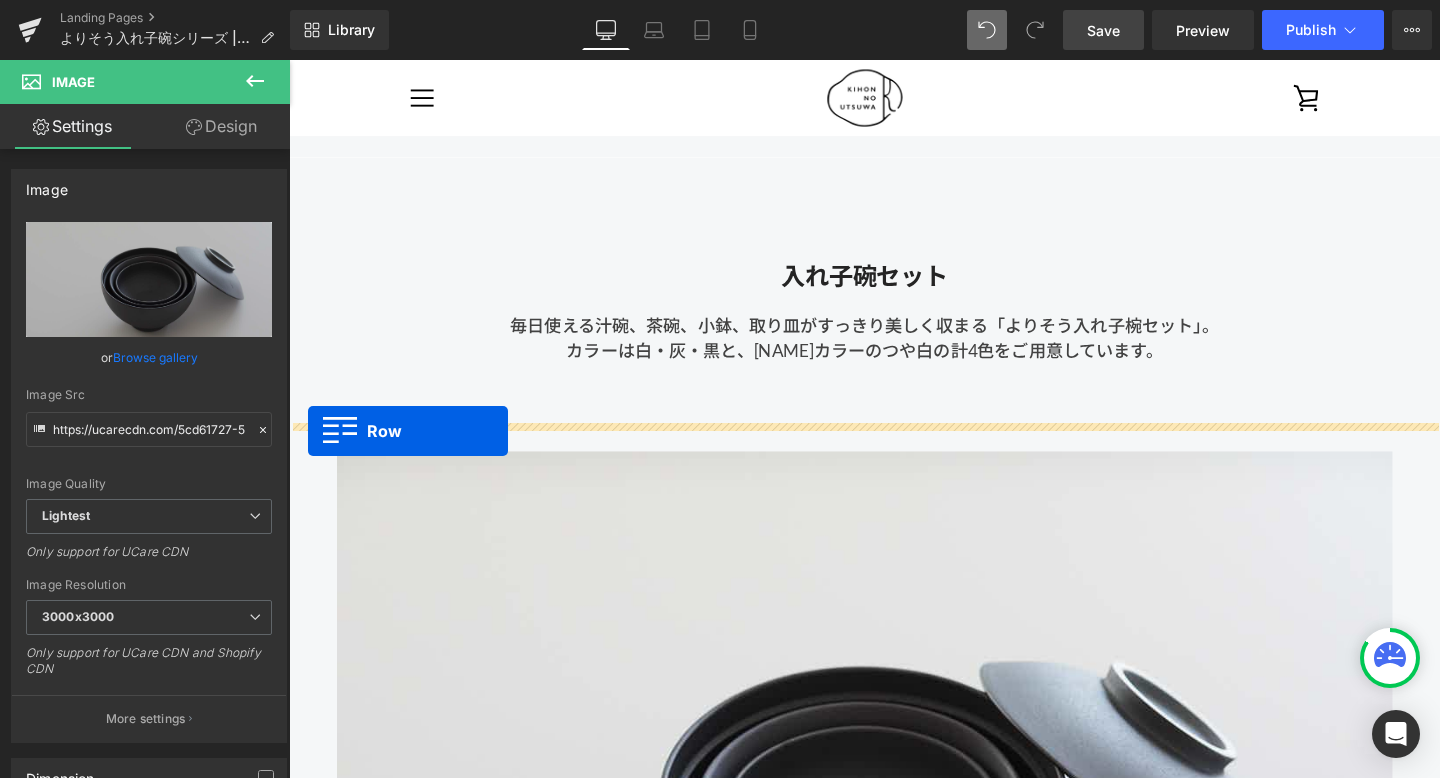 drag, startPoint x: 301, startPoint y: 507, endPoint x: 309, endPoint y: 450, distance: 57.558666 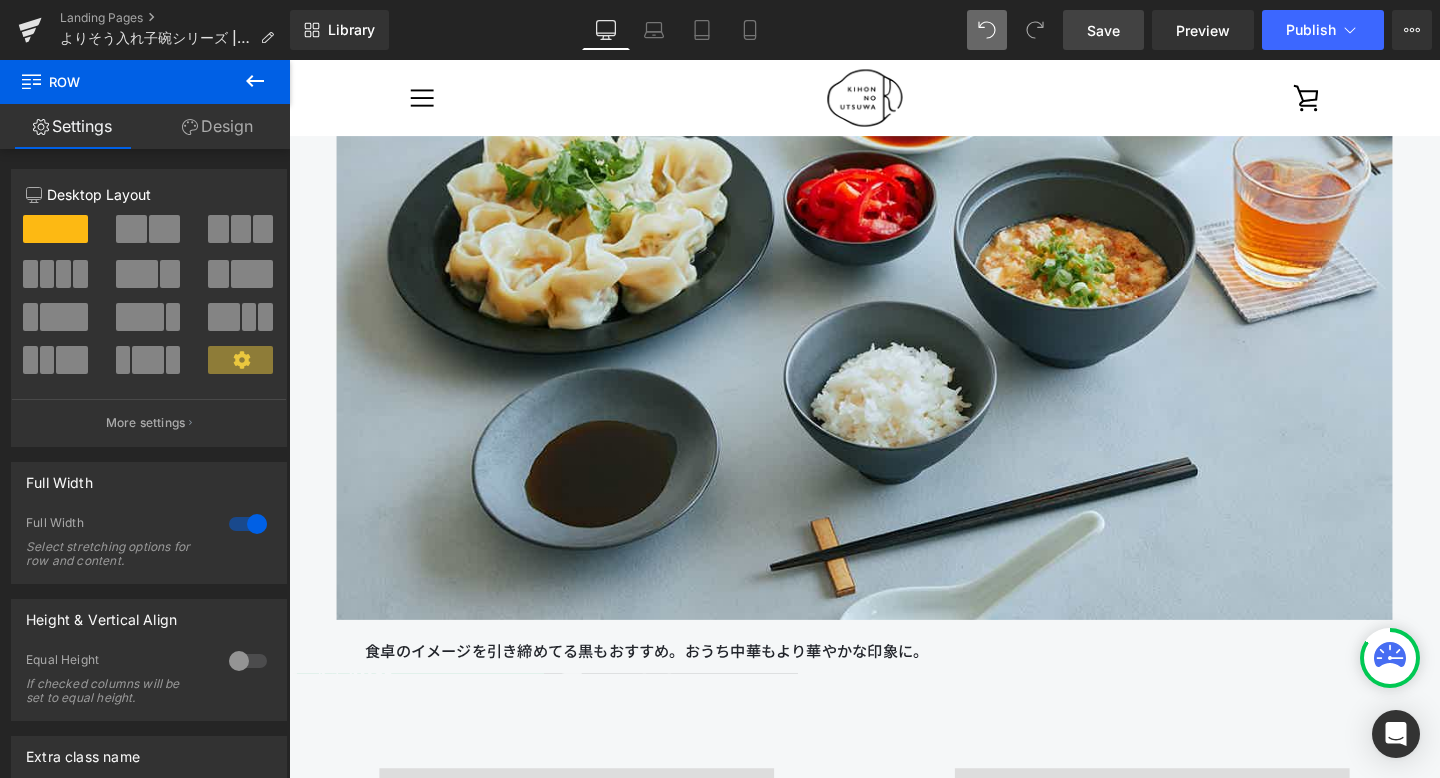 scroll, scrollTop: 3206, scrollLeft: 0, axis: vertical 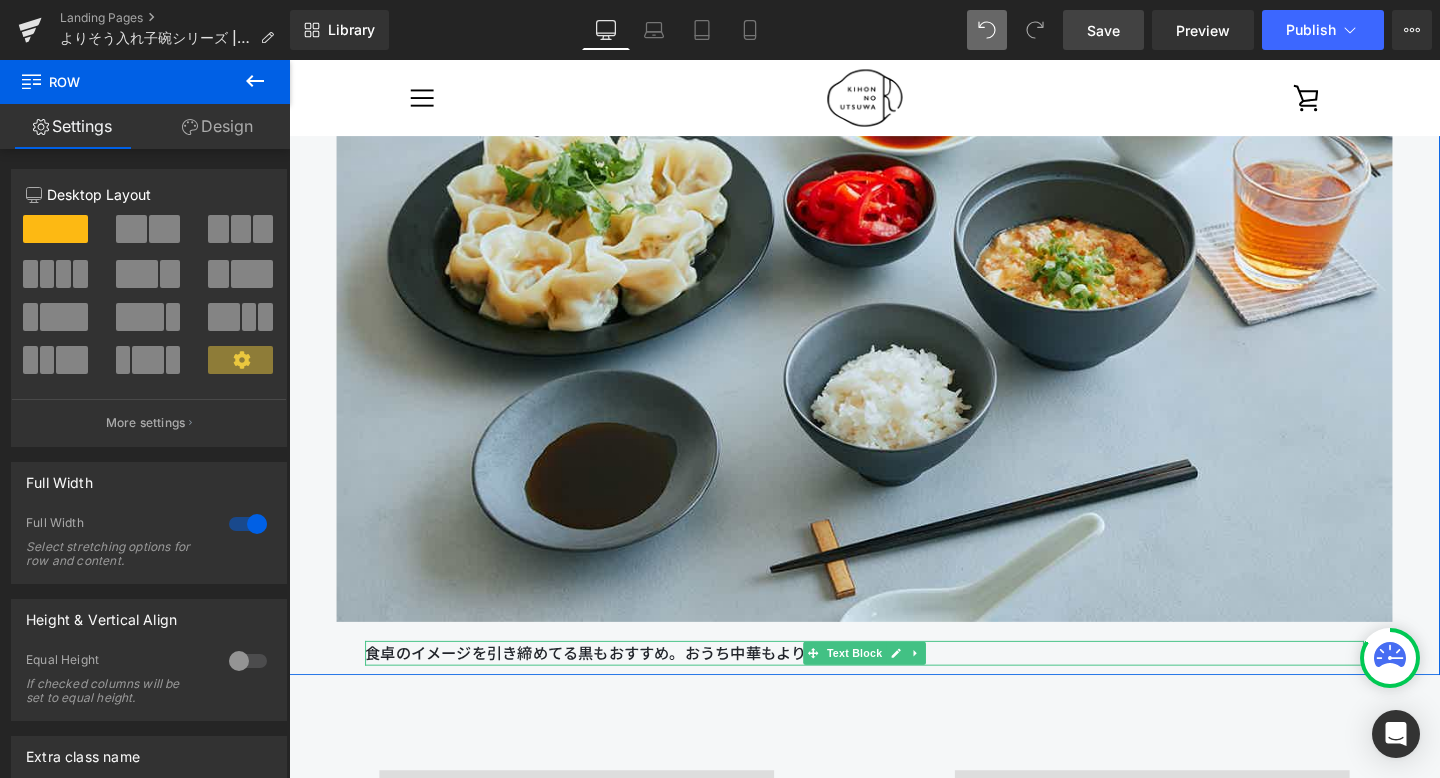 click on "食卓のイメージを引き締めてる黒もおすすめ。おうち中華もより華やかな印象に。" at bounding box center [894, 684] 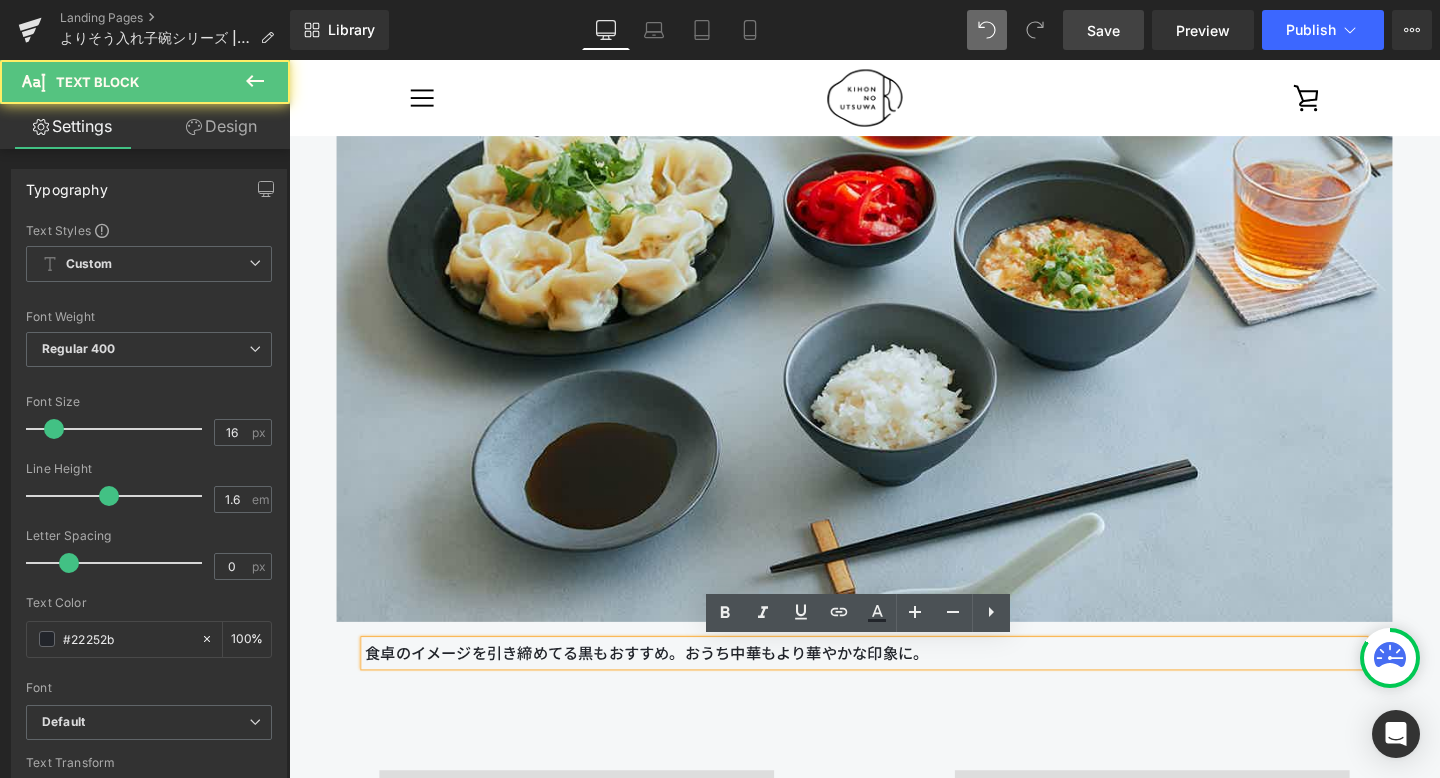 click on "食卓のイメージを引き締めてる黒もおすすめ。おうち中華もより華やかな印象に。" at bounding box center (894, 684) 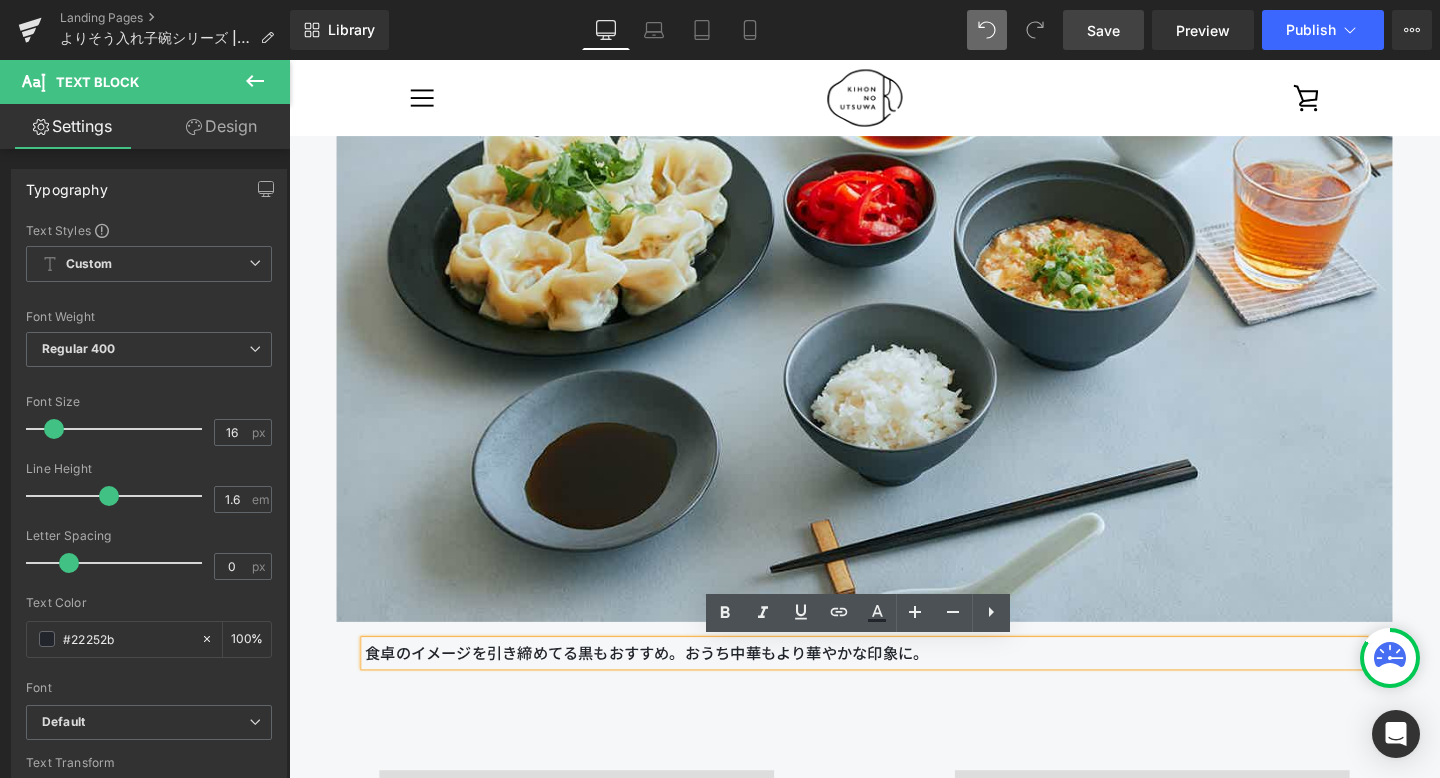 type 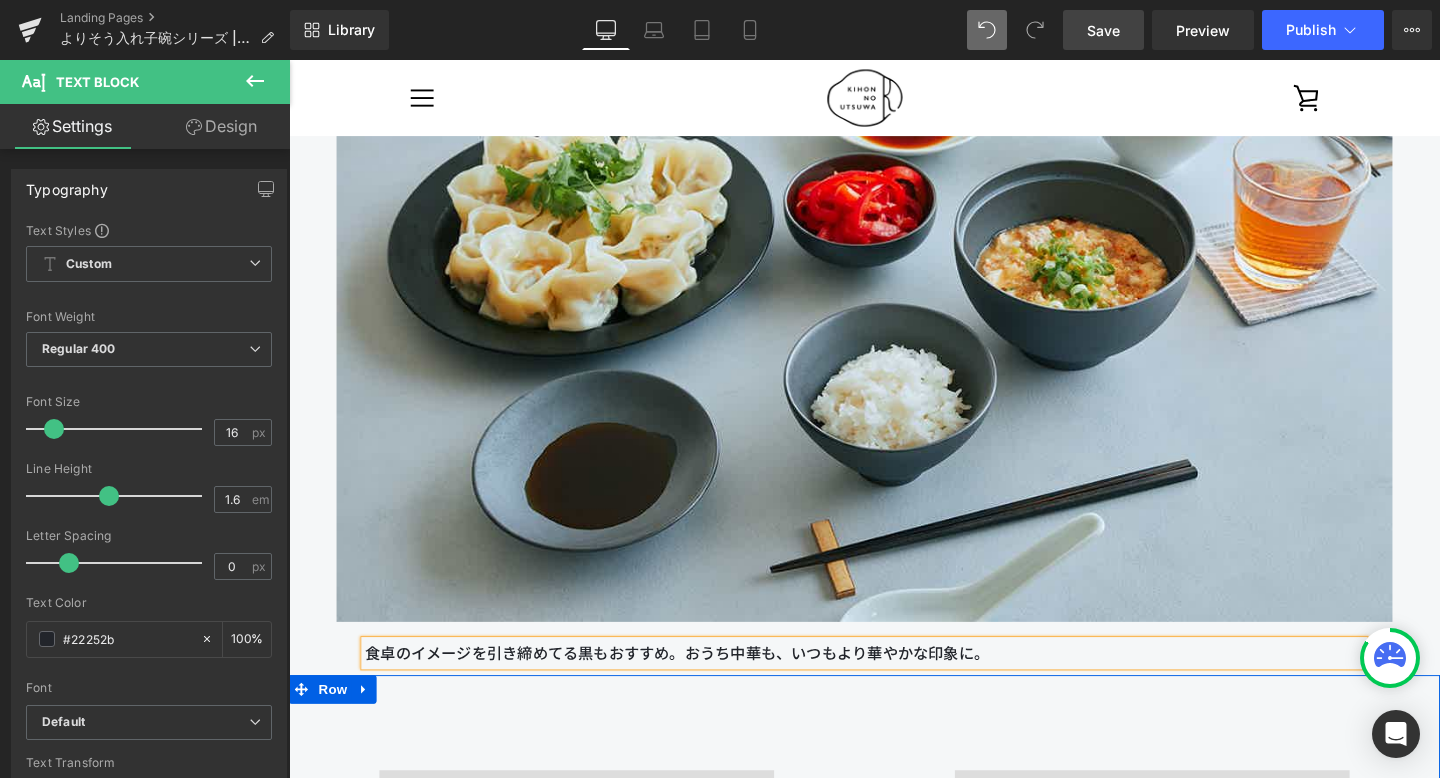 click on "Image         【きほんのうつわ × Lee Izumida】 カップ 別注生成 Heading         2,420円 Text Block         詳細を見る Button" at bounding box center (591, 1073) 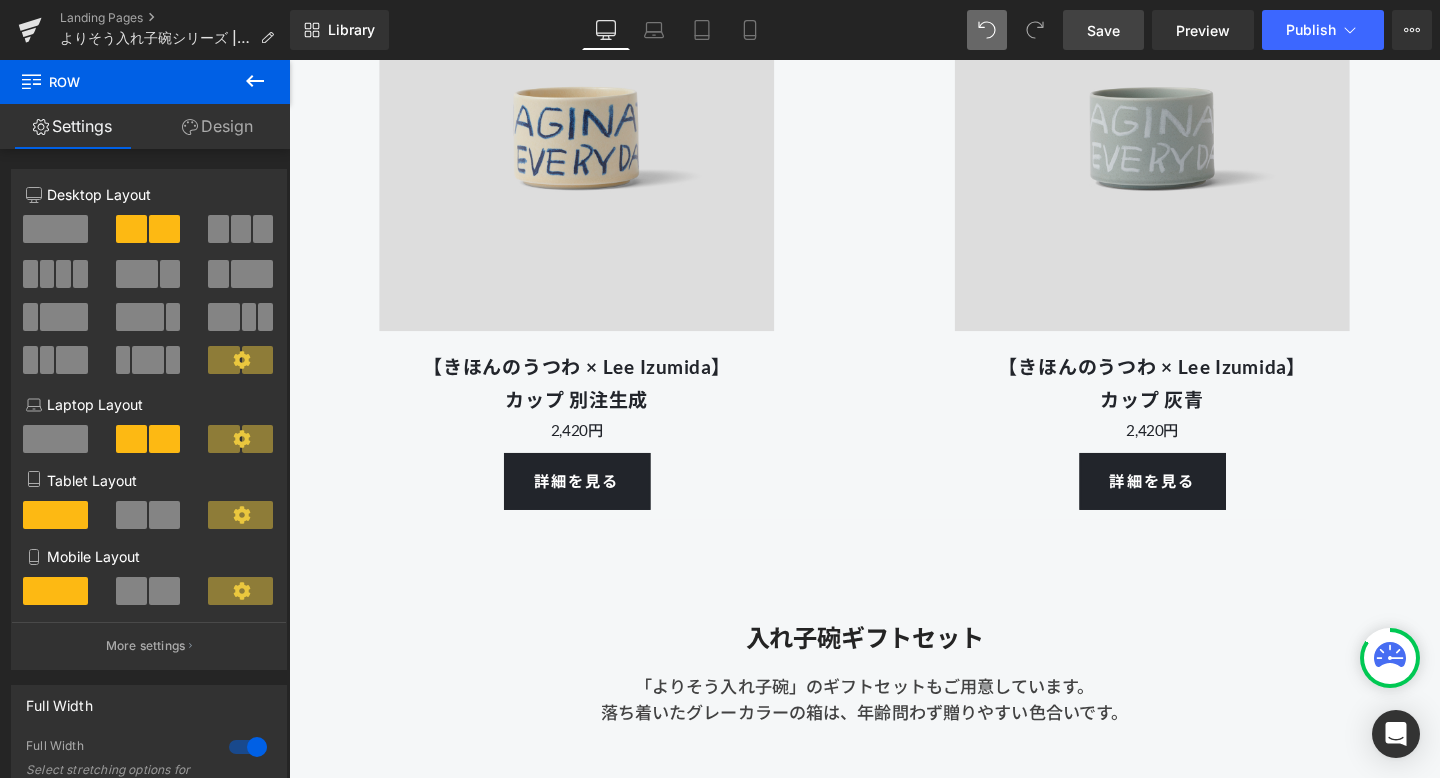 scroll, scrollTop: 4057, scrollLeft: 0, axis: vertical 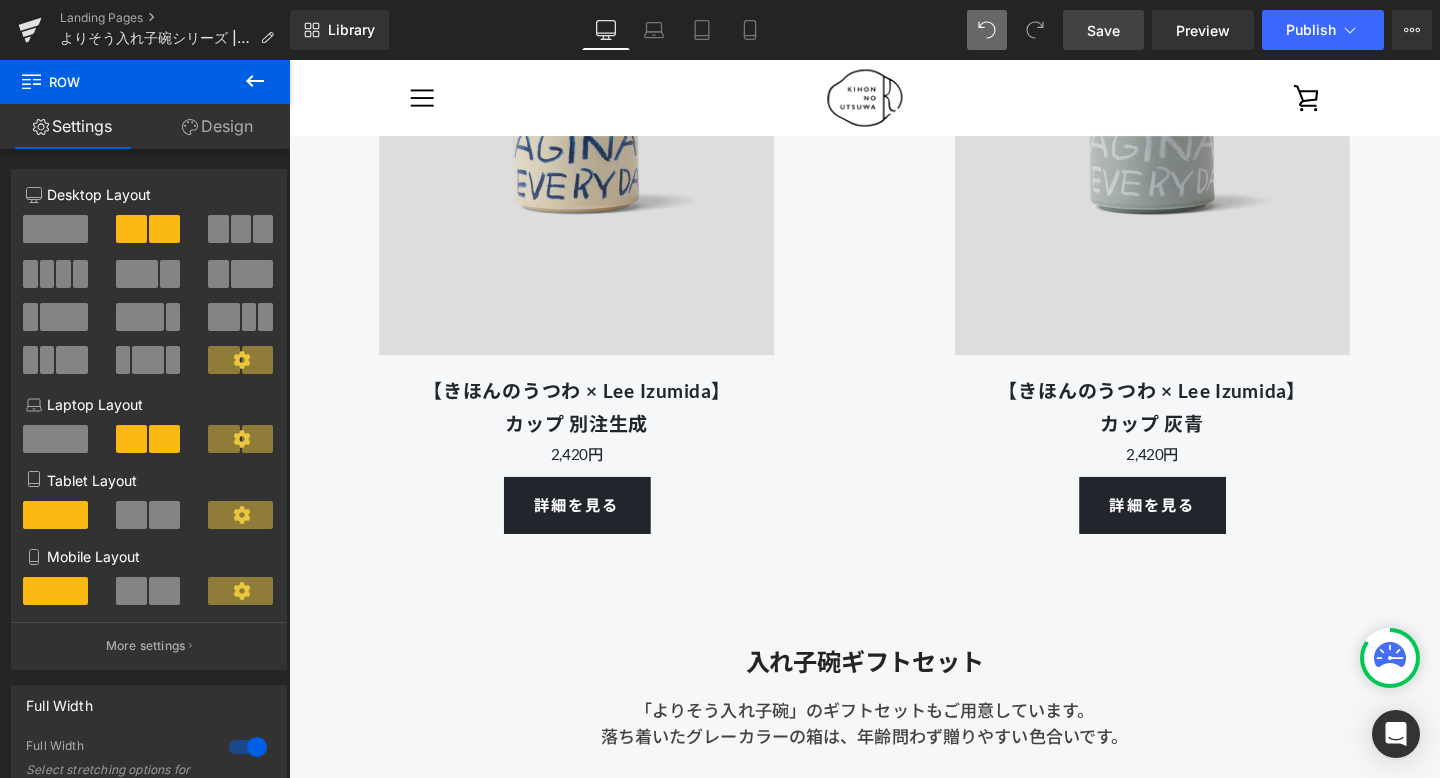 click on "Save" at bounding box center [1103, 30] 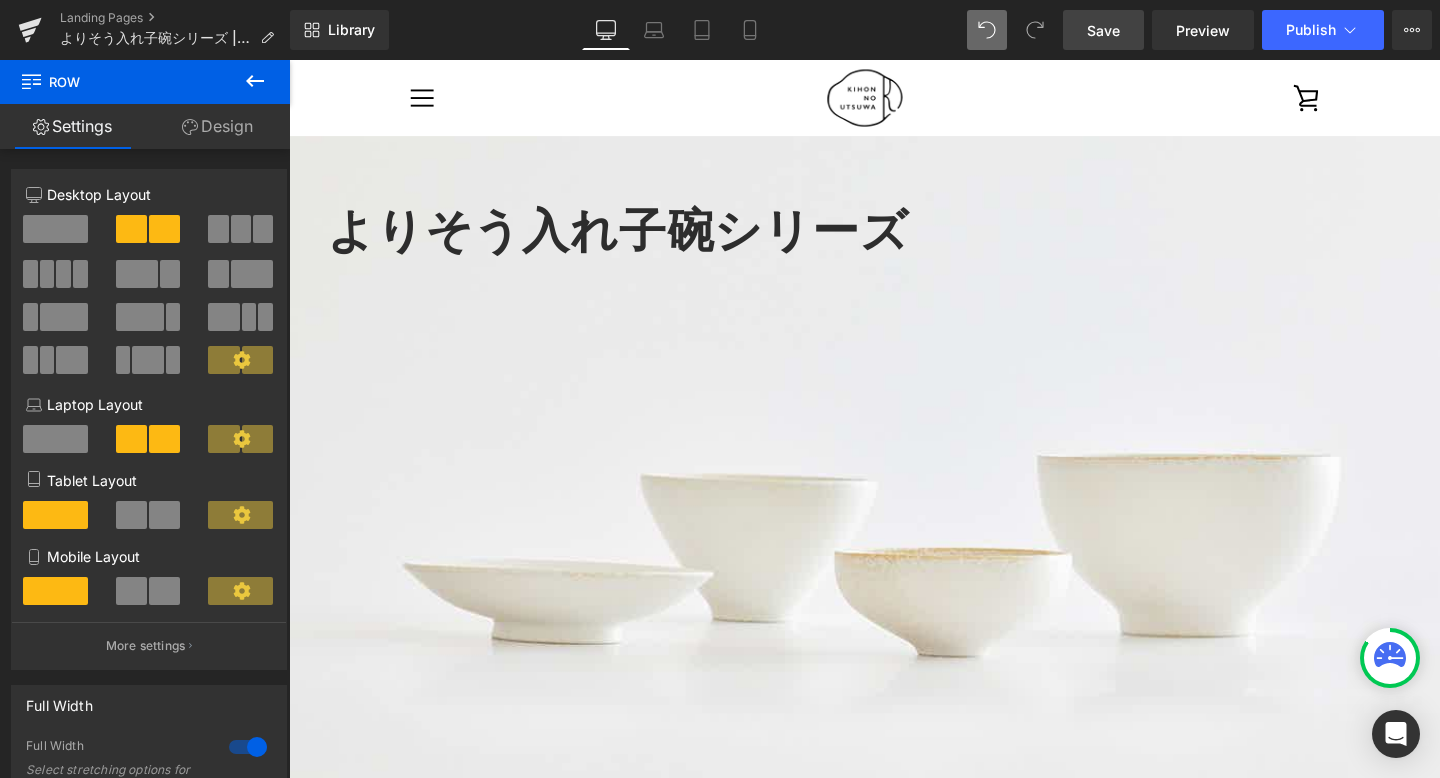 scroll, scrollTop: 23, scrollLeft: 0, axis: vertical 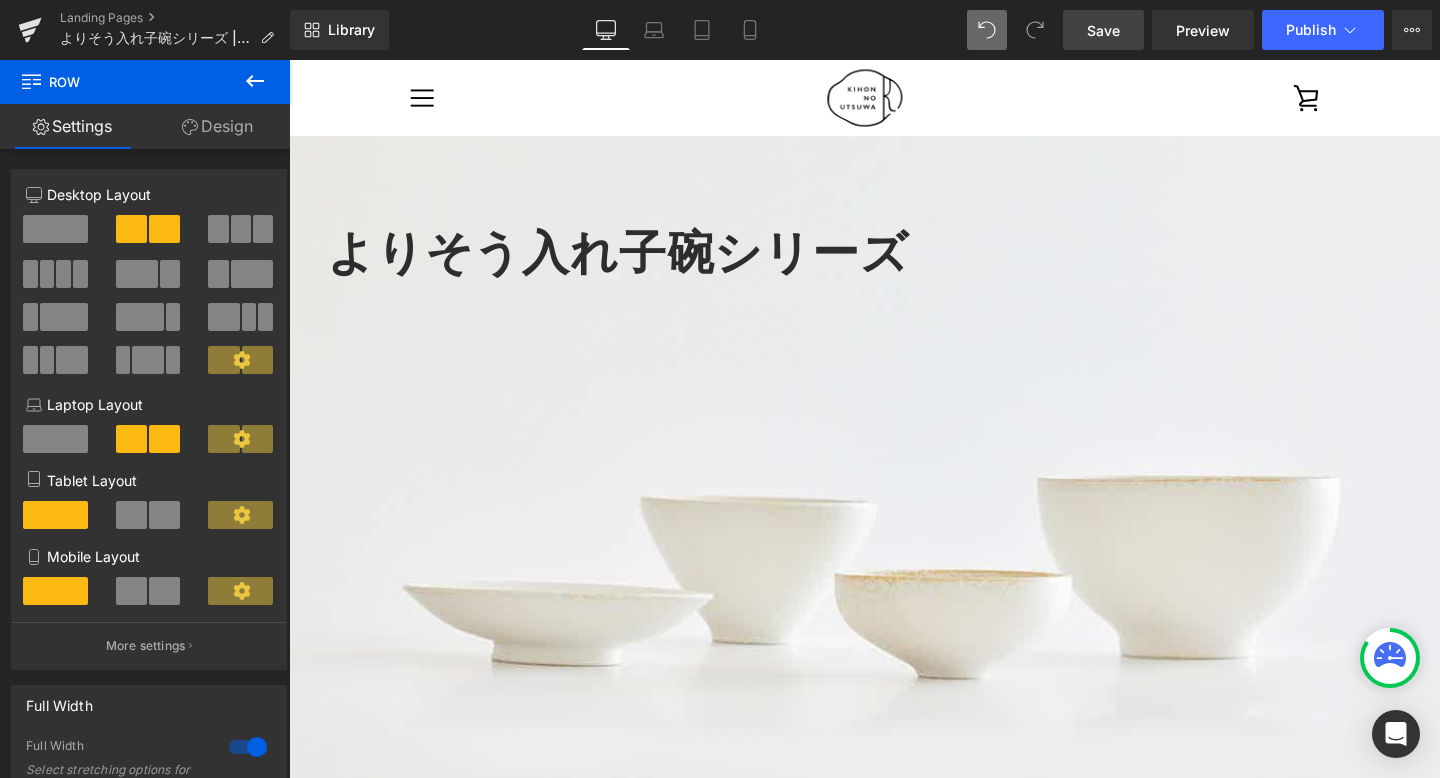 click on "よりそう入れ子碗シリーズ
Heading" at bounding box center (894, 521) 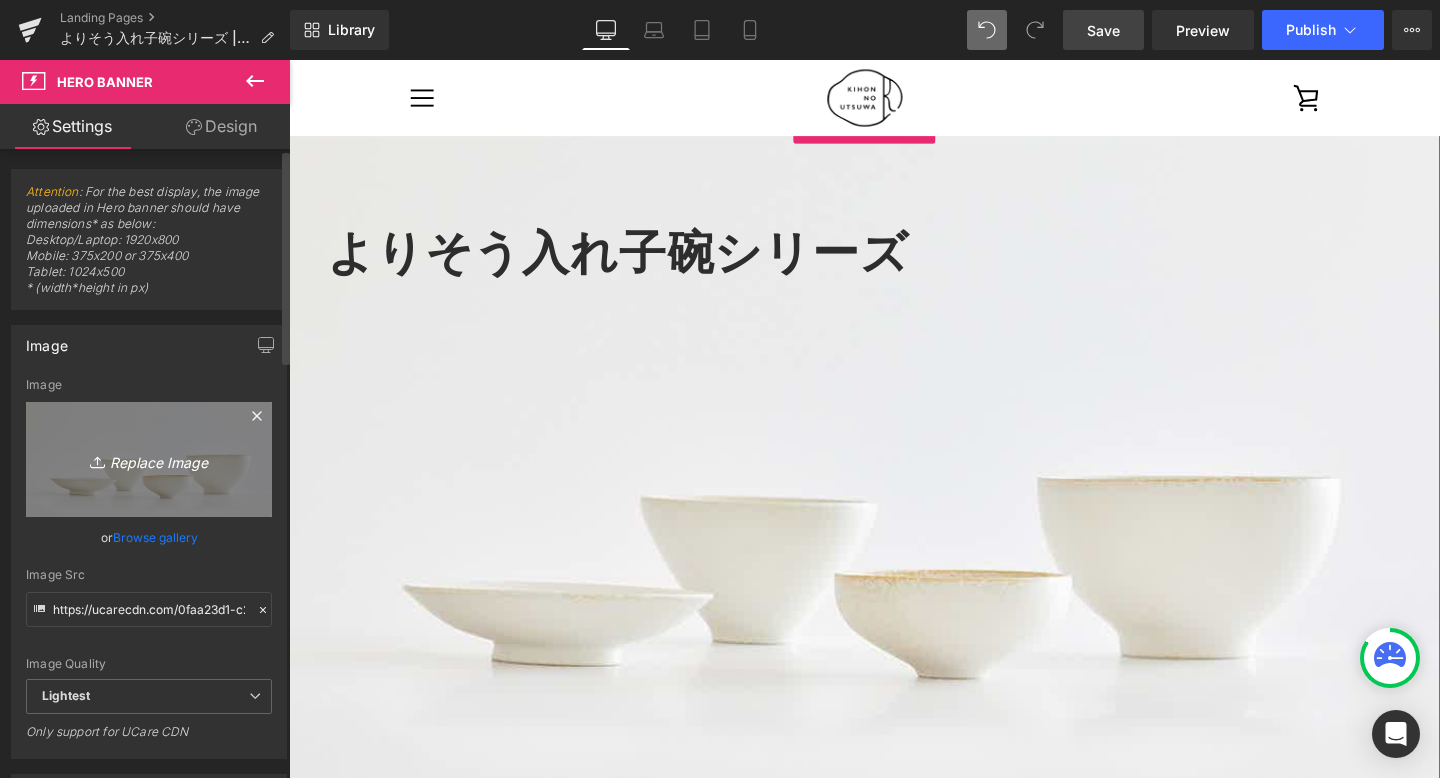 click on "Replace Image" at bounding box center [149, 459] 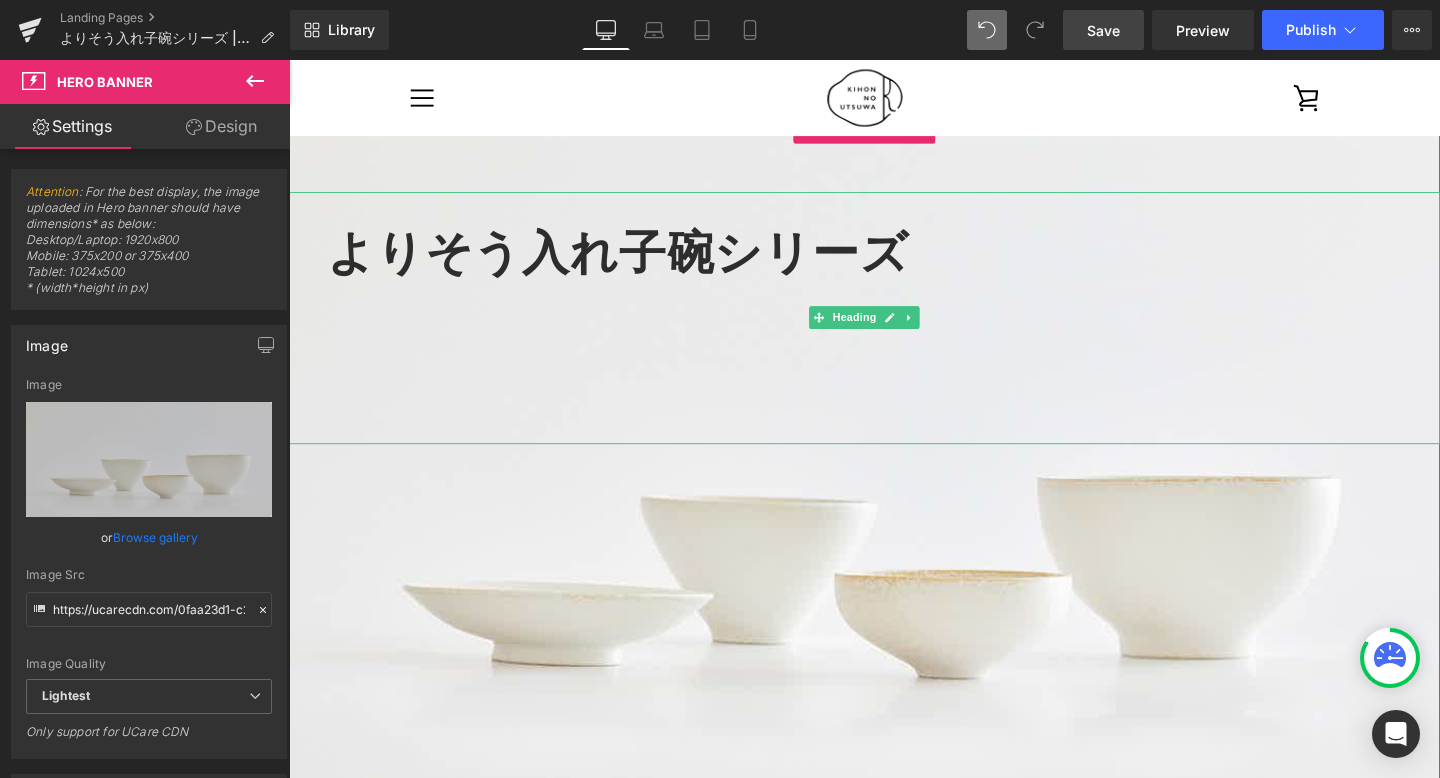 click on "よりそう入れ子碗シリーズ
Heading" at bounding box center (894, 521) 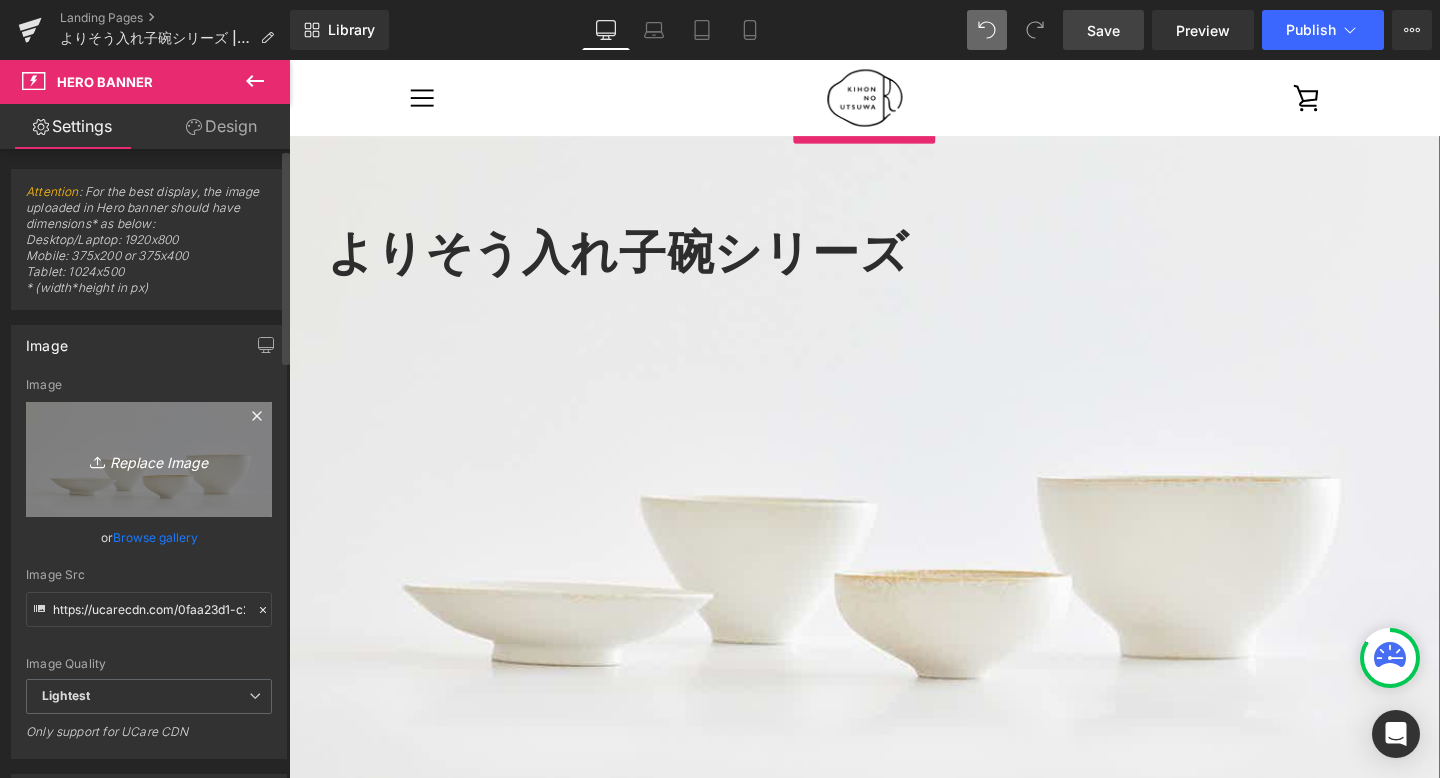 click on "Replace Image" at bounding box center (149, 459) 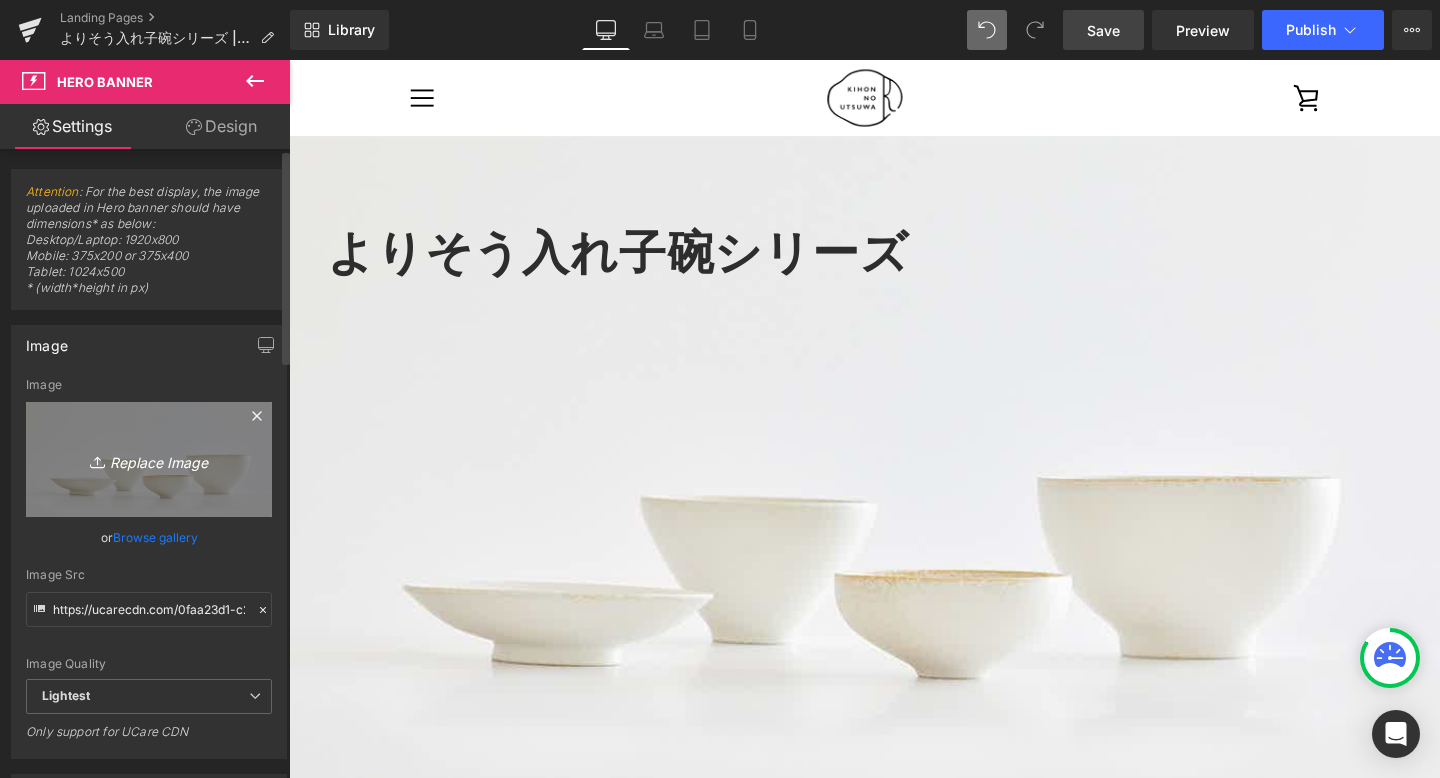 type on "C:\fakepath\250806_きほんのうつわ45264.jpg" 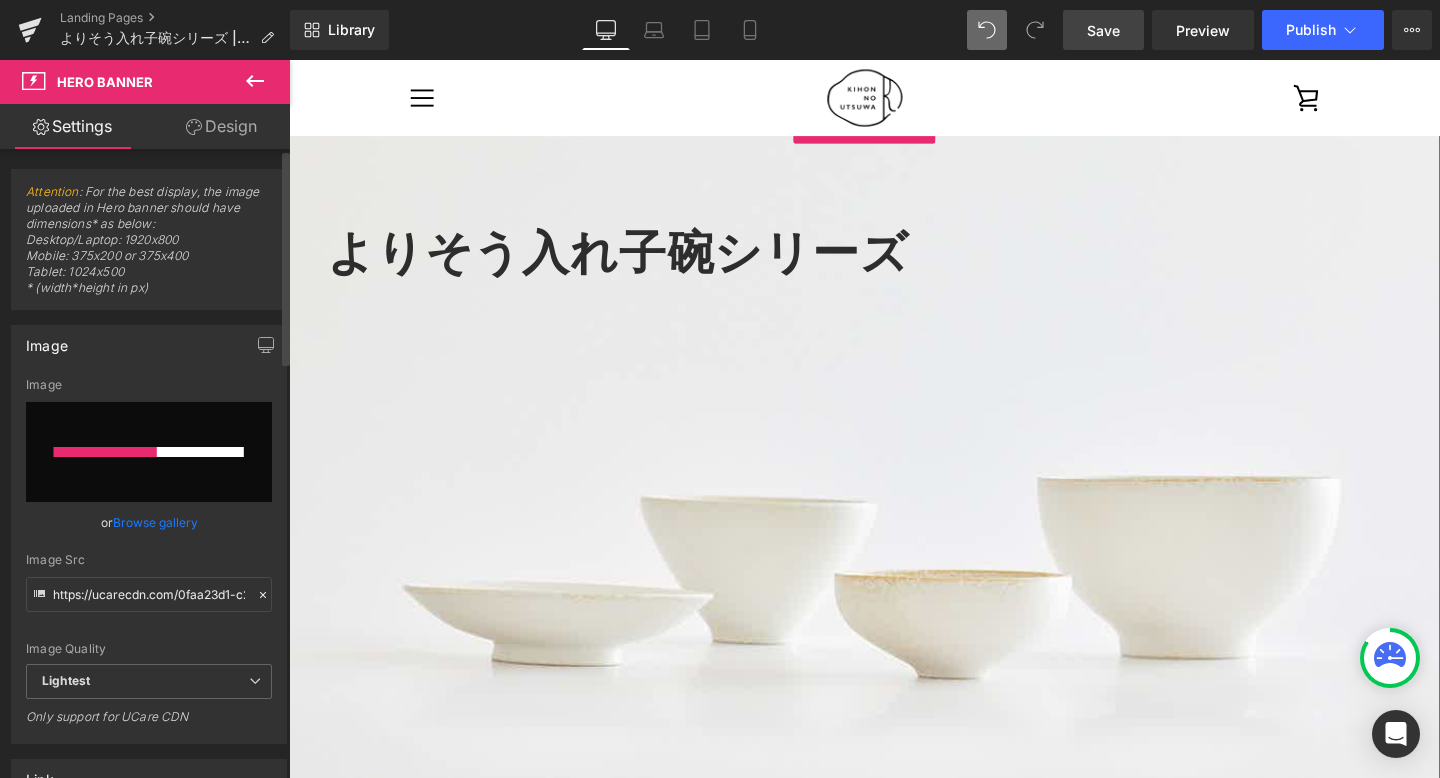 type 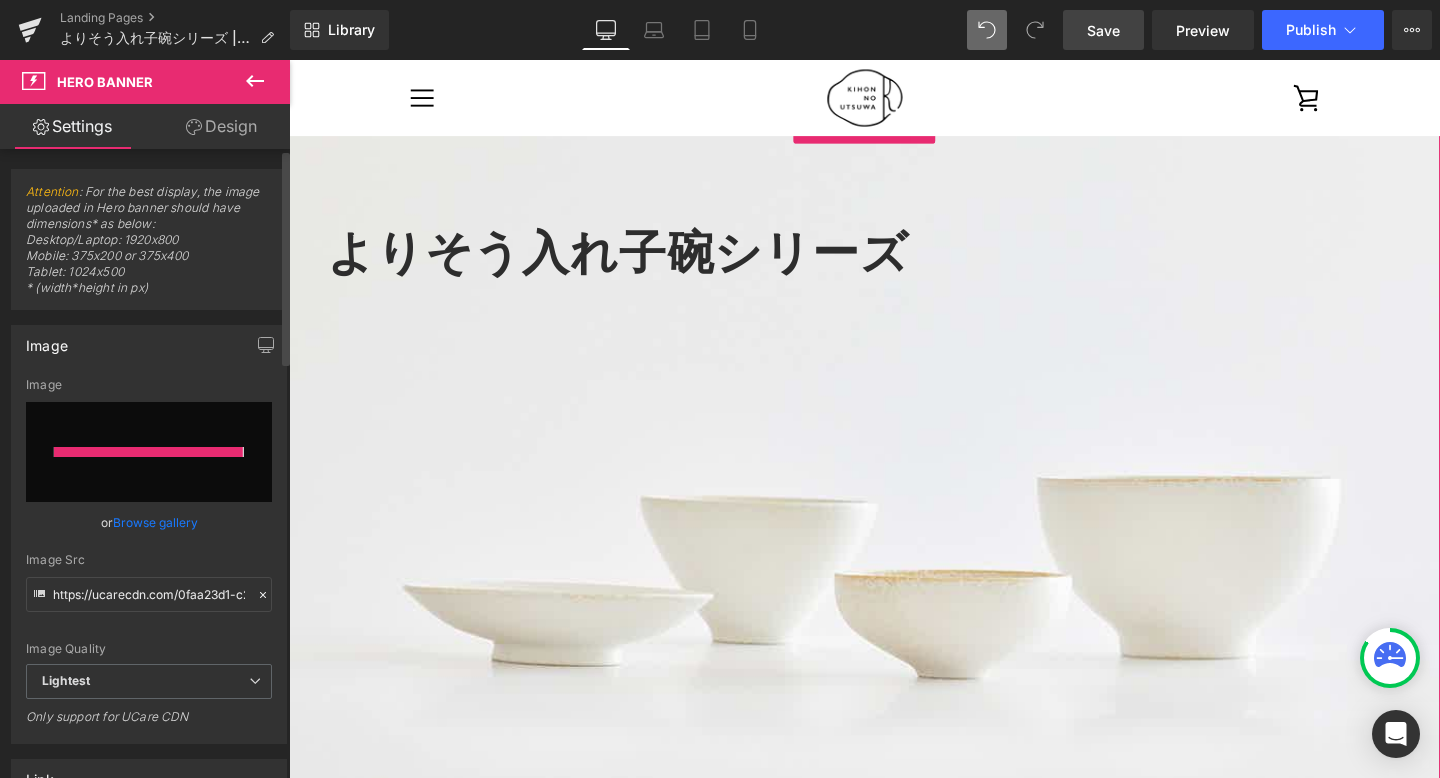 type on "https://ucarecdn.com/00359d99-2867-4613-94cf-a972ef1bdd0a/-/format/auto/-/preview/3000x3000/-/quality/lightest/250806_%E3%81%8D%E3%81%BB%E3%82%93%E3%81%AE%E3%81%86%E3%81%A4%E3%82%8F45264.jpg" 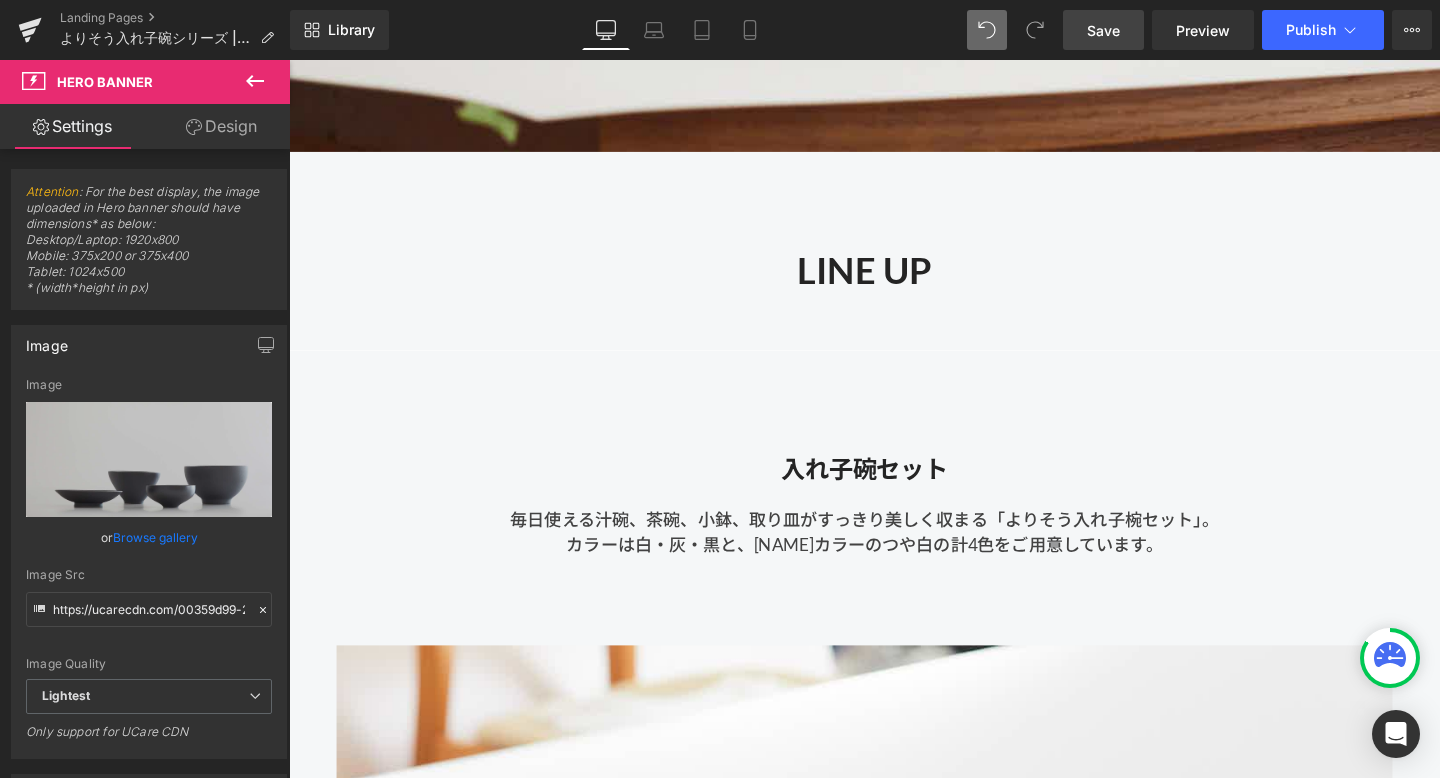 scroll, scrollTop: 964, scrollLeft: 0, axis: vertical 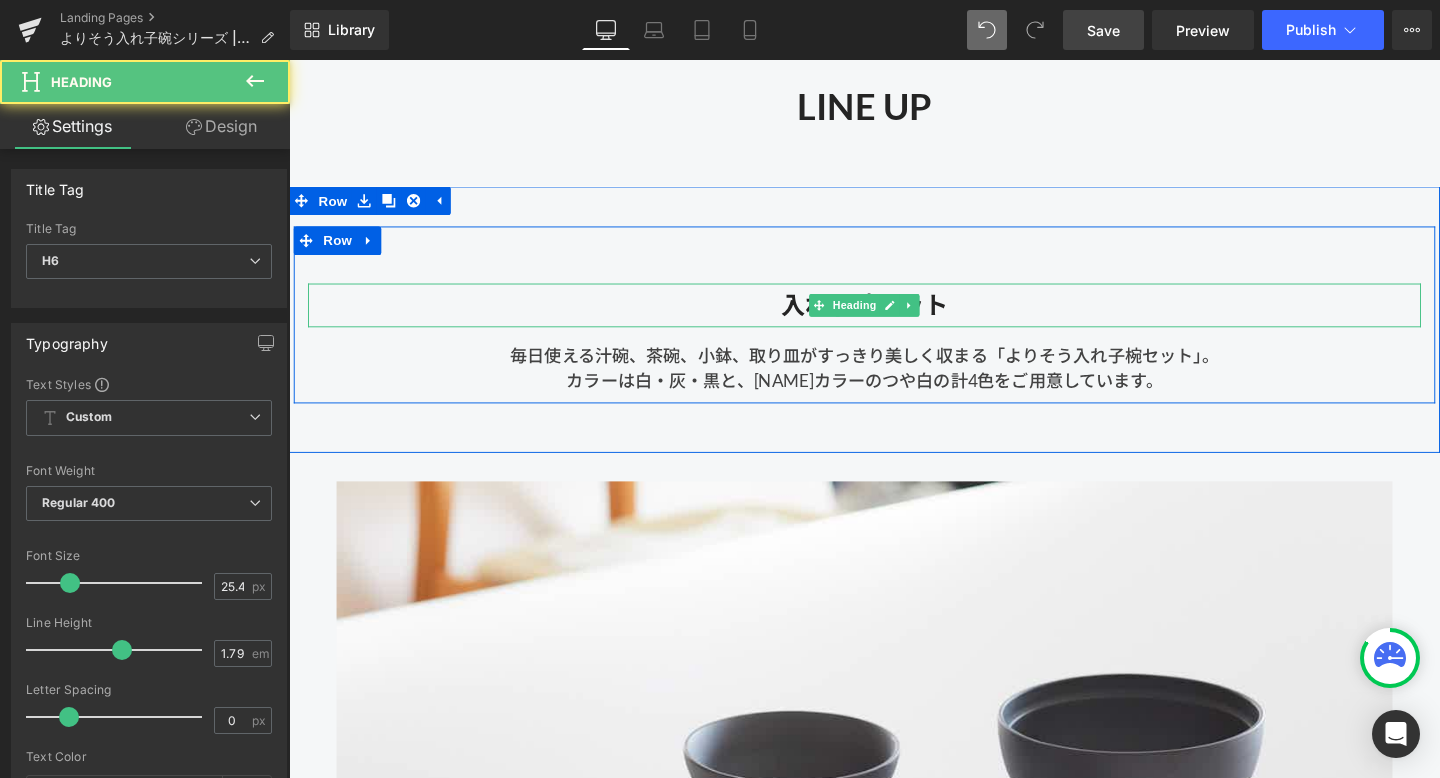 click on "入れ子碗セット" at bounding box center (894, 318) 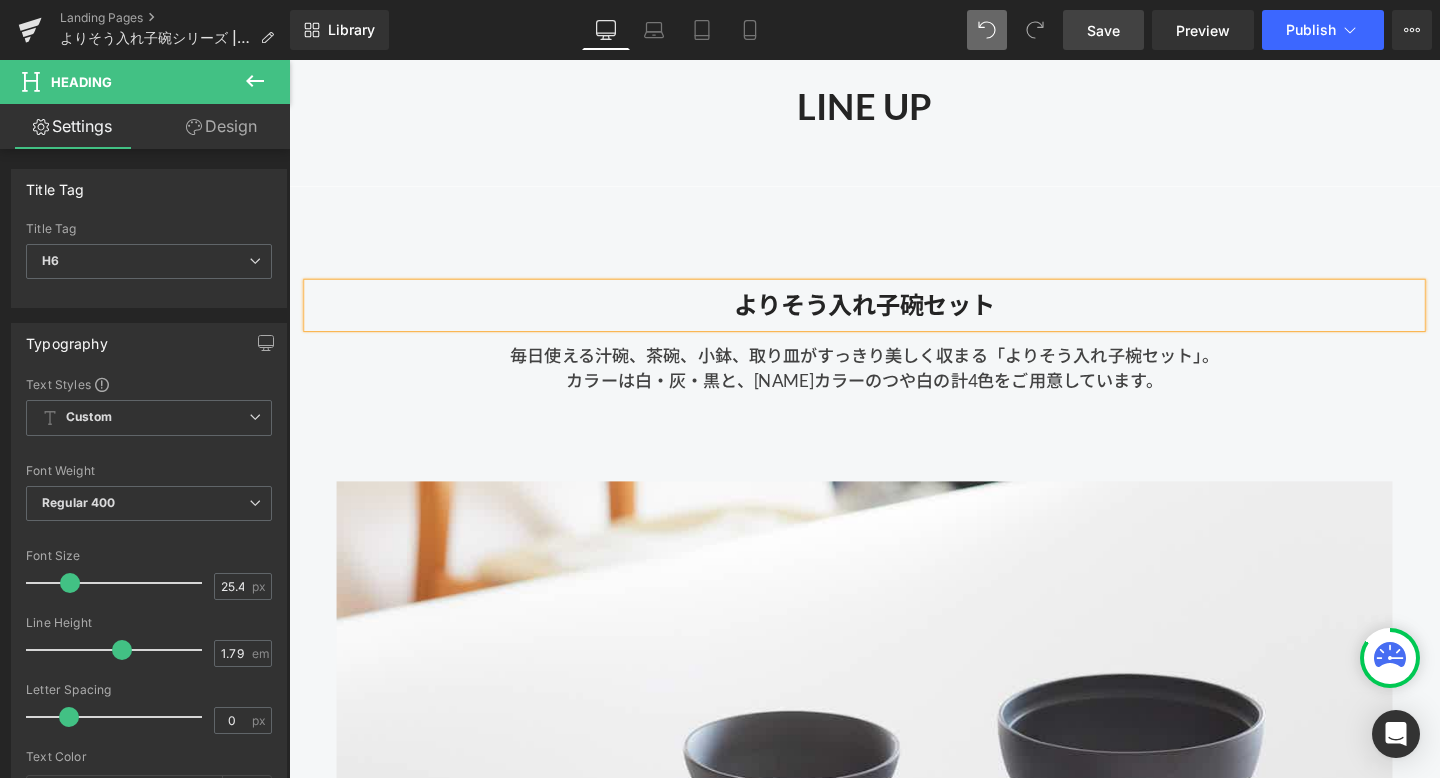 click on "よりそう入れ子碗セット" at bounding box center [894, 318] 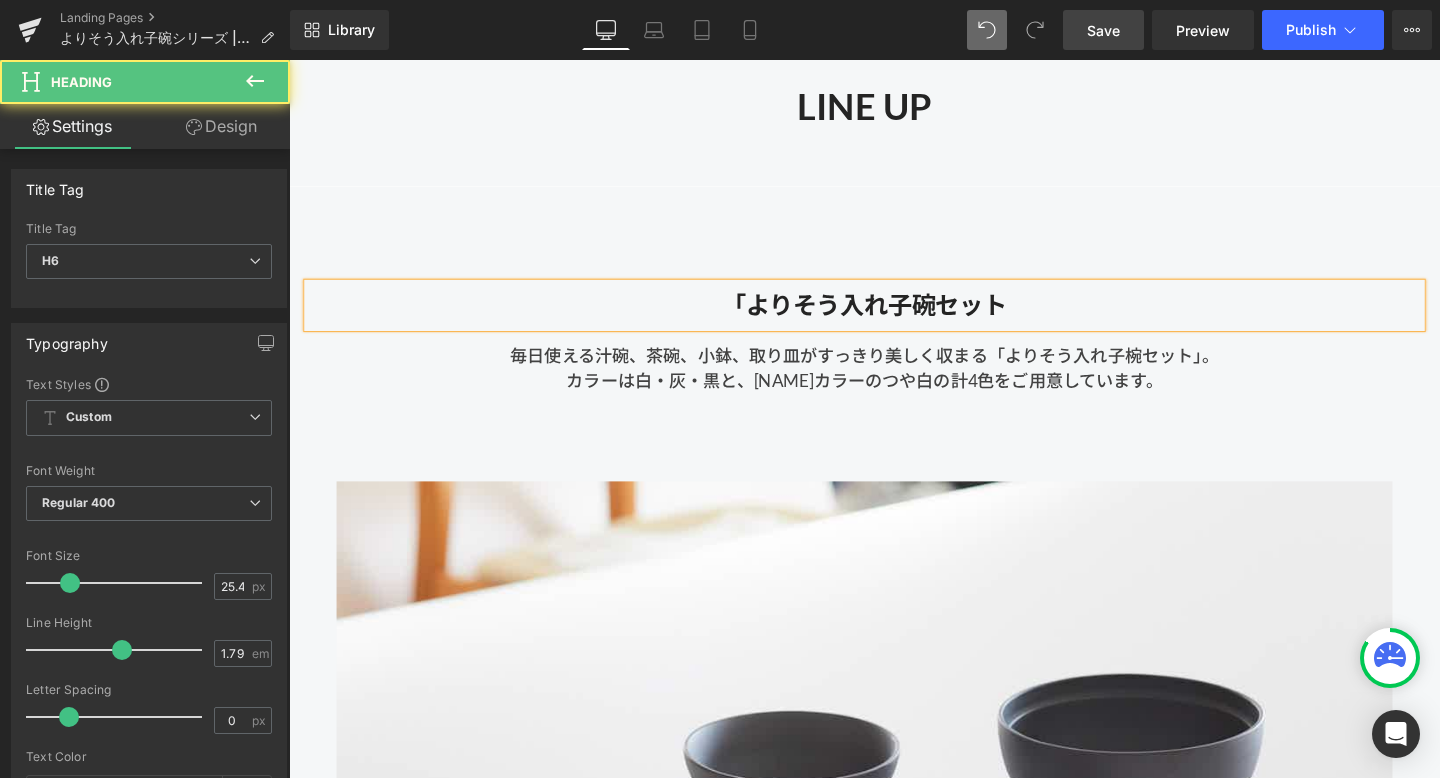 click on "「よりそう入れ子碗セット" at bounding box center [894, 318] 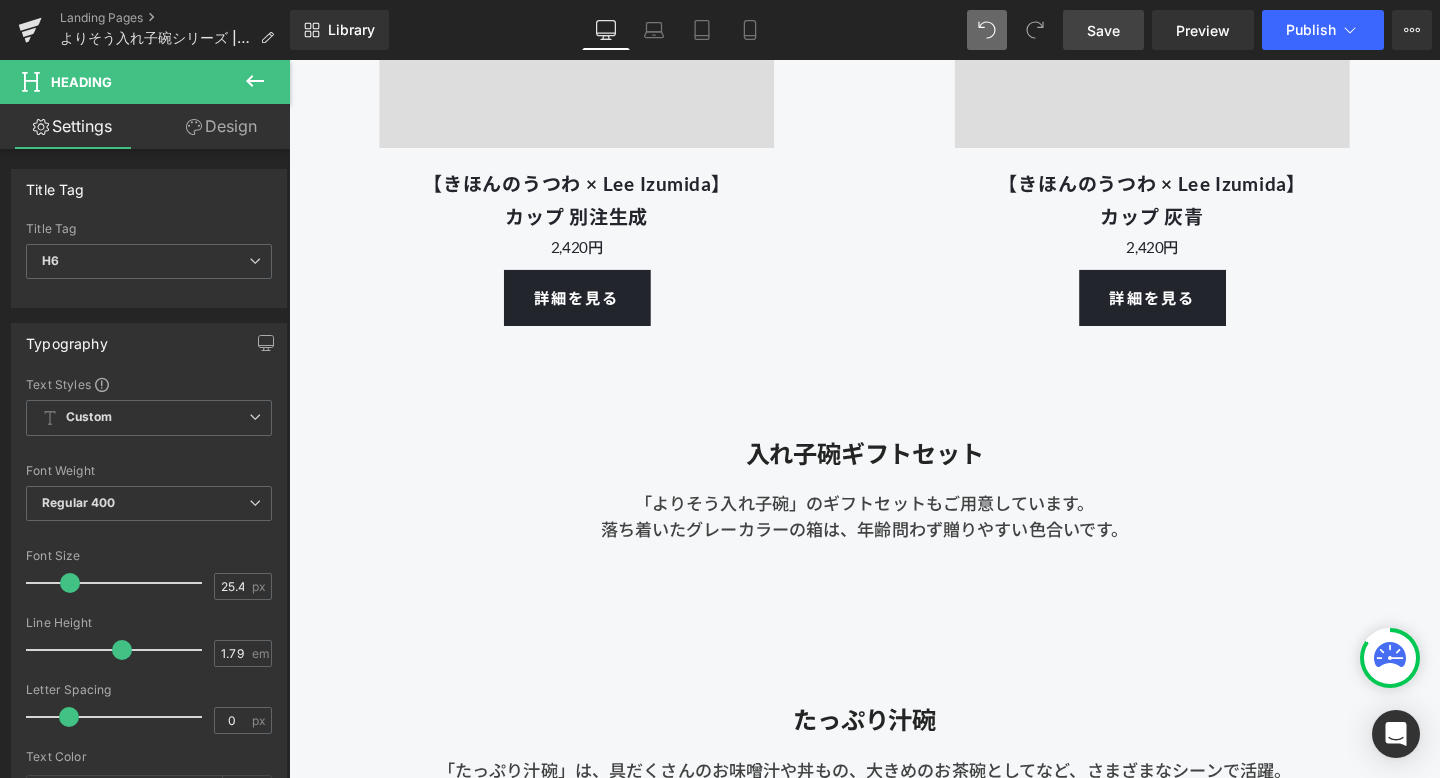 scroll, scrollTop: 4271, scrollLeft: 0, axis: vertical 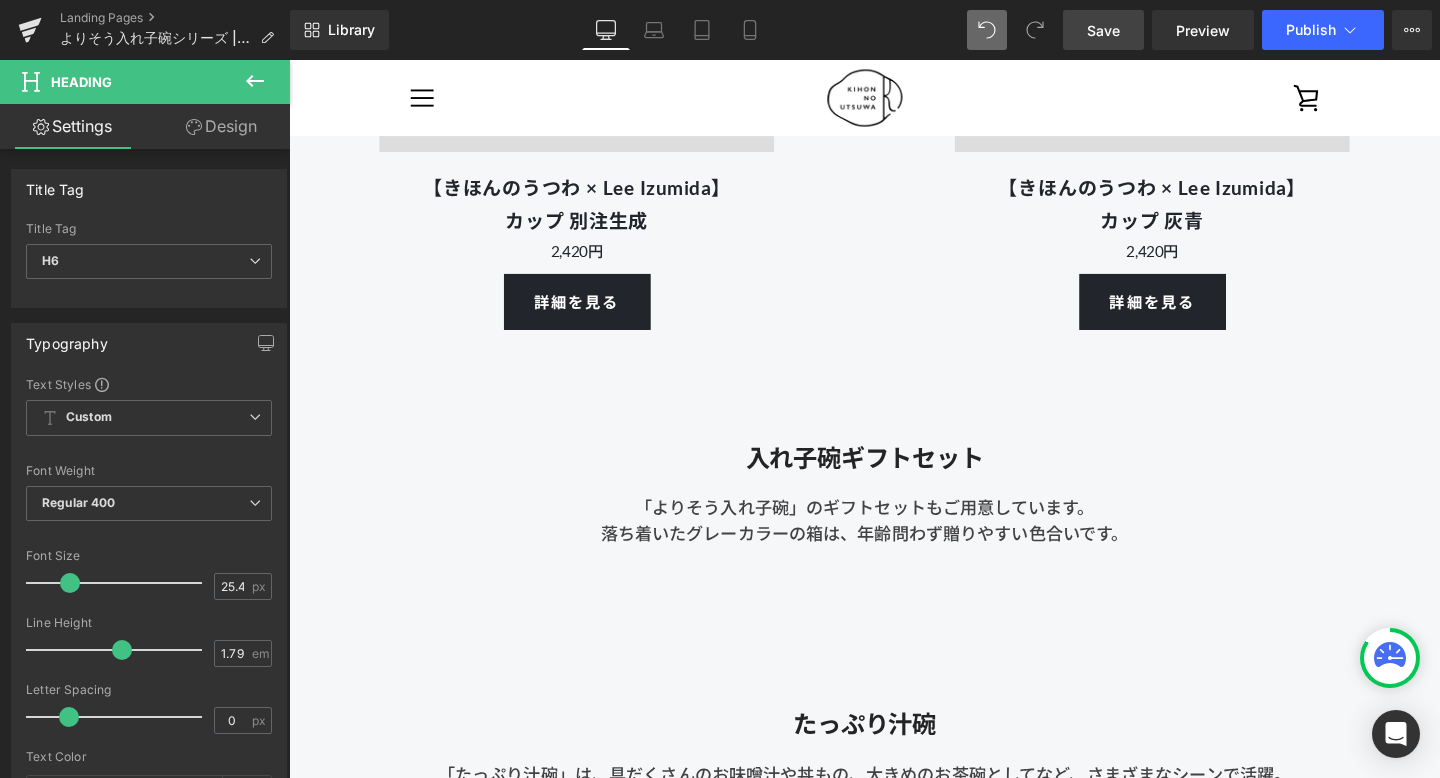 click on "入れ子碗ギフトセット" at bounding box center [894, 479] 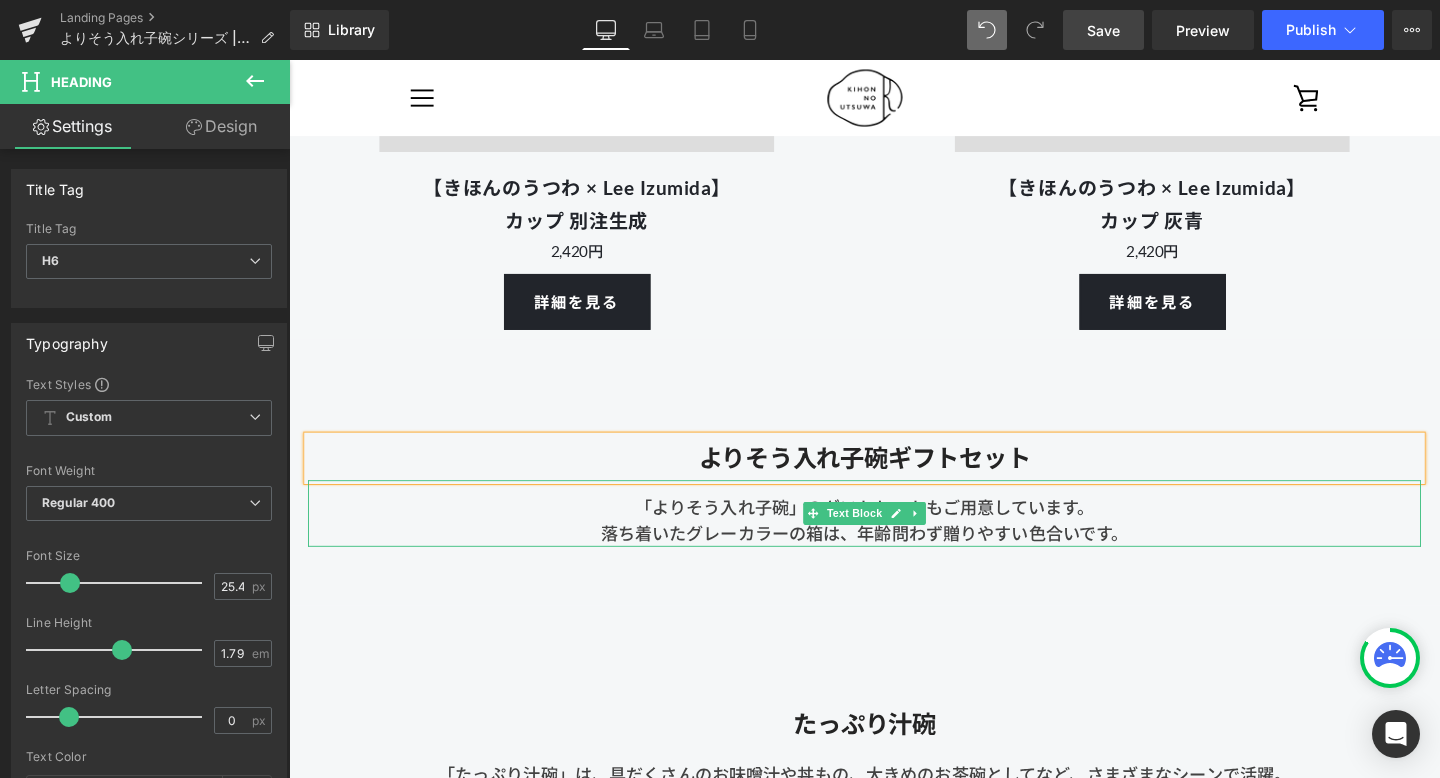 click on "「よりそう入れ子碗」のギフトセットもご用意しています。" at bounding box center [894, 531] 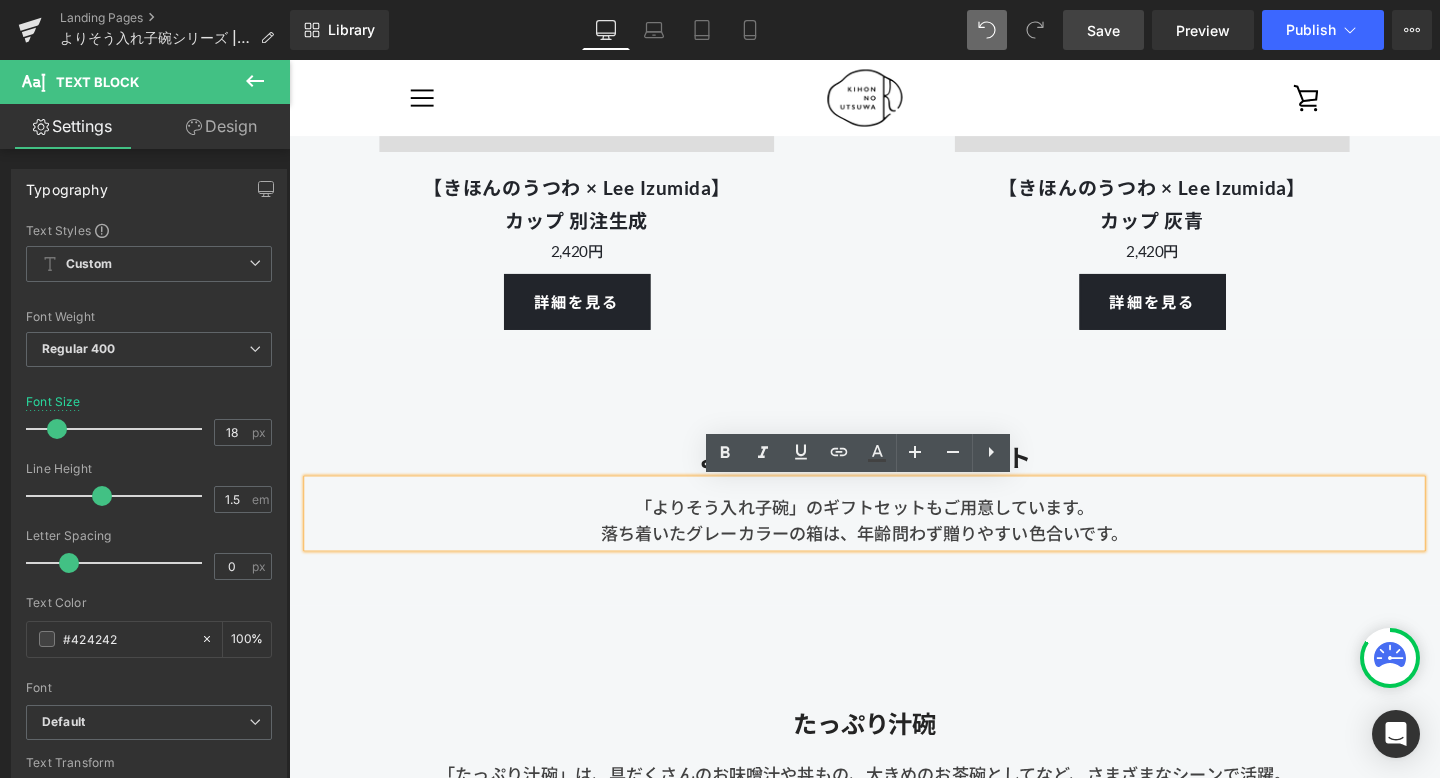 click on "「よりそう入れ子碗」のギフトセットもご用意しています。" at bounding box center [894, 531] 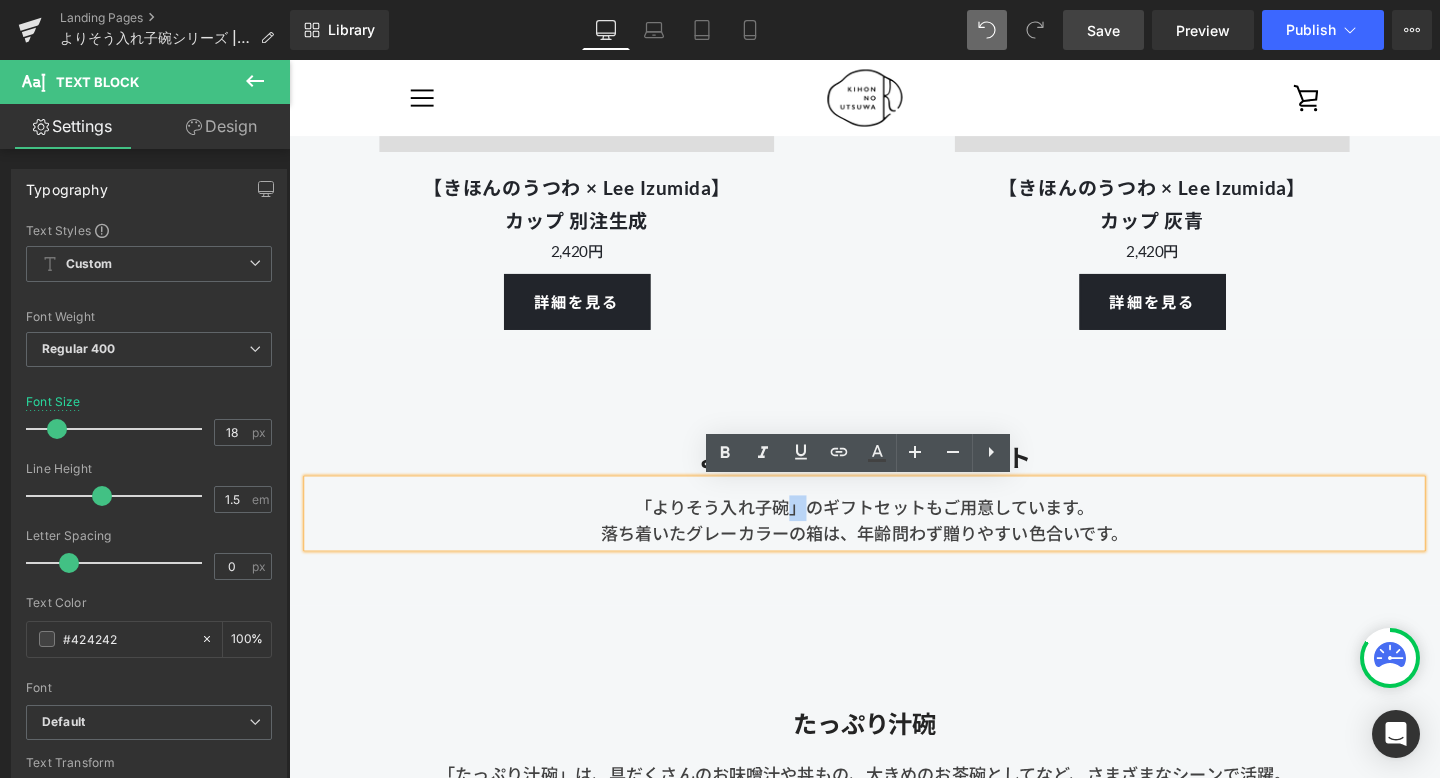 drag, startPoint x: 832, startPoint y: 531, endPoint x: 818, endPoint y: 531, distance: 14 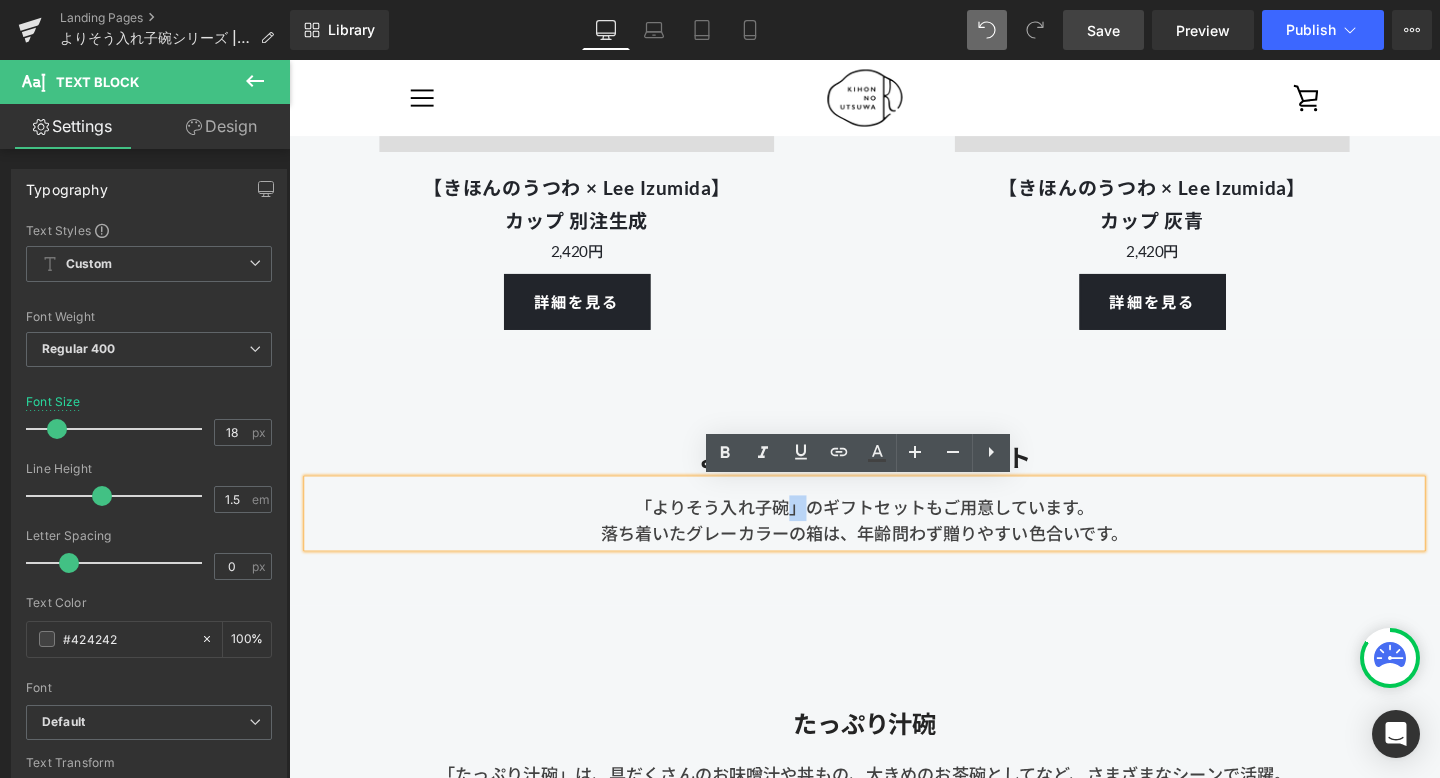 click on "「よりそう入れ子碗」のギフトセットもご用意しています。" at bounding box center [894, 531] 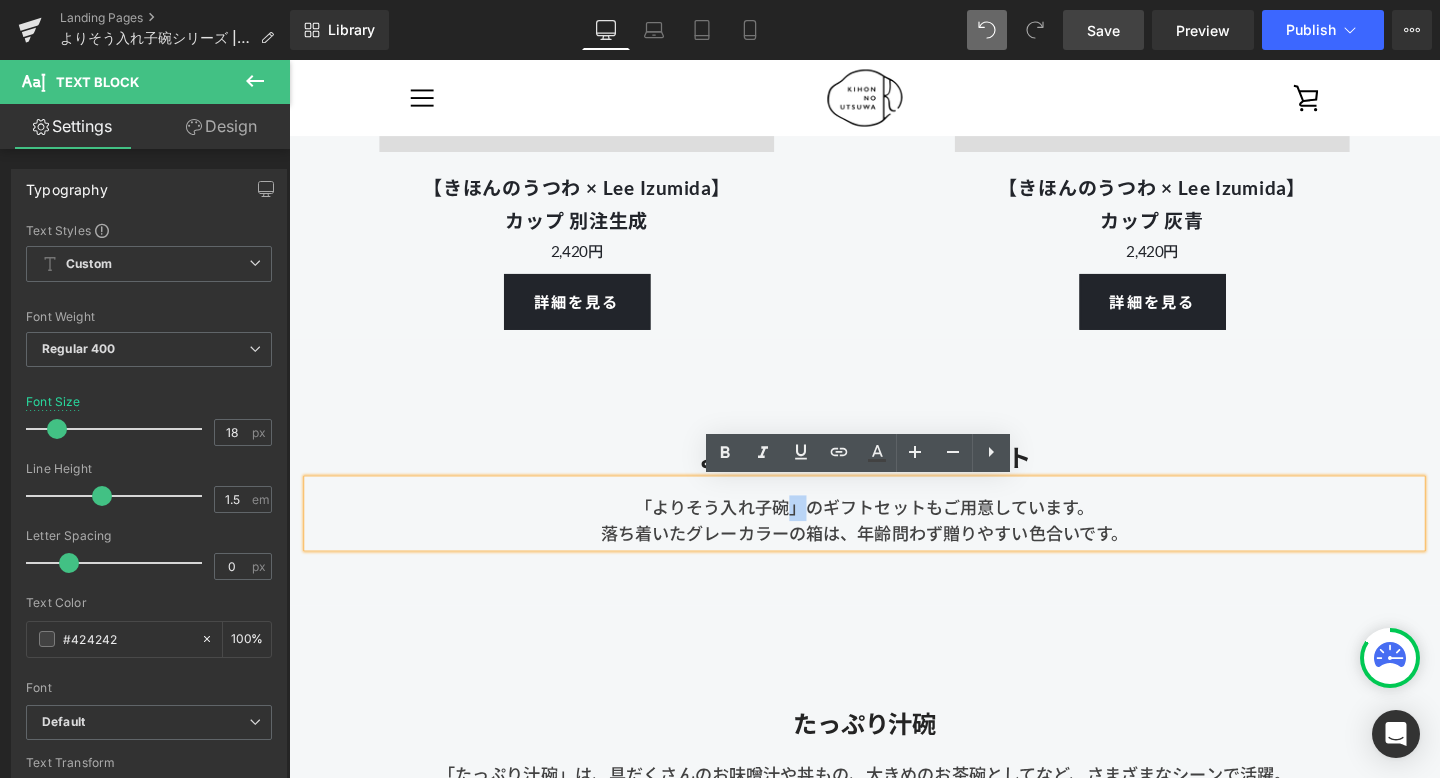 click on "落ち着いたグレーカラーの箱は、年齢問わず贈りやすい色合いです。" at bounding box center (894, 558) 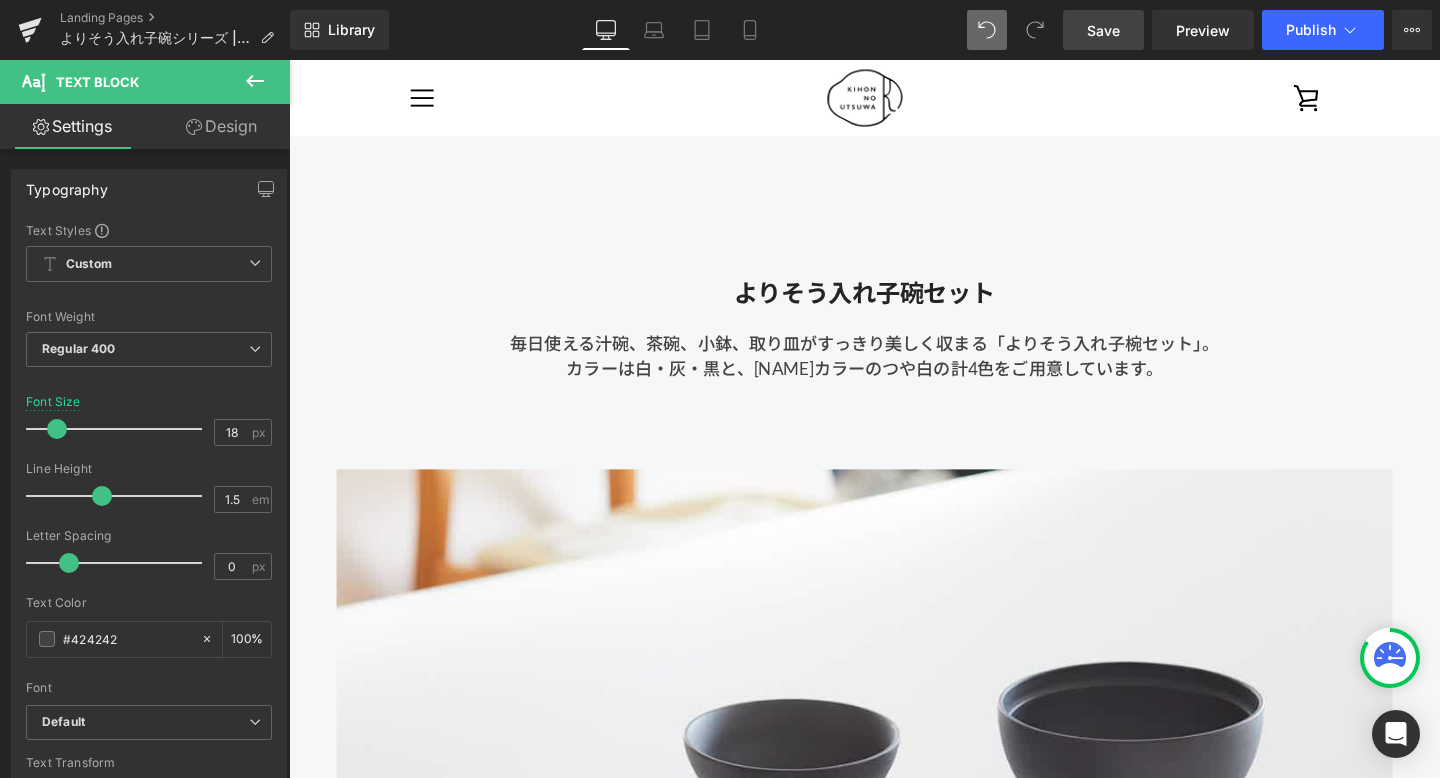 scroll, scrollTop: 939, scrollLeft: 0, axis: vertical 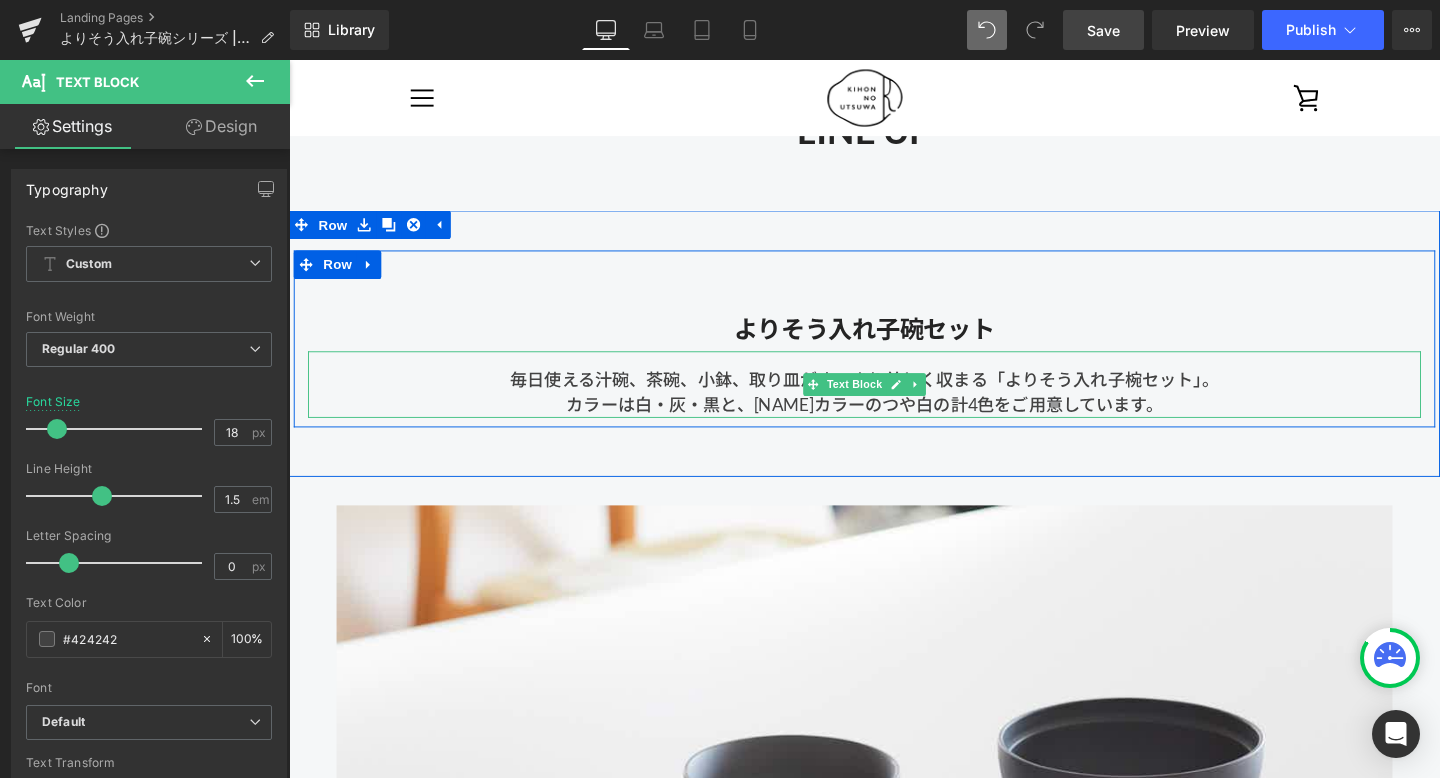 click on "カラーは白・灰・黒と、長谷川あかりさんカラーのつや白の計4色をご用意しています。" at bounding box center (894, 422) 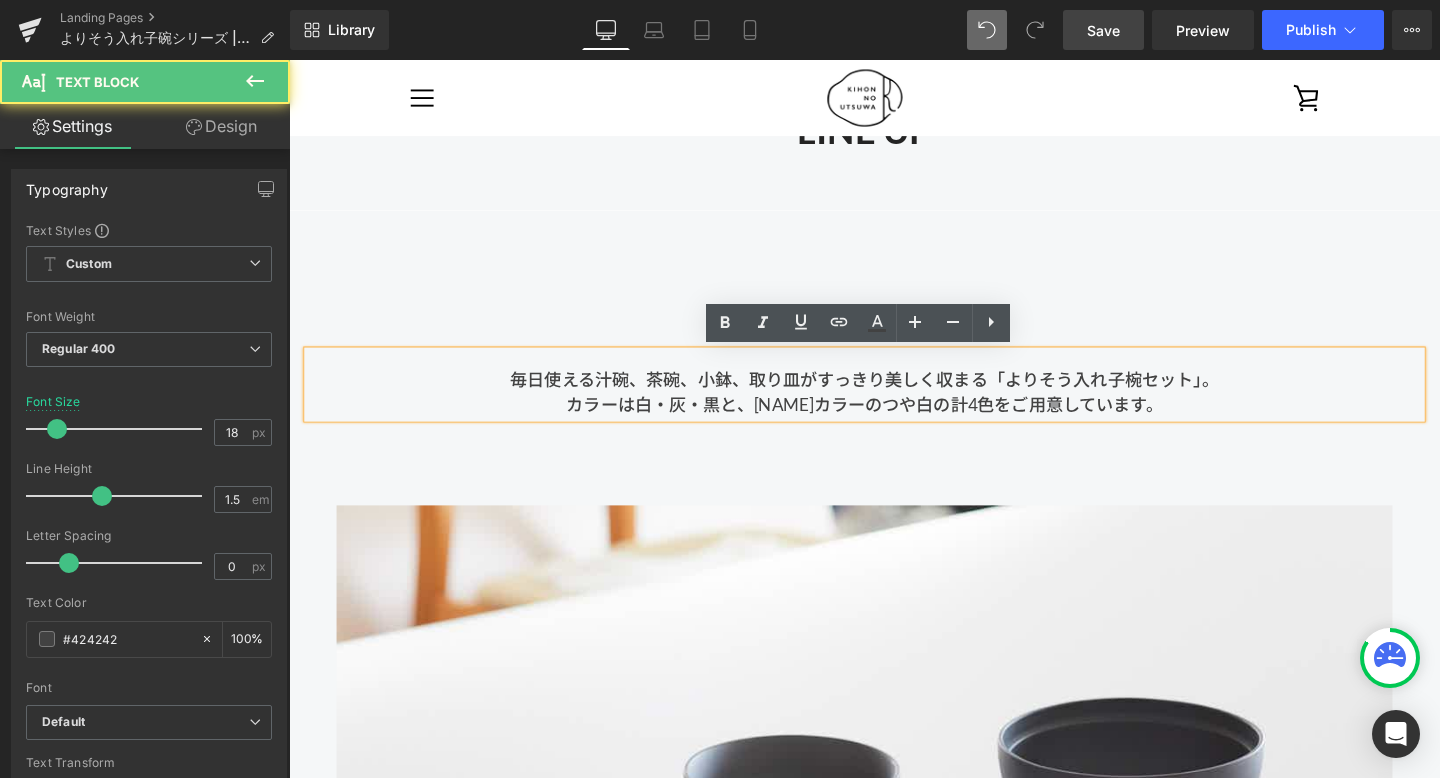 click on "カラーは白・灰・黒と、長谷川あかりさんカラーのつや白の計4色をご用意しています。" at bounding box center [894, 422] 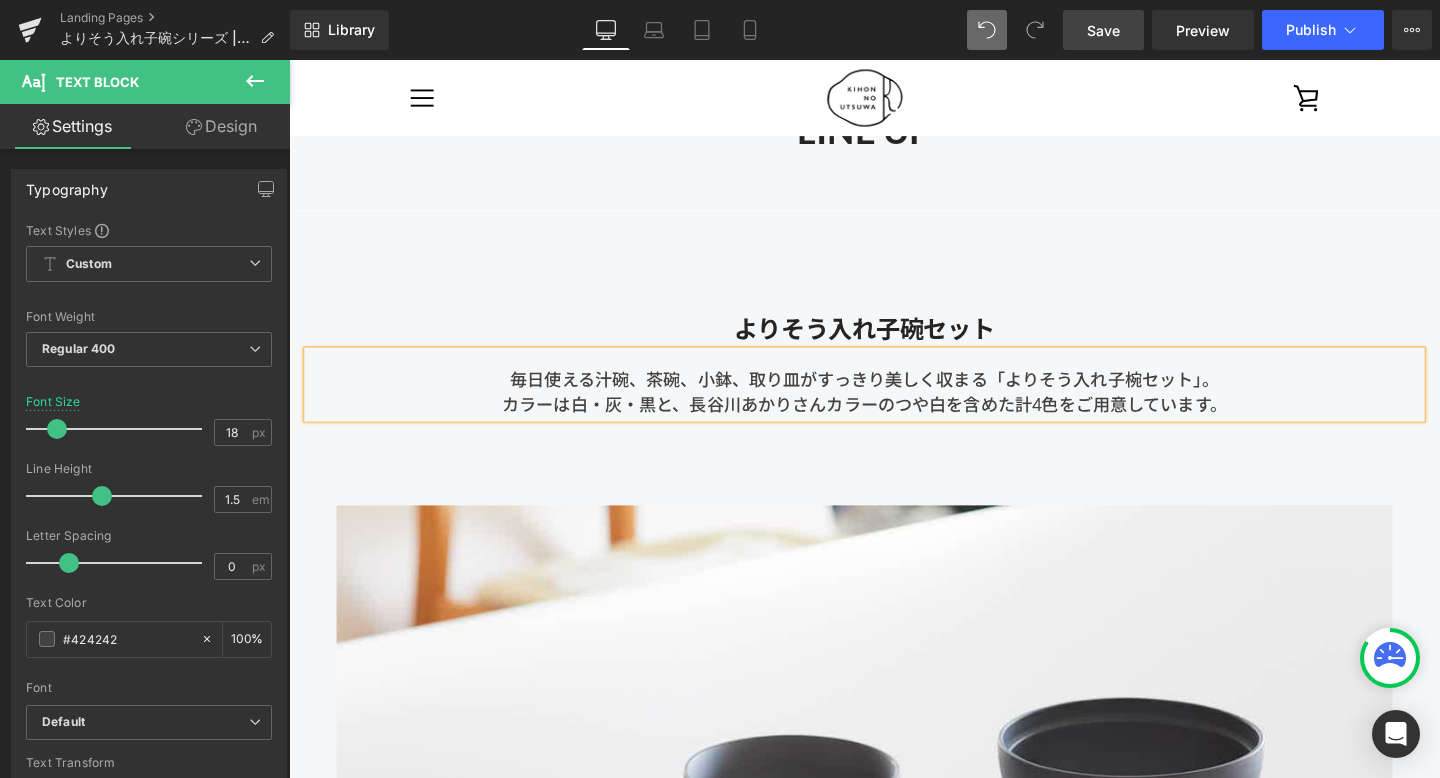 click on "よりそう入れ子碗セット Heading         毎日使える汁碗、茶碗、小鉢、取り皿がすっきり美しく収まる「よりそう入れ子椀セット」。 カラーは白・灰・黒と、長谷川あかりさんカラーのつや白を含めた計4色をご用意しています。 Text Block" at bounding box center [894, 363] 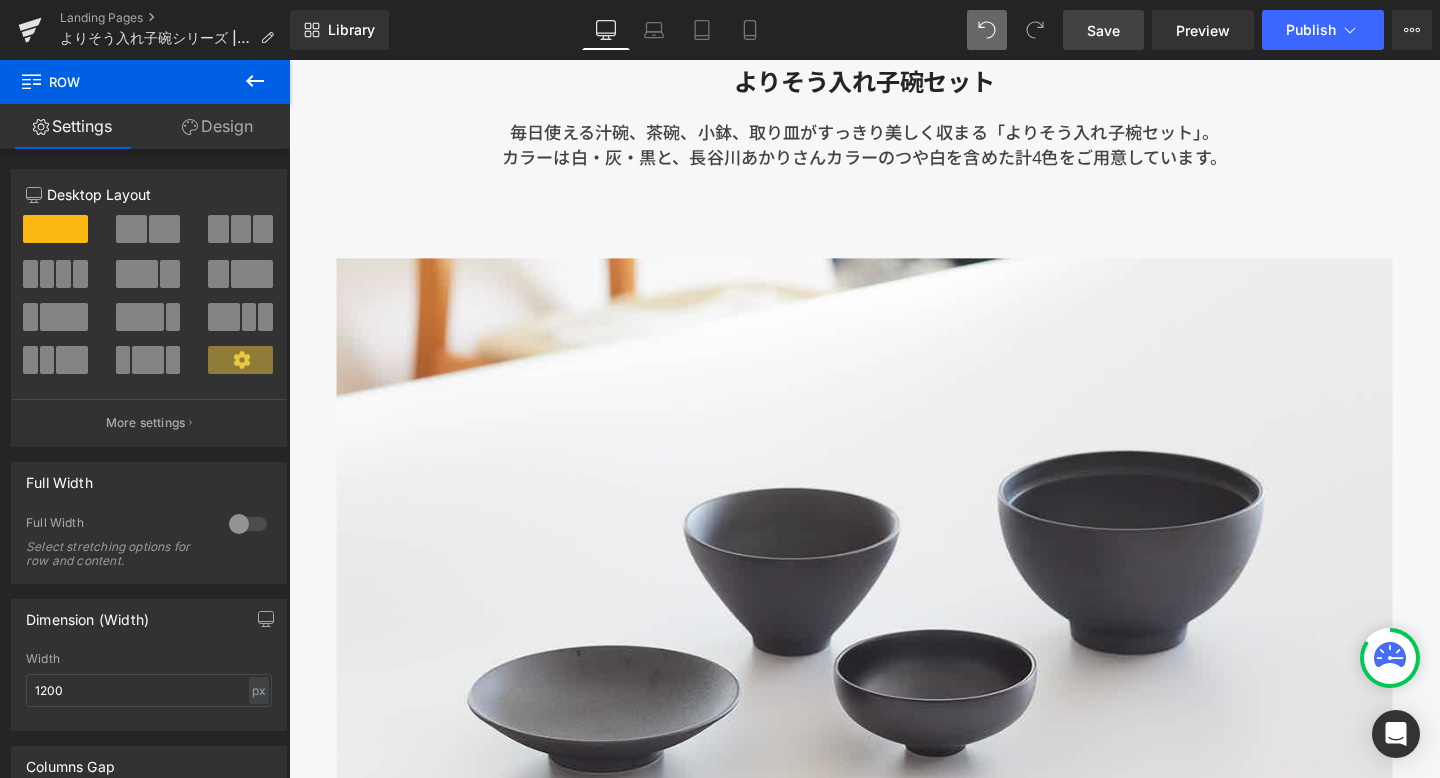 scroll, scrollTop: 1537, scrollLeft: 0, axis: vertical 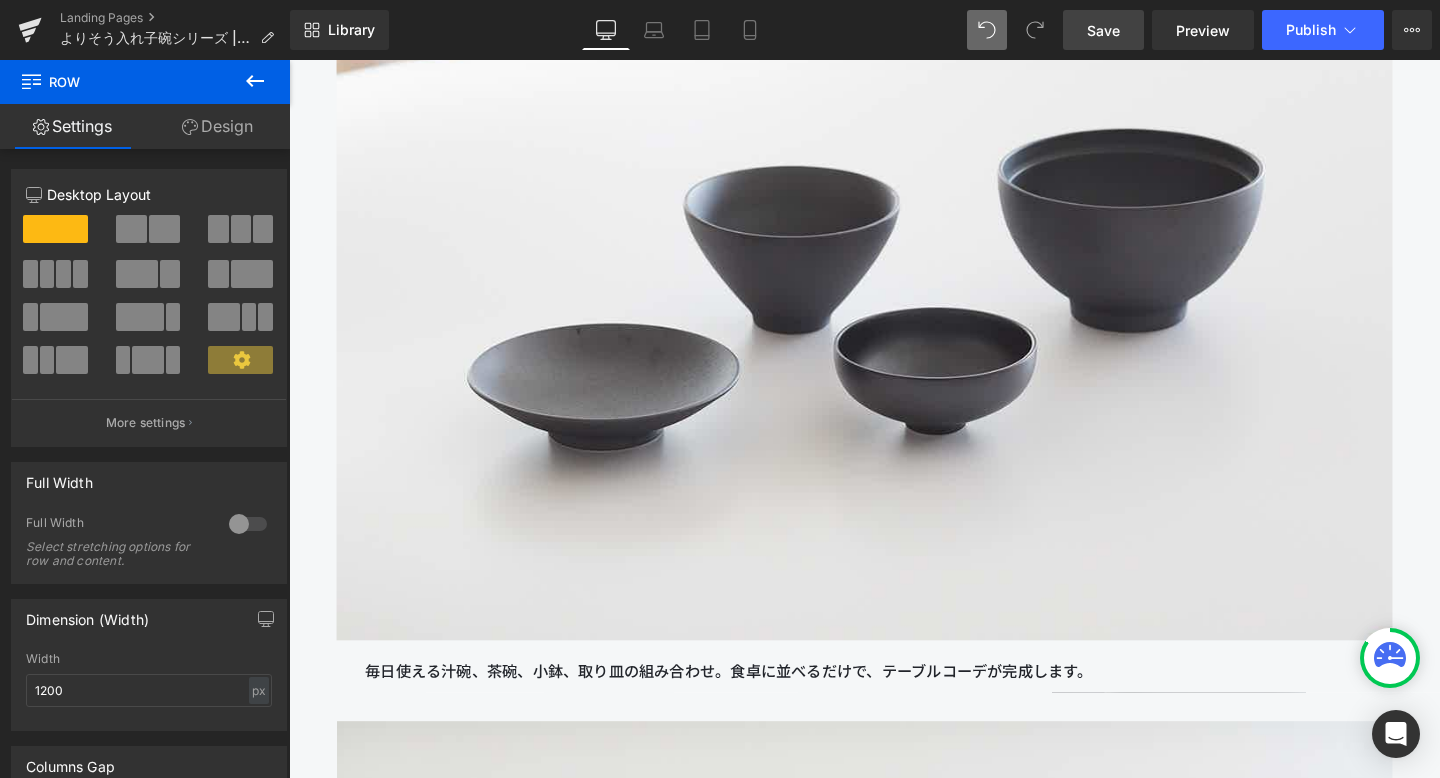 click on "Save" at bounding box center (1103, 30) 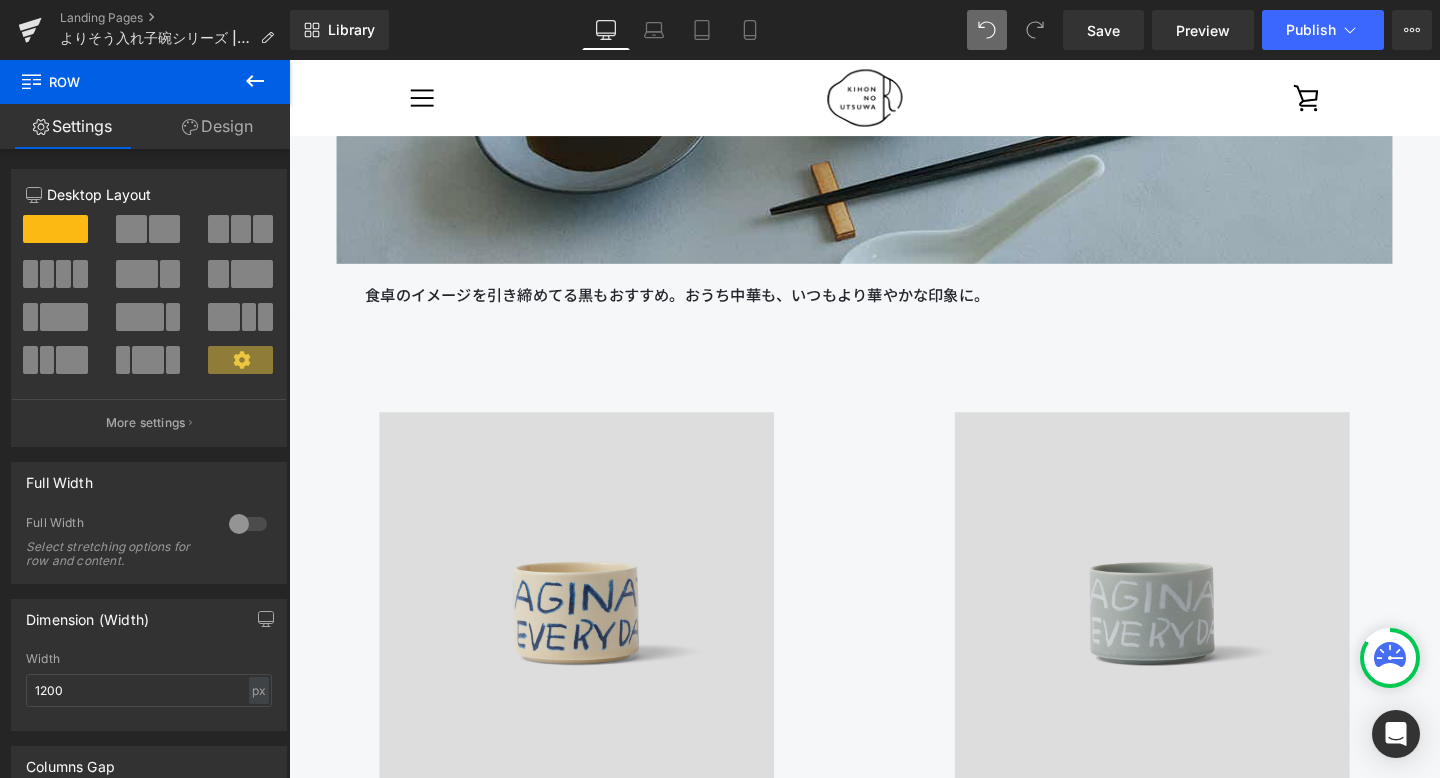 scroll, scrollTop: 3934, scrollLeft: 0, axis: vertical 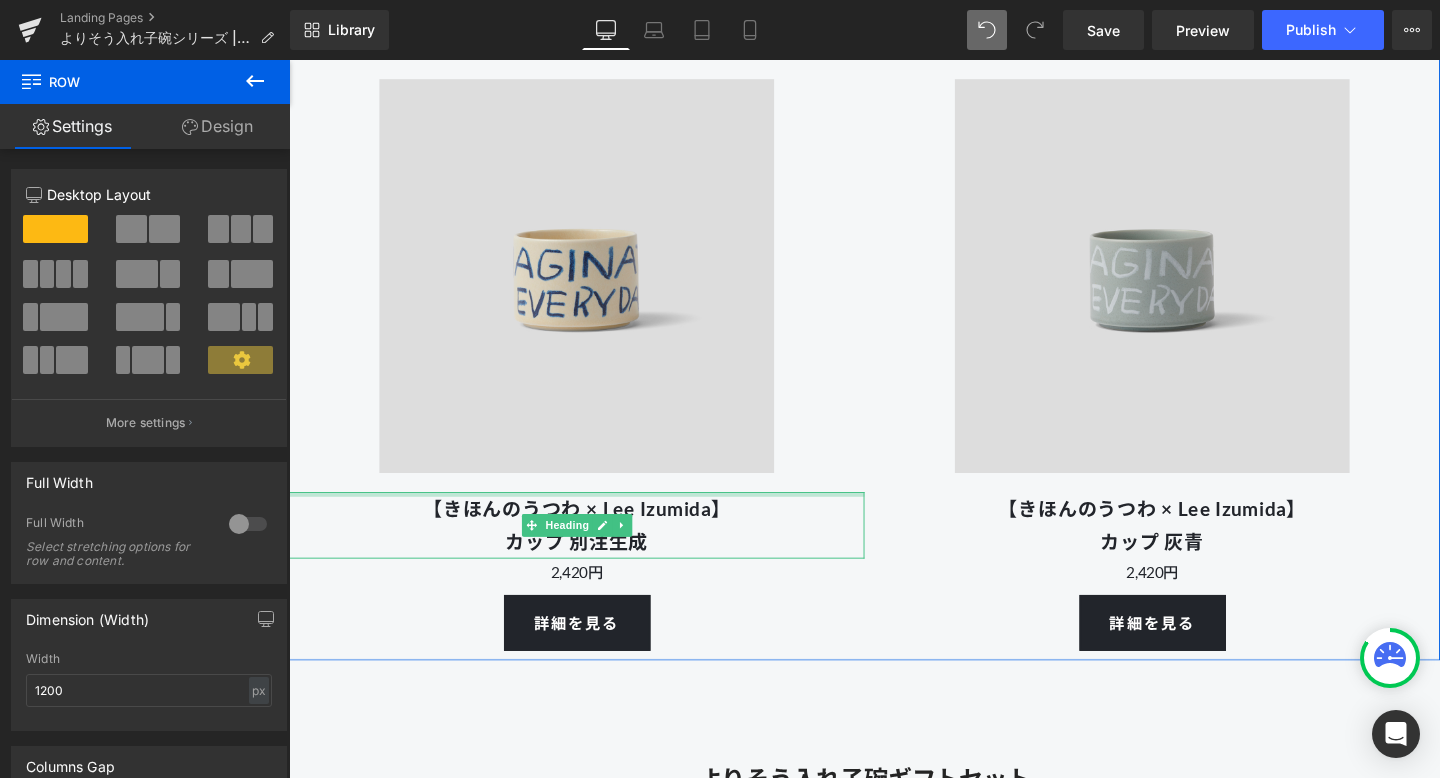 click on "【きほんのうつわ × Lee Izumida】 カップ 別注生成" at bounding box center (591, 549) 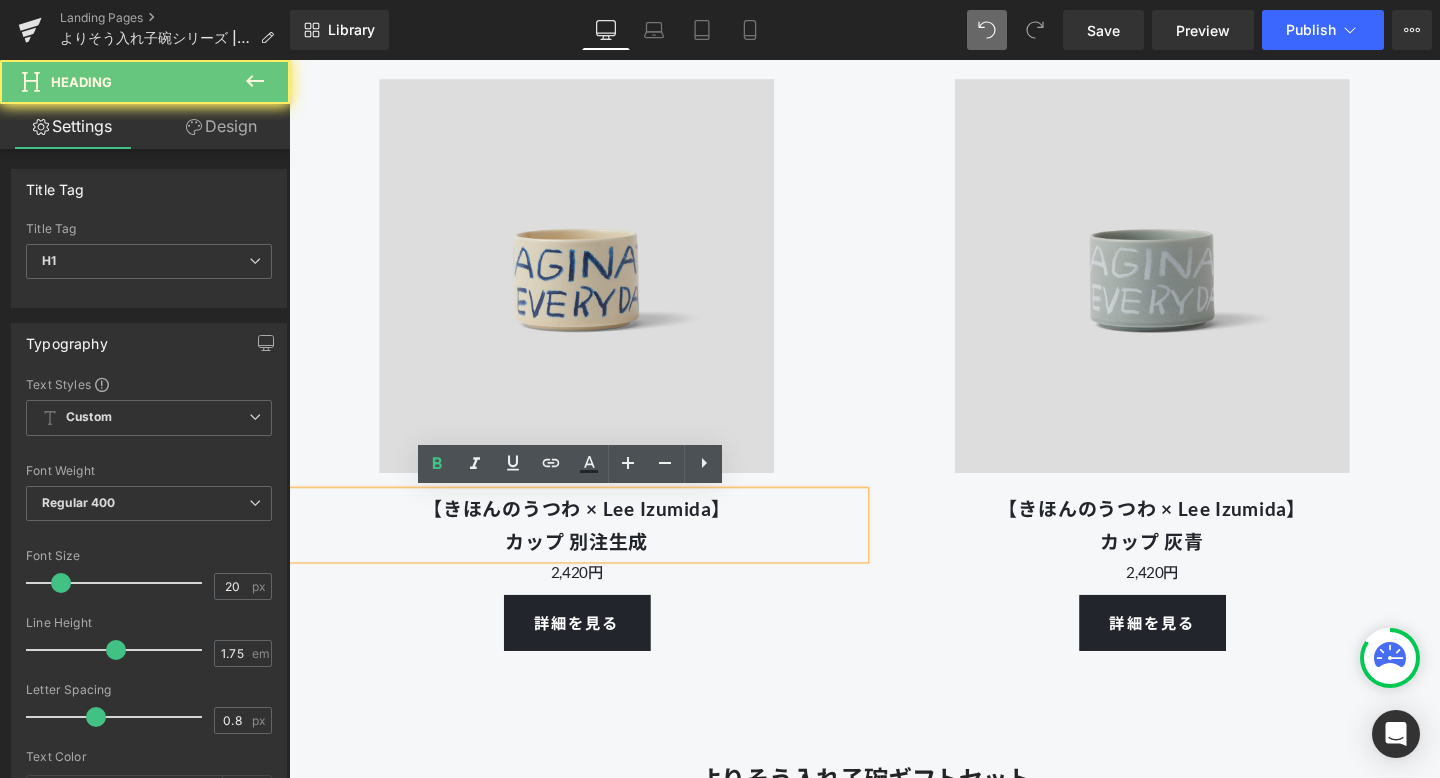 click on "【きほんのうつわ × Lee Izumida】 カップ 別注生成" at bounding box center (591, 549) 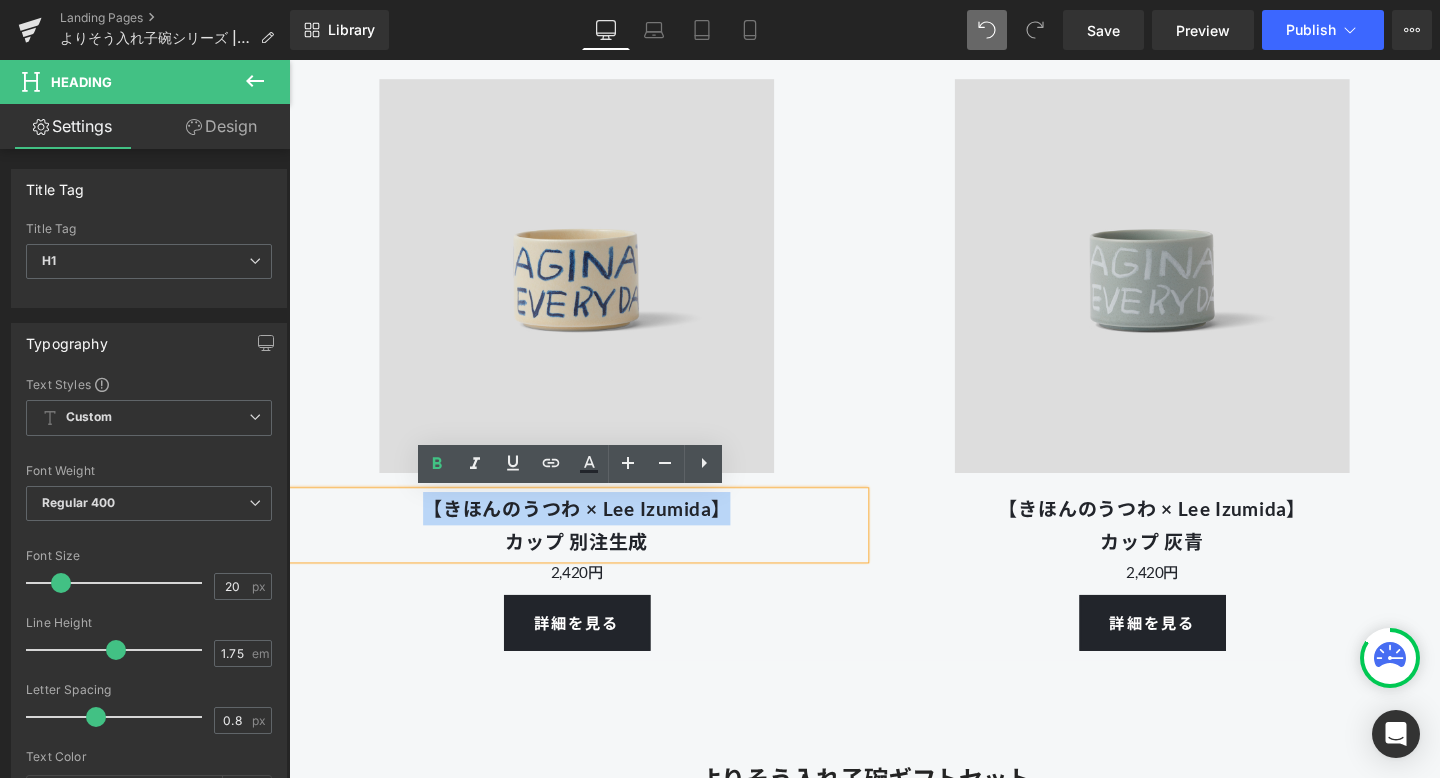drag, startPoint x: 763, startPoint y: 532, endPoint x: 388, endPoint y: 532, distance: 375 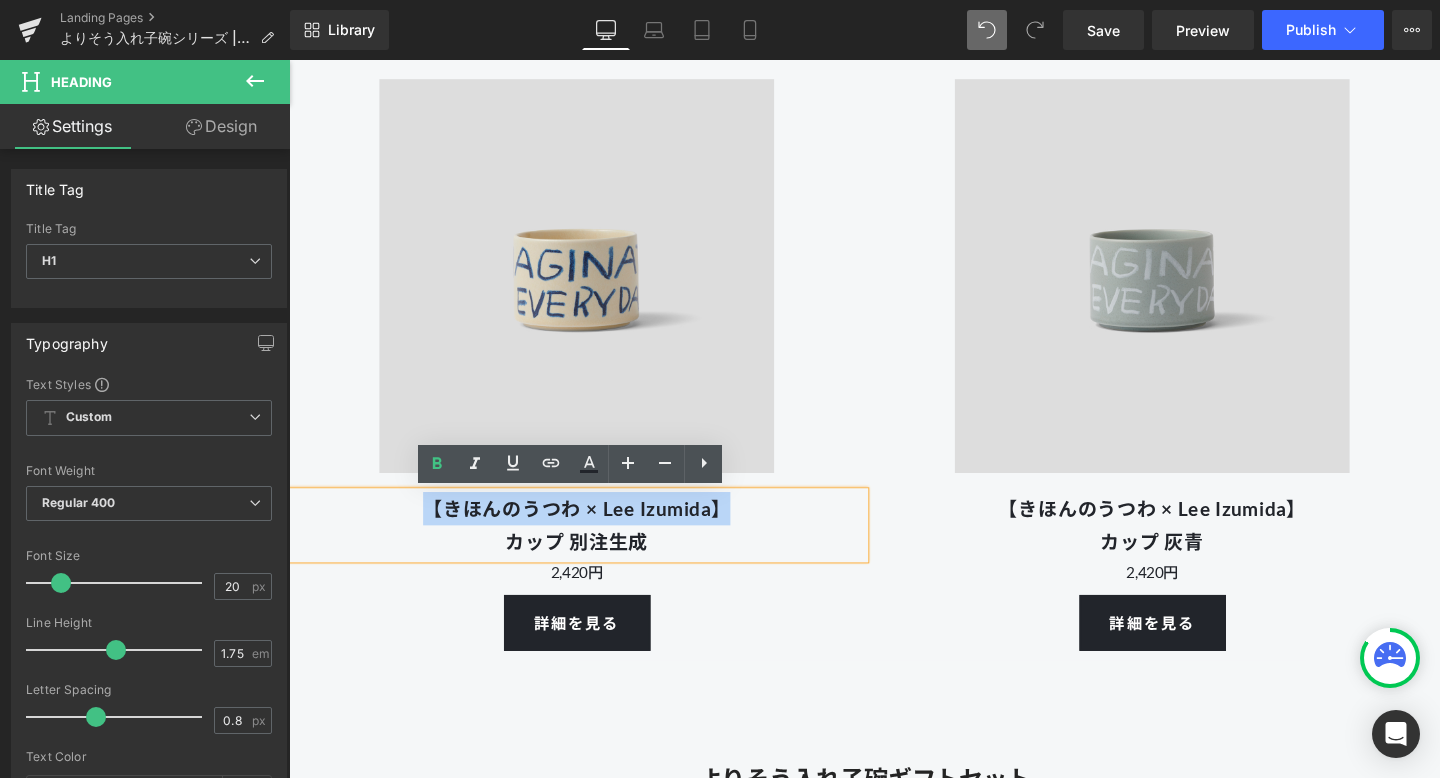 click on "【きほんのうつわ × Lee Izumida】 カップ 別注生成" at bounding box center [591, 549] 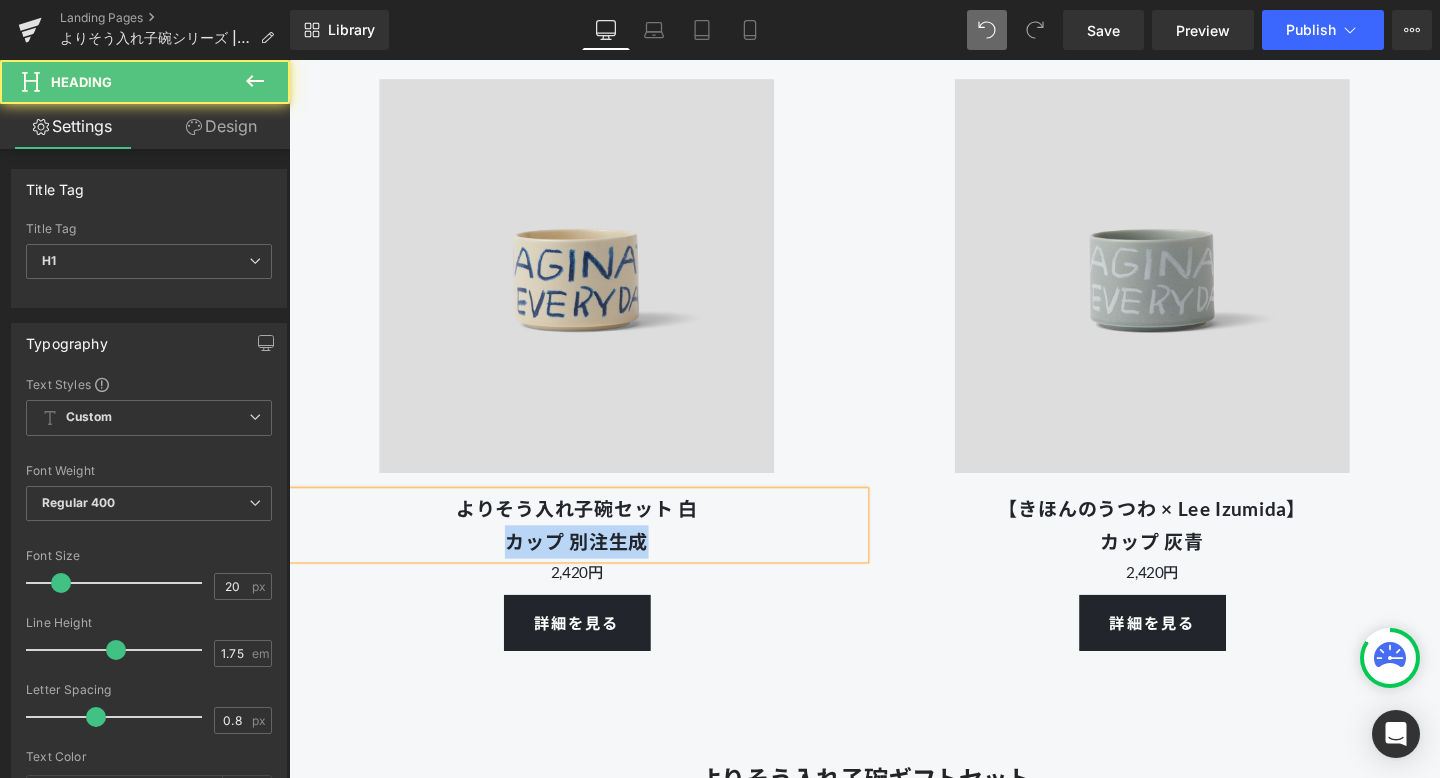 drag, startPoint x: 696, startPoint y: 563, endPoint x: 447, endPoint y: 562, distance: 249.00201 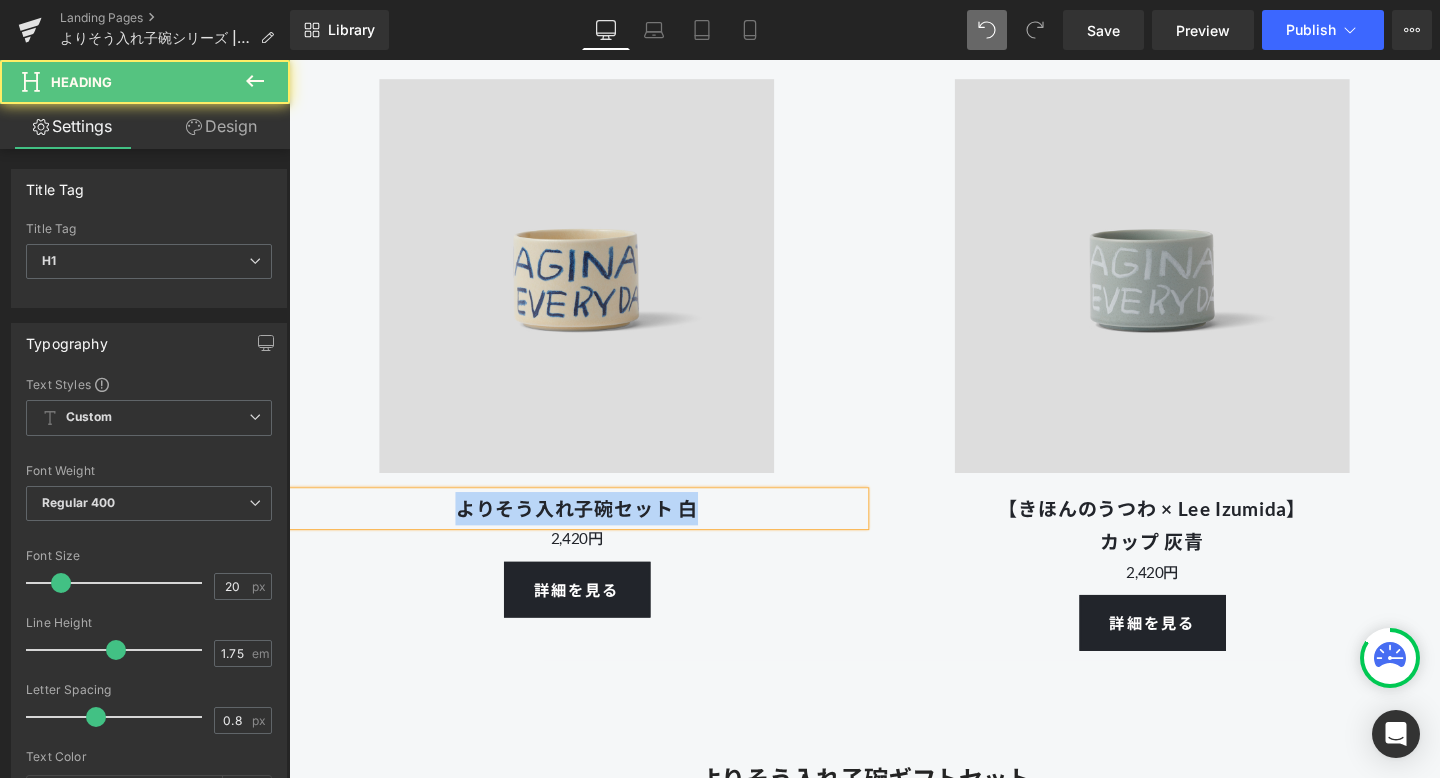 drag, startPoint x: 728, startPoint y: 537, endPoint x: 356, endPoint y: 523, distance: 372.26334 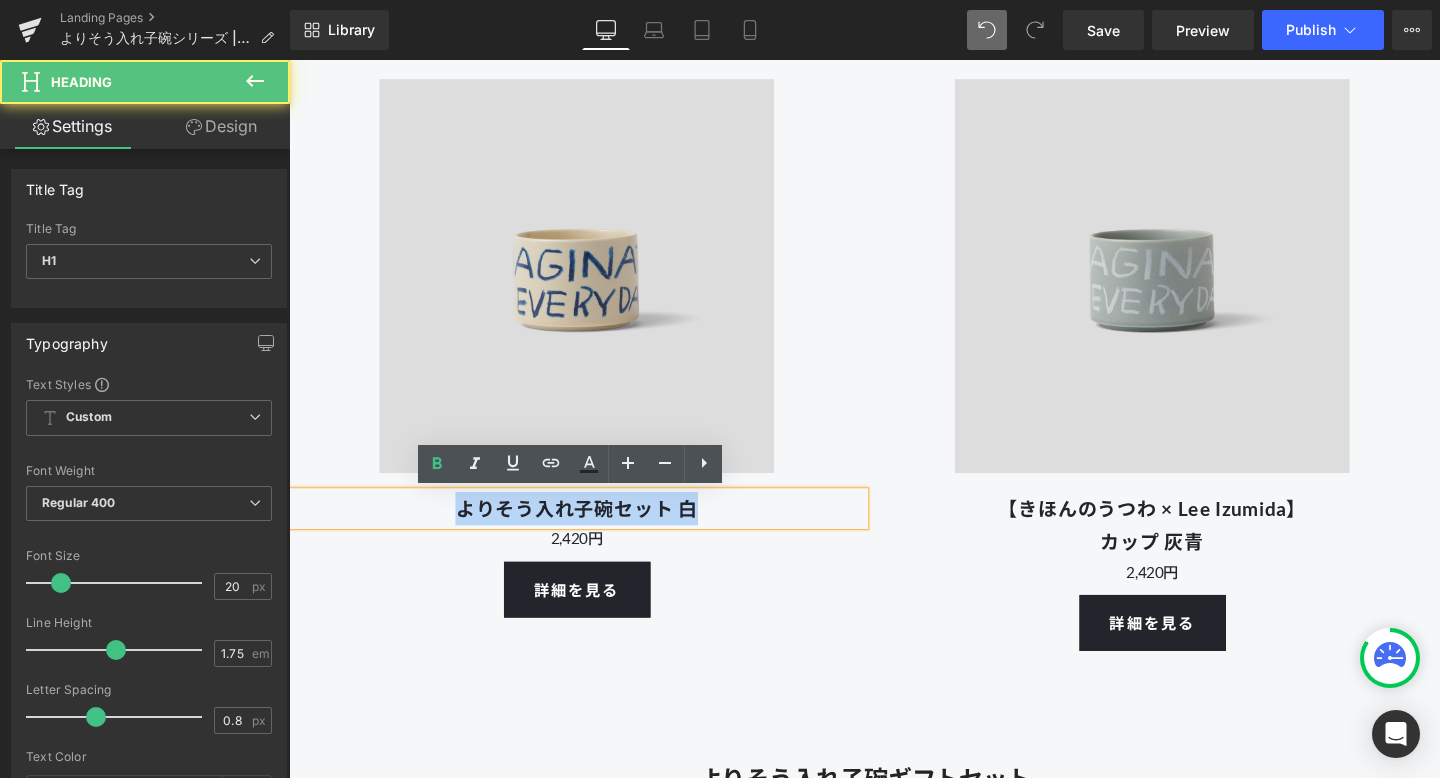 copy on "よりそう入れ子碗セット 白" 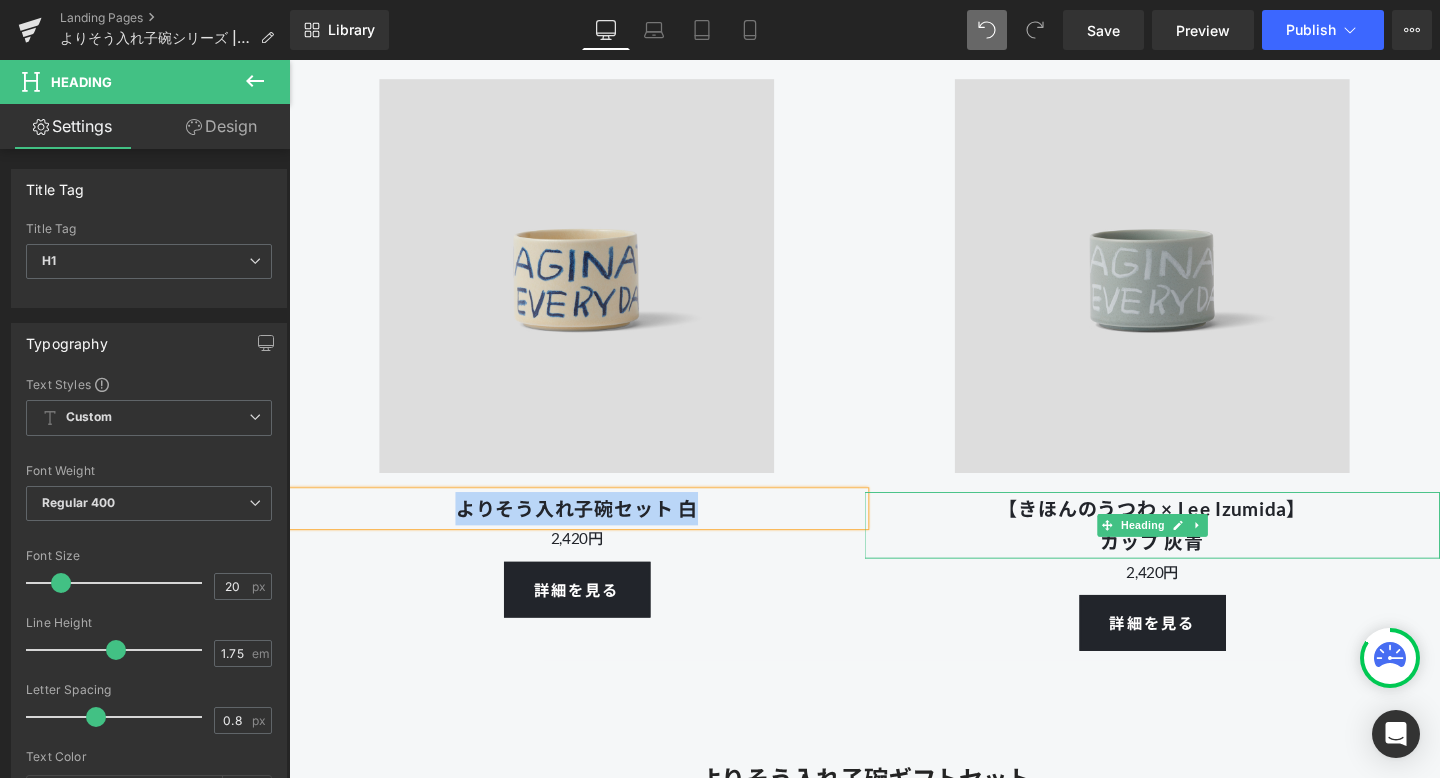 click on "【きほんのうつわ × Lee Izumida】 カップ 灰青" at bounding box center [1196, 549] 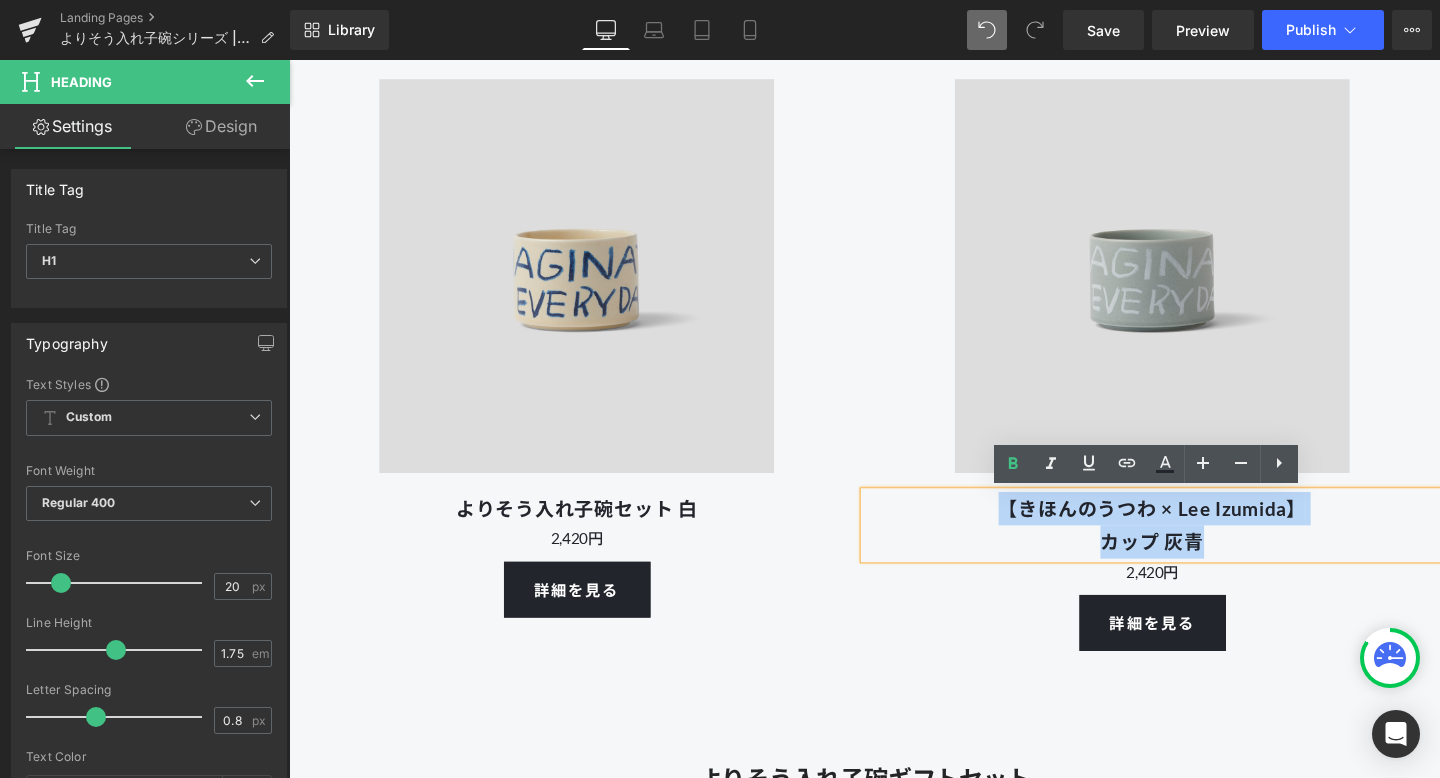 drag, startPoint x: 1306, startPoint y: 569, endPoint x: 1034, endPoint y: 520, distance: 276.37836 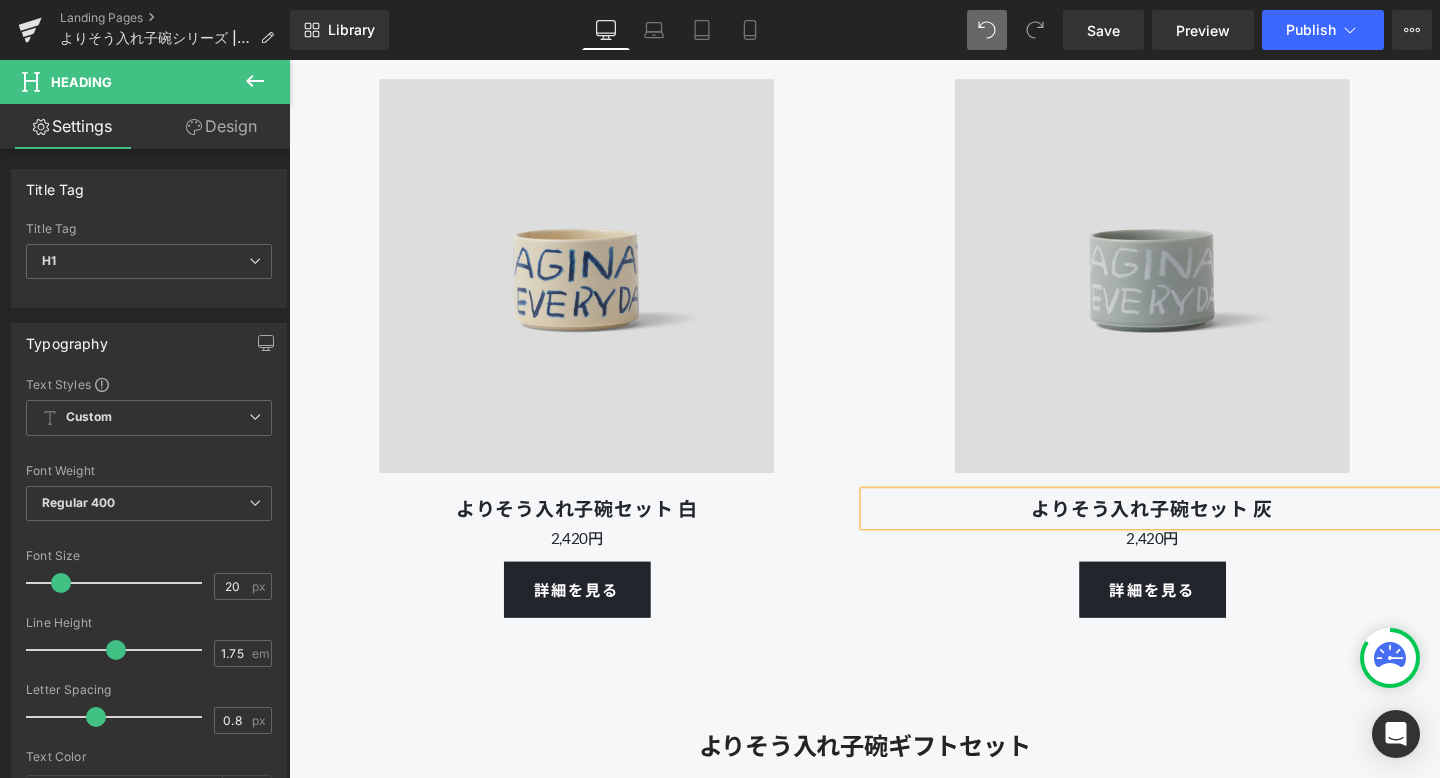 click on "Image         よりそう入れ子碗セット 灰 Heading         2,420円 Text Block         詳細を見る Button" at bounding box center (1196, 328) 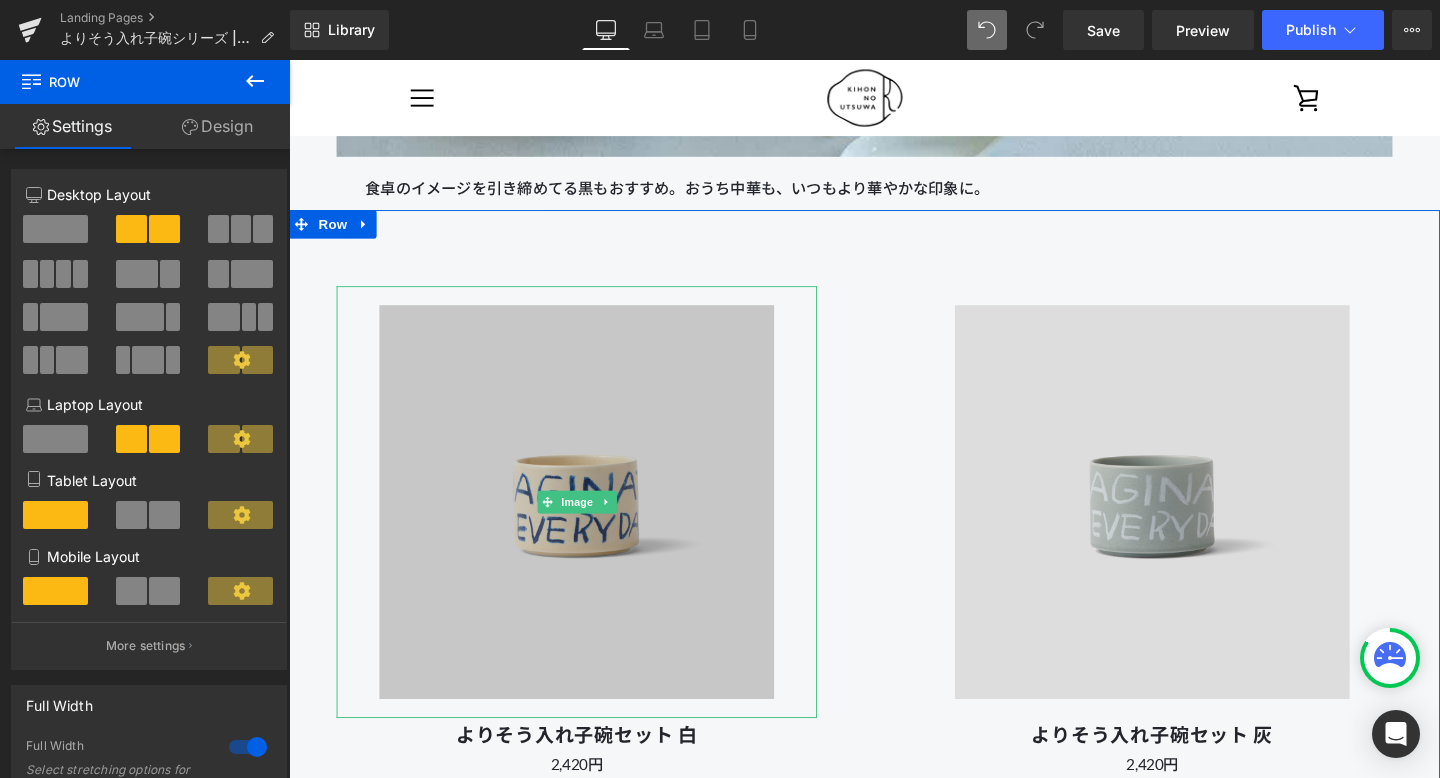 scroll, scrollTop: 3641, scrollLeft: 0, axis: vertical 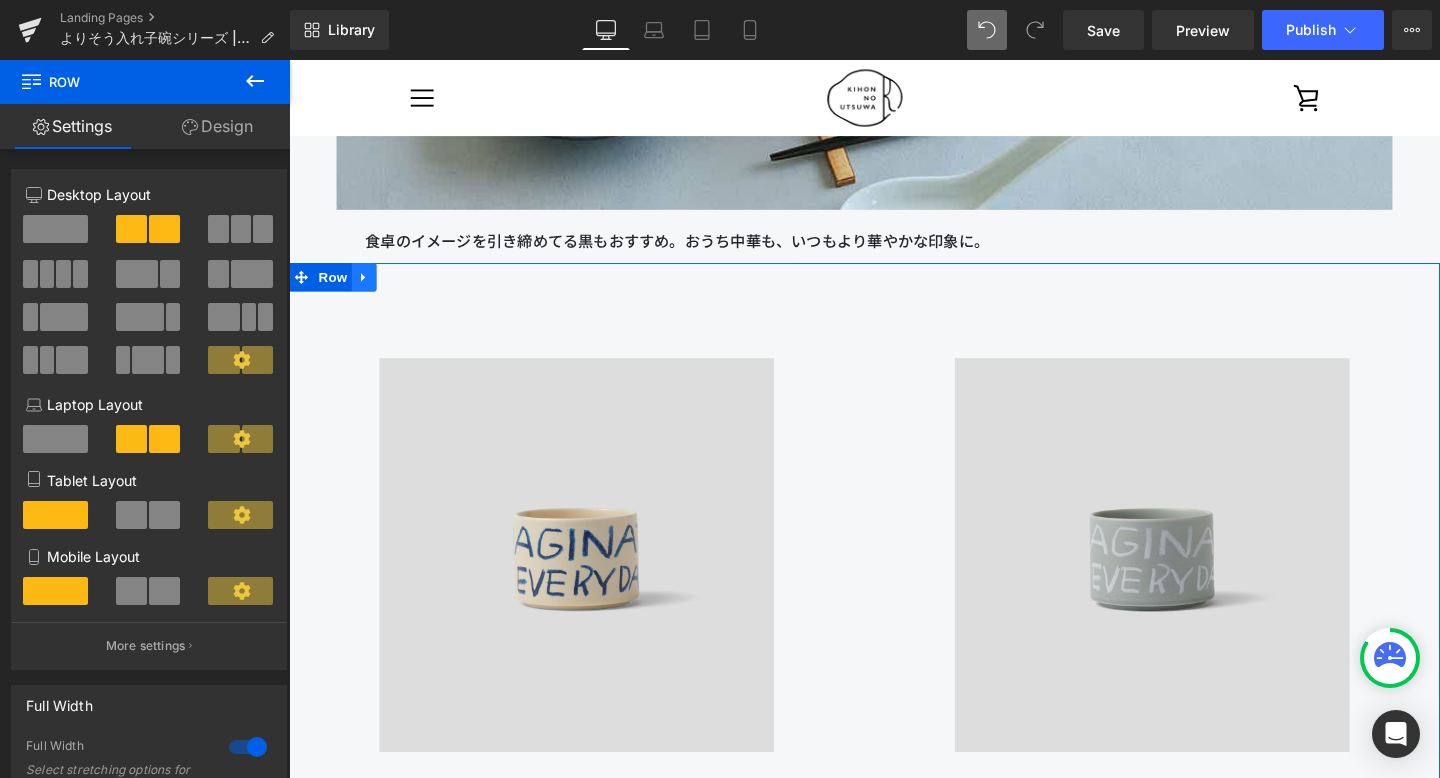 click 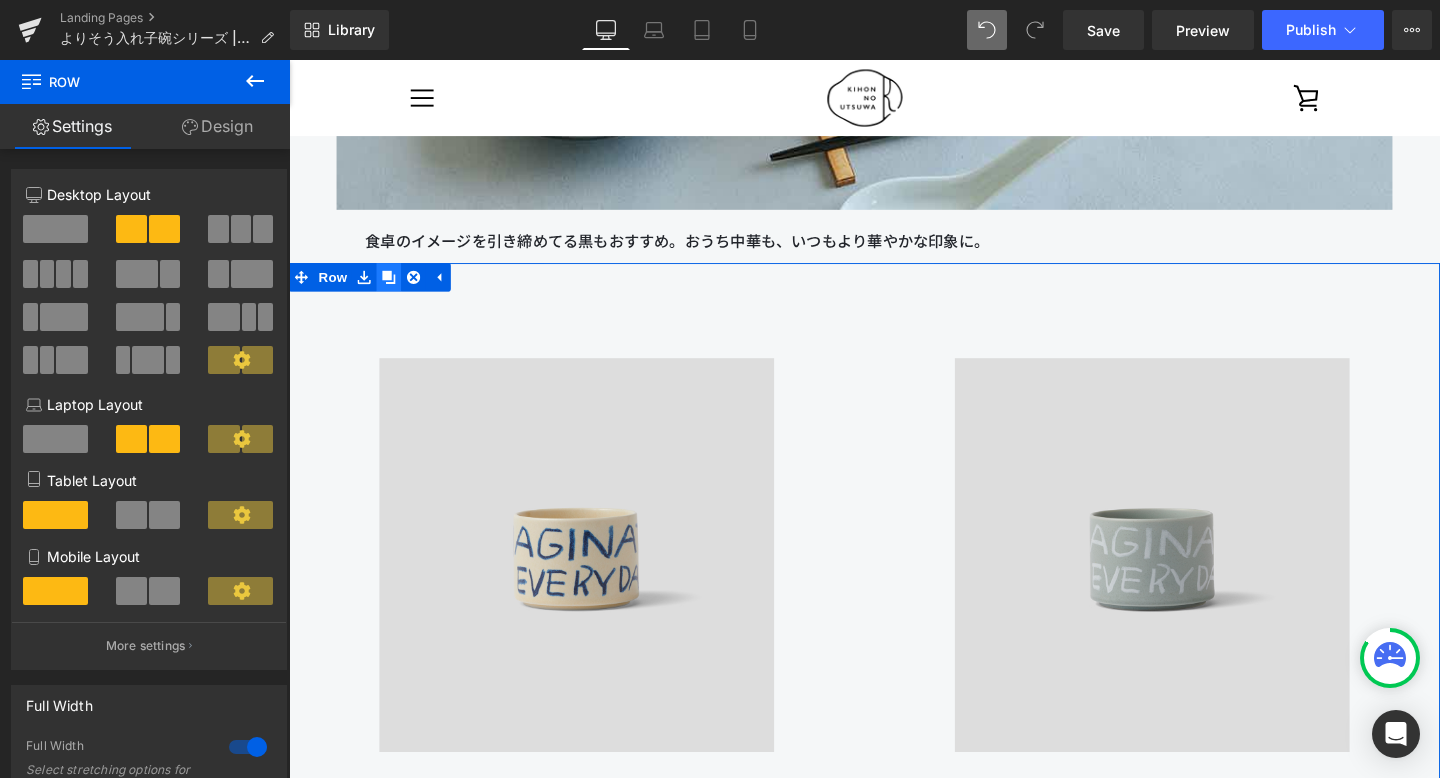 click 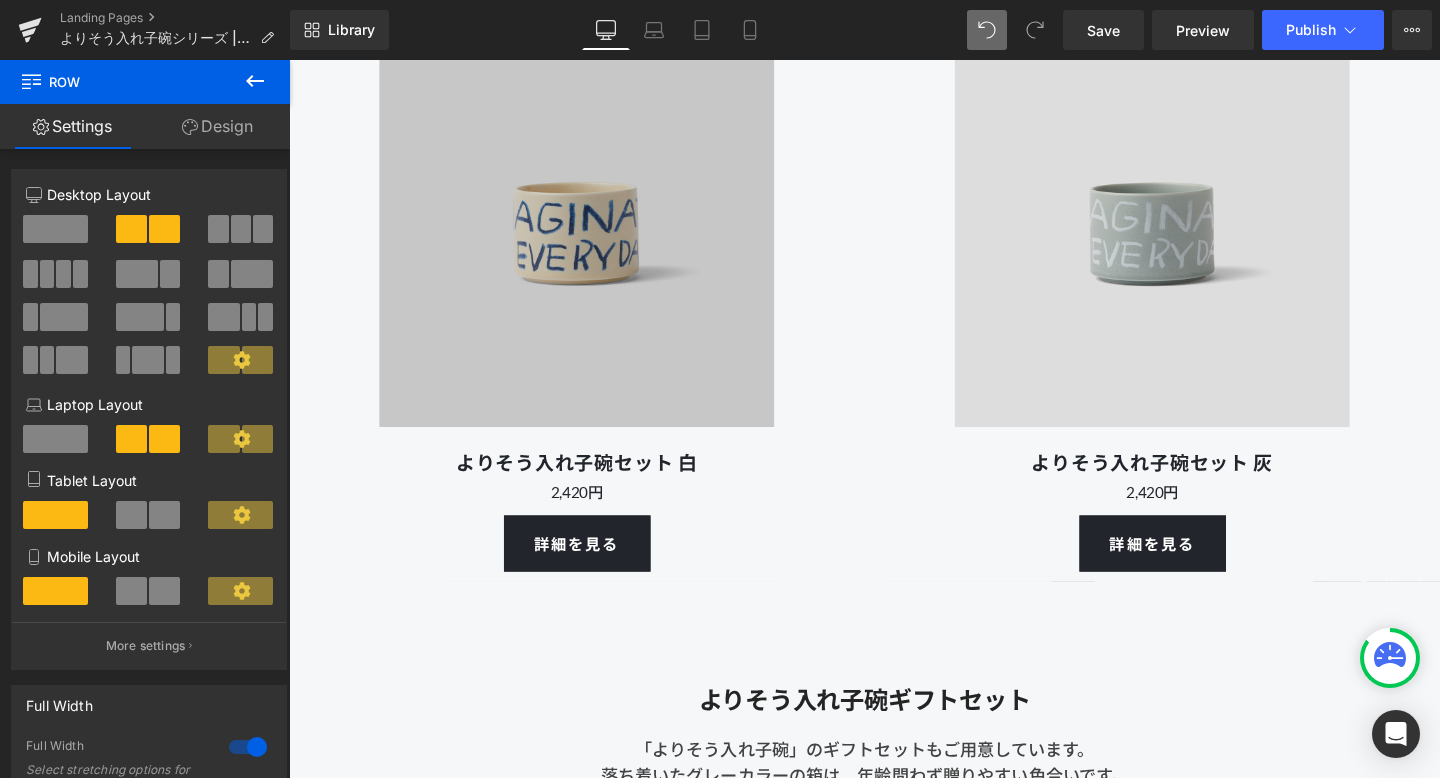 scroll, scrollTop: 4675, scrollLeft: 0, axis: vertical 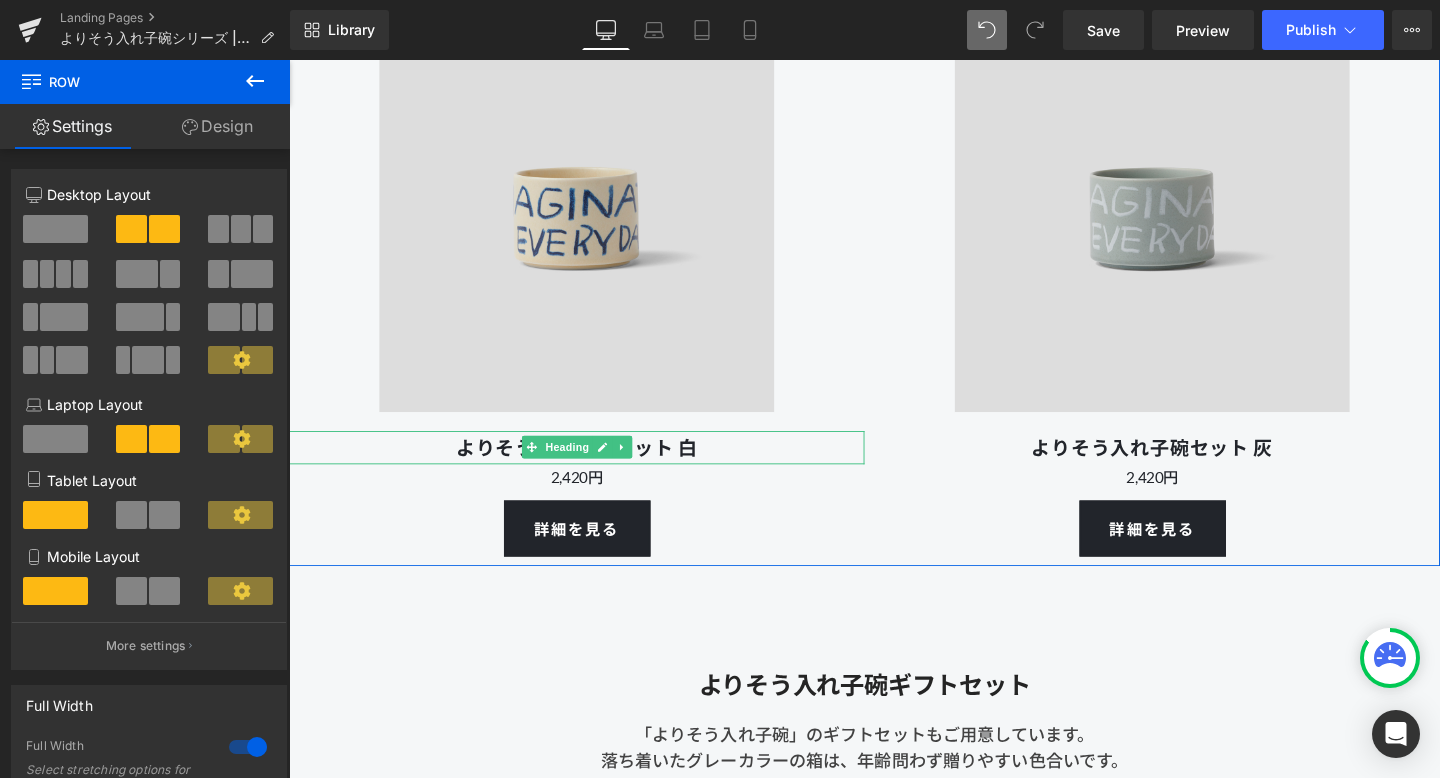 click on "よりそう入れ子碗セット 白" at bounding box center [591, 467] 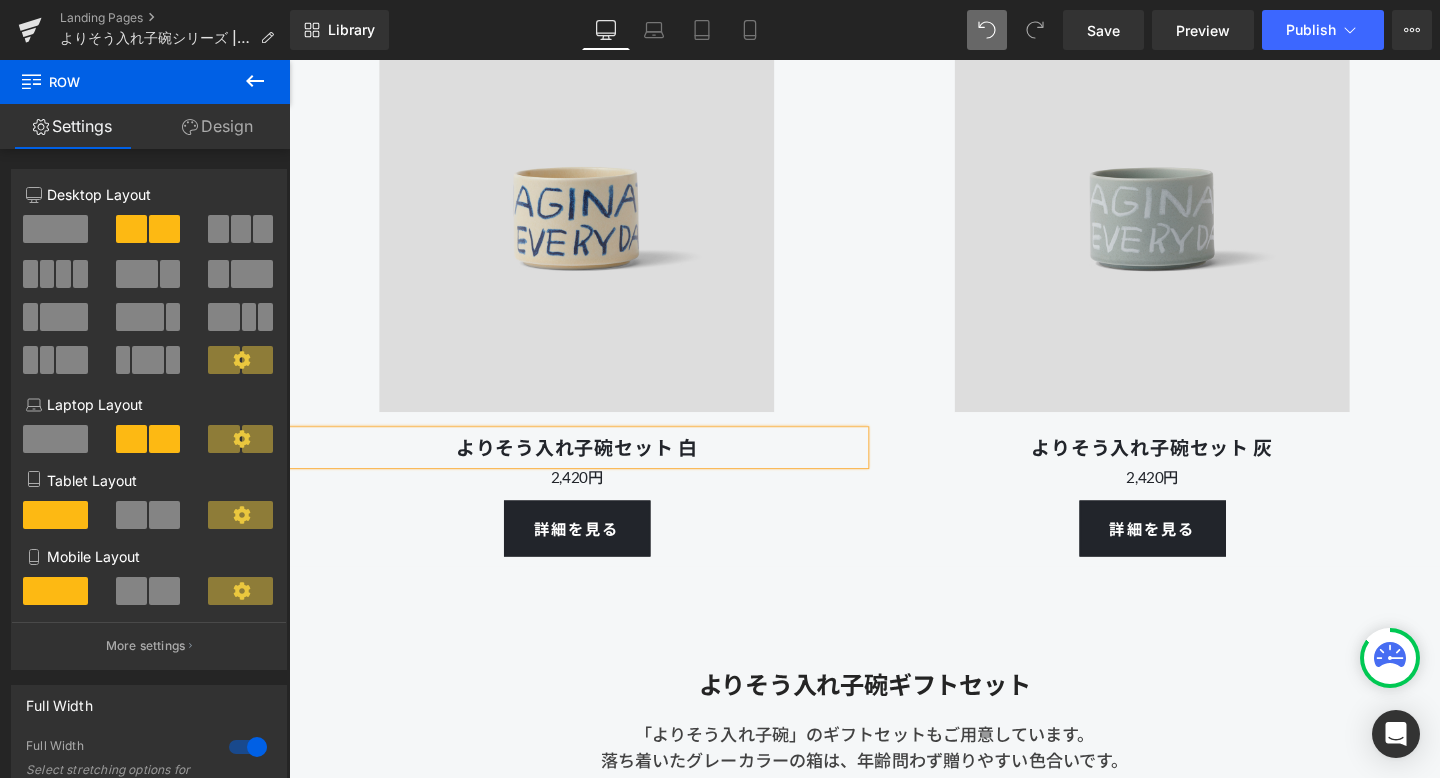 click on "よりそう入れ子碗セット 白" at bounding box center [591, 467] 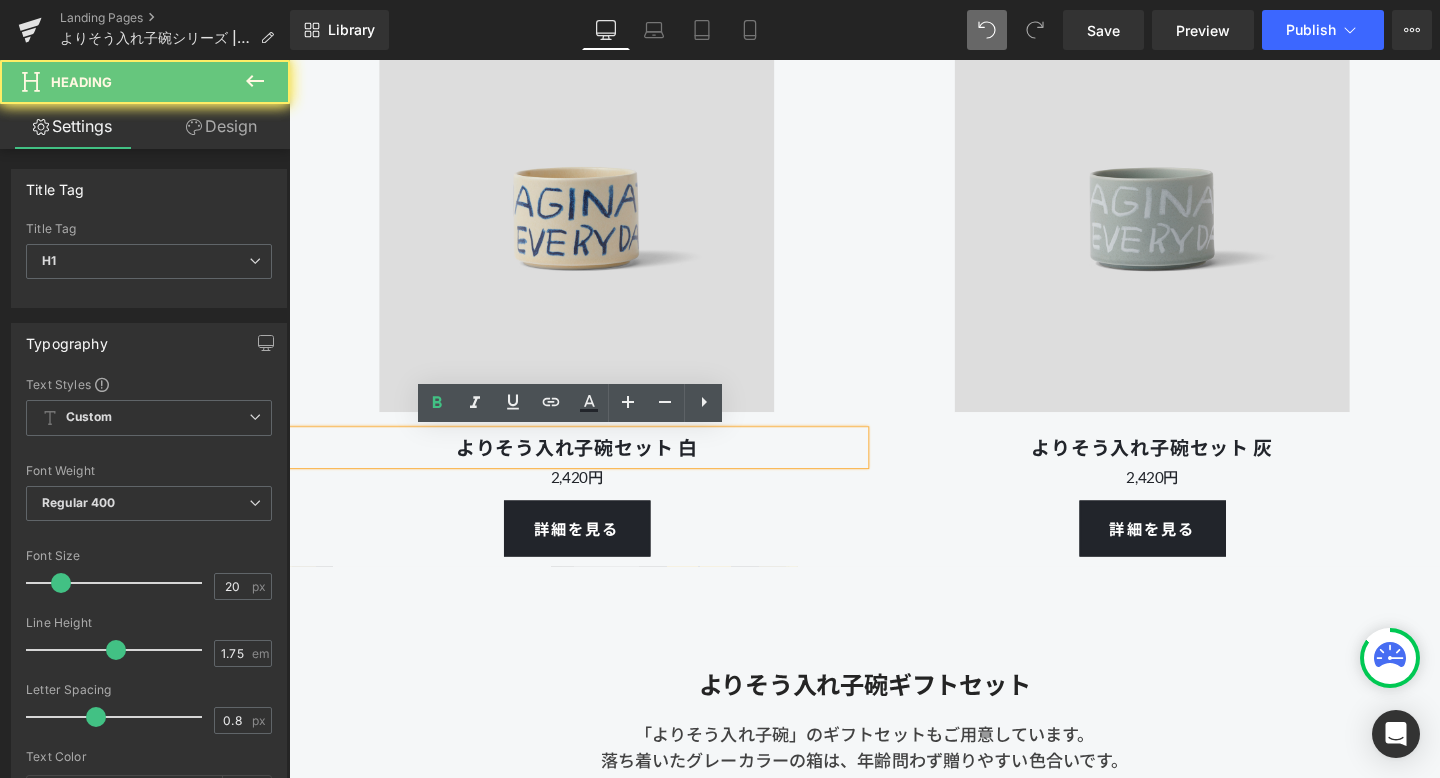 type 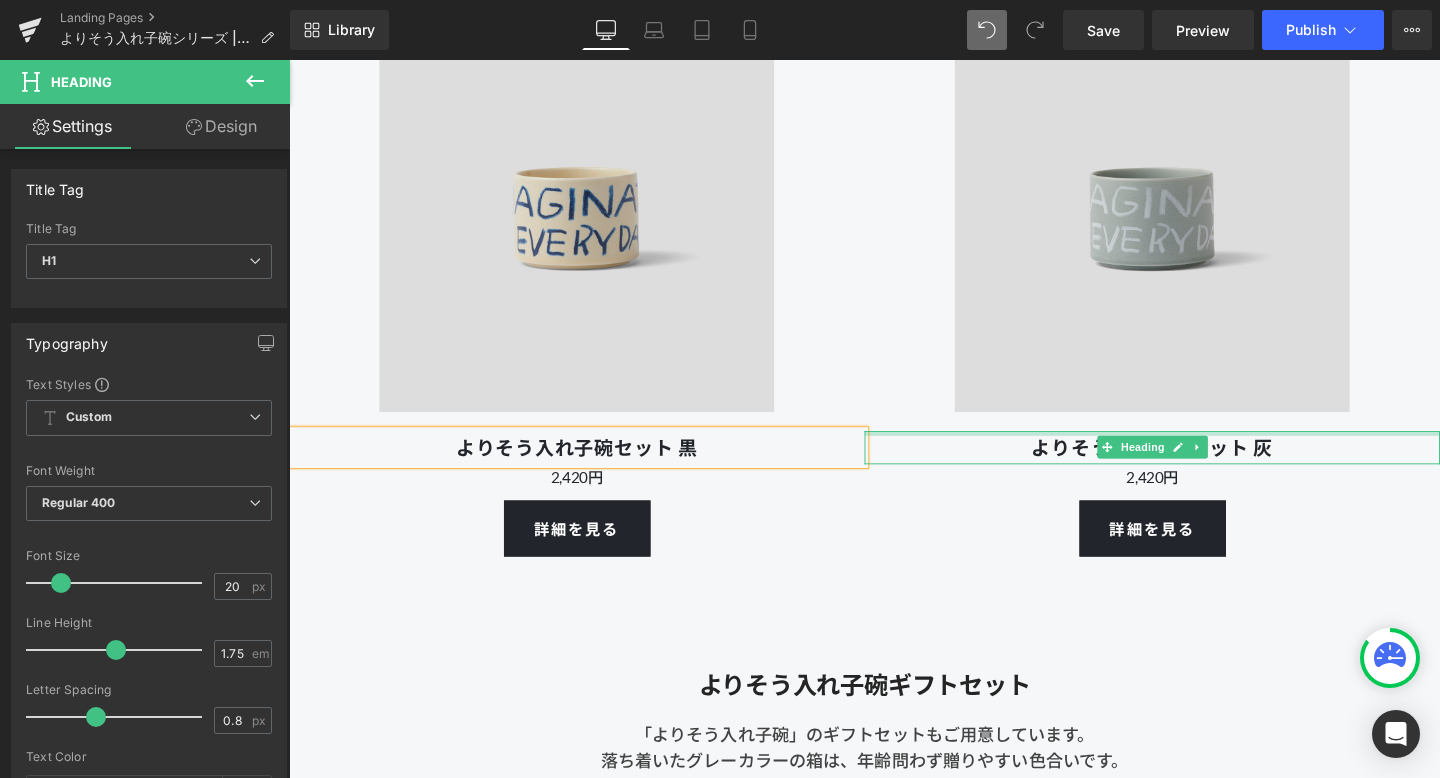 drag, startPoint x: 1323, startPoint y: 451, endPoint x: 1327, endPoint y: 479, distance: 28.284271 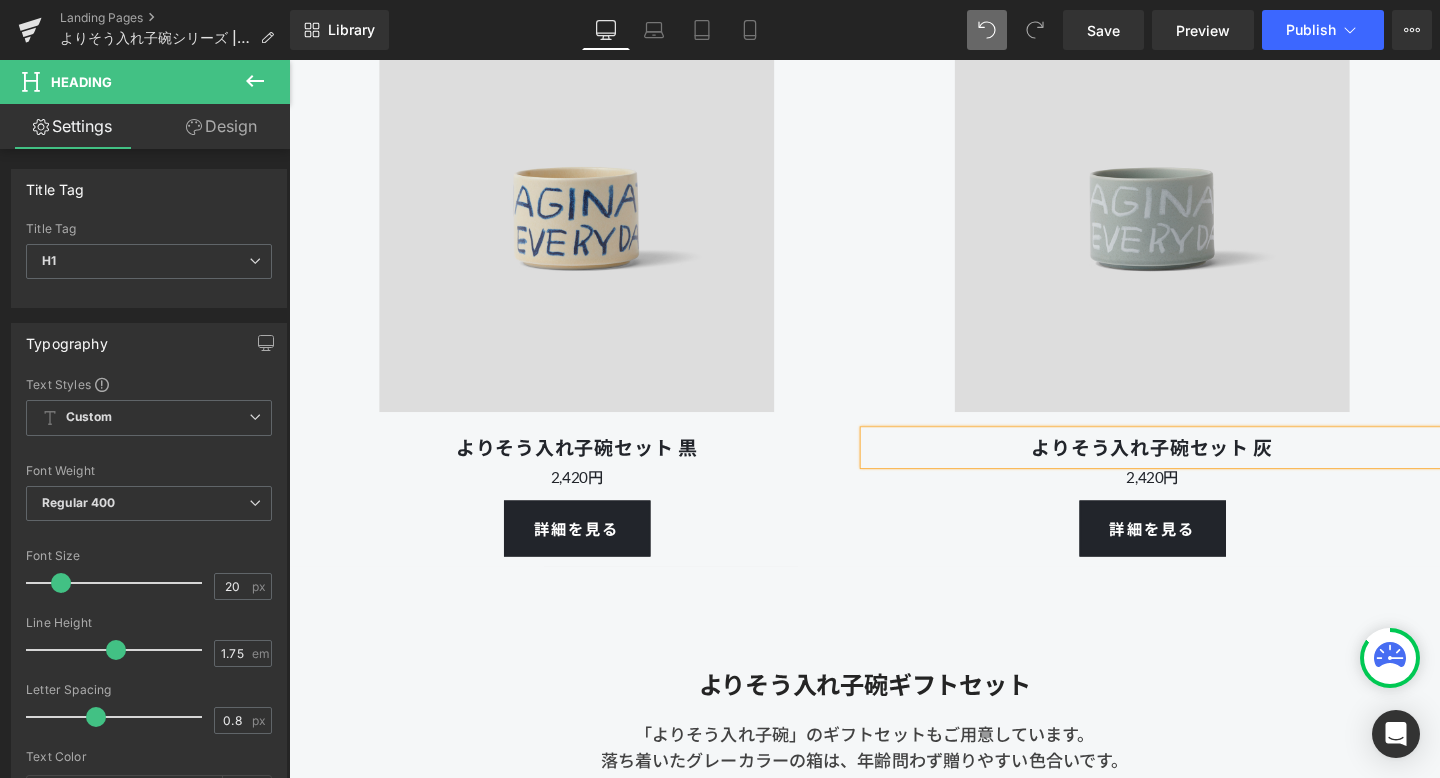 click on "よりそう入れ子碗セット 灰" at bounding box center [1196, 467] 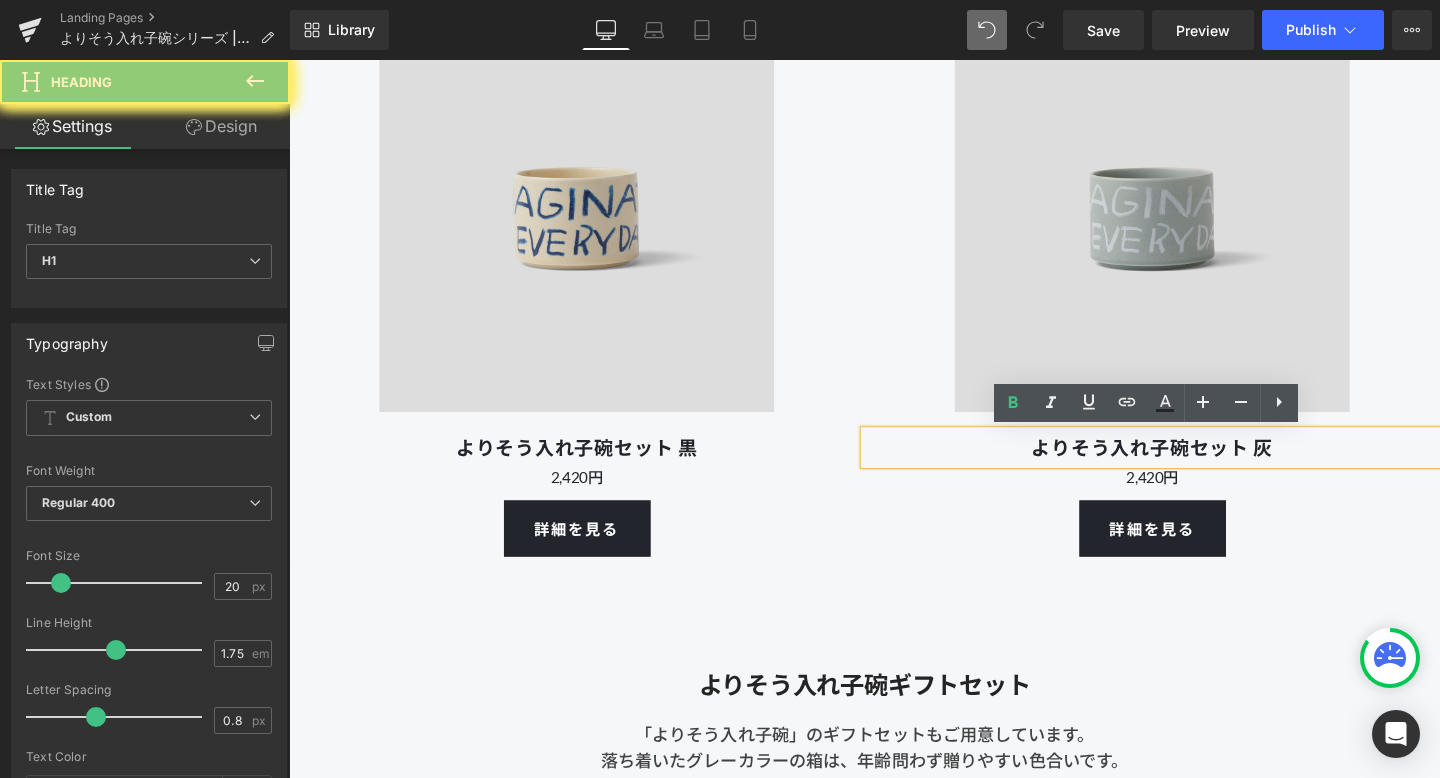 type 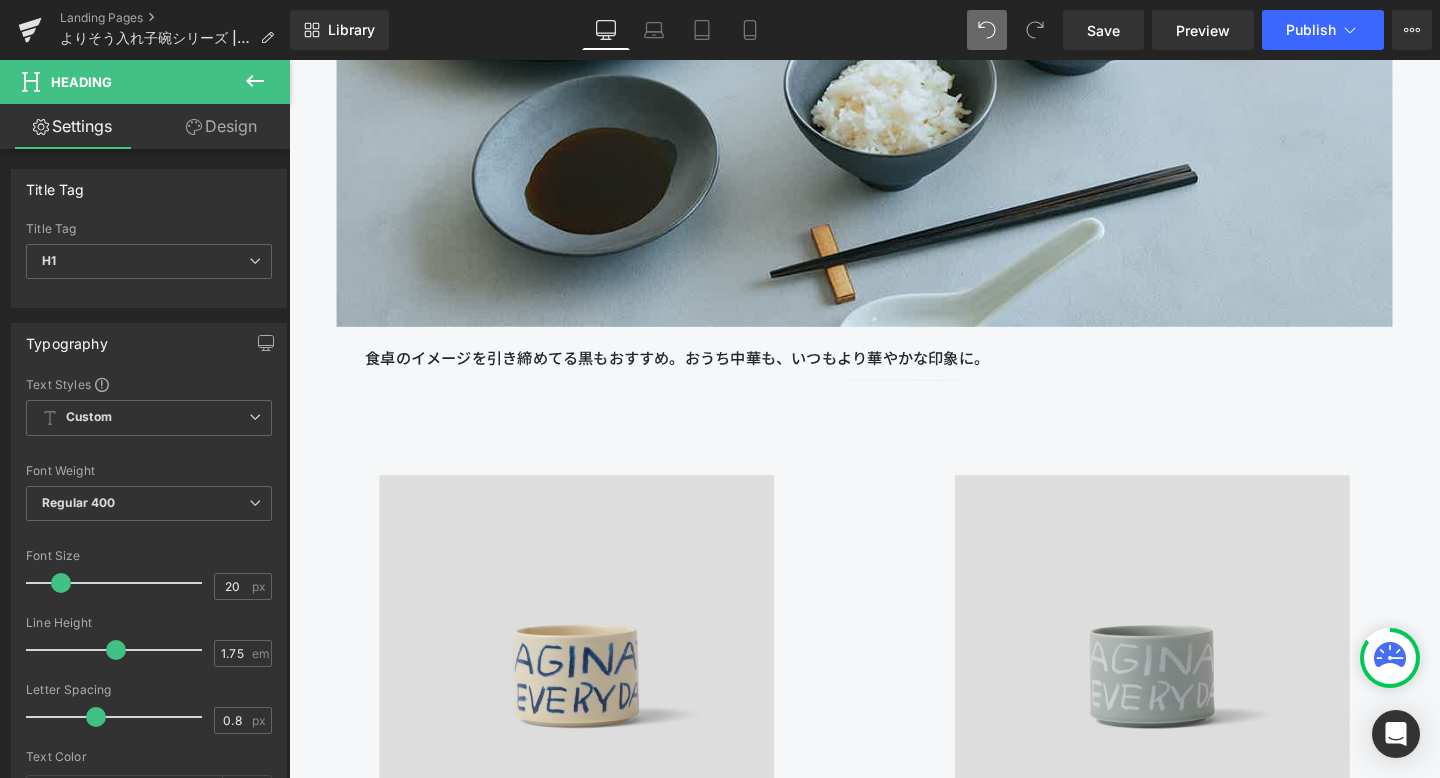 scroll, scrollTop: 3617, scrollLeft: 0, axis: vertical 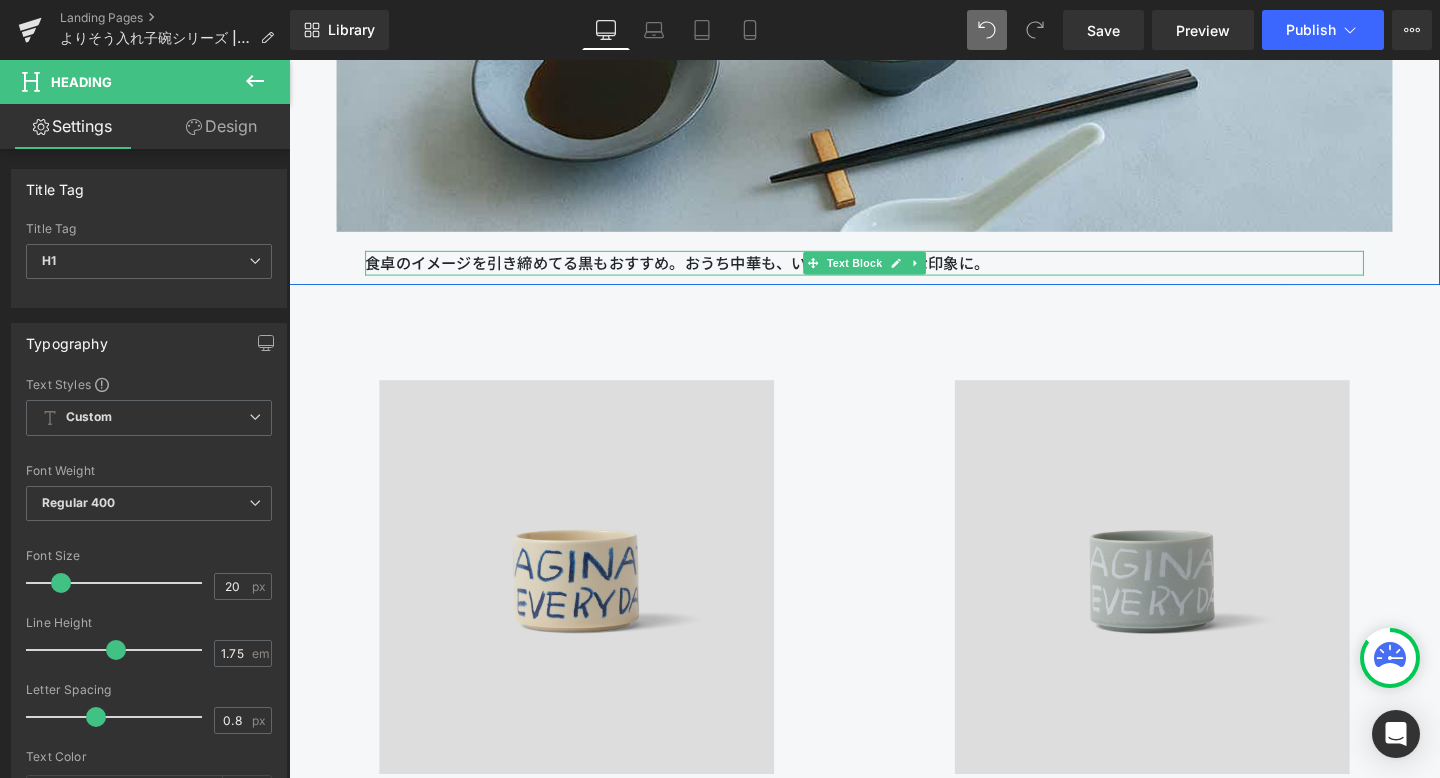 click on "食卓のイメージを引き締めてる黒もおすすめ。おうち中華も、いつもより華やかな印象に。" at bounding box center [894, 274] 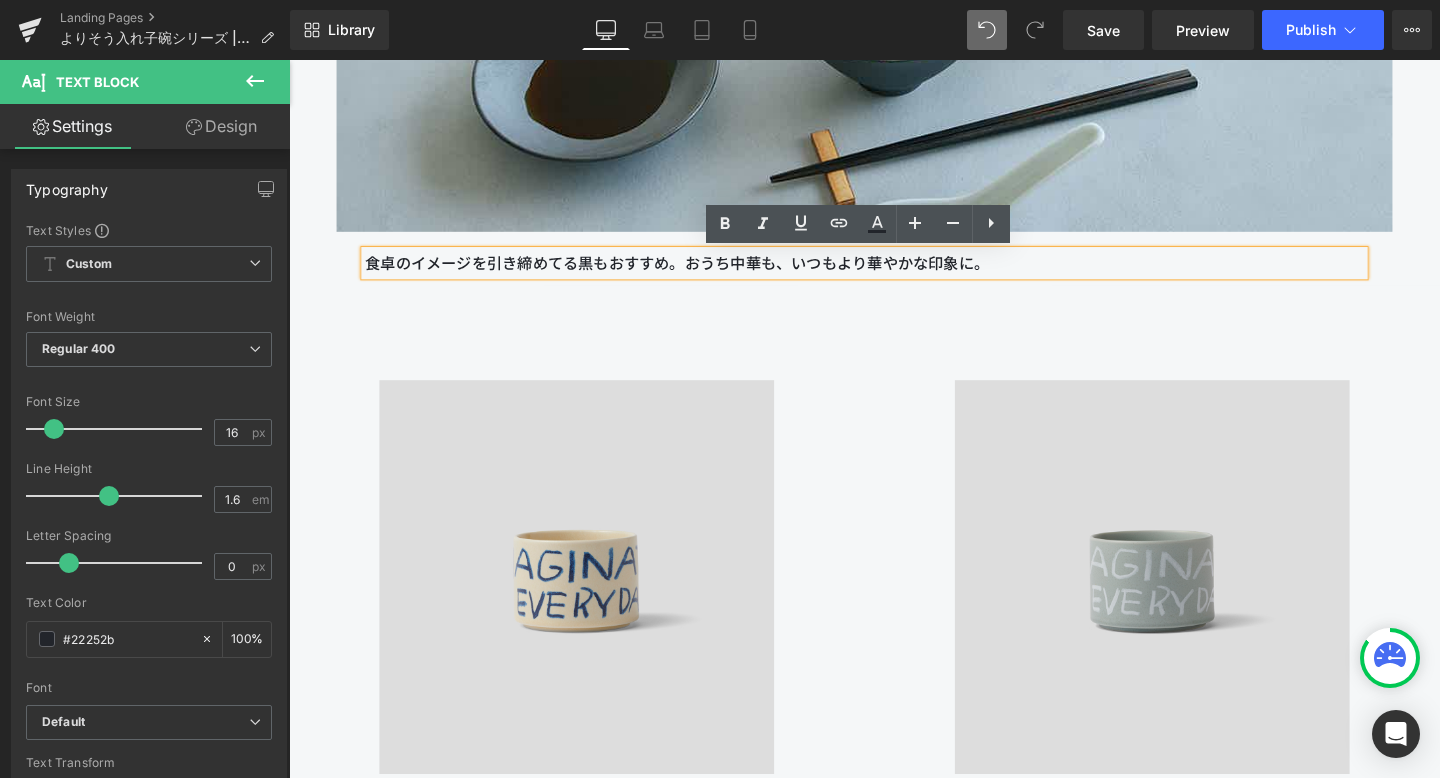 click on "食卓のイメージを引き締めてる黒もおすすめ。おうち中華も、いつもより華やかな印象に。" at bounding box center [894, 274] 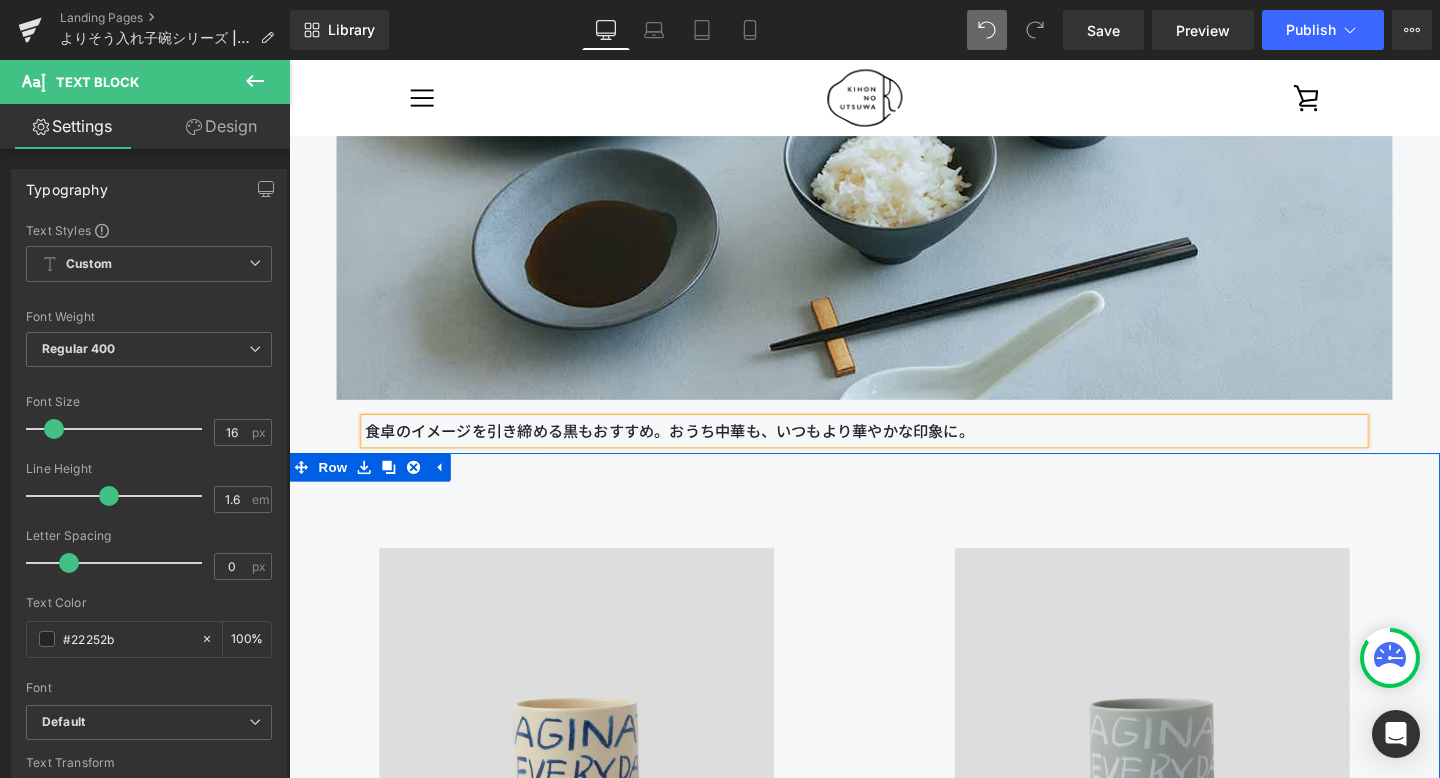 scroll, scrollTop: 3426, scrollLeft: 0, axis: vertical 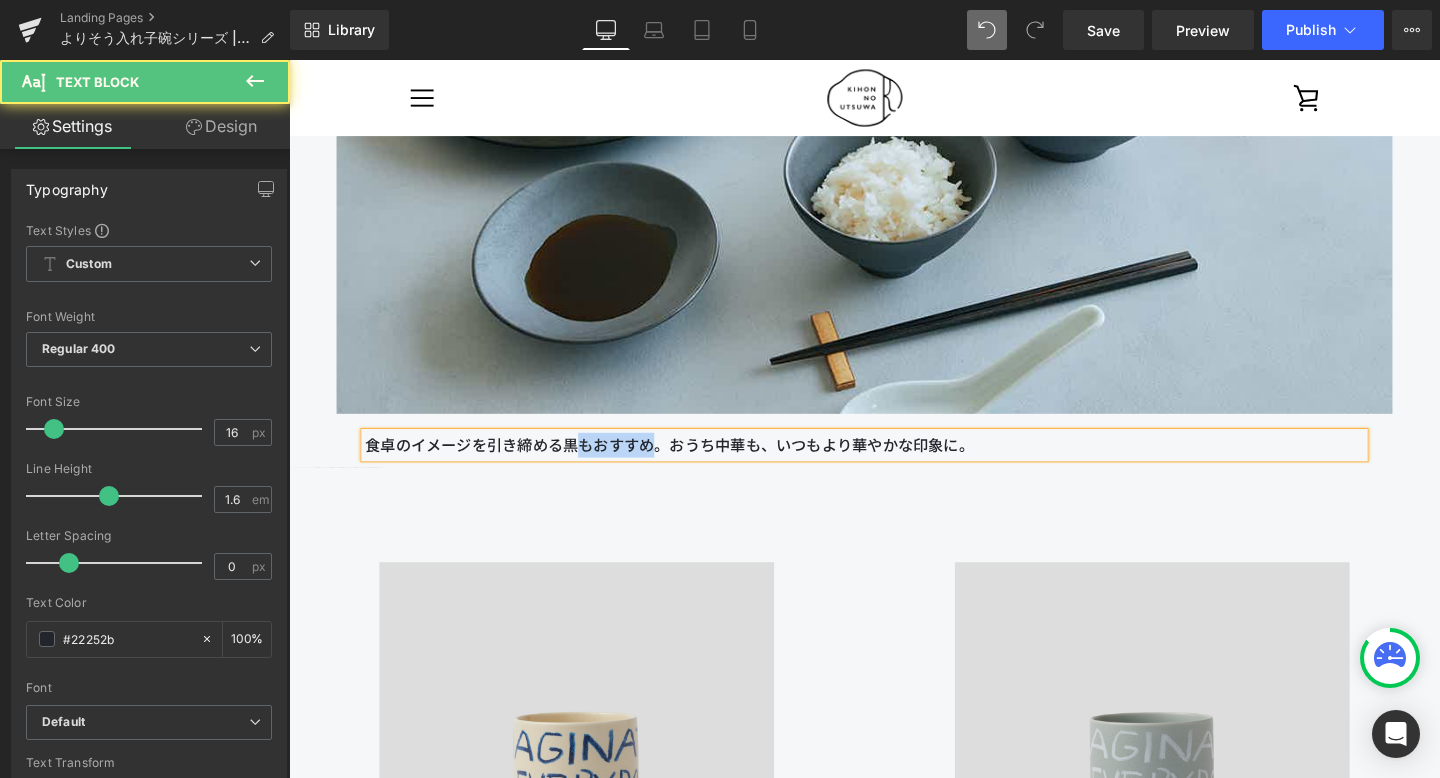 drag, startPoint x: 597, startPoint y: 467, endPoint x: 670, endPoint y: 465, distance: 73.02739 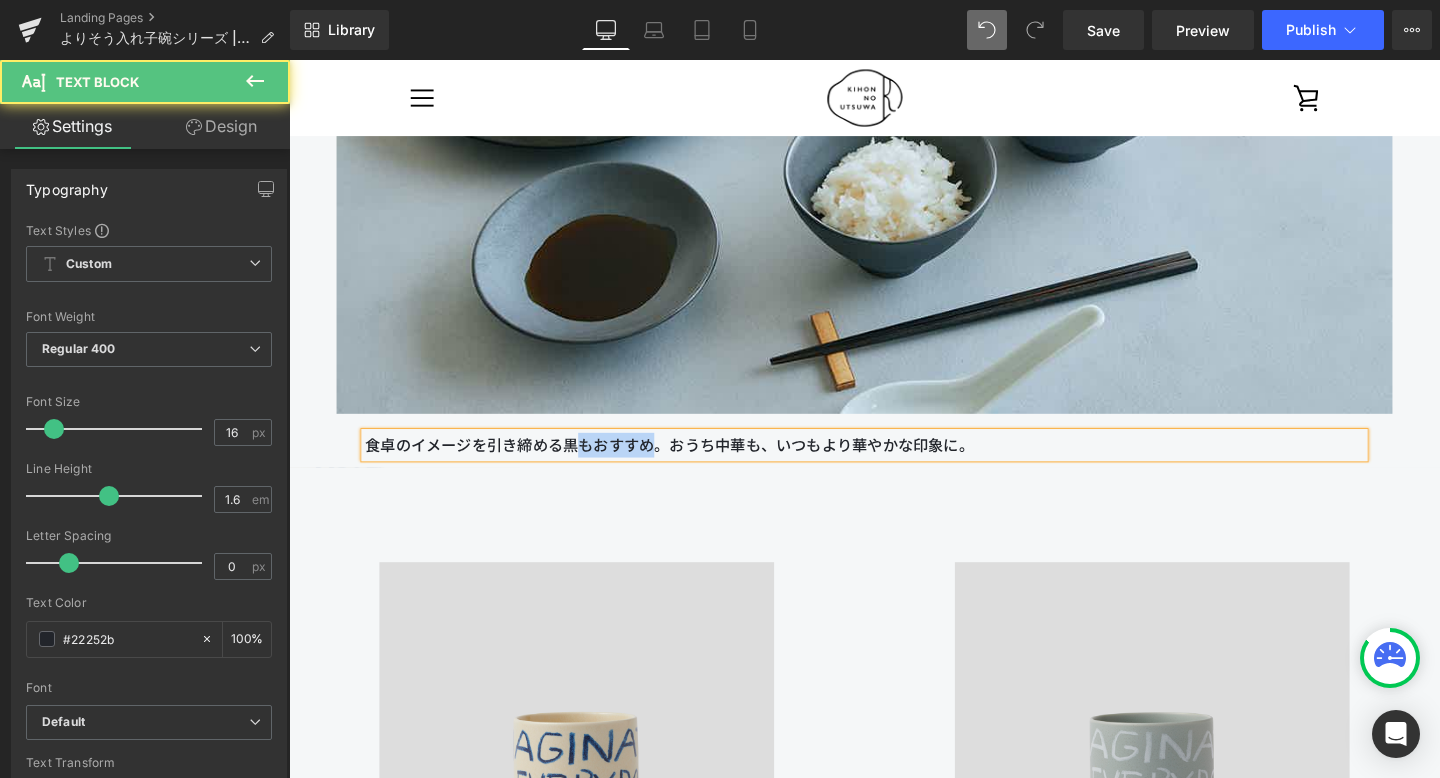click on "食卓のイメージを引き締める黒もおすすめ。おうち中華も、いつもより華やかな印象に。" at bounding box center [894, 465] 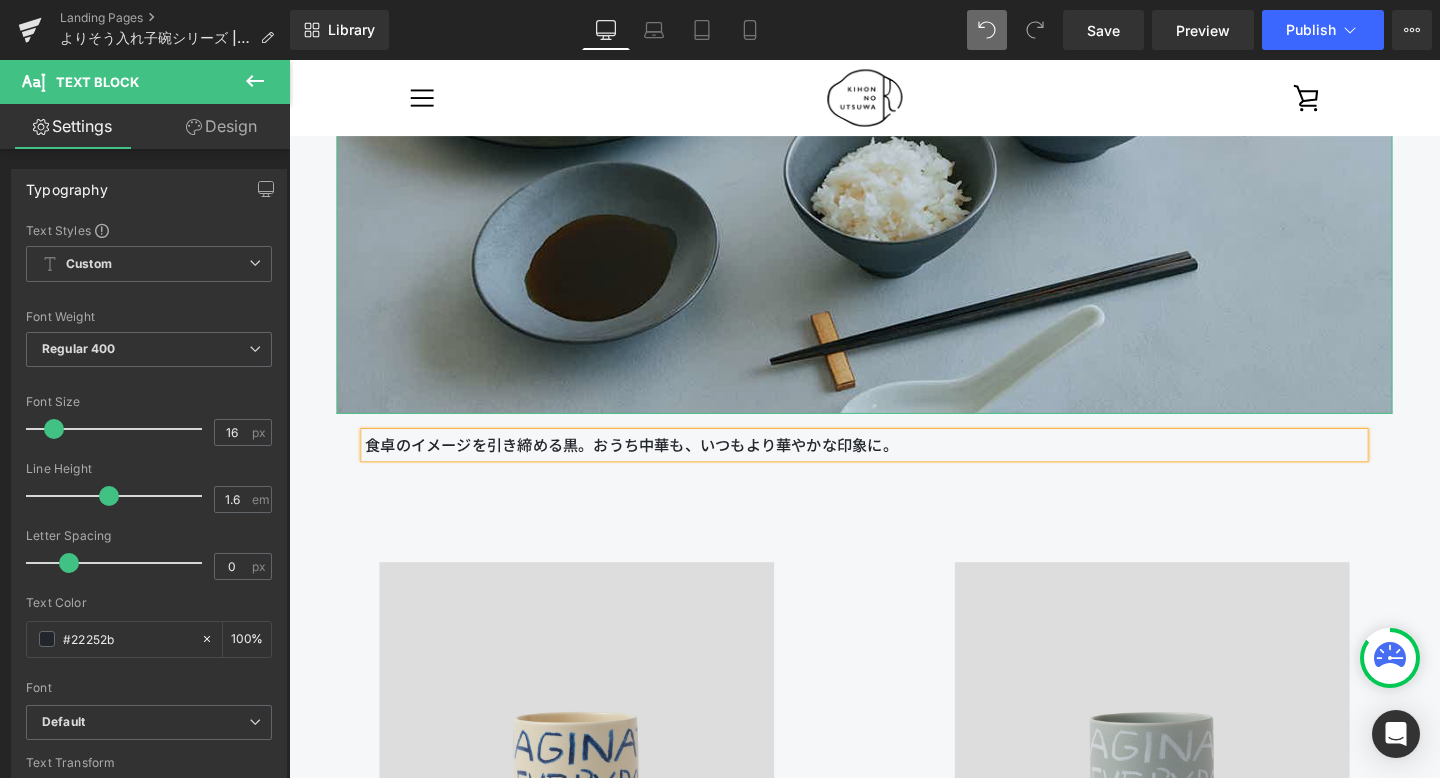 click at bounding box center [894, 62] 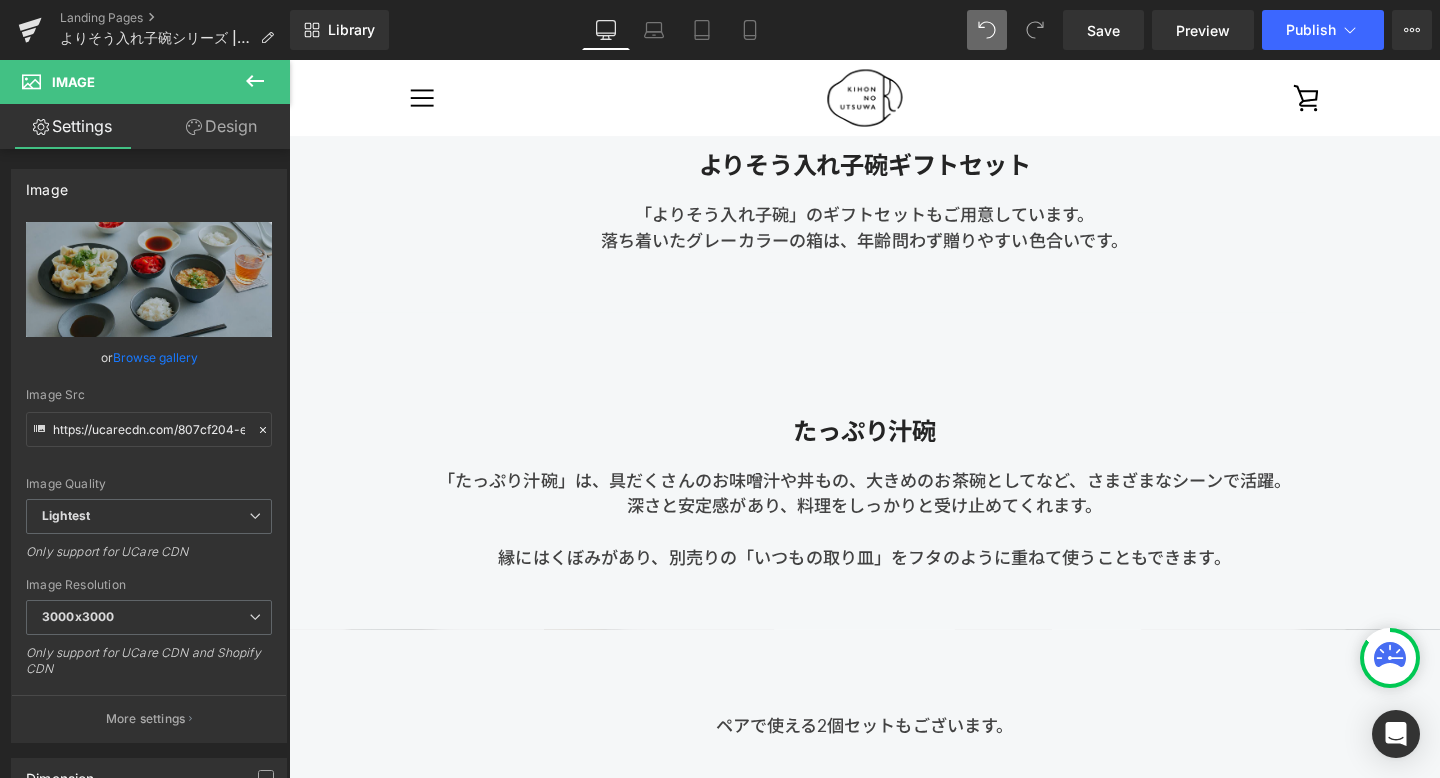 scroll, scrollTop: 5205, scrollLeft: 0, axis: vertical 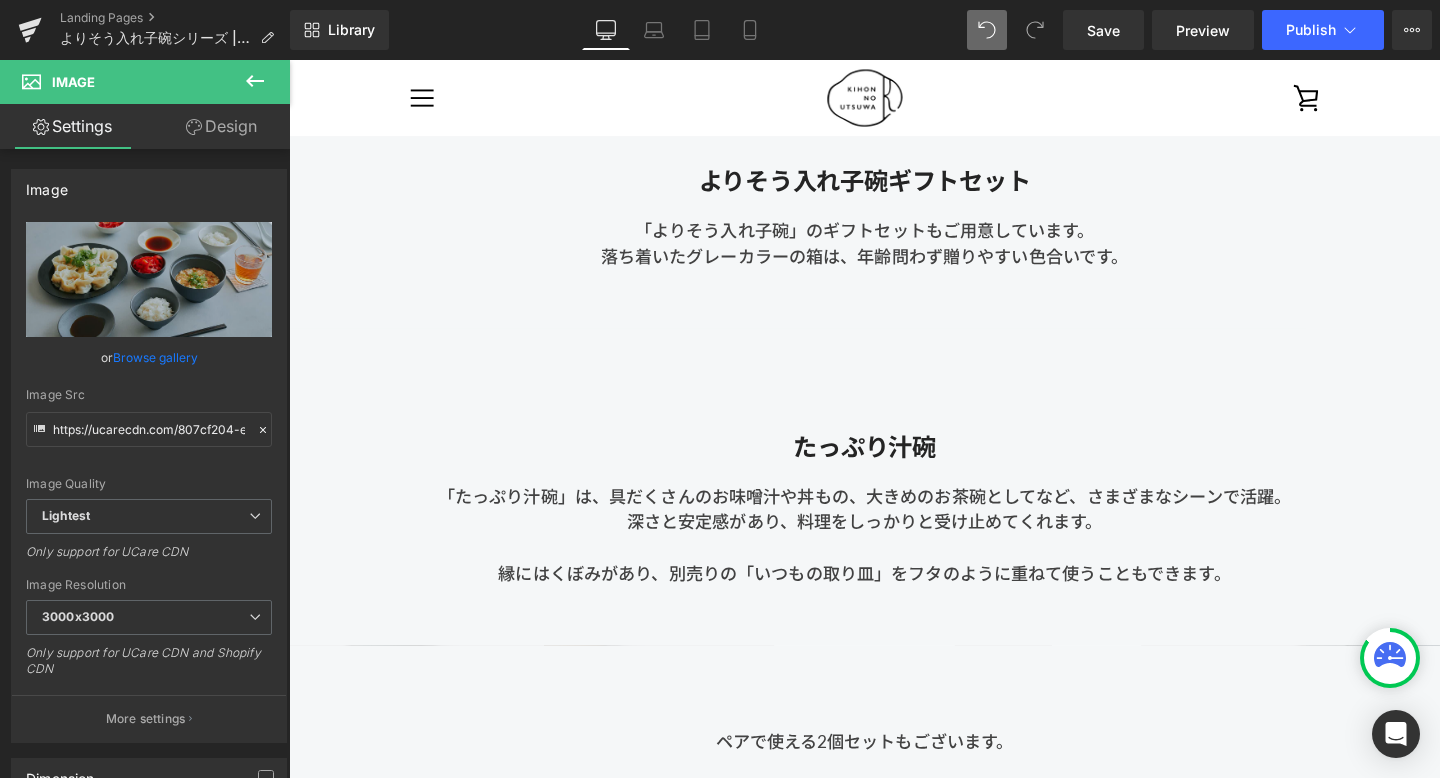 click on "「よりそう入れ子碗」のギフトセットもご用意しています。" at bounding box center [894, 239] 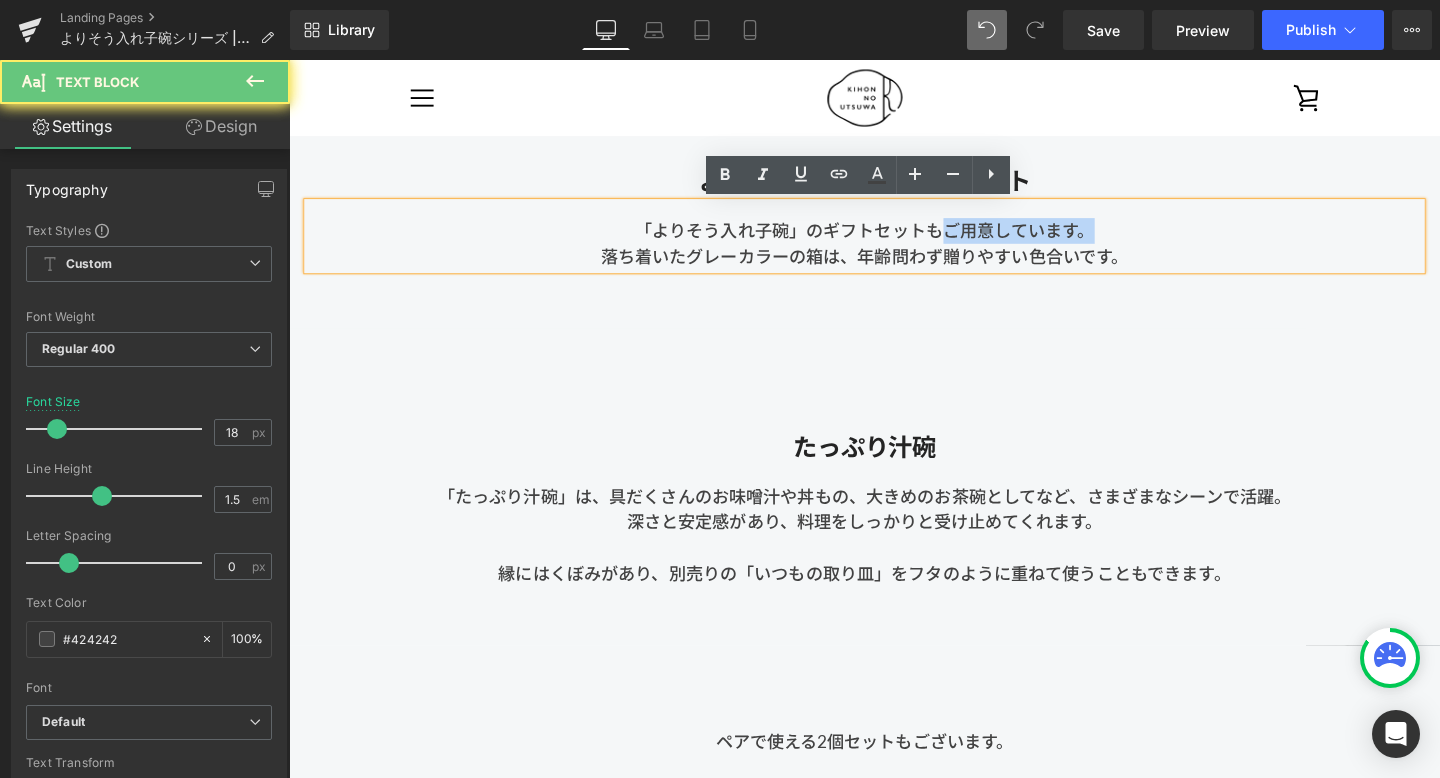 drag, startPoint x: 975, startPoint y: 237, endPoint x: 1180, endPoint y: 236, distance: 205.00244 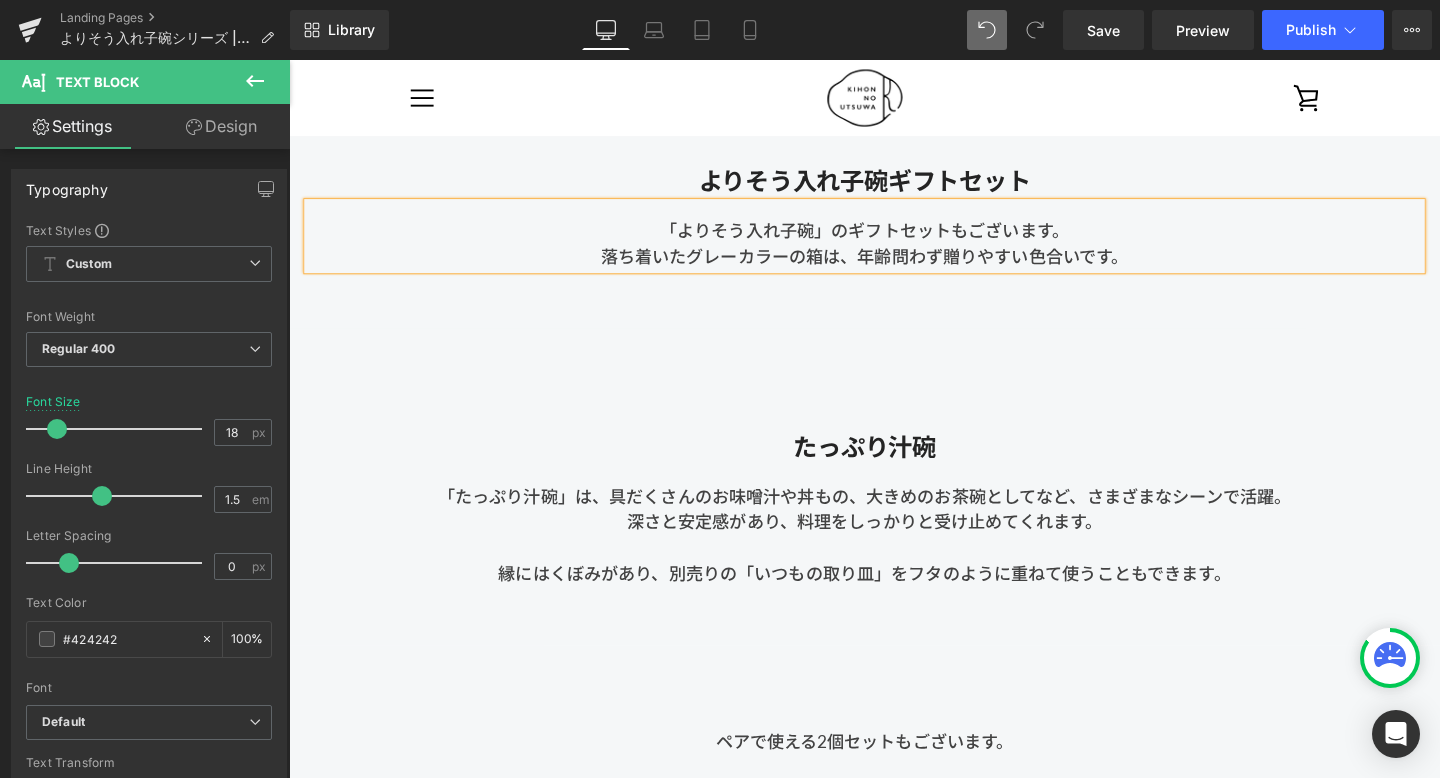 click on "落ち着いたグレーカラーの箱は、年齢問わず贈りやすい色合いです。" at bounding box center (894, 266) 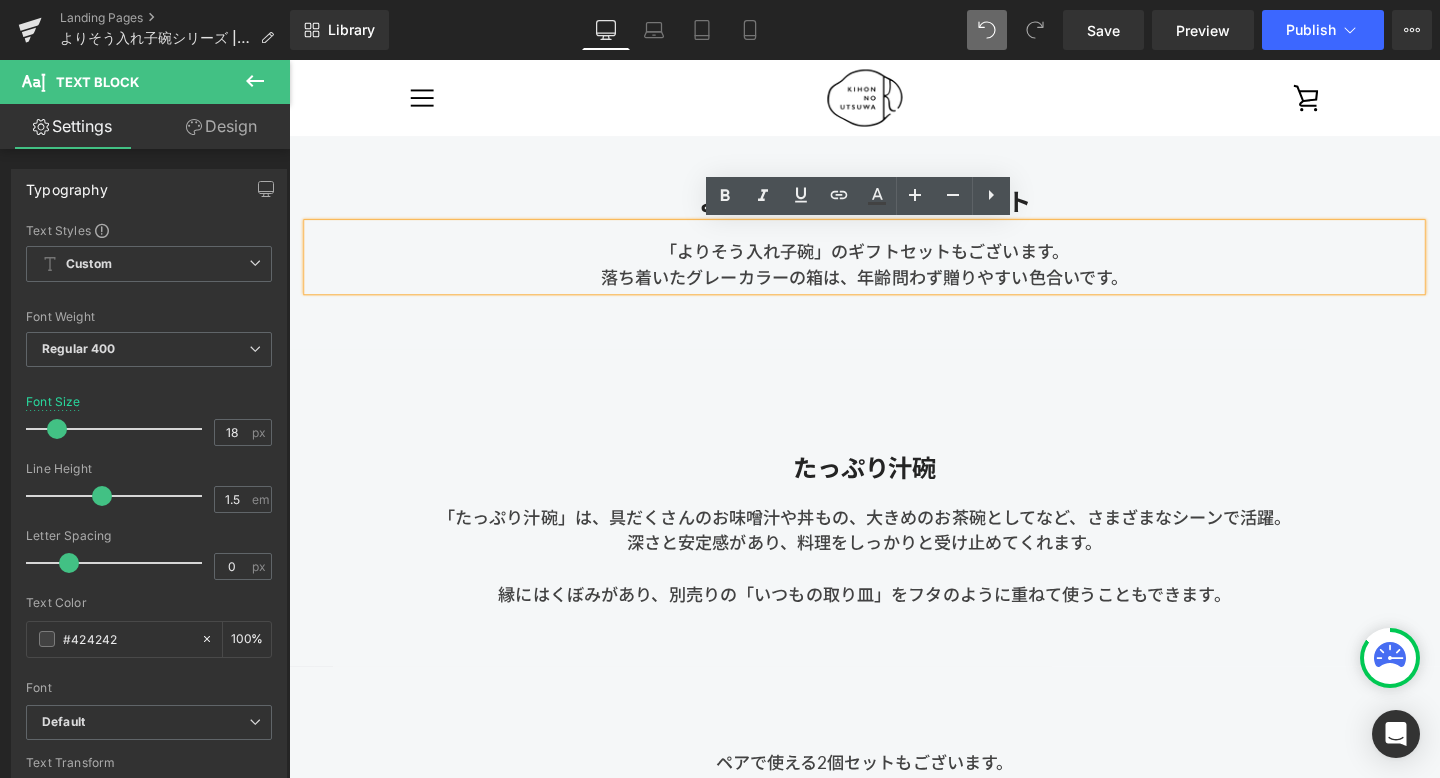 scroll, scrollTop: 5180, scrollLeft: 0, axis: vertical 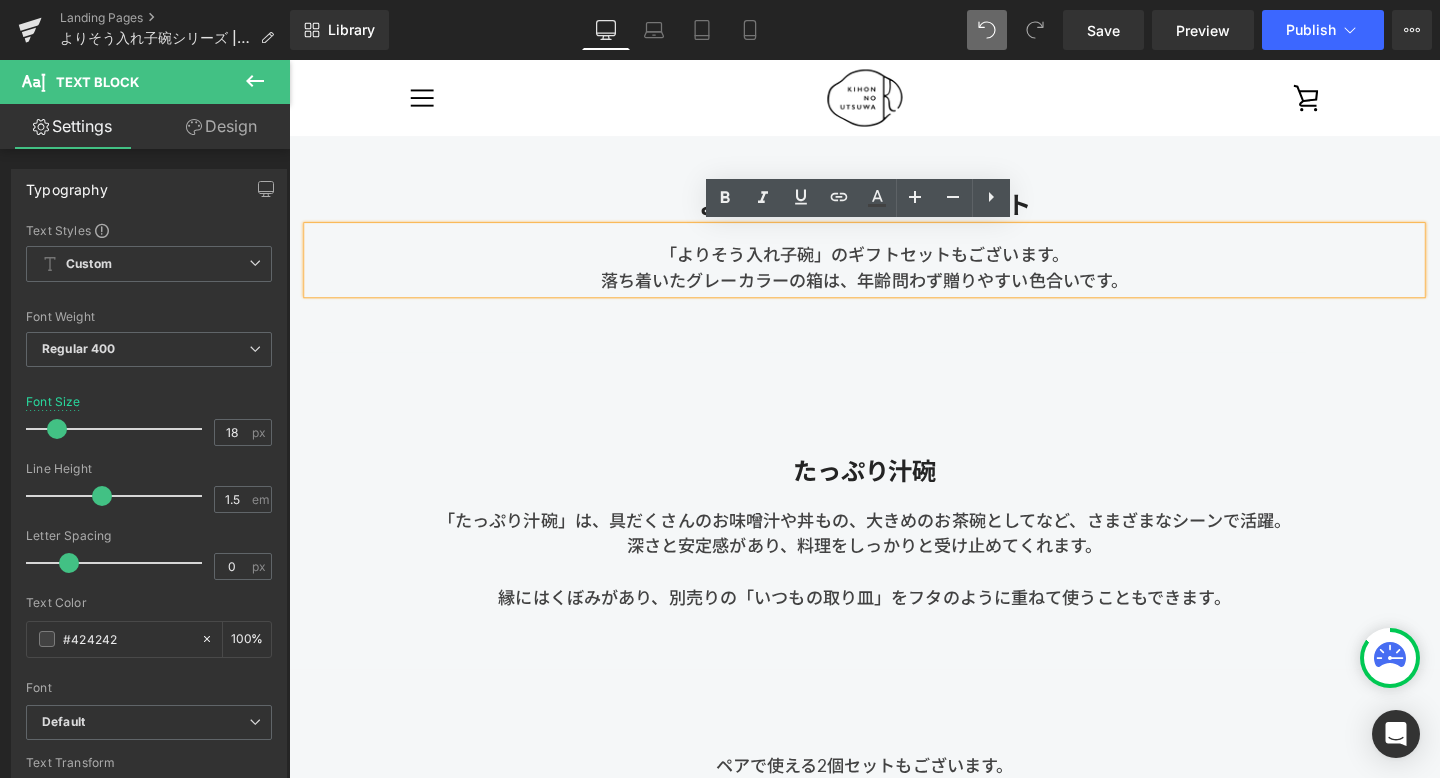 click on "落ち着いたグレーカラーの箱は、年齢問わず贈りやすい色合いです。" at bounding box center [894, 291] 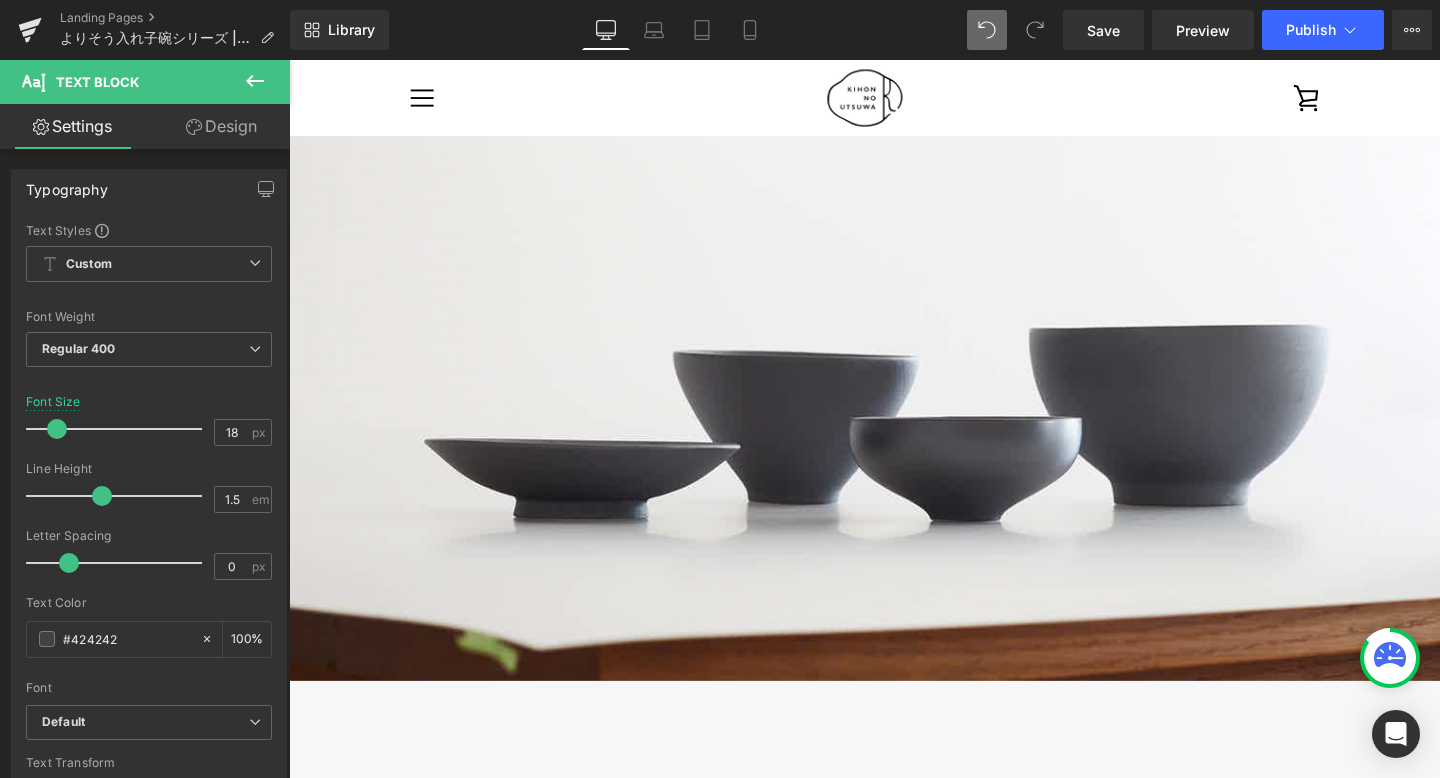 scroll, scrollTop: 555, scrollLeft: 0, axis: vertical 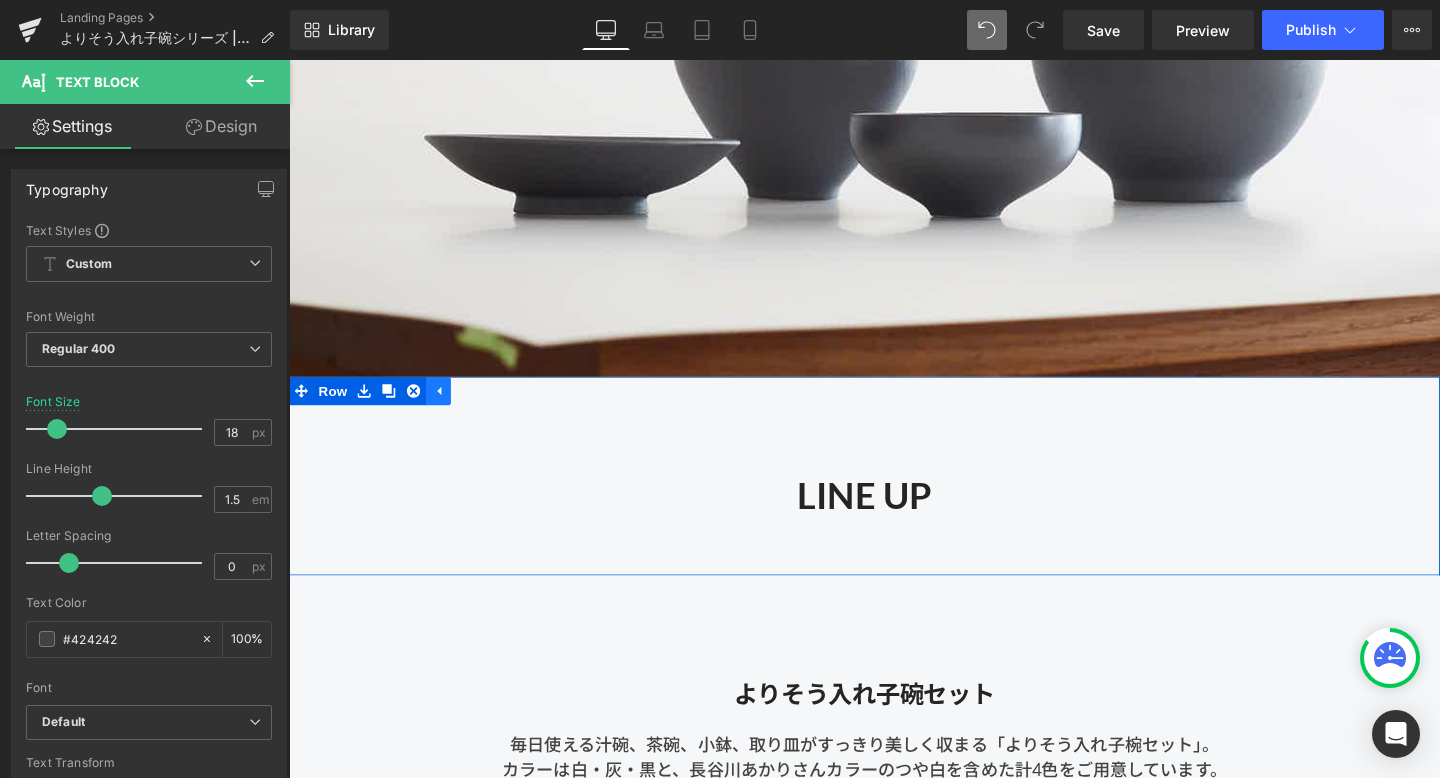 click 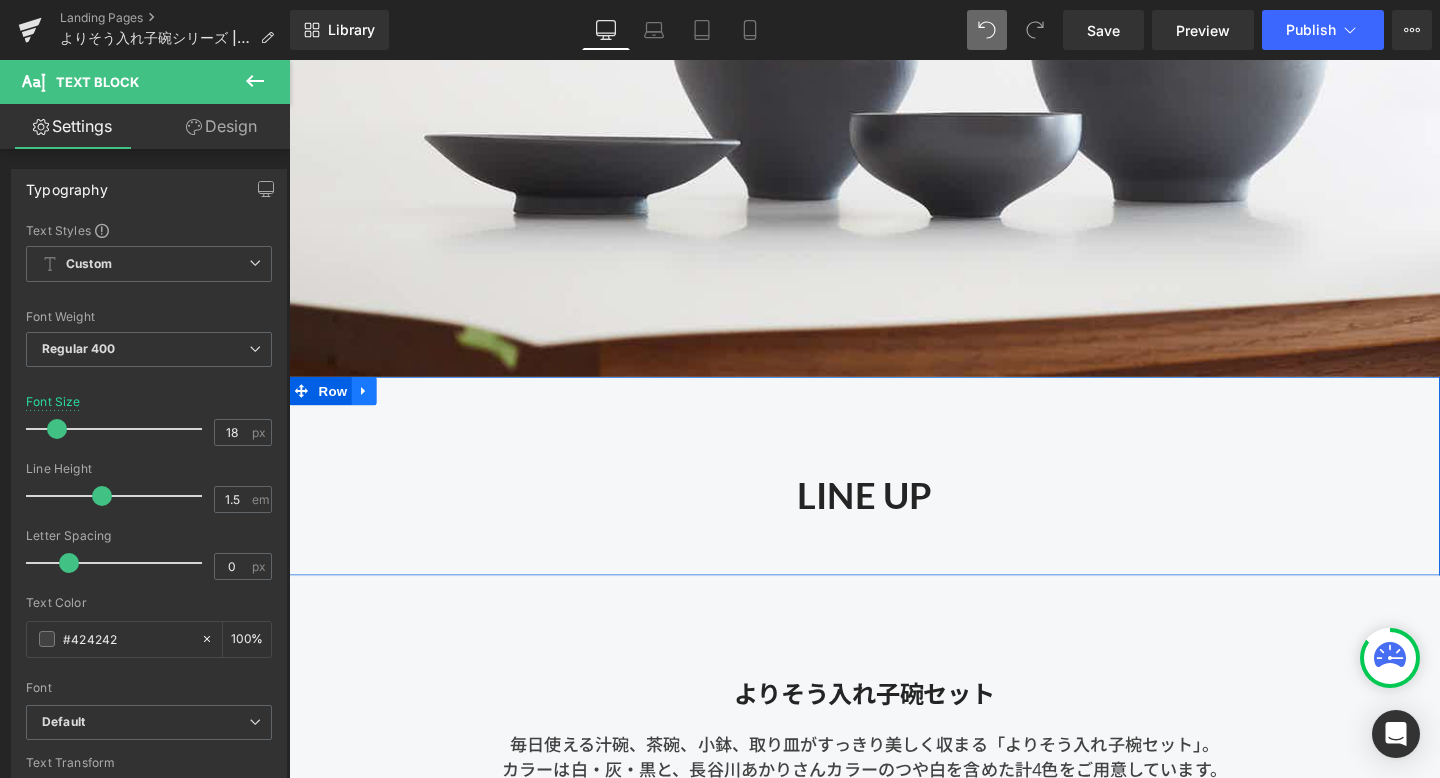 click 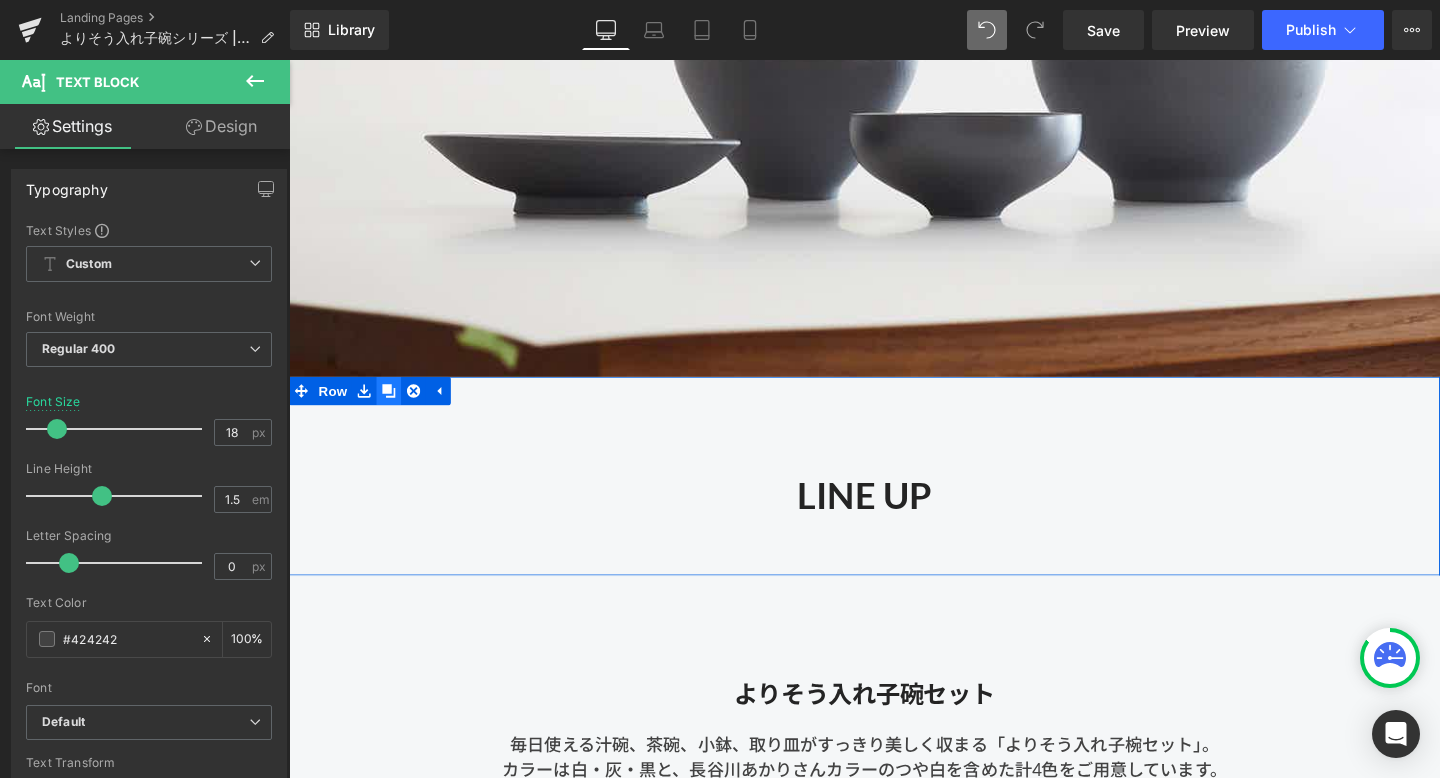 click 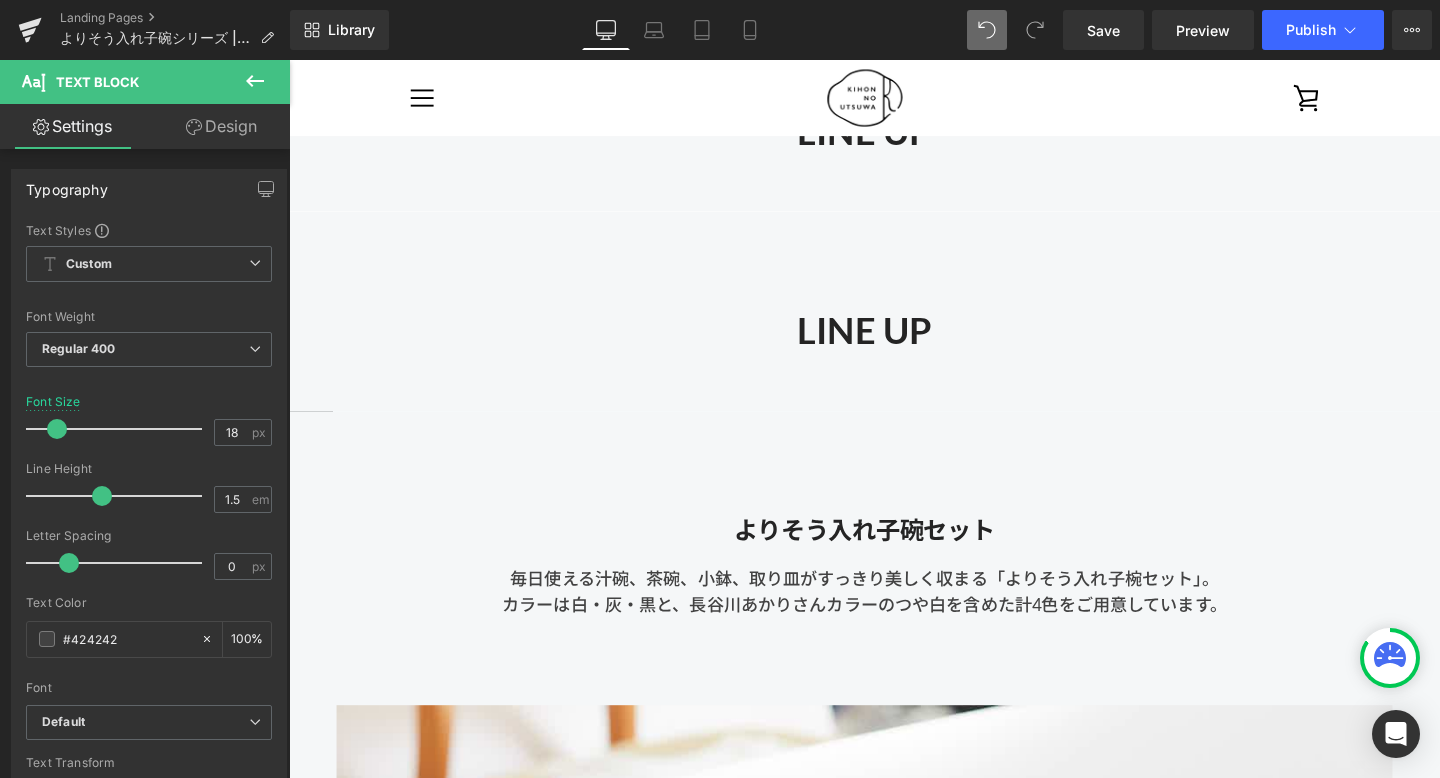 scroll, scrollTop: 777, scrollLeft: 0, axis: vertical 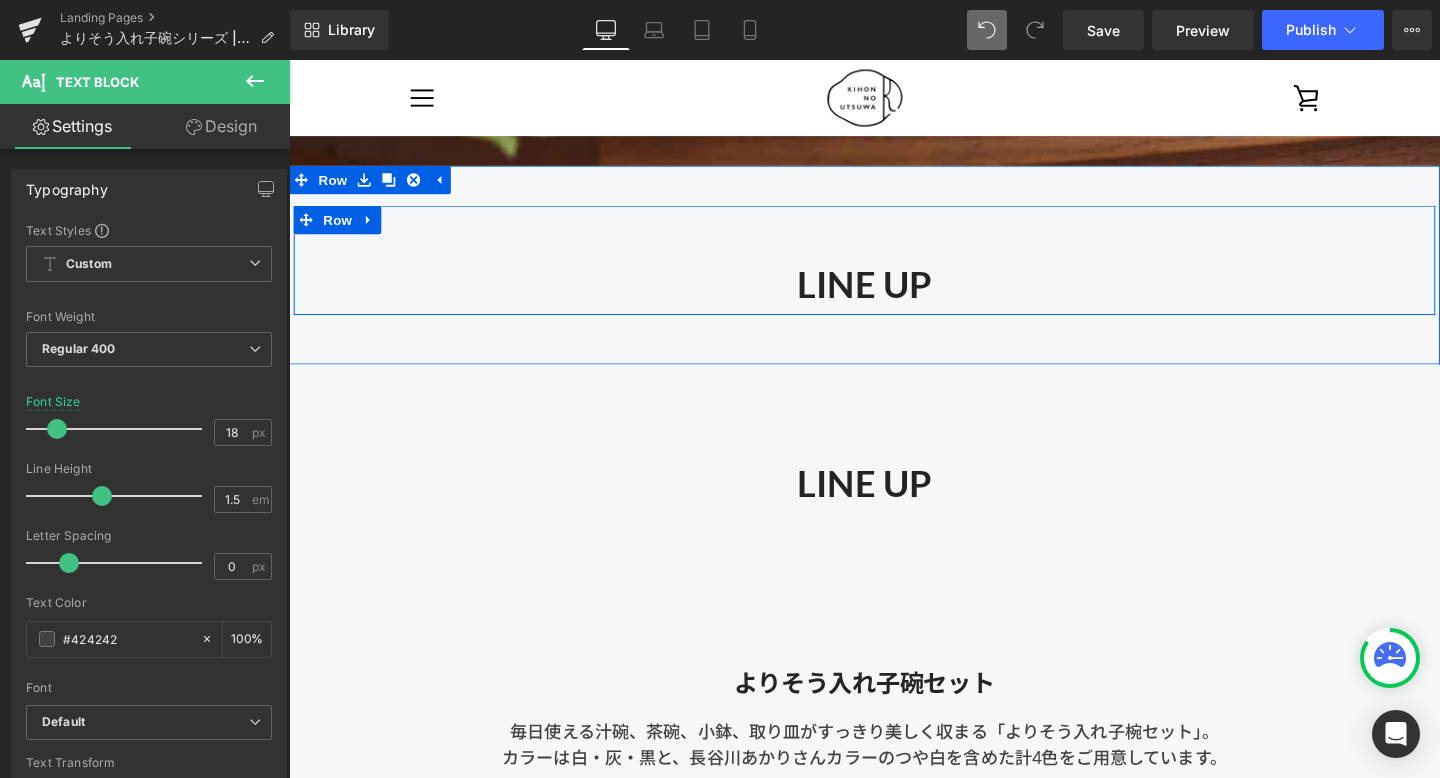 click on "LINE UP Heading" at bounding box center [894, 281] 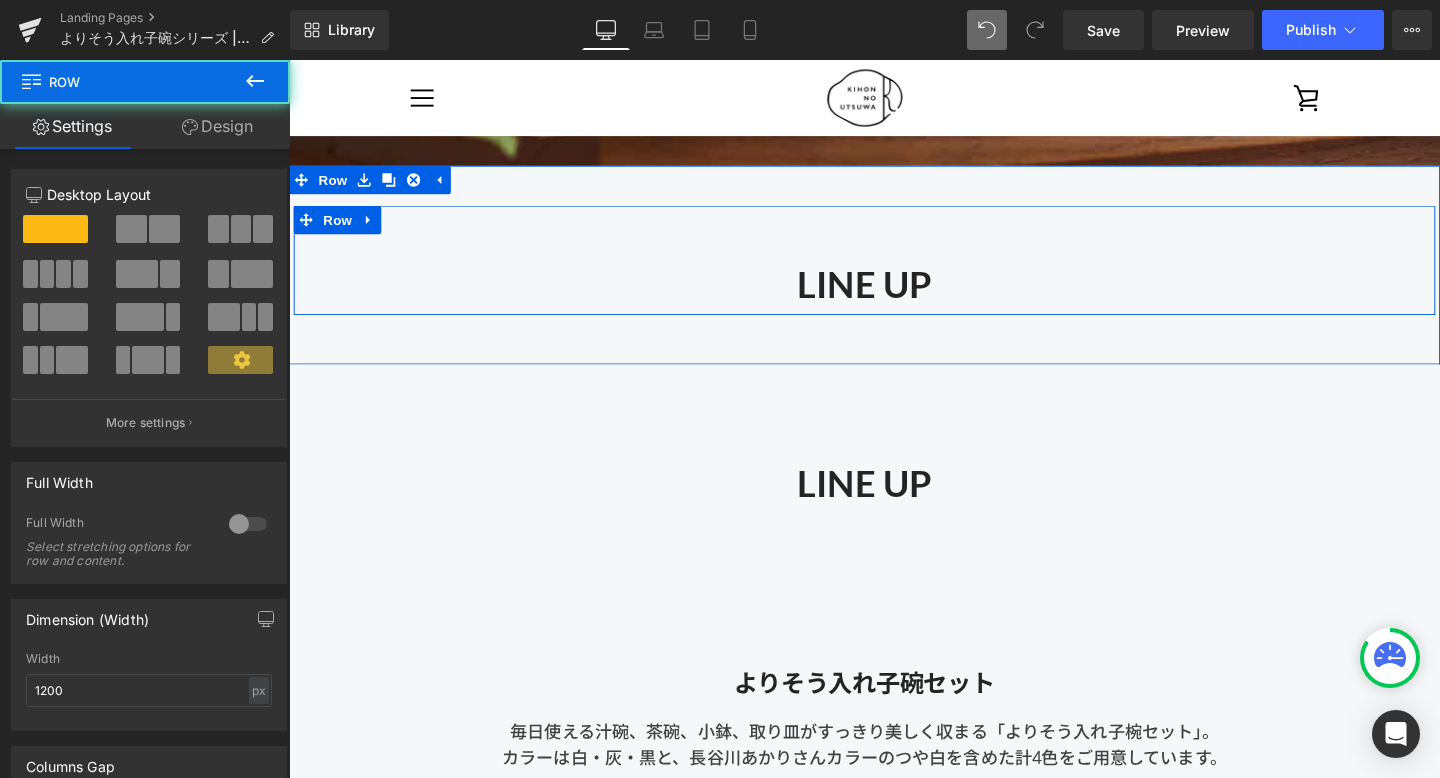 click on "LINE UP" at bounding box center (894, 296) 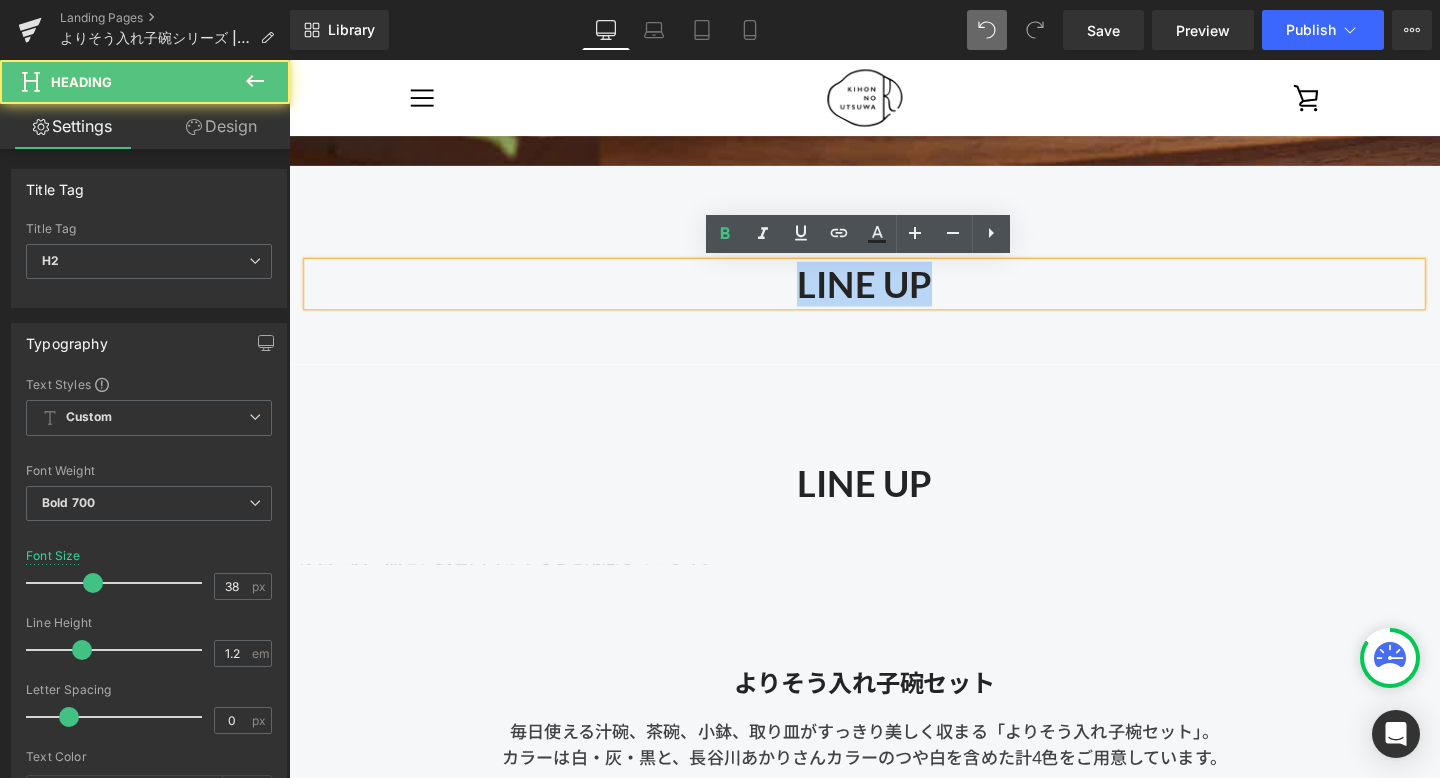 drag, startPoint x: 973, startPoint y: 292, endPoint x: 819, endPoint y: 282, distance: 154.32434 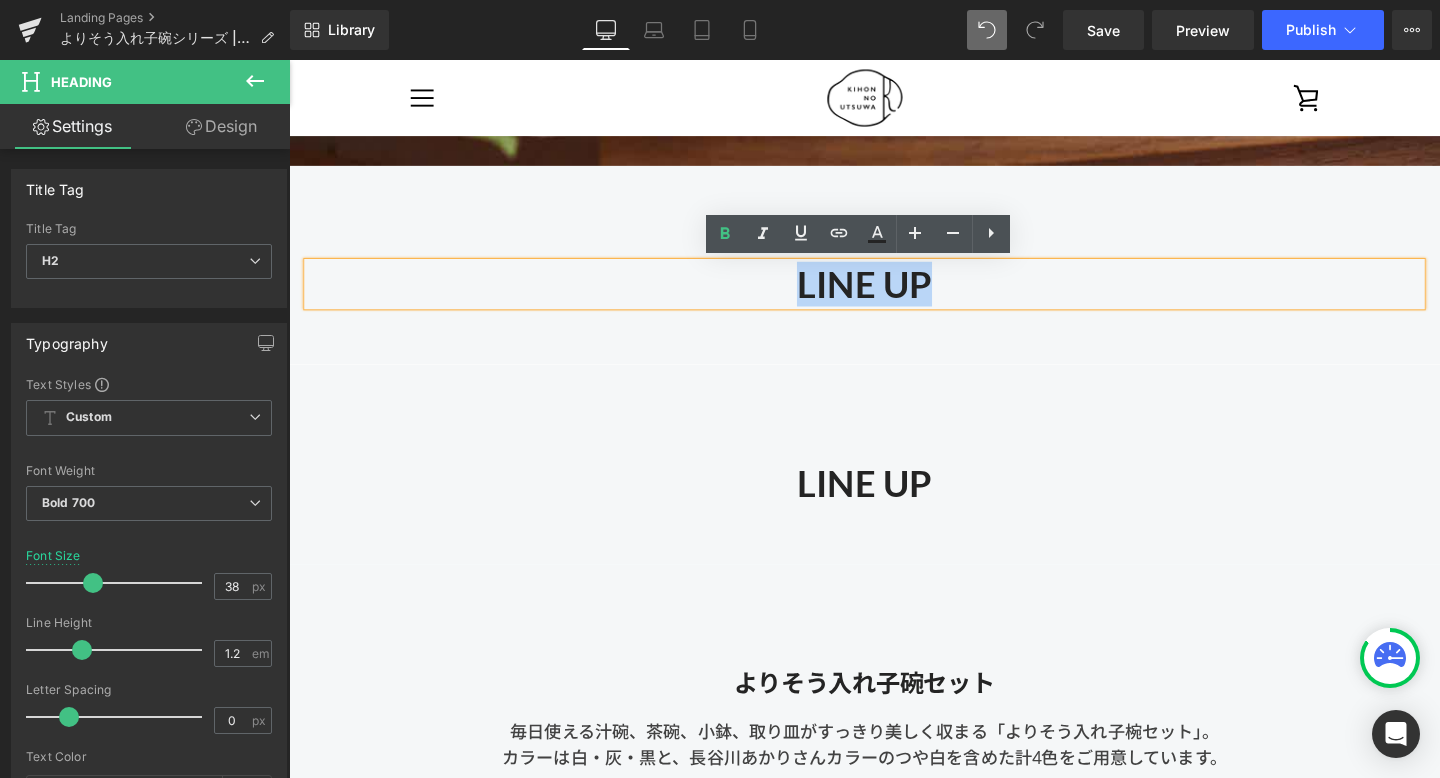 type 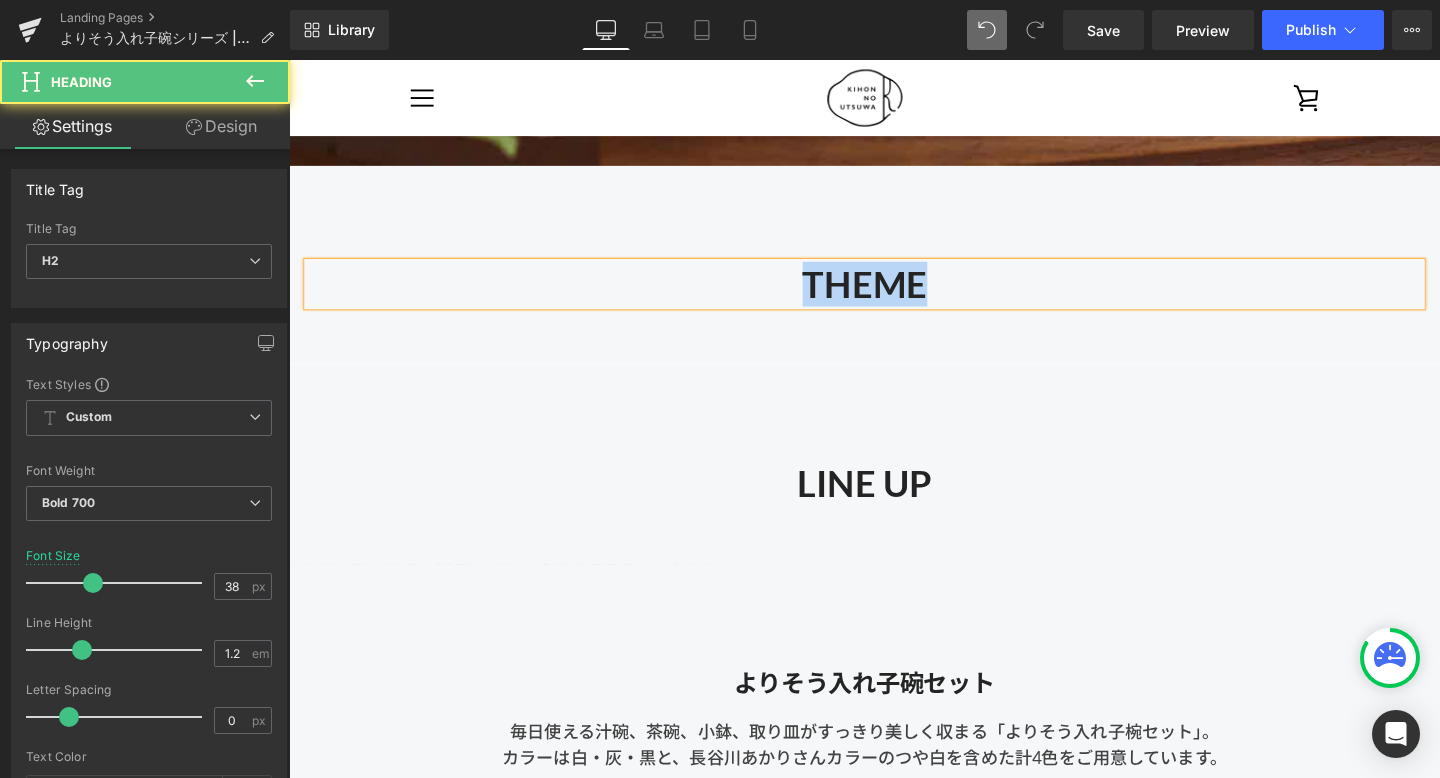 drag, startPoint x: 961, startPoint y: 291, endPoint x: 802, endPoint y: 287, distance: 159.05031 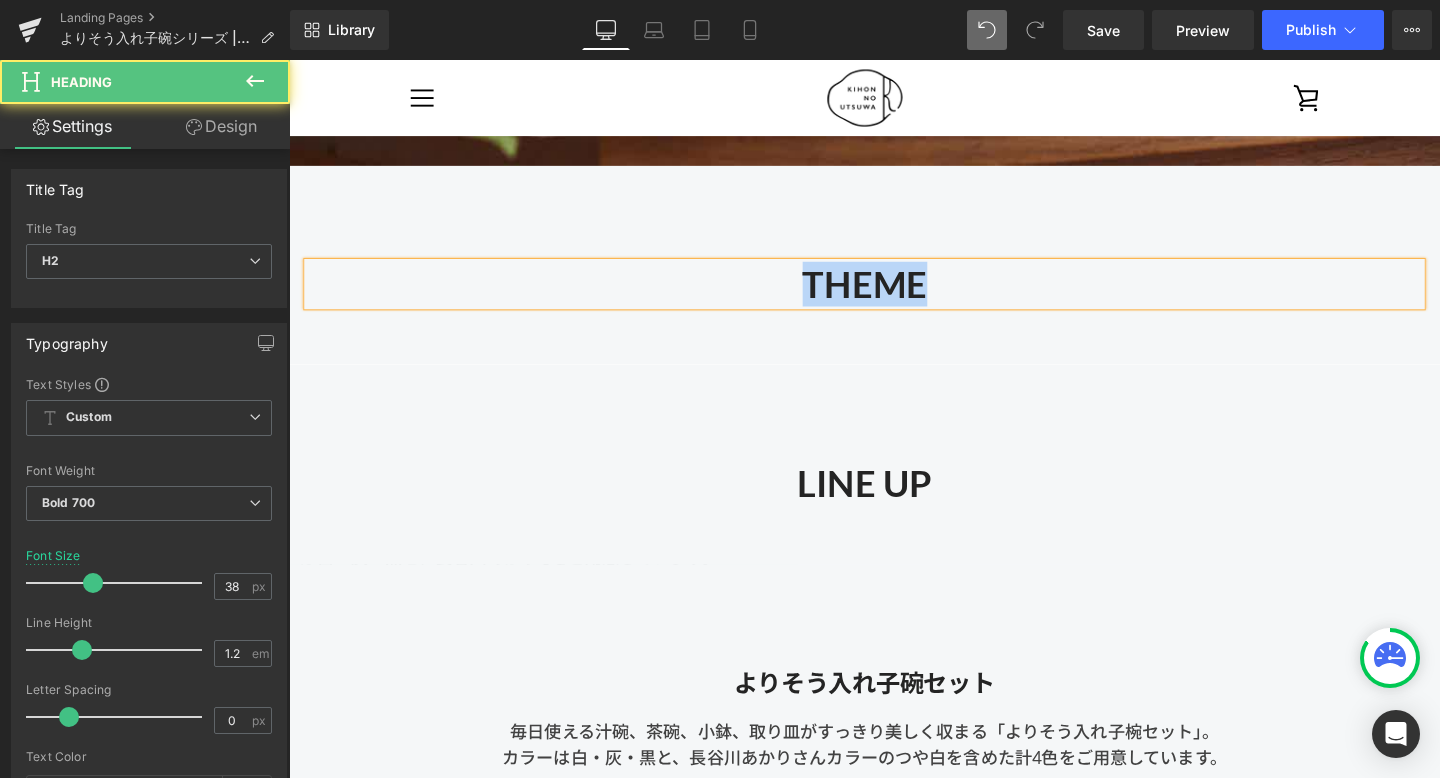 click on "THEME" at bounding box center [894, 296] 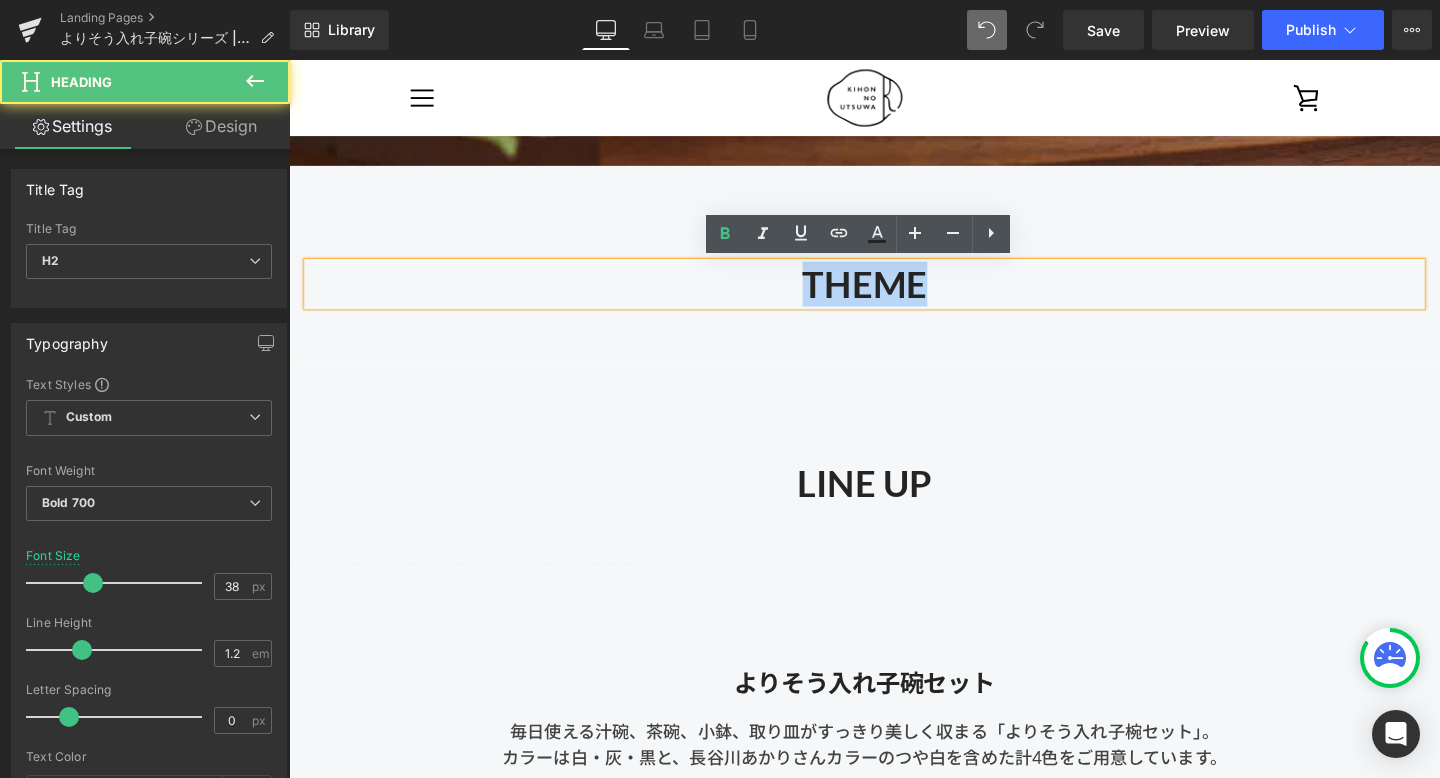 copy on "THEME" 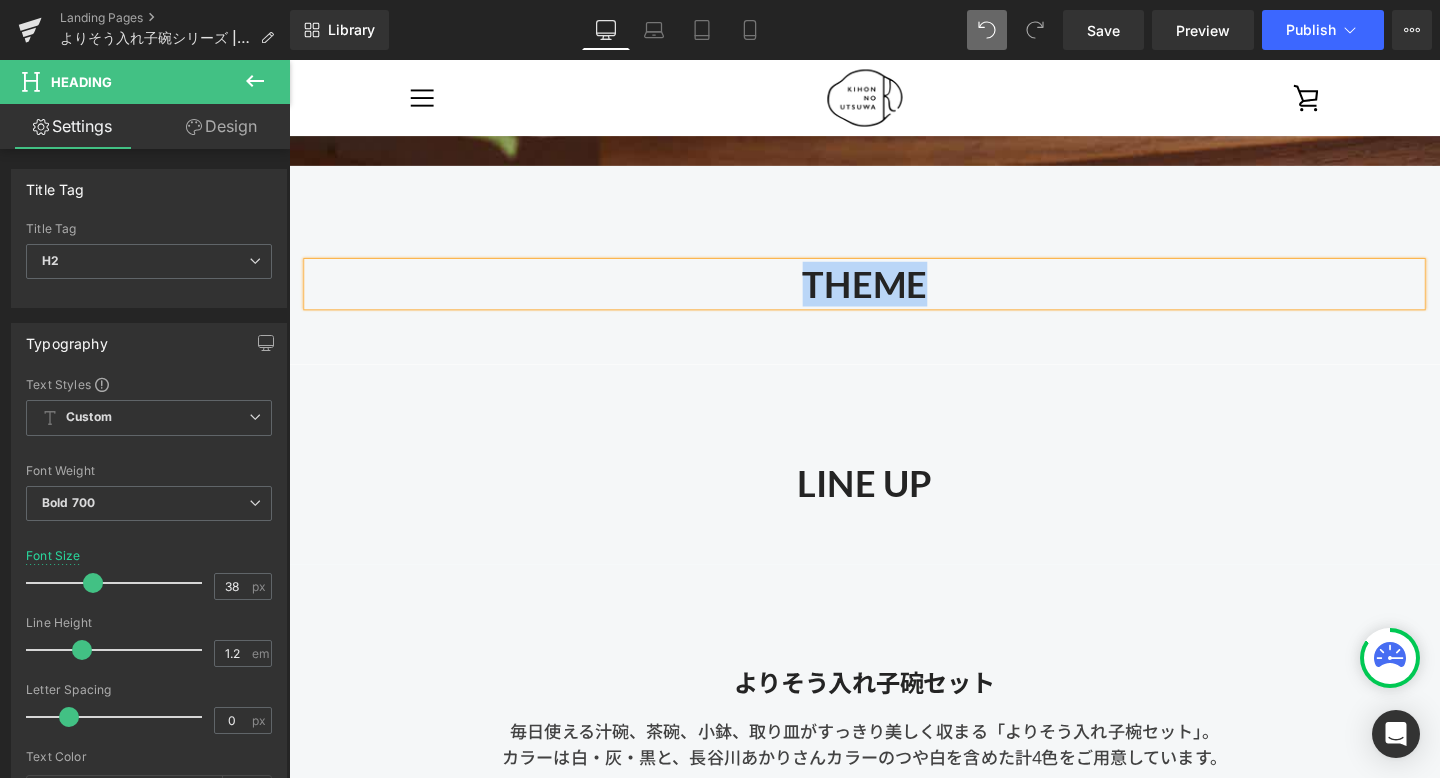 click on "THEME Heading         Row         Row   42px   52px" at bounding box center [894, 276] 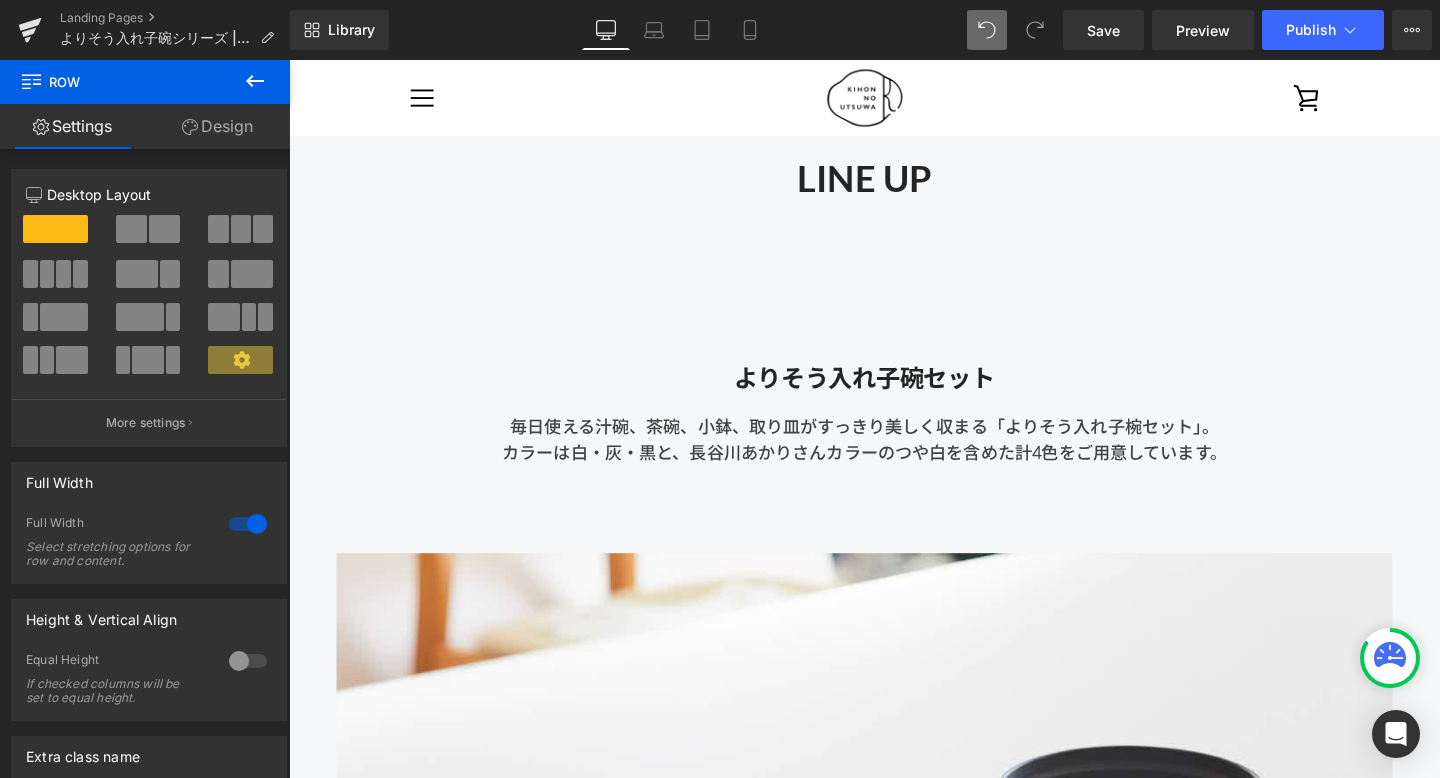 scroll, scrollTop: 1065, scrollLeft: 0, axis: vertical 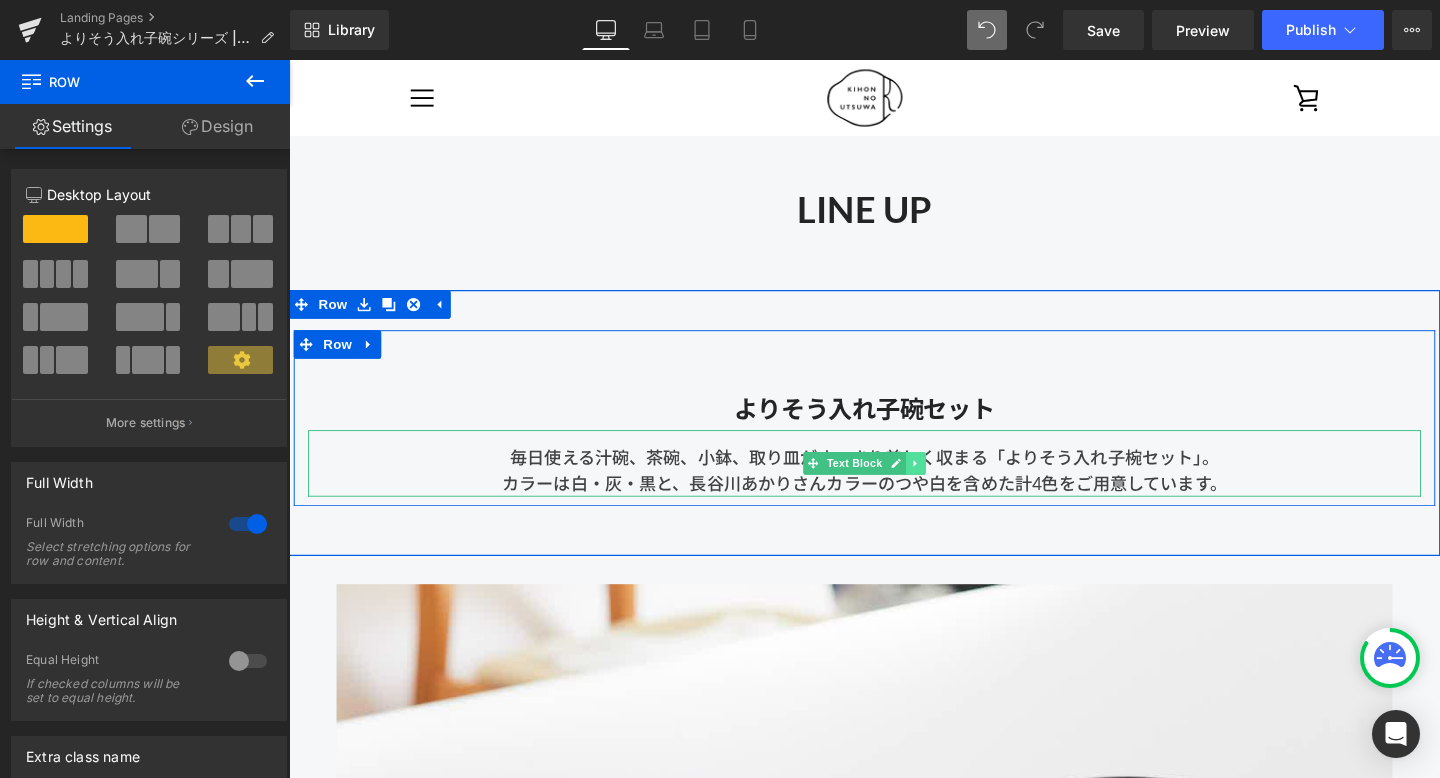 click 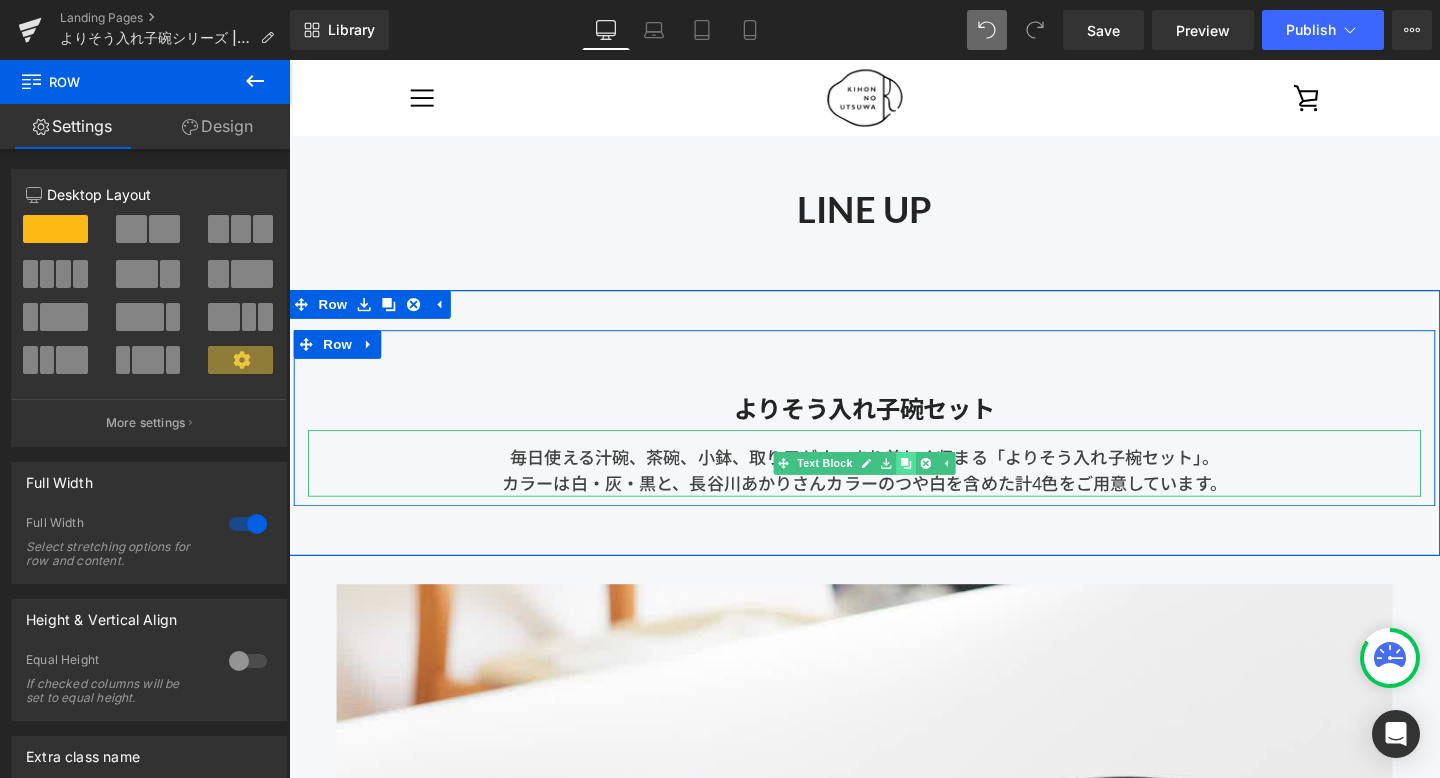 click 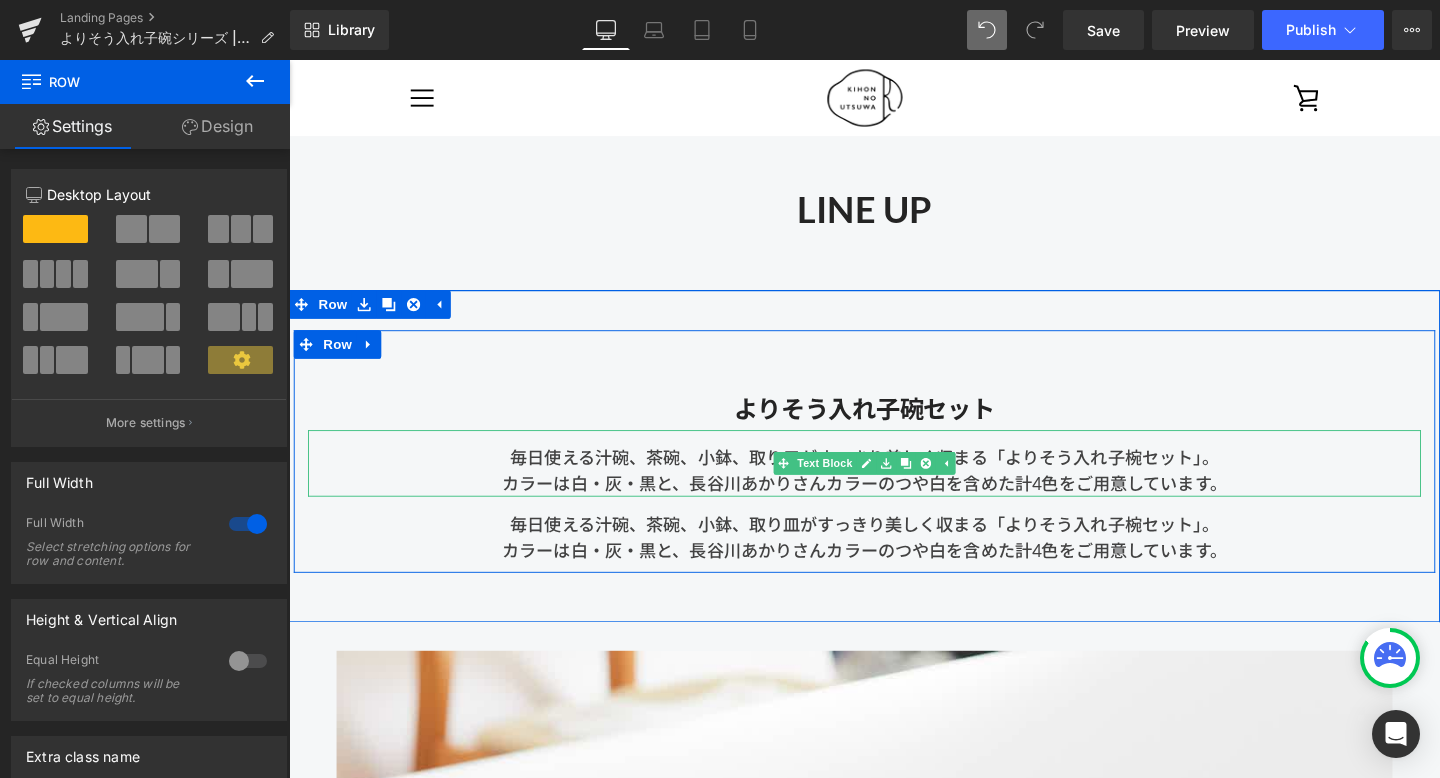 scroll, scrollTop: 1026, scrollLeft: 0, axis: vertical 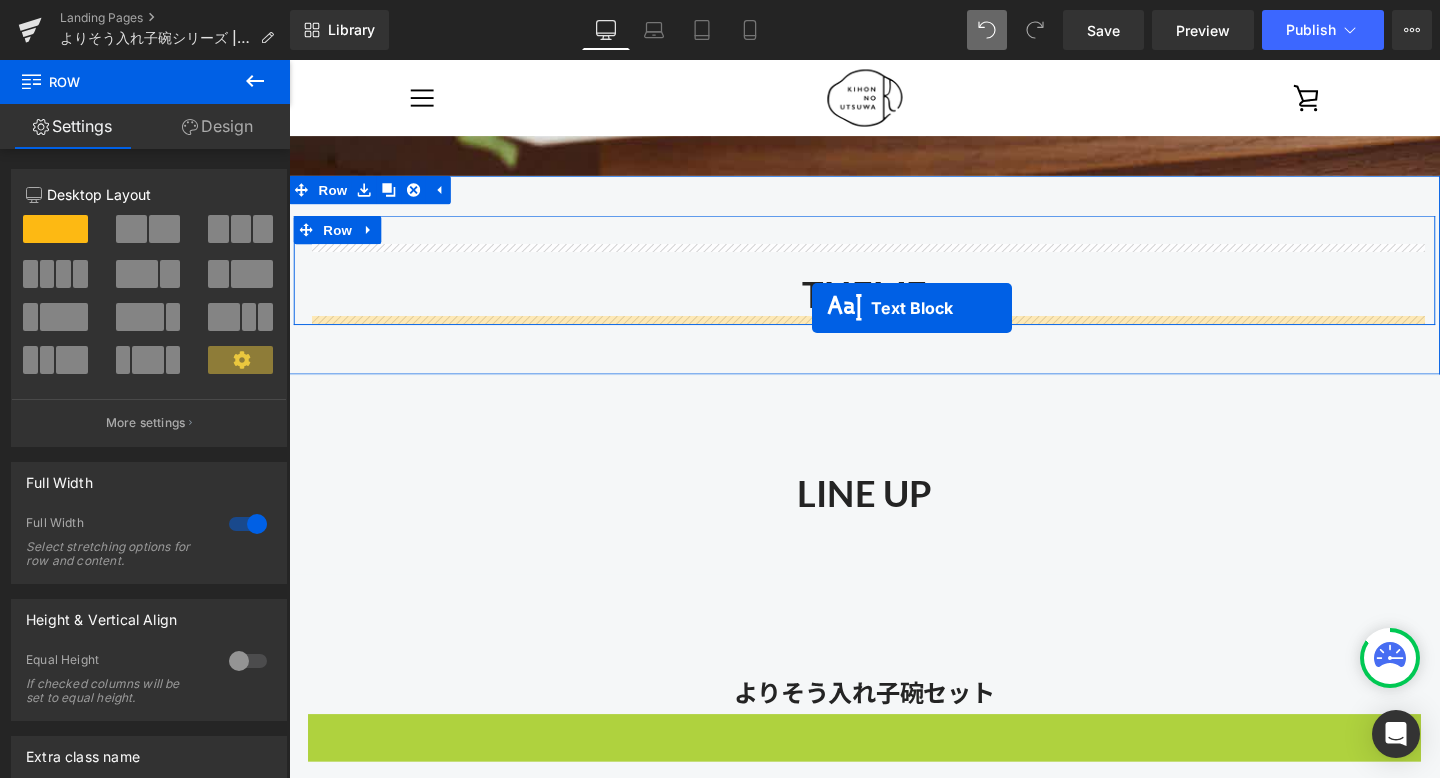 drag, startPoint x: 807, startPoint y: 525, endPoint x: 839, endPoint y: 321, distance: 206.49455 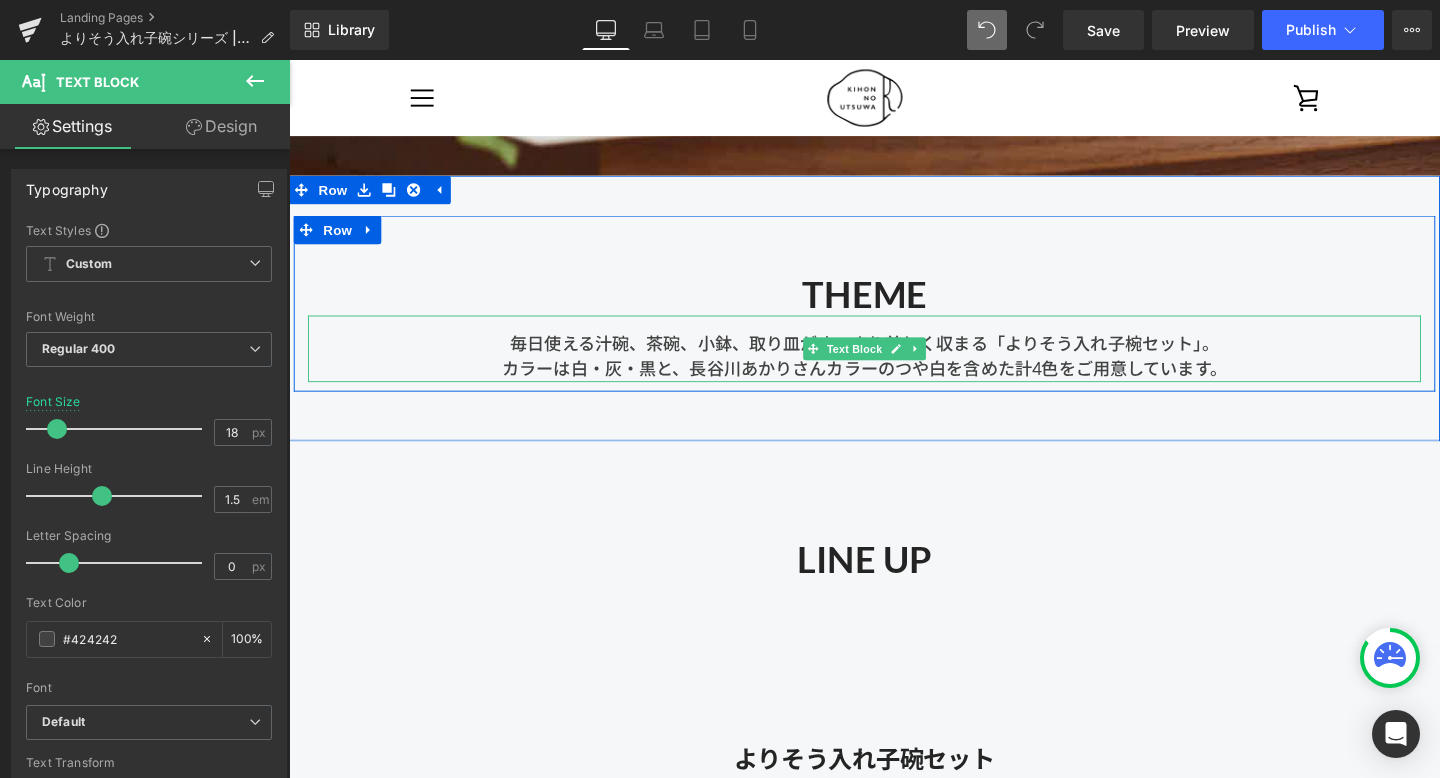 click on "毎日使える汁碗、茶碗、小鉢、取り皿がすっきり美しく収まる「よりそう入れ子椀セット」。 カラーは白・灰・黒と、長谷川あかりさんカラーのつや白を含めた計4色をご用意しています。" at bounding box center [894, 364] 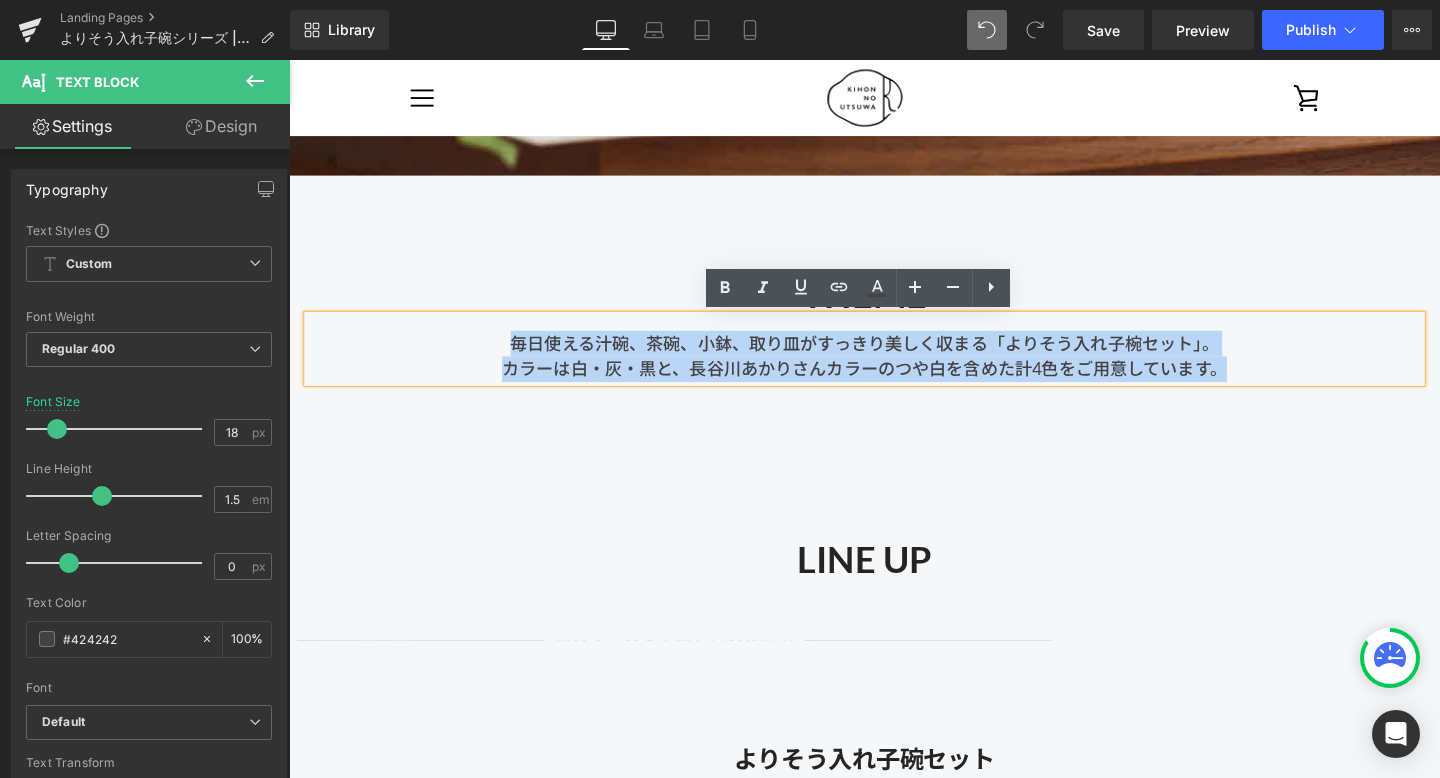 drag, startPoint x: 1297, startPoint y: 383, endPoint x: 474, endPoint y: 352, distance: 823.5836 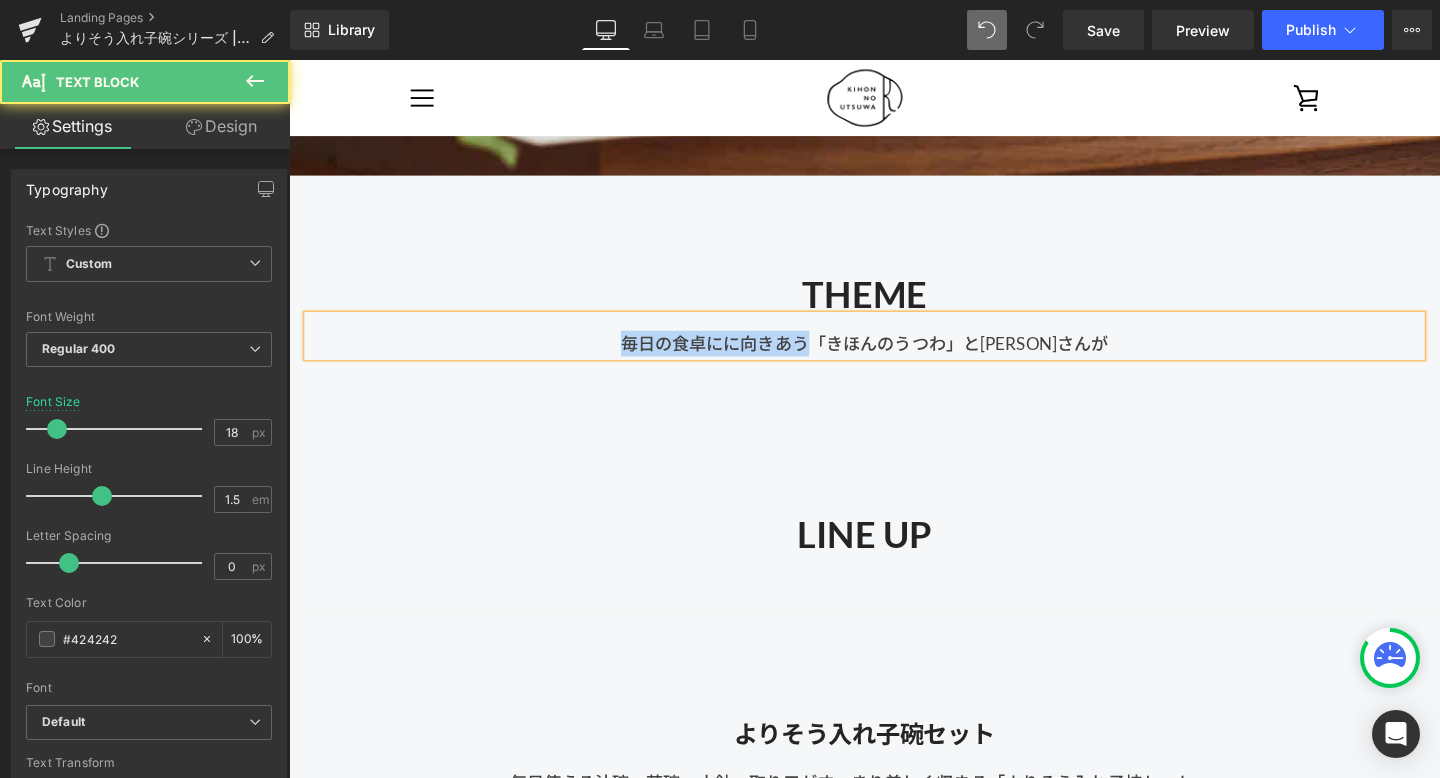 drag, startPoint x: 820, startPoint y: 360, endPoint x: 616, endPoint y: 358, distance: 204.0098 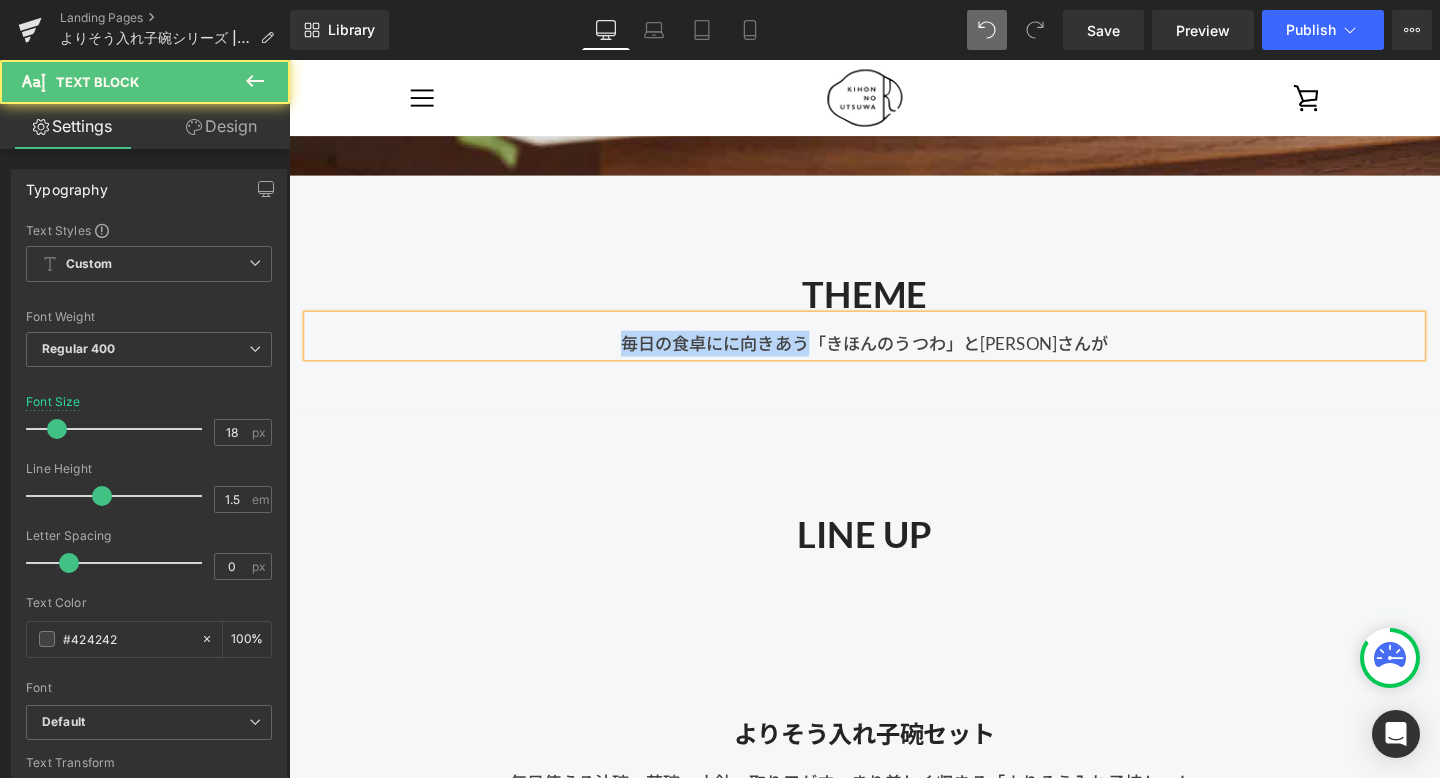 click on "毎日の食卓にに向きあう「きほんのうつわ」と長谷川あかりさんが" at bounding box center (894, 358) 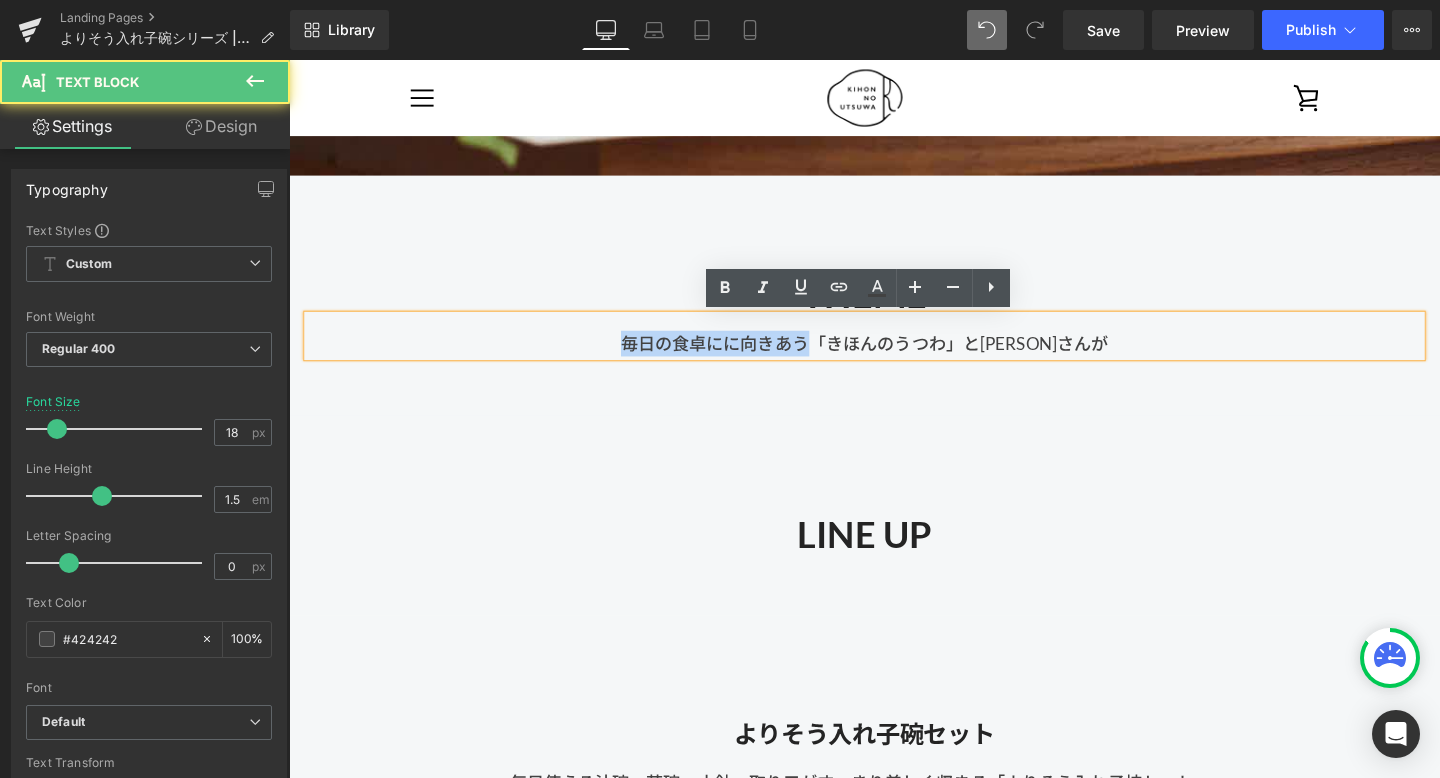 copy on "毎日の食卓にに向きあう" 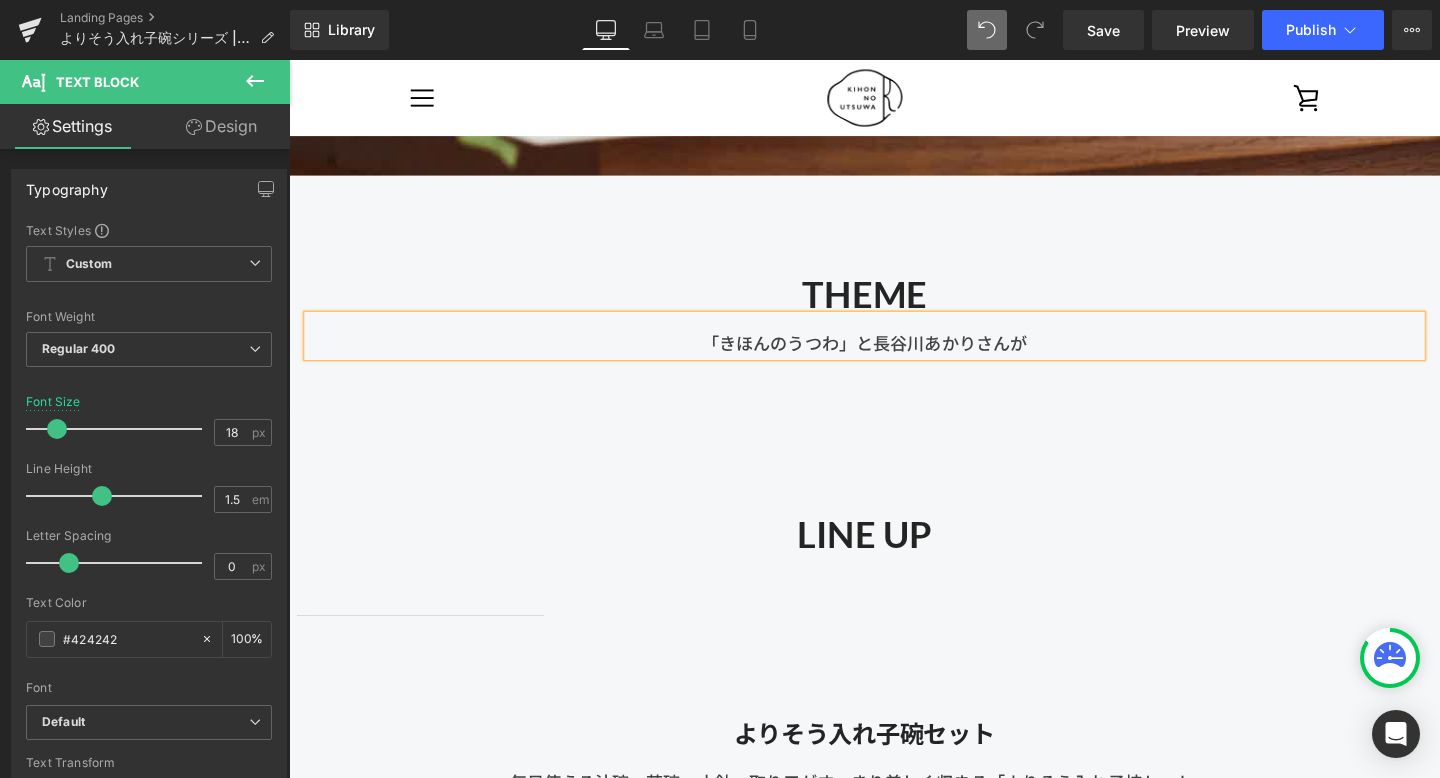 click on "「きほんのうつわ」と長谷川あかりさんが" at bounding box center (894, 358) 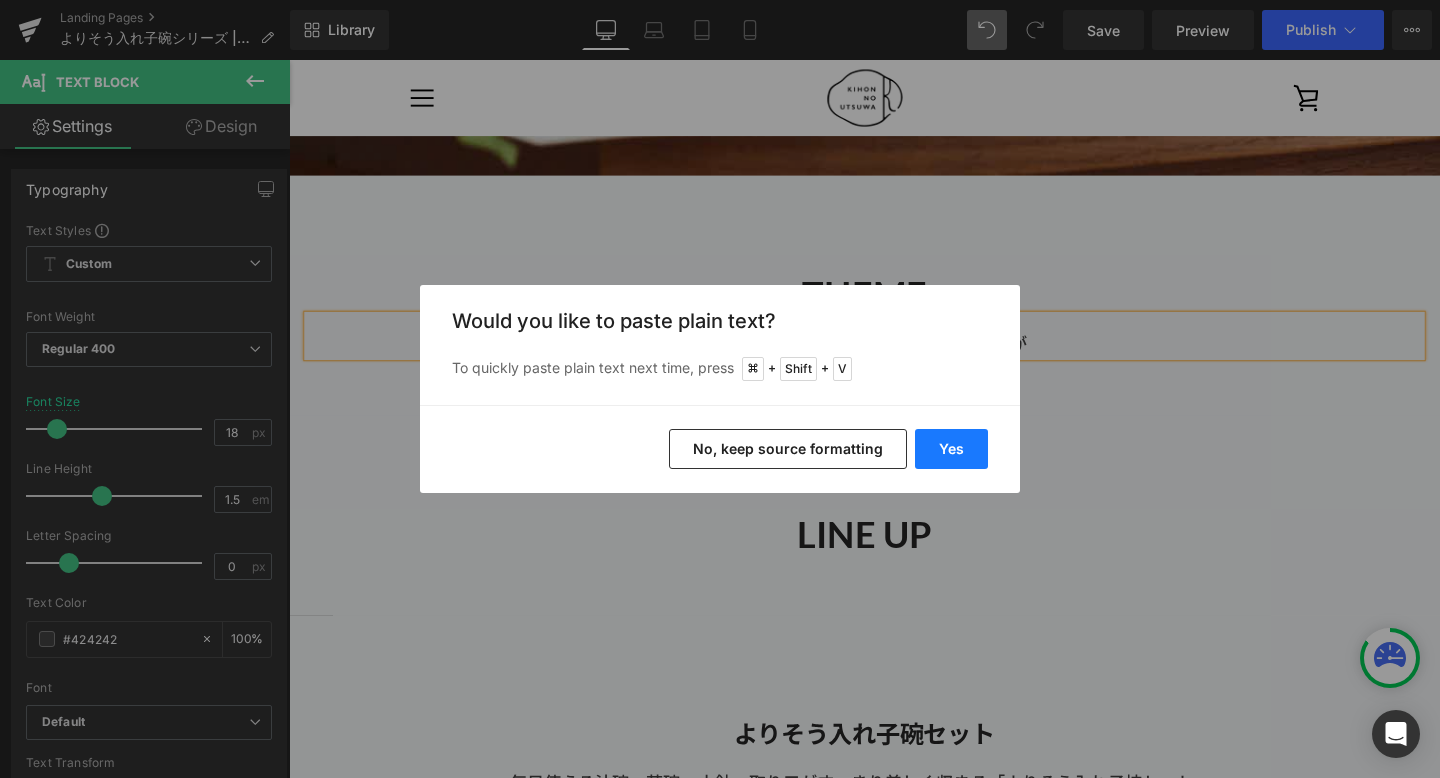click on "Yes" at bounding box center (951, 449) 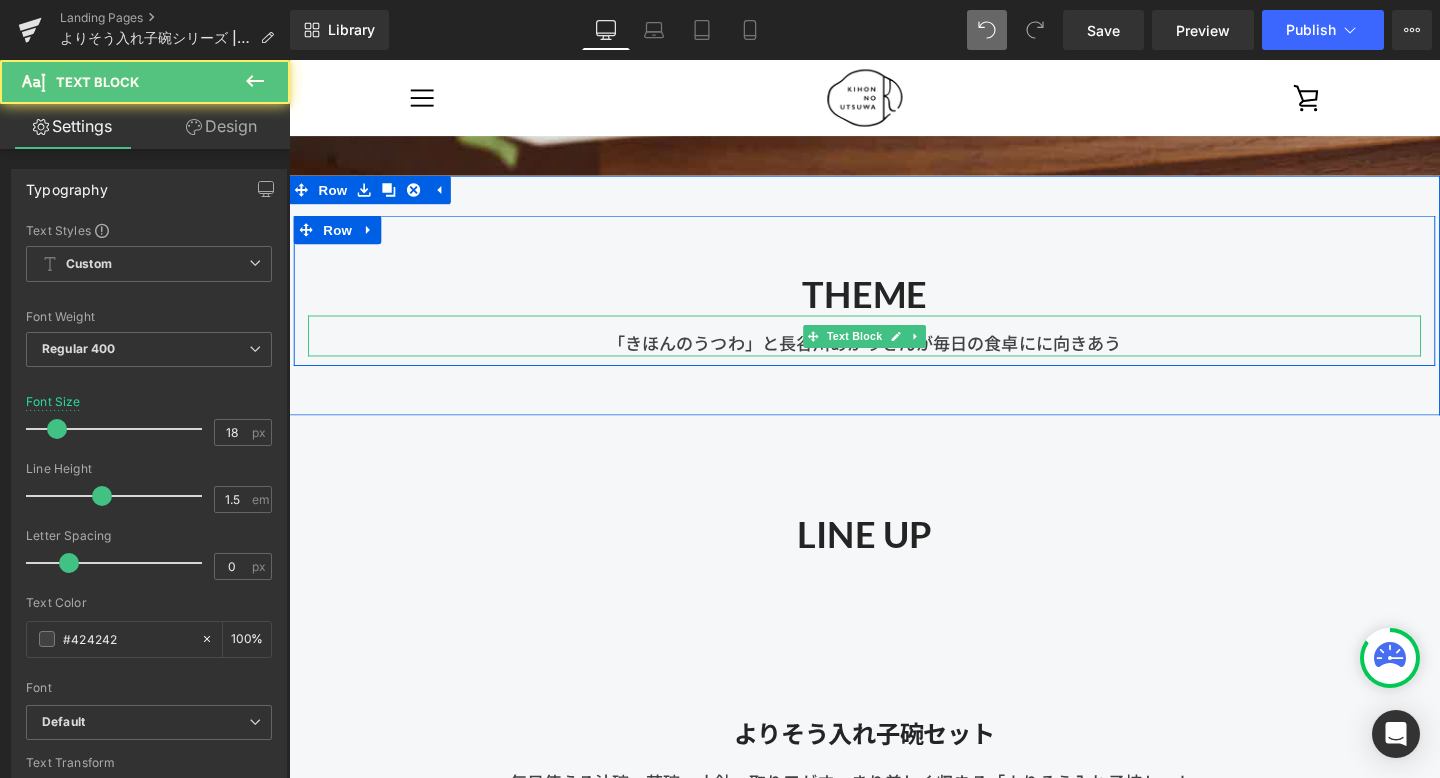 click on "「きほんのうつわ」と長谷川あかりさんが毎日の食卓にに向きあう" at bounding box center [894, 358] 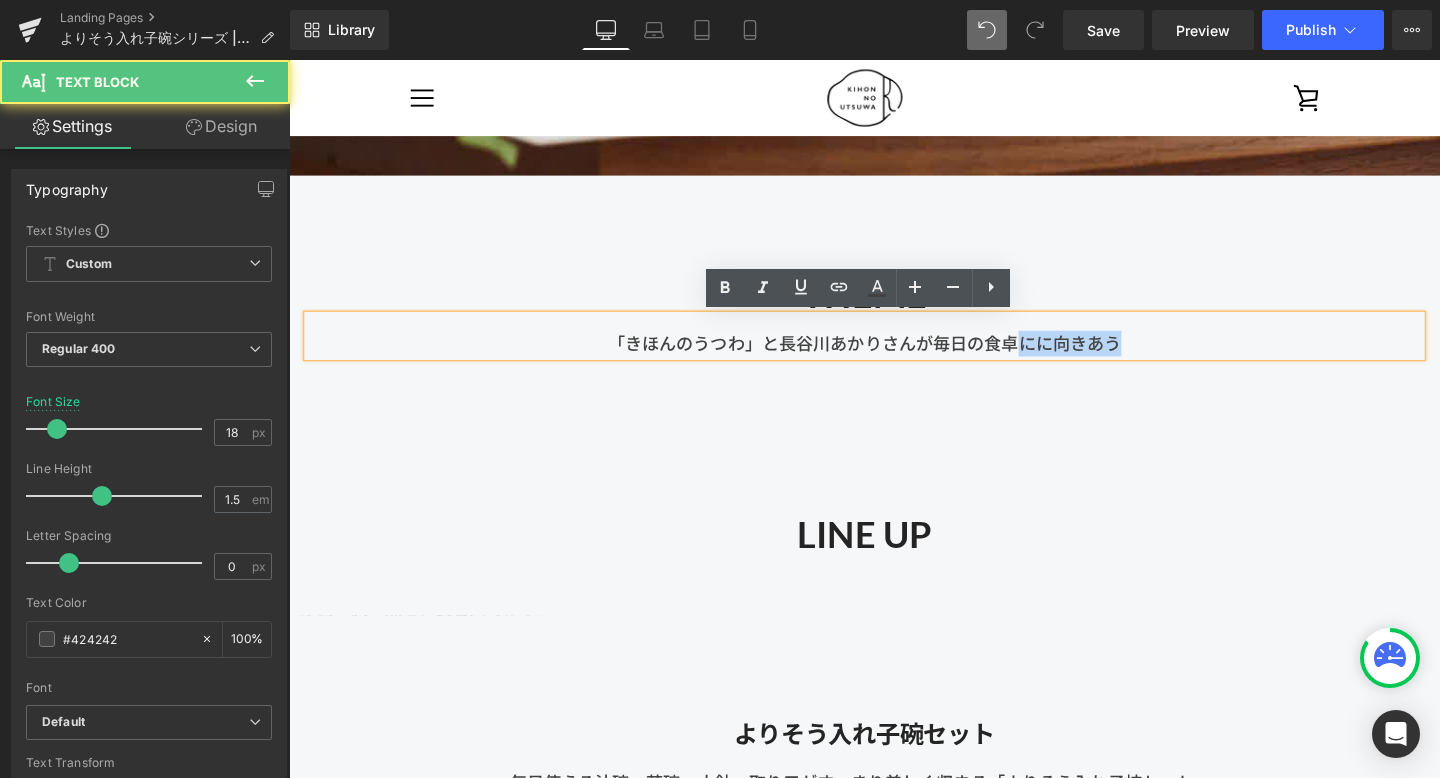 drag, startPoint x: 1058, startPoint y: 362, endPoint x: 1330, endPoint y: 362, distance: 272 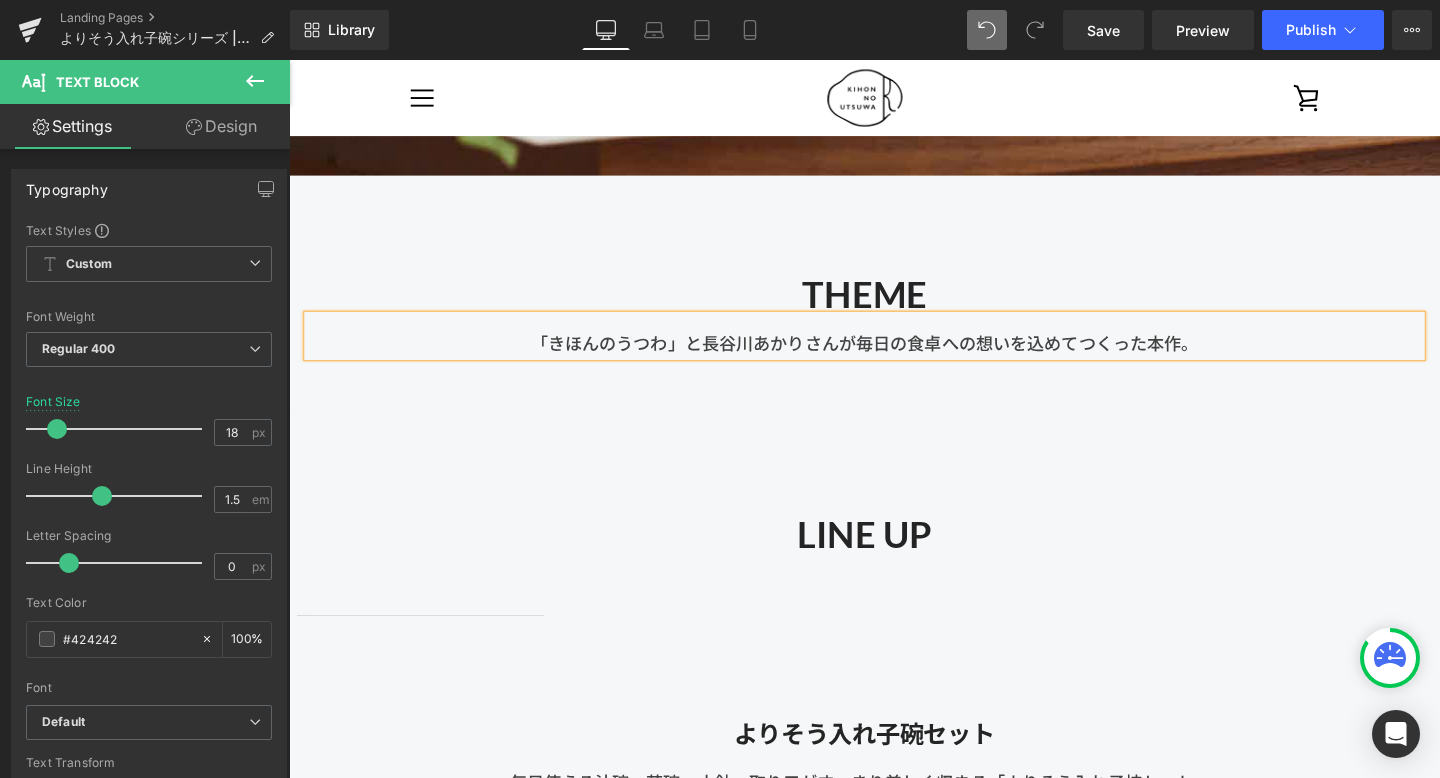 click on "「きほんのうつわ」と長谷川あかりさんが毎日の食卓への想いを込めてつくった本作。" at bounding box center [894, 358] 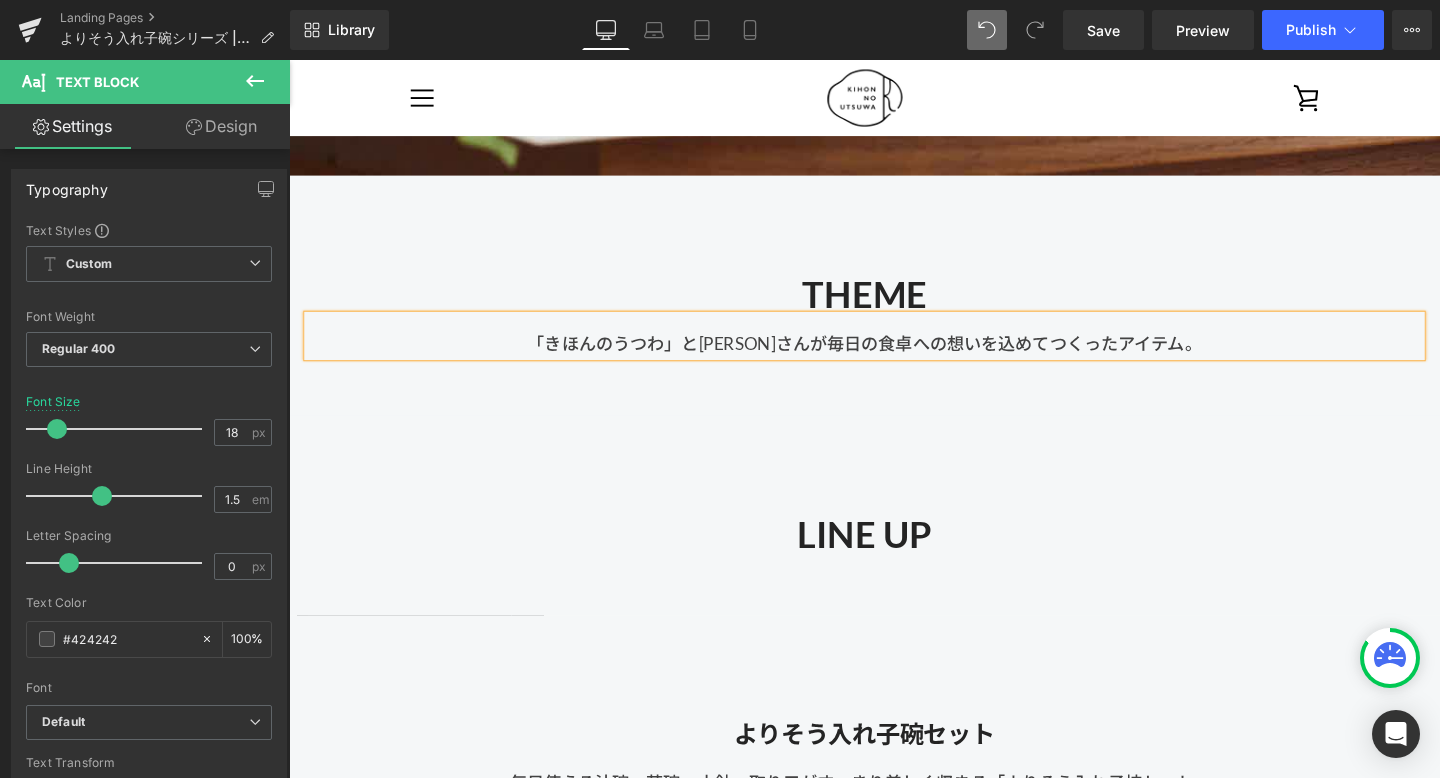 click on "「きほんのうつわ」と長谷川あかりさんが毎日の食卓への想いを込めてつくったアイテム。" at bounding box center [894, 358] 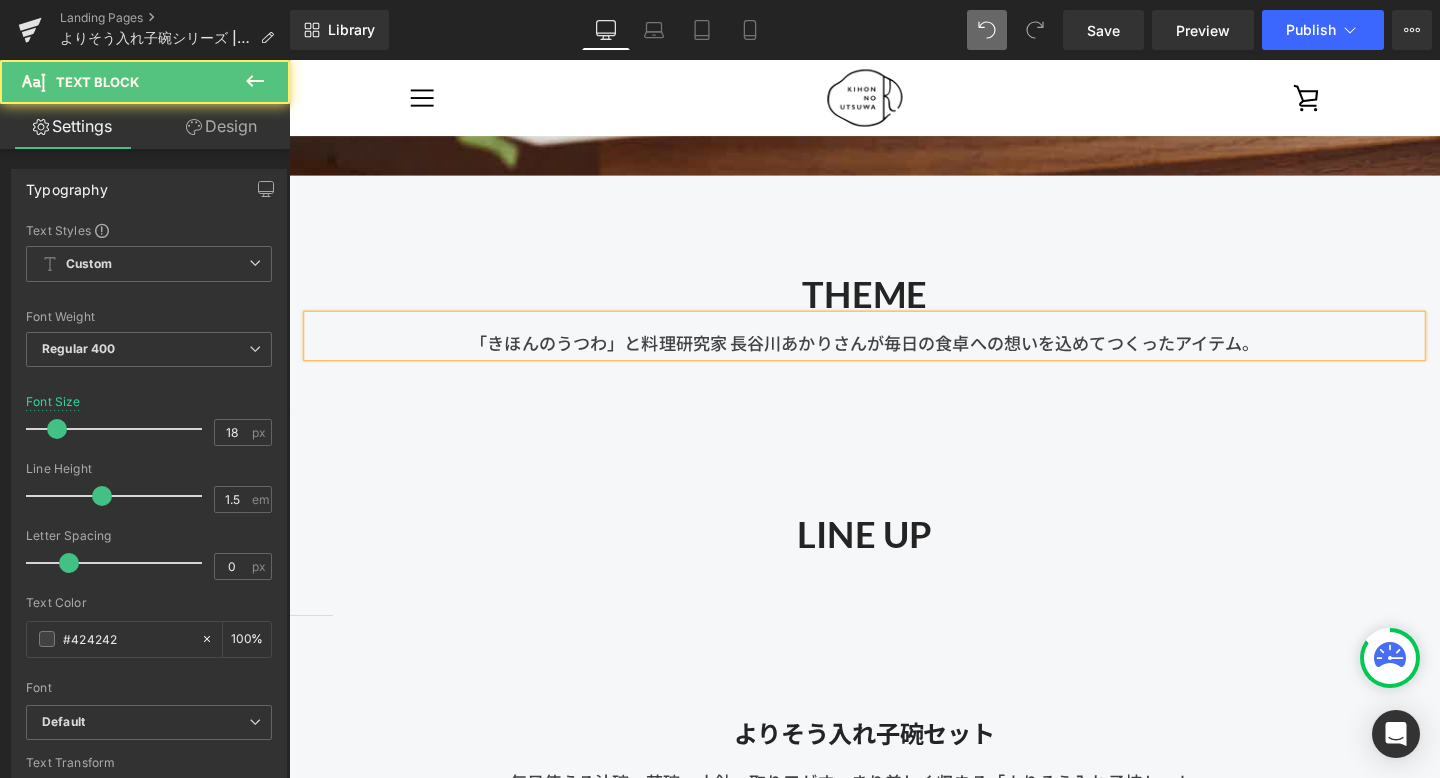 click on "「きほんのうつわ」と料理研究家 長谷川あかりさんが毎日の食卓への想いを込めてつくったアイテム。" at bounding box center [894, 358] 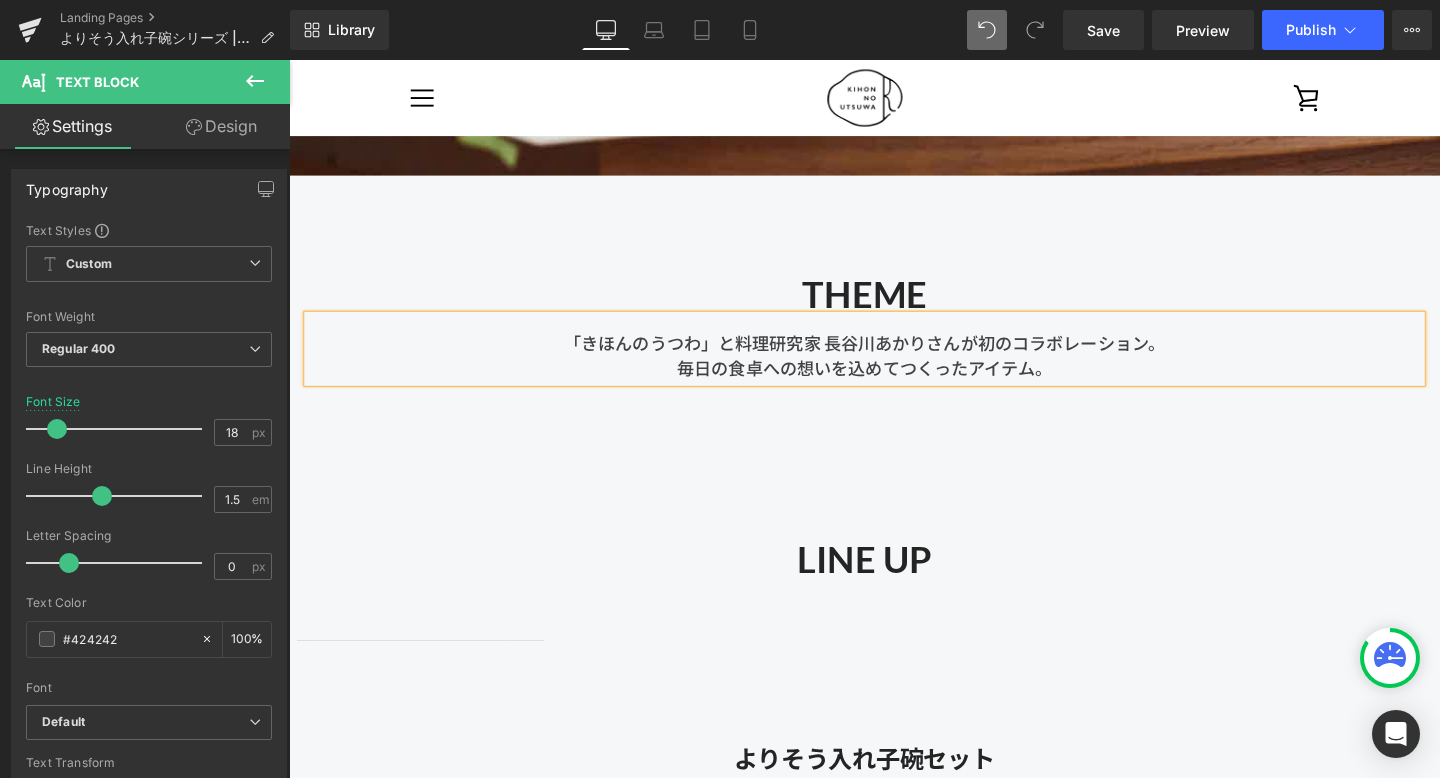click on "THEME Heading         「きほんのうつわ」と料理研究家 長谷川あかりさんが初のコラボレーション。 毎日の食卓への想いを込めてつくったアイテム。 Text Block         Row         Row   42px   52px" at bounding box center (894, 322) 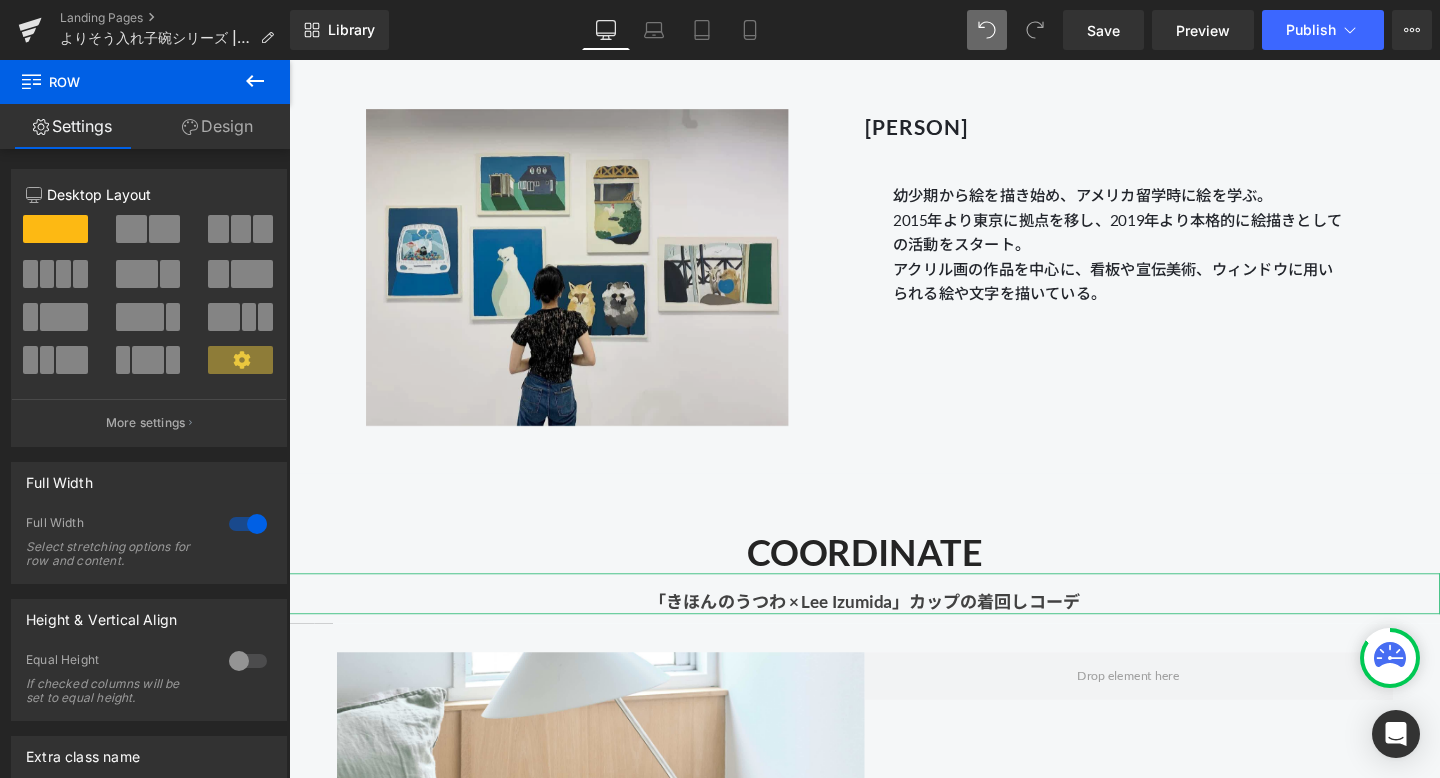 scroll, scrollTop: 8440, scrollLeft: 0, axis: vertical 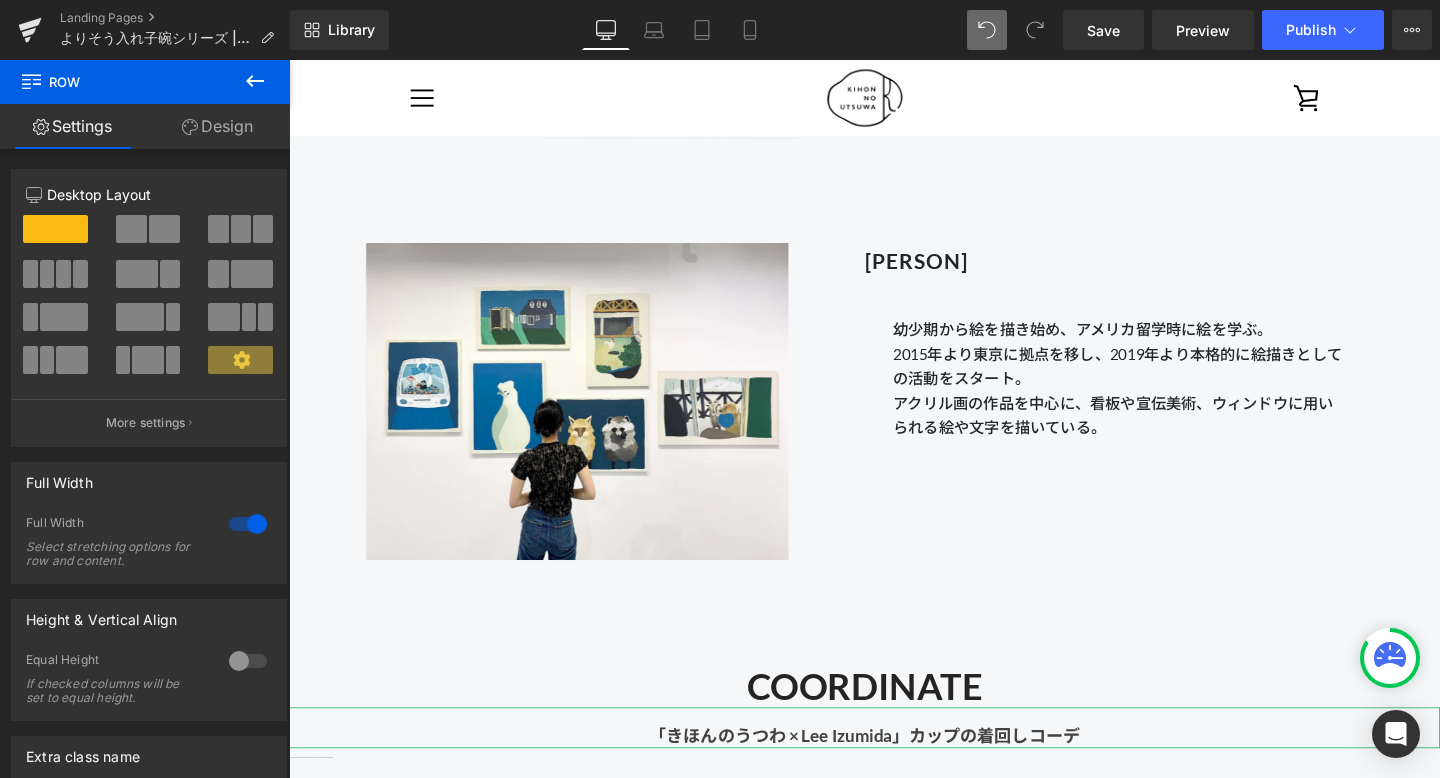 click on "Image" at bounding box center (591, 418) 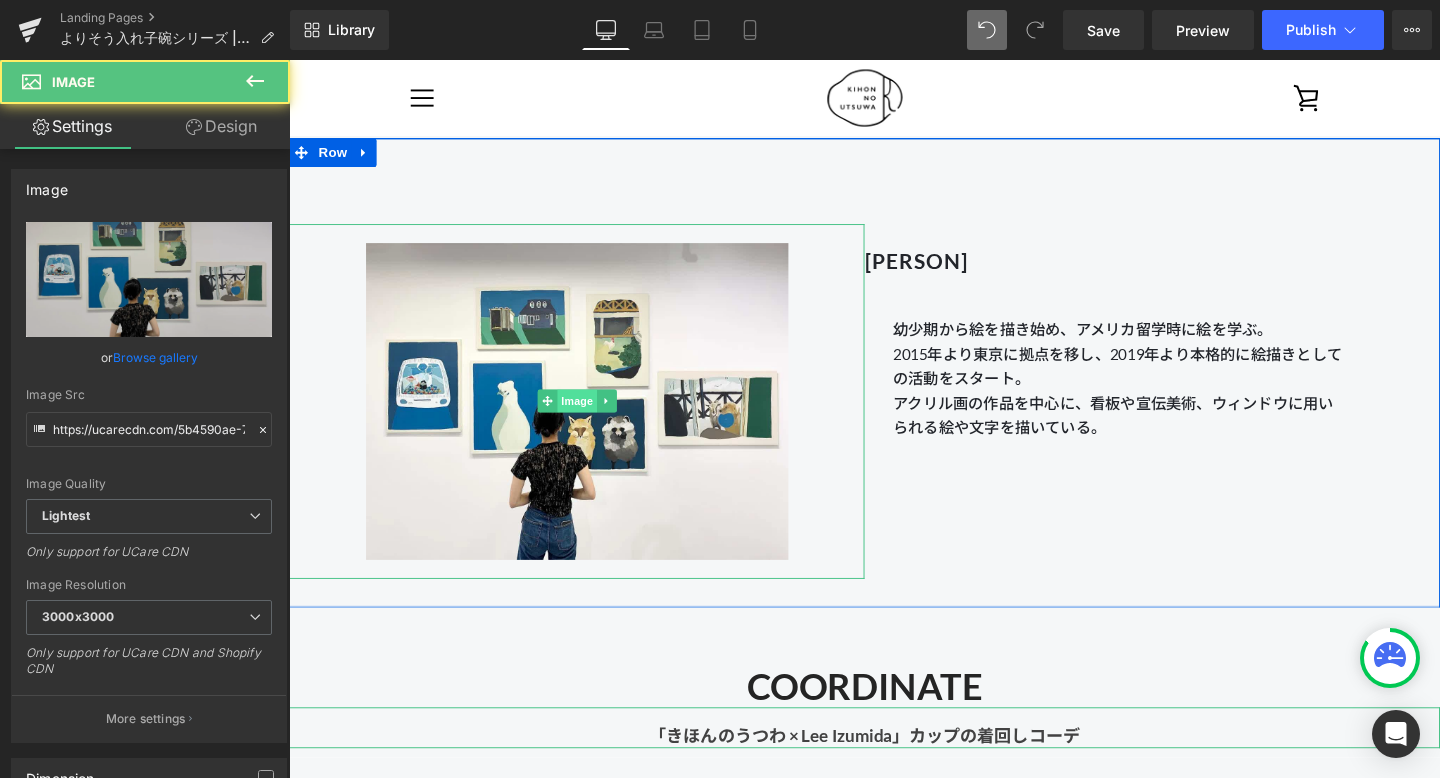 click on "Image" at bounding box center (592, 418) 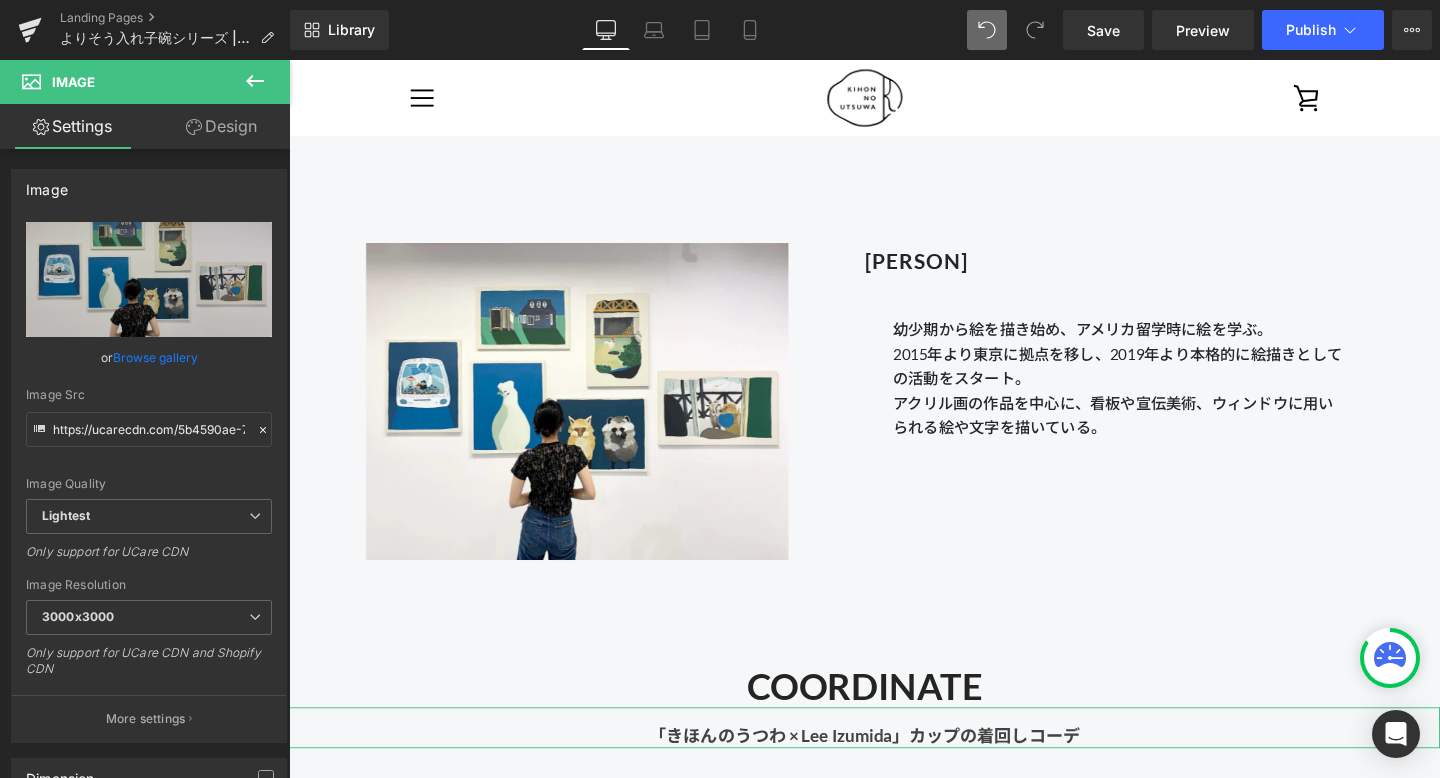 click at bounding box center [591, 418] 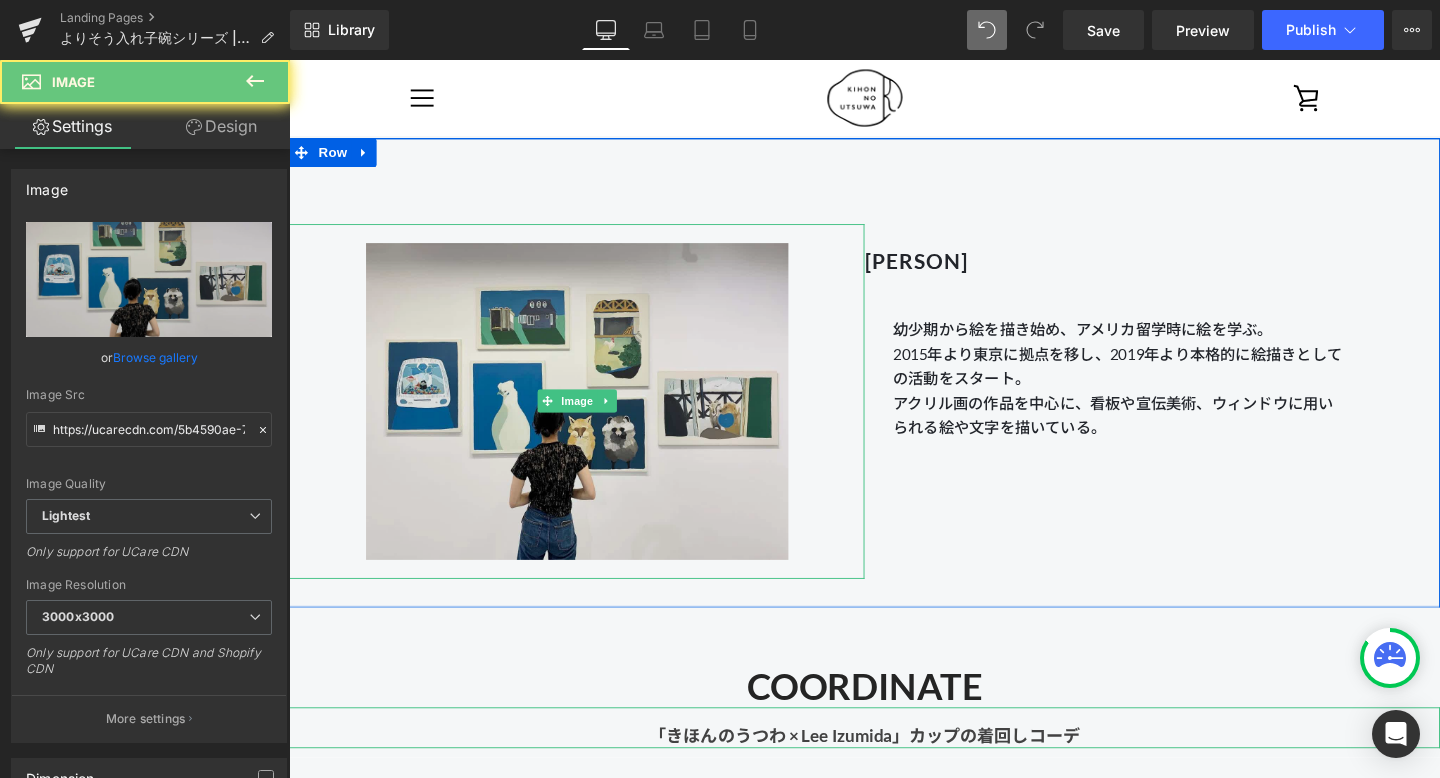 click at bounding box center [592, 418] 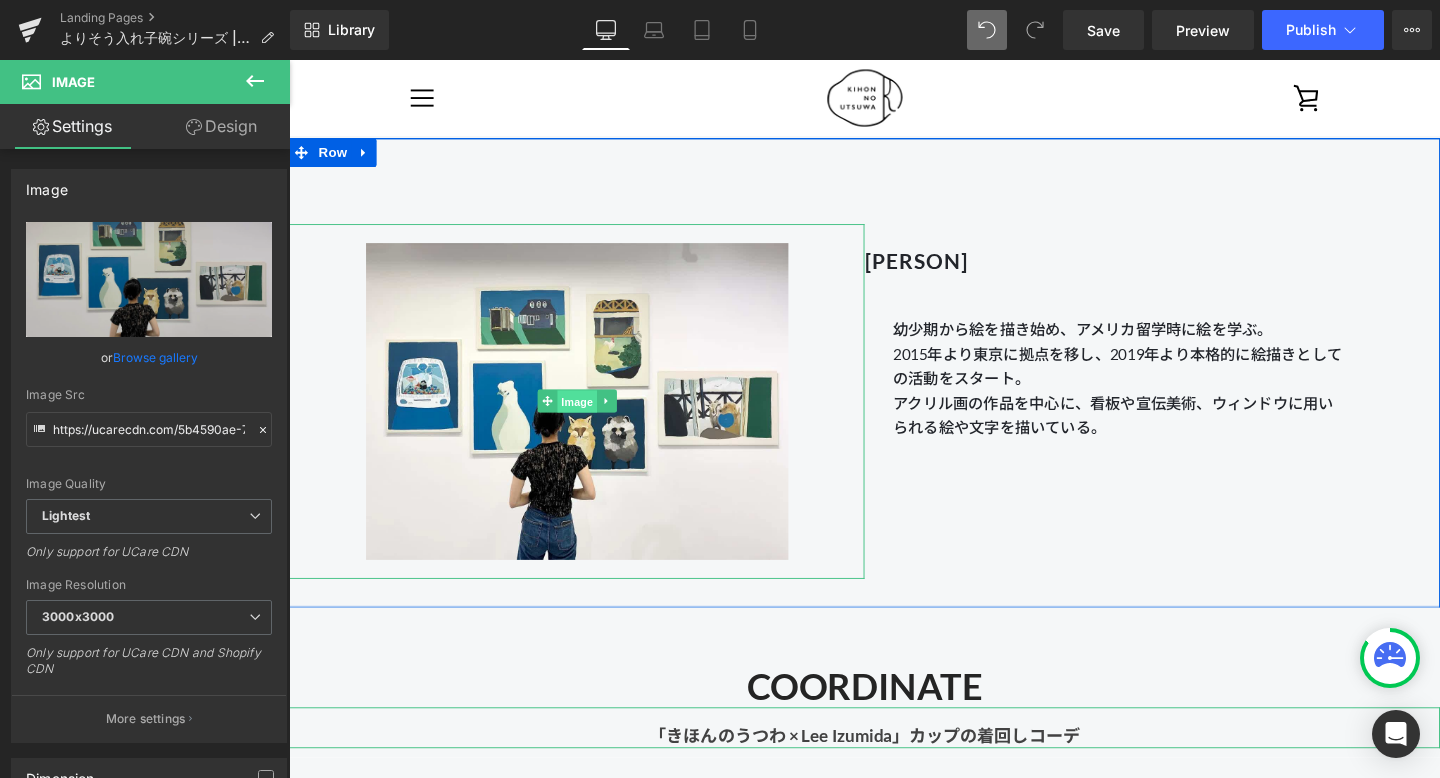 click on "Image" at bounding box center [592, 419] 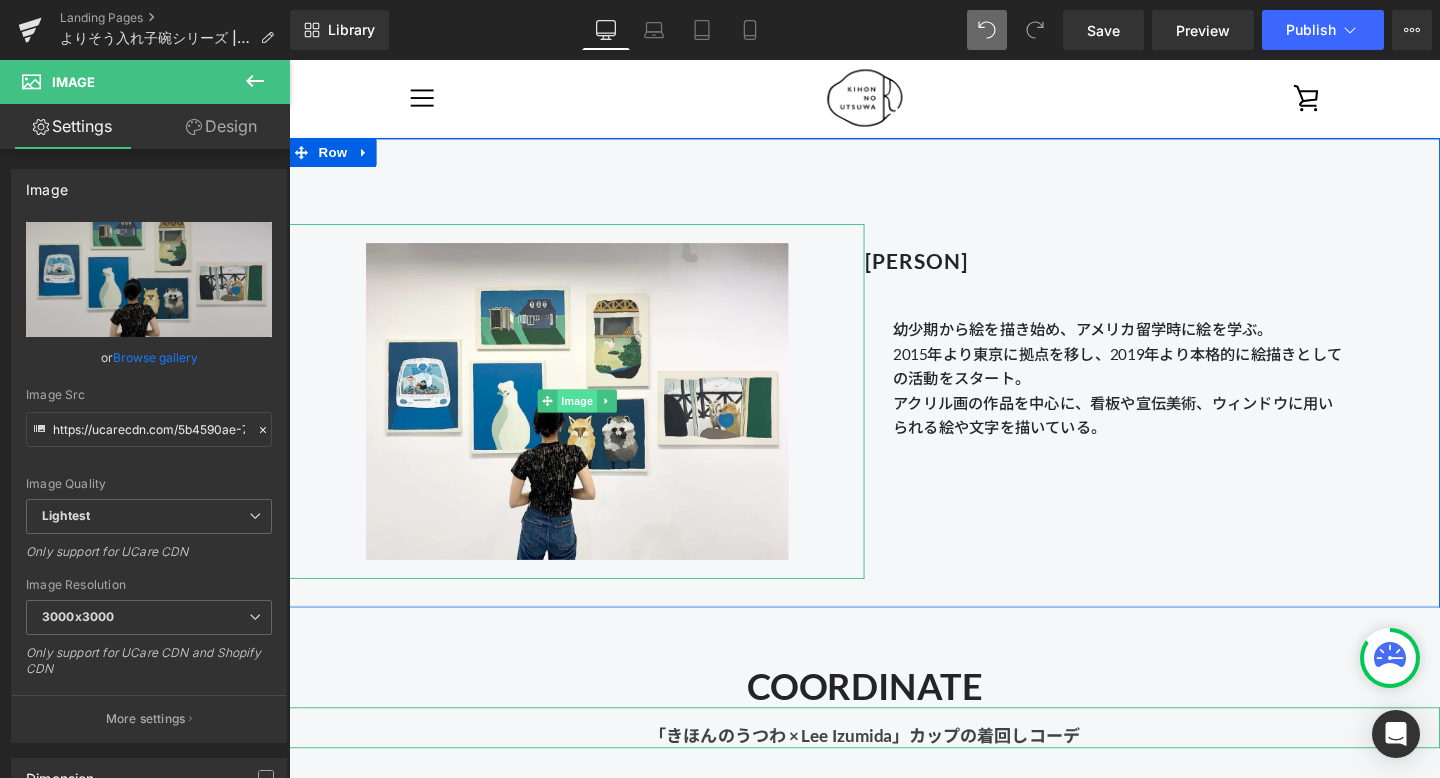 click on "Image" at bounding box center (592, 418) 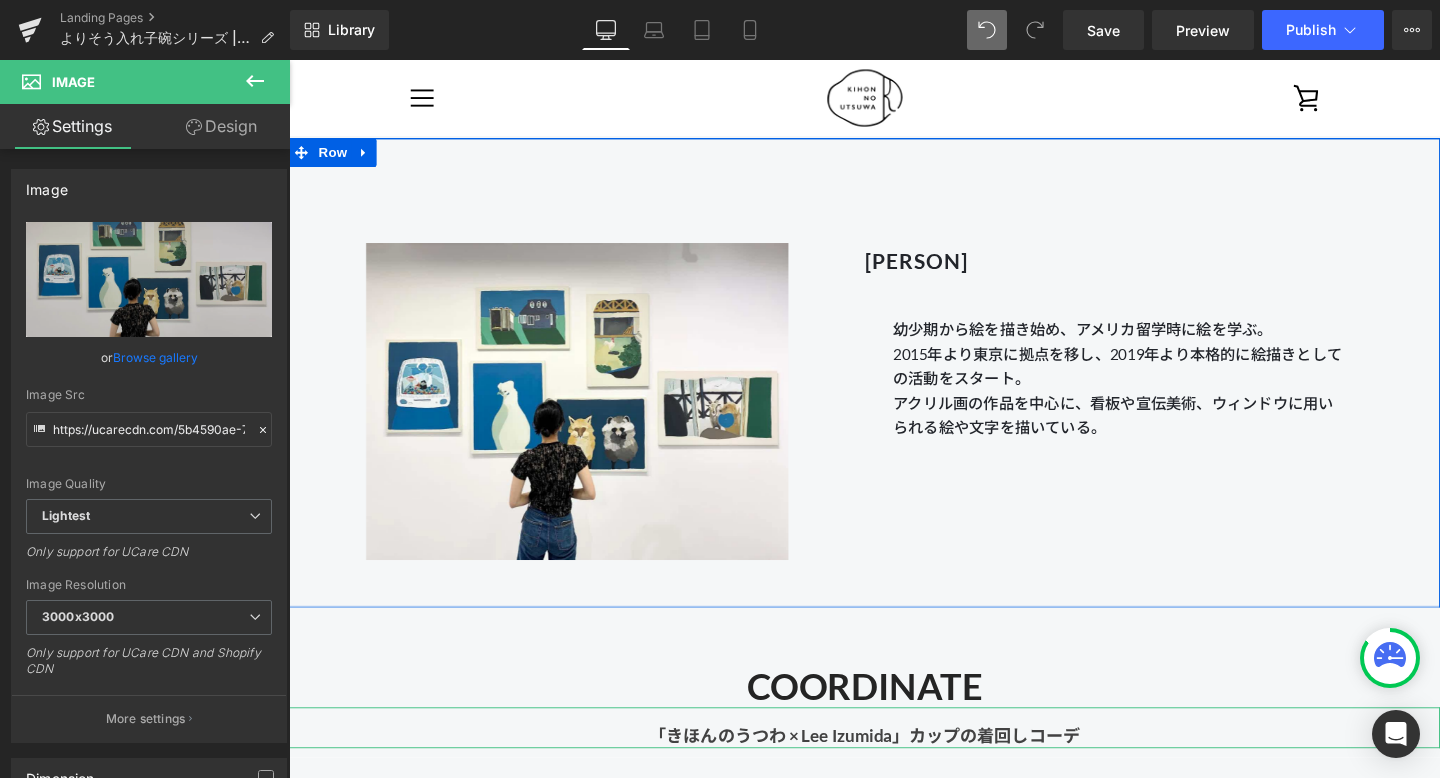 click on "Image         長谷川あかり Heading         幼少期から絵を描き始め、アメリカ留学時に絵を学ぶ。 2015年より東京に拠点を移し、2019年より本格的に絵描きとしての活動をスタート。 アクリル画の作品を中心に、看板や宣伝美術、ウィンドウに用いられる絵や文字を描いている。 Text Block         Row" at bounding box center [894, 388] 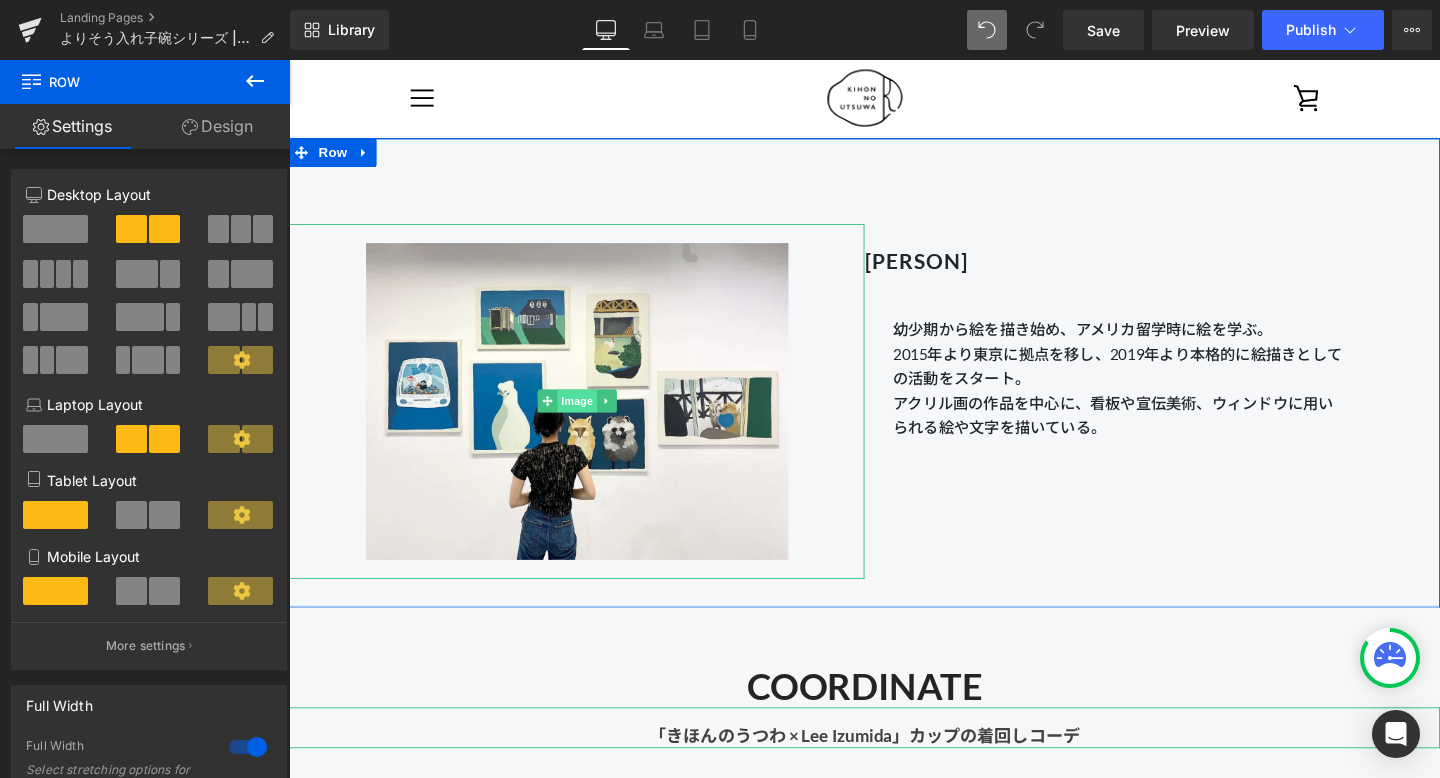 click on "Image" at bounding box center [592, 418] 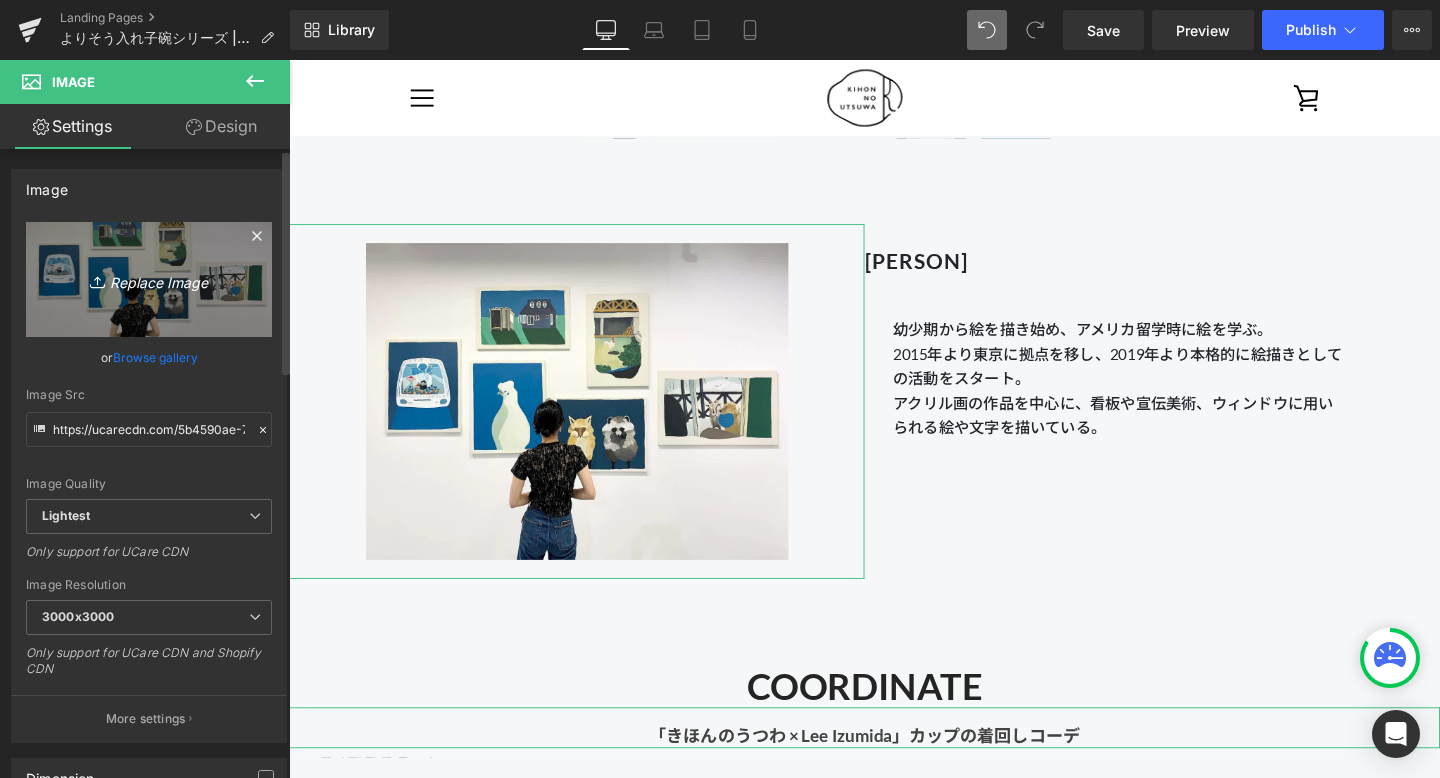 click on "Replace Image" at bounding box center [149, 279] 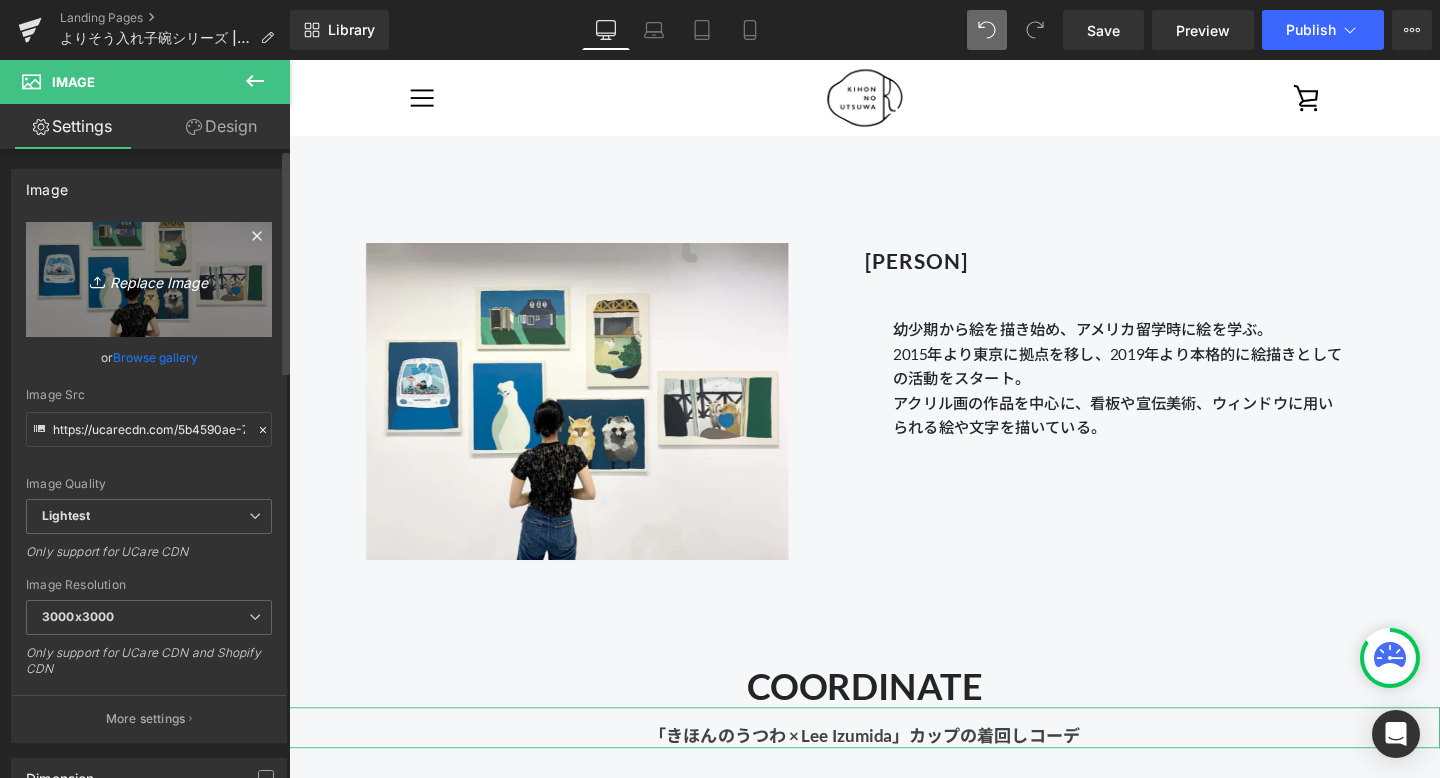 type on "C:\fakepath\250806_きほんのうつわ45488 (1).jpg" 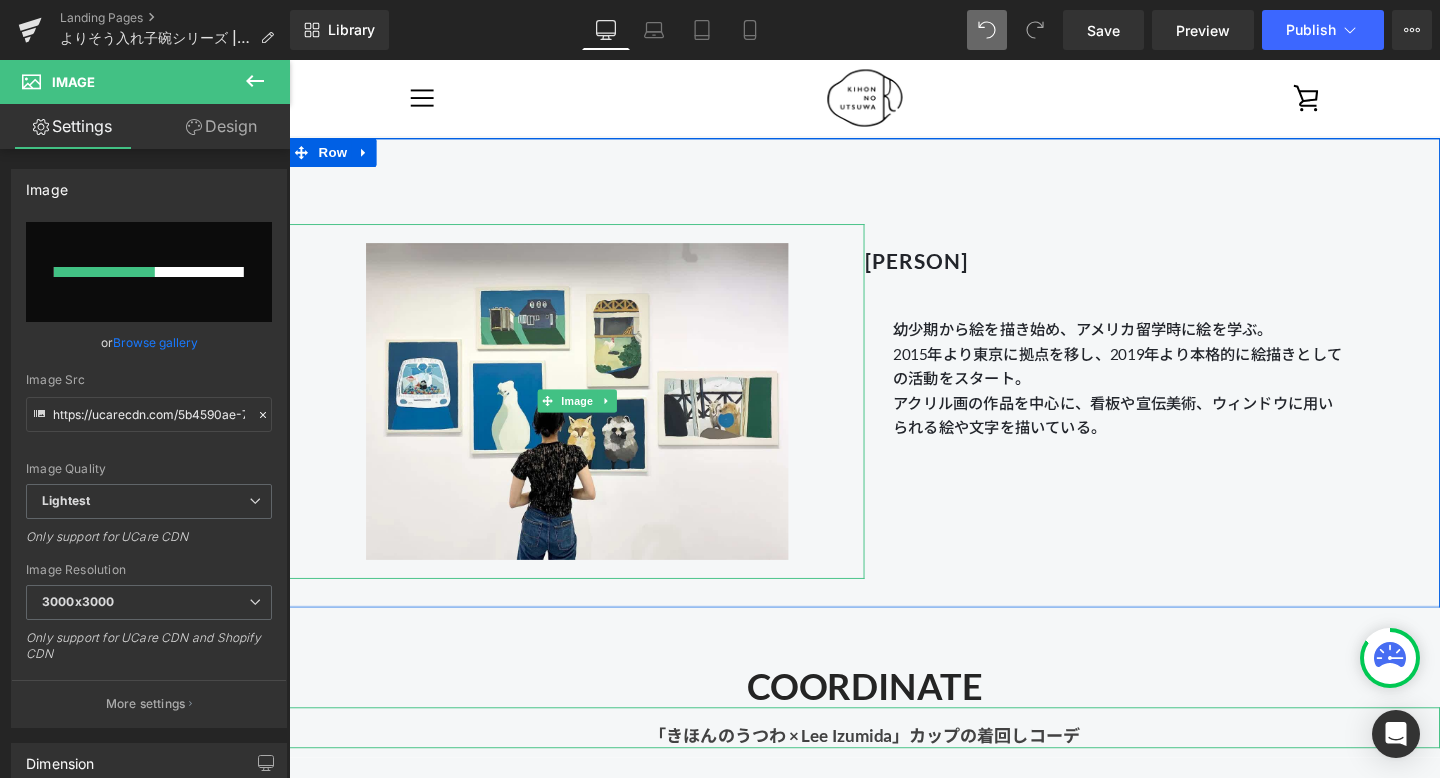 type 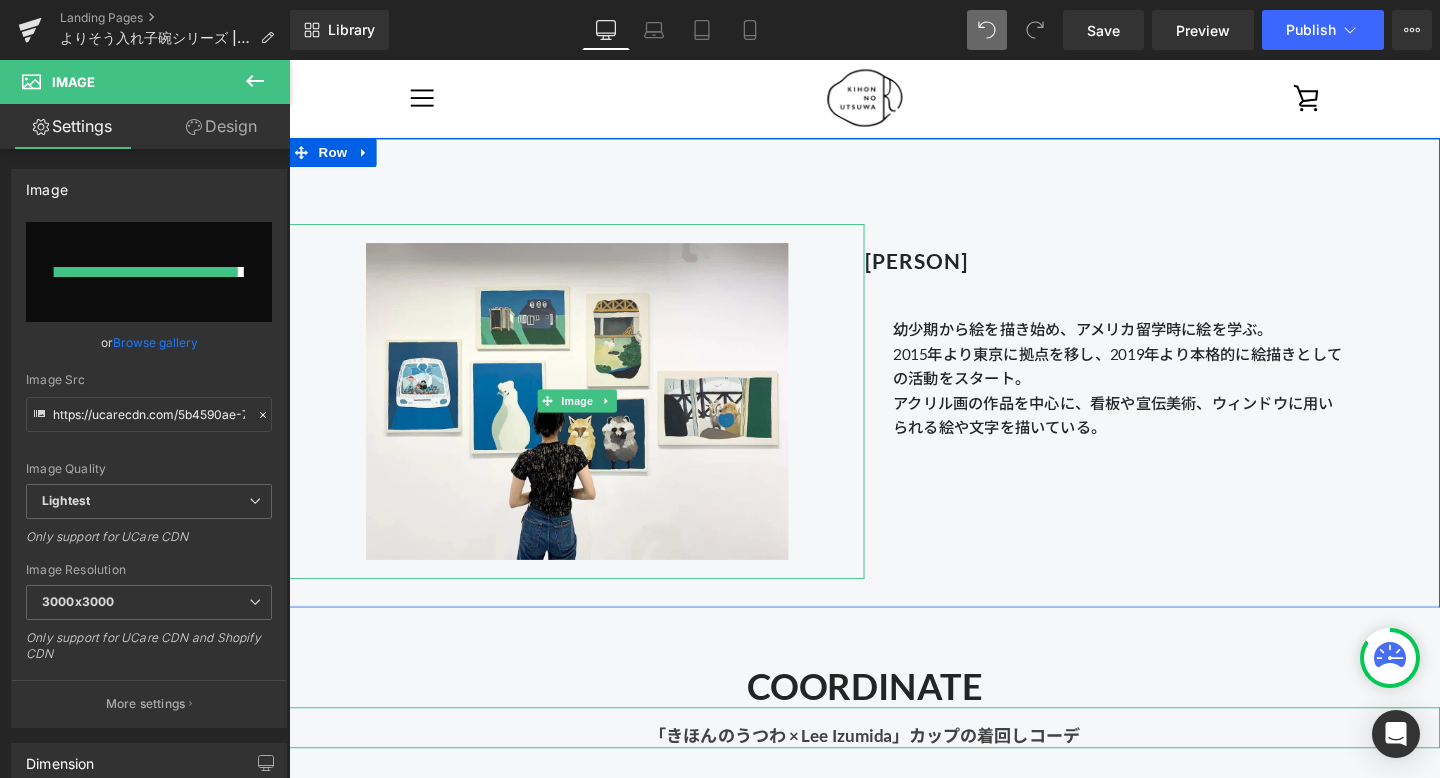 type on "https://ucarecdn.com/8806d1e6-5c84-4591-b0f1-0af6bd509ab6/-/format/auto/-/preview/3000x3000/-/quality/lightest/250806_%E3%81%8D%E3%81%BB%E3%82%93%E3%81%AE%E3%81%86%E3%81%A4%E3%82%8F45488%20_1_.jpg" 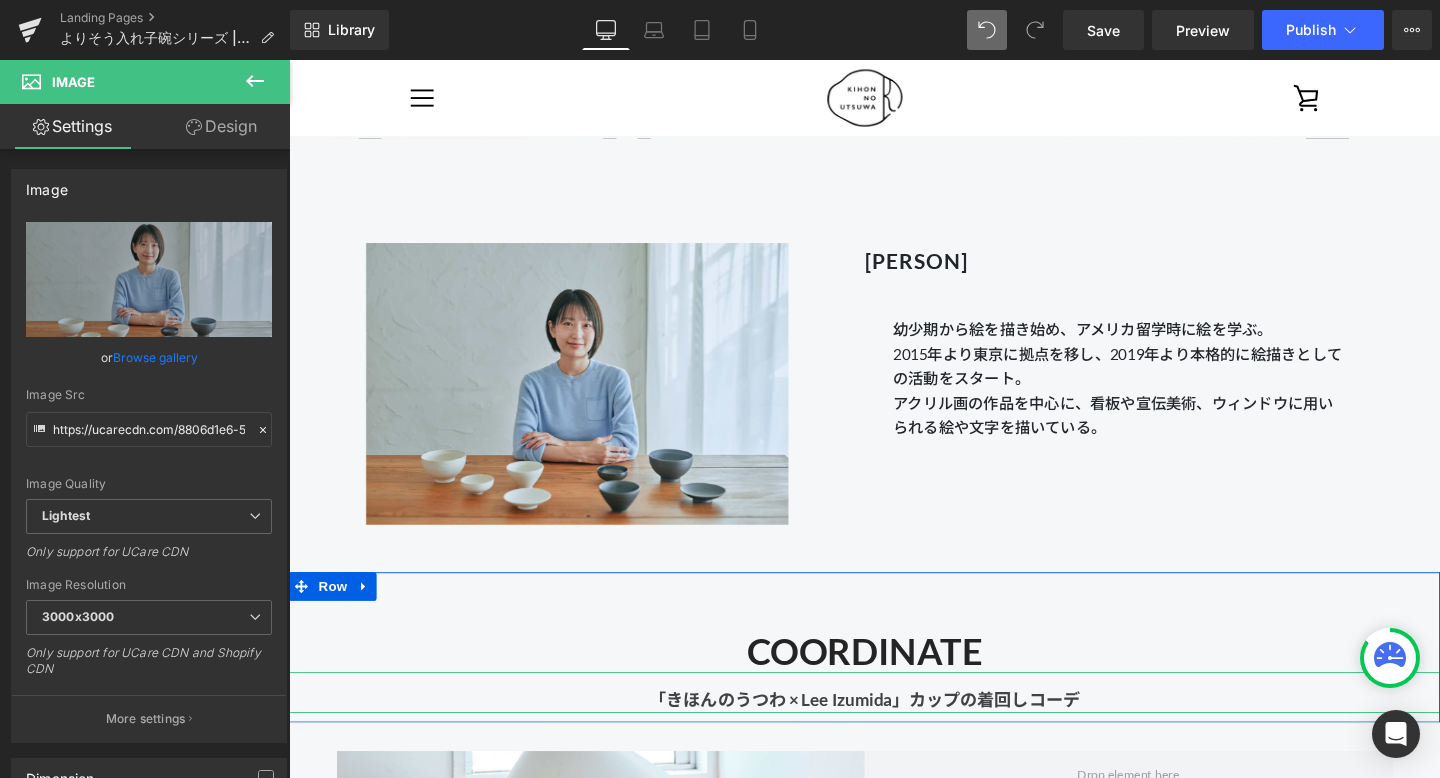 click on "COORDINATE Heading         「きほんのうつわ  ×  Lee Izumida」カップの着回しコーデ Text Block" at bounding box center (894, 687) 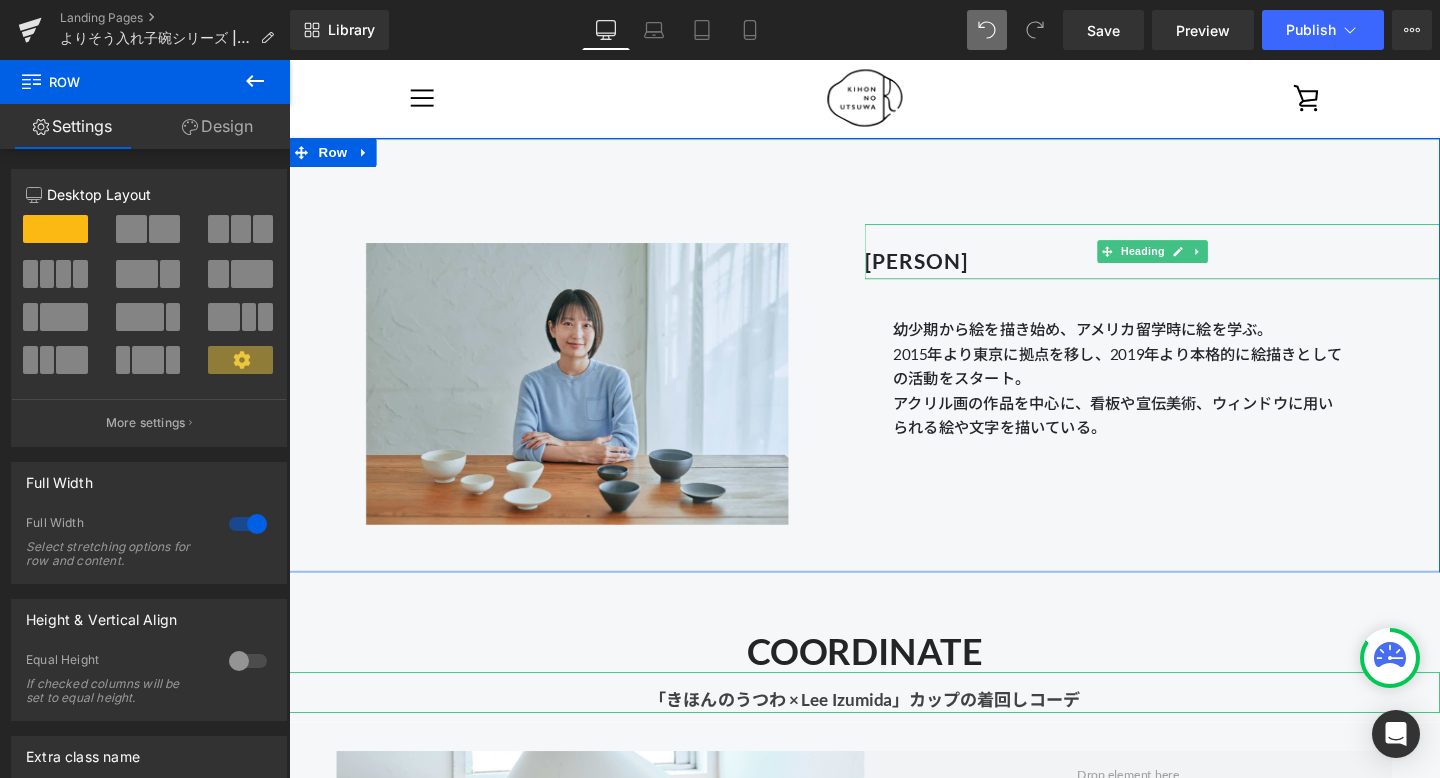 click on "長谷川あかり" at bounding box center (1196, 271) 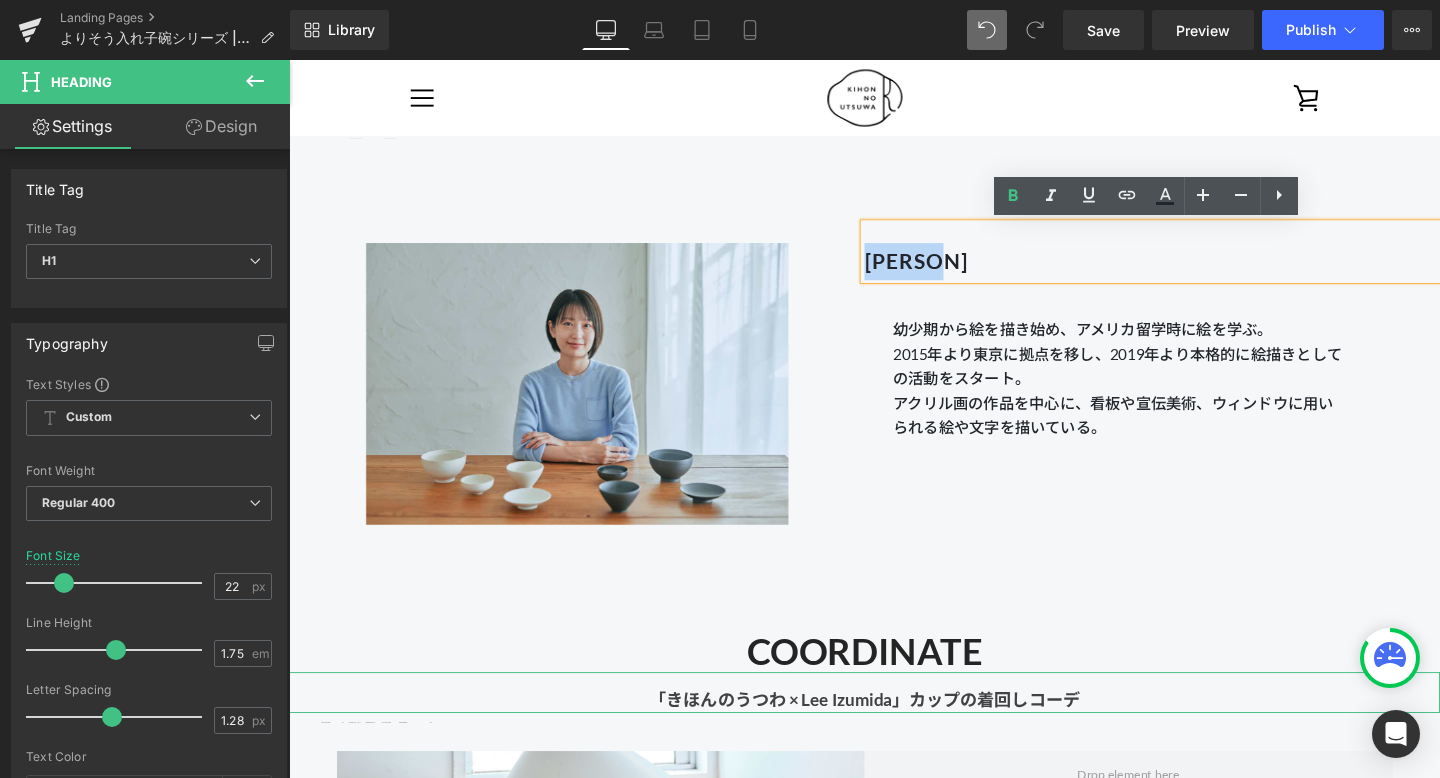 drag, startPoint x: 1049, startPoint y: 272, endPoint x: 883, endPoint y: 266, distance: 166.1084 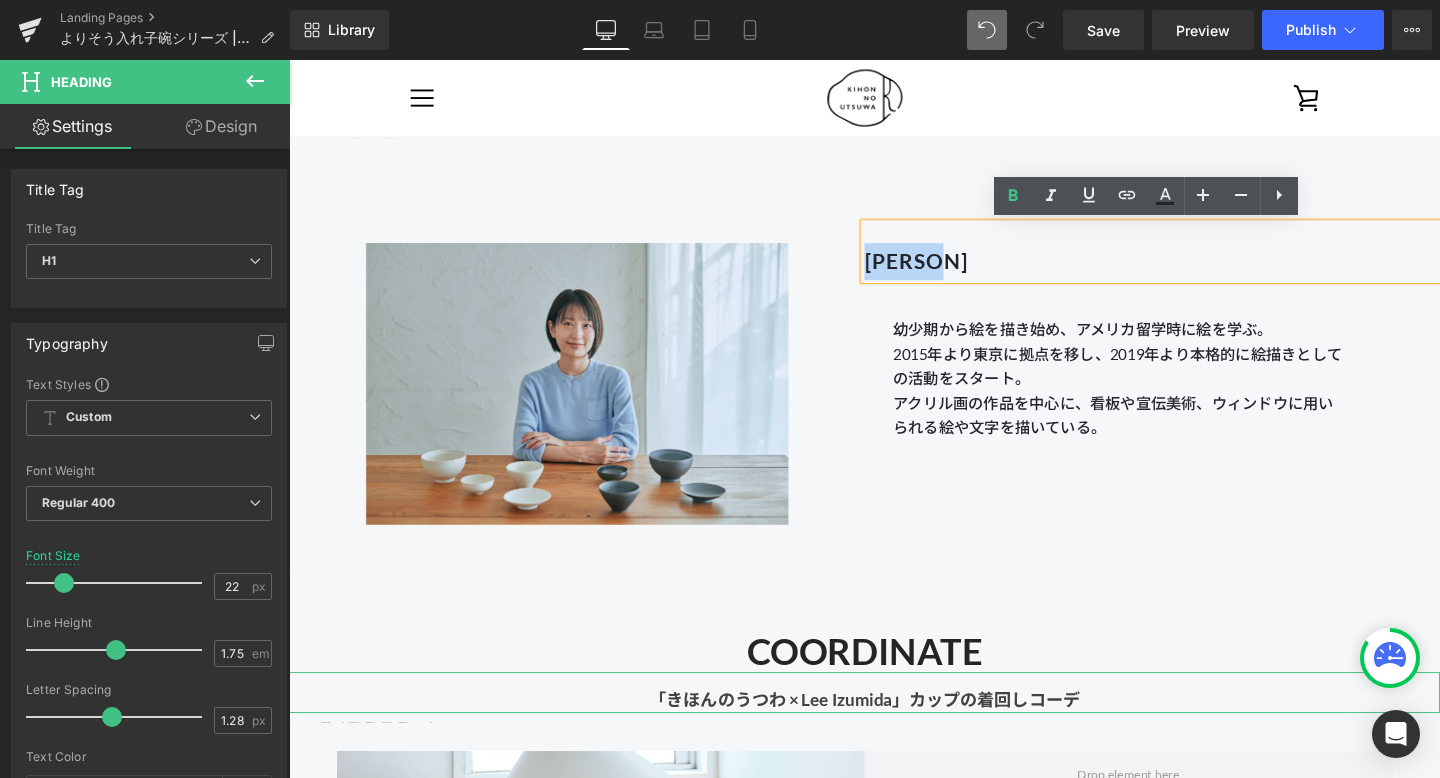 click on "Image         長谷川あかり Heading         幼少期から絵を描き始め、アメリカ留学時に絵を学ぶ。 2015年より東京に拠点を移し、2019年より本格的に絵描きとしての活動をスタート。 アクリル画の作品を中心に、看板や宣伝美術、ウィンドウに用いられる絵や文字を描いている。 Text Block         Row   90px" at bounding box center (894, 370) 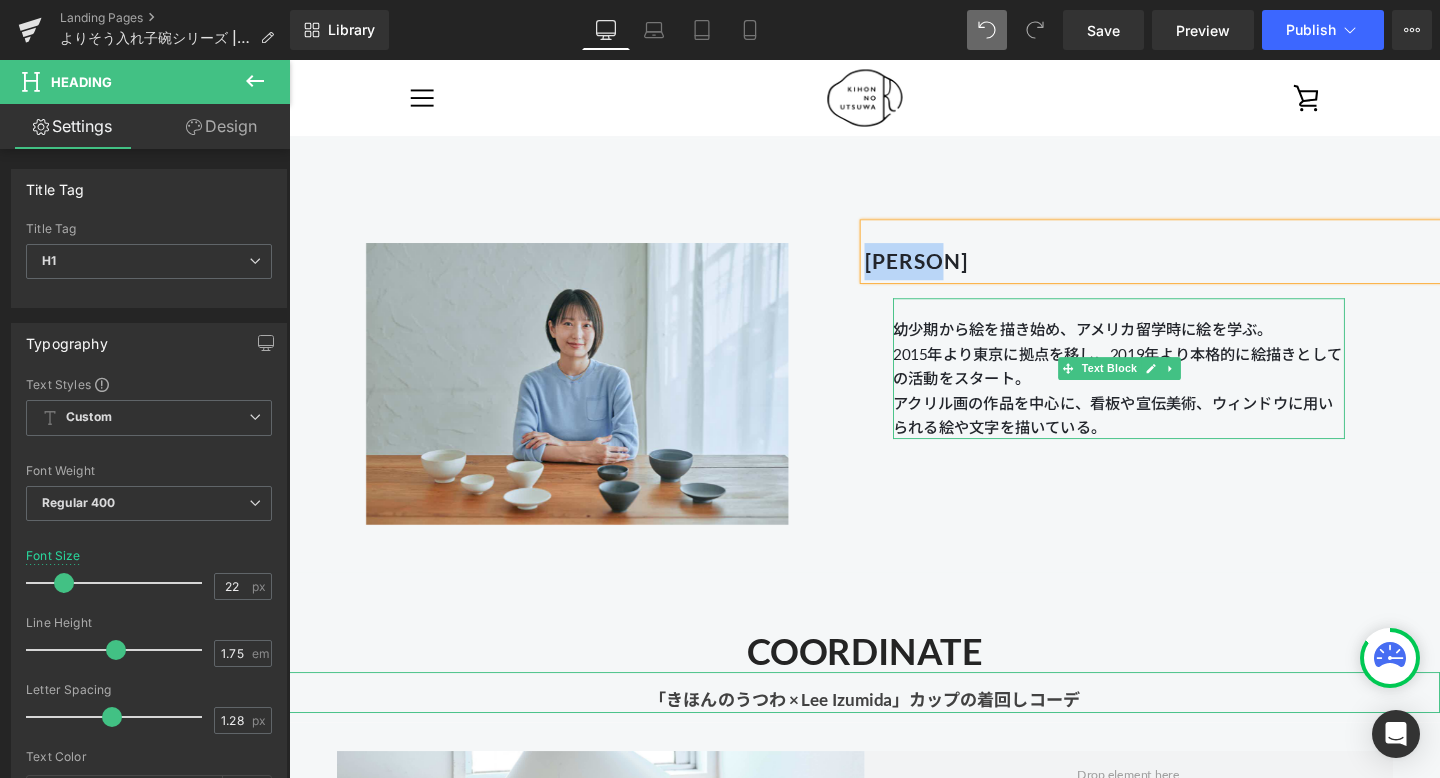 click on "アクリル画の作品を中心に、看板や宣伝美術、ウィンドウに用いられる絵や文字を描いている。" at bounding box center [1161, 432] 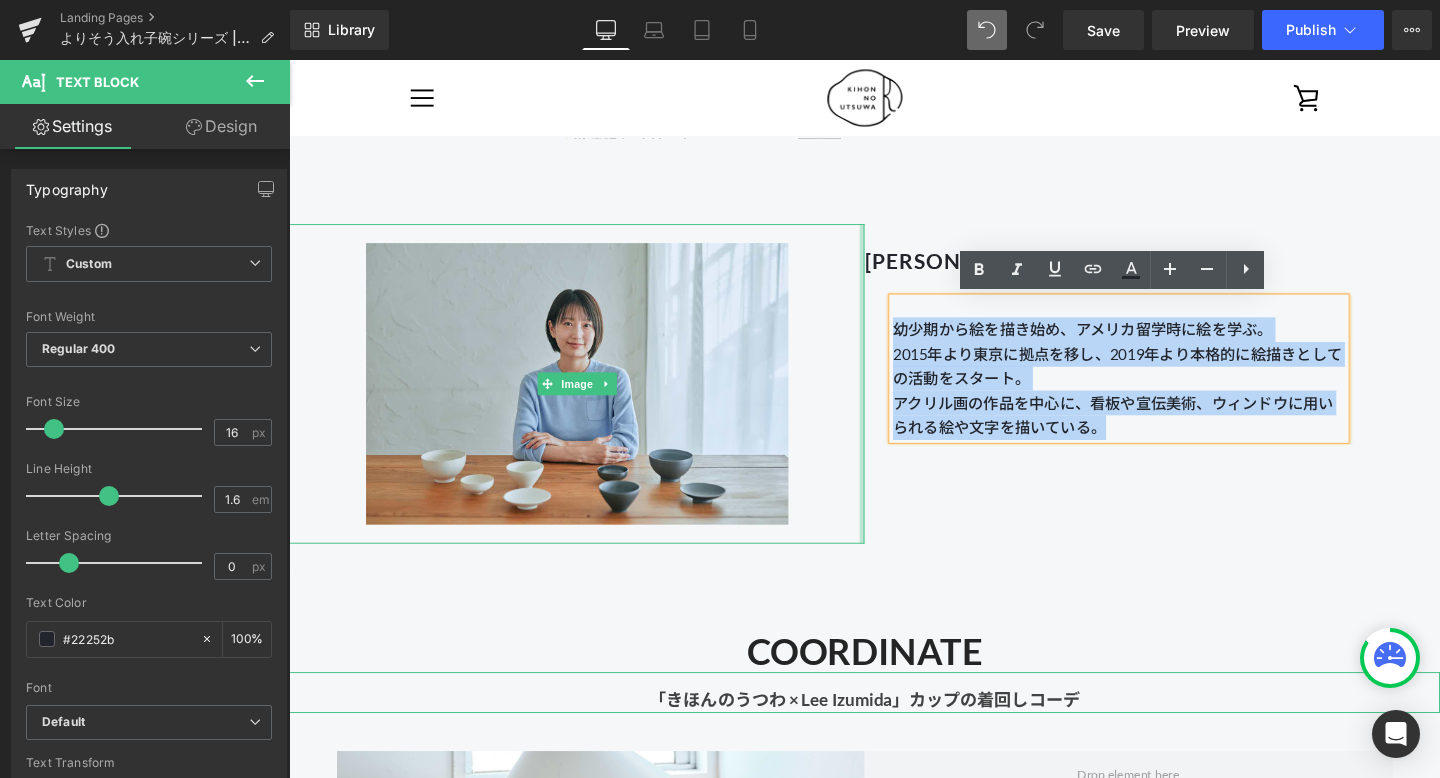 drag, startPoint x: 1183, startPoint y: 440, endPoint x: 892, endPoint y: 342, distance: 307.05862 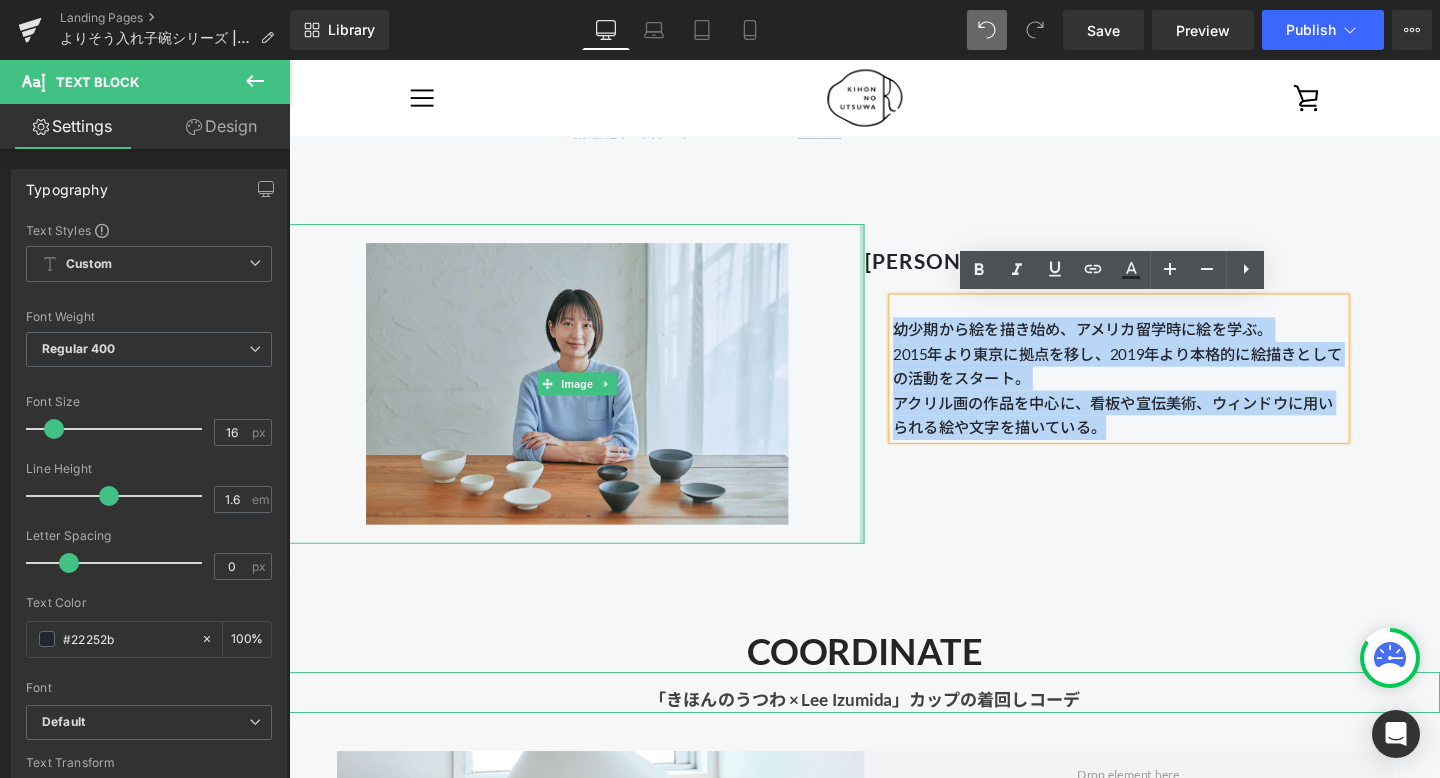 click on "Image         長谷川あかり Heading         幼少期から絵を描き始め、アメリカ留学時に絵を学ぶ。 2015年より東京に拠点を移し、2019年より本格的に絵描きとしての活動をスタート。 アクリル画の作品を中心に、看板や宣伝美術、ウィンドウに用いられる絵や文字を描いている。 Text Block         Row   90px" at bounding box center [894, 370] 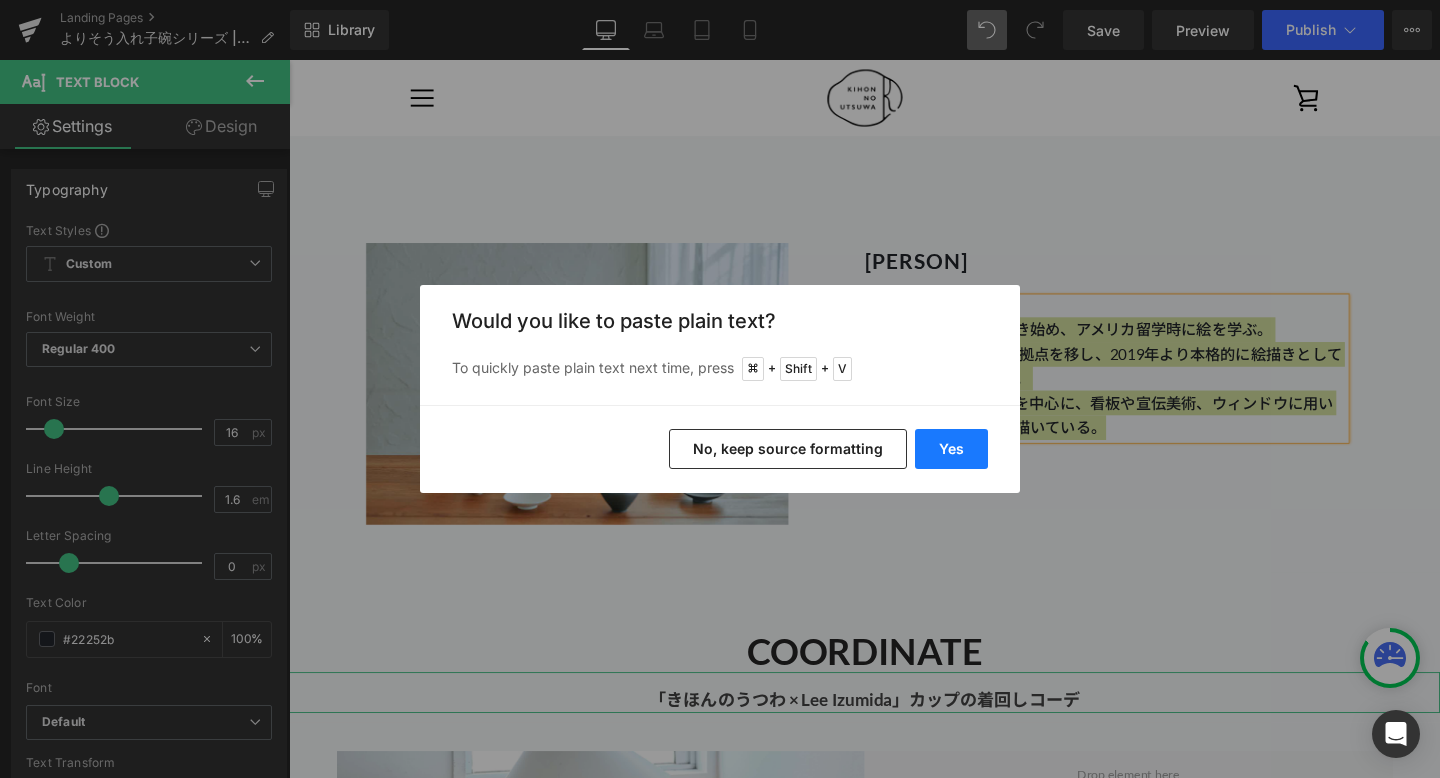 click on "Yes" at bounding box center [951, 449] 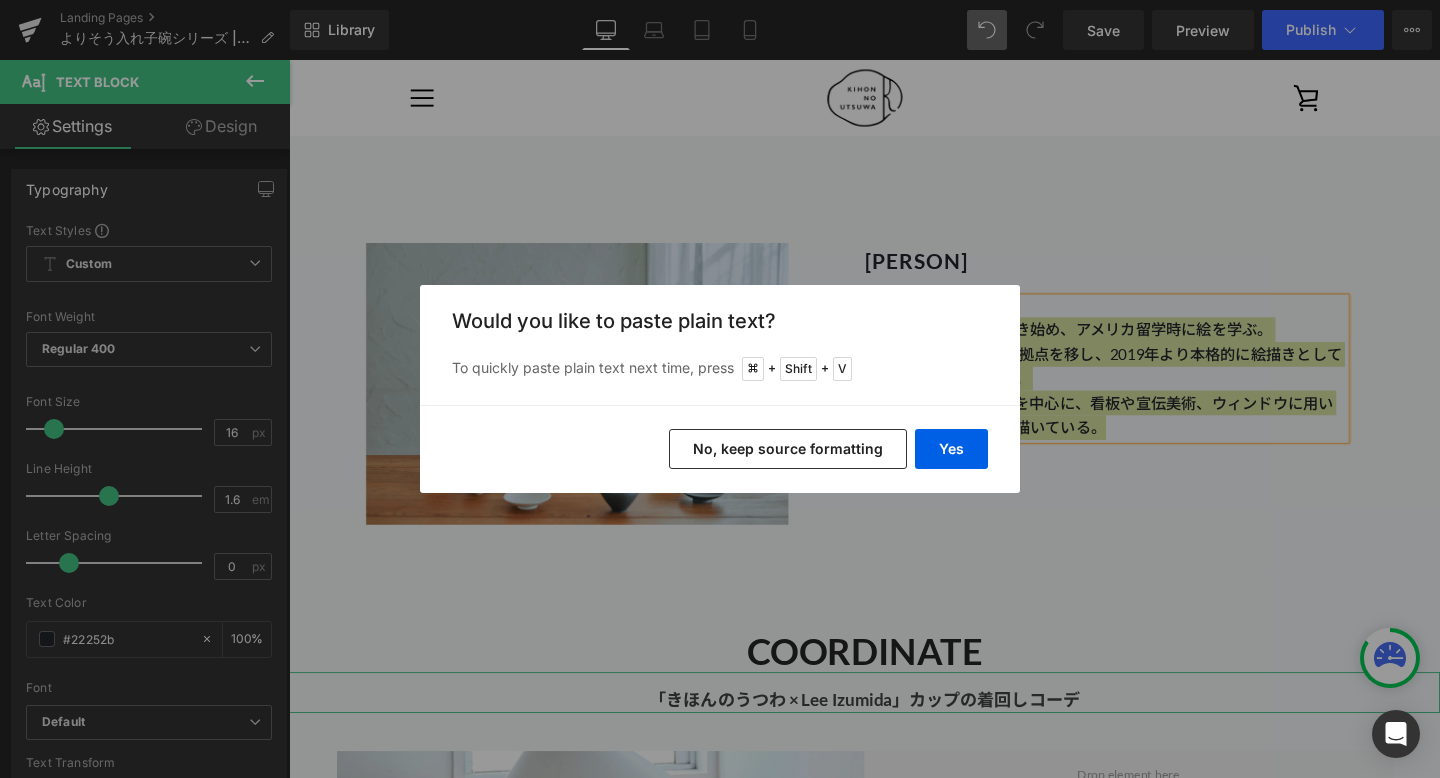type 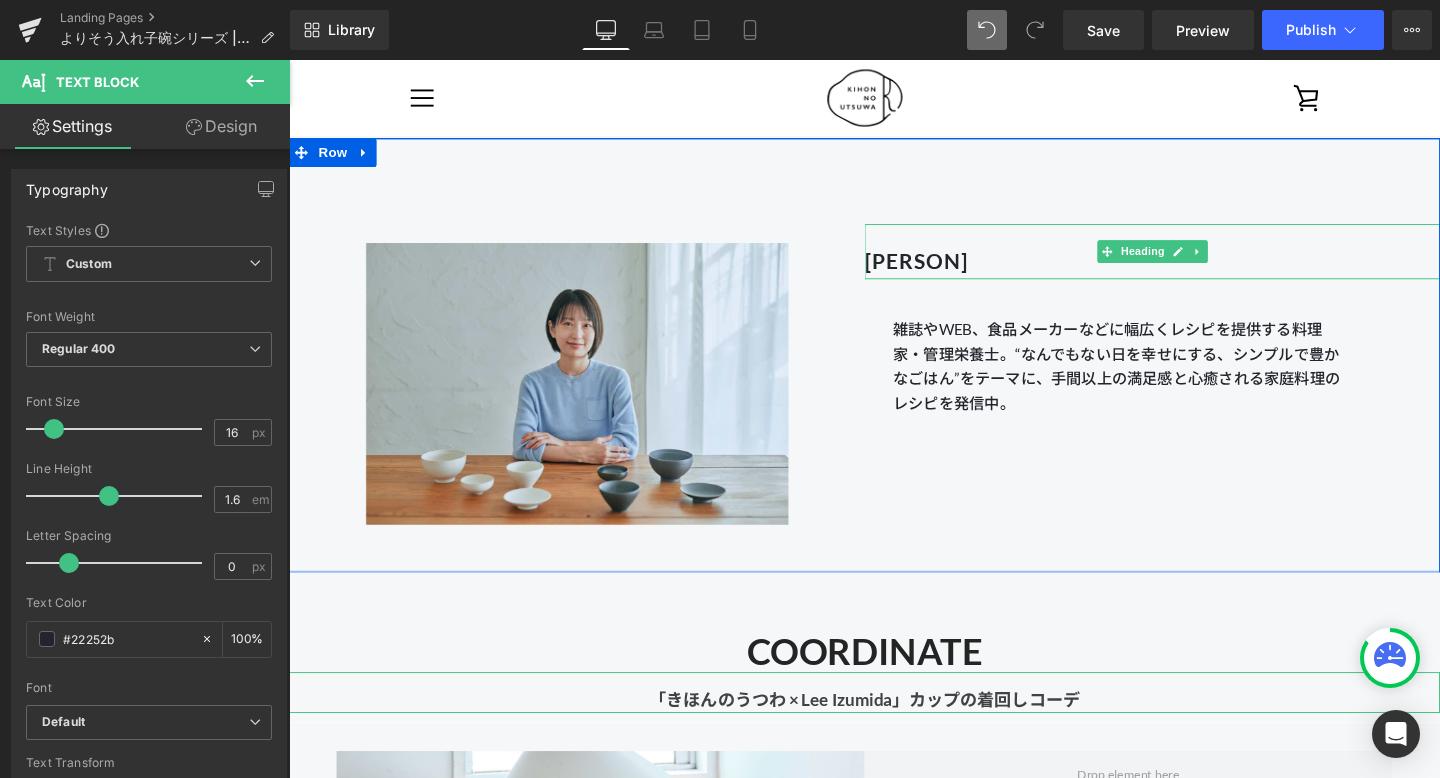click on "長谷川あかり" at bounding box center [948, 270] 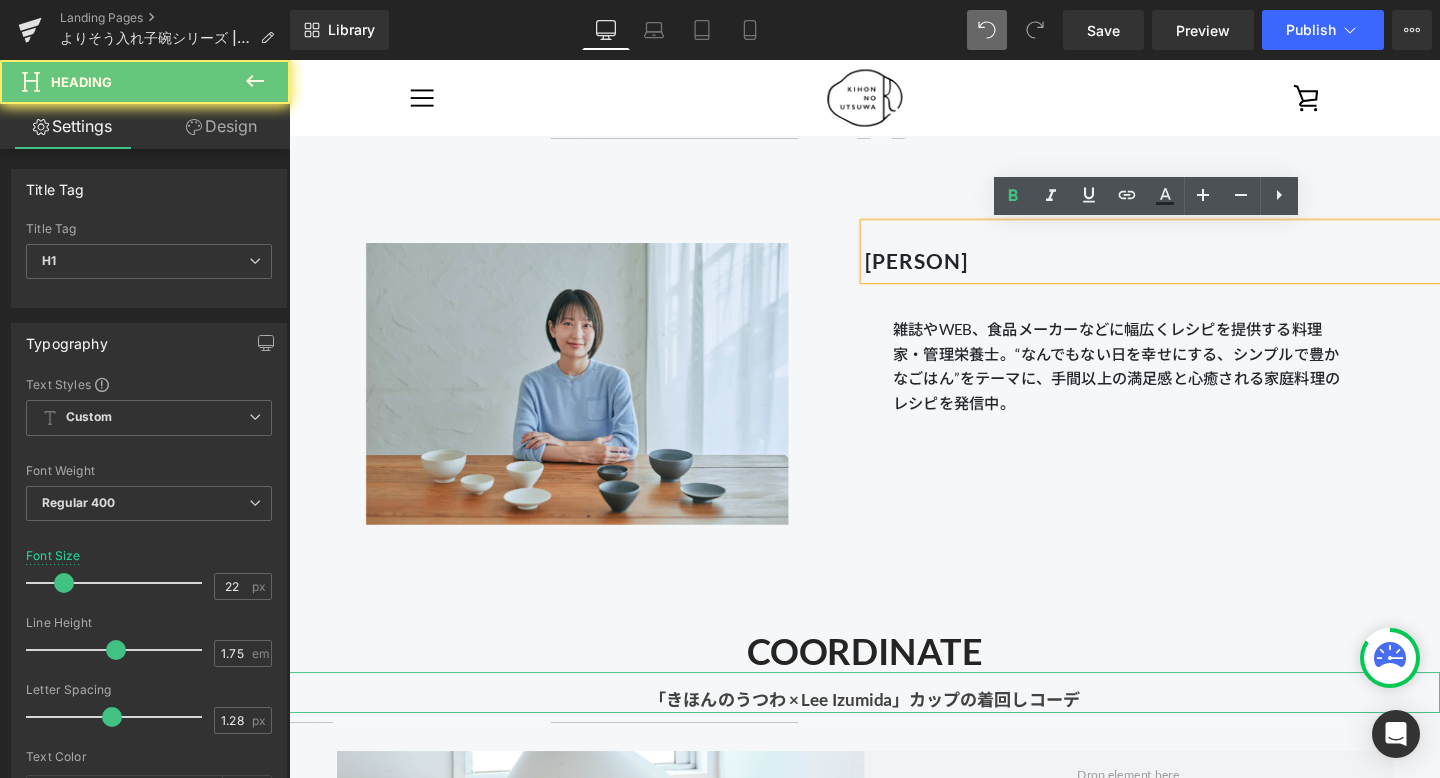 click on "長谷川あかり" at bounding box center [948, 270] 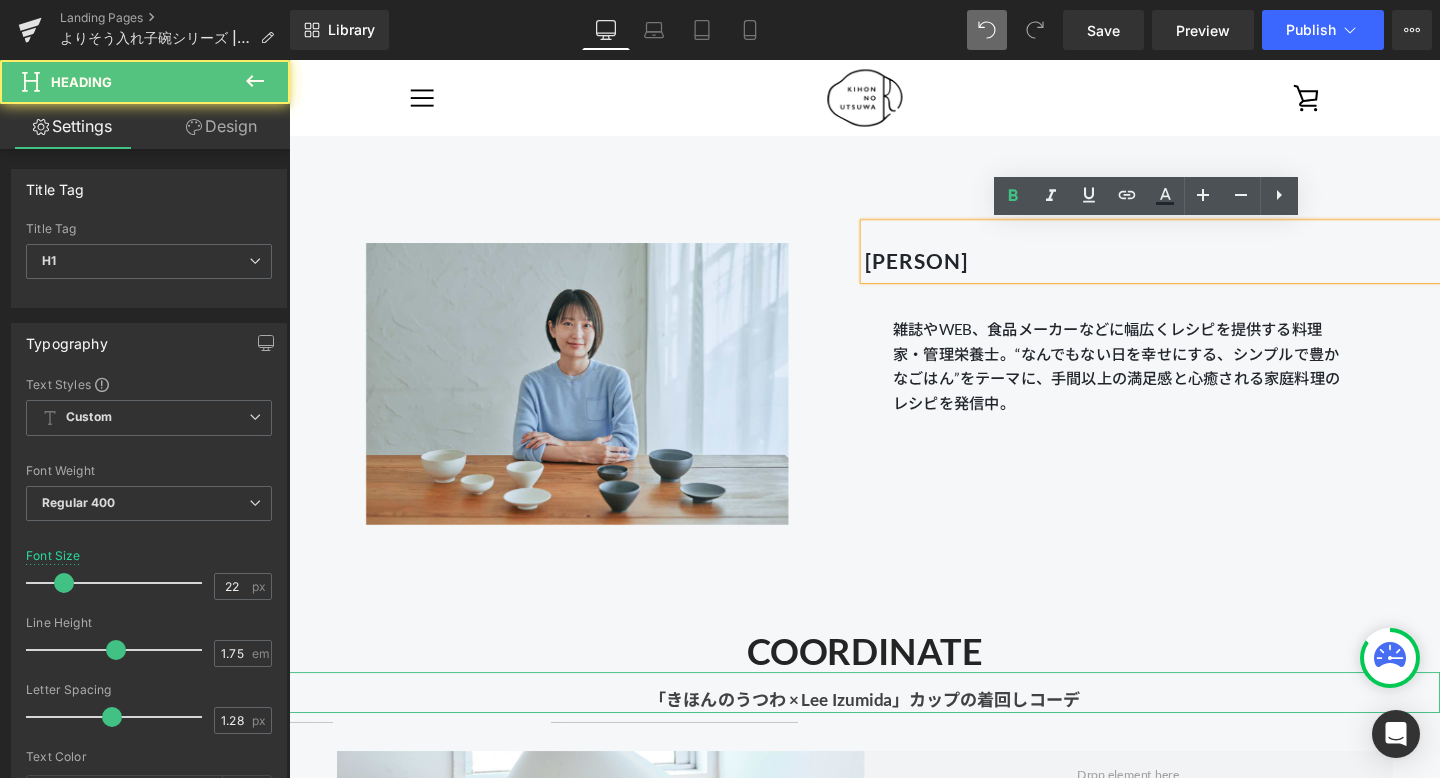 click on "長谷川あかり" at bounding box center [948, 270] 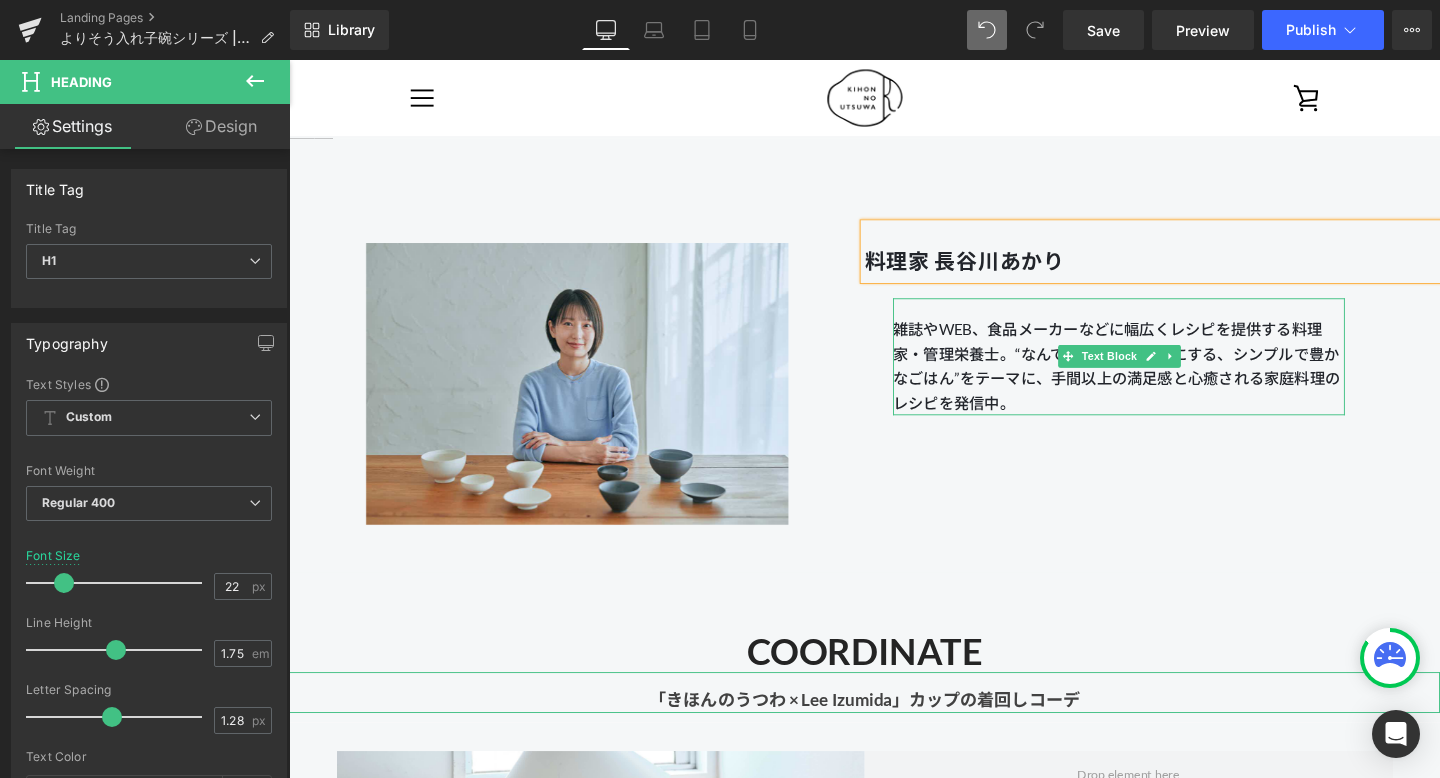 click on "雑誌やWEB、食品メーカーなどに幅広くレシピを提供する料理家・管理栄養士。“なんでもない日を幸せにする、シンプルで豊かなごはん”をテーマに、手間以上の満足感と心癒される家庭料理のレシピを発信中。" at bounding box center [1161, 381] 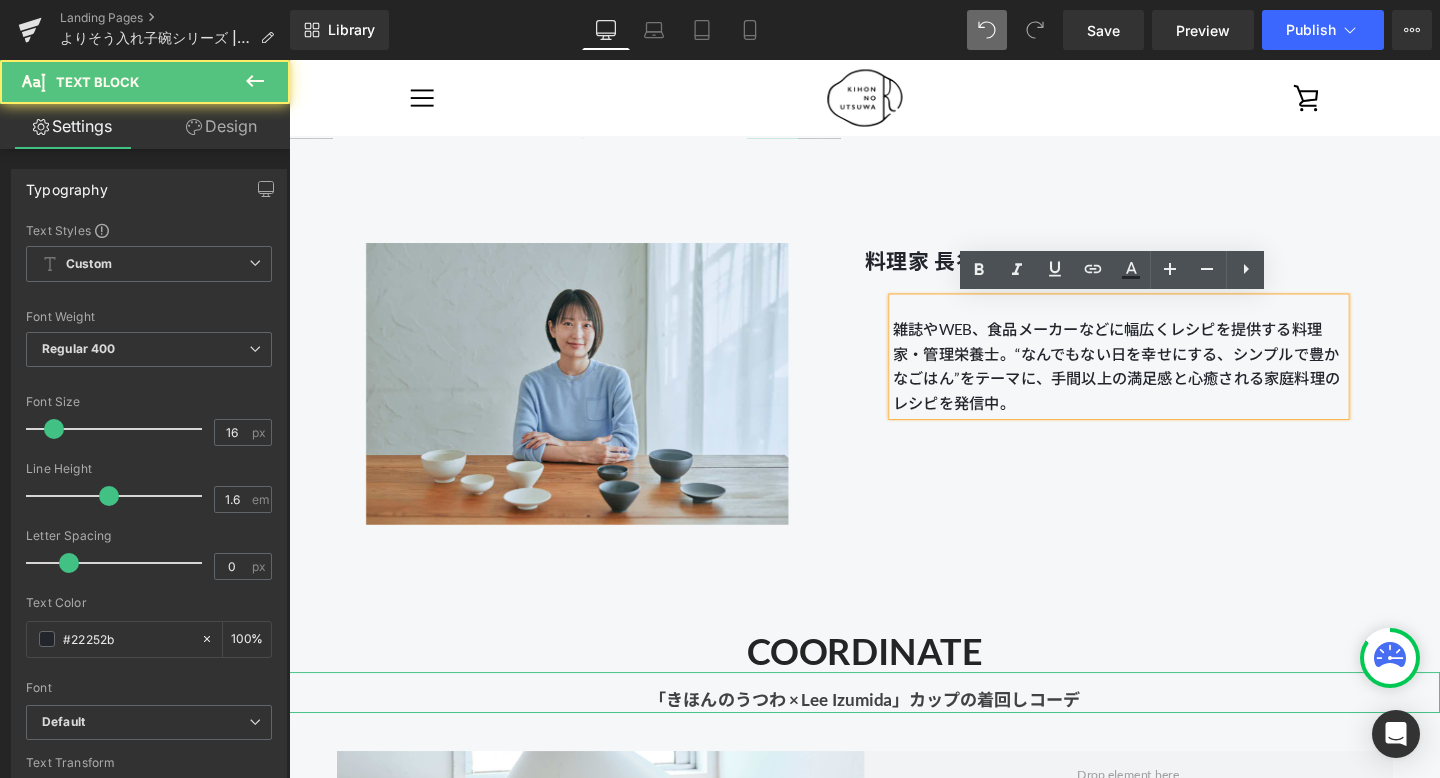 click on "Image         料理家 長谷川あかり Heading         雑誌やWEB、食品メーカーなどに幅広くレシピを提供する料理家・管理栄養士。“なんでもない日を幸せにする、シンプルで豊かなごはん”をテーマに、手間以上の満足感と心癒される家庭料理のレシピを発信中。 Text Block         Row   90px" at bounding box center (894, 370) 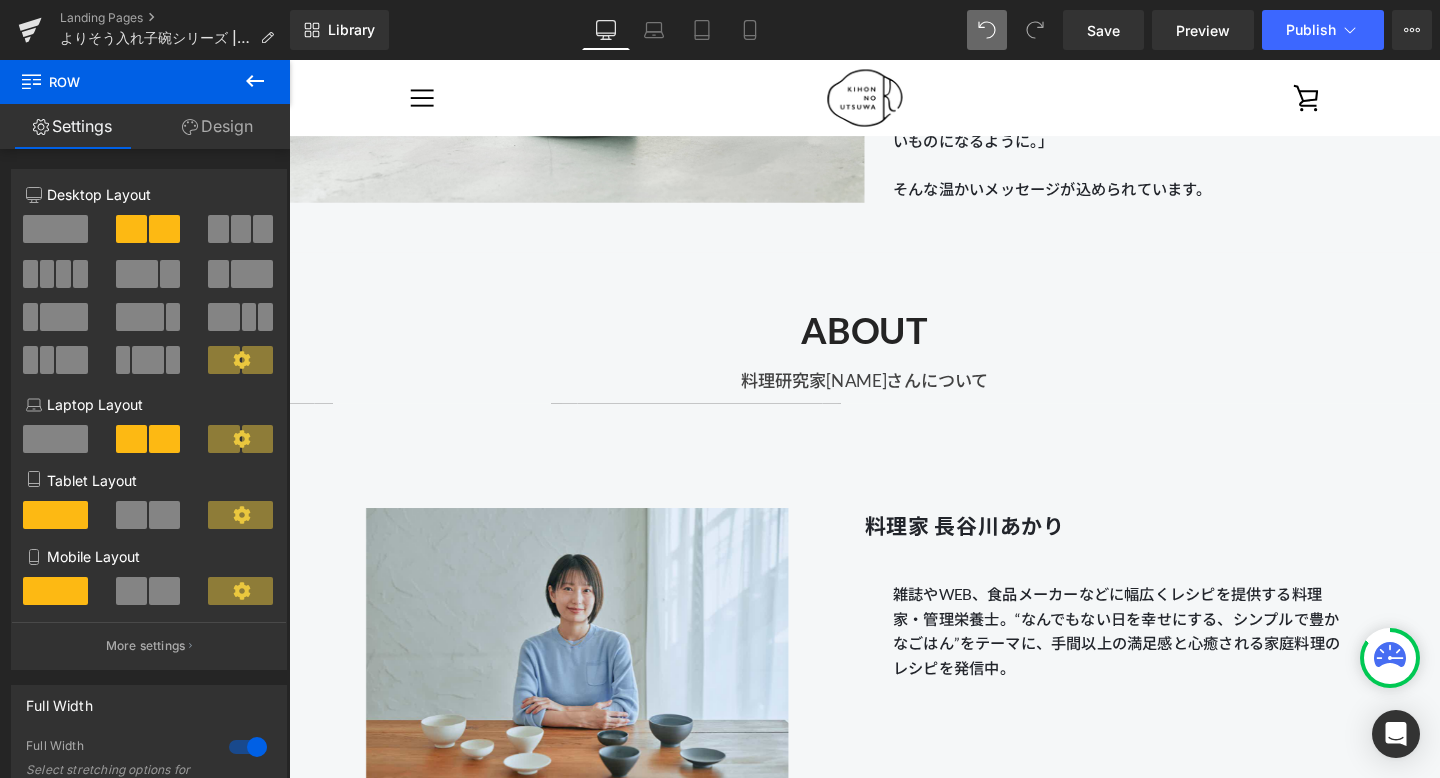 scroll, scrollTop: 8157, scrollLeft: 0, axis: vertical 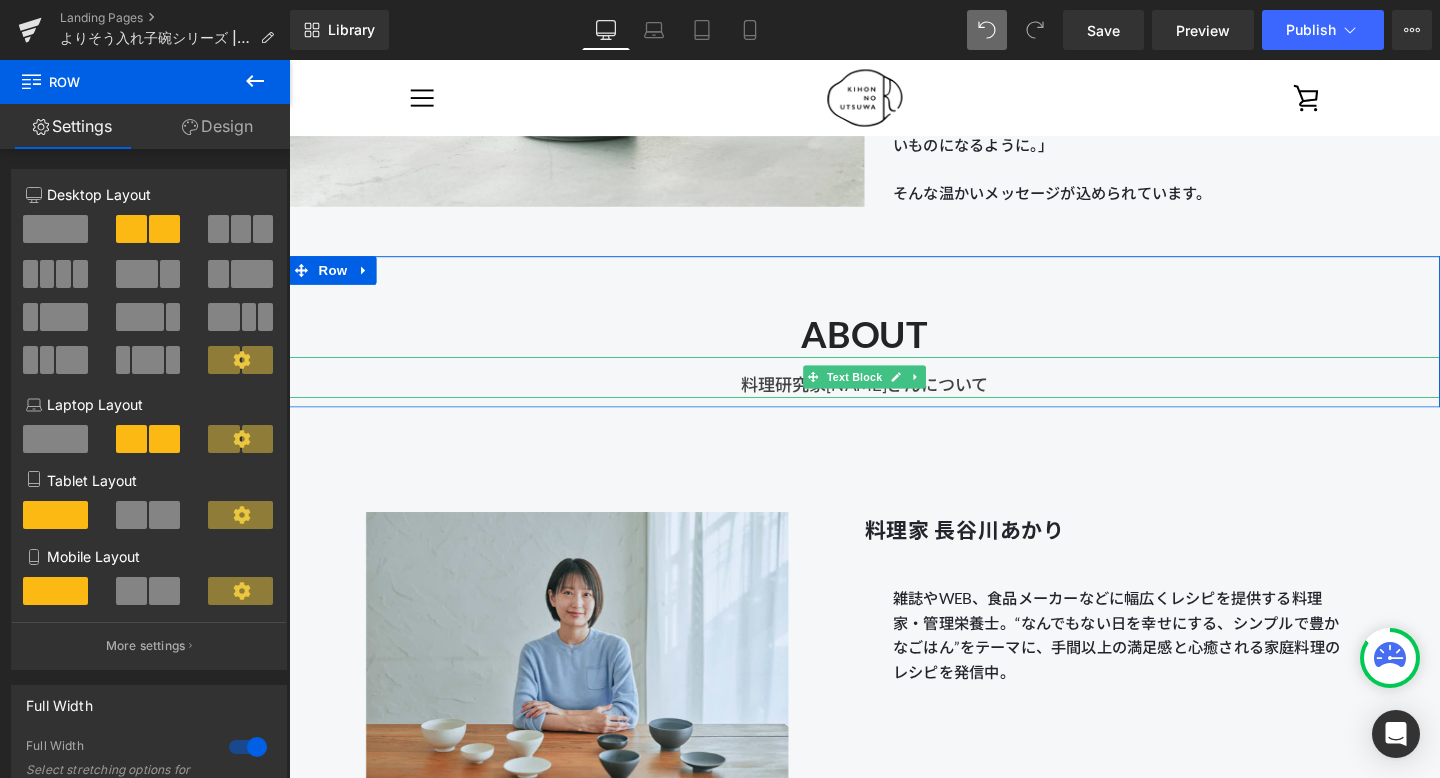 click on "料理研究家 長谷川あかりさんについて" at bounding box center [894, 393] 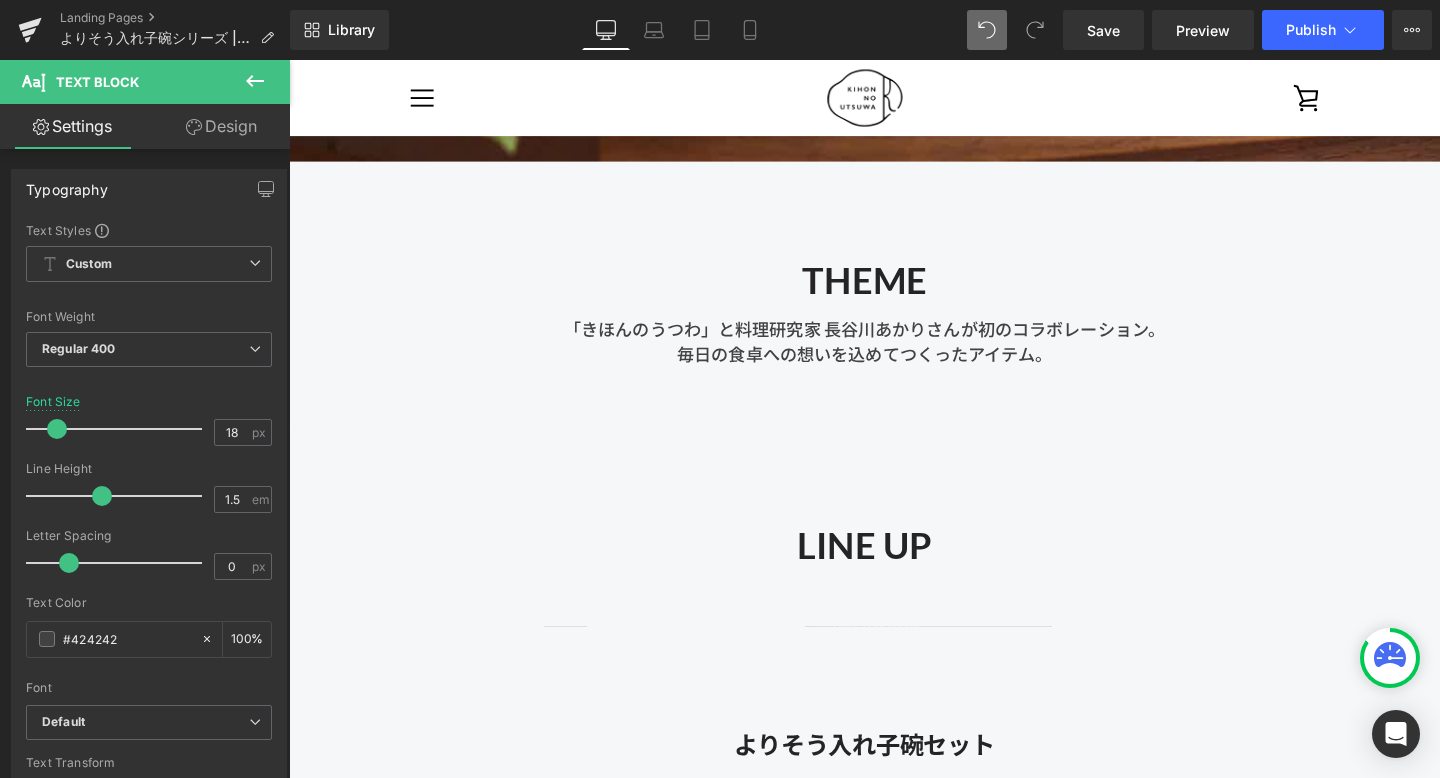 scroll, scrollTop: 775, scrollLeft: 0, axis: vertical 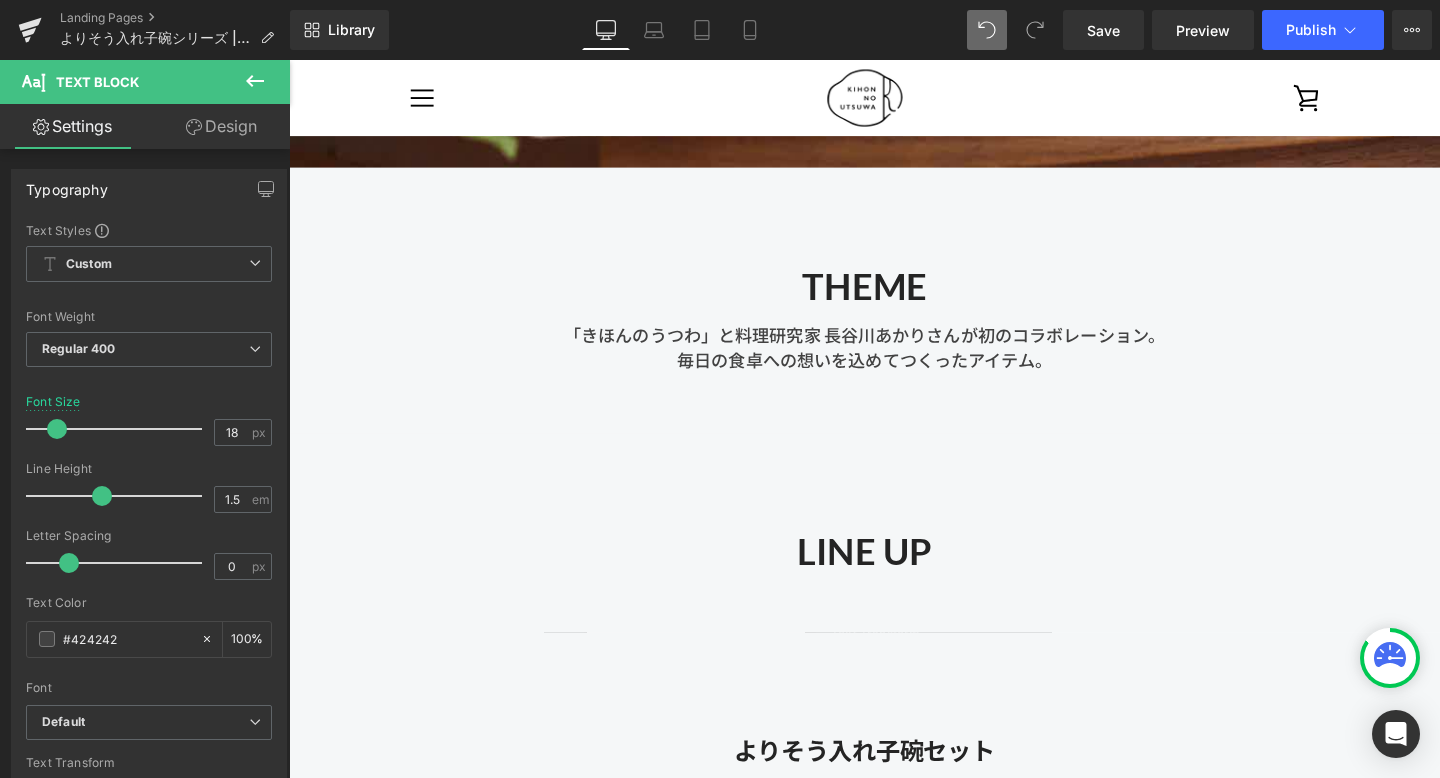 click on "「きほんのうつわ」と料理研究家 長谷川あかりさんが初のコラボレーション。" at bounding box center (894, 349) 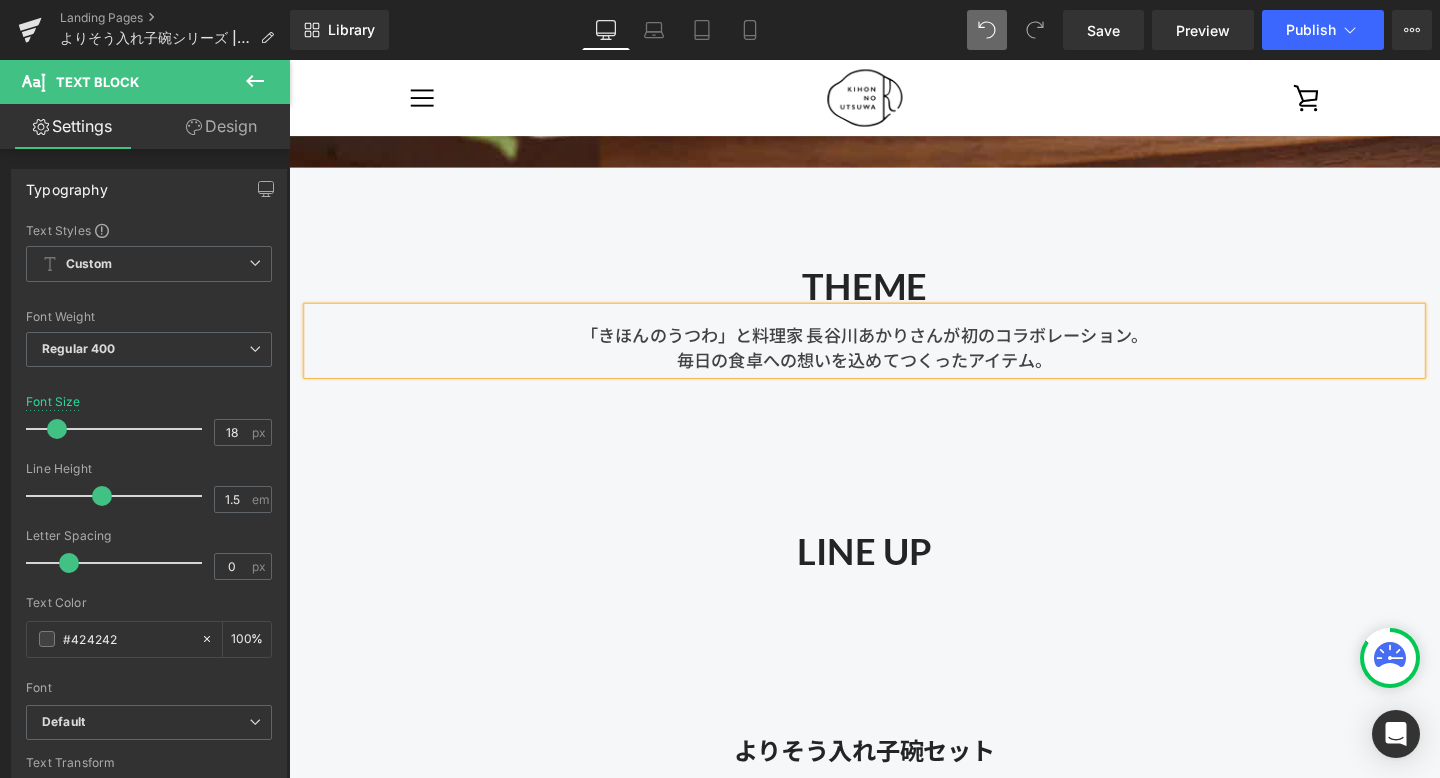 click on "毎日の食卓への想いを込めてつくったアイテム。" at bounding box center [894, 376] 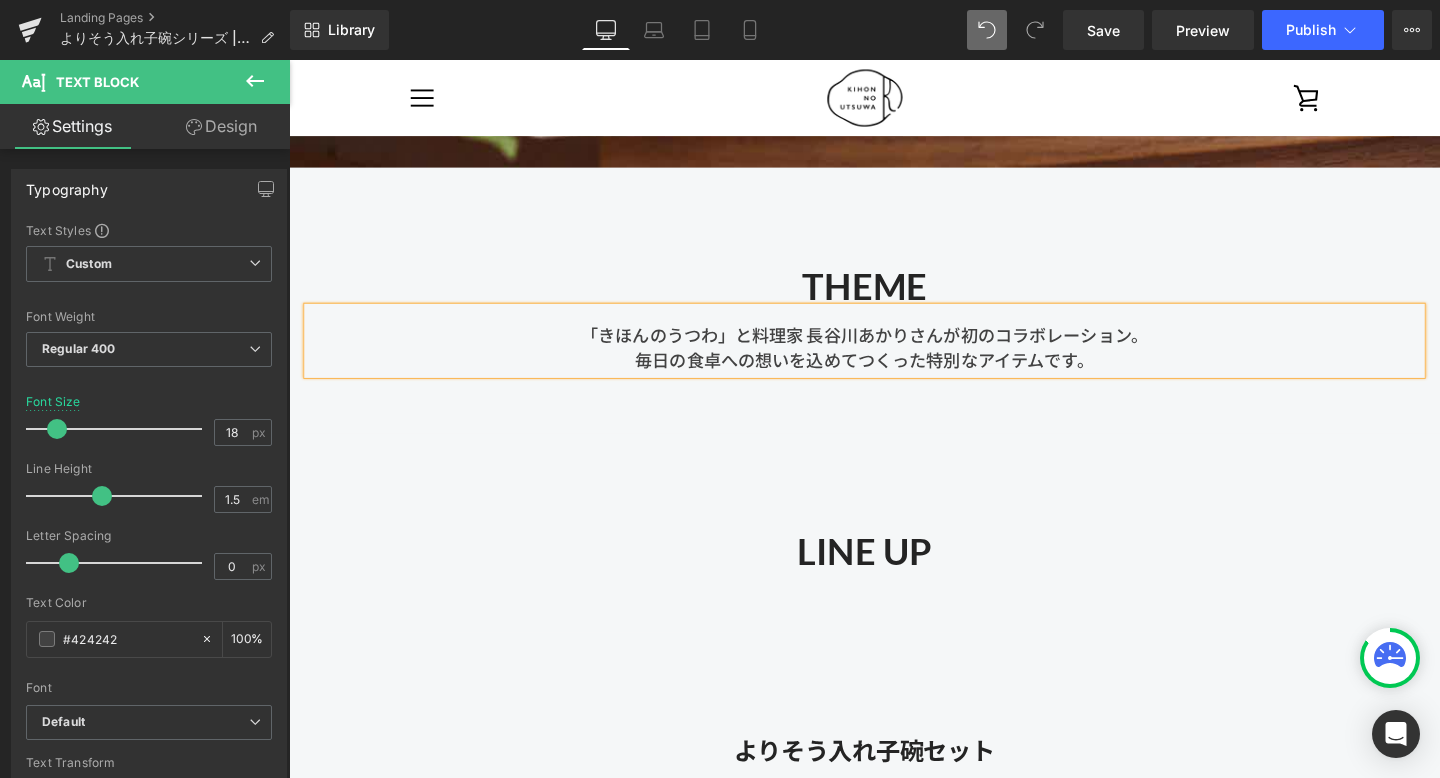 click on "THEME Heading         「きほんのうつわ」と料理家 長谷川あかりさんが初のコラボレーション。 毎日の食卓への想いを込めてつくった特別なアイテムです。 Text Block         Row         Row   42px   52px" at bounding box center [894, 313] 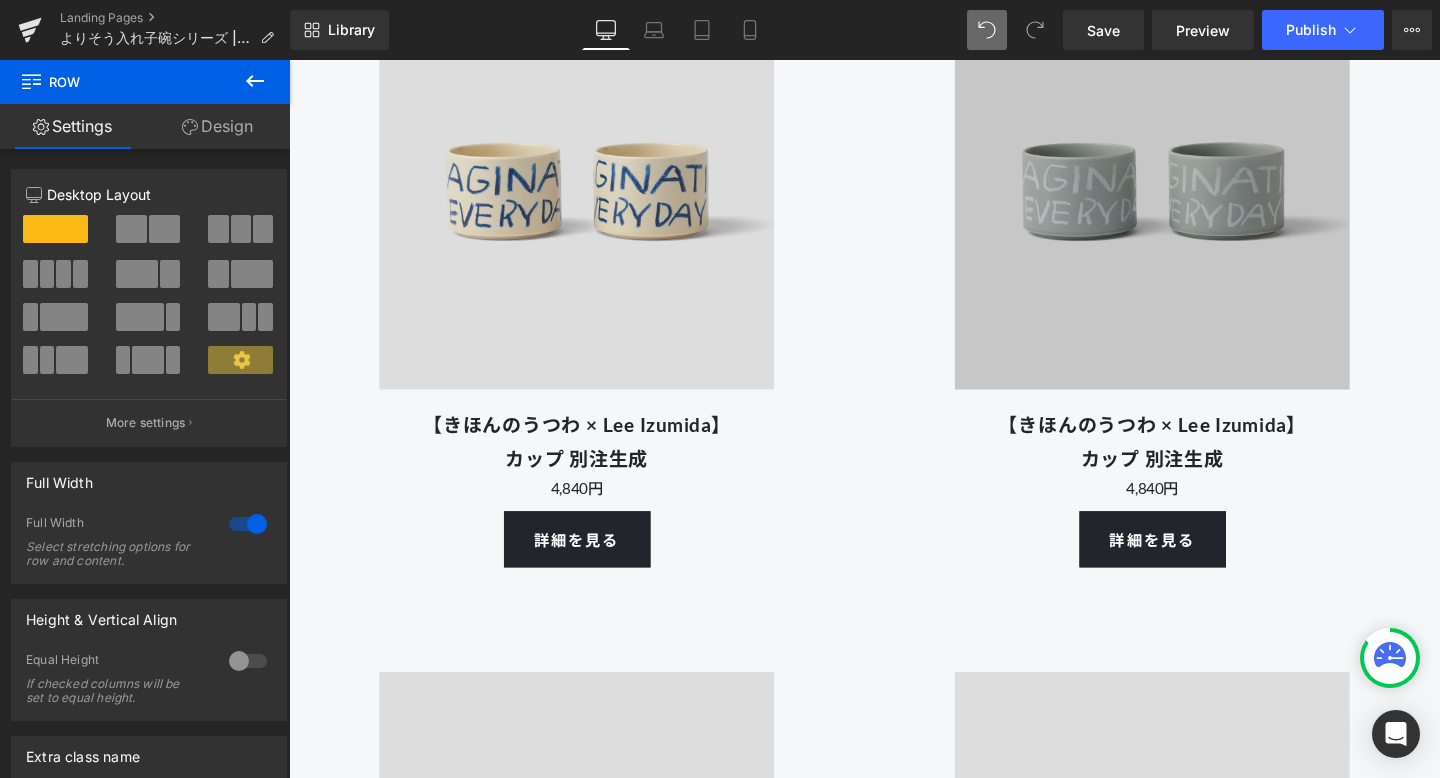 scroll, scrollTop: 6492, scrollLeft: 0, axis: vertical 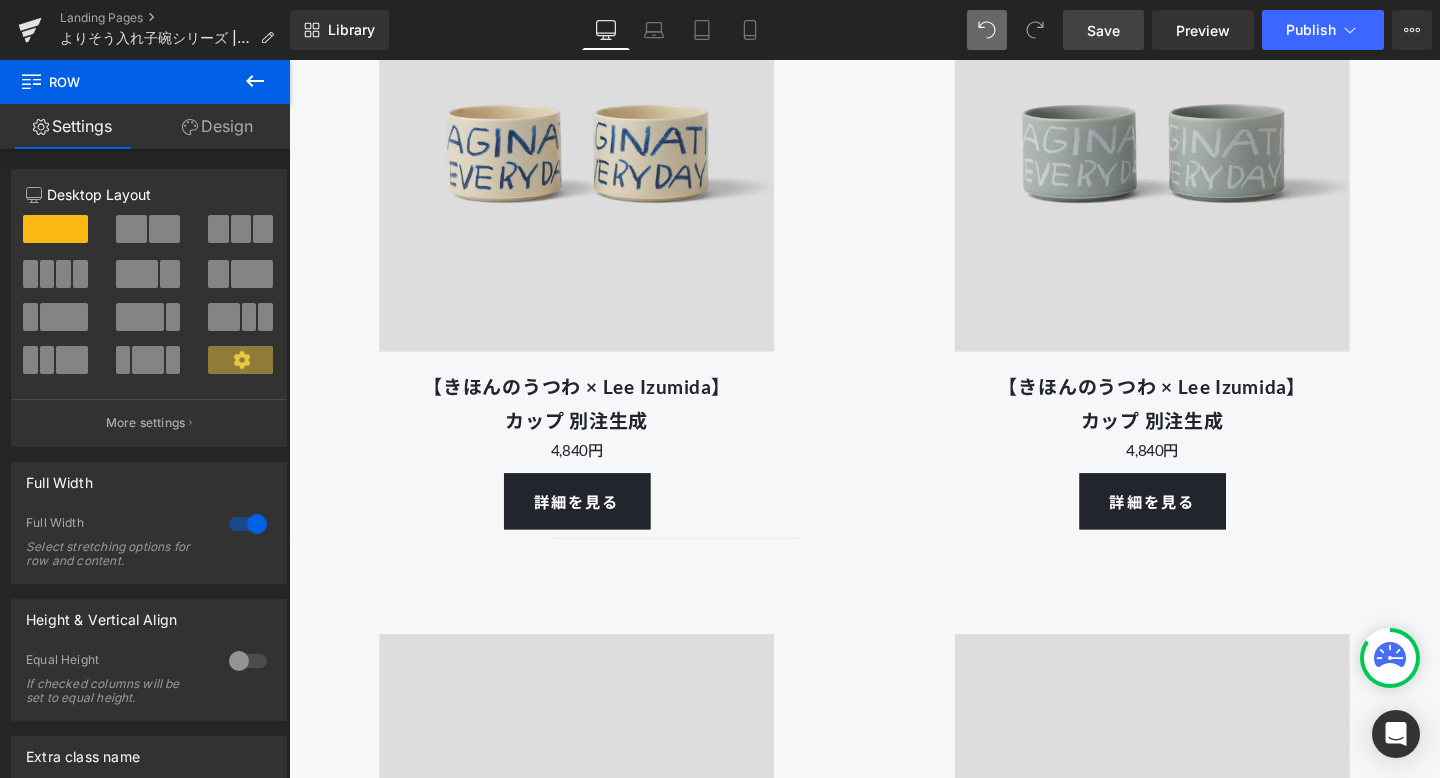 drag, startPoint x: 1109, startPoint y: 11, endPoint x: 793, endPoint y: 159, distance: 348.94125 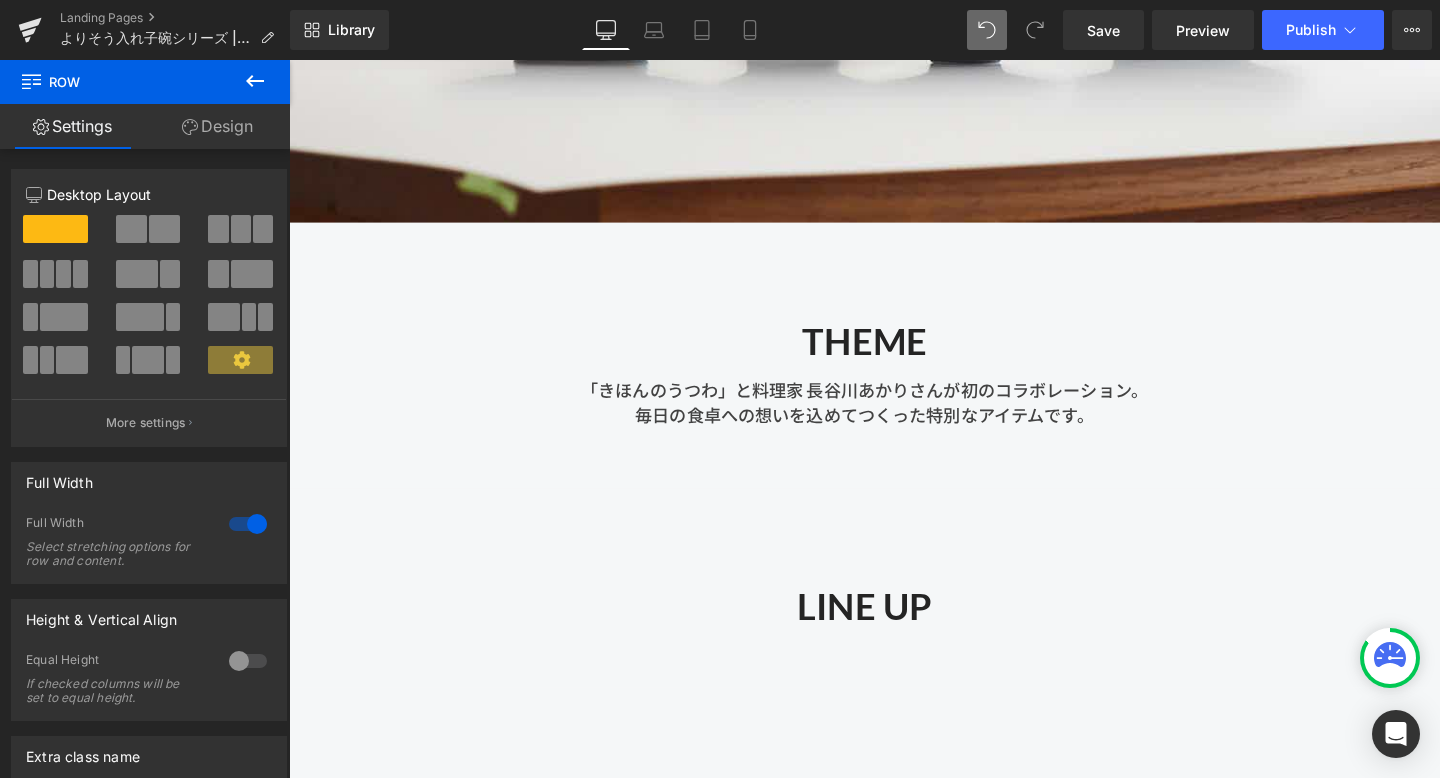 scroll, scrollTop: 719, scrollLeft: 0, axis: vertical 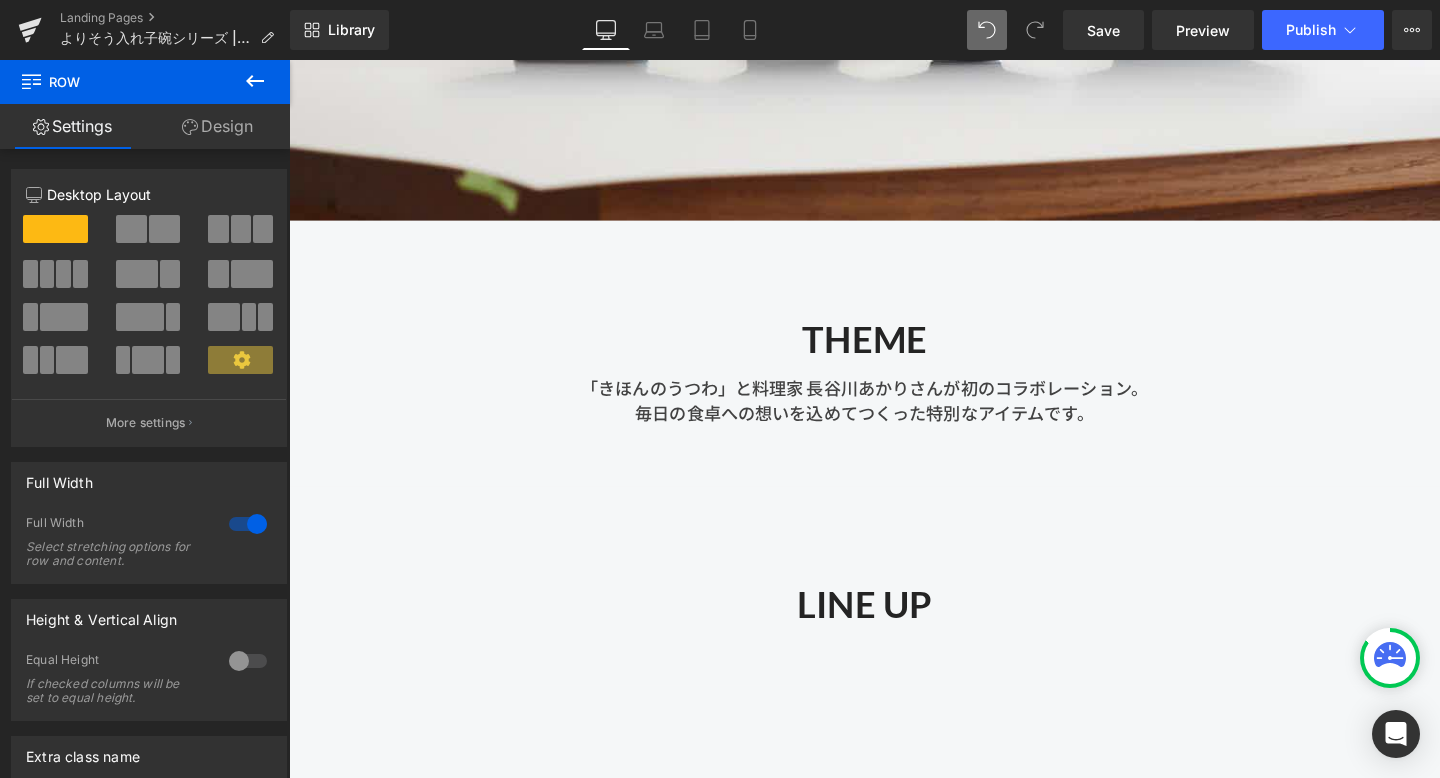 click on "THEME Heading" at bounding box center [894, 354] 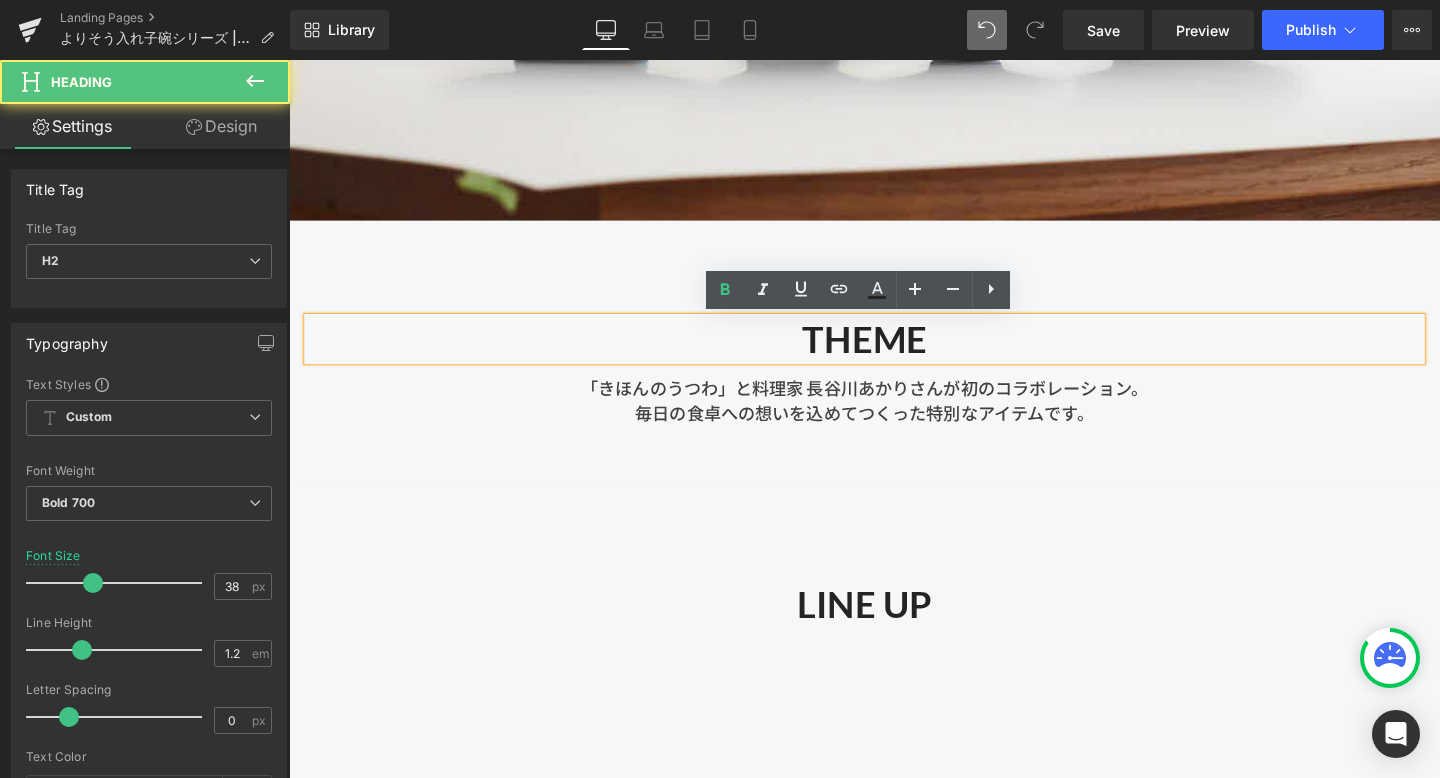 drag, startPoint x: 1212, startPoint y: 397, endPoint x: 894, endPoint y: 390, distance: 318.07703 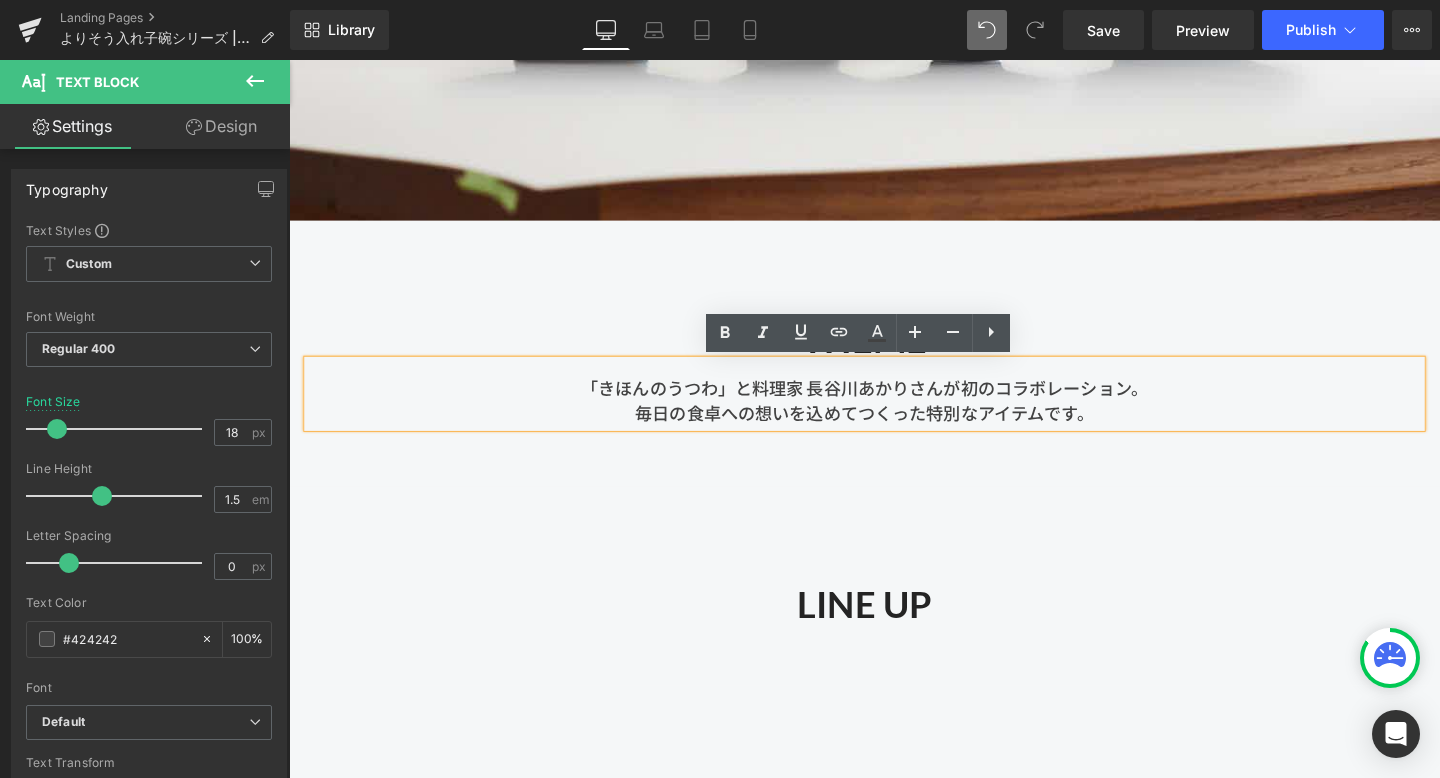 click on "THEME Heading         「きほんのうつわ」と料理家 長谷川あかりさんが初のコラボレーション。 毎日の食卓への想いを込めてつくった特別なアイテムです。 Text Block" at bounding box center [894, 374] 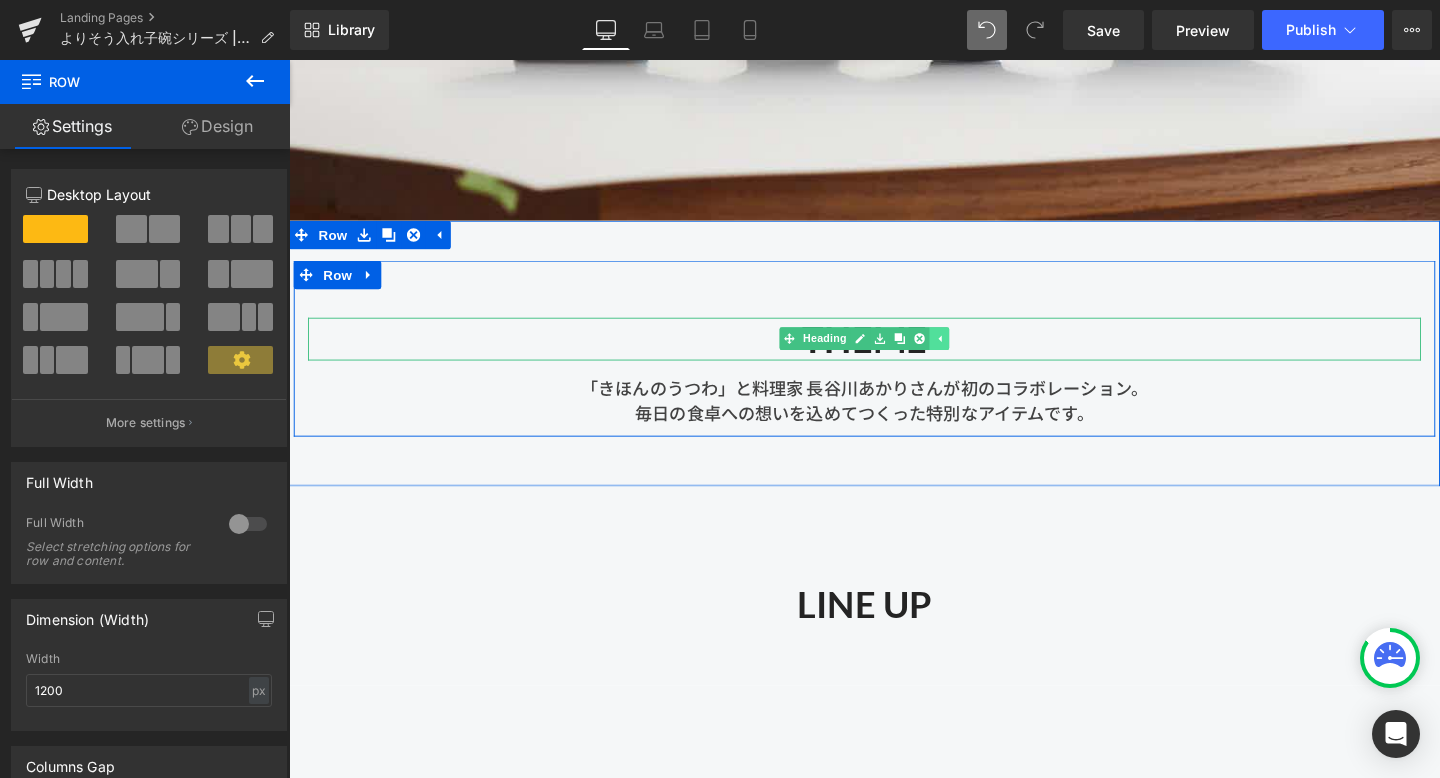 click at bounding box center (973, 353) 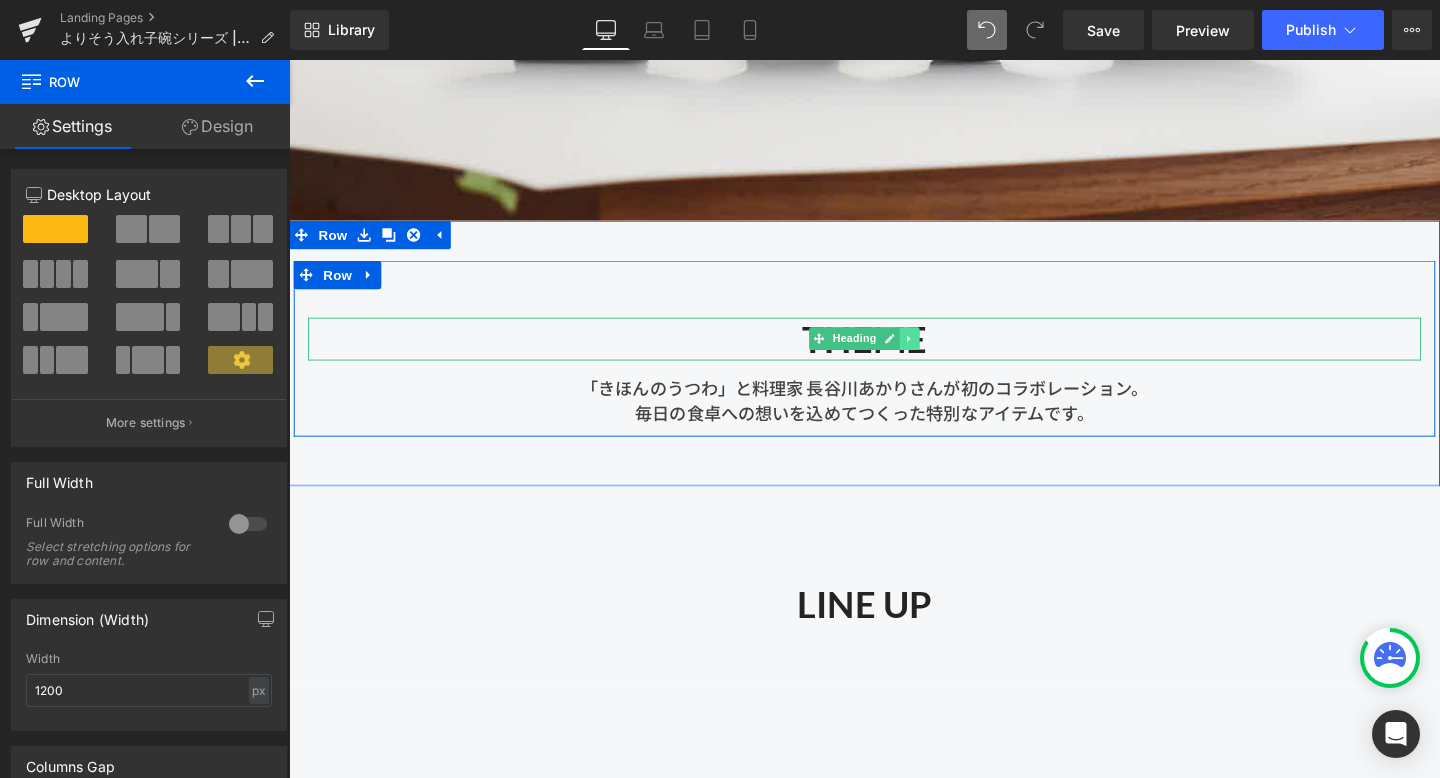 click 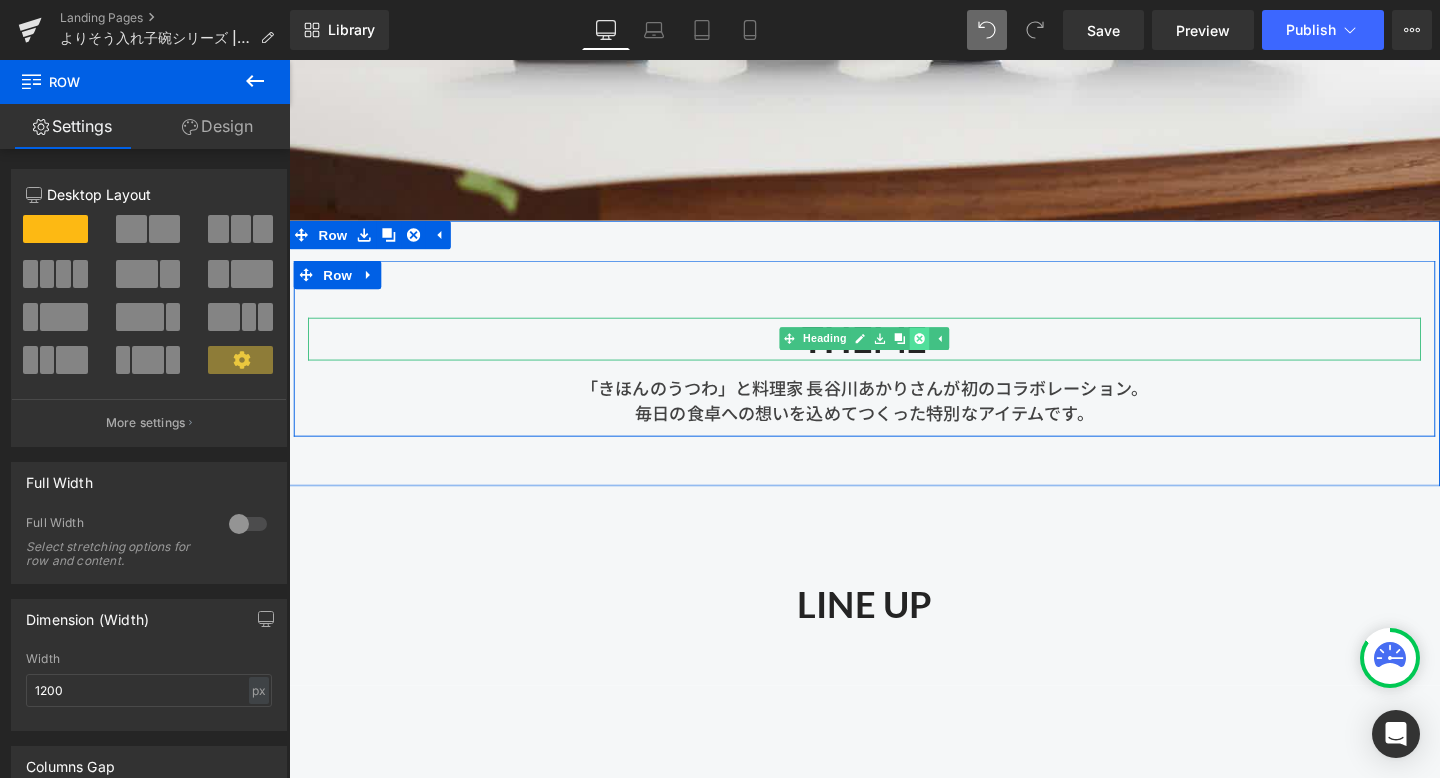 click 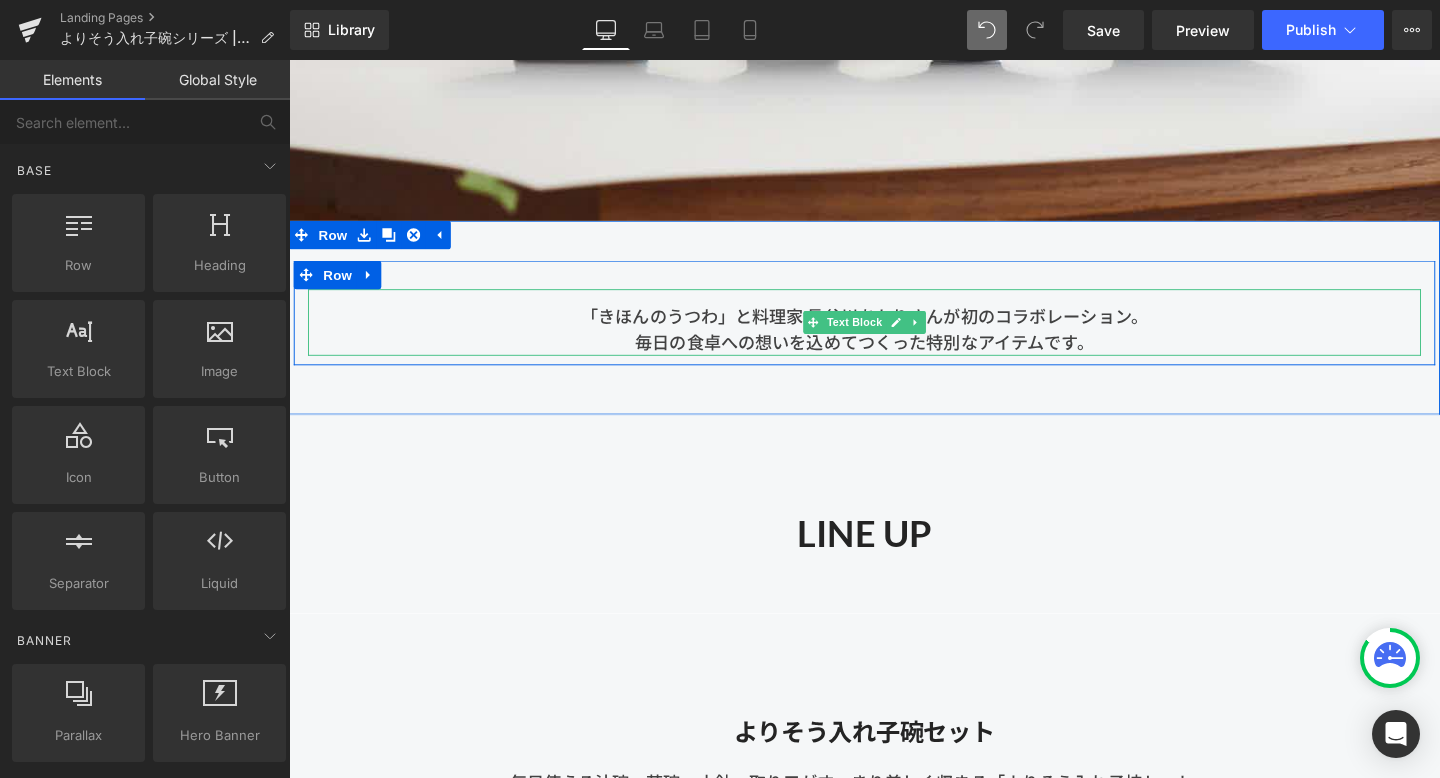 click on "毎日の食卓への想いを込めてつくった特別なアイテムです。" at bounding box center (894, 357) 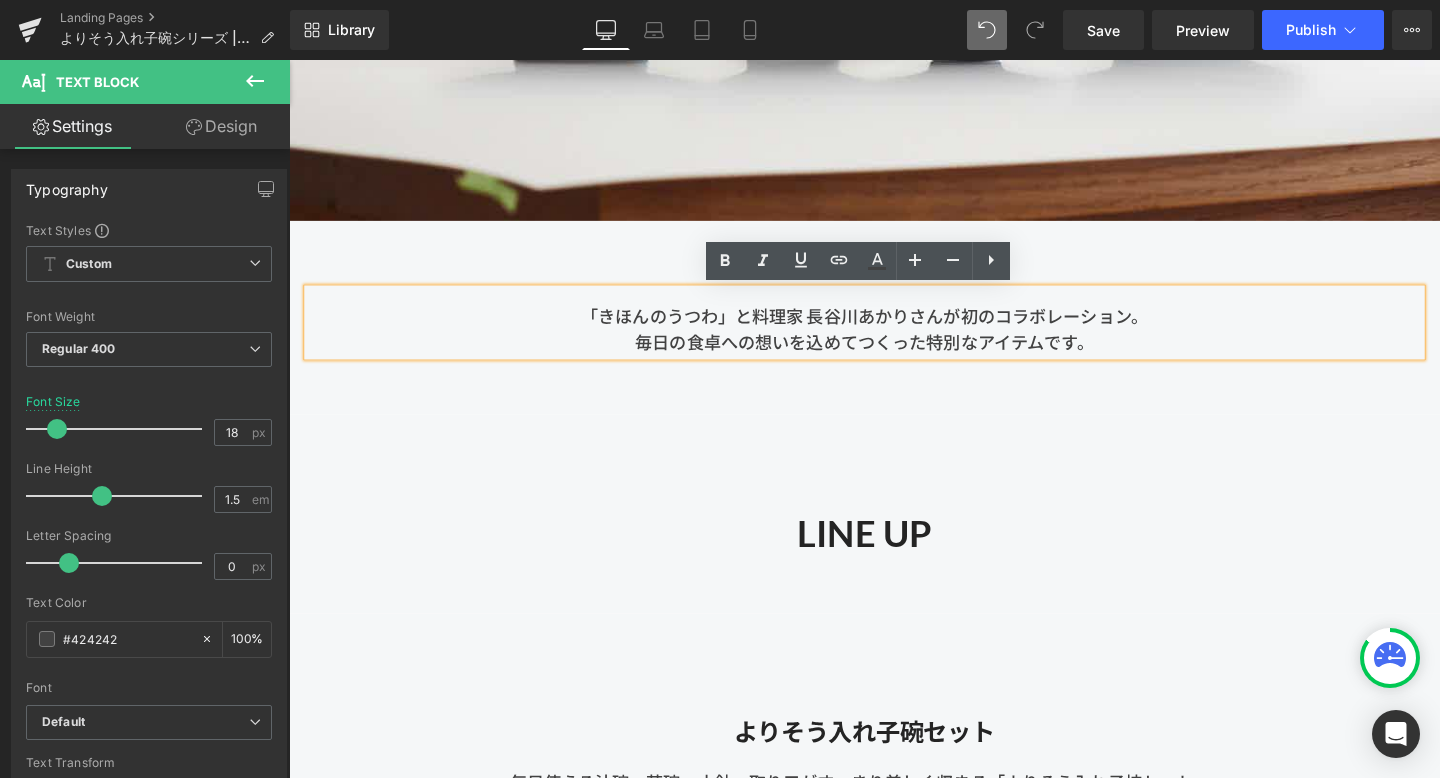 click on "42px" at bounding box center [289, 60] 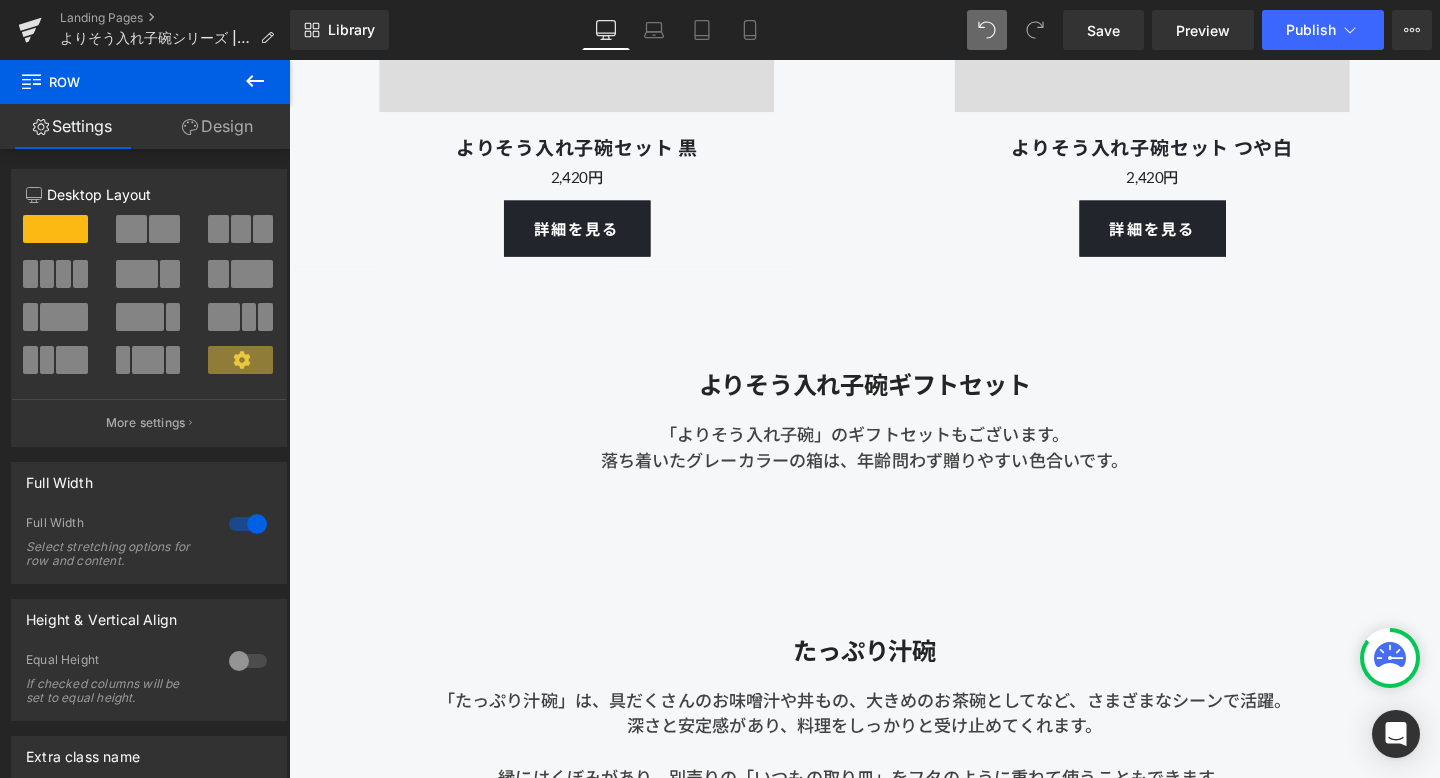 scroll, scrollTop: 5376, scrollLeft: 0, axis: vertical 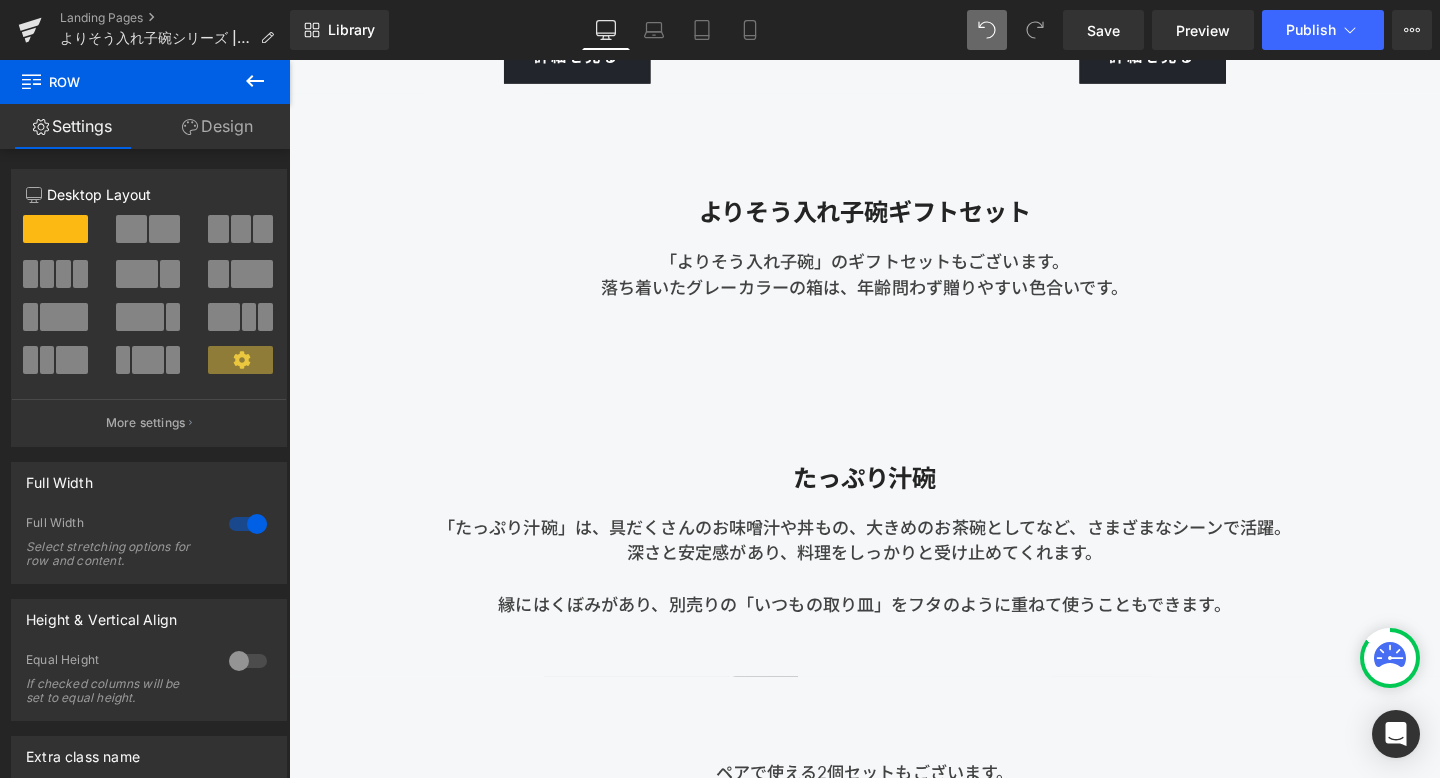 click 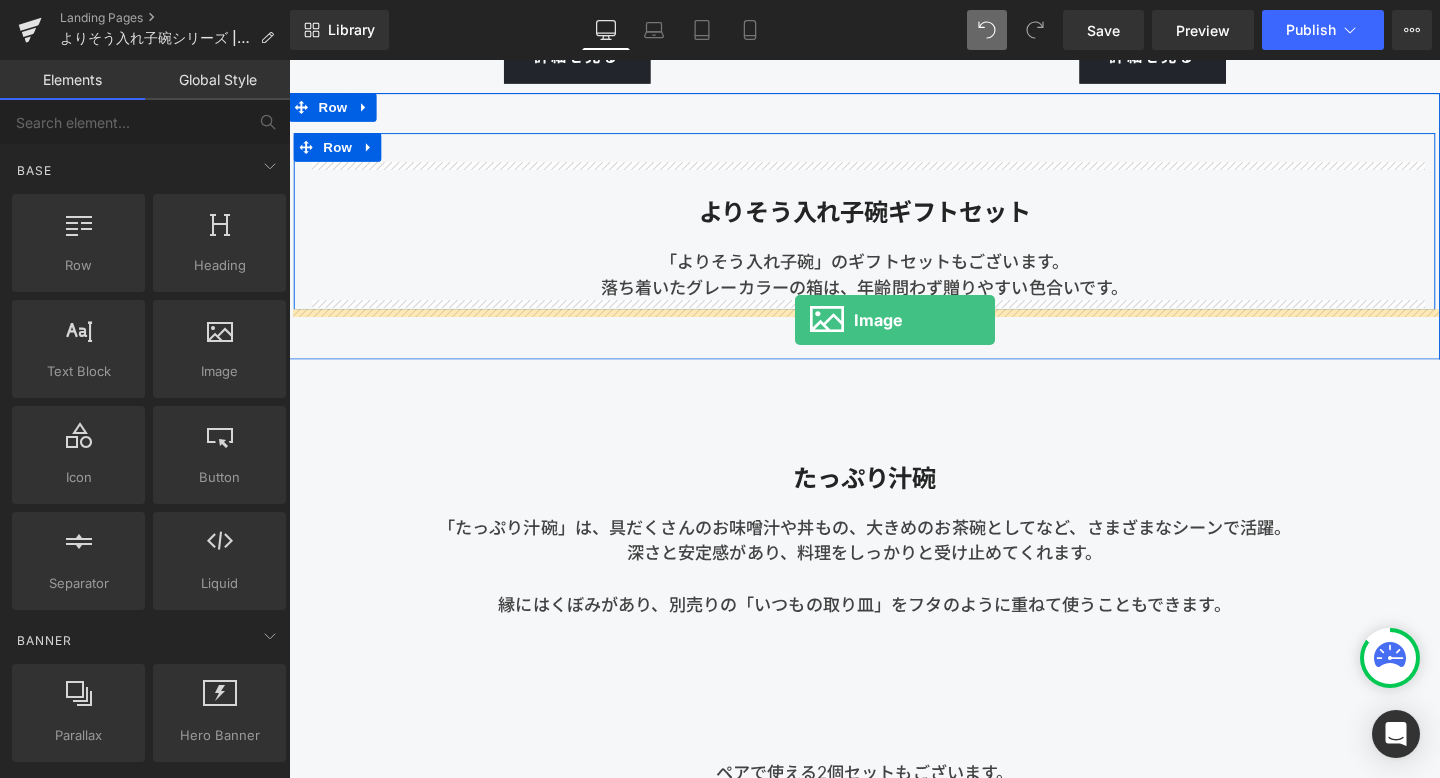 drag, startPoint x: 477, startPoint y: 385, endPoint x: 821, endPoint y: 333, distance: 347.90802 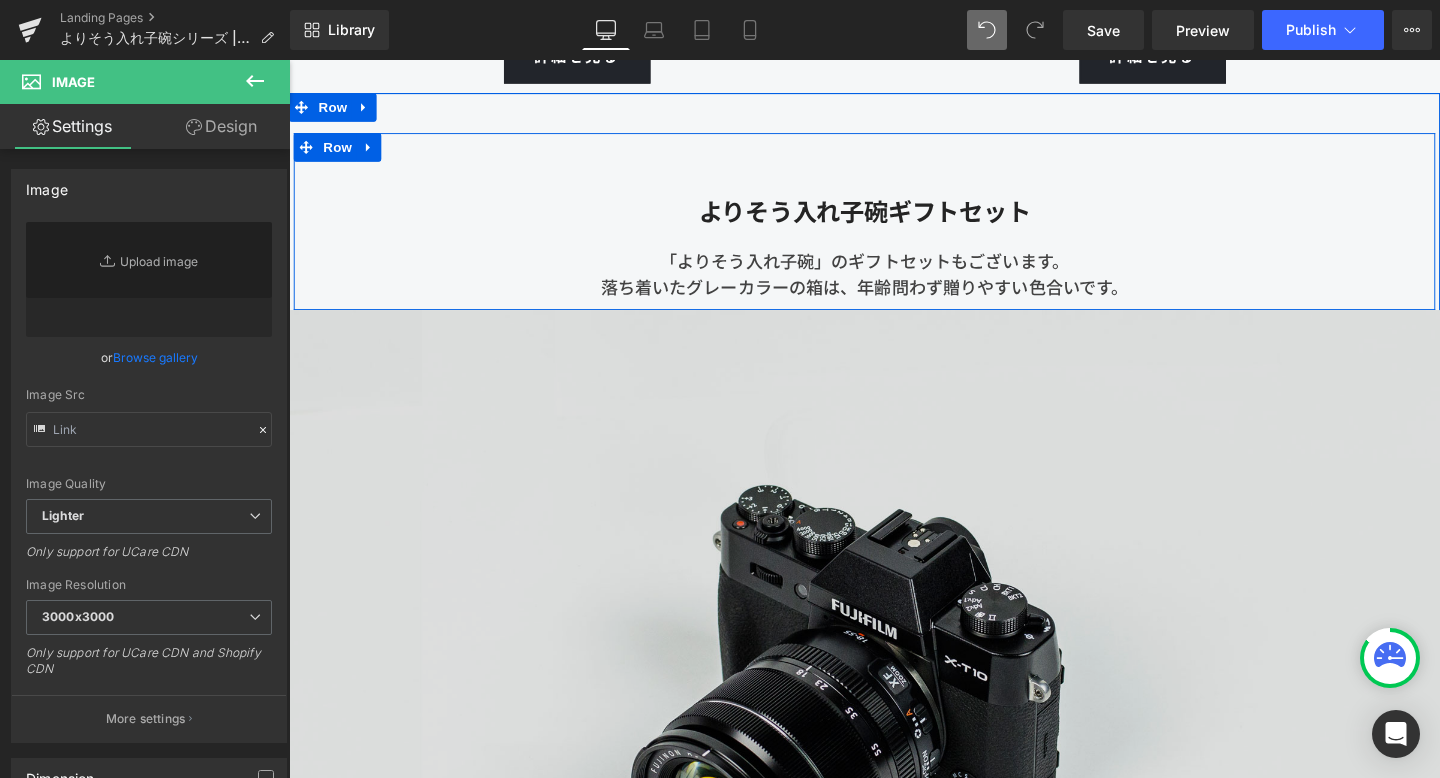 type on "//d1um8515vdn9kb.cloudfront.net/images/parallax.jpg" 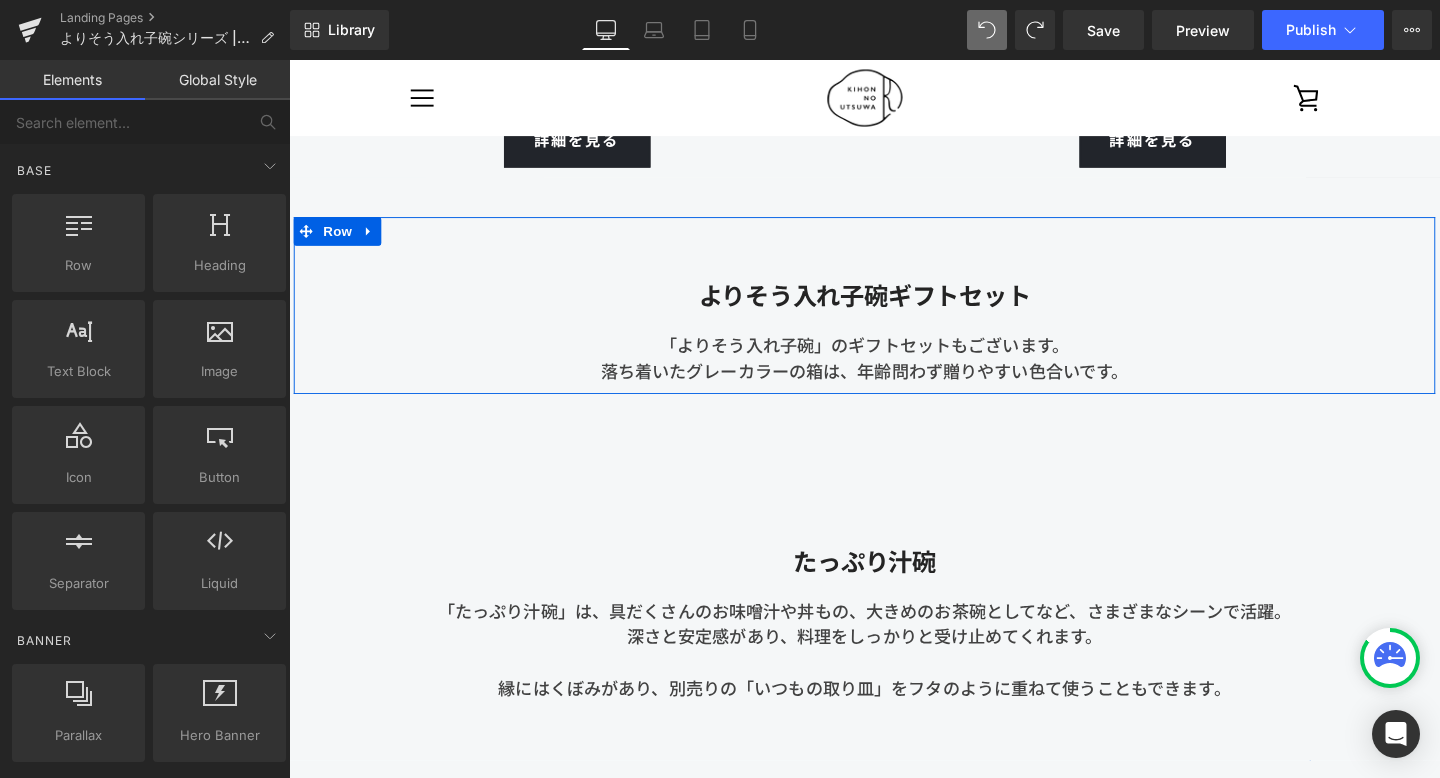 scroll, scrollTop: 5284, scrollLeft: 0, axis: vertical 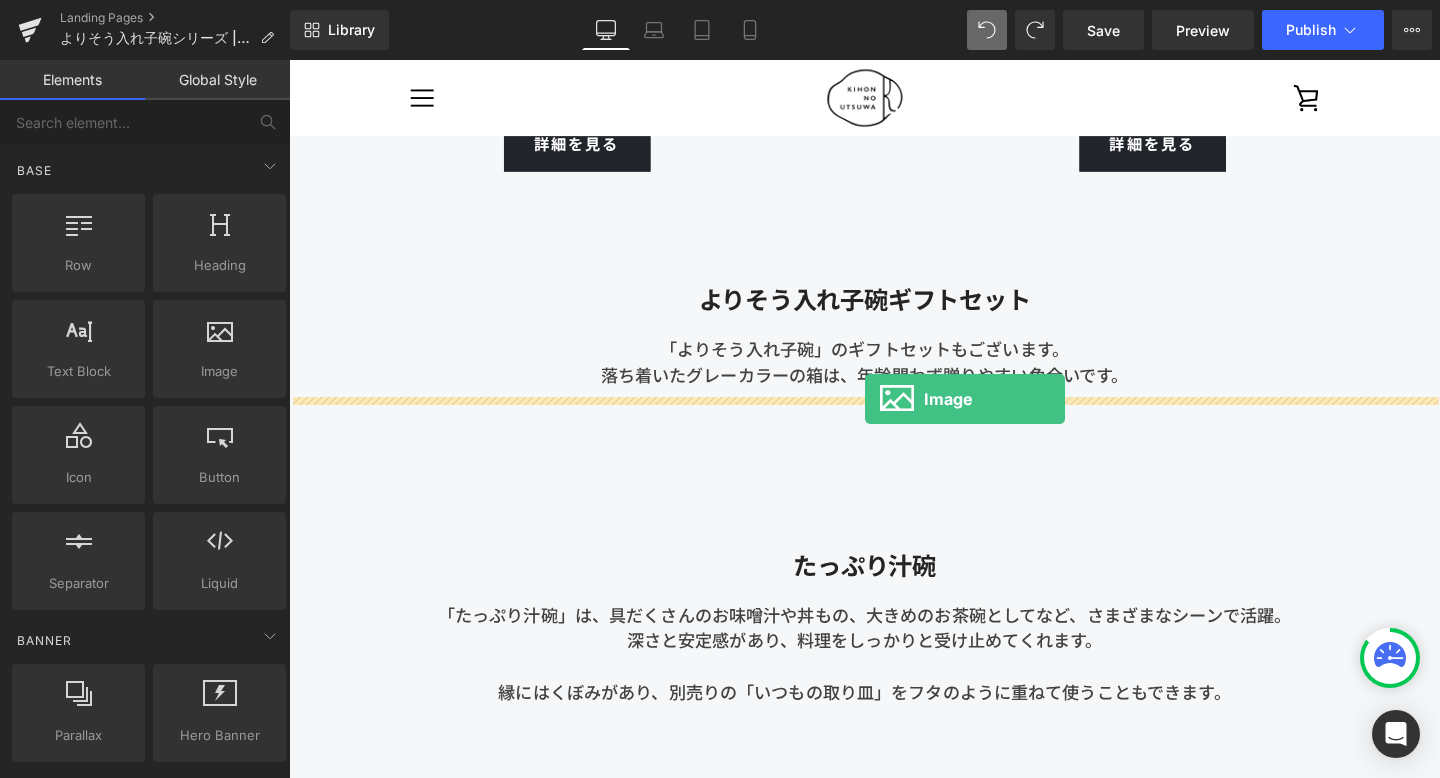 drag, startPoint x: 499, startPoint y: 396, endPoint x: 895, endPoint y: 416, distance: 396.50473 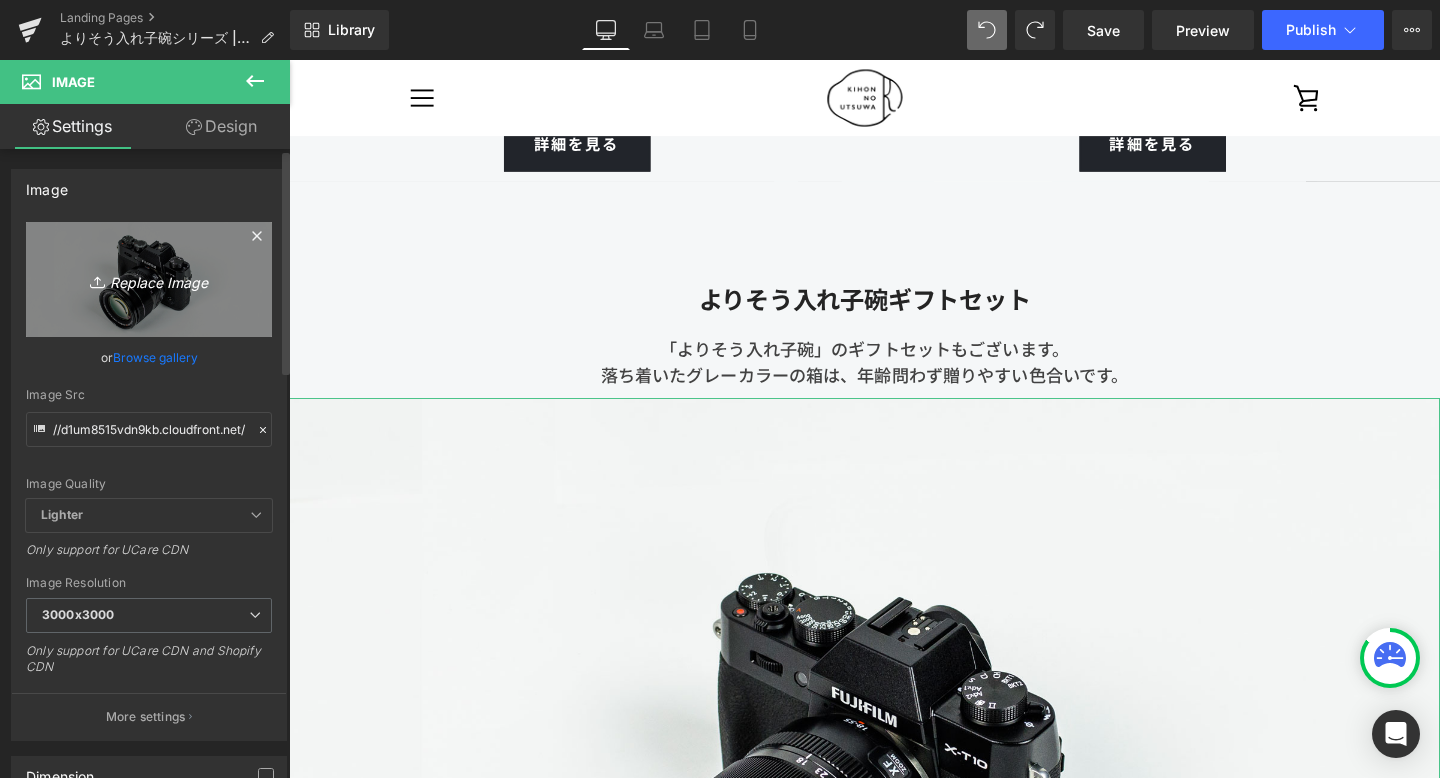 click on "Replace Image" at bounding box center [149, 279] 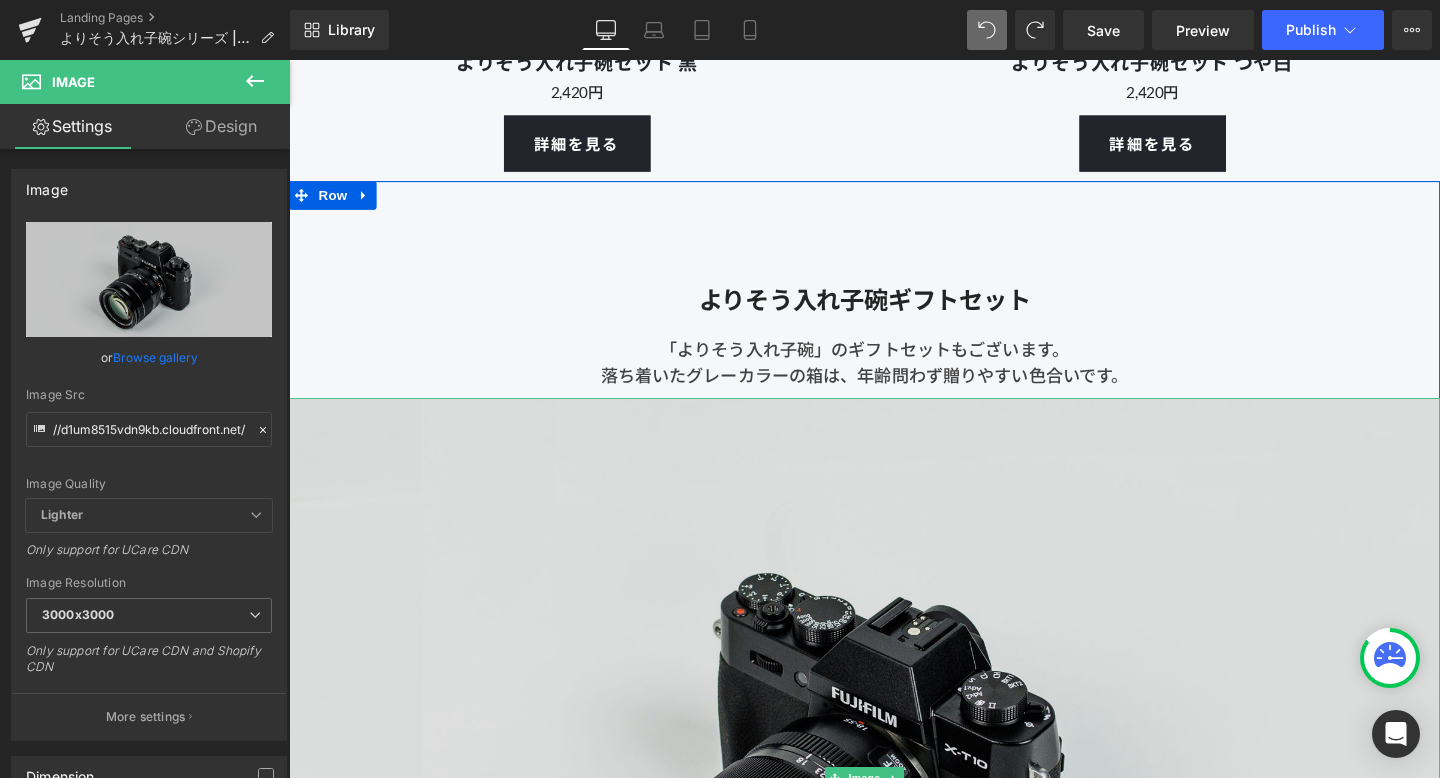 scroll, scrollTop: 5475, scrollLeft: 0, axis: vertical 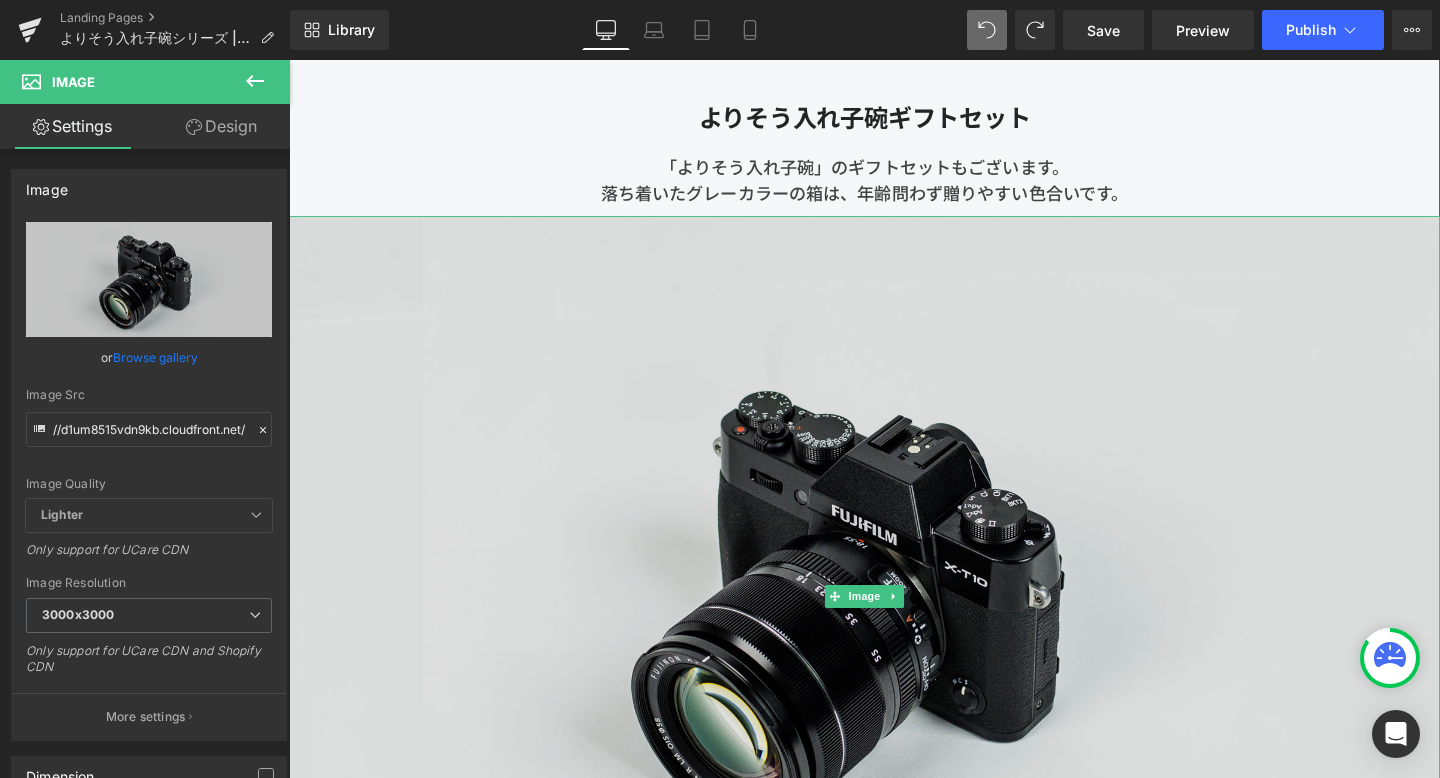 click at bounding box center (894, 625) 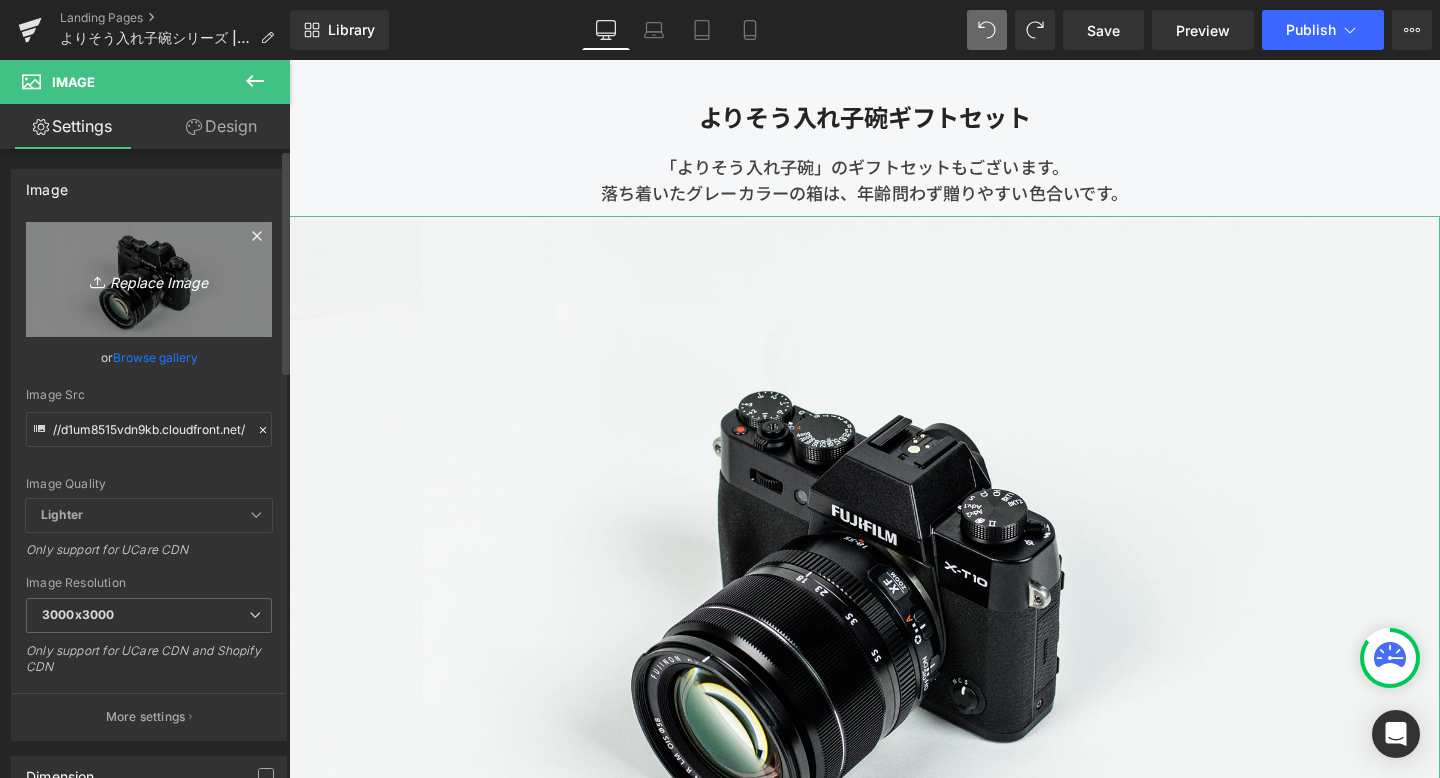 click on "Replace Image" at bounding box center [149, 279] 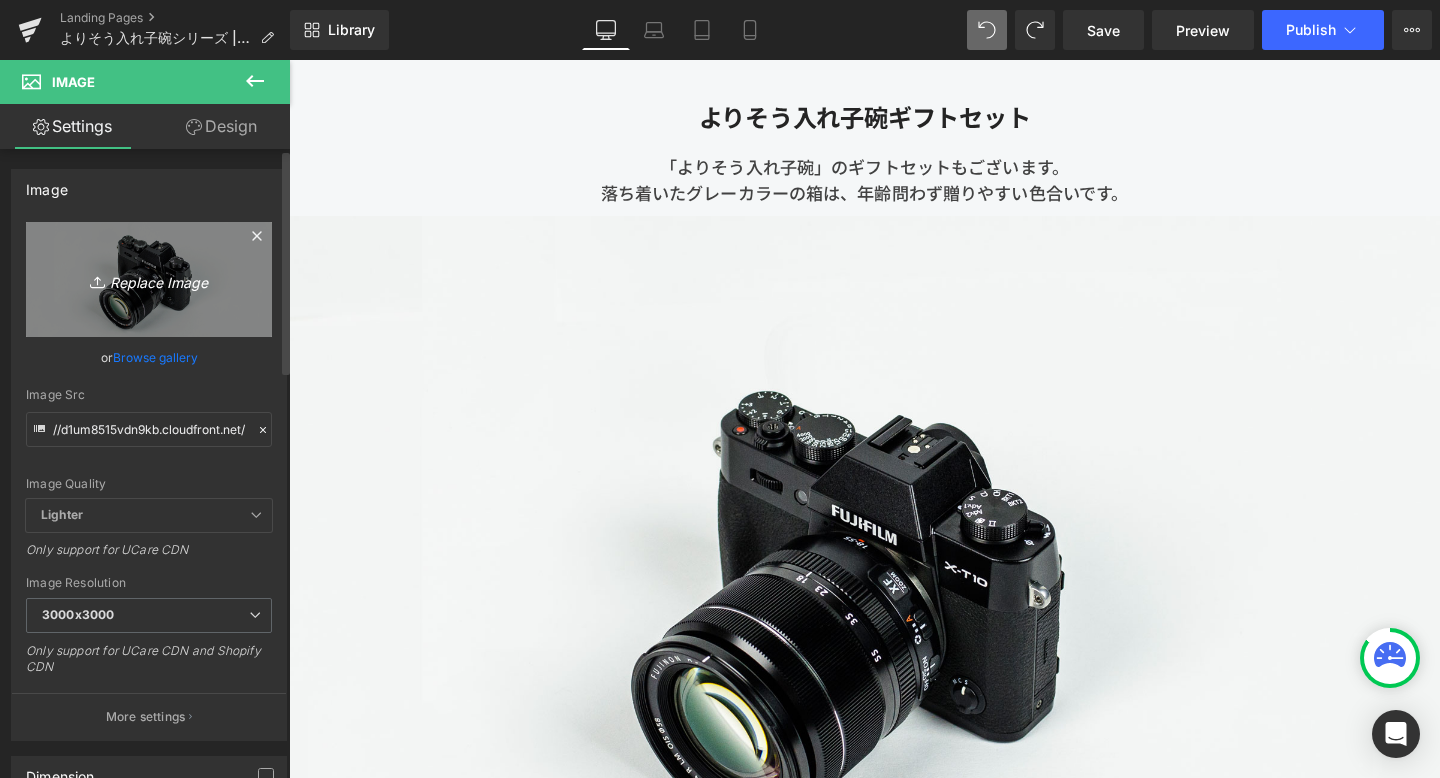 type on "C:\fakepath\250801_kihonutsuwa_103419.jpg" 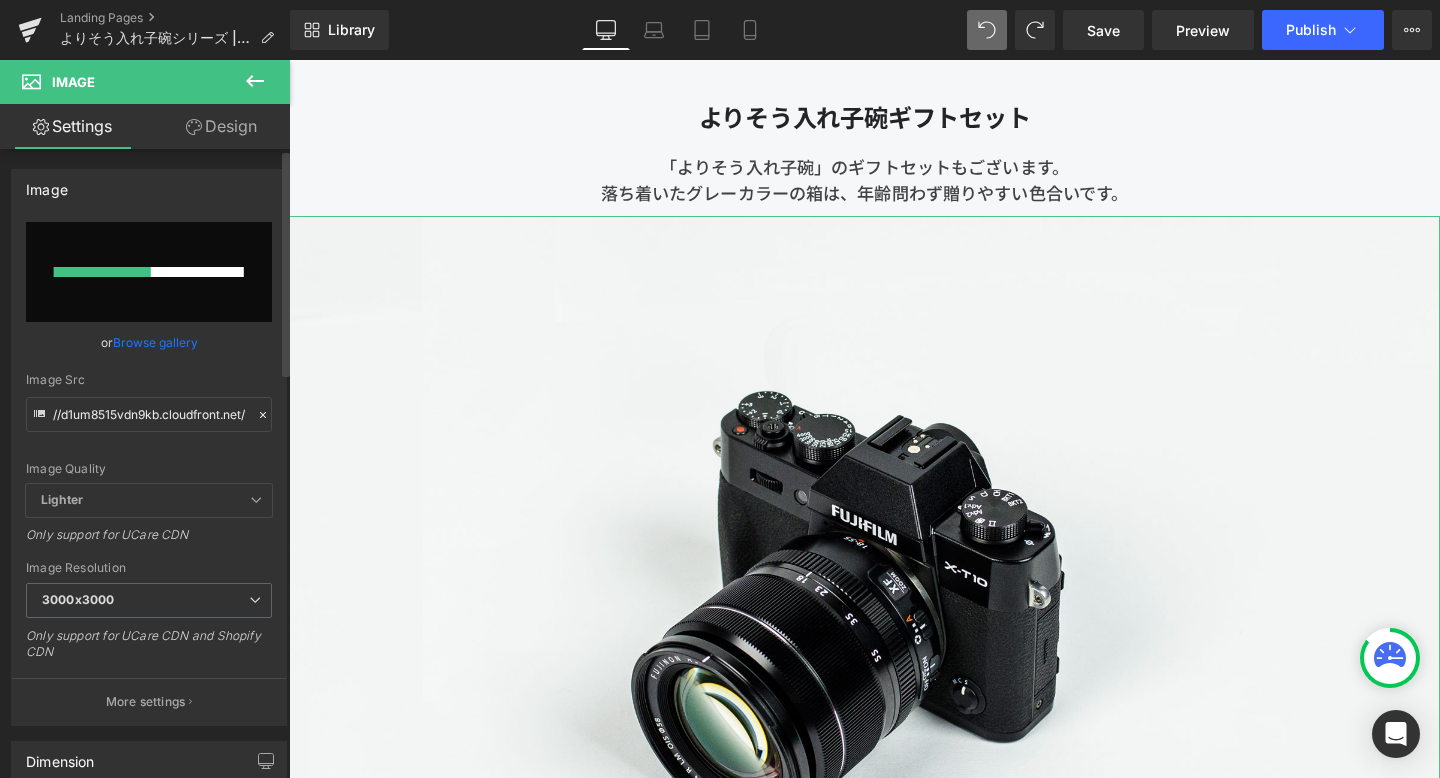 type 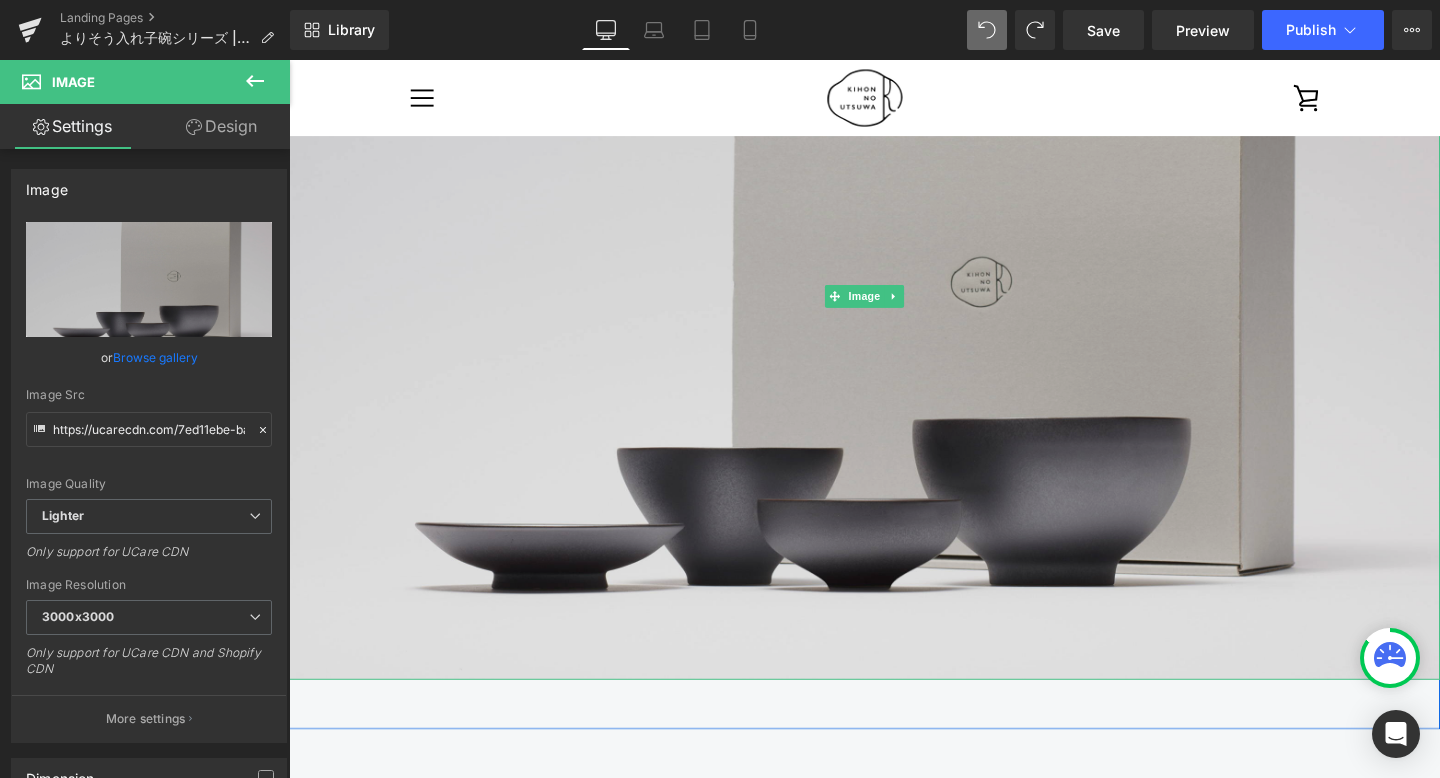 scroll, scrollTop: 5769, scrollLeft: 0, axis: vertical 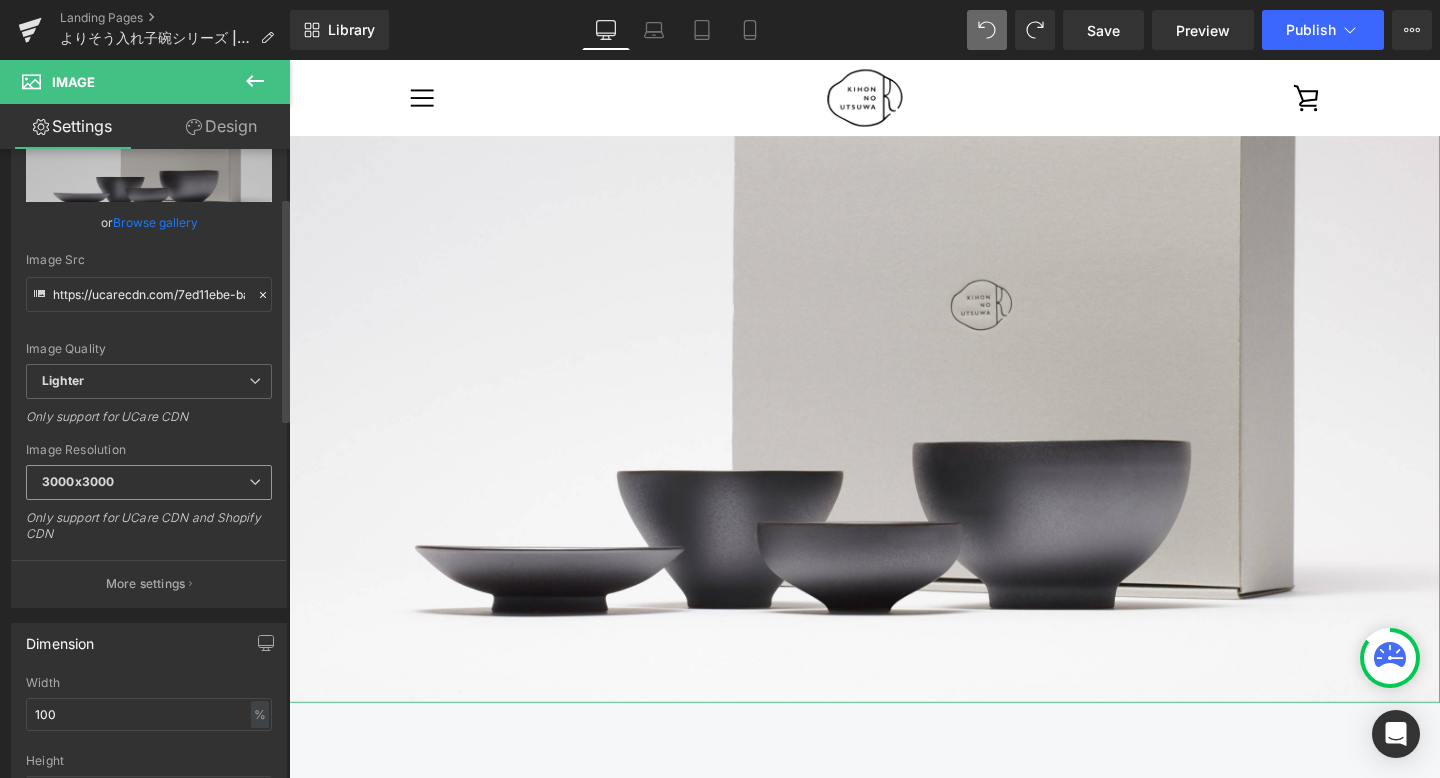 click on "3000x3000" at bounding box center [78, 481] 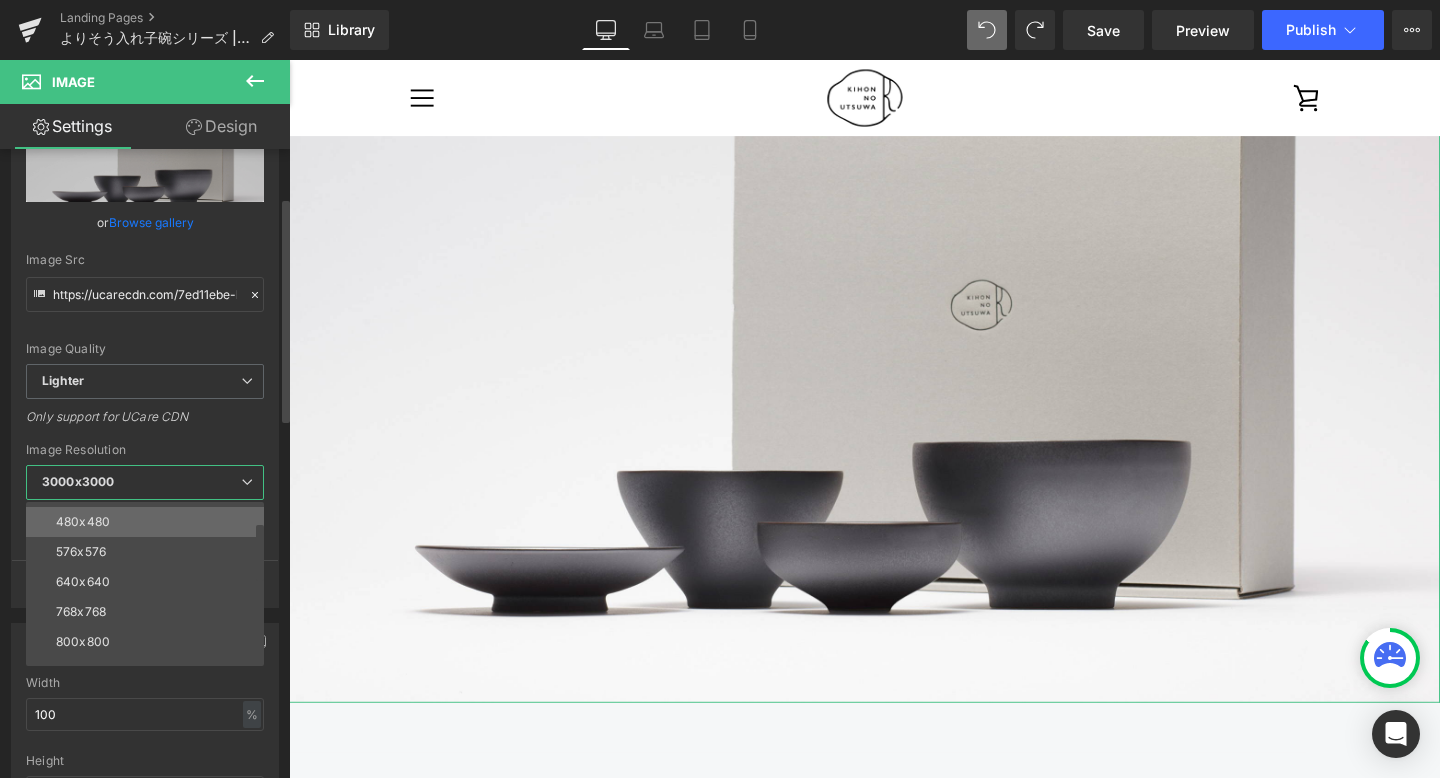 scroll, scrollTop: 56, scrollLeft: 0, axis: vertical 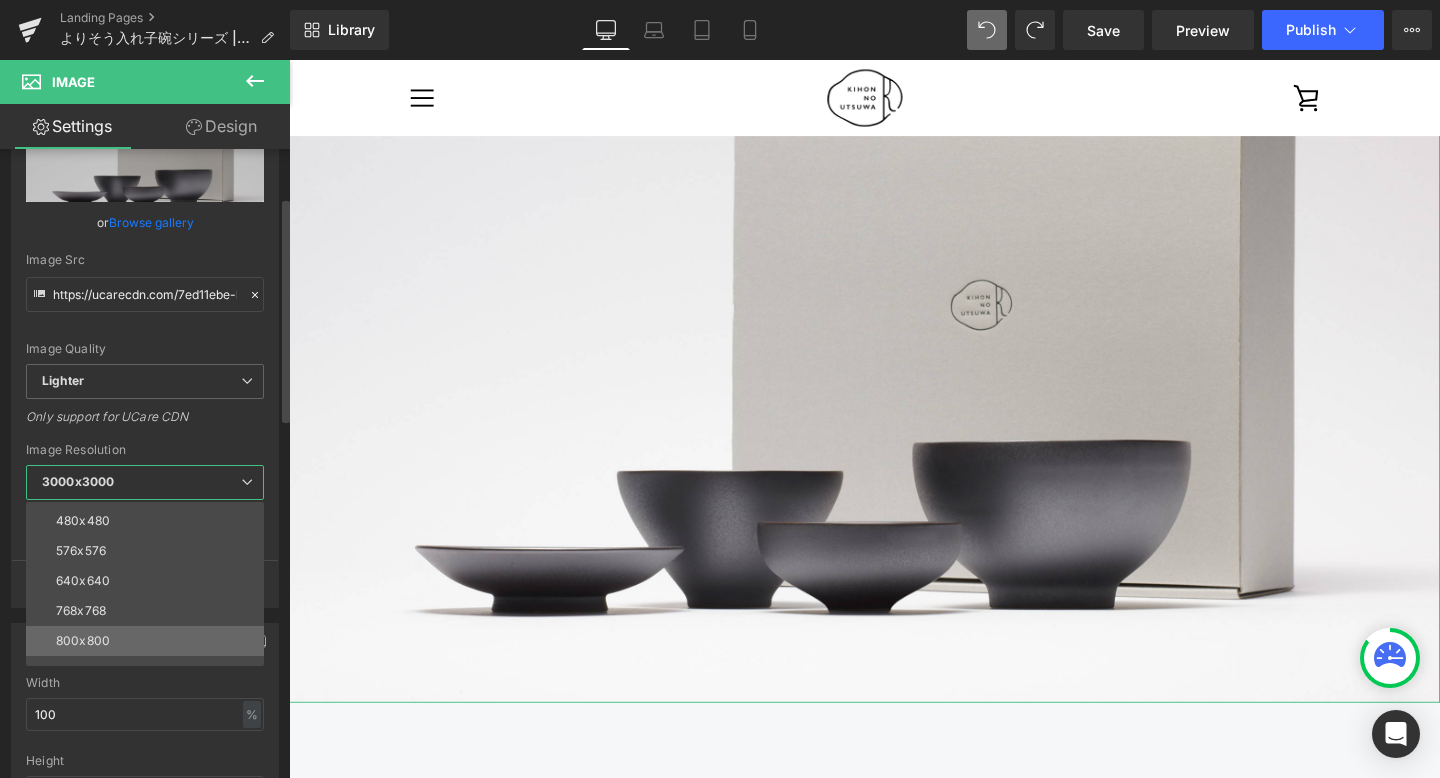 click on "800x800" at bounding box center [149, 641] 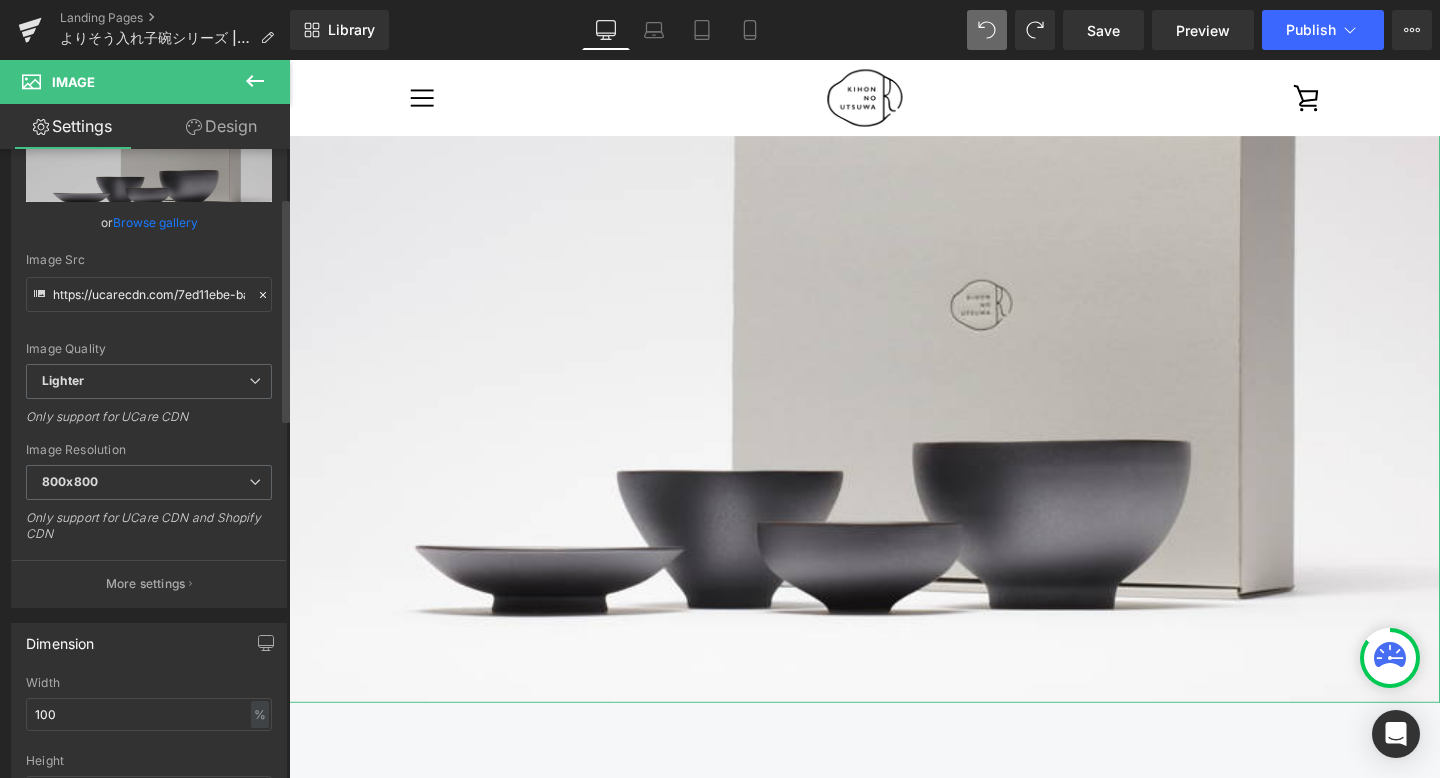 click on "Only support for UCare CDN and Shopify CDN" at bounding box center (149, 532) 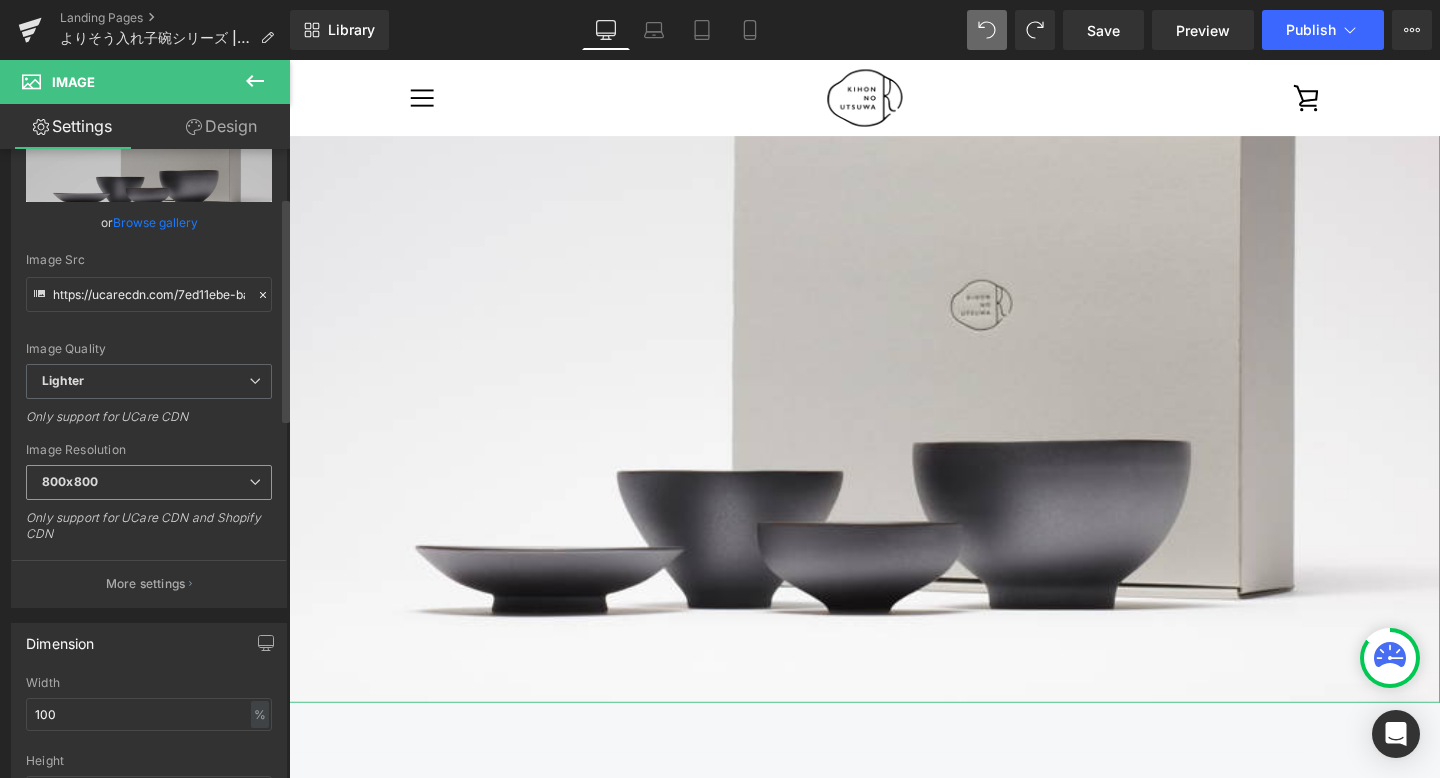 click on "800x800" at bounding box center [149, 482] 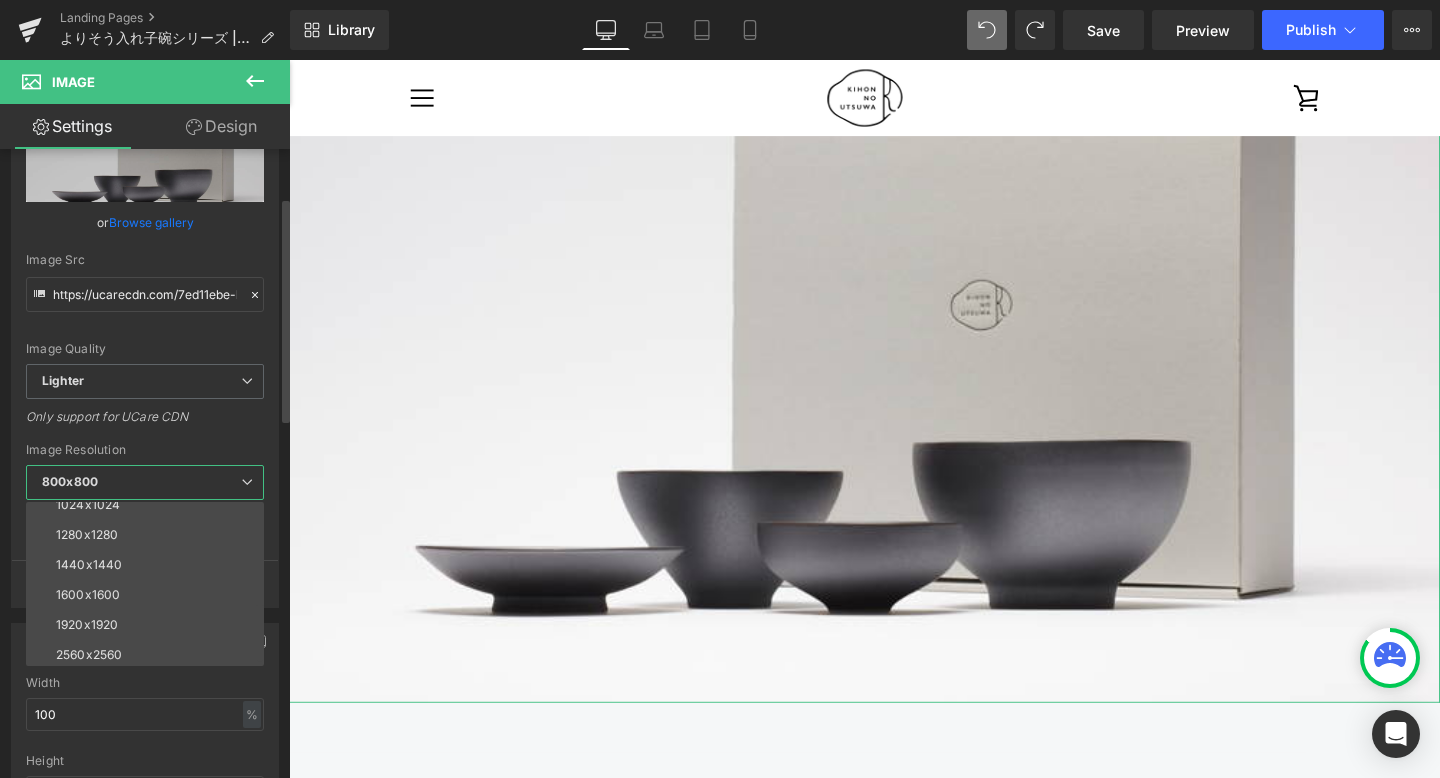 scroll, scrollTop: 286, scrollLeft: 0, axis: vertical 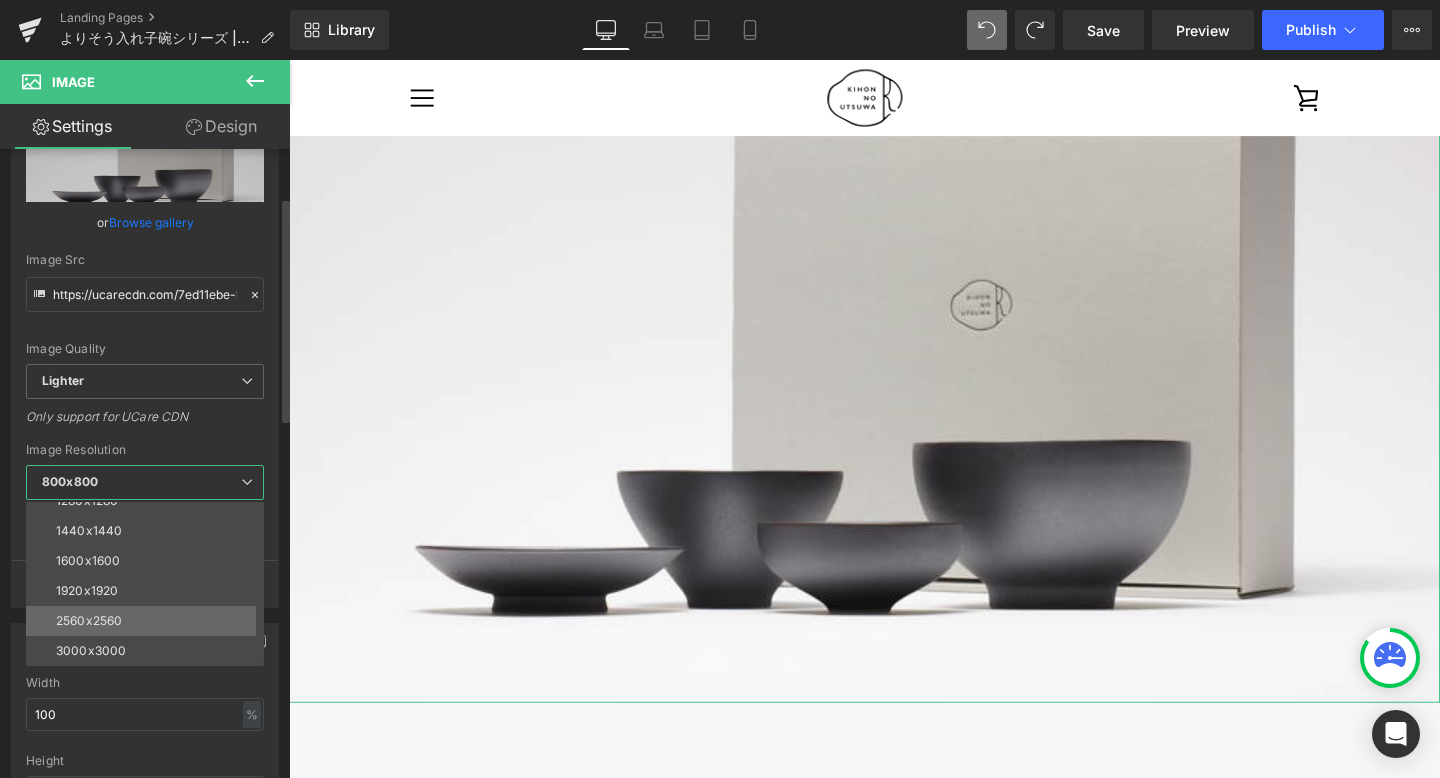 drag, startPoint x: 151, startPoint y: 638, endPoint x: 151, endPoint y: 621, distance: 17 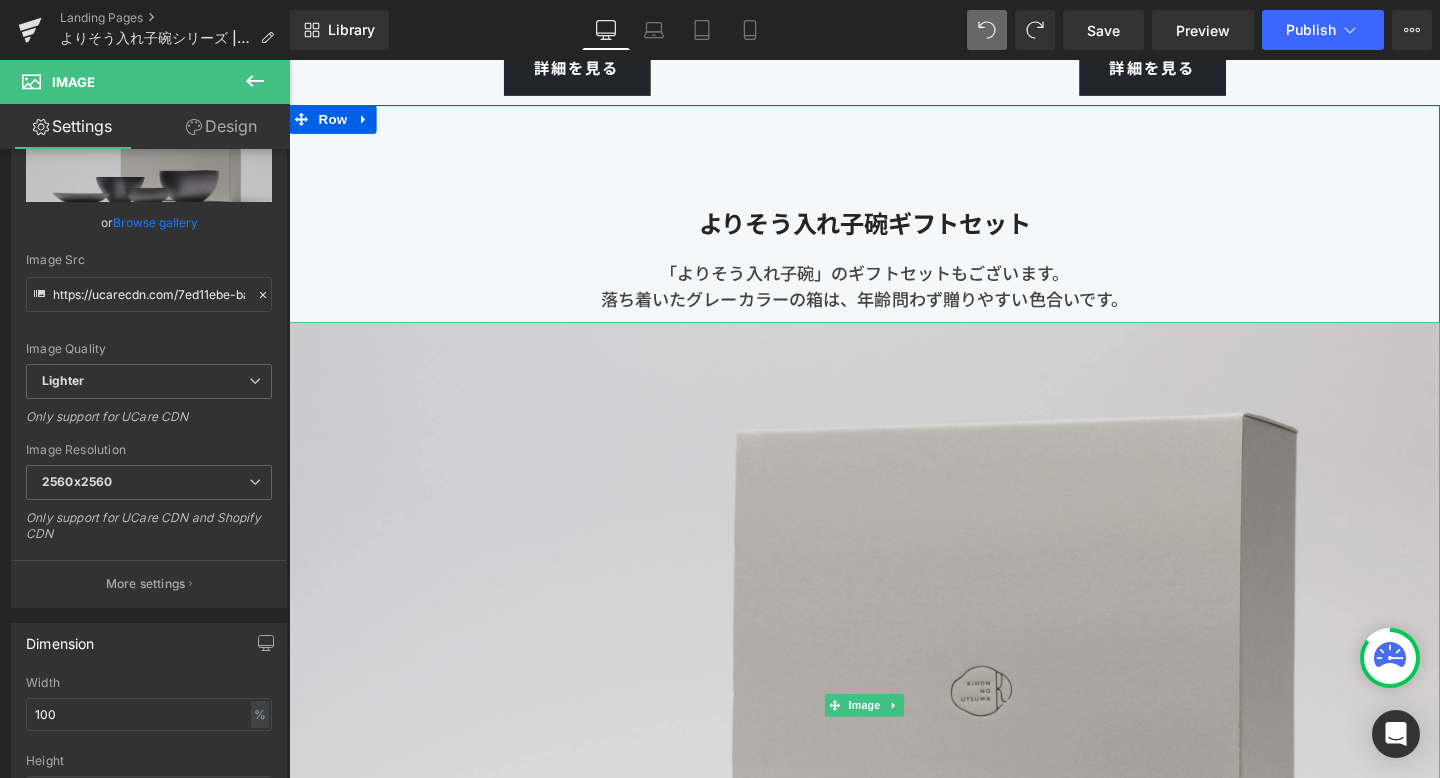 scroll, scrollTop: 5368, scrollLeft: 0, axis: vertical 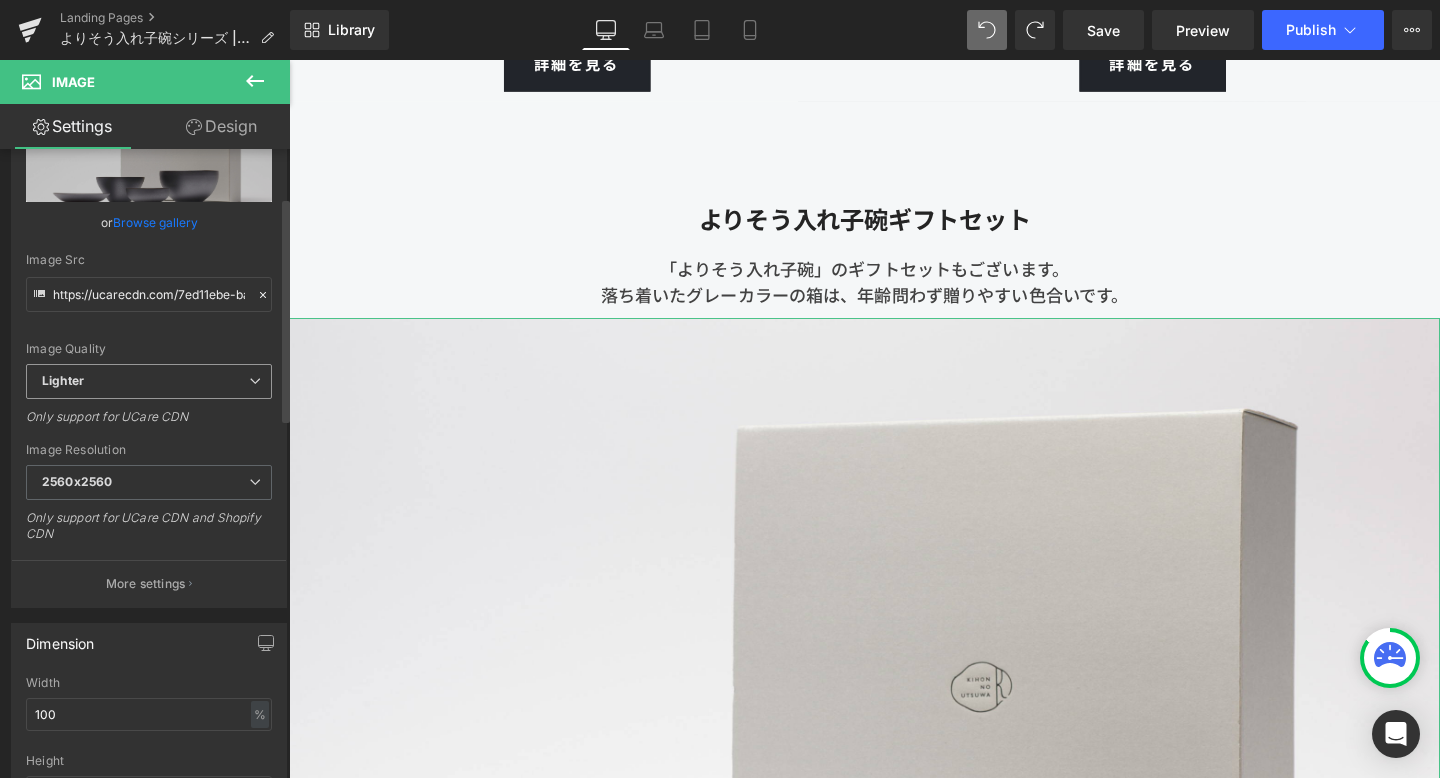 click on "Lighter" at bounding box center [149, 381] 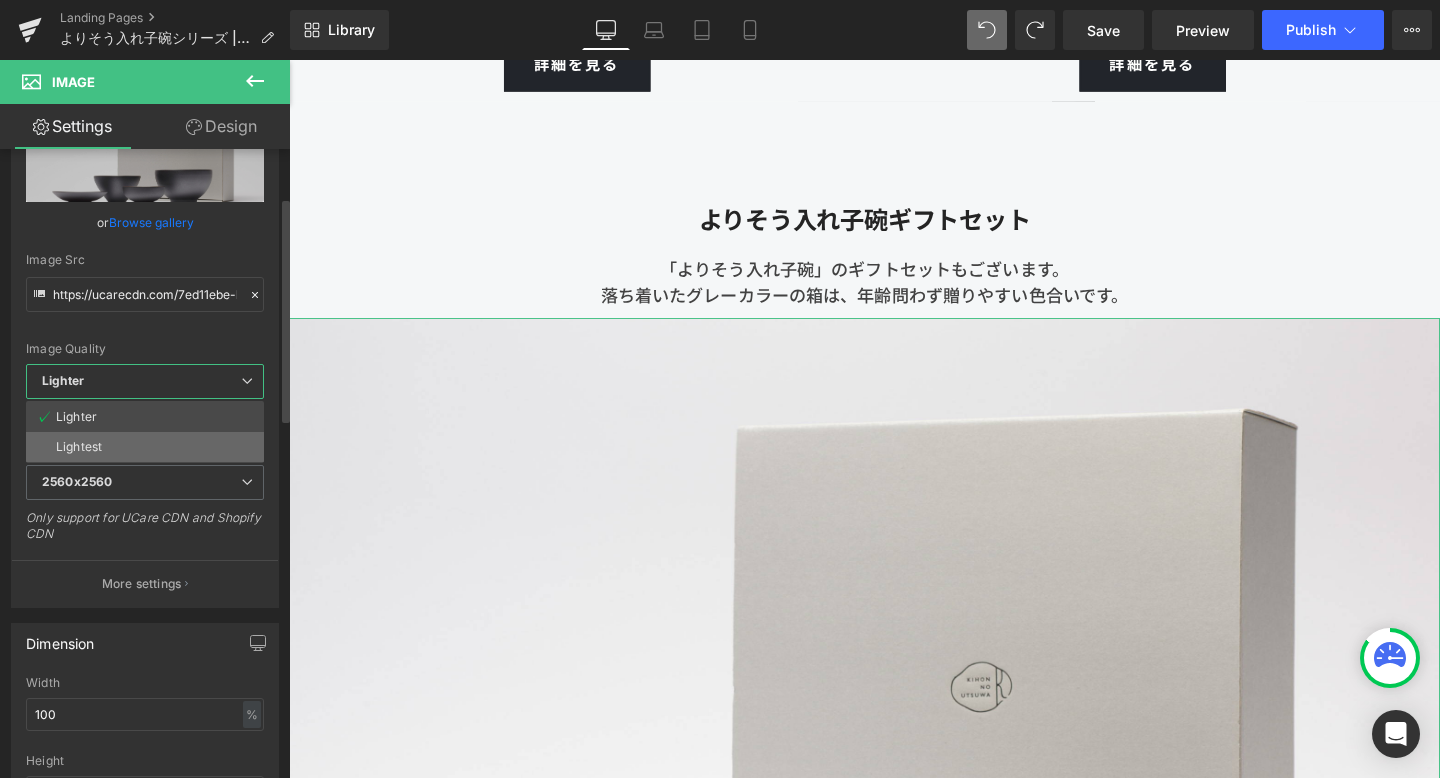 click on "Lightest" at bounding box center [145, 447] 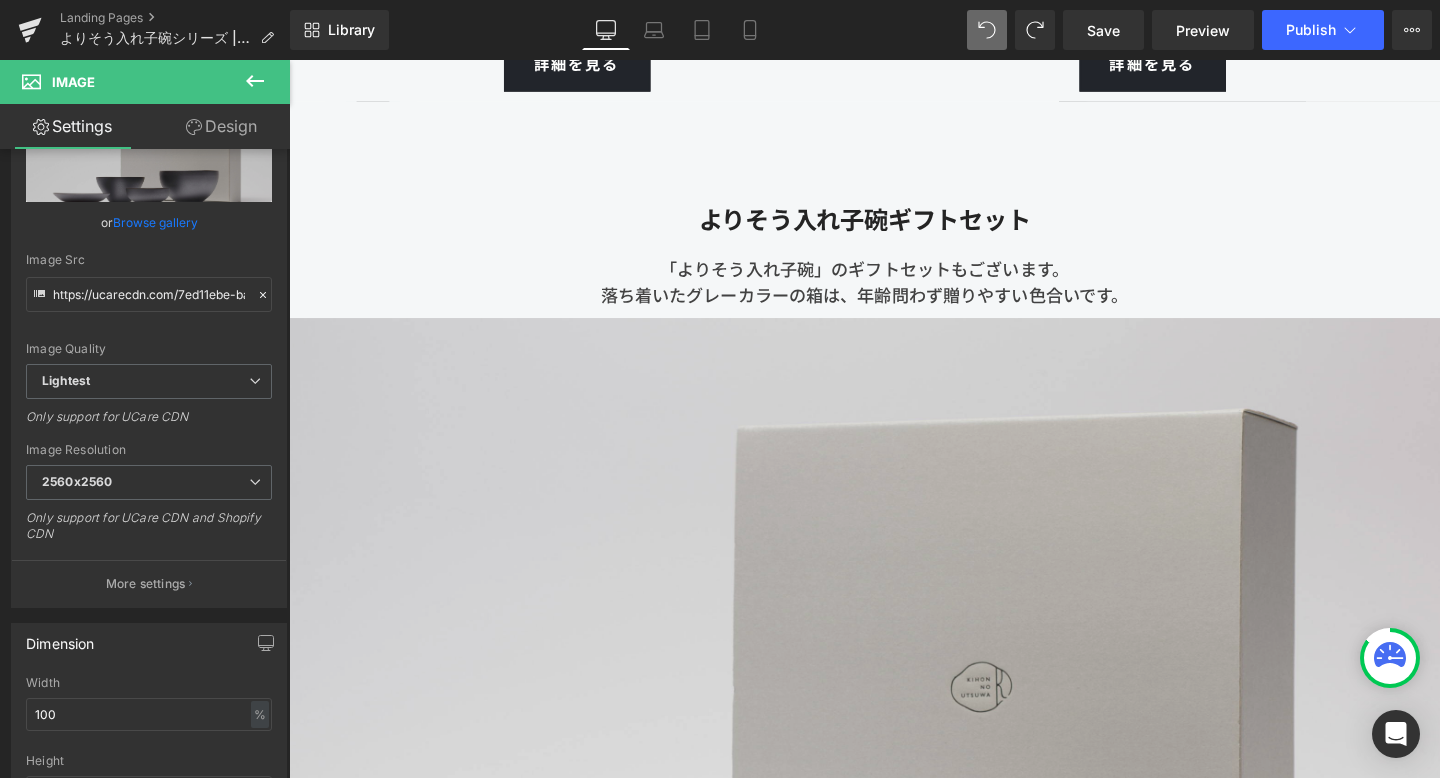 type on "https://ucarecdn.com/7ed11ebe-bad0-4a84-b4c2-bcebbe716a85/-/format/auto/-/preview/2560x2560/-/quality/lightest/250801_kihonutsuwa_103419.jpg" 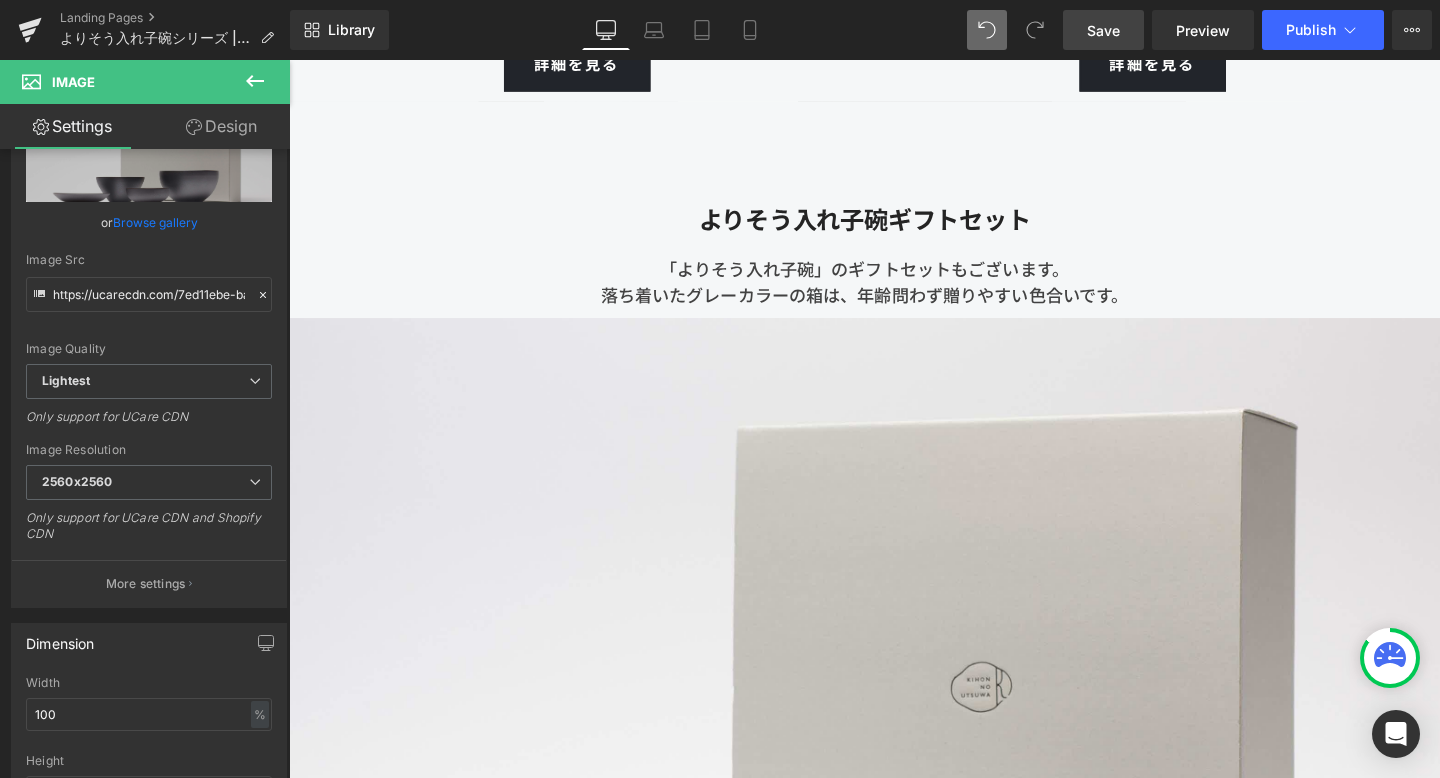 click on "Save" at bounding box center (1103, 30) 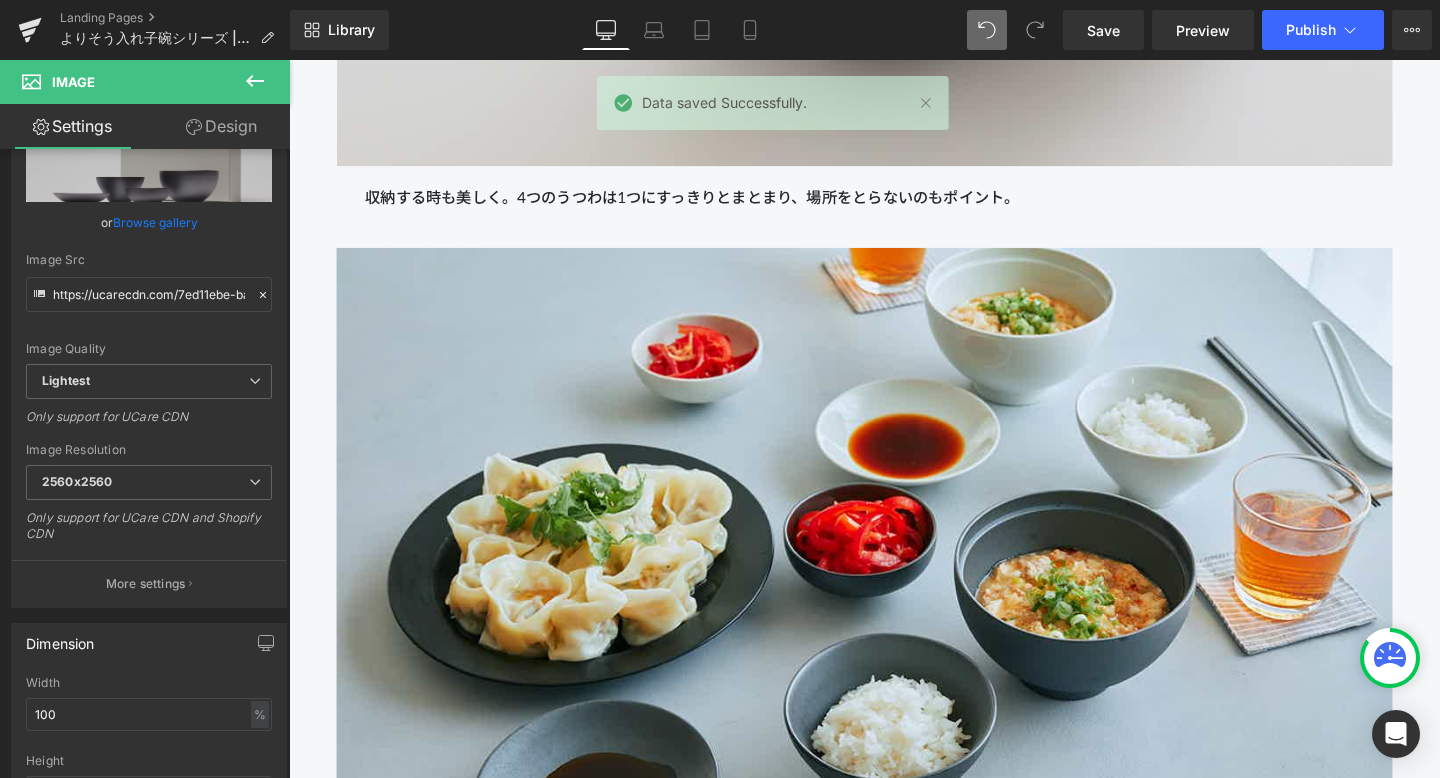 scroll, scrollTop: 3076, scrollLeft: 0, axis: vertical 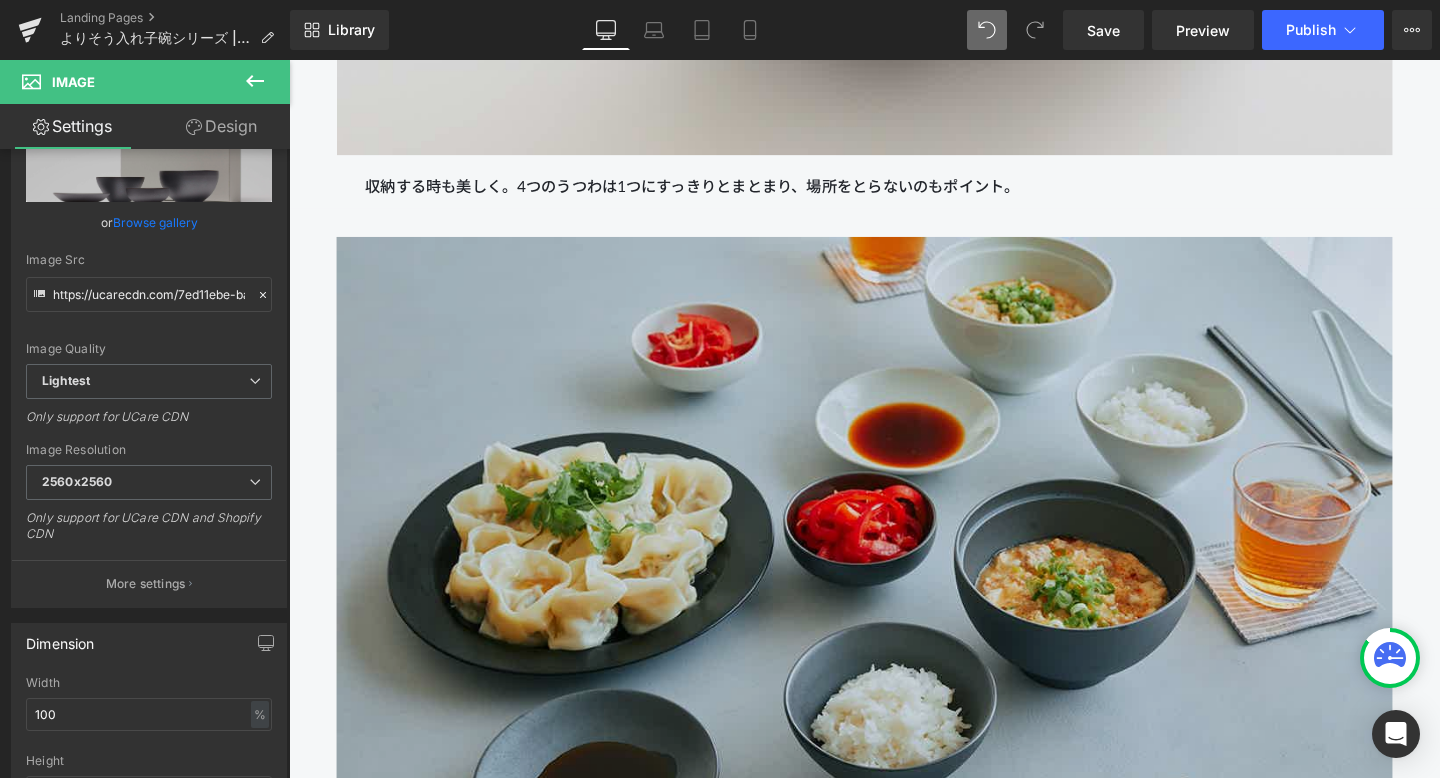 click at bounding box center [894, 616] 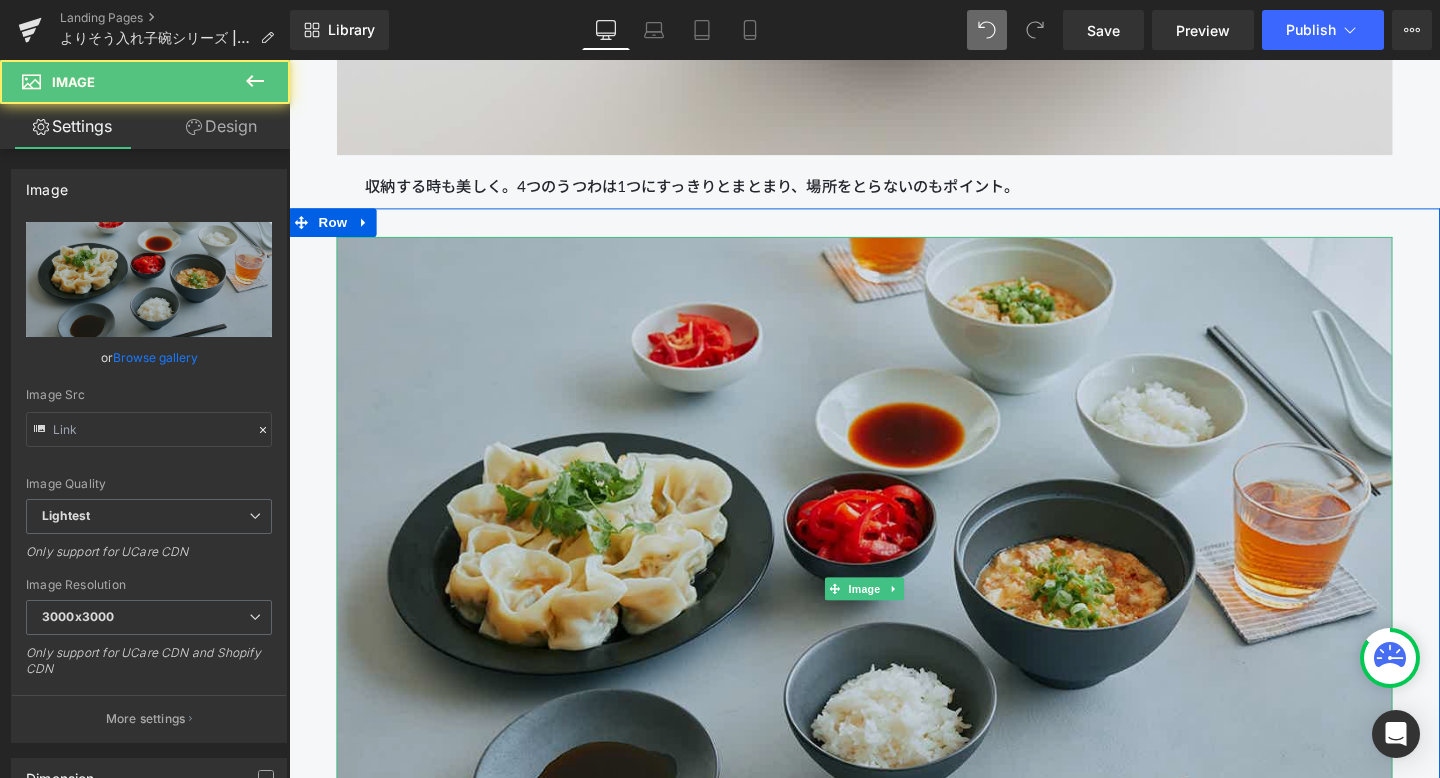 type on "https://ucarecdn.com/807cf204-e11b-4d76-8da8-3c846f5d9eda/-/format/auto/-/preview/3000x3000/-/quality/lightest/250806_%E3%81%8D%E3%81%BB%E3%82%93%E3%81%AE%E3%81%86%E3%81%A4%E3%82%8F45456.jpg" 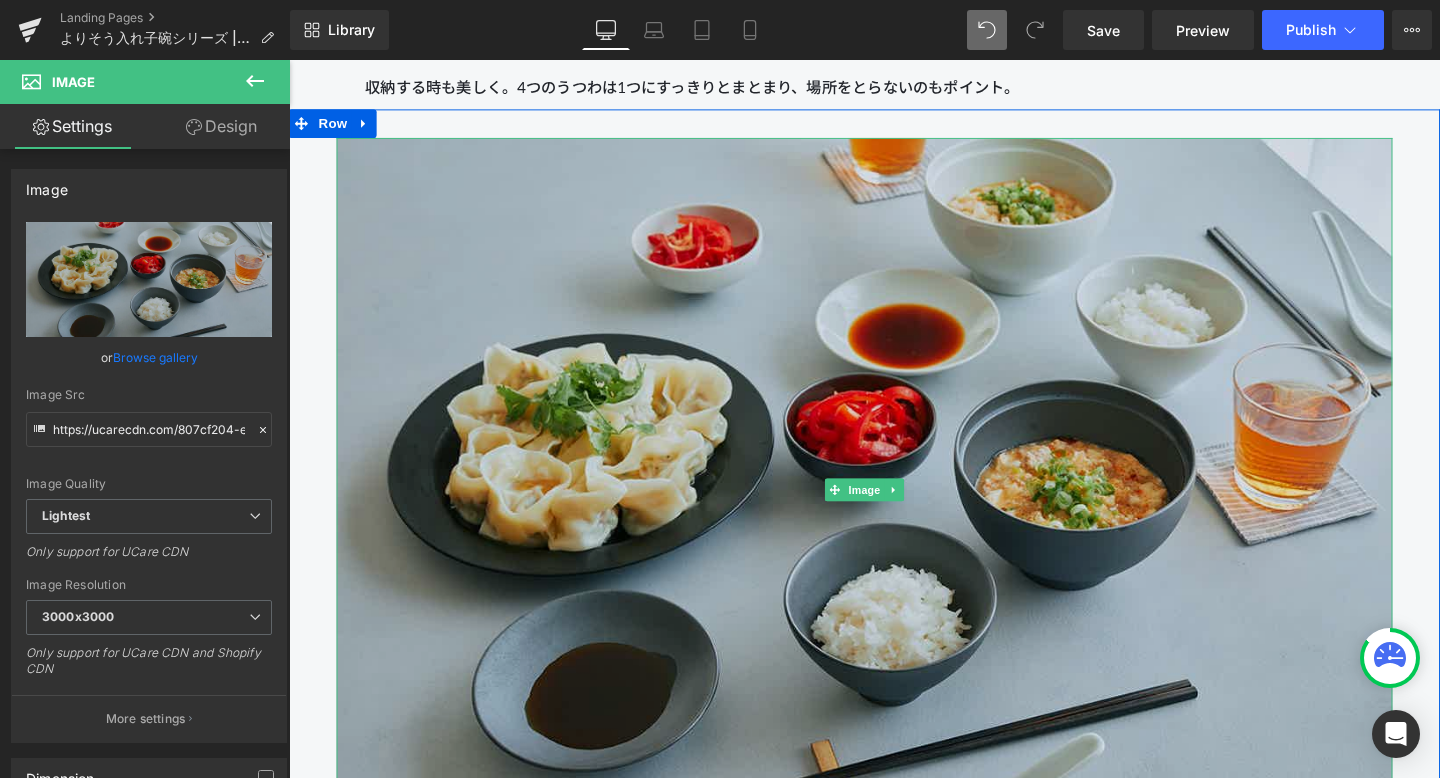 scroll, scrollTop: 3184, scrollLeft: 0, axis: vertical 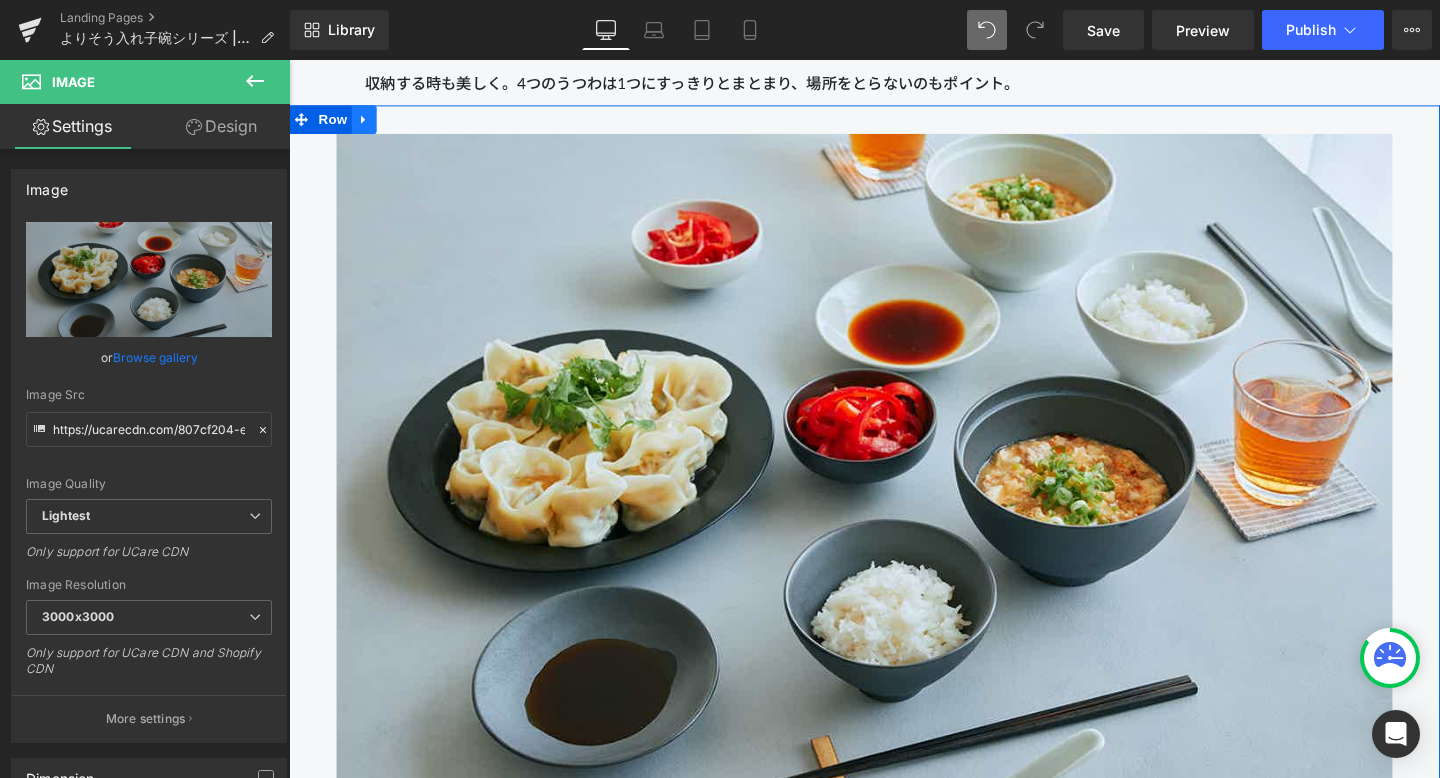 click 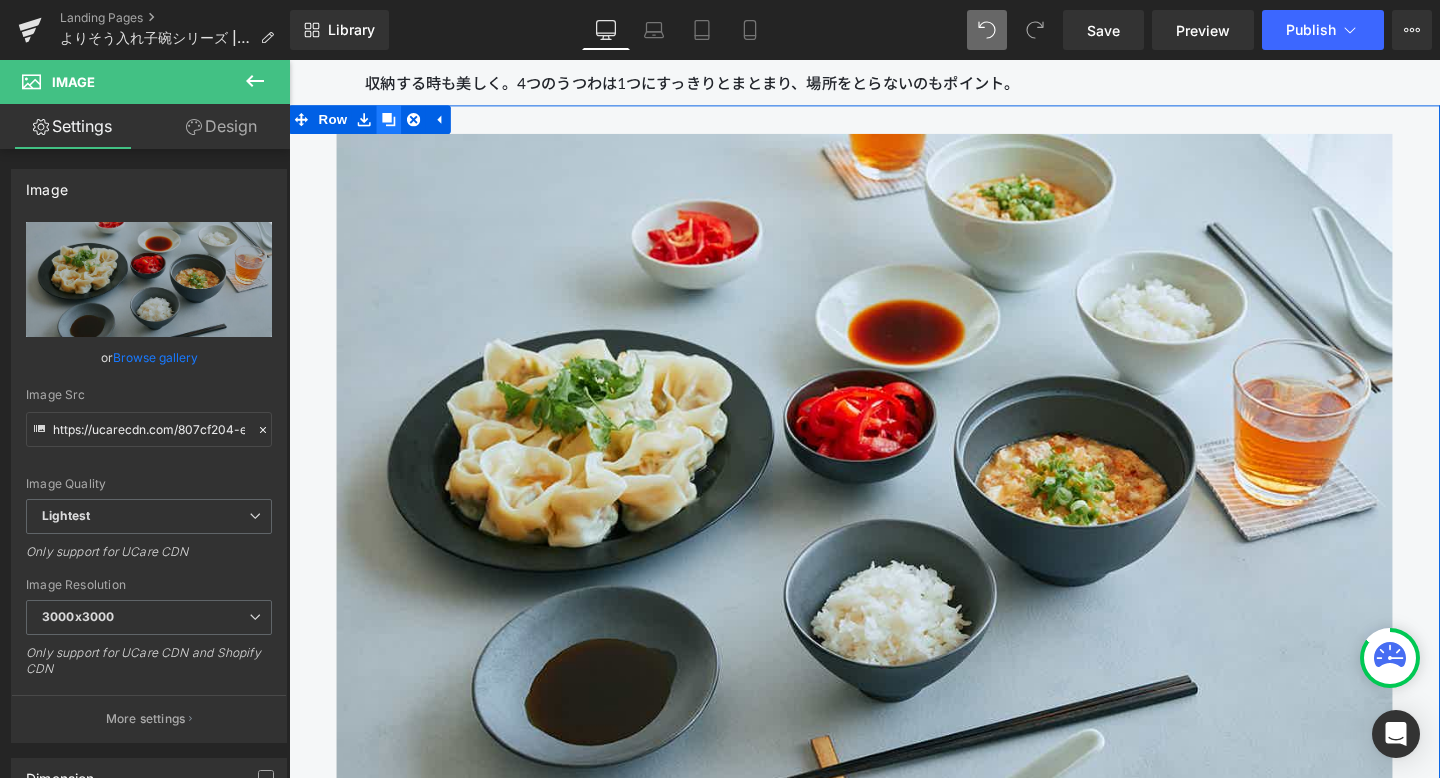 click 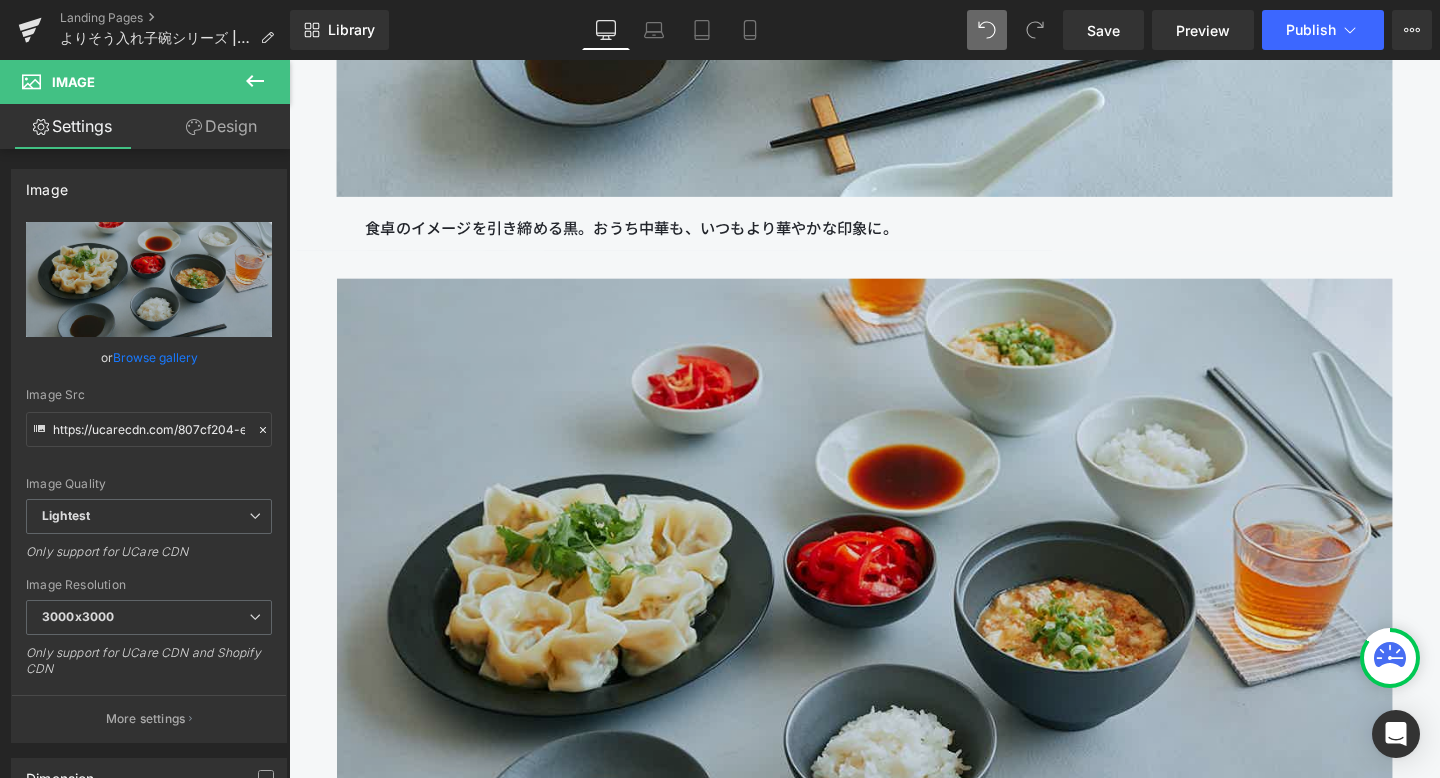 scroll, scrollTop: 3977, scrollLeft: 0, axis: vertical 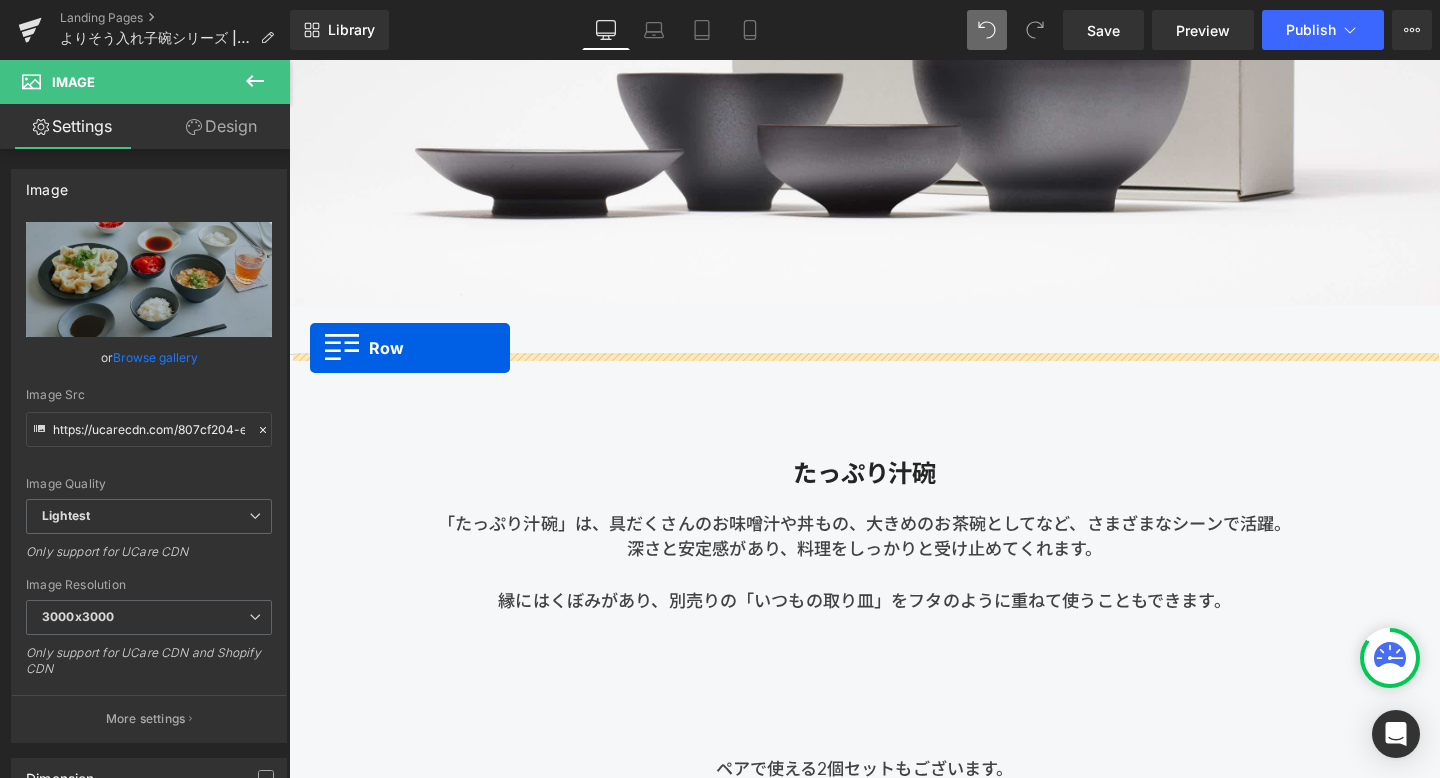 drag, startPoint x: 300, startPoint y: 155, endPoint x: 311, endPoint y: 362, distance: 207.29207 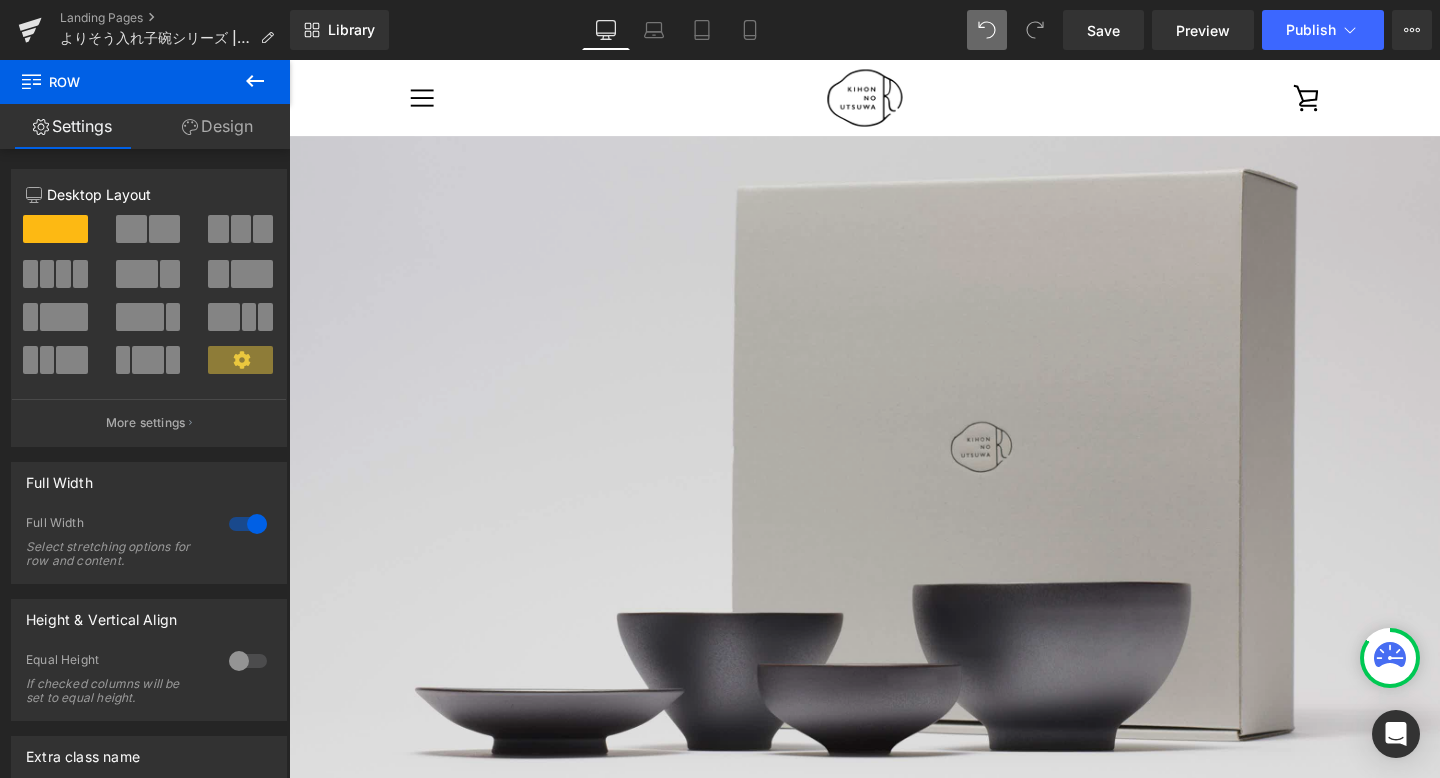 scroll, scrollTop: 5482, scrollLeft: 0, axis: vertical 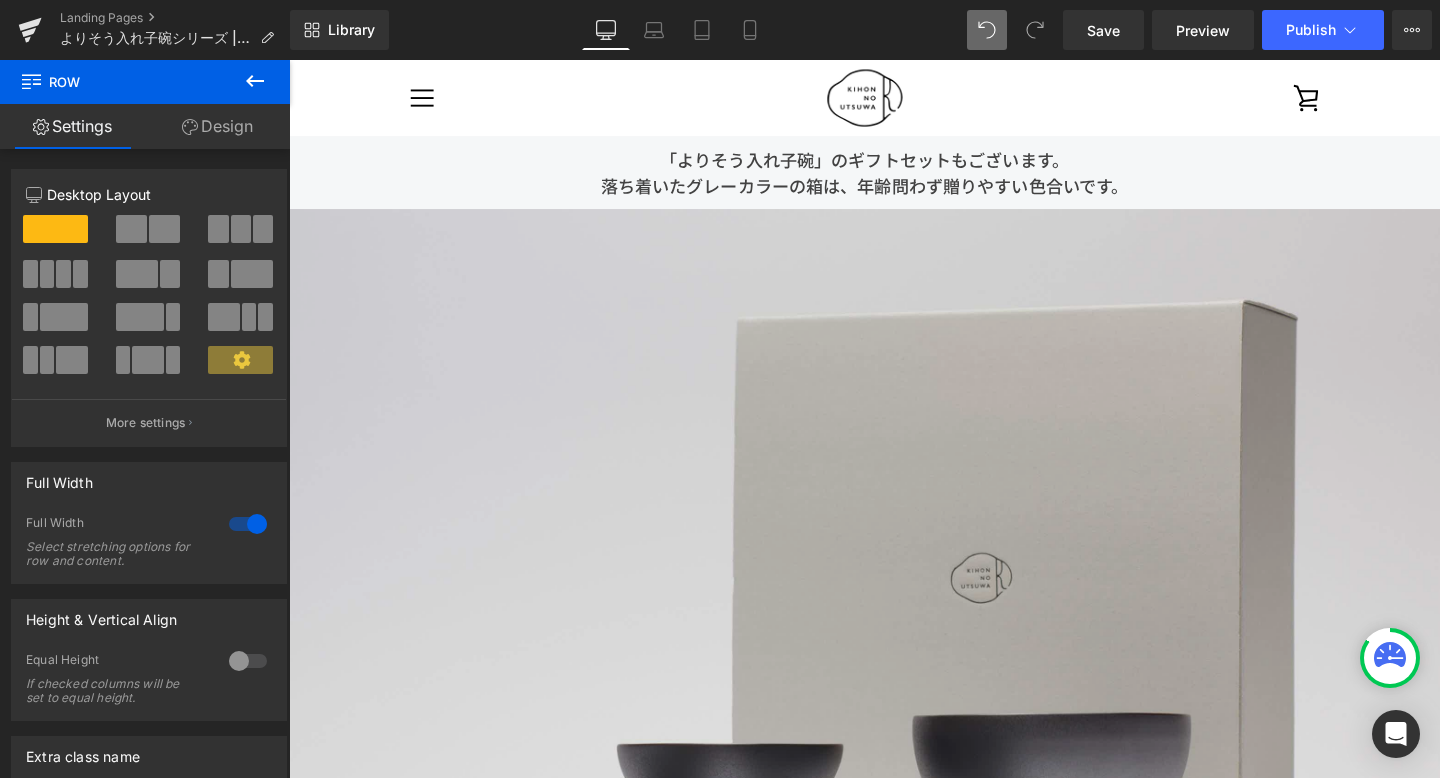 click at bounding box center (894, 620) 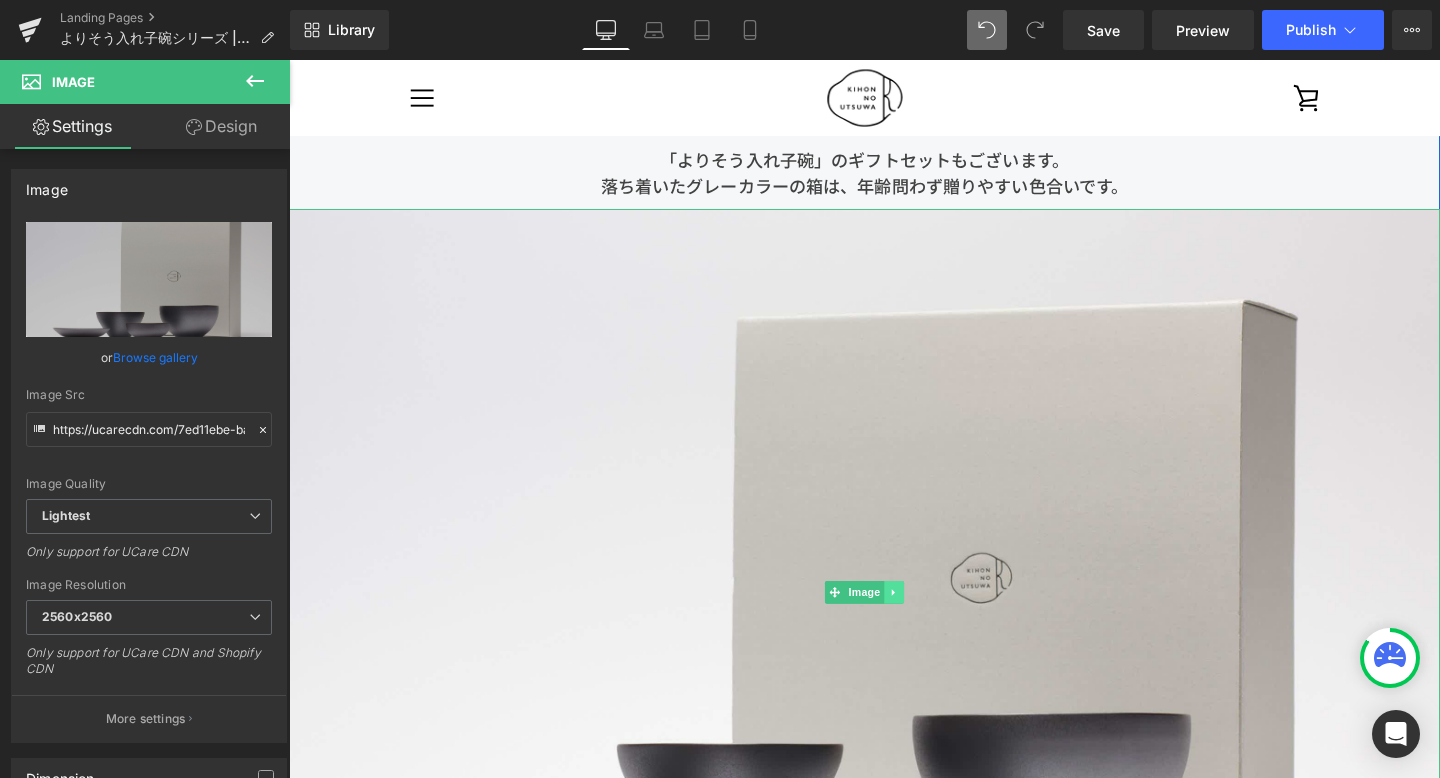 click 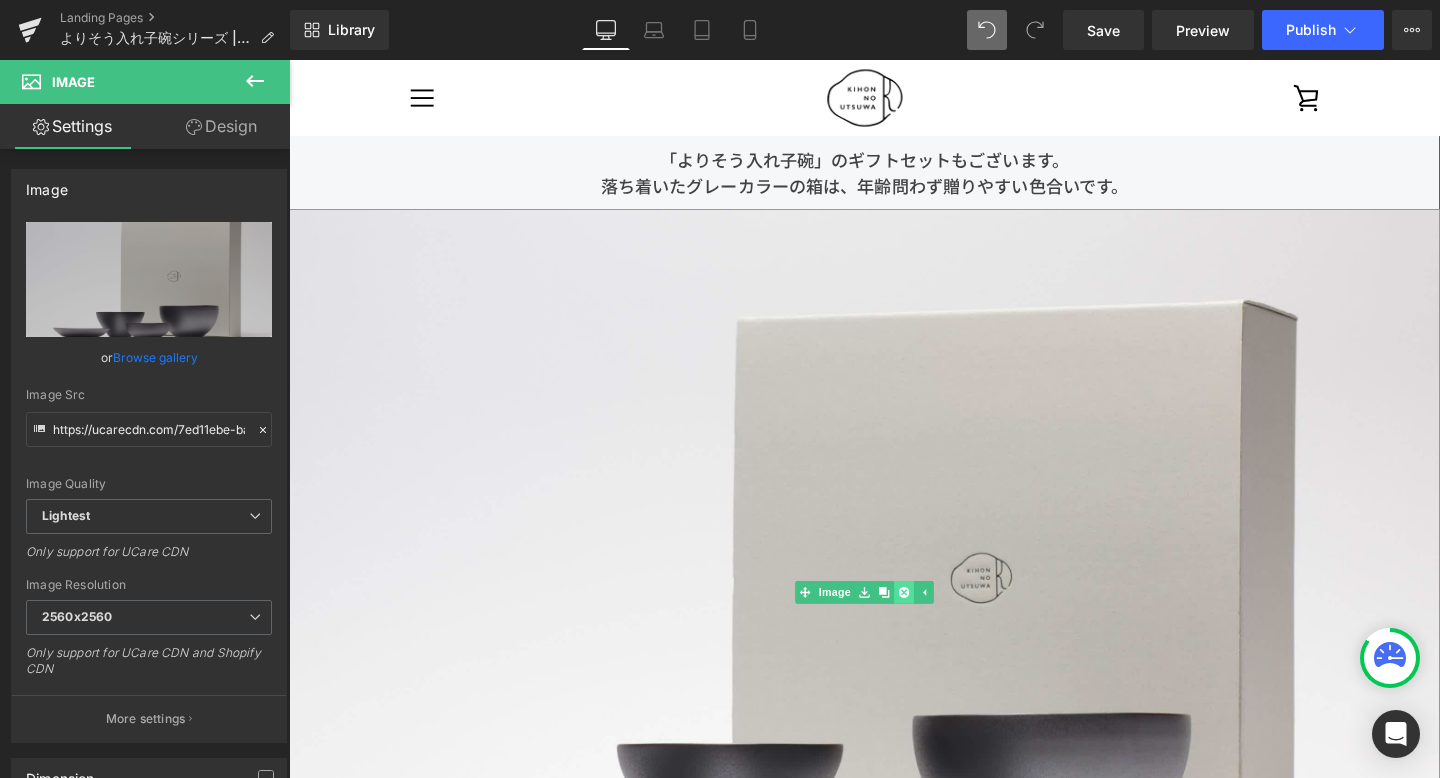 click at bounding box center (935, 620) 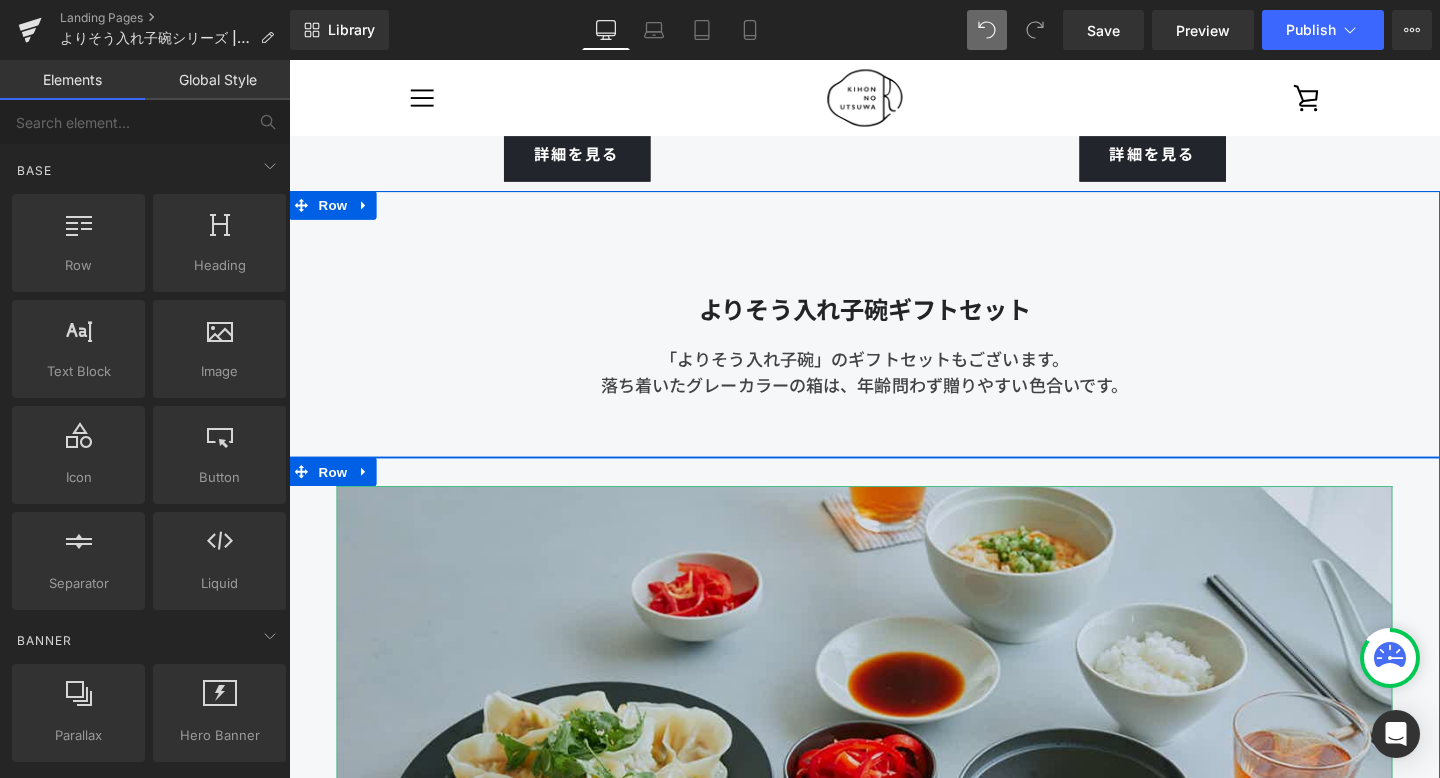 scroll, scrollTop: 5254, scrollLeft: 0, axis: vertical 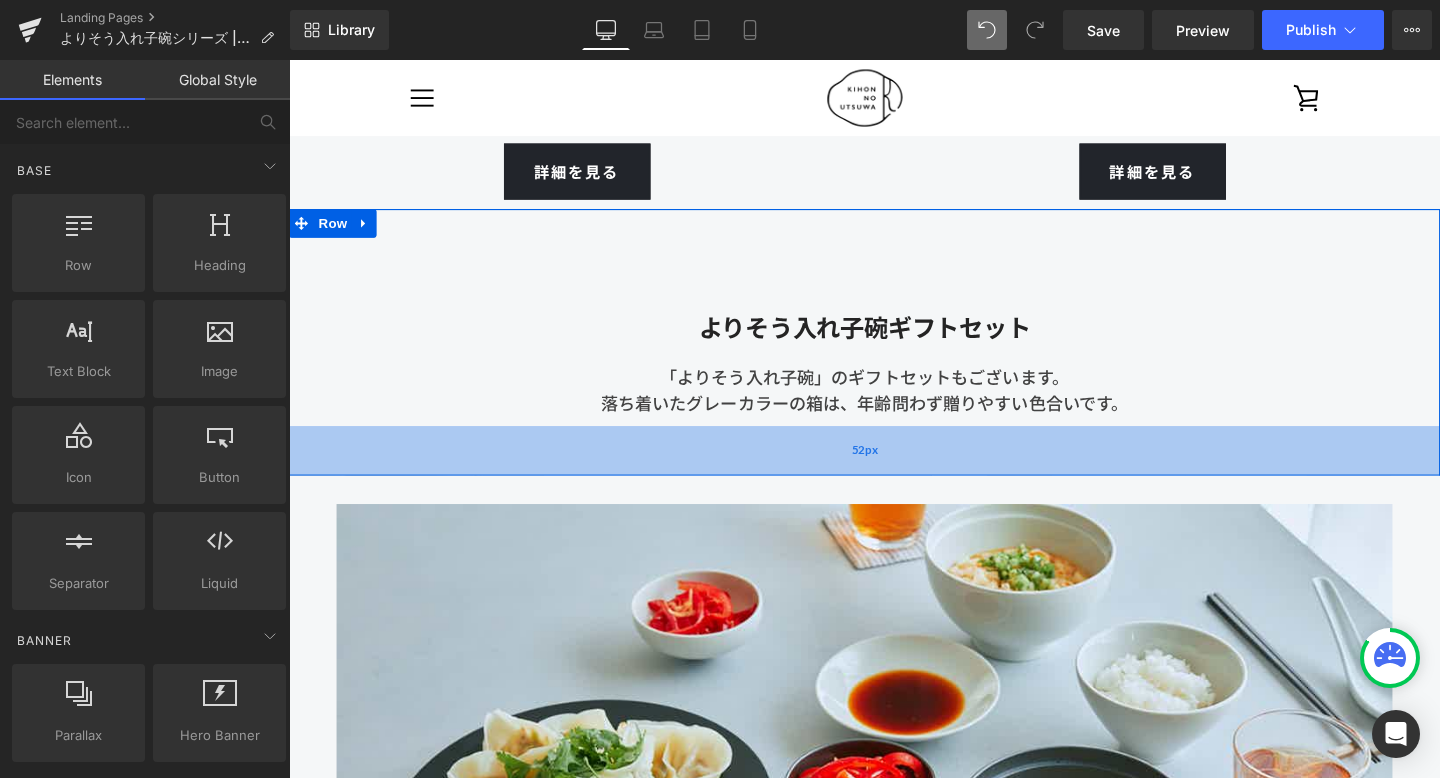 click on "52px" at bounding box center (894, 471) 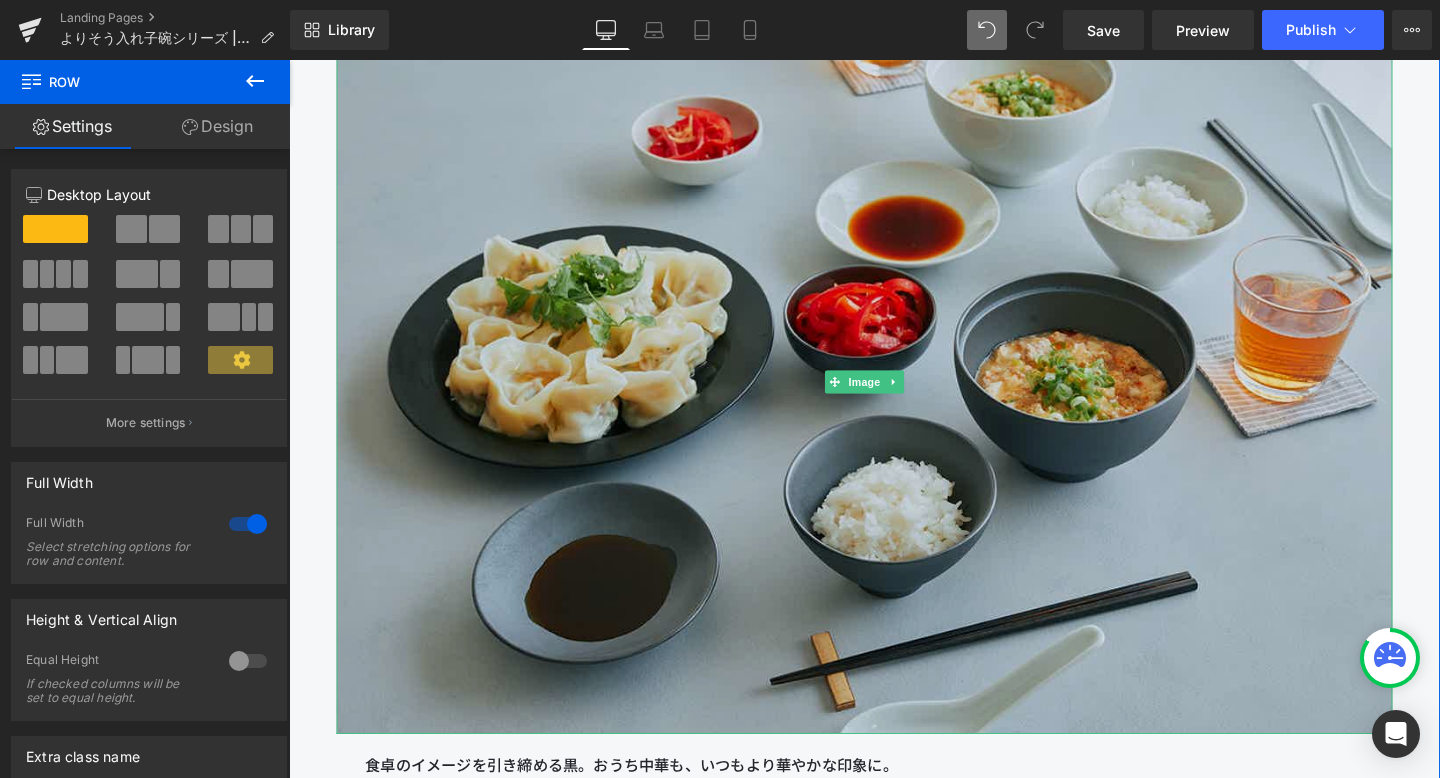 scroll, scrollTop: 5832, scrollLeft: 0, axis: vertical 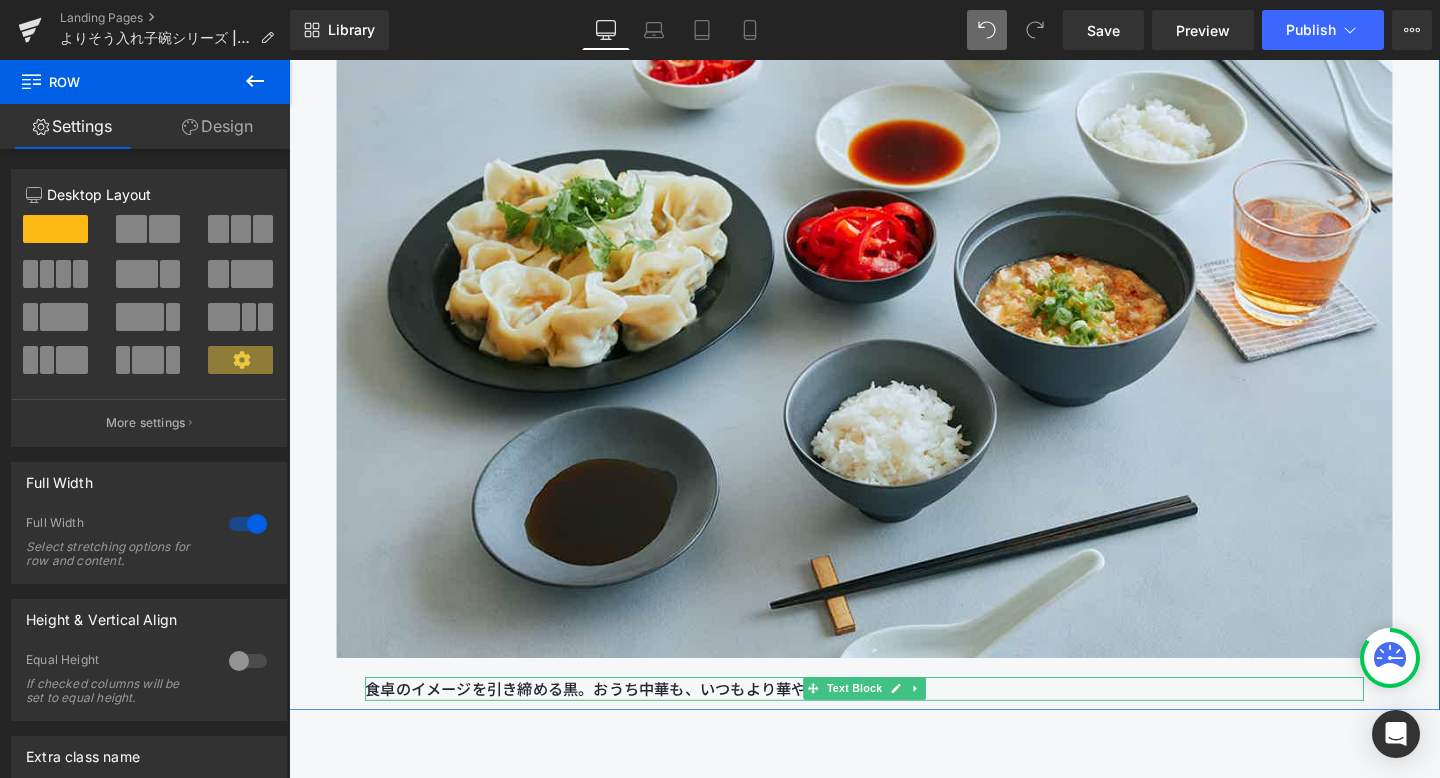 click on "食卓のイメージを引き締める黒。おうち中華も、いつもより華やかな印象に。" at bounding box center (894, 722) 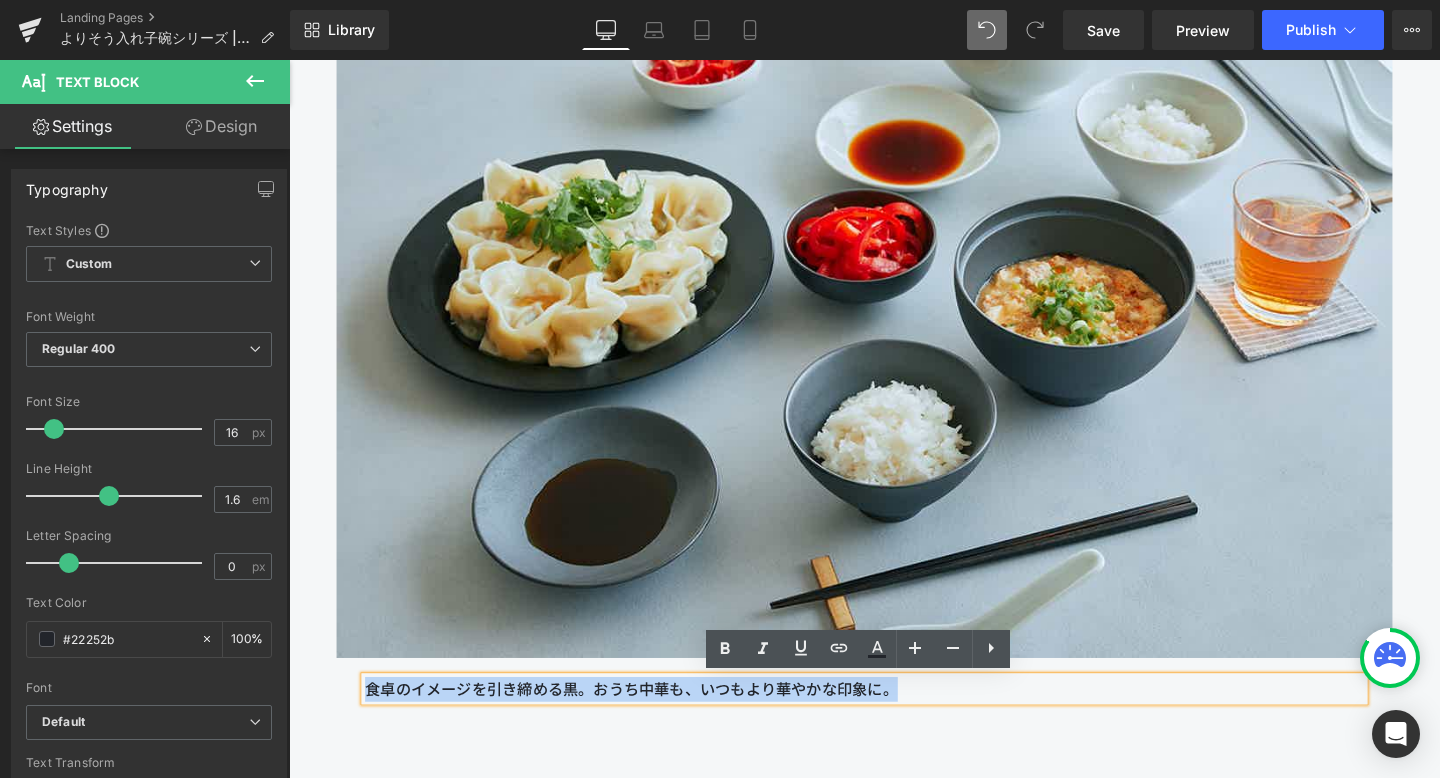 drag, startPoint x: 1002, startPoint y: 722, endPoint x: 337, endPoint y: 700, distance: 665.36383 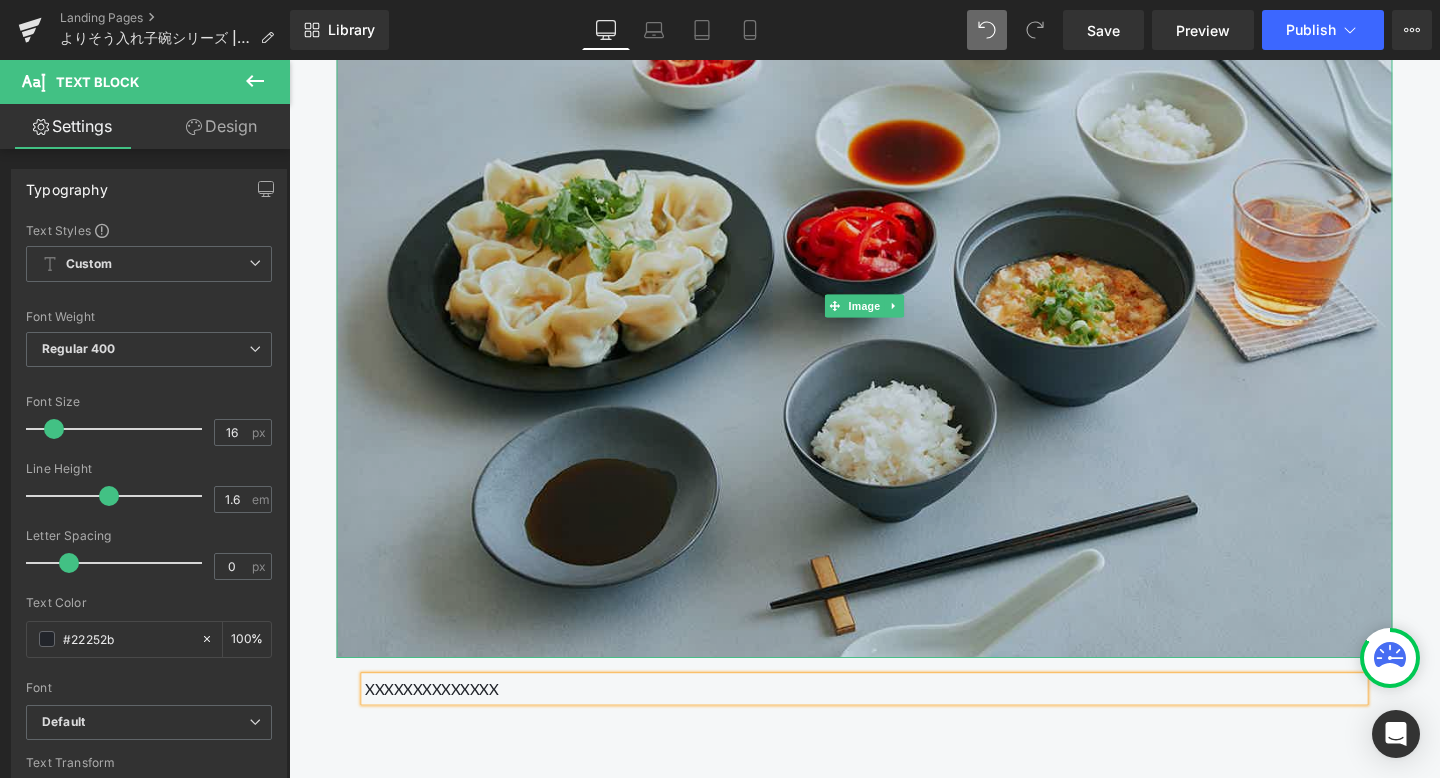 click at bounding box center [894, 319] 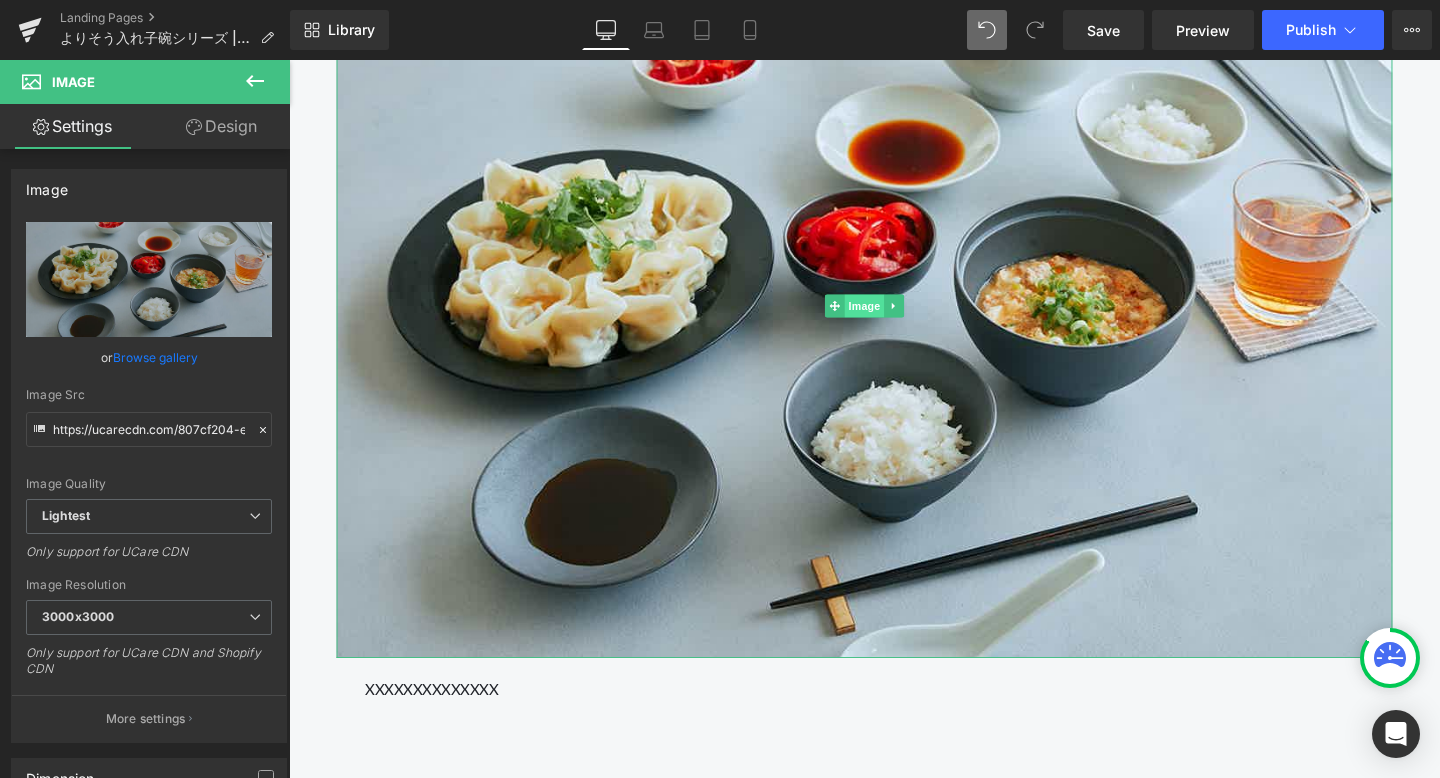 click on "Image" at bounding box center (894, 319) 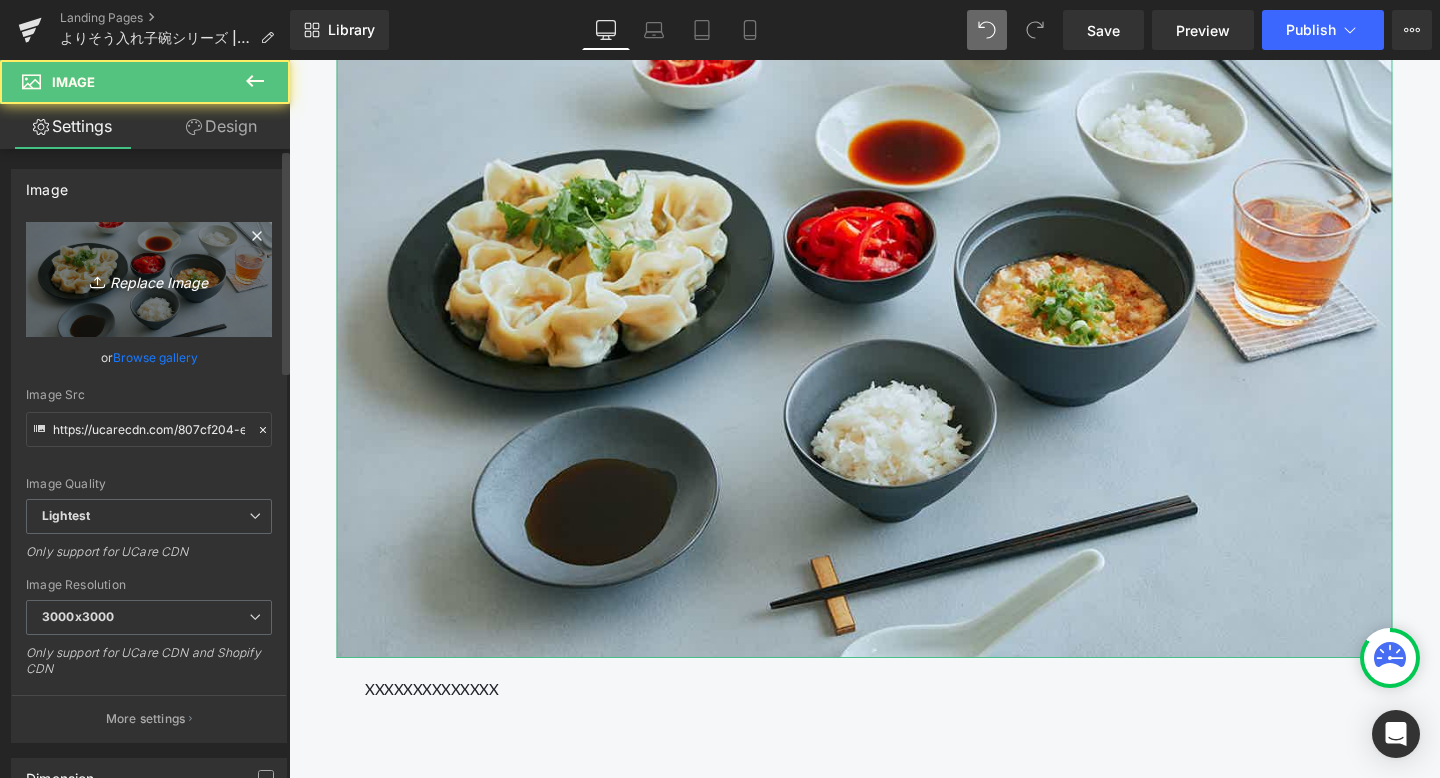 click on "Replace Image" at bounding box center [149, 279] 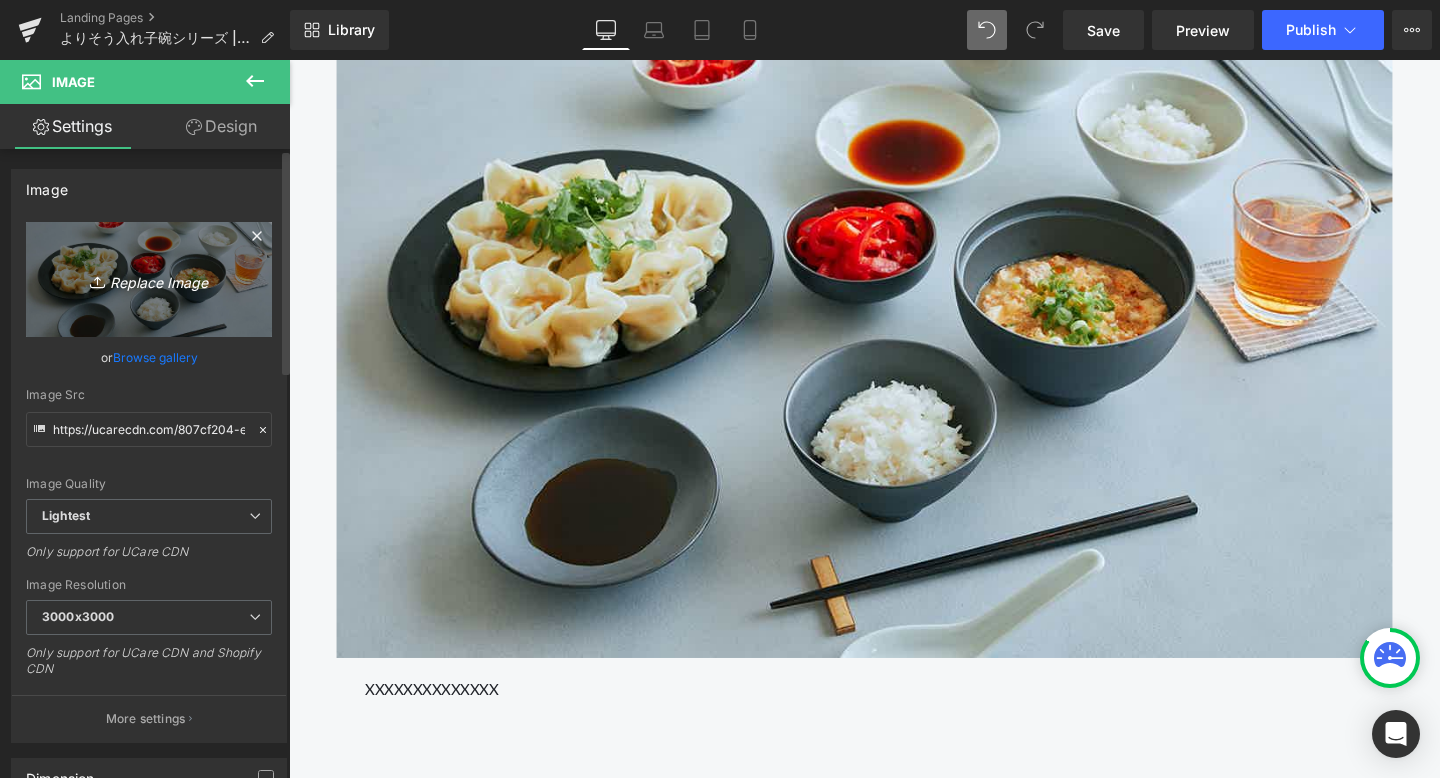 type on "C:\fakepath\250801_kihonutsuwa_103419.jpg" 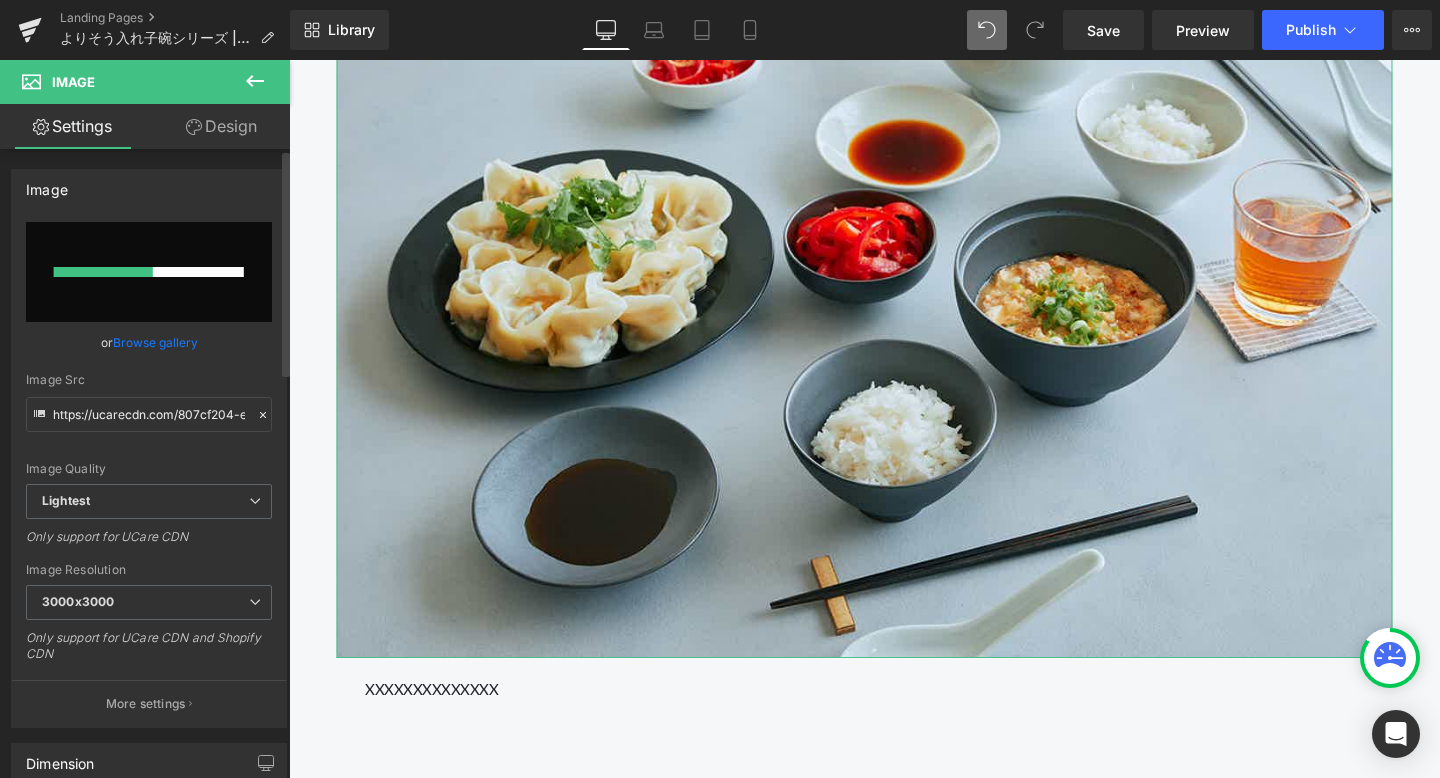 type 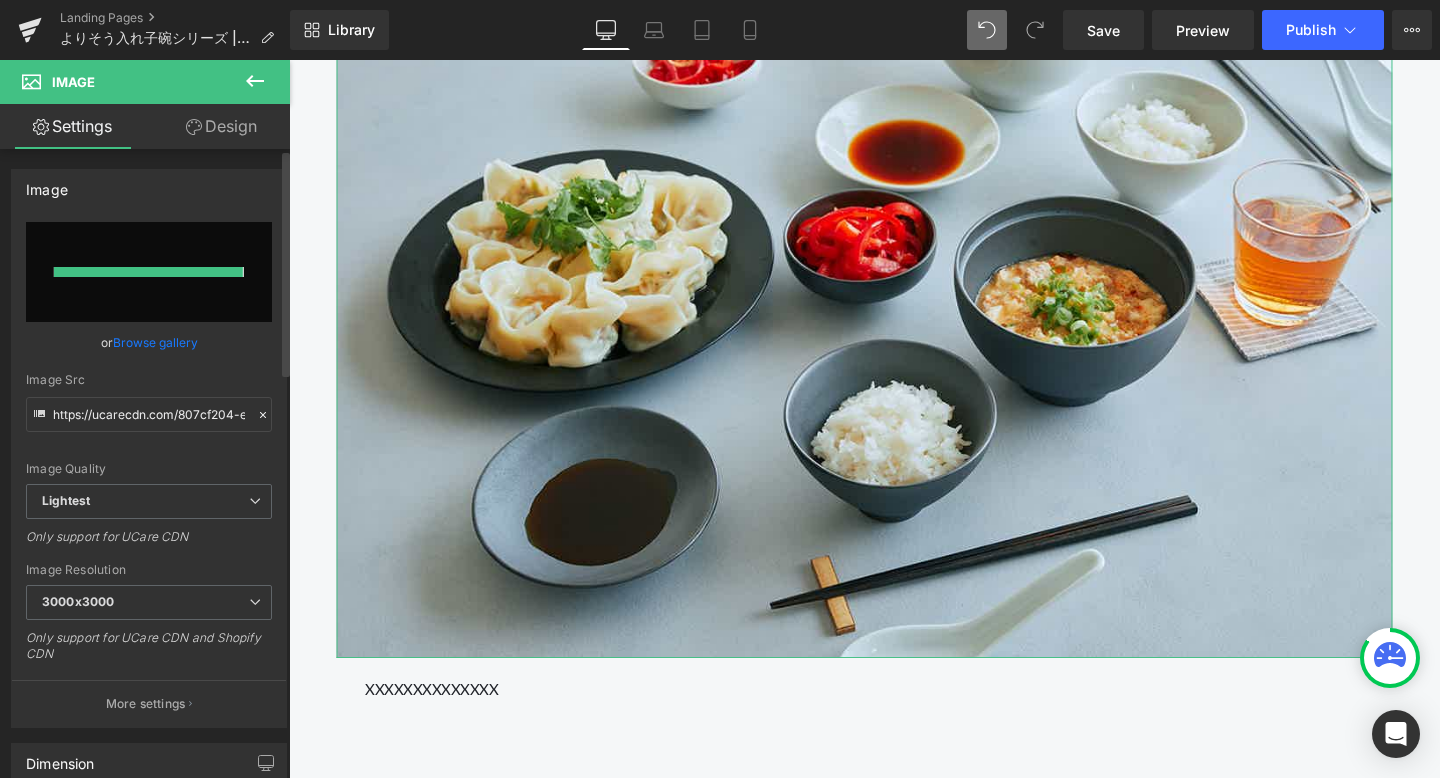 type on "https://ucarecdn.com/814aed02-295b-4fb0-b70c-ab44b677ad26/-/format/auto/-/preview/3000x3000/-/quality/lightest/250801_kihonutsuwa_103419.jpg" 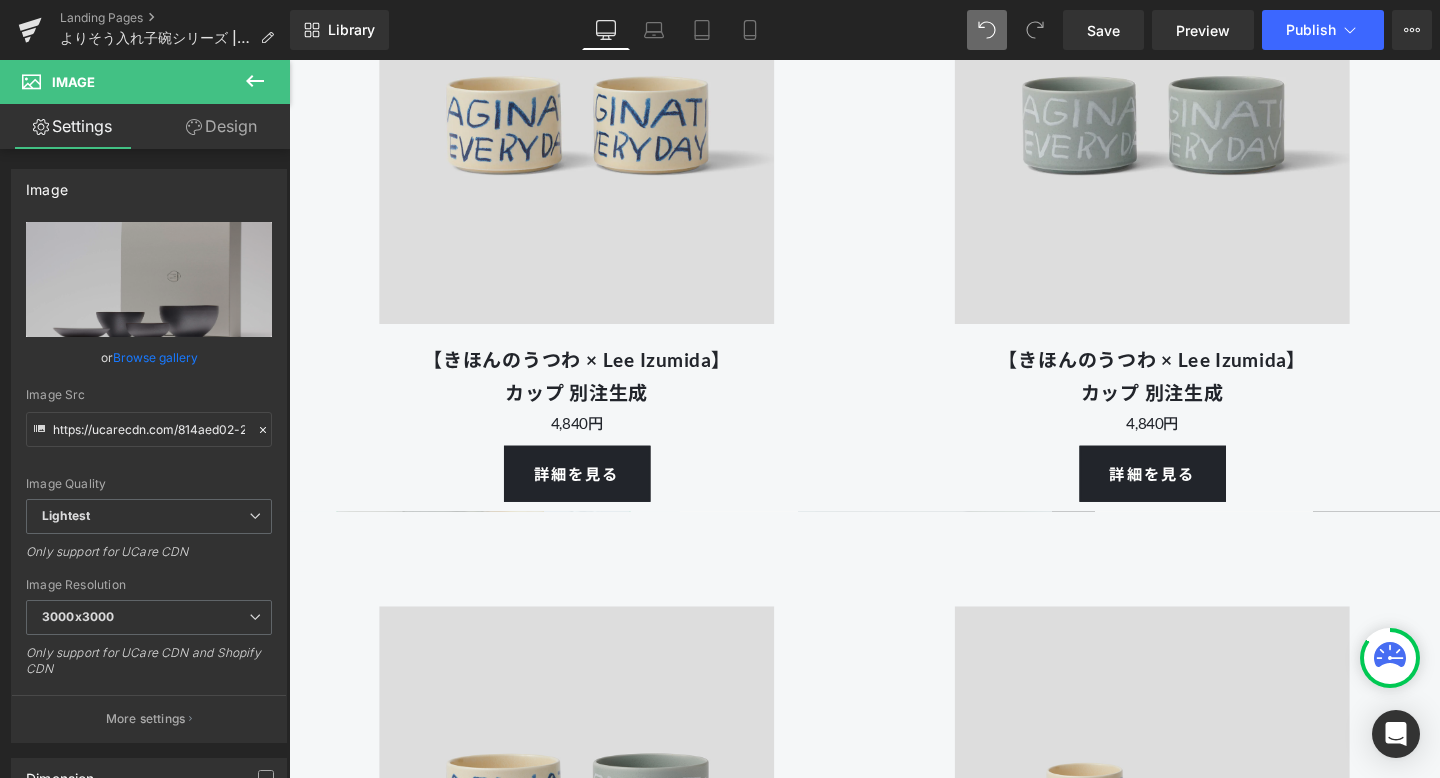 scroll, scrollTop: 7278, scrollLeft: 0, axis: vertical 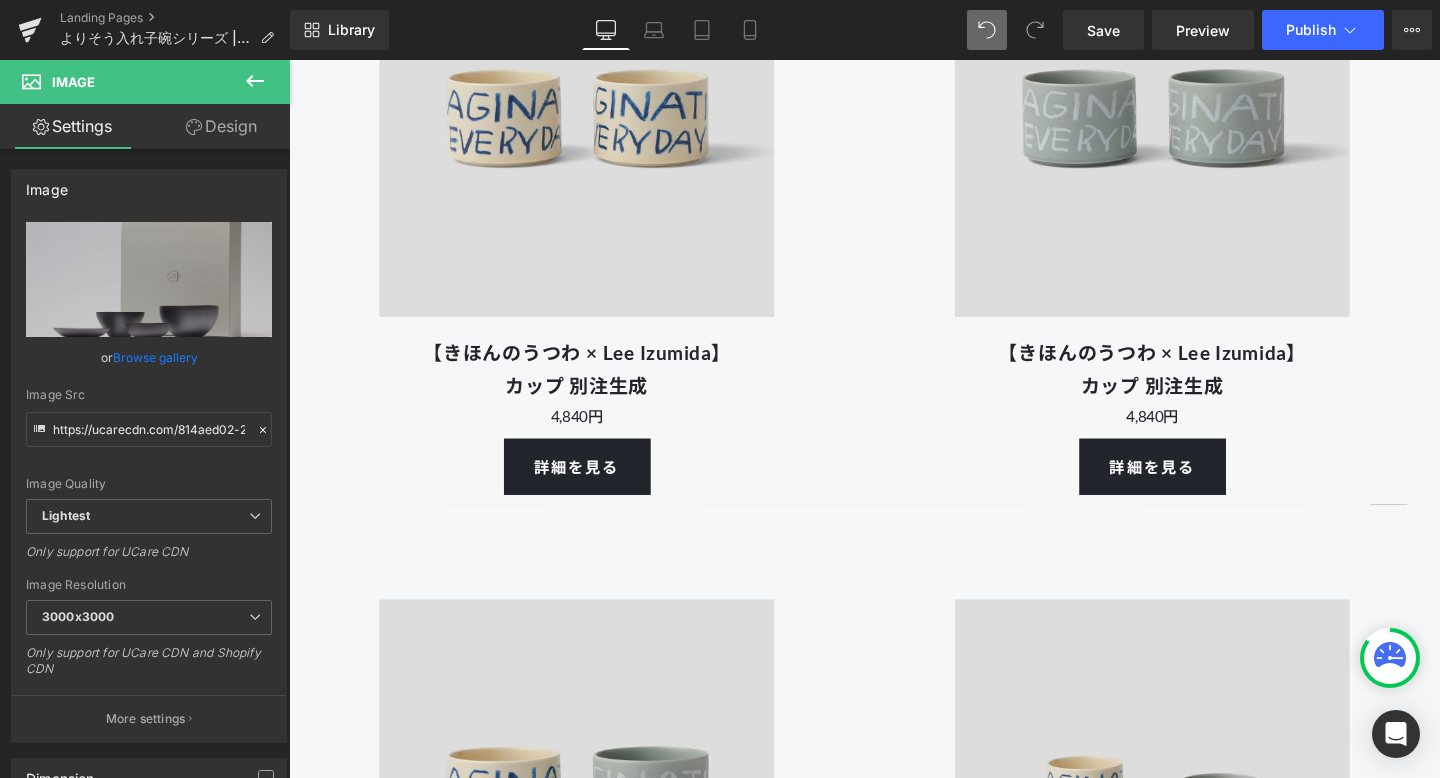 click on "Image" at bounding box center [591, 122] 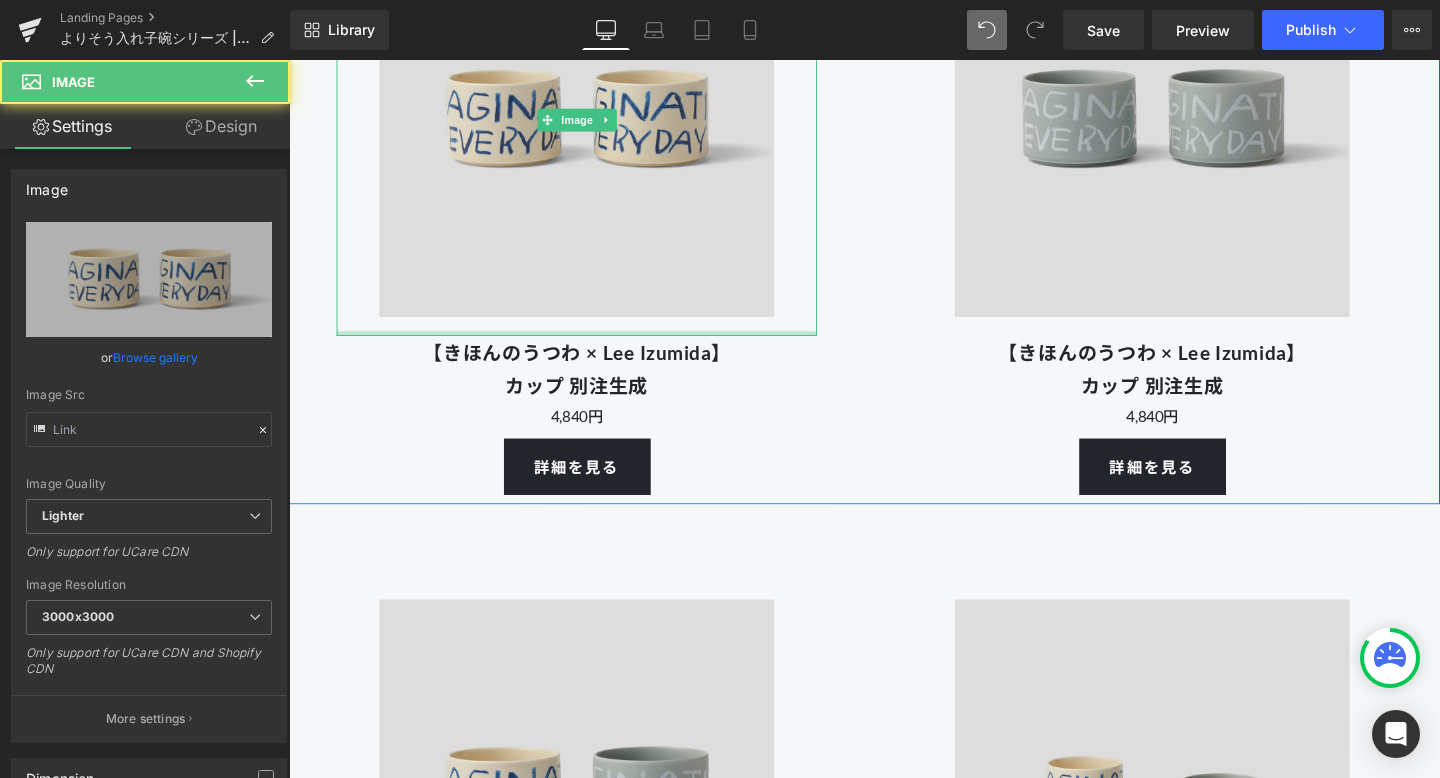 type on "https://ucarecdn.com/431b816a-8026-45ca-a30f-6aa096b79a68/-/format/auto/-/preview/3000x3000/-/quality/lighter/250421_kihonutsuwa_91405_1200x.png" 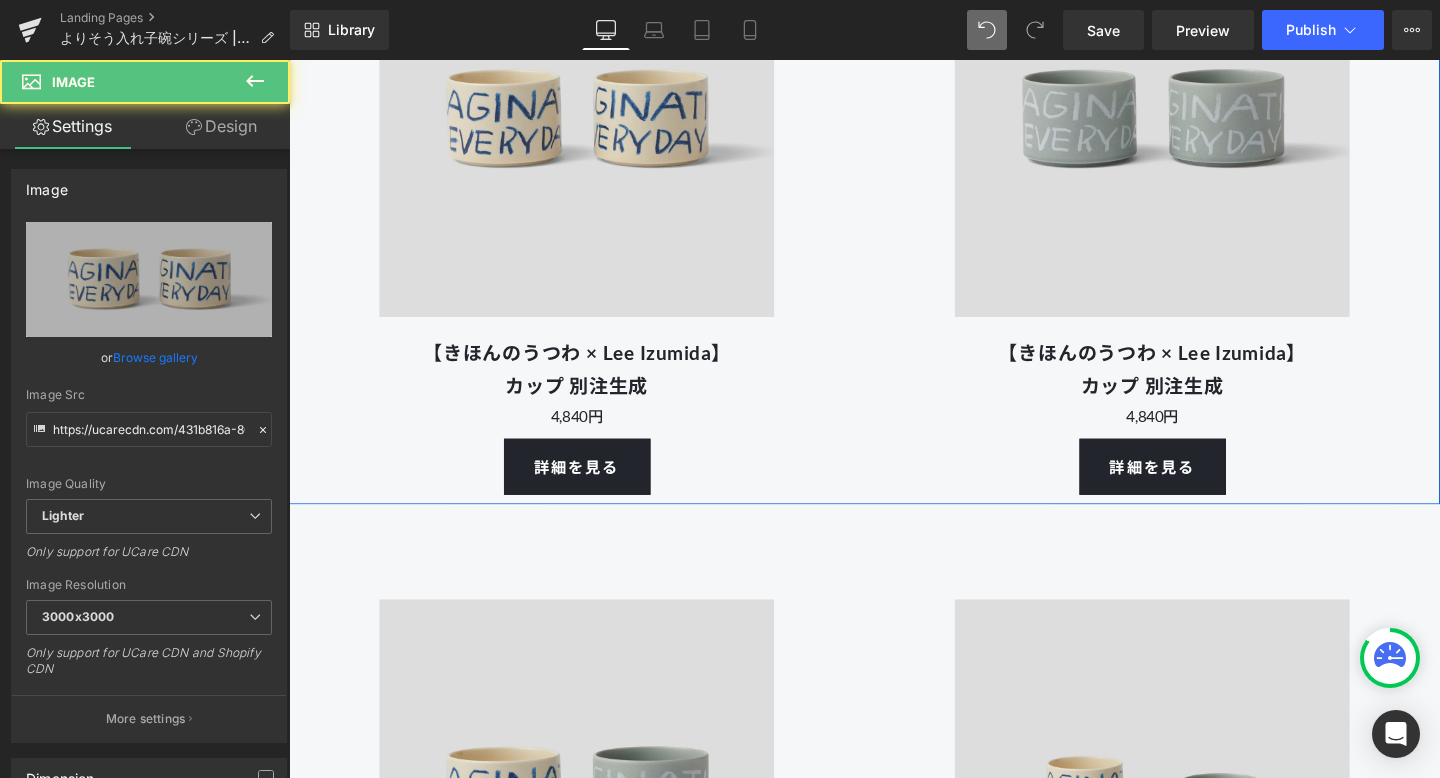 click on "【きほんのうつわ × Lee Izumida】 カップ 別注生成" at bounding box center (591, 385) 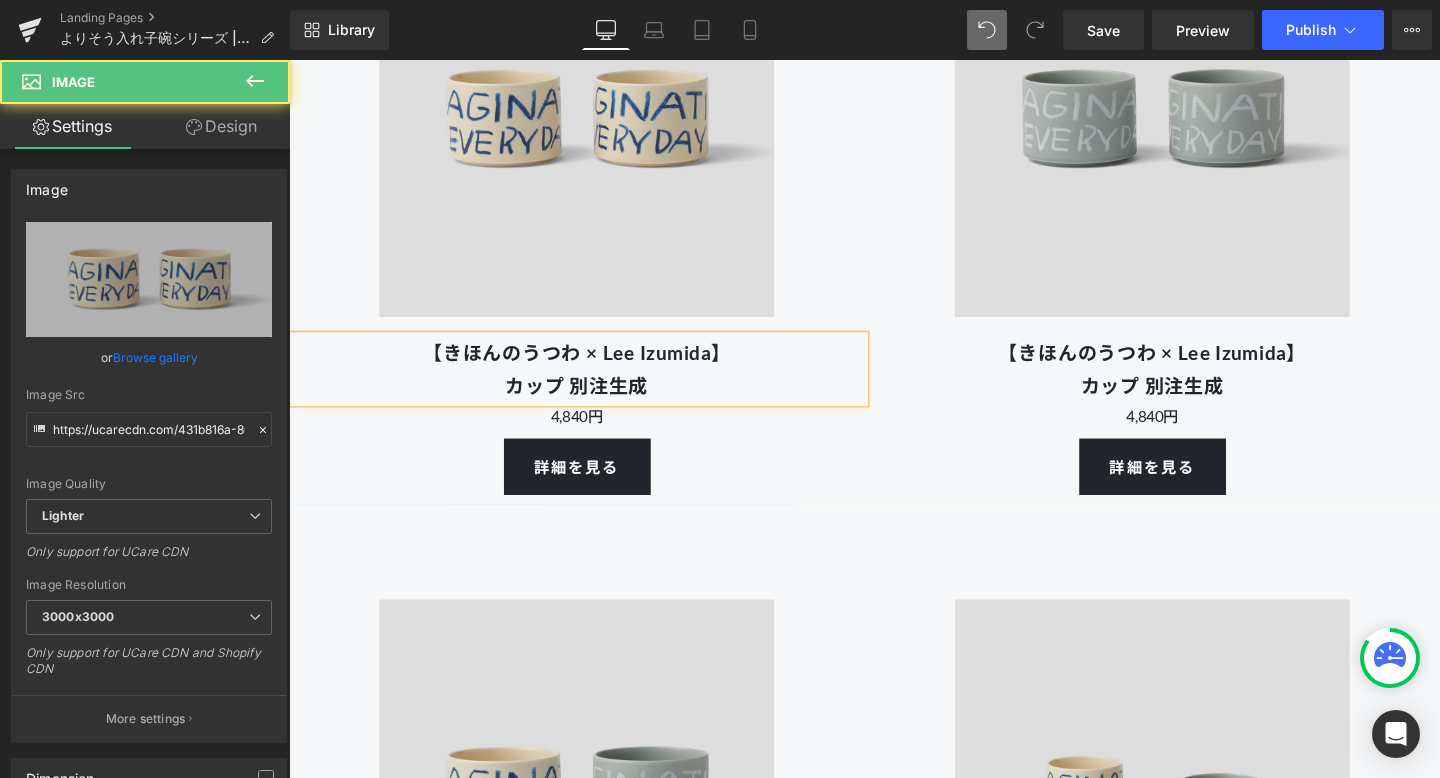 click on "【きほんのうつわ × Lee Izumida】 カップ 別注生成" at bounding box center (591, 385) 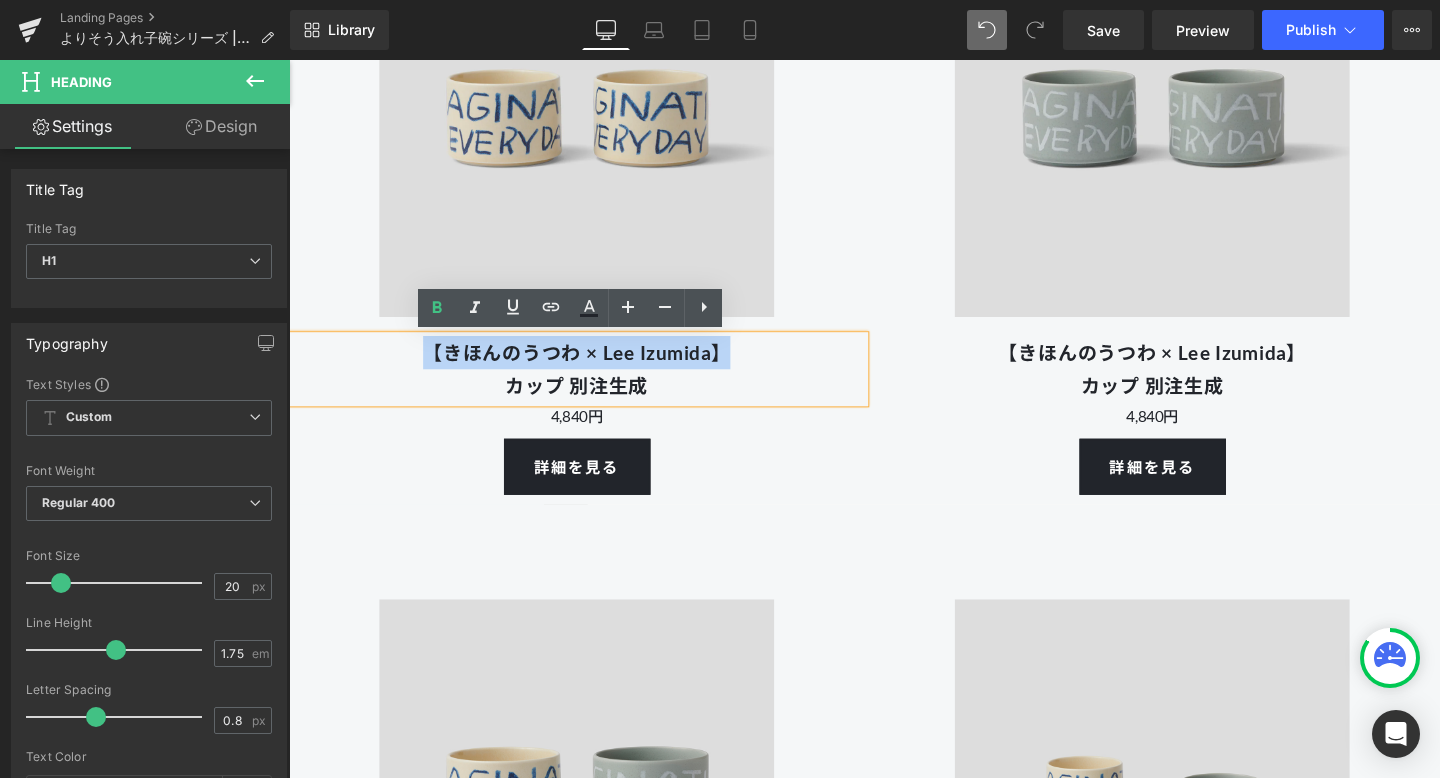 drag, startPoint x: 757, startPoint y: 364, endPoint x: 431, endPoint y: 357, distance: 326.07513 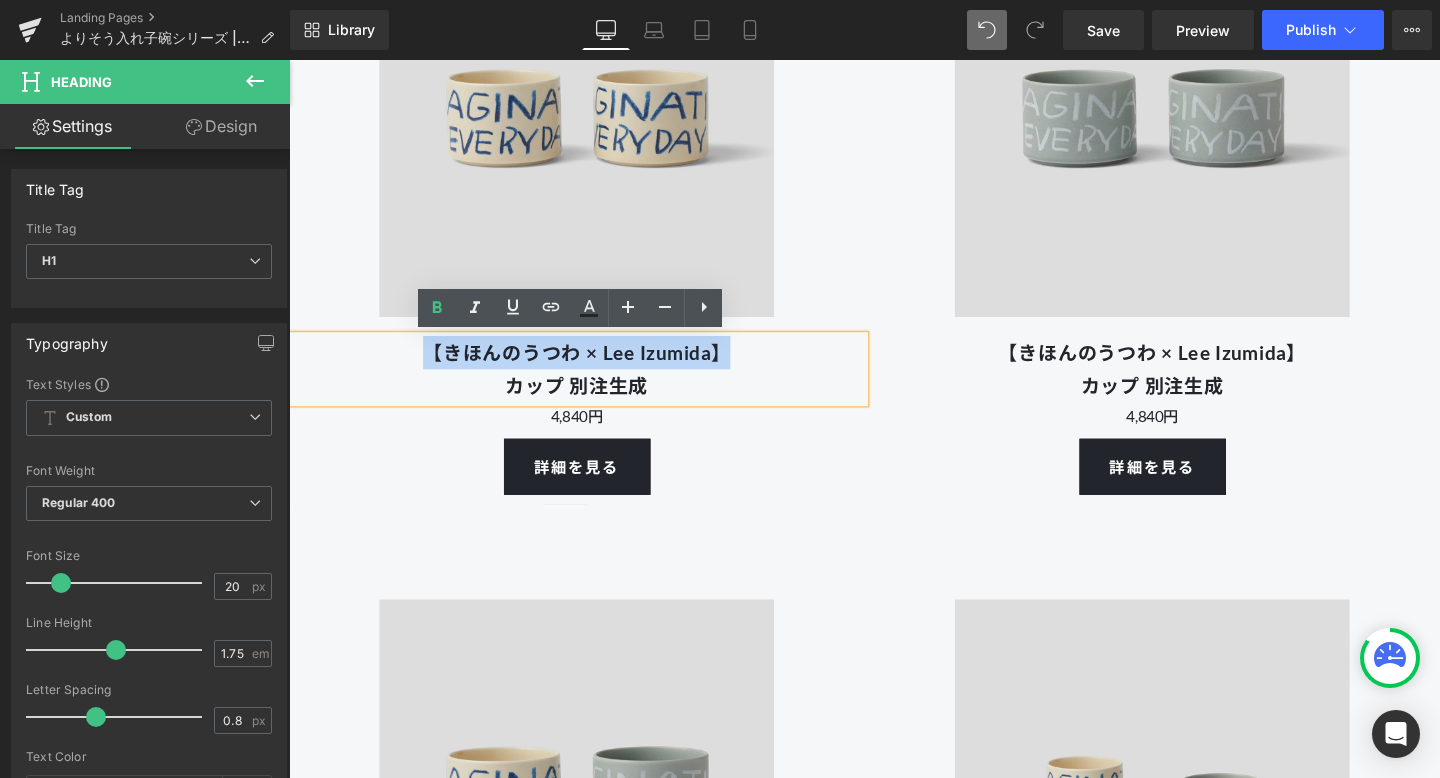 click on "【きほんのうつわ × Lee Izumida】 カップ 別注生成" at bounding box center [591, 385] 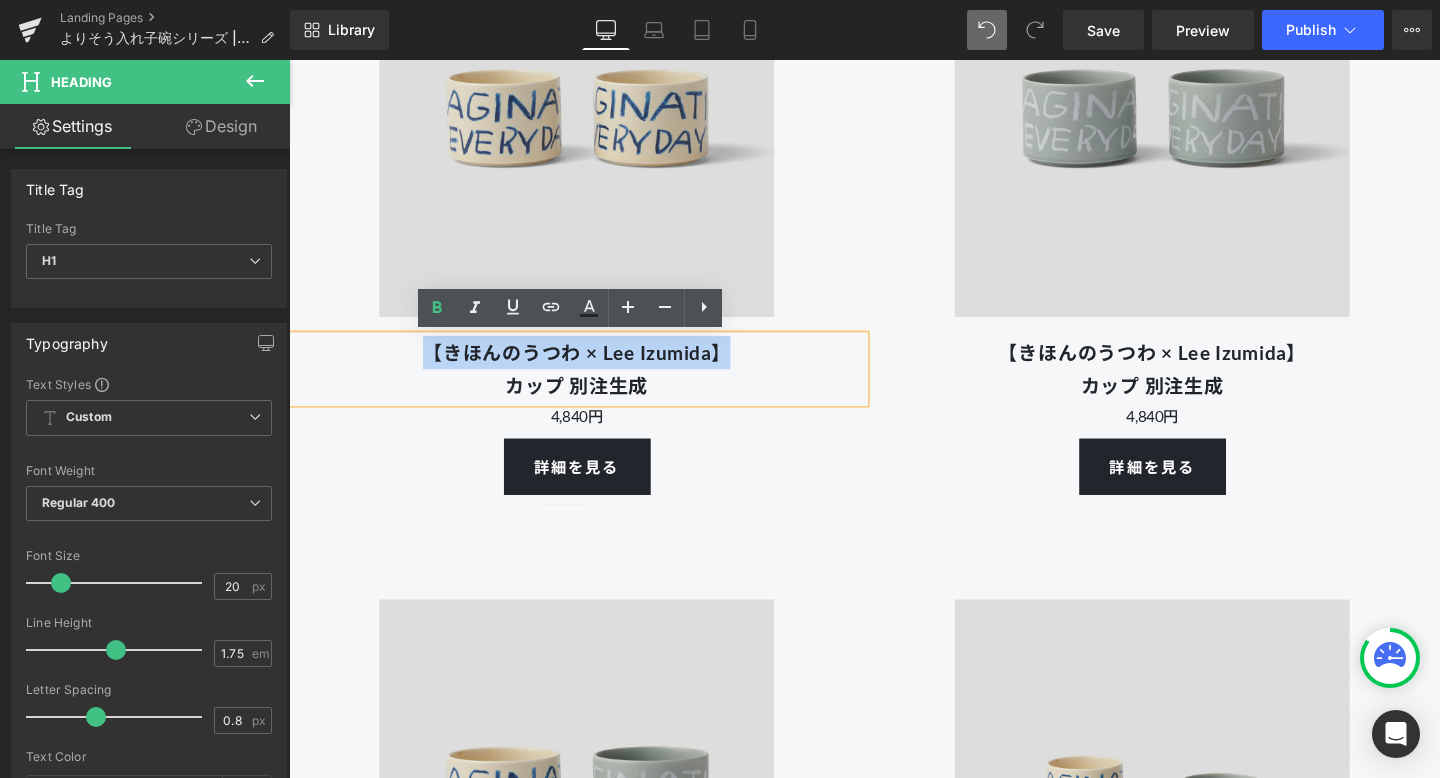 type 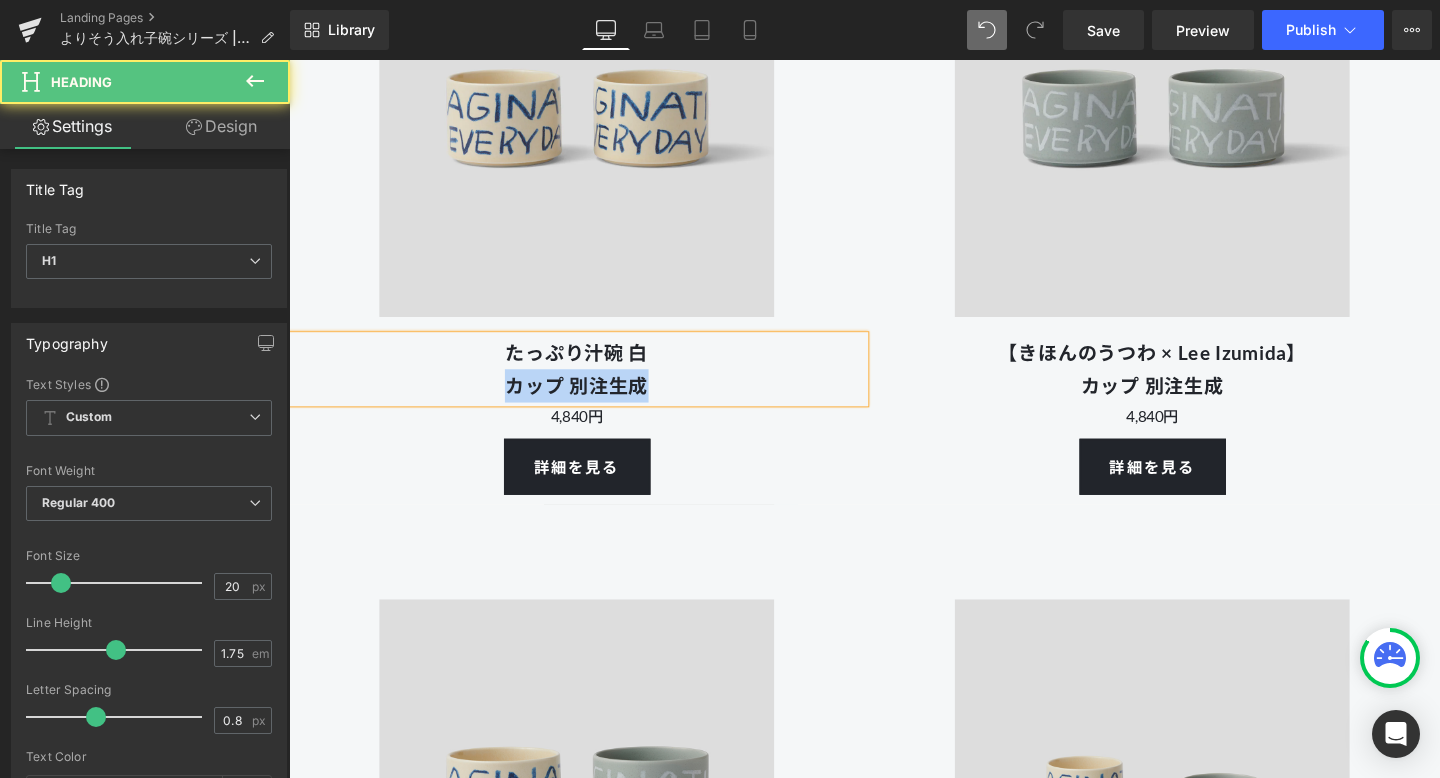 drag, startPoint x: 678, startPoint y: 400, endPoint x: 467, endPoint y: 400, distance: 211 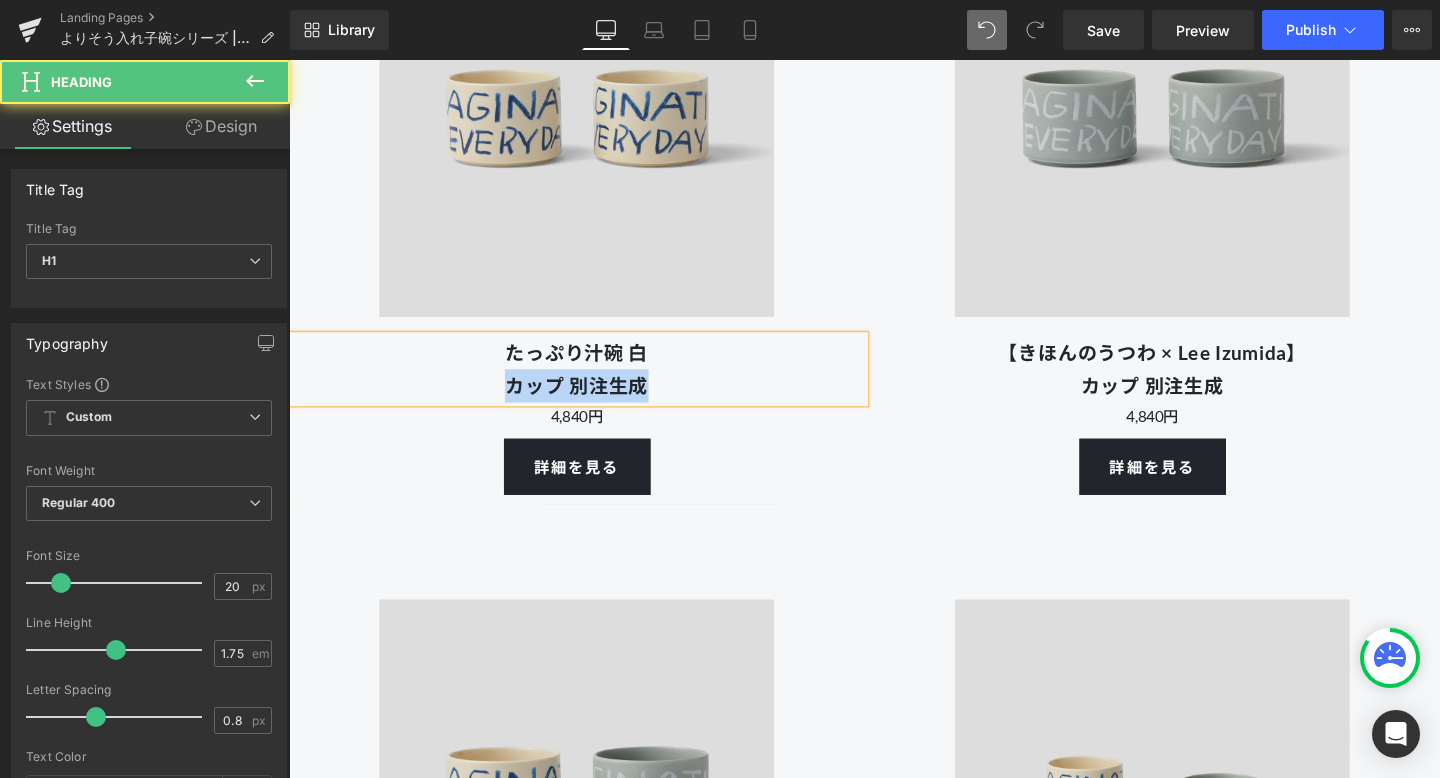 click on "たっぷり汁碗 白 カップ 別注生成" at bounding box center [591, 385] 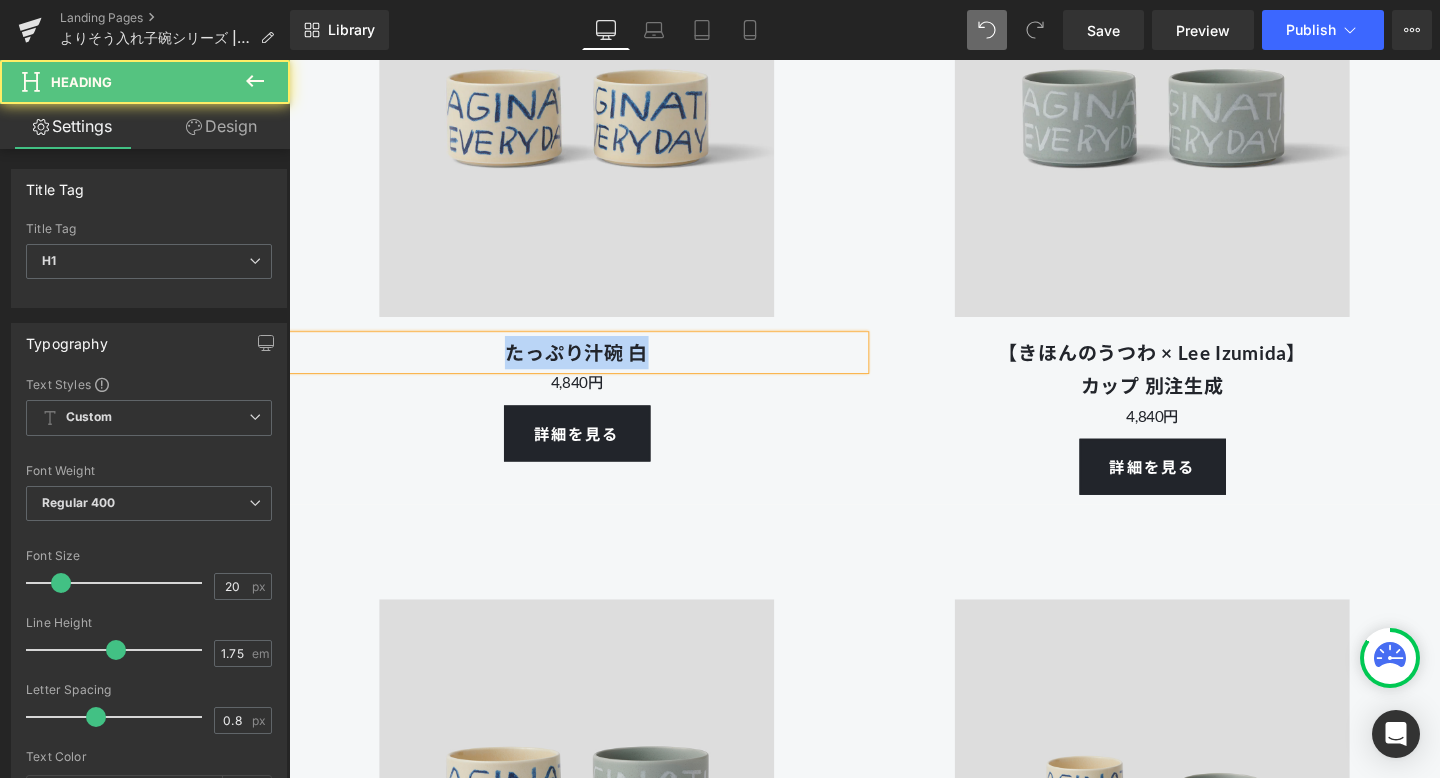 drag, startPoint x: 677, startPoint y: 369, endPoint x: 443, endPoint y: 367, distance: 234.00854 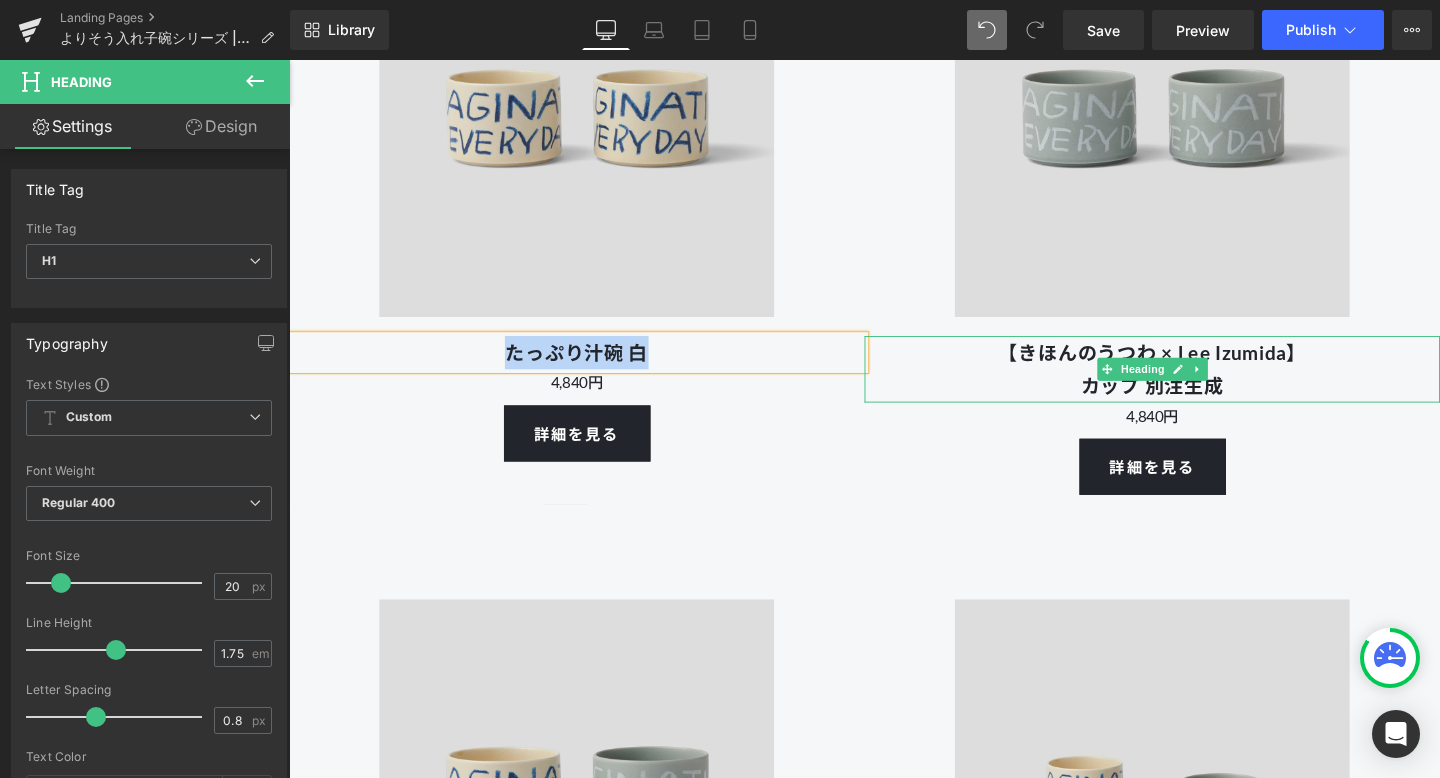 click on "【きほんのうつわ × Lee Izumida】 カップ 別注生成" at bounding box center (1196, 385) 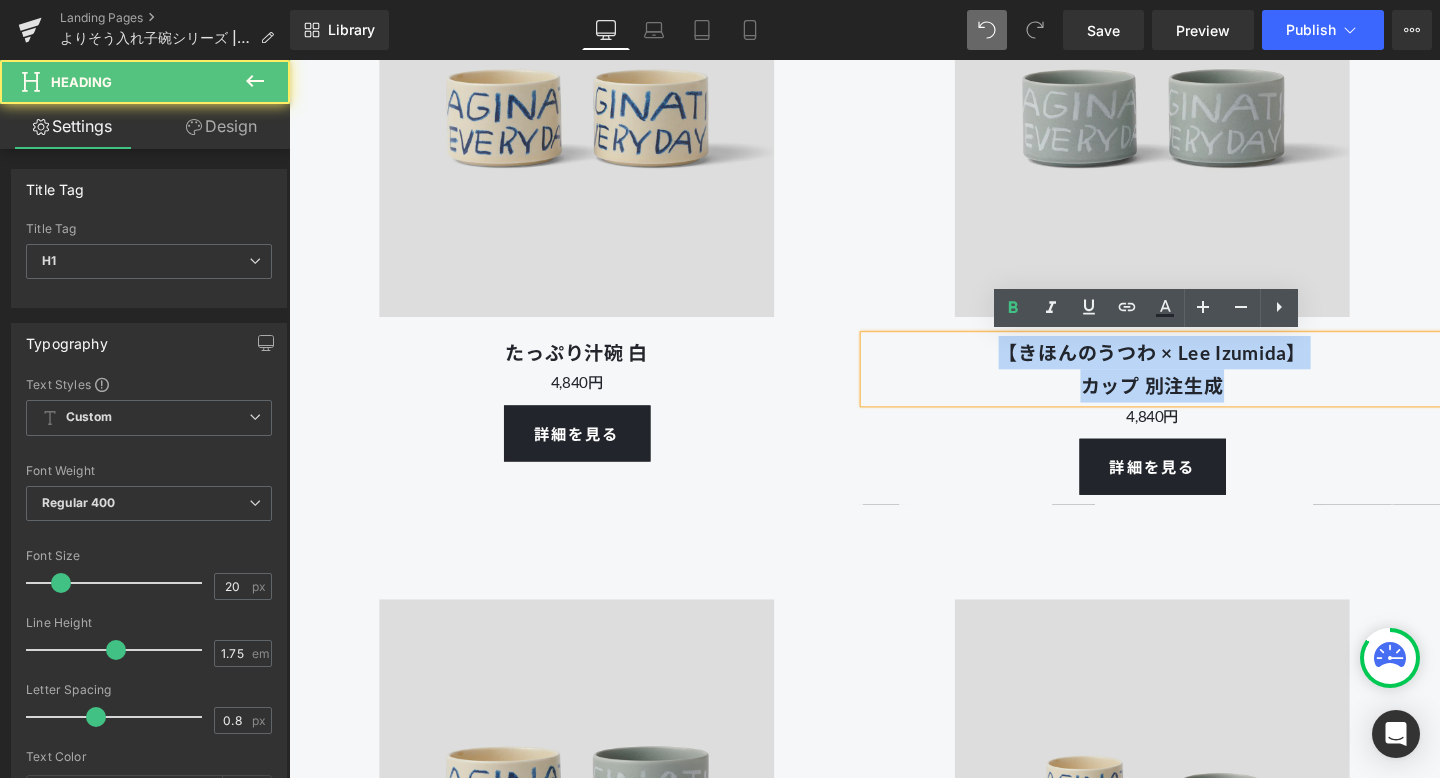 drag, startPoint x: 1285, startPoint y: 399, endPoint x: 992, endPoint y: 353, distance: 296.58893 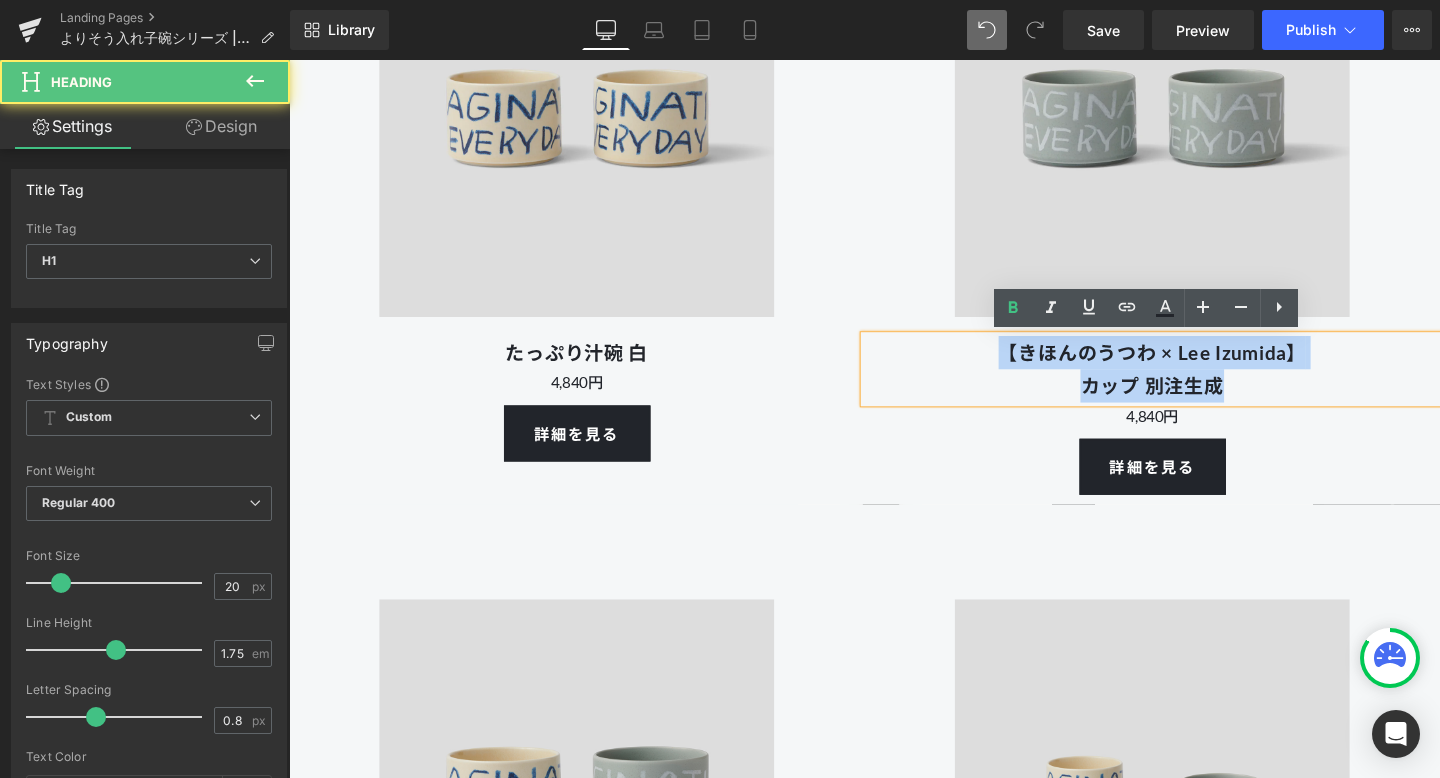 click on "【きほんのうつわ × Lee Izumida】 カップ 別注生成" at bounding box center (1196, 385) 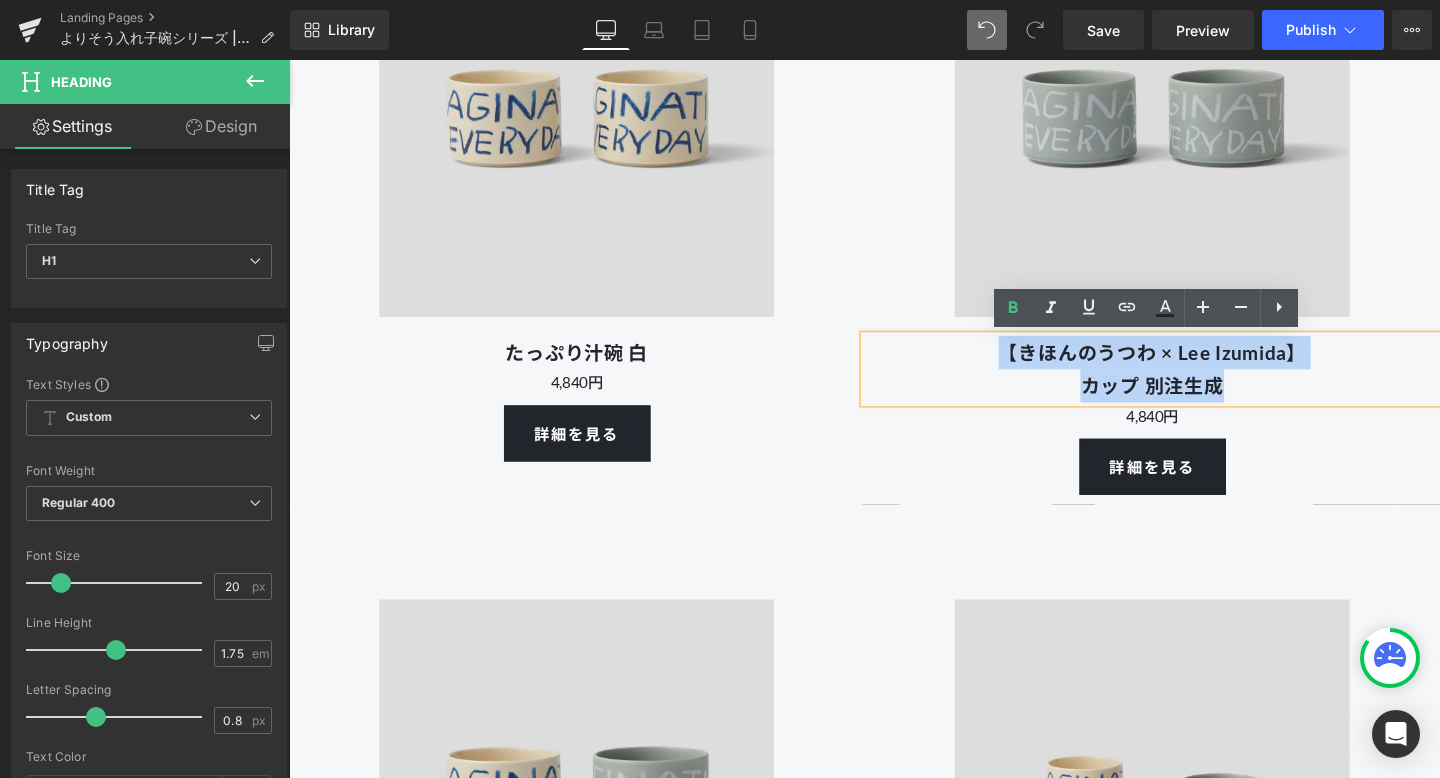 paste 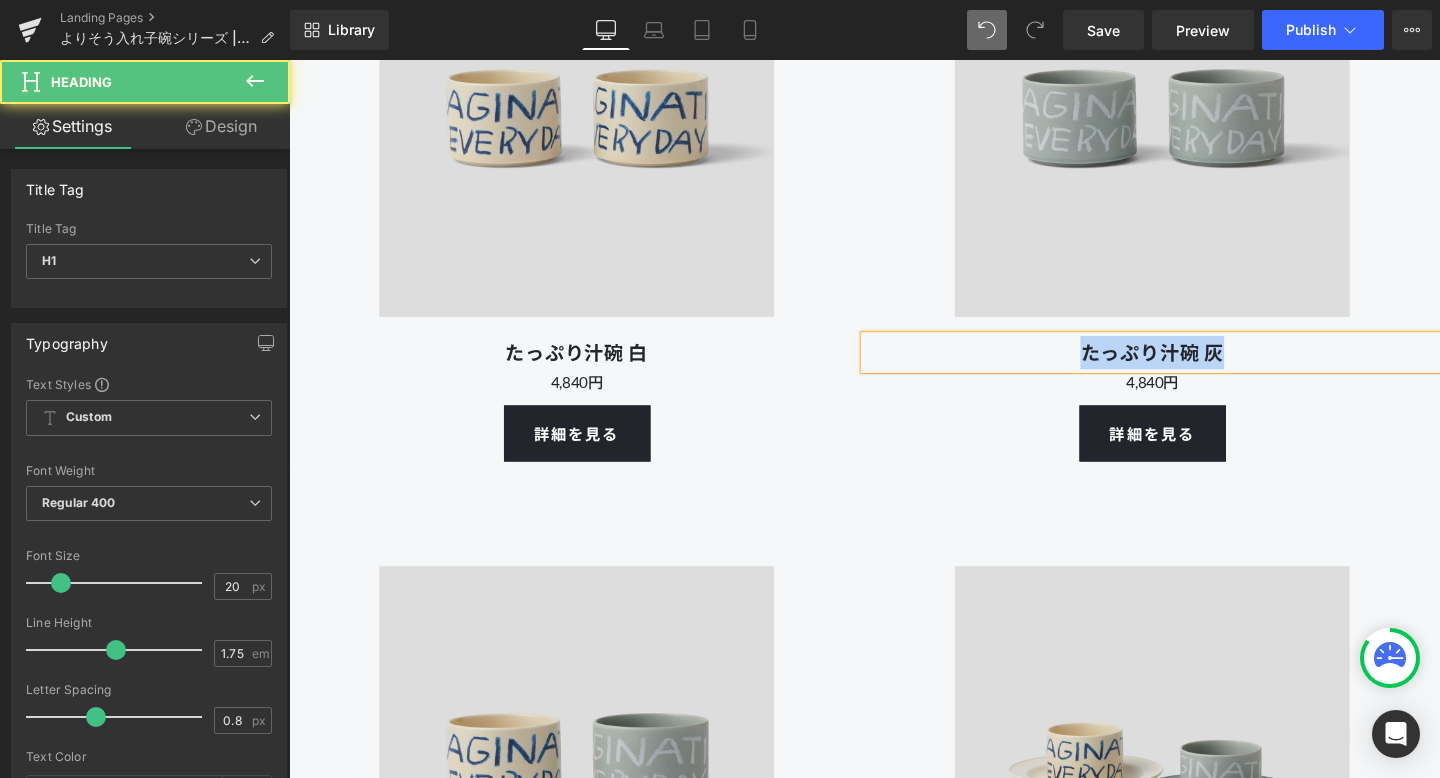 drag, startPoint x: 1285, startPoint y: 372, endPoint x: 1065, endPoint y: 363, distance: 220.18402 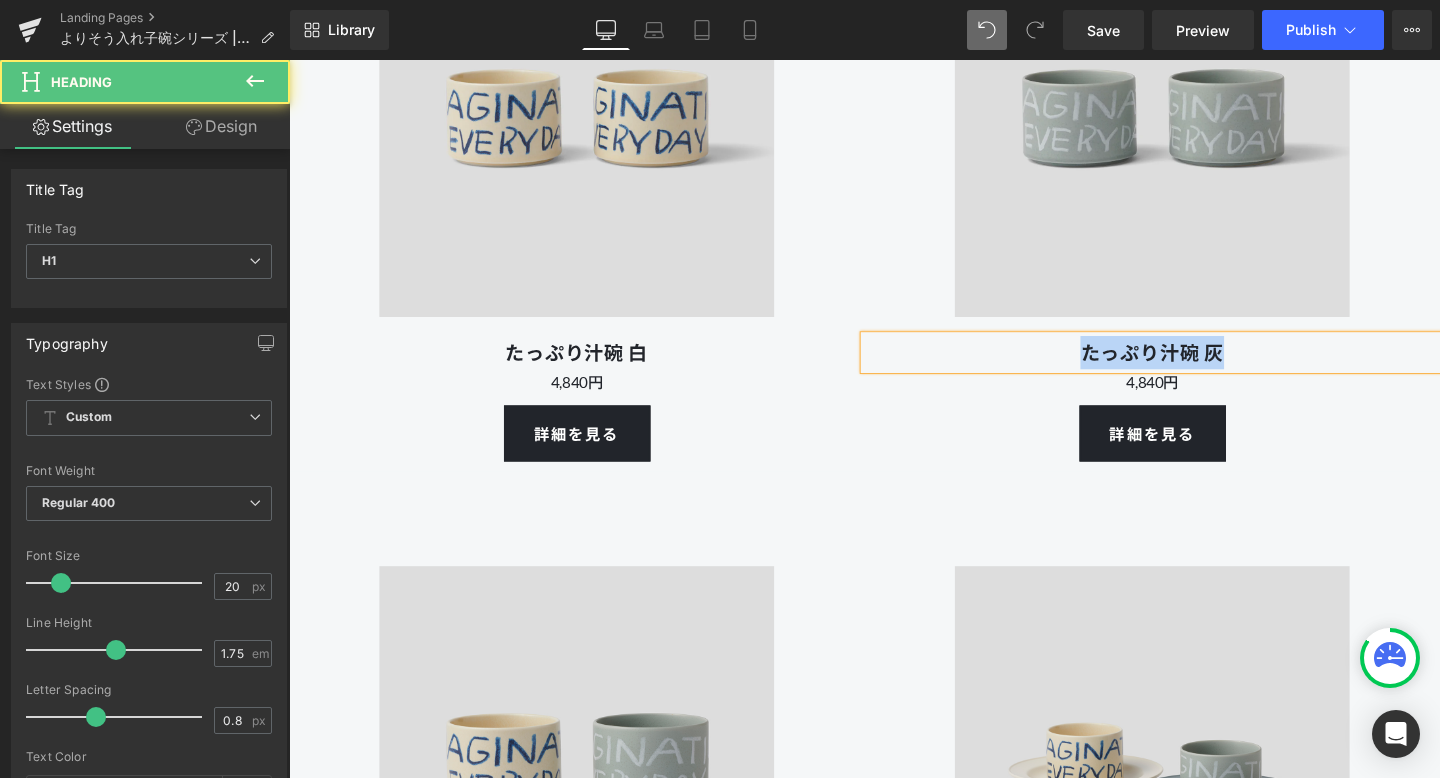 click on "たっぷり汁碗 灰" at bounding box center [1196, 367] 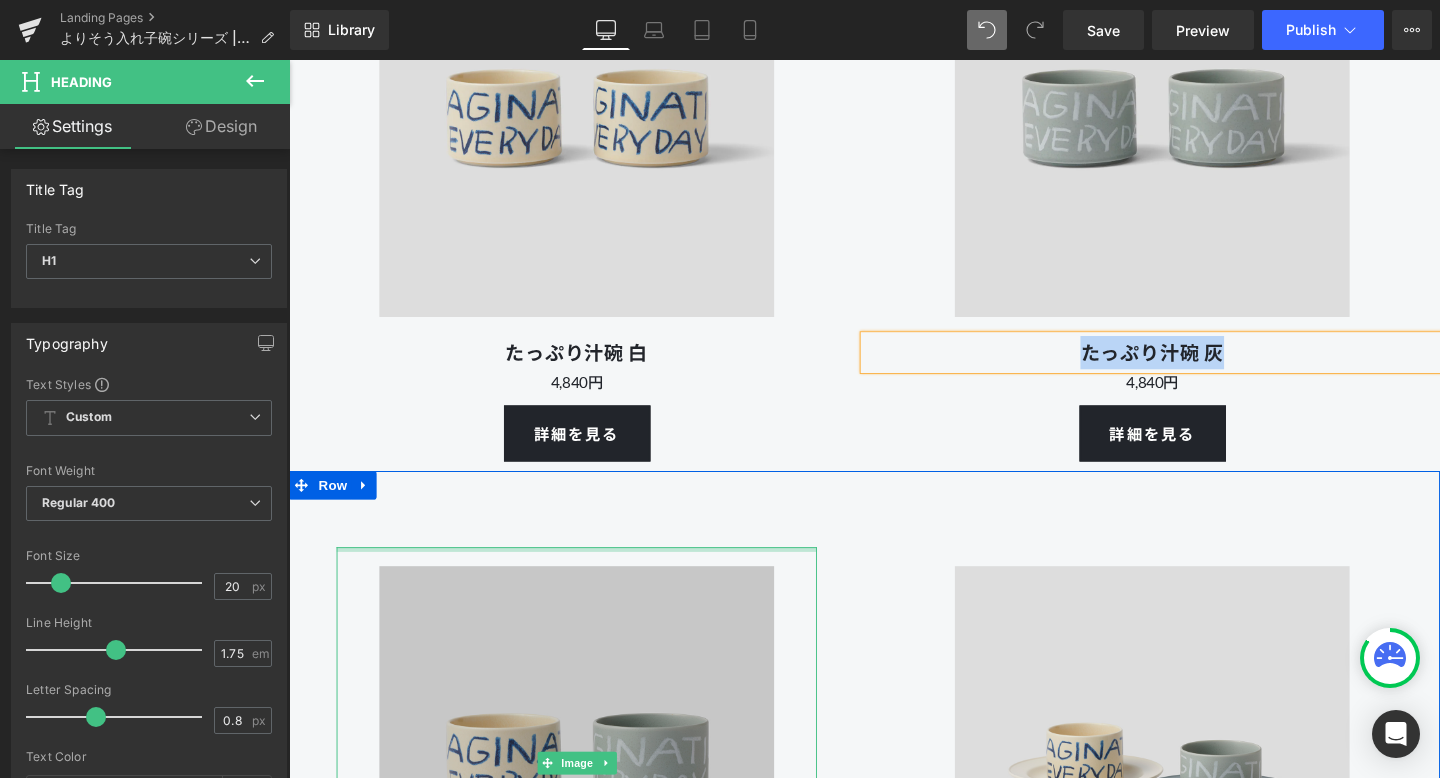 click at bounding box center (591, 574) 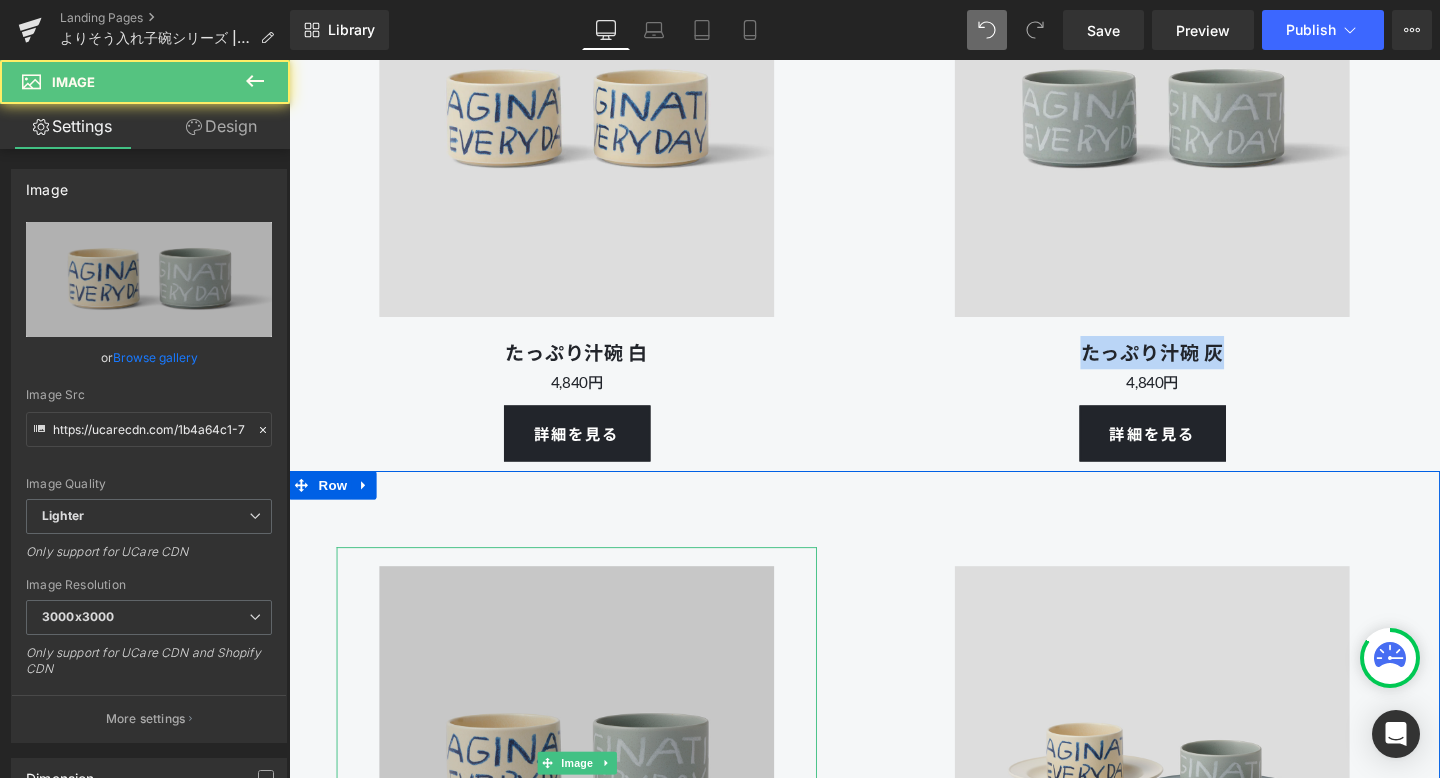 scroll, scrollTop: 7713, scrollLeft: 0, axis: vertical 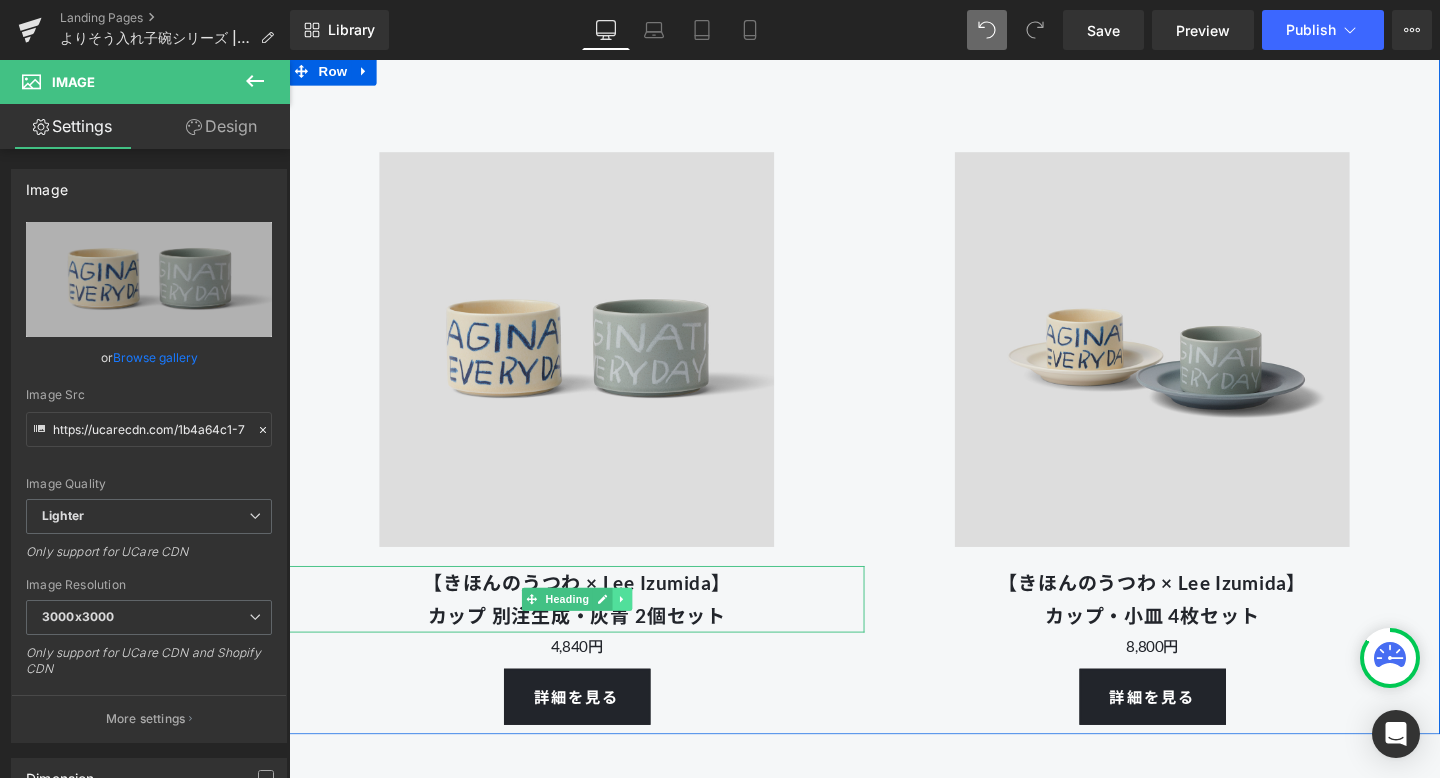 click at bounding box center [639, 627] 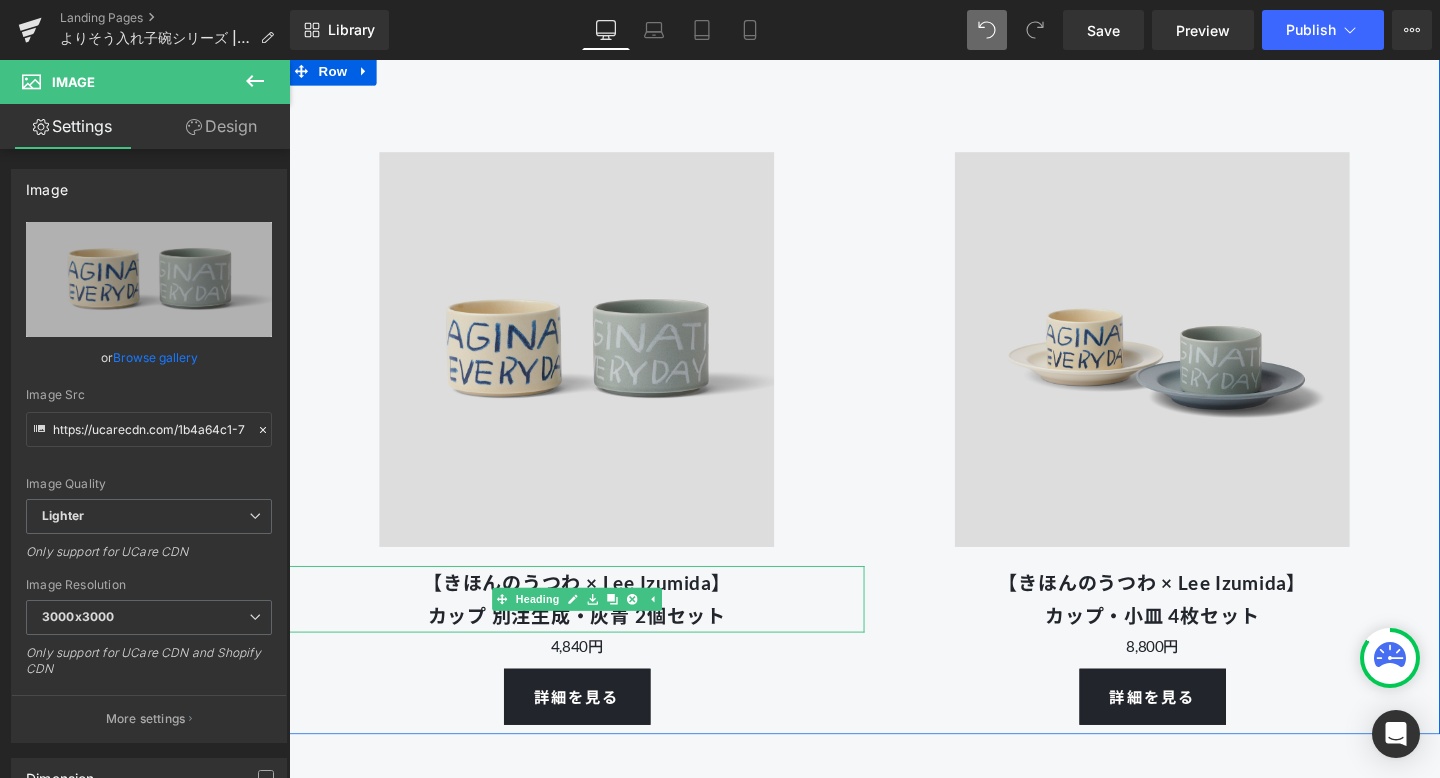 drag, startPoint x: 762, startPoint y: 643, endPoint x: 754, endPoint y: 636, distance: 10.630146 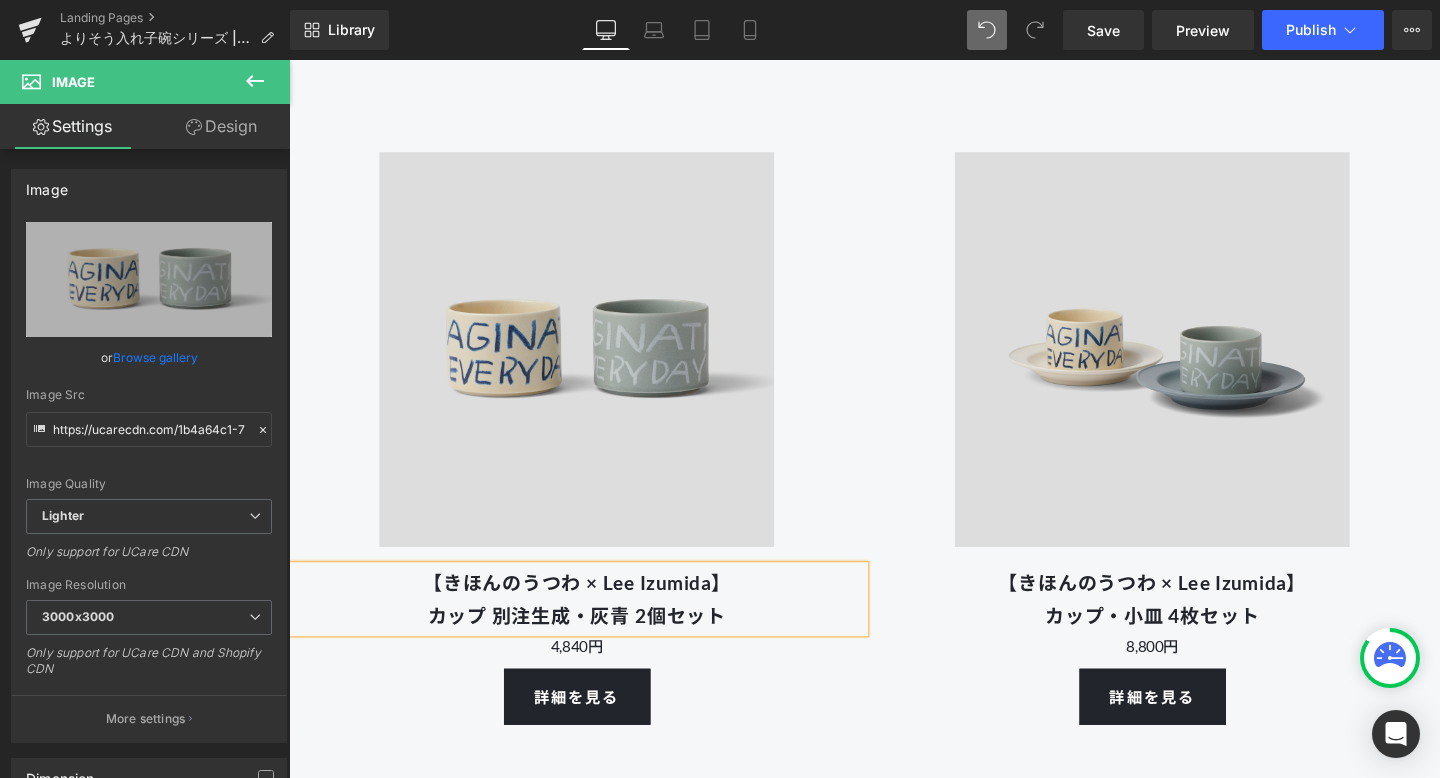 click on "カップ 別注生成・灰青 2個セット" at bounding box center [591, 644] 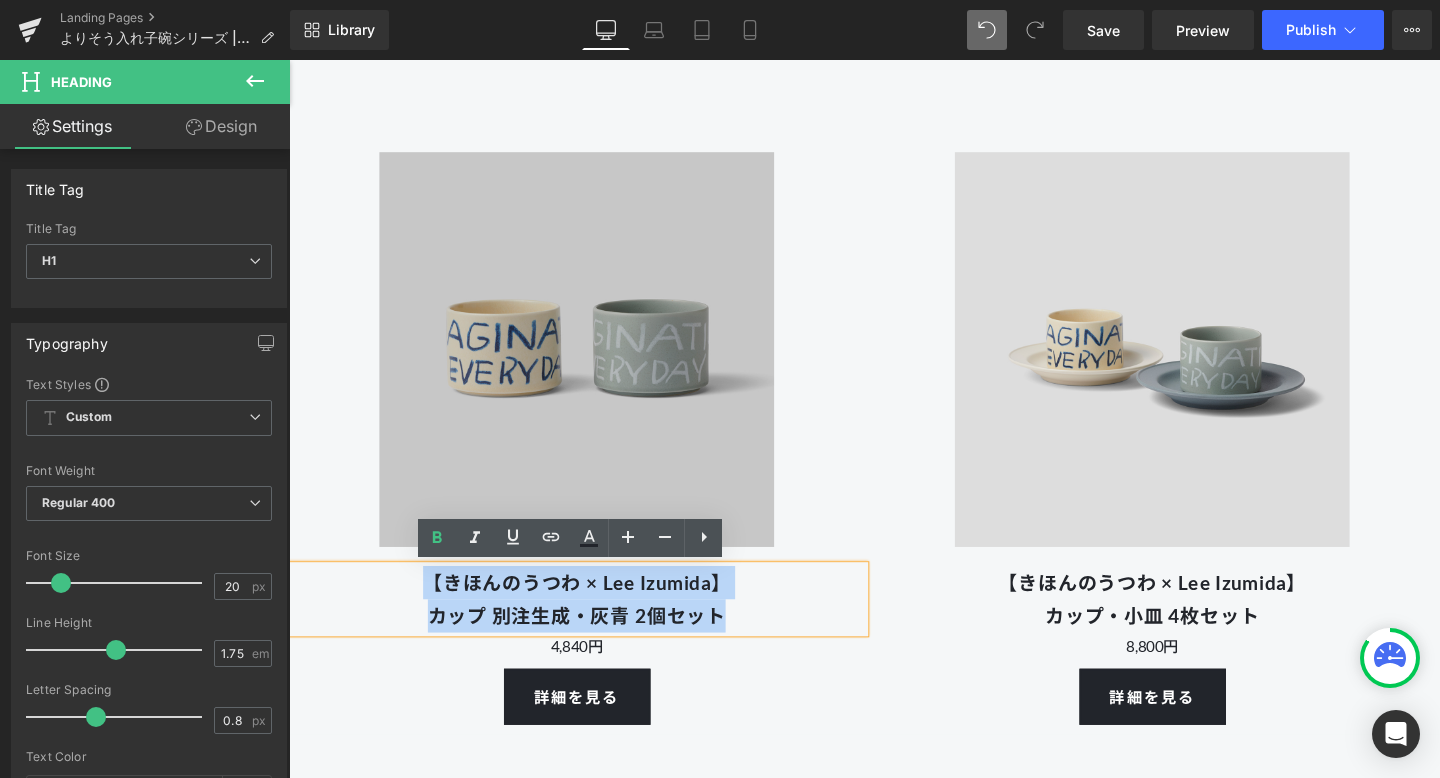 drag, startPoint x: 757, startPoint y: 645, endPoint x: 387, endPoint y: 580, distance: 375.66608 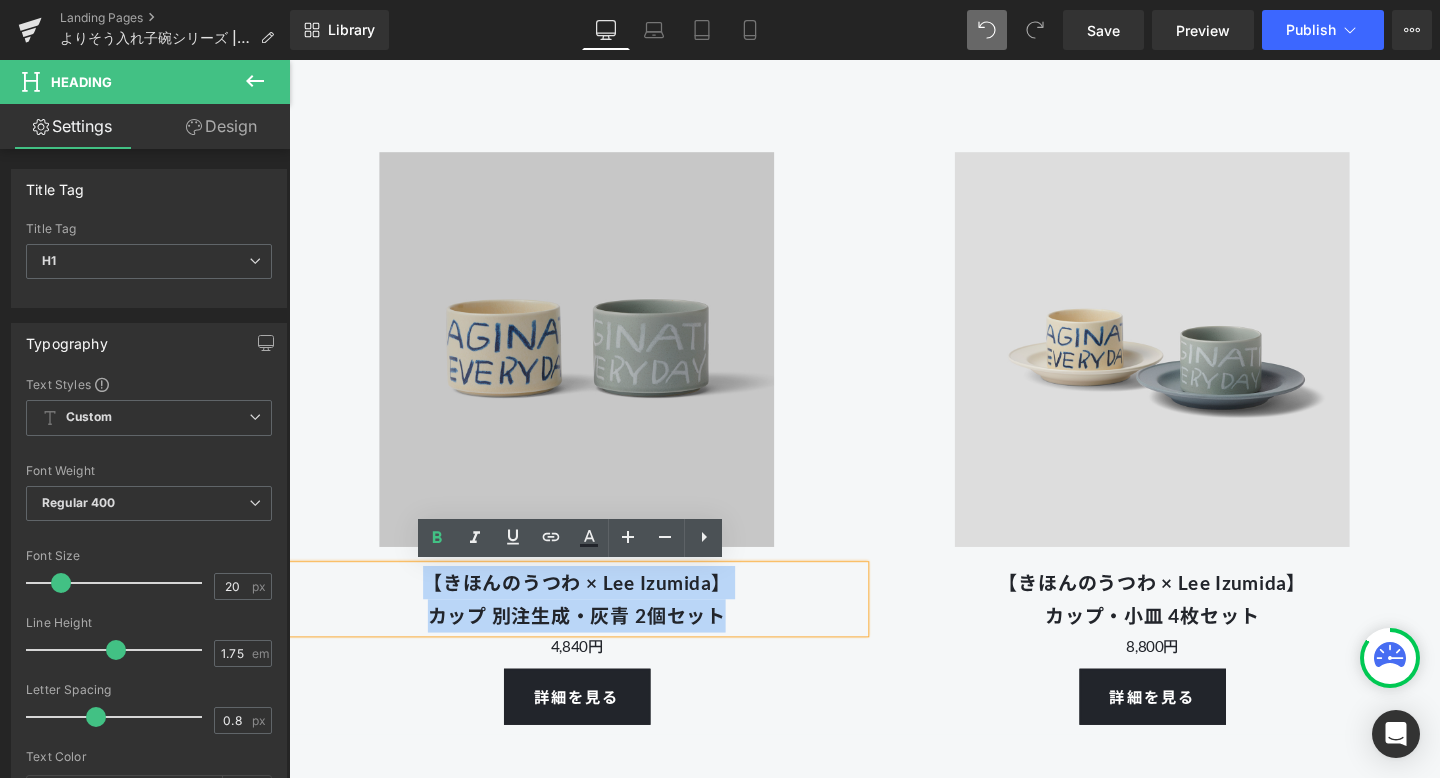 click on "Image         【きほんのうつわ × Lee Izumida】 カップ 別注生成・灰青 2個セット Heading         4,840円 Text Block         詳細を見る Button" at bounding box center [591, 423] 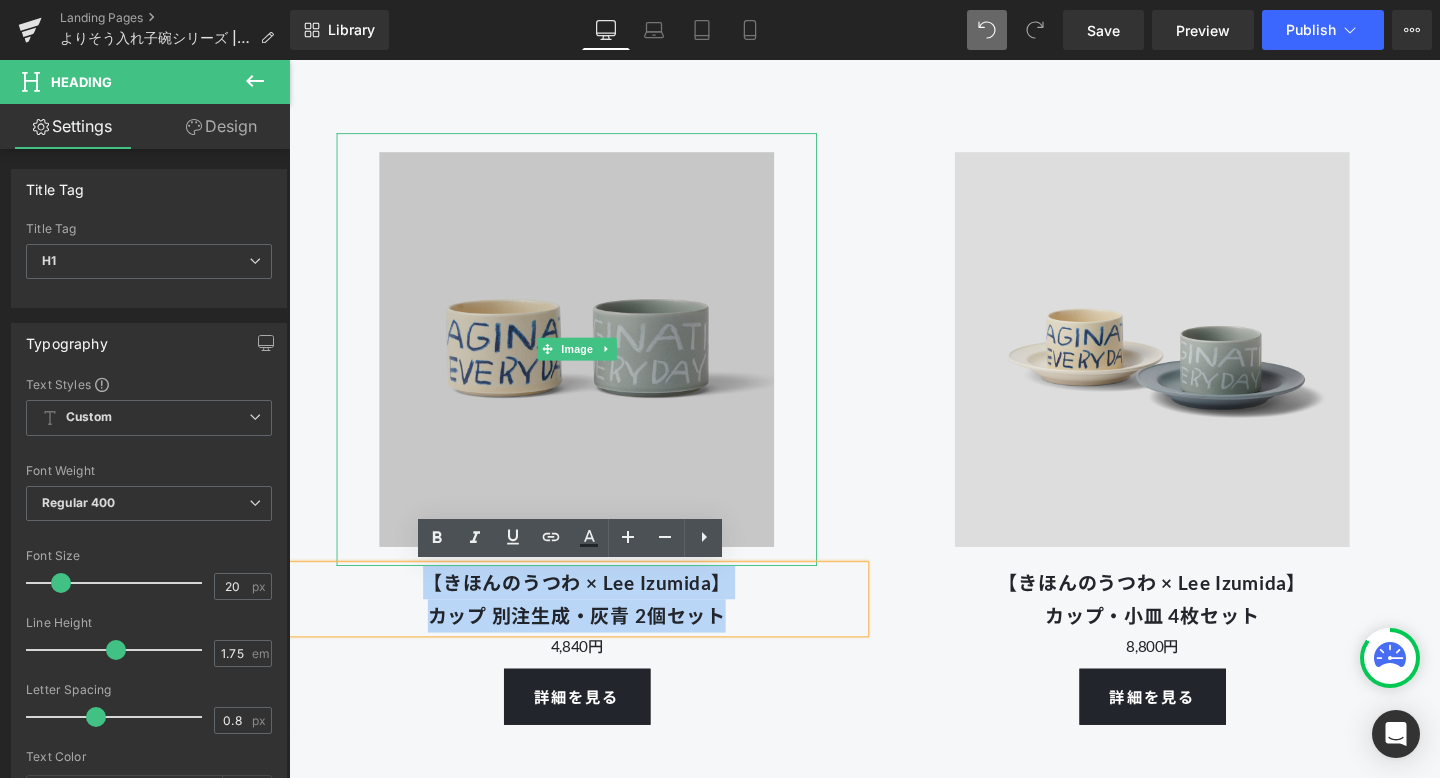 type 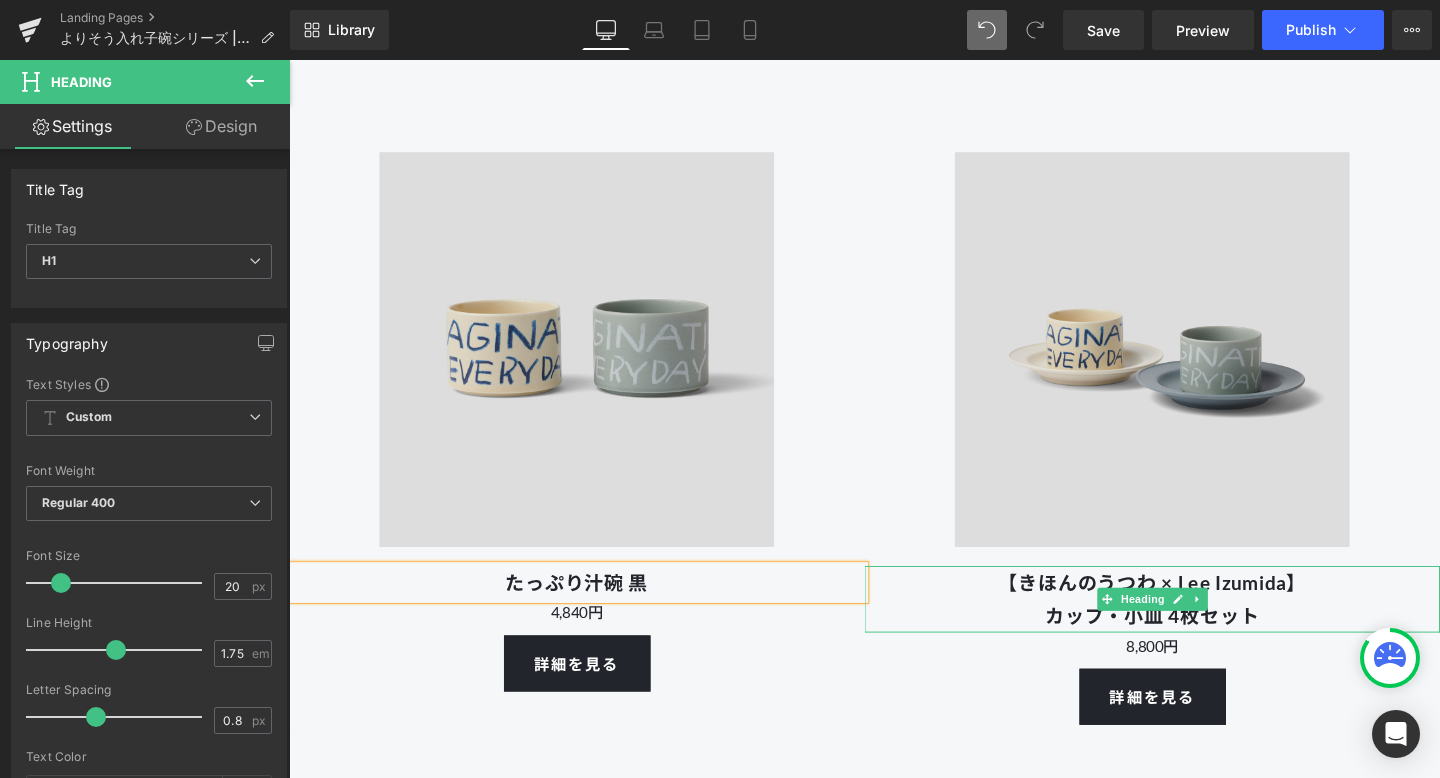 click on "【きほんのうつわ × Lee Izumida】" at bounding box center [1196, 609] 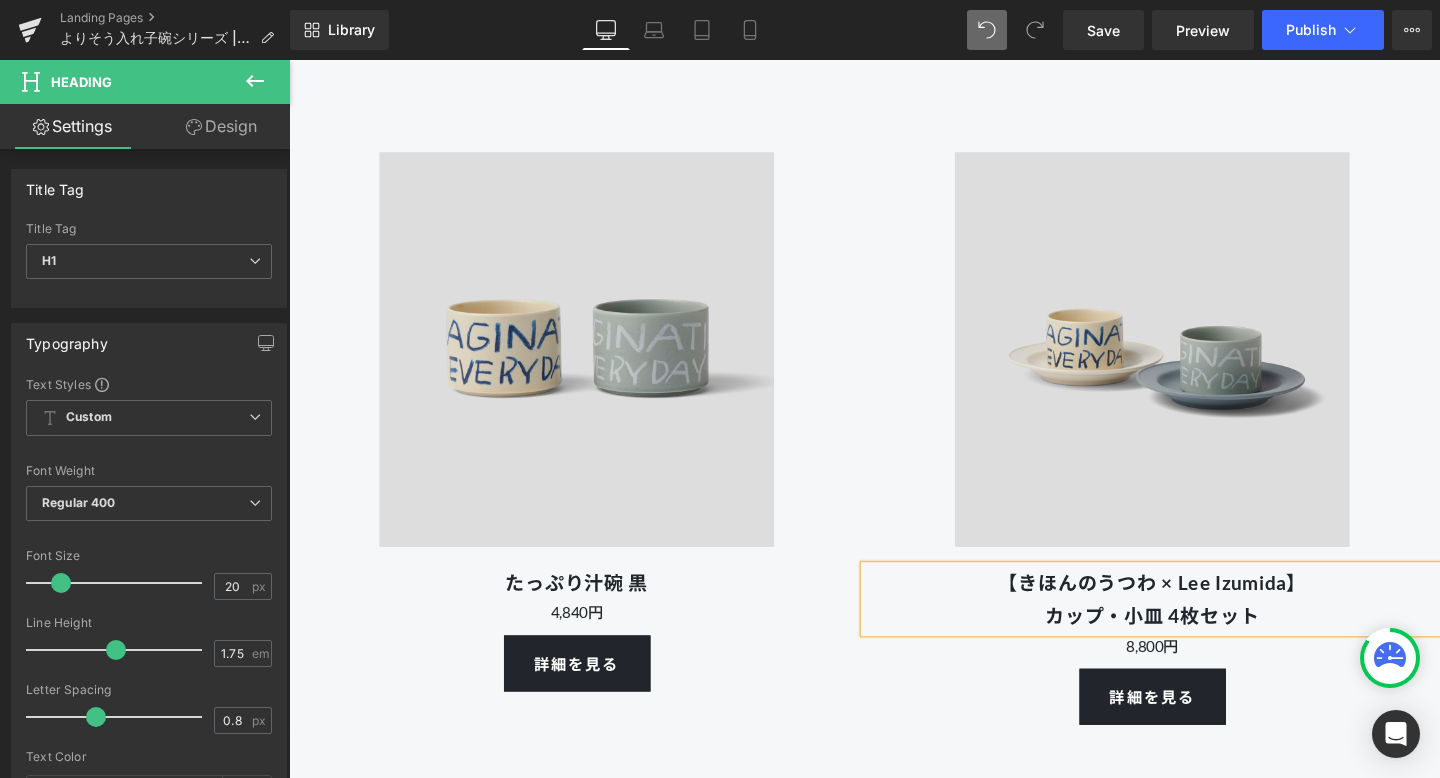 click on "カップ・小皿 4枚セット" at bounding box center [1196, 644] 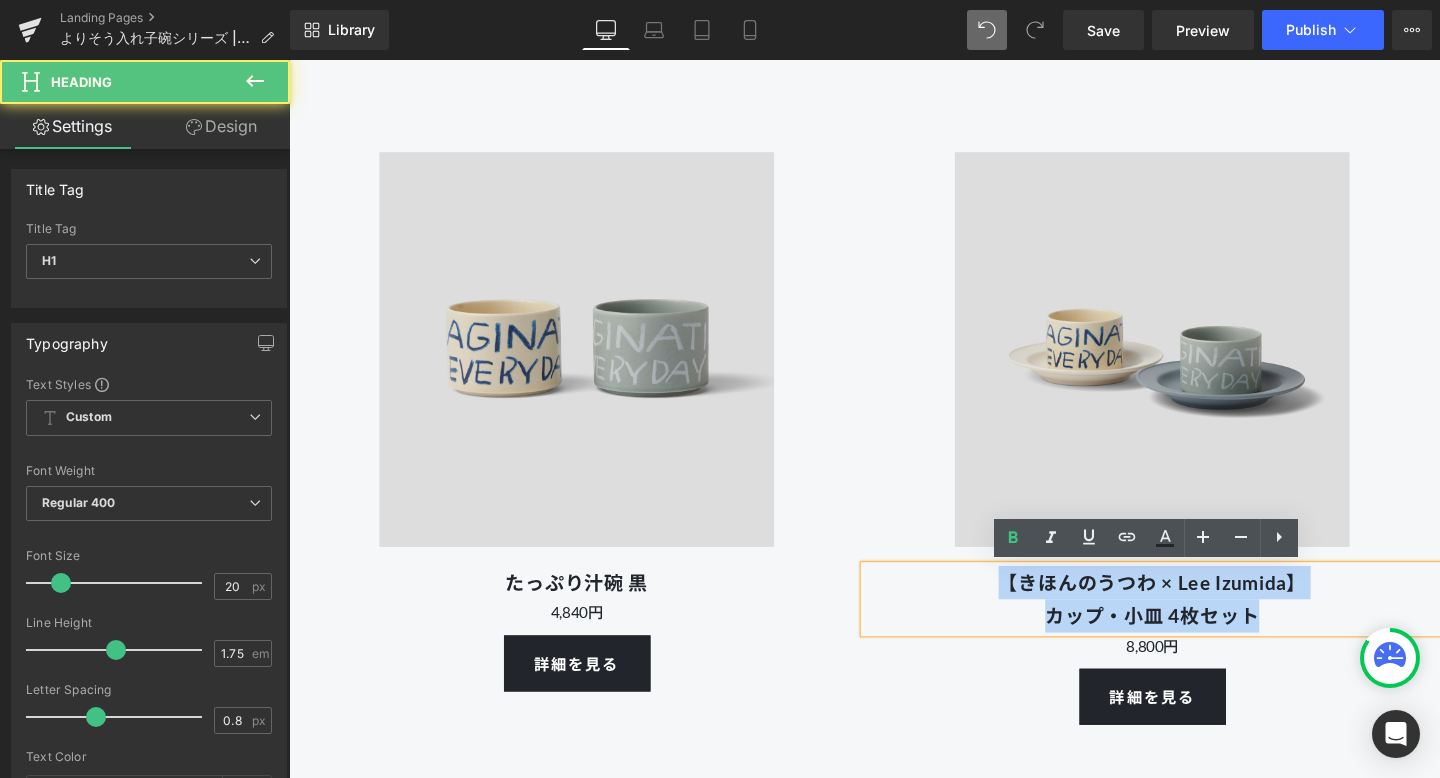 drag, startPoint x: 1333, startPoint y: 646, endPoint x: 997, endPoint y: 592, distance: 340.3116 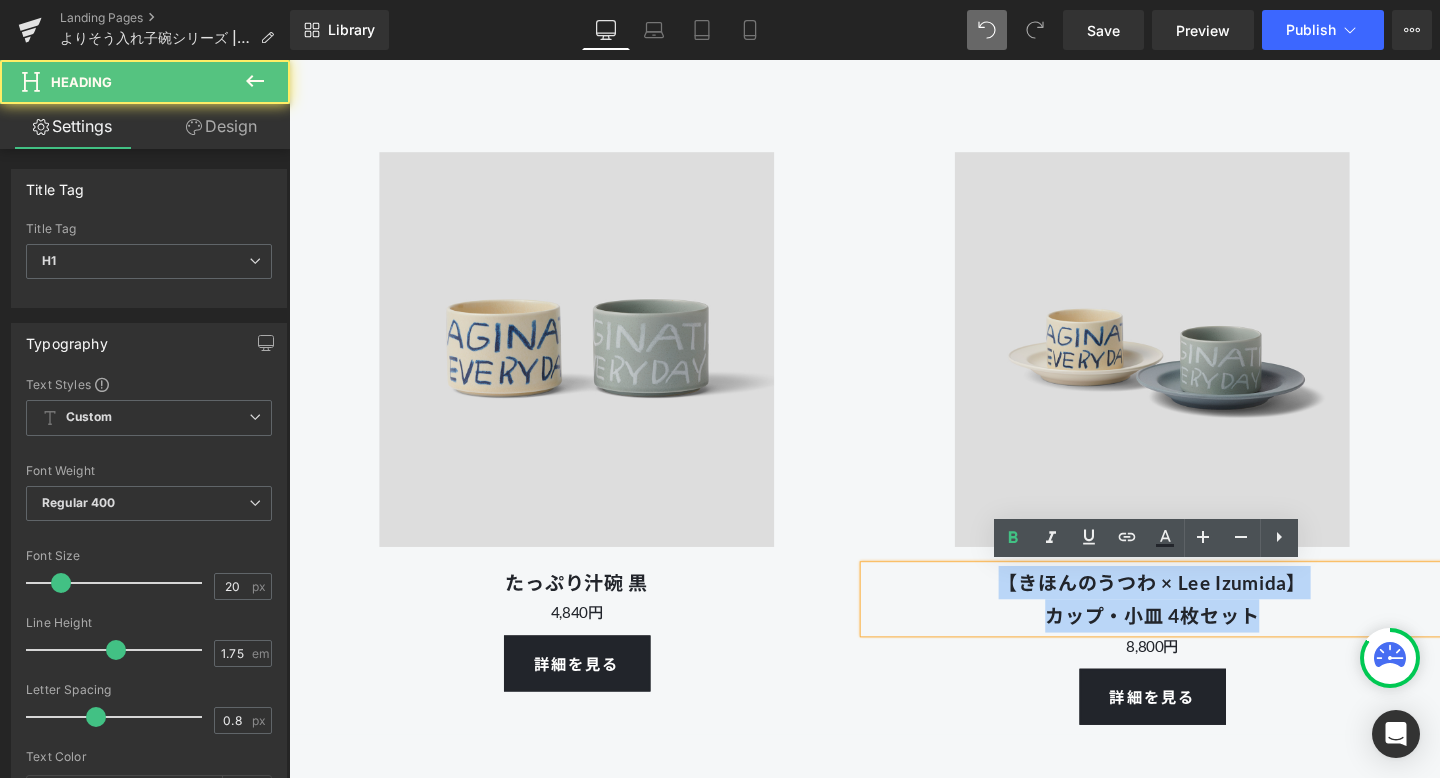 click on "【きほんのうつわ × Lee Izumida】 カップ・小皿 4枚セット" at bounding box center (1196, 627) 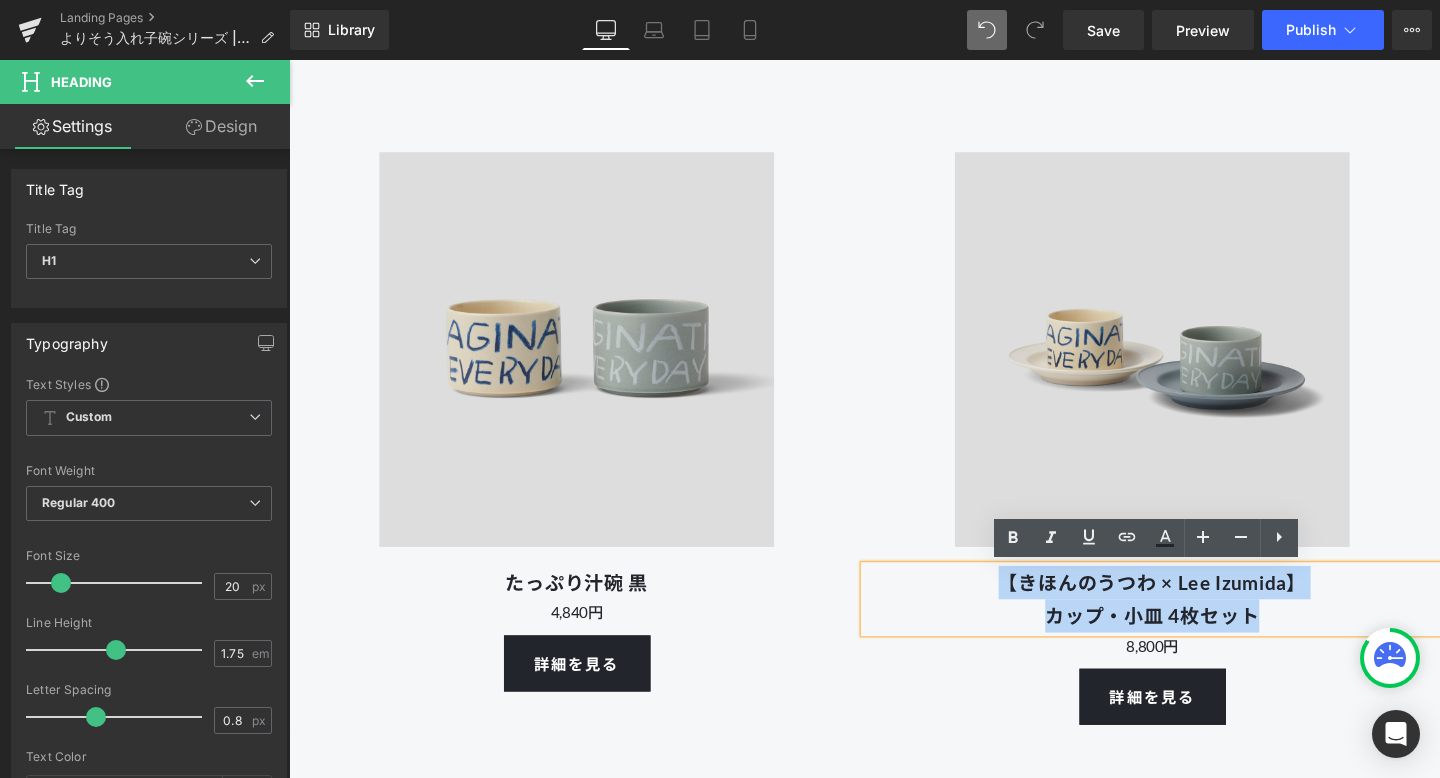 type 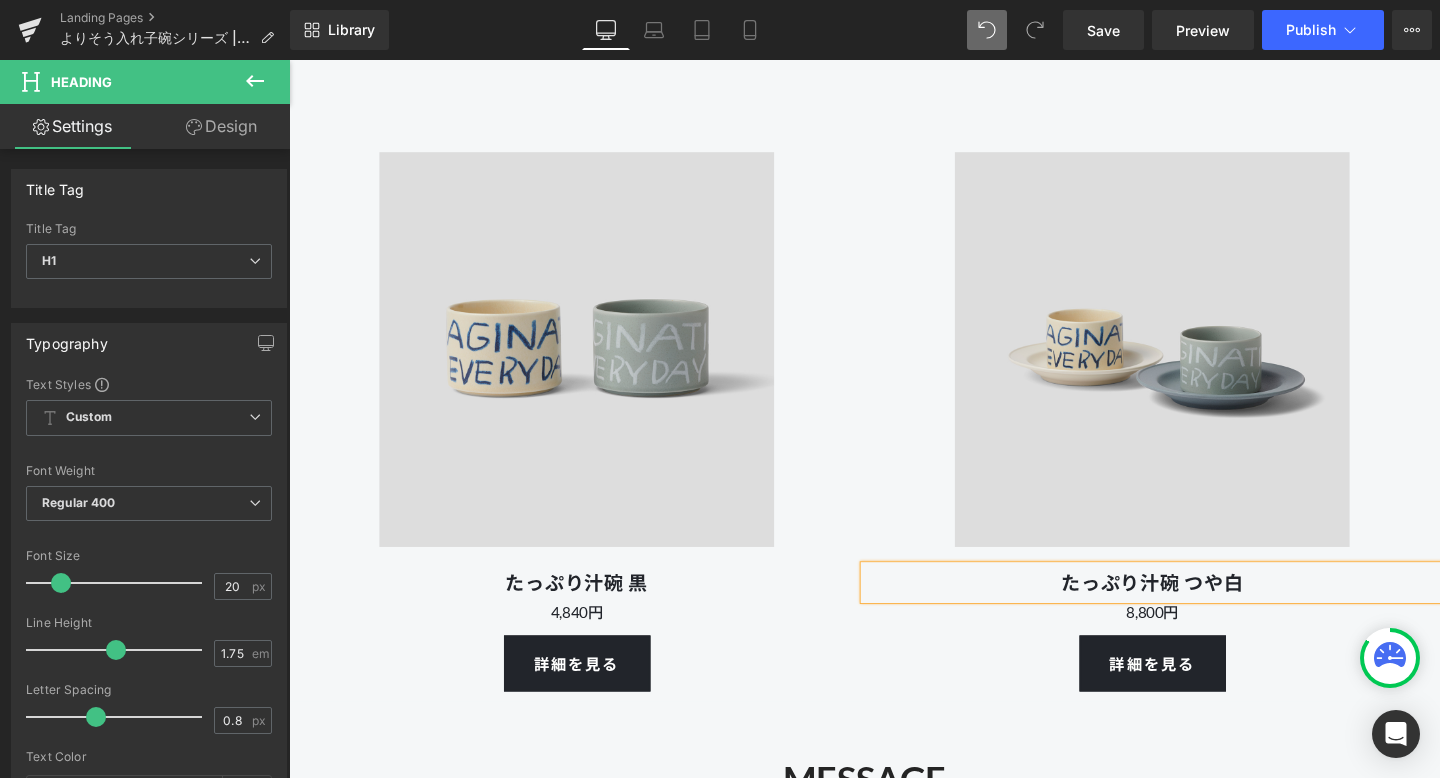 click at bounding box center [1196, 364] 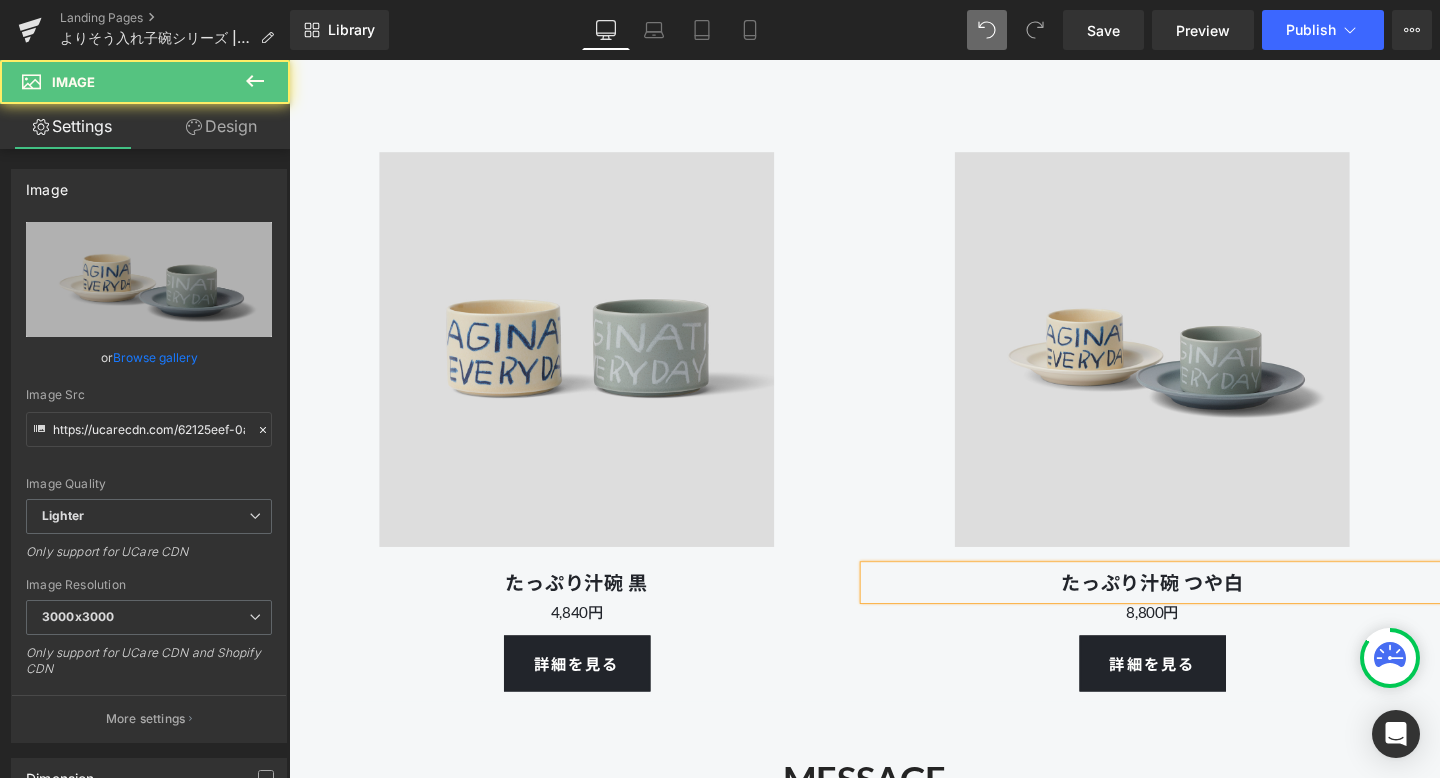 click on "Image         たっぷり汁碗 つや白 Heading         8,800円 Text Block         詳細を見る Button" at bounding box center (1196, 405) 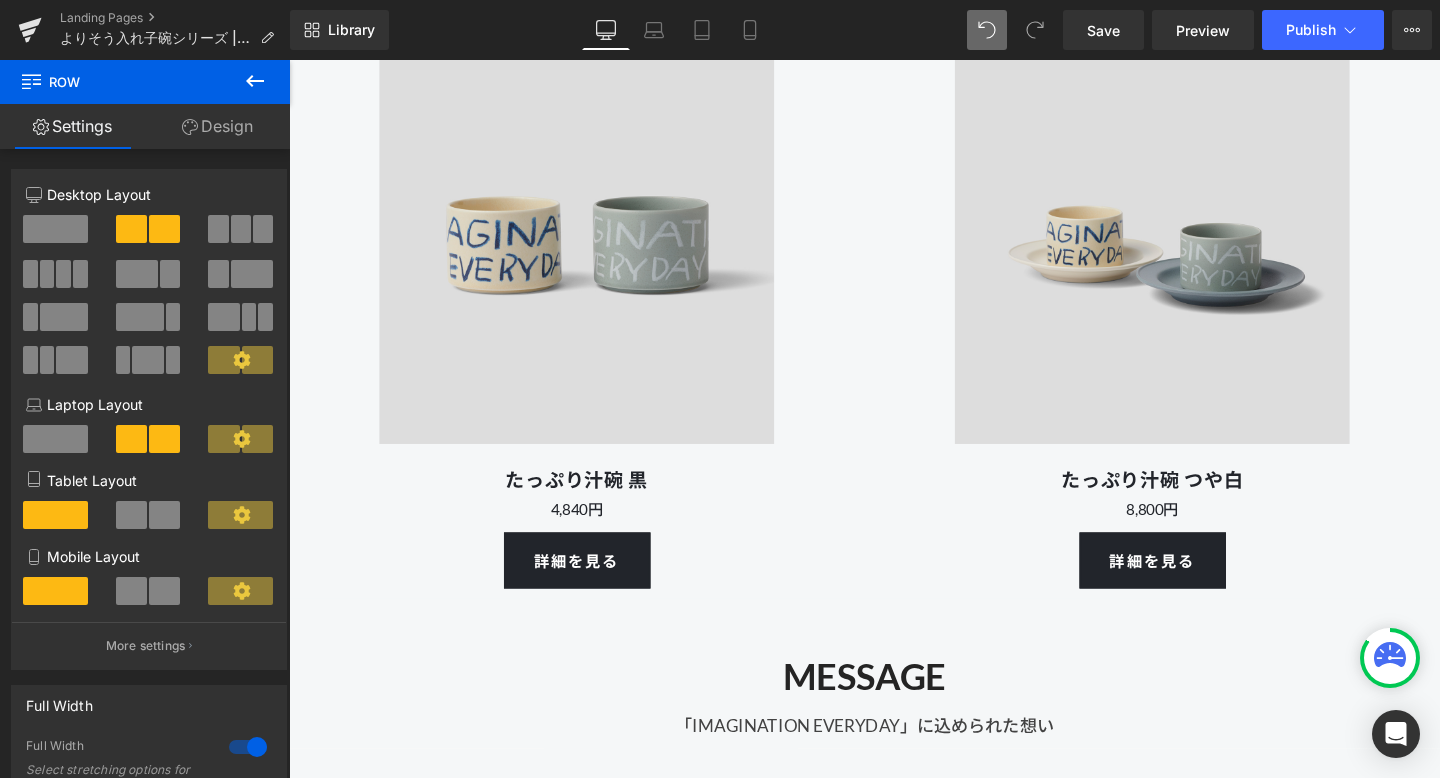 scroll, scrollTop: 7871, scrollLeft: 0, axis: vertical 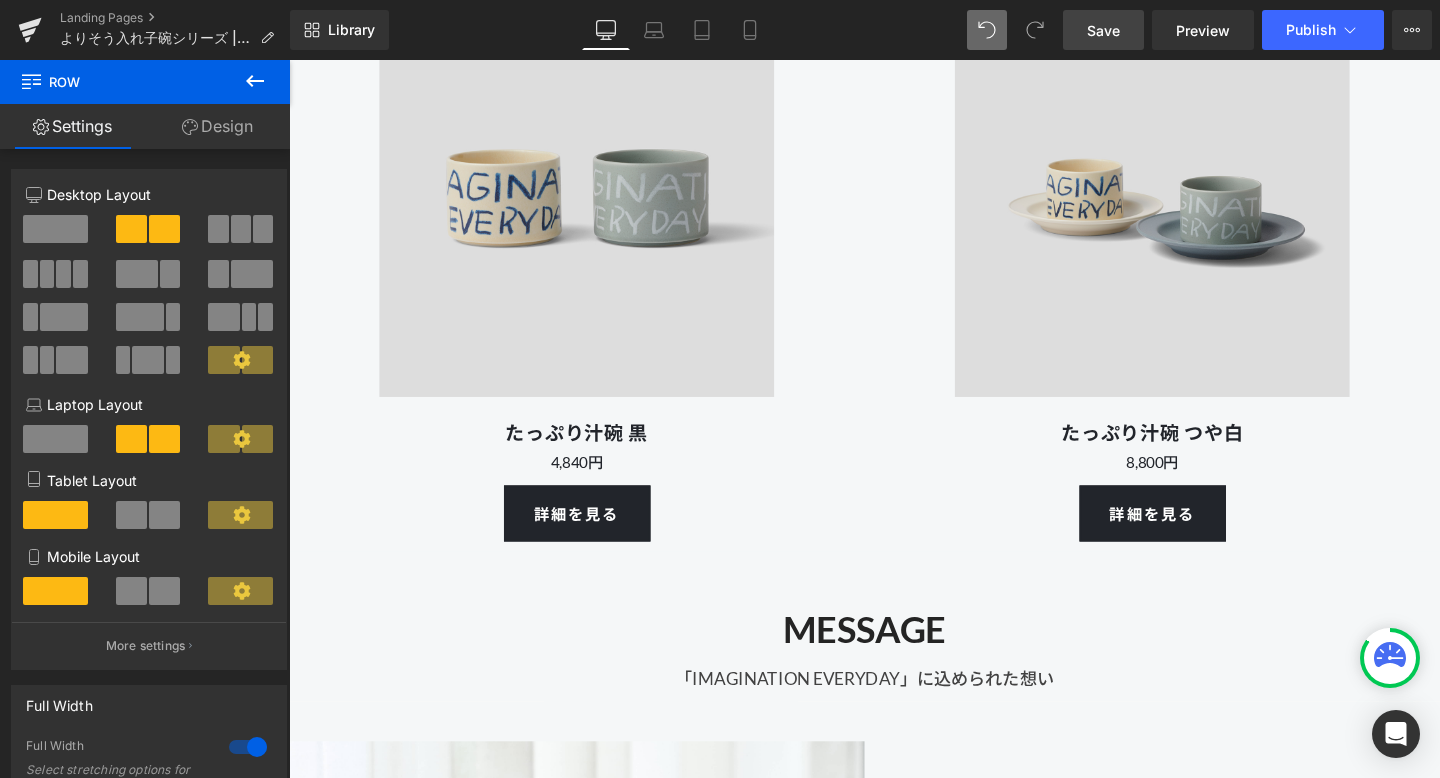 drag, startPoint x: 1090, startPoint y: 34, endPoint x: 665, endPoint y: 289, distance: 495.63092 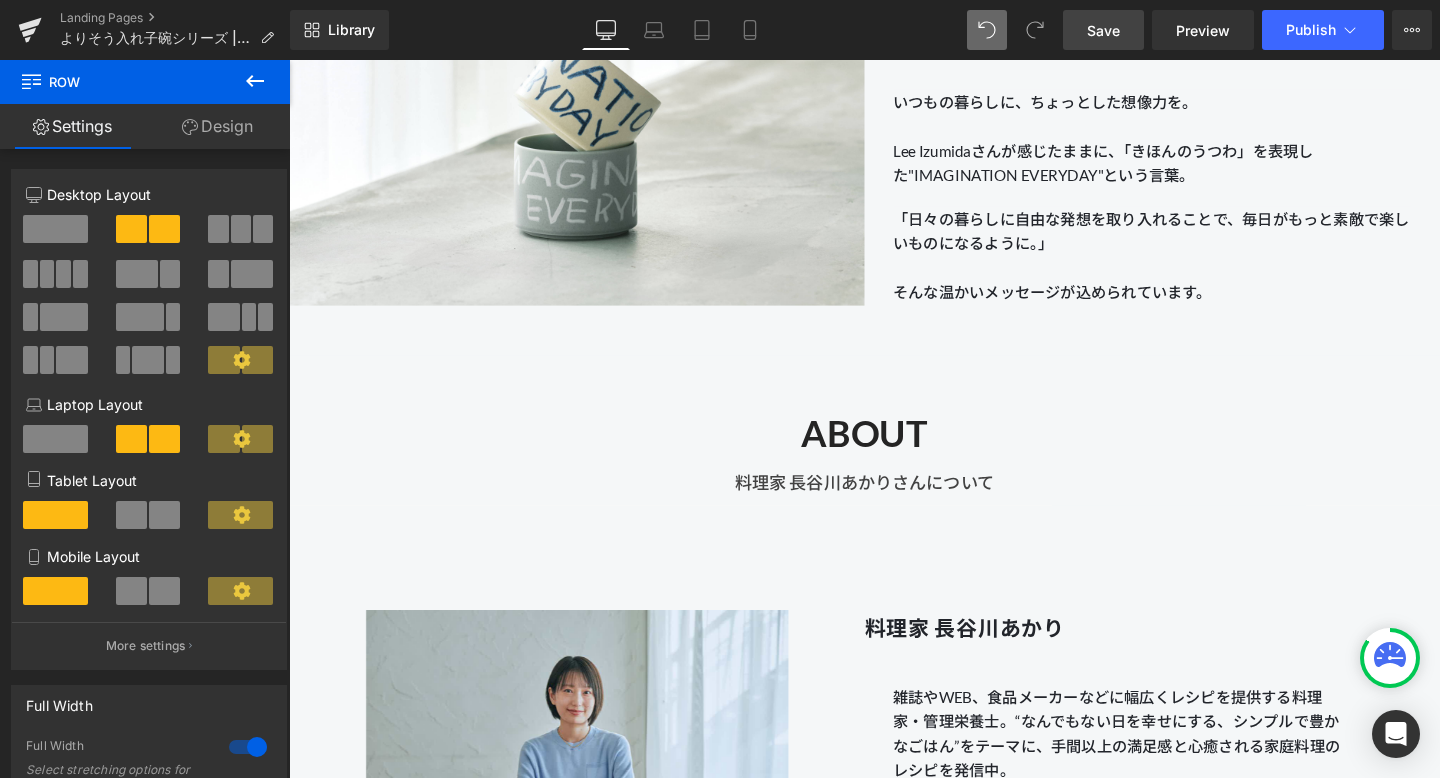 scroll, scrollTop: 8942, scrollLeft: 0, axis: vertical 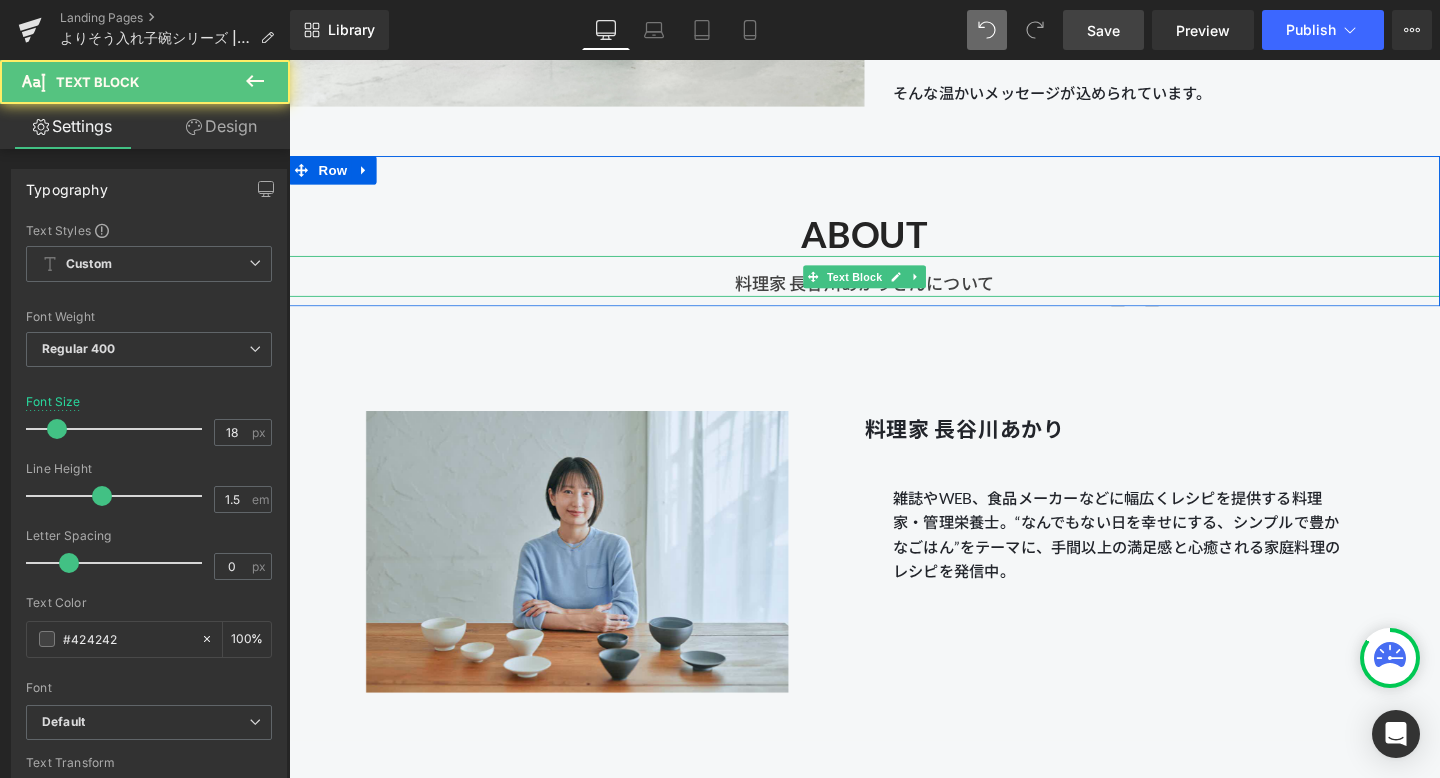 click on "料理家 [LAST_NAME] [FIRST_NAME]さんについて" at bounding box center [894, 287] 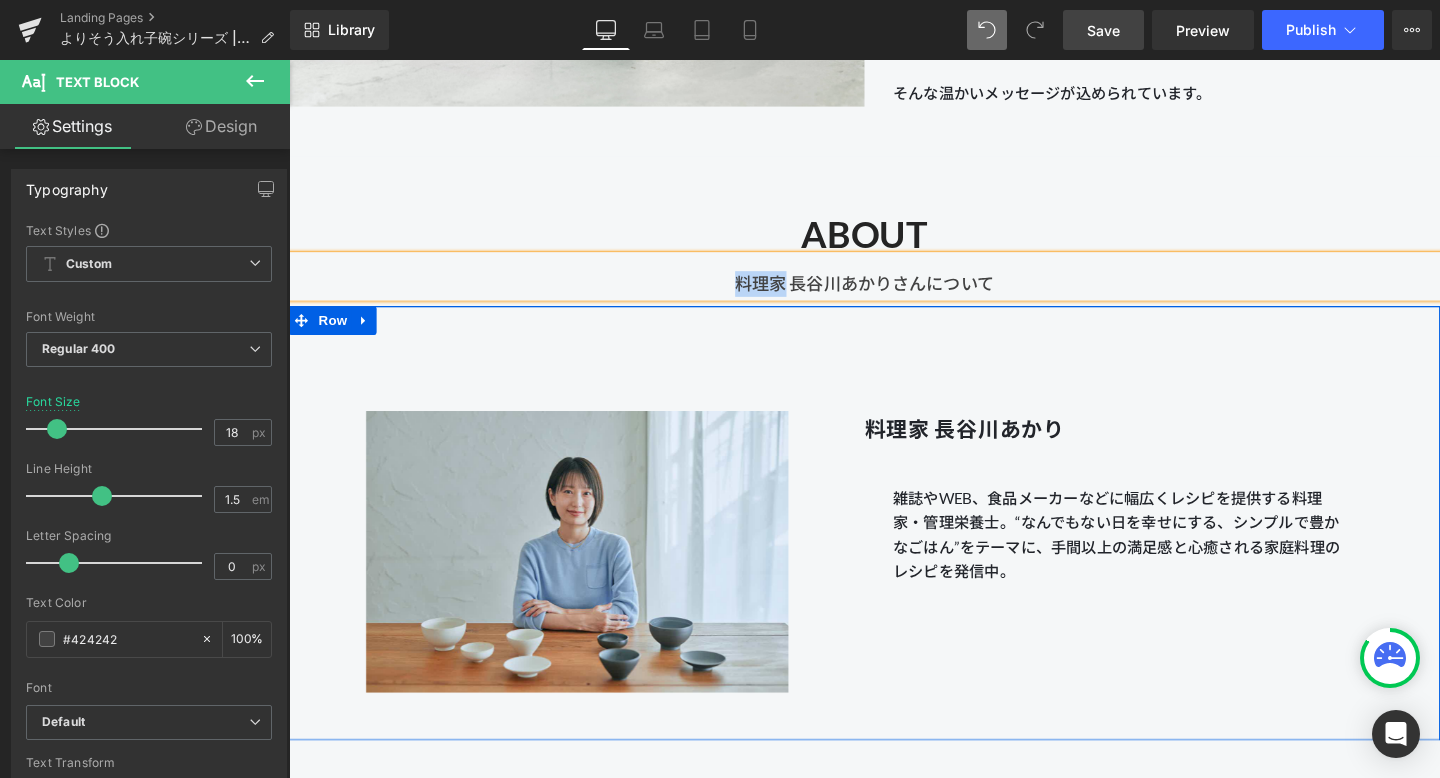 click on "Image         料理家 長谷川あかり Heading         雑誌やWEB、食品メーカーなどに幅広くレシピを提供する料理家・管理栄養士。“なんでもない日を幸せにする、シンプルで豊かなごはん”をテーマに、手間以上の満足感と心癒される家庭料理のレシピを発信中。 Text Block         Row   90px" at bounding box center [894, 547] 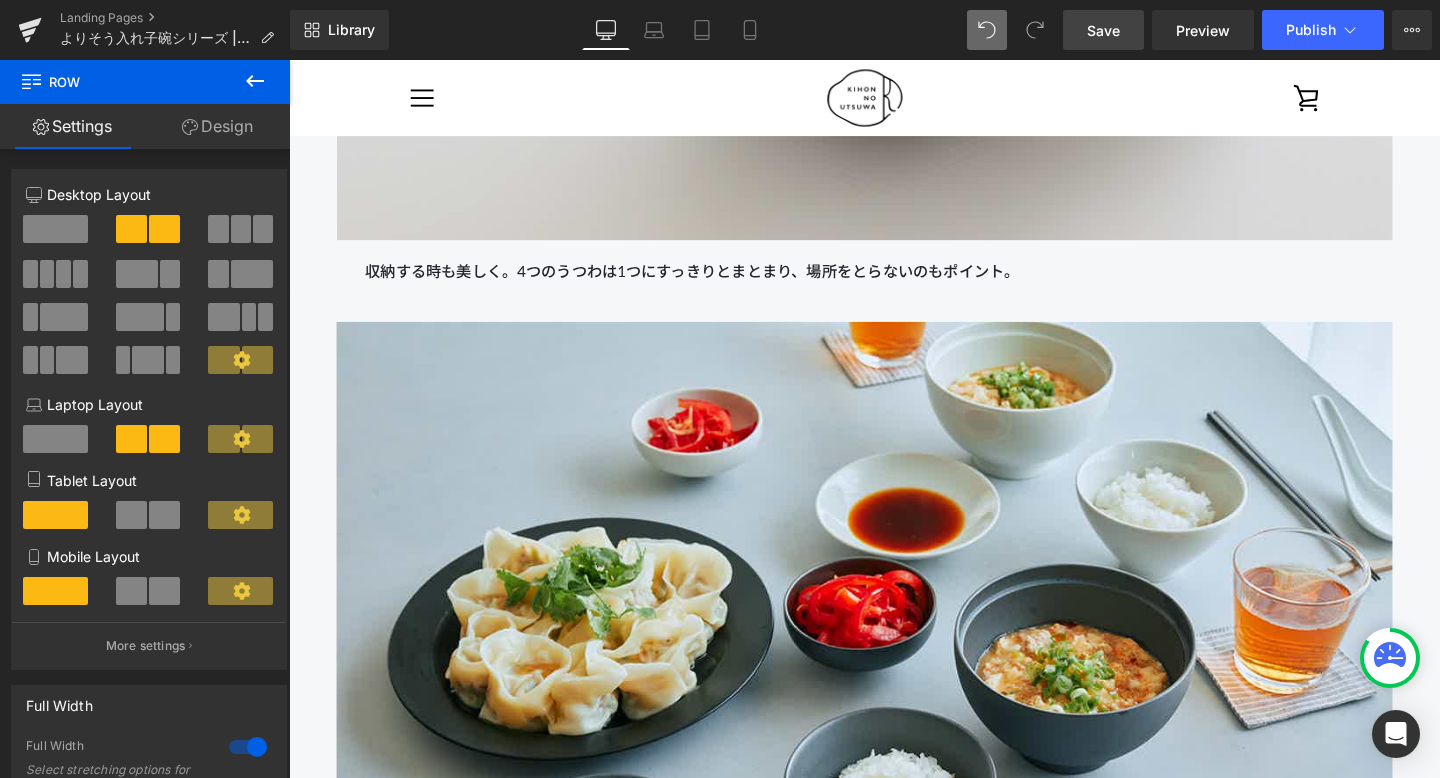 scroll, scrollTop: 2985, scrollLeft: 0, axis: vertical 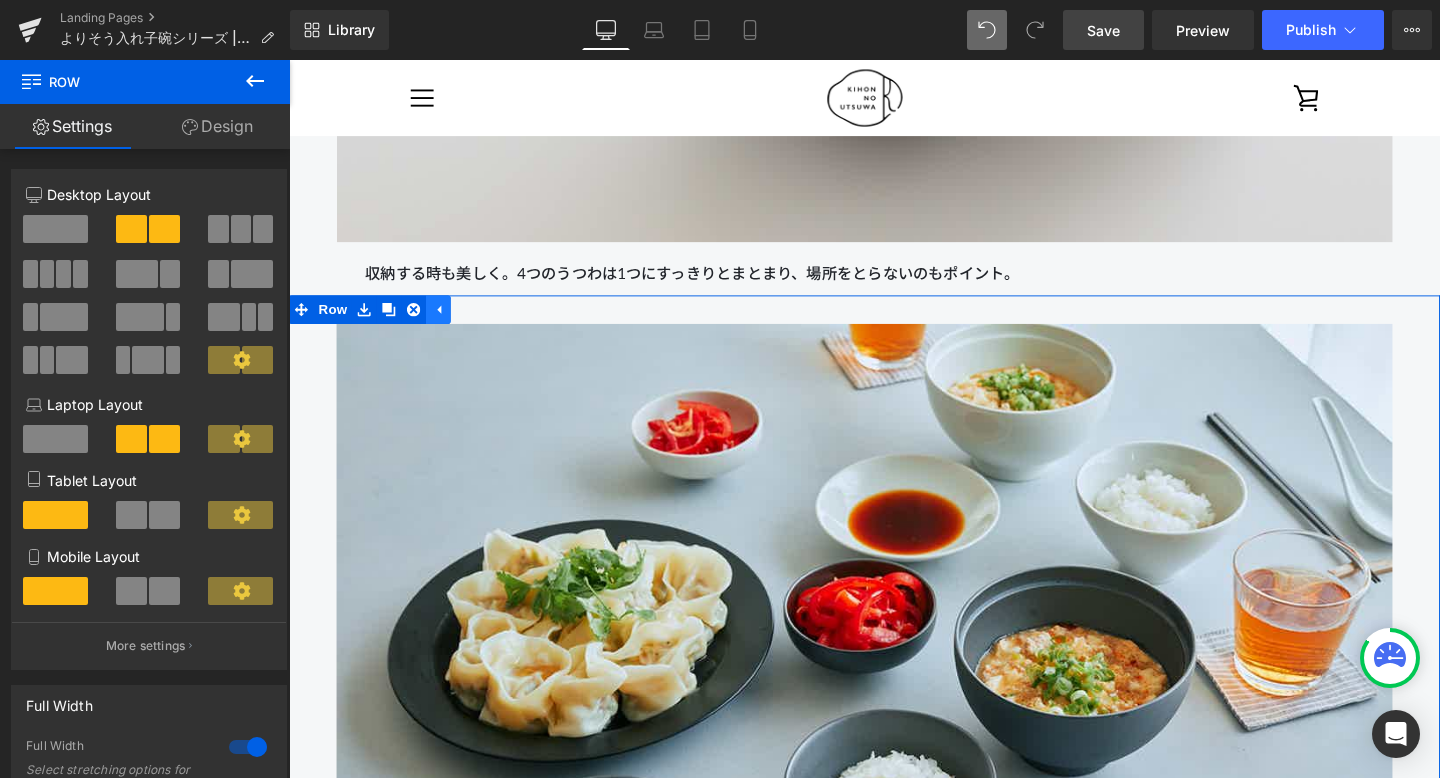 click 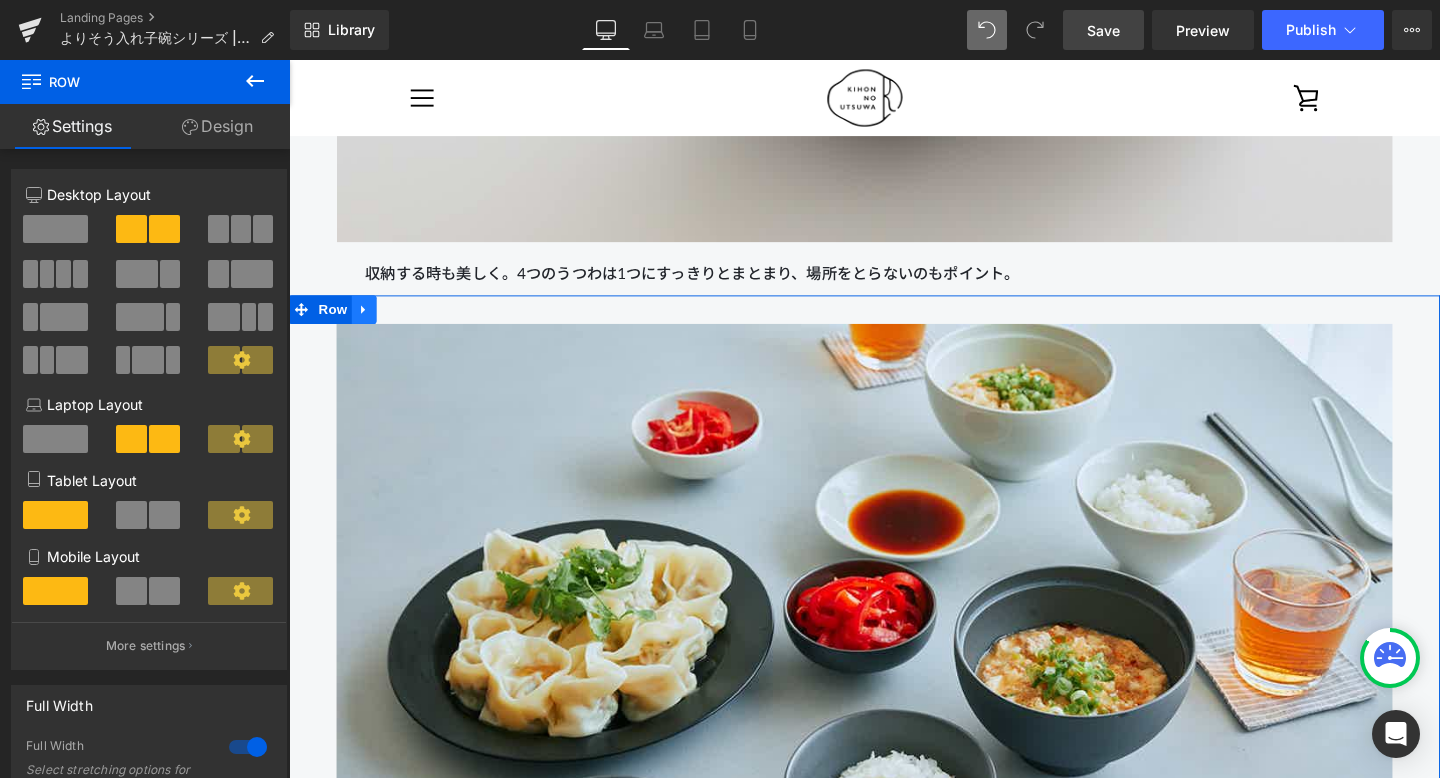 click 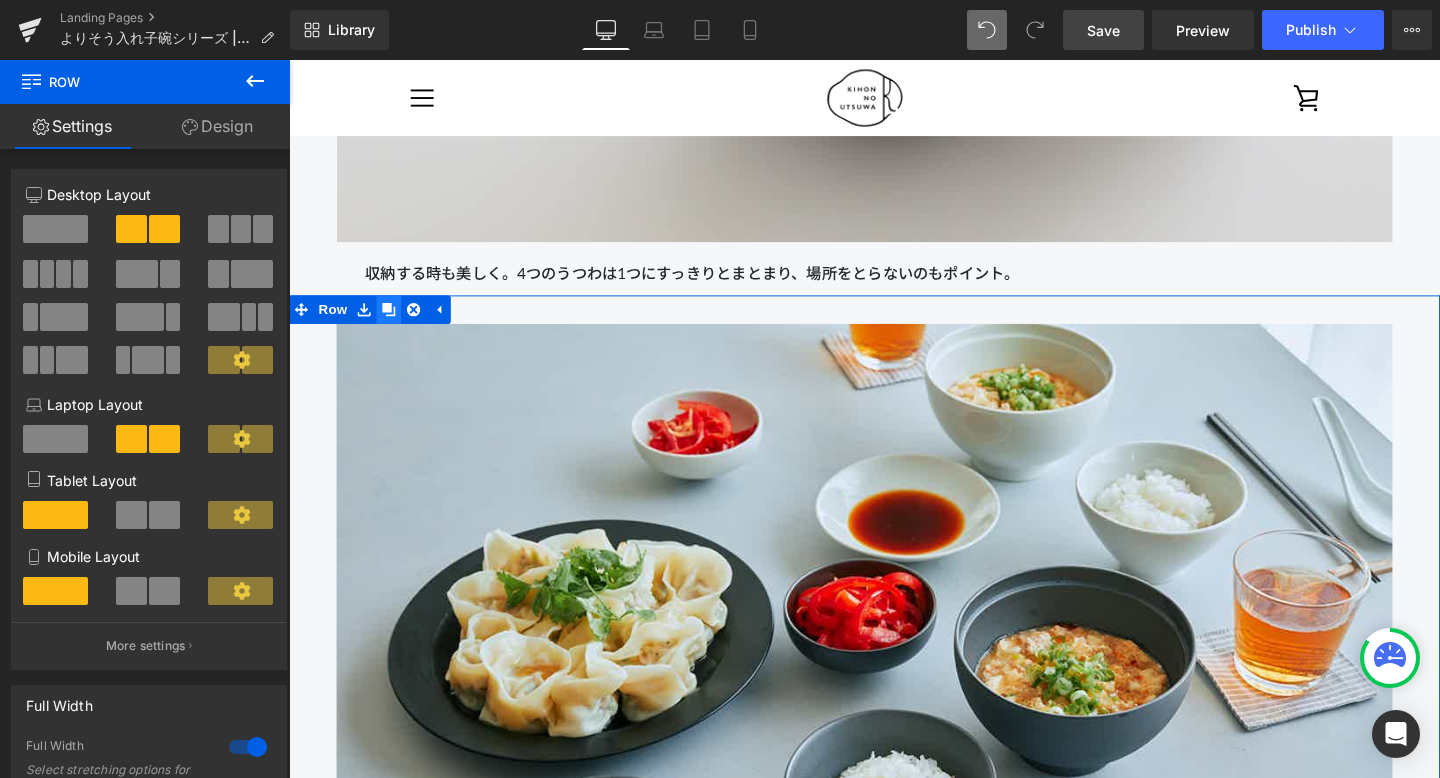 click 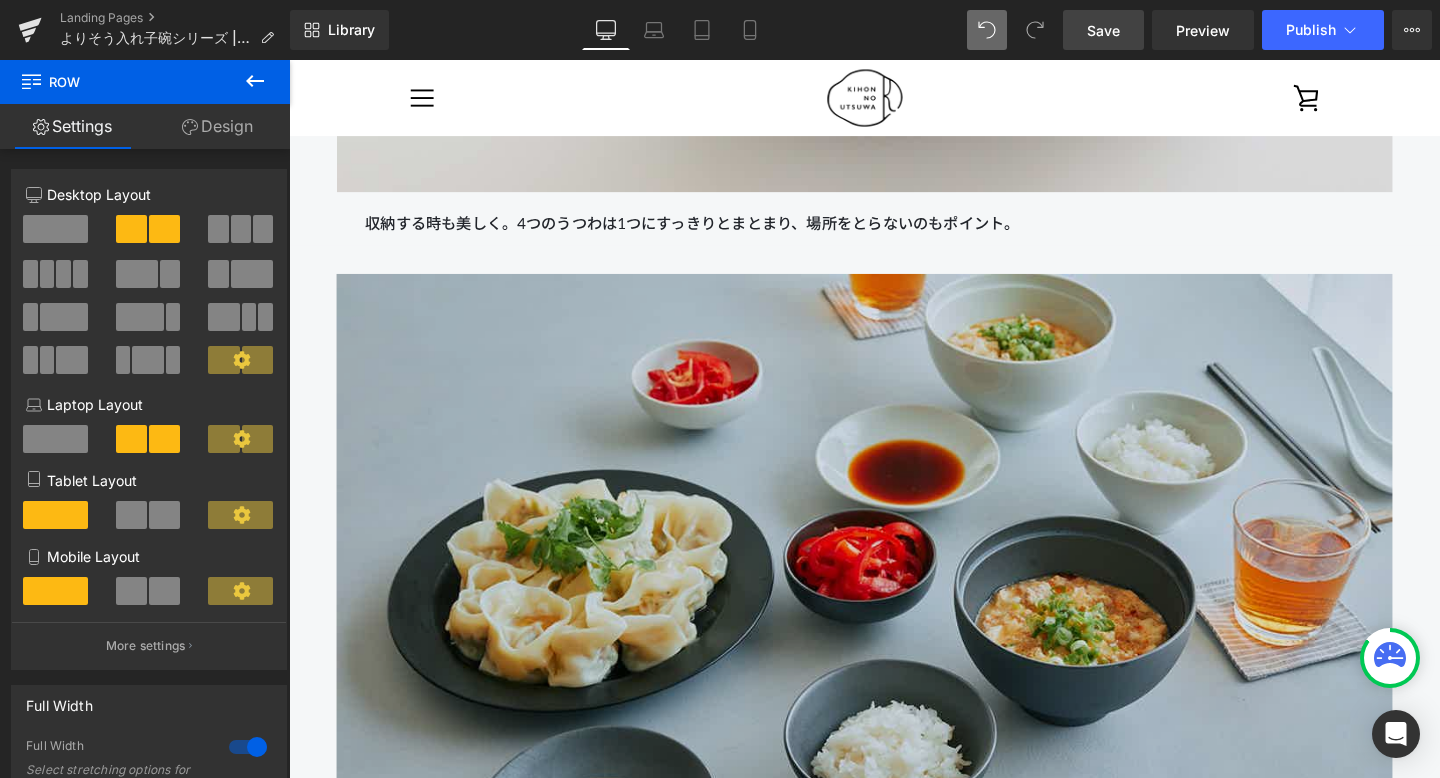 scroll, scrollTop: 3027, scrollLeft: 0, axis: vertical 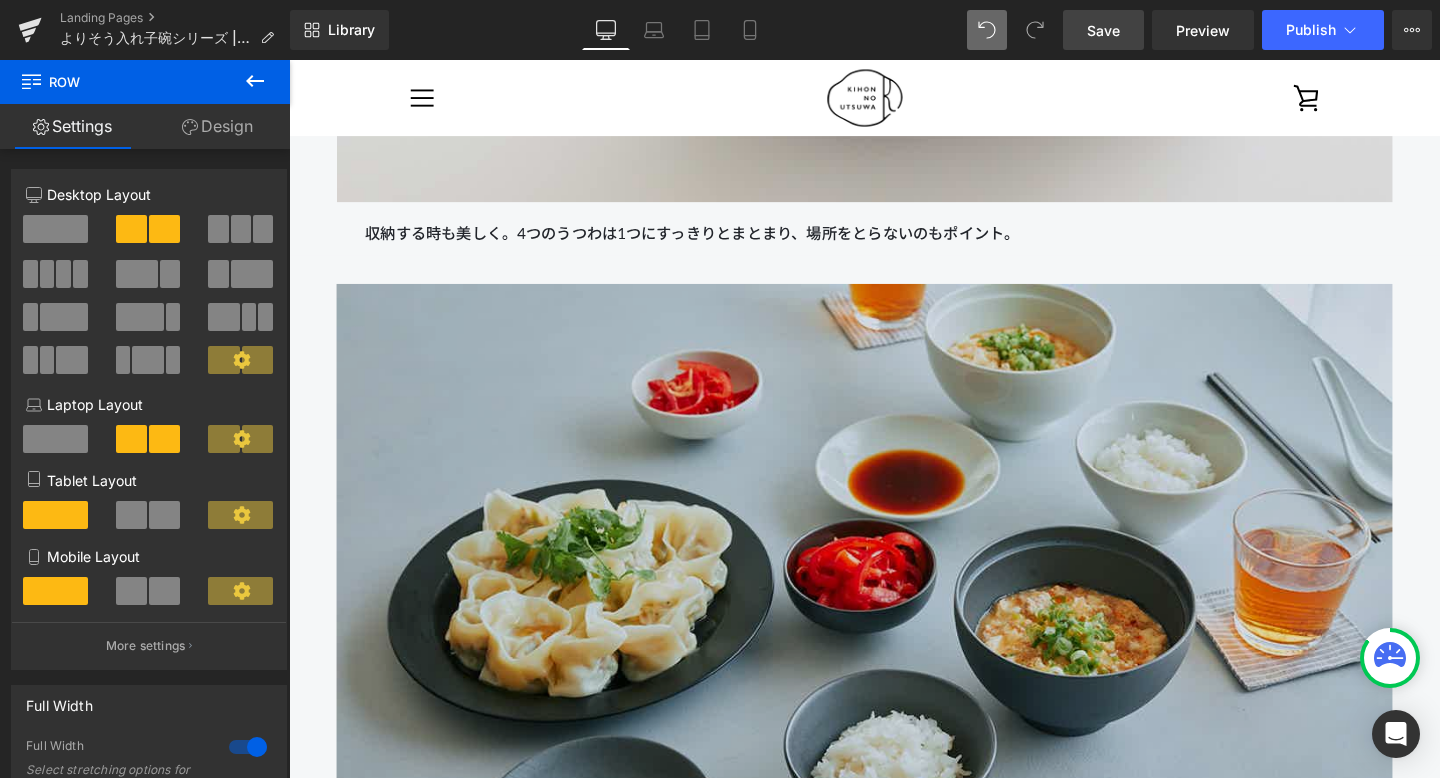 click at bounding box center (894, 665) 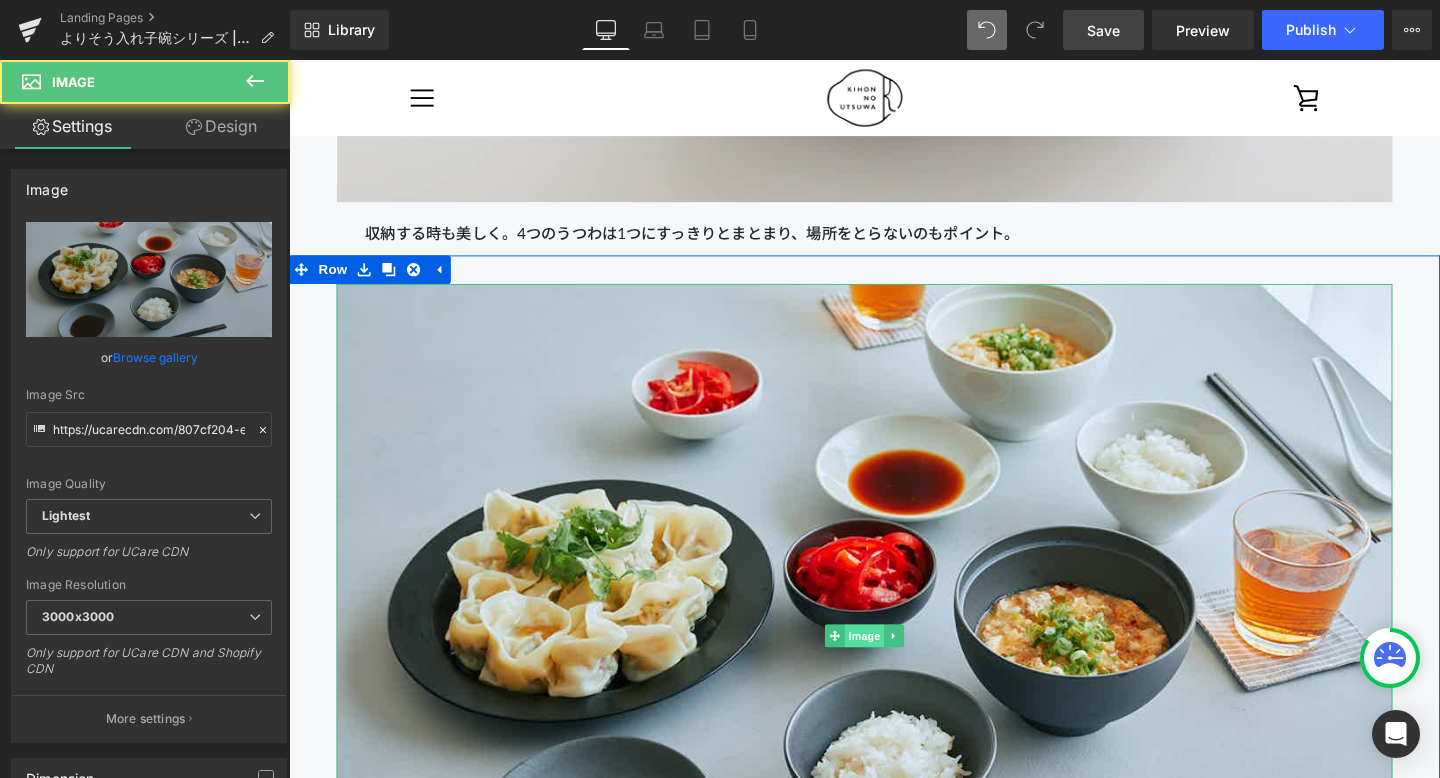 click on "Image" at bounding box center (894, 665) 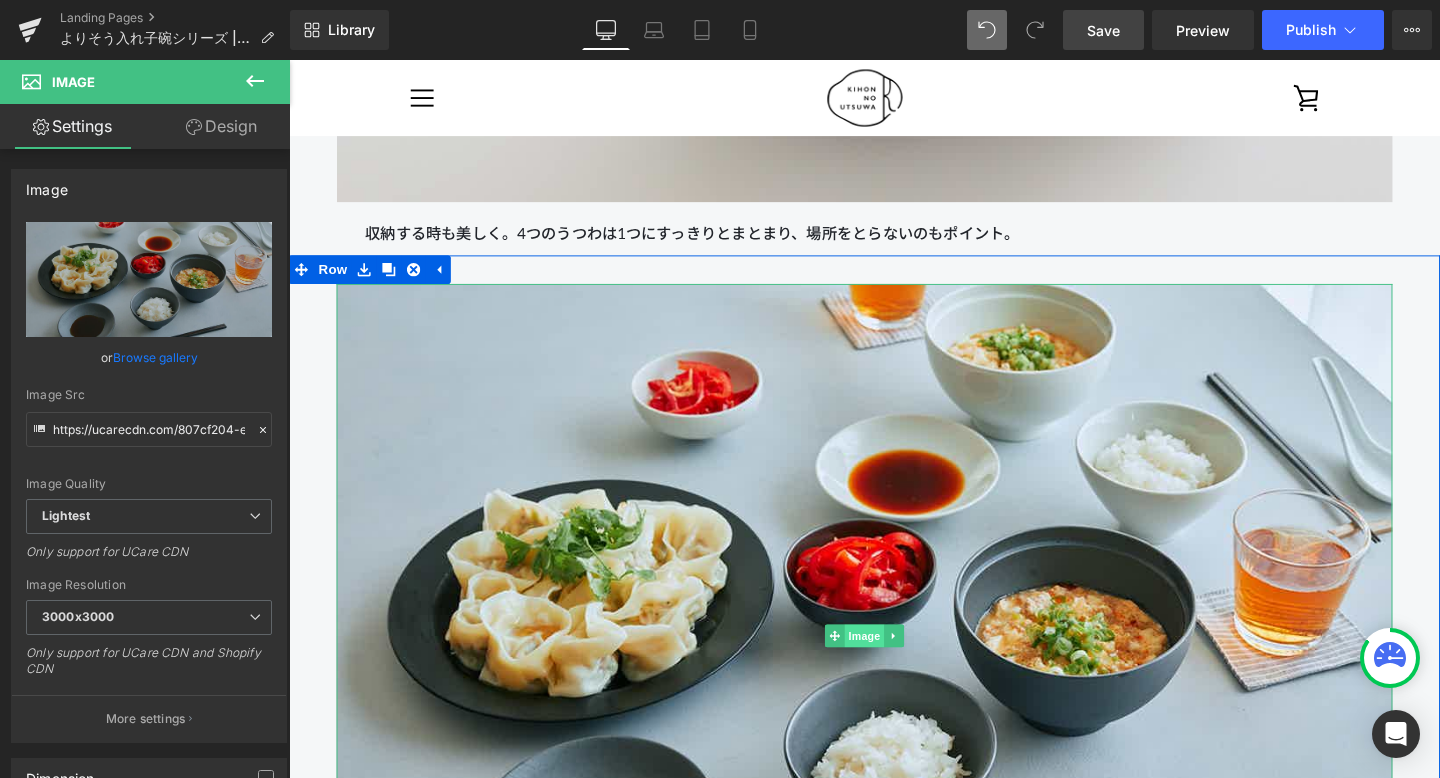 click on "Image" at bounding box center (894, 665) 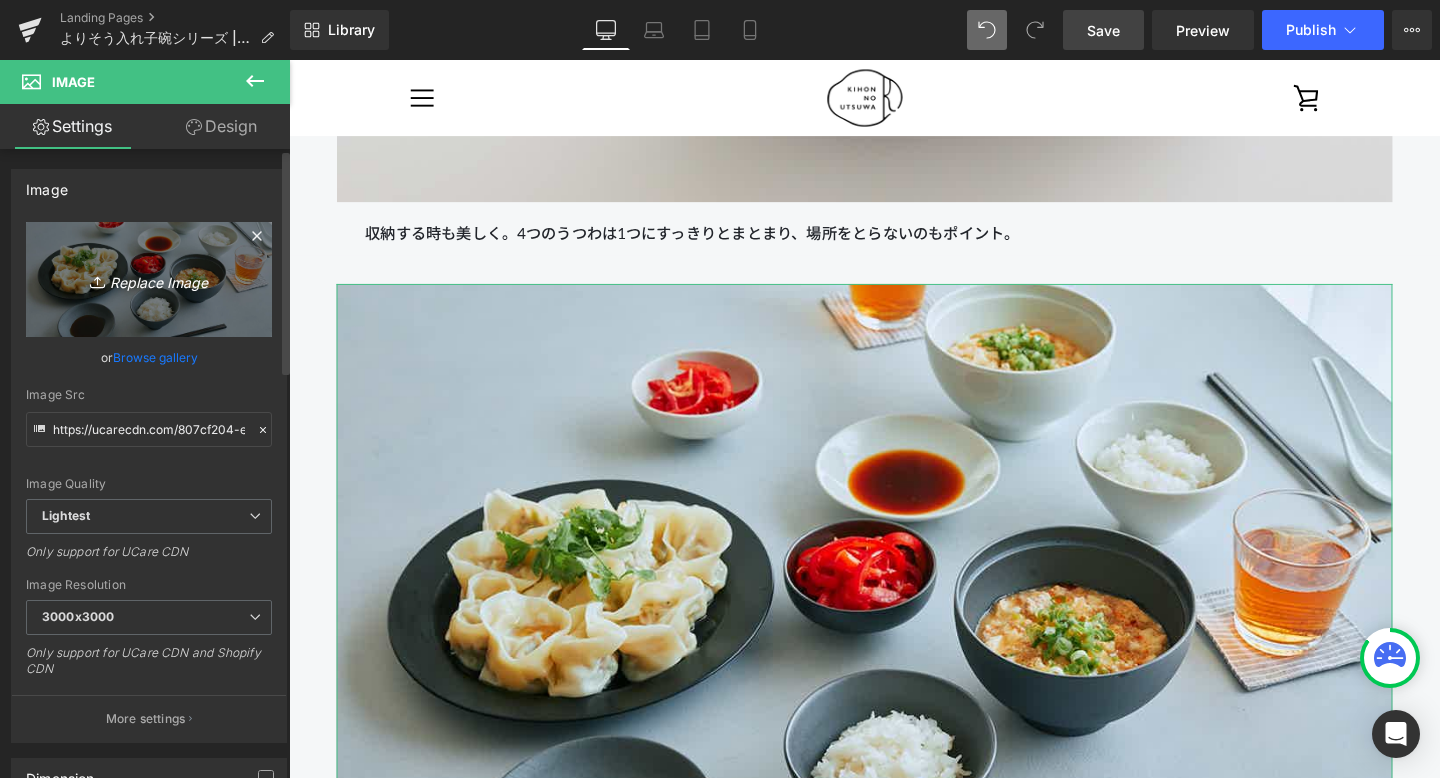 click on "Replace Image" at bounding box center [149, 279] 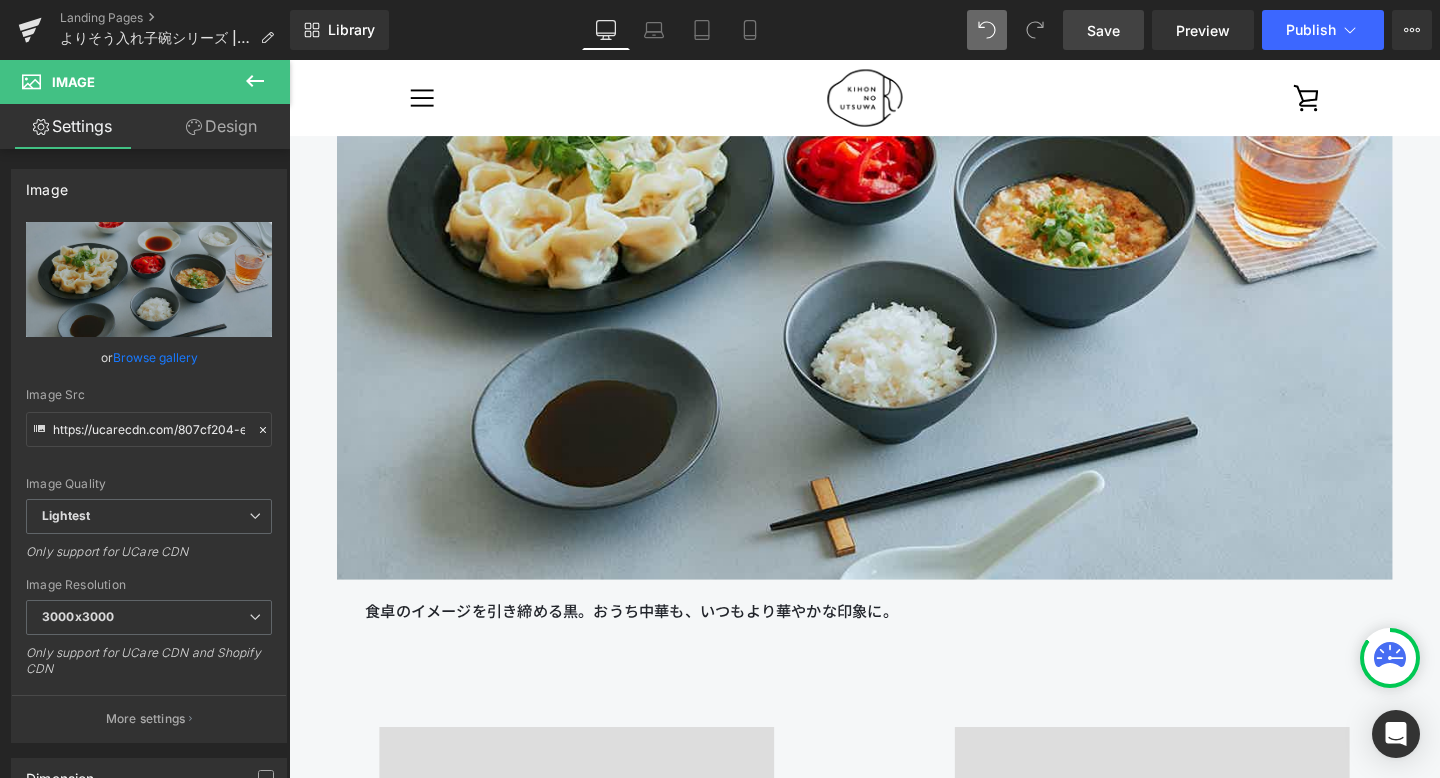 scroll, scrollTop: 4283, scrollLeft: 0, axis: vertical 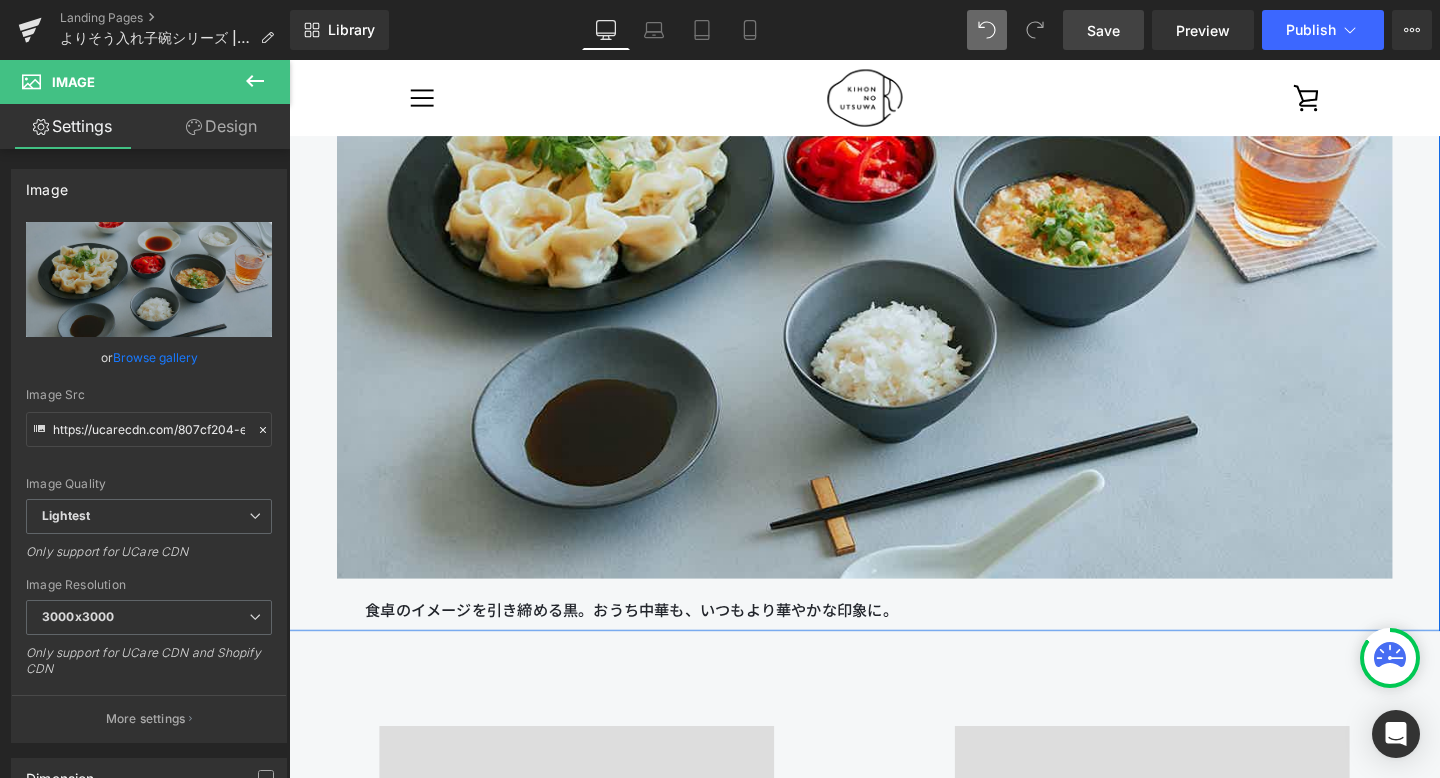 click at bounding box center (894, 657) 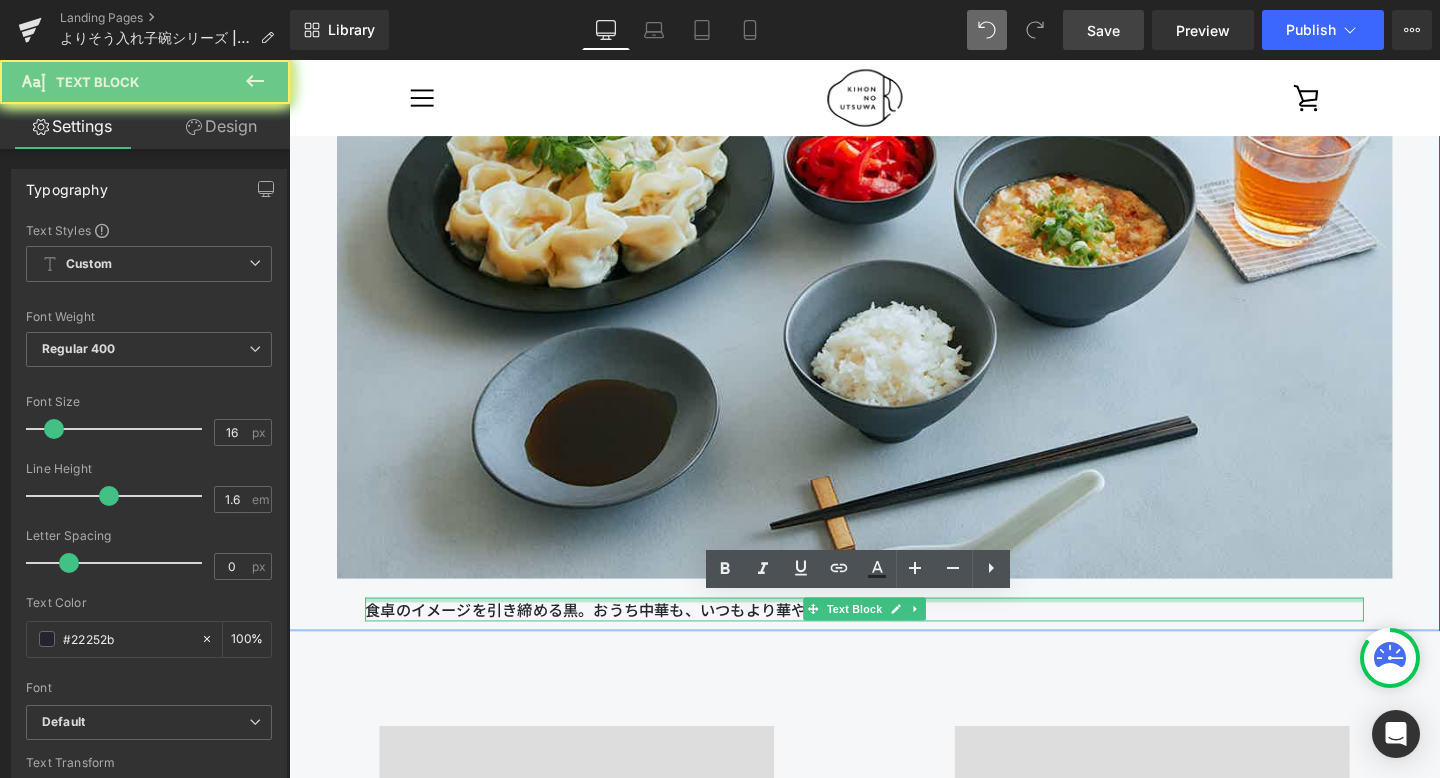 drag, startPoint x: 402, startPoint y: 625, endPoint x: 361, endPoint y: 624, distance: 41.01219 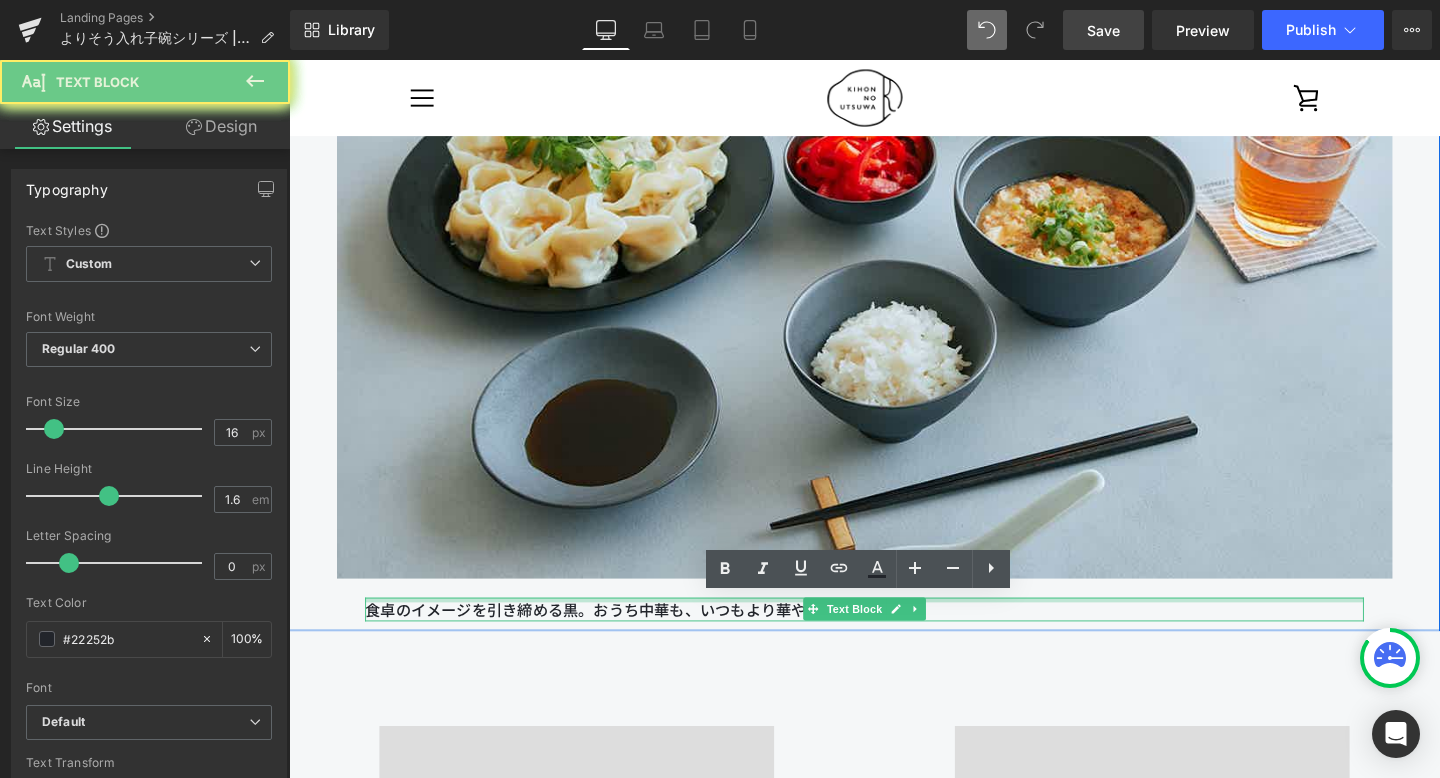 click on "Image         食卓のイメージを引き締める黒。おうち中華も、いつもより華やかな印象に。 Text Block" at bounding box center [894, 258] 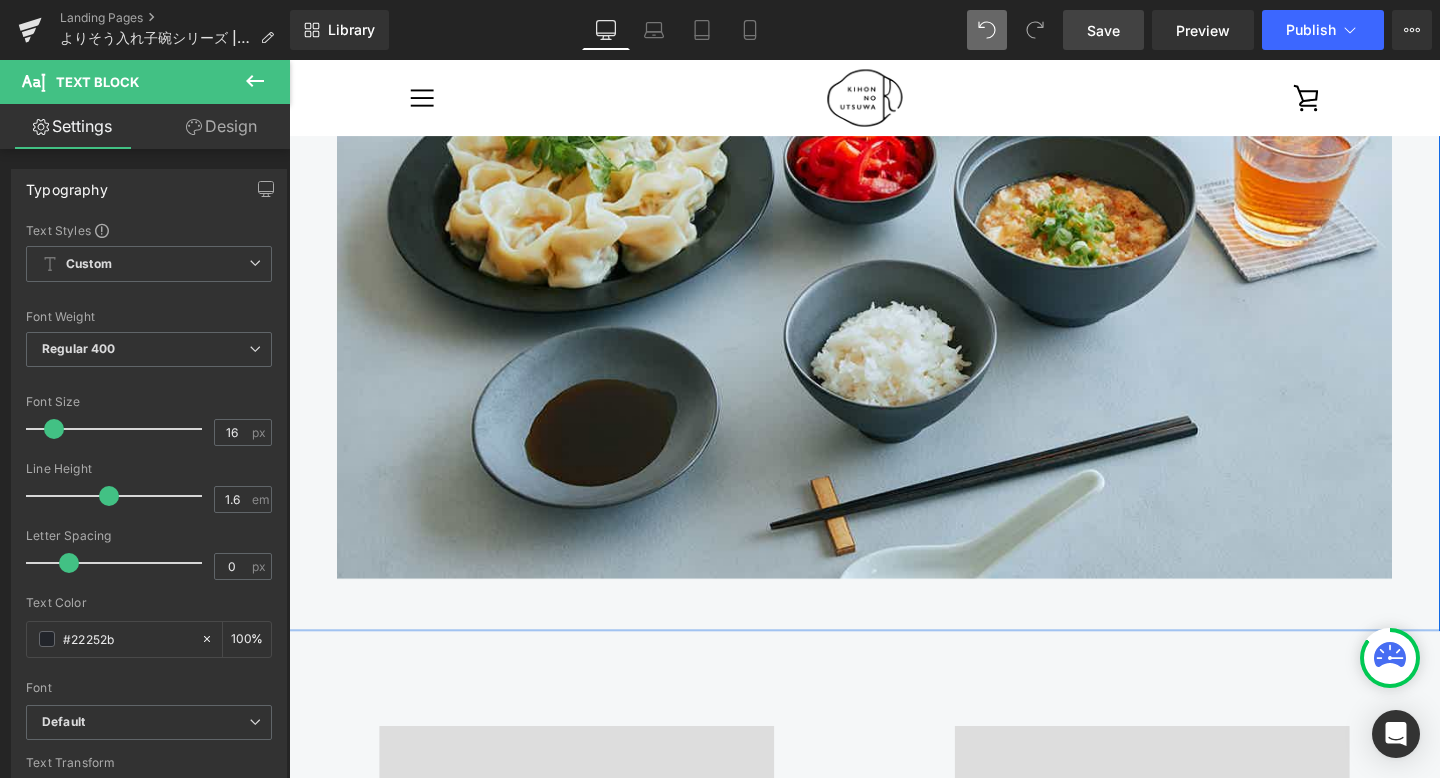 type 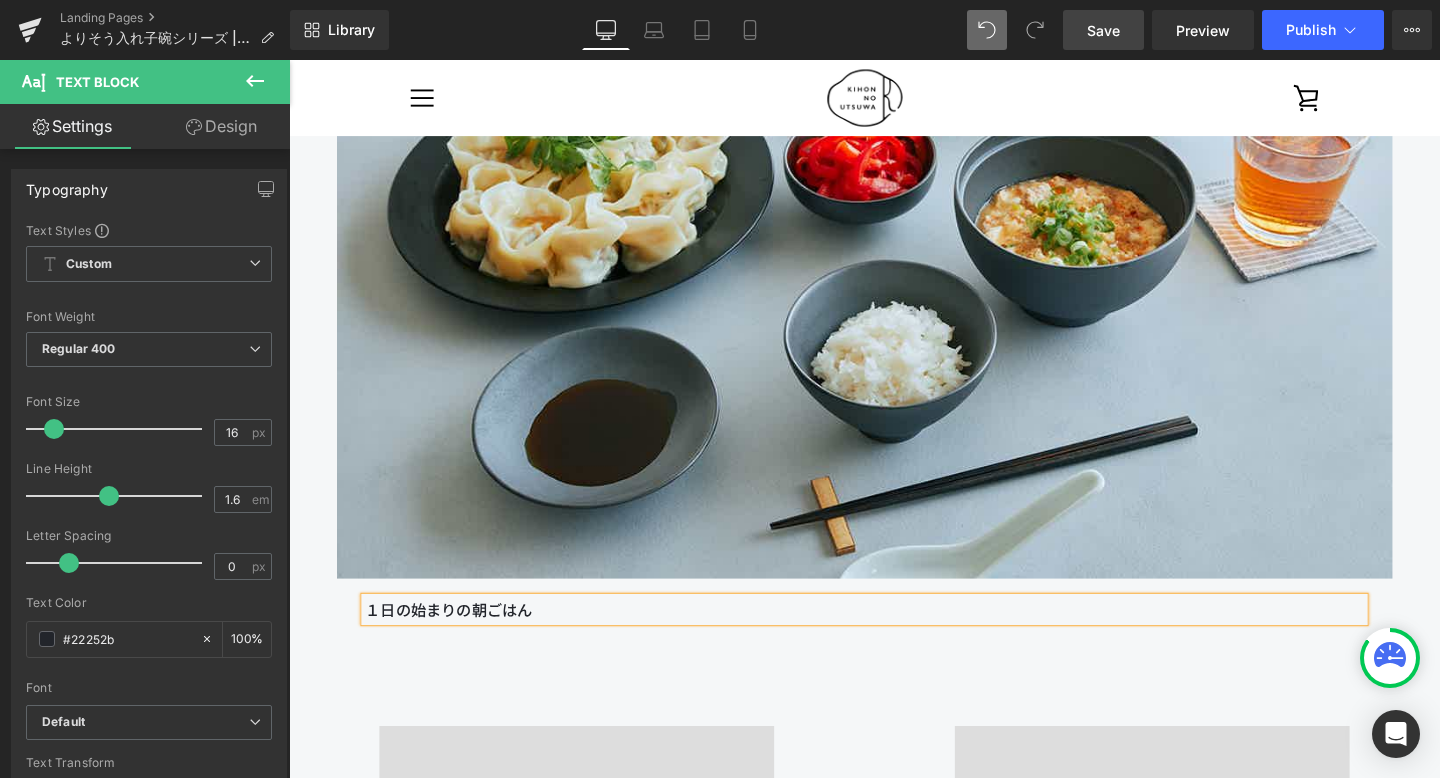 click on "１日の始まりの朝ごはん" at bounding box center (894, 638) 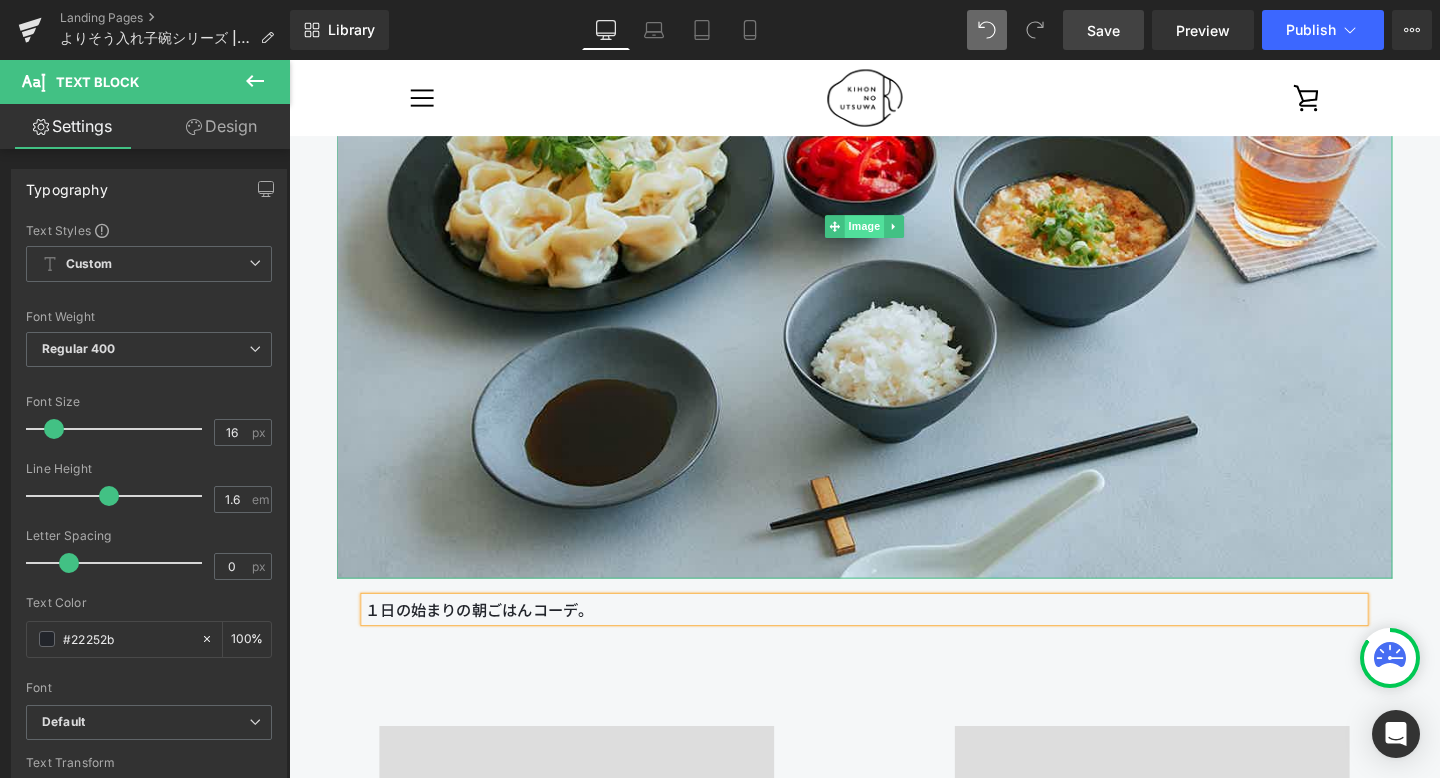 click on "Image" at bounding box center (894, 235) 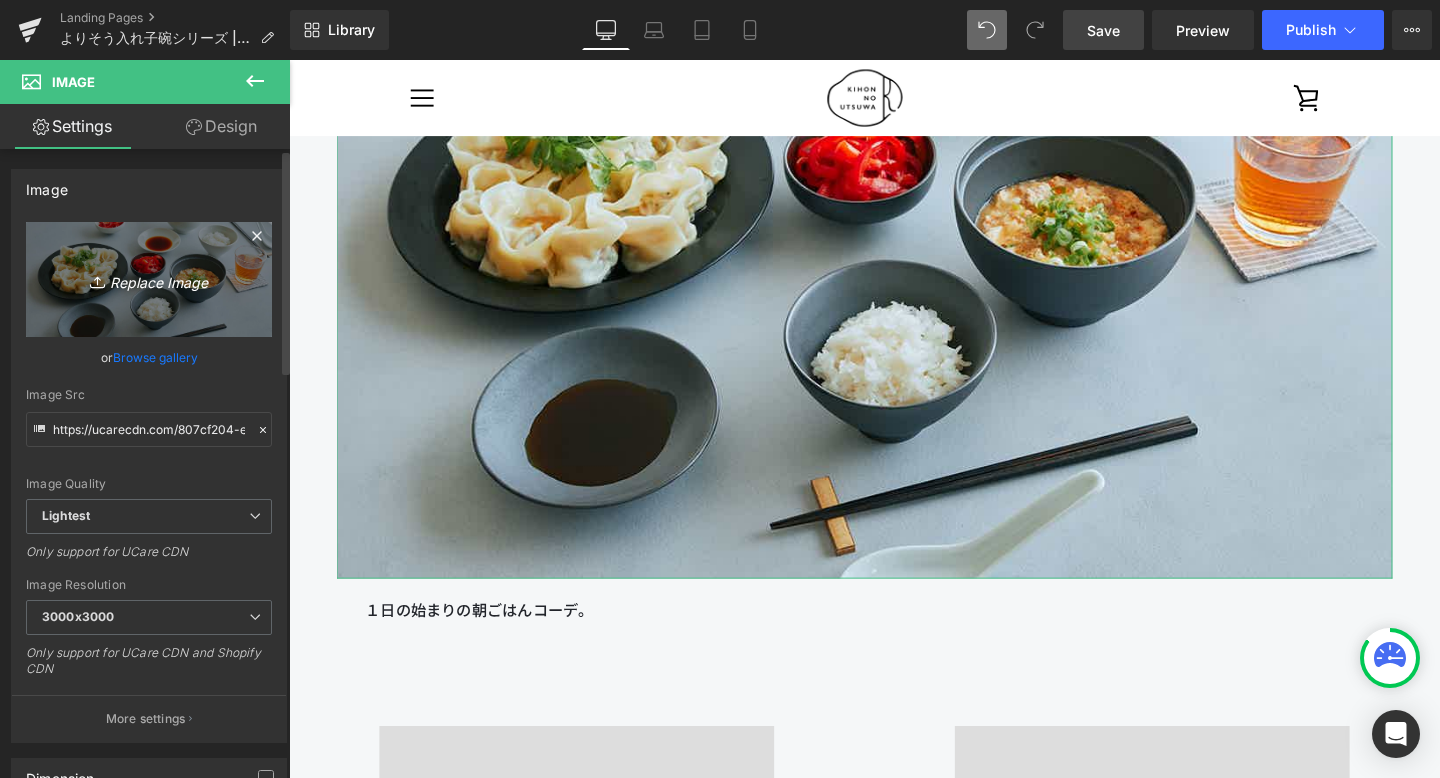 click on "Replace Image" at bounding box center (149, 279) 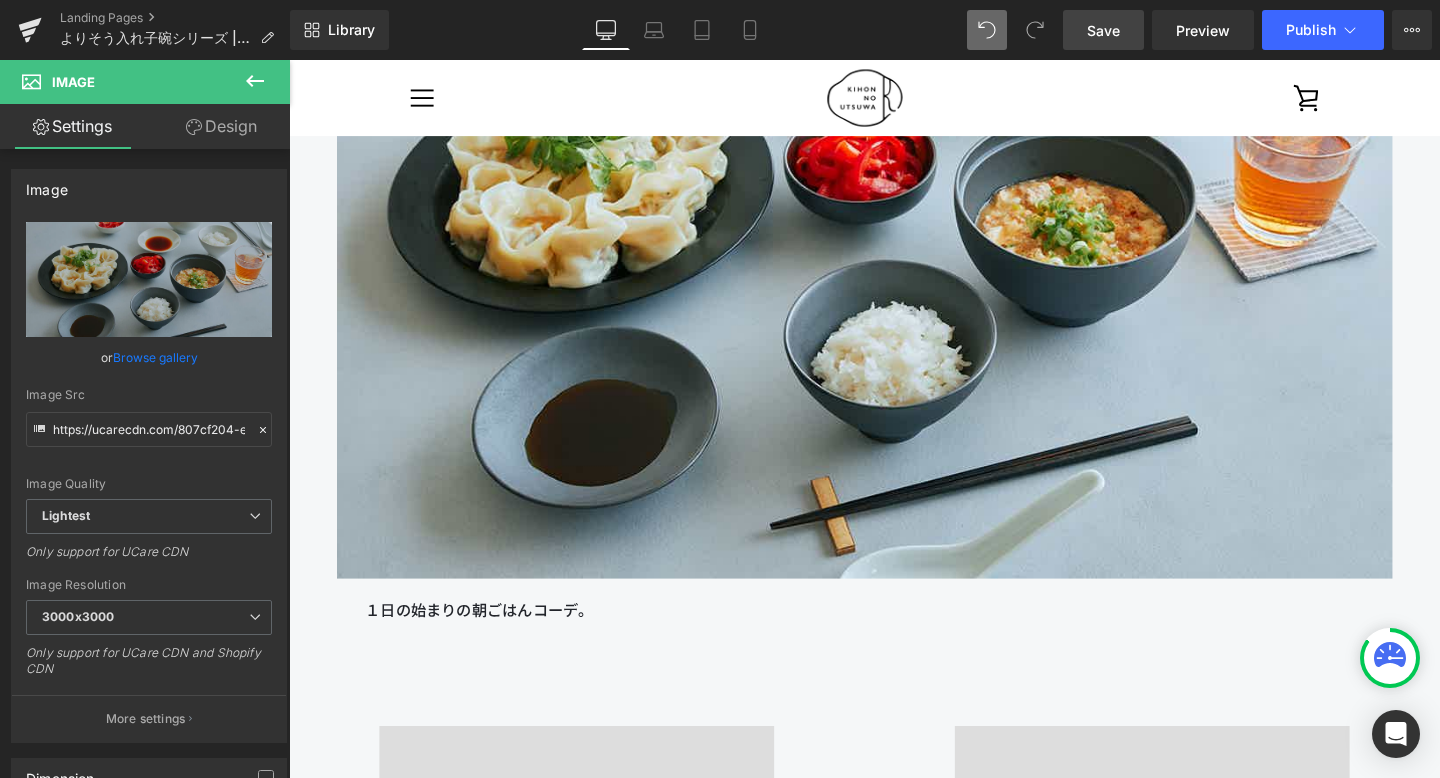type on "C:\fakepath\250806_きほんのうつわ45403.jpg" 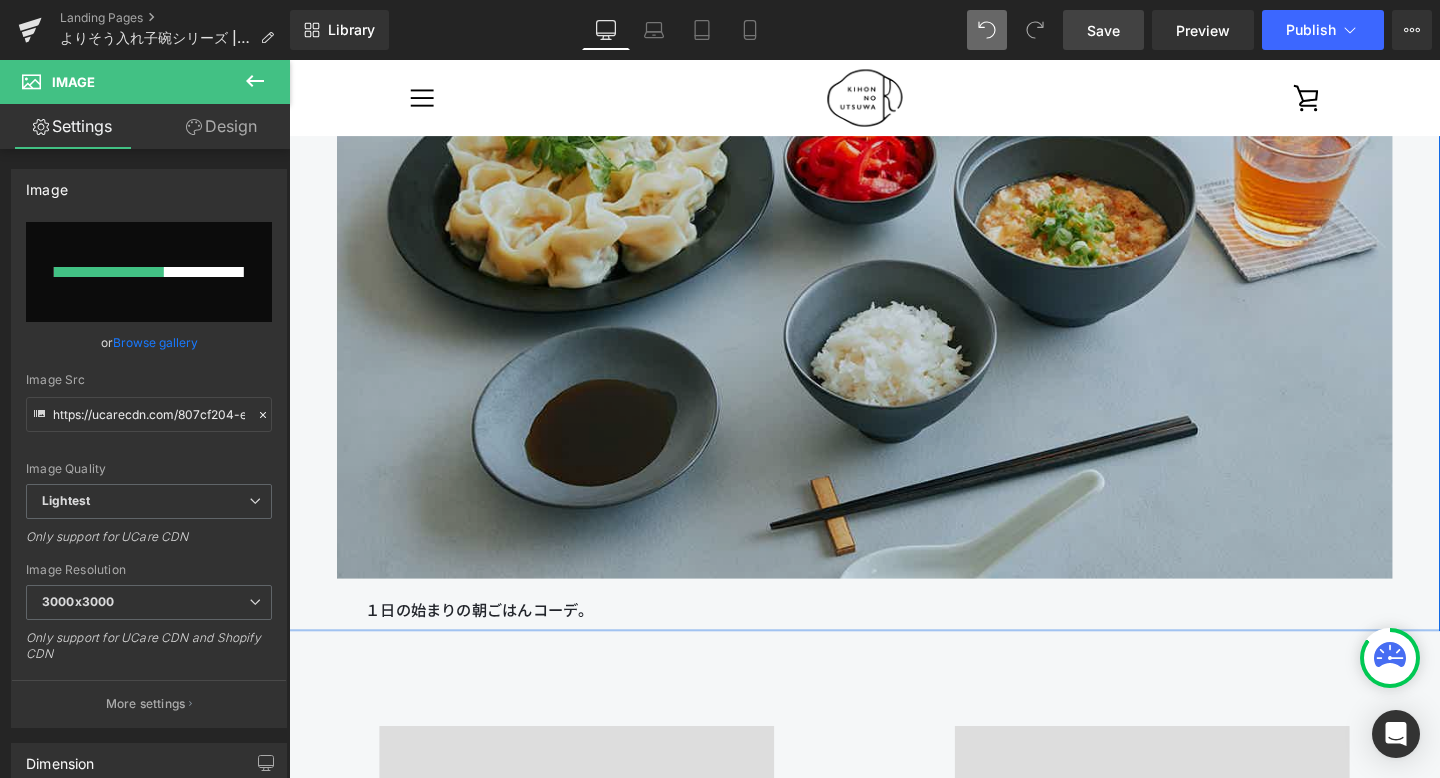 type 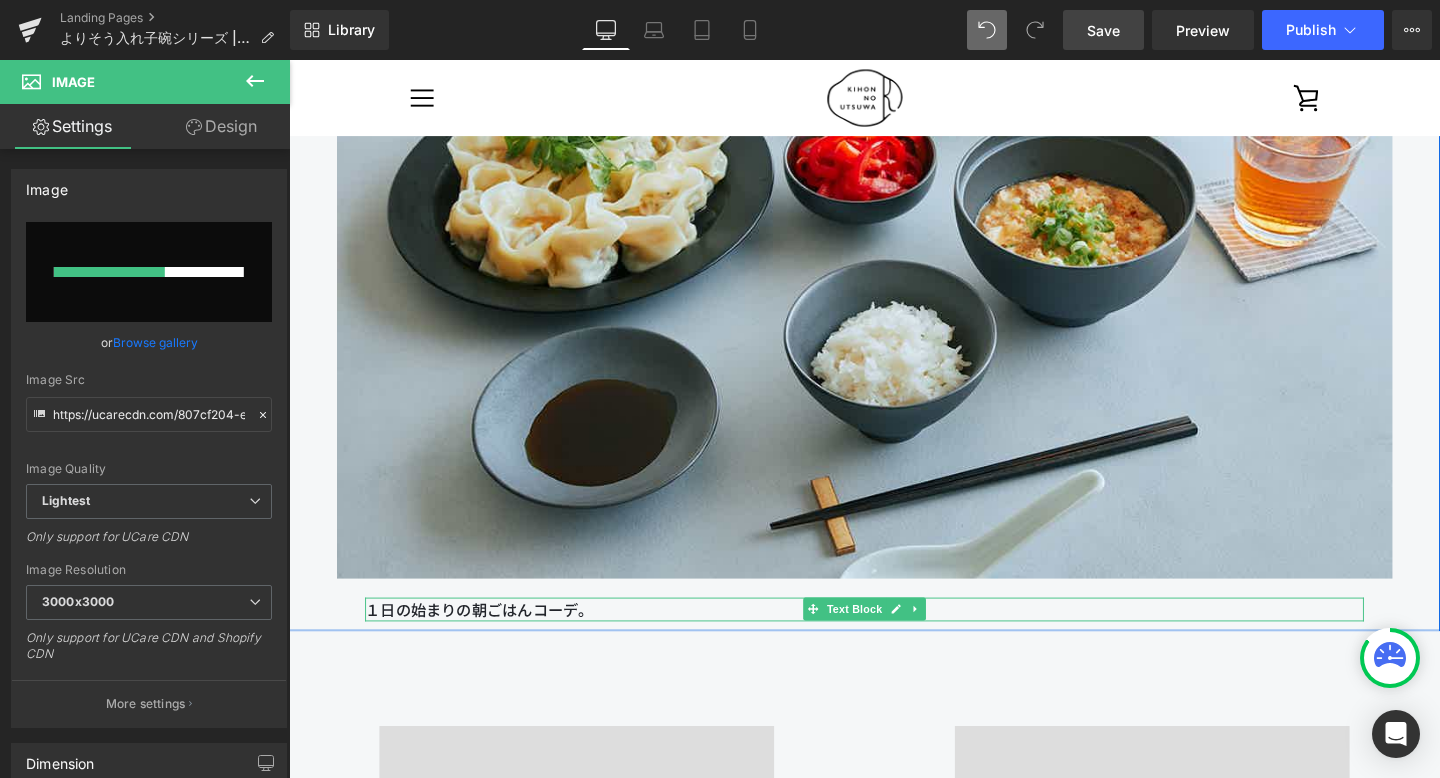 drag, startPoint x: 586, startPoint y: 634, endPoint x: 635, endPoint y: 638, distance: 49.162994 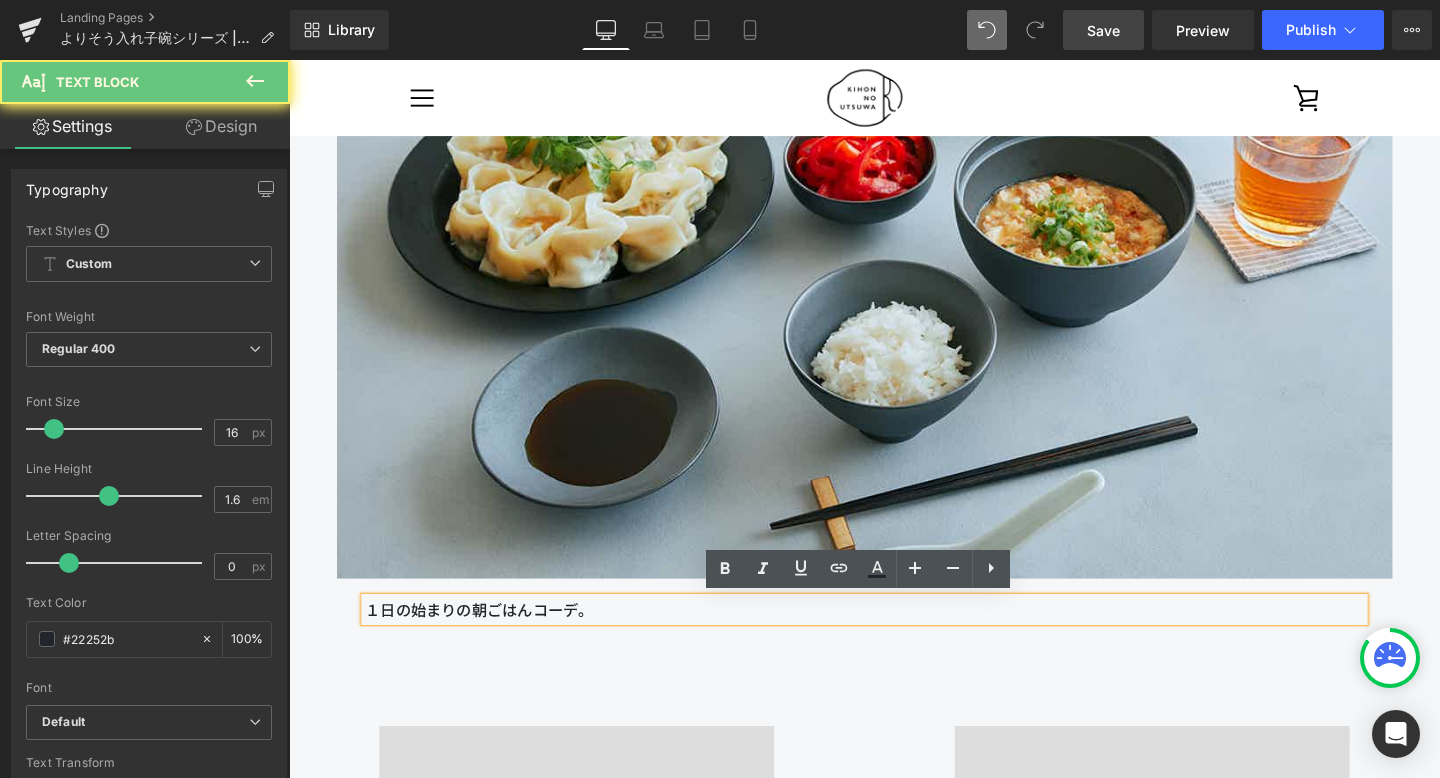 drag, startPoint x: 635, startPoint y: 638, endPoint x: 431, endPoint y: 617, distance: 205.07803 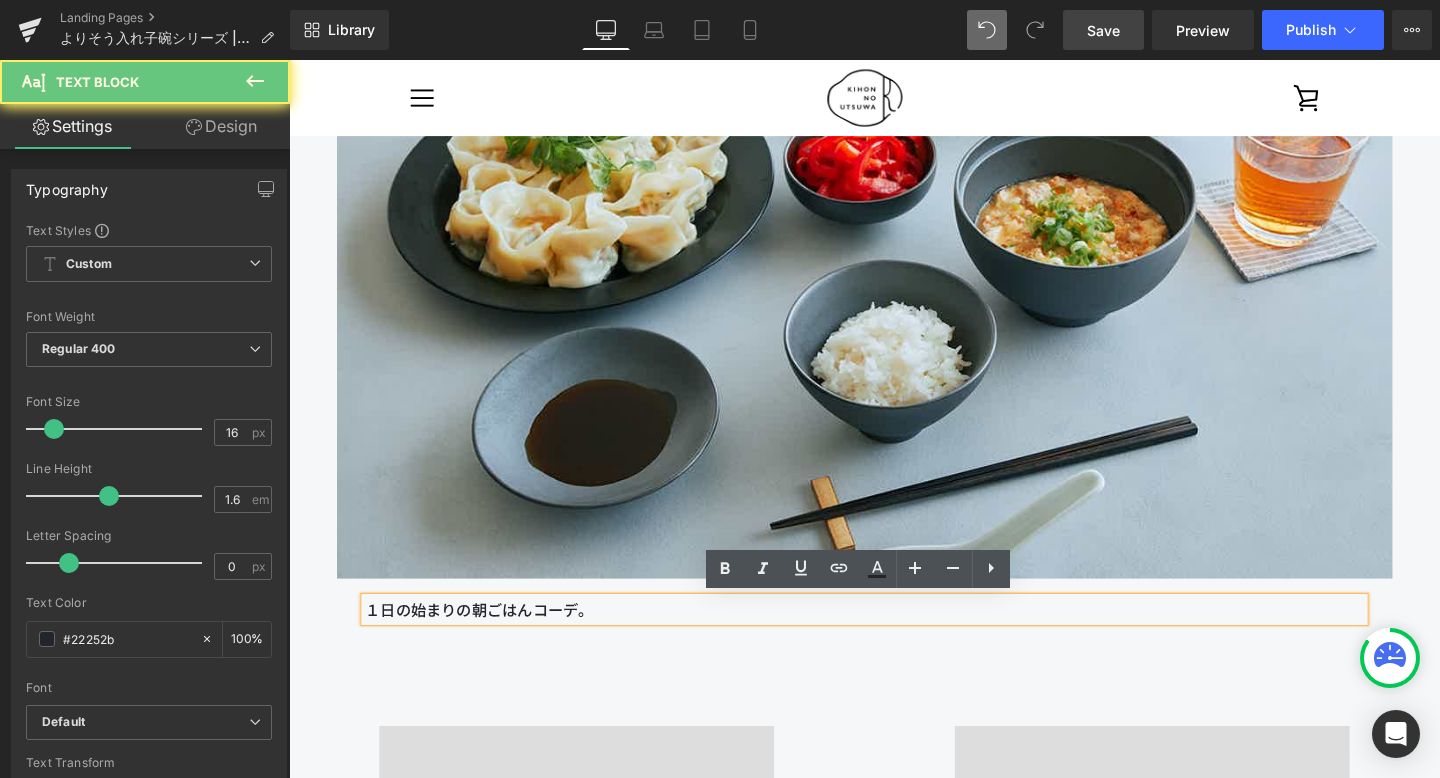 click on "Image         １日の始まりの朝ごはんコーデ。 Text Block" at bounding box center [894, 258] 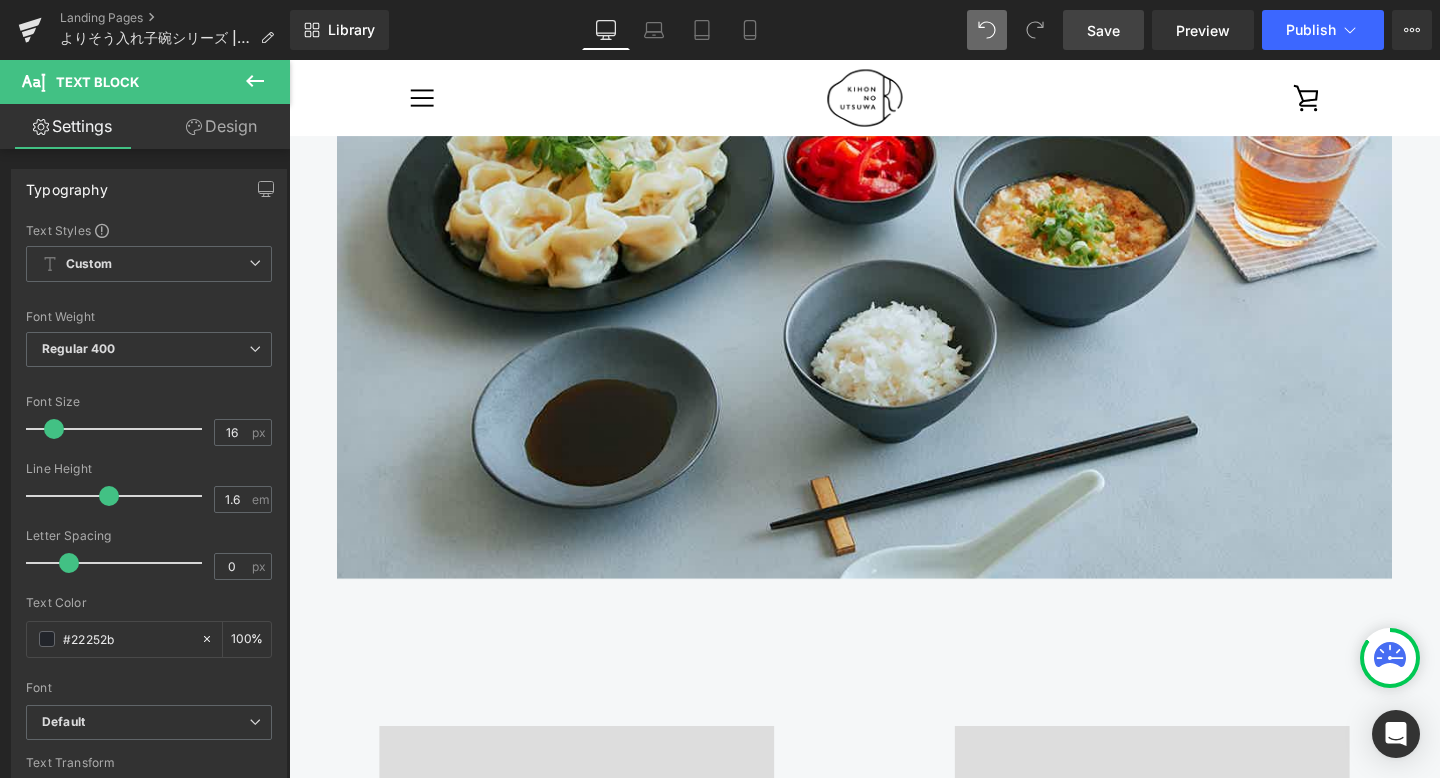 click at bounding box center (894, 235) 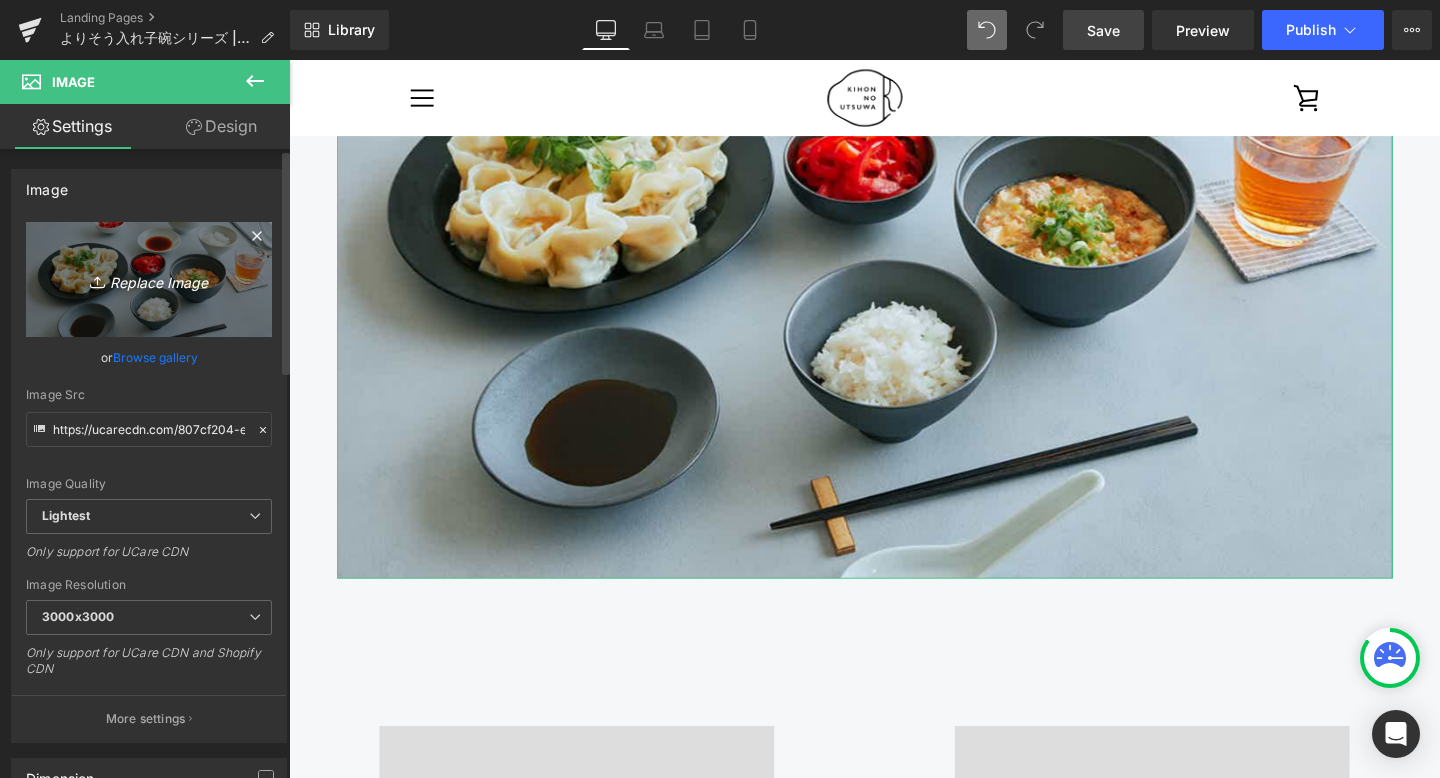 click on "Replace Image" at bounding box center [149, 279] 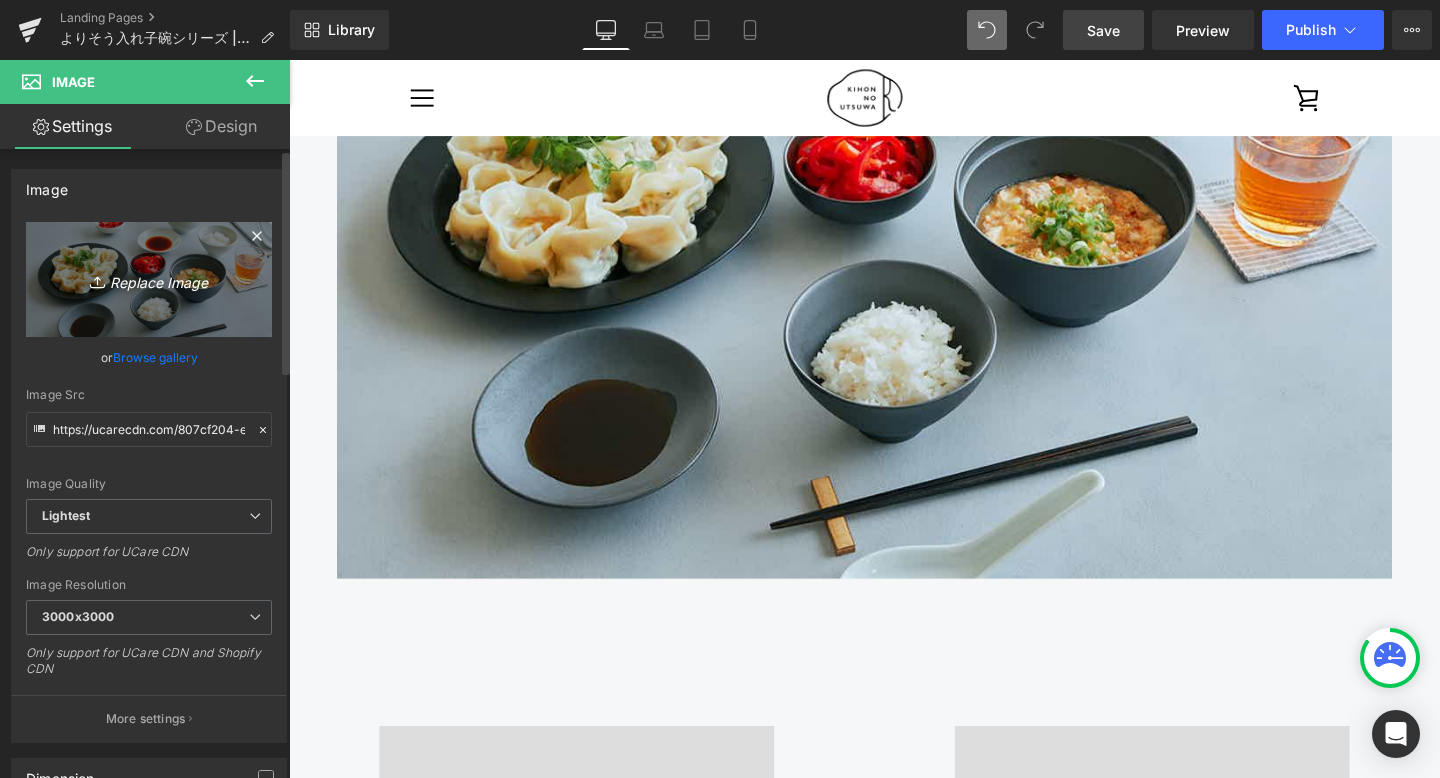 type on "C:\fakepath\250806_きほんのうつわ45604.jpg" 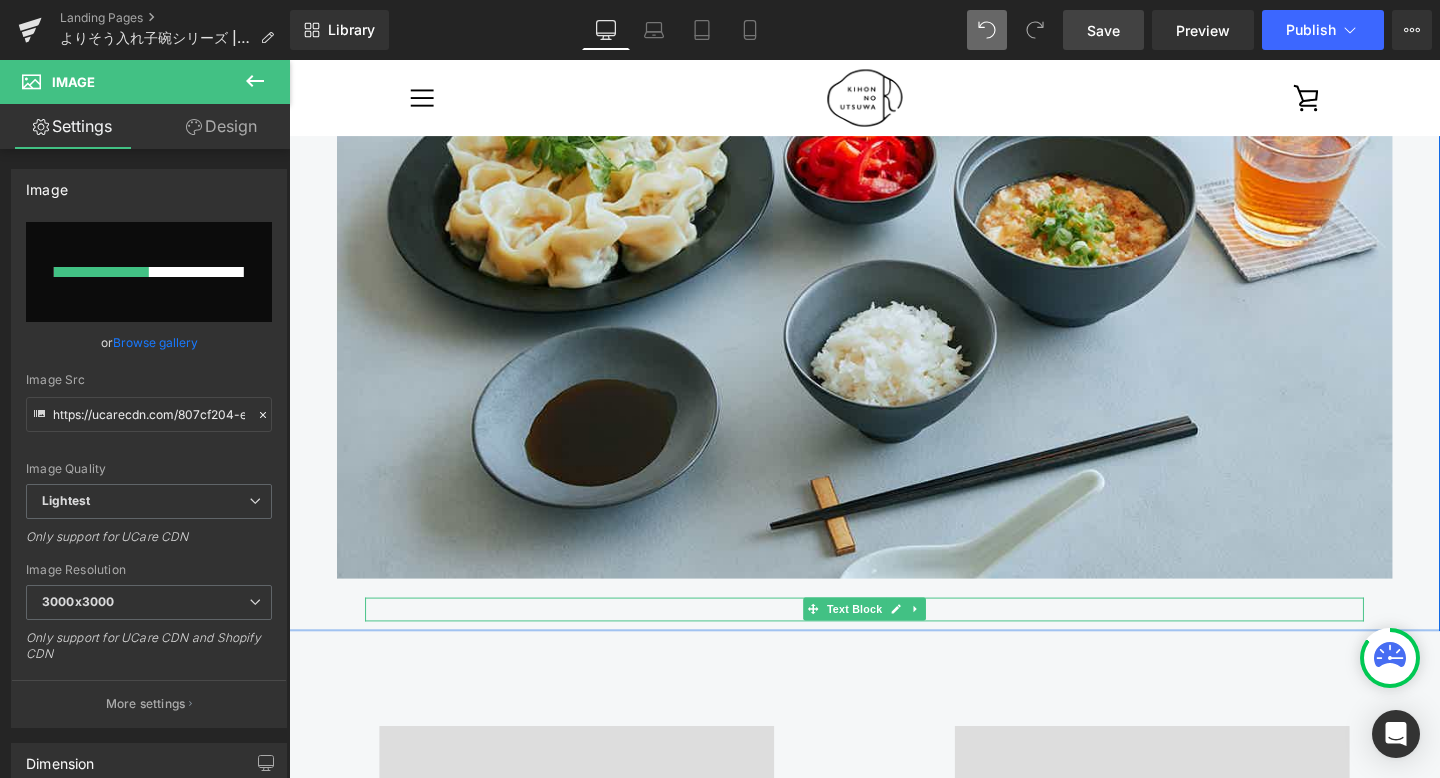 click at bounding box center (894, 638) 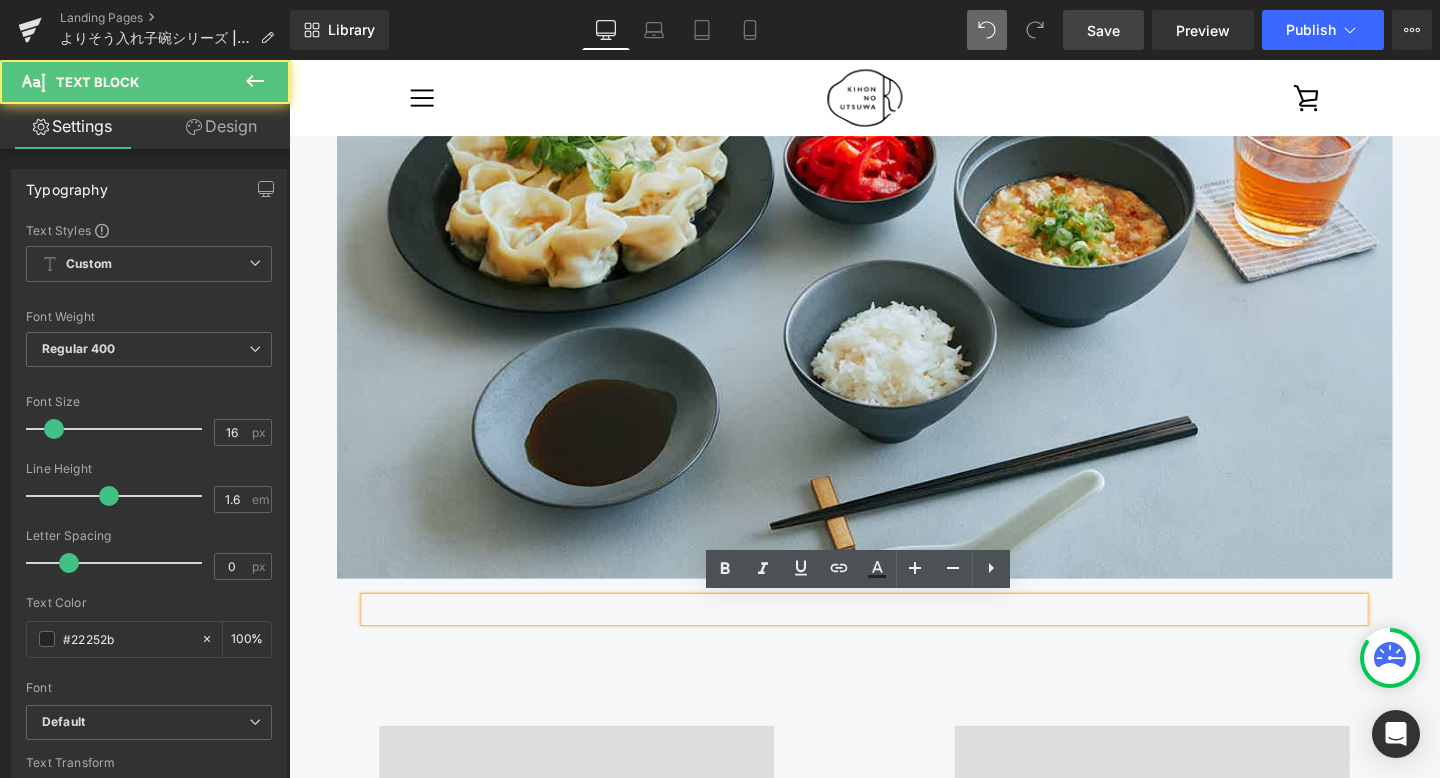 click at bounding box center [894, 638] 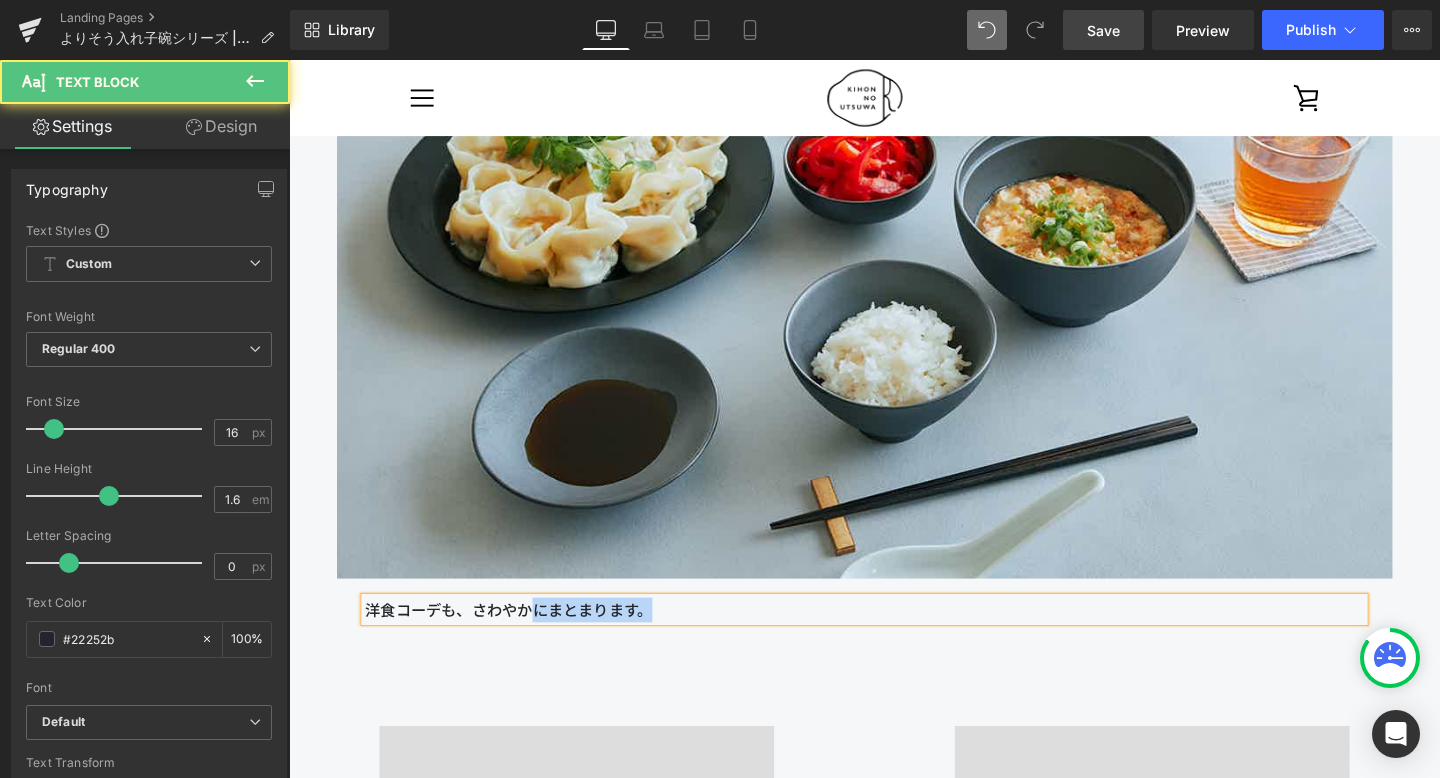drag, startPoint x: 548, startPoint y: 639, endPoint x: 706, endPoint y: 639, distance: 158 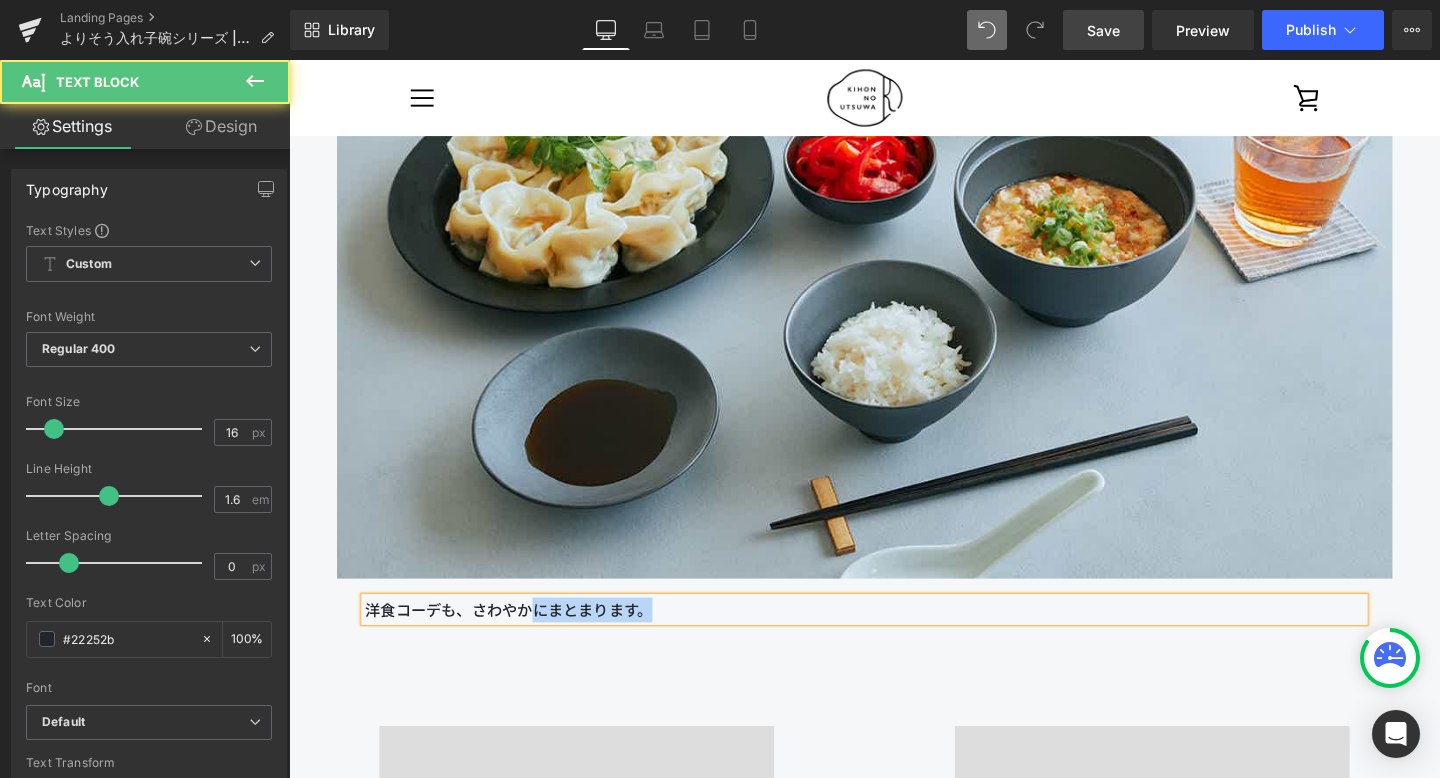 click on "洋食コーデも、さわやかにまとまります。" at bounding box center (894, 638) 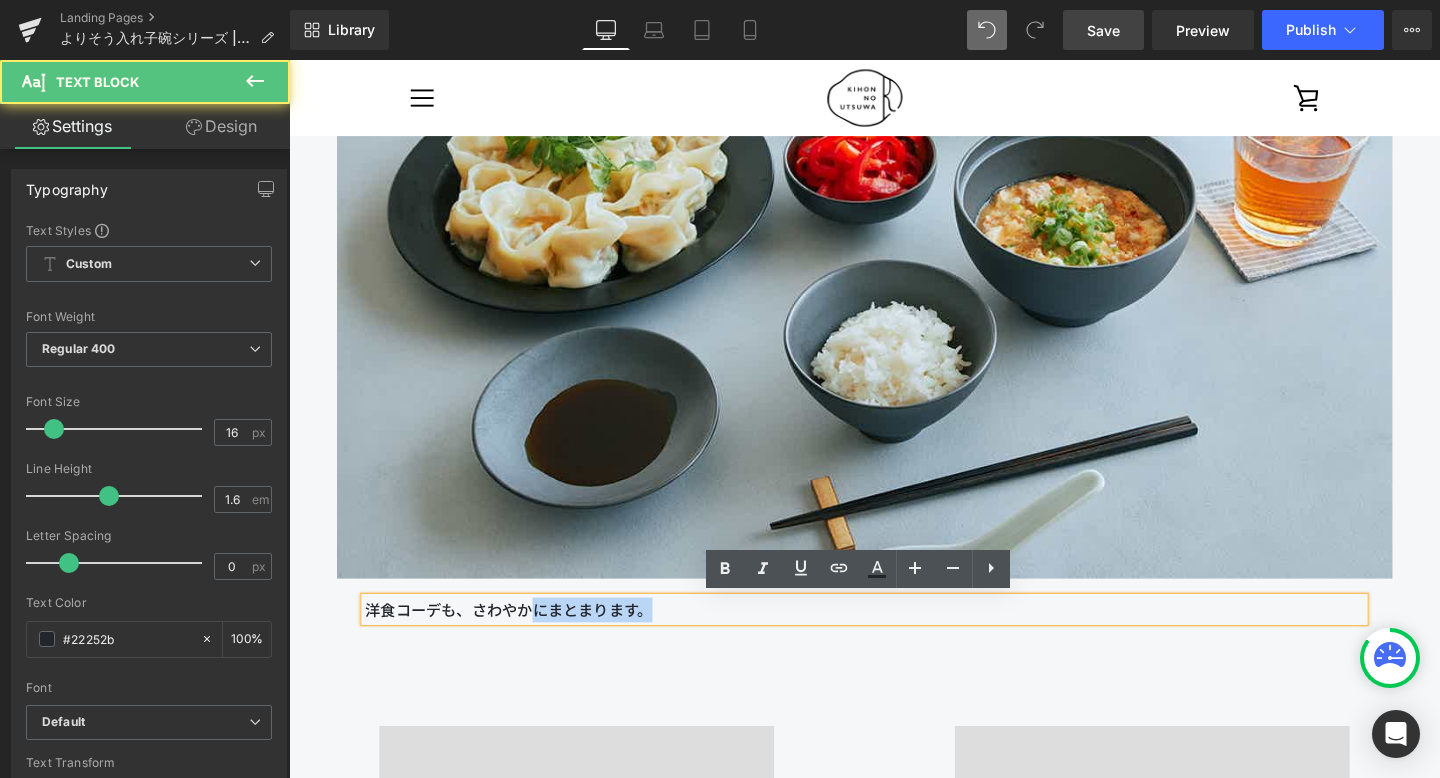 click on "洋食コーデも、さわやかにまとまります。" at bounding box center (894, 638) 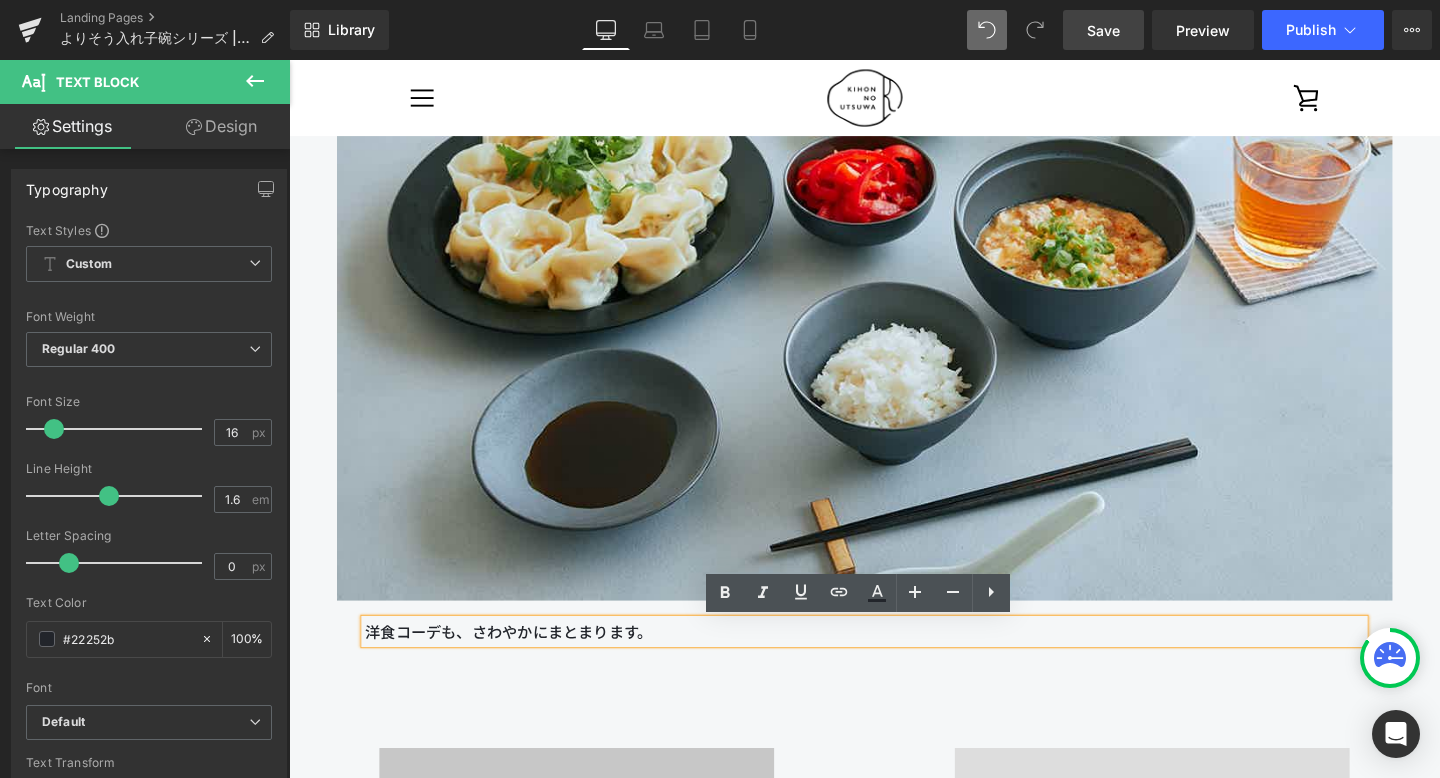 scroll, scrollTop: 4256, scrollLeft: 0, axis: vertical 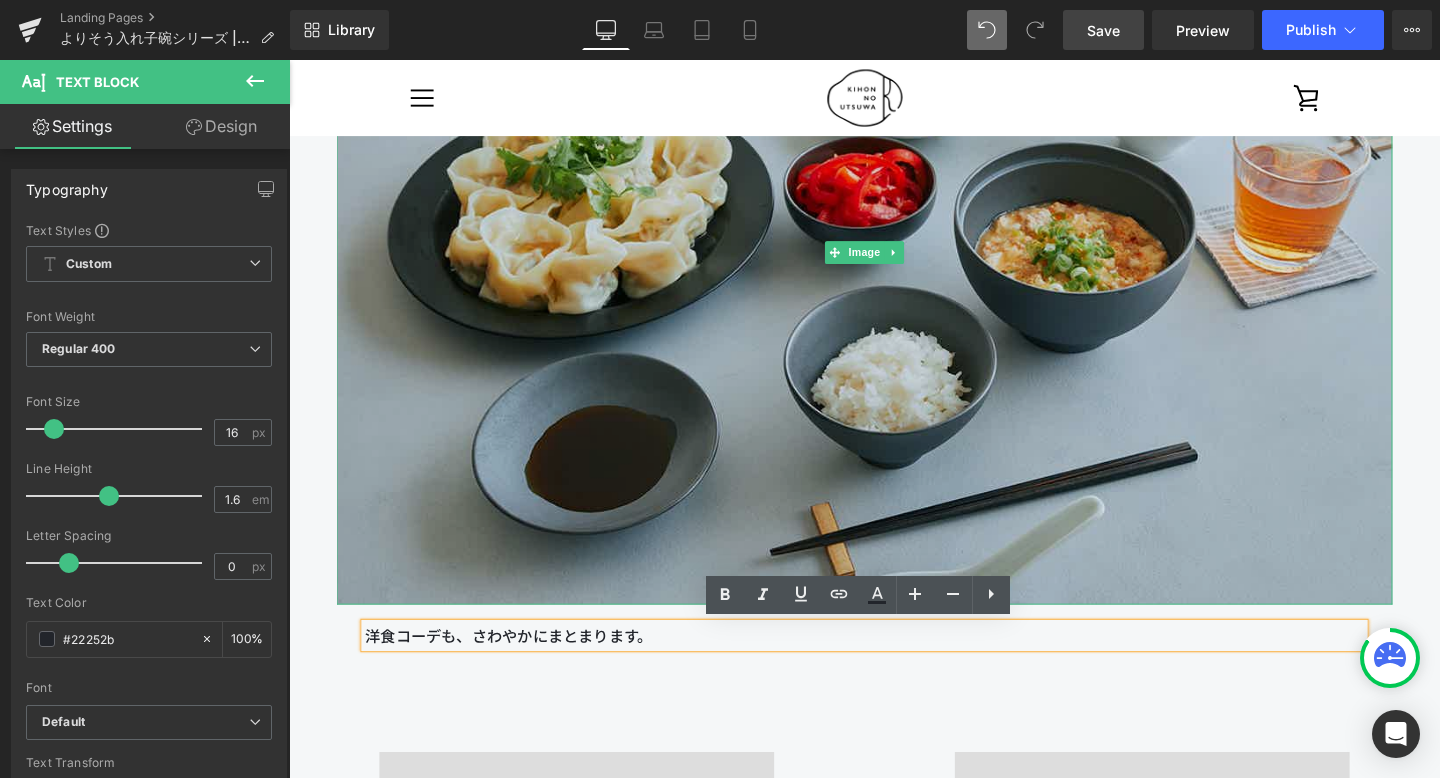 click at bounding box center (894, 262) 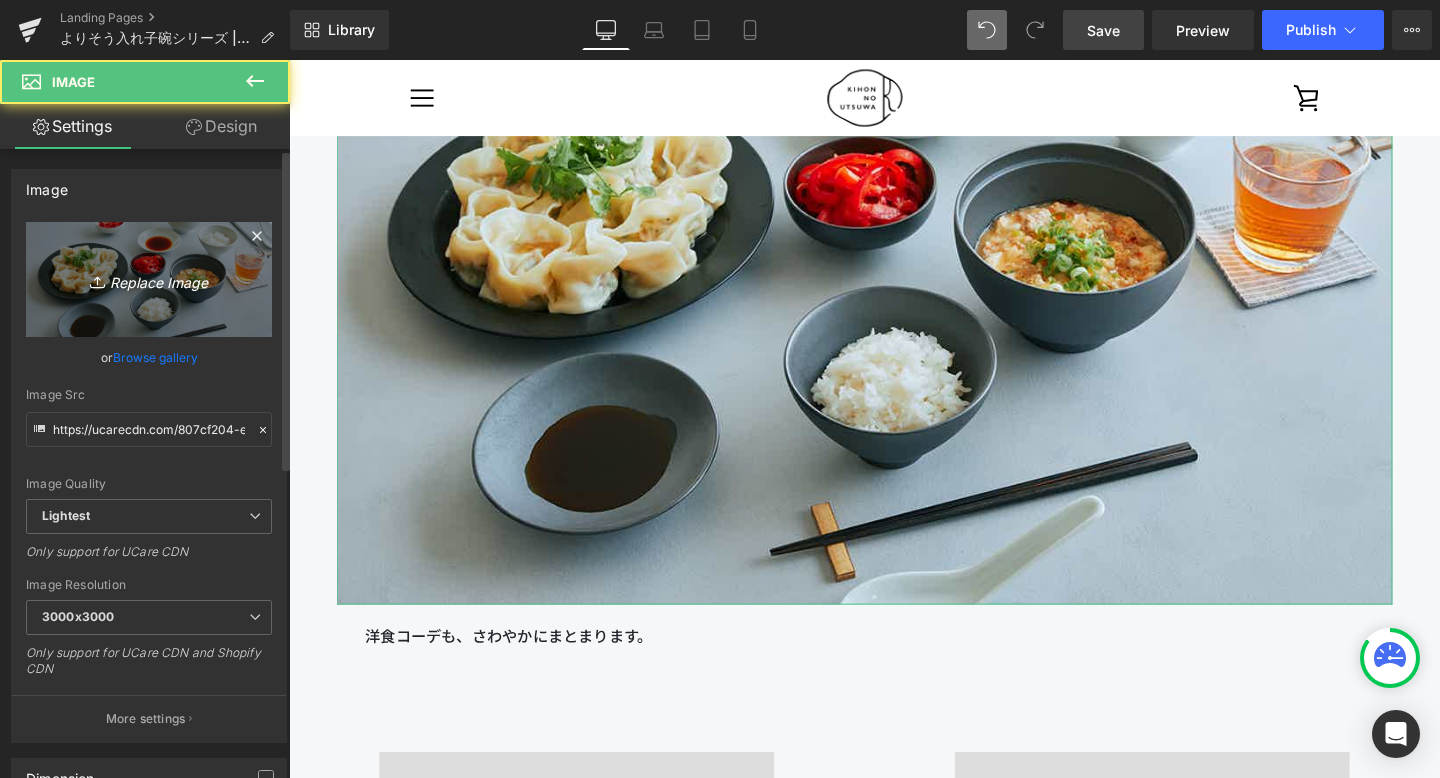 click on "Replace Image" at bounding box center (149, 279) 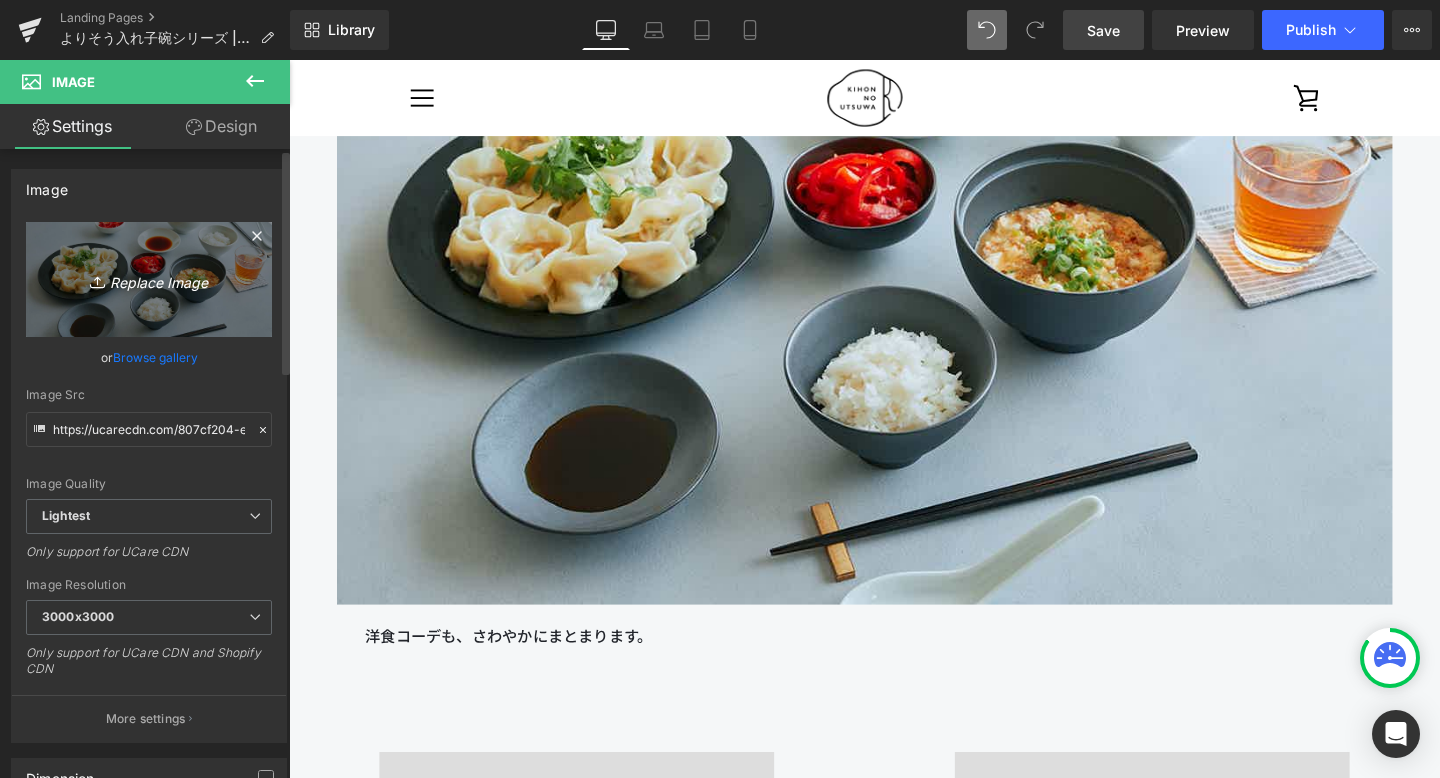 type on "C:\fakepath\250806_きほんのうつわ45604.jpg" 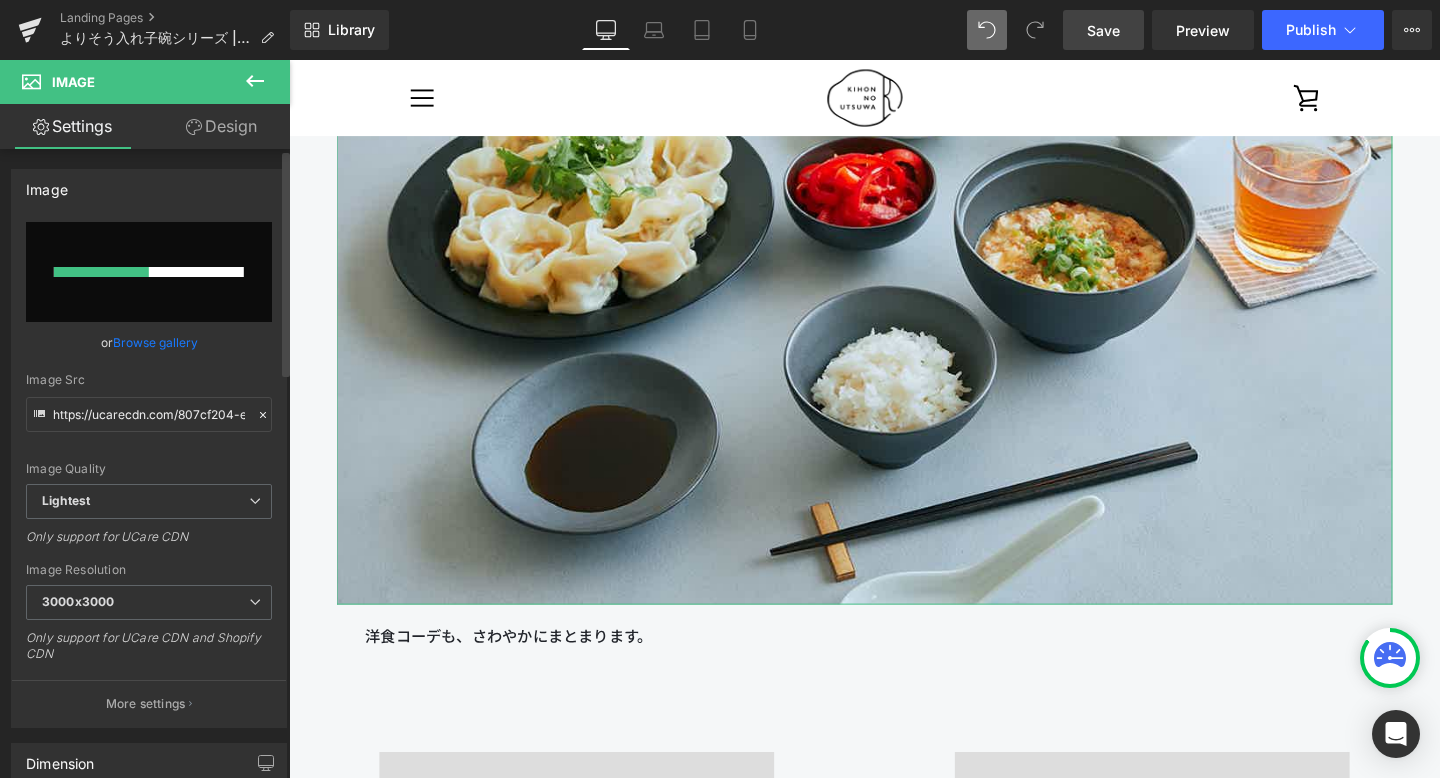 click at bounding box center (149, 272) 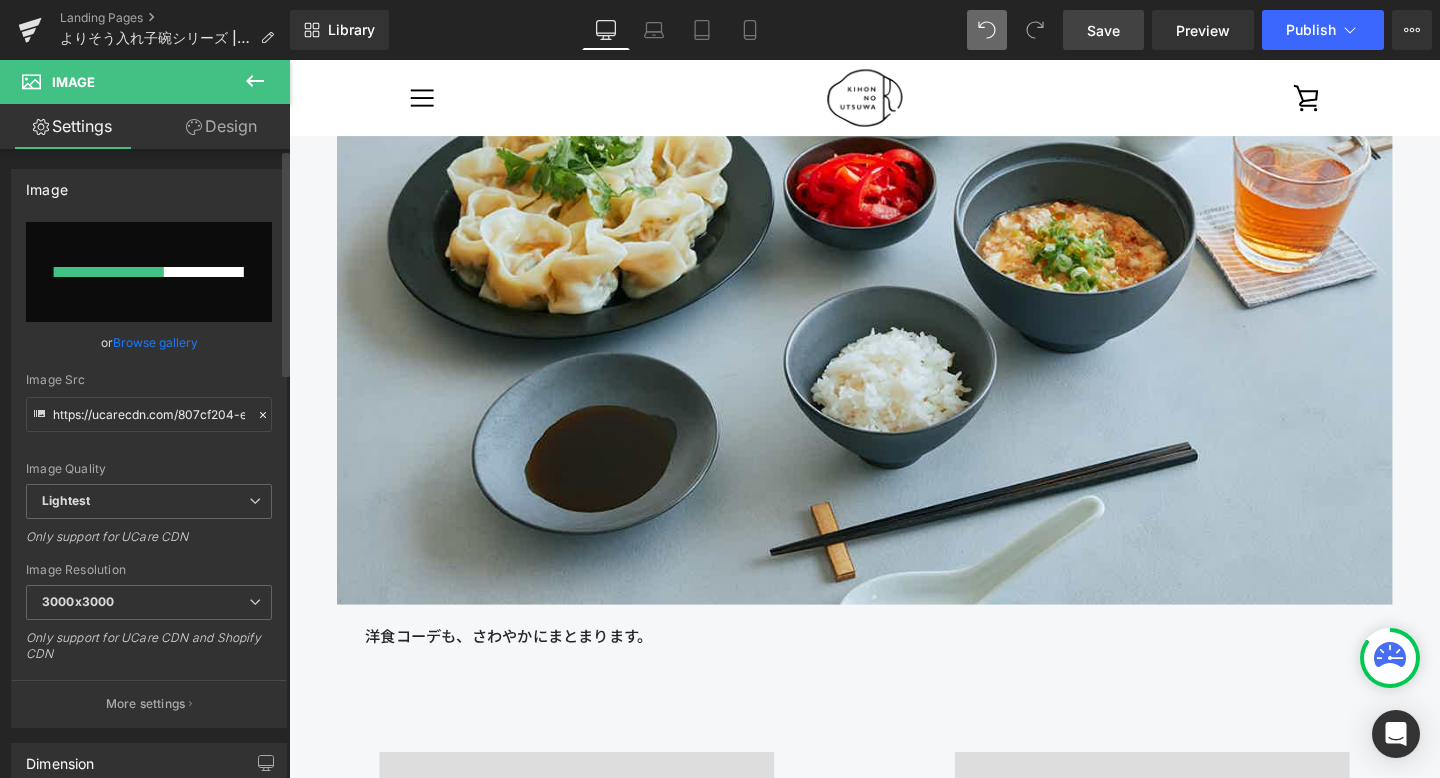 type on "C:\fakepath\250806_きほんのうつわ45403.jpg" 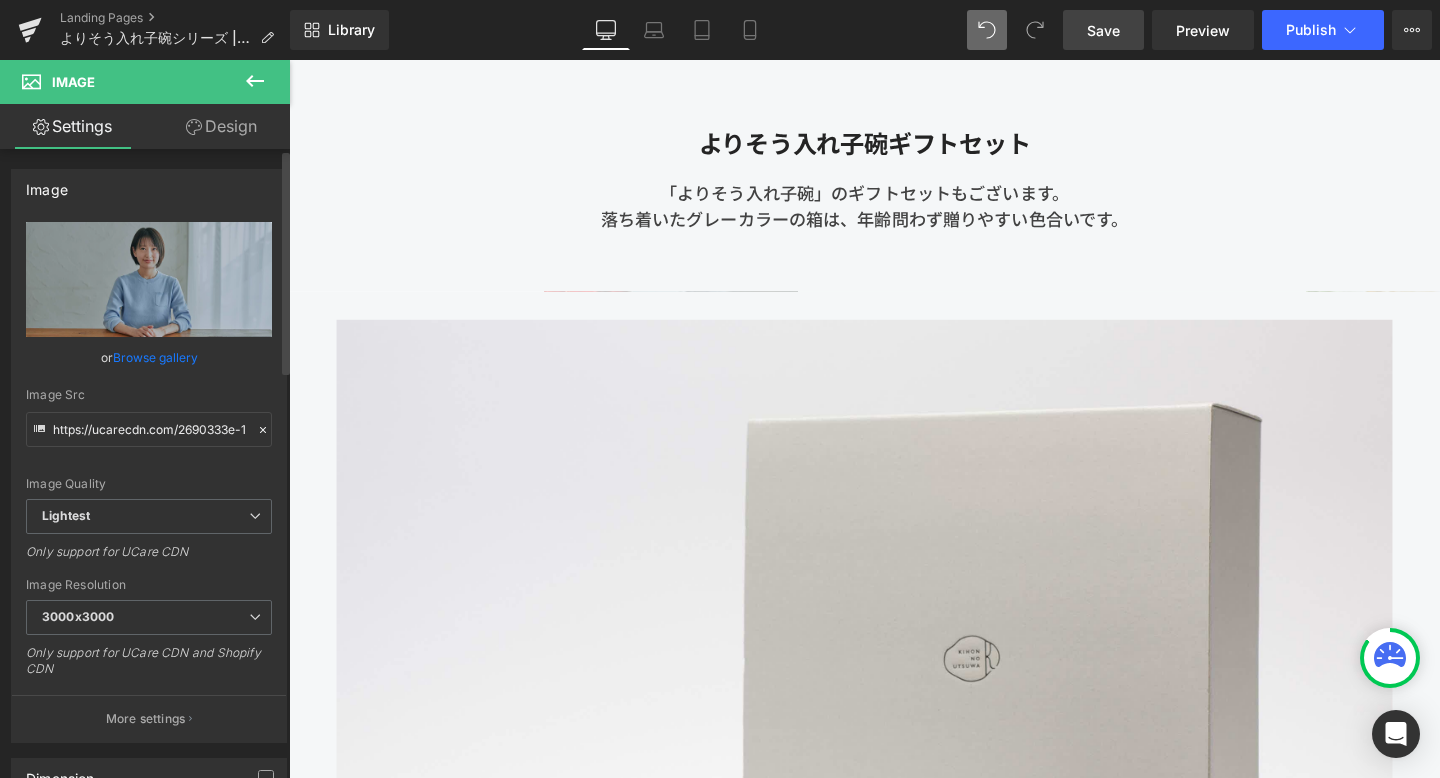 type on "https://ucarecdn.com/93a5e3f8-d93c-4f6d-9250-8a5dfebf08fd/-/format/auto/-/preview/3000x3000/-/quality/lightest/250806_%E3%81%8D%E3%81%BB%E3%82%93%E3%81%AE%E3%81%86%E3%81%A4%E3%82%8F45403.jpg" 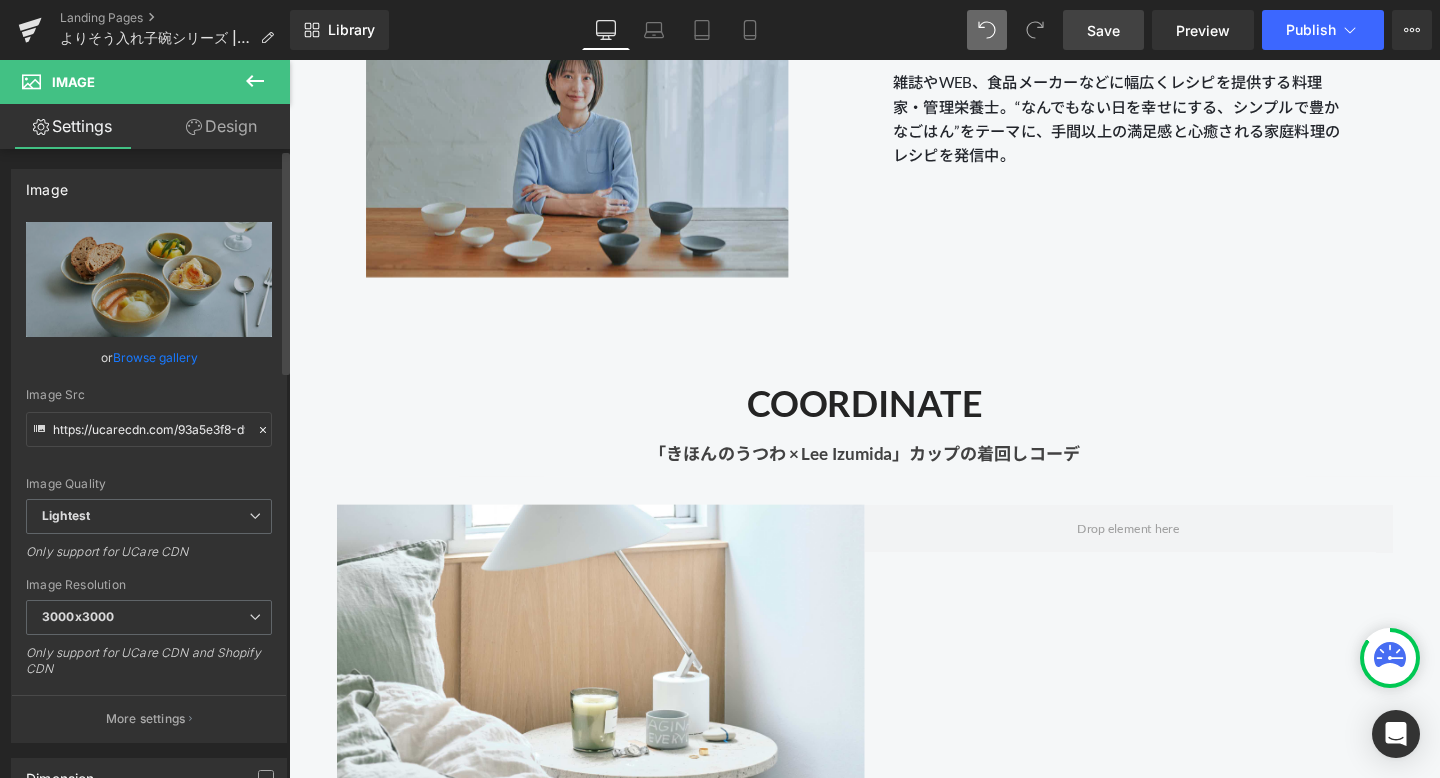 scroll, scrollTop: 10097, scrollLeft: 0, axis: vertical 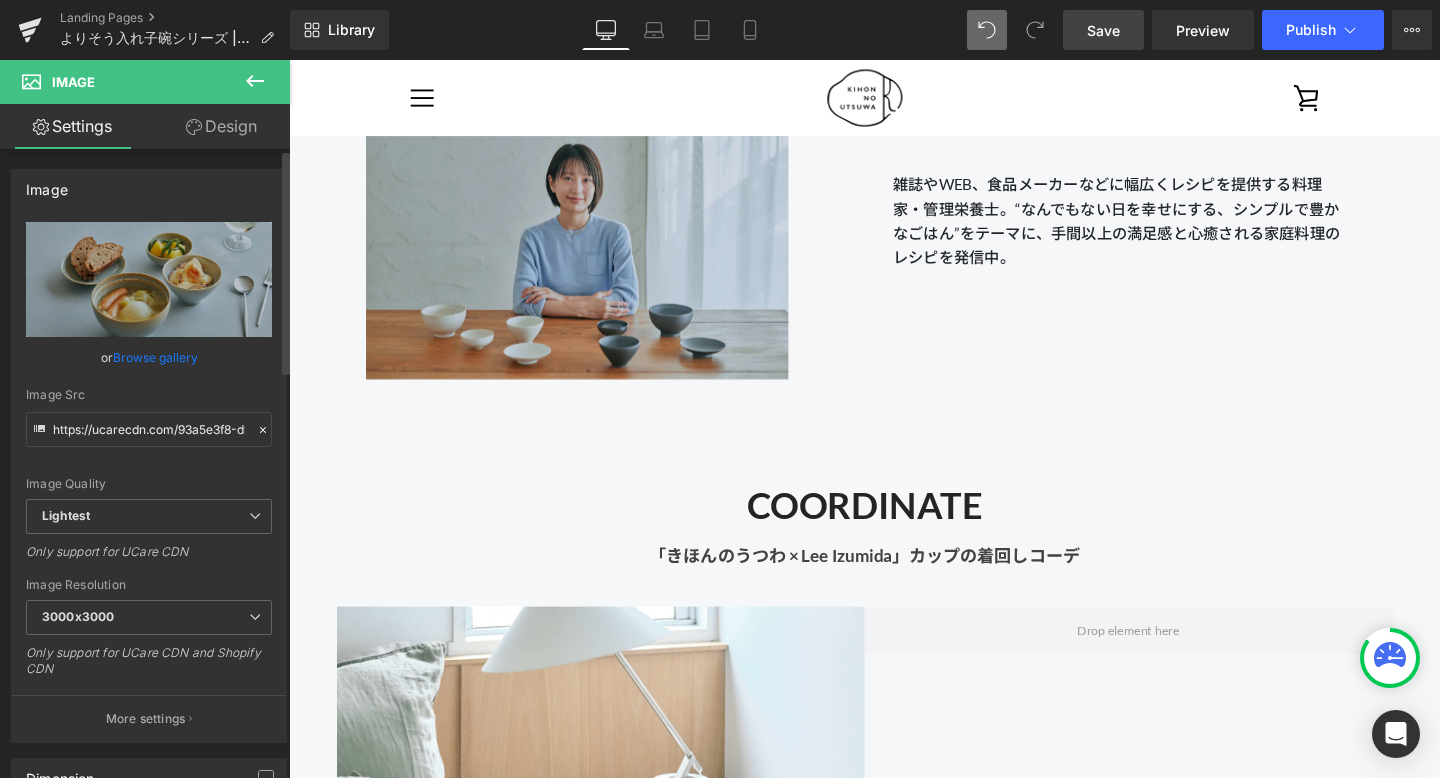 click at bounding box center [592, 248] 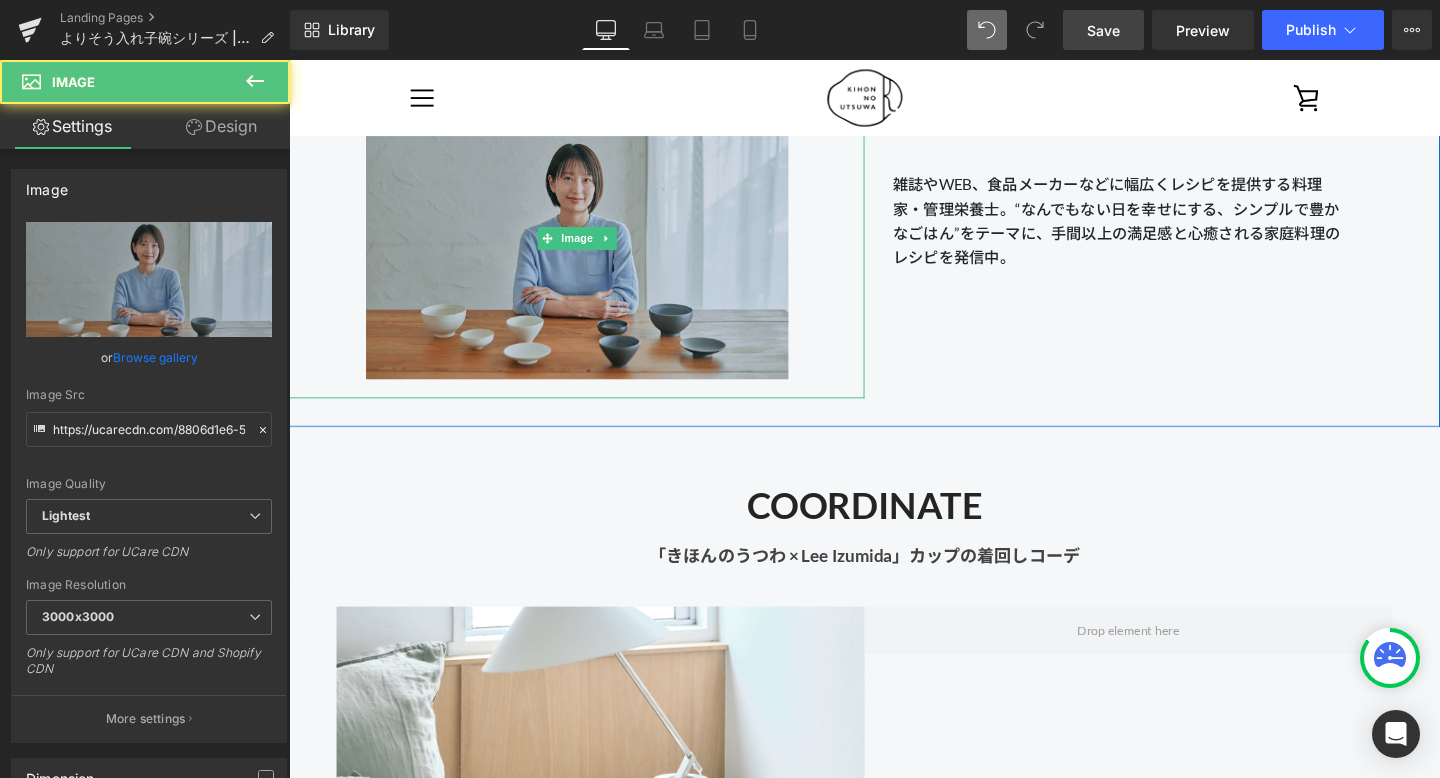 click at bounding box center (592, 248) 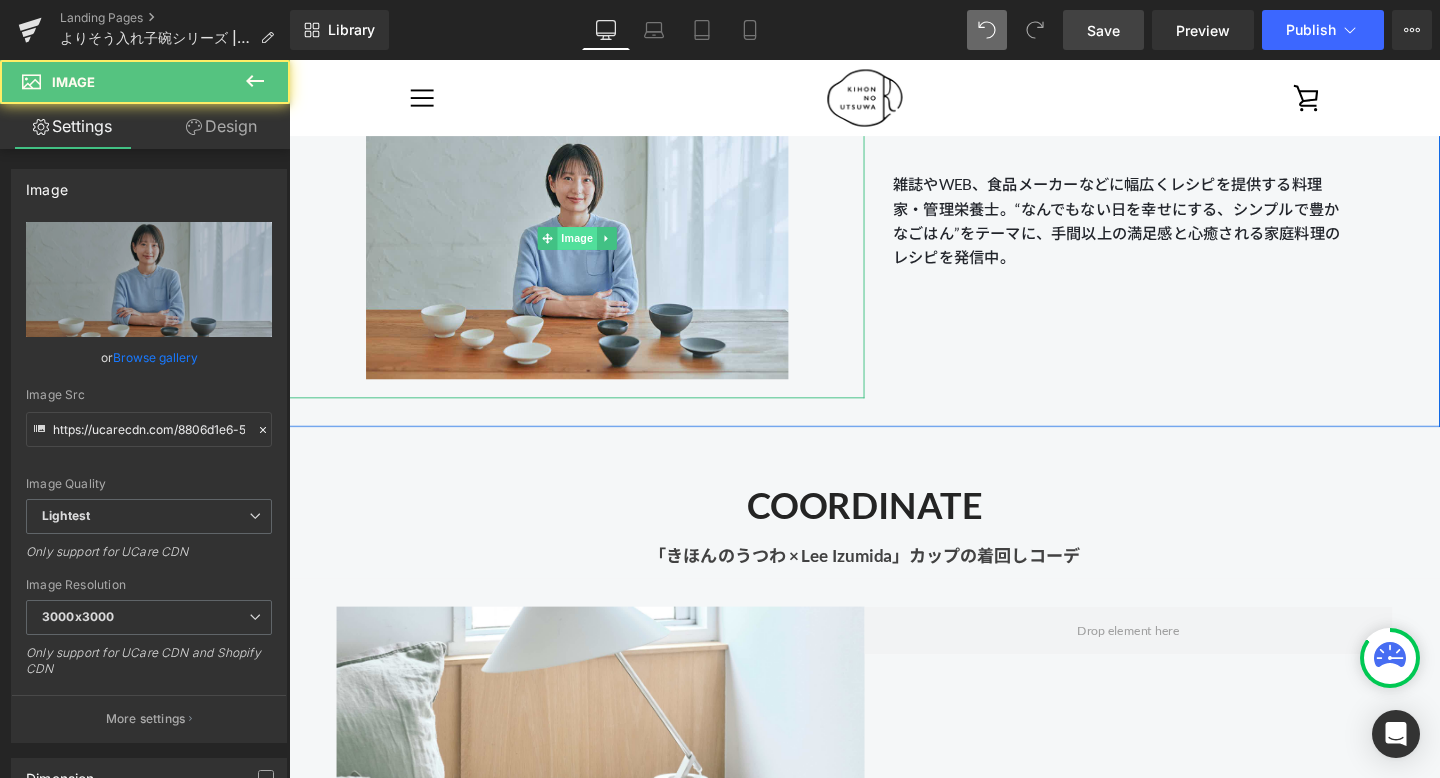 click on "Image" at bounding box center [592, 248] 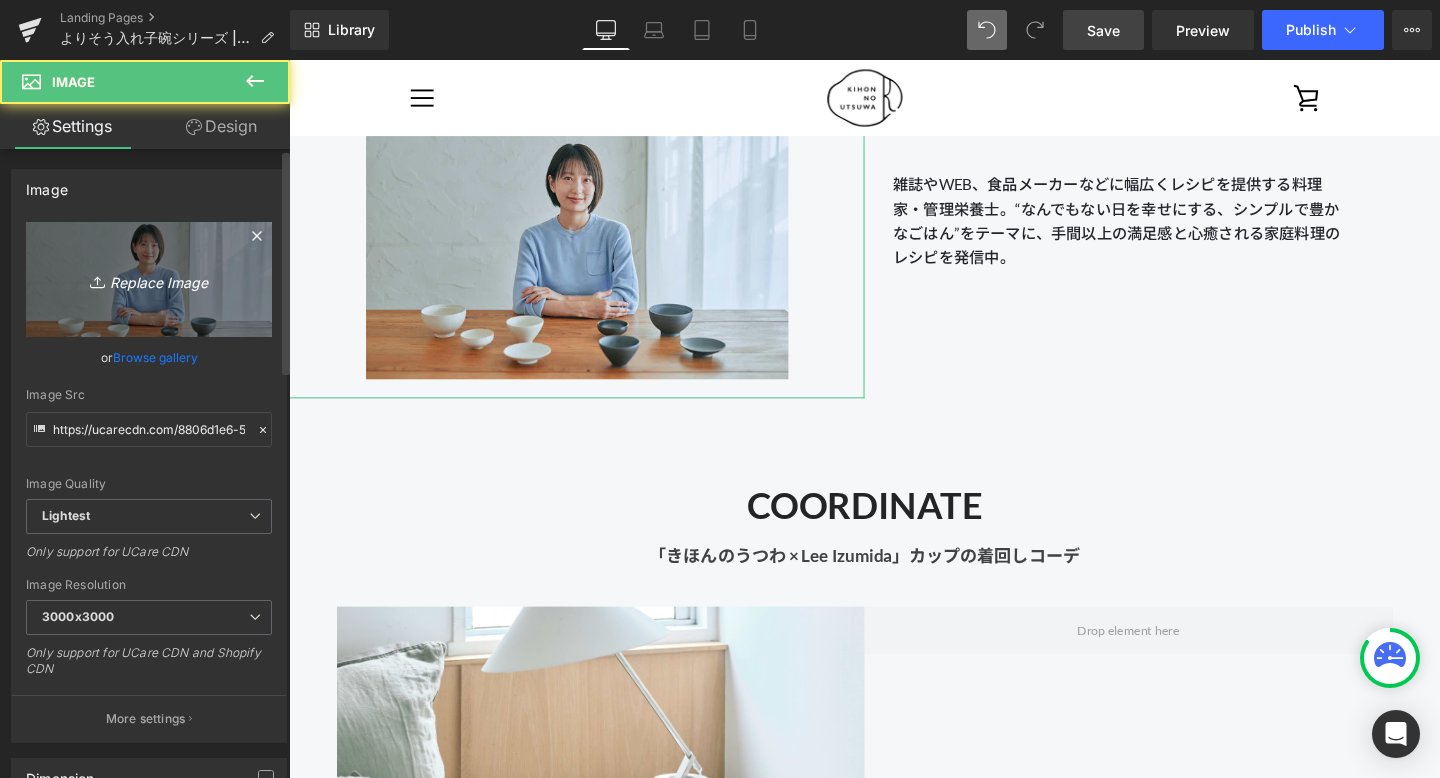 click on "Replace Image" at bounding box center (149, 279) 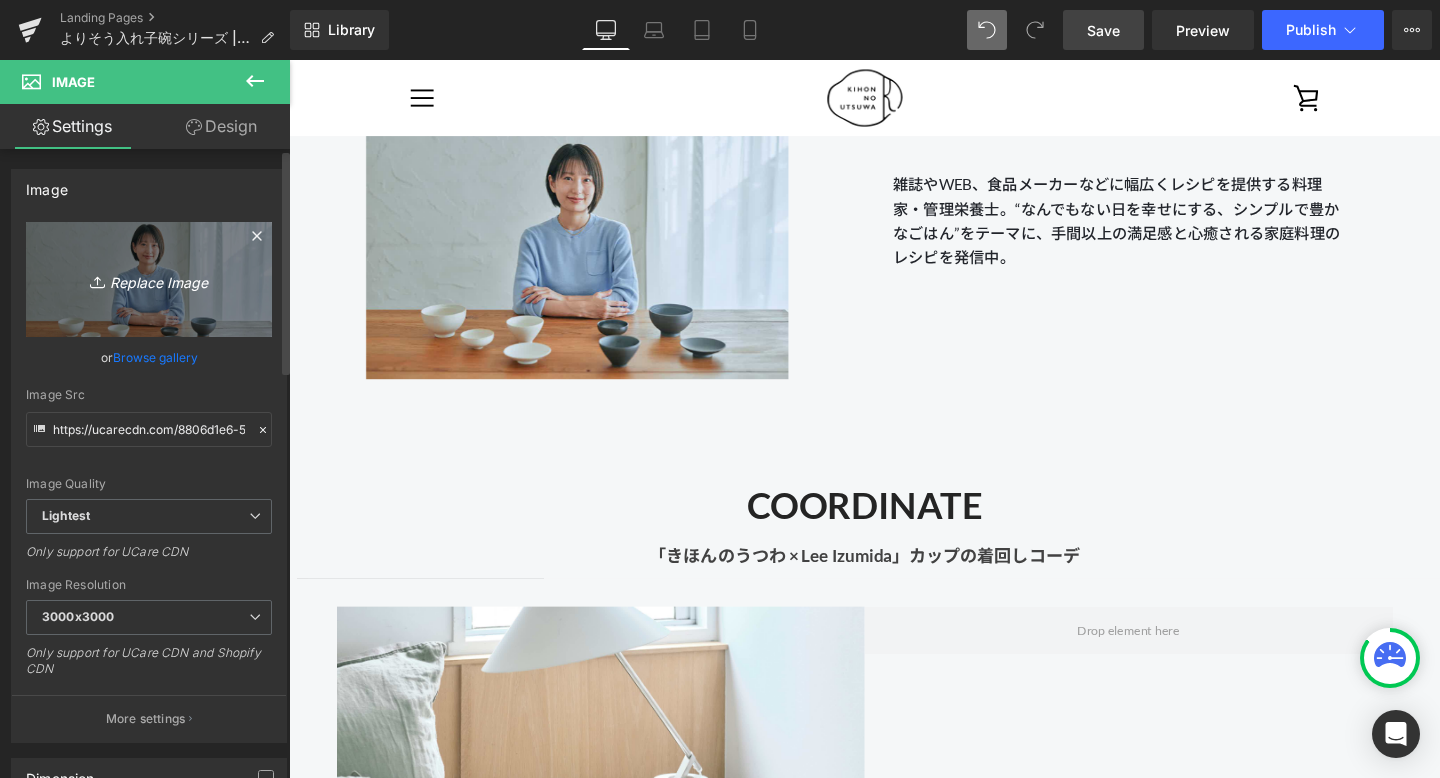type on "C:\fakepath\250806_きほんのうつわ45604.jpg" 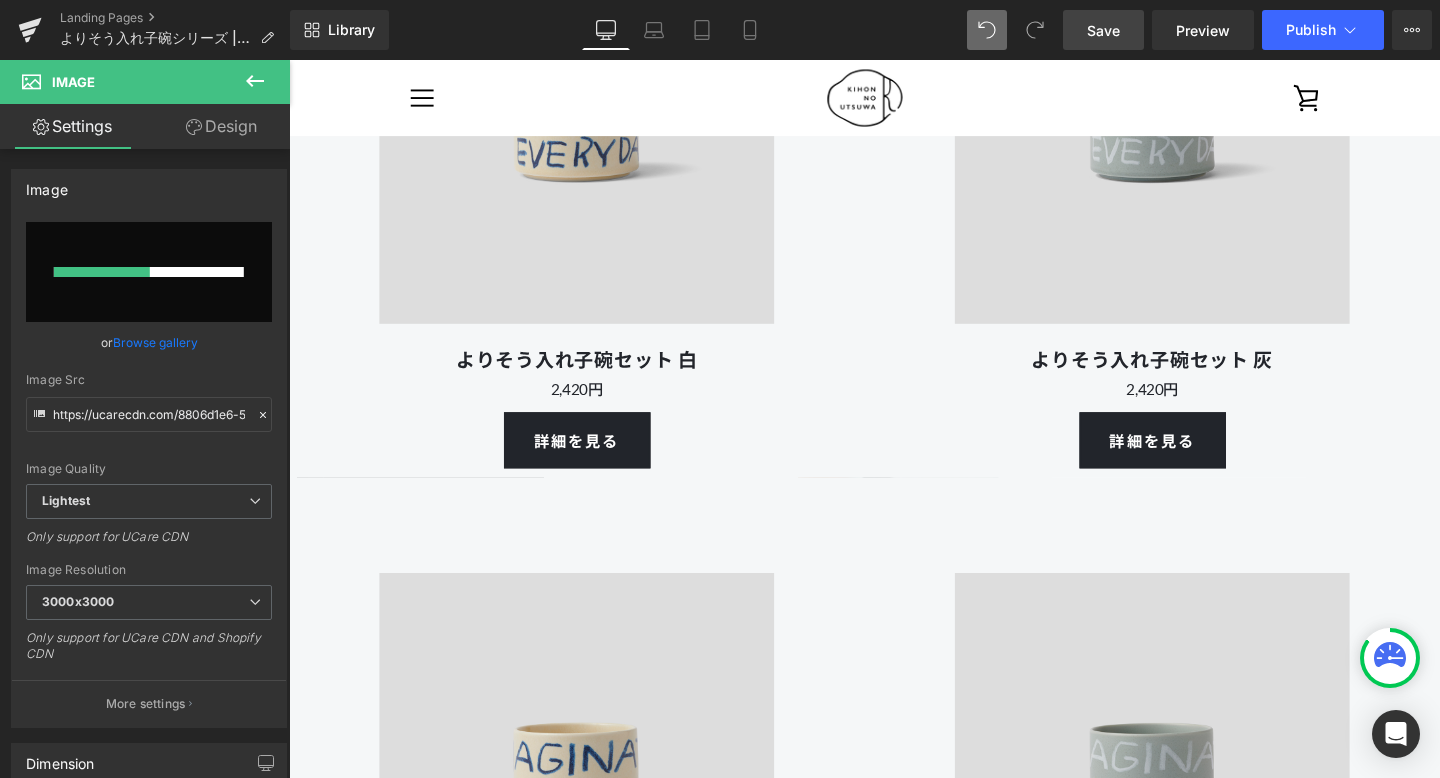 type 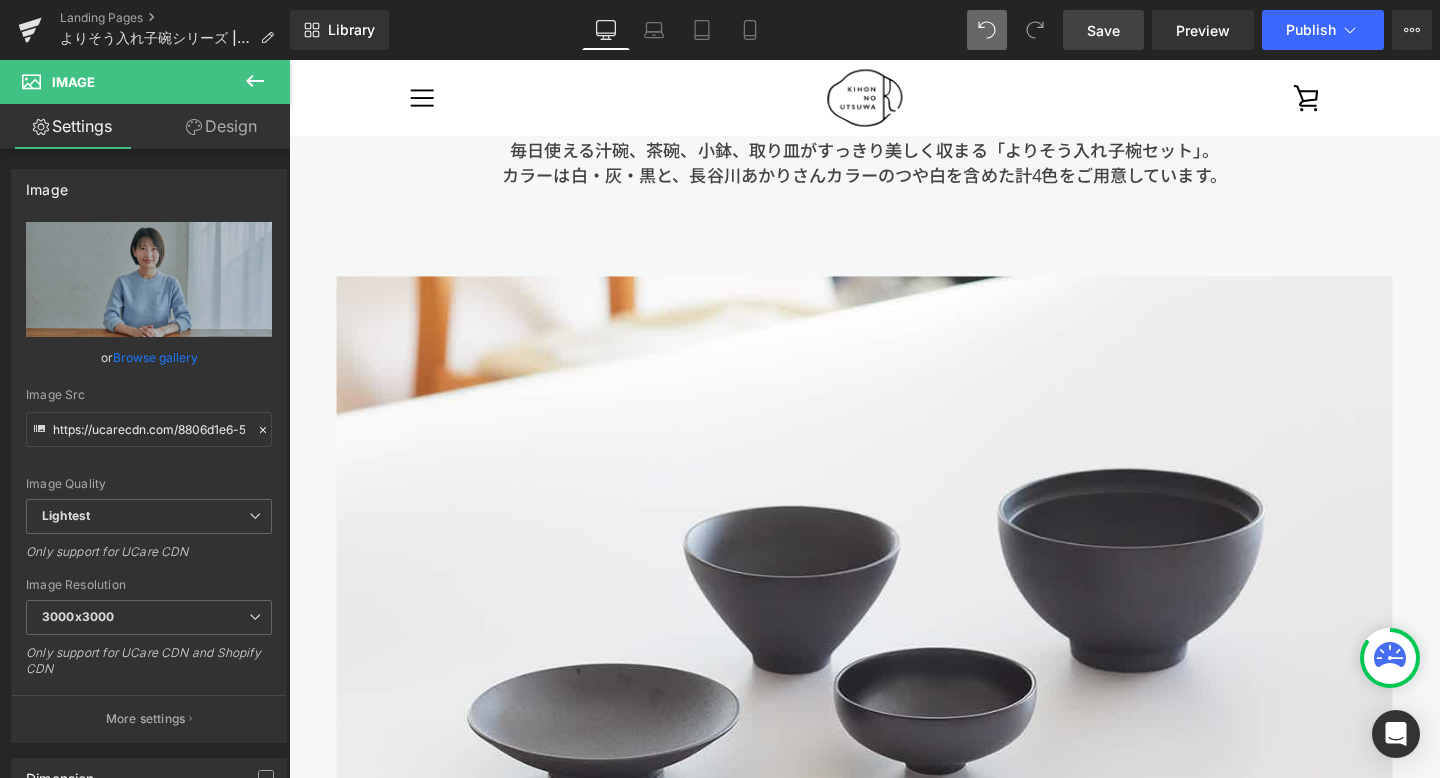 type on "https://ucarecdn.com/402a92a2-7ce0-4ae8-8d3d-833616673f5b/-/format/auto/-/preview/3000x3000/-/quality/lightest/250806_%E3%81%8D%E3%81%BB%E3%82%93%E3%81%AE%E3%81%86%E3%81%A4%E3%82%8F45604.jpg" 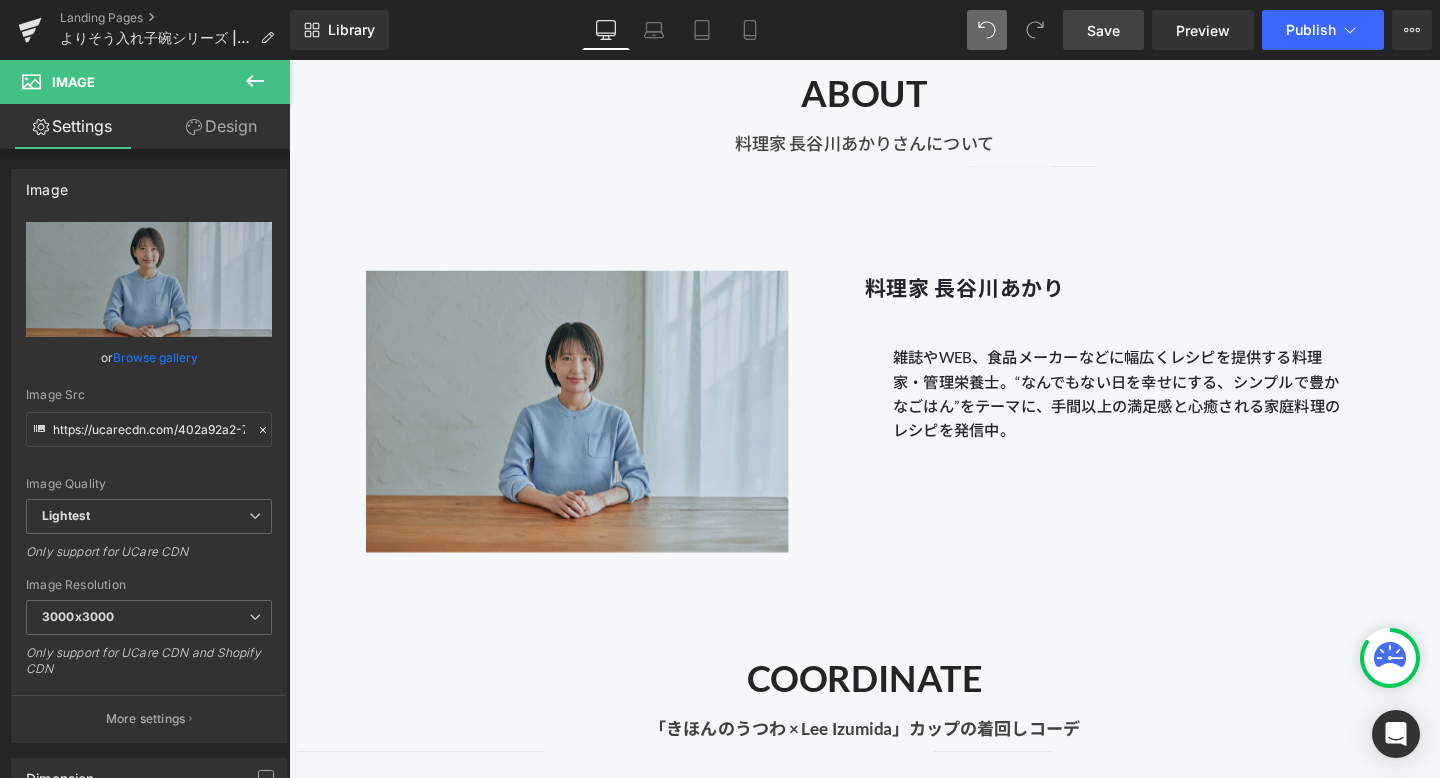 scroll, scrollTop: 9889, scrollLeft: 0, axis: vertical 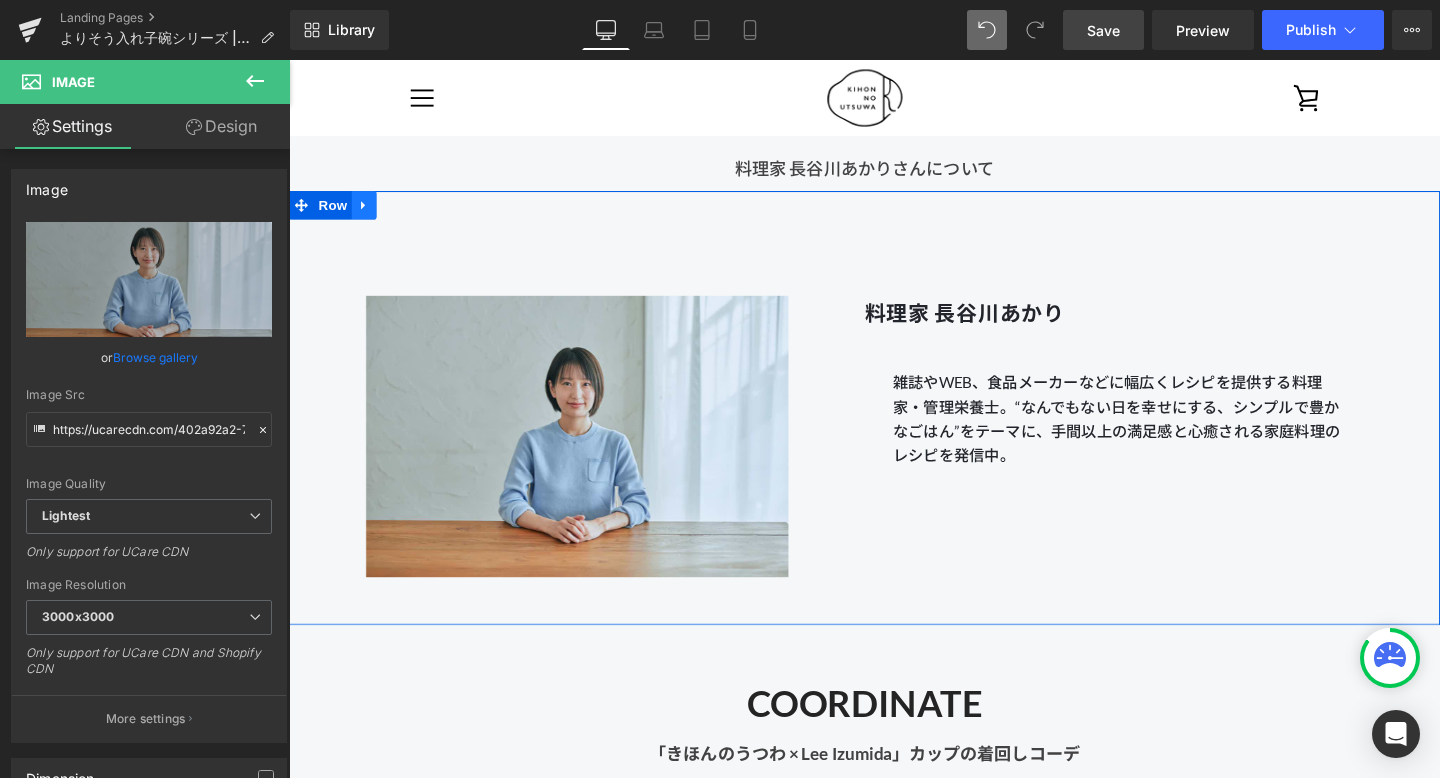 click at bounding box center (368, 213) 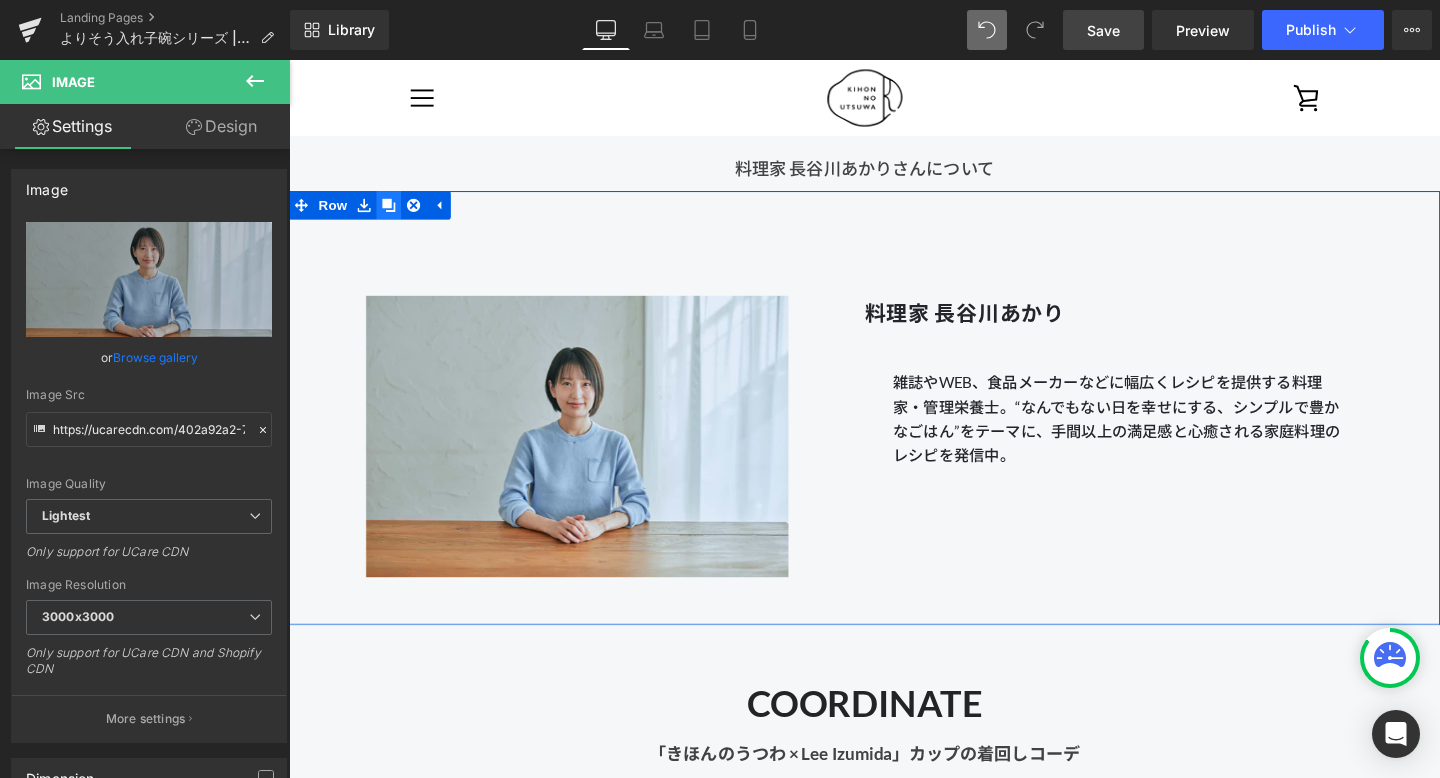 click at bounding box center [394, 213] 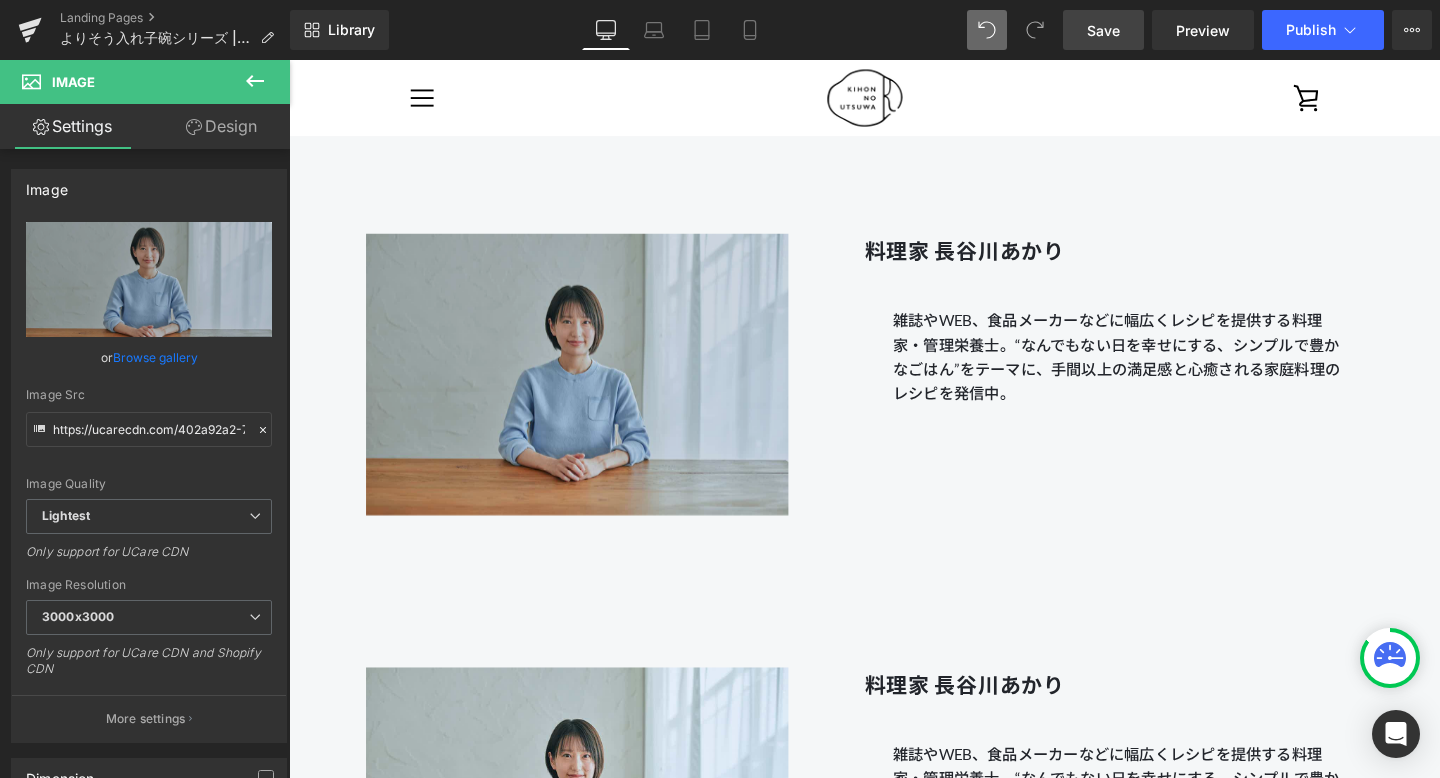 scroll, scrollTop: 10036, scrollLeft: 0, axis: vertical 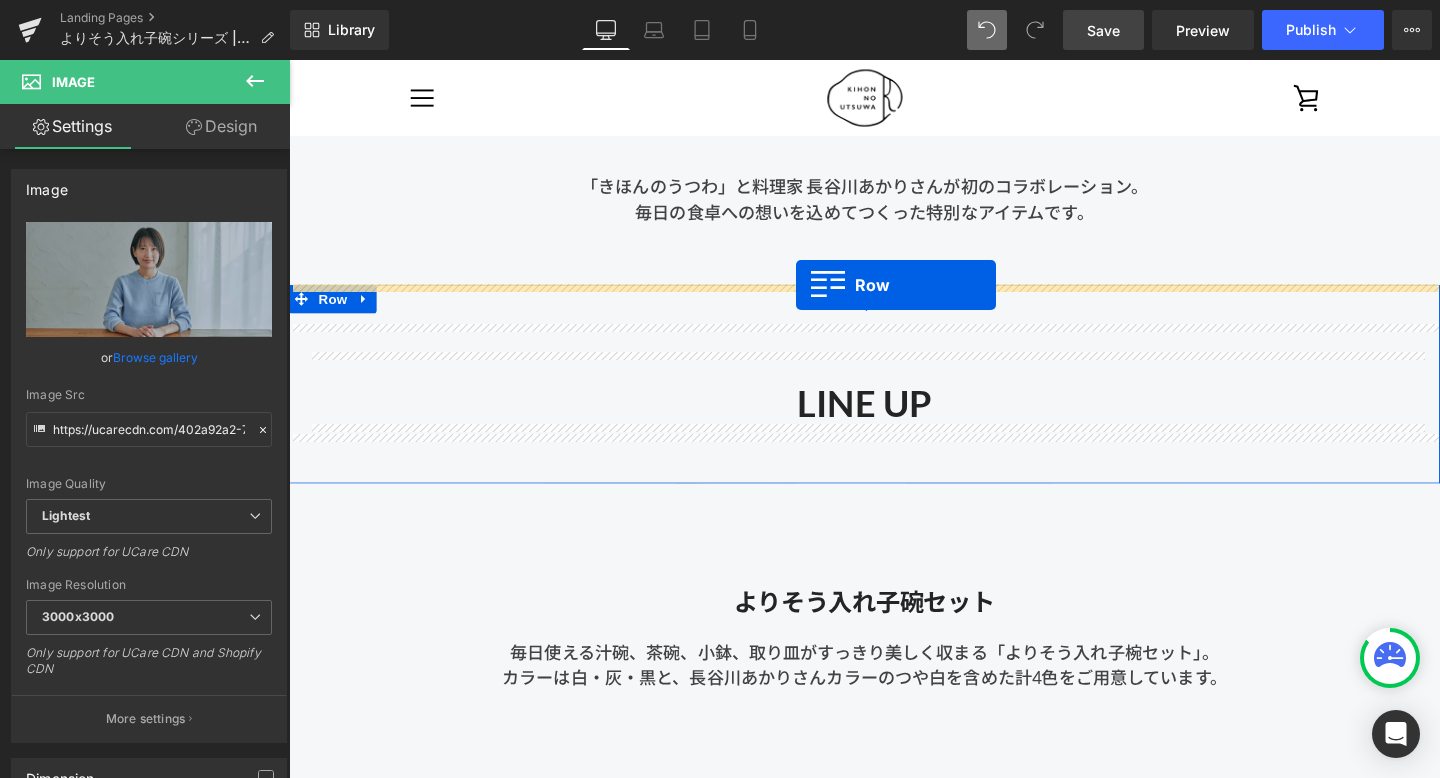 drag, startPoint x: 297, startPoint y: 527, endPoint x: 822, endPoint y: 297, distance: 573.171 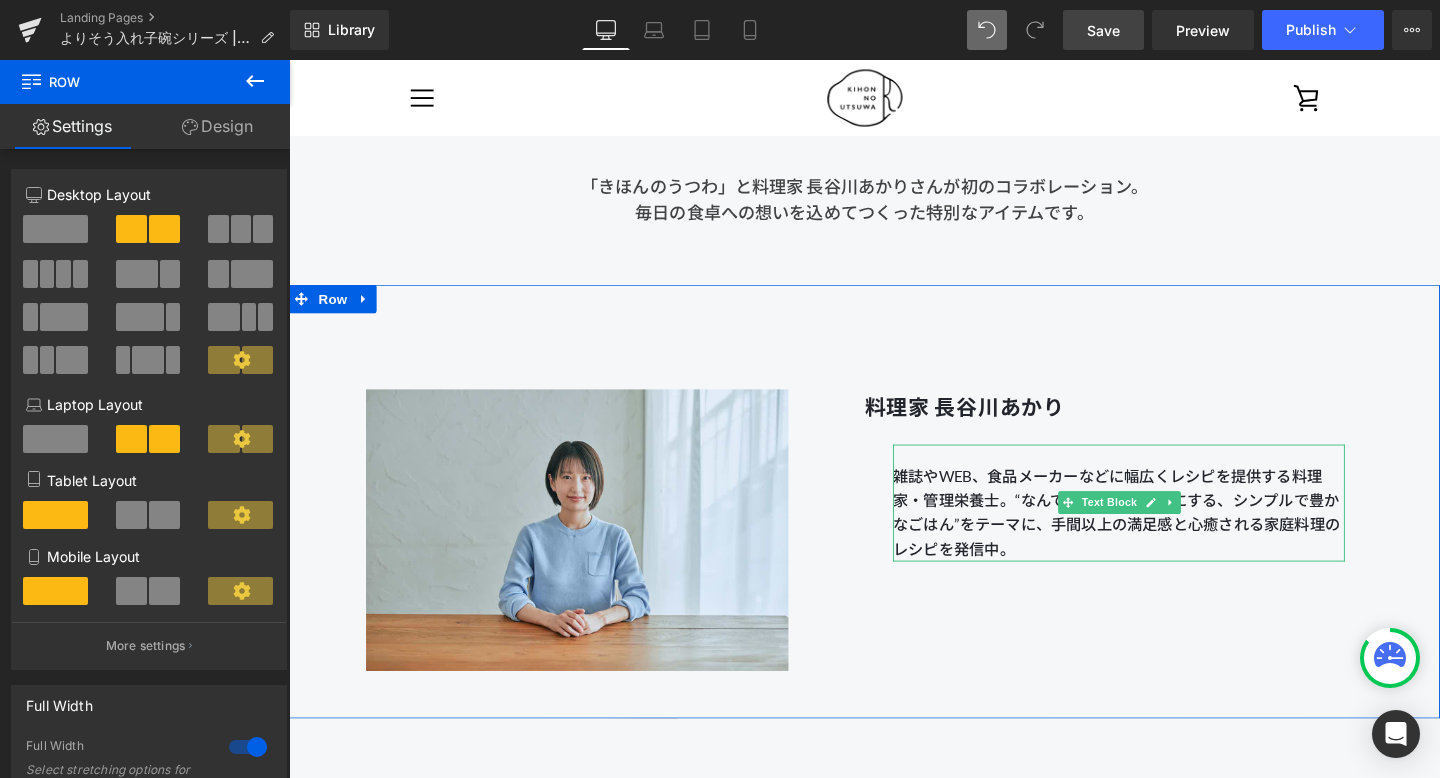 click on "雑誌やWEB、食品メーカーなどに幅広くレシピを提供する料理家・管理栄養士。“なんでもない日を幸せにする、シンプルで豊かなごはん”をテーマに、手間以上の満足感と心癒される家庭料理のレシピを発信中。" at bounding box center [1161, 525] 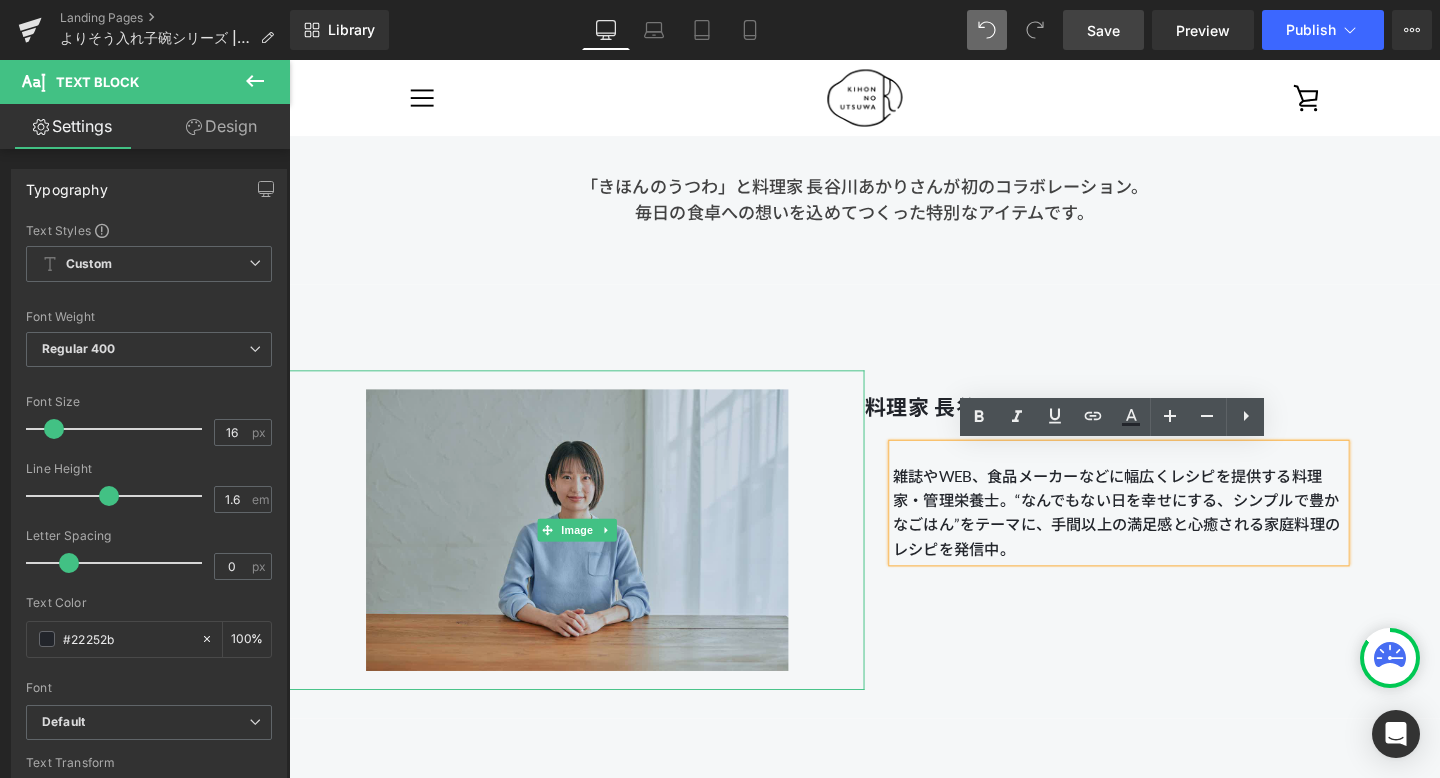 click at bounding box center (592, 554) 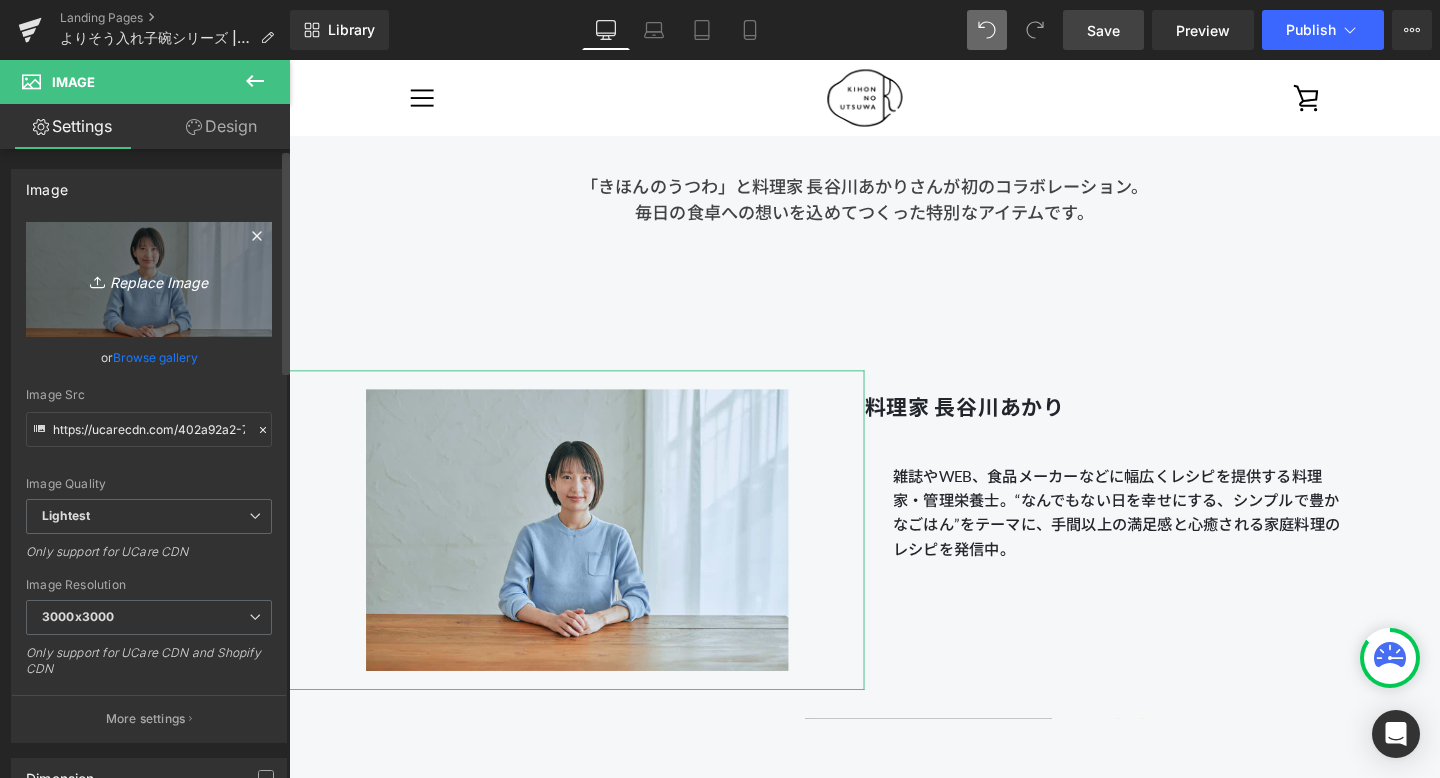 click on "Replace Image" at bounding box center (149, 279) 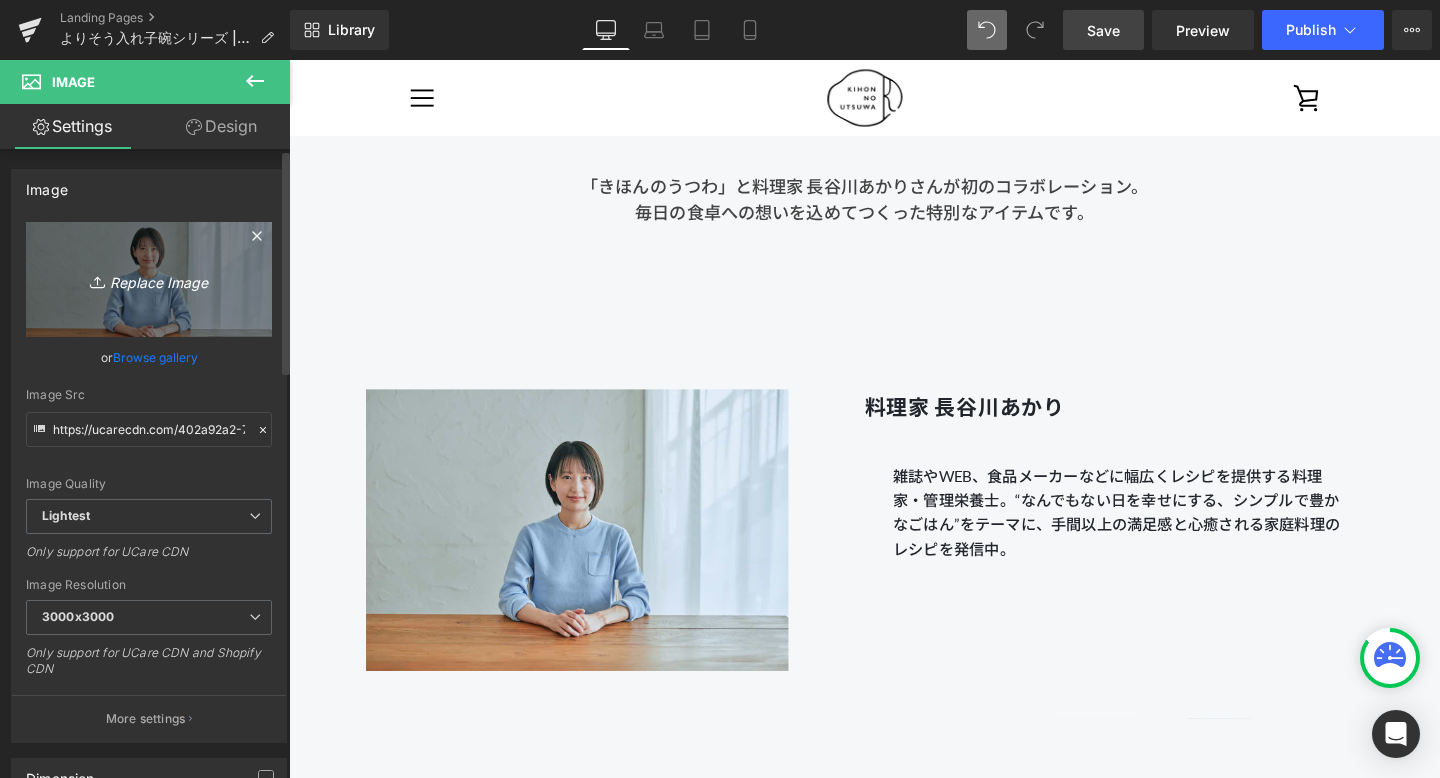 type on "C:\fakepath\250806_きほんのうつわ45488 (1).jpg" 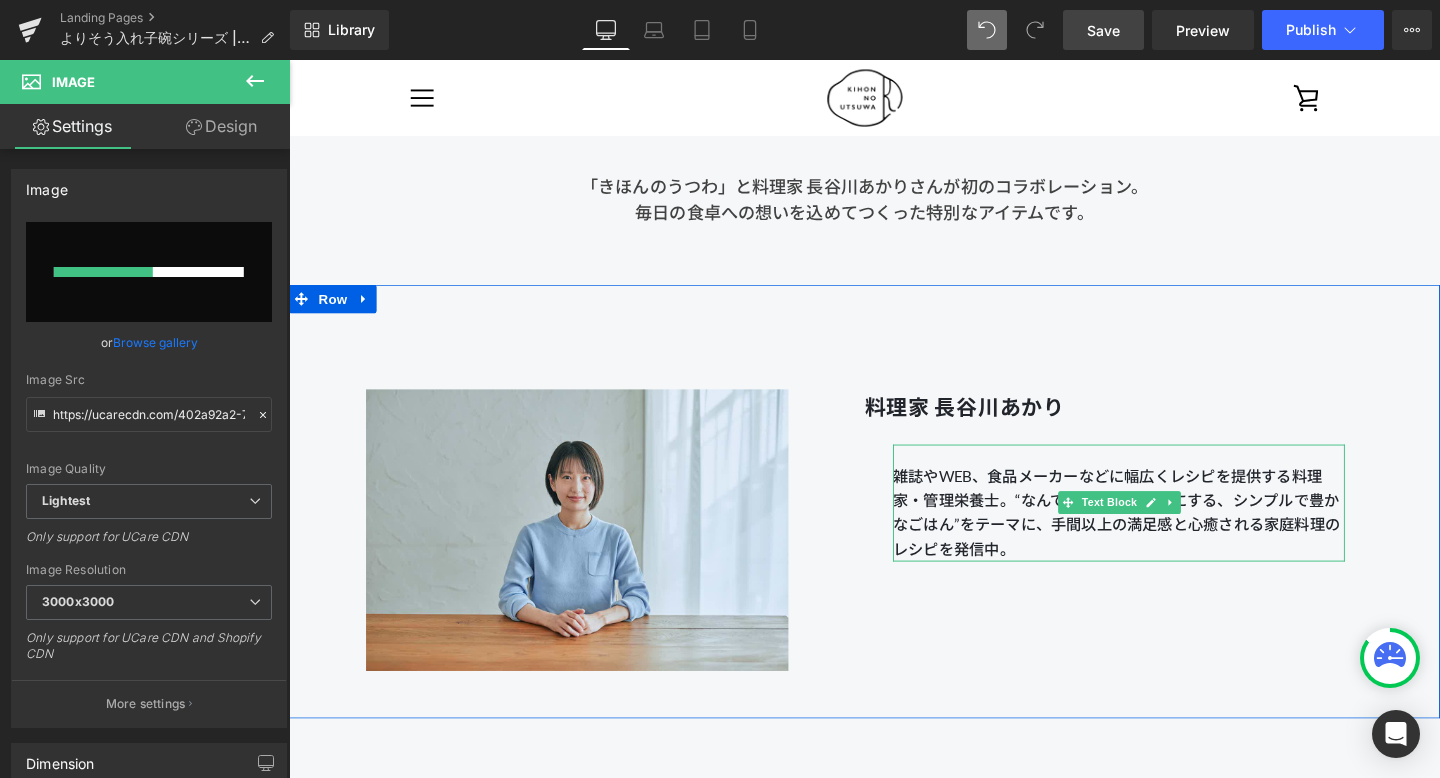 click on "雑誌やWEB、食品メーカーなどに幅広くレシピを提供する料理家・管理栄養士。“なんでもない日を幸せにする、シンプルで豊かなごはん”をテーマに、手間以上の満足感と心癒される家庭料理のレシピを発信中。" at bounding box center (1161, 535) 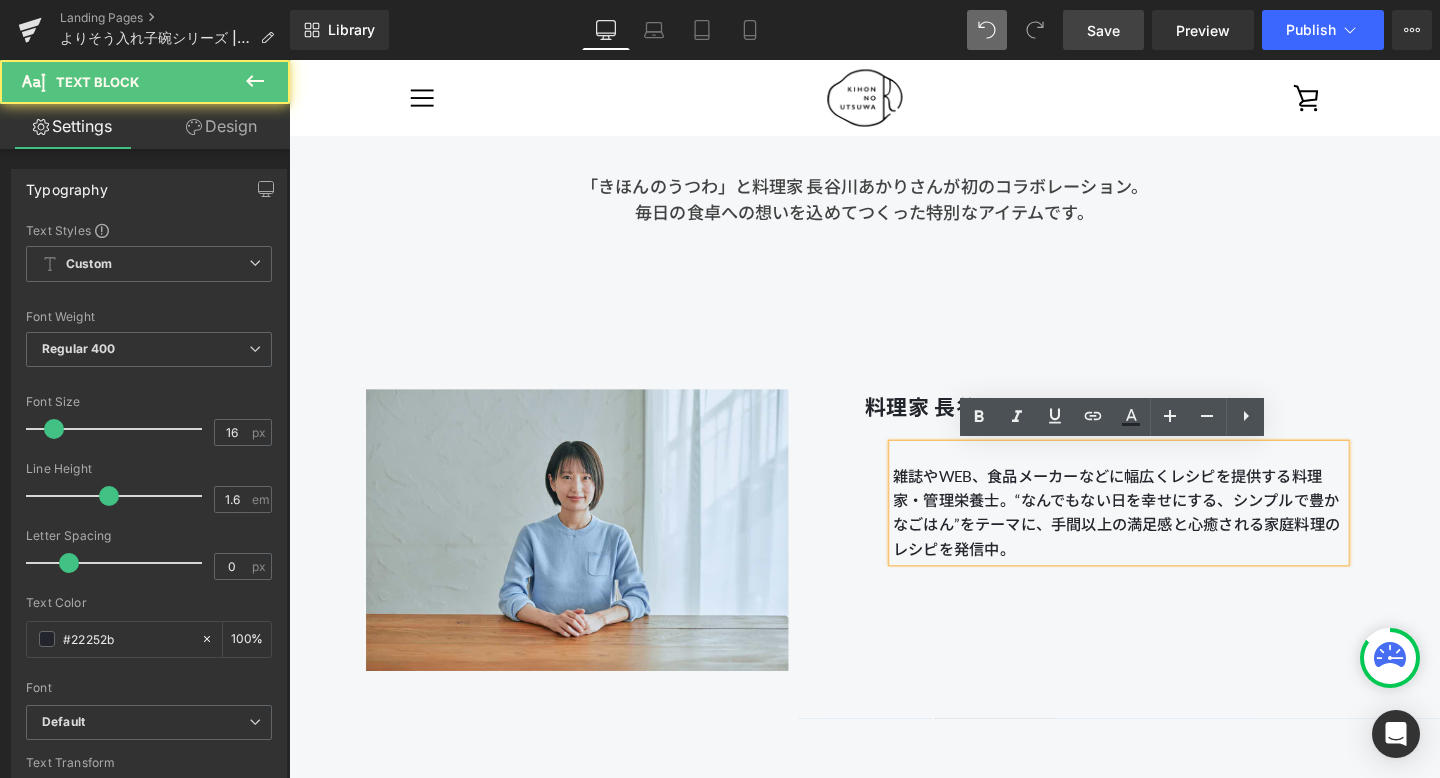 click on "雑誌やWEB、食品メーカーなどに幅広くレシピを提供する料理家・管理栄養士。“なんでもない日を幸せにする、シンプルで豊かなごはん”をテーマに、手間以上の満足感と心癒される家庭料理のレシピを発信中。" at bounding box center (1161, 535) 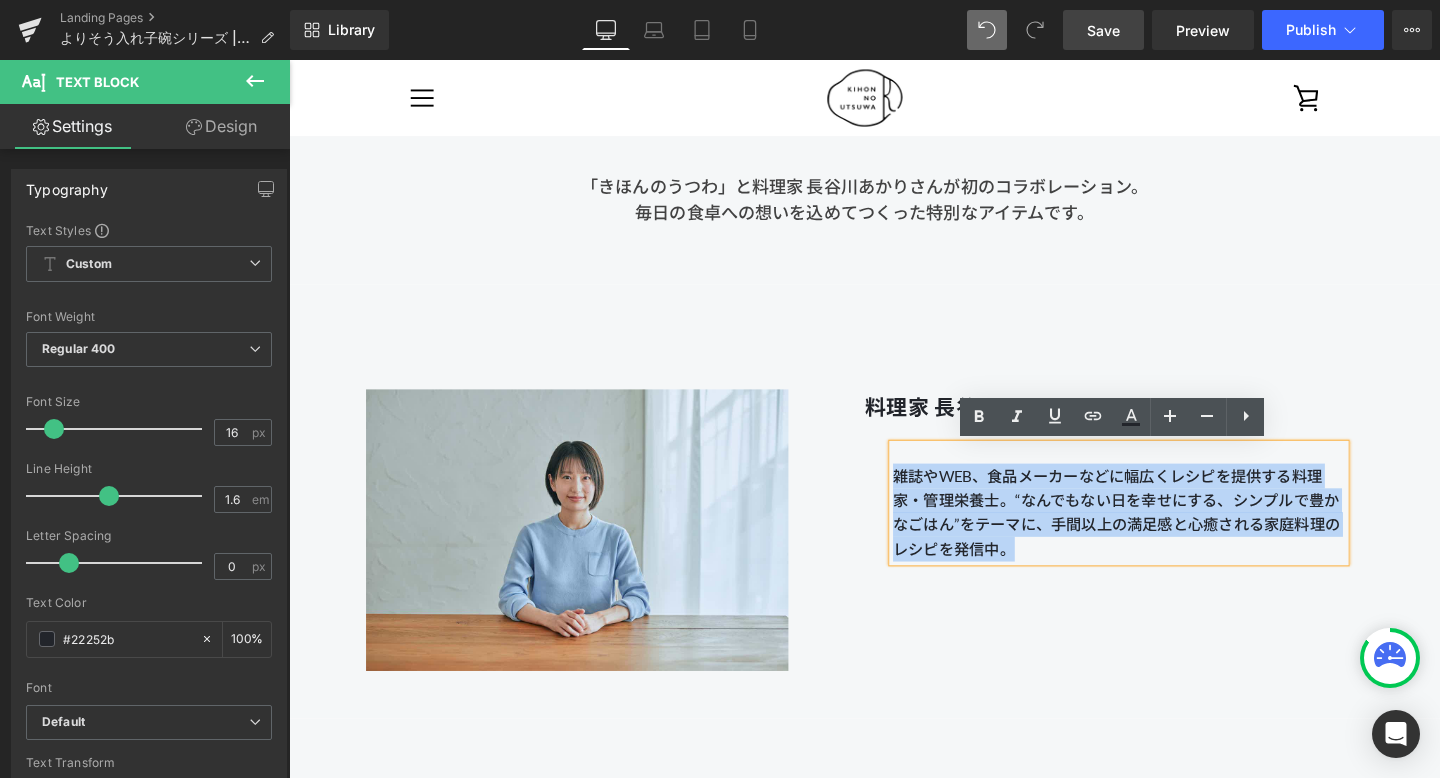 drag, startPoint x: 1081, startPoint y: 573, endPoint x: 900, endPoint y: 498, distance: 195.92346 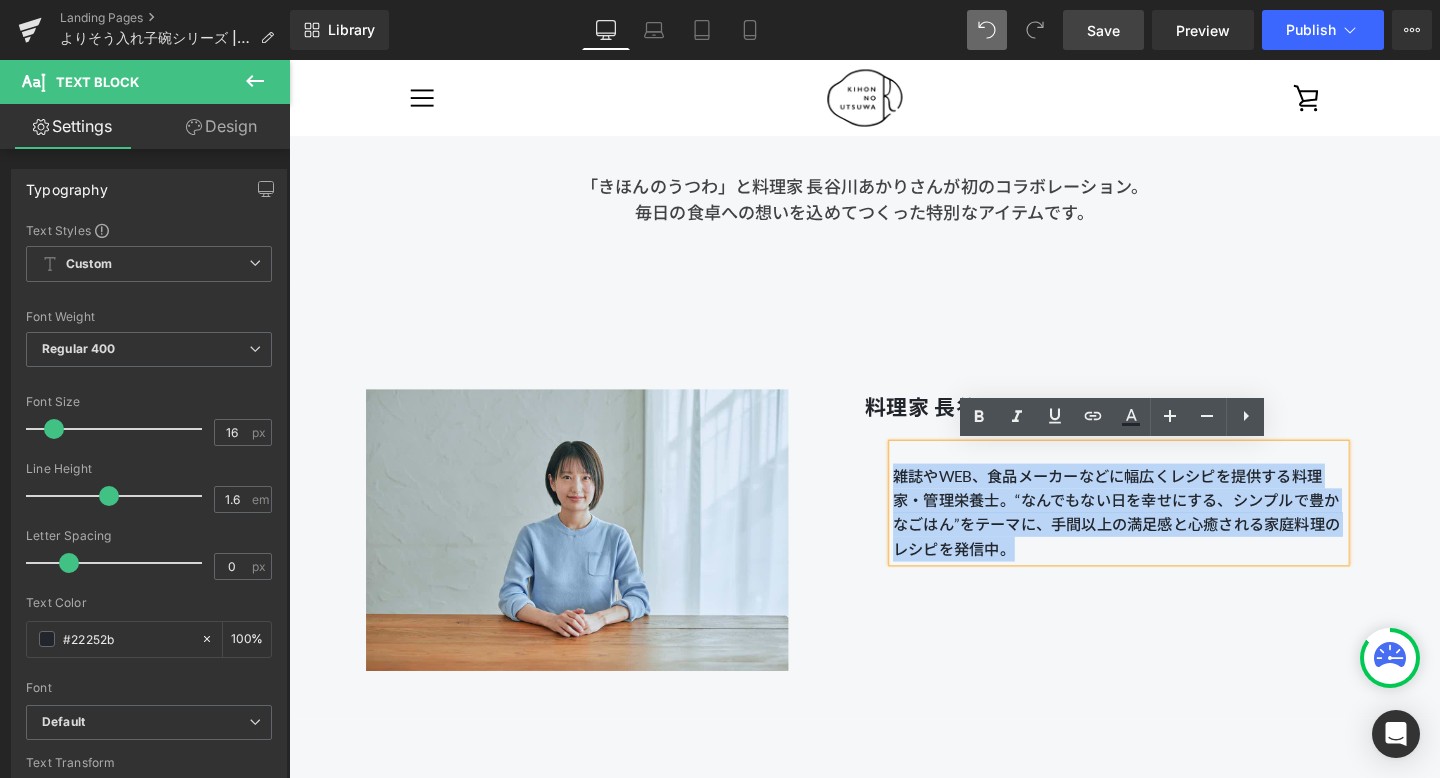 click on "料理家 長谷川あかり Heading         雑誌やWEB、食品メーカーなどに幅広くレシピを提供する料理家・管理栄養士。“なんでもない日を幸せにする、シンプルで豊かなごはん”をテーマに、手間以上の満足感と心癒される家庭料理のレシピを発信中。 Text Block" at bounding box center (1196, 486) 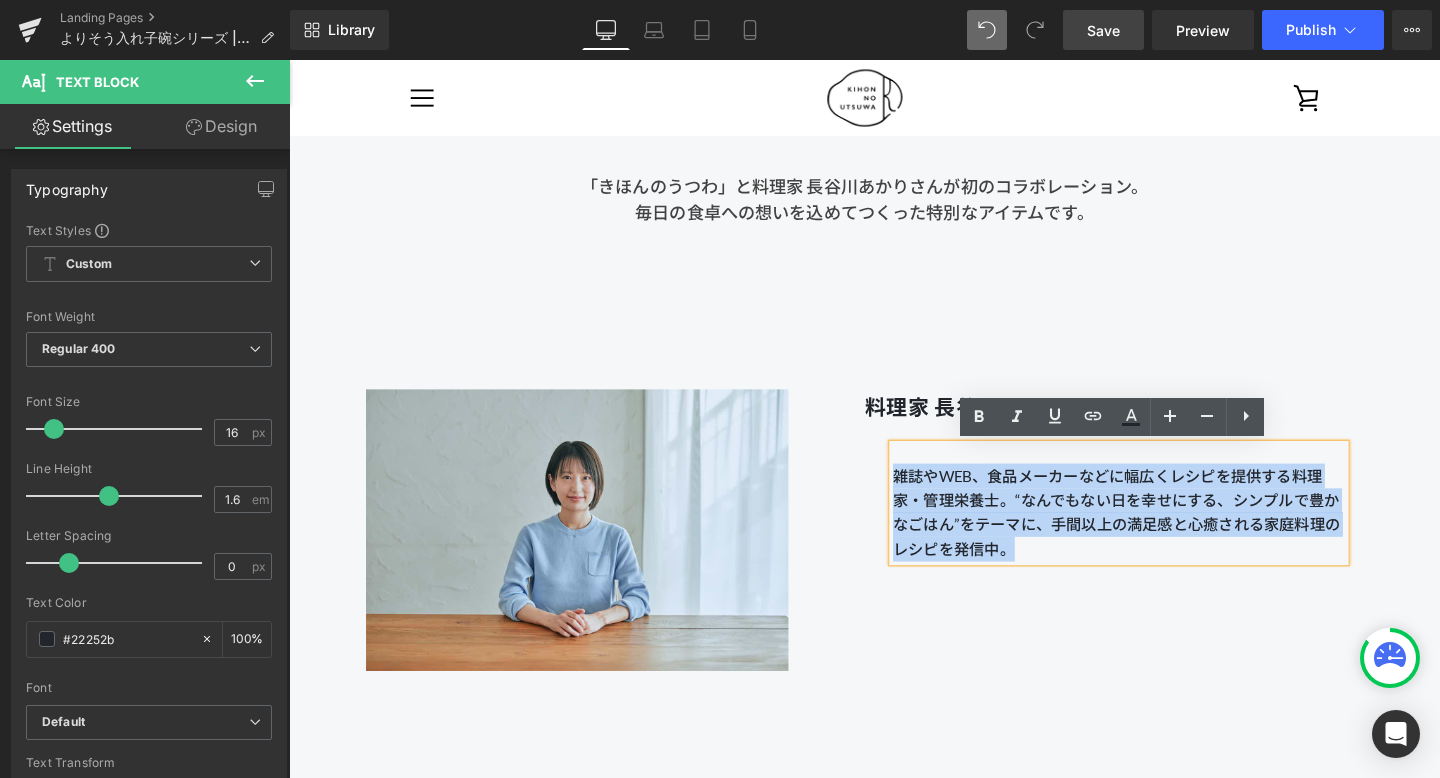 type 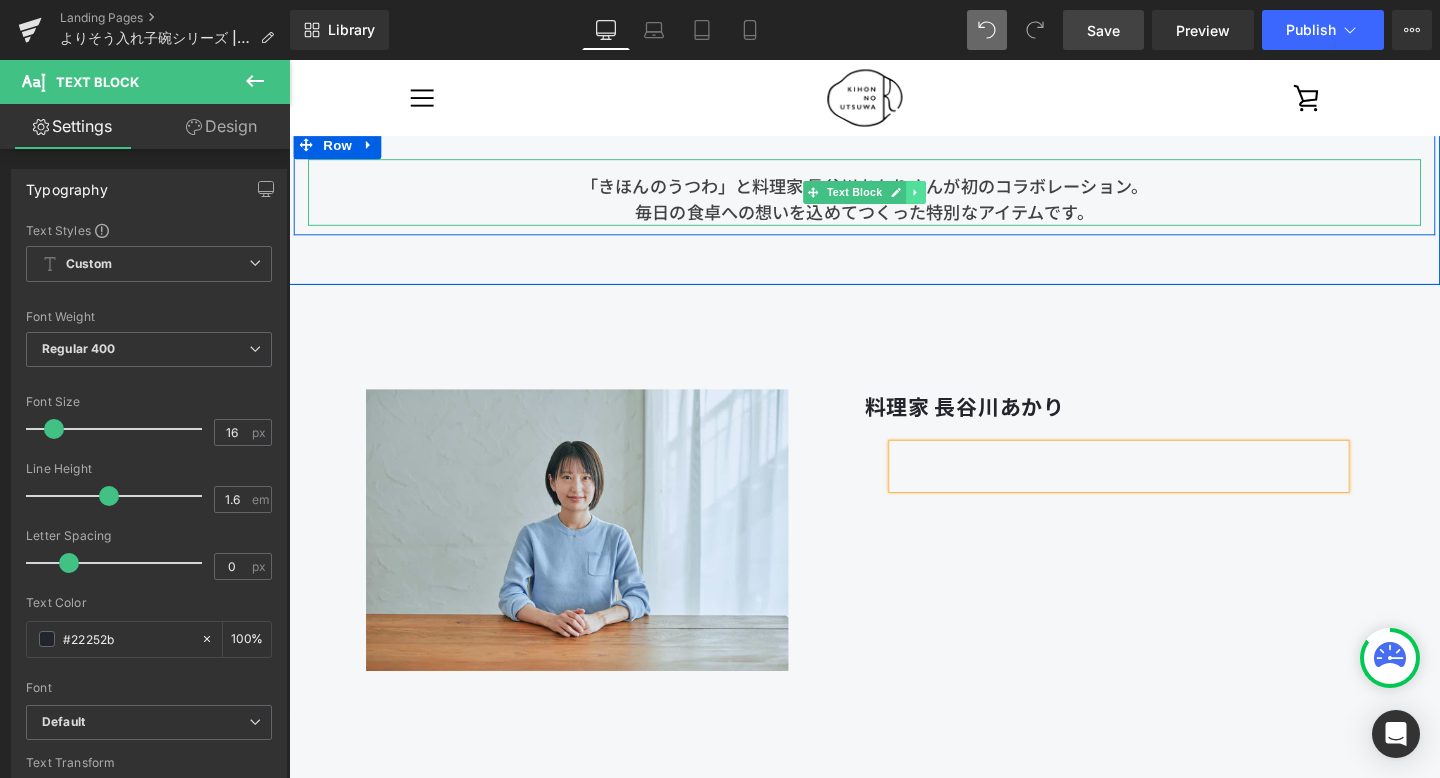 click at bounding box center (948, 199) 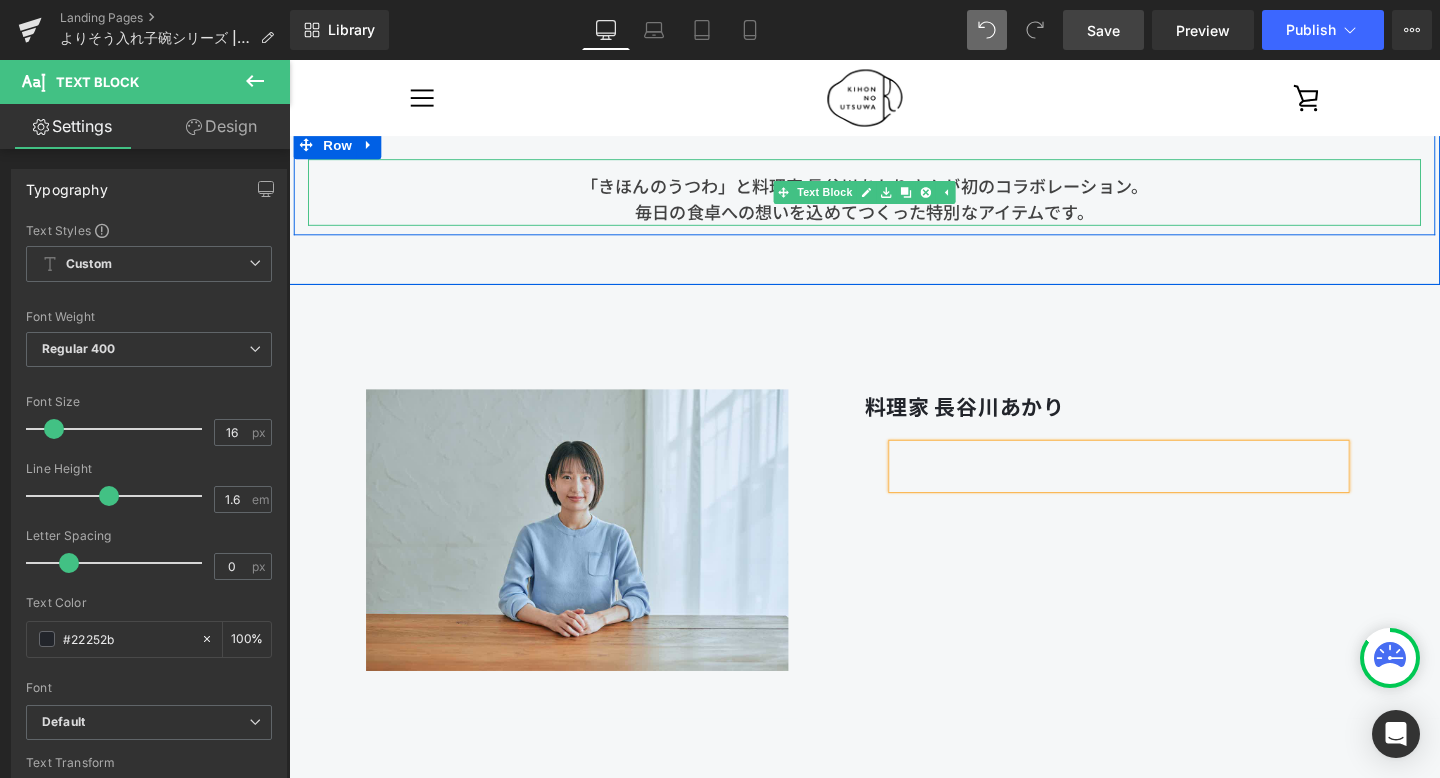 click on "「きほんのうつわ」と料理家 長谷川あかりさんが初のコラボレーション。 毎日の食卓への想いを込めてつくった特別なアイテムです。 Text Block" at bounding box center [894, 199] 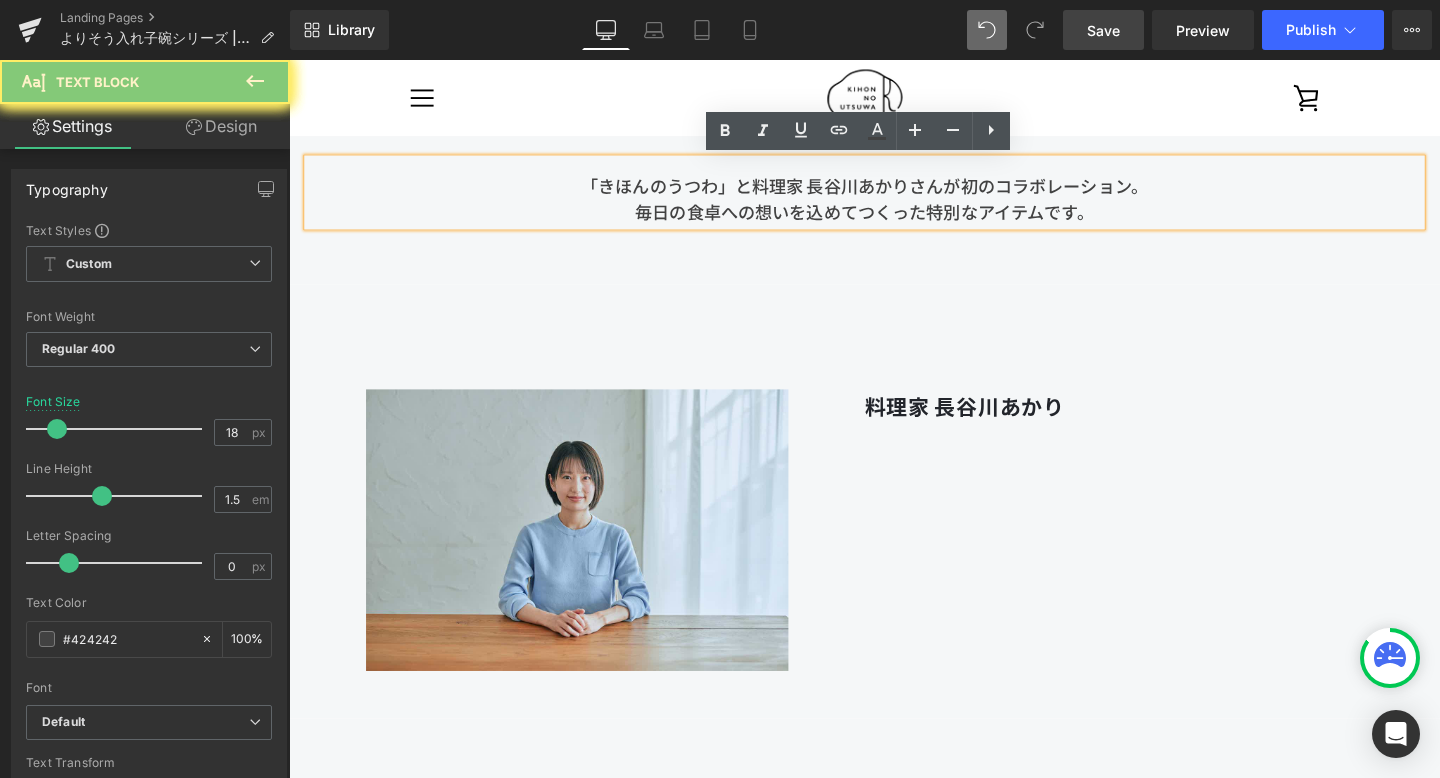 drag, startPoint x: 1146, startPoint y: 217, endPoint x: 751, endPoint y: 288, distance: 401.3303 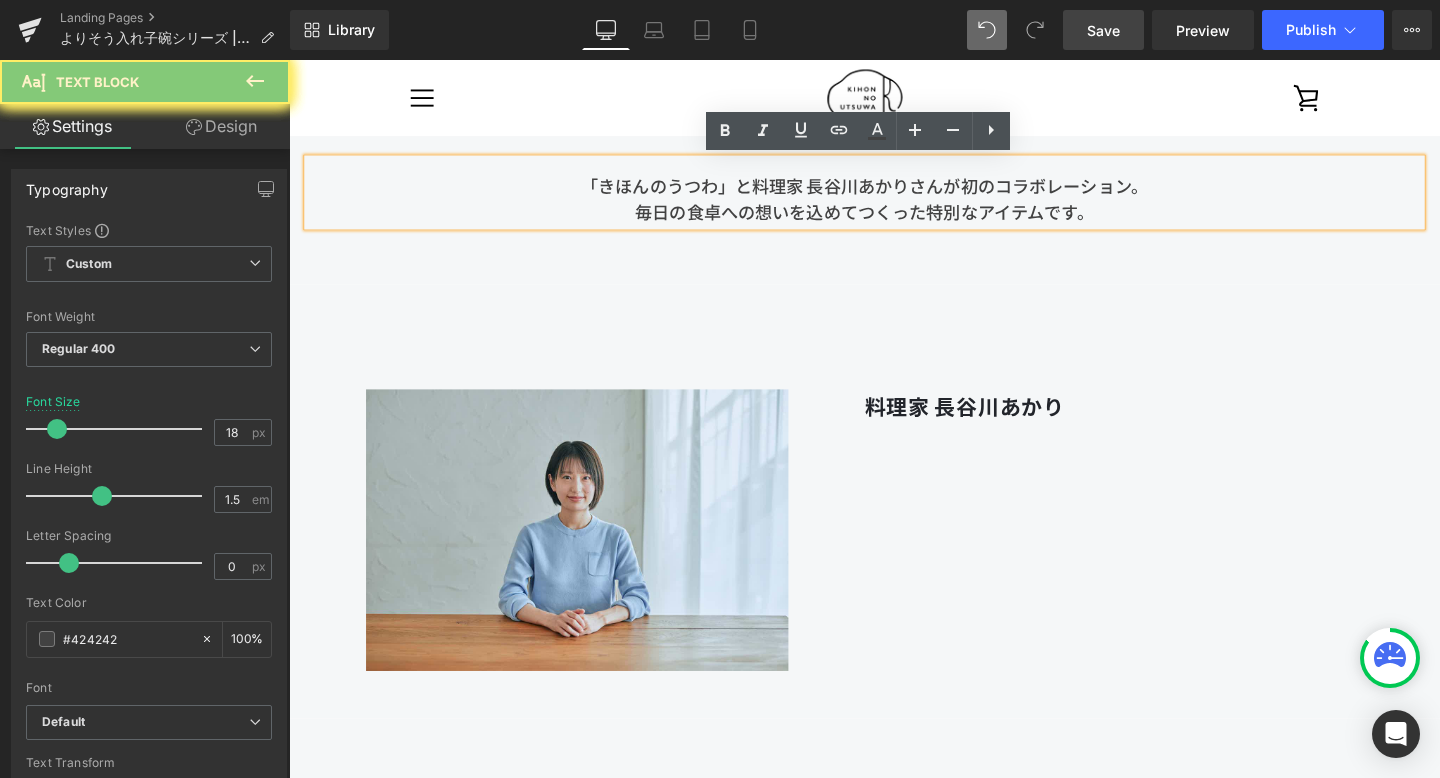 click on "「きほんのうつわ」と料理家 長谷川あかりさんが初のコラボレーション。 毎日の食卓への想いを込めてつくった特別なアイテムです。" at bounding box center [894, 207] 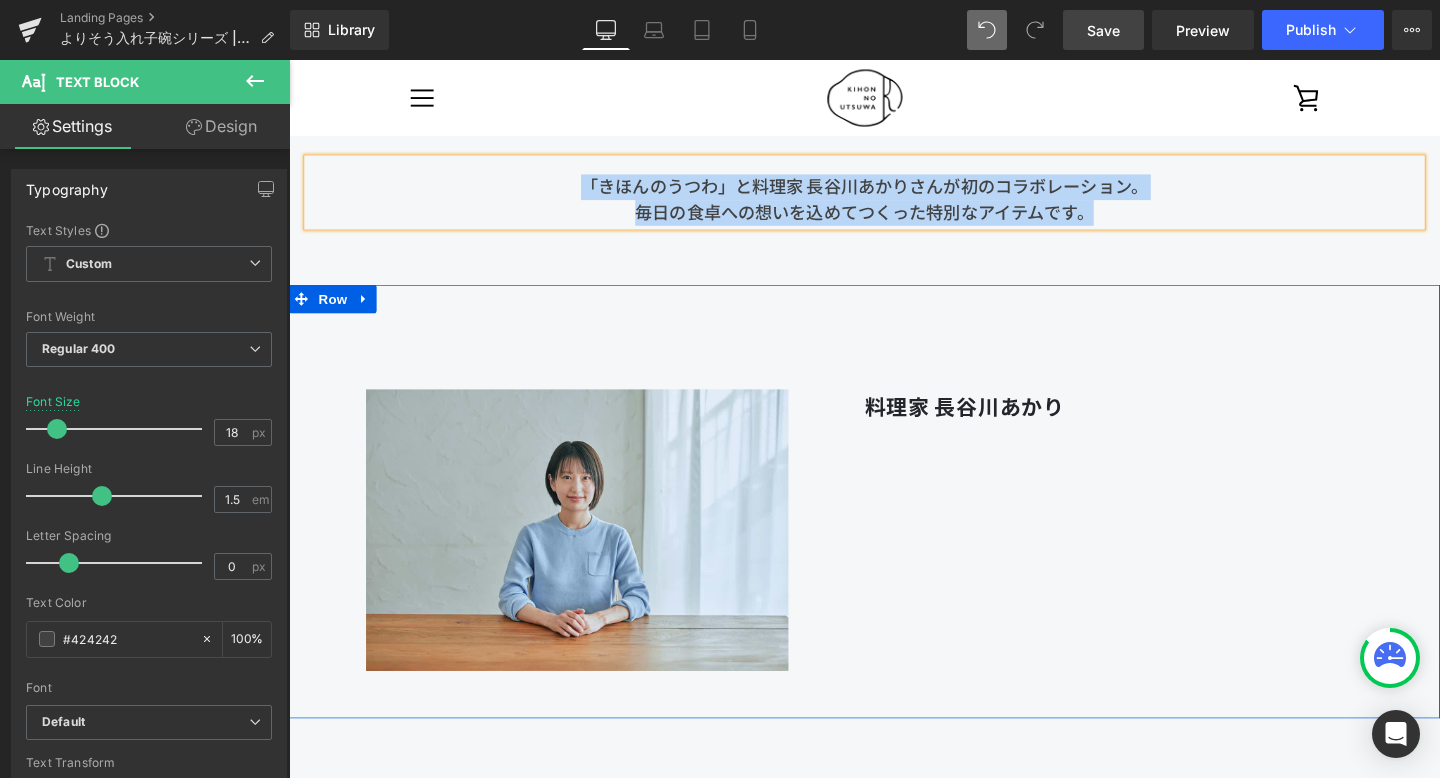 drag, startPoint x: 1042, startPoint y: 554, endPoint x: 966, endPoint y: 486, distance: 101.98039 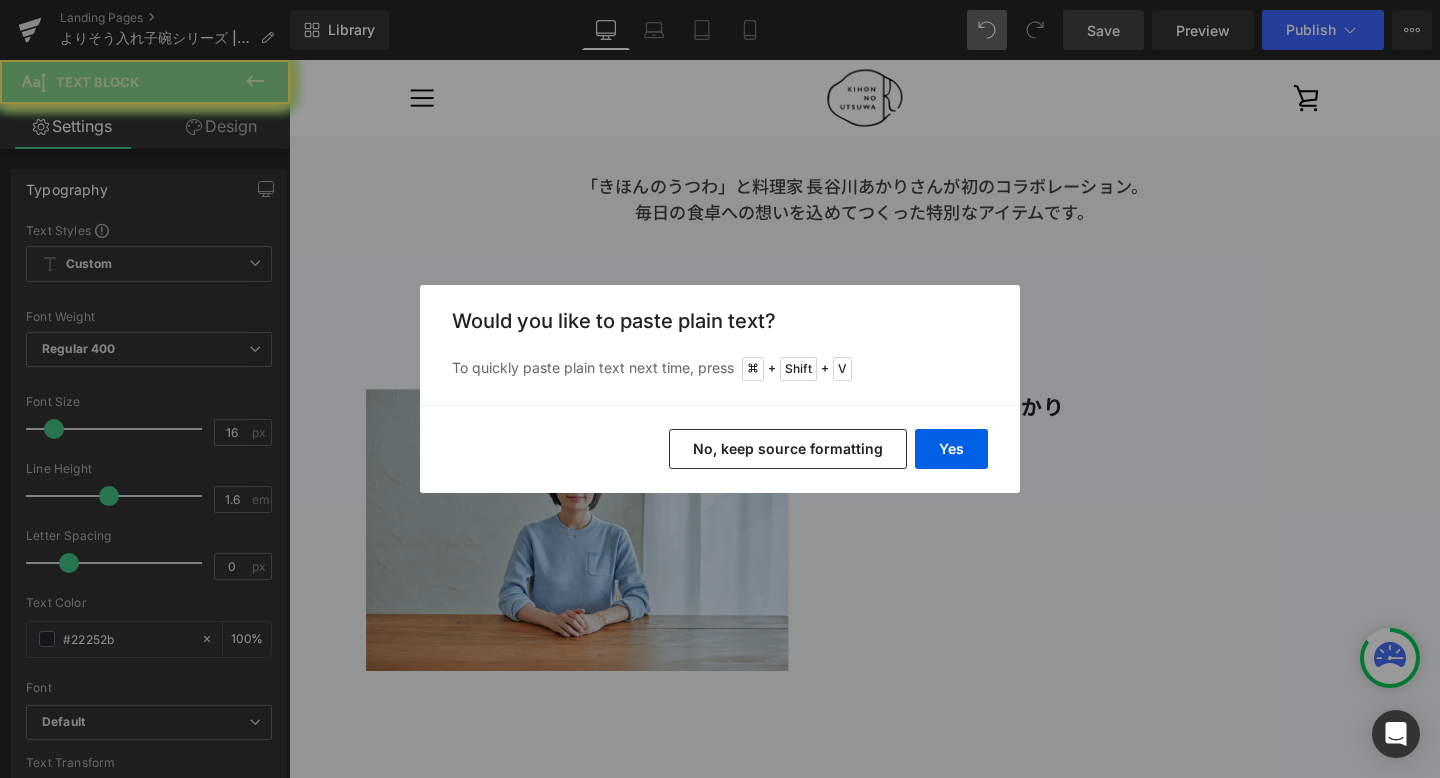 click on "Back to Library   Insert     Would you like to paste plain text? To quickly paste plain text next time, press    +   Shift   +   V     Yes No, keep source formatting" at bounding box center [720, 389] 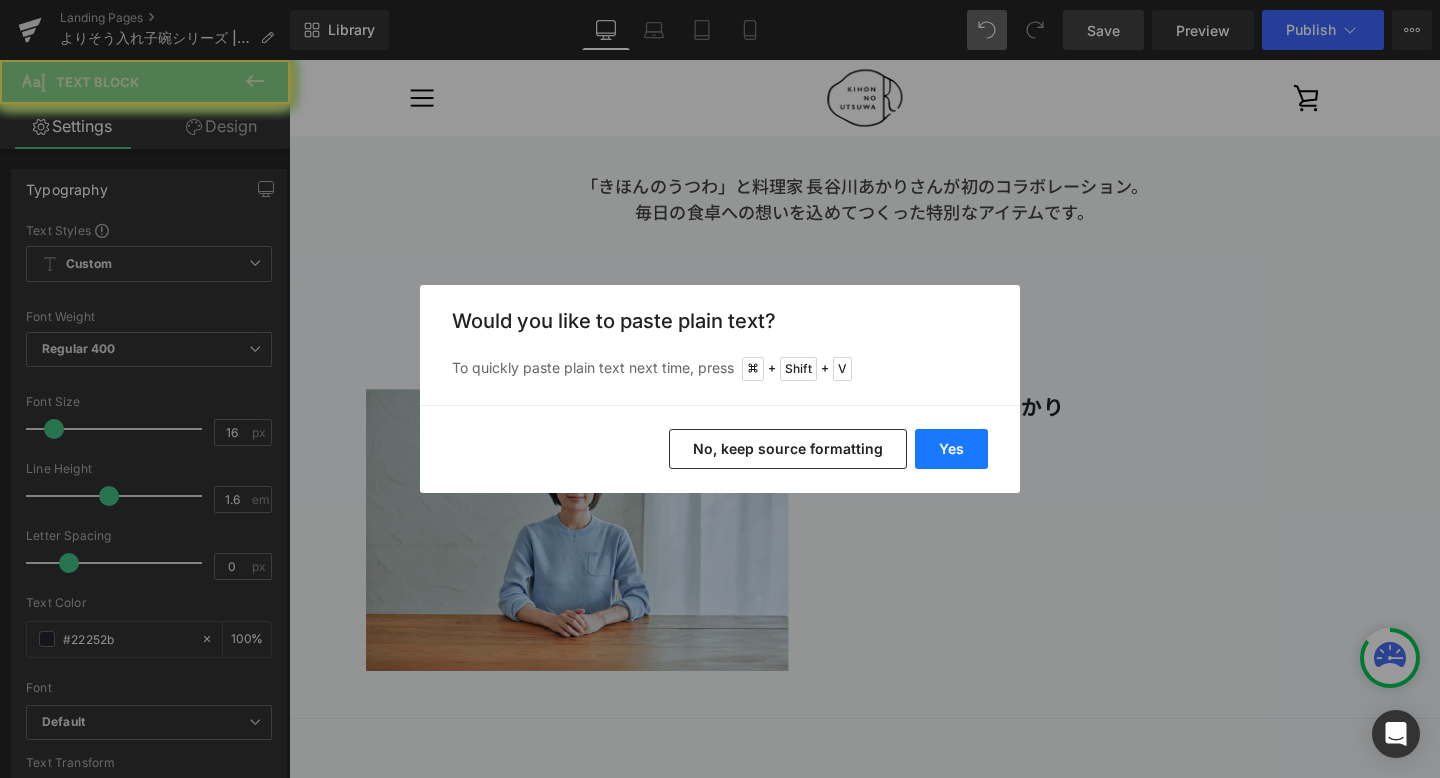click on "Yes" at bounding box center (951, 449) 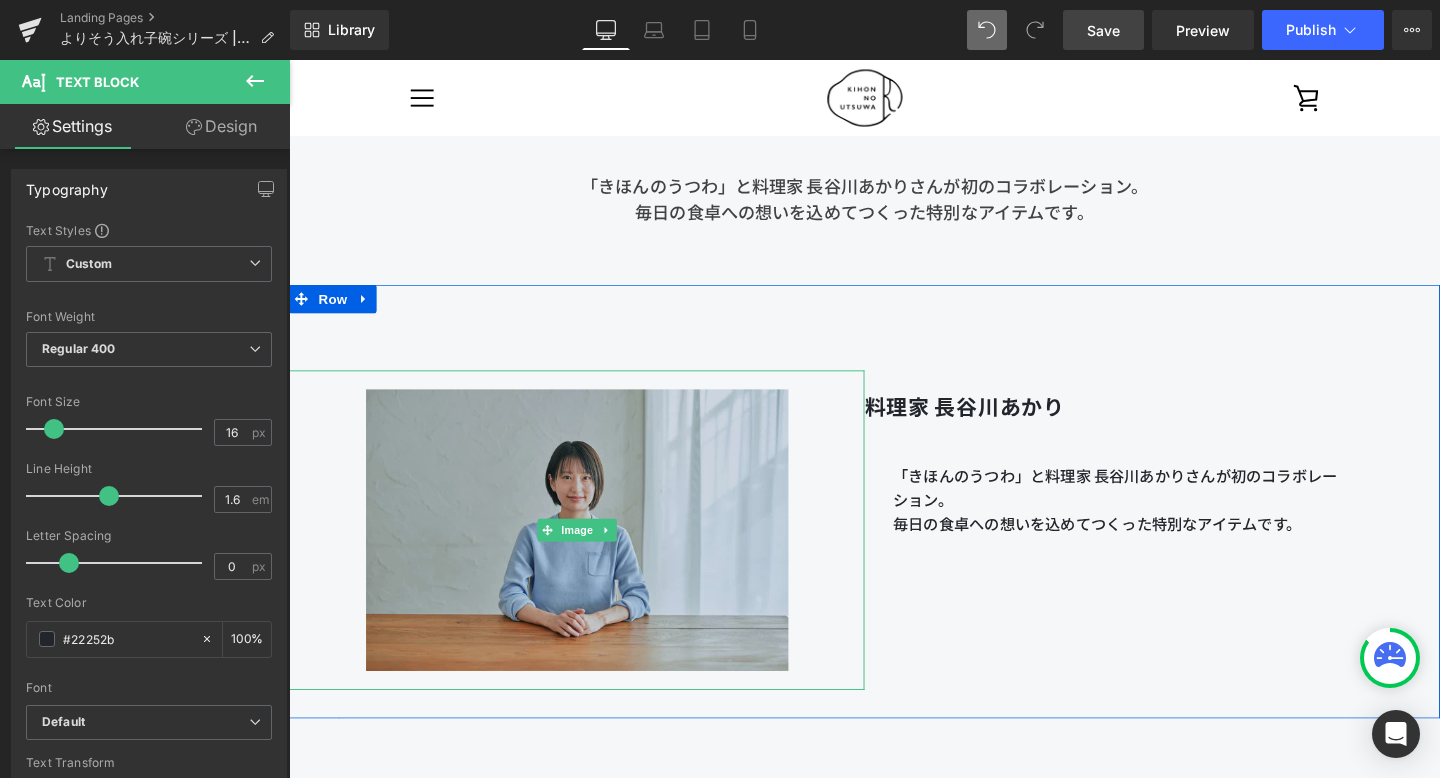 click at bounding box center (592, 554) 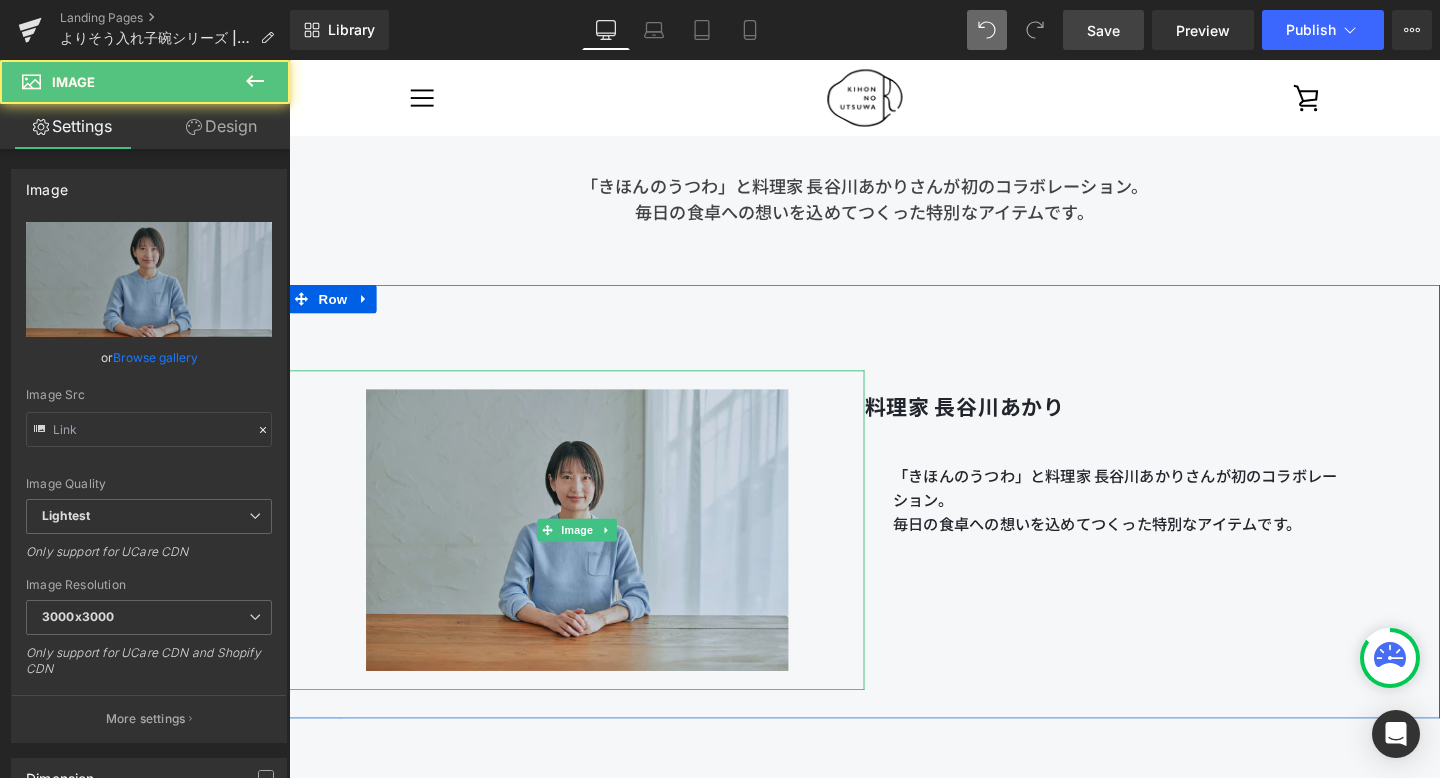 type on "https://ucarecdn.com/402a92a2-7ce0-4ae8-8d3d-833616673f5b/-/format/auto/-/preview/3000x3000/-/quality/lightest/250806_%E3%81%8D%E3%81%BB%E3%82%93%E3%81%AE%E3%81%86%E3%81%A4%E3%82%8F45604.jpg" 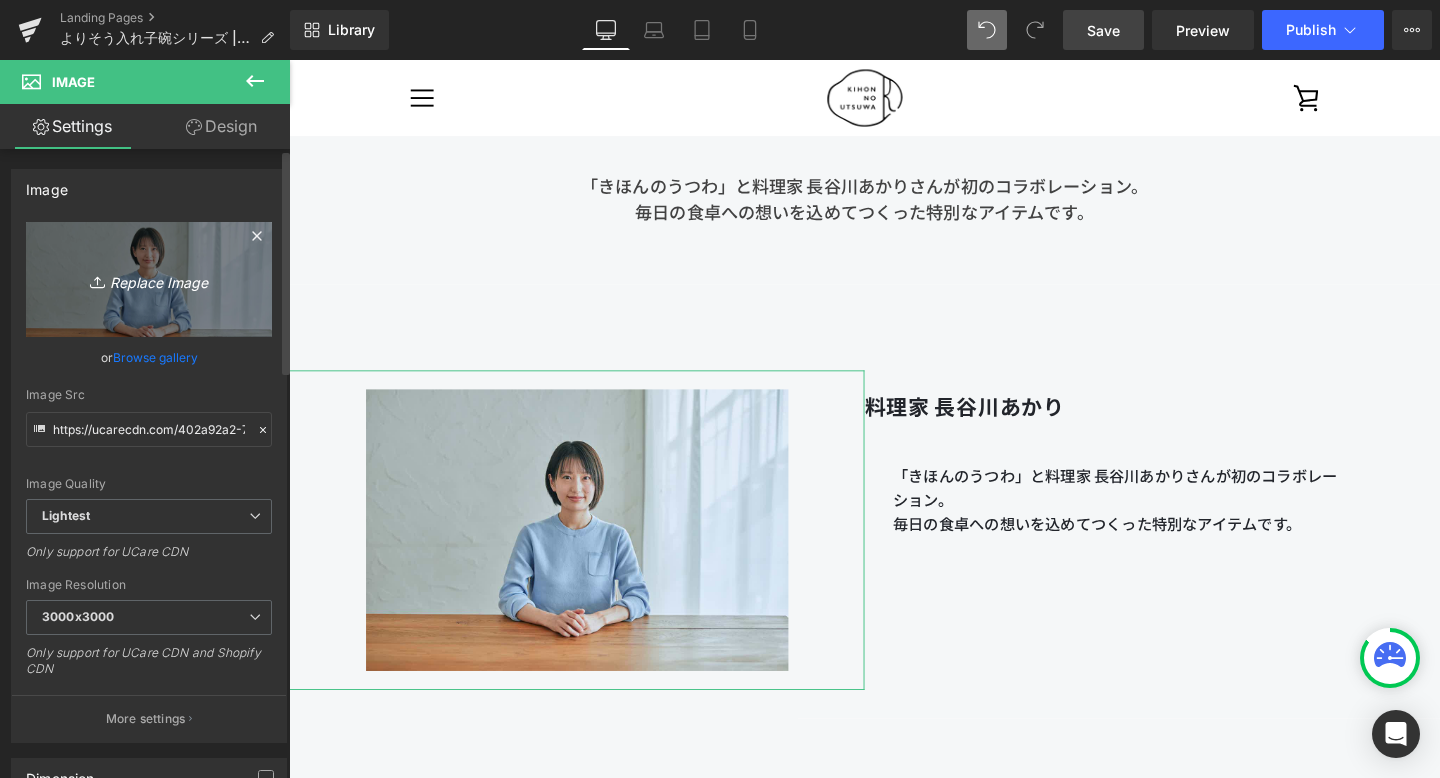 click on "Replace Image" at bounding box center [149, 279] 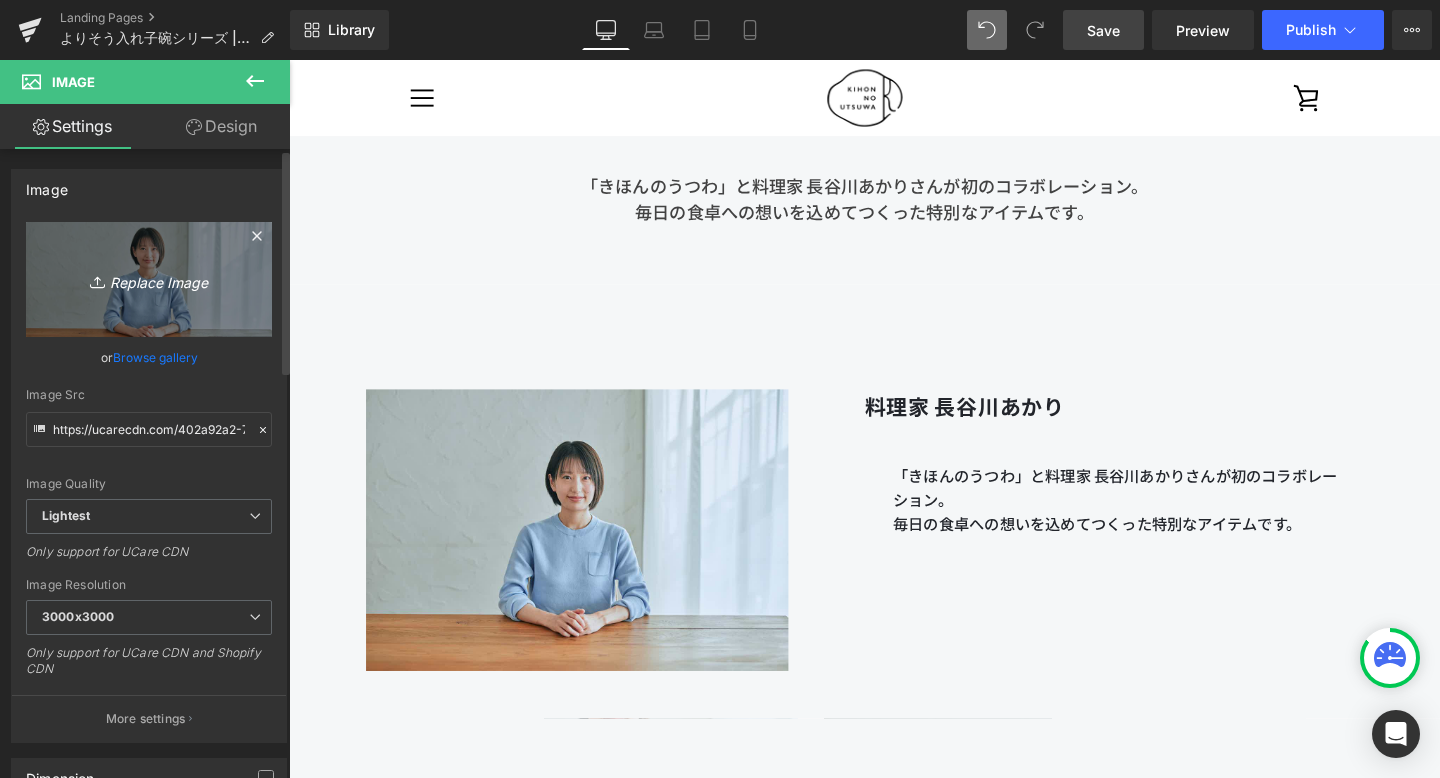 type on "C:\fakepath\250806_きほんのうつわ45488.jpg" 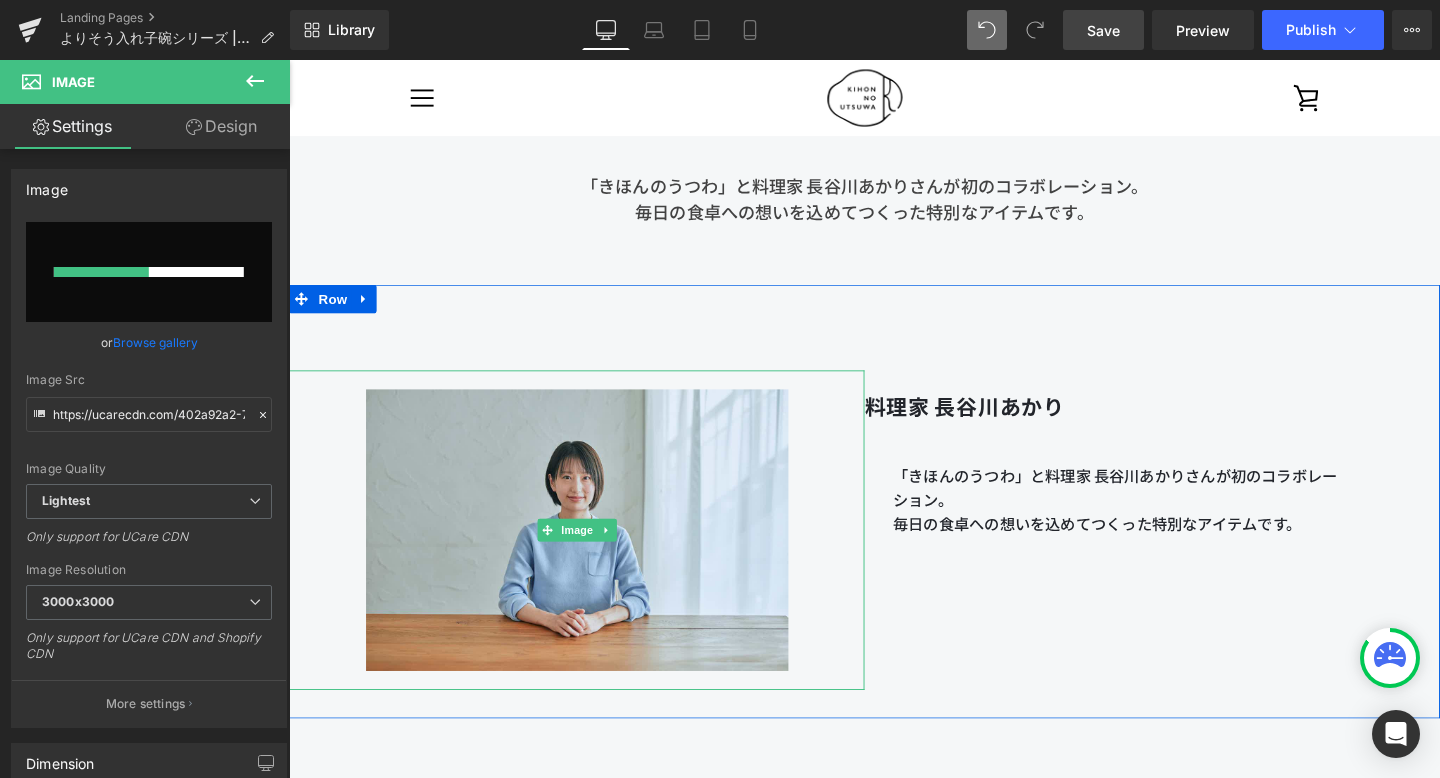 type 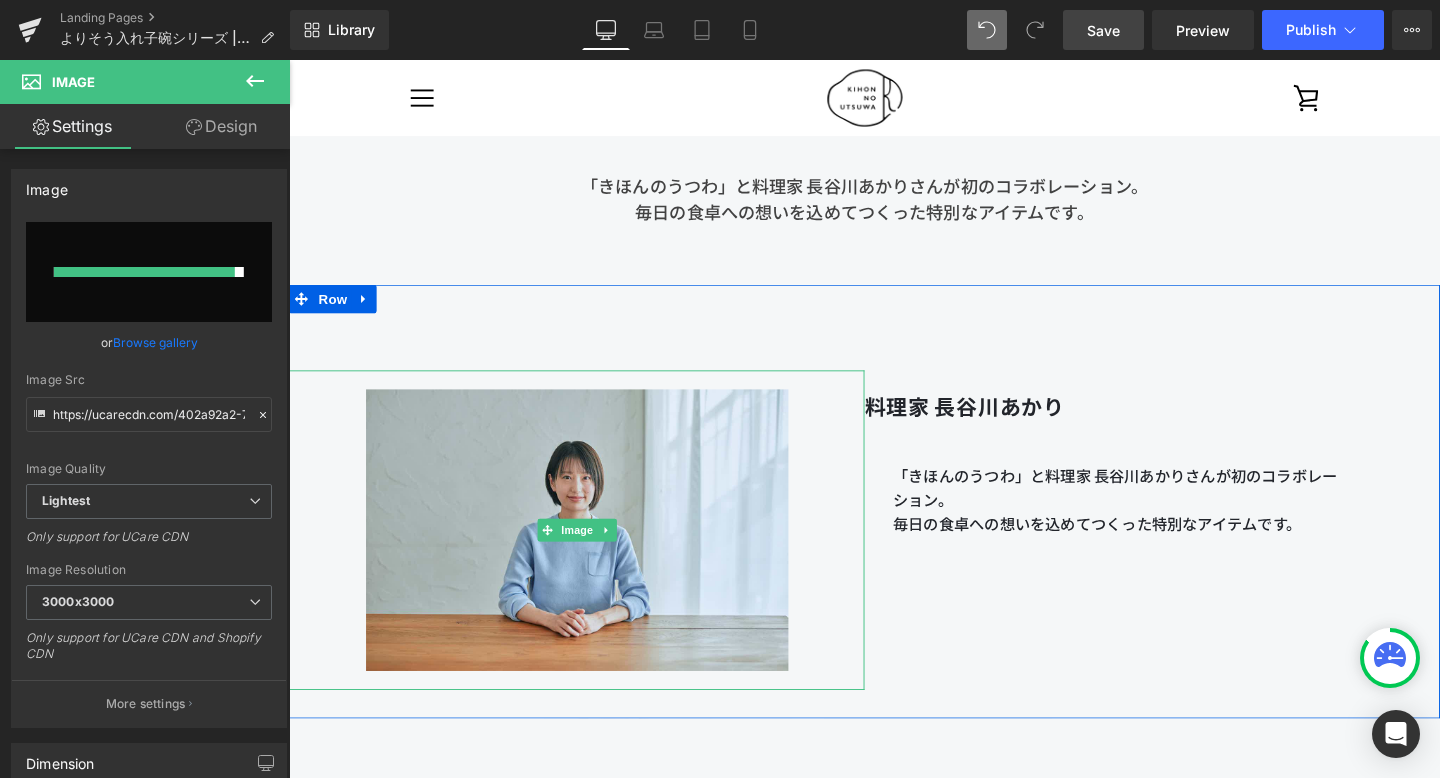 type on "https://ucarecdn.com/bc933b7d-d2ca-41b7-adae-394e0a65e5bd/-/format/auto/-/preview/3000x3000/-/quality/lightest/250806_%E3%81%8D%E3%81%BB%E3%82%93%E3%81%AE%E3%81%86%E3%81%A4%E3%82%8F45488.jpg" 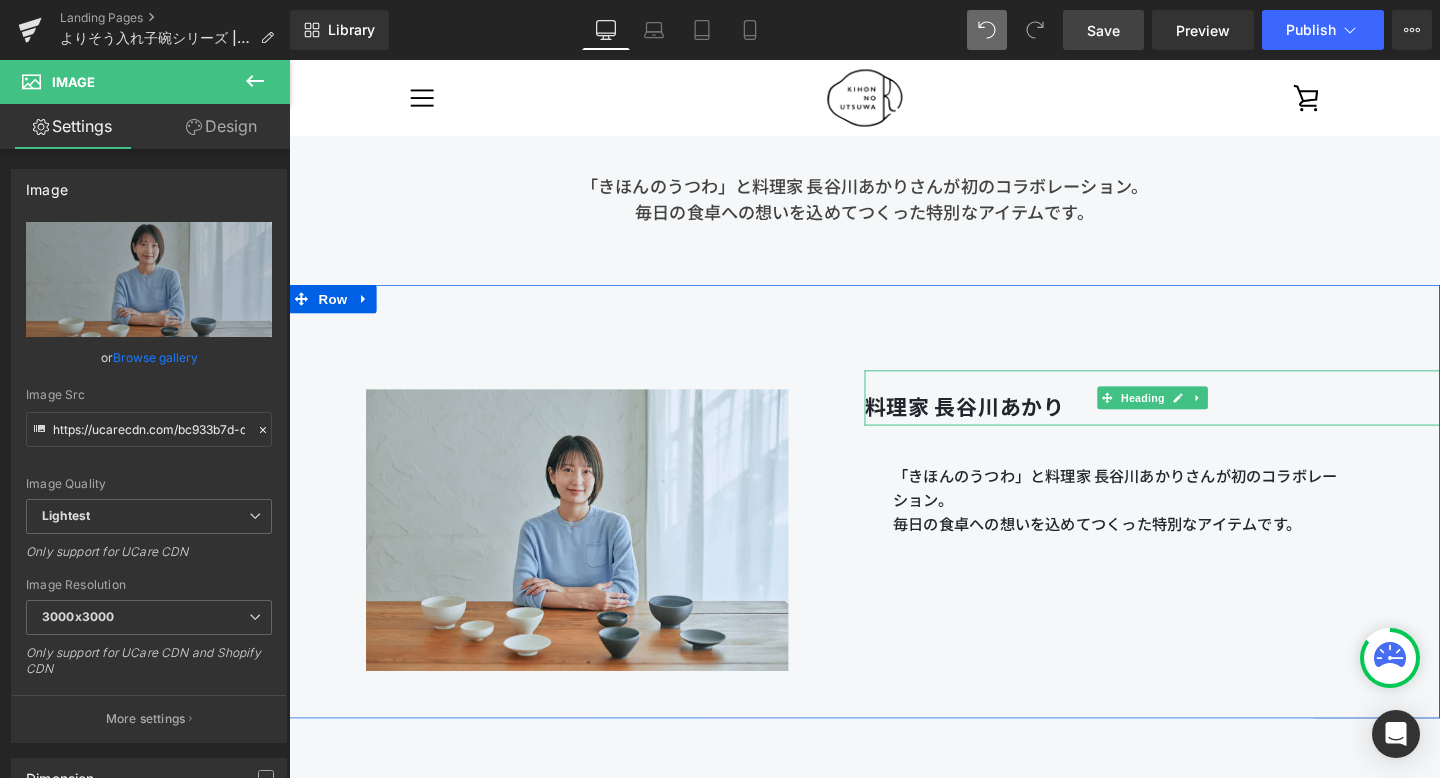 click on "料理家 [LAST_NAME] [FIRST_NAME]" at bounding box center (999, 424) 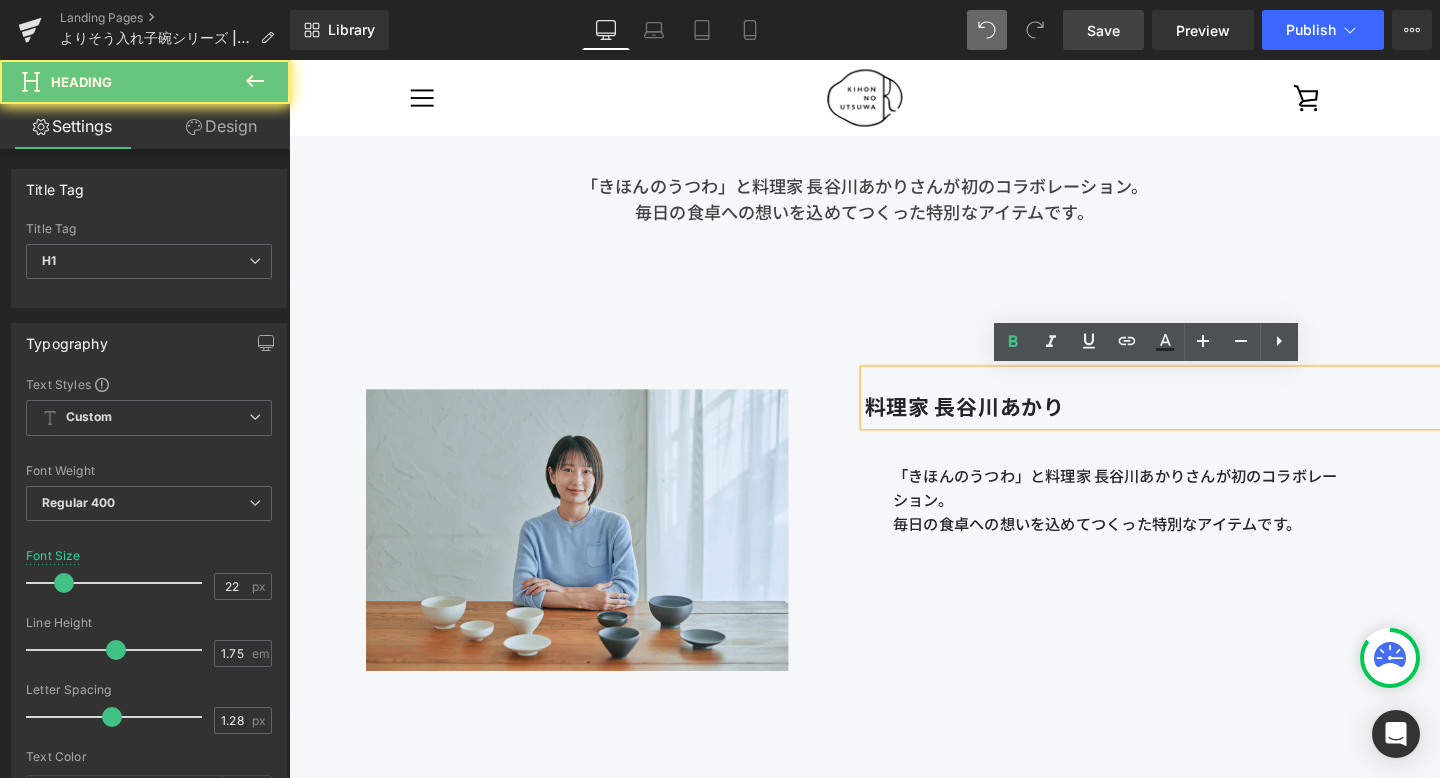 click on "料理家 [LAST_NAME] [FIRST_NAME]" at bounding box center (1196, 425) 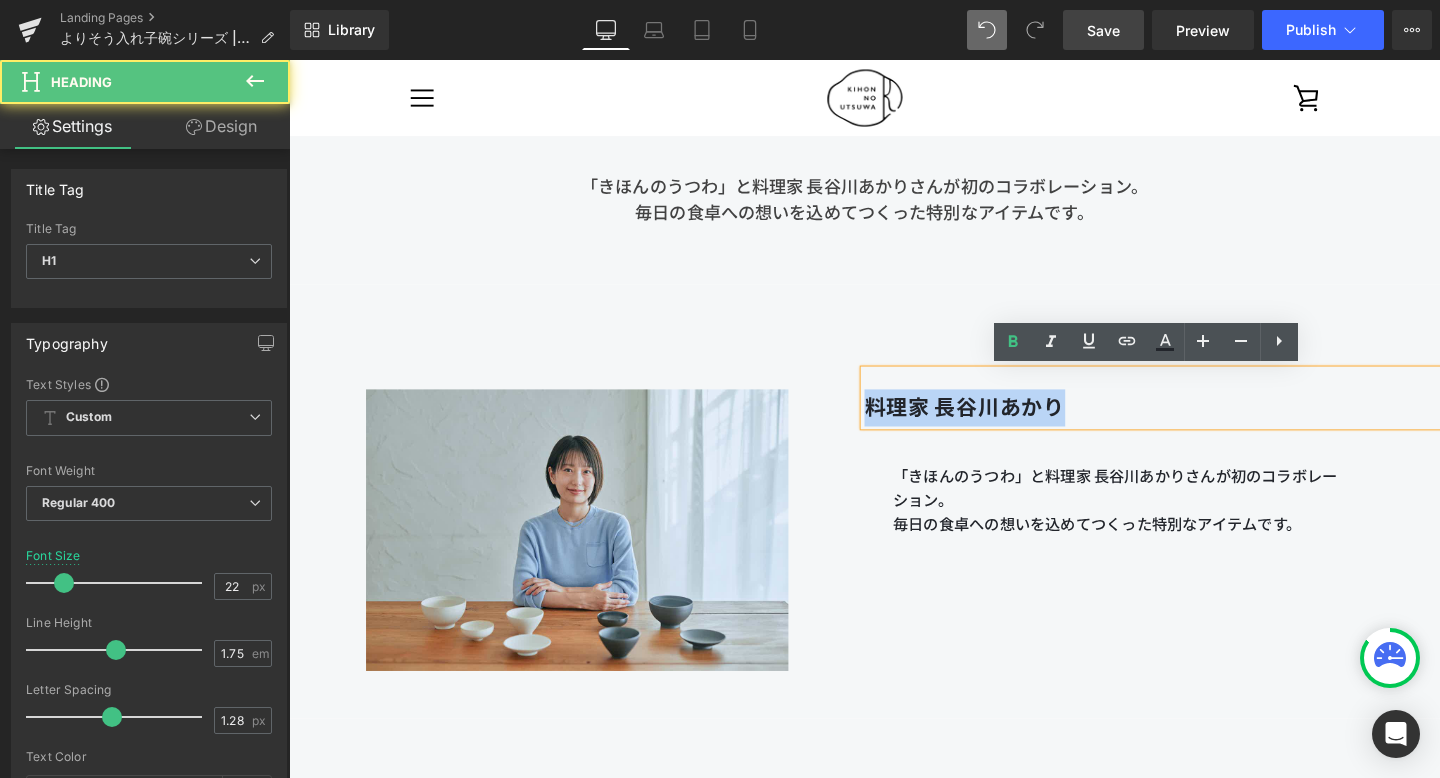 drag, startPoint x: 1130, startPoint y: 424, endPoint x: 898, endPoint y: 421, distance: 232.0194 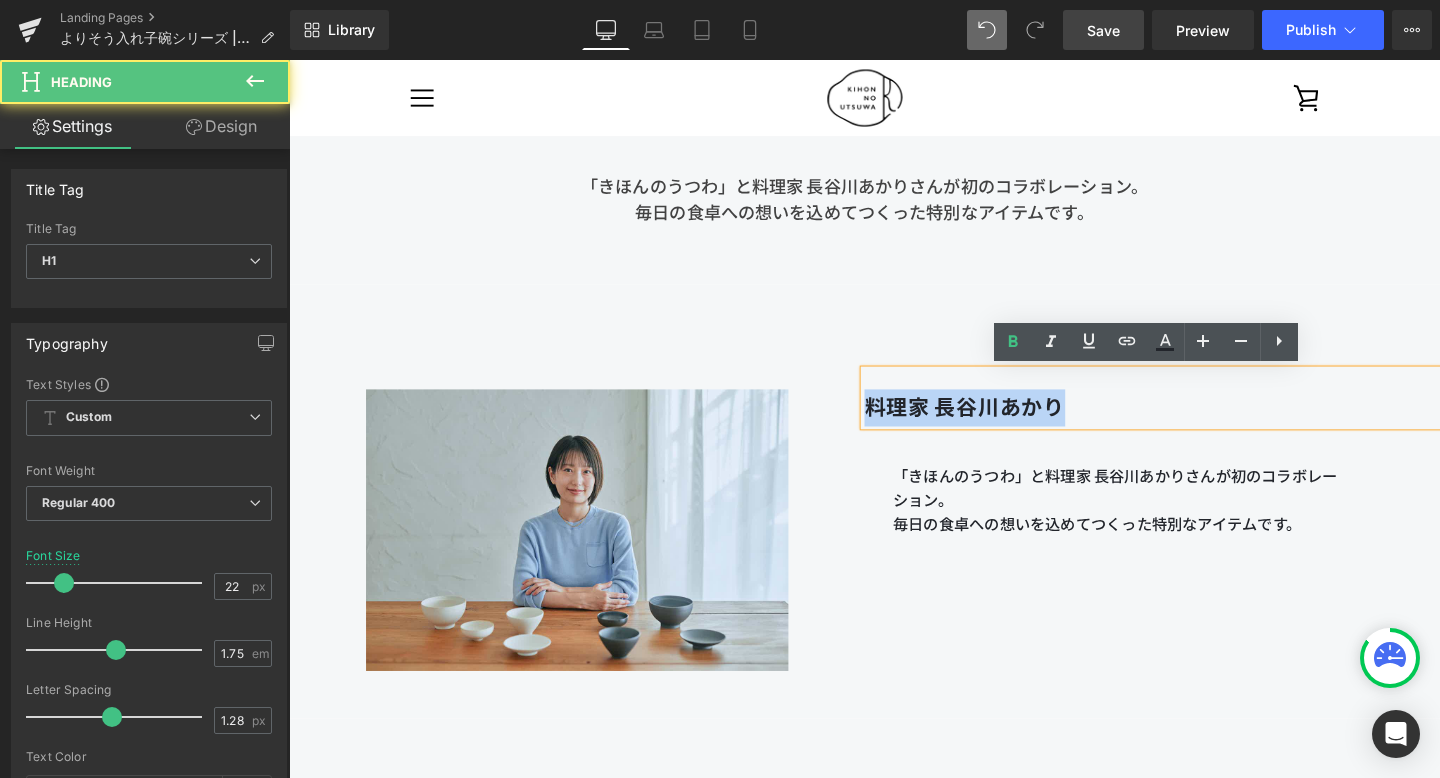 click on "料理家 [LAST_NAME] [FIRST_NAME]" at bounding box center (1196, 425) 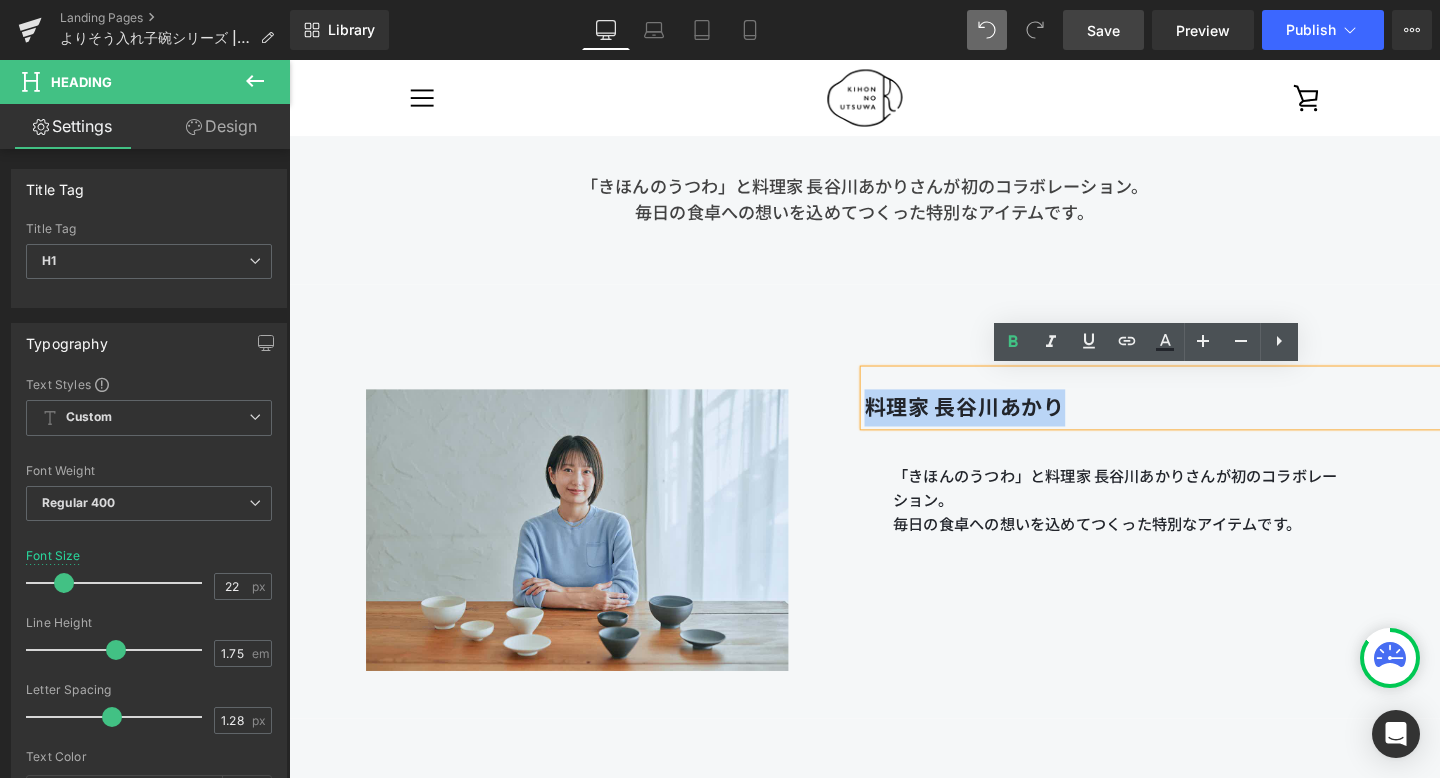 type 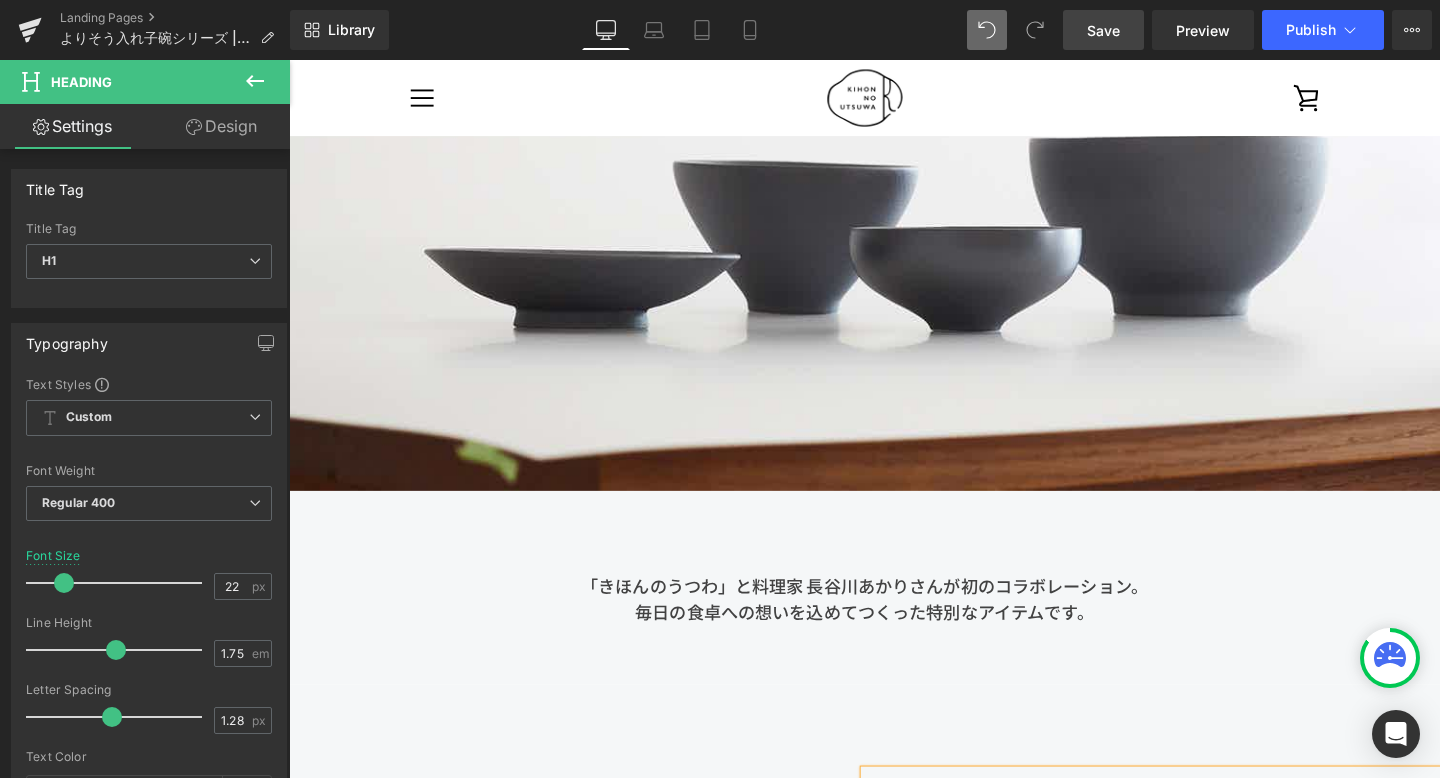 scroll, scrollTop: 432, scrollLeft: 0, axis: vertical 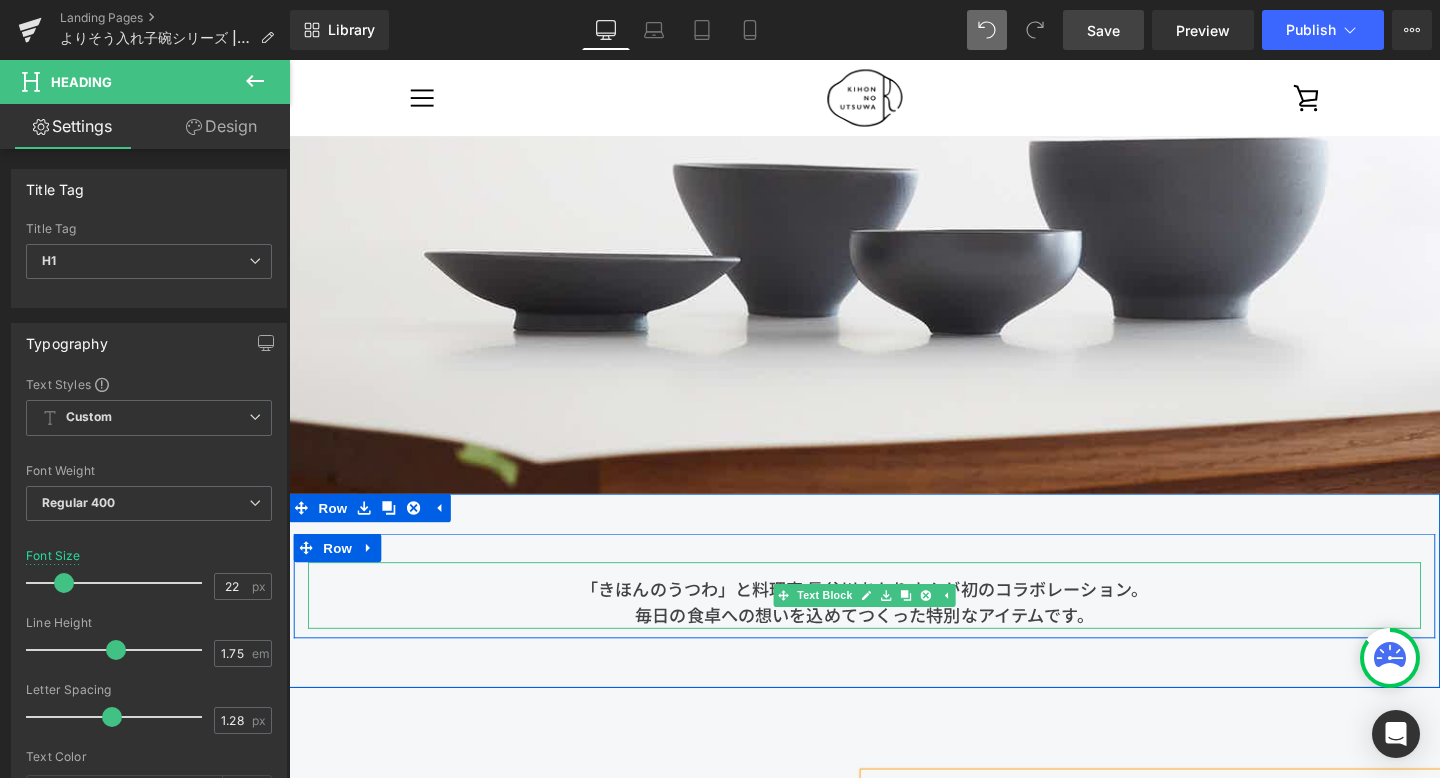 click on "毎日の食卓への想いを込めてつくった特別なアイテムです。" at bounding box center (894, 644) 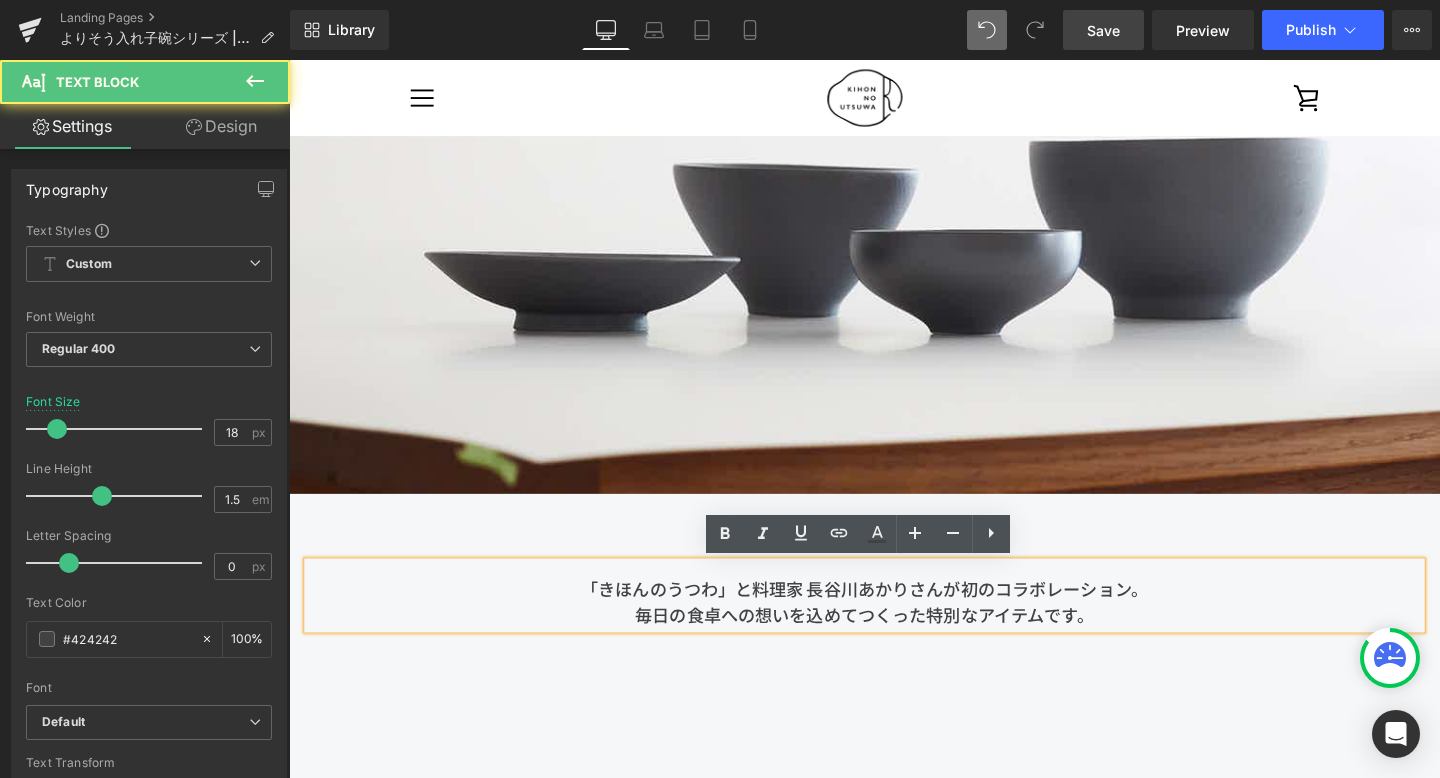 click on "「きほんのうつわ」と料理家 [LAST_NAME] [FIRST_NAME]さんが初のコラボレーション。" at bounding box center (894, 617) 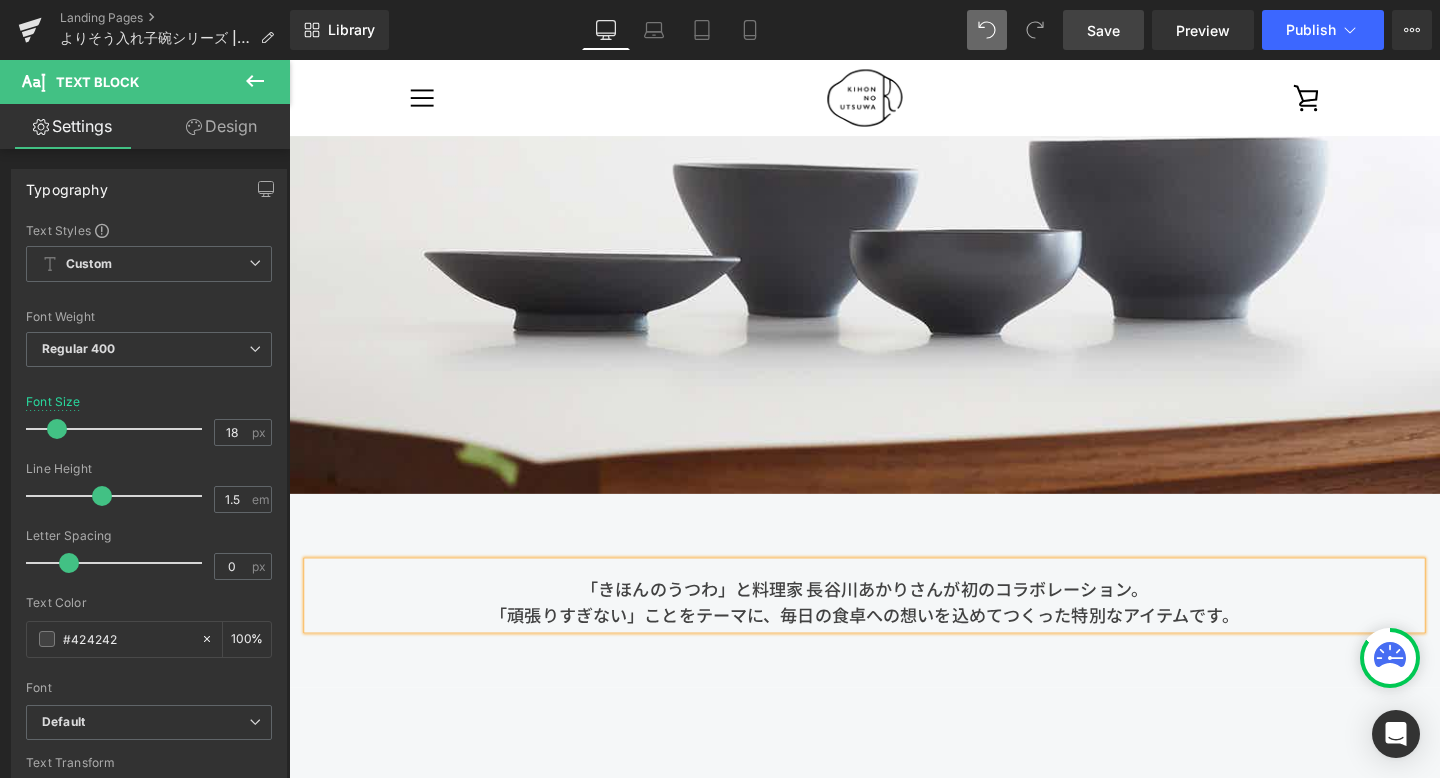 click on "「きほんのうつわ」と料理家 長谷川あかりさんが初のコラボレーション。 「頑張りすぎない」ことをテーマに、 毎日の食卓への想いを込めてつくった特別なアイテムです。 Text Block         Row         Row   42px   52px" at bounding box center (894, 618) 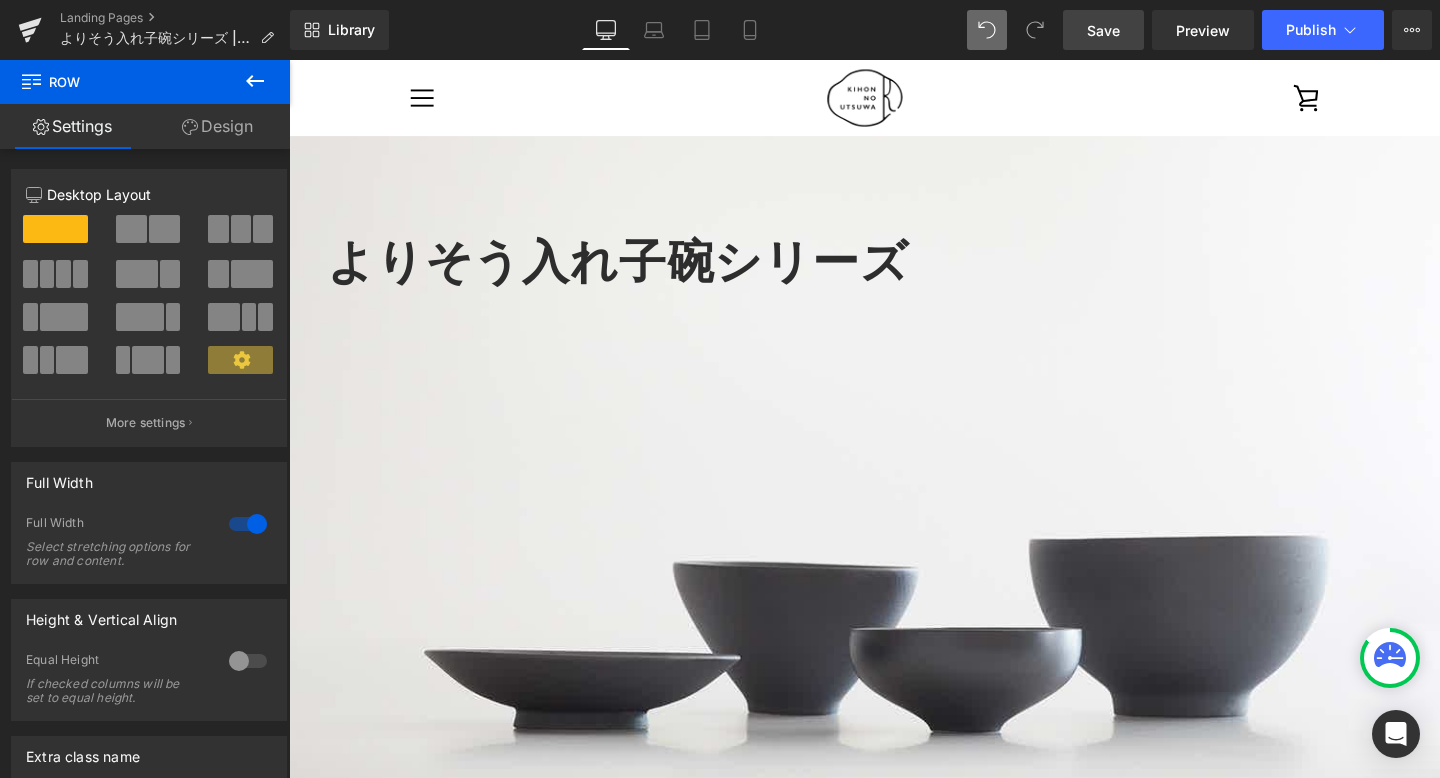 scroll, scrollTop: 0, scrollLeft: 0, axis: both 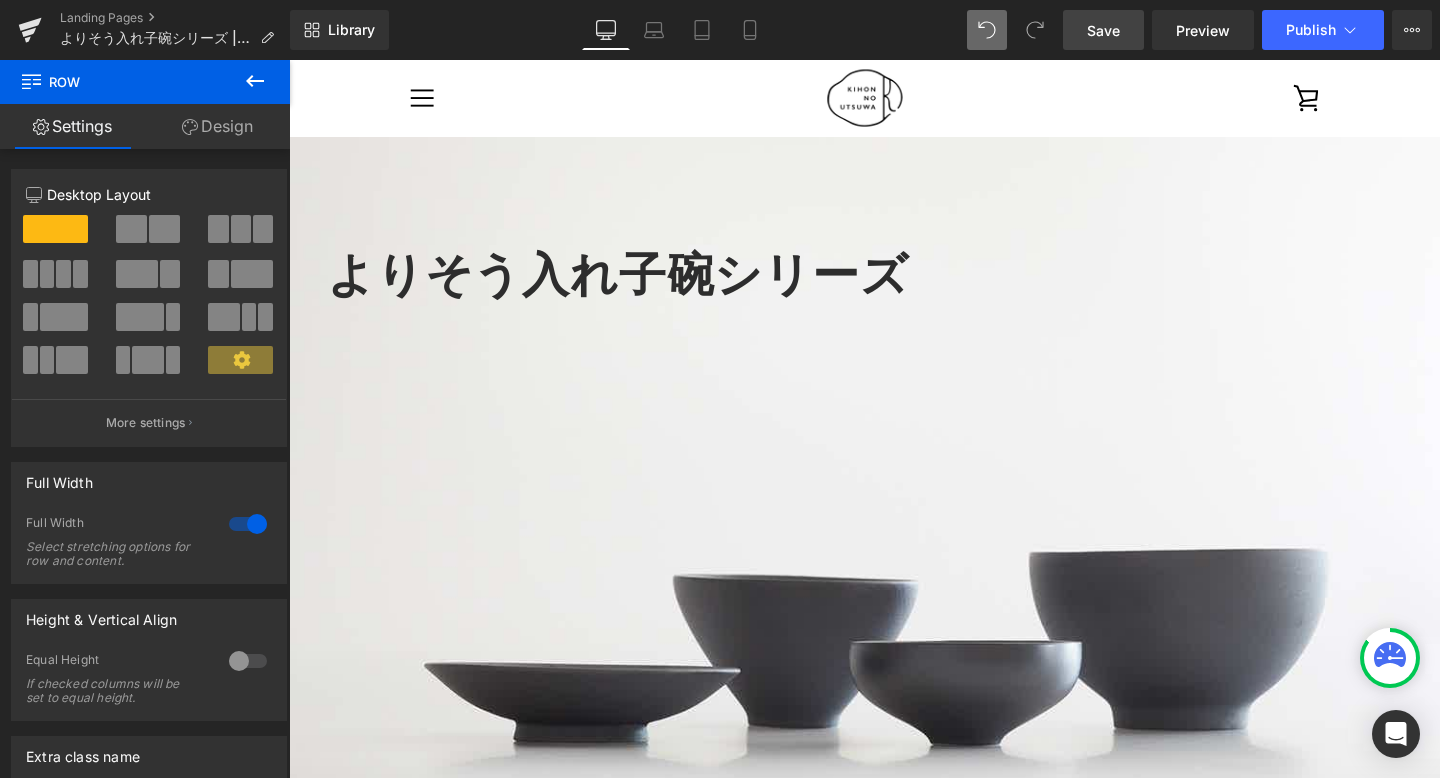 click on "Save" at bounding box center [1103, 30] 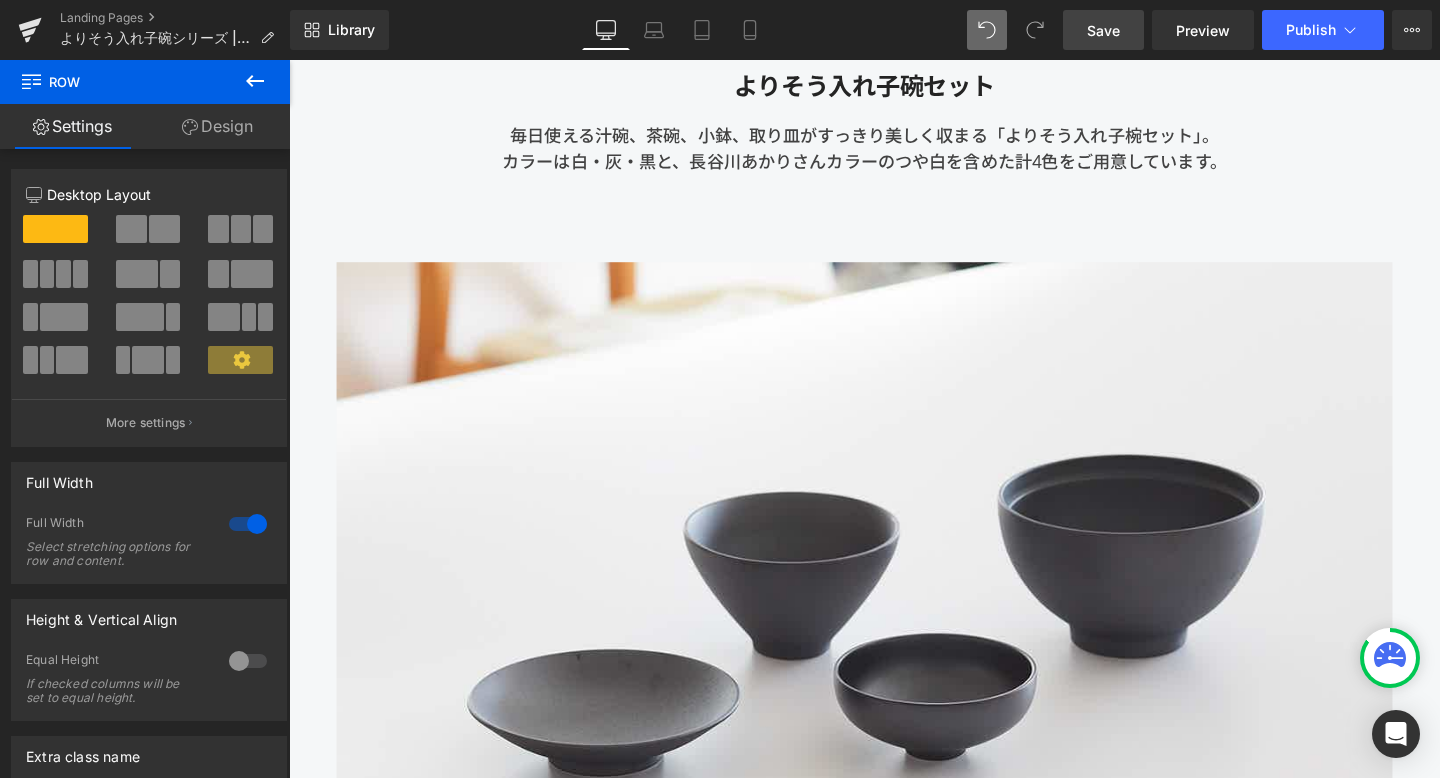 scroll, scrollTop: 1741, scrollLeft: 0, axis: vertical 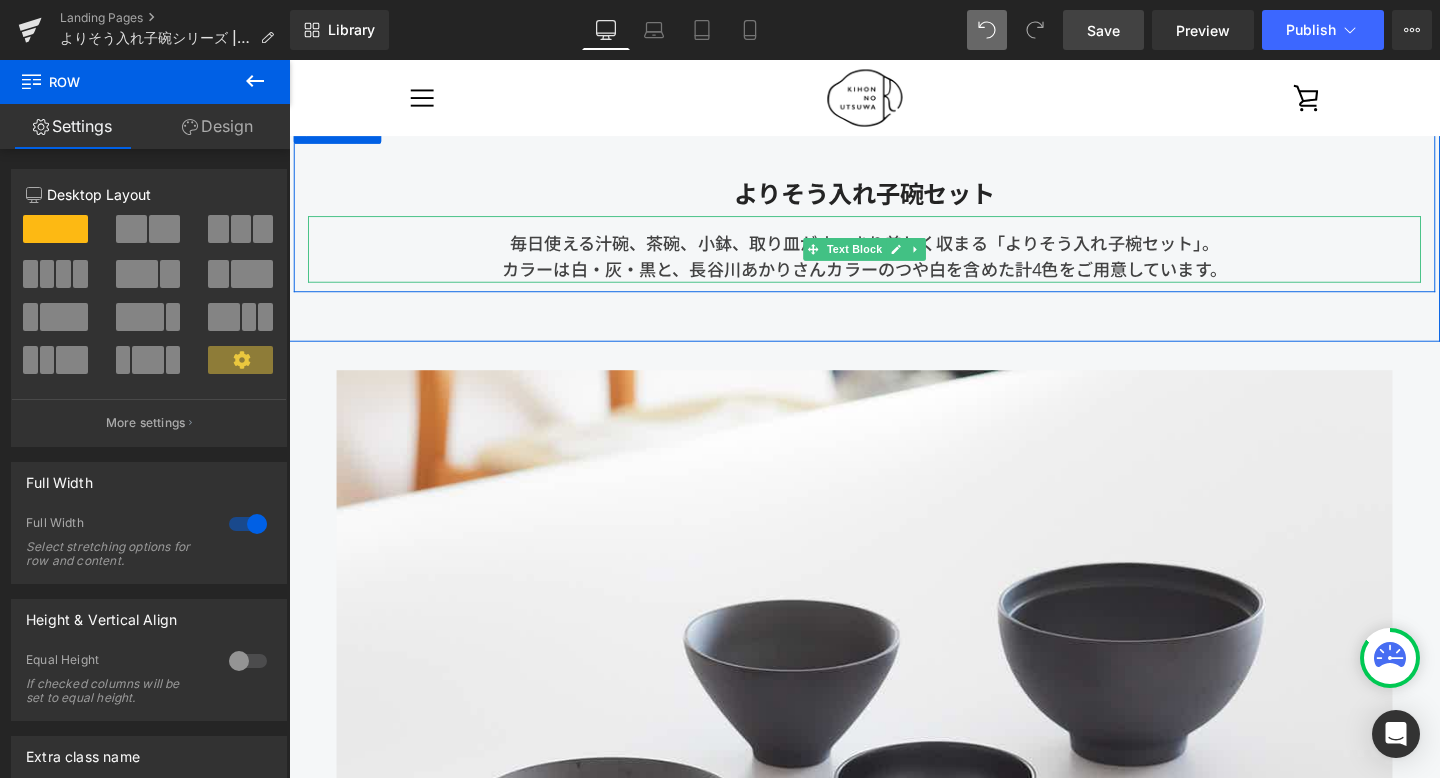 click on "カラーは白・灰・黒と、長谷川あかりさんカラーのつや白を含めた計4色をご用意しています。" at bounding box center [894, 280] 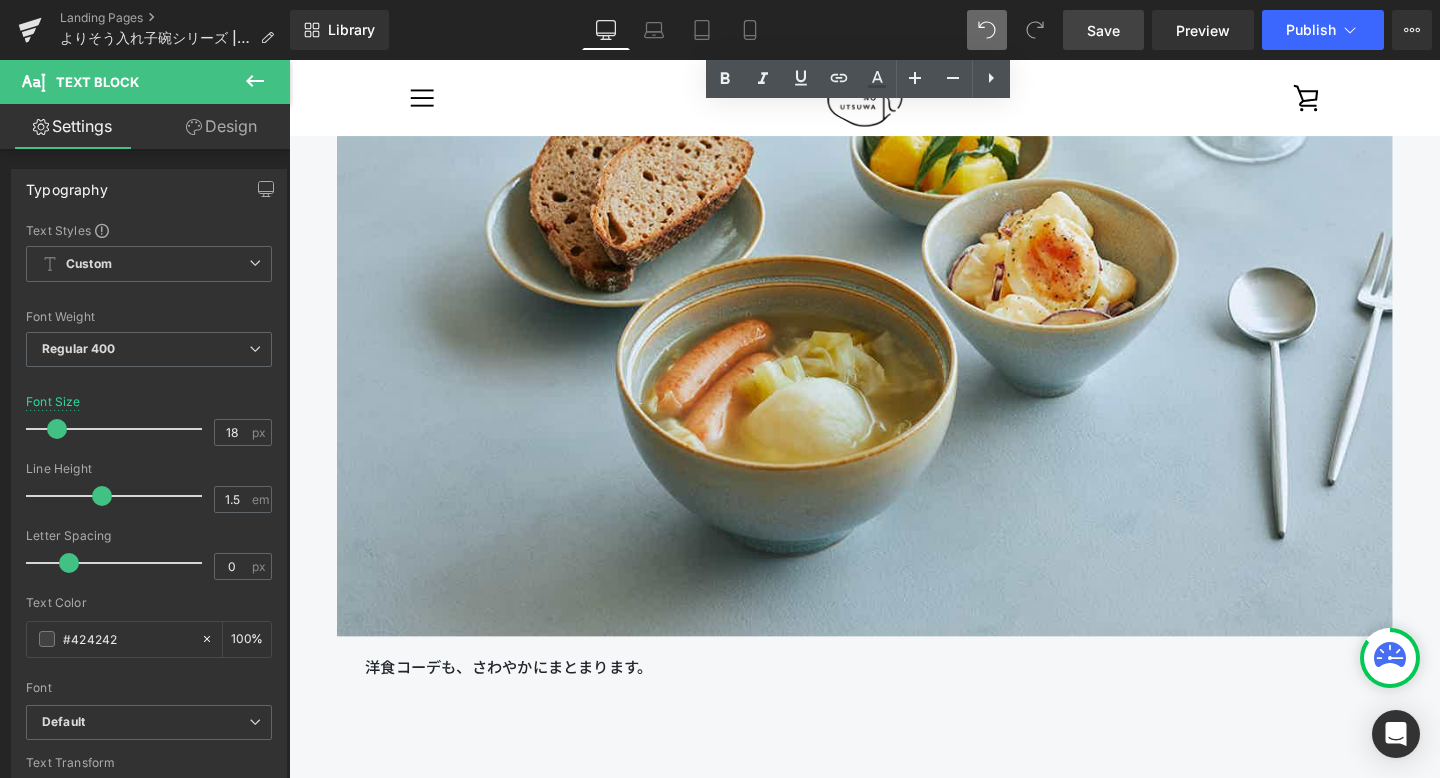 scroll, scrollTop: 4675, scrollLeft: 0, axis: vertical 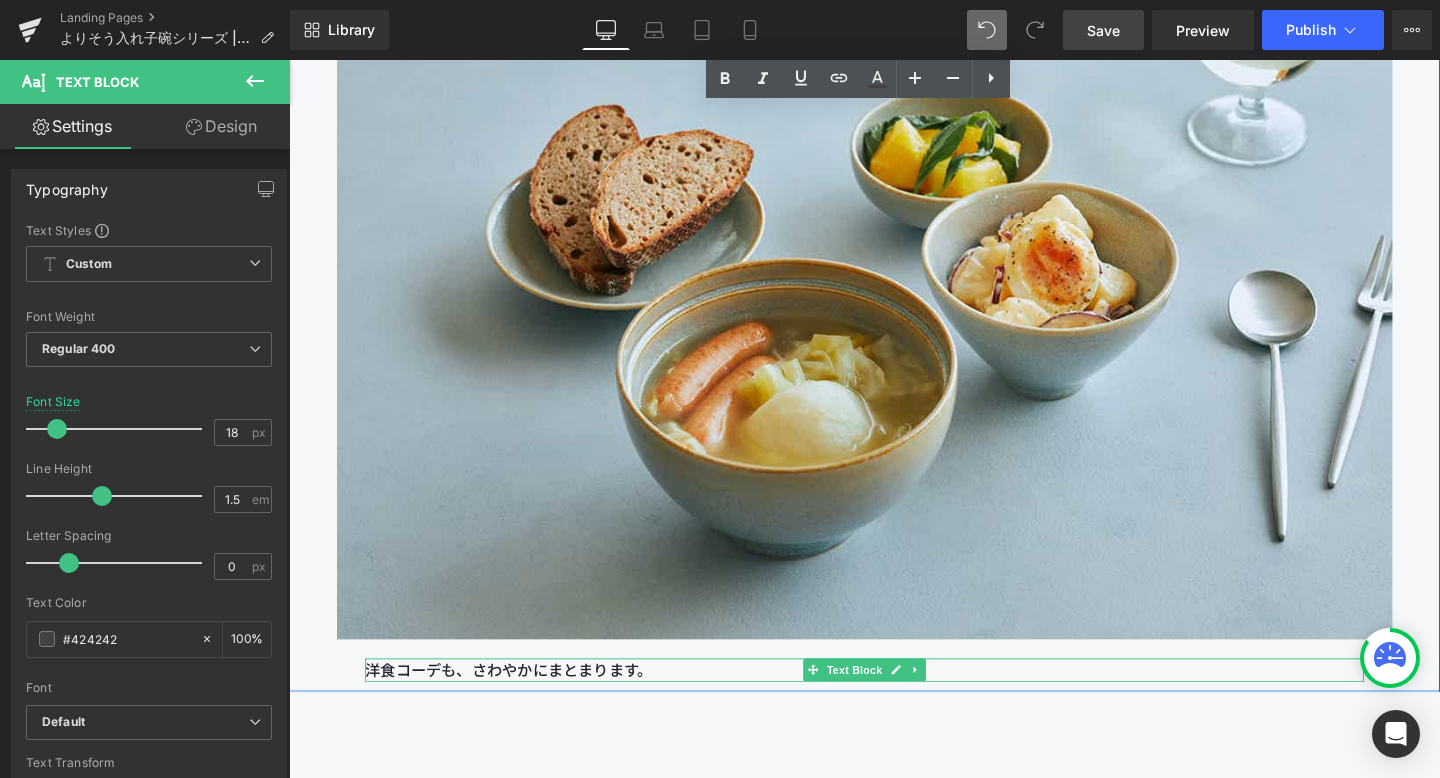 click on "洋食コーデも、さわやかにまとまります。" at bounding box center (894, 702) 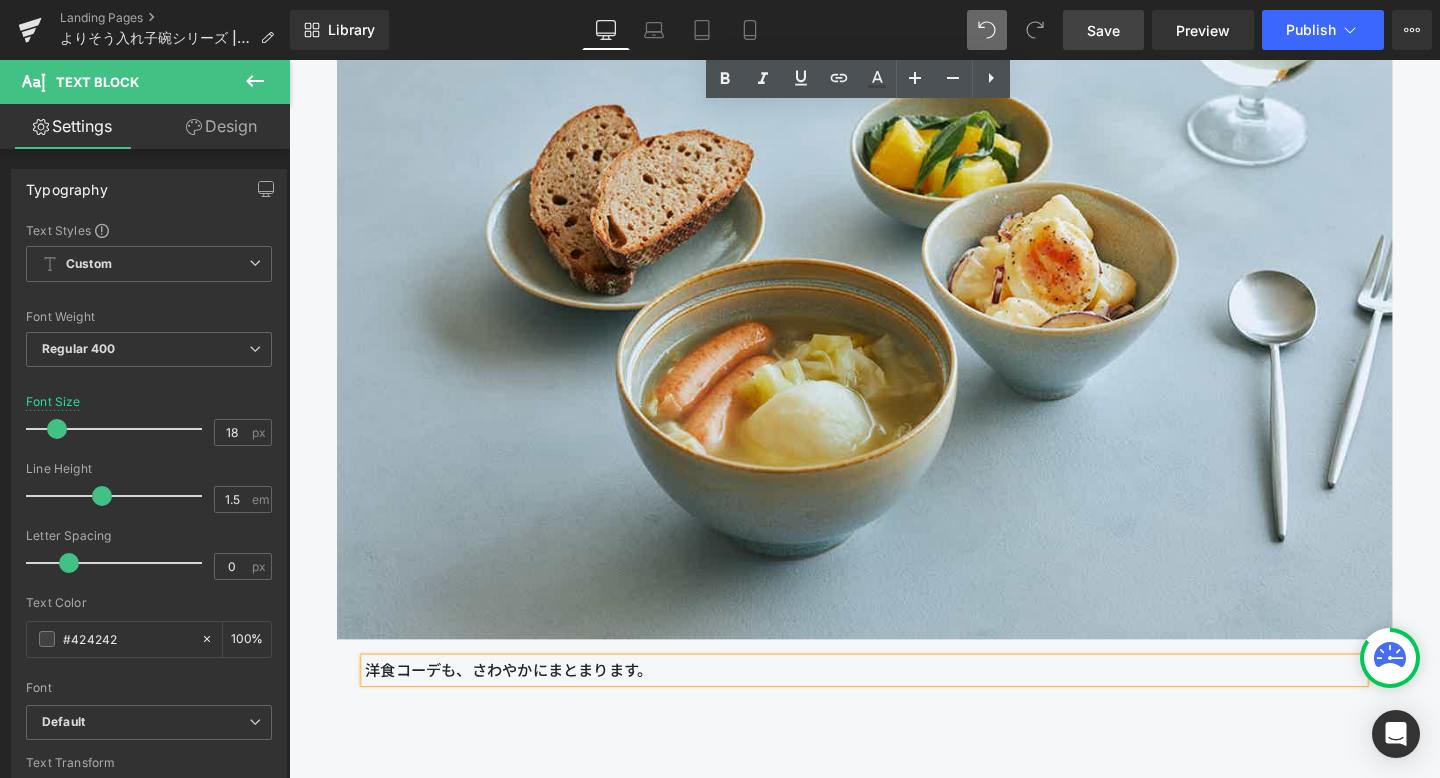 click on "洋食コーデも、さわやかにまとまります。" at bounding box center [894, 702] 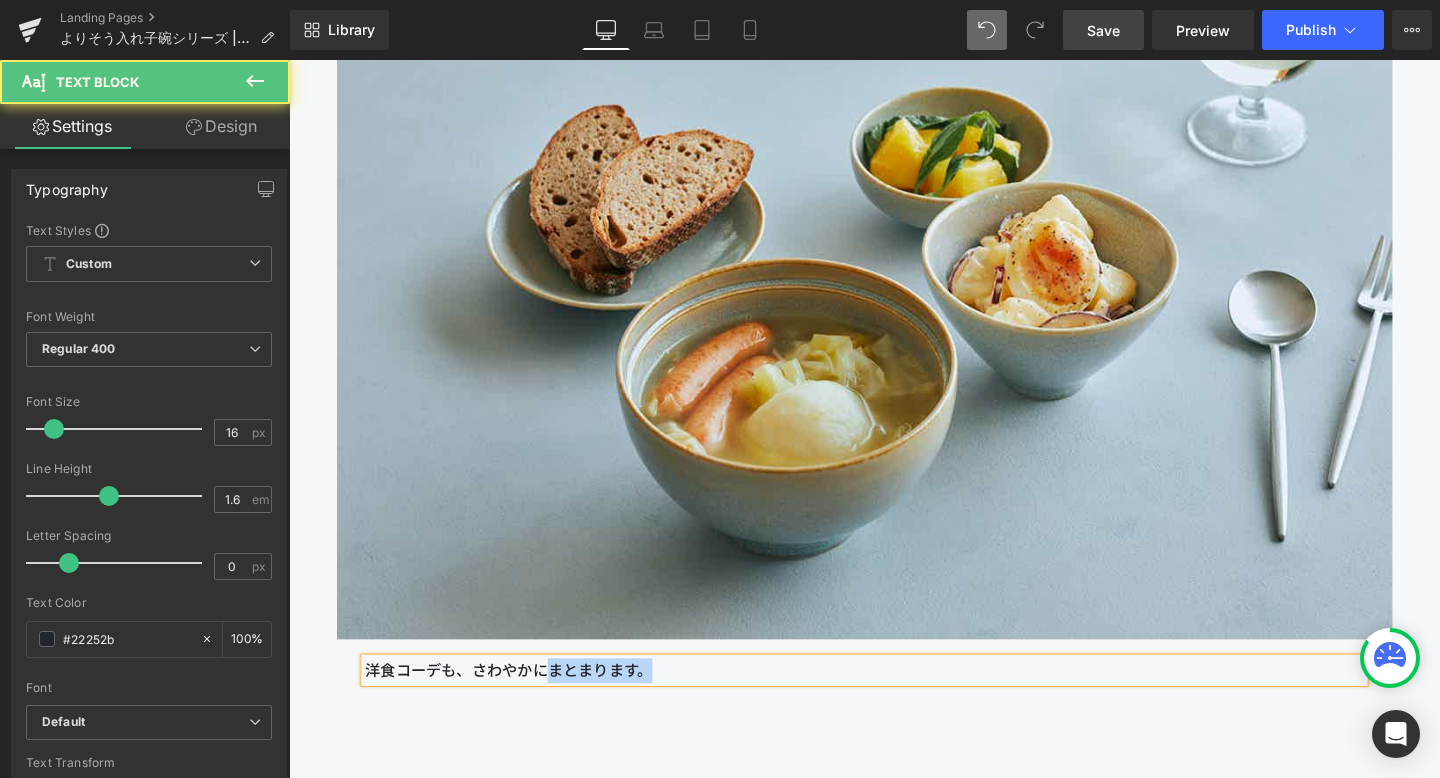 drag, startPoint x: 564, startPoint y: 700, endPoint x: 711, endPoint y: 700, distance: 147 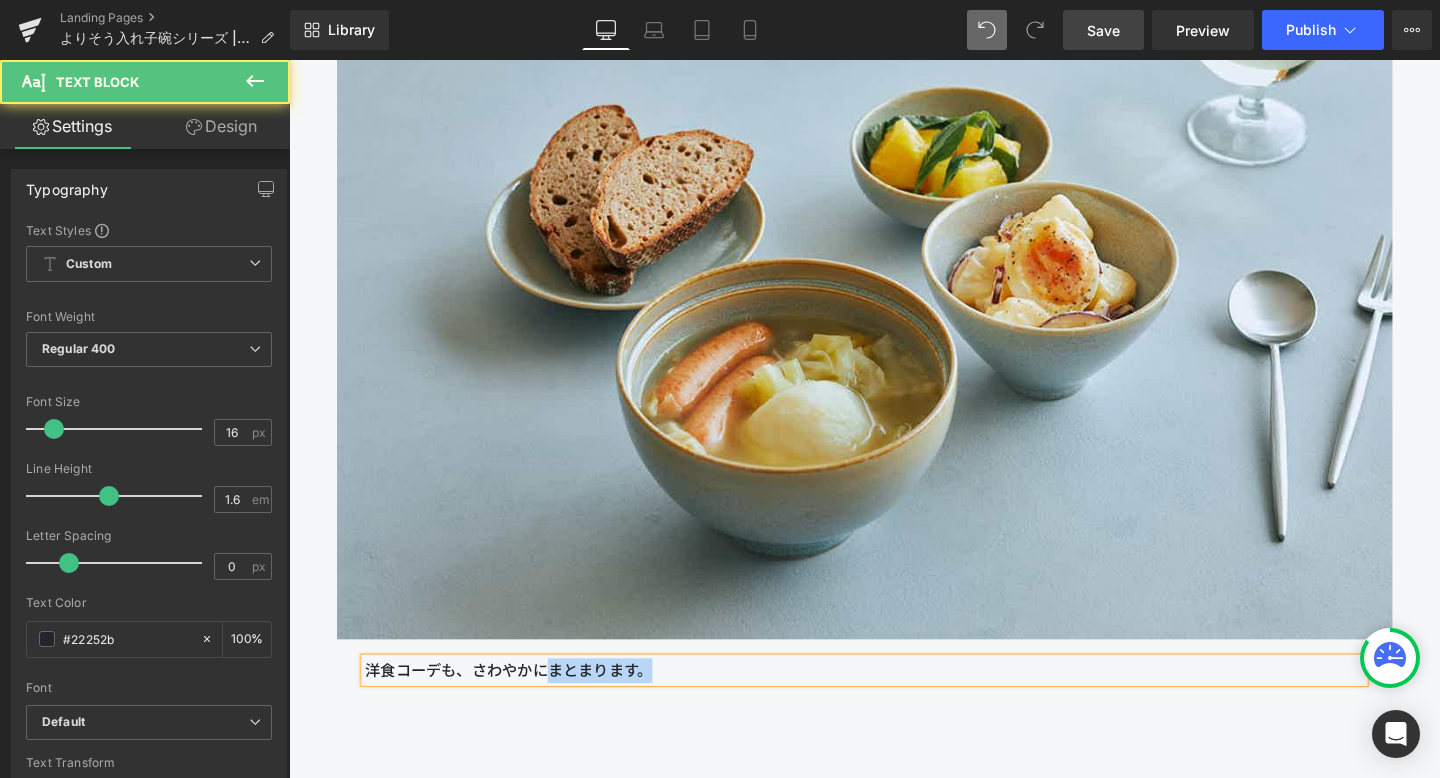 click on "洋食コーデも、さわやかにまとまります。" at bounding box center [894, 702] 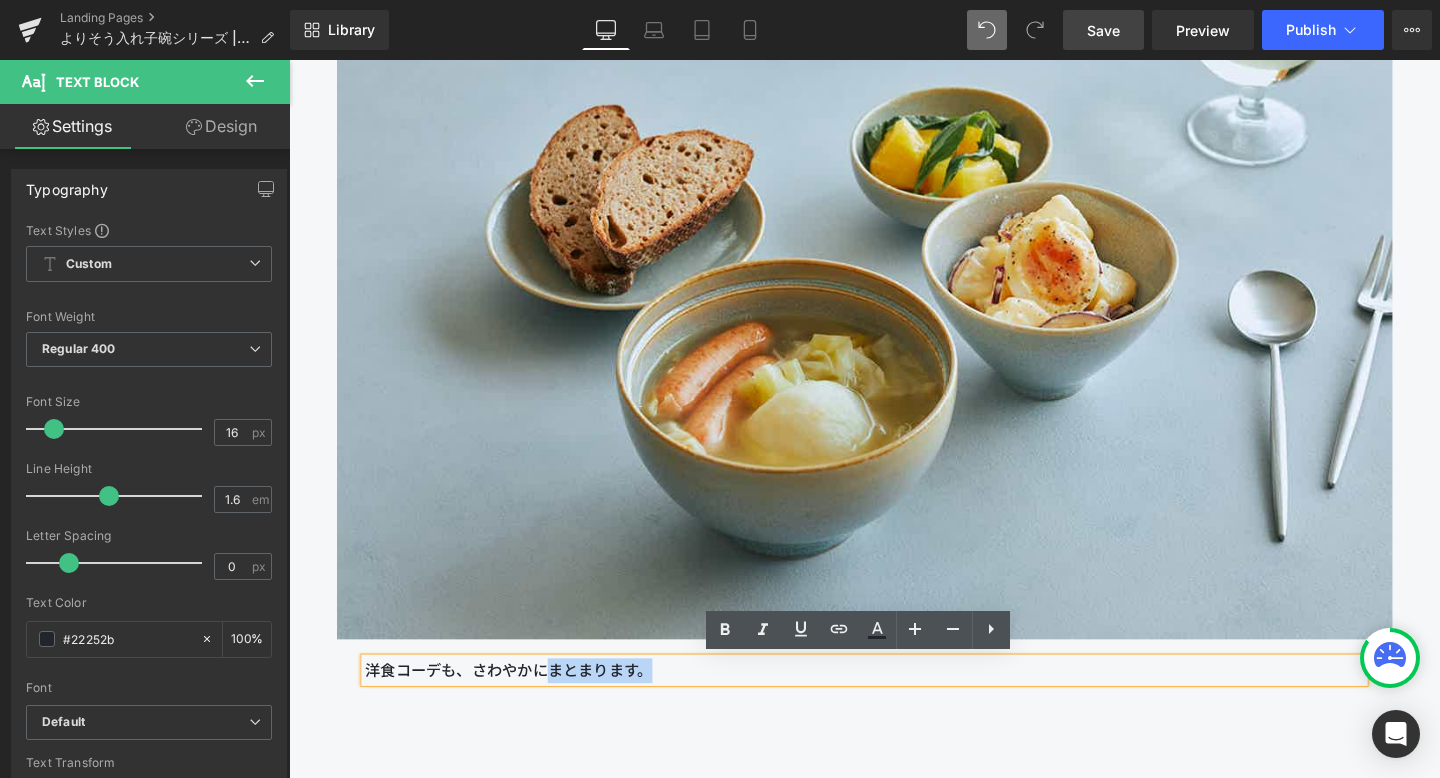 click on "洋食コーデも、さわやかにまとまります。" at bounding box center [894, 702] 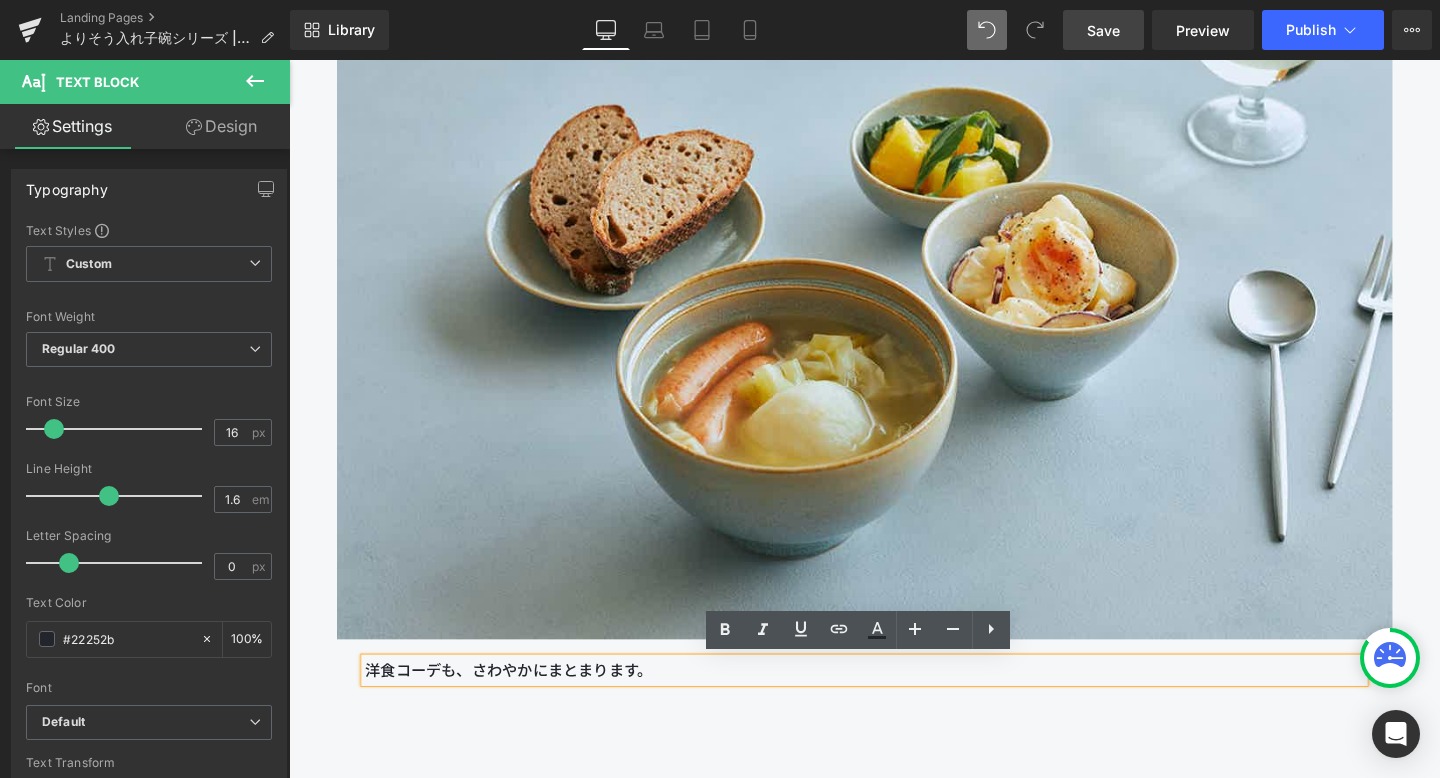 click on "洋食コーデも、さわやかにまとまります。" at bounding box center (894, 702) 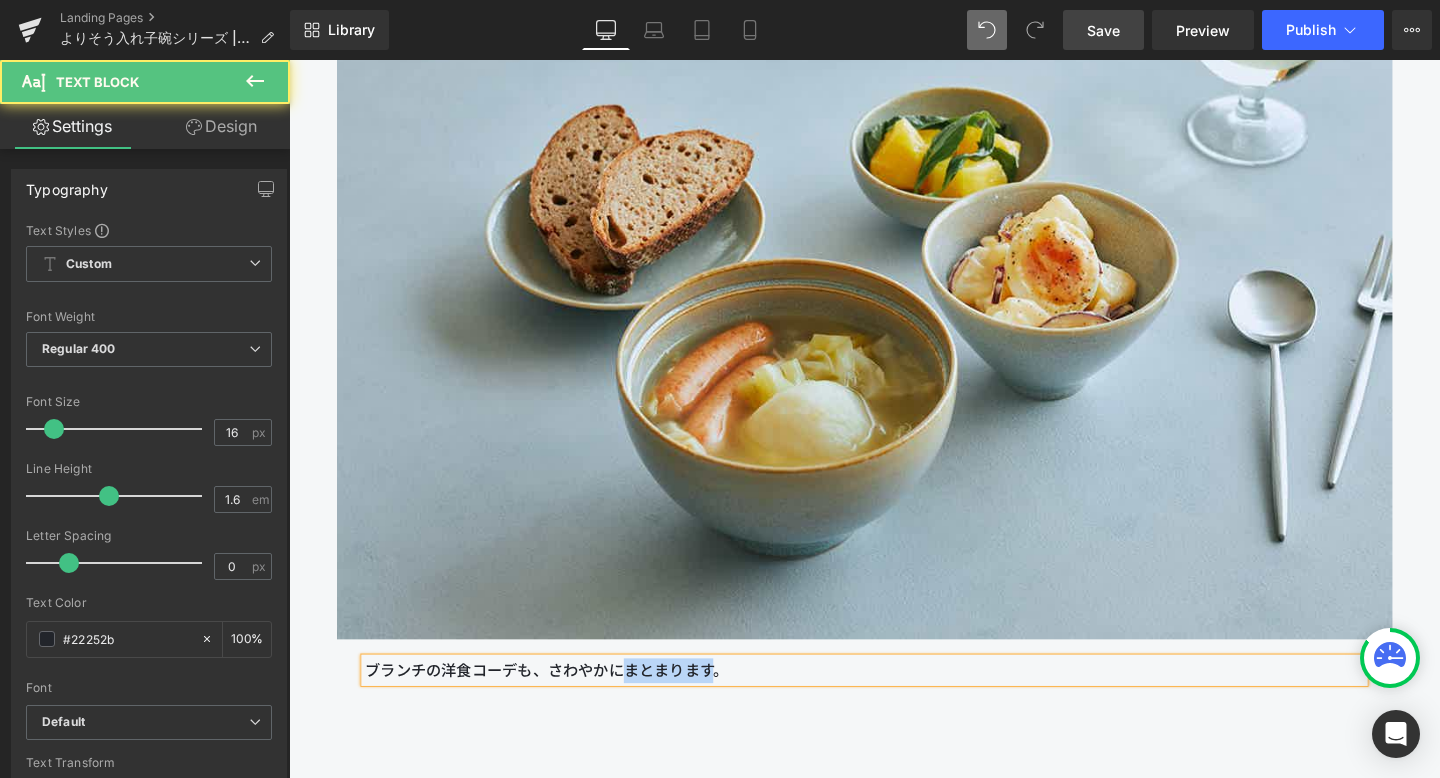 drag, startPoint x: 645, startPoint y: 700, endPoint x: 737, endPoint y: 701, distance: 92.00543 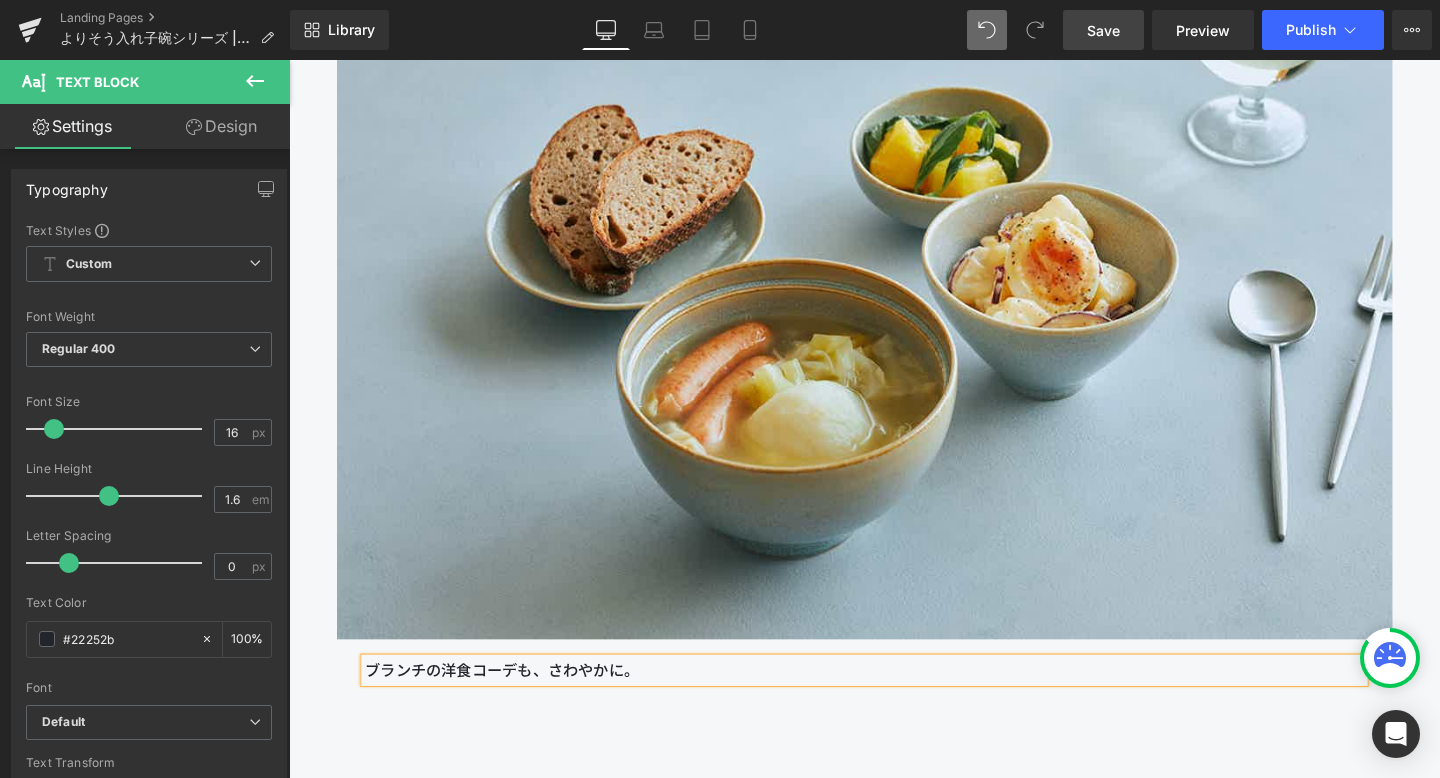 click on "ブランチの洋食コーデも、さわやかに。" at bounding box center (894, 702) 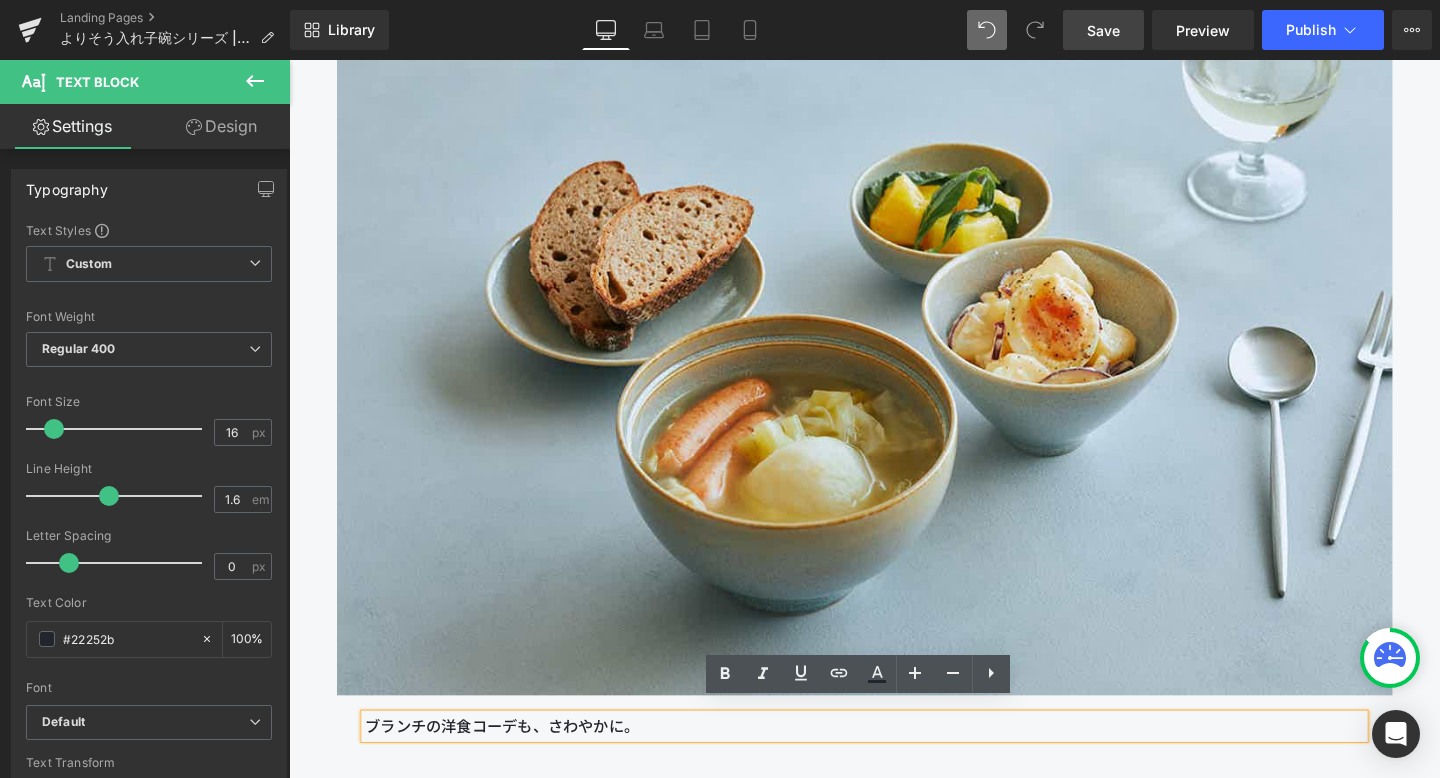 scroll, scrollTop: 4641, scrollLeft: 0, axis: vertical 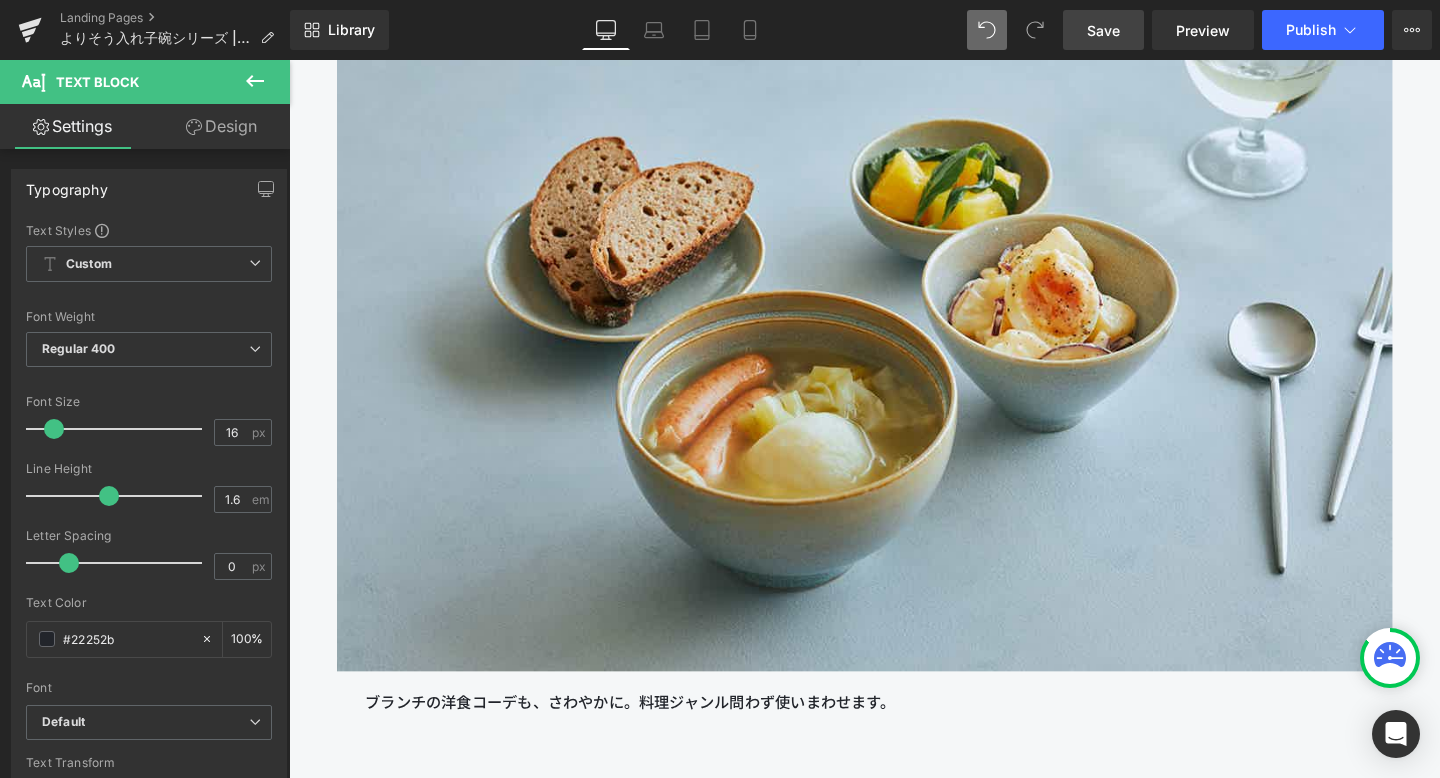 click on "Rendering Content" at bounding box center (720, 699) 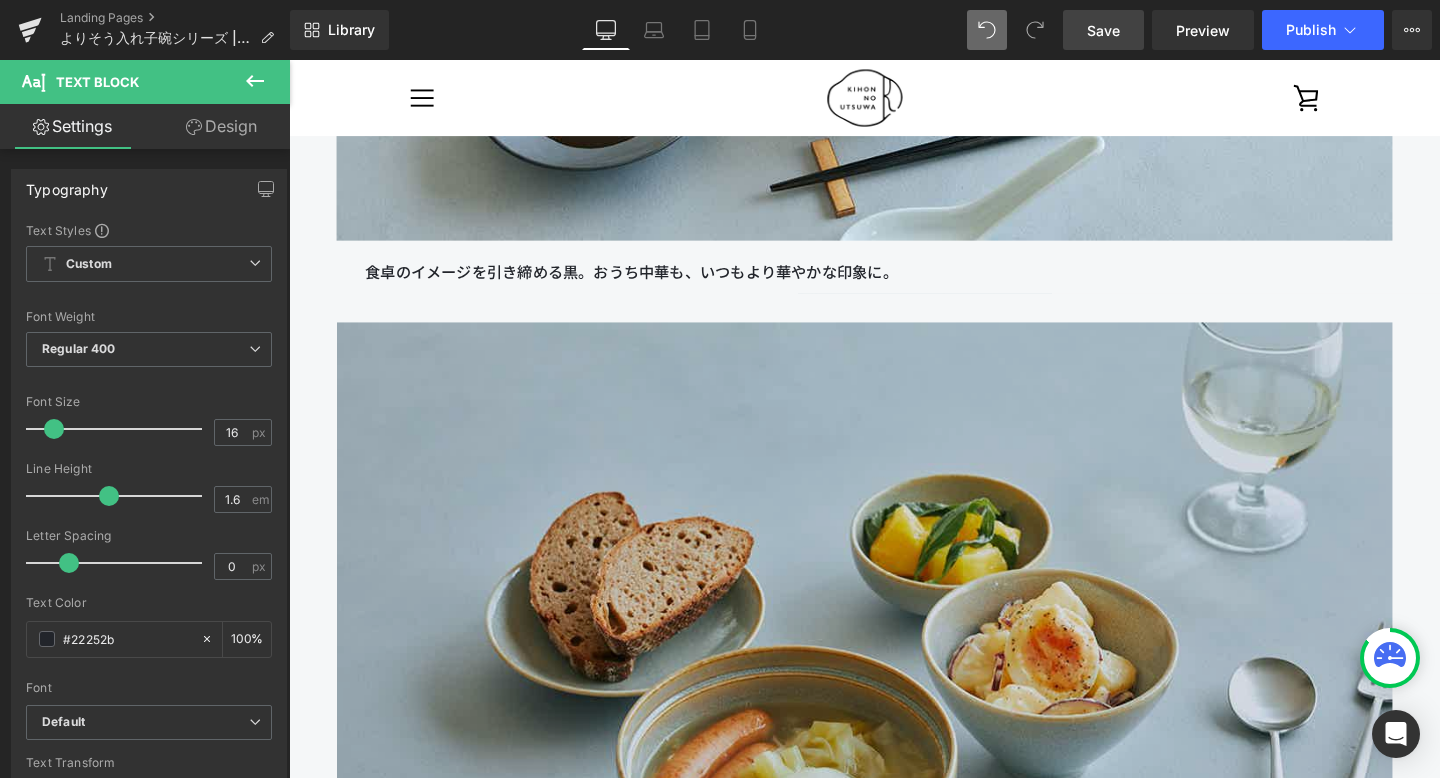 scroll, scrollTop: 4247, scrollLeft: 0, axis: vertical 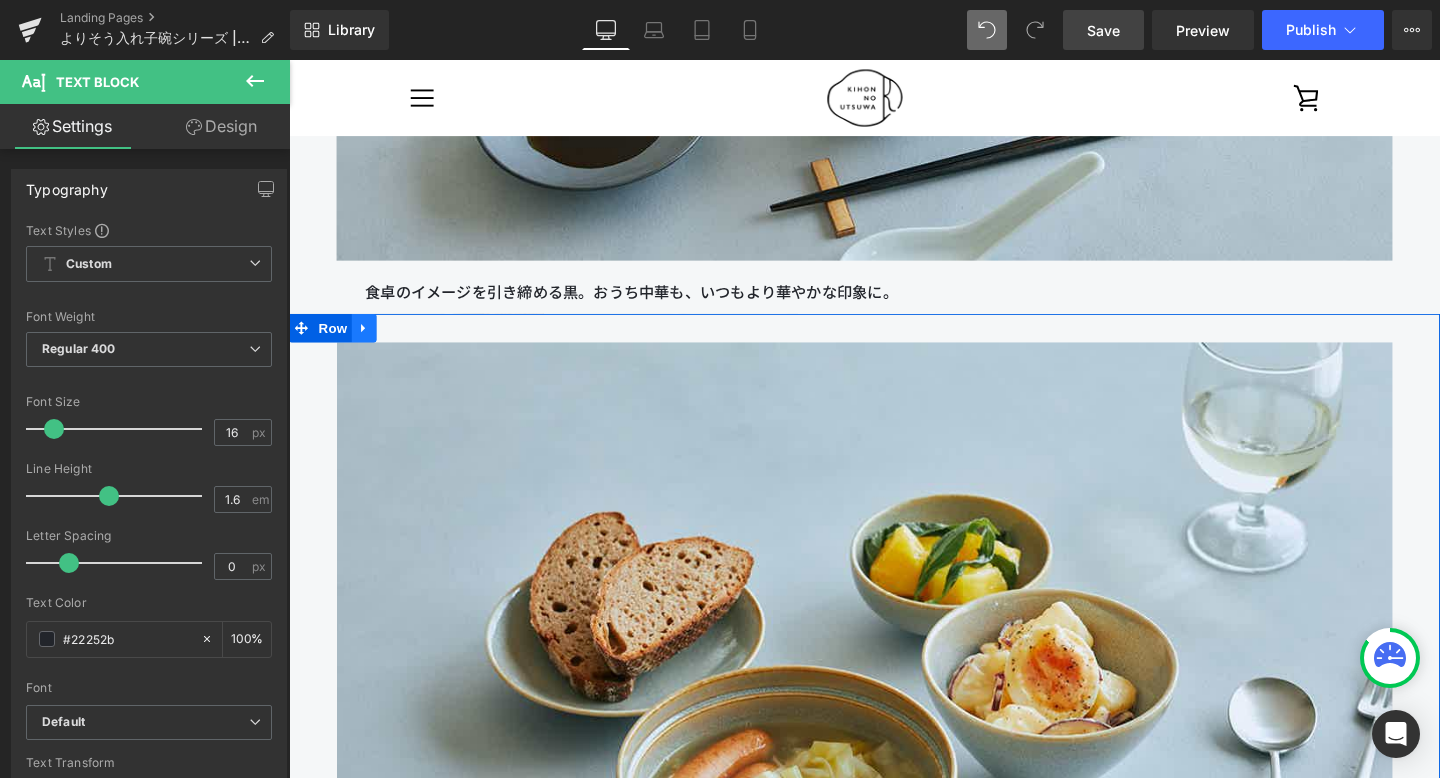 click 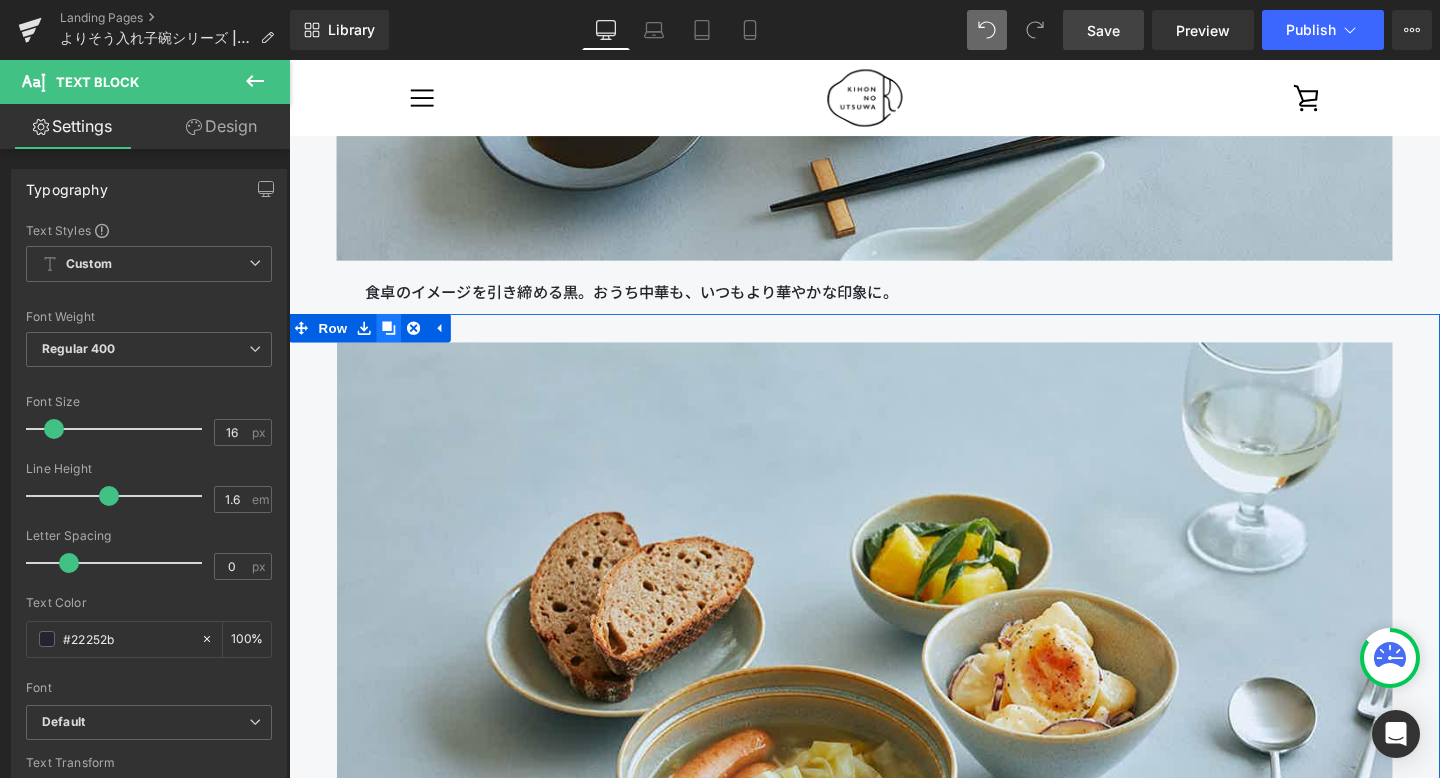 click 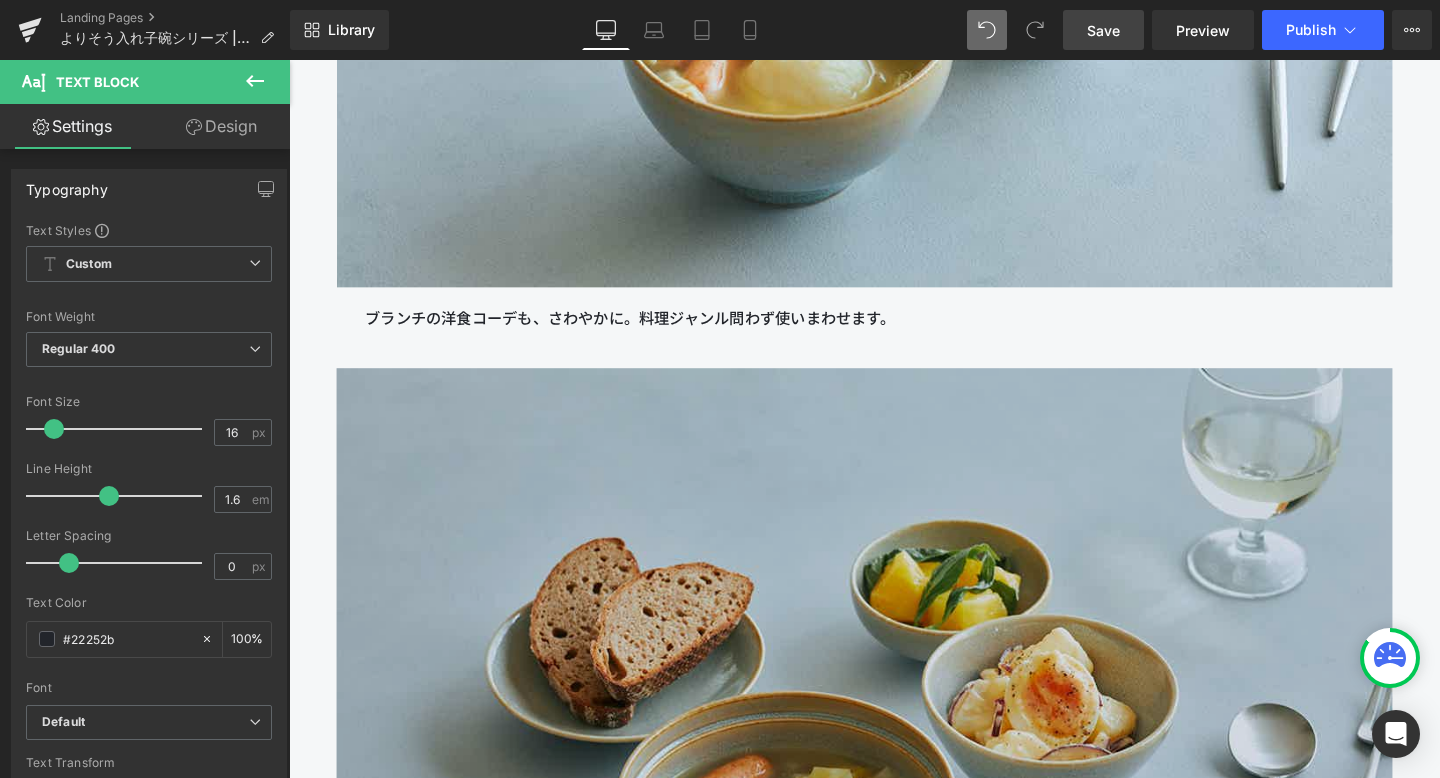 scroll, scrollTop: 4935, scrollLeft: 0, axis: vertical 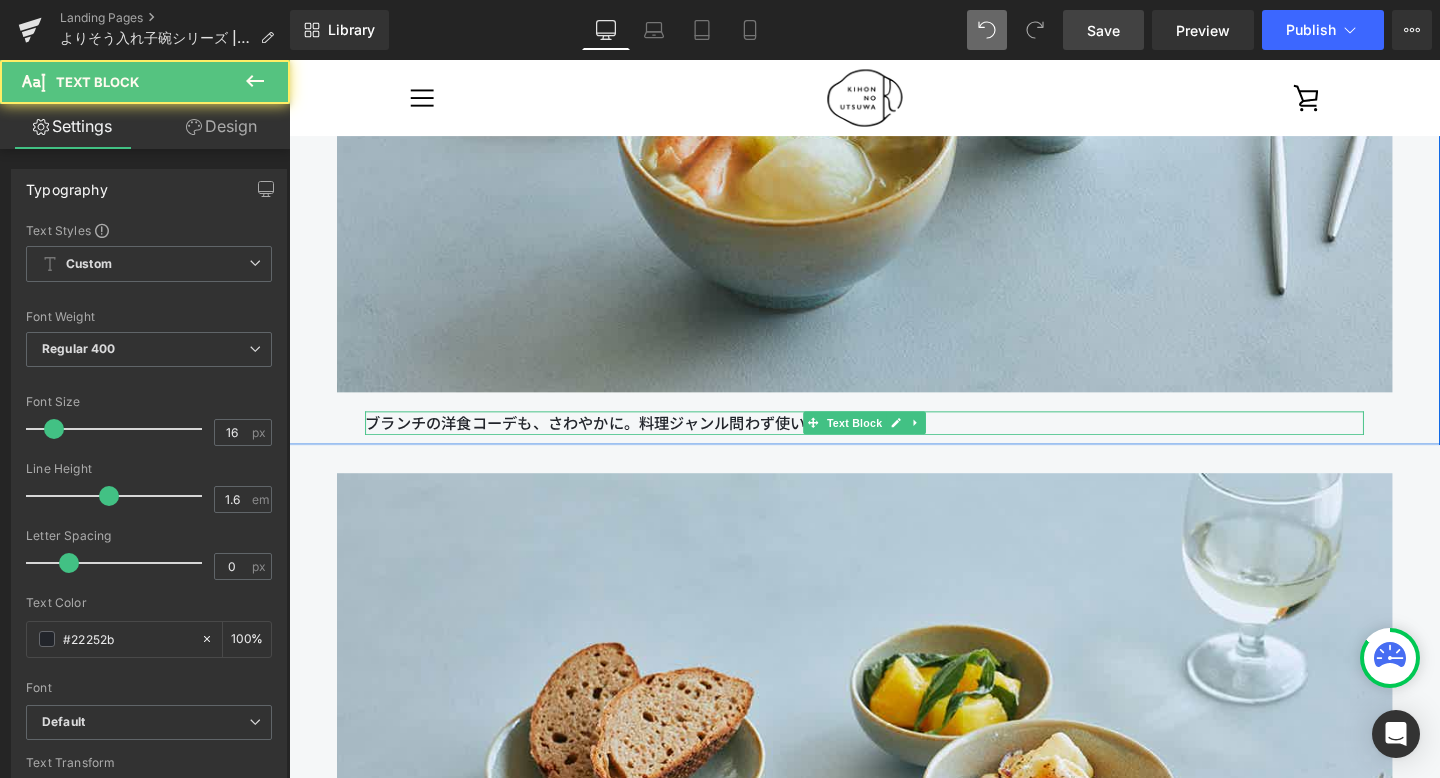 click on "ブランチの洋食コーデも、さわやかに。料理ジャンル問わず使いまわせます。" at bounding box center (894, 442) 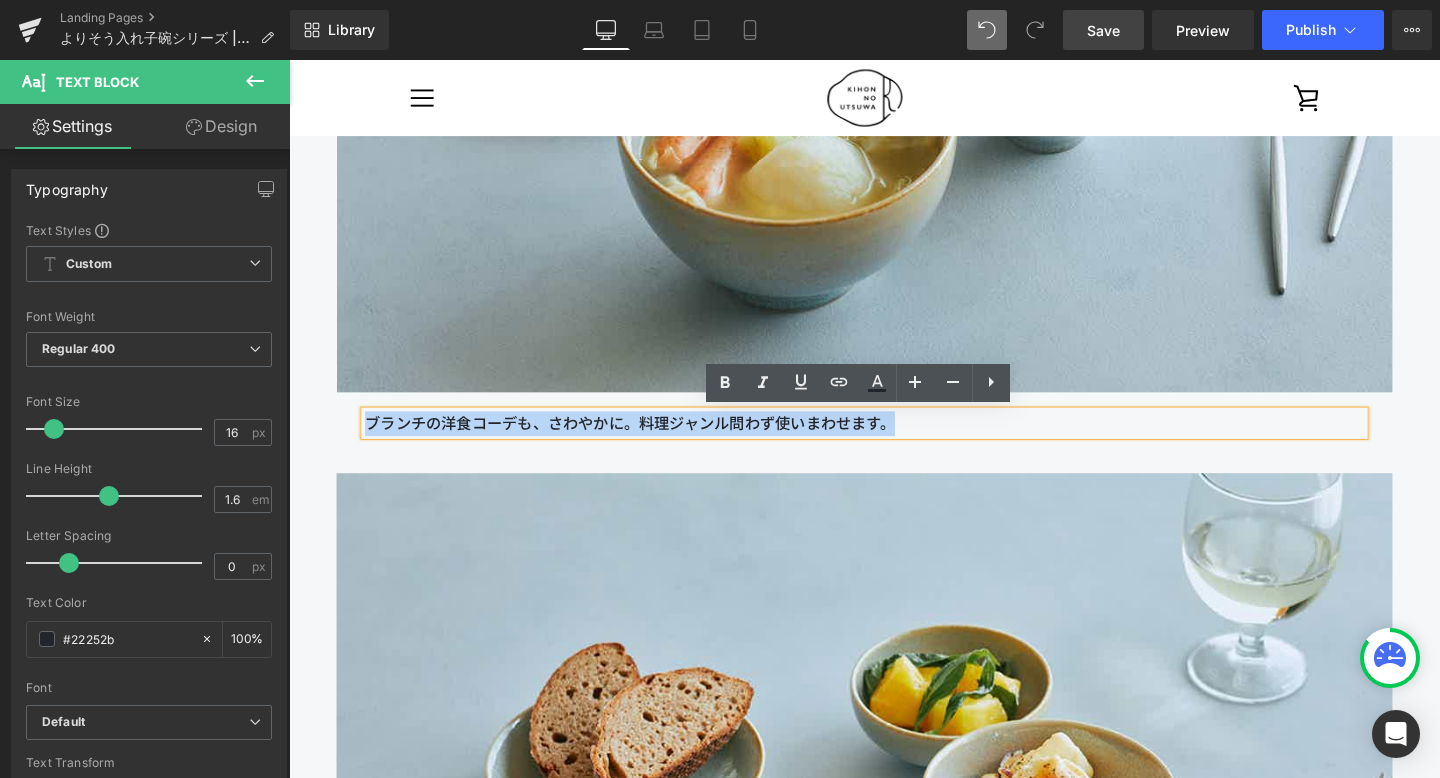 drag, startPoint x: 994, startPoint y: 442, endPoint x: 351, endPoint y: 431, distance: 643.09406 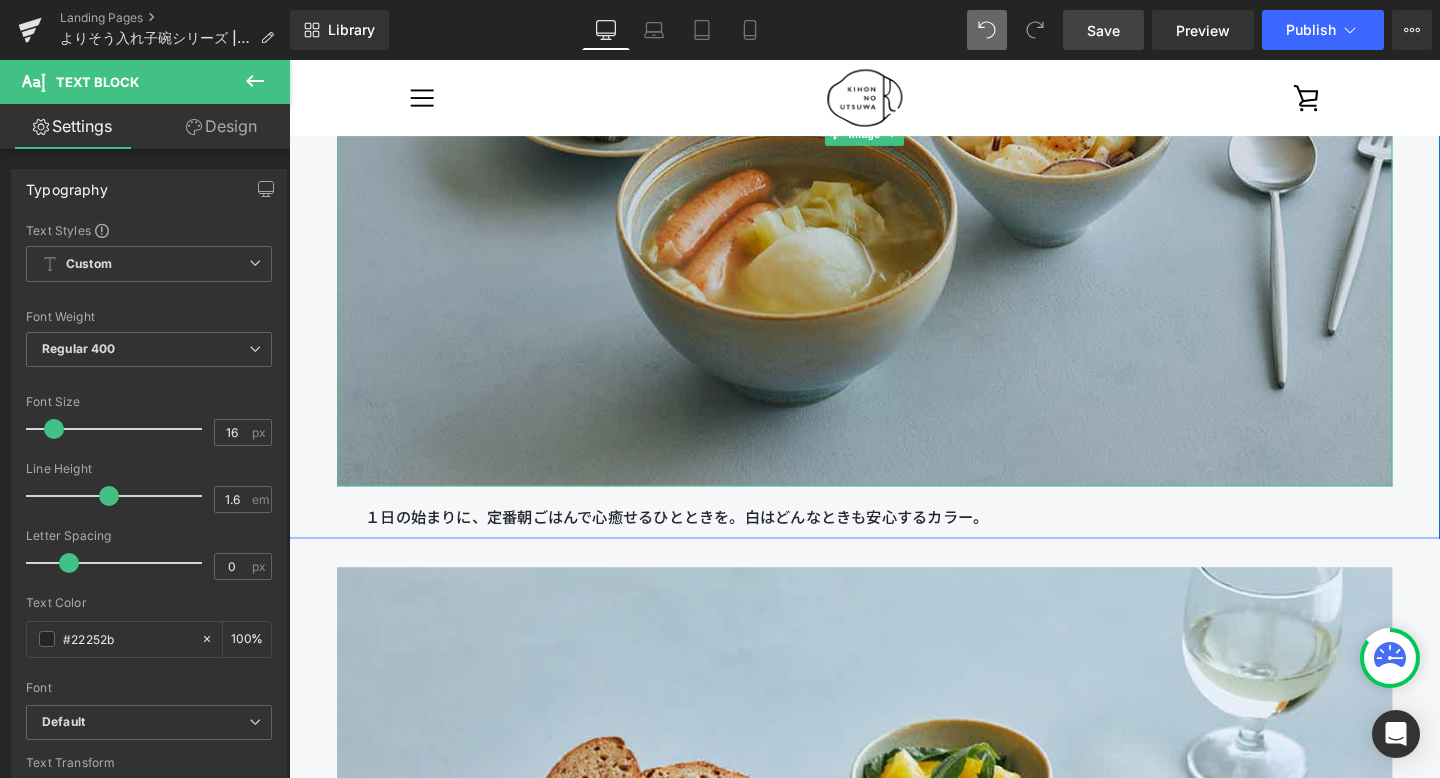 scroll, scrollTop: 4689, scrollLeft: 0, axis: vertical 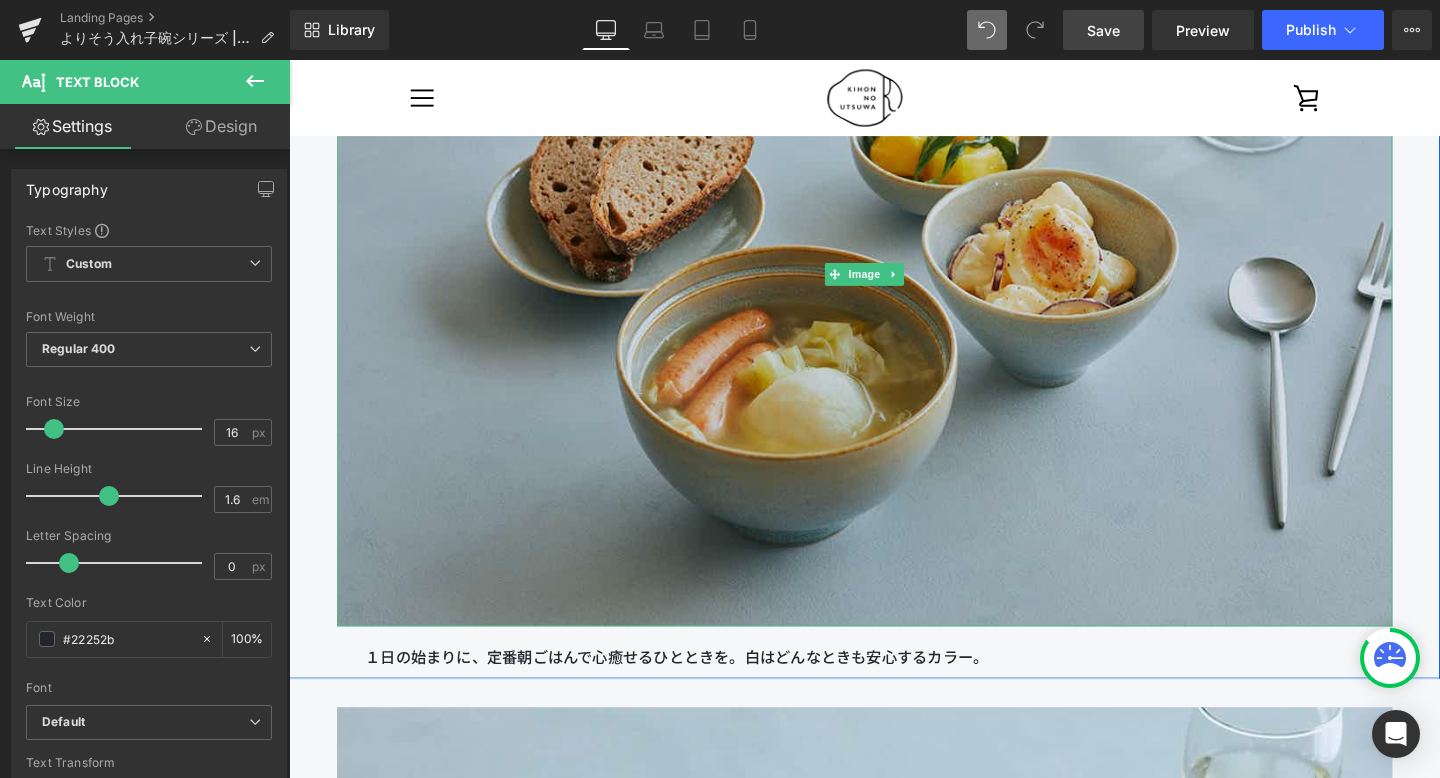 click at bounding box center (894, 285) 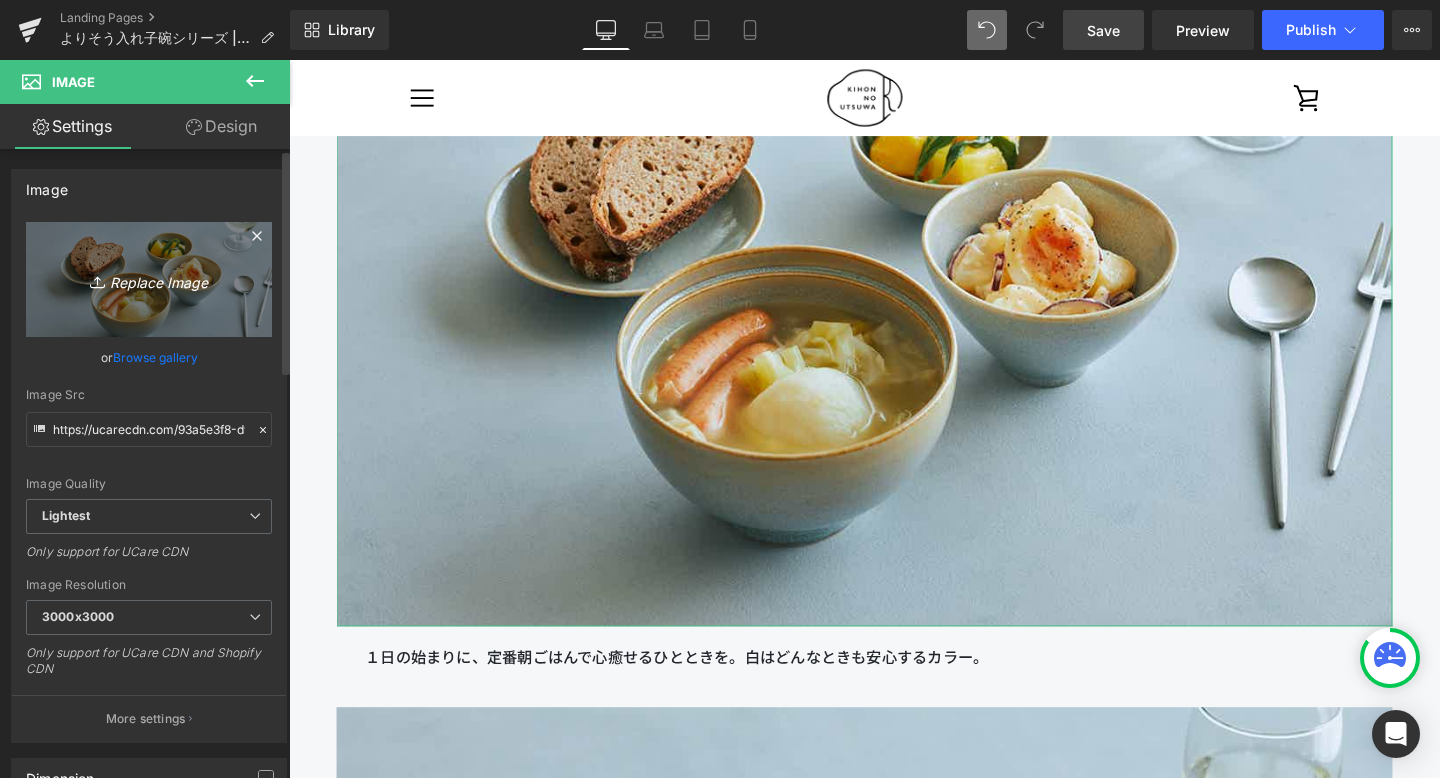 click on "Replace Image" at bounding box center (149, 279) 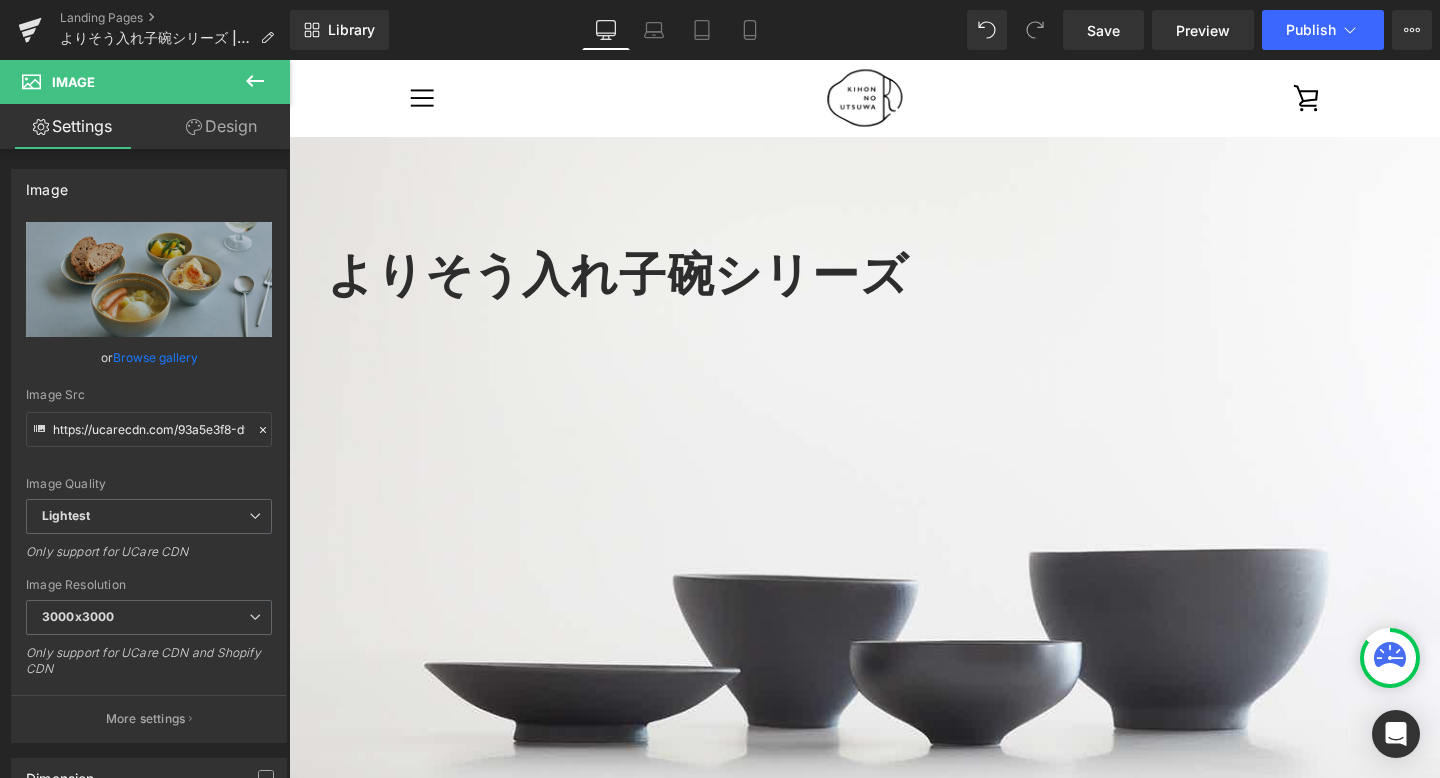 scroll, scrollTop: 2211, scrollLeft: 0, axis: vertical 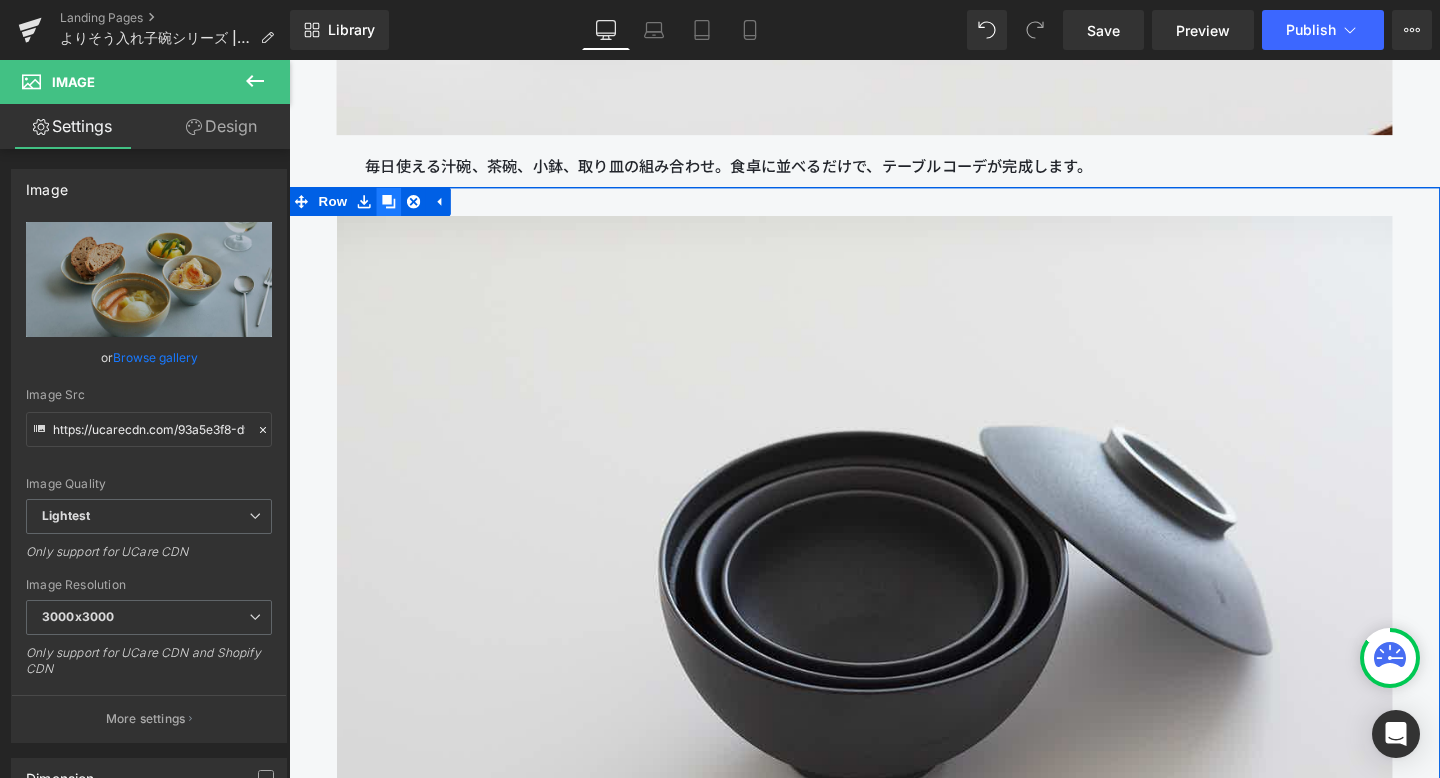 click at bounding box center (394, 209) 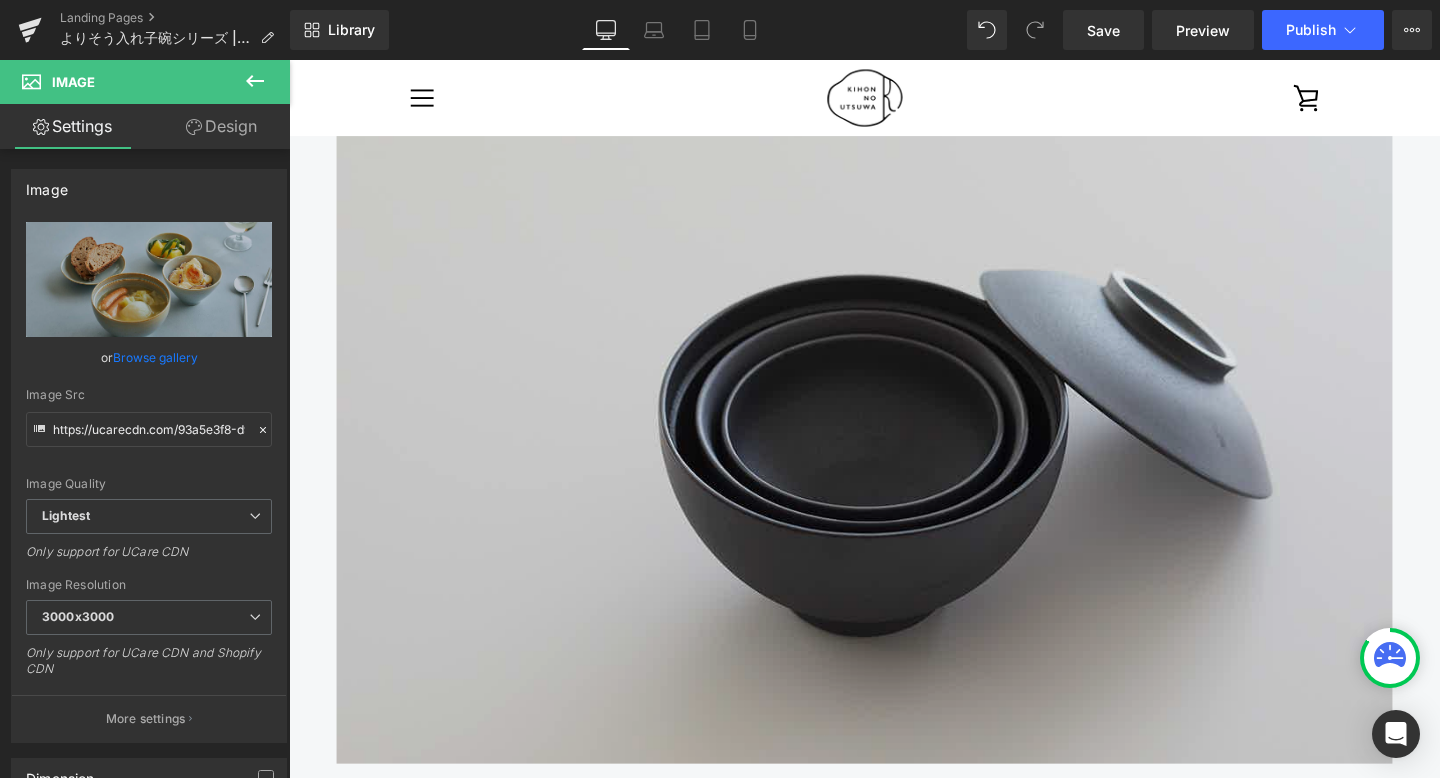 scroll, scrollTop: 3786, scrollLeft: 0, axis: vertical 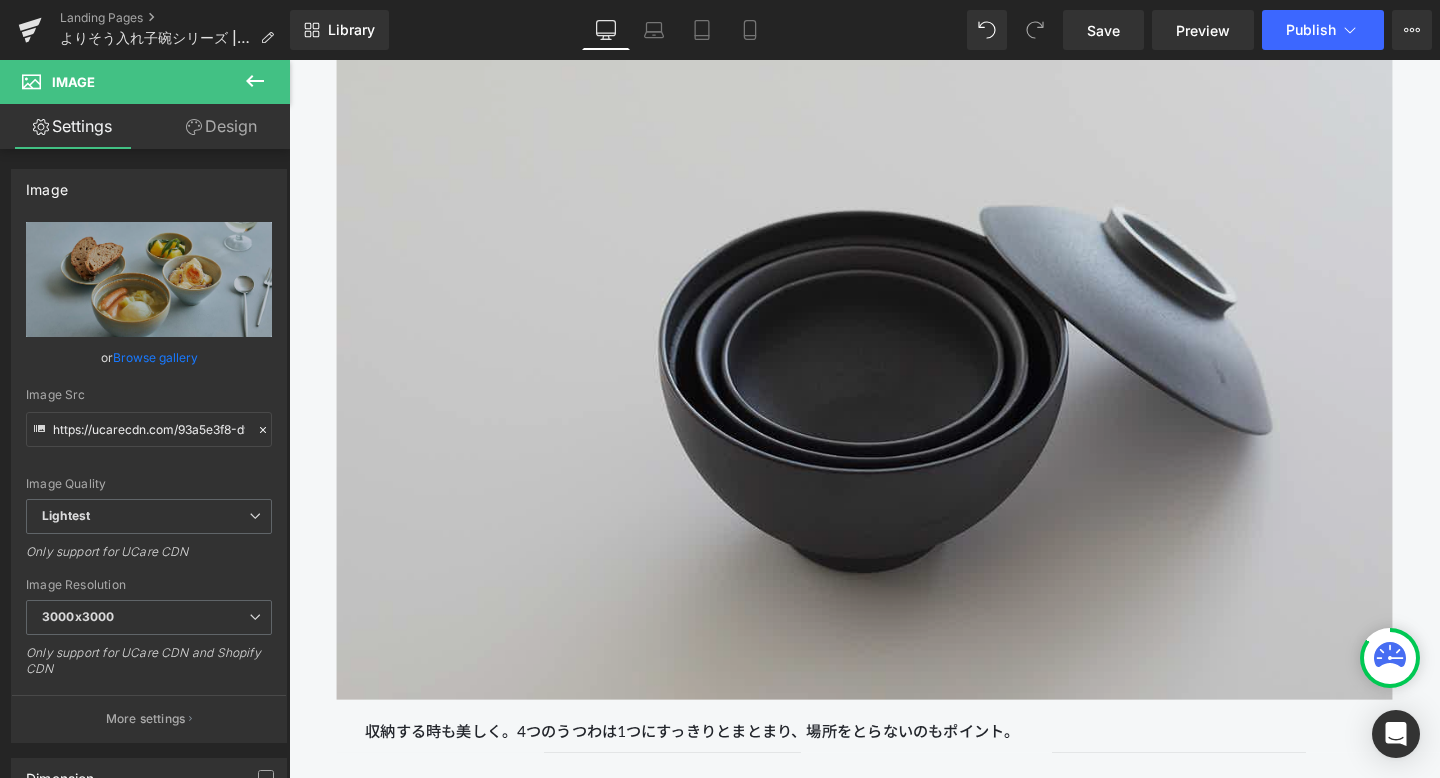 click at bounding box center [894, 362] 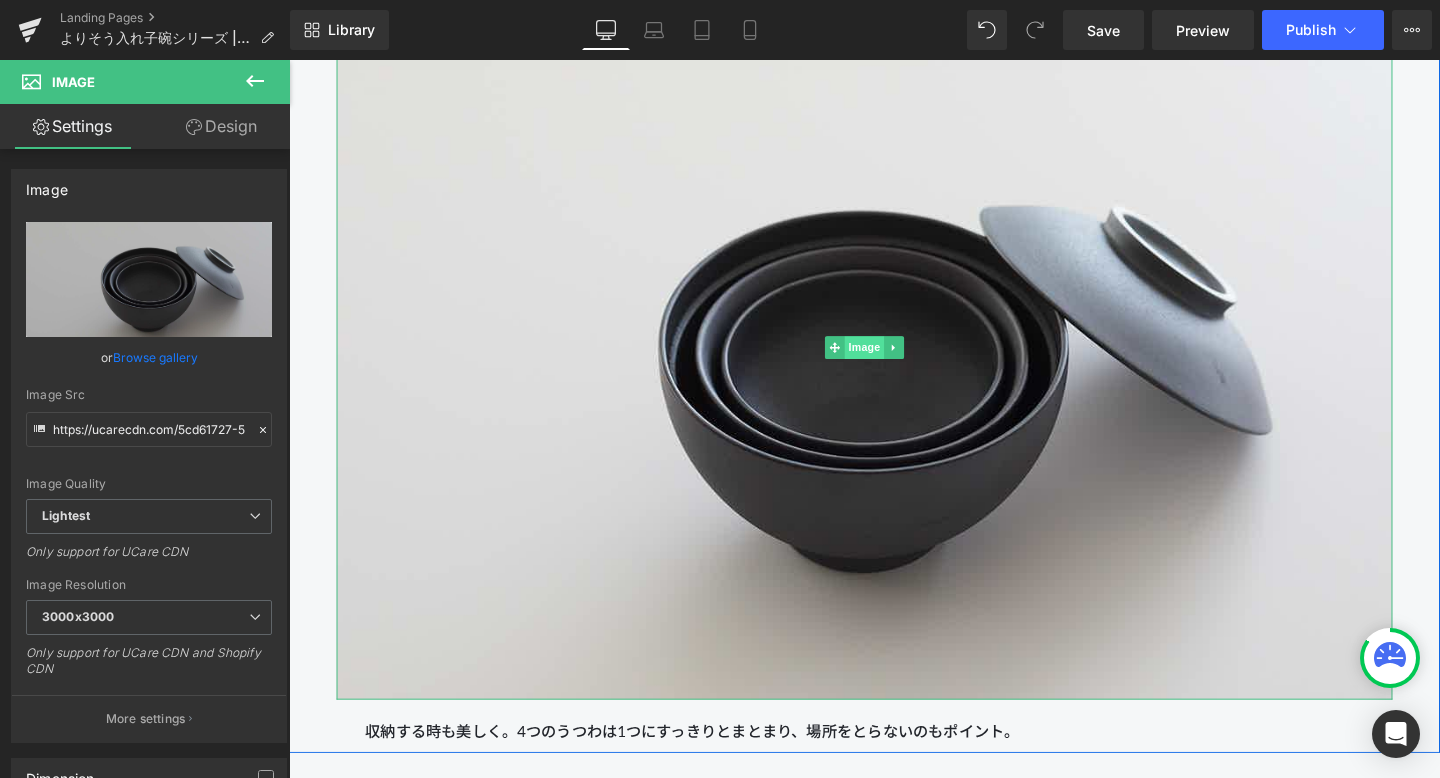click on "Image" at bounding box center [894, 362] 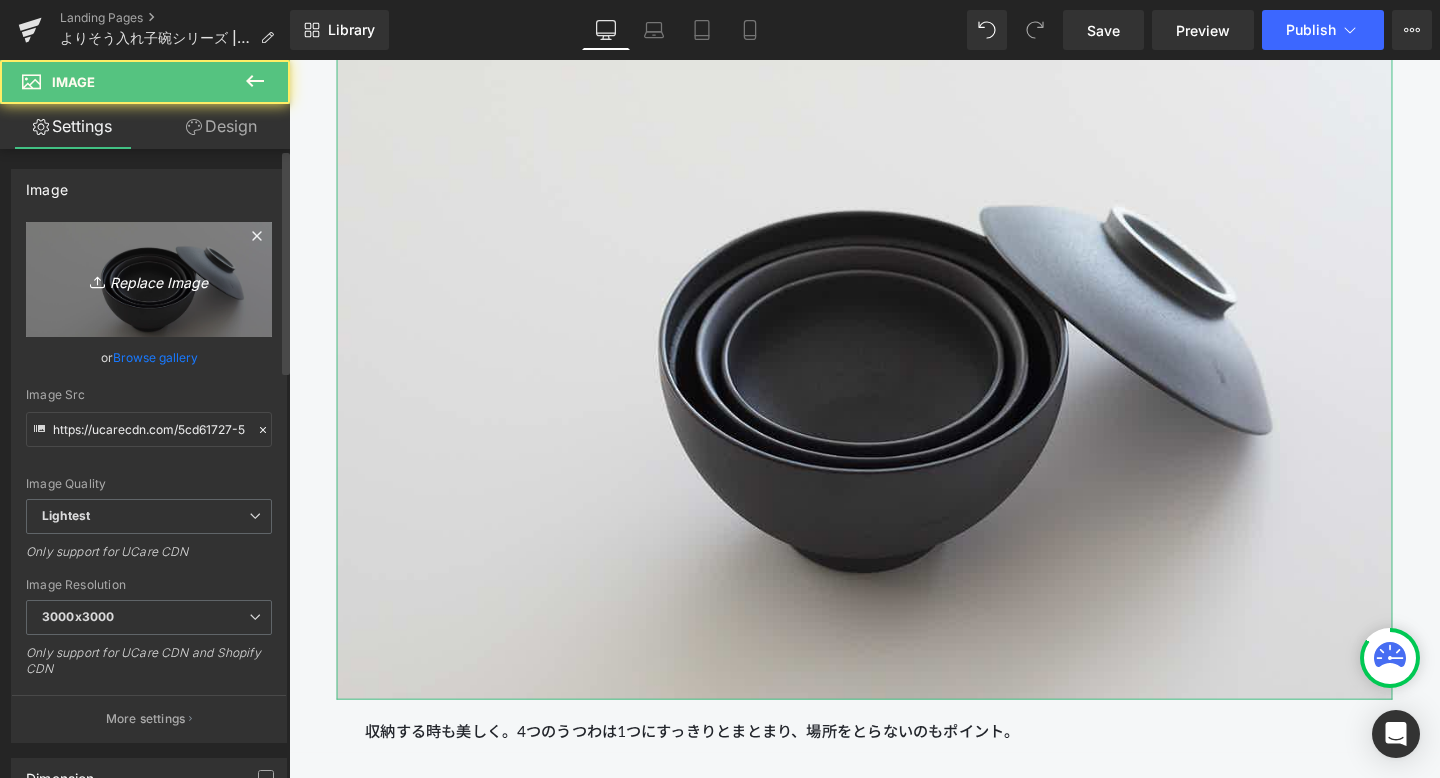 click on "Replace Image" at bounding box center [149, 279] 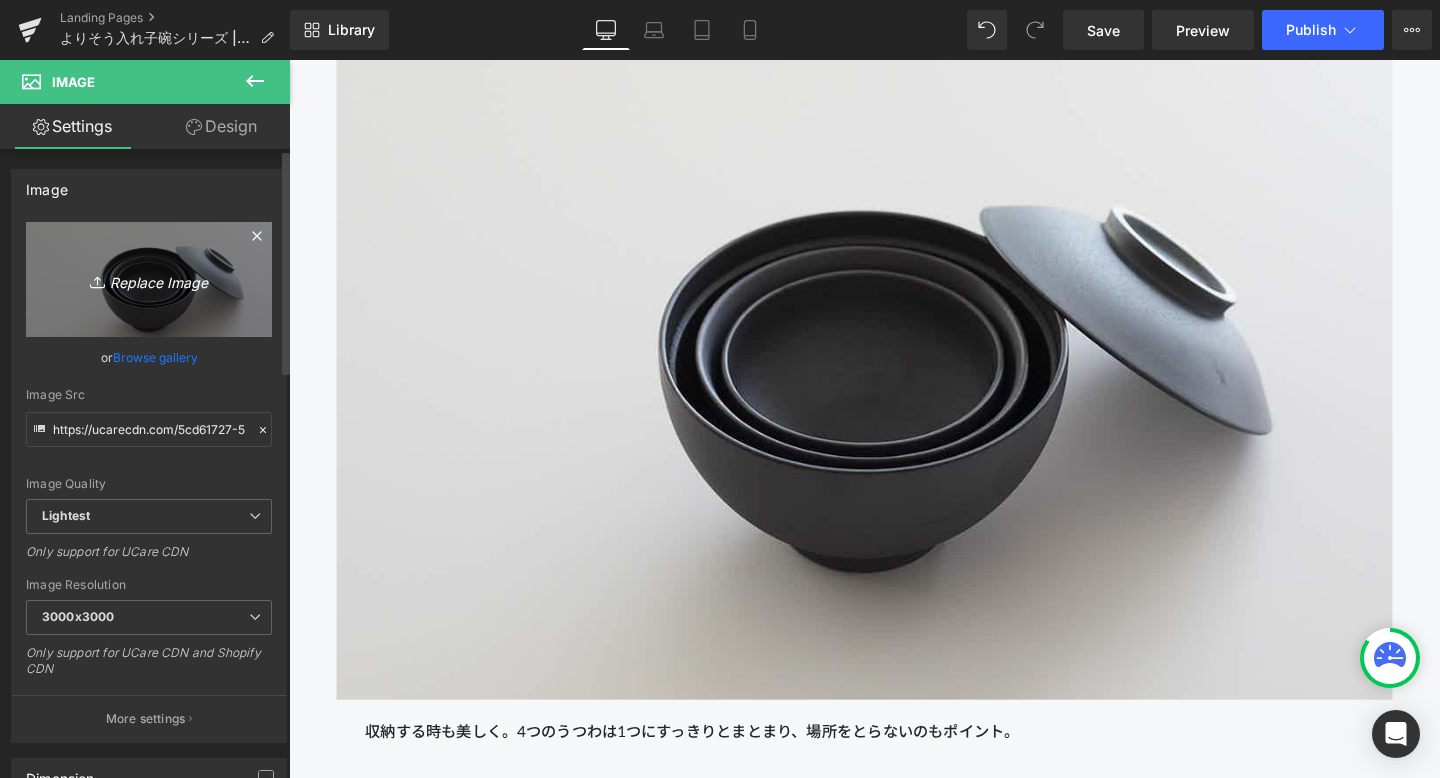 type on "C:\fakepath\250806_きほんのうつわ45303.jpg" 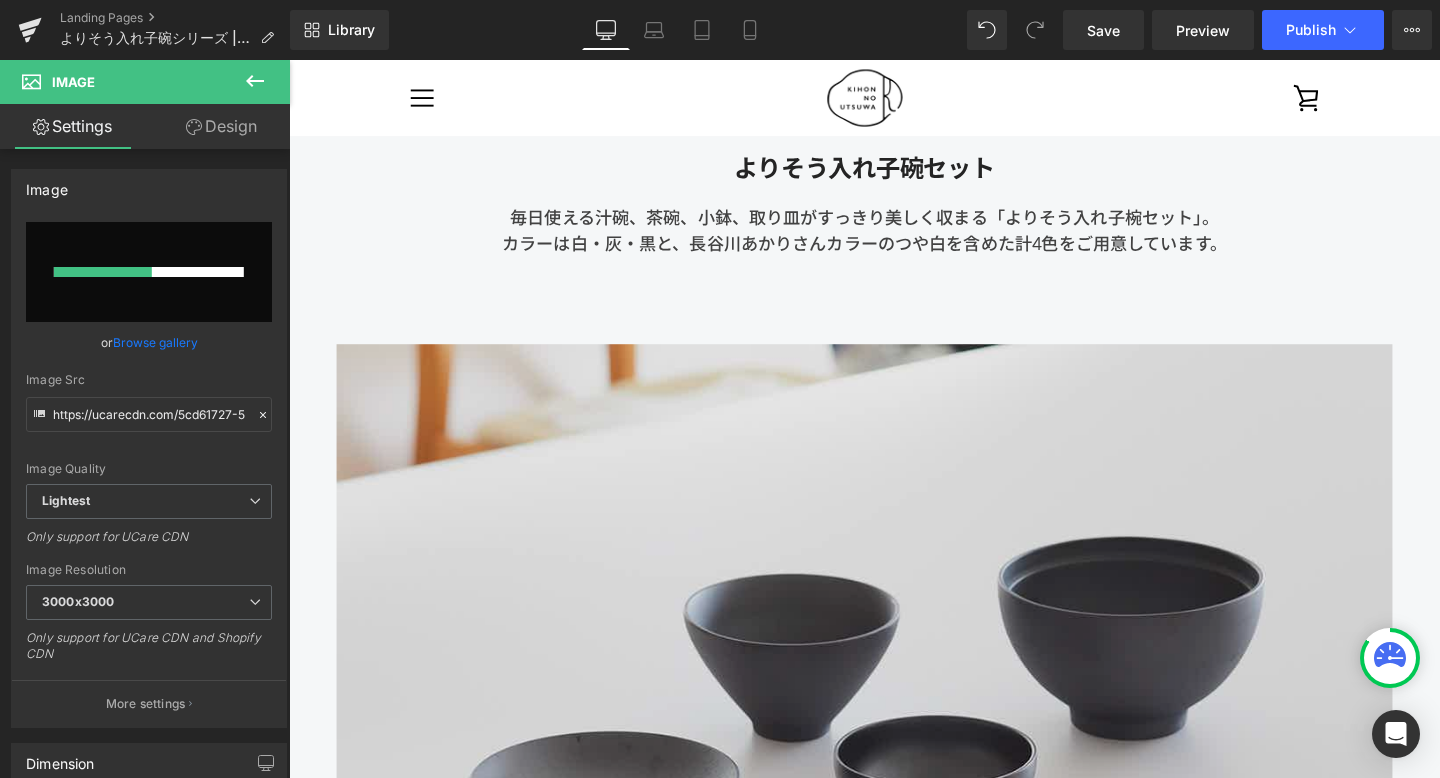 scroll, scrollTop: 1766, scrollLeft: 0, axis: vertical 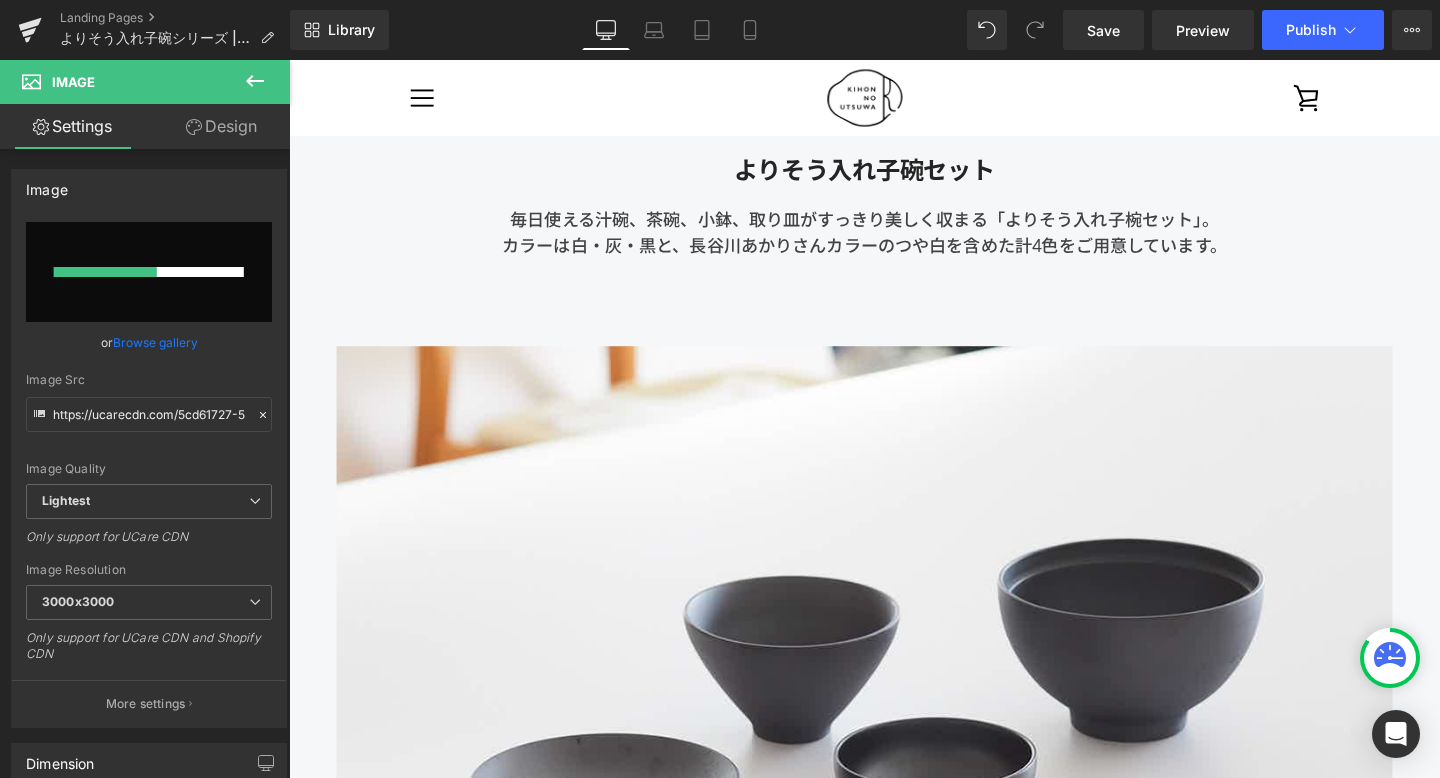 click on "カラーは白・灰・黒と、長谷川あかりさんカラーのつや白を含めた計4色をご用意しています。" at bounding box center (894, 255) 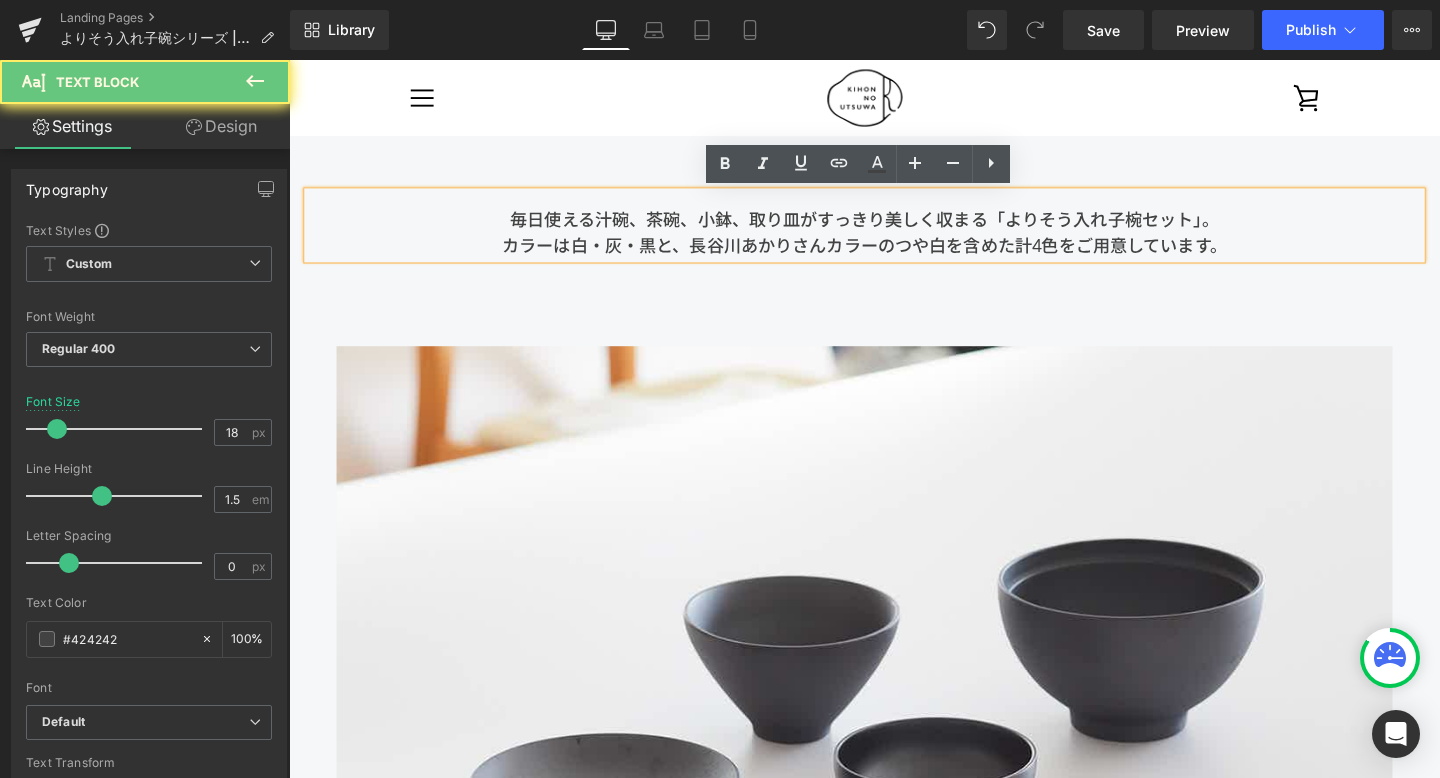 click on "カラーは白・灰・黒と、長谷川あかりさんカラーのつや白を含めた計4色をご用意しています。" at bounding box center (894, 255) 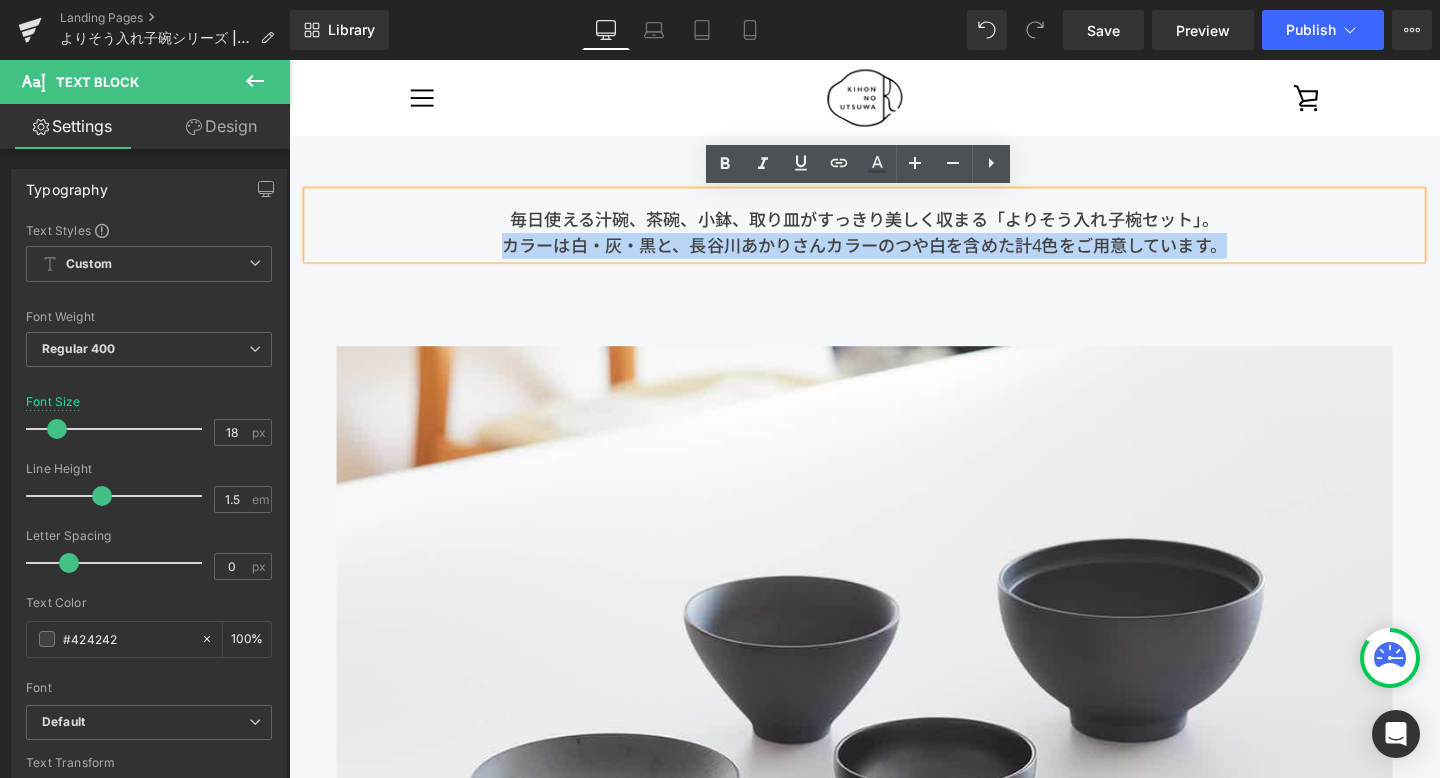 drag, startPoint x: 1296, startPoint y: 253, endPoint x: 508, endPoint y: 254, distance: 788.0006 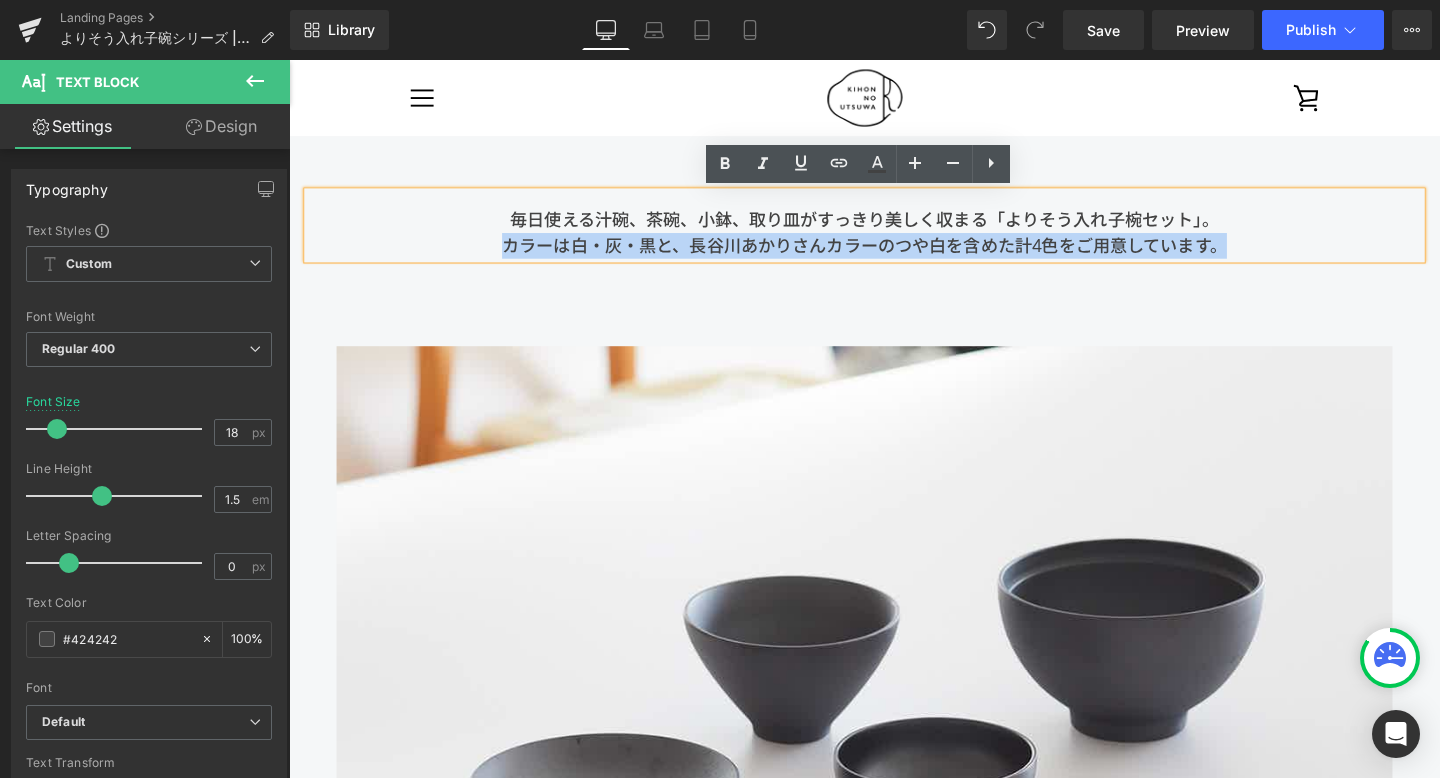 click on "カラーは白・灰・黒と、長谷川あかりさんカラーのつや白を含めた計4色をご用意しています。" at bounding box center (894, 255) 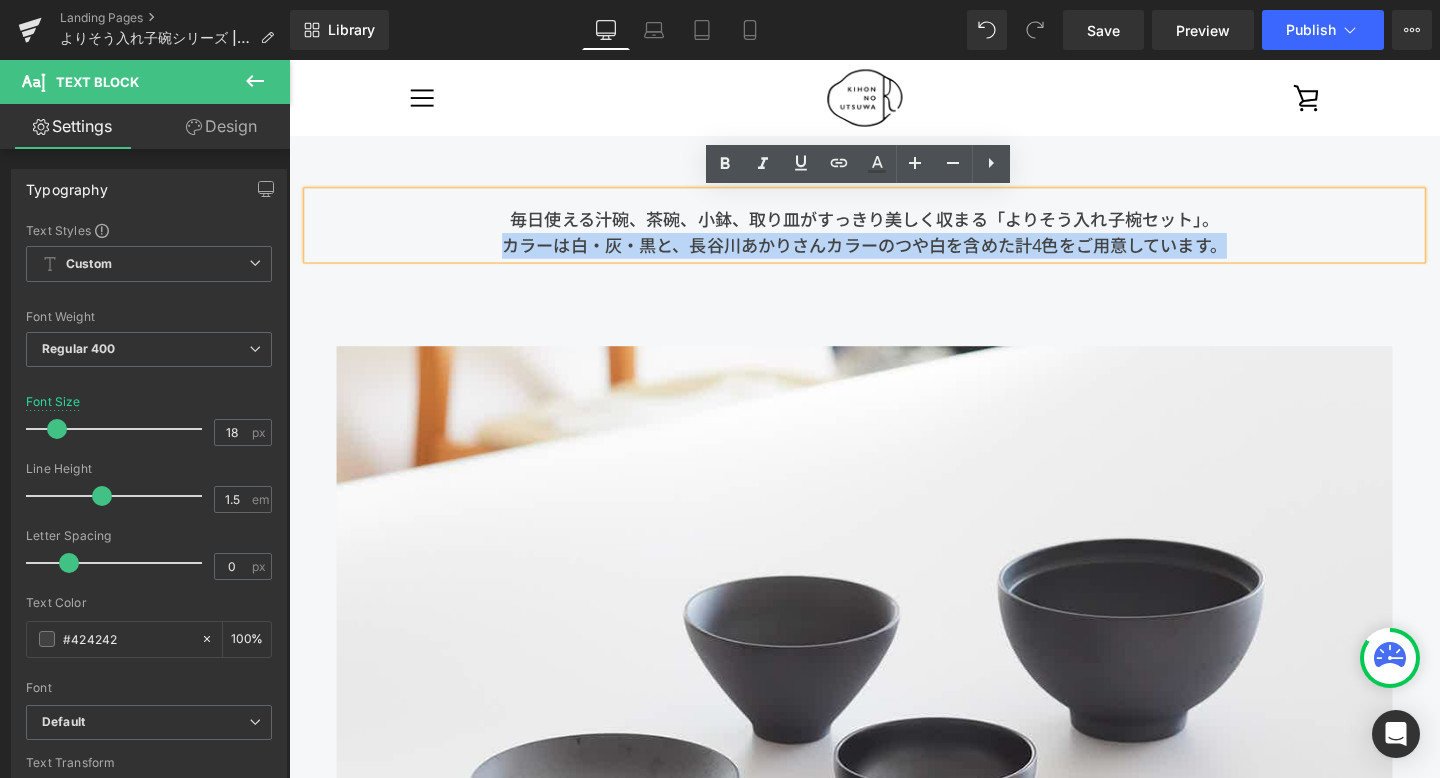 copy on "カラーは白・灰・黒と、長谷川あかりさんカラーのつや白を含めた計4色をご用意しています。" 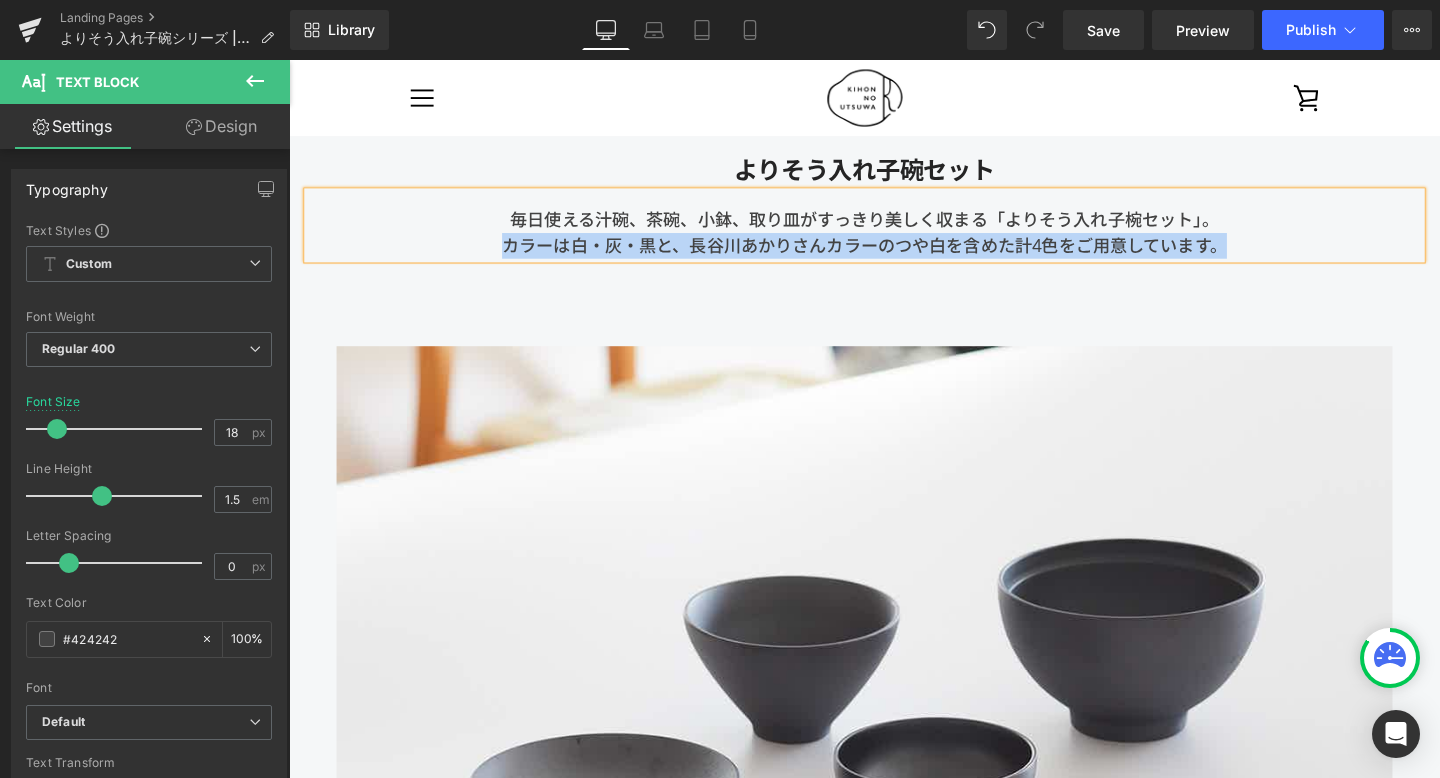 type 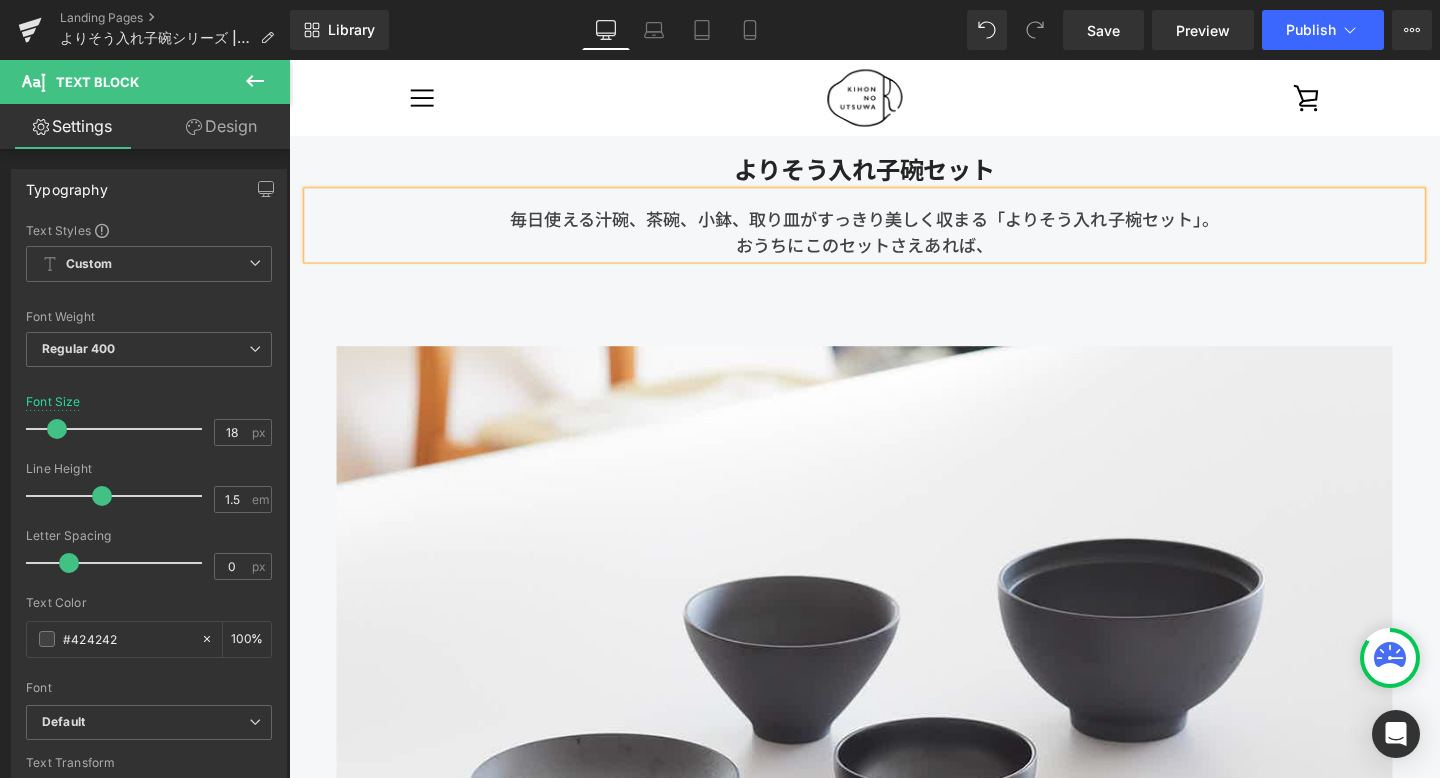 click on "おうちにこのセットさえあれば、" at bounding box center (894, 255) 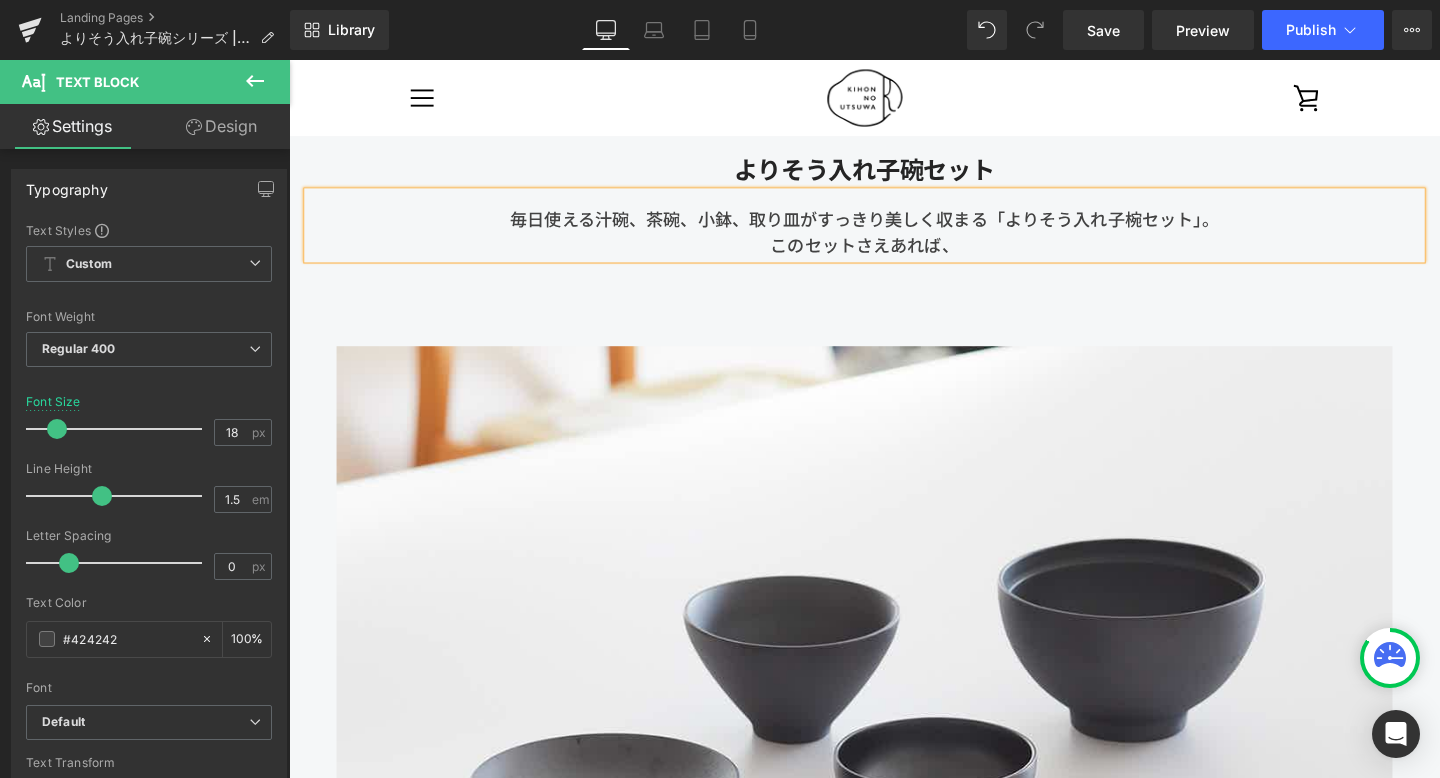 click on "このセットさえあれば、" at bounding box center (894, 255) 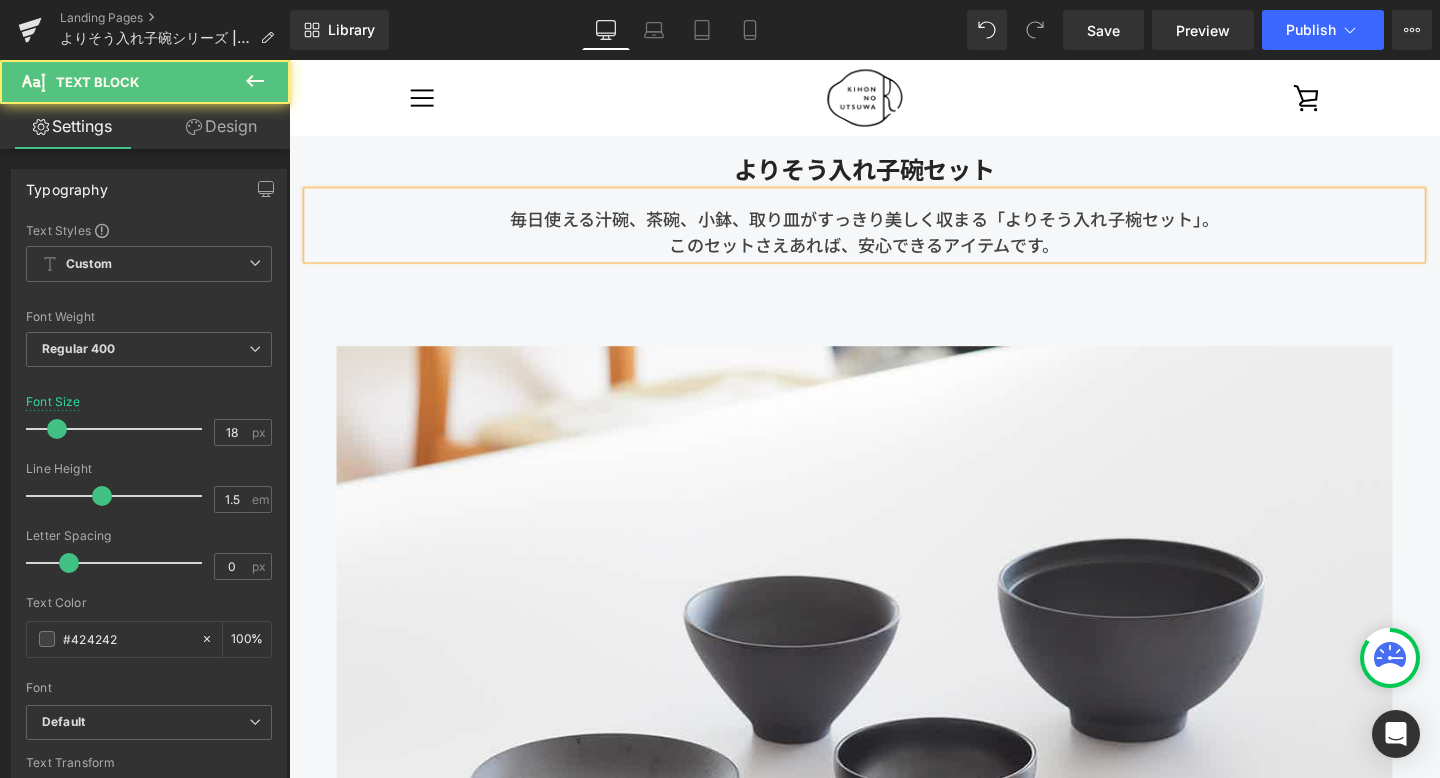 click on "このセットさえあれば、安心できるアイテムです。" at bounding box center (894, 255) 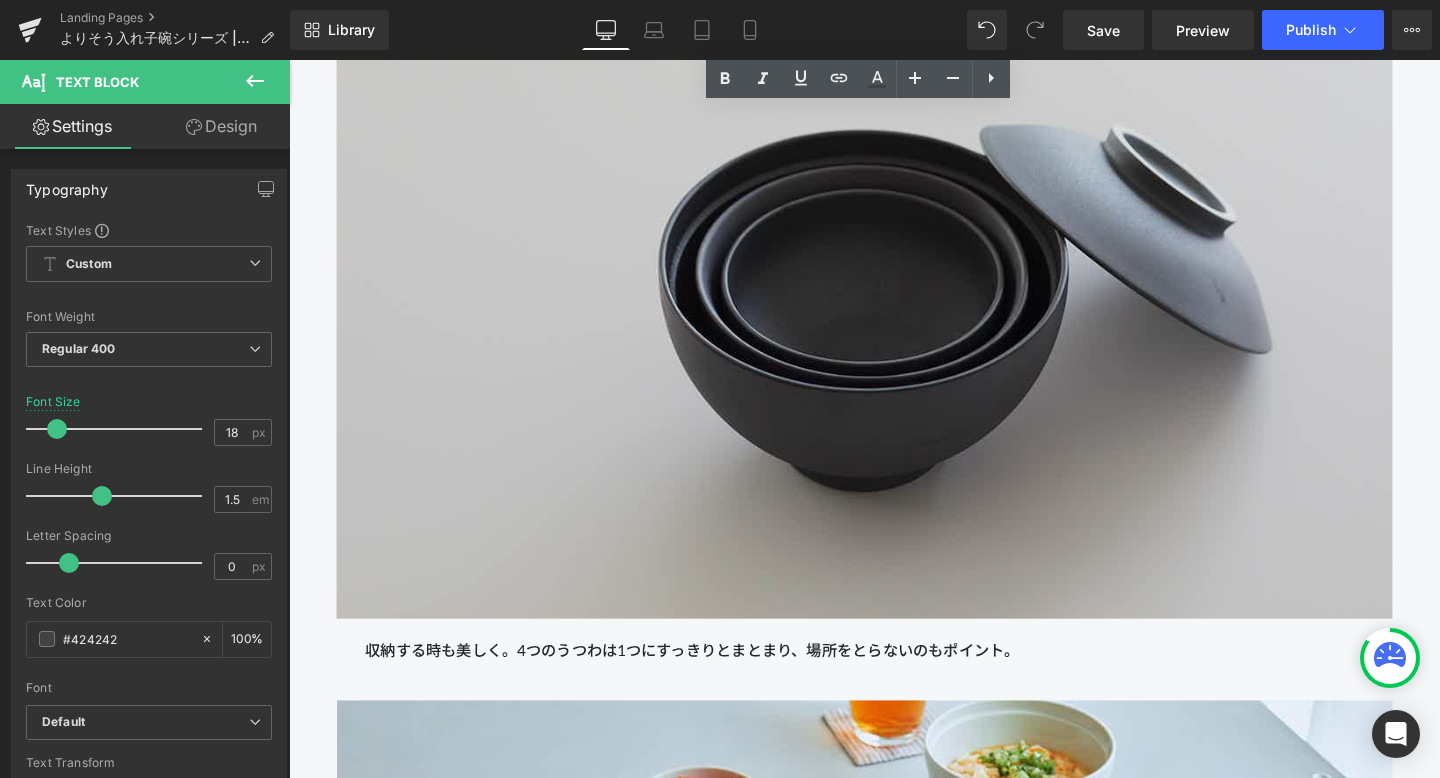 scroll, scrollTop: 3928, scrollLeft: 0, axis: vertical 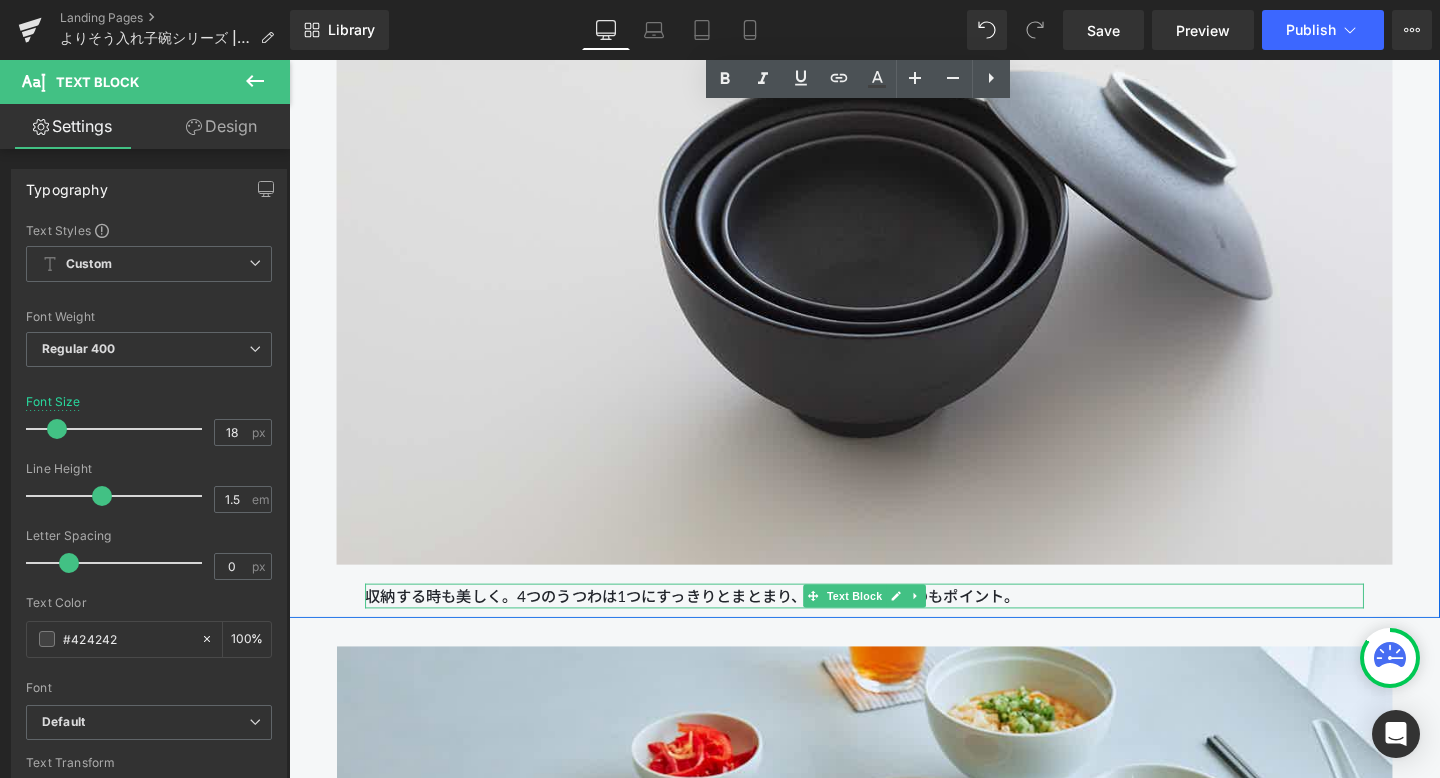 click on "収納する時も美しく。4つのうつわは1つにすっきりとまとまり、場所をとらないのもポイント。" at bounding box center (894, 623) 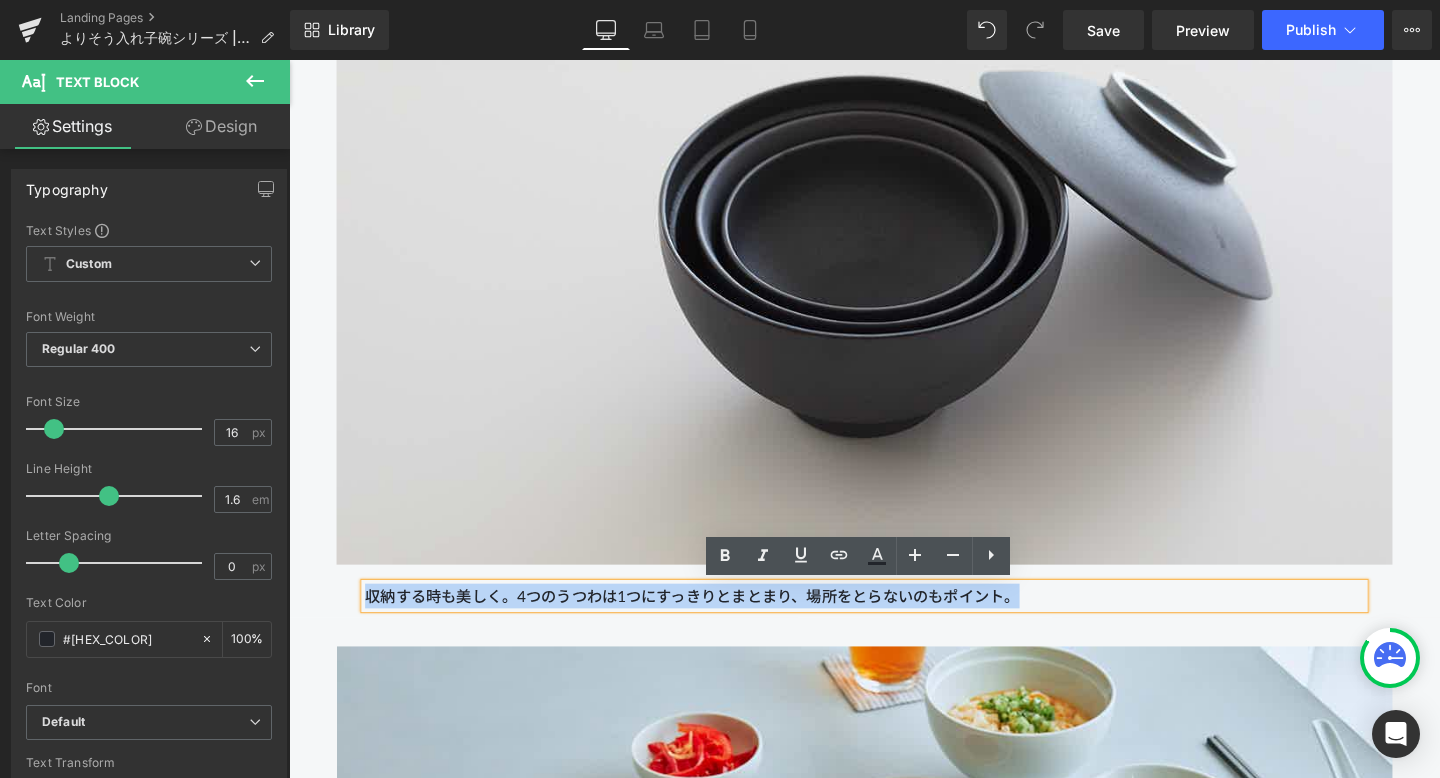 drag, startPoint x: 1094, startPoint y: 631, endPoint x: 371, endPoint y: 615, distance: 723.177 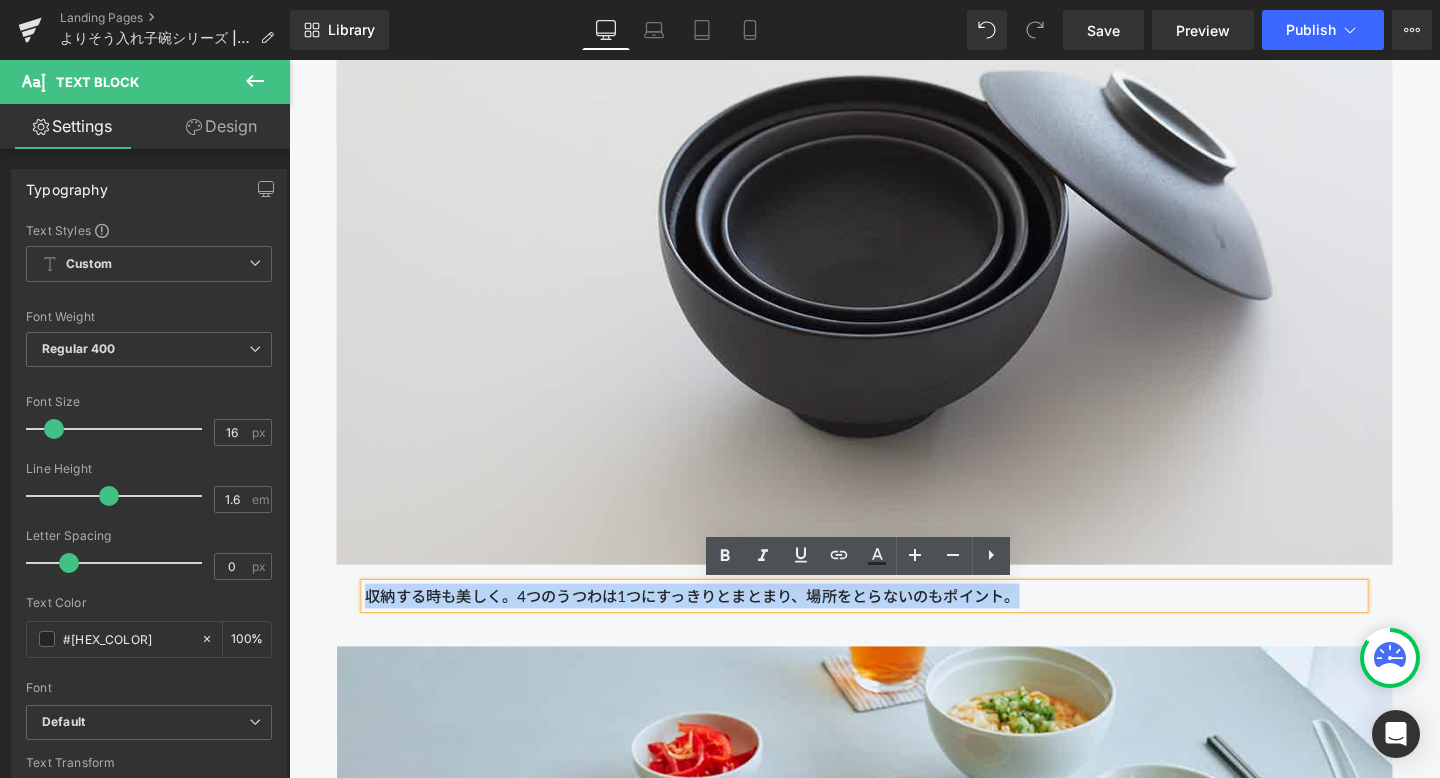 click on "収納する時も美しく。4つのうつわは1つにすっきりとまとまり、場所をとらないのもポイント。" at bounding box center (894, 623) 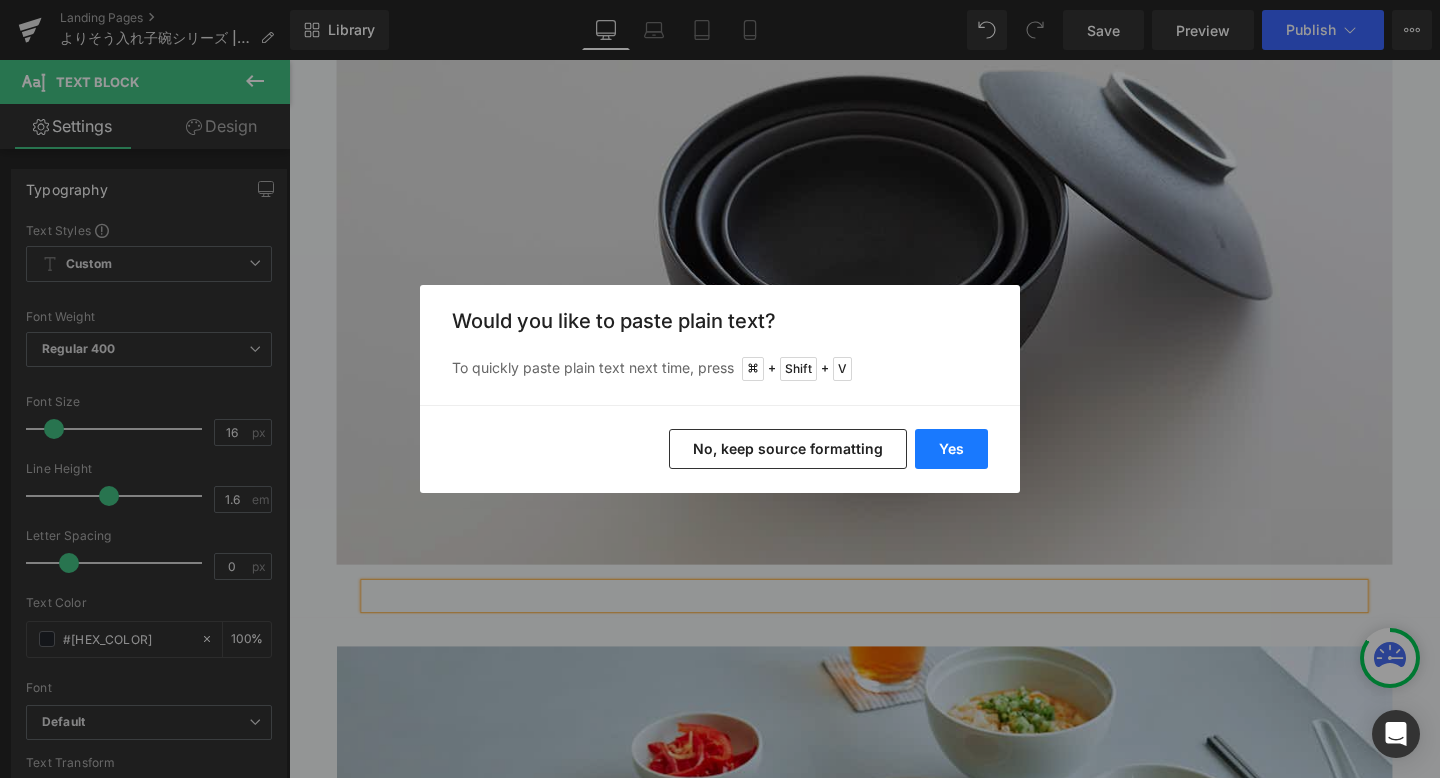 click on "Yes" at bounding box center (951, 449) 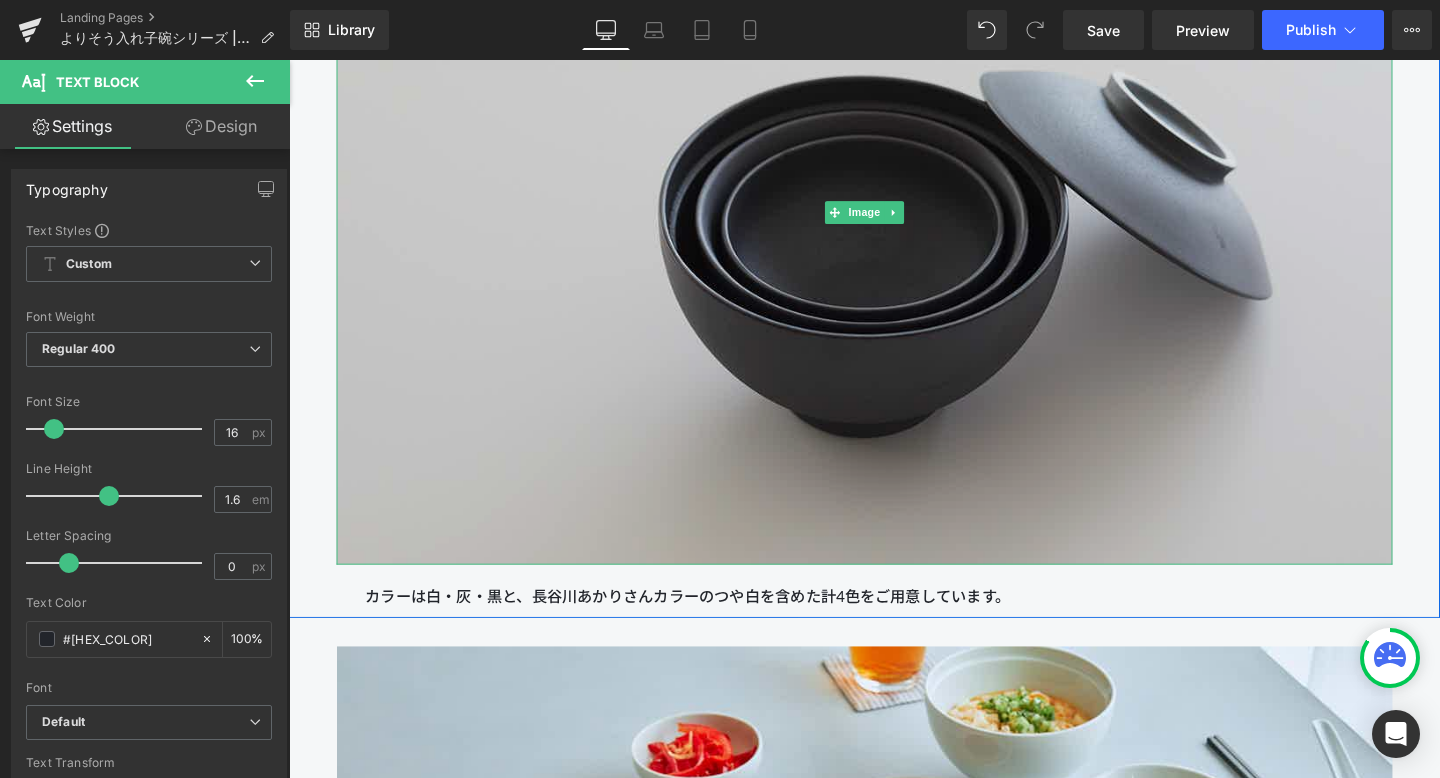 click at bounding box center [894, 220] 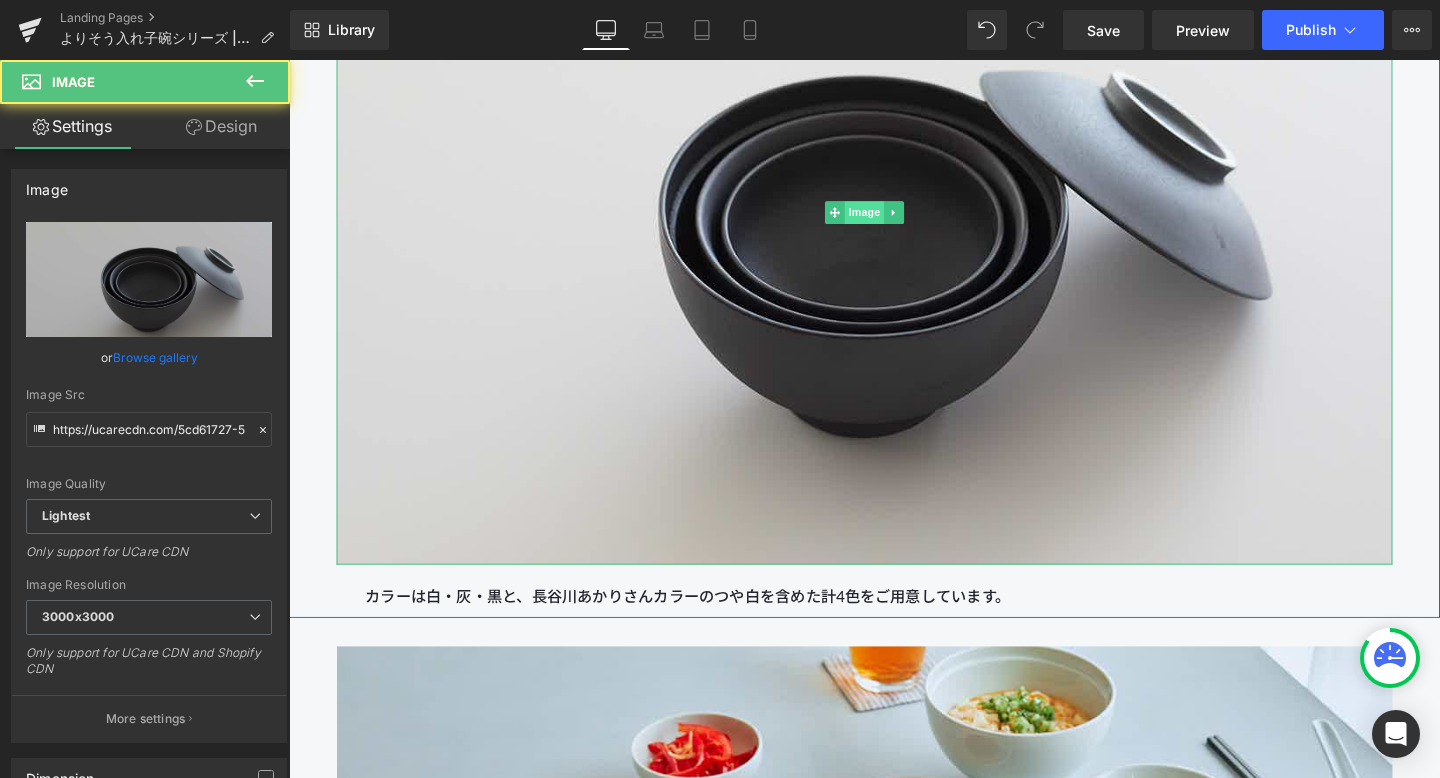 click on "Image" at bounding box center (894, 220) 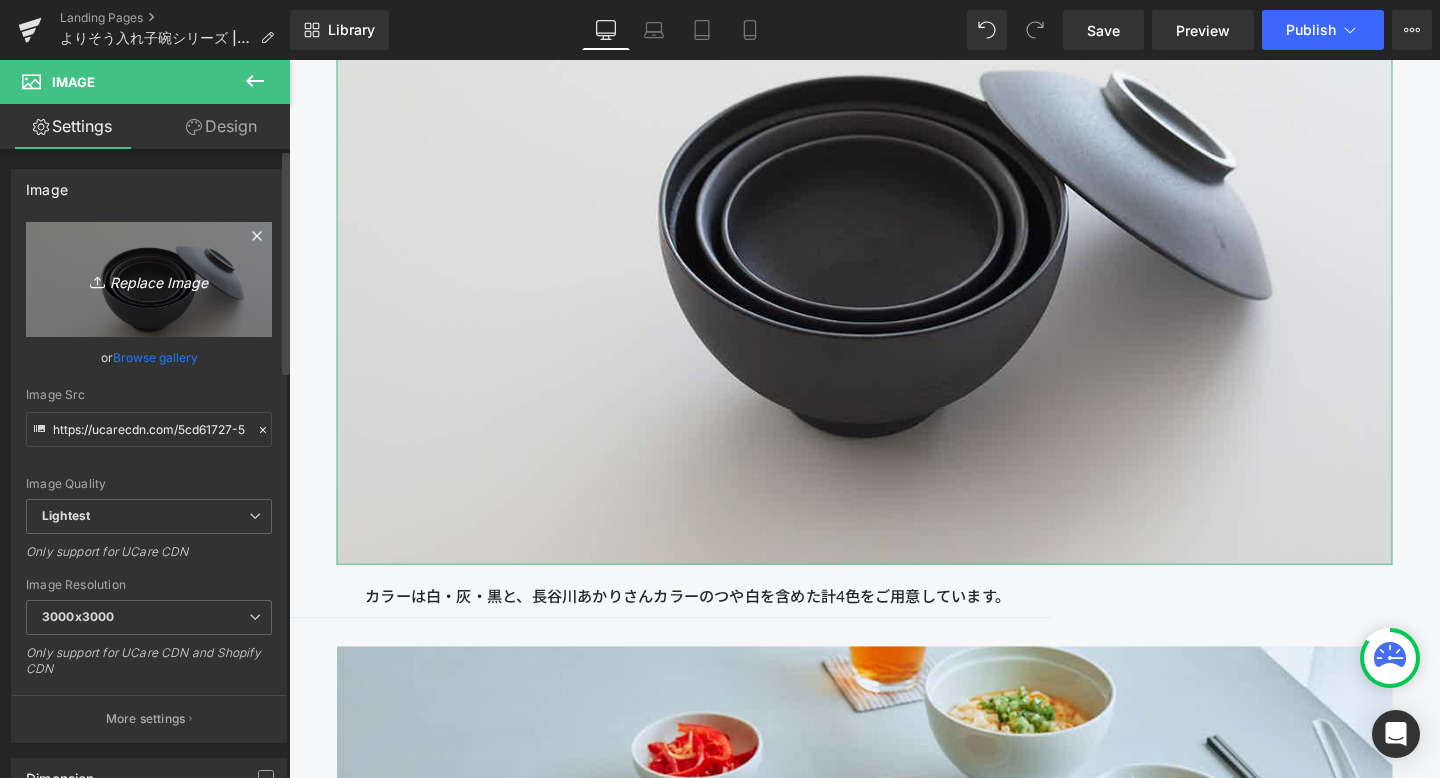 click on "Replace Image" at bounding box center [149, 279] 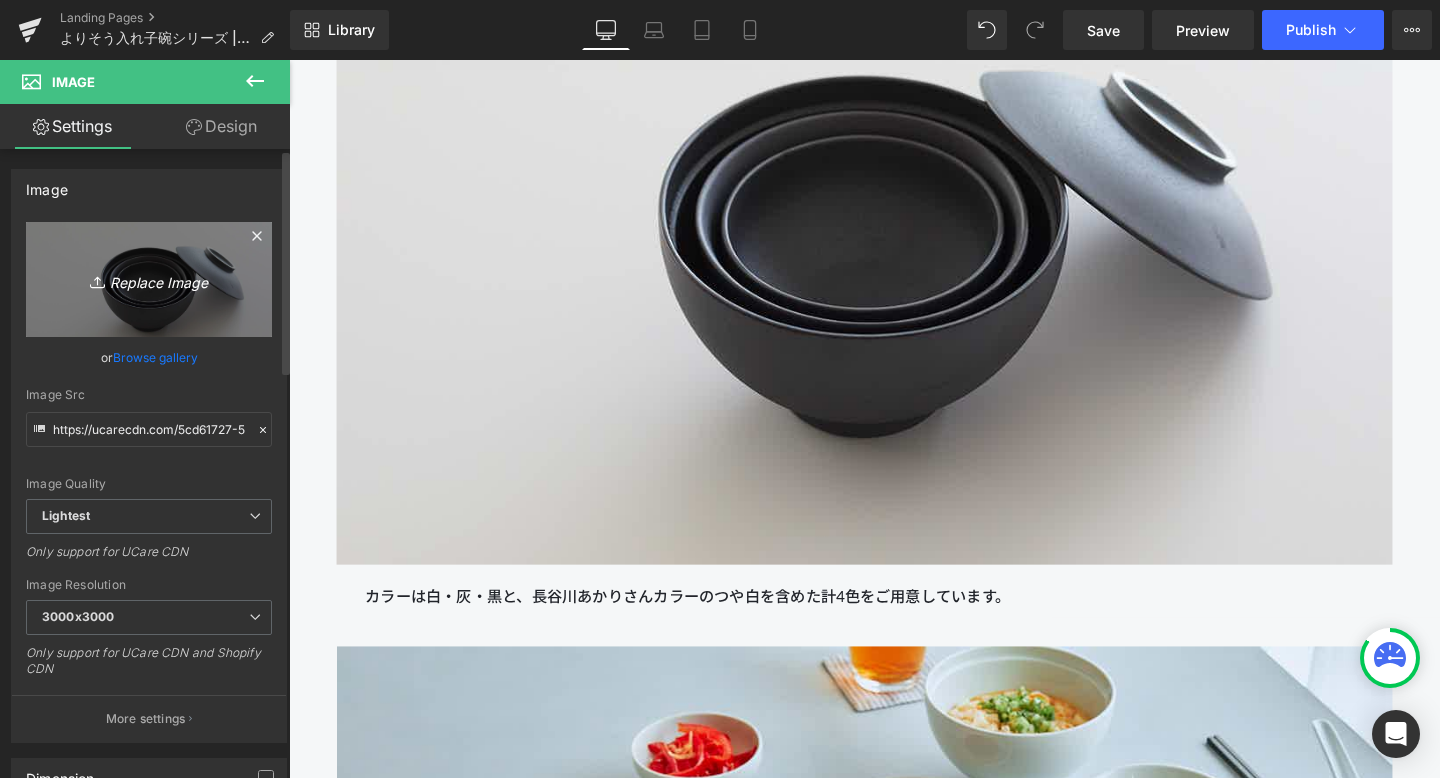 type on "C:\fakepath\250806_きほんのうつわ45303.jpg" 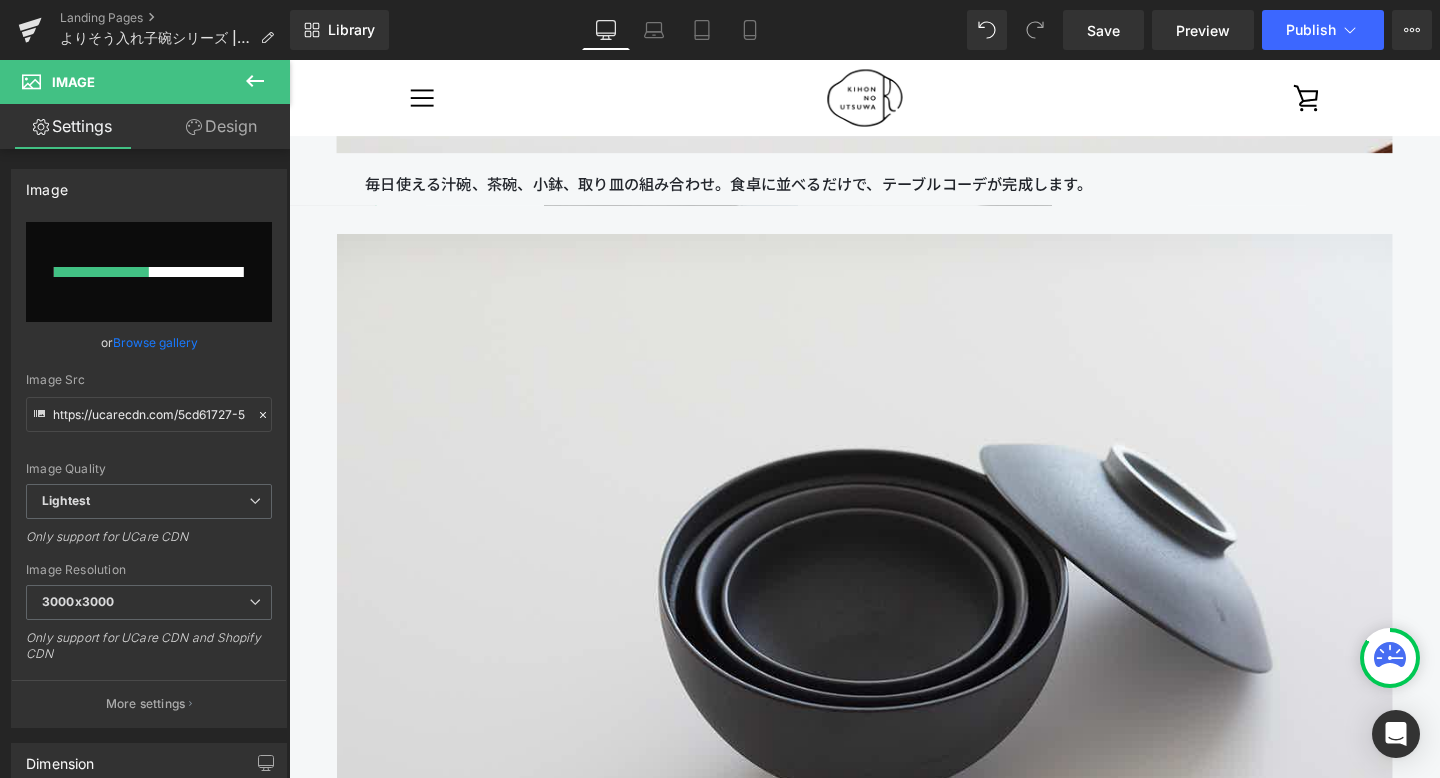 type 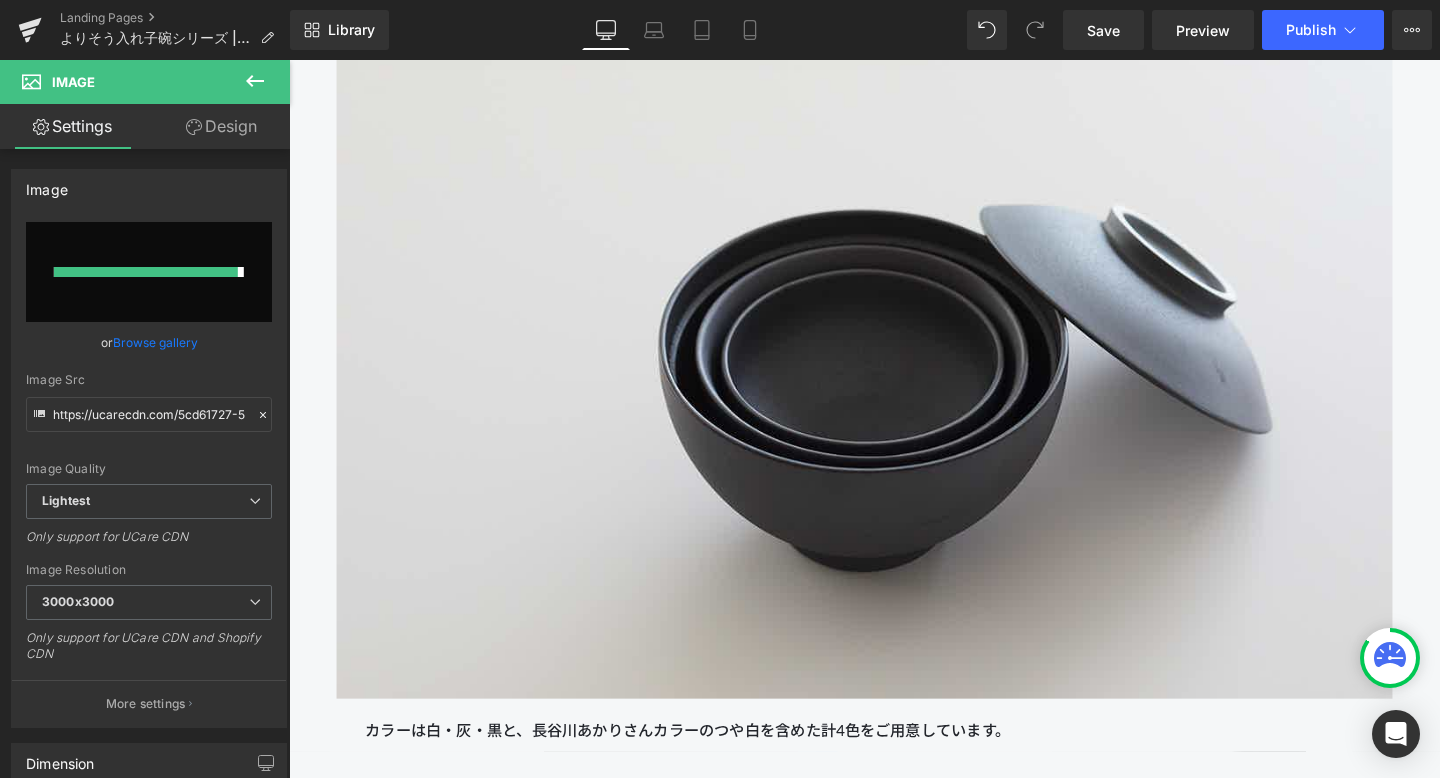 type on "https://ucarecdn.com/1547d348-47d2-427b-b0d8-f8e98c131b05/-/format/auto/-/preview/3000x3000/-/quality/lightest/250806_%E3%81%8D%E3%81%BB%E3%82%93%E3%81%AE%E3%81%86%E3%81%A4%E3%82%8F45303.jpg" 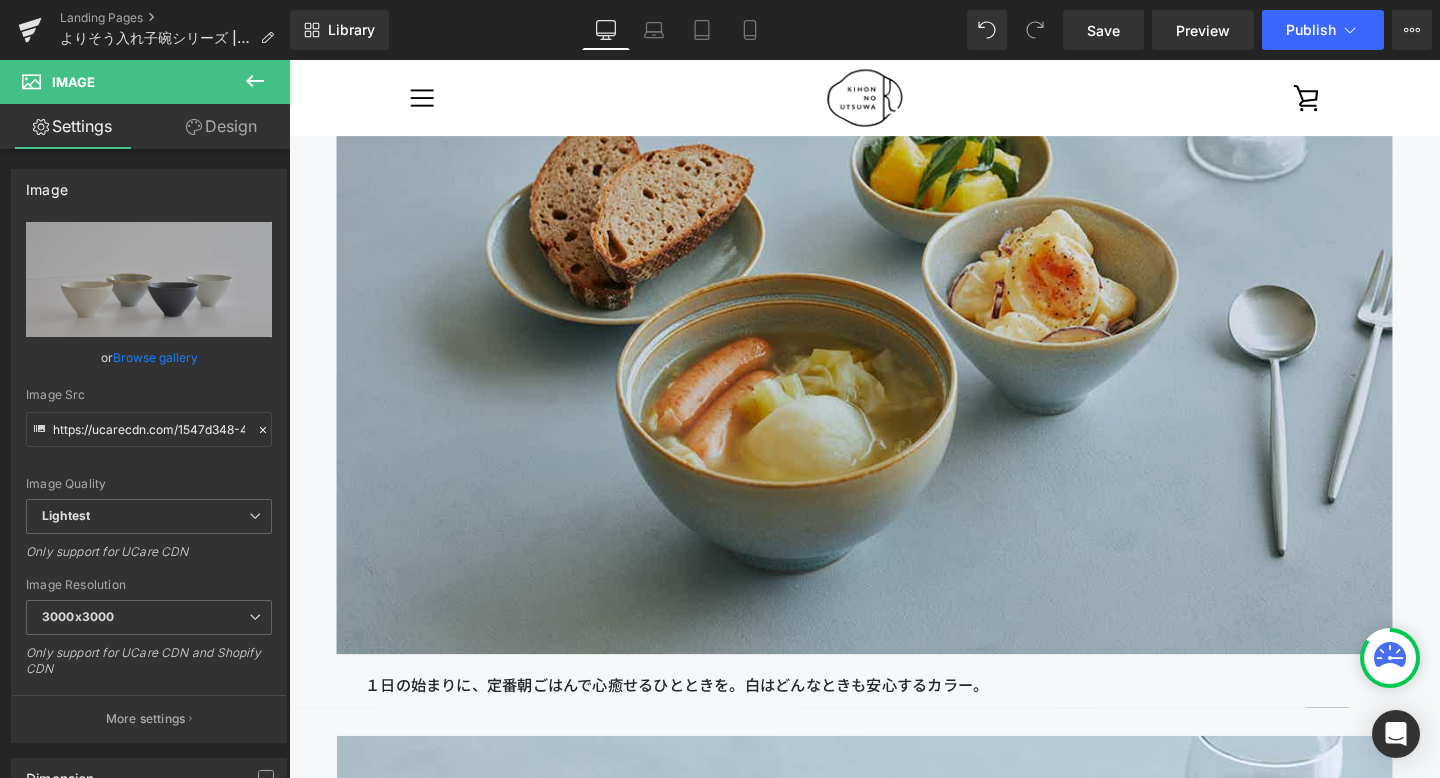 scroll, scrollTop: 5445, scrollLeft: 0, axis: vertical 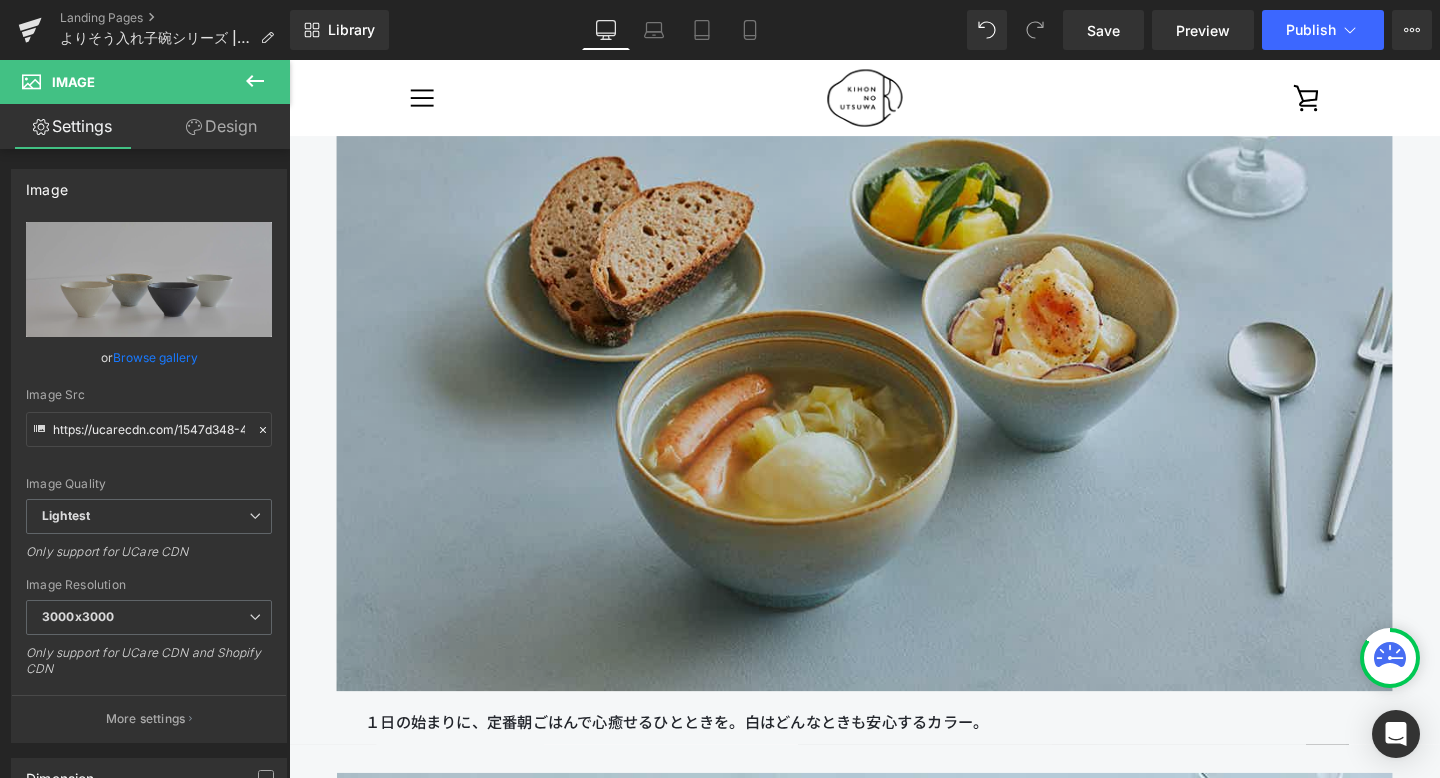 click at bounding box center (894, 354) 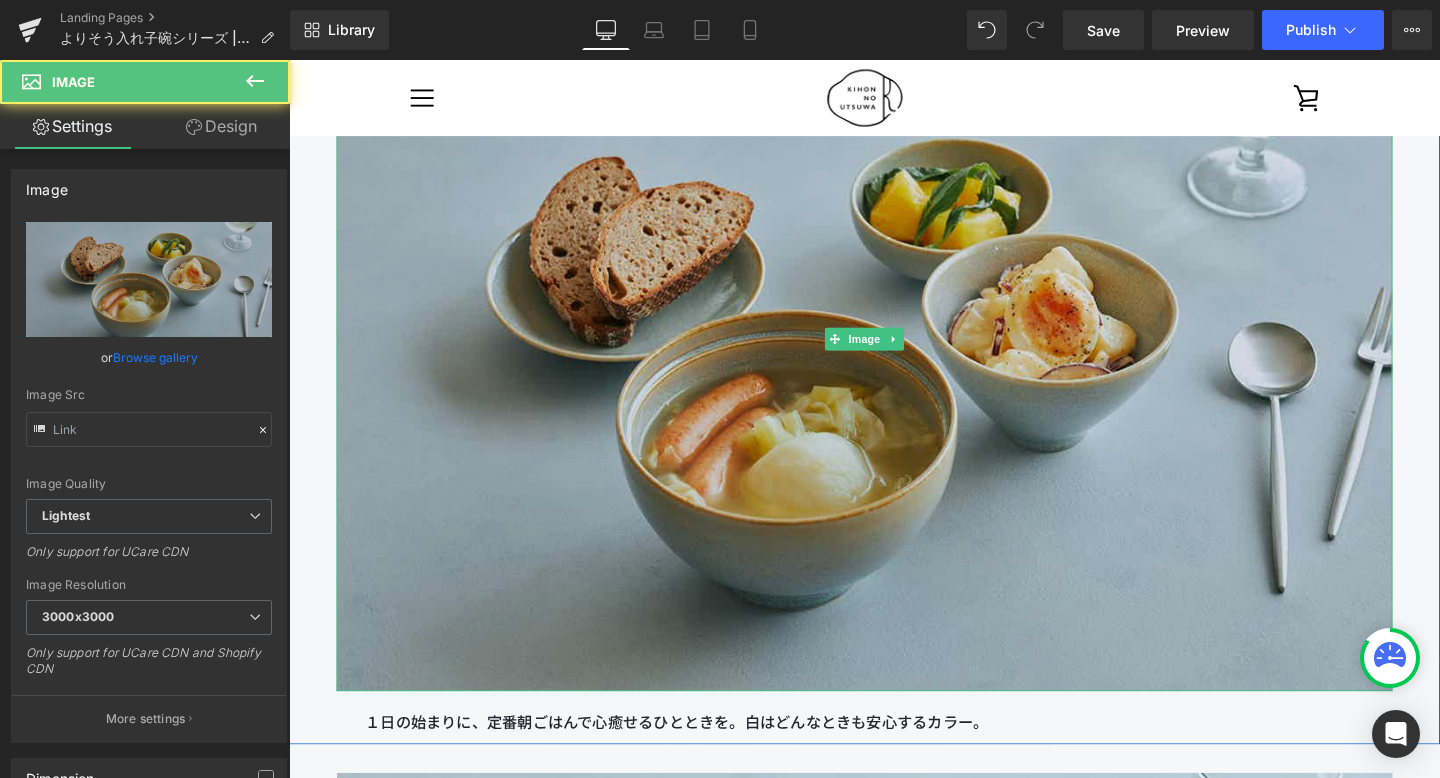type on "https://ucarecdn.com/93a5e3f8-d93c-4f6d-9250-8a5dfebf08fd/-/format/auto/-/preview/3000x3000/-/quality/lightest/250806_%E3%81%8D%E3%81%BB%E3%82%93%E3%81%AE%E3%81%86%E3%81%A4%E3%82%8F45403.jpg" 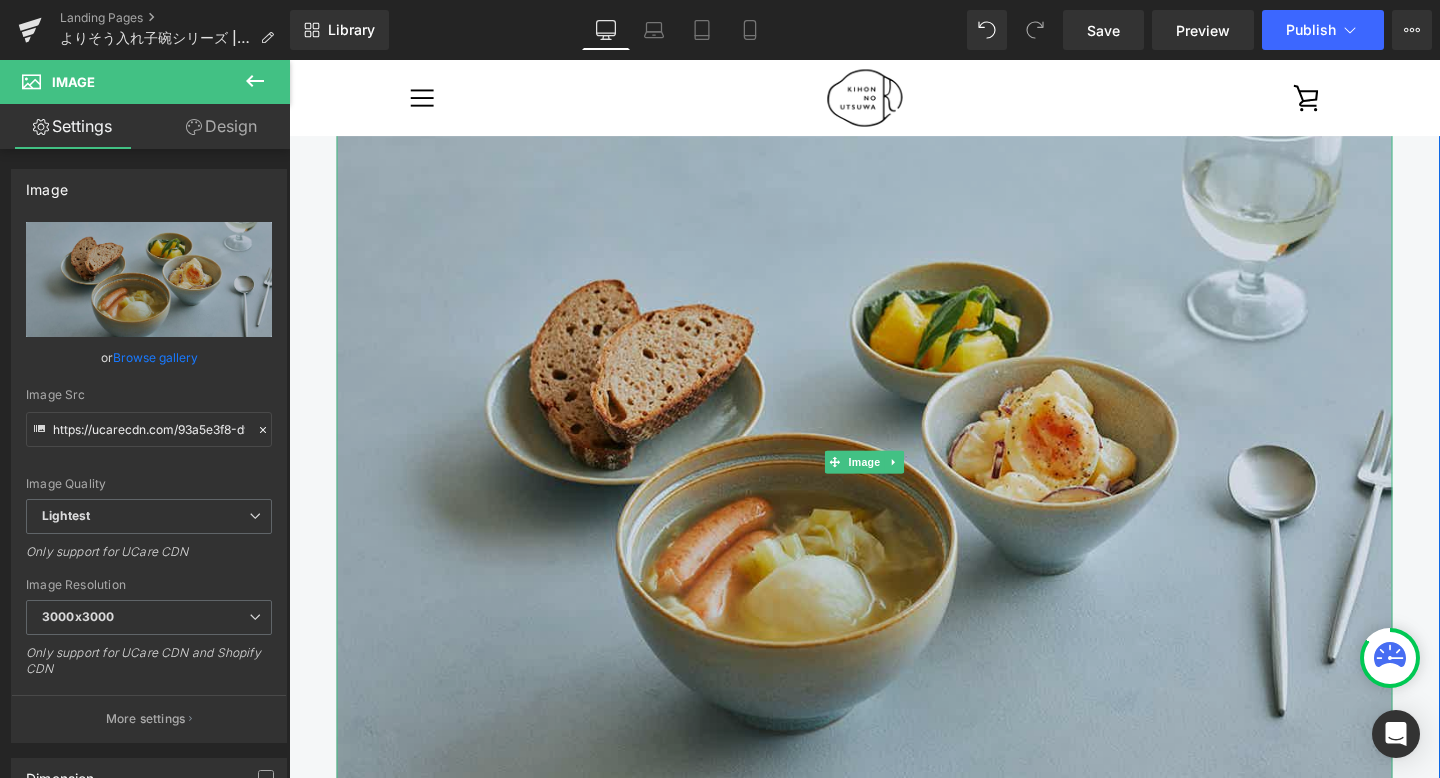 scroll, scrollTop: 5343, scrollLeft: 0, axis: vertical 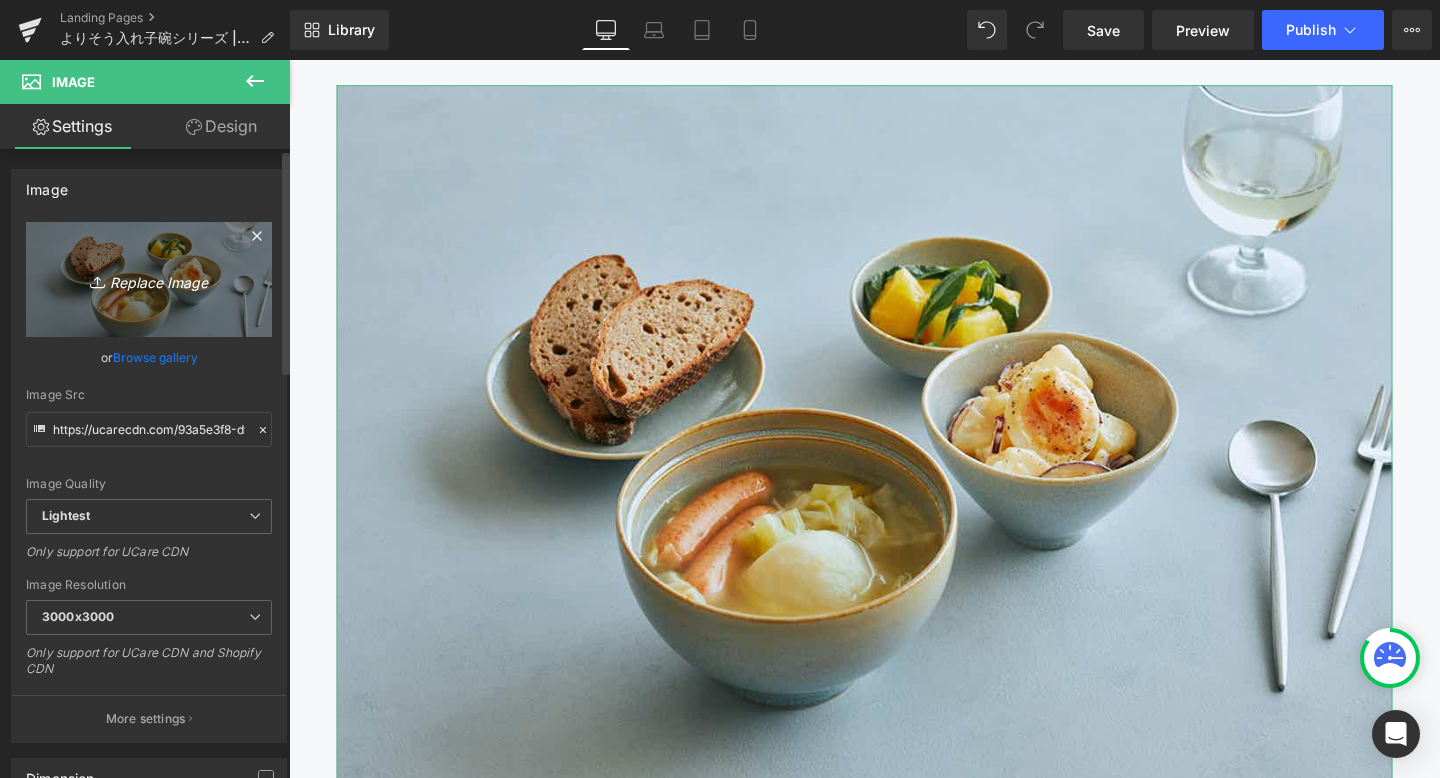 click on "Replace Image" at bounding box center (149, 279) 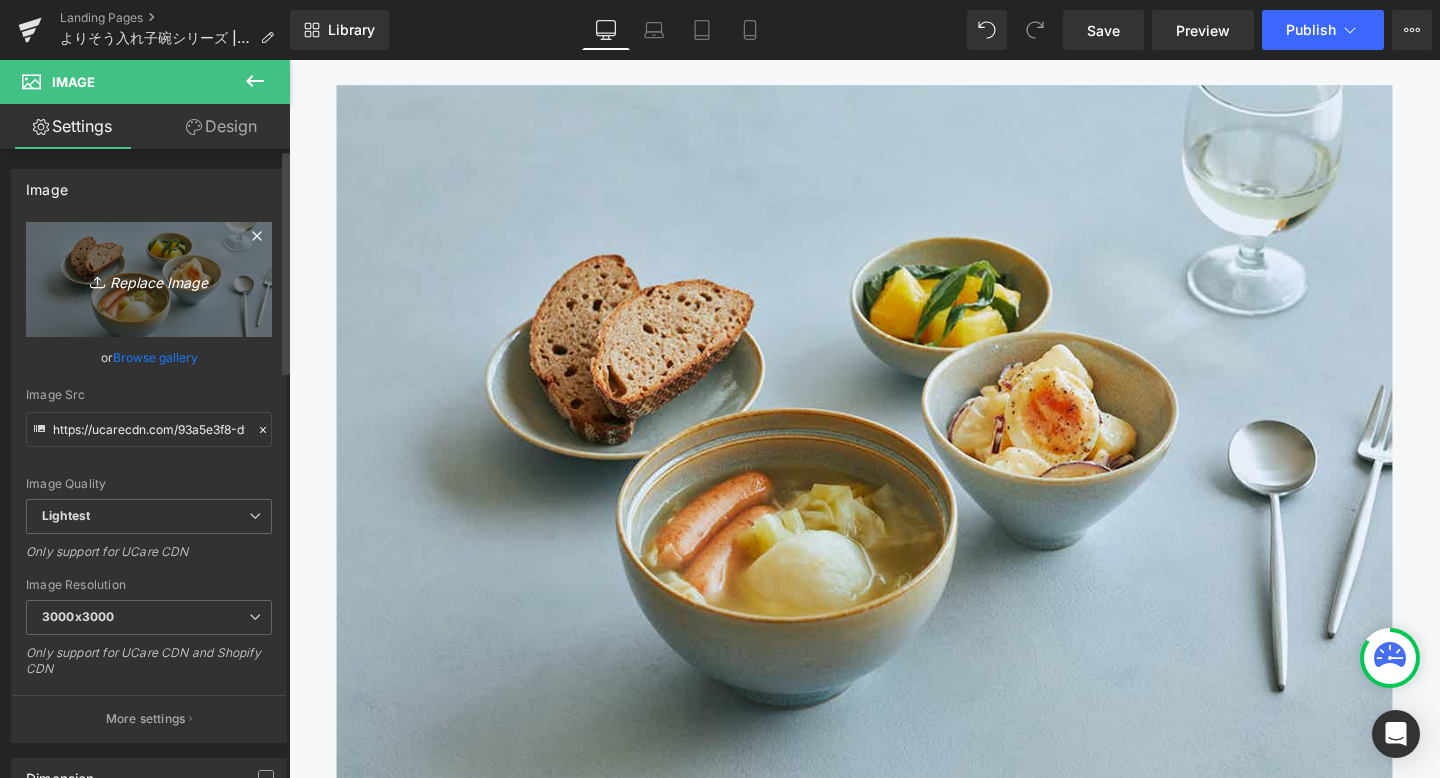 type on "C:\fakepath\250806_きほんのうつわ45277.jpg" 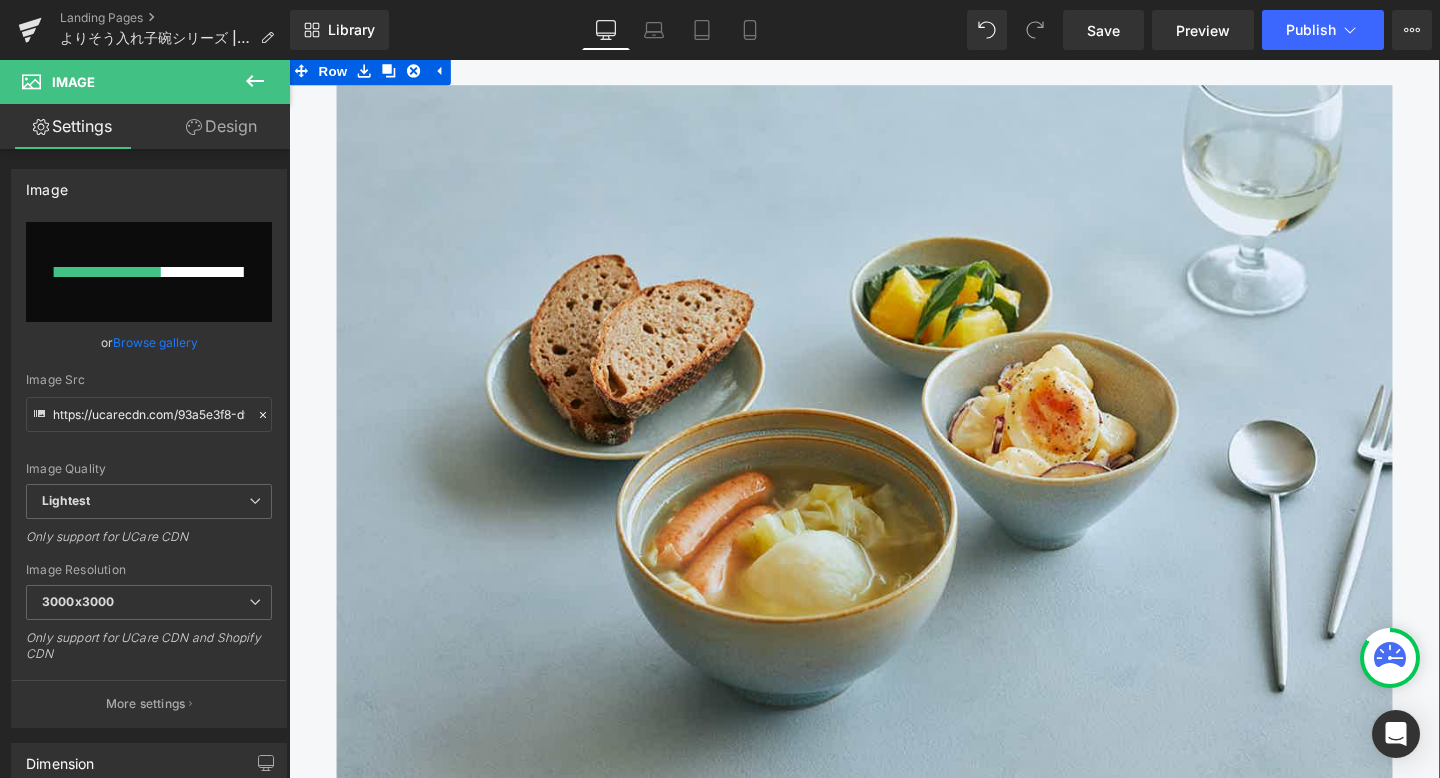 type 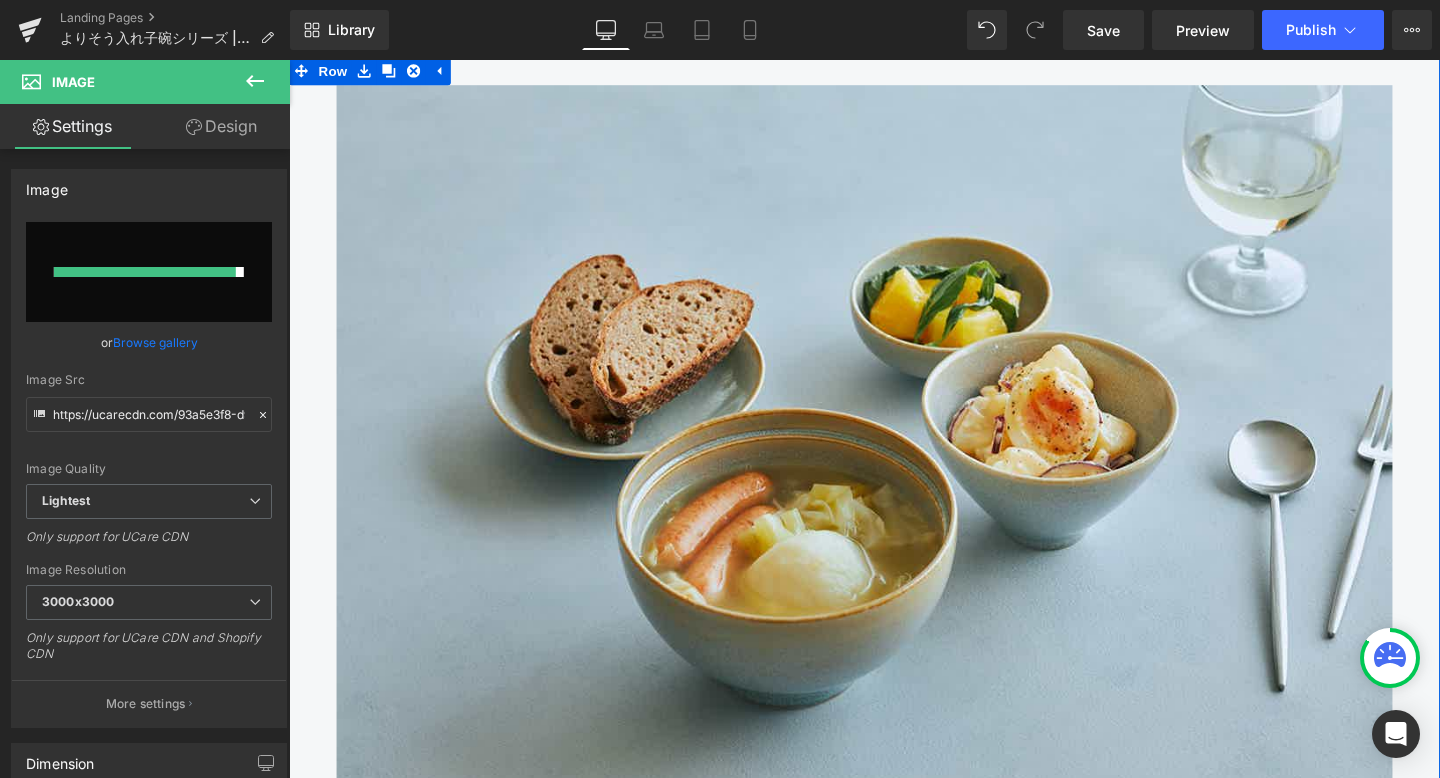 type on "https://ucarecdn.com/fa700522-c430-498d-93aa-f0f685a33010/-/format/auto/-/preview/3000x3000/-/quality/lightest/250806_%E3%81%8D%E3%81%BB%E3%82%93%E3%81%AE%E3%81%86%E3%81%A4%E3%82%8F45277.jpg" 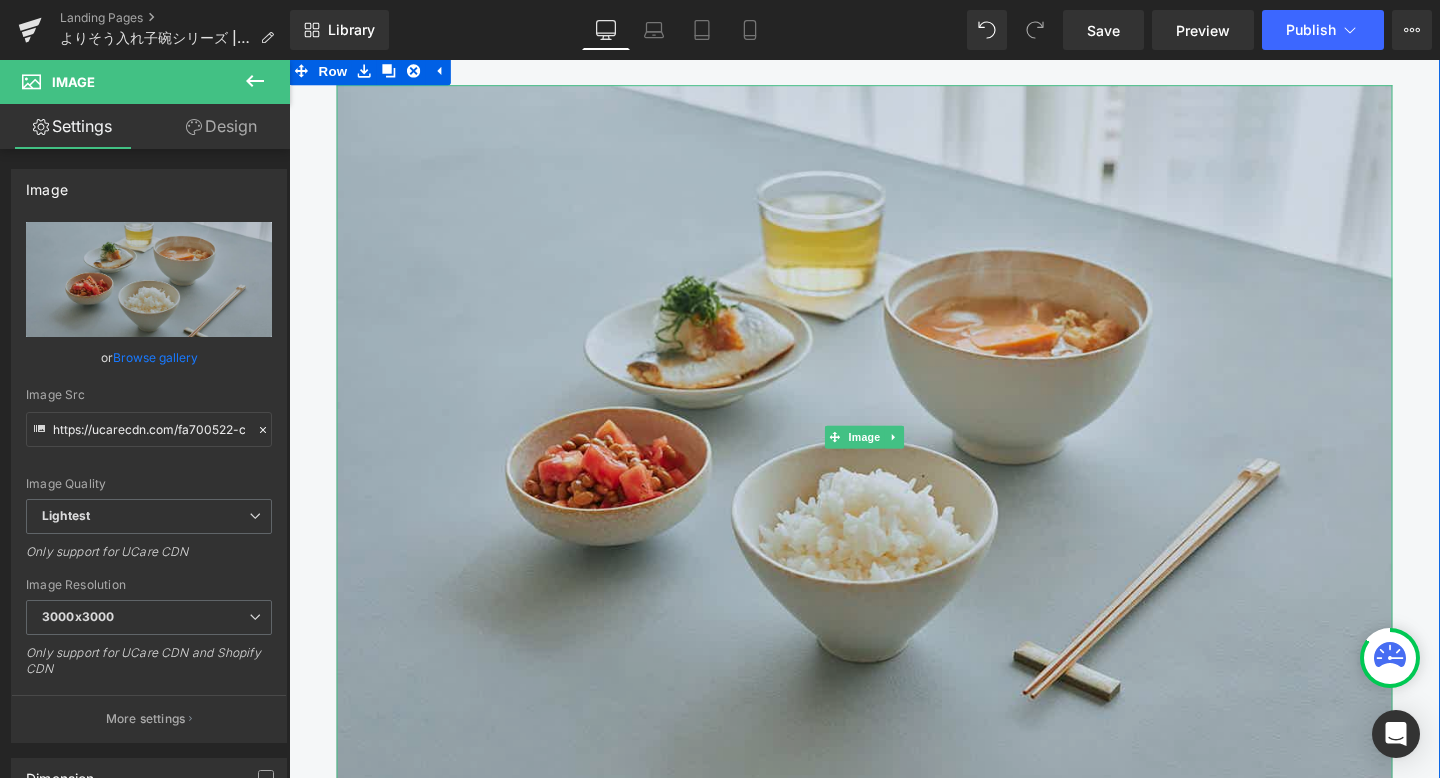 click at bounding box center [894, 456] 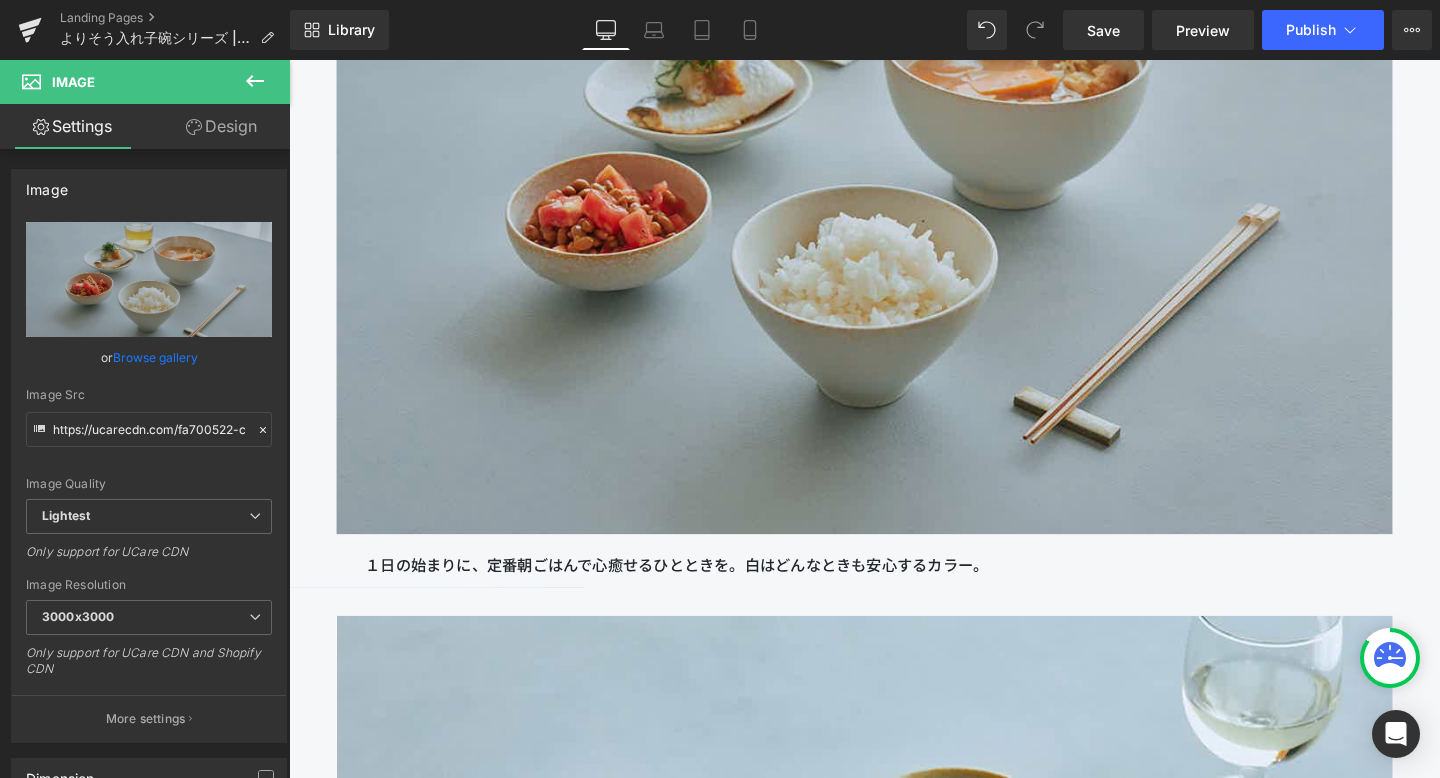 scroll, scrollTop: 5617, scrollLeft: 0, axis: vertical 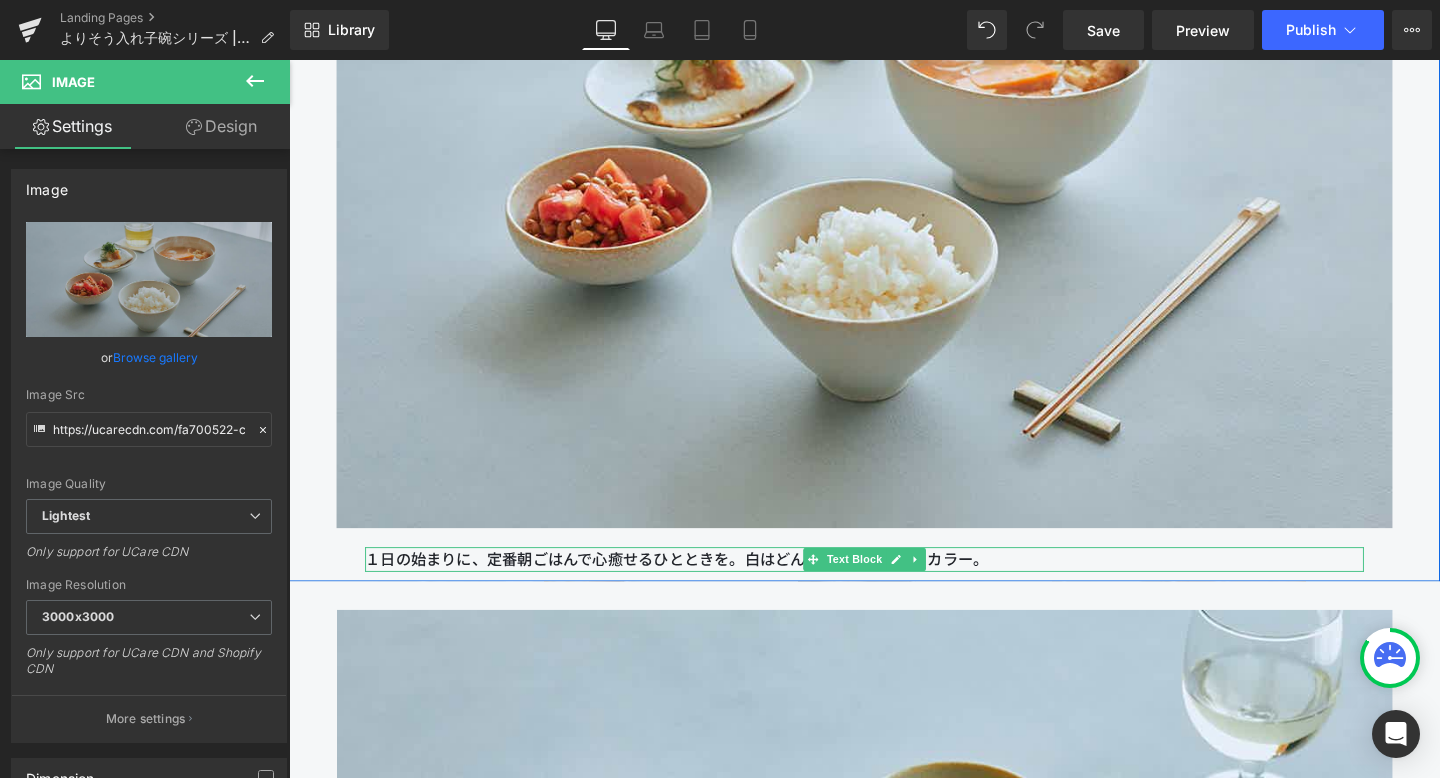 click at bounding box center (894, 574) 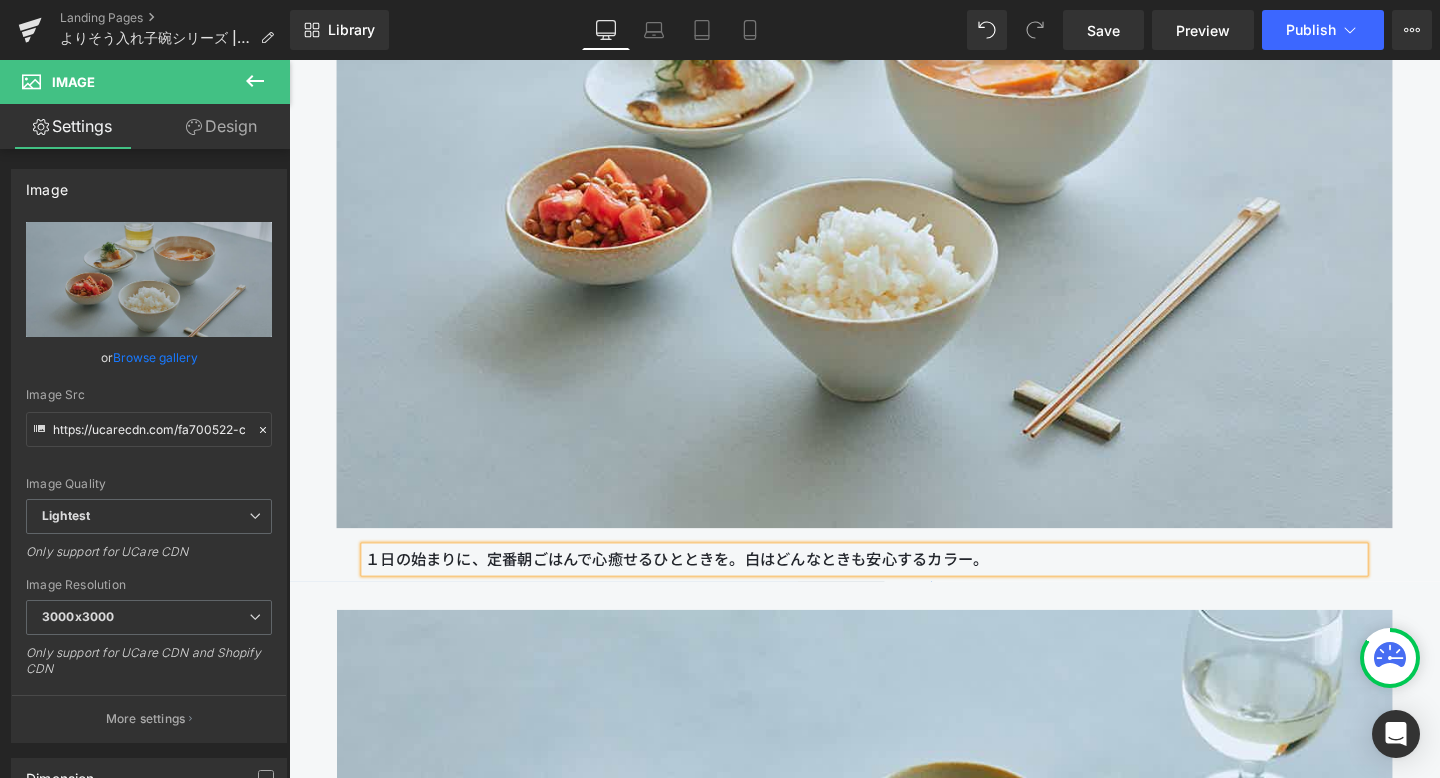 click on "１日の始まりに、定番朝ごはんで心癒せるひとときを。白はどんなときも安心するカラー。" at bounding box center (894, 585) 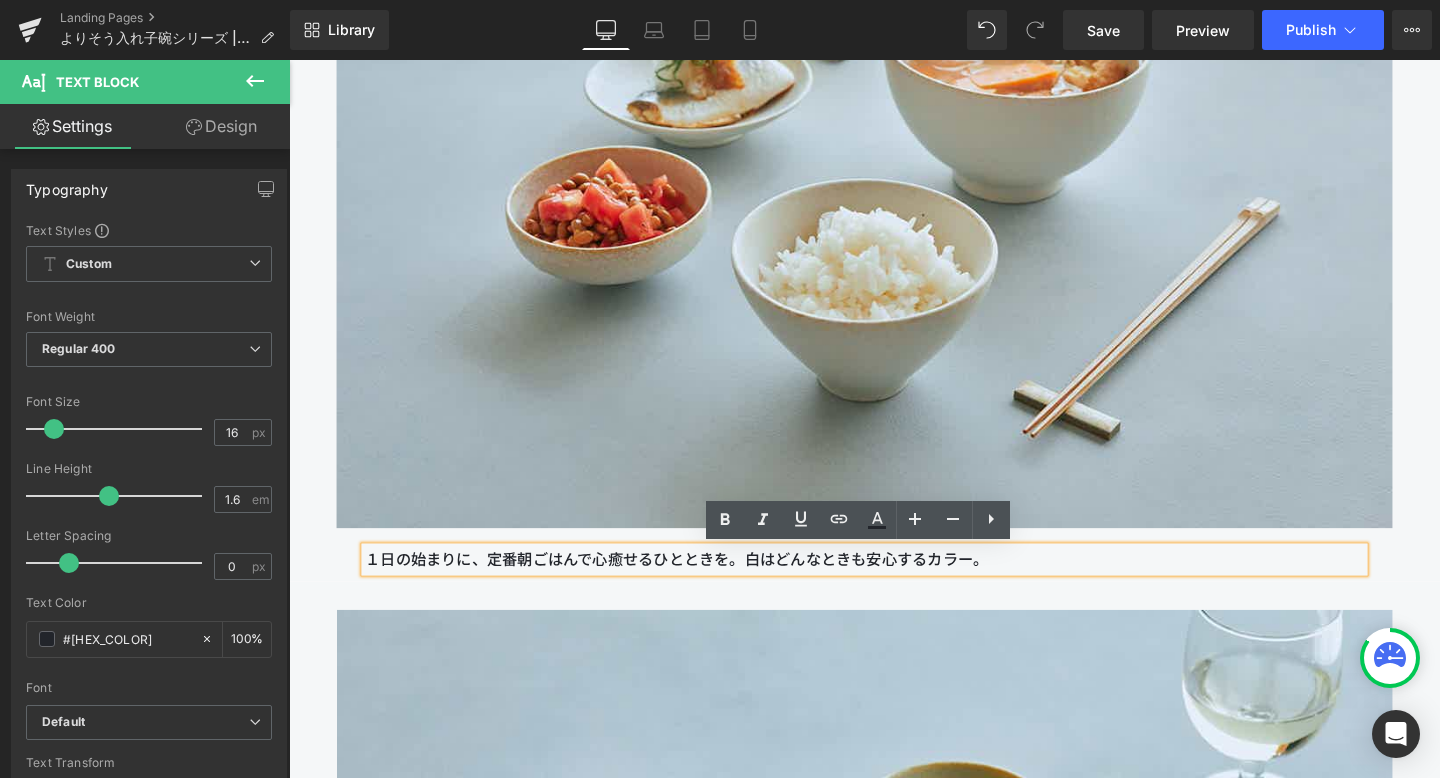 click on "１日の始まりに、定番朝ごはんで心癒せるひとときを。白はどんなときも安心するカラー。" at bounding box center [894, 585] 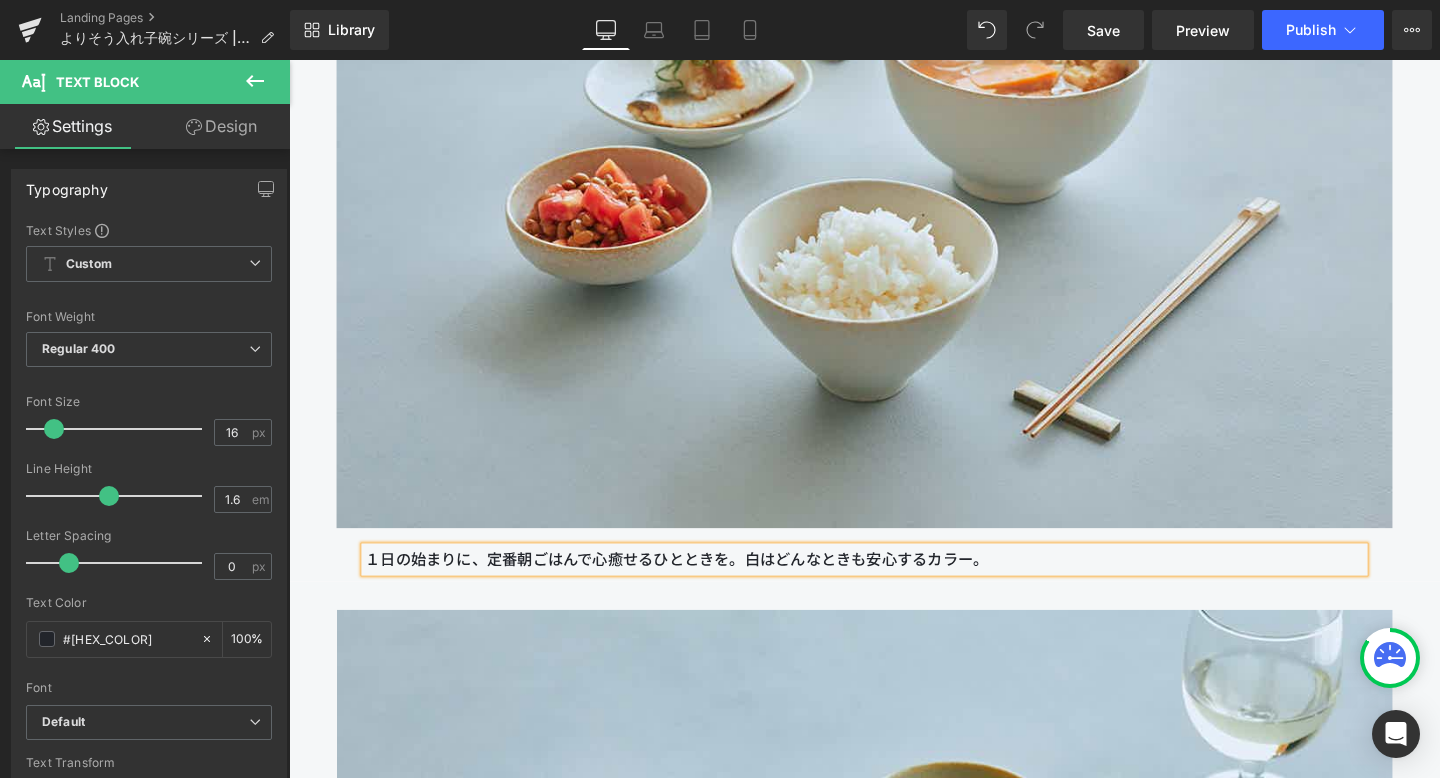 type 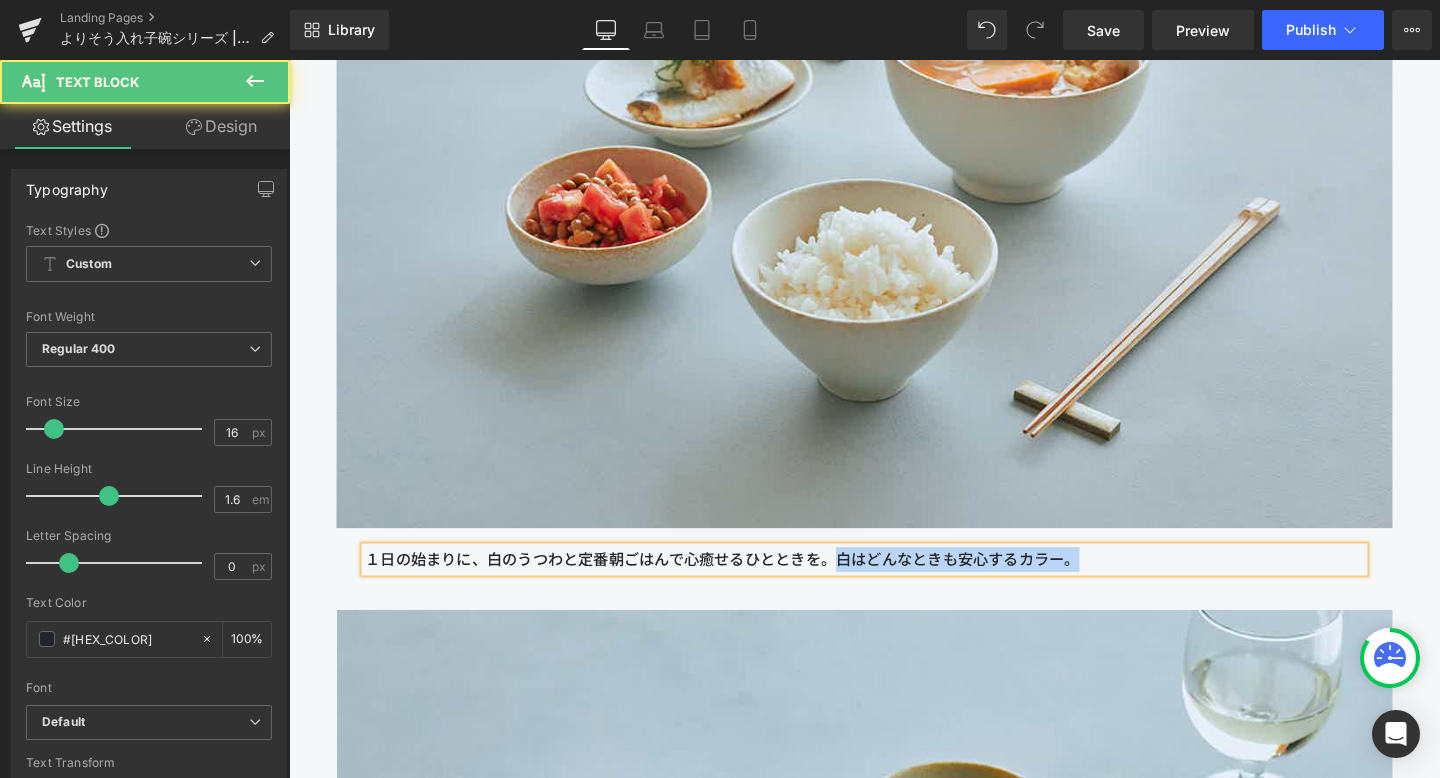 drag, startPoint x: 875, startPoint y: 579, endPoint x: 1195, endPoint y: 578, distance: 320.00156 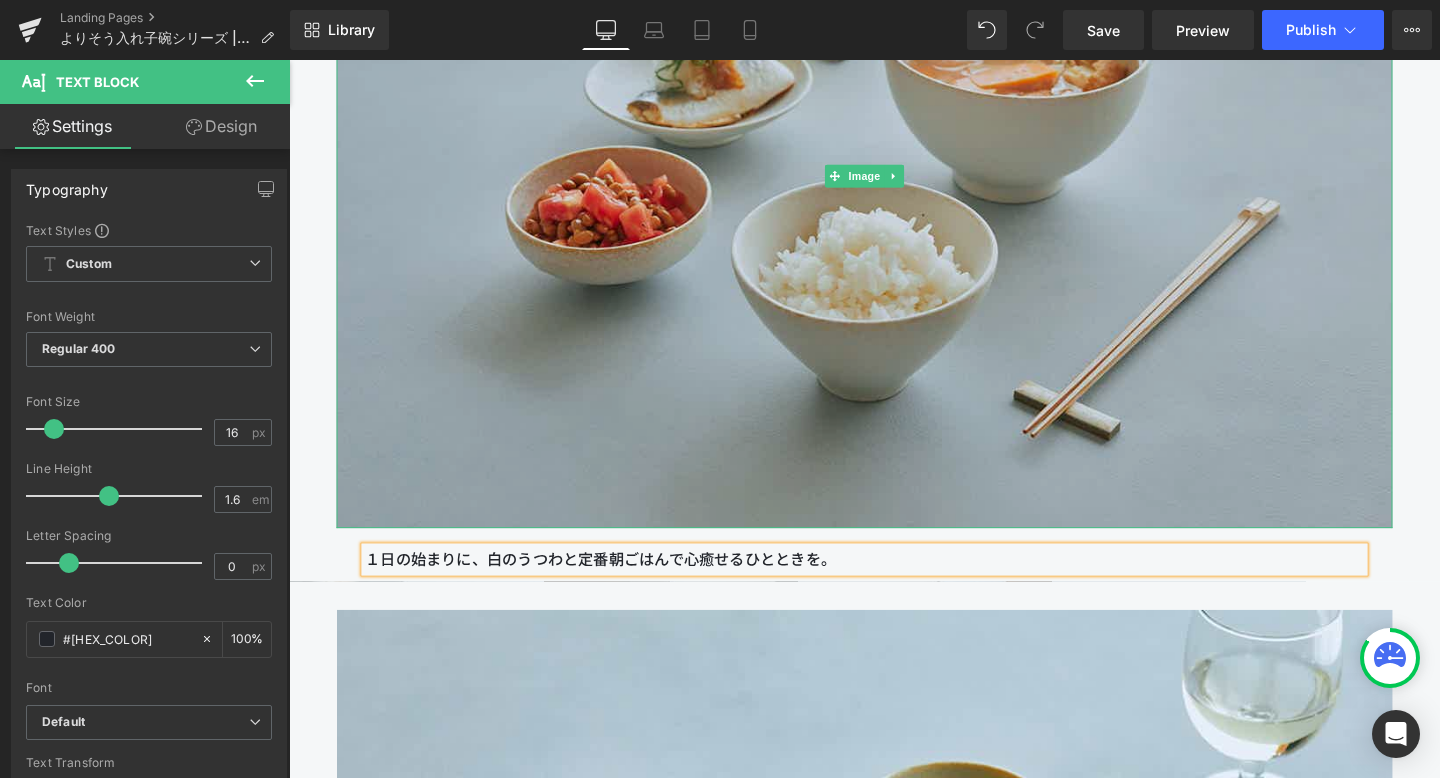 click at bounding box center [894, 182] 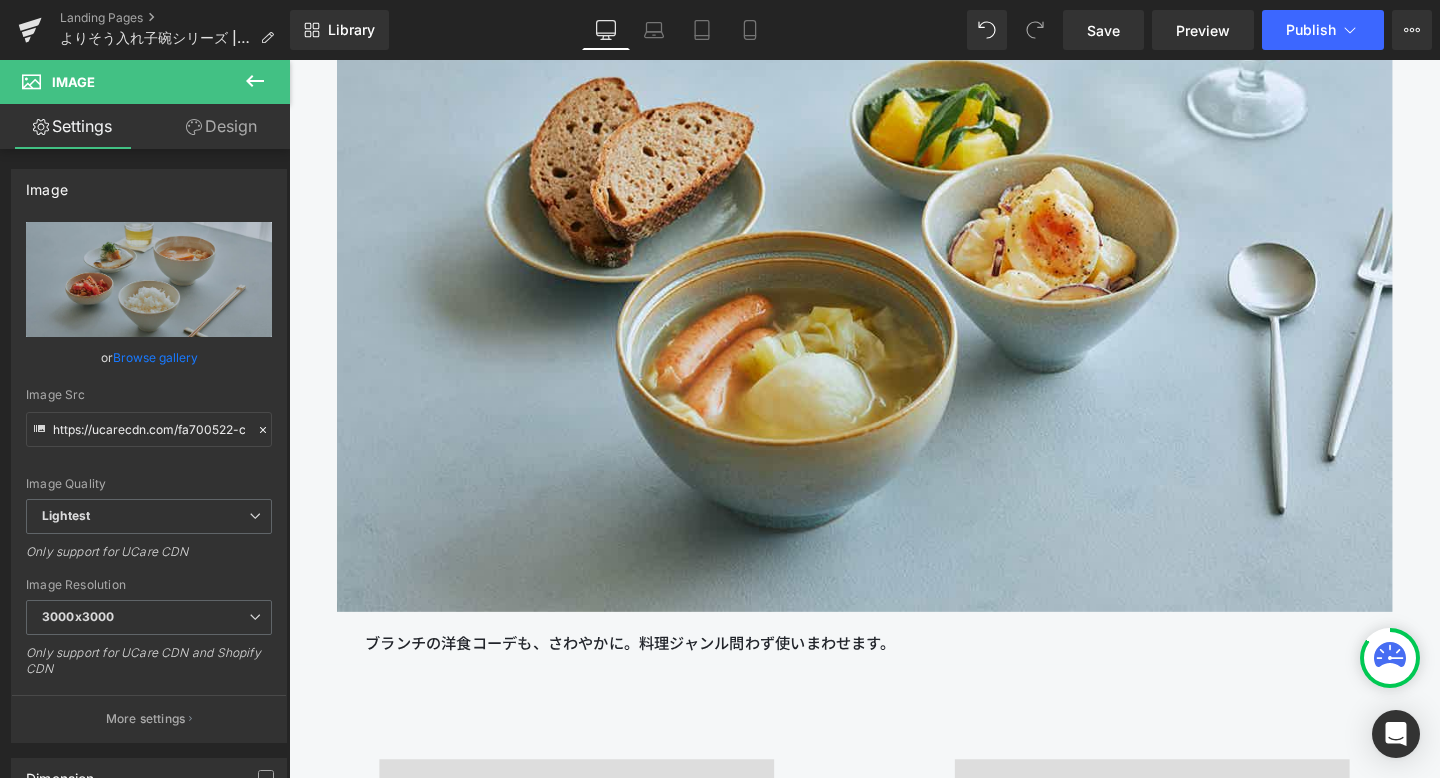 scroll, scrollTop: 6569, scrollLeft: 0, axis: vertical 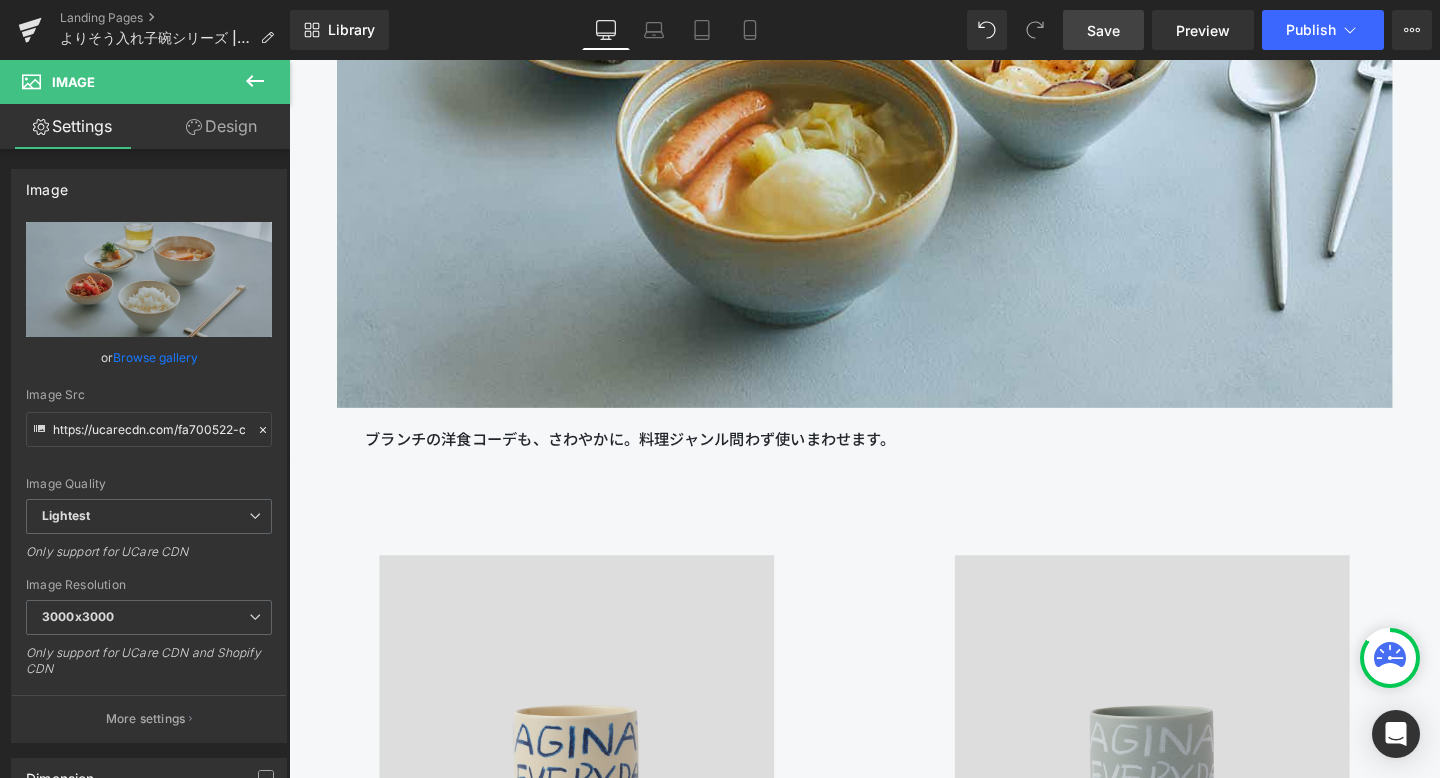 click on "Save" at bounding box center (1103, 30) 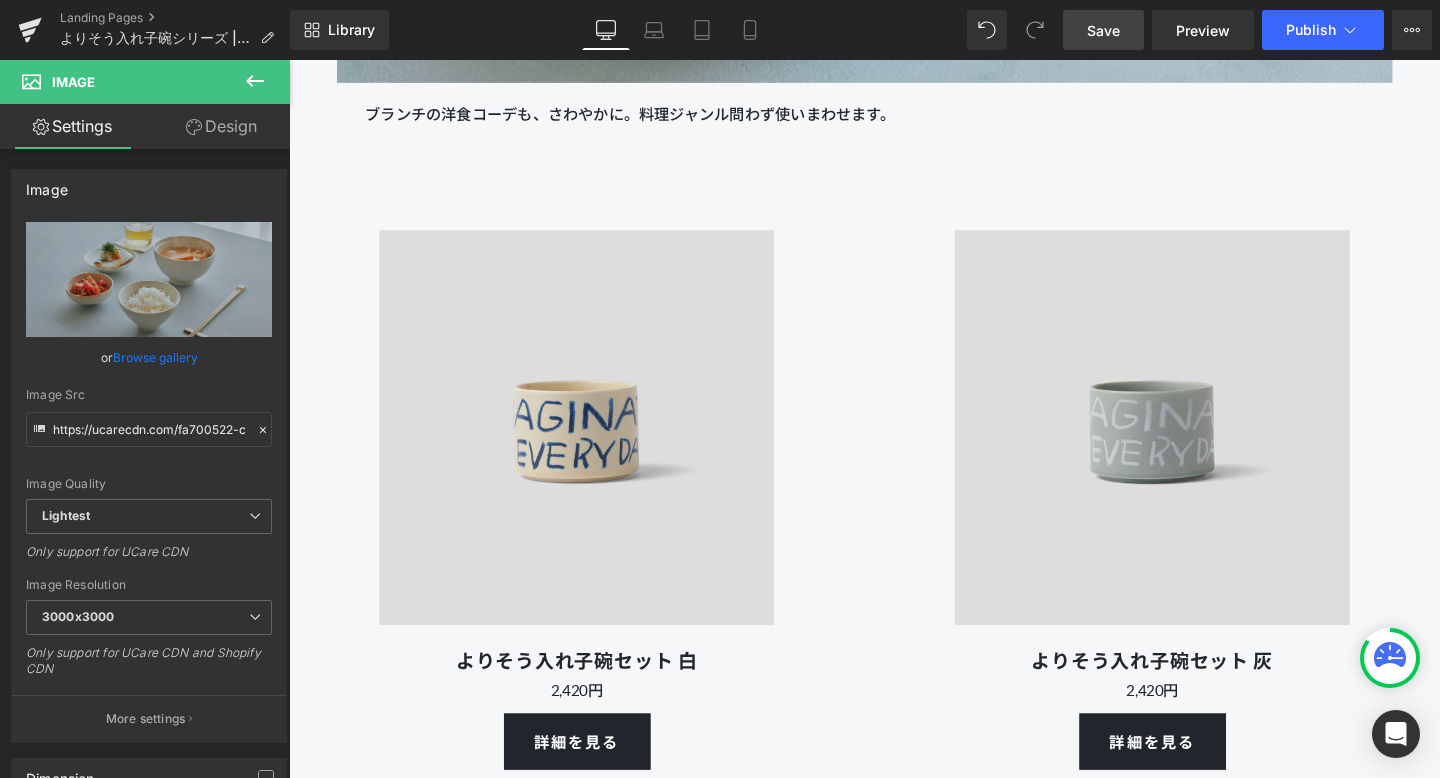 scroll, scrollTop: 6912, scrollLeft: 0, axis: vertical 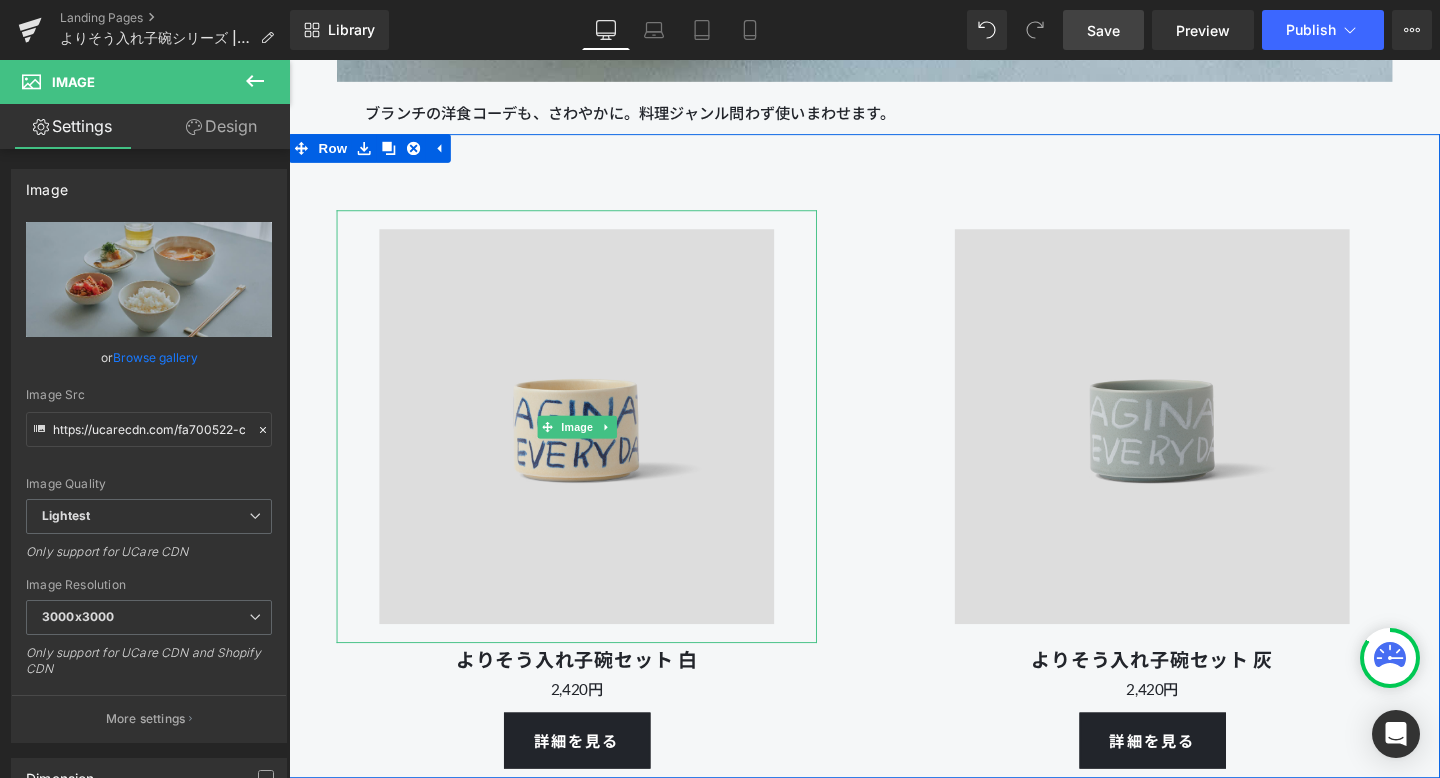 click at bounding box center (591, 445) 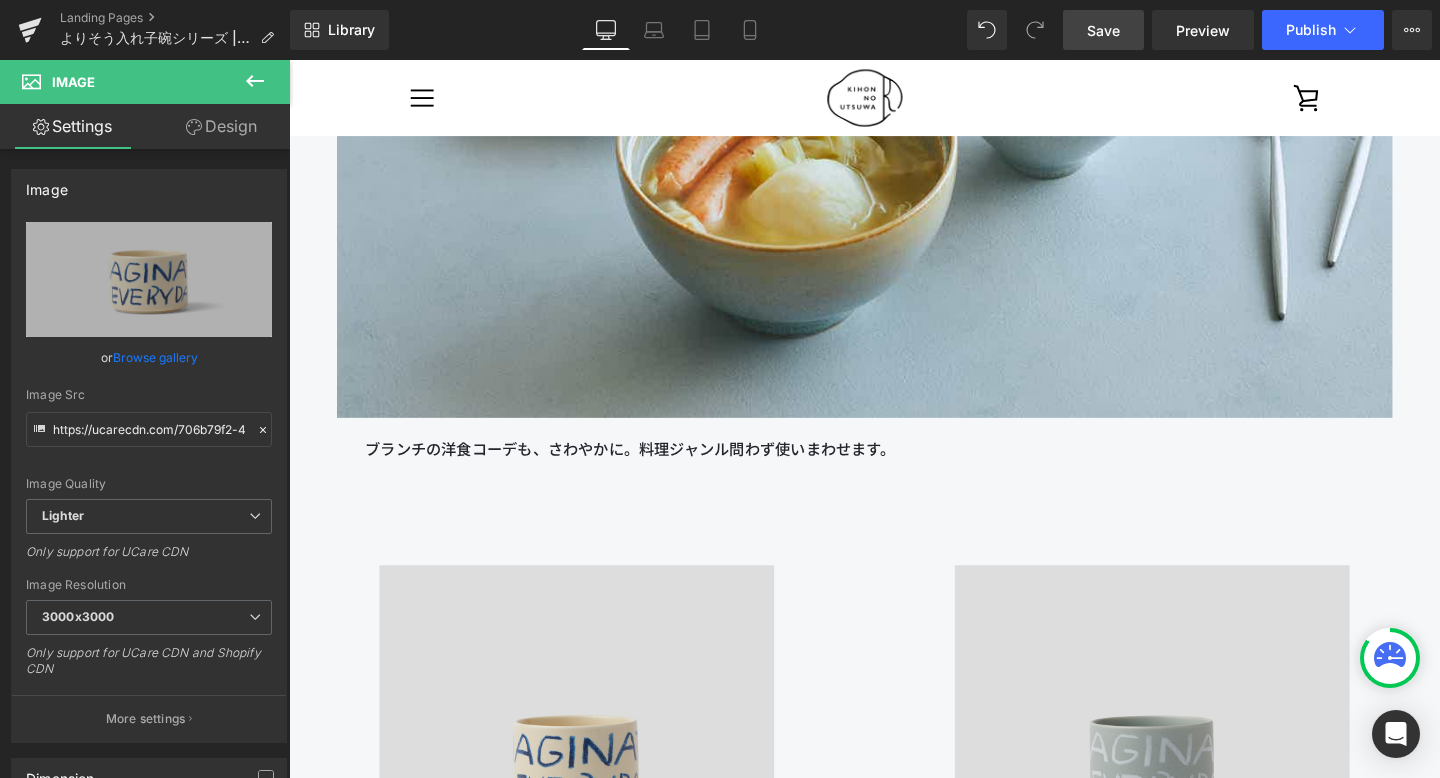 scroll, scrollTop: 6314, scrollLeft: 0, axis: vertical 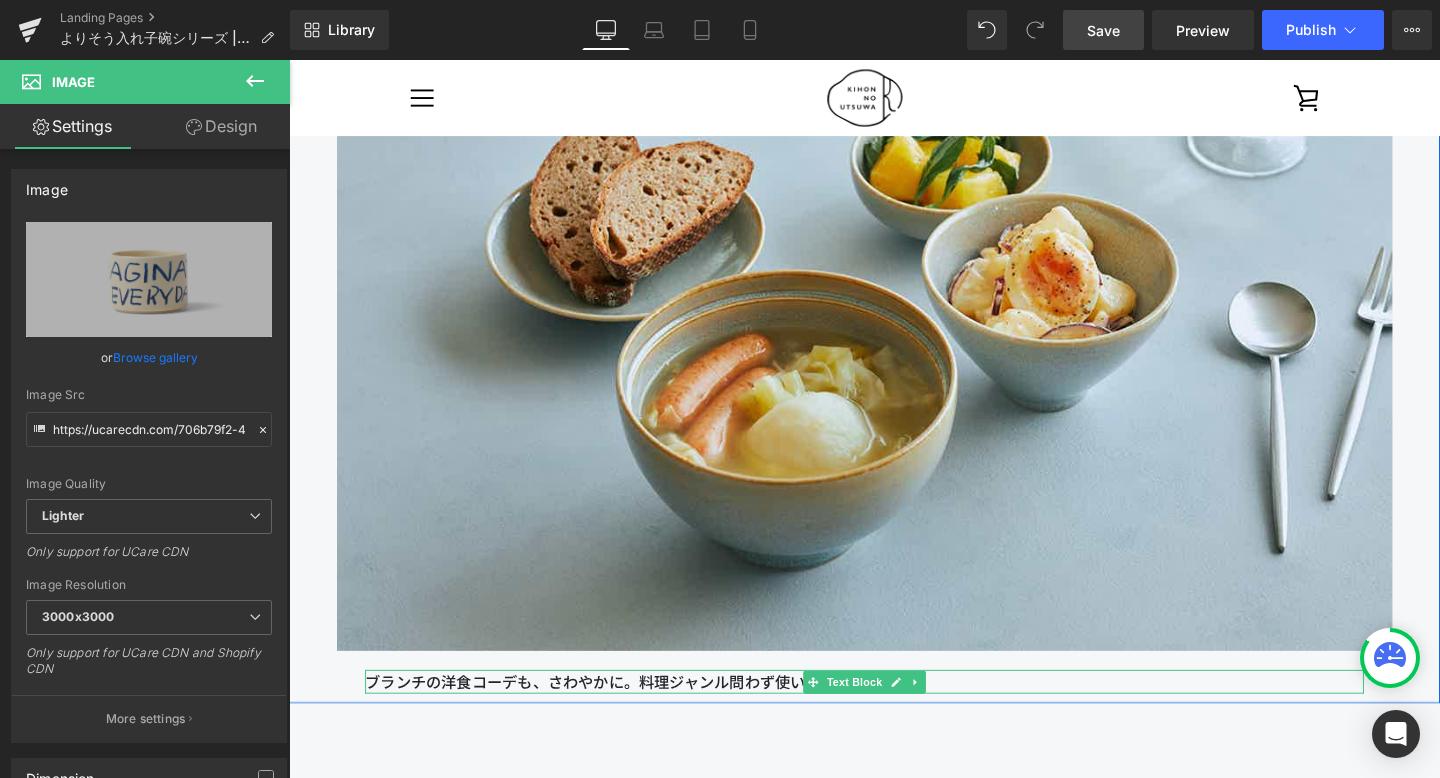click on "ブランチの洋食コーデも、さわやかに。料理ジャンル問わず使いまわせます。" at bounding box center [894, 714] 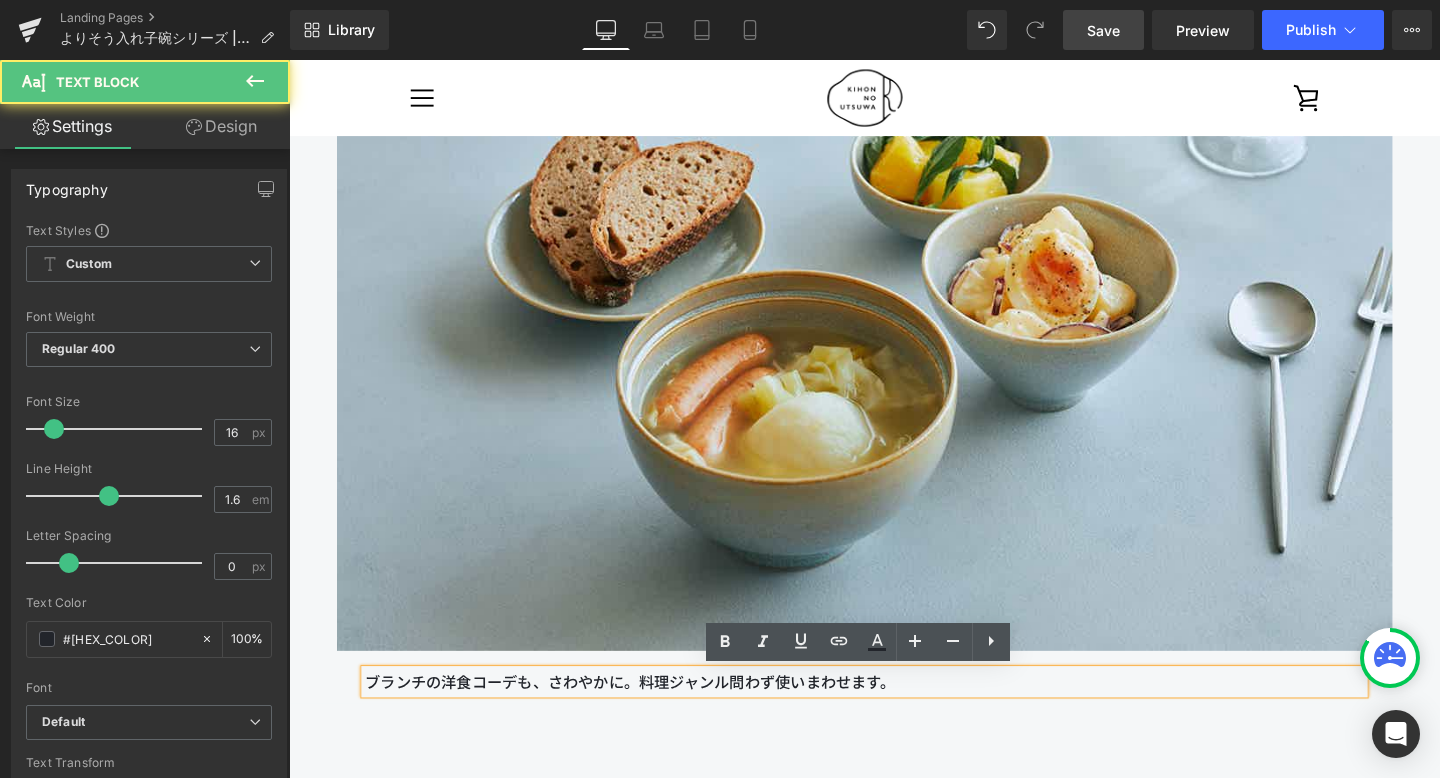 click on "ブランチの洋食コーデも、さわやかに。料理ジャンル問わず使いまわせます。" at bounding box center (894, 714) 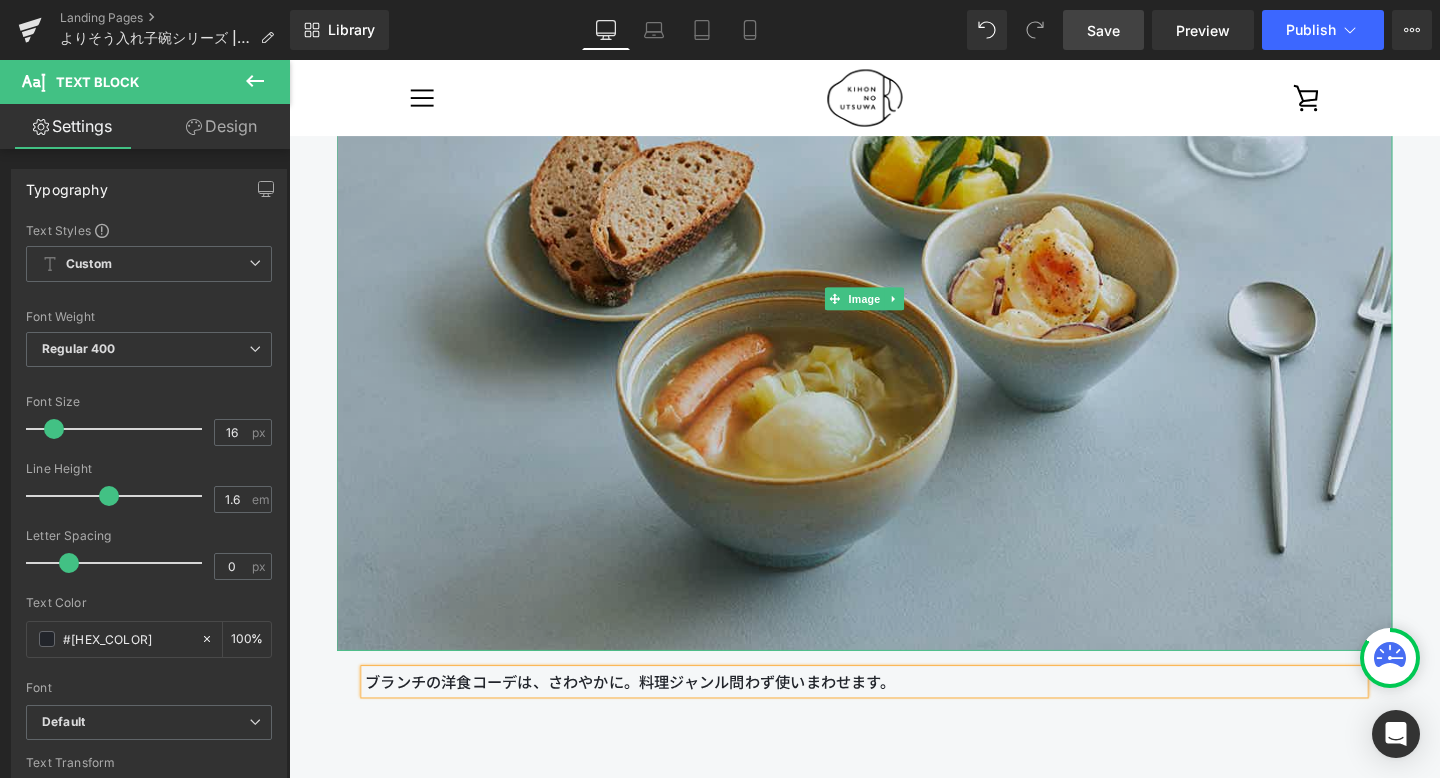click at bounding box center (894, 311) 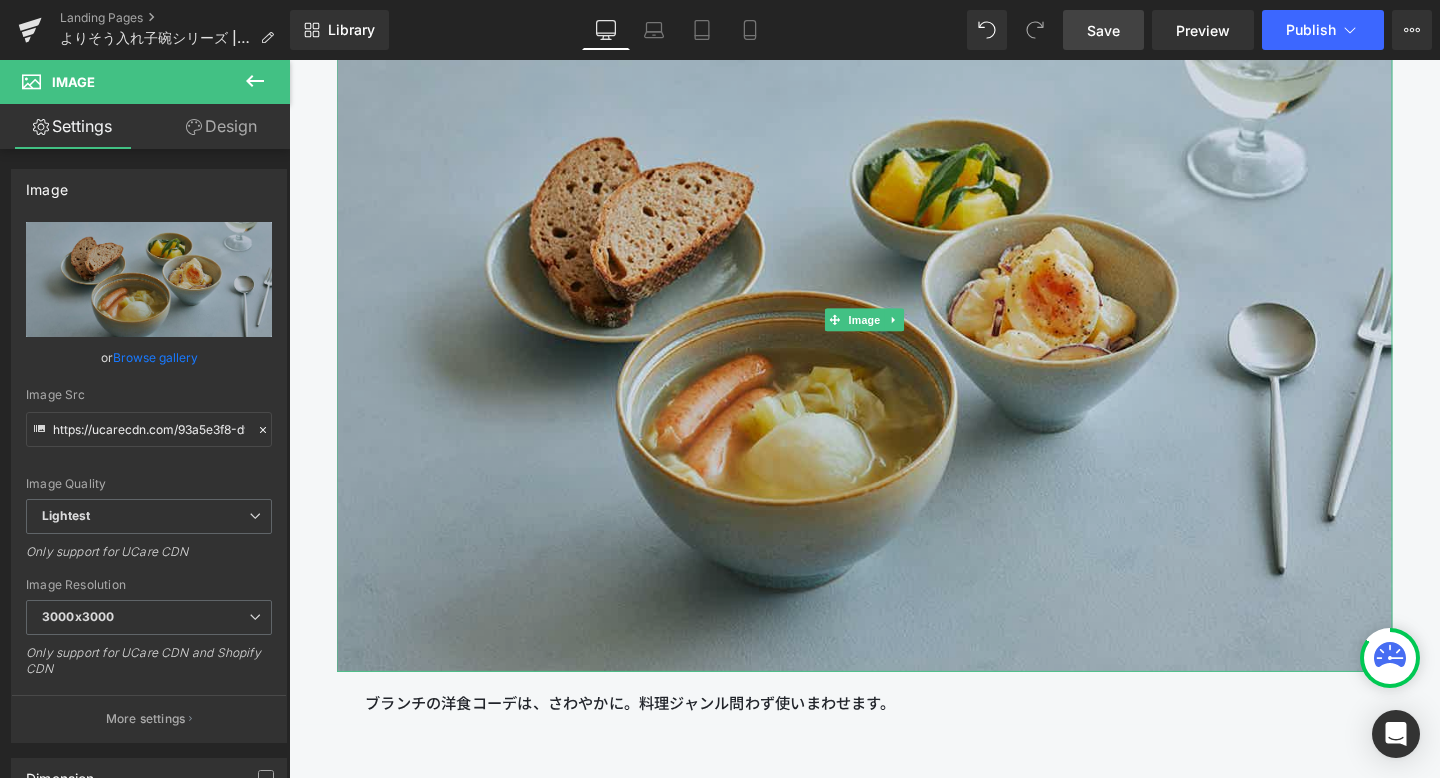 scroll, scrollTop: 6353, scrollLeft: 0, axis: vertical 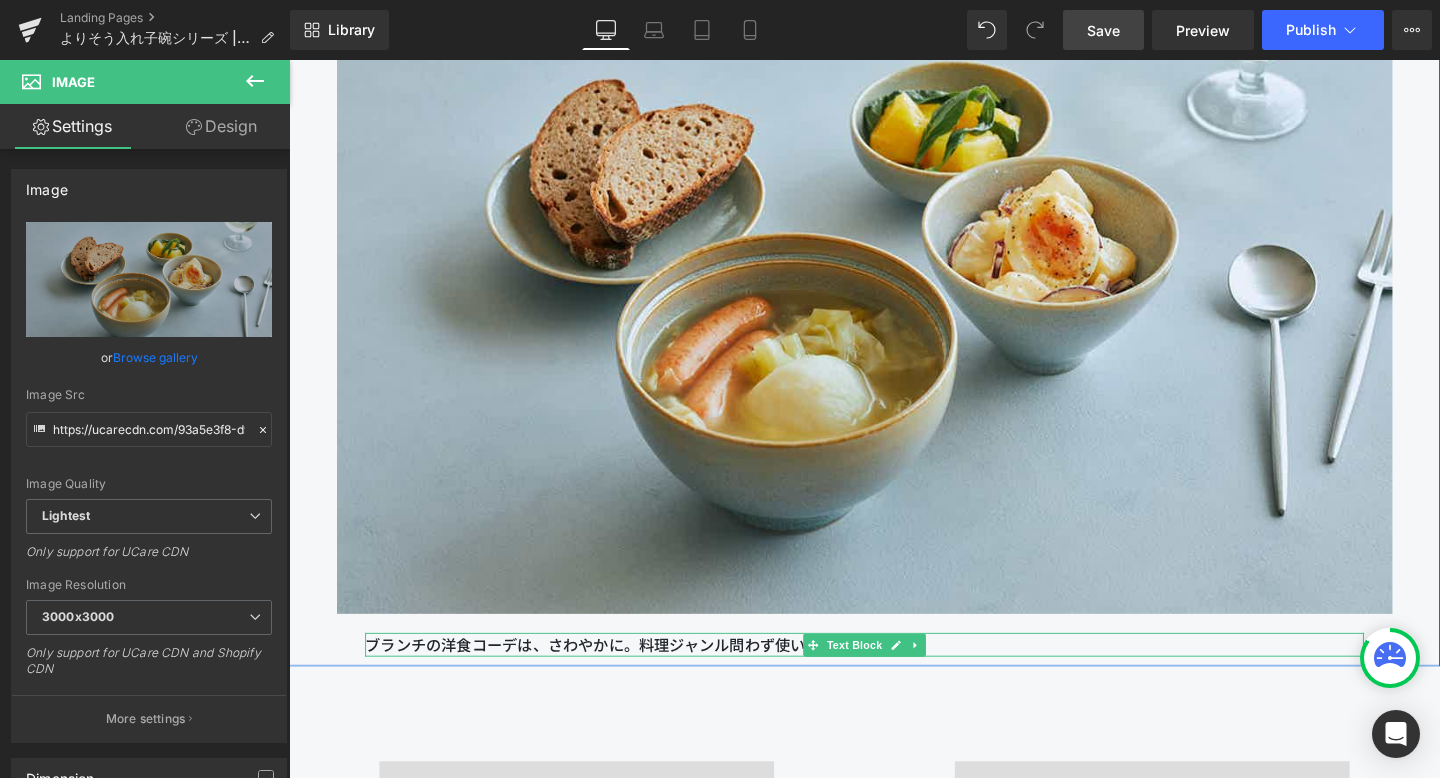 click on "ブランチの洋食コーデは、さわやかに。料理ジャンル問わず使いまわせます。" at bounding box center (894, 675) 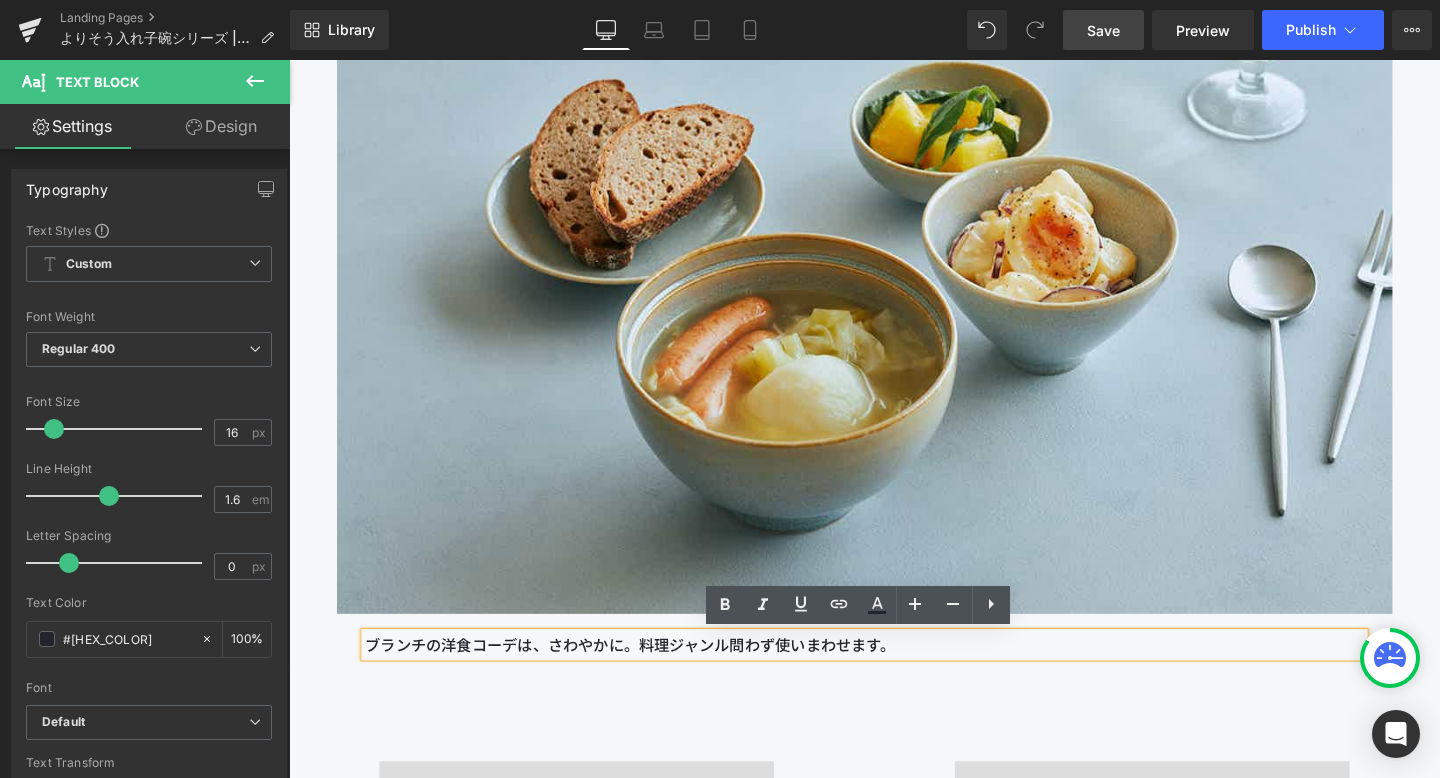 click on "ブランチの洋食コーデは、さわやかに。料理ジャンル問わず使いまわせます。" at bounding box center (894, 675) 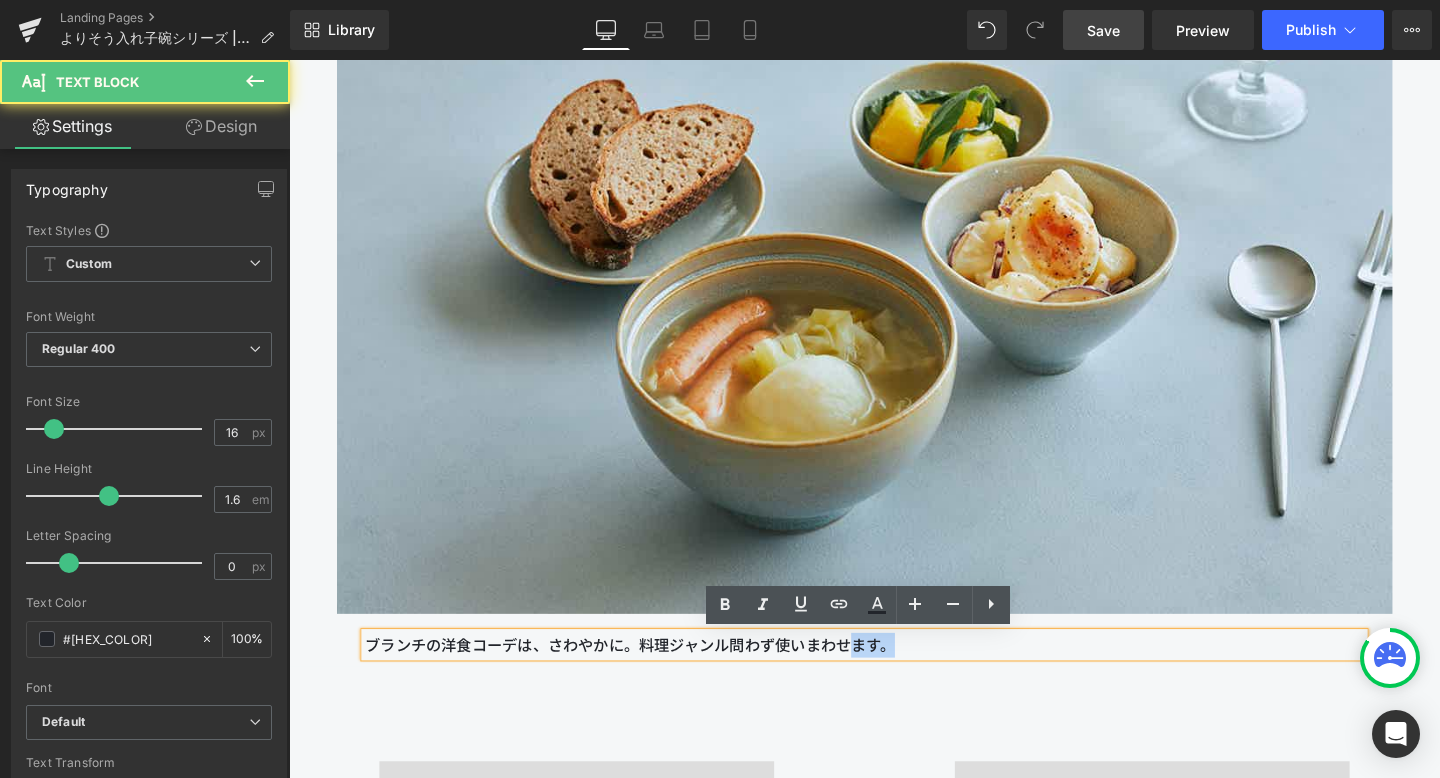 drag, startPoint x: 878, startPoint y: 673, endPoint x: 962, endPoint y: 673, distance: 84 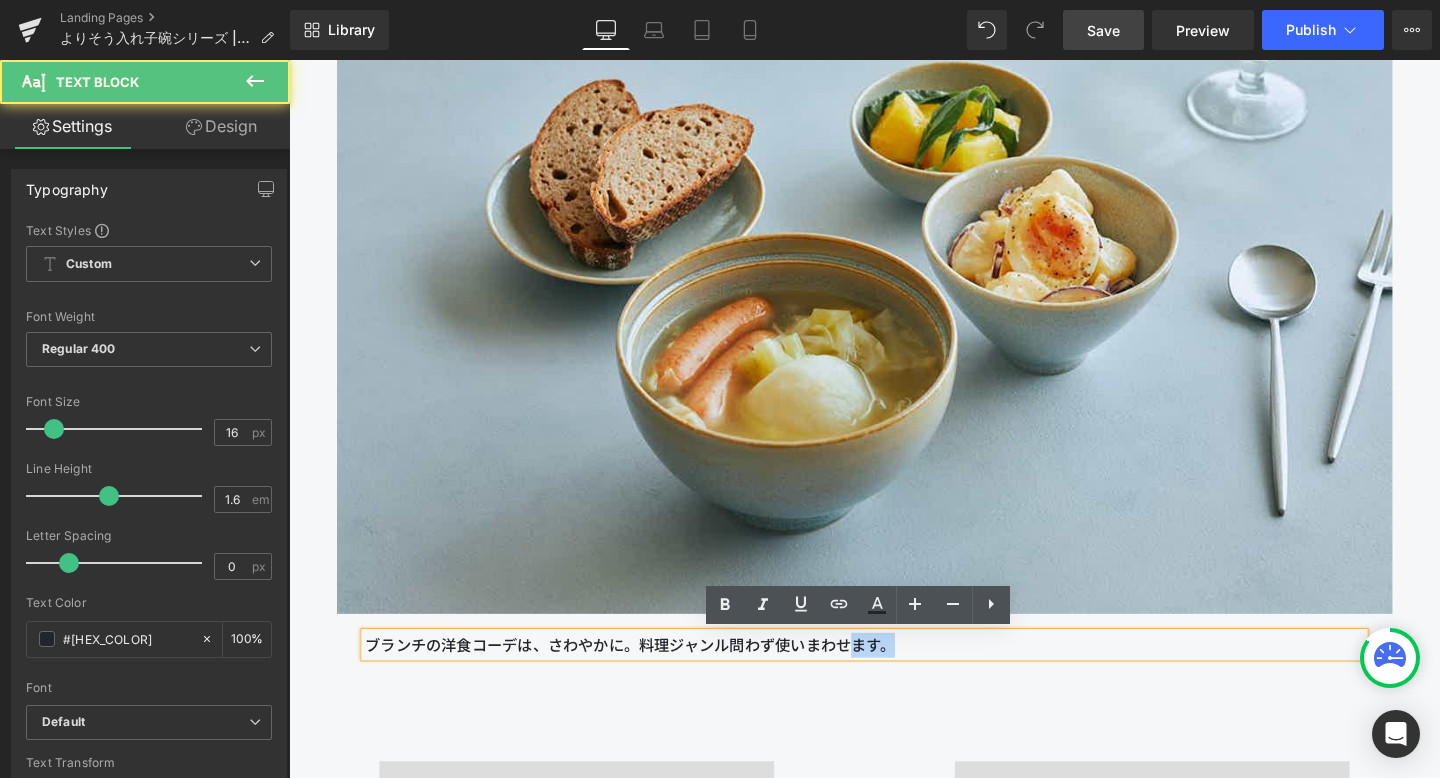 click on "ブランチの洋食コーデは、さわやかに。料理ジャンル問わず使いまわせます。" at bounding box center (894, 675) 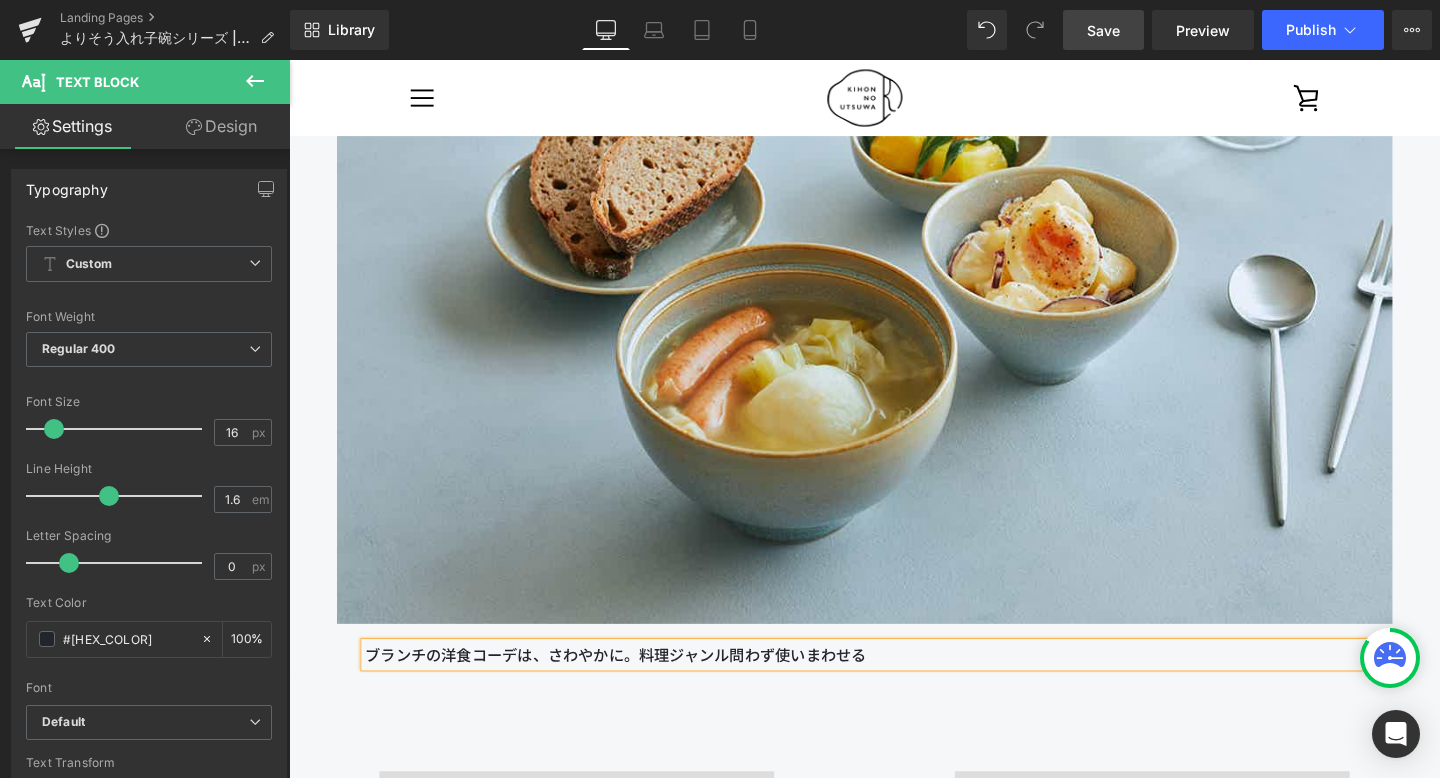 scroll, scrollTop: 6266, scrollLeft: 0, axis: vertical 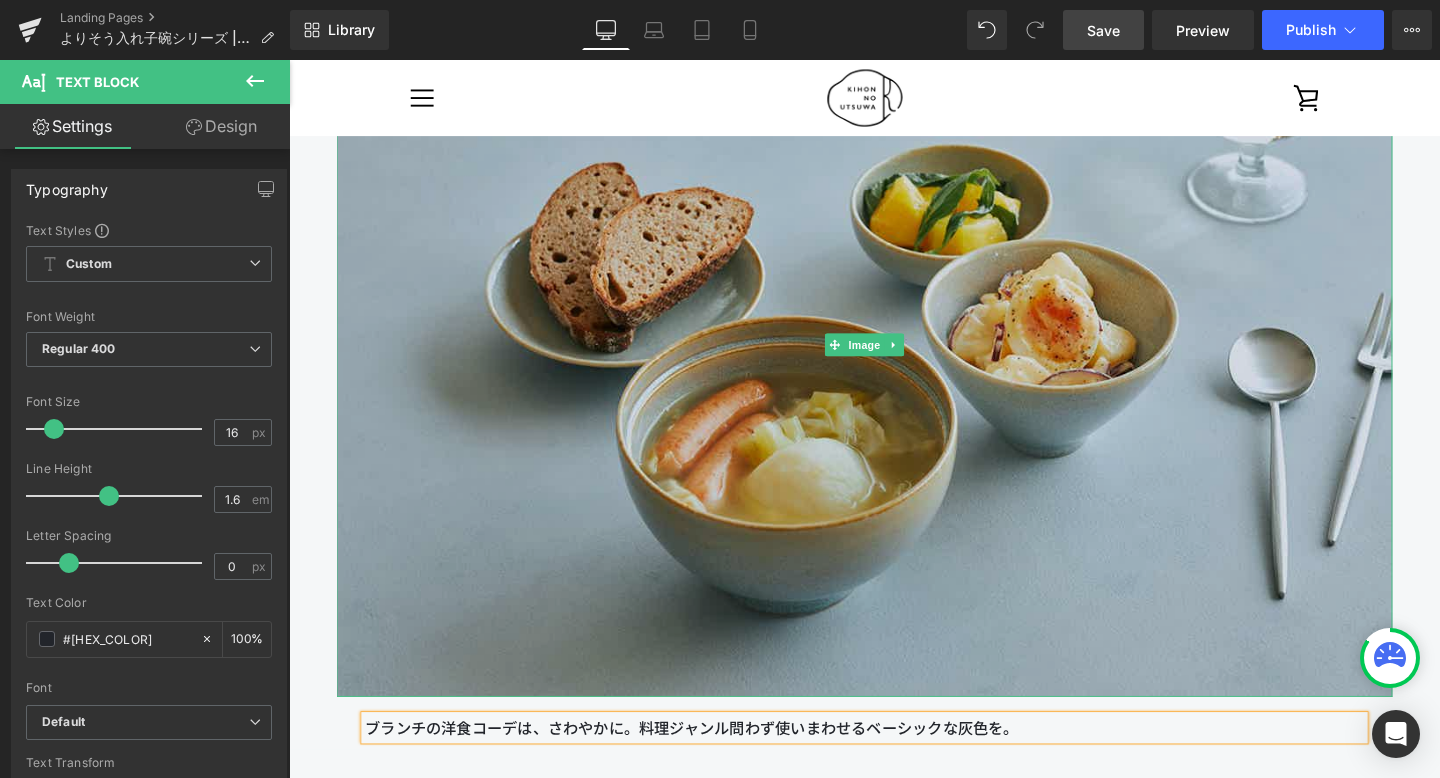 click at bounding box center [894, 359] 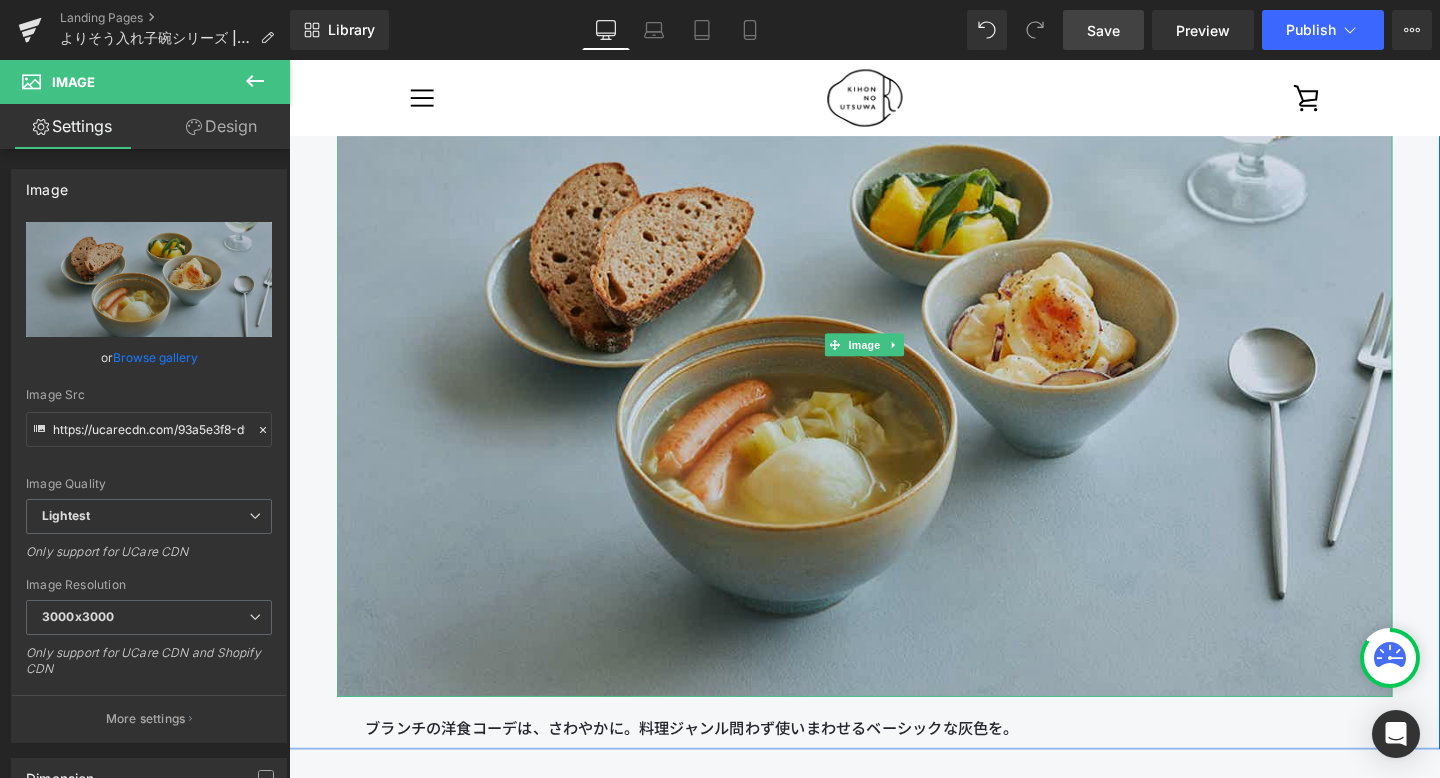 scroll, scrollTop: 6458, scrollLeft: 0, axis: vertical 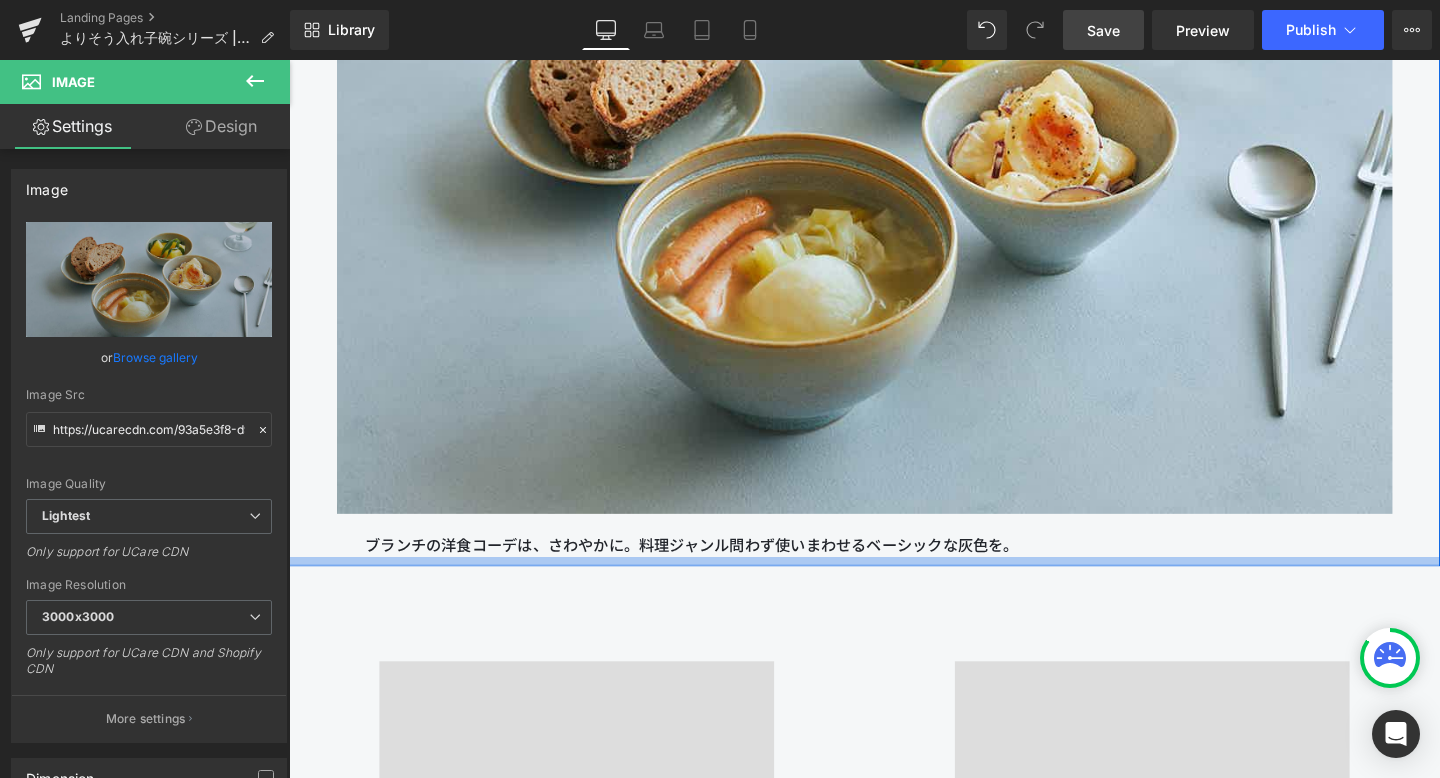 click on "ブランチの洋食コーデは、さわやかに。料理ジャンル問わず使いまわせるベーシックな灰色を。 Text Block" at bounding box center [894, 570] 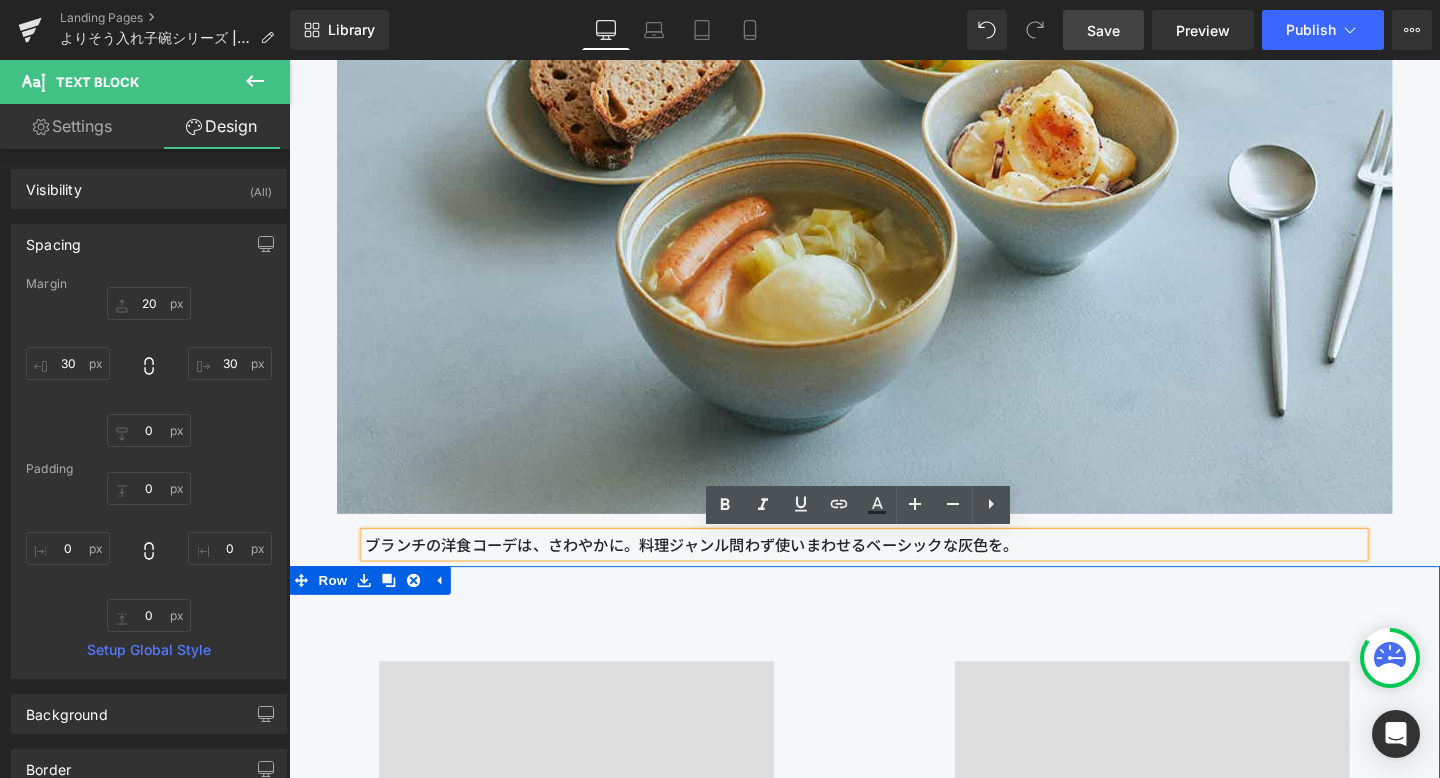 click on "Image         よりそう入れ子碗セット 白 Heading         2,420円 Text Block         詳細を見る Button" at bounding box center [591, 940] 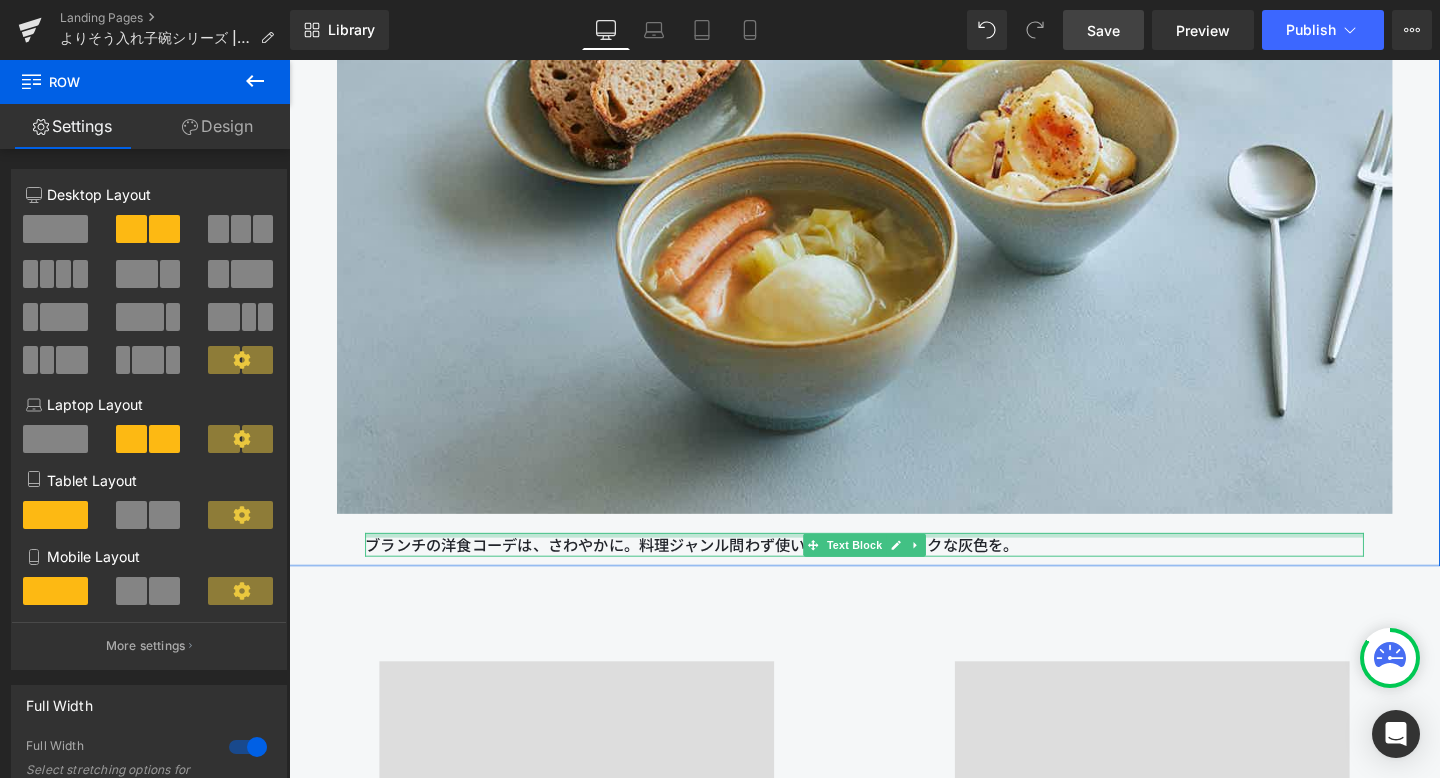 click on "ブランチの洋食コーデは、さわやかに。料理ジャンル問わず使いまわせるベーシックな灰色を。" at bounding box center (894, 570) 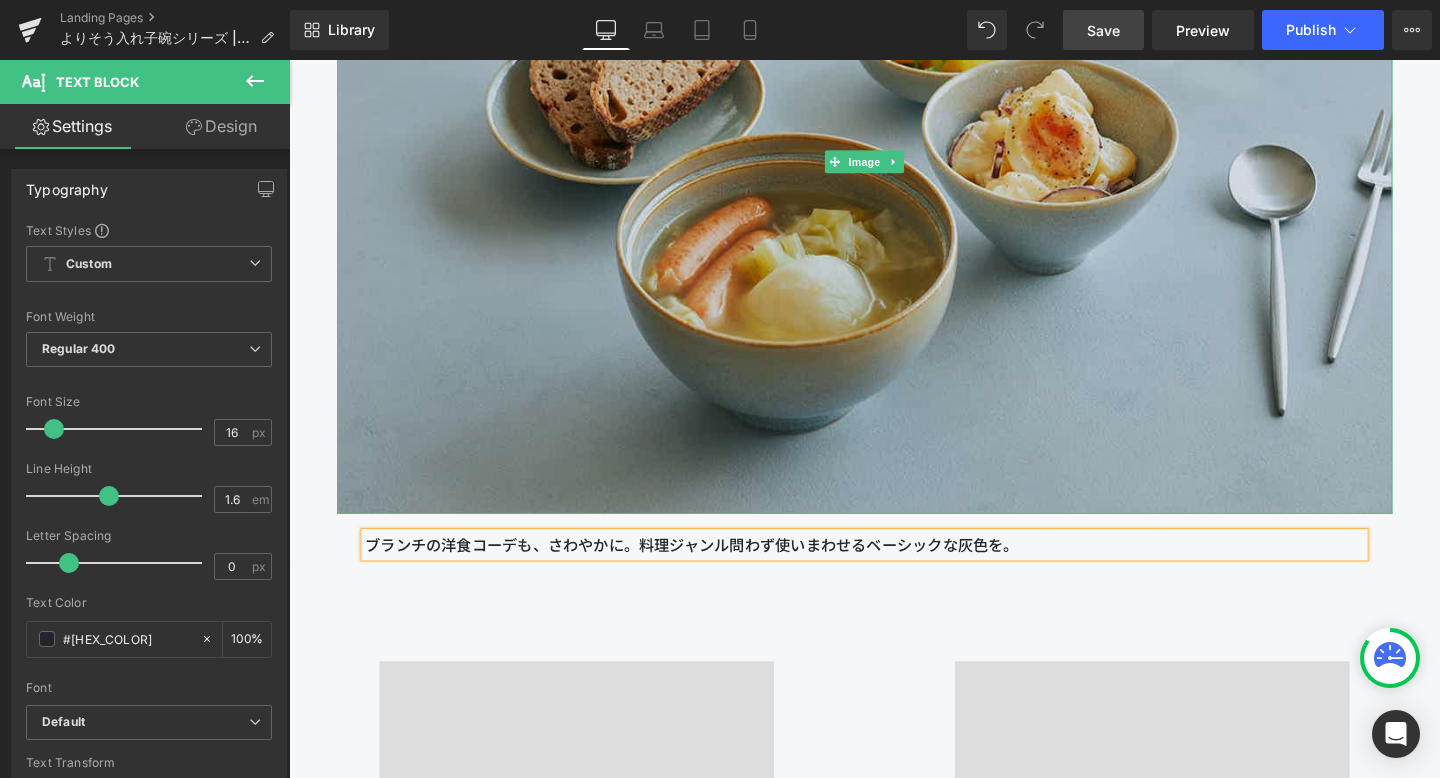 click at bounding box center (894, 167) 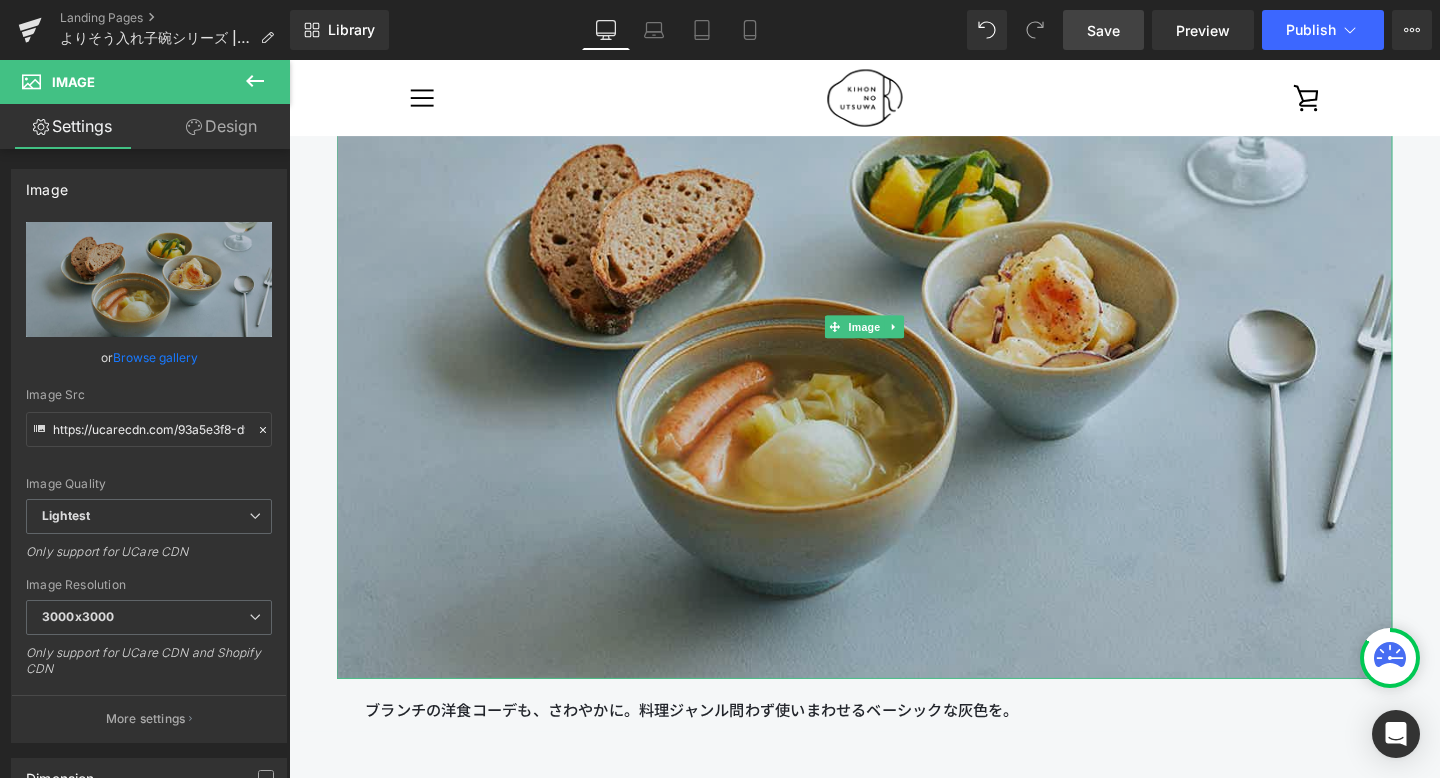 scroll, scrollTop: 6279, scrollLeft: 0, axis: vertical 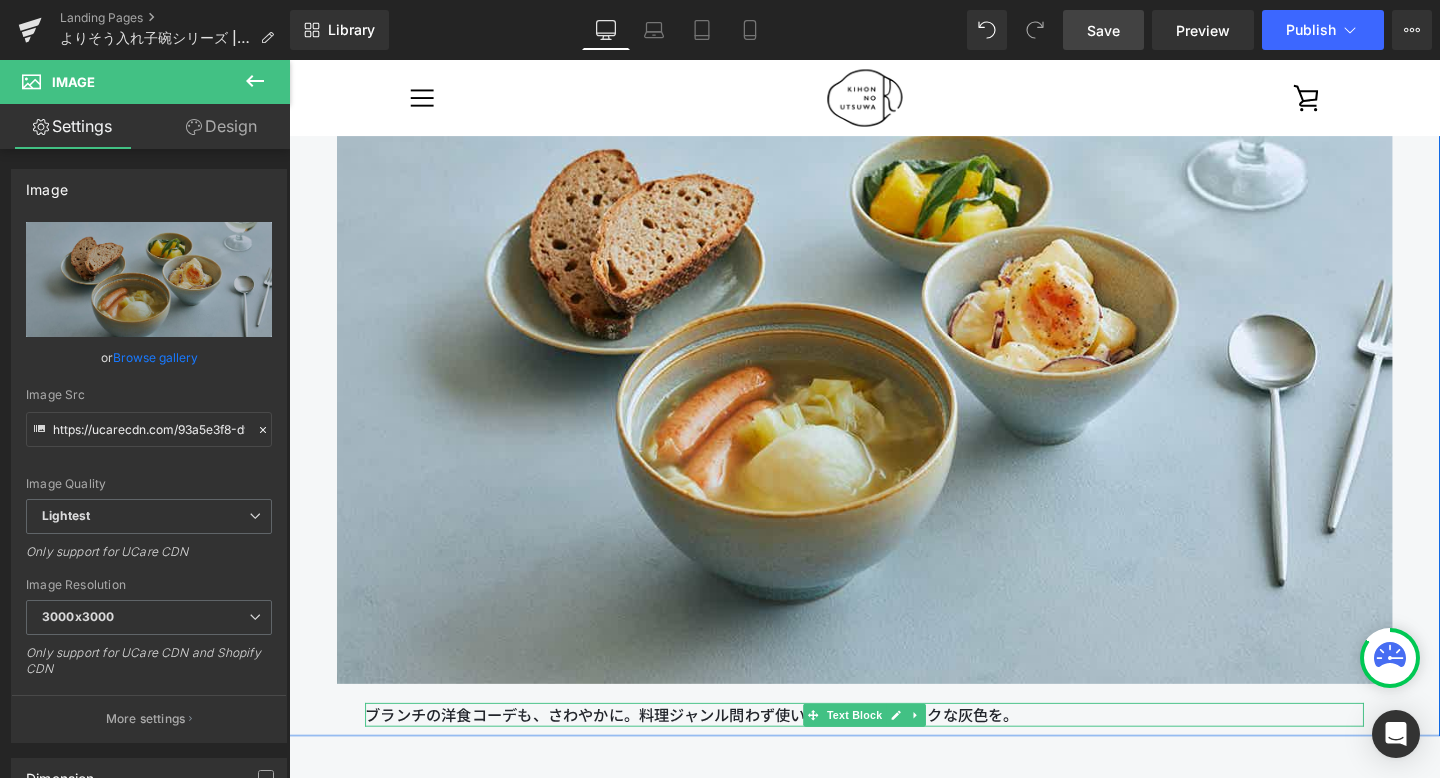 click on "ブランチの洋食コーデも、さわやかに。料理ジャンル問わず使いまわせるベーシックな灰色を。" at bounding box center (894, 749) 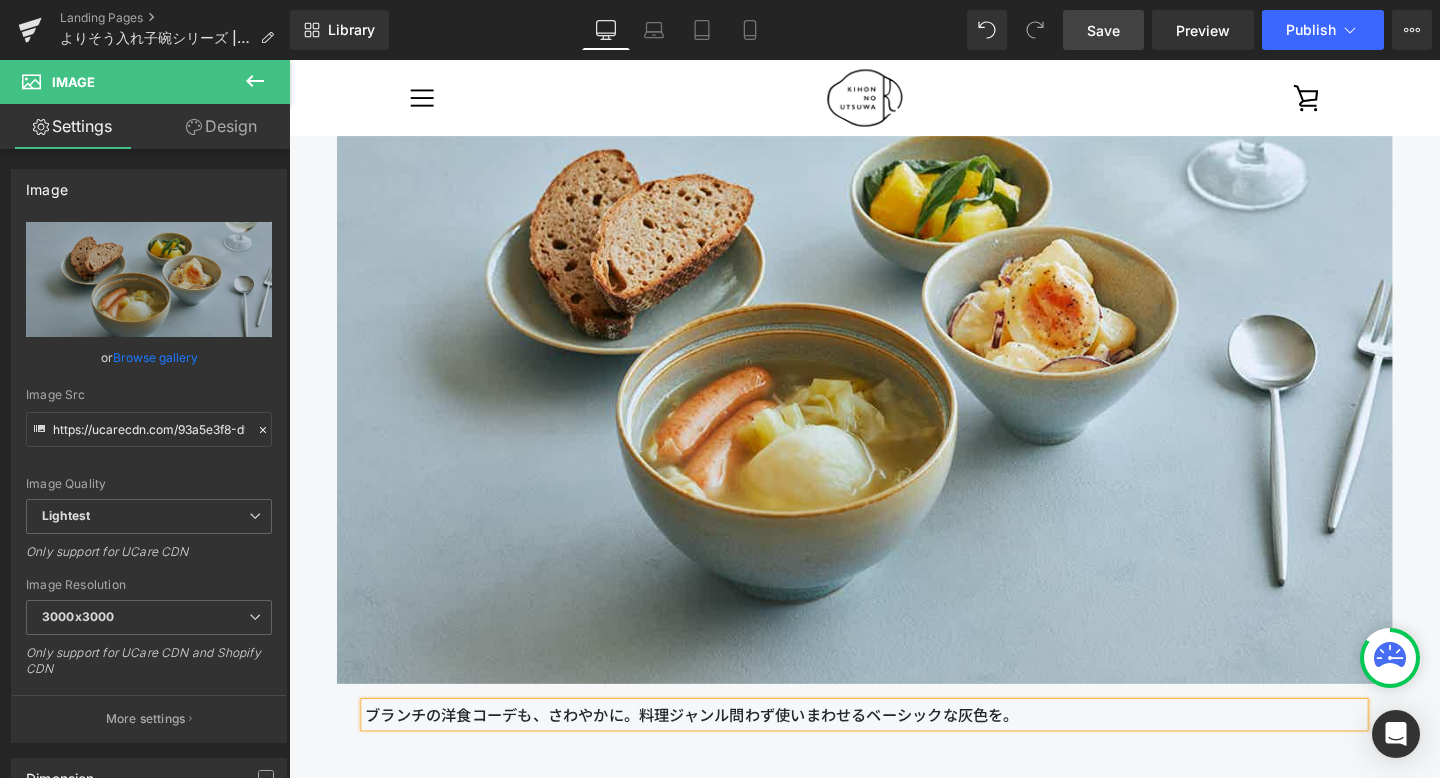 click on "ブランチの洋食コーデも、さわやかに。料理ジャンル問わず使いまわせるベーシックな灰色を。" at bounding box center [894, 749] 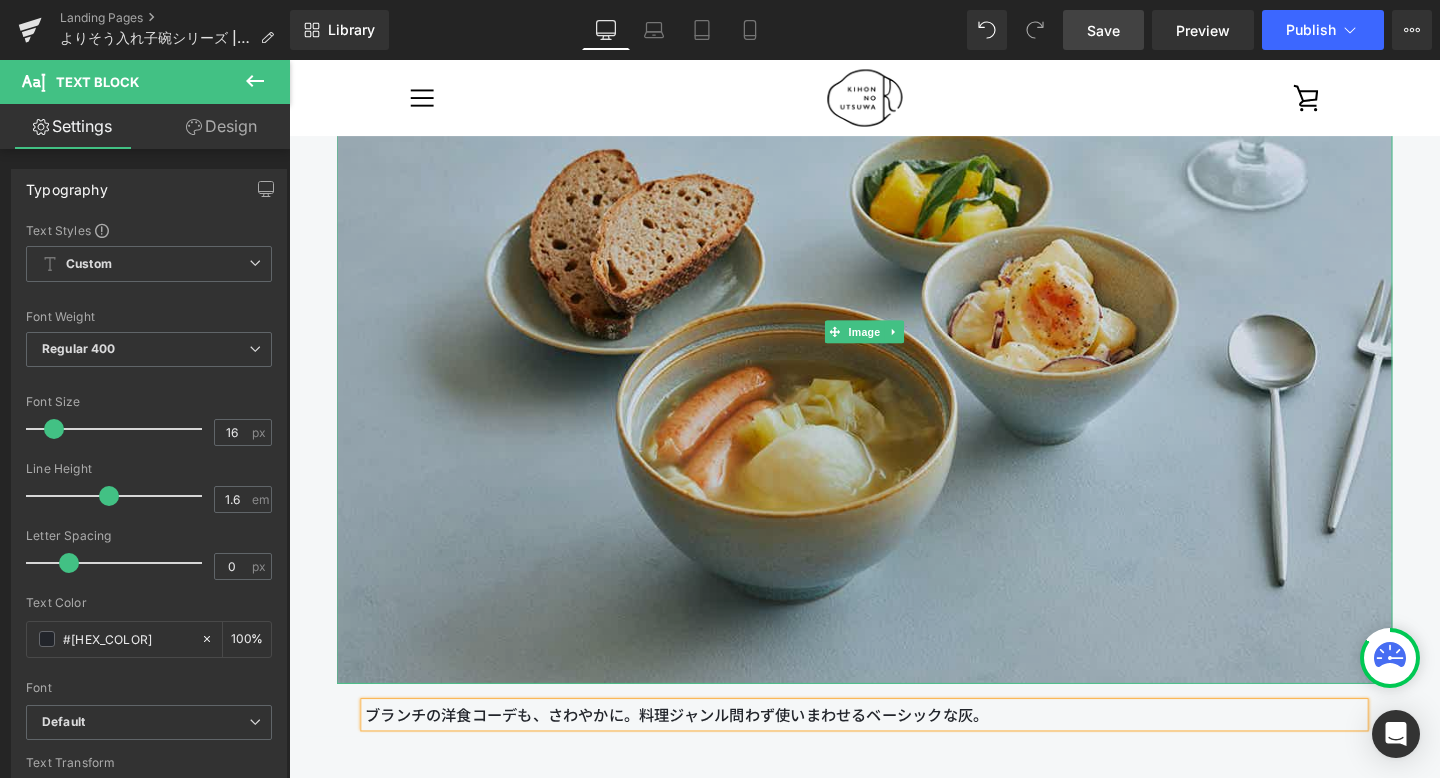 click at bounding box center [894, 346] 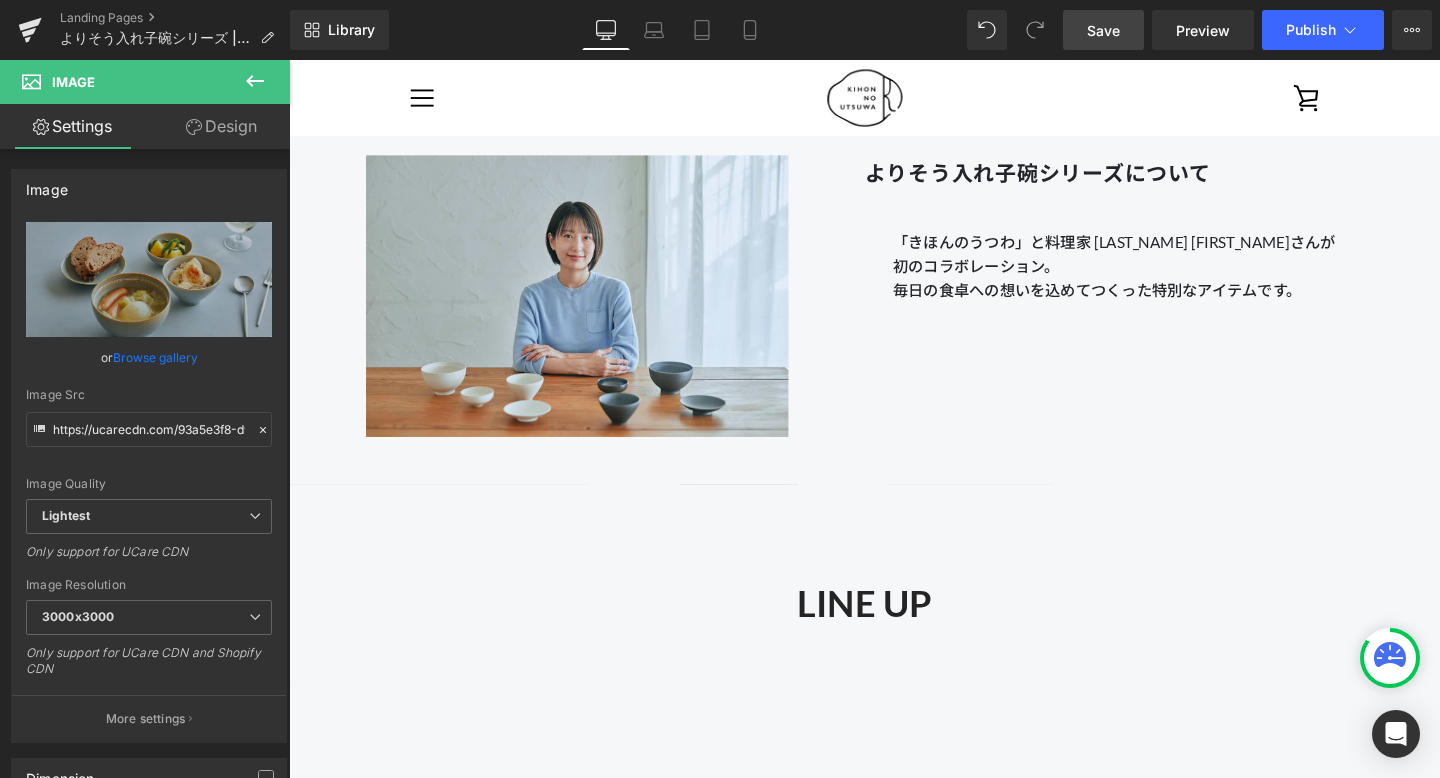 scroll, scrollTop: 1093, scrollLeft: 0, axis: vertical 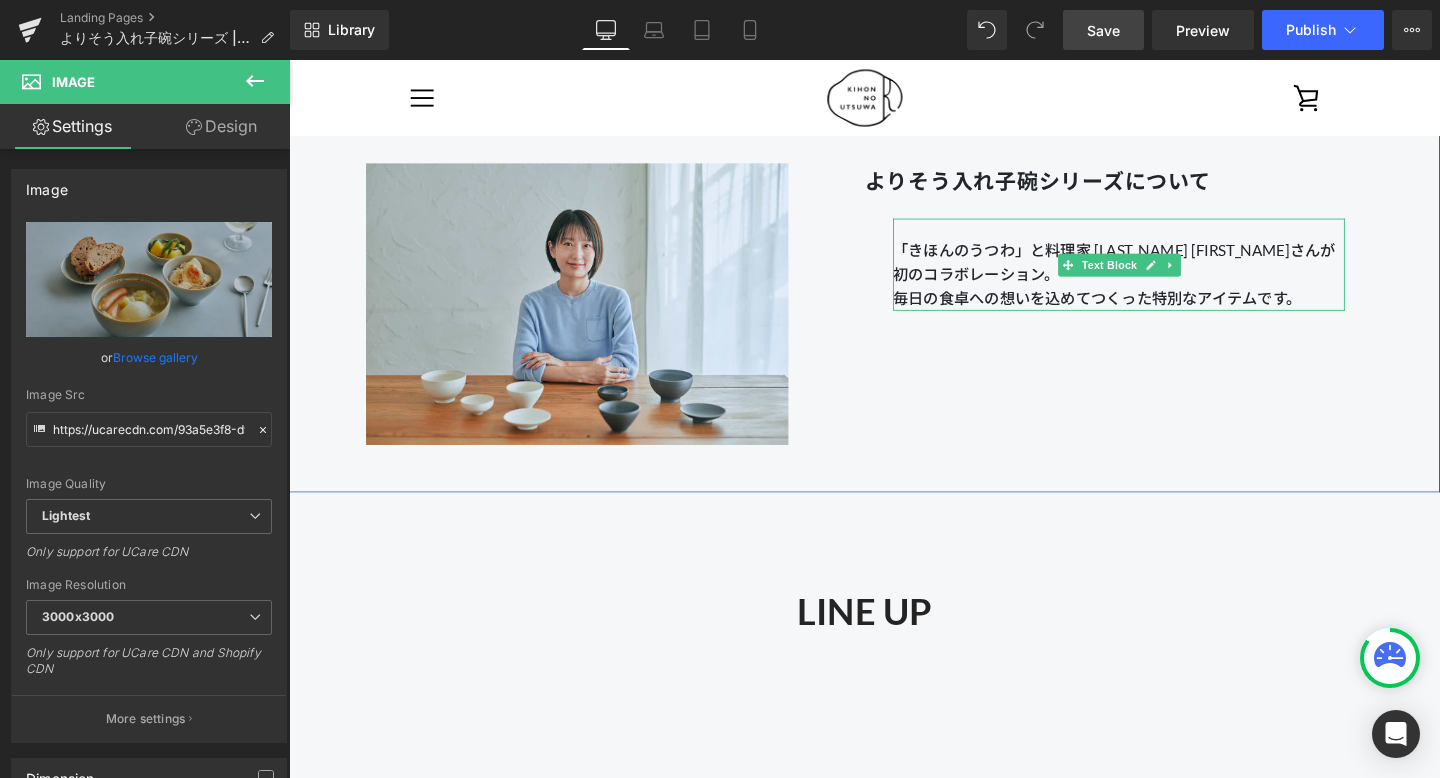 click on "毎日の食卓への想いを込めてつくった特別なアイテムです。" at bounding box center [1161, 311] 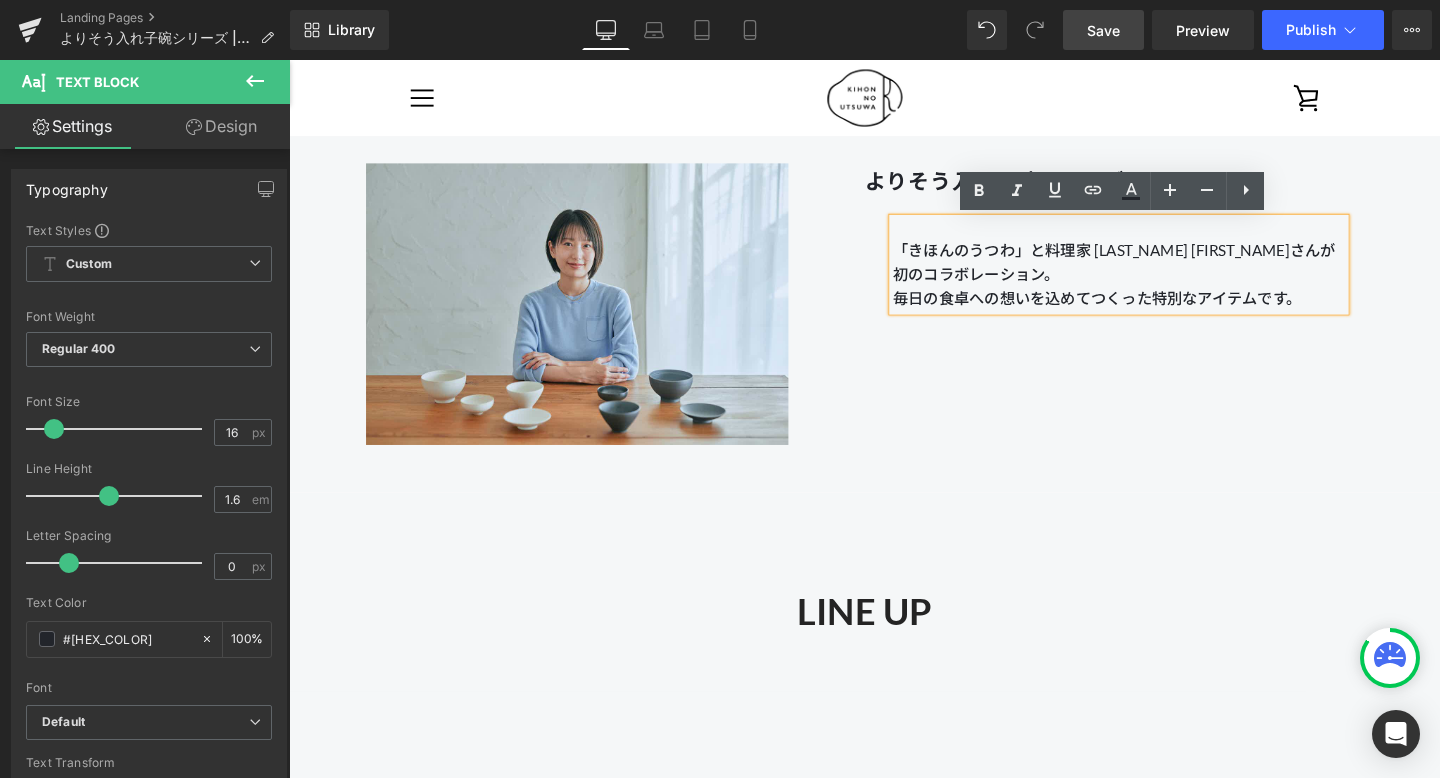 click on "Image         よりそう入れ子碗シリーズについて Heading         「きほんのうつわ」と料理家 長谷川あかりさんが初のコラボレーション。 毎日の食卓への想いを込めてつくった特別なアイテムです。 Text Block         Row" at bounding box center (894, 287) 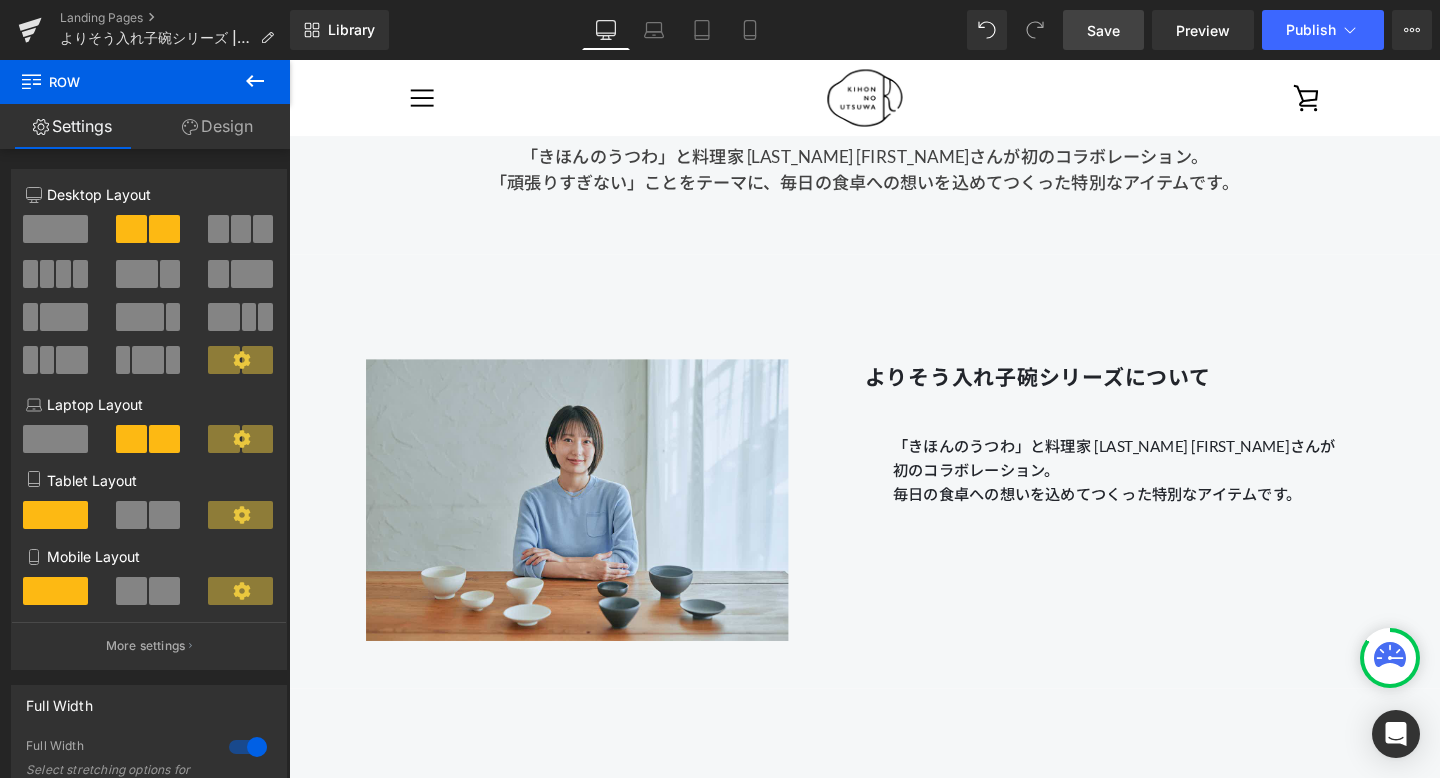 scroll, scrollTop: 885, scrollLeft: 0, axis: vertical 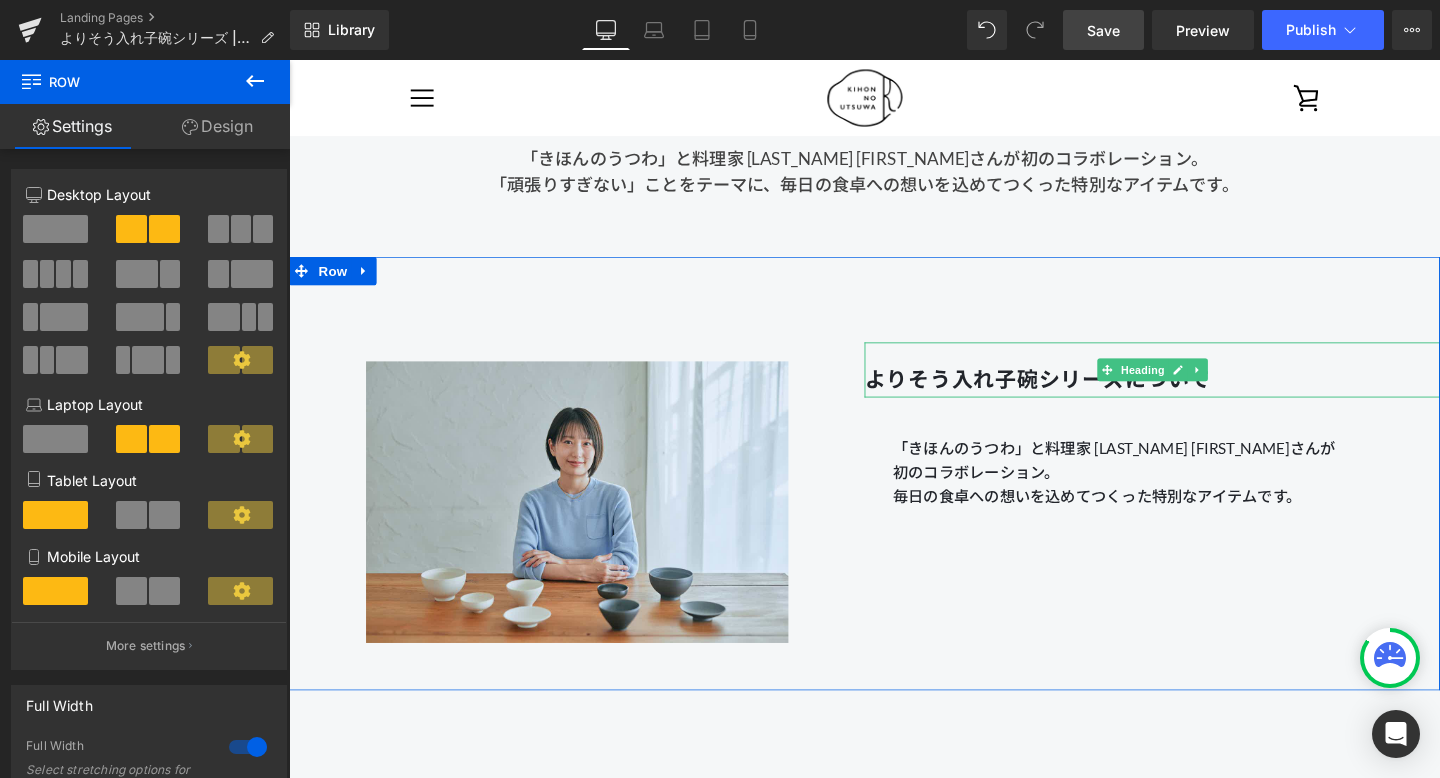 click on "よりそう入れ子碗シリーズについて" at bounding box center (1076, 395) 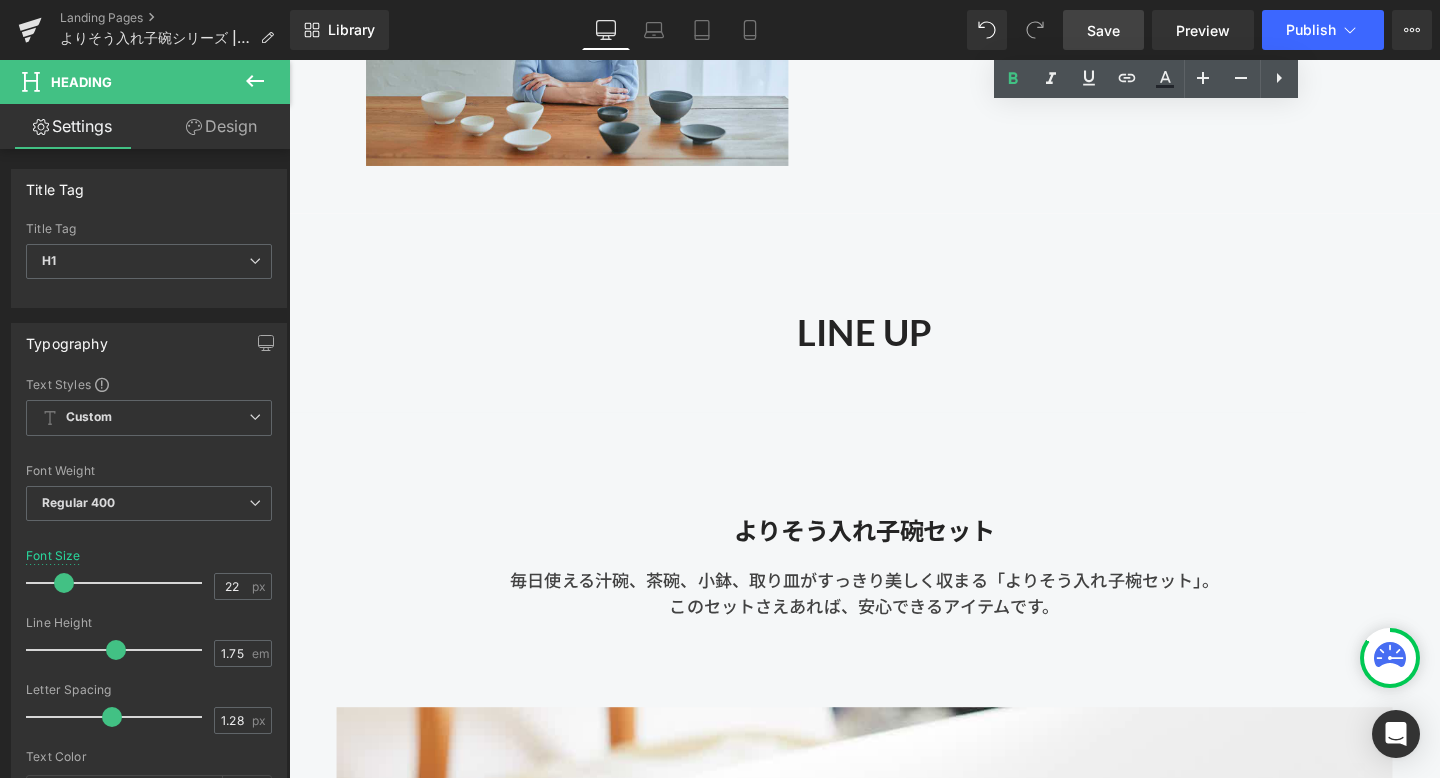 scroll, scrollTop: 1691, scrollLeft: 0, axis: vertical 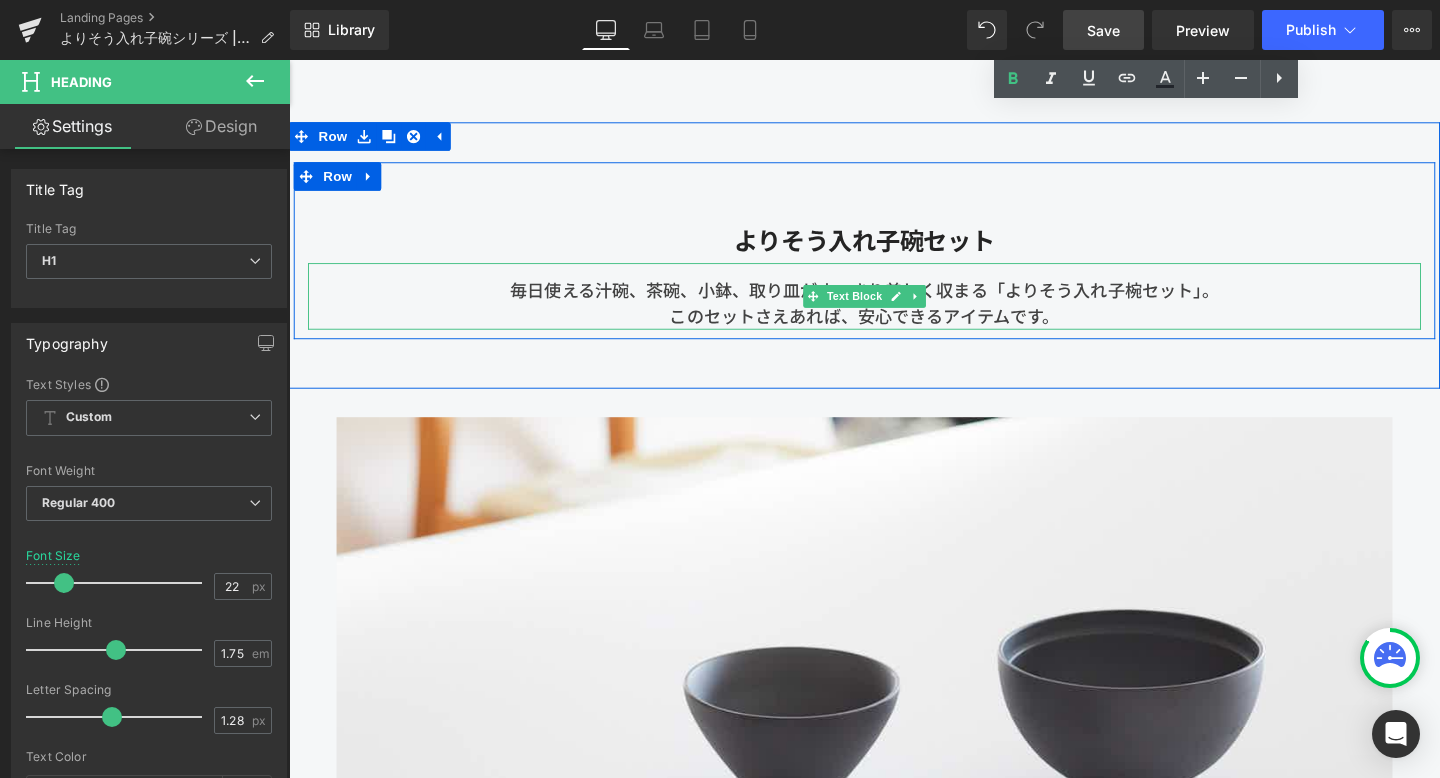 drag, startPoint x: 1121, startPoint y: 336, endPoint x: 687, endPoint y: 324, distance: 434.16586 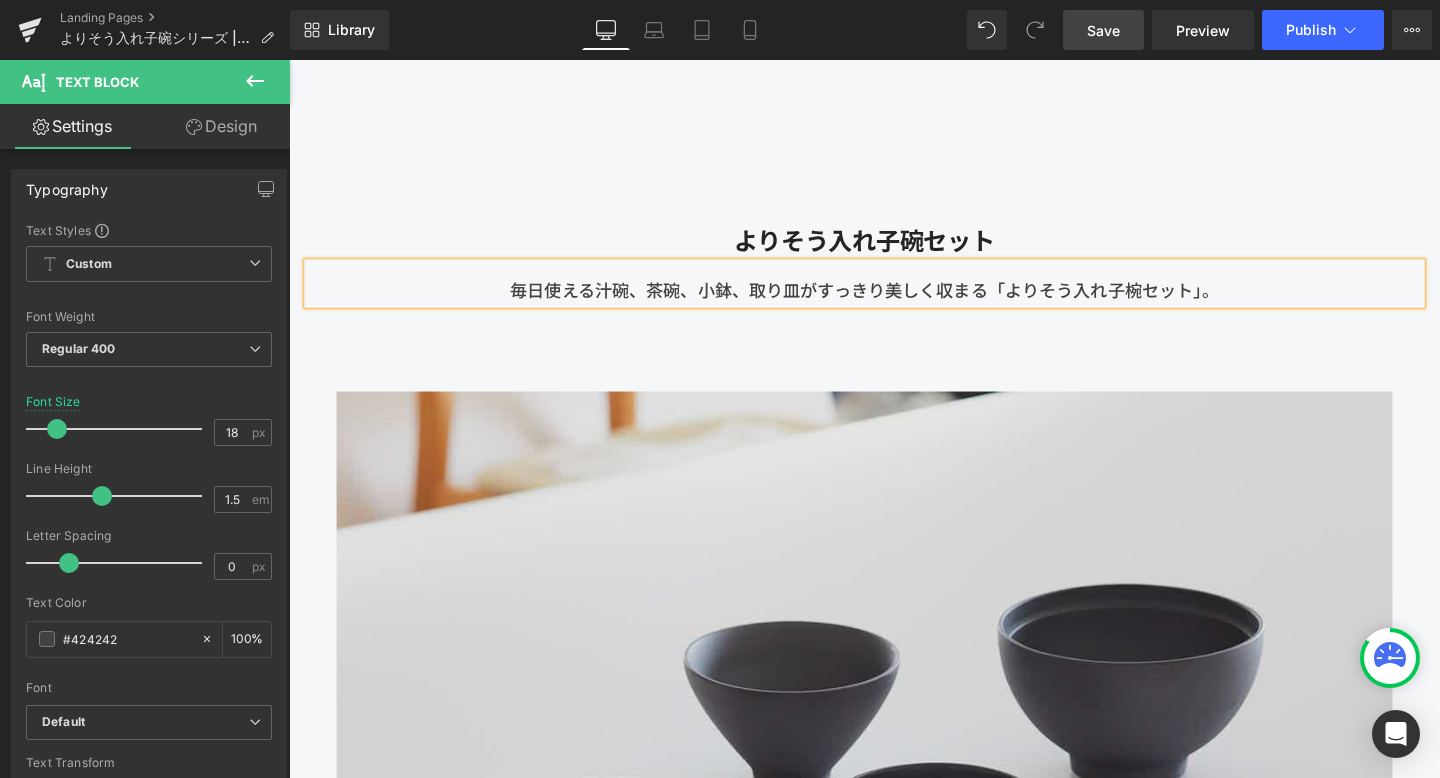 click on "Image         毎日使える汁碗、茶碗、小鉢、取り皿の組み合わせ。 食卓に並べるだけで、テーブルコーデが完成します。 Text Block         Row" at bounding box center (894, 792) 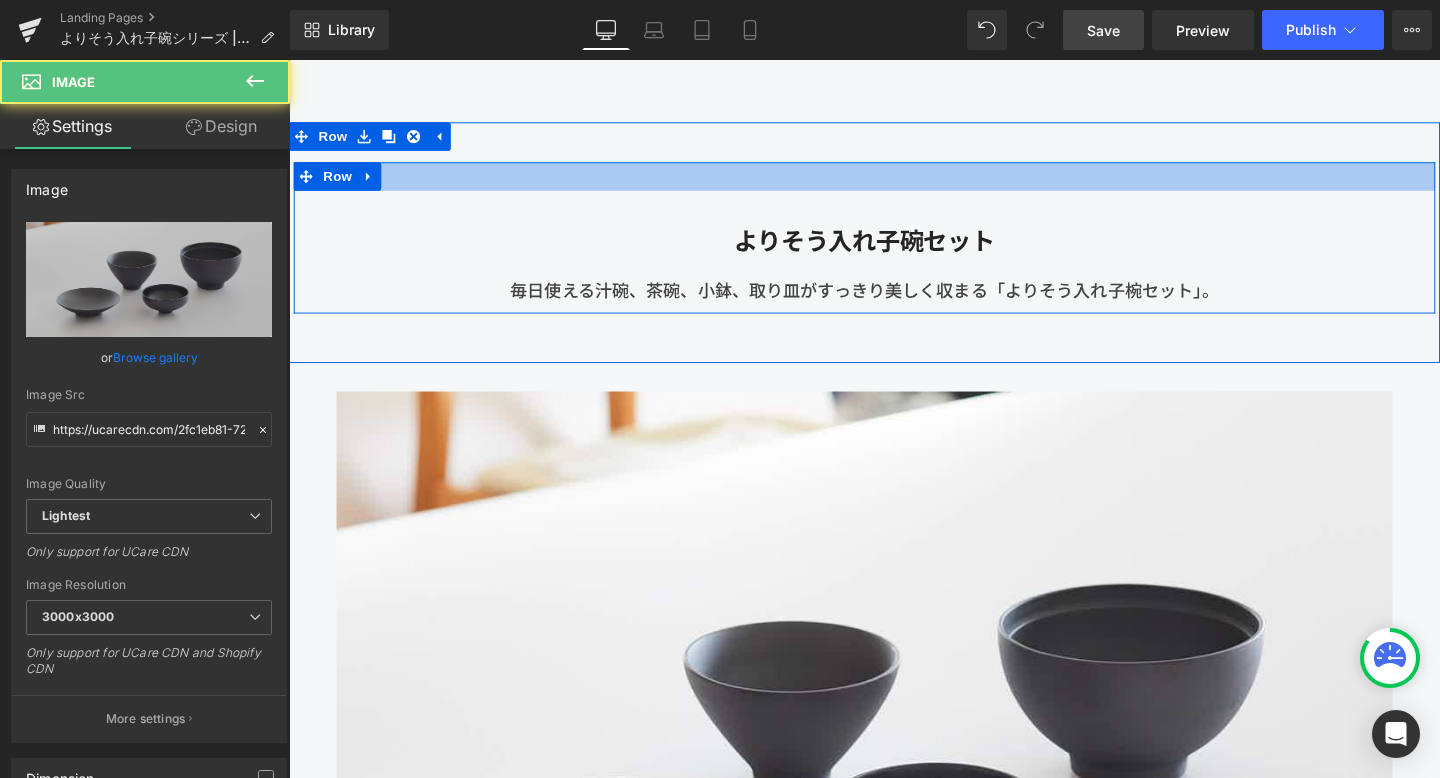 click at bounding box center [894, 183] 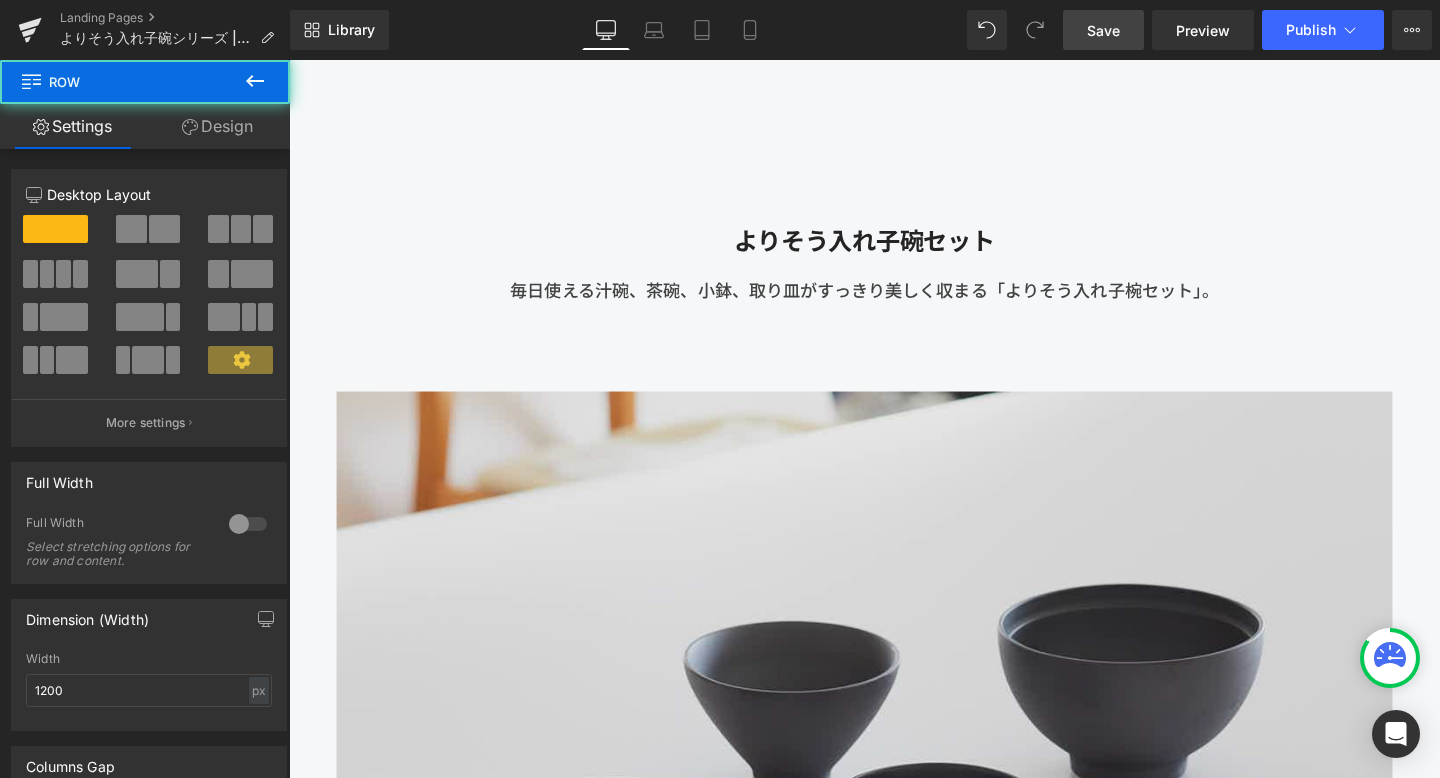 click at bounding box center [894, 779] 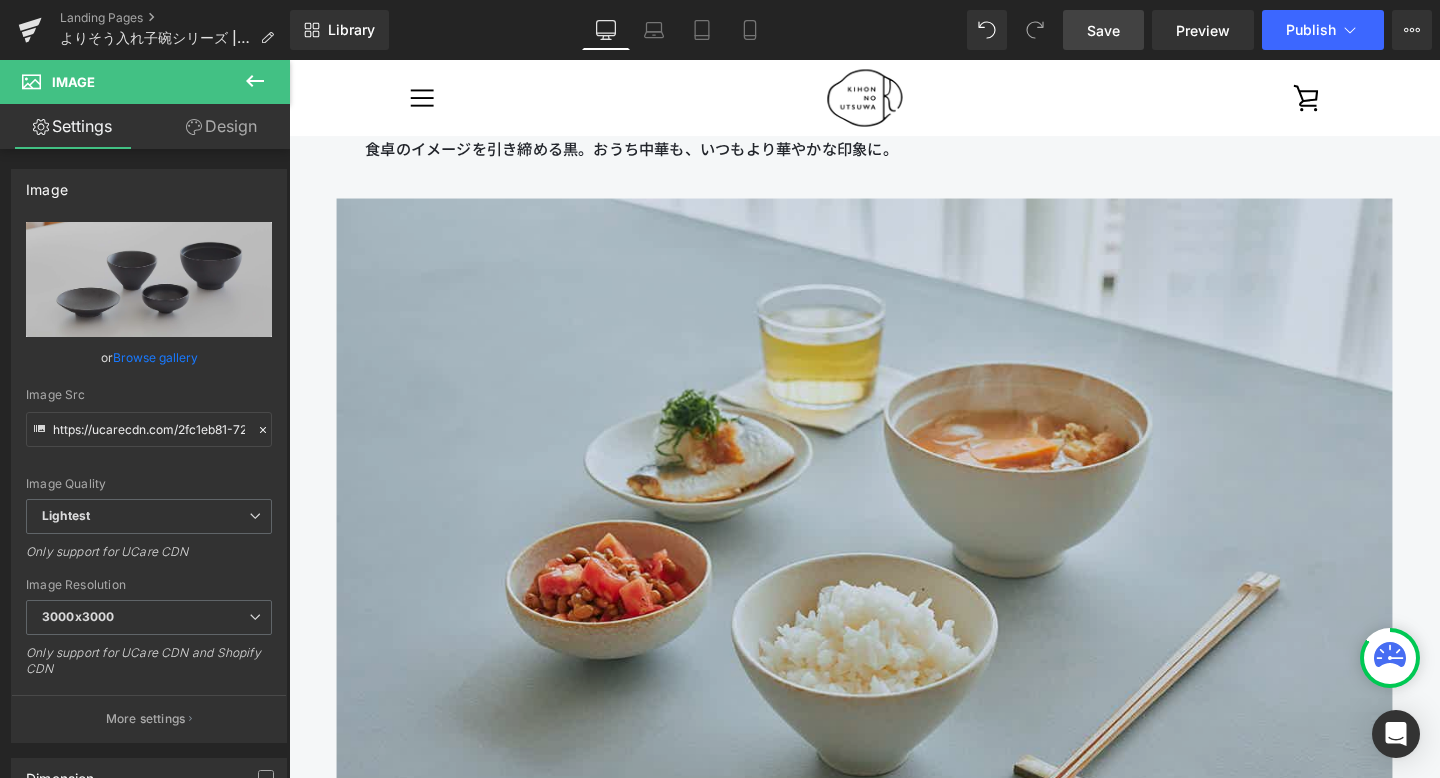 scroll, scrollTop: 5189, scrollLeft: 0, axis: vertical 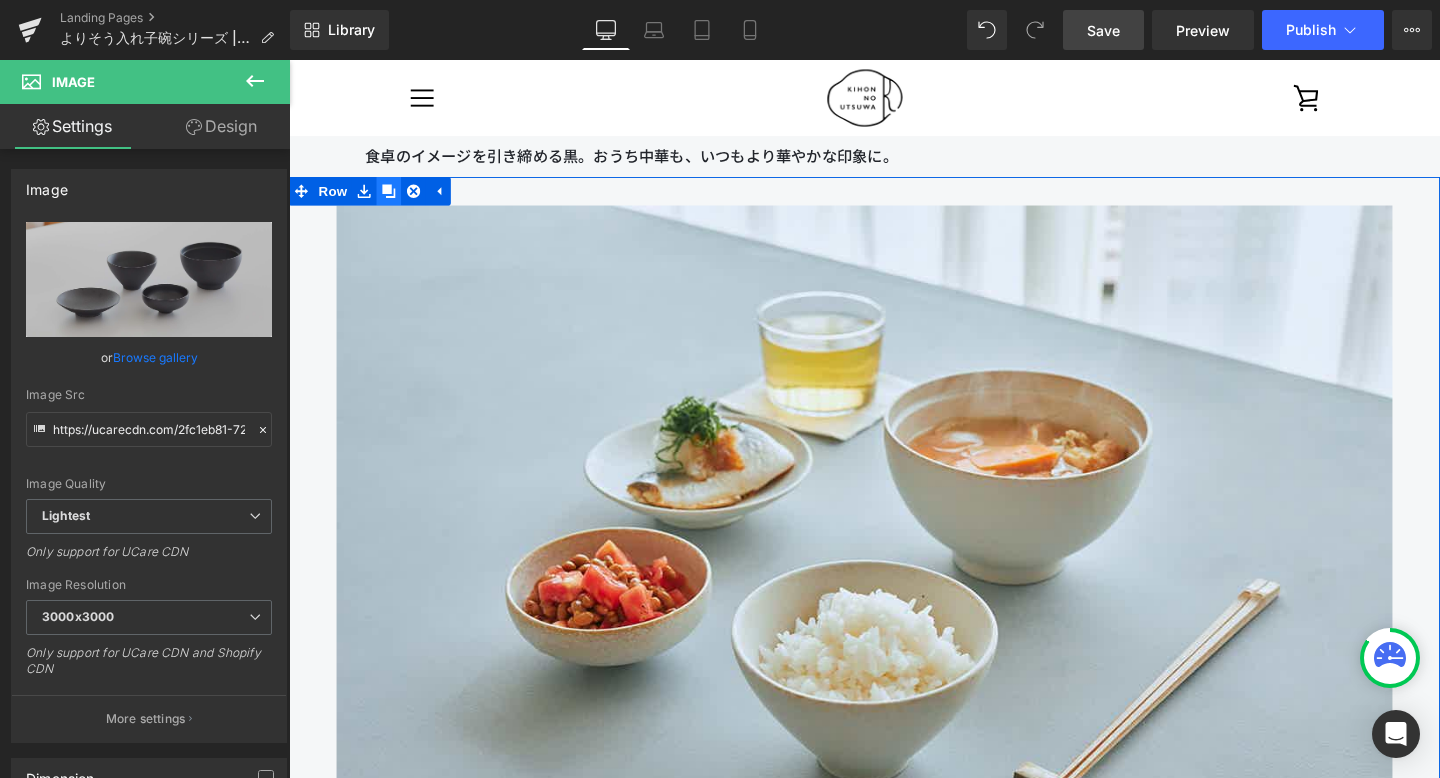 click 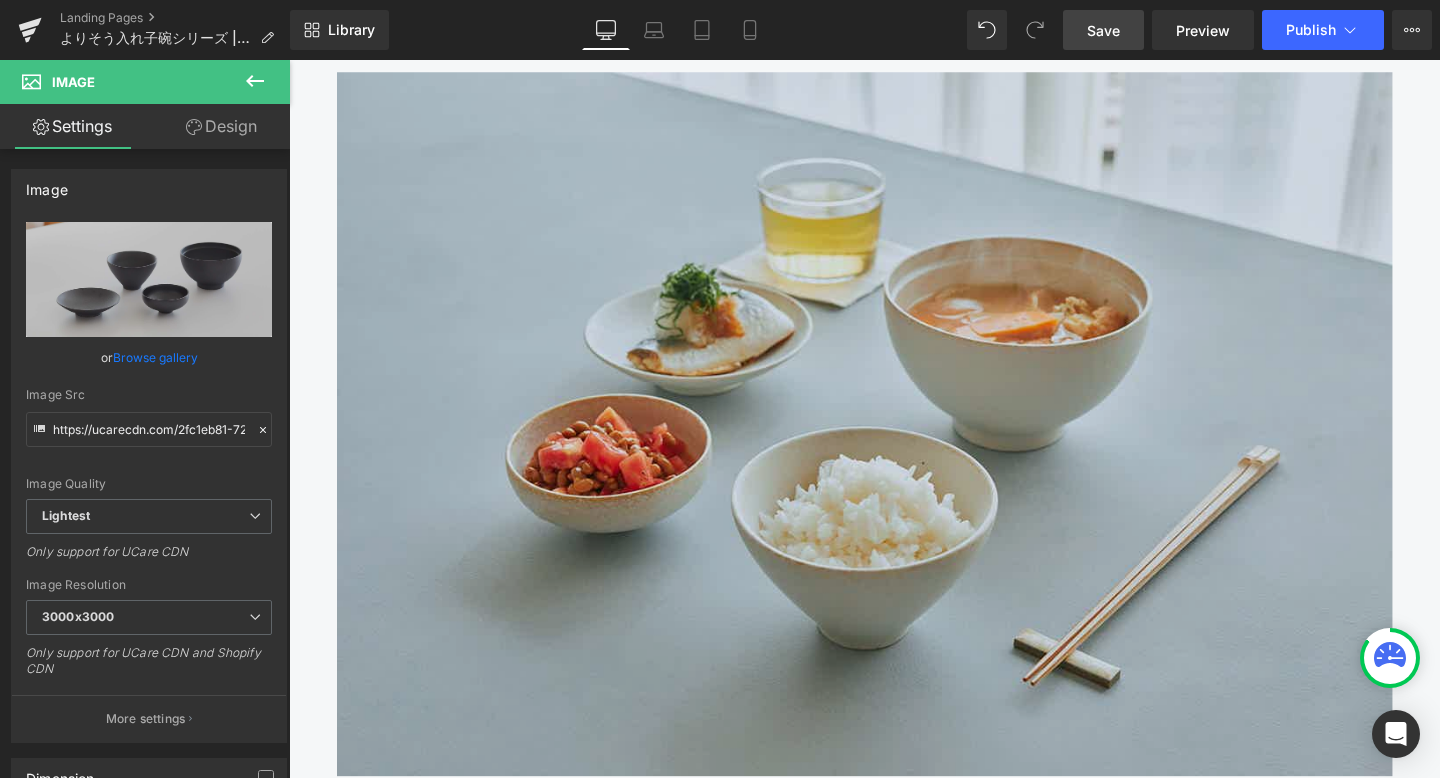 scroll, scrollTop: 6314, scrollLeft: 0, axis: vertical 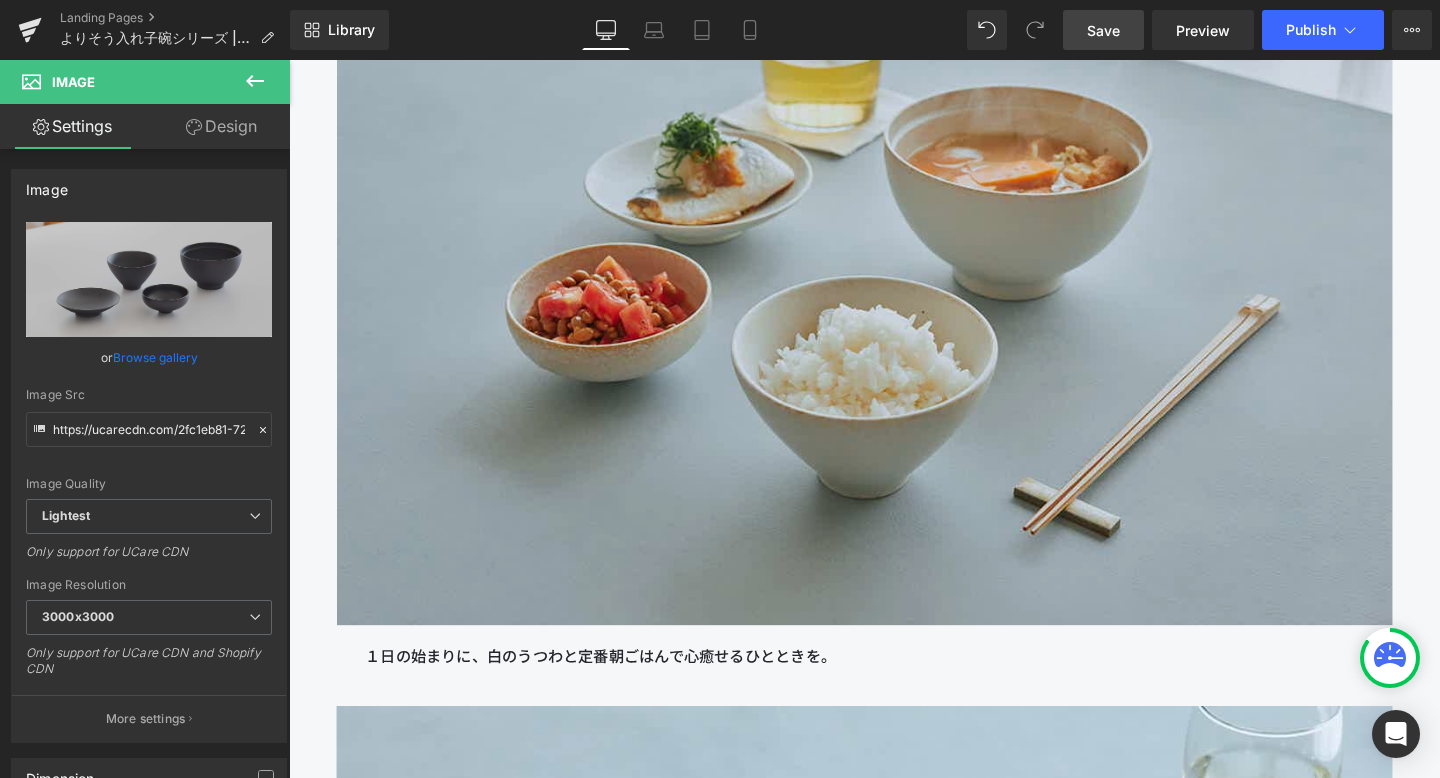 click at bounding box center (894, 284) 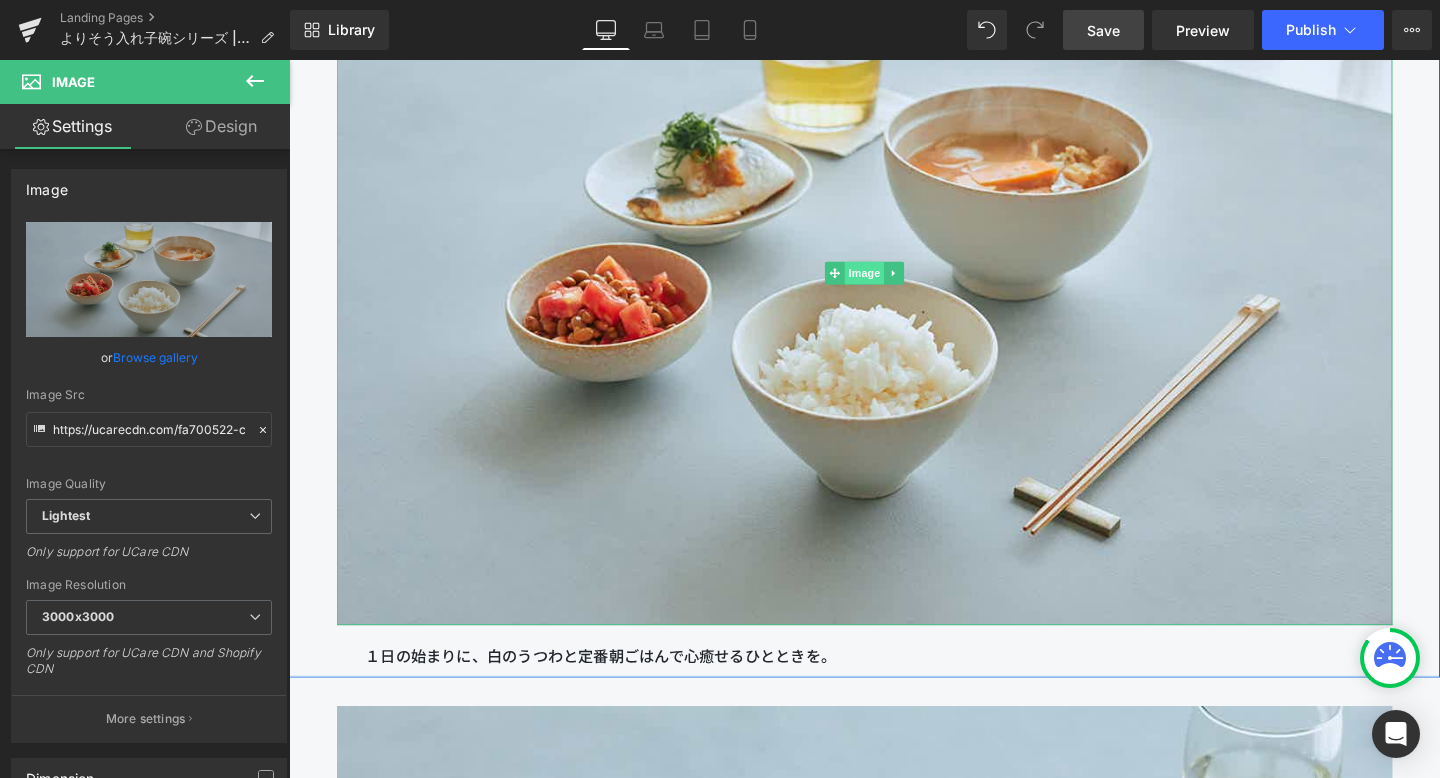 click on "Image" at bounding box center [894, 284] 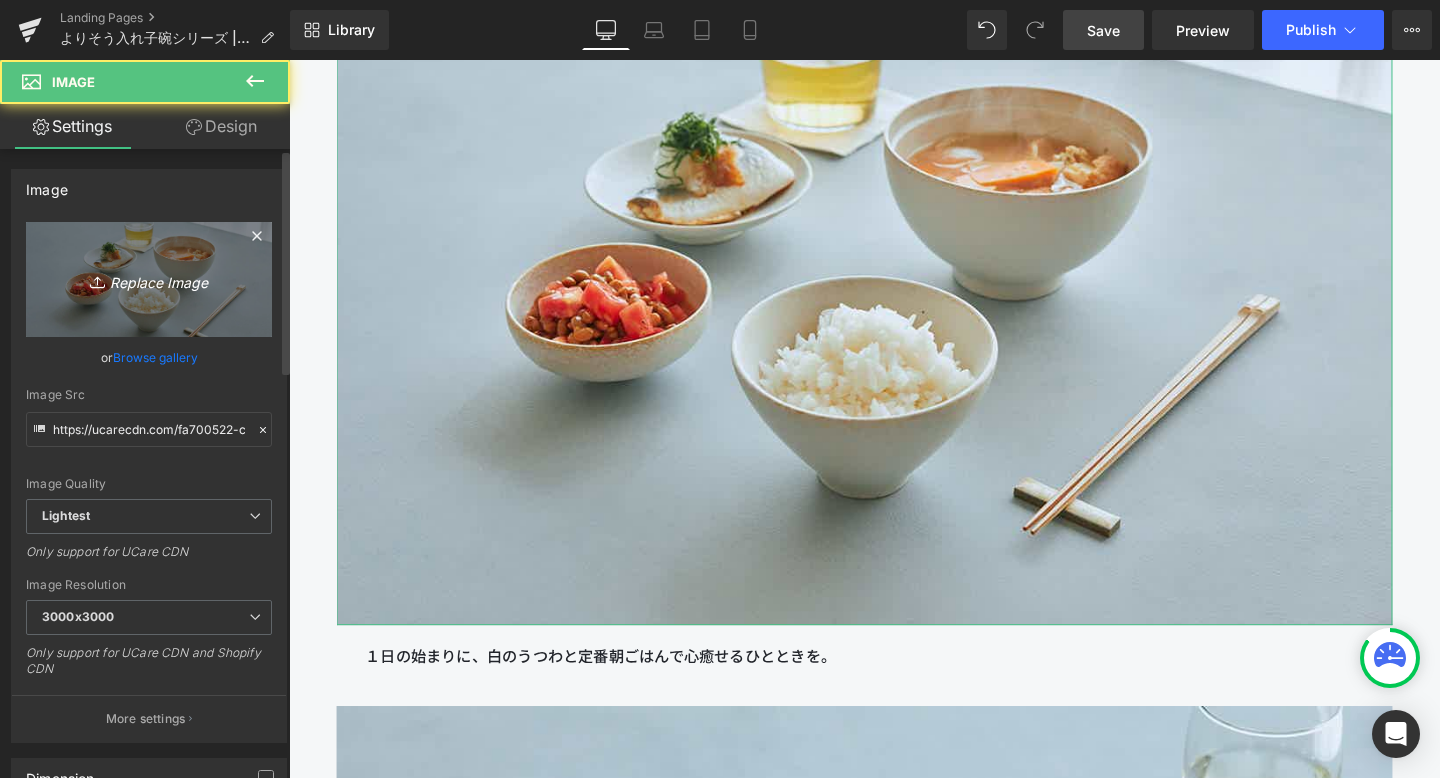click on "Replace Image" at bounding box center [149, 279] 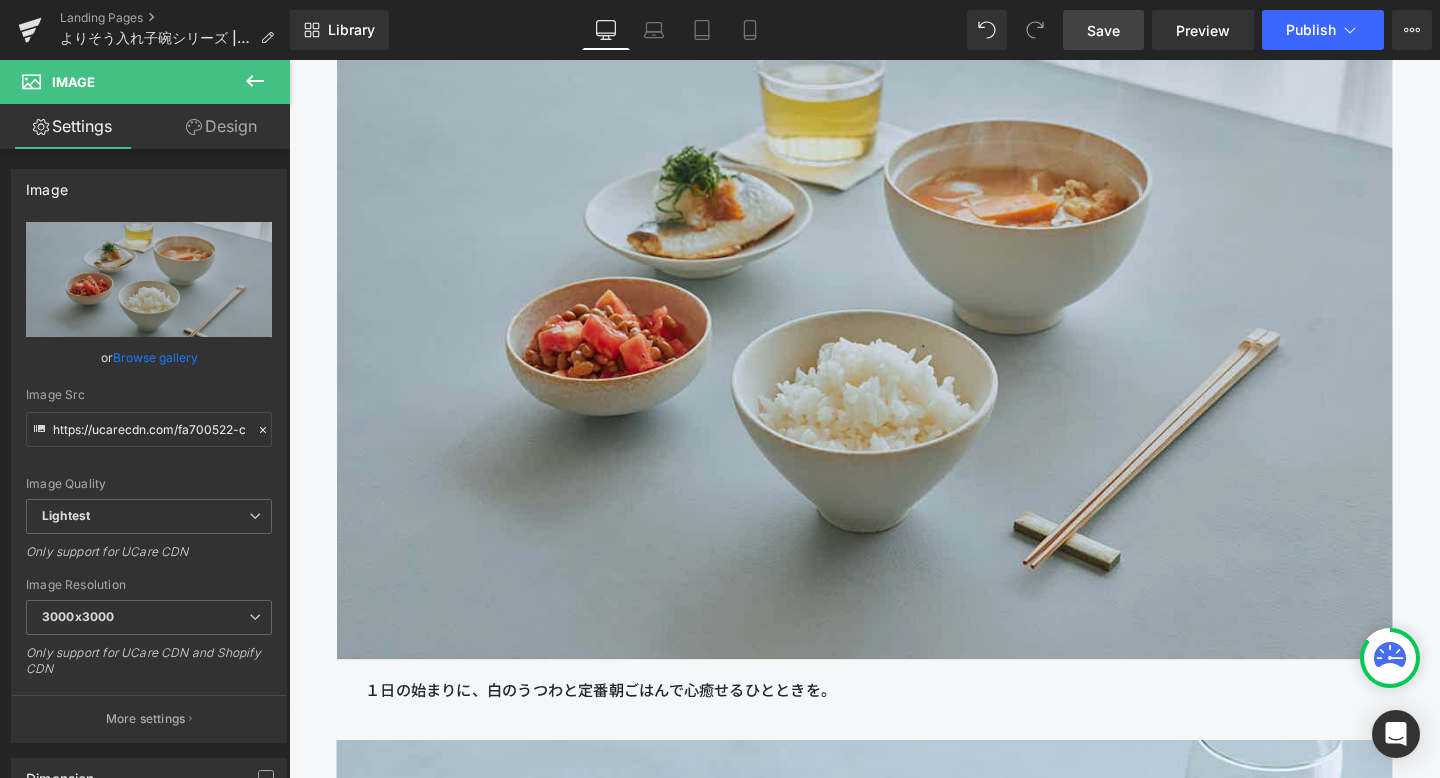 scroll, scrollTop: 6333, scrollLeft: 0, axis: vertical 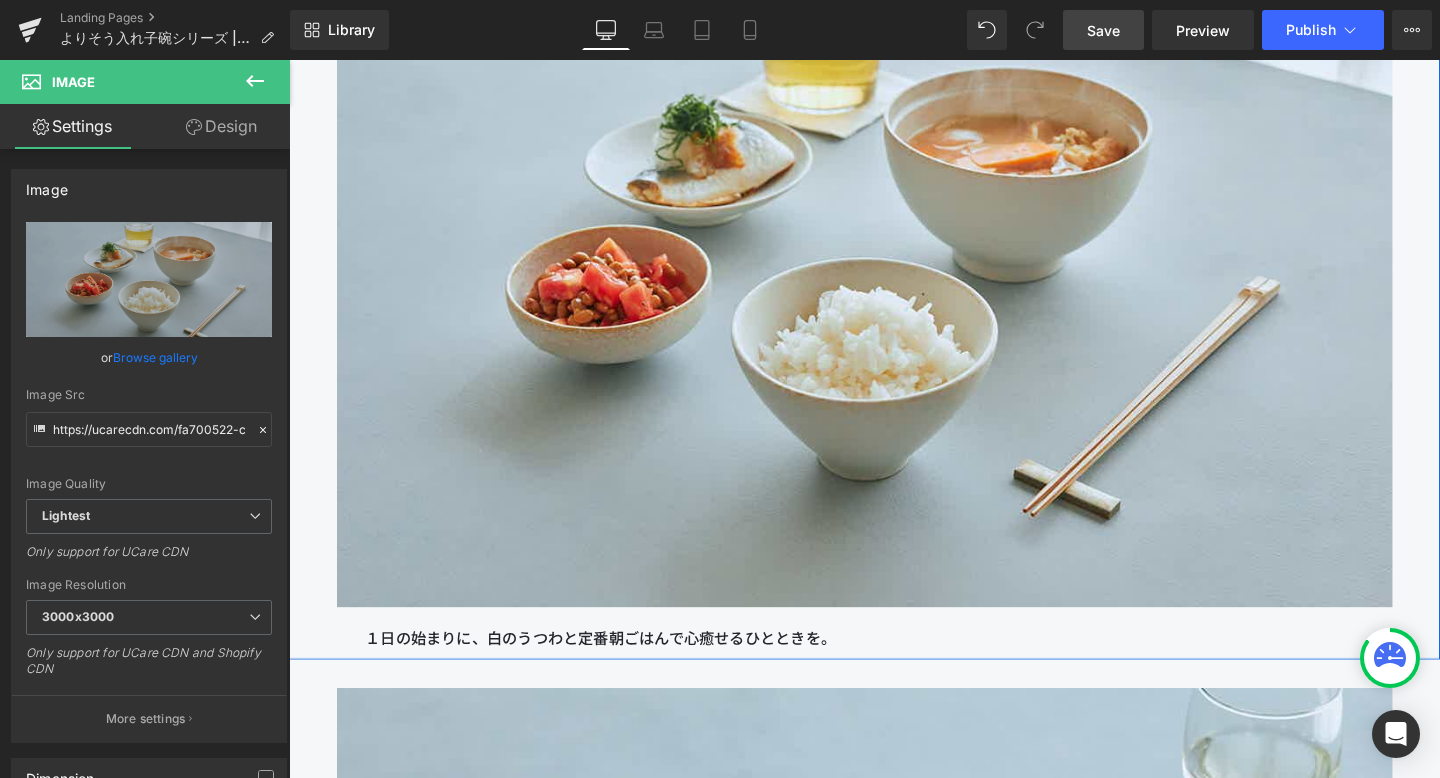 drag, startPoint x: 807, startPoint y: 656, endPoint x: 872, endPoint y: 670, distance: 66.4906 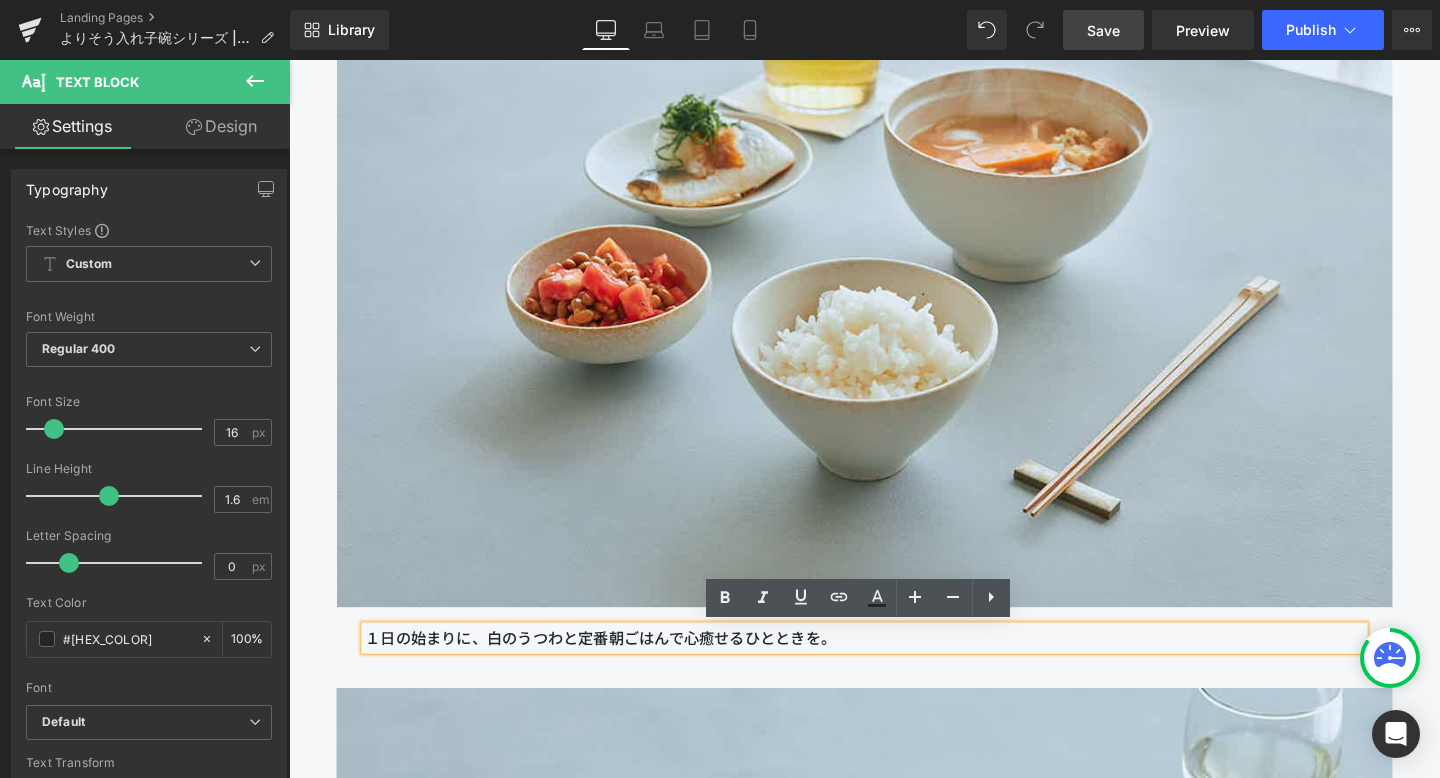 drag, startPoint x: 649, startPoint y: 662, endPoint x: 382, endPoint y: 653, distance: 267.15164 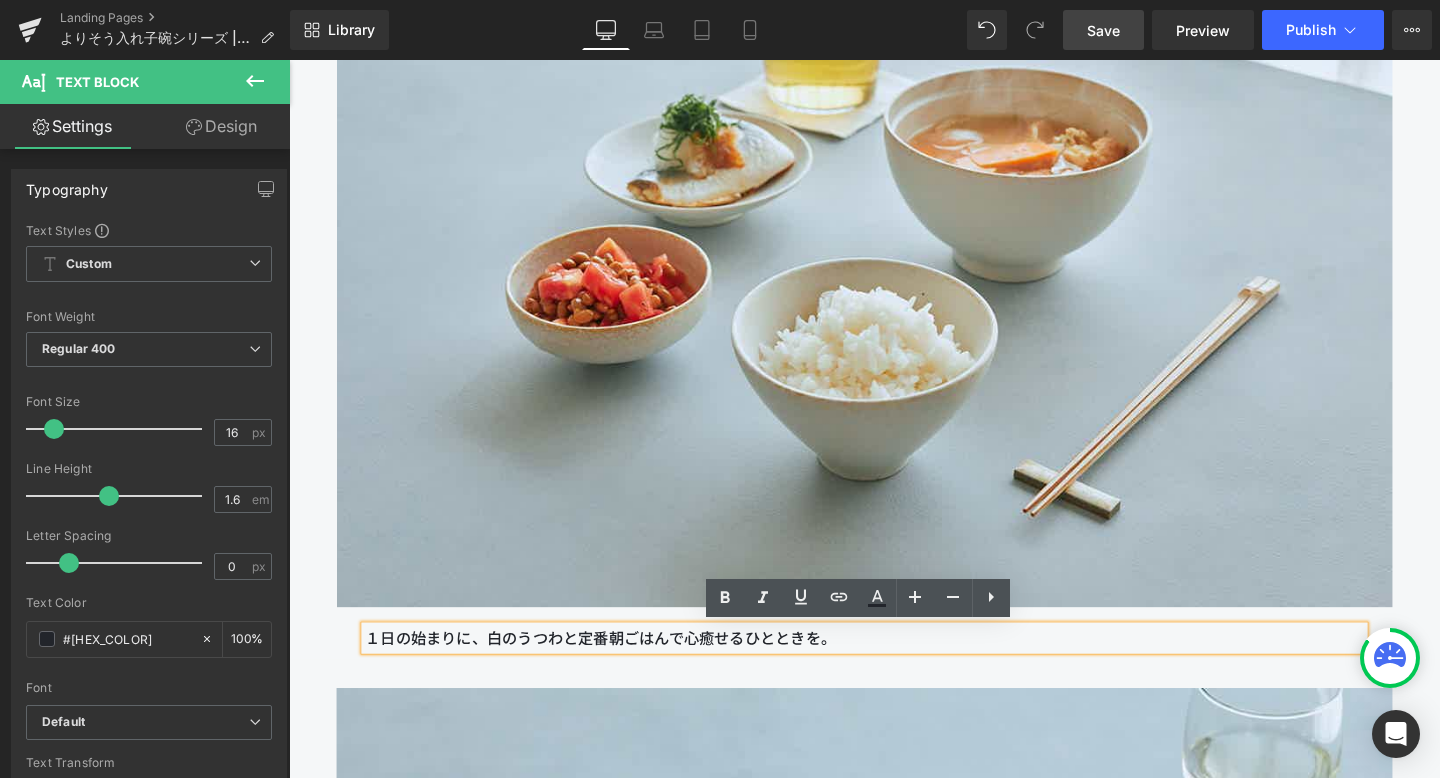 click on "１日の始まりに、白のうつわと定番朝ごはんで心癒せるひとときを。" at bounding box center [894, 668] 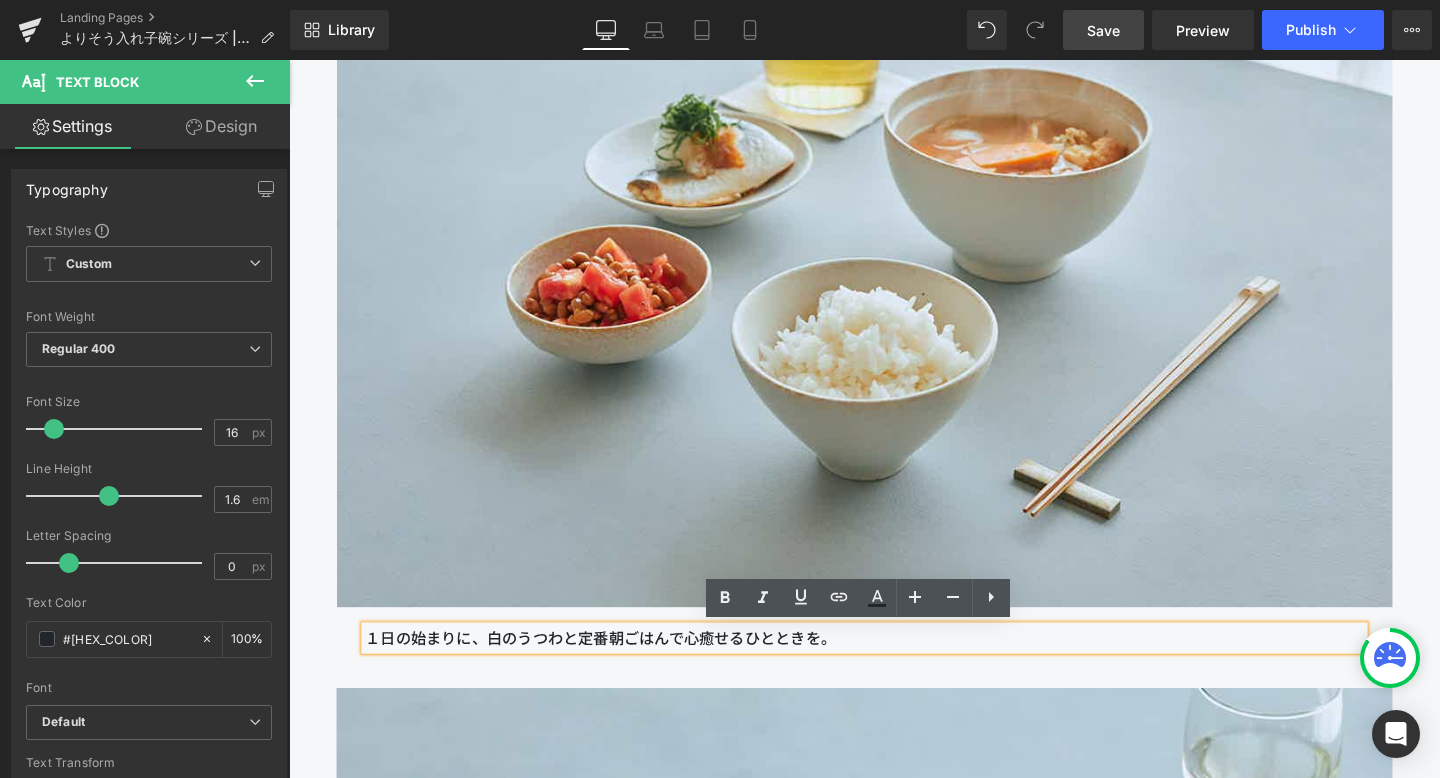 click on "１日の始まりに、白のうつわと定番朝ごはんで心癒せるひとときを。" at bounding box center [894, 668] 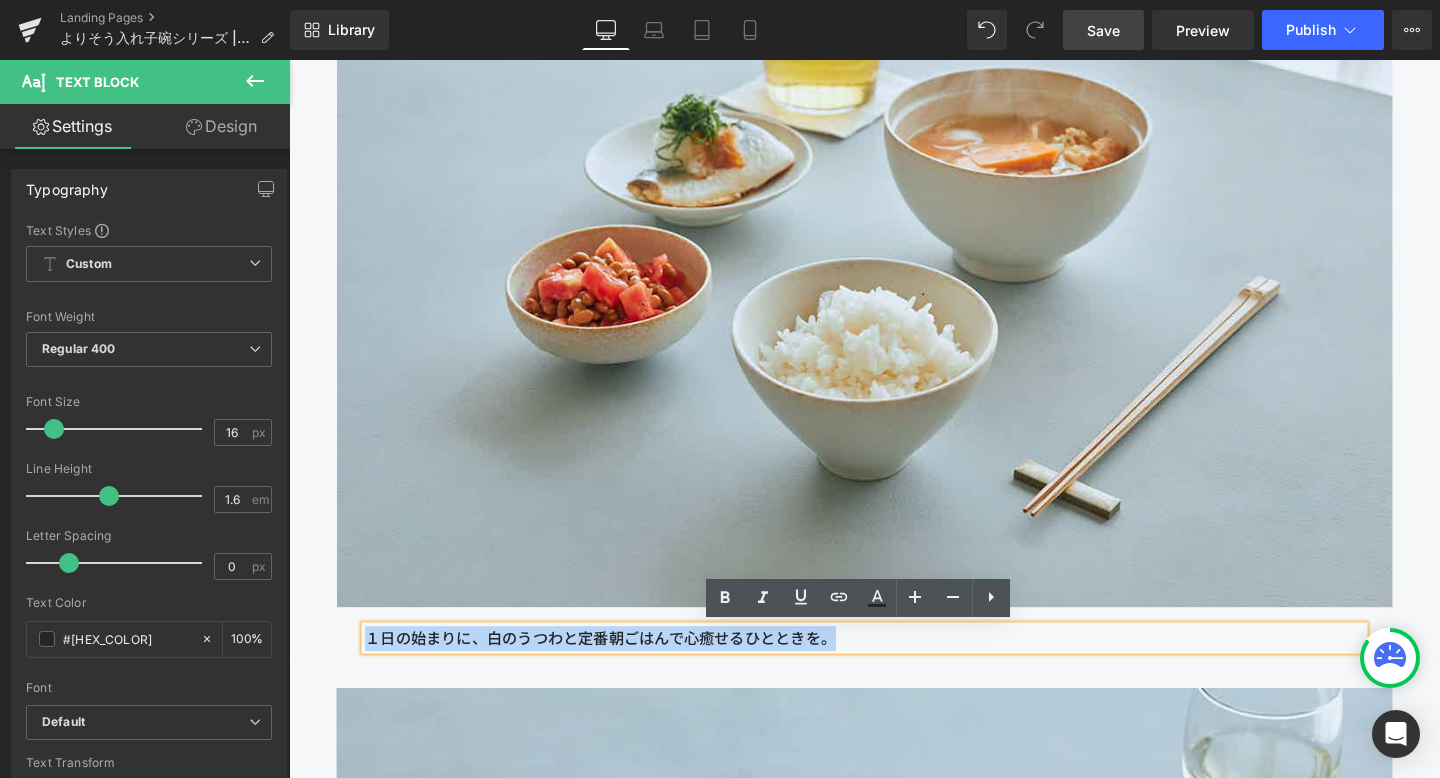 drag, startPoint x: 373, startPoint y: 667, endPoint x: 873, endPoint y: 663, distance: 500.016 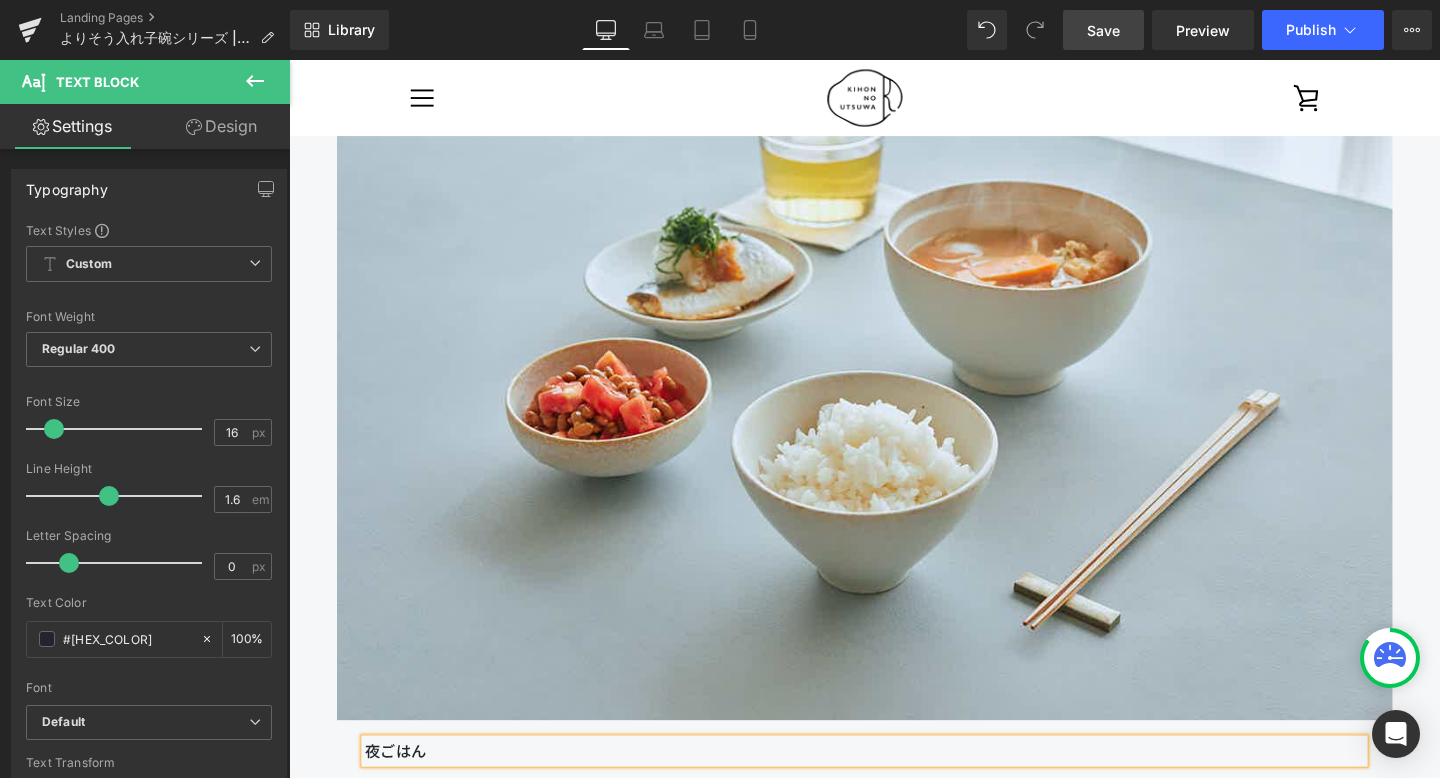 scroll, scrollTop: 6230, scrollLeft: 0, axis: vertical 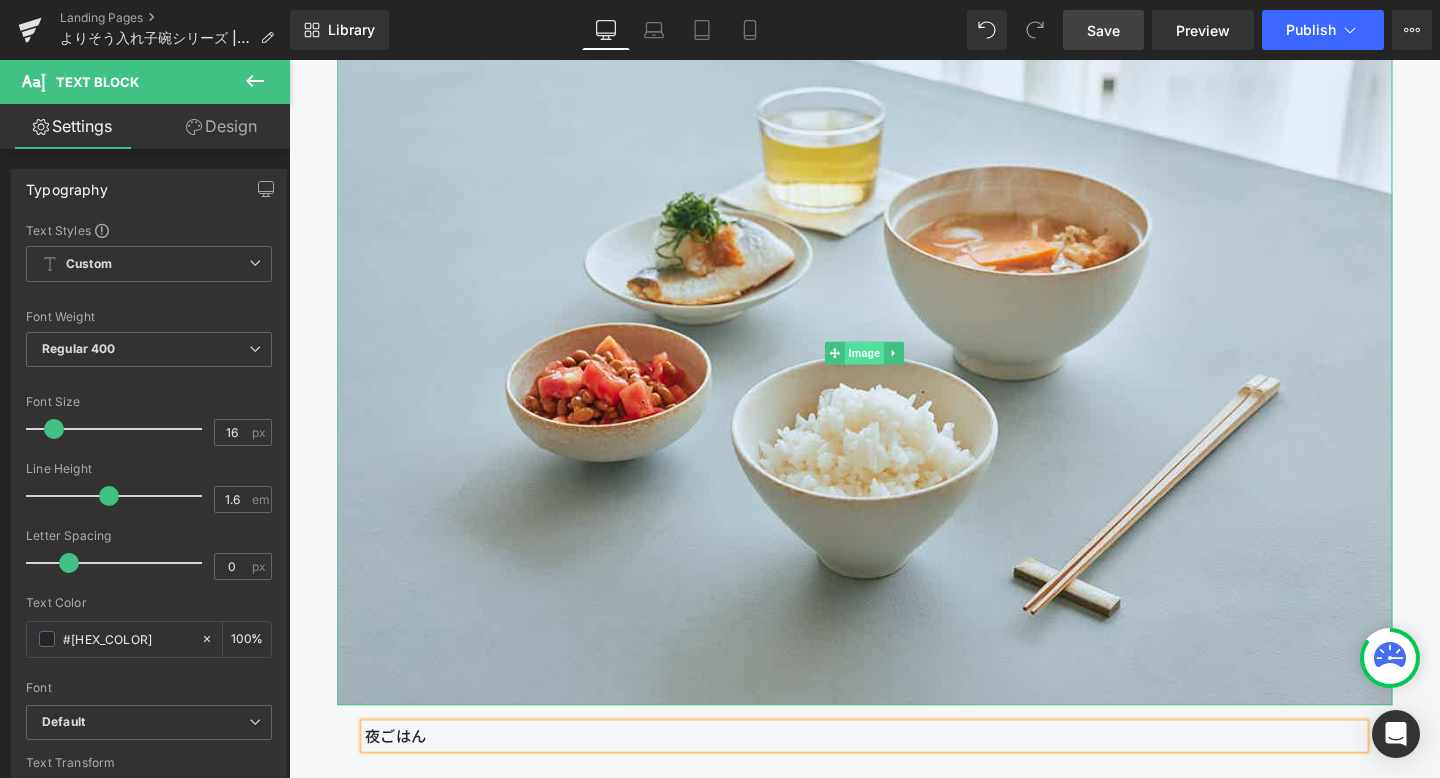 click on "Image" at bounding box center [894, 368] 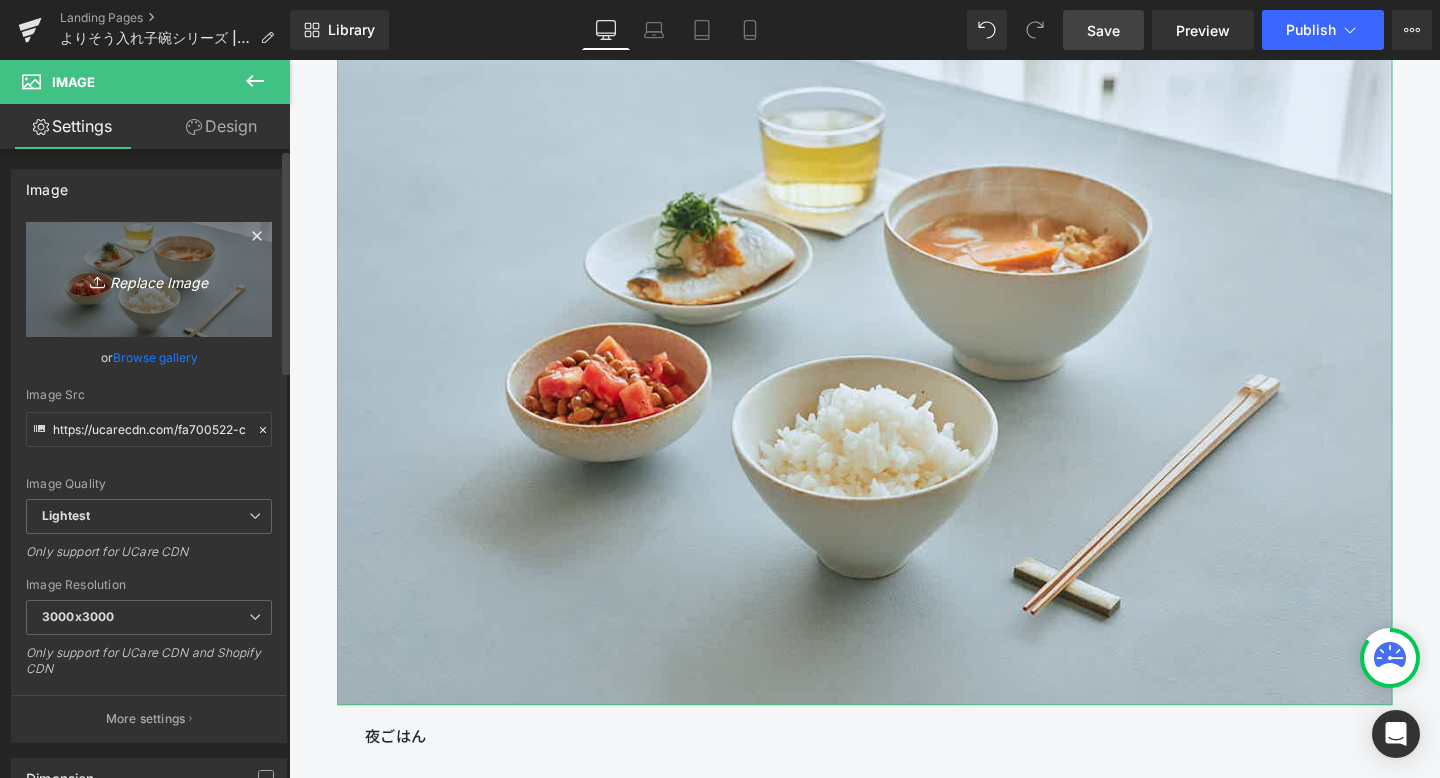 click on "Replace Image" at bounding box center (149, 279) 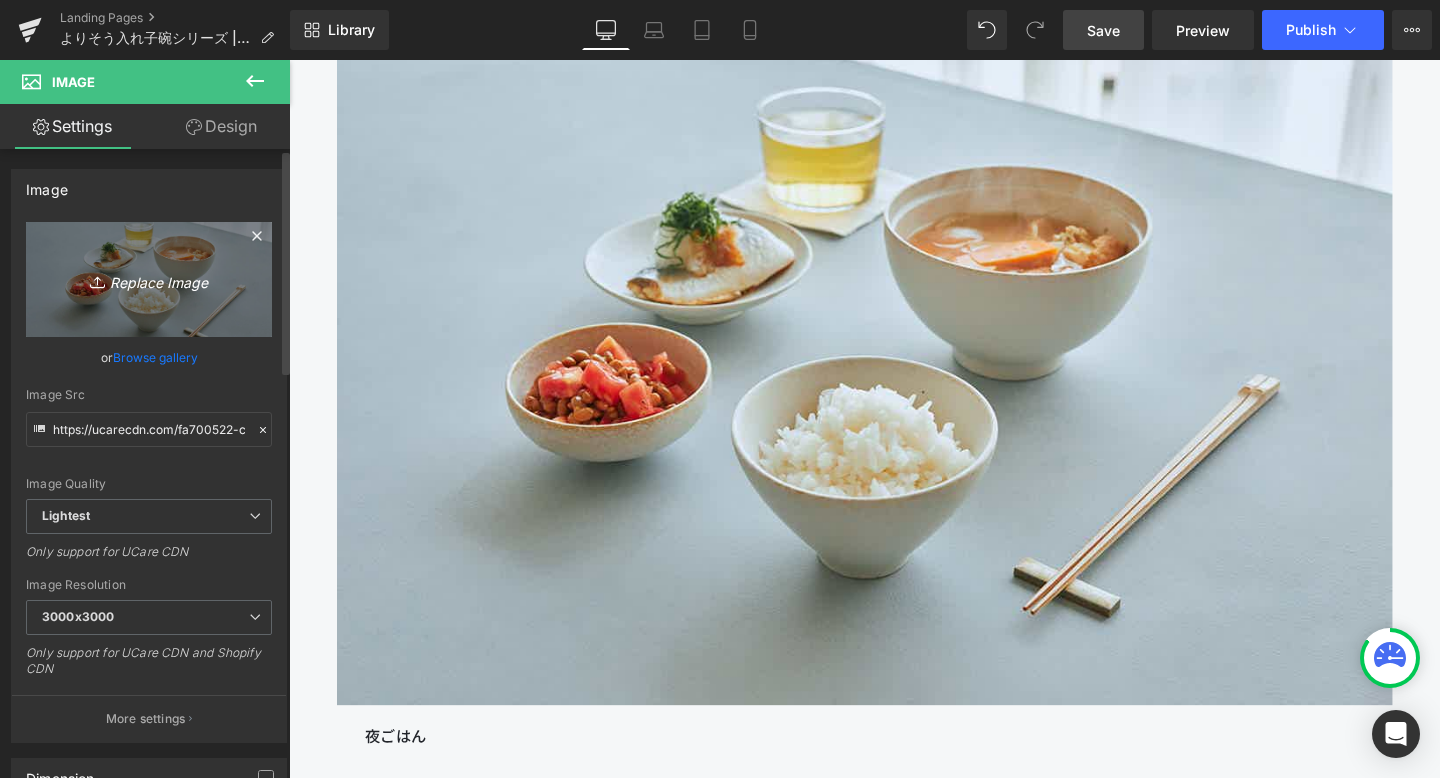 type on "C:\fakepath\250806_きほんのうつわ45418.jpg" 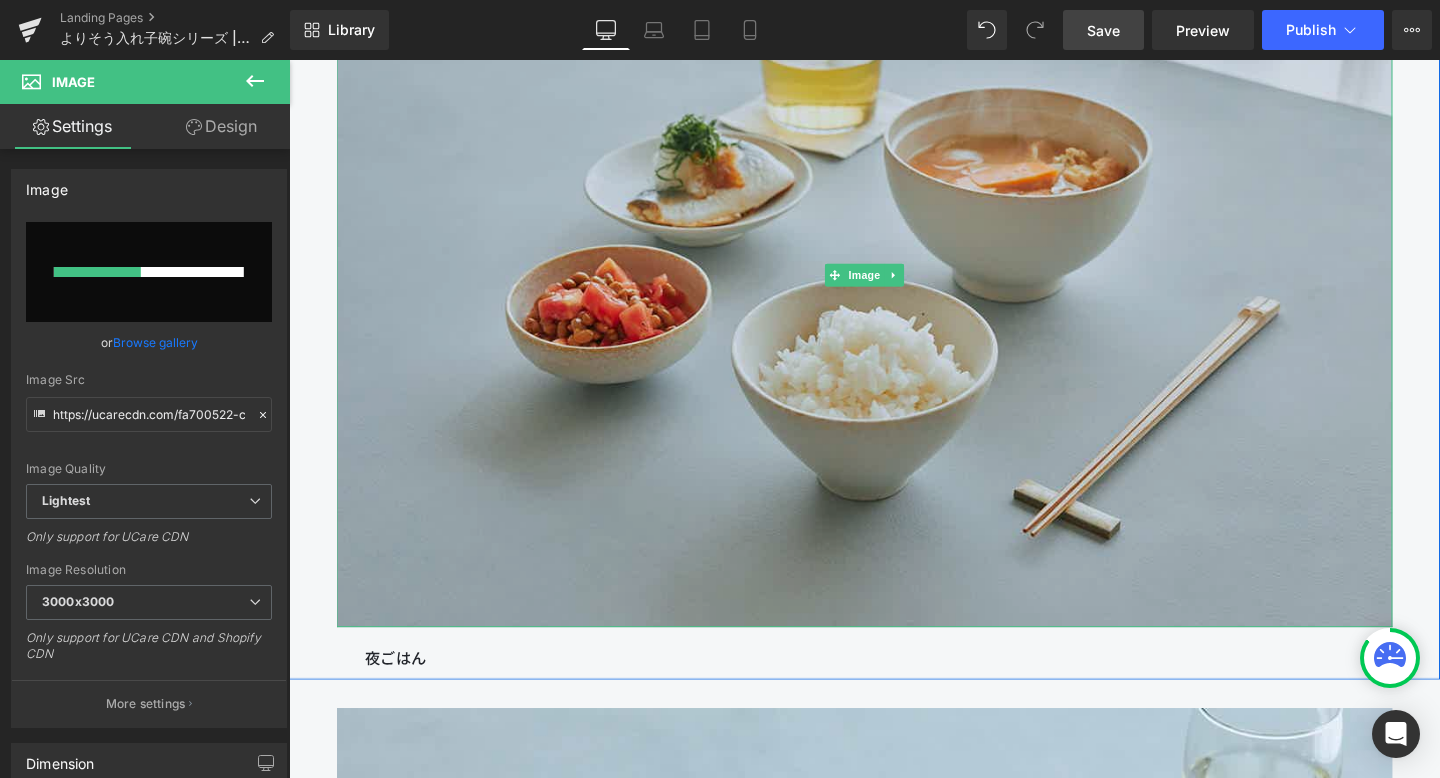 scroll, scrollTop: 6314, scrollLeft: 0, axis: vertical 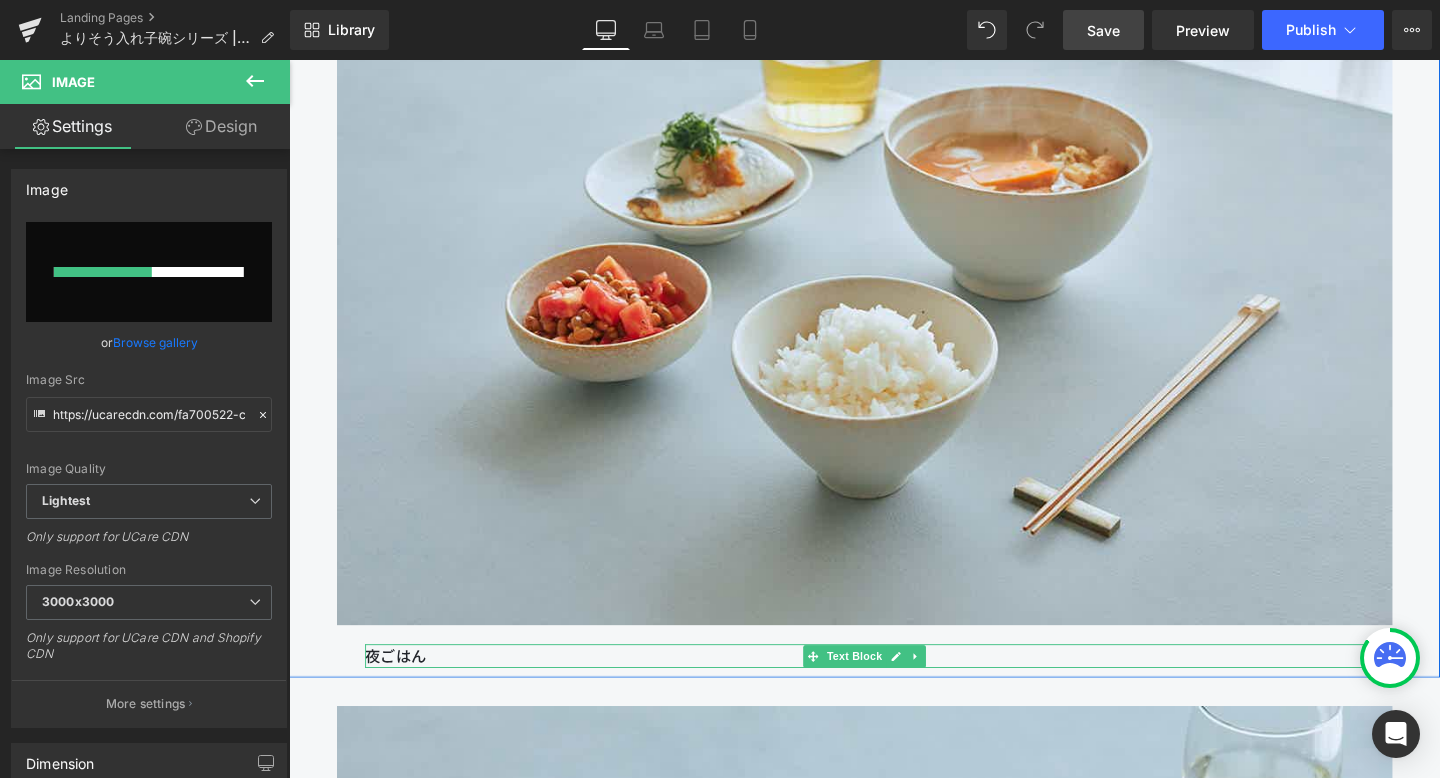 type 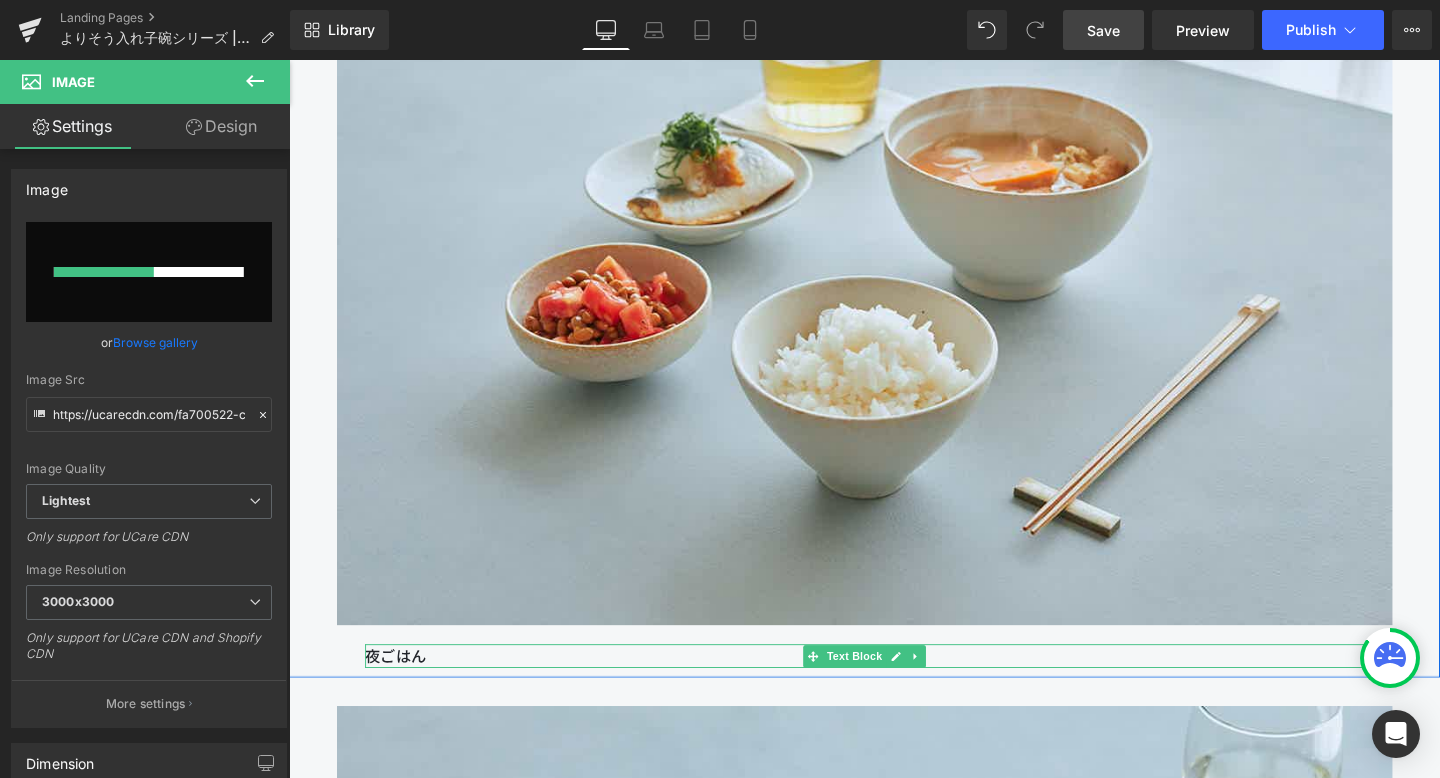 click on "夜ごはん" at bounding box center [894, 687] 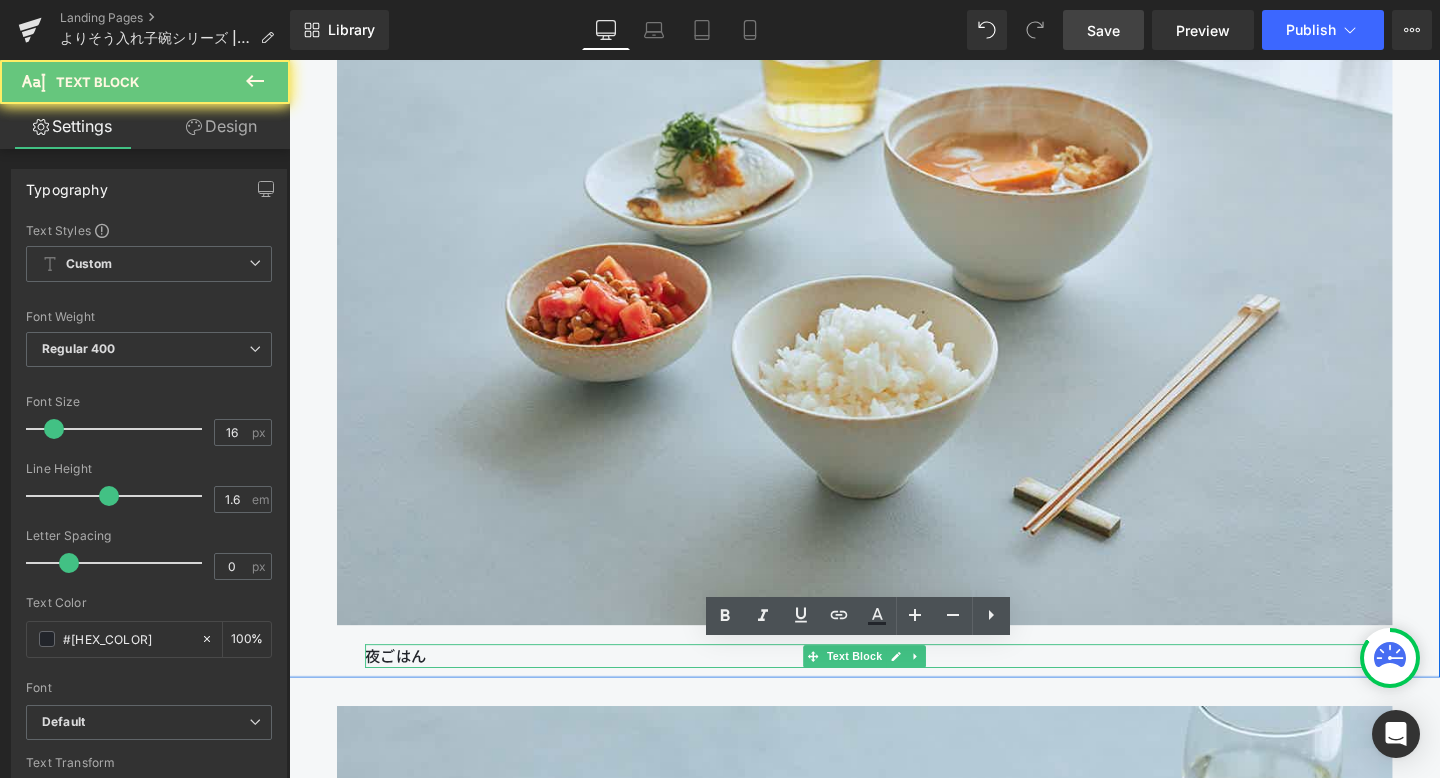 click on "夜ごはん" at bounding box center (894, 687) 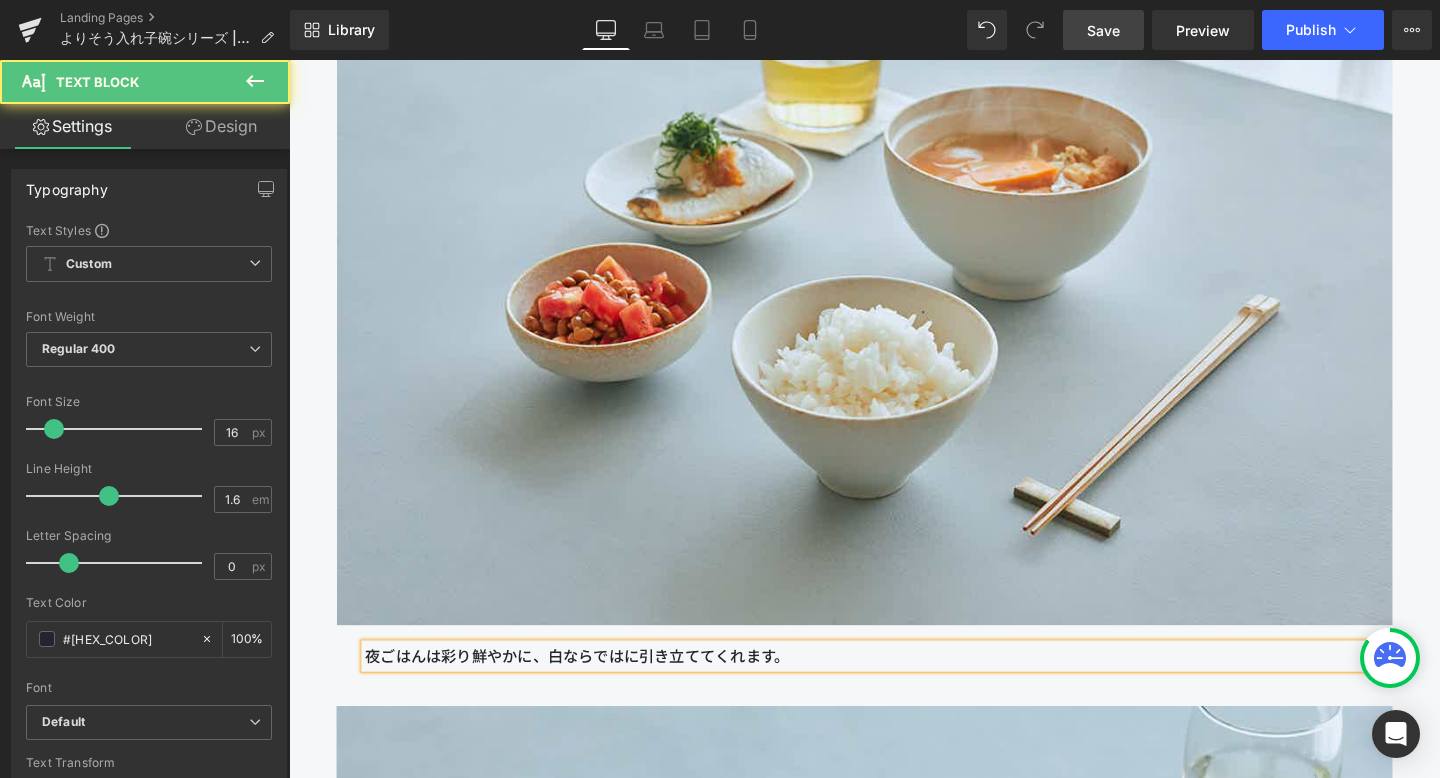 click on "夜ごはんは彩り鮮やかに、白ならではに引き立ててくれます。" at bounding box center (894, 687) 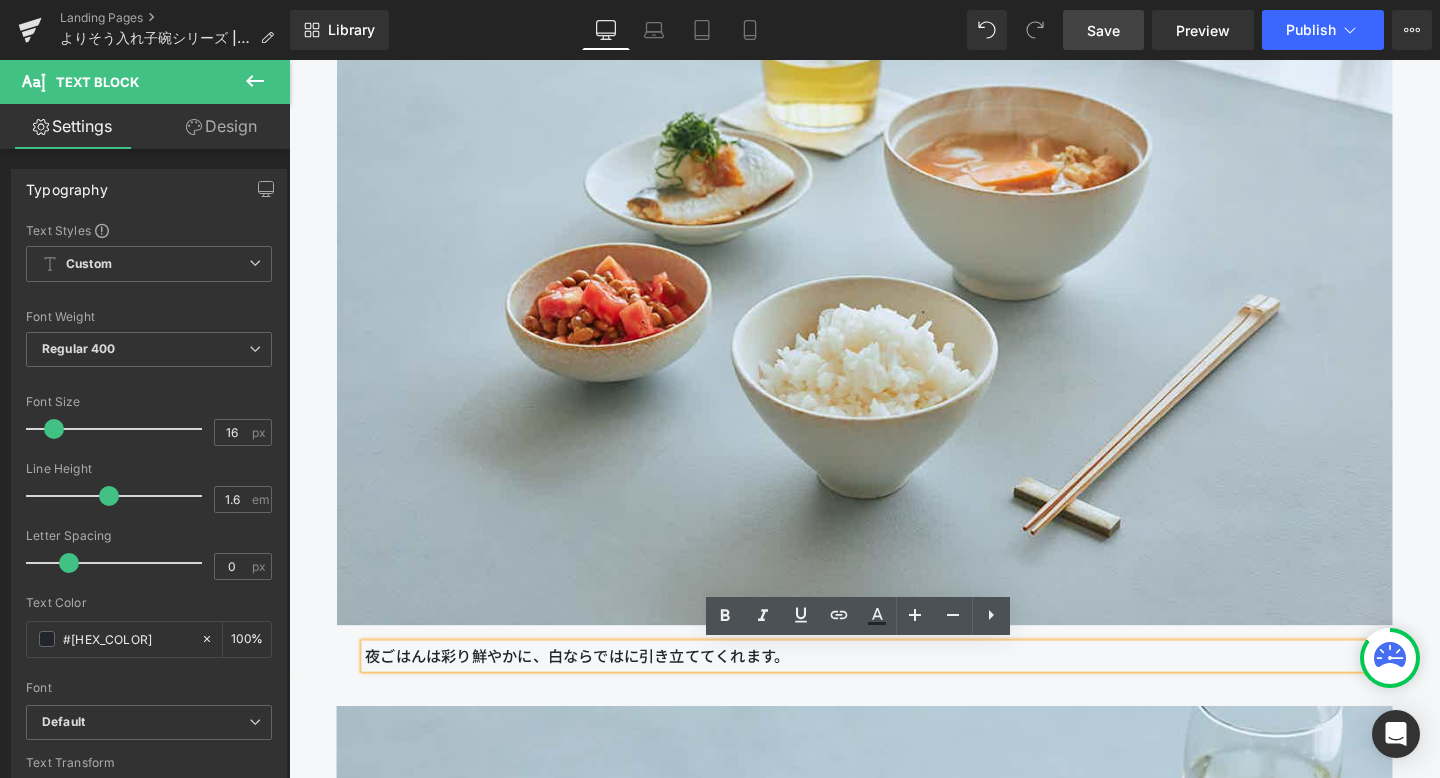 click on "夜ごはんは彩り鮮やかに、白ならではに引き立ててくれます。" at bounding box center [894, 687] 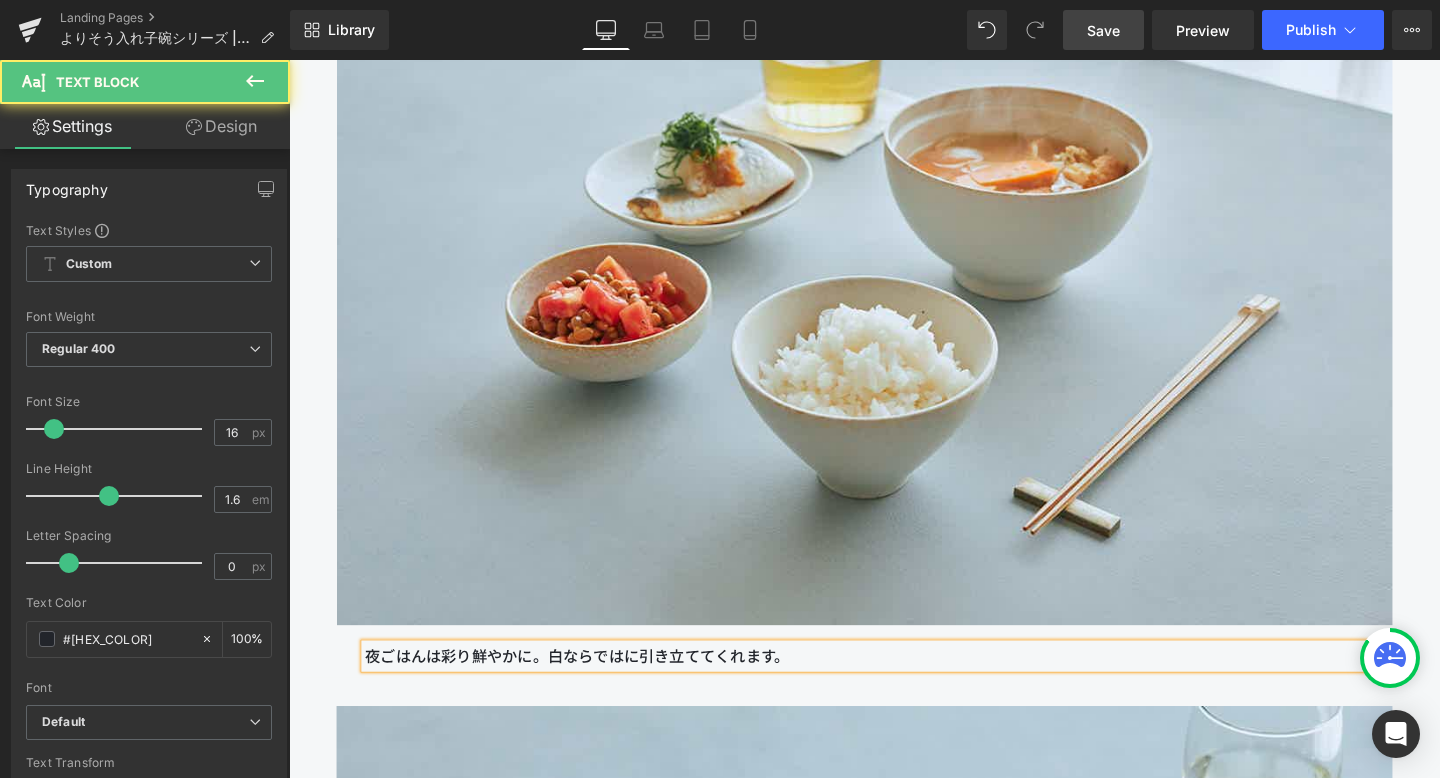 click on "夜ごはんは彩り鮮やかに。白ならではに引き立ててくれます。" at bounding box center (894, 687) 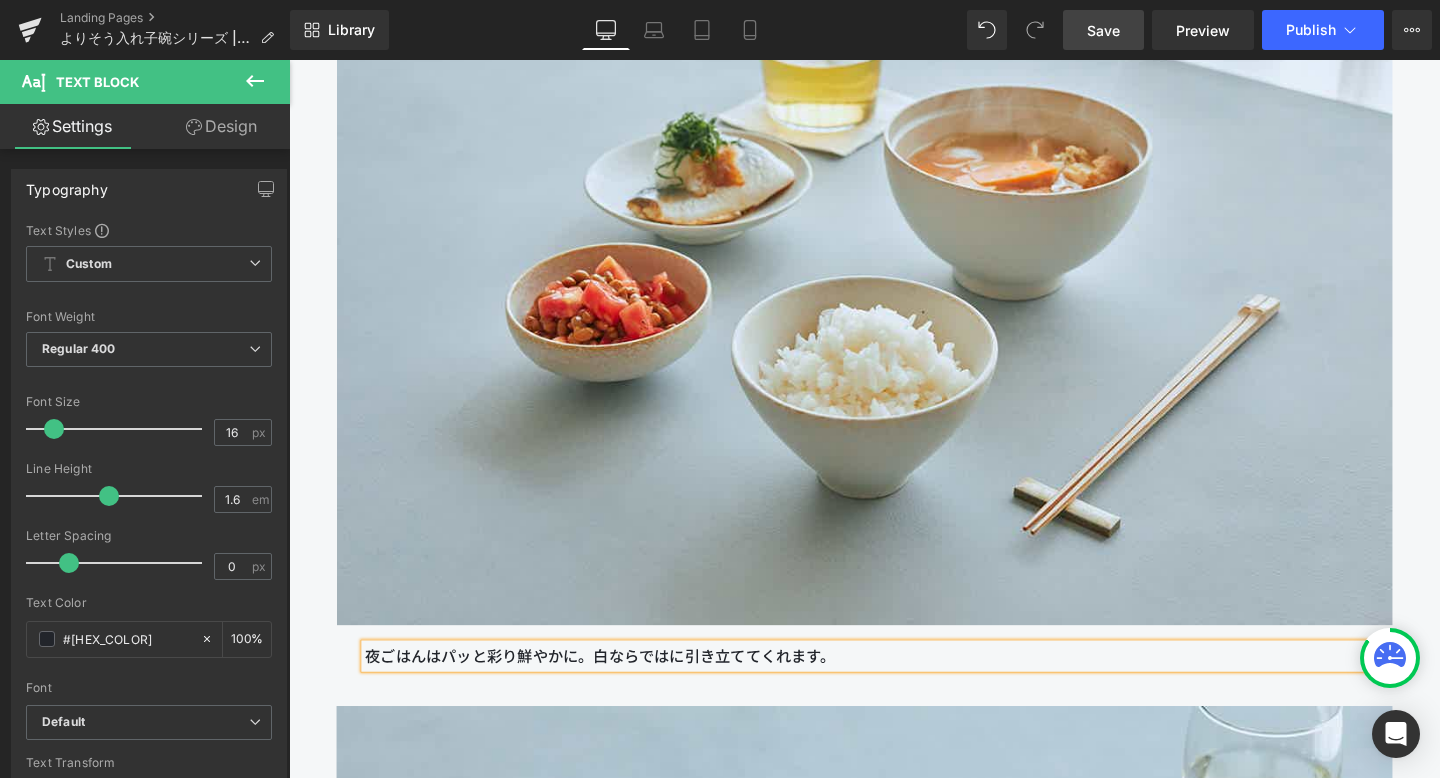 click on "夜ごはんはパッと彩り鮮やかに。白ならではに引き立ててくれます。" at bounding box center (894, 687) 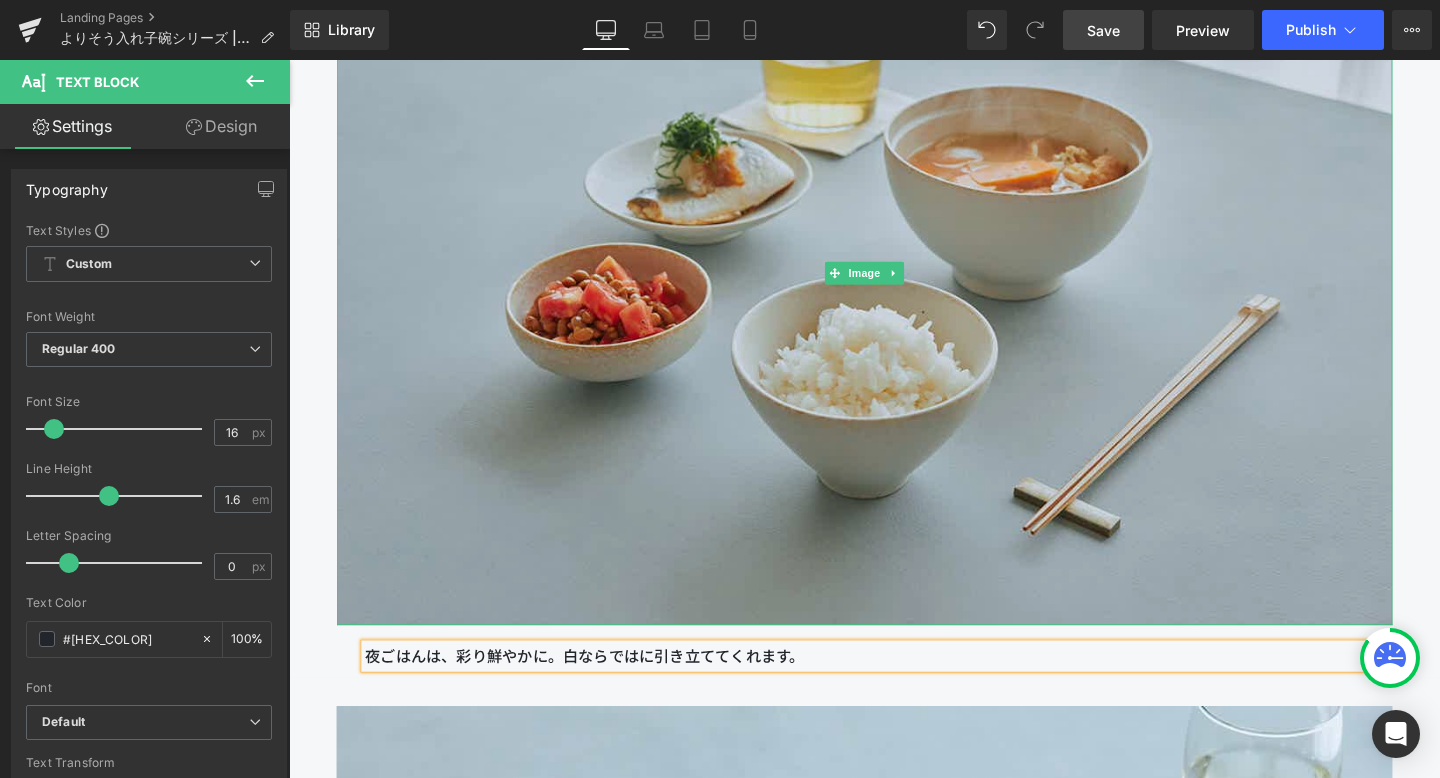 click at bounding box center [894, 284] 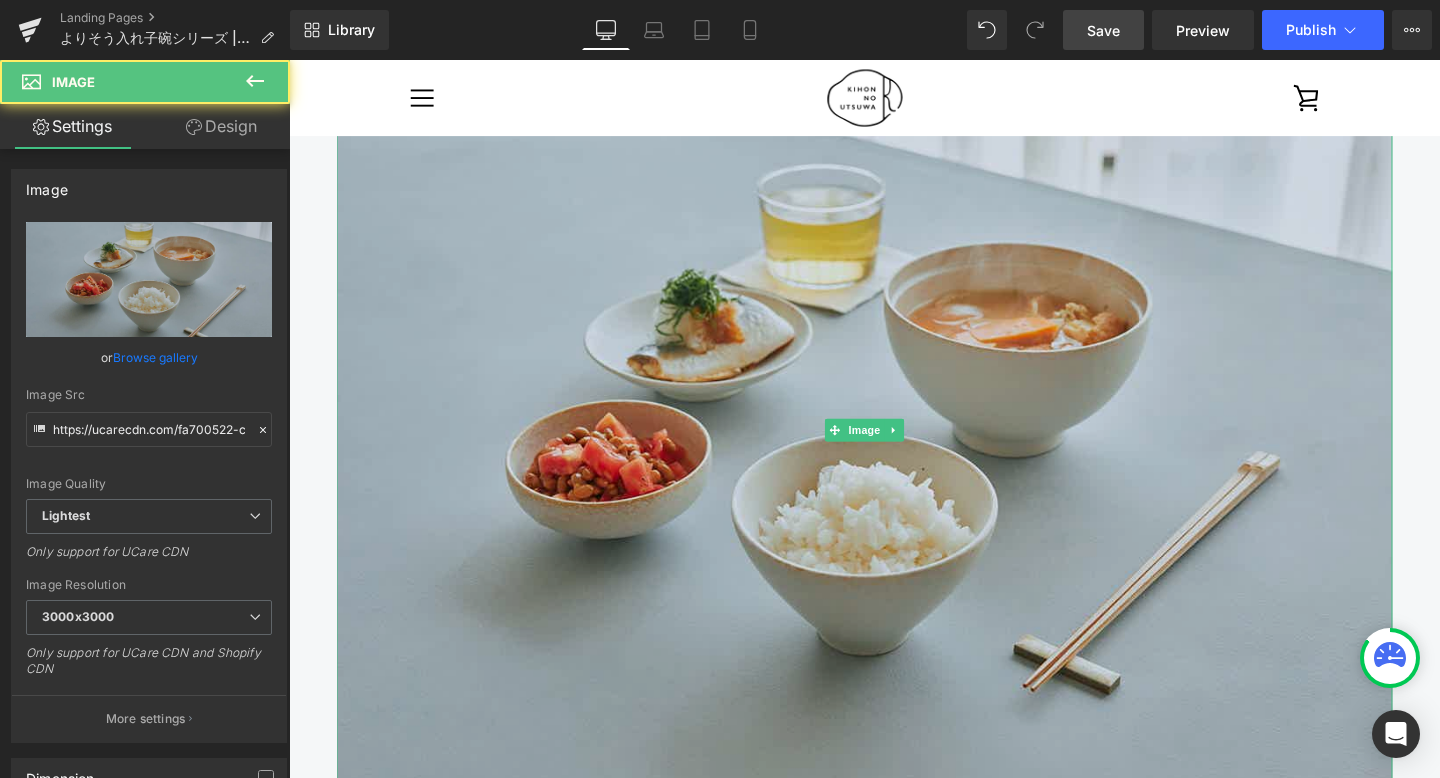 scroll, scrollTop: 6136, scrollLeft: 0, axis: vertical 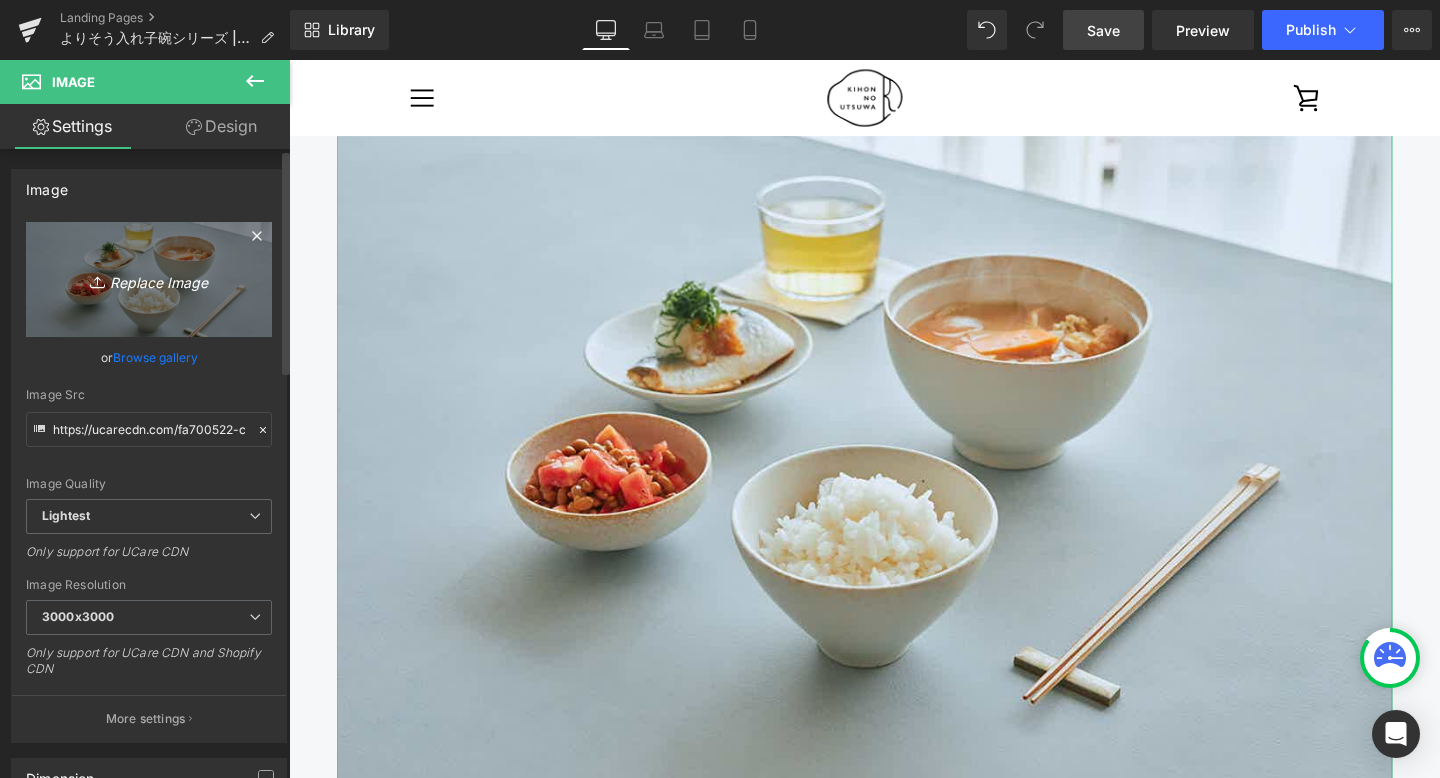 click on "Replace Image" at bounding box center [149, 279] 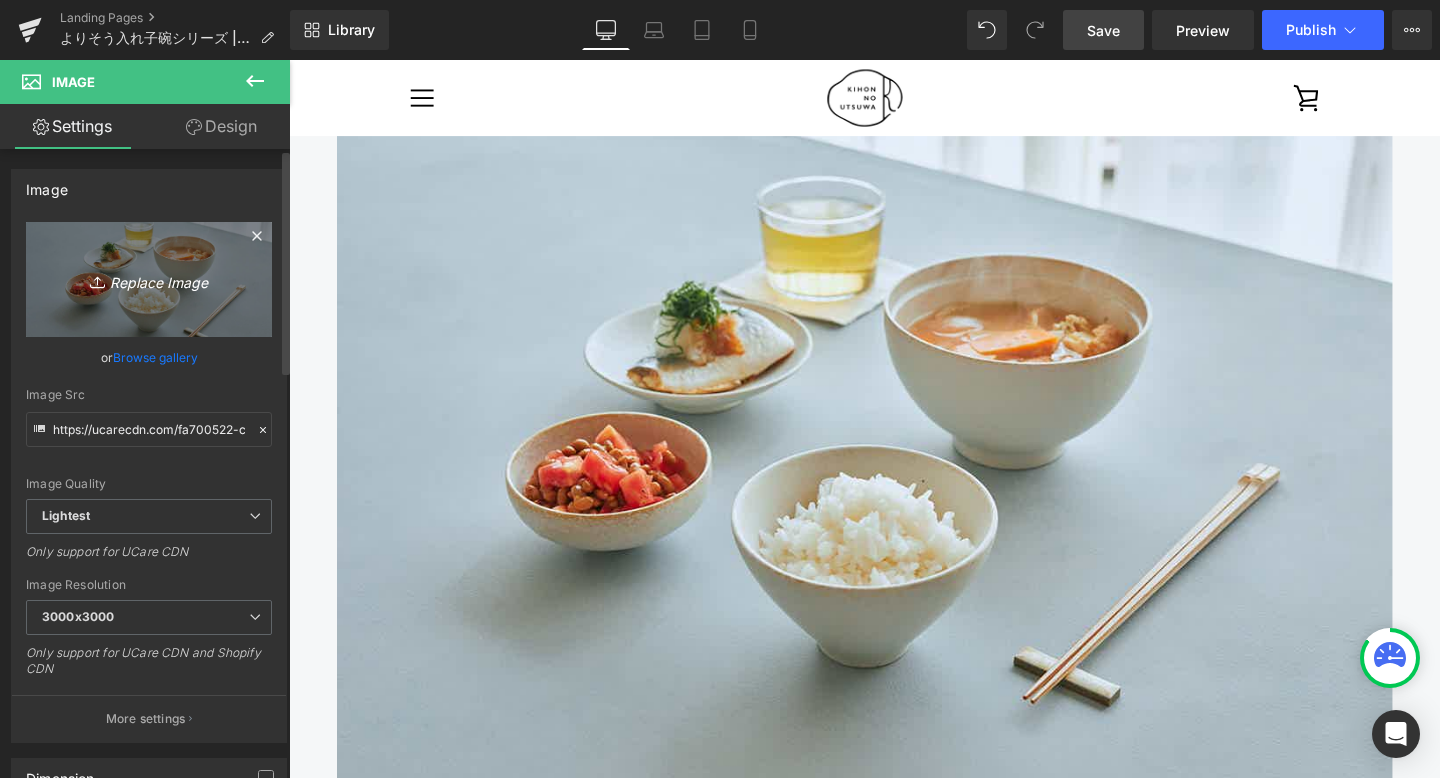 type on "C:\fakepath\250806_きほんのうつわ45418.jpg" 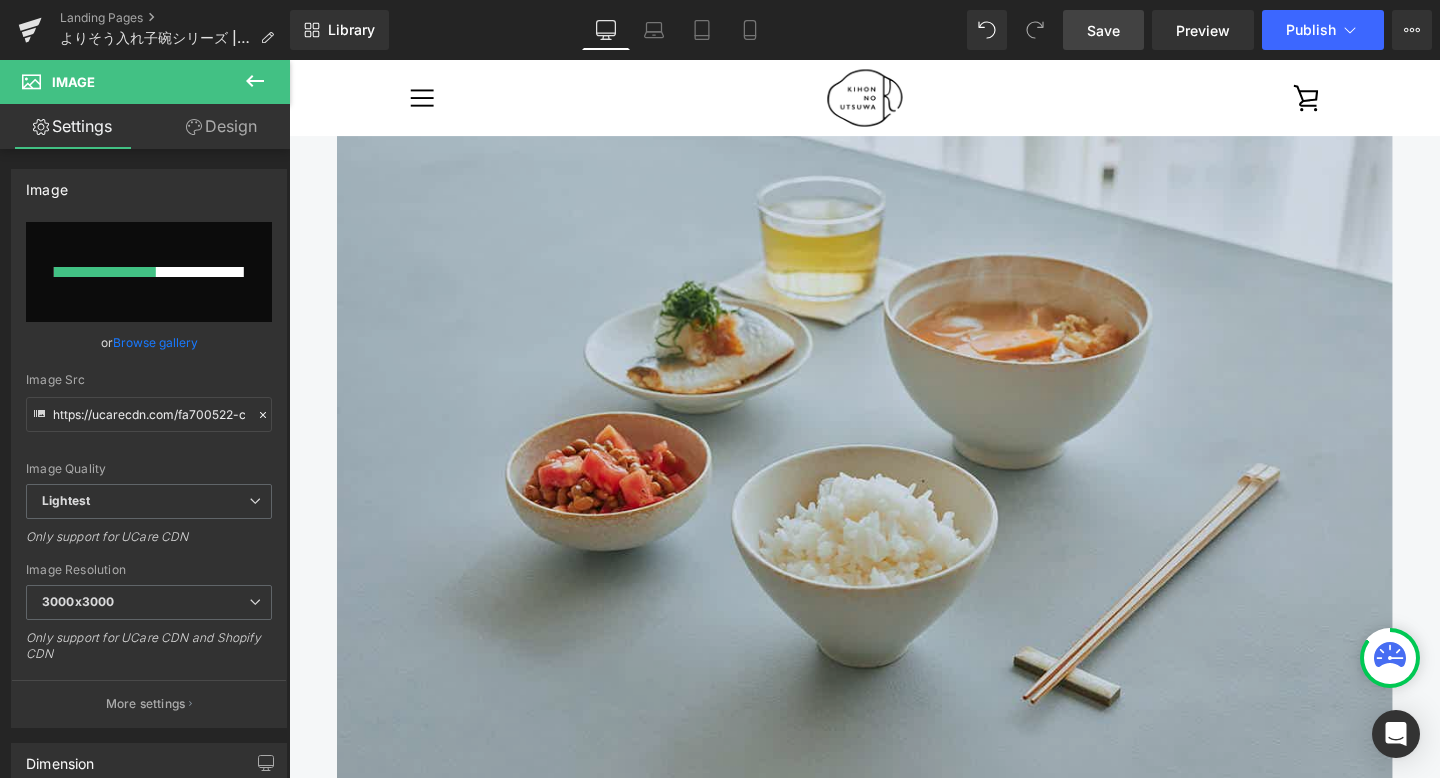 type 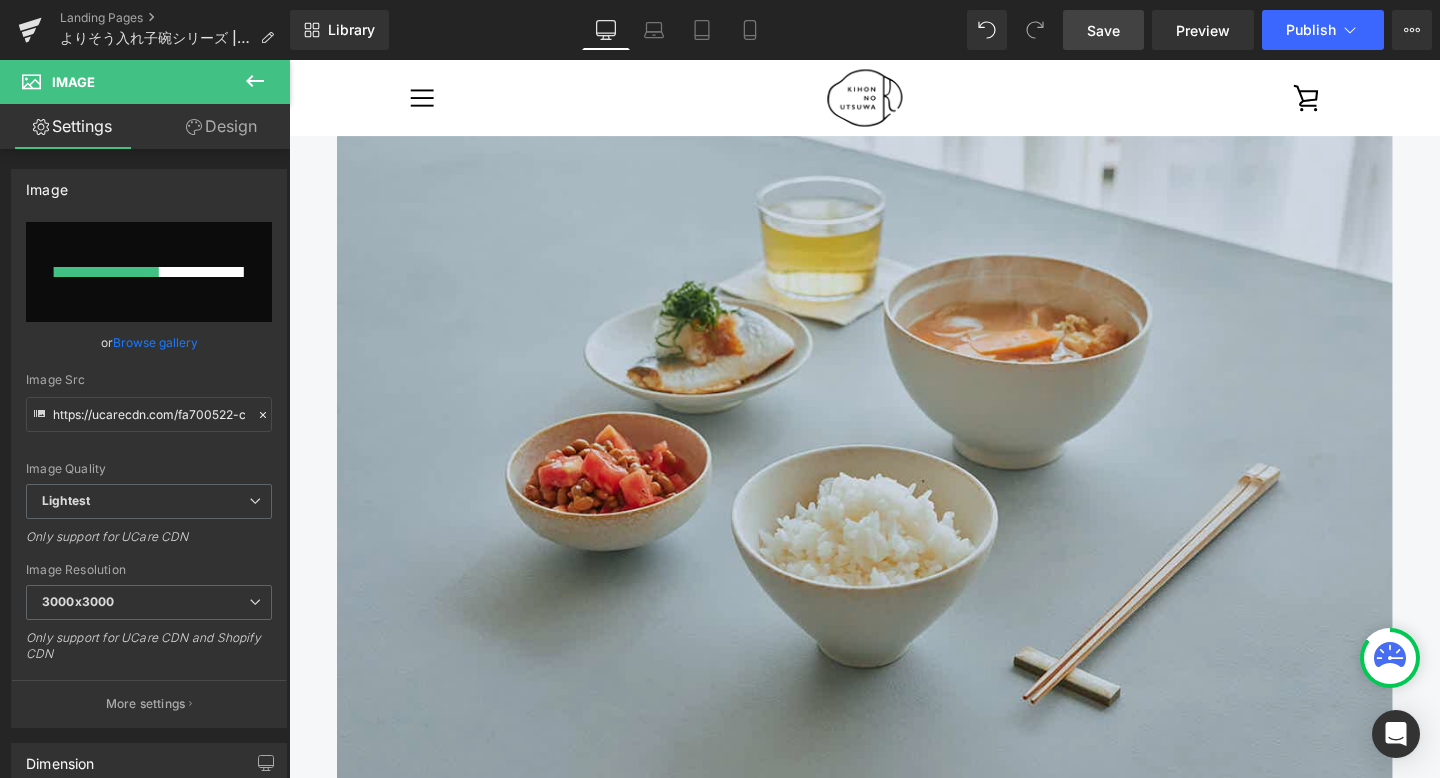 type on "https://ucarecdn.com/0dd7c266-2cb2-4751-a25d-af9c262bee49/-/format/auto/-/preview/3000x3000/-/quality/lightest/250806_%E3%81%8D%E3%81%BB%E3%82%93%E3%81%AE%E3%81%86%E3%81%A4%E3%82%8F45418.jpg" 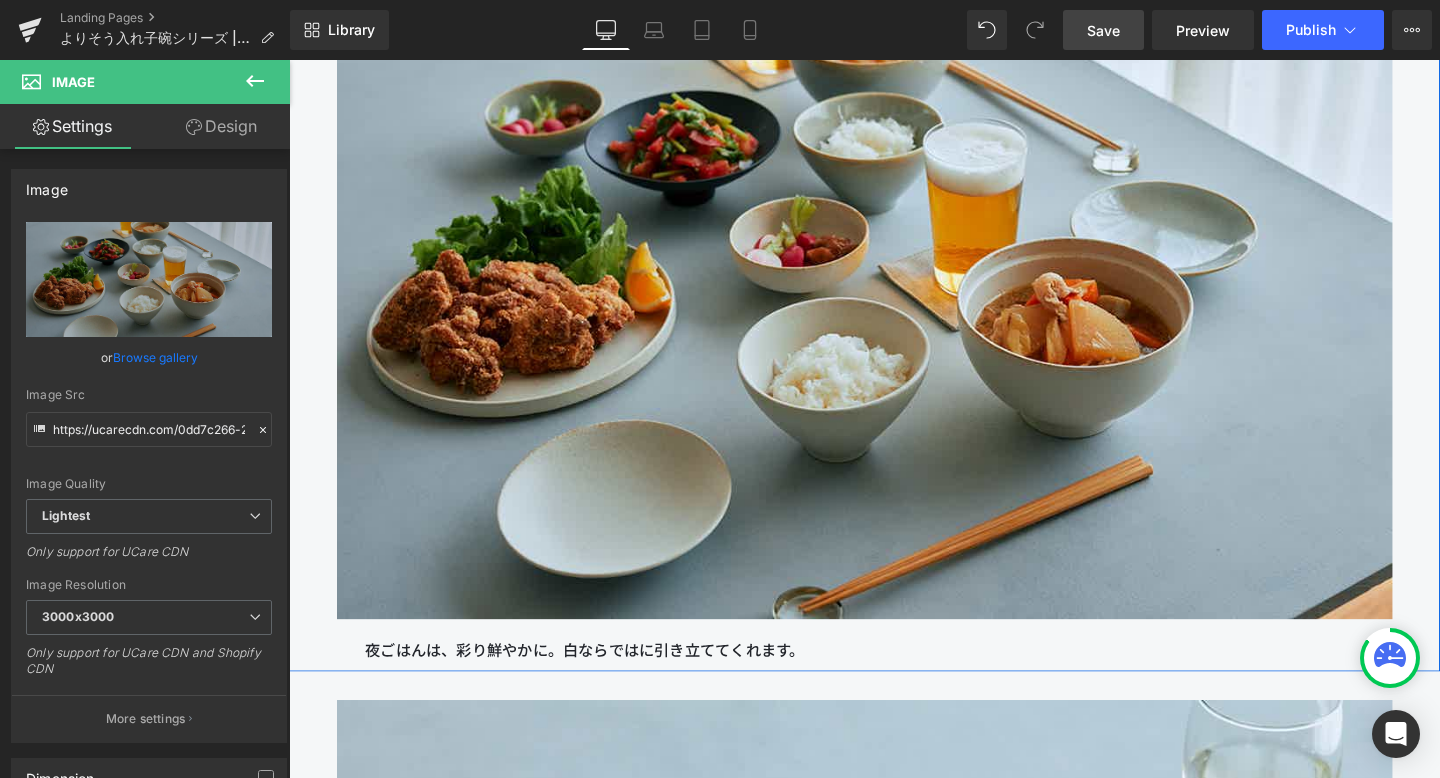 scroll, scrollTop: 6396, scrollLeft: 0, axis: vertical 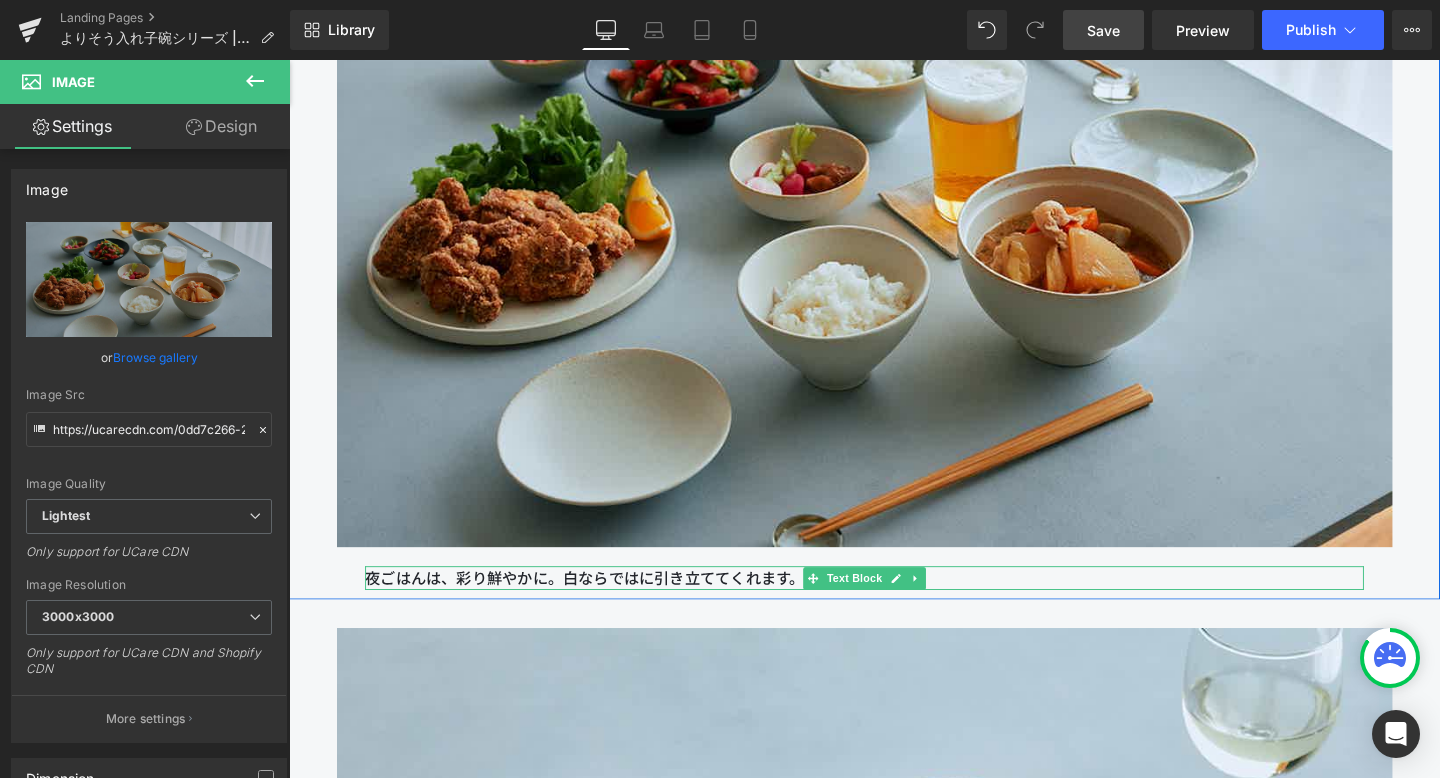 drag, startPoint x: 575, startPoint y: 601, endPoint x: 770, endPoint y: 592, distance: 195.20758 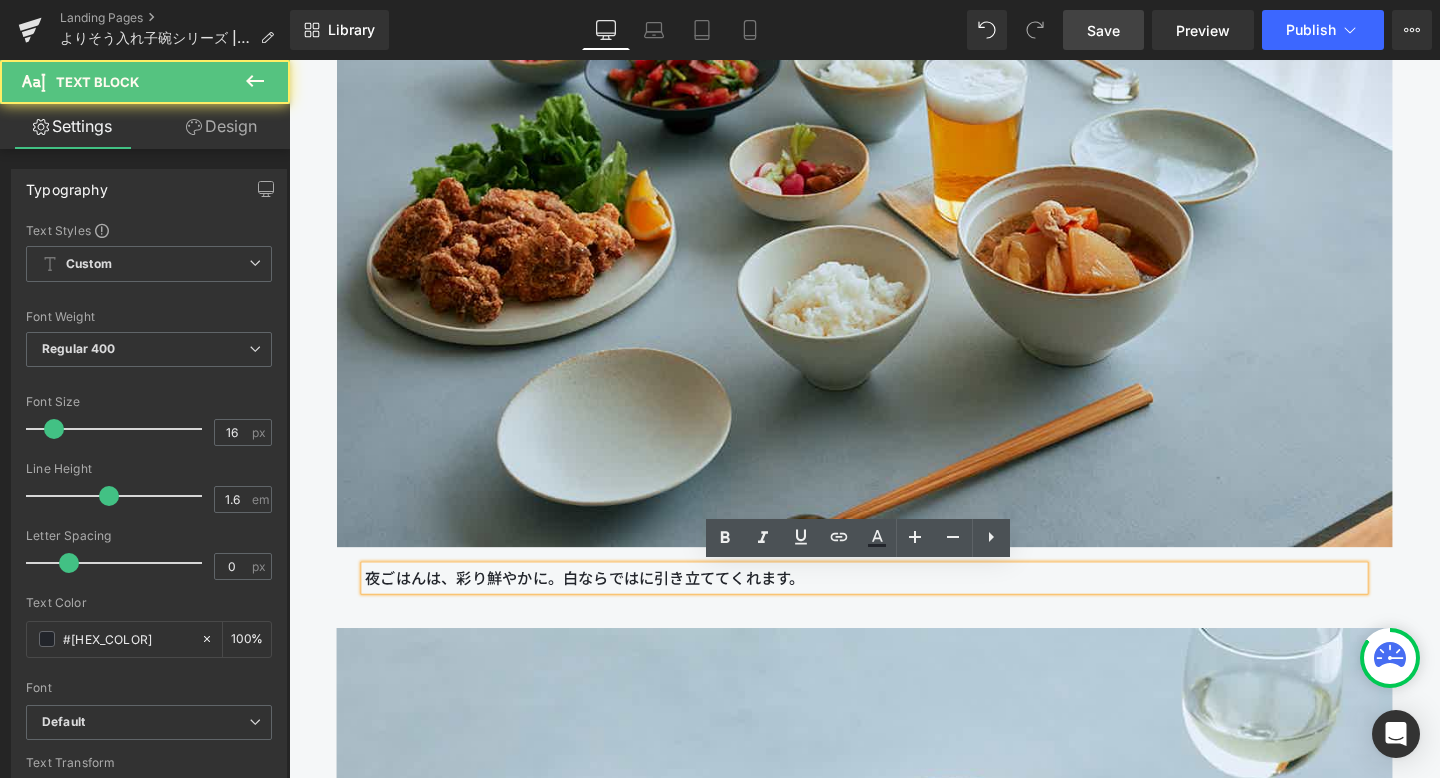 click on "夜ごはんは、彩り鮮やかに。白ならではに引き立ててくれます。" at bounding box center [894, 605] 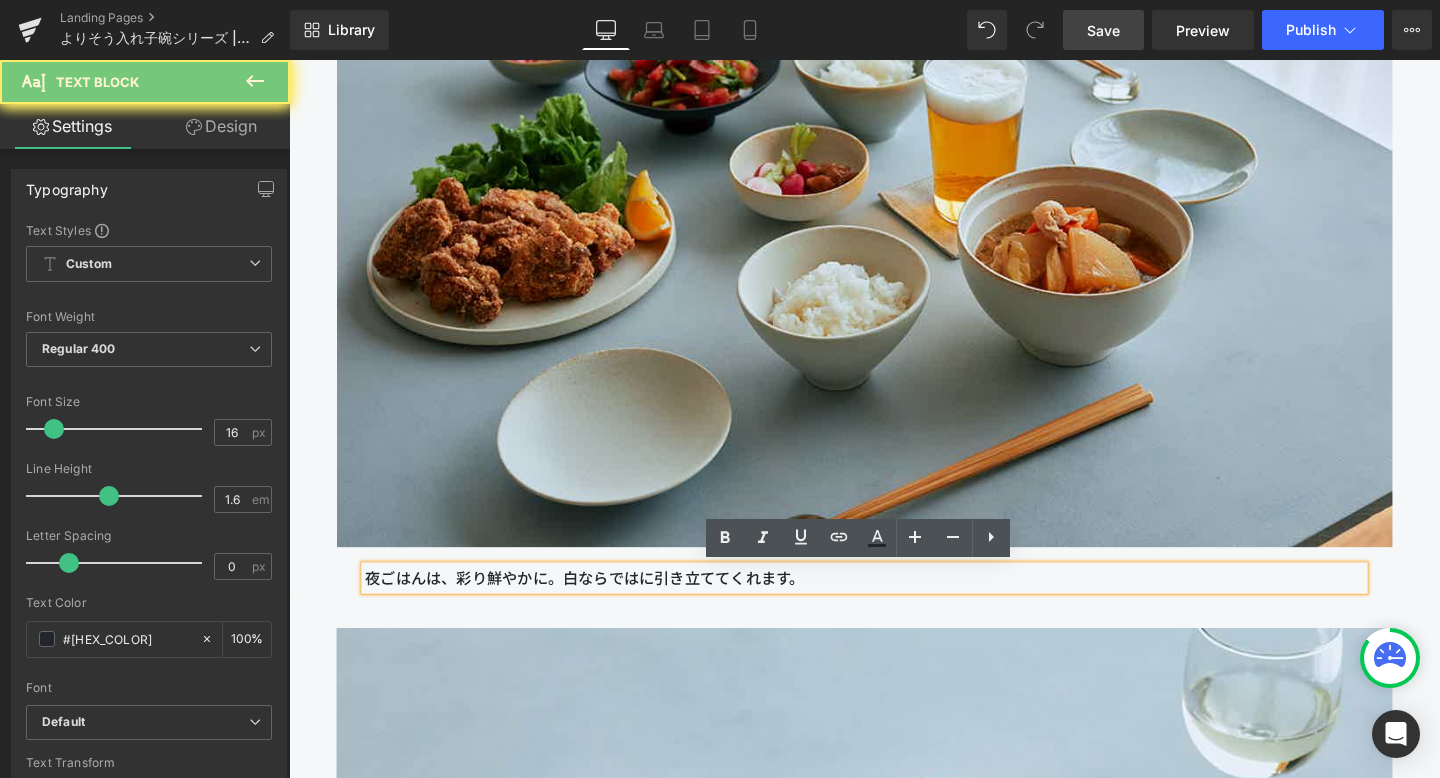 drag, startPoint x: 834, startPoint y: 610, endPoint x: 574, endPoint y: 605, distance: 260.04807 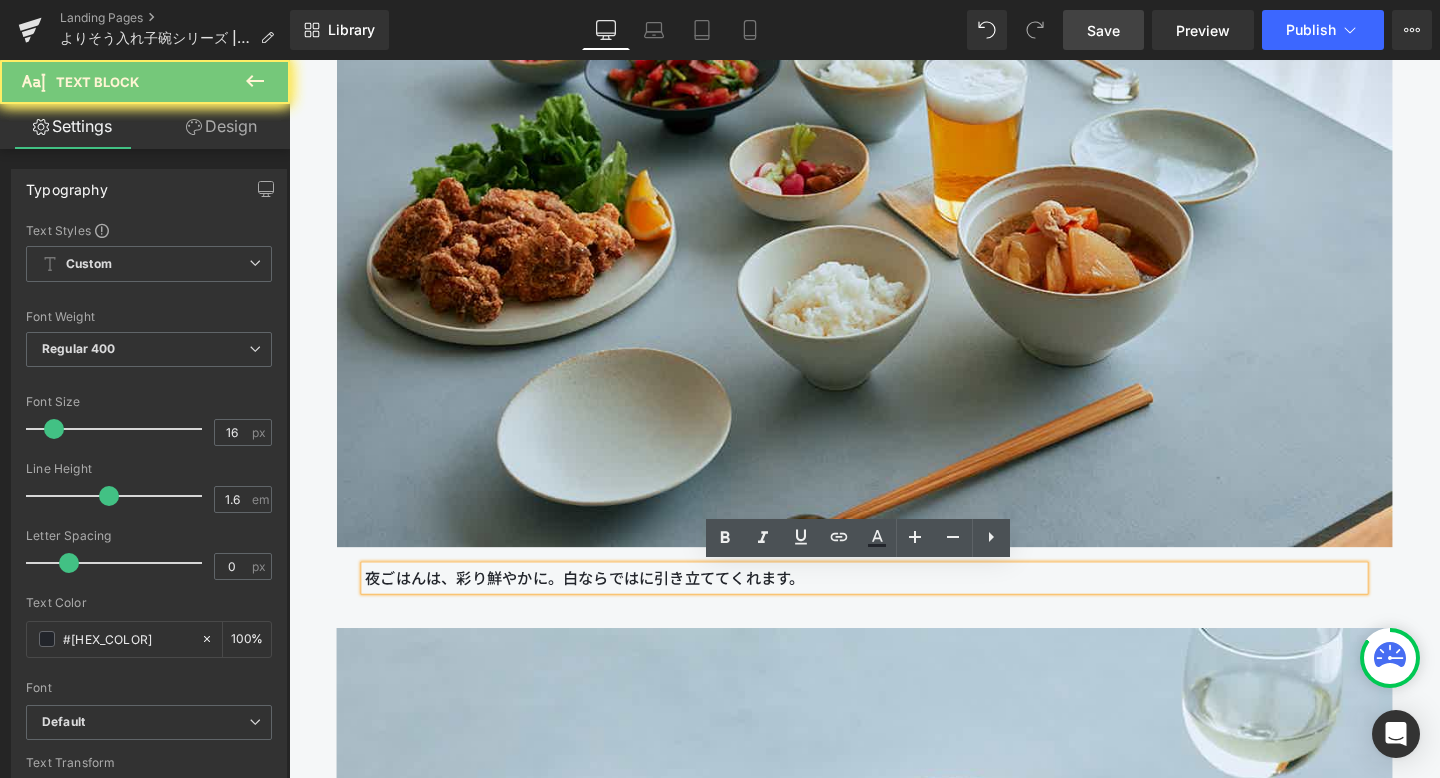 click on "夜ごはんは、彩り鮮やかに。白ならではに引き立ててくれます。" at bounding box center [894, 605] 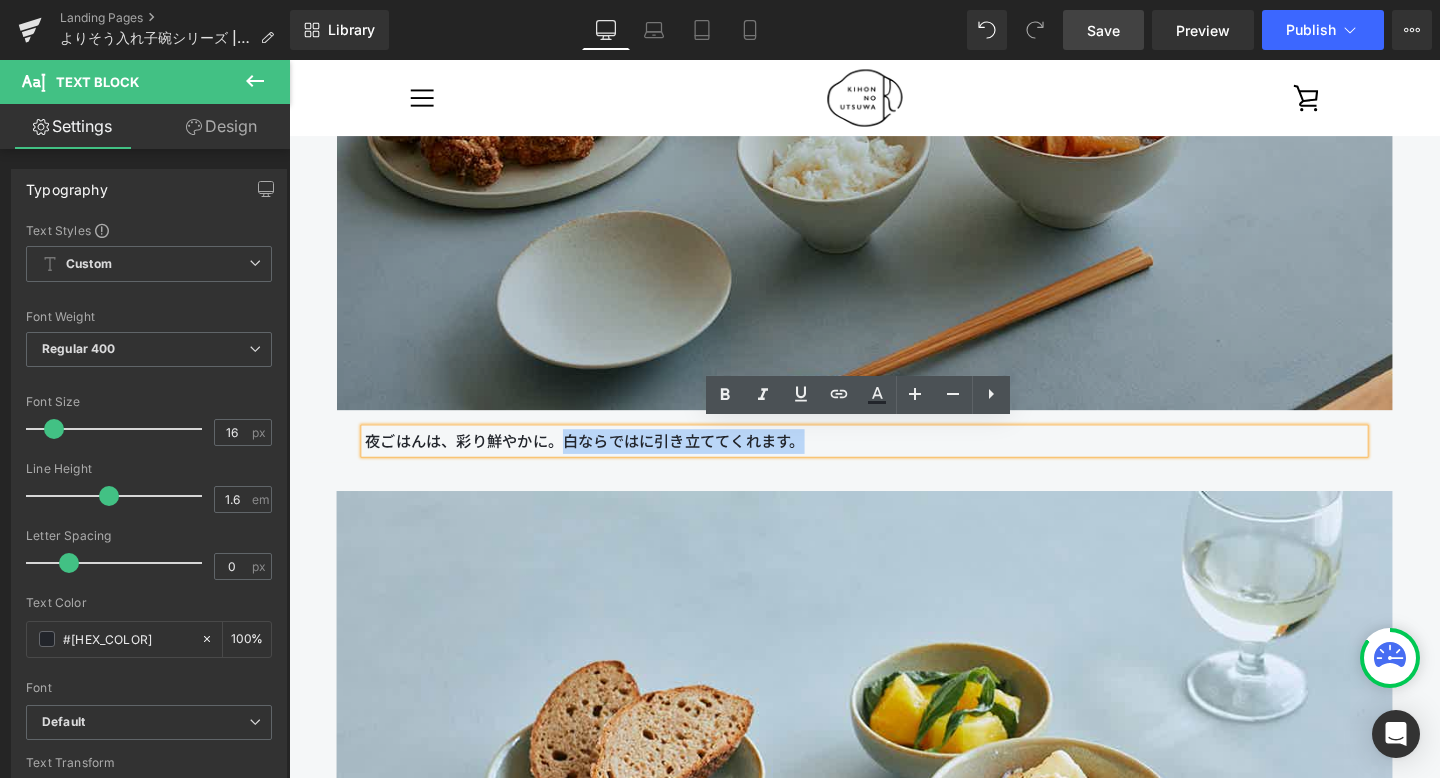 scroll, scrollTop: 6542, scrollLeft: 0, axis: vertical 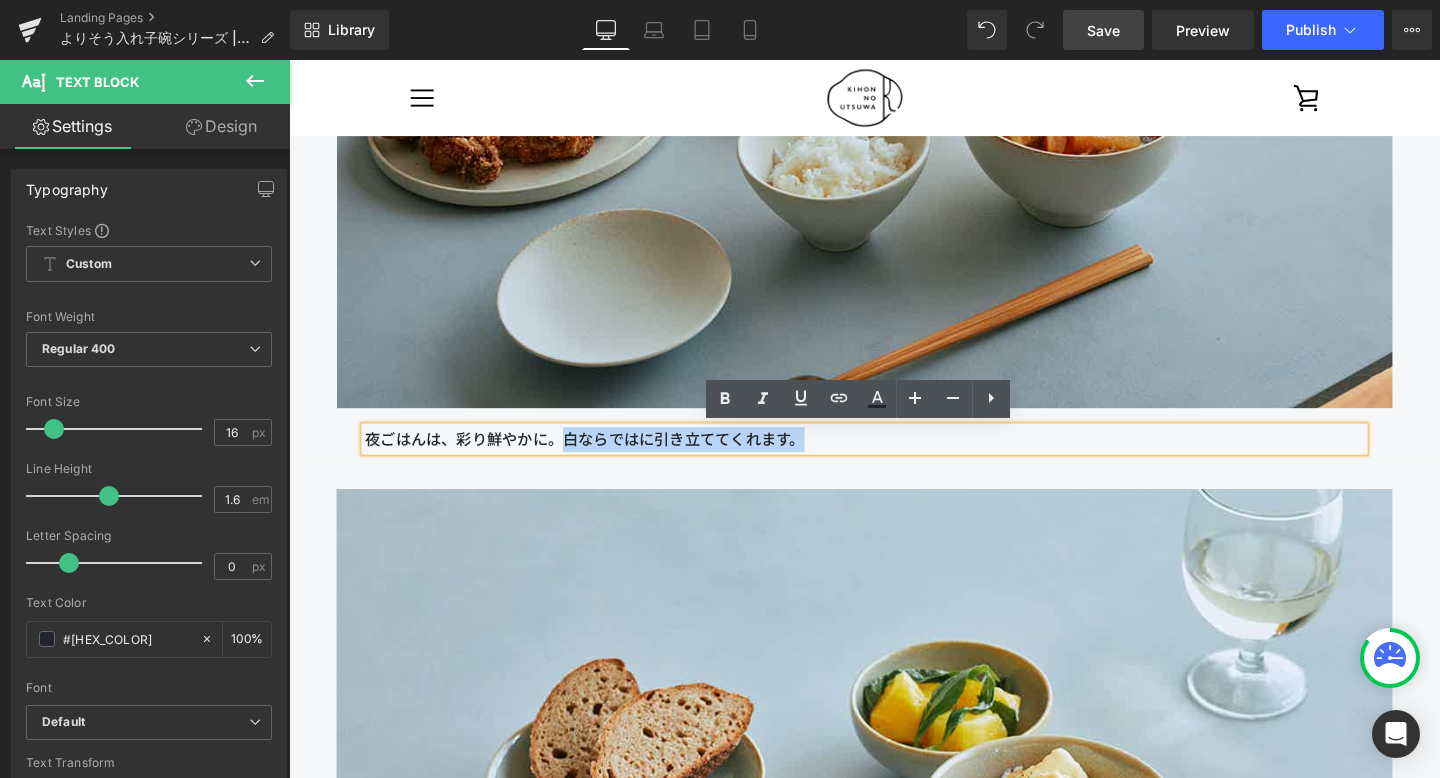 click on "夜ごはんは、彩り鮮やかに。白ならではに引き立ててくれます。" at bounding box center [894, 459] 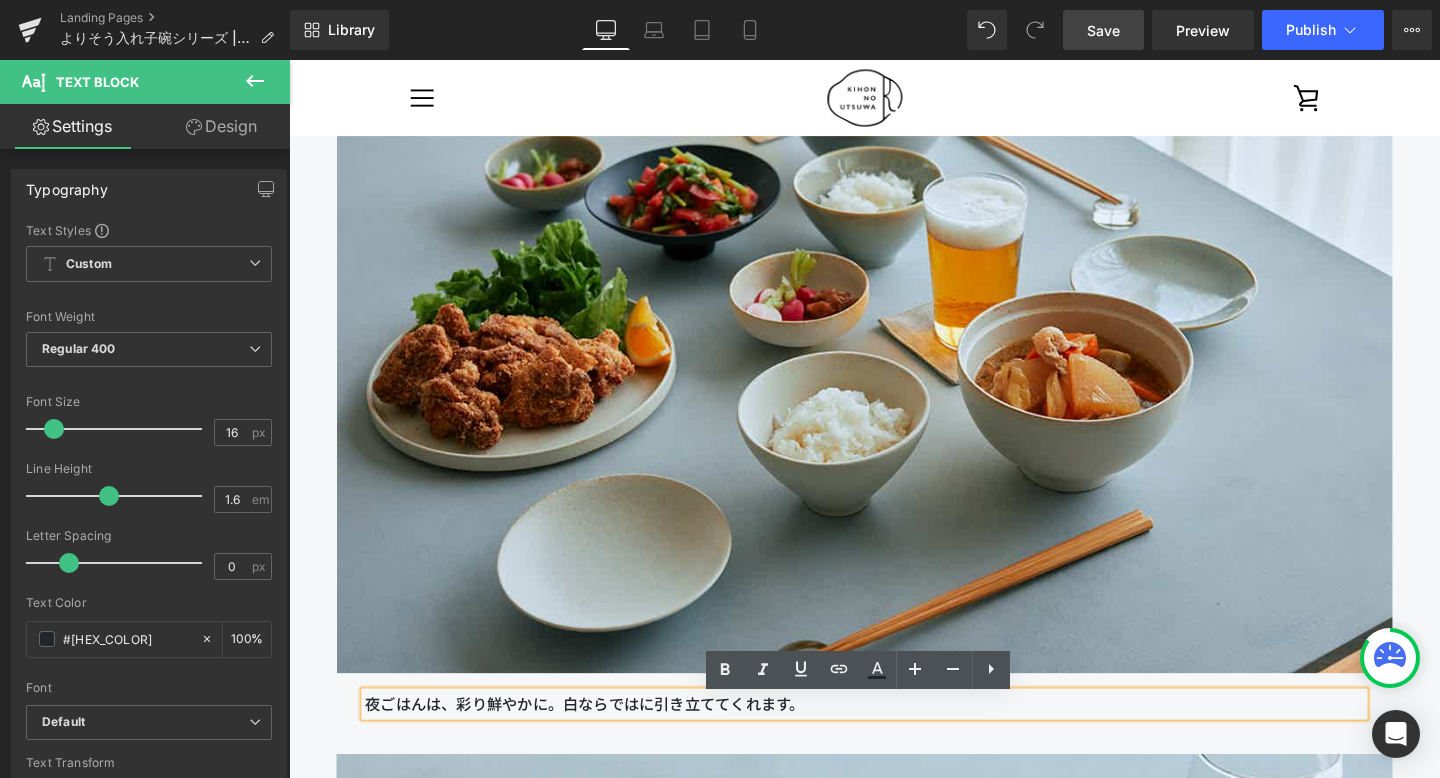 scroll, scrollTop: 6257, scrollLeft: 0, axis: vertical 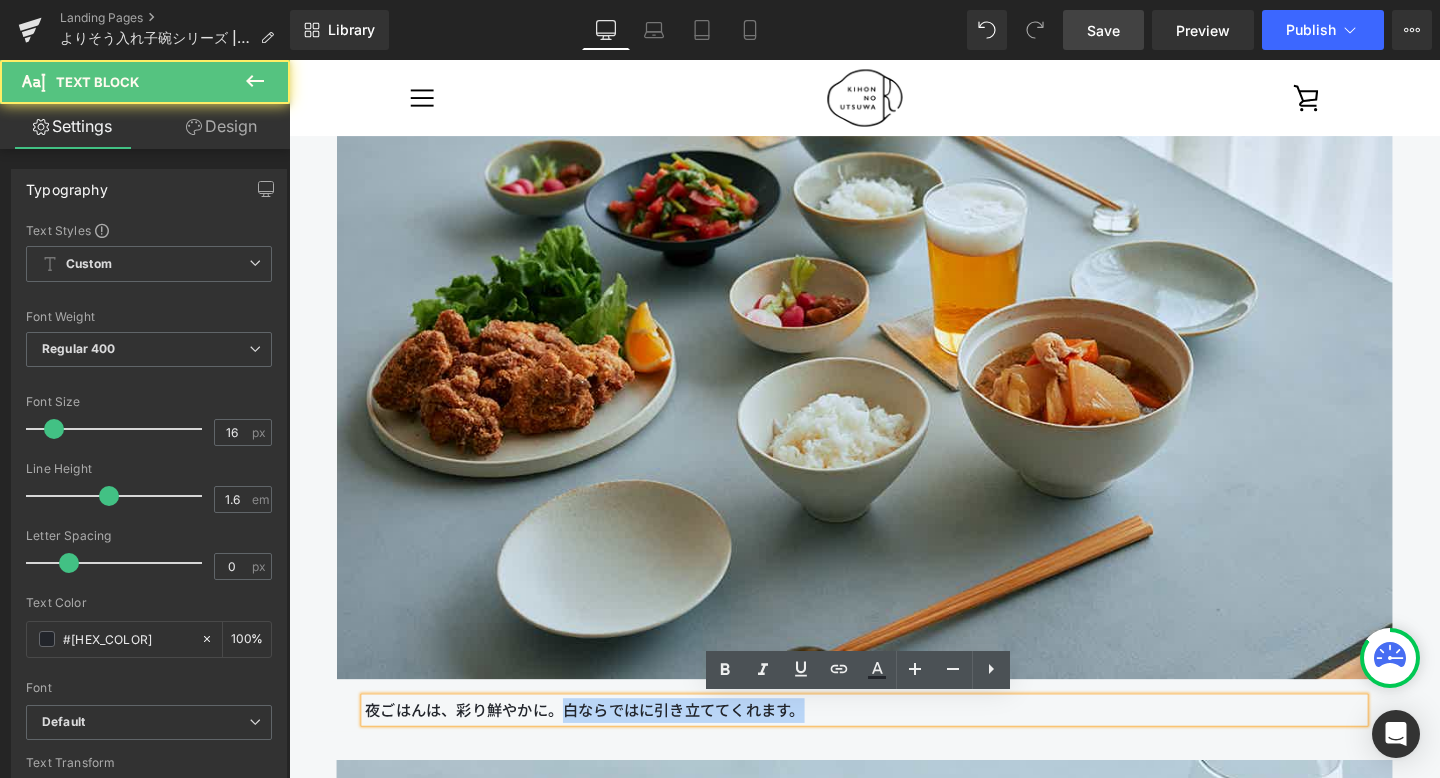 drag, startPoint x: 578, startPoint y: 746, endPoint x: 848, endPoint y: 758, distance: 270.26654 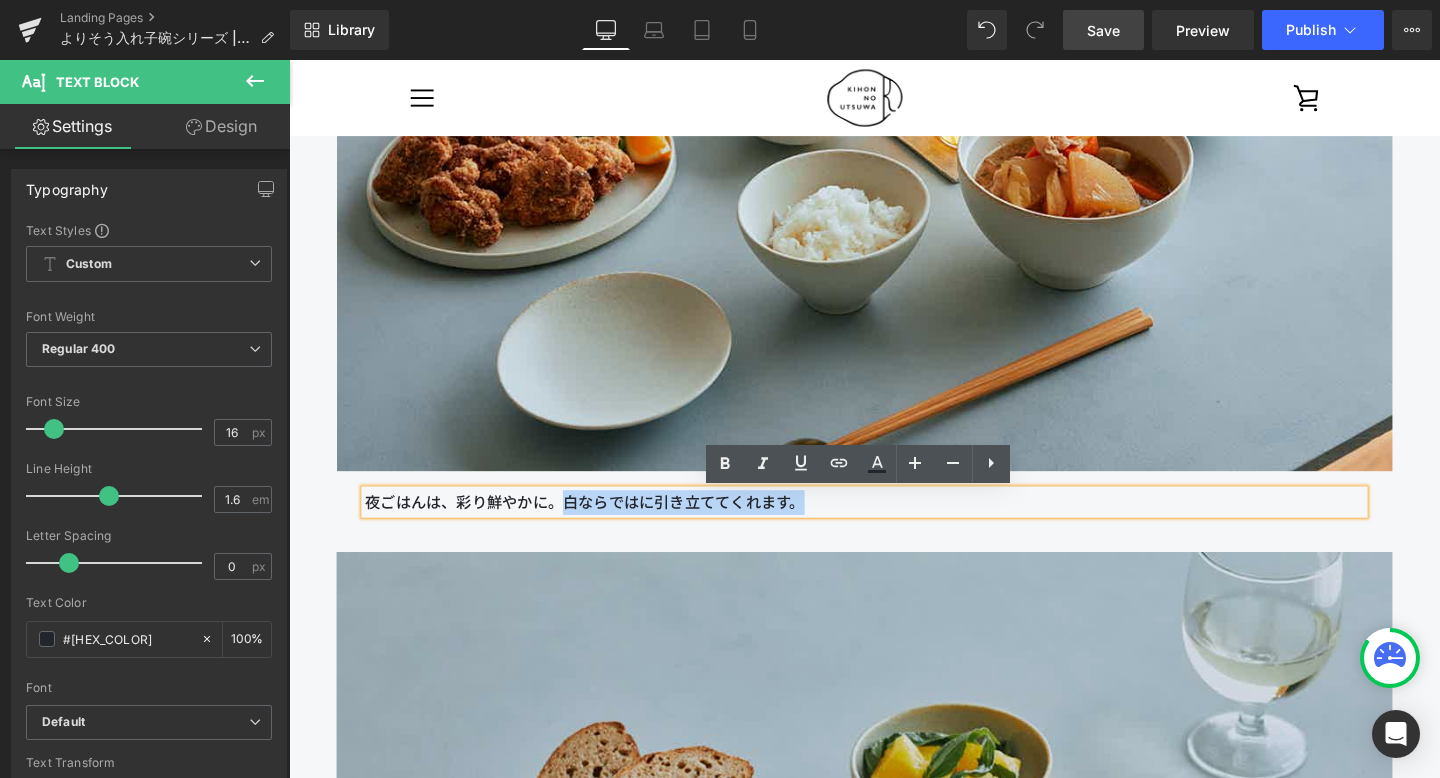 scroll, scrollTop: 6473, scrollLeft: 0, axis: vertical 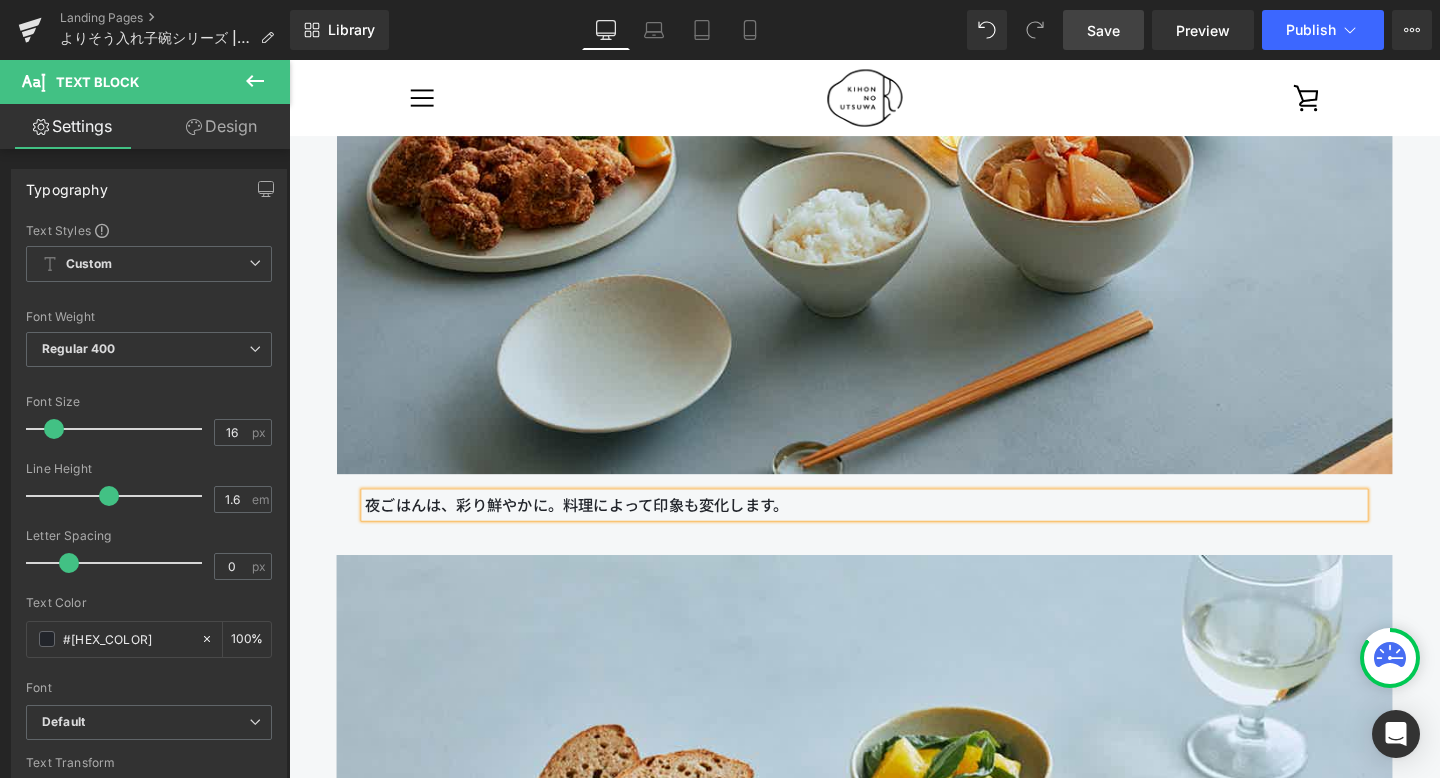 click on "夜ごはんは、彩り鮮やかに。料理によって印象も変化します。" at bounding box center [894, 528] 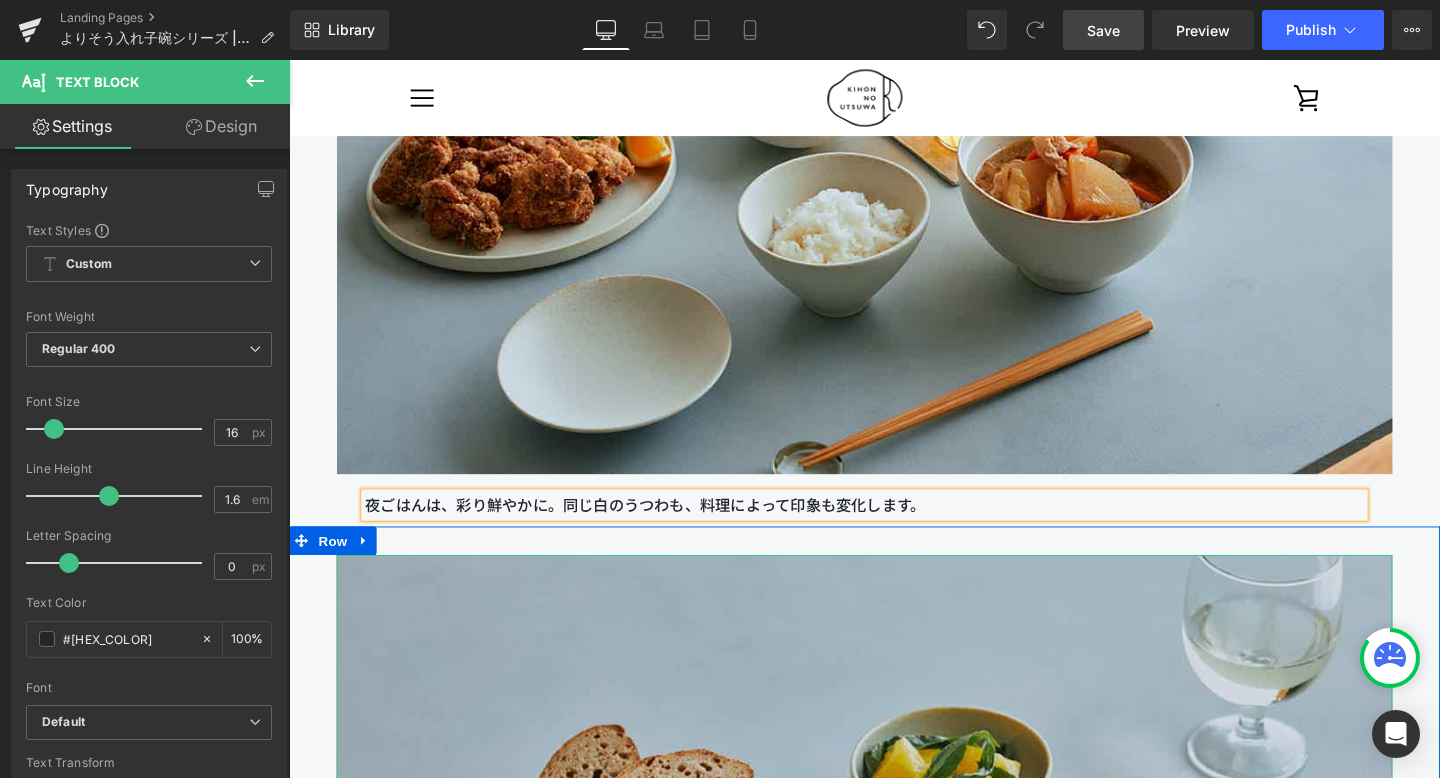 click at bounding box center [894, 950] 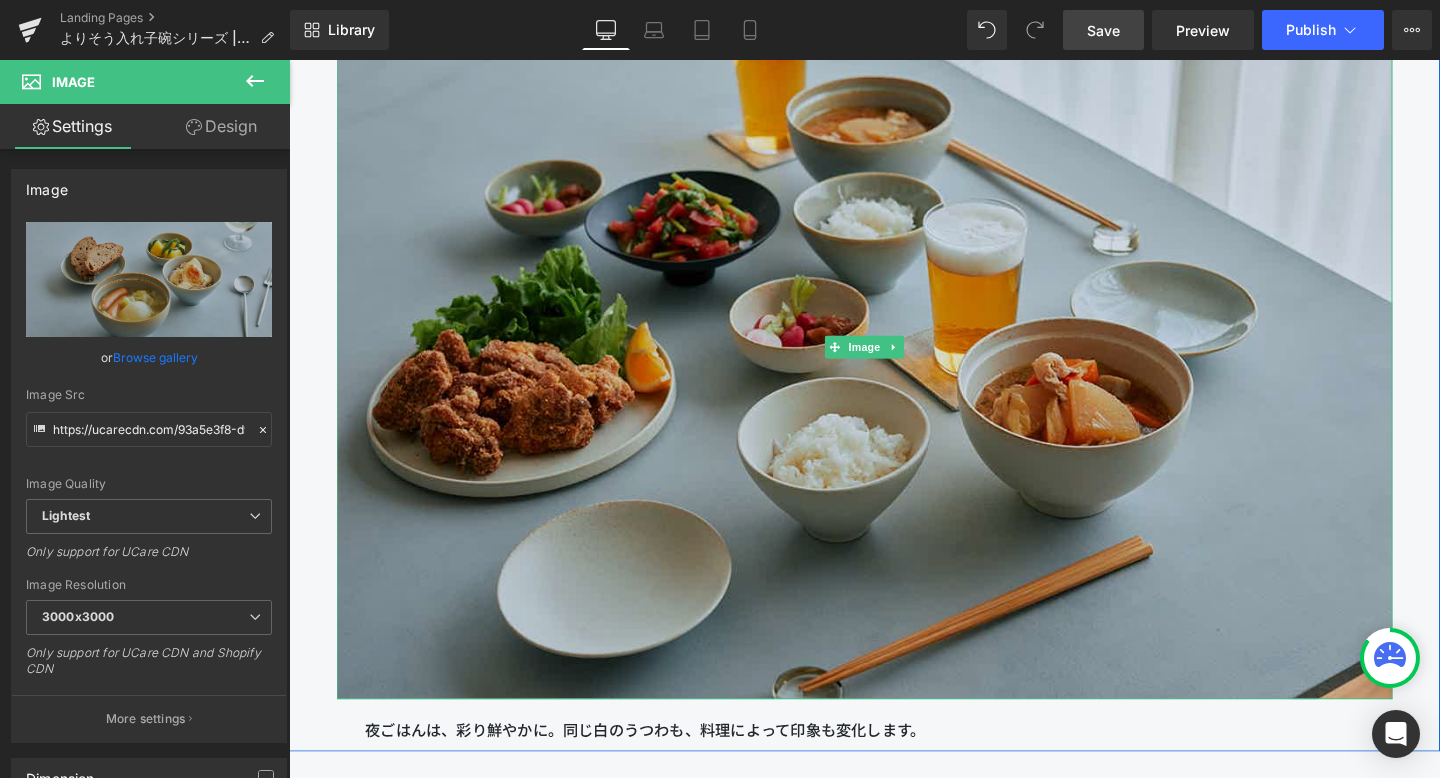 scroll, scrollTop: 6476, scrollLeft: 0, axis: vertical 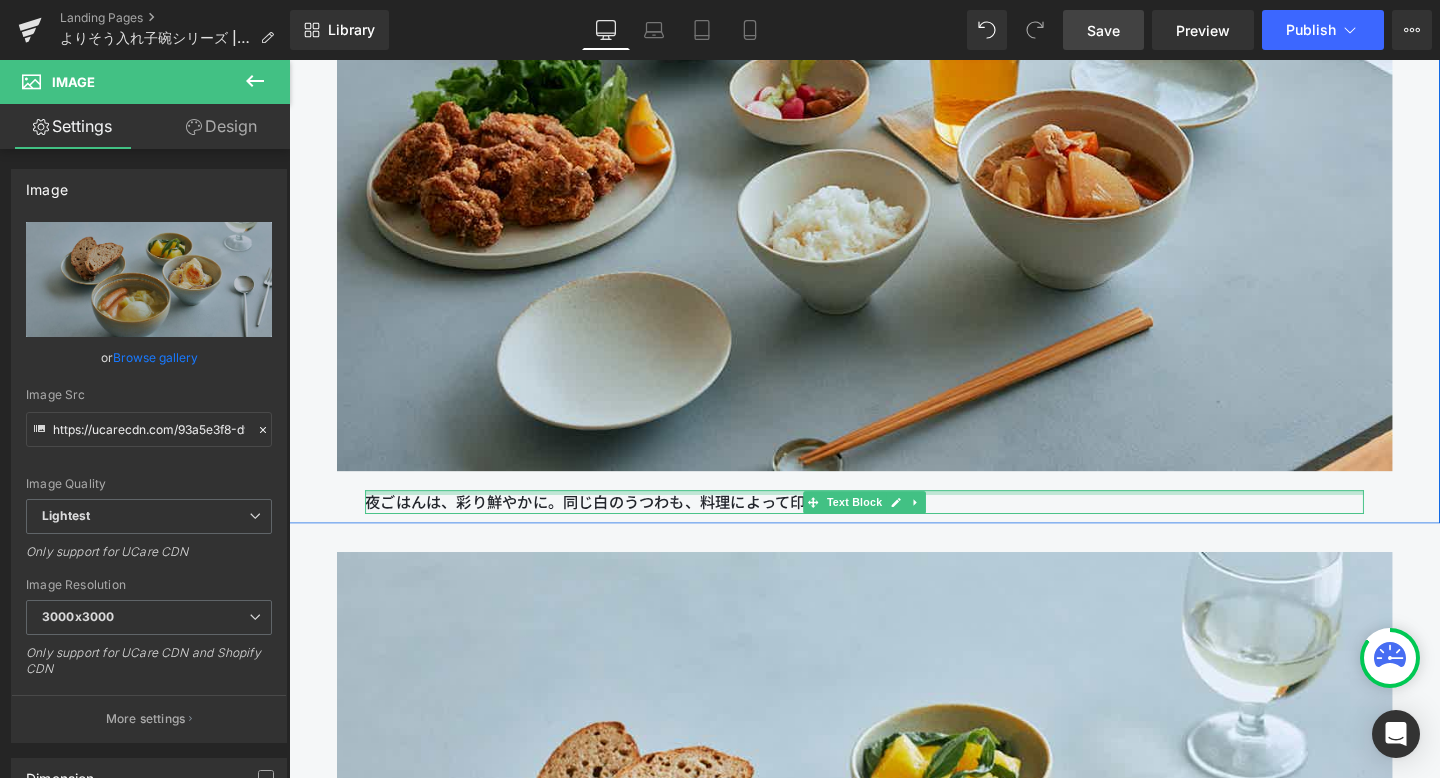 click on "夜ごはんは、彩り鮮やかに。同じ白のうつわも、料理によって印象も変化します。" at bounding box center [894, 525] 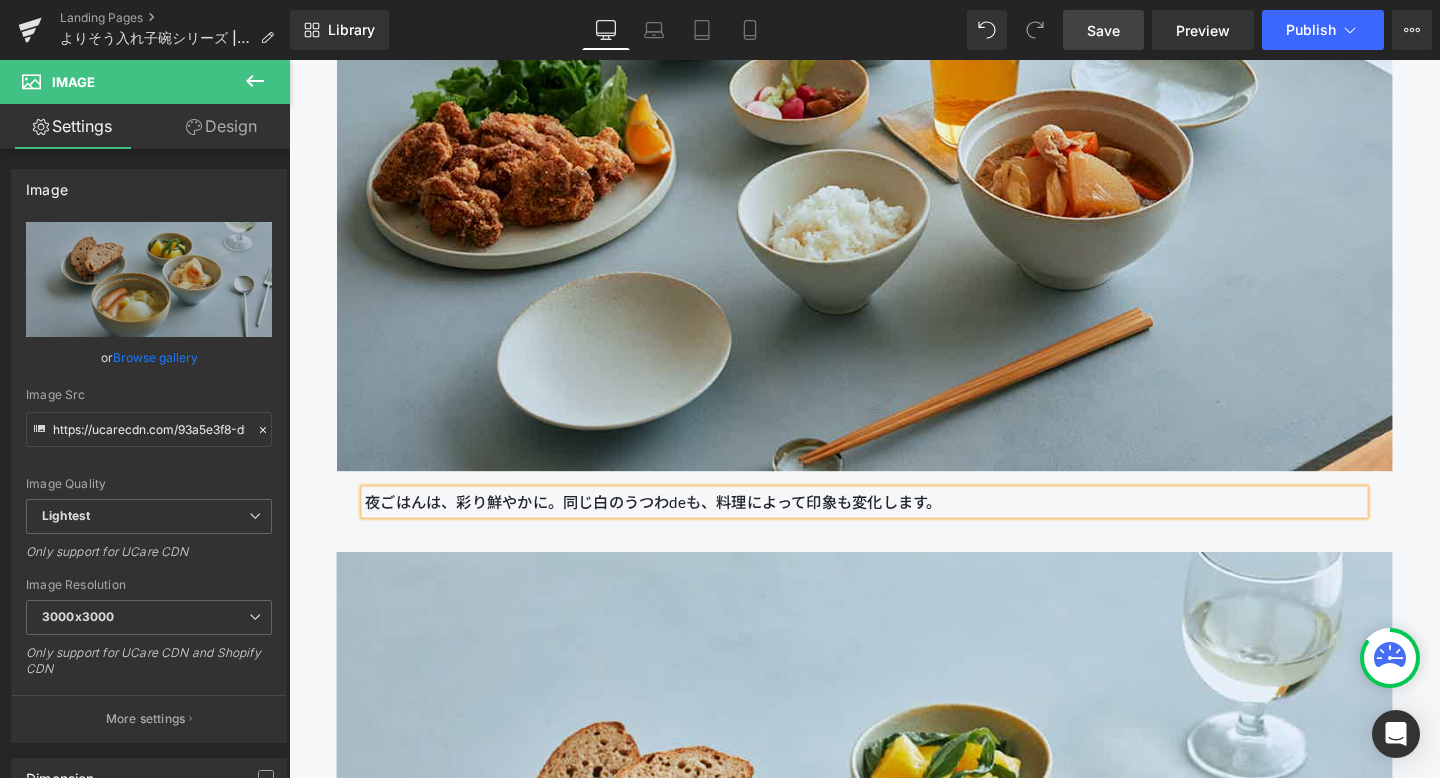 click on "夜ごはんは、彩り鮮やかに。同じ白のうつわdeも、料理によって印象も変化します。" at bounding box center [894, 525] 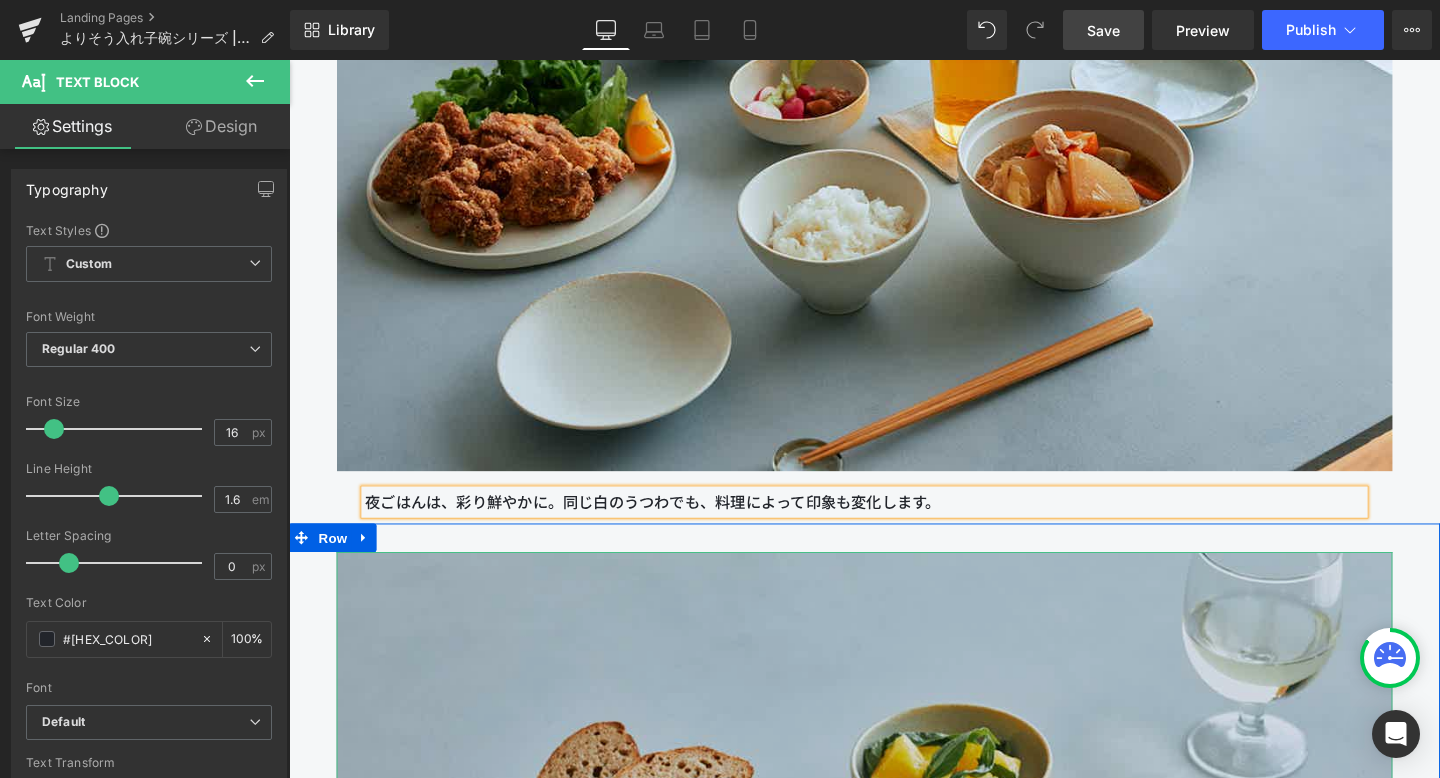 click at bounding box center (894, 947) 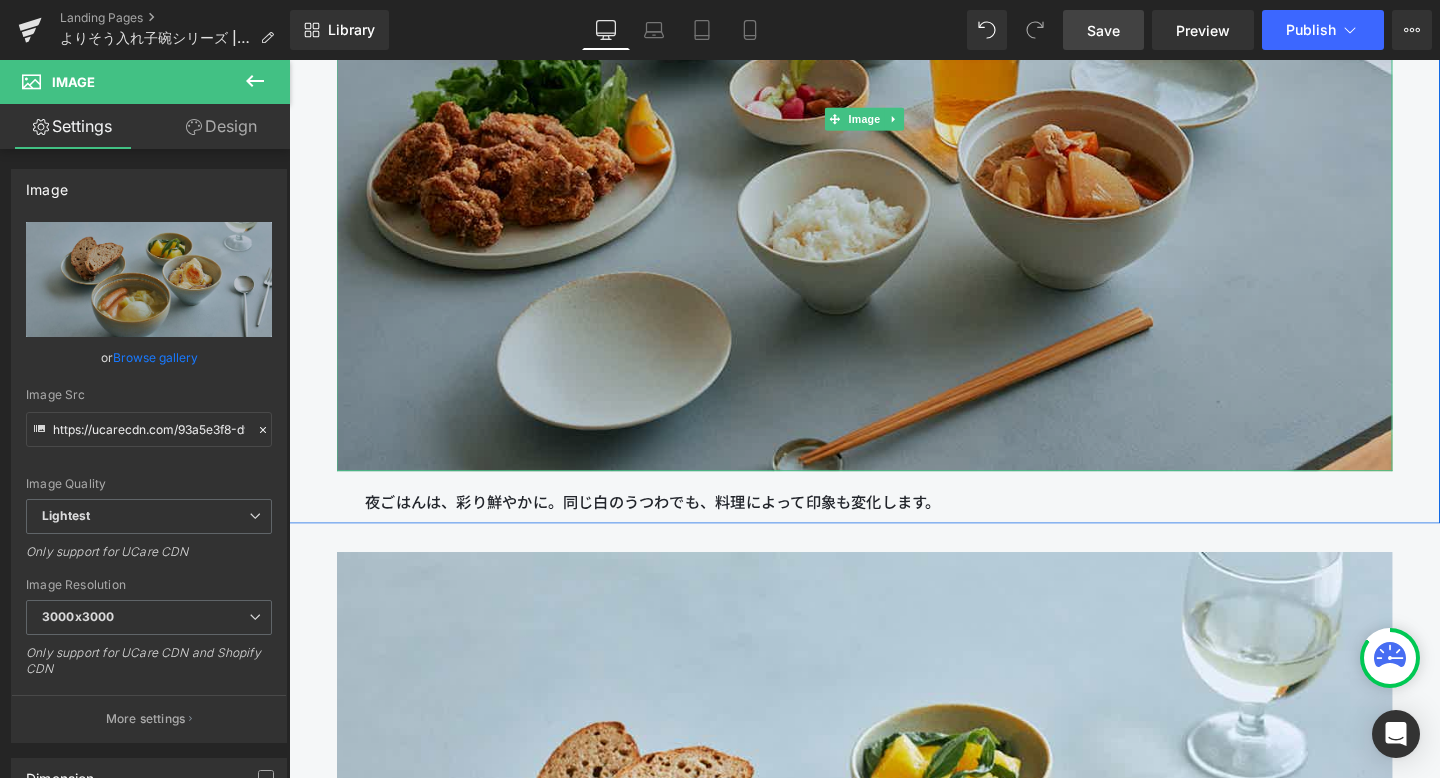 click at bounding box center (894, 122) 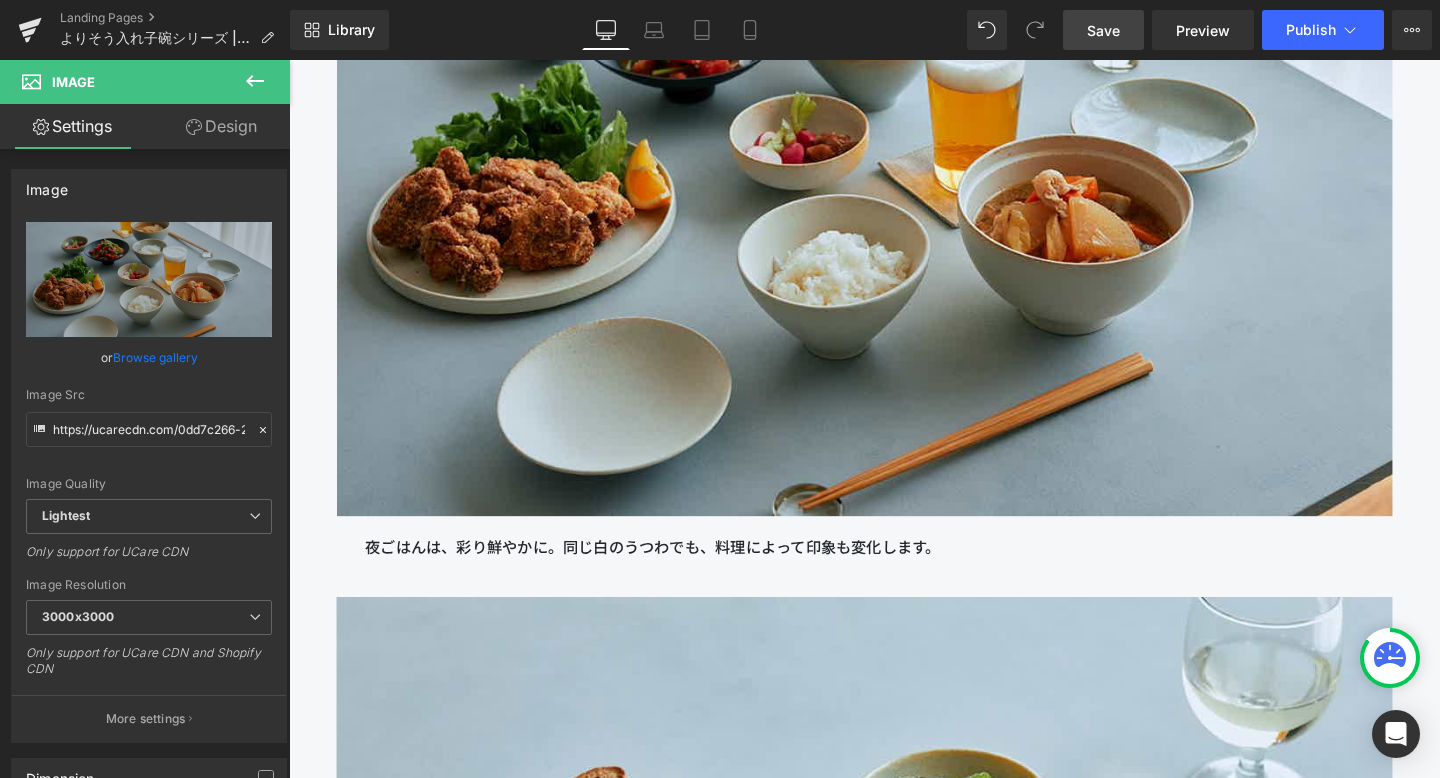 scroll, scrollTop: 6520, scrollLeft: 0, axis: vertical 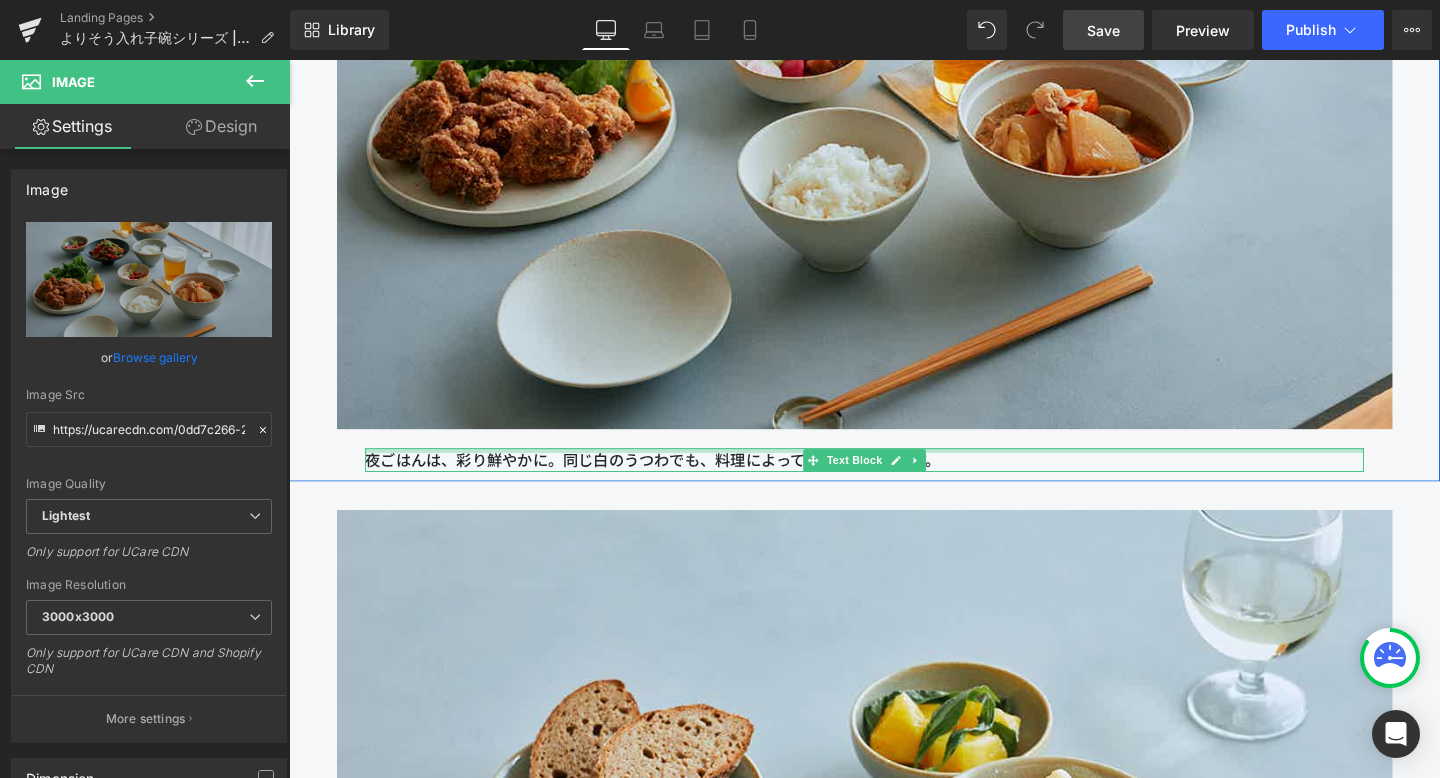 click on "夜ごはんは、彩り鮮やかに。同じ白のうつわでも、料理によって印象も変化します。" at bounding box center (894, 481) 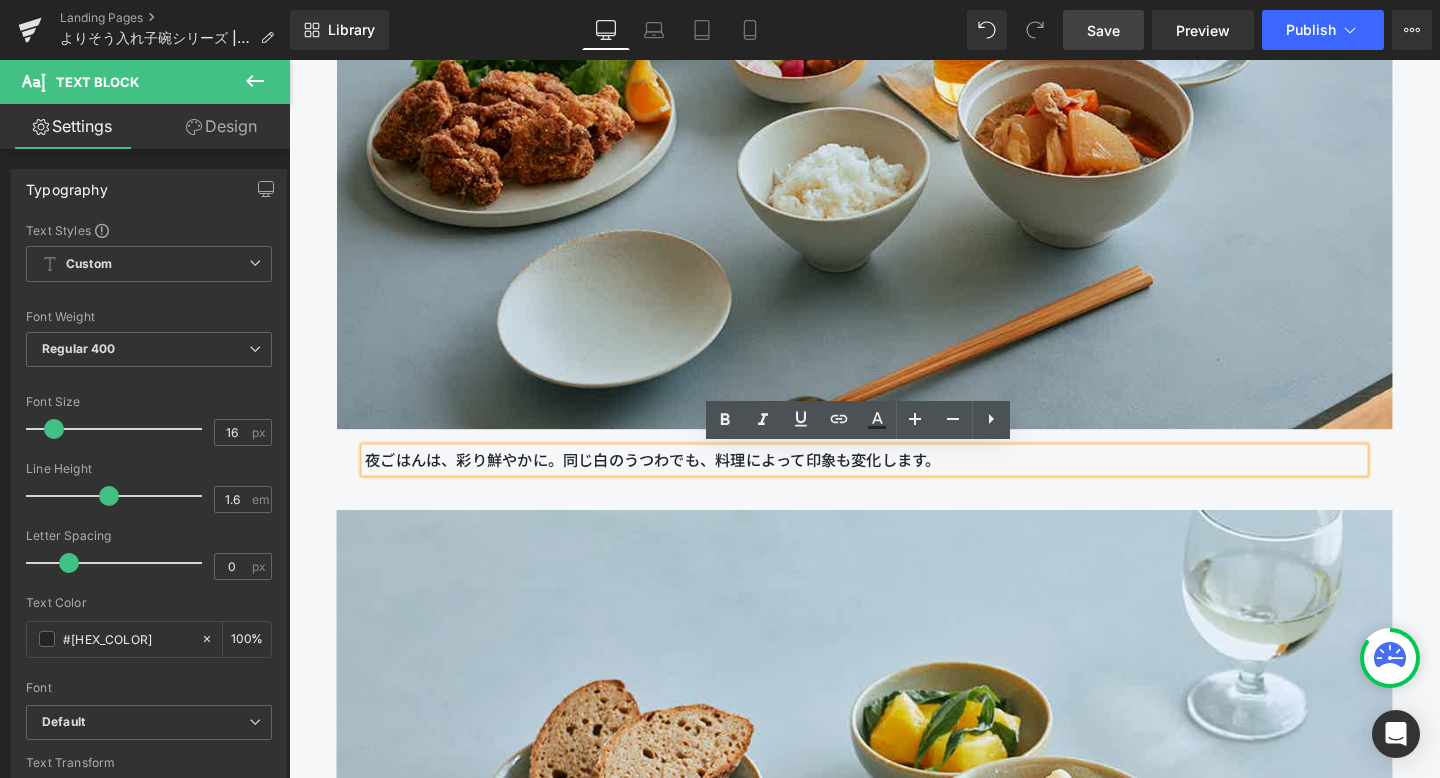 click on "夜ごはんは、彩り鮮やかに。同じ白のうつわでも、料理によって印象も変化します。" at bounding box center [894, 481] 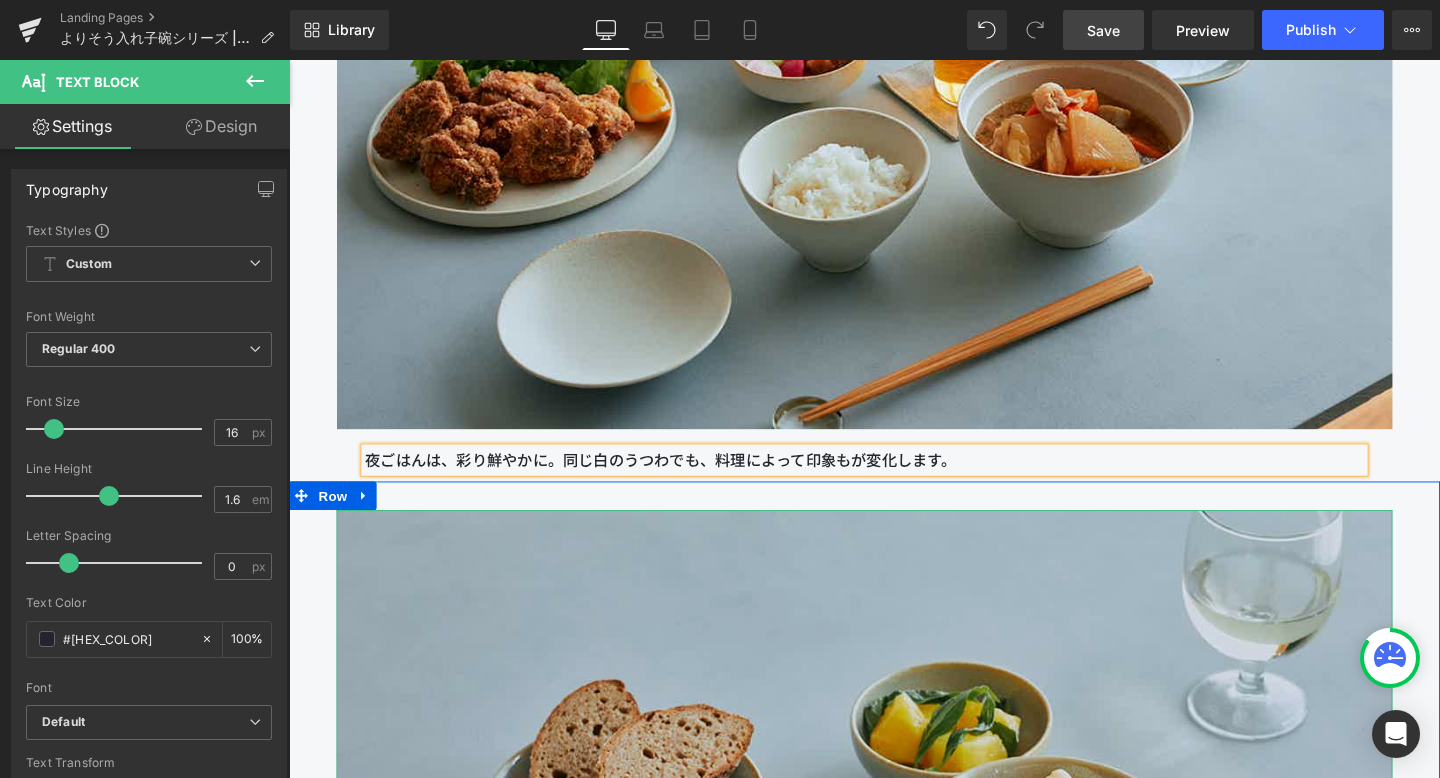 click at bounding box center [894, 903] 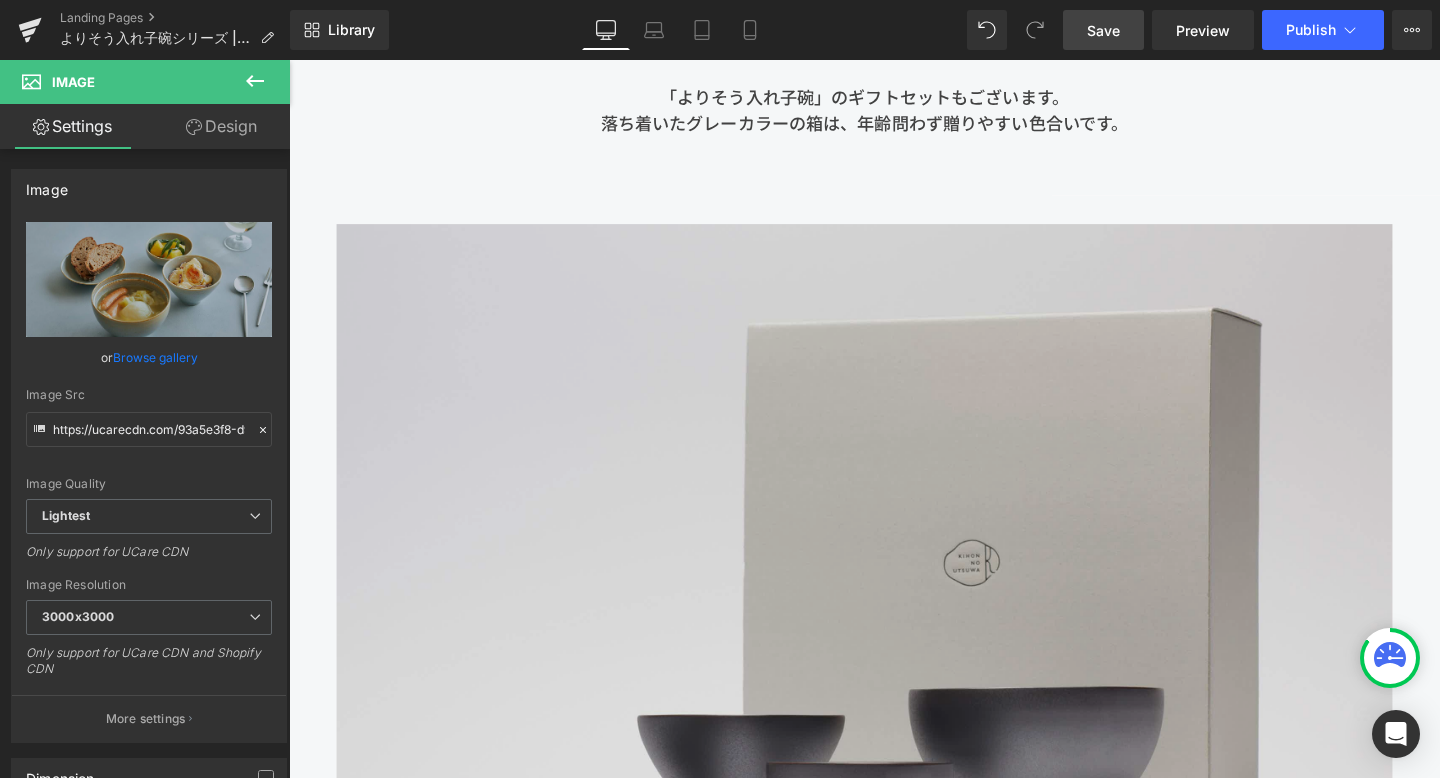 scroll, scrollTop: 9531, scrollLeft: 0, axis: vertical 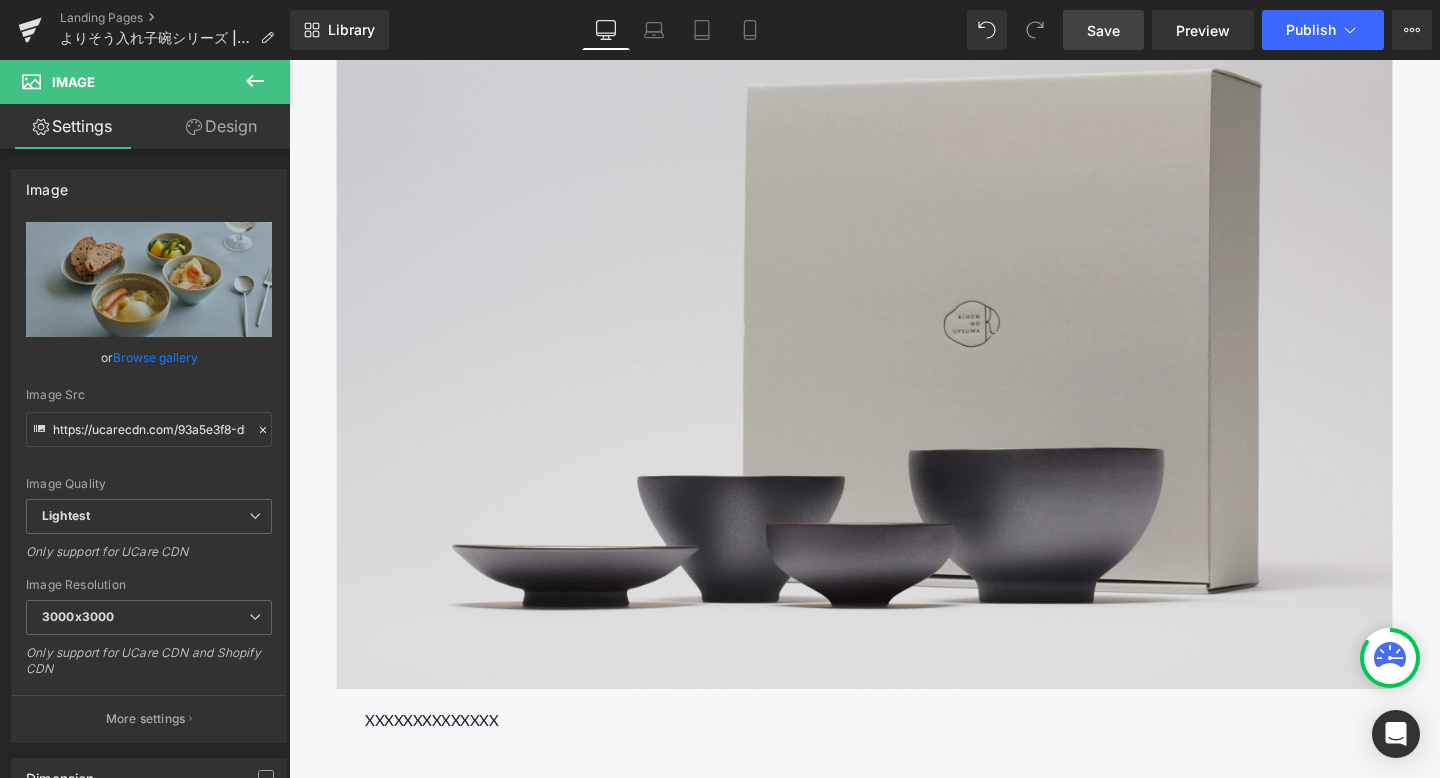 click at bounding box center (894, 351) 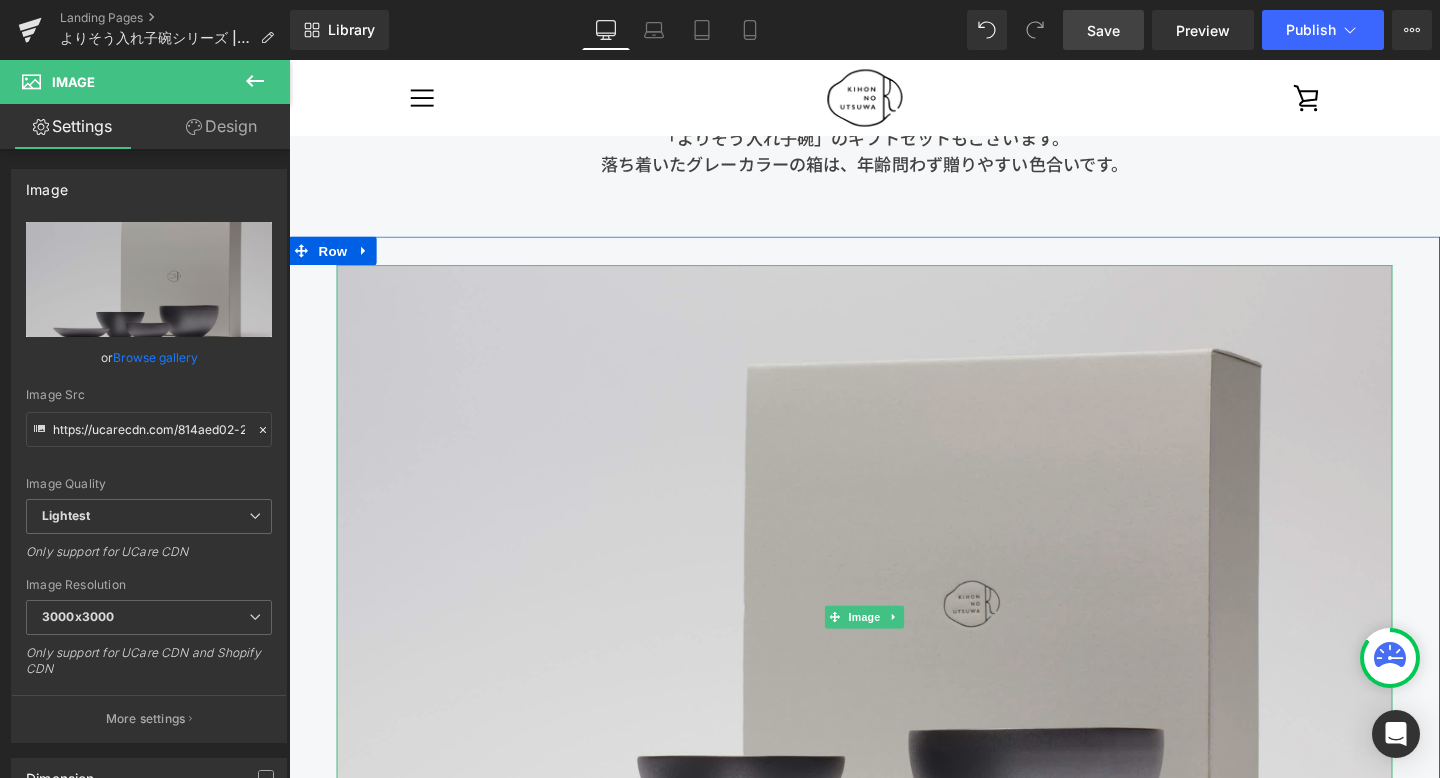 scroll, scrollTop: 9231, scrollLeft: 0, axis: vertical 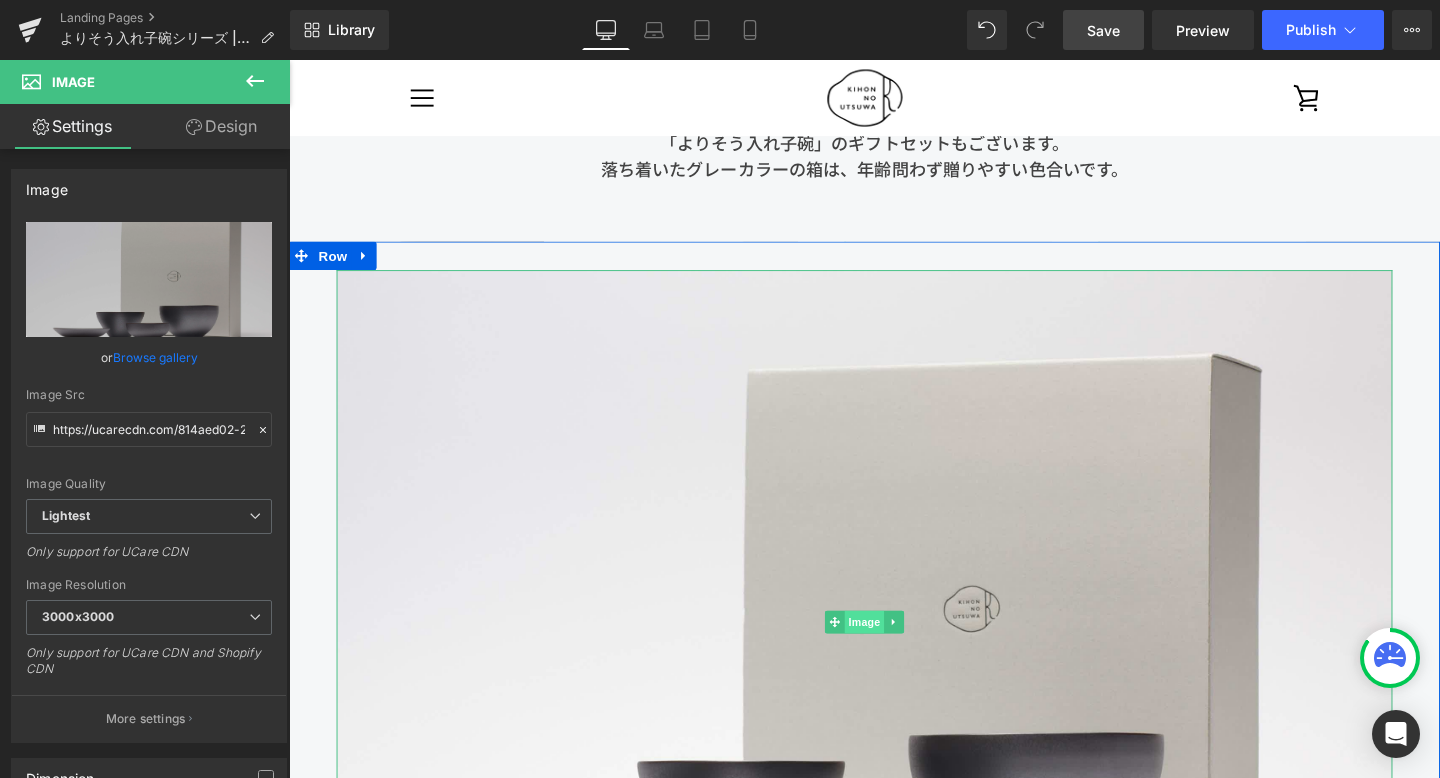 click on "Image" at bounding box center [894, 651] 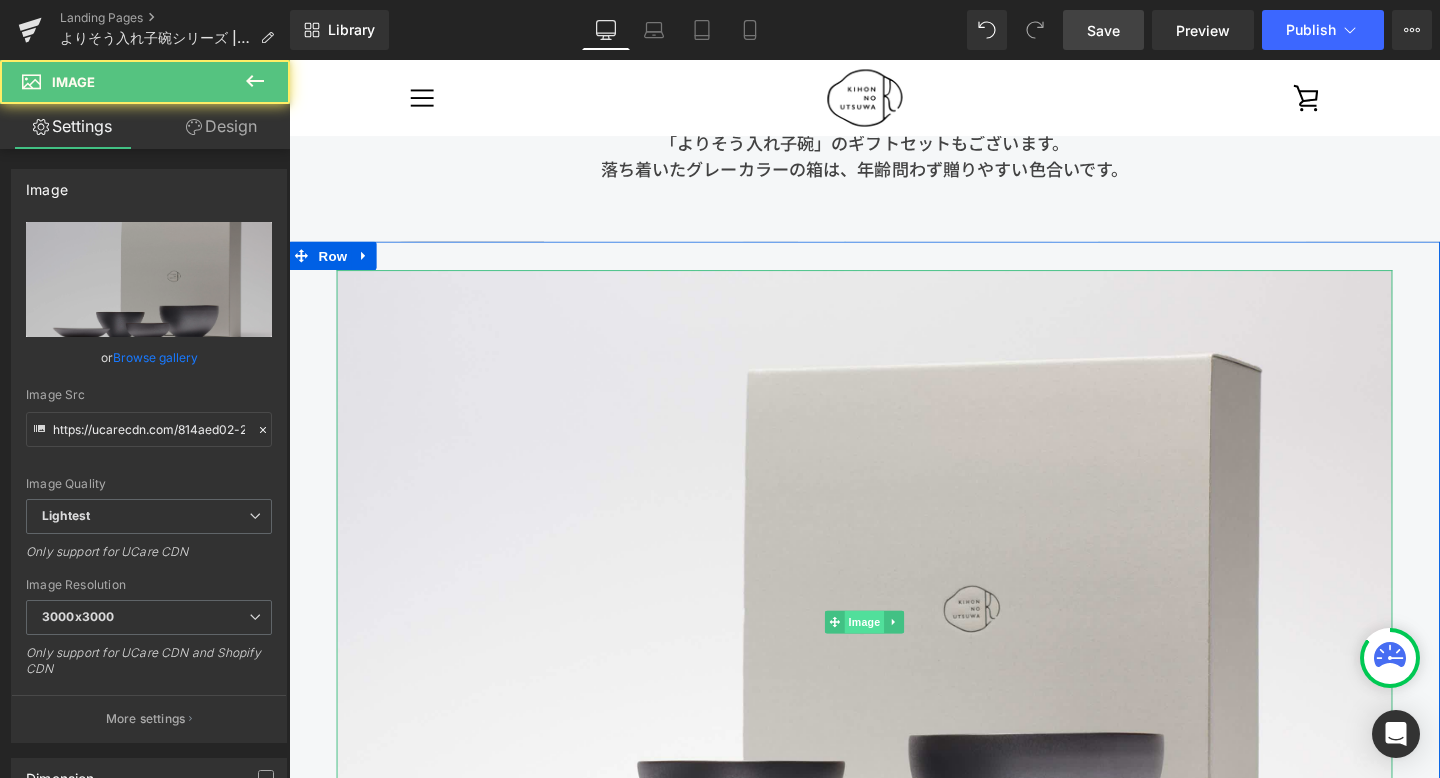 click on "Image" at bounding box center (894, 651) 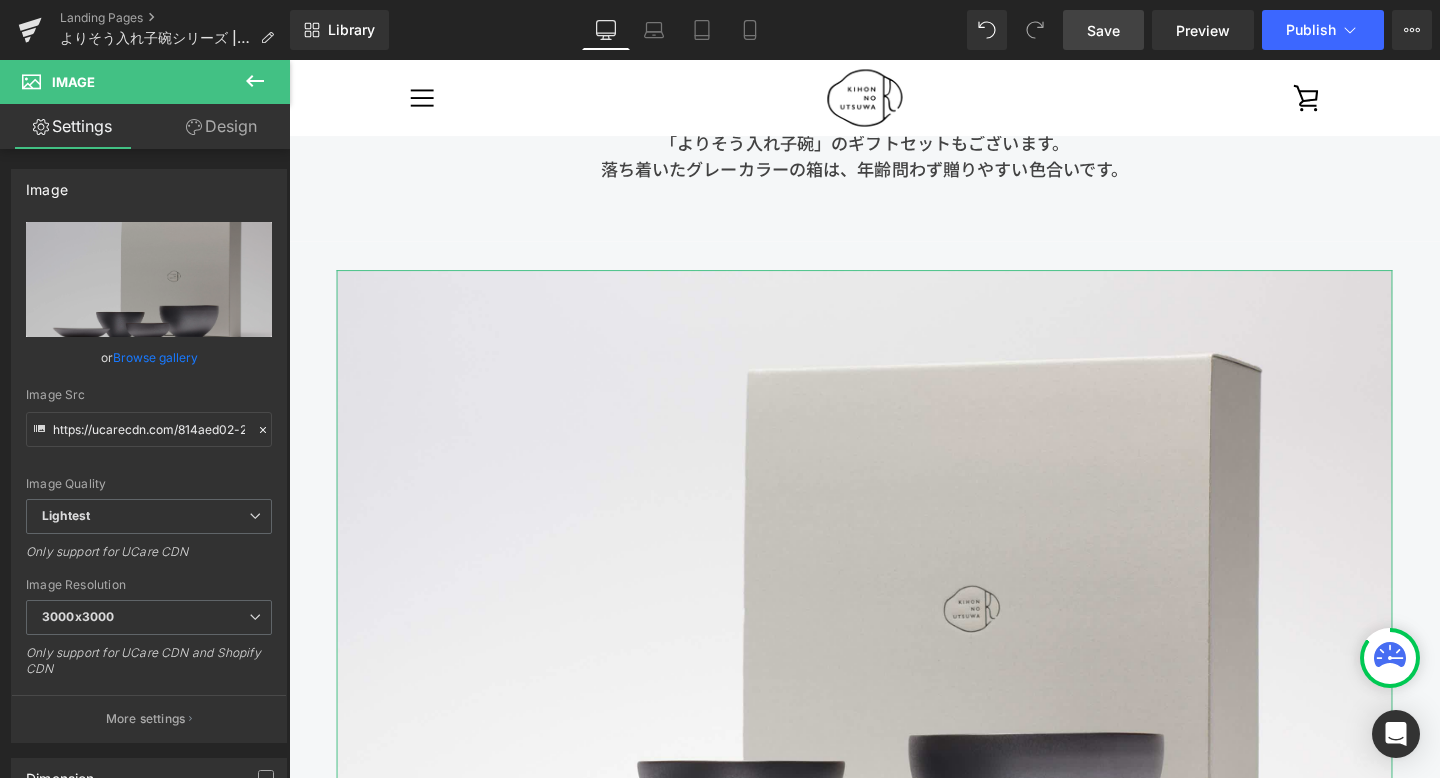 click on "Design" at bounding box center (221, 126) 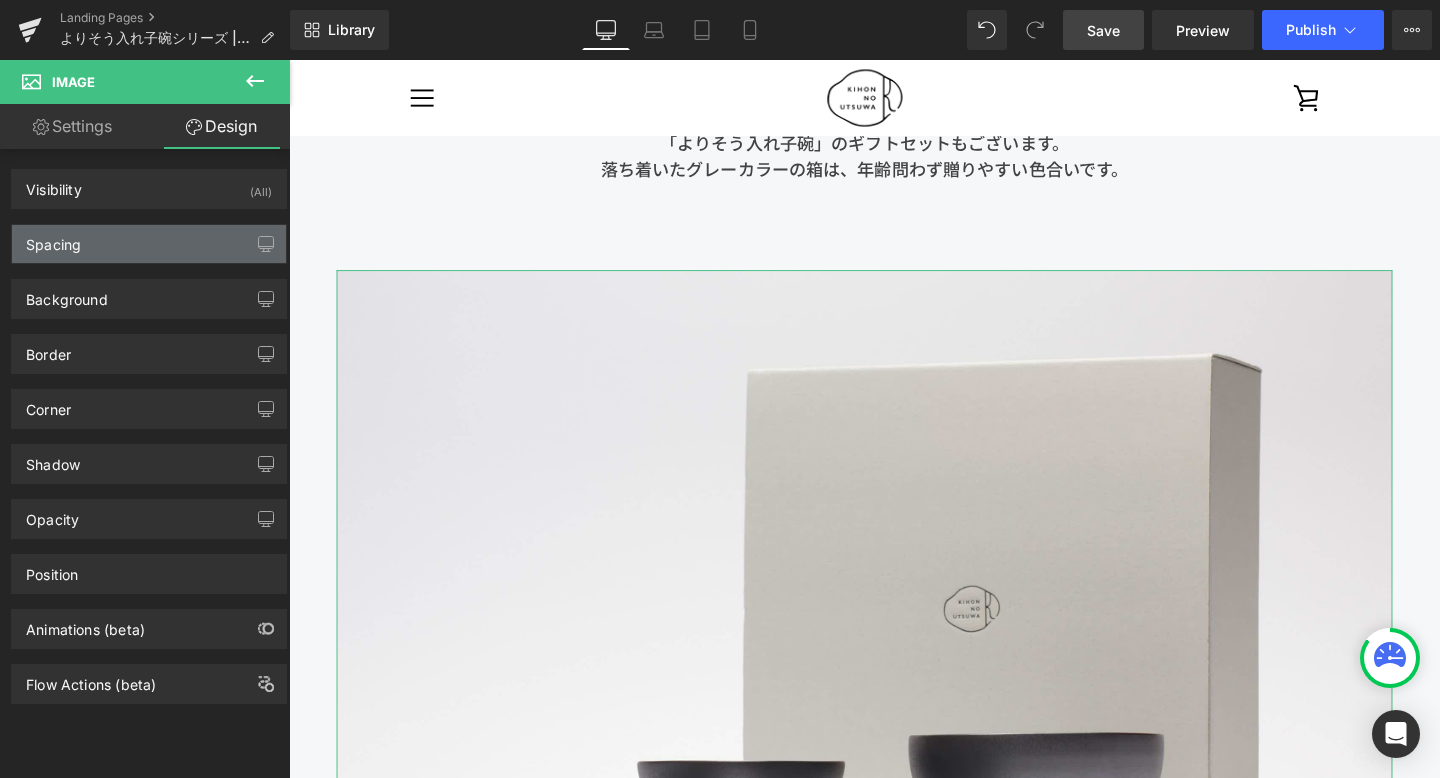 type on "0" 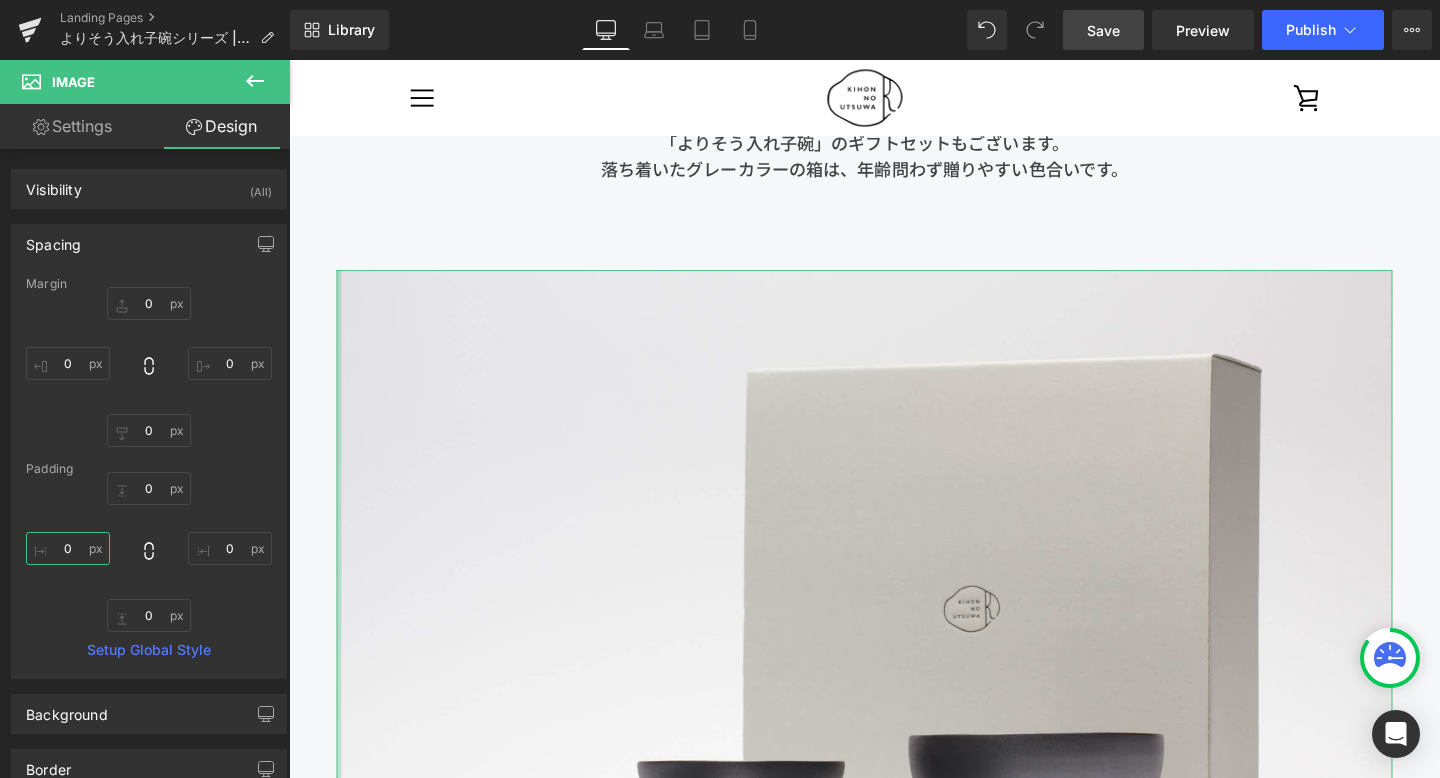 click on "0" at bounding box center [68, 548] 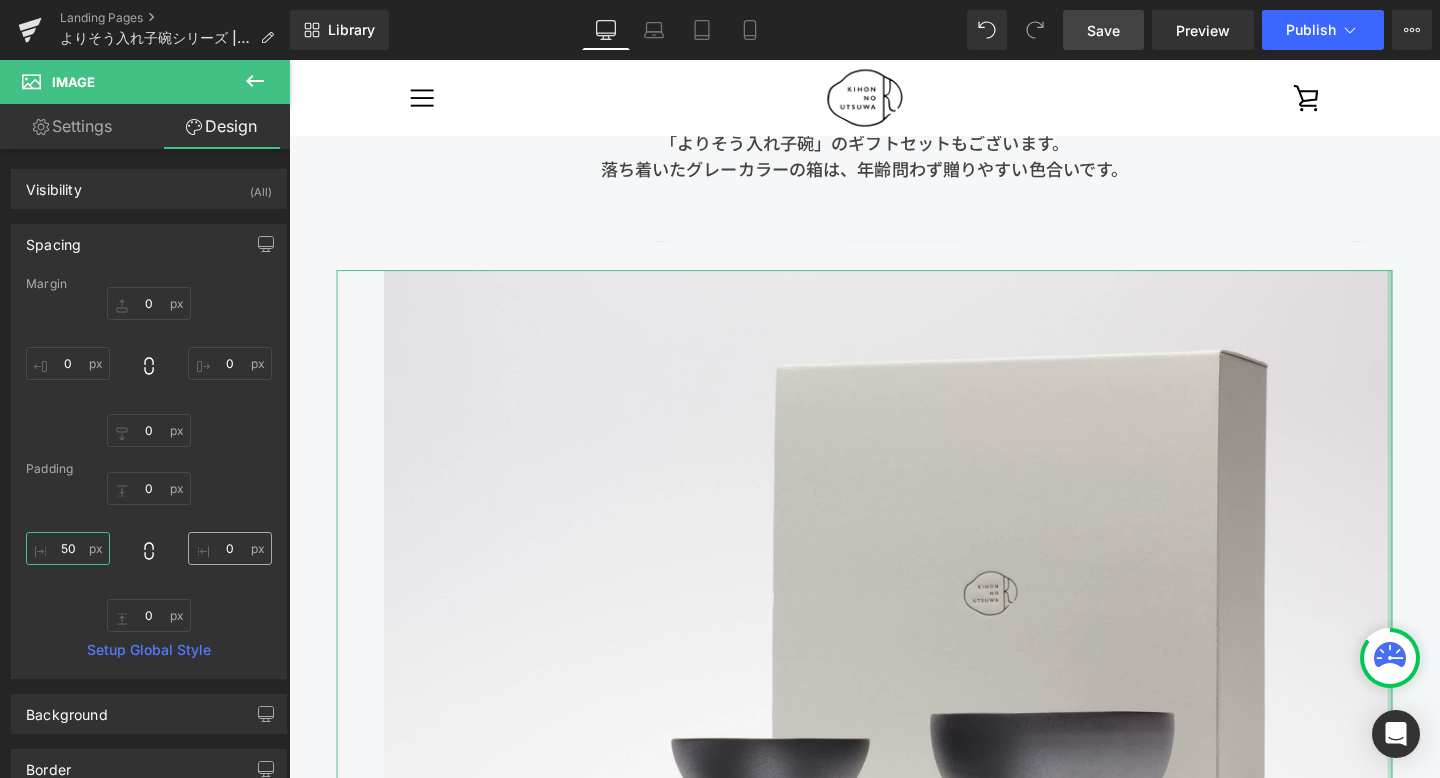 type on "50" 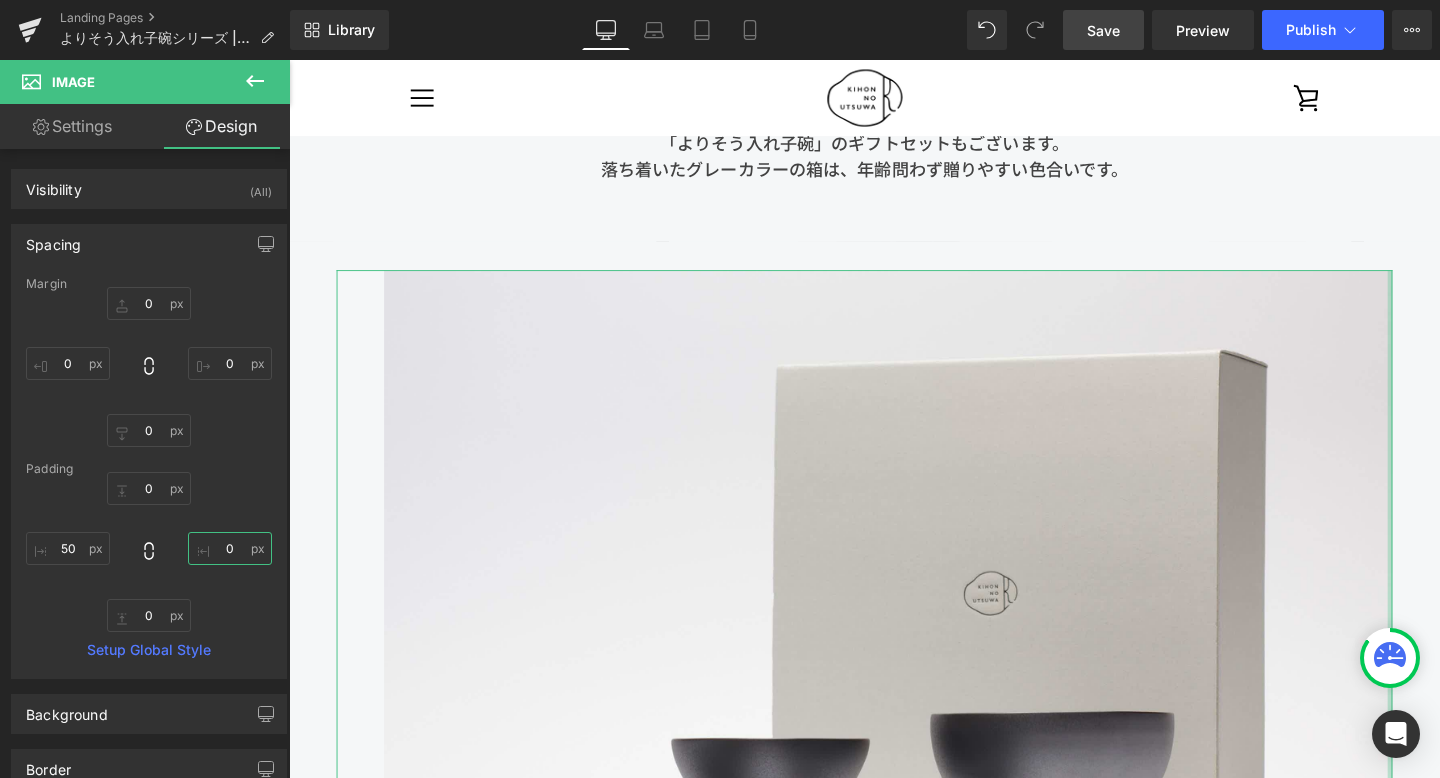 click on "0" at bounding box center (230, 548) 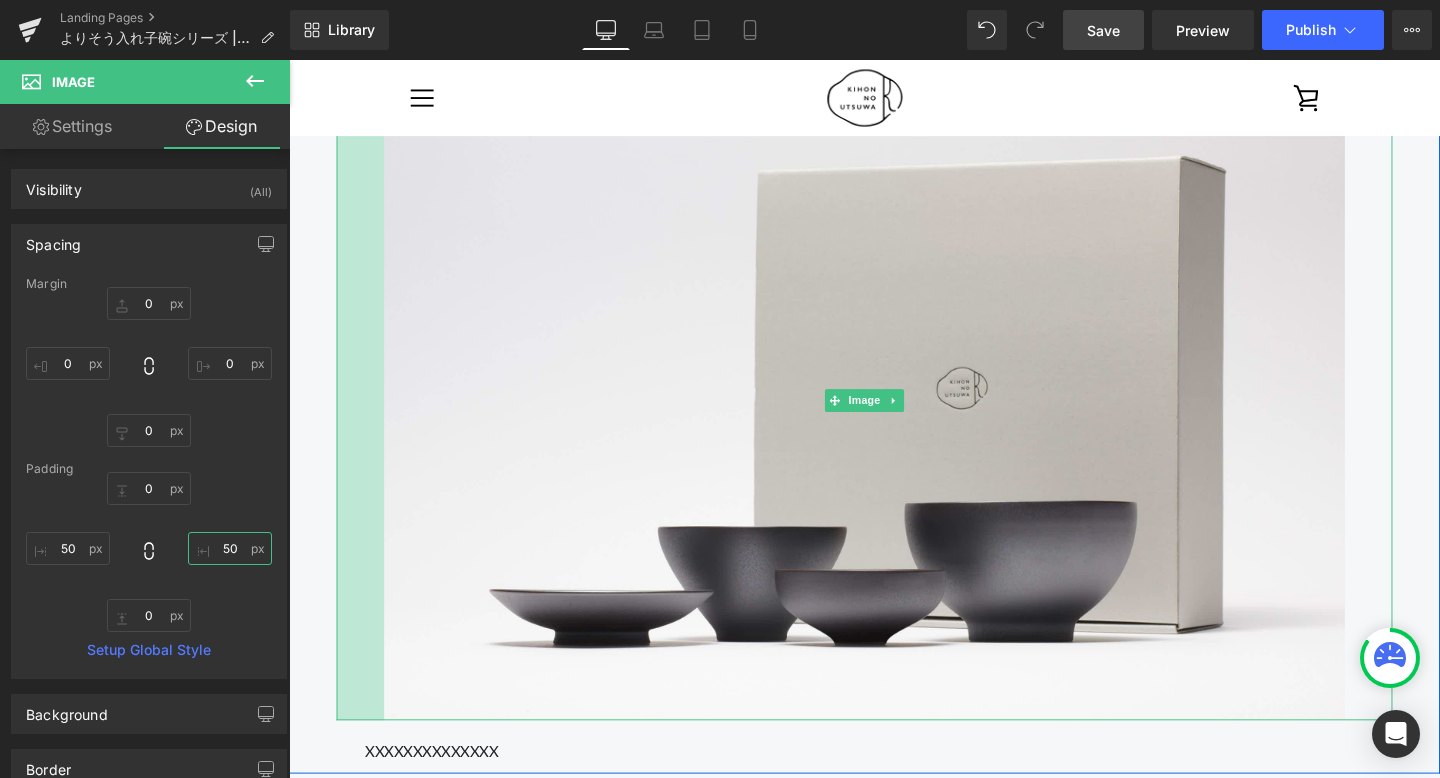 scroll, scrollTop: 9405, scrollLeft: 0, axis: vertical 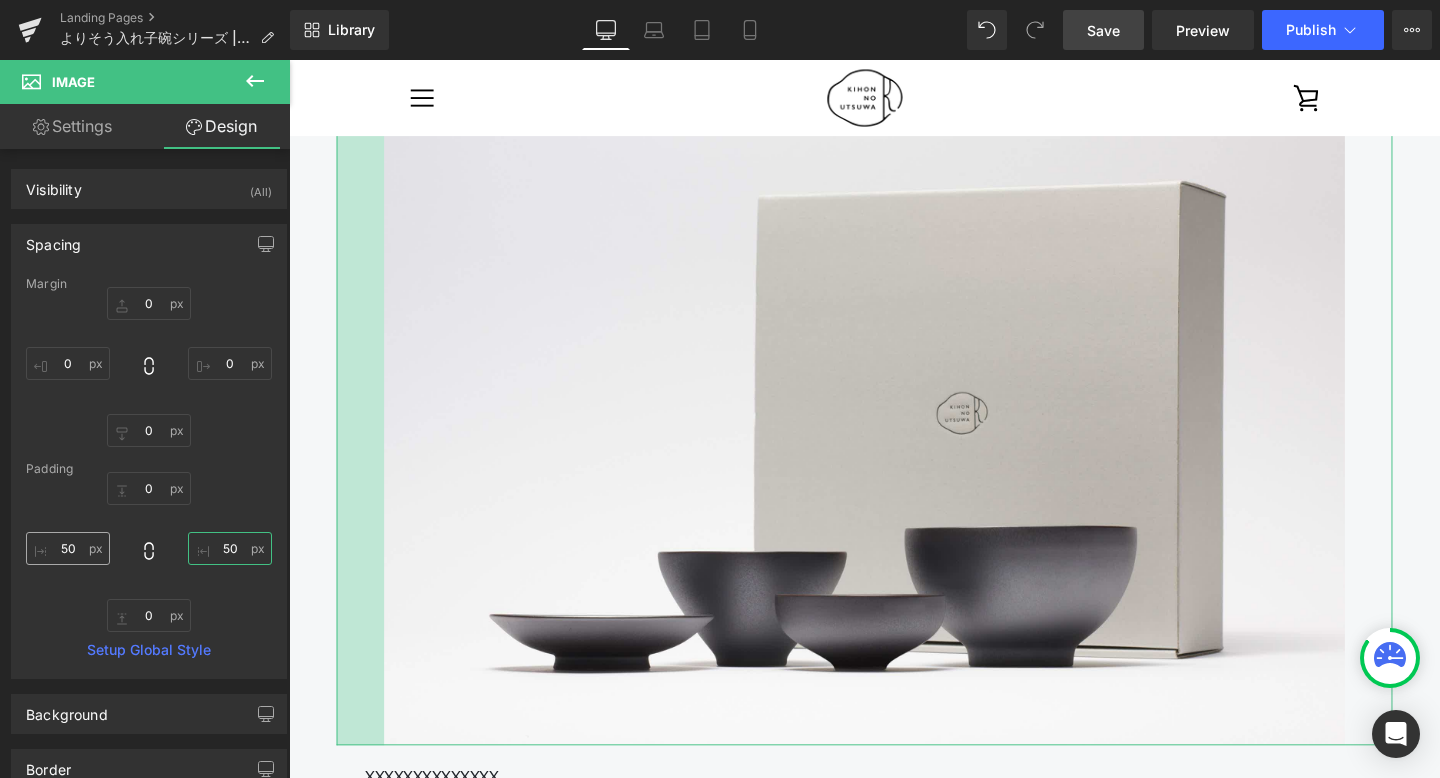 type on "50" 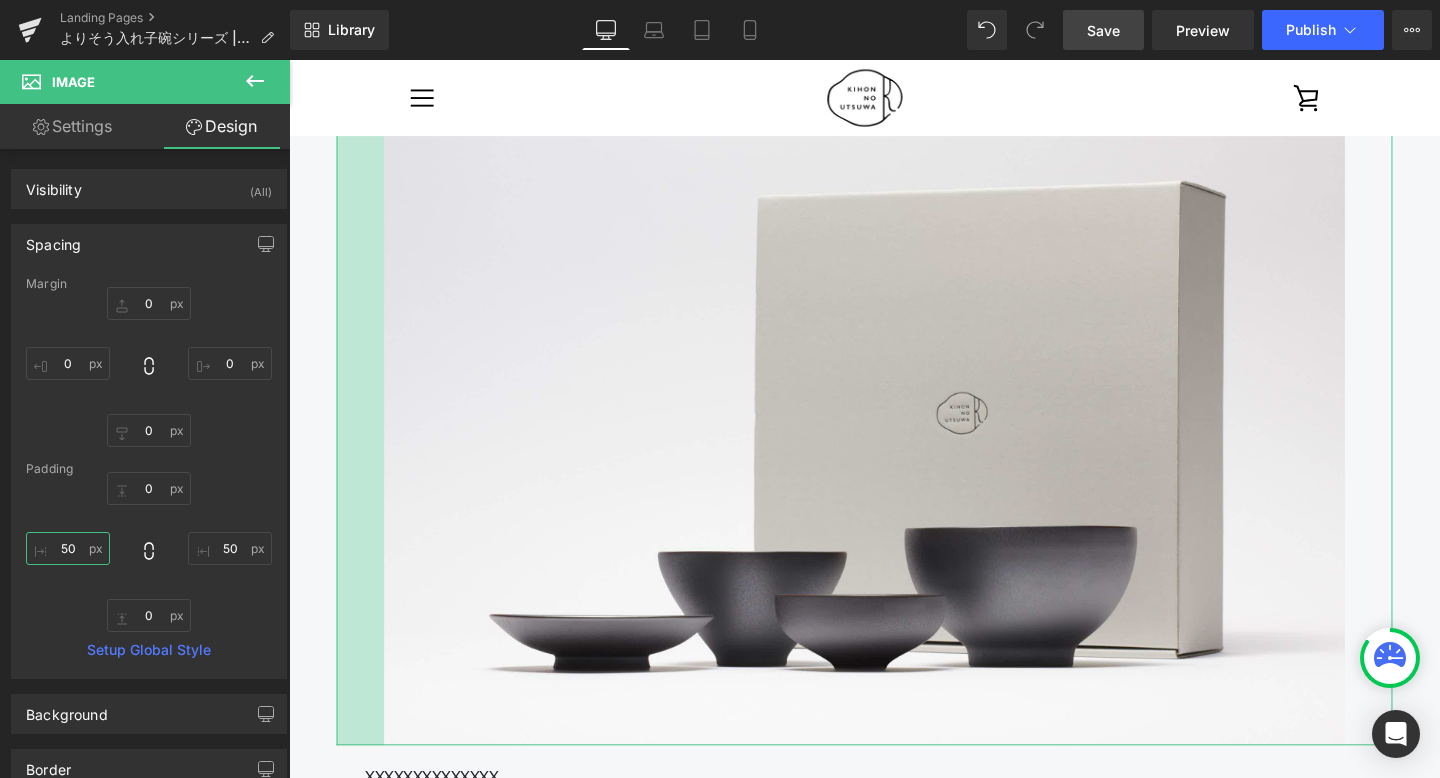 click on "50" at bounding box center [68, 548] 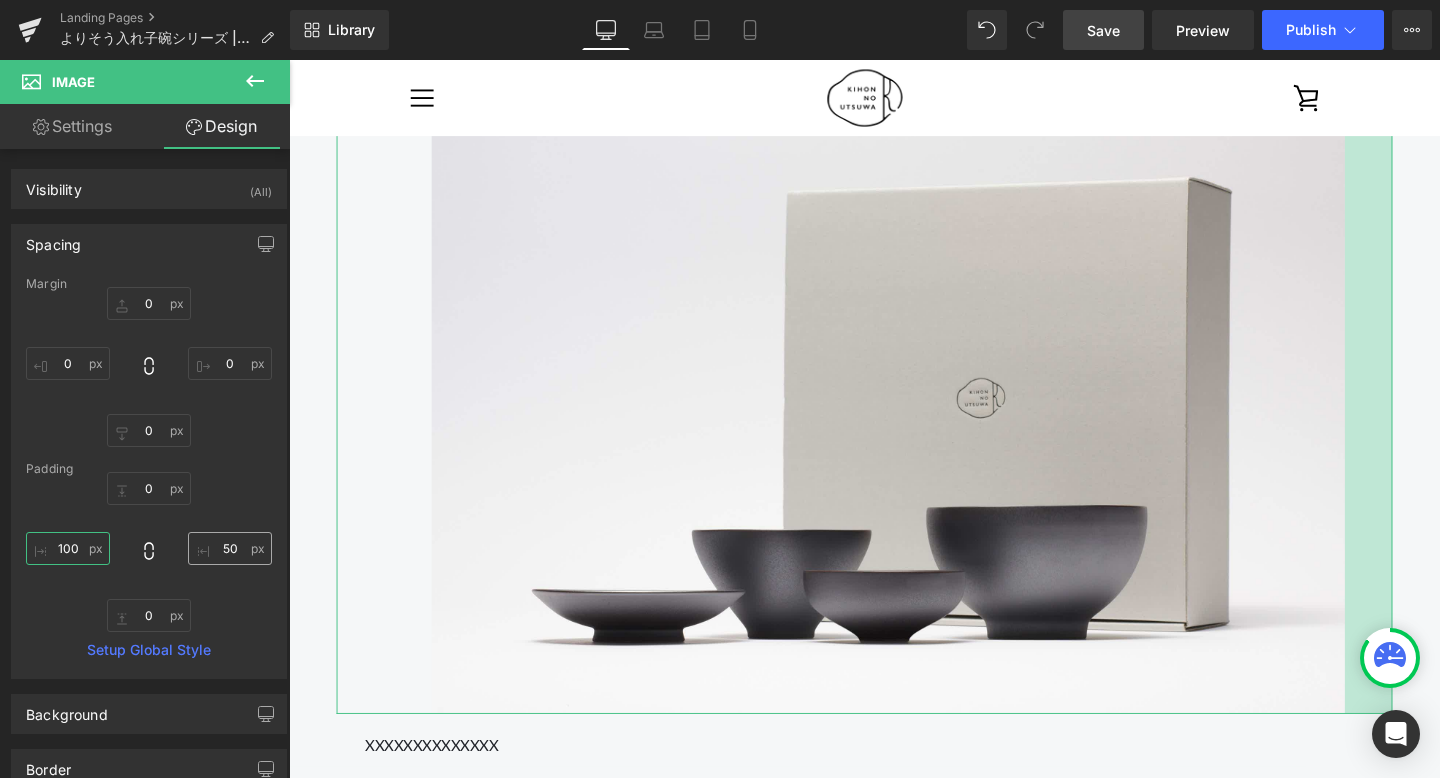 type on "100" 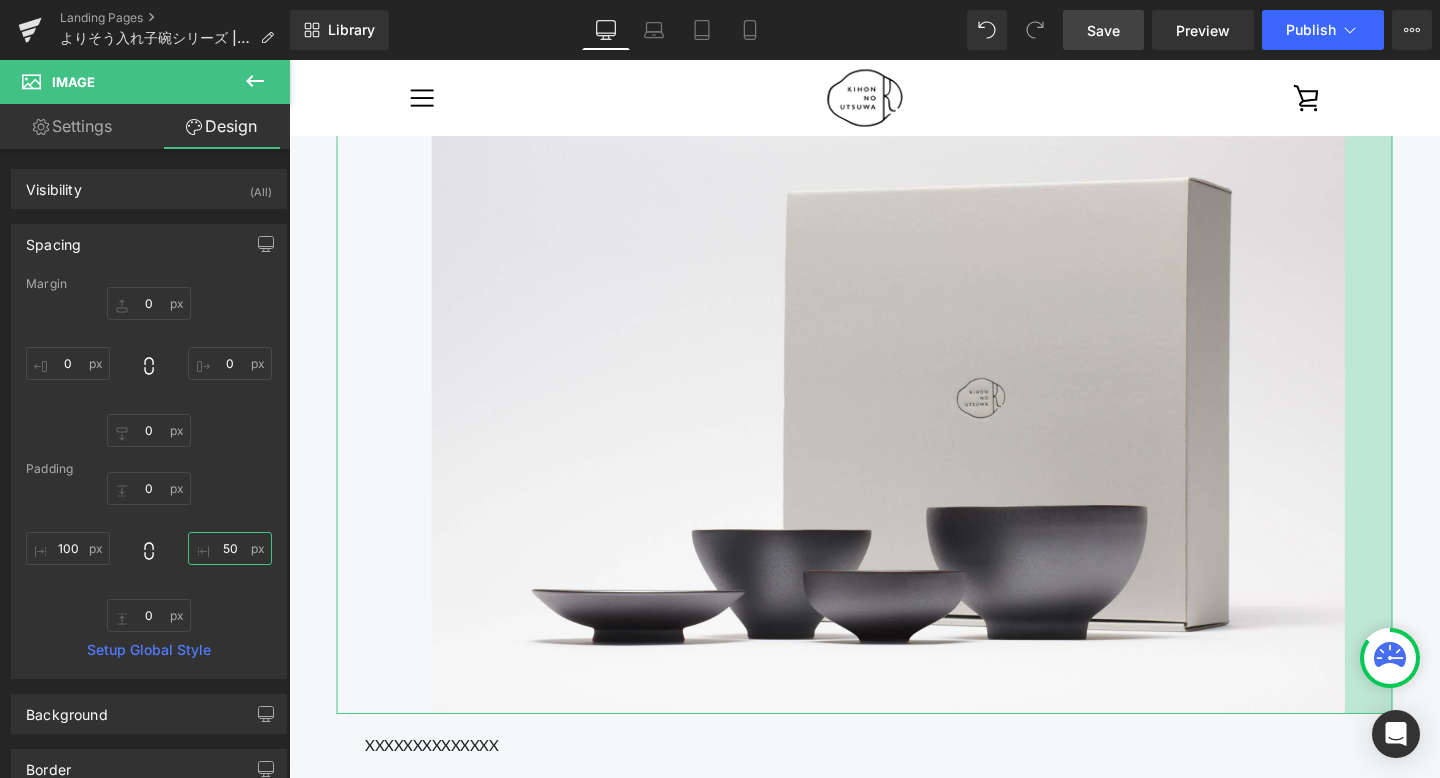 click on "50" at bounding box center [230, 548] 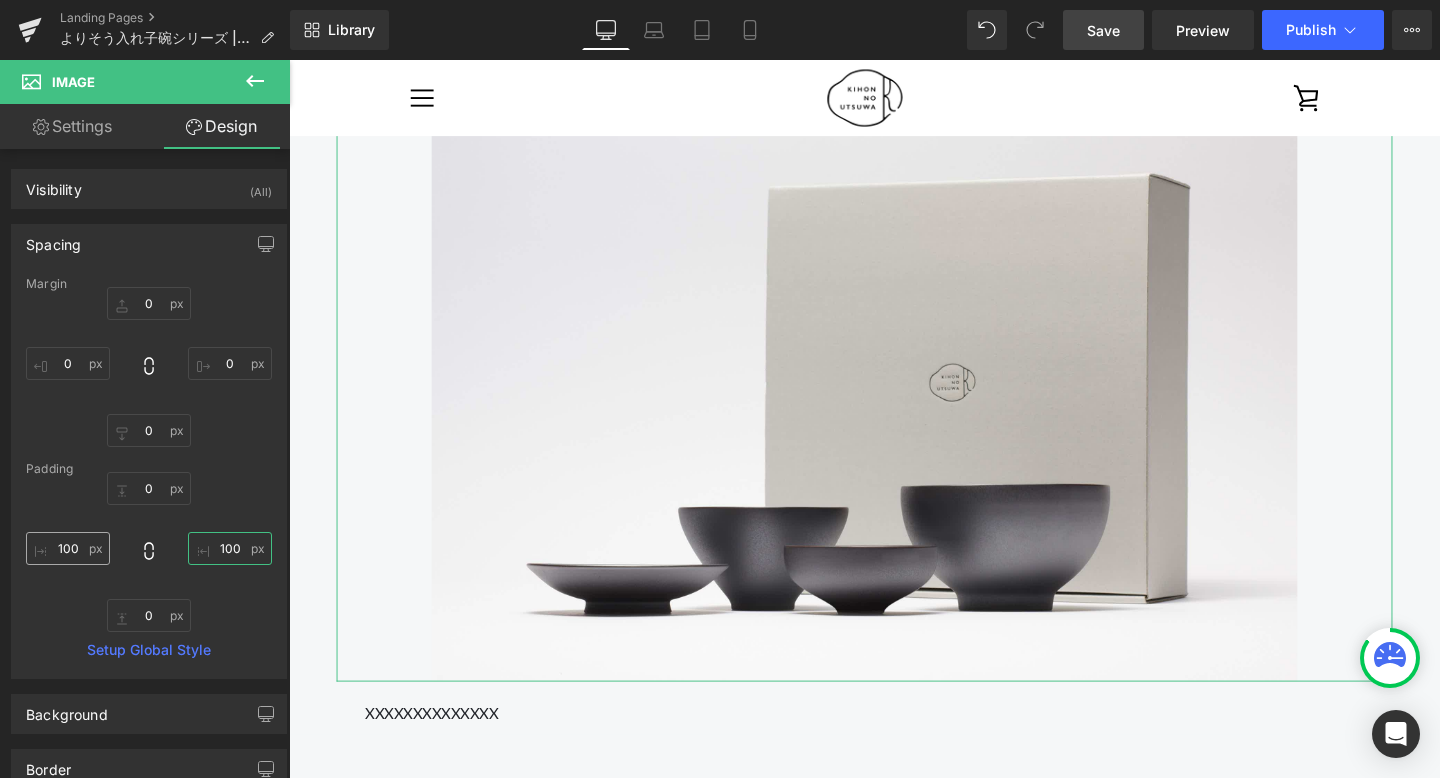 type on "100" 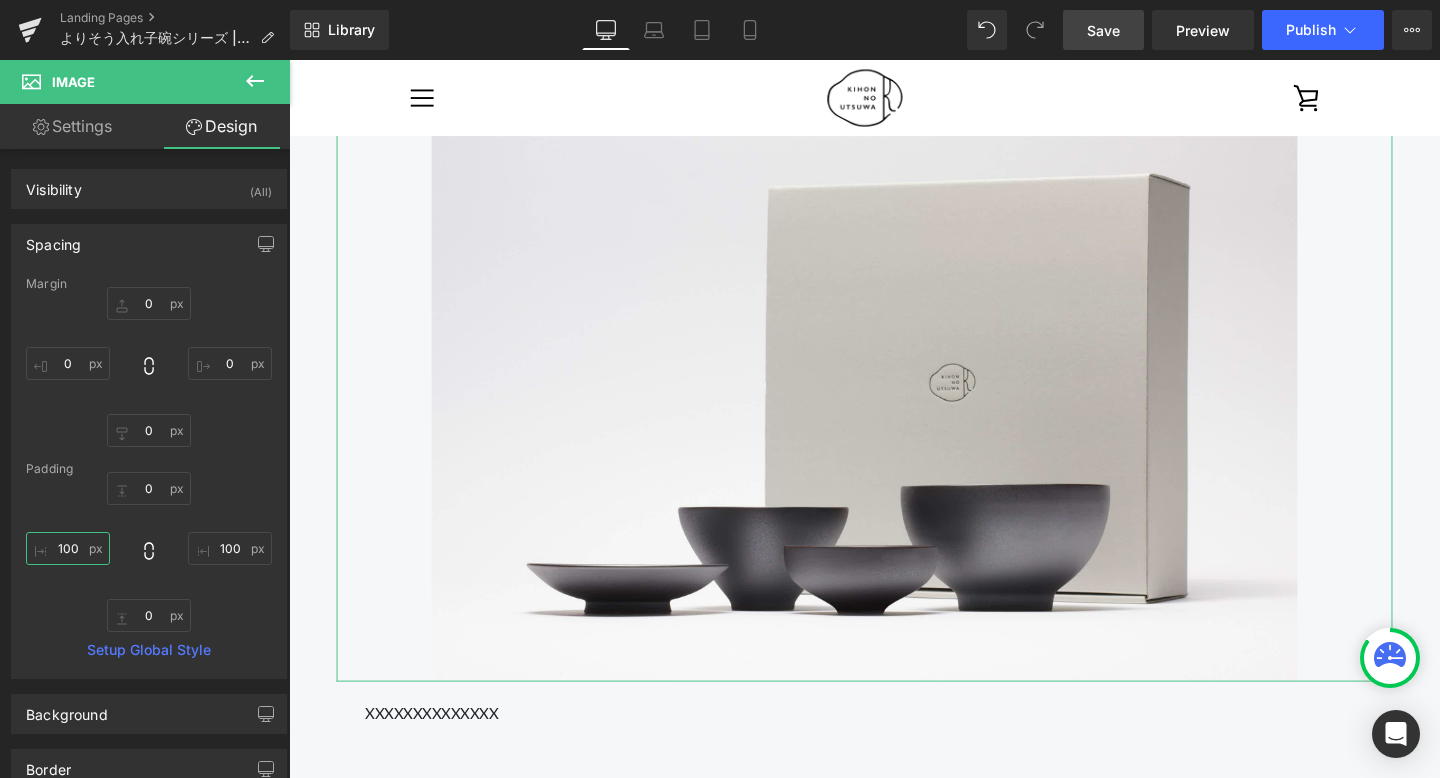 click on "100" at bounding box center (68, 548) 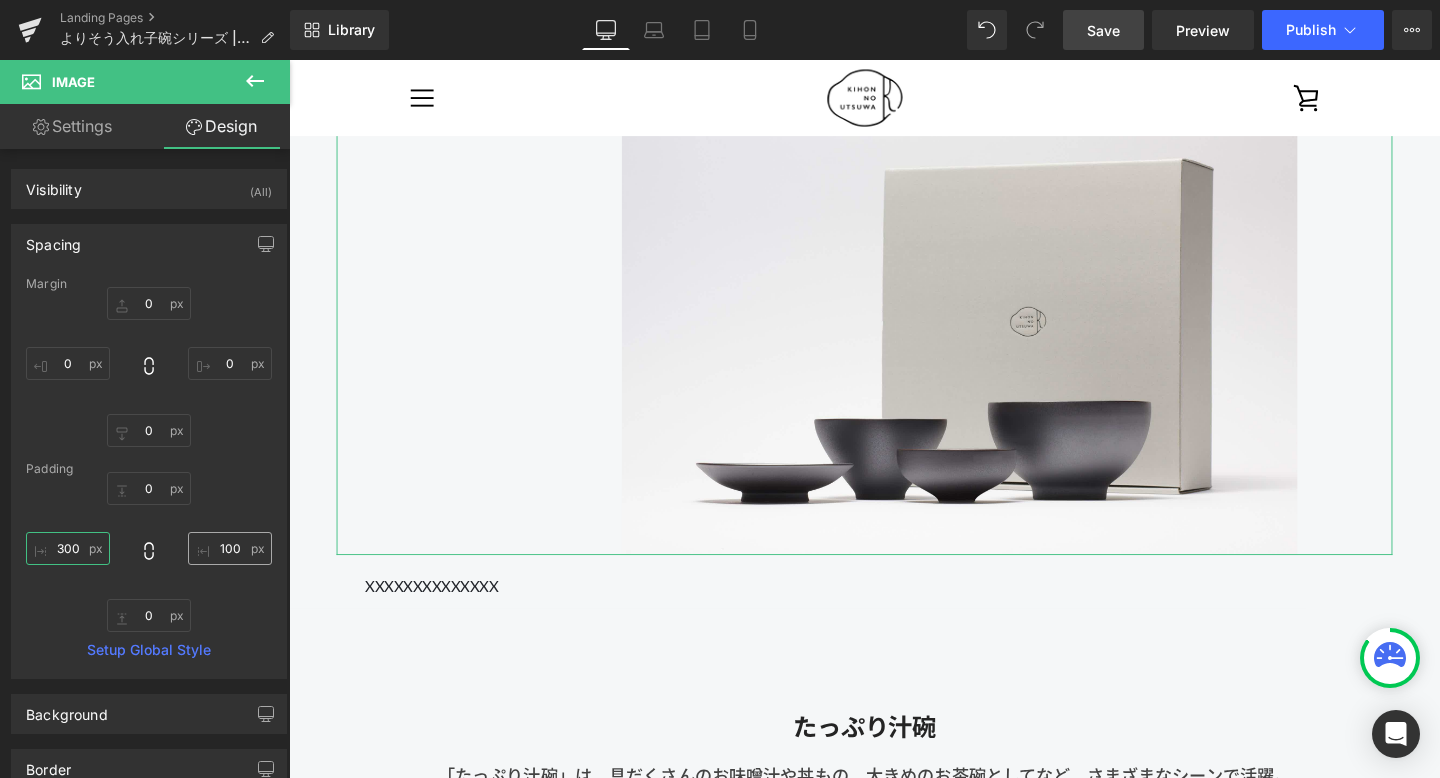 type on "300" 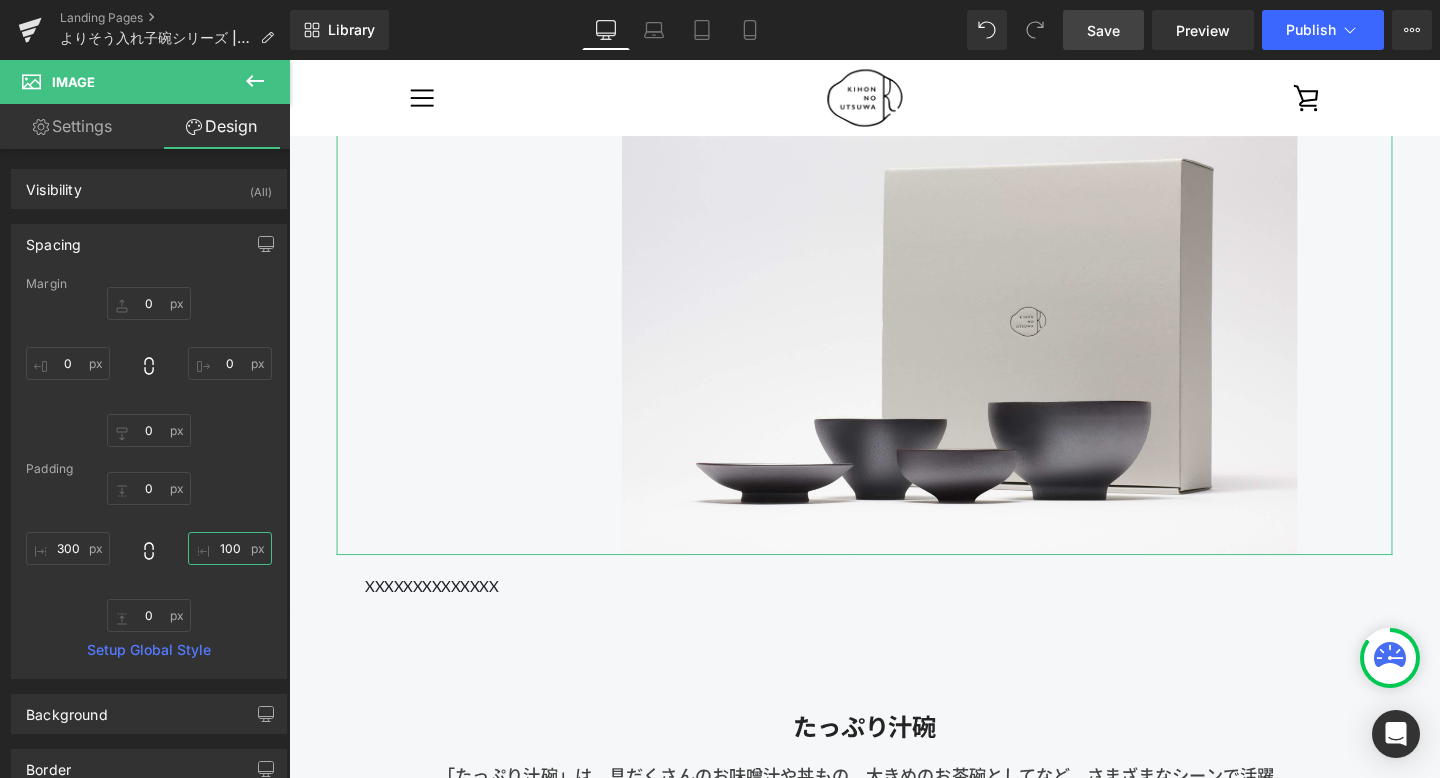 click on "100" at bounding box center [230, 548] 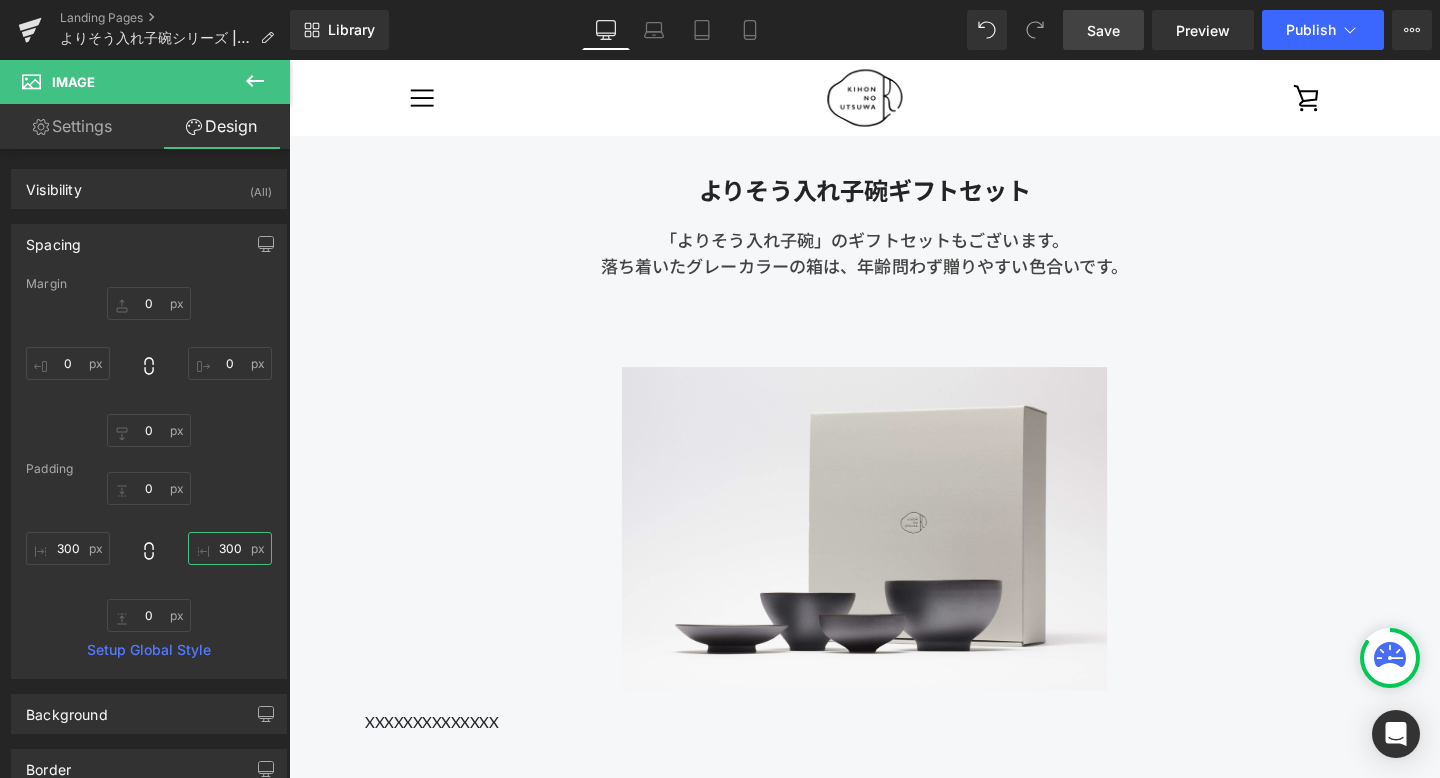 scroll, scrollTop: 9128, scrollLeft: 0, axis: vertical 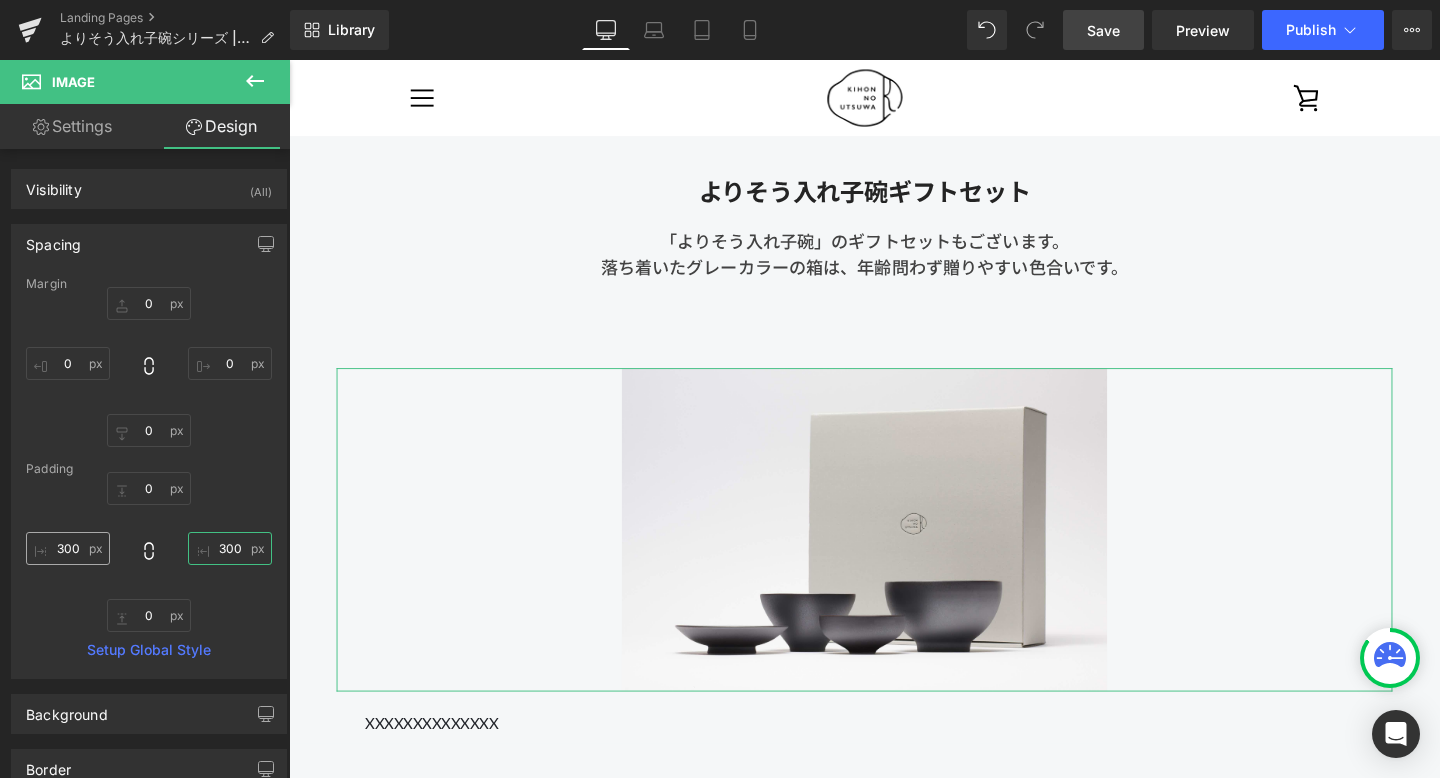 type on "300" 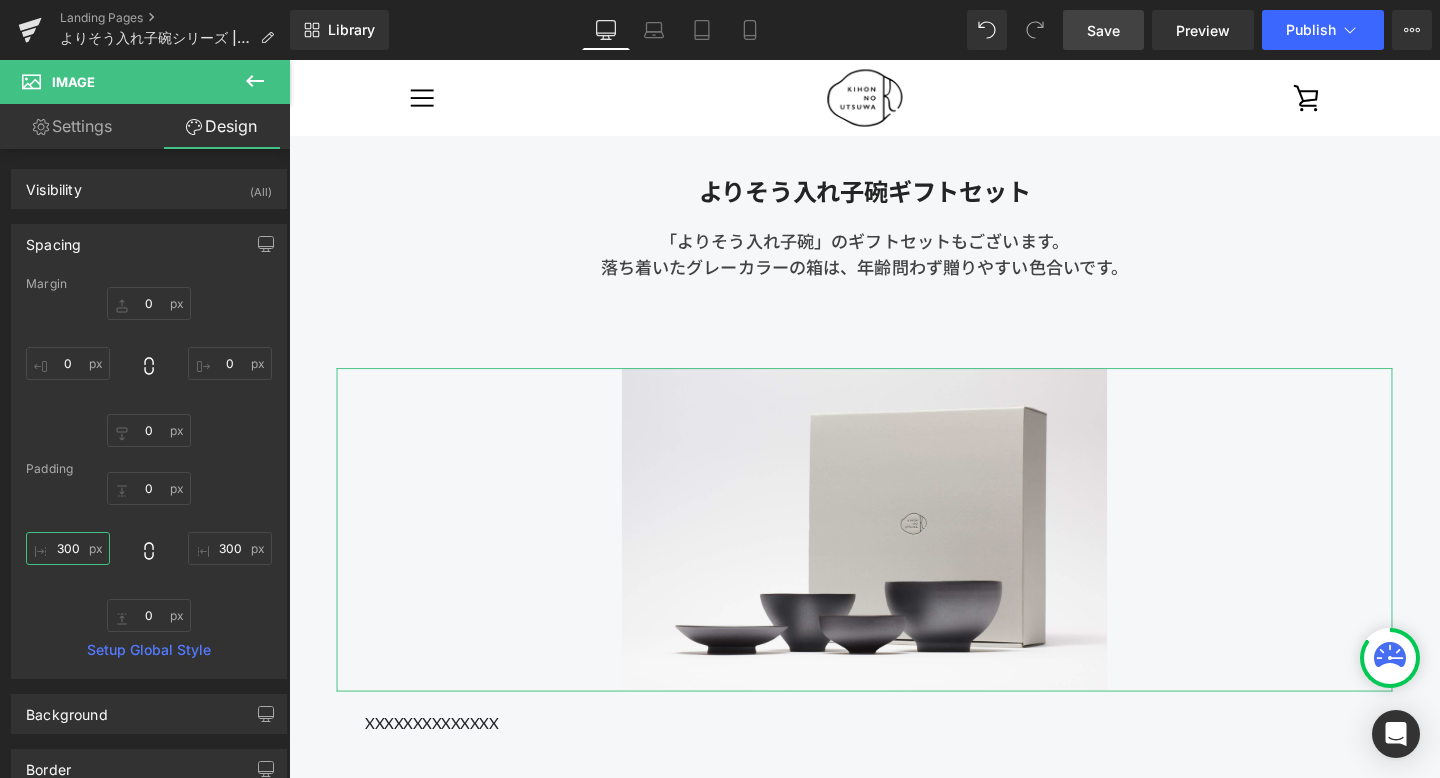click on "300" at bounding box center [68, 548] 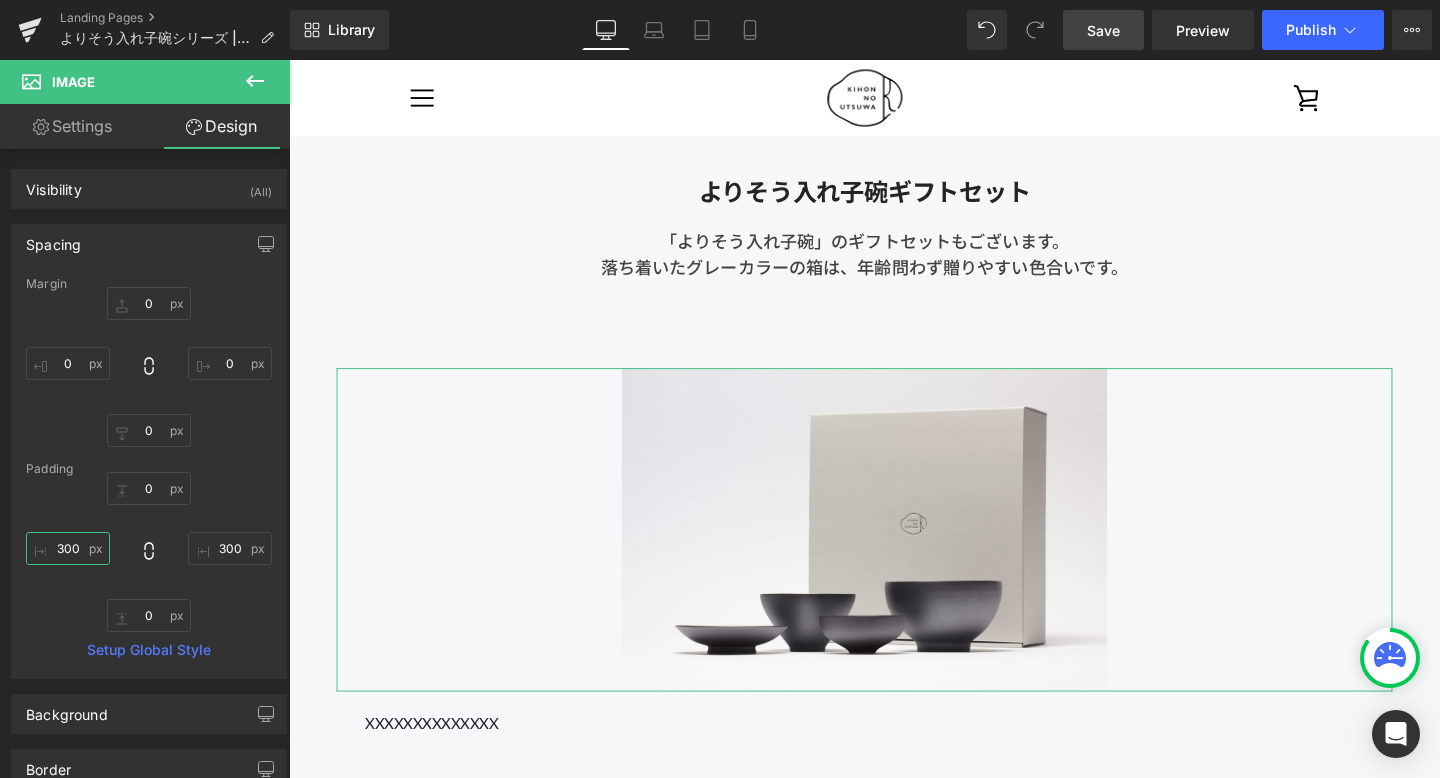 click on "300" at bounding box center [68, 548] 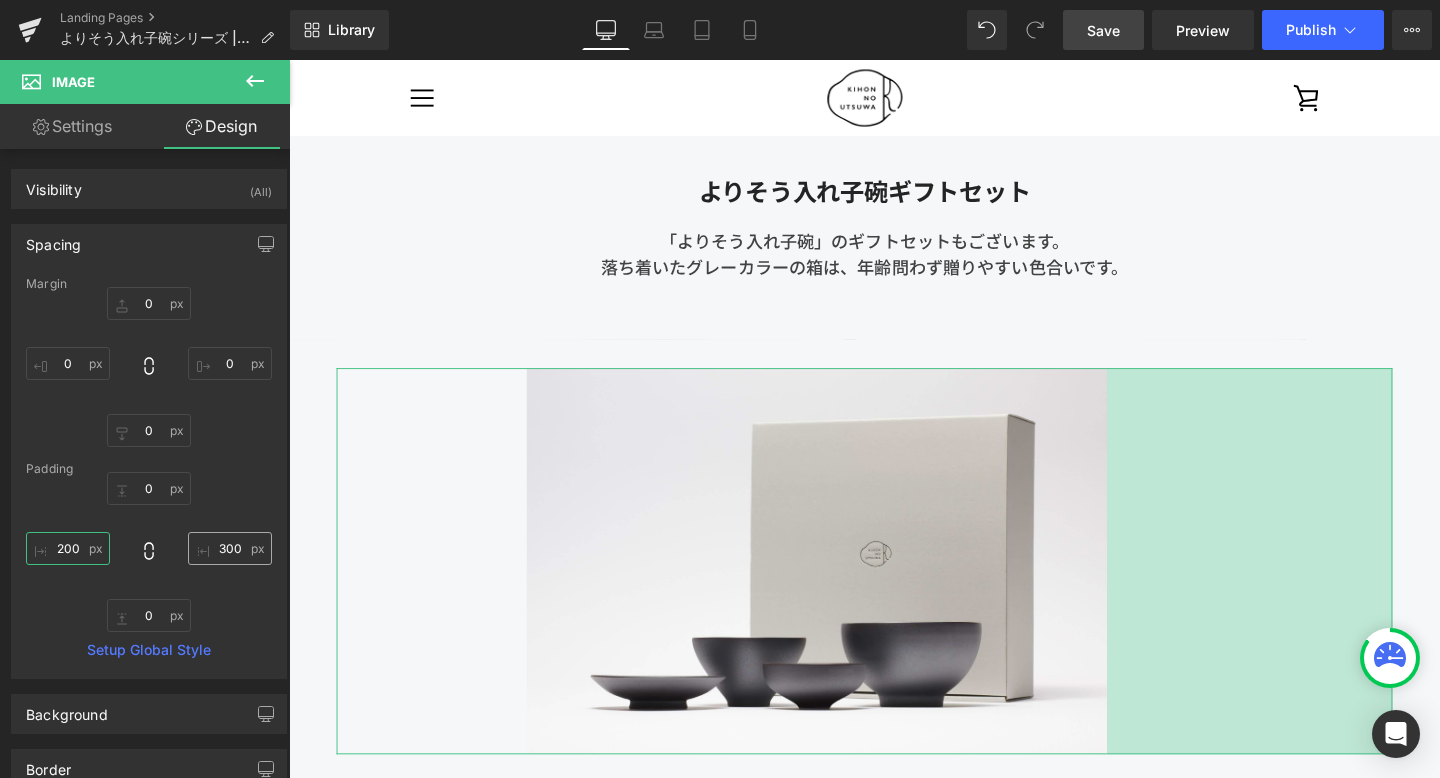 type on "200" 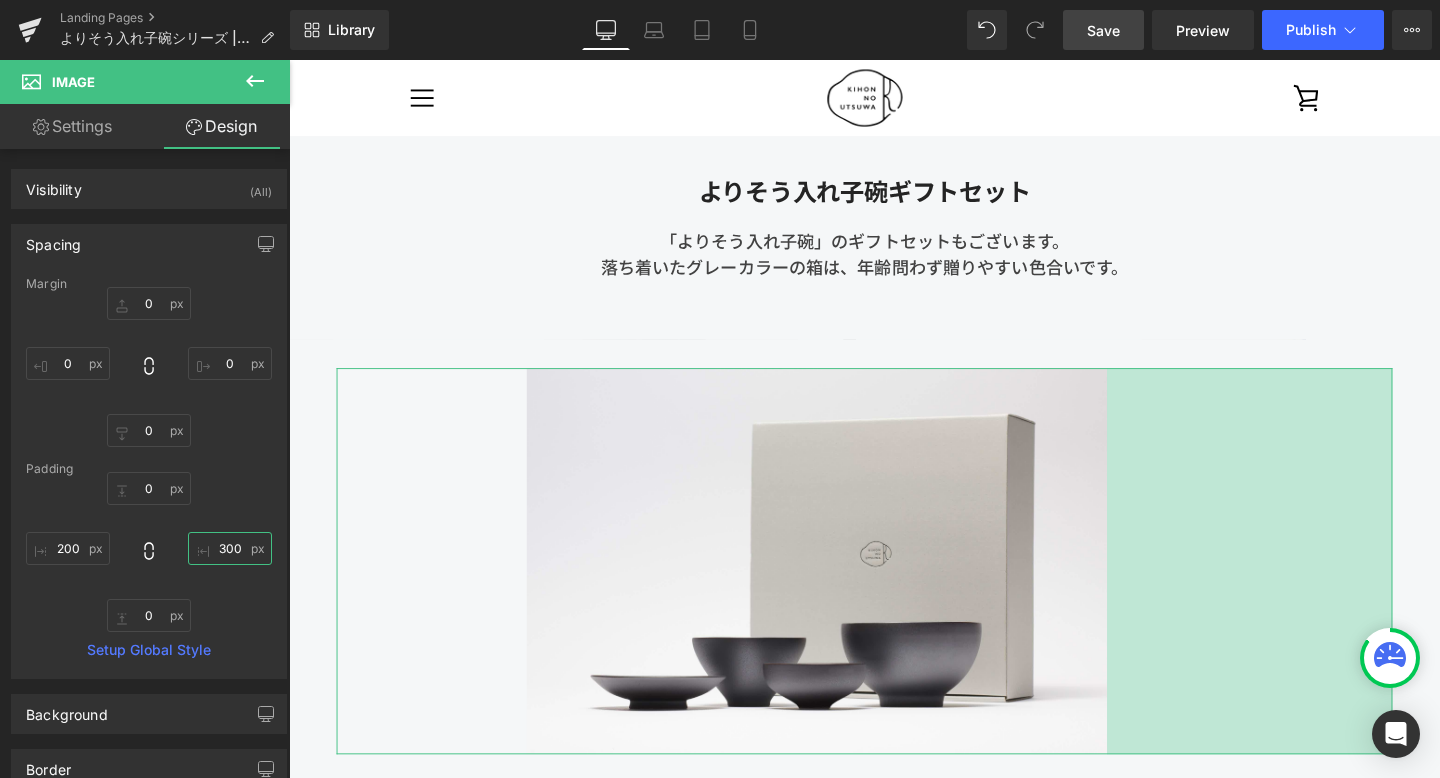 click on "300" at bounding box center [230, 548] 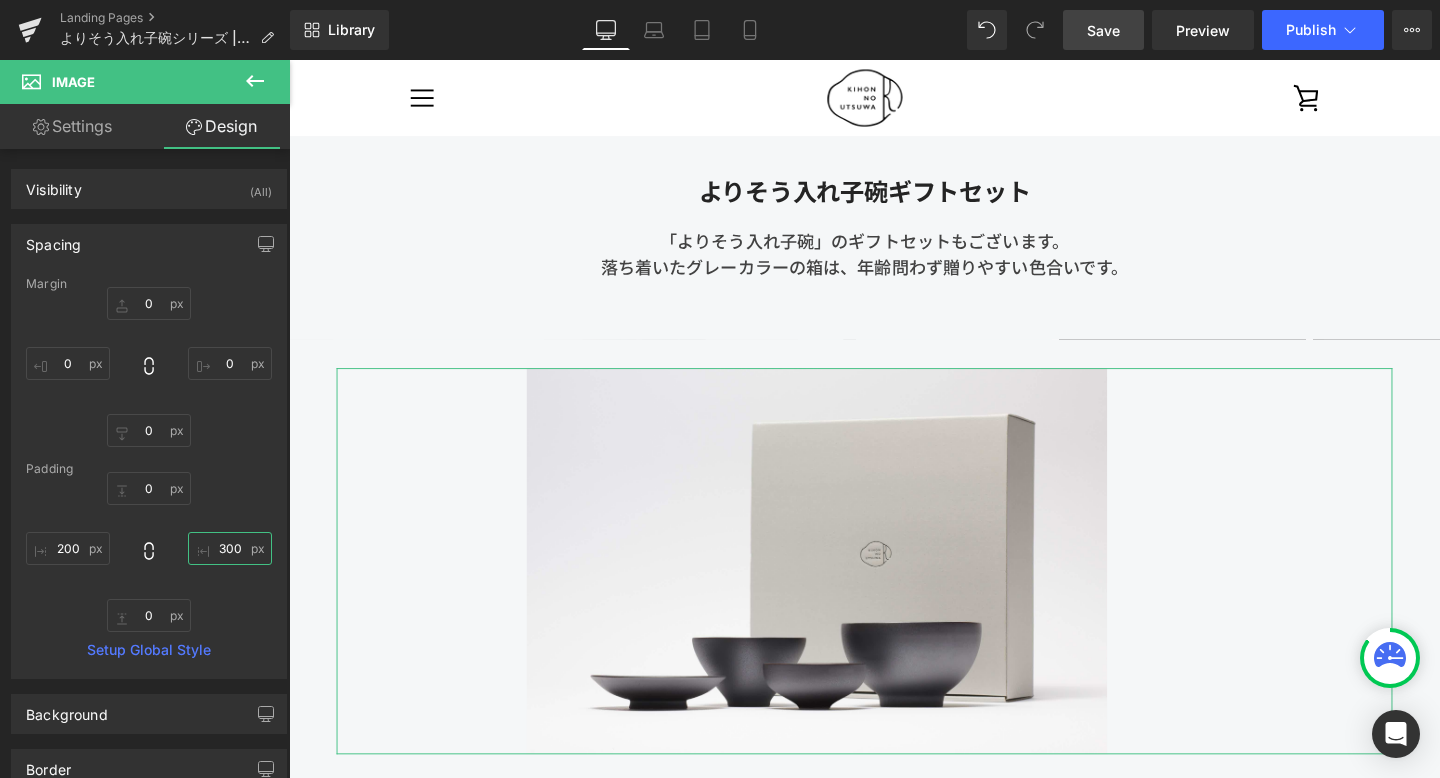 click on "300" at bounding box center [230, 548] 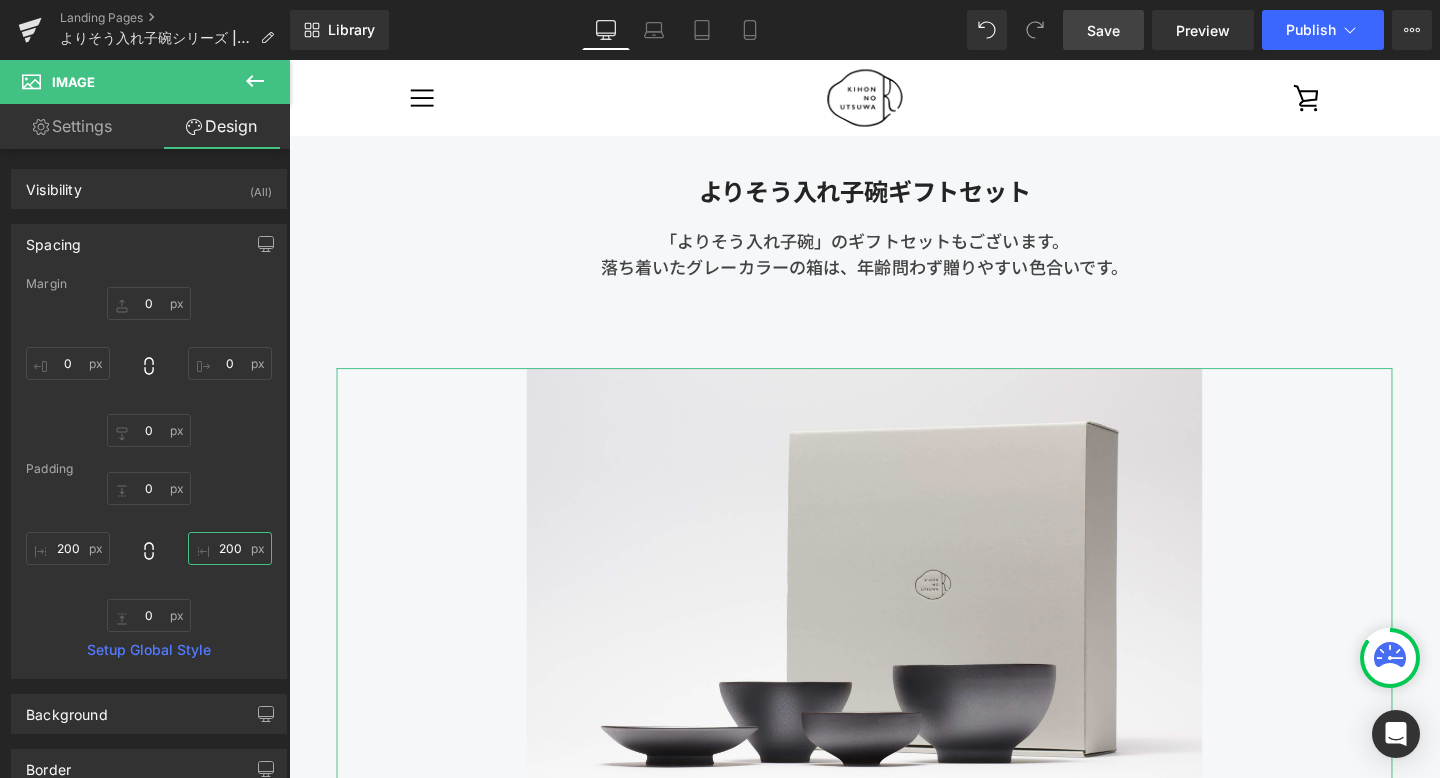 type on "200" 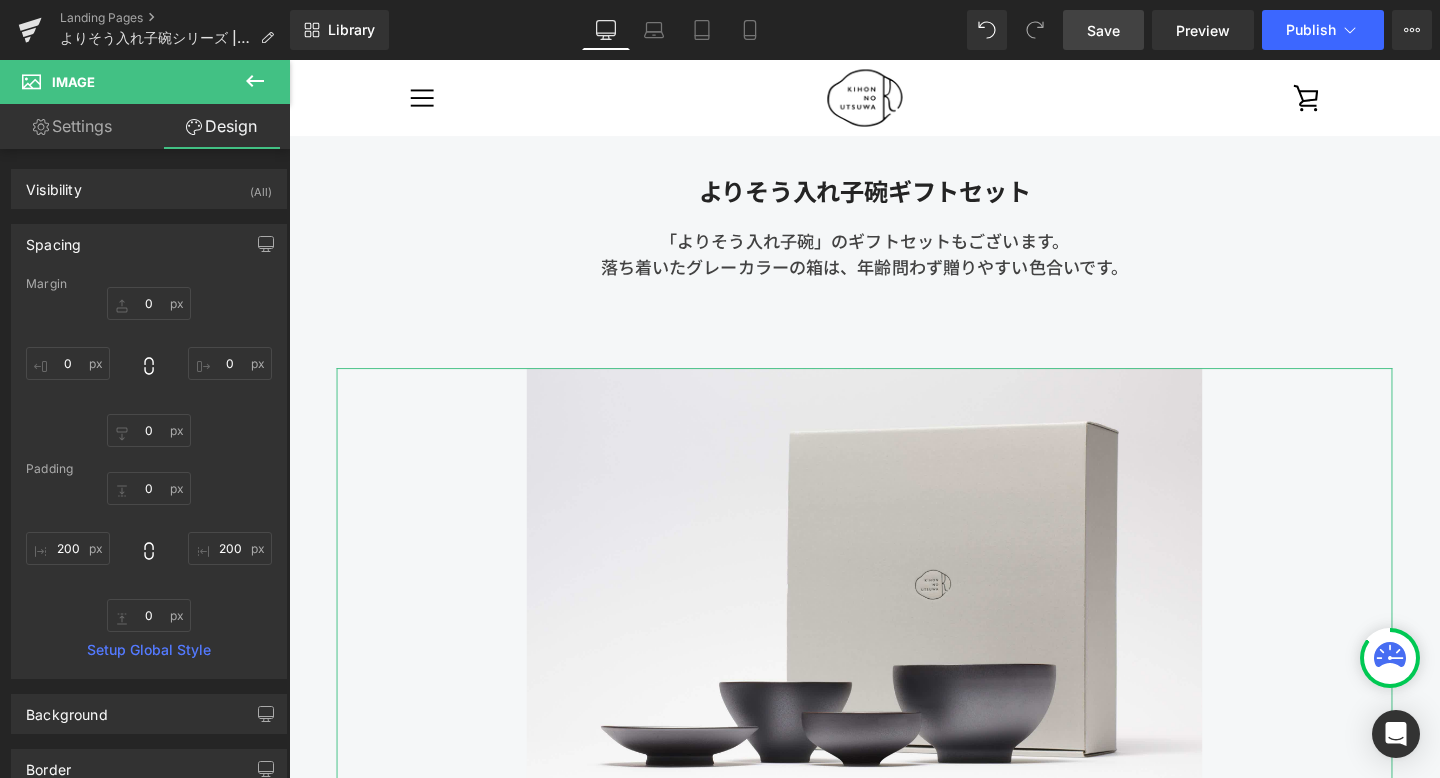 click on "0px 0
200 200
0px 0
200 200" at bounding box center (149, 552) 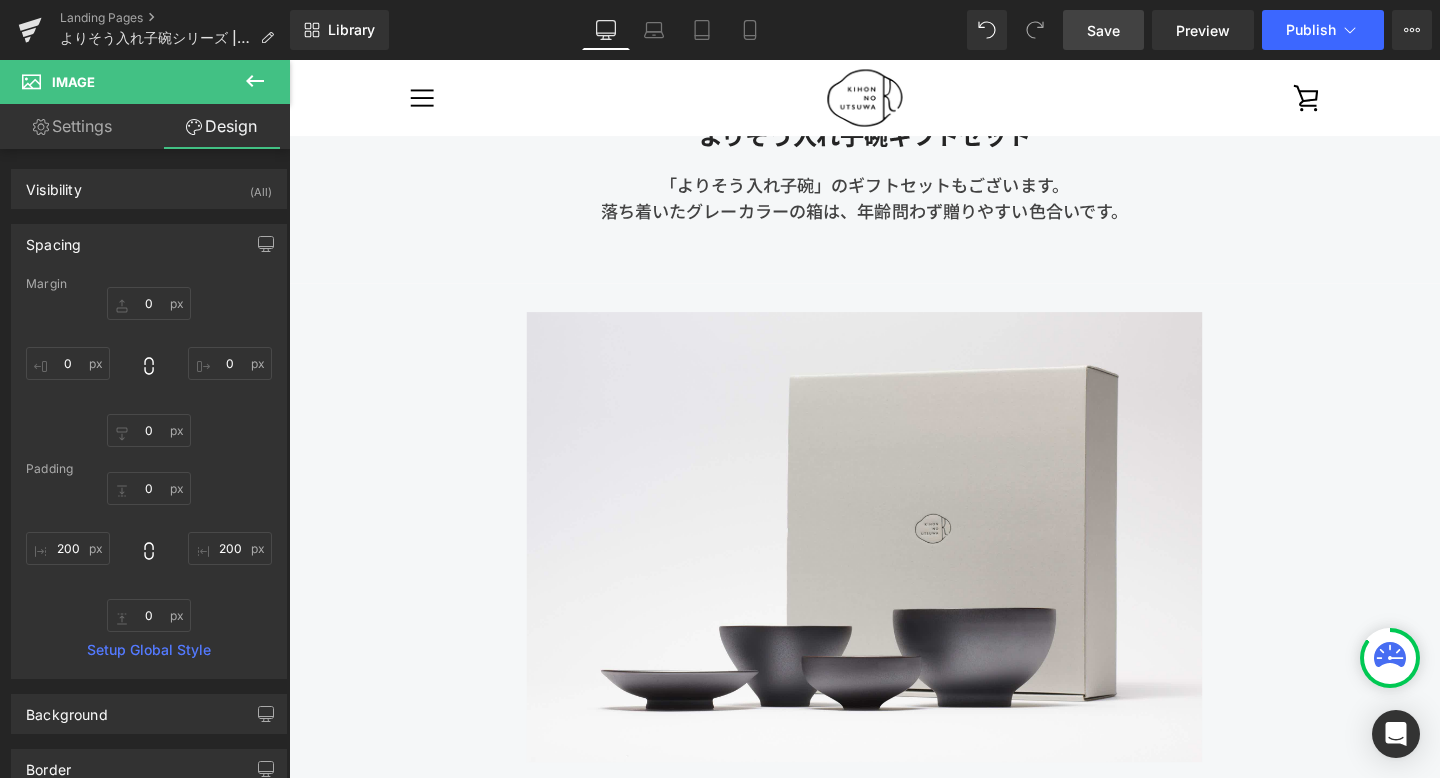 scroll, scrollTop: 9183, scrollLeft: 0, axis: vertical 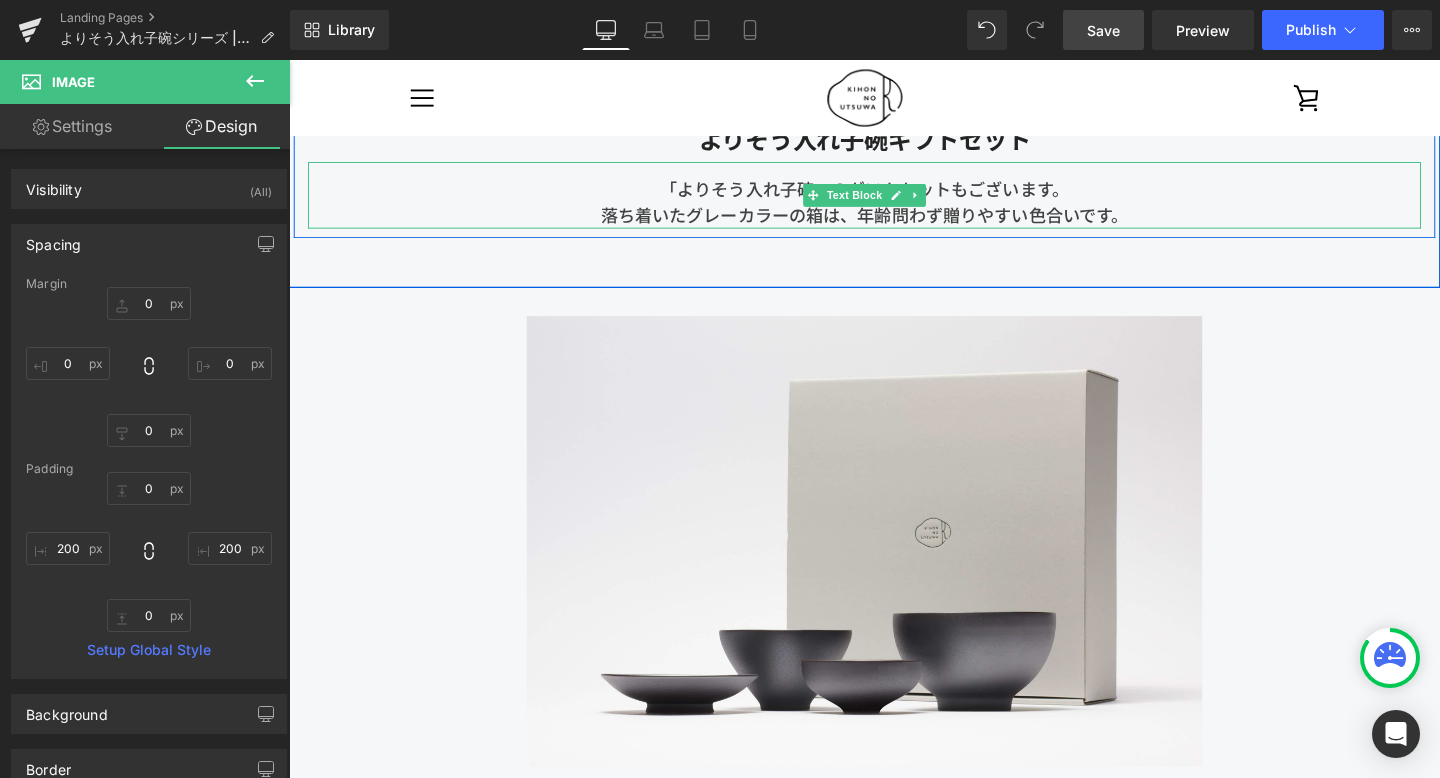 click on "落ち着いたグレーカラーの箱は、年齢問わず贈りやすい色合いです。" at bounding box center [894, 223] 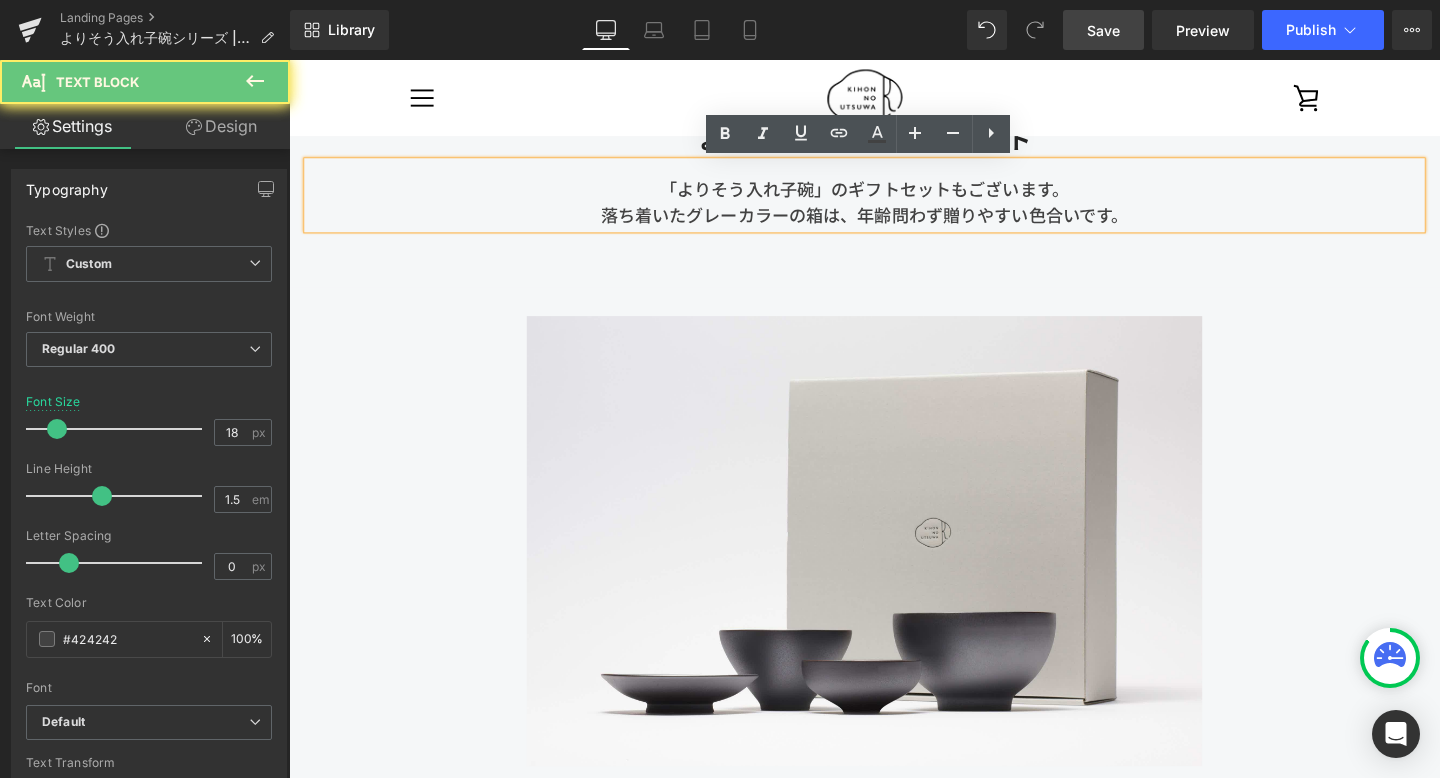click on "落ち着いたグレーカラーの箱は、年齢問わず贈りやすい色合いです。" at bounding box center [894, 223] 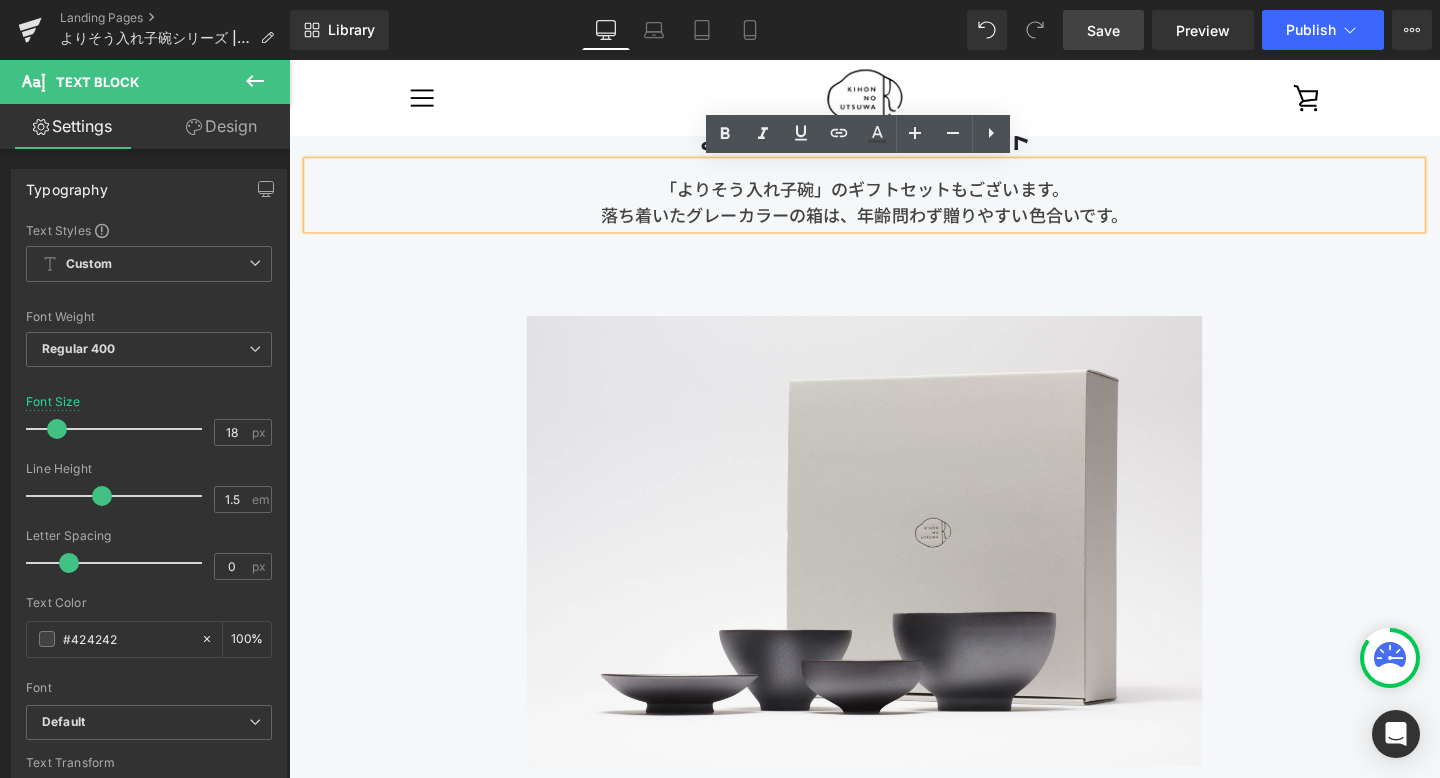 type 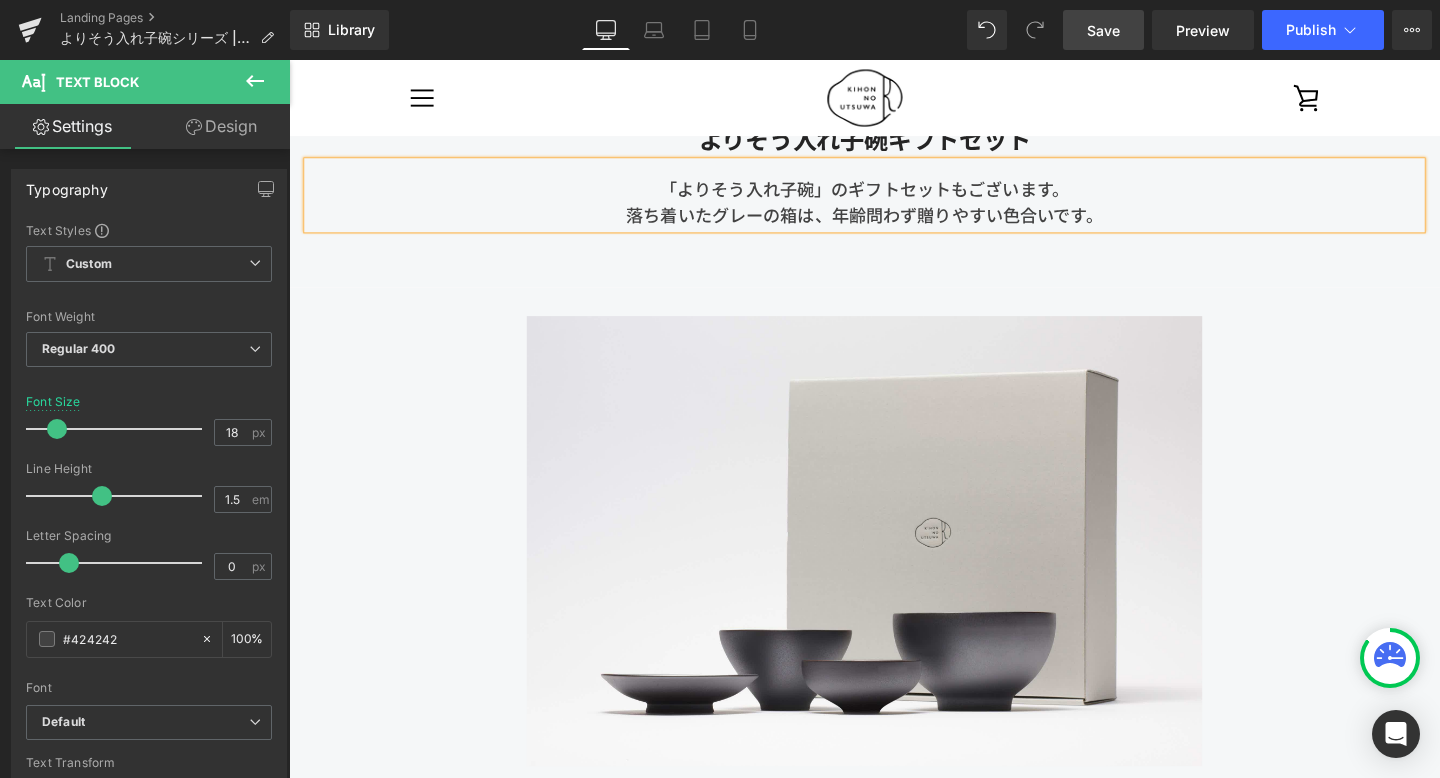 click on "よりそう入れ子碗ギフトセット Heading         「よりそう入れ子碗」のギフトセットもございます。 落ち着いたグレーの箱は、年齢問わず贈りやすい色合いです。 Text Block         Row         Row   42px   52px" at bounding box center [894, 159] 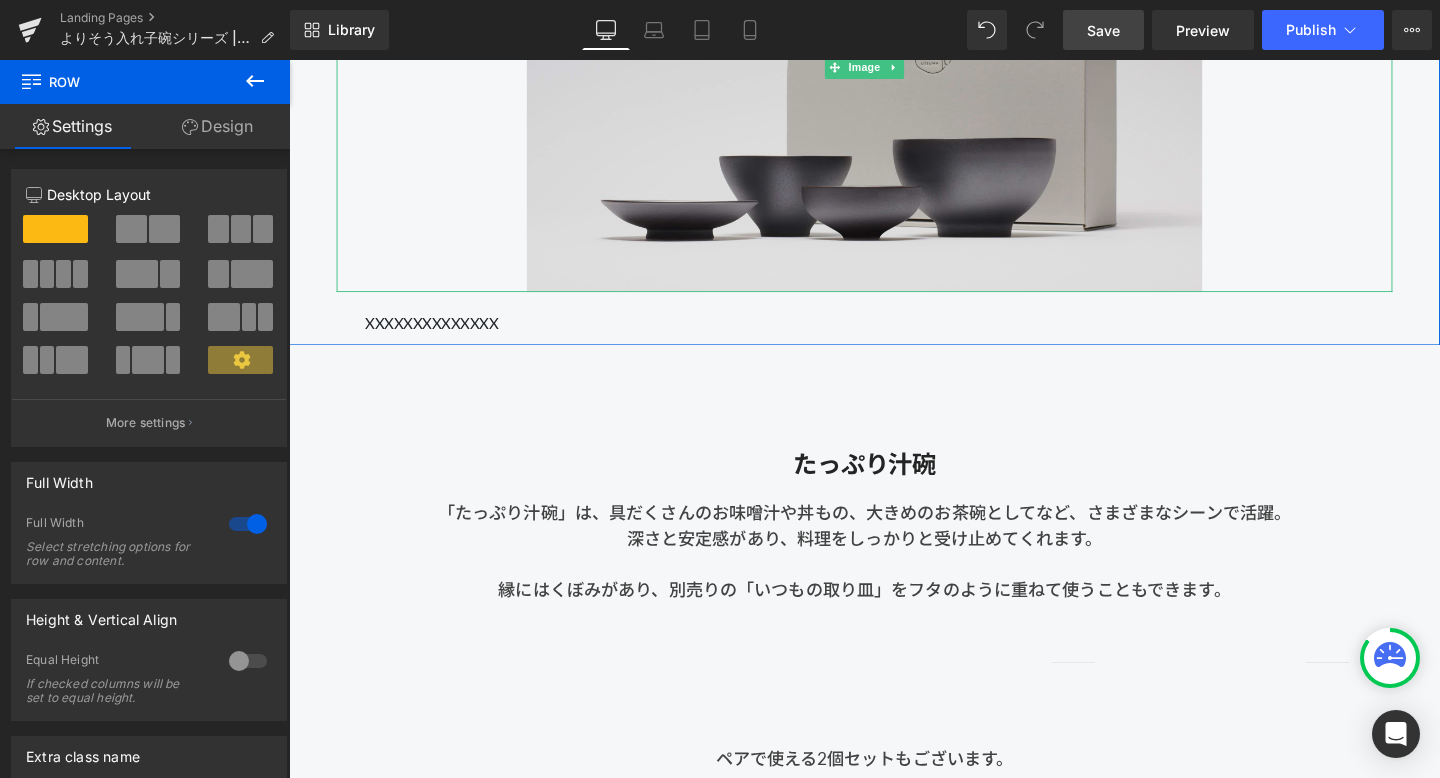 scroll, scrollTop: 9696, scrollLeft: 0, axis: vertical 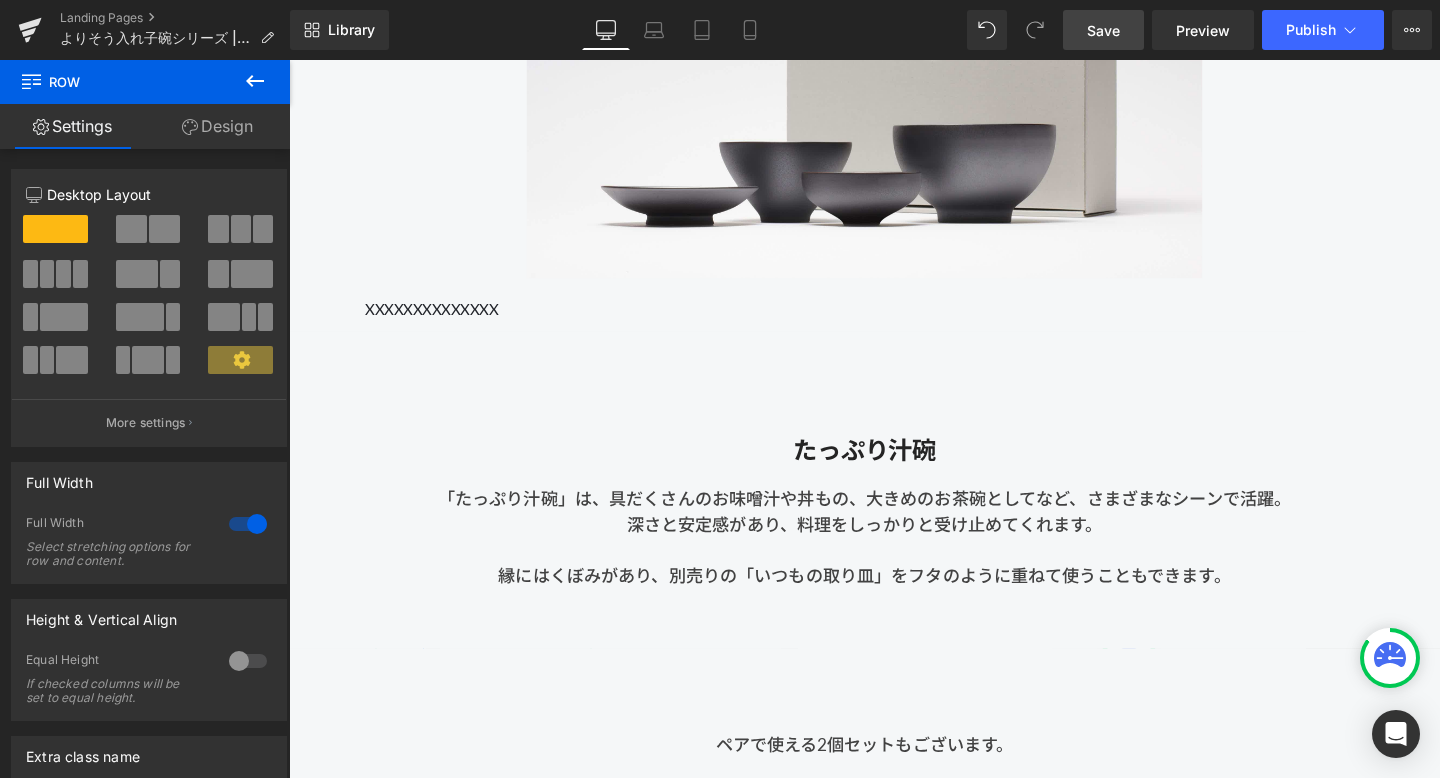 drag, startPoint x: 1110, startPoint y: 24, endPoint x: 812, endPoint y: 167, distance: 330.53442 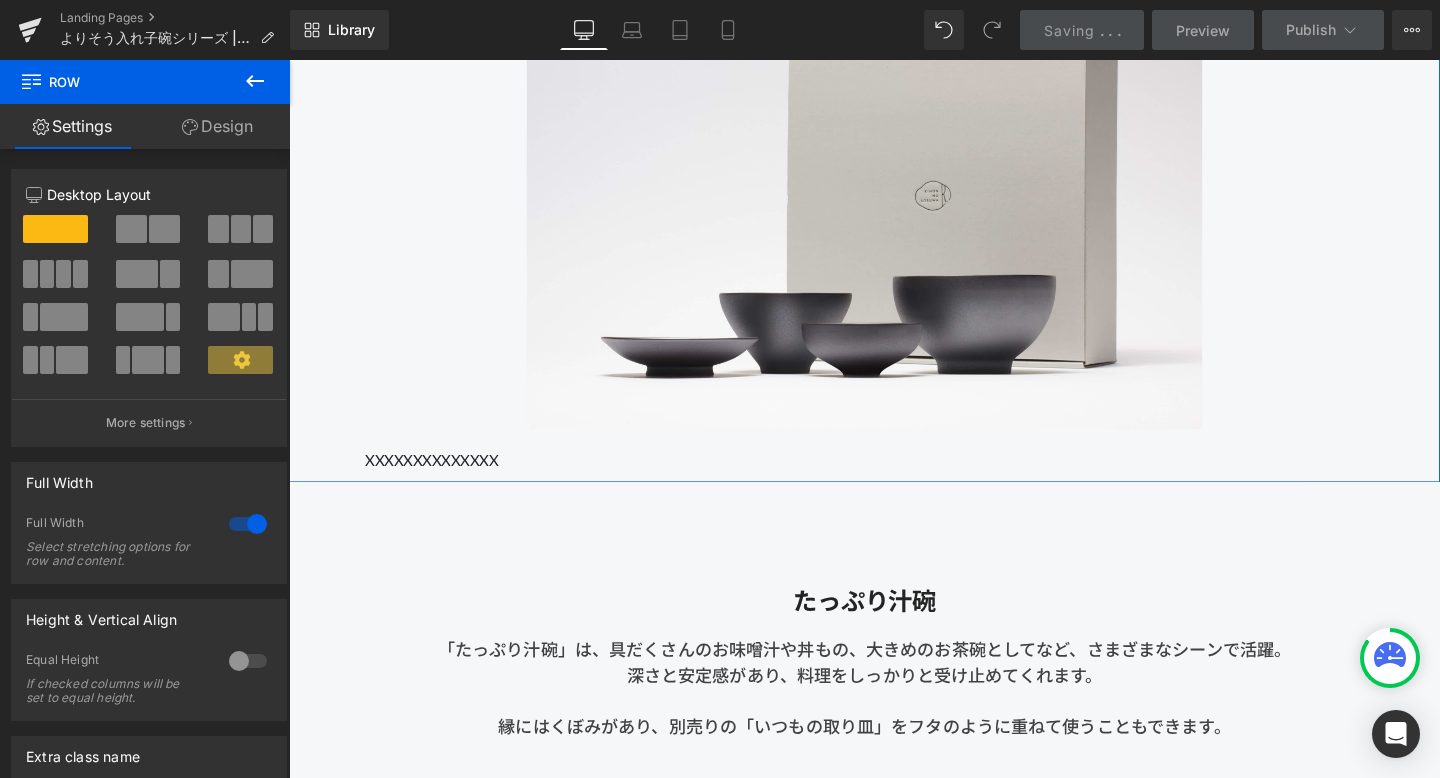 scroll, scrollTop: 9609, scrollLeft: 0, axis: vertical 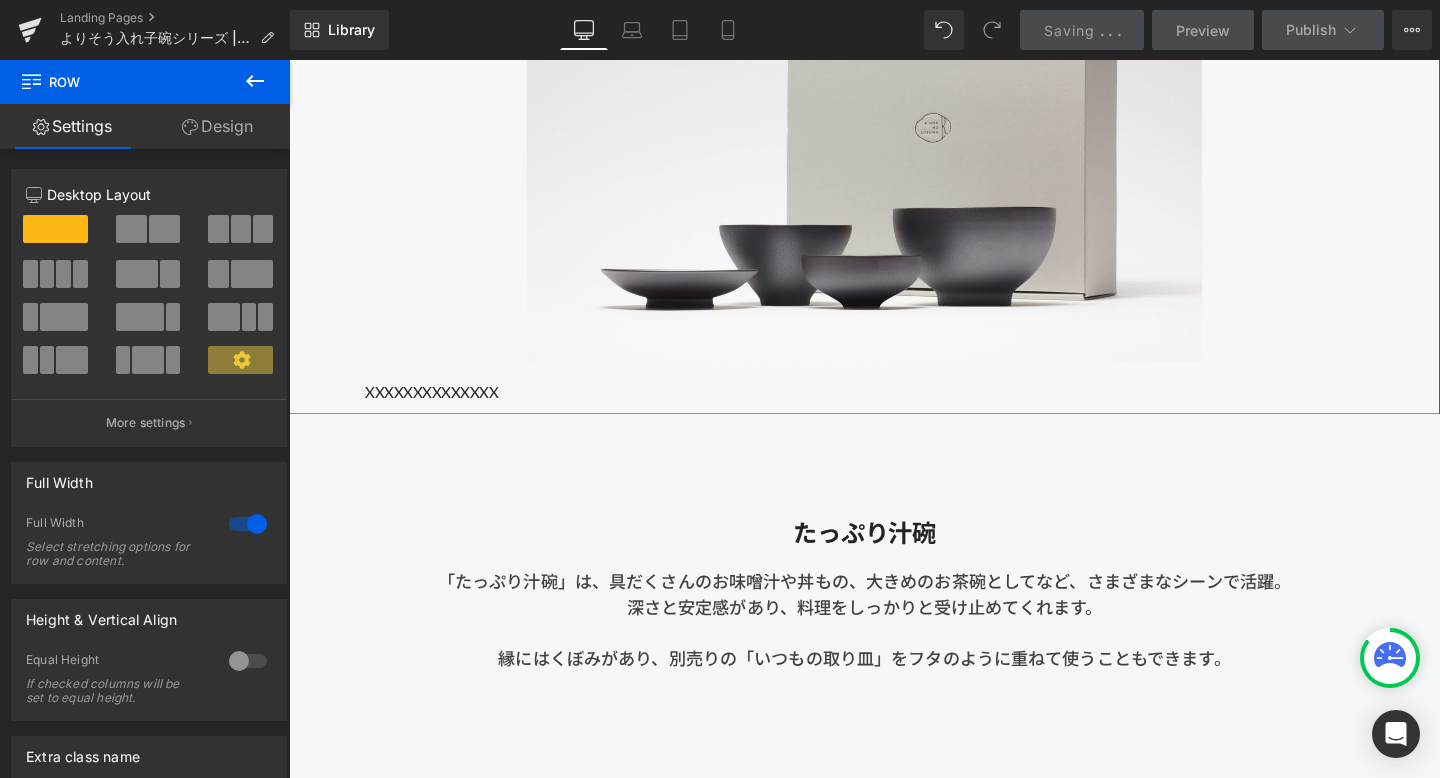 click on "XXXXXXXXXXXXXX" at bounding box center (894, 409) 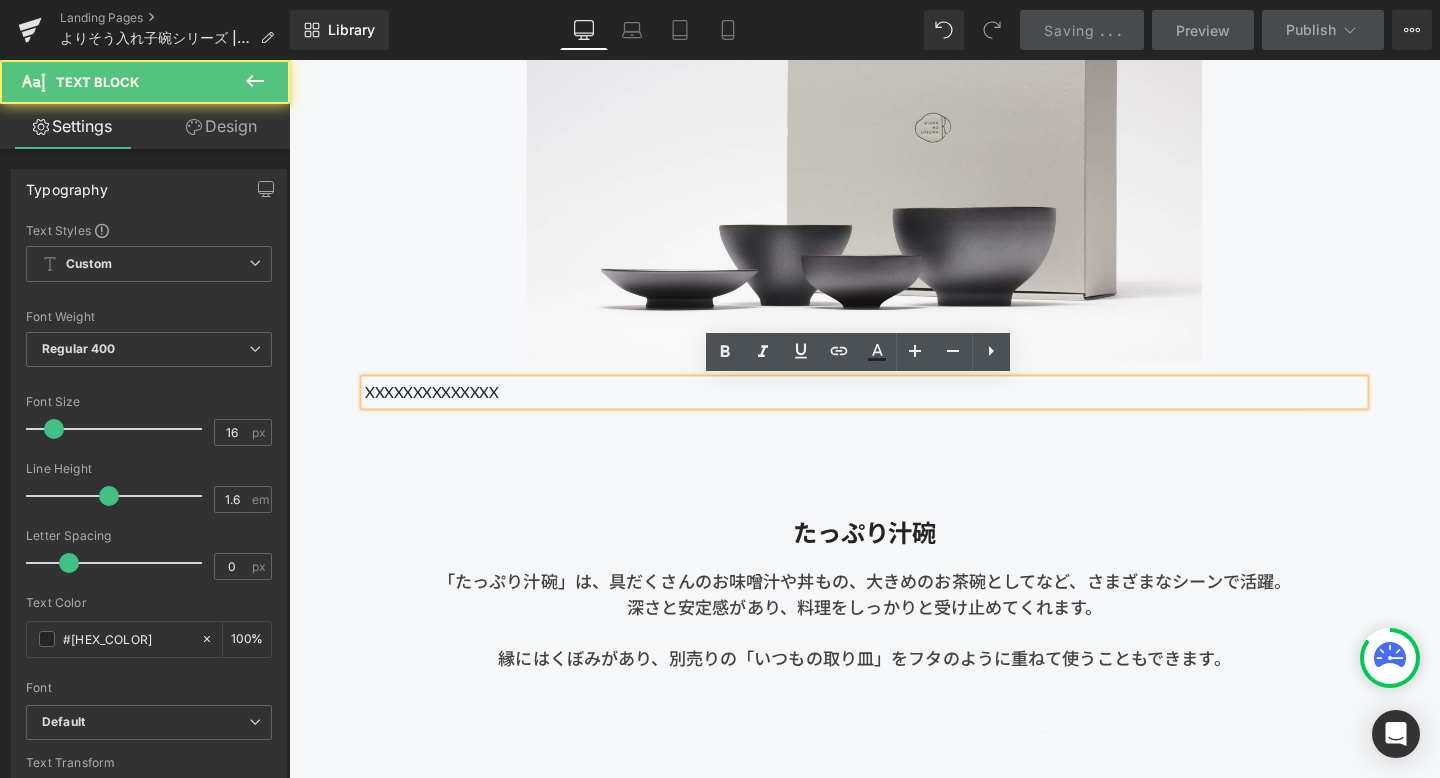 drag, startPoint x: 535, startPoint y: 407, endPoint x: 1152, endPoint y: 422, distance: 617.1823 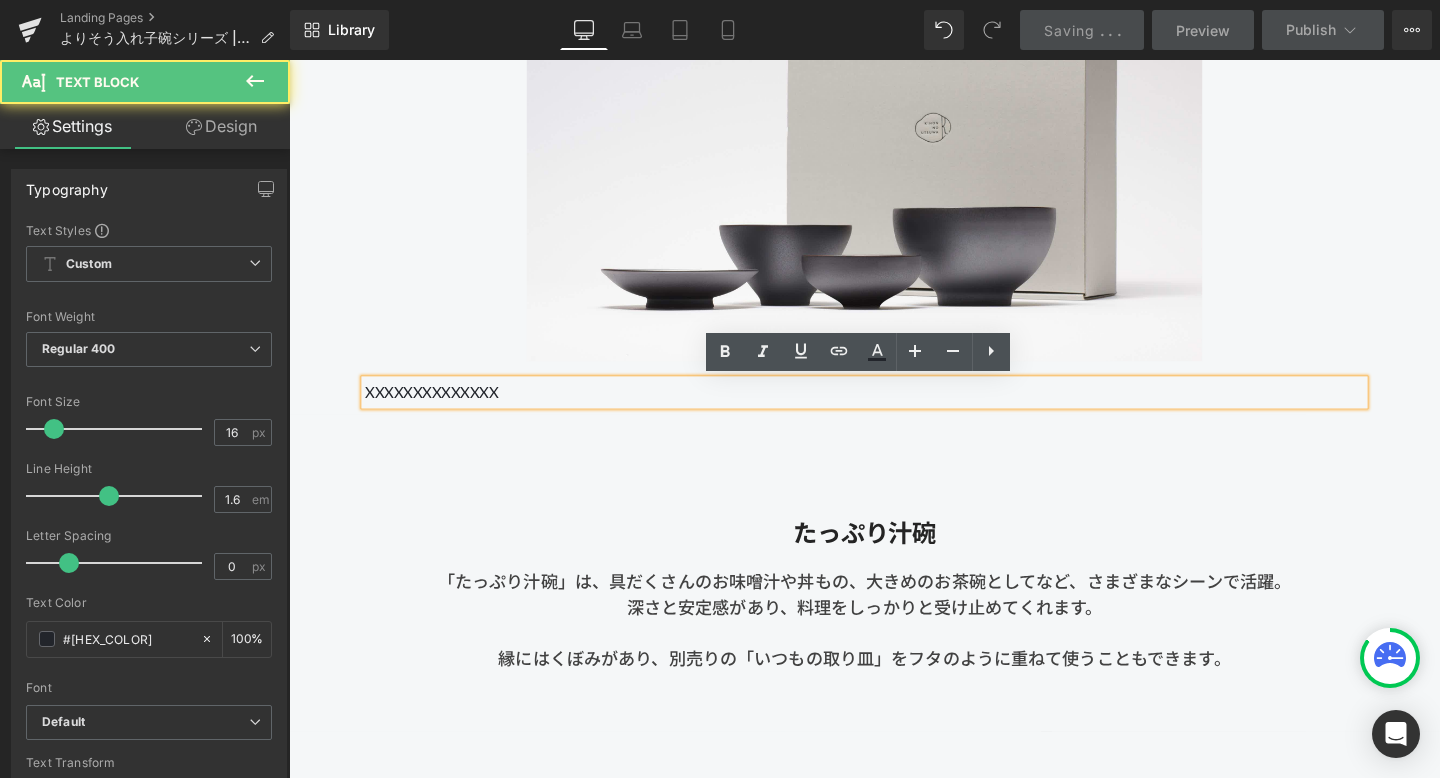 click on "XXXXXXXXXXXXXX" at bounding box center [894, 409] 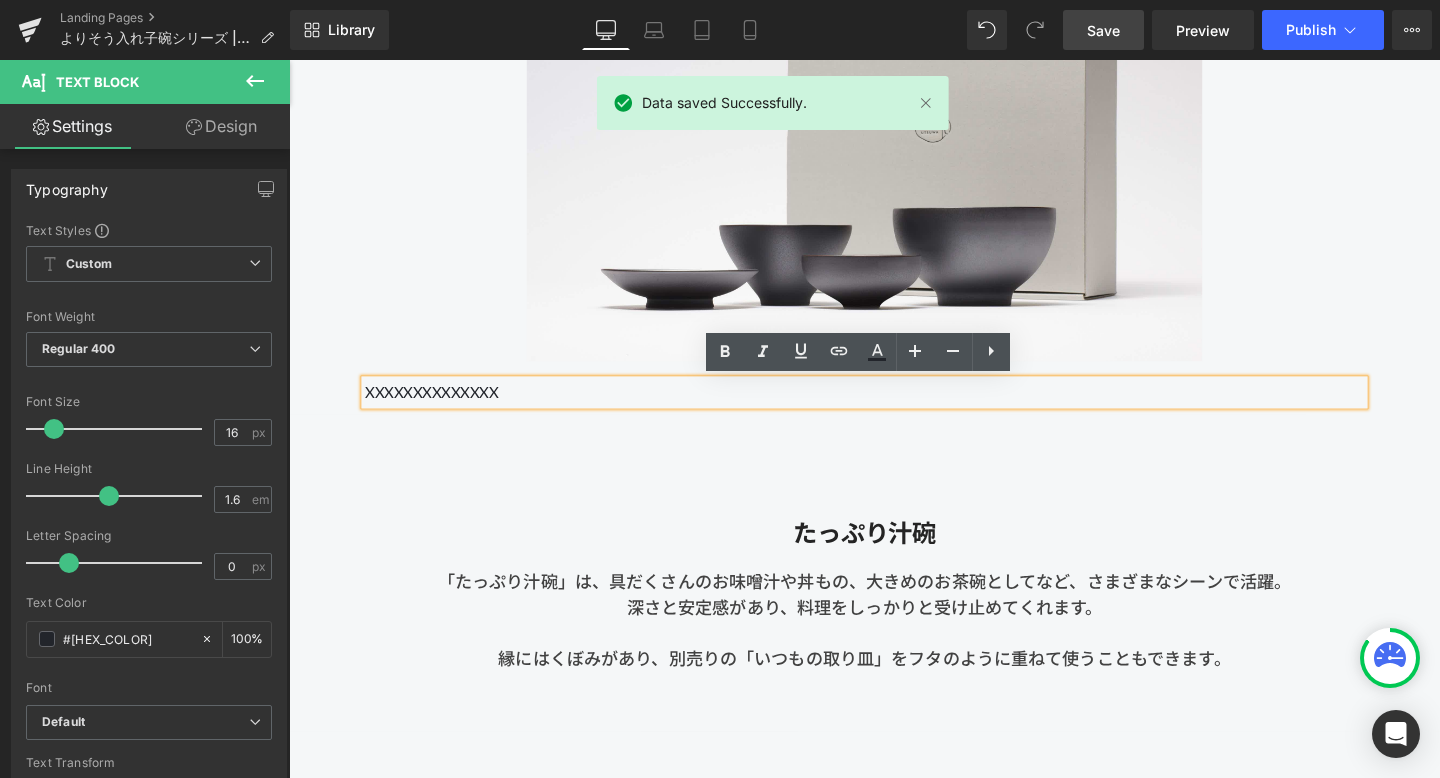 click on "XXXXXXXXXXXXXX" at bounding box center [894, 409] 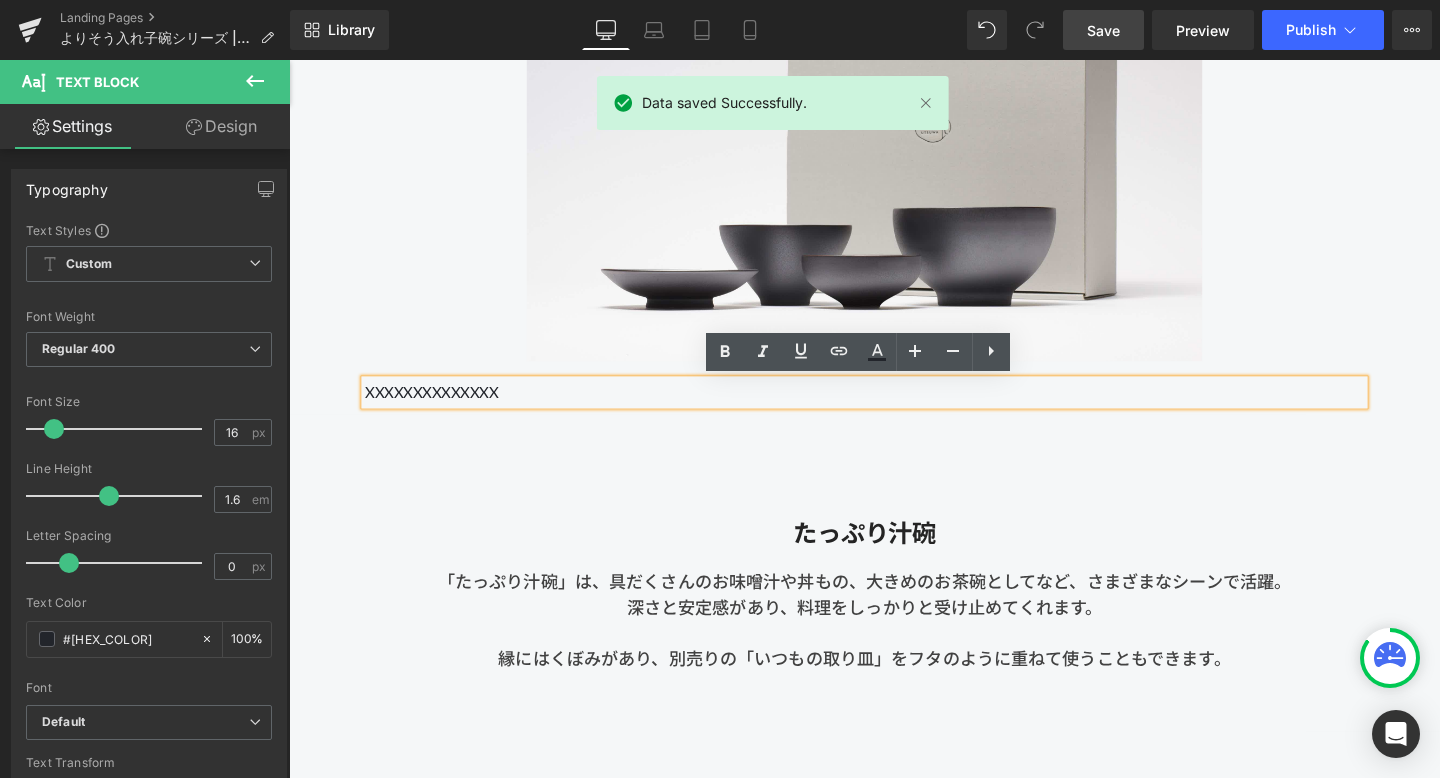 click on "42px" at bounding box center (289, 60) 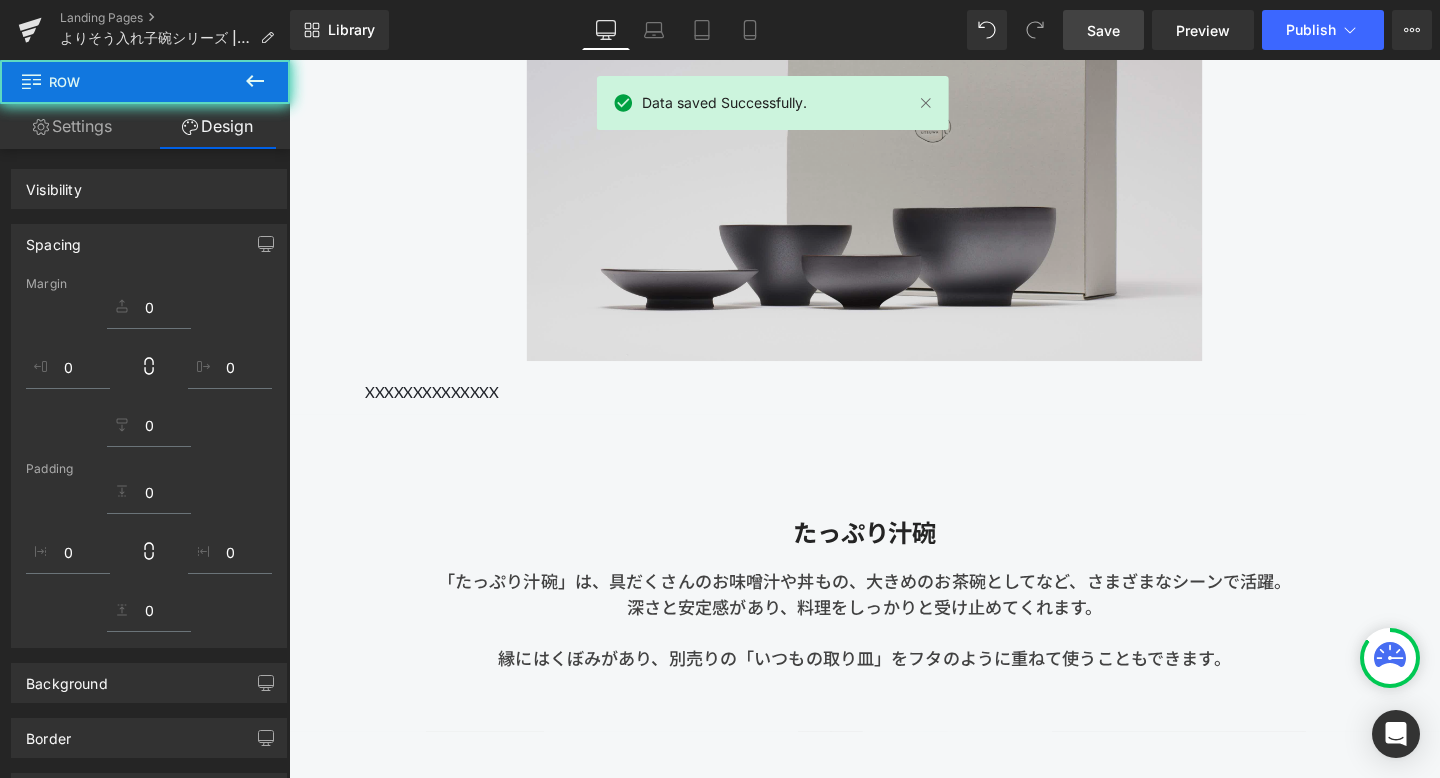 click on "たっぷり汁碗 Heading         「たっぷり汁碗」は、具だくさんのお味噌汁や丼もの、大きめのお茶碗としてなど、さまざまなシーンで活躍。 深さと安定感があり、料理をしっかりと受け止めてくれます。 縁にはくぼみがあり、別売りの「いつもの取り皿」をフタのように重ねて使うこともできます。 Text Block" at bounding box center [894, 604] 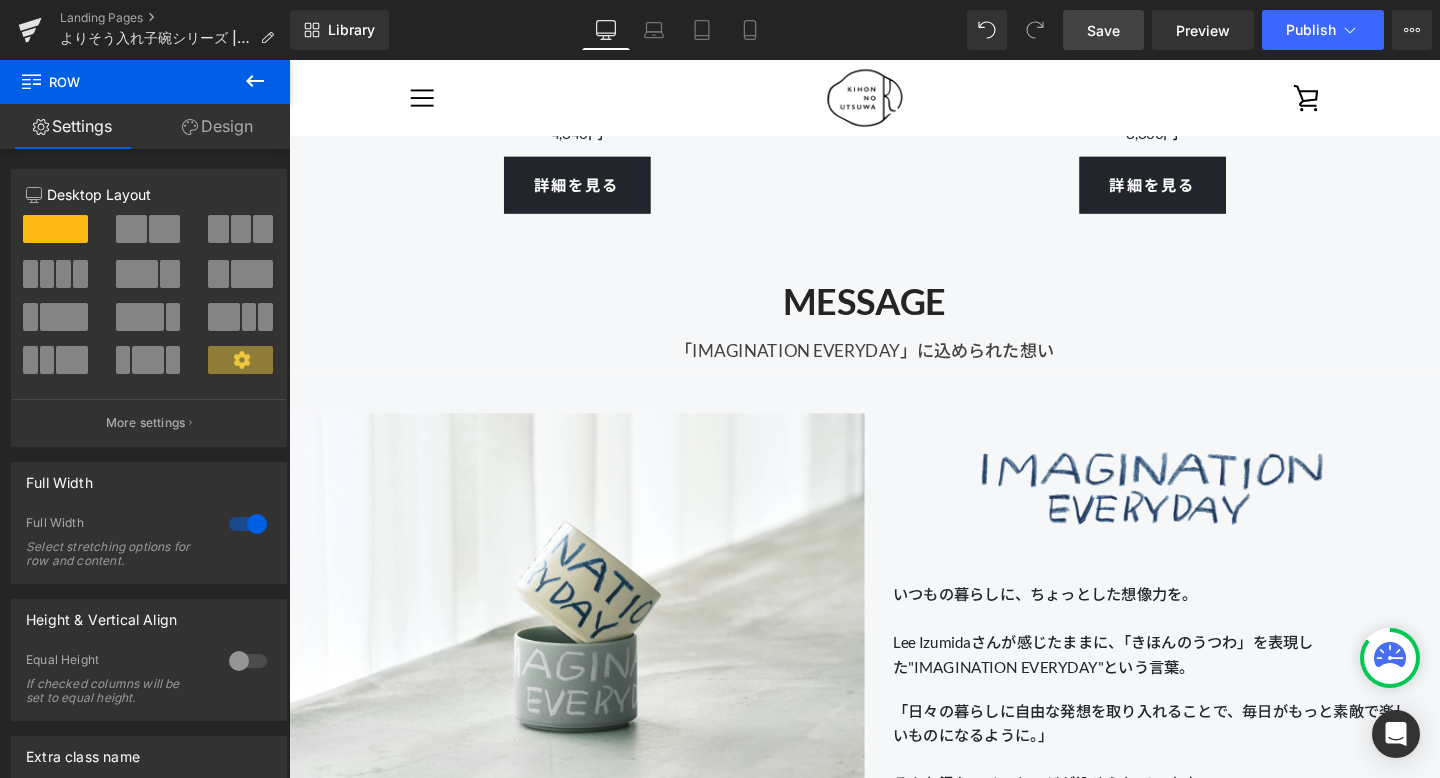 scroll, scrollTop: 11656, scrollLeft: 0, axis: vertical 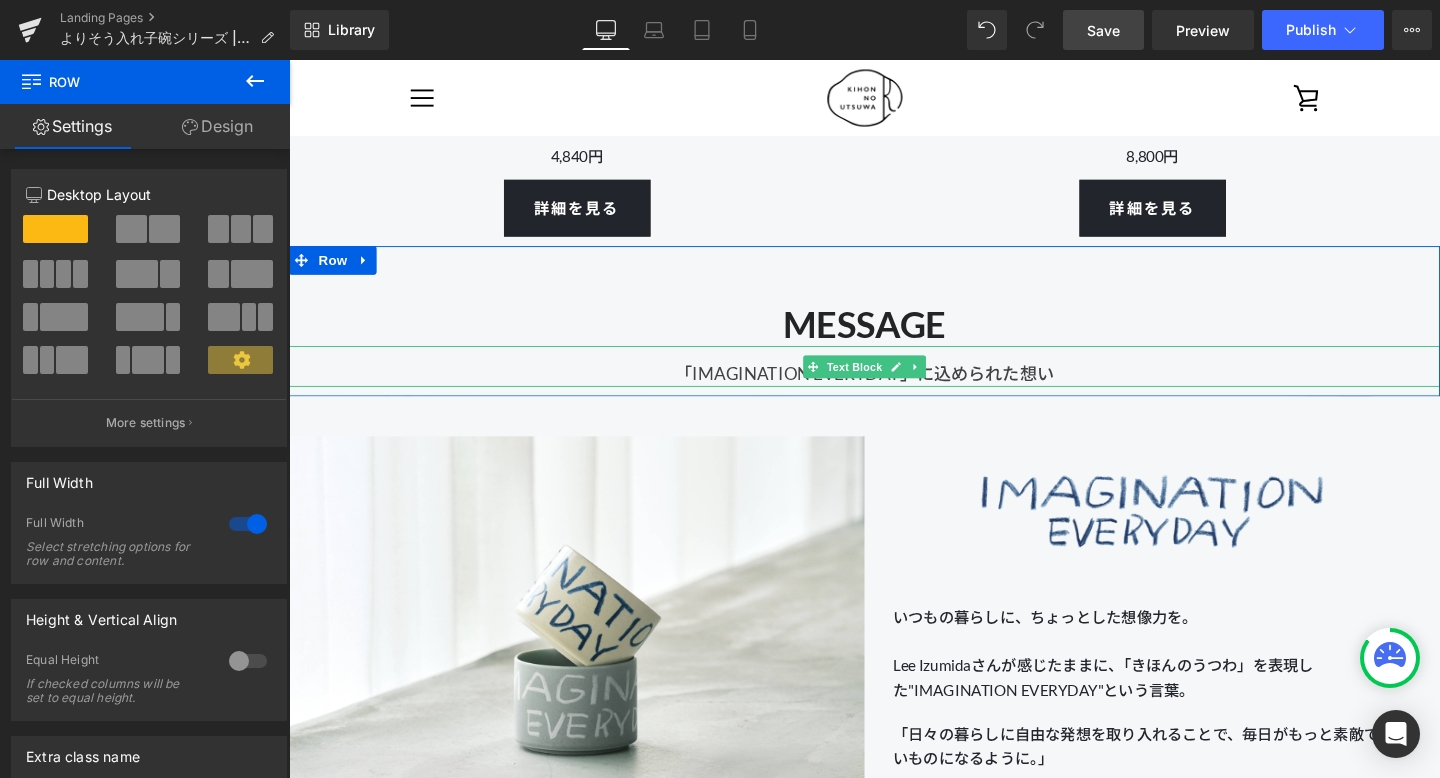 click on "「IMAGINATION EVERYDAY」に込められた想い" at bounding box center [894, 382] 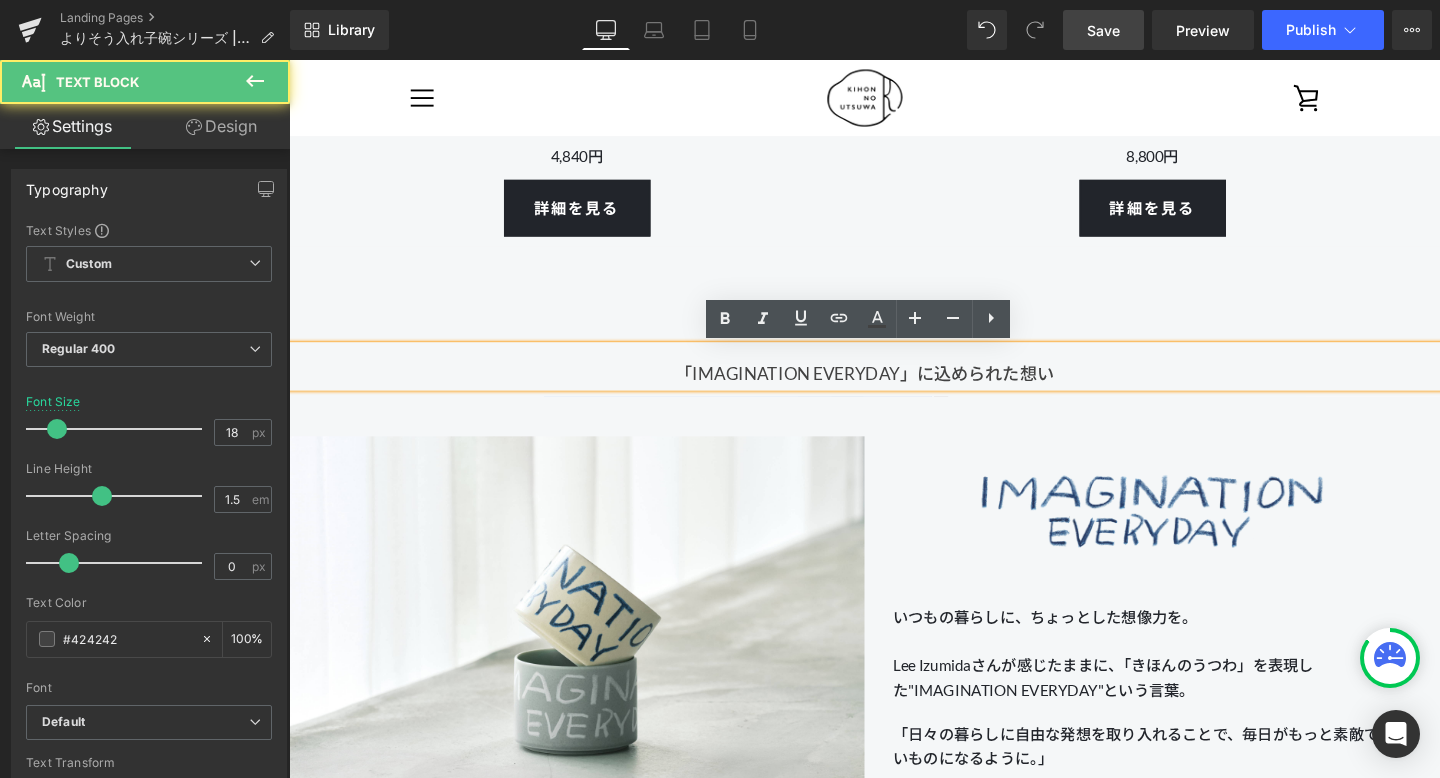 click on "「IMAGINATION EVERYDAY」に込められた想い" at bounding box center [894, 382] 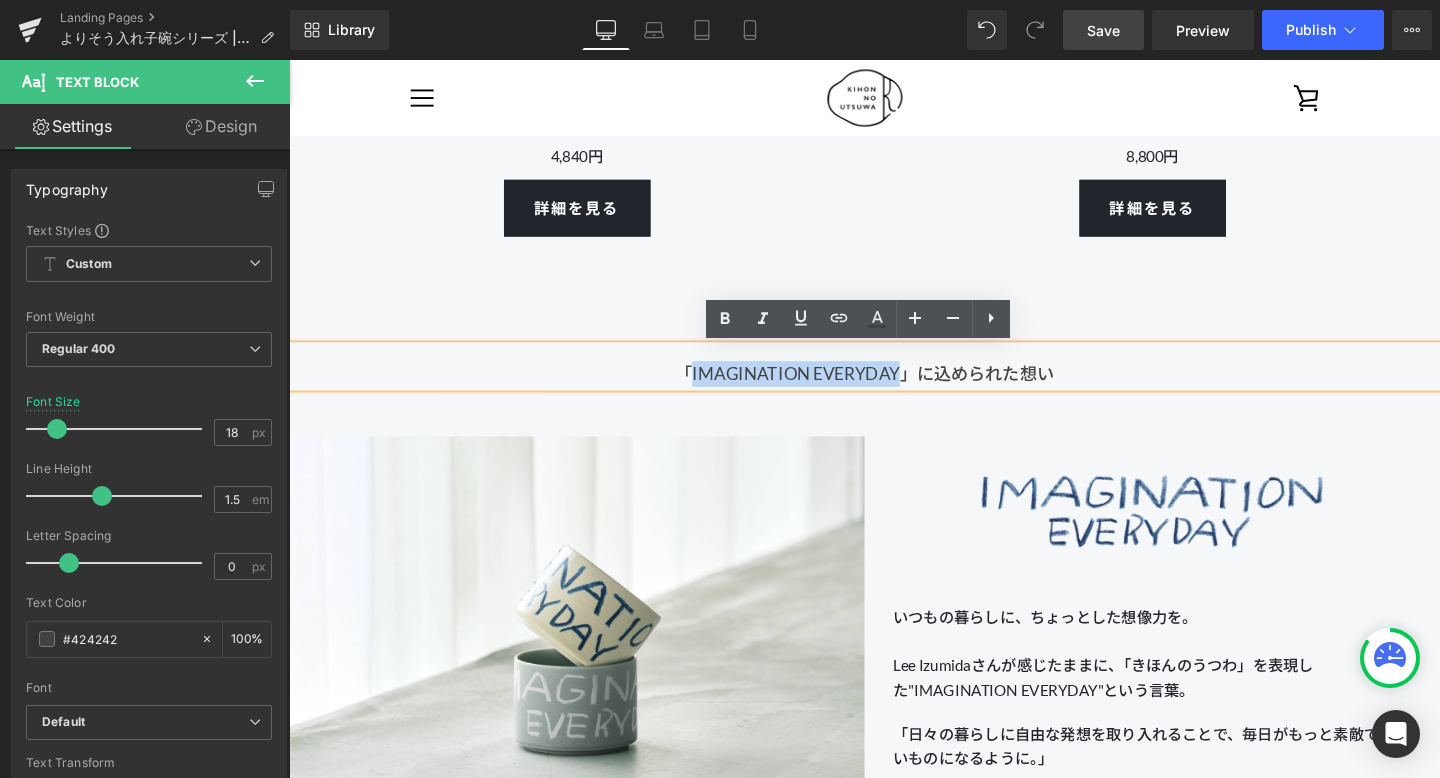 drag, startPoint x: 929, startPoint y: 388, endPoint x: 710, endPoint y: 381, distance: 219.11185 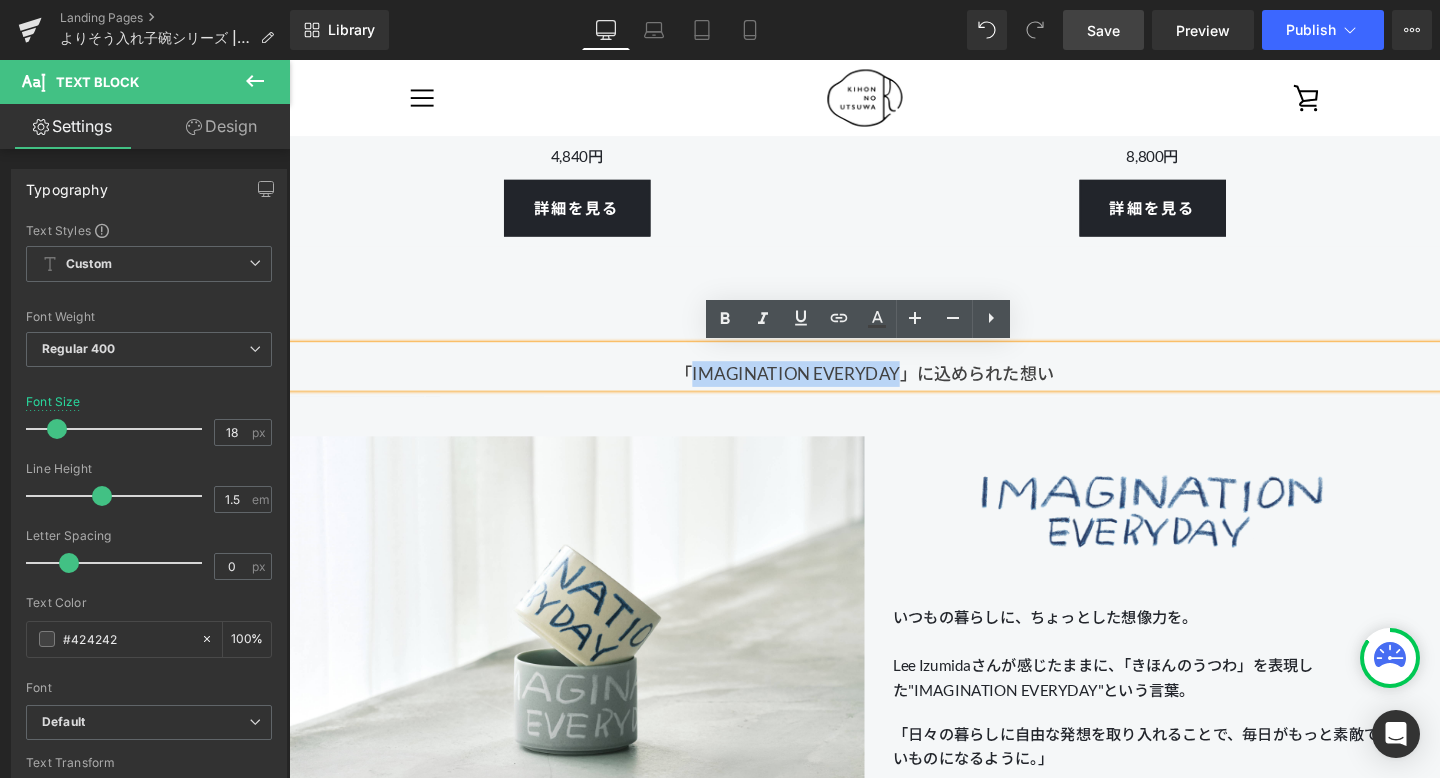 click on "「IMAGINATION EVERYDAY」に込められた想い" at bounding box center (894, 382) 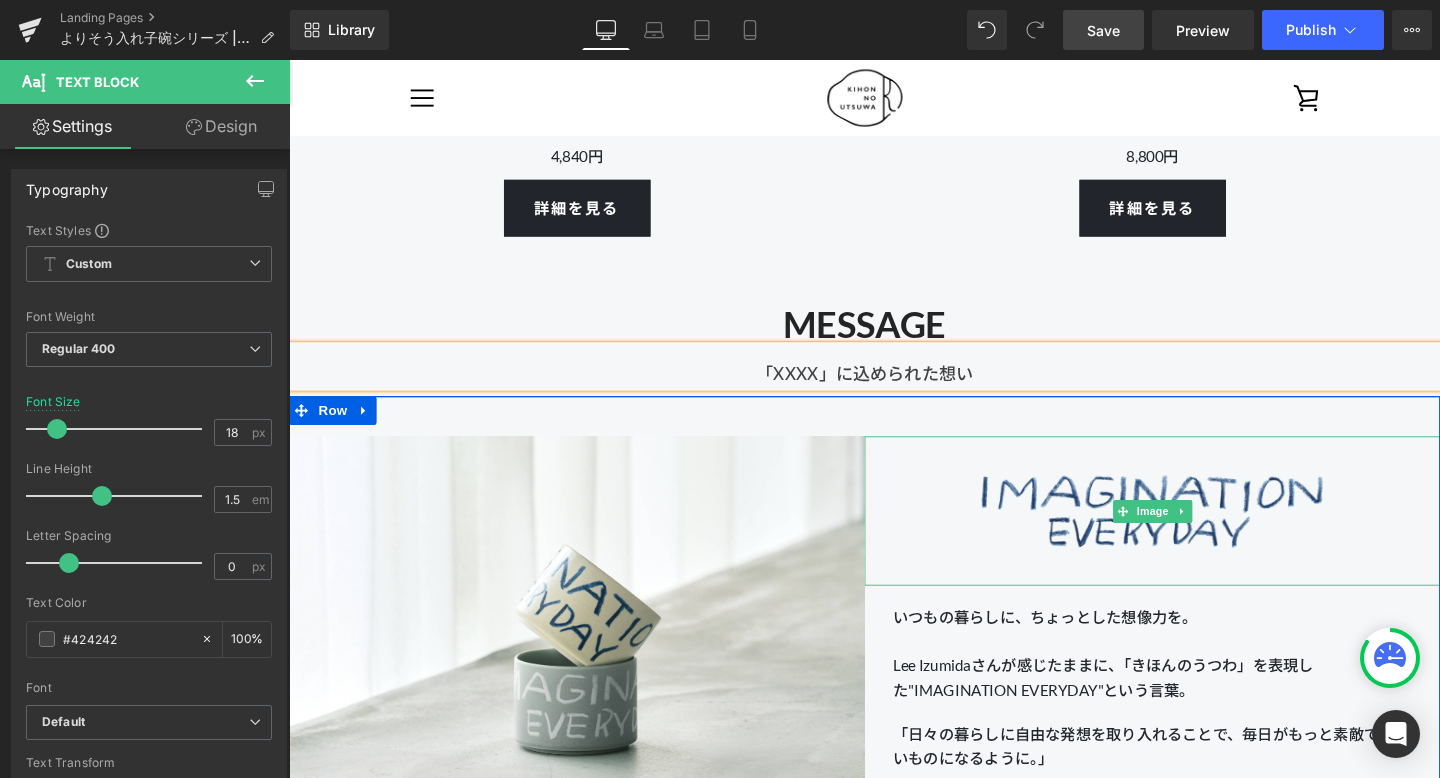 click at bounding box center (1196, 534) 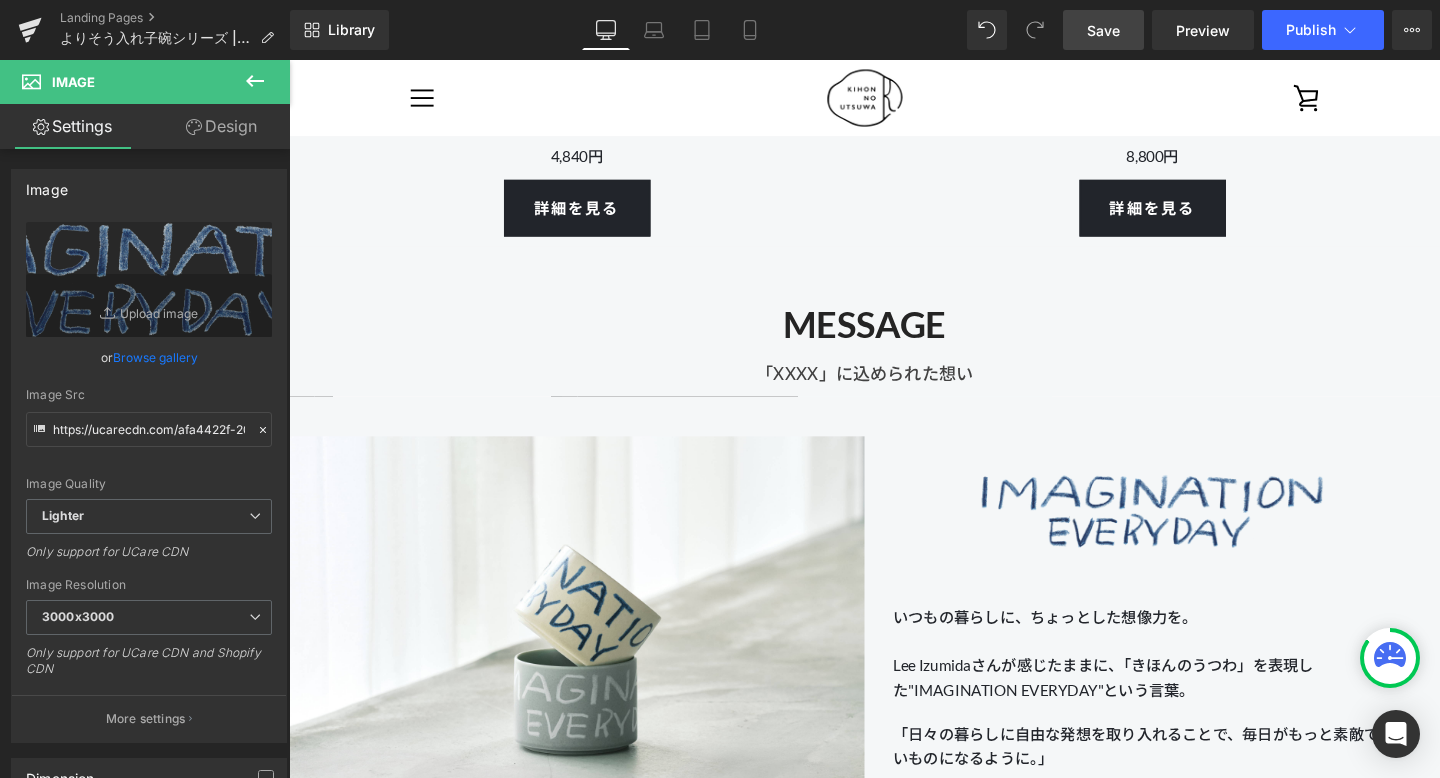 click on "Save" at bounding box center (1103, 30) 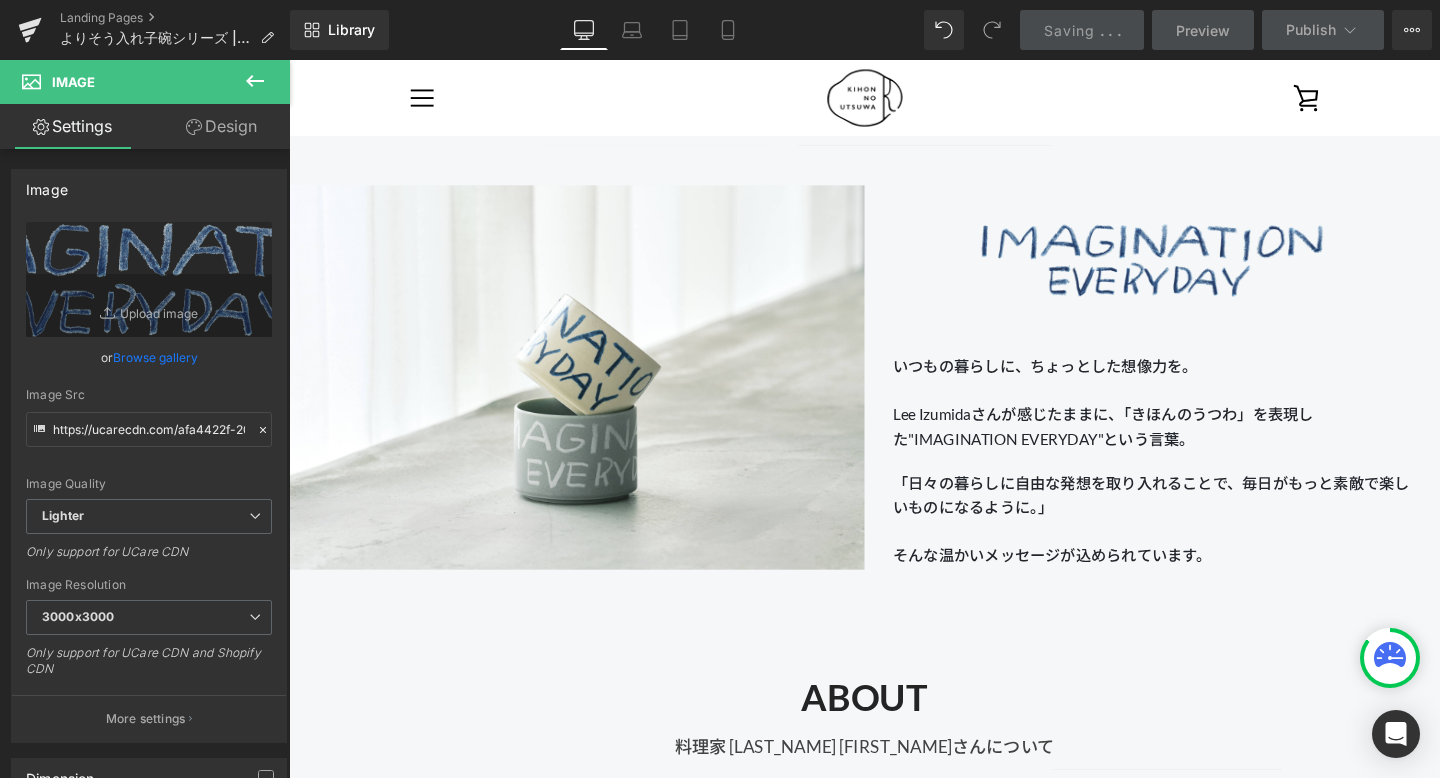 scroll, scrollTop: 11917, scrollLeft: 0, axis: vertical 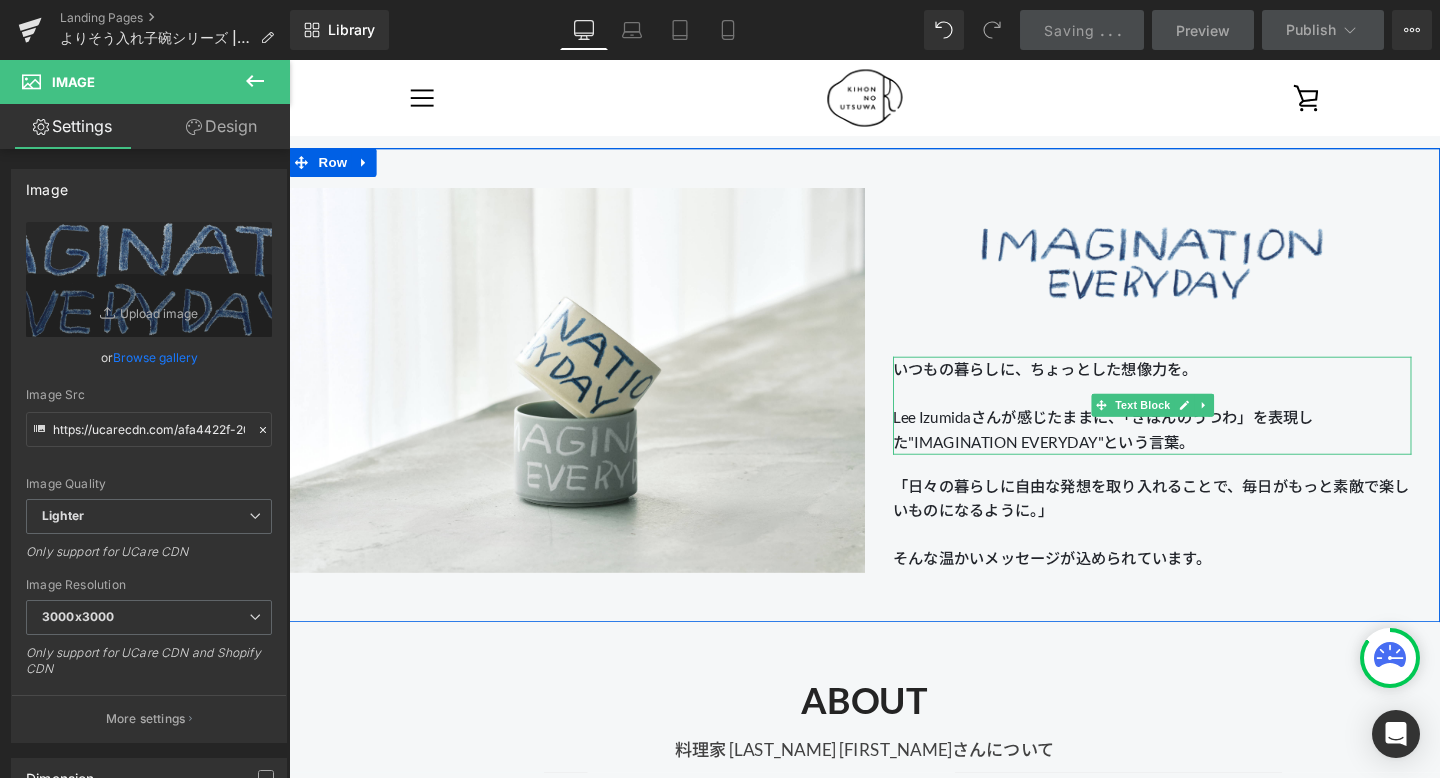 click on "Lee Izumidaさんが感じたままに、「きほんのうつわ」を表現した"IMAGINATION EVERYDAY"という言葉。" at bounding box center [1196, 448] 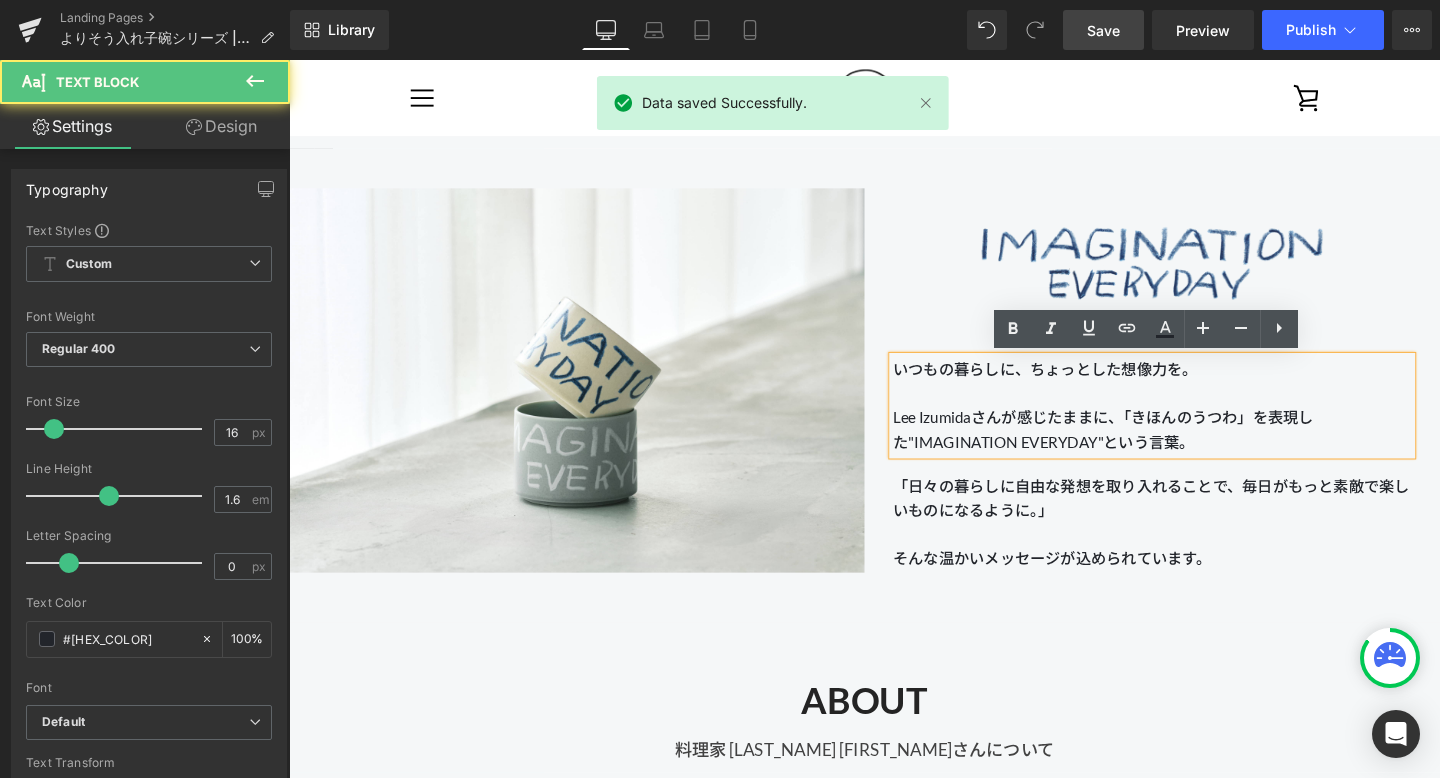 drag, startPoint x: 1248, startPoint y: 460, endPoint x: 928, endPoint y: 371, distance: 332.14606 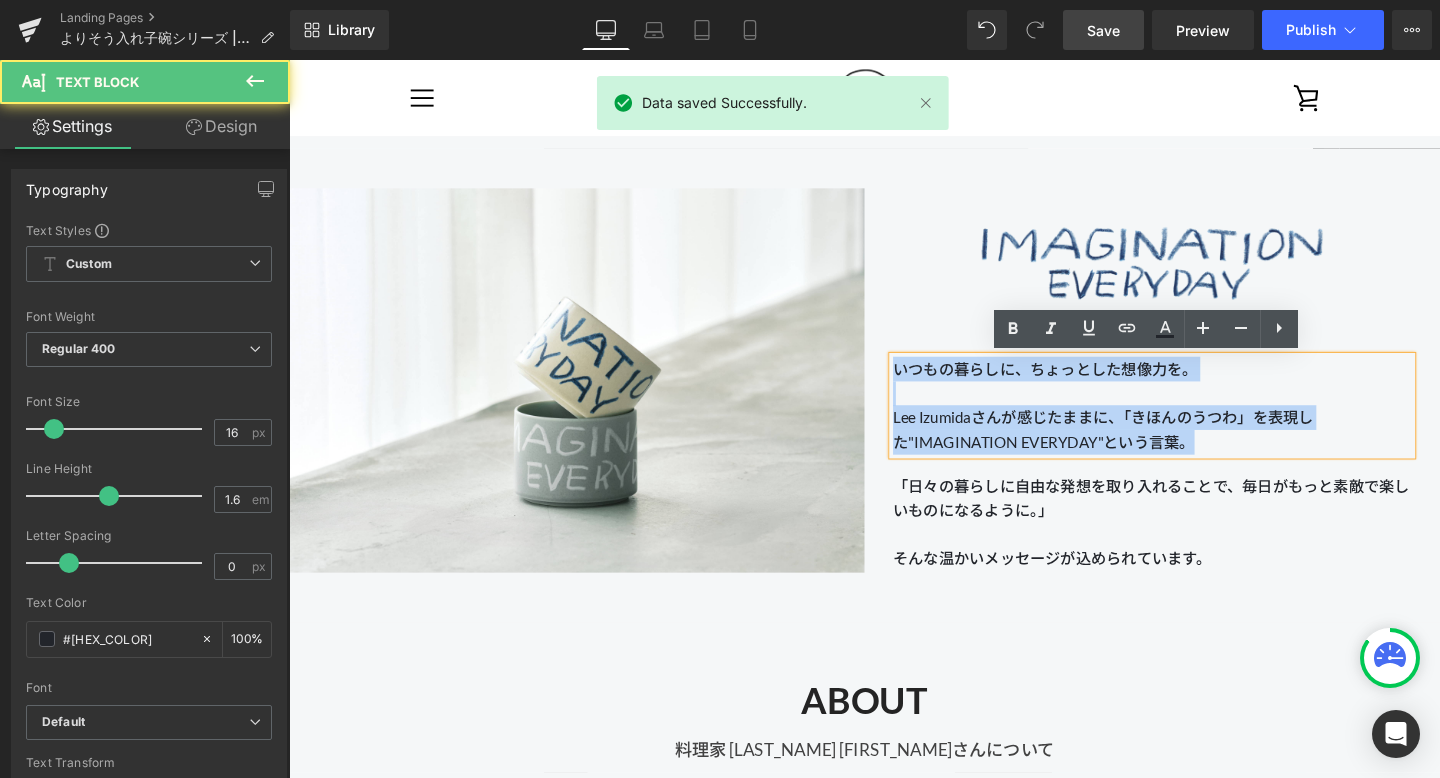 drag, startPoint x: 928, startPoint y: 387, endPoint x: 1090, endPoint y: 483, distance: 188.30826 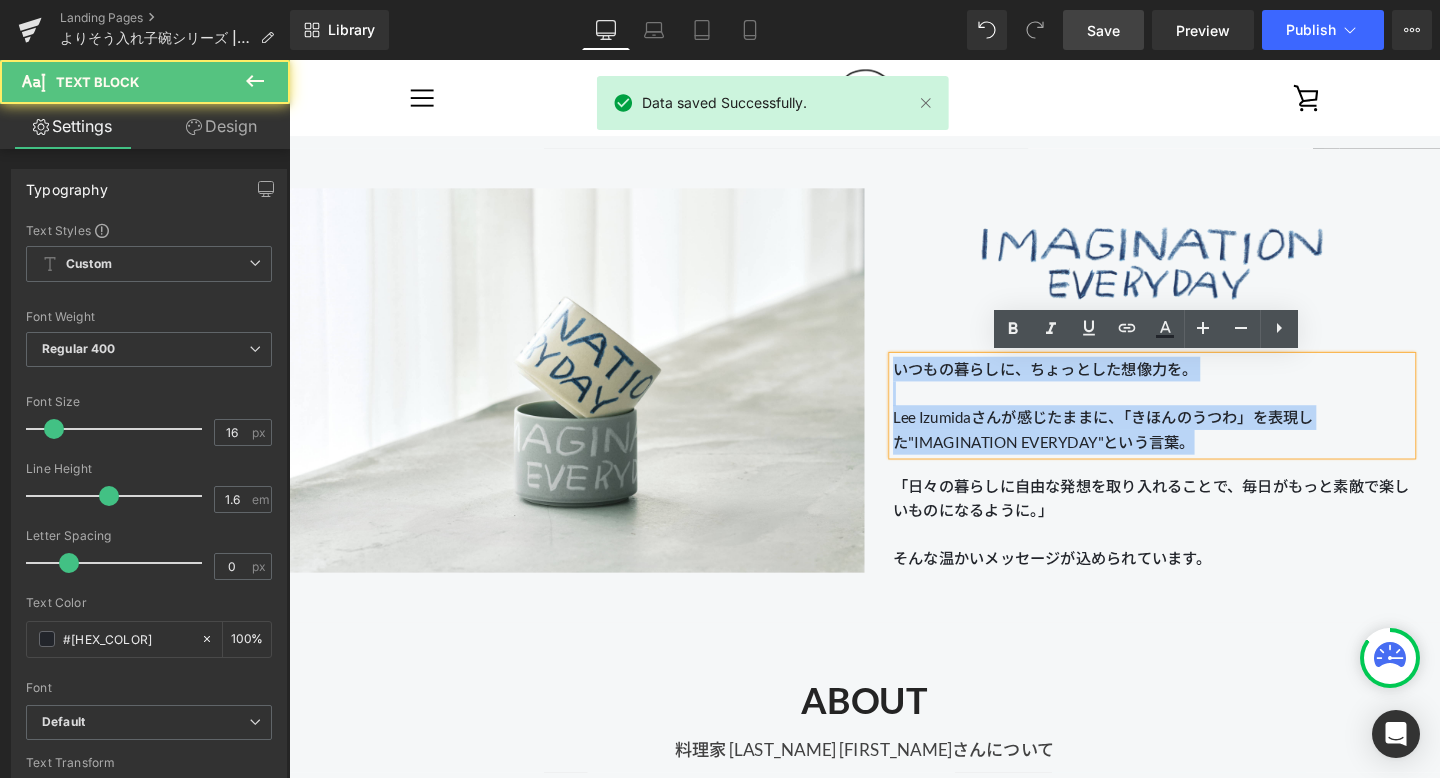 click on "Image         いつもの暮らしに、ちょっとした想像力を。 Lee Izumidaさんが感じたままに、「きほんのうつわ」を表現した"IMAGINATION EVERYDAY"という言葉。 Text Block         「日々の暮らしに自由な発想を取り入れることで、毎日がもっと素敵で楽しいものになるように。」 そんな温かいメッセージが込められています。 Text Block" at bounding box center [1196, 396] 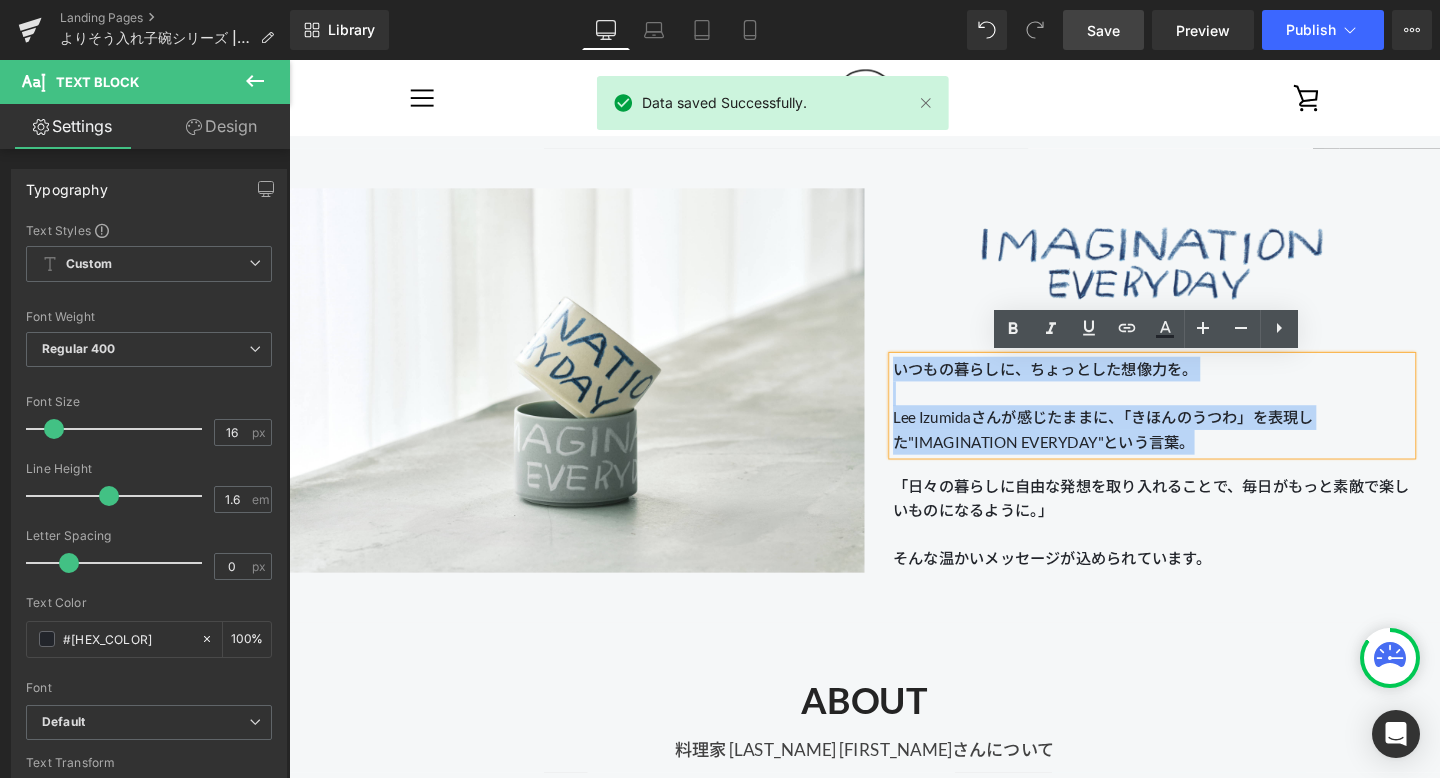 type 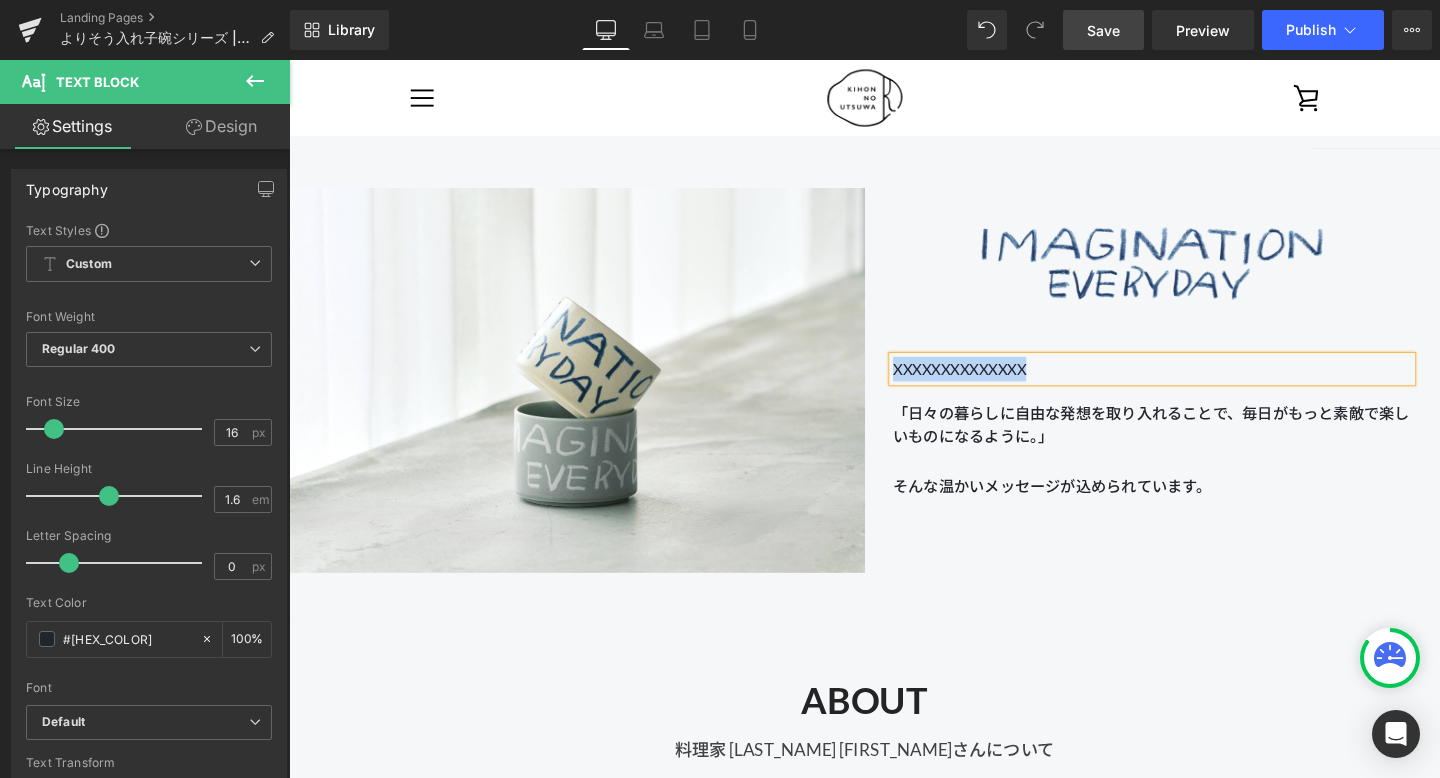 drag, startPoint x: 1092, startPoint y: 384, endPoint x: 926, endPoint y: 379, distance: 166.07529 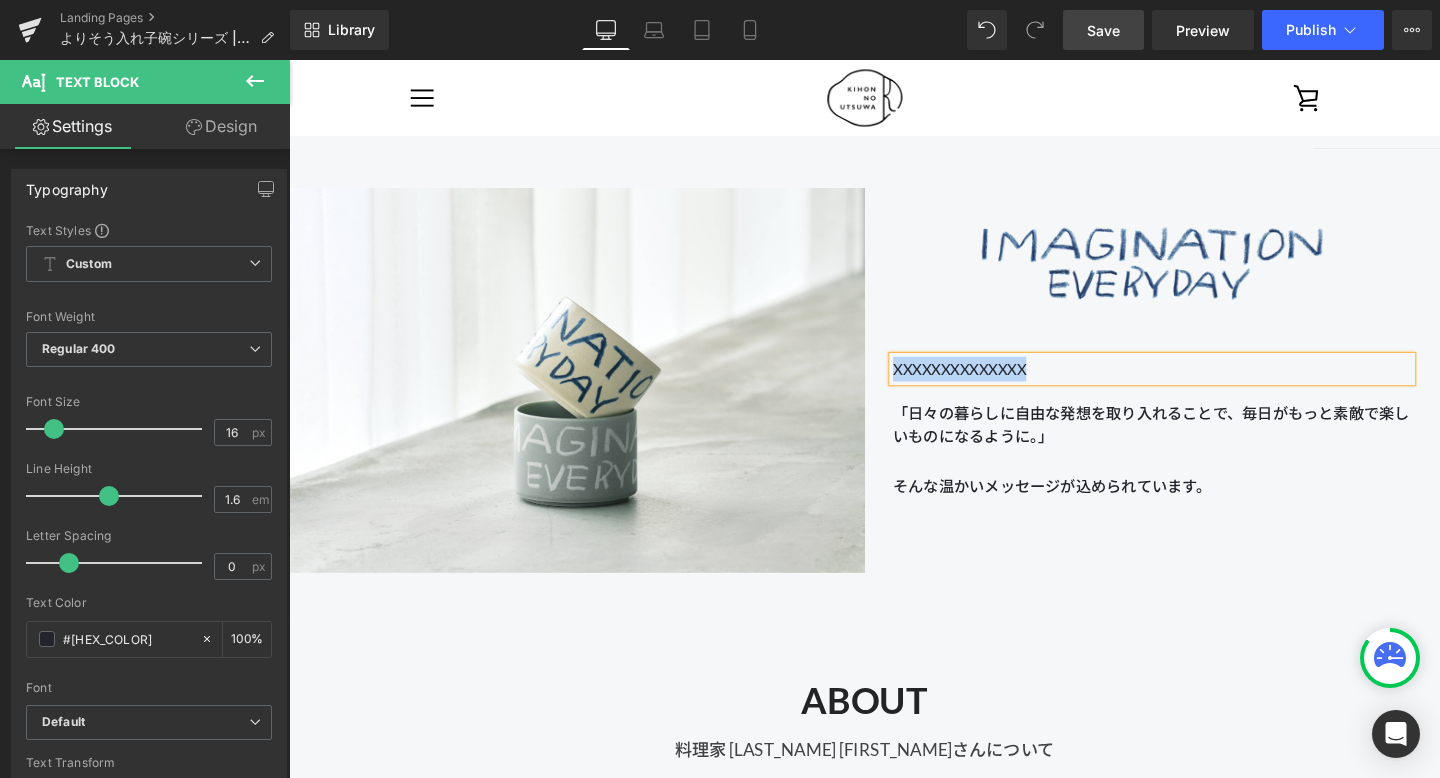 click on "XXXXXXXXXXXXXX" at bounding box center [1196, 385] 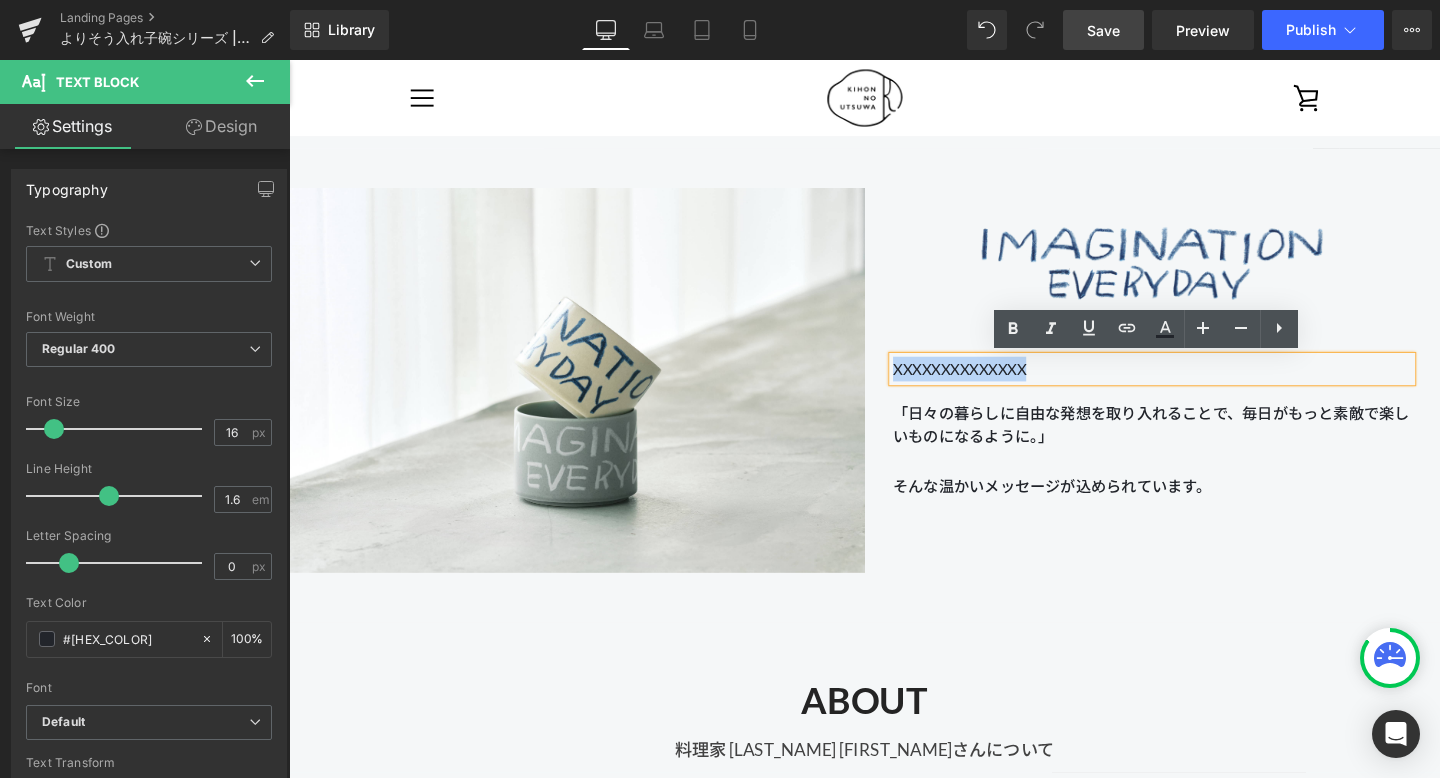 copy on "XXXXXXXXXXXXXX" 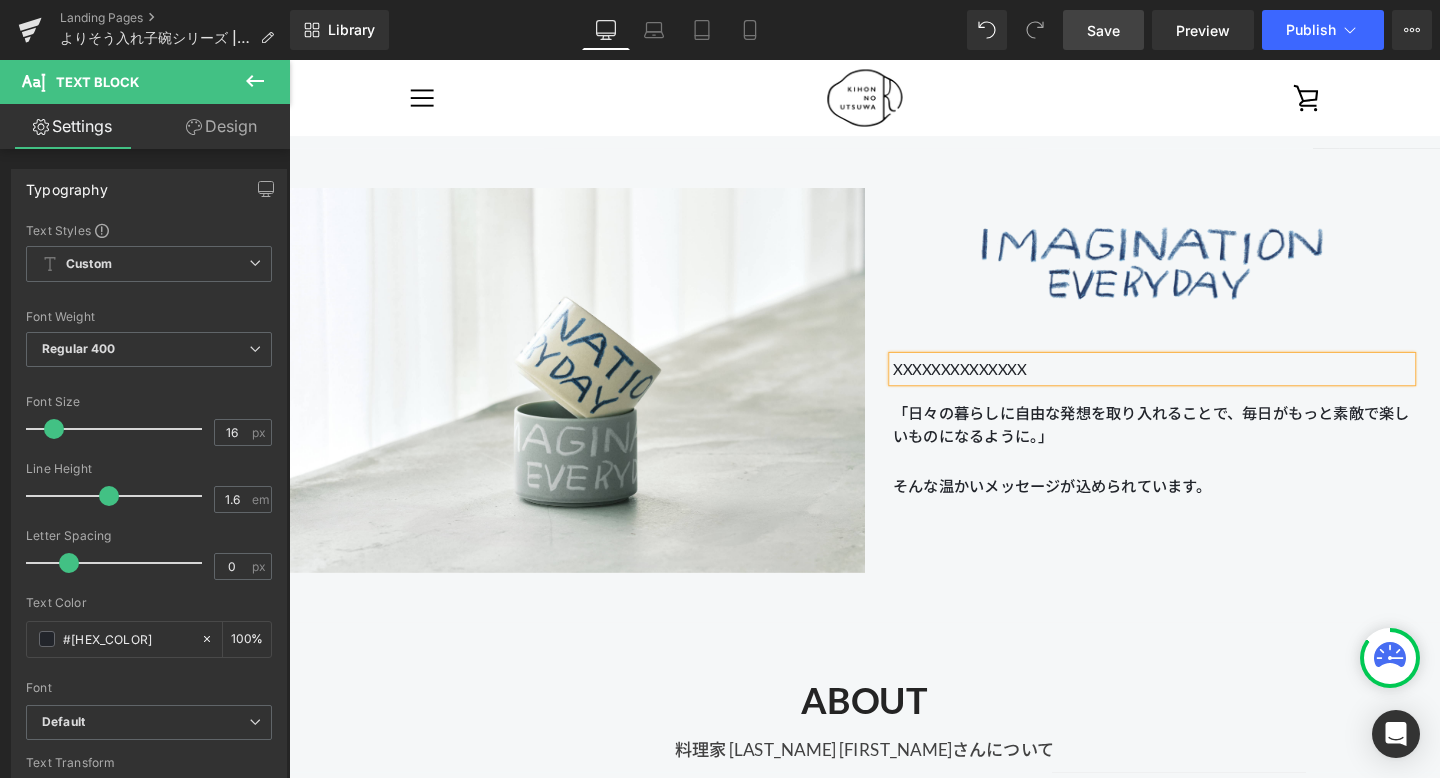 click on "XXXXXXXXXXXXXX" at bounding box center (1196, 385) 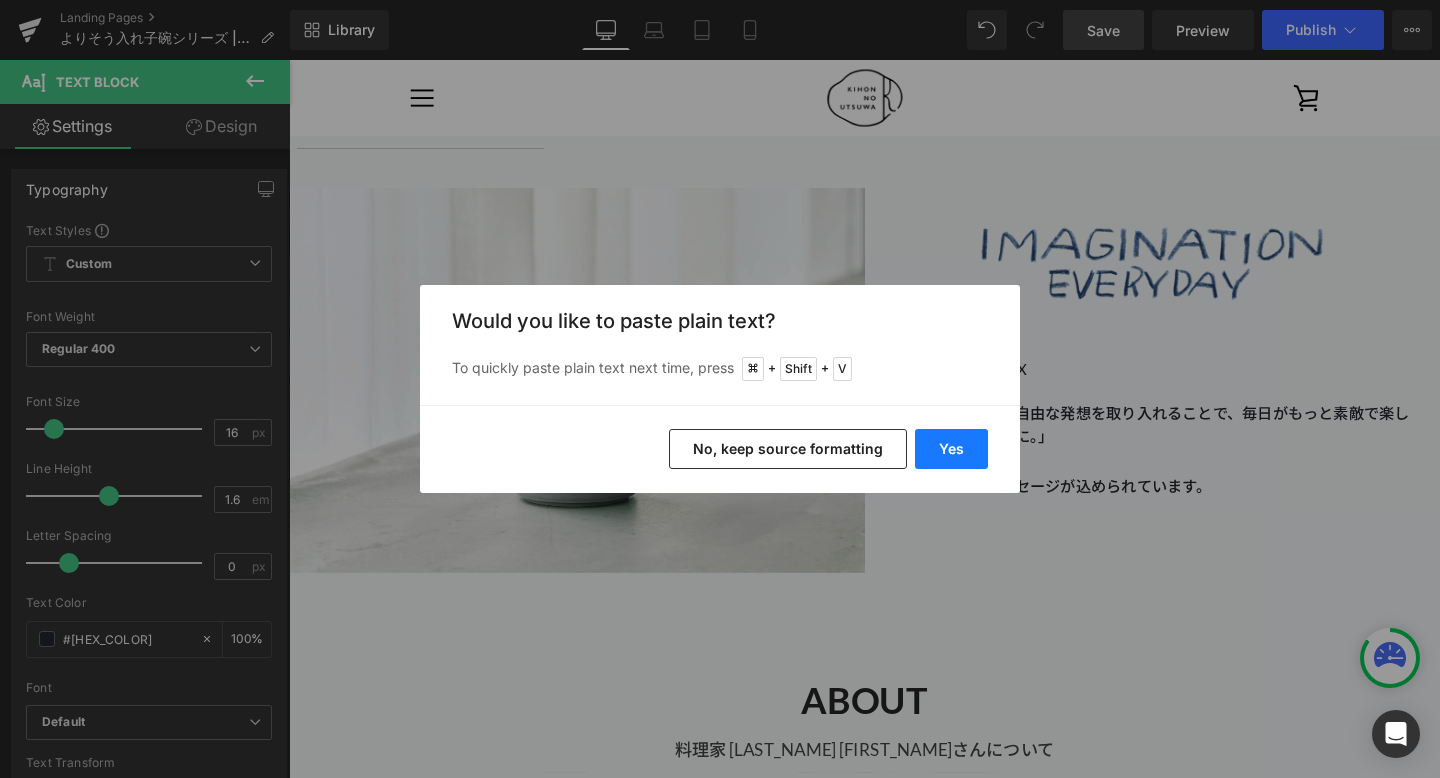 click on "Yes" at bounding box center [951, 449] 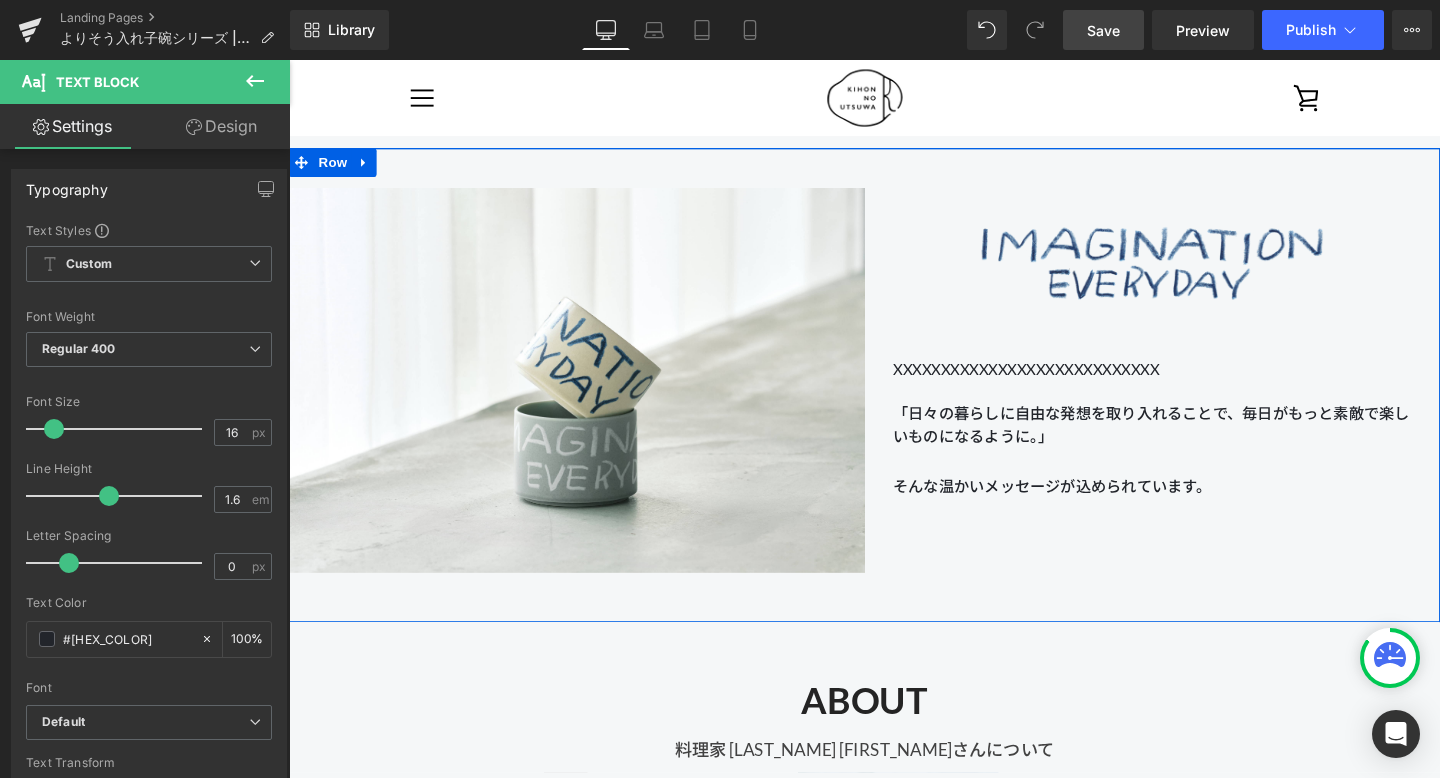 click at bounding box center [1250, 423] 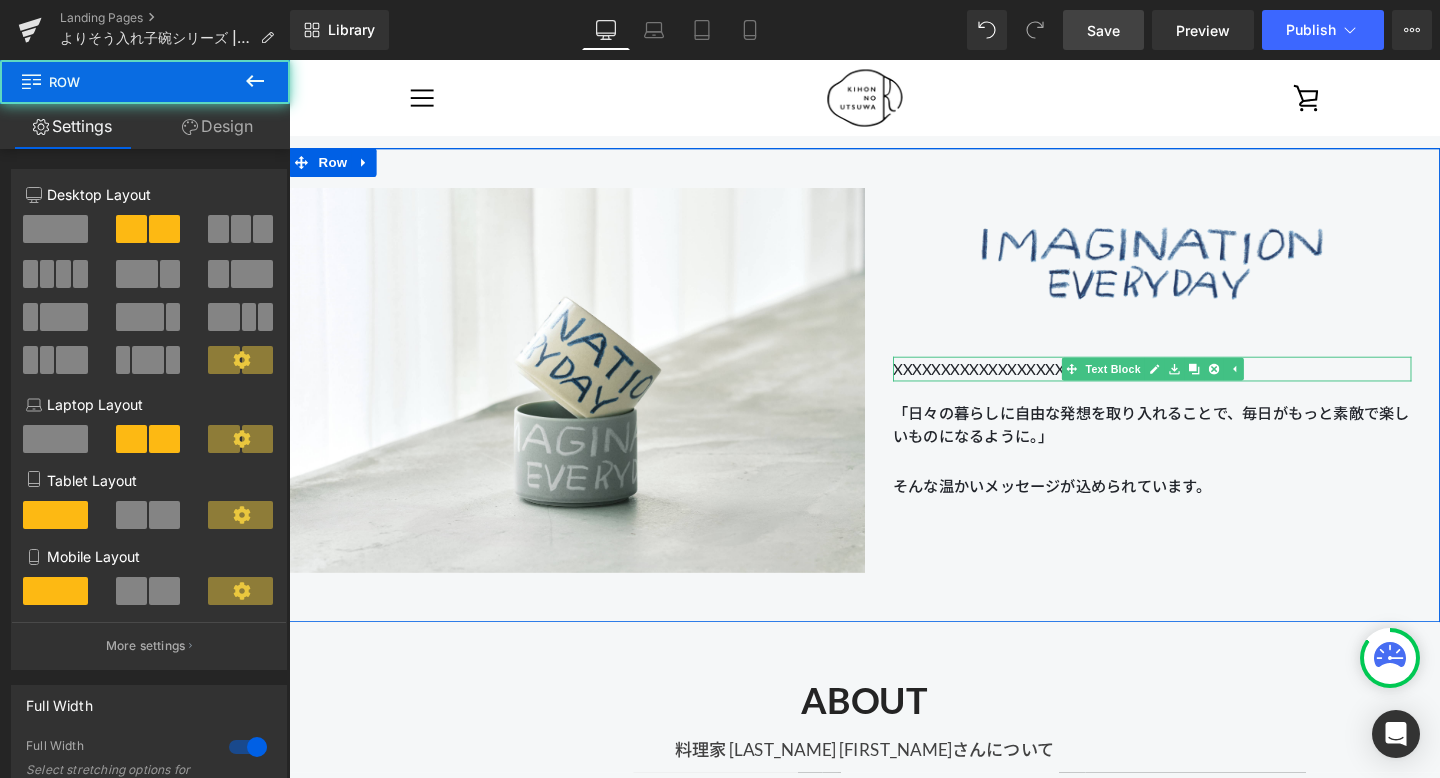 click on "XXXXXXXXXXXXXXXXXXXXXXXXXXXX Text Block" at bounding box center (1196, 385) 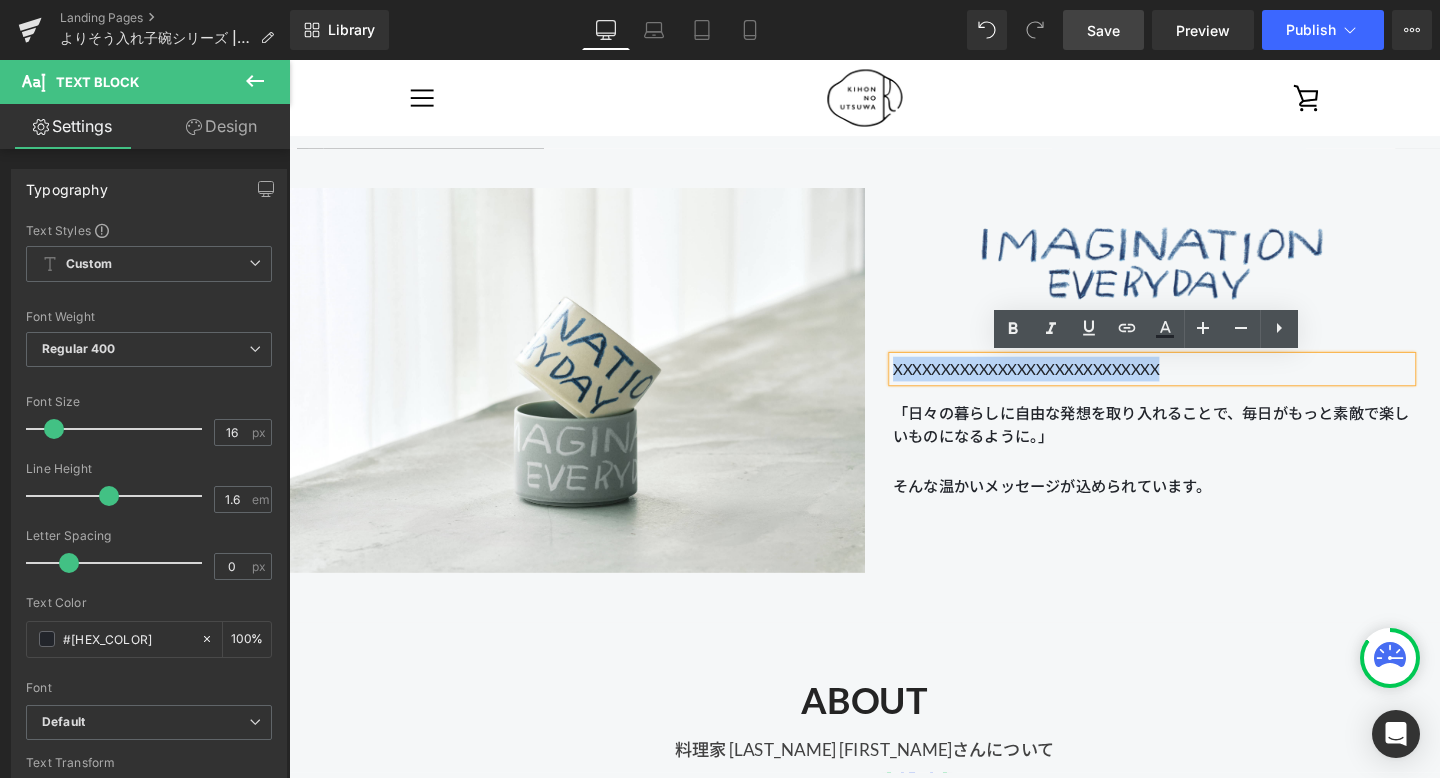 drag, startPoint x: 1322, startPoint y: 380, endPoint x: 888, endPoint y: 343, distance: 435.57434 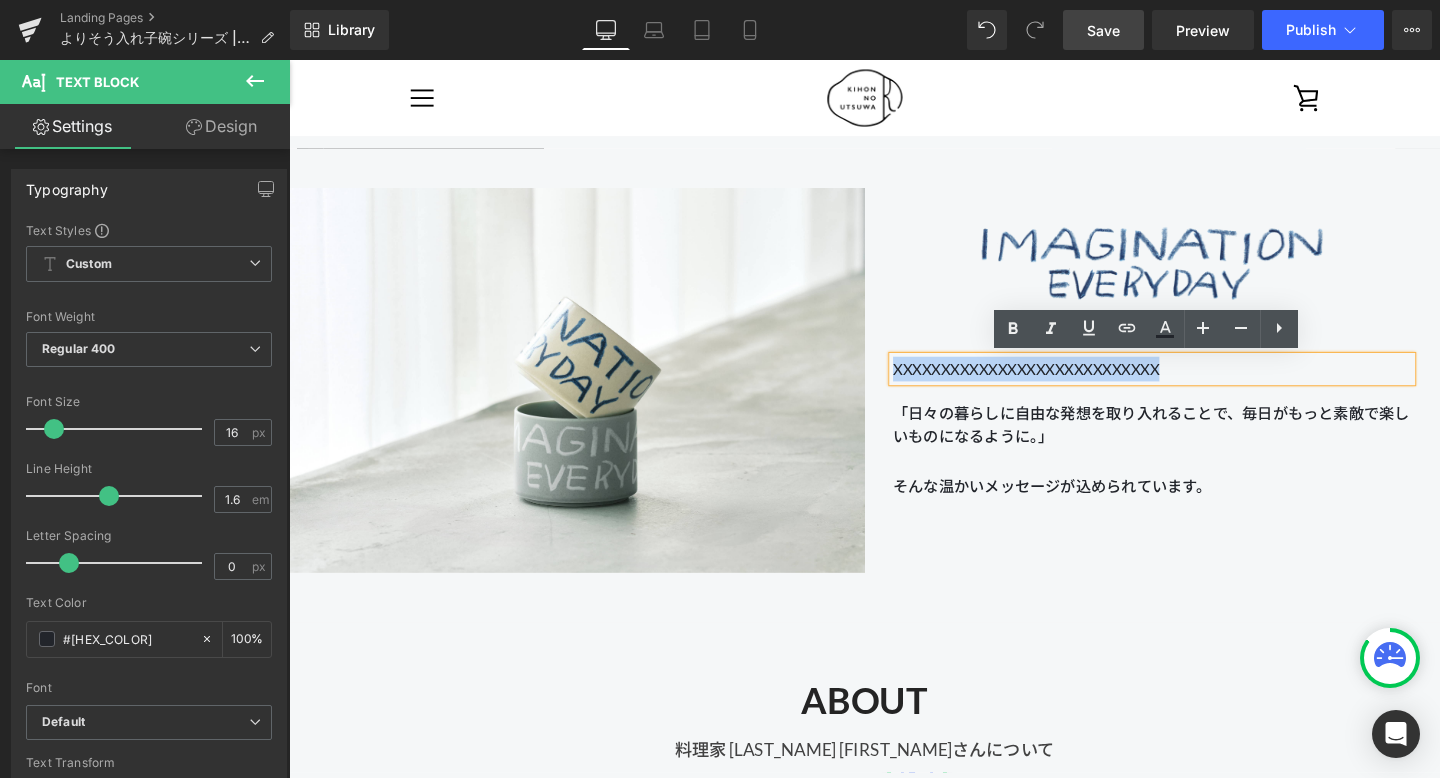 click on "Image         Image         XXXXXXXXXXXXXXXXXXXXXXXXXXXX Text Block         「日々の暮らしに自由な発想を取り入れることで、毎日がもっと素敵で楽しいものになるように。」 そんな温かいメッセージが込められています。 Text Block         Row   42px" at bounding box center (894, 401) 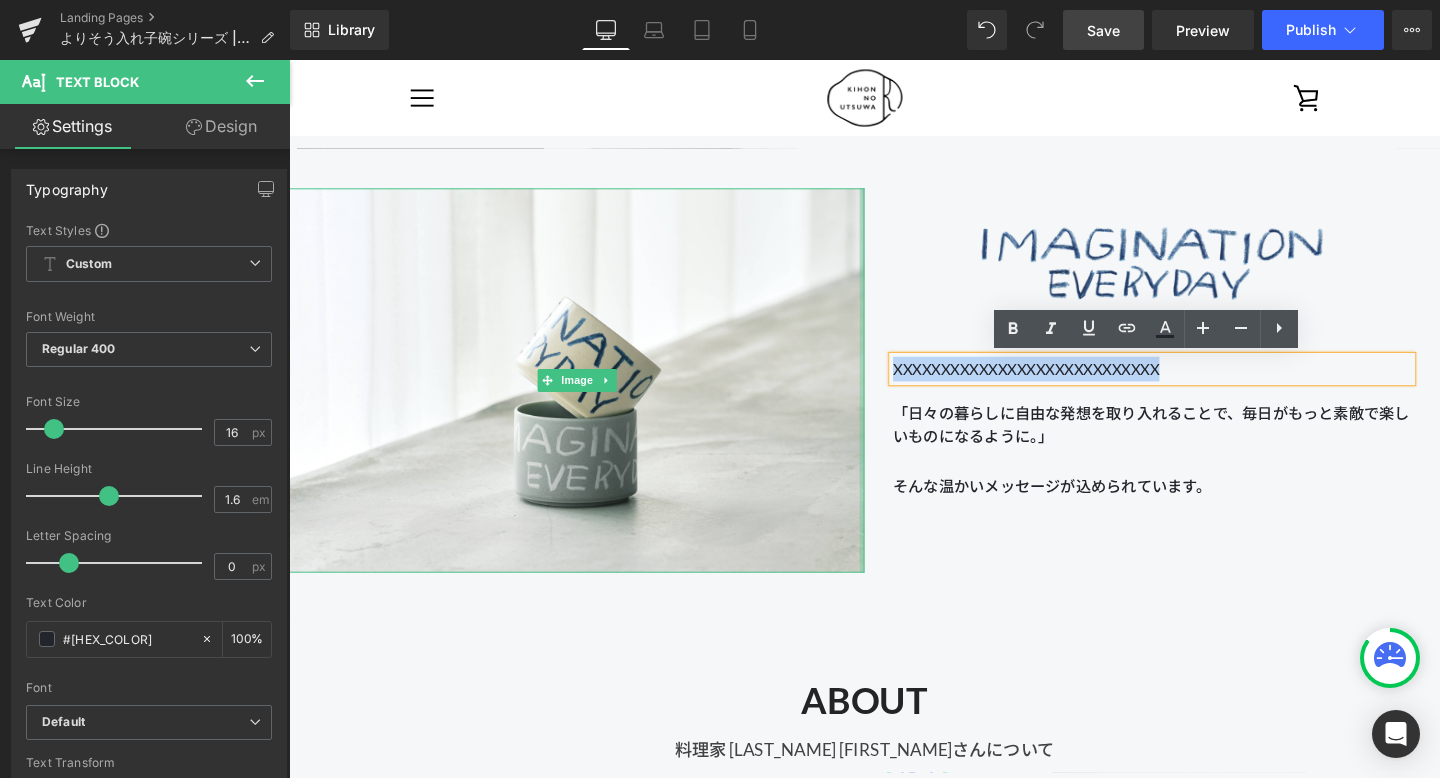copy on "XXXXXXXXXXXXXXXXXXXXXXXXXXXX" 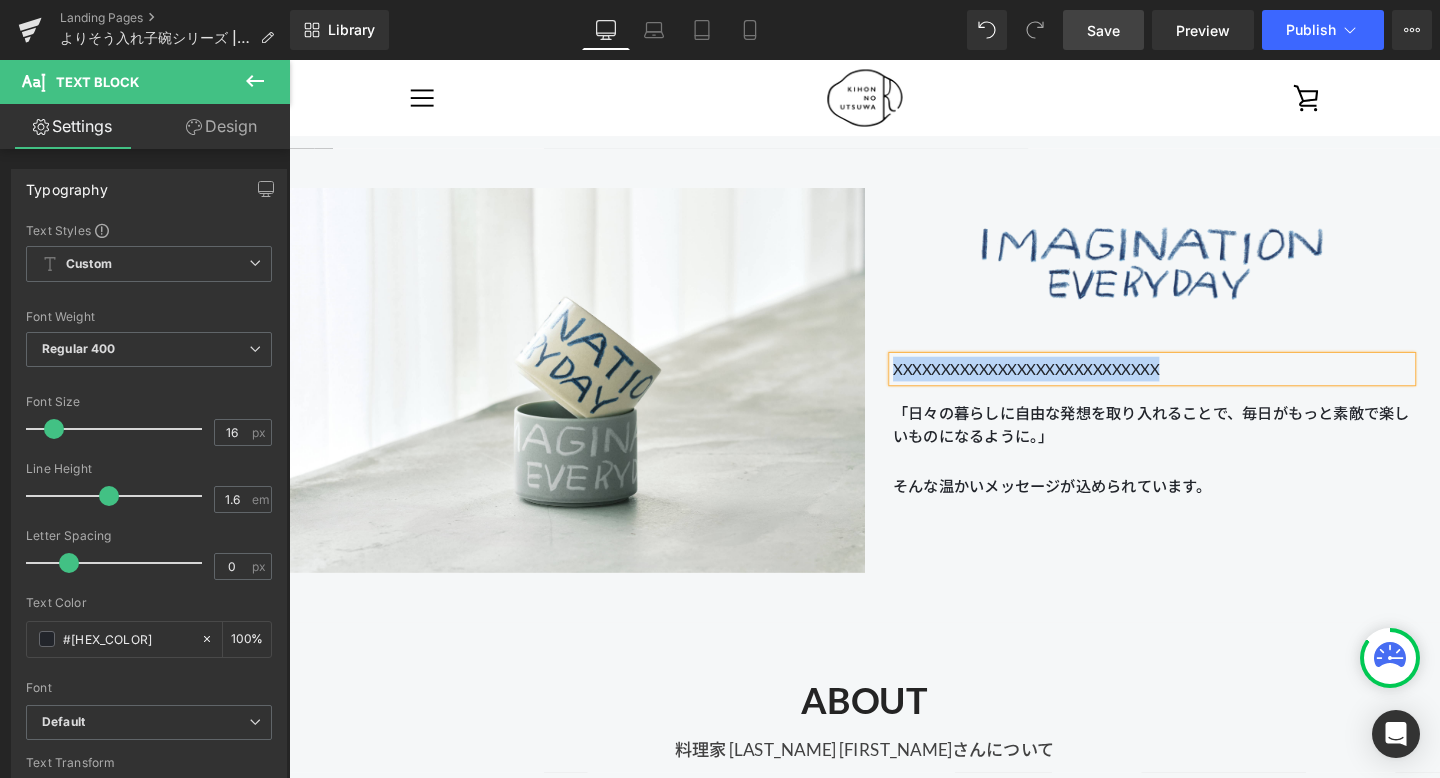 click at bounding box center (1196, 482) 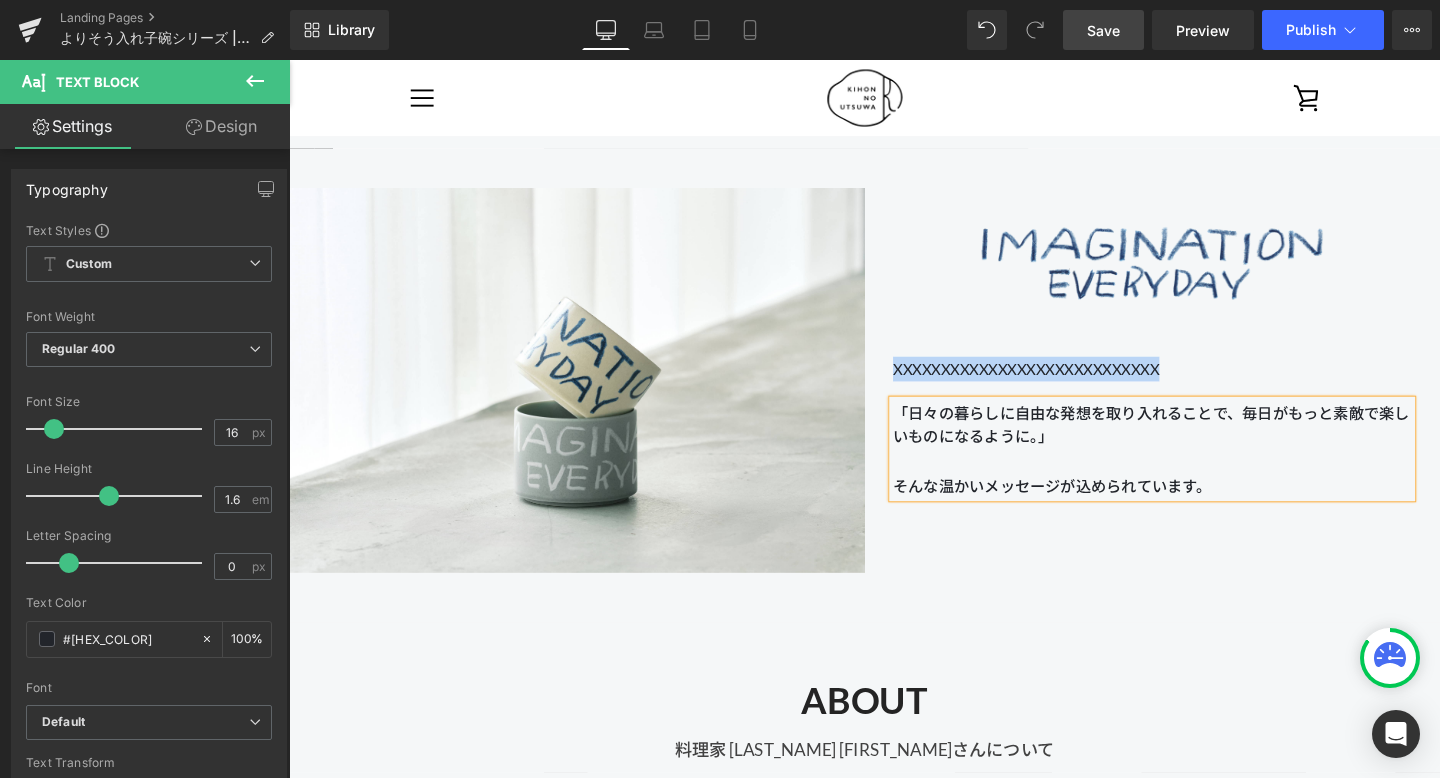 drag, startPoint x: 1166, startPoint y: 485, endPoint x: 1177, endPoint y: 485, distance: 11 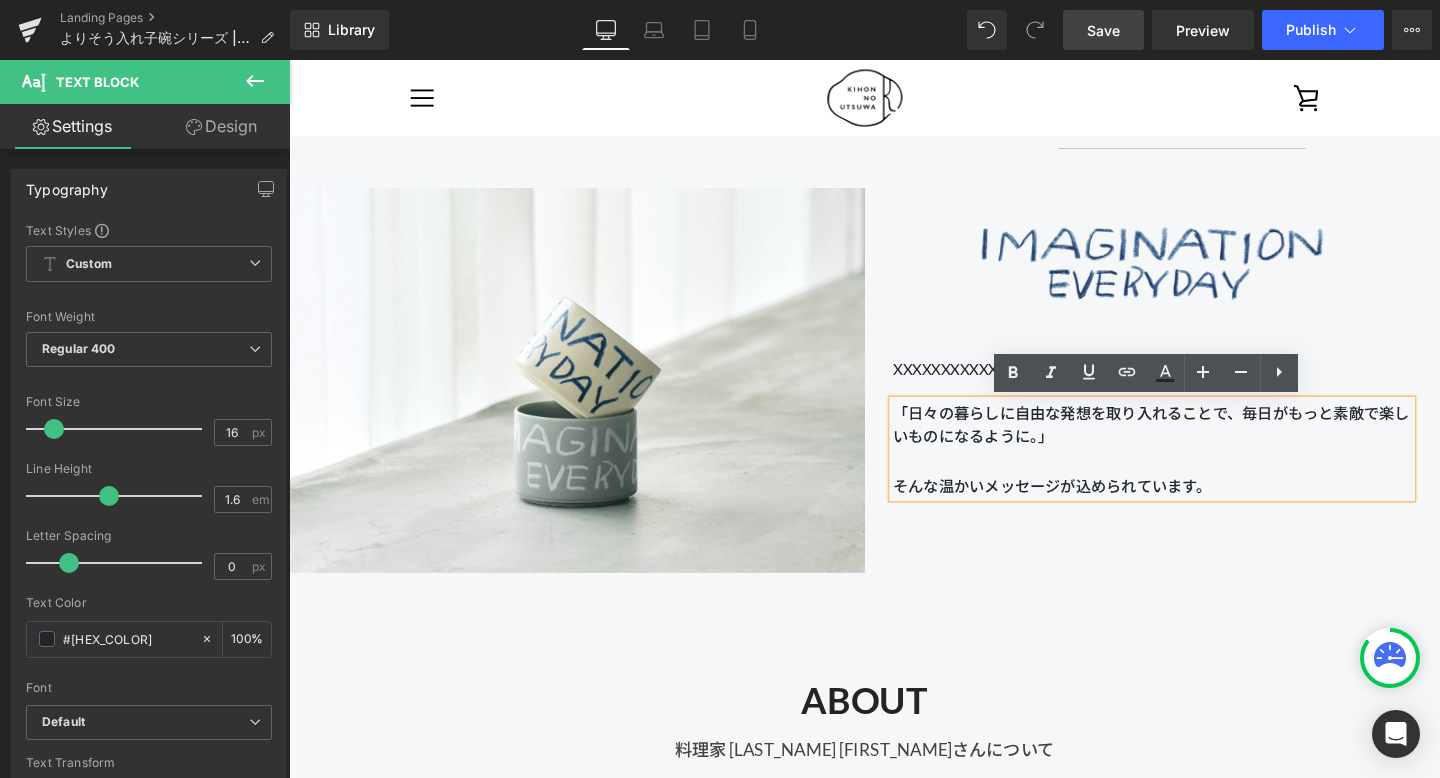 drag, startPoint x: 1266, startPoint y: 506, endPoint x: 921, endPoint y: 425, distance: 354.38116 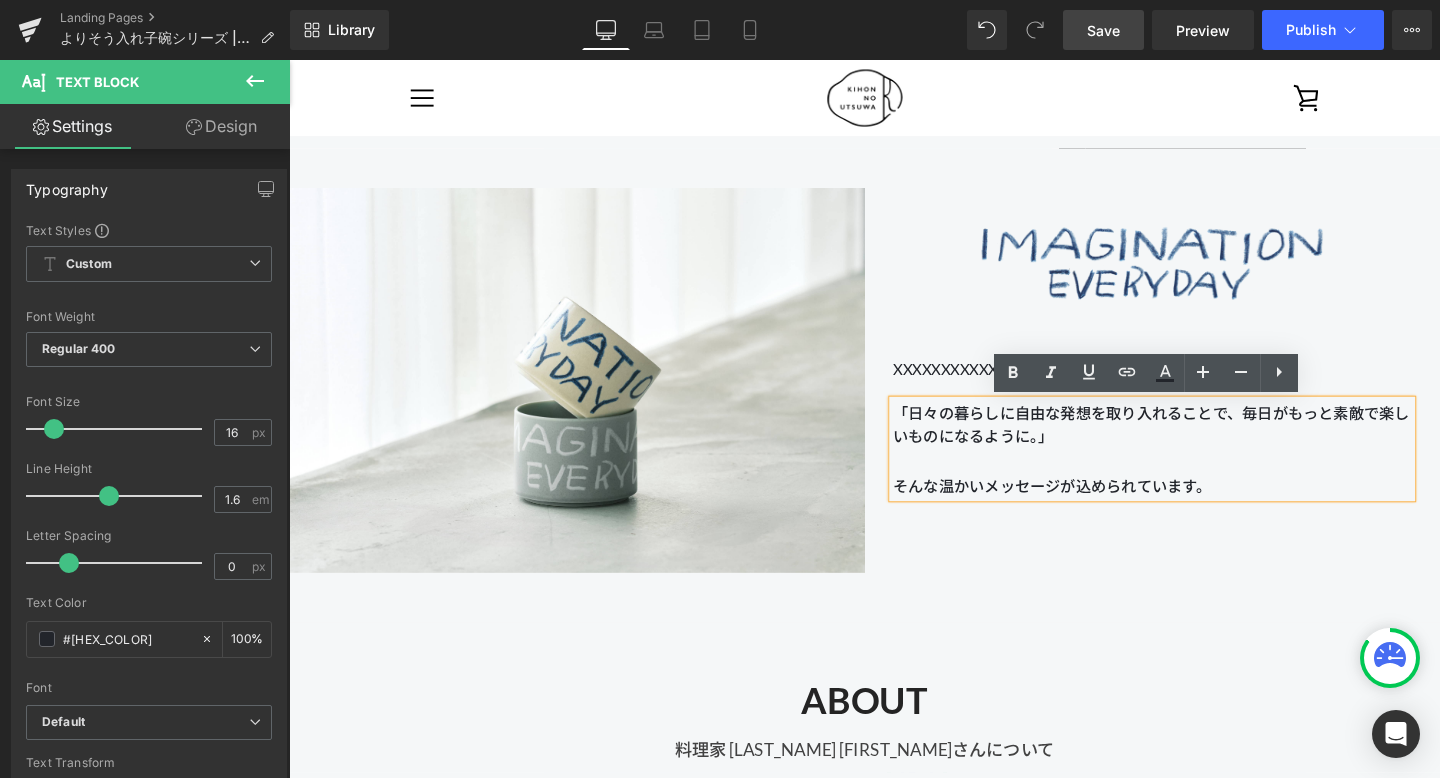 click on "「日々の暮らしに自由な発想を取り入れることで、毎日がもっと素敵で楽しいものになるように。」 そんな温かいメッセージが込められています。" at bounding box center (1196, 469) 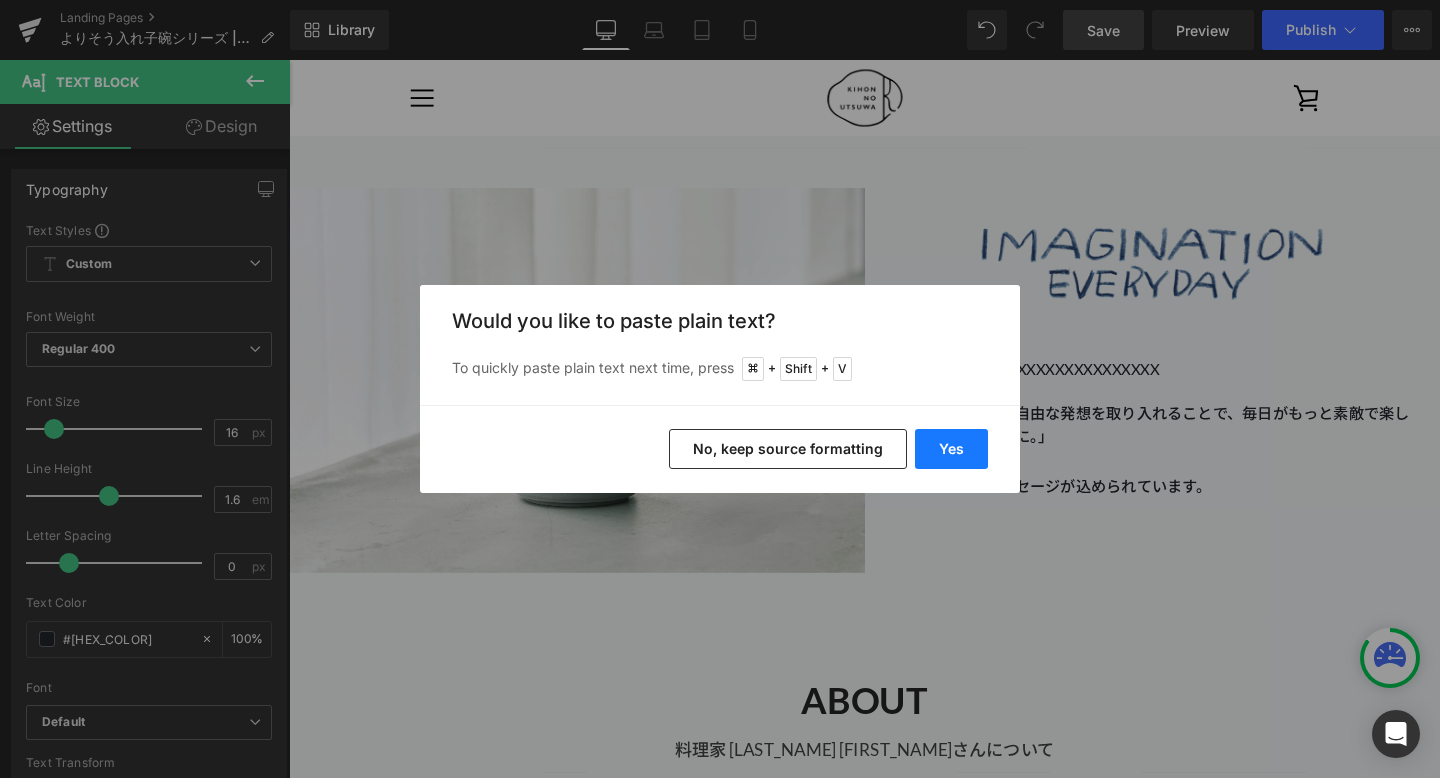 click on "Yes" at bounding box center [951, 449] 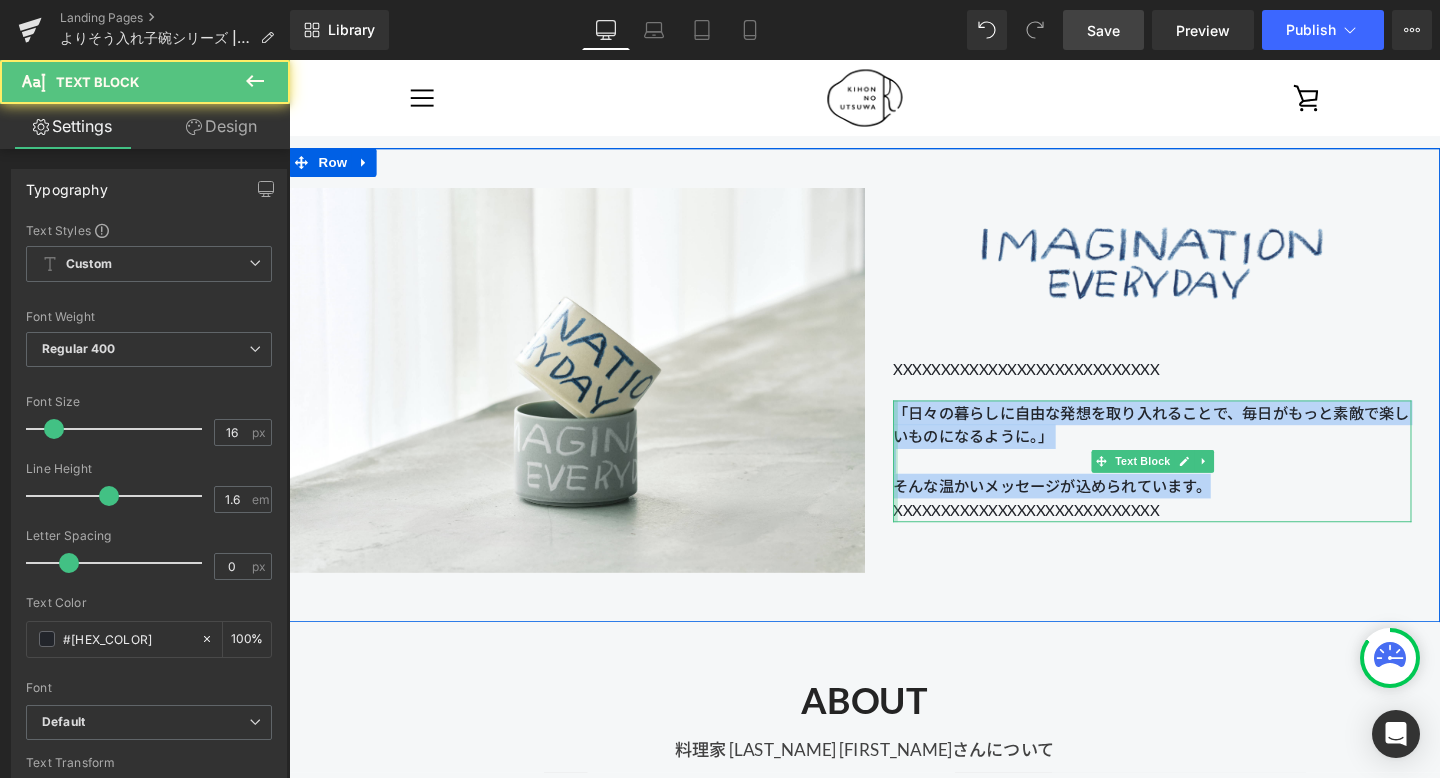 drag, startPoint x: 1258, startPoint y: 510, endPoint x: 928, endPoint y: 430, distance: 339.55853 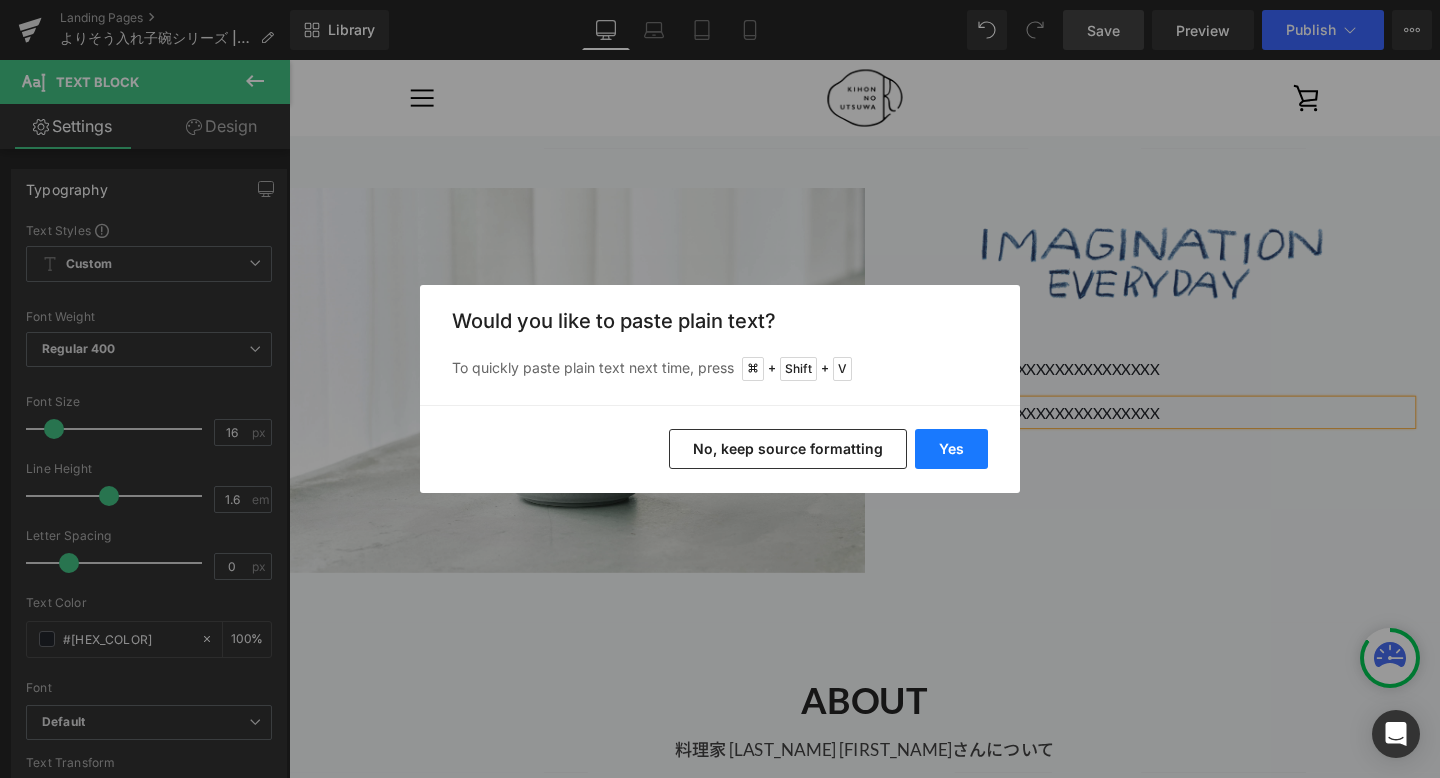 click on "Yes" at bounding box center (951, 449) 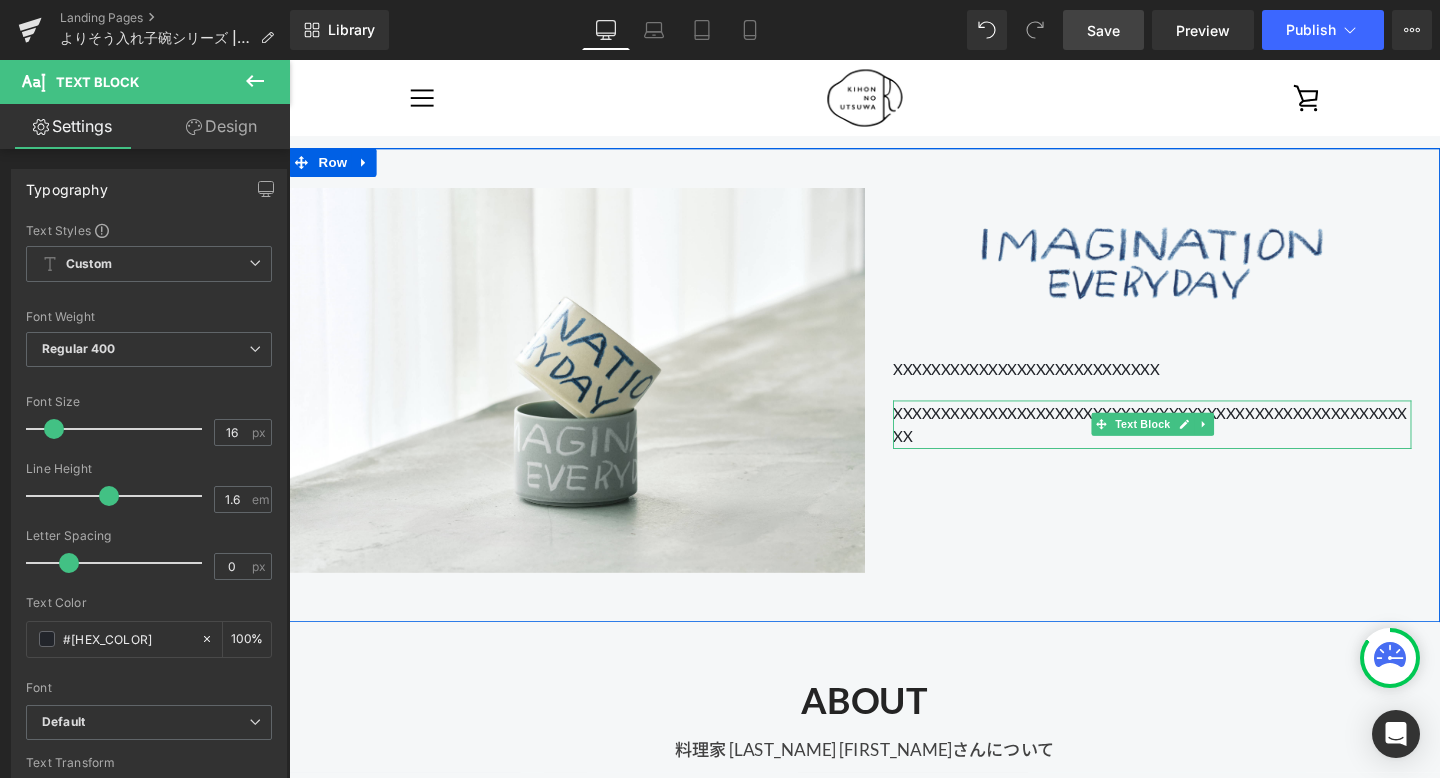 click on "XXXXXXXXXXXXXXXXXXXXXXXXXXXXXXXXXXXXXXXXXXXXXXXXXXXXXXXX" at bounding box center (1196, 443) 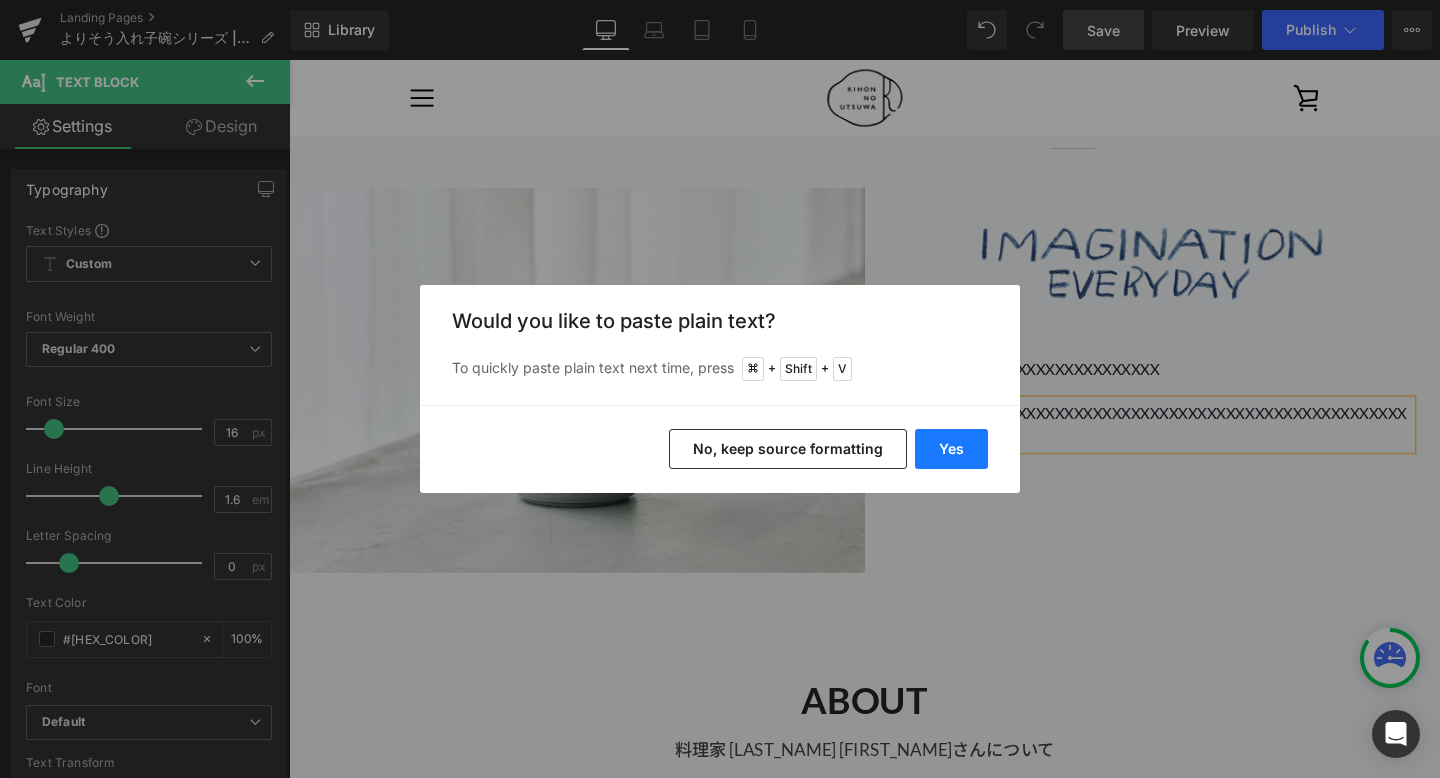 click on "Yes" at bounding box center (951, 449) 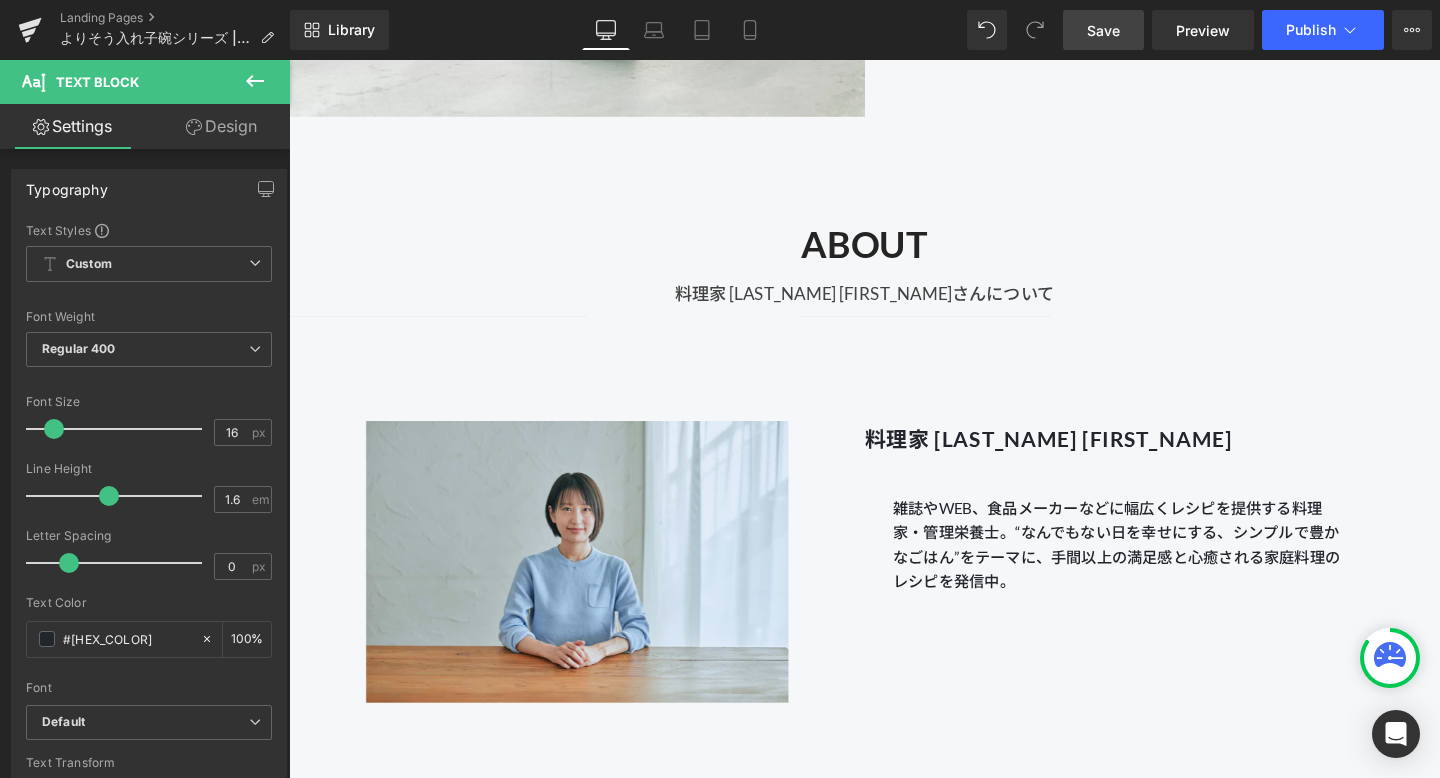 scroll, scrollTop: 12429, scrollLeft: 0, axis: vertical 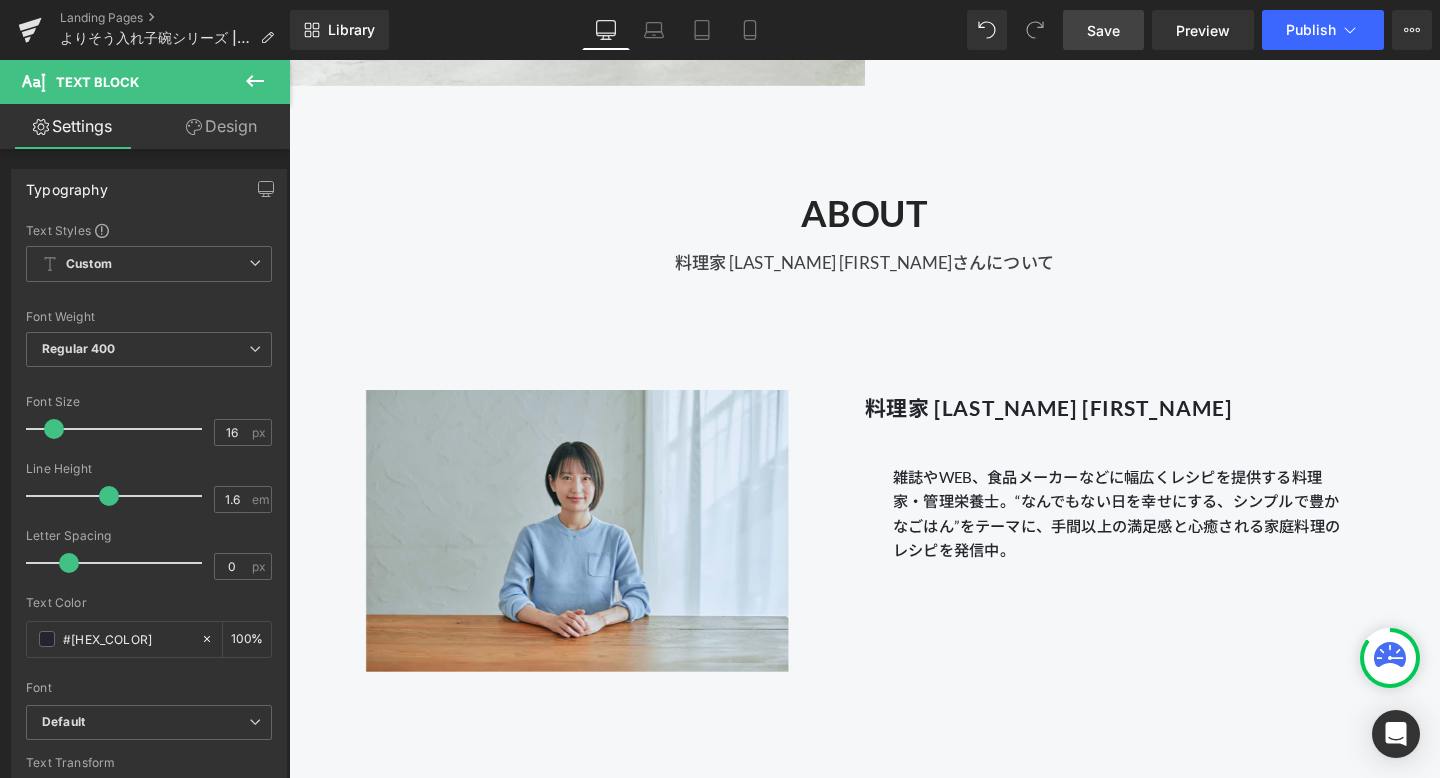 click on "Save" at bounding box center [1103, 30] 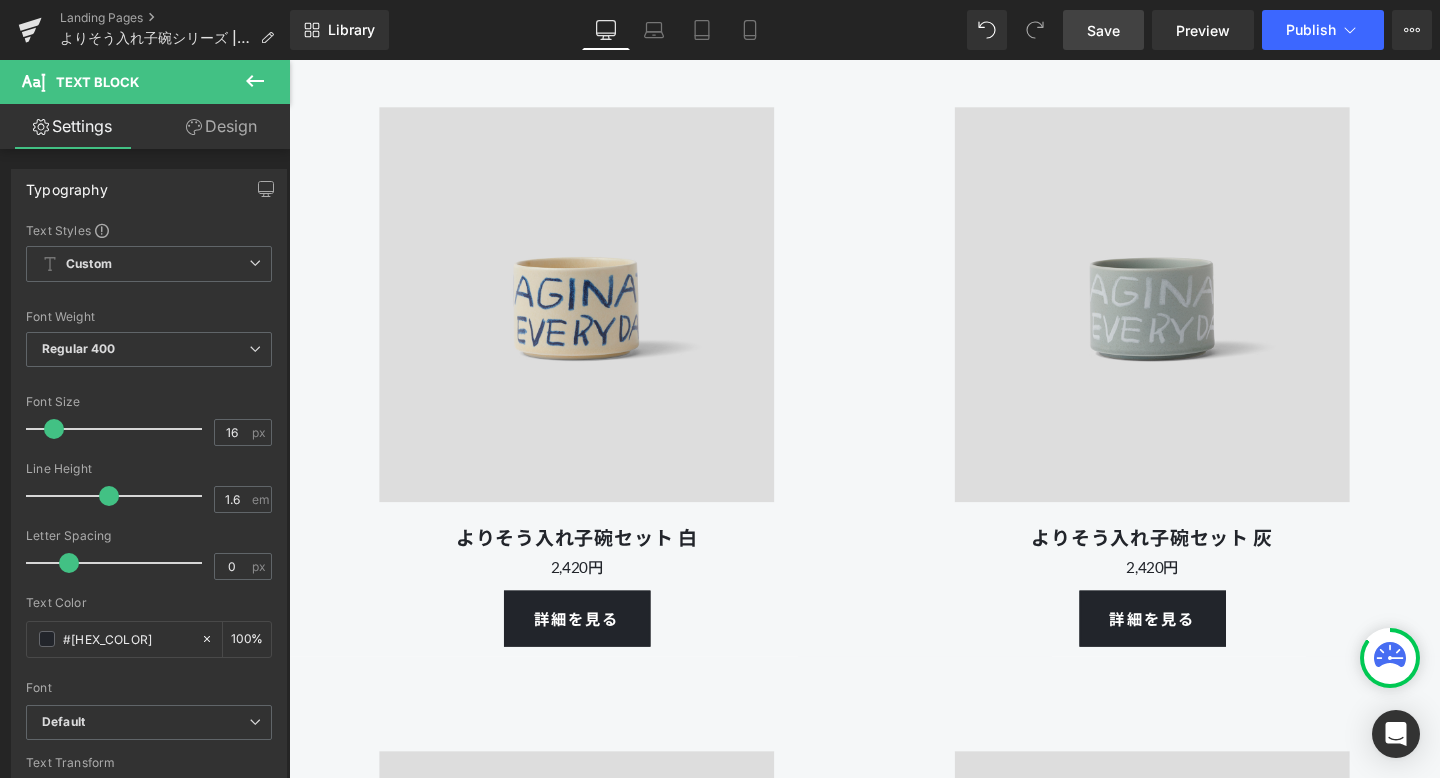 scroll, scrollTop: 7638, scrollLeft: 0, axis: vertical 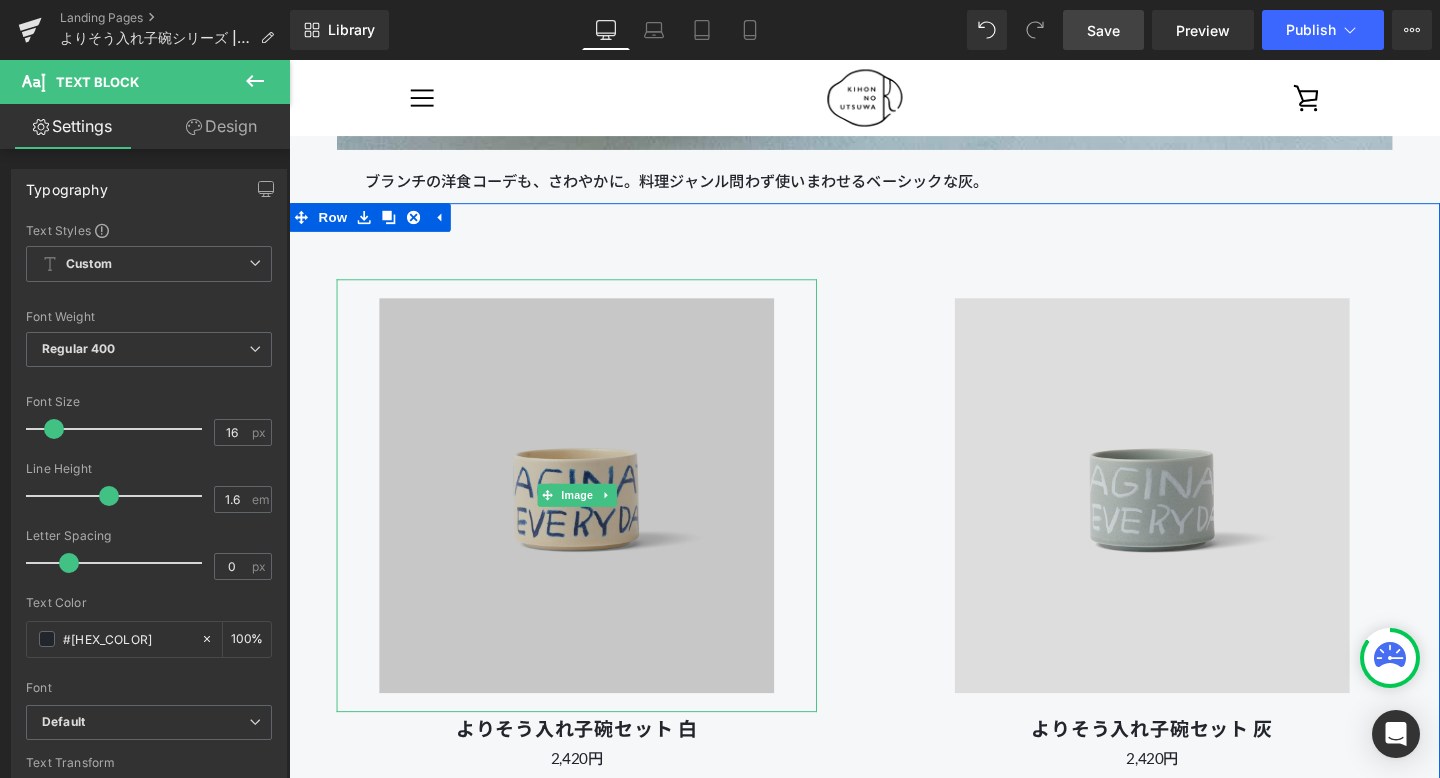 click on "Image" at bounding box center [592, 518] 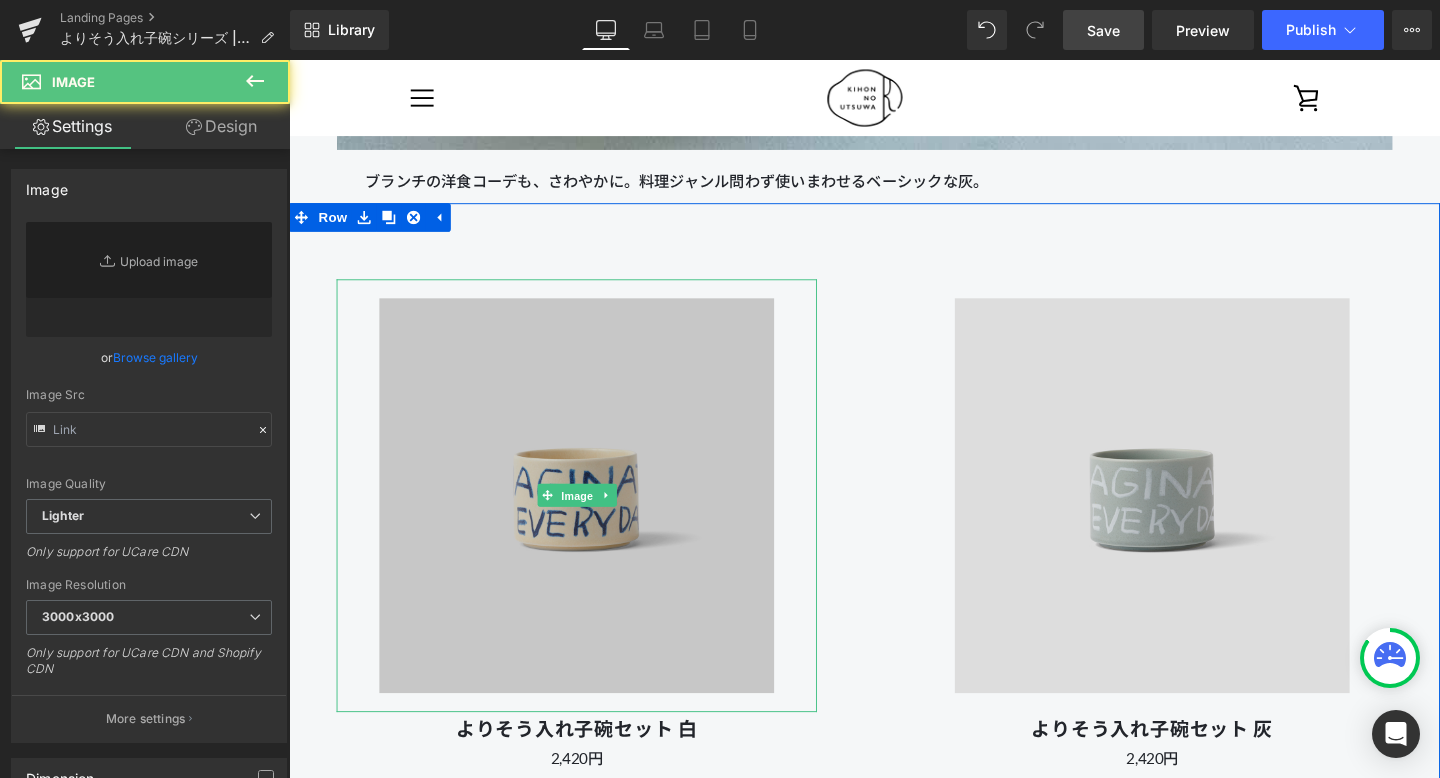 type on "https://ucarecdn.com/706b79f2-4447-4e92-883d-3d6f0e03899b/-/format/auto/-/preview/3000x3000/-/quality/lighter/250421_kihonutsuwa_91355.jpg" 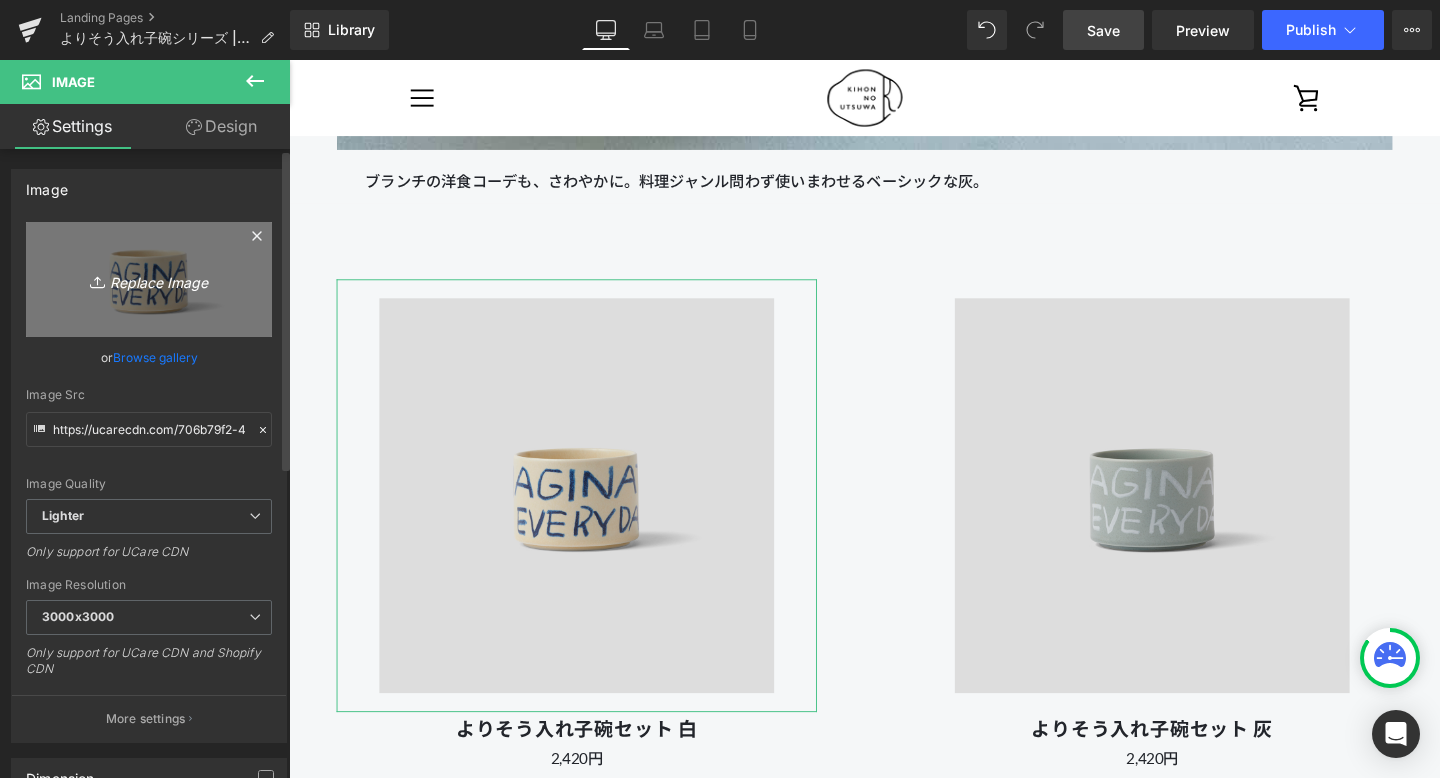 click on "Replace Image" at bounding box center [149, 279] 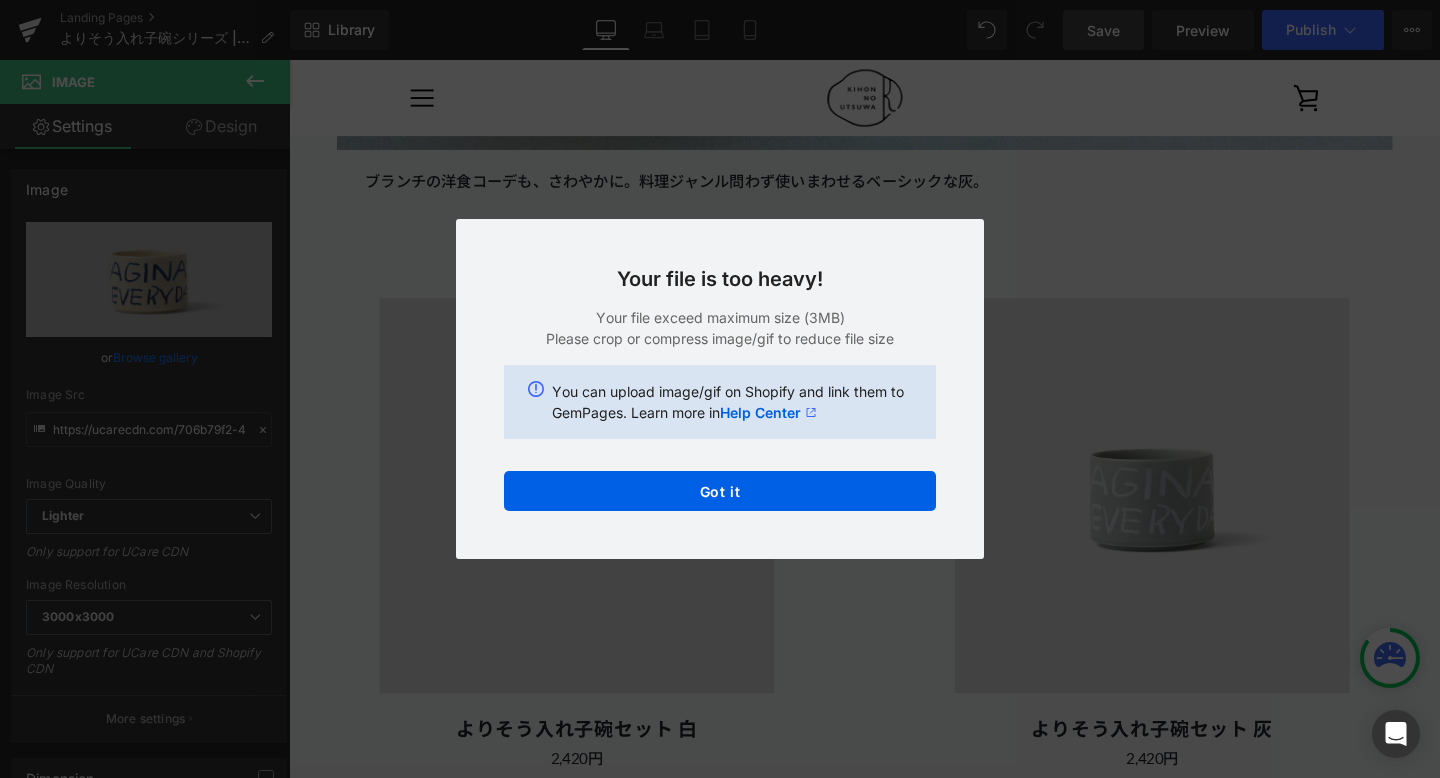 click on "Back to Library   Insert     Your file is too heavy! Your file exceed maximum size (3MB) Please crop or compress image/gif to reduce file size You can upload image/gif on Shopify and link them to GemPages. Learn more in  Help Center  Got it" at bounding box center [720, 389] 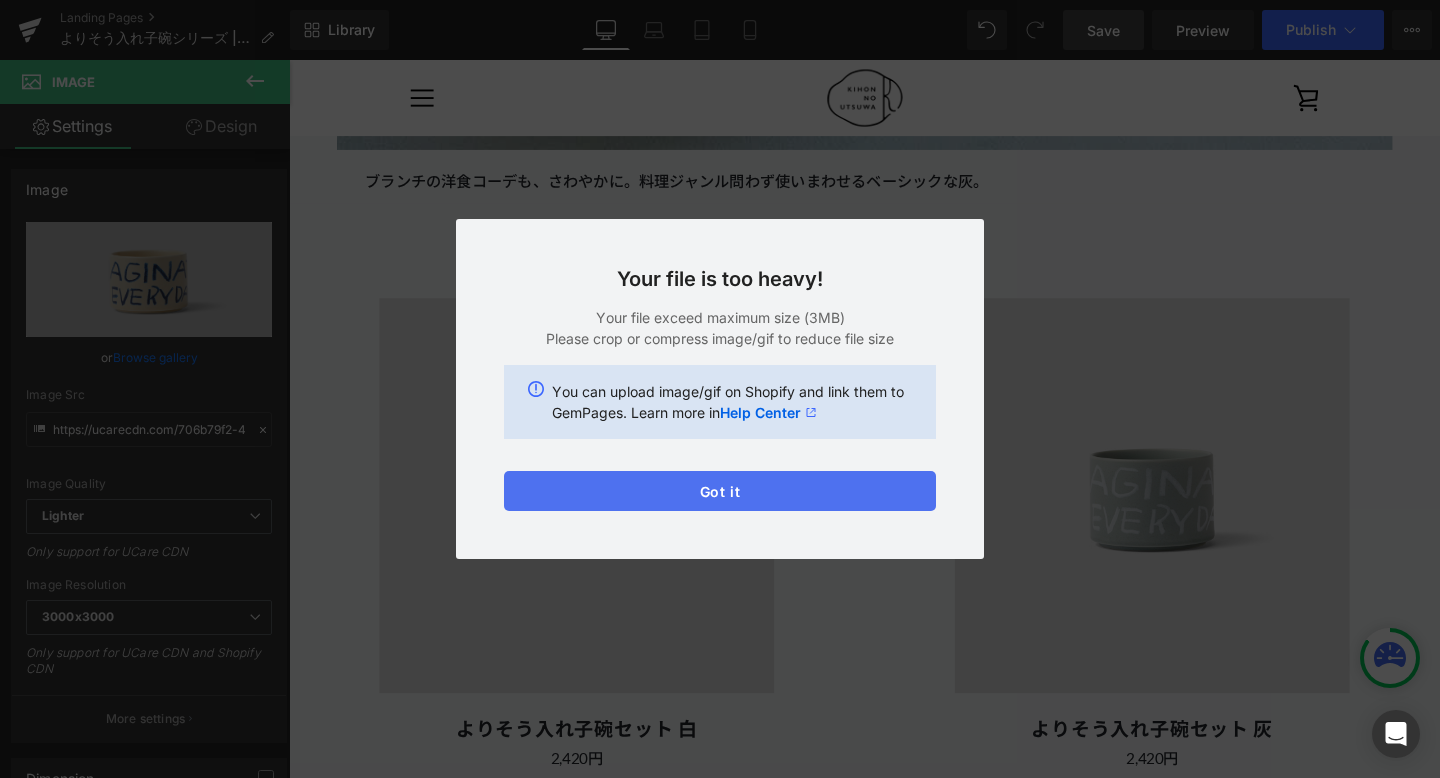 drag, startPoint x: 558, startPoint y: 491, endPoint x: 281, endPoint y: 453, distance: 279.59436 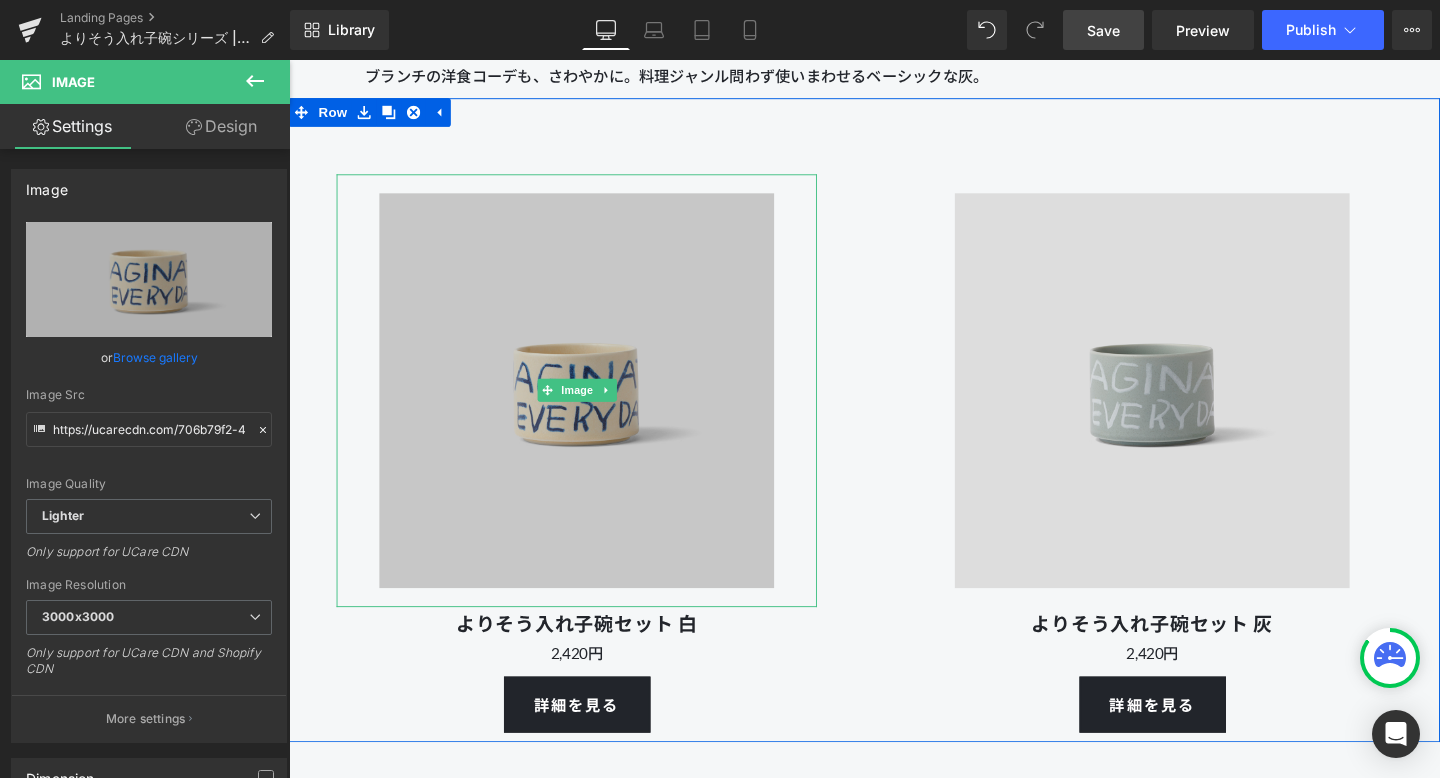 scroll, scrollTop: 7845, scrollLeft: 0, axis: vertical 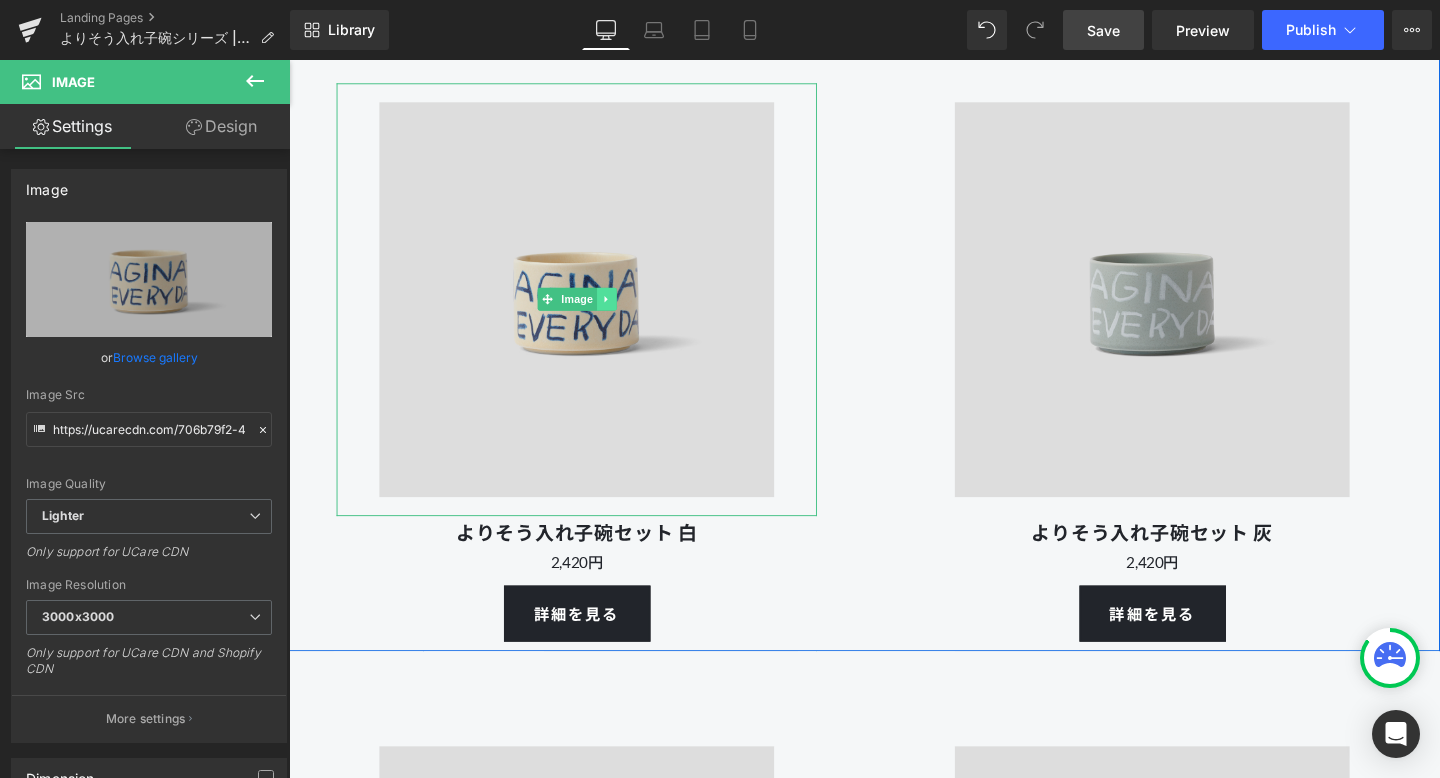 click 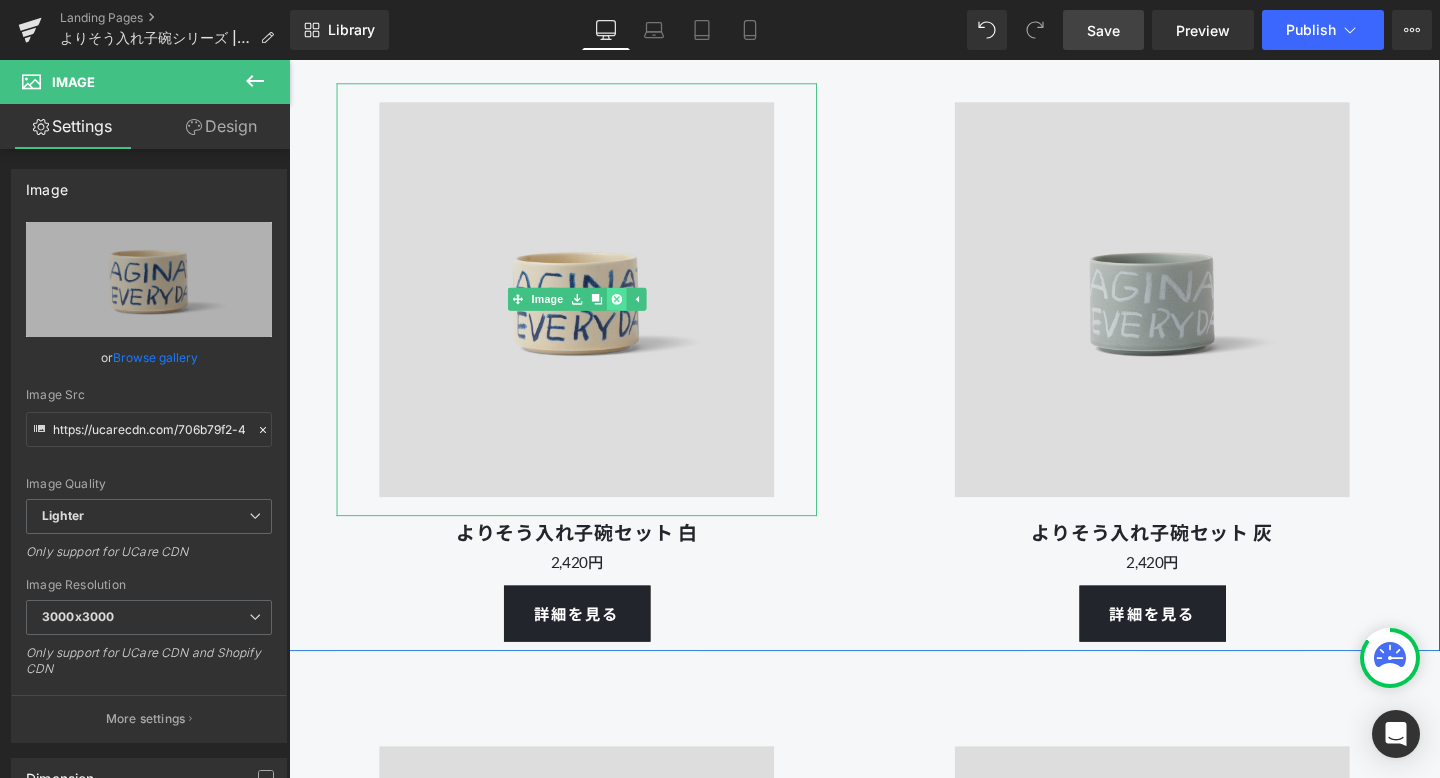 click 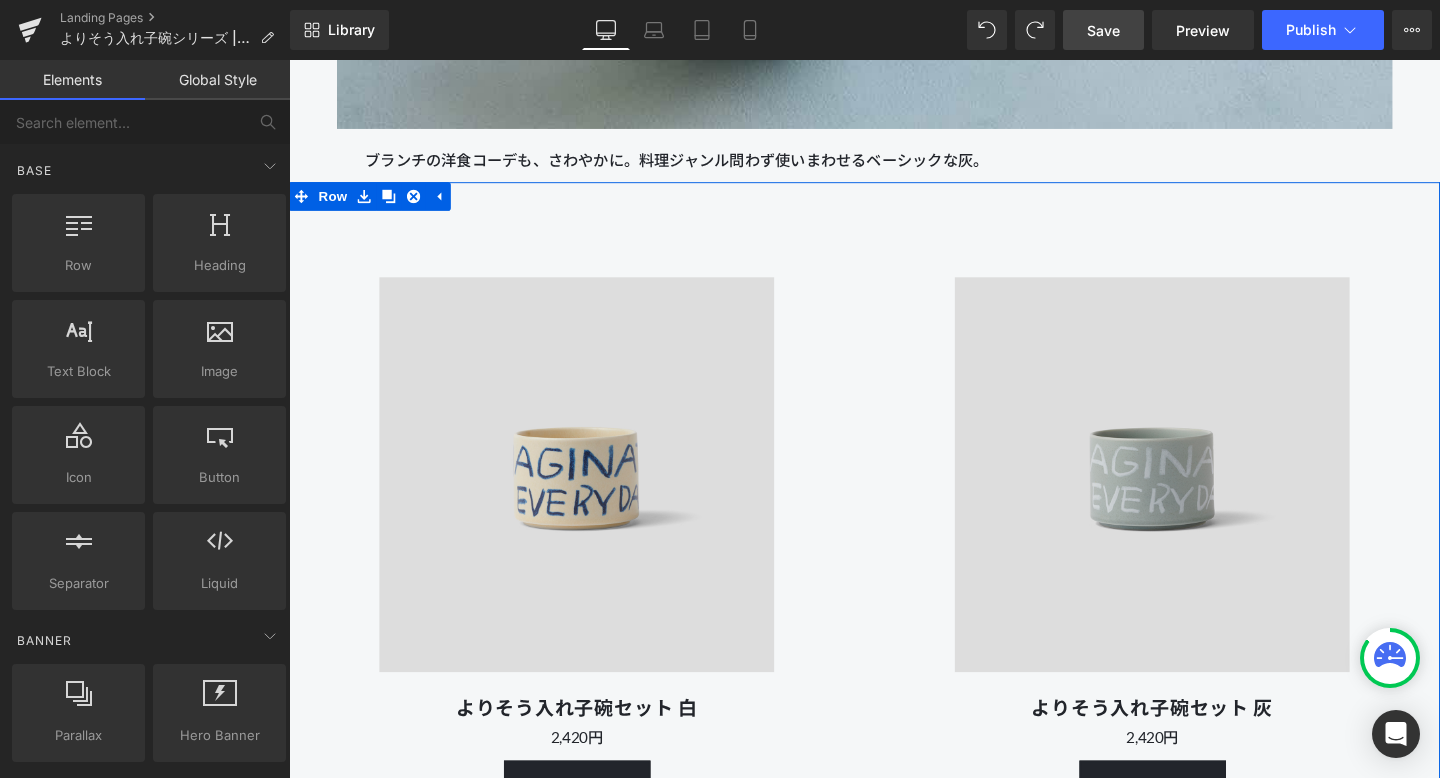scroll, scrollTop: 7863, scrollLeft: 0, axis: vertical 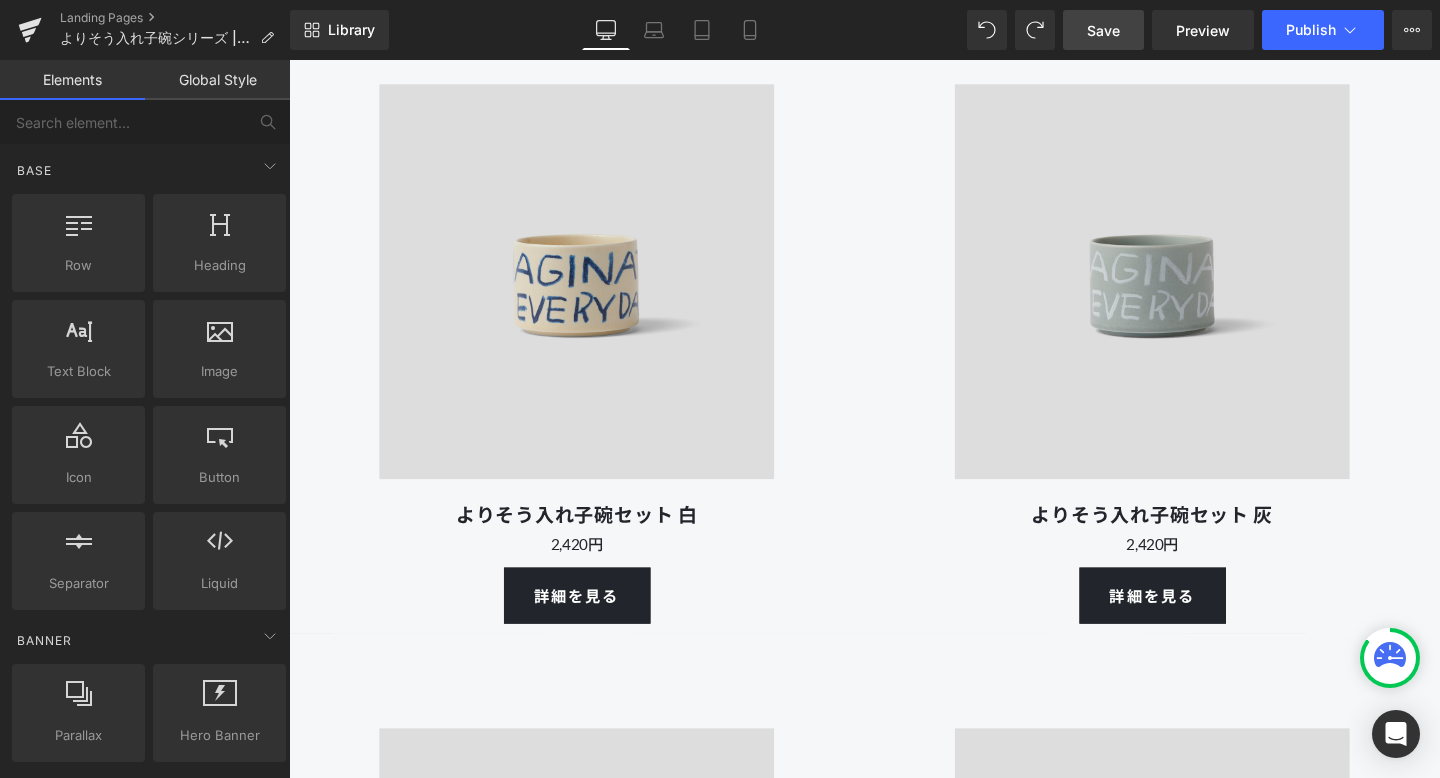 click on "Save" at bounding box center (1103, 30) 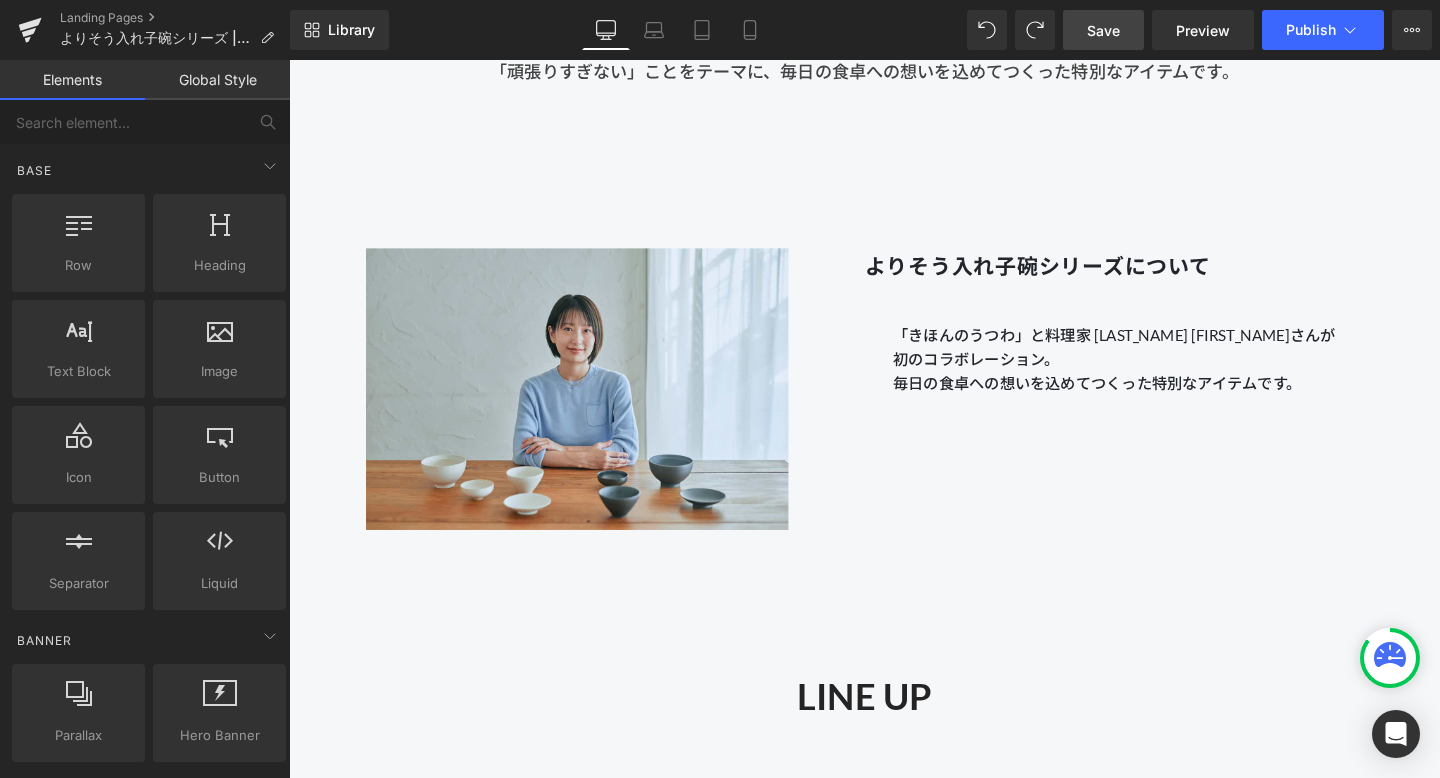 scroll, scrollTop: 1070, scrollLeft: 0, axis: vertical 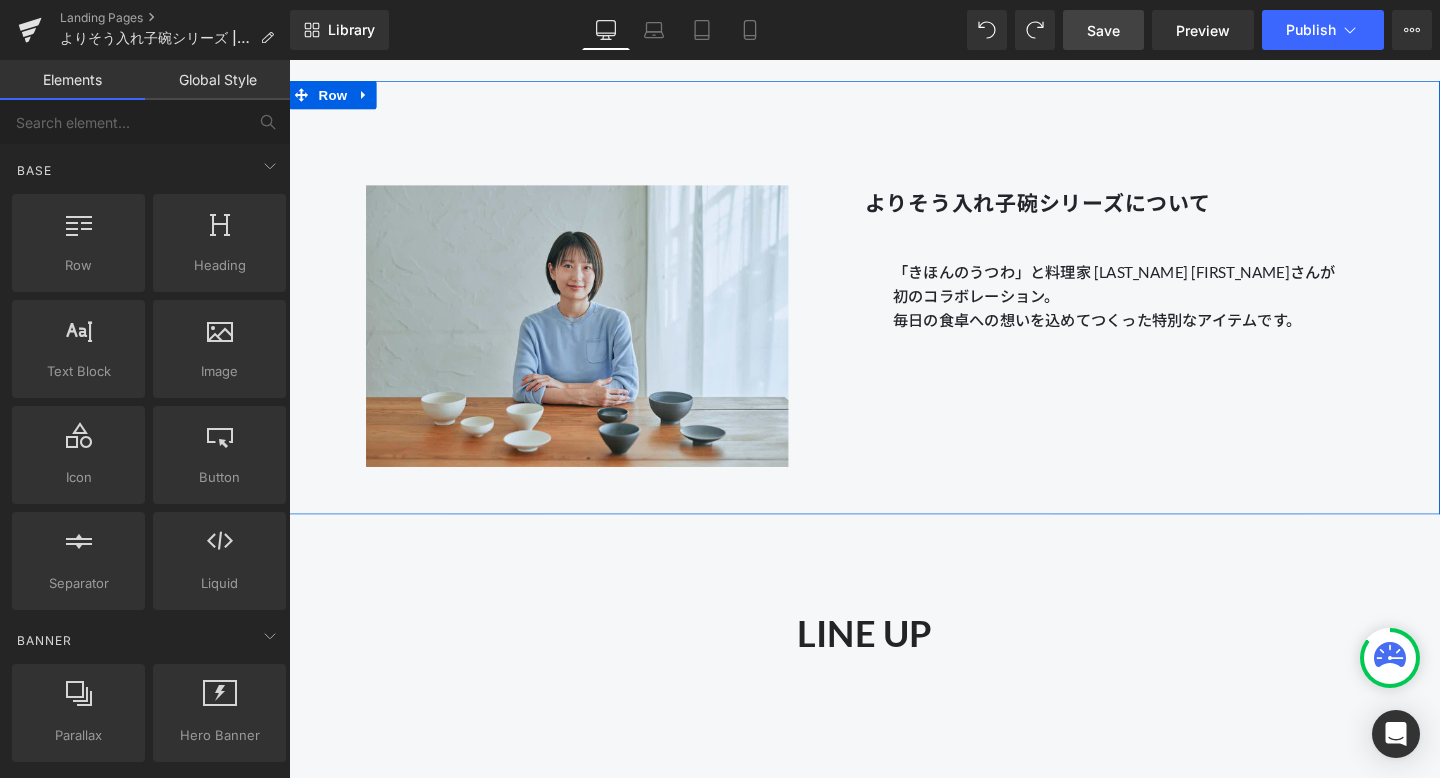 click on "毎日の食卓への想いを込めてつくった特別なアイテムです。" at bounding box center (1161, 334) 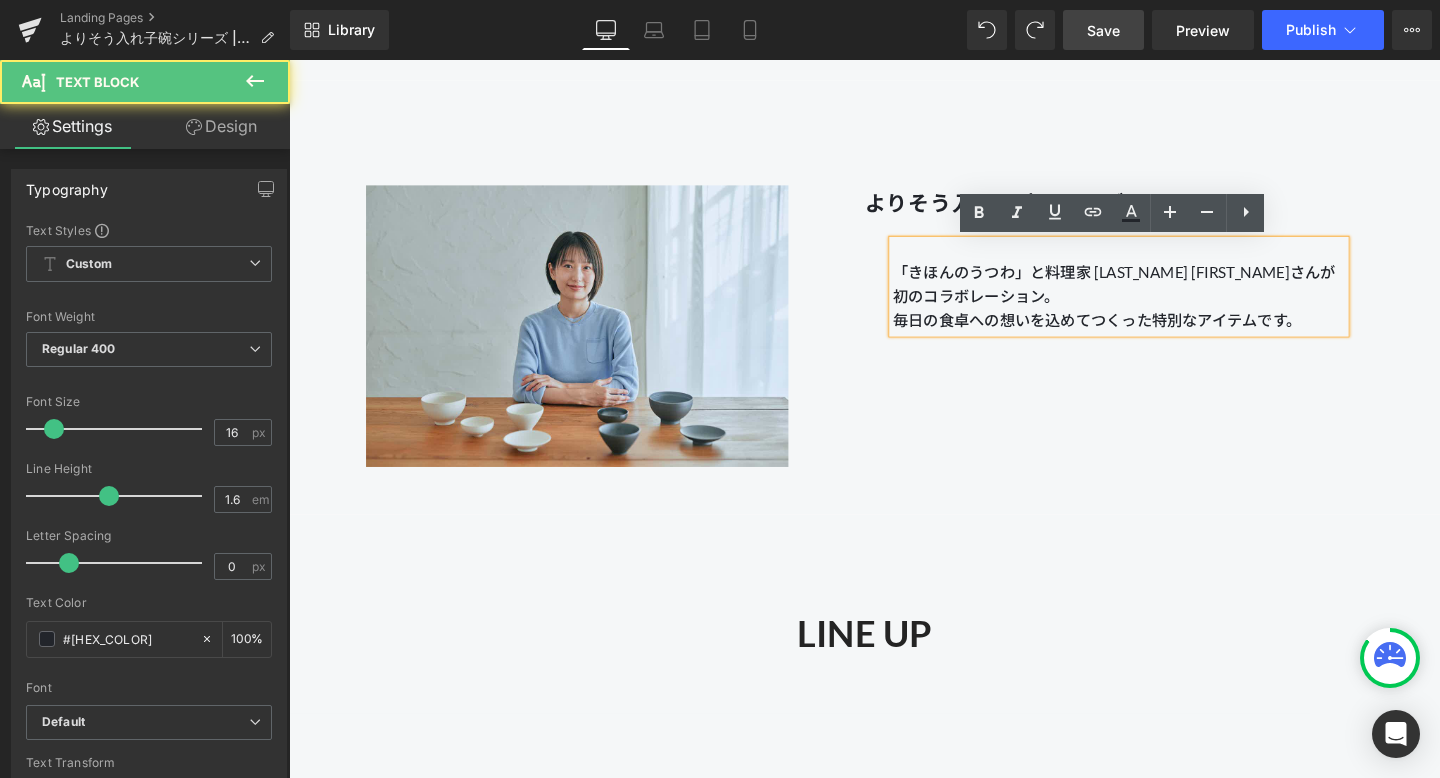 click on "毎日の食卓への想いを込めてつくった特別なアイテムです。" at bounding box center (1161, 334) 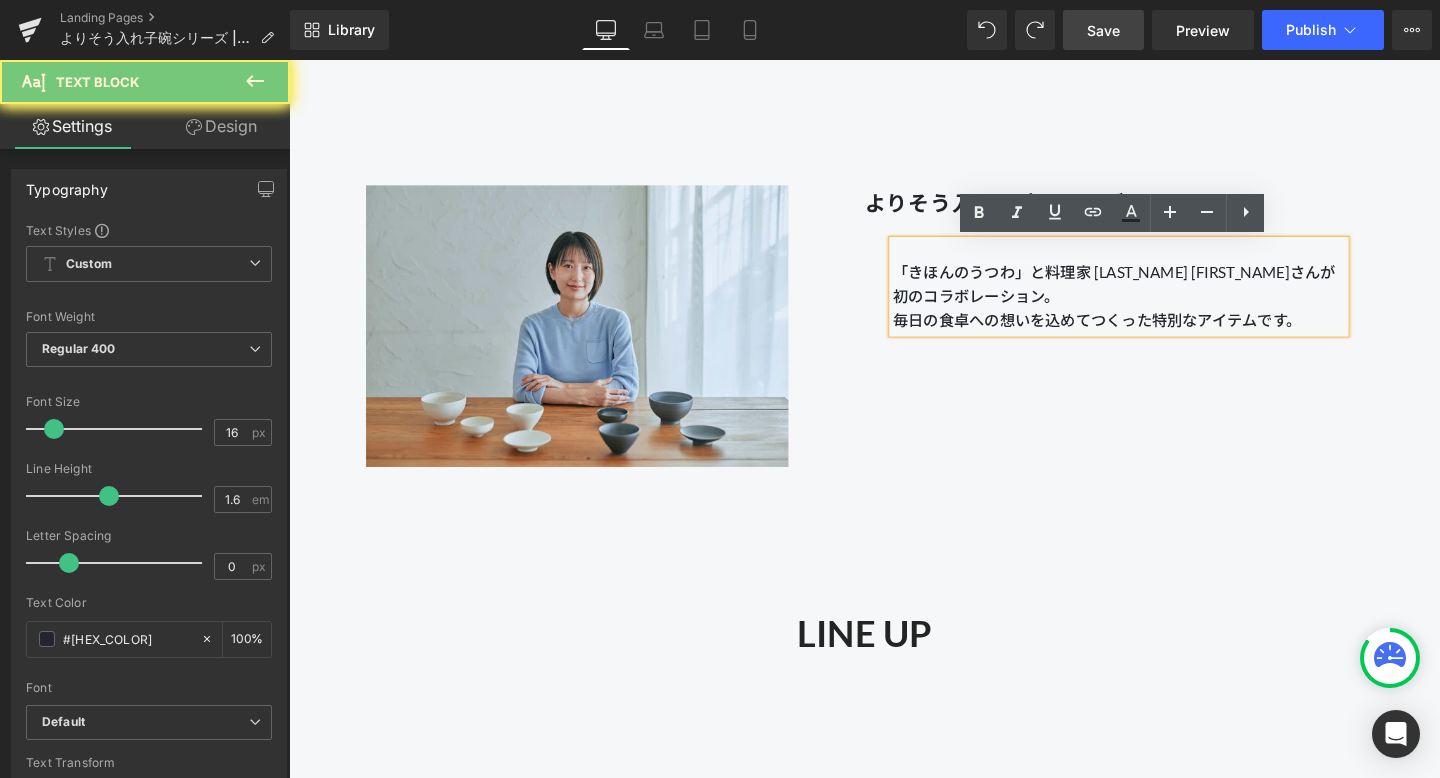 type 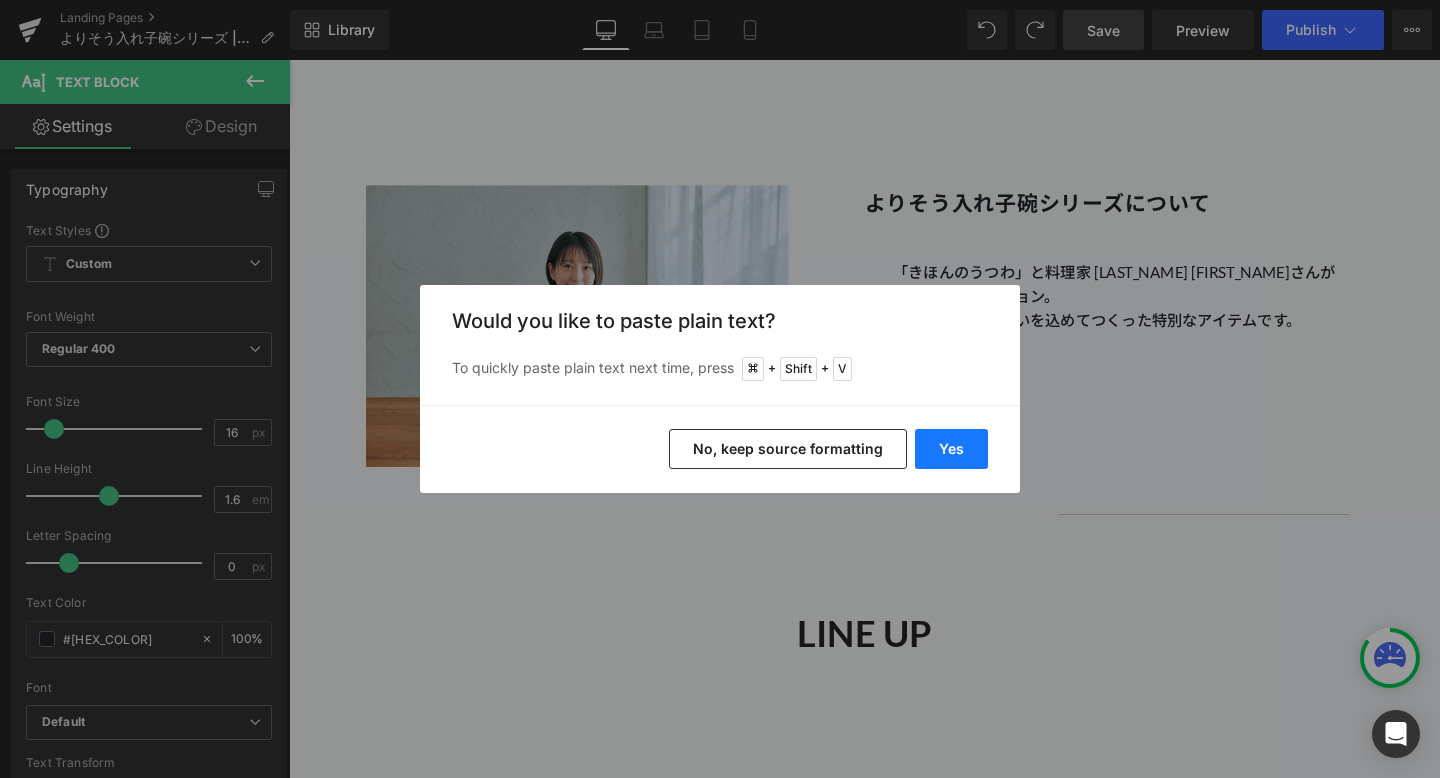 click on "Yes" at bounding box center (951, 449) 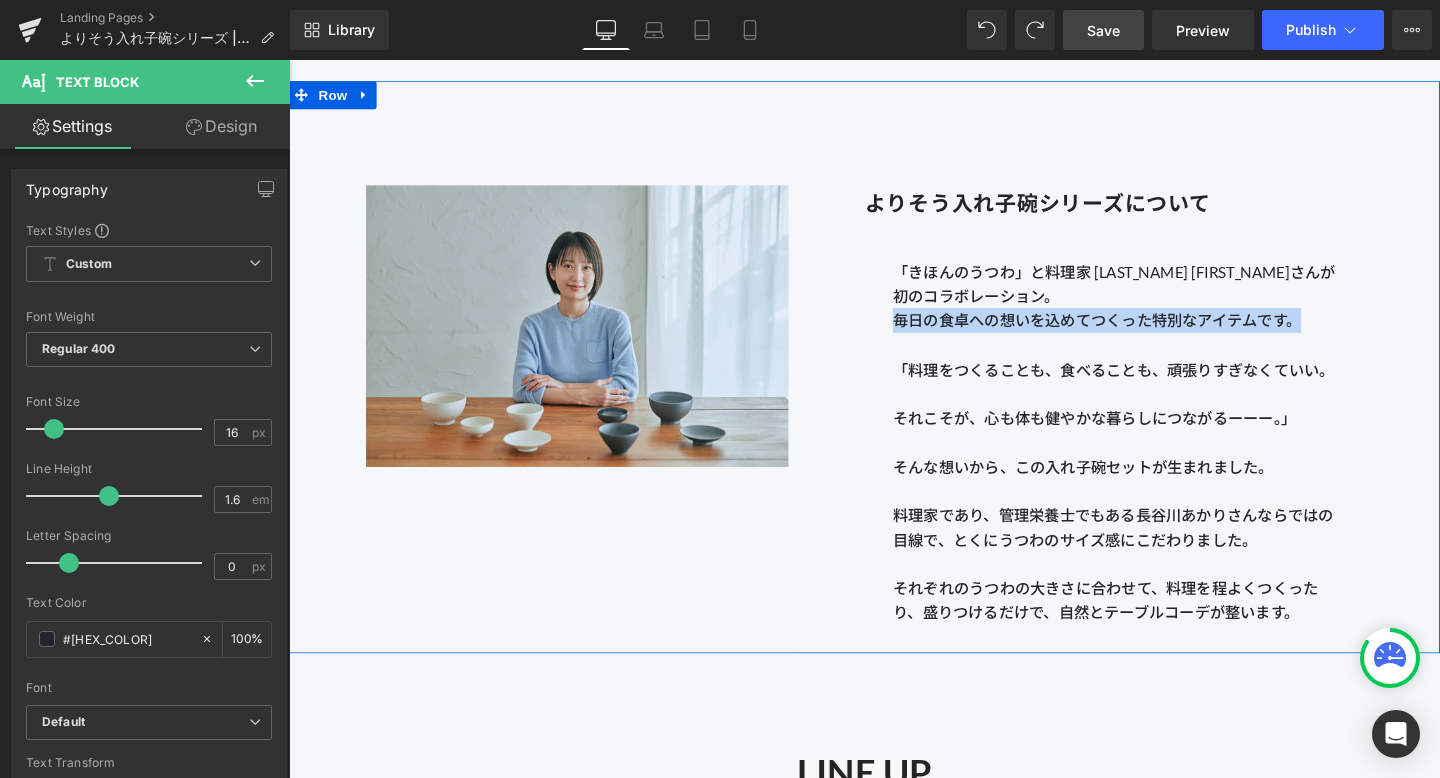 drag, startPoint x: 1355, startPoint y: 334, endPoint x: 923, endPoint y: 329, distance: 432.02893 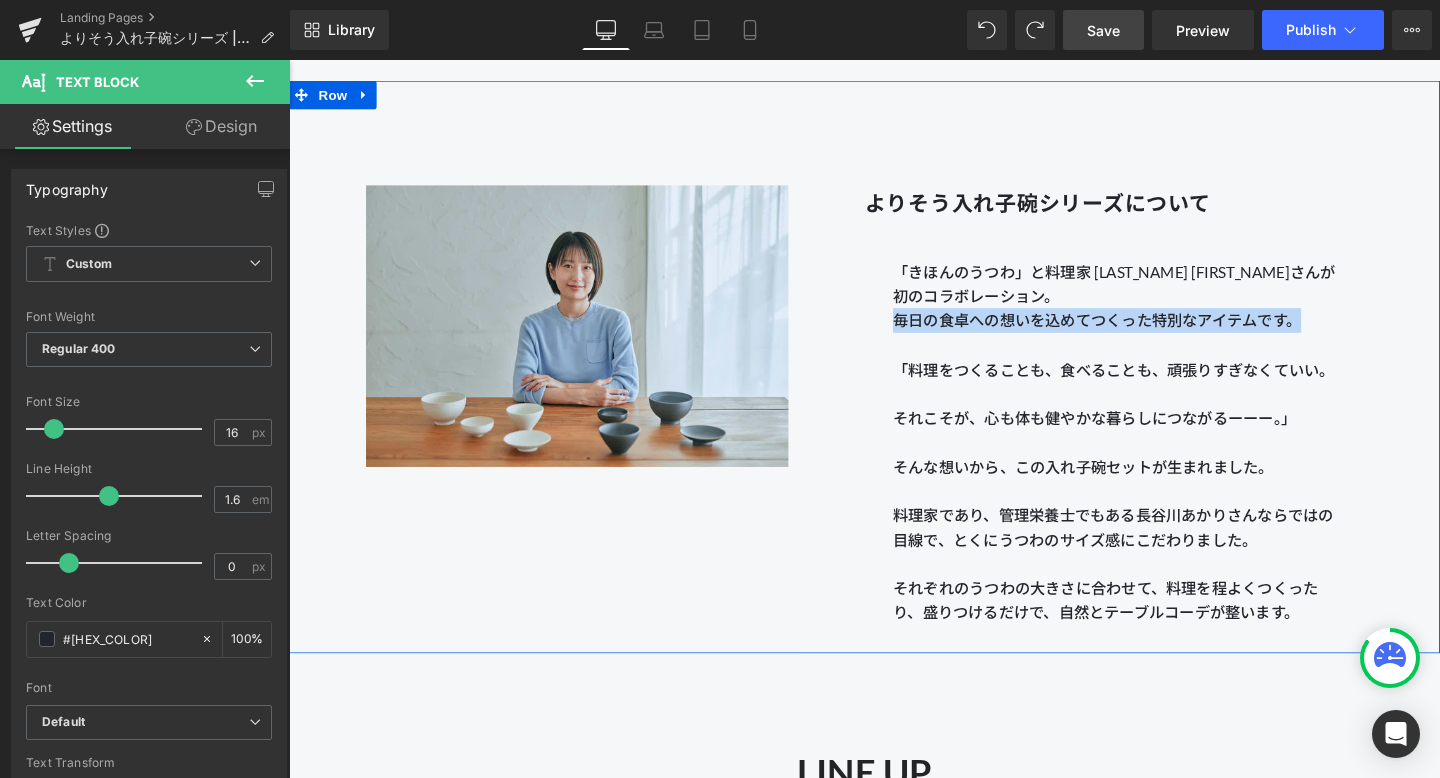 click on "毎日の食卓への想いを込めてつくった特別なアイテムです。" at bounding box center [1161, 334] 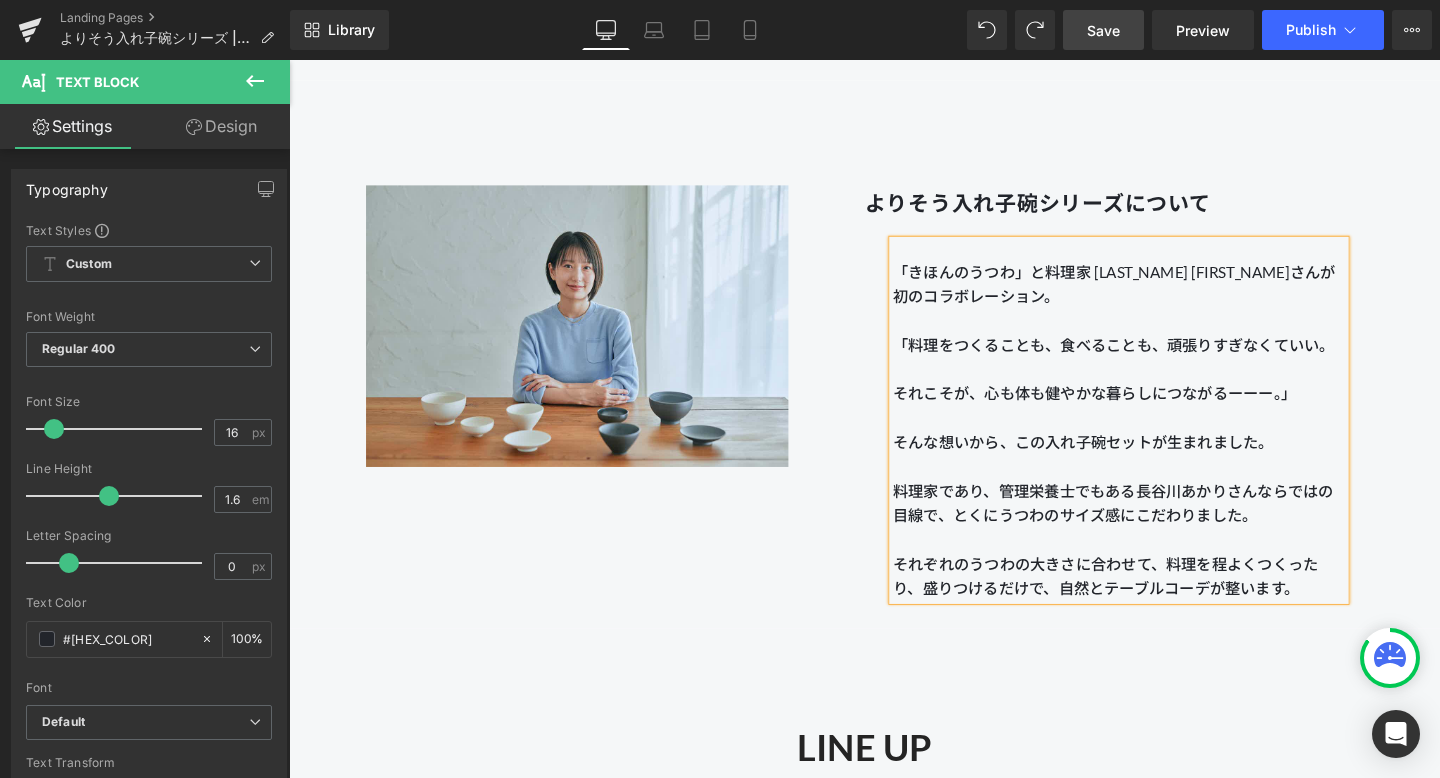 click on "それこそが、心も体も健やかな暮らしにつながるーーー。」" at bounding box center [1161, 411] 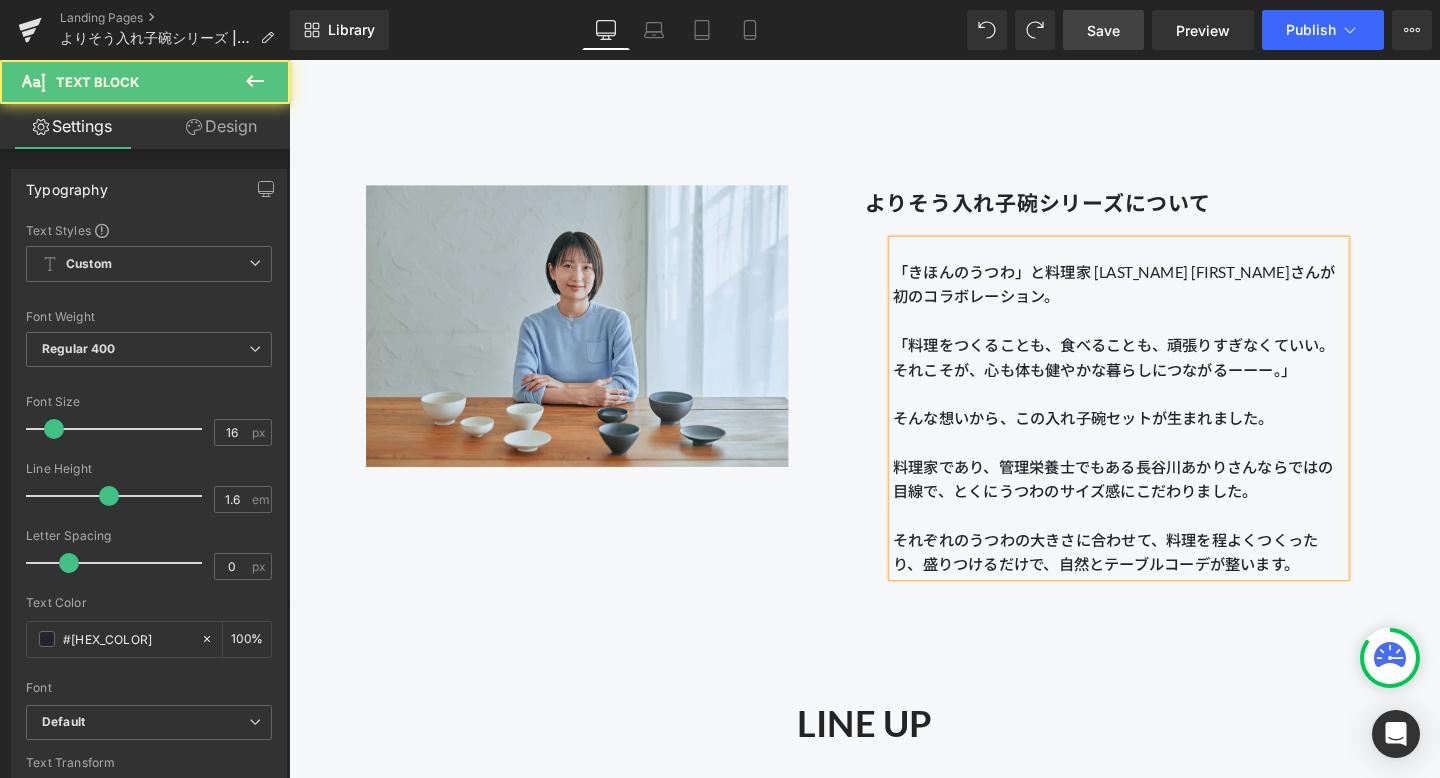 click on "そんな想いから、この入れ子碗セットが生まれました。" at bounding box center [1161, 437] 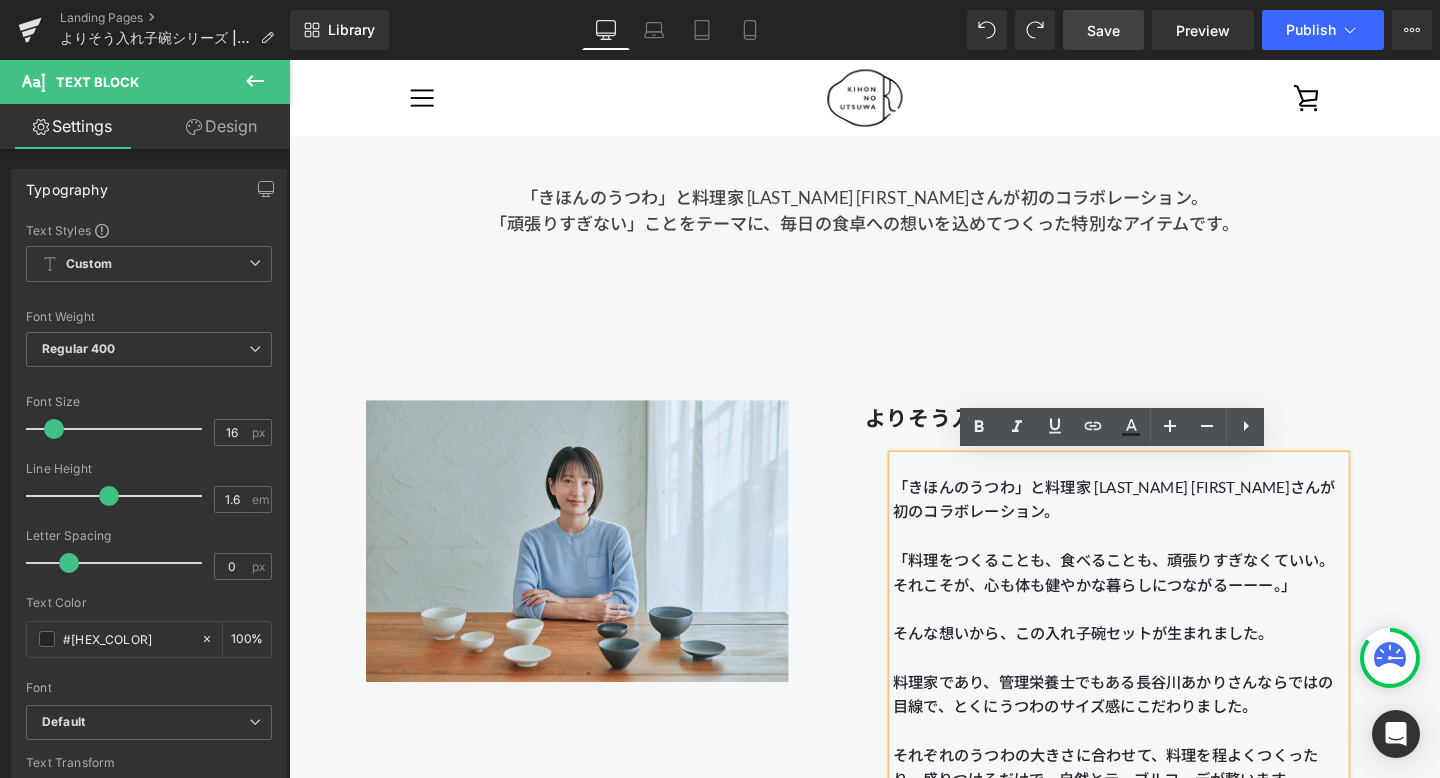scroll, scrollTop: 845, scrollLeft: 0, axis: vertical 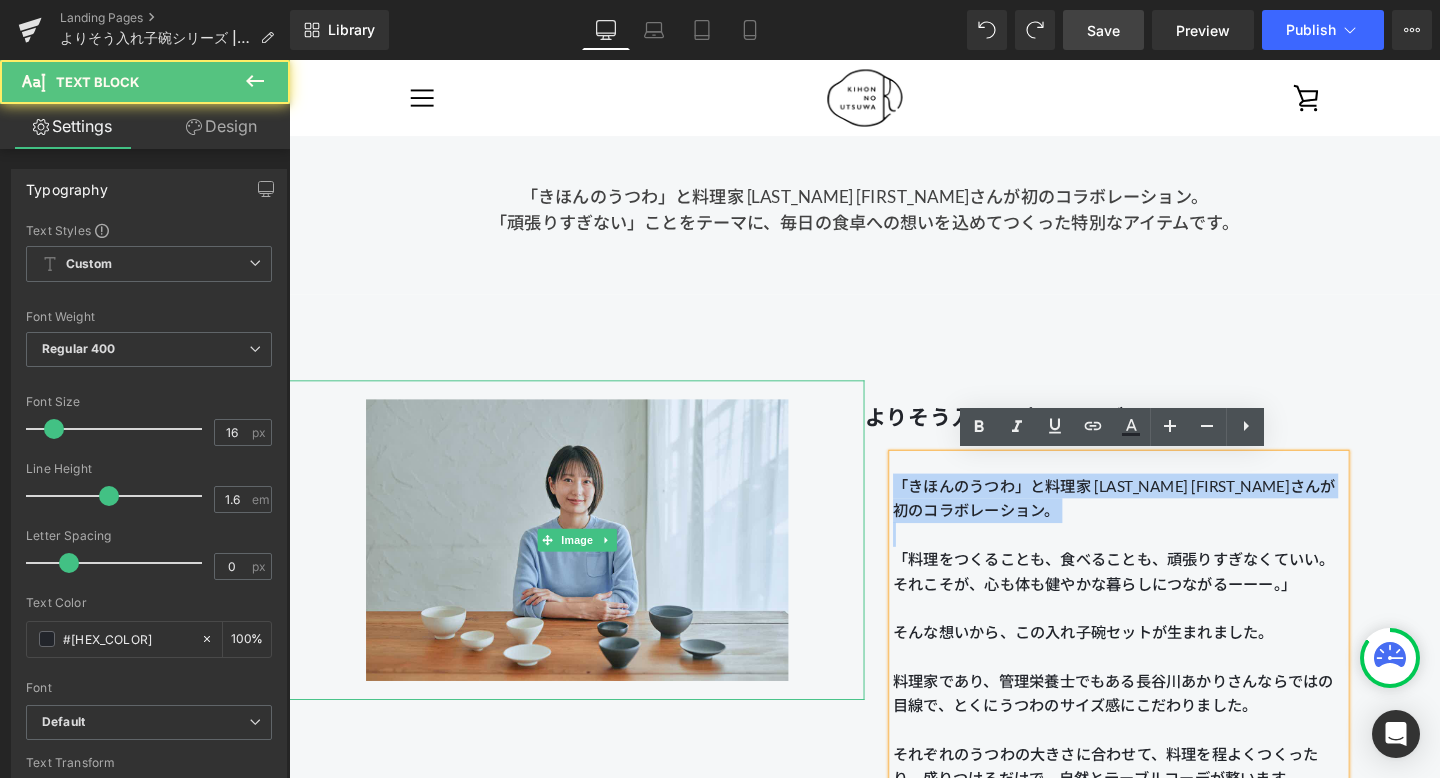 drag, startPoint x: 991, startPoint y: 556, endPoint x: 874, endPoint y: 475, distance: 142.30249 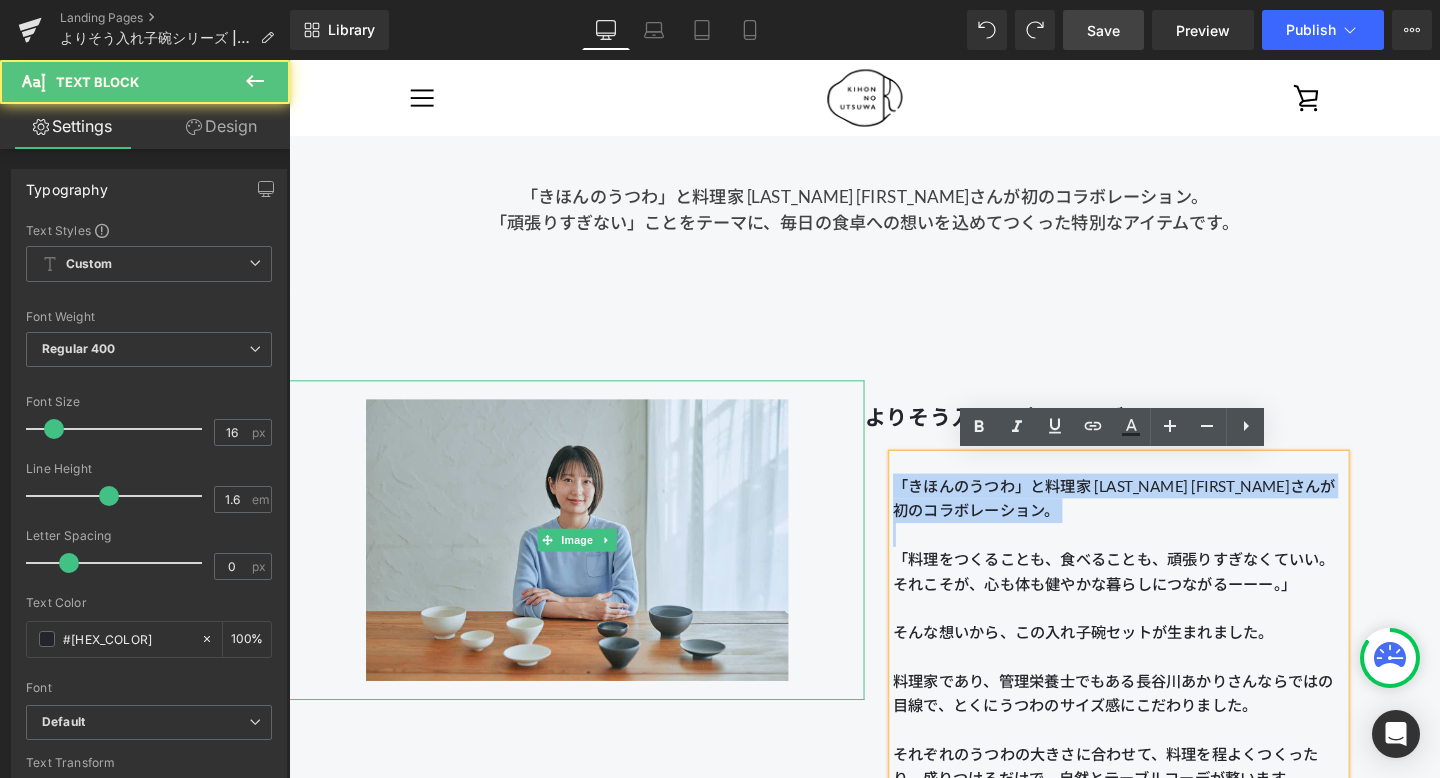 click on "Image       よりそう入れ子碗シリーズについて Heading         「きほんのうつわ」と料理家 [LAST_NAME] [FIRST_NAME]さんが初のコラボレーション。 「料理をつくることも、食べることも、頑張りすぎなくていい。 それこそが、心も体も健やかな暮らしにつながるーーー。」 そんな想いから、この入れ子碗セットが生まれました。 料理家であり、管理栄養士でもある[LAST_NAME] [FIRST_NAME]さんならではの目線で、とくにうつわのサイズ感にこだわりました。 それぞれのうつわの大きさに合わせて、料理を程よくつくったり、盛りつけるだけで、自然とテーブルコーデが整います。 Text Block         Row" at bounding box center [894, 582] 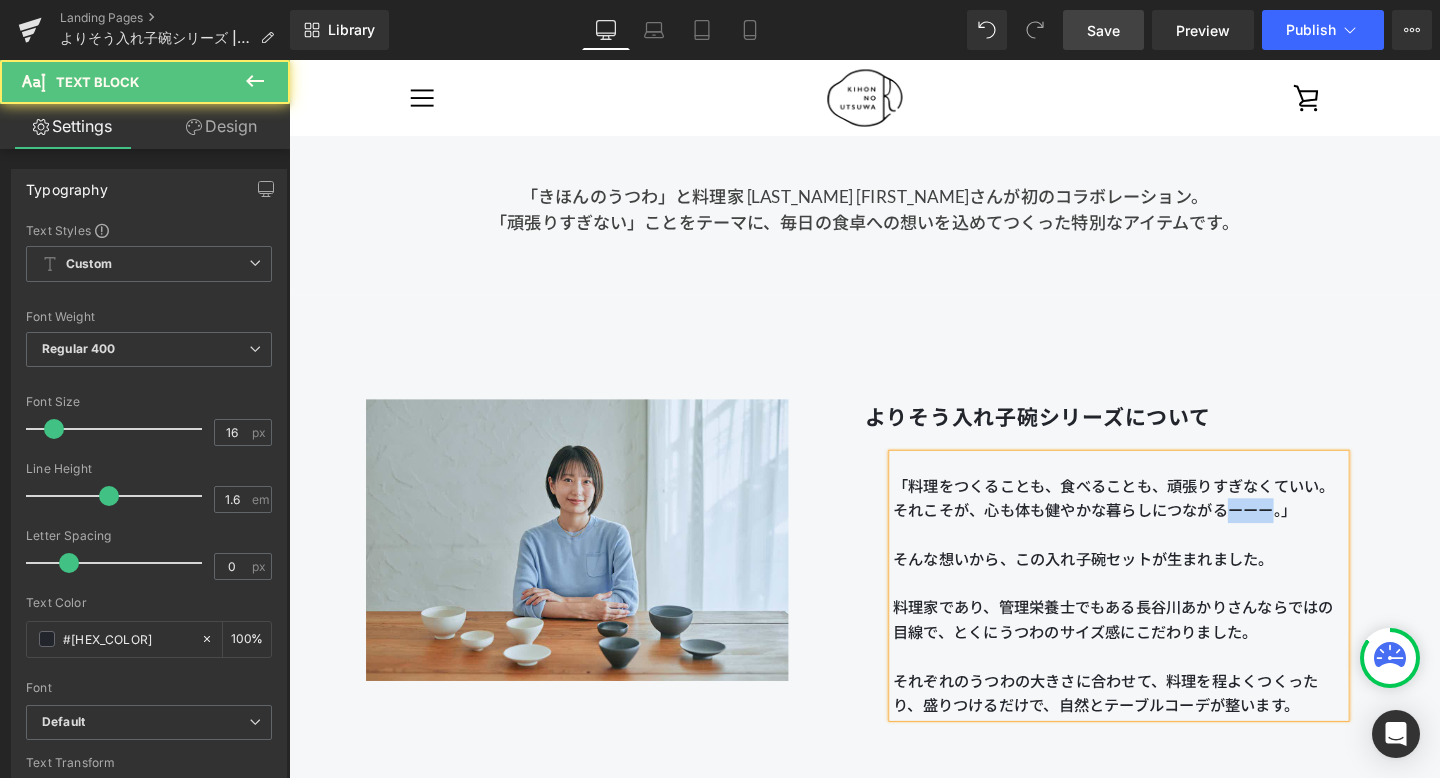 drag, startPoint x: 1280, startPoint y: 531, endPoint x: 1320, endPoint y: 531, distance: 40 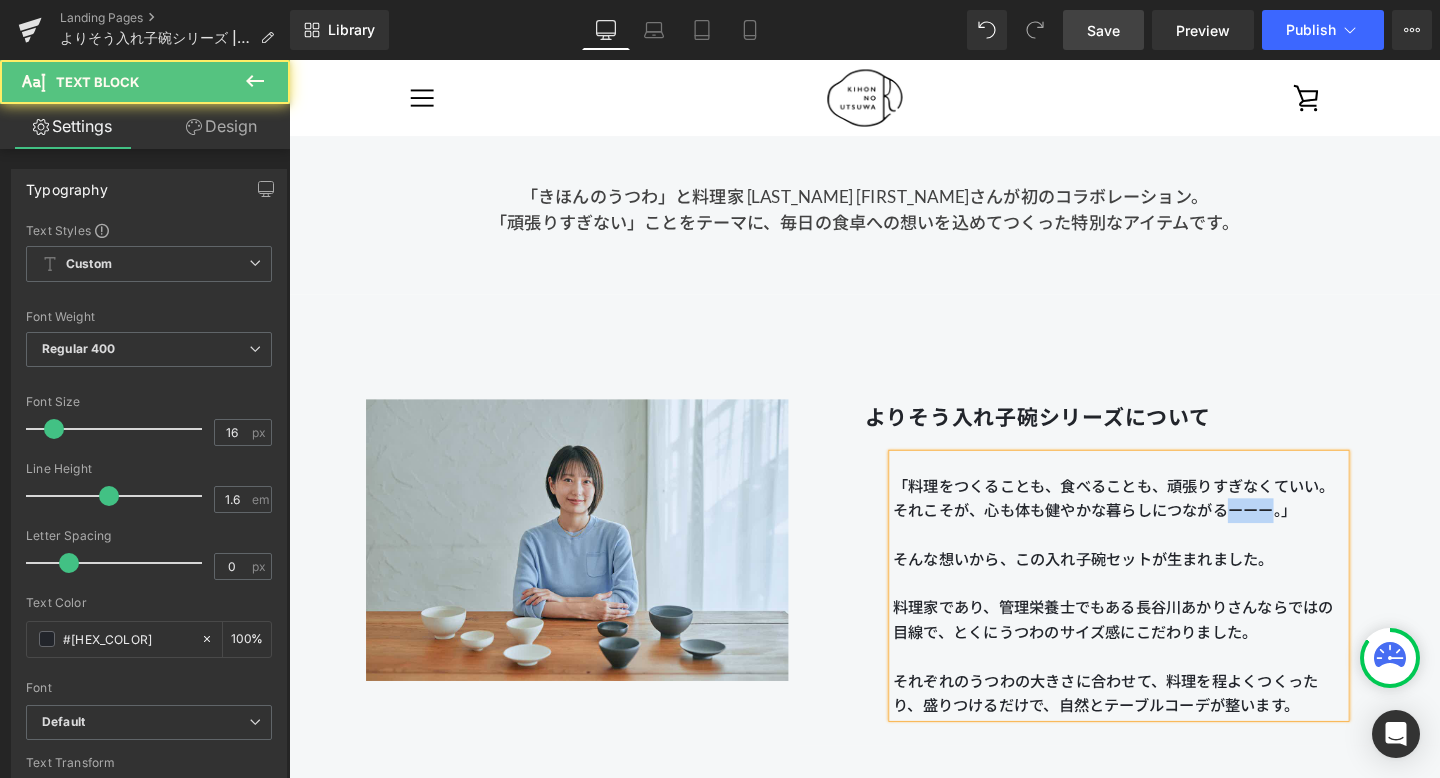 click on "それこそが、心も体も健やかな暮らしにつながるーーー。」" at bounding box center (1136, 533) 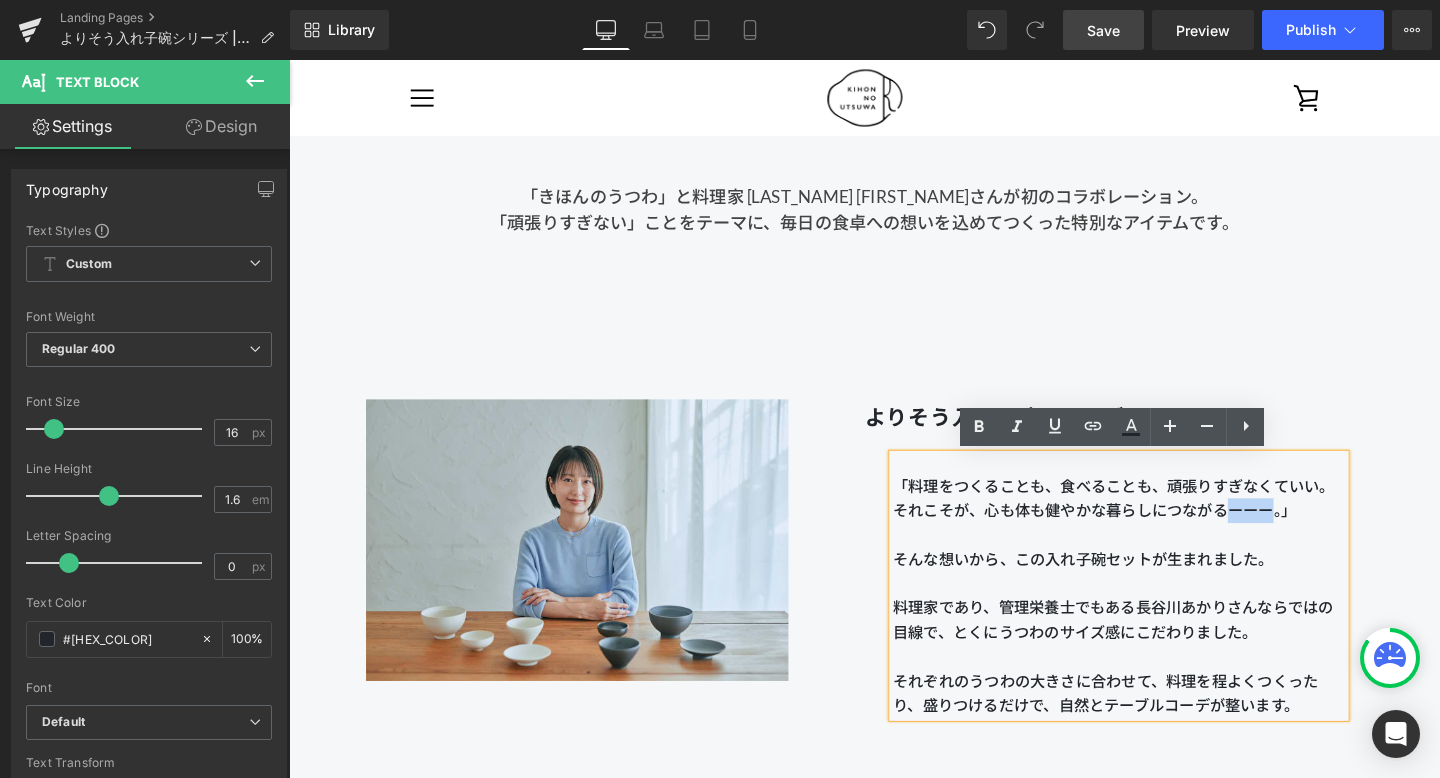 click on "そんな想いから、この入れ子碗セットが生まれました。" at bounding box center (1161, 585) 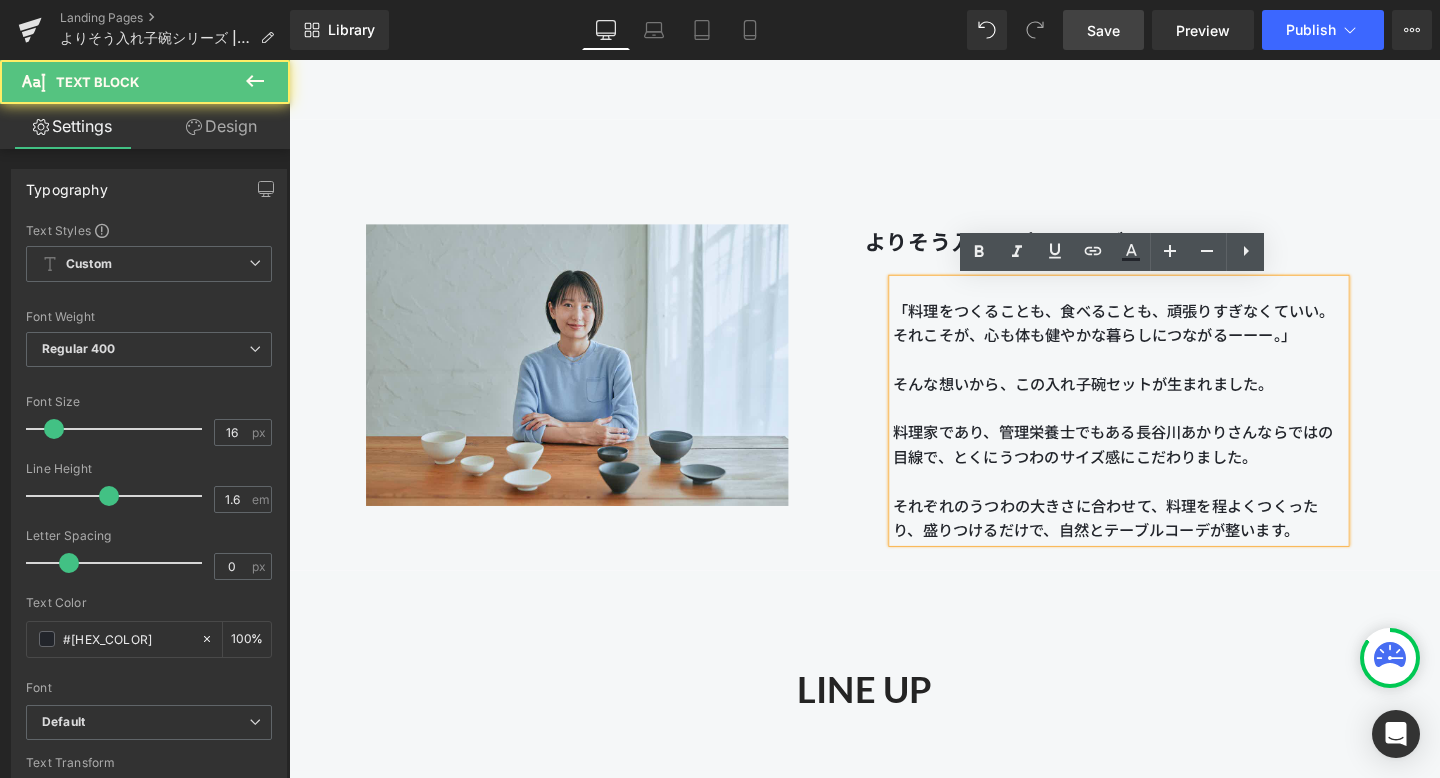 scroll, scrollTop: 1101, scrollLeft: 0, axis: vertical 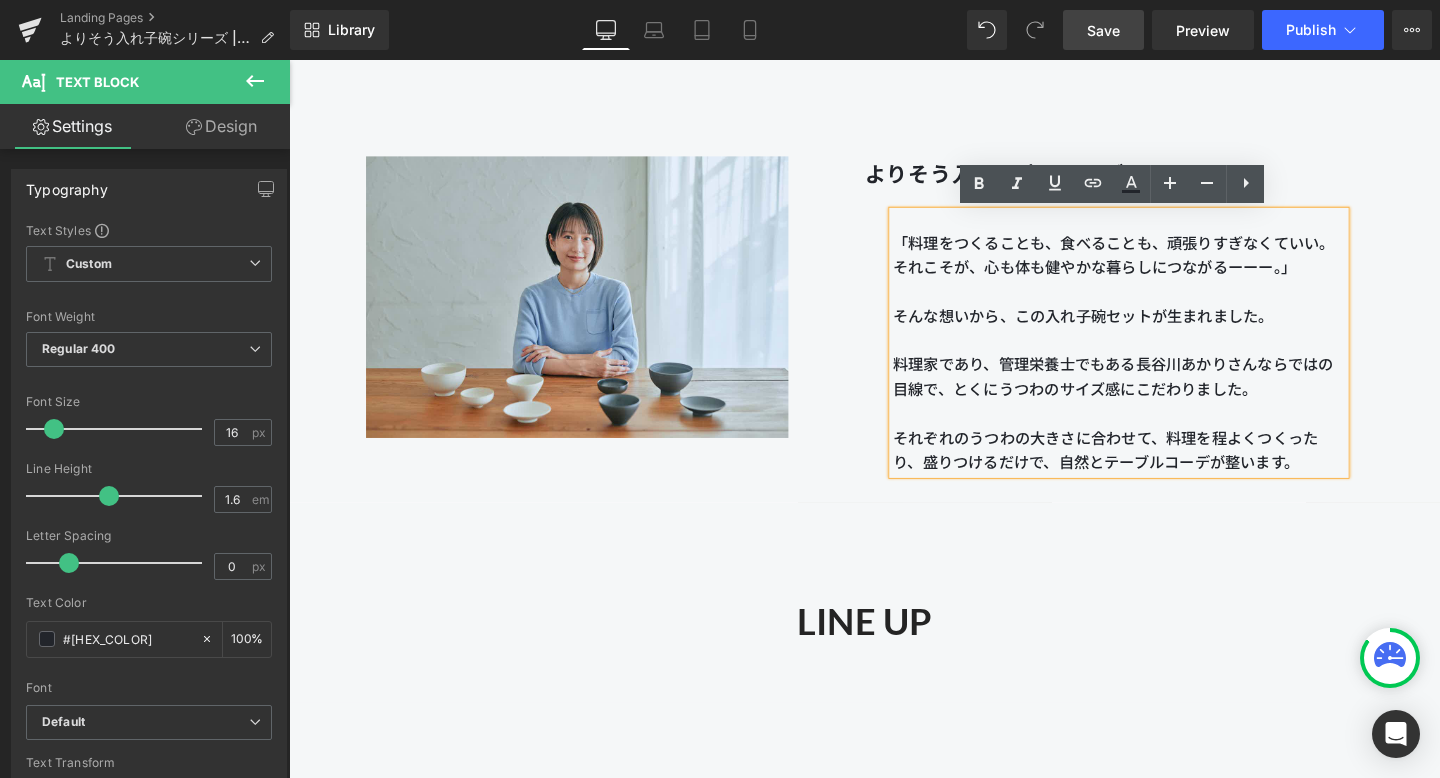 click on "LINE UP Heading" at bounding box center [894, 635] 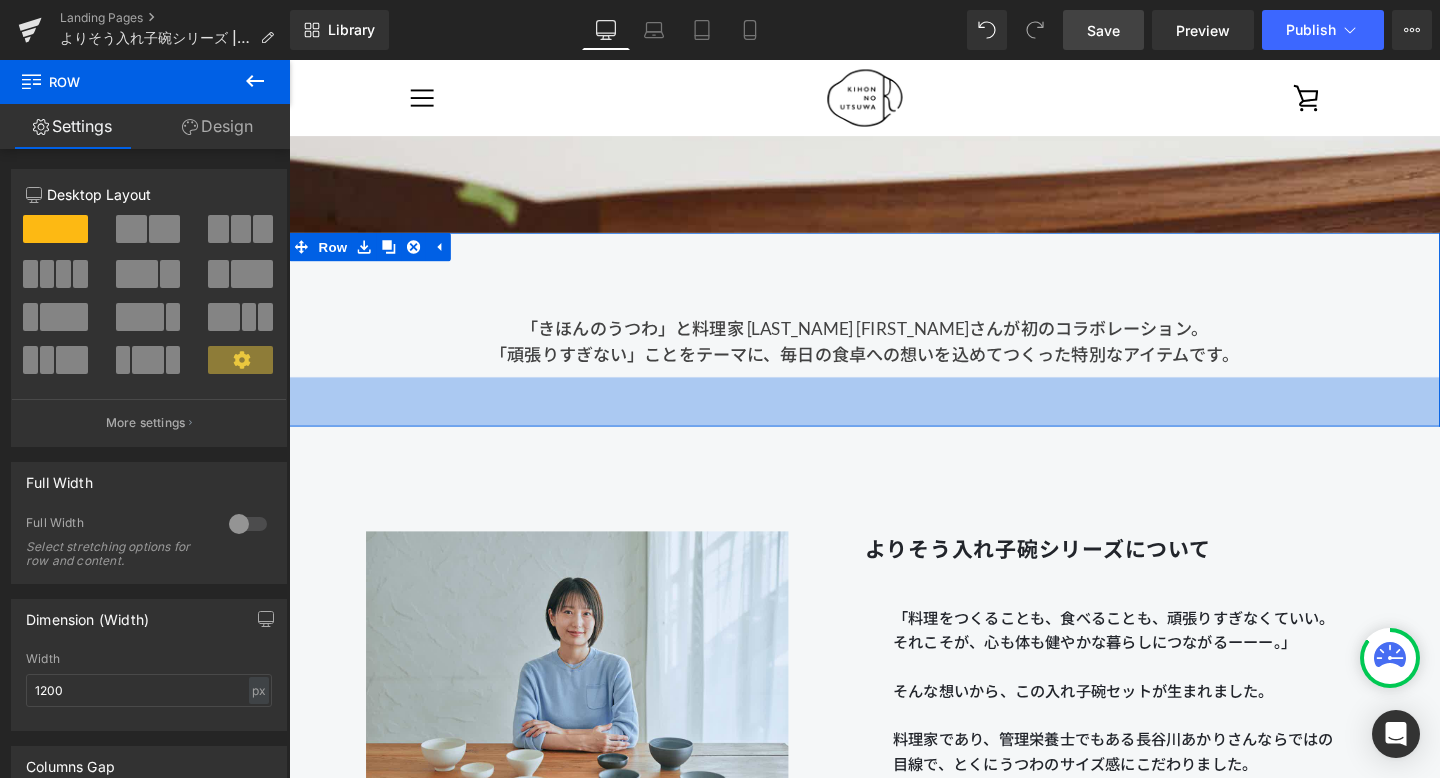 scroll, scrollTop: 692, scrollLeft: 0, axis: vertical 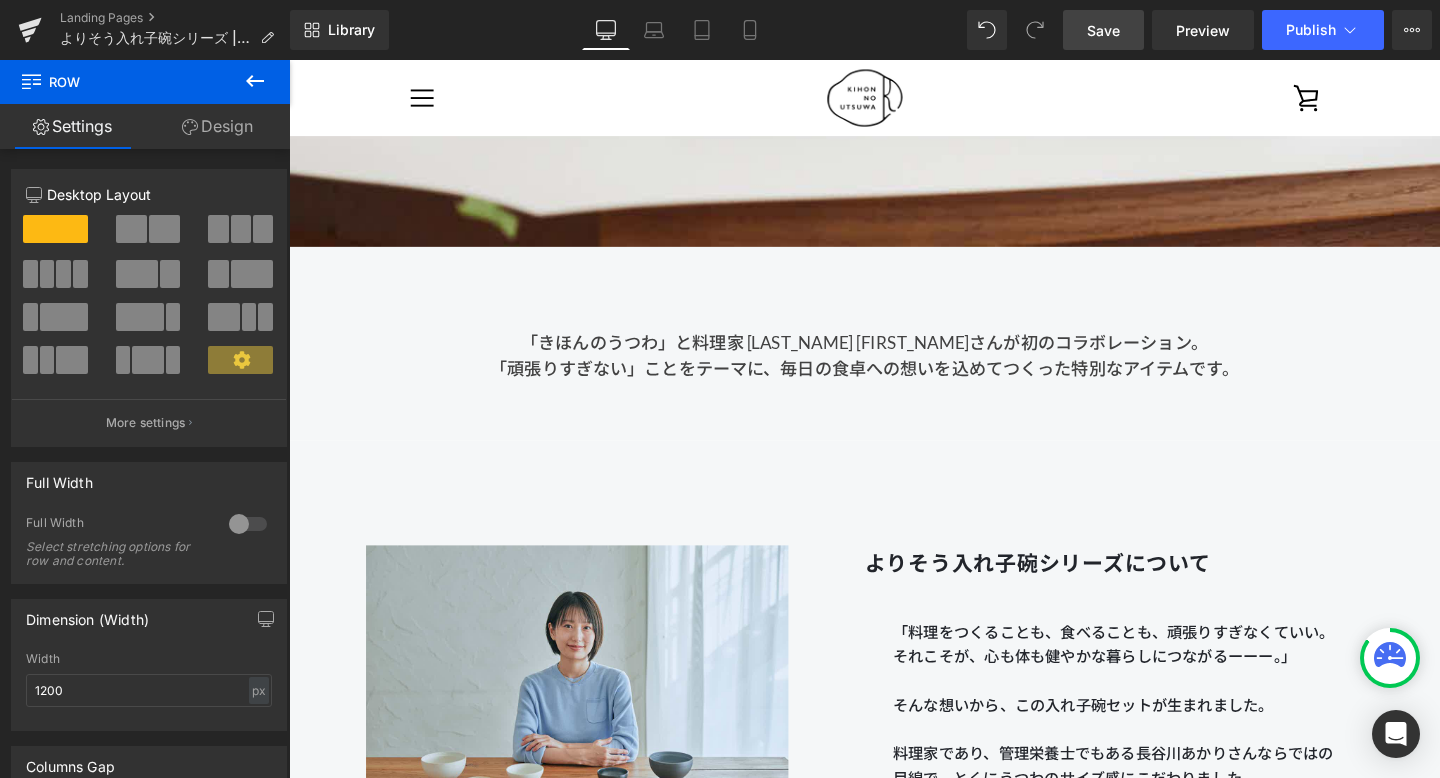 drag, startPoint x: 1109, startPoint y: 36, endPoint x: 847, endPoint y: 153, distance: 286.9373 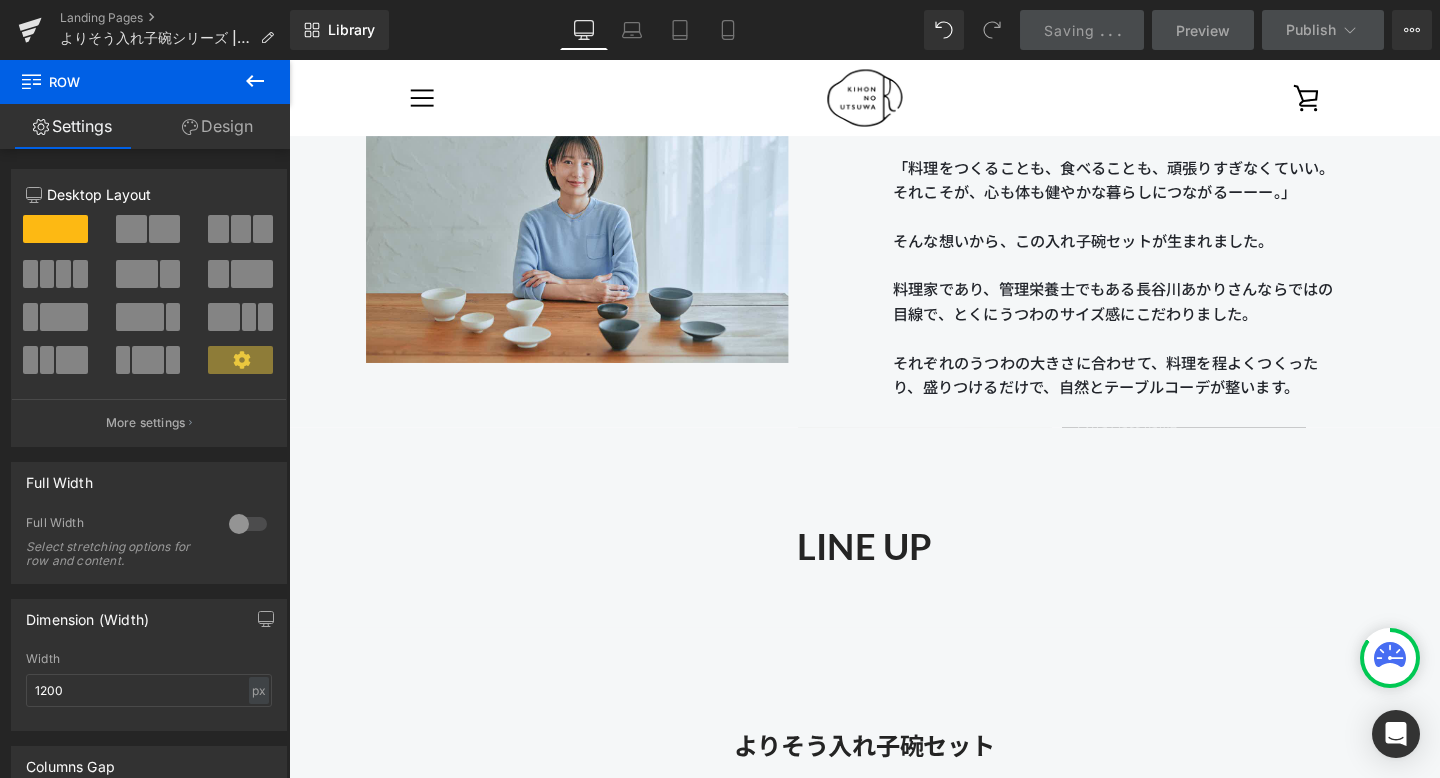scroll, scrollTop: 1178, scrollLeft: 0, axis: vertical 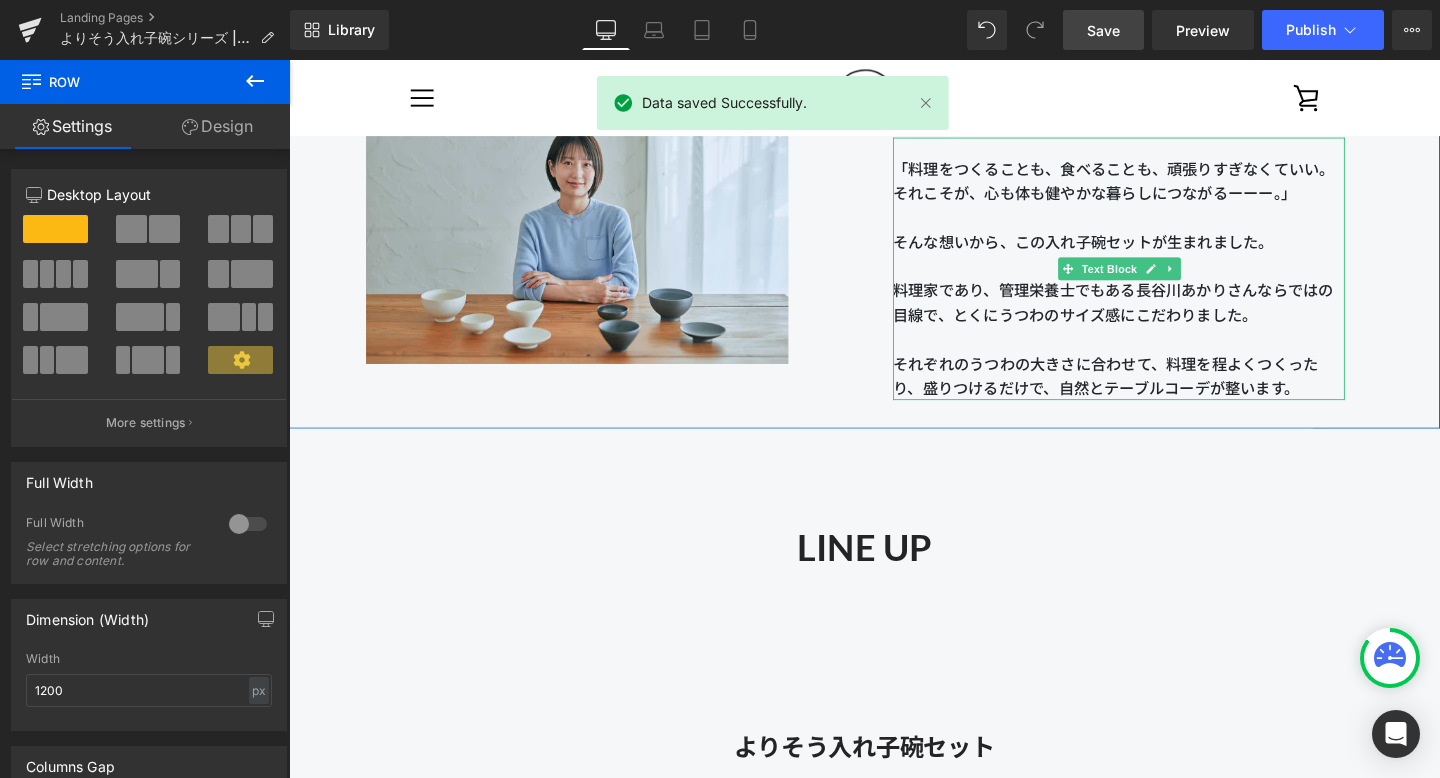 click on "それぞれのうつわの大きさに合わせて、料理を程よくつくったり、盛りつけるだけで、自然とテーブルコーデが整います。" at bounding box center (1161, 392) 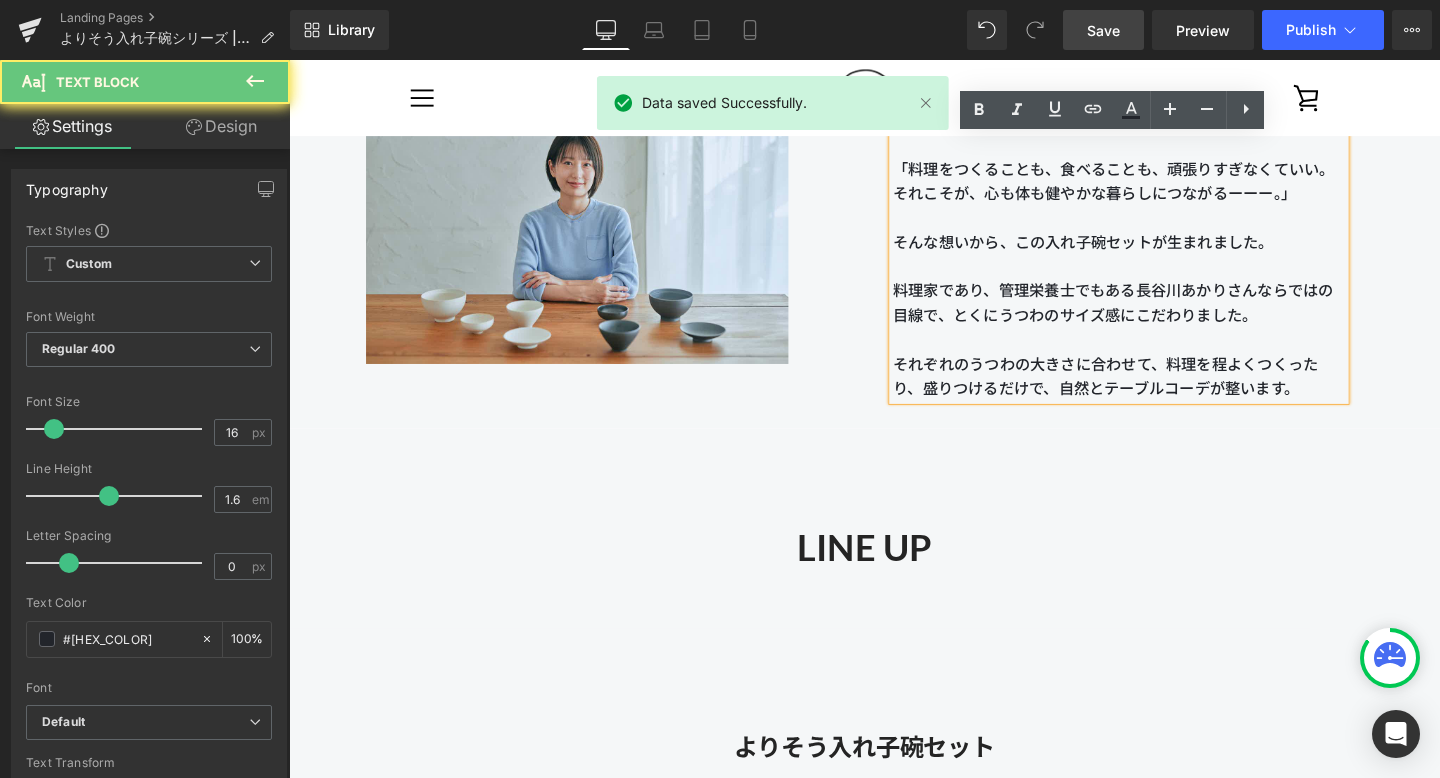 drag, startPoint x: 1306, startPoint y: 400, endPoint x: 1343, endPoint y: 401, distance: 37.01351 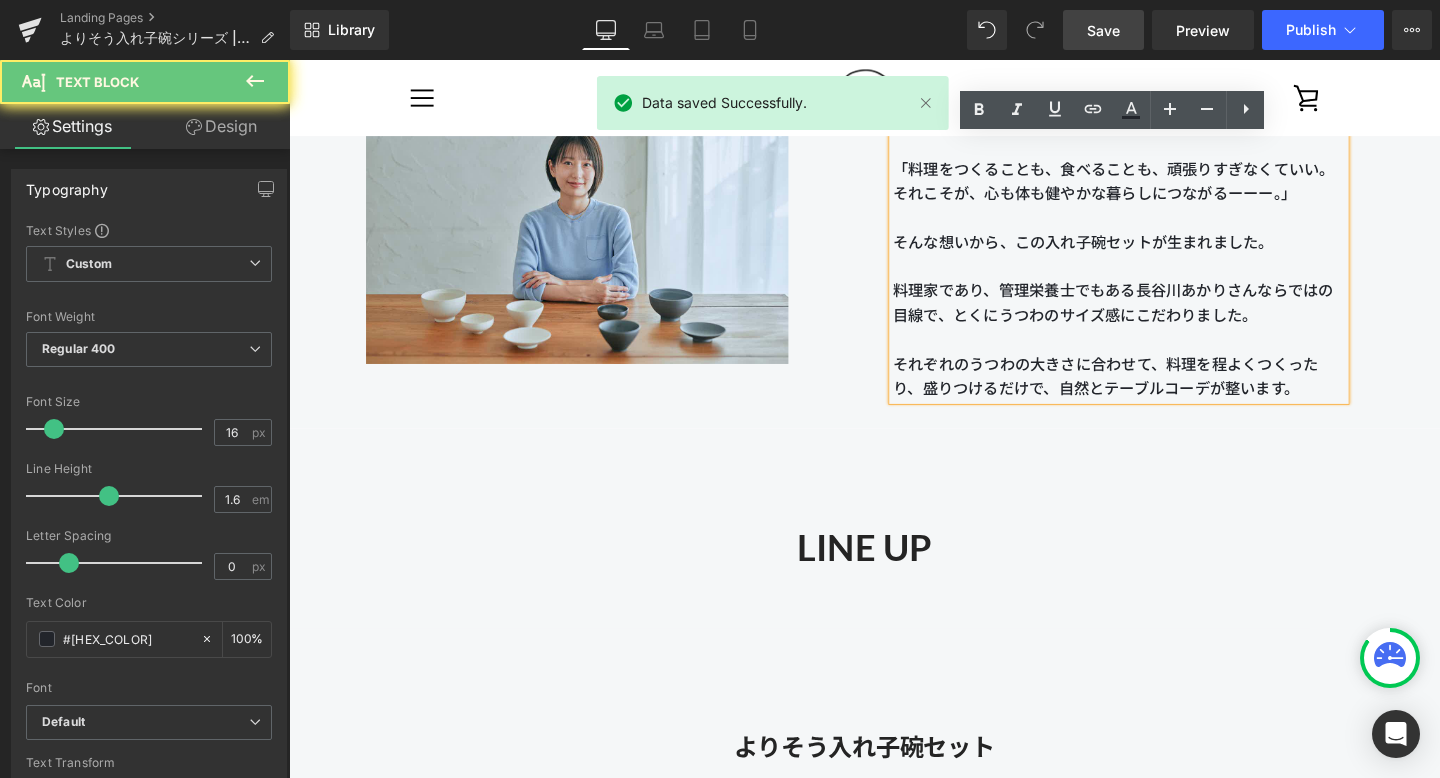 click on "それぞれのうつわの大きさに合わせて、料理を程よくつくったり、盛りつけるだけで、自然とテーブルコーデが整います。" at bounding box center (1161, 392) 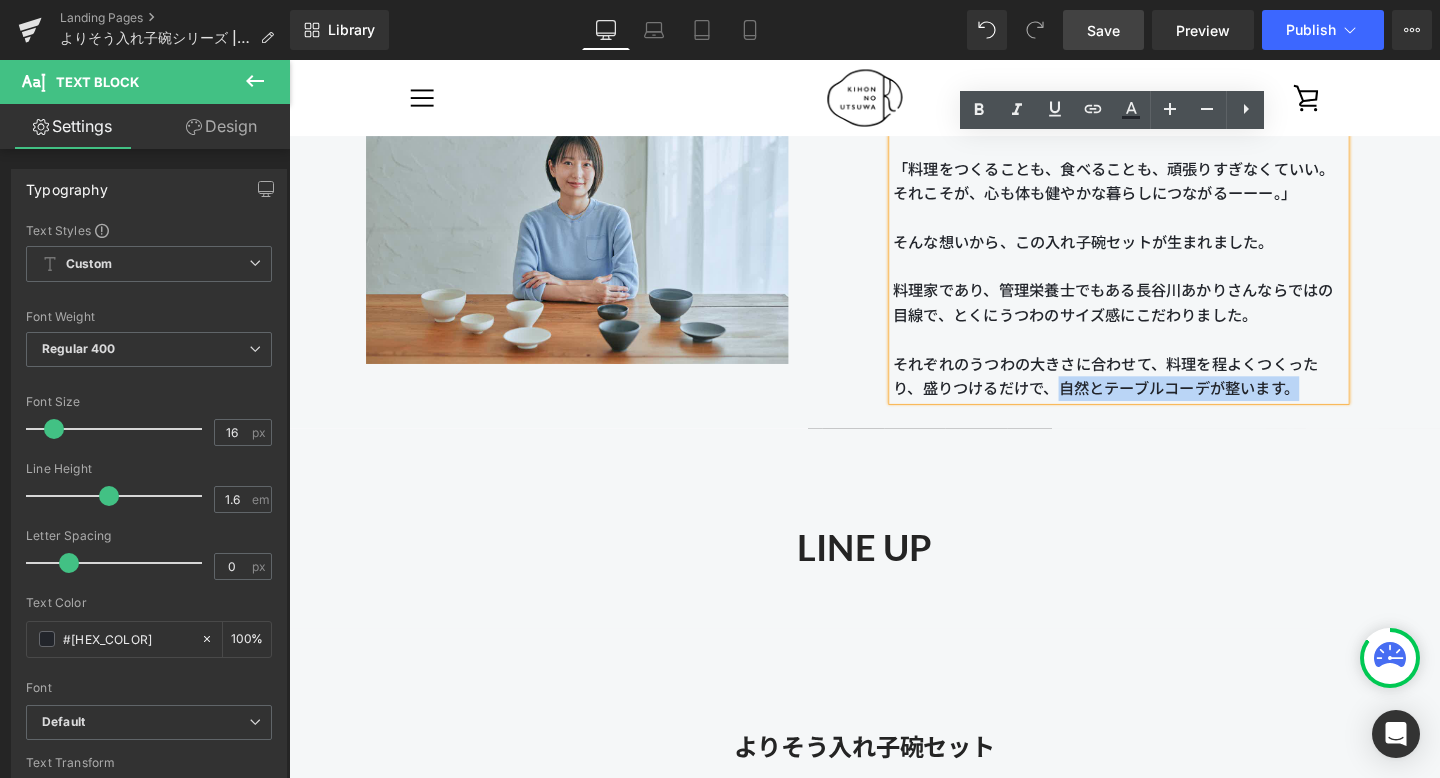 click at bounding box center (1161, 354) 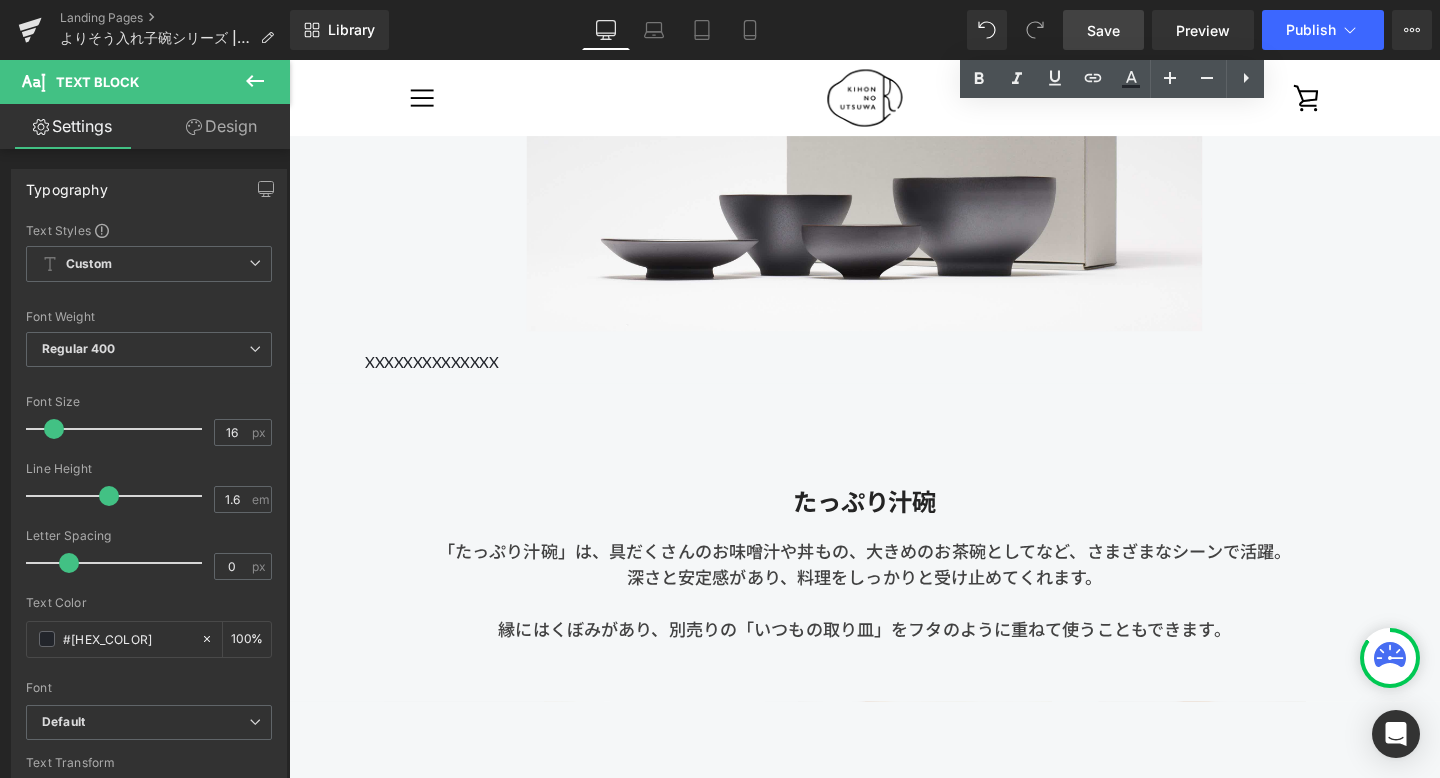 scroll, scrollTop: 9440, scrollLeft: 0, axis: vertical 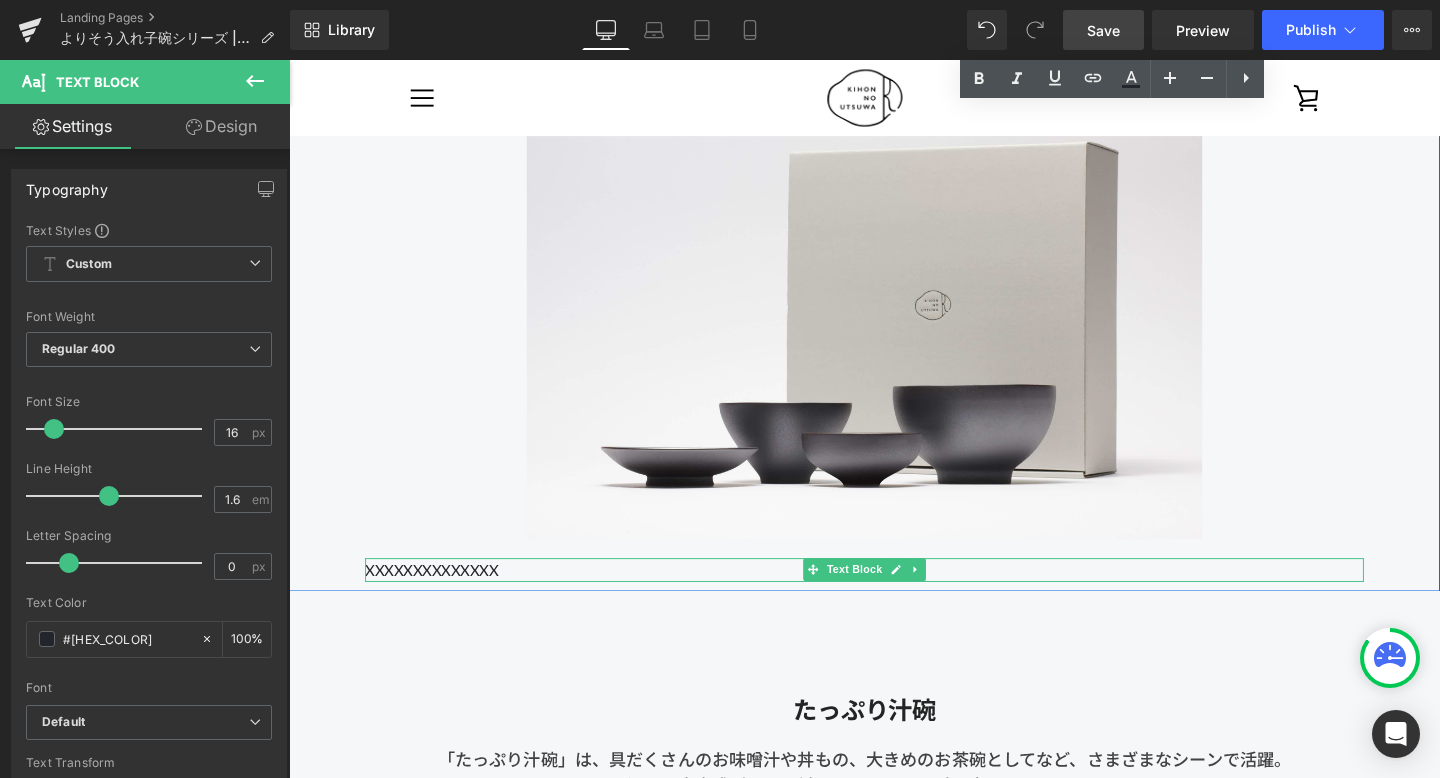 click on "XXXXXXXXXXXXXX" at bounding box center [894, 597] 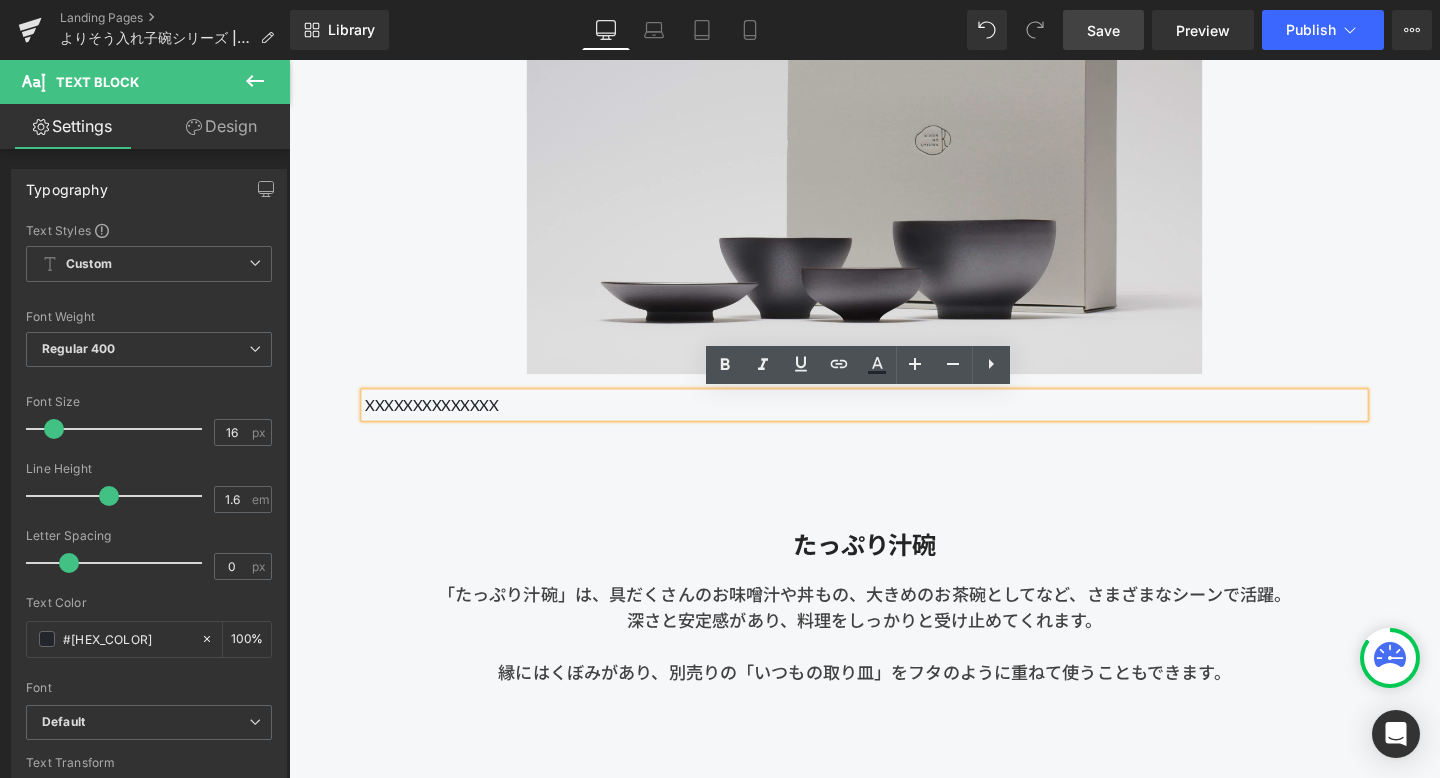 scroll, scrollTop: 9620, scrollLeft: 0, axis: vertical 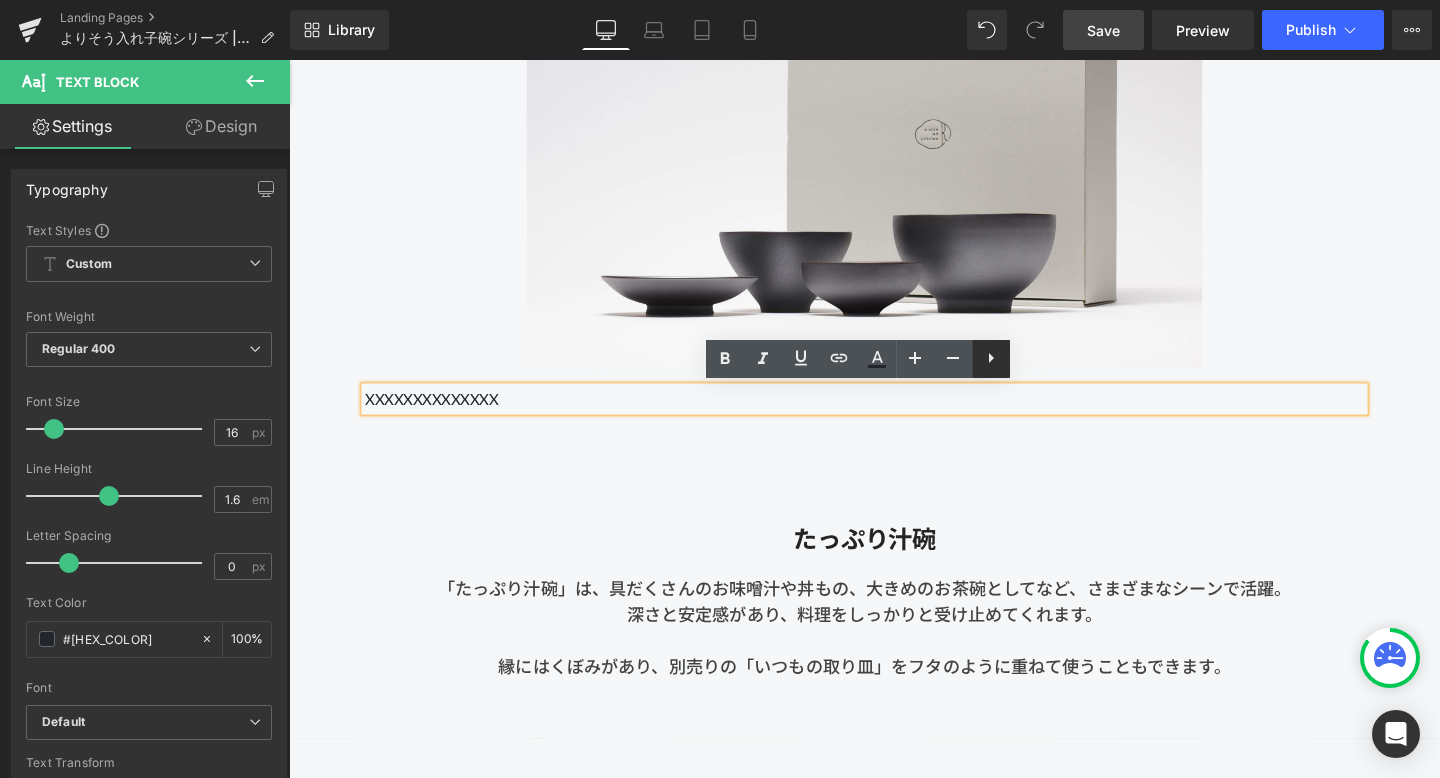 click 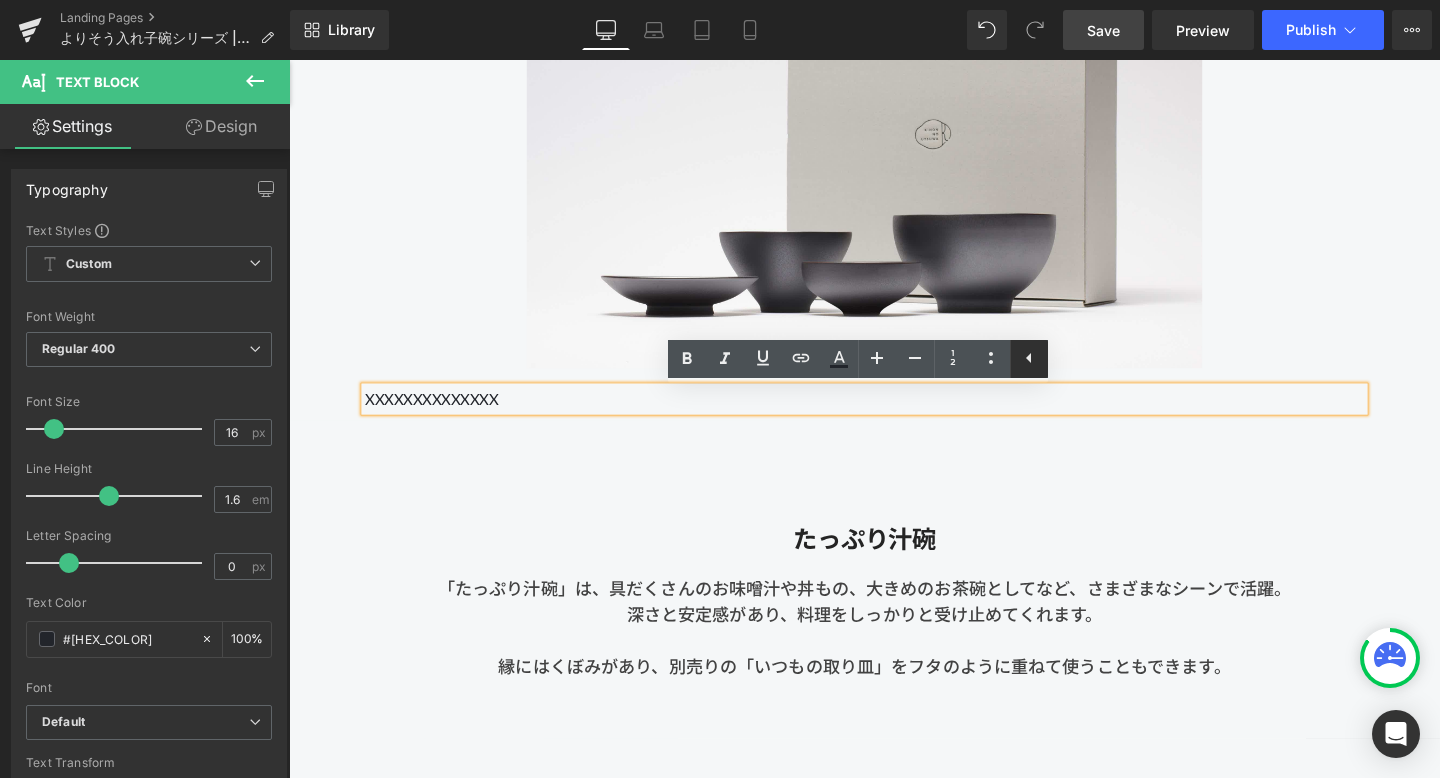 click 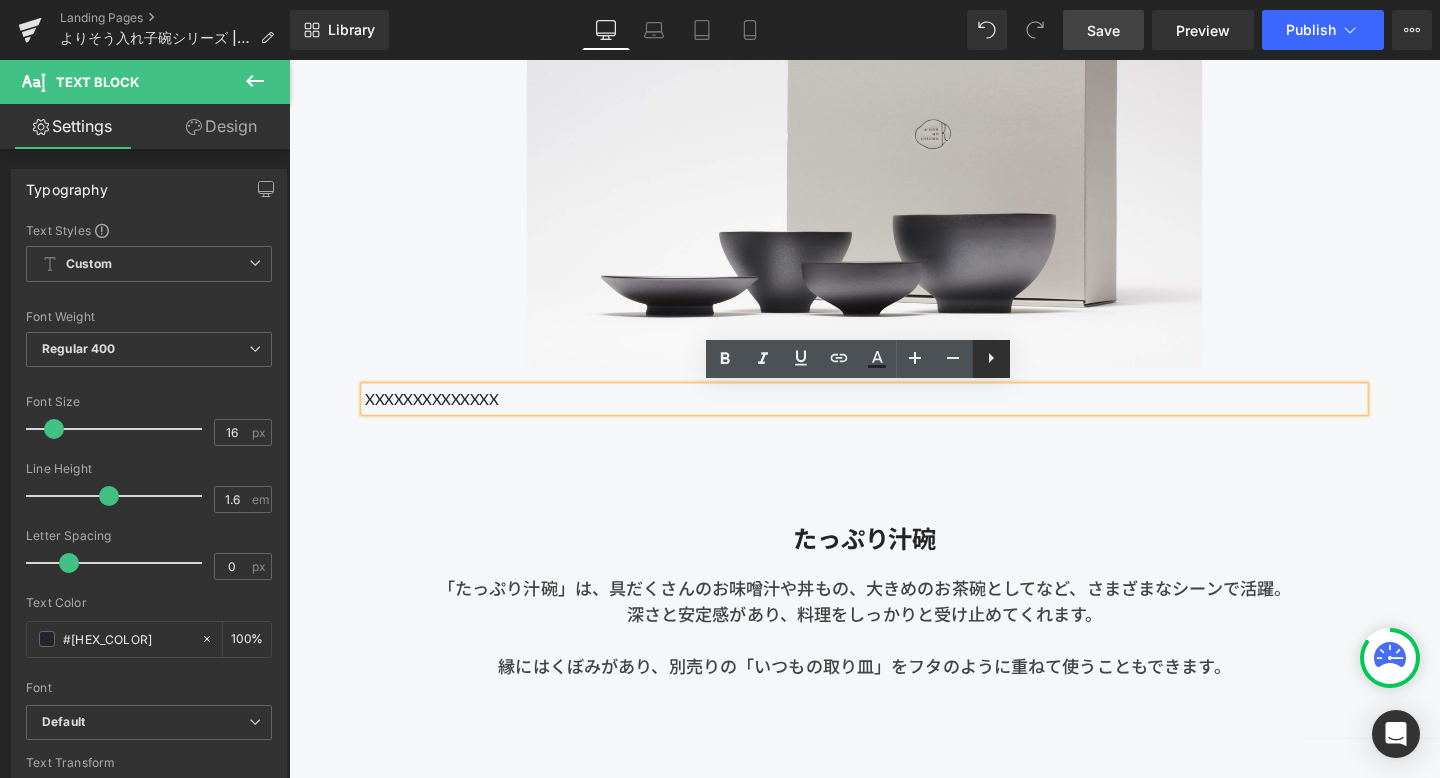 click 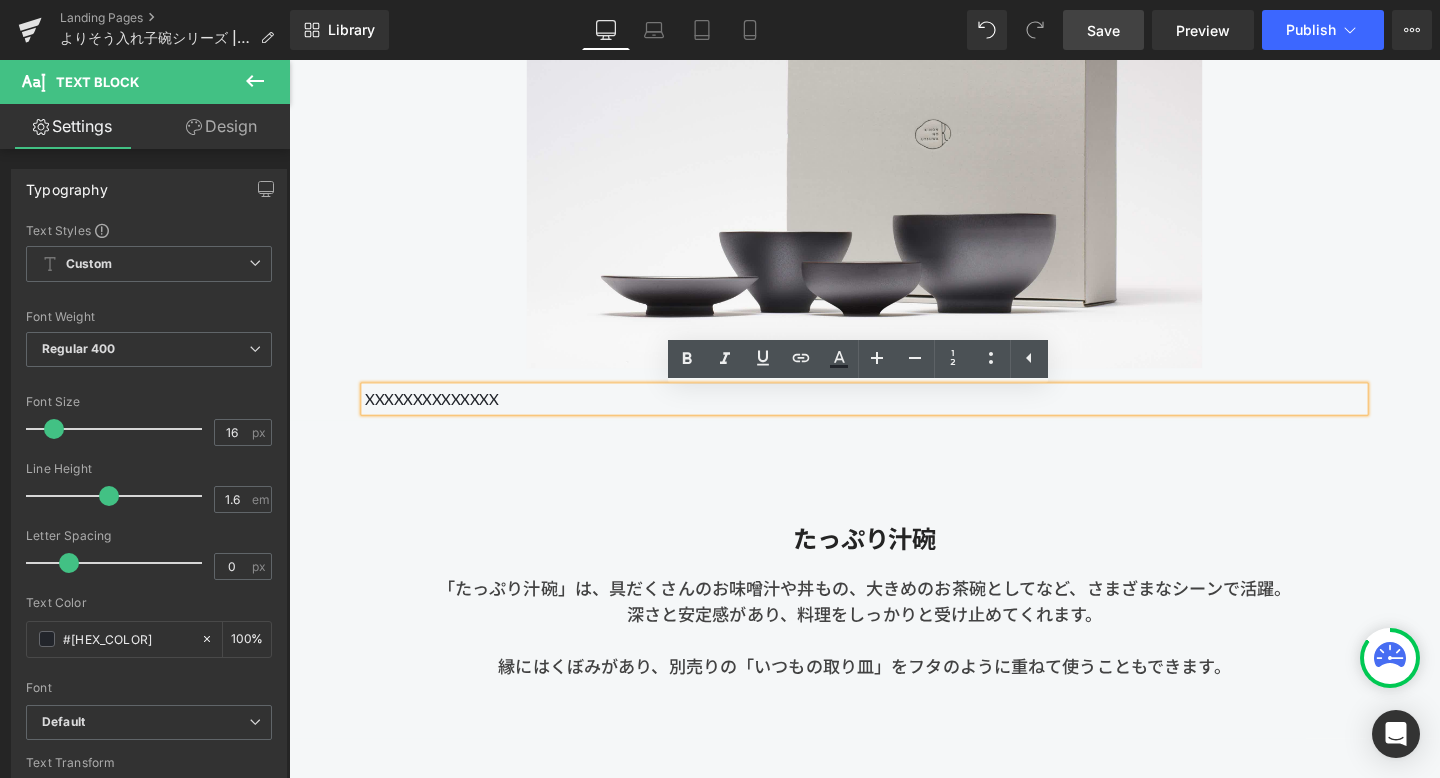 click on "たっぷり汁碗 Heading         「たっぷり汁碗」は、具だくさんのお味噌汁や丼もの、大きめのお茶碗としてなど、さまざまなシーンで活躍。 深さと安定感があり、料理をしっかりと受け止めてくれます。 縁にはくぼみがあり、別売りの「いつもの取り皿」をフタのように重ねて使うこともできます。 Text Block         Row         Row   42px   52px" at bounding box center [894, 606] 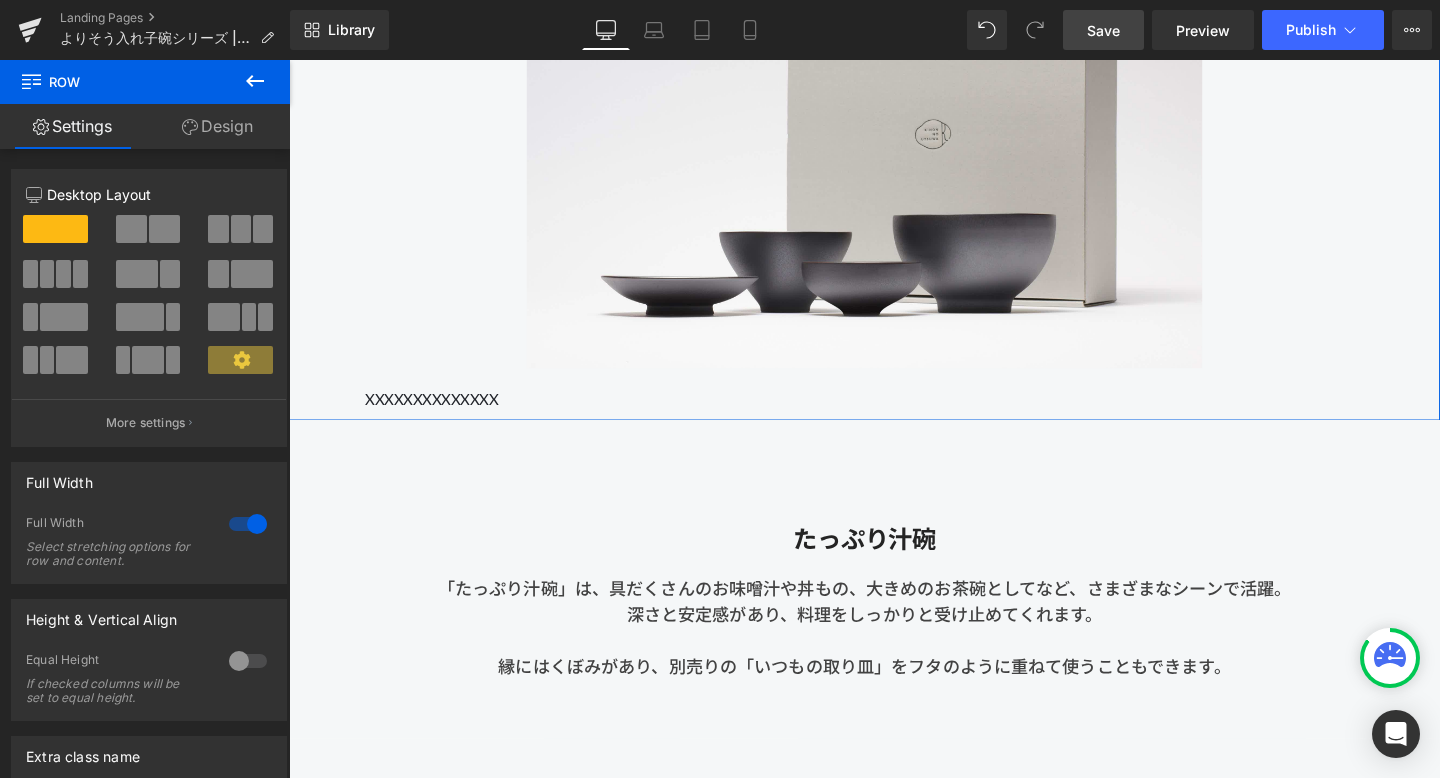 click on "Image       200px   200px XXXXXXXXXXXXXX Text Block" at bounding box center (894, 169) 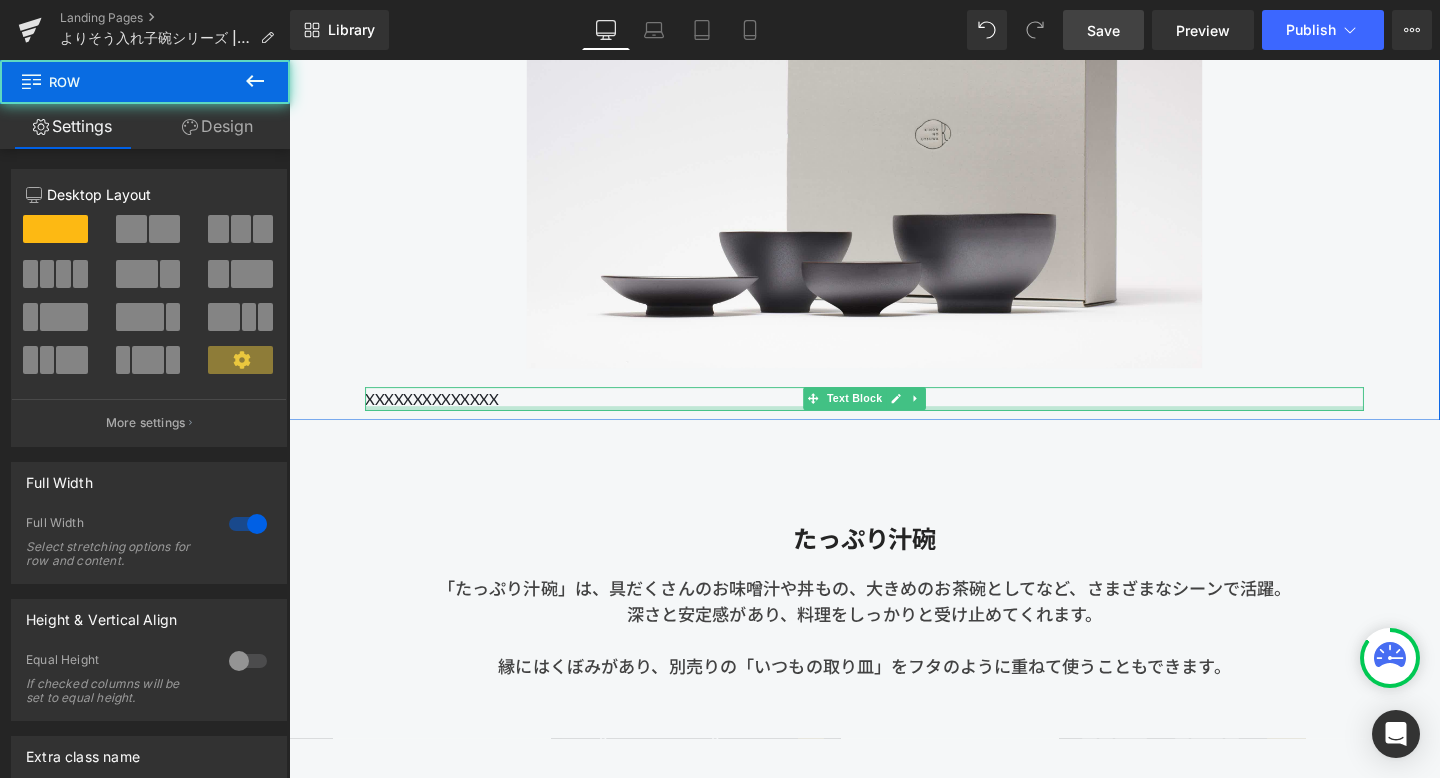 click on "XXXXXXXXXXXXXX" at bounding box center (894, 417) 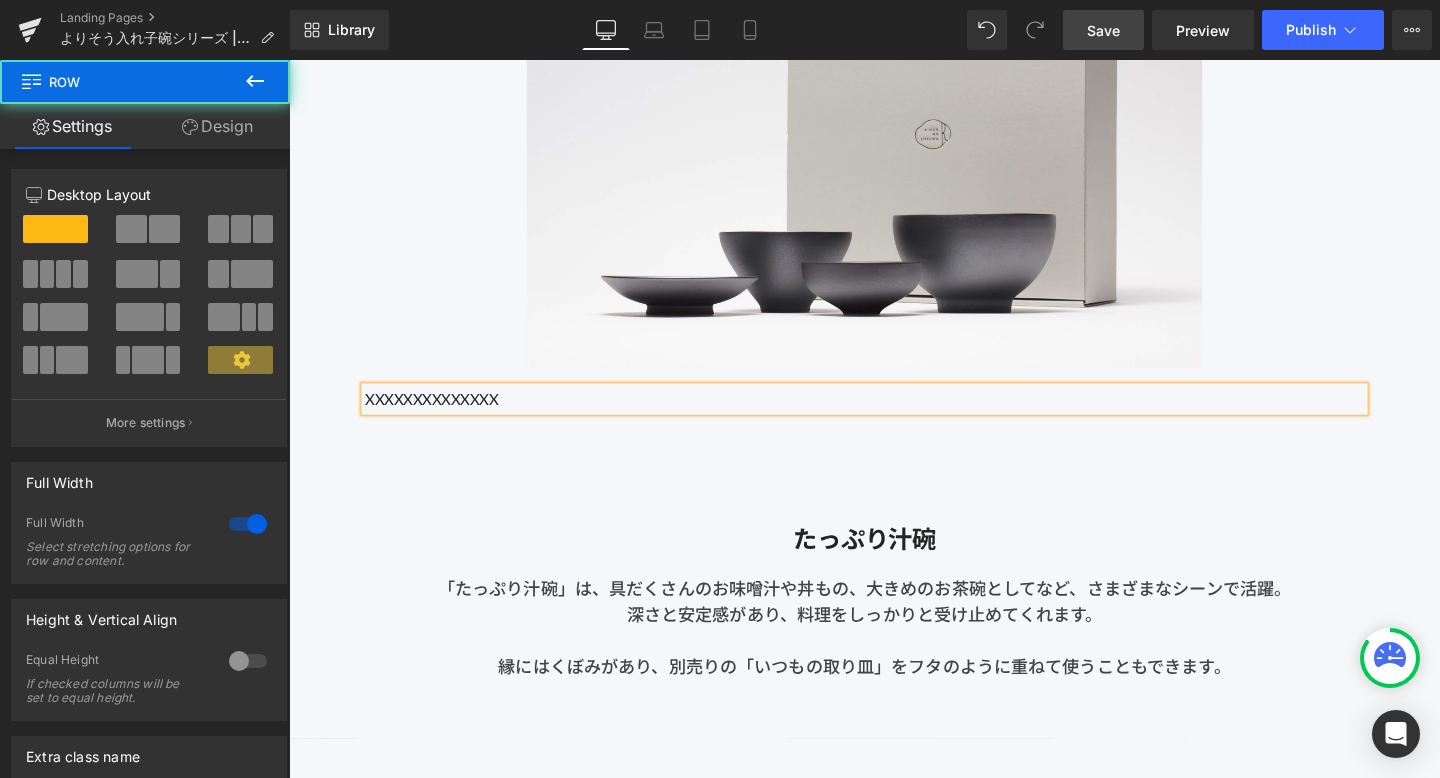 click on "XXXXXXXXXXXXXX" at bounding box center [894, 417] 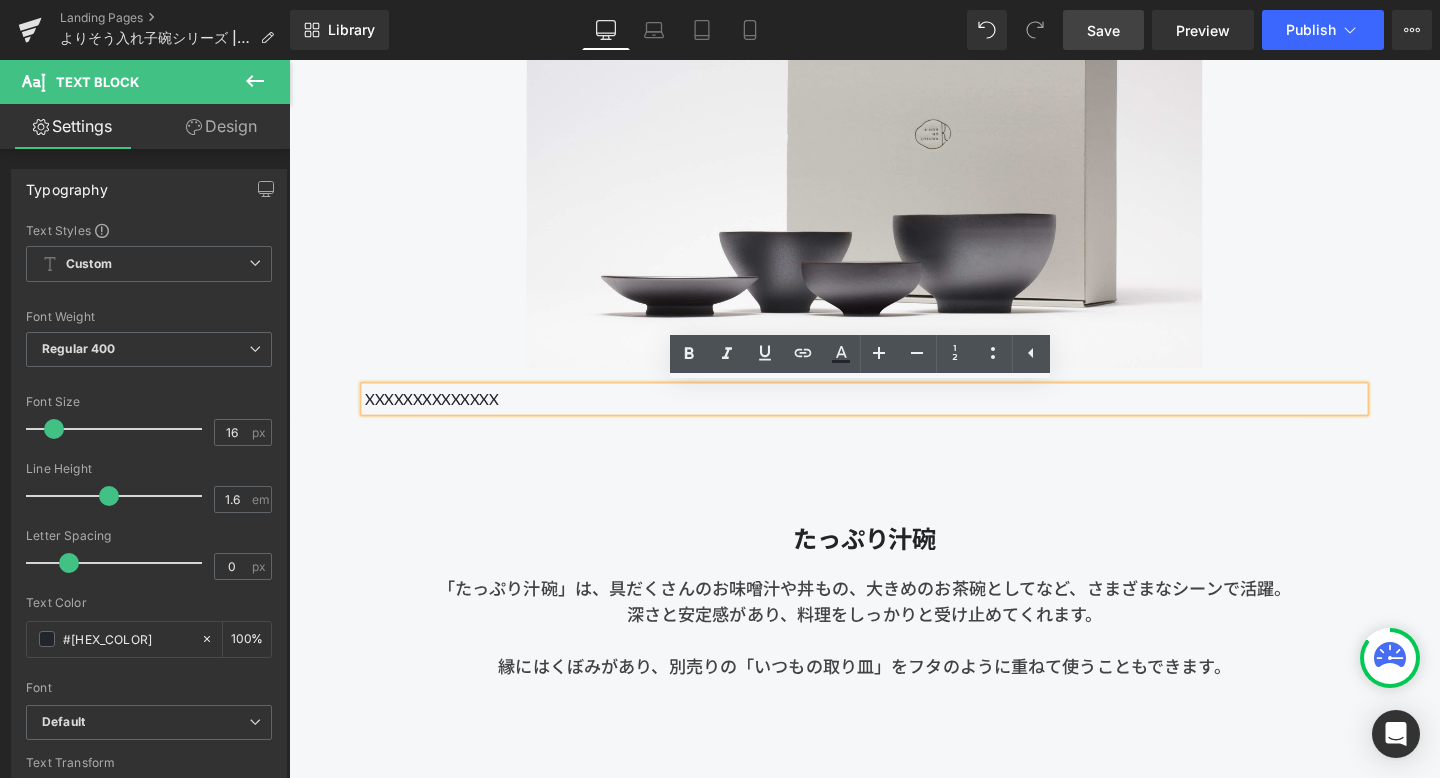 click on "42px" at bounding box center (289, 60) 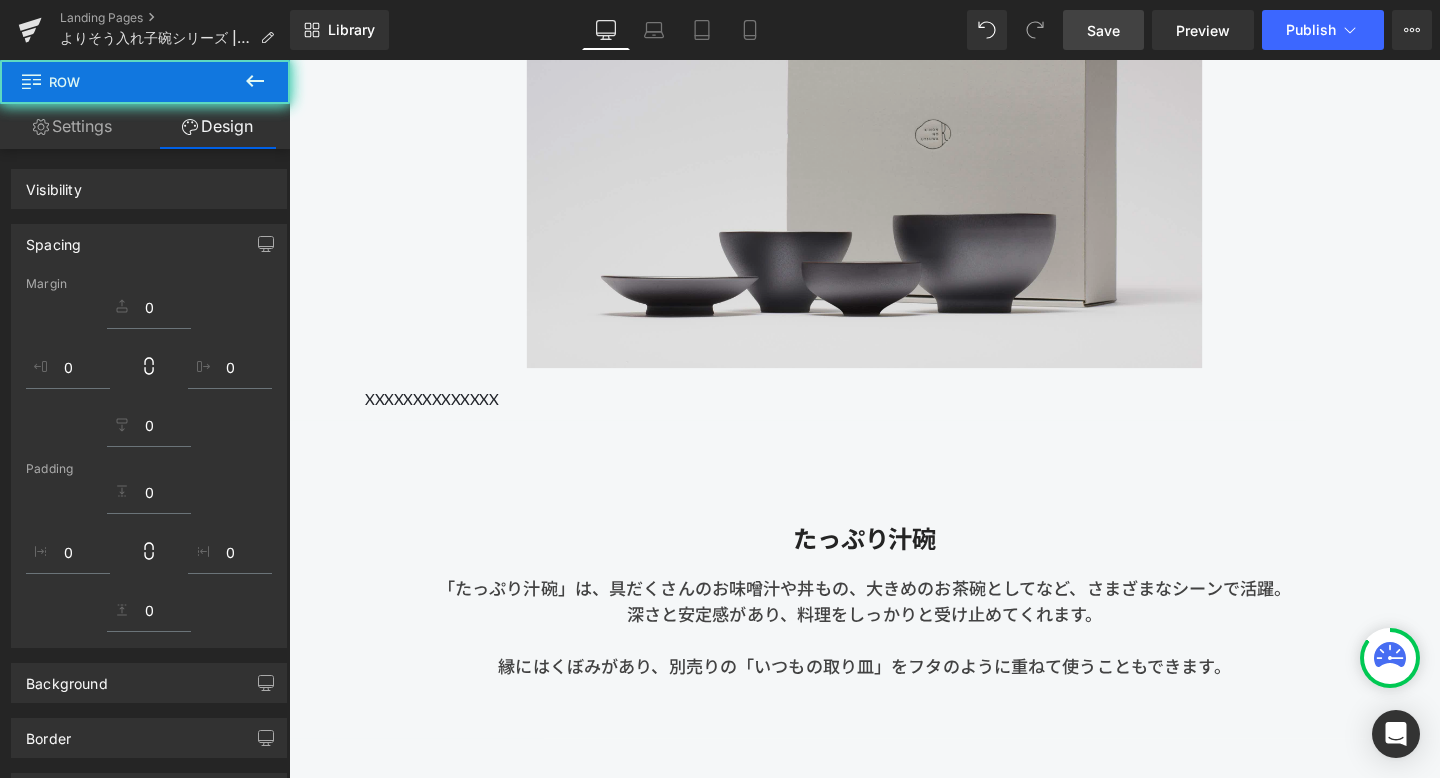 click on "XXXXXXXXXXXXXX" at bounding box center (894, 417) 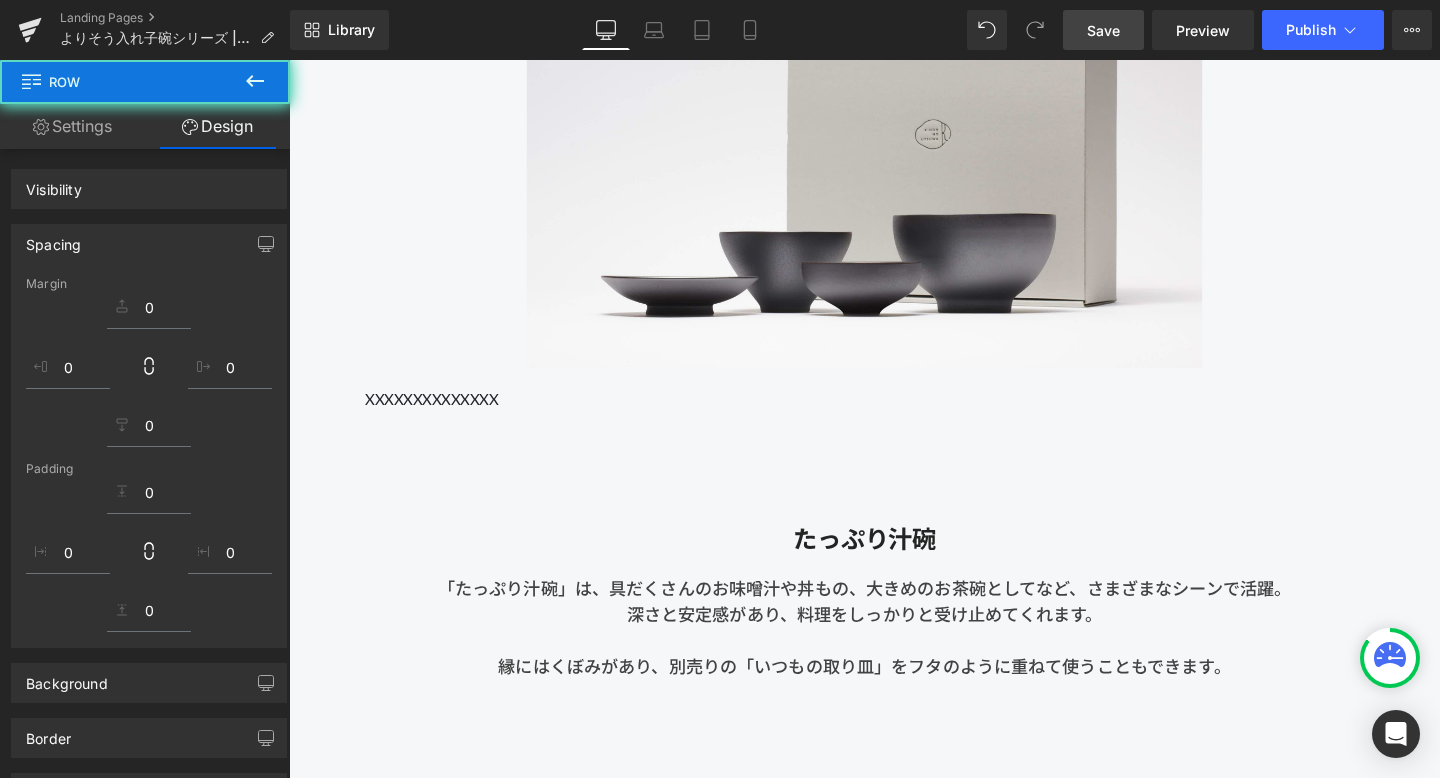 click at bounding box center (0, 0) 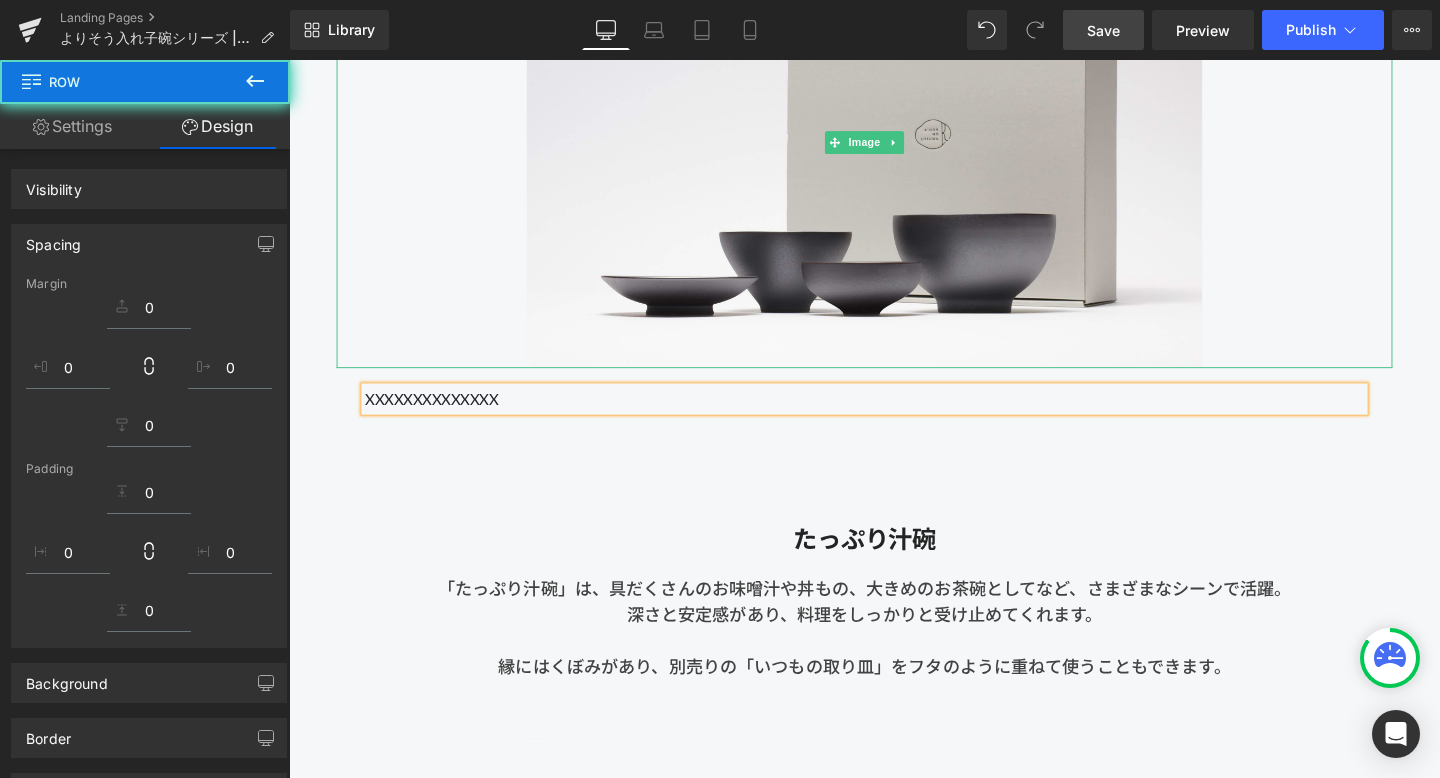 click on "XXXXXXXXXXXXXX" at bounding box center (894, 417) 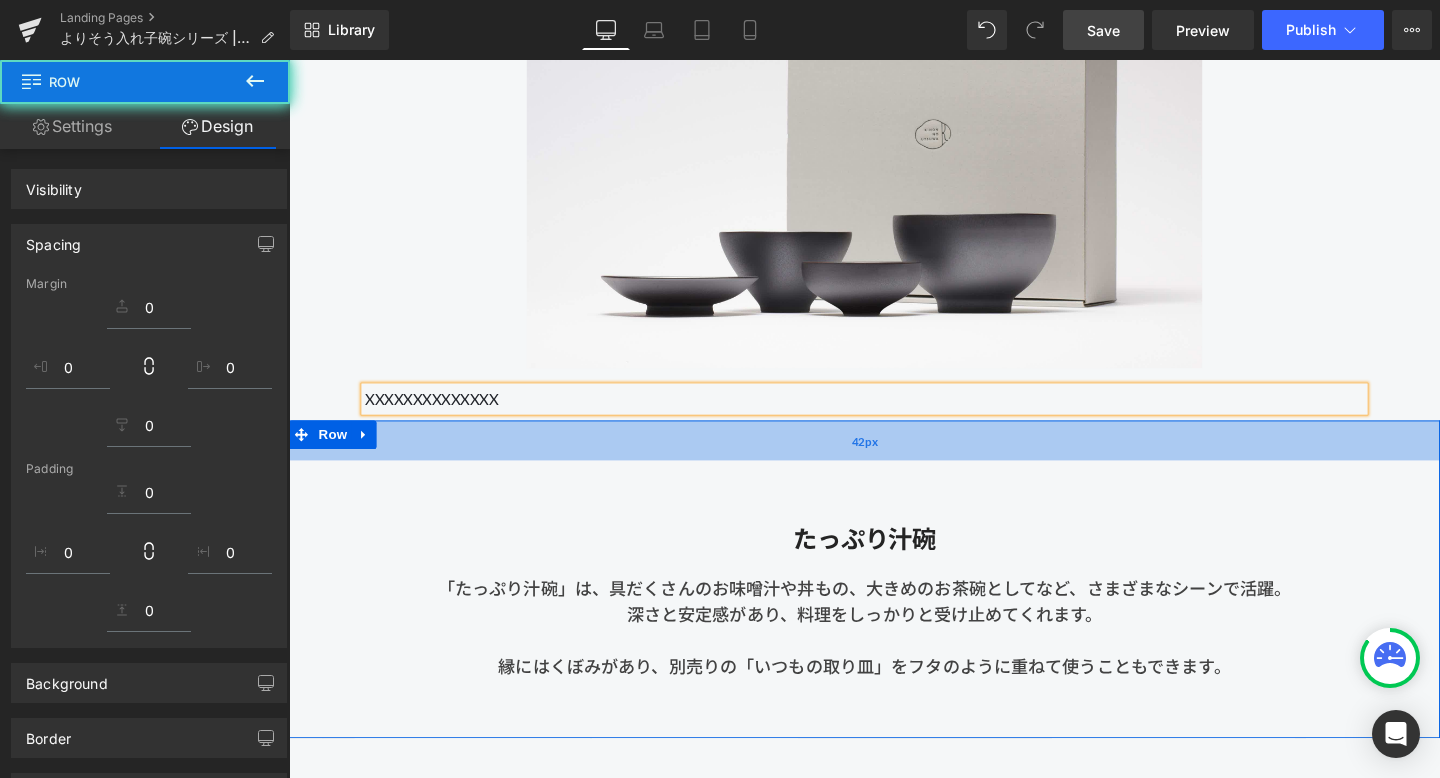 click on "たっぷり汁碗 Heading         「たっぷり汁碗」は、具だくさんのお味噌汁や丼もの、大きめのお茶碗としてなど、さまざまなシーンで活躍。 深さと安定感があり、料理をしっかりと受け止めてくれます。 縁にはくぼみがあり、別売りの「いつもの取り皿」をフタのように重ねて使うこともできます。 Text Block" at bounding box center (894, 611) 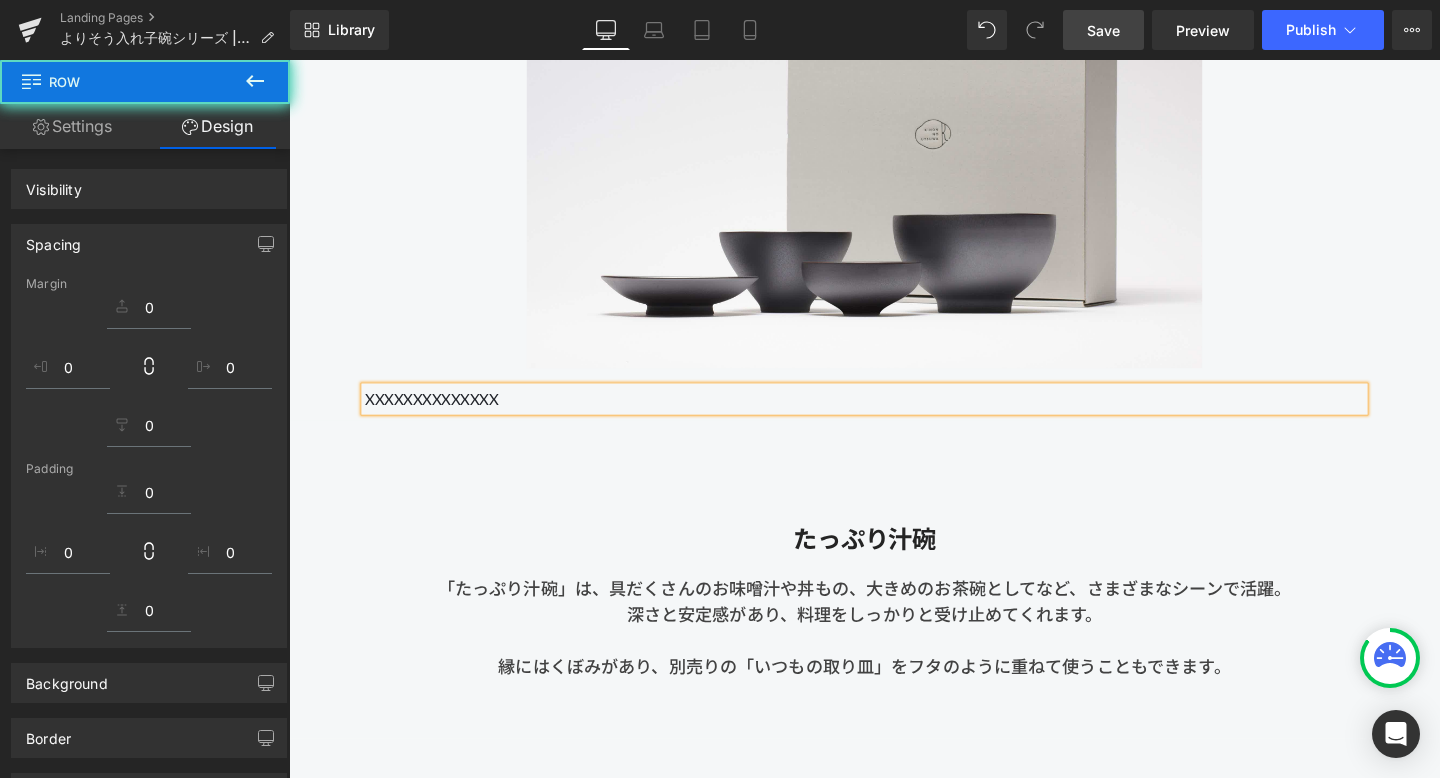 click on "Image       200px   200px XXXXXXXXXXXXXX Text Block" at bounding box center (894, 169) 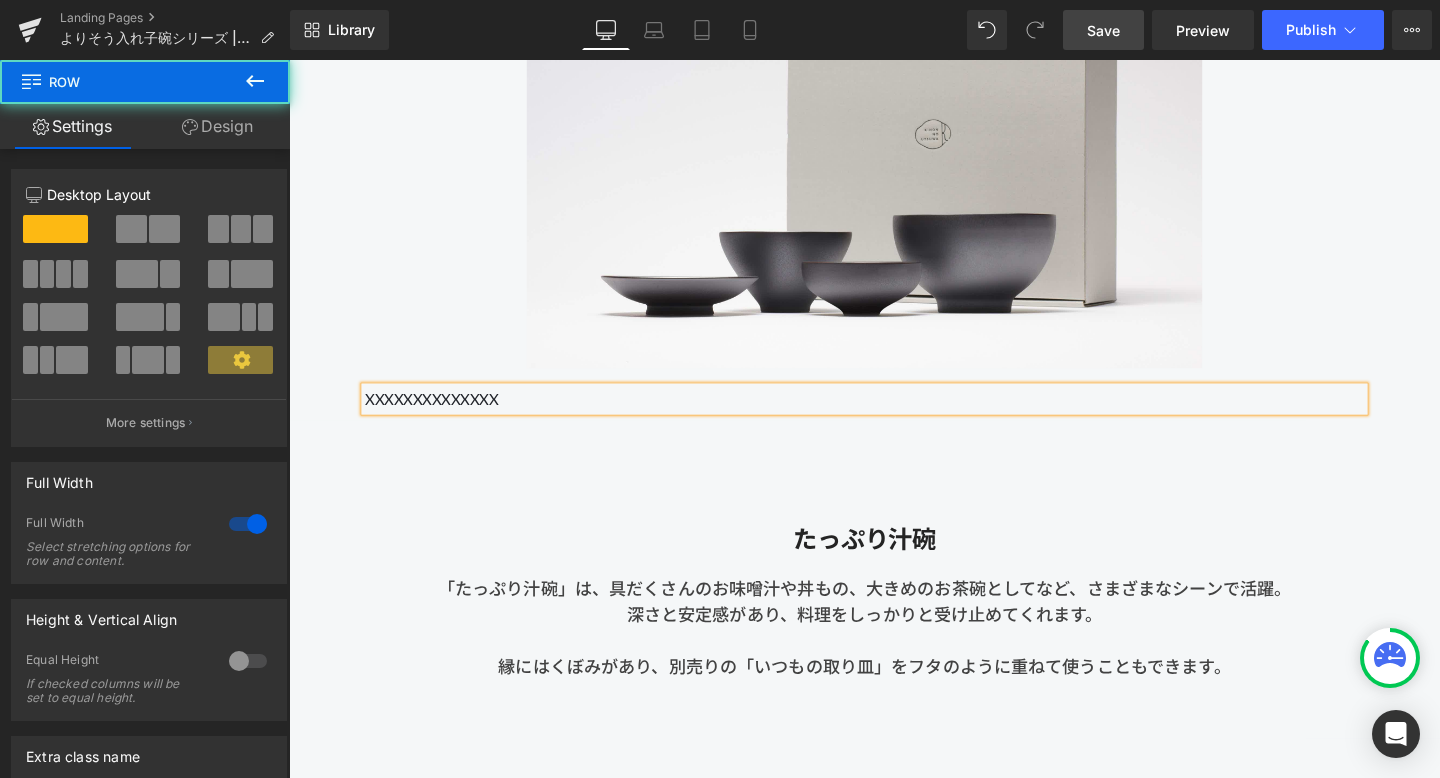 click on "XXXXXXXXXXXXXX" at bounding box center (894, 417) 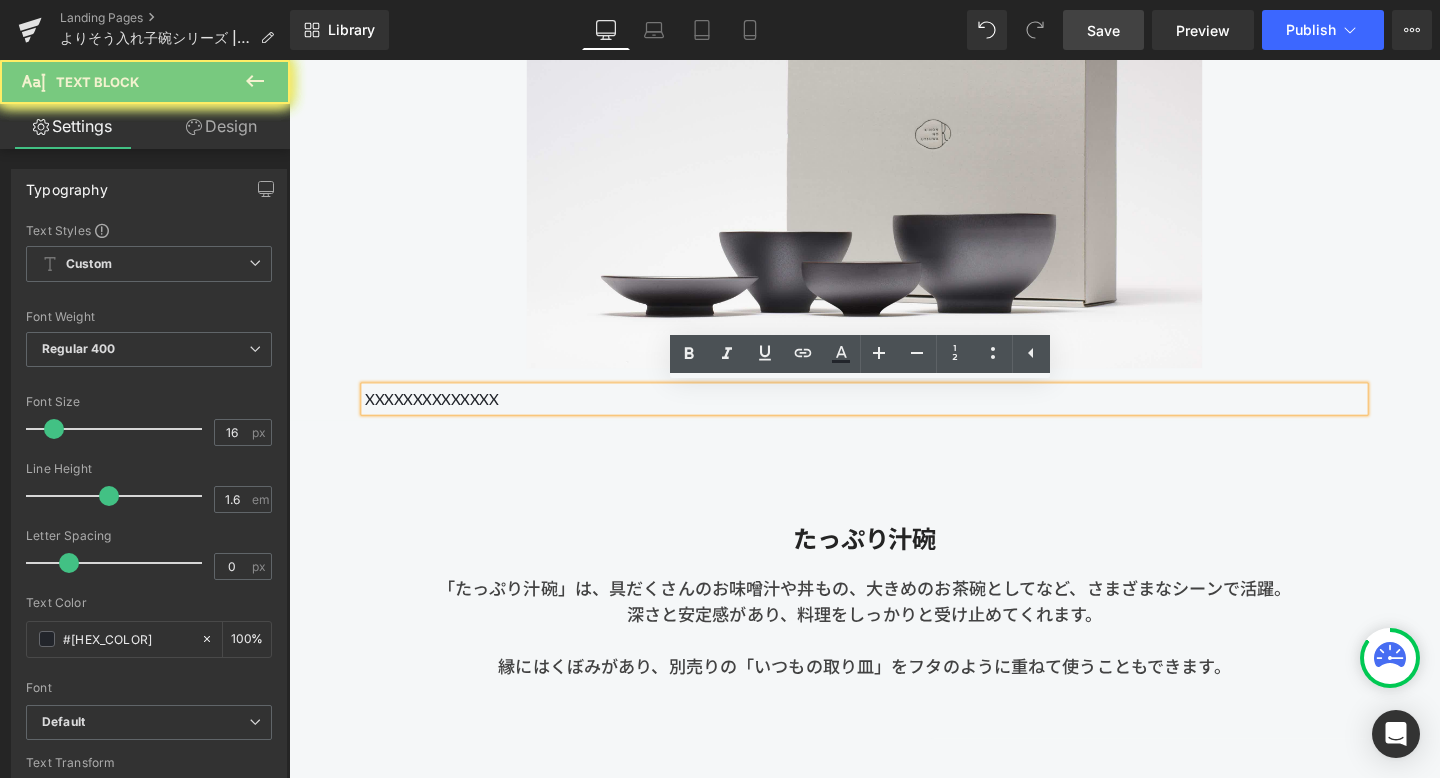 type 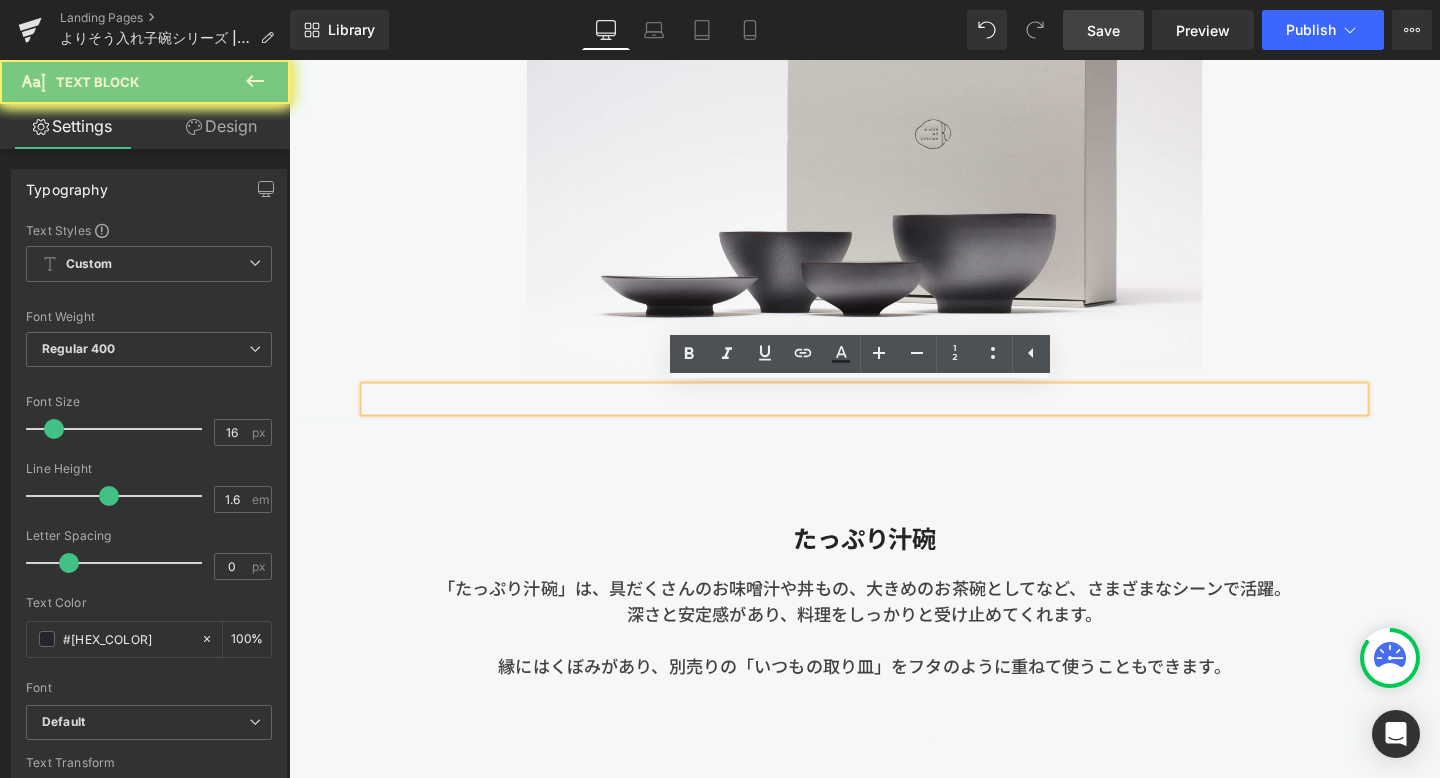 click on "たっぷり汁碗 Heading         「たっぷり汁碗」は、具だくさんのお味噌汁や丼もの、大きめのお茶碗としてなど、さまざまなシーンで活躍。 深さと安定感があり、料理をしっかりと受け止めてくれます。 縁にはくぼみがあり、別売りの「いつもの取り皿」をフタのように重ねて使うこともできます。 Text Block         Row" at bounding box center (894, 601) 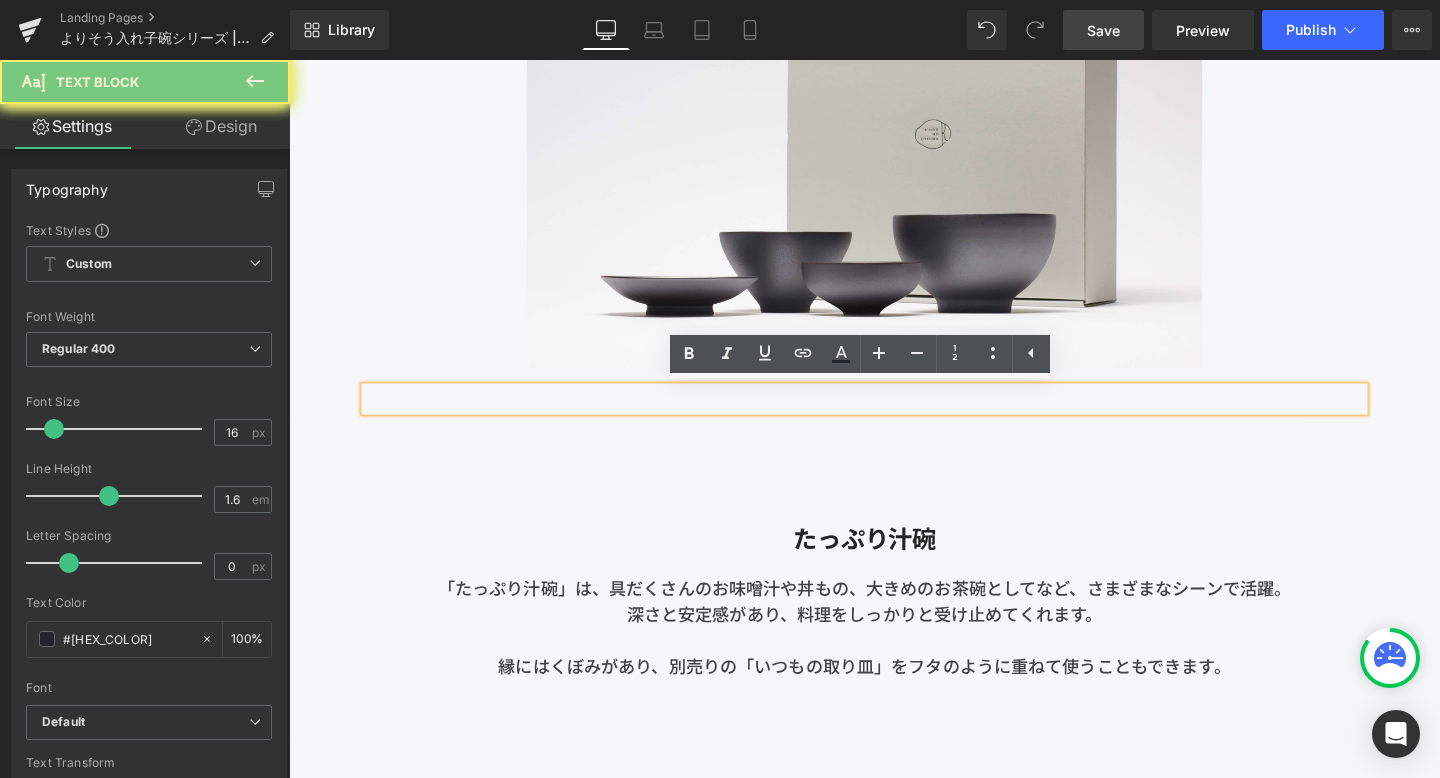 click at bounding box center [894, 417] 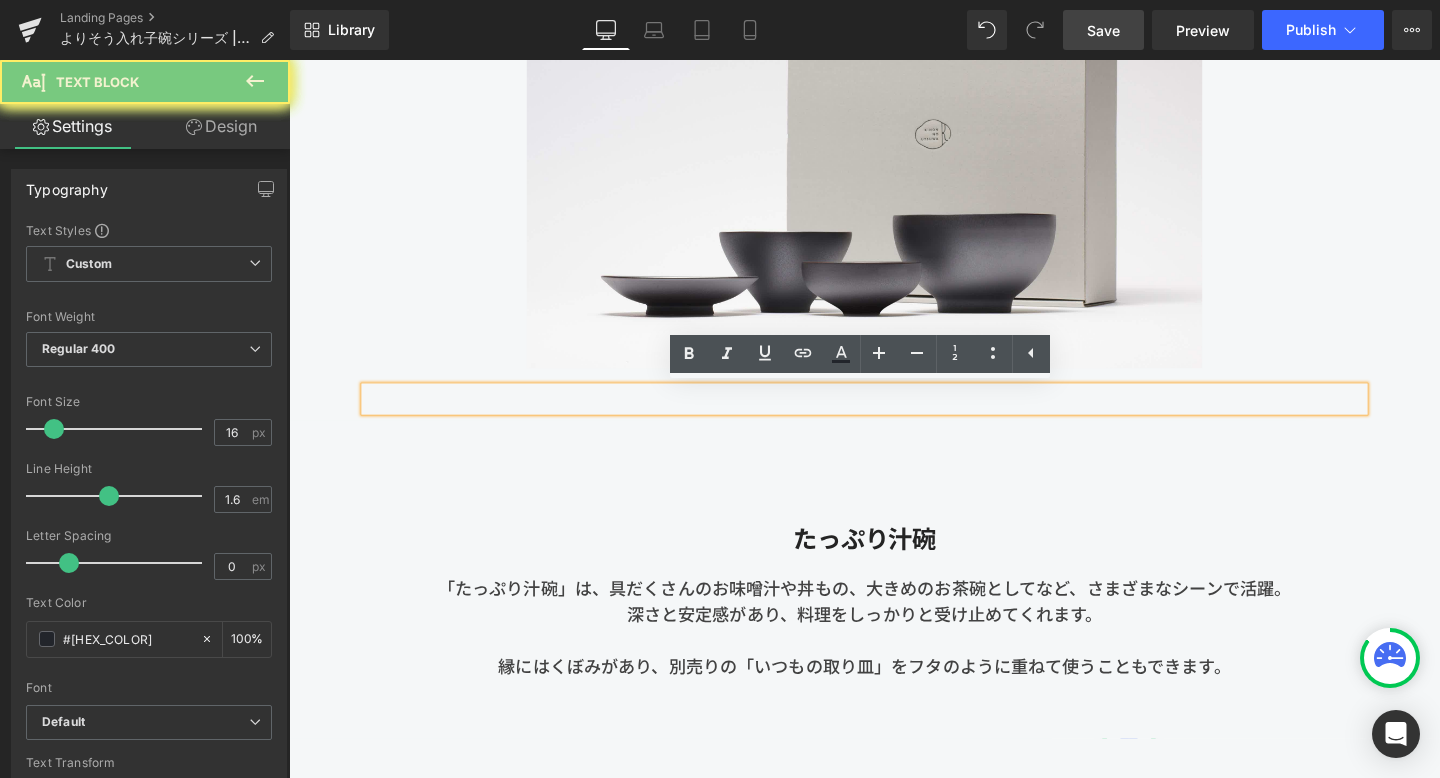 click on "Text Color Highlight Color #333333" at bounding box center [860, 356] 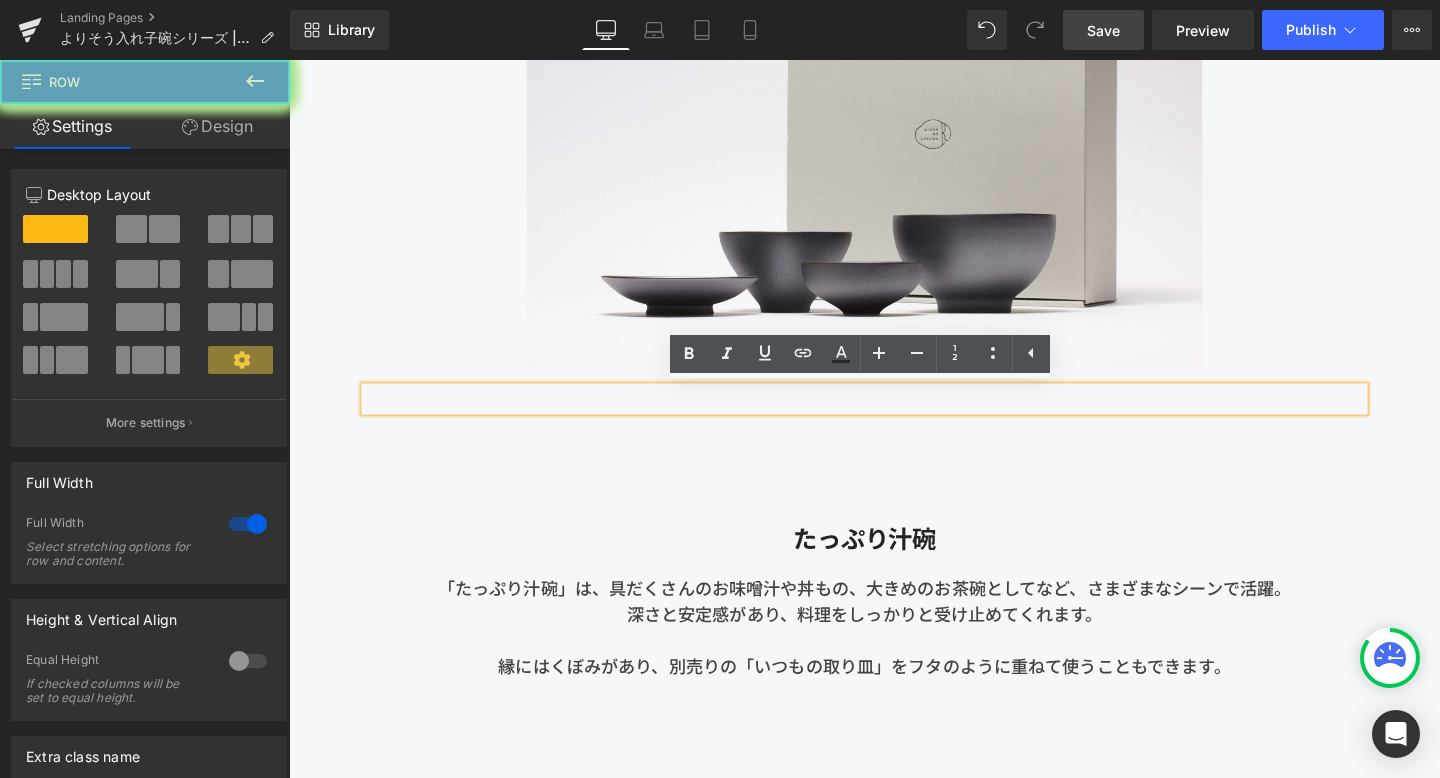 click on "たっぷり汁碗 Heading         「たっぷり汁碗」は、具だくさんのお味噌汁や丼もの、大きめのお茶碗としてなど、さまざまなシーンで活躍。 深さと安定感があり、料理をしっかりと受け止めてくれます。 縁にはくぼみがあり、別売りの「いつもの取り皿」をフタのように重ねて使うこともできます。 Text Block         Row         Row   42px   52px" at bounding box center [894, 606] 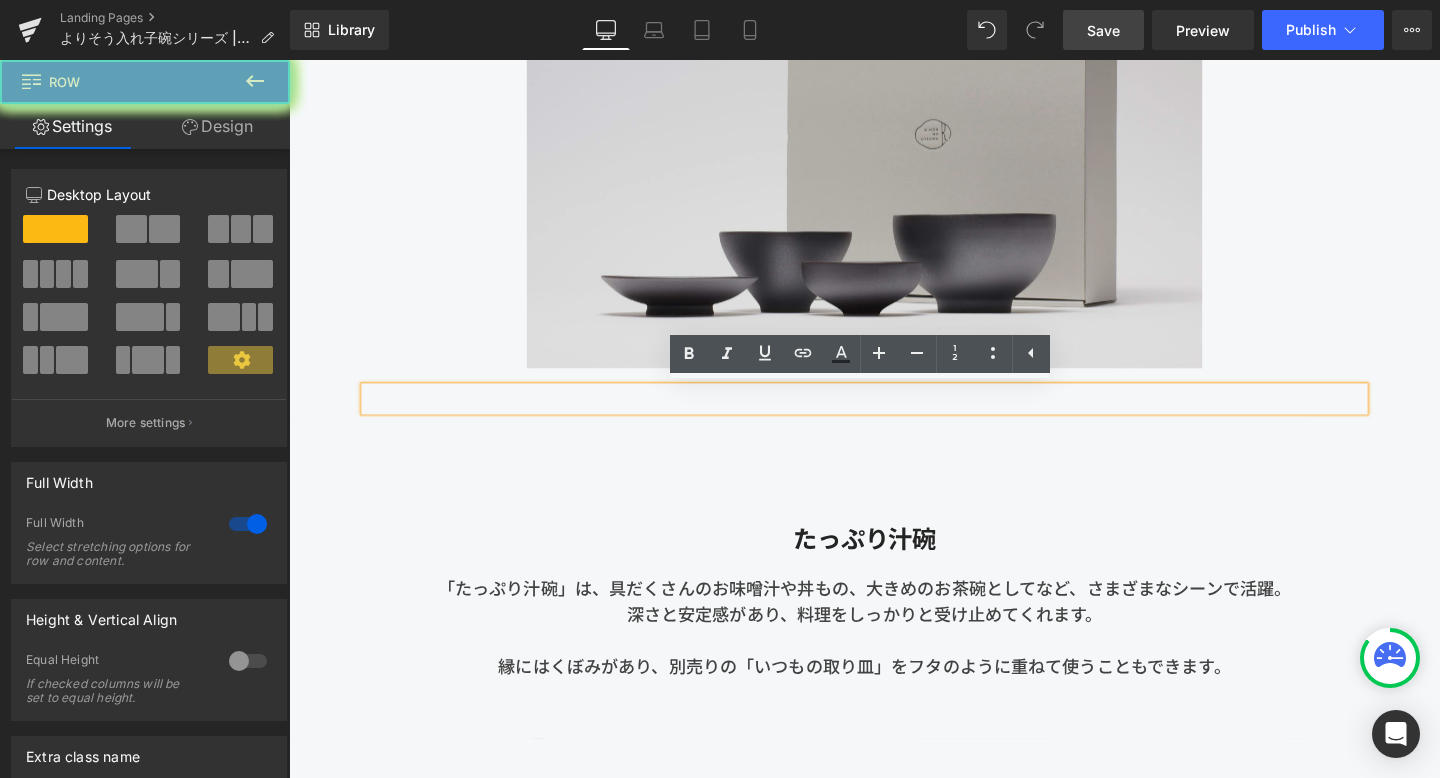 click at bounding box center (894, 417) 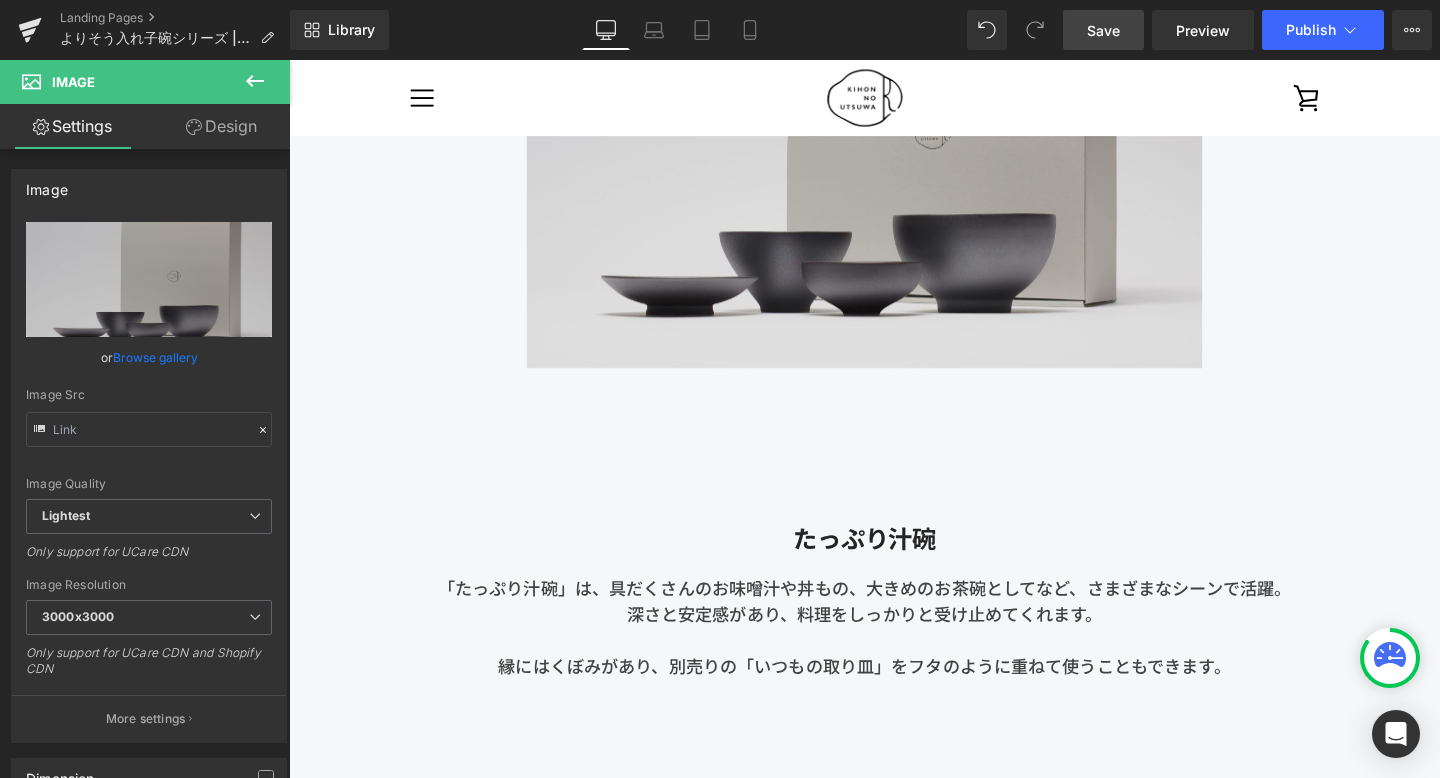 type on "https://ucarecdn.com/814aed02-295b-4fb0-b70c-ab44b677ad26/-/format/auto/-/preview/3000x3000/-/quality/lightest/250801_kihonutsuwa_103419.jpg" 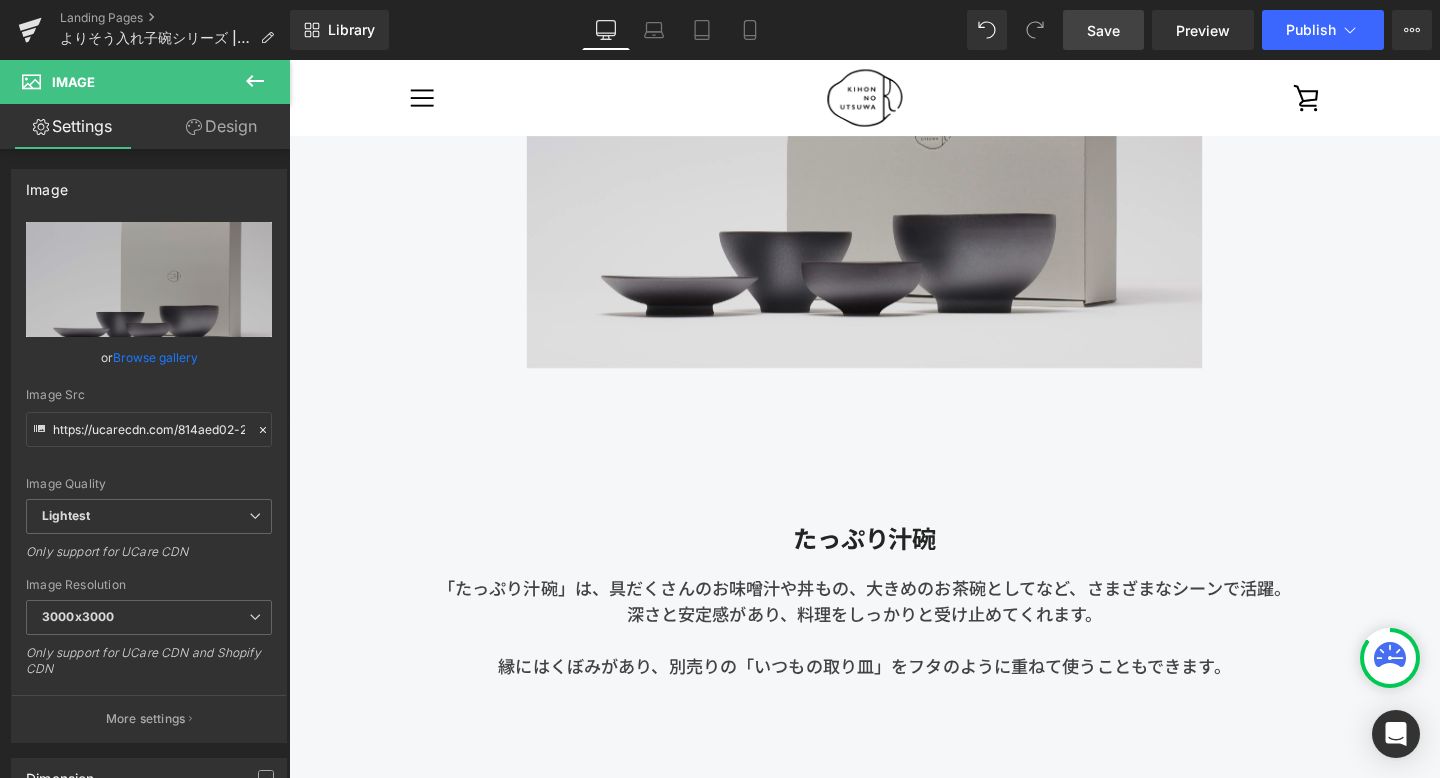 scroll, scrollTop: 4324, scrollLeft: 0, axis: vertical 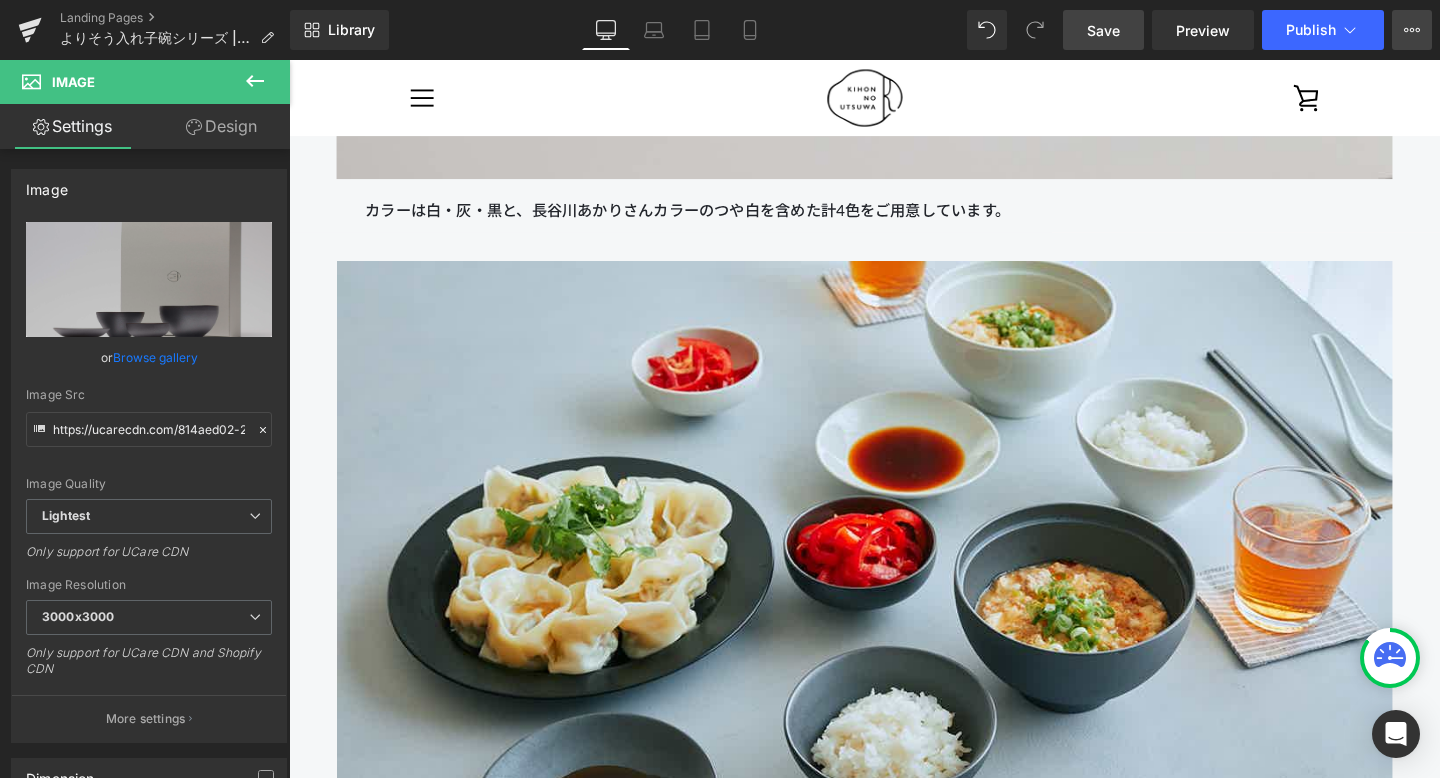 click 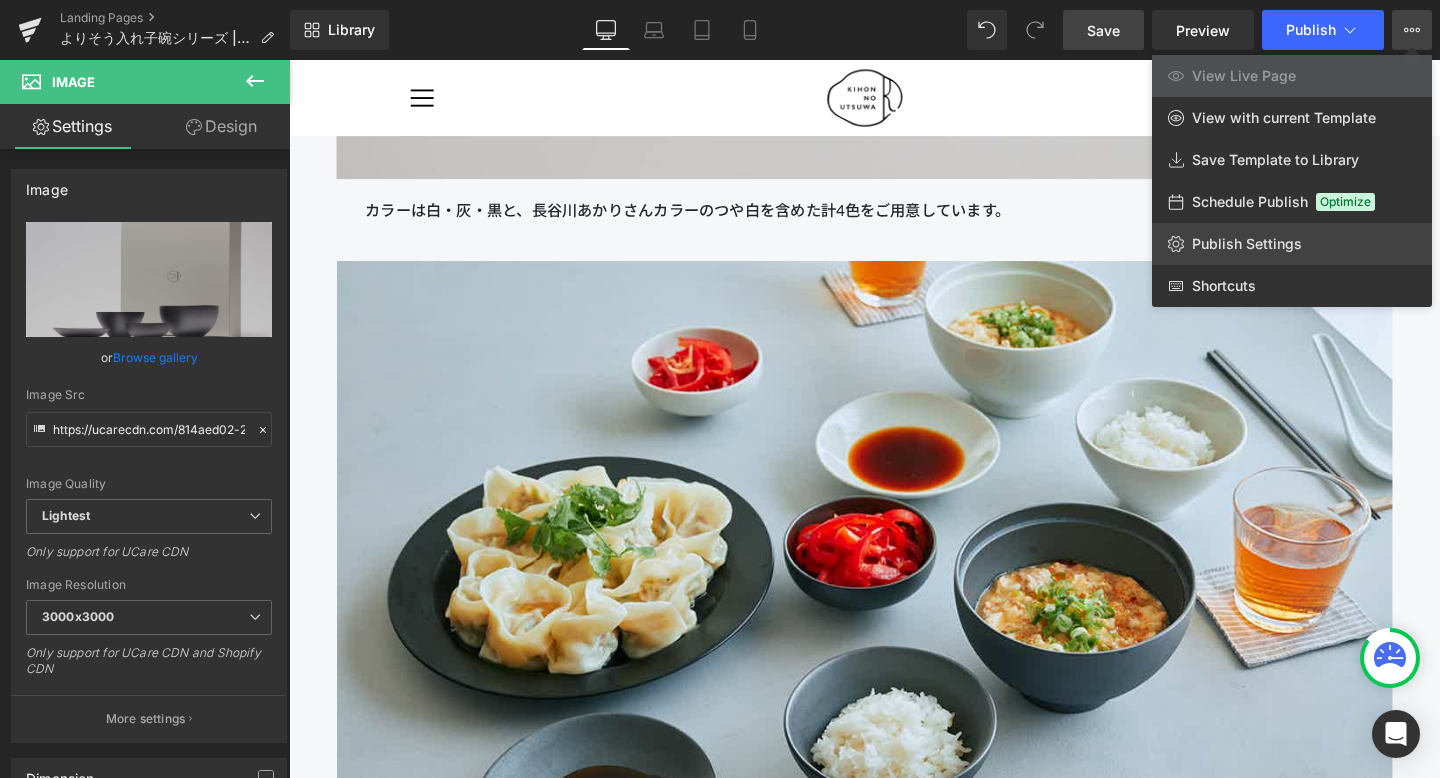 drag, startPoint x: 1297, startPoint y: 243, endPoint x: 346, endPoint y: 272, distance: 951.4421 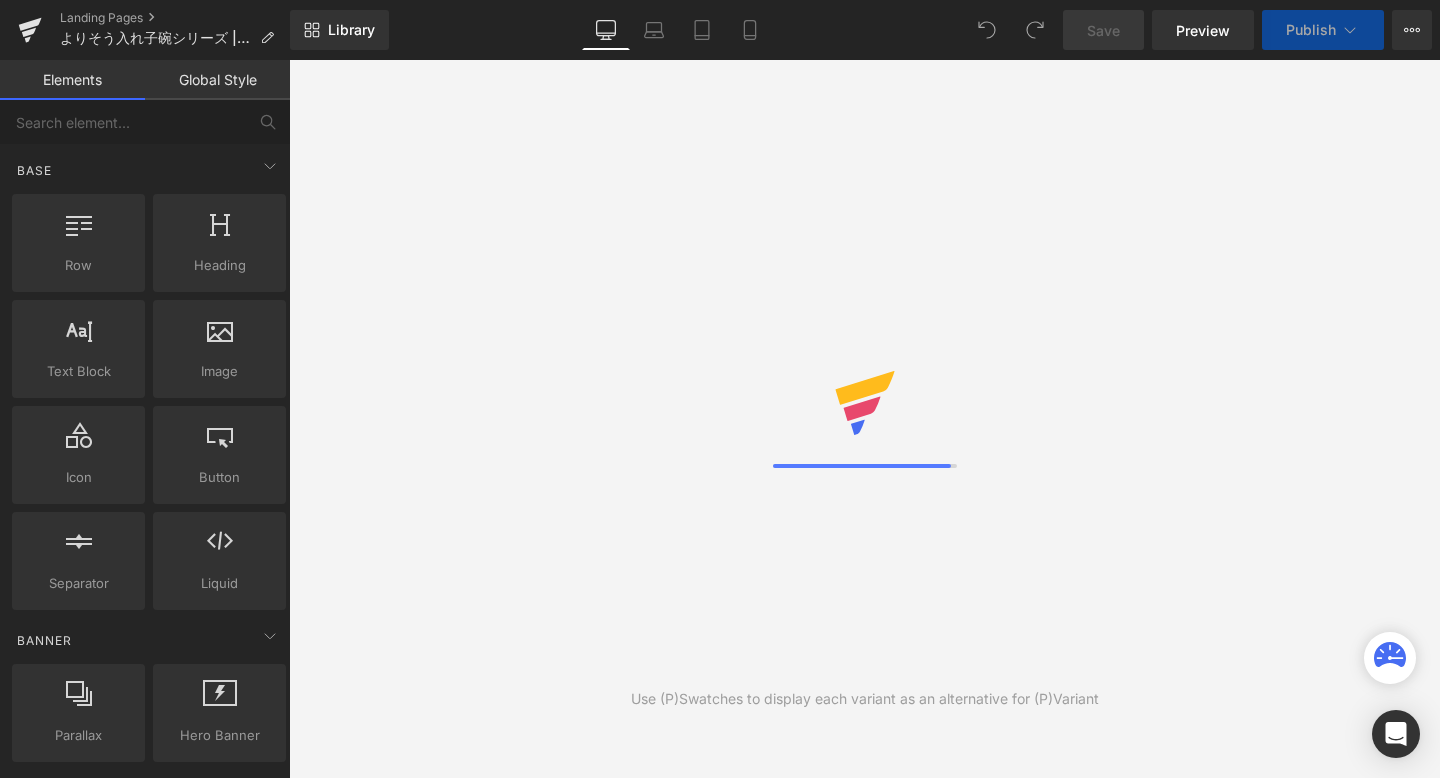 scroll, scrollTop: 0, scrollLeft: 0, axis: both 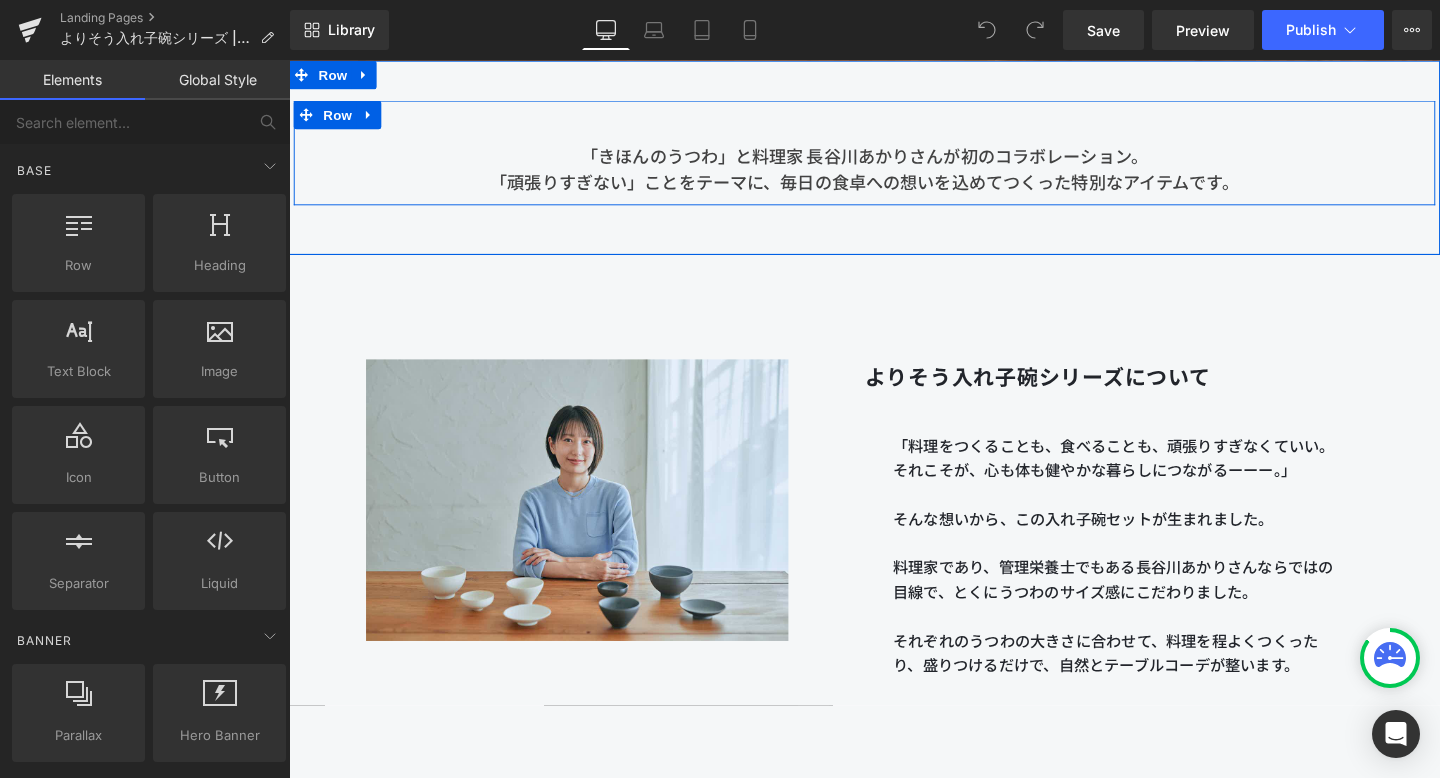 click on "毎日の食卓への想いを込めてつくった特別なアイテムです。" at bounding box center [1047, 189] 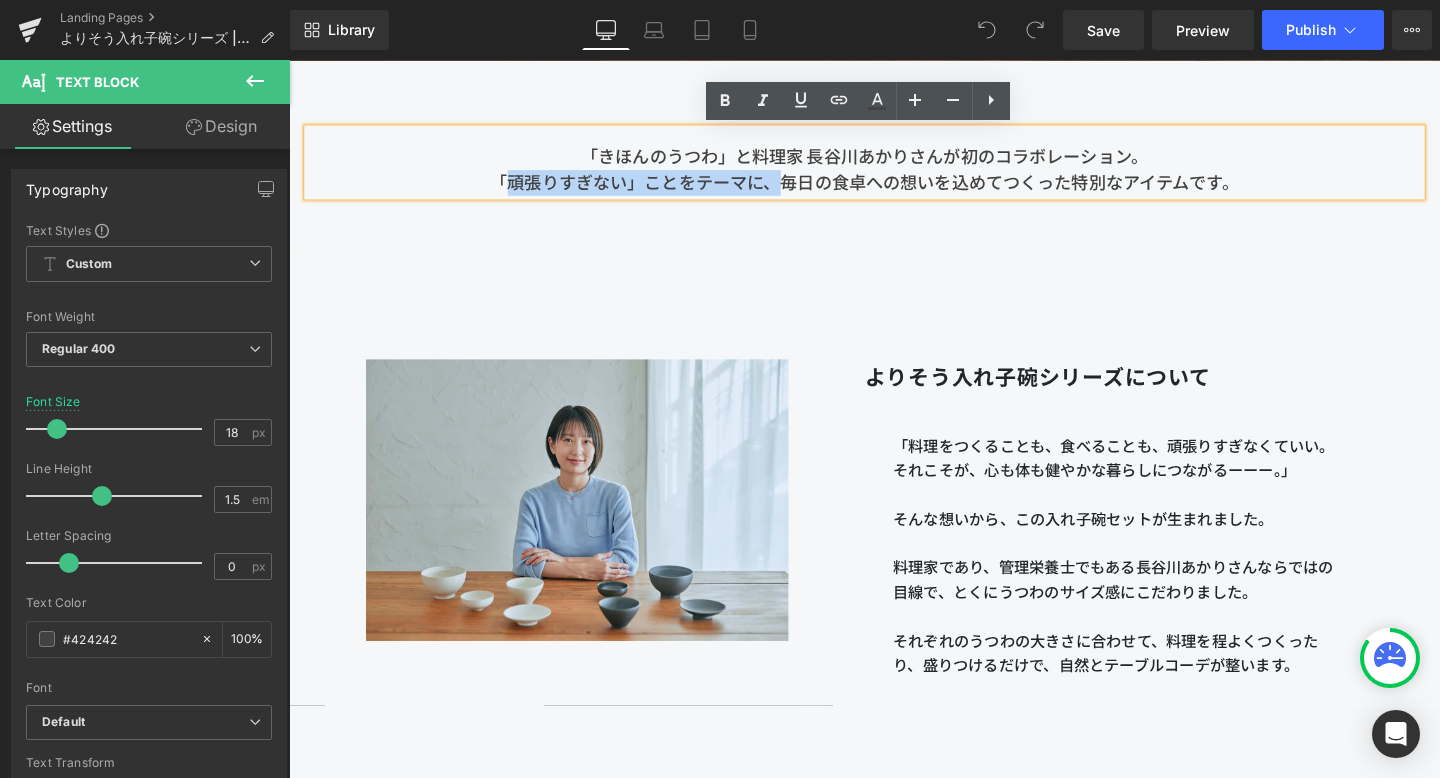 drag, startPoint x: 803, startPoint y: 186, endPoint x: 514, endPoint y: 184, distance: 289.00693 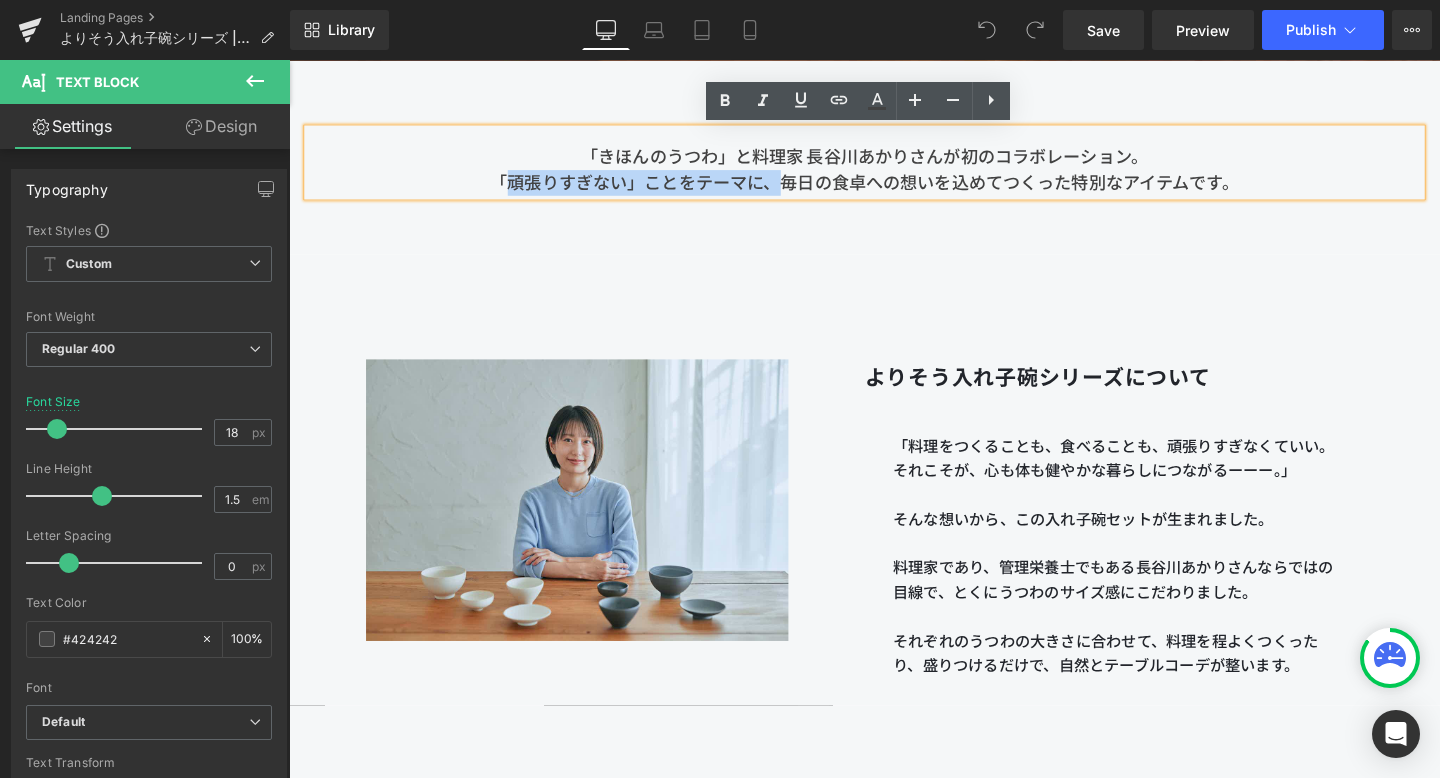 type 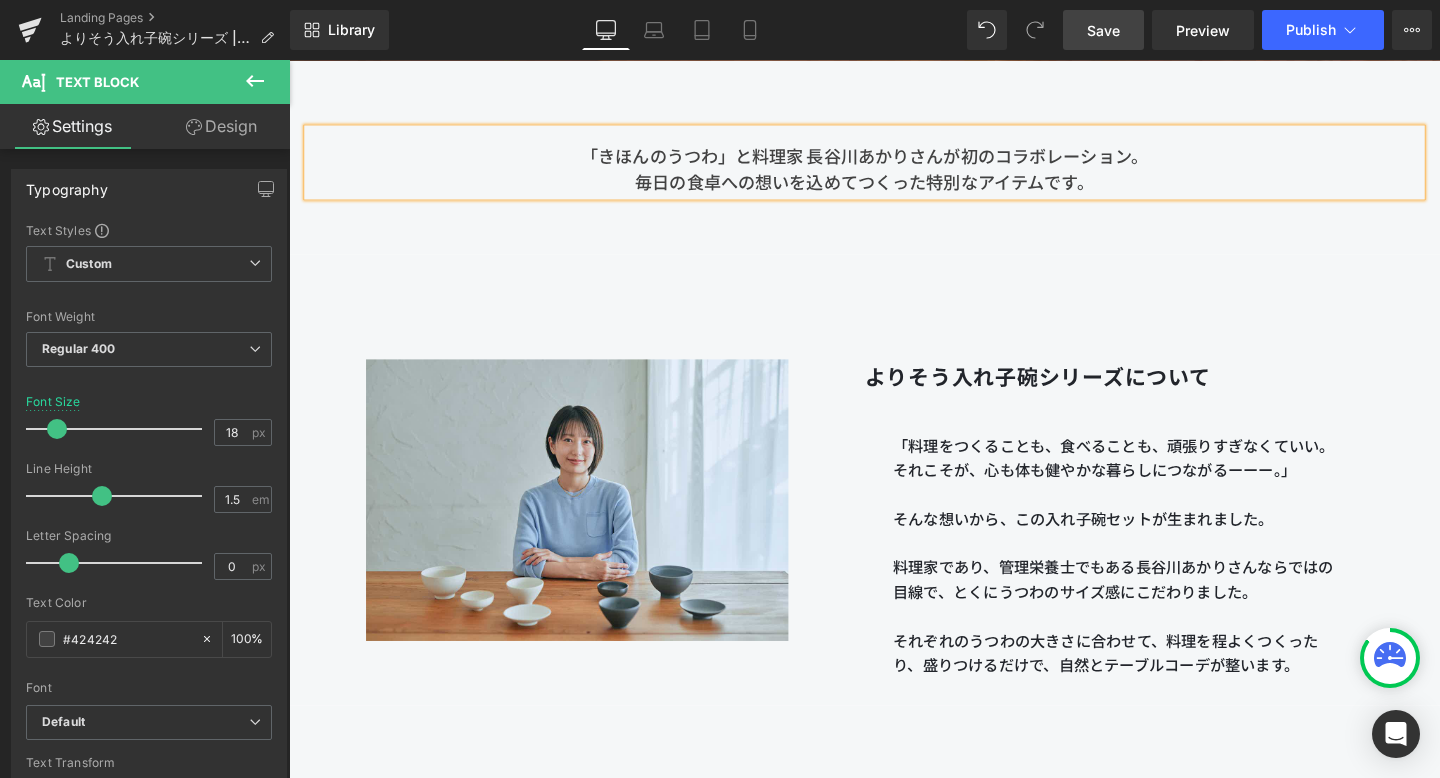 click on "Save" at bounding box center (1103, 30) 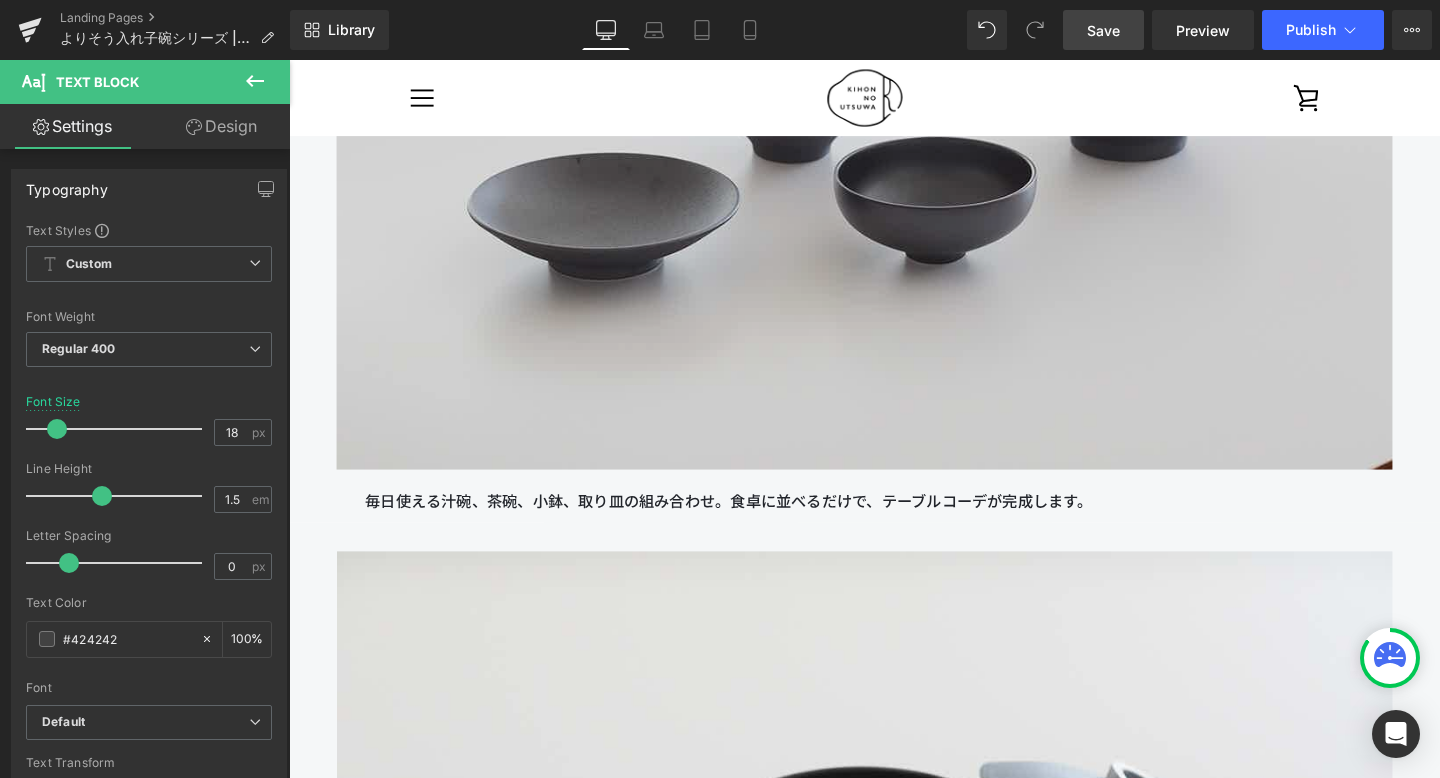 scroll, scrollTop: 2362, scrollLeft: 0, axis: vertical 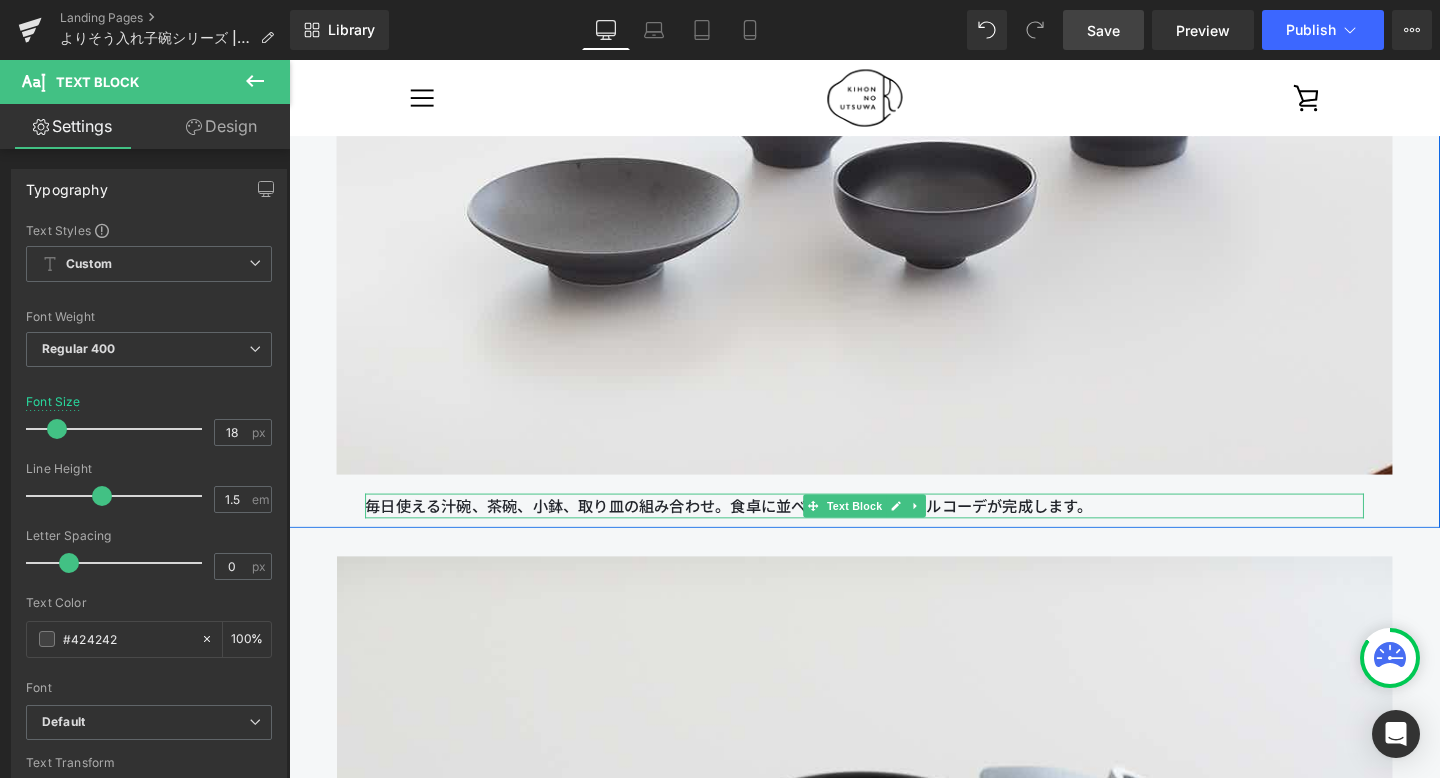 click on "食卓に並べるだけで、テーブルコーデが完成します。" at bounding box center [943, 528] 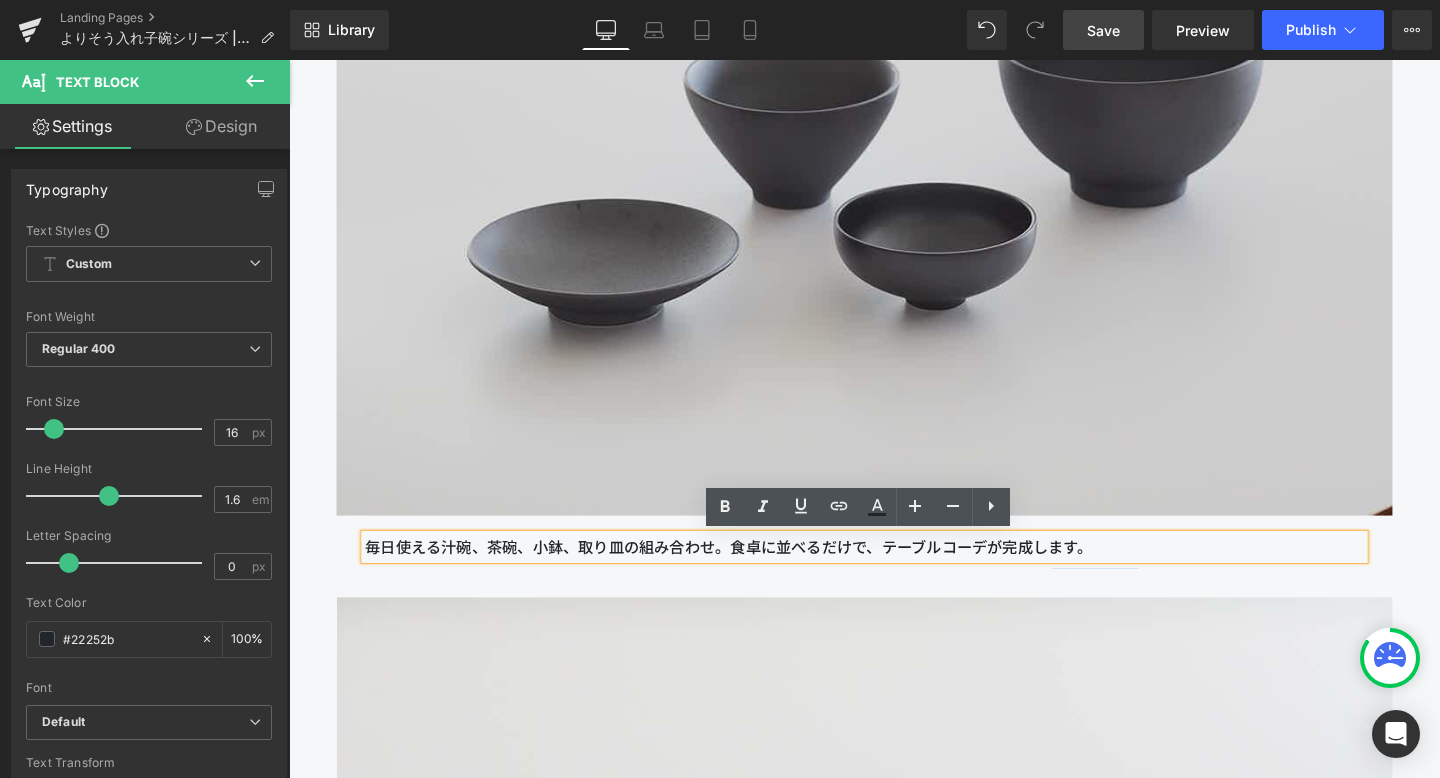 scroll, scrollTop: 2332, scrollLeft: 0, axis: vertical 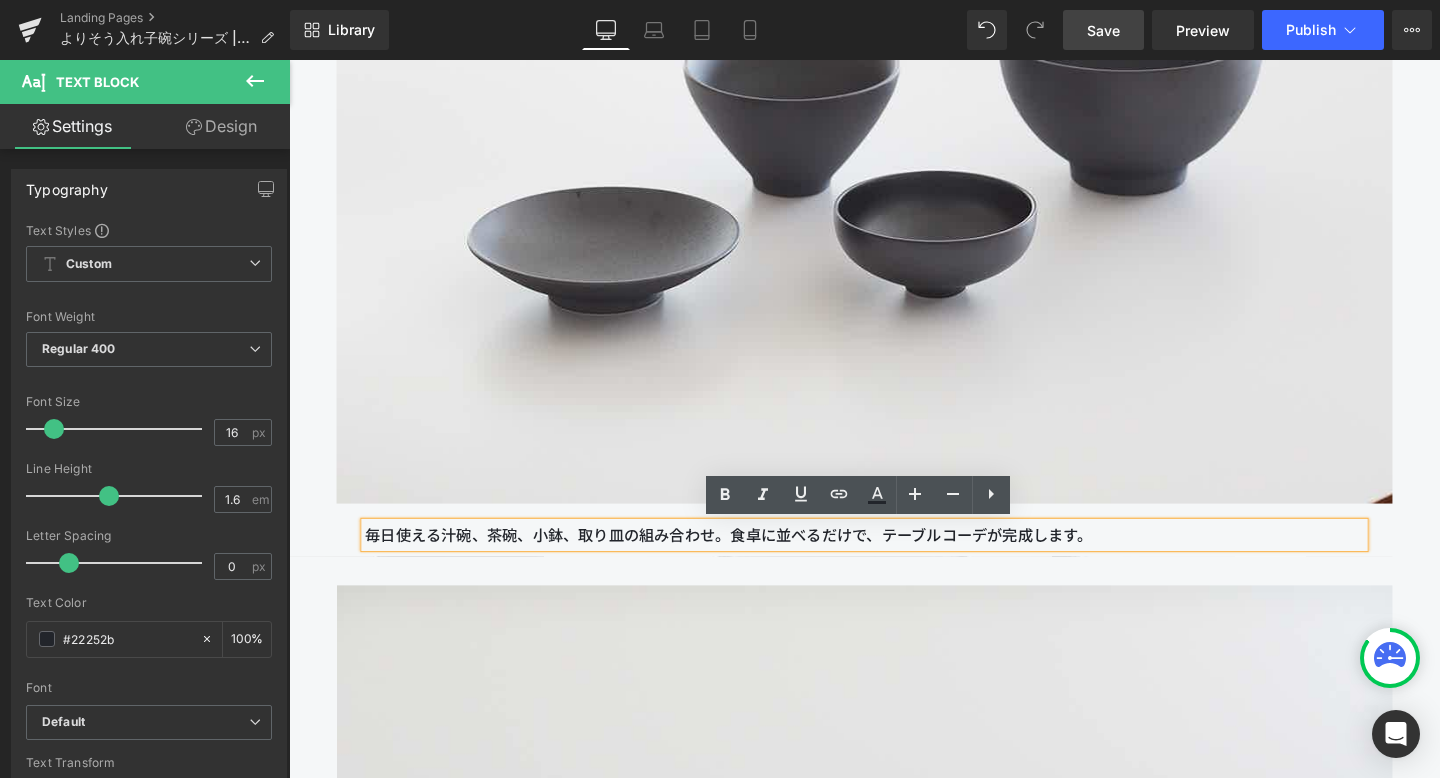click on "食卓に並べるだけで、テーブルコーデが完成します。" at bounding box center [943, 558] 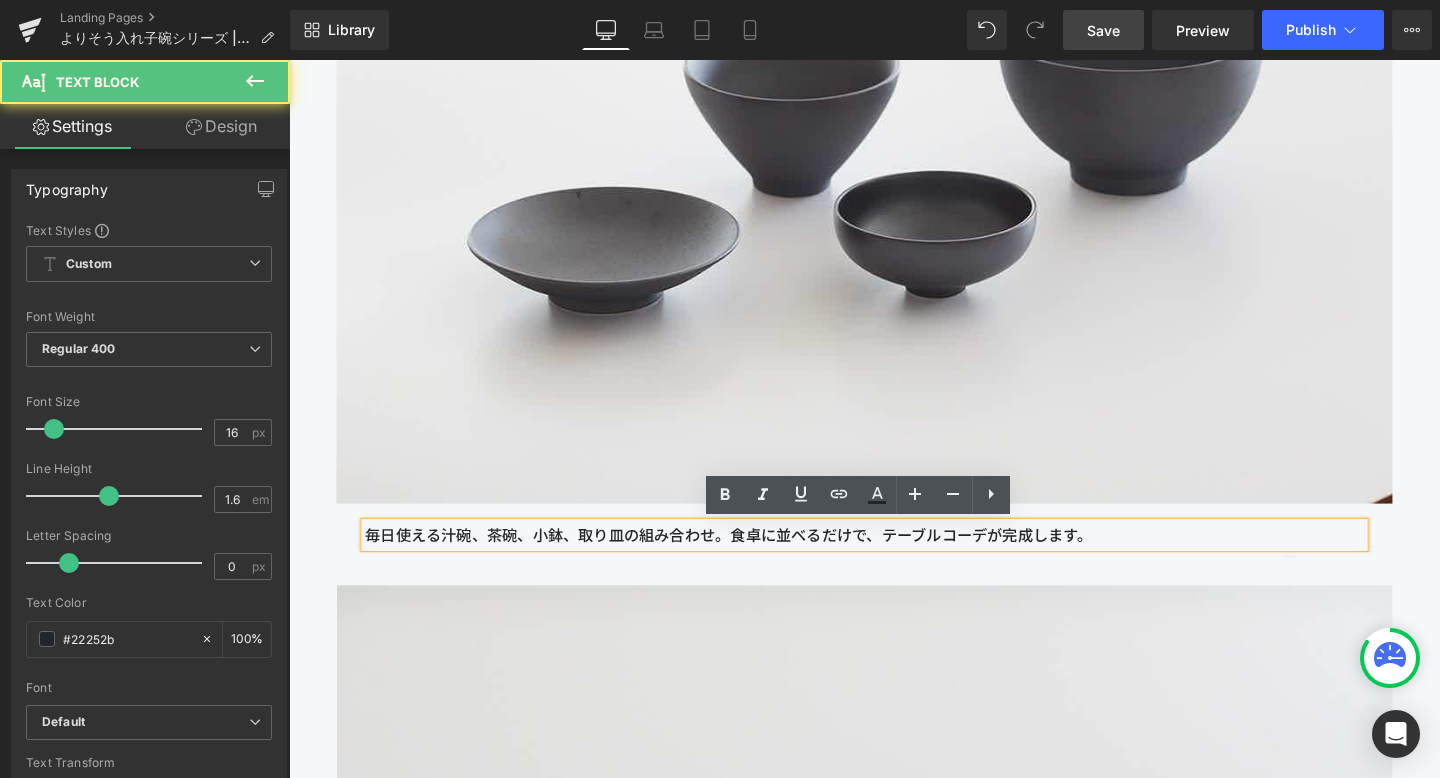 type 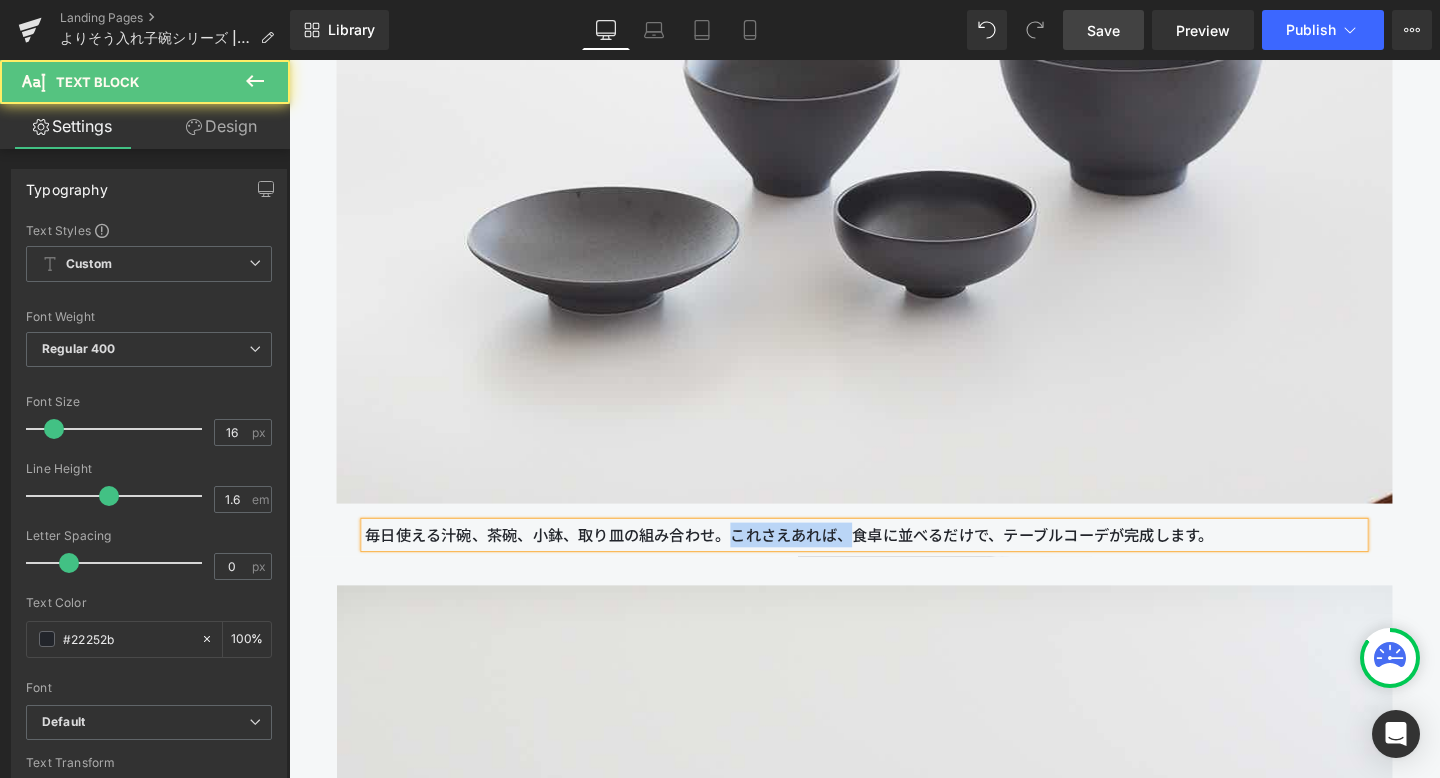 drag, startPoint x: 878, startPoint y: 558, endPoint x: 753, endPoint y: 558, distance: 125 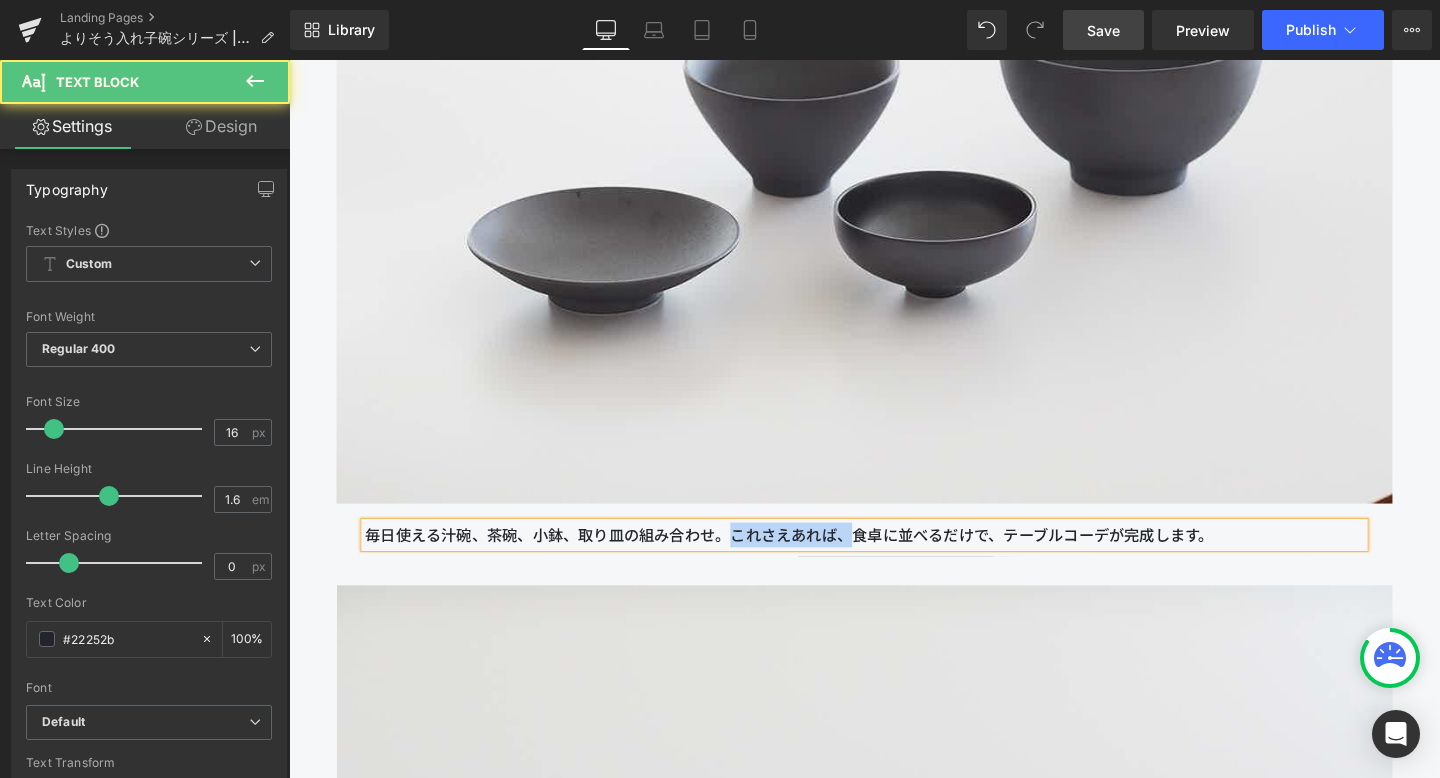 click on "毎日使える汁碗、茶碗、小鉢、取り皿の組み合わせ。これさえあれば、 食卓に並べるだけで、テーブルコーデが完成します。" at bounding box center [894, 559] 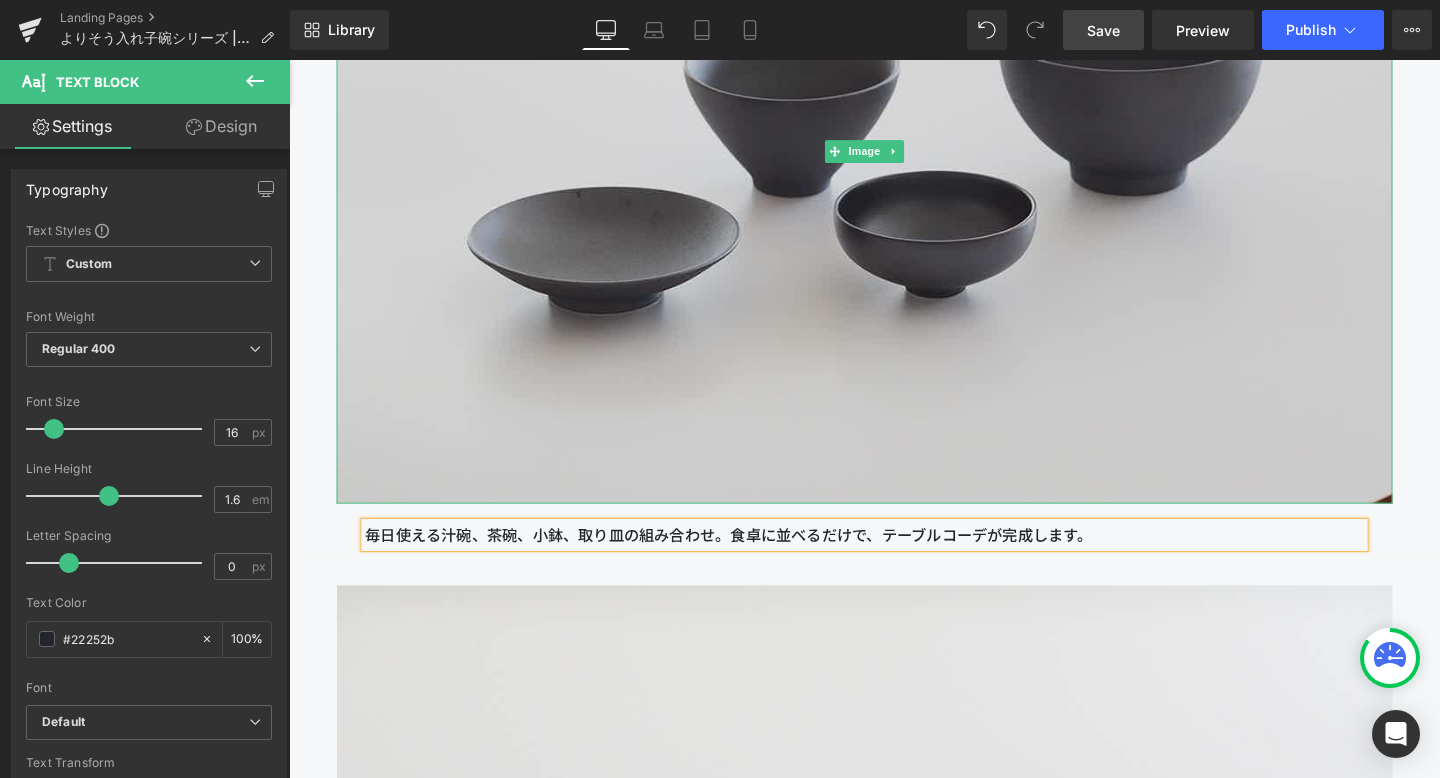 click at bounding box center [894, 156] 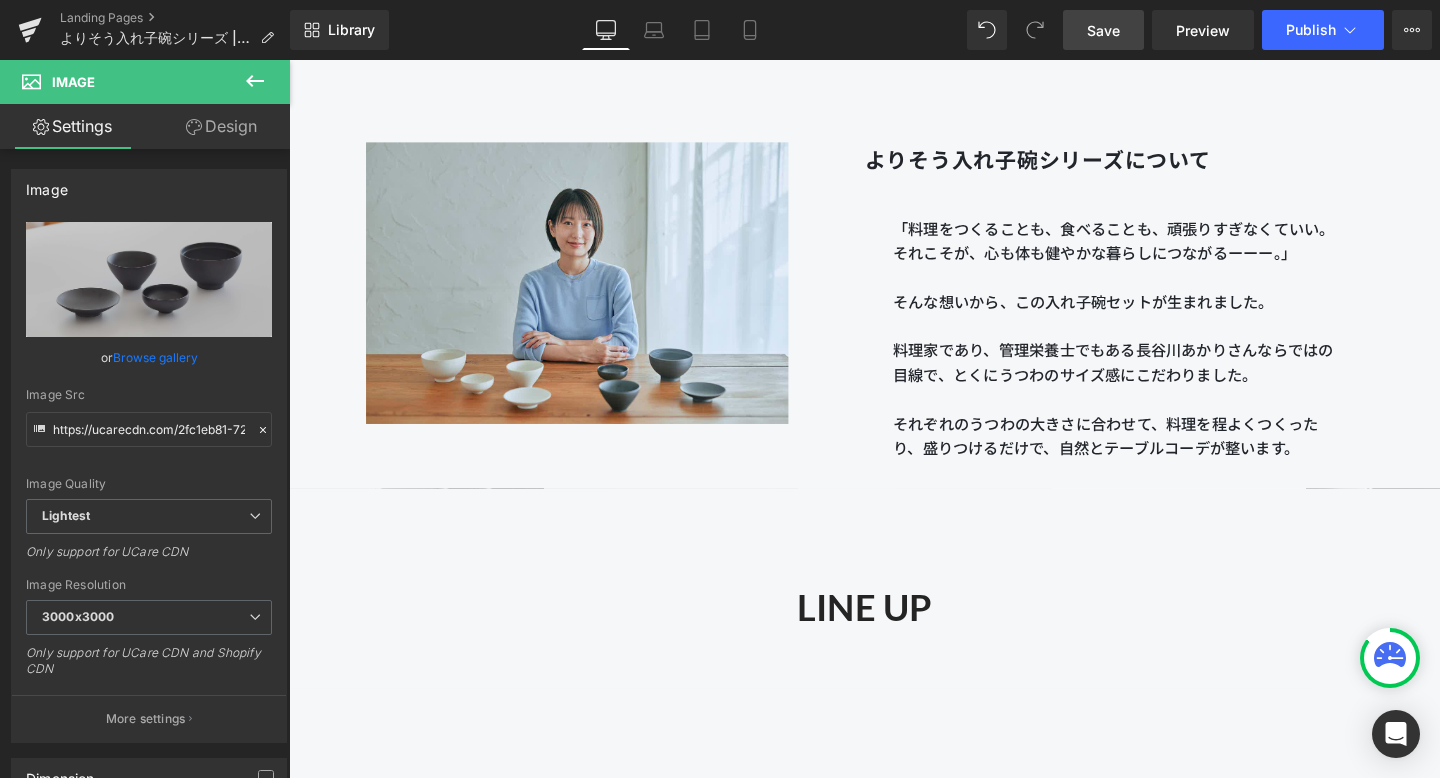 scroll, scrollTop: 1137, scrollLeft: 0, axis: vertical 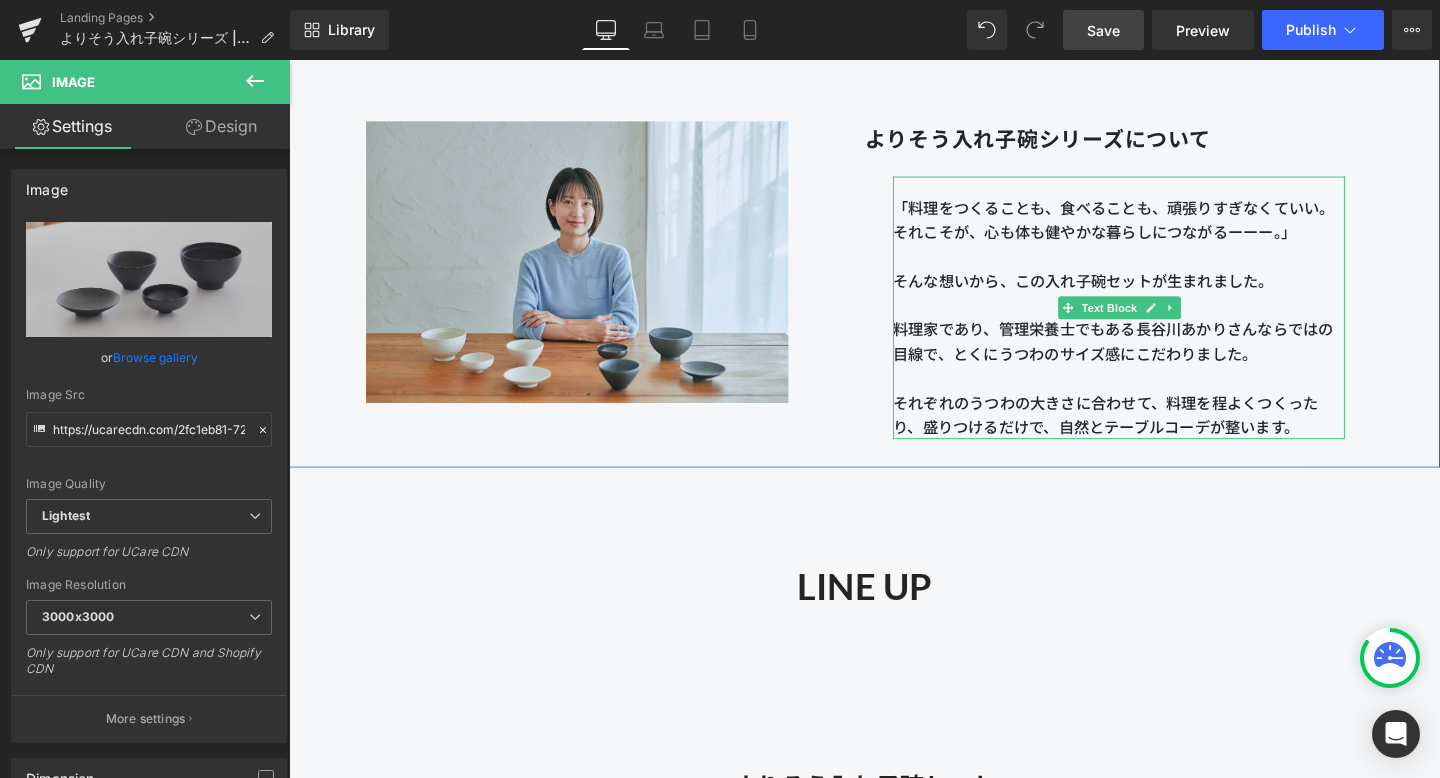 click on "それぞれのうつわの大きさに合わせて、料理を程よくつくったり、盛りつけるだけで、自然とテーブルコーデが整います。" at bounding box center [1161, 433] 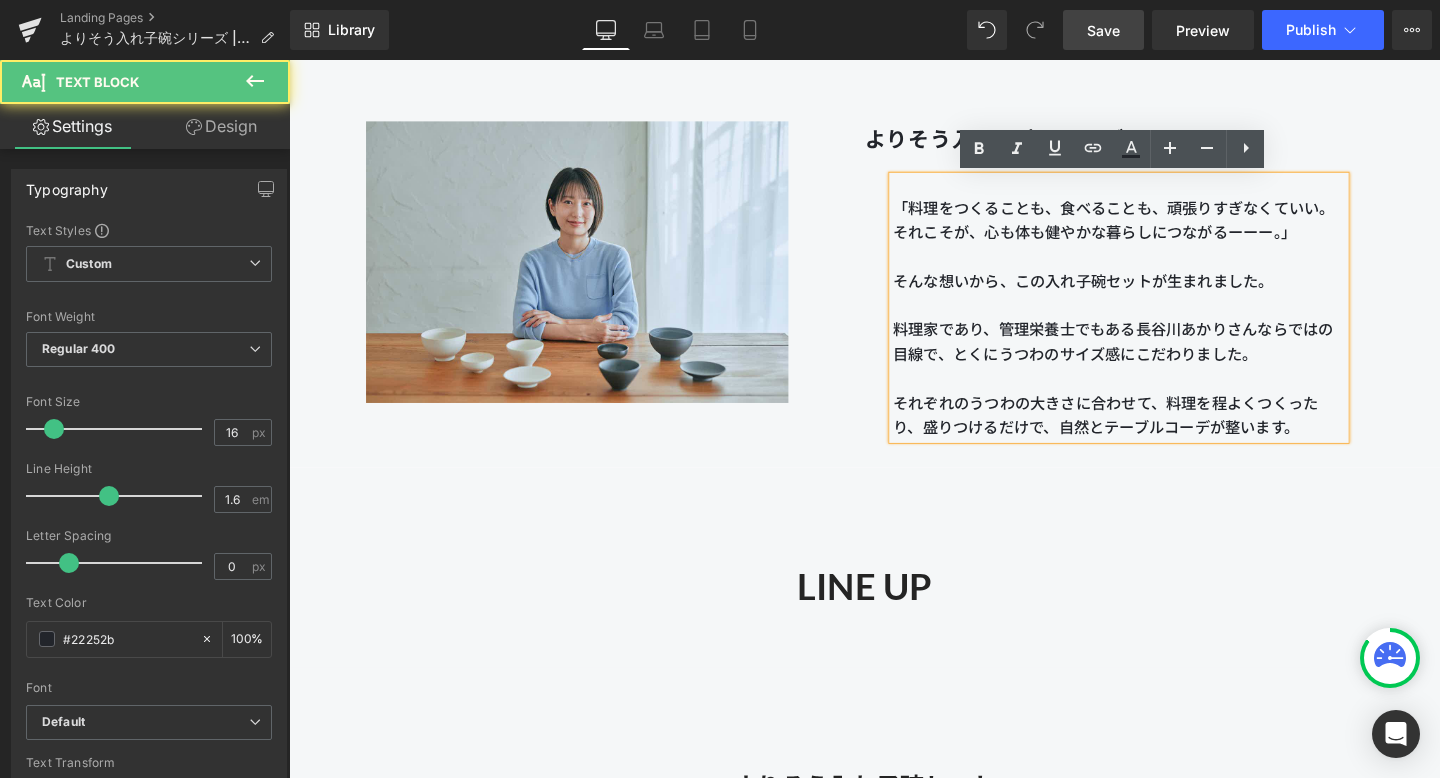 click on "それぞれのうつわの大きさに合わせて、料理を程よくつくったり、盛りつけるだけで、自然とテーブルコーデが整います。" at bounding box center [1161, 433] 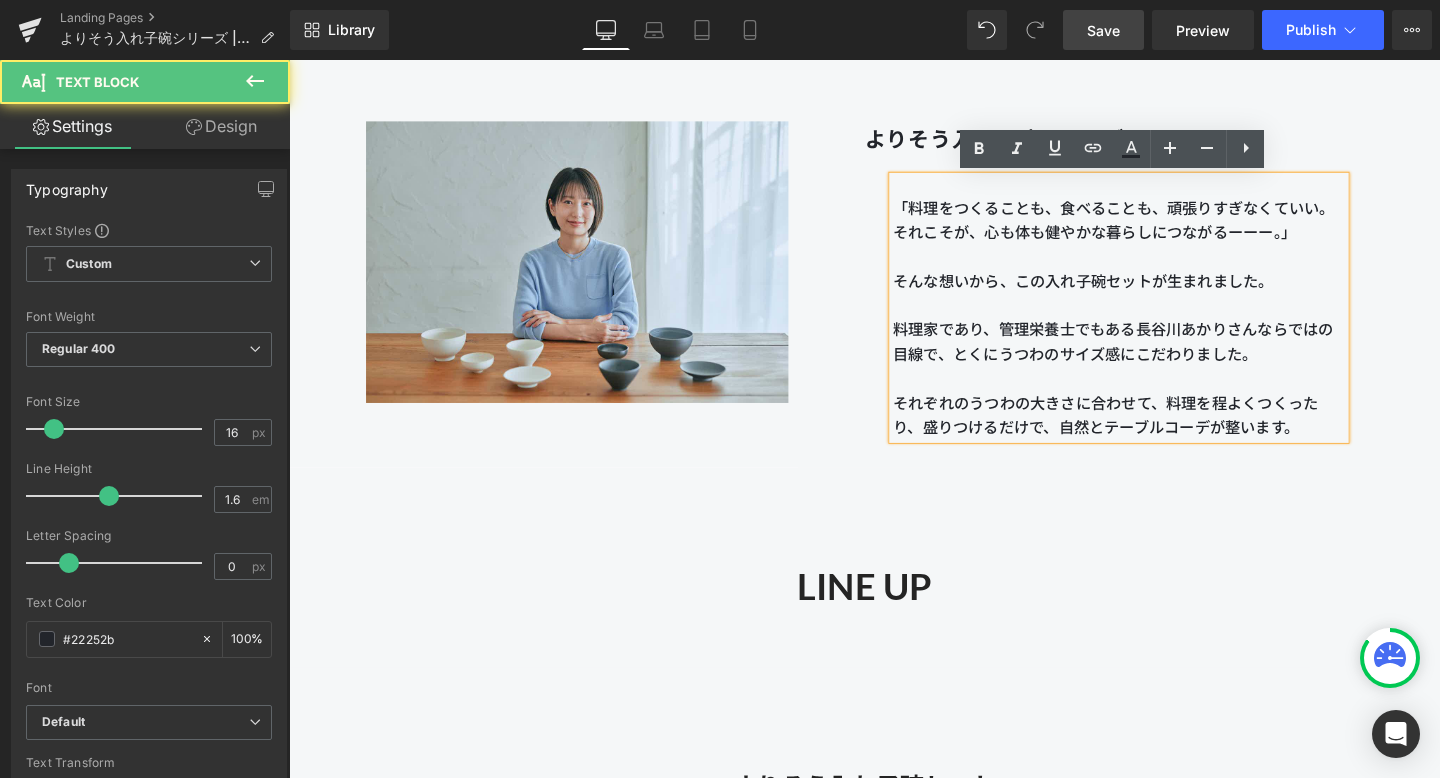 click on "「料理をつくることも、食べることも、頑張りすぎなくていい。" at bounding box center (1156, 215) 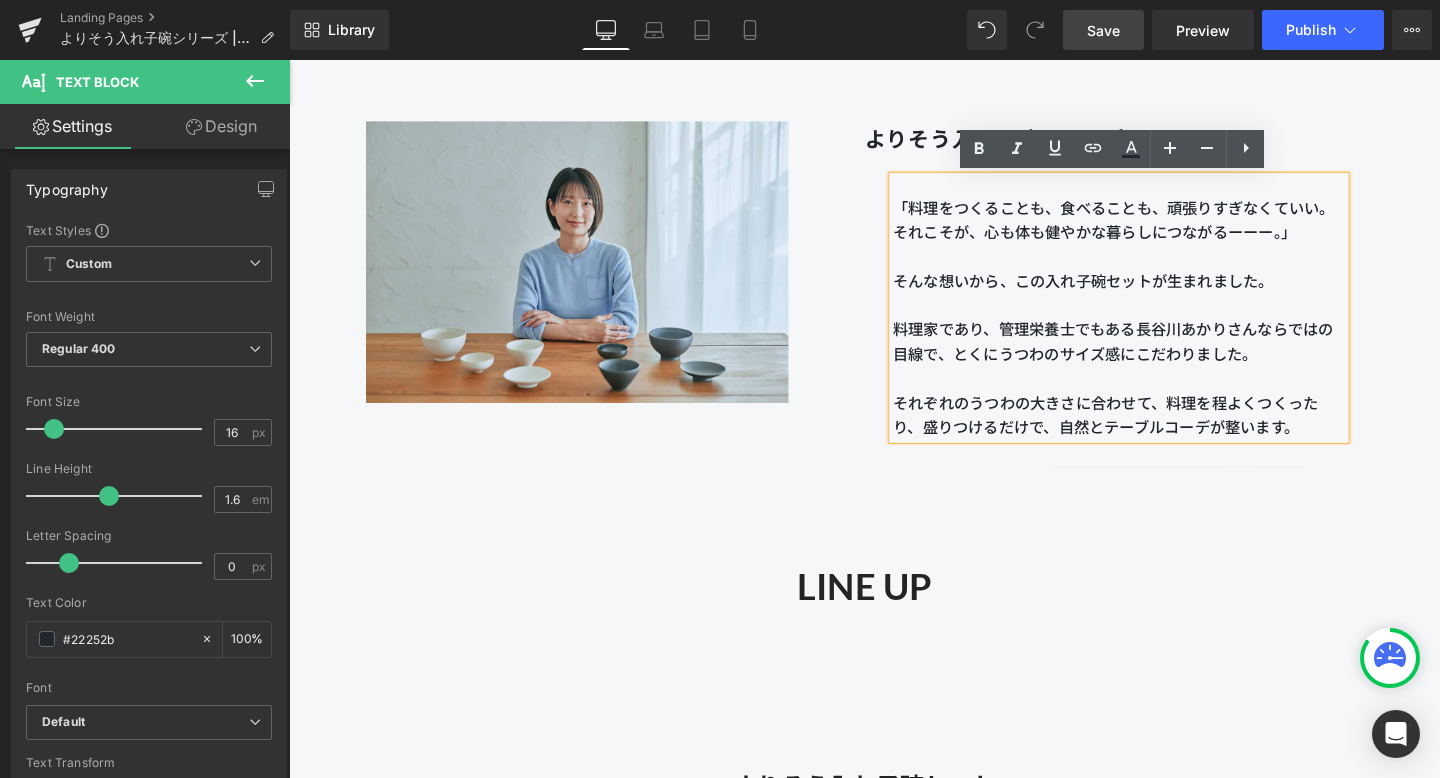 click on "それぞれのうつわの大きさに合わせて、料理を程よくつくったり、盛りつけるだけで、自然とテーブルコーデが整います。" at bounding box center (1161, 433) 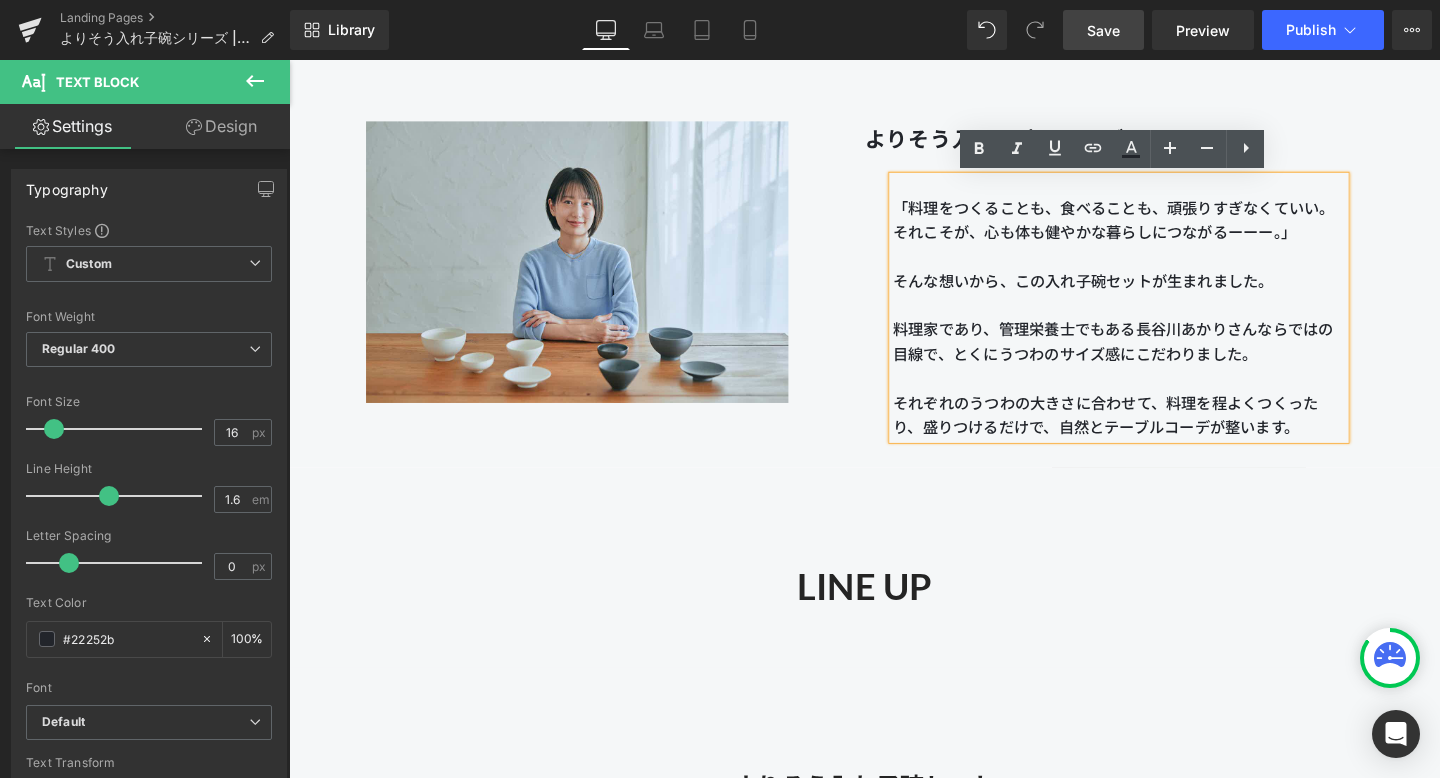 type 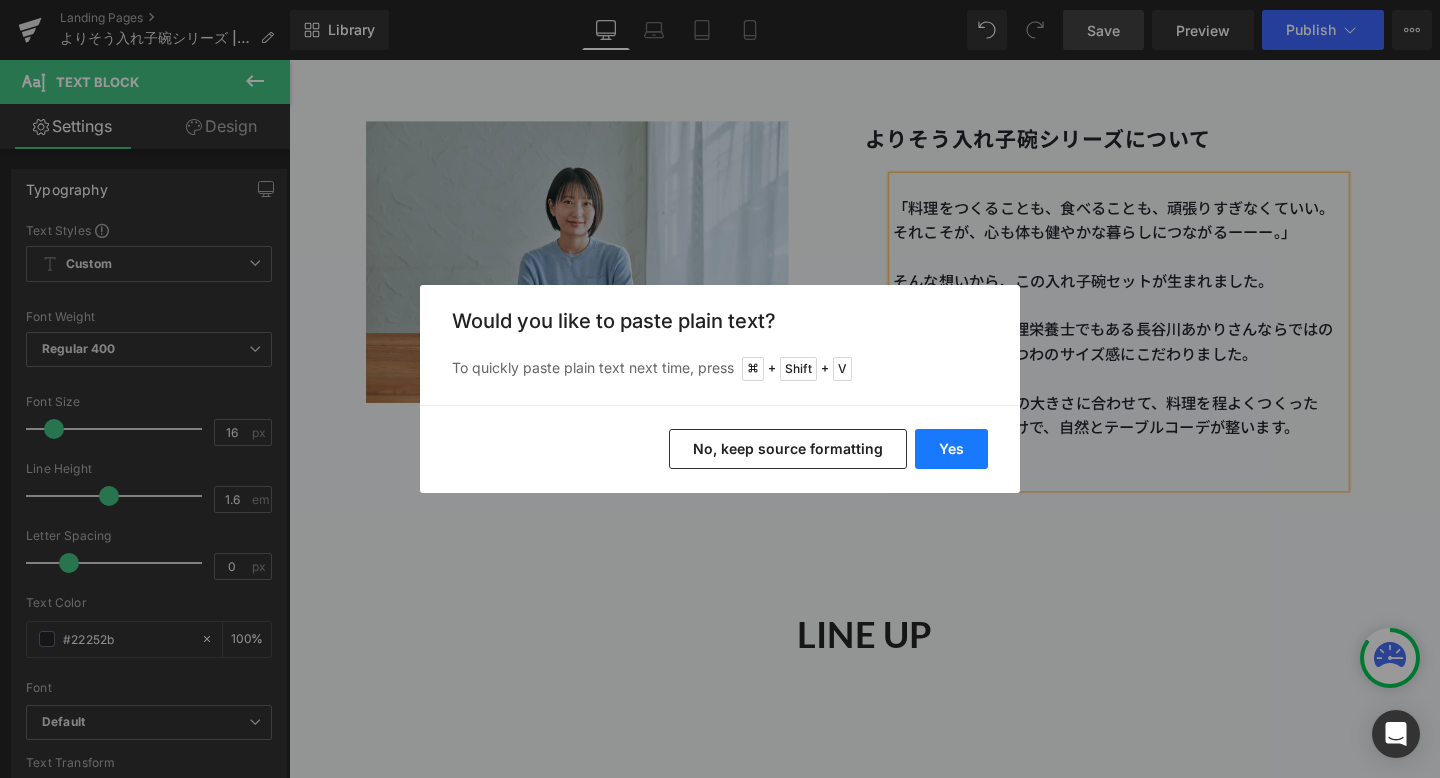 click on "Yes" at bounding box center (951, 449) 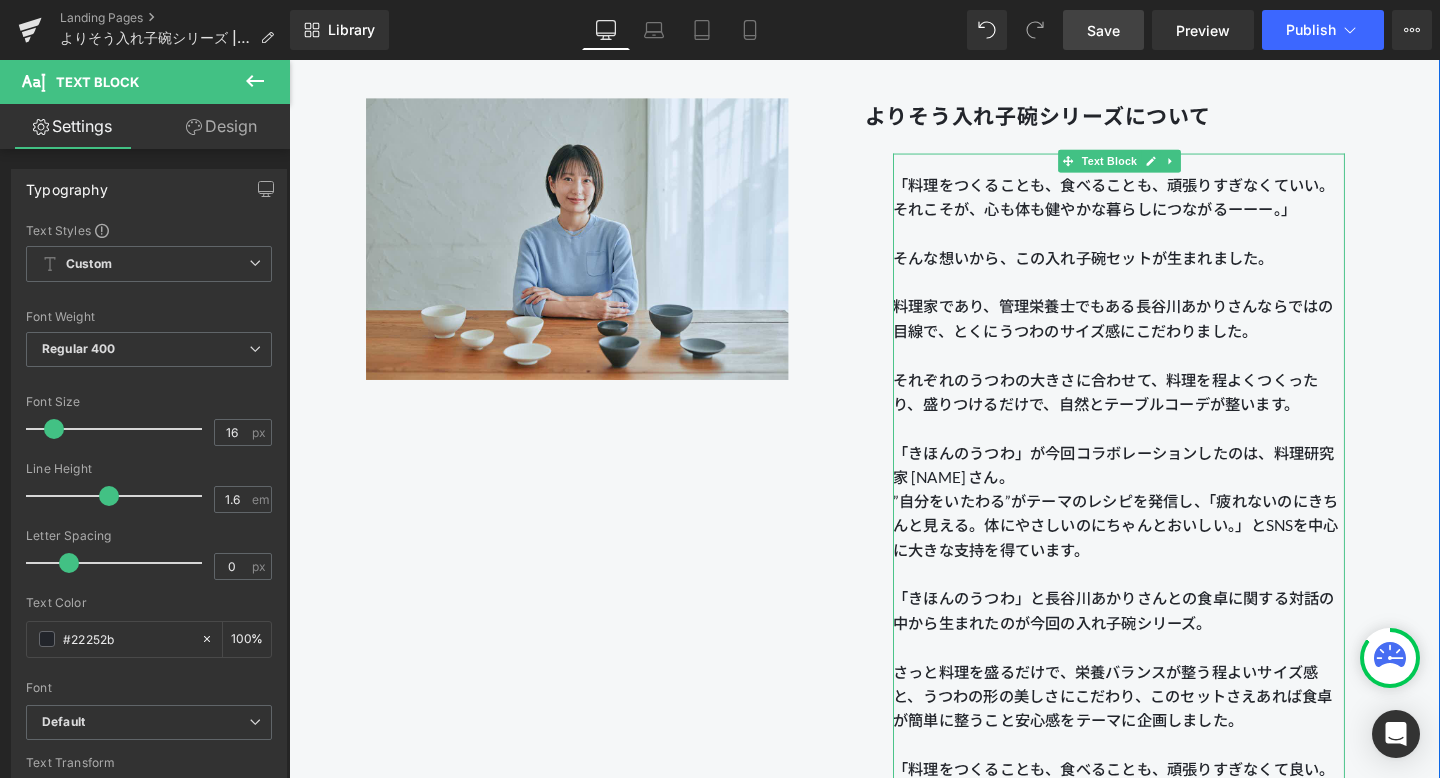 scroll, scrollTop: 1165, scrollLeft: 0, axis: vertical 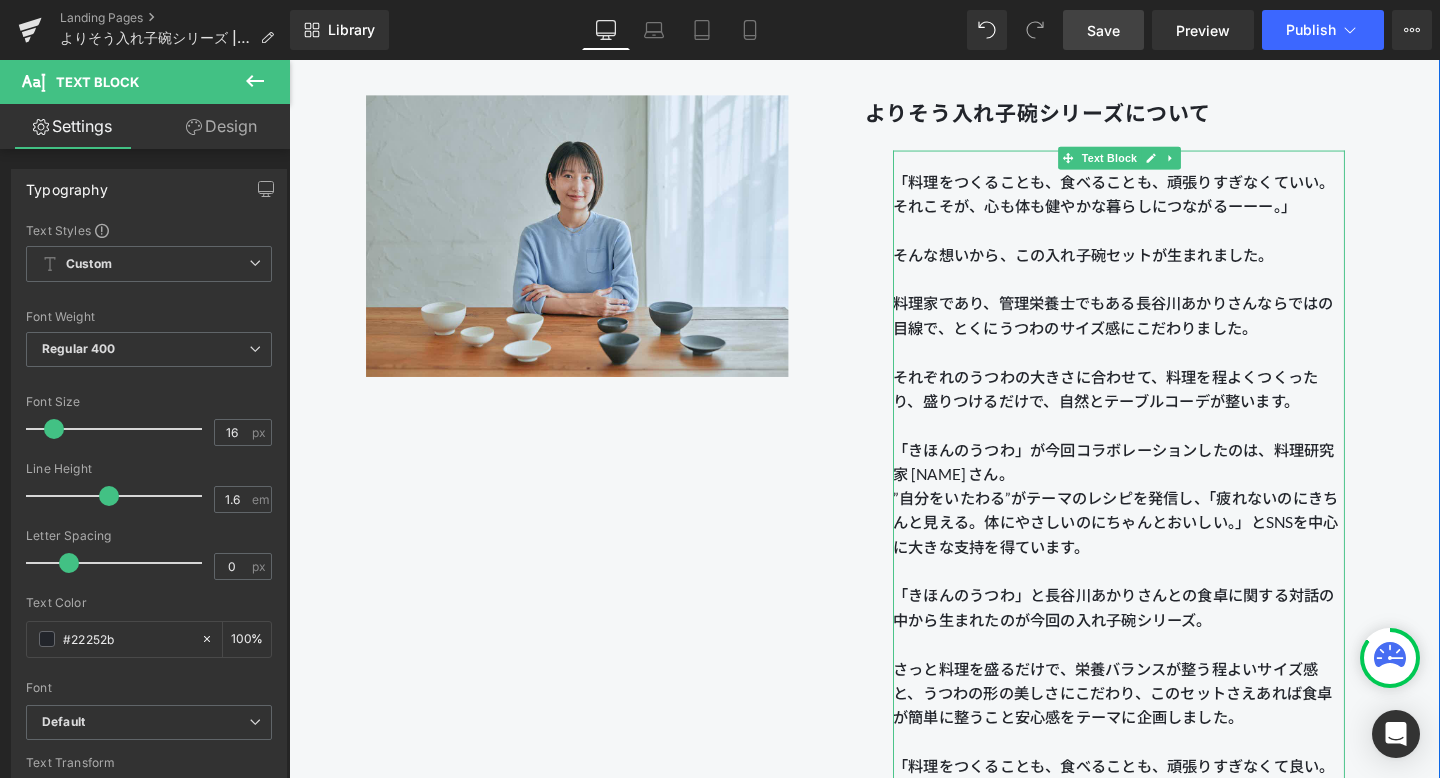 click on "「きほんのうつわ」が今回コラボレーションしたのは、料理研究家 長谷川あかりさん。" at bounding box center (1161, 482) 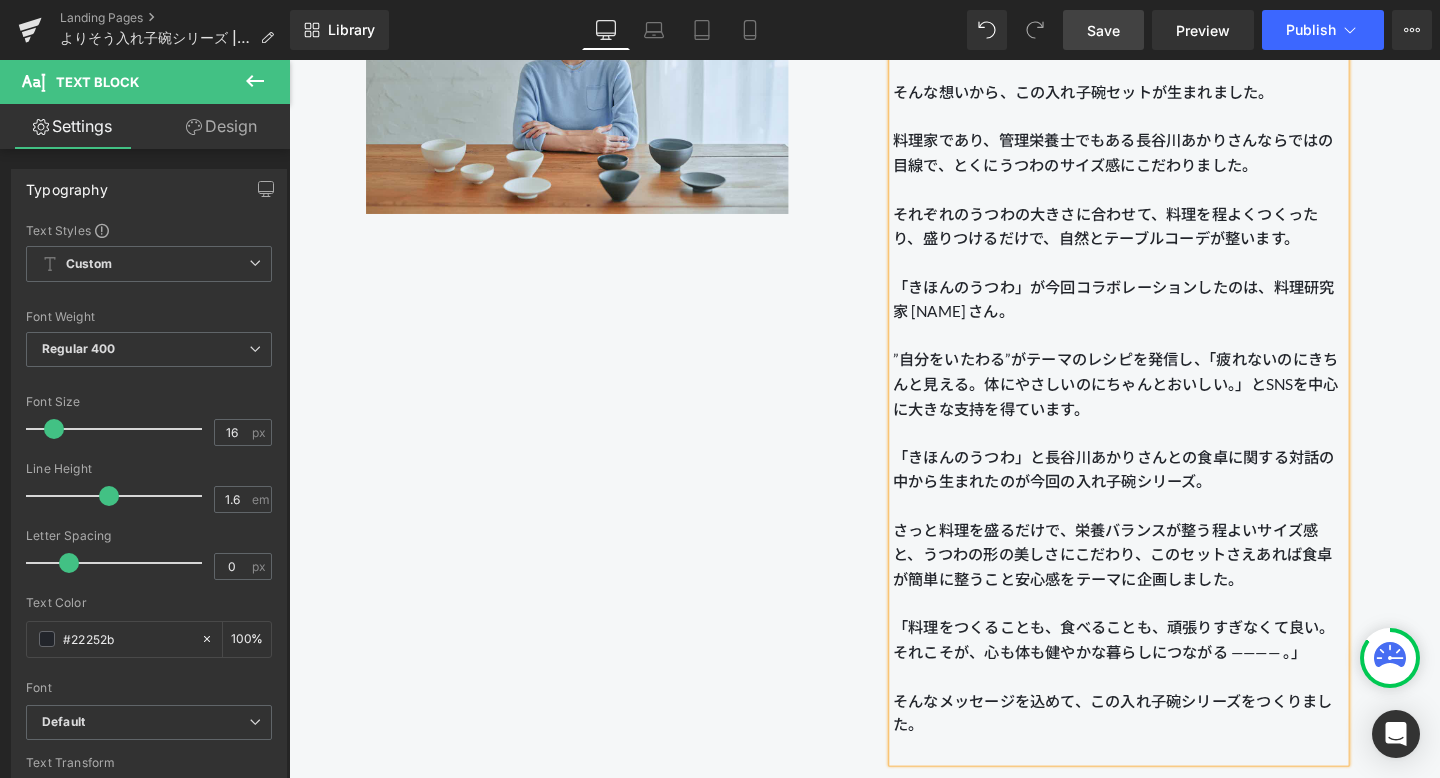 scroll, scrollTop: 1351, scrollLeft: 0, axis: vertical 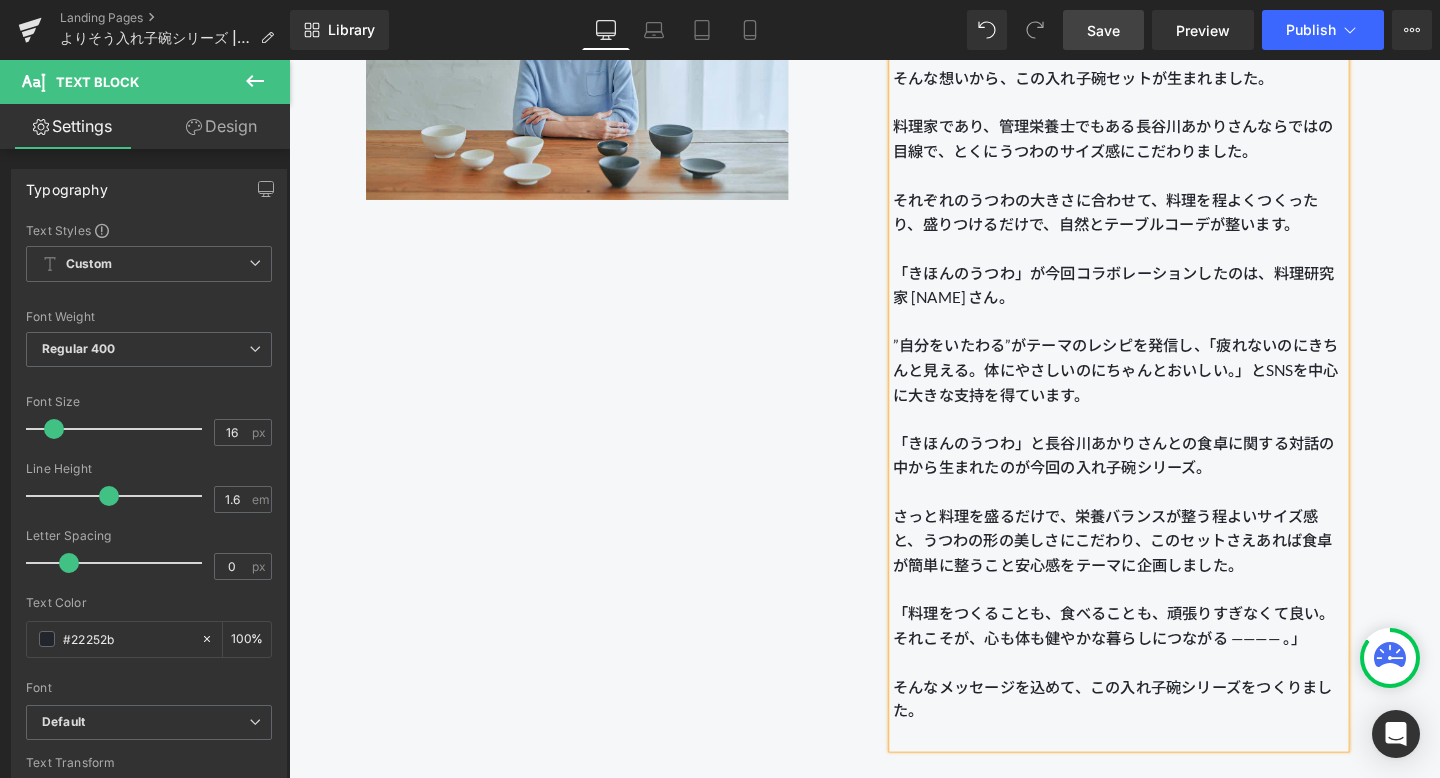 click on "さっと料理を盛るだけで、栄養バランスが整う程よいサイズ感と、うつわの形の美しさにこだわり、このセットさえあれば食卓が簡単に整うこと安心感をテーマに企画しました。" at bounding box center [1161, 565] 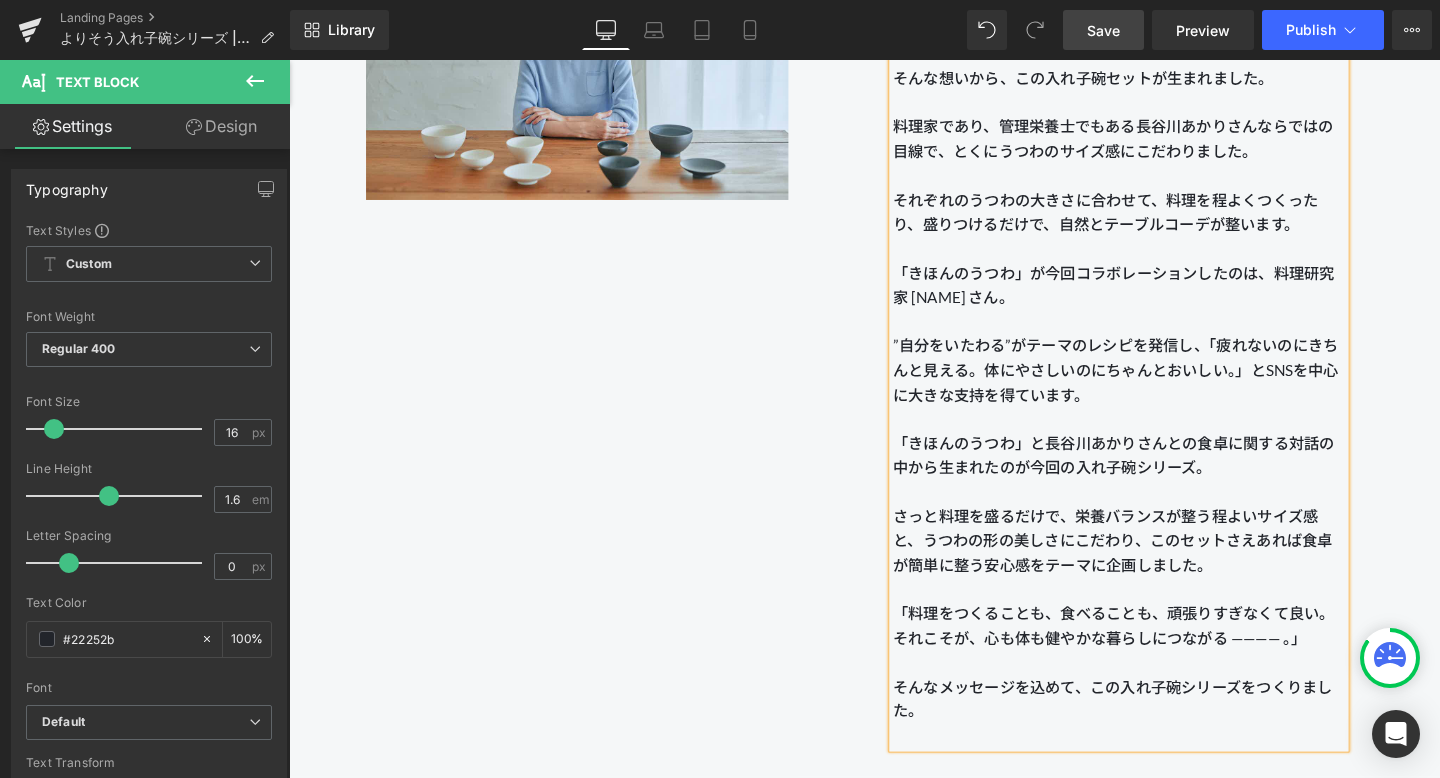 click on "さっと料理を盛るだけで、栄養バランスが整う程よいサイズ感と、うつわの形の美しさにこだわり、このセットさえあれば食卓が簡単に整う安心感をテーマに企画しました。" at bounding box center [1161, 565] 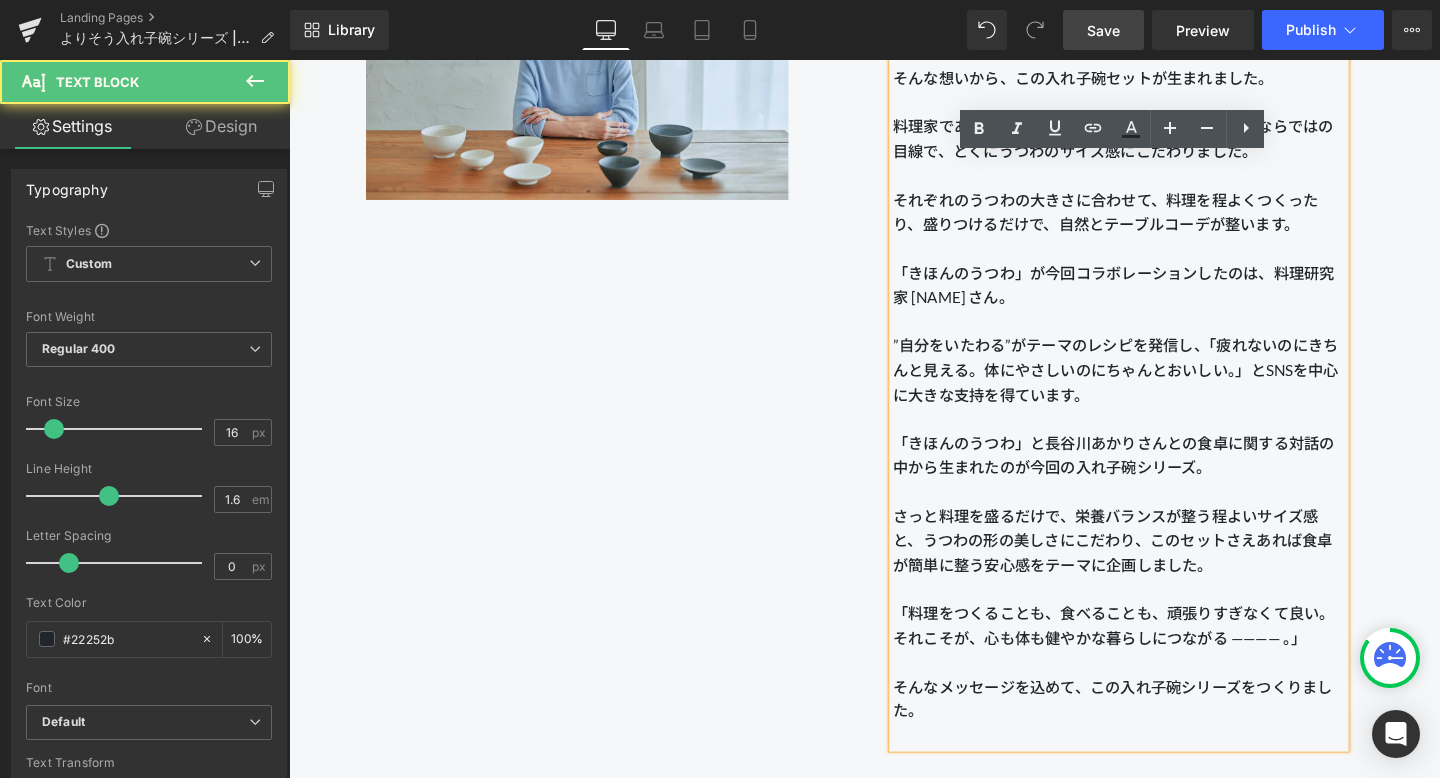click on "さっと料理を盛るだけで、栄養バランスが整う程よいサイズ感と、うつわの形の美しさにこだわり、このセットさえあれば食卓が簡単に整う安心感をテーマに企画しました。" at bounding box center (1161, 565) 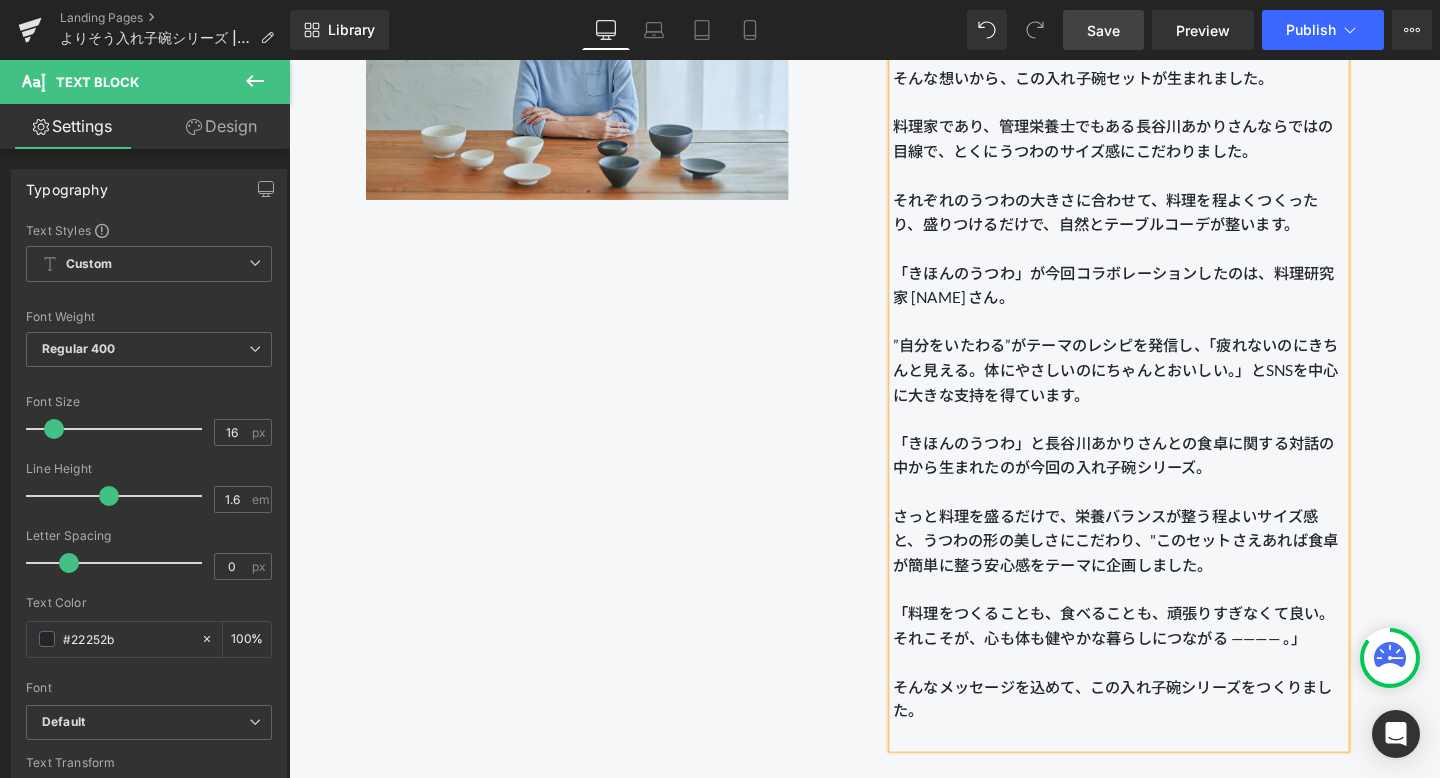 click on "さっと料理を盛るだけで、栄養バランスが整う程よいサイズ感と、うつわの形の美しさにこだわり、"このセットさえあれば食卓が簡単に整う安心感をテーマに企画しました。" at bounding box center [1161, 565] 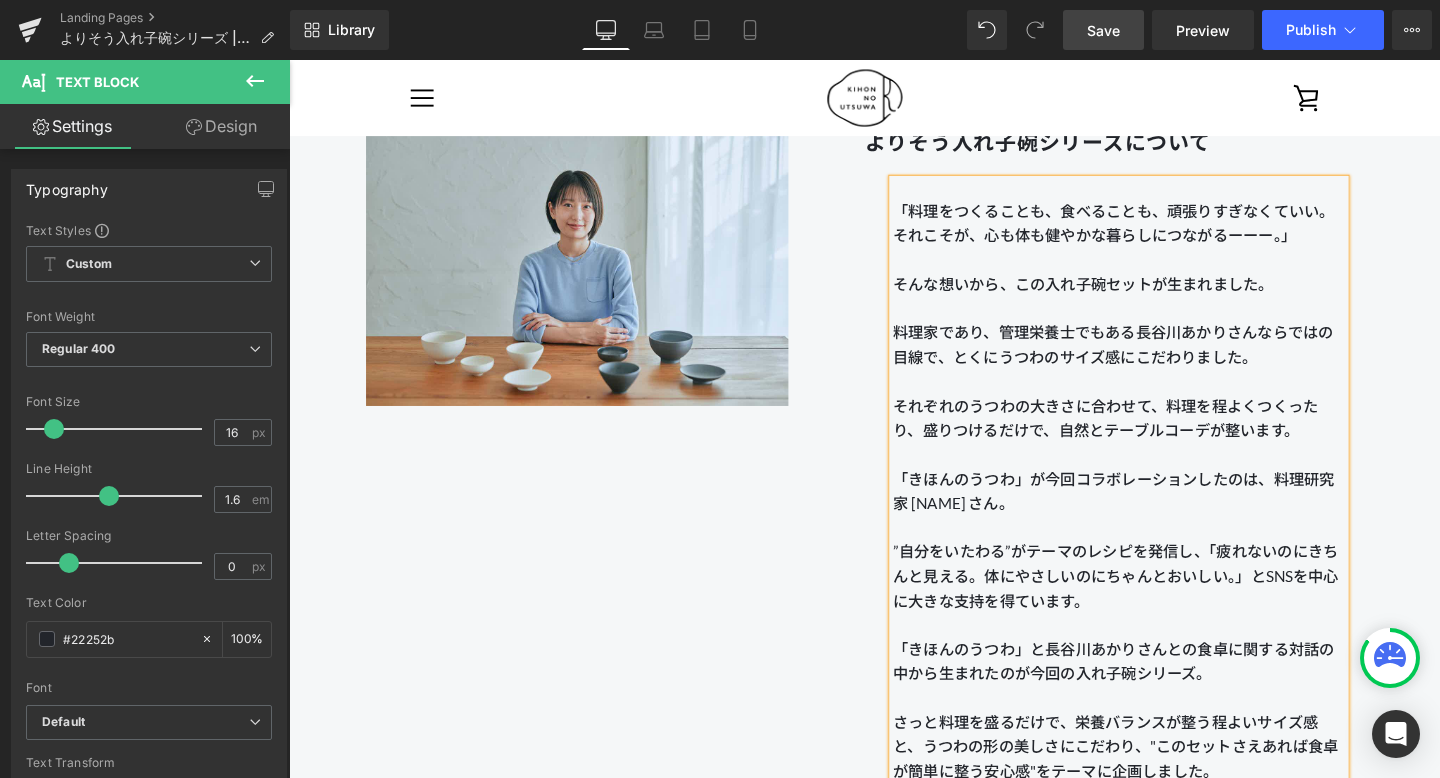 scroll, scrollTop: 1132, scrollLeft: 0, axis: vertical 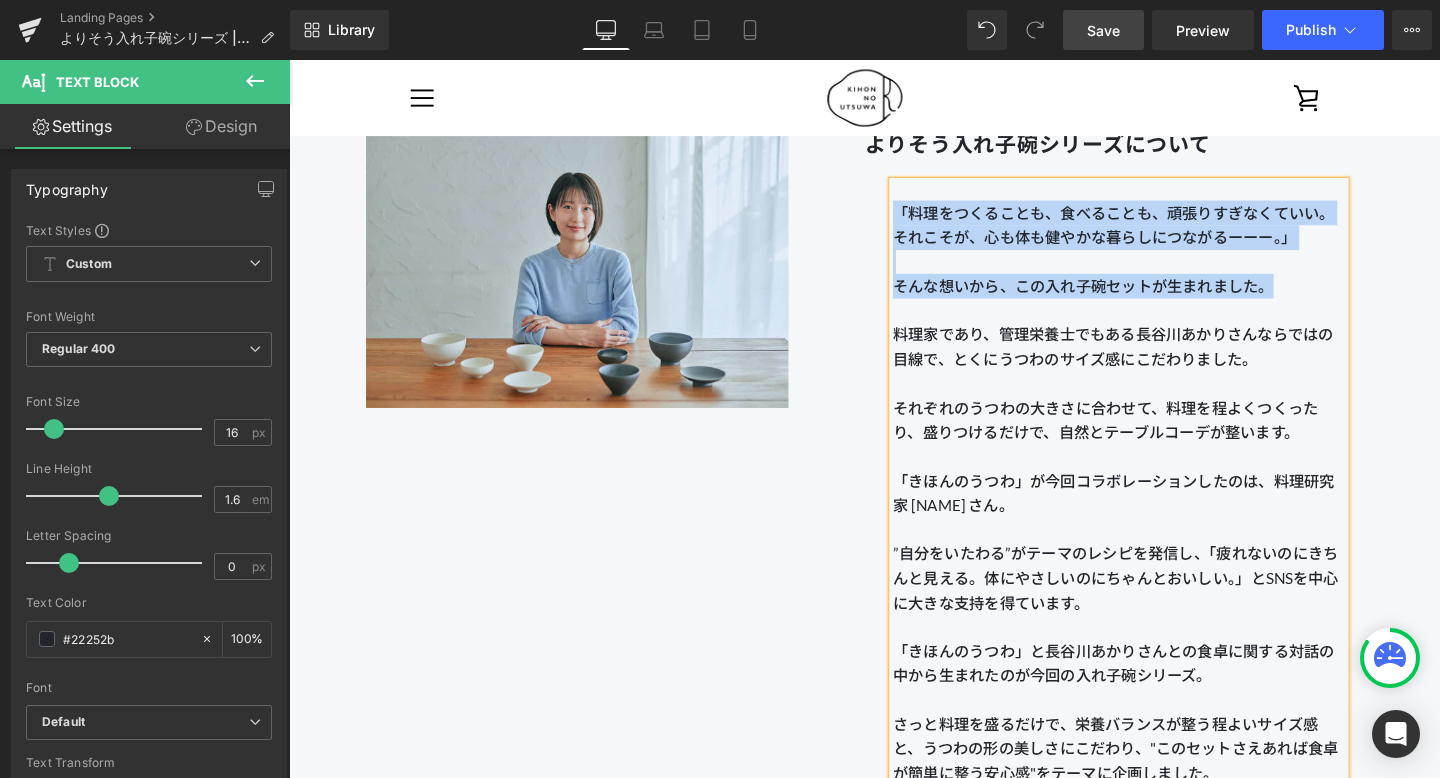 drag, startPoint x: 1349, startPoint y: 294, endPoint x: 910, endPoint y: 217, distance: 445.7017 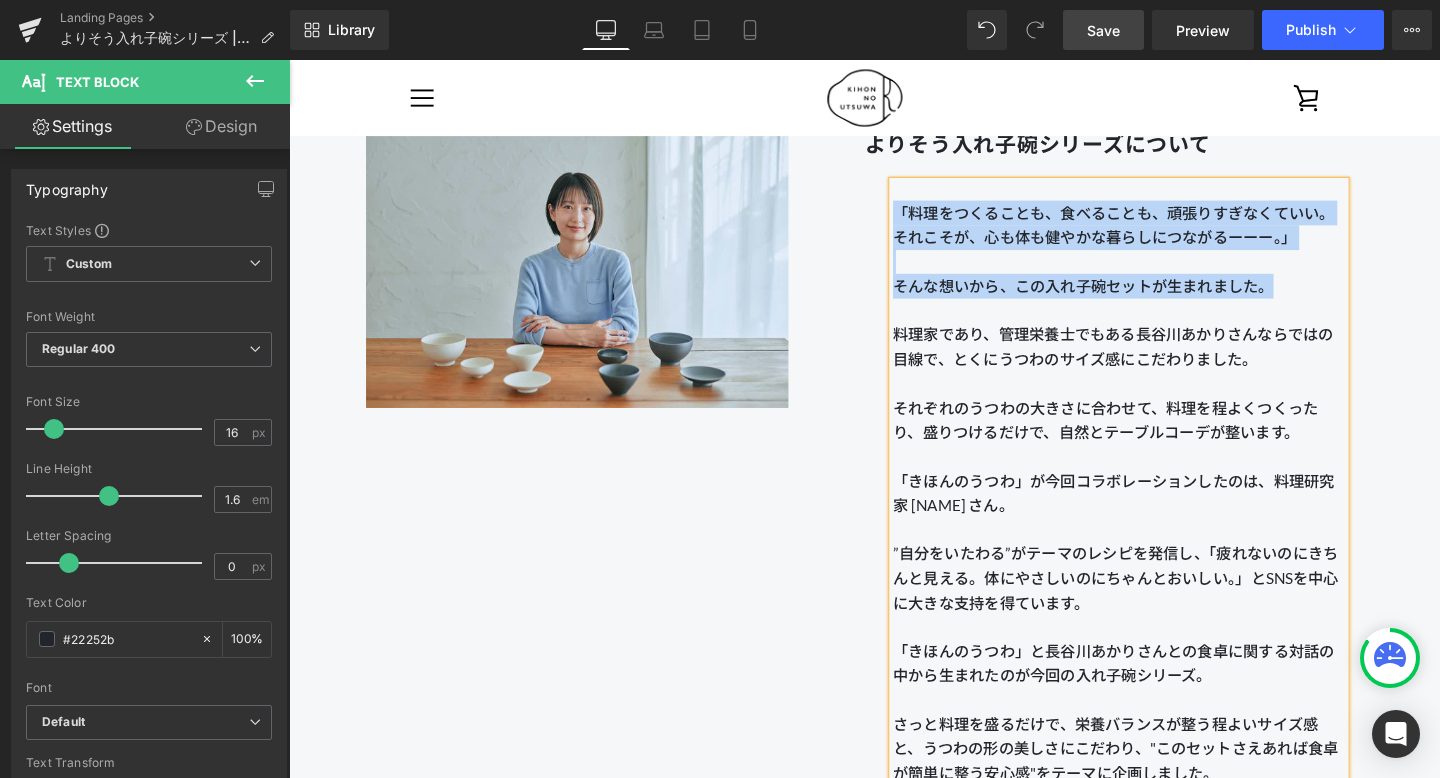 click on "よりそう入れ子碗シリーズについて Heading         「料理をつくることも、食べることも、頑張りすぎなくていい。 それこそが、心も体も健やかな暮らしにつながるーーー。」 そんな想いから、この入れ子碗セットが生まれました。 料理家であり、管理栄養士でもある長谷川あかりさんならではの目線で、とくにうつわのサイズ感にこだわりました。 それぞれのうつわの大きさに合わせて、料理を程よくつくったり、盛りつけるだけで、自然とテーブルコーデが整います。 「きほんのうつわ」が今回コラボレーションしたのは、料理研究家 長谷川あかりさん。 ”自分をいたわる”がテーマのレシピを発信し、「疲れないのにきちんと見える。体にやさしいのにちゃんとおいしい。」とSNSを中心に大きな支持を得ています。   Text Block" at bounding box center (1196, 556) 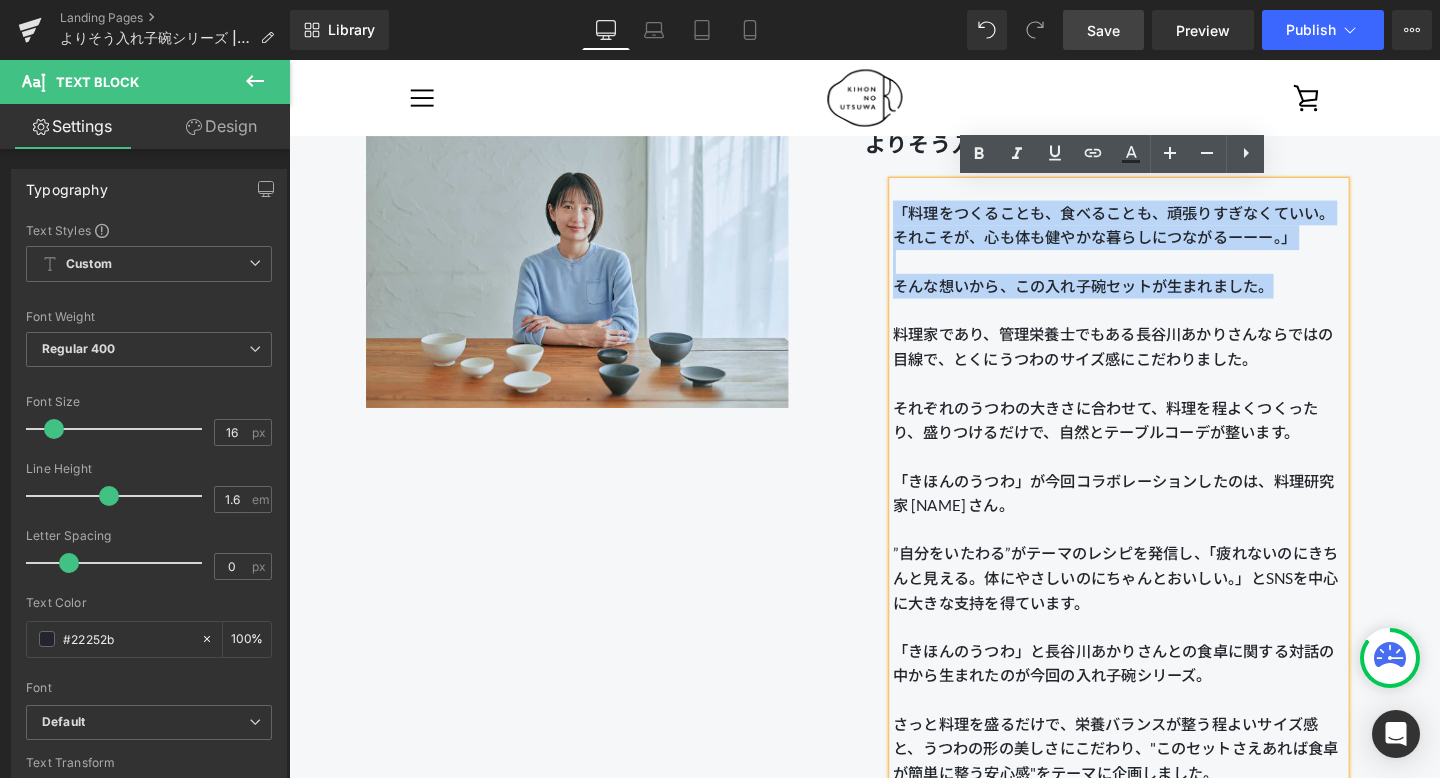 click on "料理家であり、管理栄養士でもある長谷川あかりさんならではの目線で、とくにうつわのサイズ感にこだわりました。" at bounding box center [1161, 361] 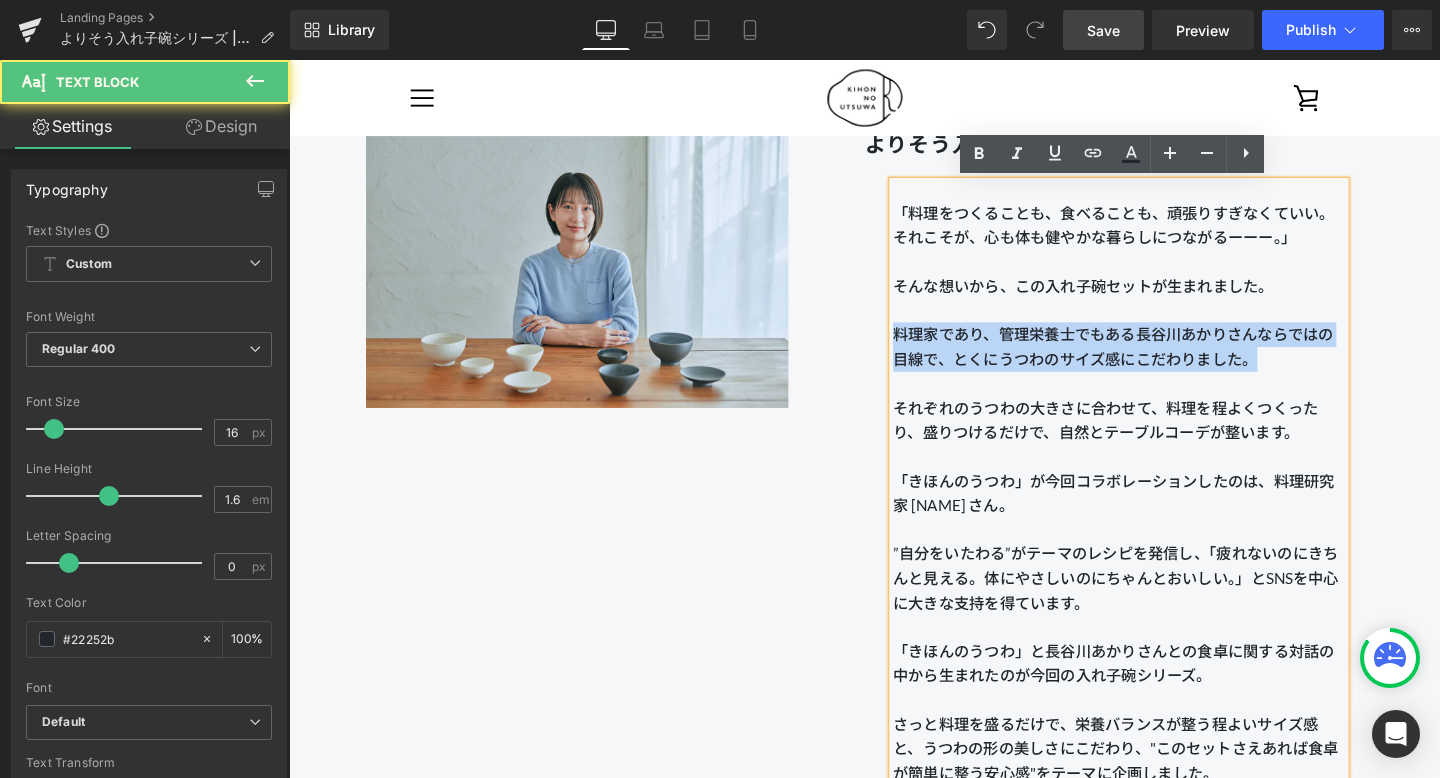 drag, startPoint x: 1321, startPoint y: 384, endPoint x: 908, endPoint y: 356, distance: 413.94806 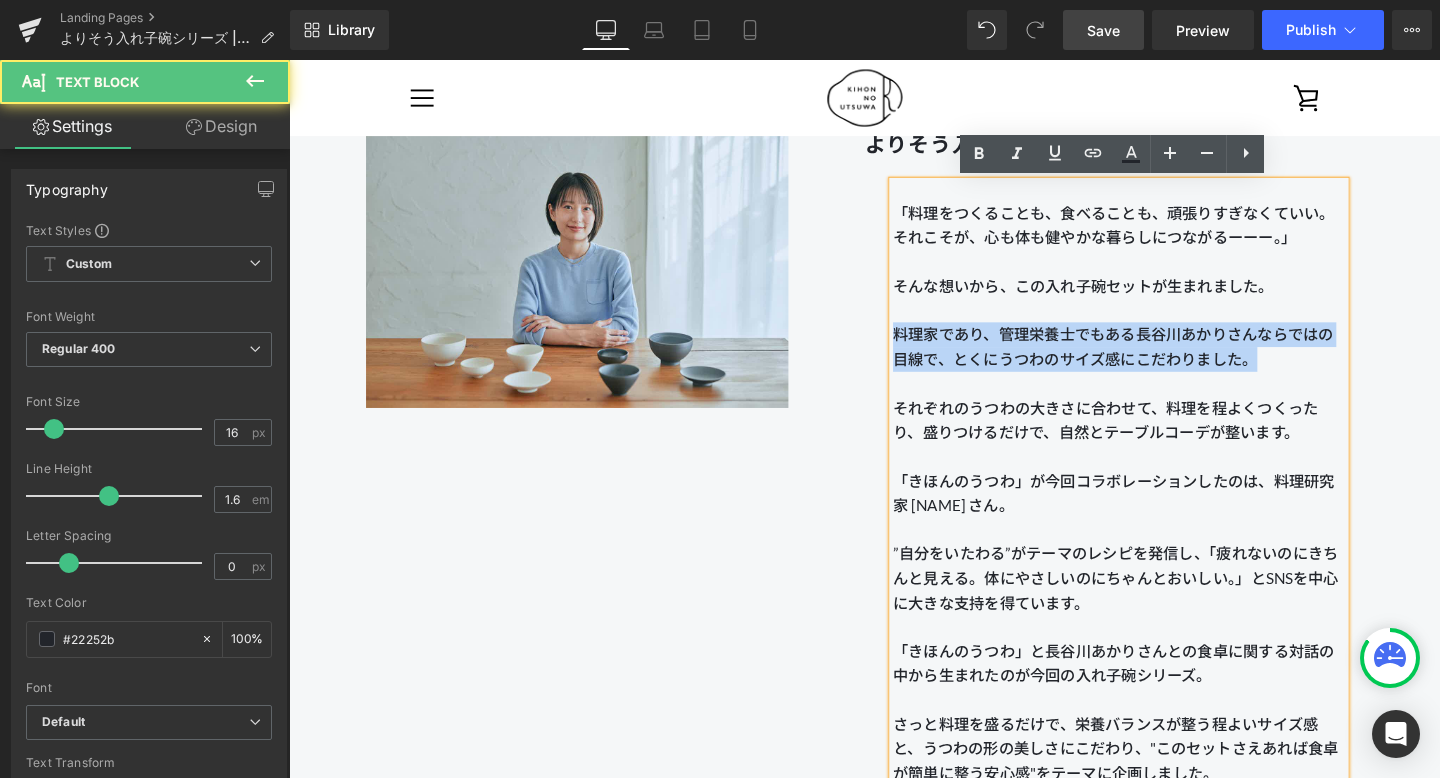 click on "よりそう入れ子碗シリーズについて Heading         「料理をつくることも、食べることも、頑張りすぎなくていい。 それこそが、心も体も健やかな暮らしにつながるーーー。」 そんな想いから、この入れ子碗セットが生まれました。 料理家であり、管理栄養士でもある長谷川あかりさんならではの目線で、とくにうつわのサイズ感にこだわりました。 それぞれのうつわの大きさに合わせて、料理を程よくつくったり、盛りつけるだけで、自然とテーブルコーデが整います。 「きほんのうつわ」が今回コラボレーションしたのは、料理研究家 長谷川あかりさん。 ”自分をいたわる”がテーマのレシピを発信し、「疲れないのにきちんと見える。体にやさしいのにちゃんとおいしい。」とSNSを中心に大きな支持を得ています。   Text Block" at bounding box center [1196, 556] 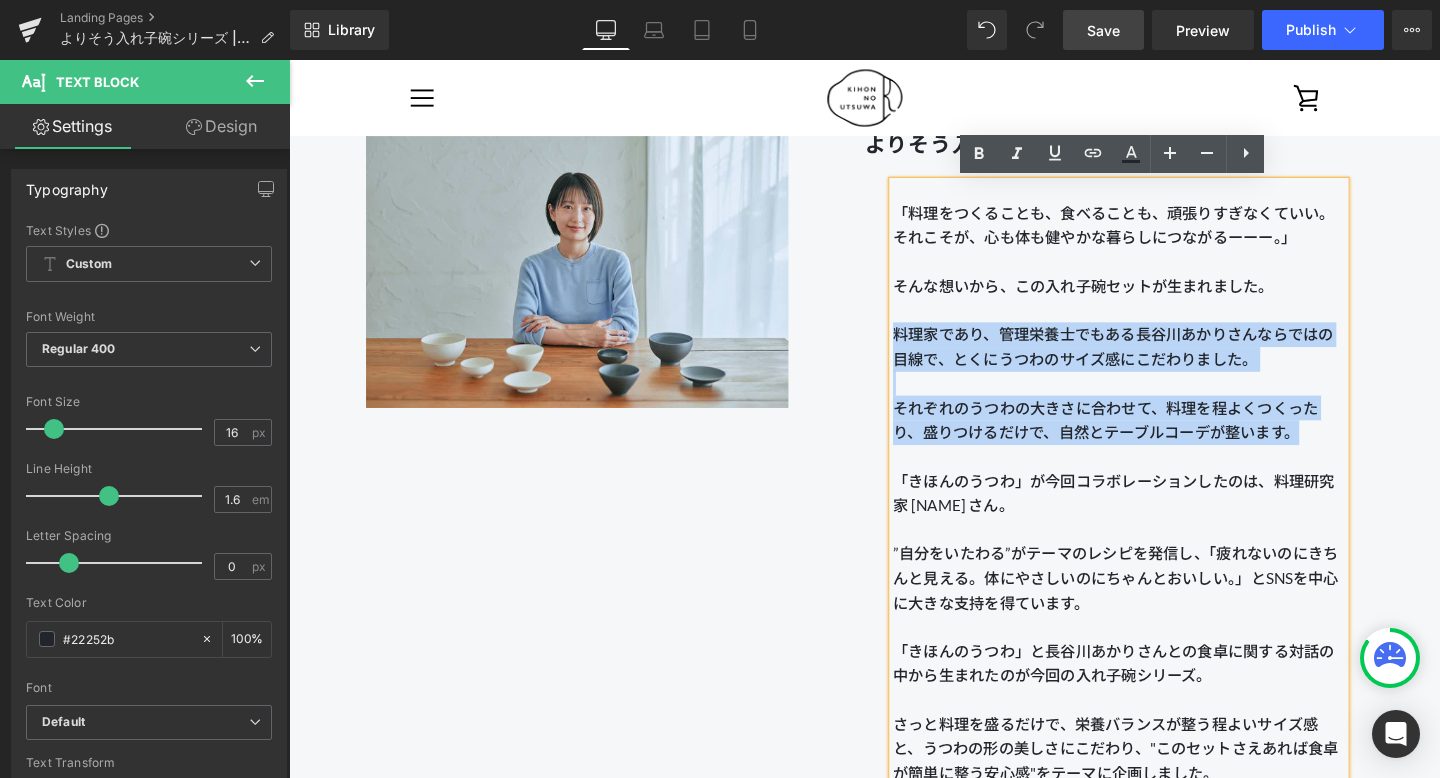drag, startPoint x: 1360, startPoint y: 452, endPoint x: 913, endPoint y: 347, distance: 459.16663 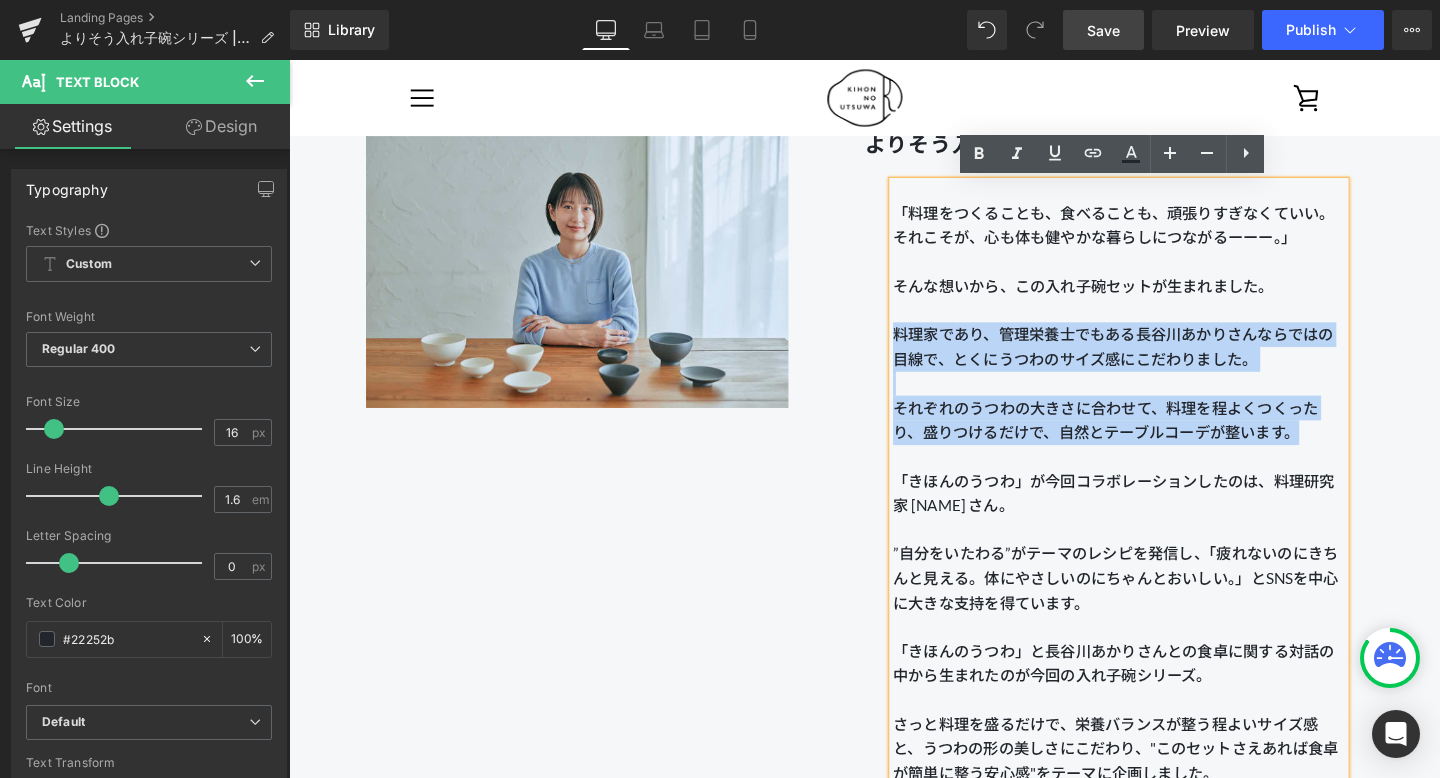 click on "よりそう入れ子碗シリーズについて Heading         「料理をつくることも、食べることも、頑張りすぎなくていい。 それこそが、心も体も健やかな暮らしにつながるーーー。」 そんな想いから、この入れ子碗セットが生まれました。 料理家であり、管理栄養士でもある長谷川あかりさんならではの目線で、とくにうつわのサイズ感にこだわりました。 それぞれのうつわの大きさに合わせて、料理を程よくつくったり、盛りつけるだけで、自然とテーブルコーデが整います。 「きほんのうつわ」が今回コラボレーションしたのは、料理研究家 長谷川あかりさん。 ”自分をいたわる”がテーマのレシピを発信し、「疲れないのにきちんと見える。体にやさしいのにちゃんとおいしい。」とSNSを中心に大きな支持を得ています。   Text Block" at bounding box center [1196, 556] 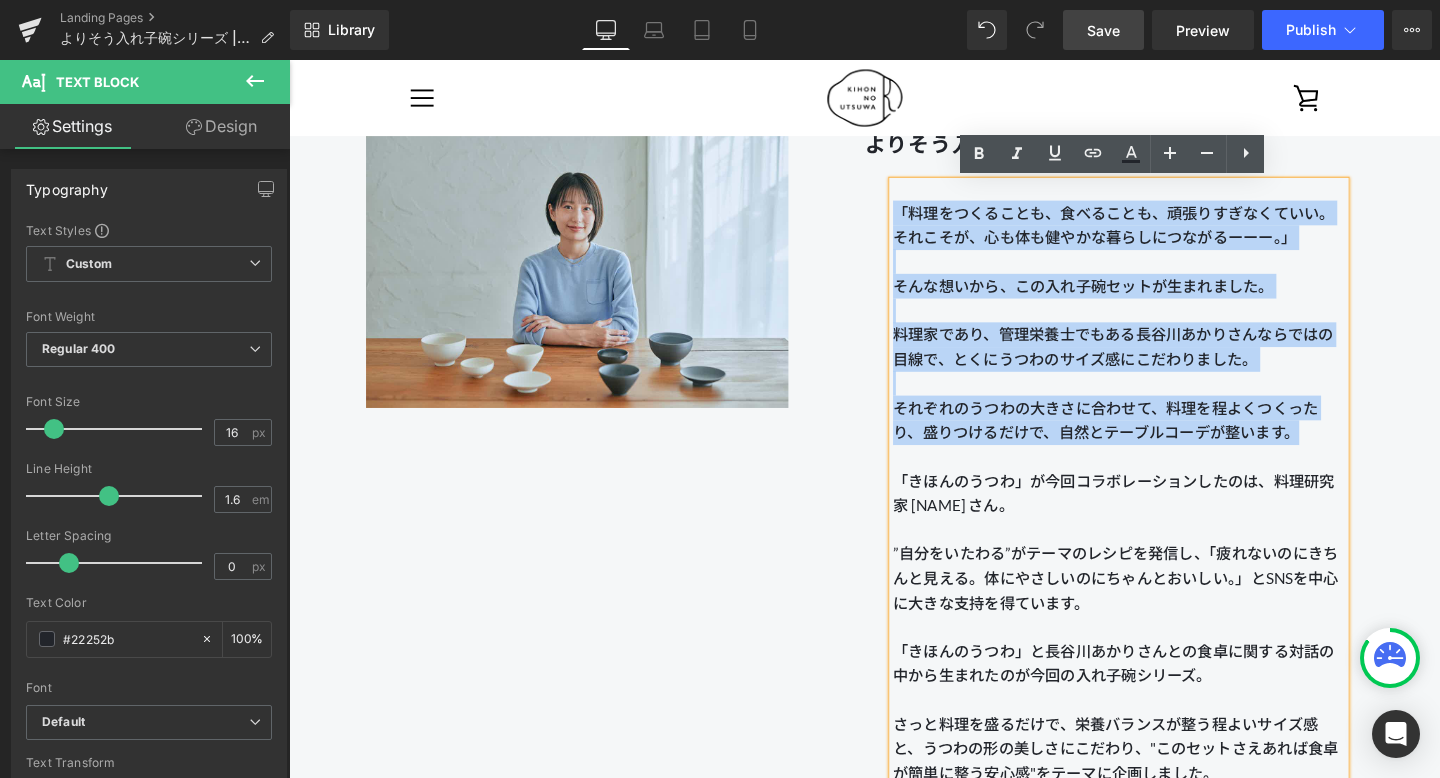 drag, startPoint x: 1364, startPoint y: 452, endPoint x: 914, endPoint y: 215, distance: 508.59512 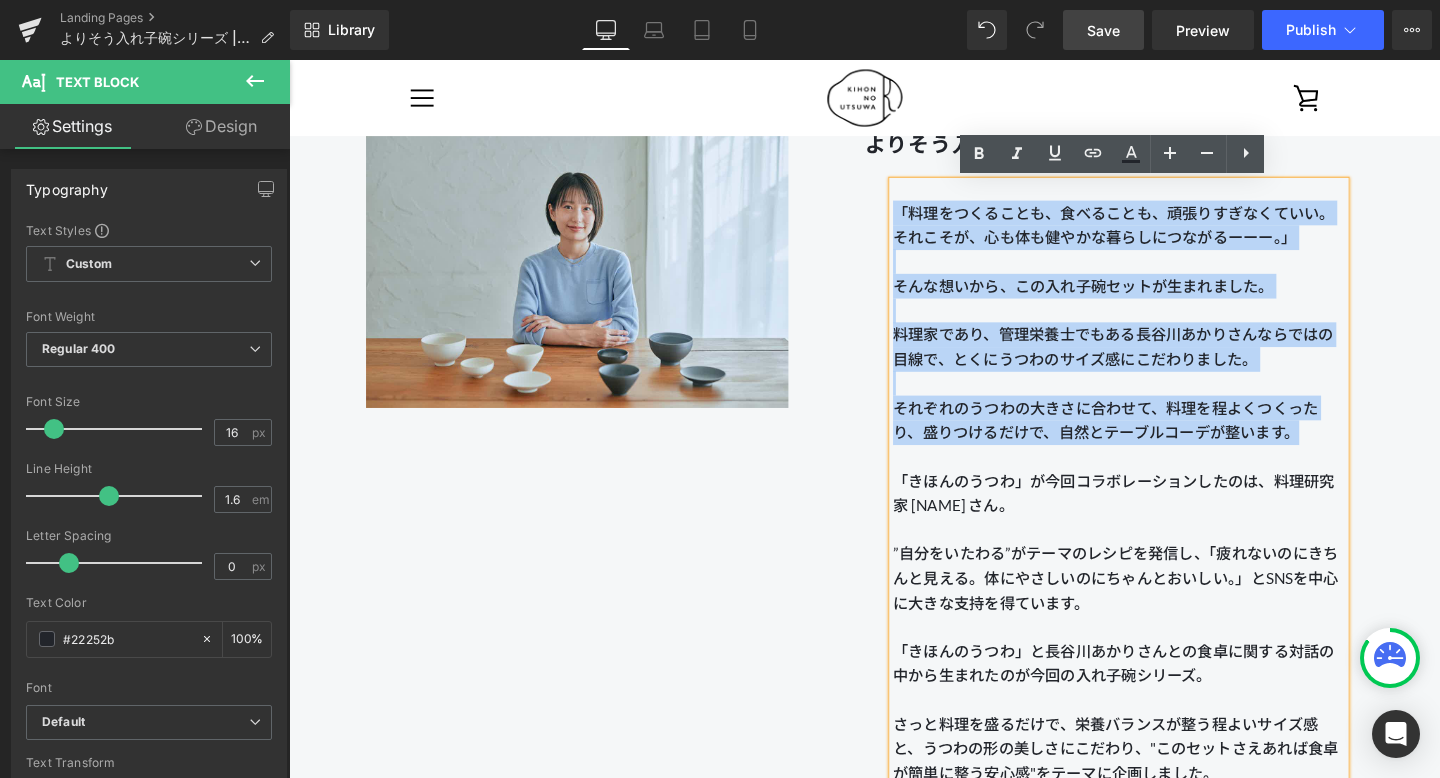 click on "よりそう入れ子碗シリーズについて Heading         「料理をつくることも、食べることも、頑張りすぎなくていい。 それこそが、心も体も健やかな暮らしにつながるーーー。」 そんな想いから、この入れ子碗セットが生まれました。 料理家であり、管理栄養士でもある長谷川あかりさんならではの目線で、とくにうつわのサイズ感にこだわりました。 それぞれのうつわの大きさに合わせて、料理を程よくつくったり、盛りつけるだけで、自然とテーブルコーデが整います。 「きほんのうつわ」が今回コラボレーションしたのは、料理研究家 長谷川あかりさん。 ”自分をいたわる”がテーマのレシピを発信し、「疲れないのにきちんと見える。体にやさしいのにちゃんとおいしい。」とSNSを中心に大きな支持を得ています。   Text Block" at bounding box center (1196, 556) 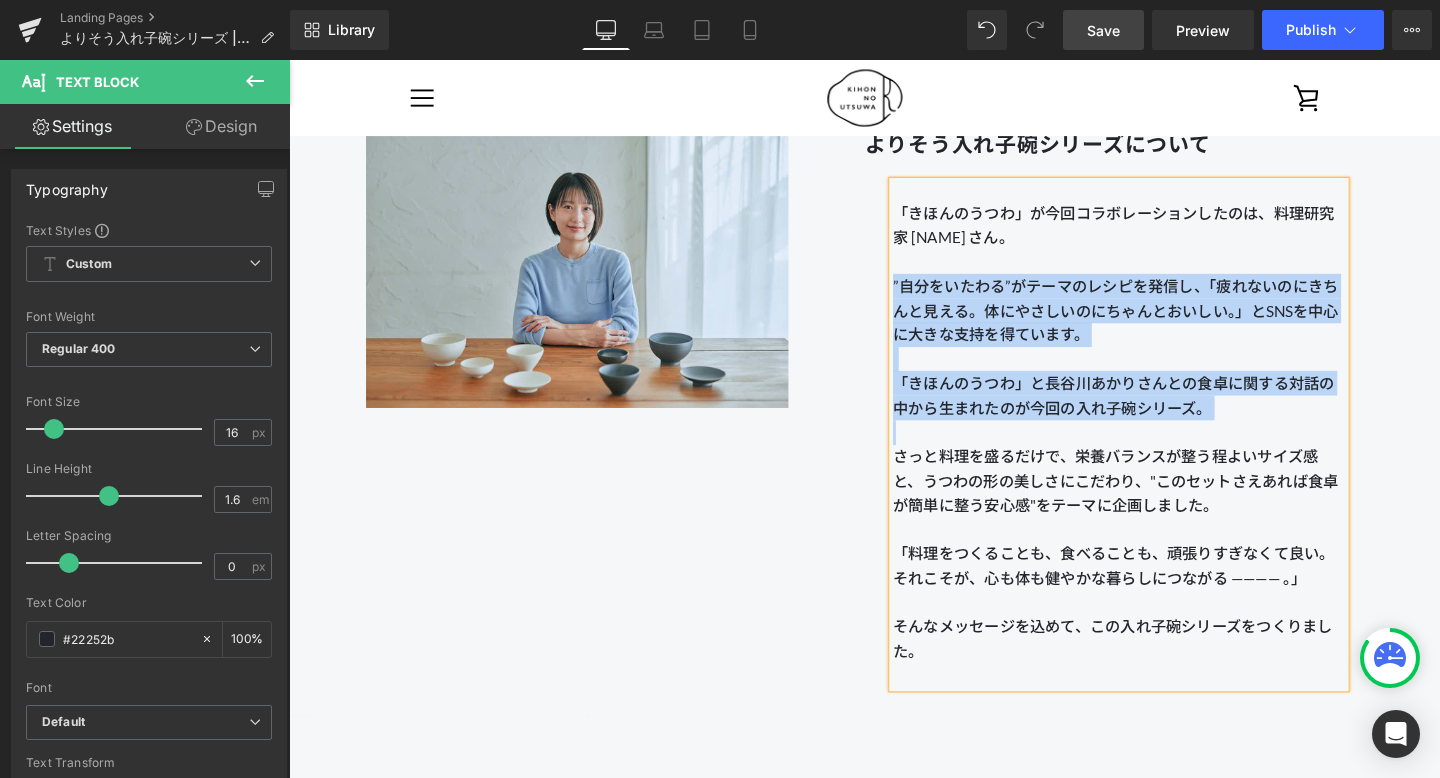 drag, startPoint x: 1275, startPoint y: 441, endPoint x: 925, endPoint y: 296, distance: 378.84692 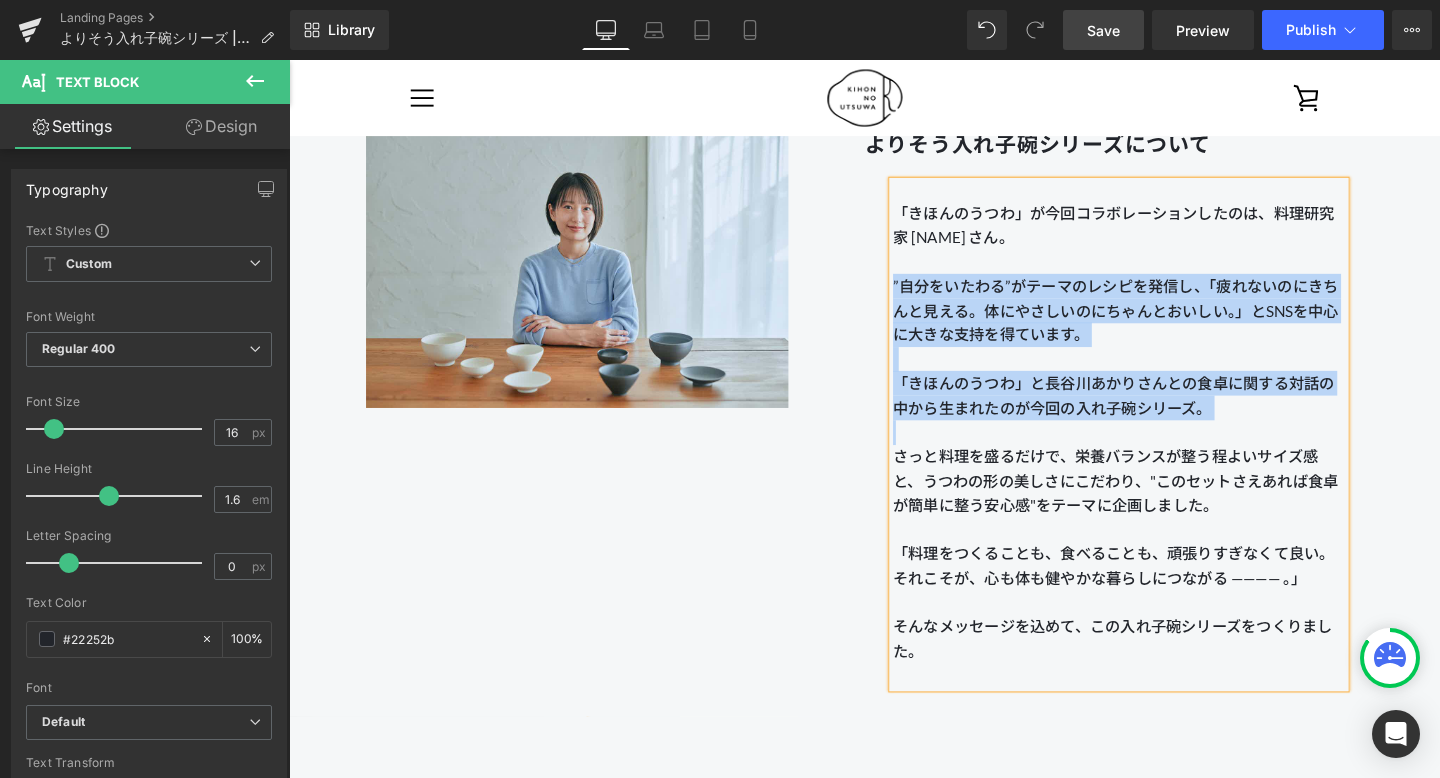 click on "「きほんのうつわ」が今回コラボレーションしたのは、料理研究家 長谷川あかりさん。 ”自分をいたわる”がテーマのレシピを発信し、「疲れないのにきちんと見える。体にやさしいのにちゃんとおいしい。」とSNSを中心に大きな支持を得ています。   「きほんのうつわ」と長谷川あかりさんとの食卓に関する対話の中から生まれたのが今回の入れ子碗シリーズ。 さっと料理を盛るだけで、栄養バランスが整う程よいサイズ感と、うつわの形の美しさにこだわり、"このセットさえあれば食卓が簡単に整う安心感"をテーマに企画しました。 「料理をつくることも、食べることも、頑張りすぎなくて良い。それこそが、心も体も健やかな暮らしにつながる ———— 。」  そんなメッセージを込めて、この入れ子碗シリーズをつくりました。" at bounding box center (1161, 454) 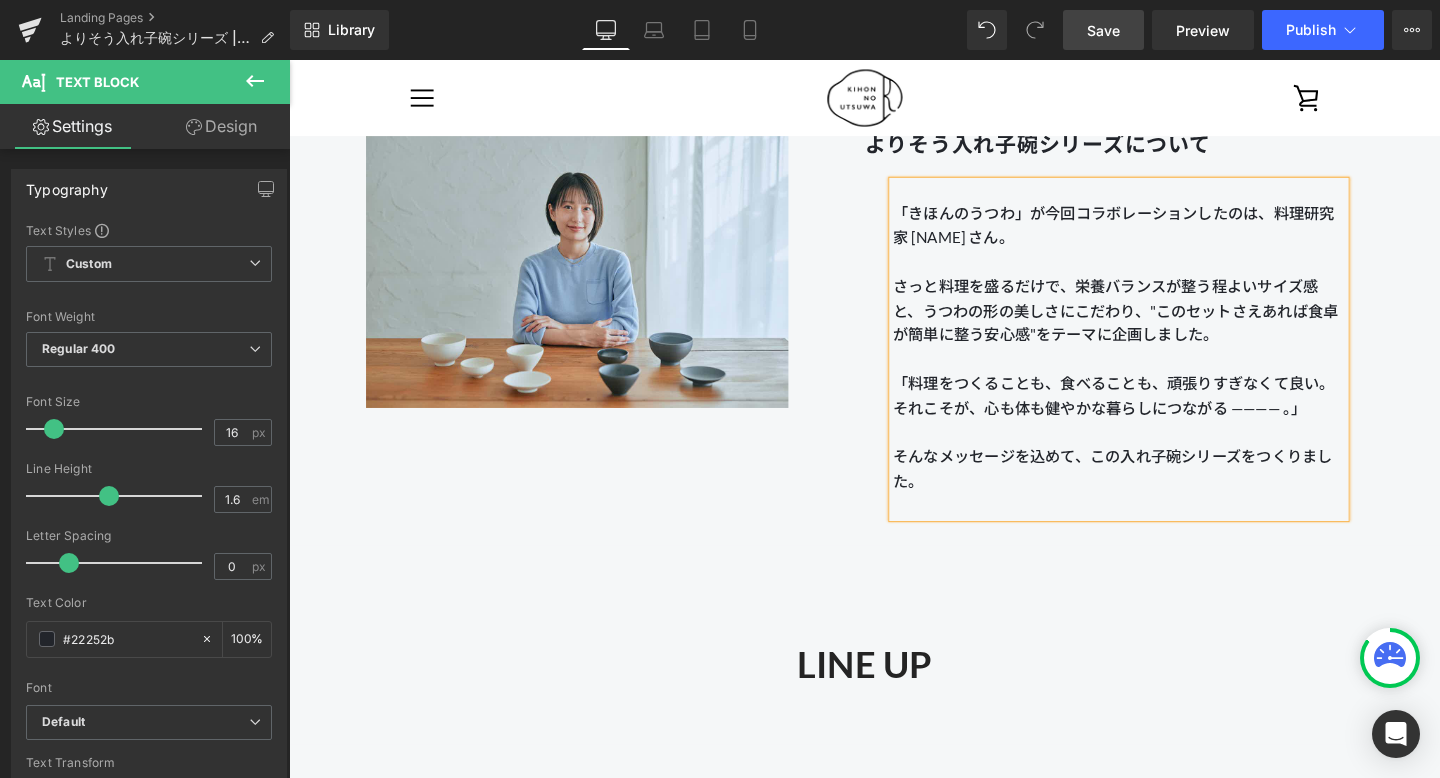 click on "Image         よりそう入れ子碗シリーズについて Heading         「きほんのうつわ」が今回コラボレーションしたのは、料理研究家 長谷川あかりさん。 さっと料理を盛るだけで、栄養バランスが整う程よいサイズ感と、うつわの形の美しさにこだわり、"このセットさえあれば食卓が簡単に整う安心感"をテーマに企画しました。 「料理をつくることも、食べることも、頑張りすぎなくて良い。それこそが、心も体も健やかな暮らしにつながる ———— 。」  そんなメッセージを込めて、この入れ子碗シリーズをつくりました。 Text Block         Row" at bounding box center [894, 295] 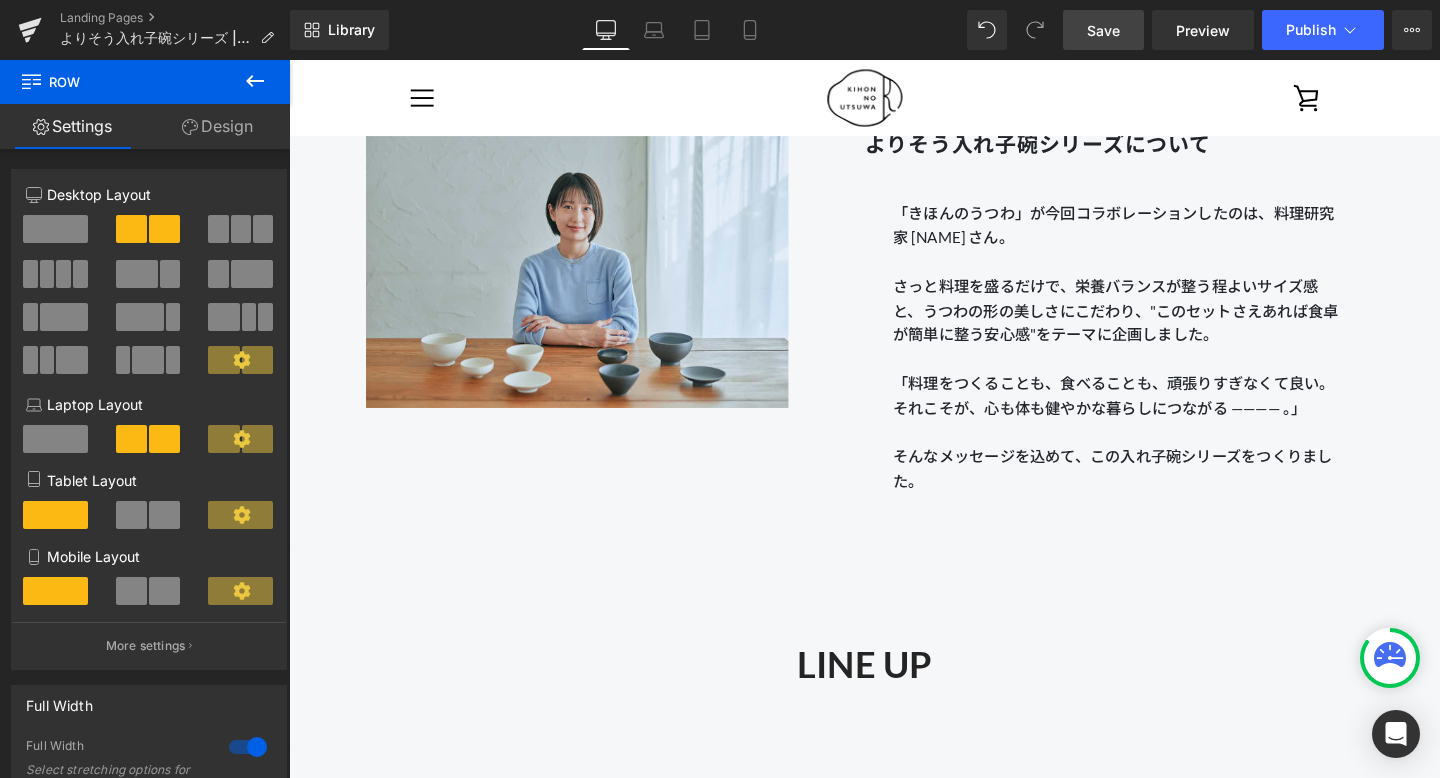 click on "Save" at bounding box center [1103, 30] 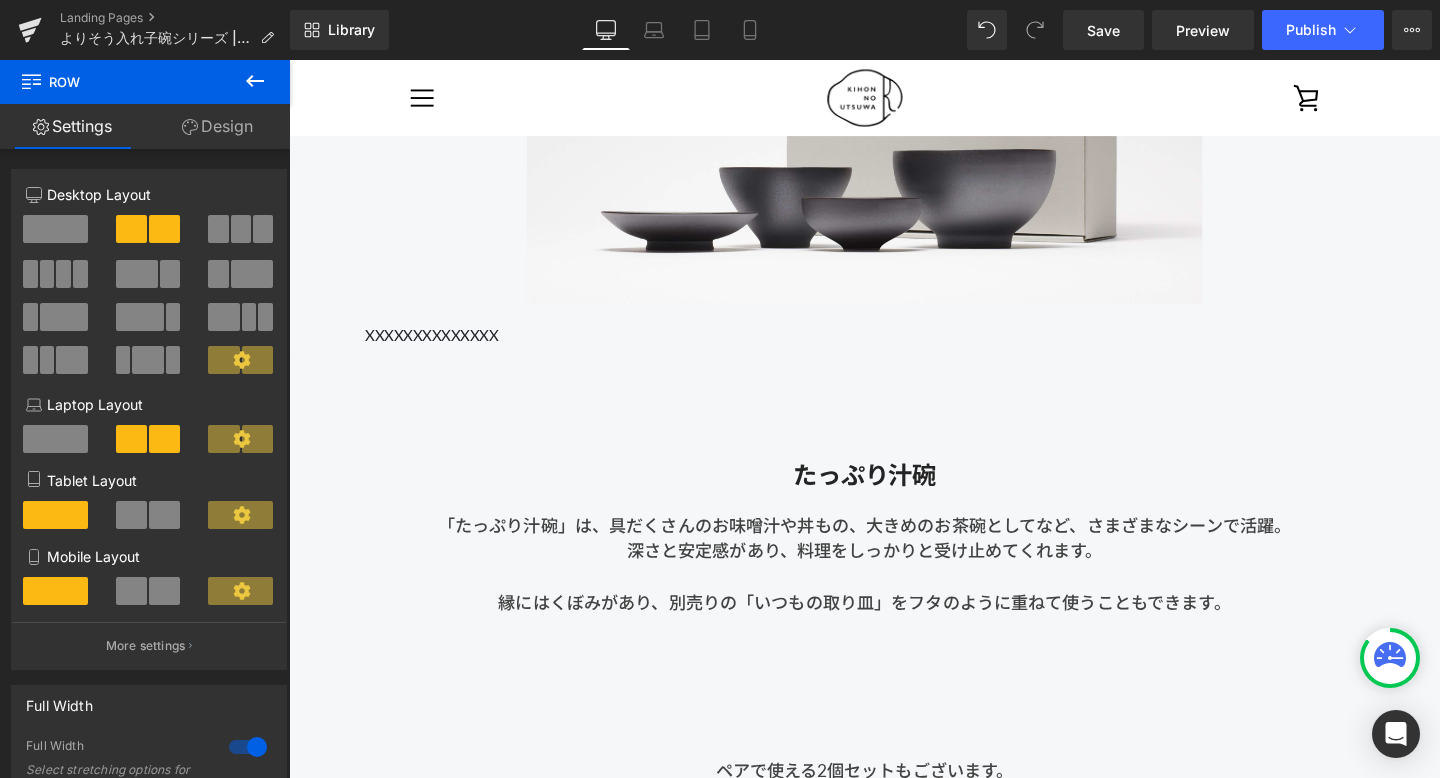 scroll, scrollTop: 9709, scrollLeft: 0, axis: vertical 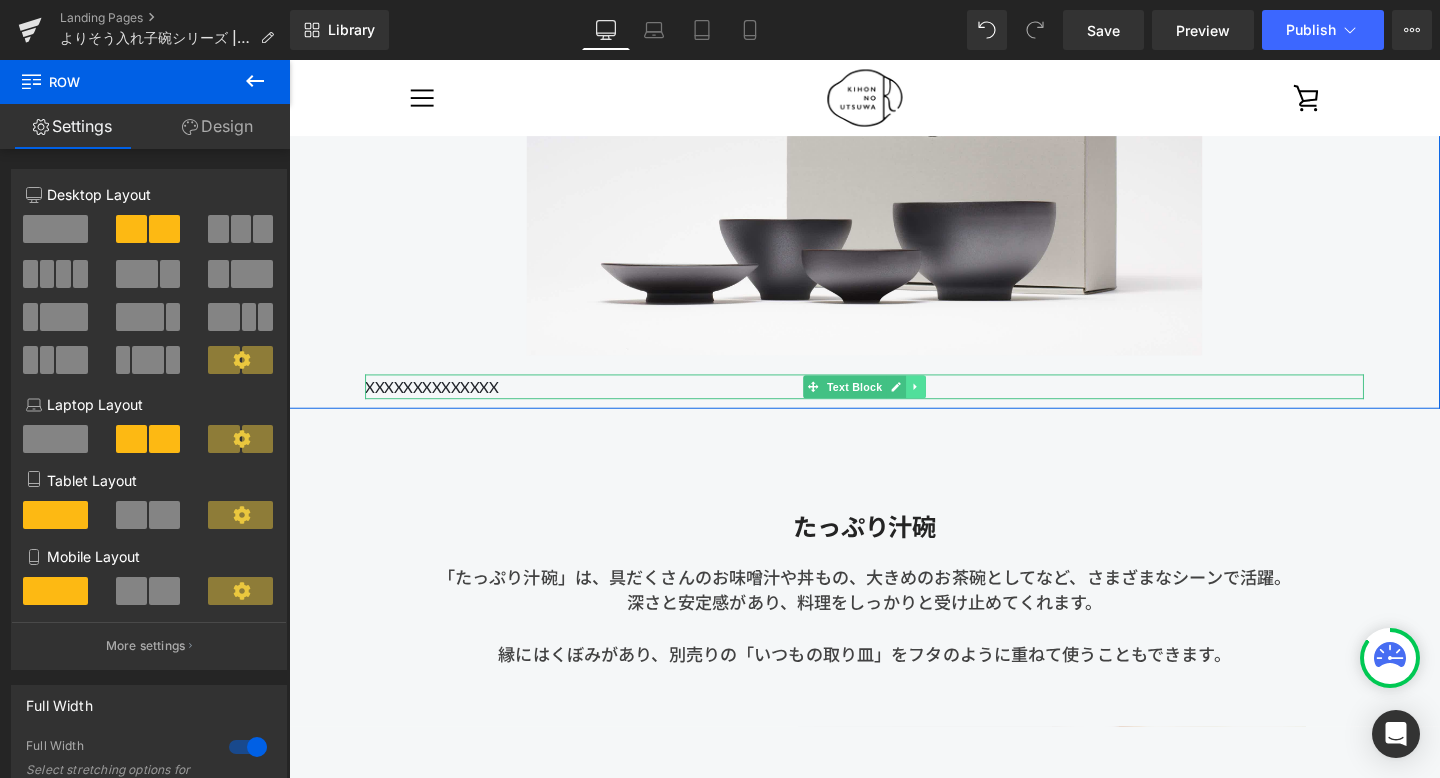click 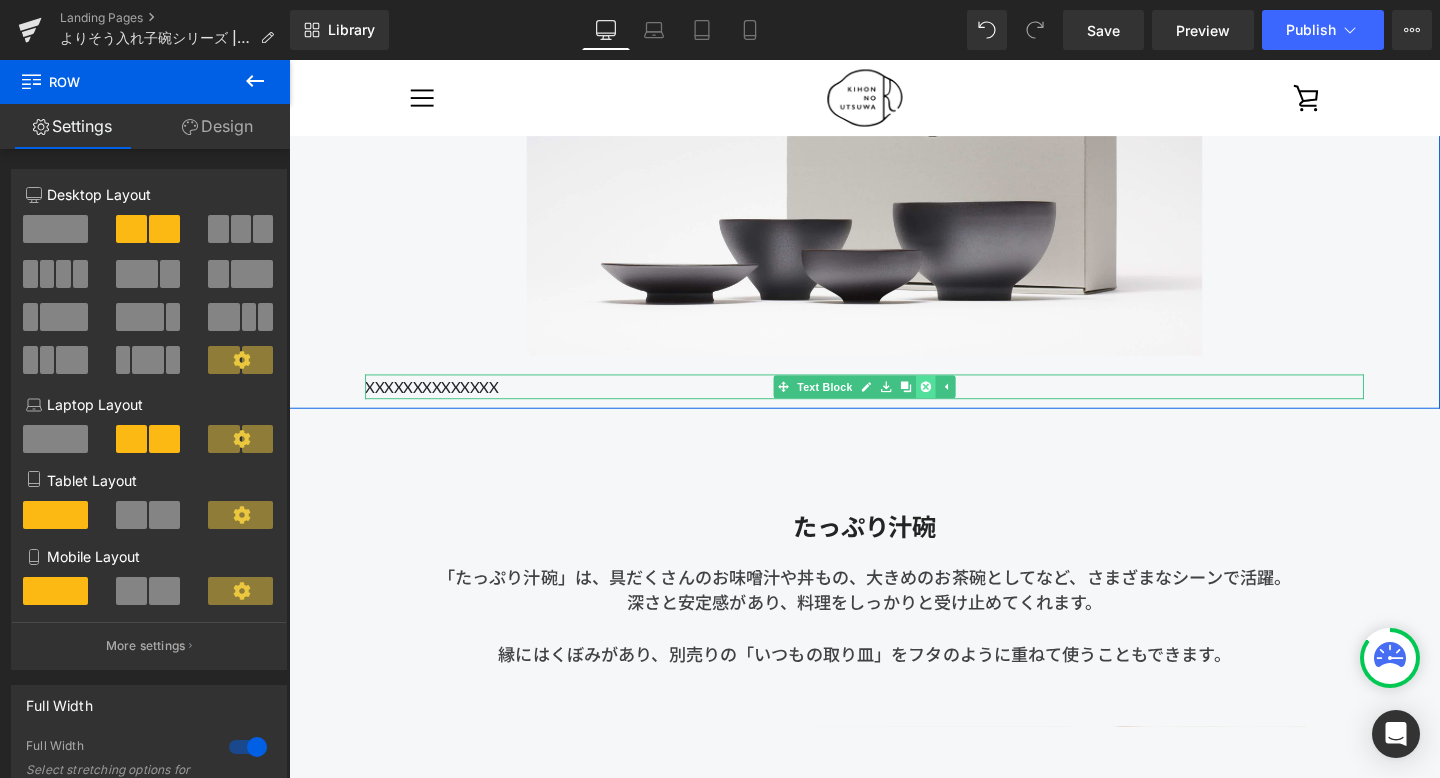 click 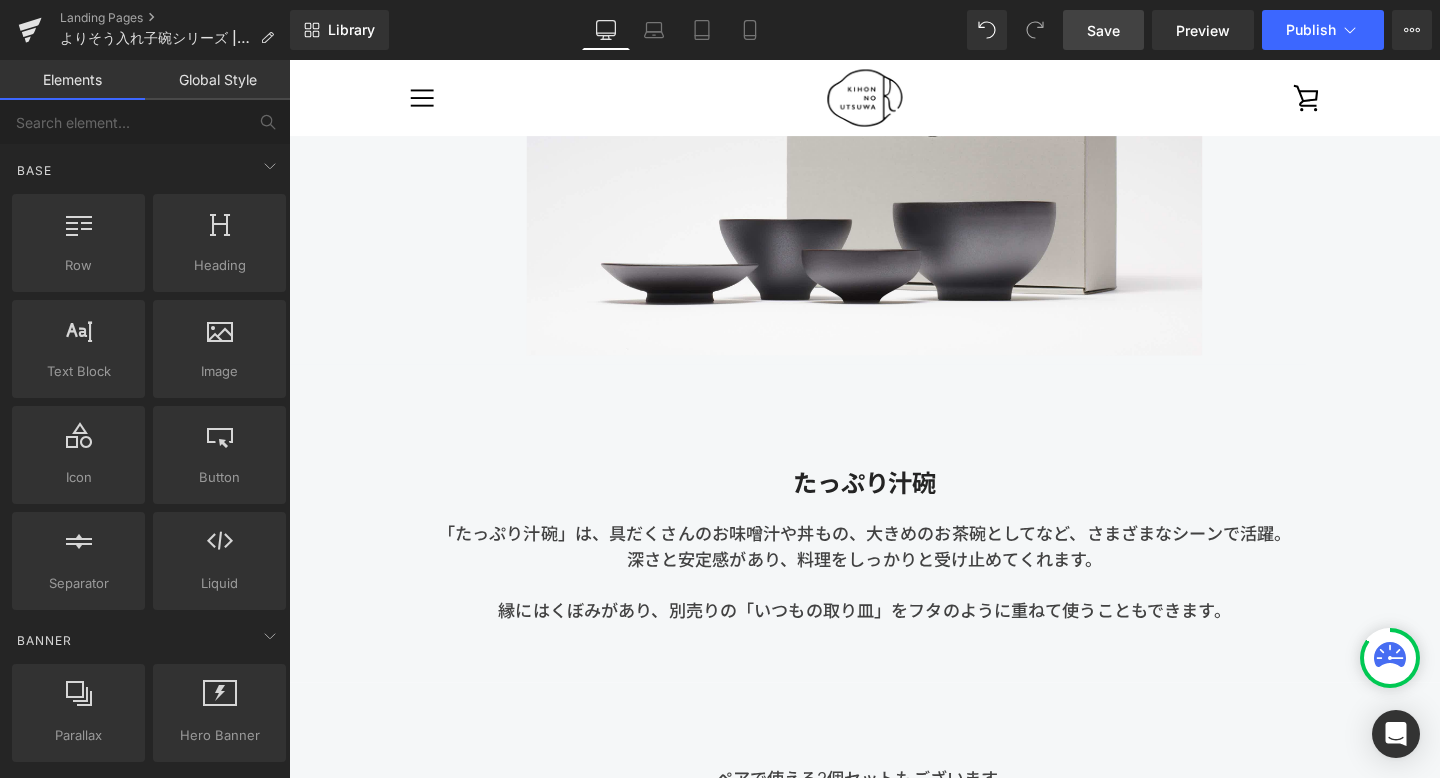 click on "Save" at bounding box center (1103, 30) 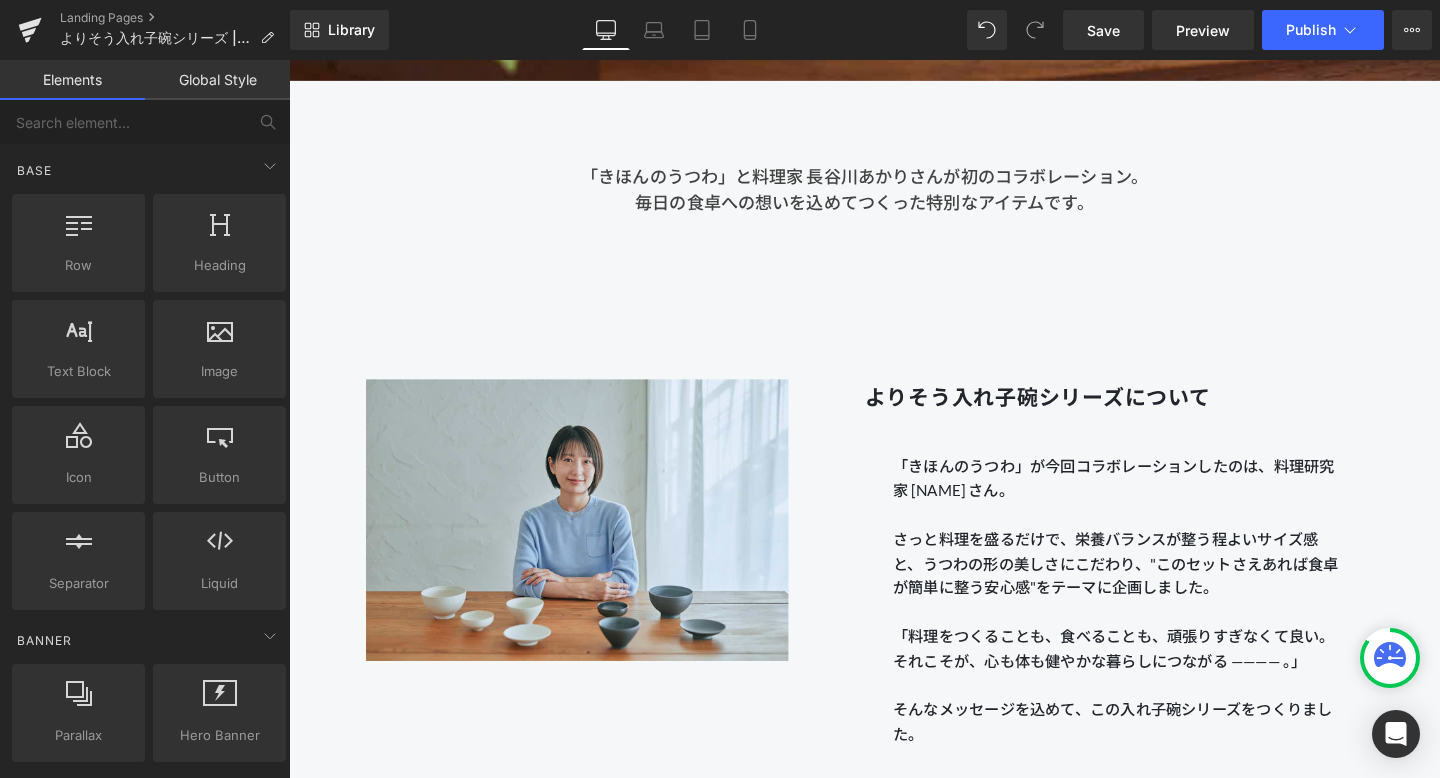 scroll, scrollTop: 867, scrollLeft: 0, axis: vertical 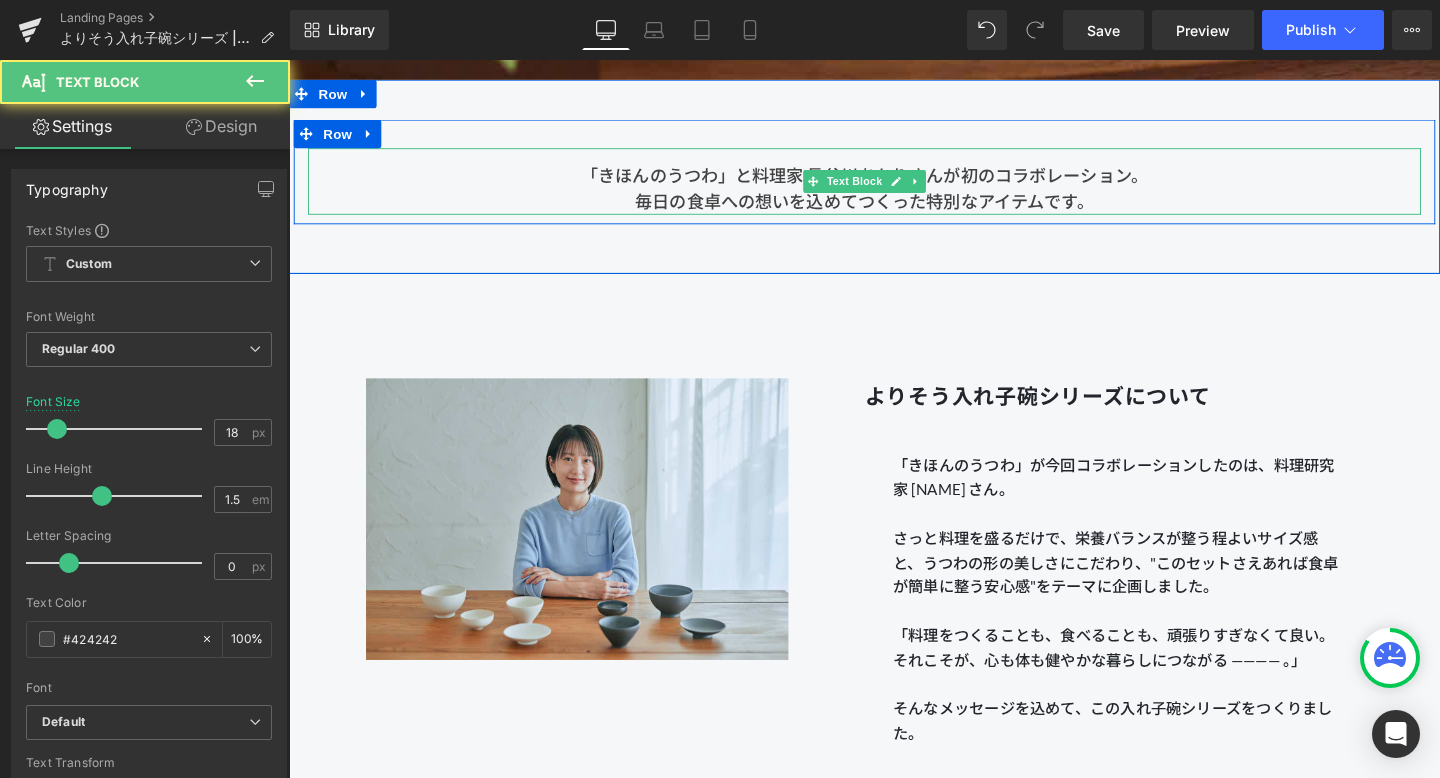 click on "毎日の食卓への想いを込めてつくった特別なアイテムです。" at bounding box center [894, 209] 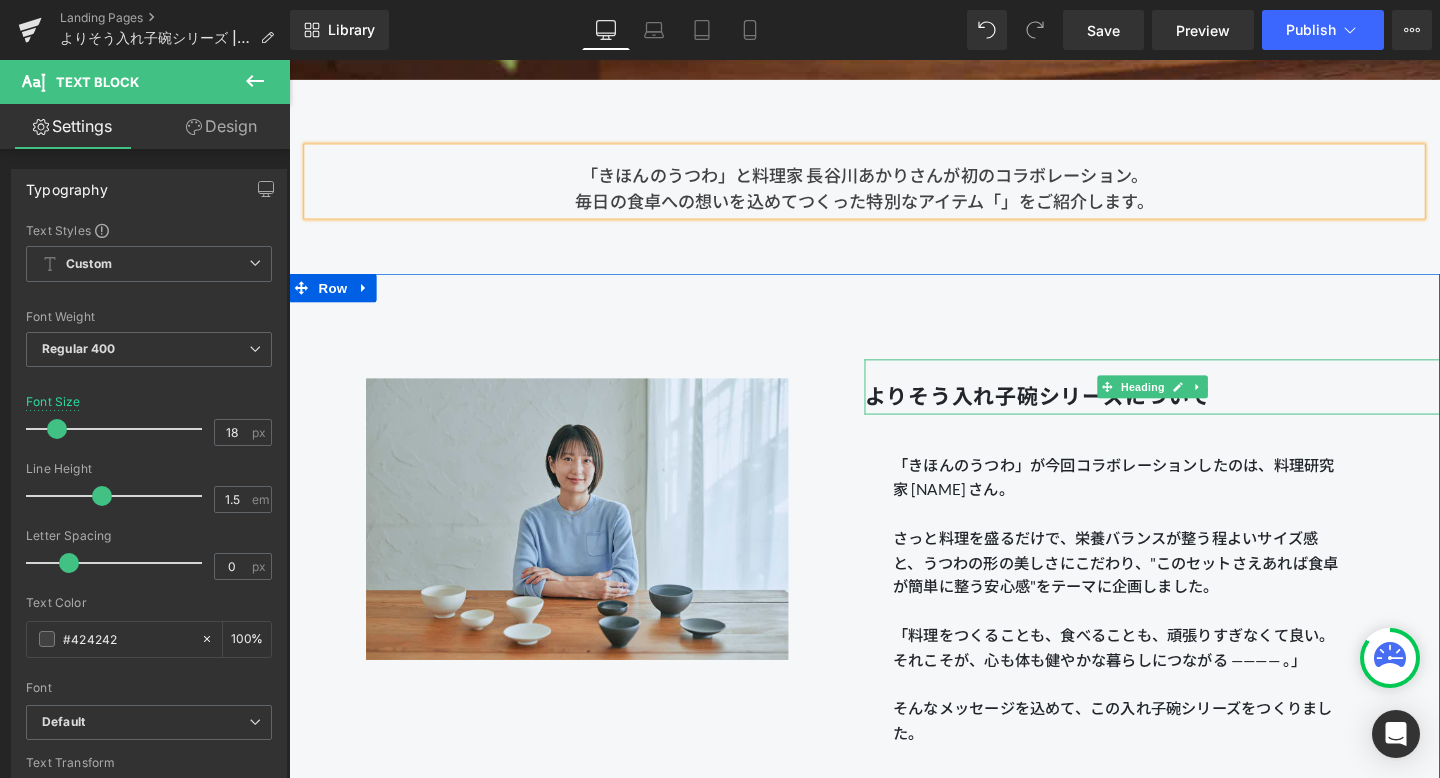 click on "よりそう入れ子碗シリーズについて" at bounding box center [1076, 413] 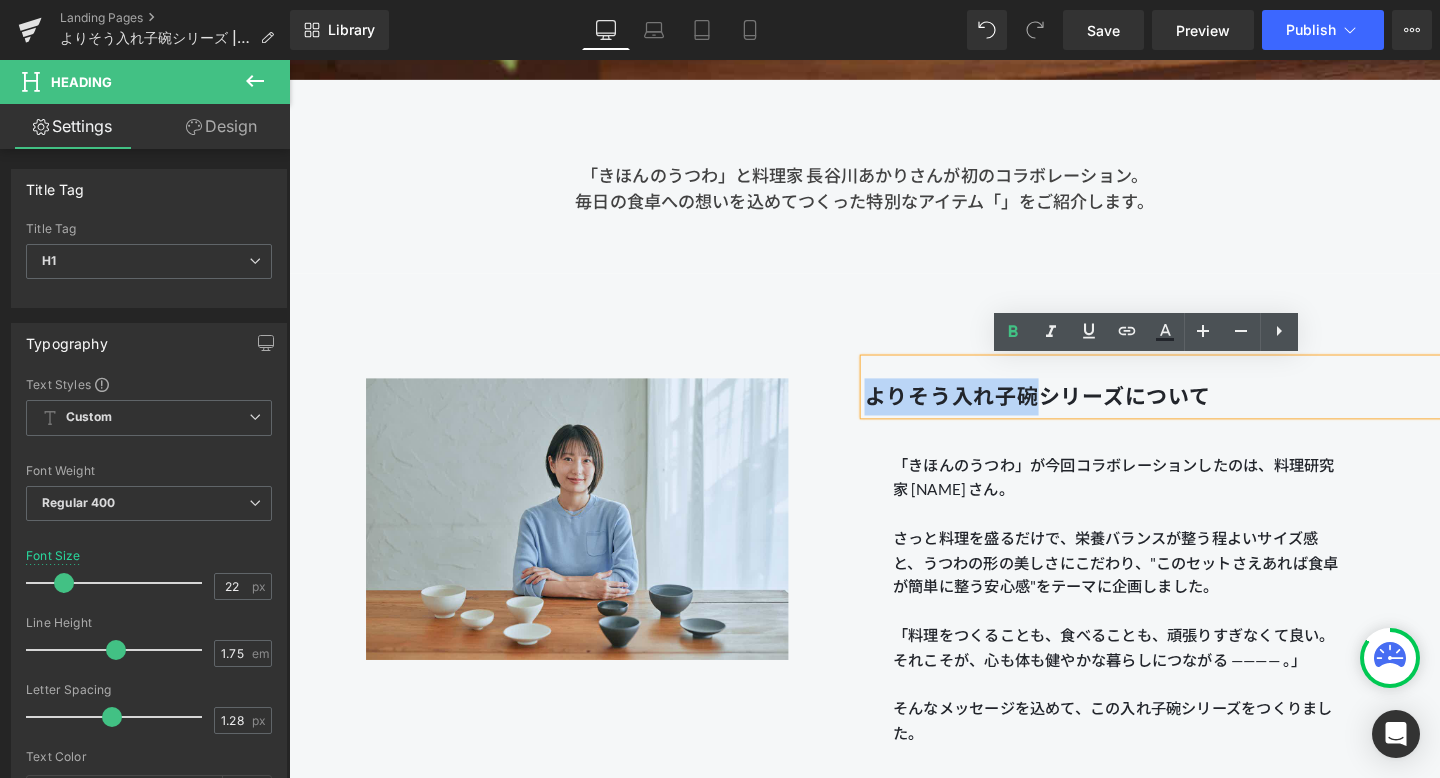 drag, startPoint x: 1077, startPoint y: 410, endPoint x: 894, endPoint y: 412, distance: 183.01093 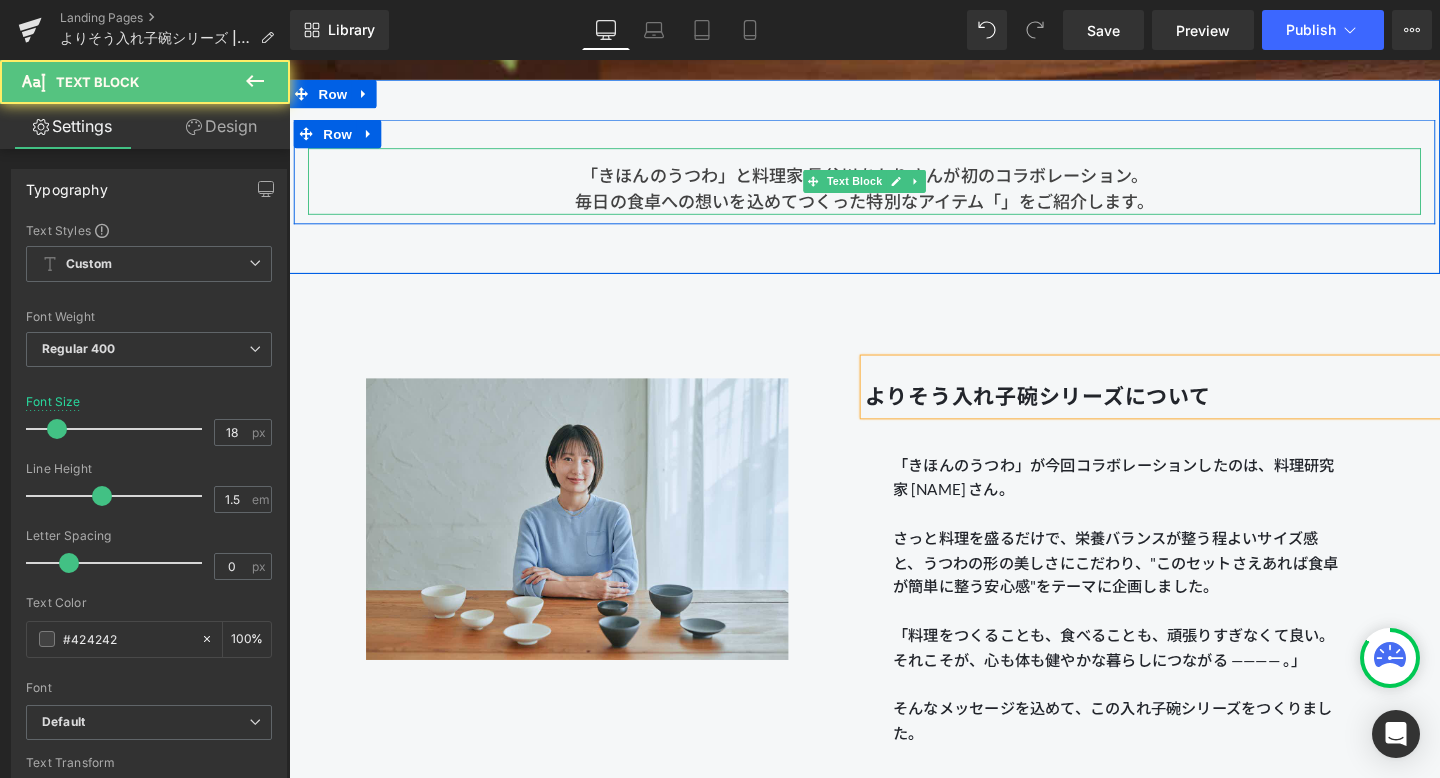 click on "毎日の食卓への想いを込めてつくった特別なアイテム「」をご紹介します。" at bounding box center [894, 209] 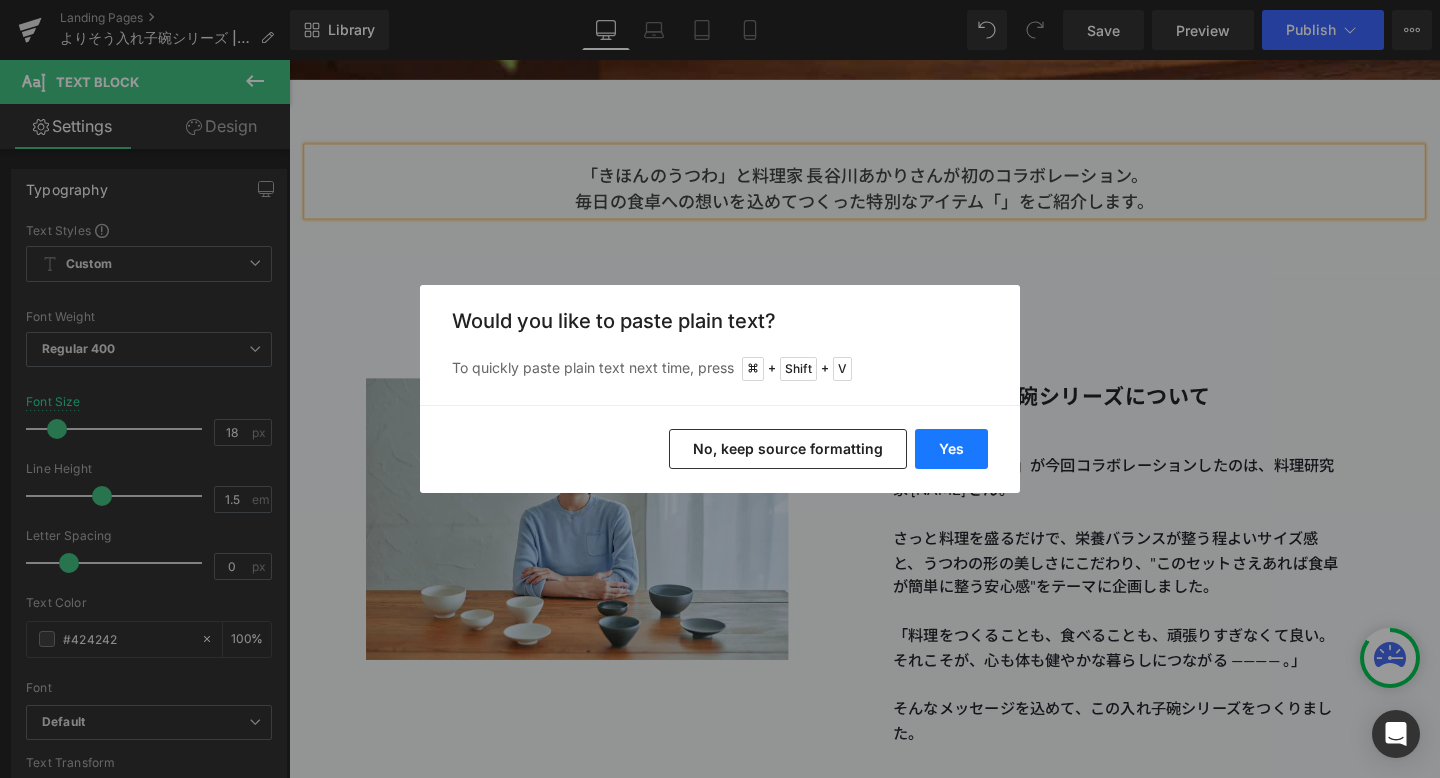 click on "Yes" at bounding box center [951, 449] 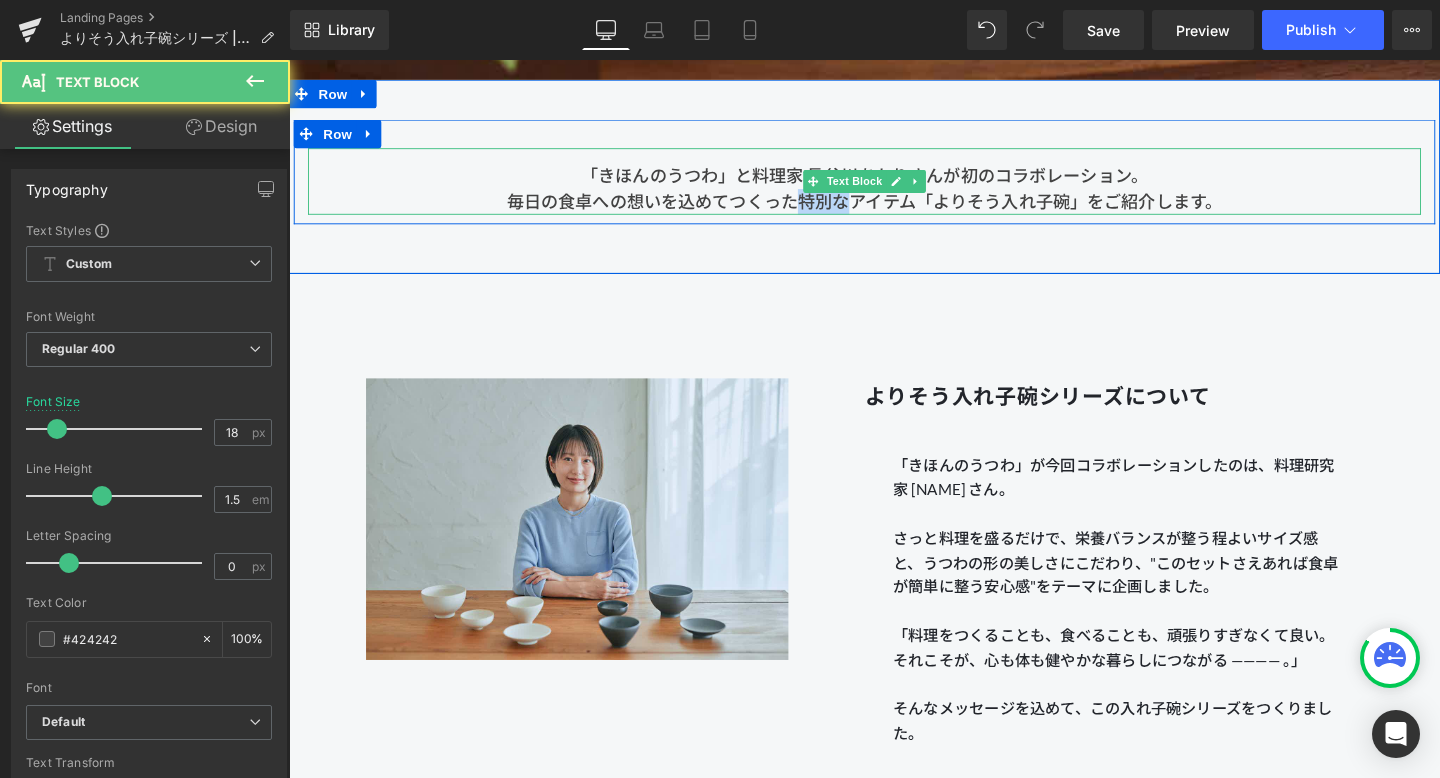 drag, startPoint x: 828, startPoint y: 205, endPoint x: 875, endPoint y: 205, distance: 47 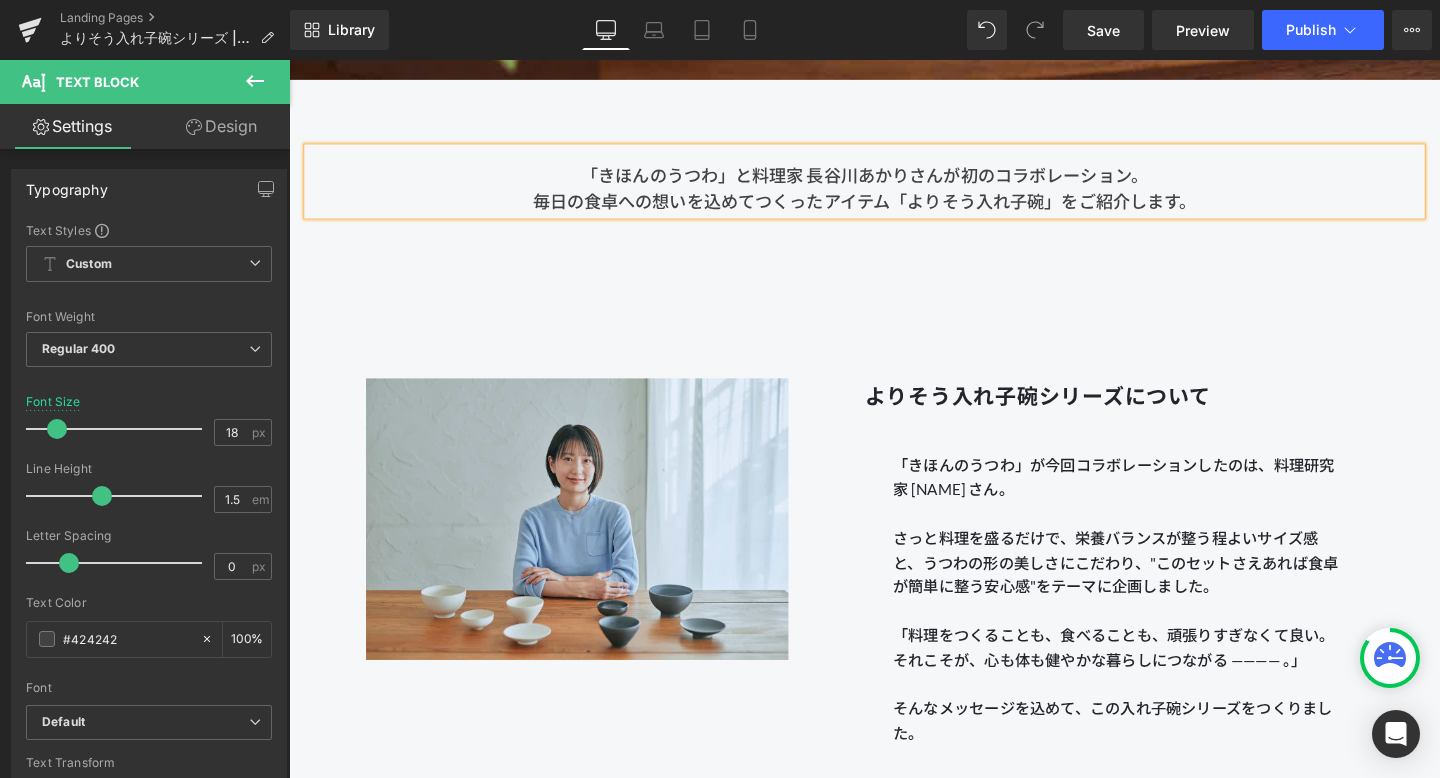 click on "毎日の食卓への想いを込めてつくったアイテム「よりそう入れ子碗」をご紹介します。" at bounding box center (894, 209) 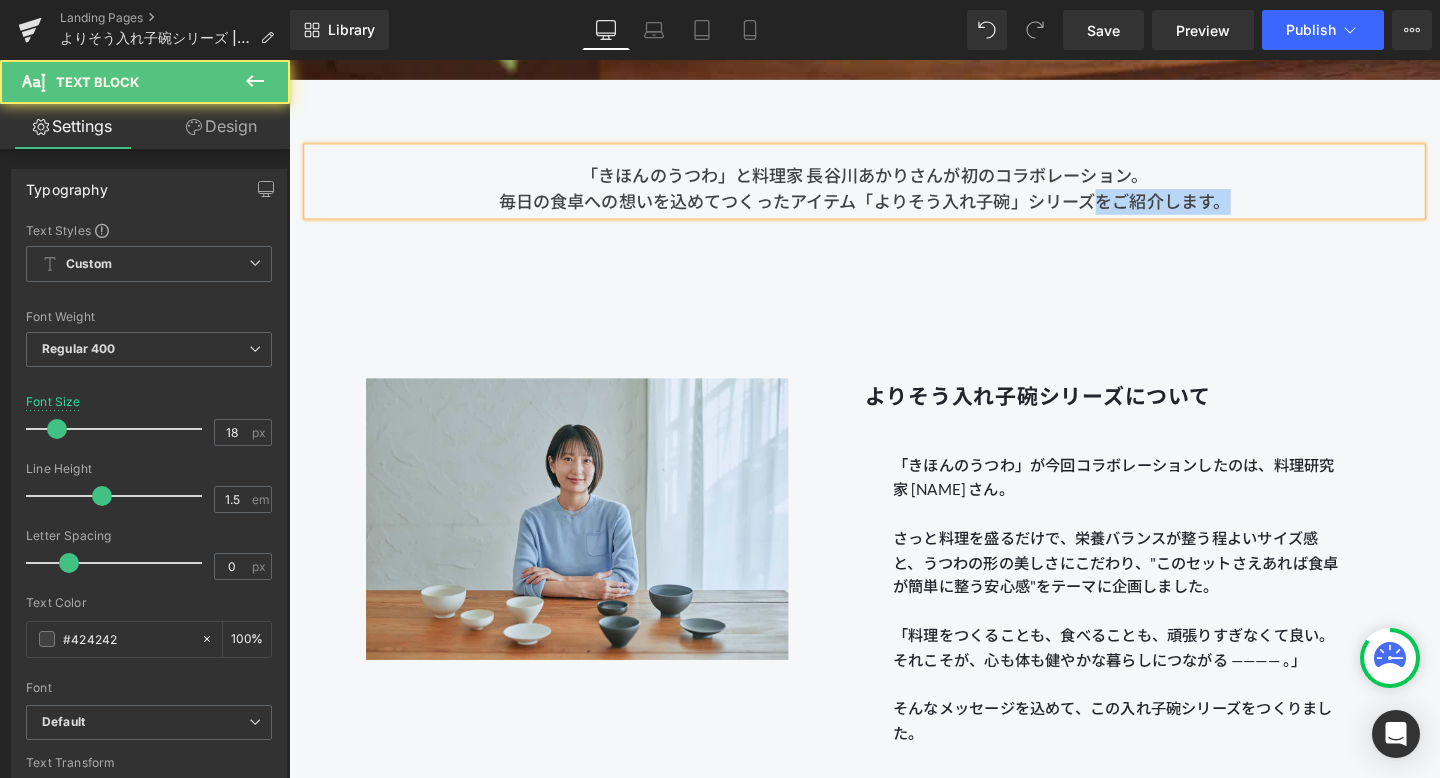 drag, startPoint x: 1139, startPoint y: 209, endPoint x: 1353, endPoint y: 208, distance: 214.00233 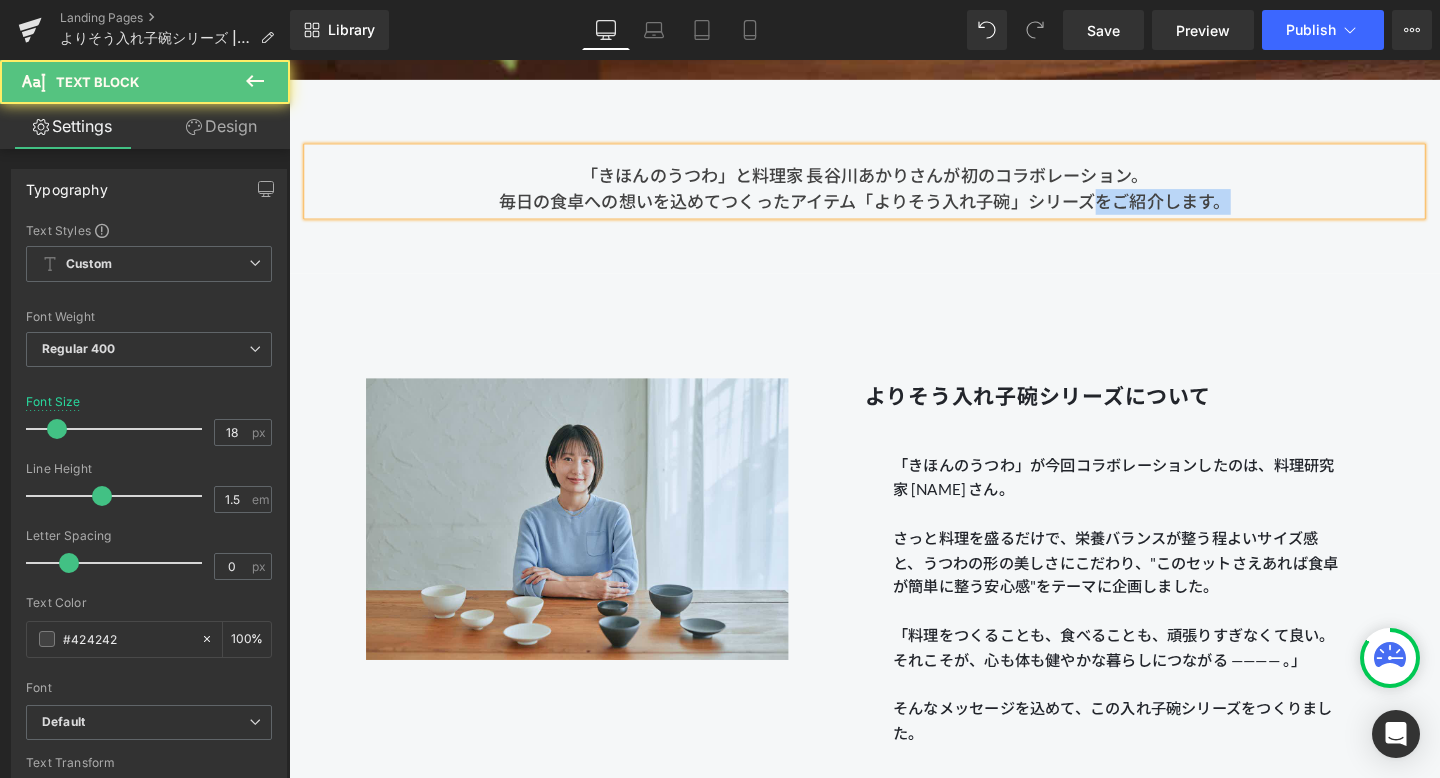 click on "毎日の食卓への想いを込めてつくったアイテム「よりそう入れ子碗」シリーズをご紹介します。" at bounding box center (894, 209) 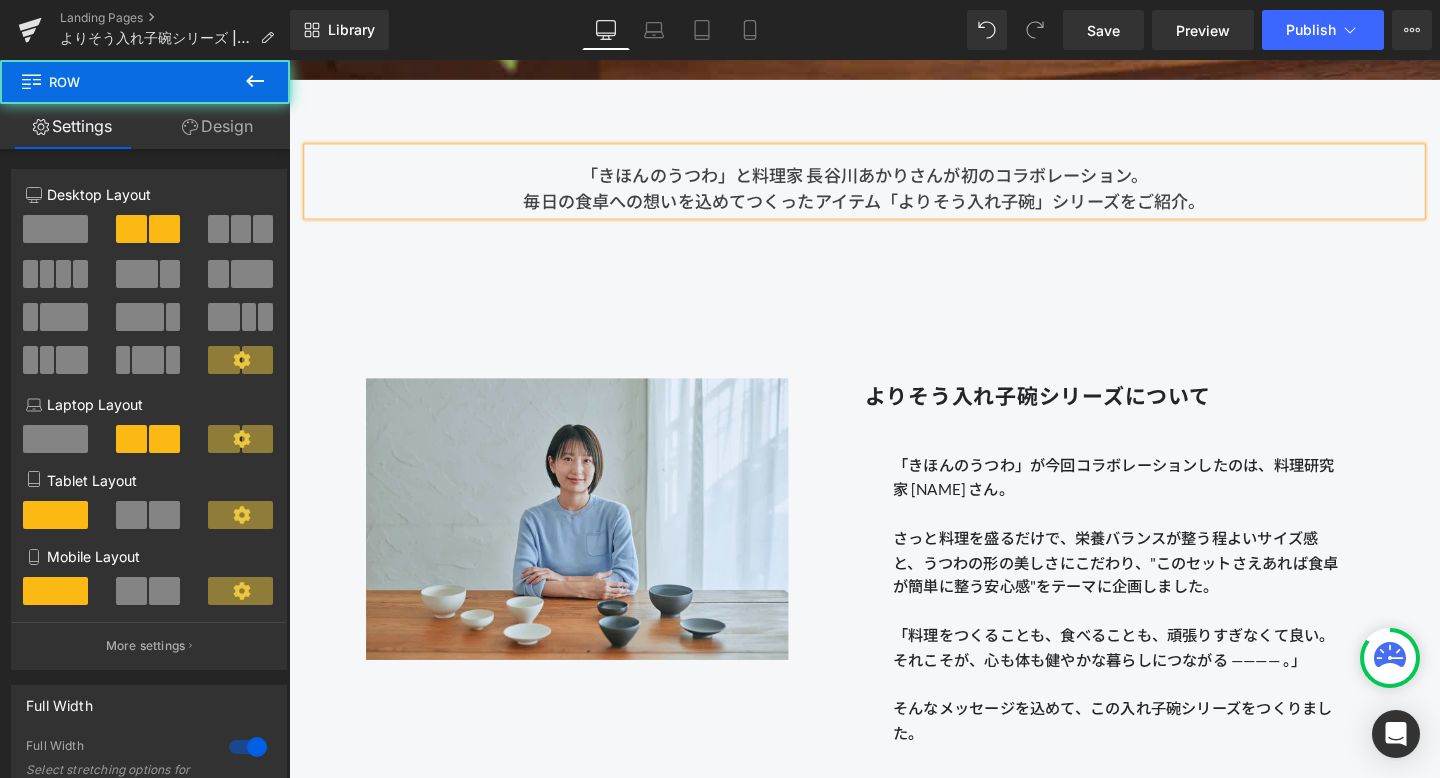 click on "Image         よりそう入れ子碗シリーズについて Heading         「きほんのうつわ」が今回コラボレーションしたのは、料理研究家 長谷川あかりさん。 さっと料理を盛るだけで、栄養バランスが整う程よいサイズ感と、うつわの形の美しさにこだわり、"このセットさえあれば食卓が簡単に整う安心感"をテーマに企画しました。 「料理をつくることも、食べることも、頑張りすぎなくて良い。それこそが、心も体も健やかな暮らしにつながる ———— 。」  そんなメッセージを込めて、この入れ子碗シリーズをつくりました。 Text Block         Row" at bounding box center (894, 560) 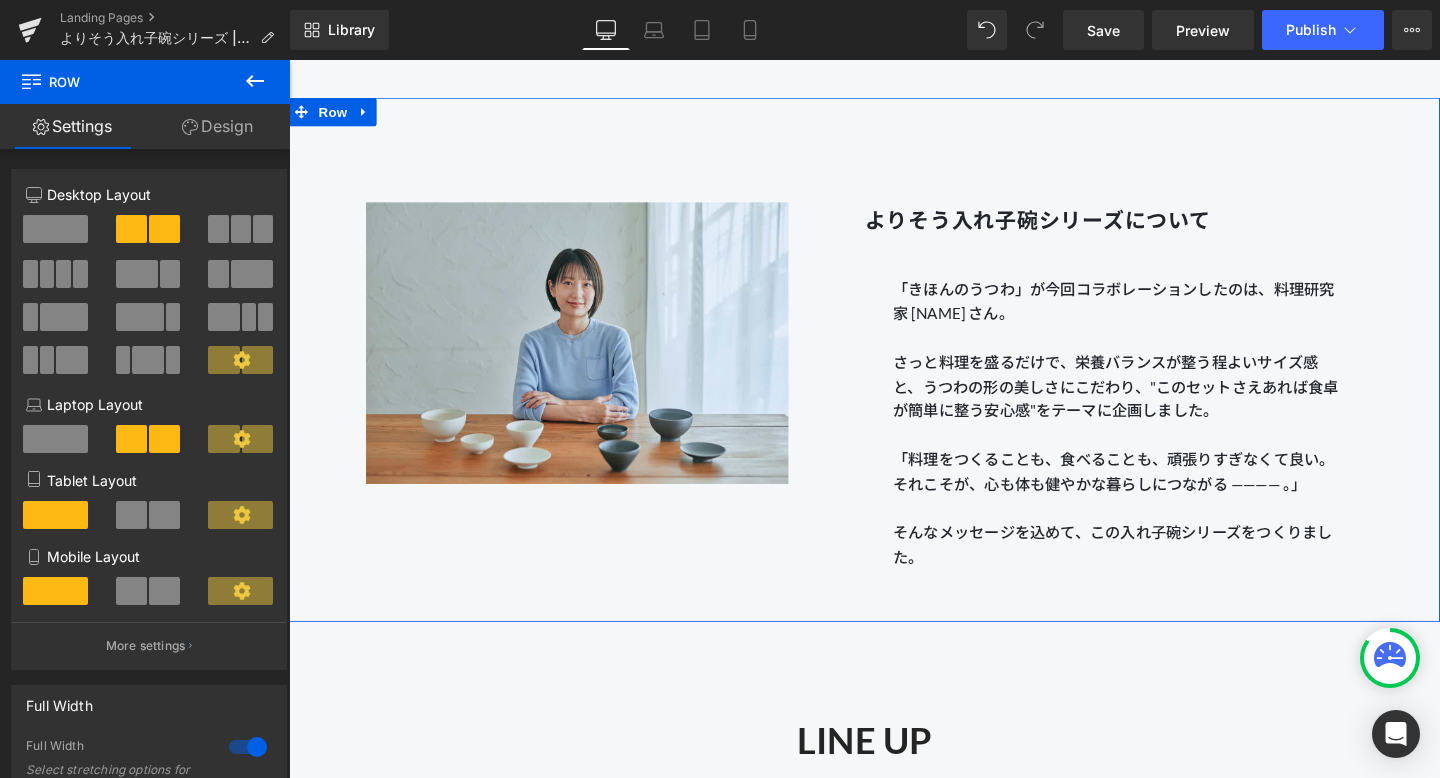 scroll, scrollTop: 1054, scrollLeft: 0, axis: vertical 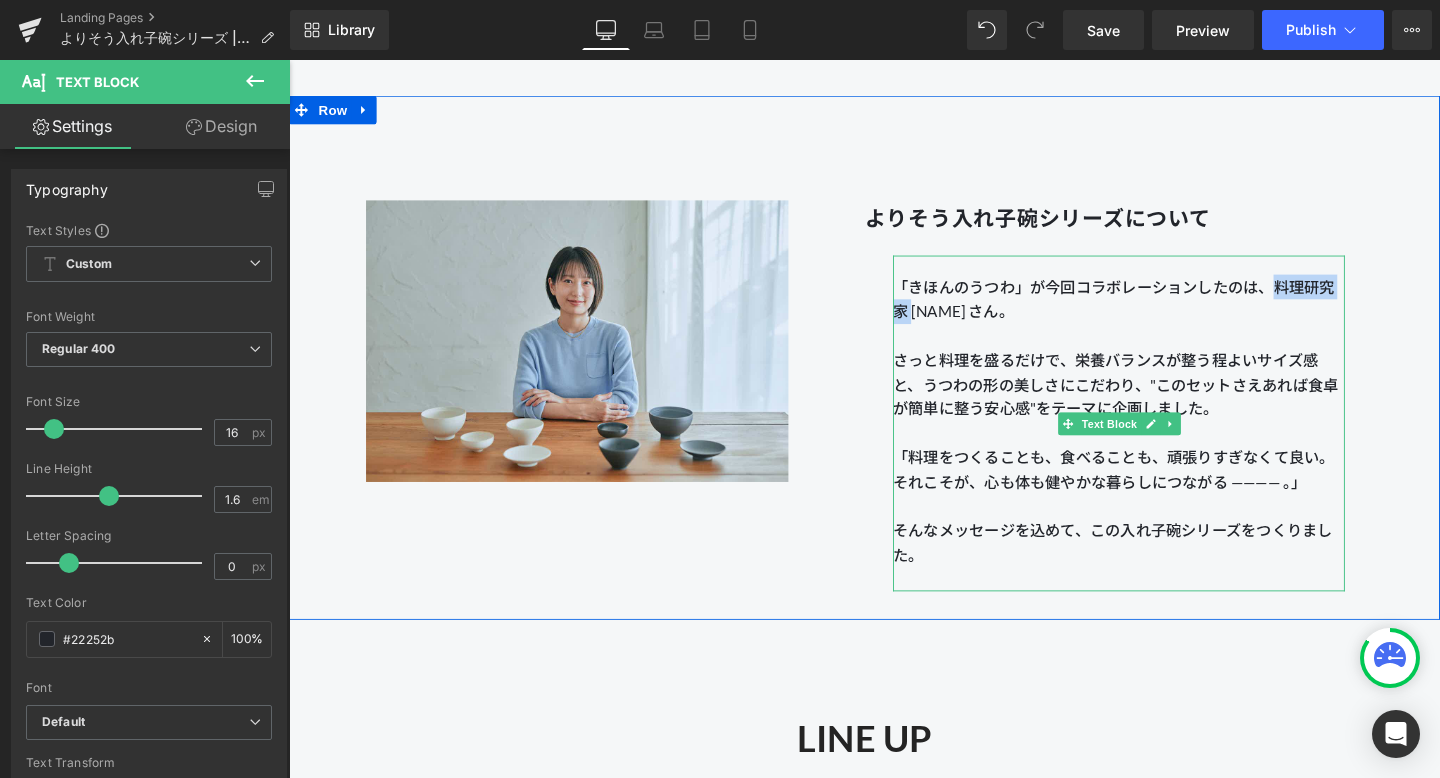 drag, startPoint x: 1327, startPoint y: 297, endPoint x: 945, endPoint y: 319, distance: 382.633 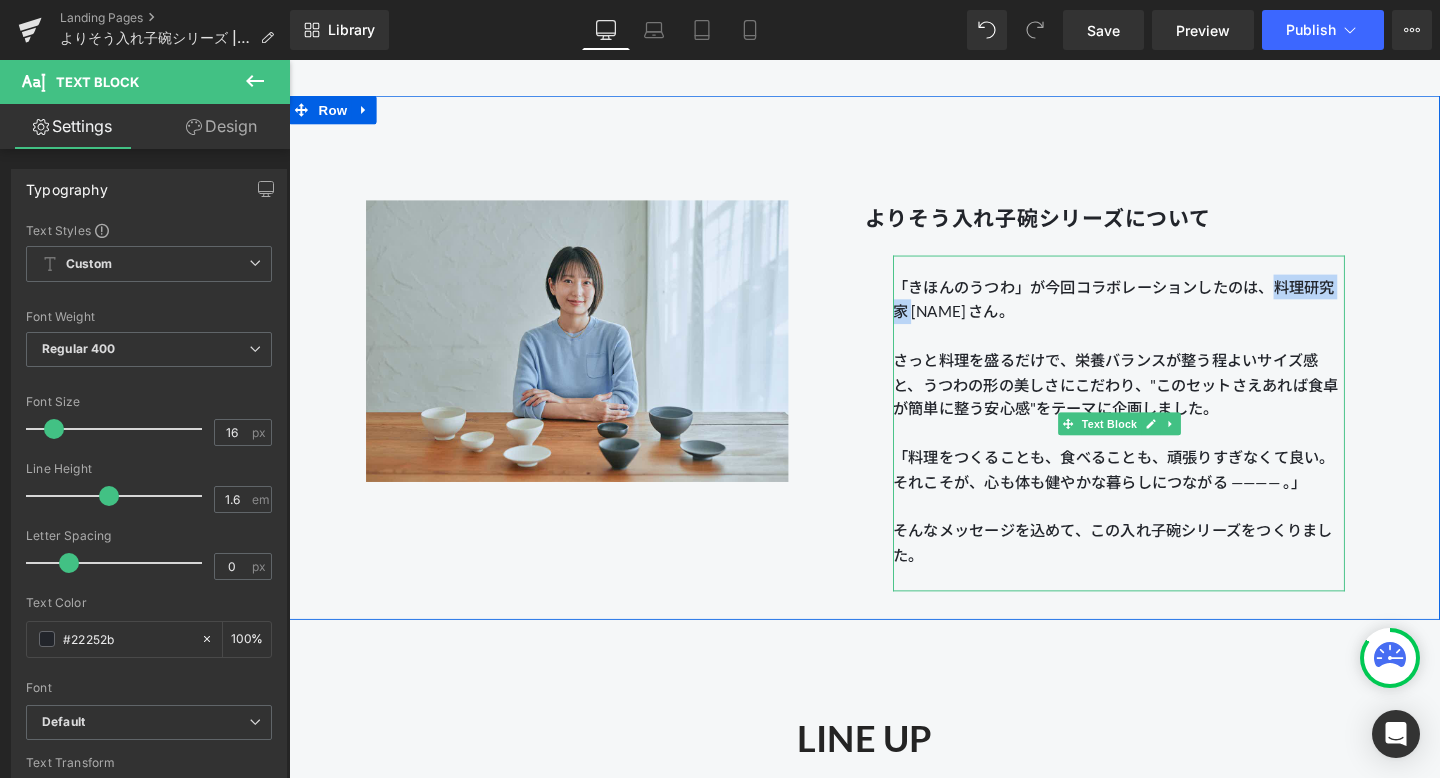 click on "「きほんのうつわ」が今回コラボレーションしたのは、料理研究家 長谷川あかりさん。" at bounding box center [1156, 311] 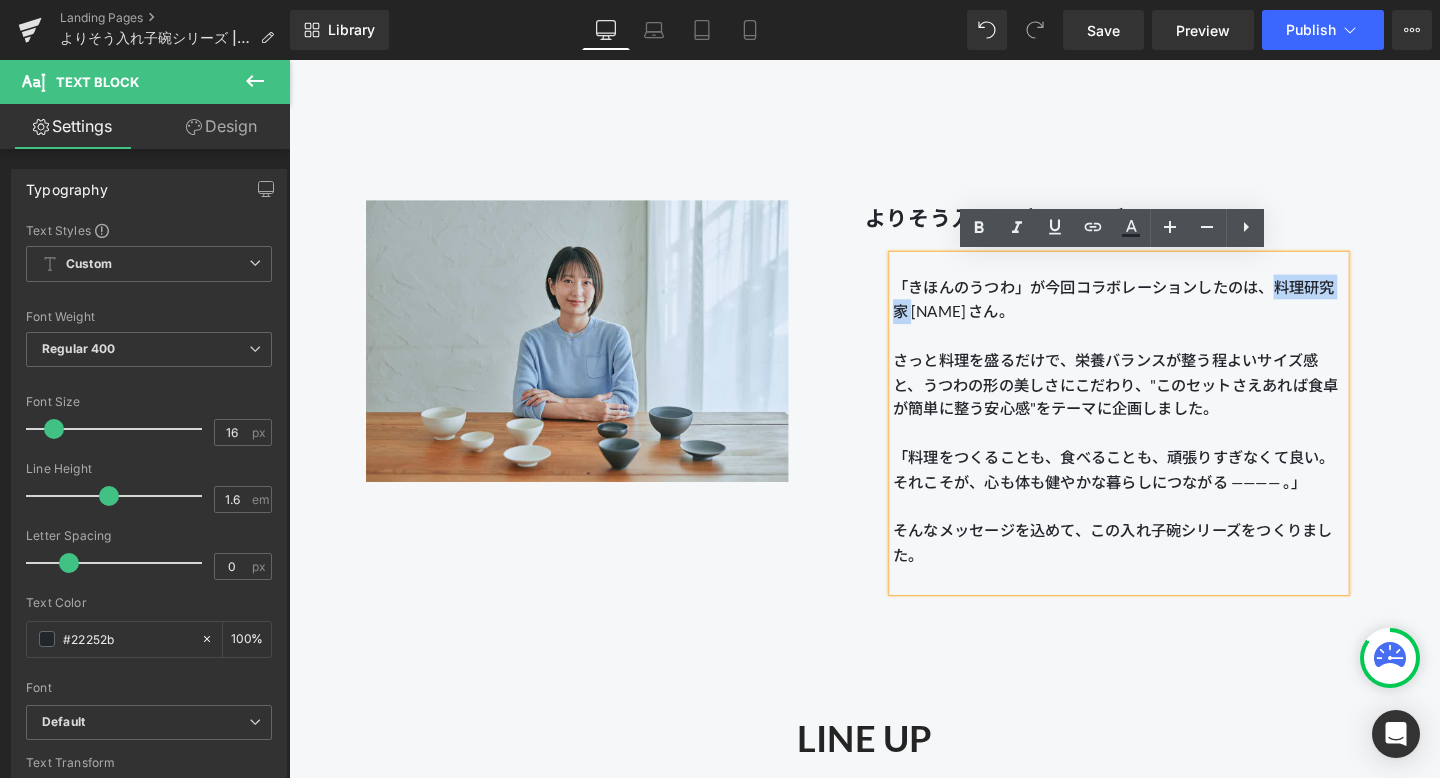 click on "「きほんのうつわ」が今回コラボレーションしたのは、料理研究家 長谷川あかりさん。" at bounding box center (1156, 311) 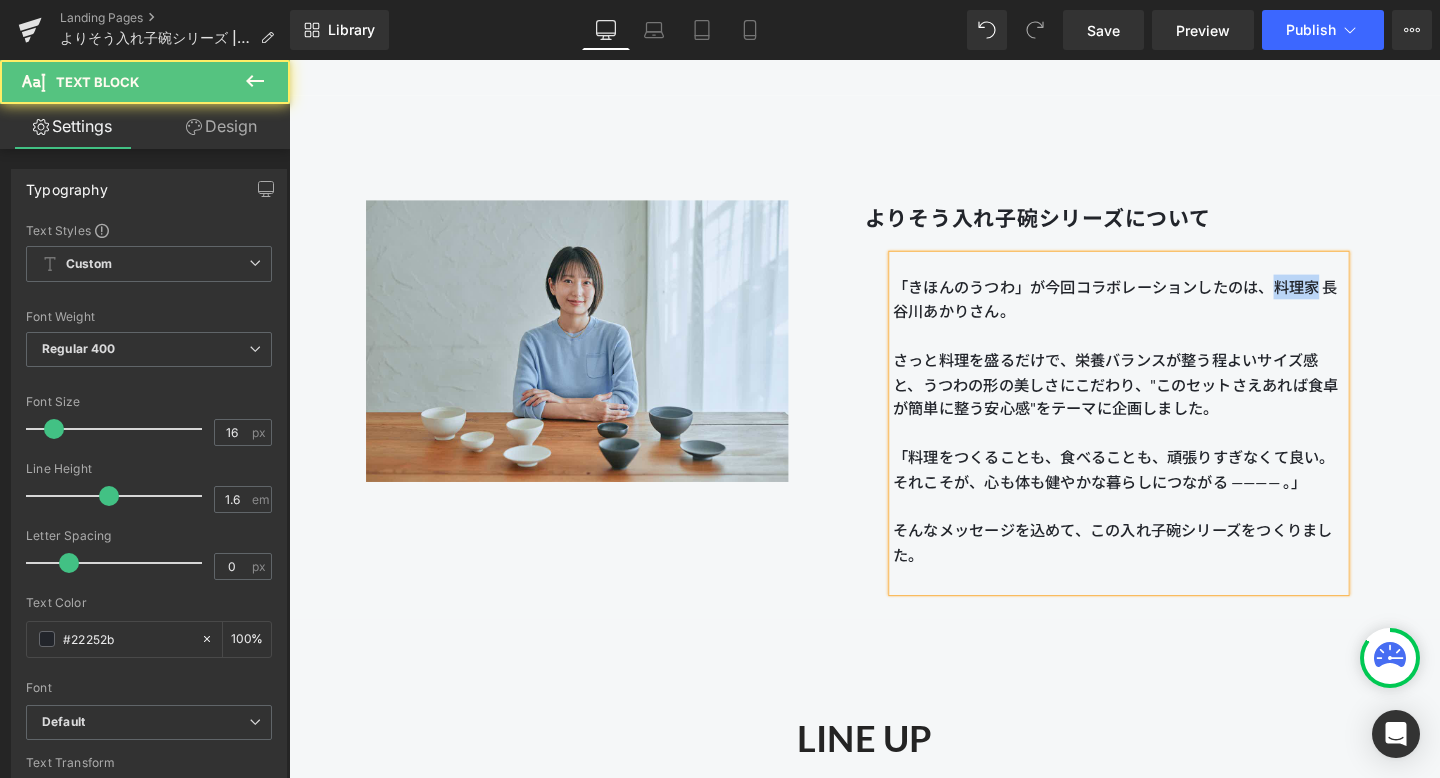drag, startPoint x: 1325, startPoint y: 298, endPoint x: 1367, endPoint y: 298, distance: 42 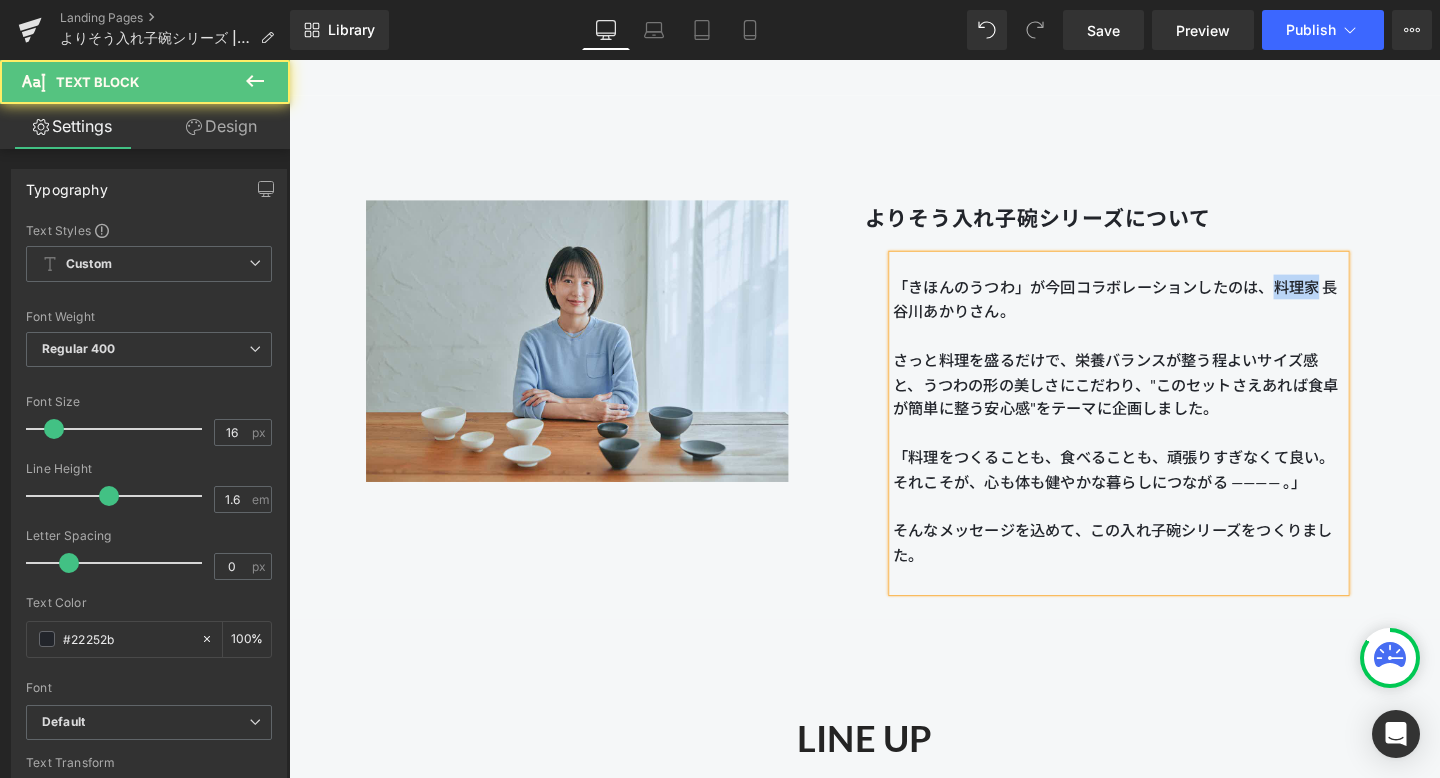 click on "「きほんのうつわ」が今回コラボレーションしたのは、料理家 長谷川あかりさん。" at bounding box center [1157, 311] 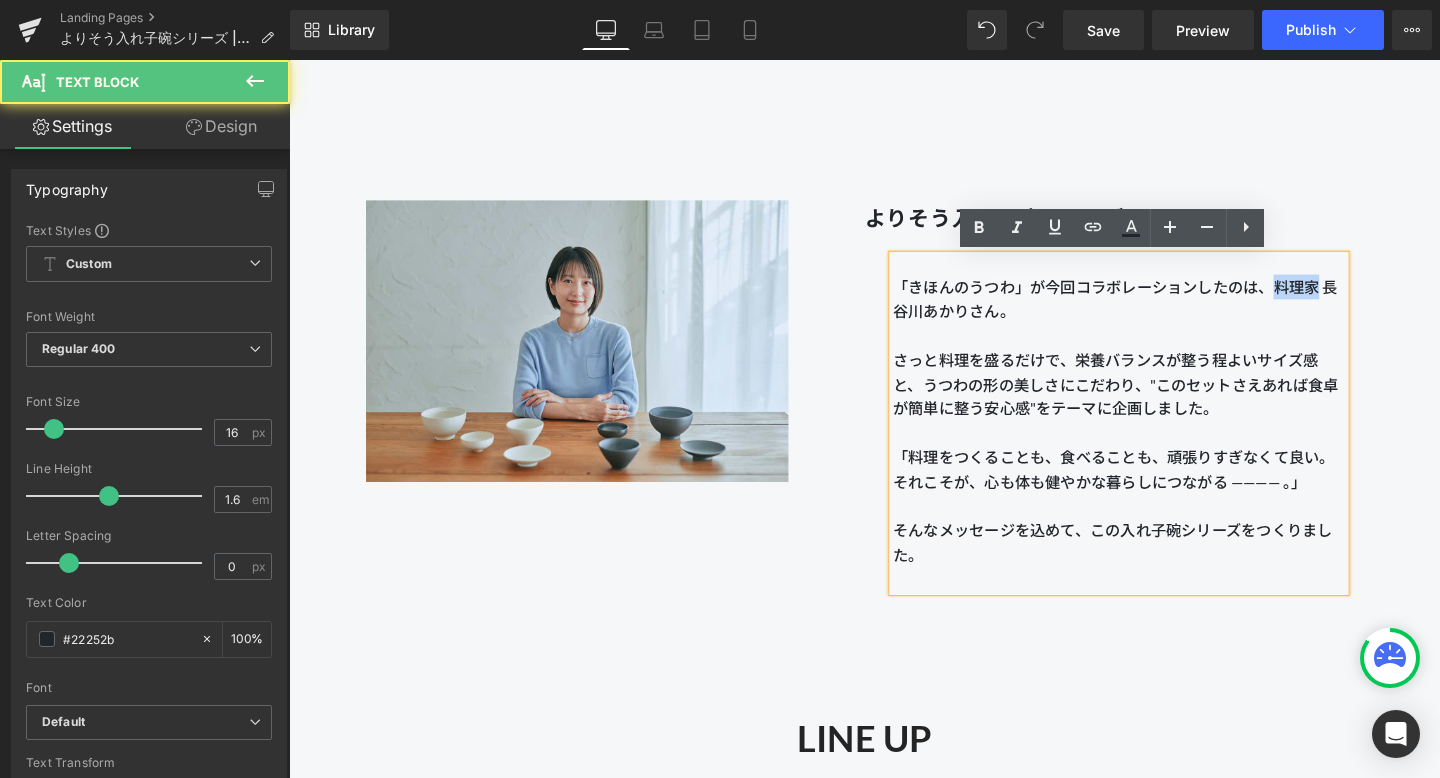 copy on "料理家" 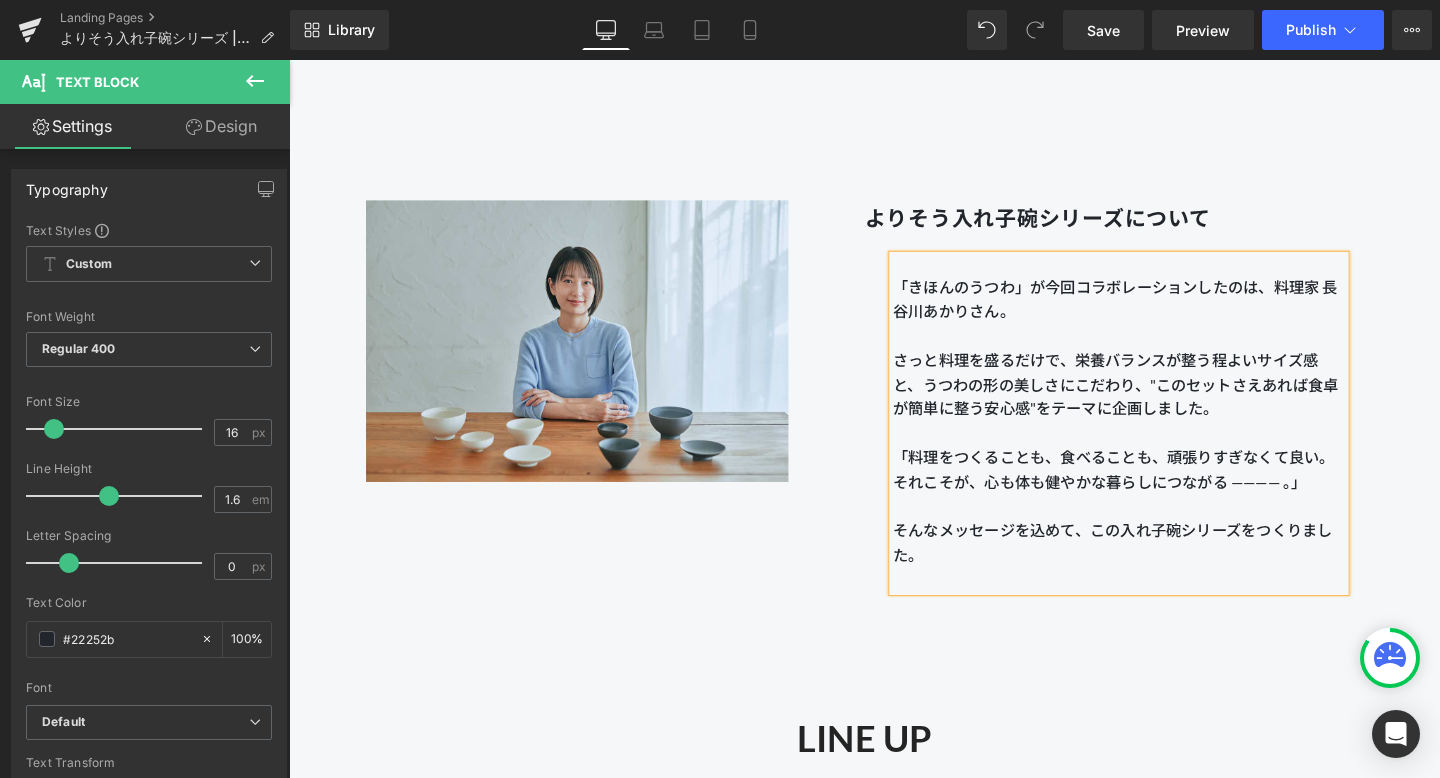 click on "さっと料理を盛るだけで、栄養バランスが整う程よいサイズ感と、うつわの形の美しさにこだわり、"このセットさえあれば食卓が簡単に整う安心感"をテーマに企画しました。" at bounding box center [1161, 401] 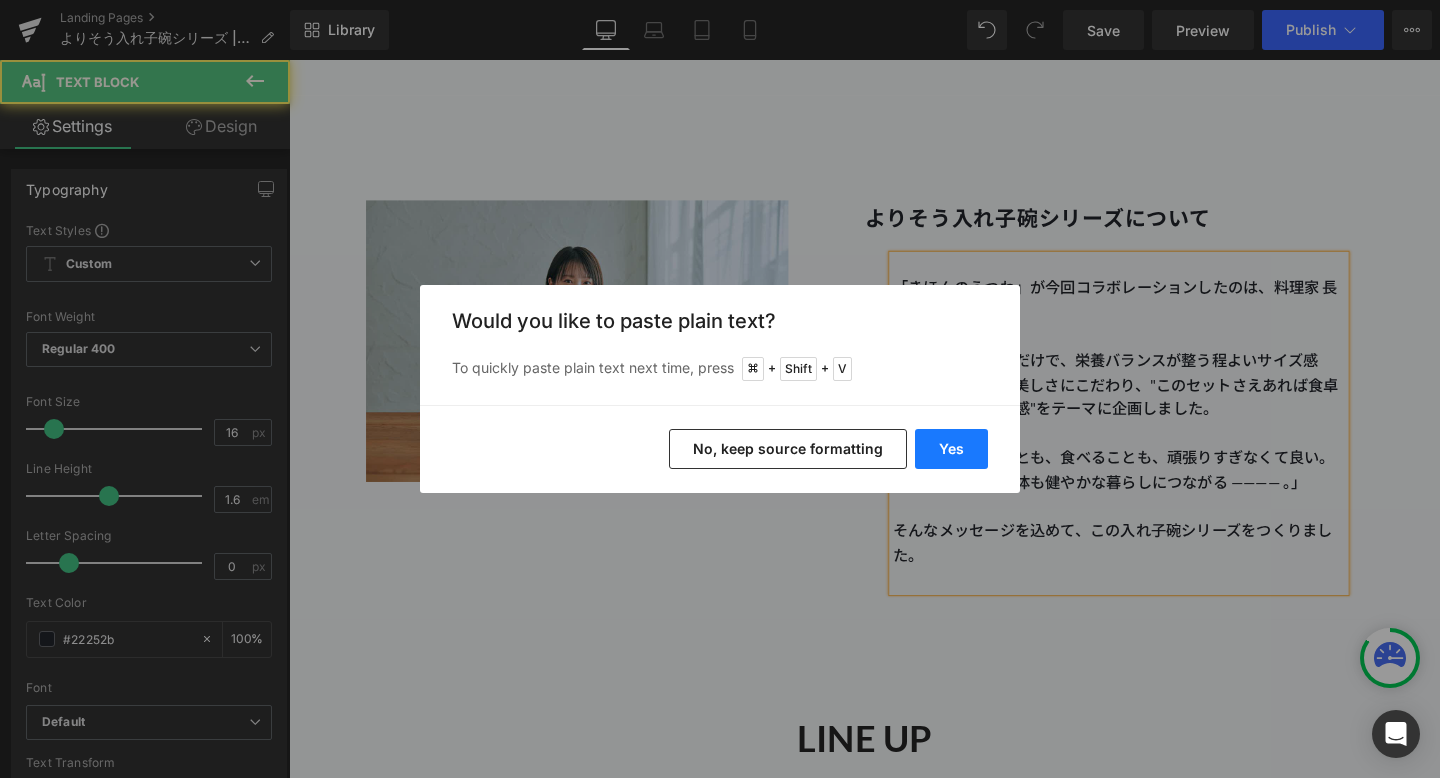 click on "Yes" at bounding box center (951, 449) 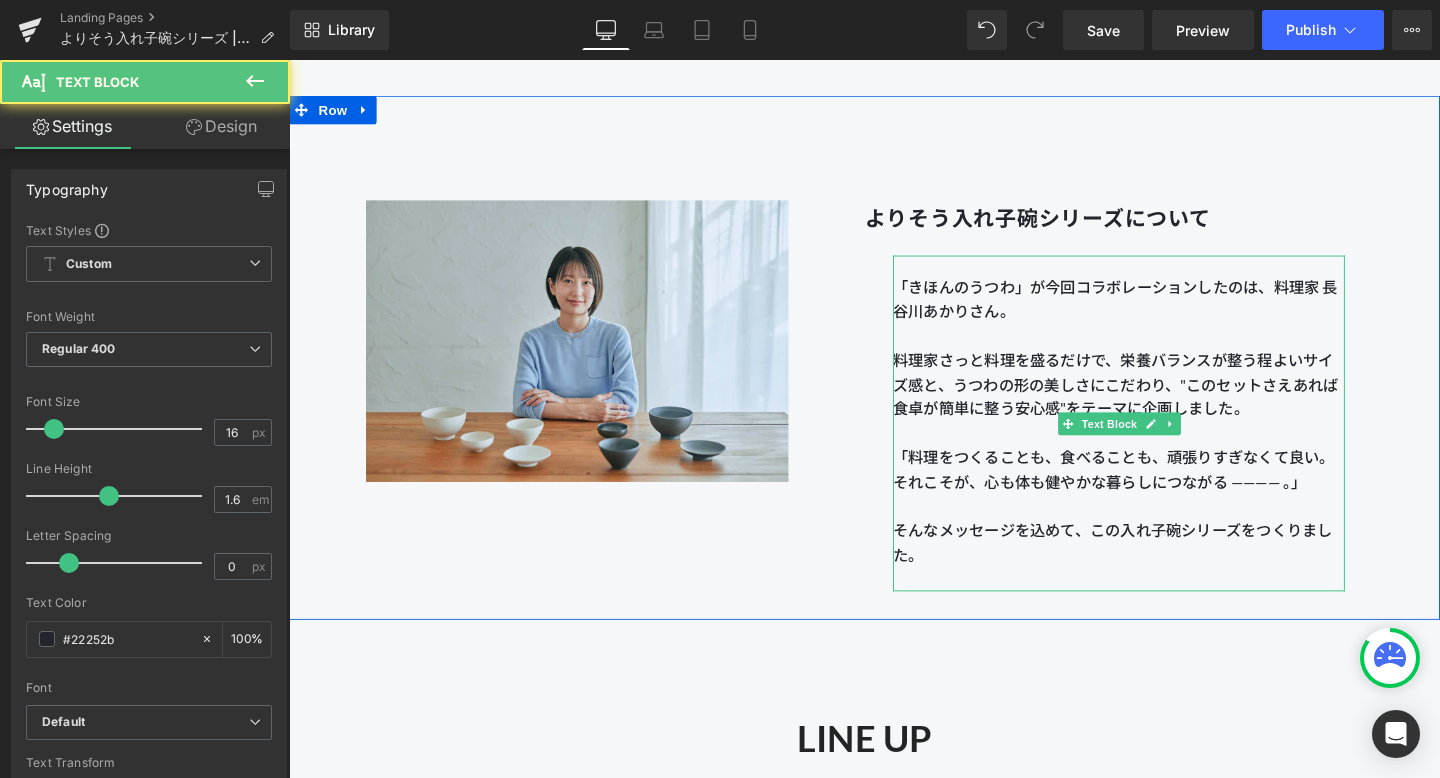 click on "料理家さっと料理を盛るだけで、栄養バランスが整う程よいサイズ感と、うつわの形の美しさにこだわり、"このセットさえあれば食卓が簡単に整う安心感"をテーマに企画しました。" at bounding box center (1161, 401) 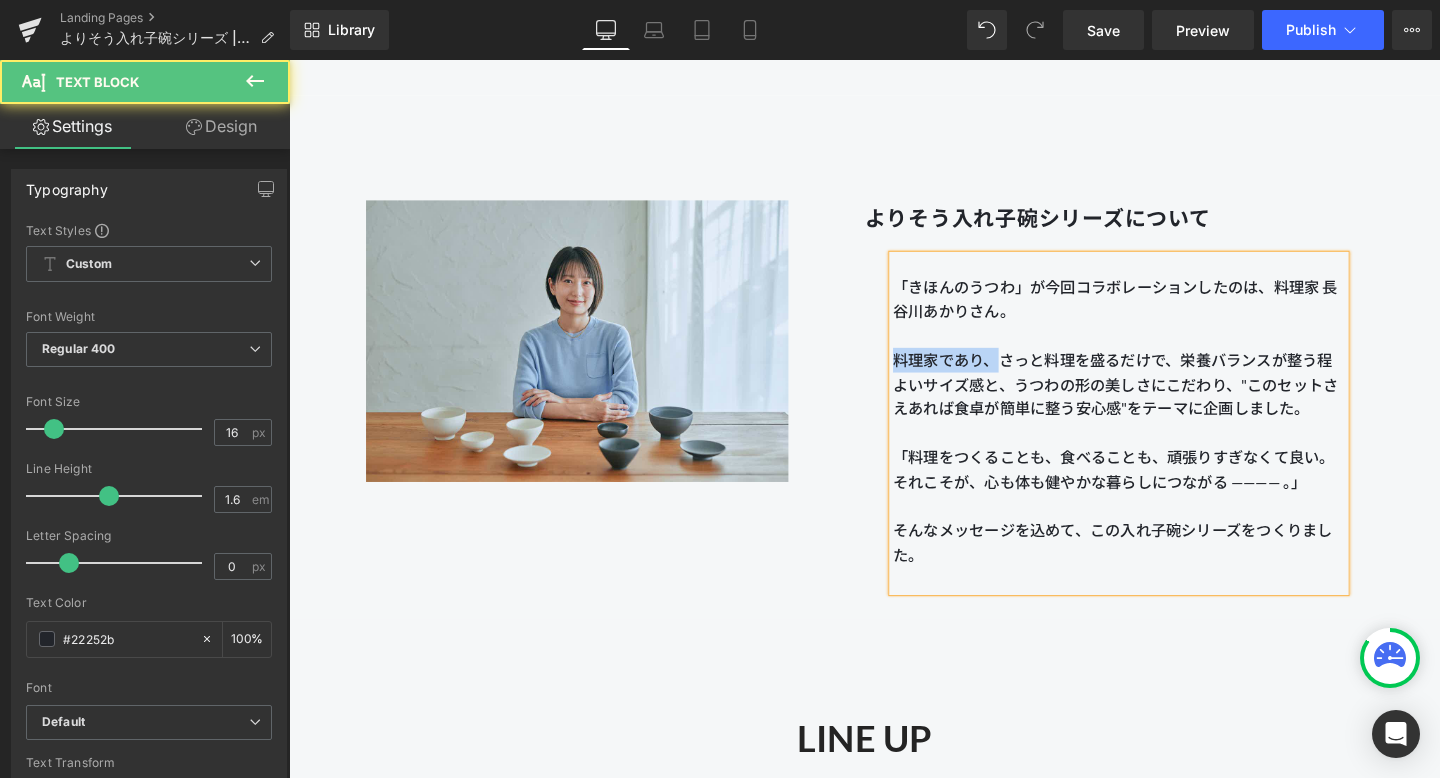 drag, startPoint x: 1033, startPoint y: 371, endPoint x: 904, endPoint y: 371, distance: 129 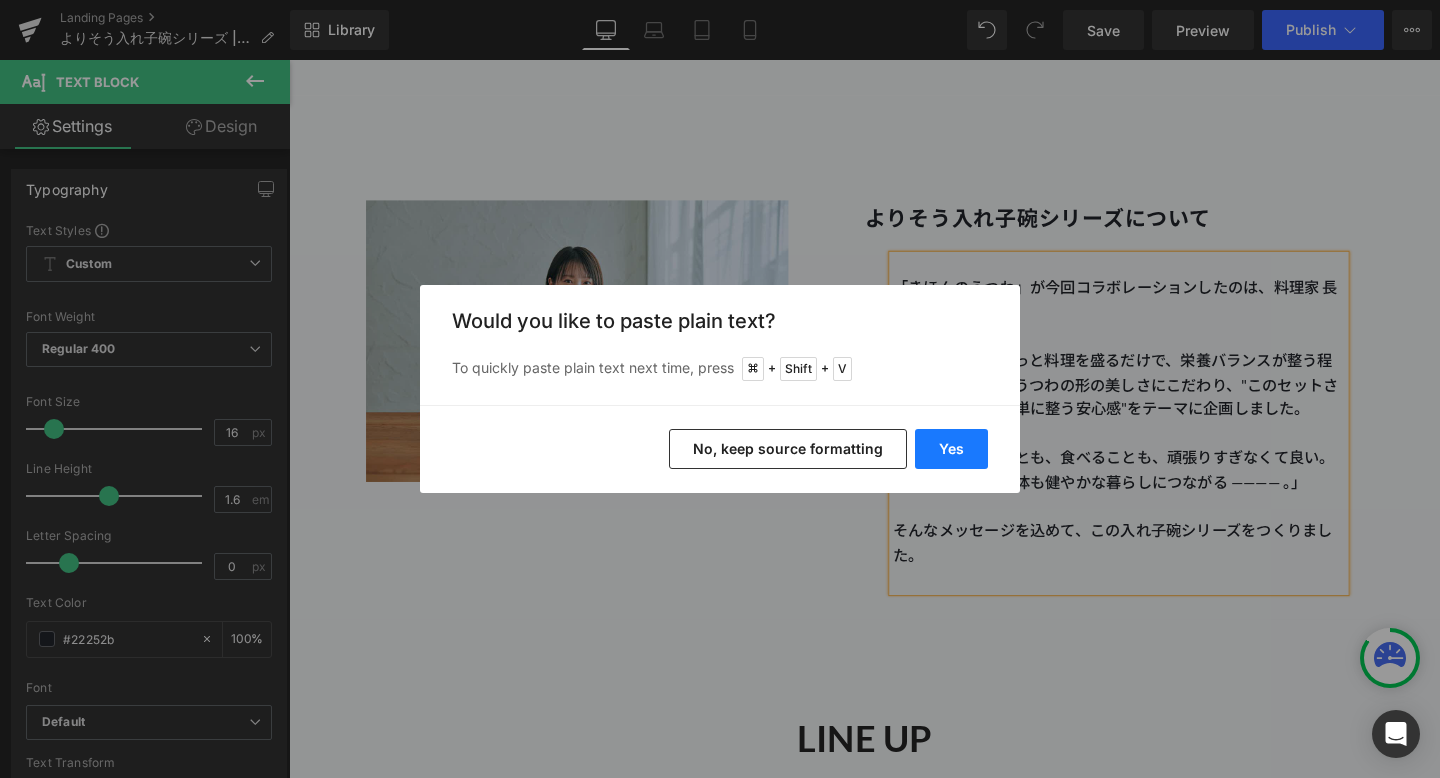 click on "Yes" at bounding box center [951, 449] 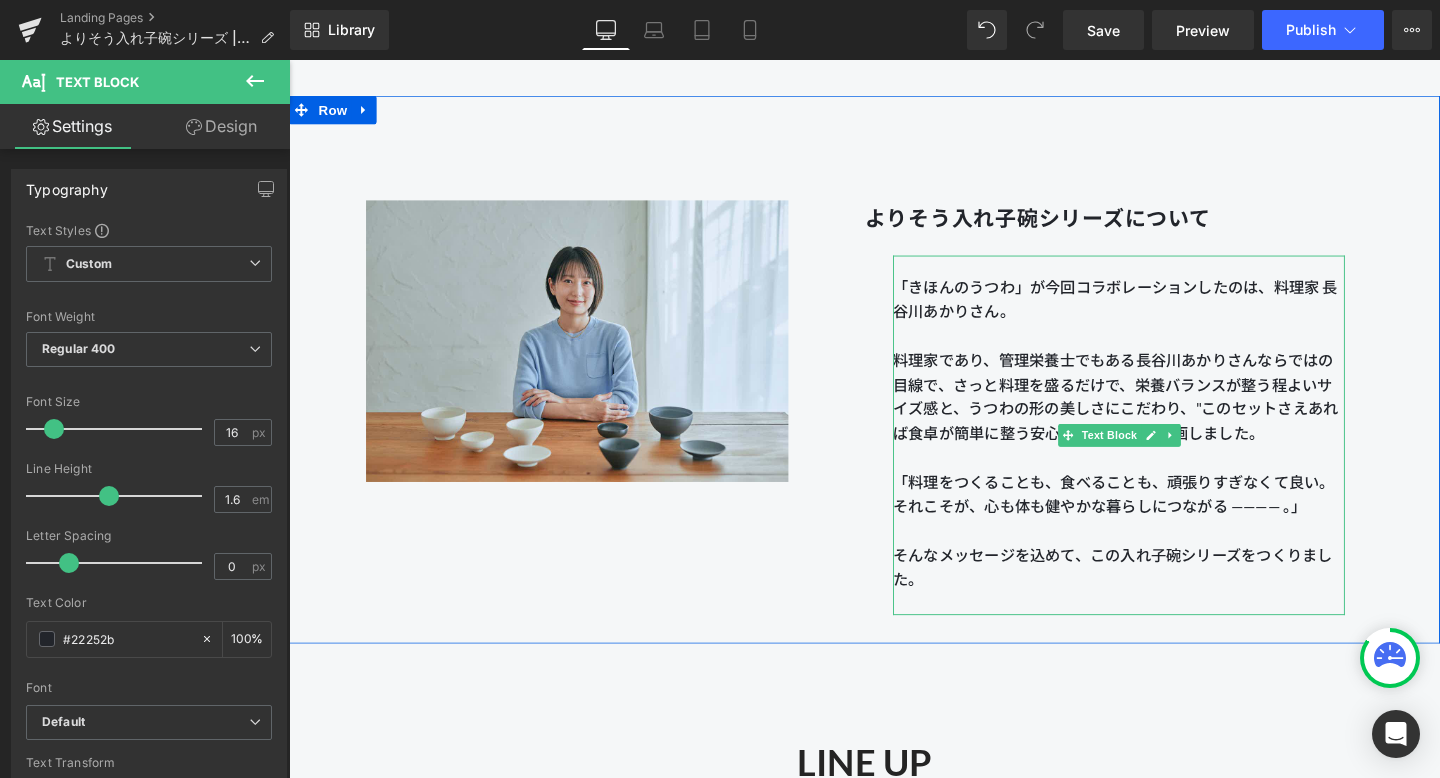 click on "「料理をつくることも、食べることも、頑張りすぎなくて良い。それこそが、心も体も健やかな暮らしにつながる ———— 。」" at bounding box center (1161, 516) 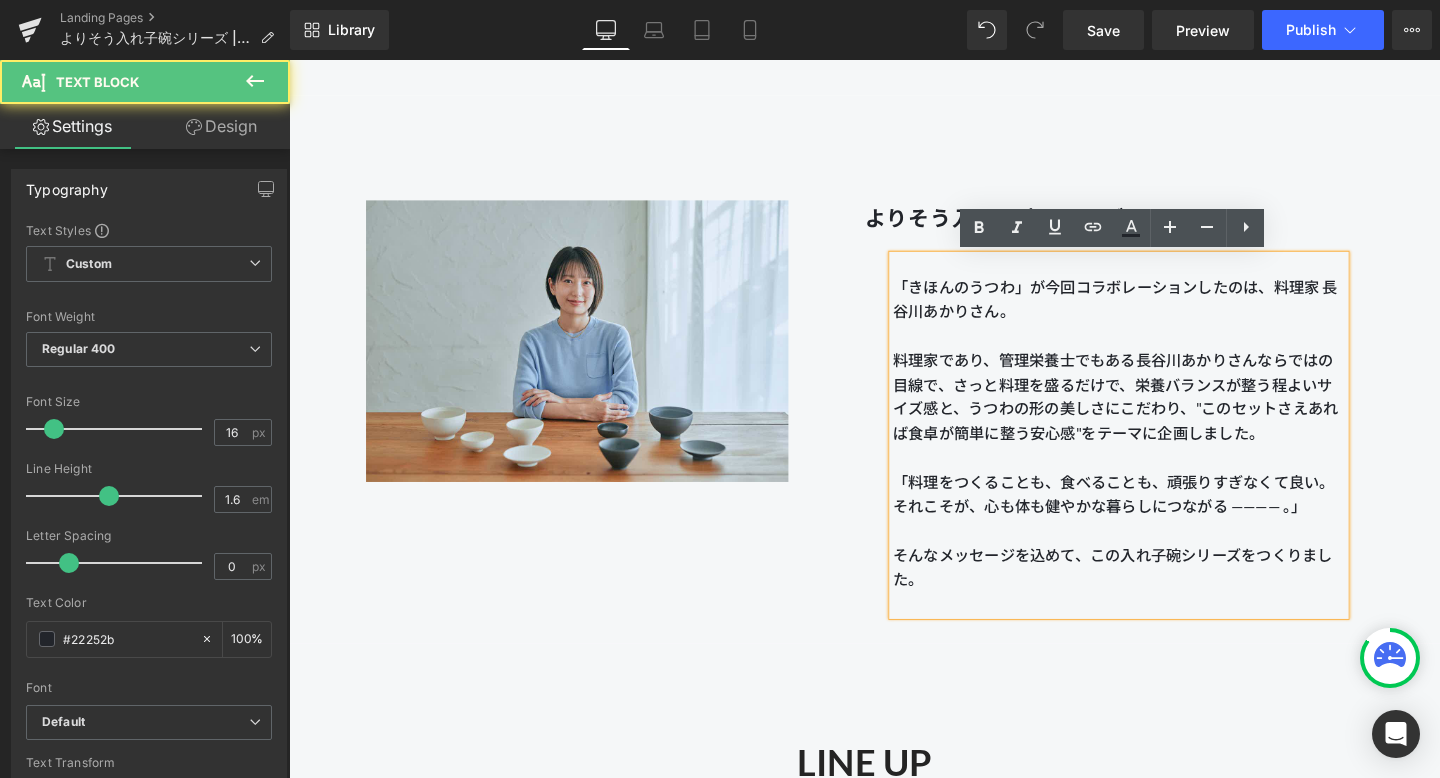 click on "「料理をつくることも、食べることも、頑張りすぎなくて良い。それこそが、心も体も健やかな暮らしにつながる ———— 。」" at bounding box center [1161, 516] 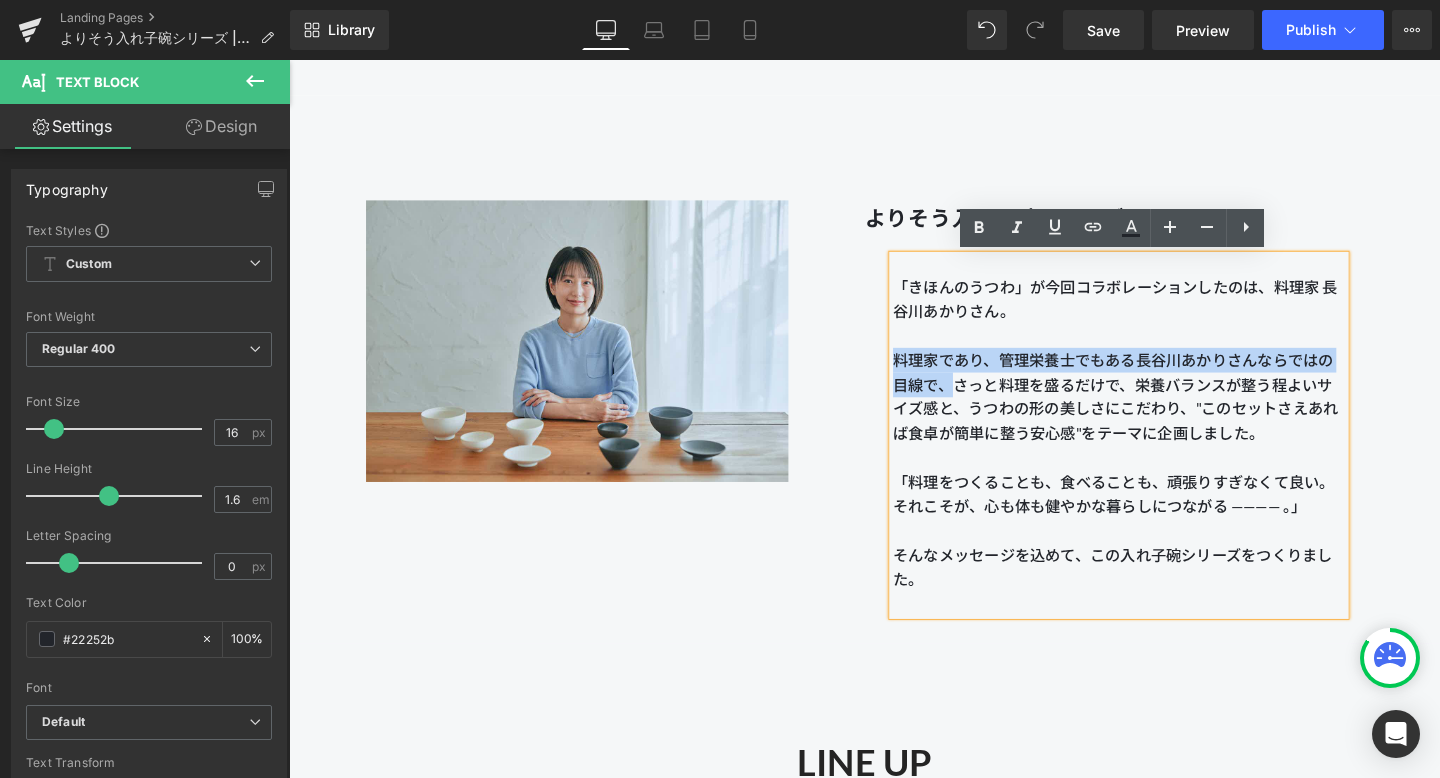 drag, startPoint x: 926, startPoint y: 373, endPoint x: 985, endPoint y: 396, distance: 63.324562 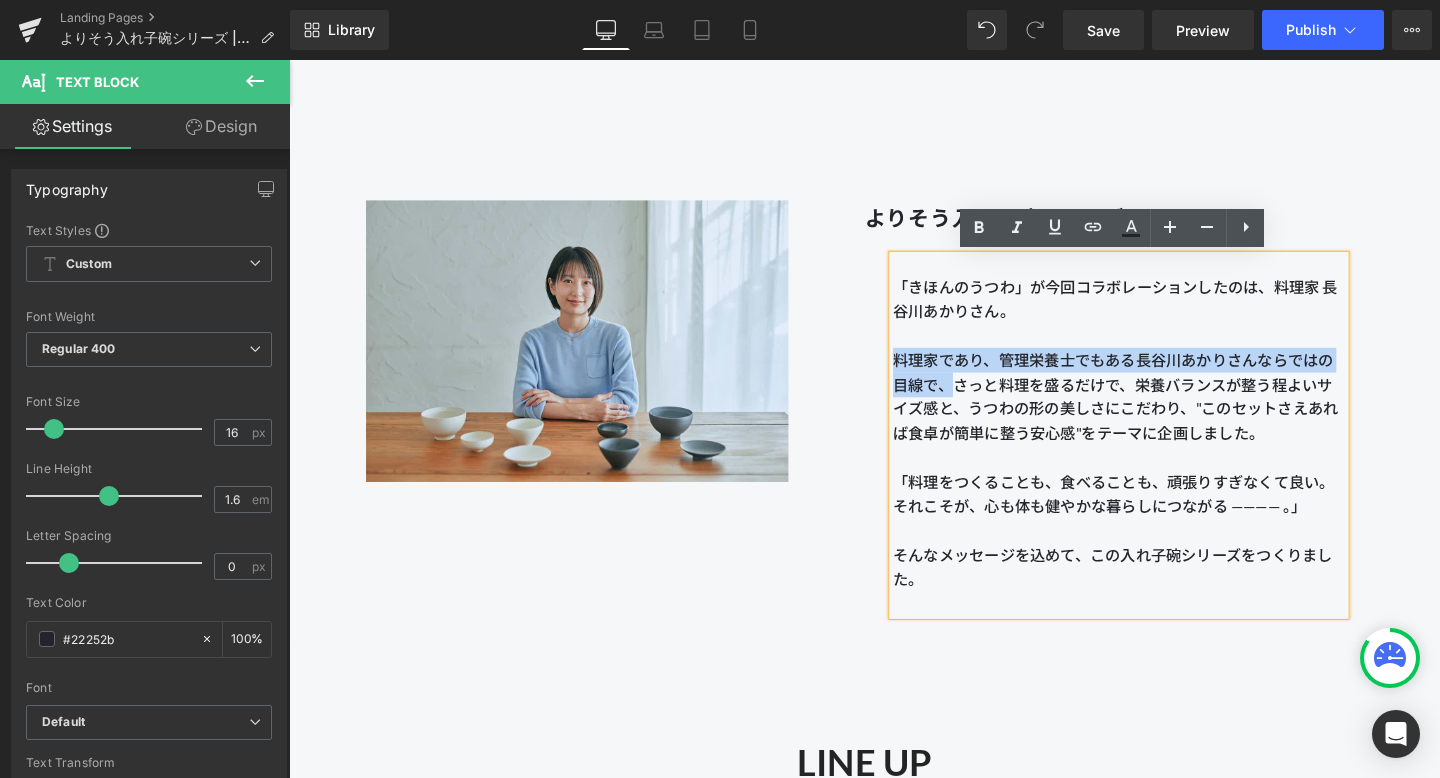click on "料理家であり、管理栄養士でもある長谷川あかりさんならではの目線で、さっと料理を盛るだけで、栄養バランスが整う程よいサイズ感と、うつわの形の美しさにこだわり、"このセットさえあれば食卓が簡単に整う安心感"をテーマに企画しました。" at bounding box center (1161, 414) 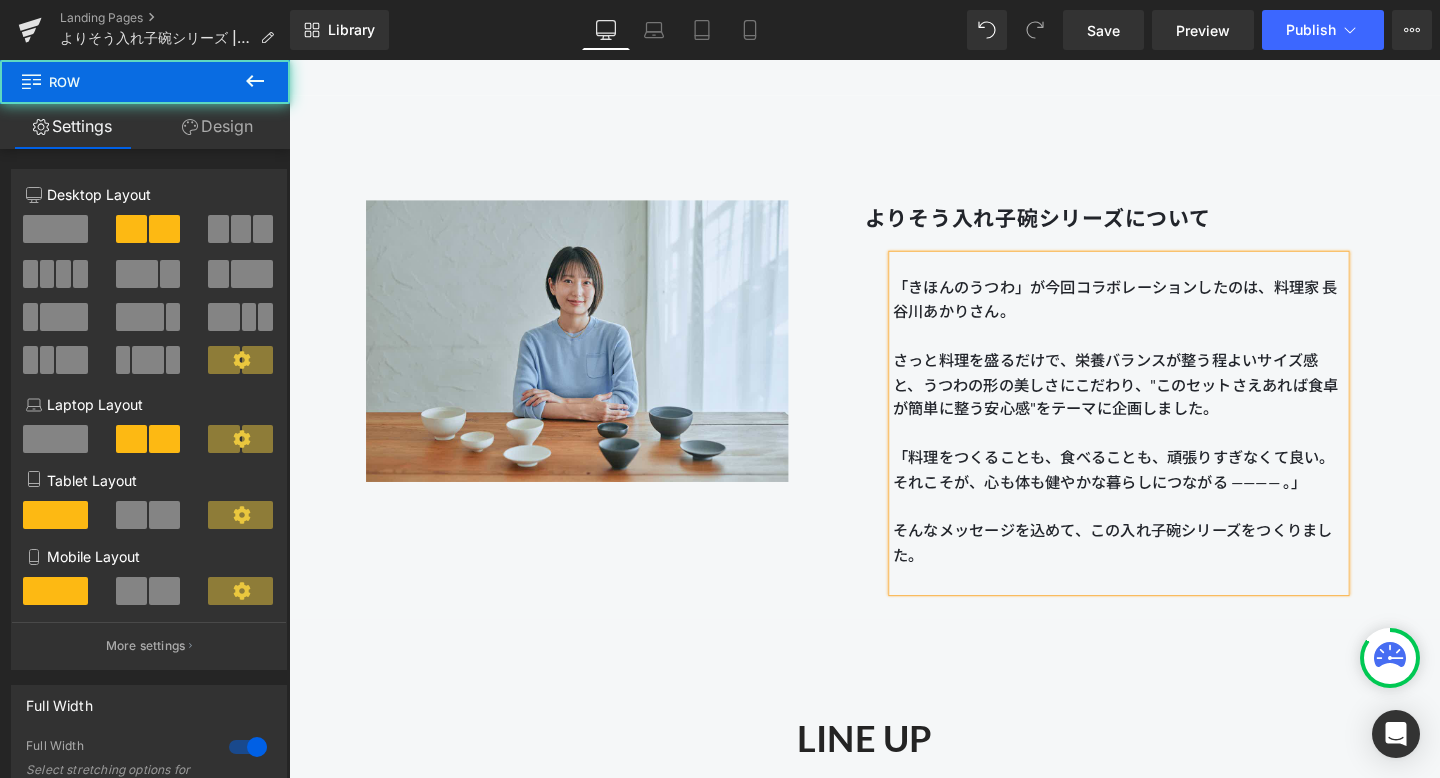 click on "Image         よりそう入れ子碗シリーズについて Heading         「きほんのうつわ」が今回コラボレーションしたのは、料理家 長谷川あかりさん。 さっと料理を盛るだけで、栄養バランスが整う程よいサイズ感と、うつわの形の美しさにこだわり、"このセットさえあれば食卓が簡単に整う安心感"をテーマに企画しました。 「料理をつくることも、食べることも、頑張りすぎなくて良い。それこそが、心も体も健やかな暮らしにつながる ———— 。」  そんなメッセージを込めて、この入れ子碗シリーズをつくりました。 Text Block         Row" at bounding box center (894, 373) 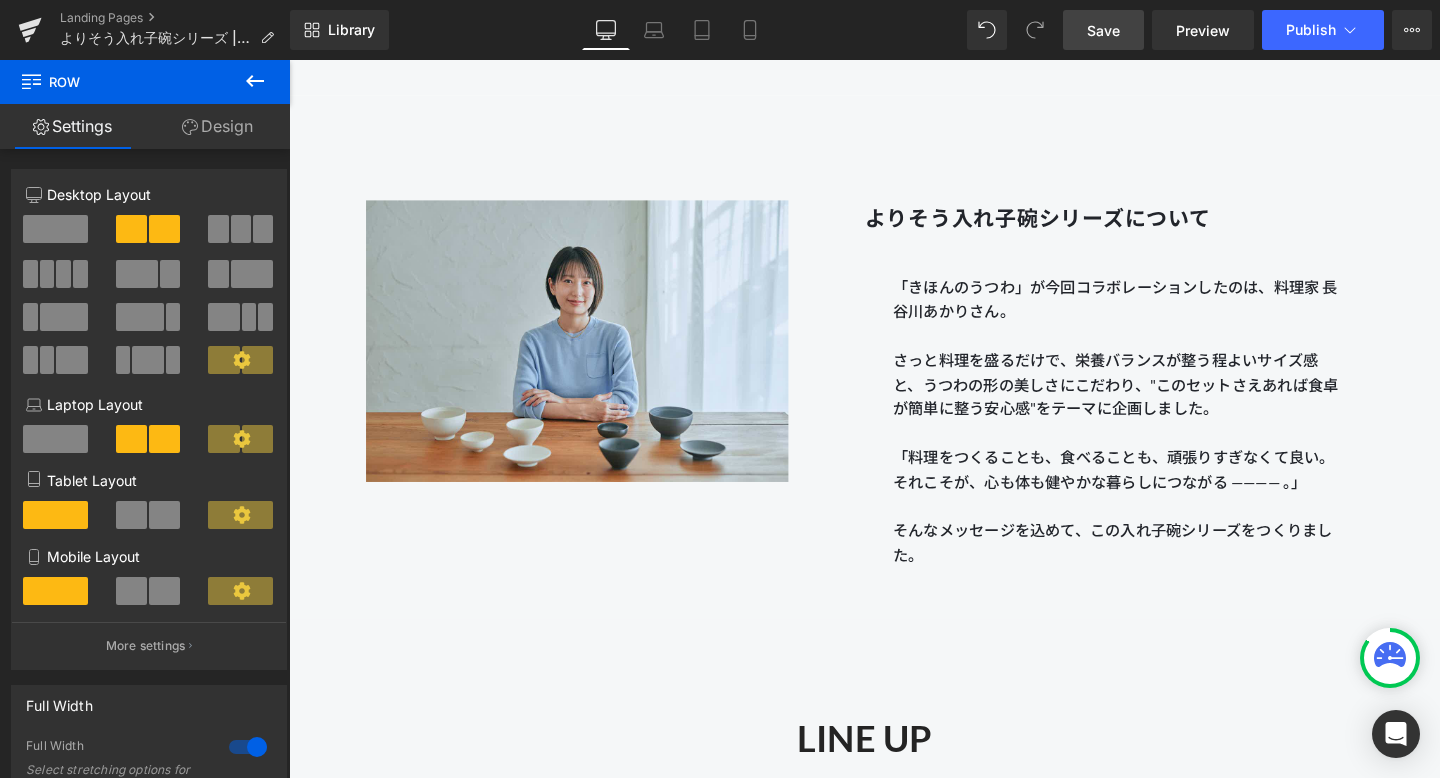 click on "Save" at bounding box center [1103, 30] 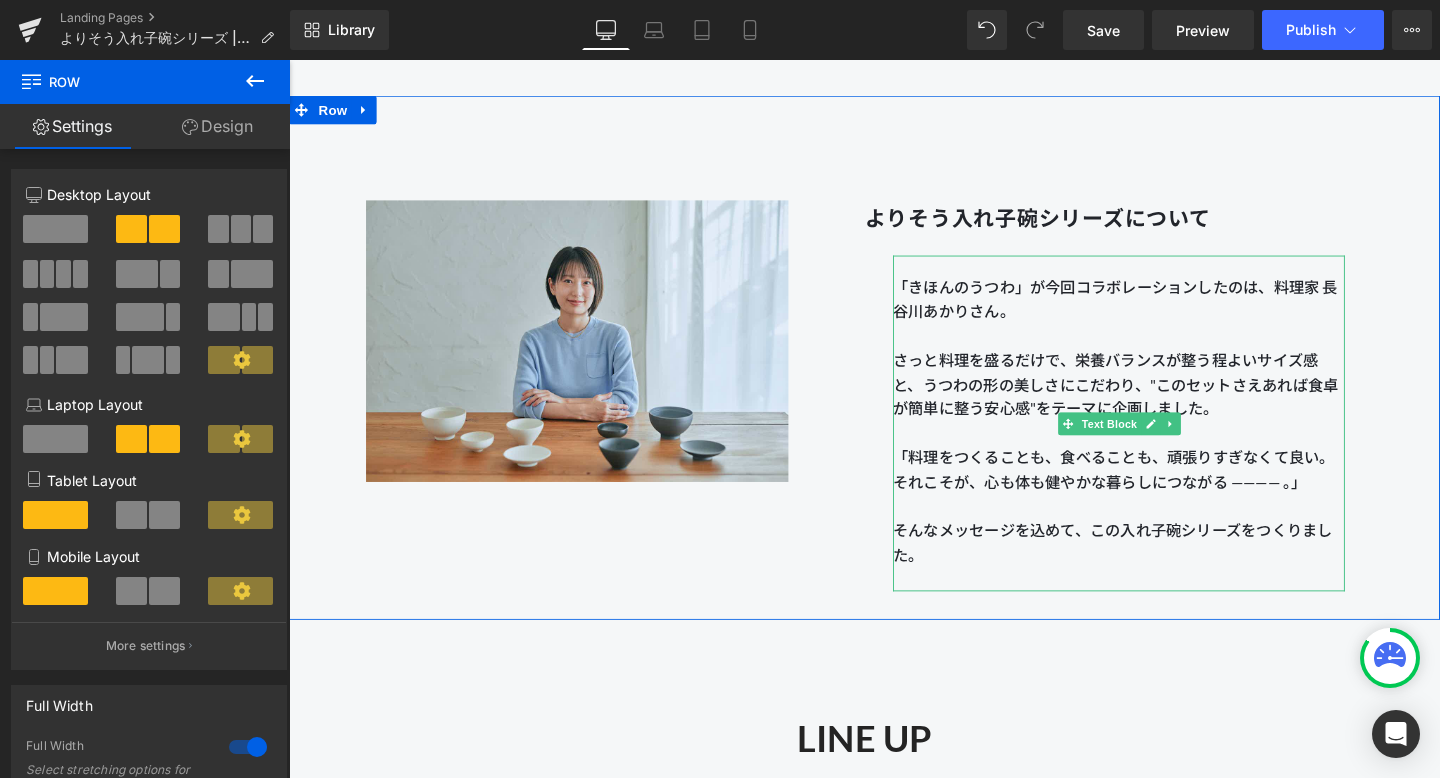 click on "さっと料理を盛るだけで、栄養バランスが整う程よいサイズ感と、うつわの形の美しさにこだわり、"このセットさえあれば食卓が簡単に整う安心感"をテーマに企画しました。" at bounding box center (1161, 401) 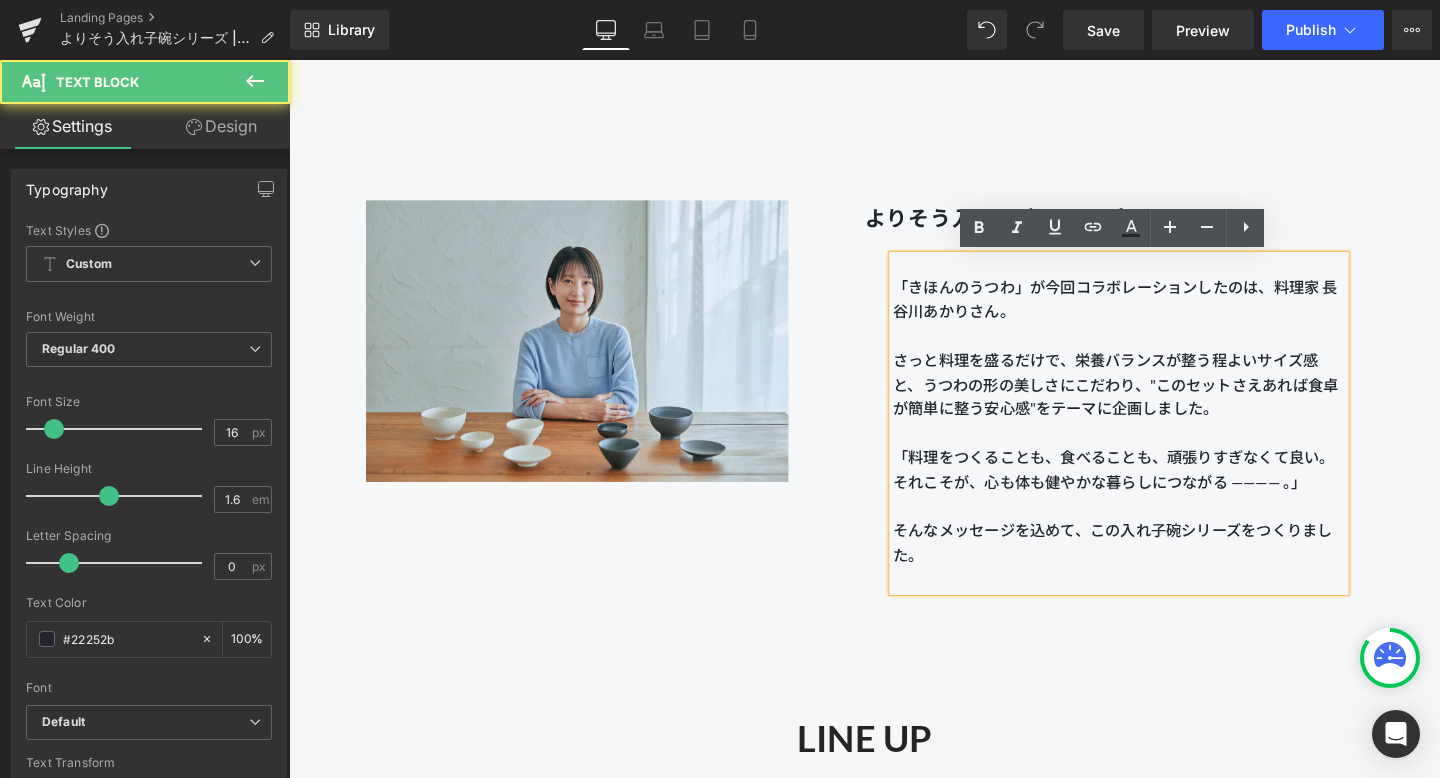 click on "さっと料理を盛るだけで、栄養バランスが整う程よいサイズ感と、うつわの形の美しさにこだわり、"このセットさえあれば食卓が簡単に整う安心感"をテーマに企画しました。" at bounding box center [1161, 401] 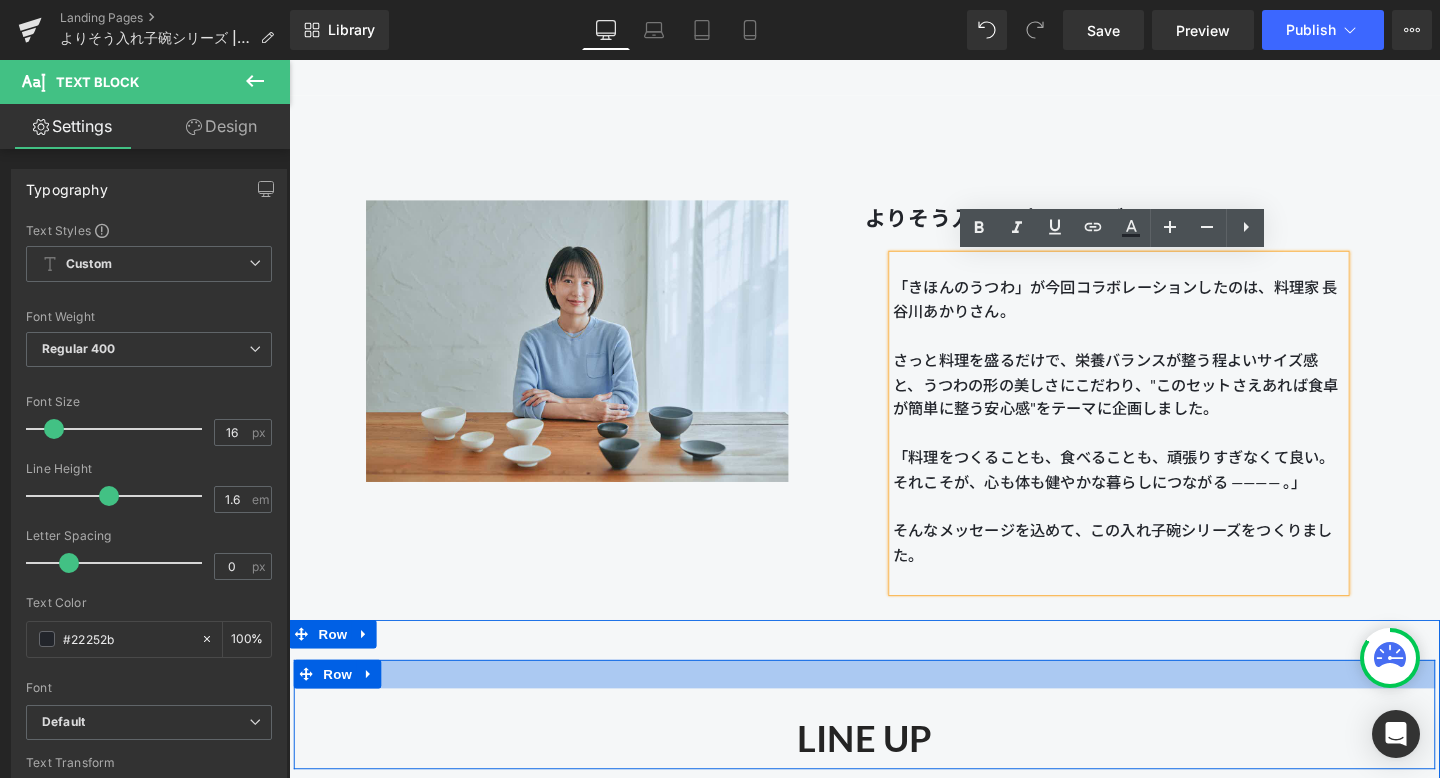 click at bounding box center [894, 706] 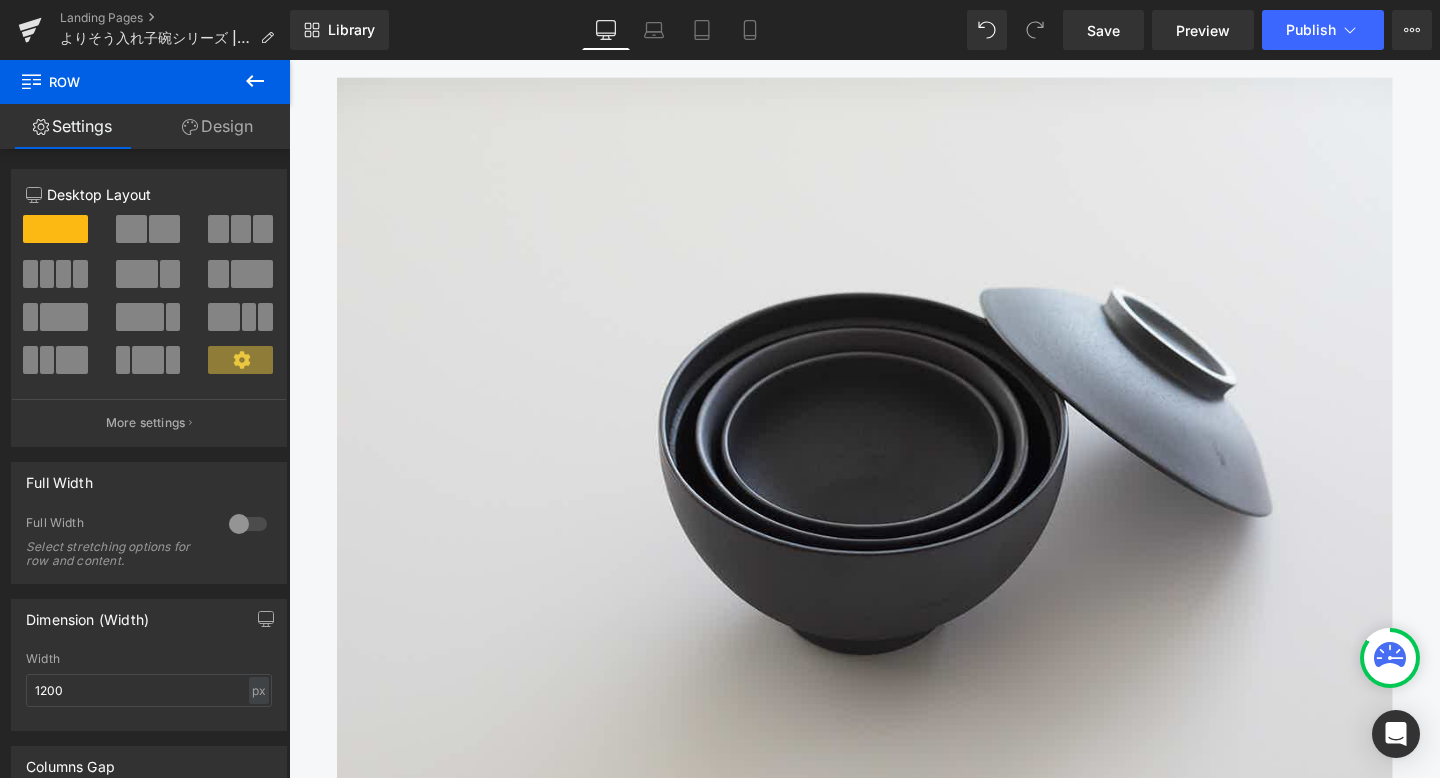 scroll, scrollTop: 3256, scrollLeft: 0, axis: vertical 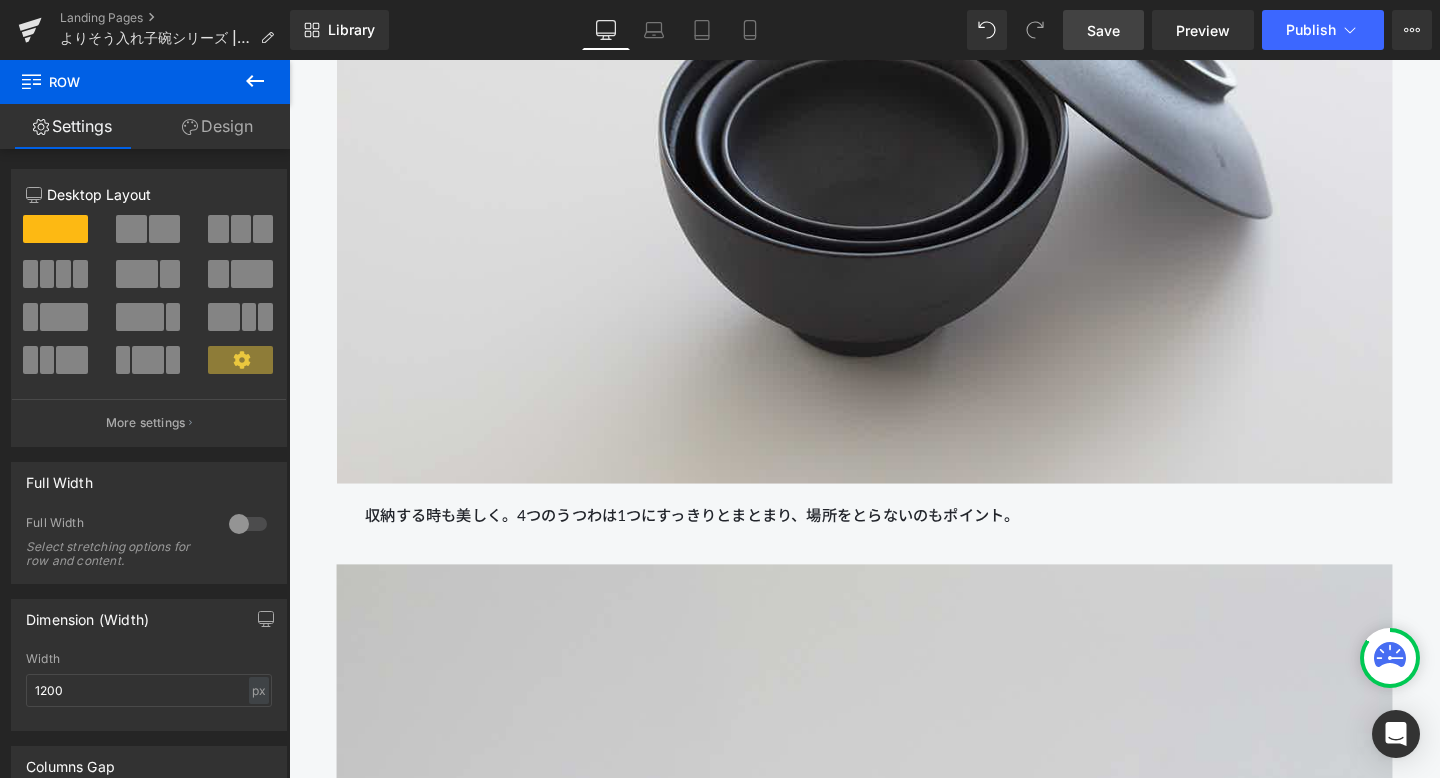 click on "Save" at bounding box center [1103, 30] 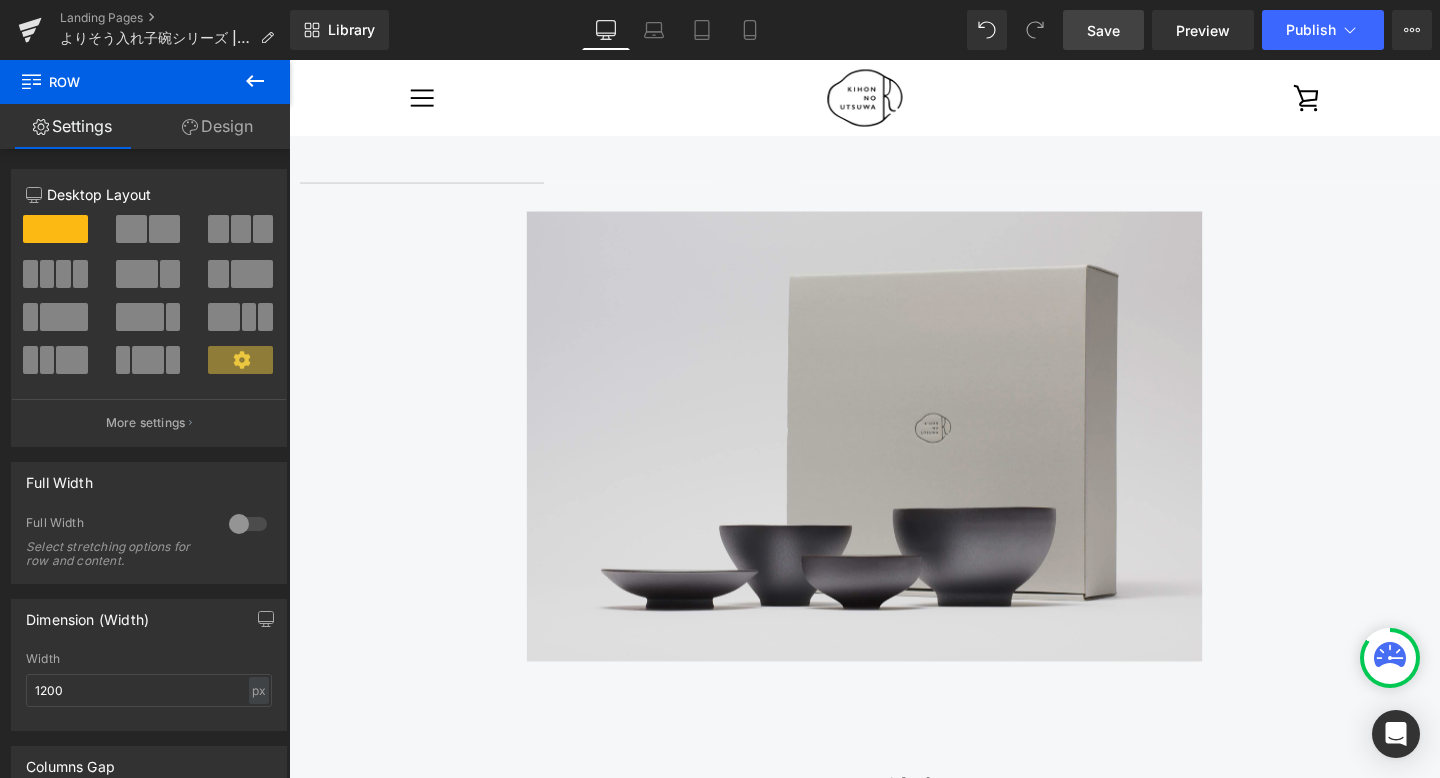 scroll, scrollTop: 9270, scrollLeft: 0, axis: vertical 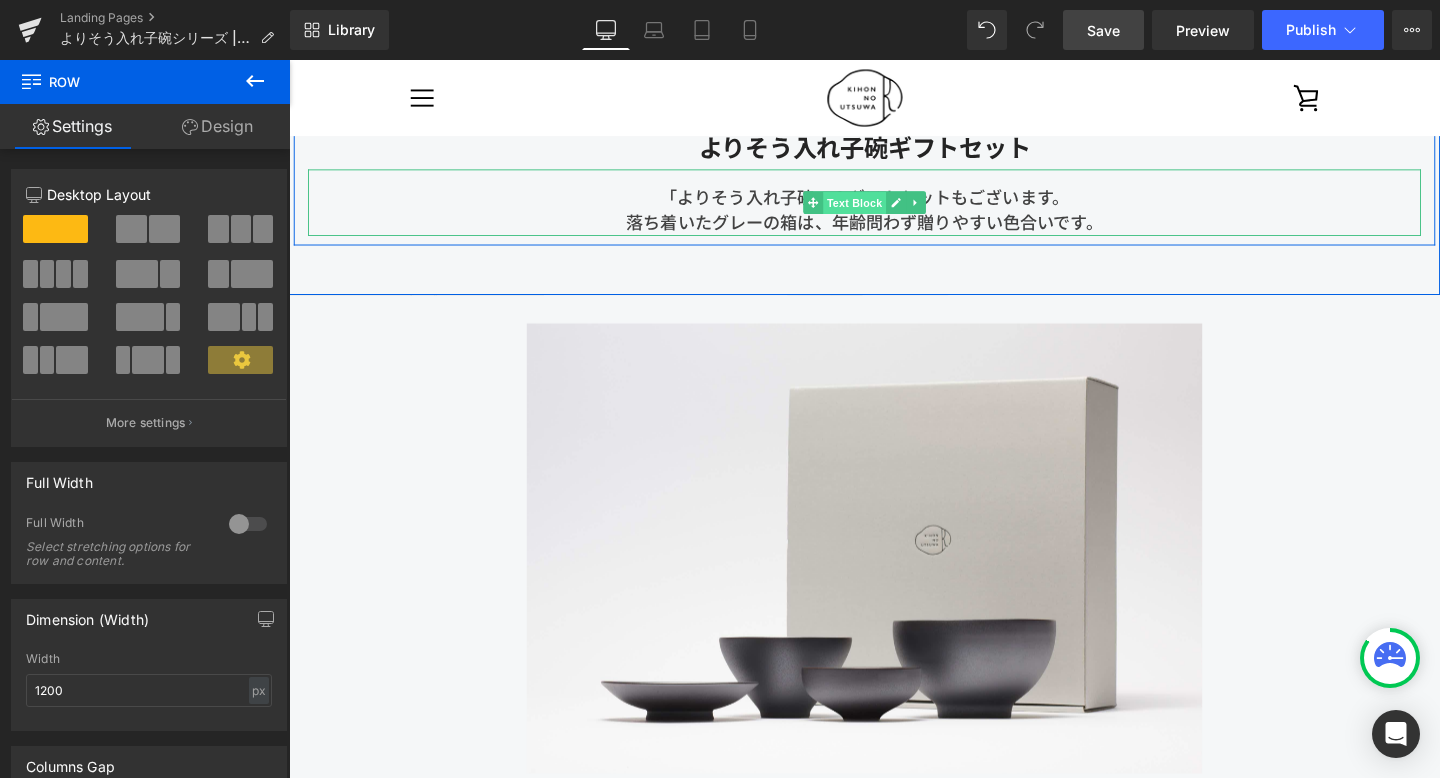 click on "Text Block" at bounding box center [883, 211] 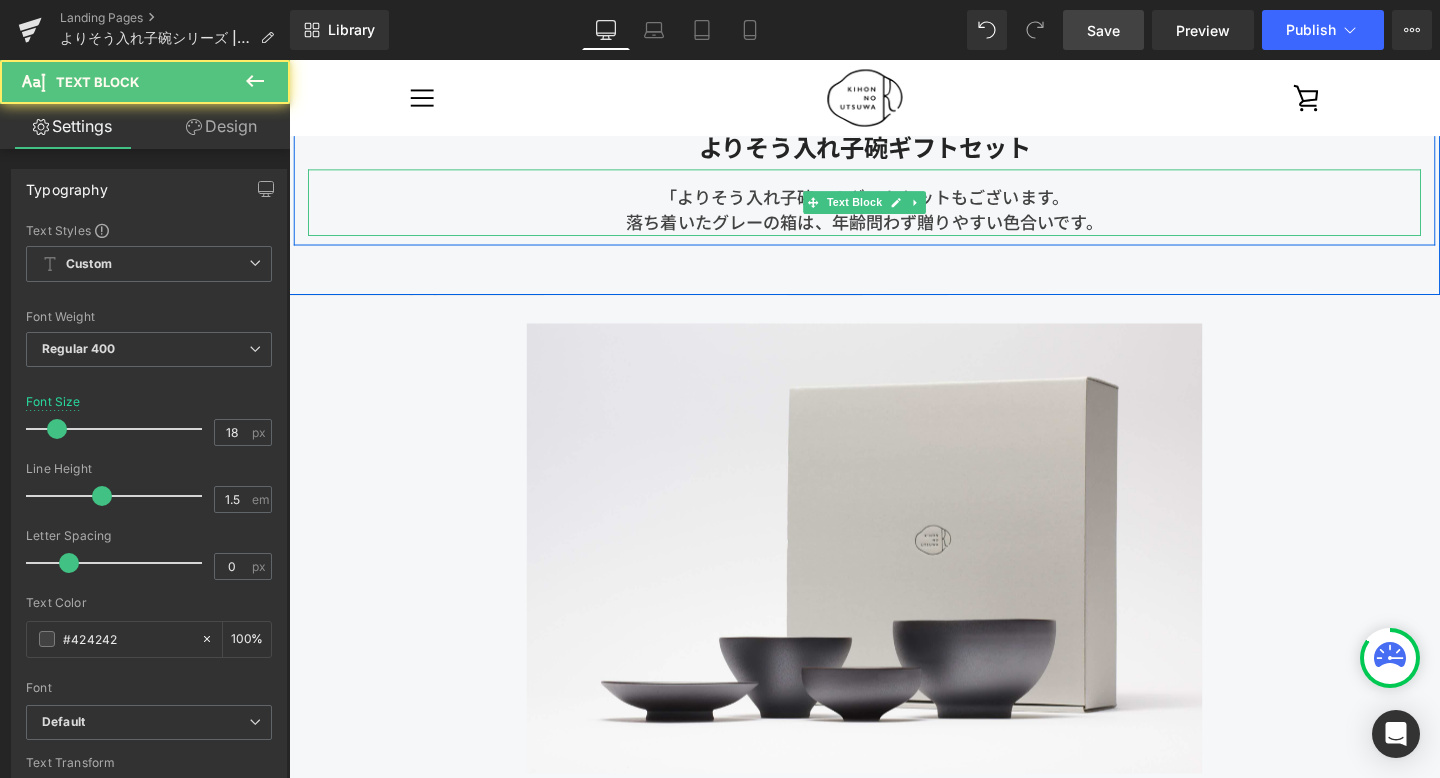 click on "「よりそう入れ子碗」のギフトセットもございます。 落ち着いたグレーの箱は、年齢問わず贈りやすい色合いです。" at bounding box center [894, 210] 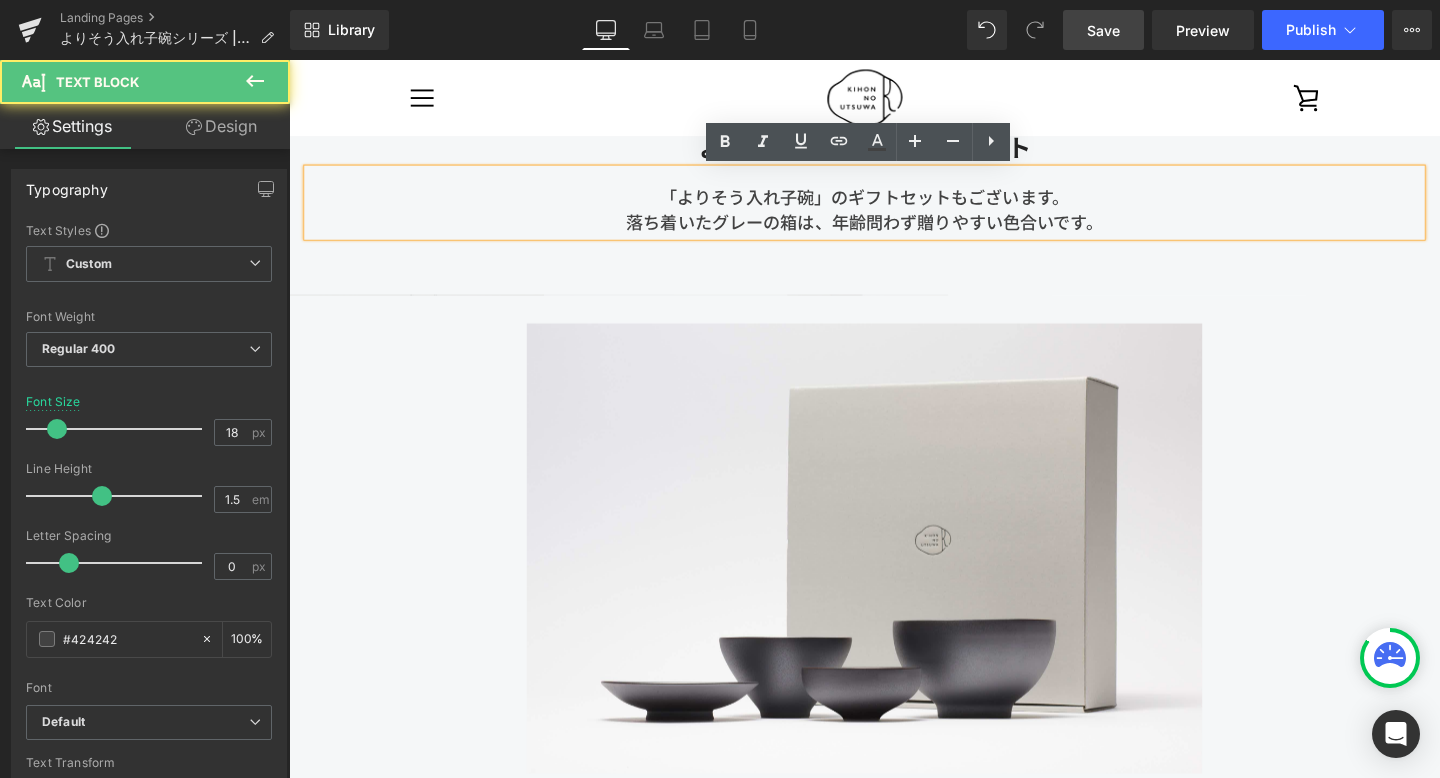 click on "「よりそう入れ子碗」のギフトセットもございます。" at bounding box center [894, 204] 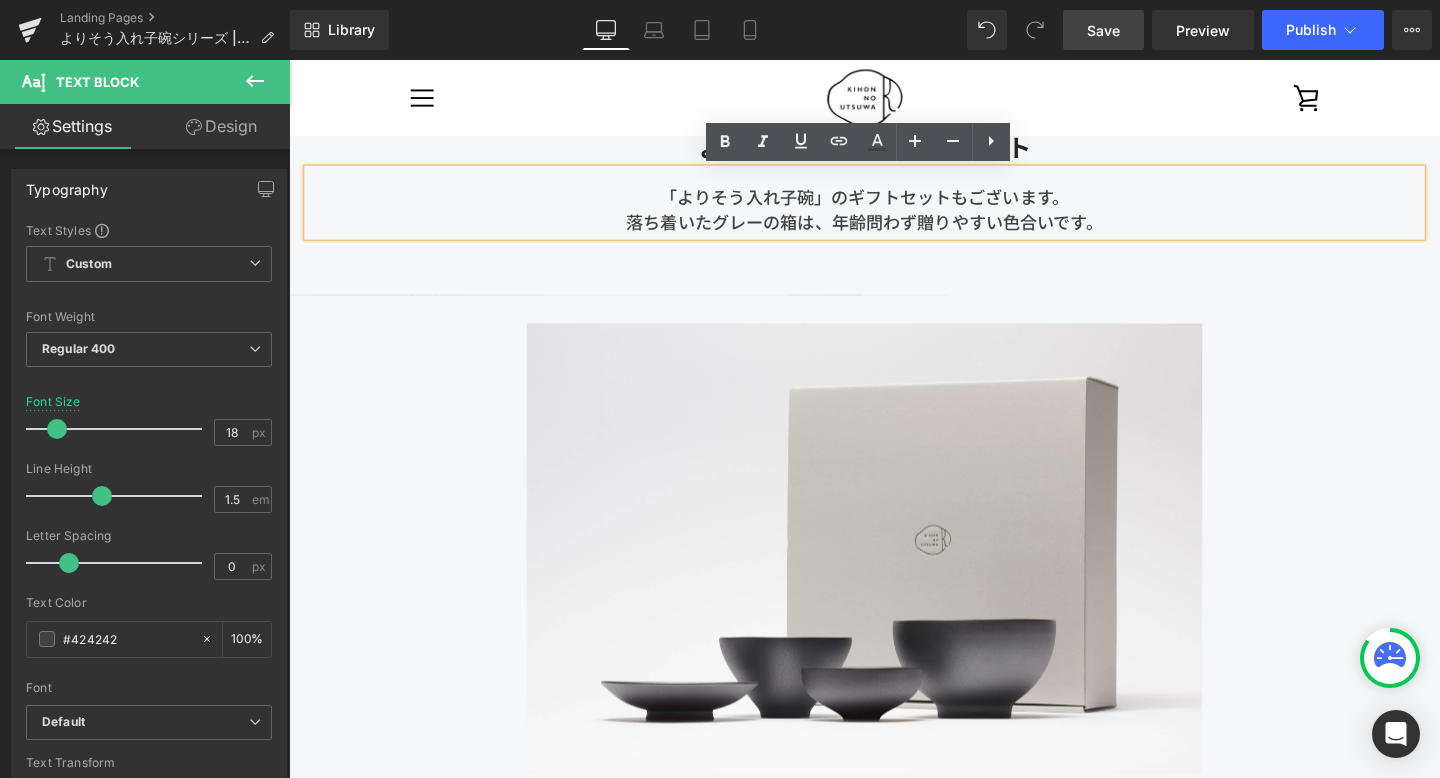 type 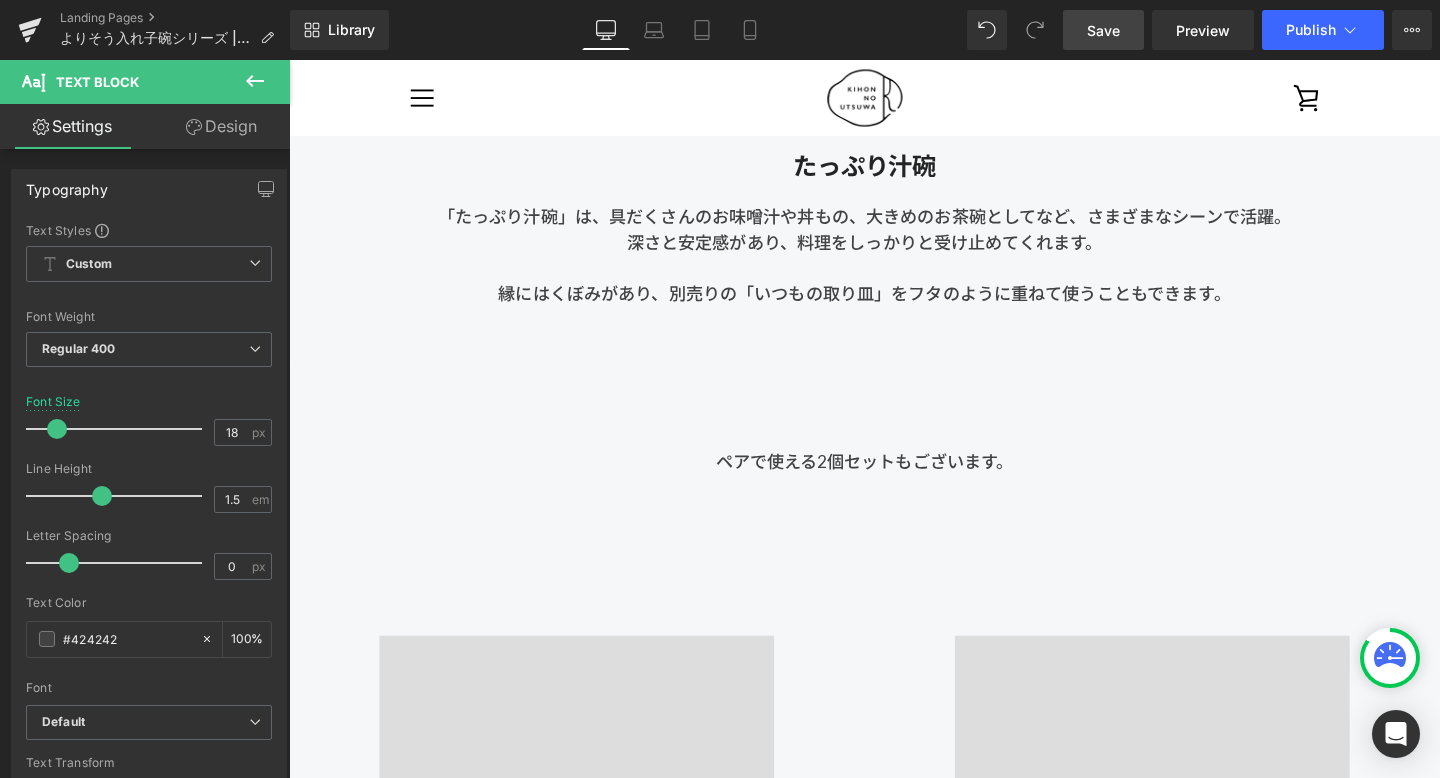 scroll, scrollTop: 10039, scrollLeft: 0, axis: vertical 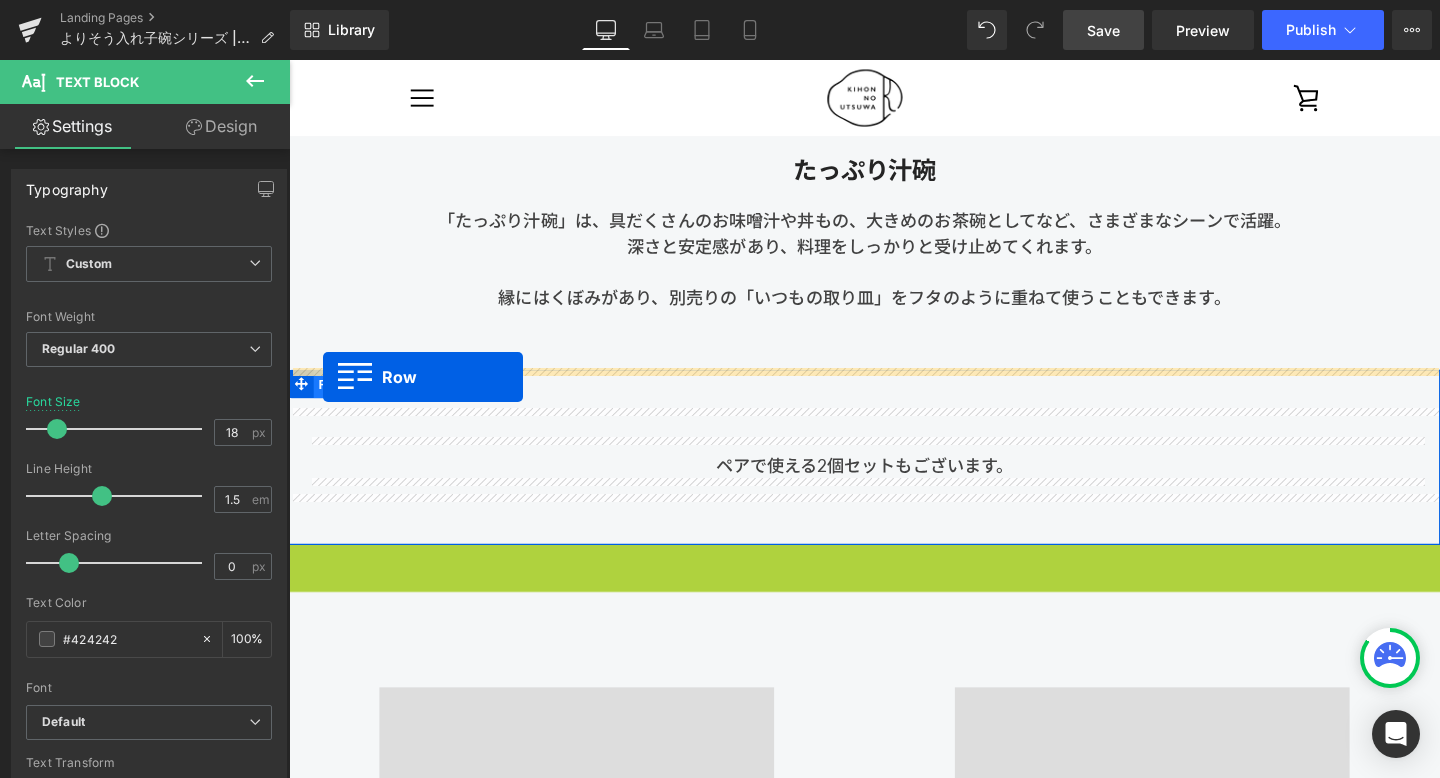drag, startPoint x: 302, startPoint y: 588, endPoint x: 325, endPoint y: 393, distance: 196.35173 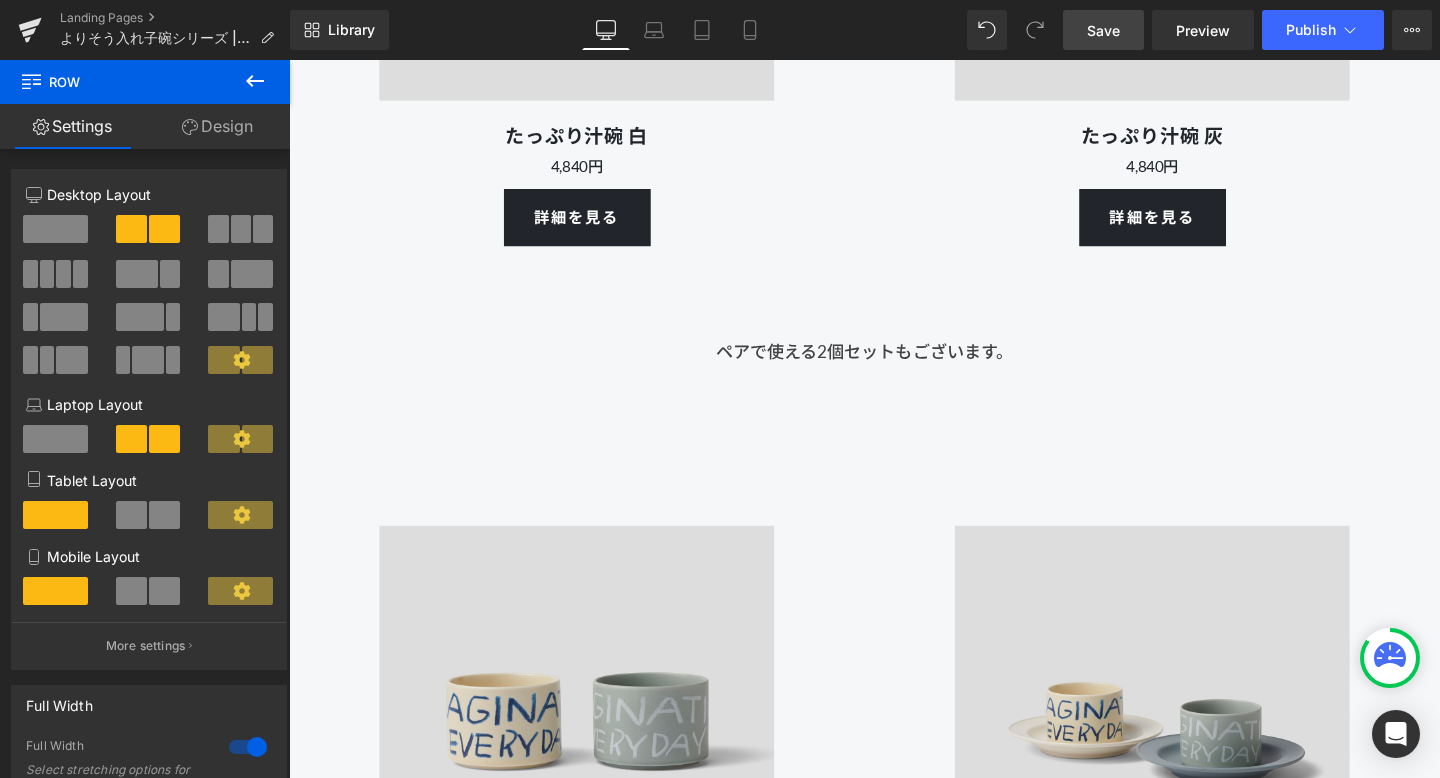 scroll, scrollTop: 10836, scrollLeft: 0, axis: vertical 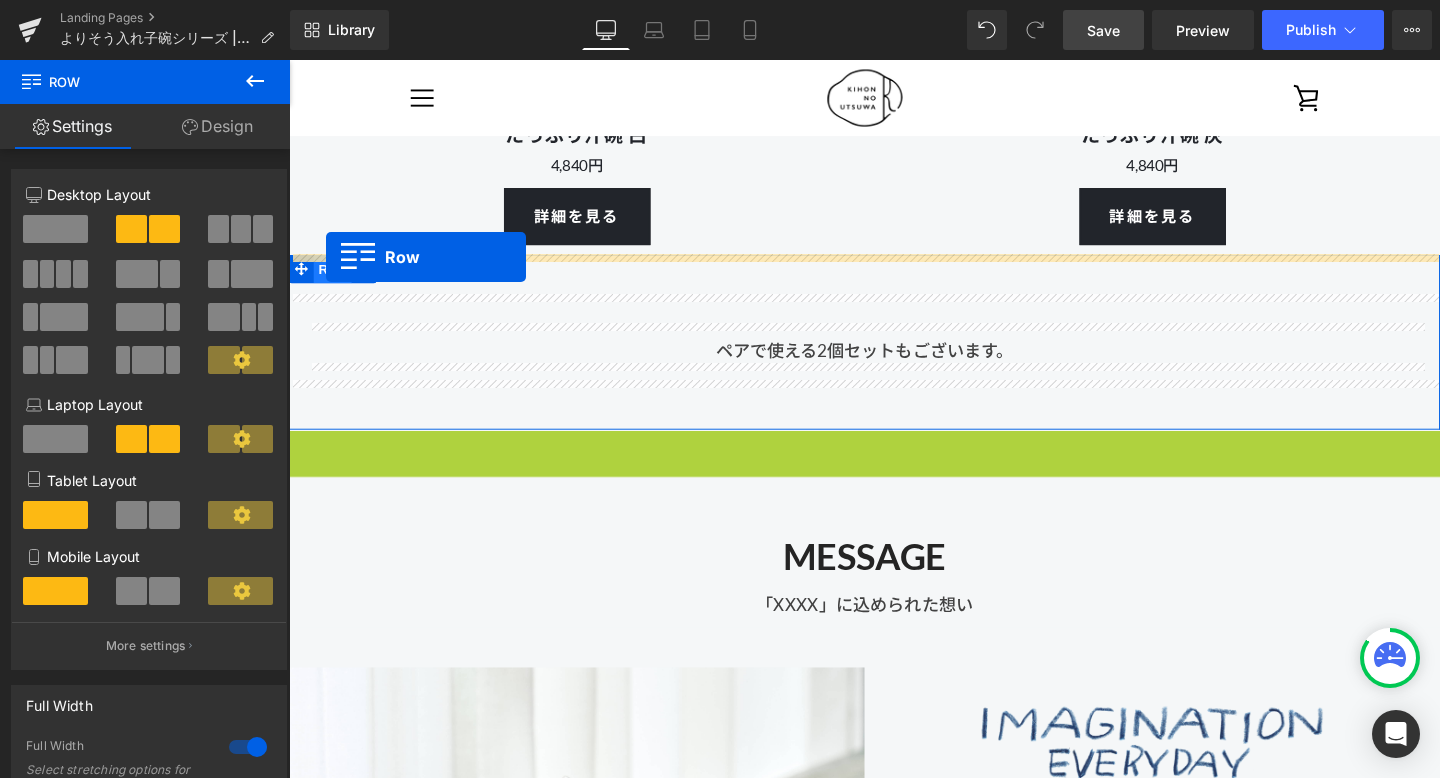 drag, startPoint x: 304, startPoint y: 462, endPoint x: 328, endPoint y: 267, distance: 196.47137 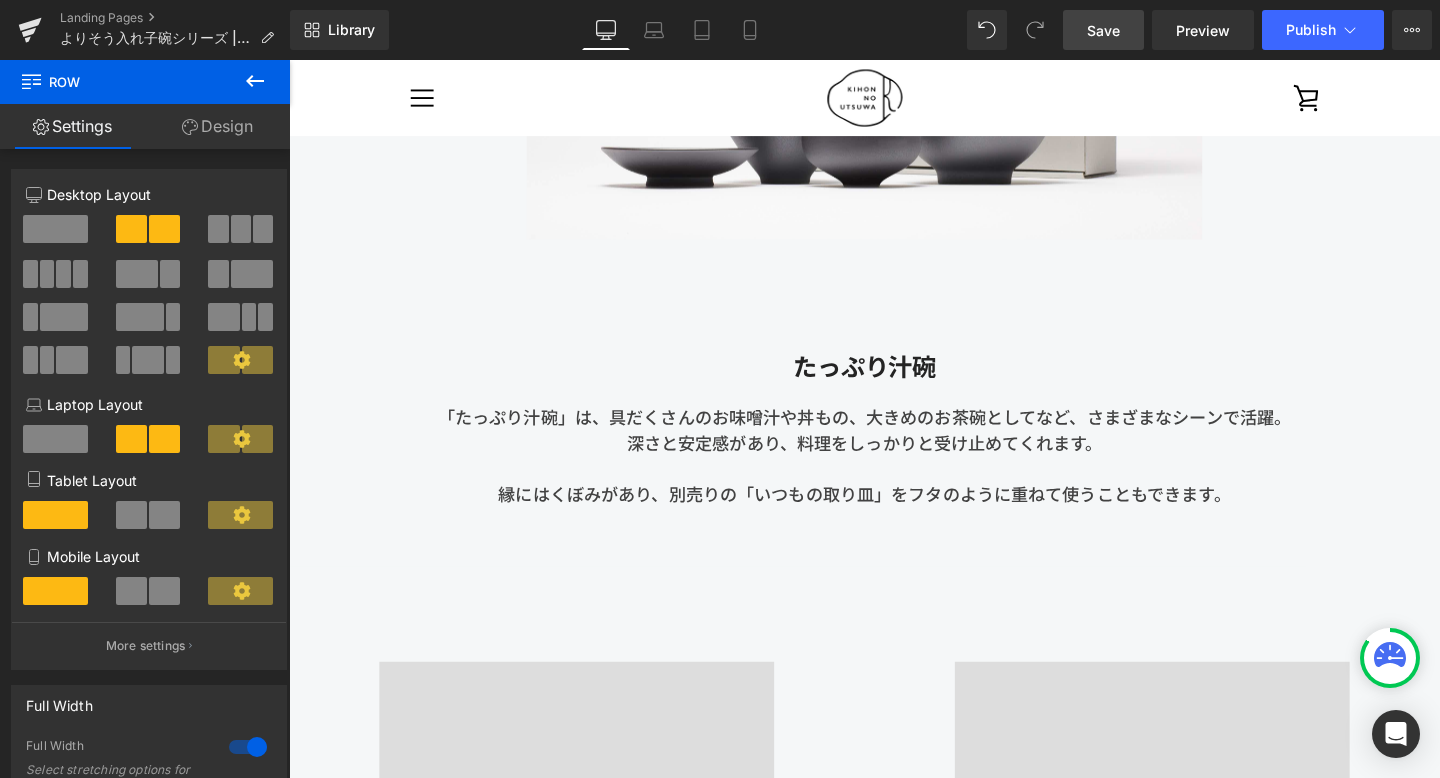 scroll, scrollTop: 9826, scrollLeft: 0, axis: vertical 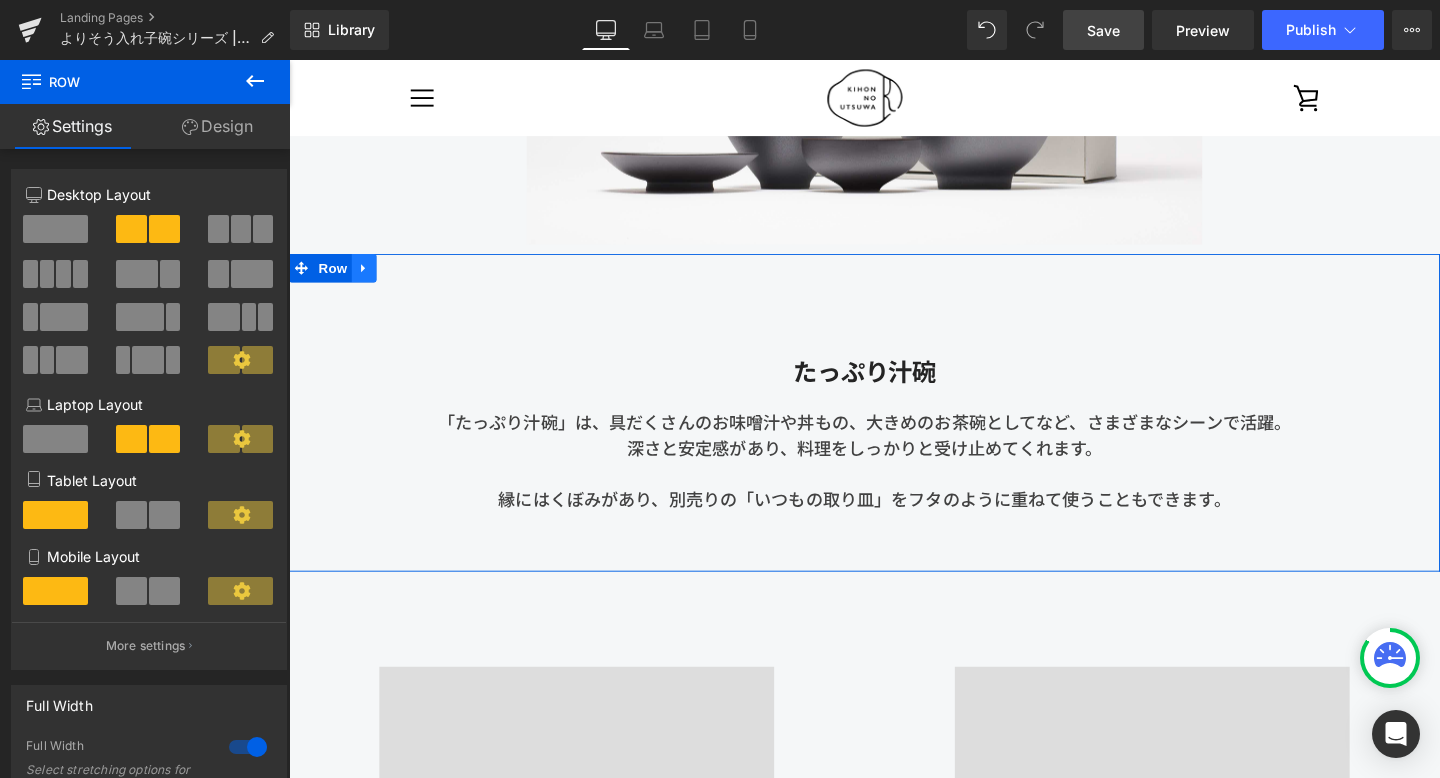 click 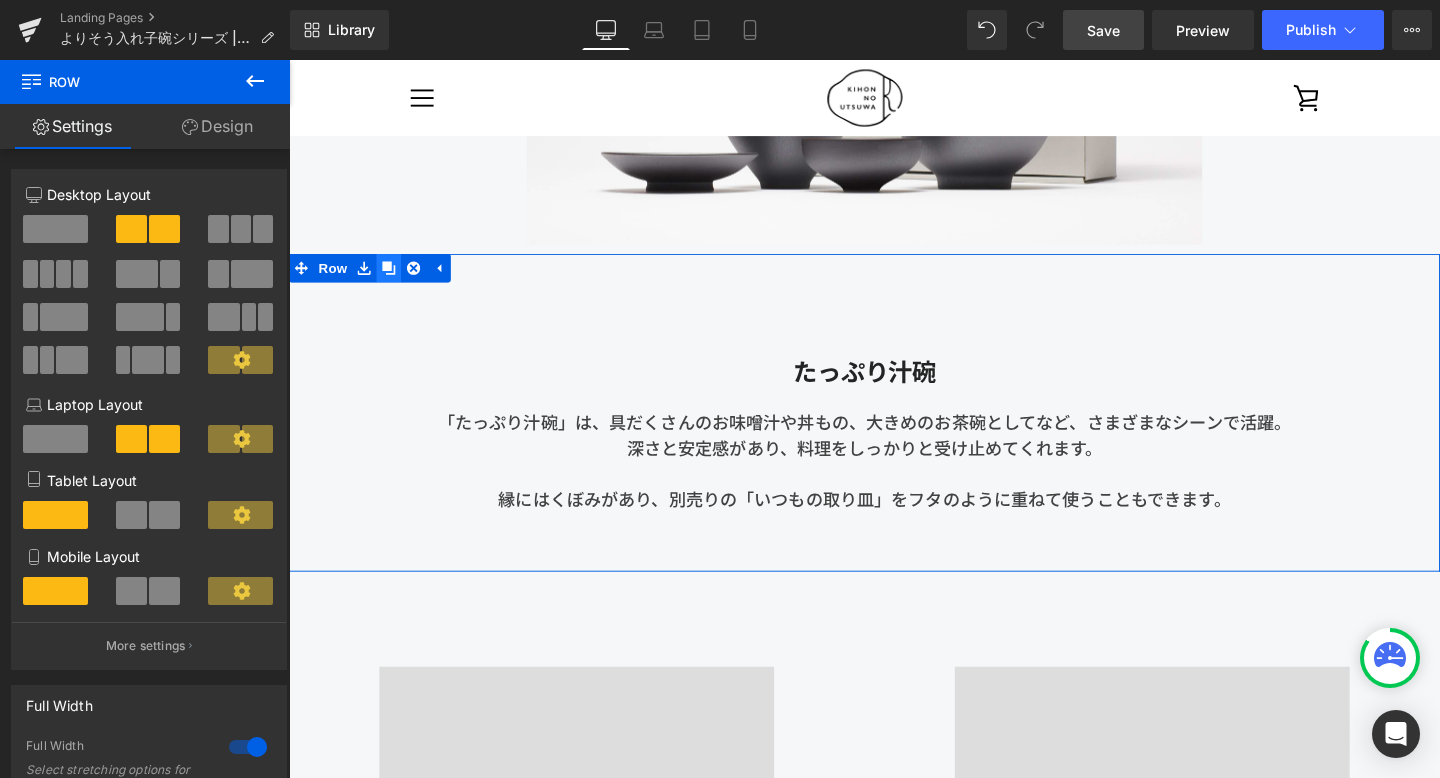 click at bounding box center [394, 279] 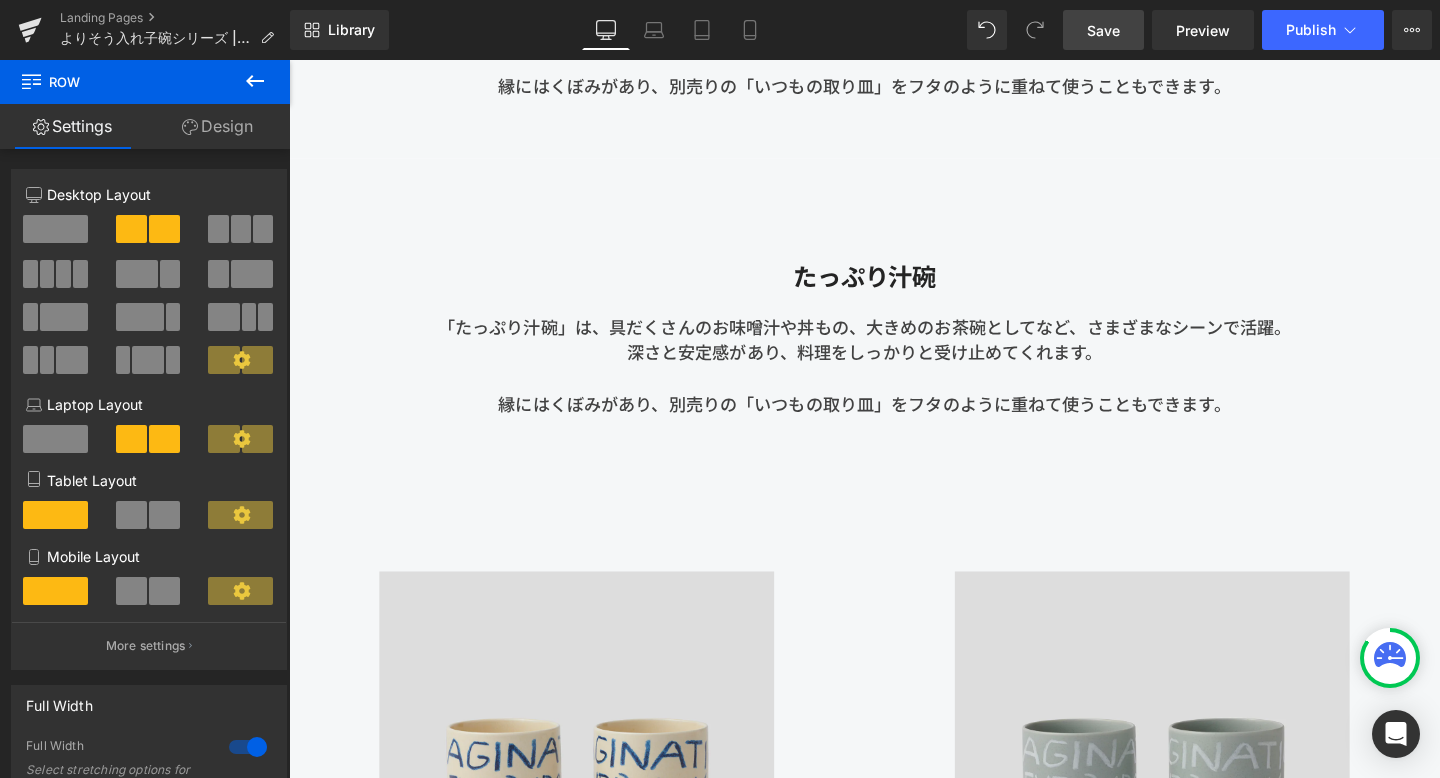 scroll, scrollTop: 10284, scrollLeft: 0, axis: vertical 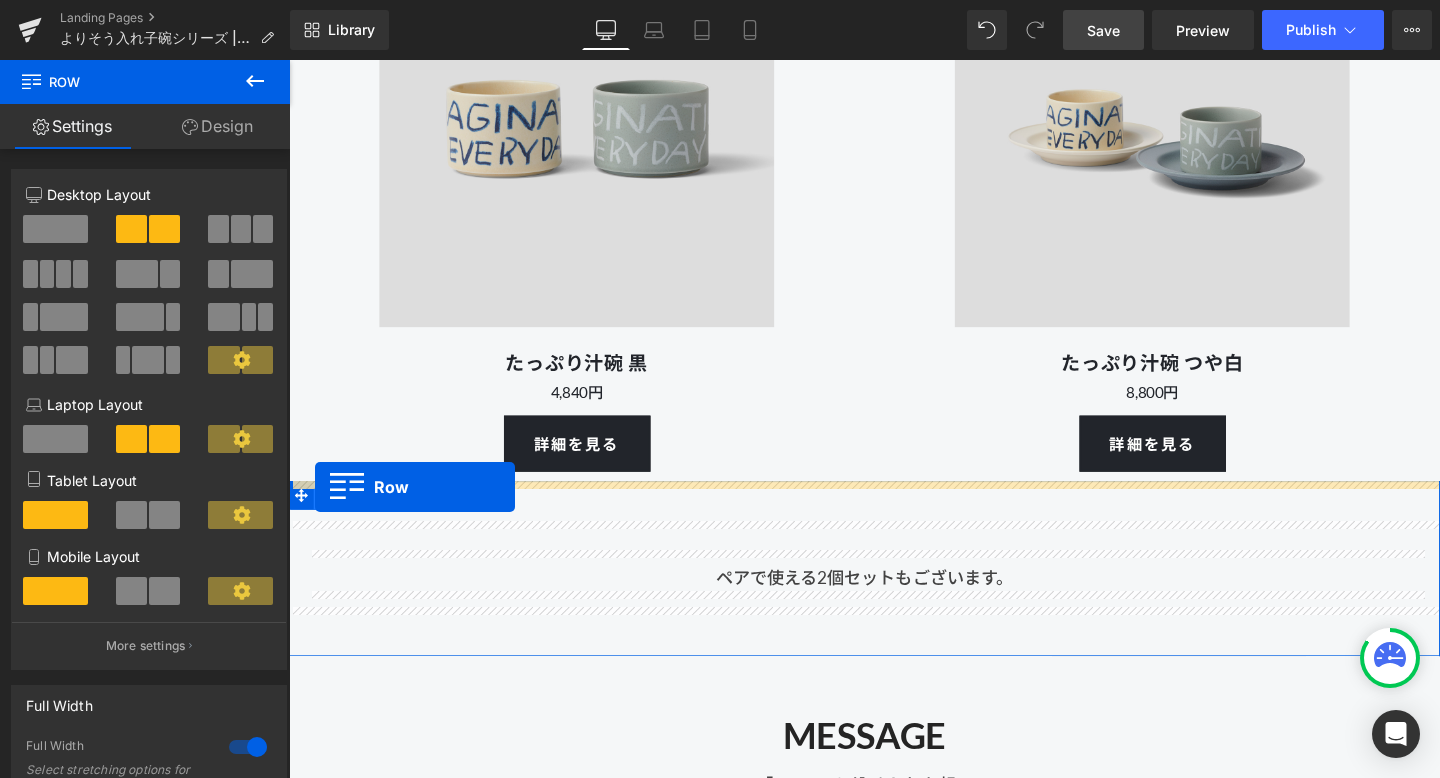 drag, startPoint x: 301, startPoint y: 156, endPoint x: 316, endPoint y: 509, distance: 353.31854 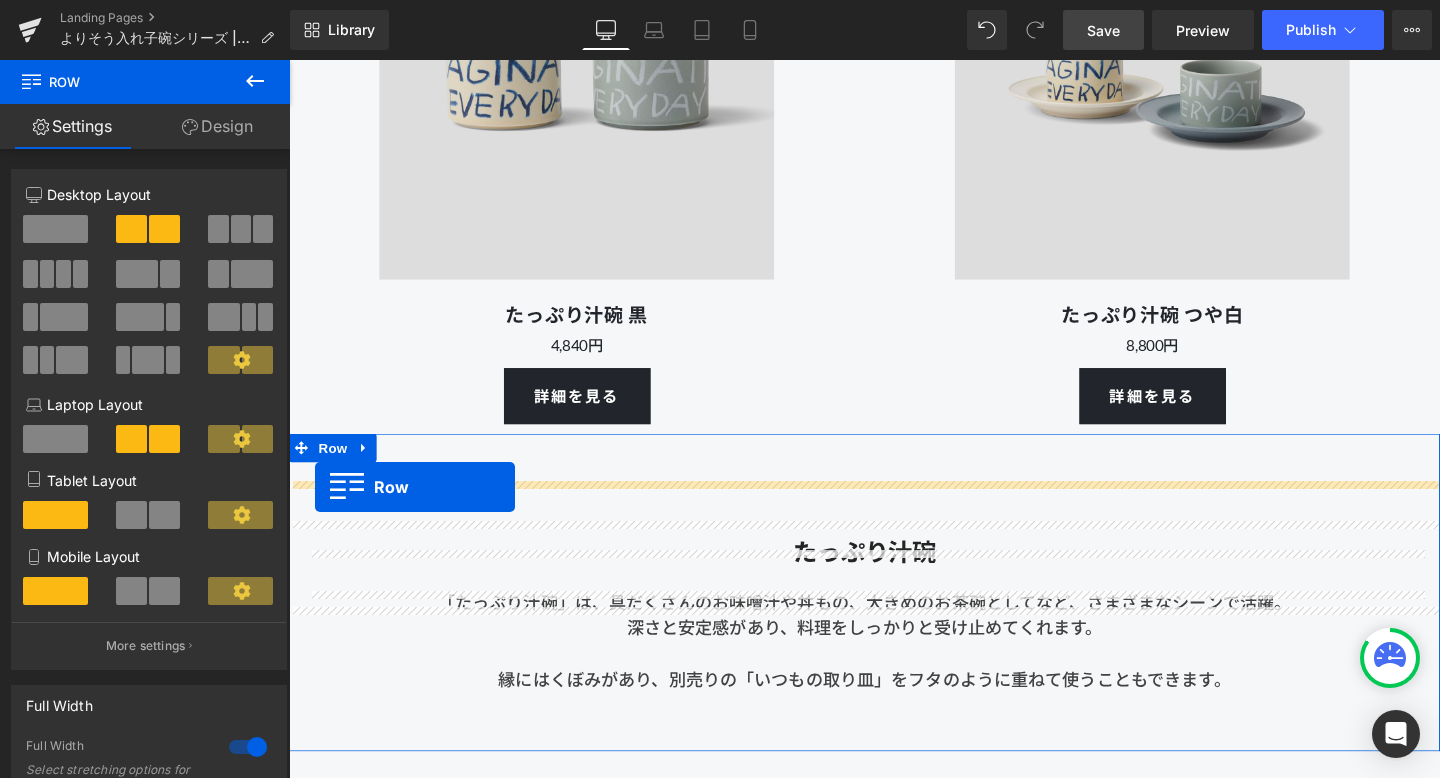scroll, scrollTop: 11274, scrollLeft: 0, axis: vertical 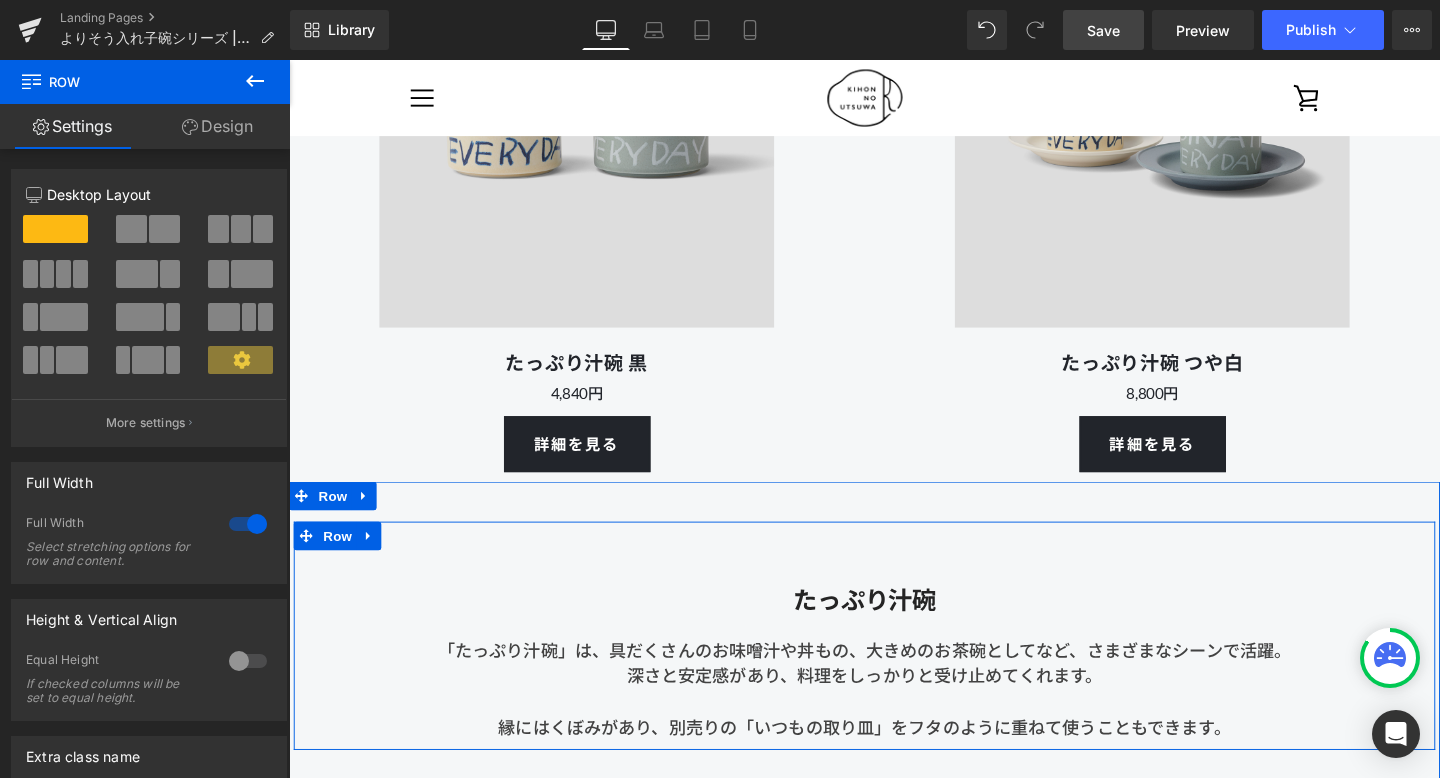 click on "たっぷり汁碗" at bounding box center [894, 628] 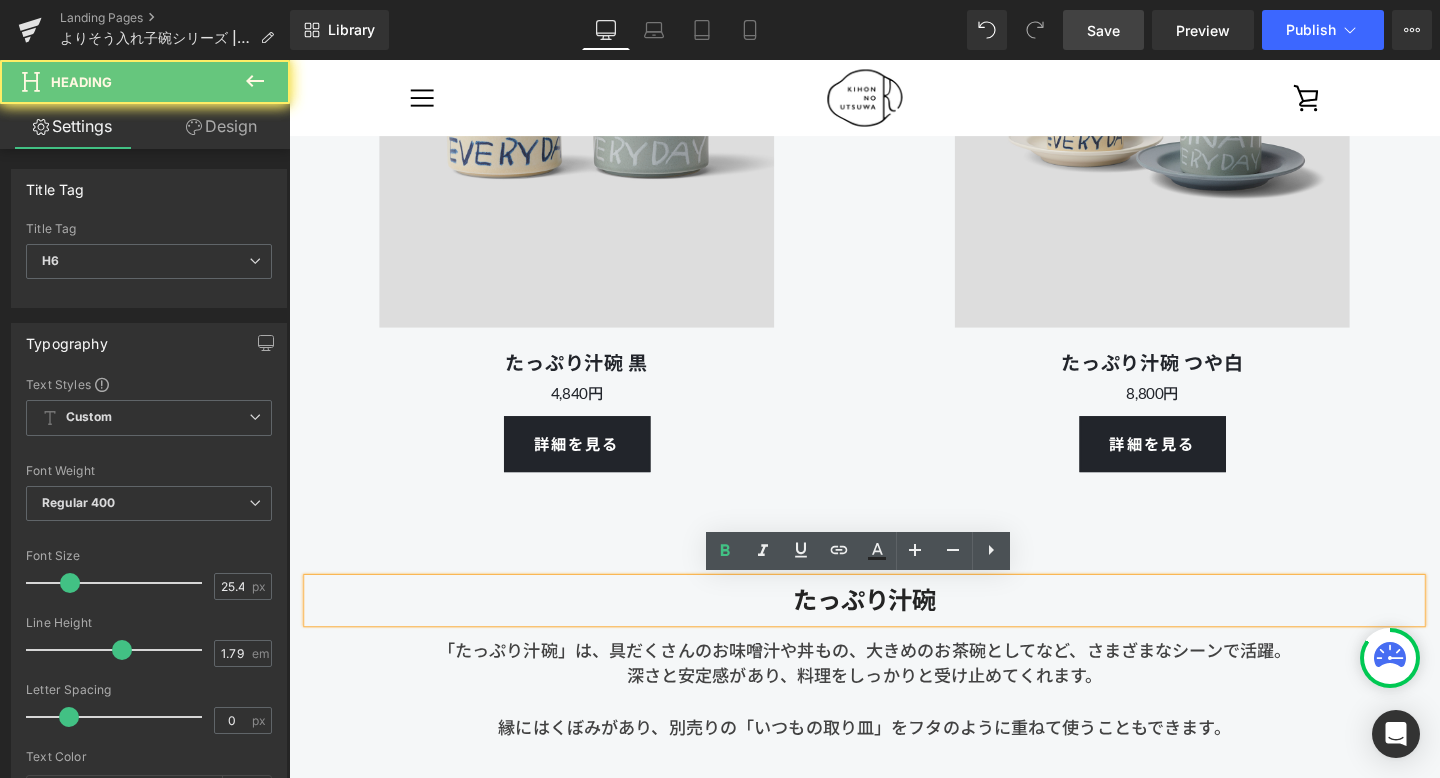 click on "たっぷり汁碗" at bounding box center (894, 628) 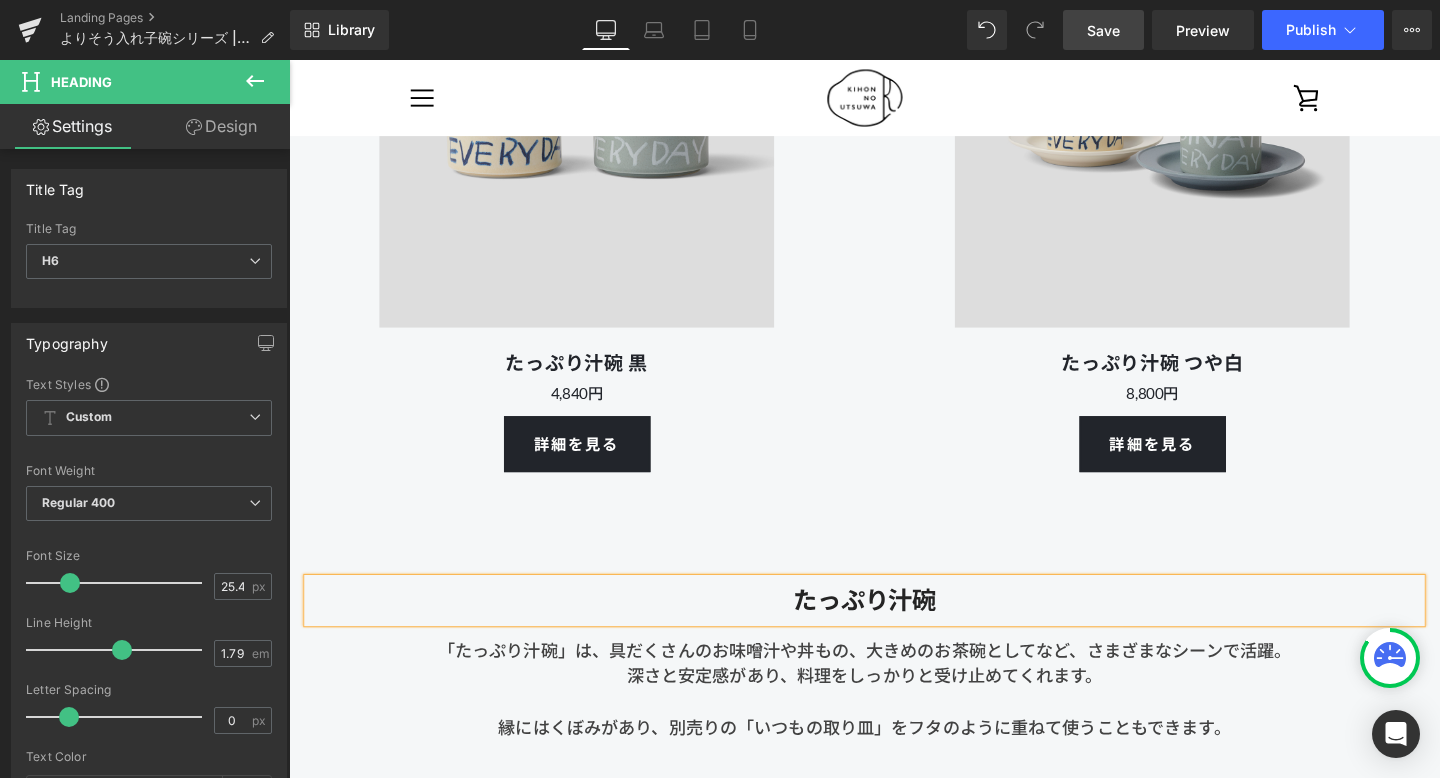 type 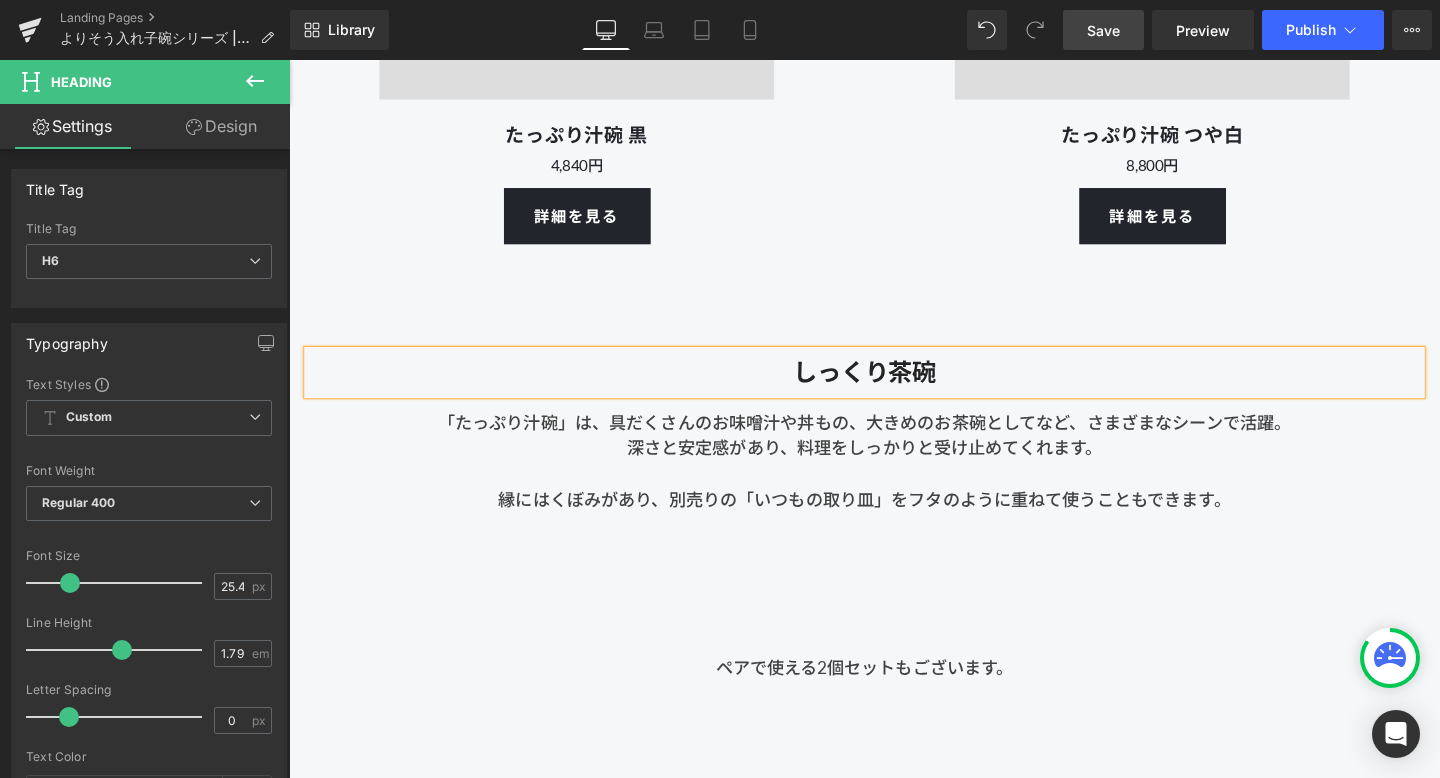 scroll, scrollTop: 11562, scrollLeft: 0, axis: vertical 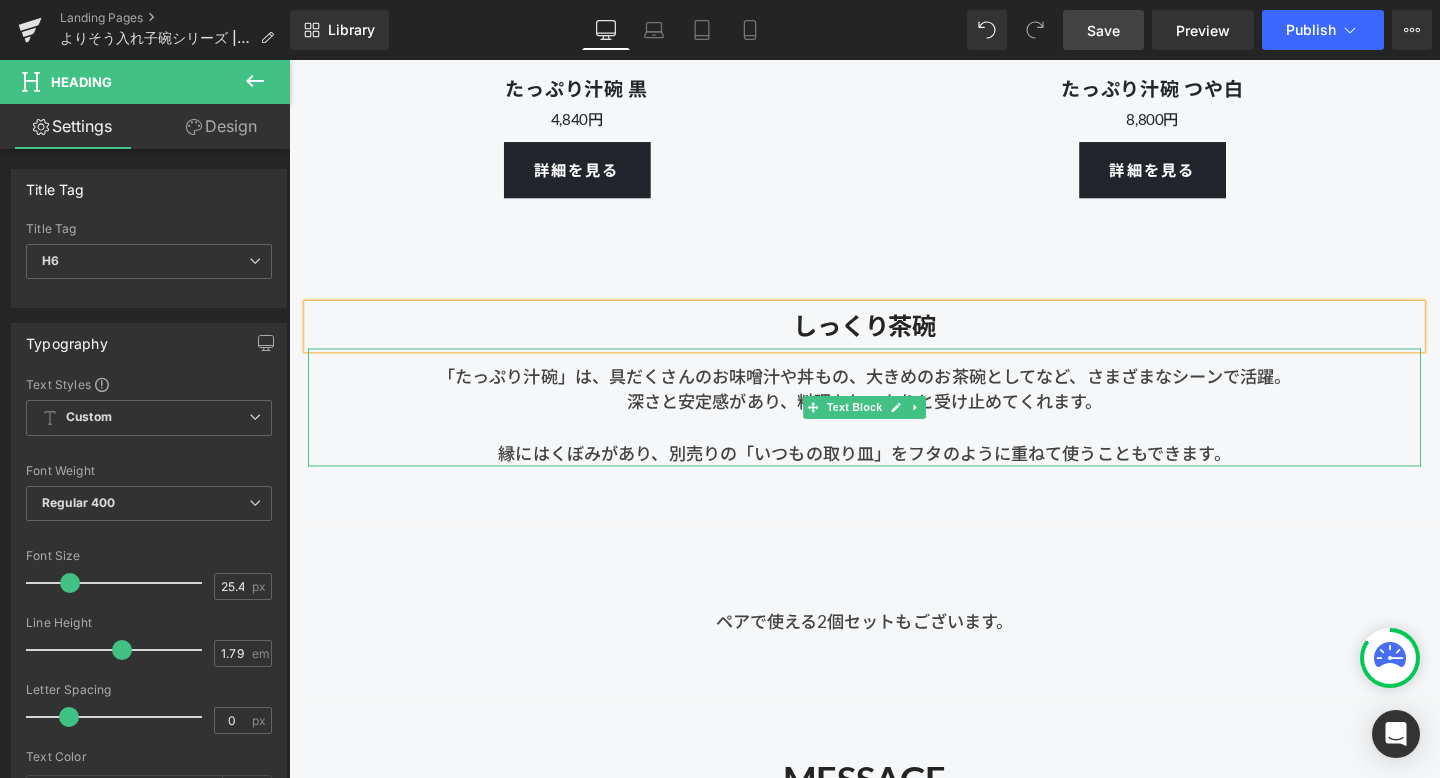 click on "「たっぷり汁碗」は、具だくさんのお味噌汁や丼もの、大きめのお茶碗としてなど、さまざまなシーンで活躍。 深さと安定感があり、料理をしっかりと受け止めてくれます。 縁にはくぼみがあり、別売りの「いつもの取り皿」をフタのように重ねて使うこともできます。" at bounding box center (894, 425) 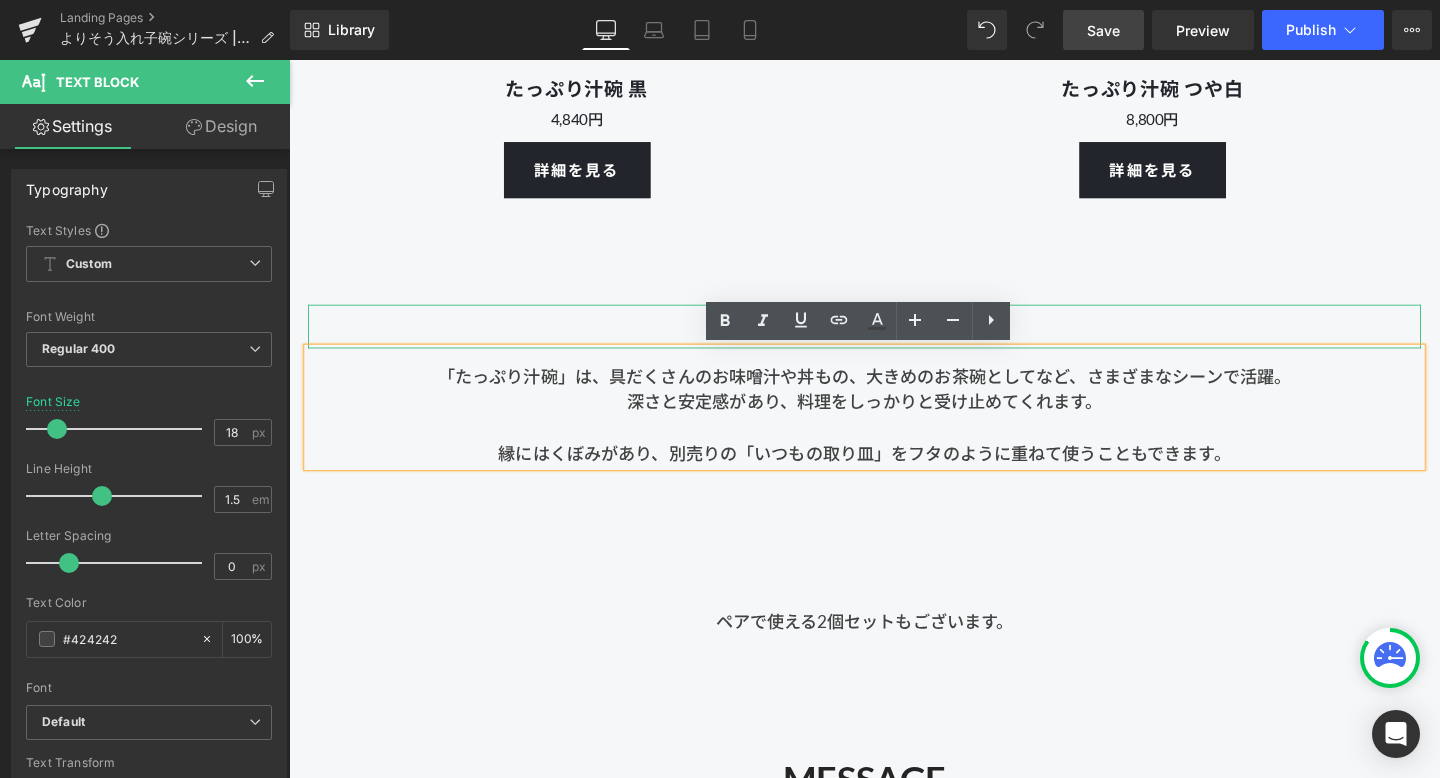 click on "しっくり茶碗" at bounding box center [894, 340] 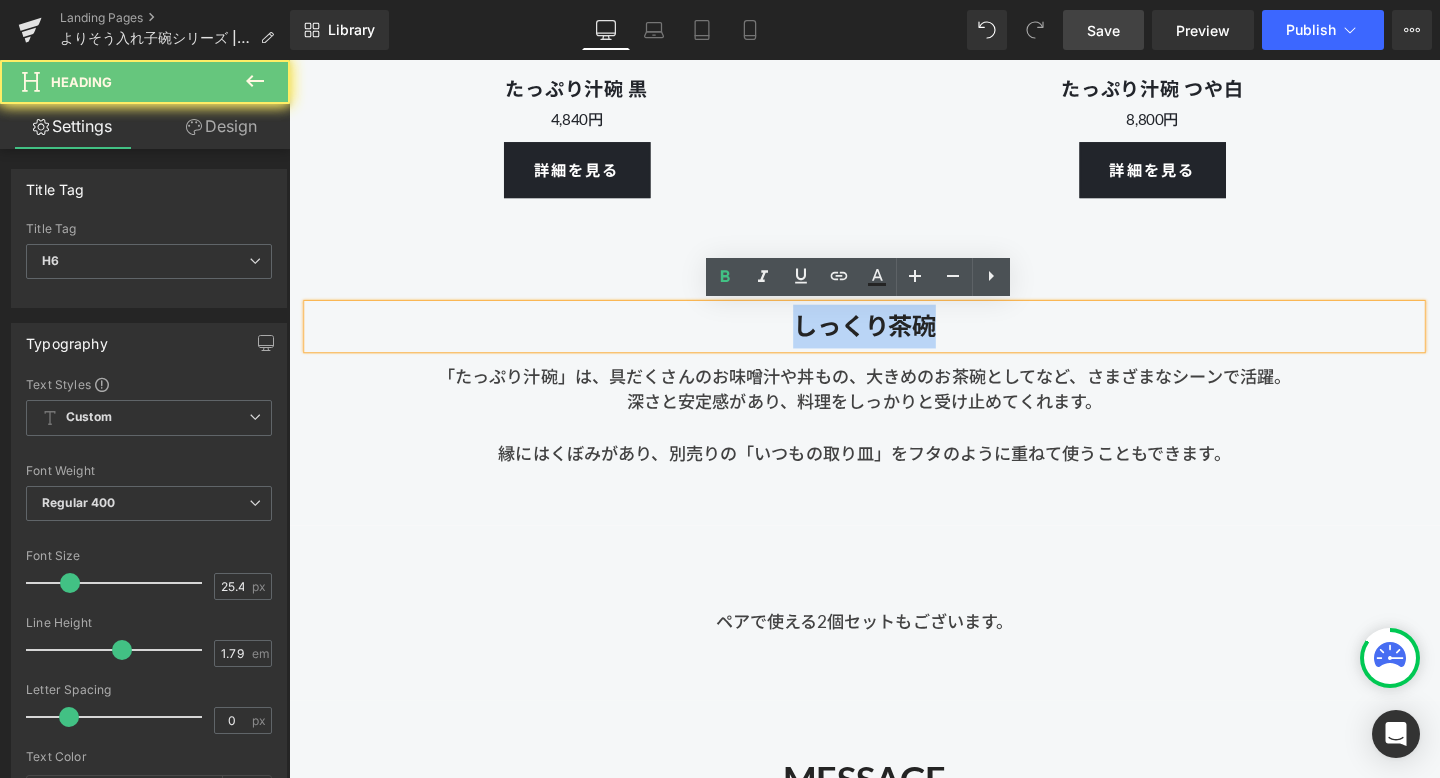 drag, startPoint x: 1003, startPoint y: 333, endPoint x: 811, endPoint y: 333, distance: 192 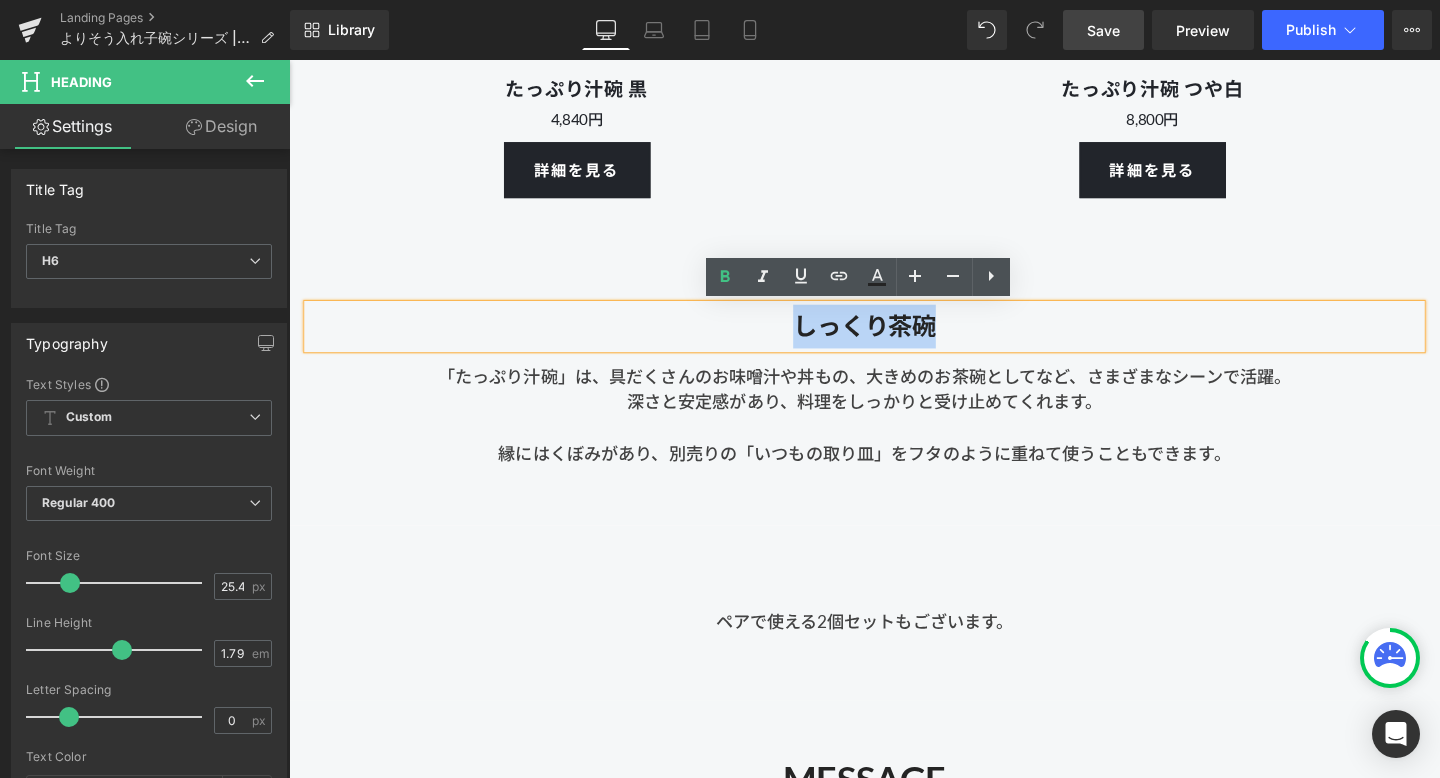 copy on "しっくり茶碗" 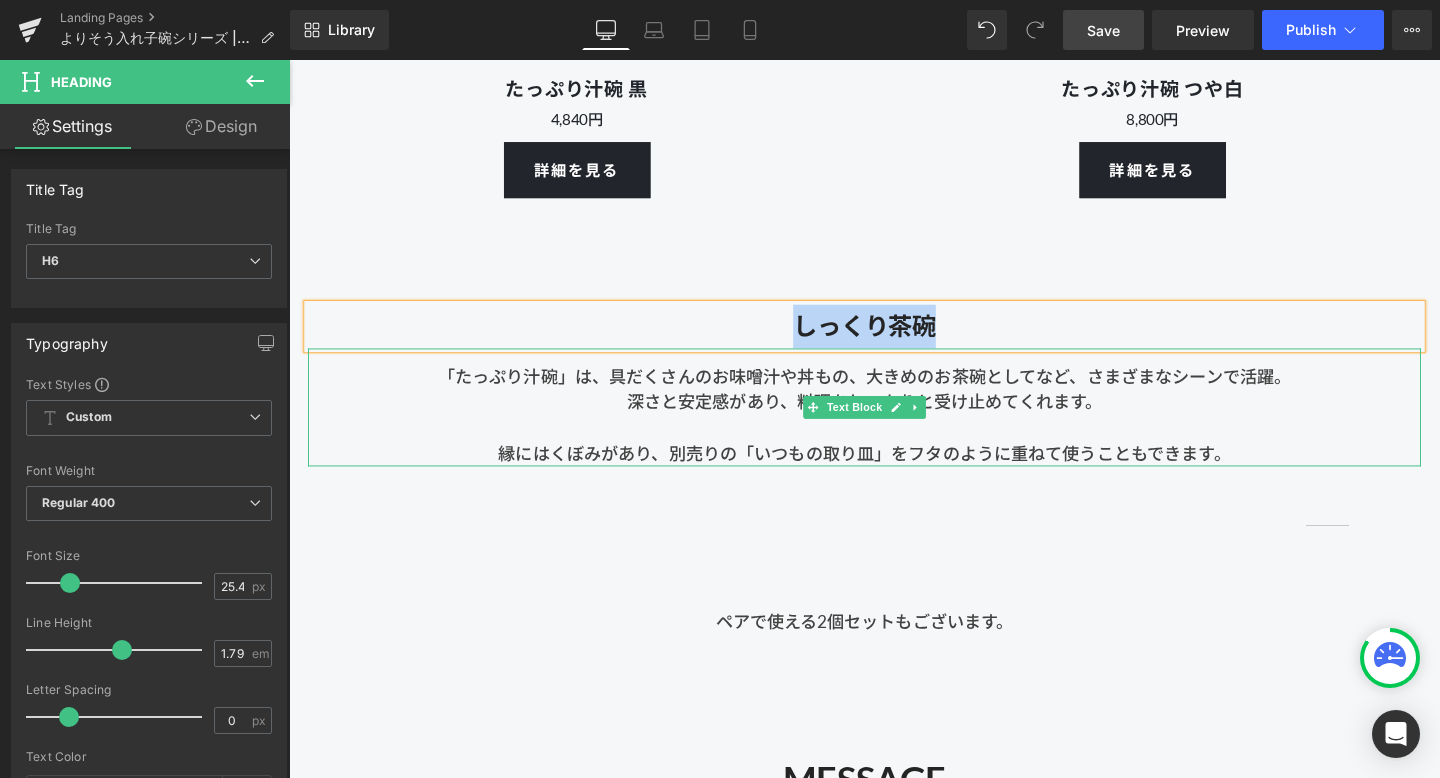 click on "「たっぷり汁碗」は、具だくさんのお味噌汁や丼もの、大きめのお茶碗としてなど、さまざまなシーンで活躍。 深さと安定感があり、料理をしっかりと受け止めてくれます。 縁にはくぼみがあり、別売りの「いつもの取り皿」をフタのように重ねて使うこともできます。" at bounding box center (894, 425) 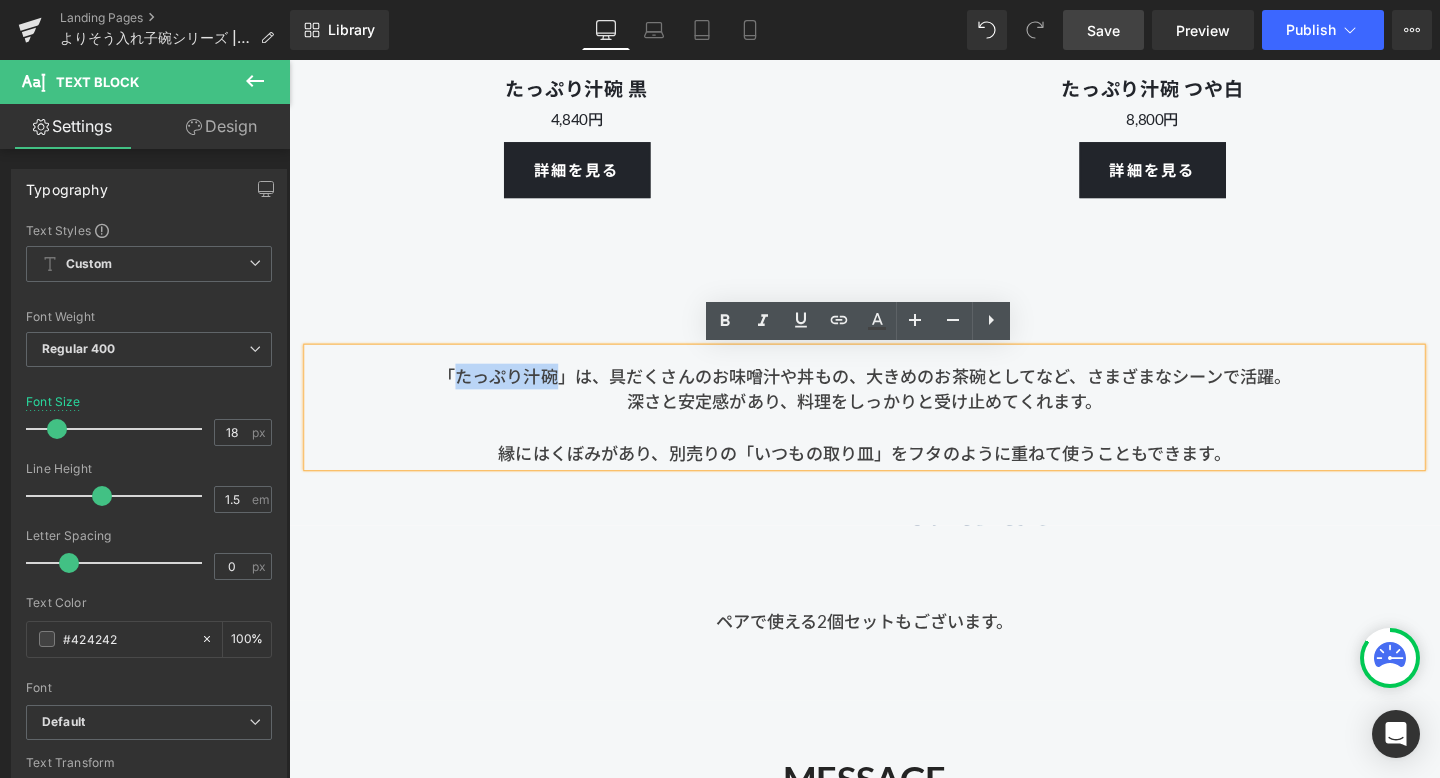 drag, startPoint x: 574, startPoint y: 397, endPoint x: 466, endPoint y: 392, distance: 108.11568 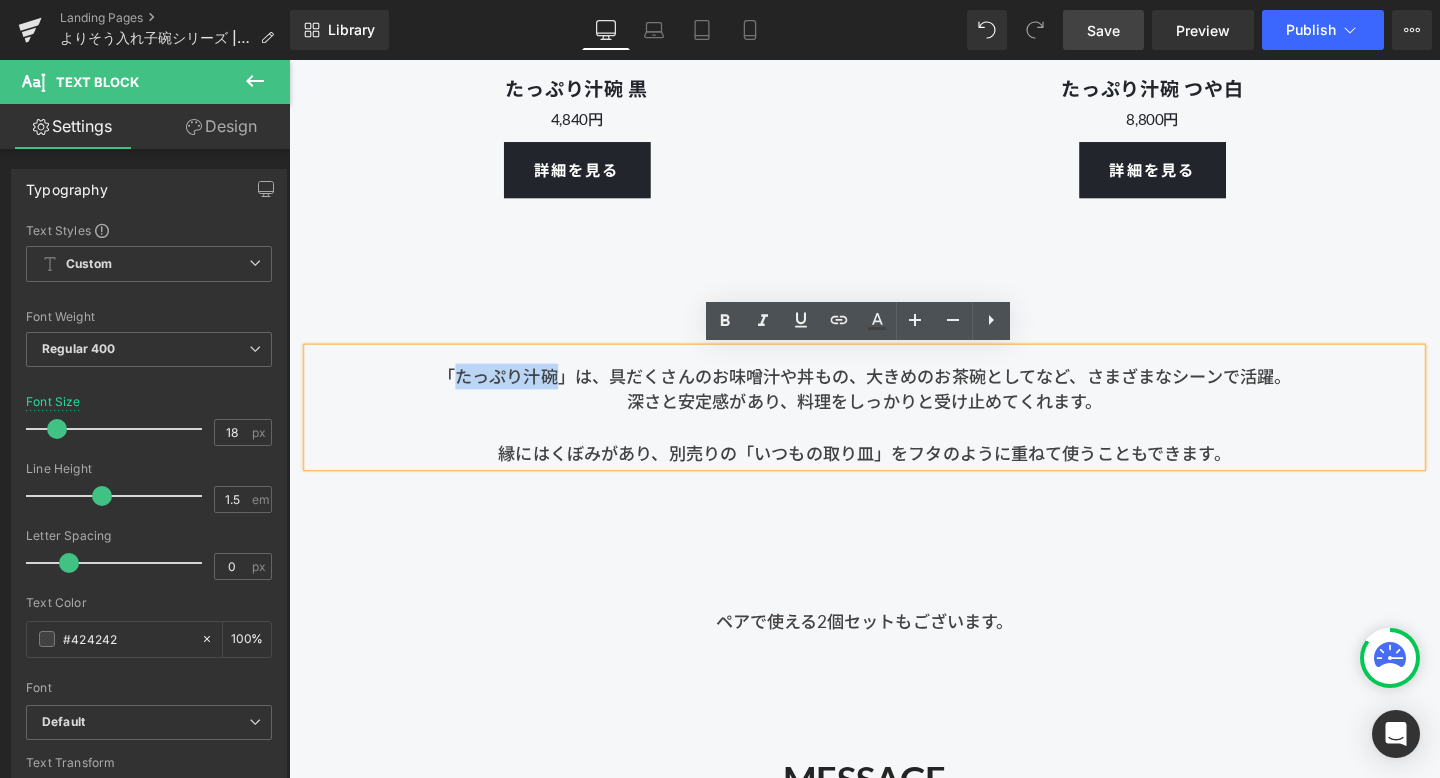 click on "「たっぷり汁碗」は、具だくさんのお味噌汁や丼もの、大きめのお茶碗としてなど、さまざまなシーンで活躍。 深さと安定感があり、料理をしっかりと受け止めてくれます。 縁にはくぼみがあり、別売りの「いつもの取り皿」をフタのように重ねて使うこともできます。" at bounding box center (894, 425) 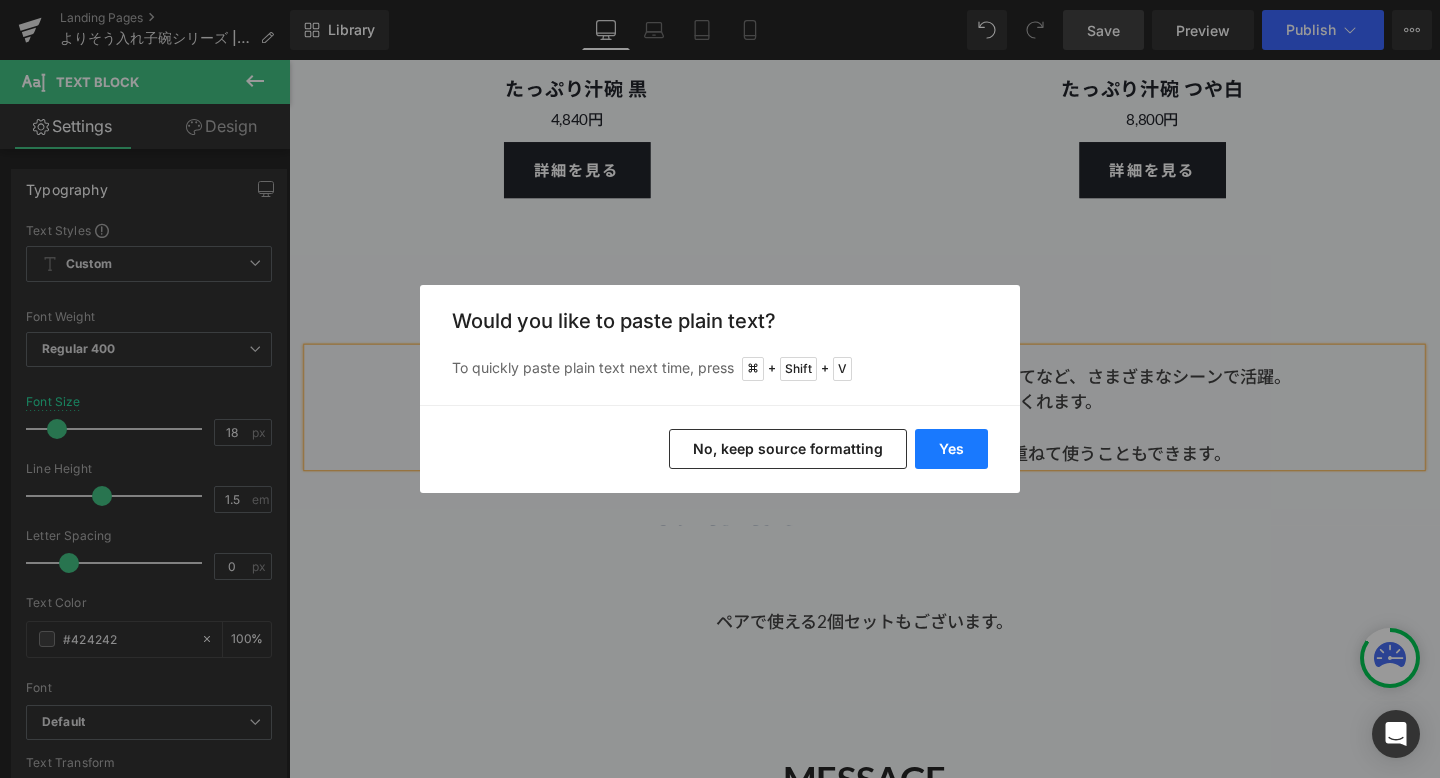 click on "Yes" at bounding box center (951, 449) 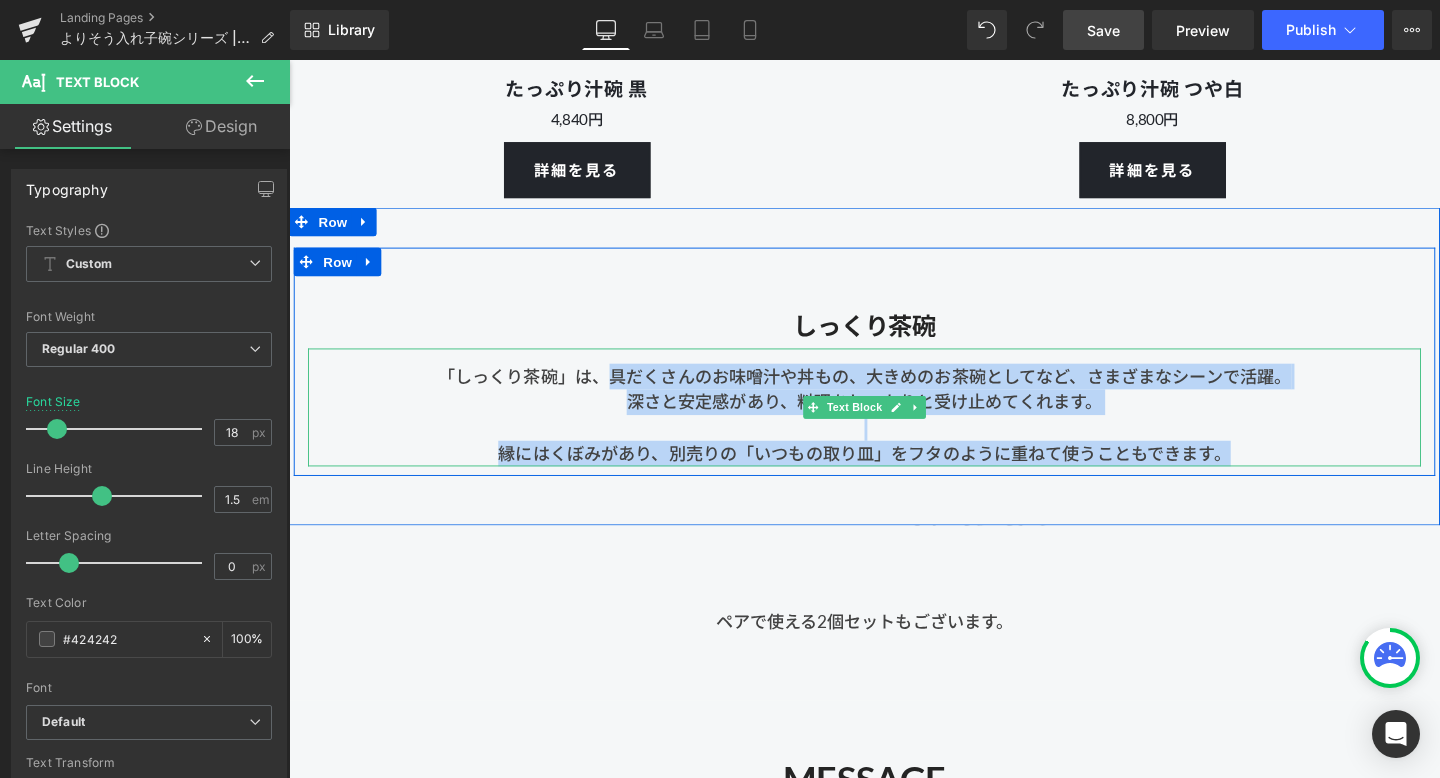 drag, startPoint x: 626, startPoint y: 388, endPoint x: 1312, endPoint y: 467, distance: 690.5339 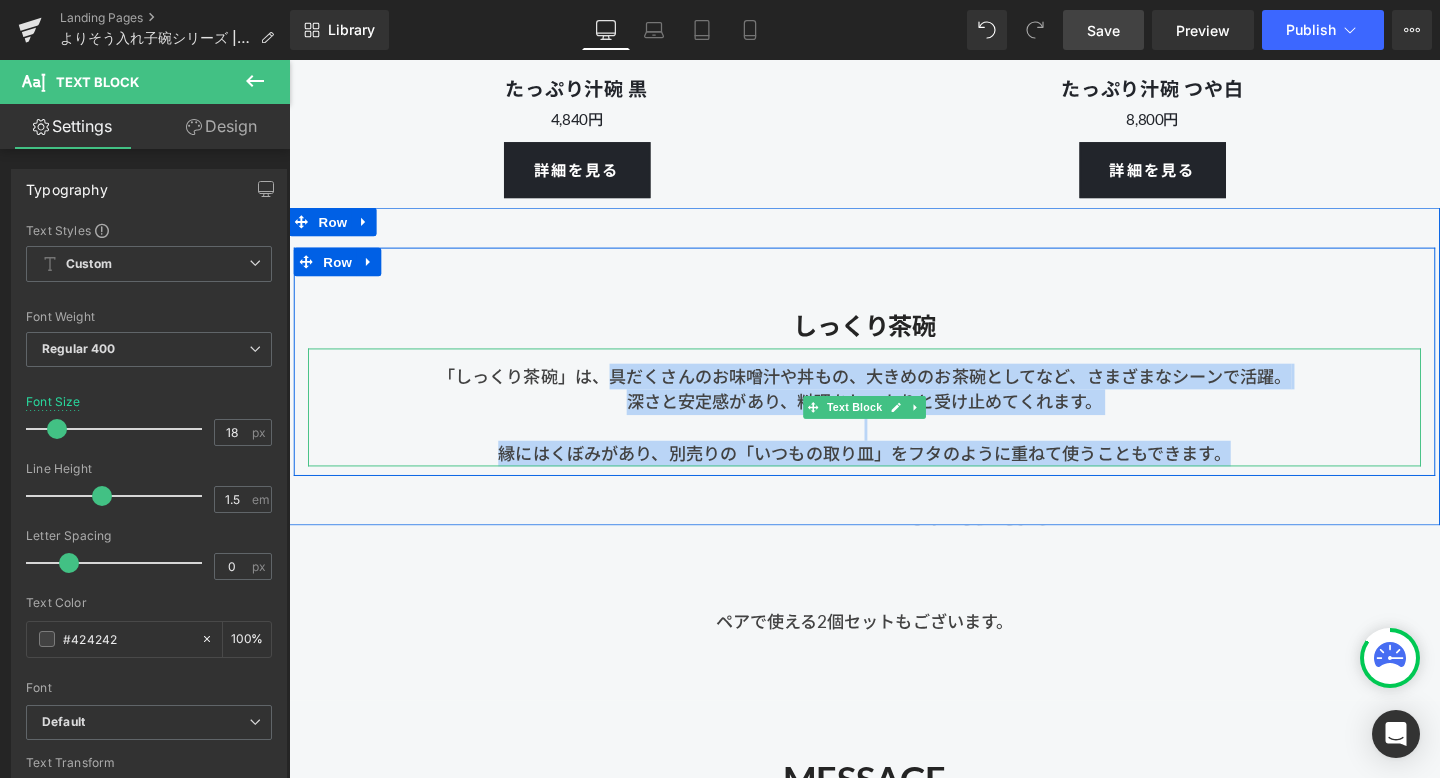 click on "「しっくり茶碗」は、具だくさんのお味噌汁や丼もの、大きめのお茶碗としてなど、さまざまなシーンで活躍。 深さと安定感があり、料理をしっかりと受け止めてくれます。 縁にはくぼみがあり、別売りの「いつもの取り皿」をフタのように重ねて使うこともできます。" at bounding box center [894, 425] 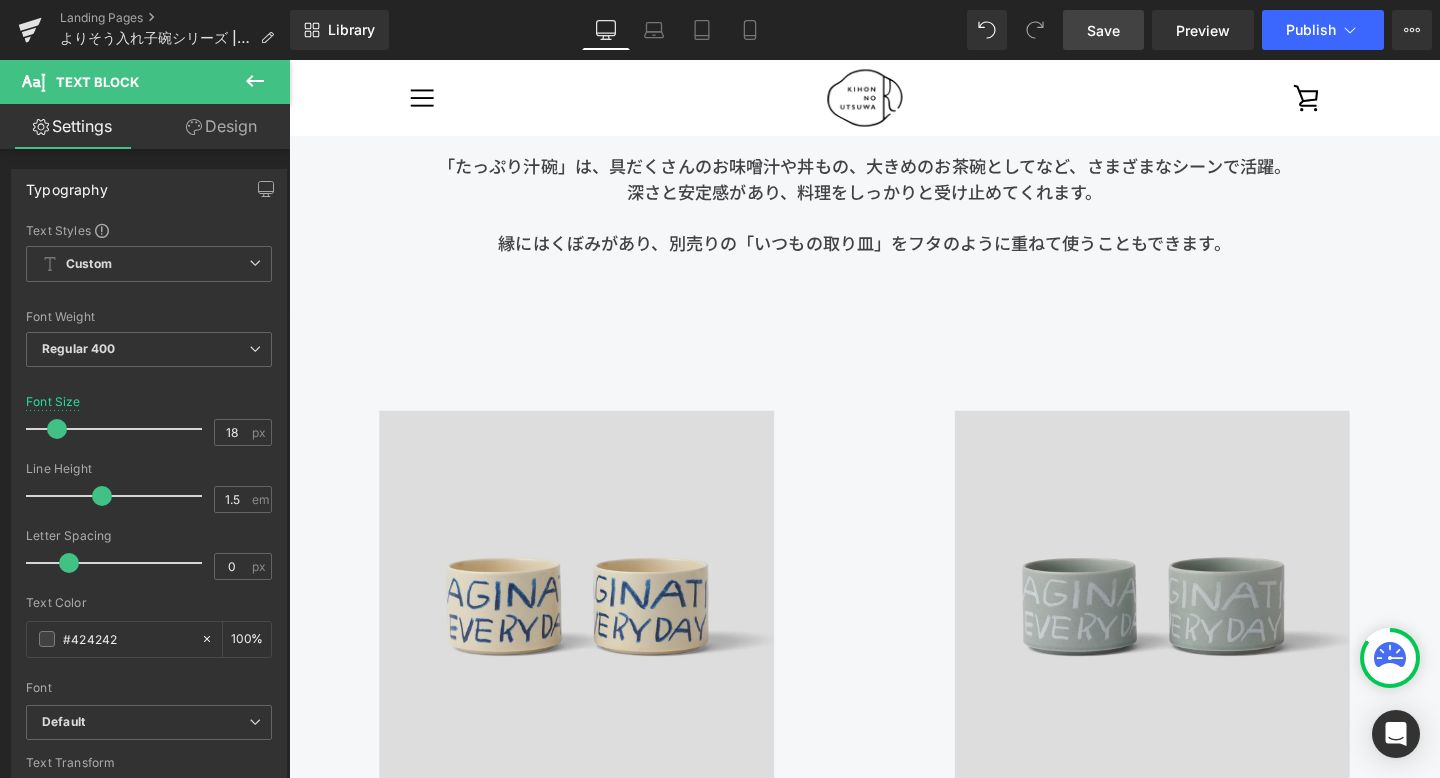 scroll, scrollTop: 10089, scrollLeft: 0, axis: vertical 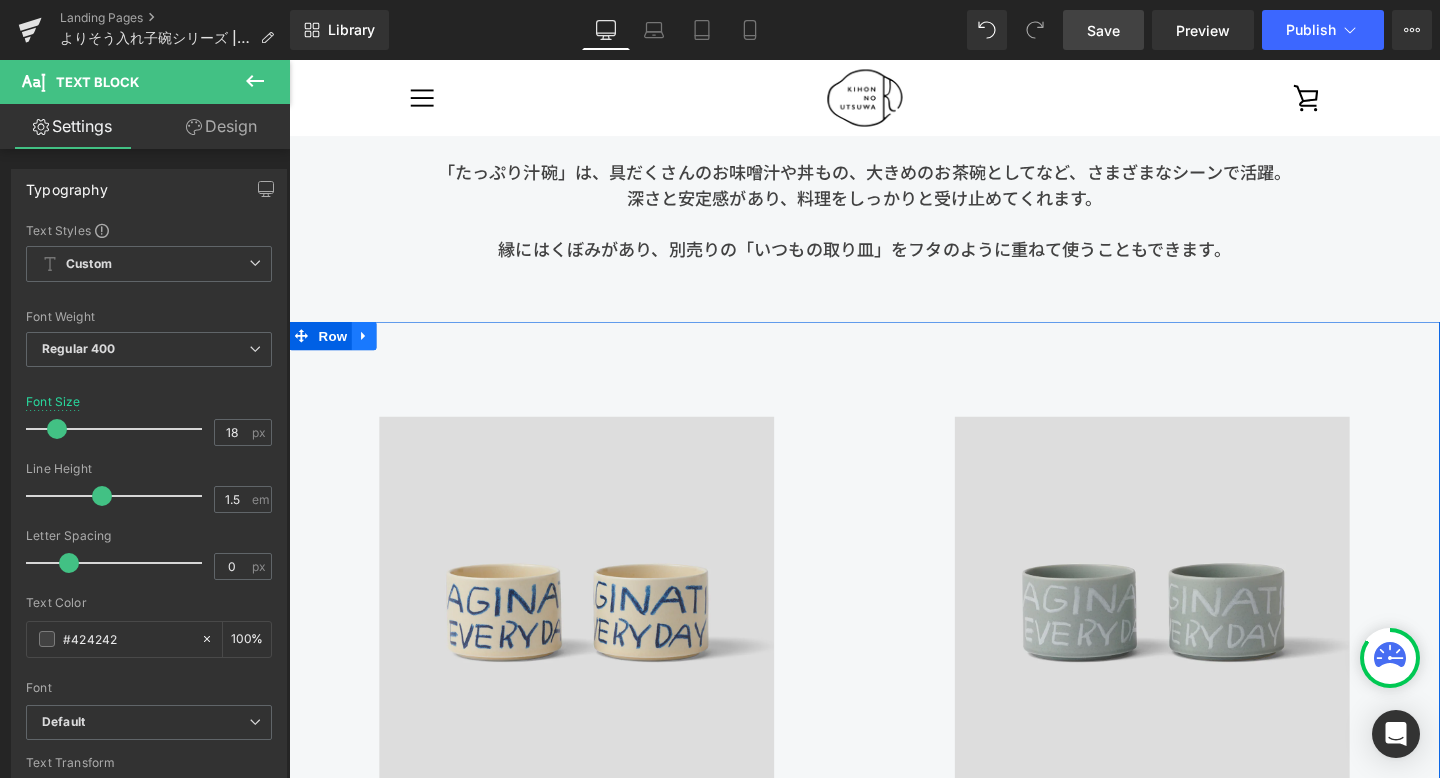 click 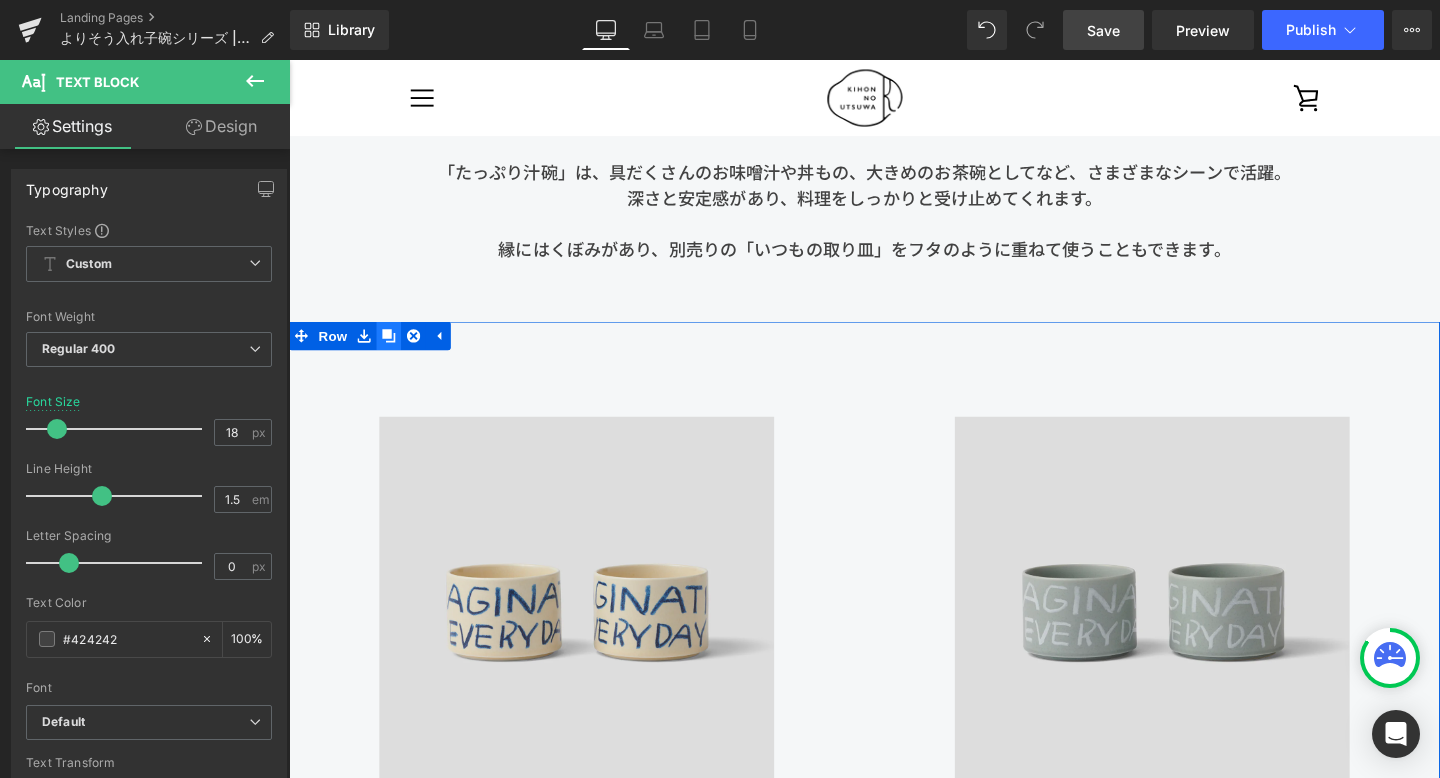 click 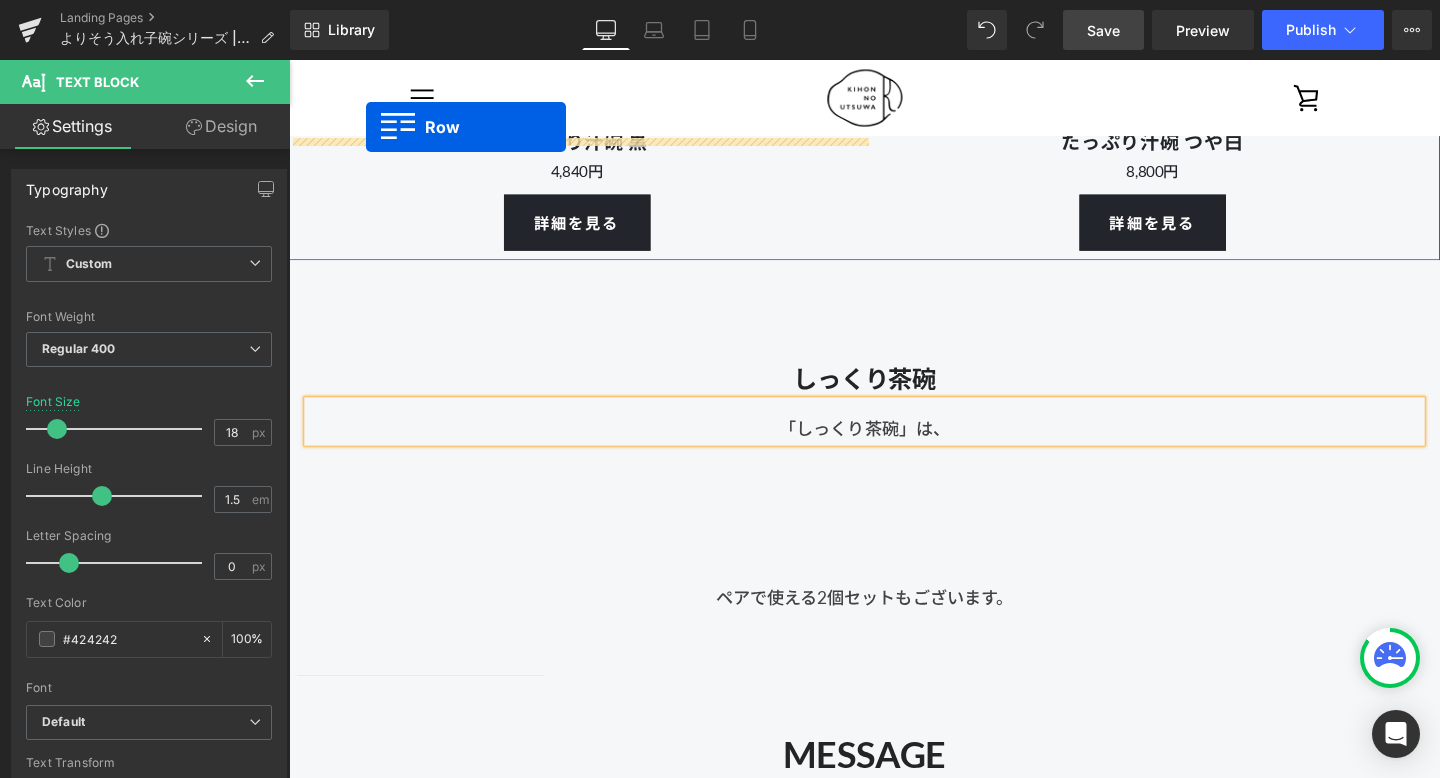 scroll, scrollTop: 11537, scrollLeft: 0, axis: vertical 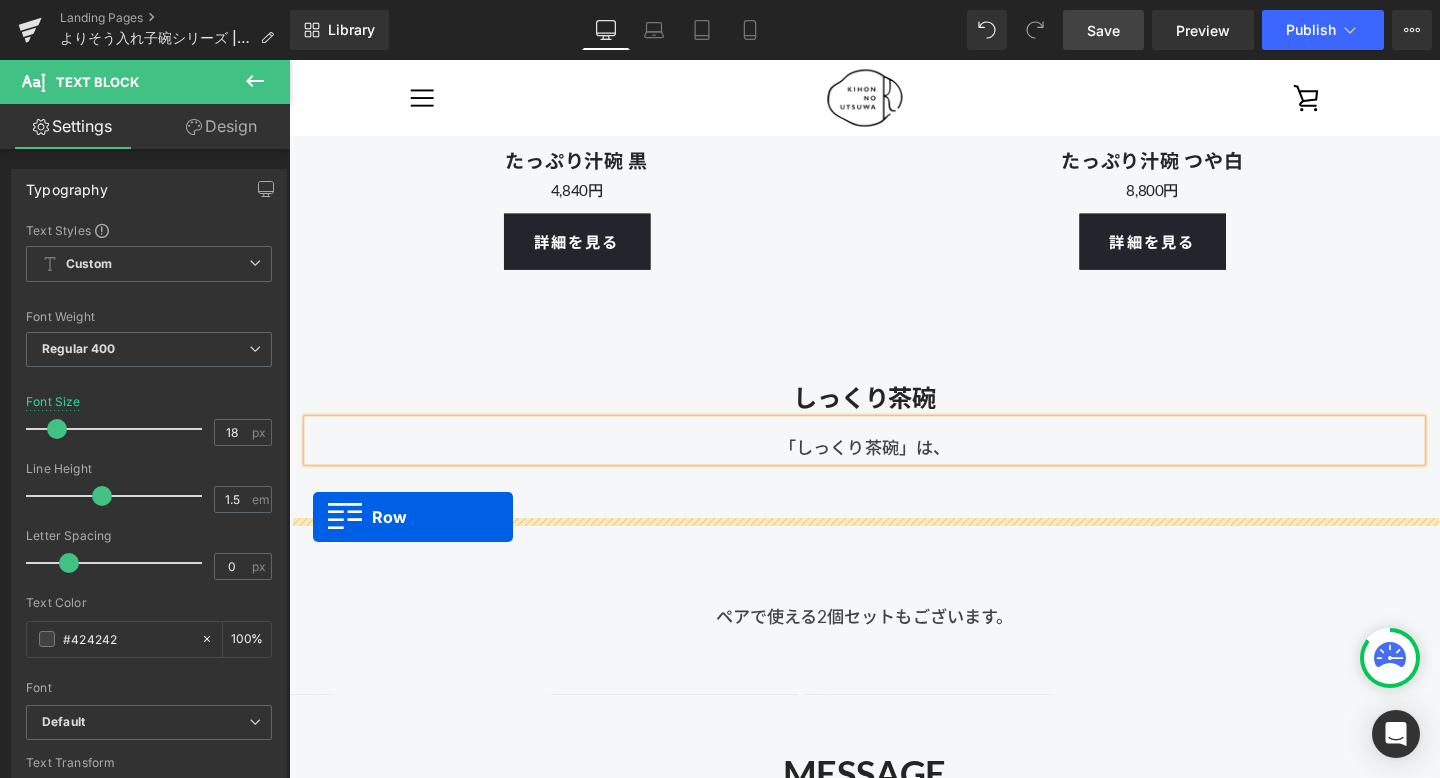 drag, startPoint x: 305, startPoint y: 159, endPoint x: 304, endPoint y: 541, distance: 382.0013 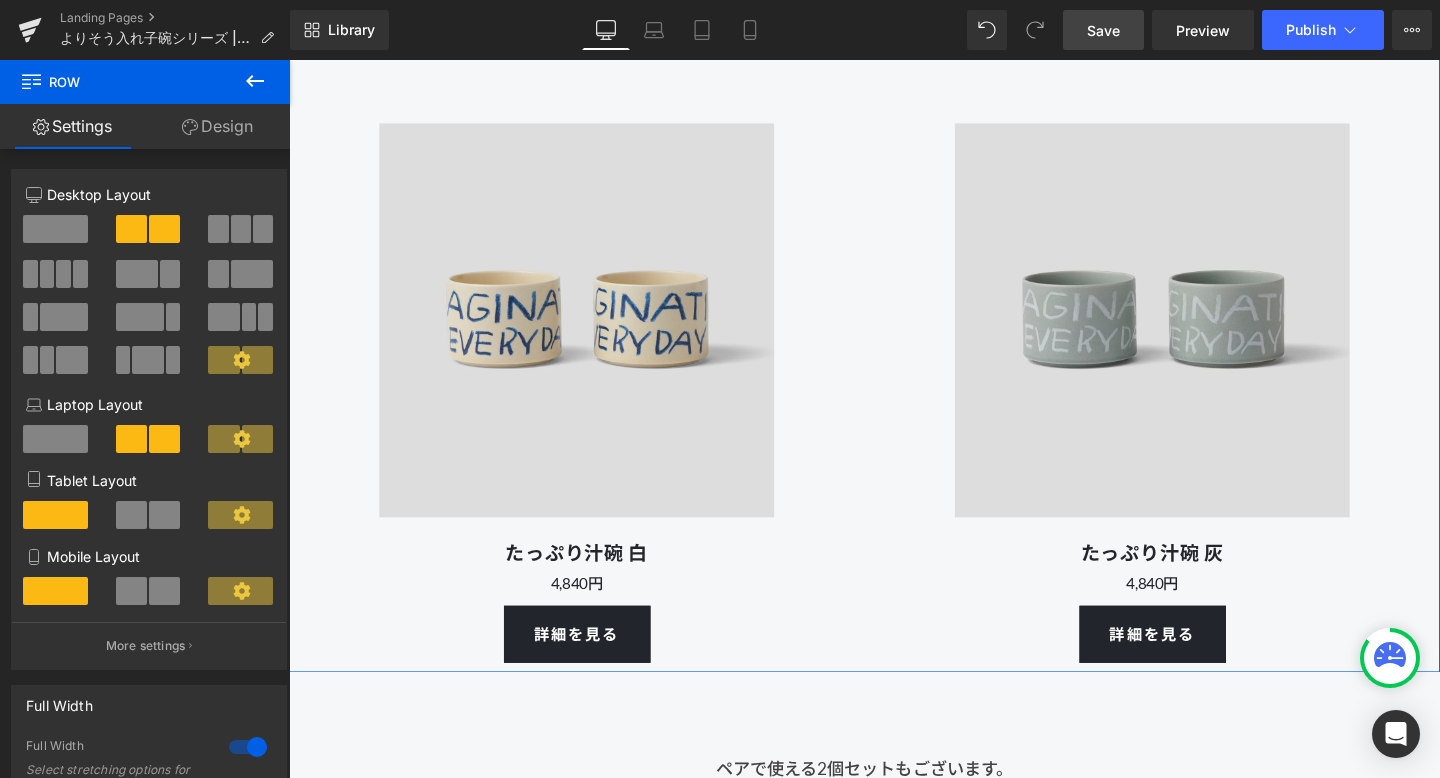 scroll, scrollTop: 12109, scrollLeft: 0, axis: vertical 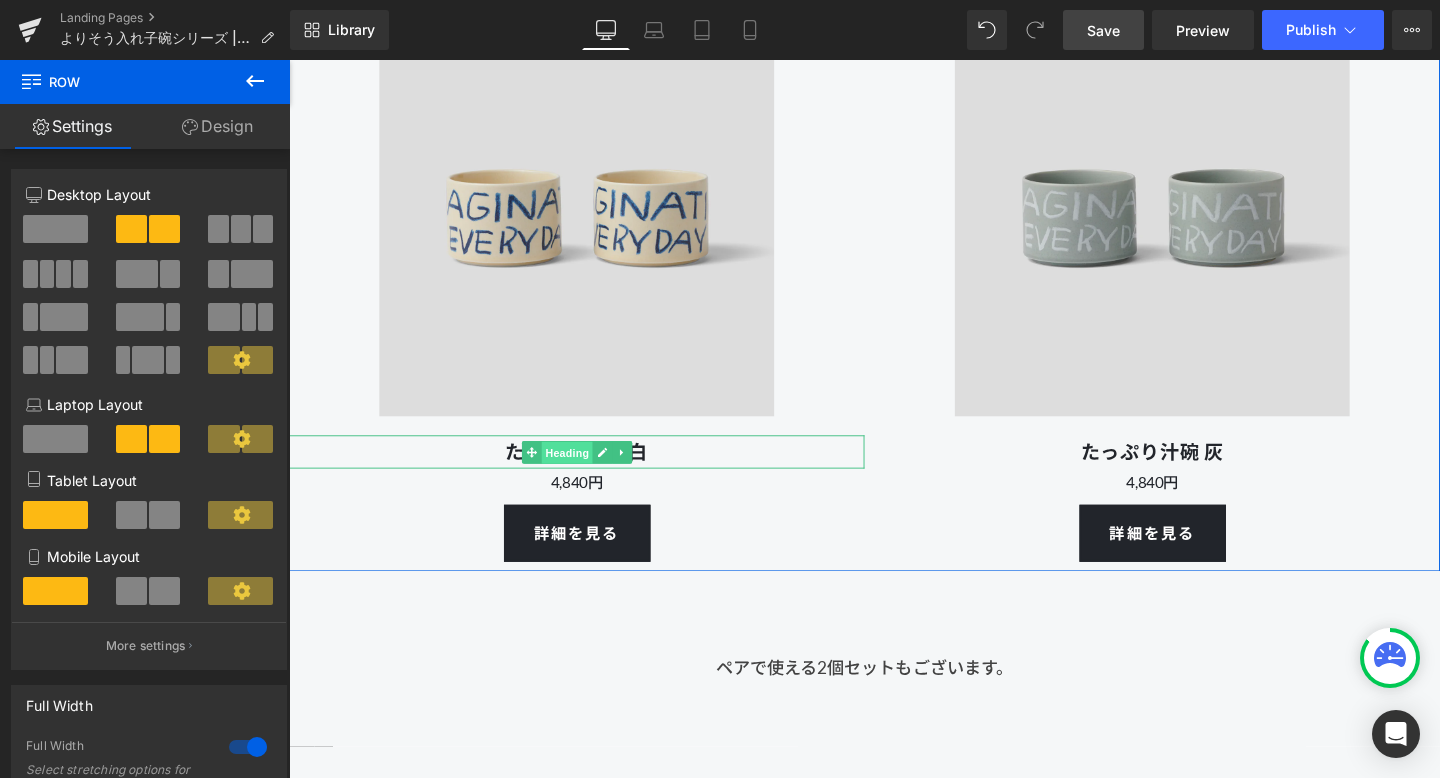 click on "Heading" at bounding box center [581, 474] 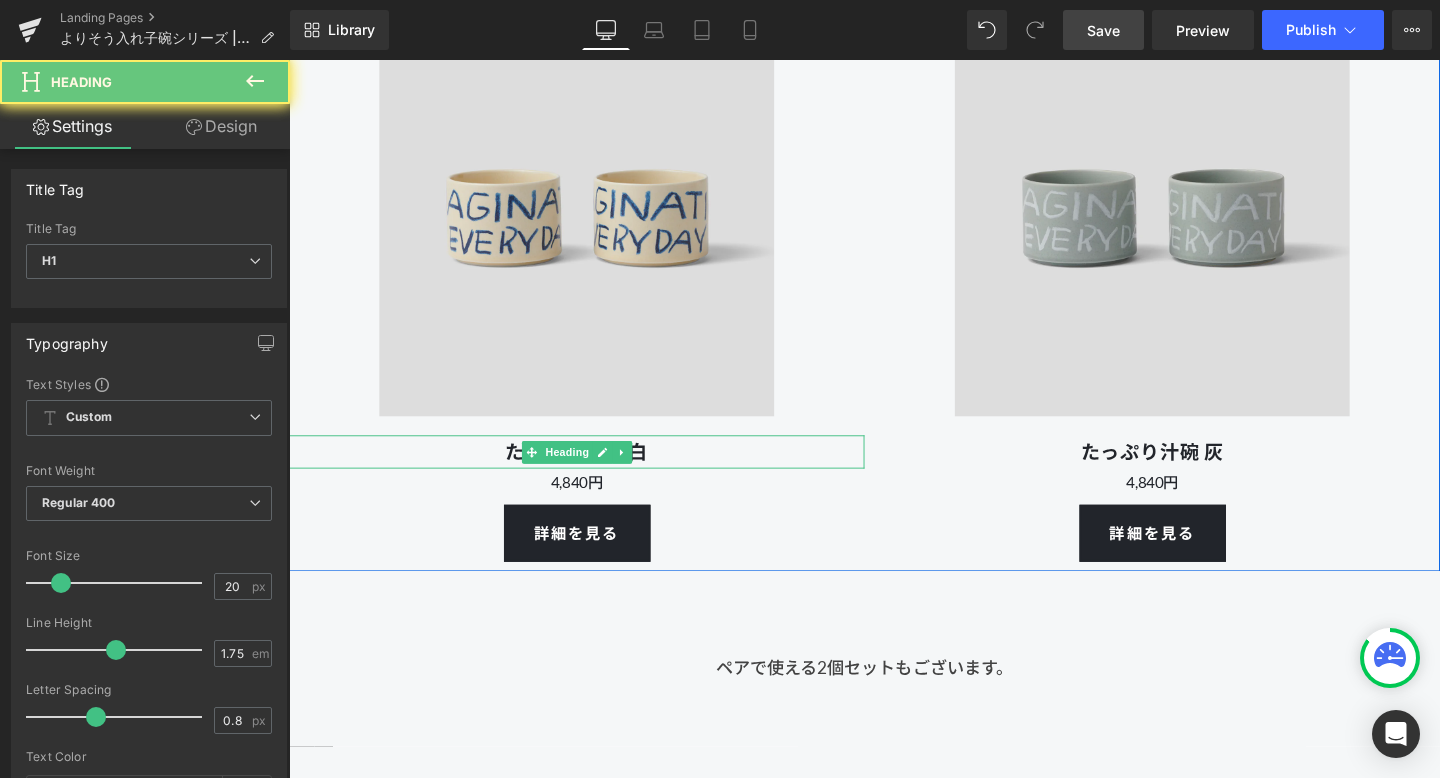 click on "たっぷり汁碗 白" at bounding box center (591, 472) 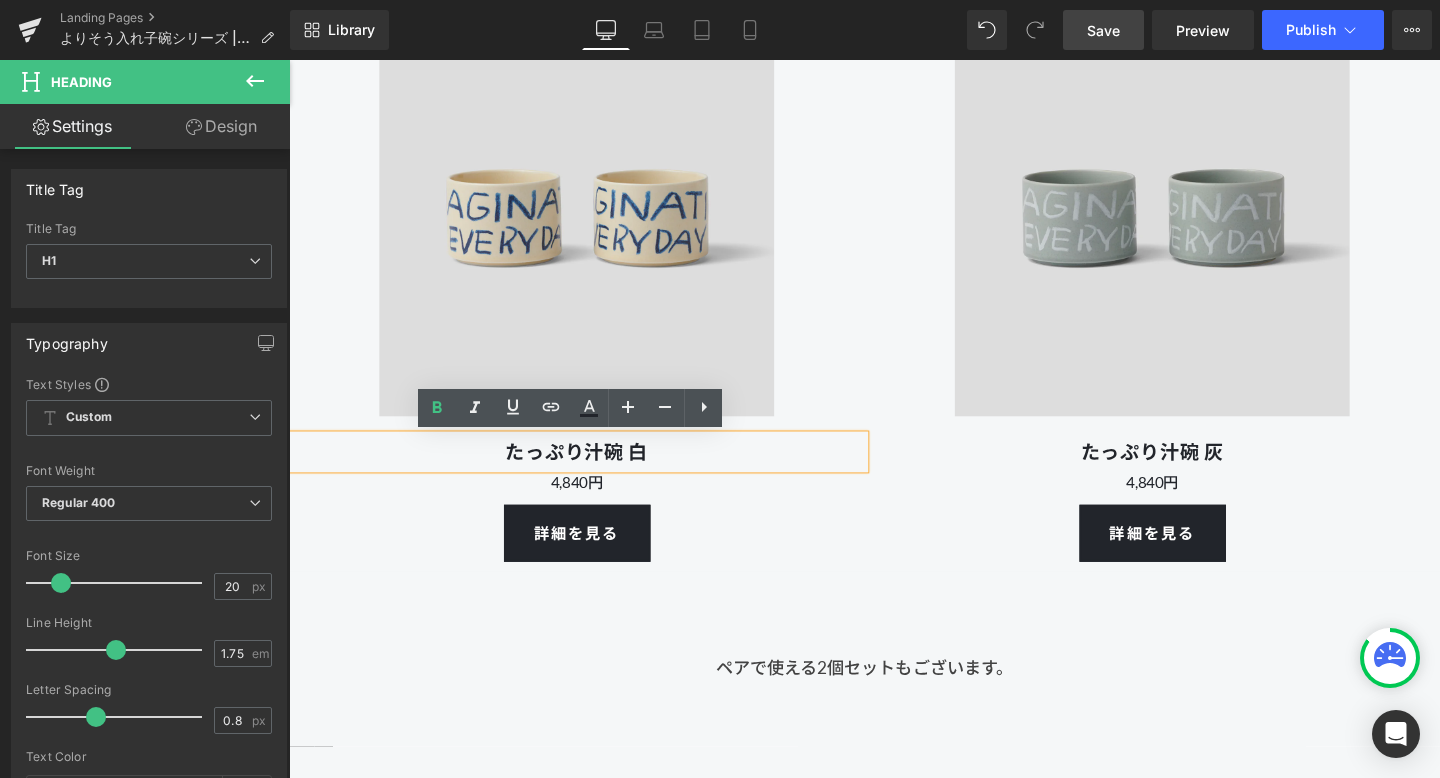 click on "たっぷり汁碗 白" at bounding box center (591, 472) 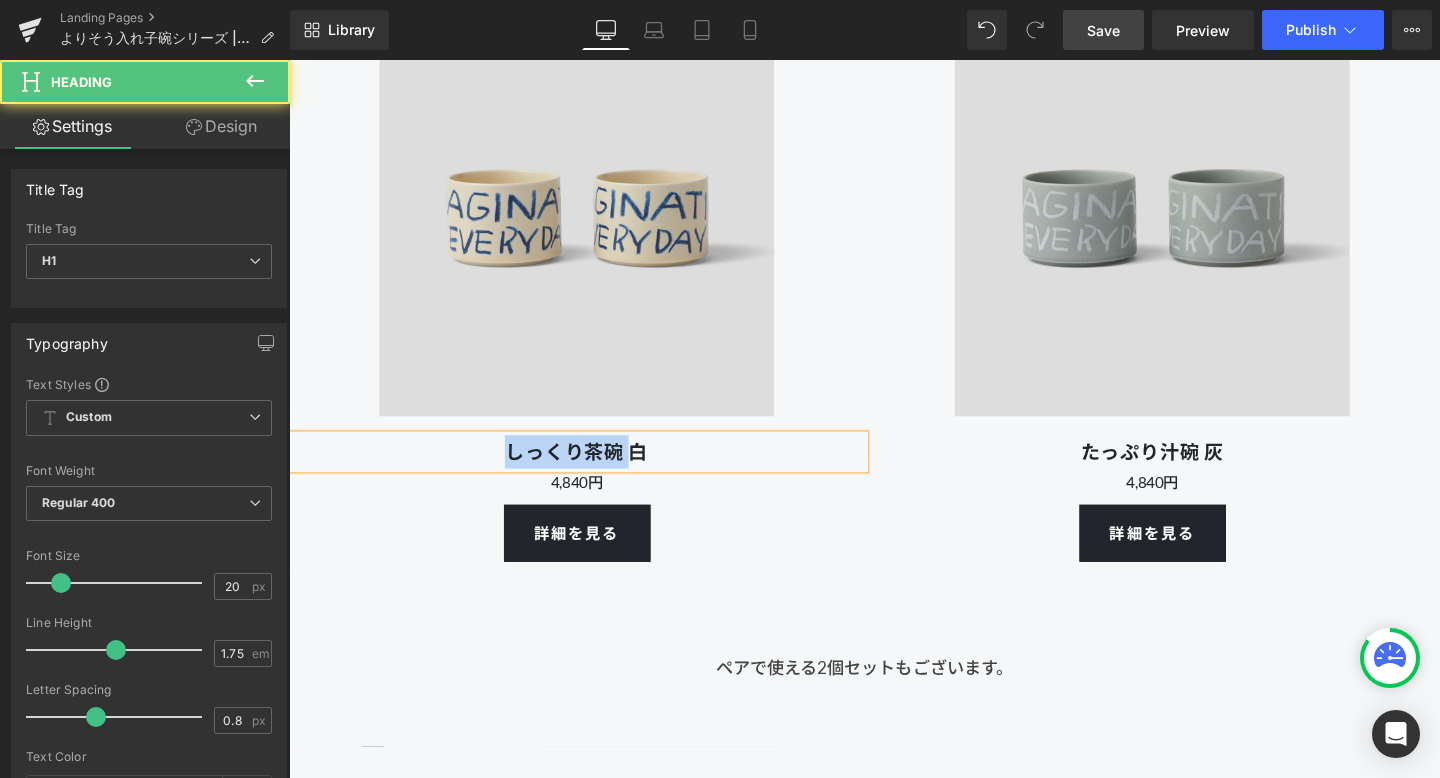 drag, startPoint x: 648, startPoint y: 474, endPoint x: 521, endPoint y: 475, distance: 127.00394 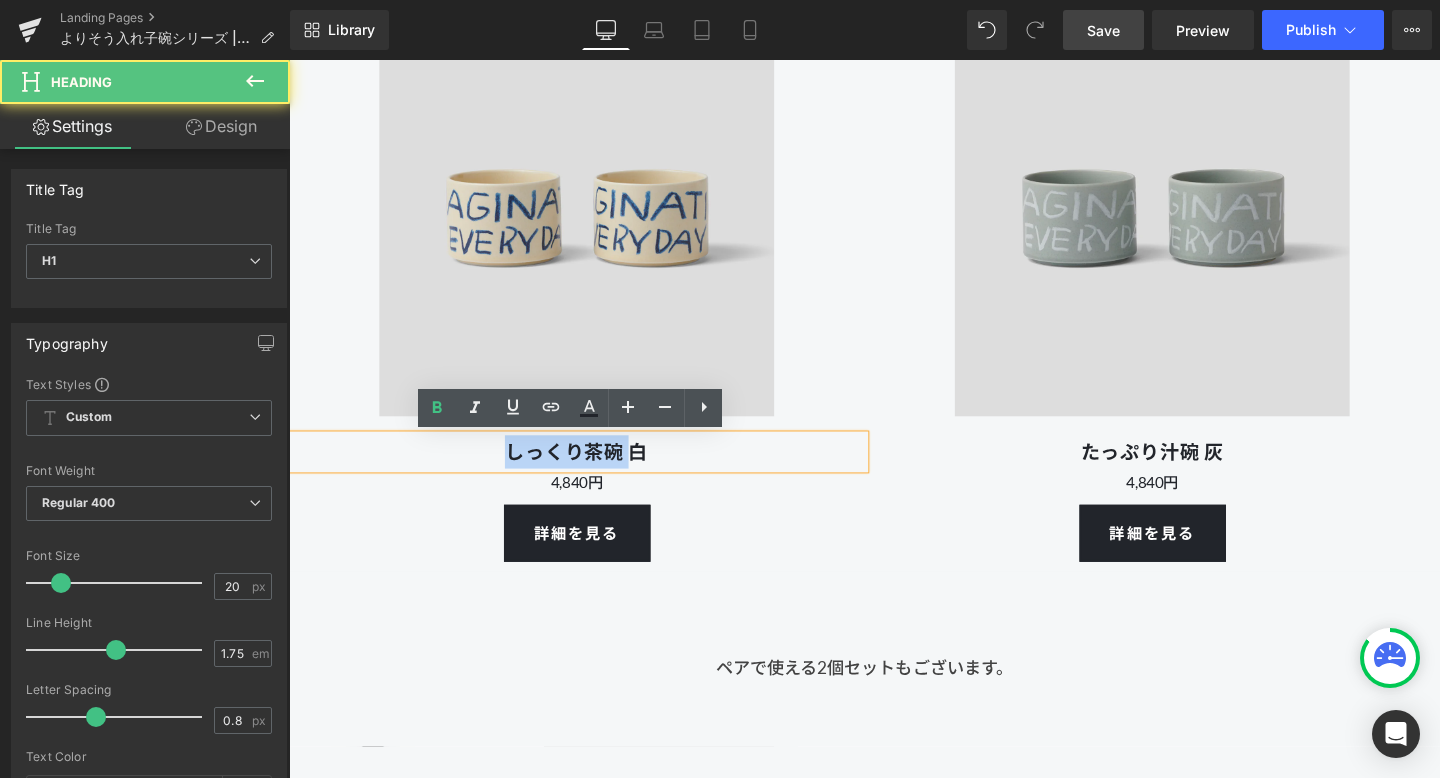 copy on "しっくり茶碗" 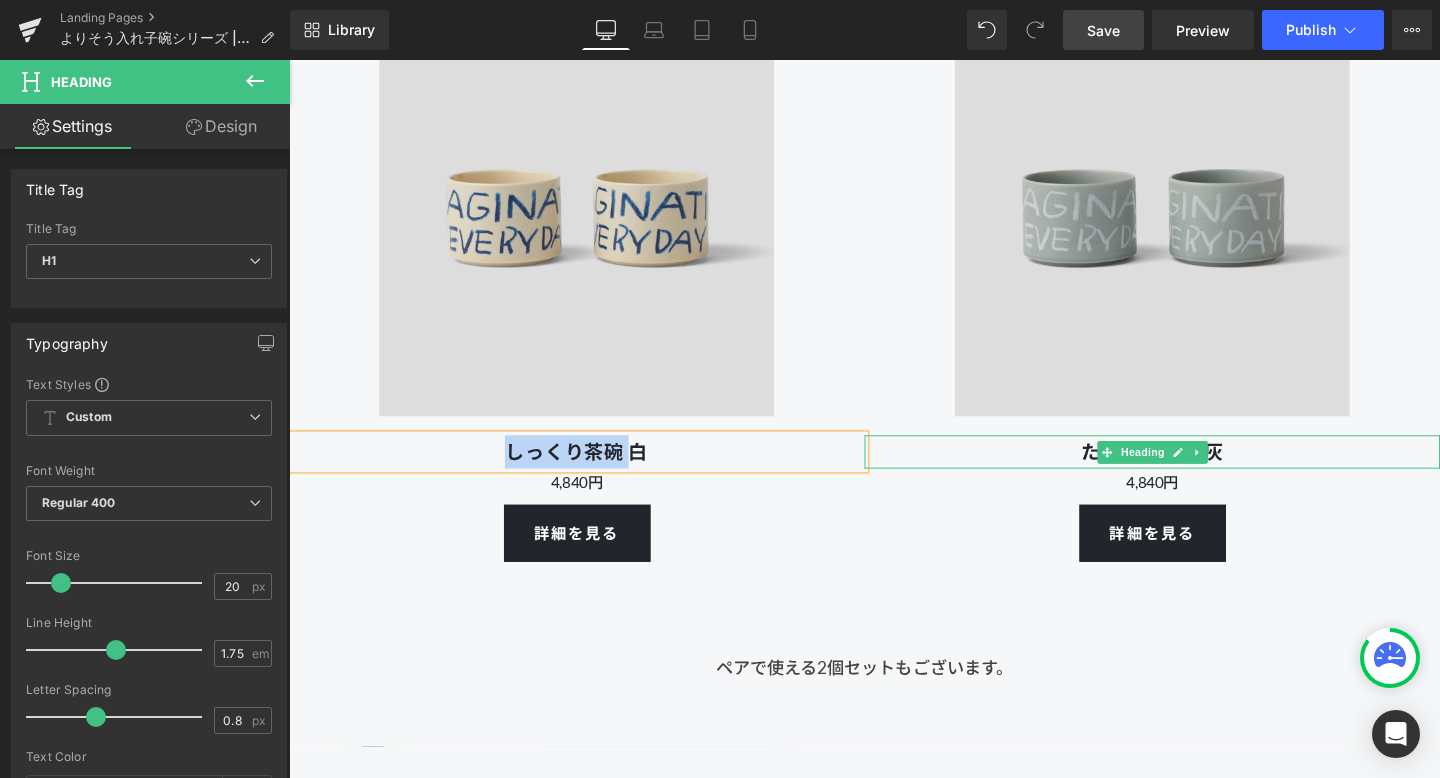 click on "たっぷり汁碗 灰" at bounding box center (1196, 472) 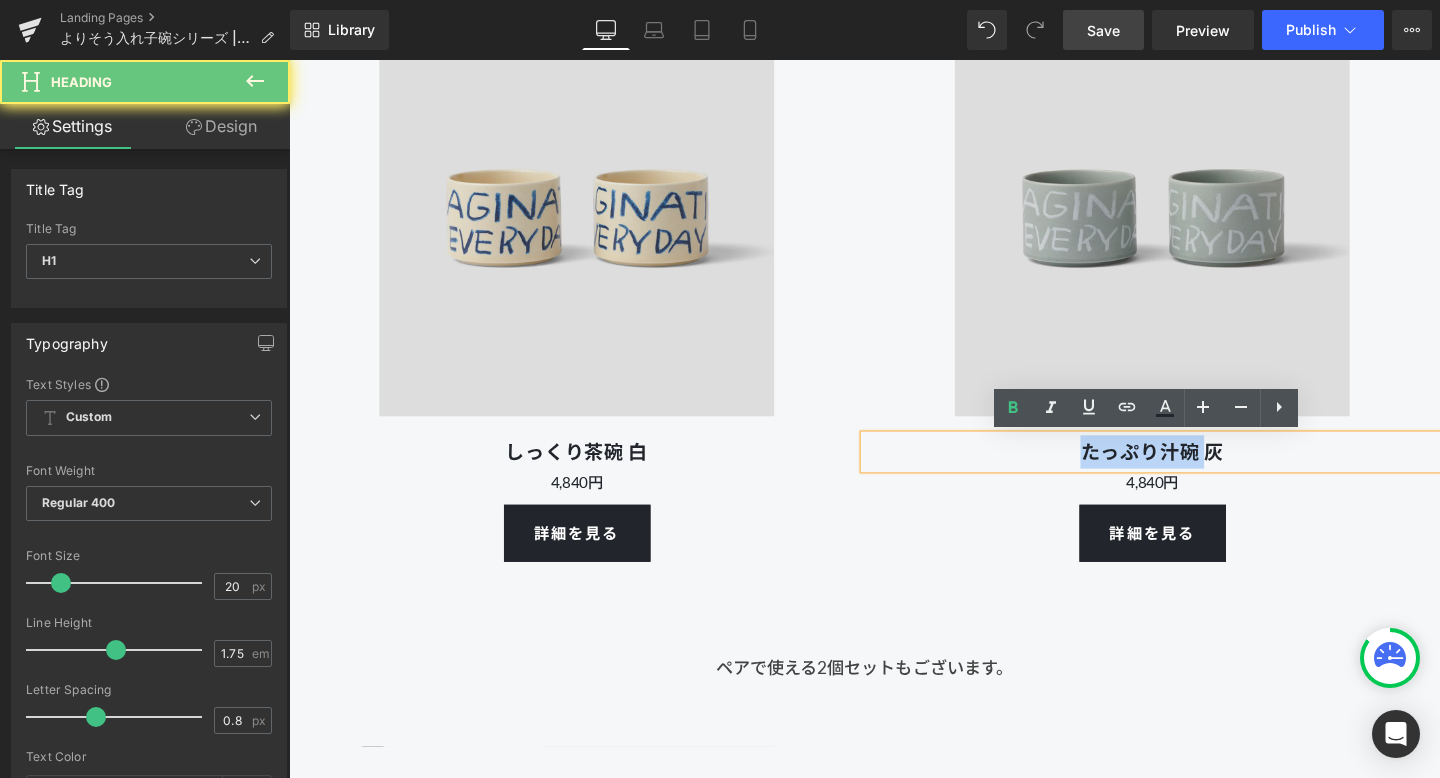 drag, startPoint x: 1256, startPoint y: 471, endPoint x: 1063, endPoint y: 471, distance: 193 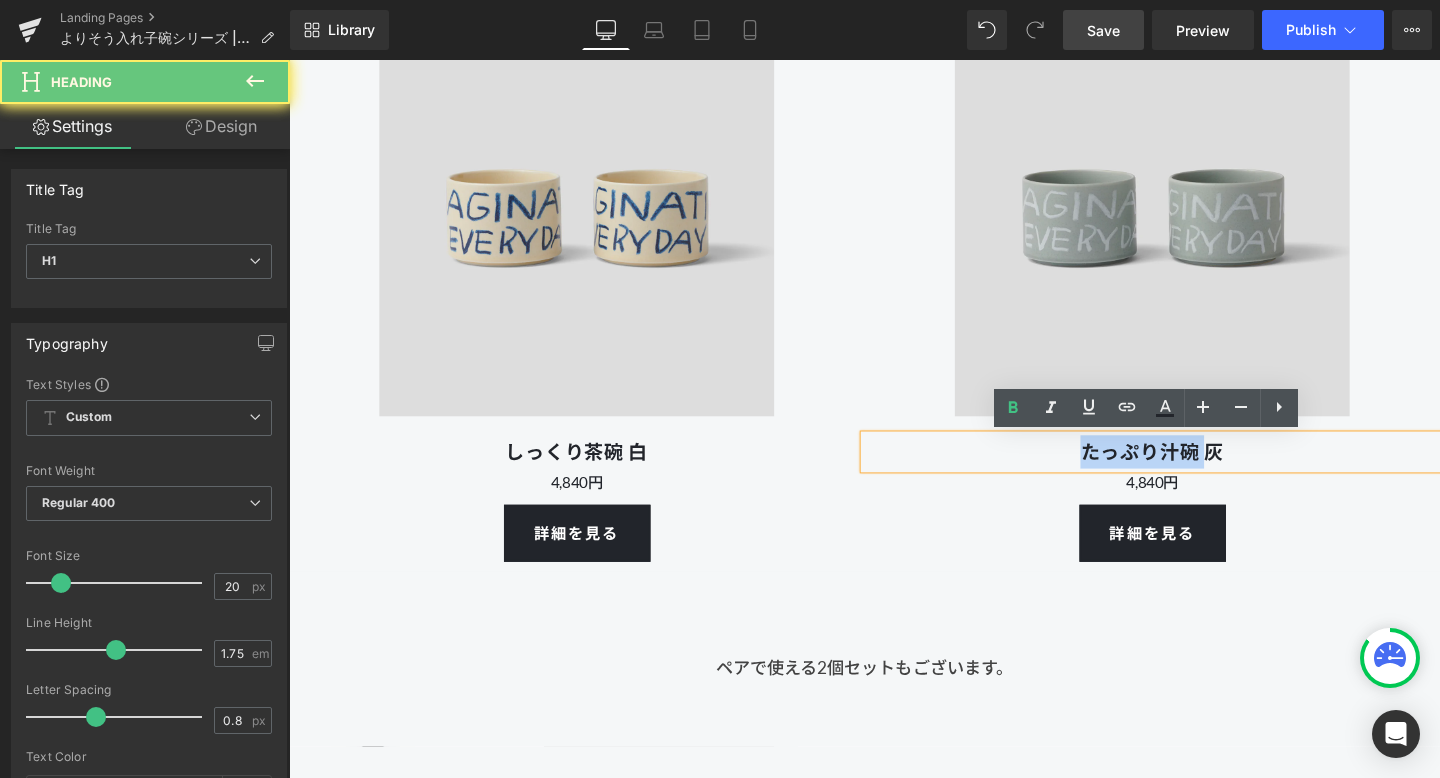 click on "たっぷり汁碗 灰" at bounding box center (1196, 472) 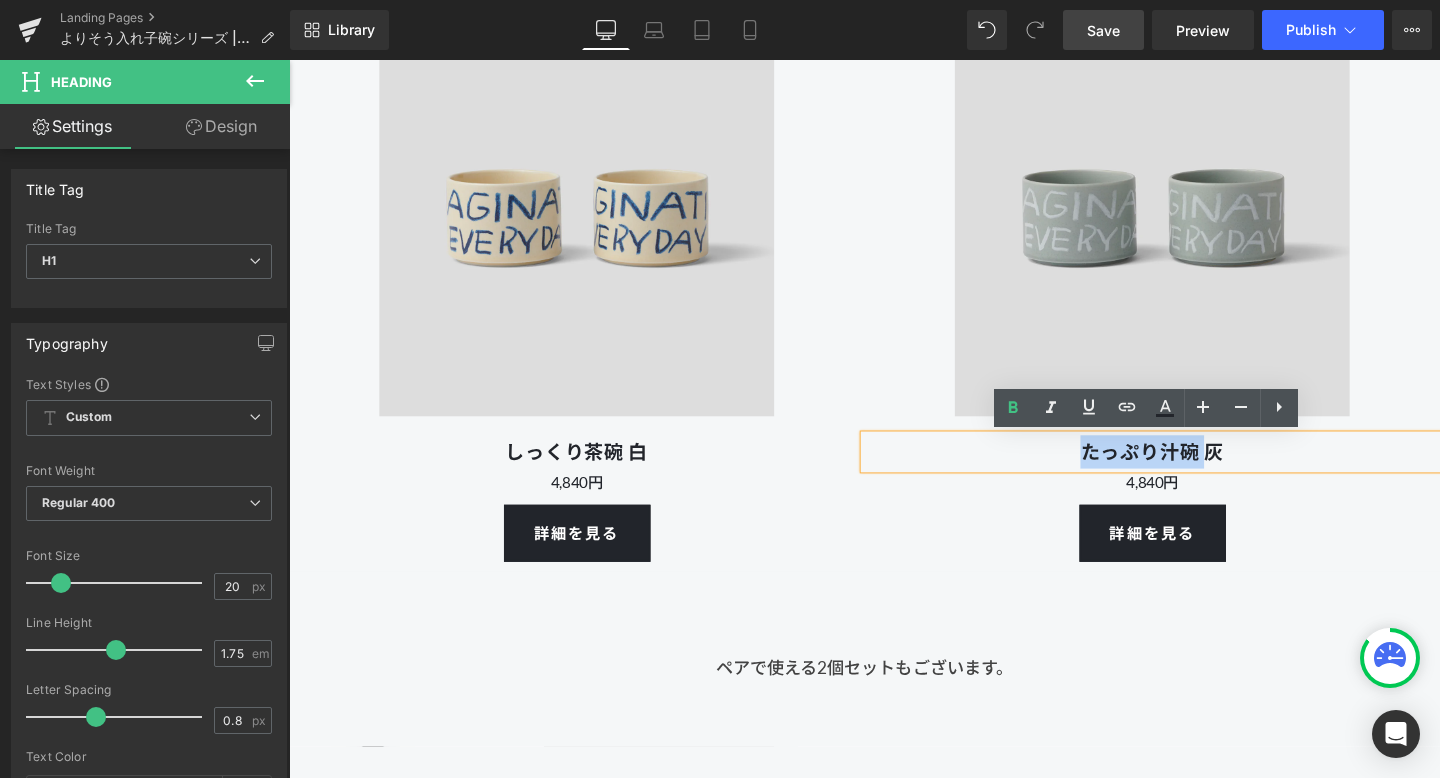 paste 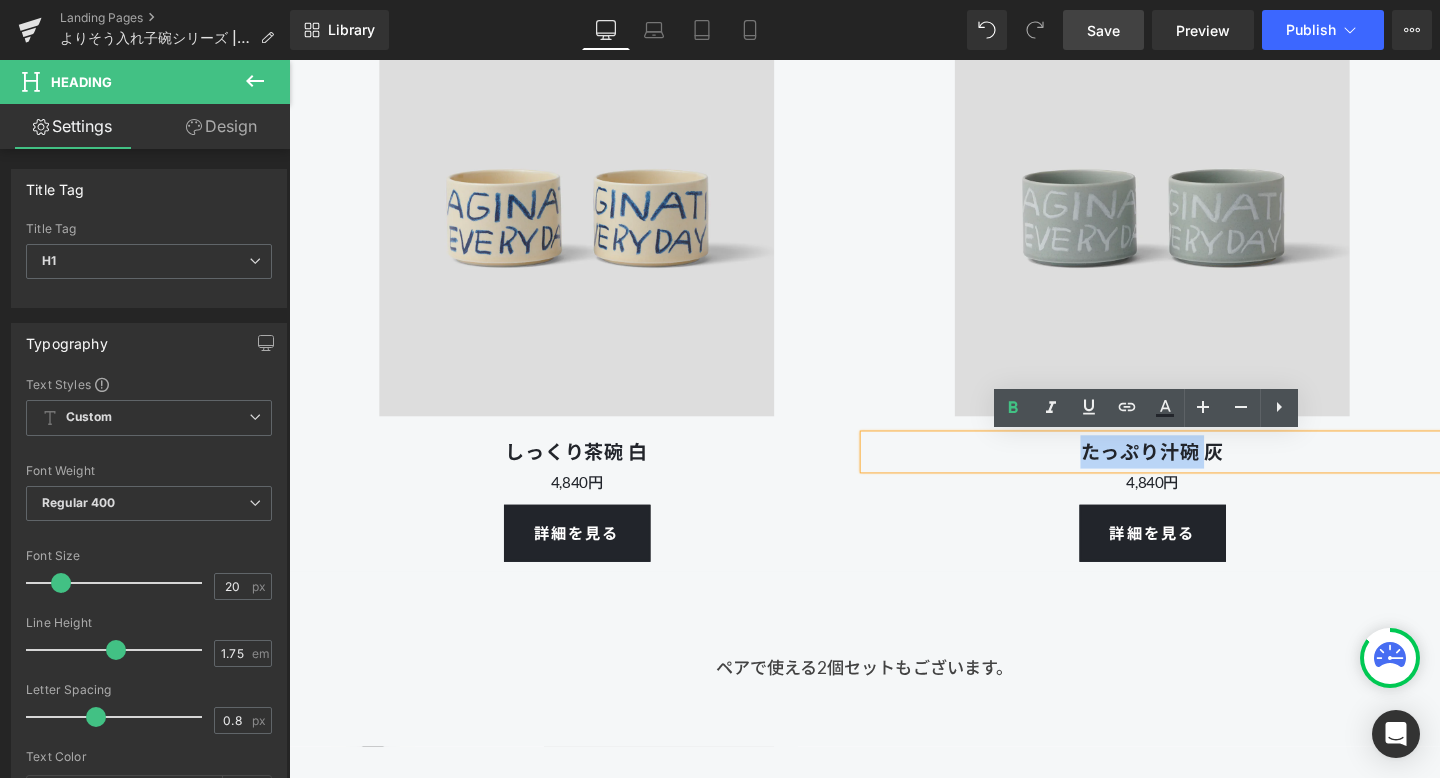 type 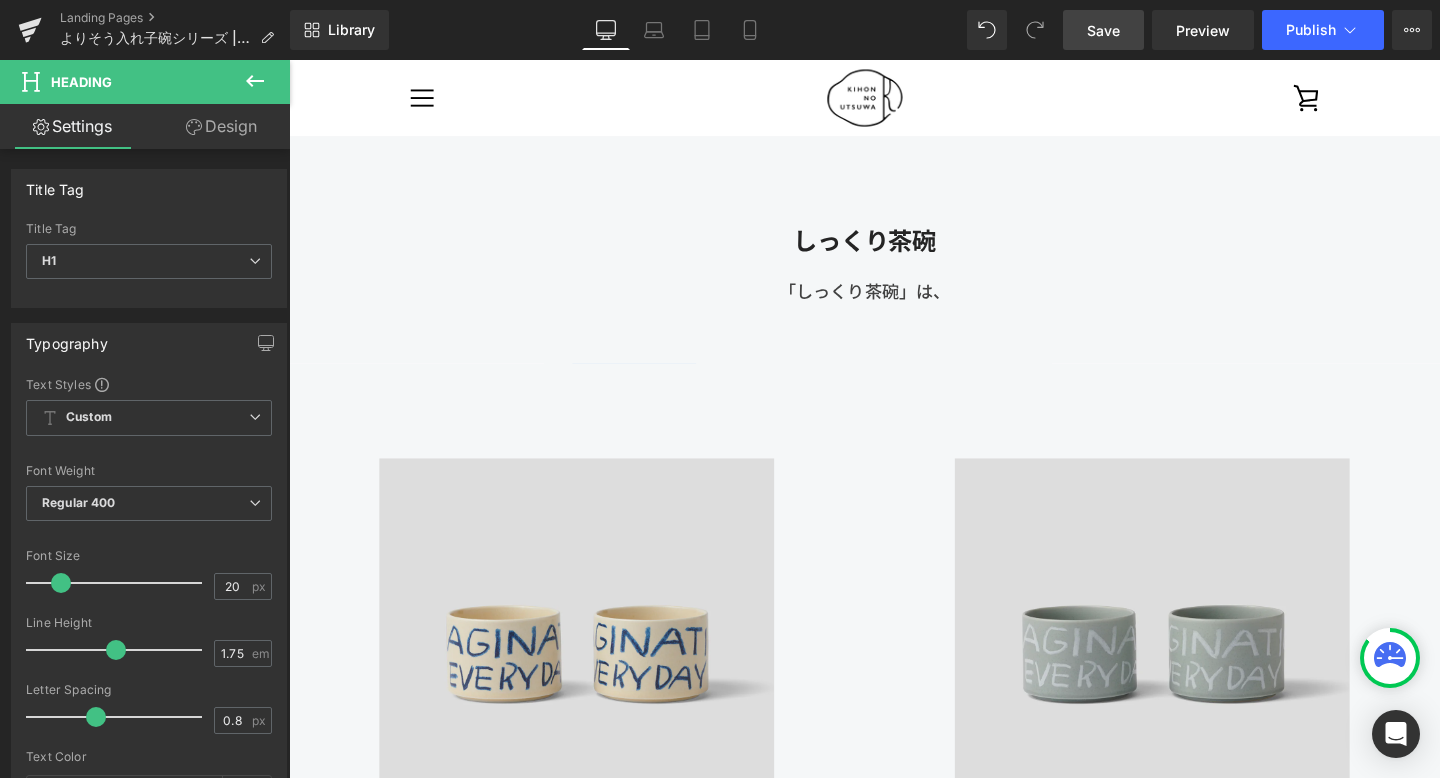 scroll, scrollTop: 11653, scrollLeft: 0, axis: vertical 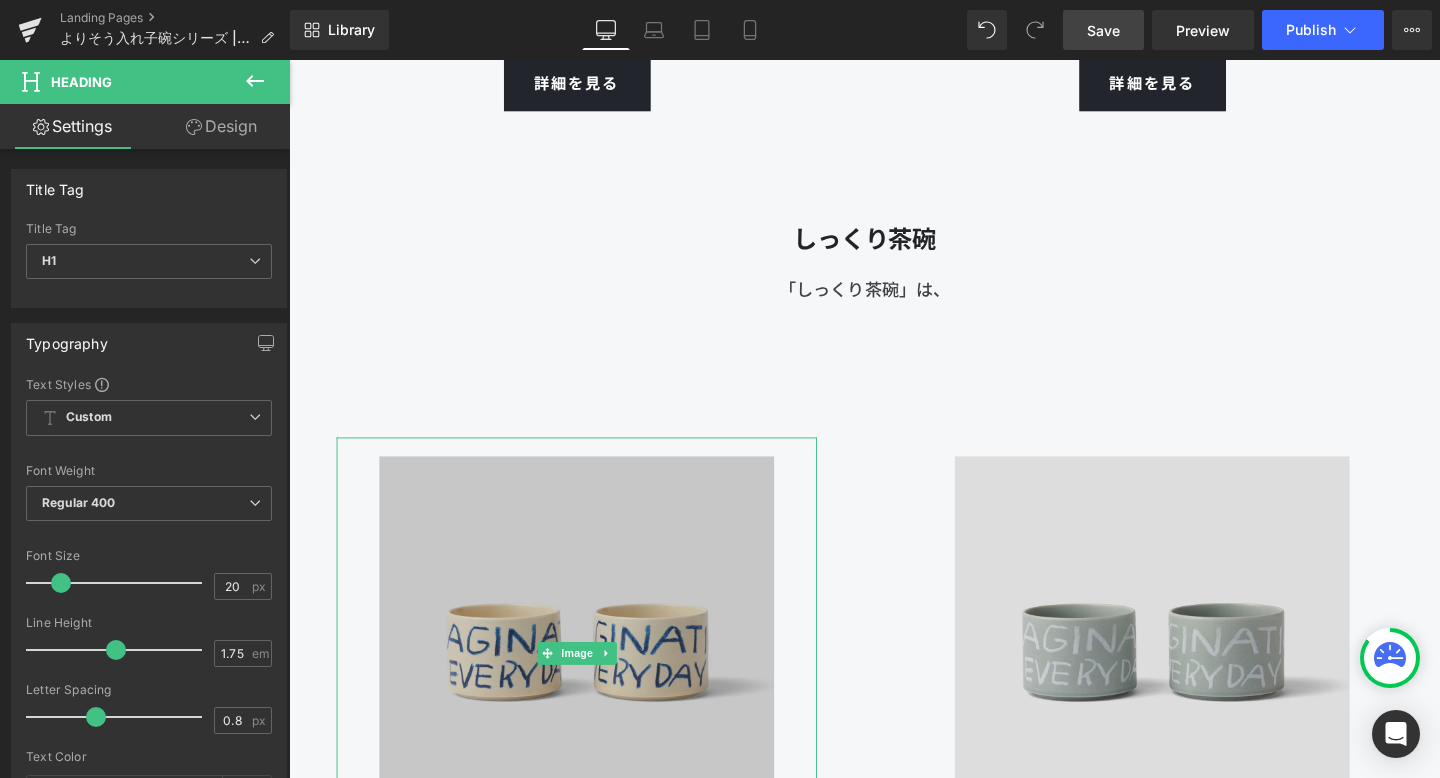 click at bounding box center (591, 684) 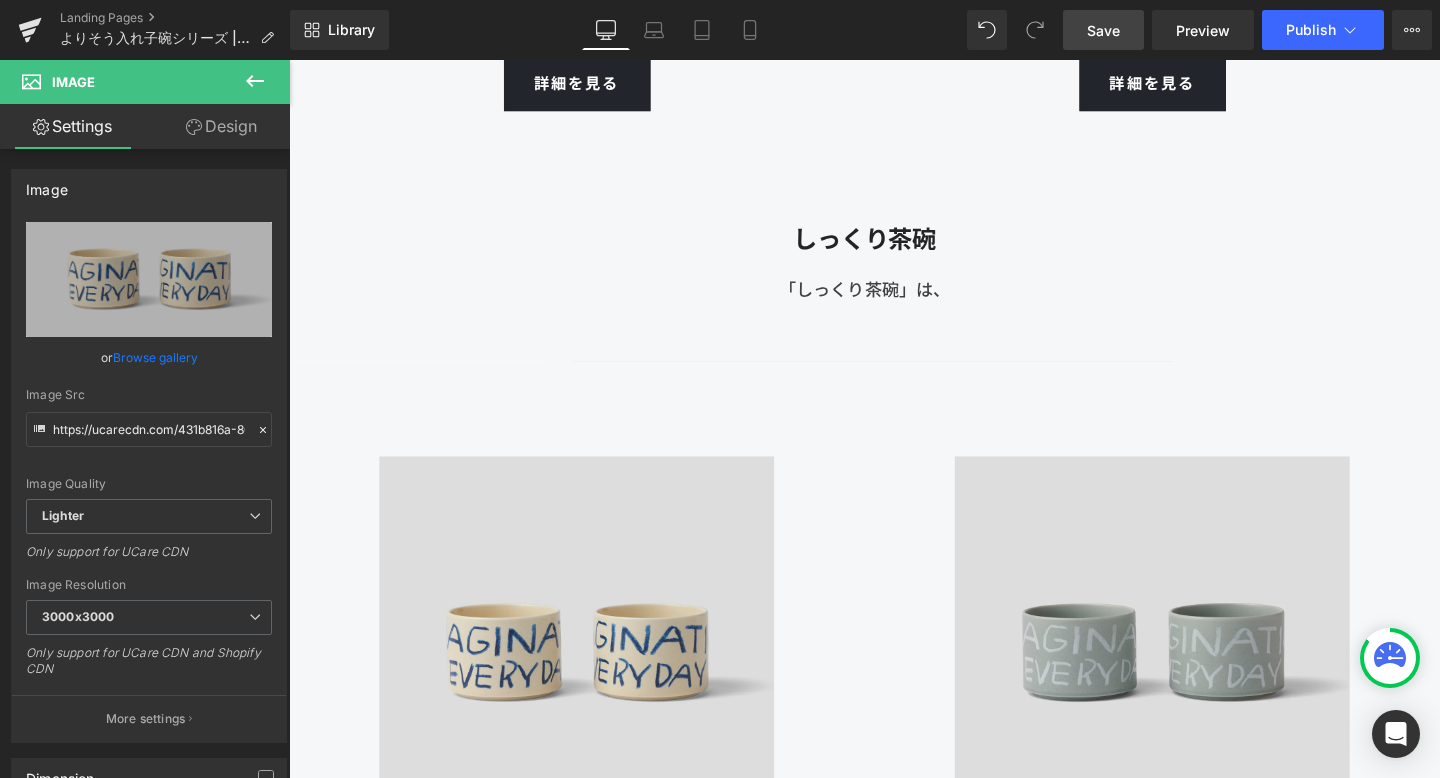 click on "Image         しっくり茶碗 白 Heading         4,840円 Text Block         詳細を見る Button" at bounding box center [591, 725] 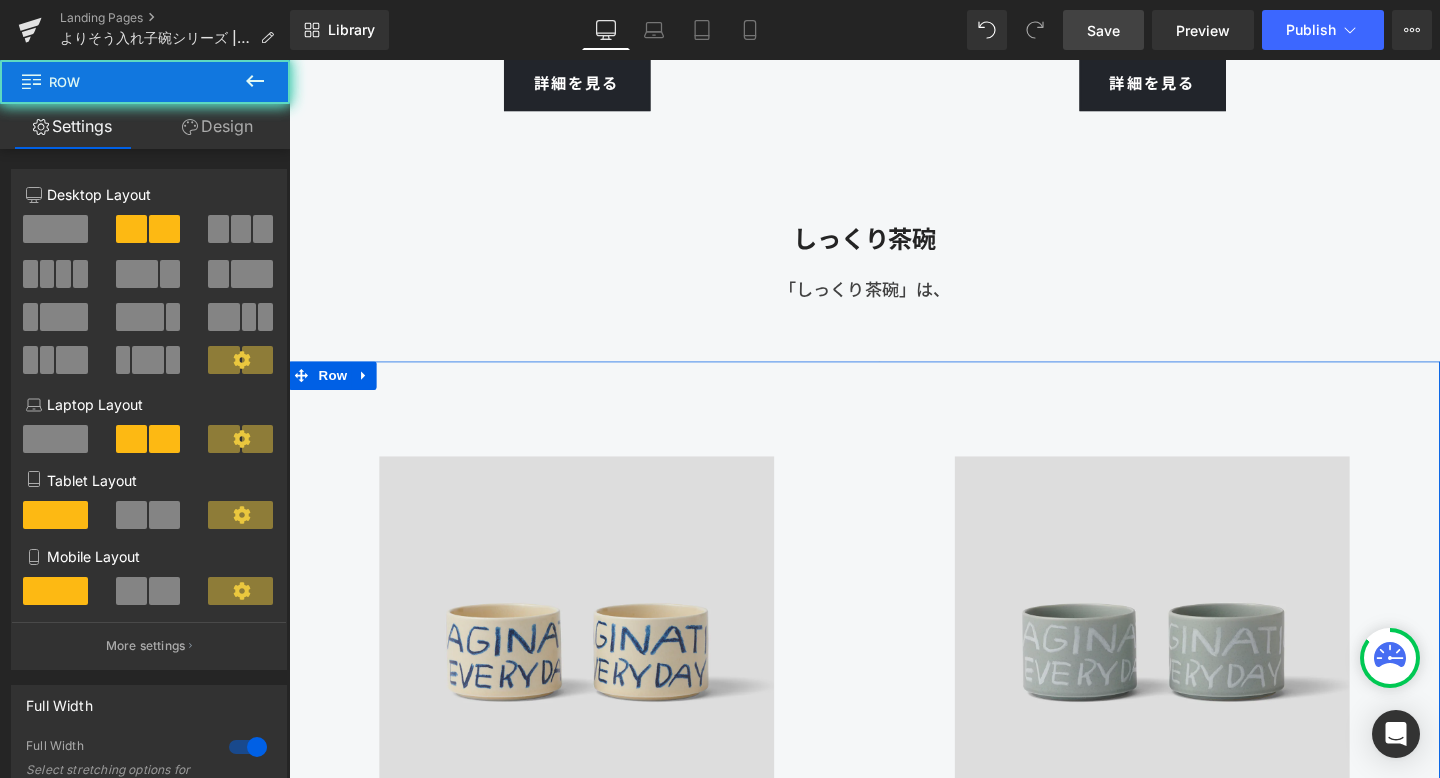 click on "Image         しっくり茶碗 白 Heading         4,840円 Text Block         詳細を見る Button" at bounding box center [591, 725] 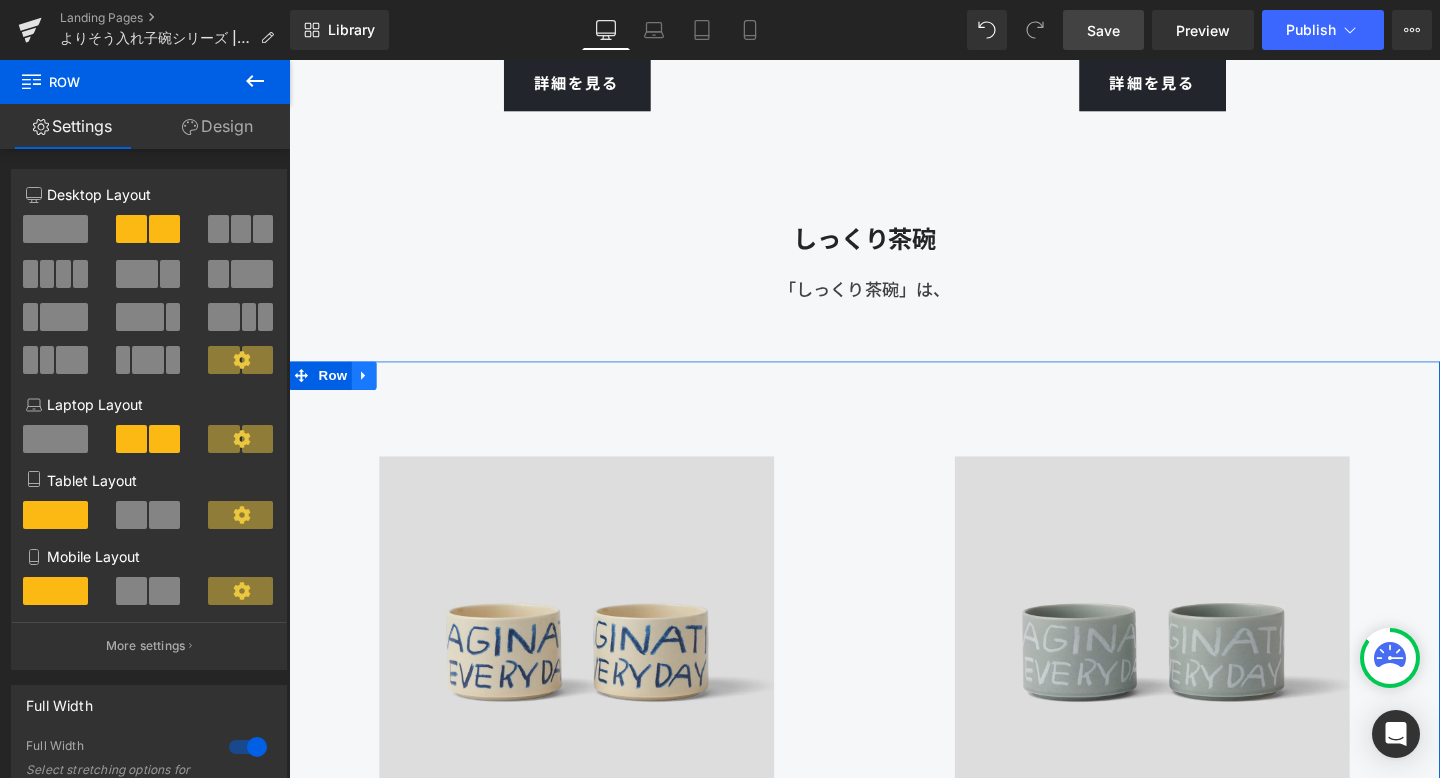 click 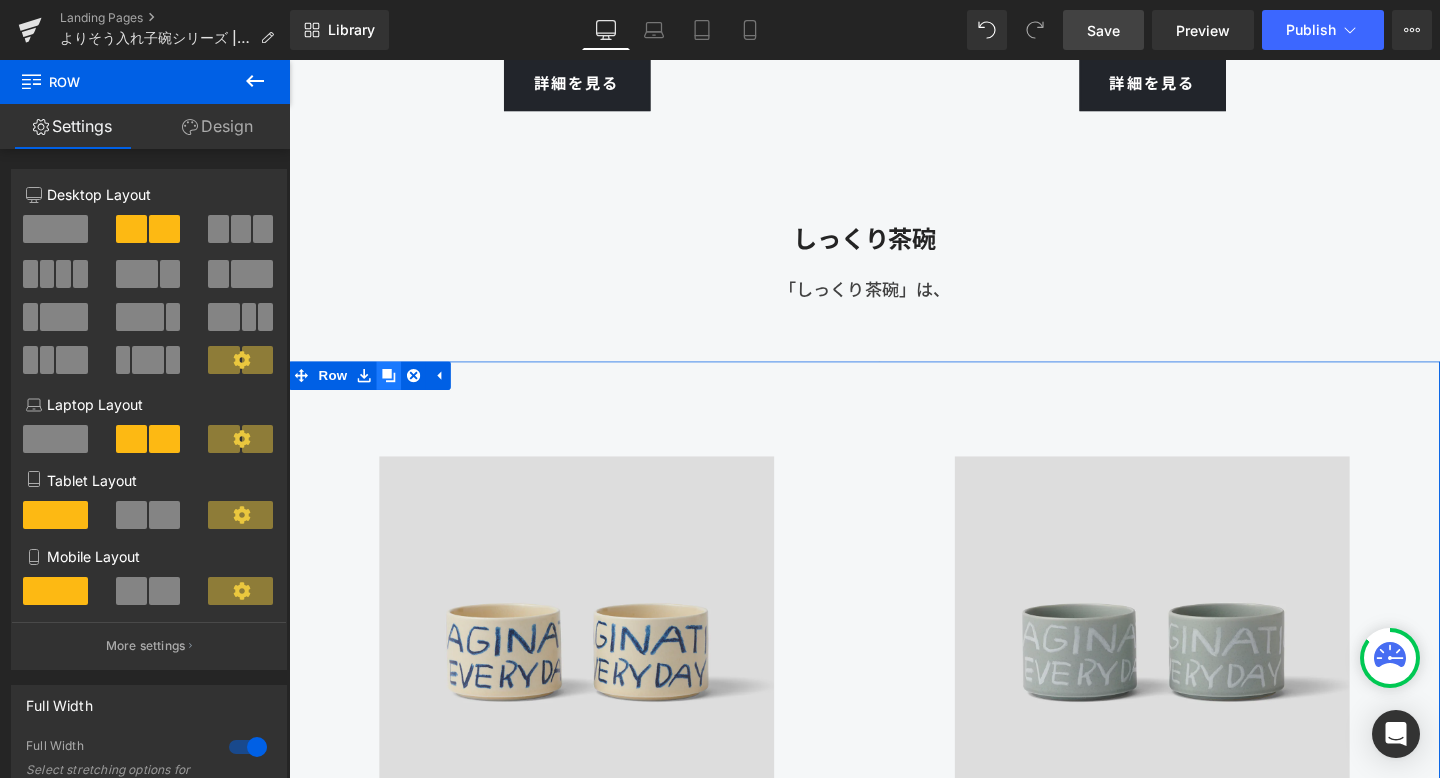 click 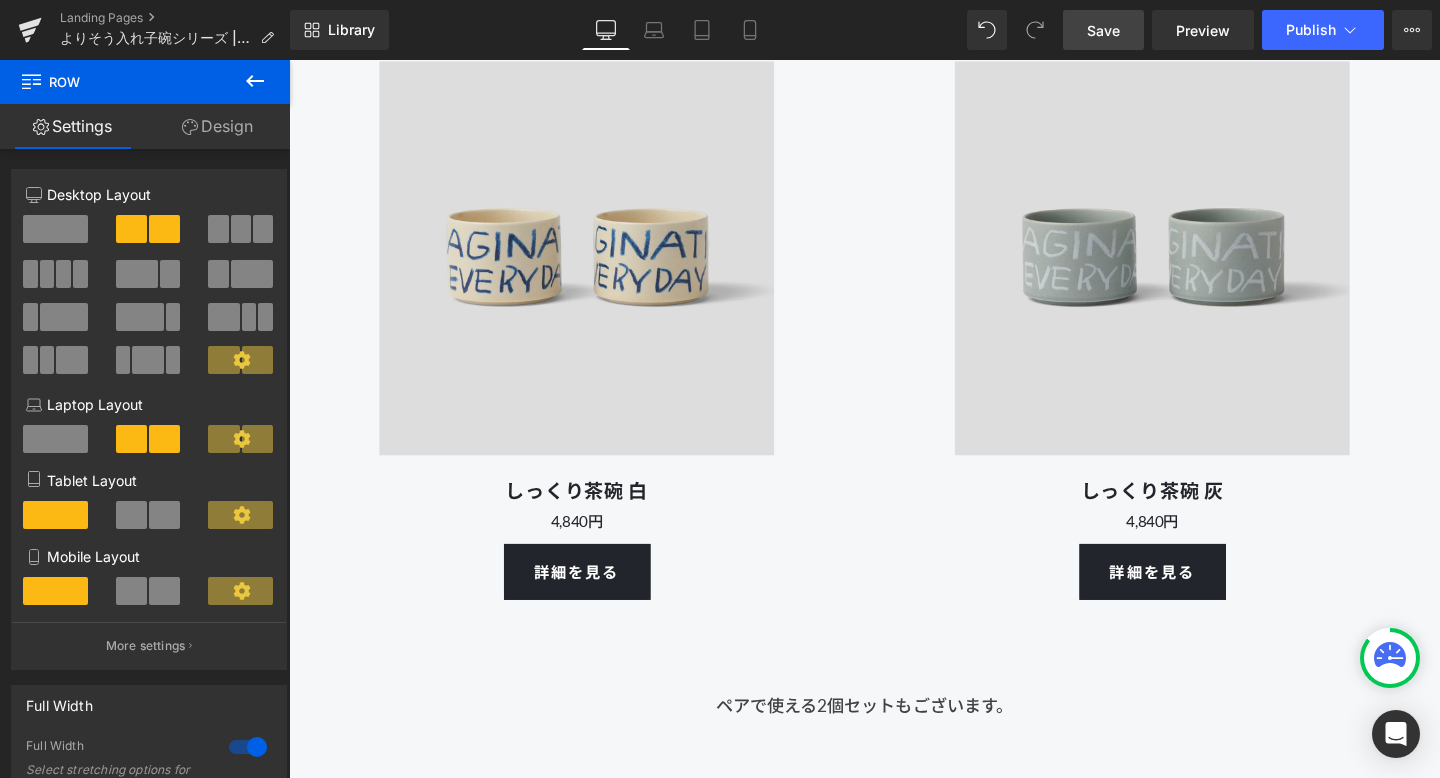 scroll, scrollTop: 12768, scrollLeft: 0, axis: vertical 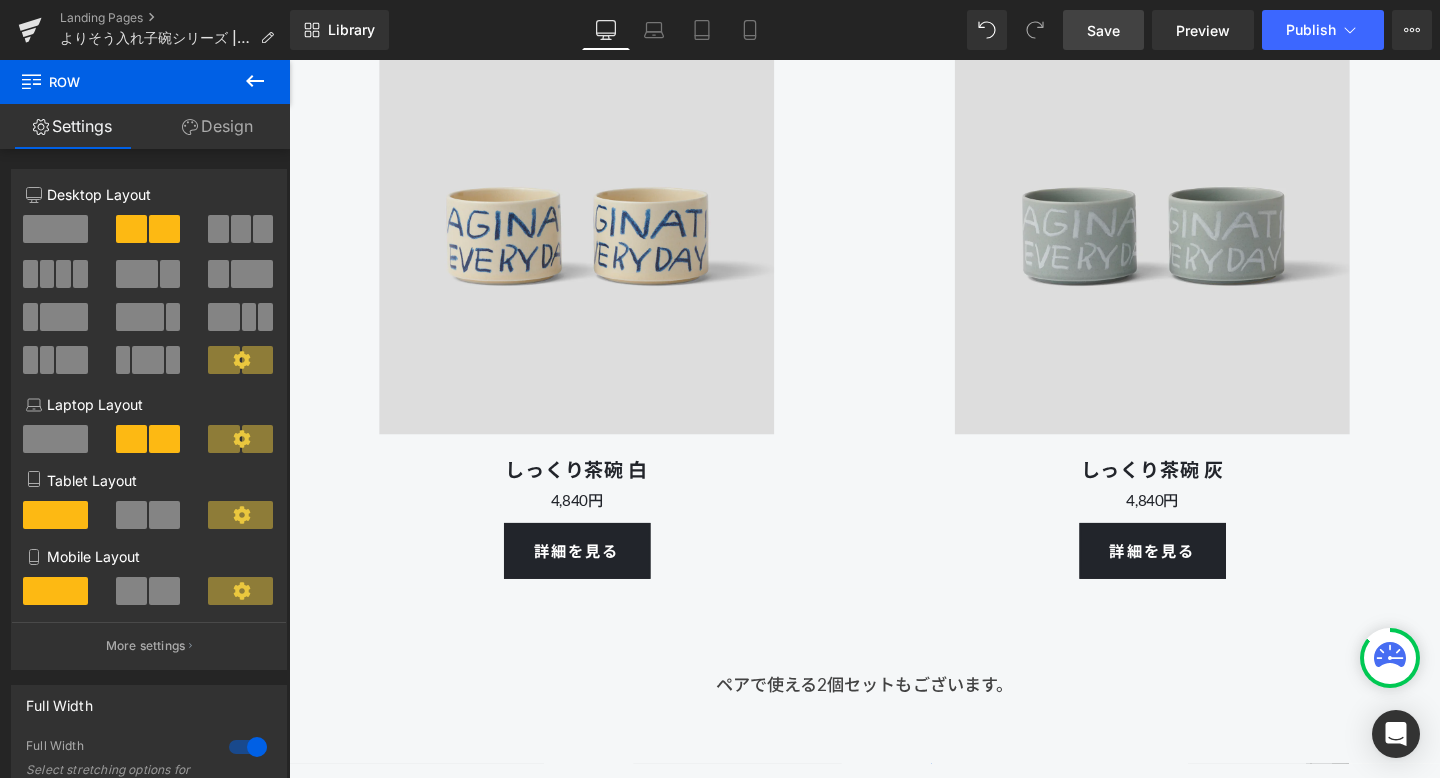 click on "しっくり茶碗 白 Heading" at bounding box center [591, 490] 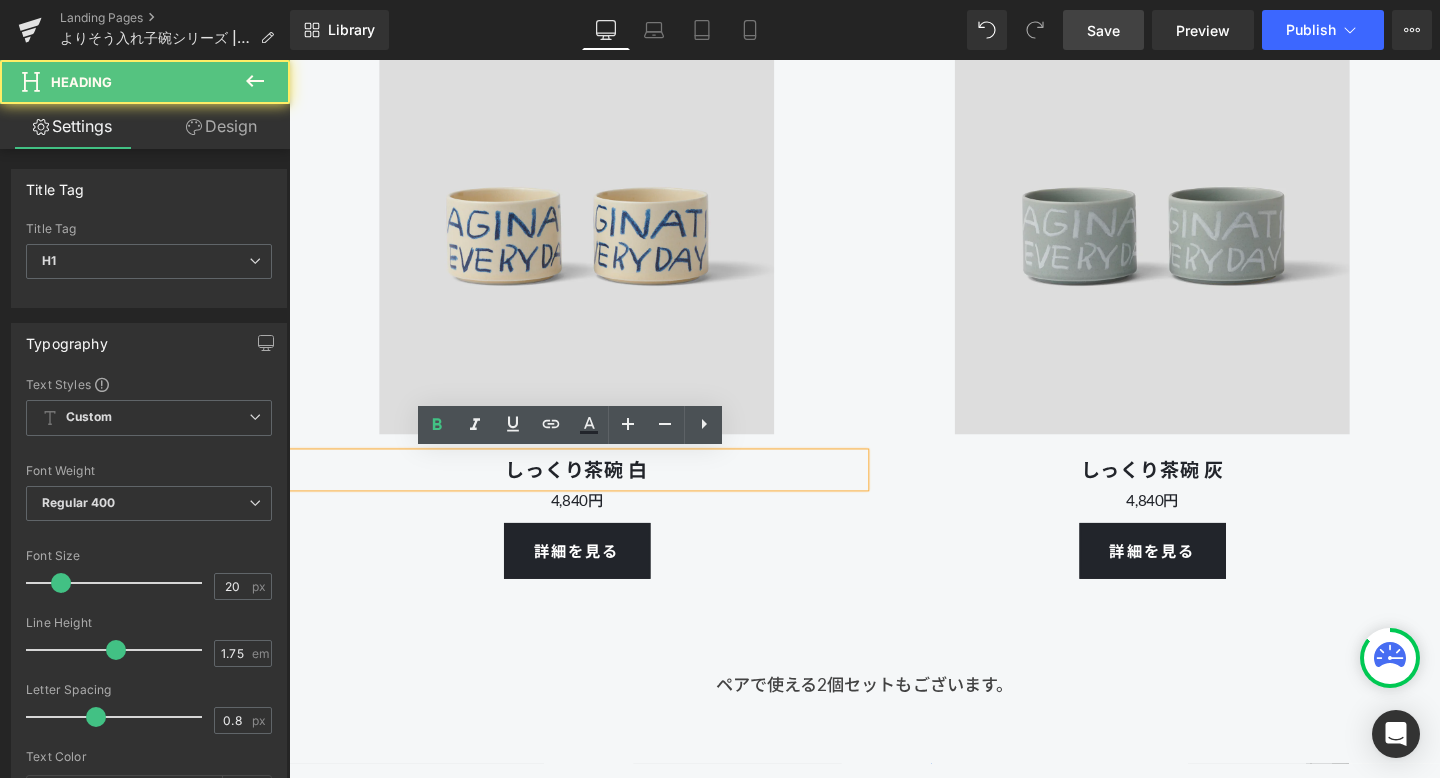 click on "しっくり茶碗 白" at bounding box center (591, 490) 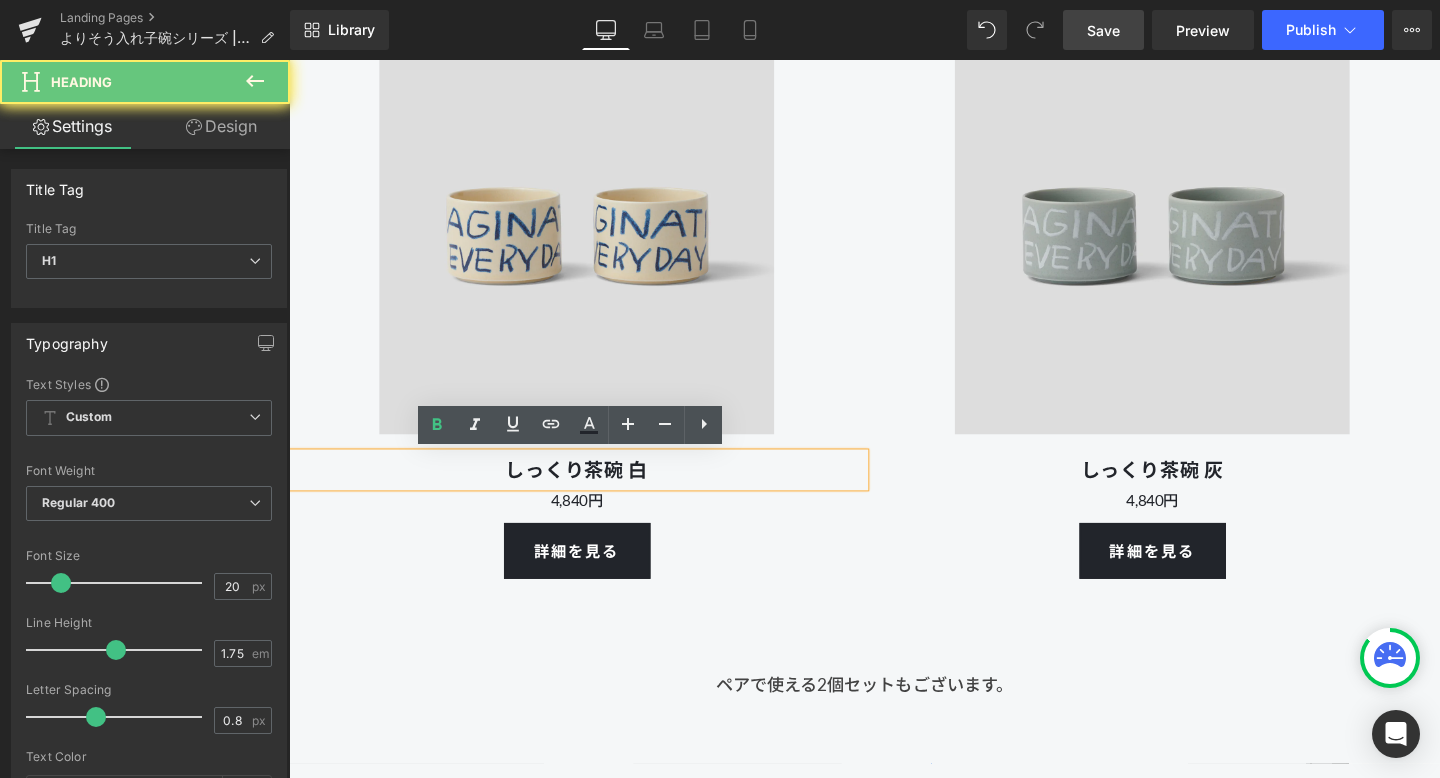 type 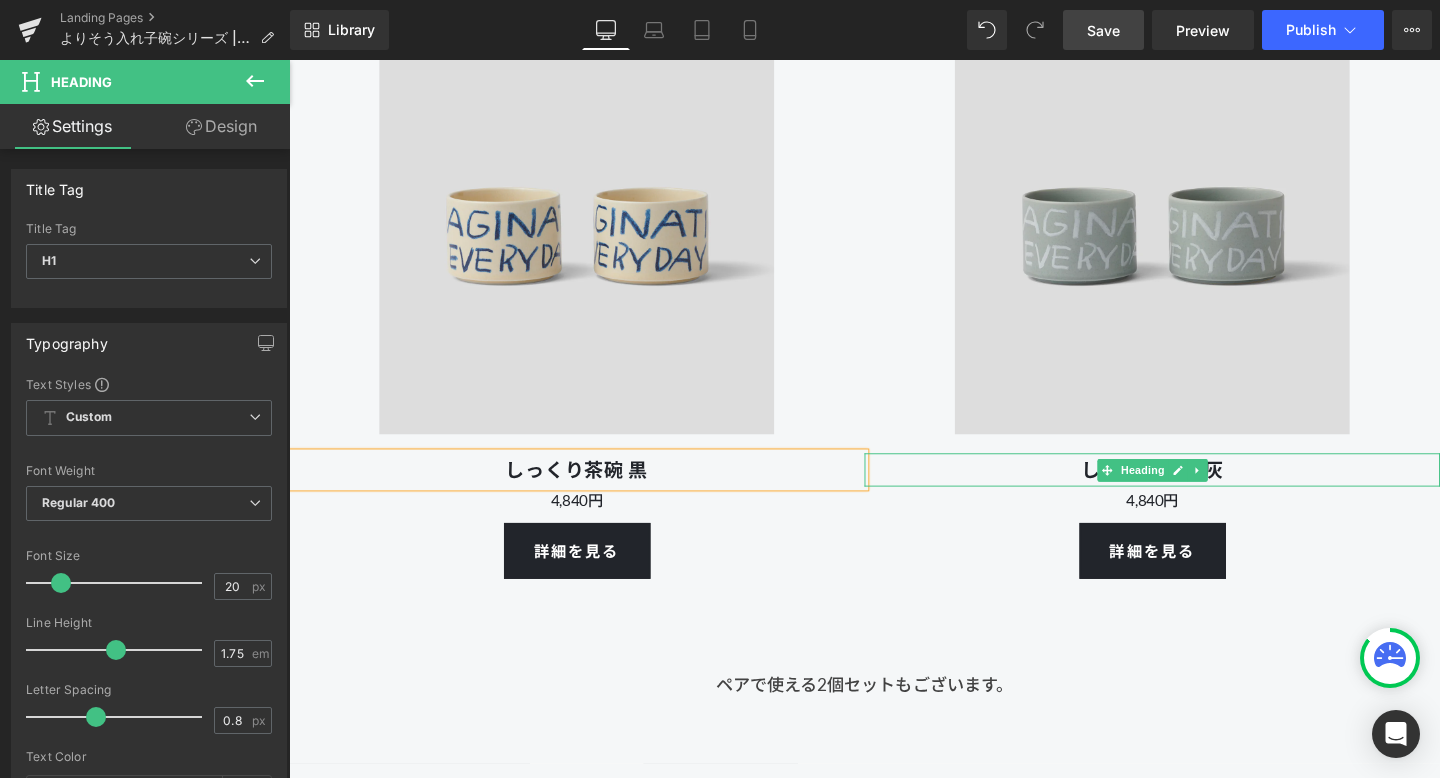 click on "しっくり茶碗 灰" at bounding box center (1196, 490) 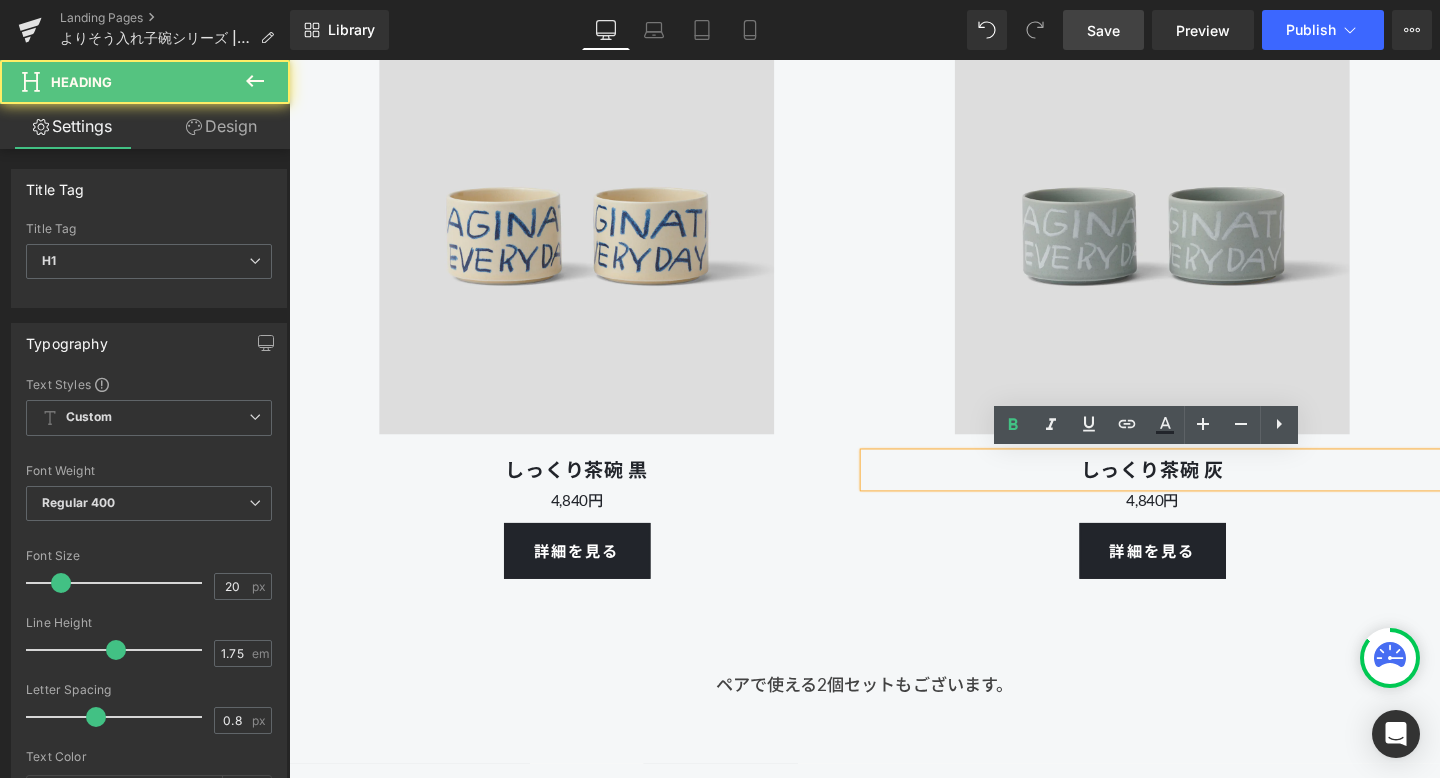 click on "しっくり茶碗 灰" at bounding box center [1196, 490] 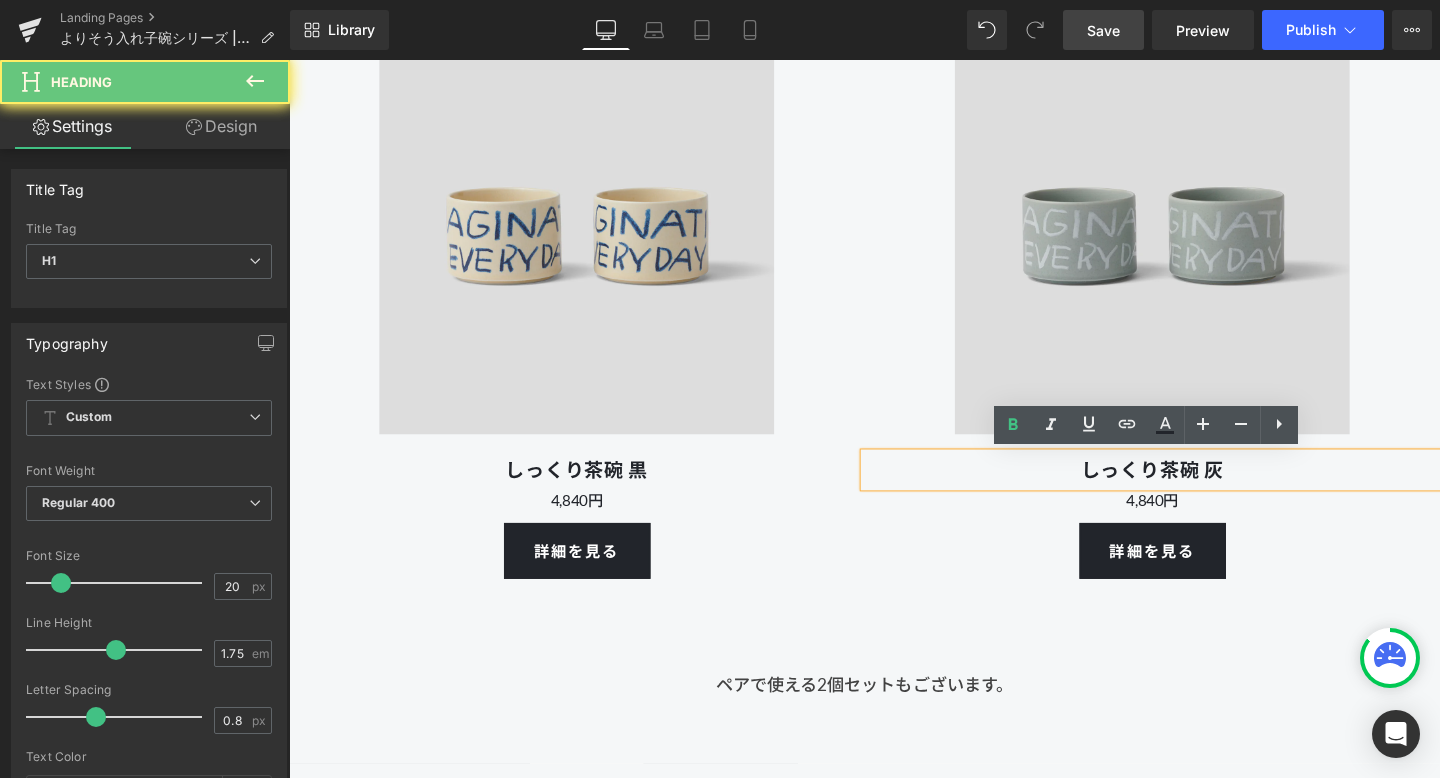 type 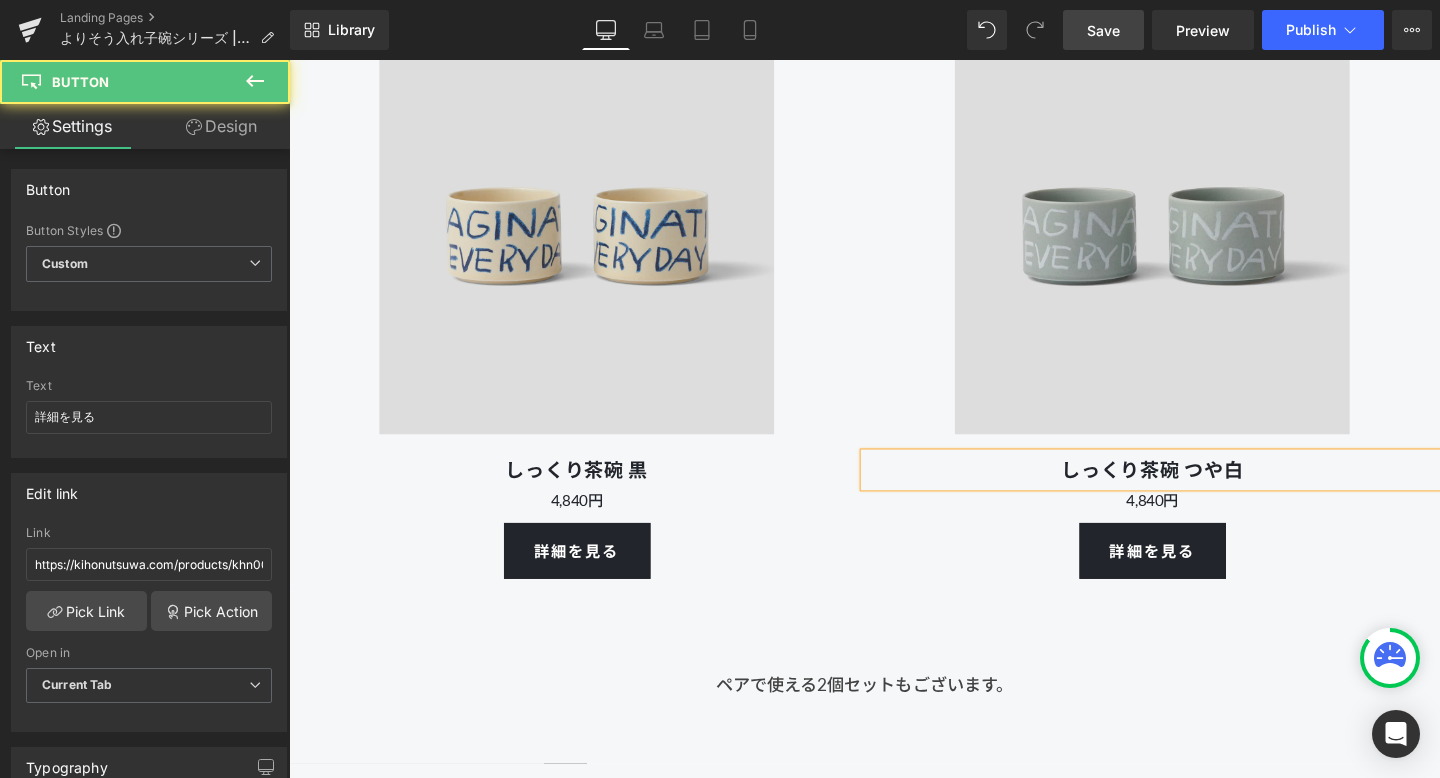 click on "詳細を見る" at bounding box center (1196, 575) 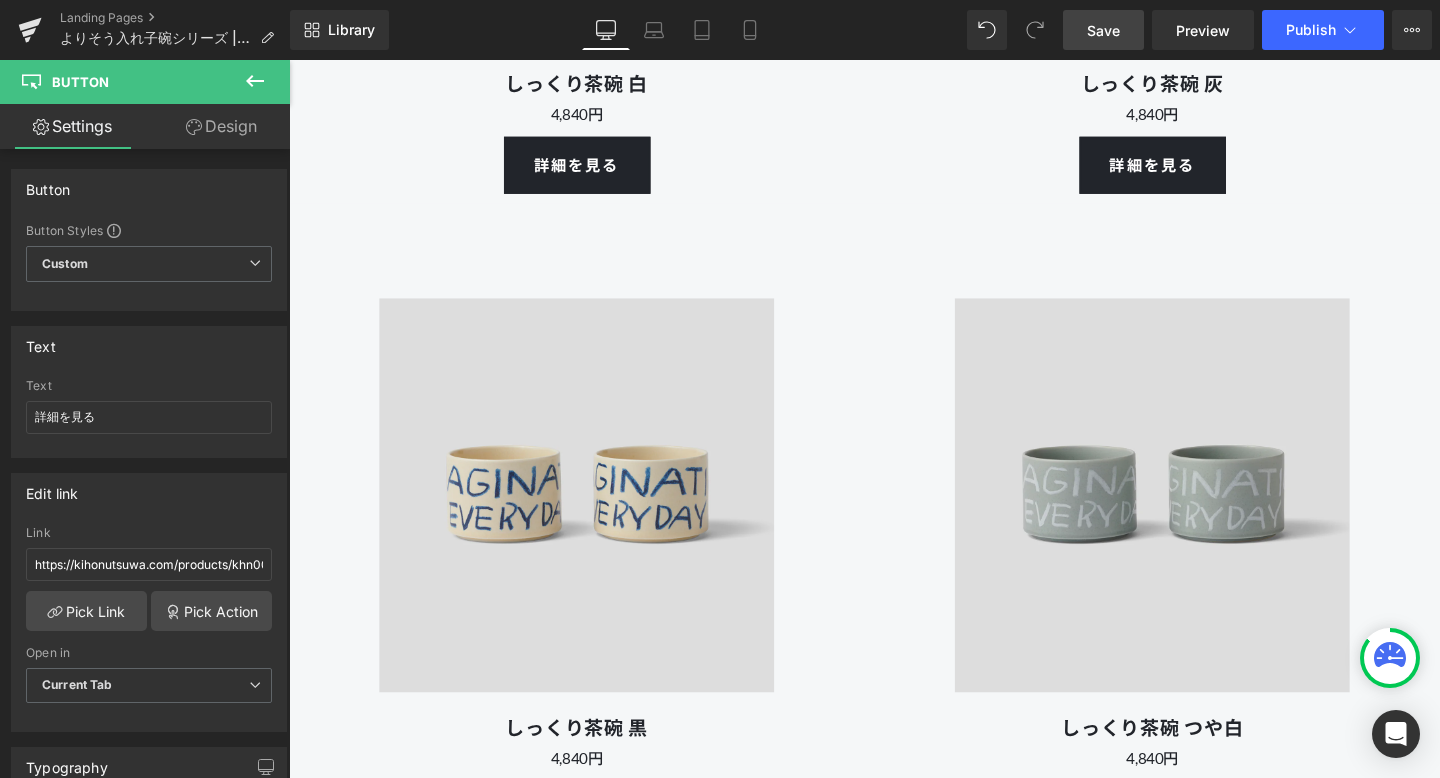 scroll, scrollTop: 12696, scrollLeft: 0, axis: vertical 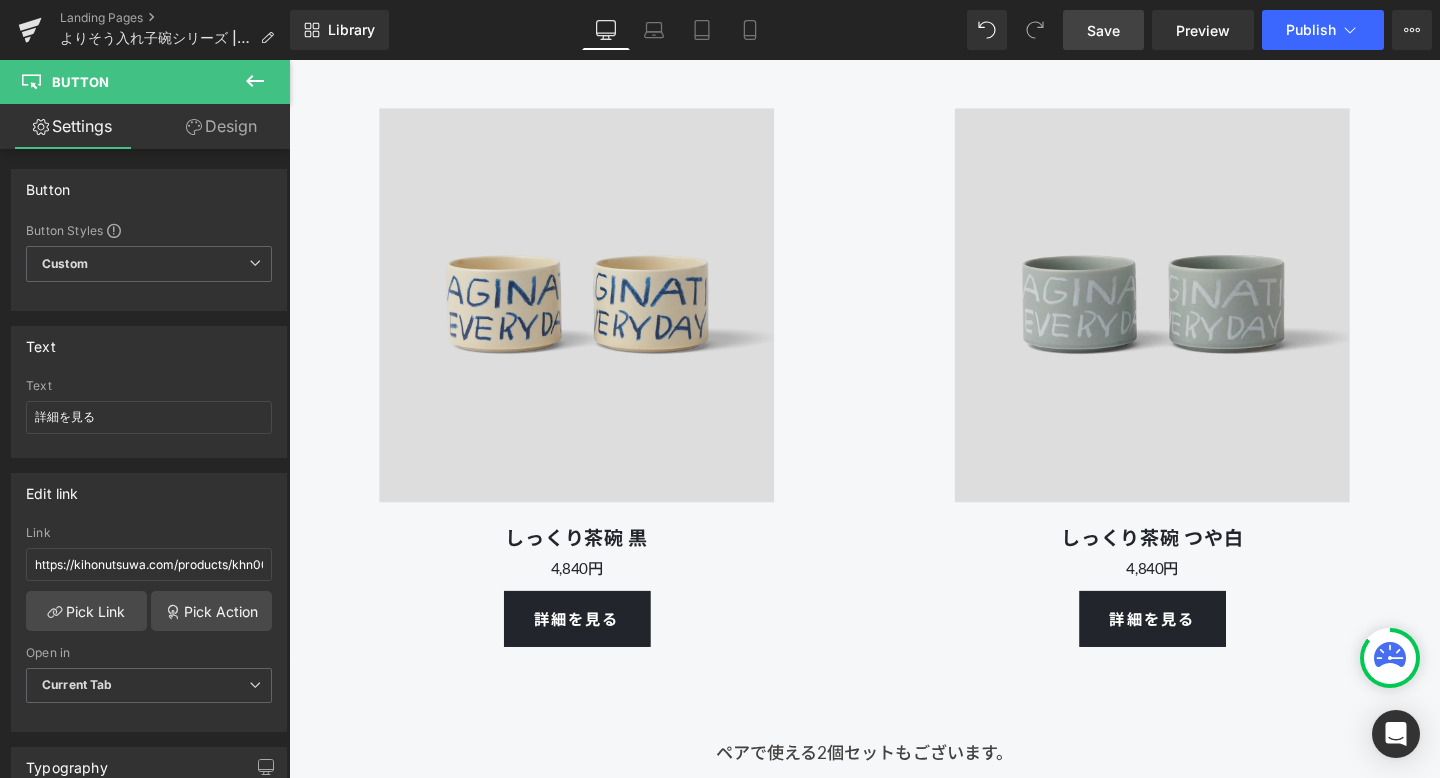 click on "Save" at bounding box center (1103, 30) 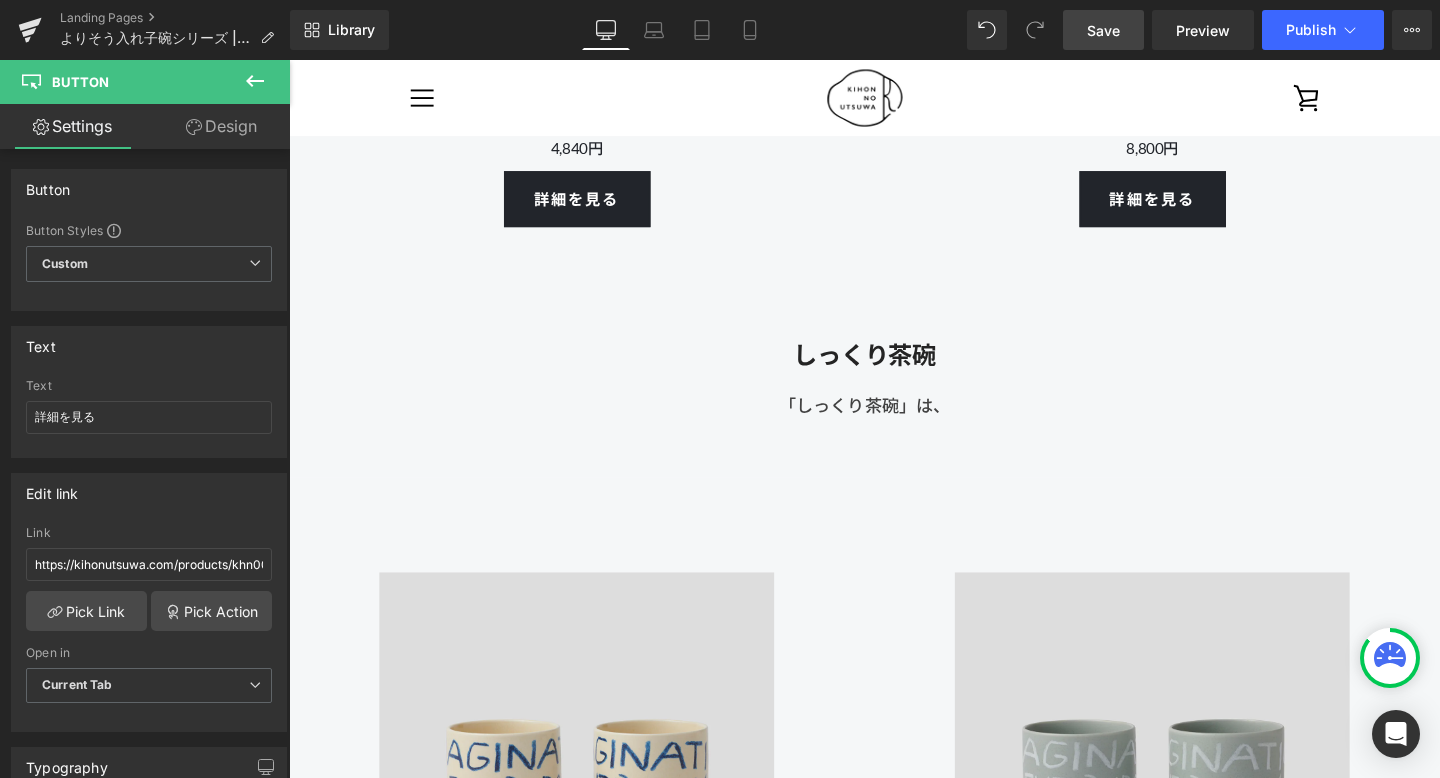 scroll, scrollTop: 11453, scrollLeft: 0, axis: vertical 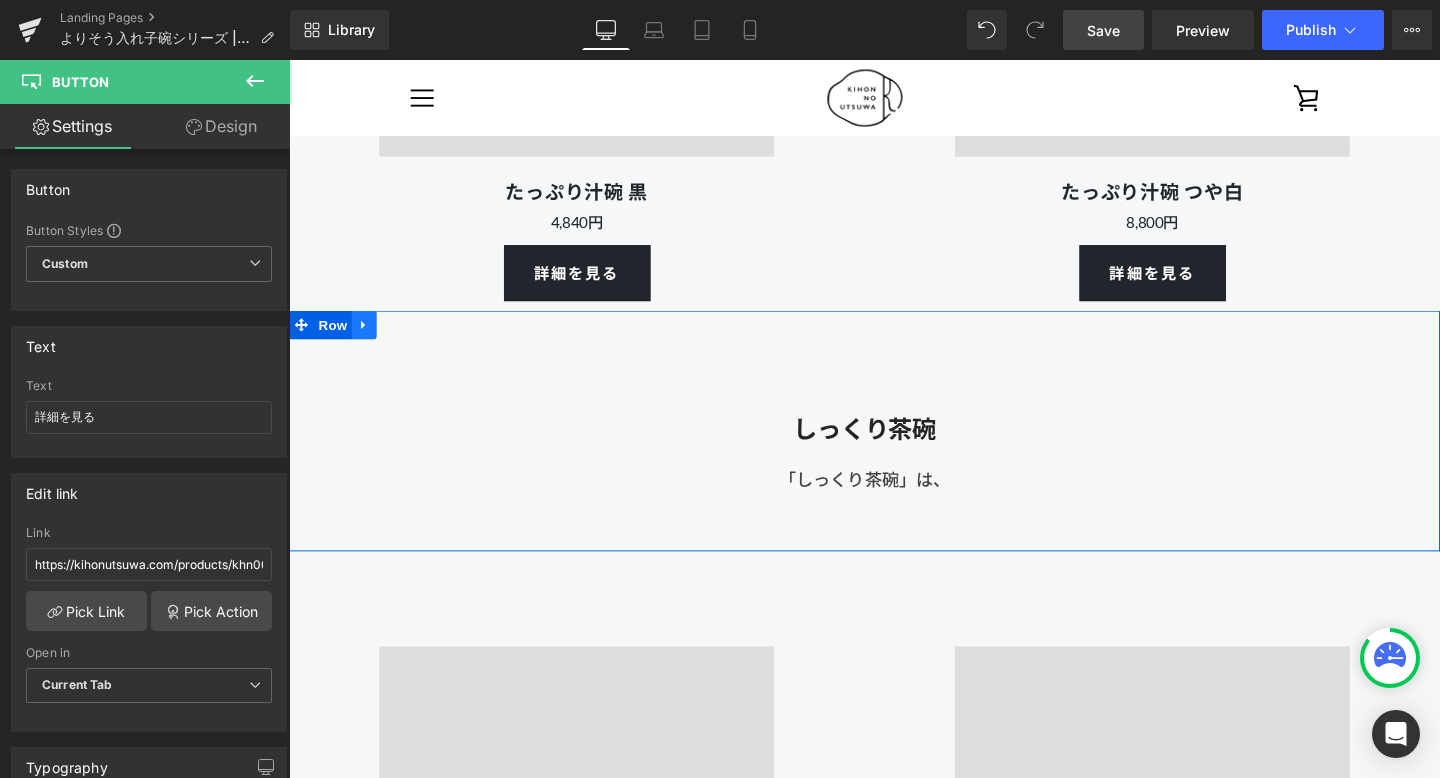 click 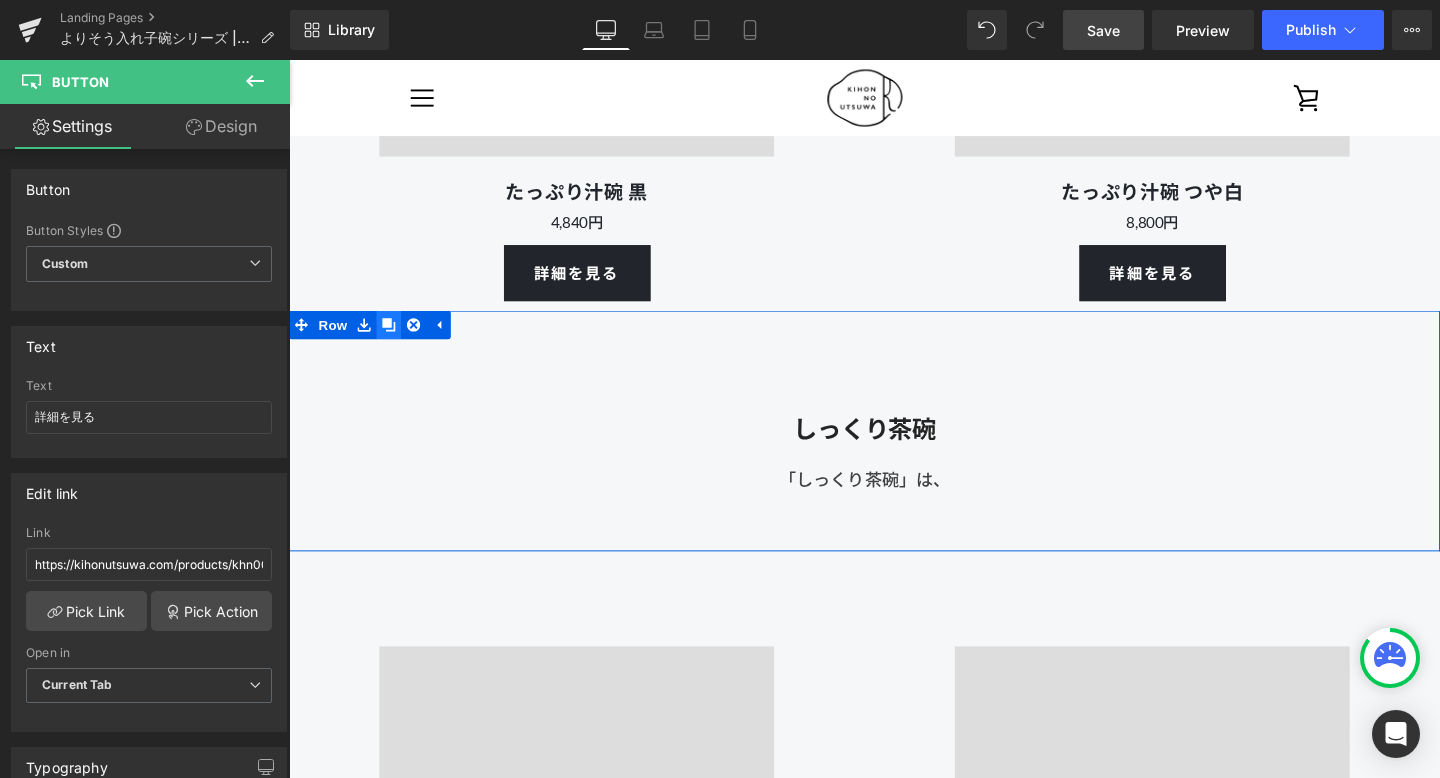 click 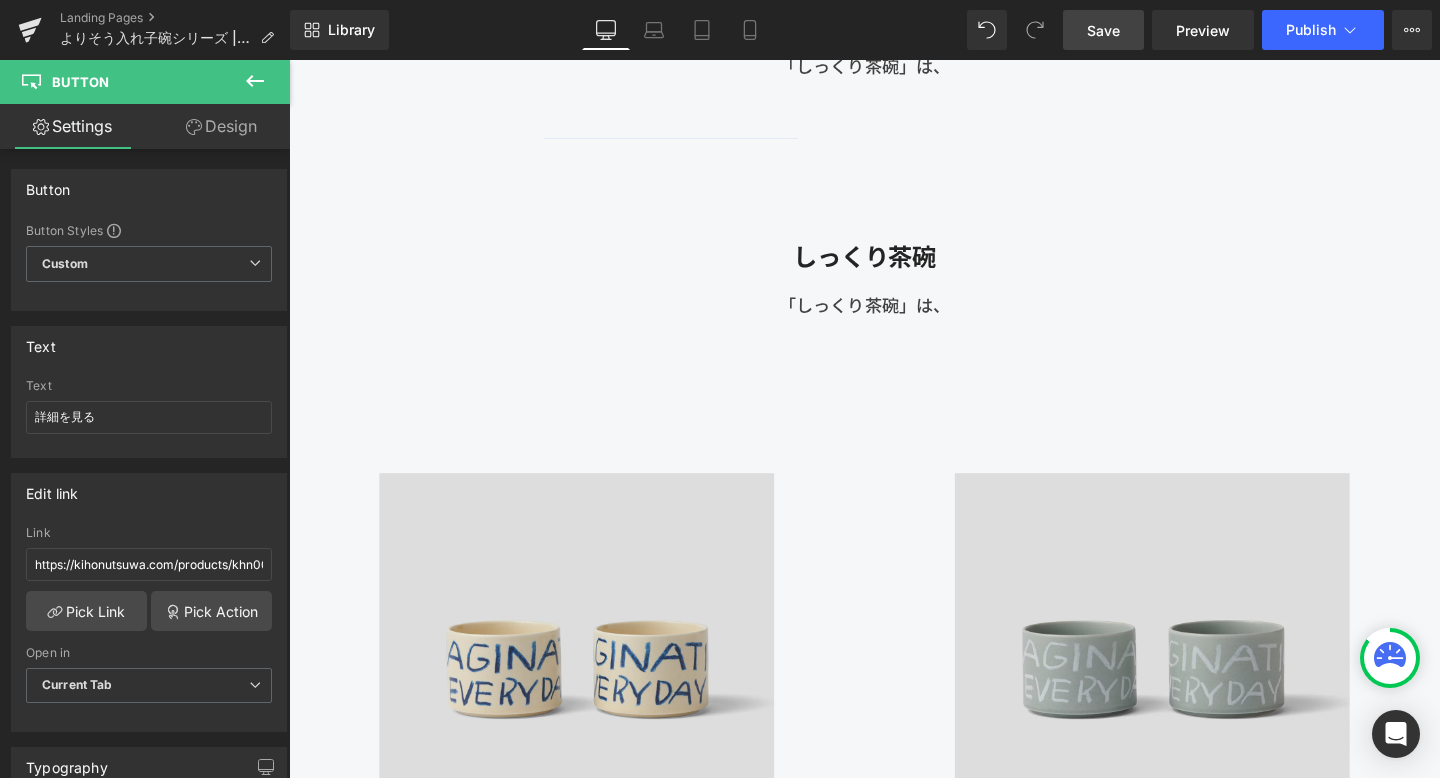 scroll, scrollTop: 11890, scrollLeft: 0, axis: vertical 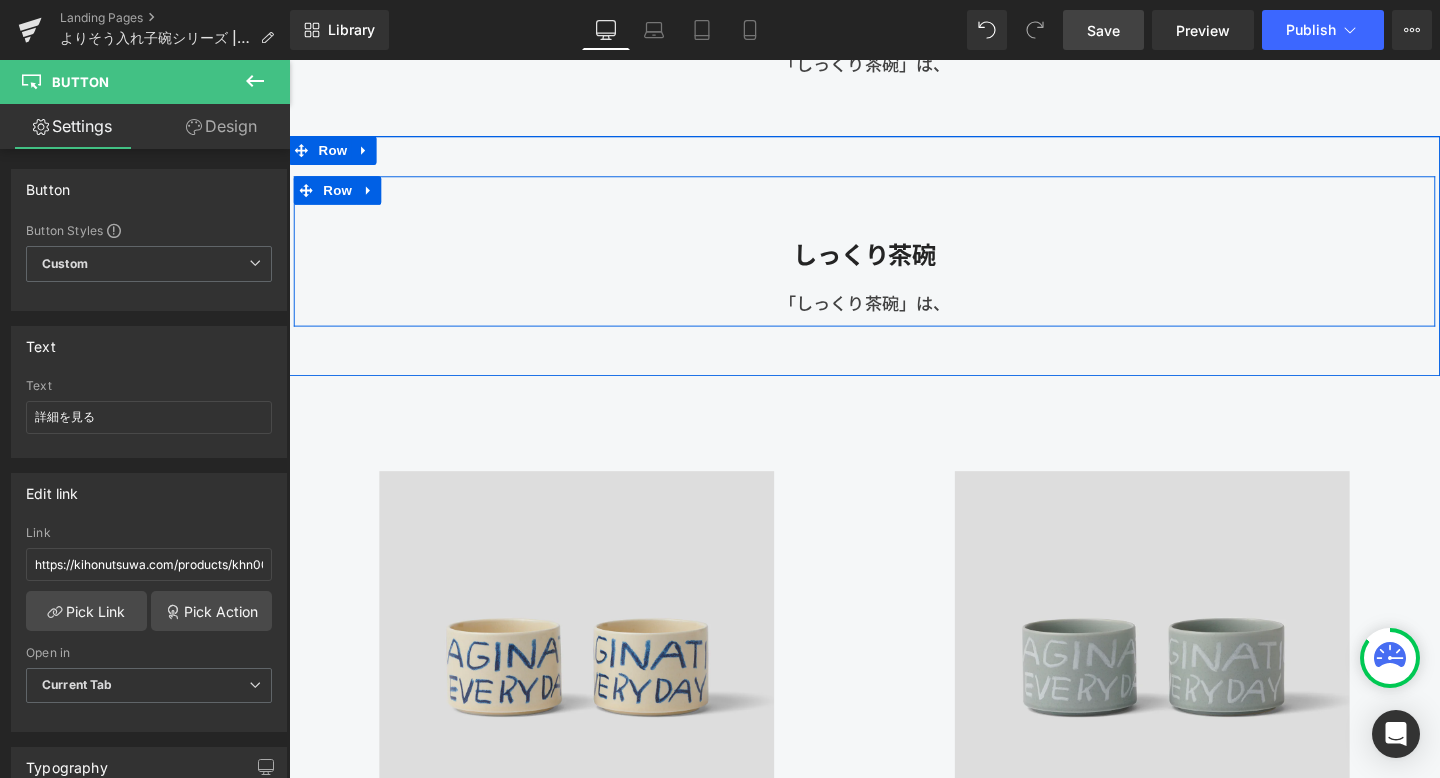 click on "しっくり茶碗" at bounding box center [894, 265] 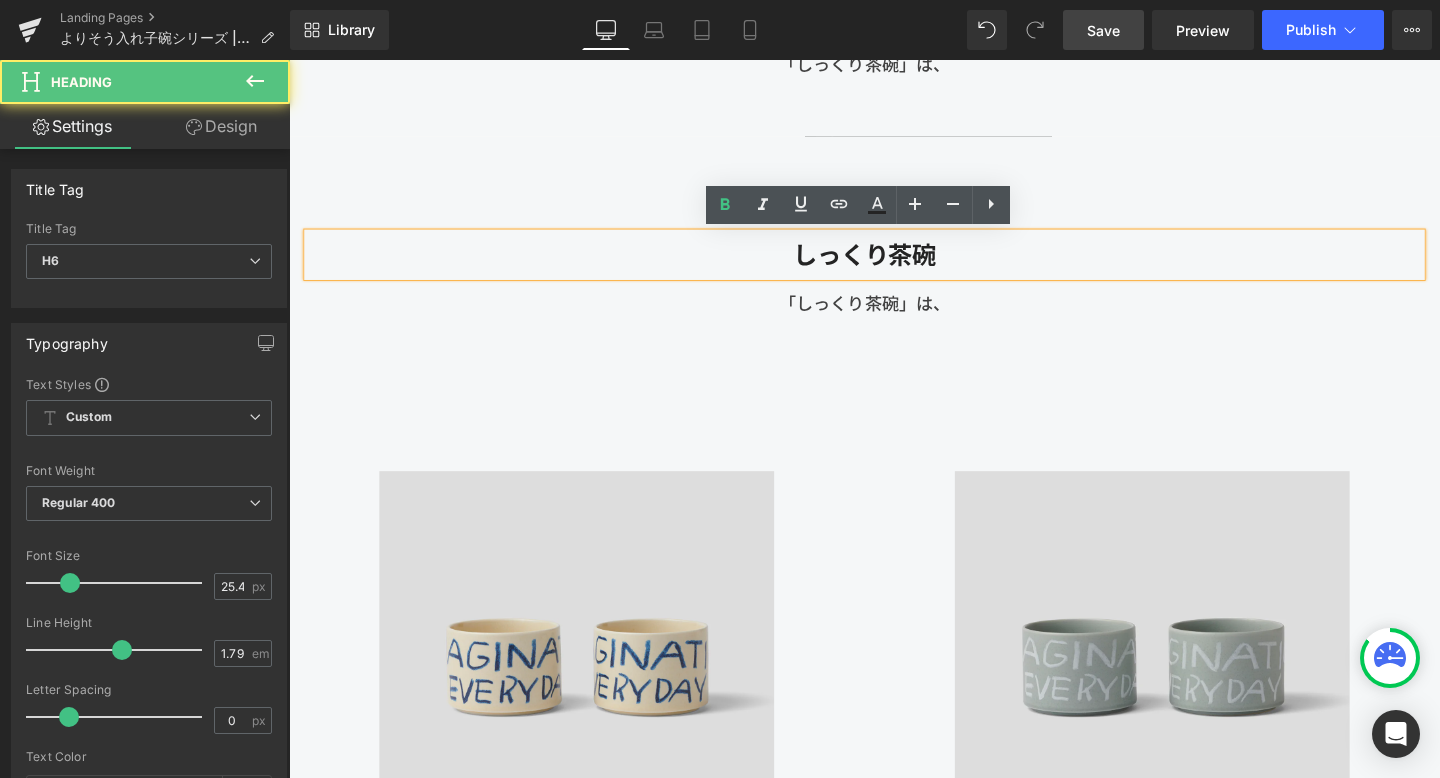 click on "しっくり茶碗 Heading         「しっくり茶碗」は、 Text Block         Row" at bounding box center (894, 261) 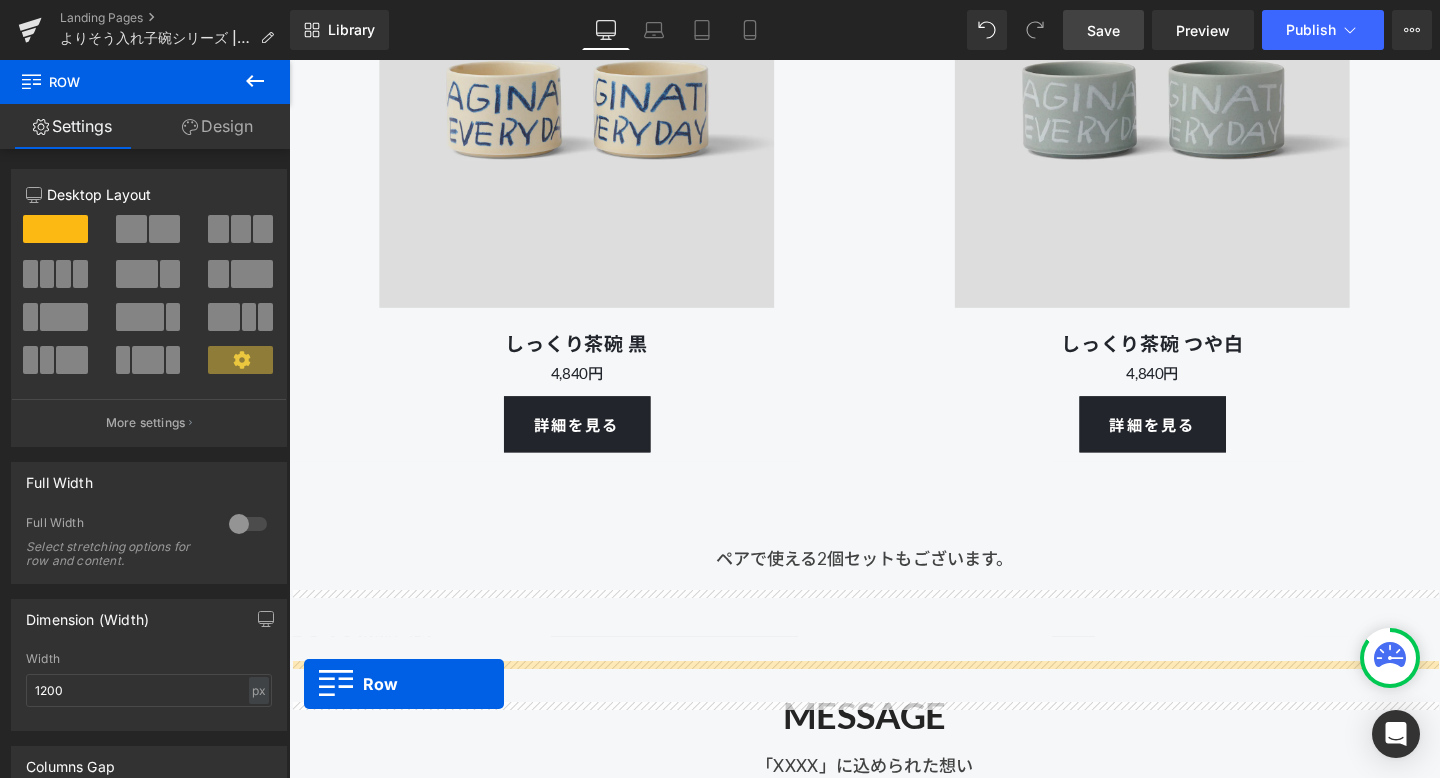 scroll, scrollTop: 13050, scrollLeft: 0, axis: vertical 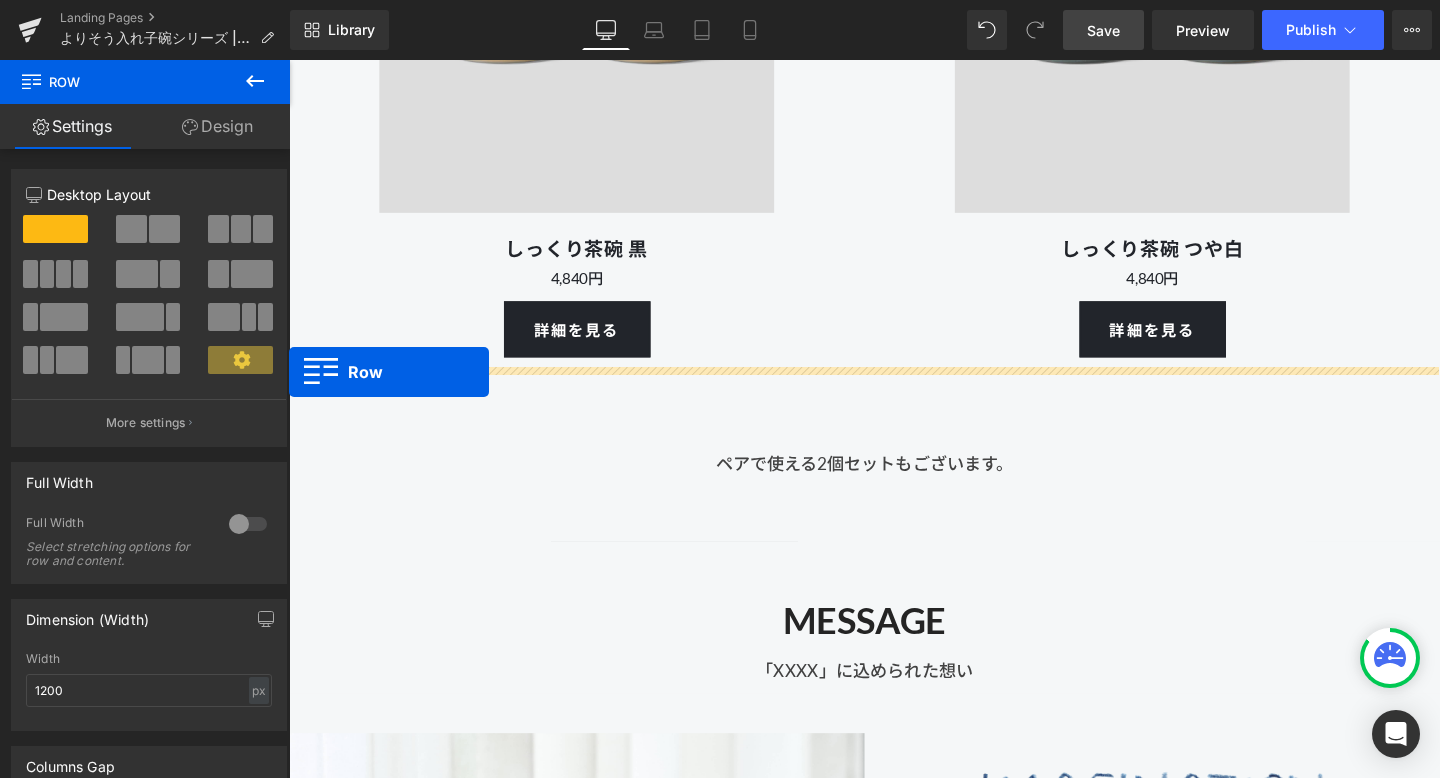 drag, startPoint x: 301, startPoint y: 150, endPoint x: 289, endPoint y: 388, distance: 238.30232 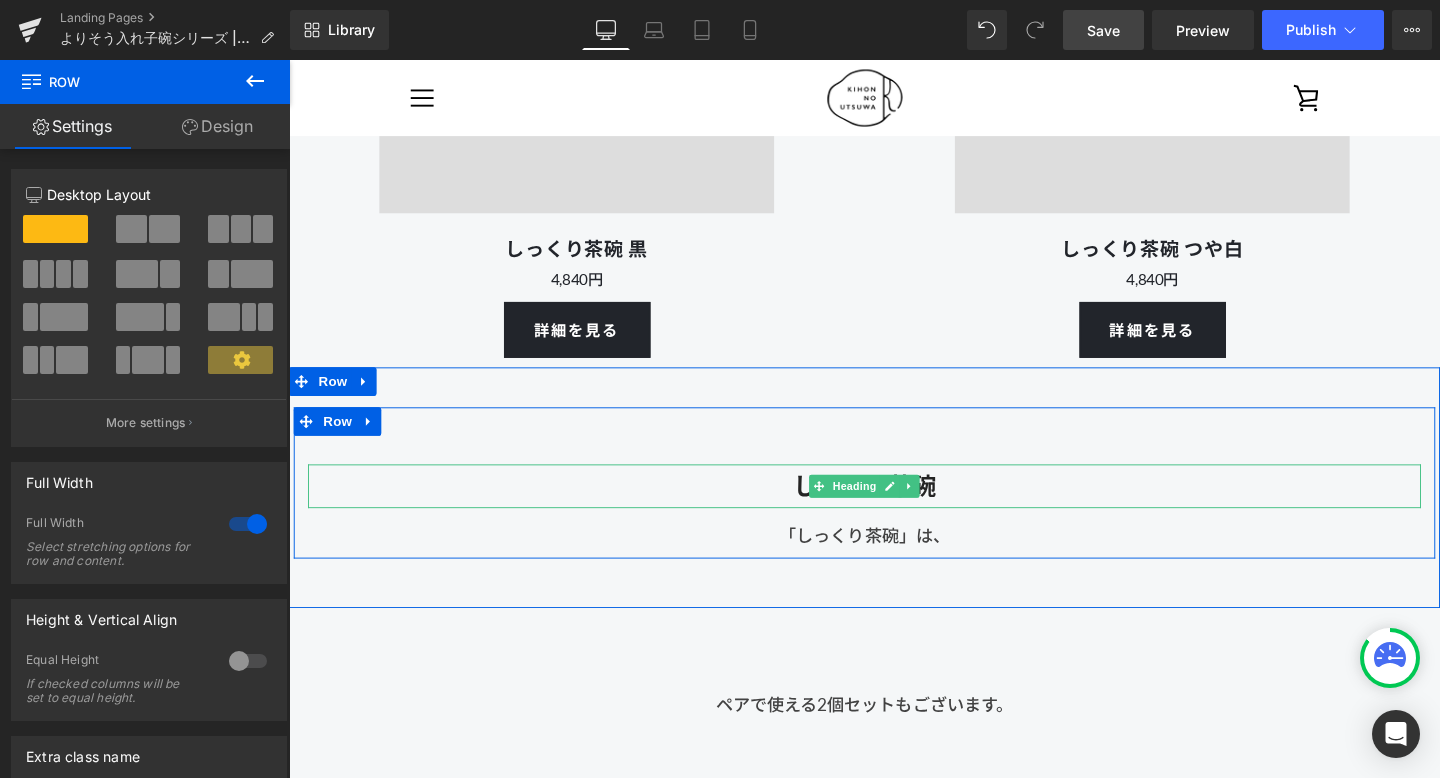 click on "しっくり茶碗" at bounding box center [894, 508] 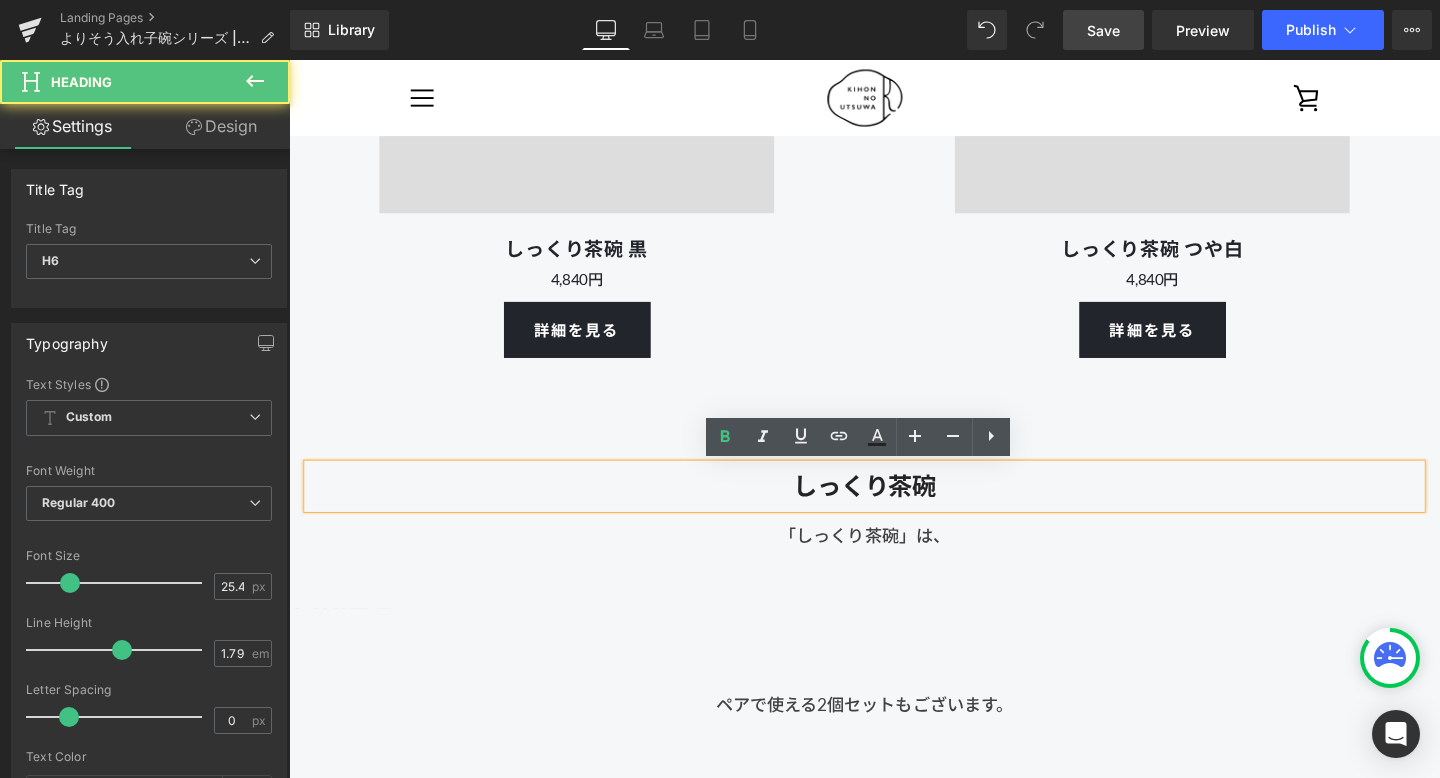 type 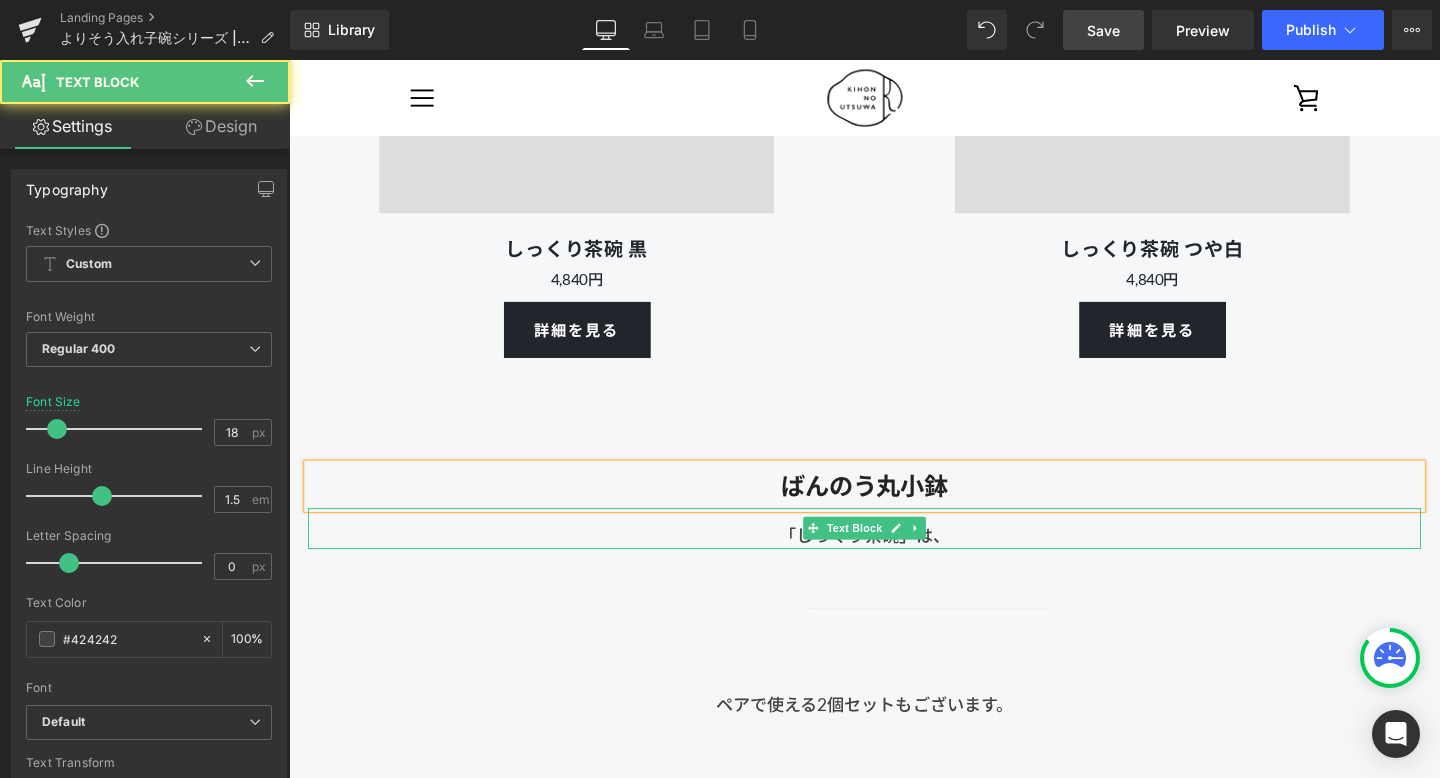 click on "「しっくり茶碗」は、" at bounding box center (894, 552) 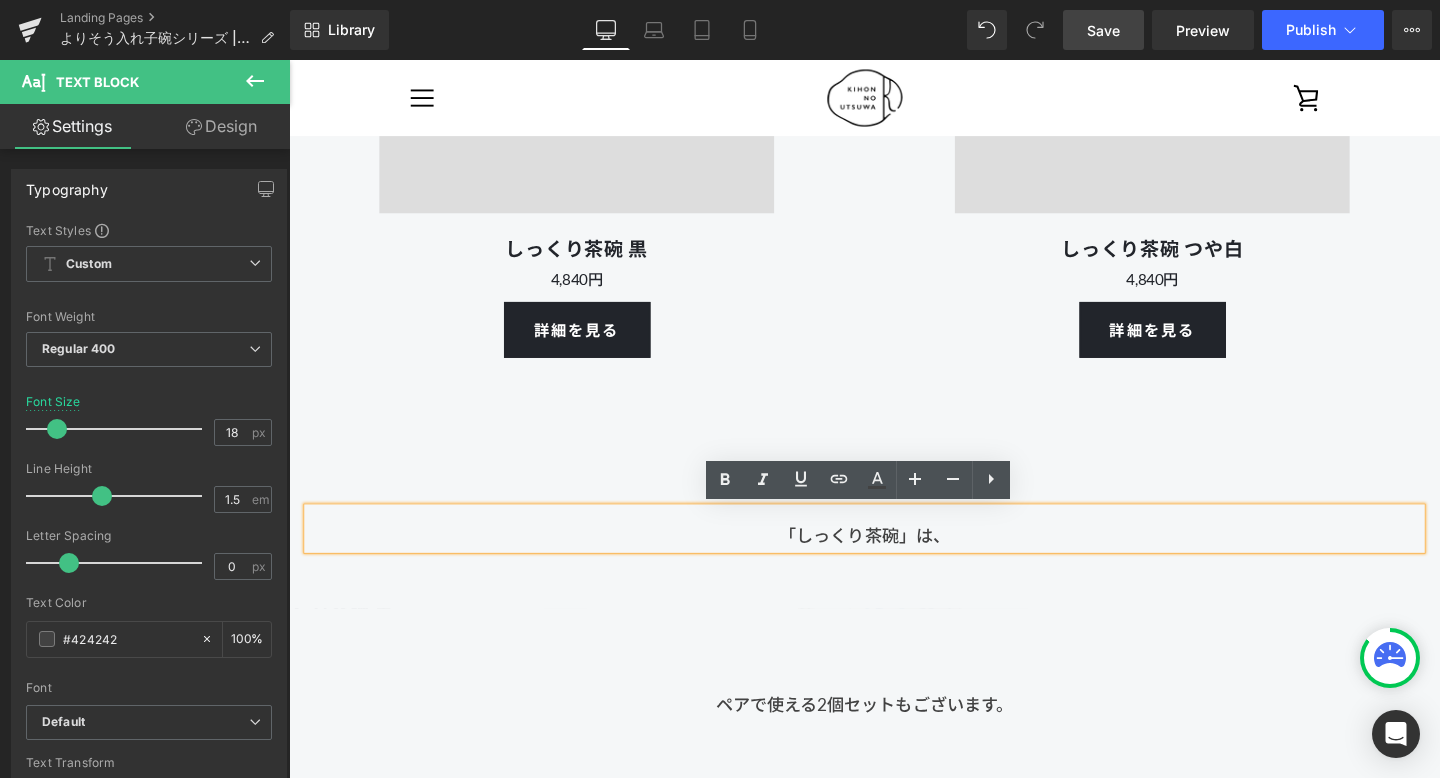 click on "ばんのう丸小鉢" at bounding box center (894, 508) 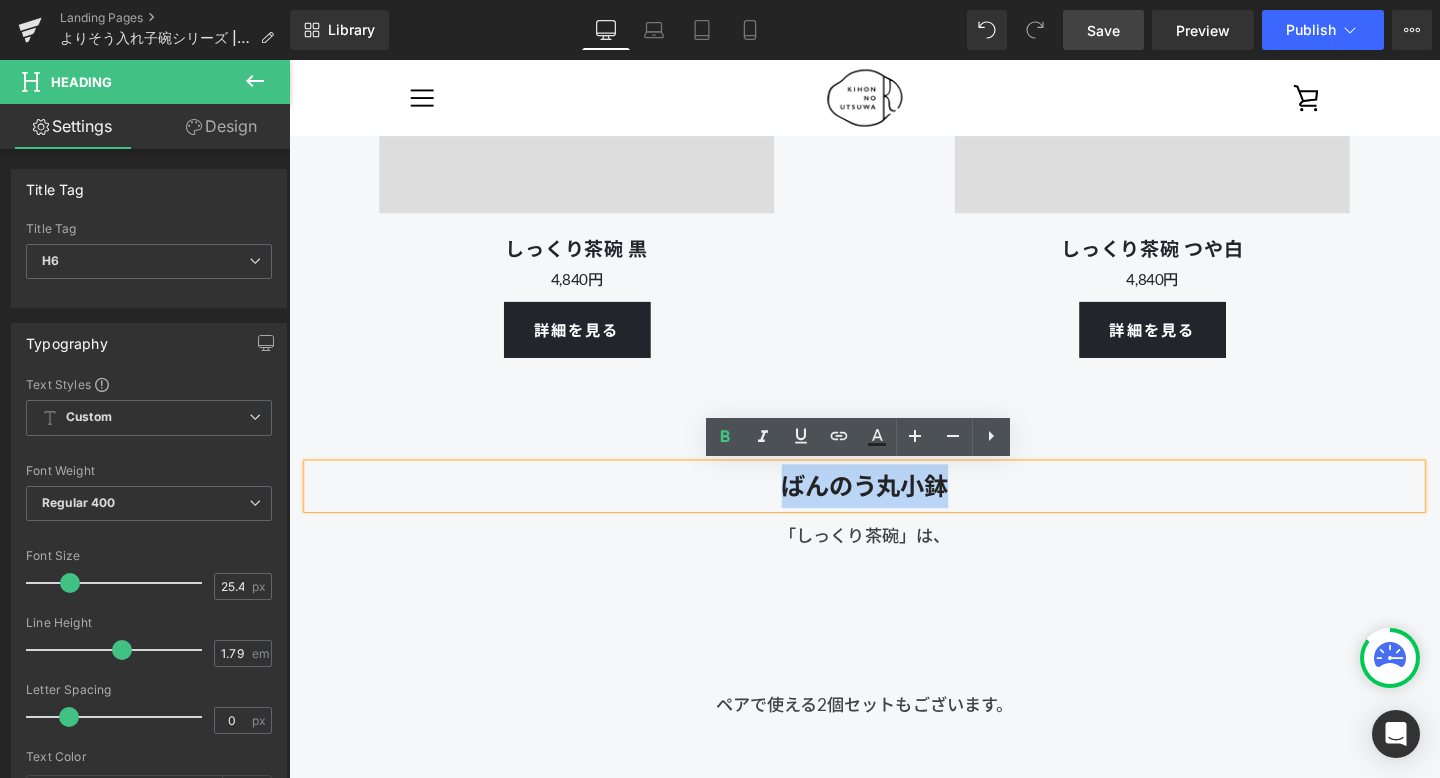 drag, startPoint x: 1054, startPoint y: 510, endPoint x: 715, endPoint y: 509, distance: 339.00146 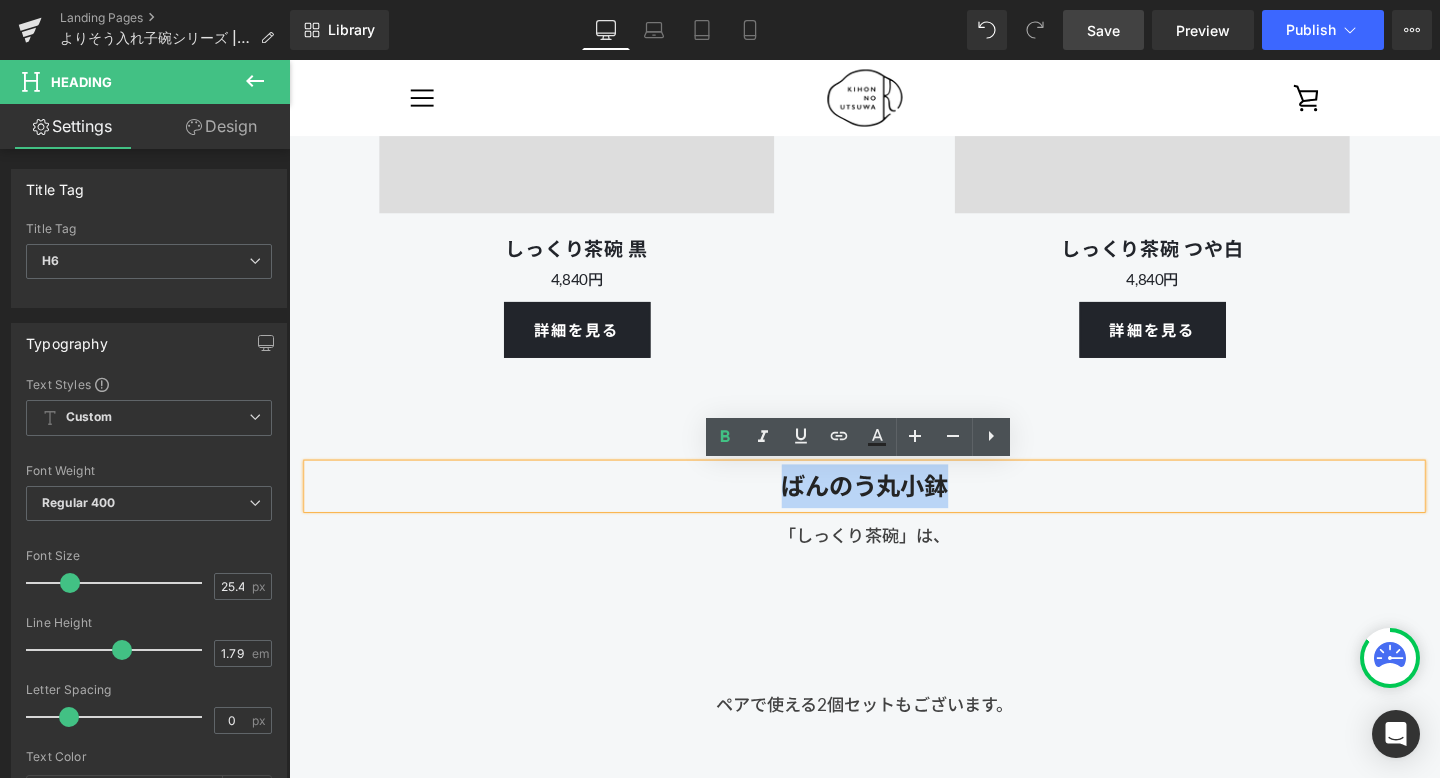copy on "ばんのう丸小鉢" 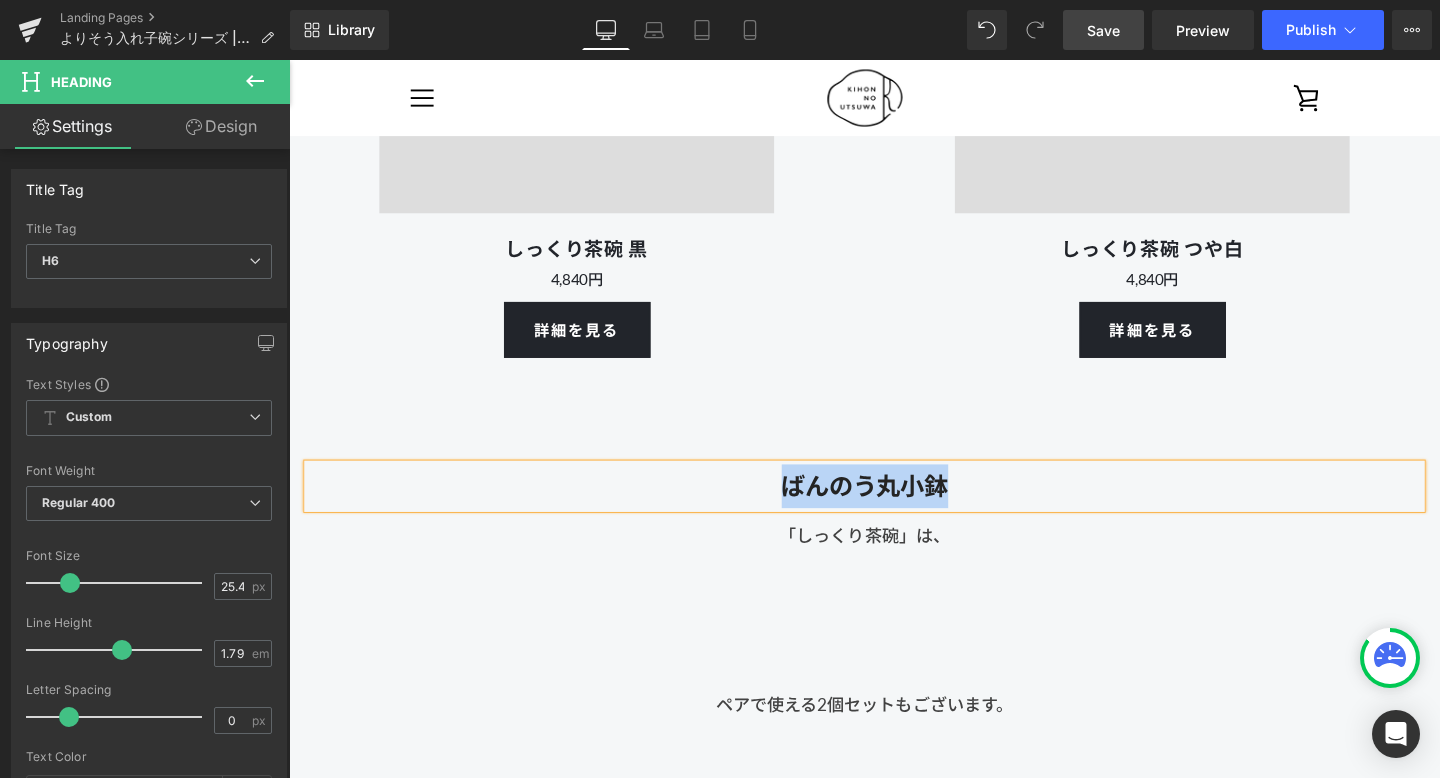 click at bounding box center [927, 552] 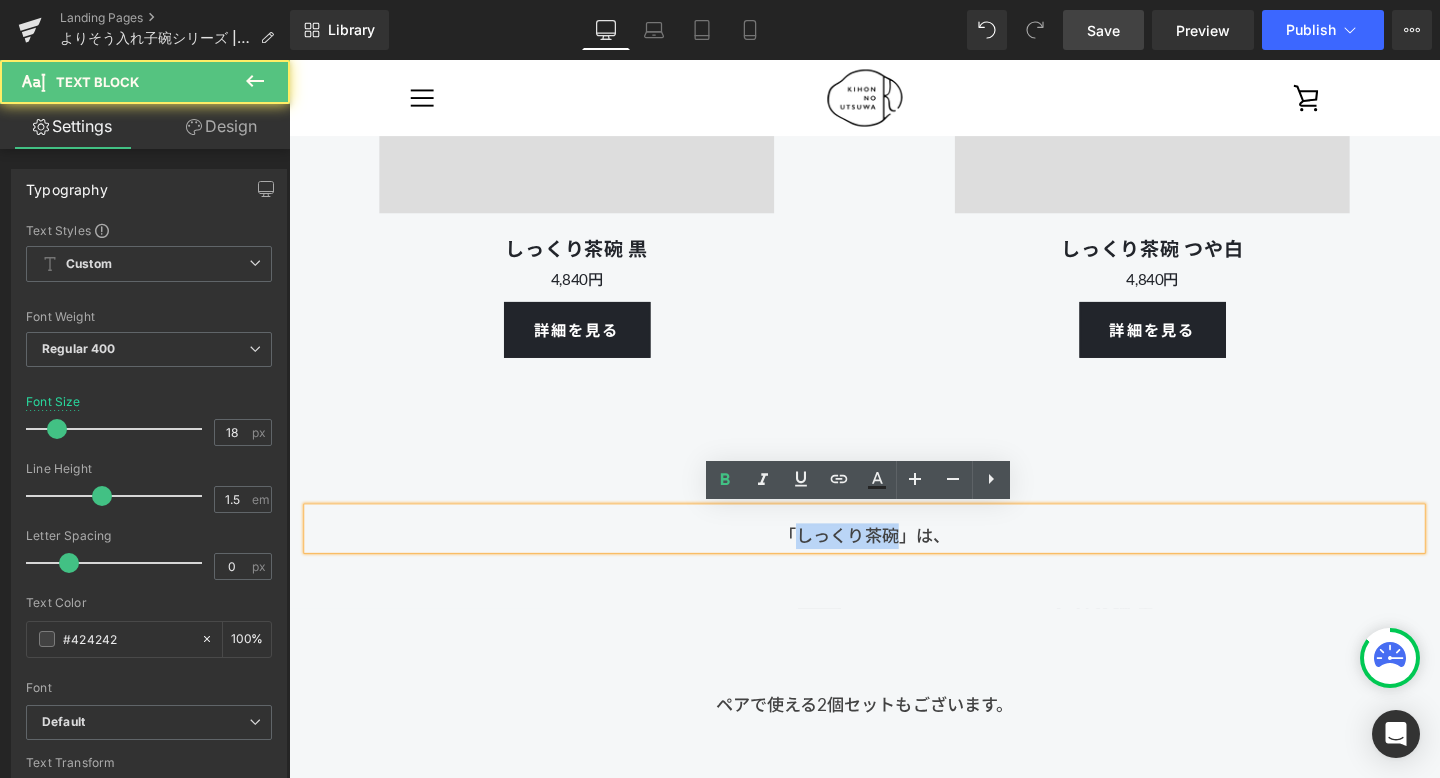 drag, startPoint x: 928, startPoint y: 558, endPoint x: 826, endPoint y: 558, distance: 102 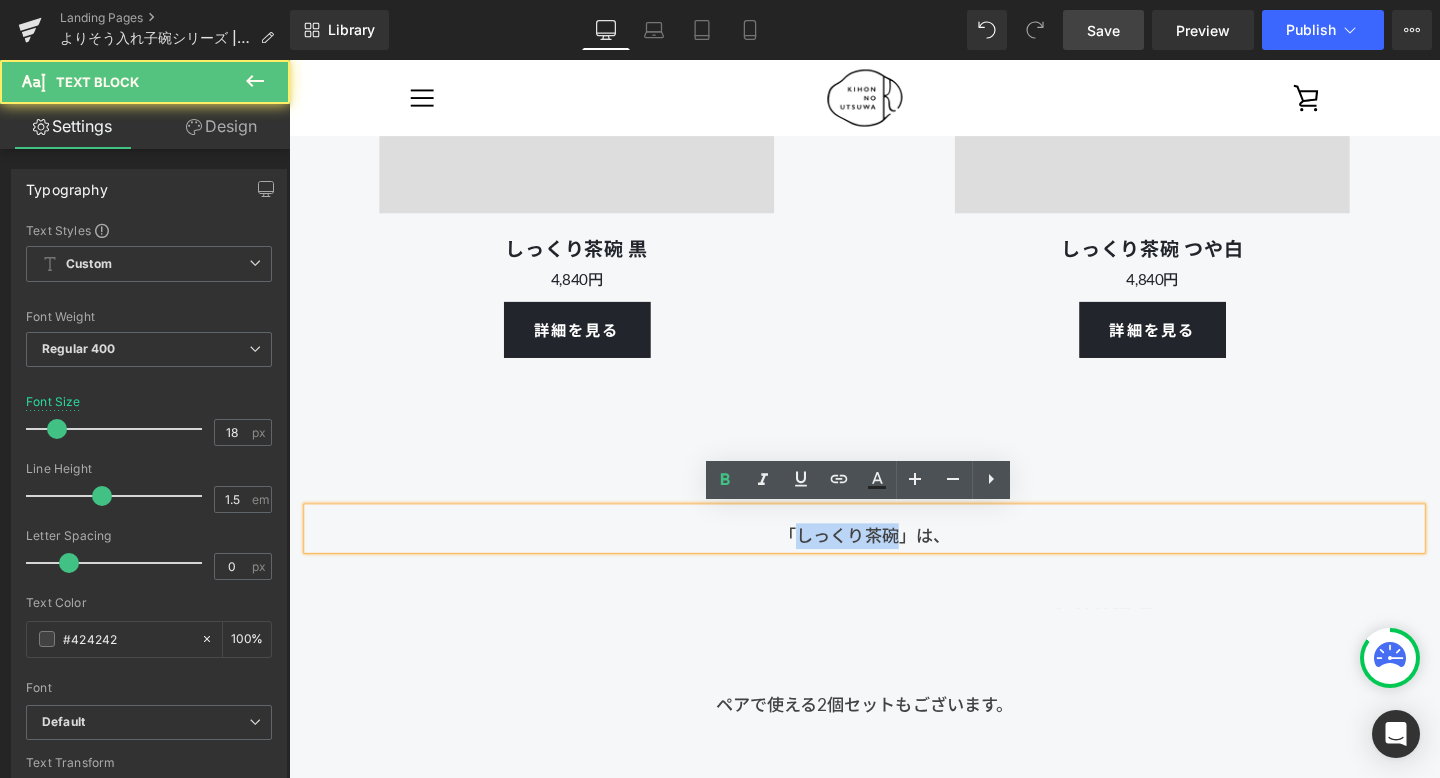 click on "「しっくり茶碗」は、" at bounding box center [894, 552] 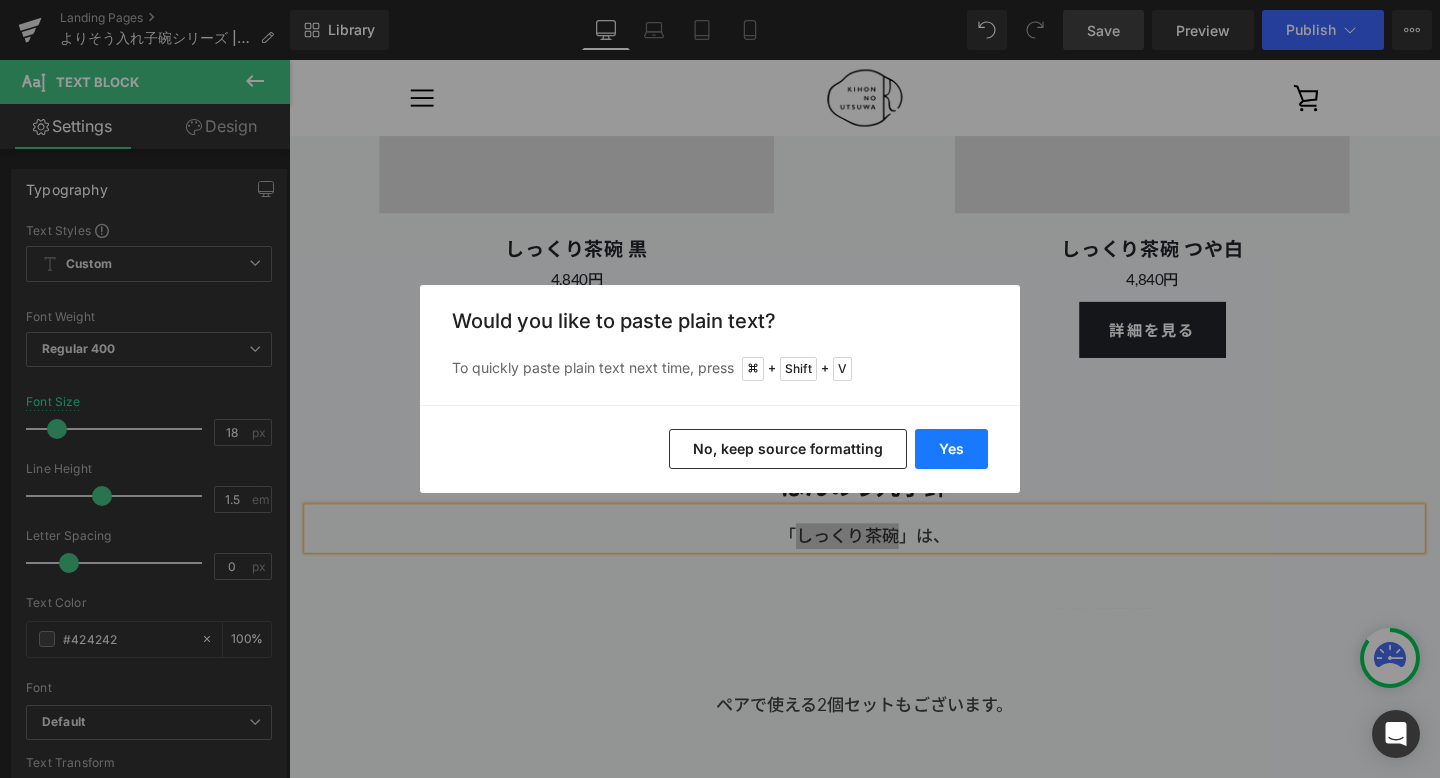 drag, startPoint x: 693, startPoint y: 397, endPoint x: 949, endPoint y: 438, distance: 259.26242 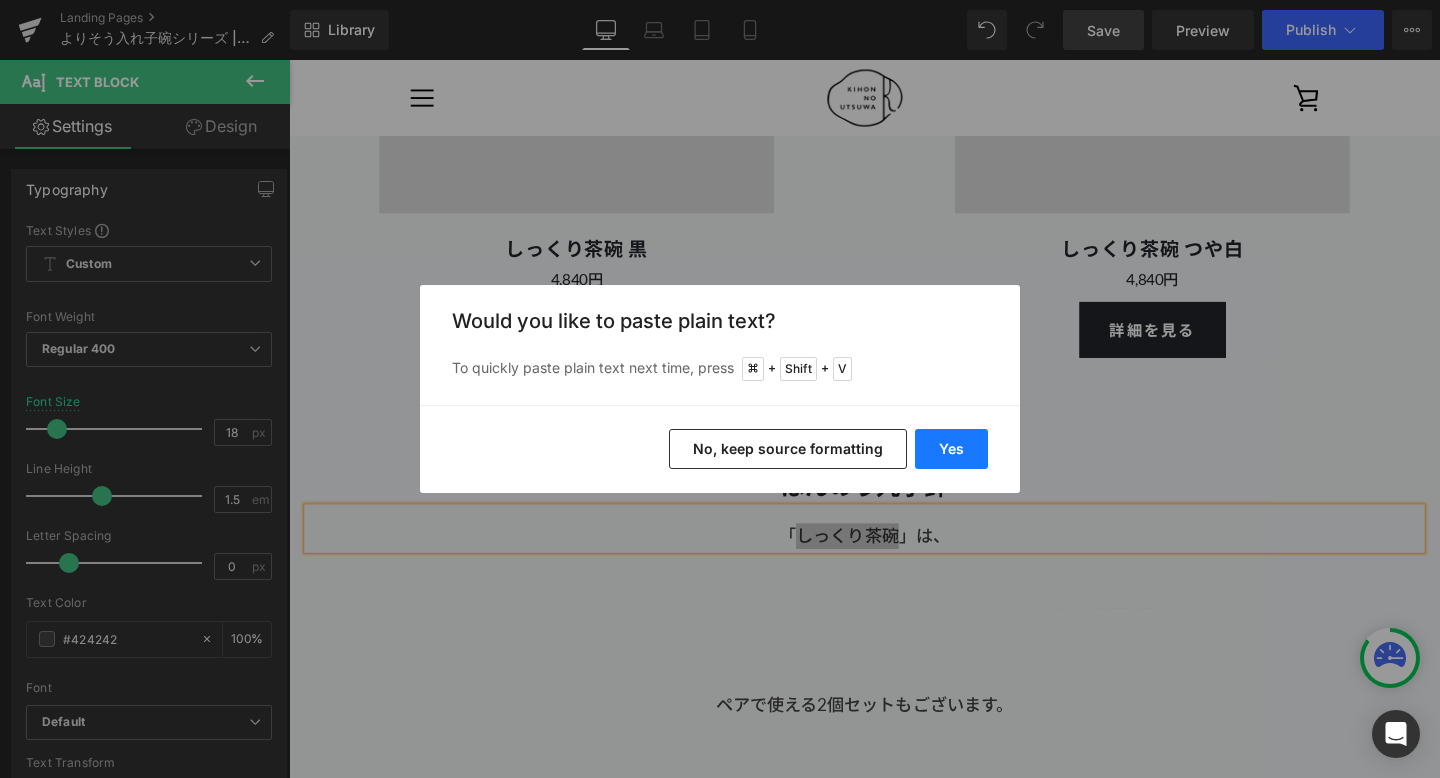 click on "Yes" at bounding box center [951, 449] 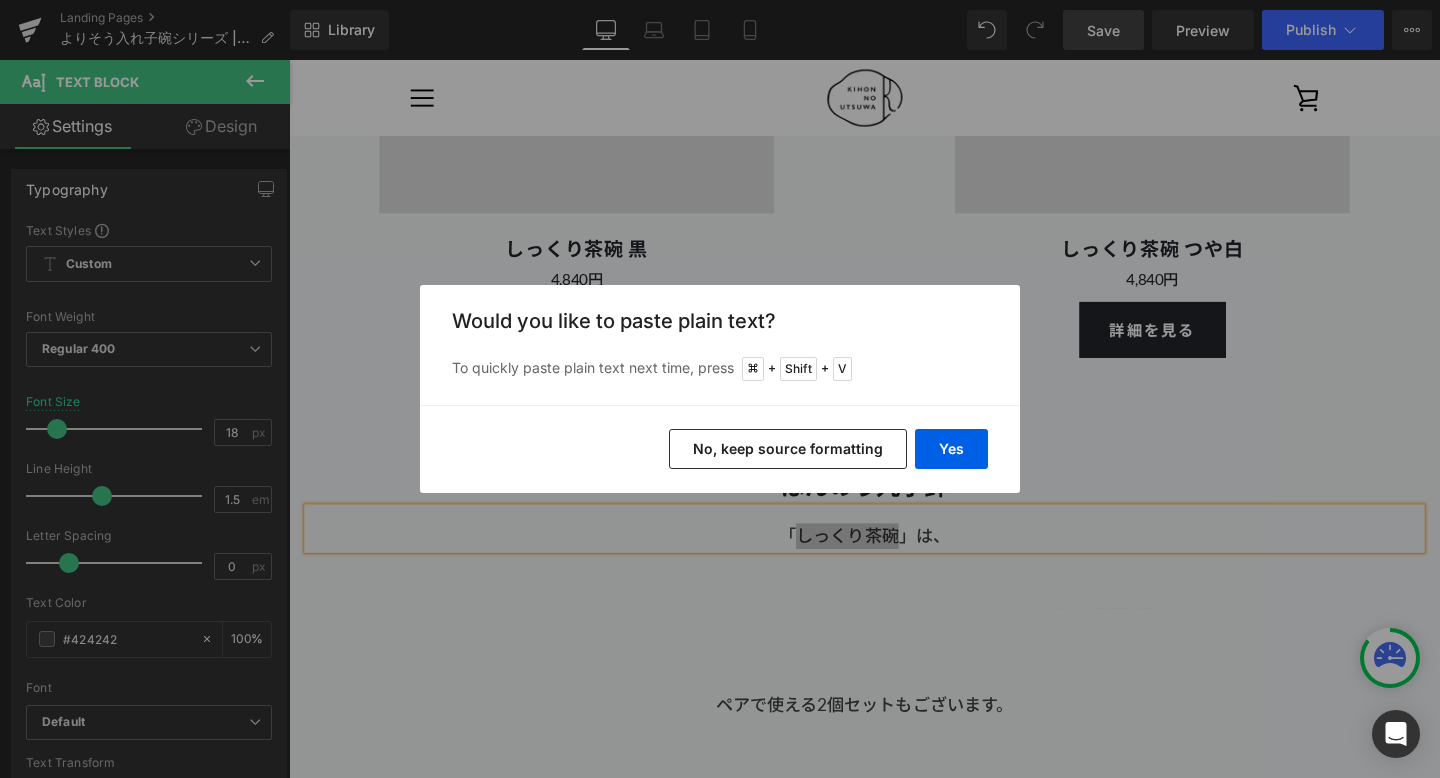 type 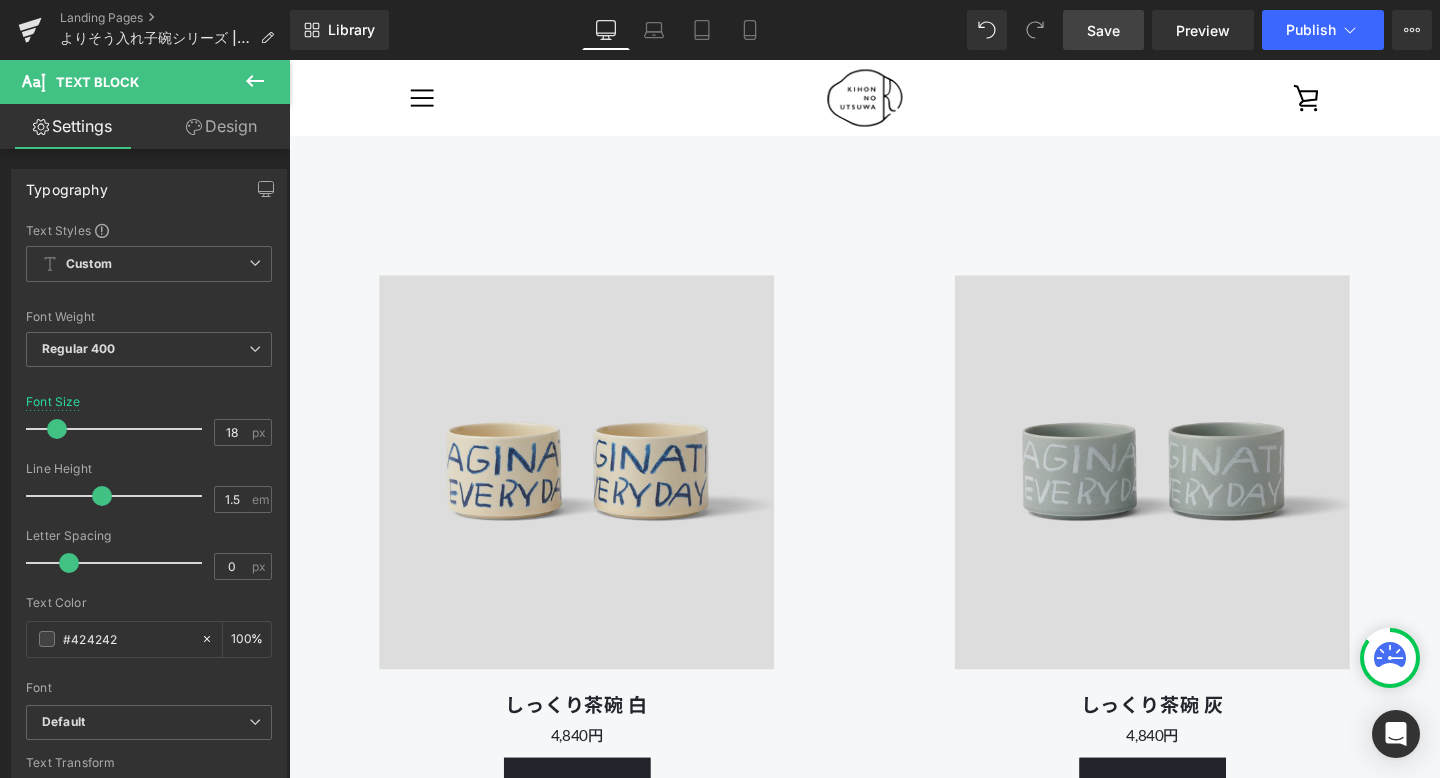 scroll, scrollTop: 11813, scrollLeft: 0, axis: vertical 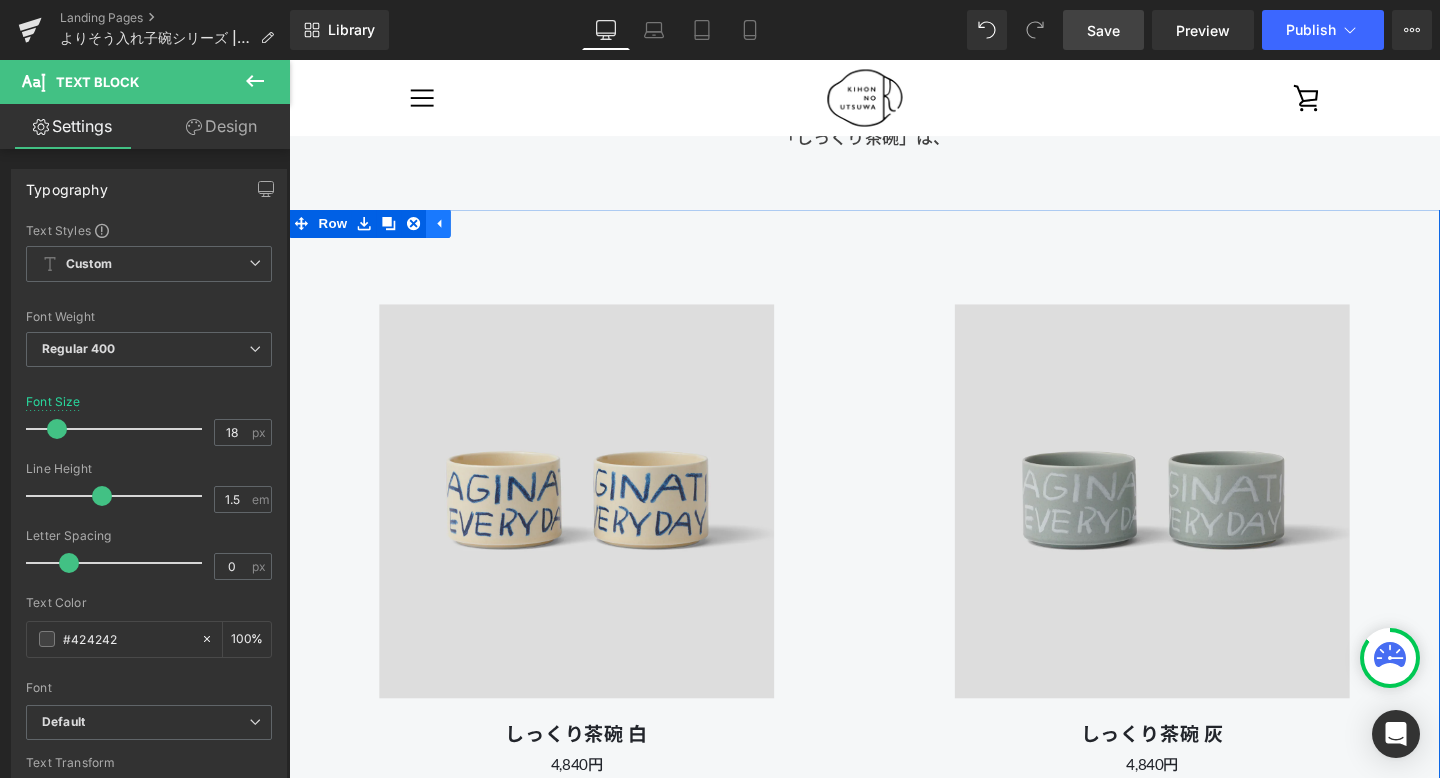 click 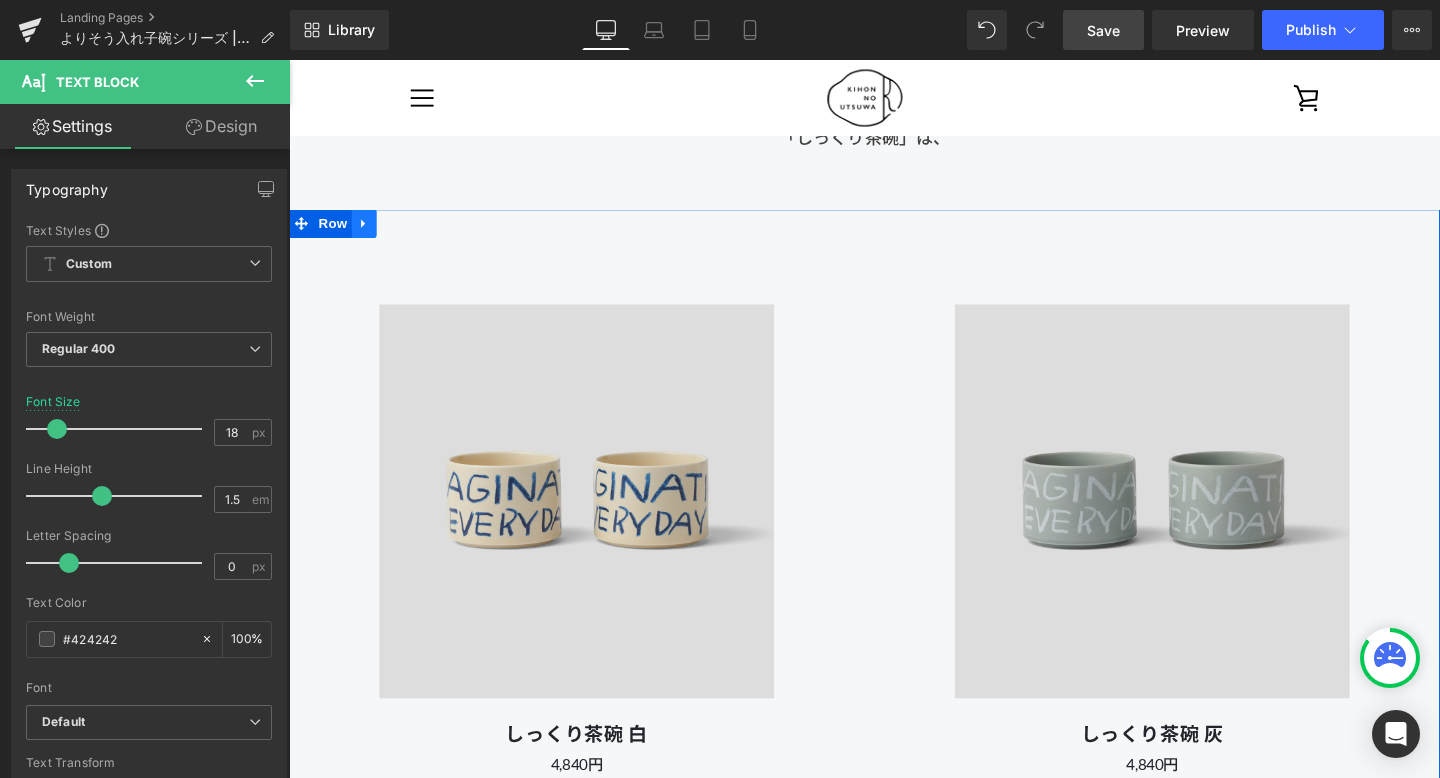 click 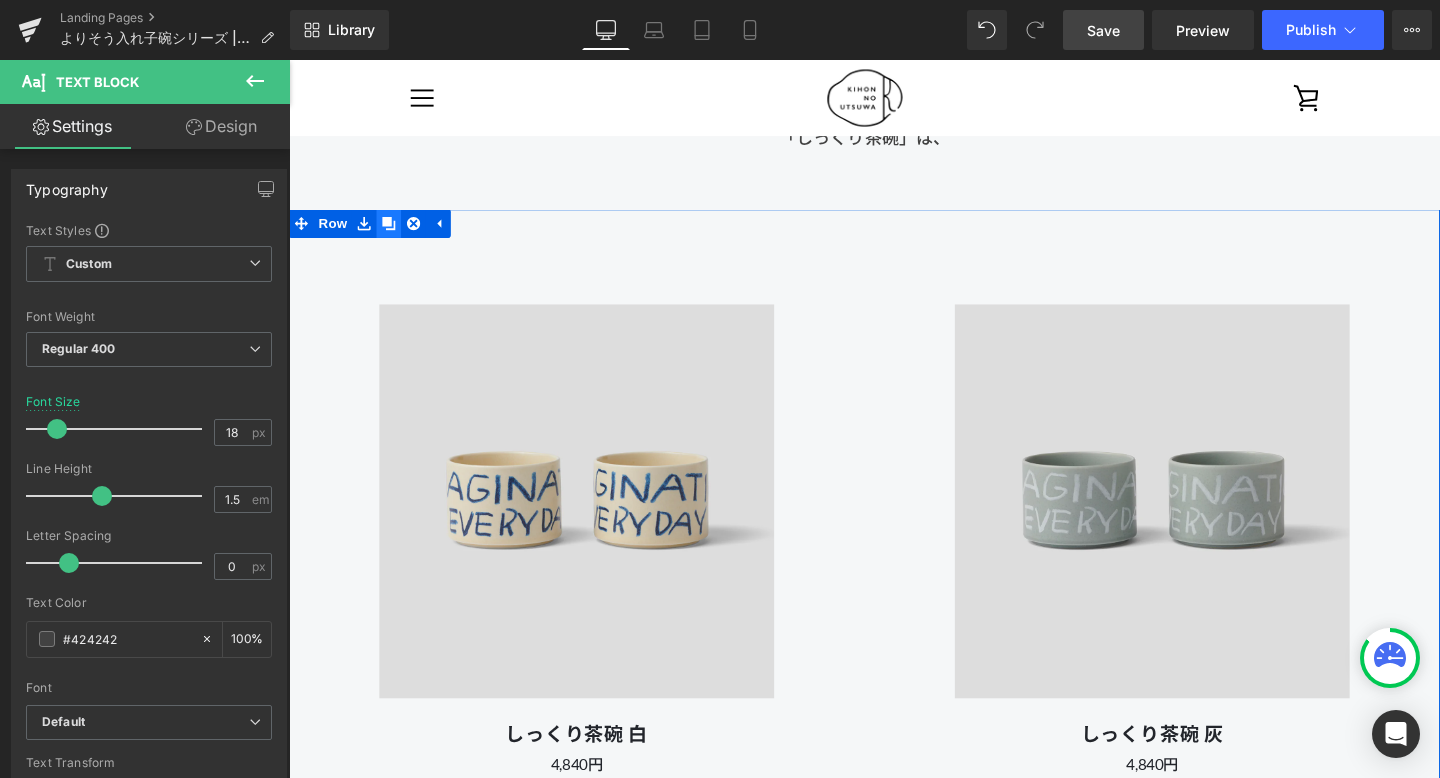 click 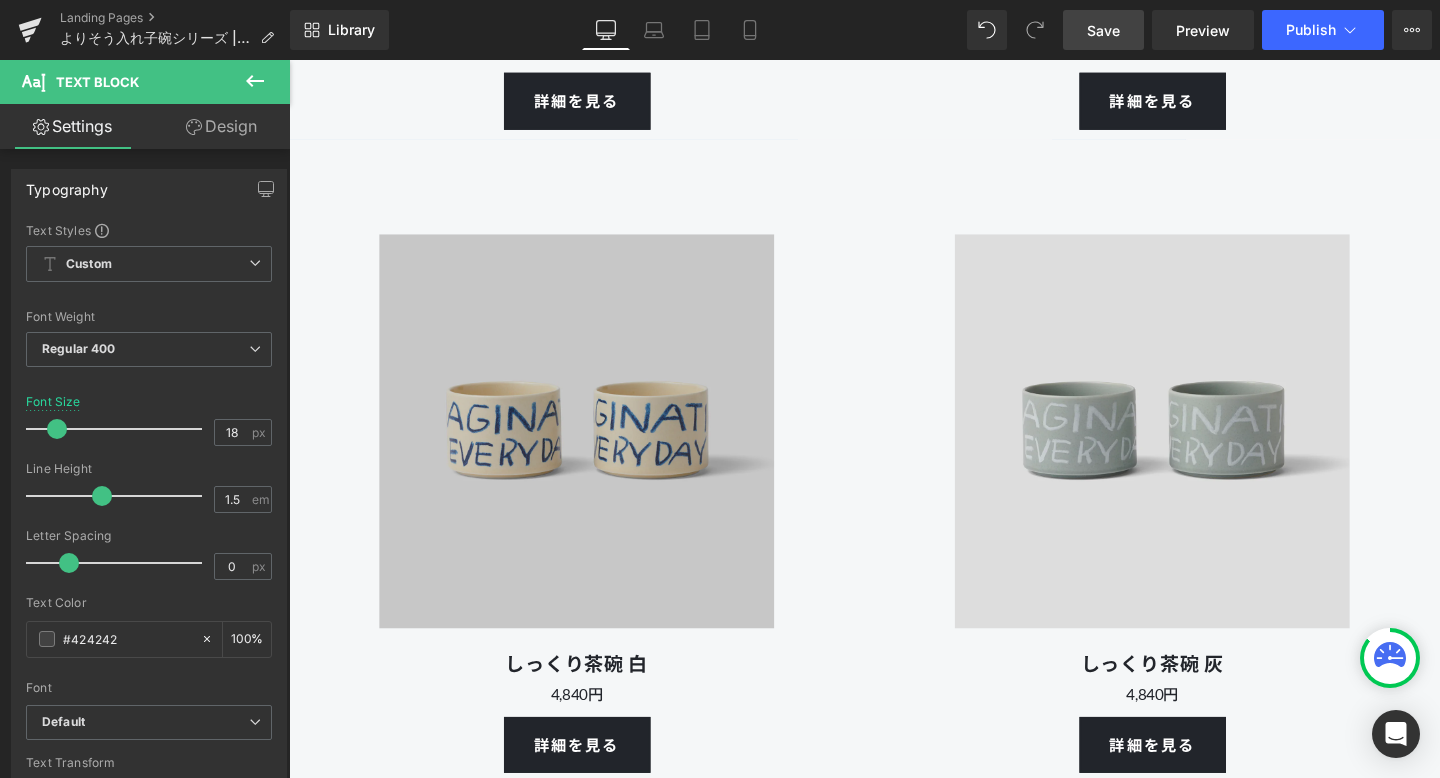 scroll, scrollTop: 12566, scrollLeft: 0, axis: vertical 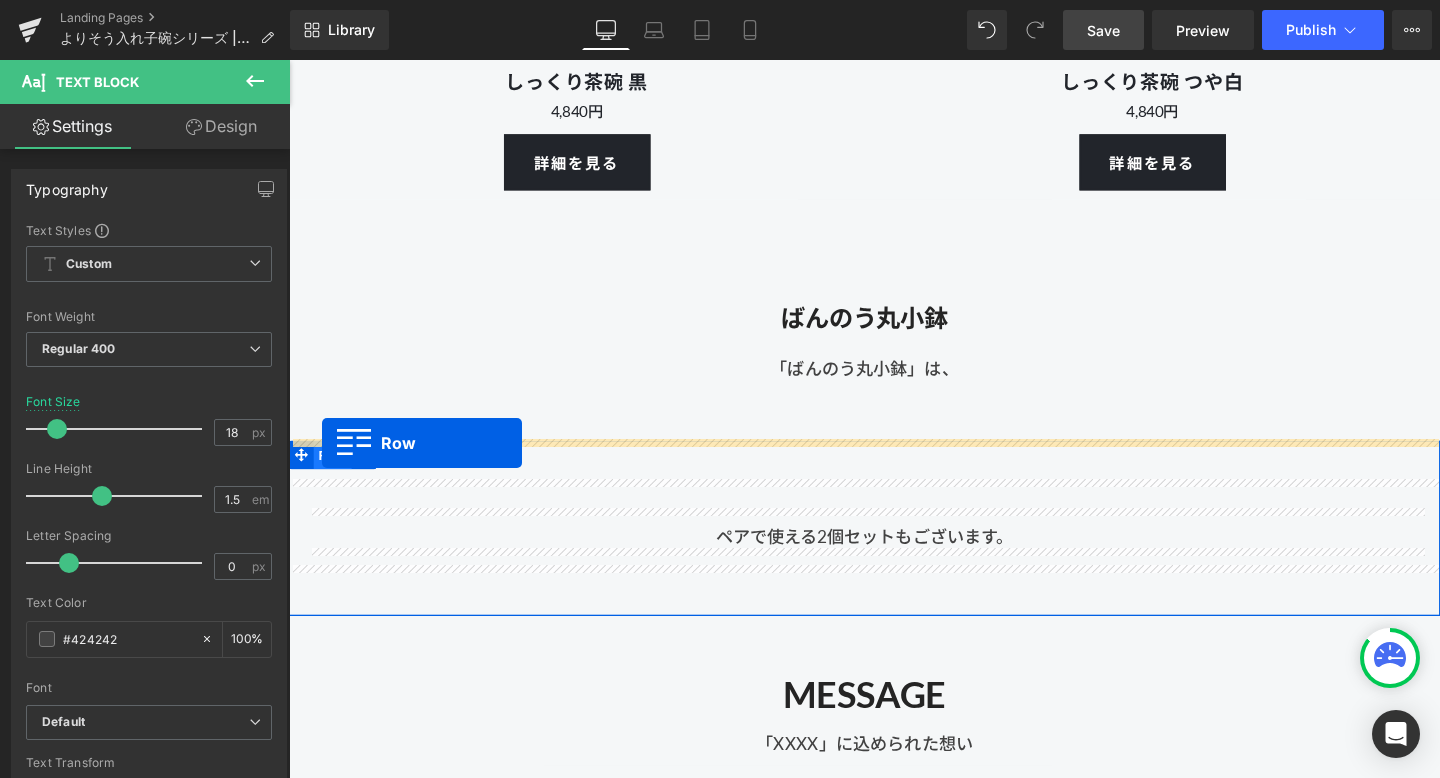 drag, startPoint x: 302, startPoint y: 159, endPoint x: 324, endPoint y: 463, distance: 304.795 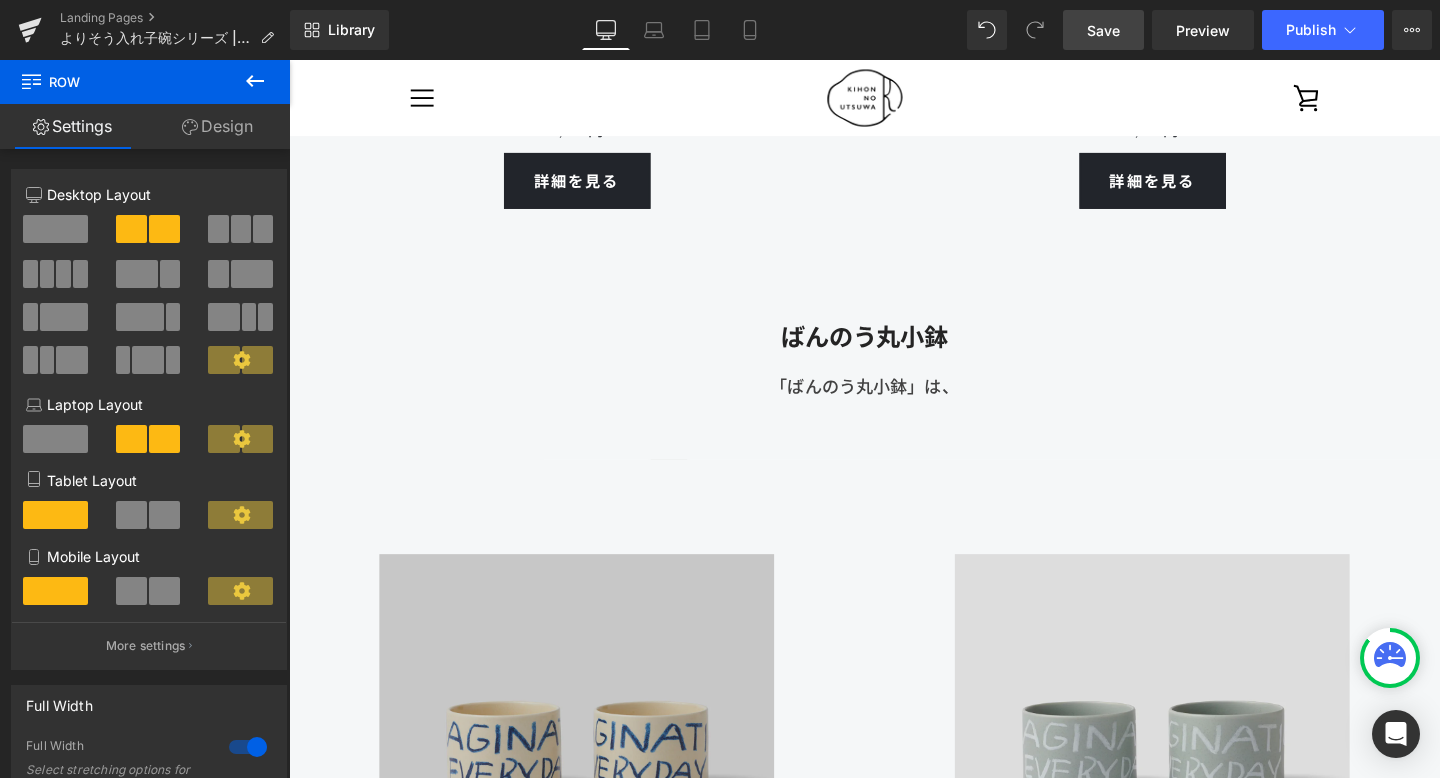 scroll, scrollTop: 13150, scrollLeft: 0, axis: vertical 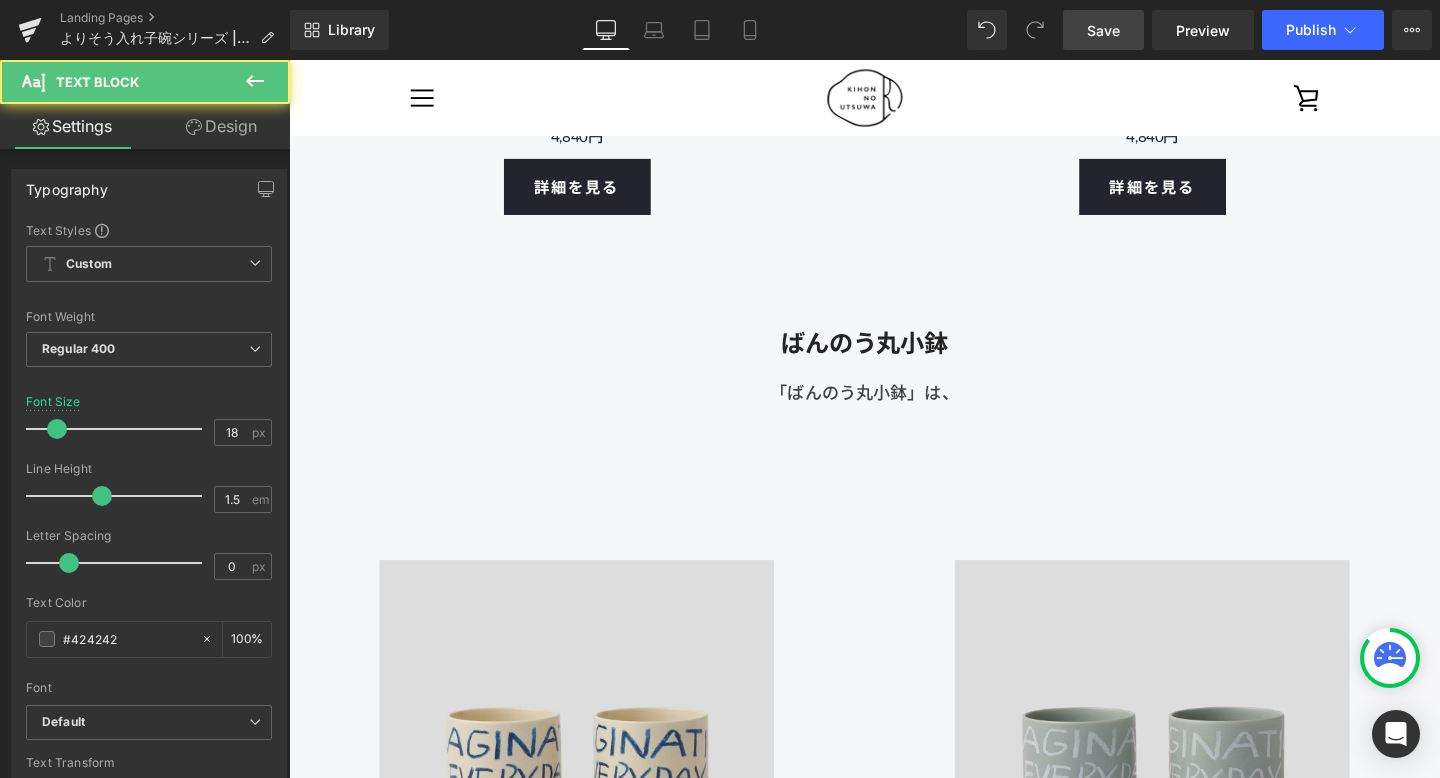 click on "「ばんのう丸小鉢」は、 Text Block" at bounding box center (894, 402) 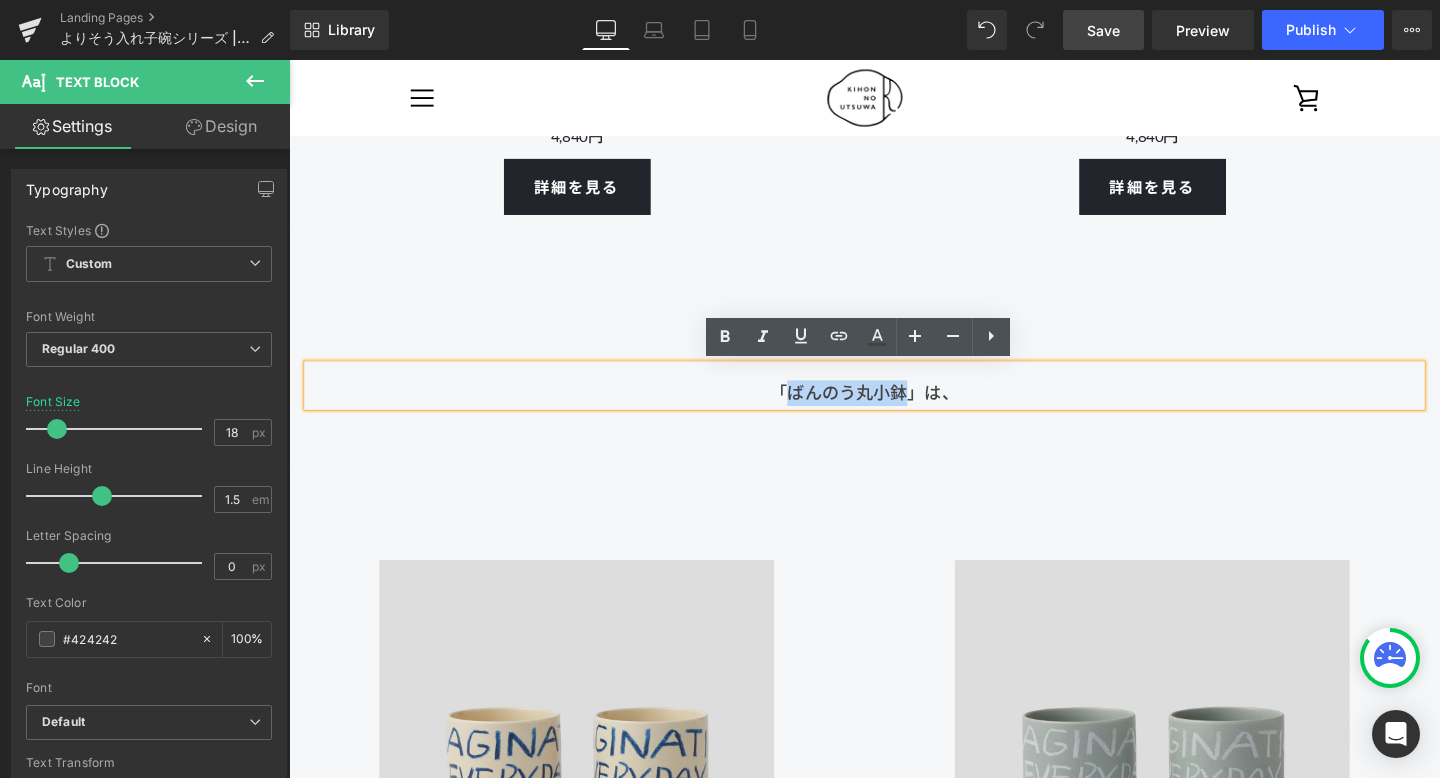 drag, startPoint x: 935, startPoint y: 408, endPoint x: 816, endPoint y: 409, distance: 119.0042 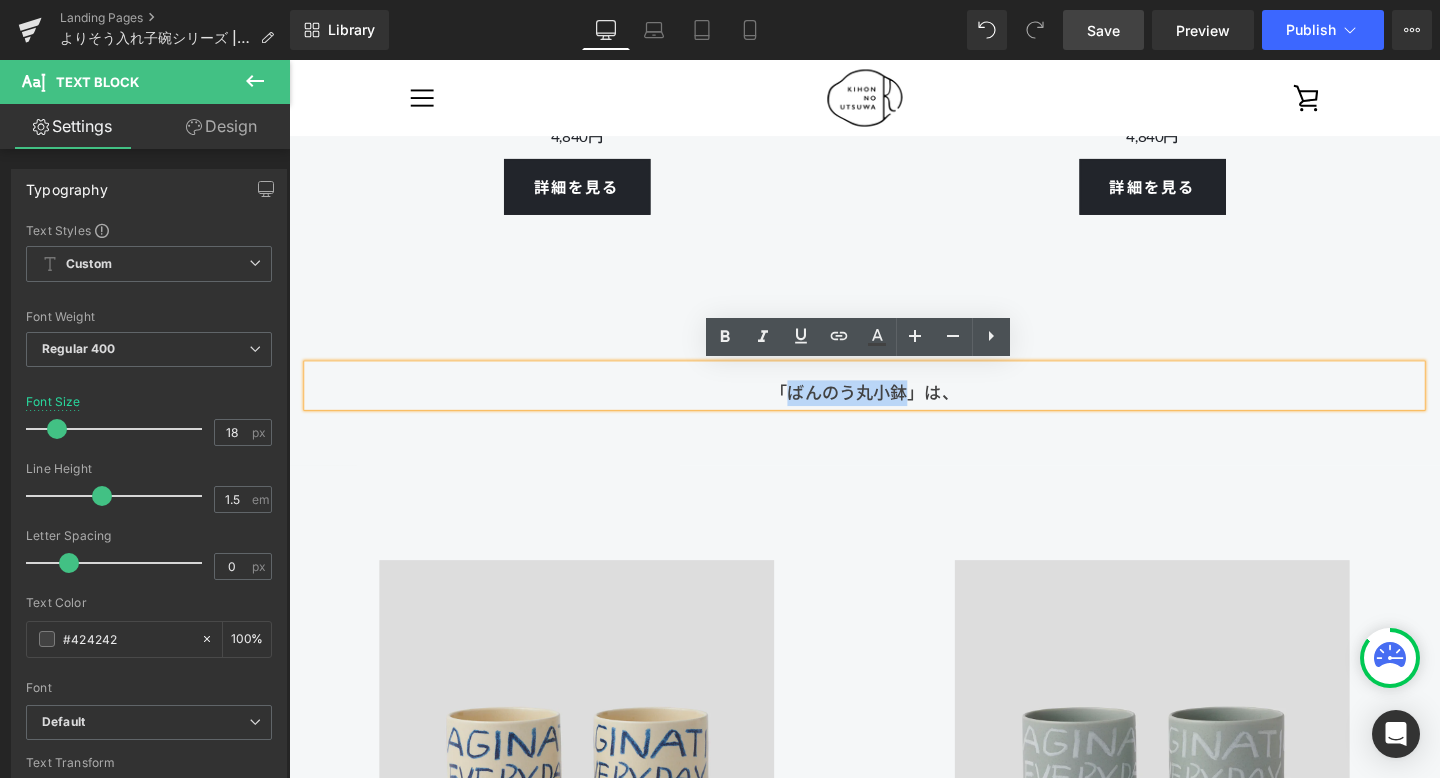 click on "「ばんのう丸小鉢」は、" at bounding box center (894, 402) 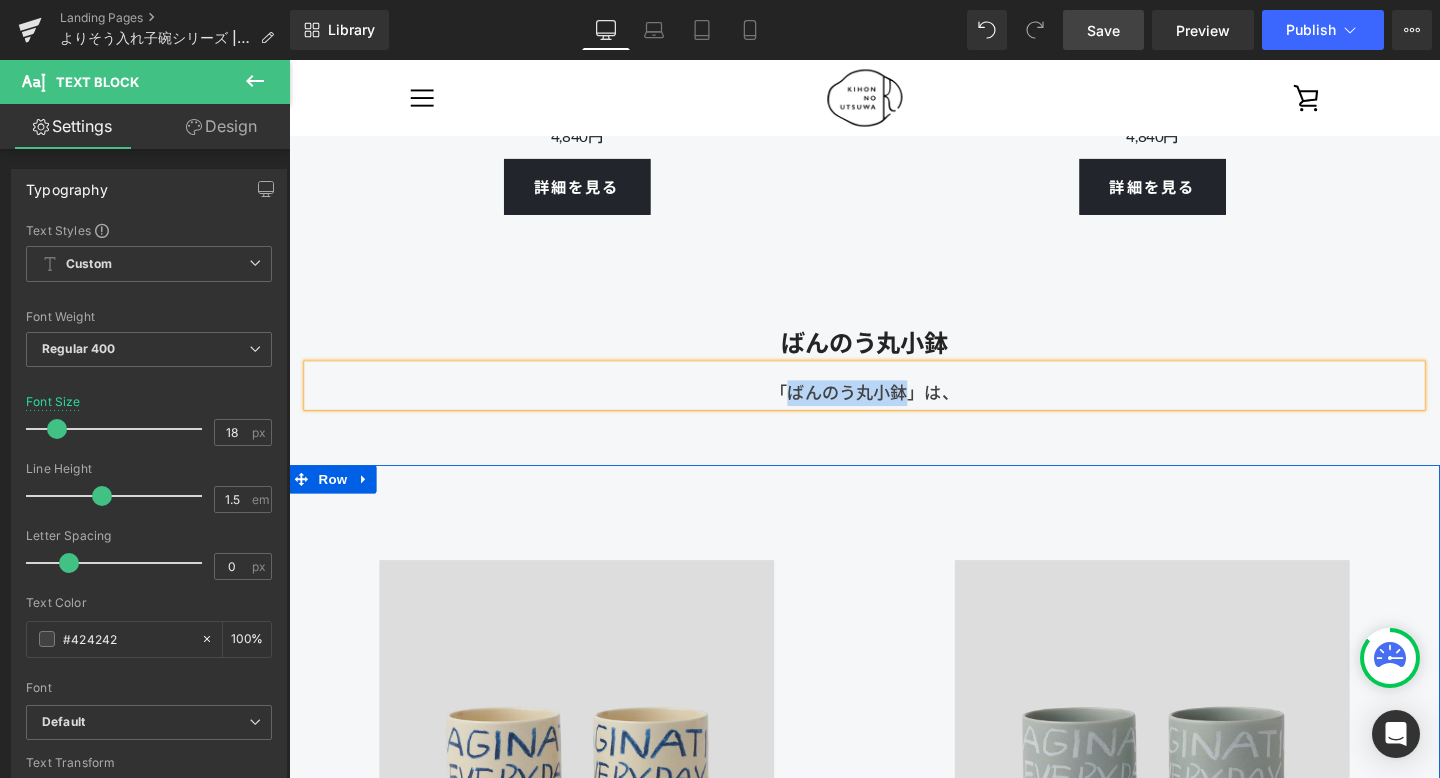 click on "Image         しっくり茶碗 白 Heading         4,840円 Text Block         詳細を見る Button" at bounding box center (591, 834) 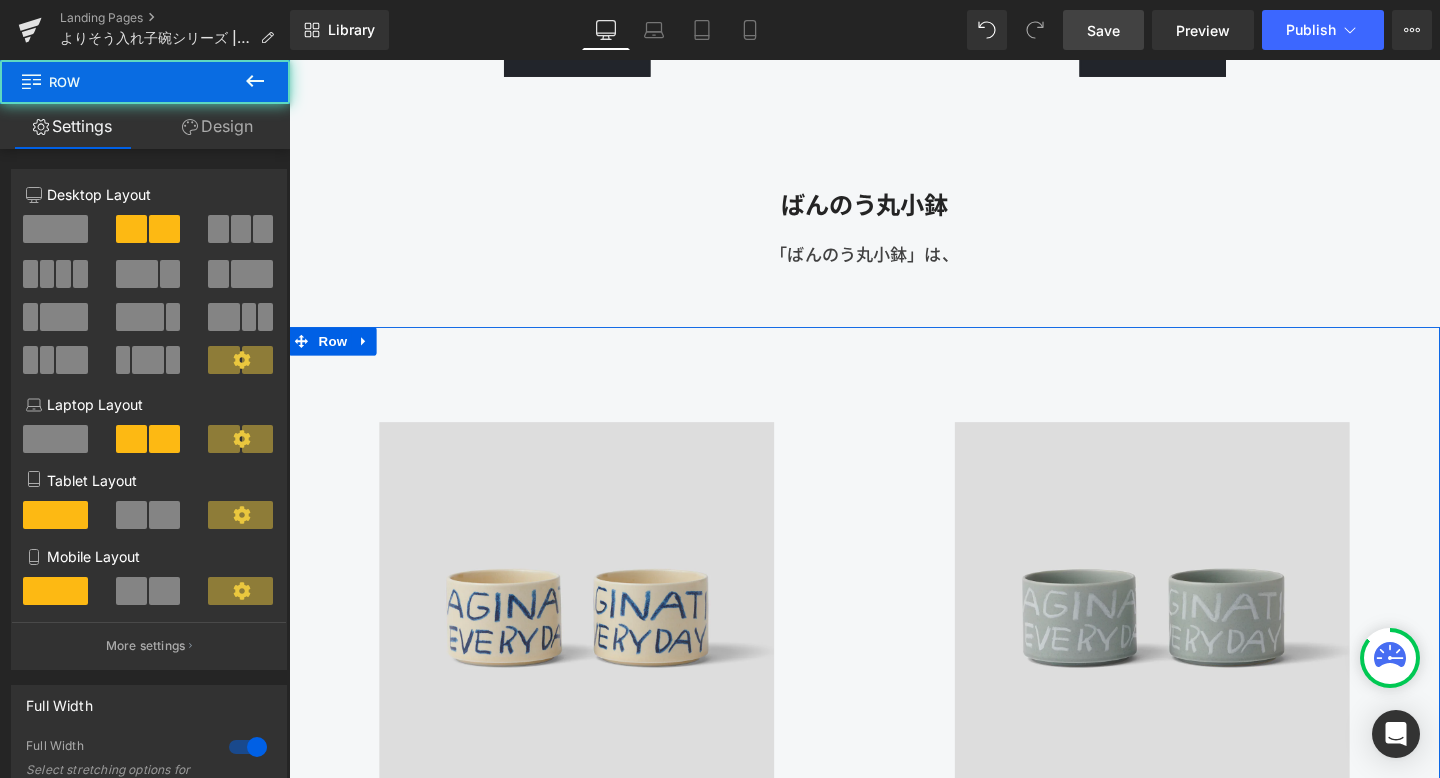scroll, scrollTop: 13501, scrollLeft: 0, axis: vertical 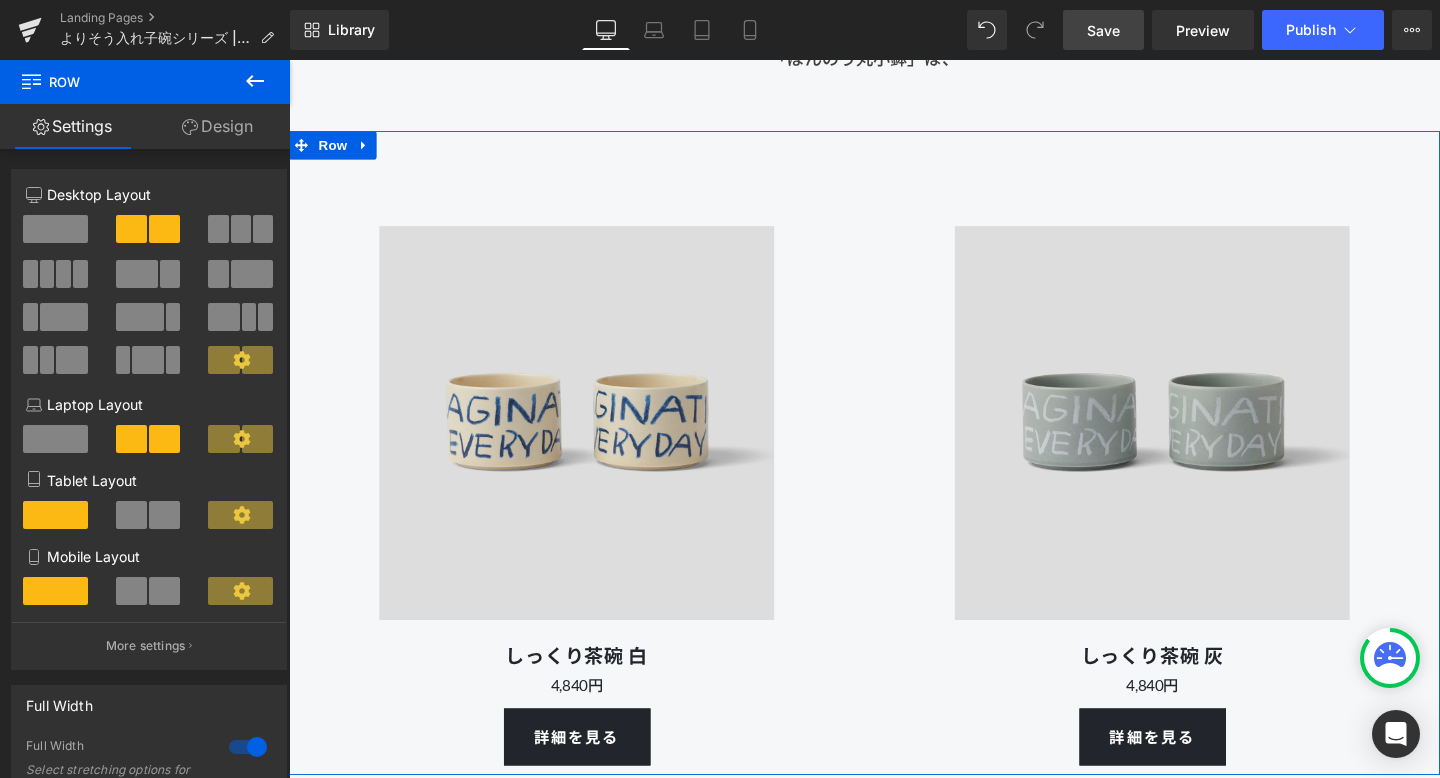 click on "Heading" at bounding box center [581, 687] 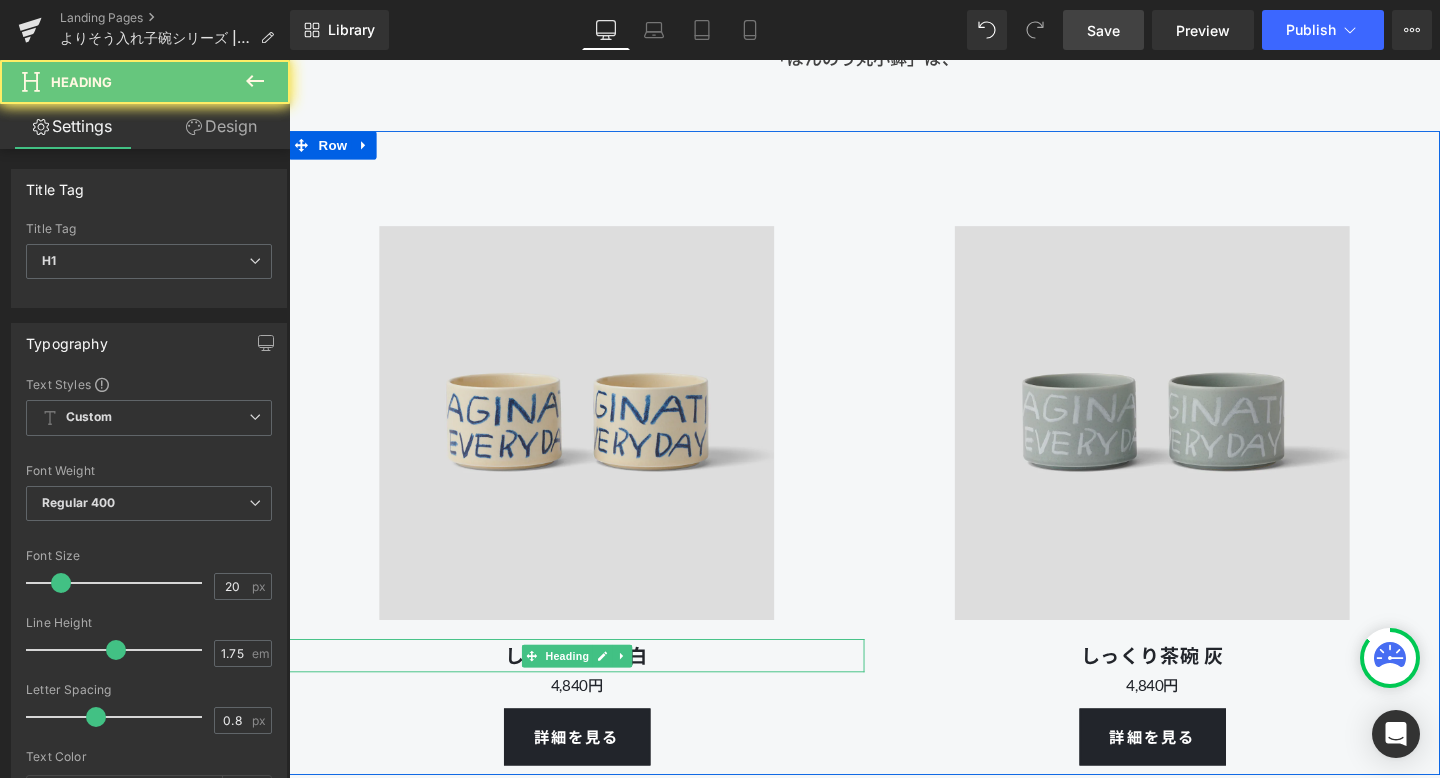 click on "しっくり茶碗 白" at bounding box center (591, 686) 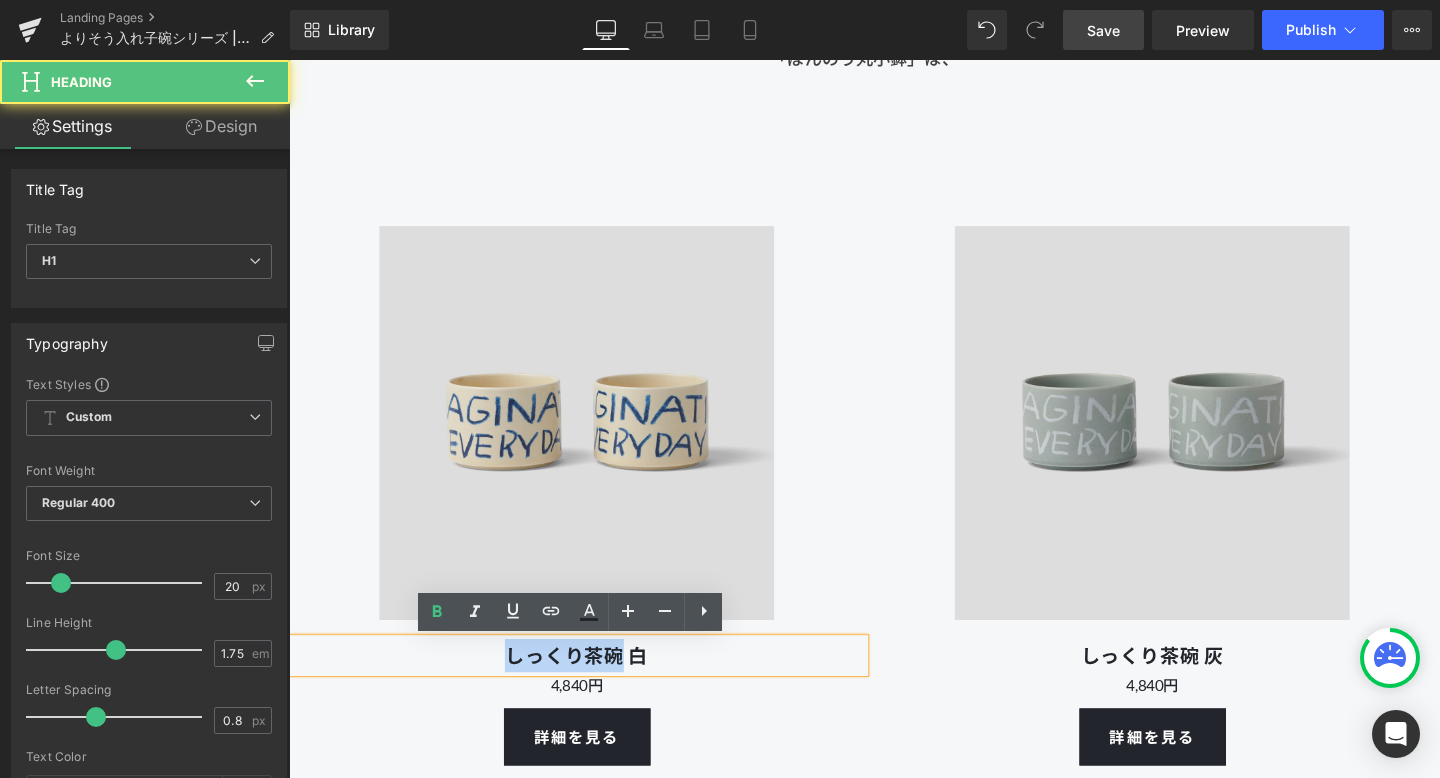 drag, startPoint x: 634, startPoint y: 682, endPoint x: 499, endPoint y: 682, distance: 135 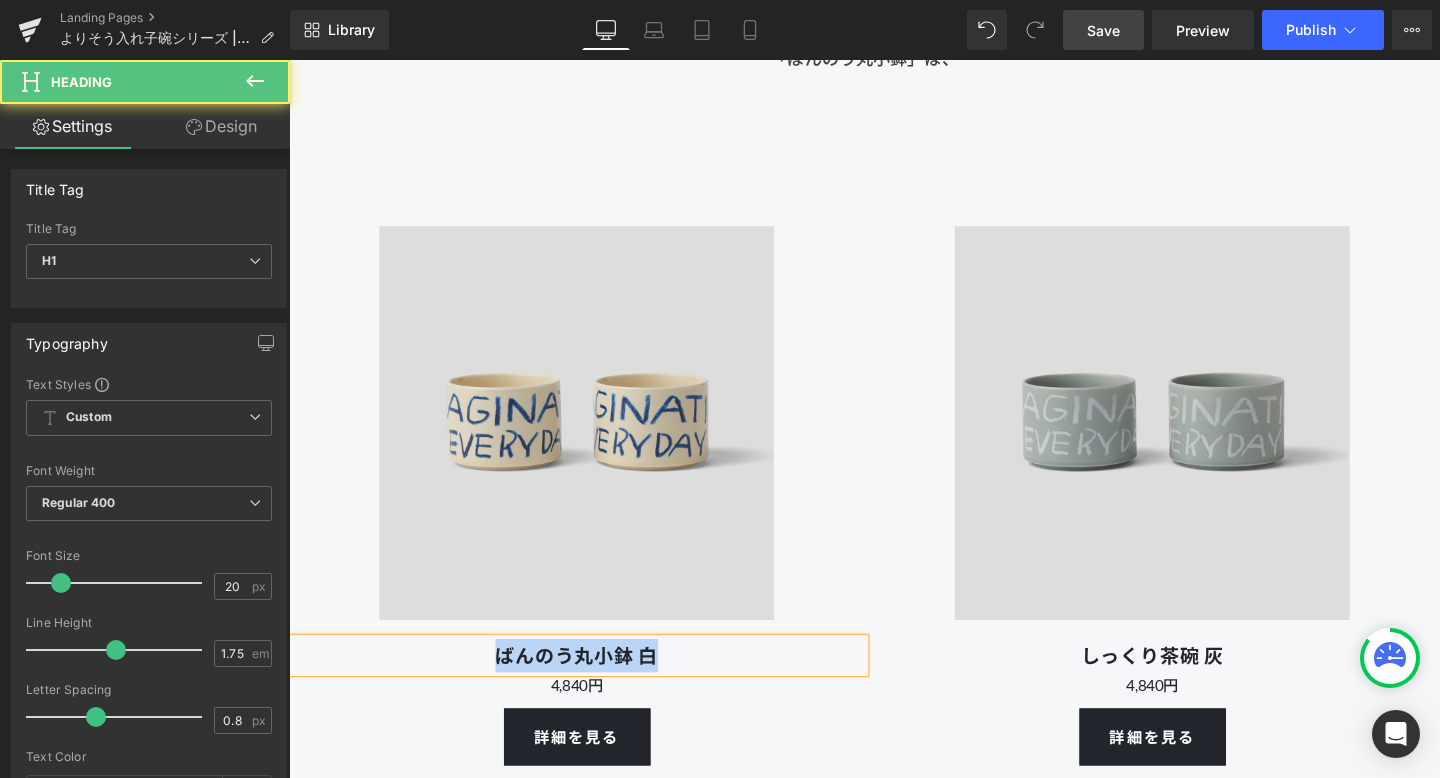 drag, startPoint x: 688, startPoint y: 687, endPoint x: 480, endPoint y: 687, distance: 208 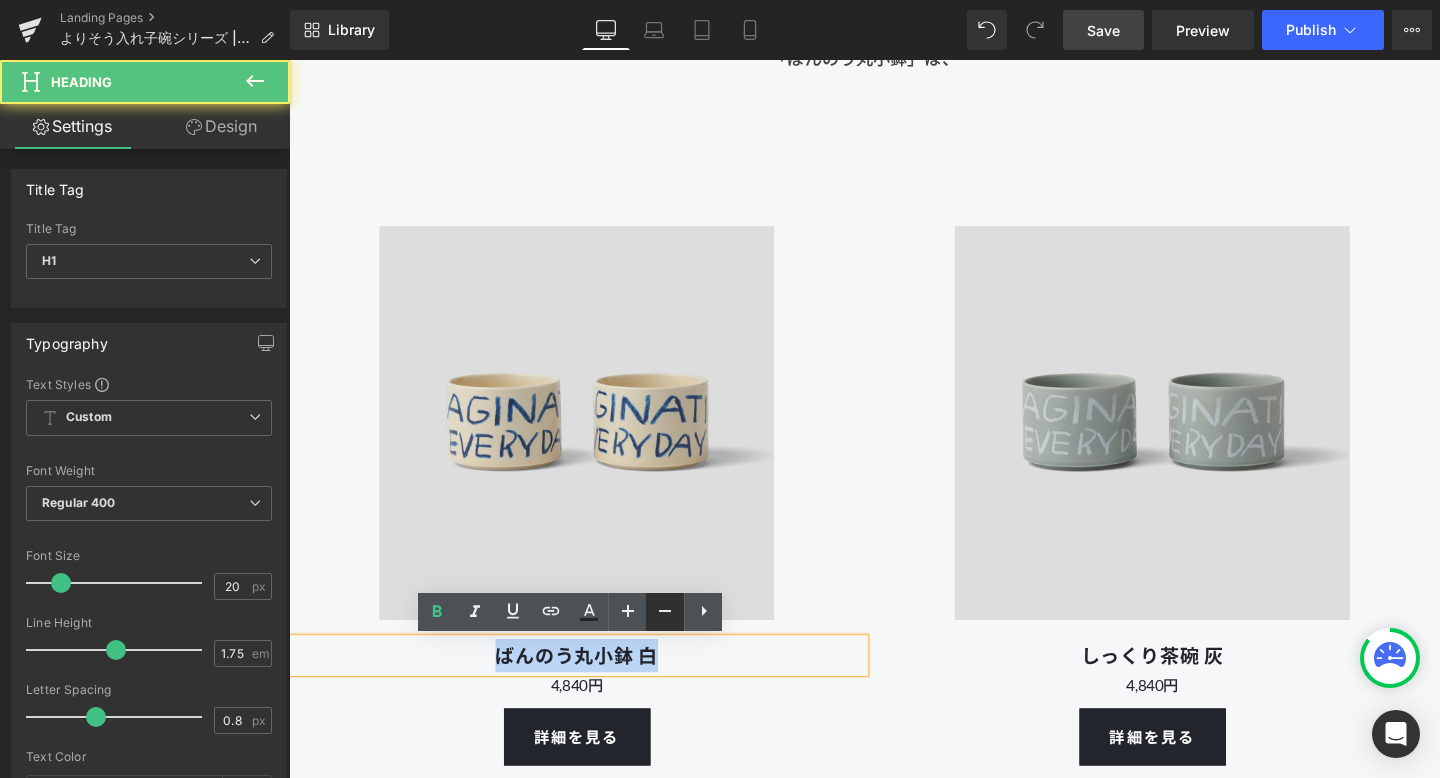 copy on "ばんのう丸小鉢 白" 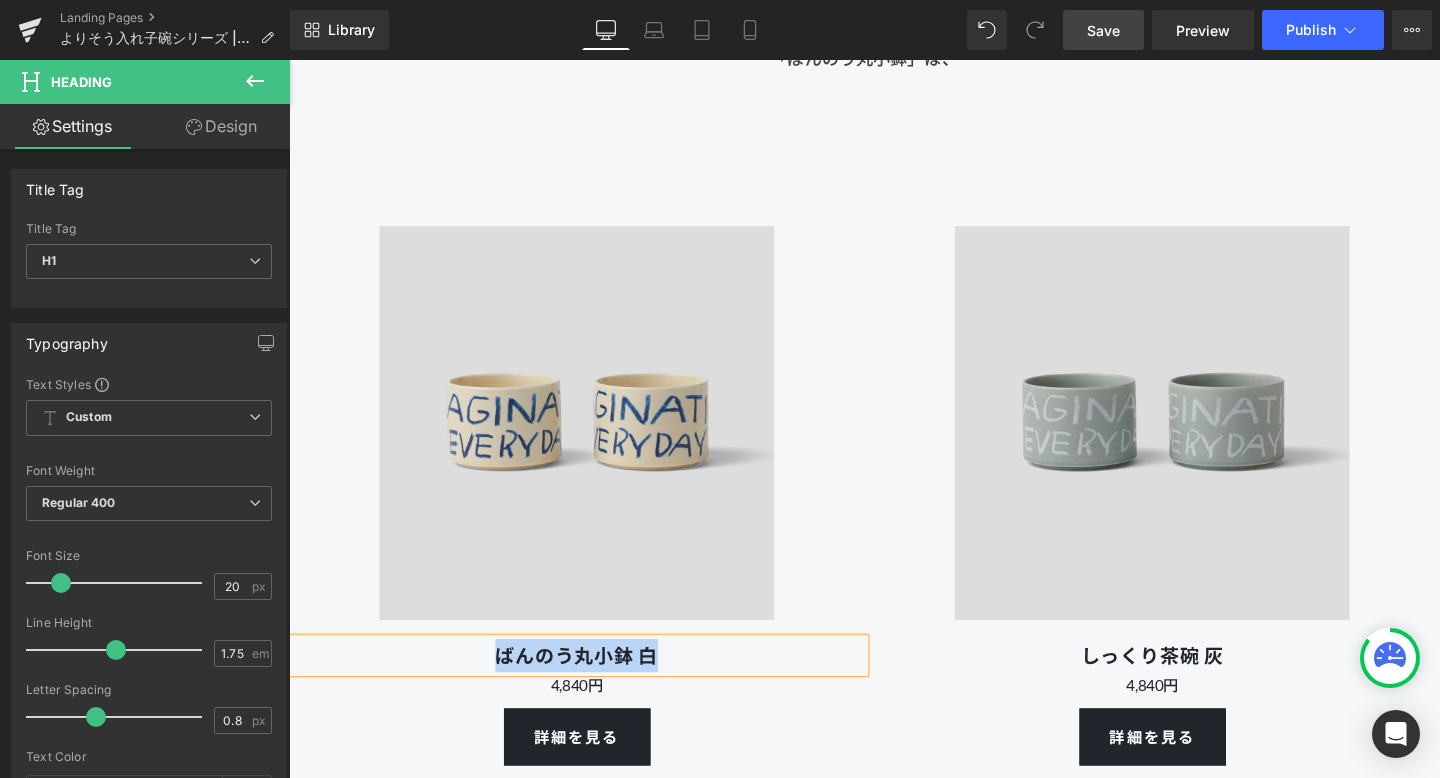 click on "ばんのう丸小鉢 白" at bounding box center [591, 686] 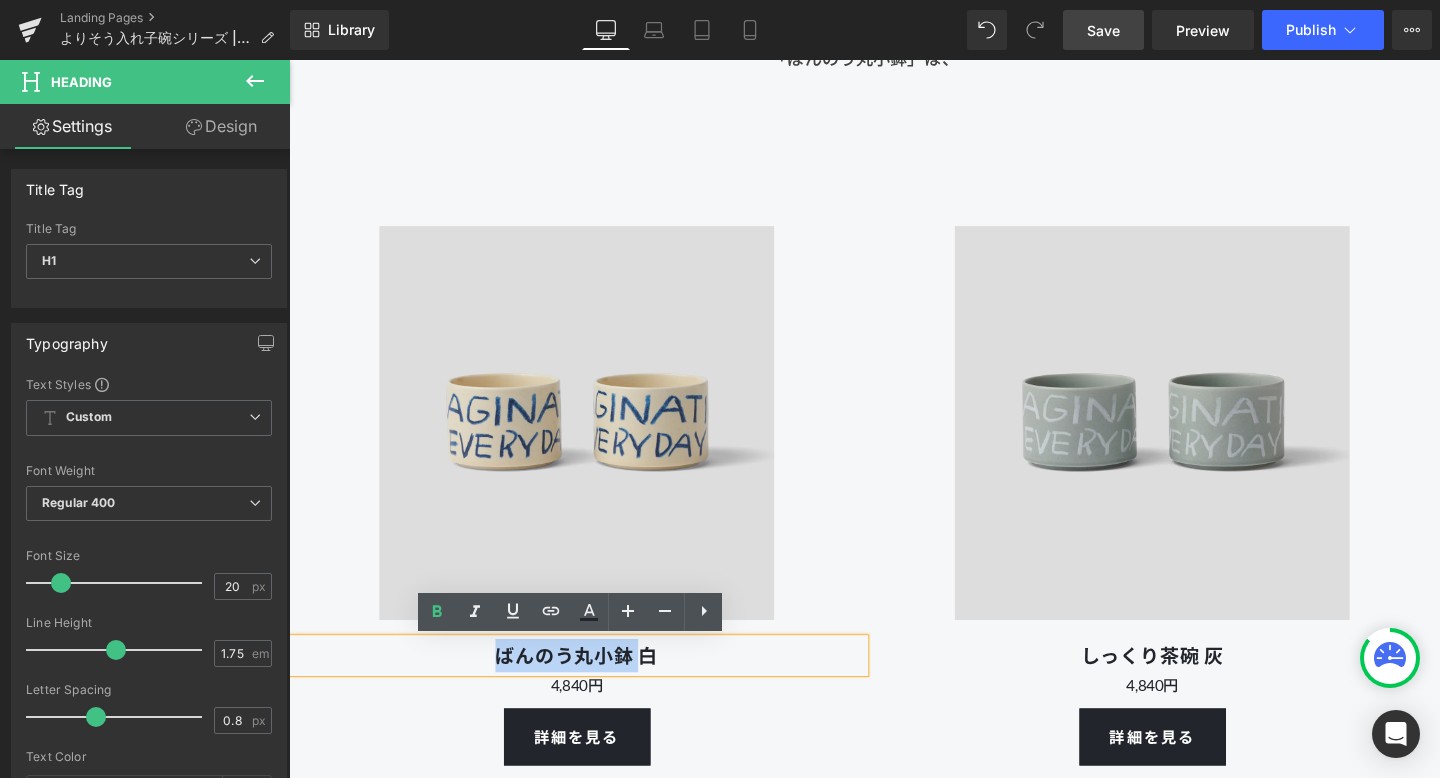 drag, startPoint x: 663, startPoint y: 685, endPoint x: 510, endPoint y: 683, distance: 153.01308 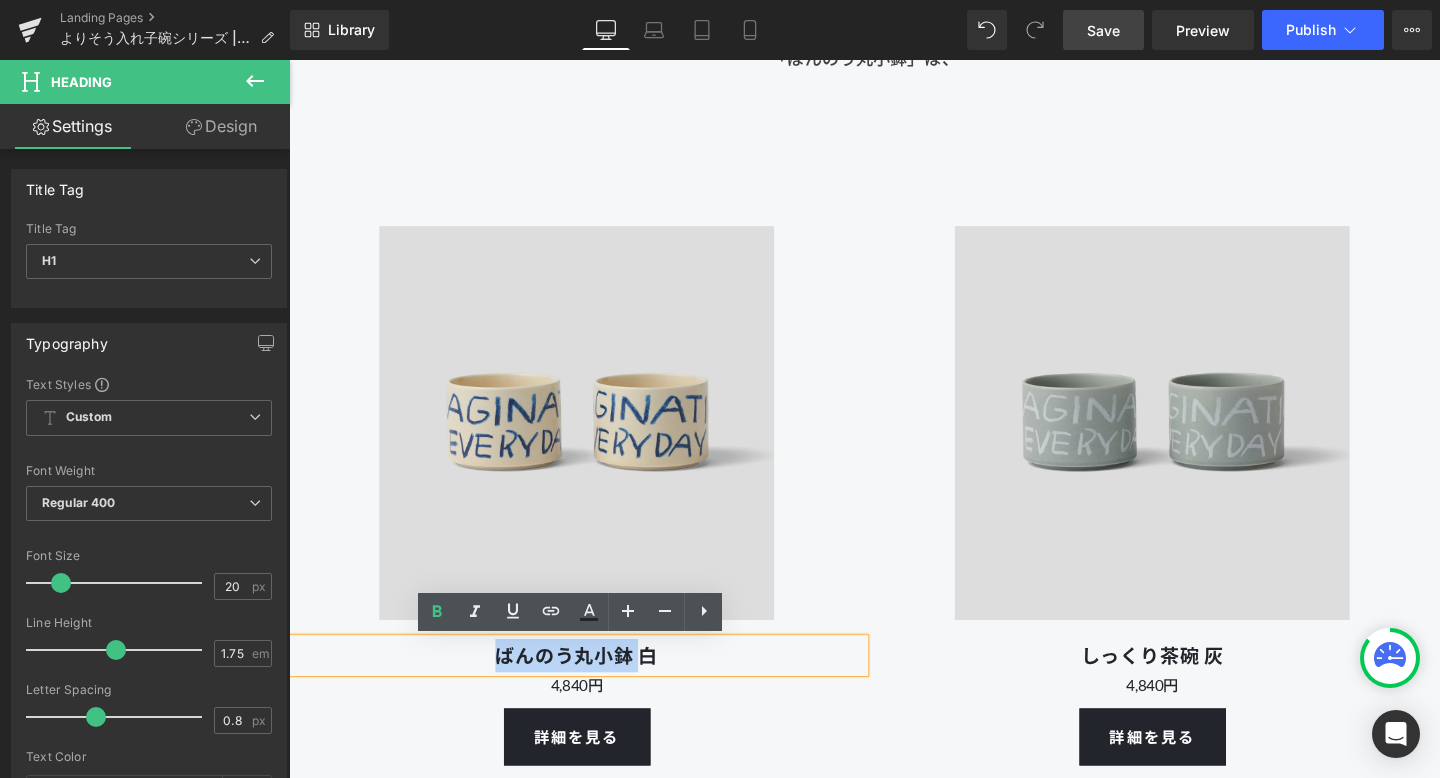 click on "ばんのう丸小鉢 白" at bounding box center (591, 686) 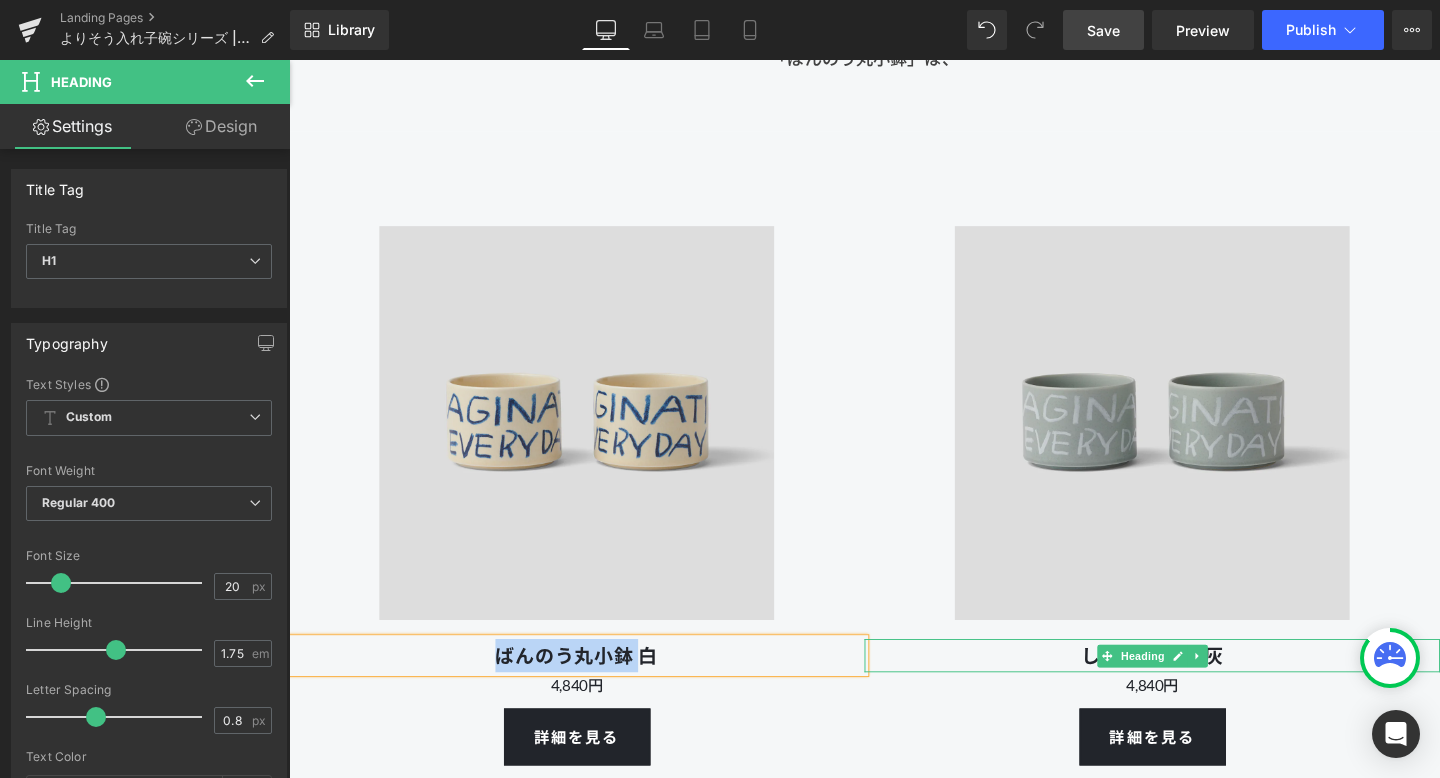 click on "しっくり茶碗 灰" at bounding box center [1196, 686] 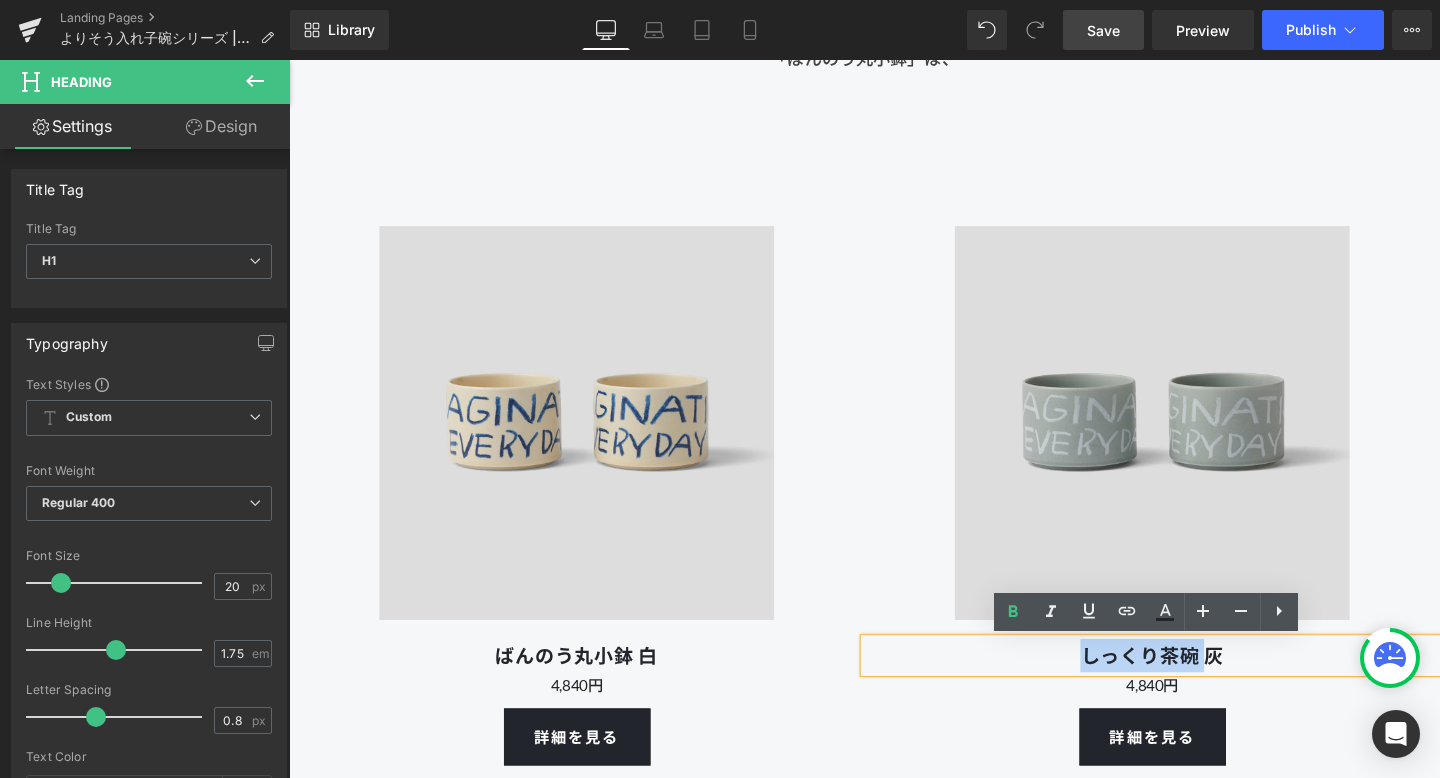 drag, startPoint x: 1249, startPoint y: 681, endPoint x: 1088, endPoint y: 687, distance: 161.11176 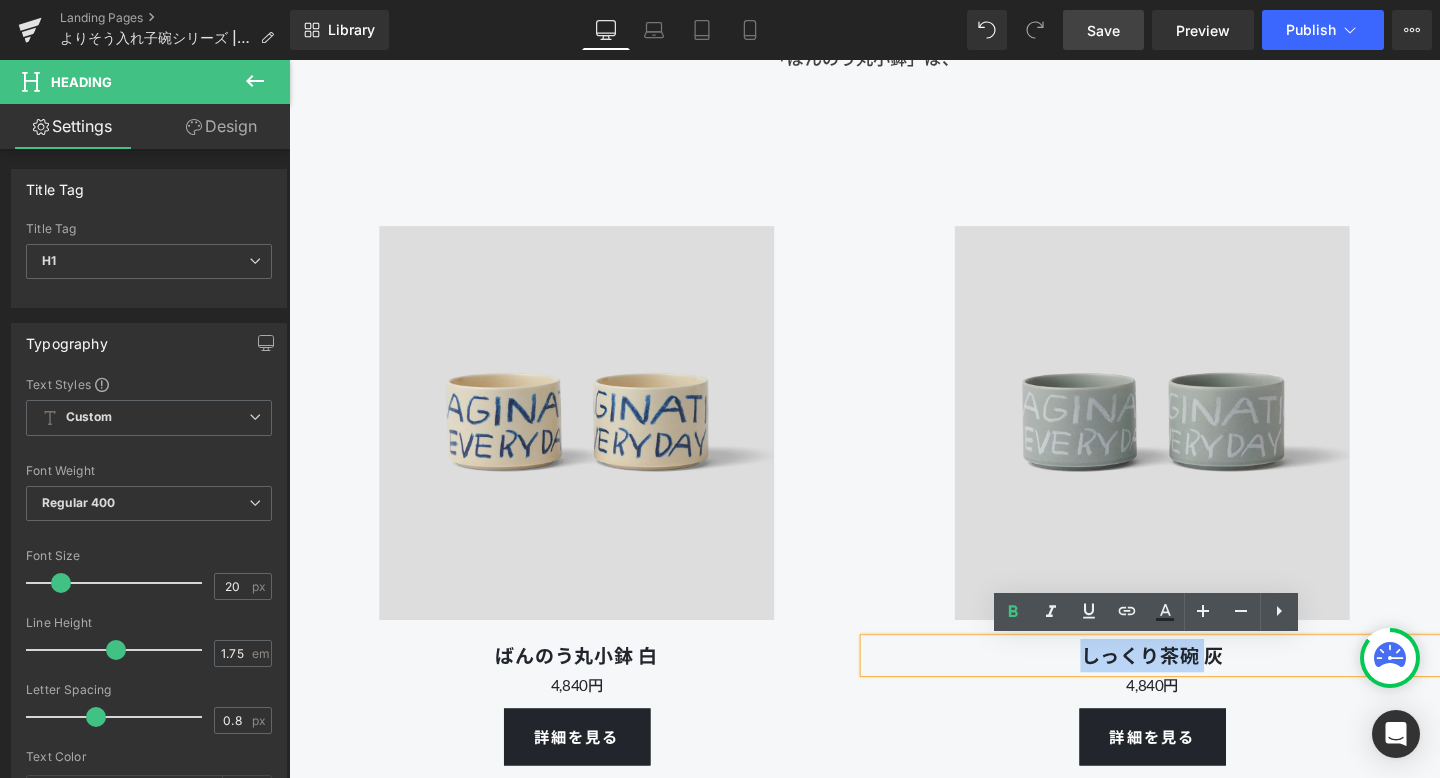click on "しっくり茶碗 灰" at bounding box center (1196, 686) 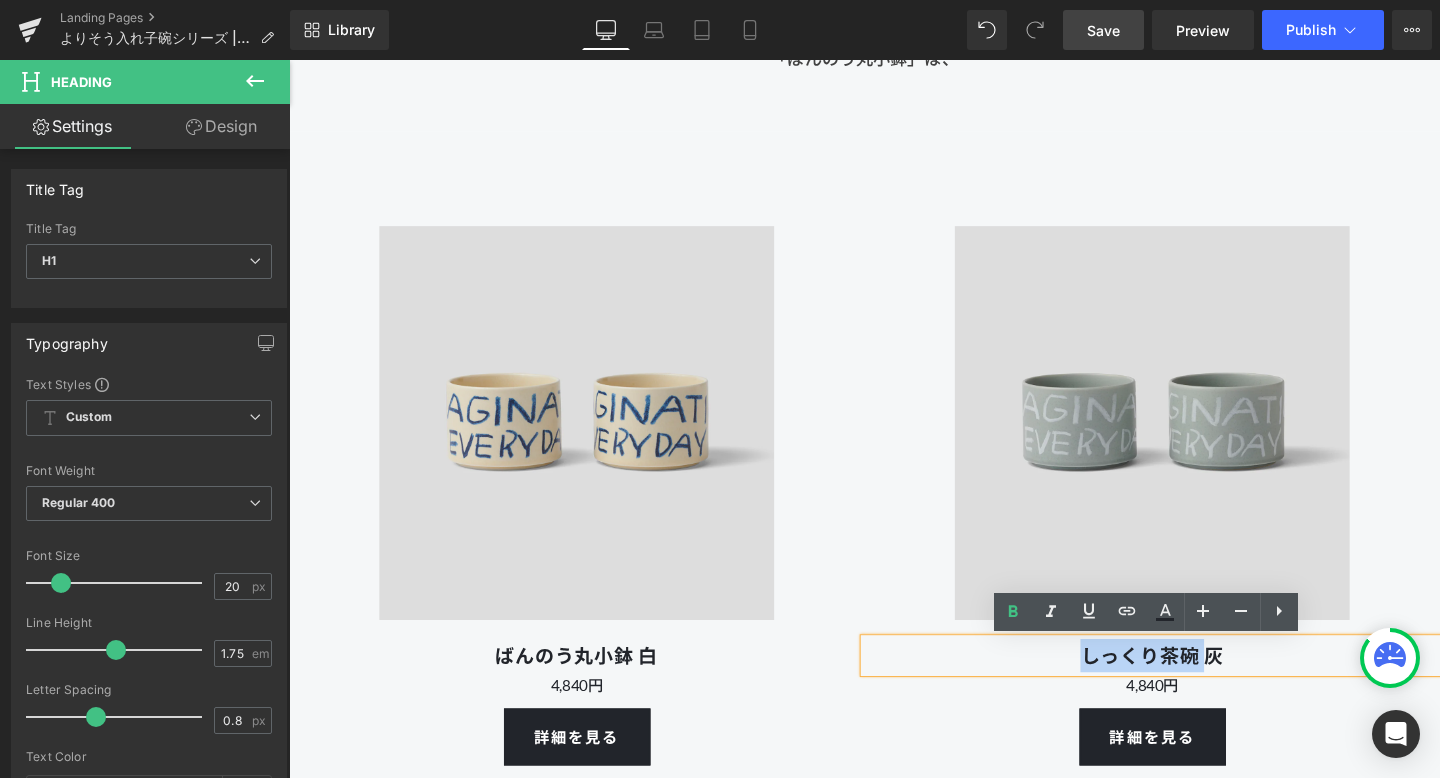paste 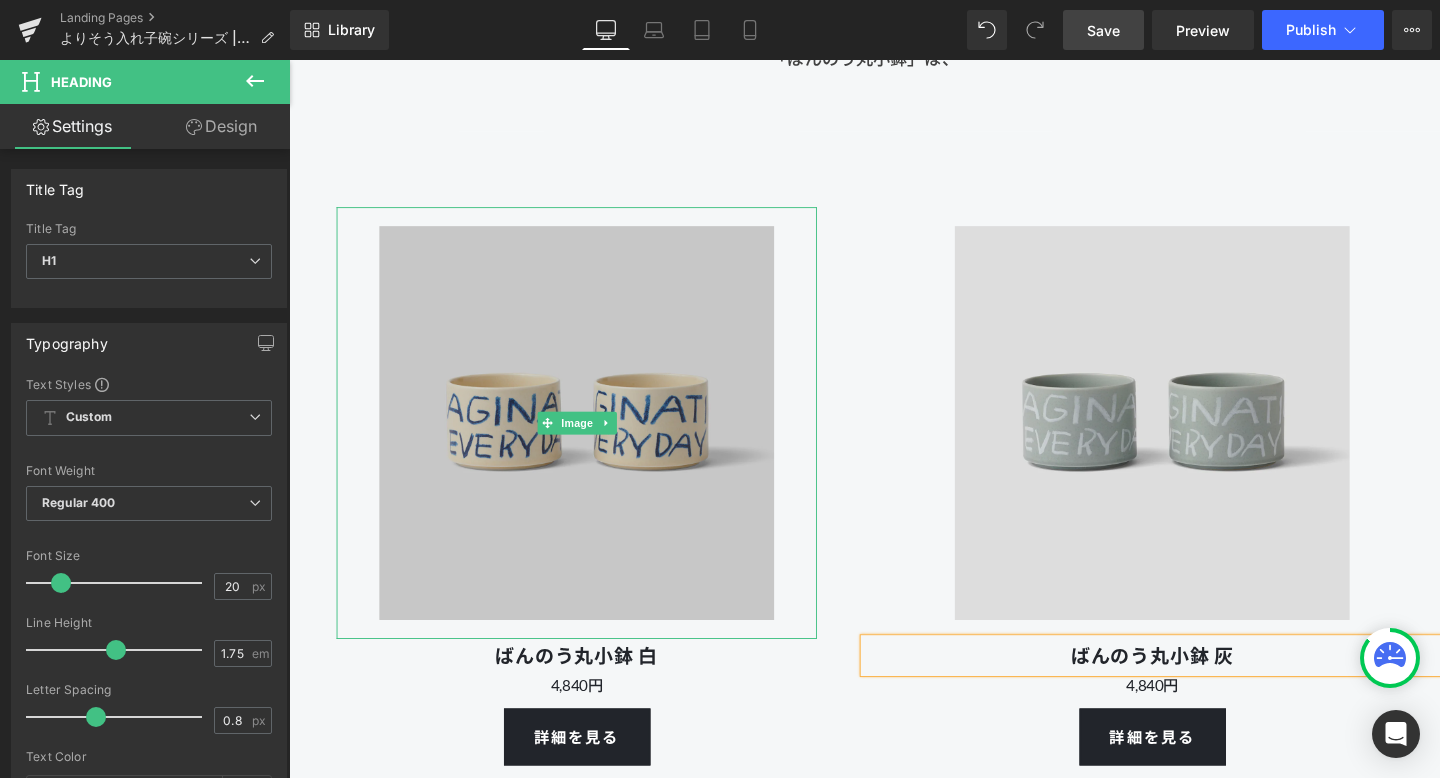 click at bounding box center (591, 442) 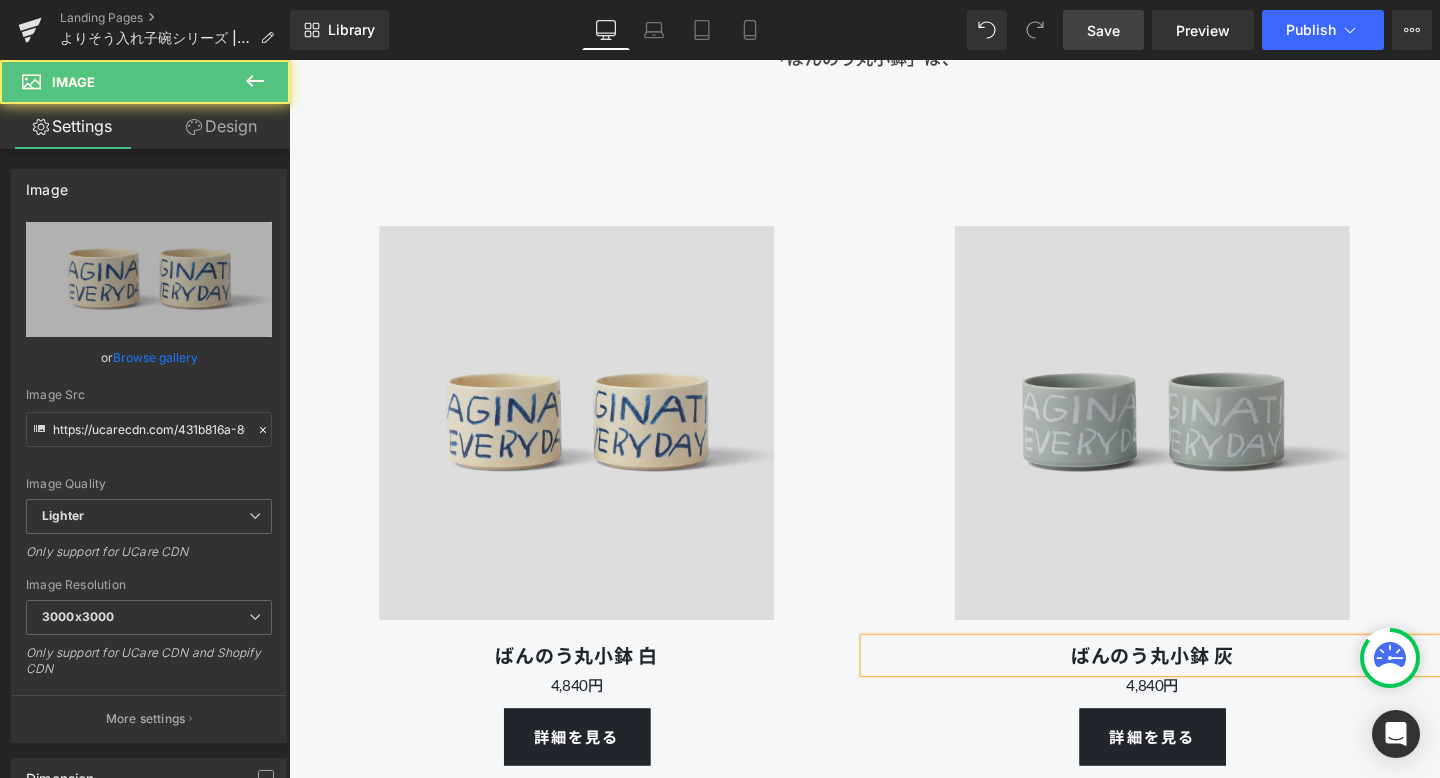 click on "Image         ばんのう丸小鉢 白 Heading         4,840円 Text Block         詳細を見る Button" at bounding box center [591, 483] 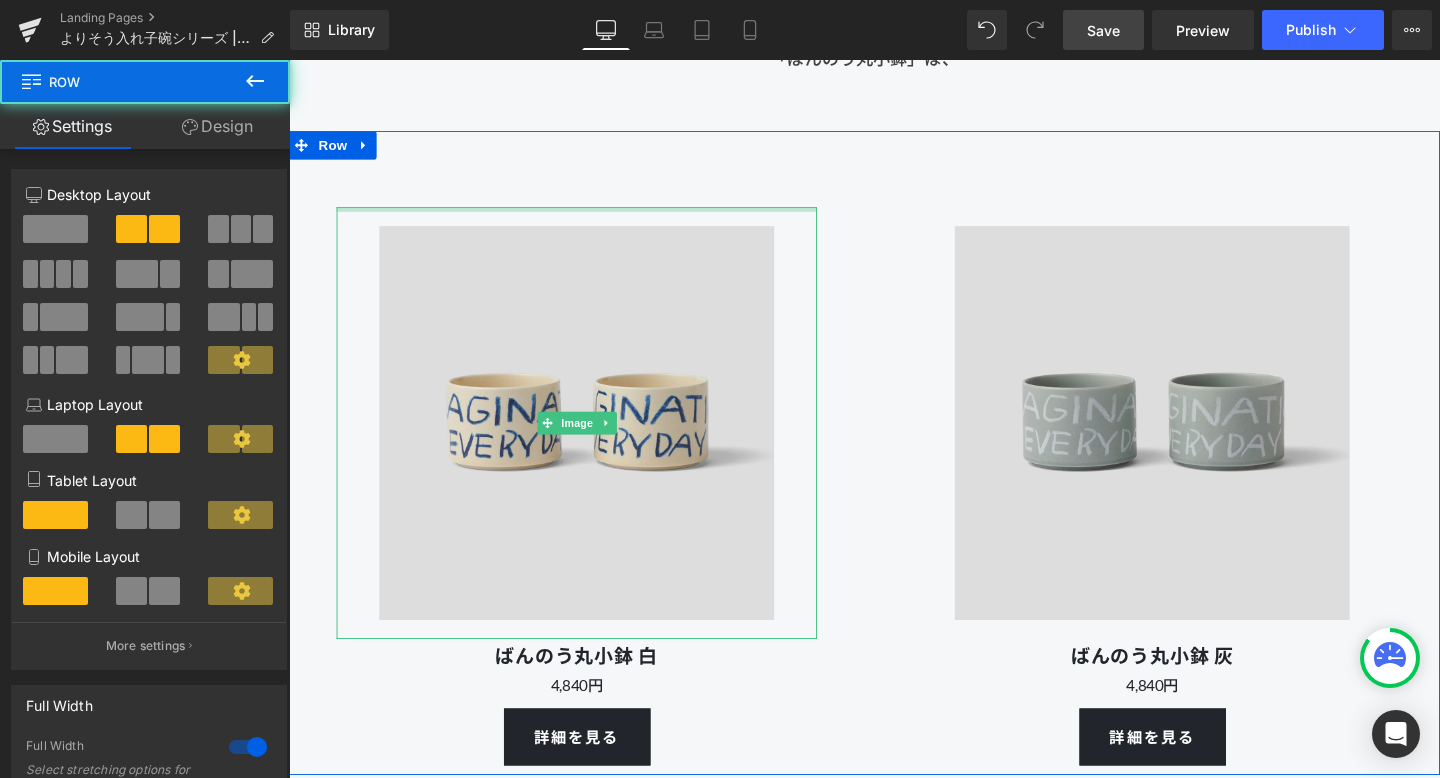 click on "Image         ばんのう丸小鉢 白 Heading         4,840円 Text Block         詳細を見る Button" at bounding box center (591, 483) 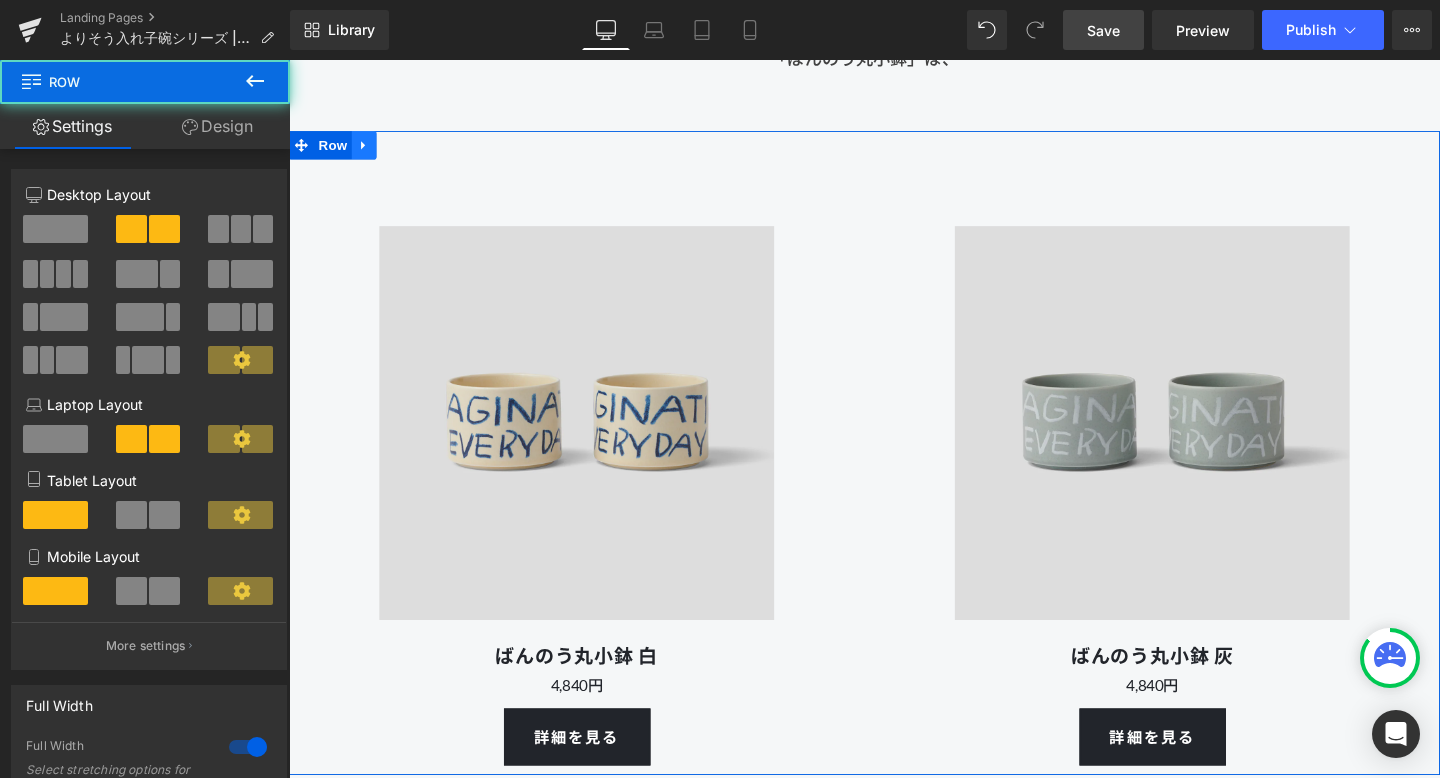 click 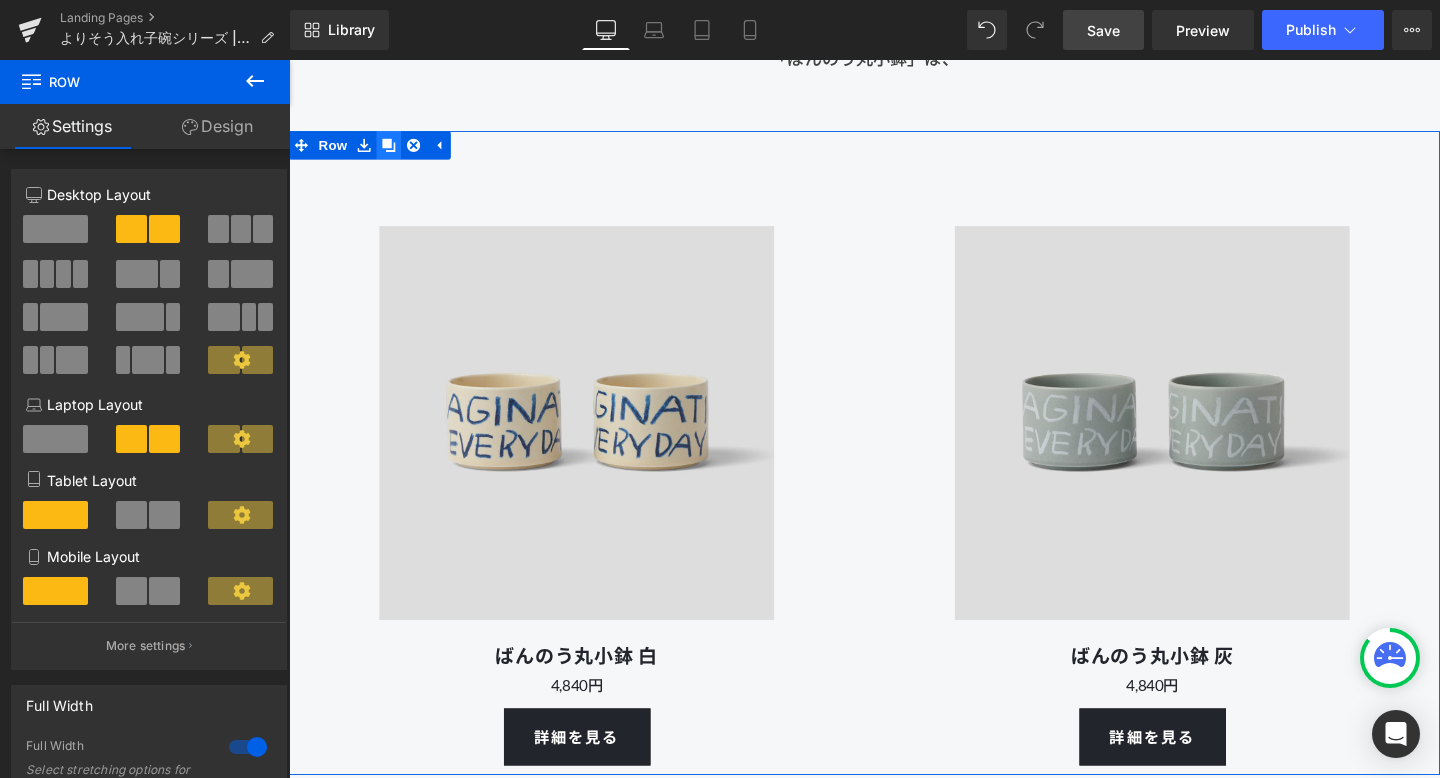 click 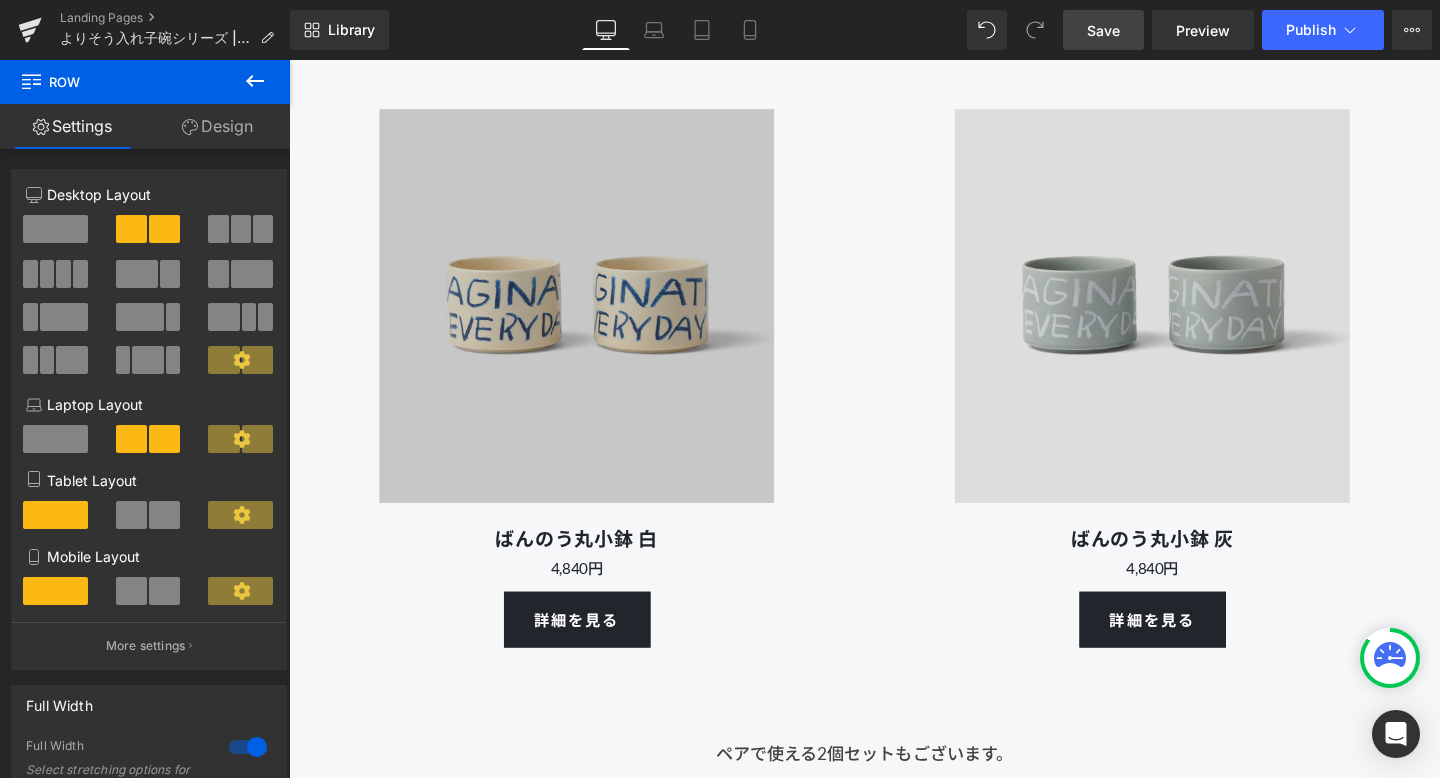 scroll, scrollTop: 14346, scrollLeft: 0, axis: vertical 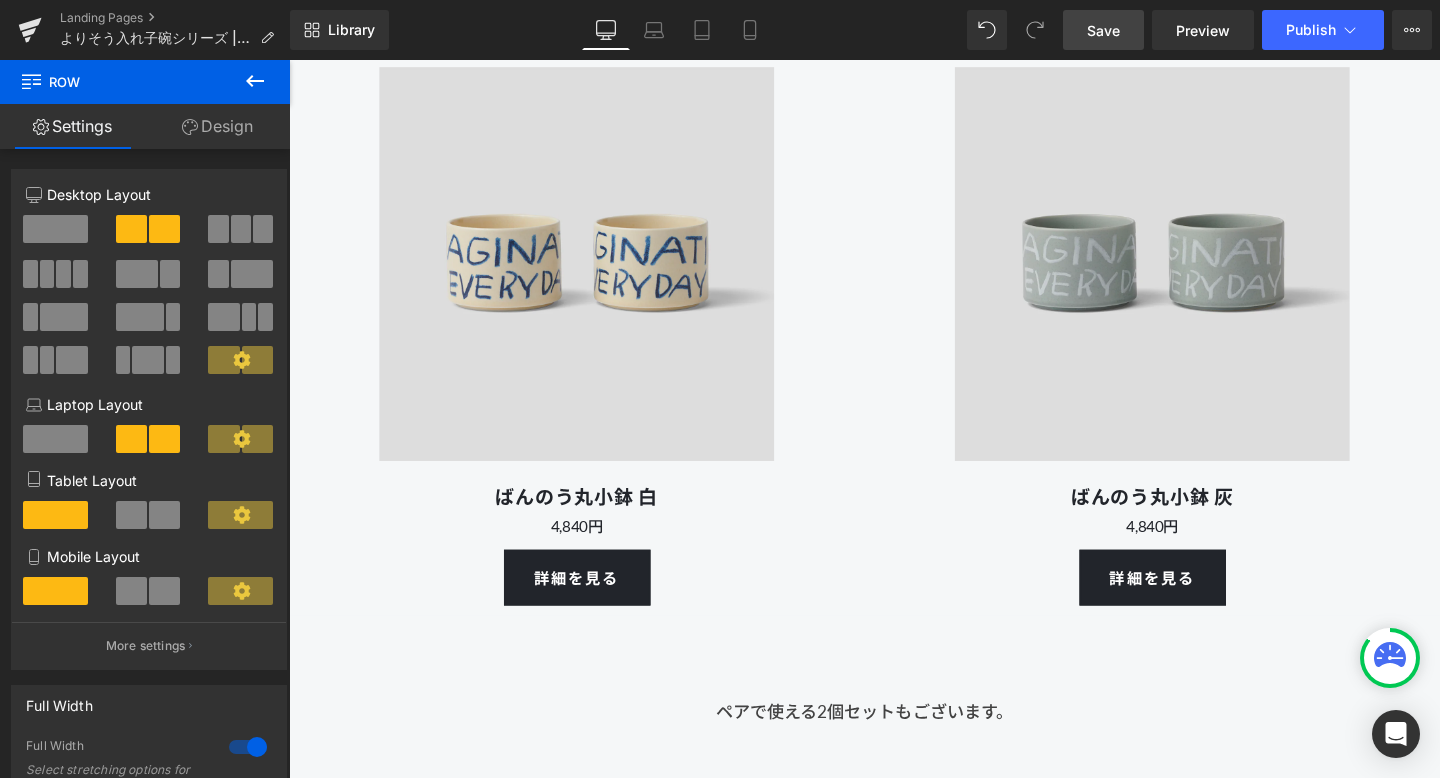 click on "Heading" at bounding box center [581, 519] 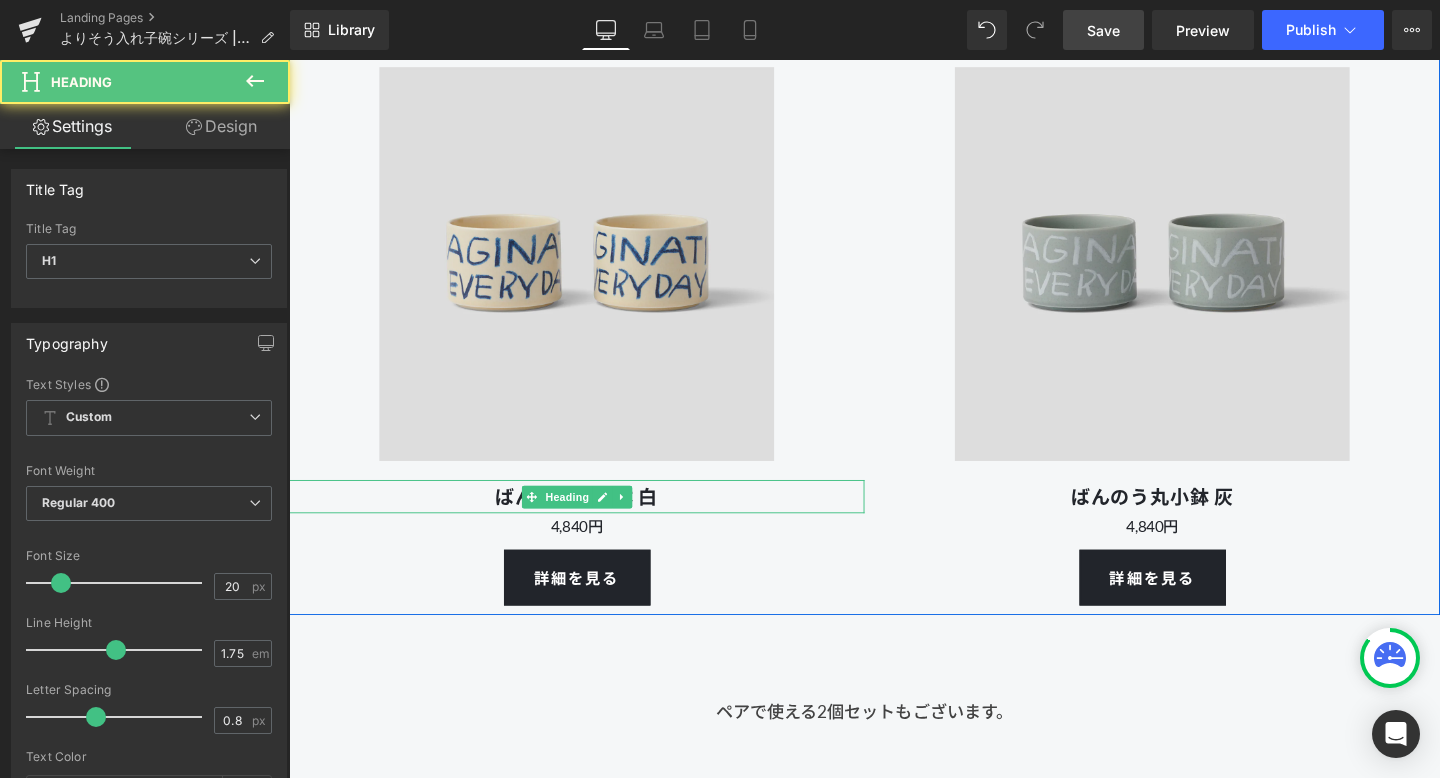 click on "ばんのう丸小鉢 白" at bounding box center [591, 518] 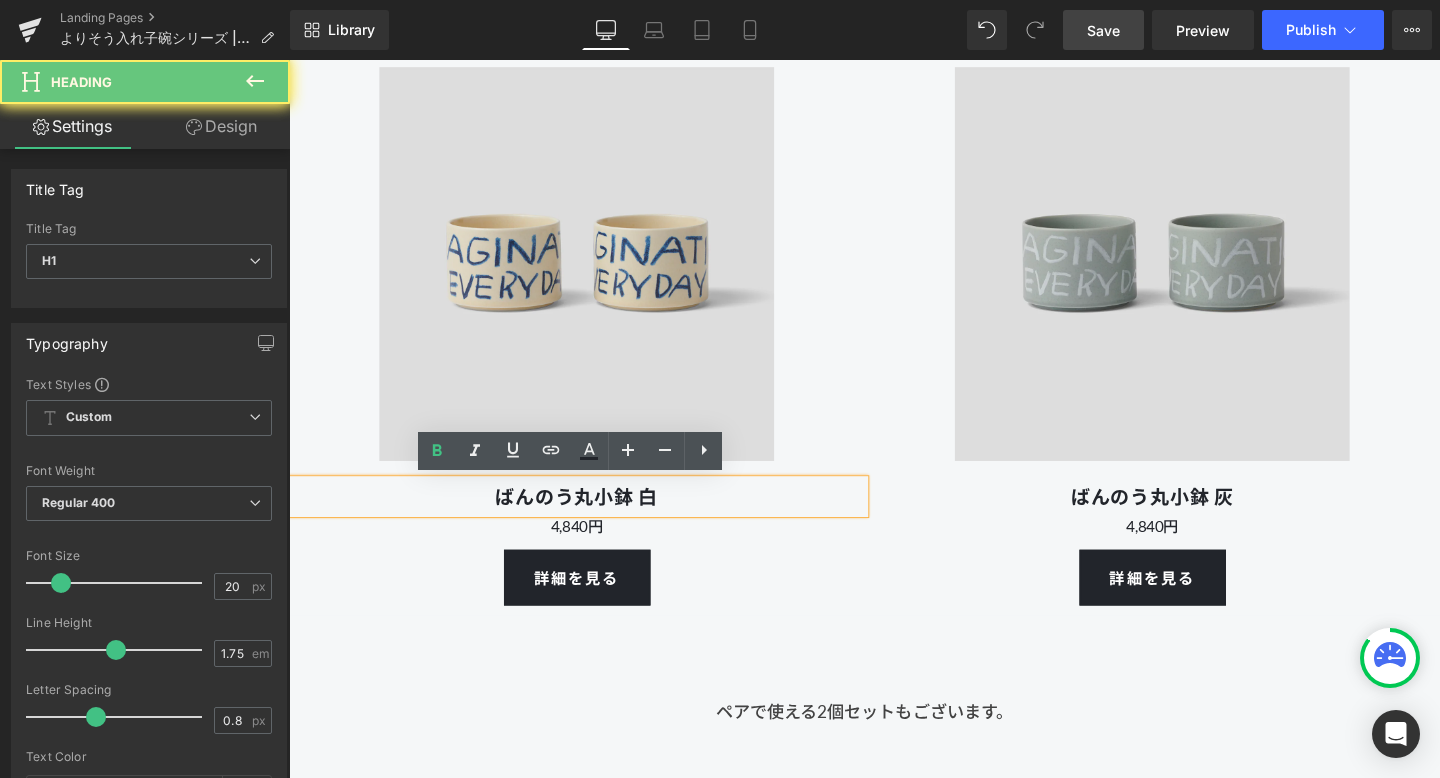 click on "ばんのう丸小鉢 白" at bounding box center (591, 518) 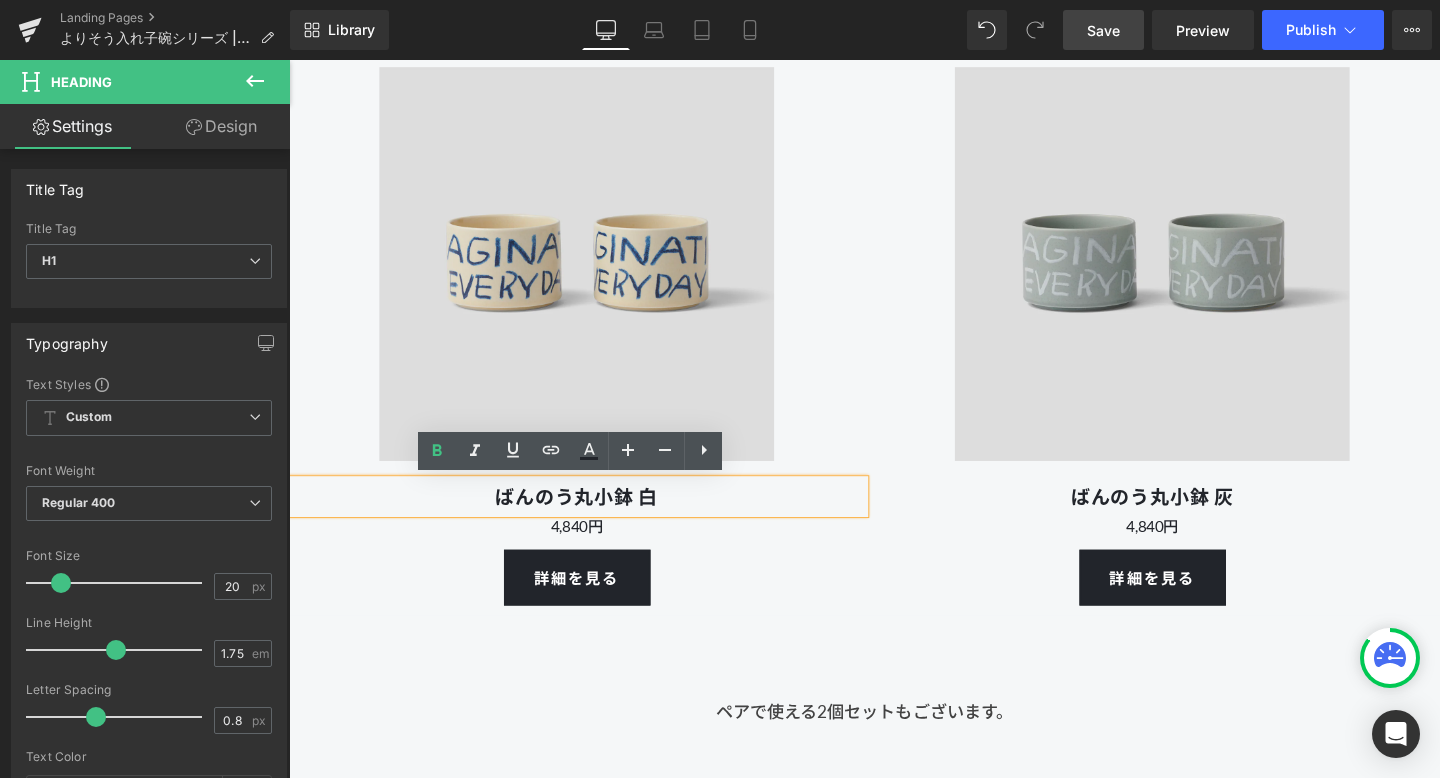 type 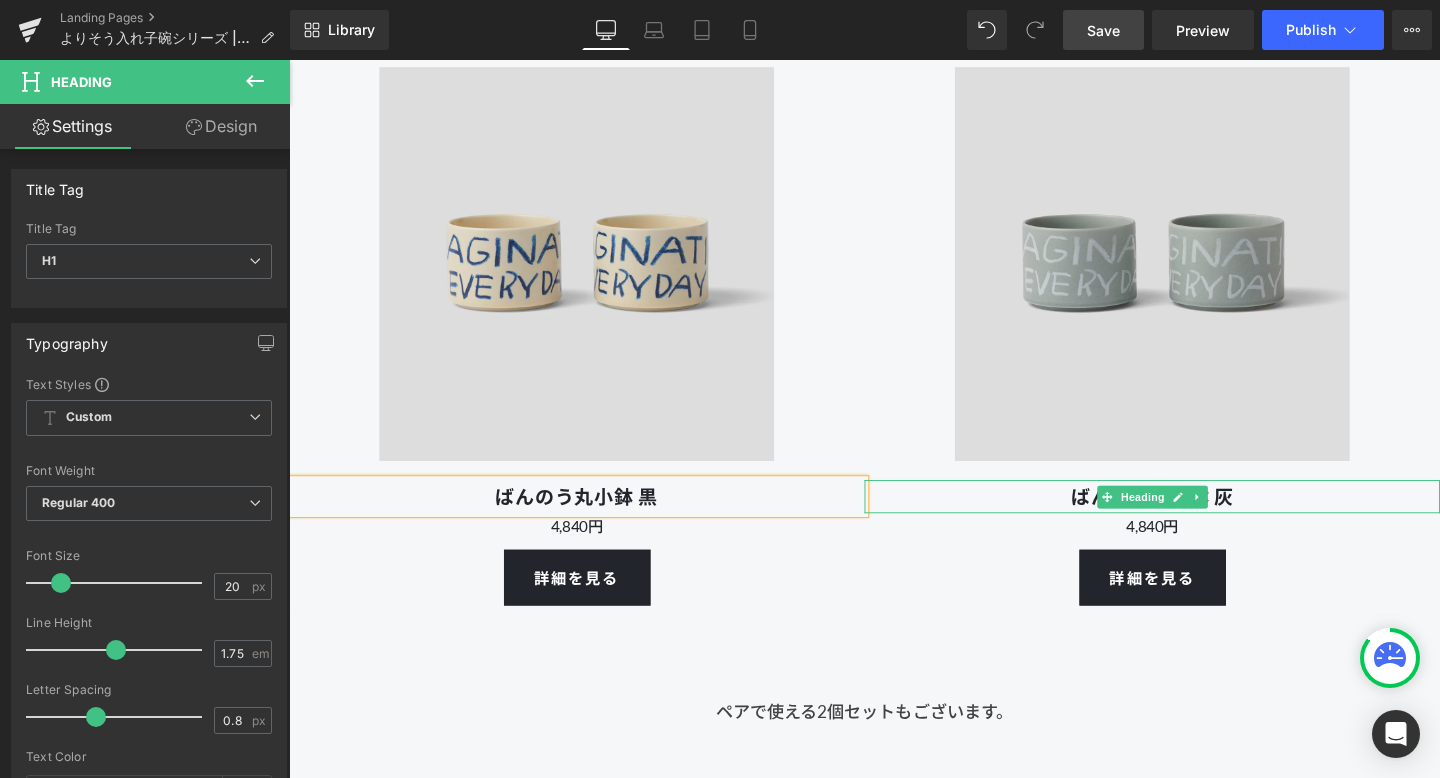 click on "ばんのう丸小鉢 灰" at bounding box center [1196, 518] 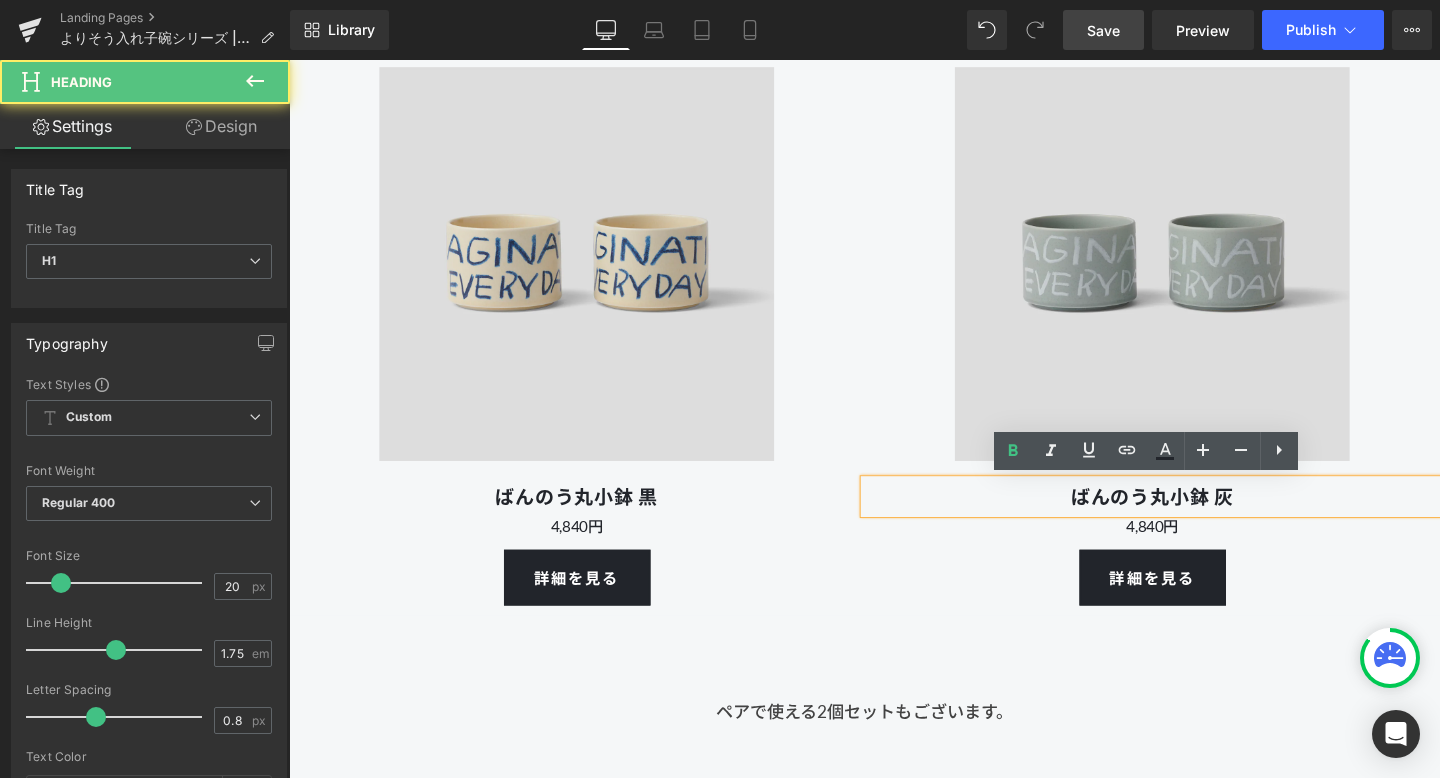 click on "ばんのう丸小鉢 灰" at bounding box center (1196, 518) 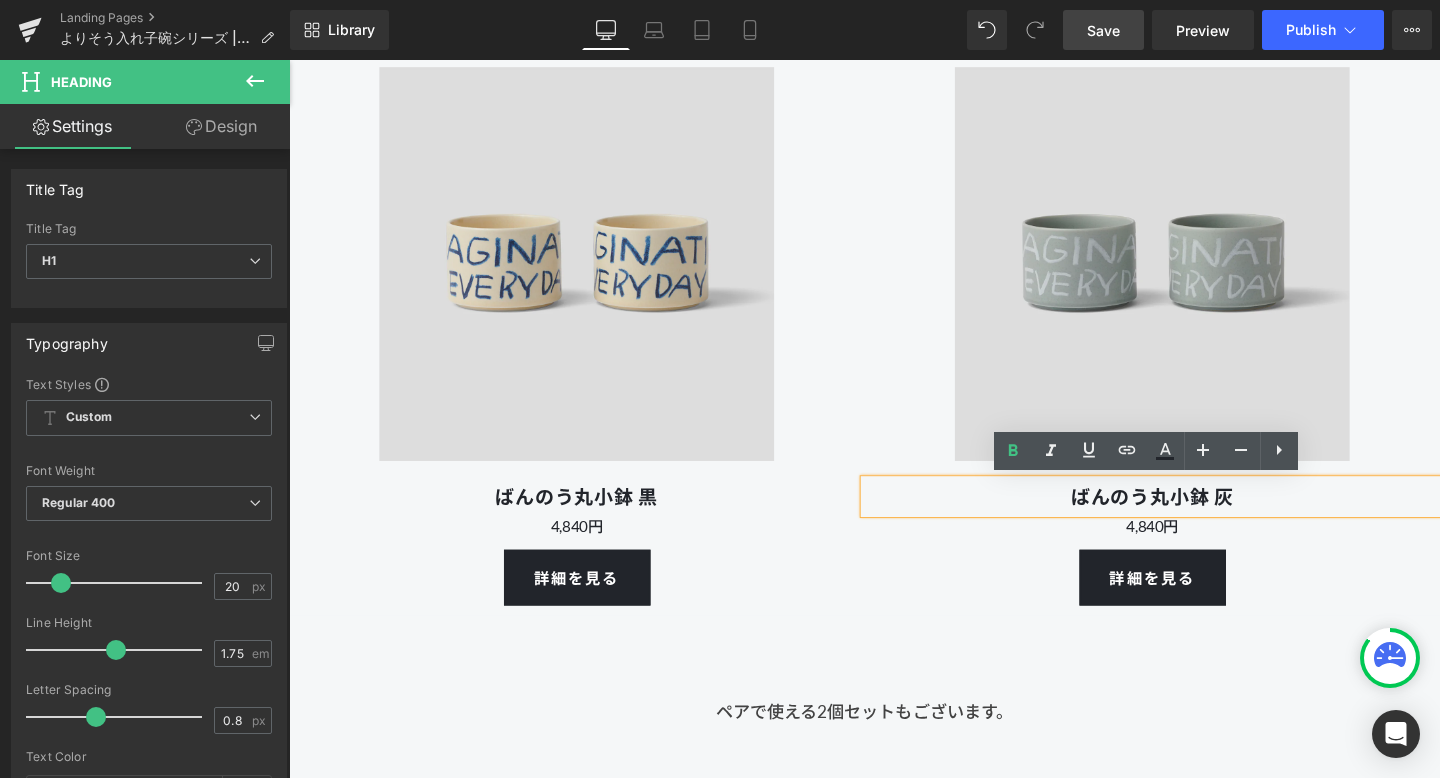 type 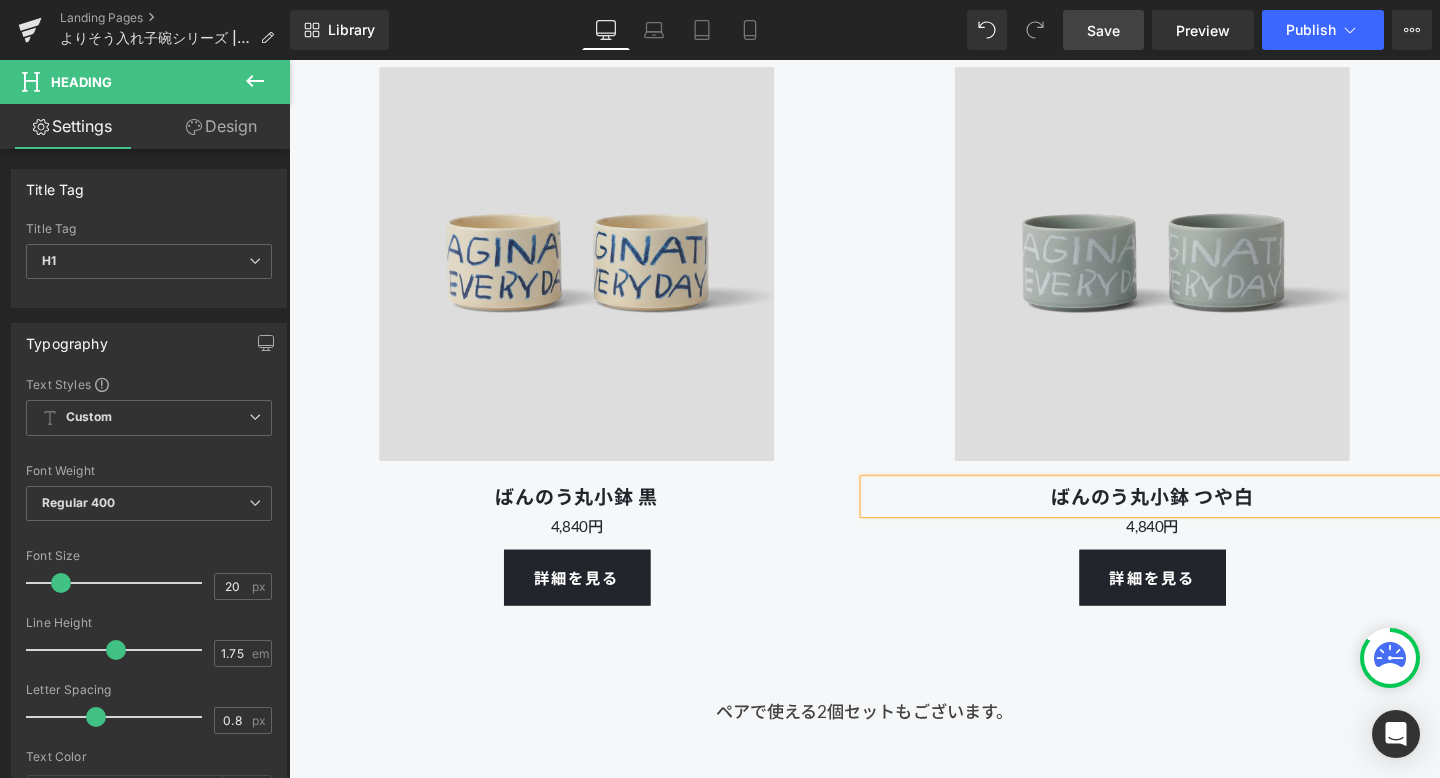click at bounding box center (289, 60) 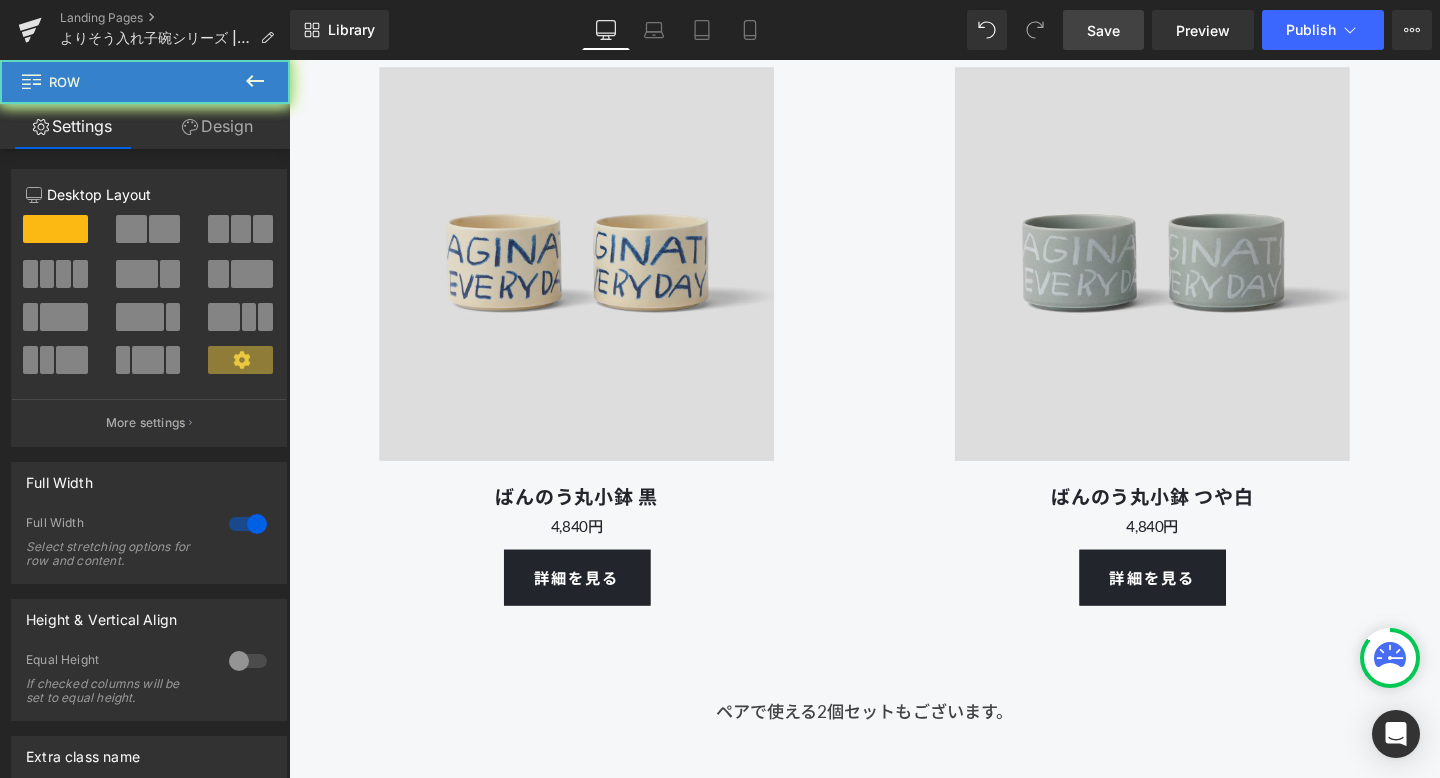 click on "42px" at bounding box center (289, 60) 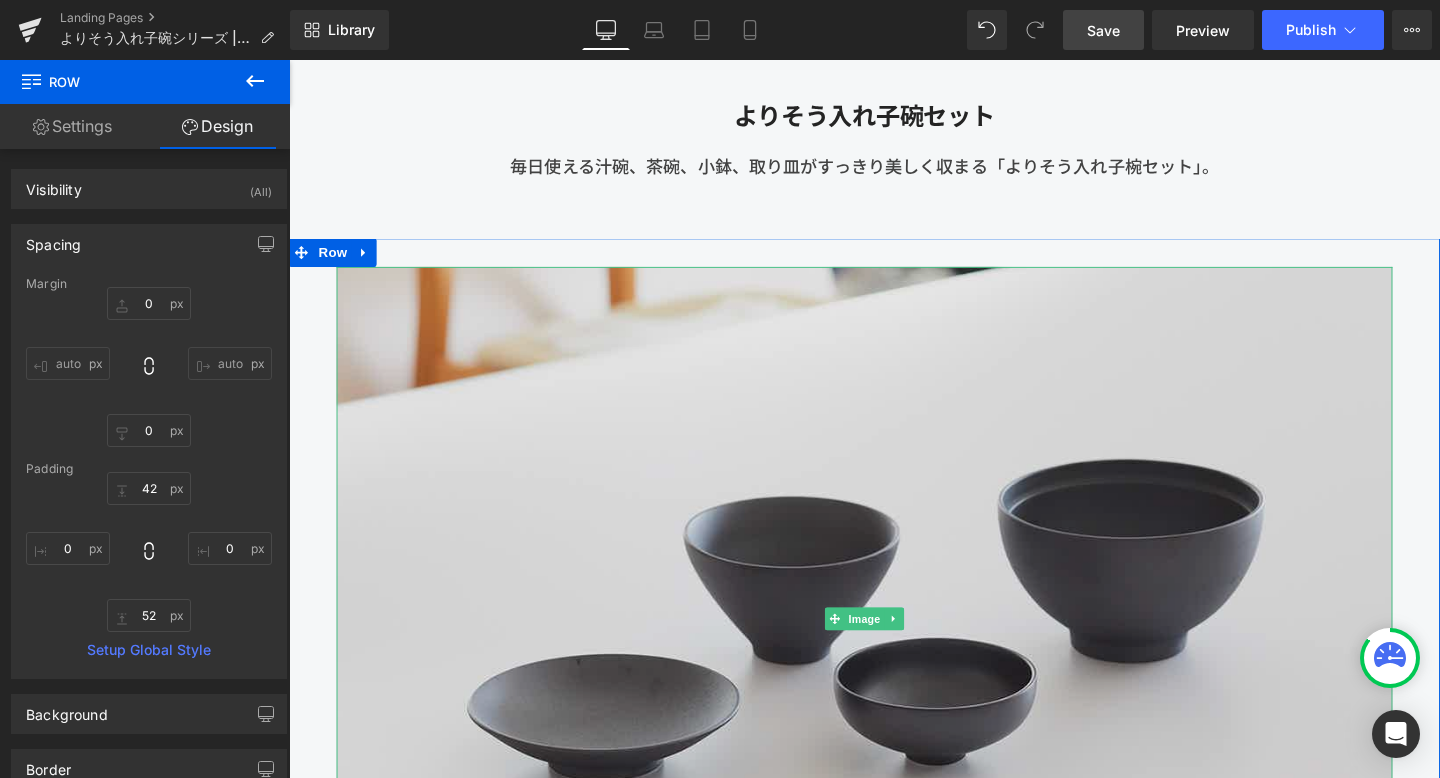 scroll, scrollTop: 1995, scrollLeft: 0, axis: vertical 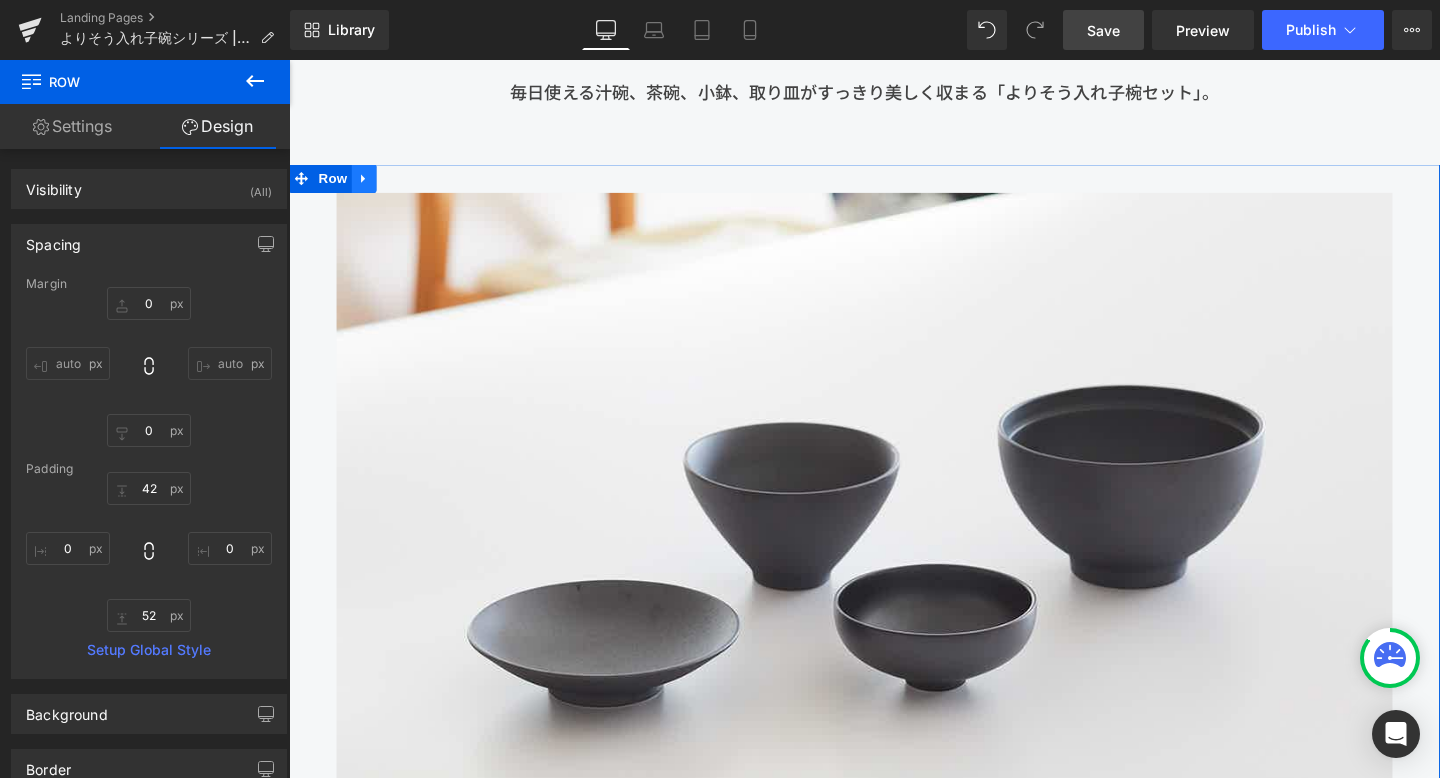 click 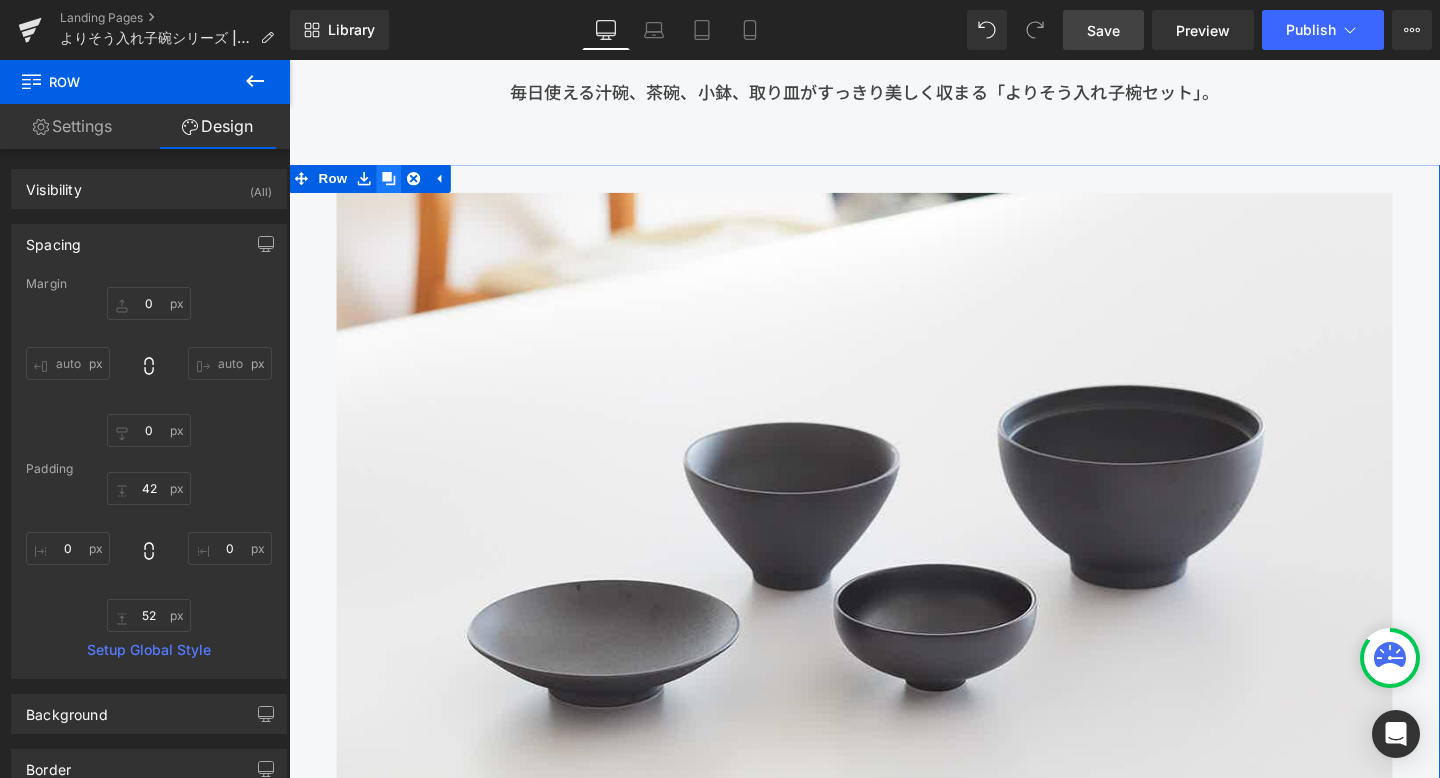 click 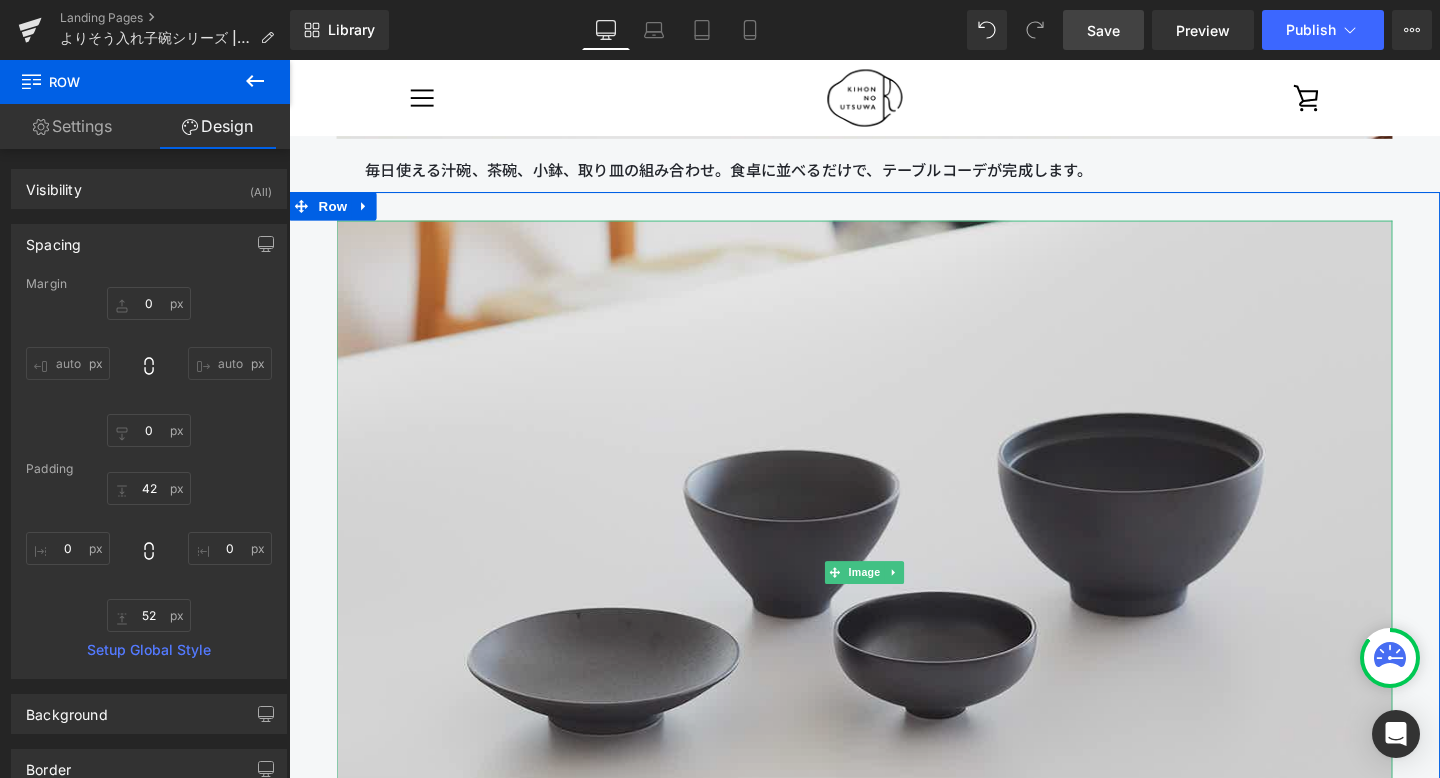 scroll, scrollTop: 2790, scrollLeft: 0, axis: vertical 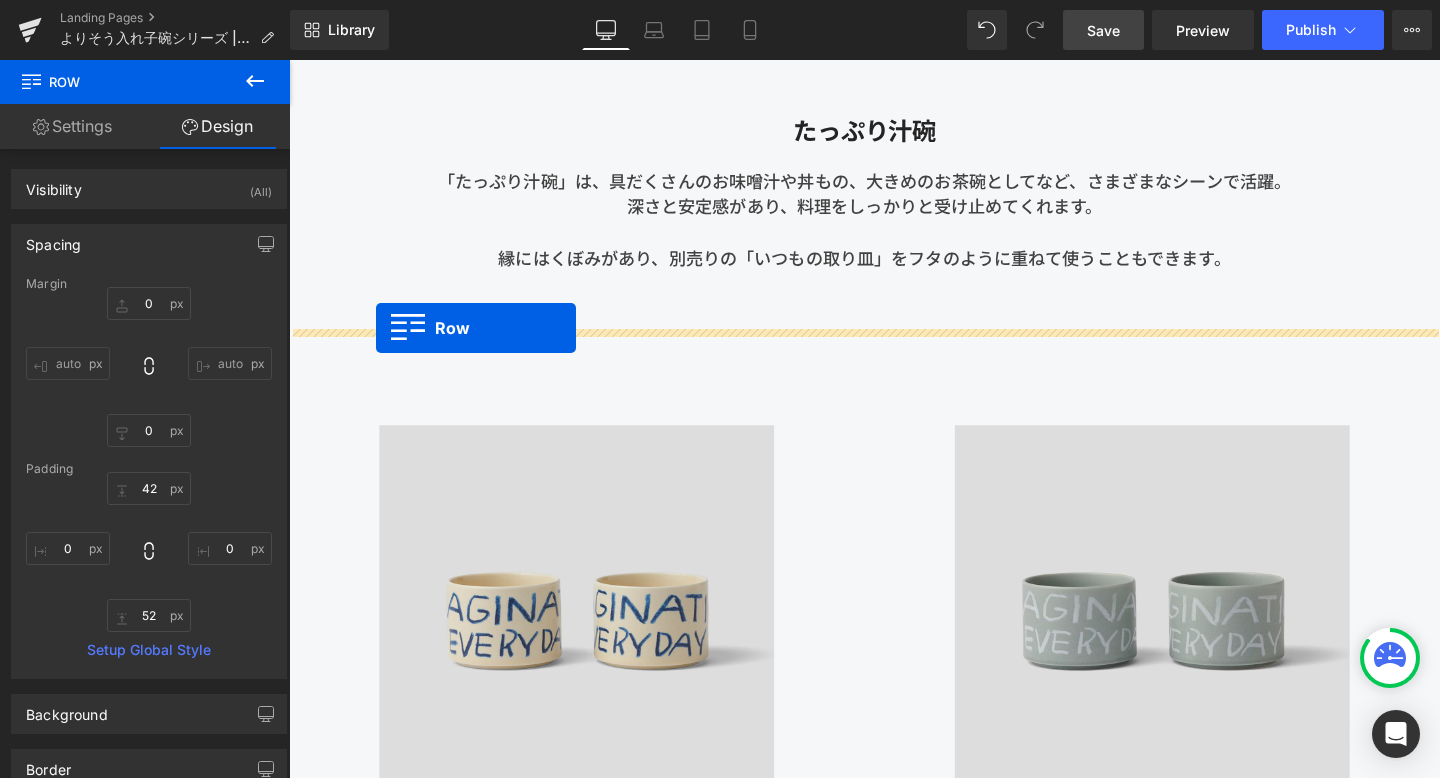 drag, startPoint x: 302, startPoint y: 211, endPoint x: 380, endPoint y: 342, distance: 152.4631 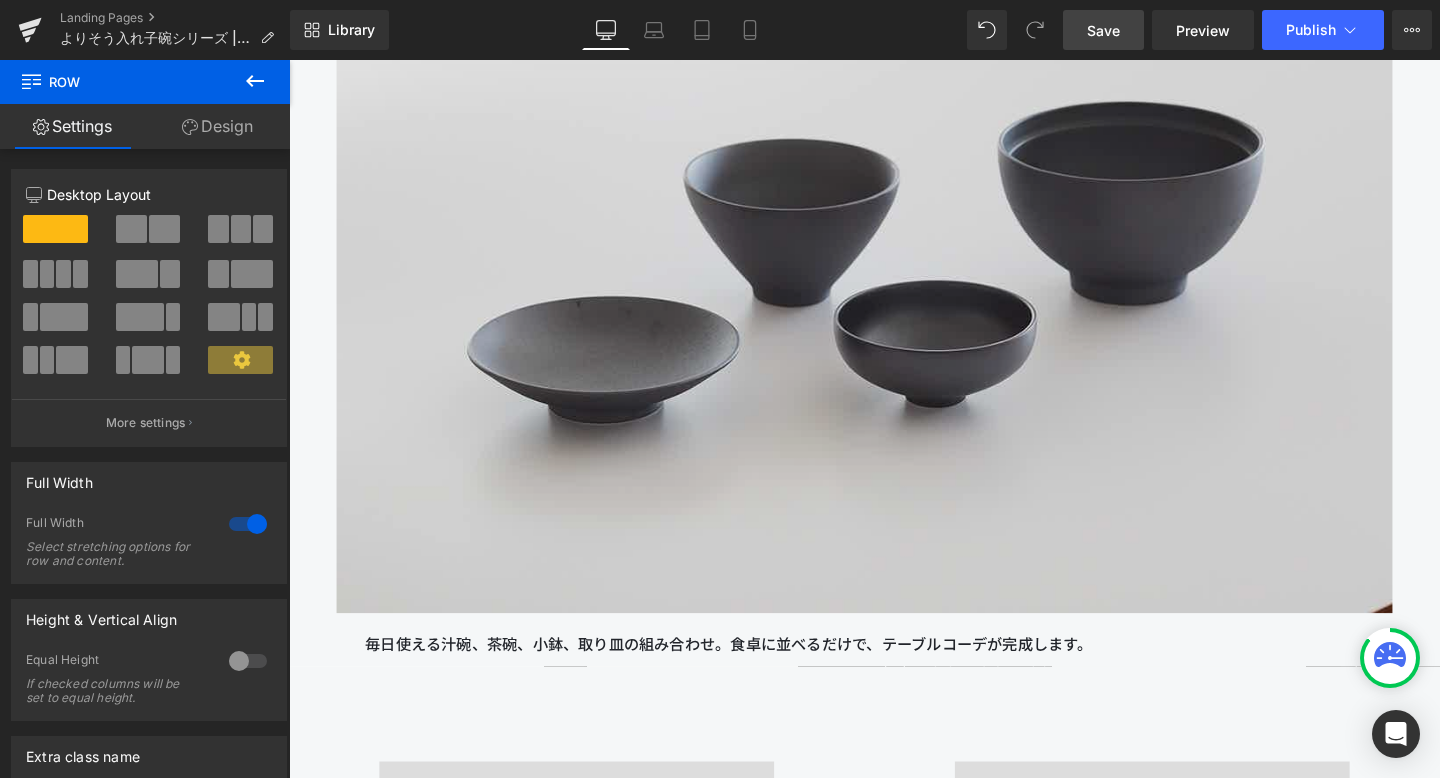 scroll, scrollTop: 10566, scrollLeft: 0, axis: vertical 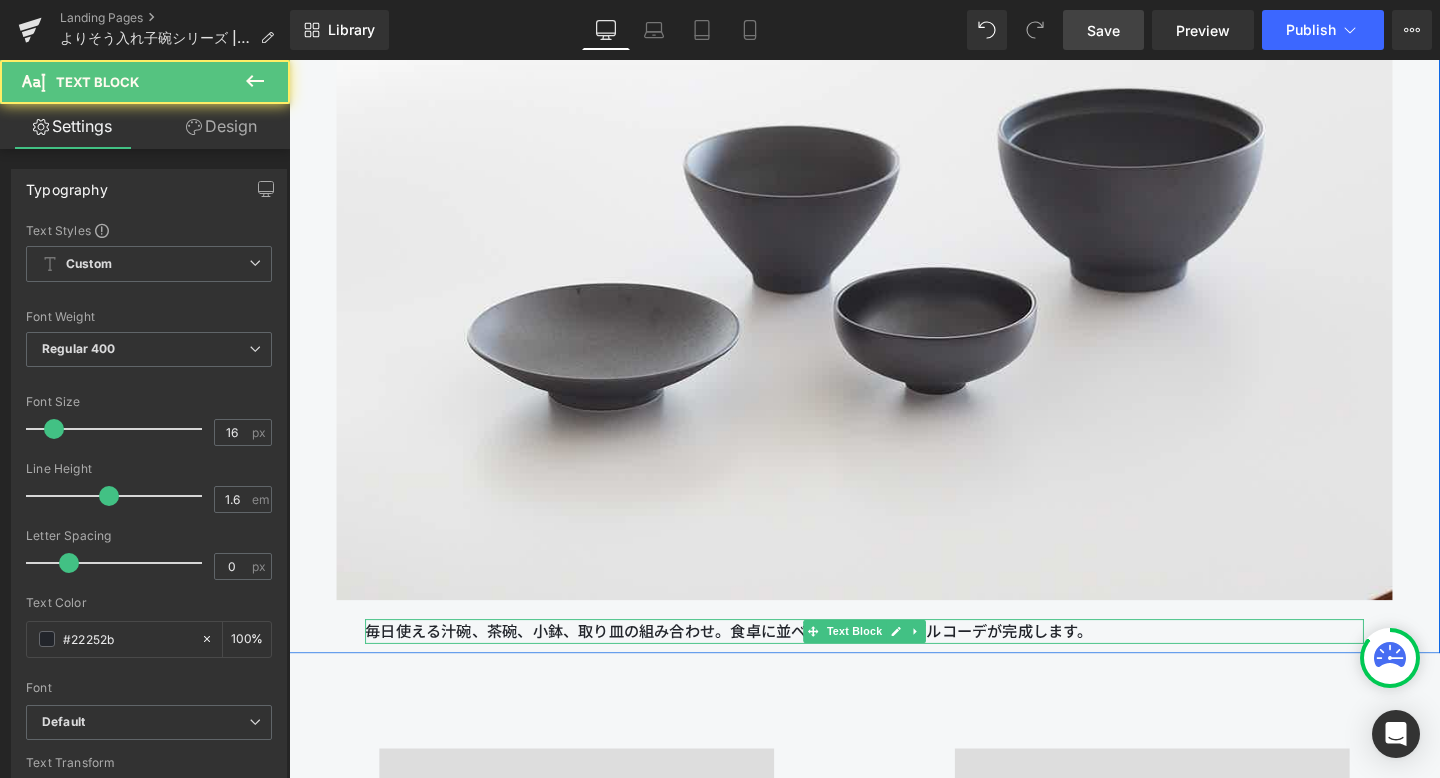 click on "毎日使える汁碗、茶碗、小鉢、取り皿の組み合わせ。 食卓に並べるだけで、テーブルコーデが完成します。" at bounding box center [894, 661] 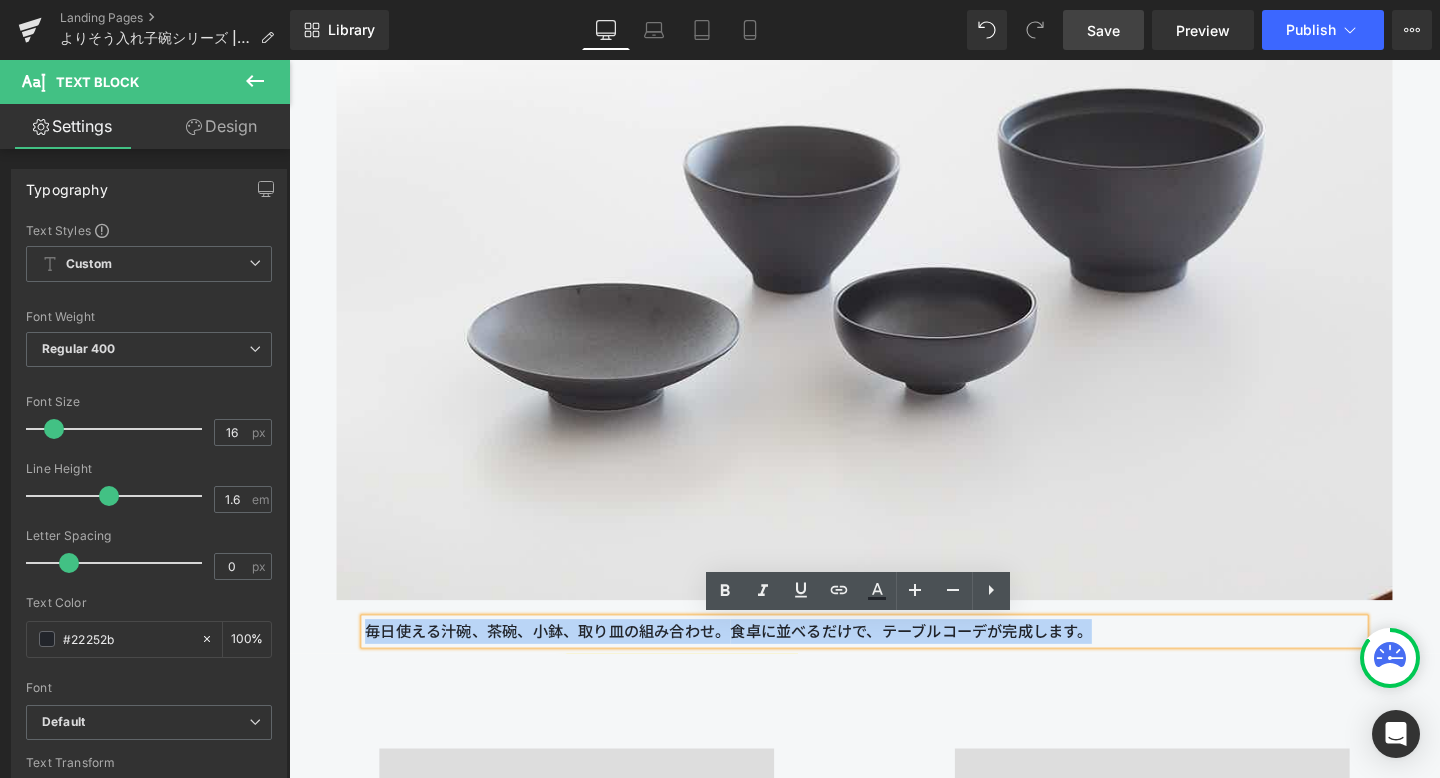 drag, startPoint x: 1140, startPoint y: 658, endPoint x: 367, endPoint y: 637, distance: 773.2852 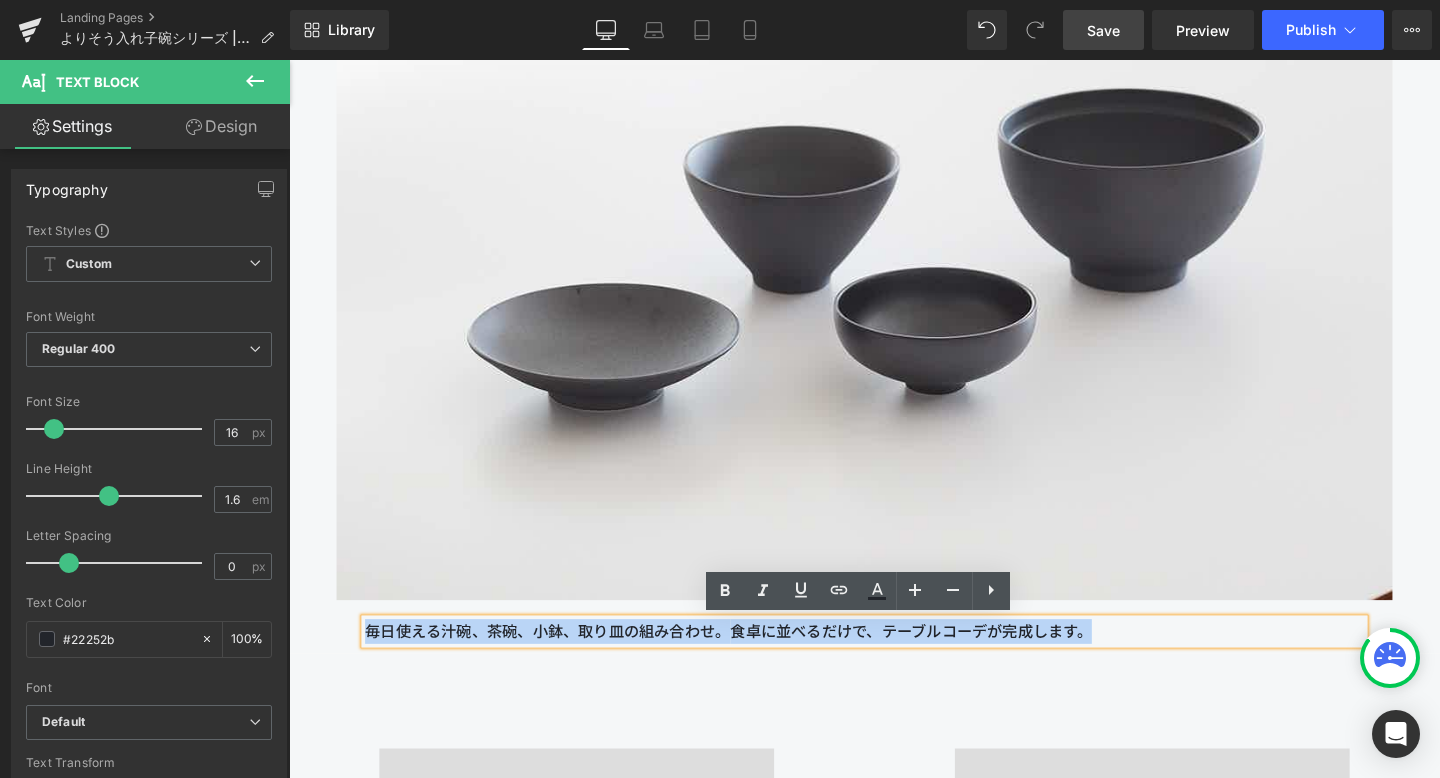 click on "Image         毎日使える汁碗、茶碗、小鉢、取り皿の組み合わせ。 食卓に並べるだけで、テーブルコーデが完成します。 Text Block" at bounding box center [894, 281] 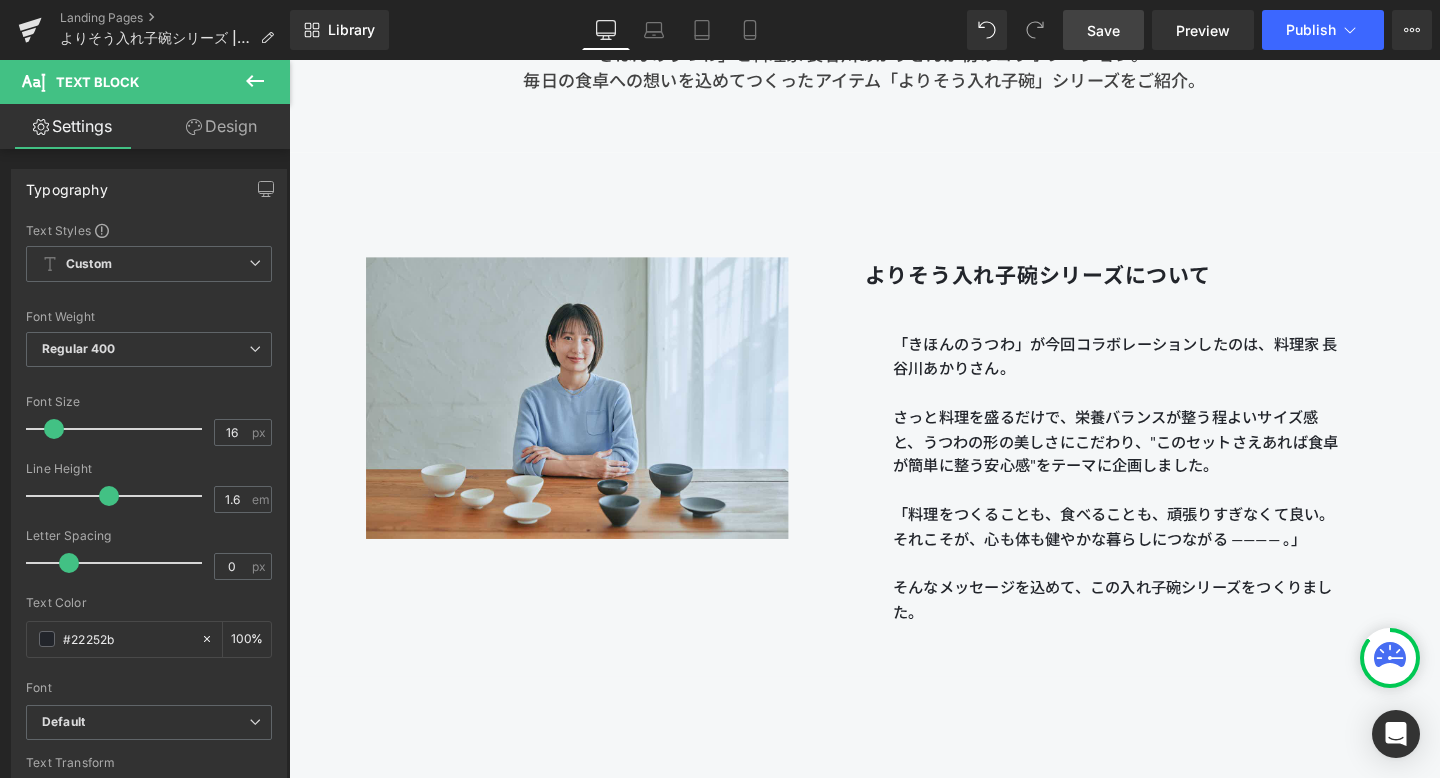 scroll, scrollTop: 1001, scrollLeft: 0, axis: vertical 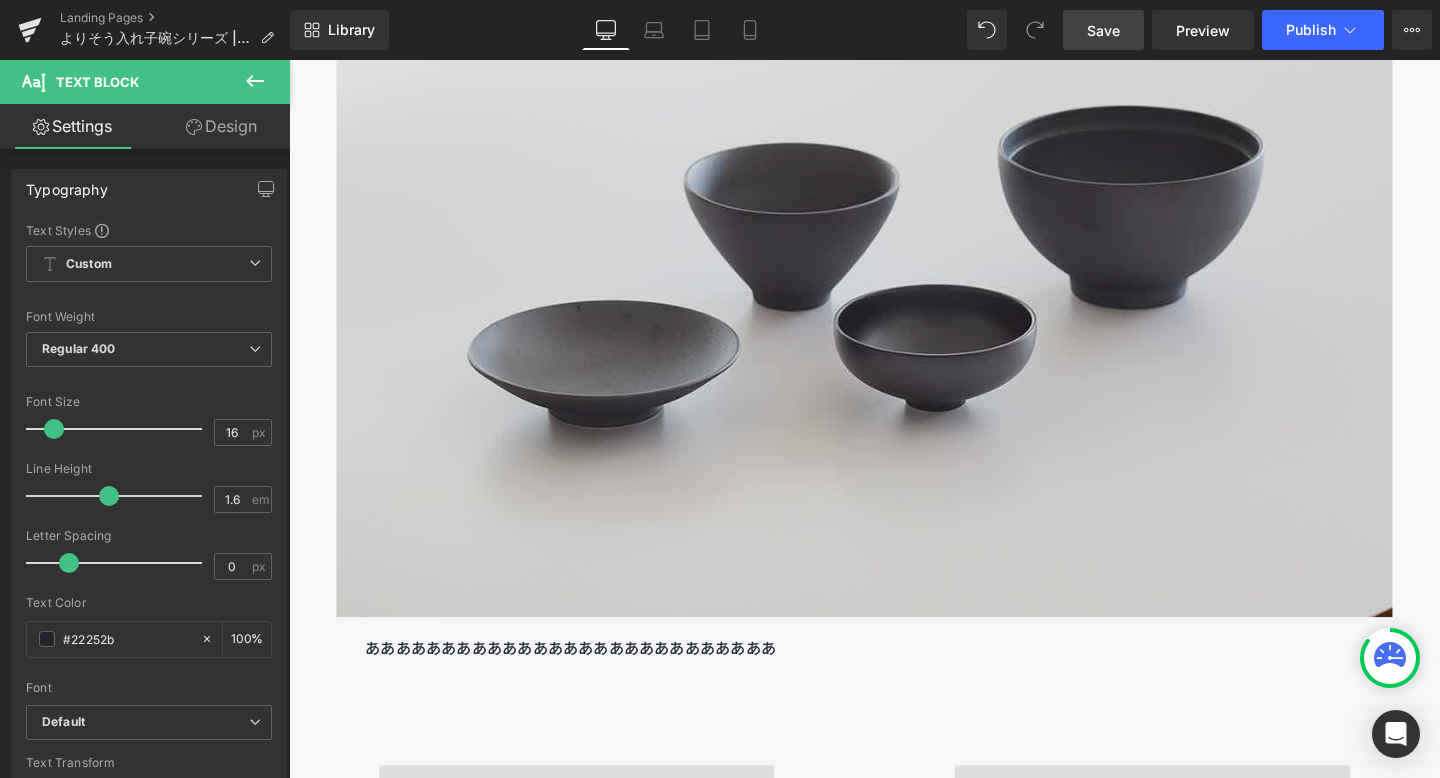 click at bounding box center (894, 276) 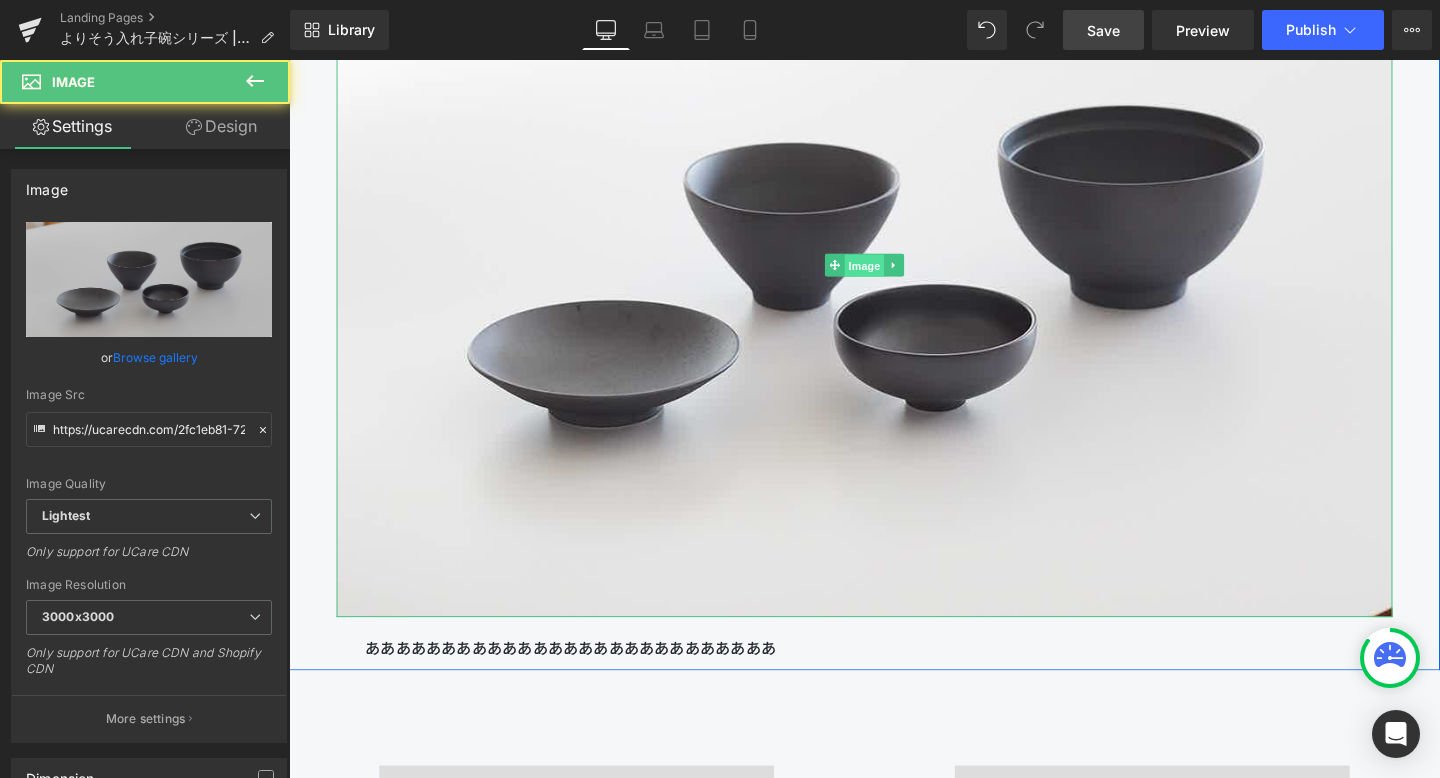 click on "Image" at bounding box center (894, 277) 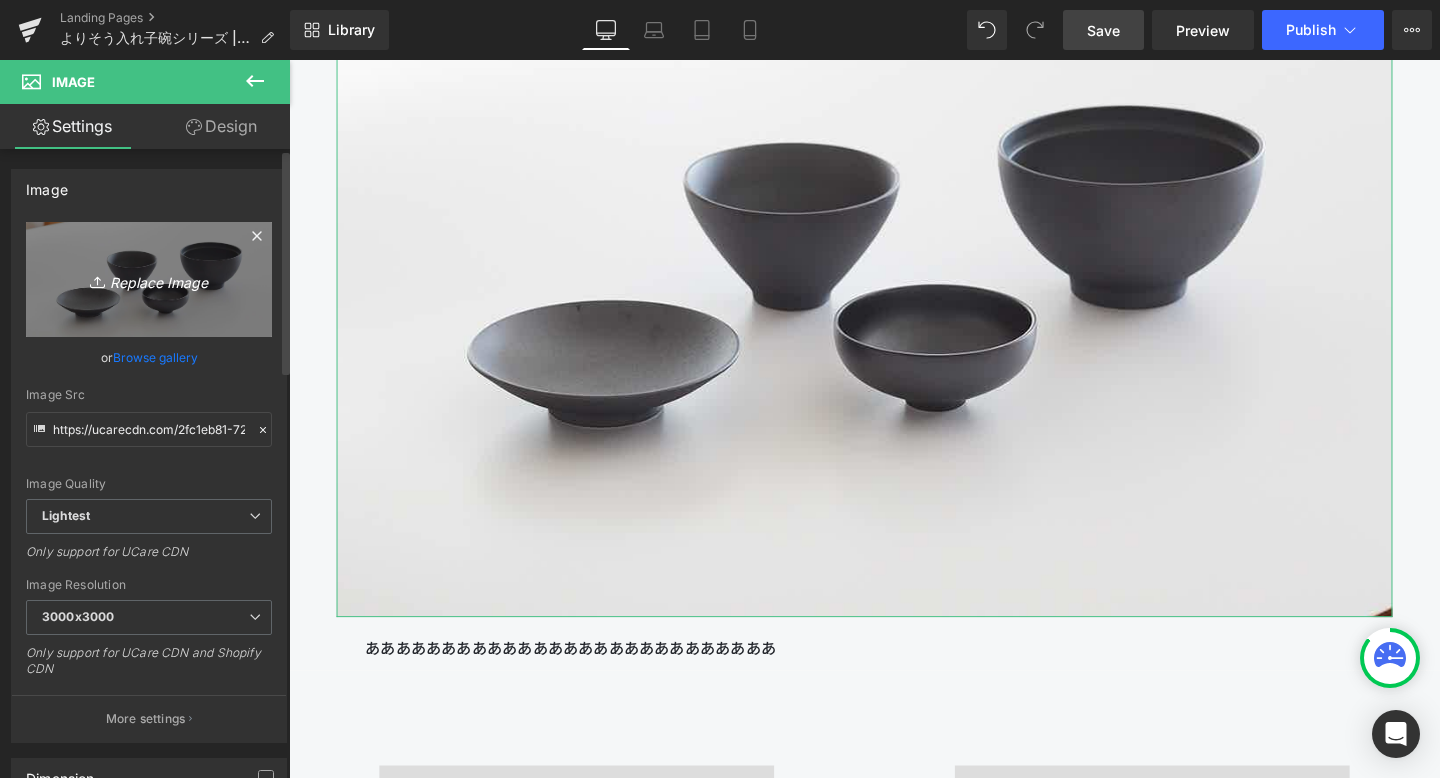 click on "Replace Image" at bounding box center [149, 279] 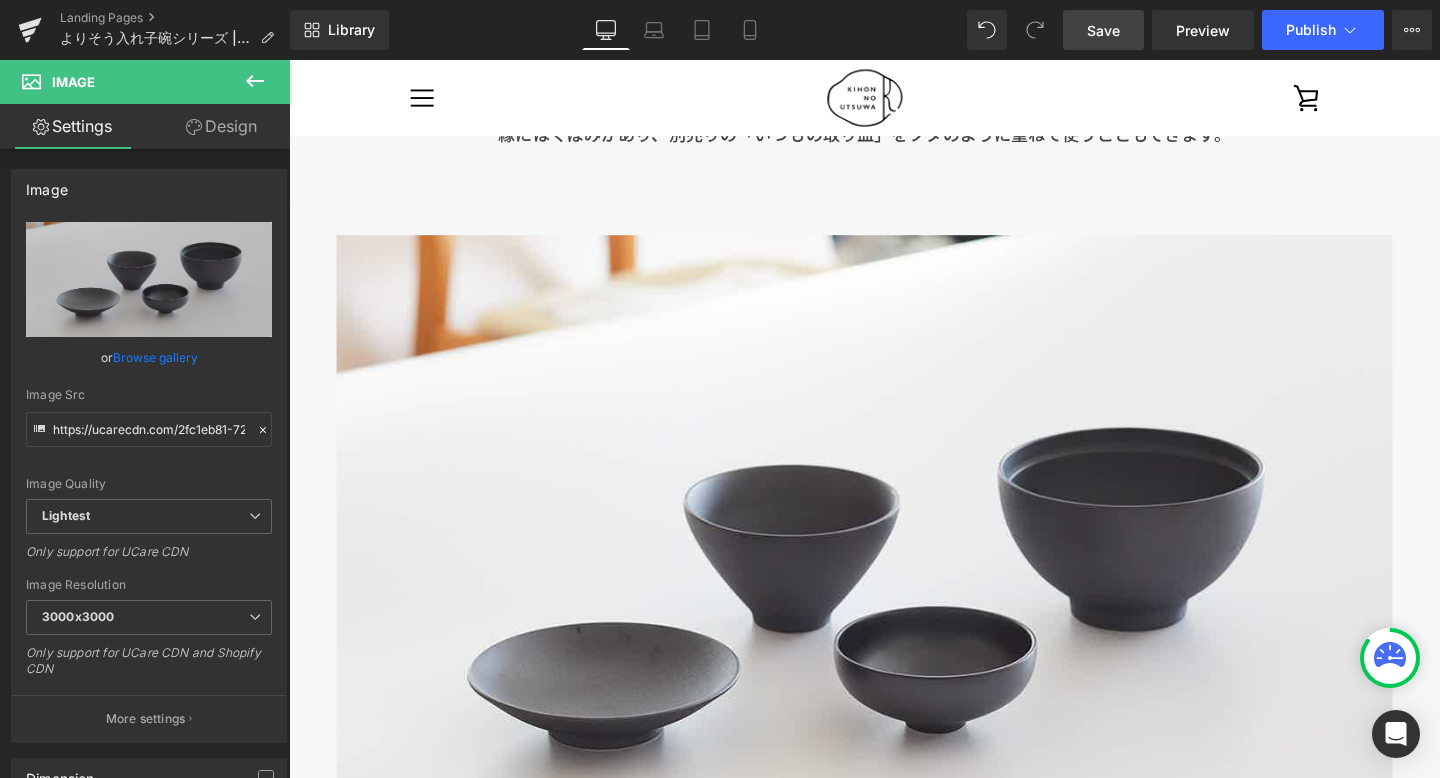 scroll, scrollTop: 10032, scrollLeft: 0, axis: vertical 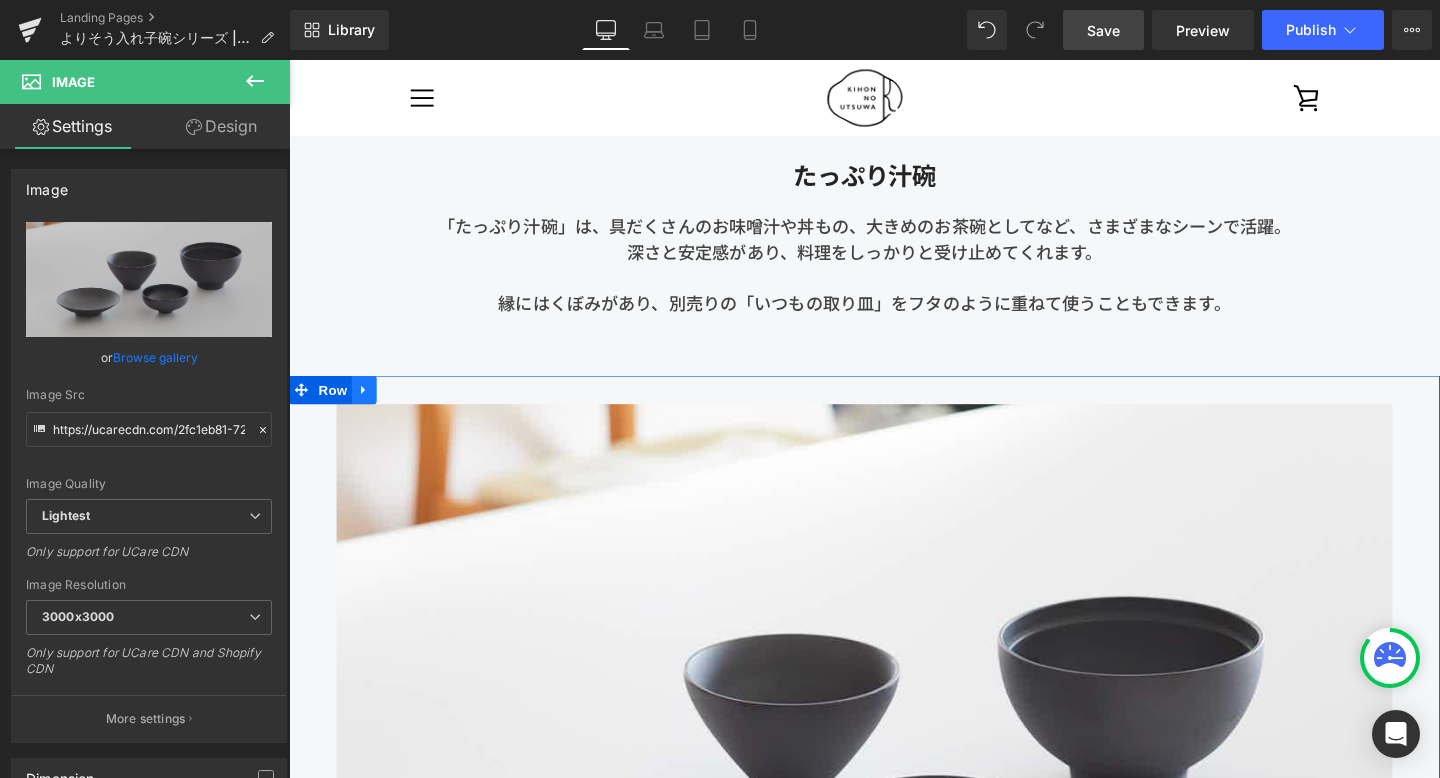 click 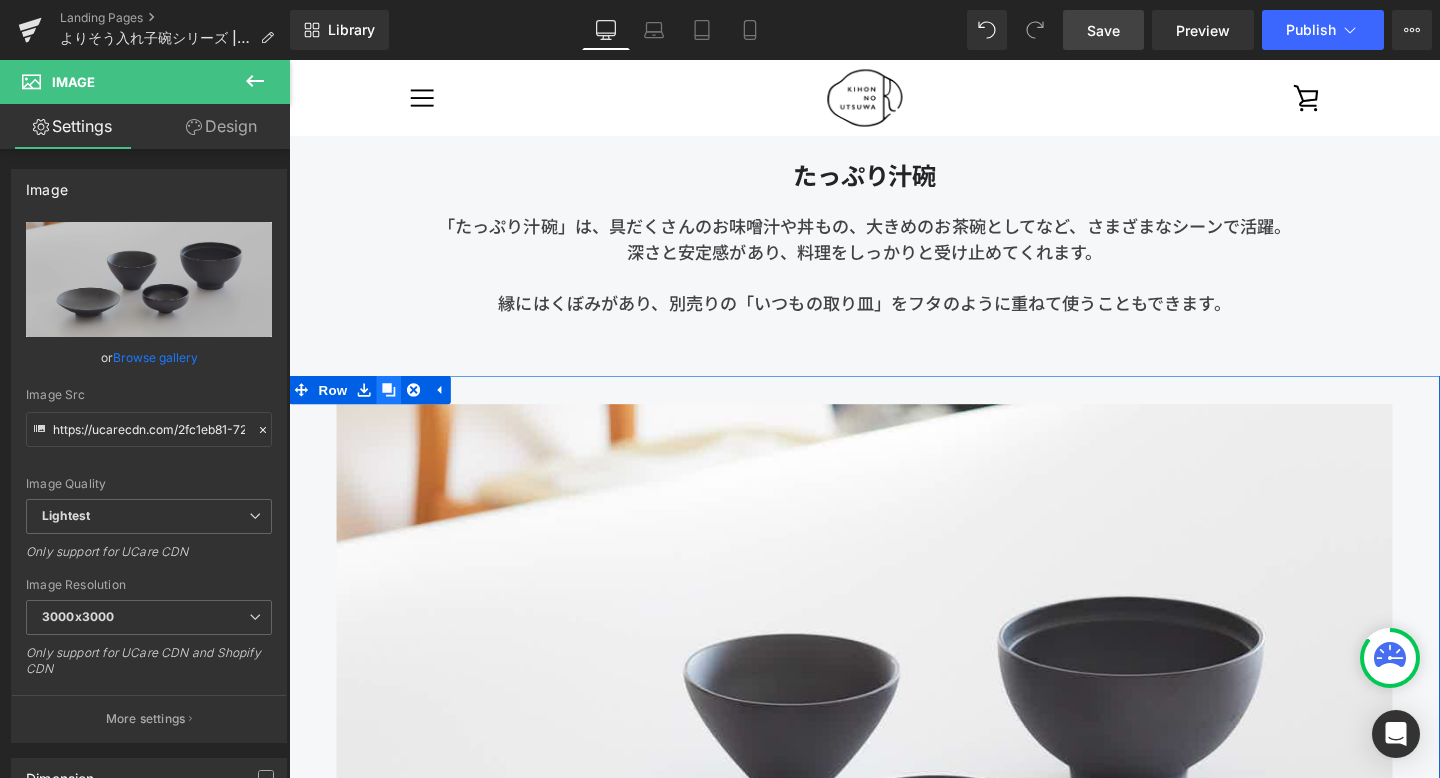 click 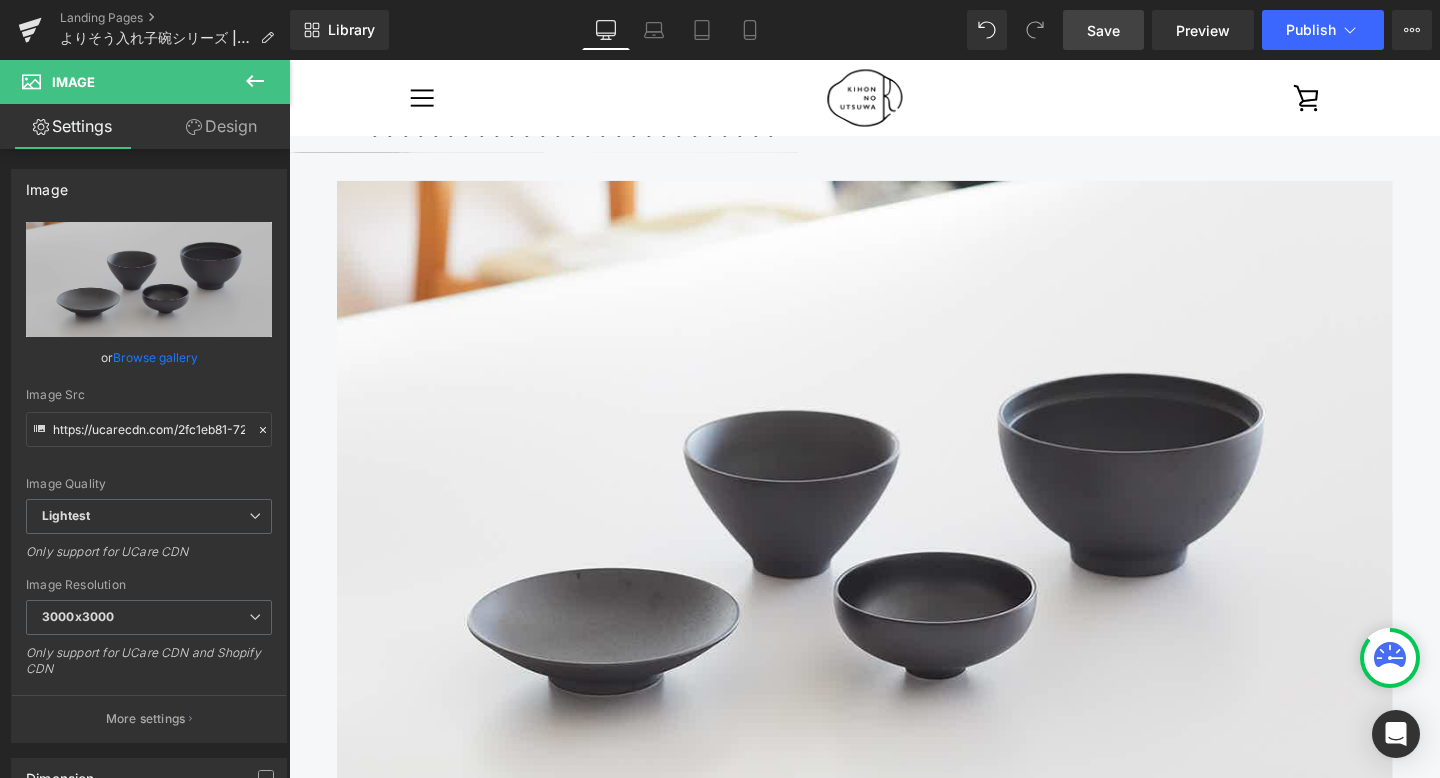 scroll, scrollTop: 11090, scrollLeft: 0, axis: vertical 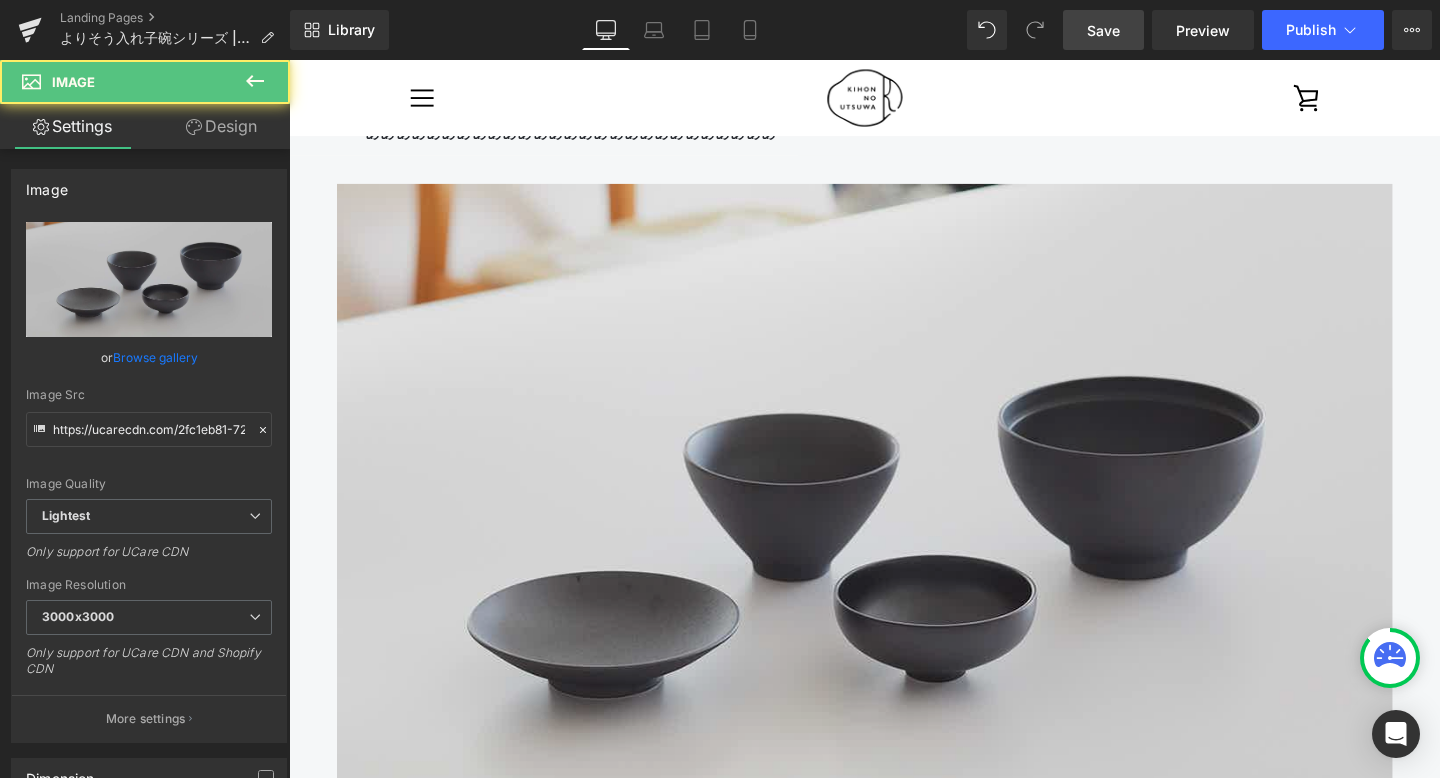 click at bounding box center [894, 560] 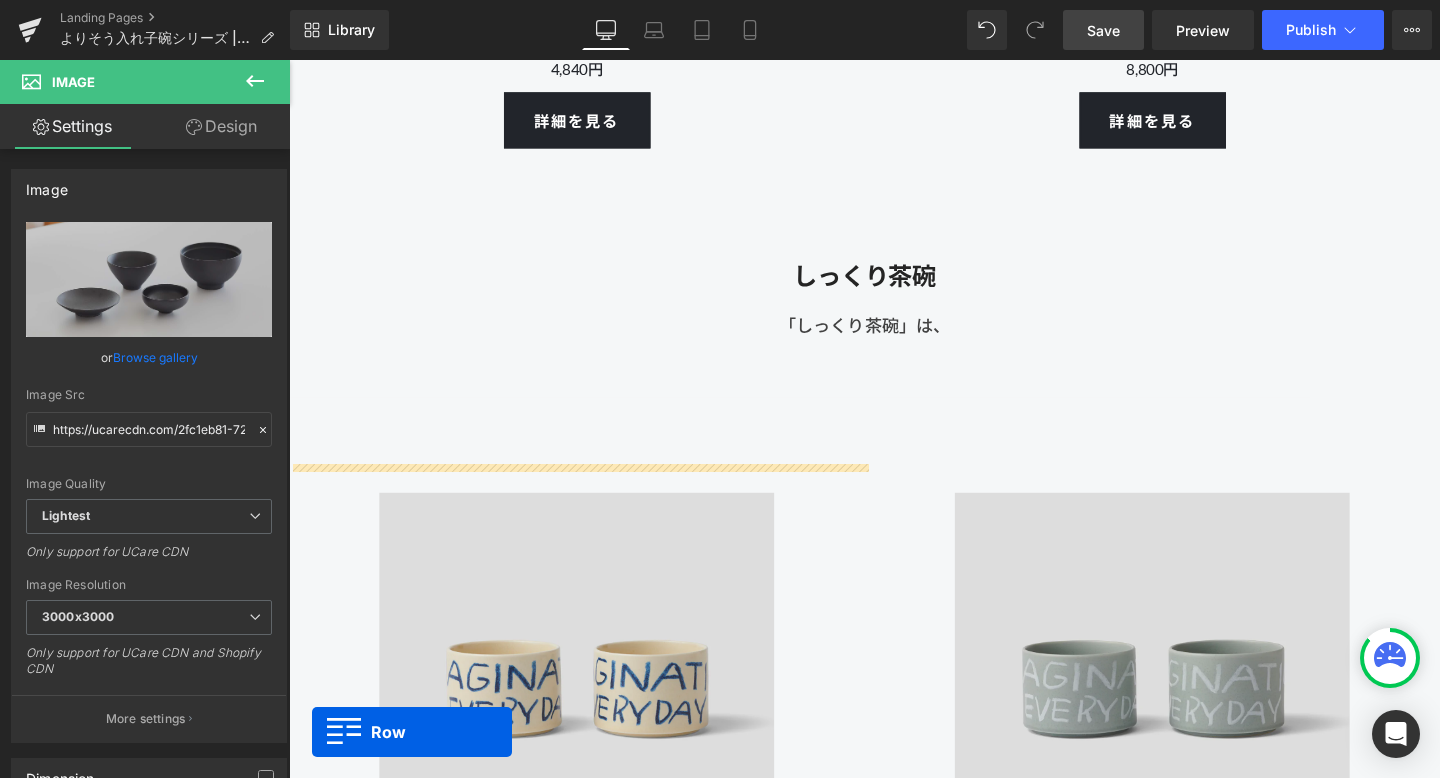 scroll, scrollTop: 12530, scrollLeft: 0, axis: vertical 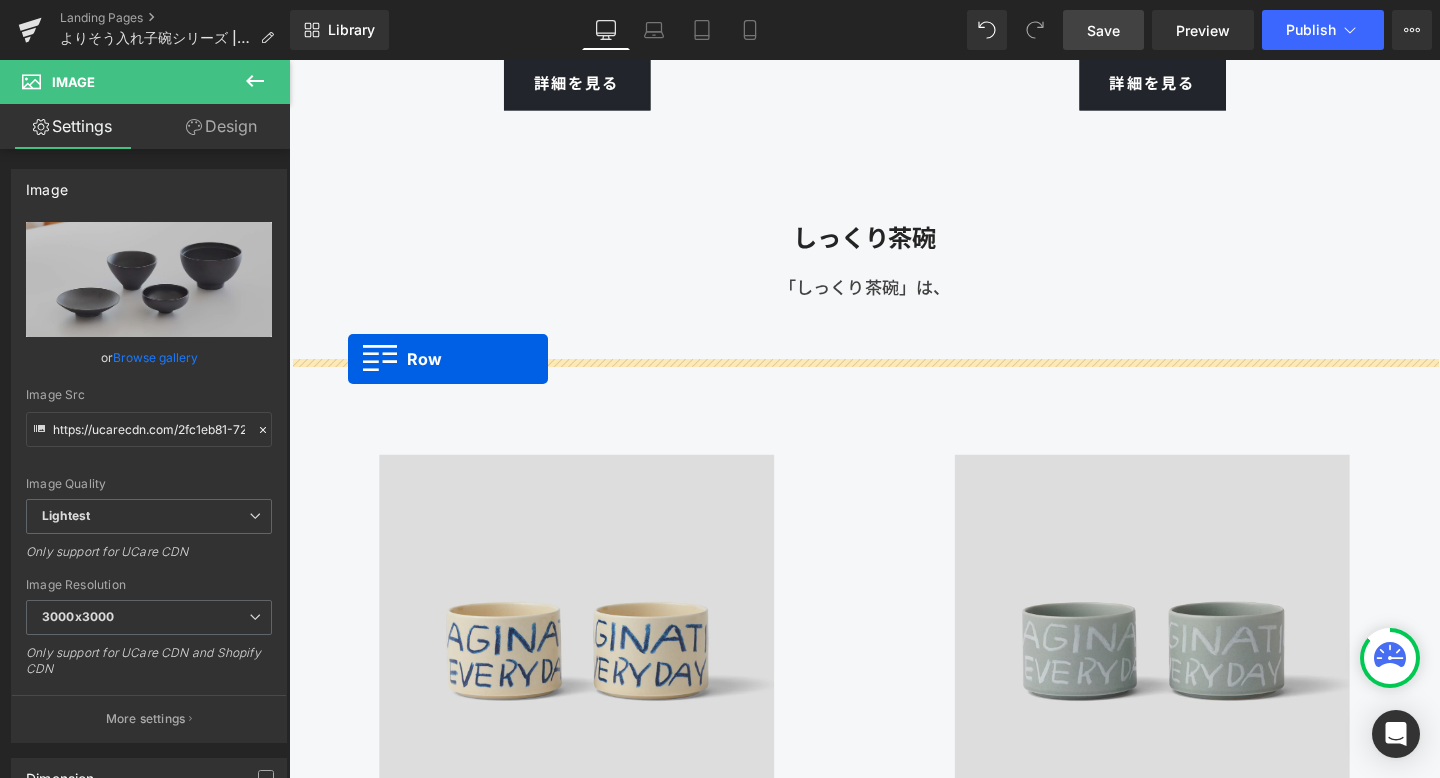 drag, startPoint x: 303, startPoint y: 175, endPoint x: 351, endPoint y: 375, distance: 205.67937 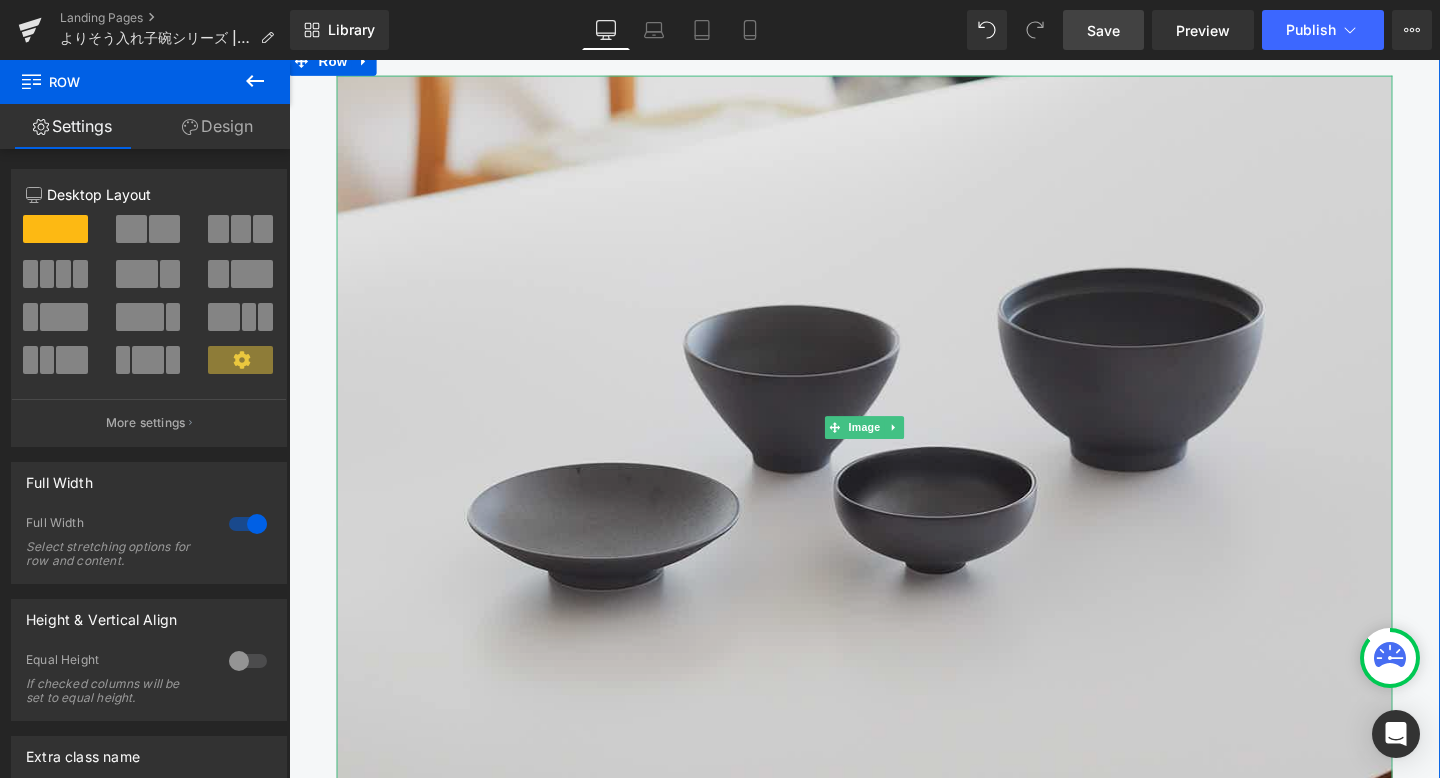scroll, scrollTop: 12935, scrollLeft: 0, axis: vertical 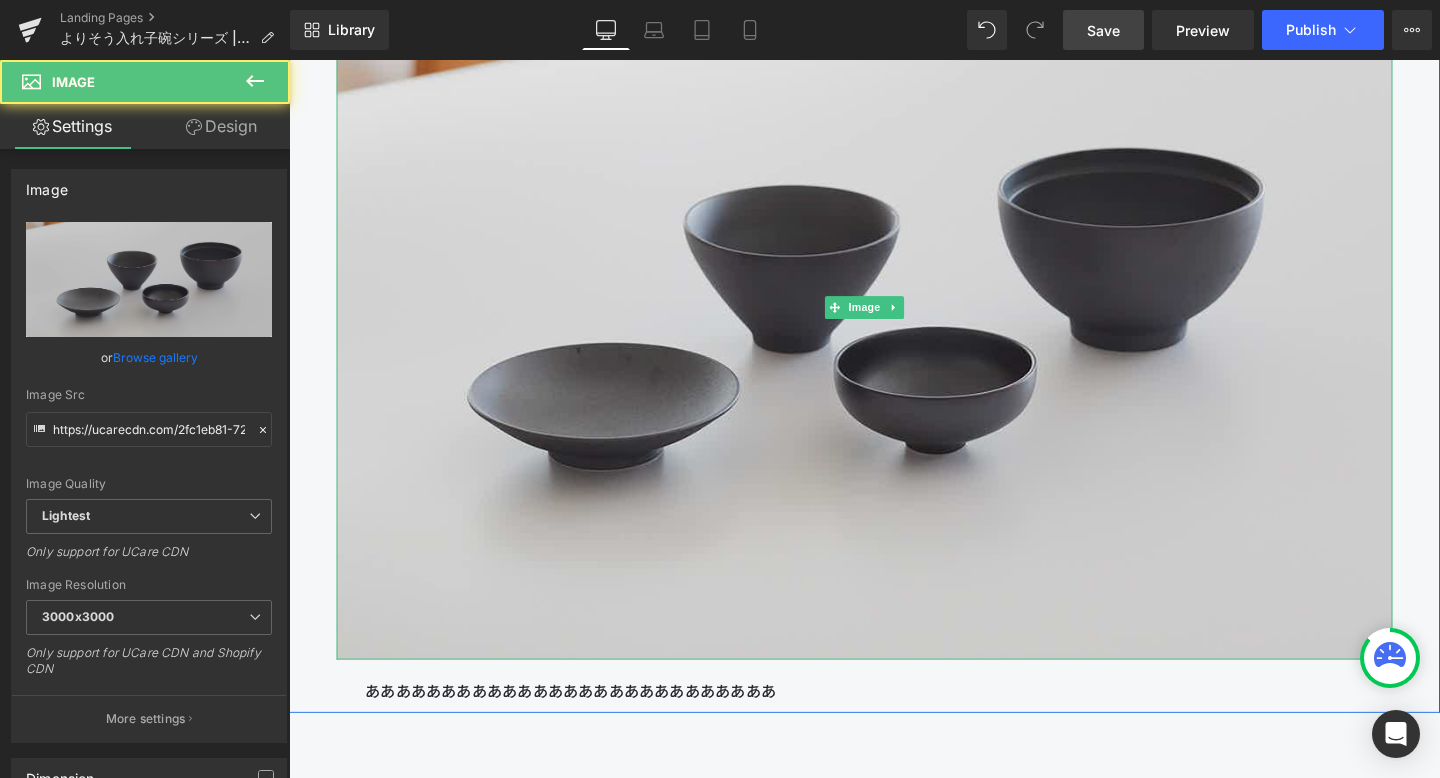 click at bounding box center (894, 320) 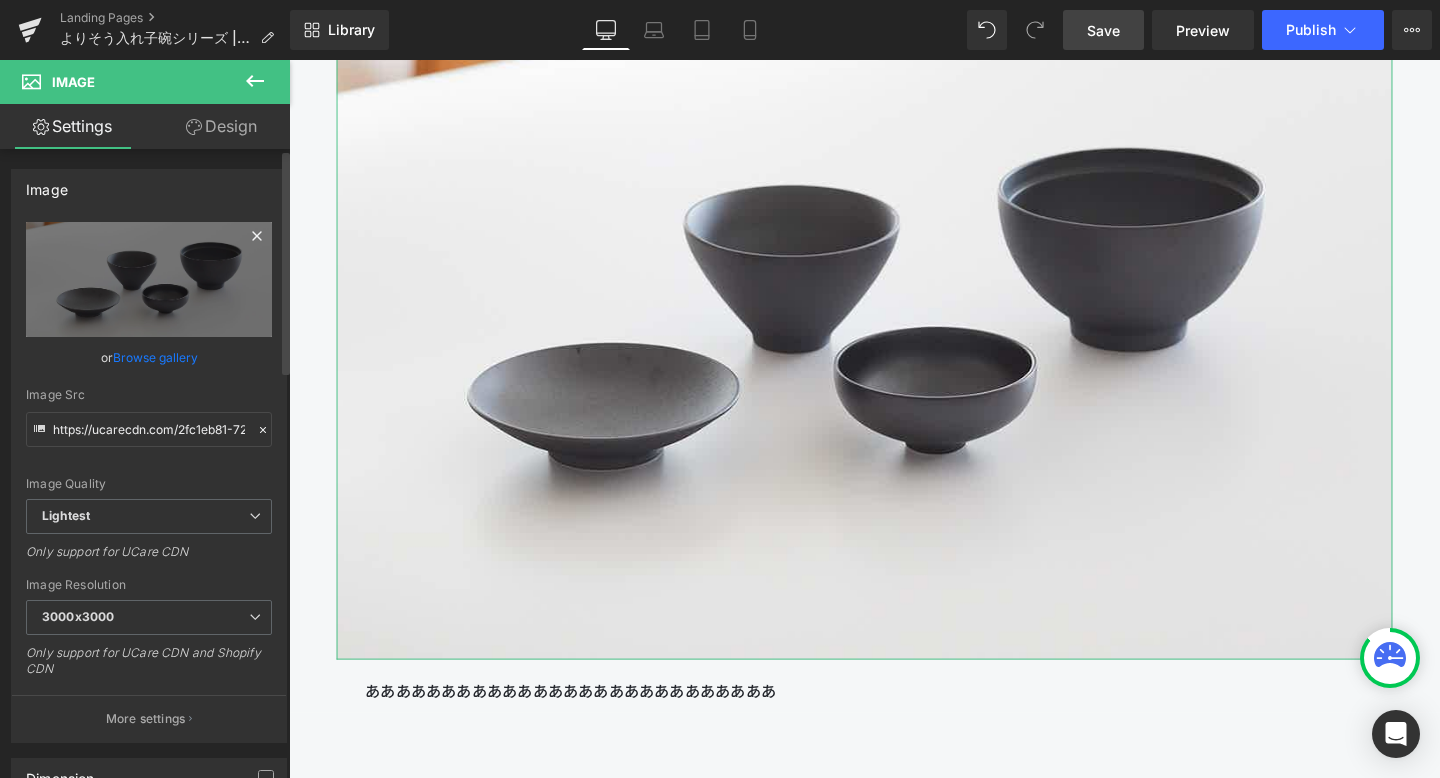 click 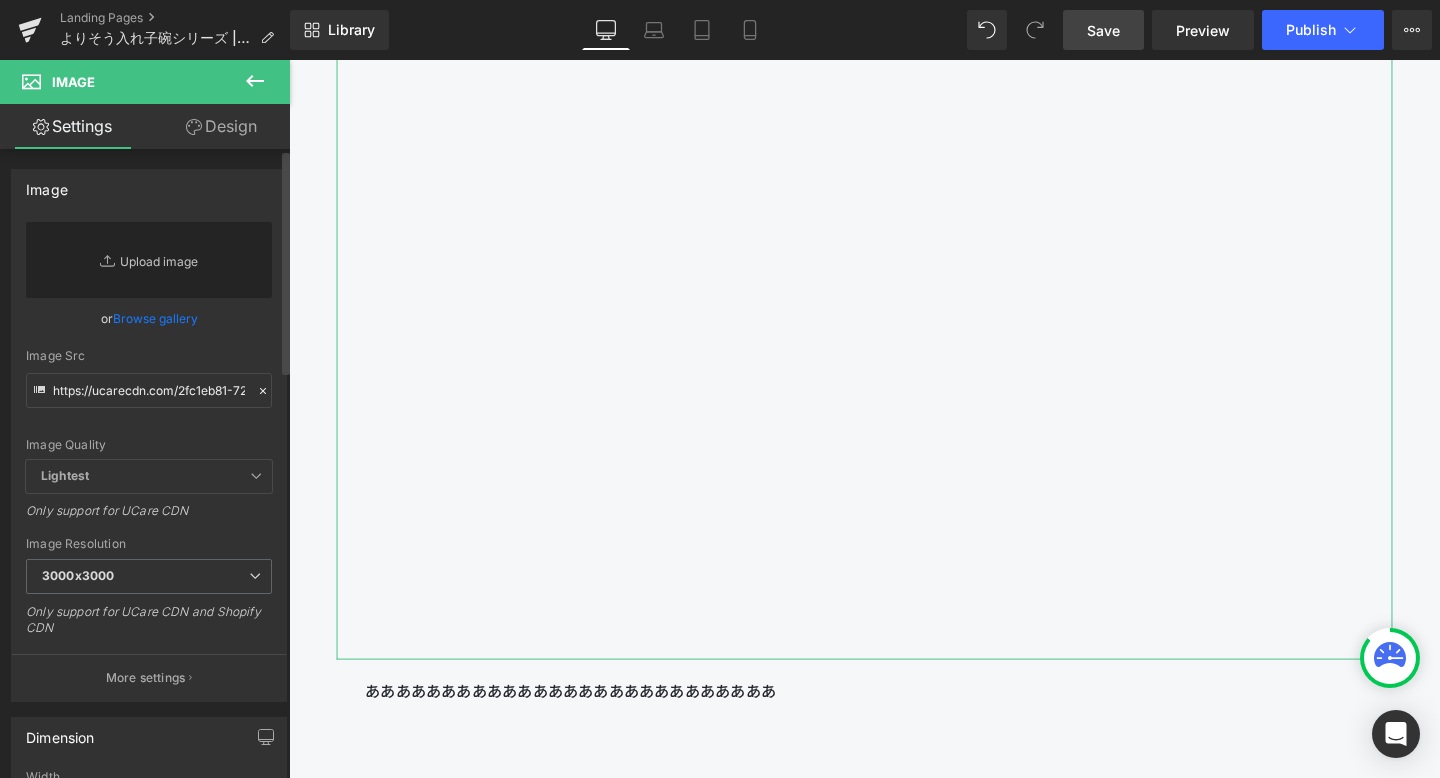 click on "Replace Image" at bounding box center (149, 260) 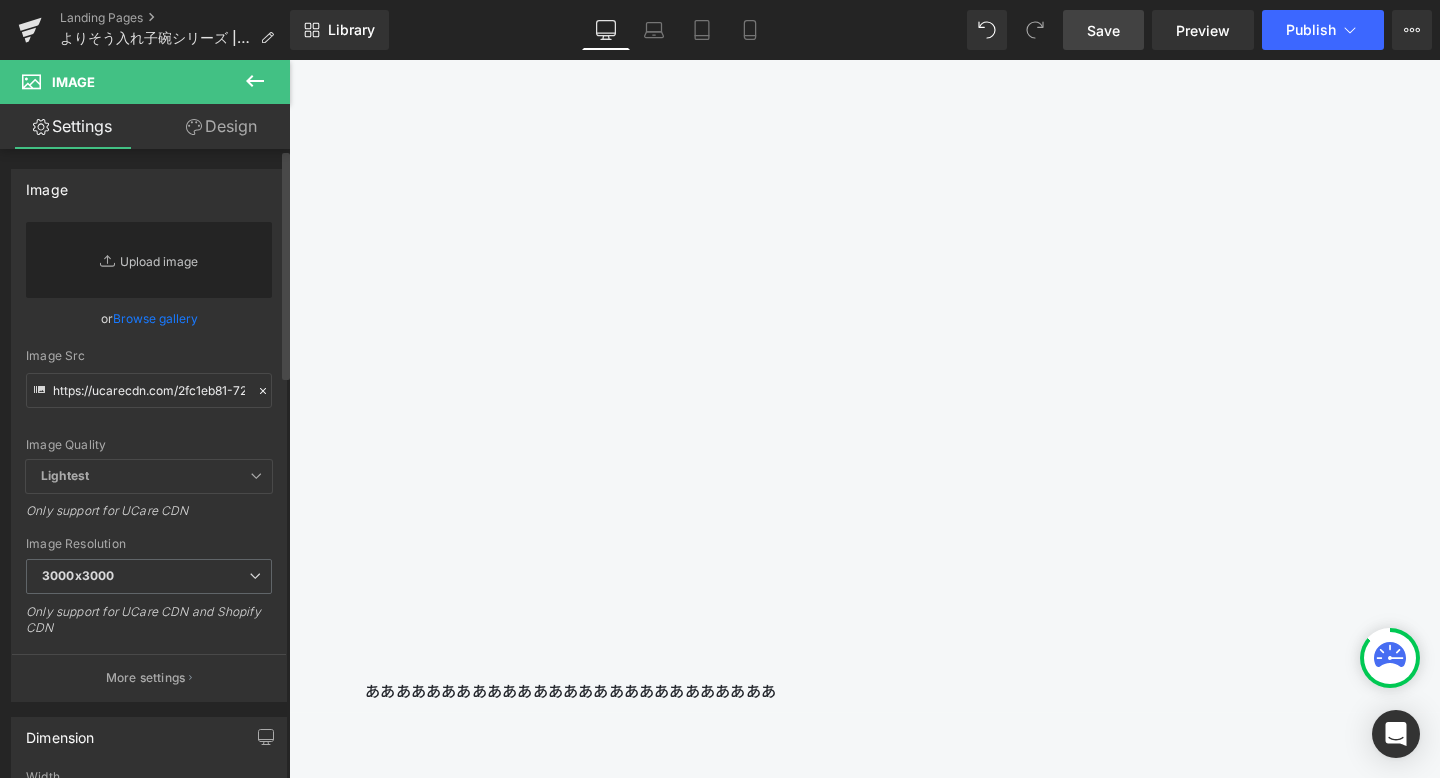 type on "C:\fakepath\250806_きほんのうつわ45294.jpg" 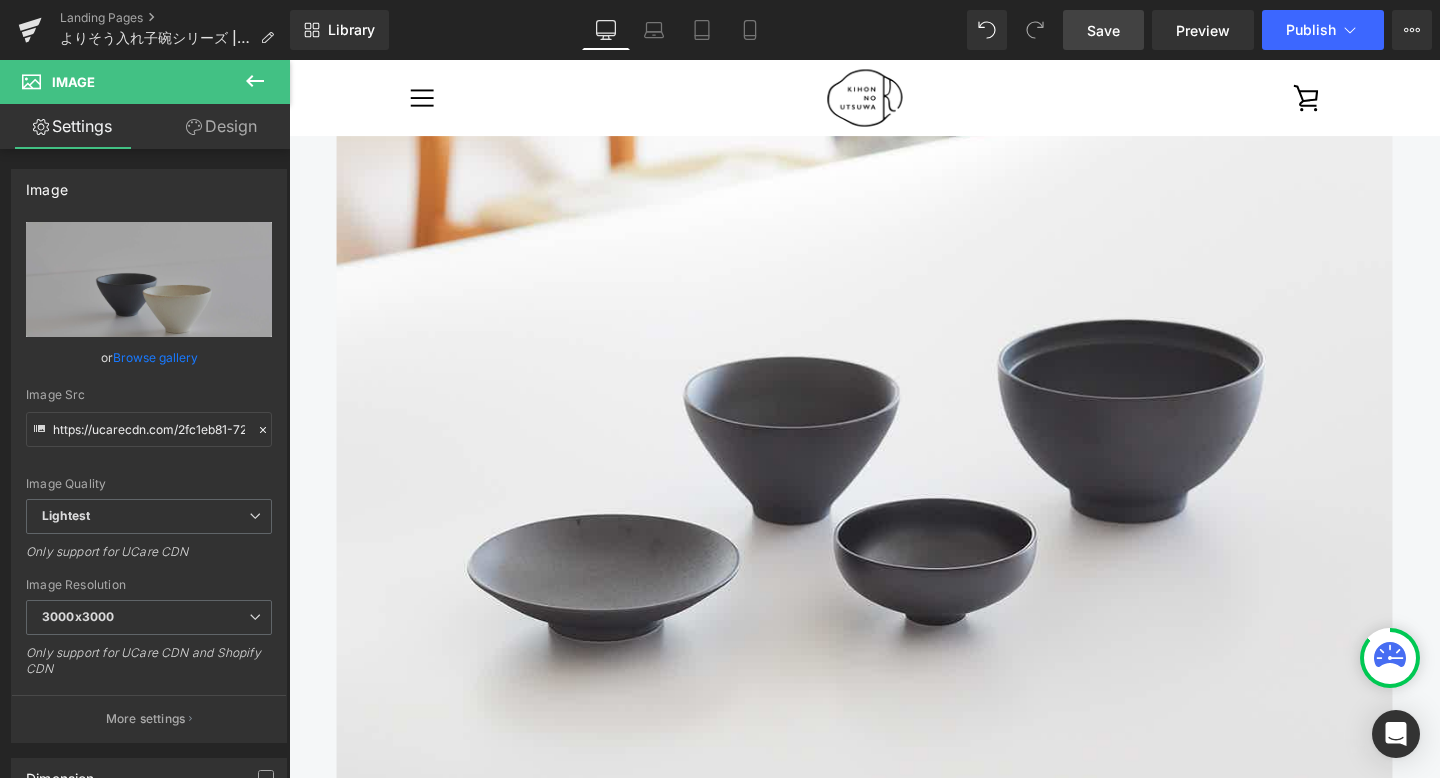 scroll, scrollTop: 10313, scrollLeft: 0, axis: vertical 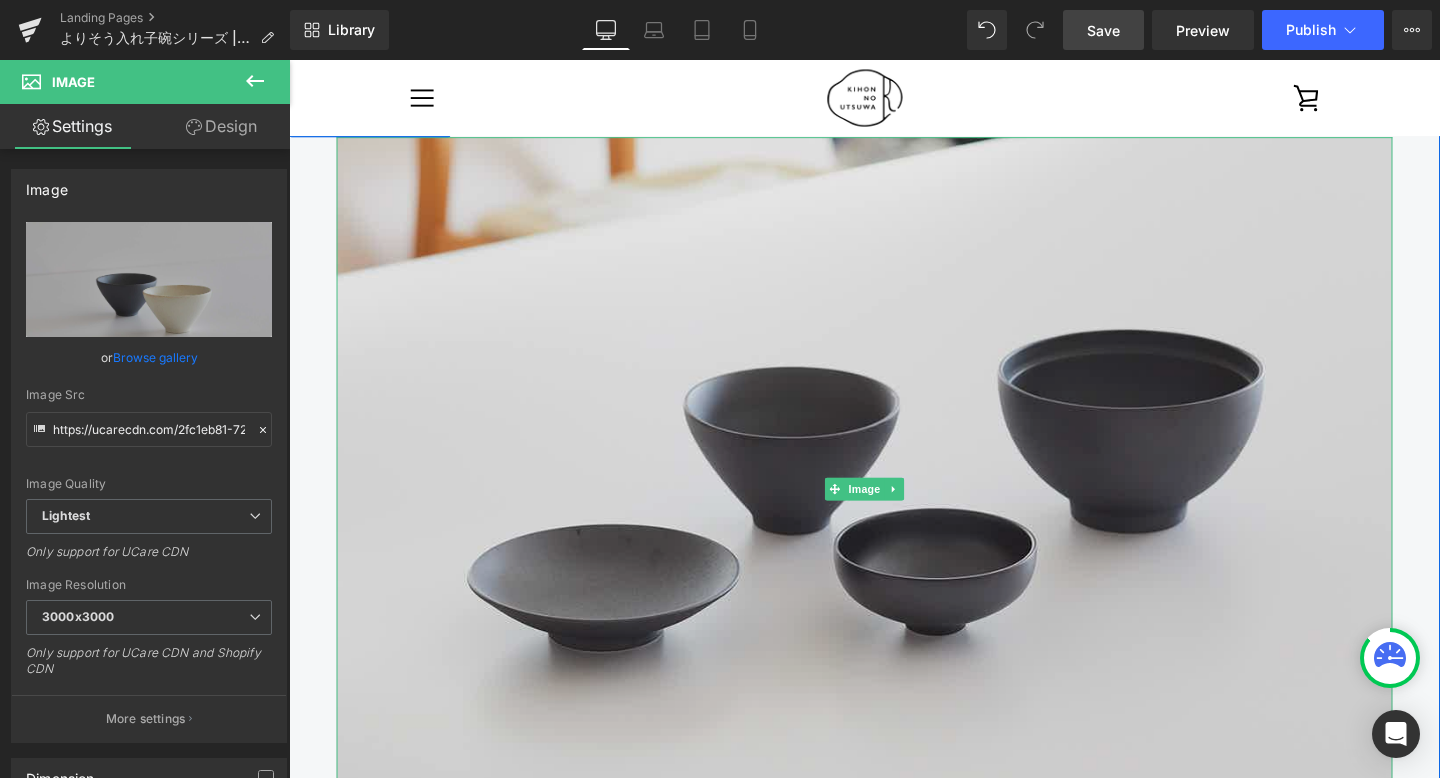 click at bounding box center [894, 511] 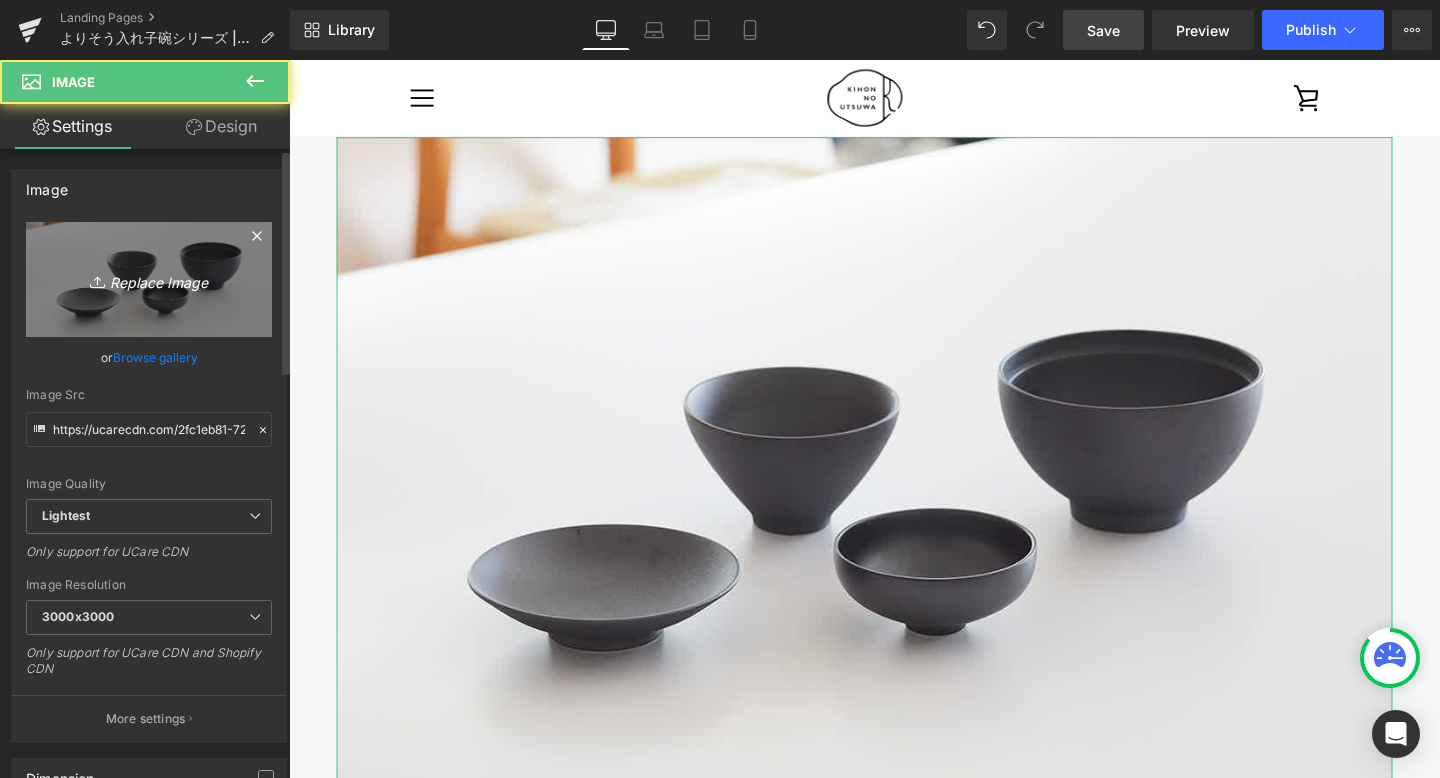 click on "Replace Image" at bounding box center (149, 279) 